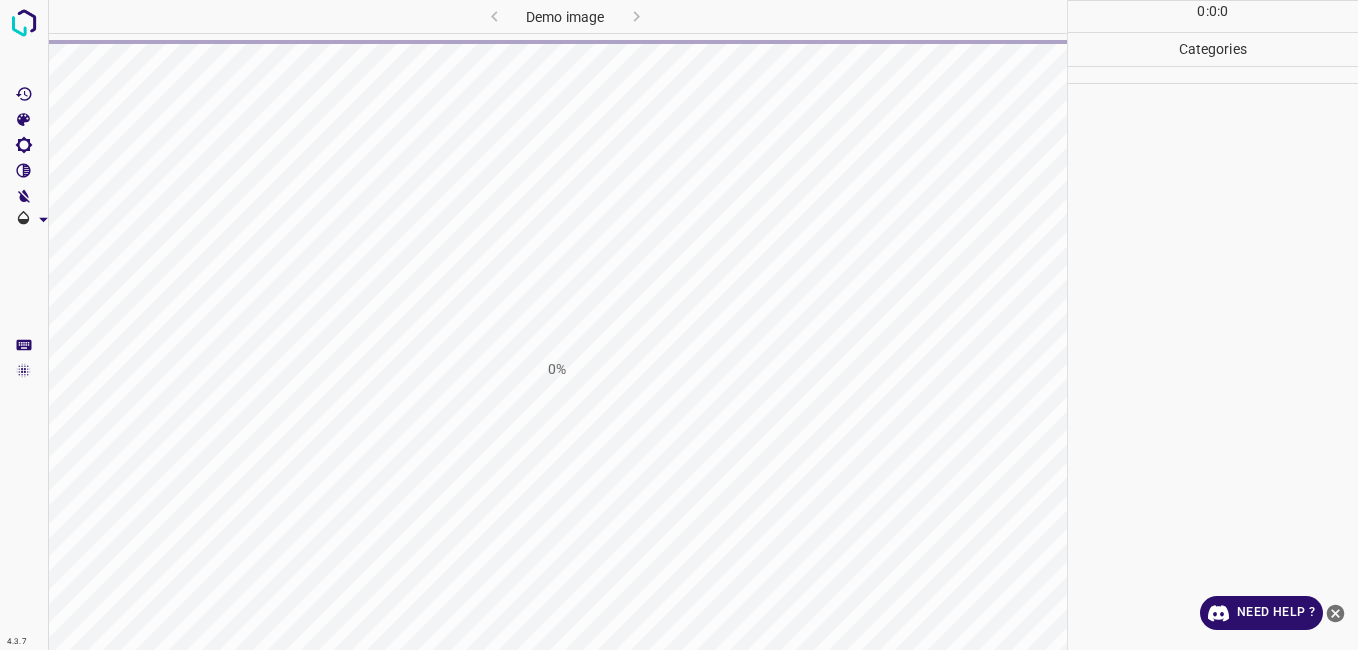 scroll, scrollTop: 0, scrollLeft: 0, axis: both 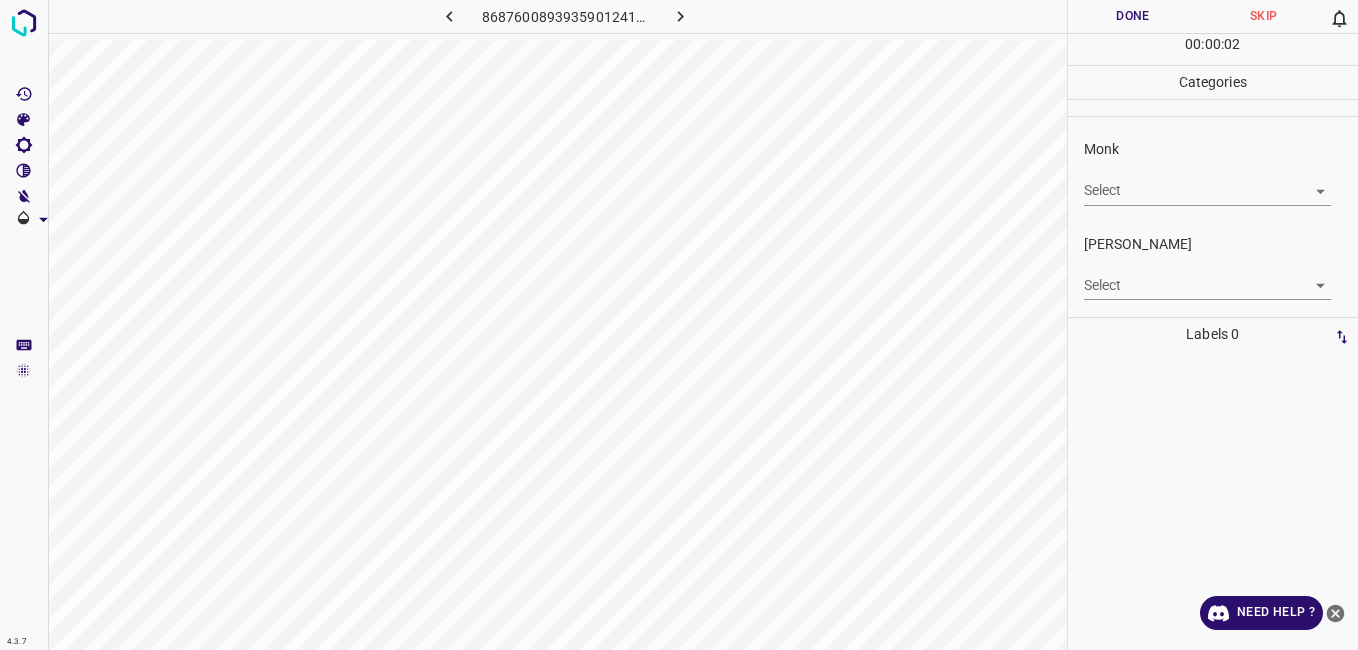 click on "Monk   Select ​" at bounding box center [1213, 172] 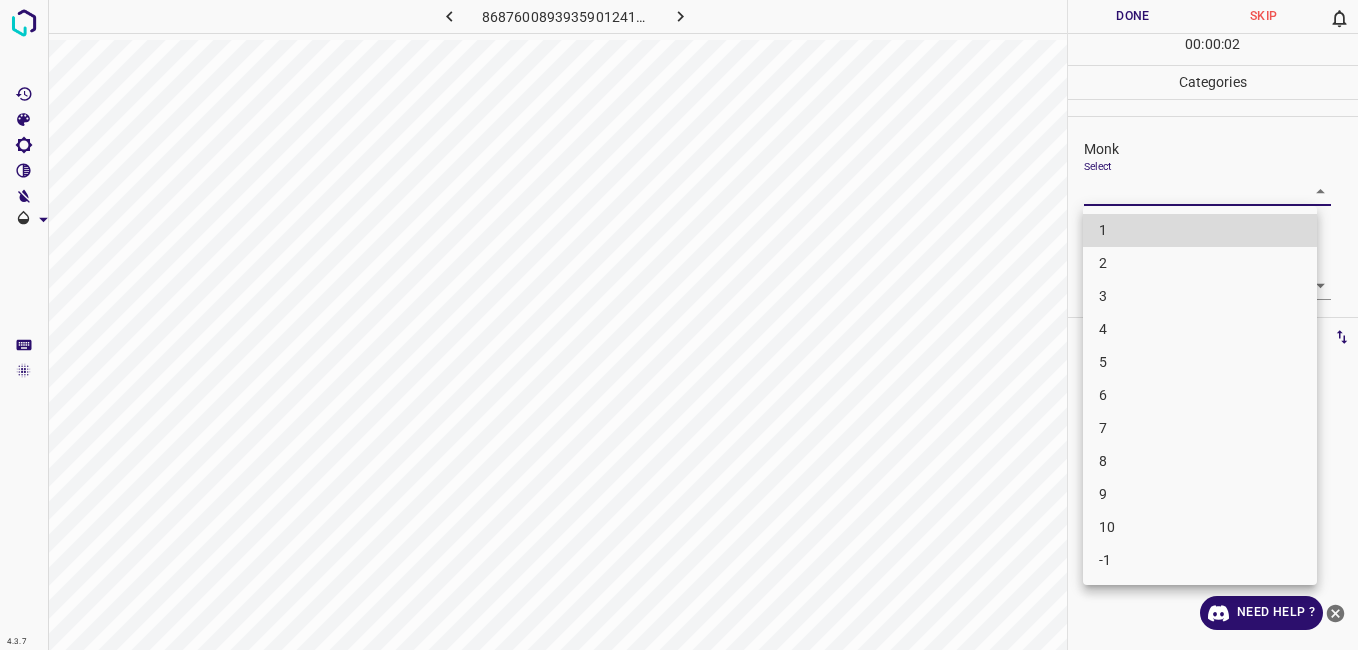 click on "4.3.7 8687600893935901241.png Done Skip 0 00   : 00   : 02   Categories Monk   Select ​  Fitzpatrick   Select ​ Labels   0 Categories 1 Monk 2  Fitzpatrick Tools Space Change between modes (Draw & Edit) I Auto labeling R Restore zoom M Zoom in N Zoom out Delete Delete selecte label Filters Z Restore filters X Saturation filter C Brightness filter V Contrast filter B Gray scale filter General O Download Need Help ? - Text - Hide - Delete 1 2 3 4 5 6 7 8 9 10 -1" at bounding box center [679, 325] 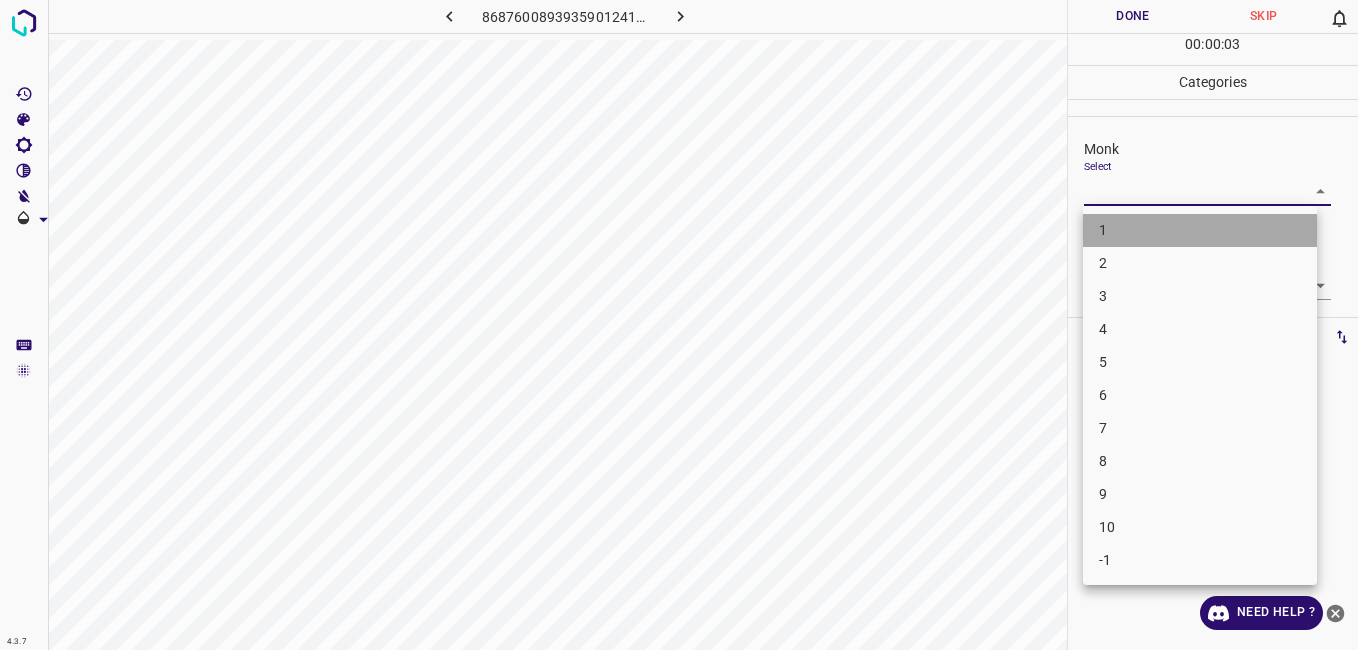 click on "1" at bounding box center [1200, 230] 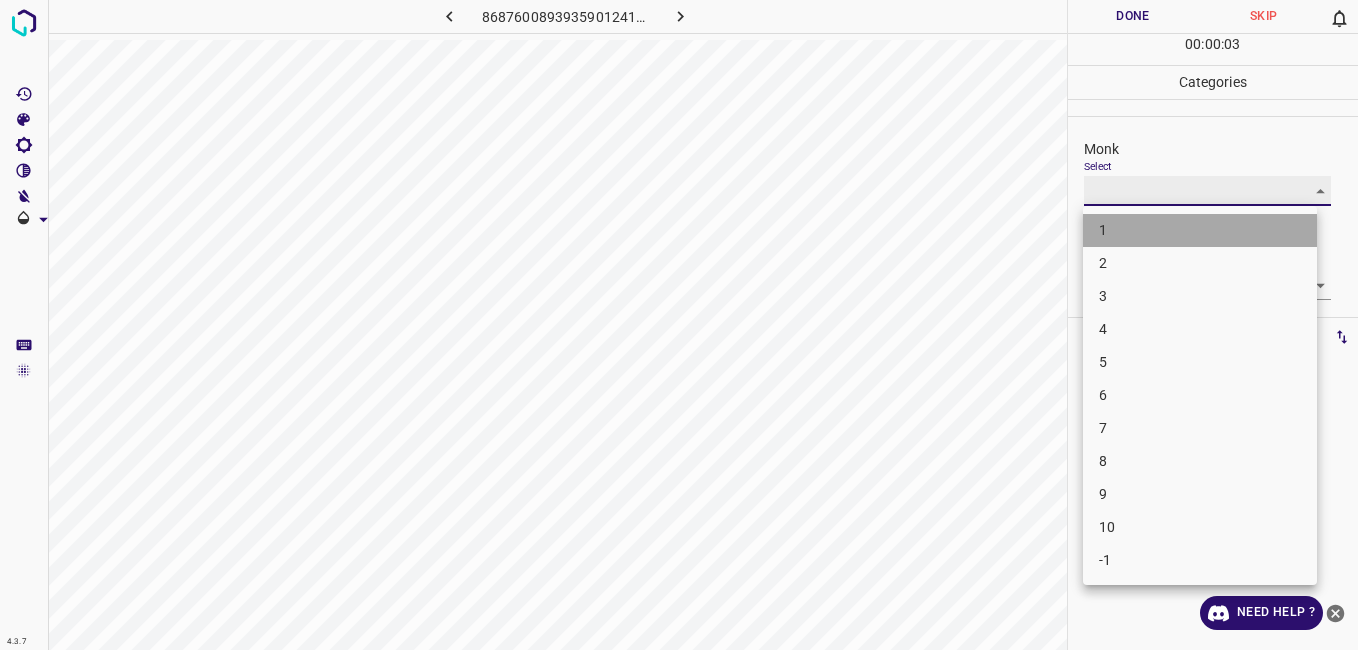 type on "1" 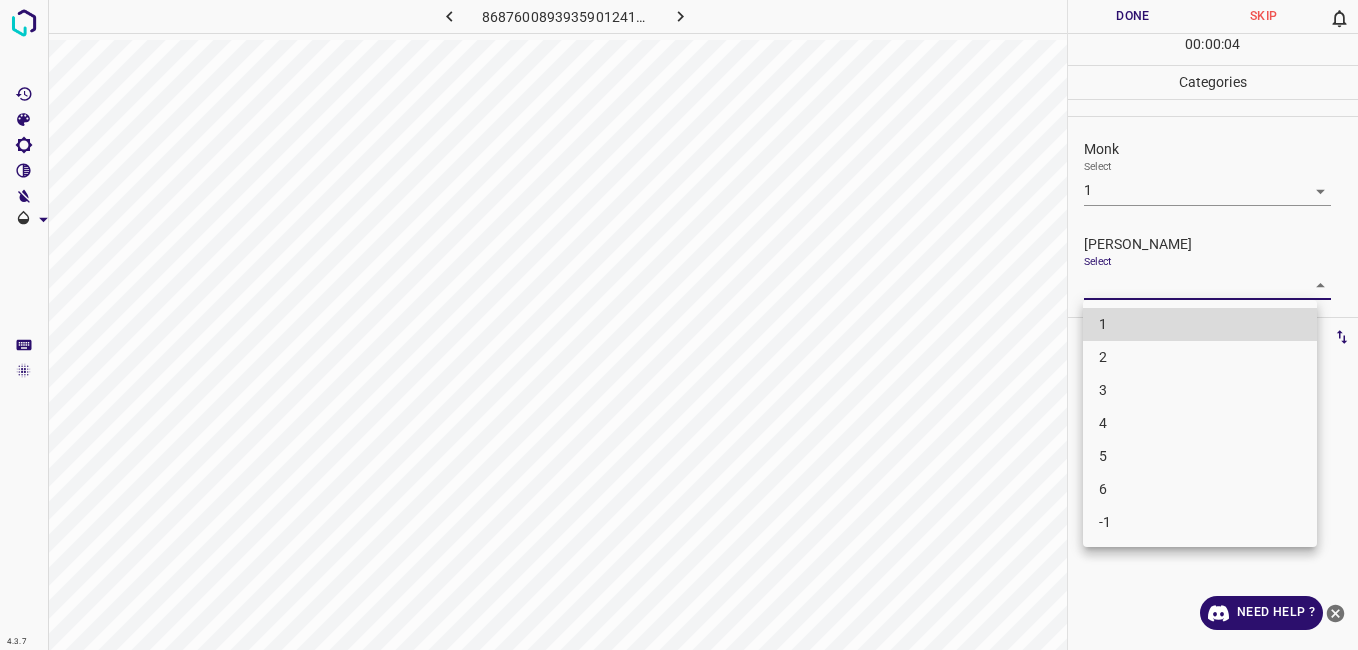 click on "4.3.7 8687600893935901241.png Done Skip 0 00   : 00   : 04   Categories Monk   Select 1 1  Fitzpatrick   Select ​ Labels   0 Categories 1 Monk 2  Fitzpatrick Tools Space Change between modes (Draw & Edit) I Auto labeling R Restore zoom M Zoom in N Zoom out Delete Delete selecte label Filters Z Restore filters X Saturation filter C Brightness filter V Contrast filter B Gray scale filter General O Download Need Help ? - Text - Hide - Delete 1 2 3 4 5 6 -1" at bounding box center [679, 325] 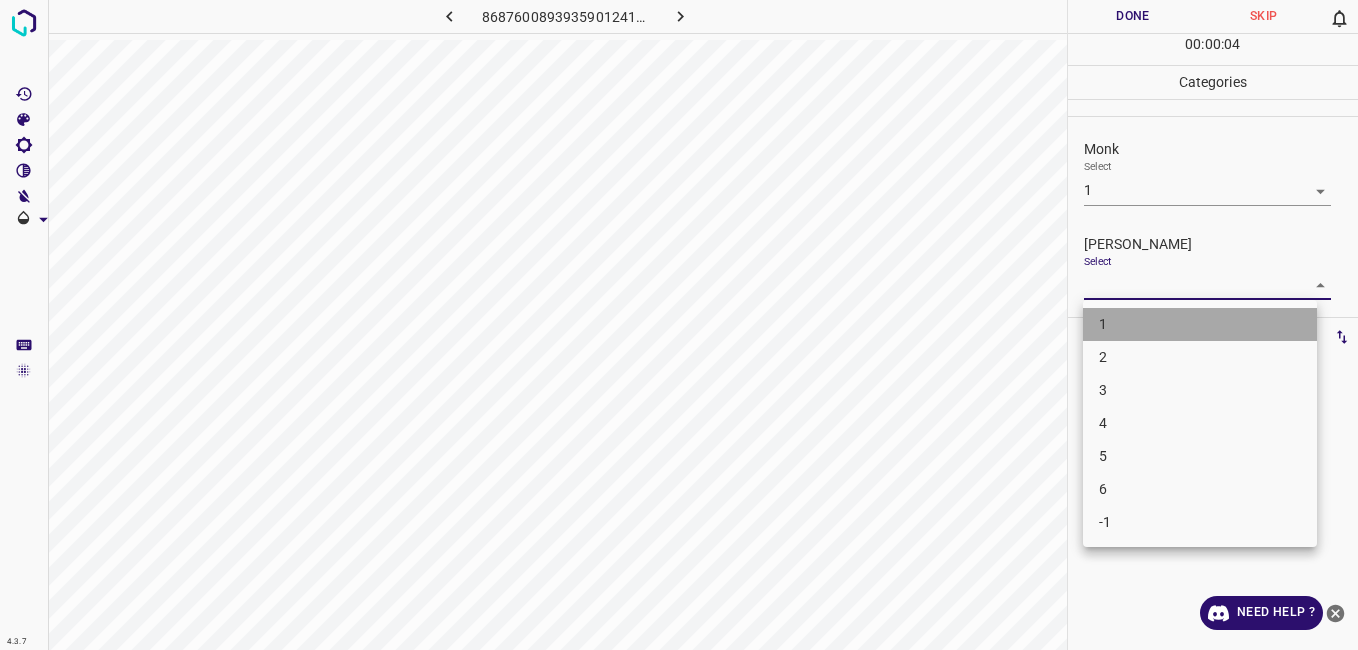 click on "1" at bounding box center [1200, 324] 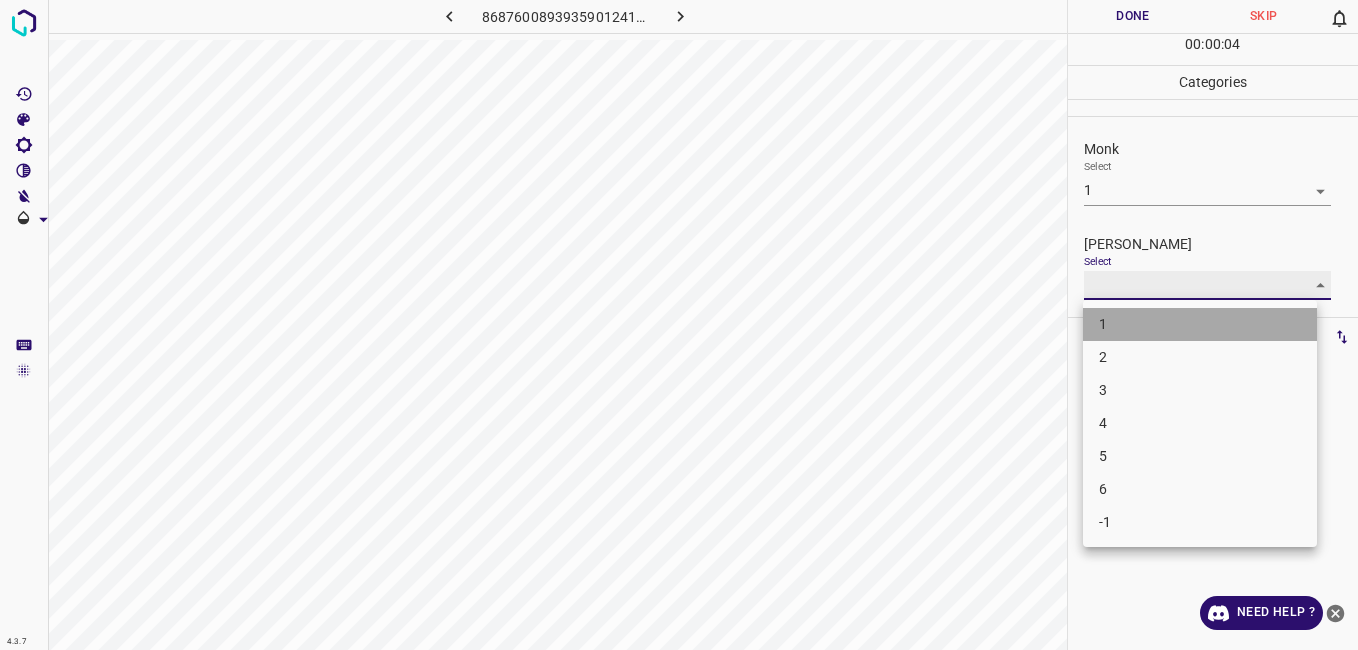 type on "1" 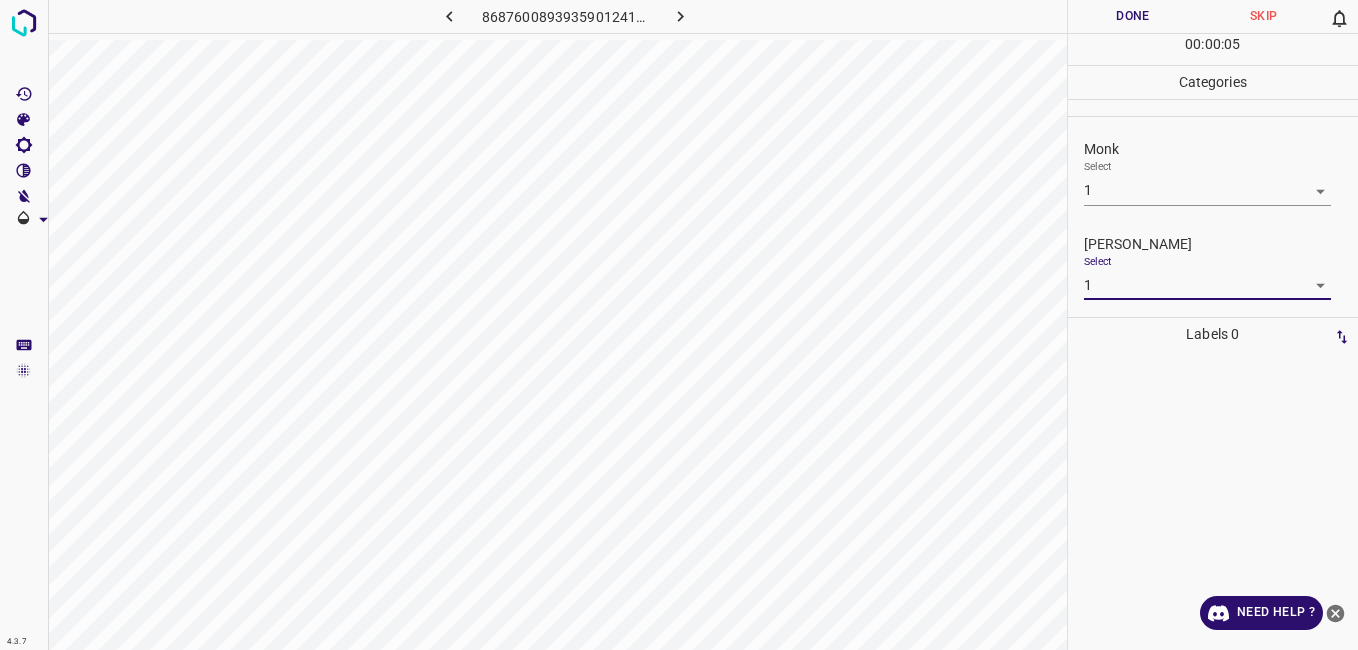 click on "Done" at bounding box center [1133, 16] 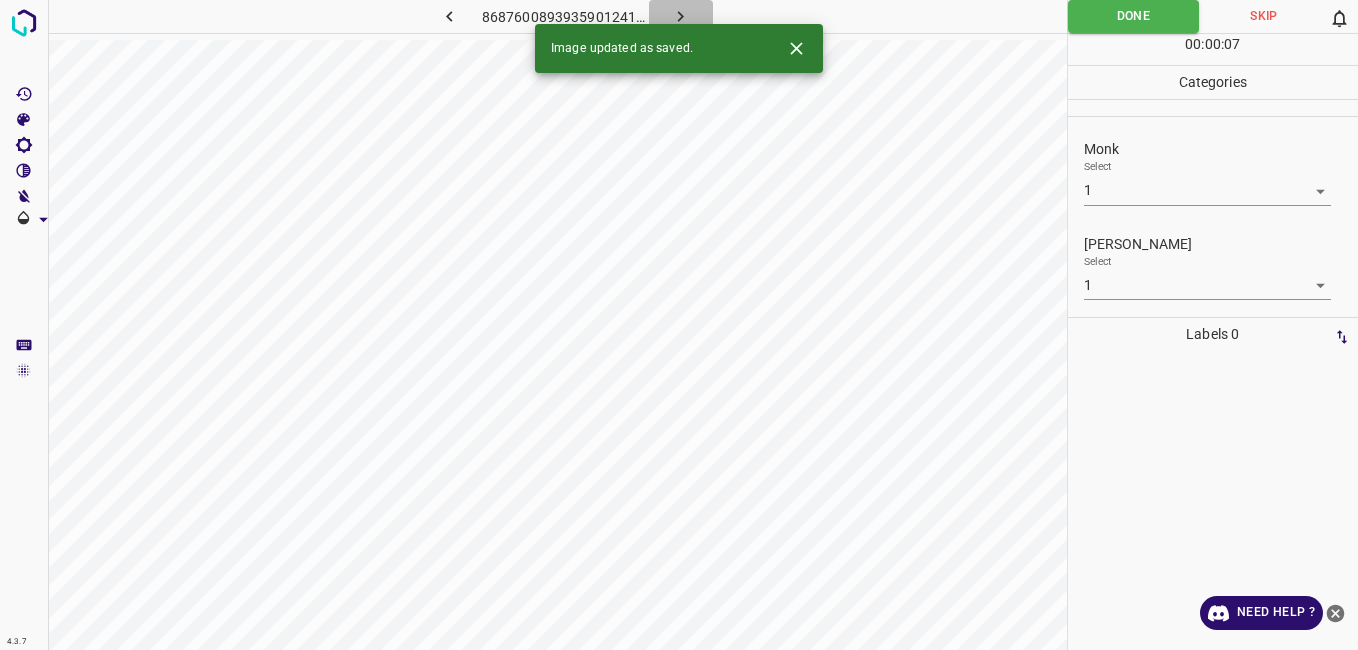 click 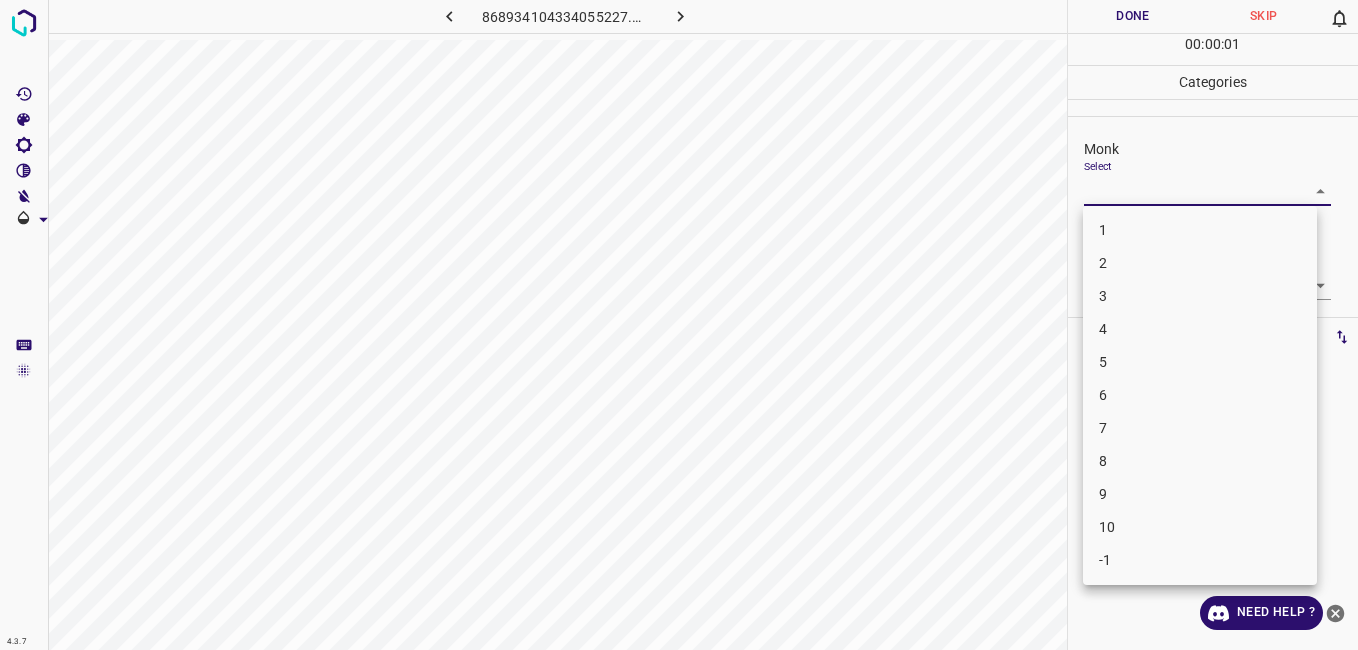 click on "4.3.7 868934104334055227.png Done Skip 0 00   : 00   : 01   Categories Monk   Select ​  Fitzpatrick   Select ​ Labels   0 Categories 1 Monk 2  Fitzpatrick Tools Space Change between modes (Draw & Edit) I Auto labeling R Restore zoom M Zoom in N Zoom out Delete Delete selecte label Filters Z Restore filters X Saturation filter C Brightness filter V Contrast filter B Gray scale filter General O Download Need Help ? - Text - Hide - Delete 1 2 3 4 5 6 7 8 9 10 -1" at bounding box center (679, 325) 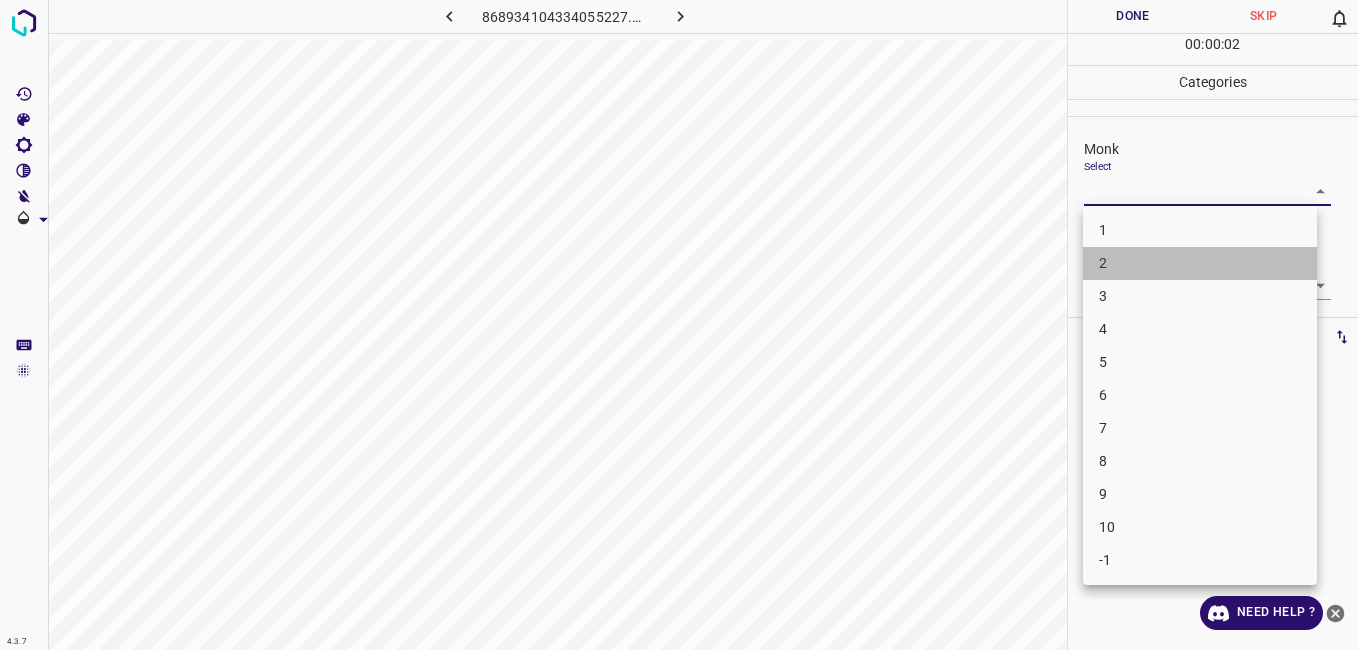 click on "2" at bounding box center (1200, 263) 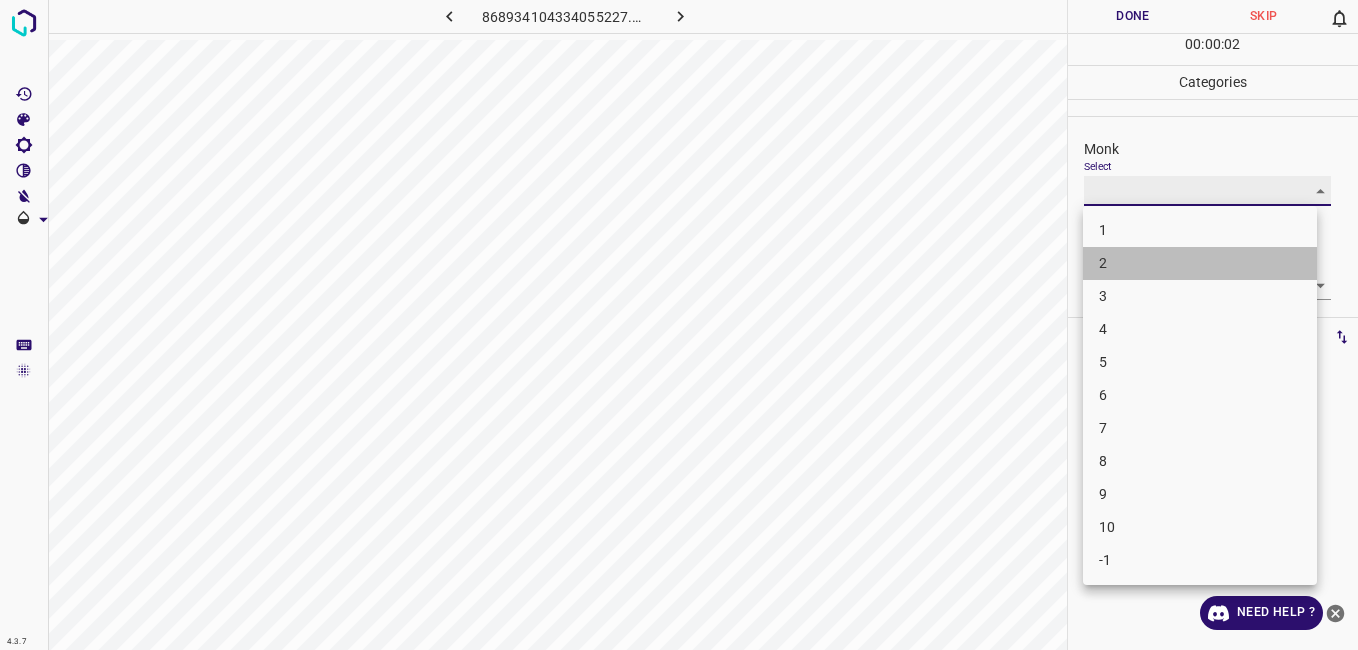 type on "2" 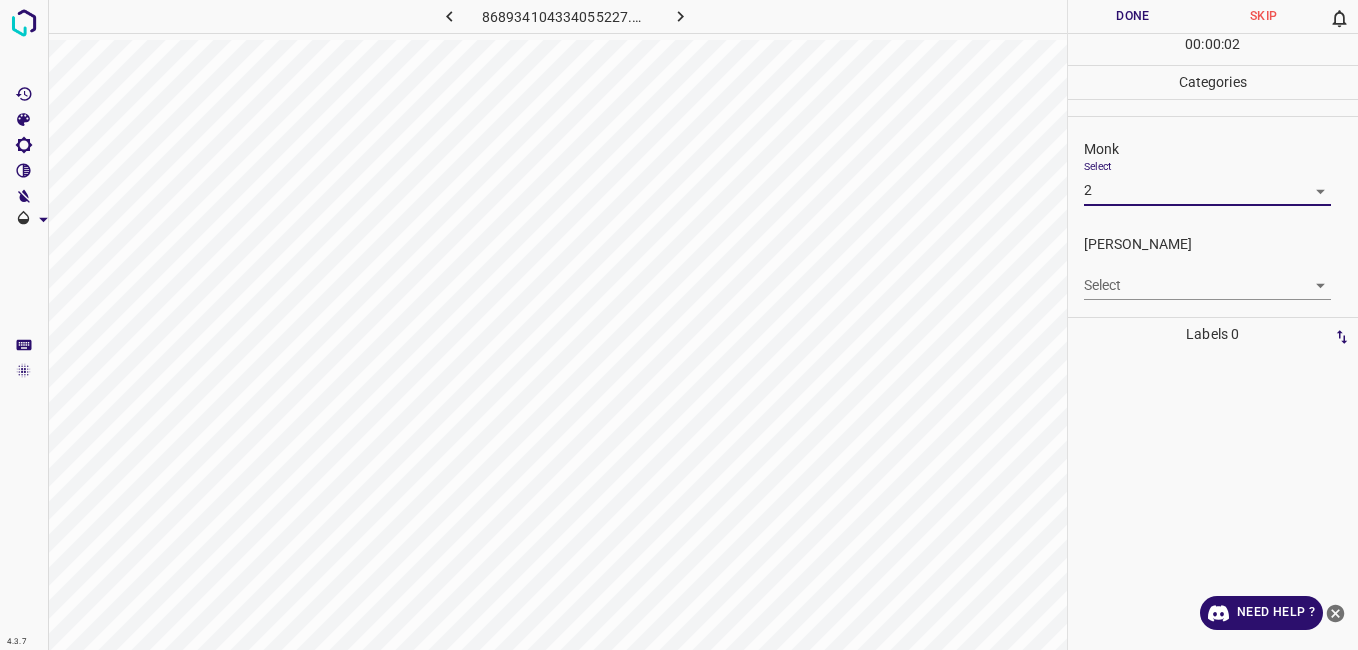 click on "4.3.7 868934104334055227.png Done Skip 0 00   : 00   : 02   Categories Monk   Select 2 2  Fitzpatrick   Select ​ Labels   0 Categories 1 Monk 2  Fitzpatrick Tools Space Change between modes (Draw & Edit) I Auto labeling R Restore zoom M Zoom in N Zoom out Delete Delete selecte label Filters Z Restore filters X Saturation filter C Brightness filter V Contrast filter B Gray scale filter General O Download Need Help ? - Text - Hide - Delete" at bounding box center (679, 325) 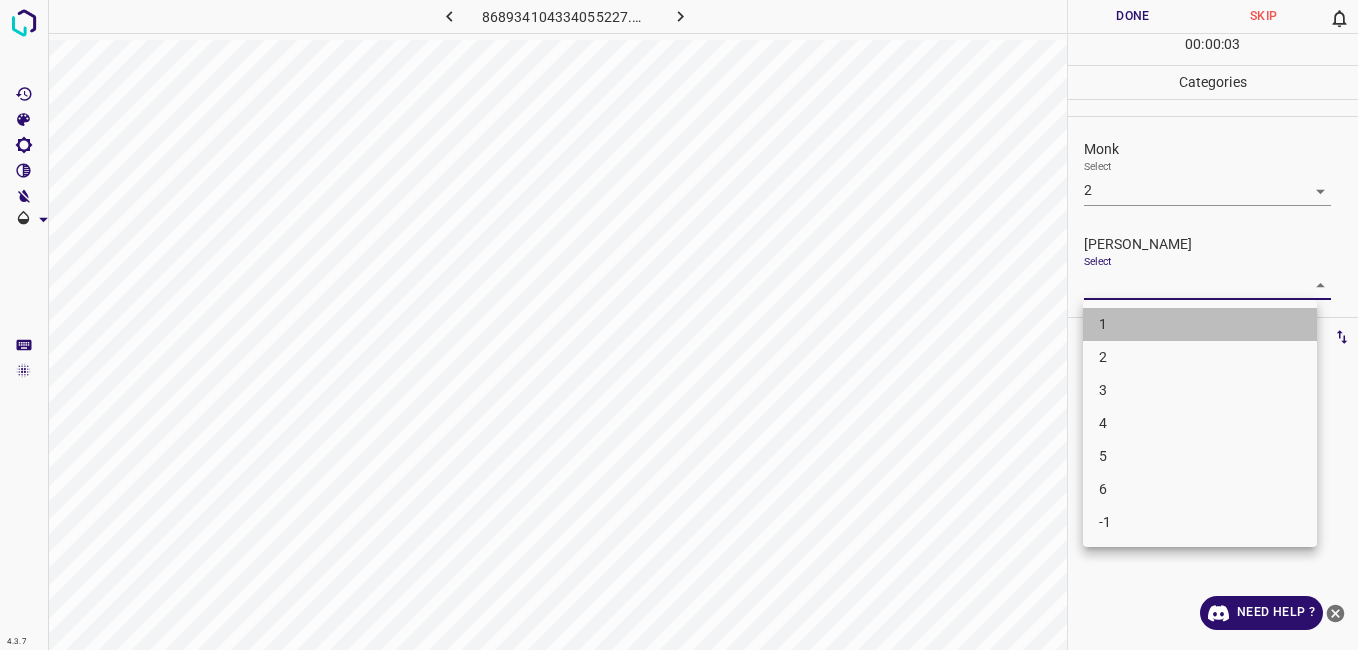 click on "1" at bounding box center [1200, 324] 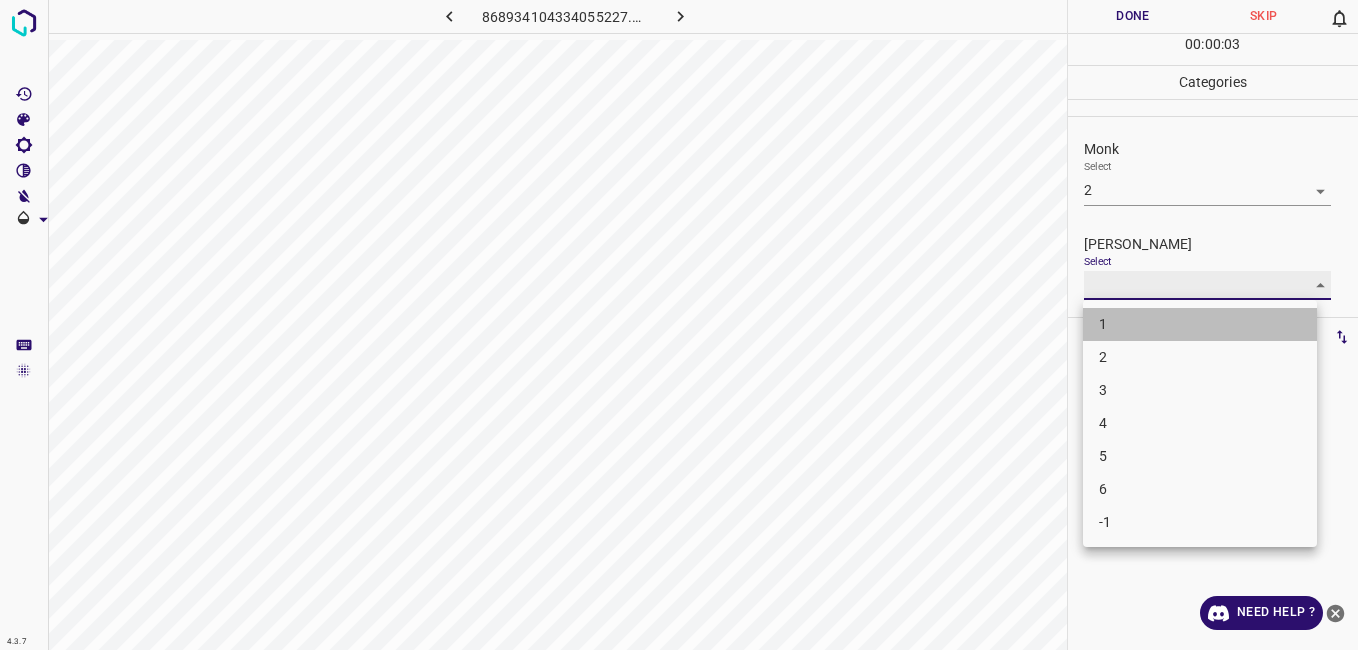 type on "1" 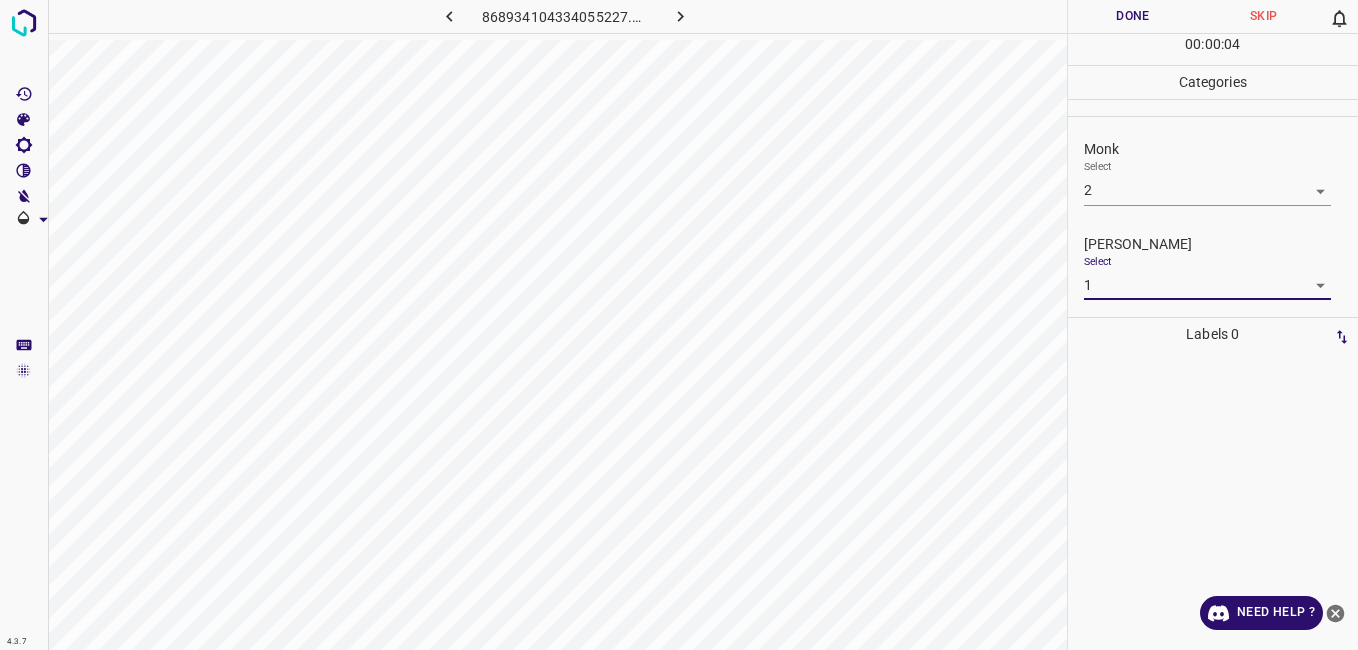 click on "Done" at bounding box center (1133, 16) 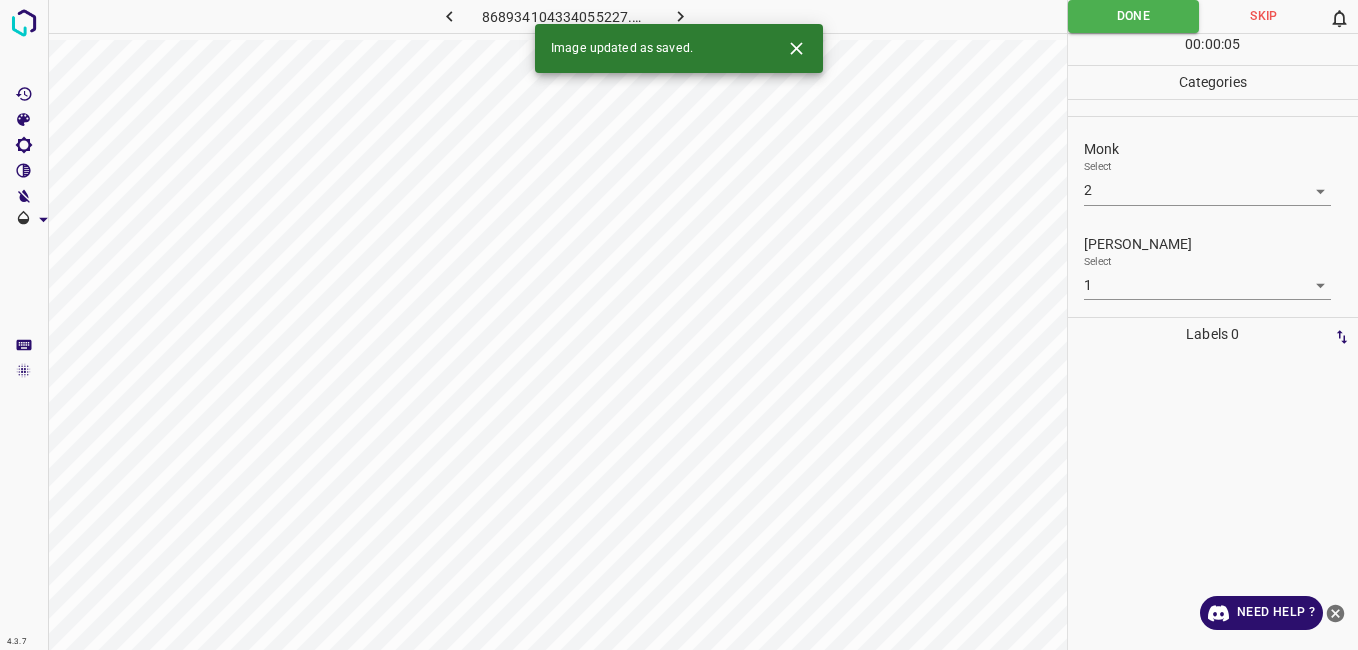 click 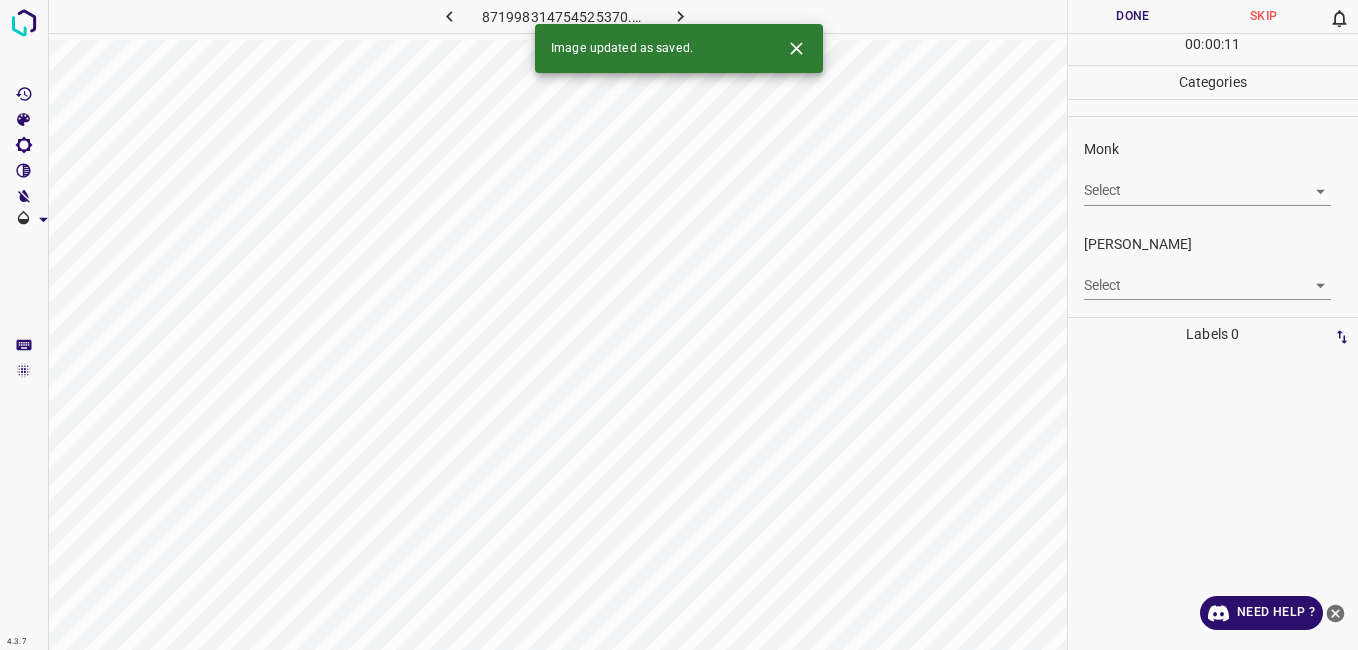 click on "4.3.7 871998314754525370.png Done Skip 0 00   : 00   : 11   Categories Monk   Select ​  Fitzpatrick   Select ​ Labels   0 Categories 1 Monk 2  Fitzpatrick Tools Space Change between modes (Draw & Edit) I Auto labeling R Restore zoom M Zoom in N Zoom out Delete Delete selecte label Filters Z Restore filters X Saturation filter C Brightness filter V Contrast filter B Gray scale filter General O Download Image updated as saved. Need Help ? - Text - Hide - Delete" at bounding box center (679, 325) 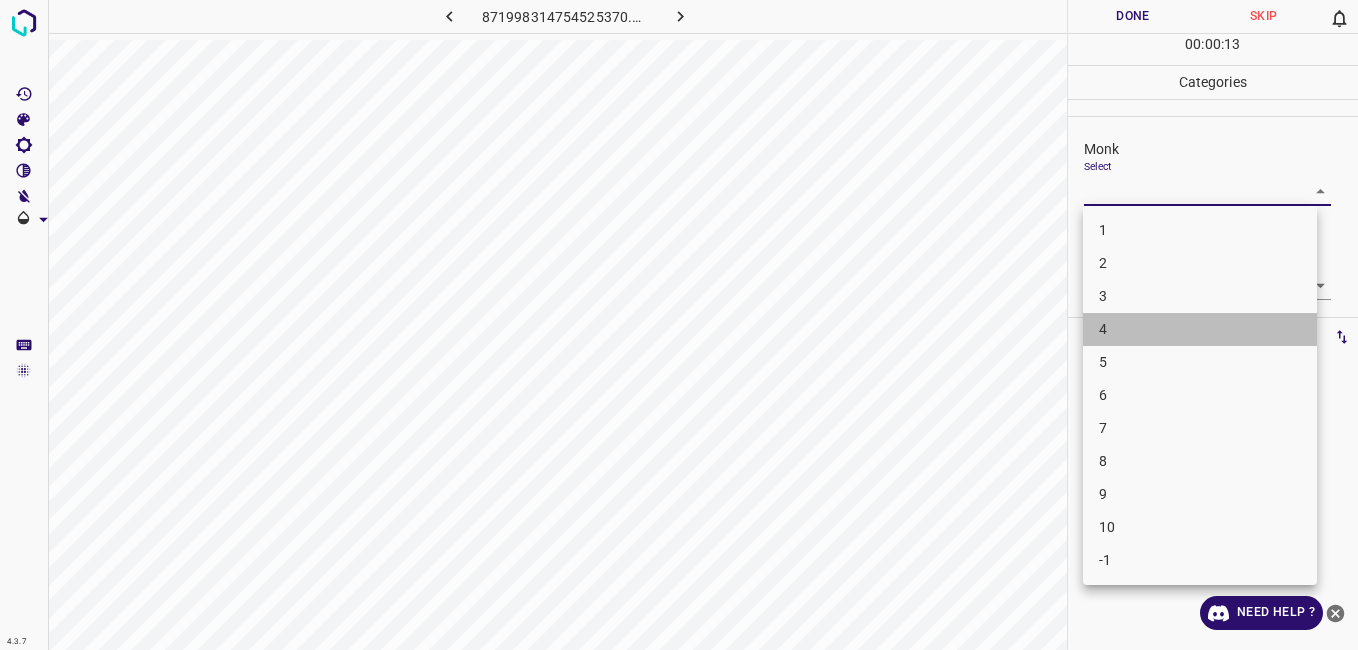 click on "4" at bounding box center [1200, 329] 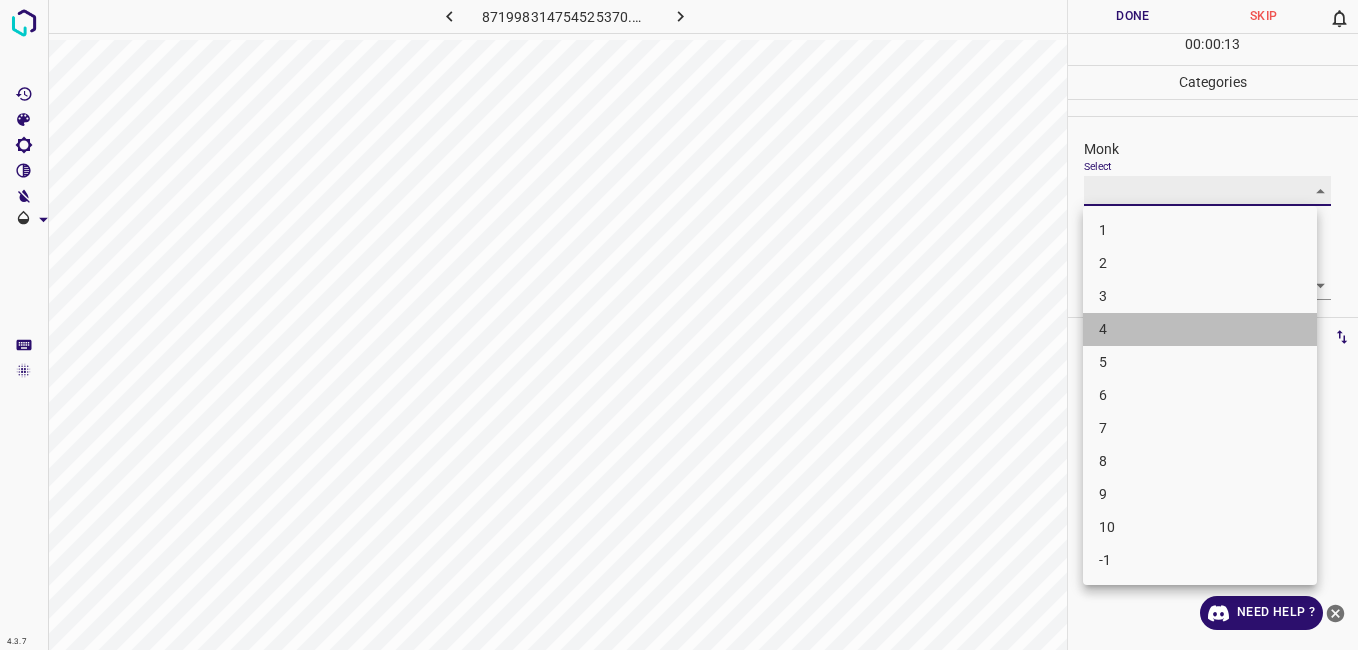 type on "4" 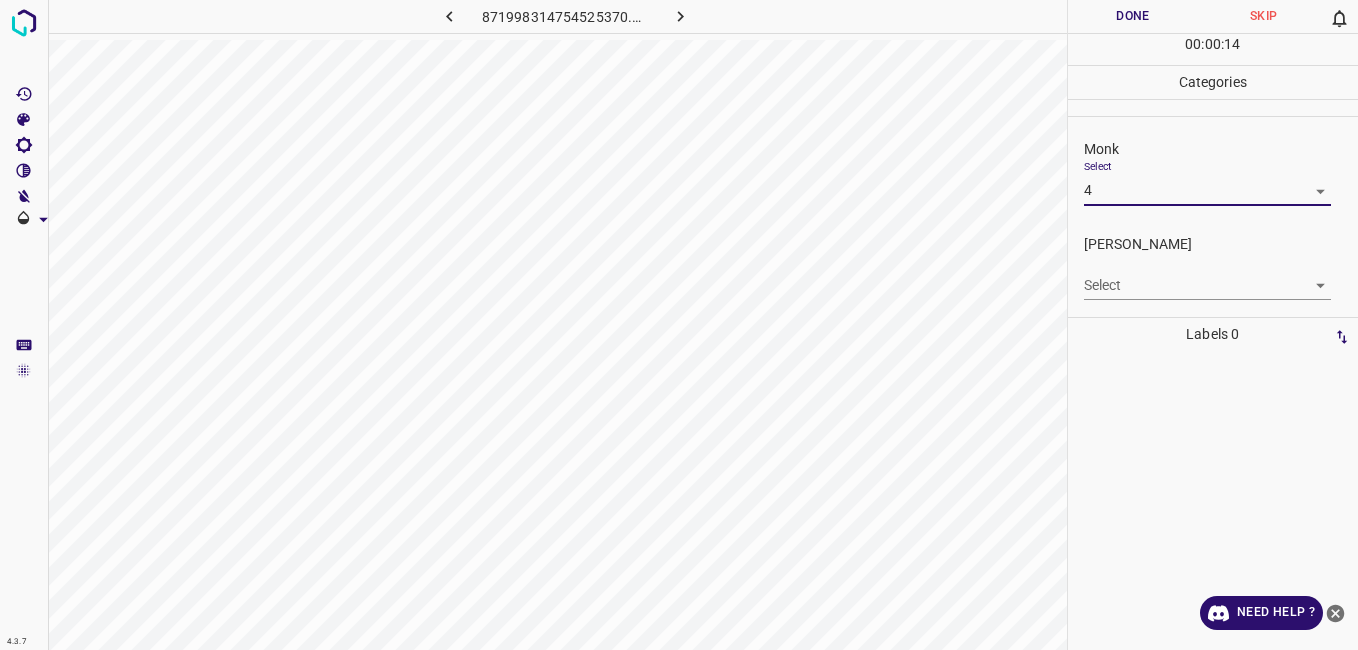 click on "4.3.7 871998314754525370.png Done Skip 0 00   : 00   : 14   Categories Monk   Select 4 4  Fitzpatrick   Select ​ Labels   0 Categories 1 Monk 2  Fitzpatrick Tools Space Change between modes (Draw & Edit) I Auto labeling R Restore zoom M Zoom in N Zoom out Delete Delete selecte label Filters Z Restore filters X Saturation filter C Brightness filter V Contrast filter B Gray scale filter General O Download Need Help ? - Text - Hide - Delete" at bounding box center (679, 325) 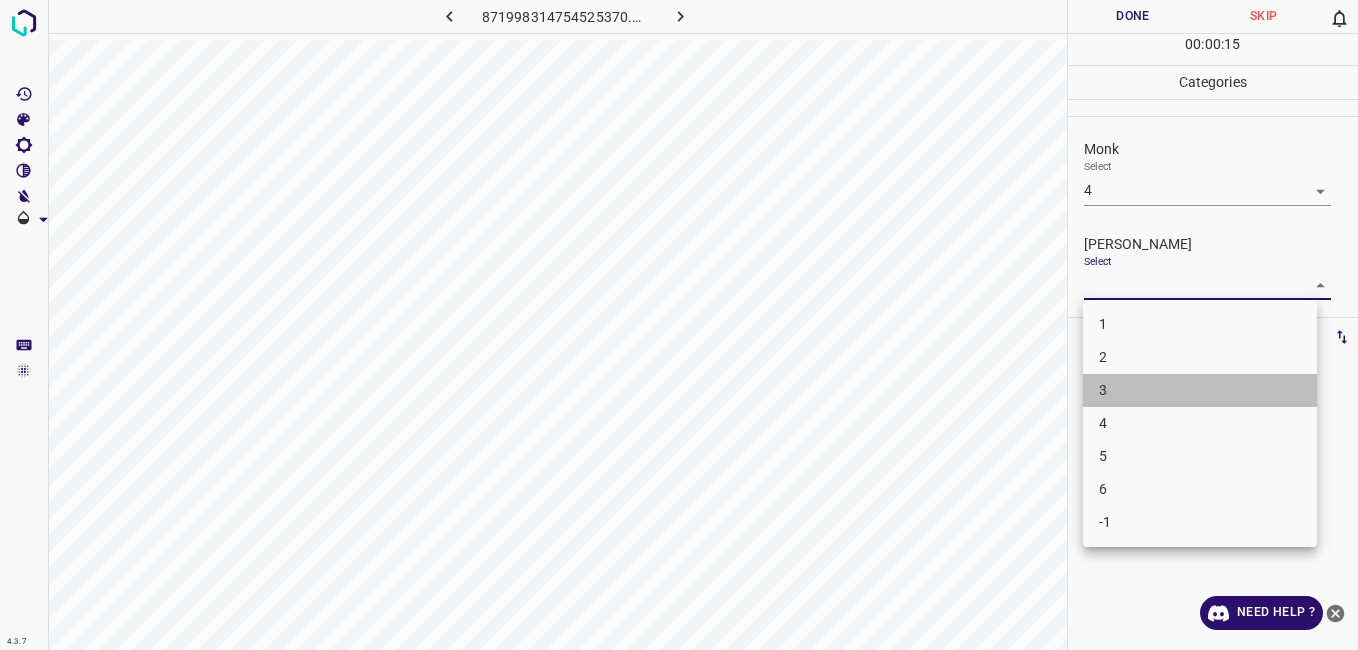 click on "3" at bounding box center [1200, 390] 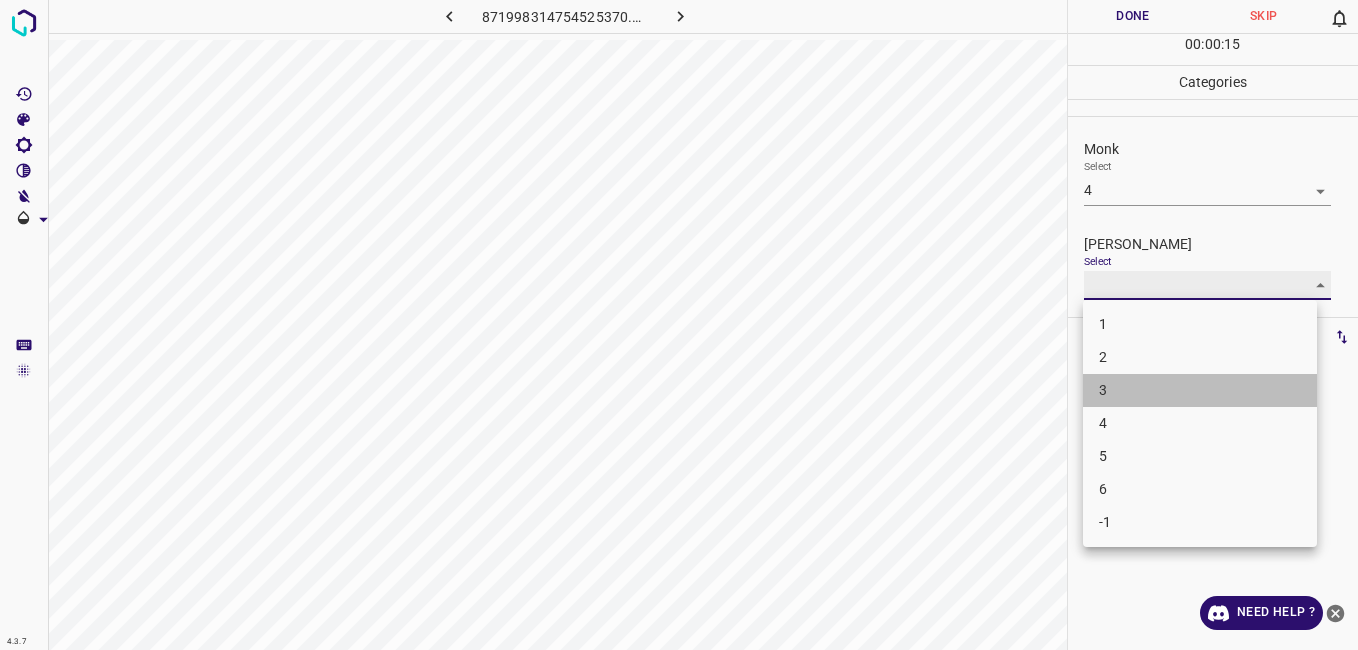 type on "3" 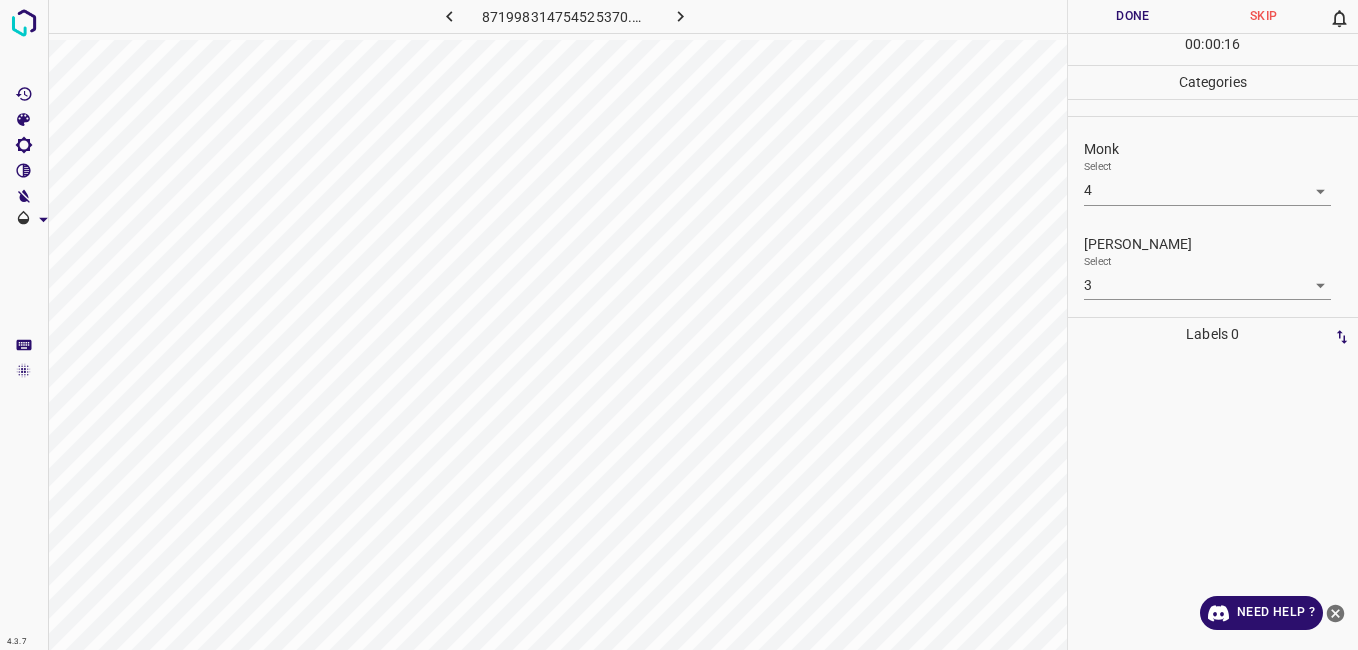 click on "00   : 00   : 16" at bounding box center (1213, 49) 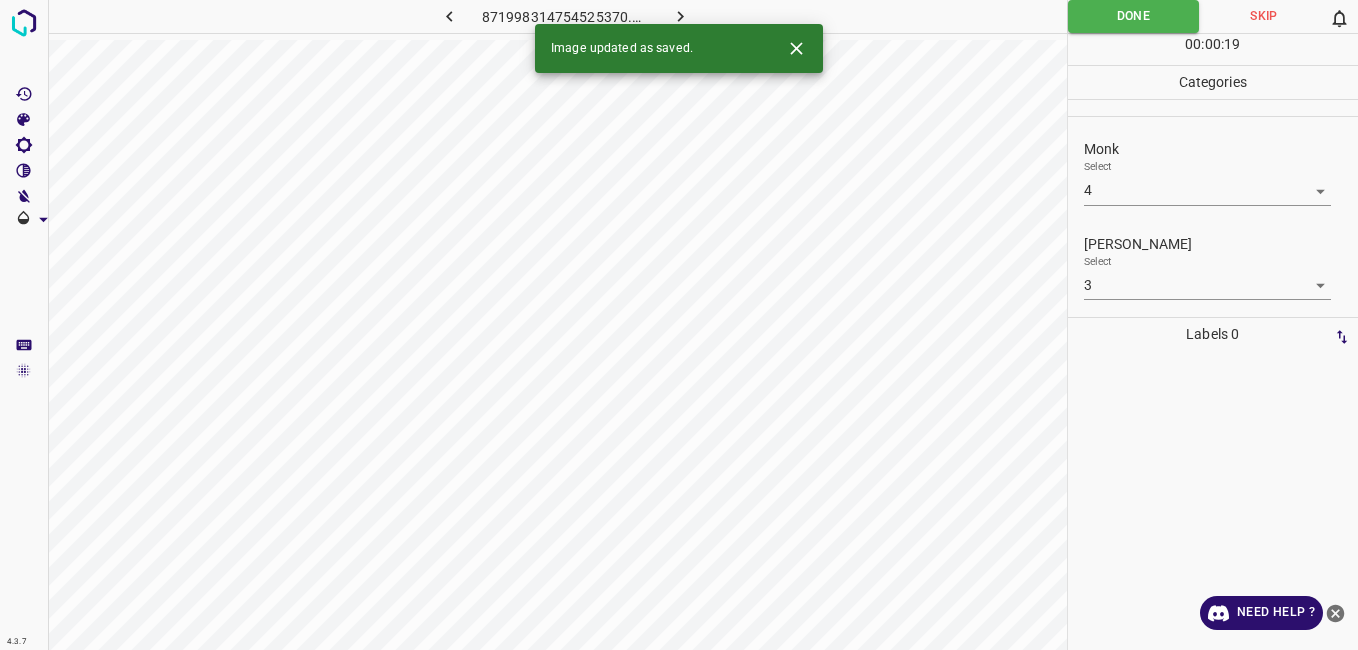 click 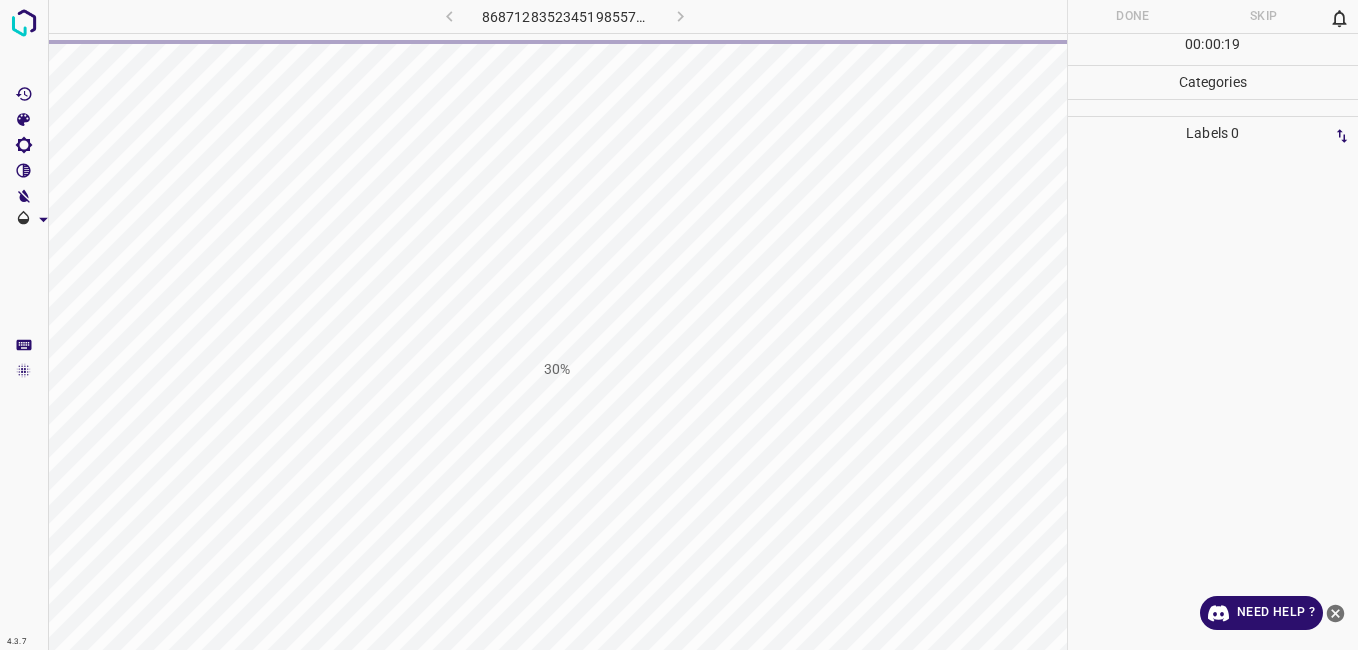 drag, startPoint x: 674, startPoint y: 7, endPoint x: 610, endPoint y: 100, distance: 112.89375 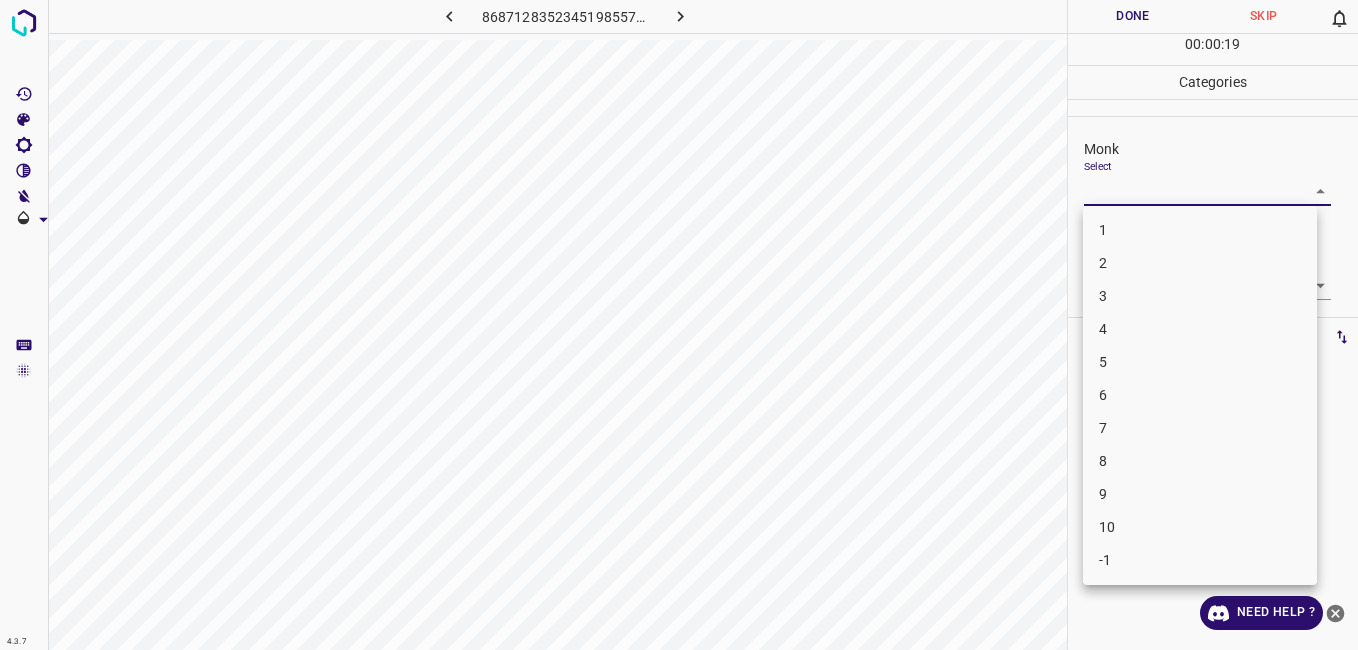click on "4.3.7 8687128352345198557.png Done Skip 0 00   : 00   : 19   Categories Monk   Select ​  Fitzpatrick   Select ​ Labels   0 Categories 1 Monk 2  Fitzpatrick Tools Space Change between modes (Draw & Edit) I Auto labeling R Restore zoom M Zoom in N Zoom out Delete Delete selecte label Filters Z Restore filters X Saturation filter C Brightness filter V Contrast filter B Gray scale filter General O Download Need Help ? - Text - Hide - Delete 1 2 3 4 5 6 7 8 9 10 -1" at bounding box center [679, 325] 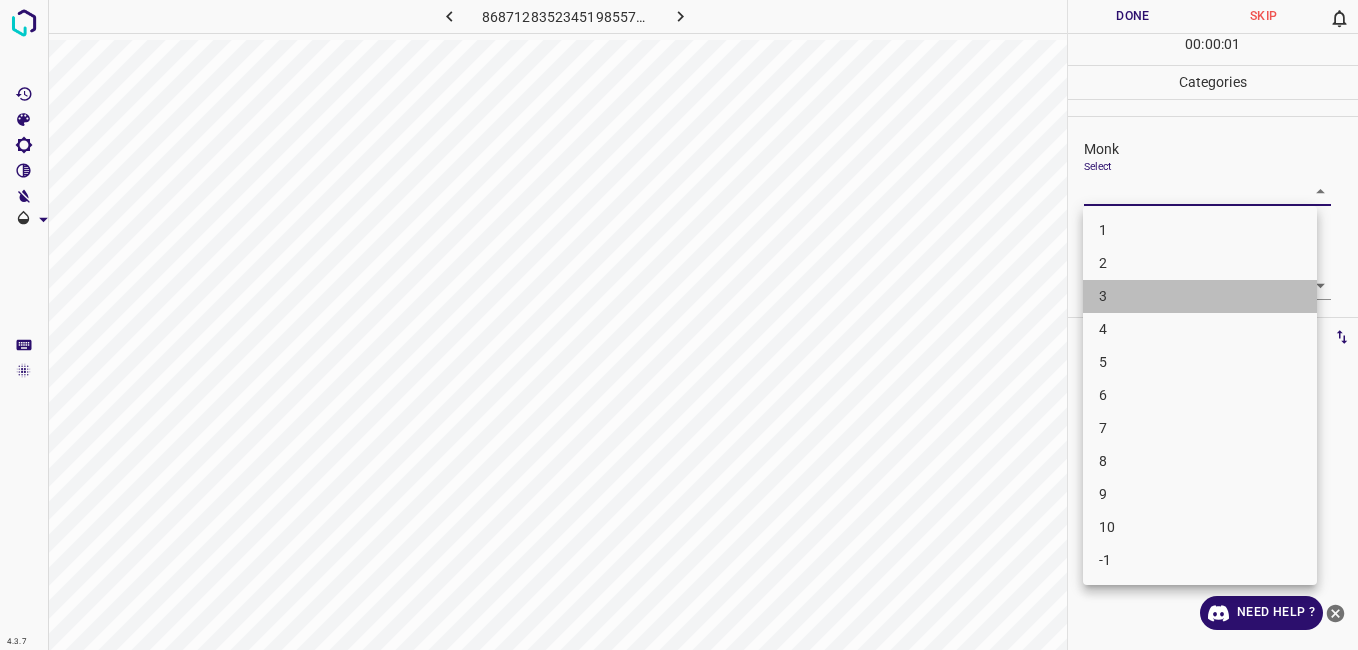 click on "3" at bounding box center (1200, 296) 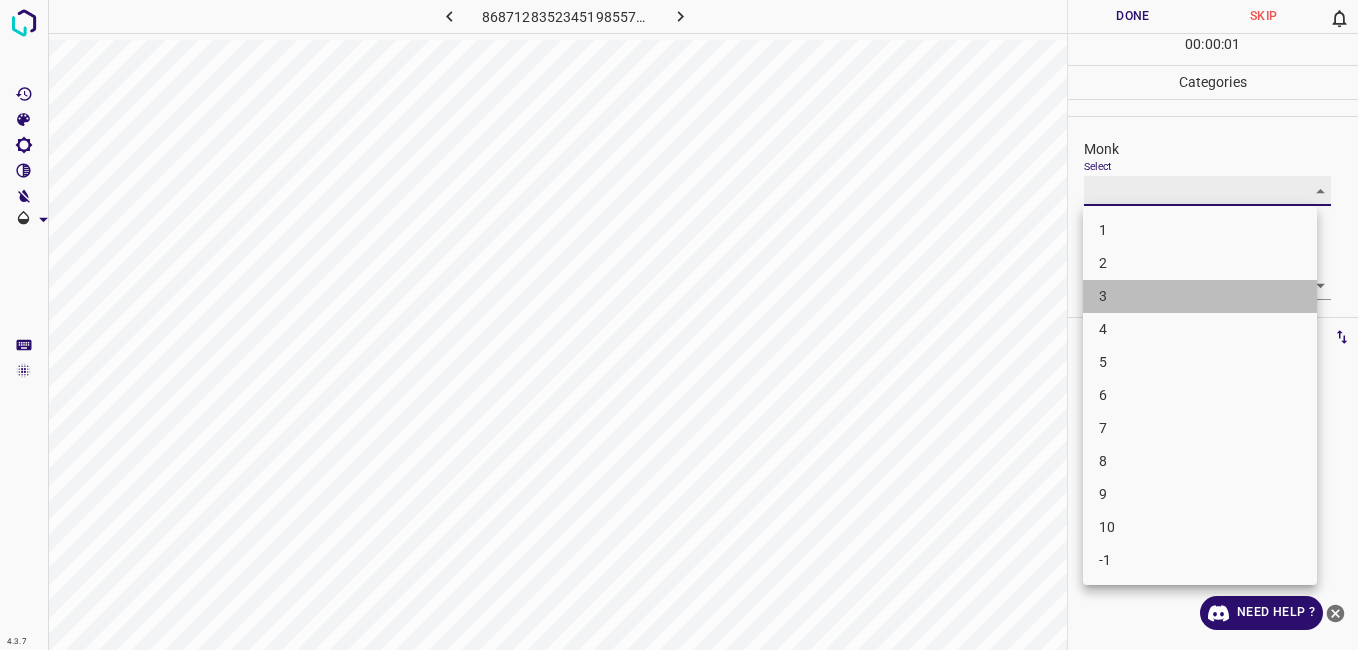 type on "3" 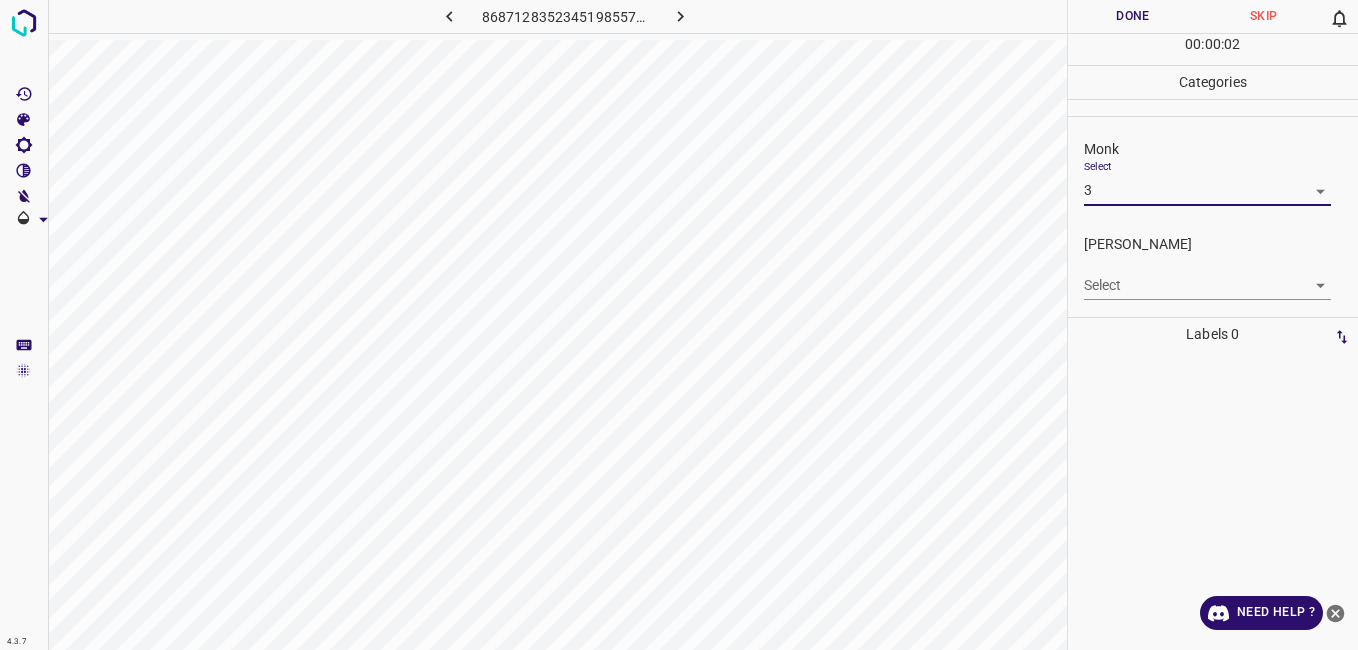 click on "4.3.7 8687128352345198557.png Done Skip 0 00   : 00   : 02   Categories Monk   Select 3 3  Fitzpatrick   Select ​ Labels   0 Categories 1 Monk 2  Fitzpatrick Tools Space Change between modes (Draw & Edit) I Auto labeling R Restore zoom M Zoom in N Zoom out Delete Delete selecte label Filters Z Restore filters X Saturation filter C Brightness filter V Contrast filter B Gray scale filter General O Download Need Help ? - Text - Hide - Delete" at bounding box center (679, 325) 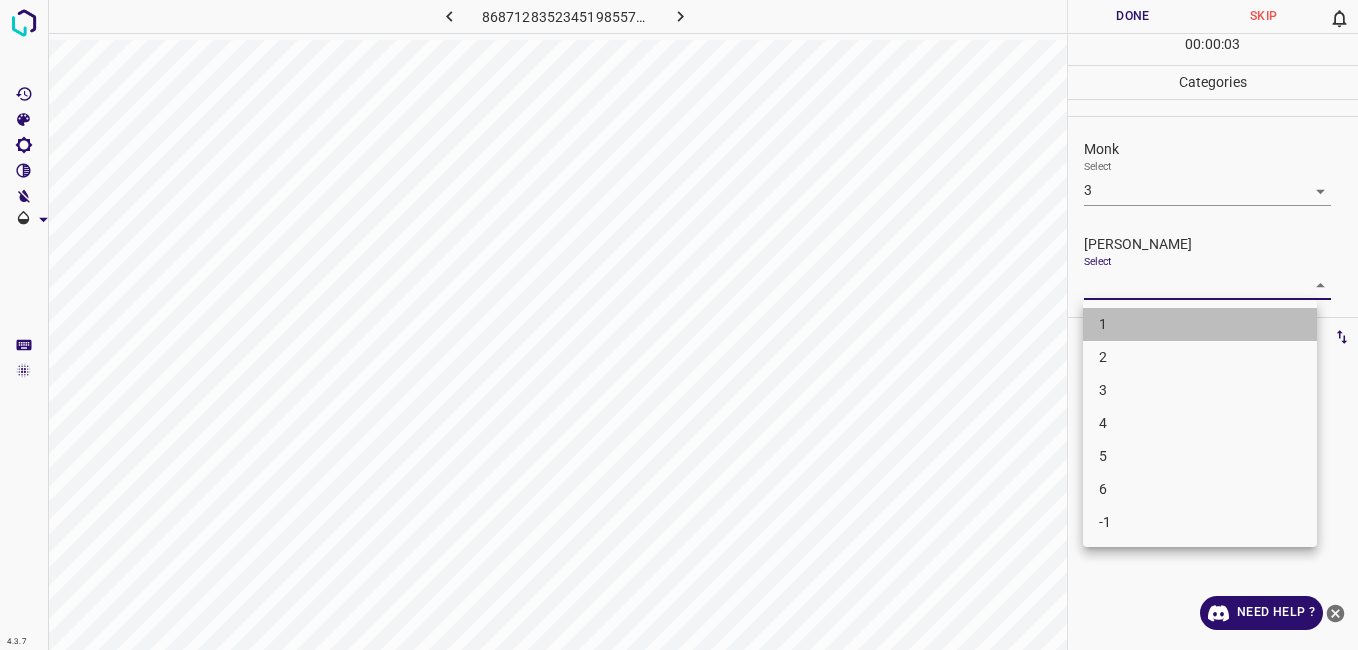 click on "1" at bounding box center [1200, 324] 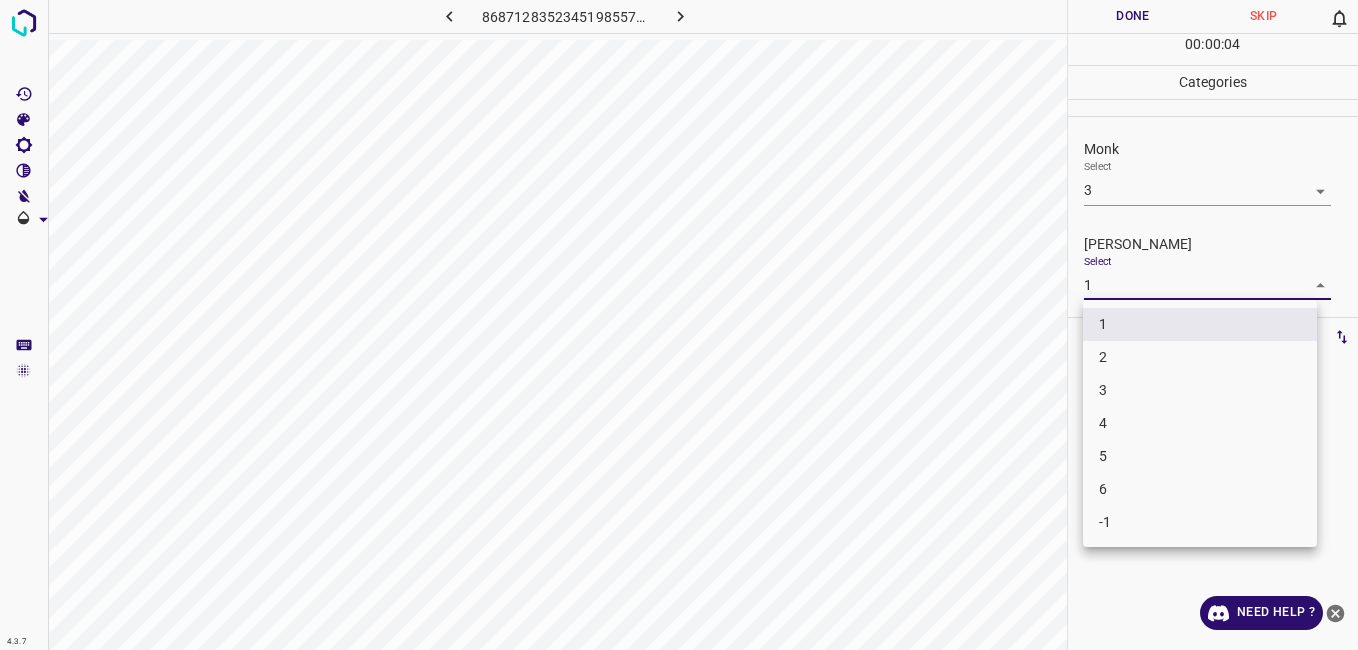 click on "4.3.7 8687128352345198557.png Done Skip 0 00   : 00   : 04   Categories Monk   Select 3 3  Fitzpatrick   Select 1 1 Labels   0 Categories 1 Monk 2  Fitzpatrick Tools Space Change between modes (Draw & Edit) I Auto labeling R Restore zoom M Zoom in N Zoom out Delete Delete selecte label Filters Z Restore filters X Saturation filter C Brightness filter V Contrast filter B Gray scale filter General O Download Need Help ? - Text - Hide - Delete 1 2 3 4 5 6 -1" at bounding box center (679, 325) 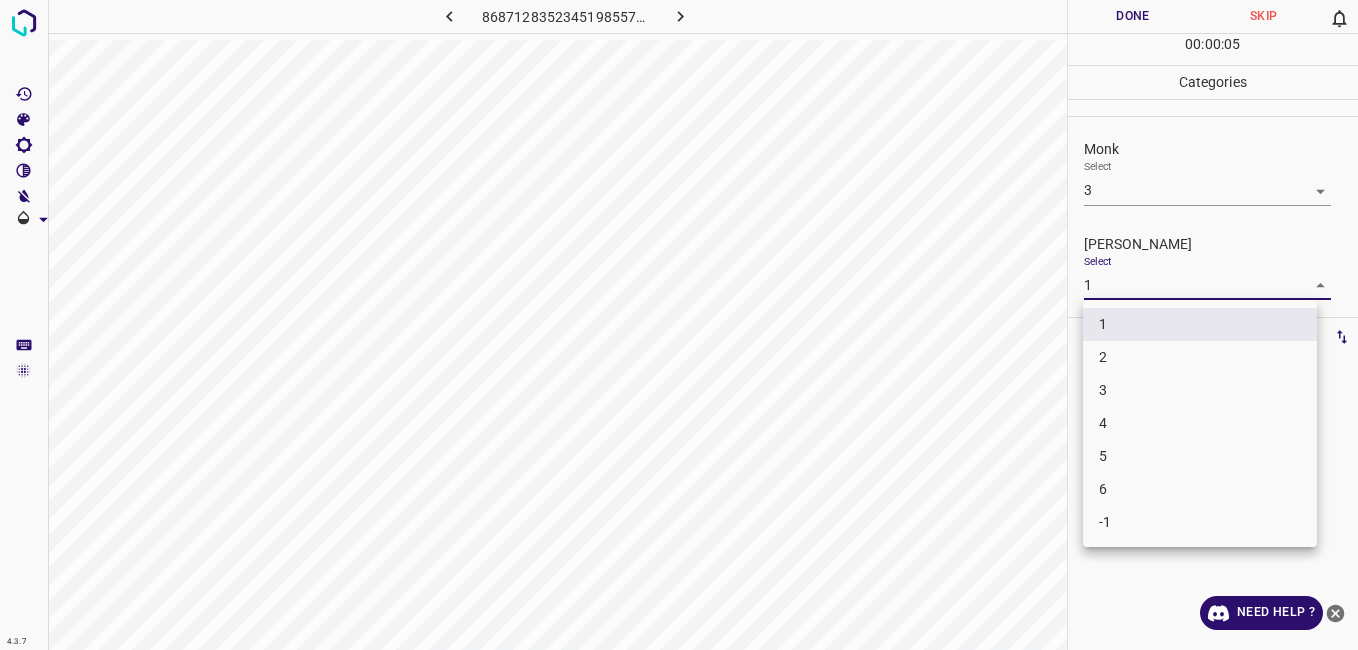 click on "2" at bounding box center (1200, 357) 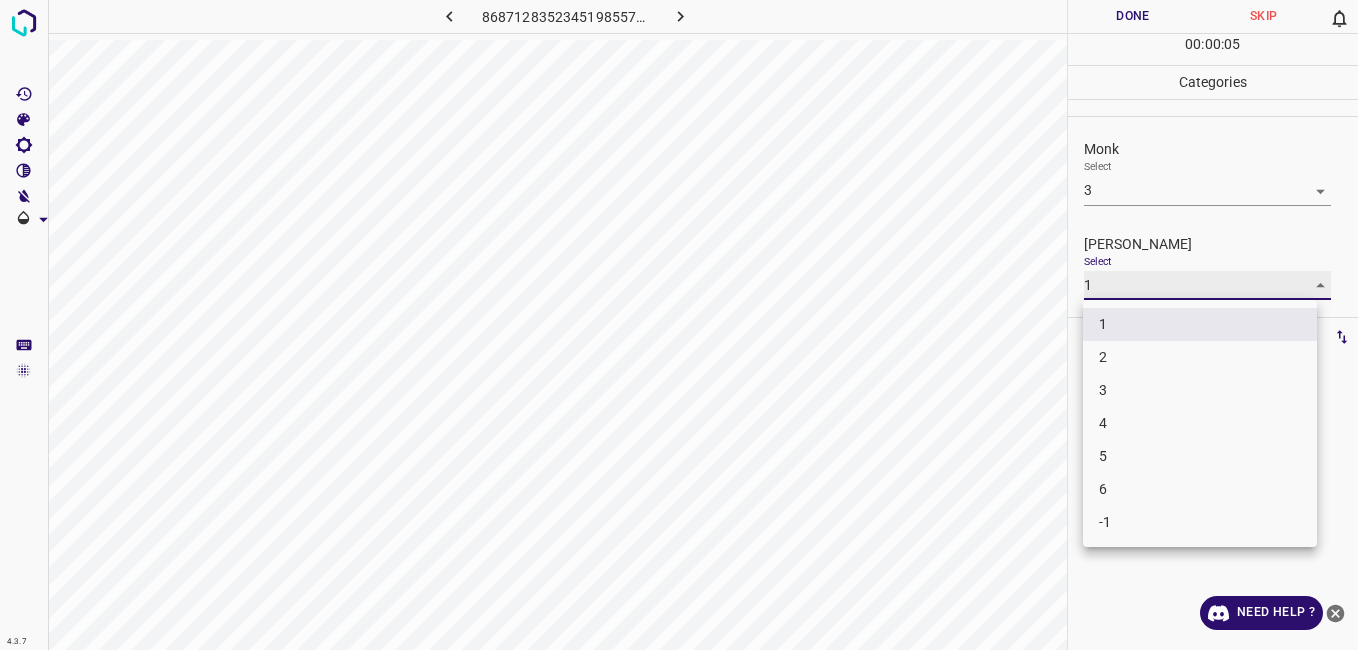 type on "2" 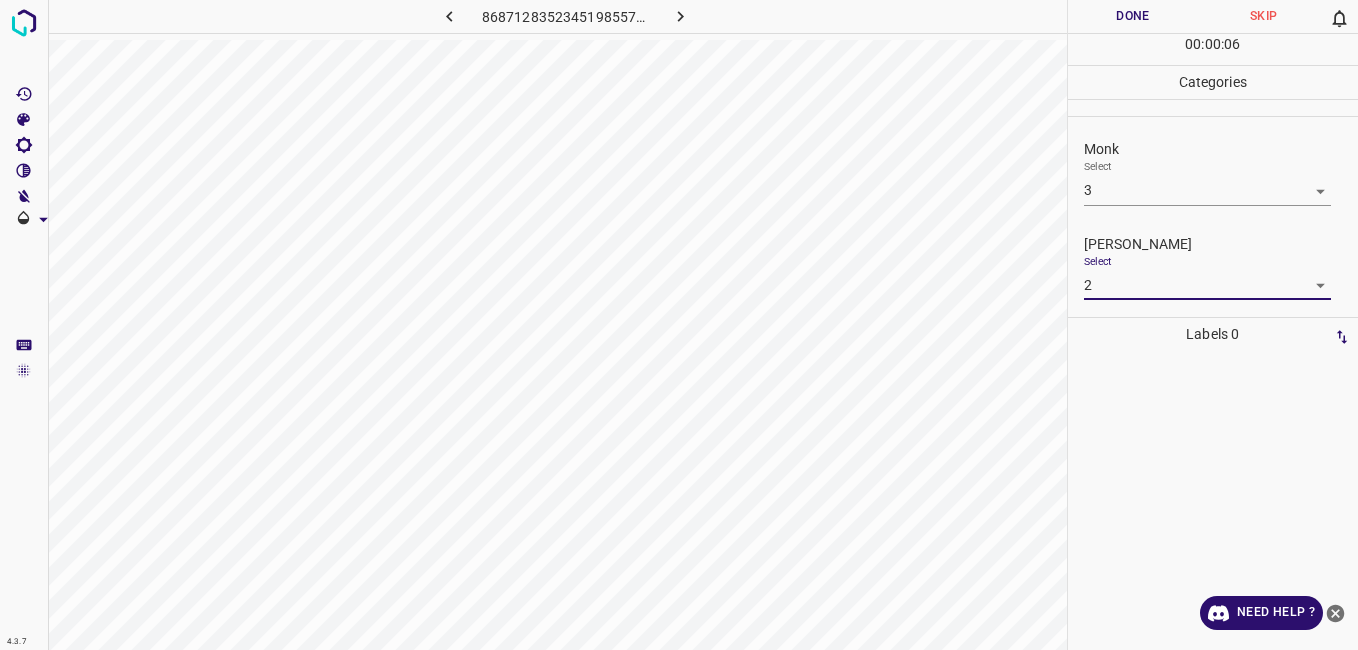 click on "Done" at bounding box center (1133, 16) 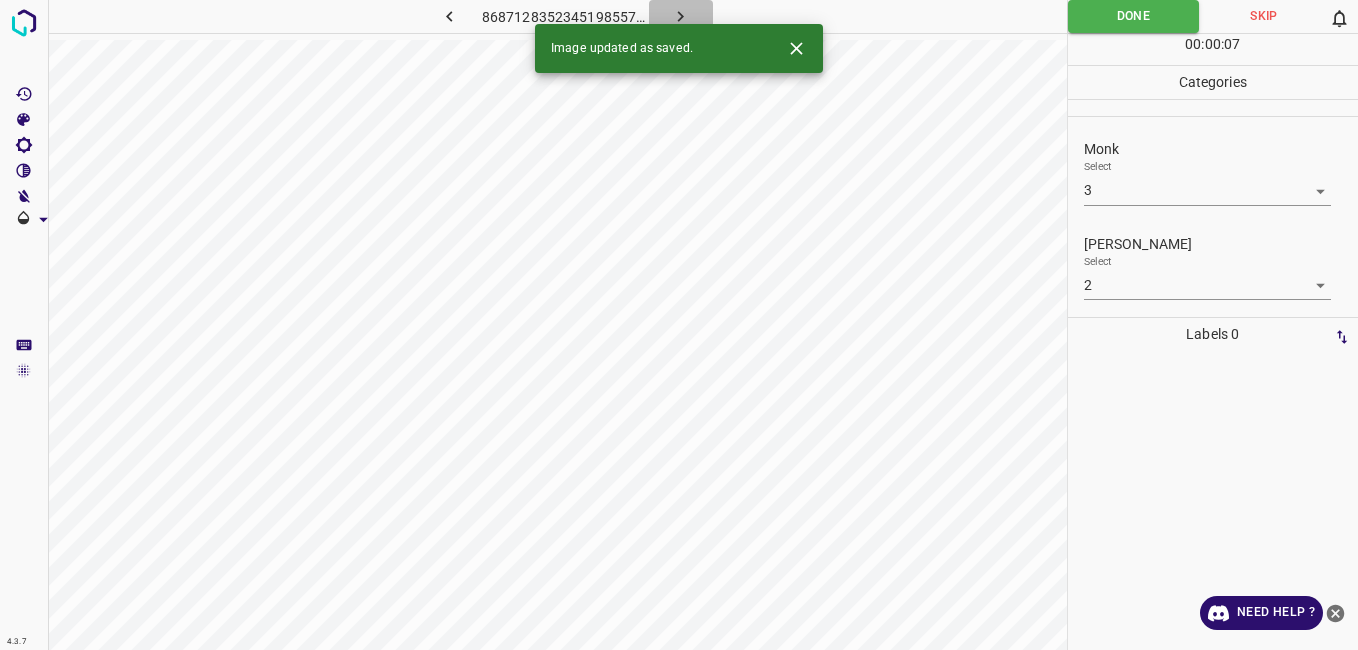 click at bounding box center [681, 16] 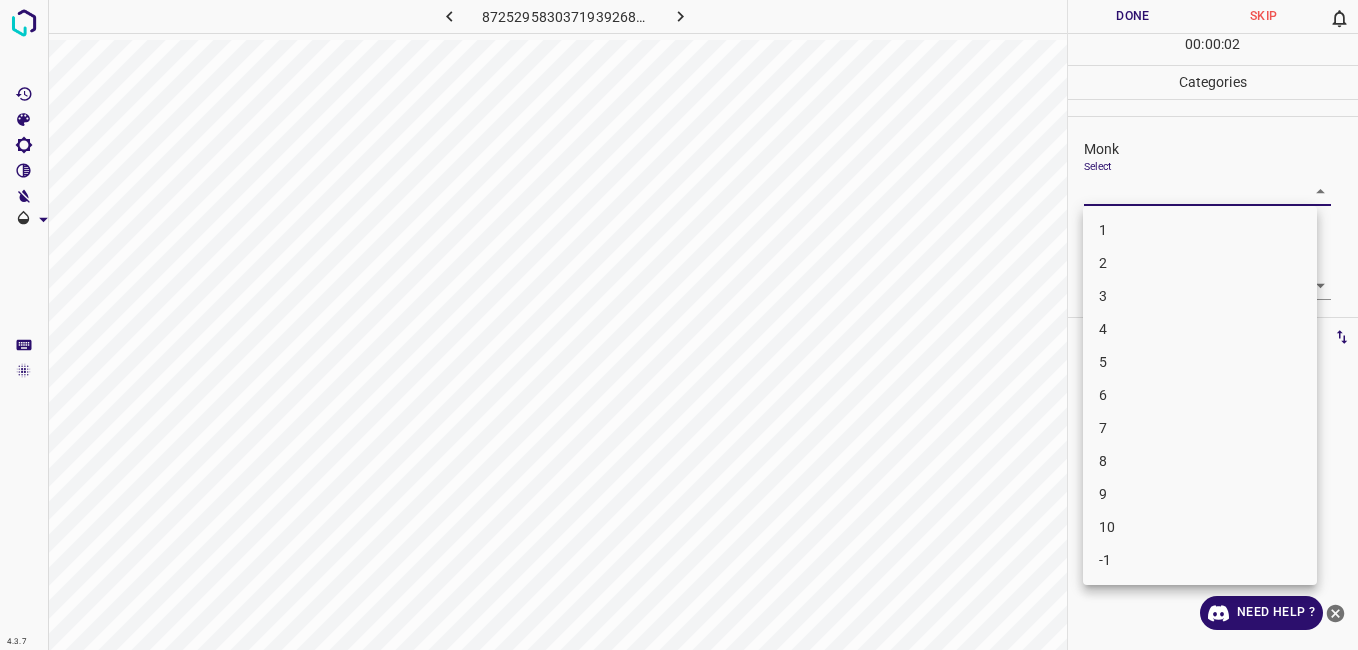 click on "4.3.7 8725295830371939268.png Done Skip 0 00   : 00   : 02   Categories Monk   Select ​  Fitzpatrick   Select ​ Labels   0 Categories 1 Monk 2  Fitzpatrick Tools Space Change between modes (Draw & Edit) I Auto labeling R Restore zoom M Zoom in N Zoom out Delete Delete selecte label Filters Z Restore filters X Saturation filter C Brightness filter V Contrast filter B Gray scale filter General O Download Need Help ? - Text - Hide - Delete 1 2 3 4 5 6 7 8 9 10 -1" at bounding box center [679, 325] 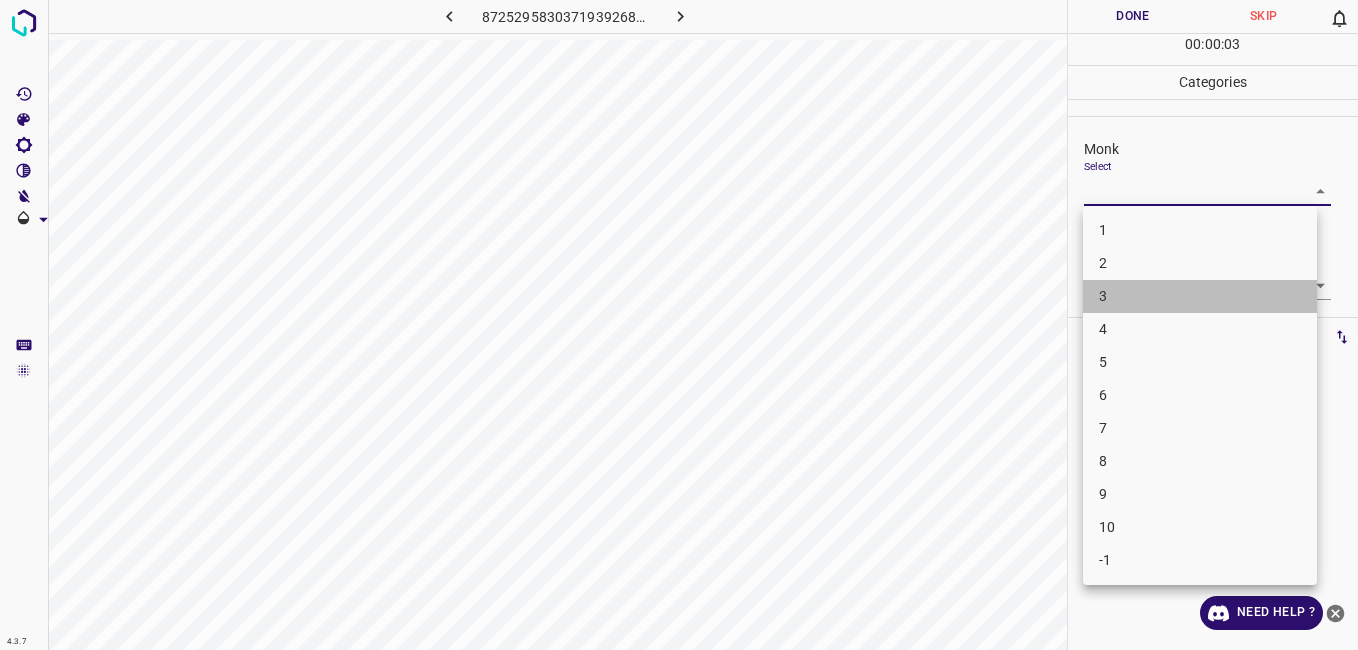 click on "3" at bounding box center (1200, 296) 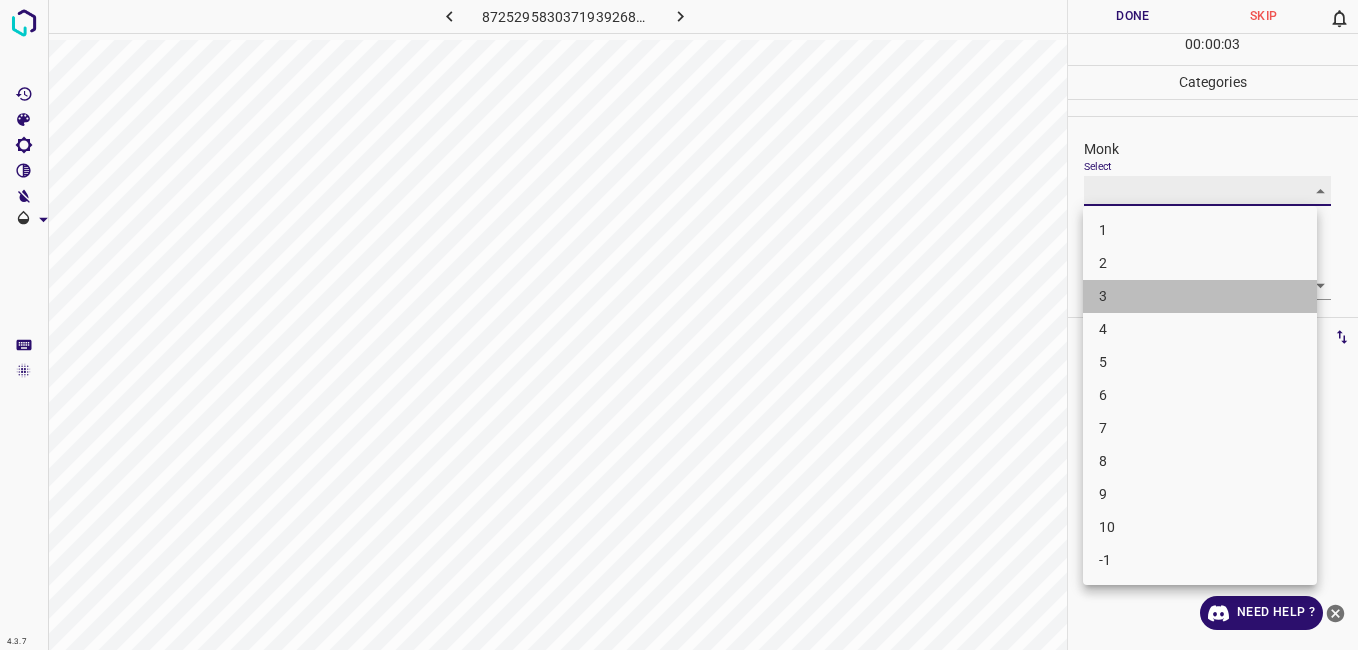 type on "3" 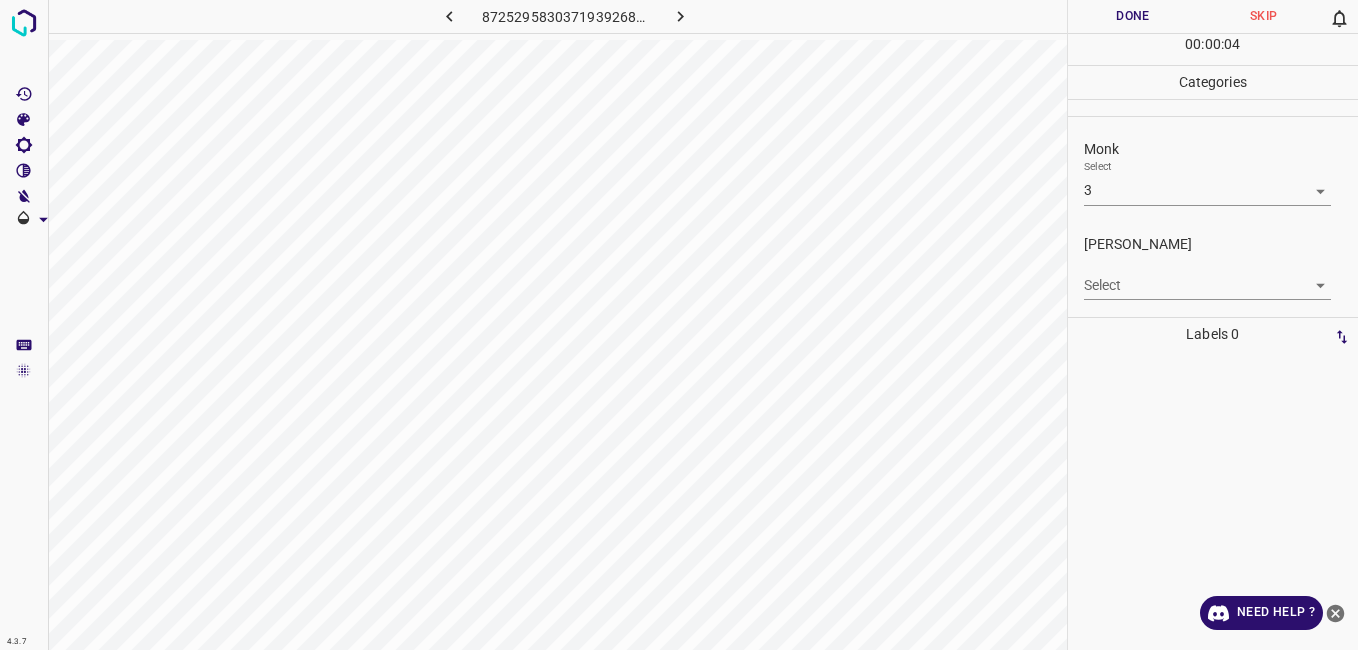 click on "Fitzpatrick   Select ​" at bounding box center (1213, 267) 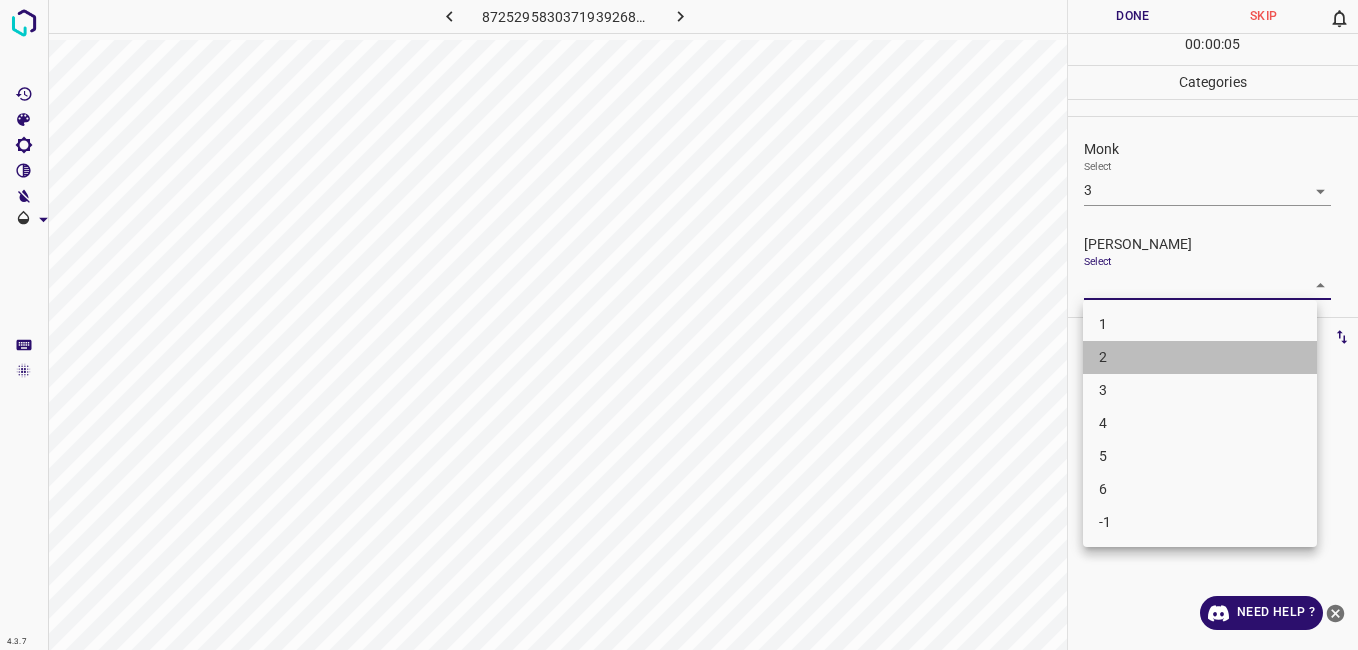 click on "2" at bounding box center [1200, 357] 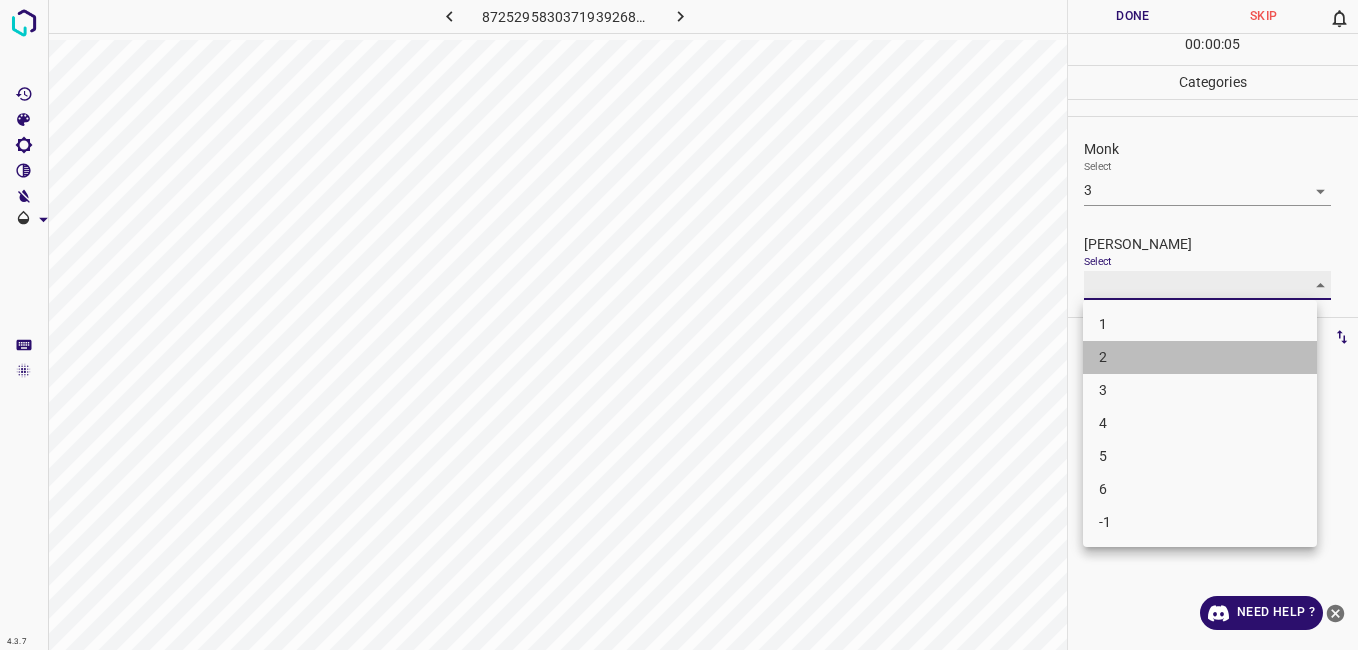 type on "2" 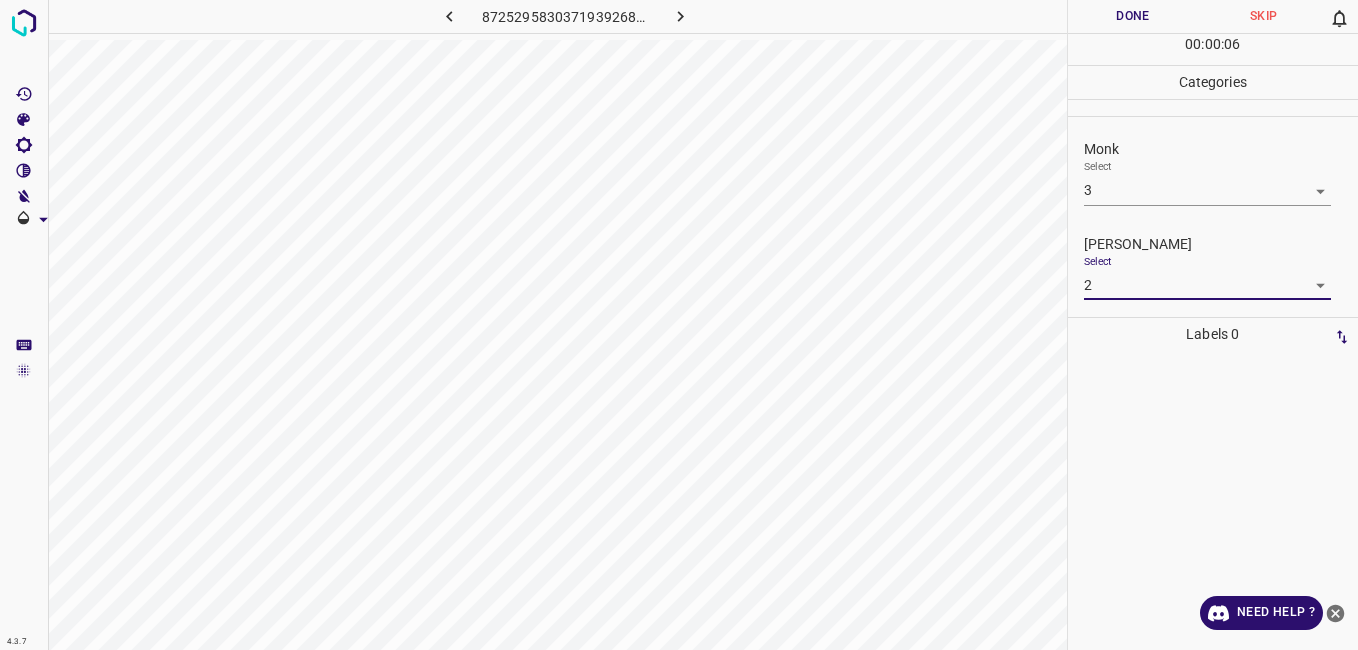 click on "00   : 00   : 06" at bounding box center (1213, 49) 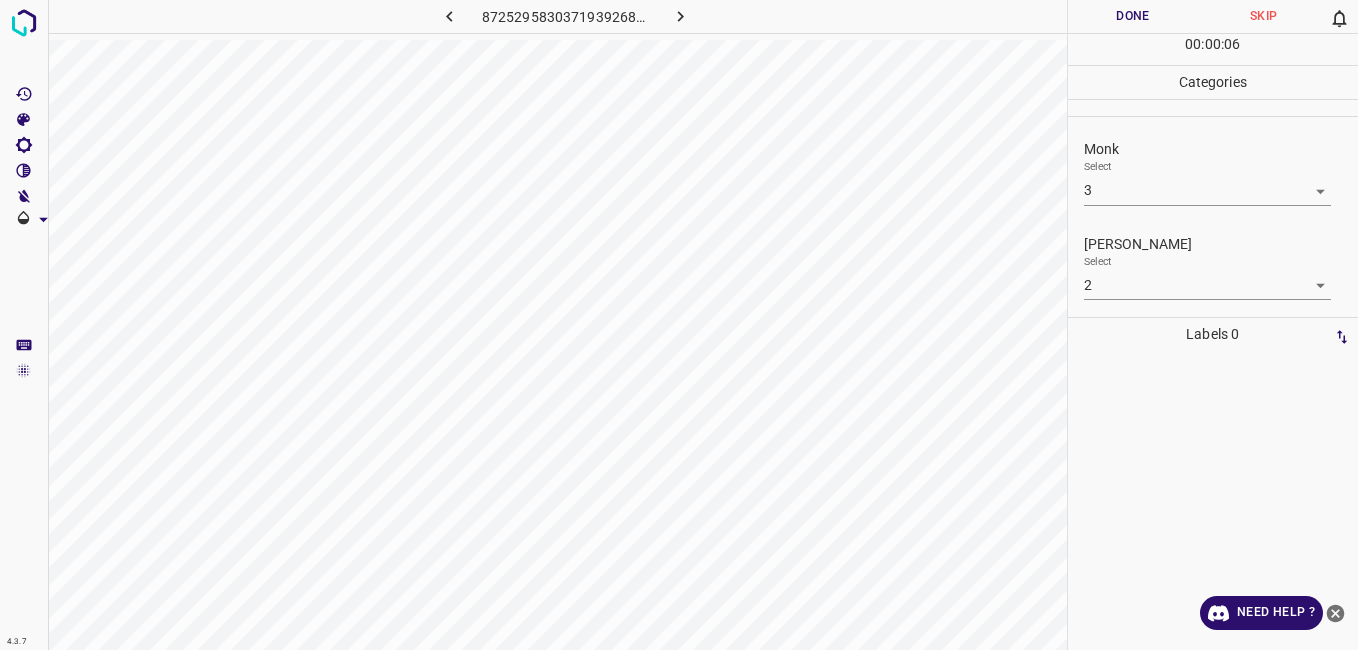 drag, startPoint x: 1143, startPoint y: 32, endPoint x: 1135, endPoint y: 14, distance: 19.697716 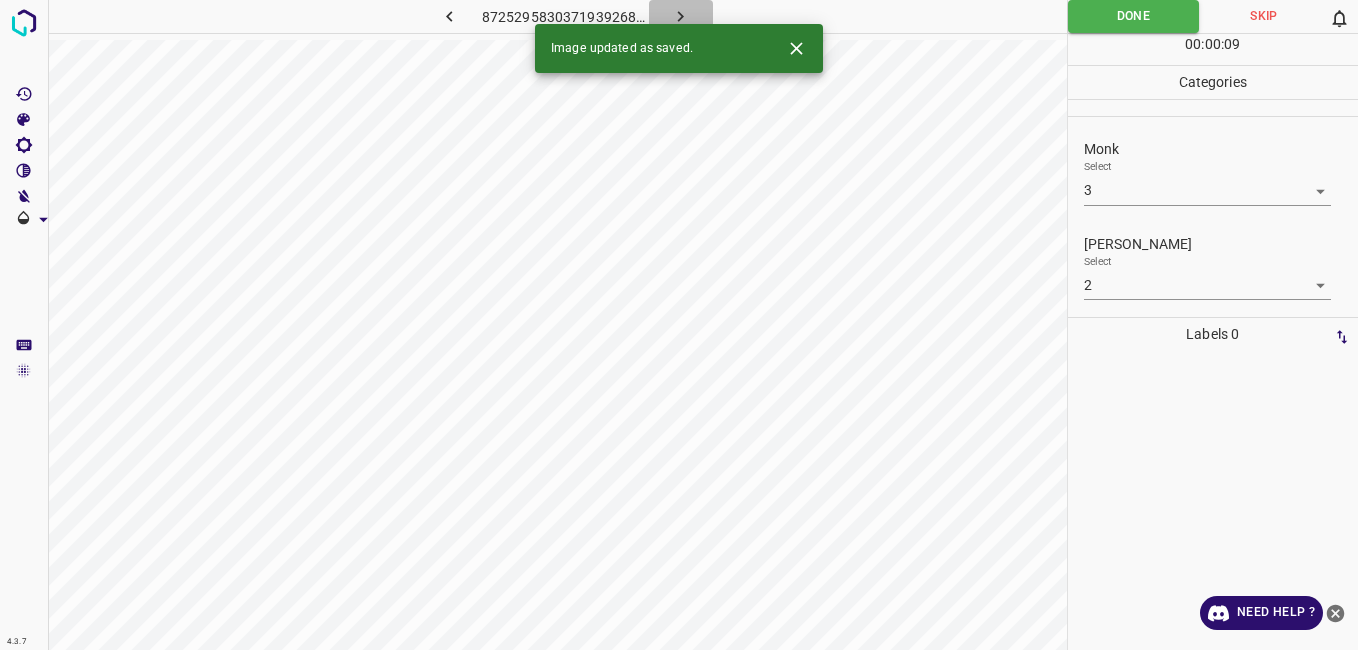 click at bounding box center [681, 16] 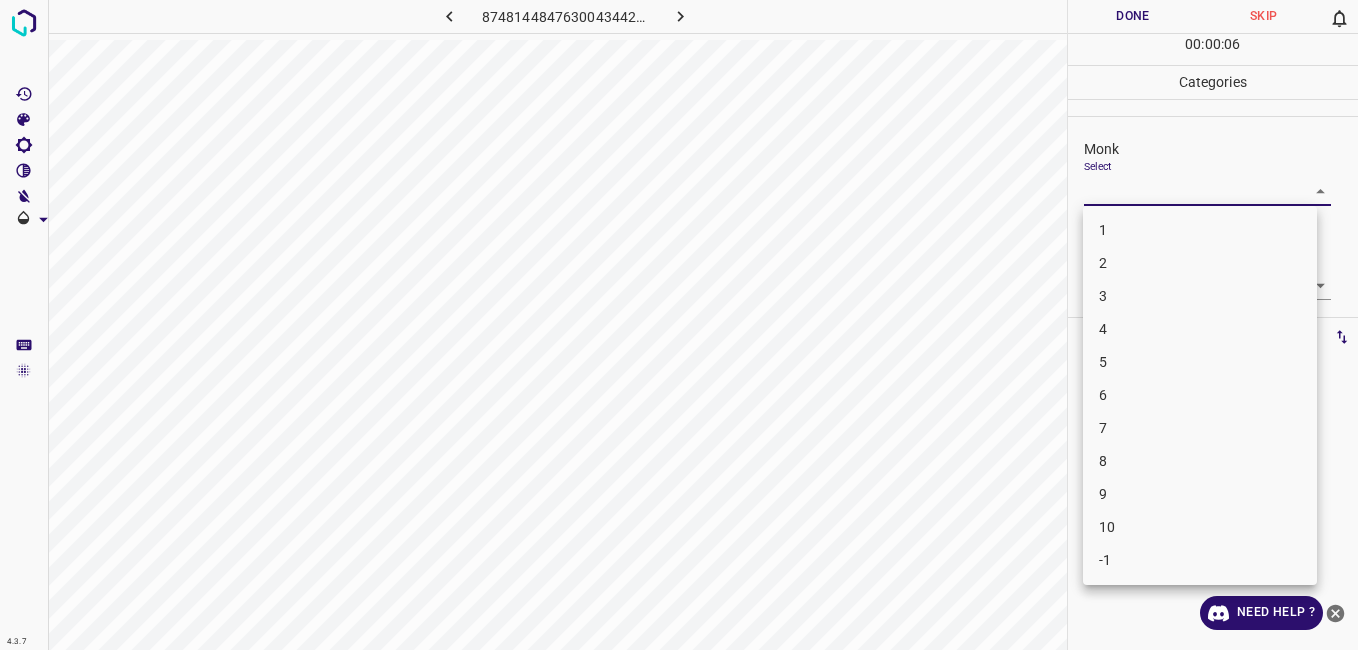drag, startPoint x: 1105, startPoint y: 203, endPoint x: 1112, endPoint y: 172, distance: 31.780497 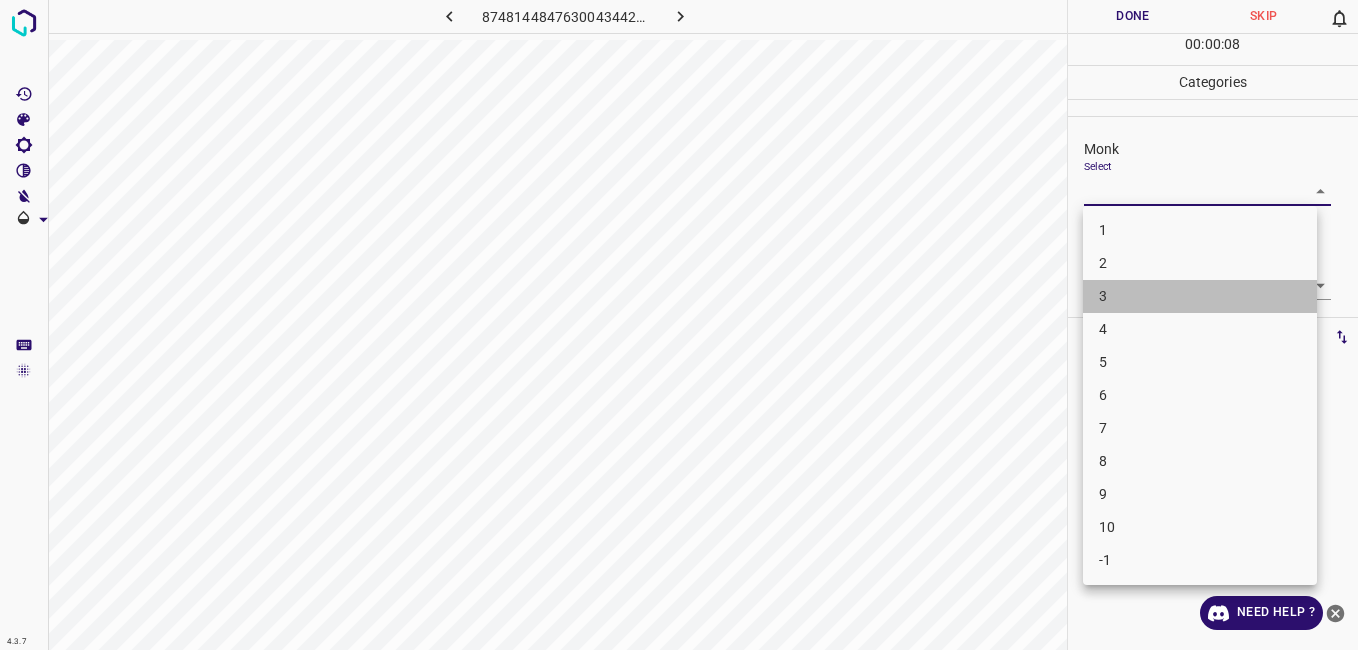 click on "3" at bounding box center (1200, 296) 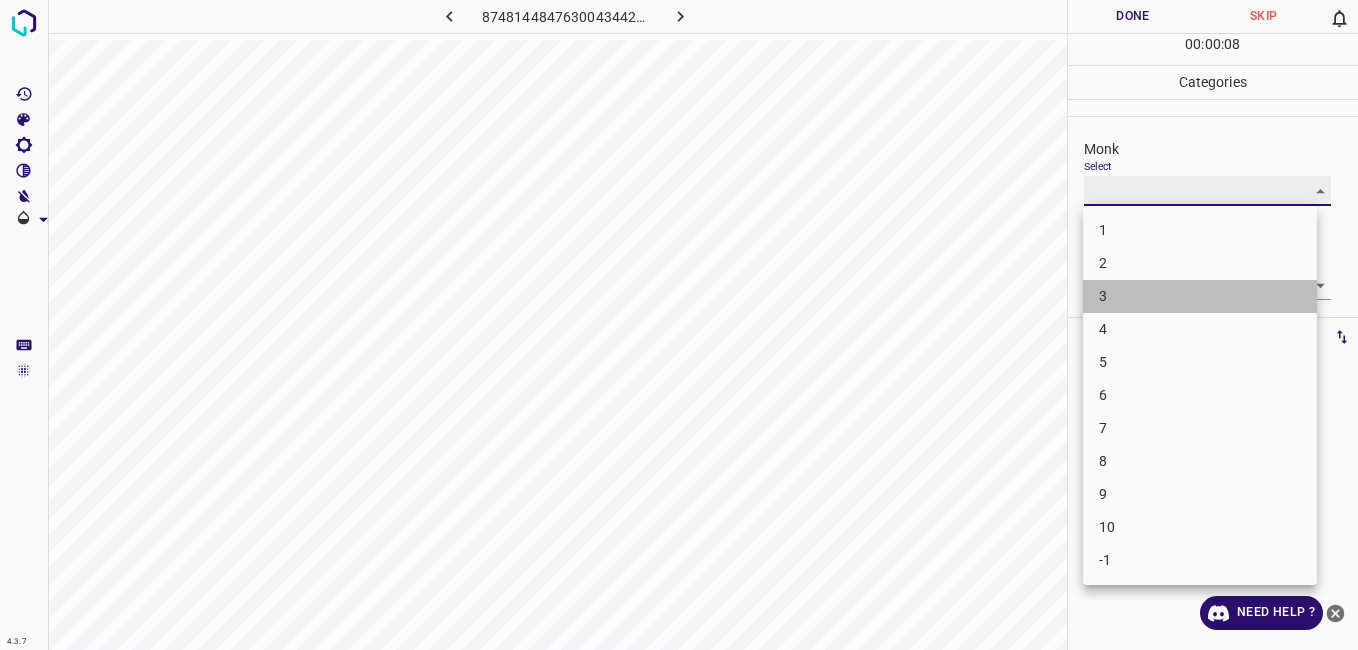 type on "3" 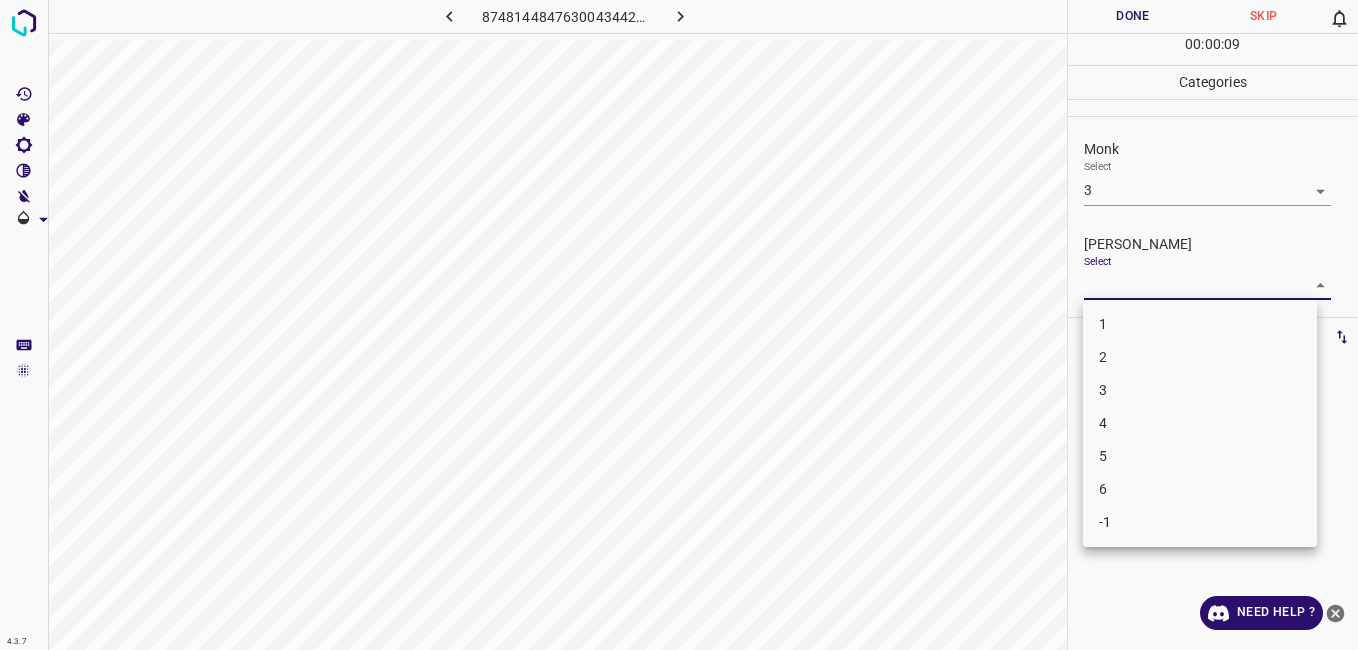 drag, startPoint x: 1114, startPoint y: 275, endPoint x: 1092, endPoint y: 295, distance: 29.732138 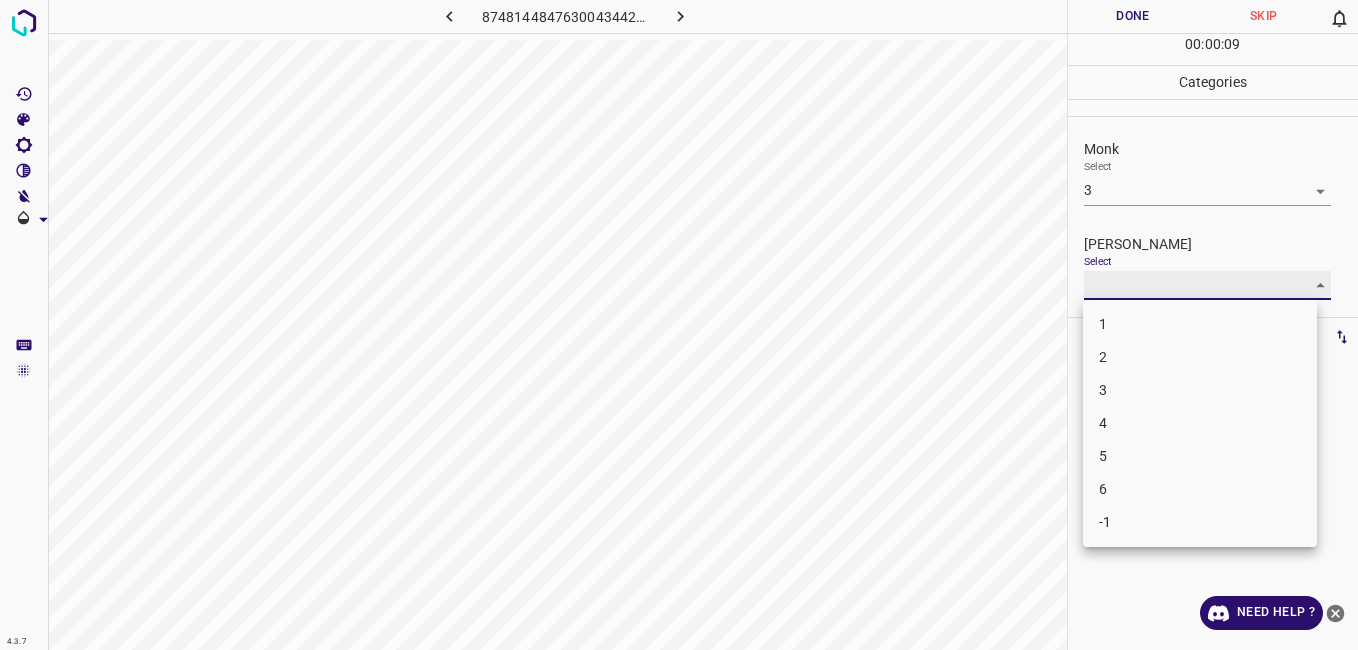 type on "2" 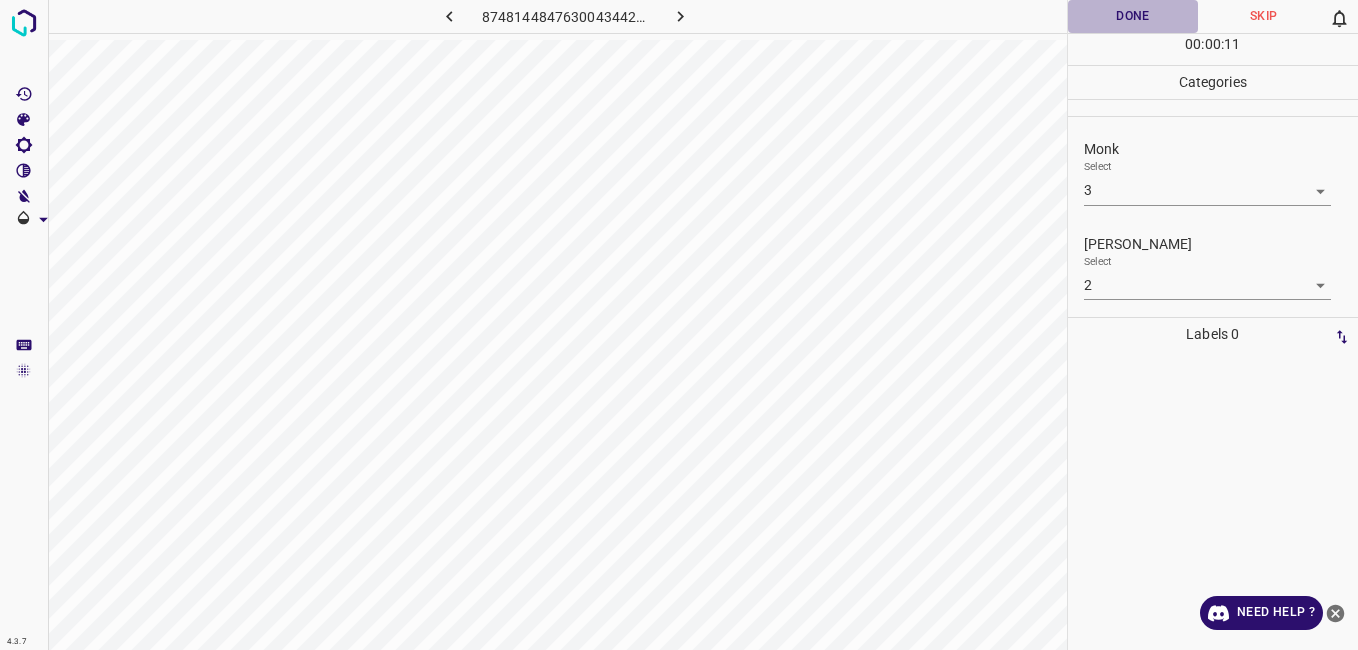 click on "Done" at bounding box center (1133, 16) 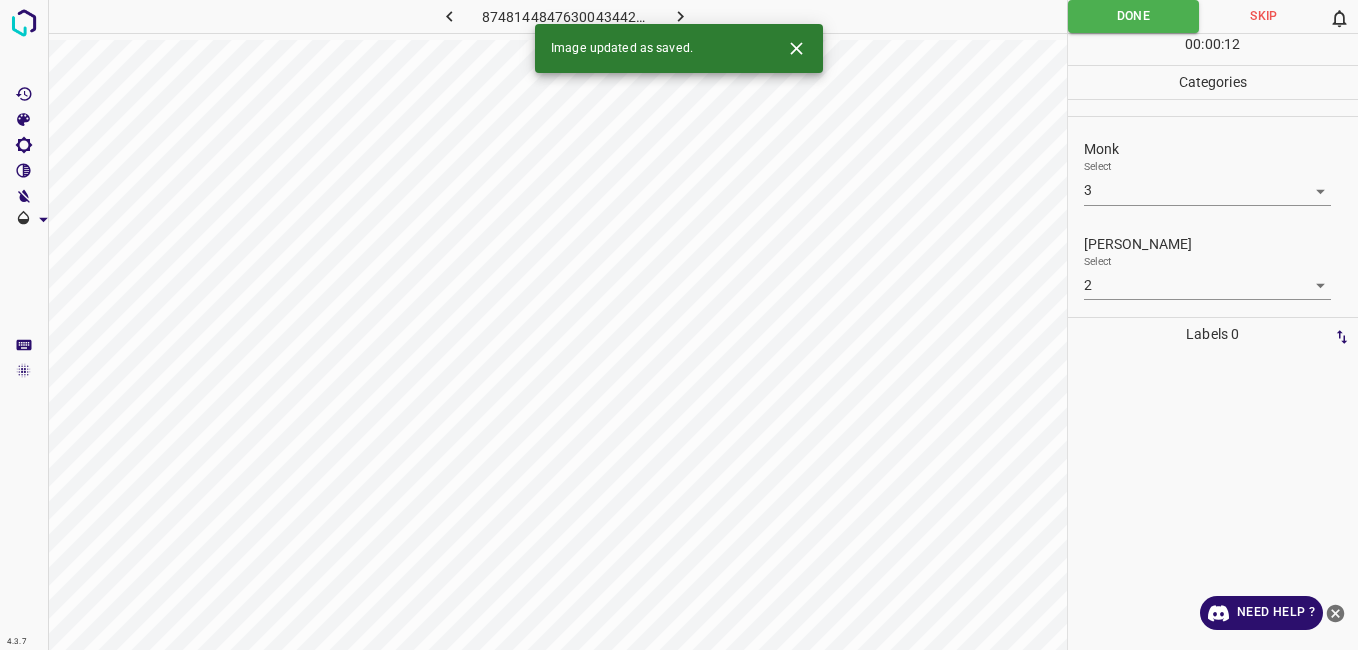 click at bounding box center (681, 16) 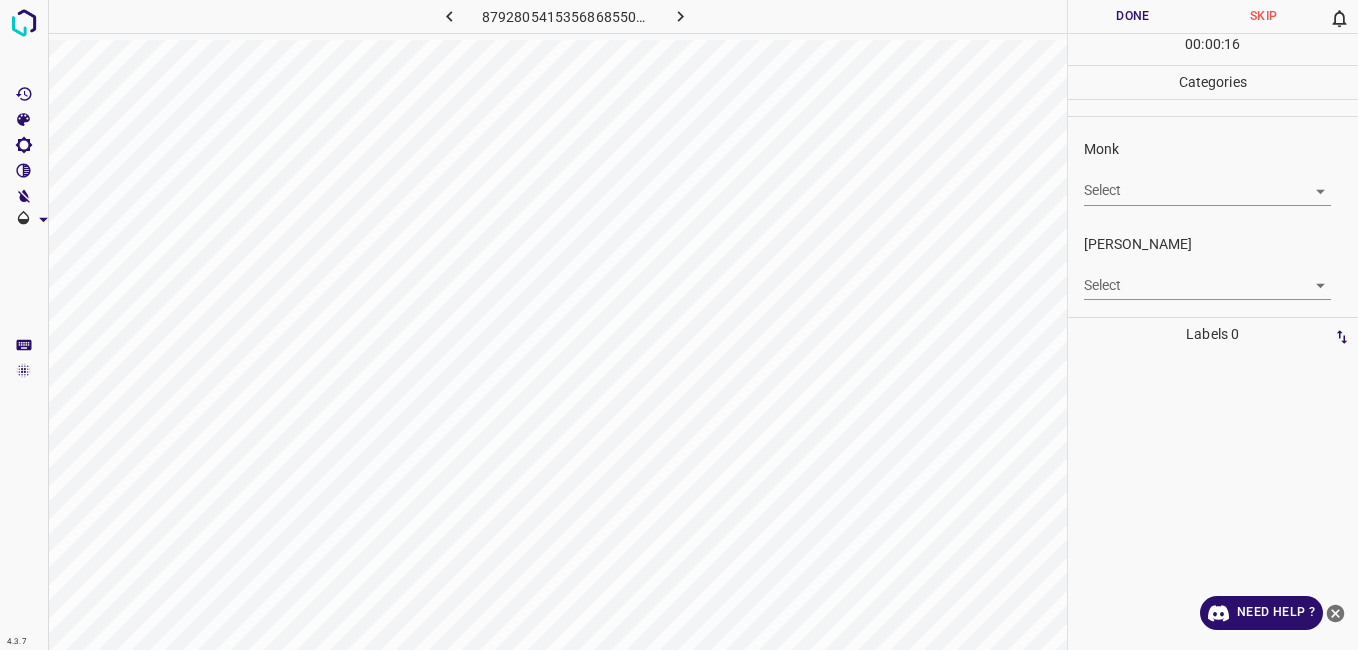 click on "4.3.7 8792805415356868550.png Done Skip 0 00   : 00   : 16   Categories Monk   Select ​  Fitzpatrick   Select ​ Labels   0 Categories 1 Monk 2  Fitzpatrick Tools Space Change between modes (Draw & Edit) I Auto labeling R Restore zoom M Zoom in N Zoom out Delete Delete selecte label Filters Z Restore filters X Saturation filter C Brightness filter V Contrast filter B Gray scale filter General O Download Need Help ? - Text - Hide - Delete" at bounding box center [679, 325] 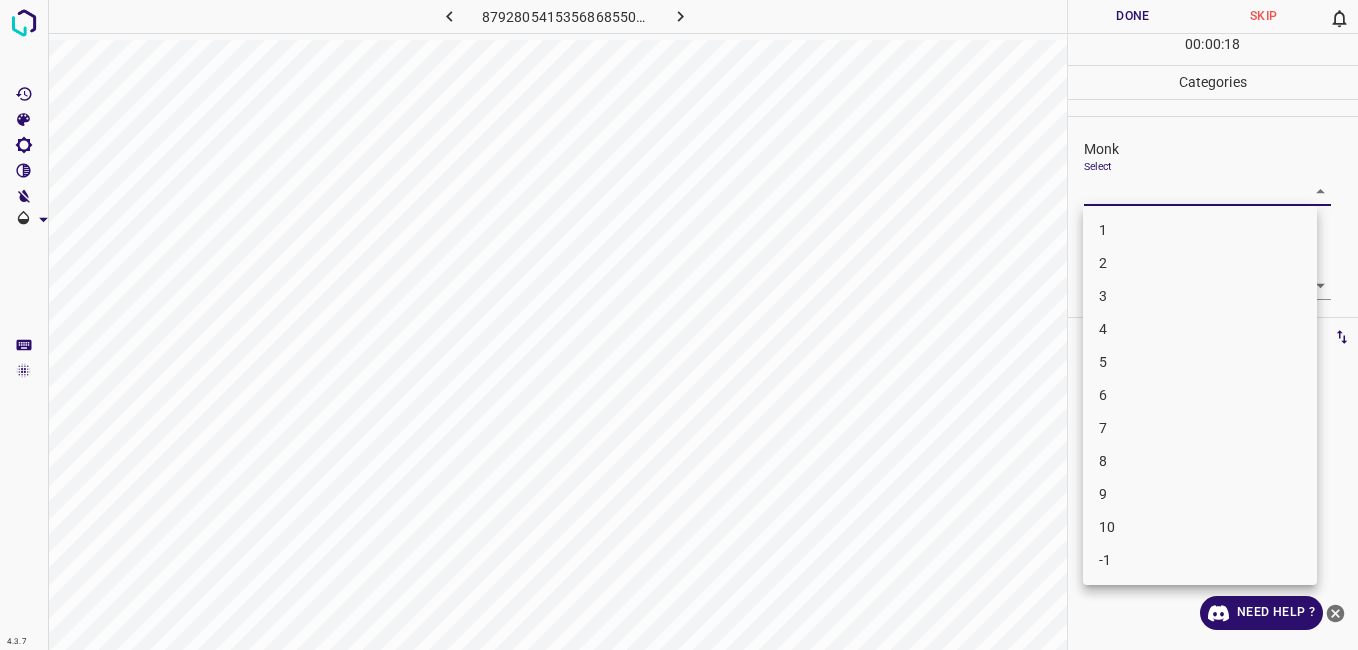 click on "3" at bounding box center (1200, 296) 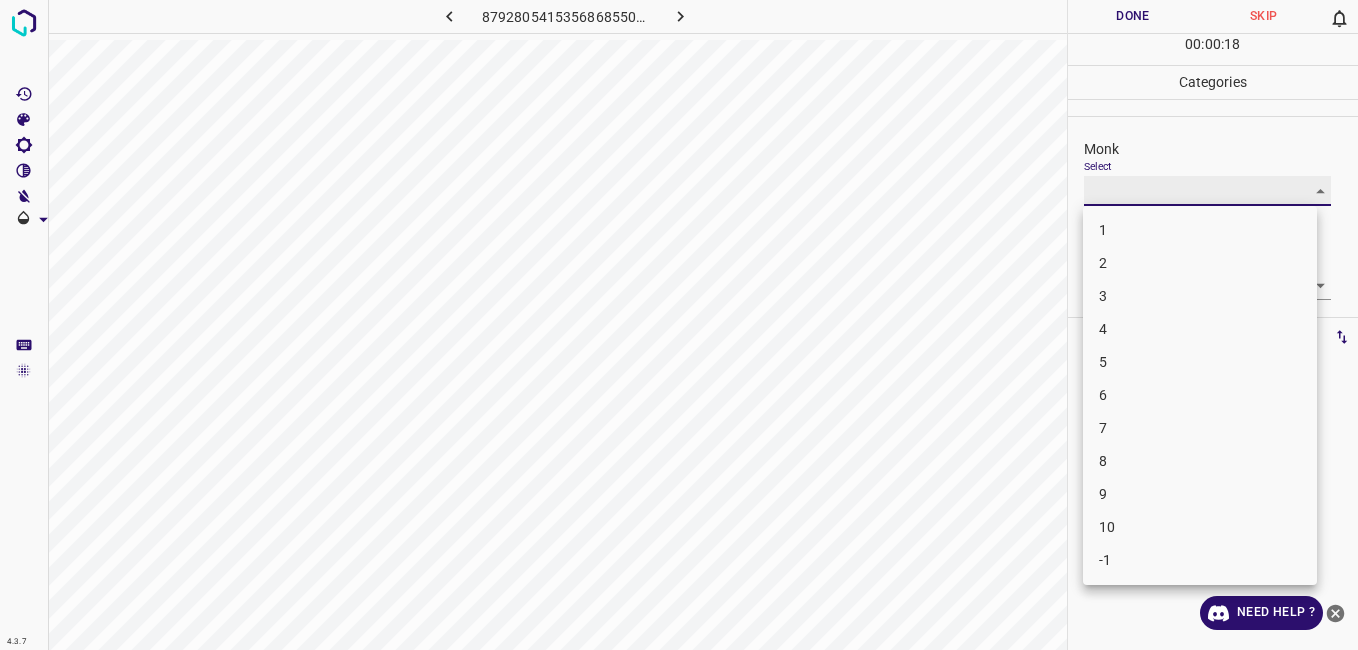 type on "3" 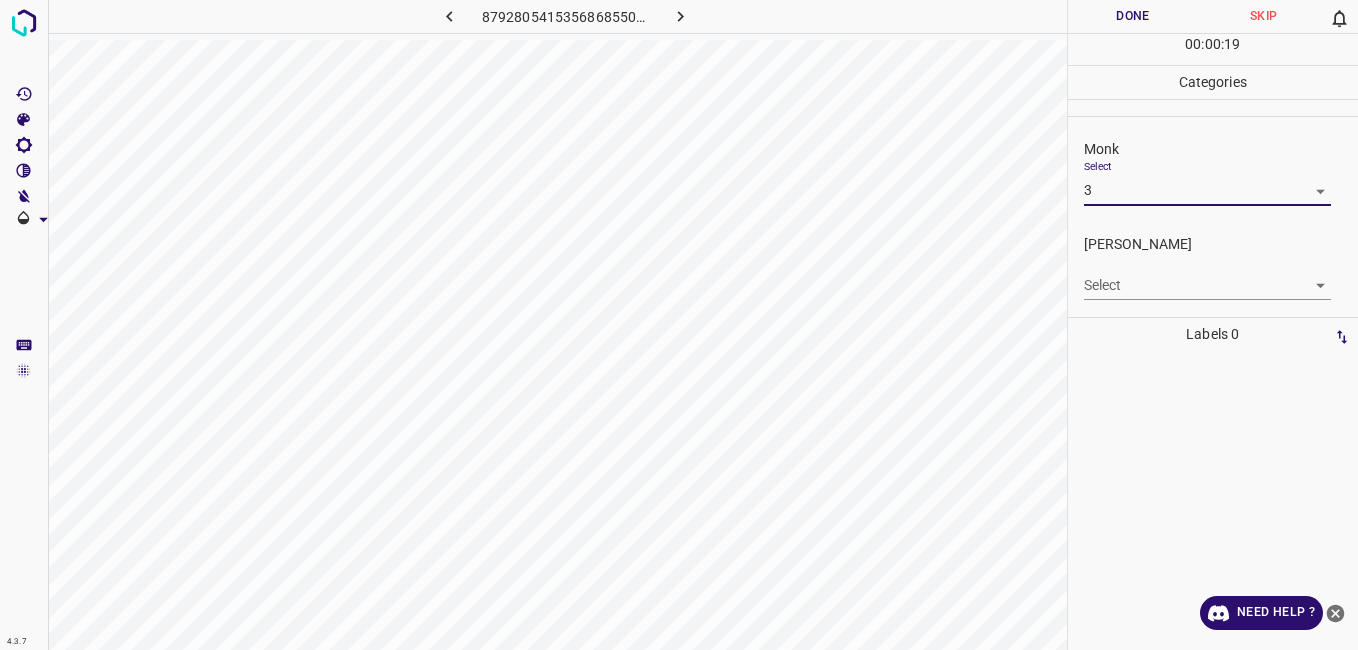 click on "4.3.7 8792805415356868550.png Done Skip 0 00   : 00   : 19   Categories Monk   Select 3 3  Fitzpatrick   Select ​ Labels   0 Categories 1 Monk 2  Fitzpatrick Tools Space Change between modes (Draw & Edit) I Auto labeling R Restore zoom M Zoom in N Zoom out Delete Delete selecte label Filters Z Restore filters X Saturation filter C Brightness filter V Contrast filter B Gray scale filter General O Download Need Help ? - Text - Hide - Delete" at bounding box center (679, 325) 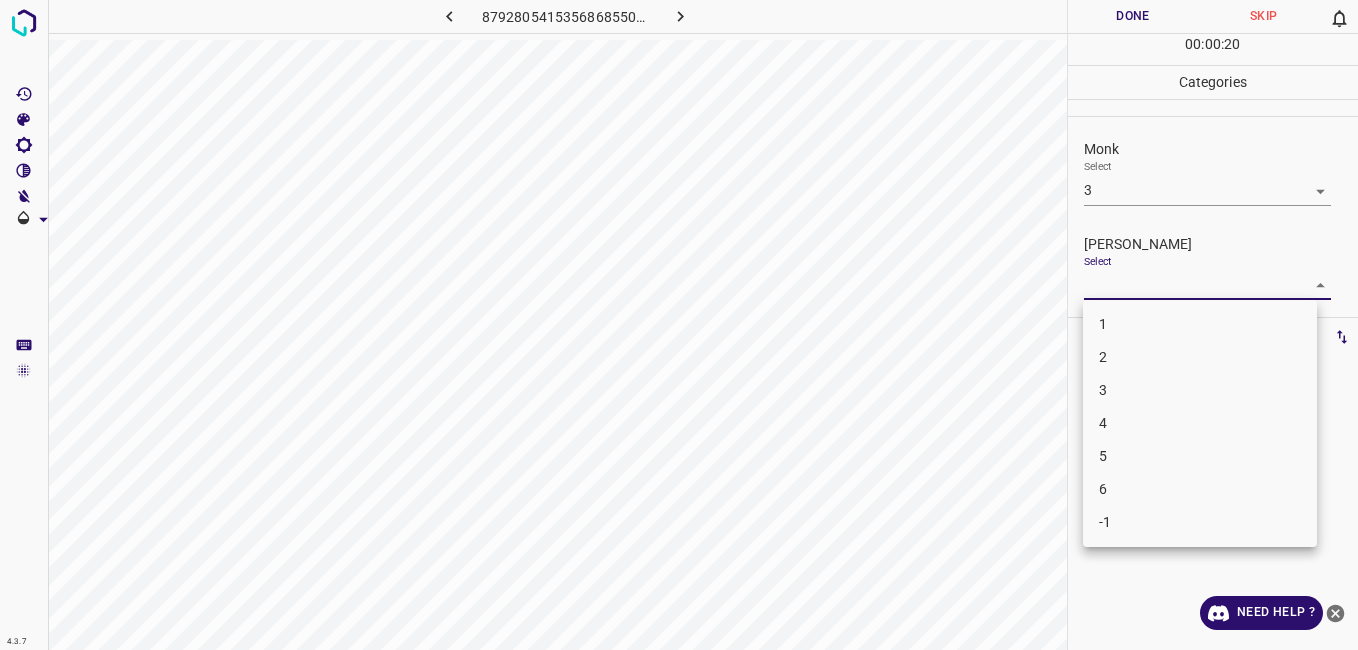 click on "2" at bounding box center [1200, 357] 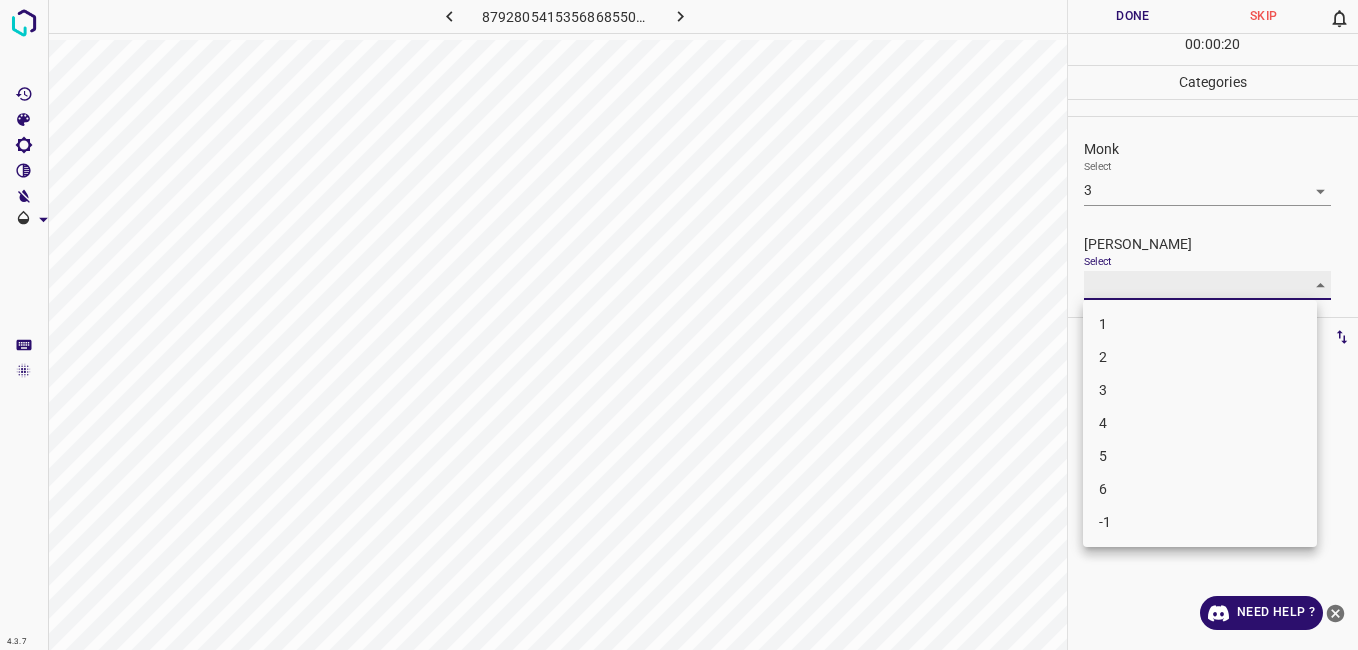 type on "2" 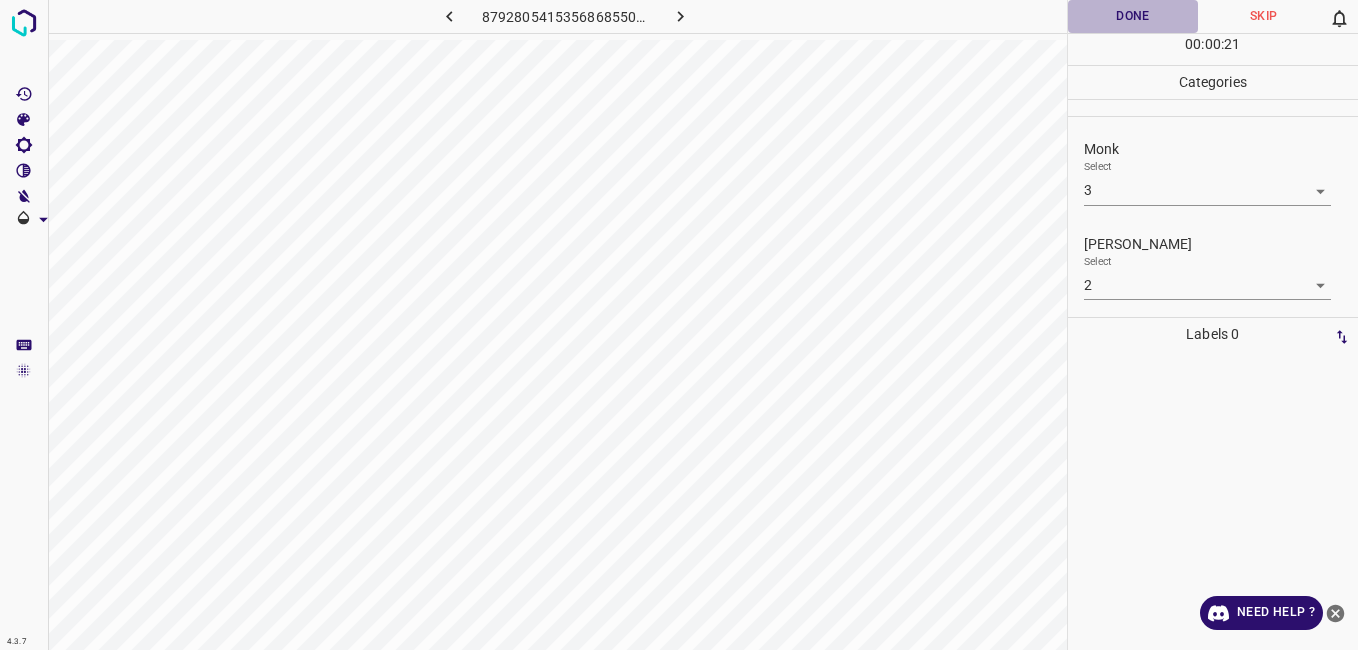 click on "Done" at bounding box center [1133, 16] 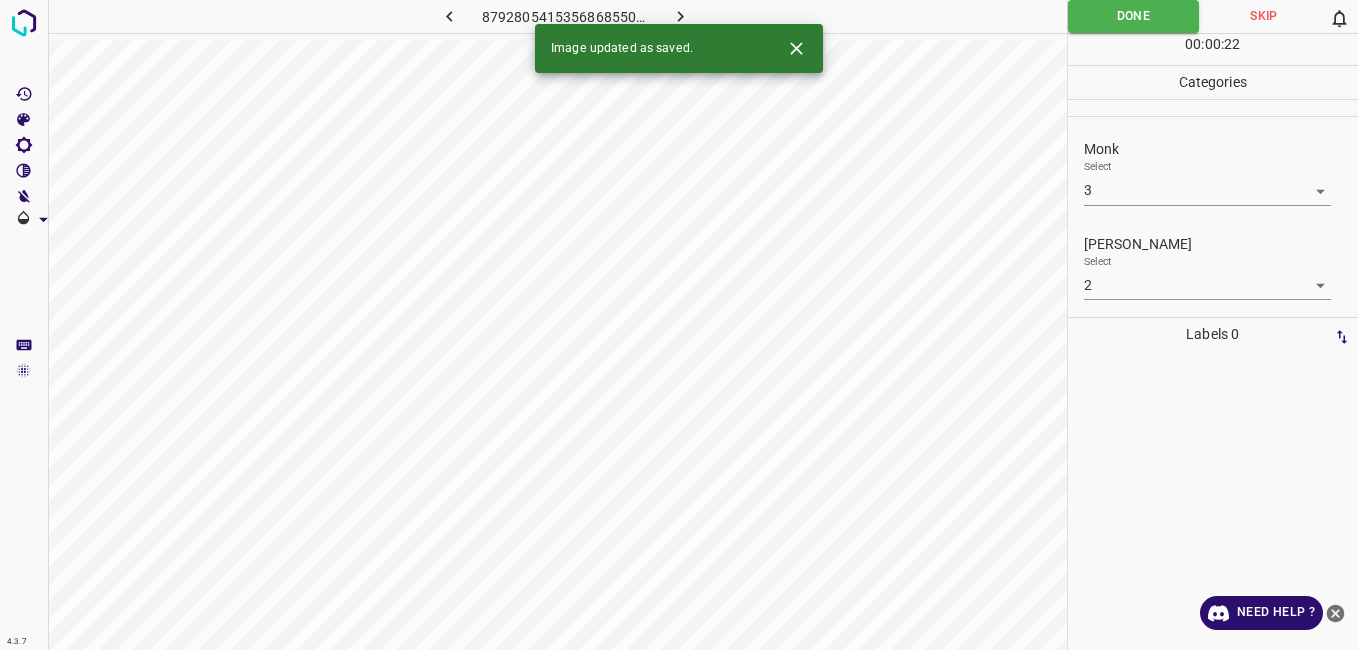 click 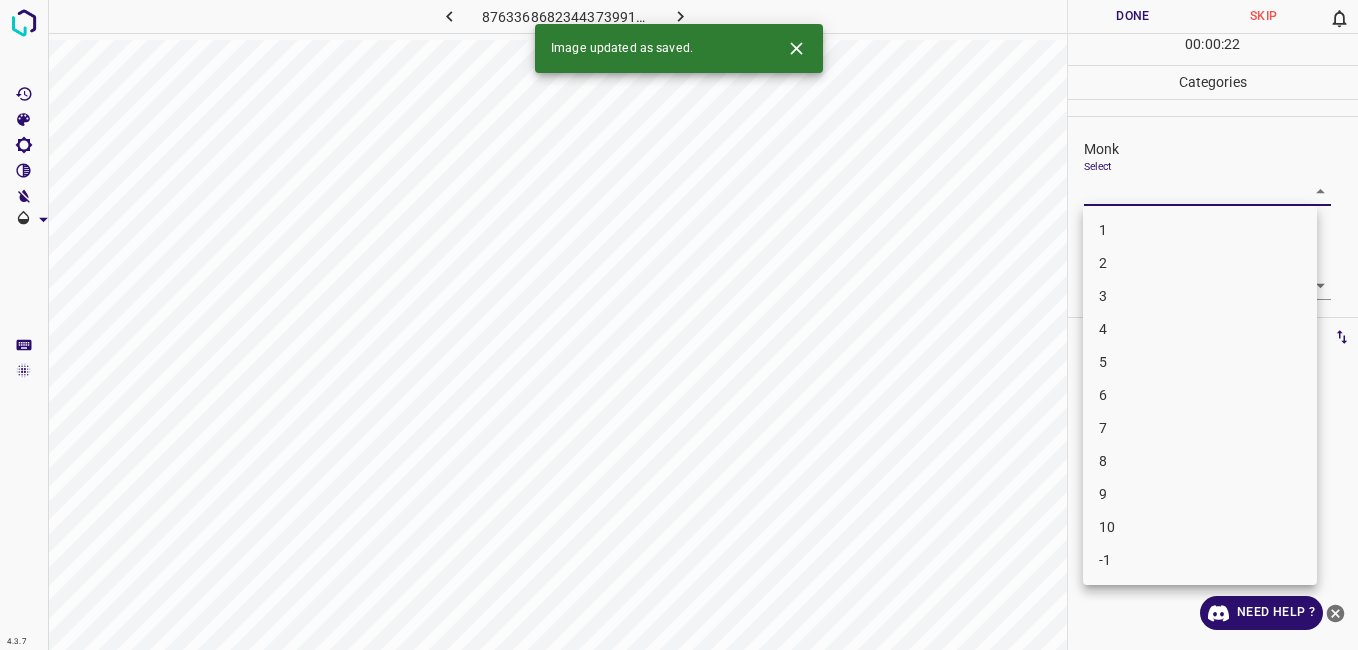 click on "4.3.7 8763368682344373991.png Done Skip 0 00   : 00   : 22   Categories Monk   Select ​  Fitzpatrick   Select ​ Labels   0 Categories 1 Monk 2  Fitzpatrick Tools Space Change between modes (Draw & Edit) I Auto labeling R Restore zoom M Zoom in N Zoom out Delete Delete selecte label Filters Z Restore filters X Saturation filter C Brightness filter V Contrast filter B Gray scale filter General O Download Image updated as saved. Need Help ? - Text - Hide - Delete 1 2 3 4 5 6 7 8 9 10 -1" at bounding box center (679, 325) 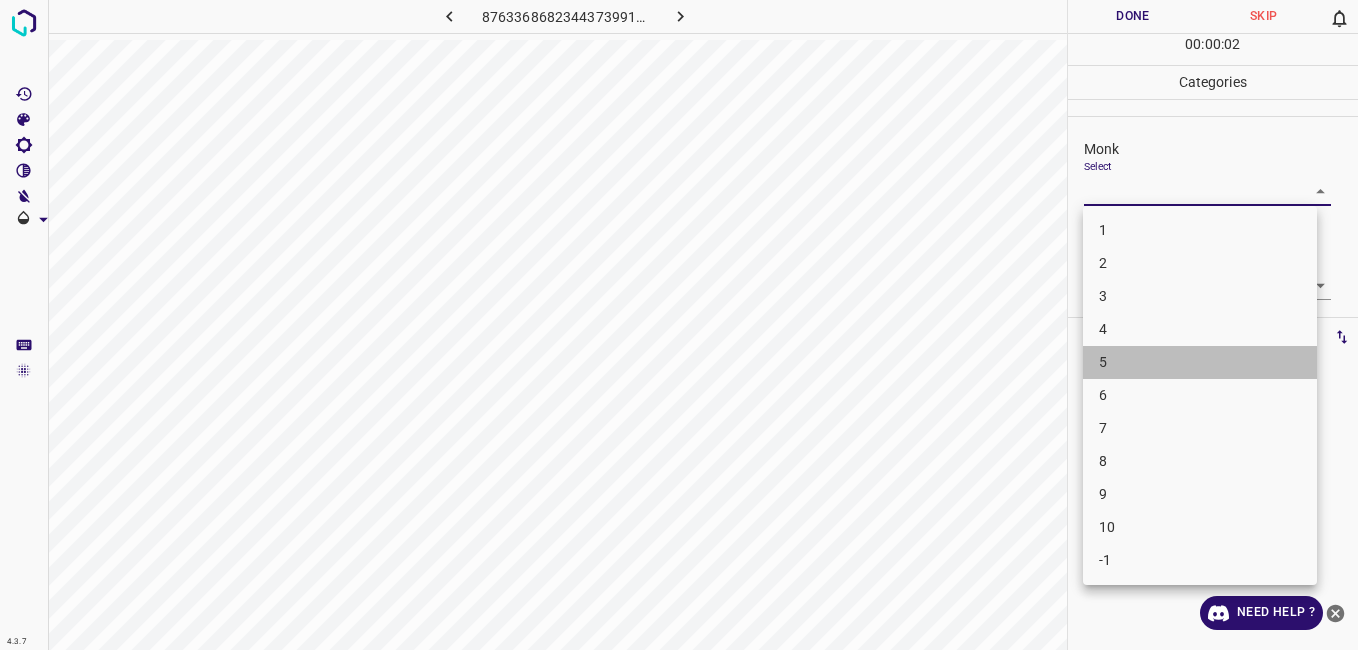 click on "5" at bounding box center (1200, 362) 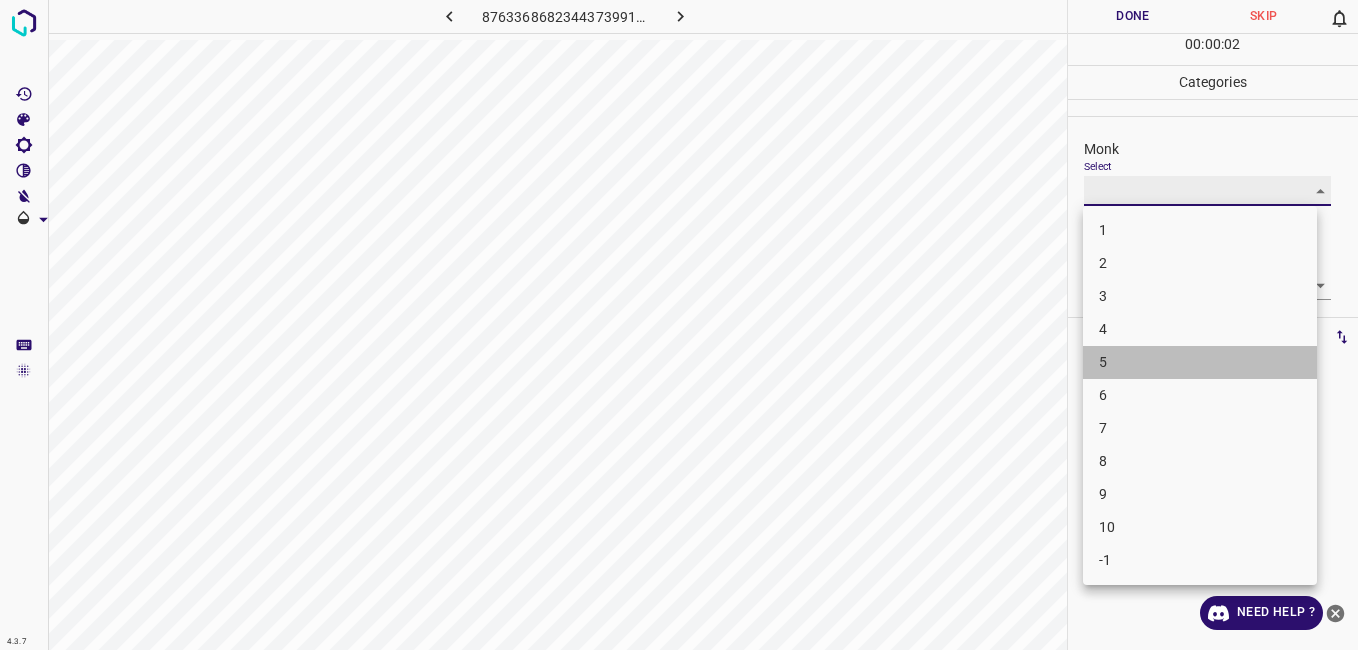 type on "5" 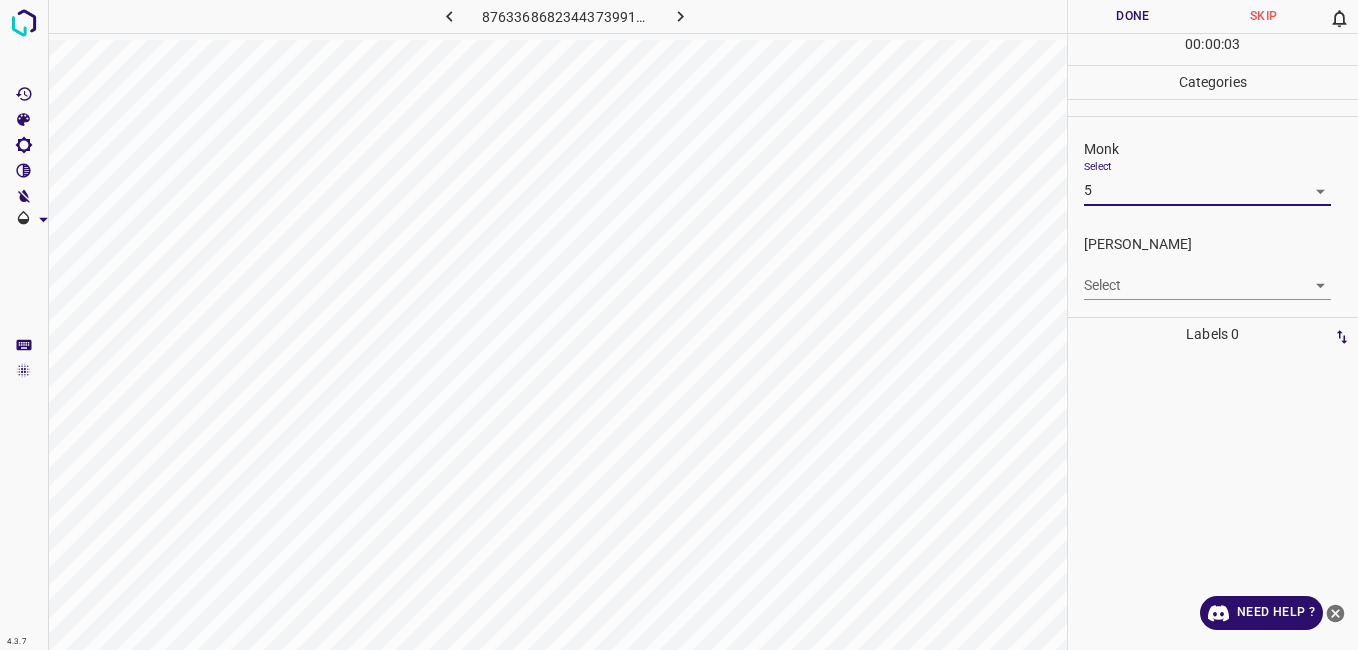 click on "4.3.7 8763368682344373991.png Done Skip 0 00   : 00   : 03   Categories Monk   Select 5 5  Fitzpatrick   Select ​ Labels   0 Categories 1 Monk 2  Fitzpatrick Tools Space Change between modes (Draw & Edit) I Auto labeling R Restore zoom M Zoom in N Zoom out Delete Delete selecte label Filters Z Restore filters X Saturation filter C Brightness filter V Contrast filter B Gray scale filter General O Download Need Help ? - Text - Hide - Delete" at bounding box center [679, 325] 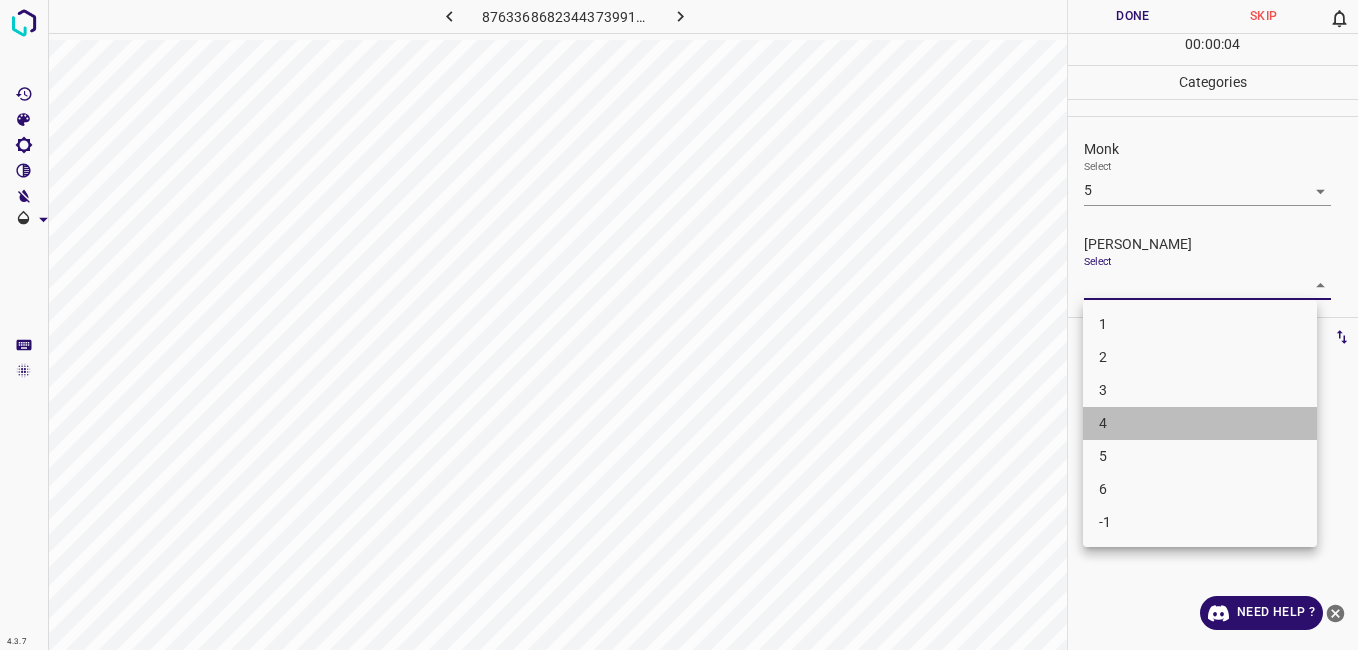 click on "4" at bounding box center [1200, 423] 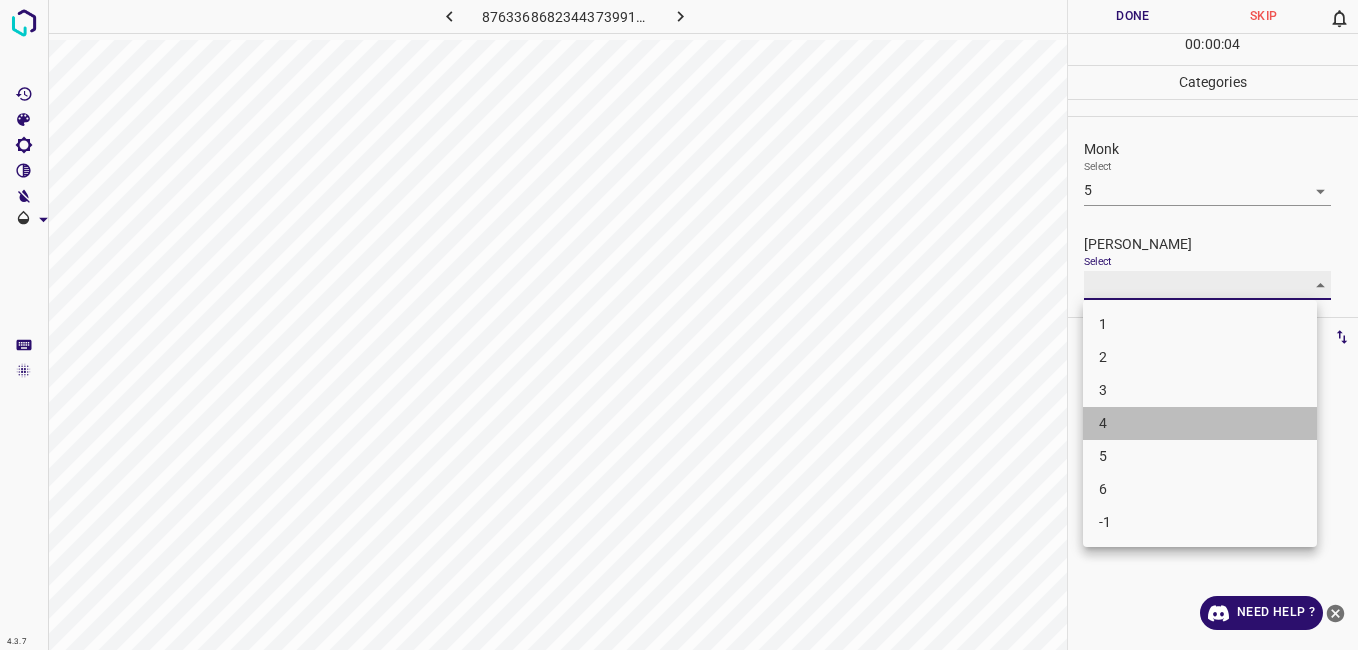 type on "4" 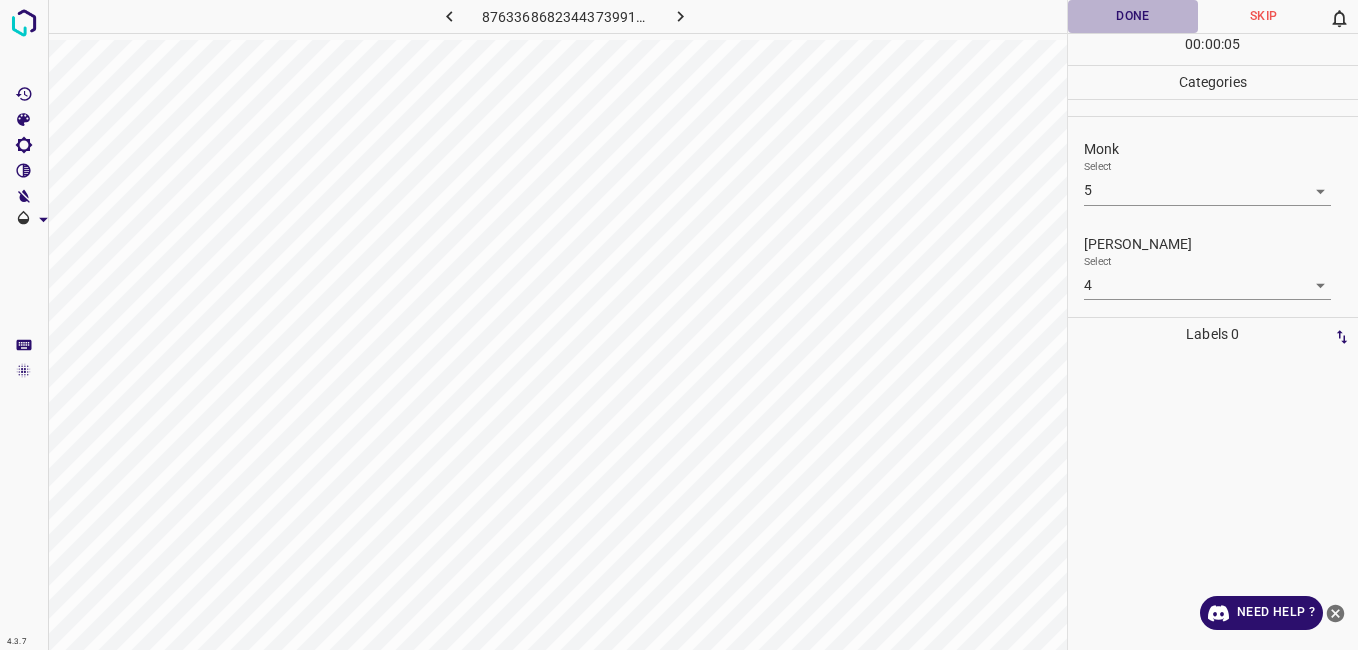 click on "Done" at bounding box center (1133, 16) 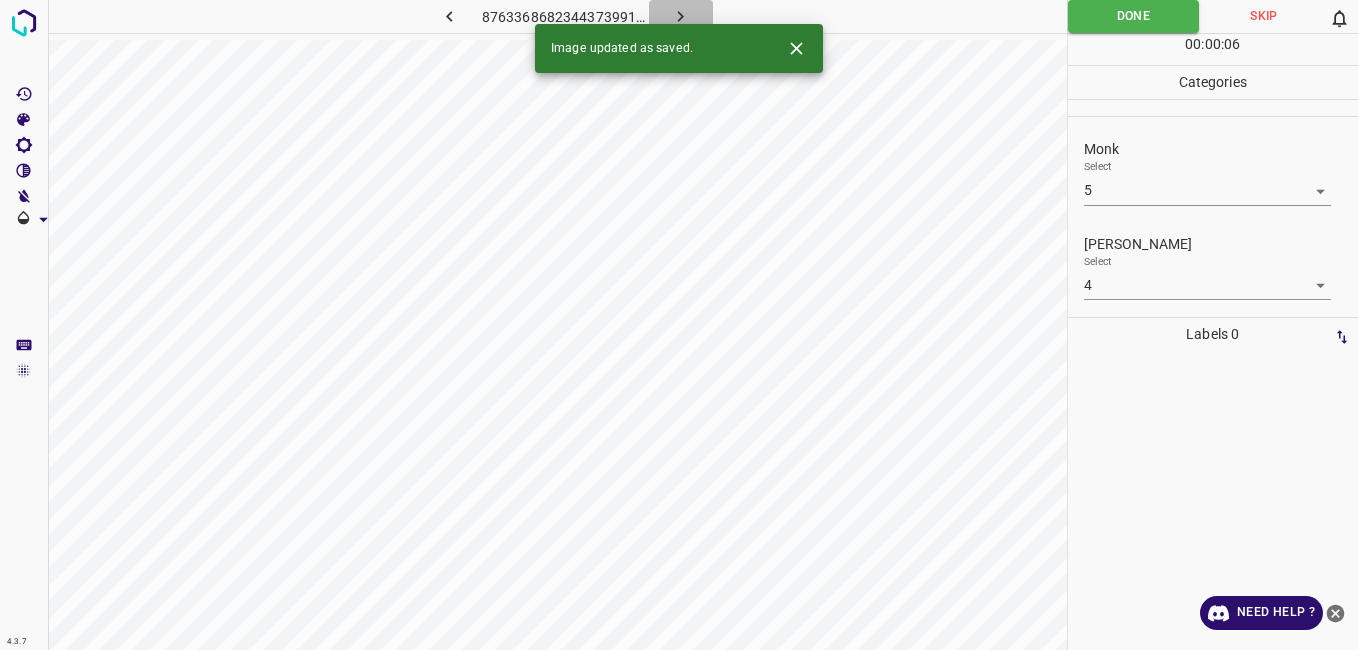 click 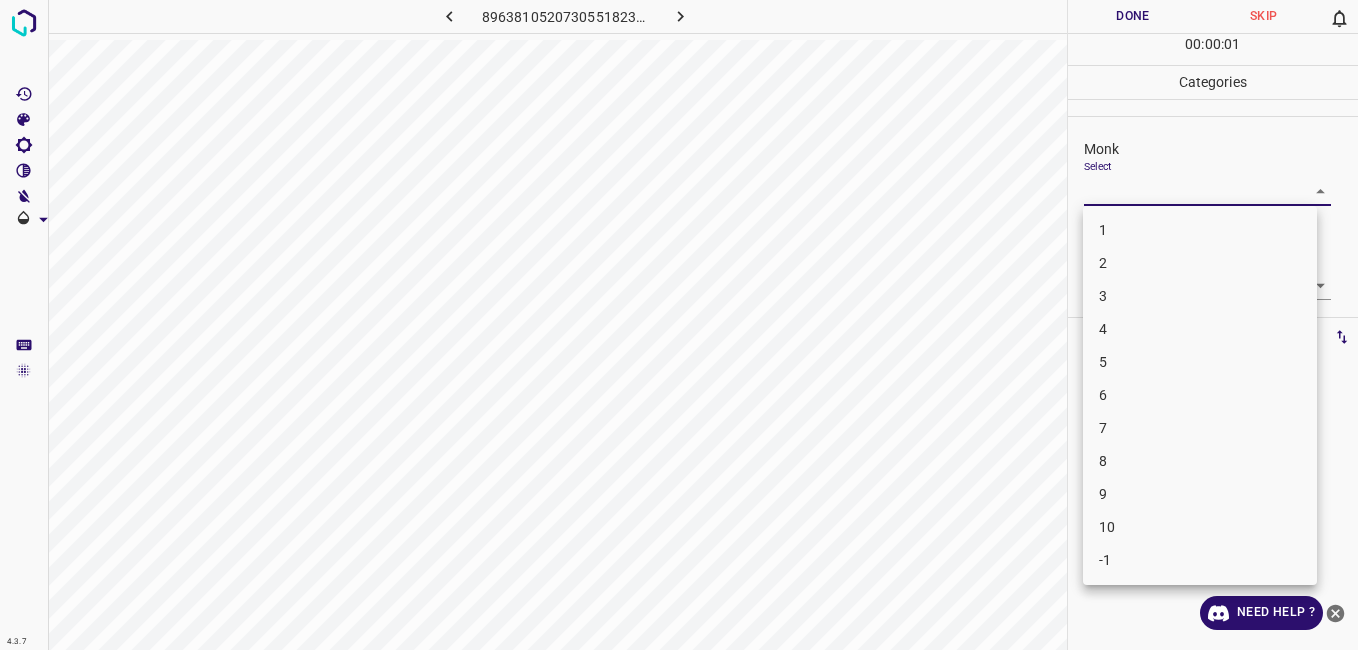 click on "4.3.7 8963810520730551823.png Done Skip 0 00   : 00   : 01   Categories Monk   Select ​  Fitzpatrick   Select ​ Labels   0 Categories 1 Monk 2  Fitzpatrick Tools Space Change between modes (Draw & Edit) I Auto labeling R Restore zoom M Zoom in N Zoom out Delete Delete selecte label Filters Z Restore filters X Saturation filter C Brightness filter V Contrast filter B Gray scale filter General O Download Need Help ? - Text - Hide - Delete 1 2 3 4 5 6 7 8 9 10 -1" at bounding box center (679, 325) 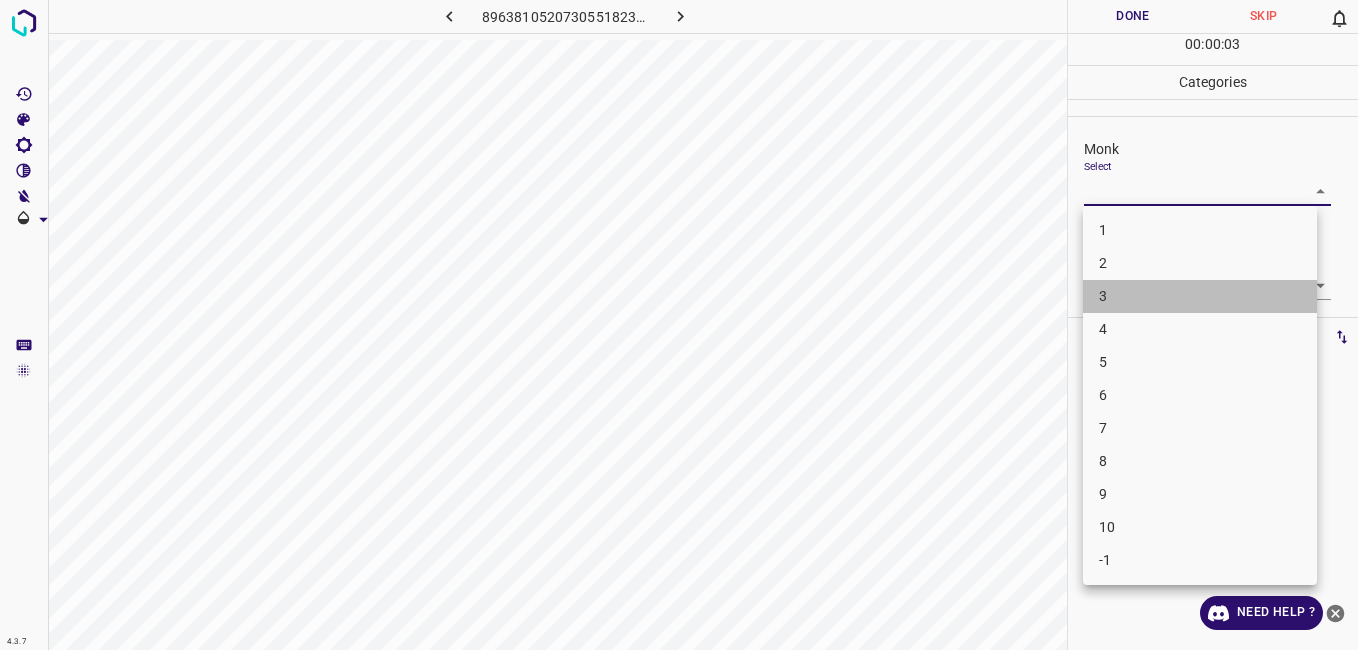 click on "3" at bounding box center [1200, 296] 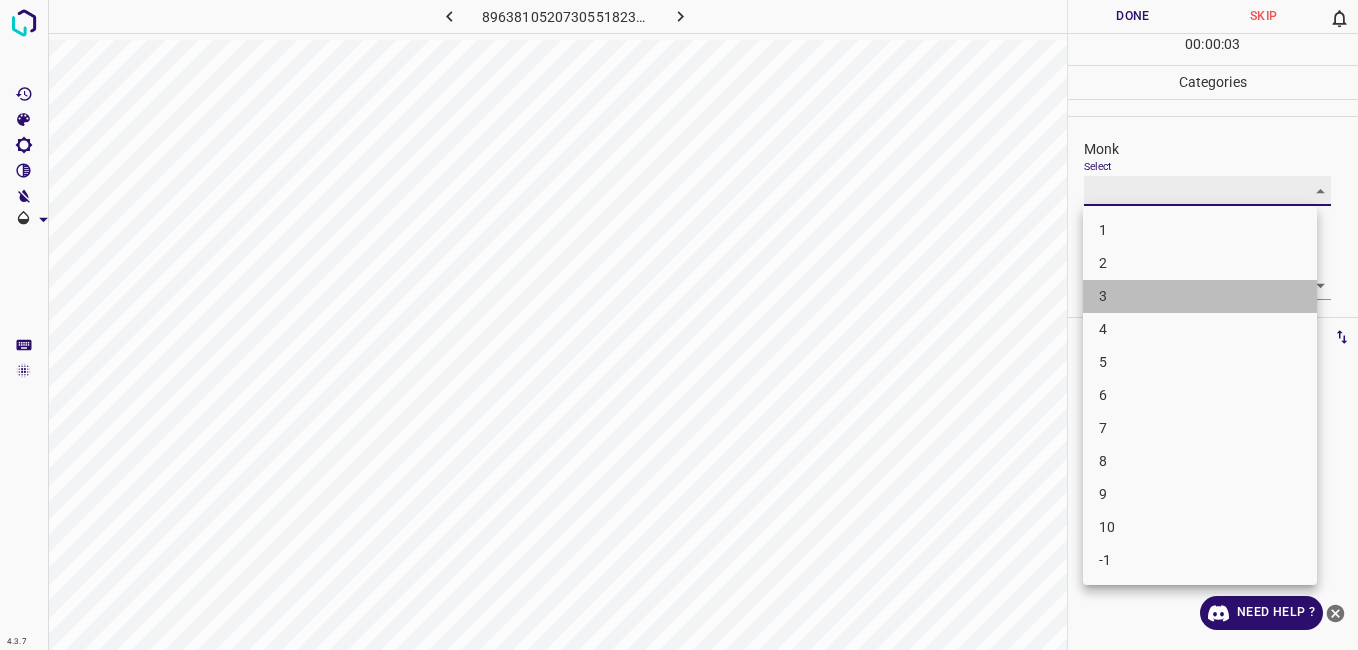 type on "3" 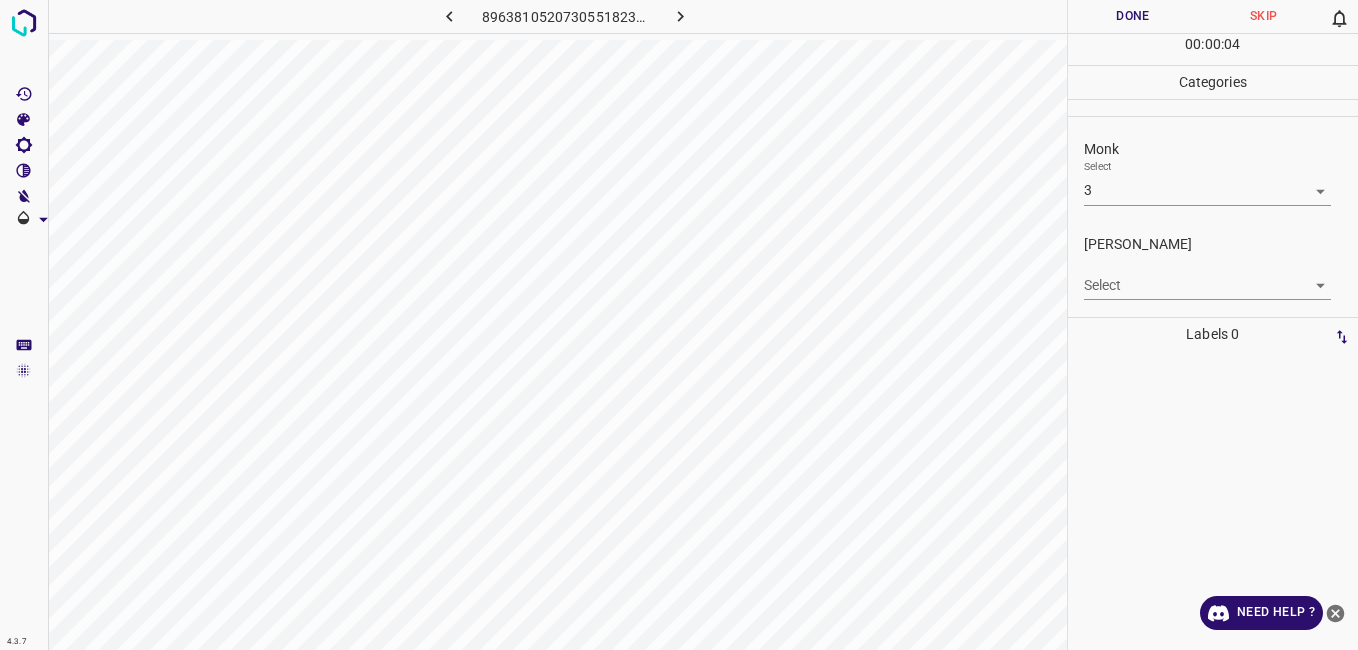 click on "Fitzpatrick   Select ​" at bounding box center [1213, 267] 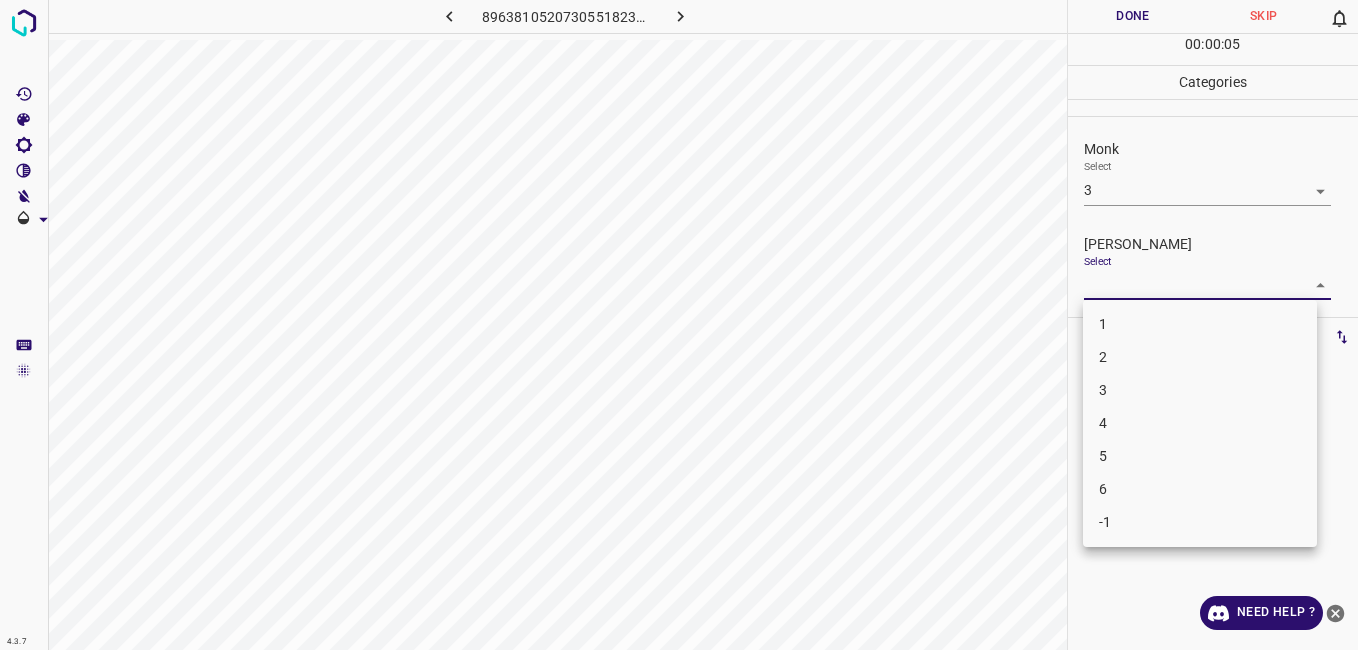 click on "2" at bounding box center (1200, 357) 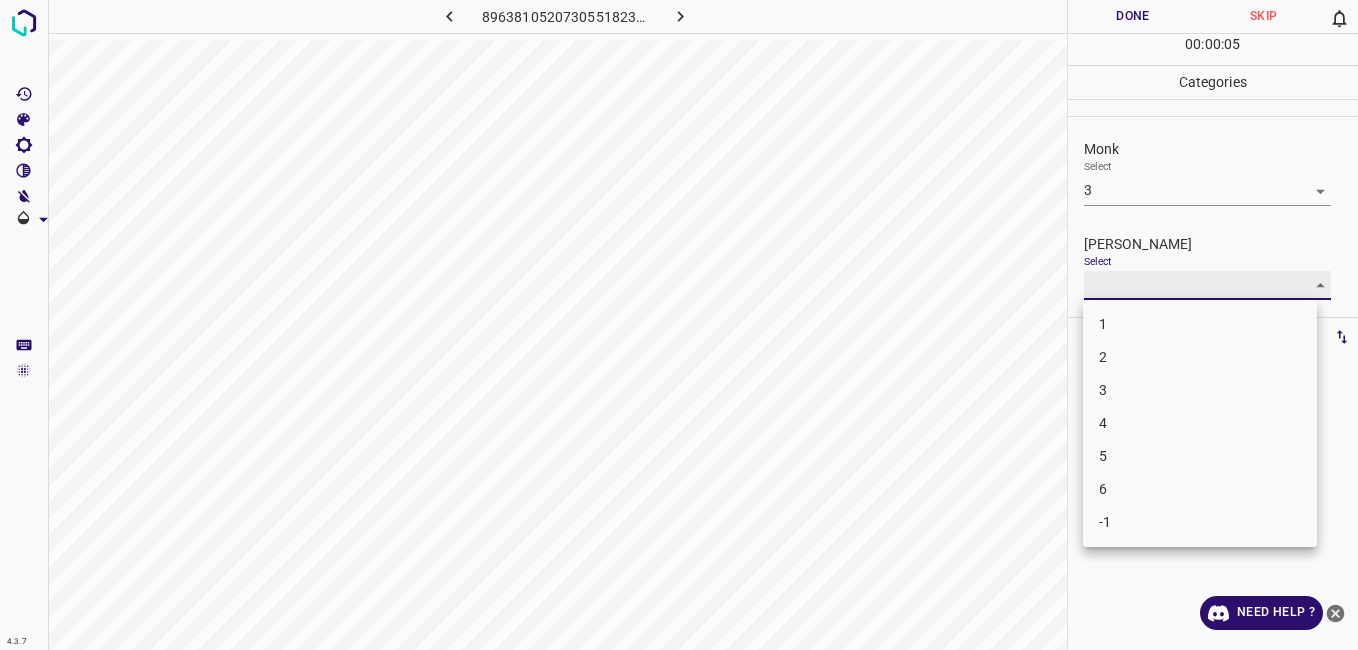 type on "2" 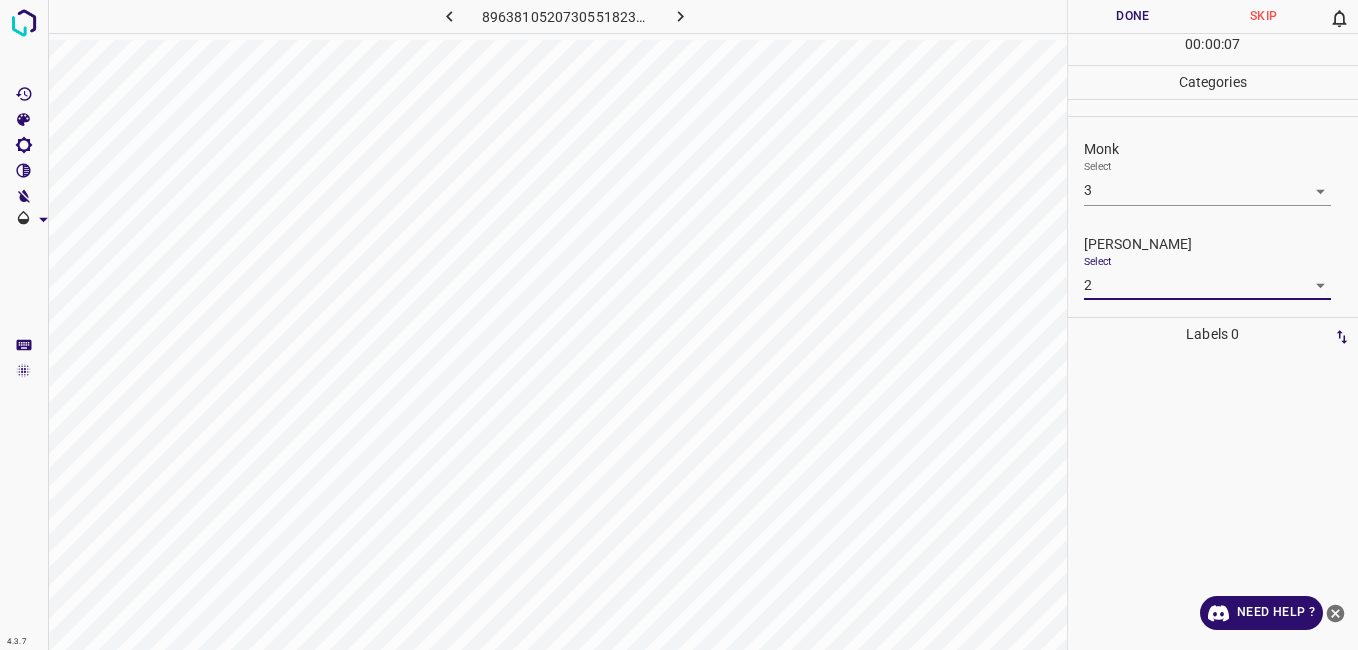 click on "Done" at bounding box center [1133, 16] 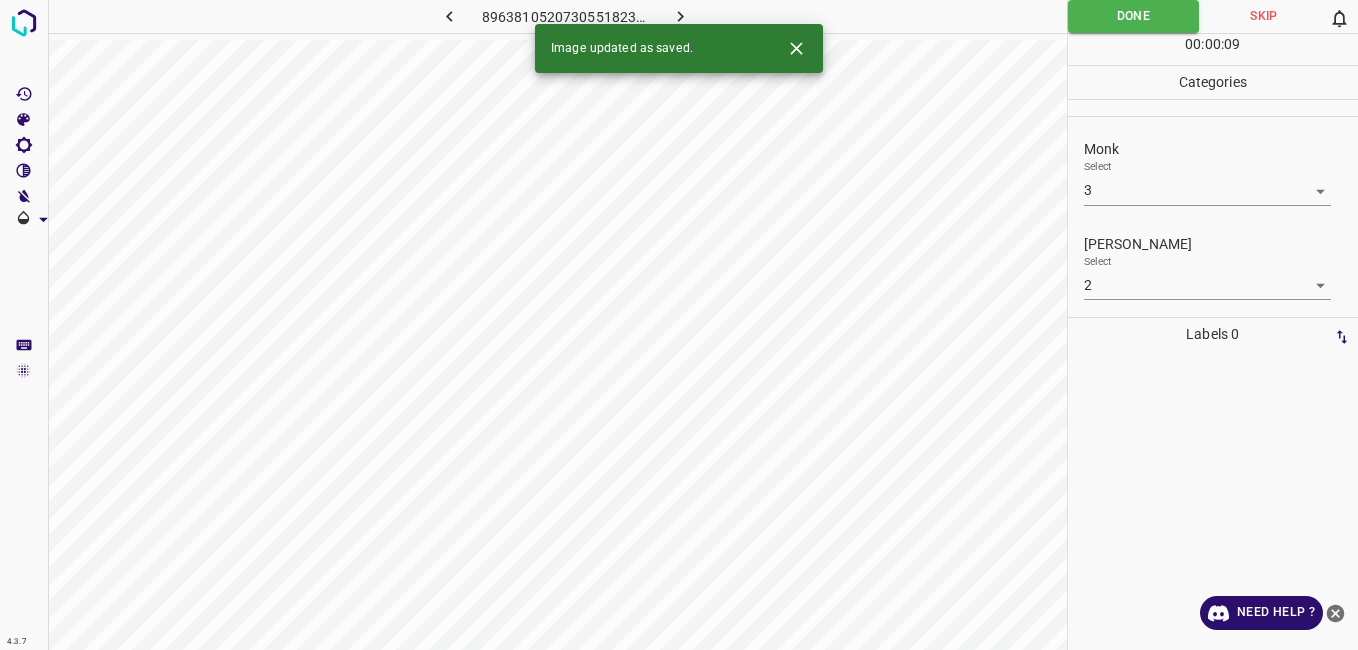 click at bounding box center [681, 16] 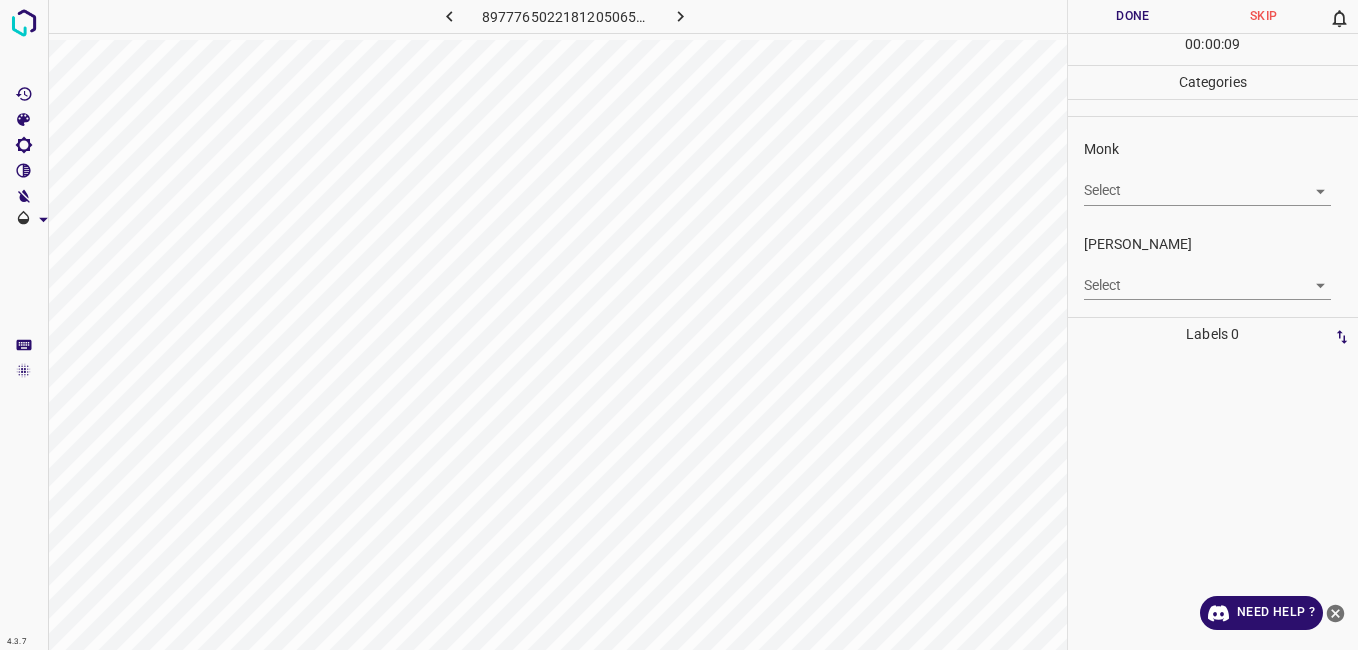 click on "4.3.7 8977765022181205065.png Done Skip 0 00   : 00   : 09   Categories Monk   Select ​  Fitzpatrick   Select ​ Labels   0 Categories 1 Monk 2  Fitzpatrick Tools Space Change between modes (Draw & Edit) I Auto labeling R Restore zoom M Zoom in N Zoom out Delete Delete selecte label Filters Z Restore filters X Saturation filter C Brightness filter V Contrast filter B Gray scale filter General O Download Need Help ? - Text - Hide - Delete" at bounding box center [679, 325] 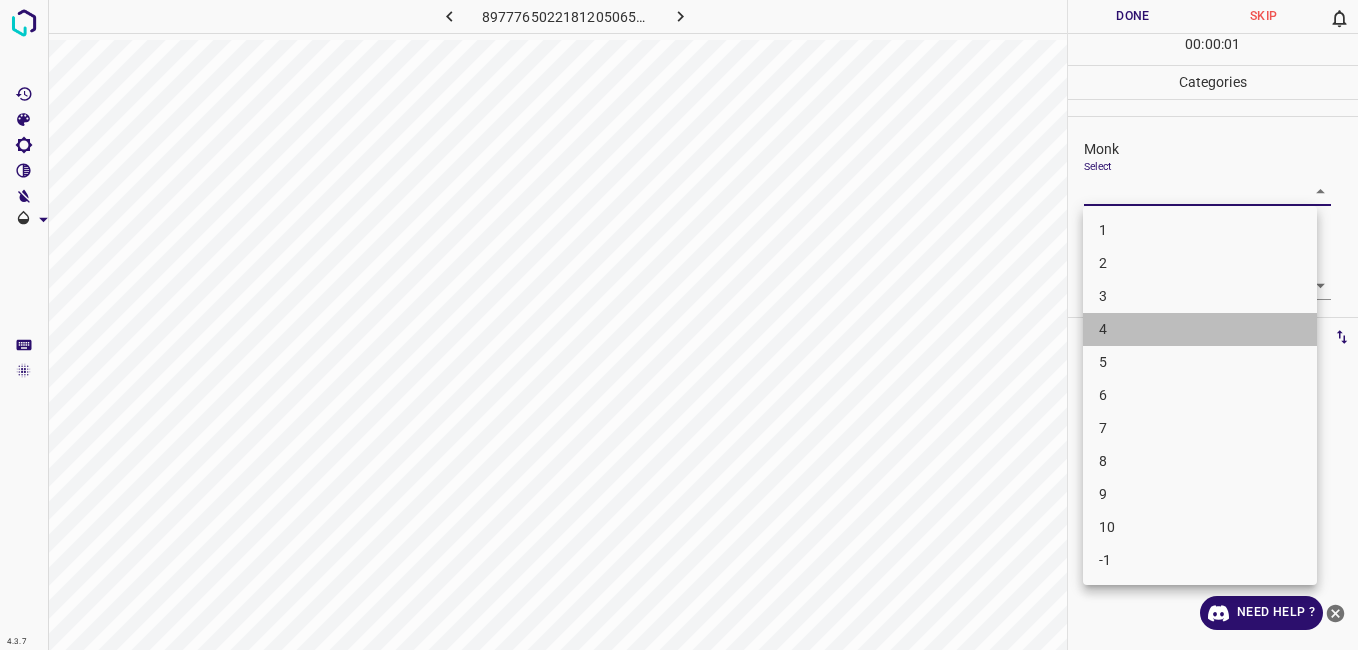 click on "4" at bounding box center (1200, 329) 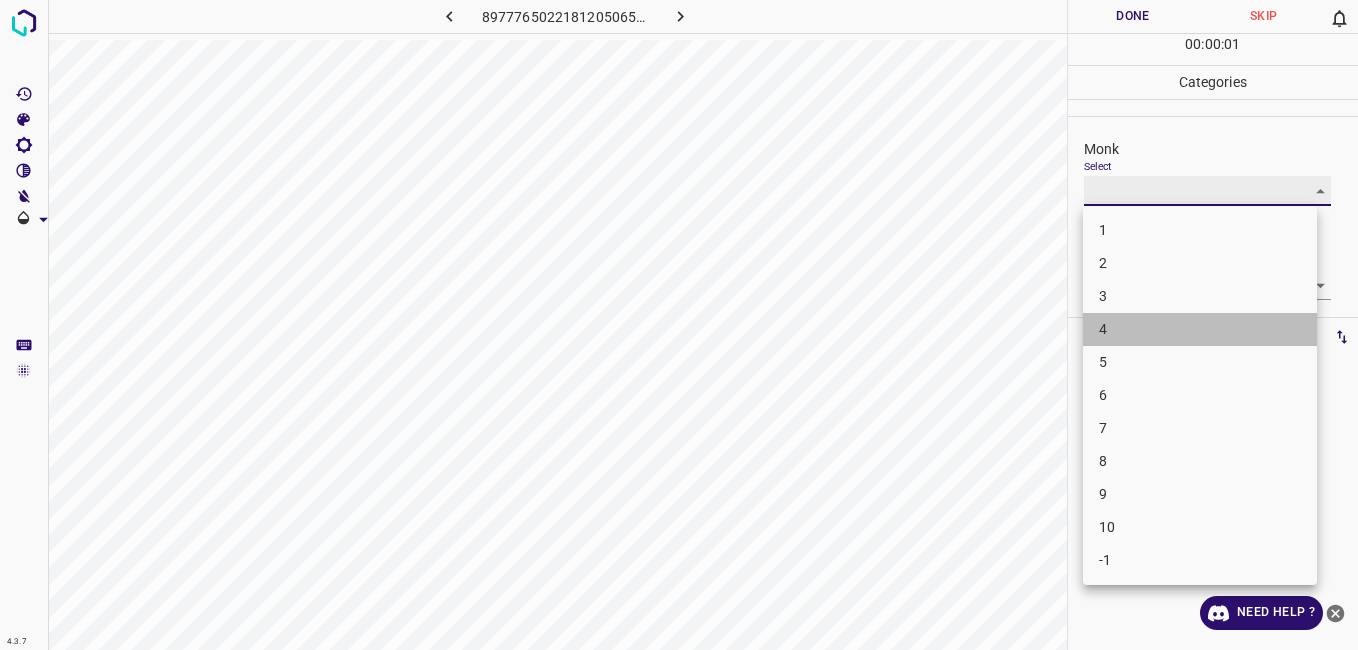 type on "4" 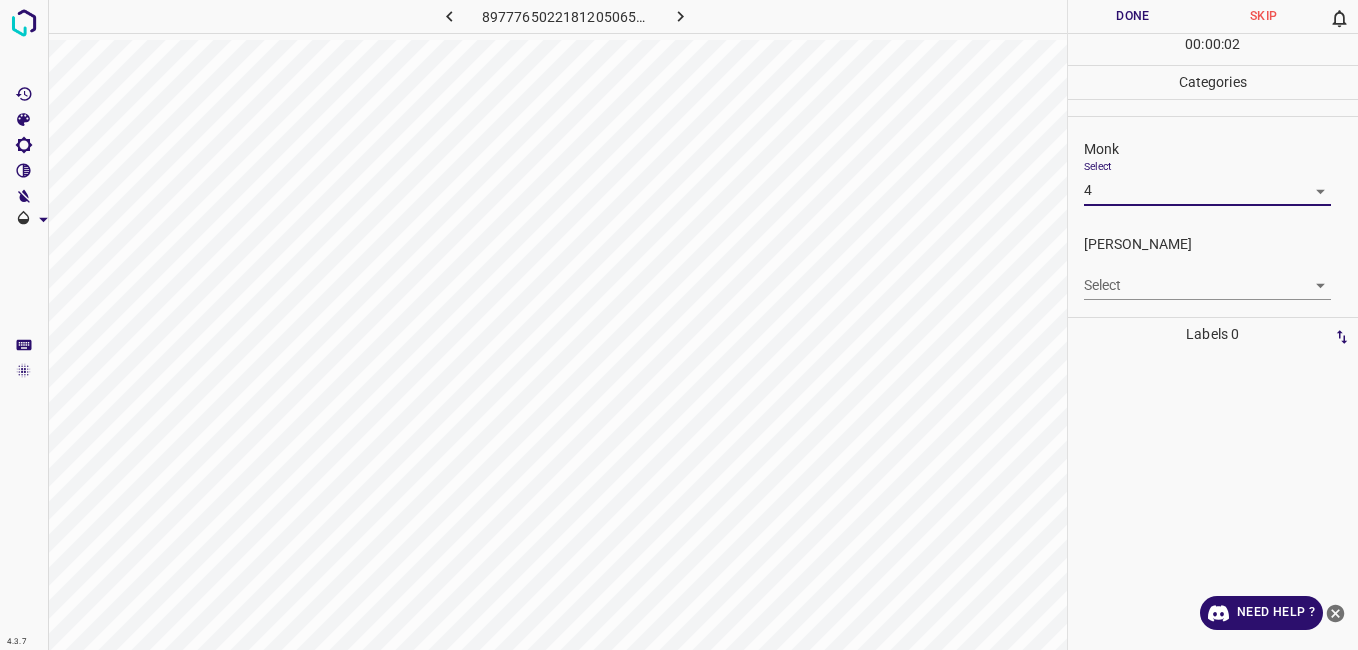 click on "4.3.7 8977765022181205065.png Done Skip 0 00   : 00   : 02   Categories Monk   Select 4 4  Fitzpatrick   Select ​ Labels   0 Categories 1 Monk 2  Fitzpatrick Tools Space Change between modes (Draw & Edit) I Auto labeling R Restore zoom M Zoom in N Zoom out Delete Delete selecte label Filters Z Restore filters X Saturation filter C Brightness filter V Contrast filter B Gray scale filter General O Download Need Help ? - Text - Hide - Delete" at bounding box center [679, 325] 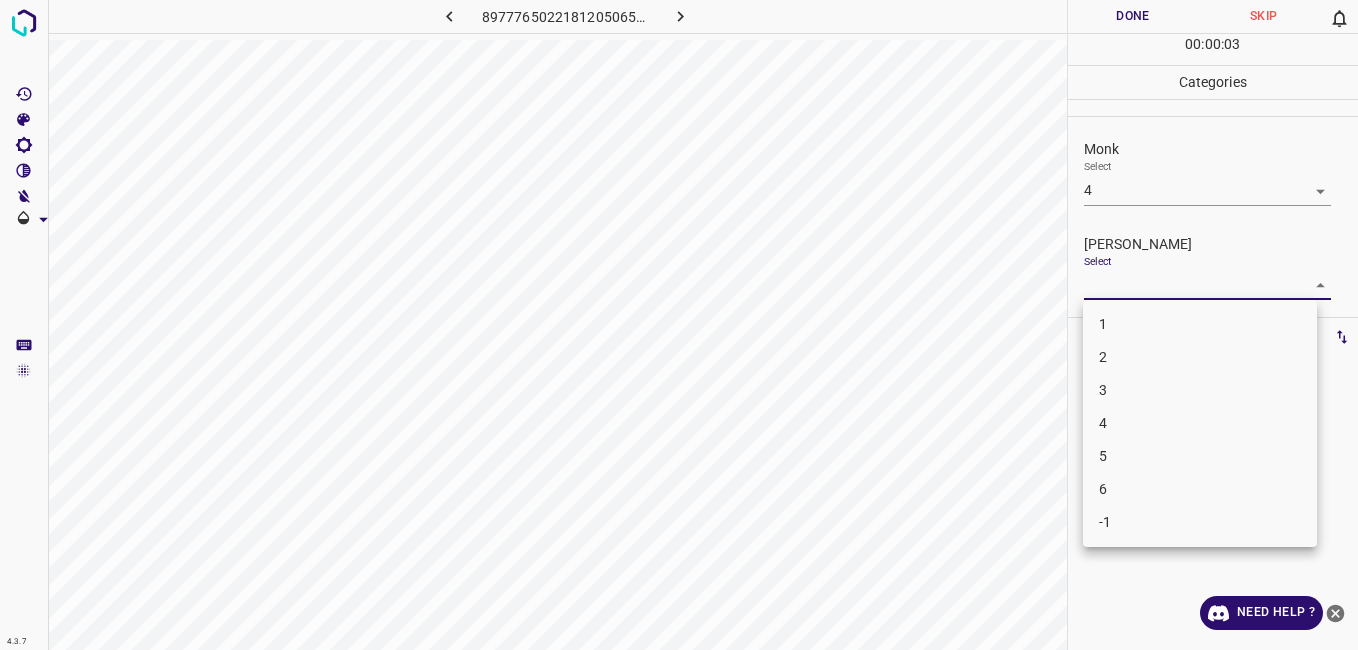 click on "3" at bounding box center (1200, 390) 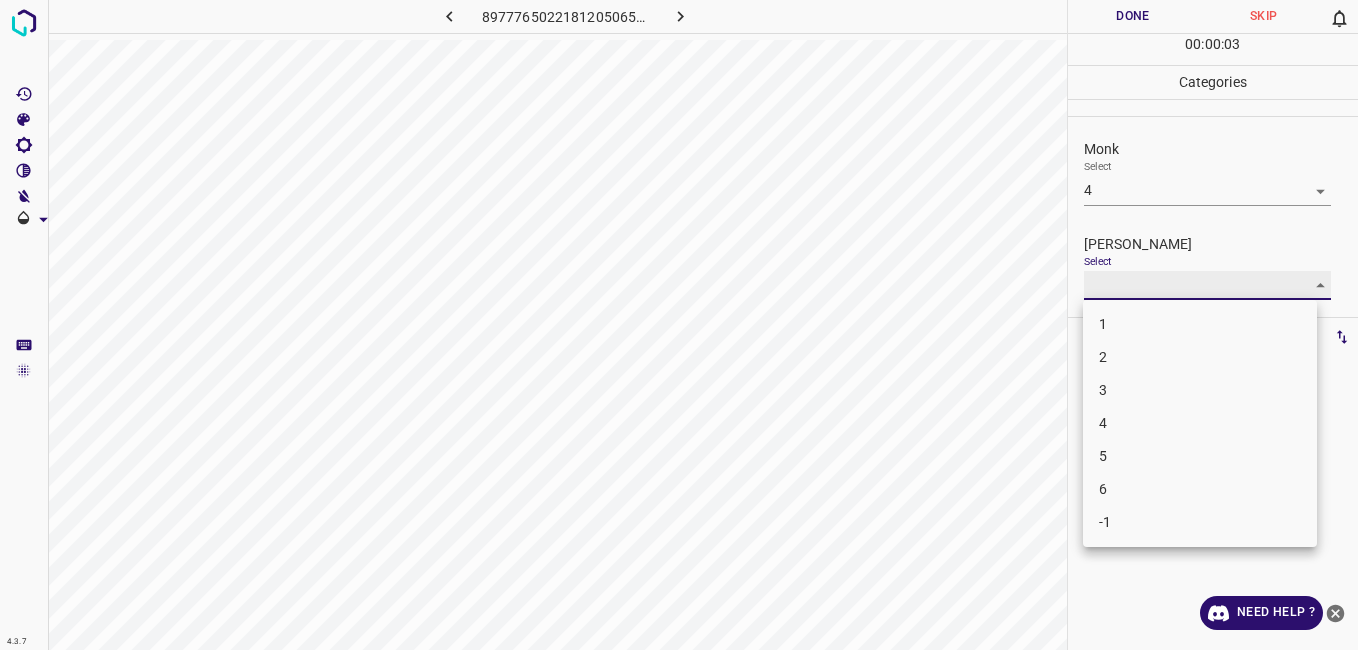 type on "3" 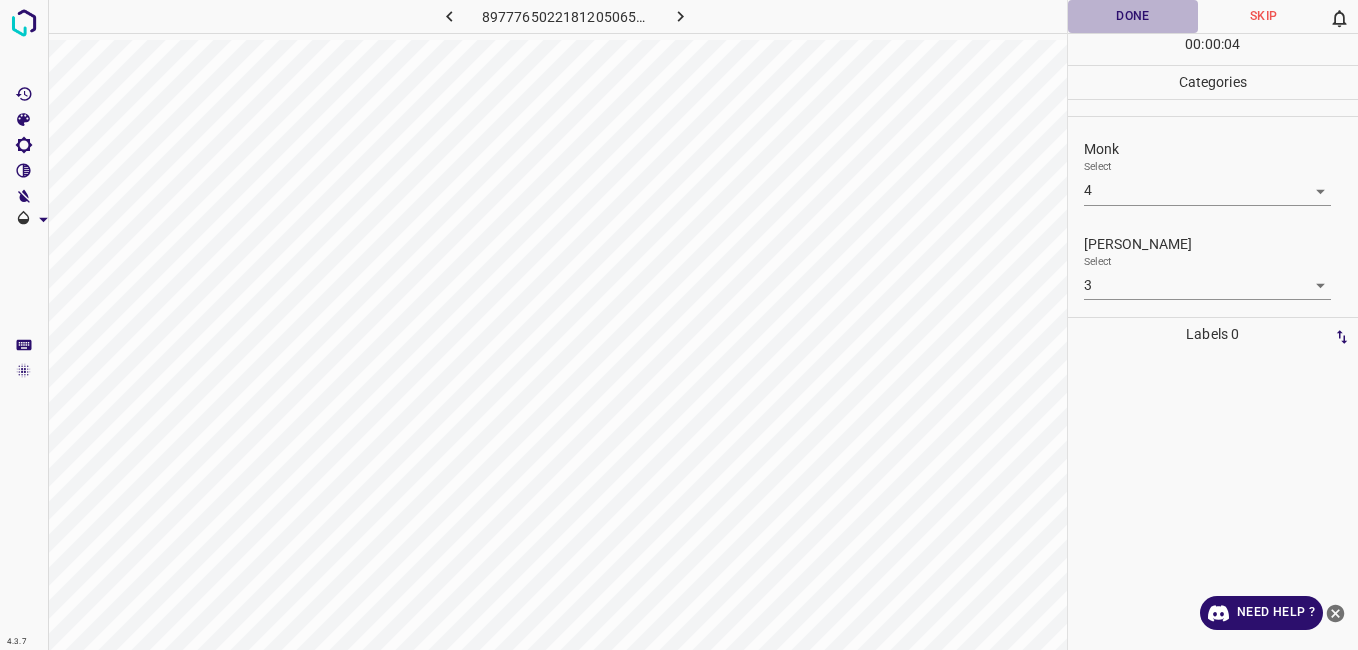 click on "Done" at bounding box center (1133, 16) 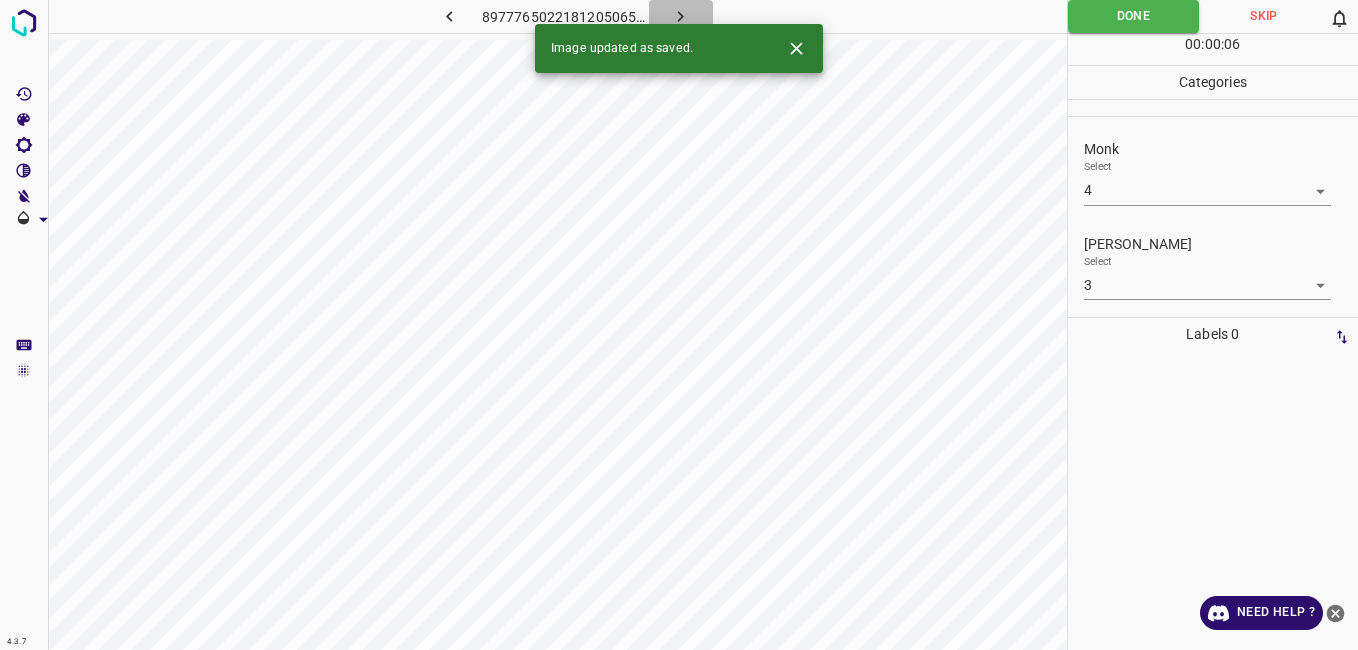 click 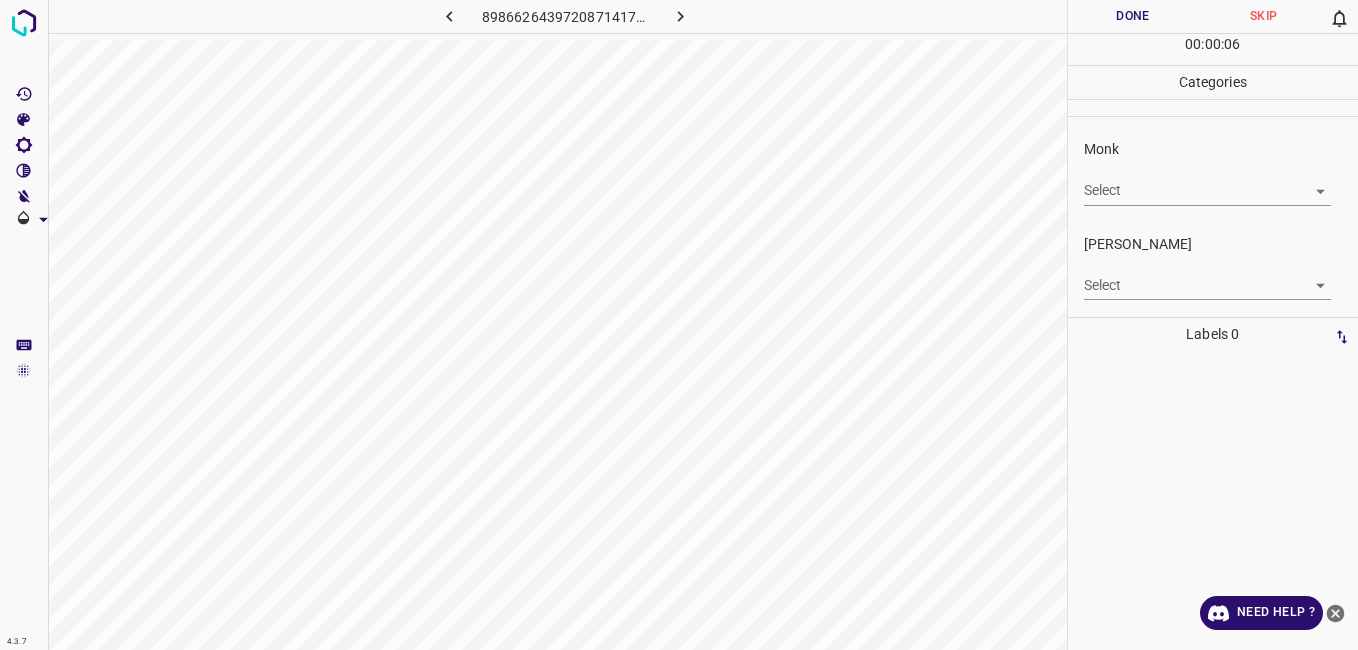 click on "4.3.7 8986626439720871417.png Done Skip 0 00   : 00   : 06   Categories Monk   Select ​  Fitzpatrick   Select ​ Labels   0 Categories 1 Monk 2  Fitzpatrick Tools Space Change between modes (Draw & Edit) I Auto labeling R Restore zoom M Zoom in N Zoom out Delete Delete selecte label Filters Z Restore filters X Saturation filter C Brightness filter V Contrast filter B Gray scale filter General O Download Need Help ? - Text - Hide - Delete" at bounding box center [679, 325] 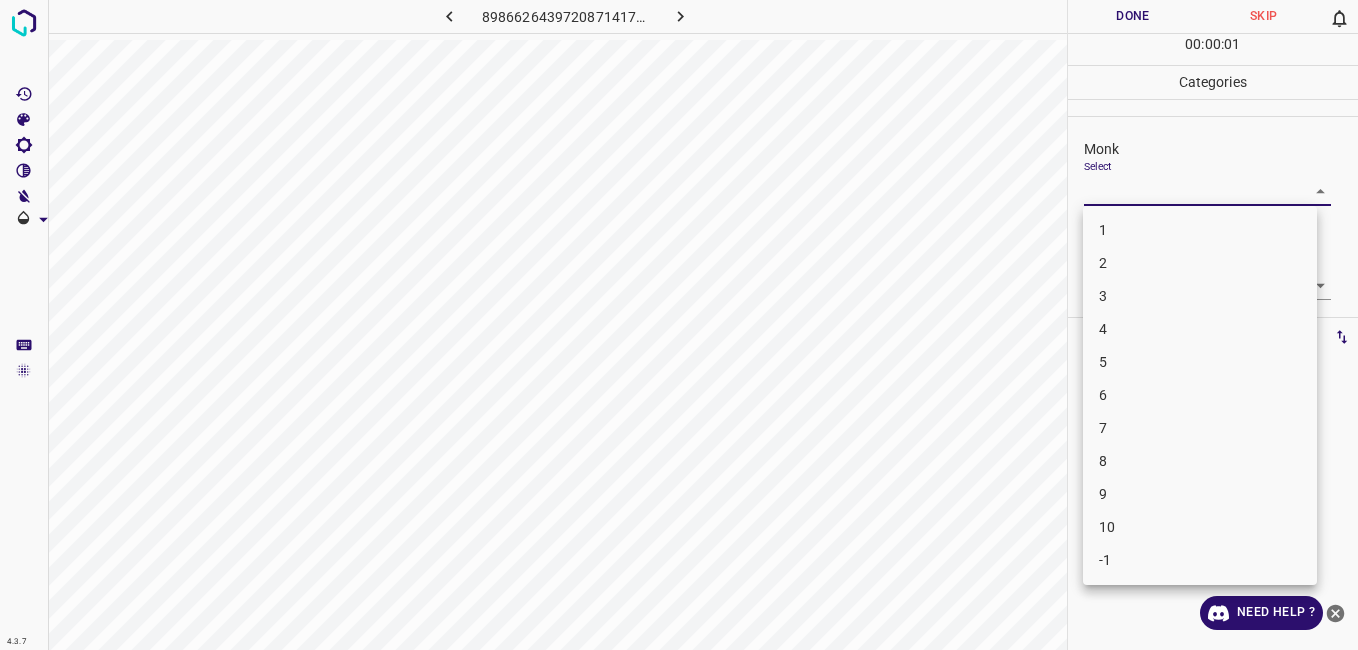 drag, startPoint x: 1100, startPoint y: 307, endPoint x: 1101, endPoint y: 296, distance: 11.045361 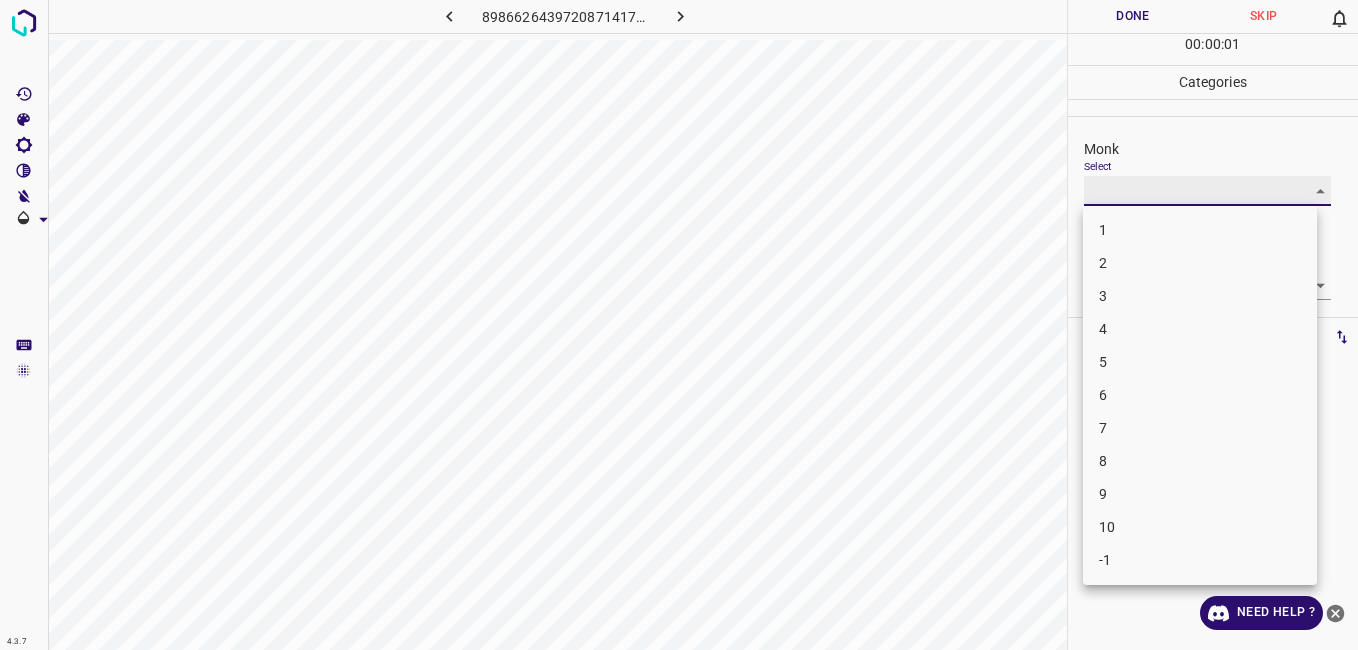 type on "3" 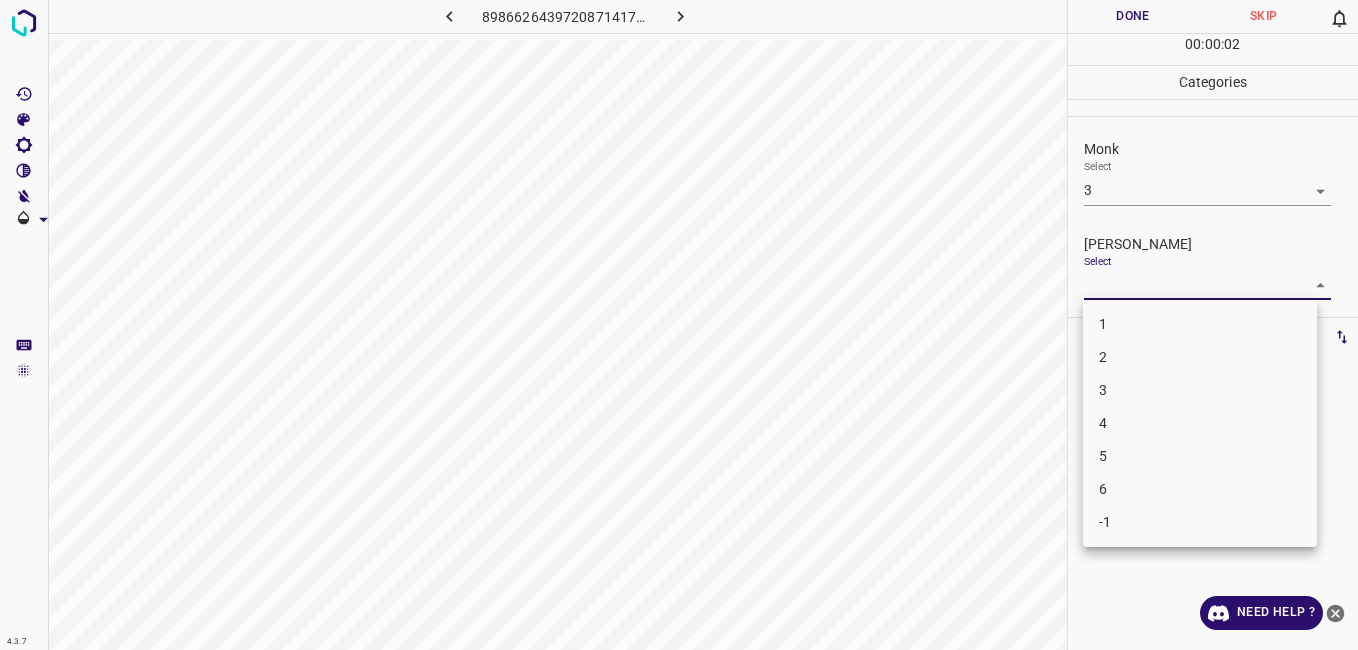 click on "4.3.7 8986626439720871417.png Done Skip 0 00   : 00   : 02   Categories Monk   Select 3 3  Fitzpatrick   Select ​ Labels   0 Categories 1 Monk 2  Fitzpatrick Tools Space Change between modes (Draw & Edit) I Auto labeling R Restore zoom M Zoom in N Zoom out Delete Delete selecte label Filters Z Restore filters X Saturation filter C Brightness filter V Contrast filter B Gray scale filter General O Download Need Help ? - Text - Hide - Delete 1 2 3 4 5 6 -1" at bounding box center [679, 325] 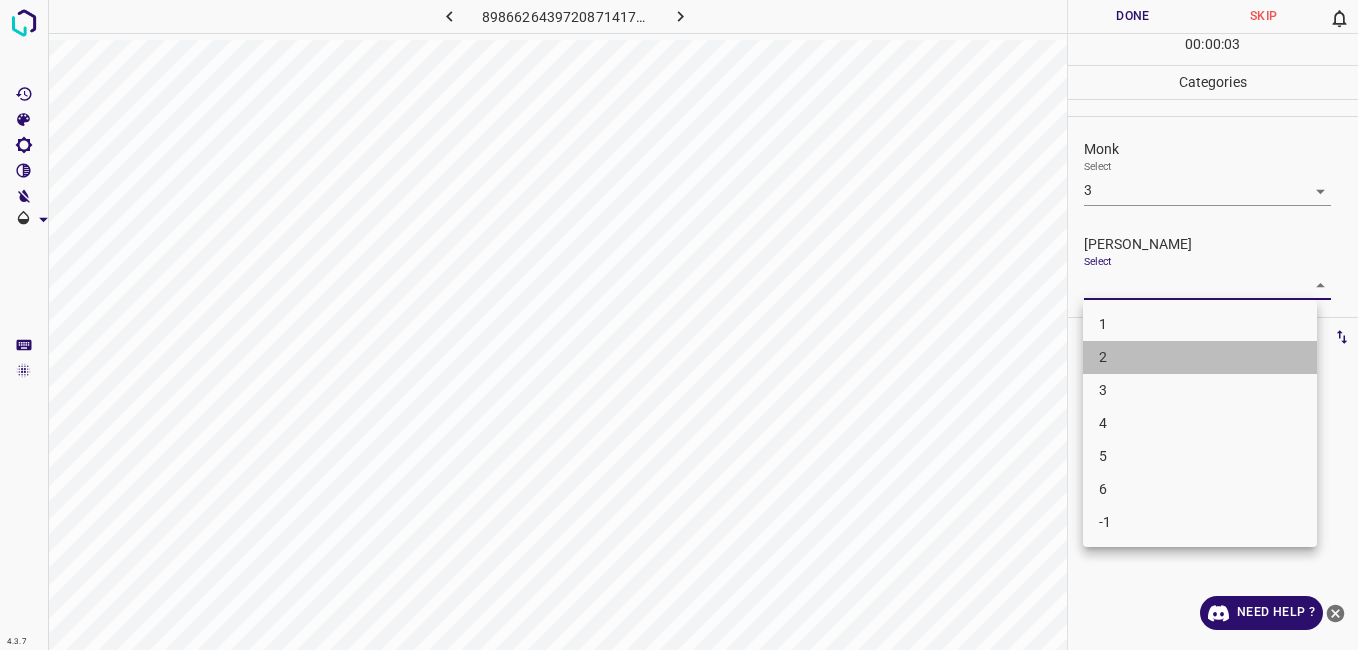 click on "2" at bounding box center [1200, 357] 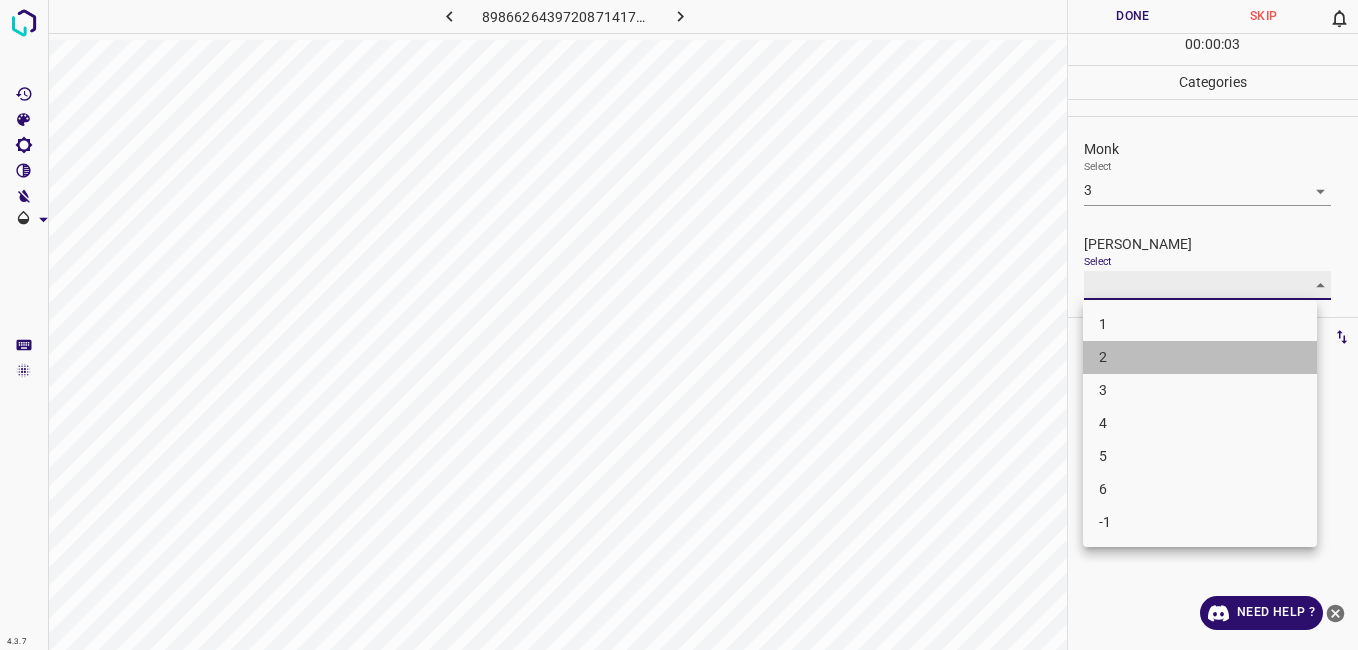 type on "2" 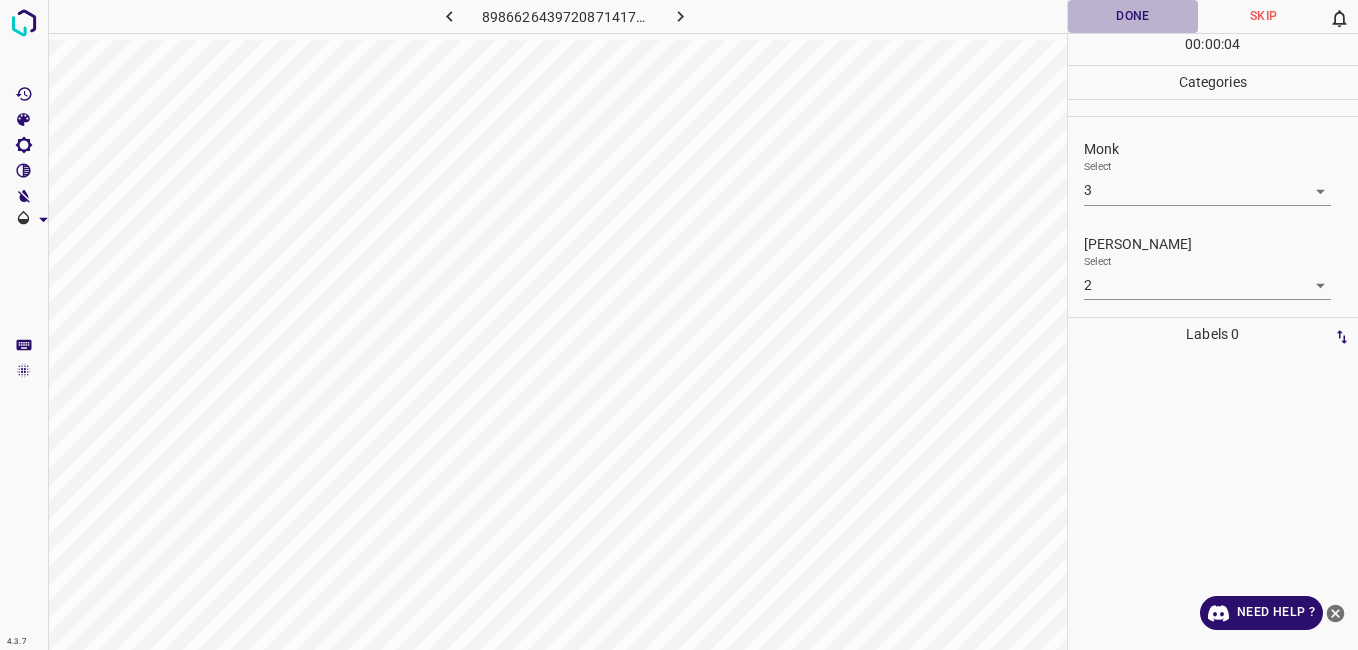 click on "Done" at bounding box center (1133, 16) 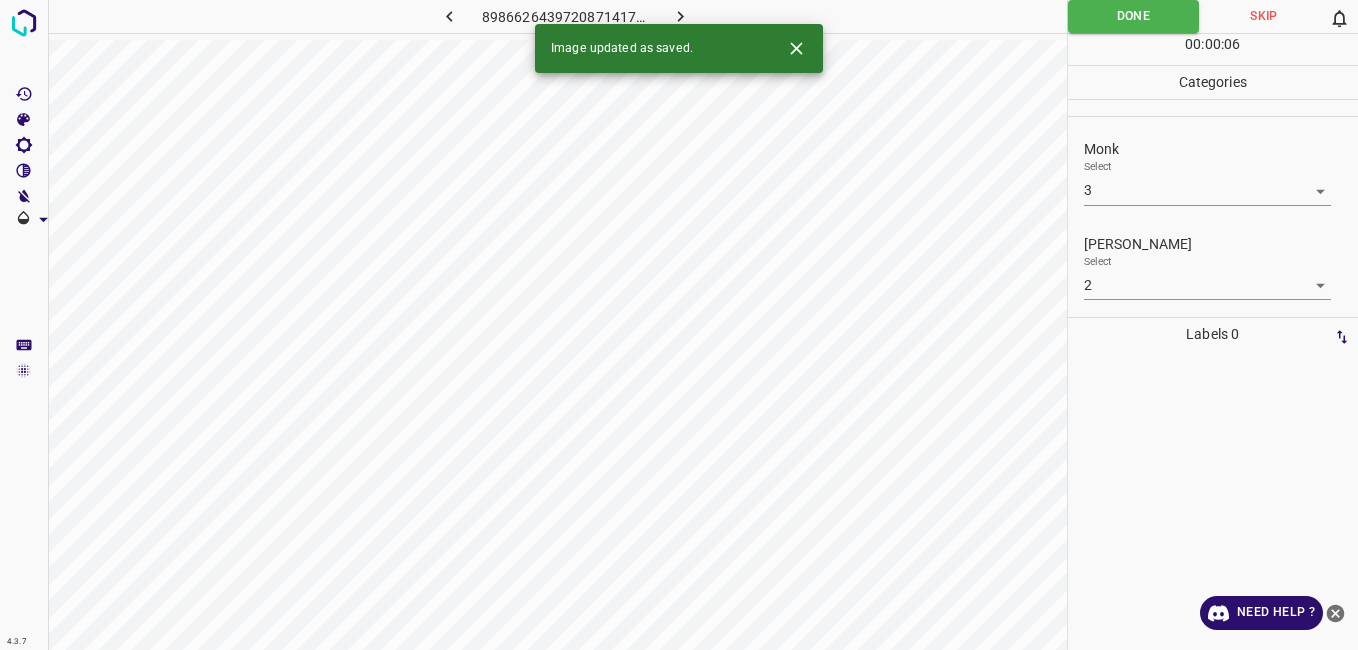 click 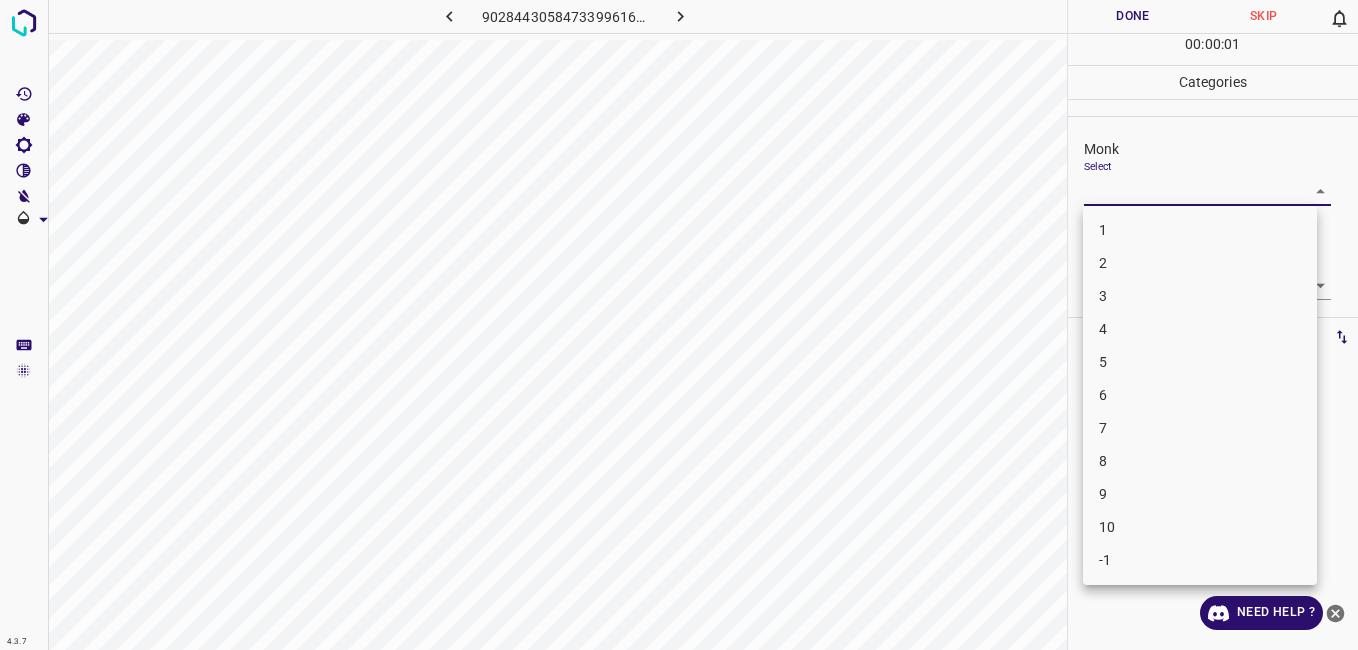 click on "4.3.7 9028443058473399616.png Done Skip 0 00   : 00   : 01   Categories Monk   Select ​  Fitzpatrick   Select ​ Labels   0 Categories 1 Monk 2  Fitzpatrick Tools Space Change between modes (Draw & Edit) I Auto labeling R Restore zoom M Zoom in N Zoom out Delete Delete selecte label Filters Z Restore filters X Saturation filter C Brightness filter V Contrast filter B Gray scale filter General O Download Need Help ? - Text - Hide - Delete 1 2 3 4 5 6 7 8 9 10 -1" at bounding box center [679, 325] 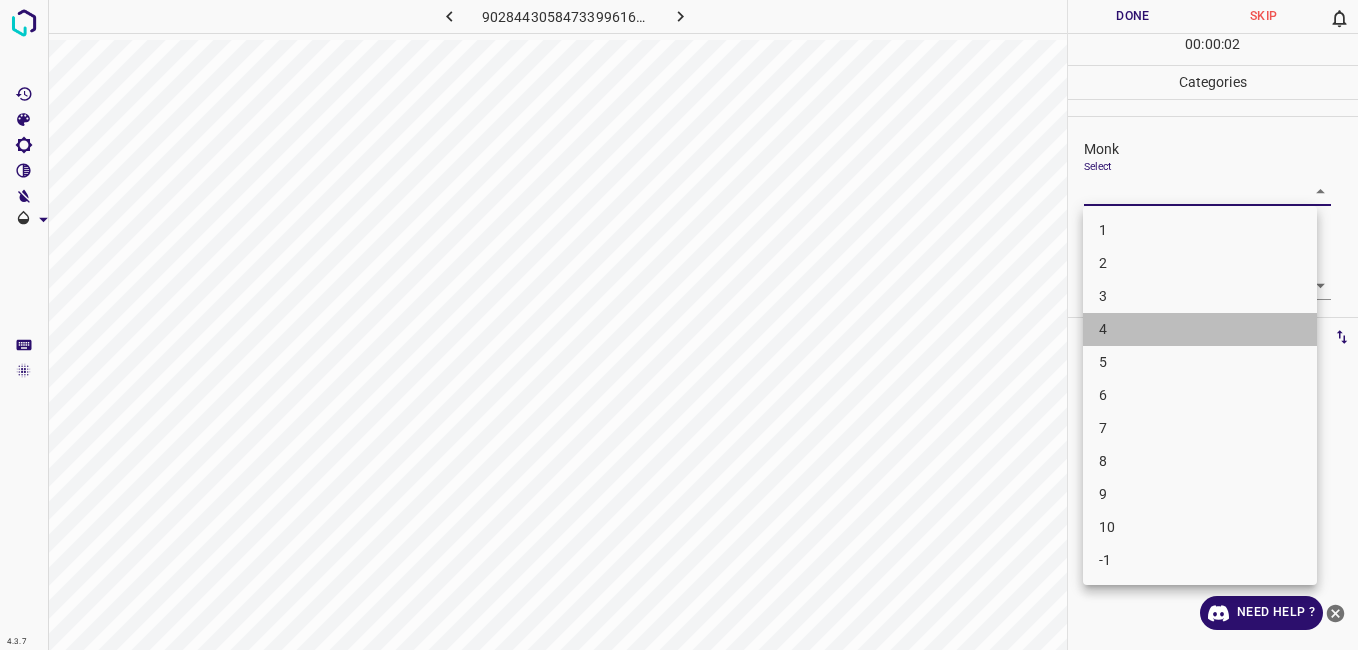 click on "4" at bounding box center (1200, 329) 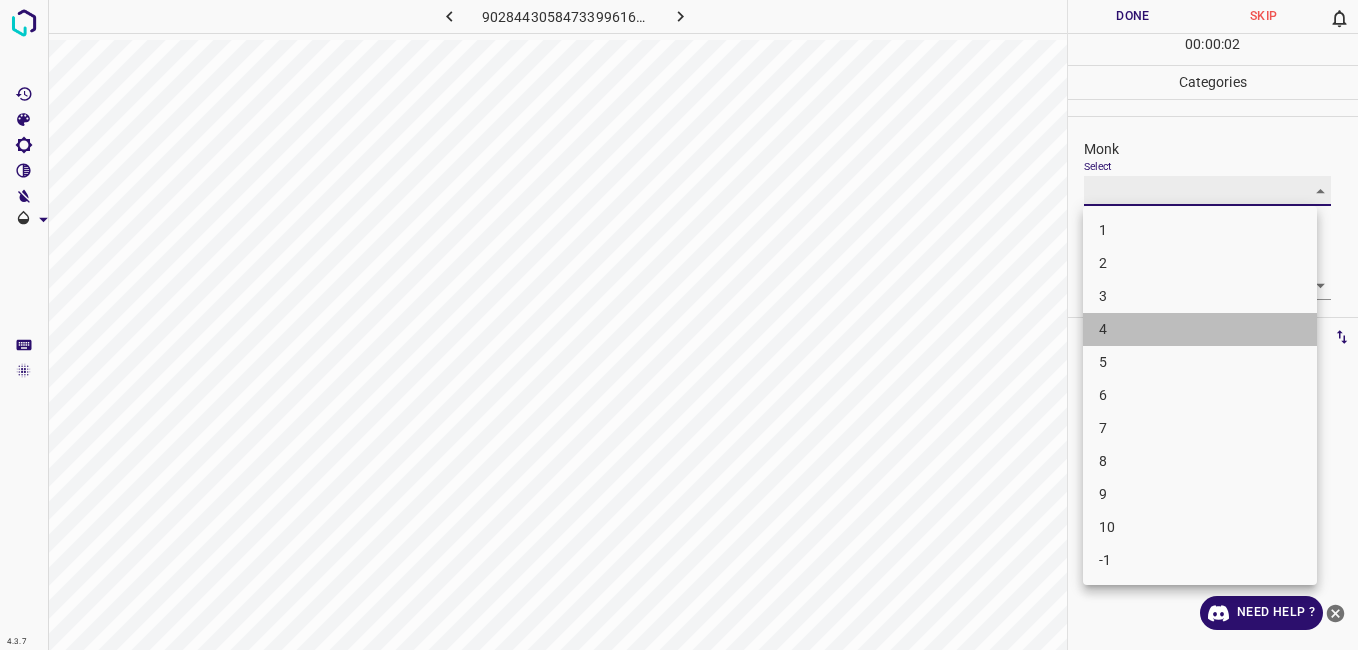 type on "4" 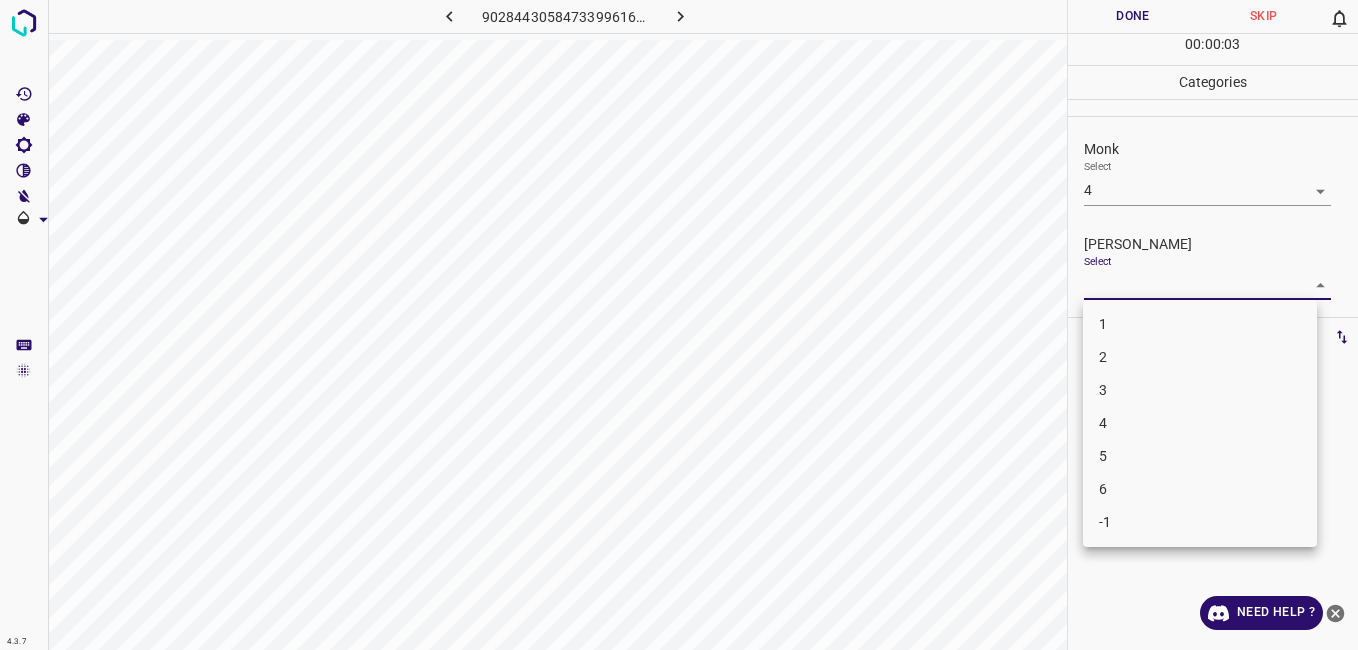 click on "4.3.7 9028443058473399616.png Done Skip 0 00   : 00   : 03   Categories Monk   Select 4 4  Fitzpatrick   Select ​ Labels   0 Categories 1 Monk 2  Fitzpatrick Tools Space Change between modes (Draw & Edit) I Auto labeling R Restore zoom M Zoom in N Zoom out Delete Delete selecte label Filters Z Restore filters X Saturation filter C Brightness filter V Contrast filter B Gray scale filter General O Download Need Help ? - Text - Hide - Delete 1 2 3 4 5 6 -1" at bounding box center [679, 325] 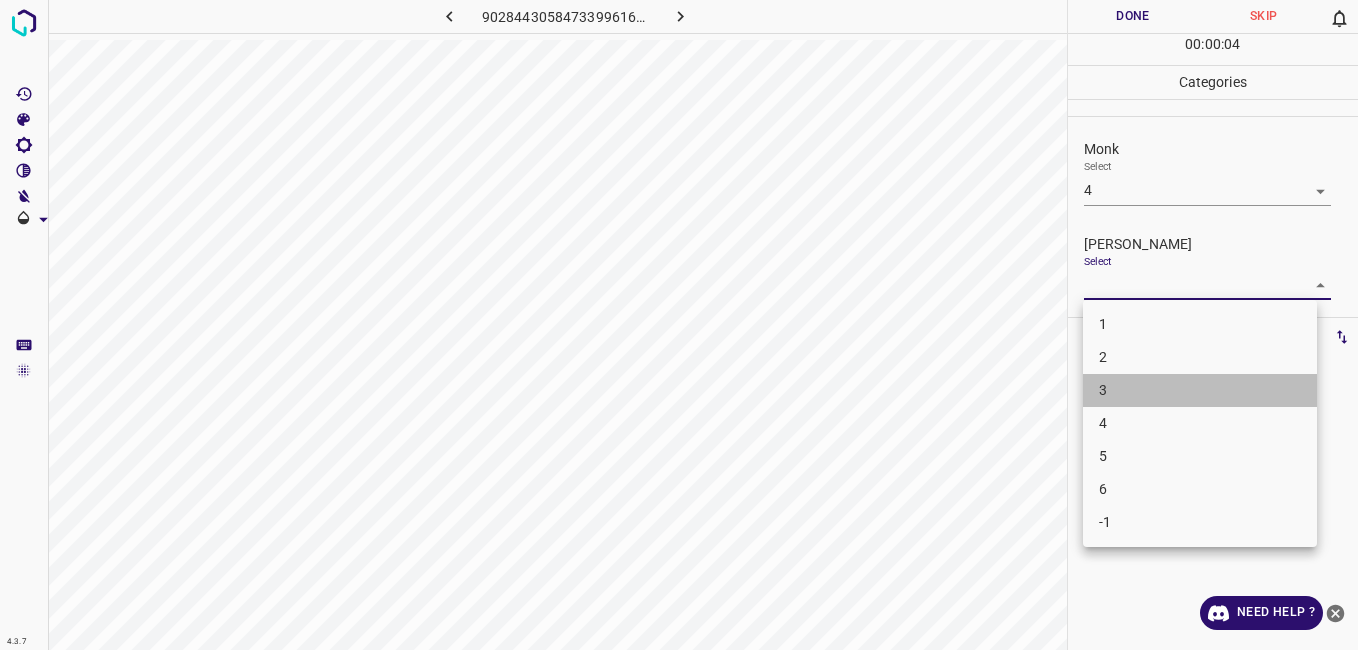 click on "3" at bounding box center [1200, 390] 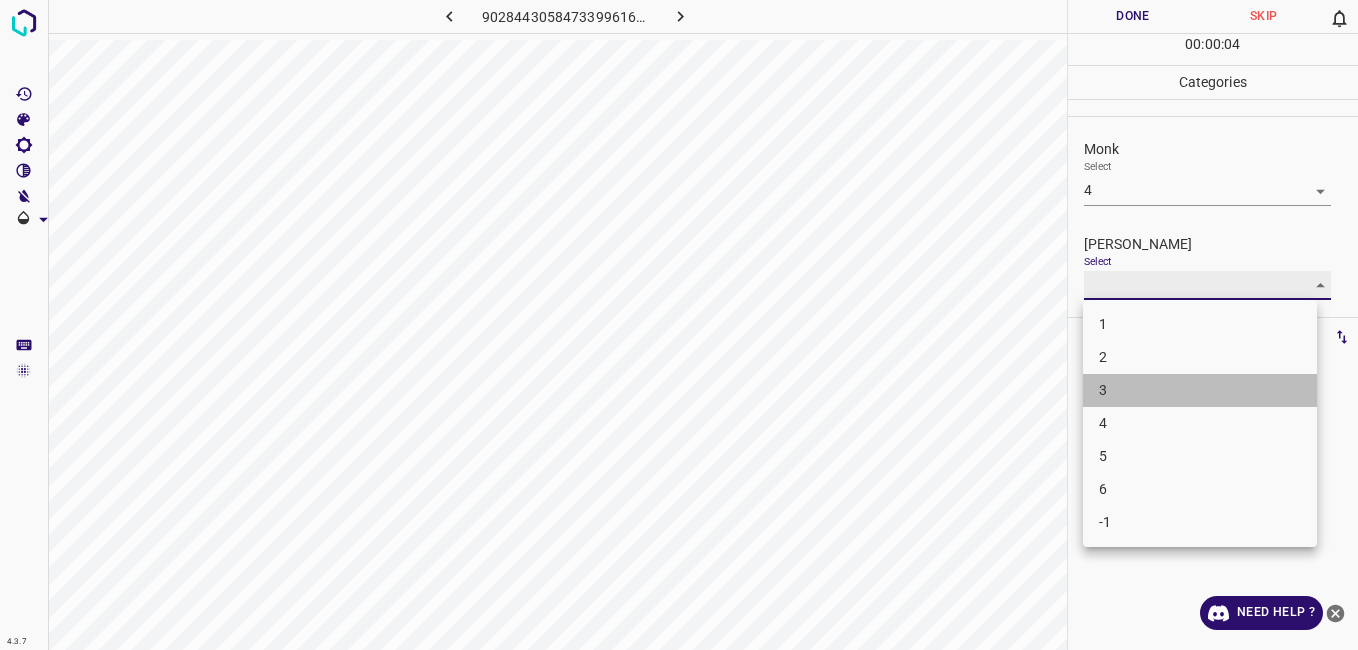 type on "3" 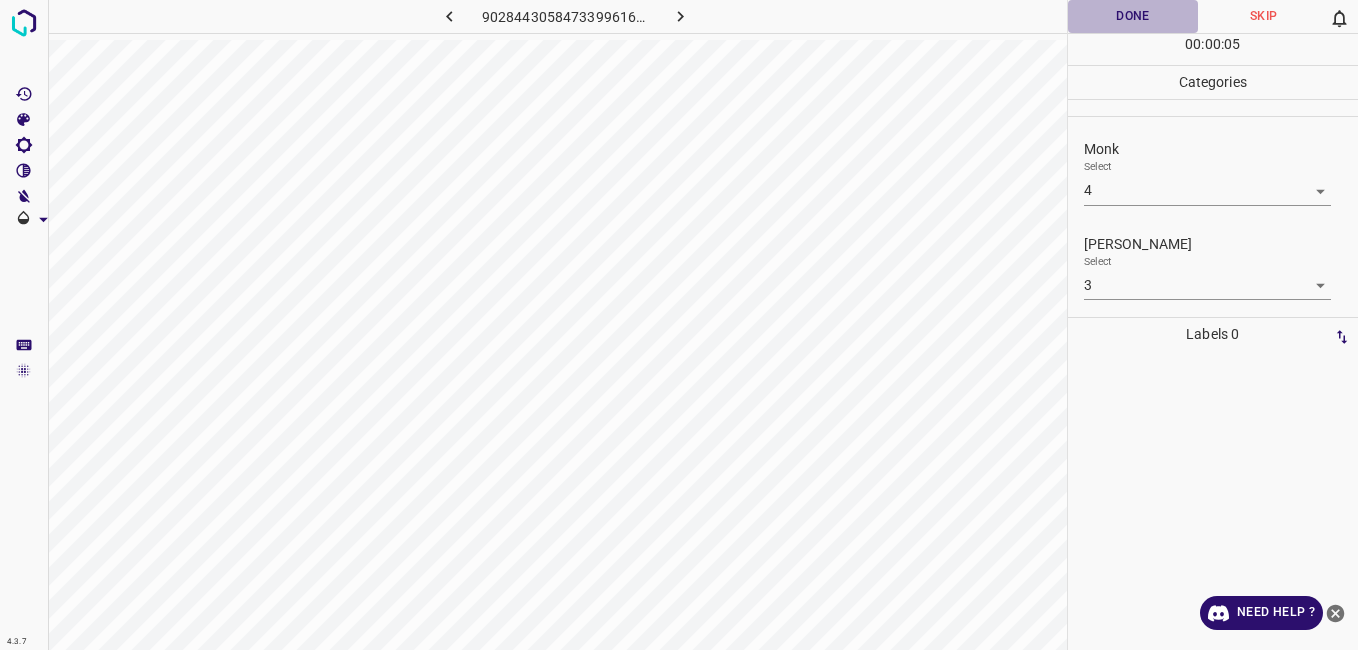 click on "Done" at bounding box center (1133, 16) 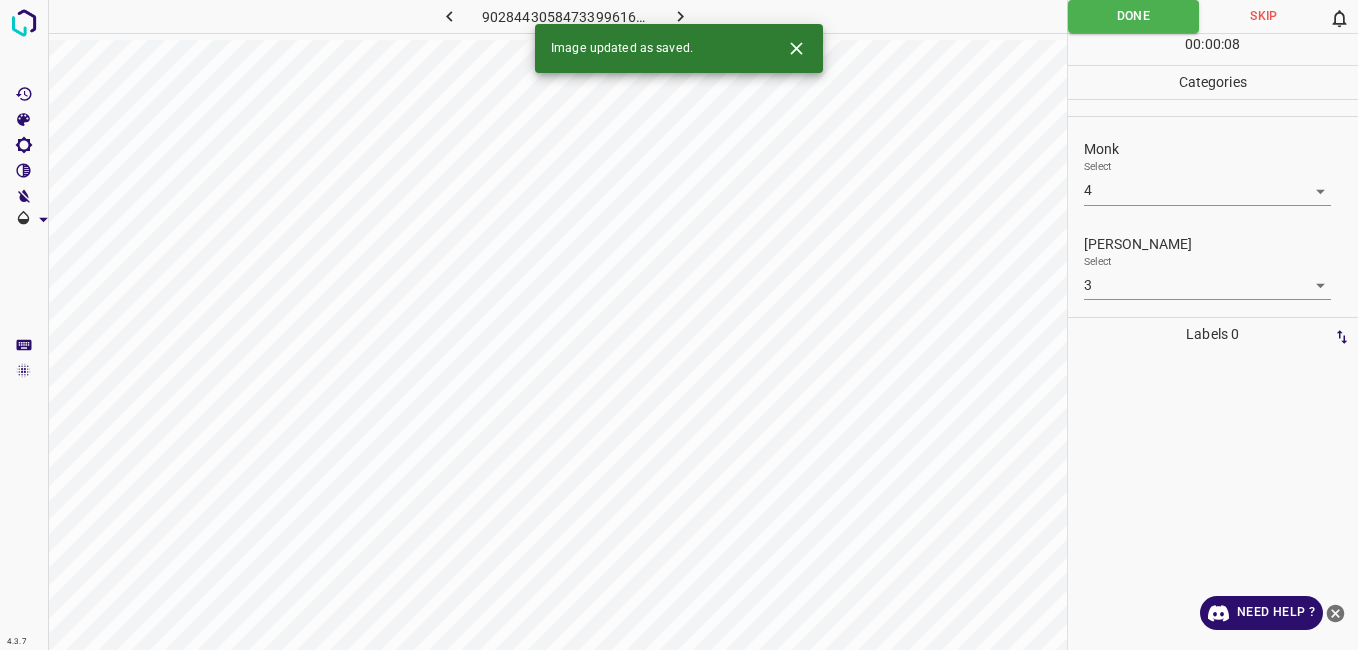 click 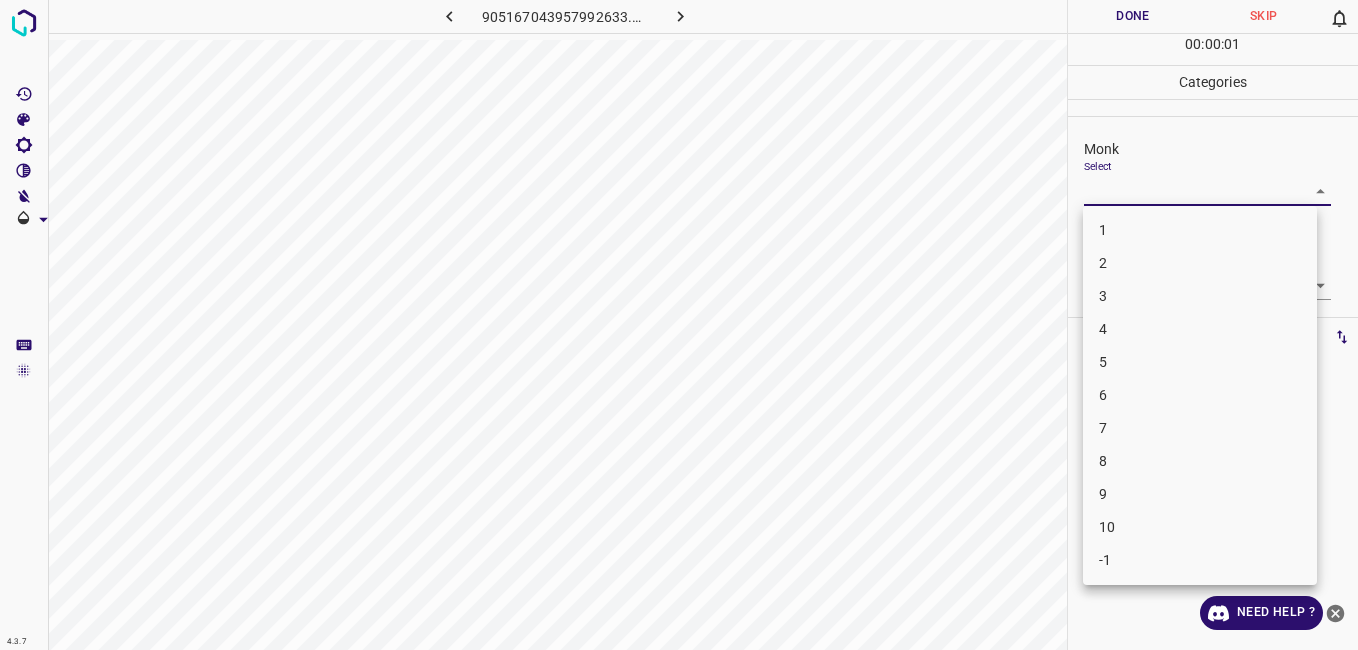 click on "4.3.7 905167043957992633.png Done Skip 0 00   : 00   : 01   Categories Monk   Select ​  Fitzpatrick   Select ​ Labels   0 Categories 1 Monk 2  Fitzpatrick Tools Space Change between modes (Draw & Edit) I Auto labeling R Restore zoom M Zoom in N Zoom out Delete Delete selecte label Filters Z Restore filters X Saturation filter C Brightness filter V Contrast filter B Gray scale filter General O Download Need Help ? - Text - Hide - Delete 1 2 3 4 5 6 7 8 9 10 -1" at bounding box center (679, 325) 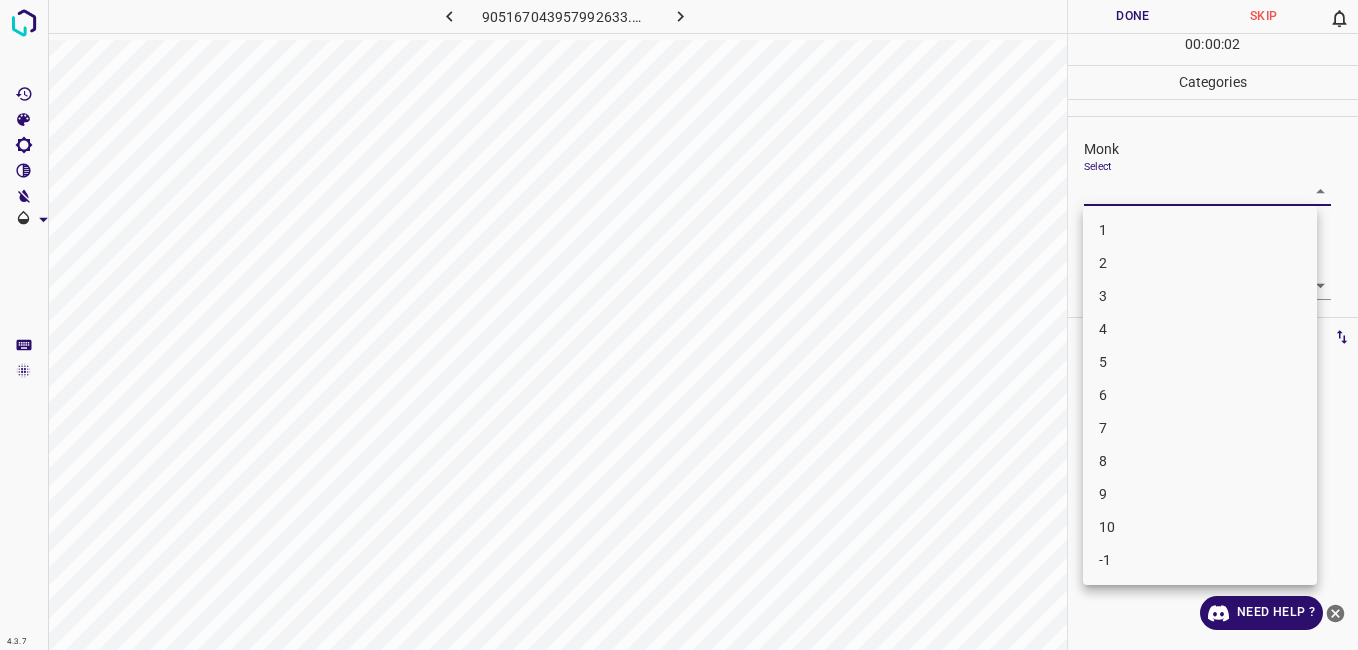 click on "3" at bounding box center [1200, 296] 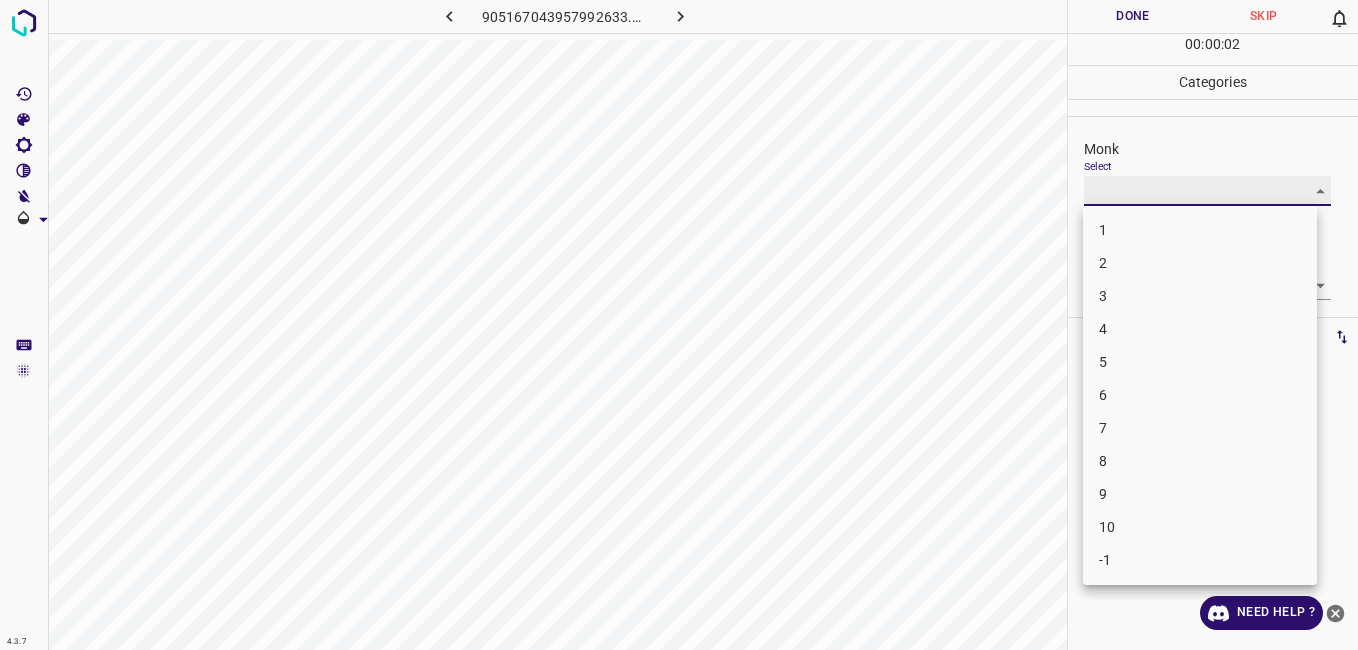 type on "3" 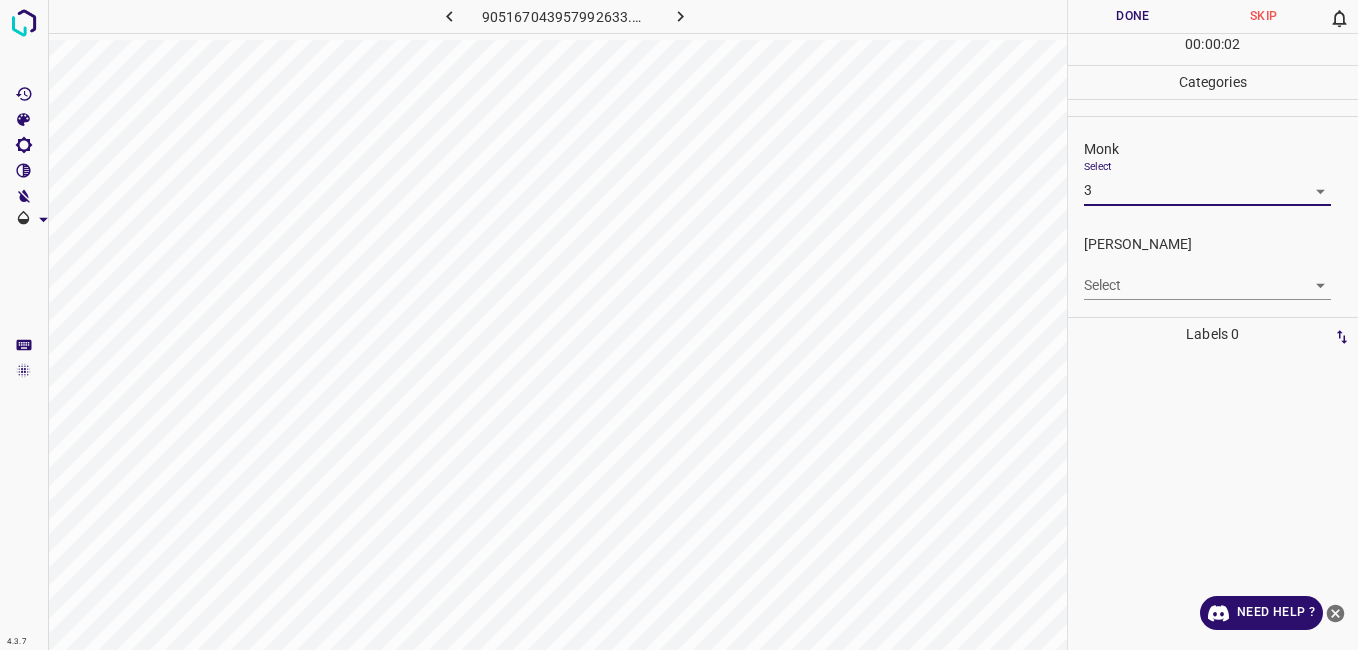 click on "4.3.7 905167043957992633.png Done Skip 0 00   : 00   : 02   Categories Monk   Select 3 3  Fitzpatrick   Select ​ Labels   0 Categories 1 Monk 2  Fitzpatrick Tools Space Change between modes (Draw & Edit) I Auto labeling R Restore zoom M Zoom in N Zoom out Delete Delete selecte label Filters Z Restore filters X Saturation filter C Brightness filter V Contrast filter B Gray scale filter General O Download Need Help ? - Text - Hide - Delete" at bounding box center (679, 325) 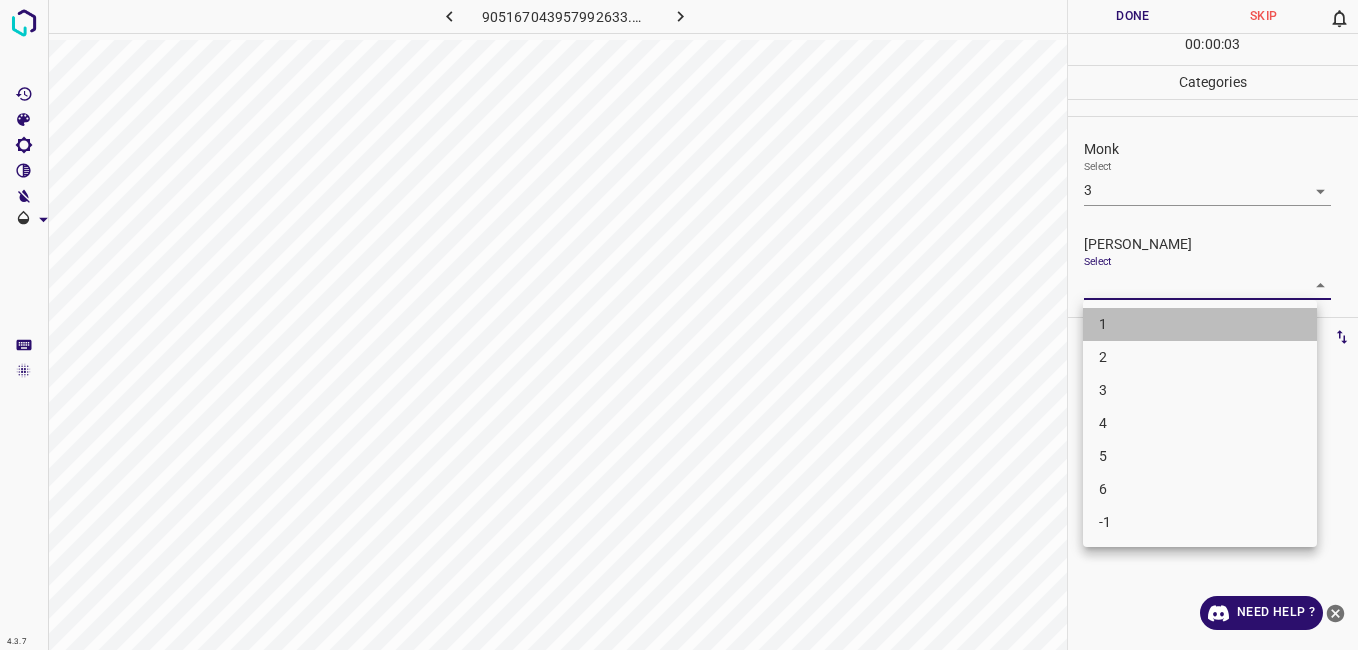 click on "1" at bounding box center (1200, 324) 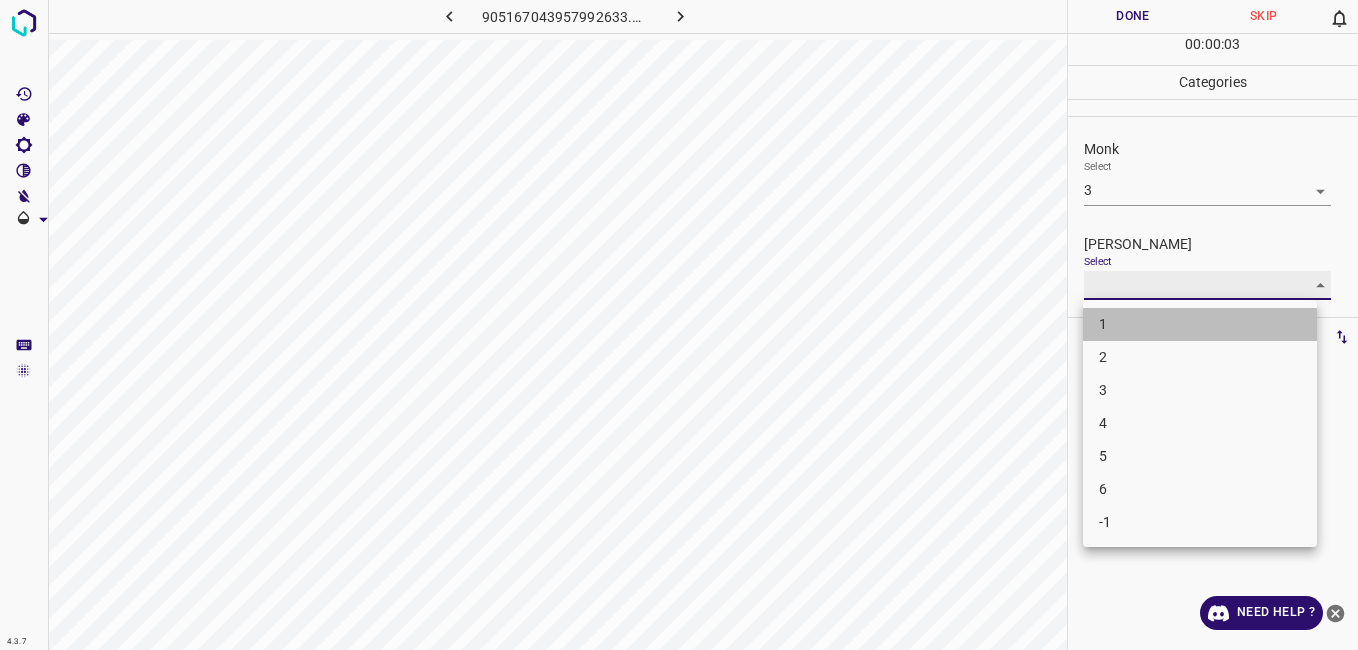 type on "1" 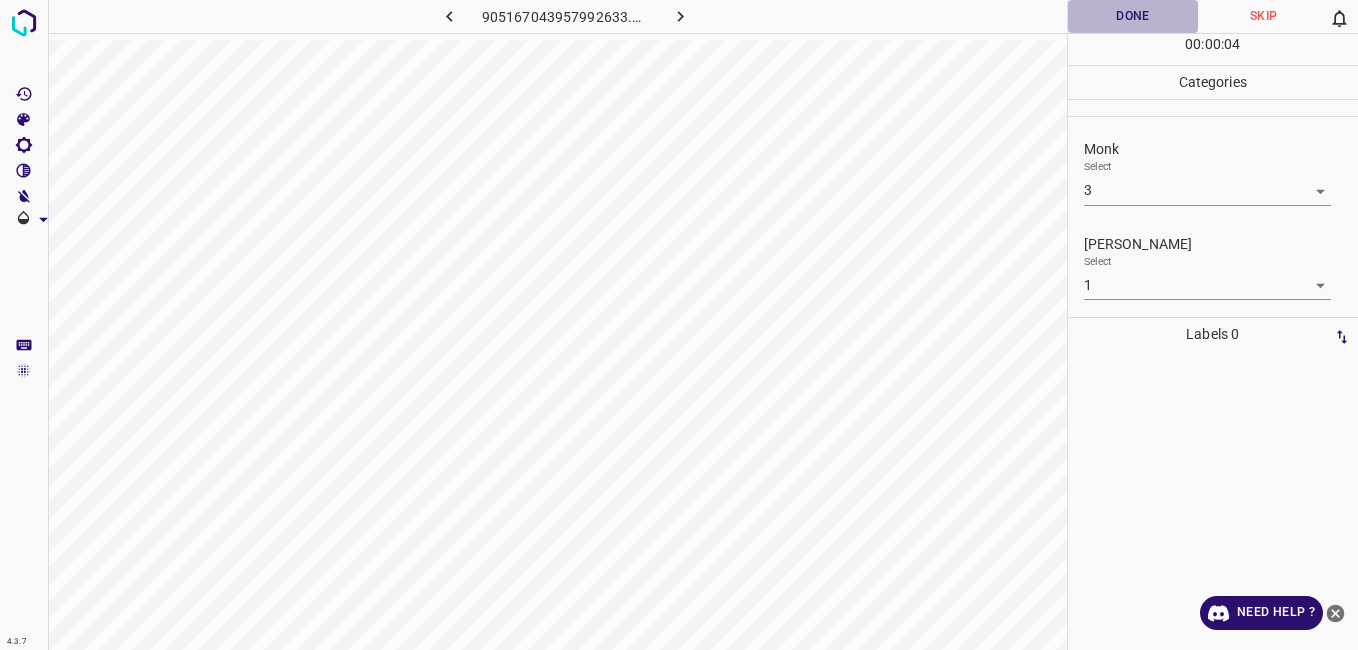 click on "Done" at bounding box center [1133, 16] 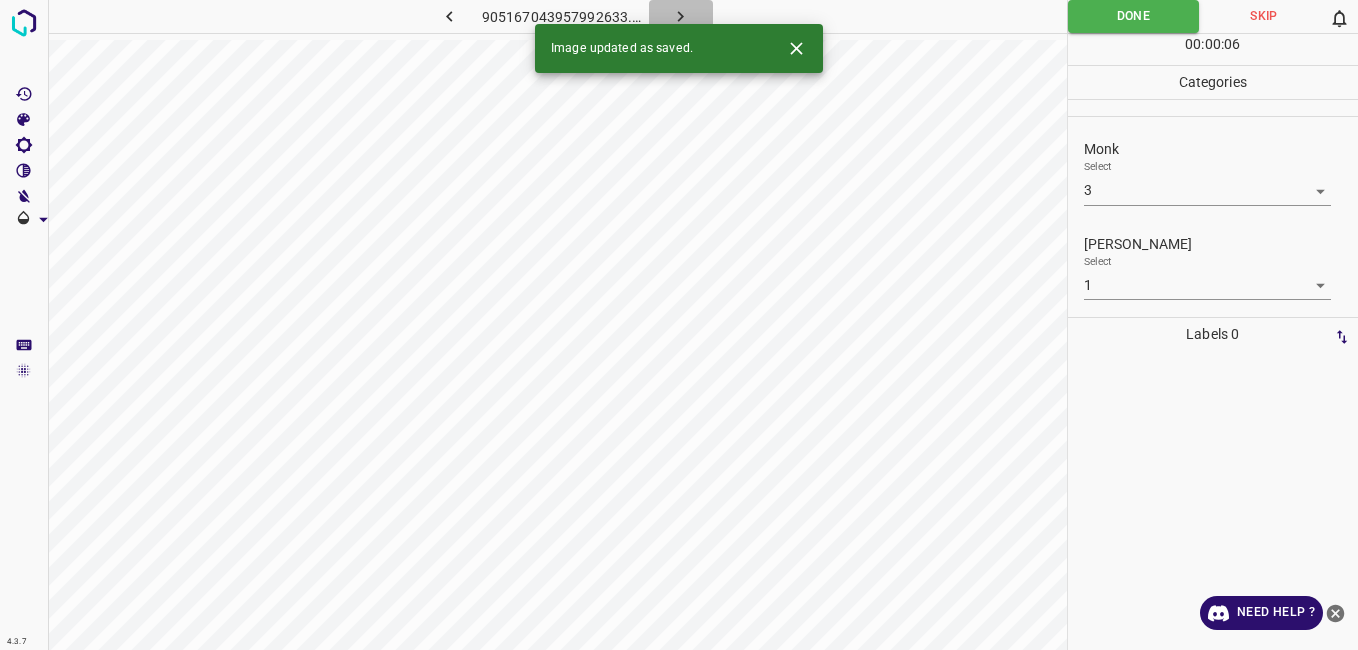 click 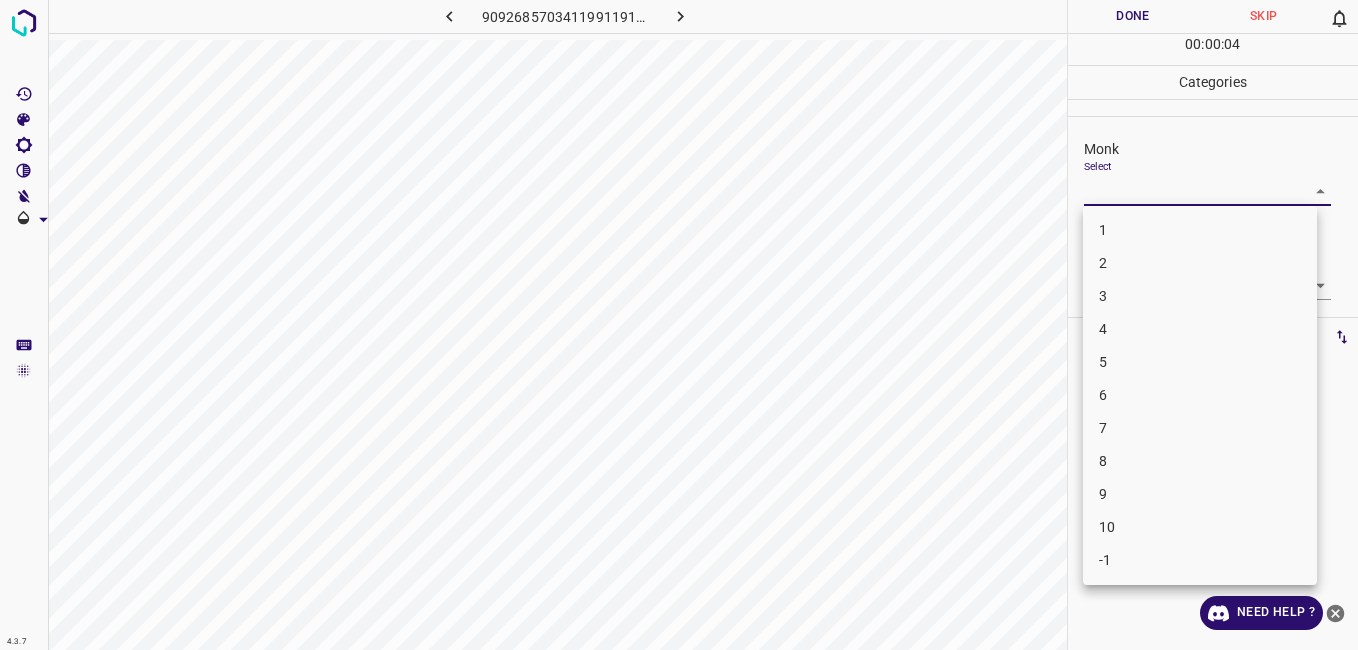 click on "4.3.7 9092685703411991191.png Done Skip 0 00   : 00   : 04   Categories Monk   Select ​  Fitzpatrick   Select ​ Labels   0 Categories 1 Monk 2  Fitzpatrick Tools Space Change between modes (Draw & Edit) I Auto labeling R Restore zoom M Zoom in N Zoom out Delete Delete selecte label Filters Z Restore filters X Saturation filter C Brightness filter V Contrast filter B Gray scale filter General O Download Need Help ? - Text - Hide - Delete 1 2 3 4 5 6 7 8 9 10 -1" at bounding box center (679, 325) 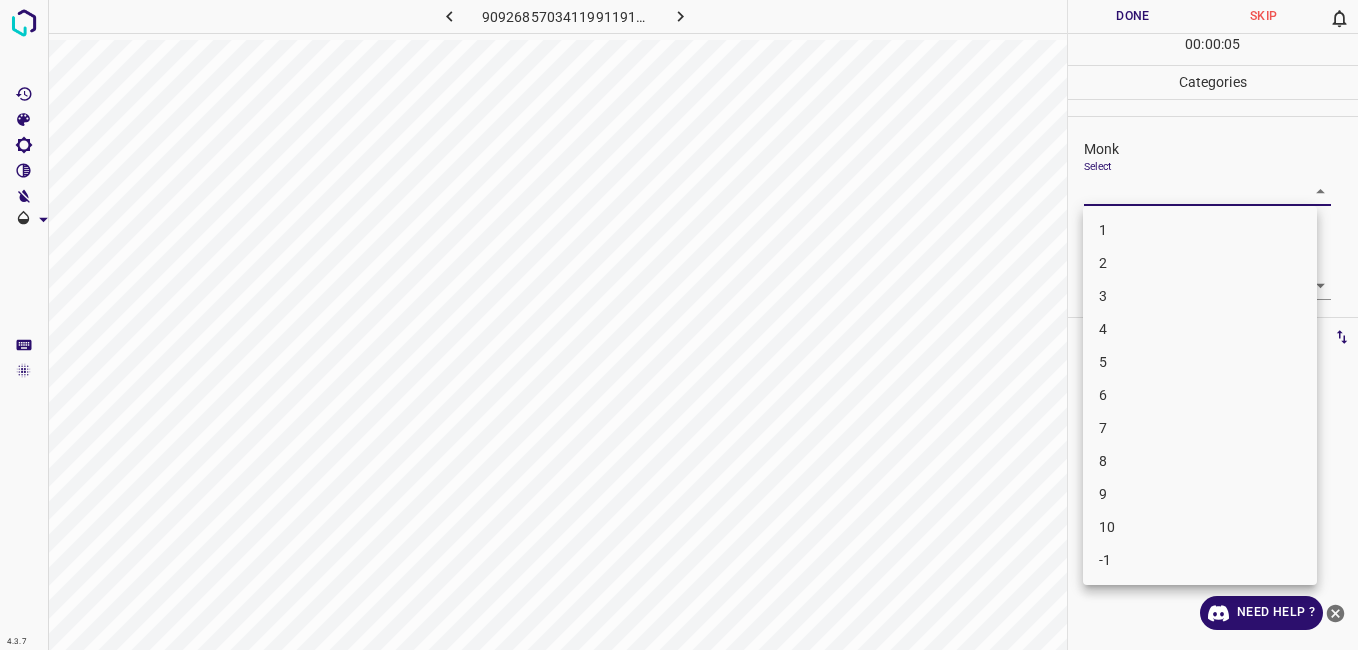 click on "4" at bounding box center [1200, 329] 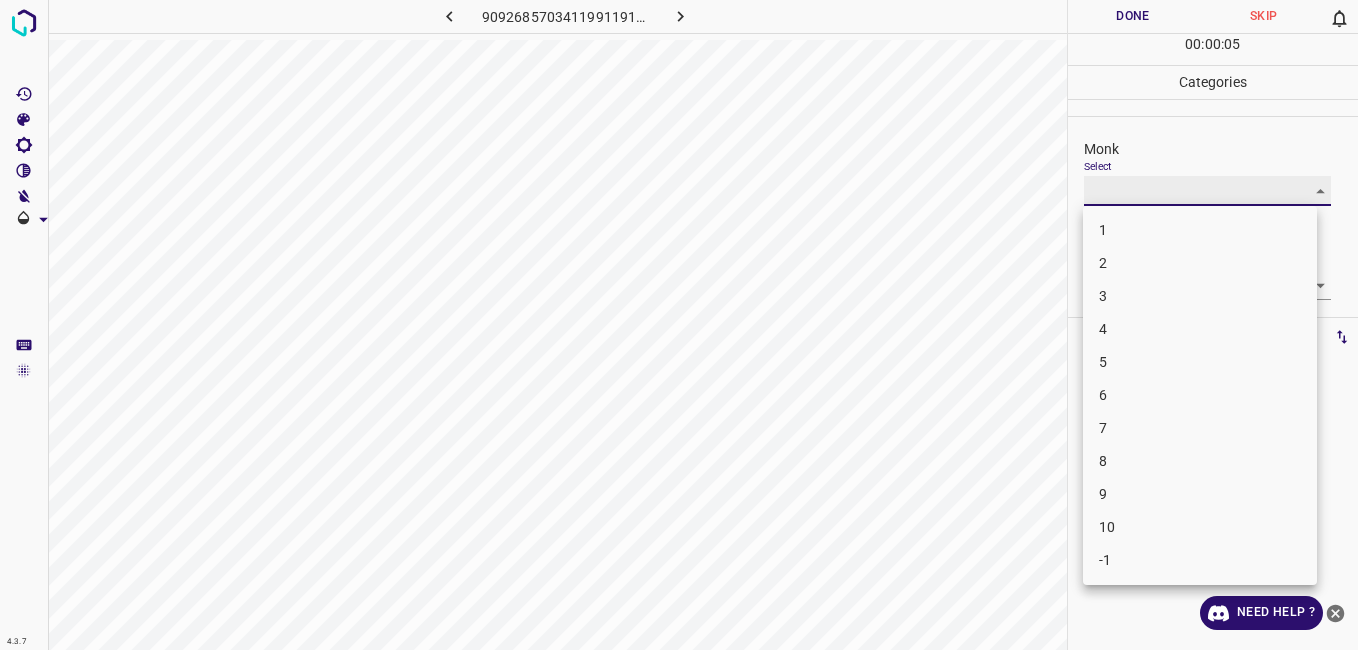 type on "4" 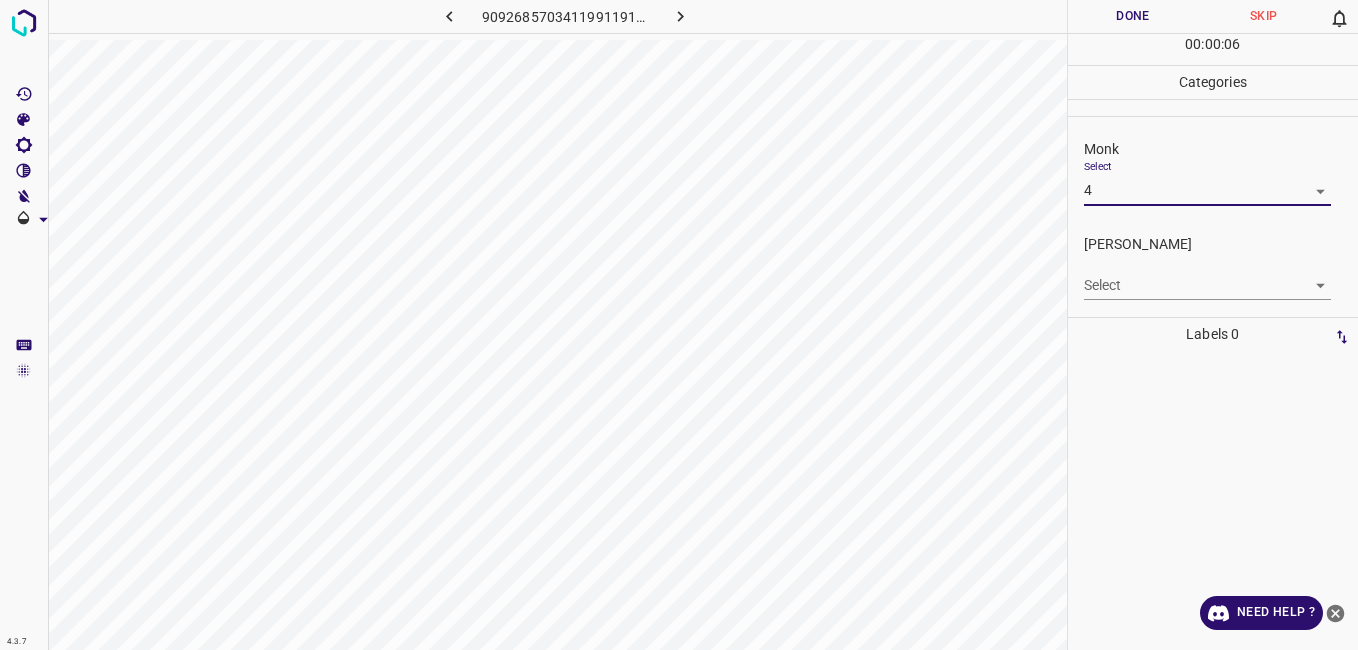 click on "4.3.7 9092685703411991191.png Done Skip 0 00   : 00   : 06   Categories Monk   Select 4 4  Fitzpatrick   Select ​ Labels   0 Categories 1 Monk 2  Fitzpatrick Tools Space Change between modes (Draw & Edit) I Auto labeling R Restore zoom M Zoom in N Zoom out Delete Delete selecte label Filters Z Restore filters X Saturation filter C Brightness filter V Contrast filter B Gray scale filter General O Download Need Help ? - Text - Hide - Delete" at bounding box center (679, 325) 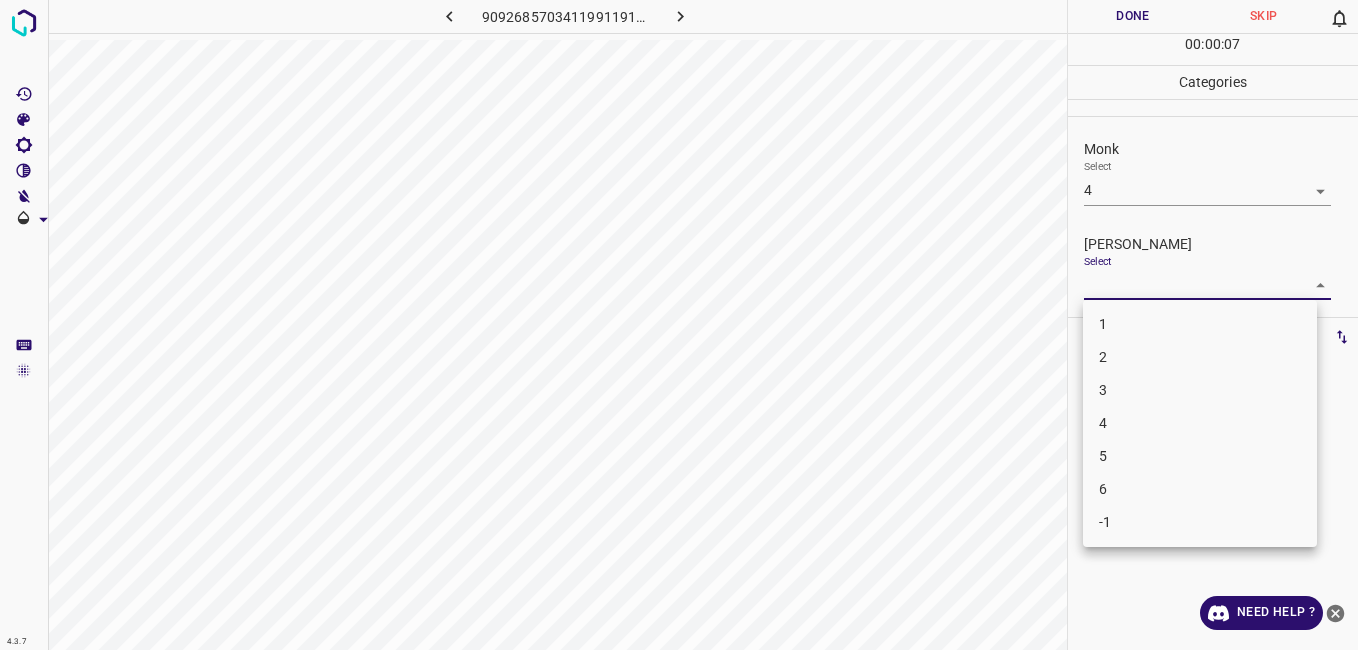 click on "3" at bounding box center [1200, 390] 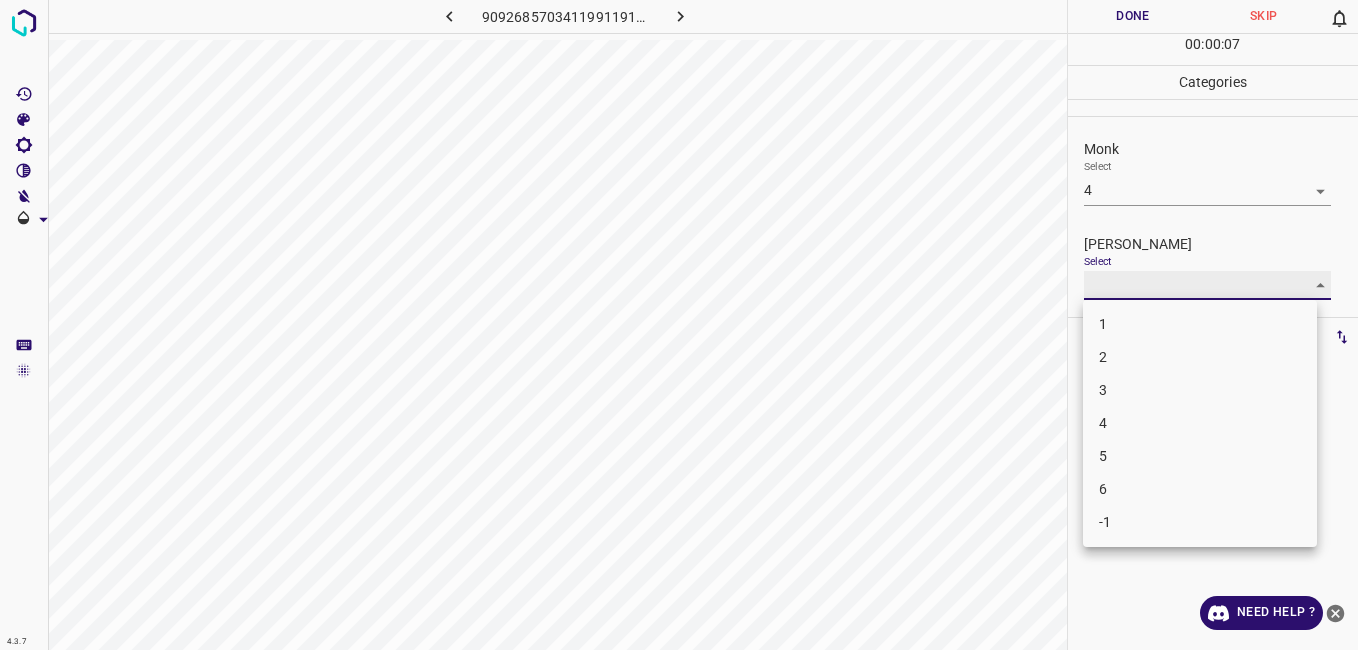 type on "3" 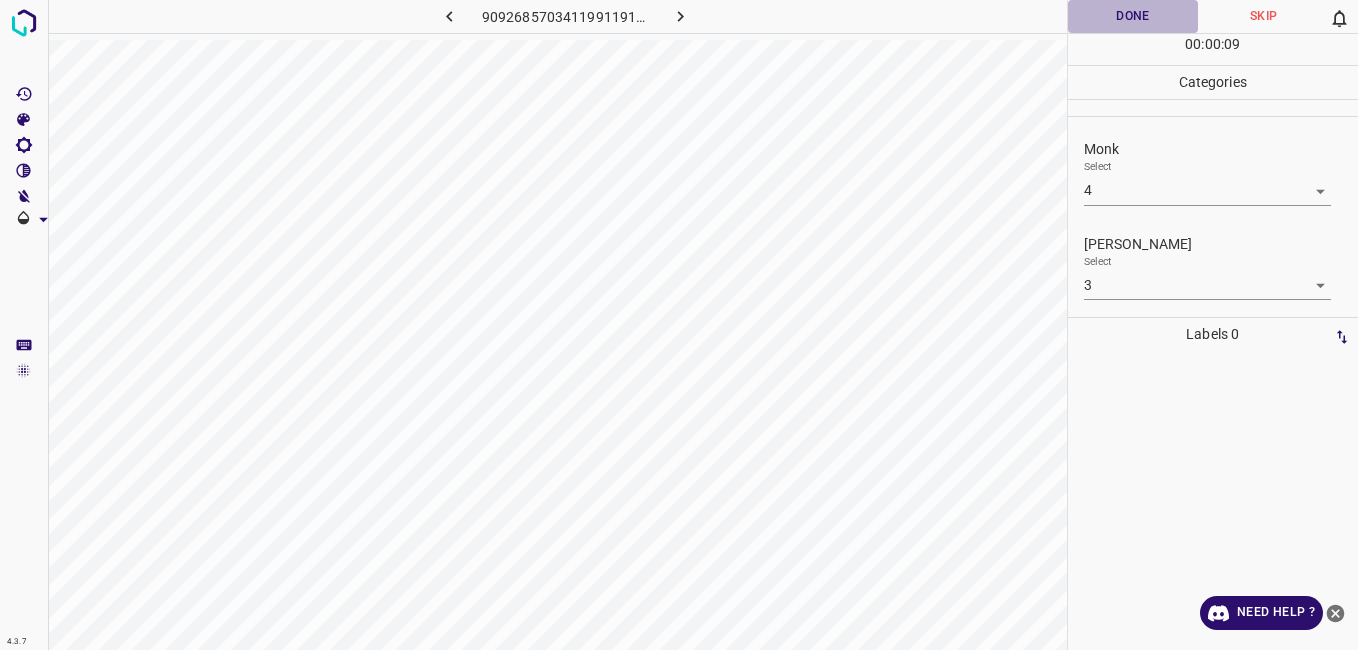 click on "Done" at bounding box center [1133, 16] 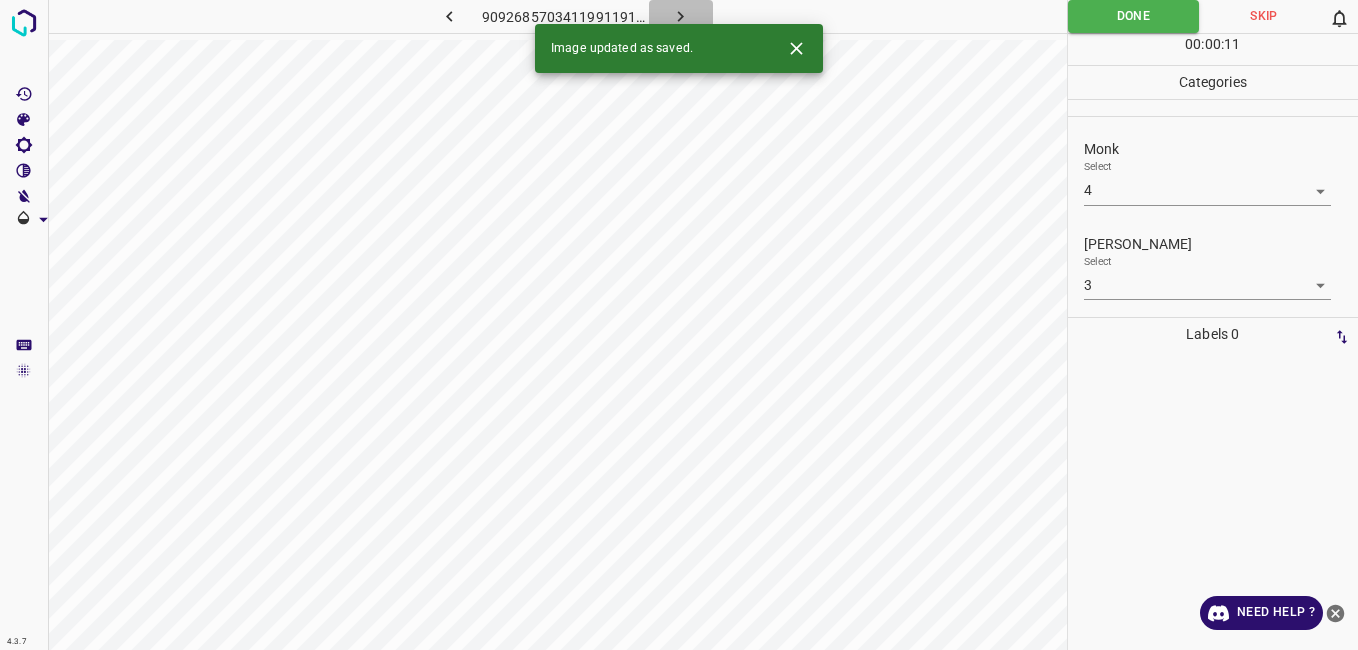 click 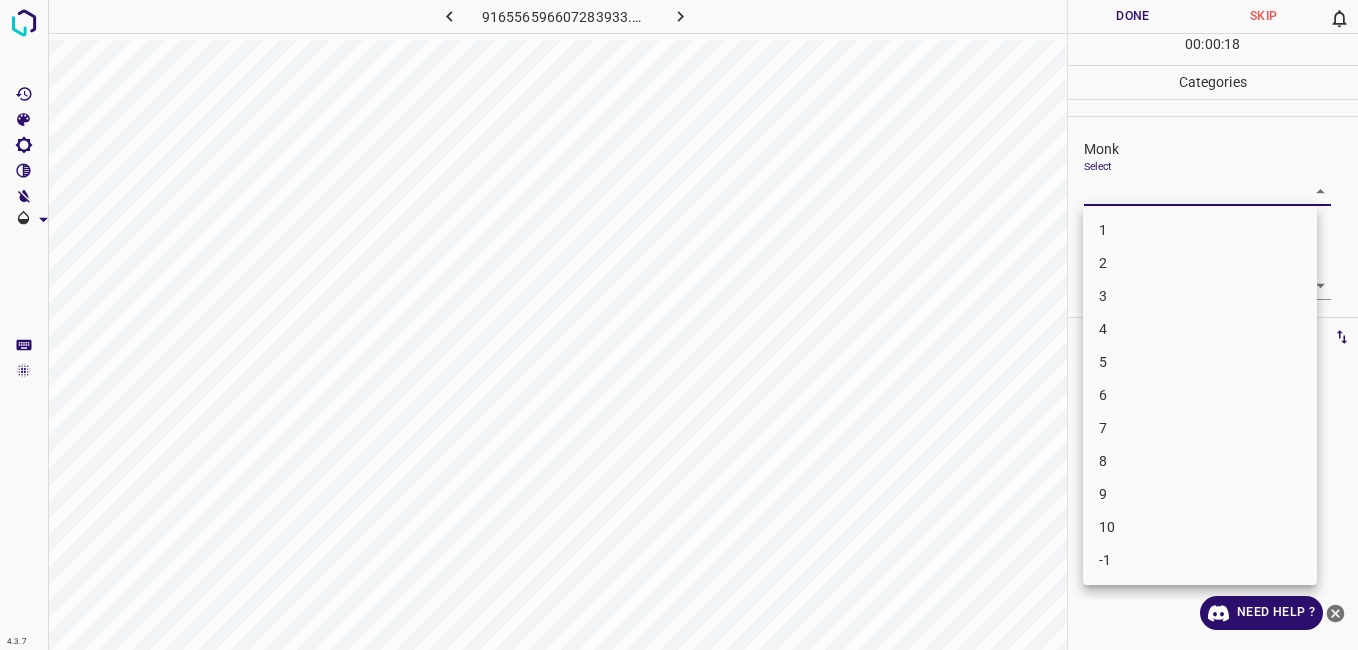 click on "4.3.7 916556596607283933.png Done Skip 0 00   : 00   : 18   Categories Monk   Select ​  Fitzpatrick   Select ​ Labels   0 Categories 1 Monk 2  Fitzpatrick Tools Space Change between modes (Draw & Edit) I Auto labeling R Restore zoom M Zoom in N Zoom out Delete Delete selecte label Filters Z Restore filters X Saturation filter C Brightness filter V Contrast filter B Gray scale filter General O Download Need Help ? - Text - Hide - Delete 1 2 3 4 5 6 7 8 9 10 -1" at bounding box center [679, 325] 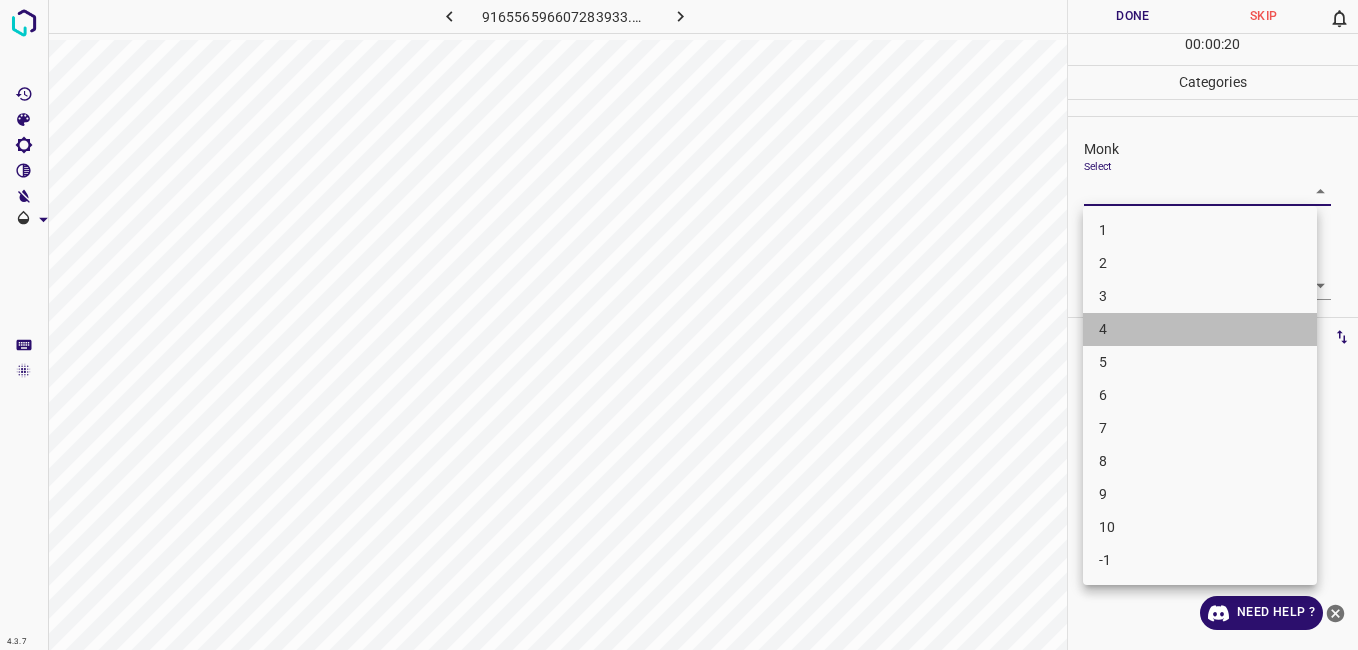 click on "4" at bounding box center [1200, 329] 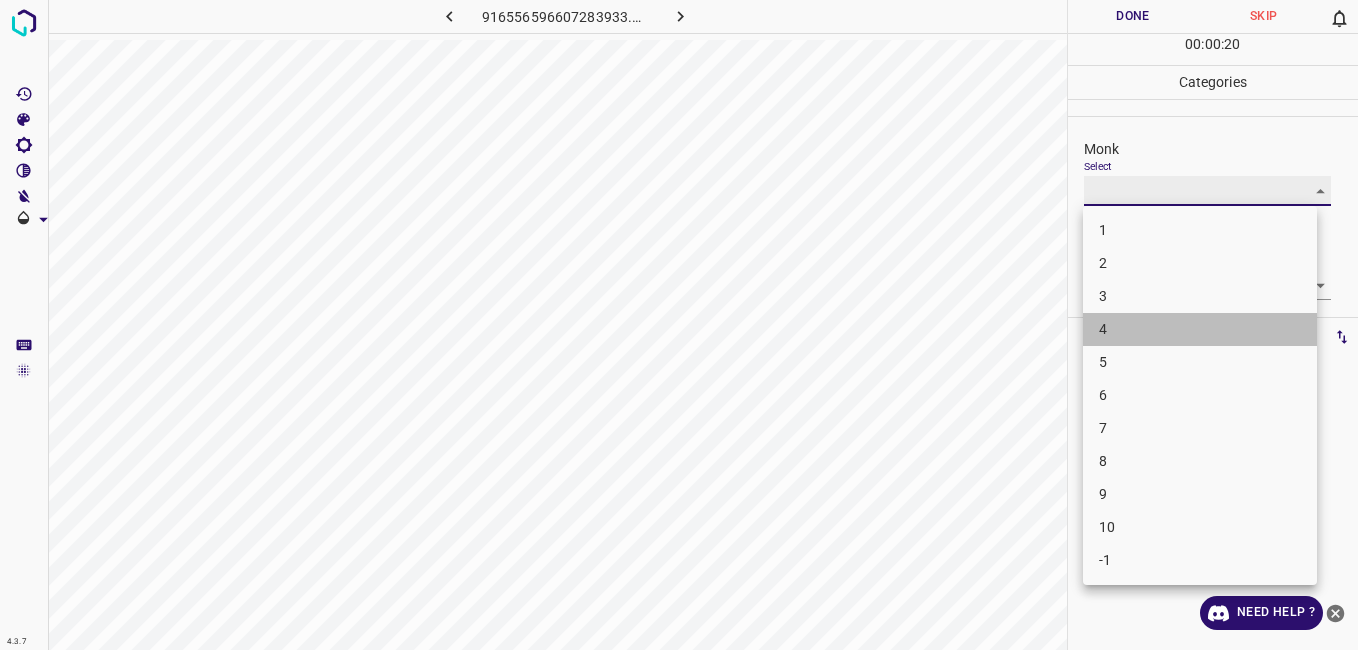 type on "4" 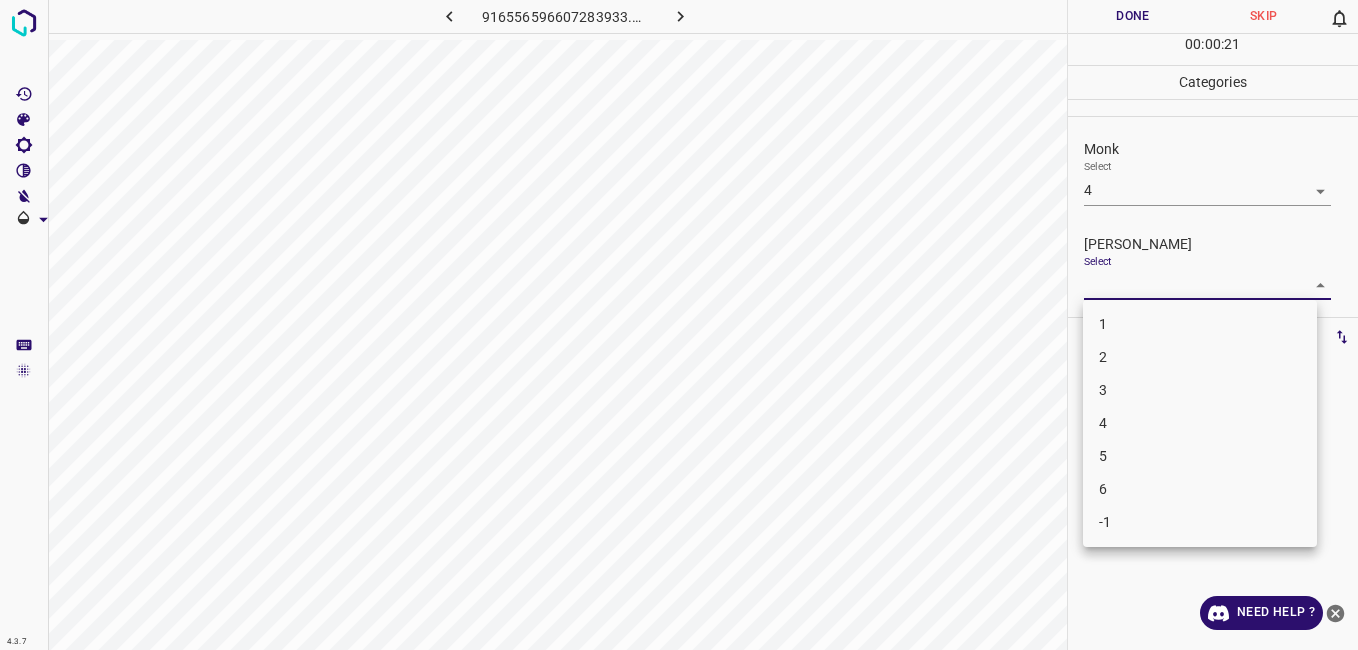 click on "4.3.7 916556596607283933.png Done Skip 0 00   : 00   : 21   Categories Monk   Select 4 4  Fitzpatrick   Select ​ Labels   0 Categories 1 Monk 2  Fitzpatrick Tools Space Change between modes (Draw & Edit) I Auto labeling R Restore zoom M Zoom in N Zoom out Delete Delete selecte label Filters Z Restore filters X Saturation filter C Brightness filter V Contrast filter B Gray scale filter General O Download Need Help ? - Text - Hide - Delete 1 2 3 4 5 6 -1" at bounding box center (679, 325) 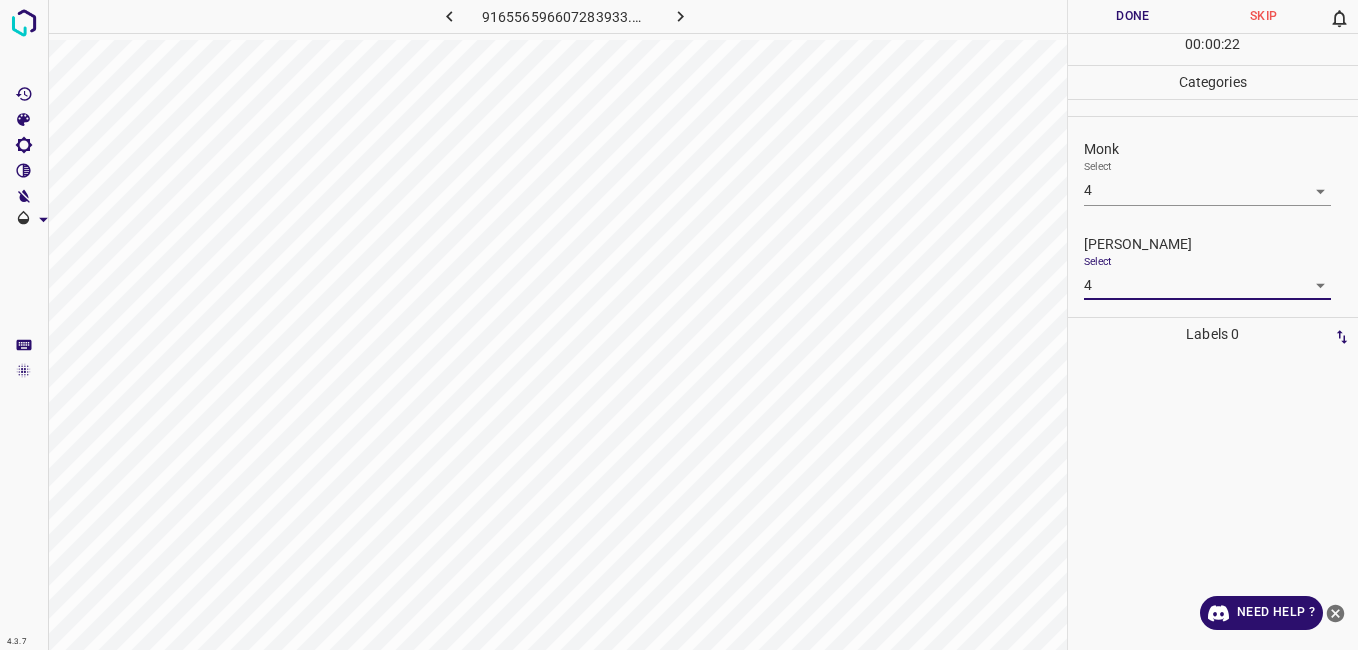 click on "4.3.7 916556596607283933.png Done Skip 0 00   : 00   : 22   Categories Monk   Select 4 4  Fitzpatrick   Select 4 4 Labels   0 Categories 1 Monk 2  Fitzpatrick Tools Space Change between modes (Draw & Edit) I Auto labeling R Restore zoom M Zoom in N Zoom out Delete Delete selecte label Filters Z Restore filters X Saturation filter C Brightness filter V Contrast filter B Gray scale filter General O Download Need Help ? - Text - Hide - Delete" at bounding box center (679, 325) 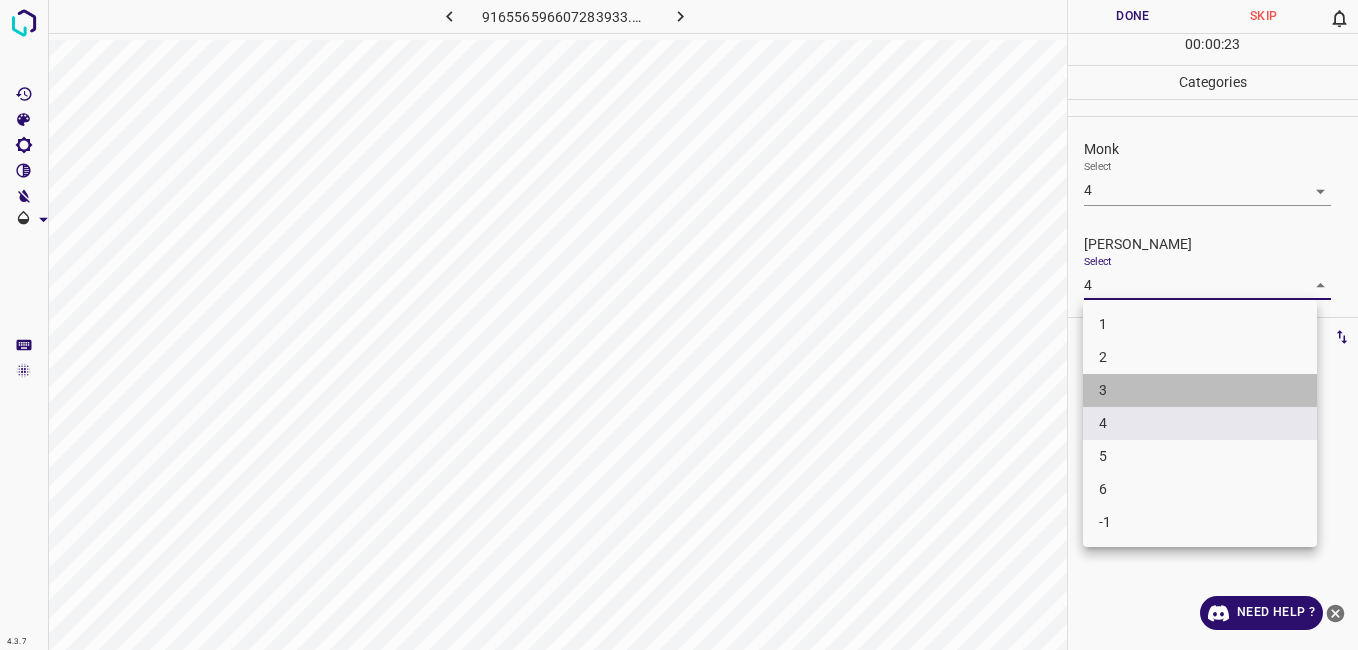 click on "3" at bounding box center [1200, 390] 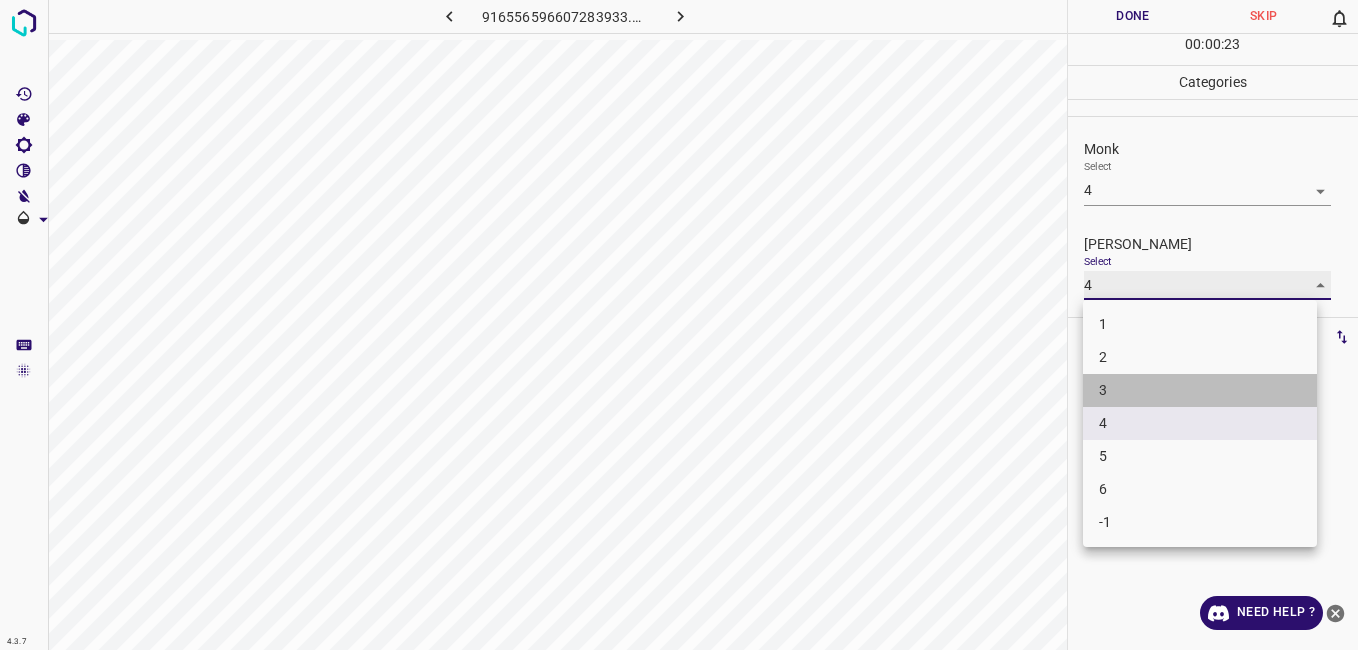 type on "3" 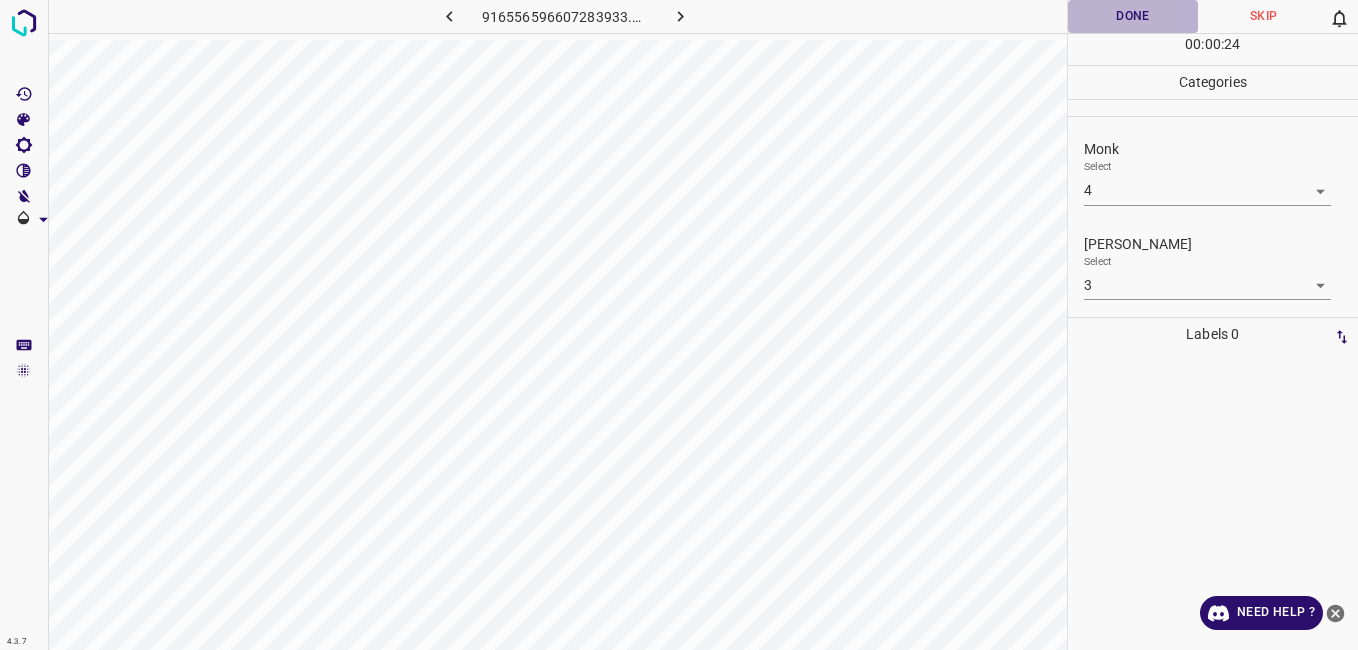 click on "Done" at bounding box center (1133, 16) 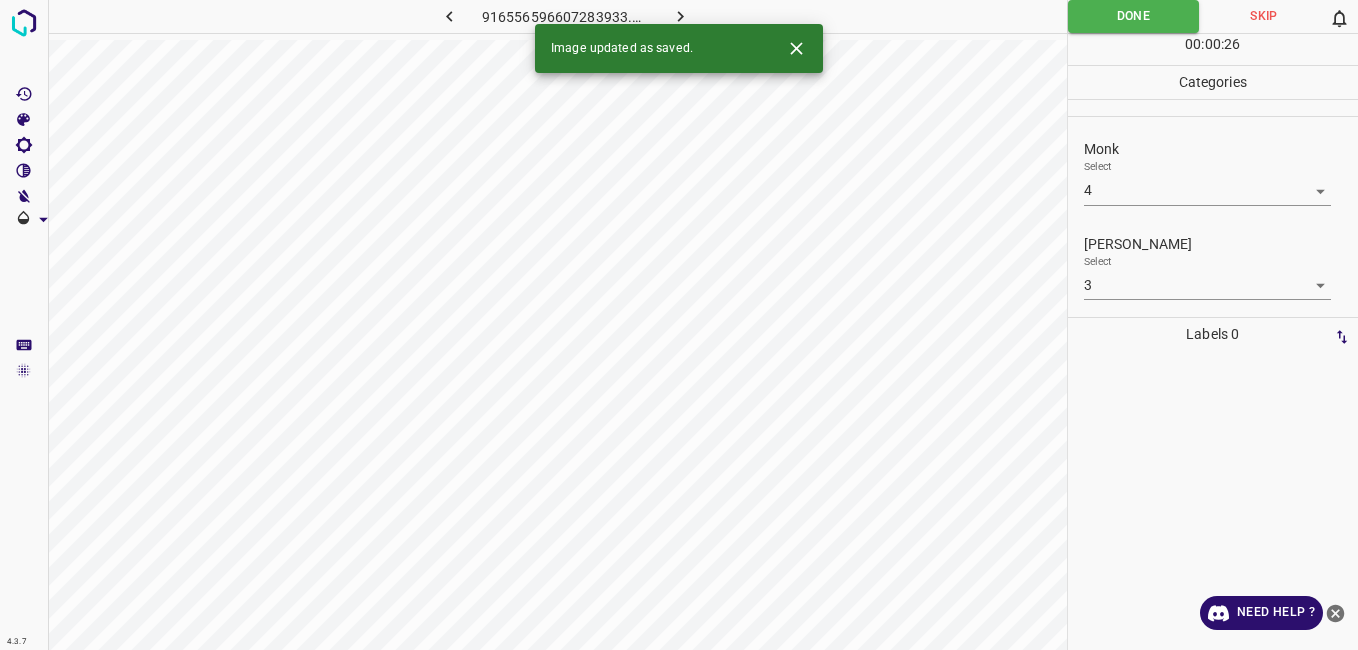 click at bounding box center (681, 16) 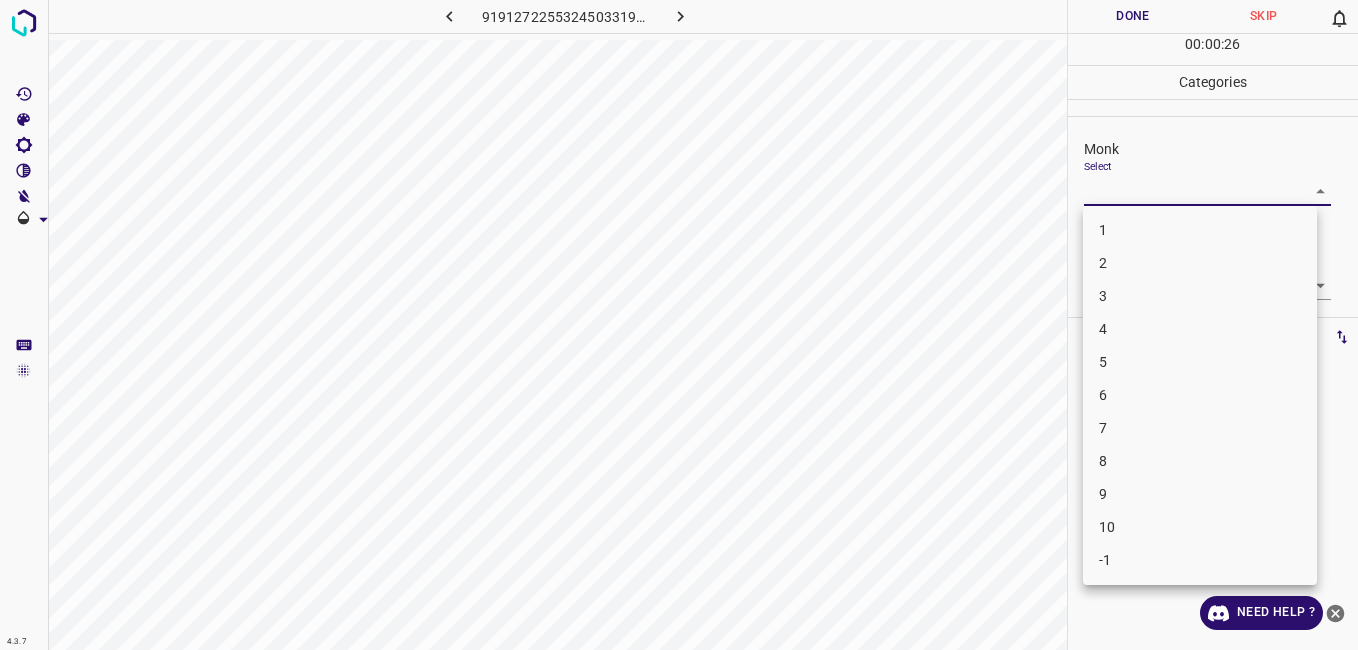 click on "4.3.7 9191272255324503319.png Done Skip 0 00   : 00   : 26   Categories Monk   Select ​  Fitzpatrick   Select ​ Labels   0 Categories 1 Monk 2  Fitzpatrick Tools Space Change between modes (Draw & Edit) I Auto labeling R Restore zoom M Zoom in N Zoom out Delete Delete selecte label Filters Z Restore filters X Saturation filter C Brightness filter V Contrast filter B Gray scale filter General O Download Need Help ? - Text - Hide - Delete 1 2 3 4 5 6 7 8 9 10 -1" at bounding box center [679, 325] 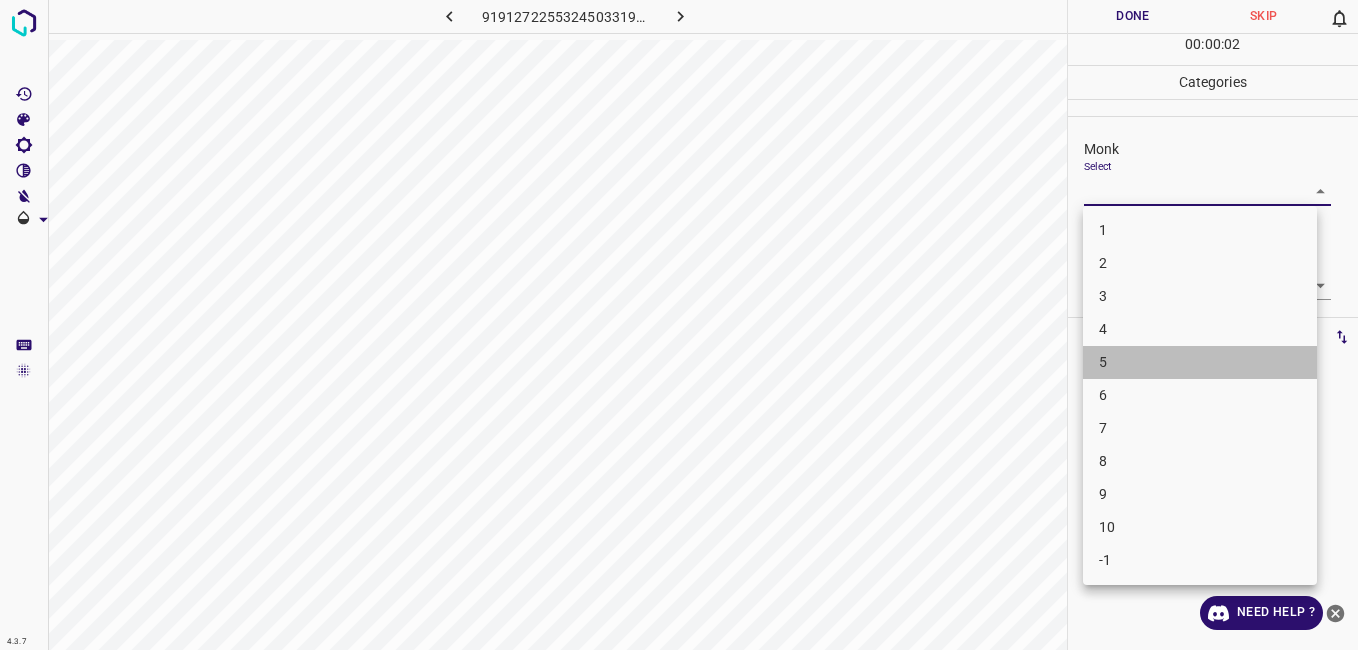 click on "5" at bounding box center [1200, 362] 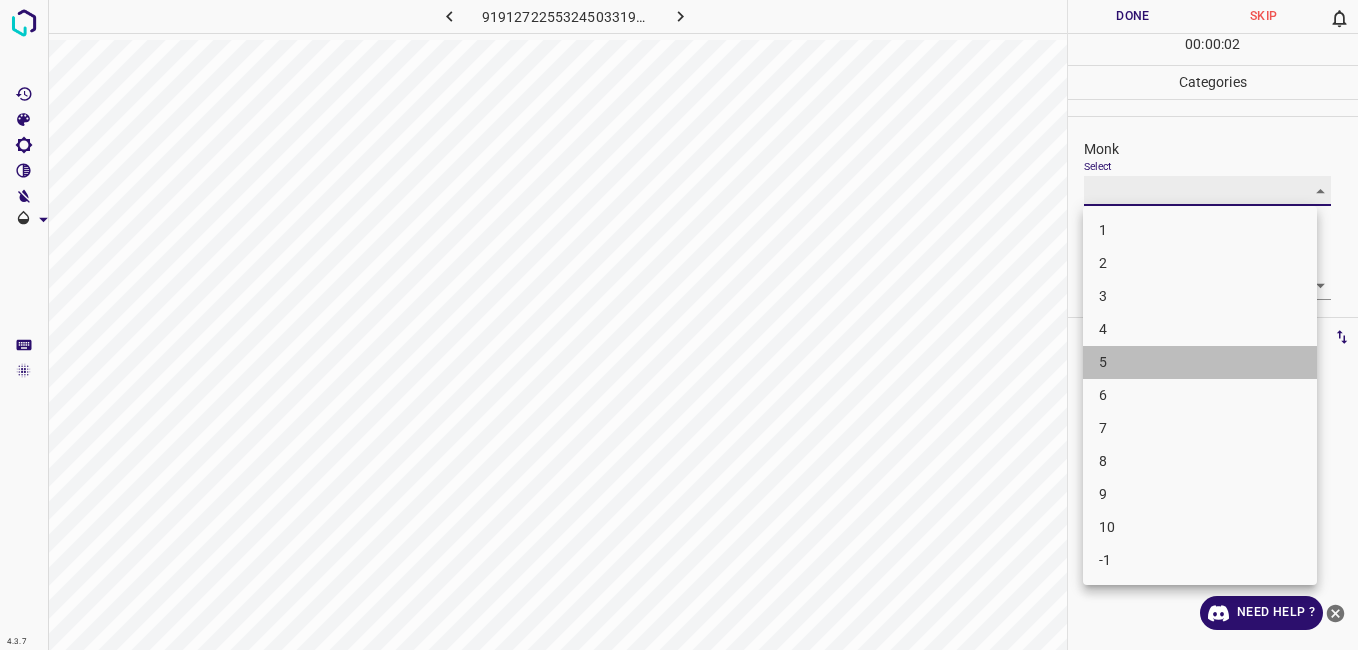type on "5" 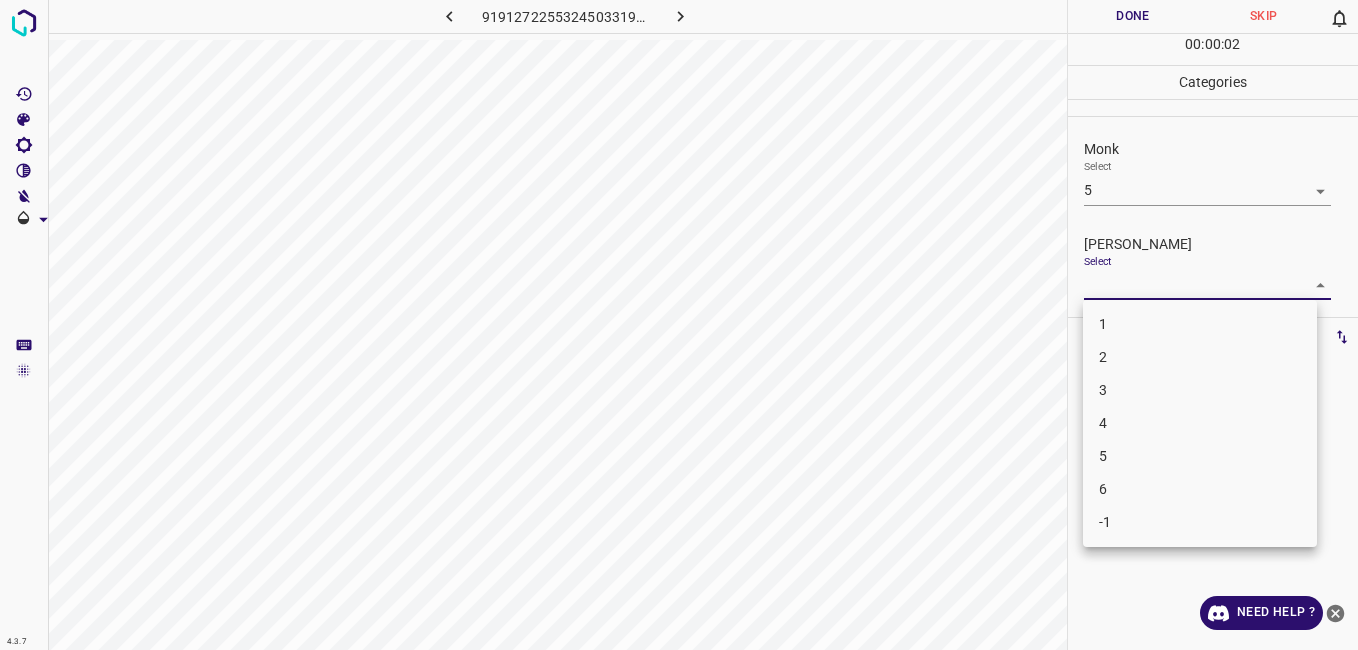 click on "4.3.7 9191272255324503319.png Done Skip 0 00   : 00   : 02   Categories Monk   Select 5 5  Fitzpatrick   Select ​ Labels   0 Categories 1 Monk 2  Fitzpatrick Tools Space Change between modes (Draw & Edit) I Auto labeling R Restore zoom M Zoom in N Zoom out Delete Delete selecte label Filters Z Restore filters X Saturation filter C Brightness filter V Contrast filter B Gray scale filter General O Download Need Help ? - Text - Hide - Delete 1 2 3 4 5 6 -1" at bounding box center [679, 325] 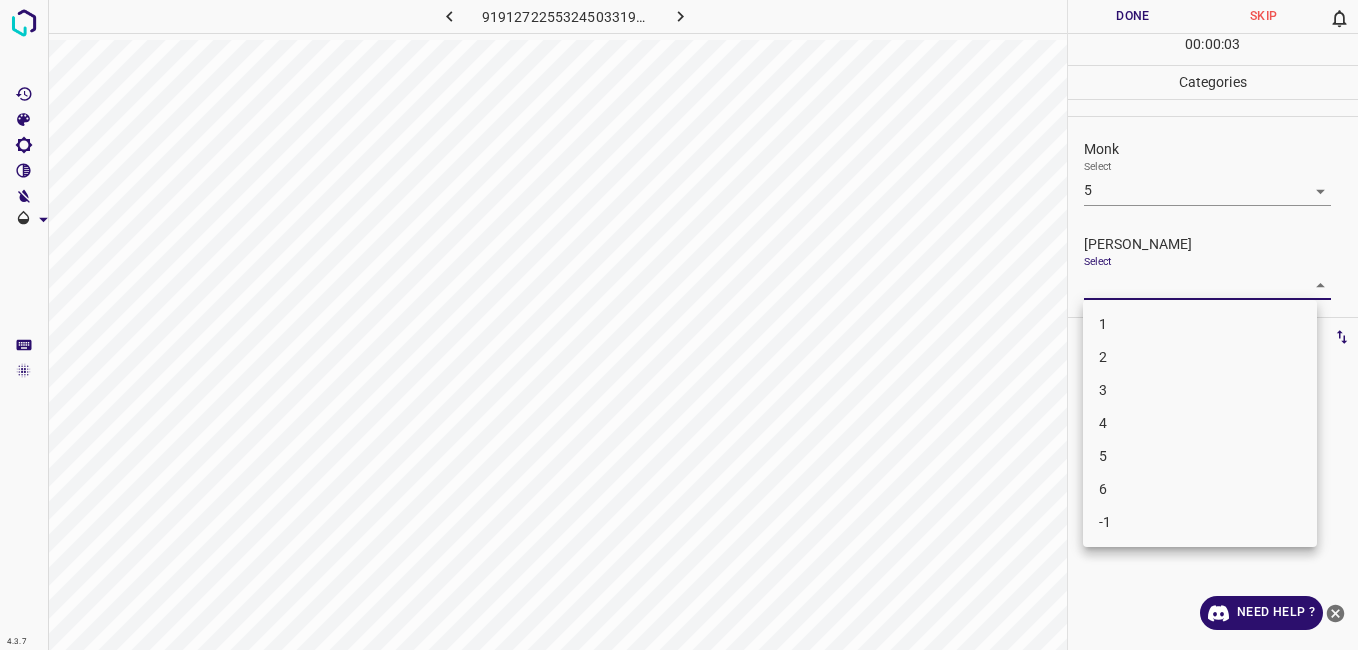 click on "4" at bounding box center (1200, 423) 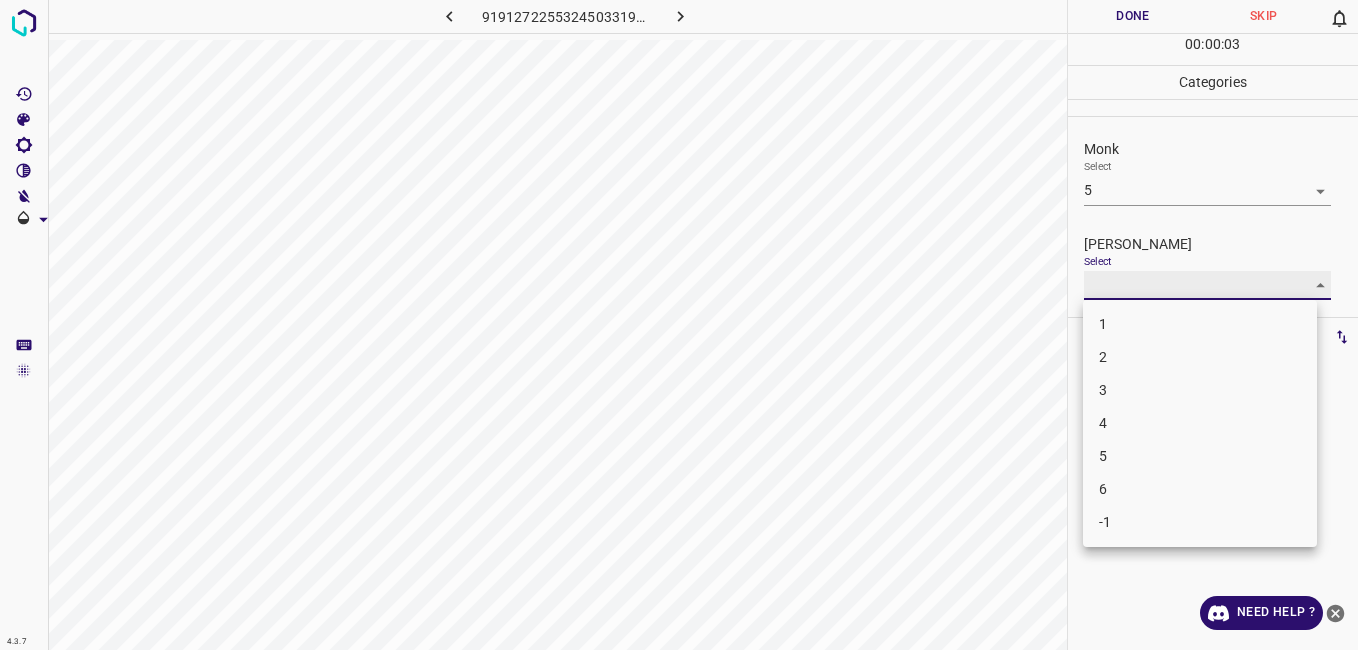 type on "4" 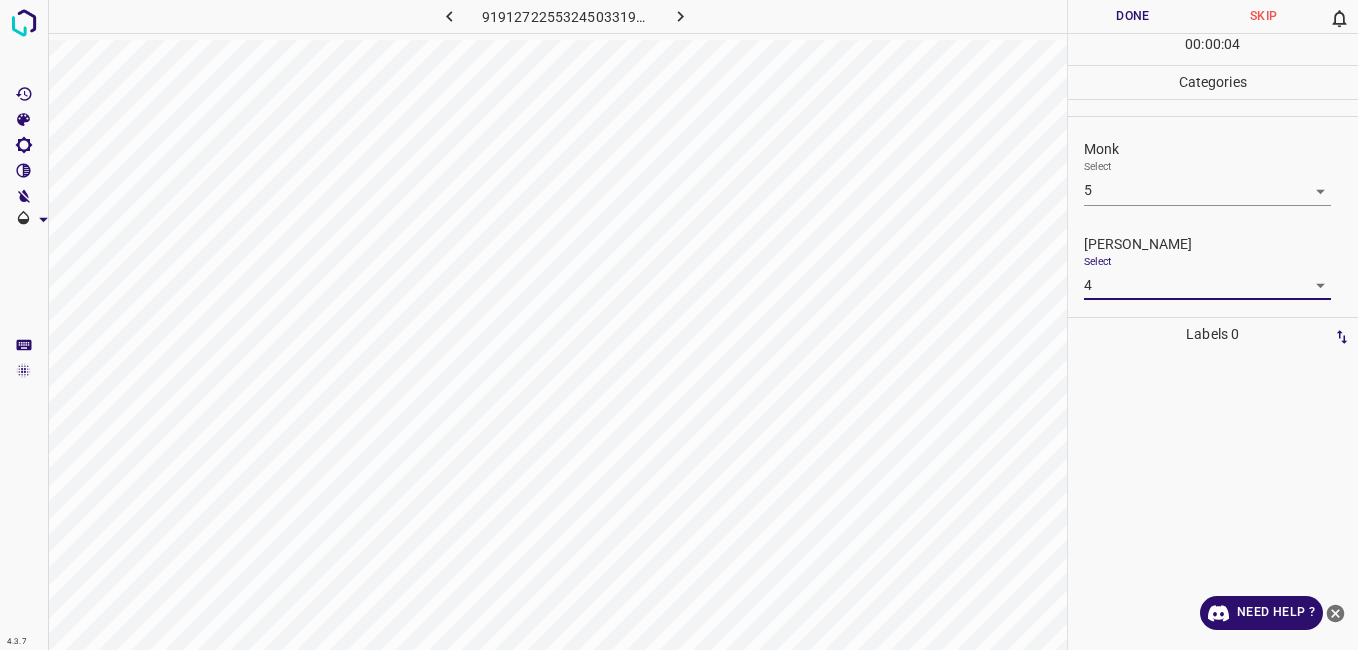 click on "Done" at bounding box center [1133, 16] 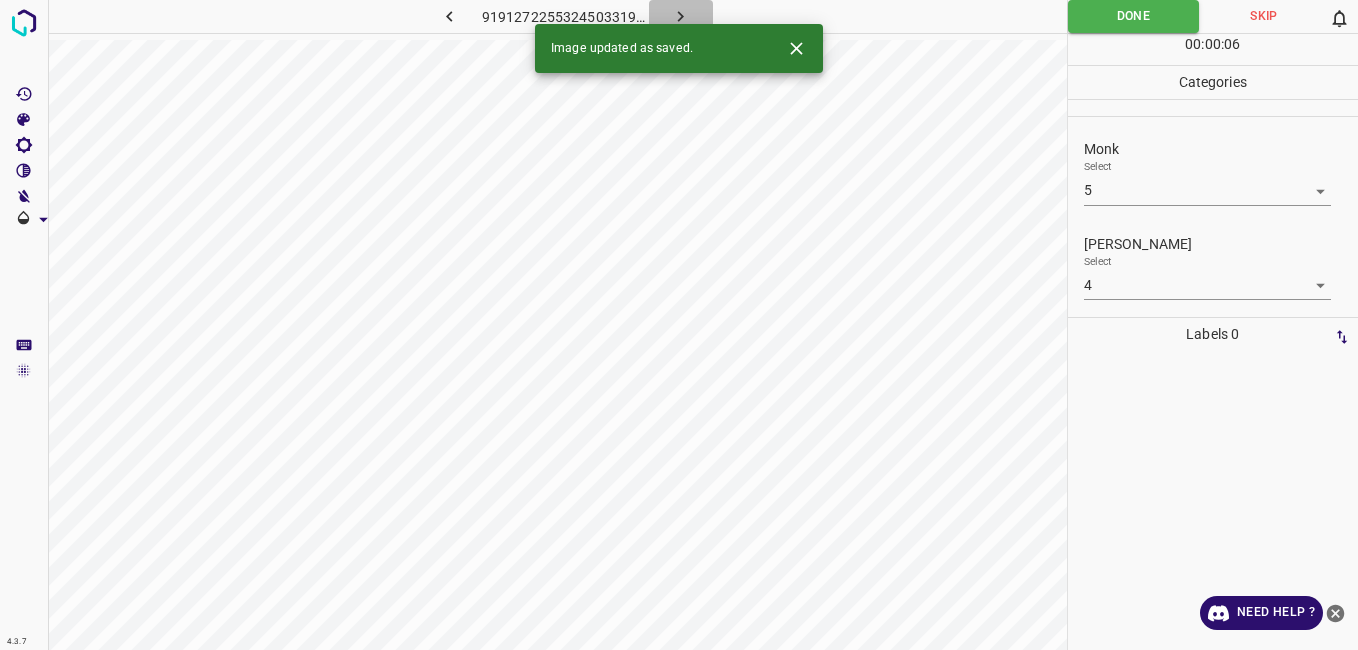 click 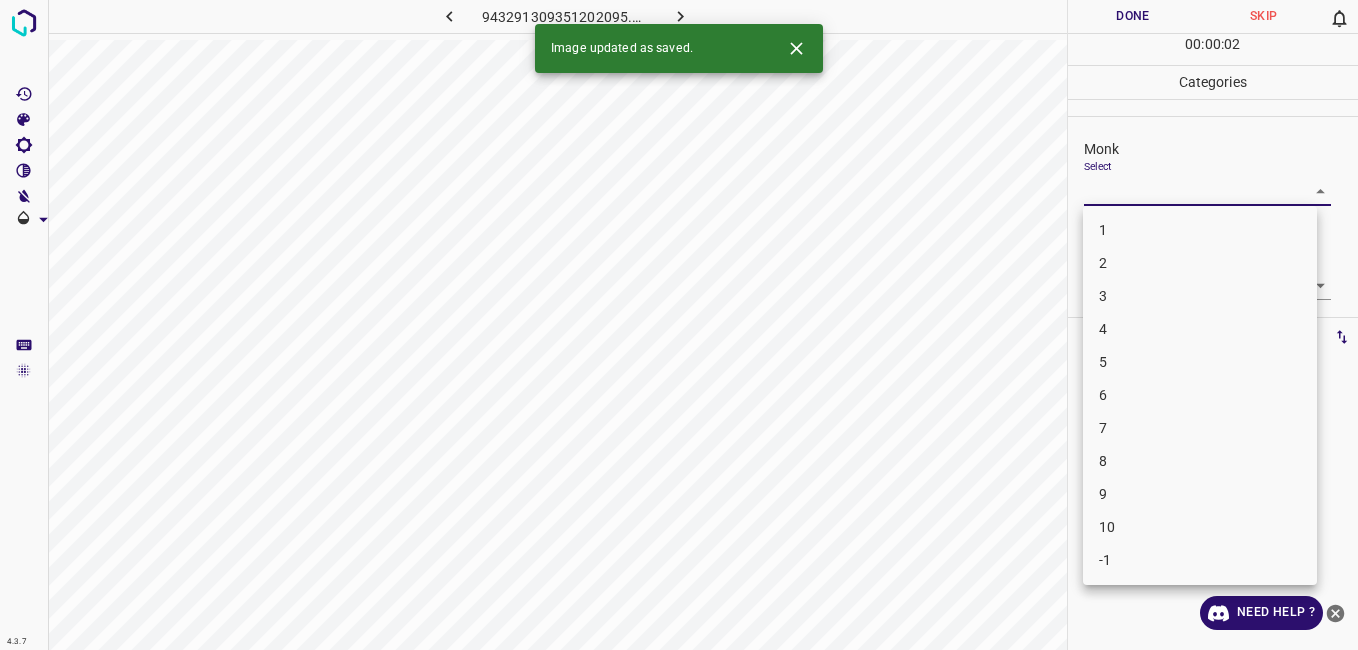 click on "4.3.7 943291309351202095.png Done Skip 0 00   : 00   : 02   Categories Monk   Select ​  Fitzpatrick   Select ​ Labels   0 Categories 1 Monk 2  Fitzpatrick Tools Space Change between modes (Draw & Edit) I Auto labeling R Restore zoom M Zoom in N Zoom out Delete Delete selecte label Filters Z Restore filters X Saturation filter C Brightness filter V Contrast filter B Gray scale filter General O Download Image updated as saved. Need Help ? - Text - Hide - Delete 1 2 3 4 5 6 7 8 9 10 -1" at bounding box center [679, 325] 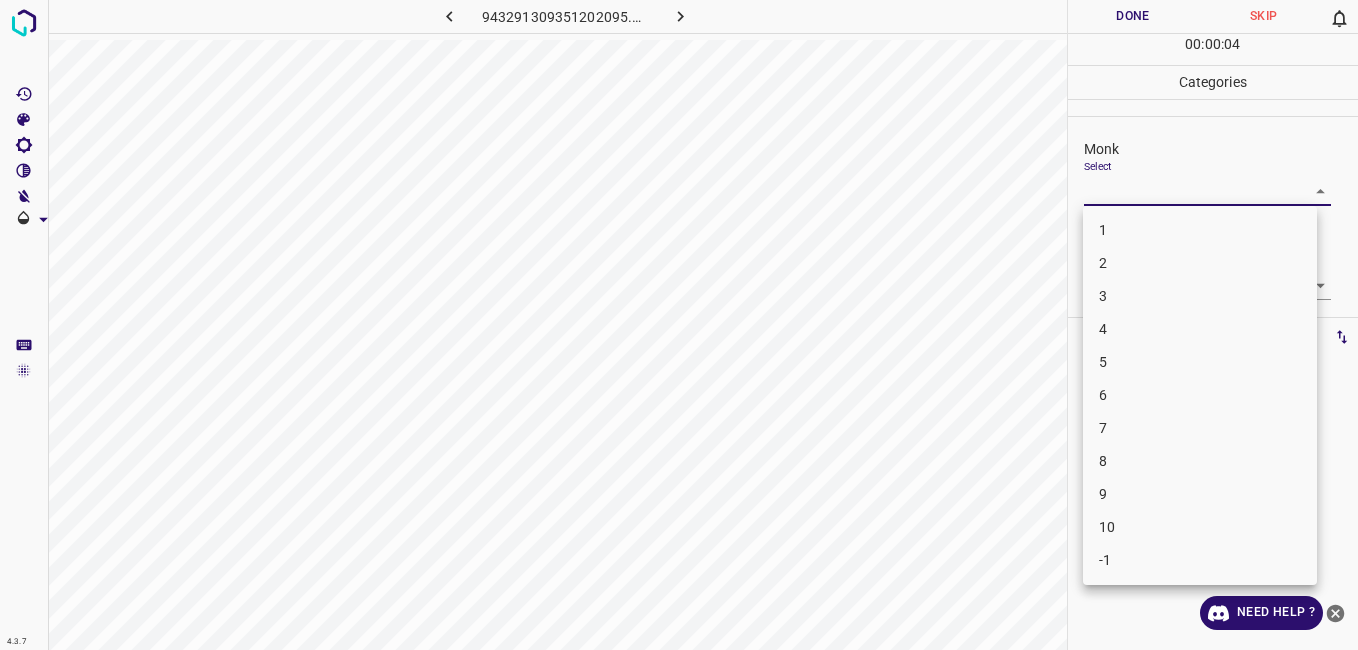 click on "3" at bounding box center [1200, 296] 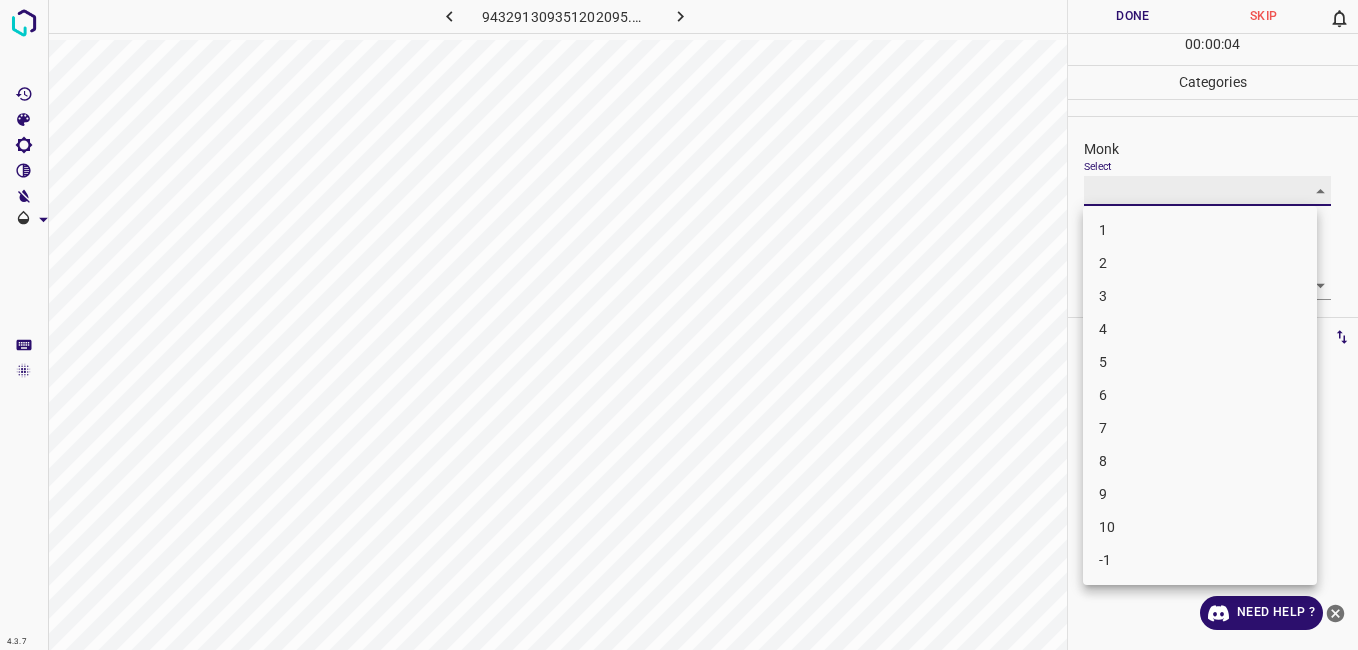 type on "3" 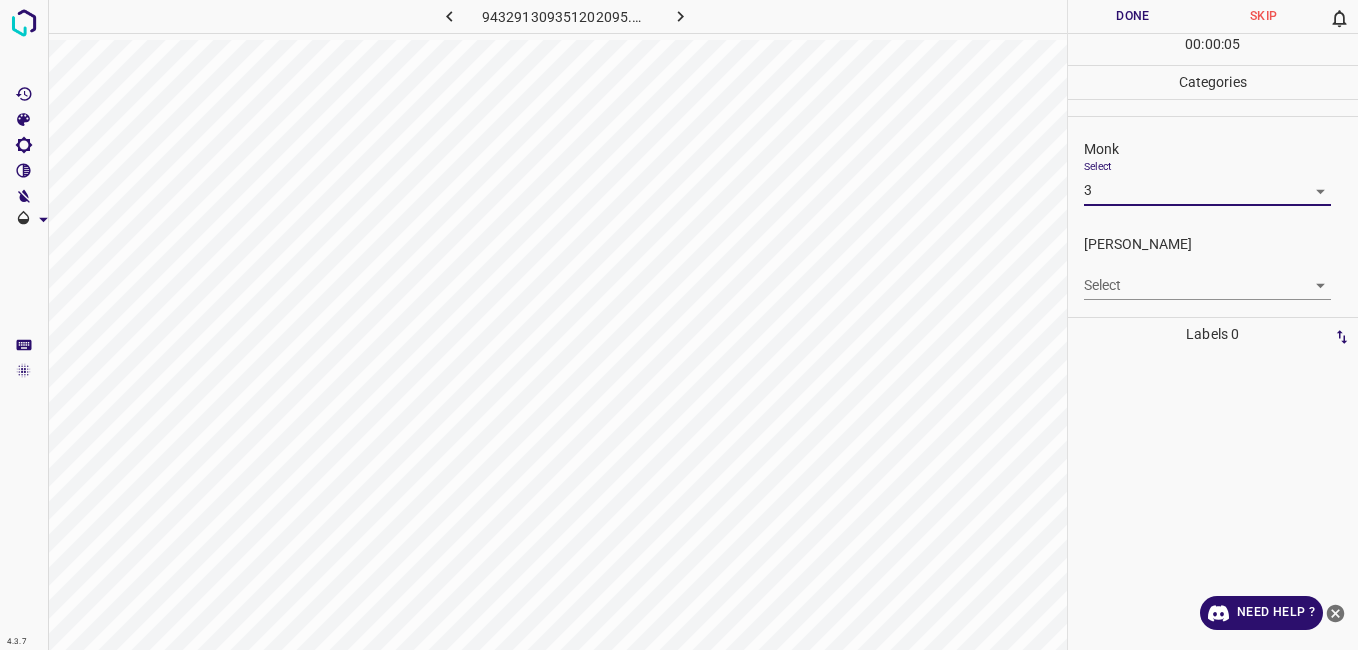 click on "4.3.7 943291309351202095.png Done Skip 0 00   : 00   : 05   Categories Monk   Select 3 3  Fitzpatrick   Select ​ Labels   0 Categories 1 Monk 2  Fitzpatrick Tools Space Change between modes (Draw & Edit) I Auto labeling R Restore zoom M Zoom in N Zoom out Delete Delete selecte label Filters Z Restore filters X Saturation filter C Brightness filter V Contrast filter B Gray scale filter General O Download Need Help ? - Text - Hide - Delete" at bounding box center [679, 325] 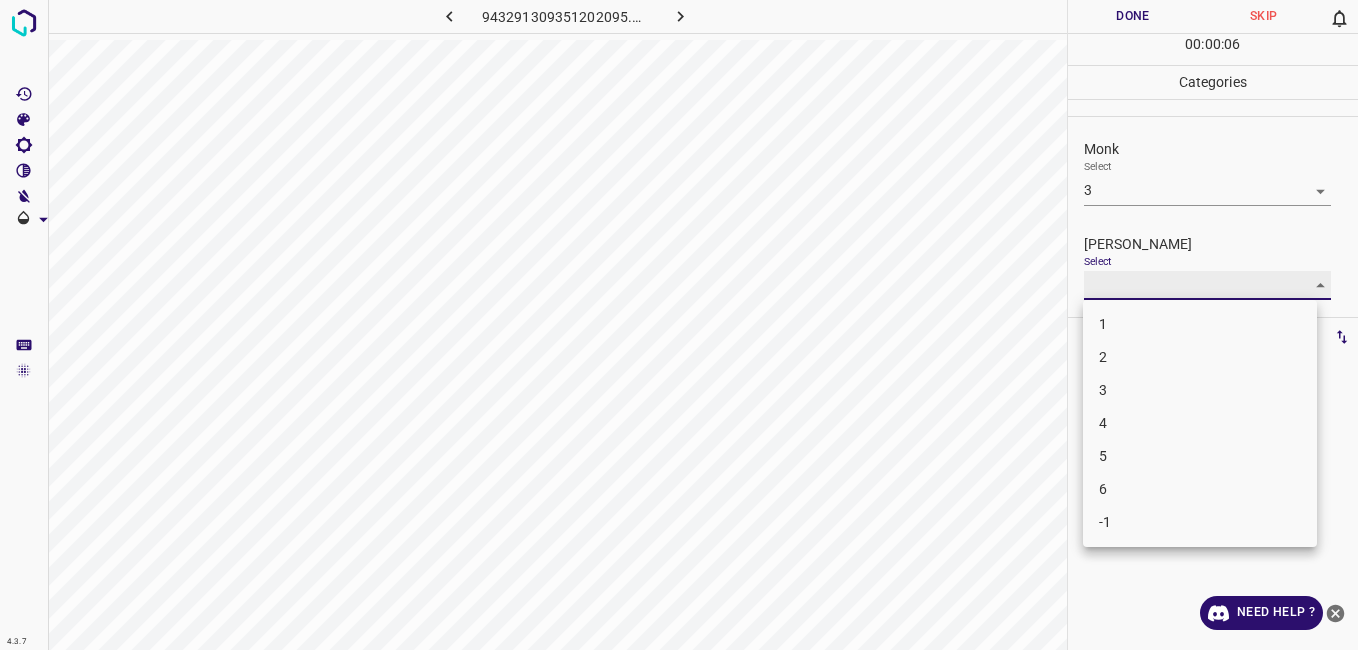 type on "2" 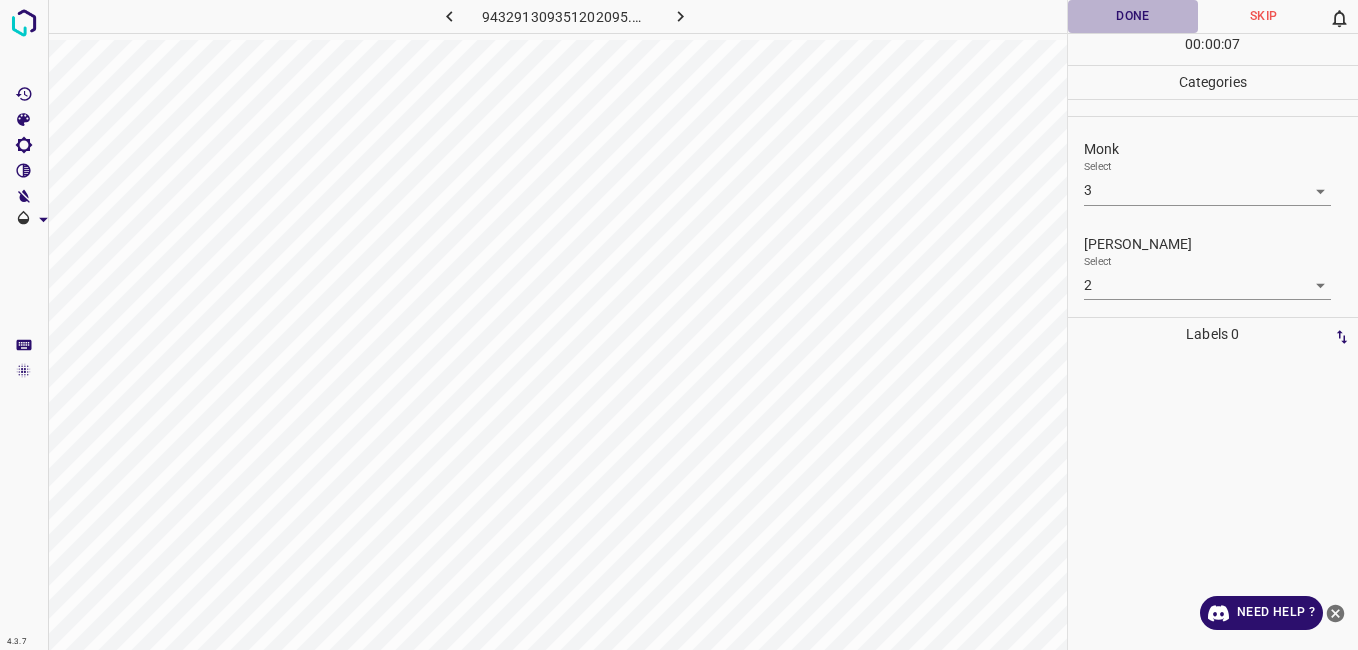 click on "Done" at bounding box center (1133, 16) 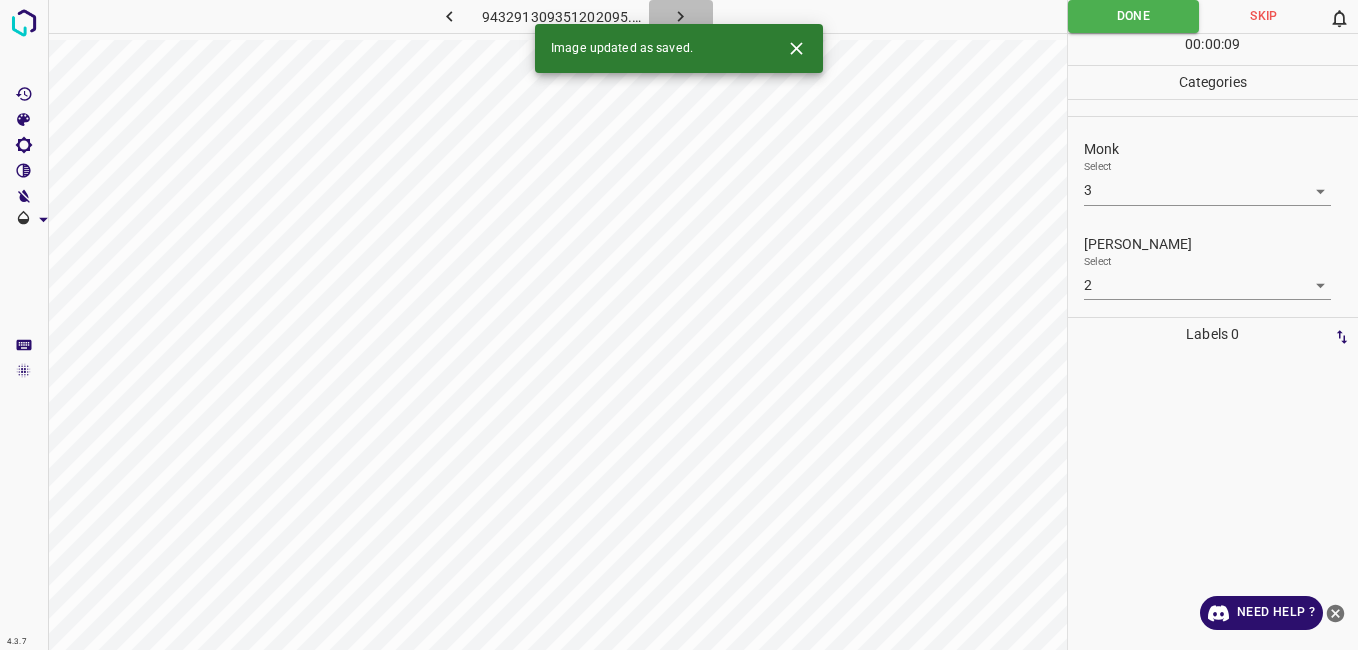 click 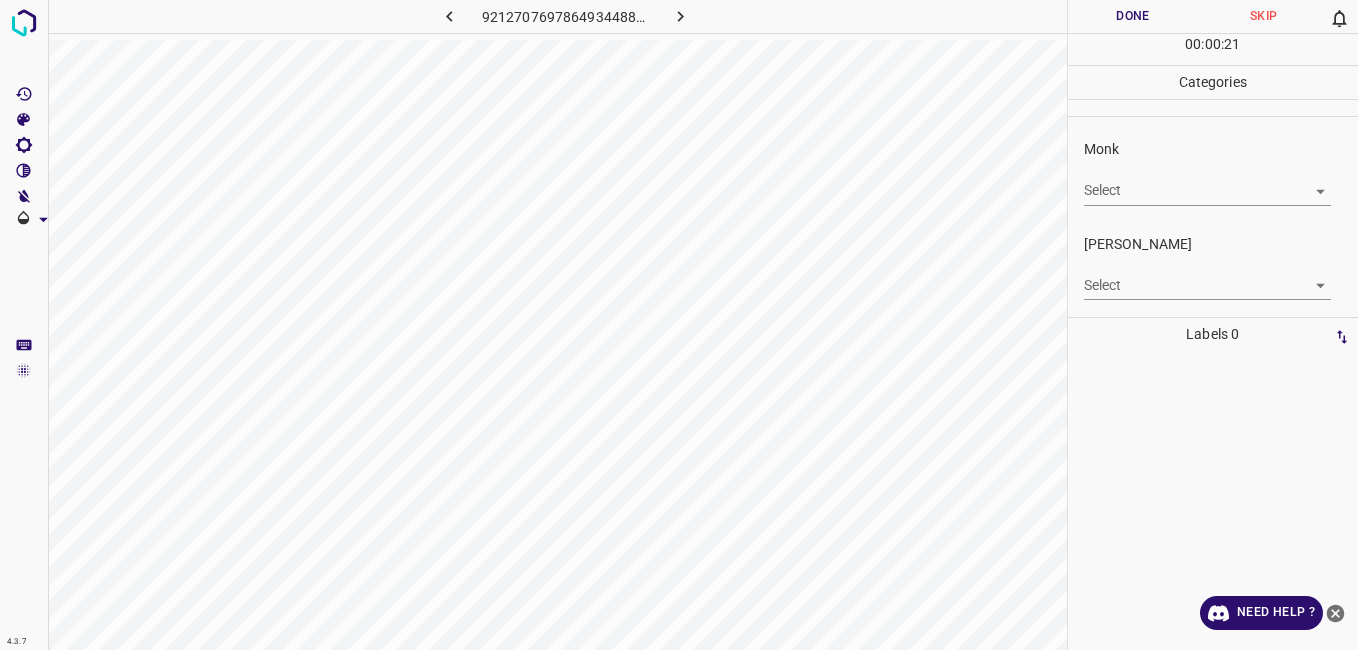 click on "4.3.7 9212707697864934488.png Done Skip 0 00   : 00   : 21   Categories Monk   Select ​  Fitzpatrick   Select ​ Labels   0 Categories 1 Monk 2  Fitzpatrick Tools Space Change between modes (Draw & Edit) I Auto labeling R Restore zoom M Zoom in N Zoom out Delete Delete selecte label Filters Z Restore filters X Saturation filter C Brightness filter V Contrast filter B Gray scale filter General O Download Need Help ? - Text - Hide - Delete" at bounding box center [679, 325] 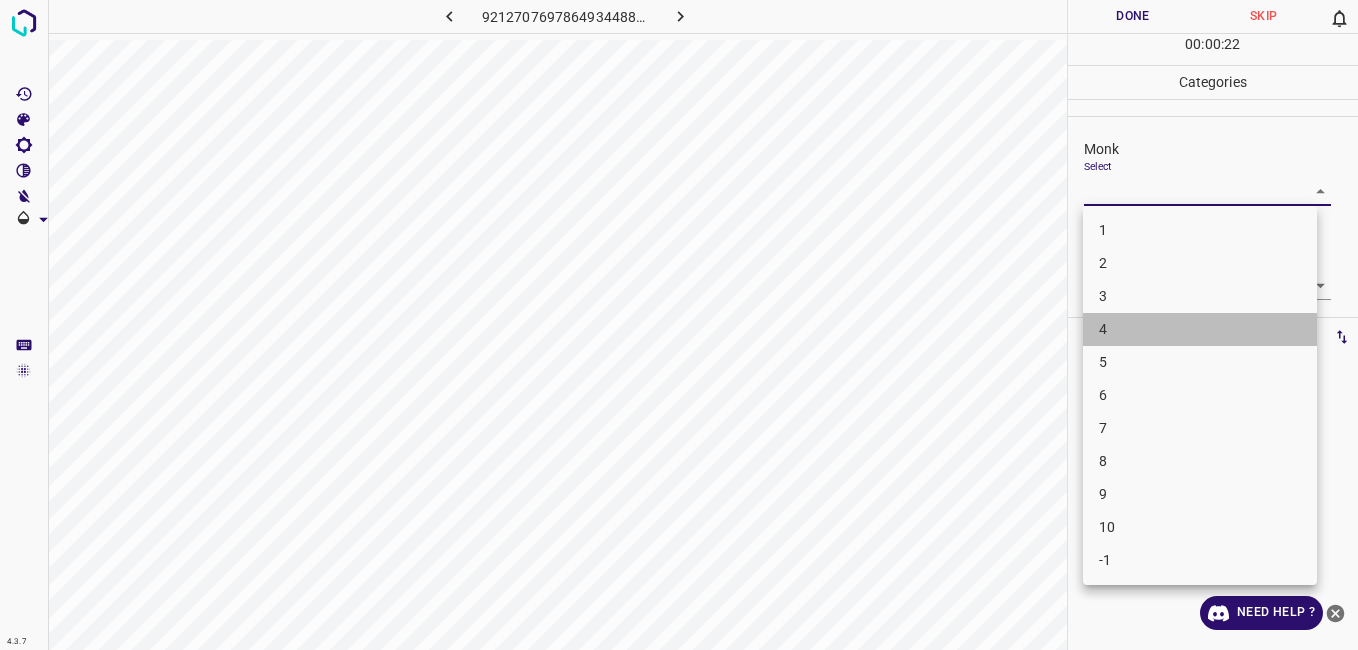 click on "4" at bounding box center (1200, 329) 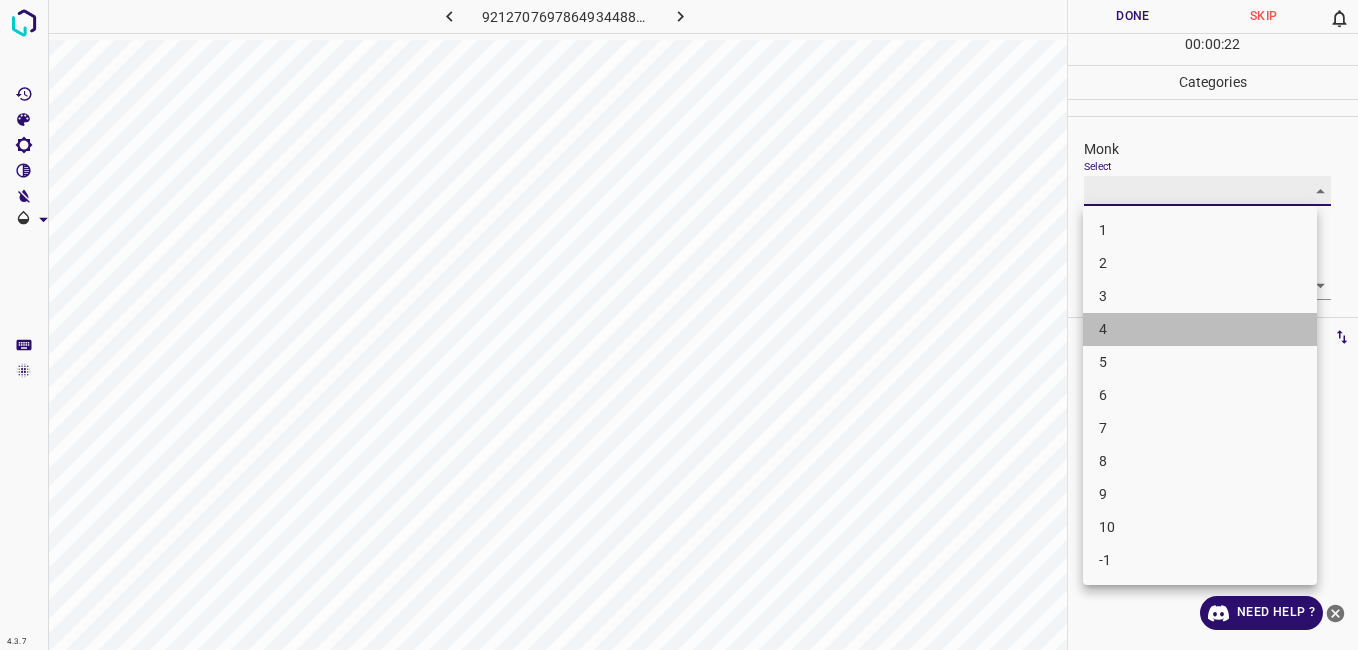 type on "4" 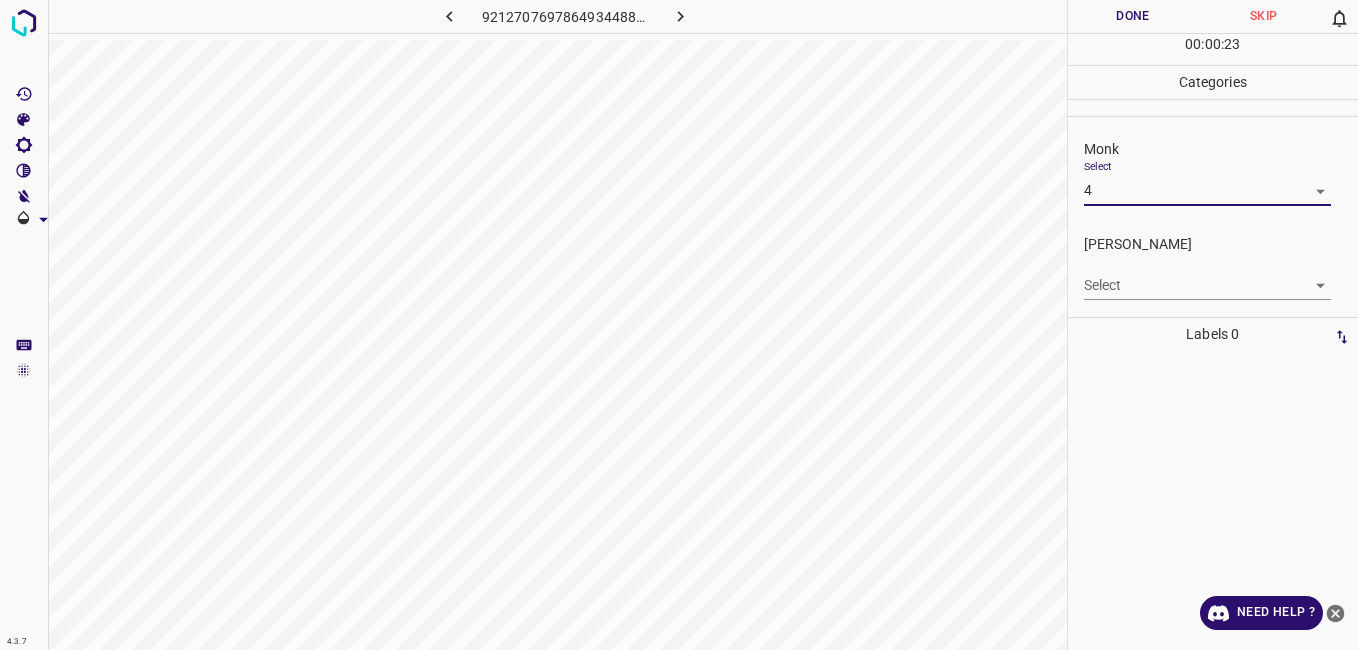 click on "4.3.7 9212707697864934488.png Done Skip 0 00   : 00   : 23   Categories Monk   Select 4 4  Fitzpatrick   Select ​ Labels   0 Categories 1 Monk 2  Fitzpatrick Tools Space Change between modes (Draw & Edit) I Auto labeling R Restore zoom M Zoom in N Zoom out Delete Delete selecte label Filters Z Restore filters X Saturation filter C Brightness filter V Contrast filter B Gray scale filter General O Download Need Help ? - Text - Hide - Delete" at bounding box center (679, 325) 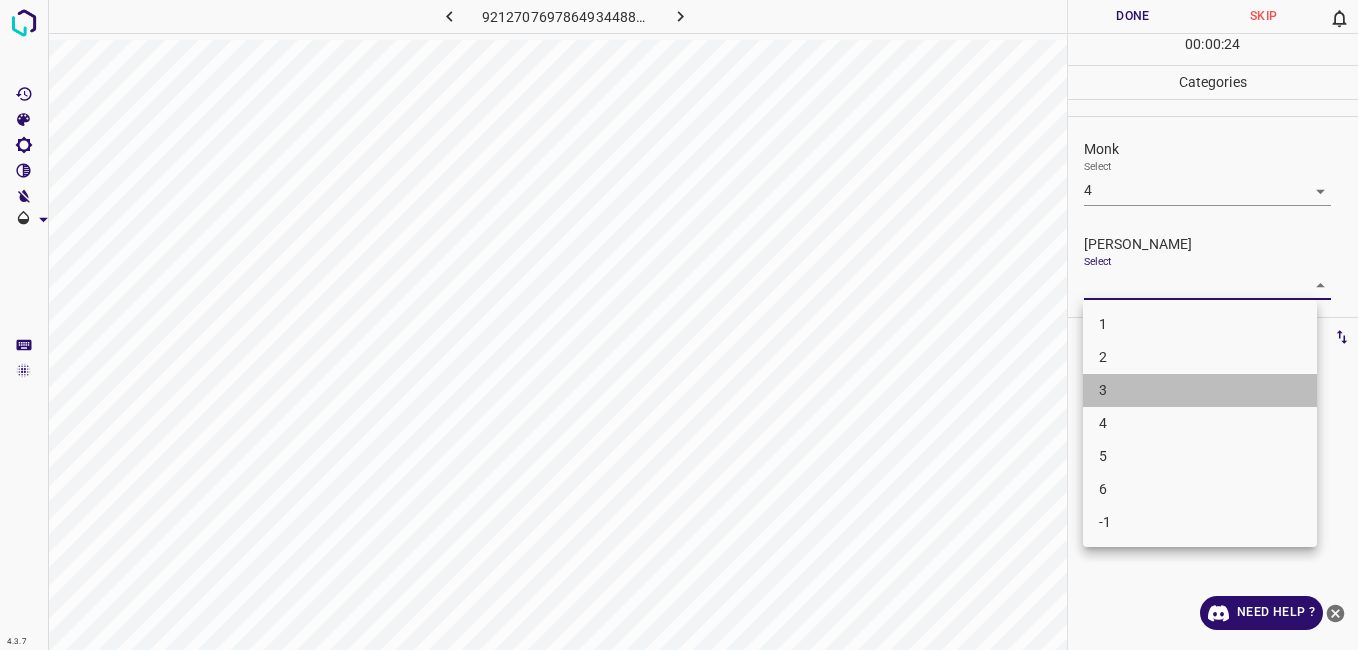 click on "3" at bounding box center [1200, 390] 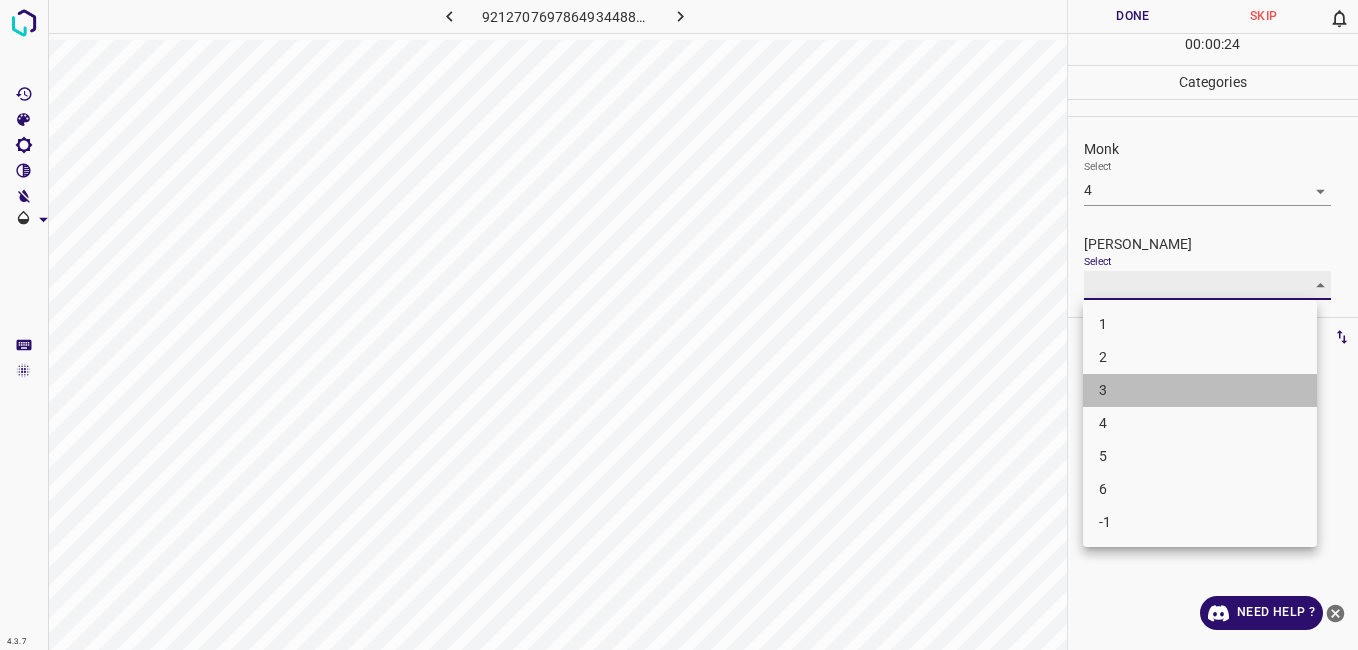 type on "3" 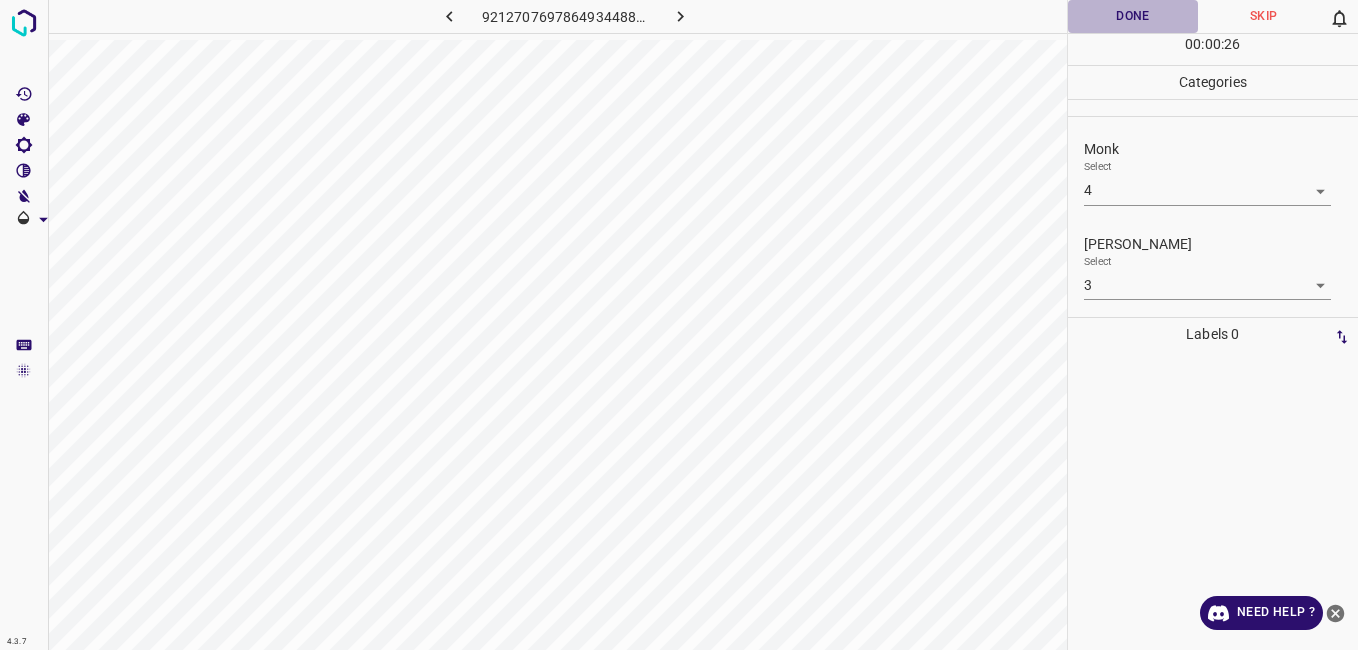 click on "Done" at bounding box center [1133, 16] 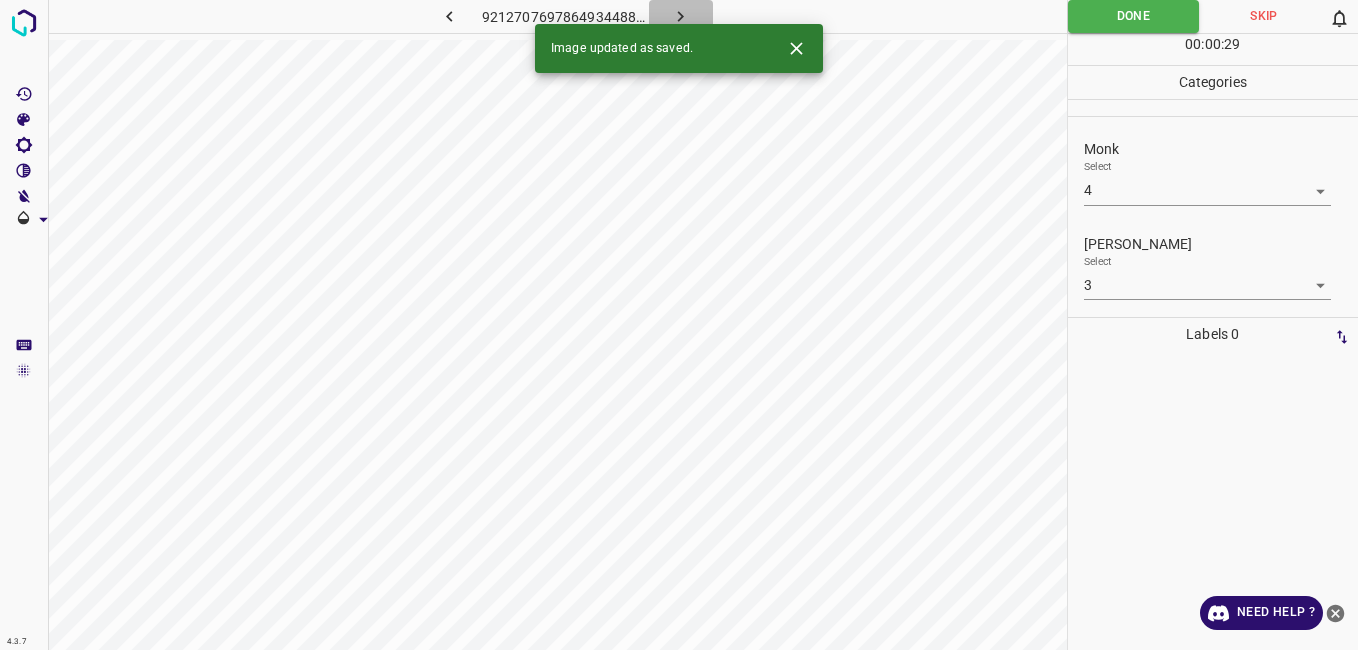 click 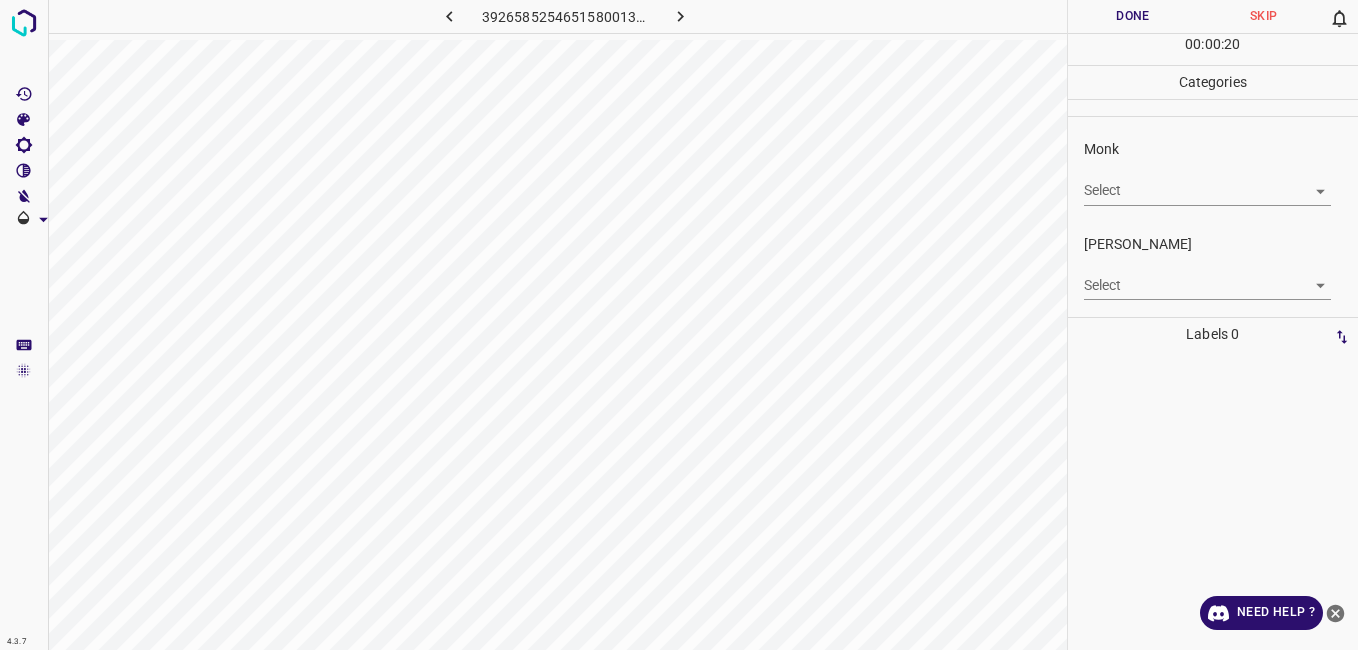 click on "3926585254651580013.png" at bounding box center (565, 19) 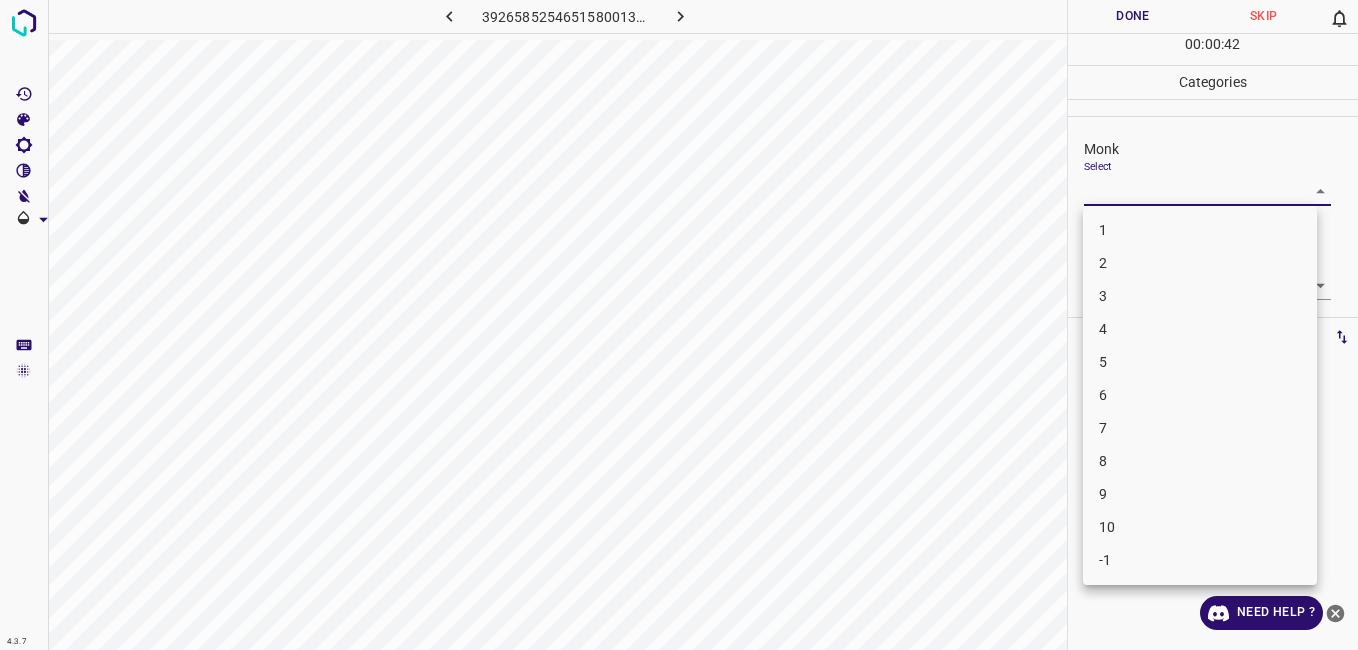 click on "4.3.7 3926585254651580013.png Done Skip 0 00   : 00   : 42   Categories Monk   Select ​  Fitzpatrick   Select ​ Labels   0 Categories 1 Monk 2  Fitzpatrick Tools Space Change between modes (Draw & Edit) I Auto labeling R Restore zoom M Zoom in N Zoom out Delete Delete selecte label Filters Z Restore filters X Saturation filter C Brightness filter V Contrast filter B Gray scale filter General O Download Need Help ? - Text - Hide - Delete 1 2 3 4 5 6 7 8 9 10 -1" at bounding box center [679, 325] 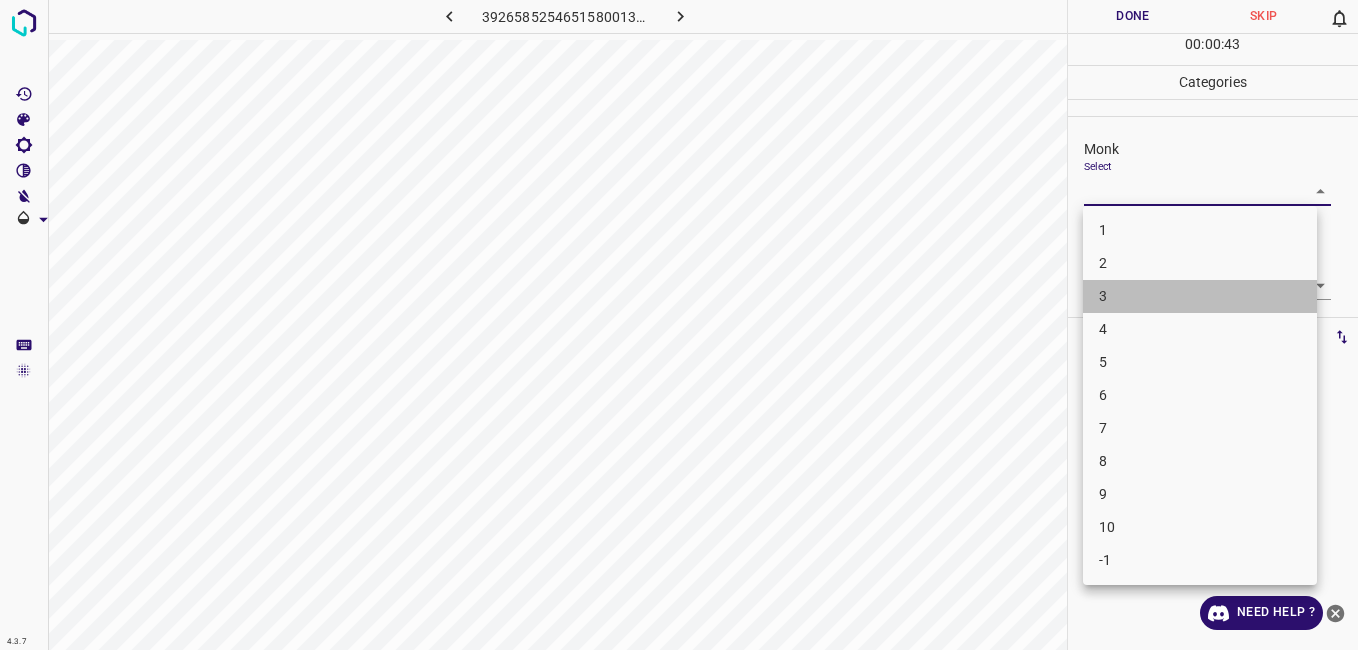 click on "3" at bounding box center [1200, 296] 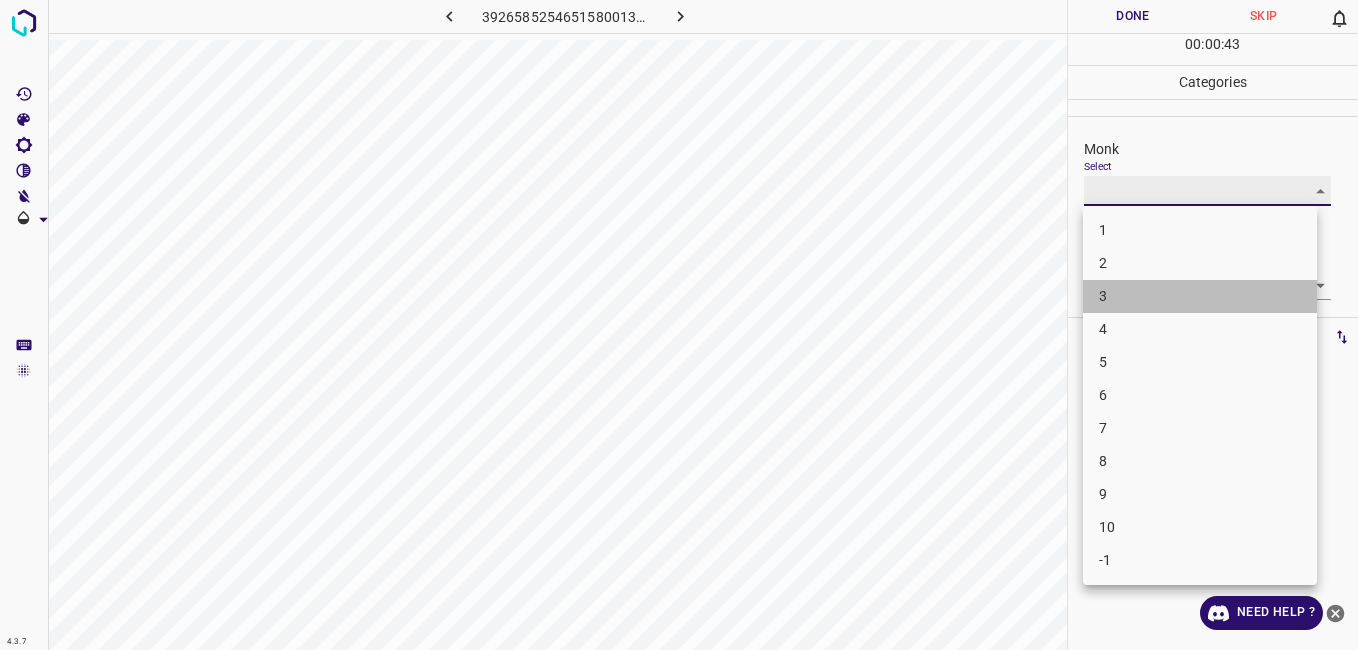 type on "3" 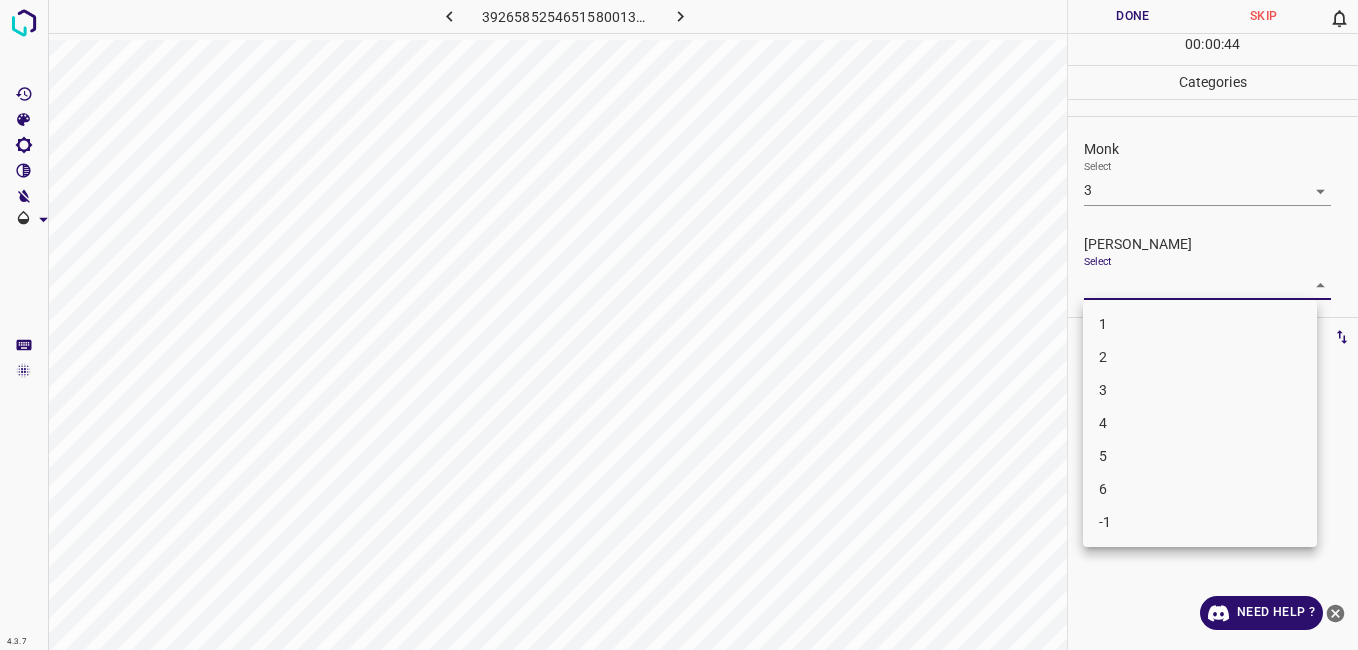click on "4.3.7 3926585254651580013.png Done Skip 0 00   : 00   : 44   Categories Monk   Select 3 3  Fitzpatrick   Select ​ Labels   0 Categories 1 Monk 2  Fitzpatrick Tools Space Change between modes (Draw & Edit) I Auto labeling R Restore zoom M Zoom in N Zoom out Delete Delete selecte label Filters Z Restore filters X Saturation filter C Brightness filter V Contrast filter B Gray scale filter General O Download Need Help ? - Text - Hide - Delete 1 2 3 4 5 6 -1" at bounding box center (679, 325) 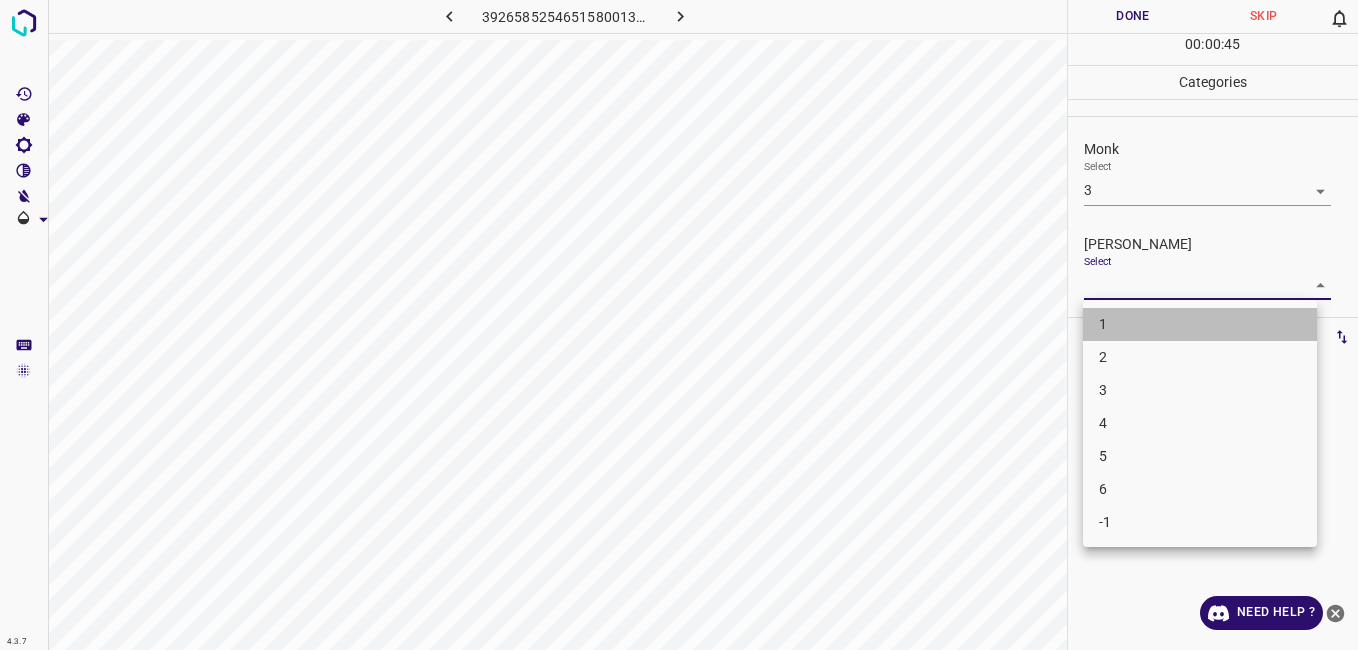 click on "1" at bounding box center [1200, 324] 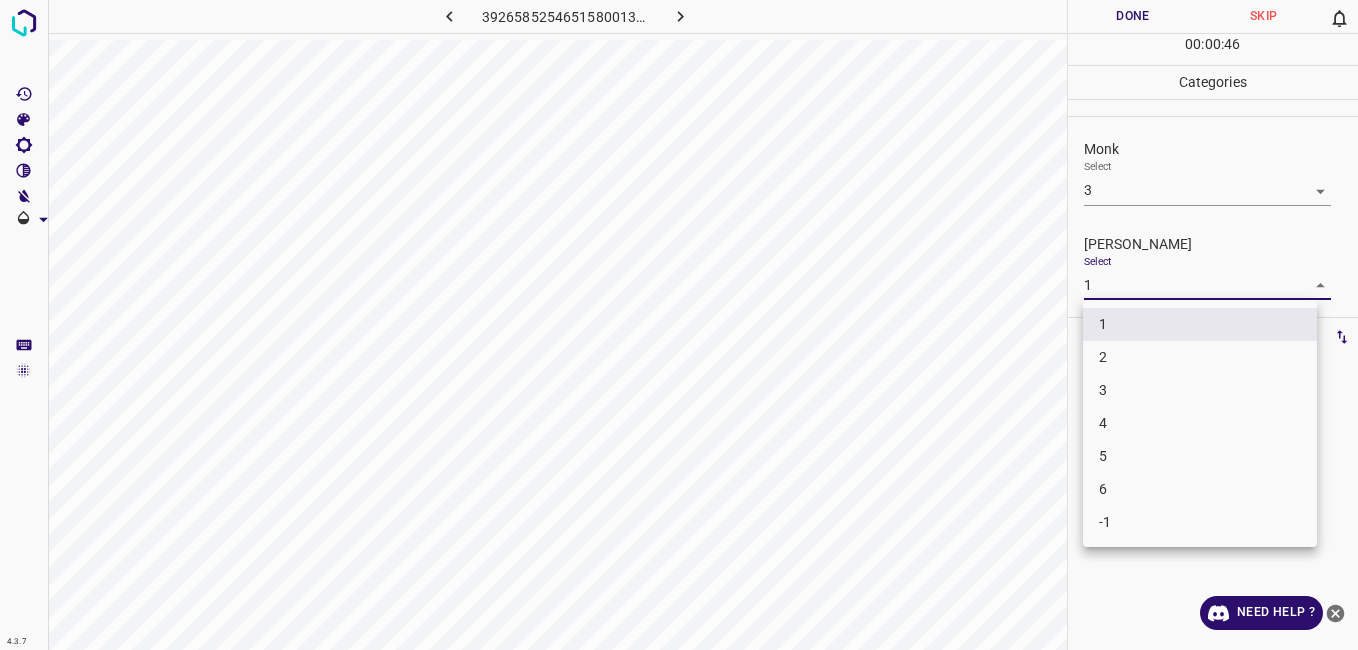click on "4.3.7 3926585254651580013.png Done Skip 0 00   : 00   : 46   Categories Monk   Select 3 3  Fitzpatrick   Select 1 1 Labels   0 Categories 1 Monk 2  Fitzpatrick Tools Space Change between modes (Draw & Edit) I Auto labeling R Restore zoom M Zoom in N Zoom out Delete Delete selecte label Filters Z Restore filters X Saturation filter C Brightness filter V Contrast filter B Gray scale filter General O Download Need Help ? - Text - Hide - Delete 1 2 3 4 5 6 -1" at bounding box center [679, 325] 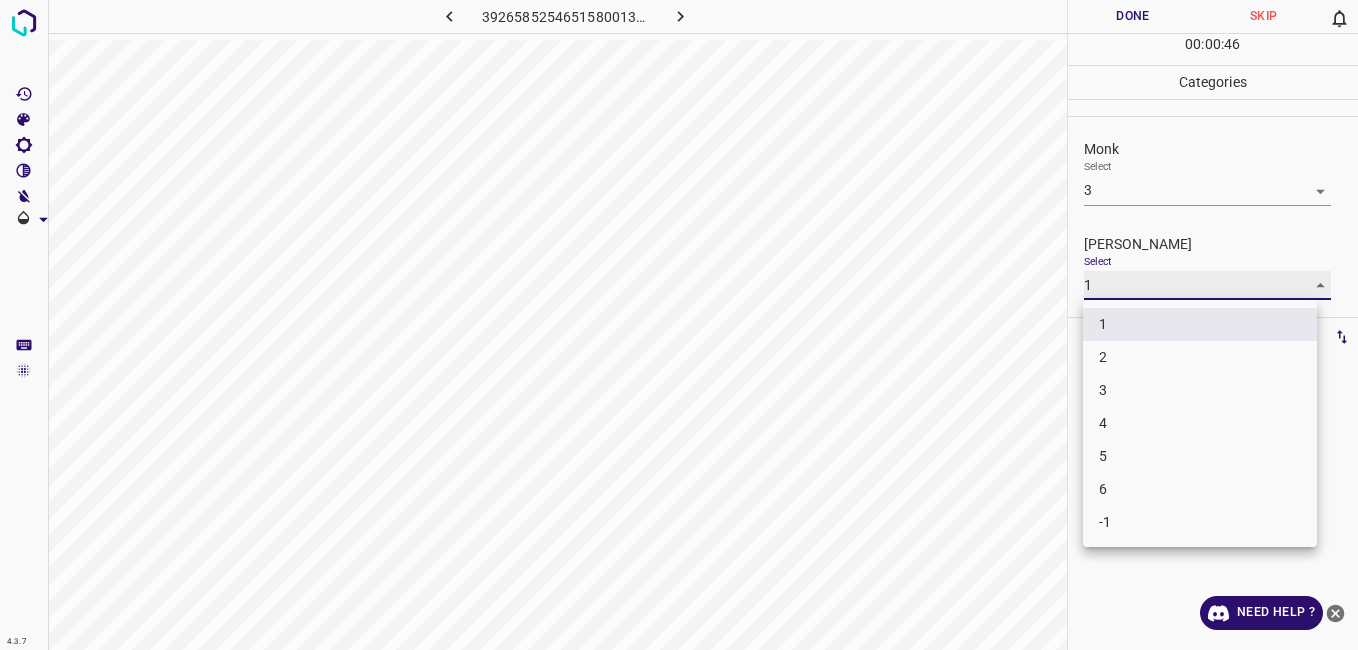 type on "2" 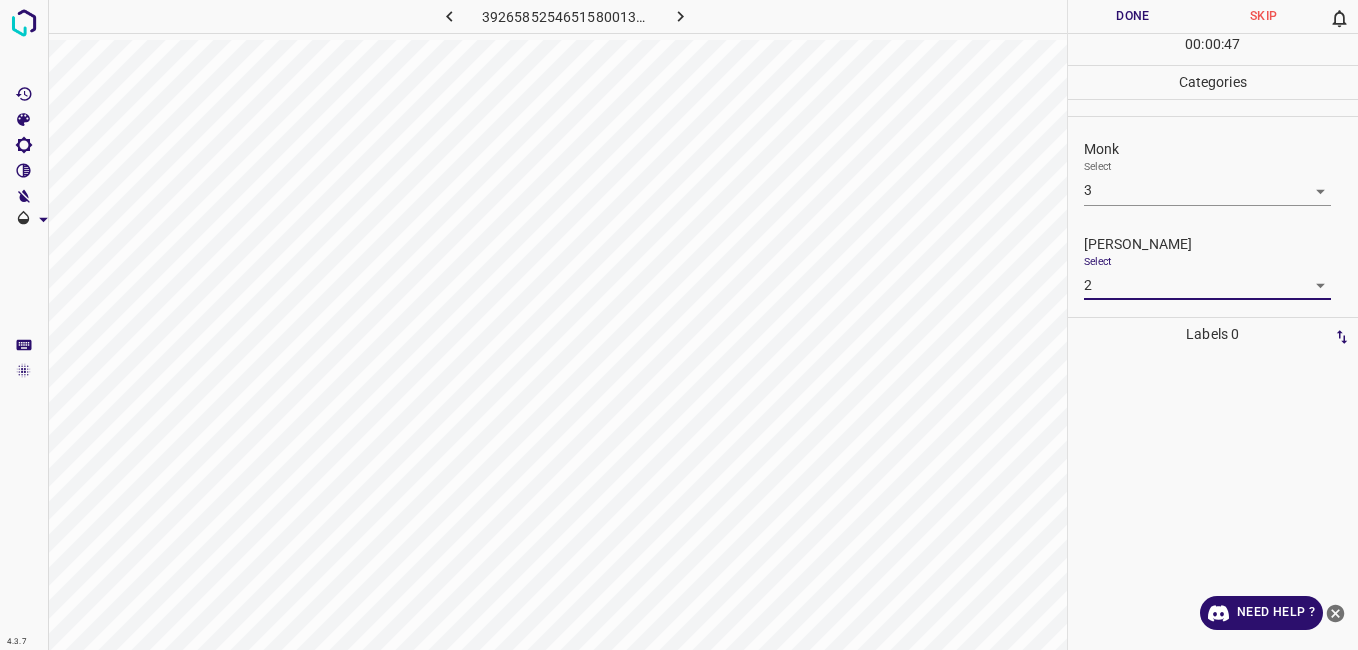 click on "Done" at bounding box center (1133, 16) 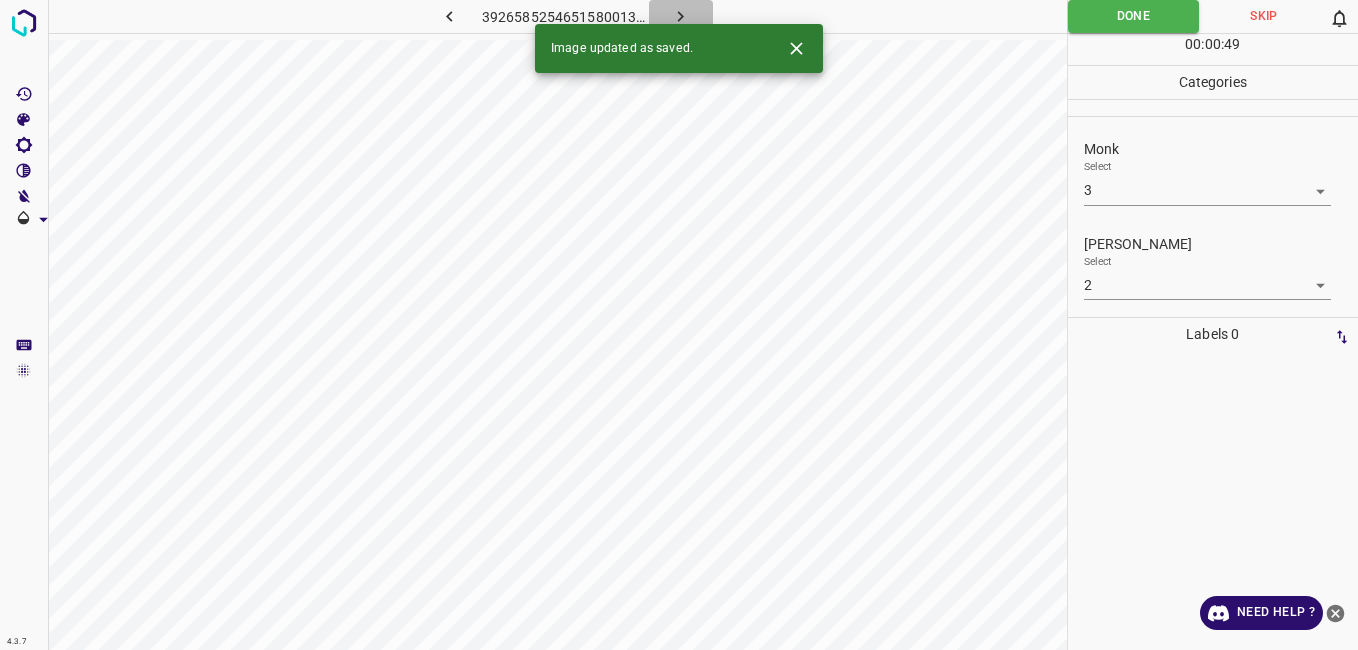 click 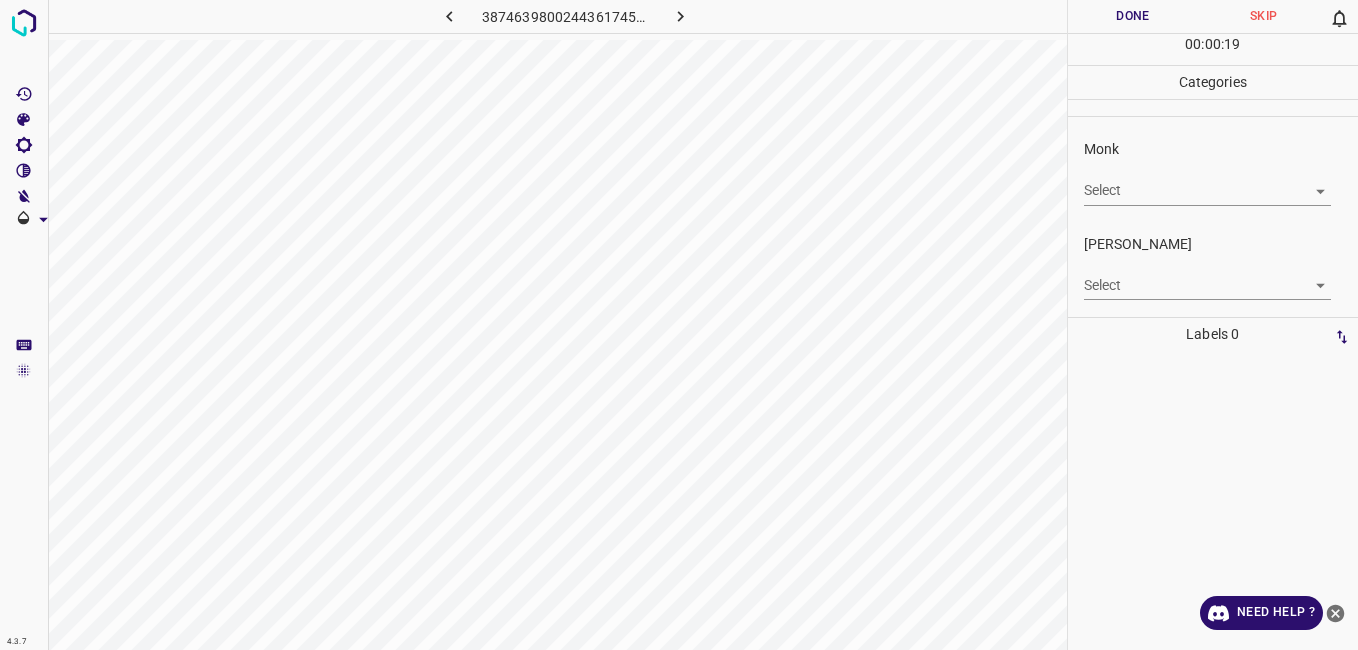 click on "4.3.7 3874639800244361745.png Done Skip 0 00   : 00   : 19   Categories Monk   Select ​  Fitzpatrick   Select ​ Labels   0 Categories 1 Monk 2  Fitzpatrick Tools Space Change between modes (Draw & Edit) I Auto labeling R Restore zoom M Zoom in N Zoom out Delete Delete selecte label Filters Z Restore filters X Saturation filter C Brightness filter V Contrast filter B Gray scale filter General O Download Need Help ? - Text - Hide - Delete" at bounding box center (679, 325) 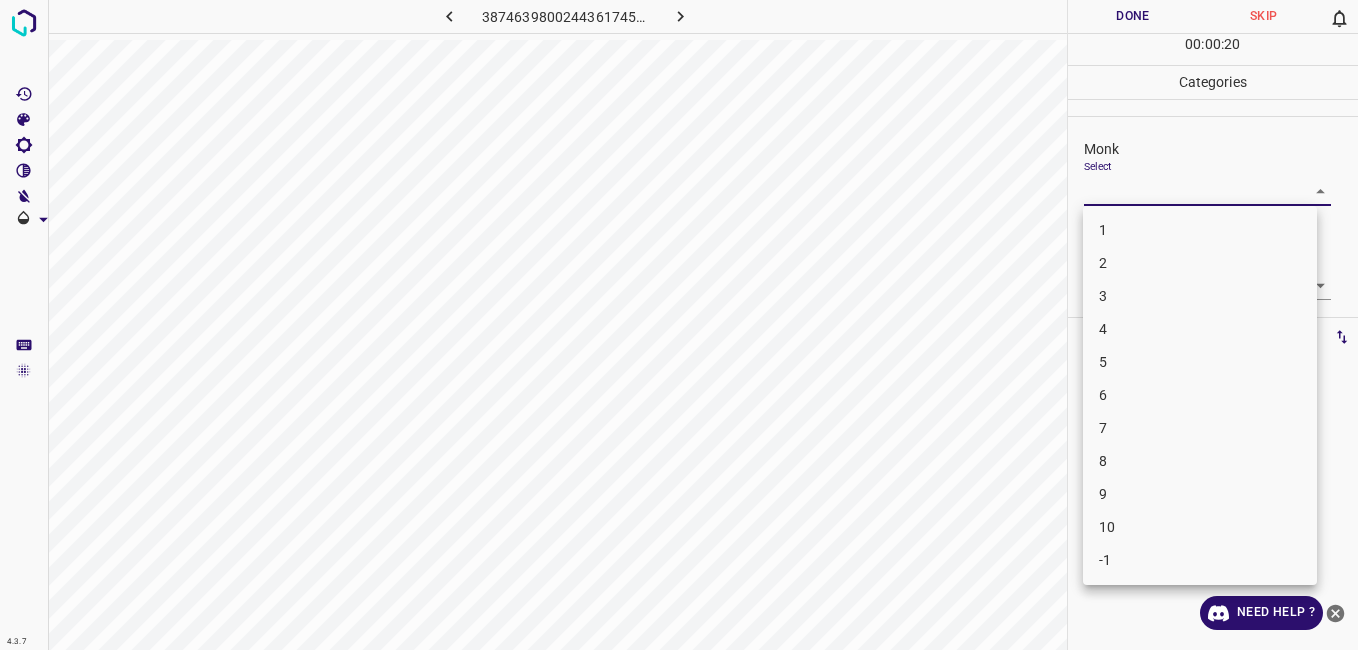 click on "5" at bounding box center [1200, 362] 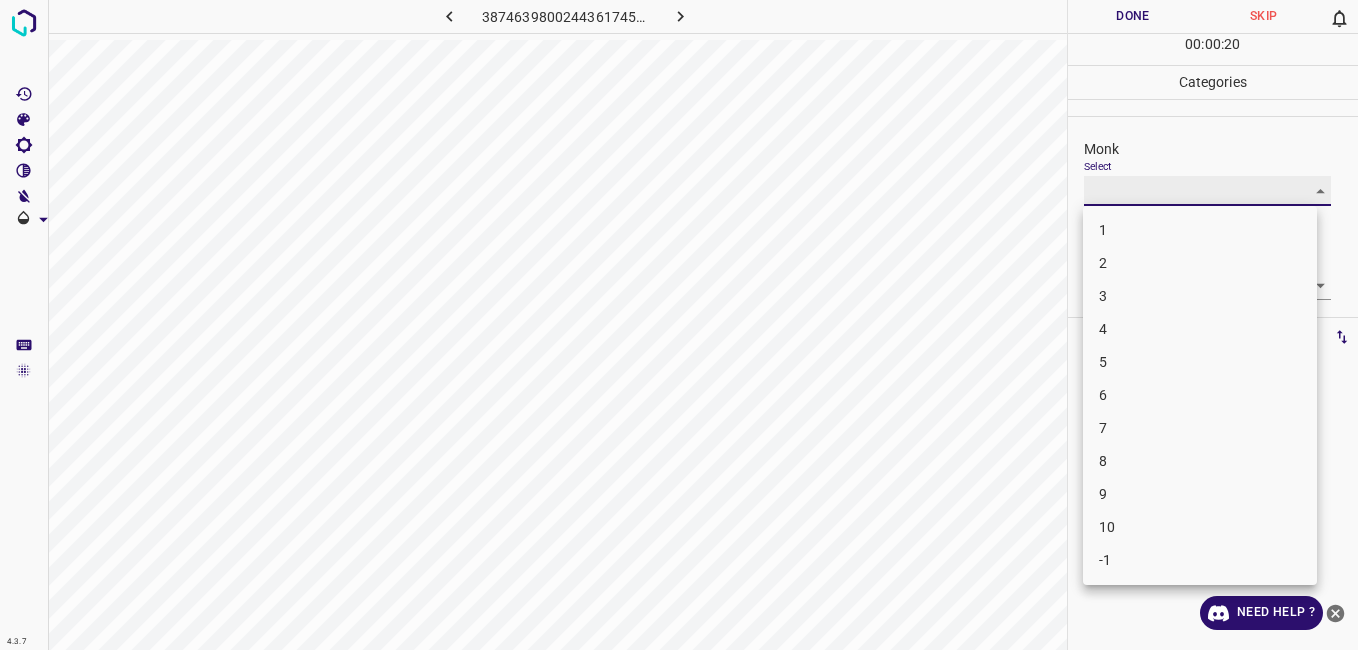type on "5" 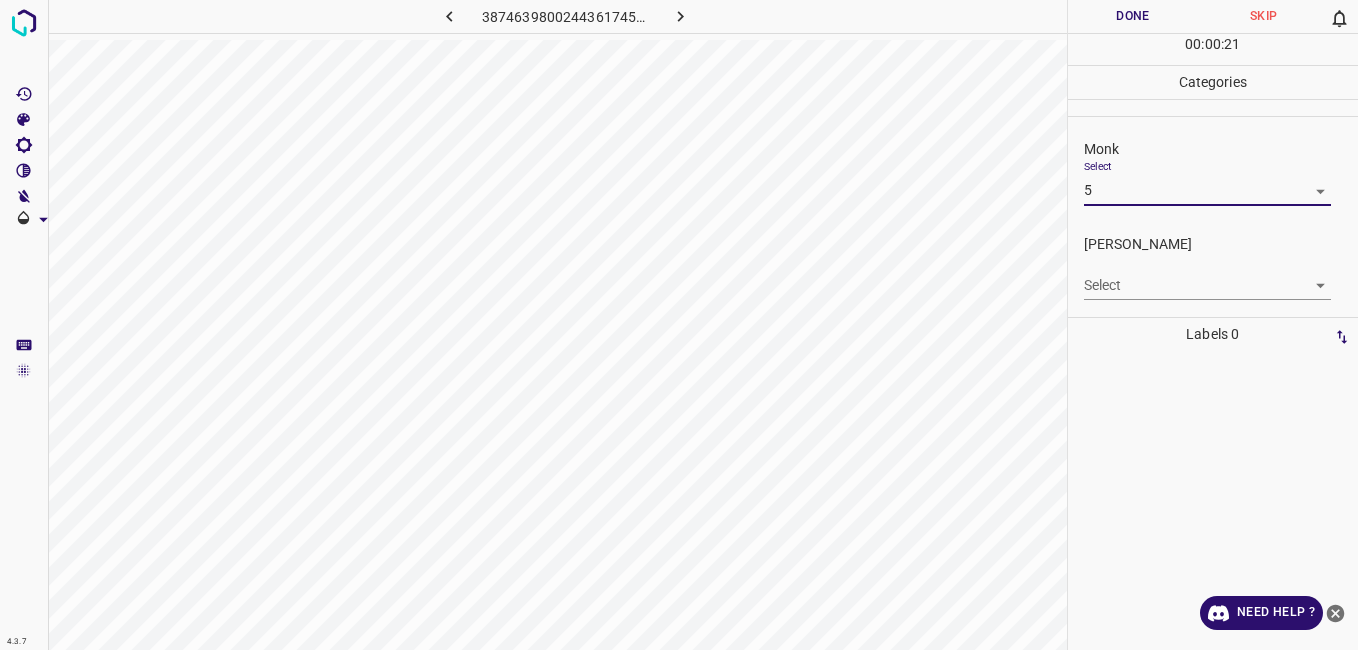 click on "4.3.7 3874639800244361745.png Done Skip 0 00   : 00   : 21   Categories Monk   Select 5 5  Fitzpatrick   Select ​ Labels   0 Categories 1 Monk 2  Fitzpatrick Tools Space Change between modes (Draw & Edit) I Auto labeling R Restore zoom M Zoom in N Zoom out Delete Delete selecte label Filters Z Restore filters X Saturation filter C Brightness filter V Contrast filter B Gray scale filter General O Download Need Help ? - Text - Hide - Delete" at bounding box center (679, 325) 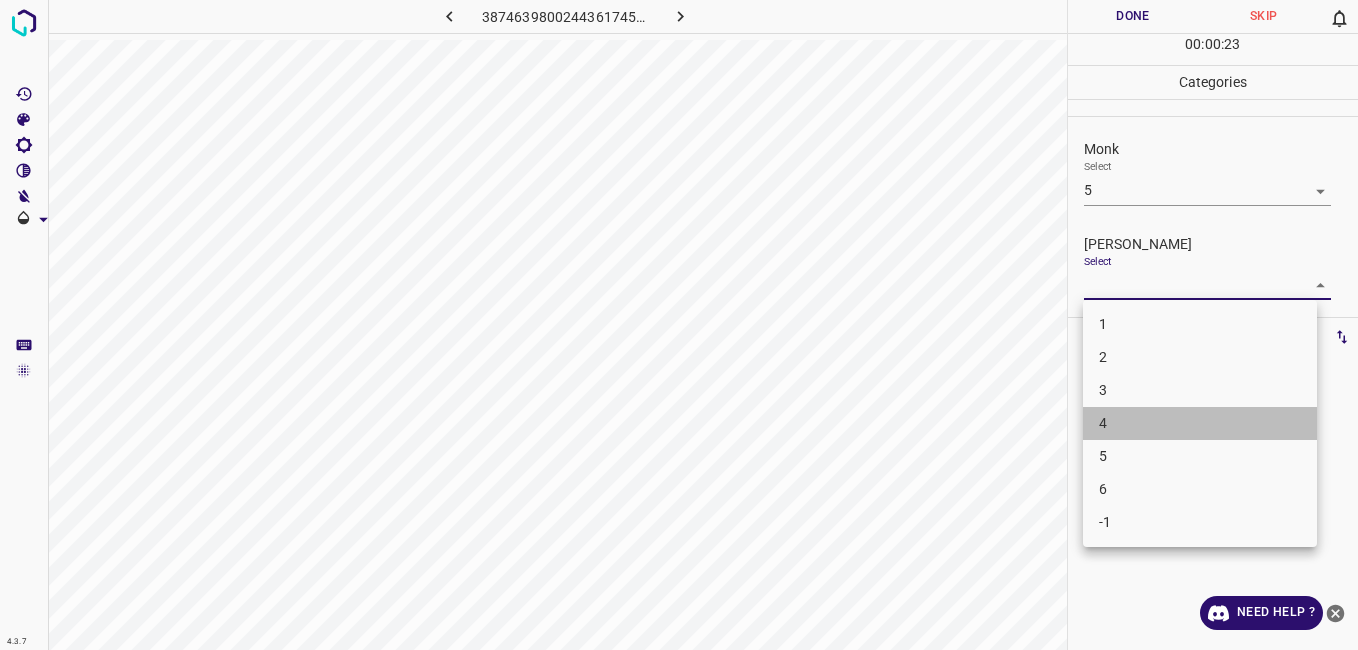 click on "4" at bounding box center (1200, 423) 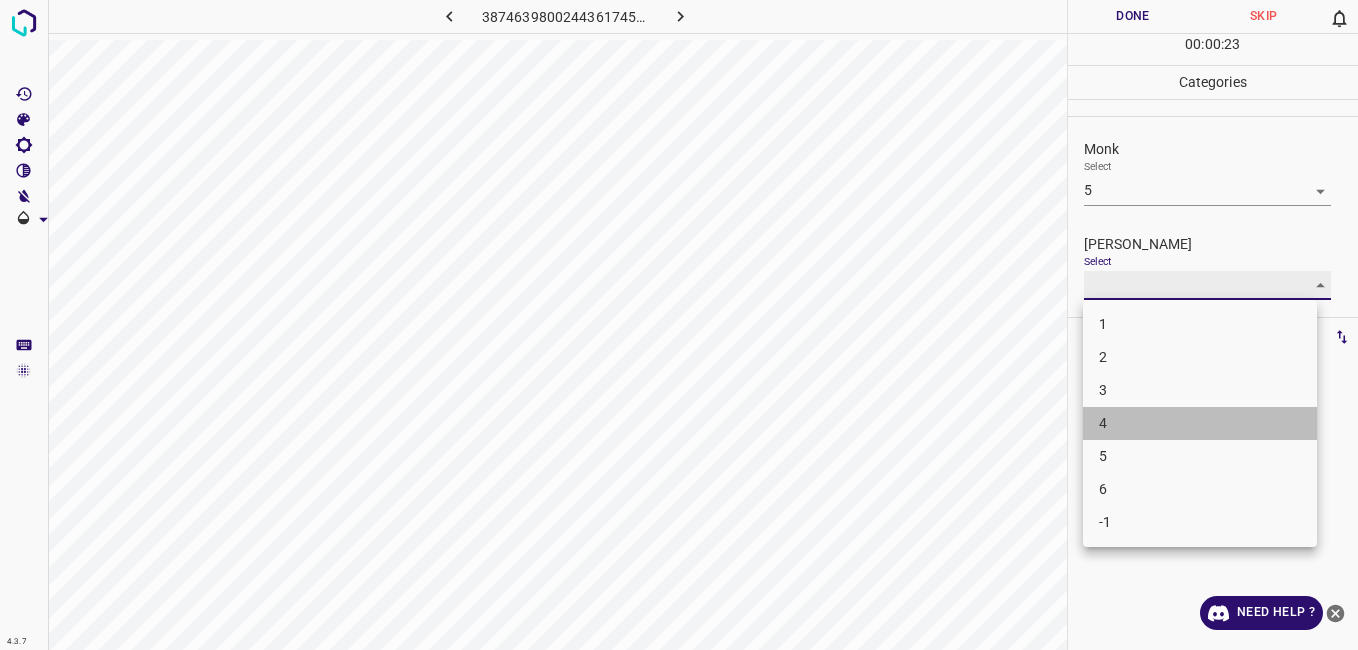 type on "4" 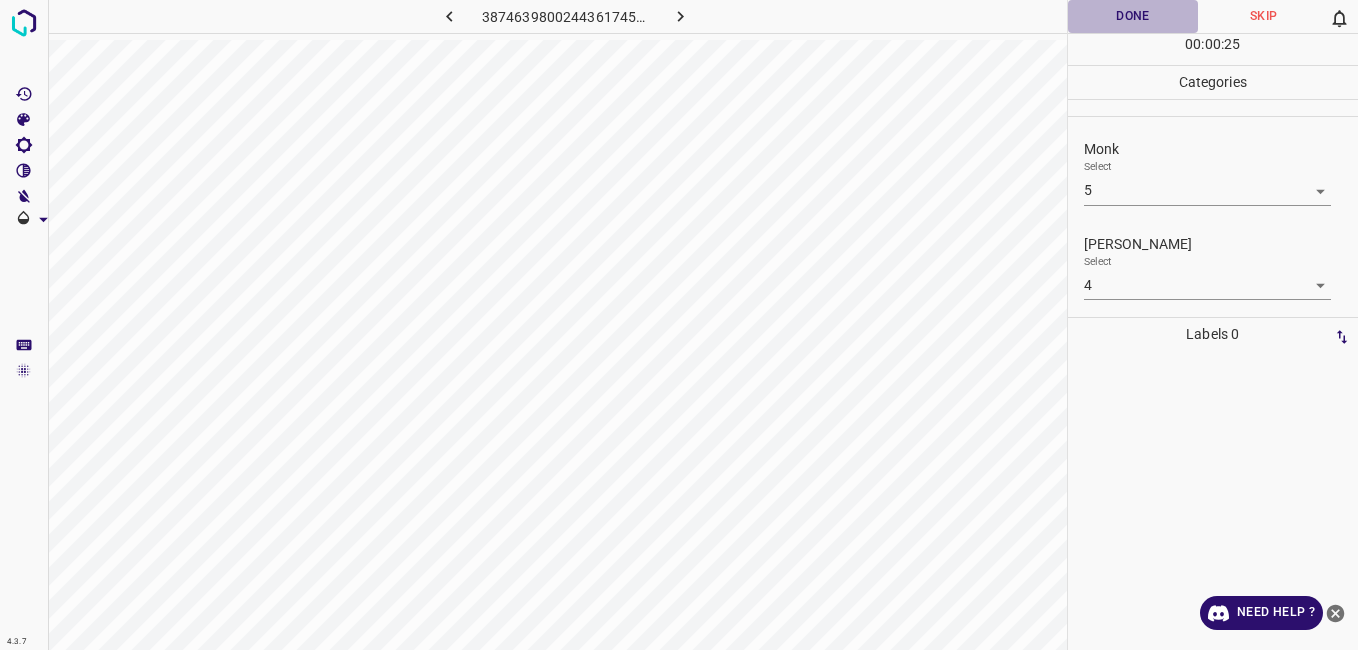 click on "Done" at bounding box center (1133, 16) 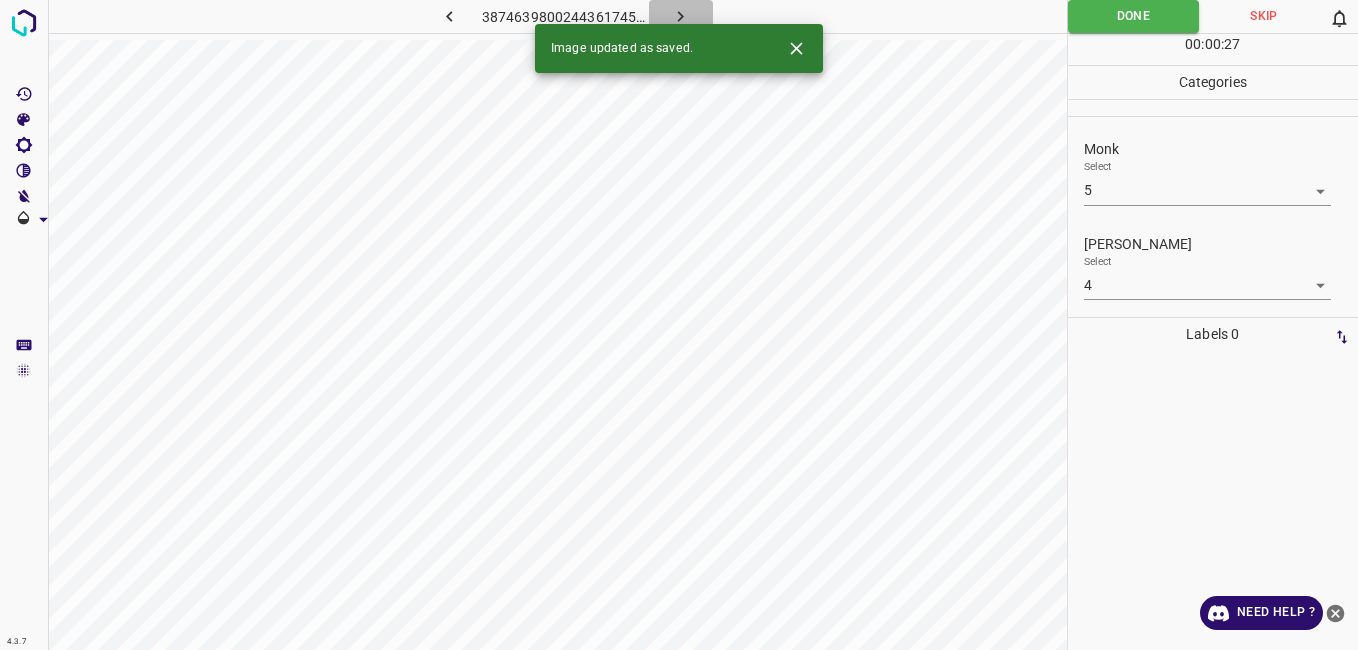 click 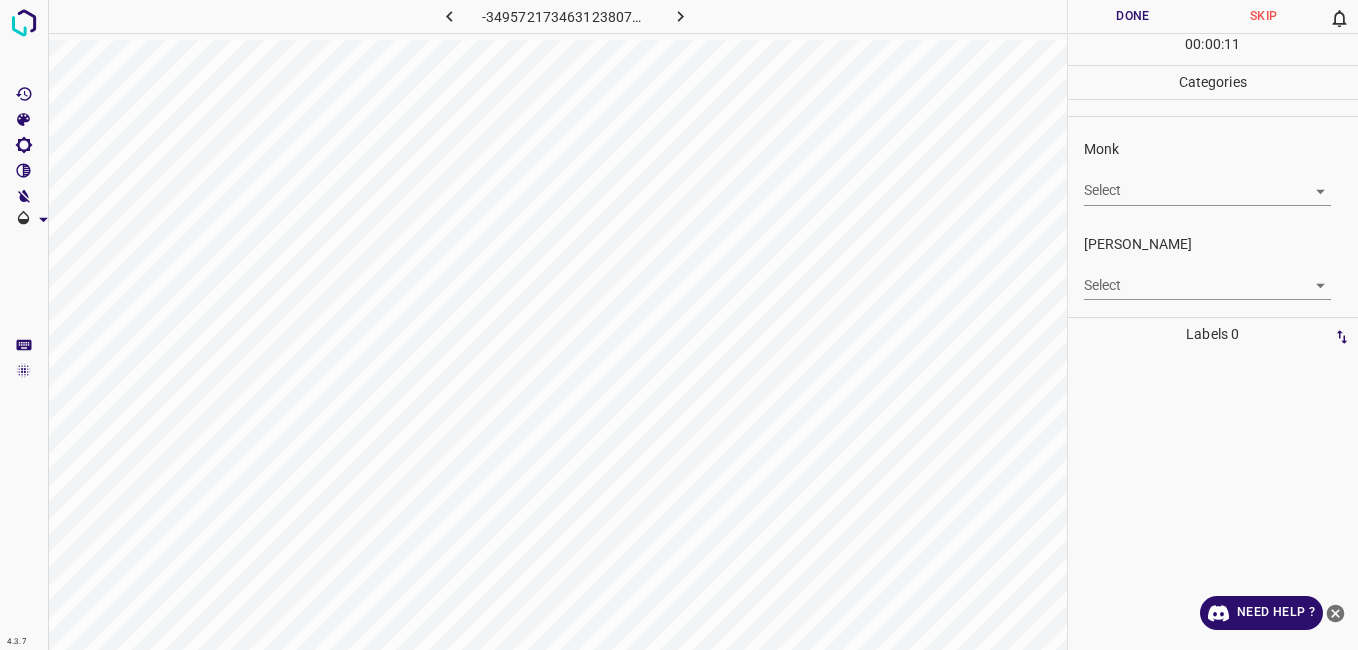 click on "Monk   Select ​" at bounding box center [1213, 172] 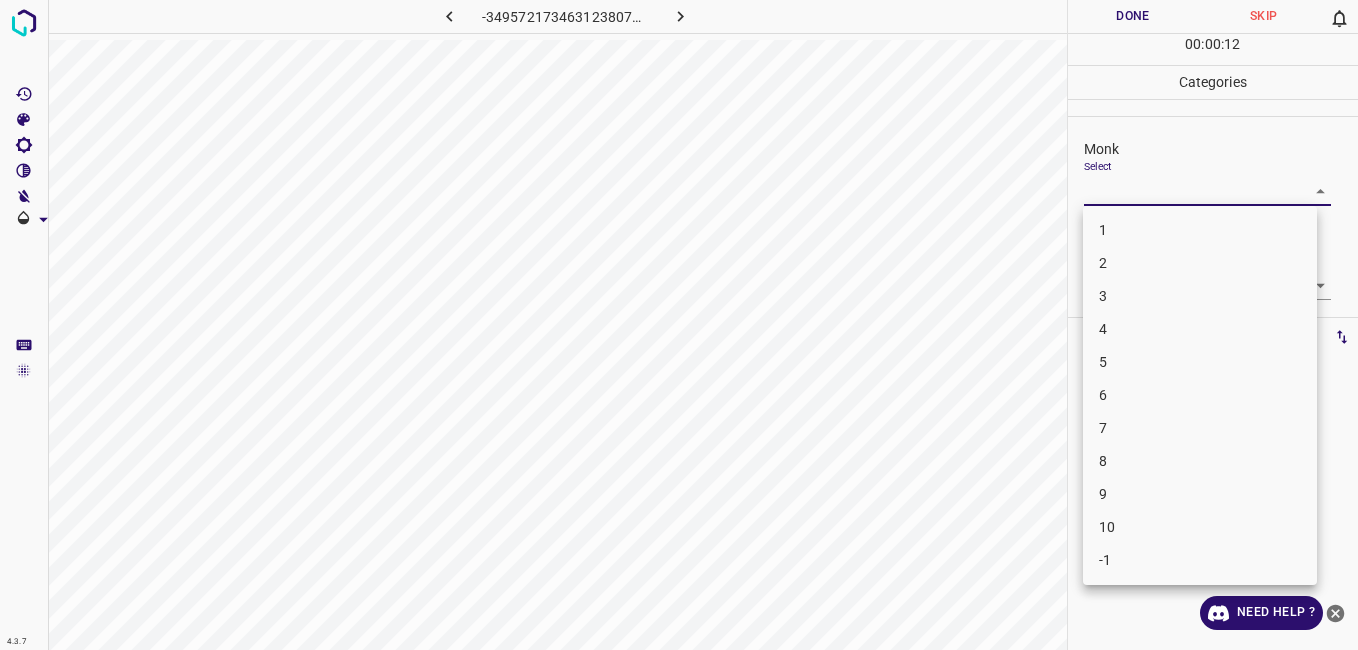 click on "4.3.7 -3495721734631238076.png Done Skip 0 00   : 00   : 12   Categories Monk   Select ​  Fitzpatrick   Select ​ Labels   0 Categories 1 Monk 2  Fitzpatrick Tools Space Change between modes (Draw & Edit) I Auto labeling R Restore zoom M Zoom in N Zoom out Delete Delete selecte label Filters Z Restore filters X Saturation filter C Brightness filter V Contrast filter B Gray scale filter General O Download Need Help ? - Text - Hide - Delete 1 2 3 4 5 6 7 8 9 10 -1" at bounding box center [679, 325] 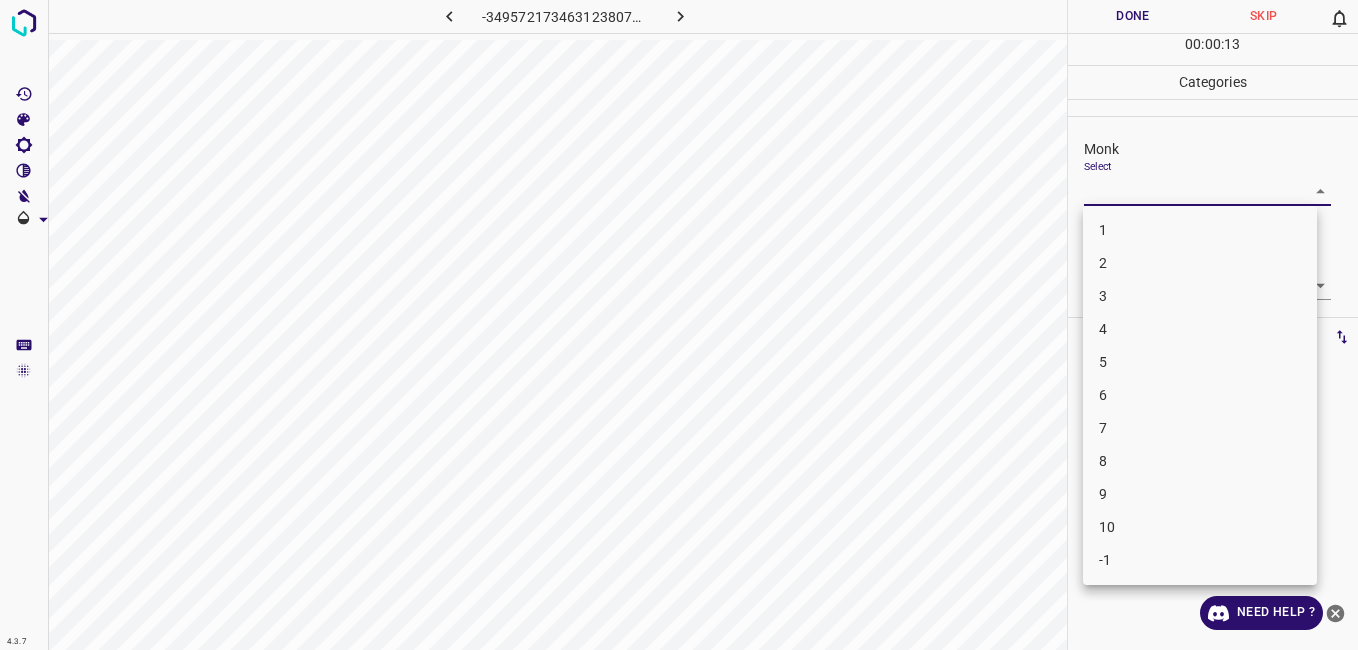 click on "6" at bounding box center (1200, 395) 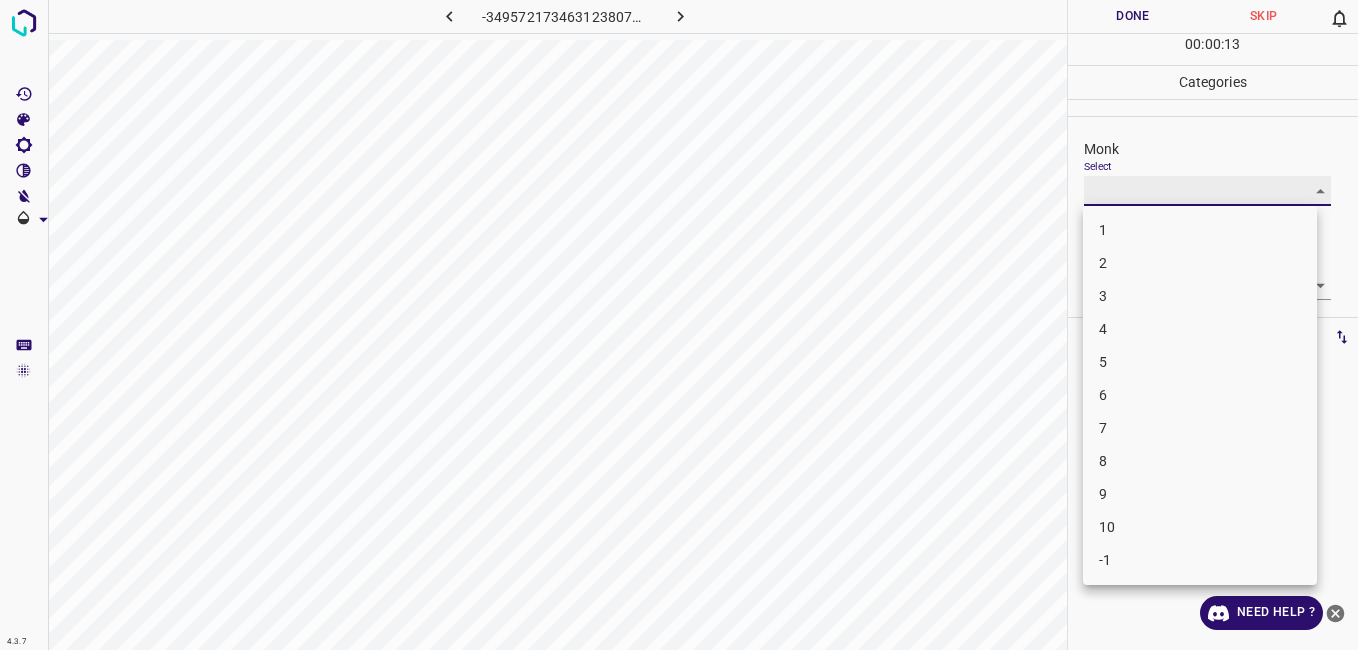 type on "6" 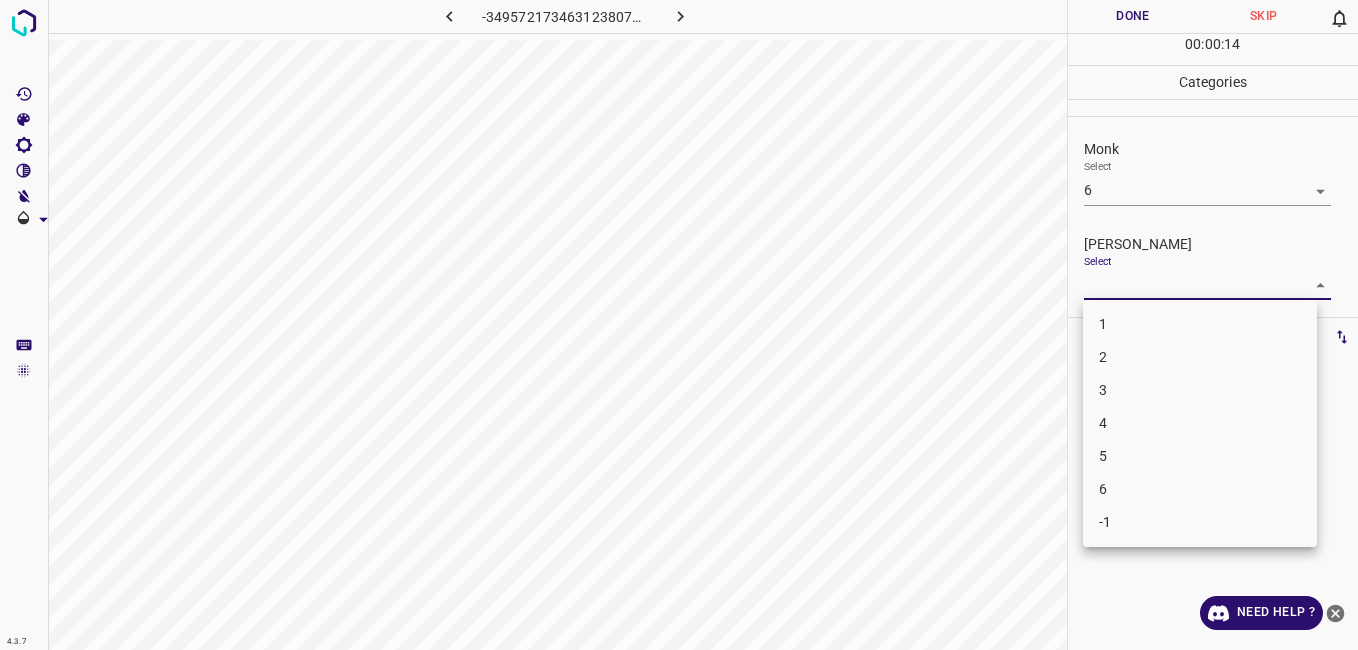 click on "4.3.7 -3495721734631238076.png Done Skip 0 00   : 00   : 14   Categories Monk   Select 6 6  Fitzpatrick   Select ​ Labels   0 Categories 1 Monk 2  Fitzpatrick Tools Space Change between modes (Draw & Edit) I Auto labeling R Restore zoom M Zoom in N Zoom out Delete Delete selecte label Filters Z Restore filters X Saturation filter C Brightness filter V Contrast filter B Gray scale filter General O Download Need Help ? - Text - Hide - Delete 1 2 3 4 5 6 -1" at bounding box center [679, 325] 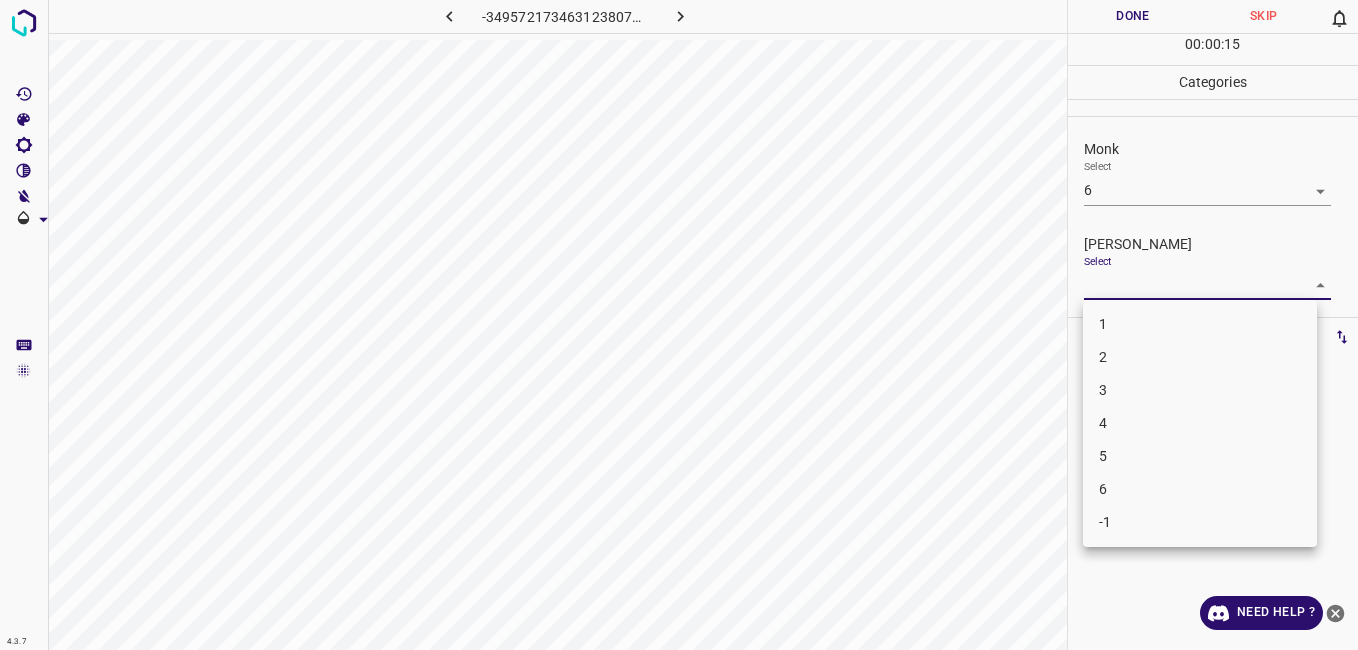 click on "5" at bounding box center (1200, 456) 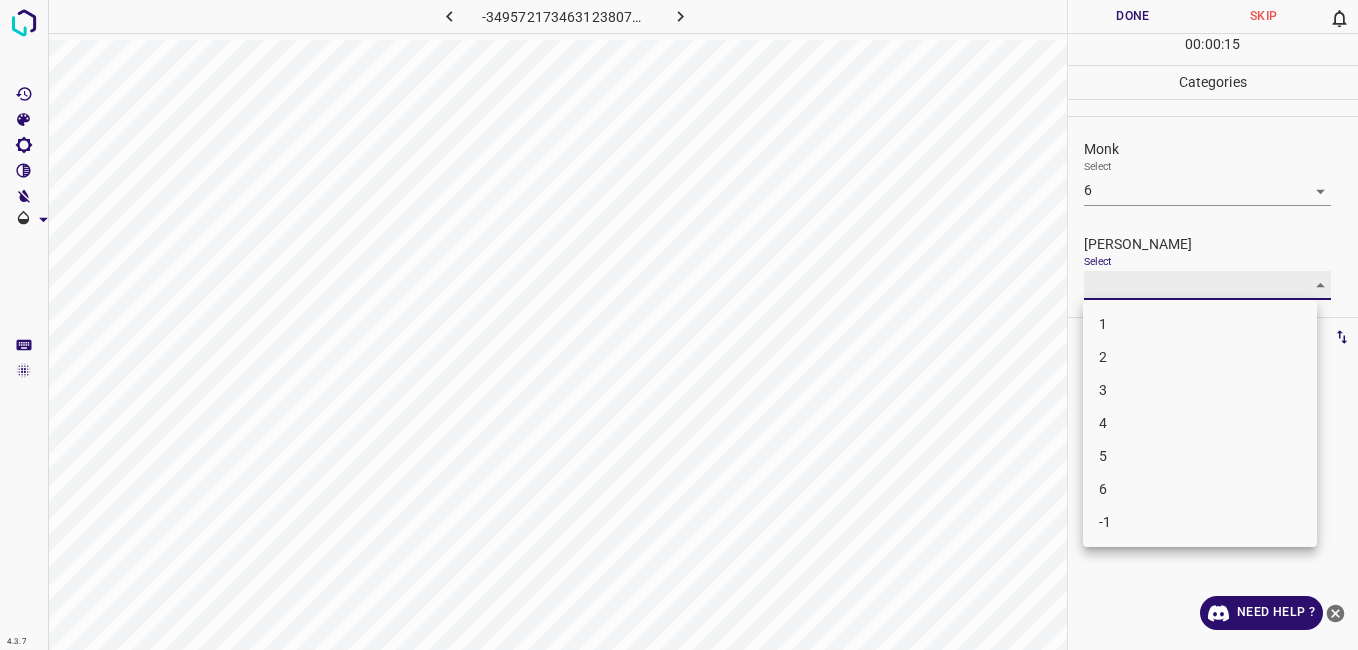 type on "5" 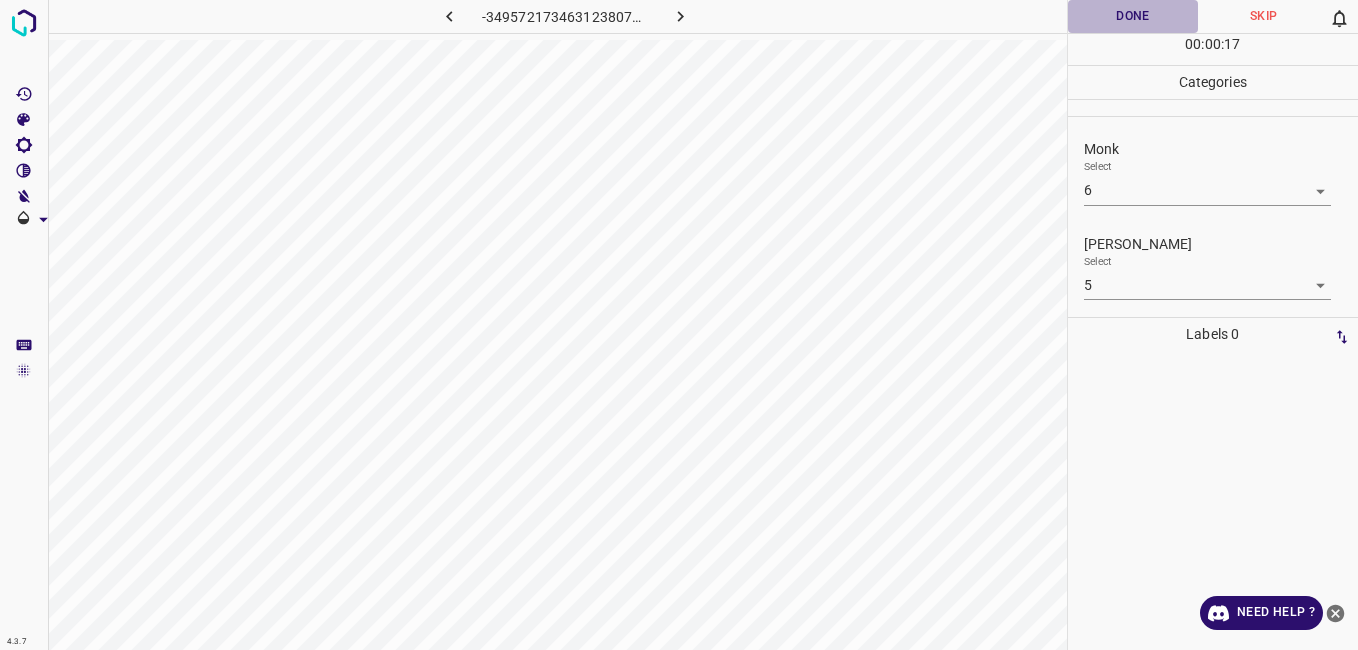 click on "Done" at bounding box center [1133, 16] 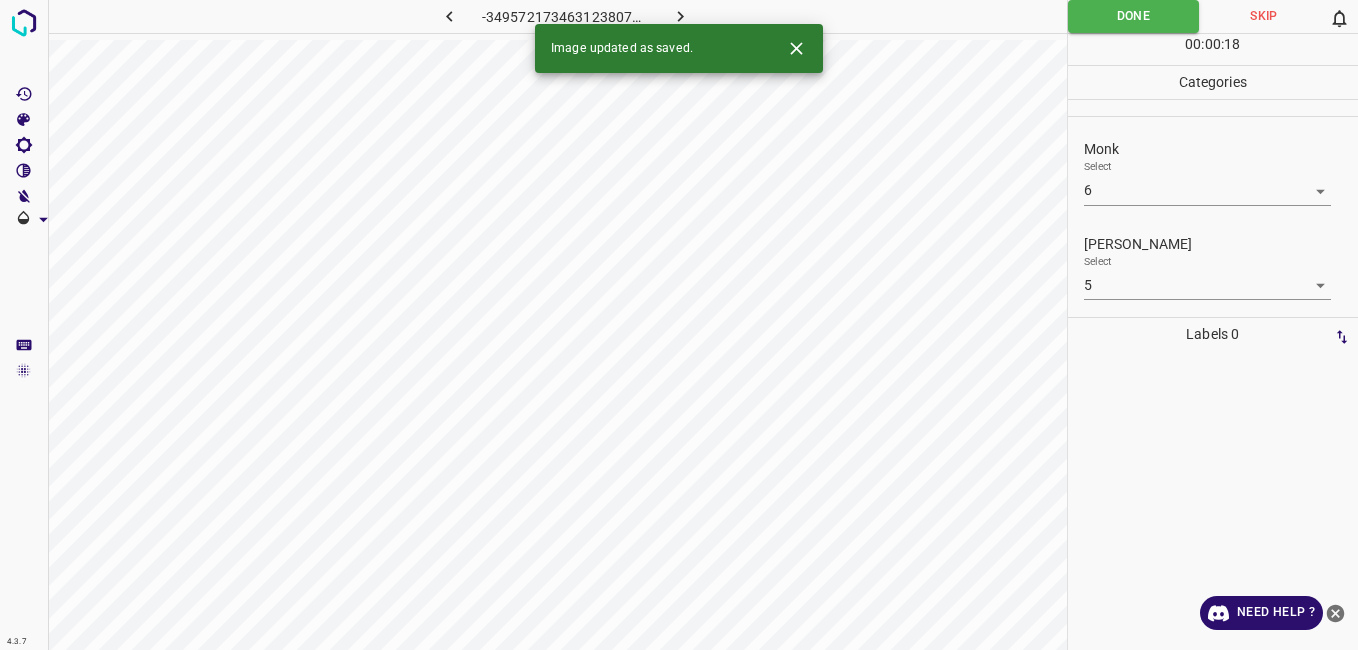 click 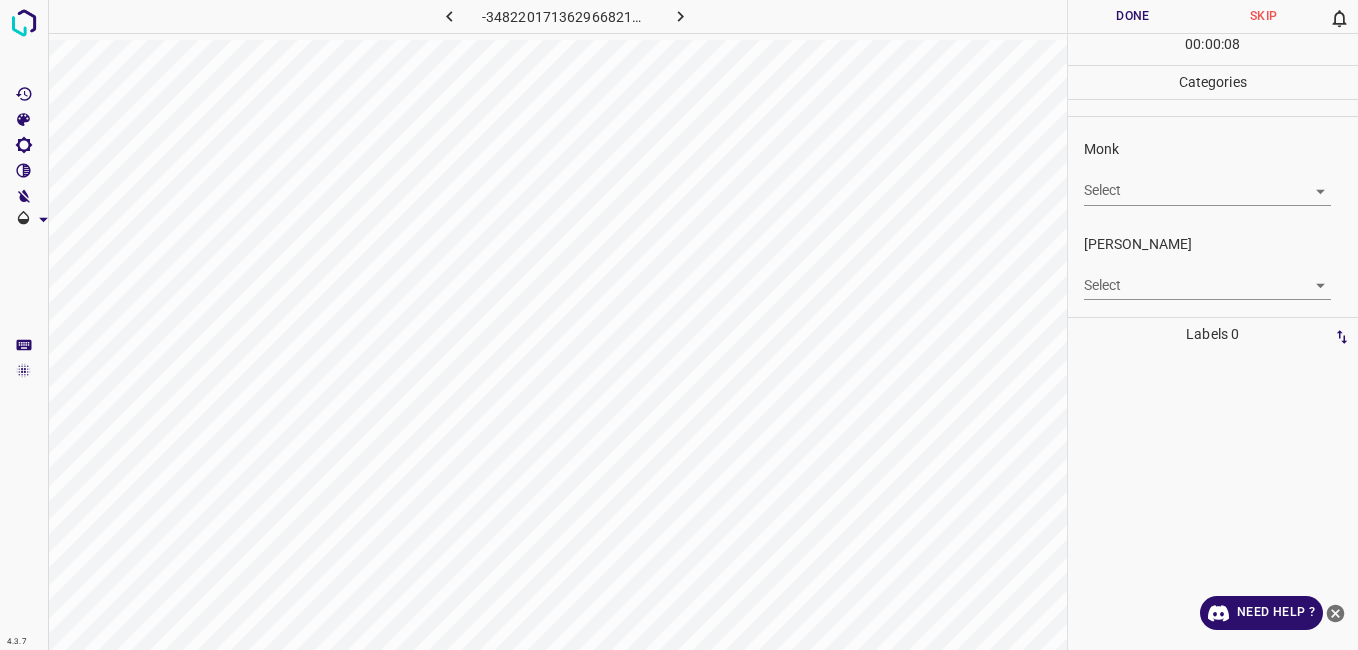 click on "4.3.7 -3482201713629668213.png Done Skip 0 00   : 00   : 08   Categories Monk   Select ​  Fitzpatrick   Select ​ Labels   0 Categories 1 Monk 2  Fitzpatrick Tools Space Change between modes (Draw & Edit) I Auto labeling R Restore zoom M Zoom in N Zoom out Delete Delete selecte label Filters Z Restore filters X Saturation filter C Brightness filter V Contrast filter B Gray scale filter General O Download Need Help ? - Text - Hide - Delete" at bounding box center [679, 325] 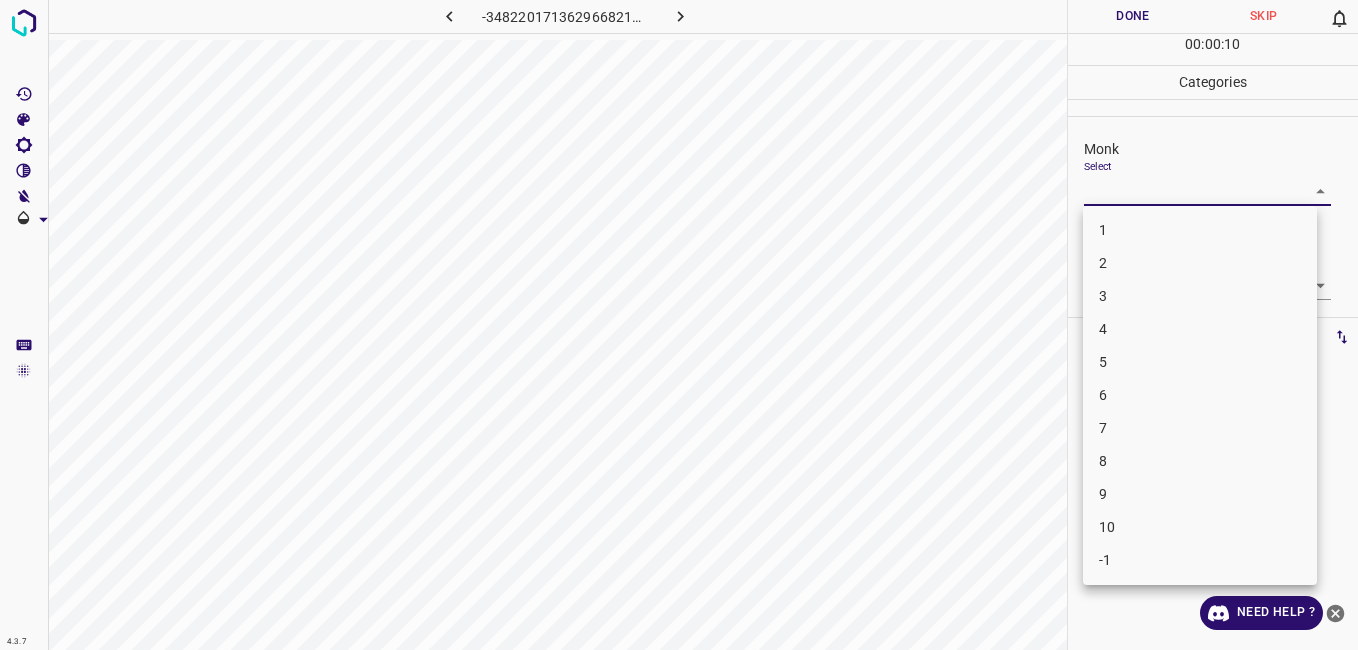 click on "5" at bounding box center [1200, 362] 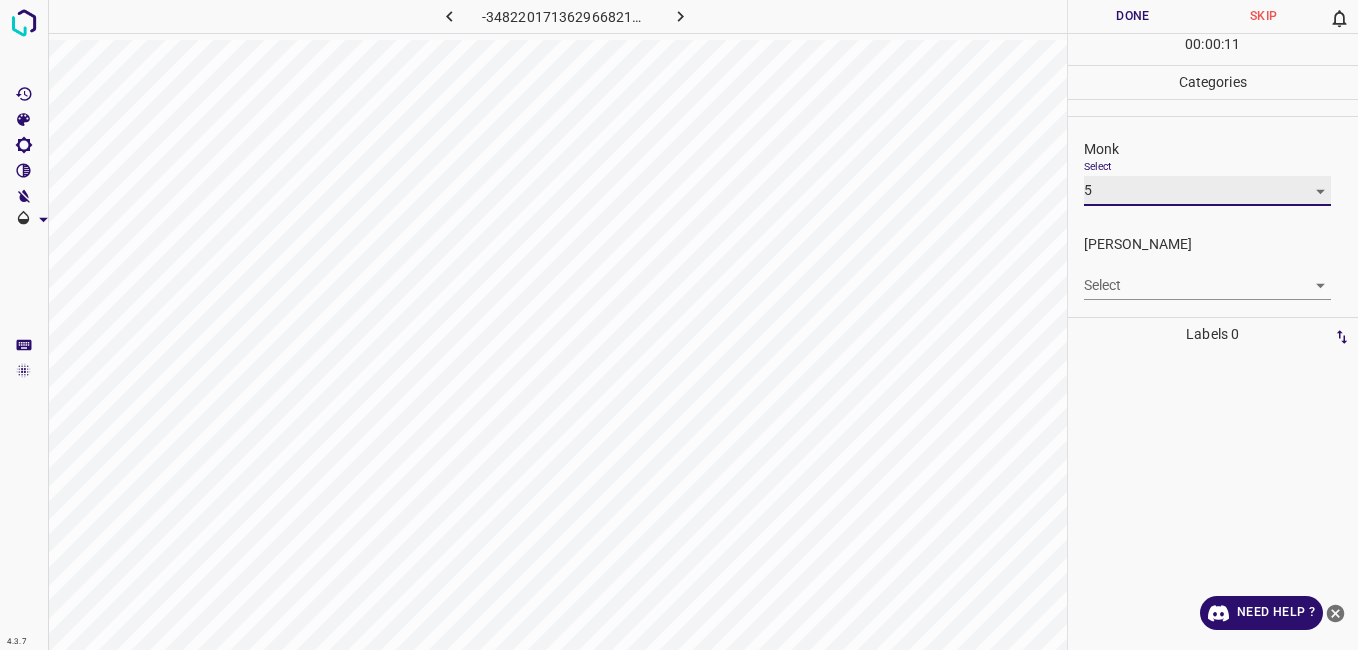 type on "5" 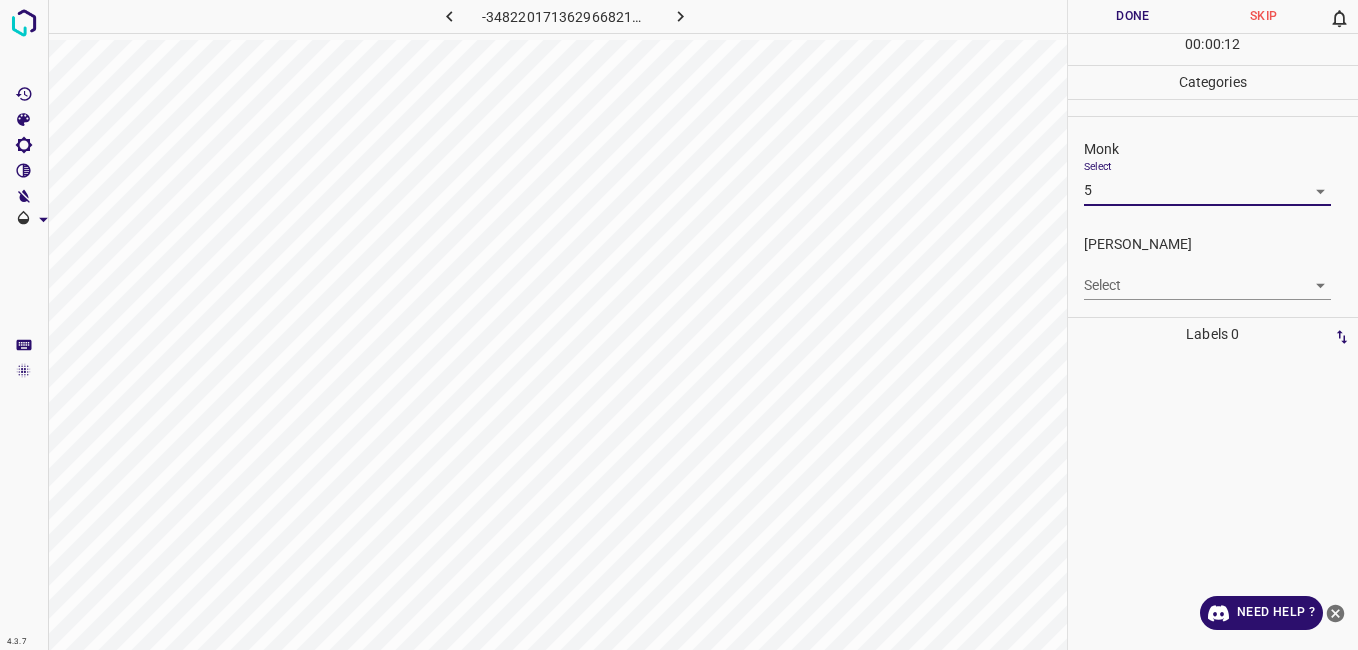 click on "4.3.7 -3482201713629668213.png Done Skip 0 00   : 00   : 12   Categories Monk   Select 5 5  Fitzpatrick   Select ​ Labels   0 Categories 1 Monk 2  Fitzpatrick Tools Space Change between modes (Draw & Edit) I Auto labeling R Restore zoom M Zoom in N Zoom out Delete Delete selecte label Filters Z Restore filters X Saturation filter C Brightness filter V Contrast filter B Gray scale filter General O Download Need Help ? - Text - Hide - Delete" at bounding box center [679, 325] 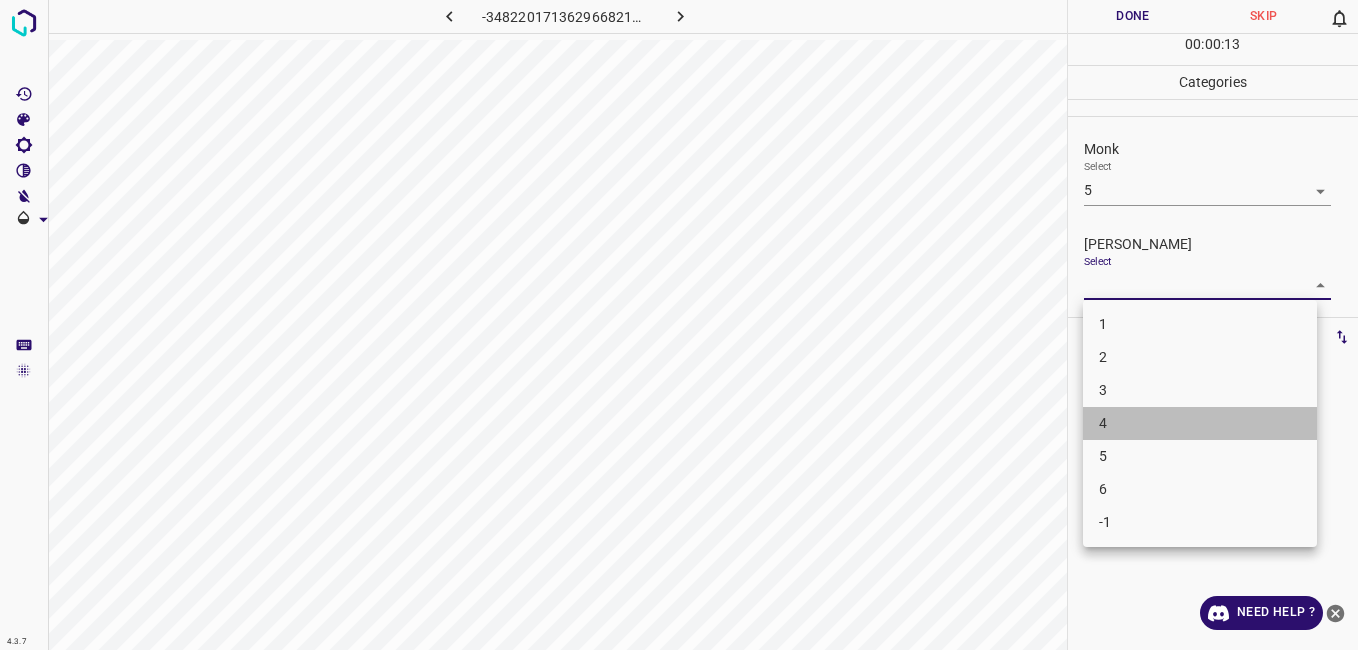 click on "4" at bounding box center (1200, 423) 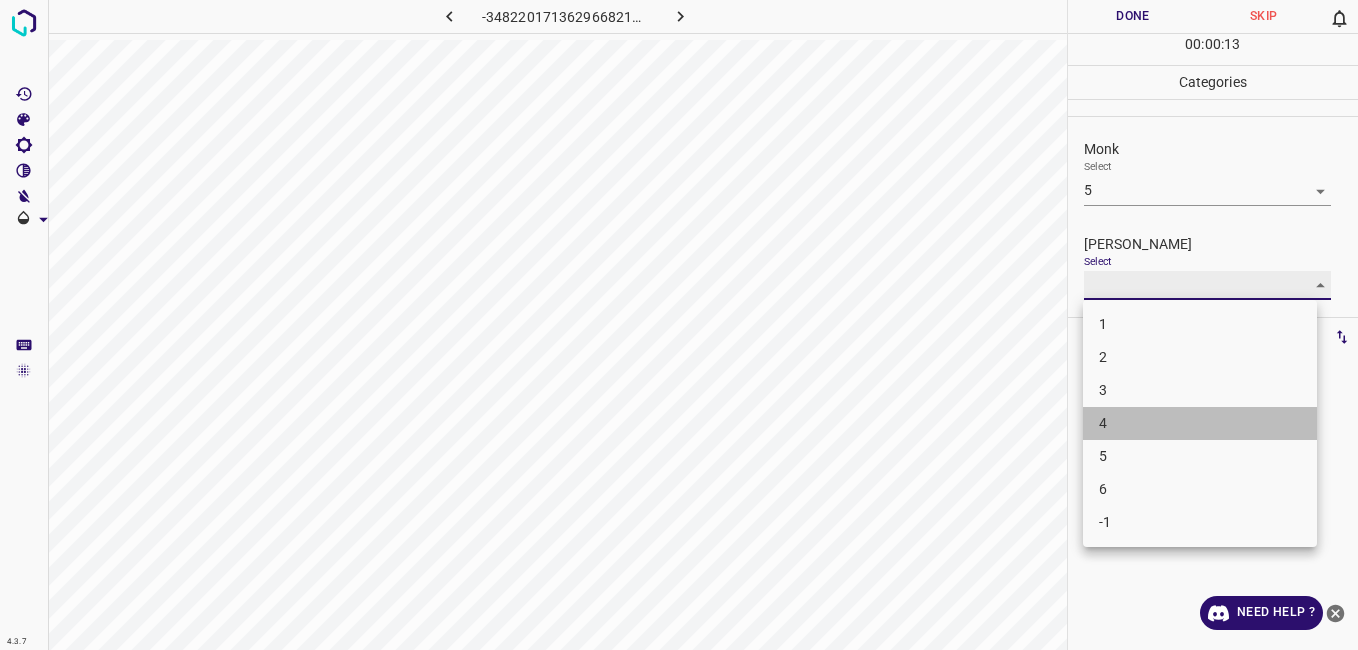 type on "4" 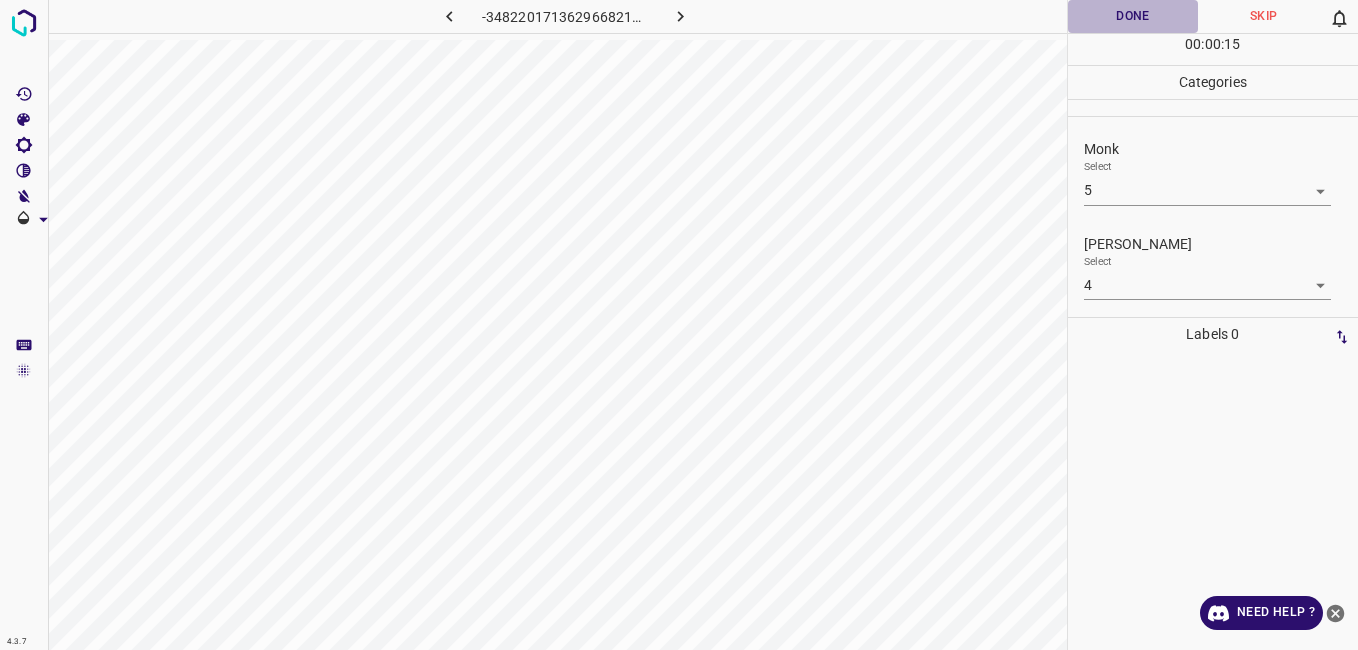 click on "Done" at bounding box center [1133, 16] 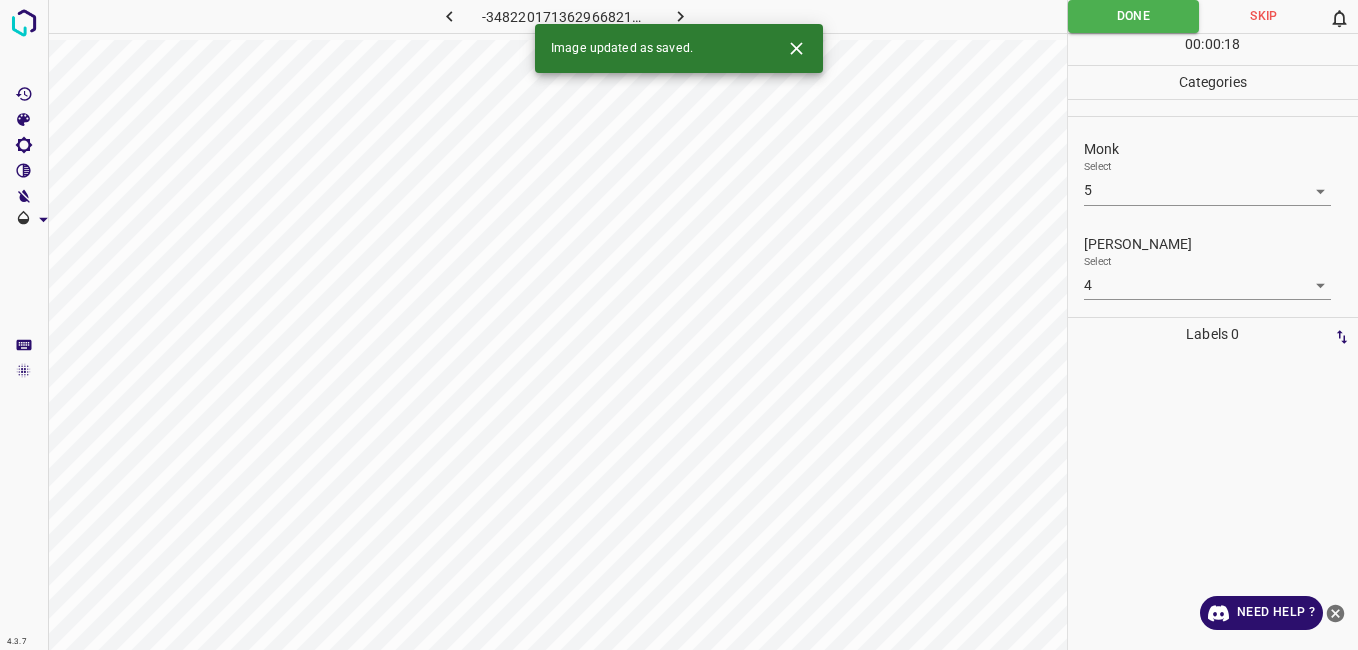 click 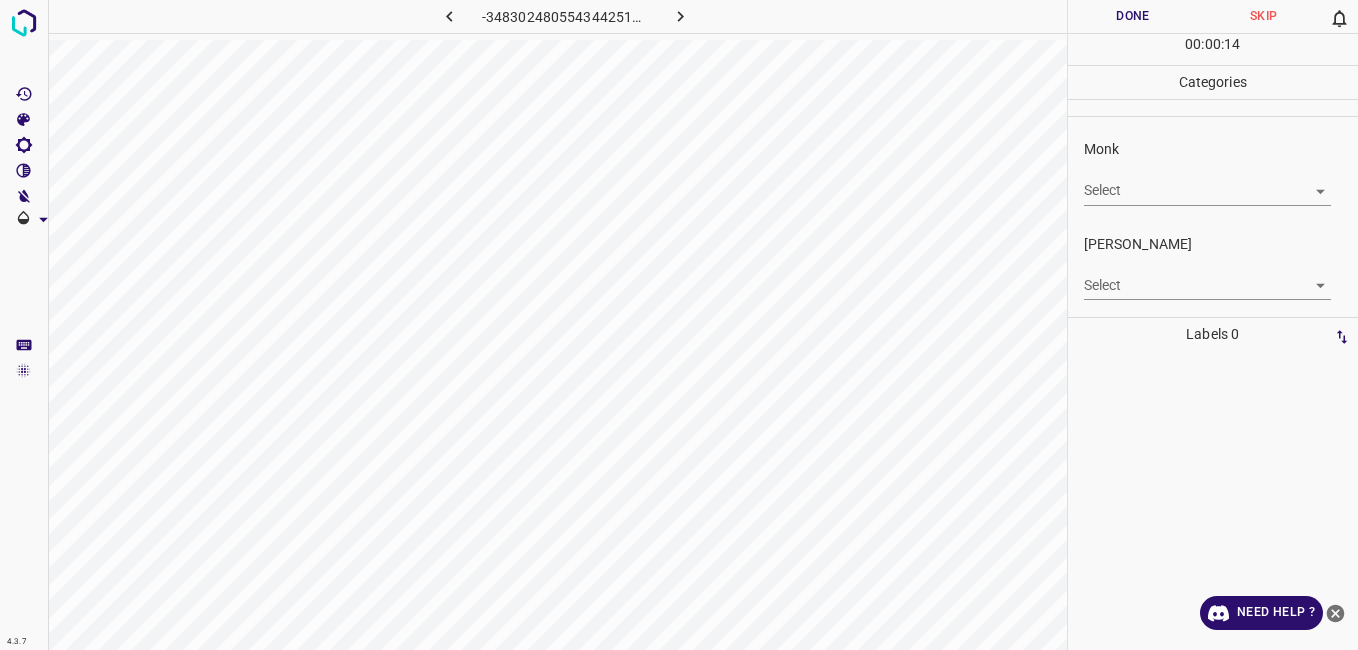 click on "Monk   Select ​" at bounding box center (1213, 172) 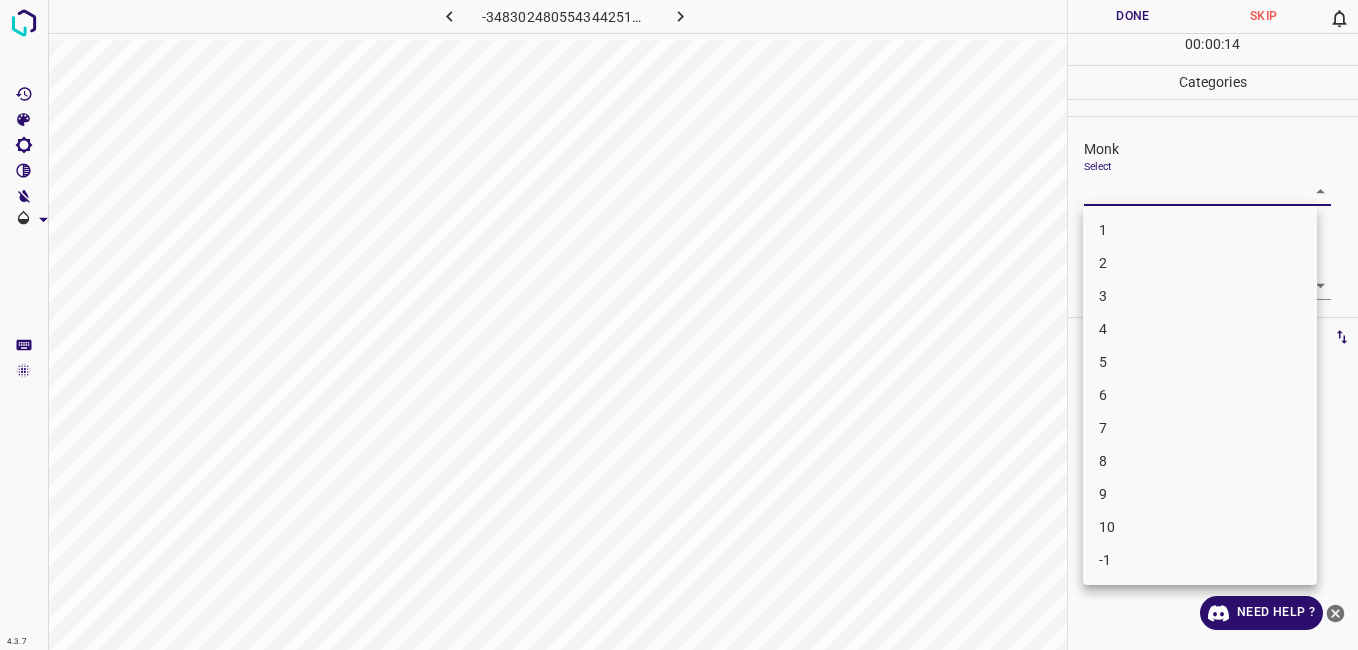 click on "4.3.7 -3483024805543442518.png Done Skip 0 00   : 00   : 14   Categories Monk   Select ​  Fitzpatrick   Select ​ Labels   0 Categories 1 Monk 2  Fitzpatrick Tools Space Change between modes (Draw & Edit) I Auto labeling R Restore zoom M Zoom in N Zoom out Delete Delete selecte label Filters Z Restore filters X Saturation filter C Brightness filter V Contrast filter B Gray scale filter General O Download Need Help ? - Text - Hide - Delete 1 2 3 4 5 6 7 8 9 10 -1" at bounding box center (679, 325) 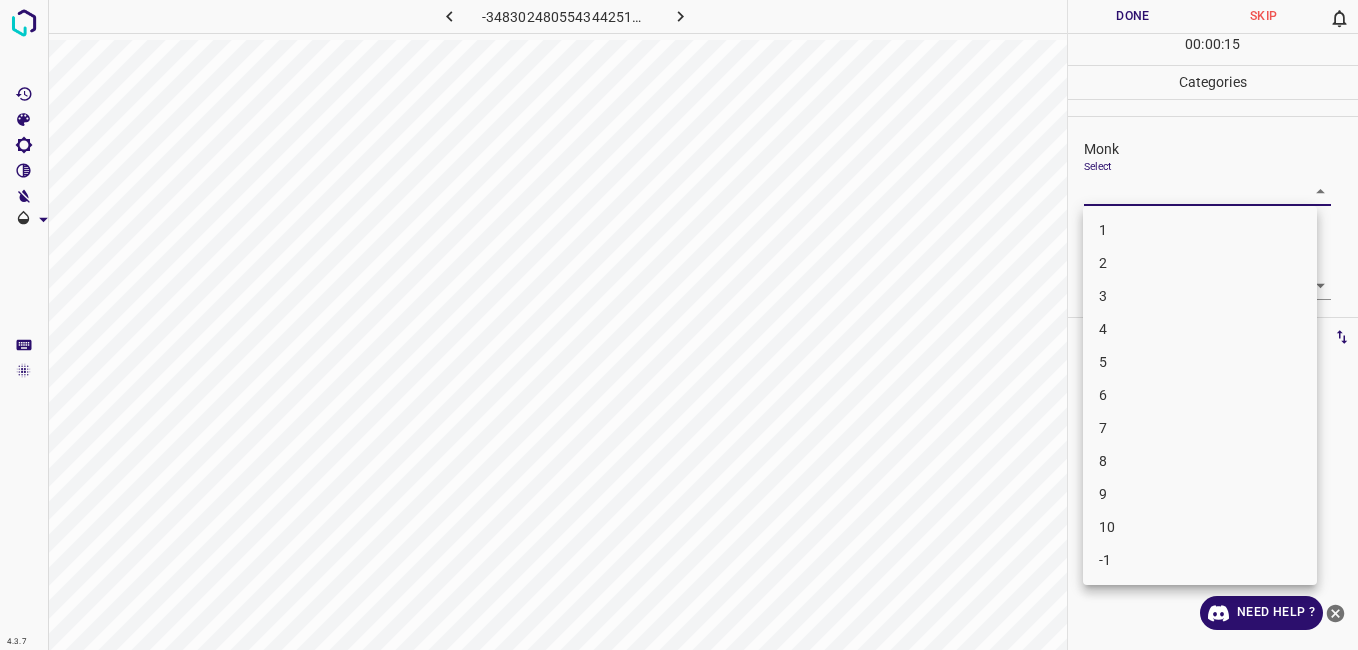 click on "3" at bounding box center [1200, 296] 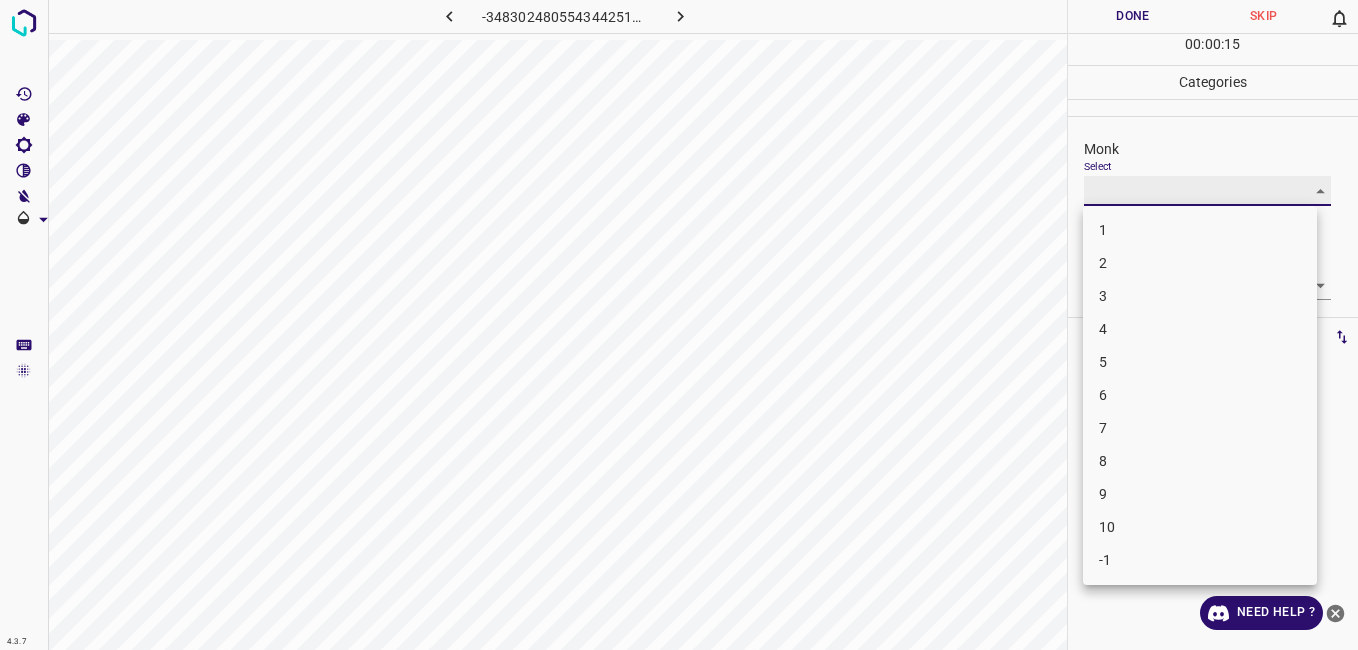 type on "3" 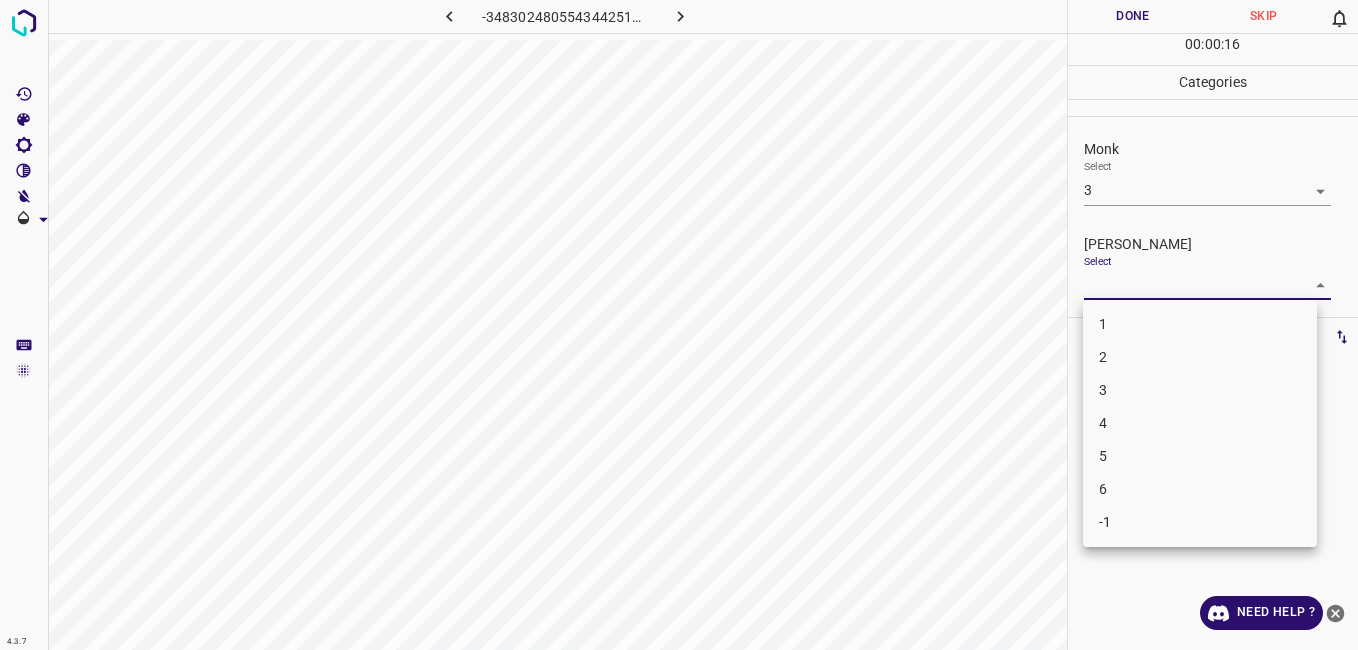 click on "4.3.7 -3483024805543442518.png Done Skip 0 00   : 00   : 16   Categories Monk   Select 3 3  Fitzpatrick   Select ​ Labels   0 Categories 1 Monk 2  Fitzpatrick Tools Space Change between modes (Draw & Edit) I Auto labeling R Restore zoom M Zoom in N Zoom out Delete Delete selecte label Filters Z Restore filters X Saturation filter C Brightness filter V Contrast filter B Gray scale filter General O Download Need Help ? - Text - Hide - Delete 1 2 3 4 5 6 -1" at bounding box center (679, 325) 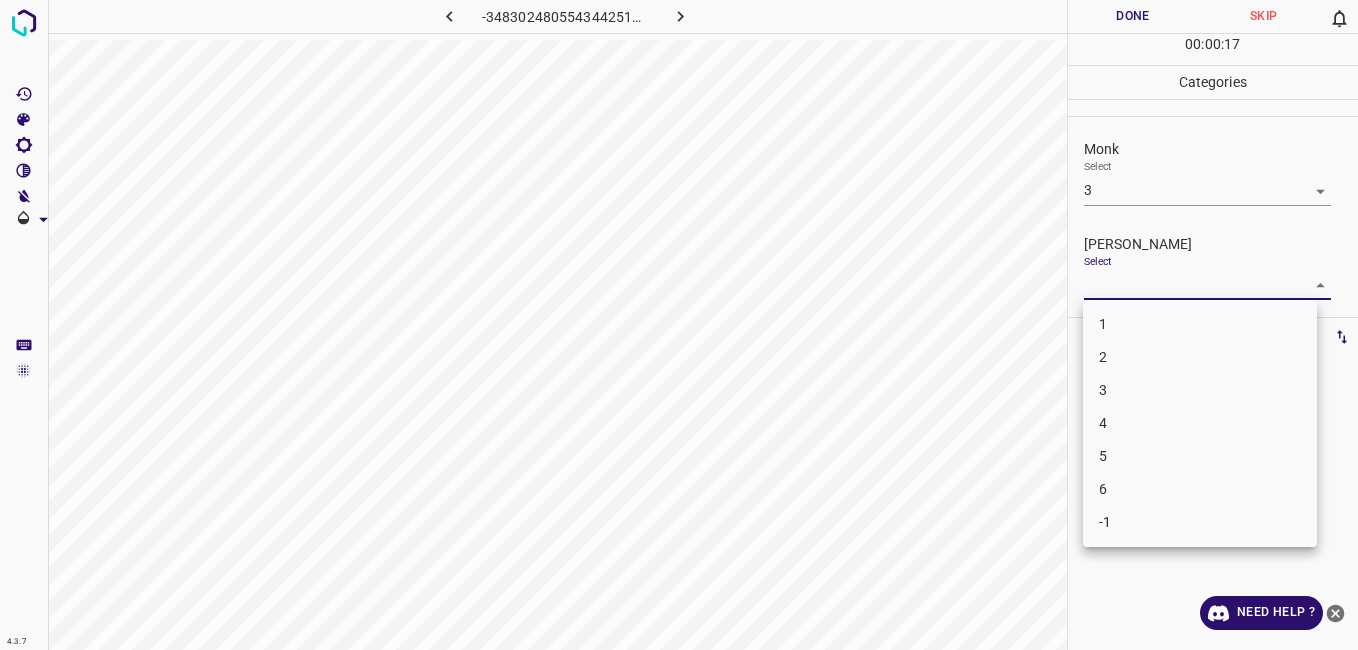 click on "2" at bounding box center [1200, 357] 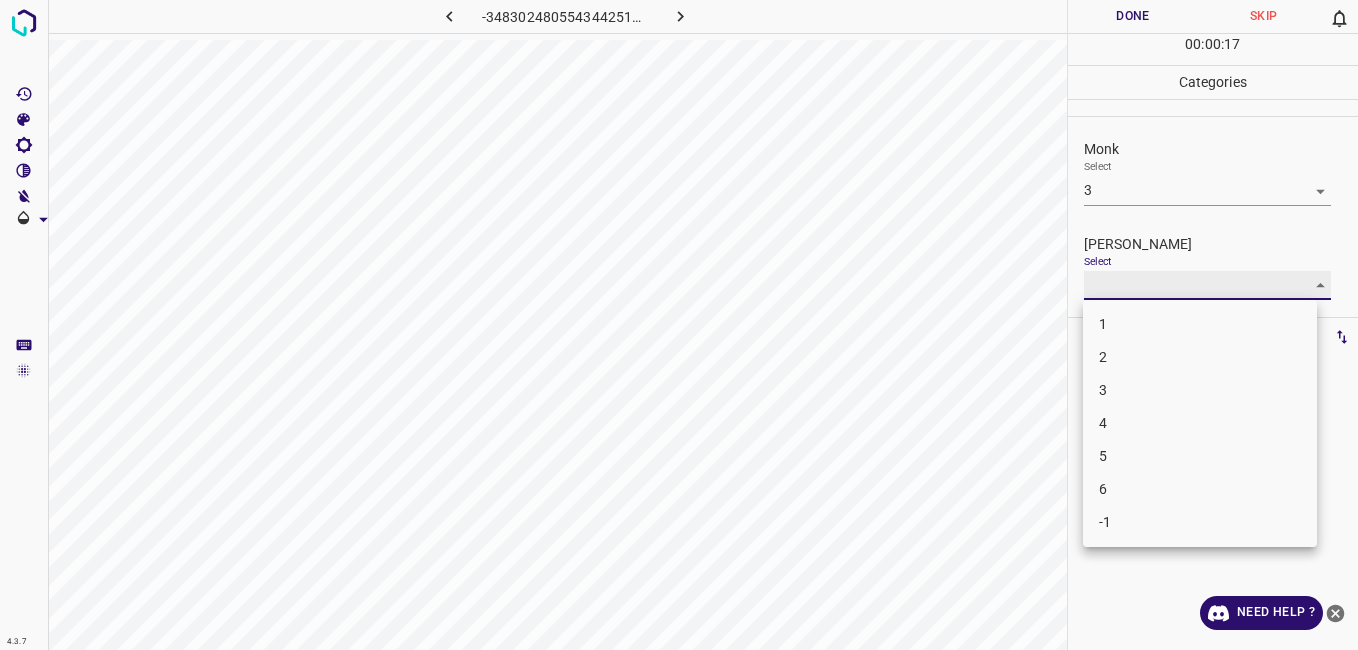 type on "2" 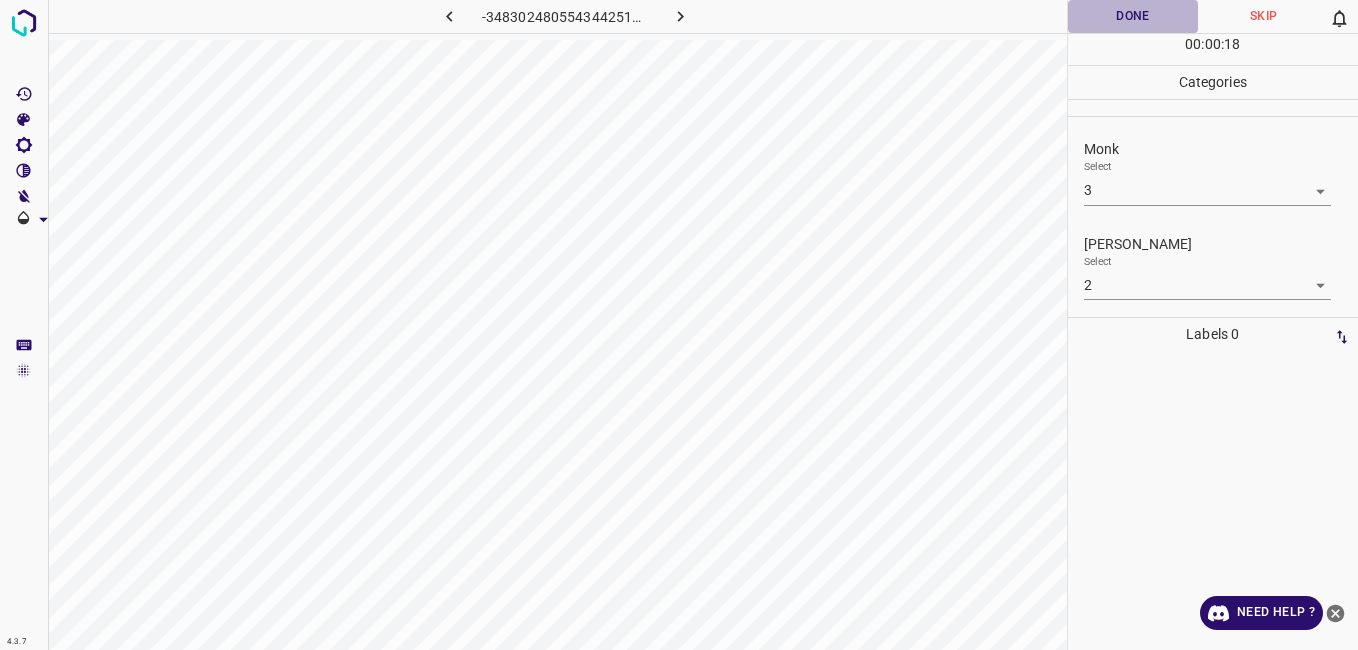 click on "Done" at bounding box center [1133, 16] 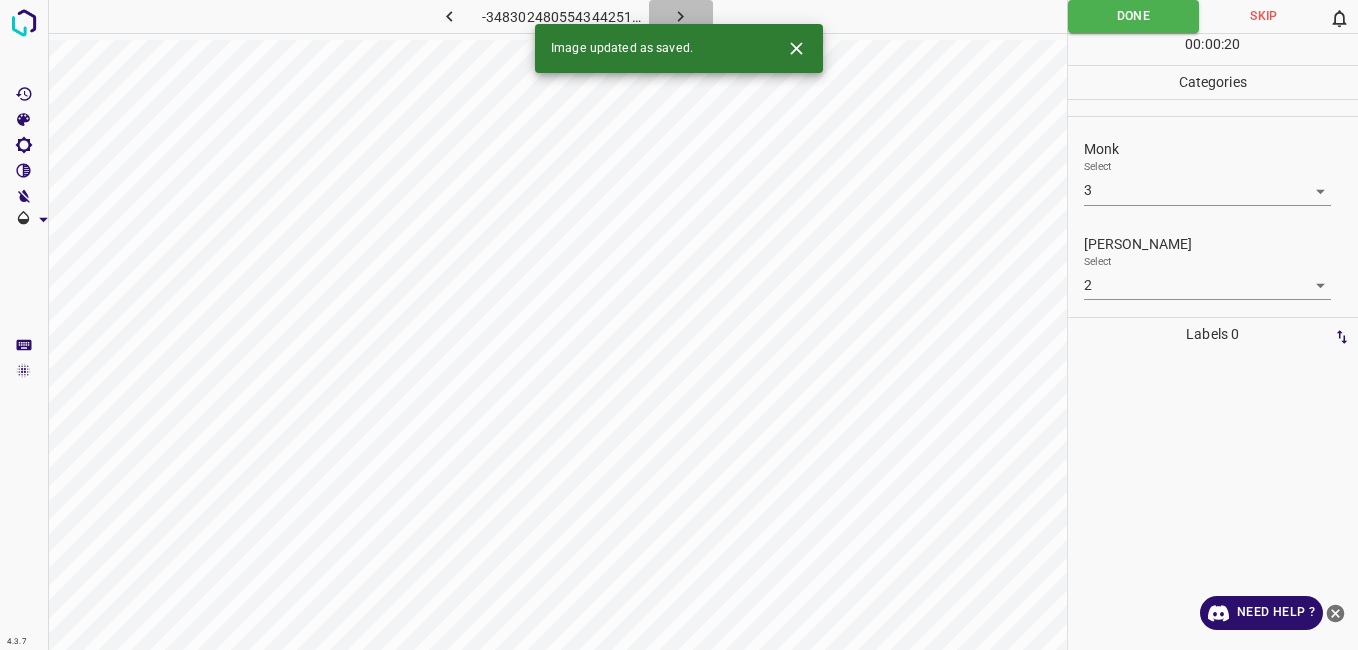 click 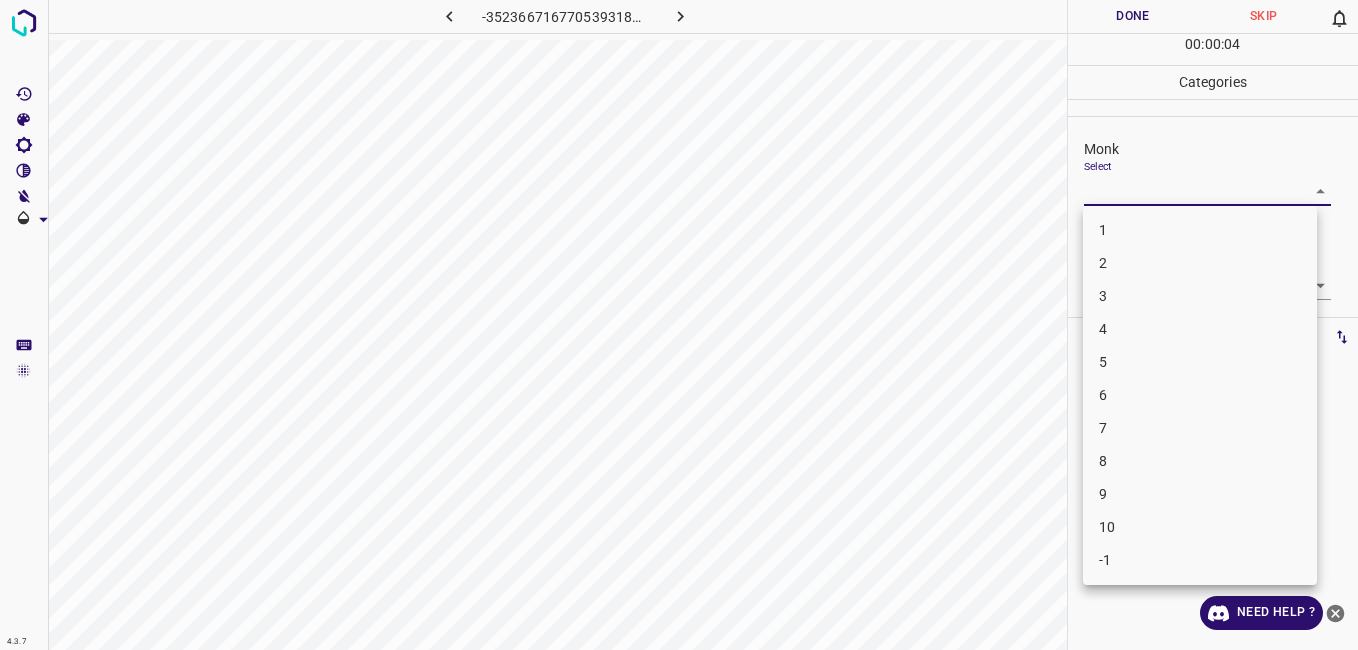 click on "4.3.7 -3523667167705393181.png Done Skip 0 00   : 00   : 04   Categories Monk   Select ​  Fitzpatrick   Select ​ Labels   0 Categories 1 Monk 2  Fitzpatrick Tools Space Change between modes (Draw & Edit) I Auto labeling R Restore zoom M Zoom in N Zoom out Delete Delete selecte label Filters Z Restore filters X Saturation filter C Brightness filter V Contrast filter B Gray scale filter General O Download Need Help ? - Text - Hide - Delete 1 2 3 4 5 6 7 8 9 10 -1" at bounding box center [679, 325] 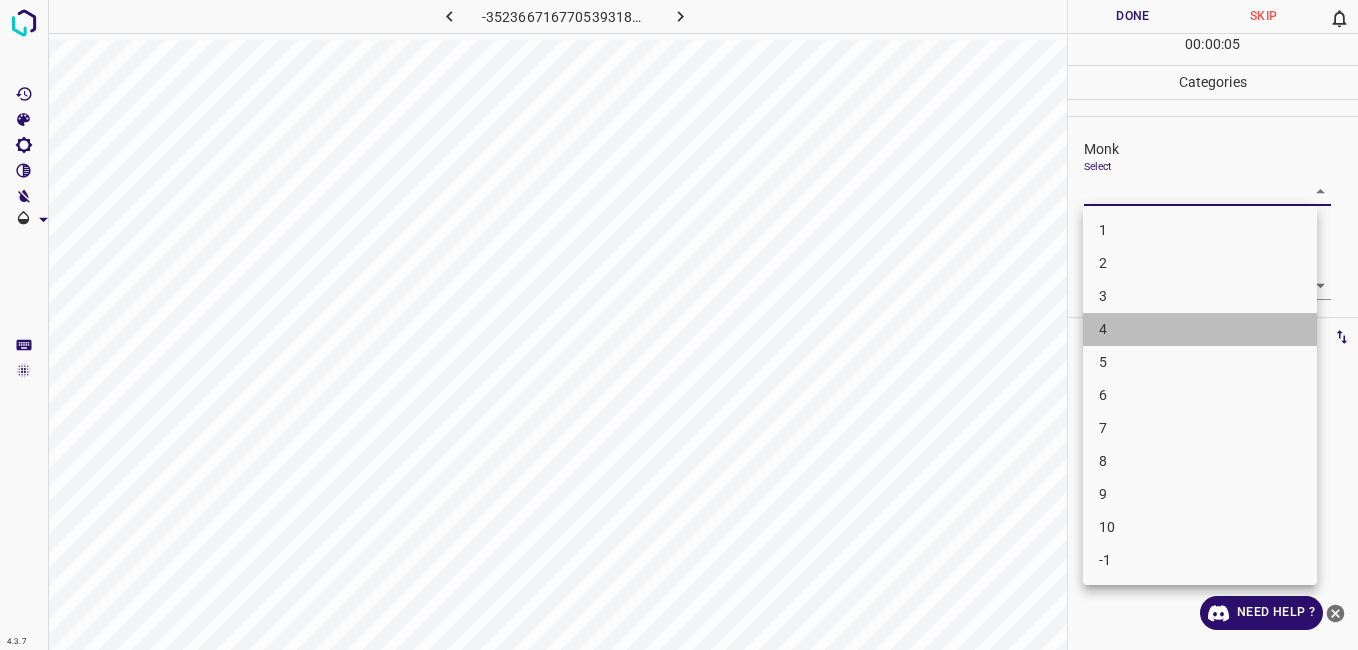 click on "4" at bounding box center (1200, 329) 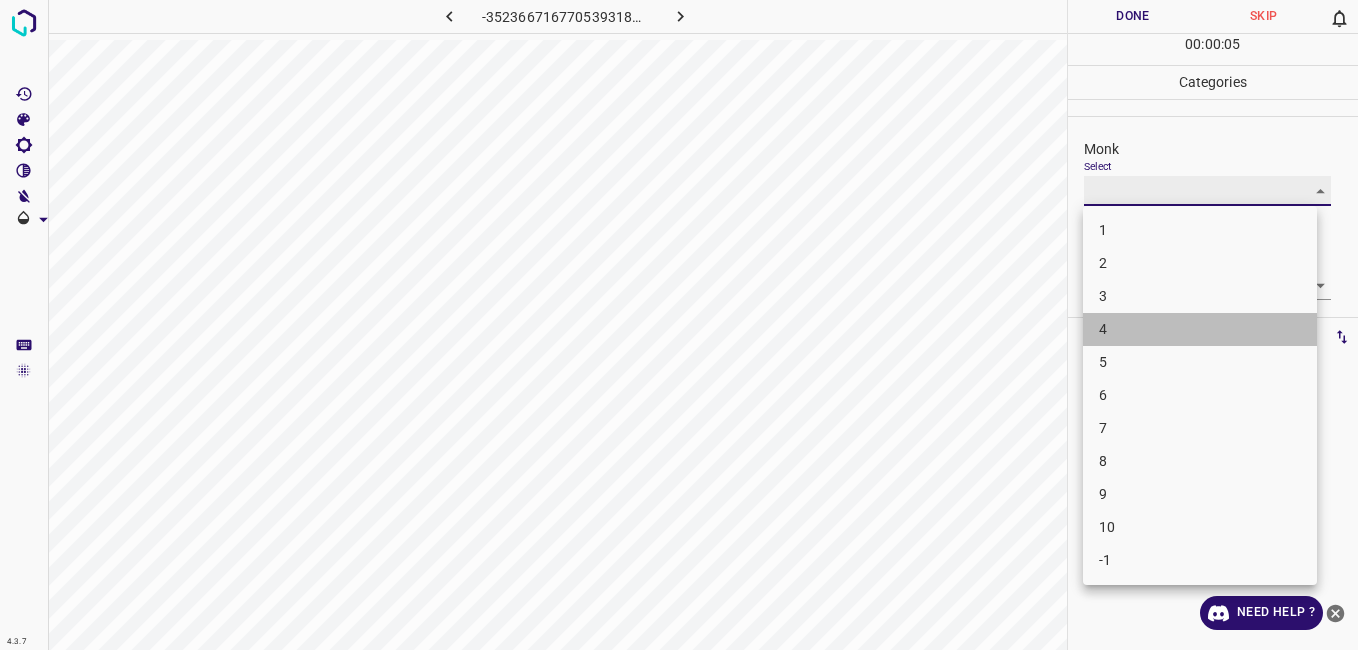 type on "4" 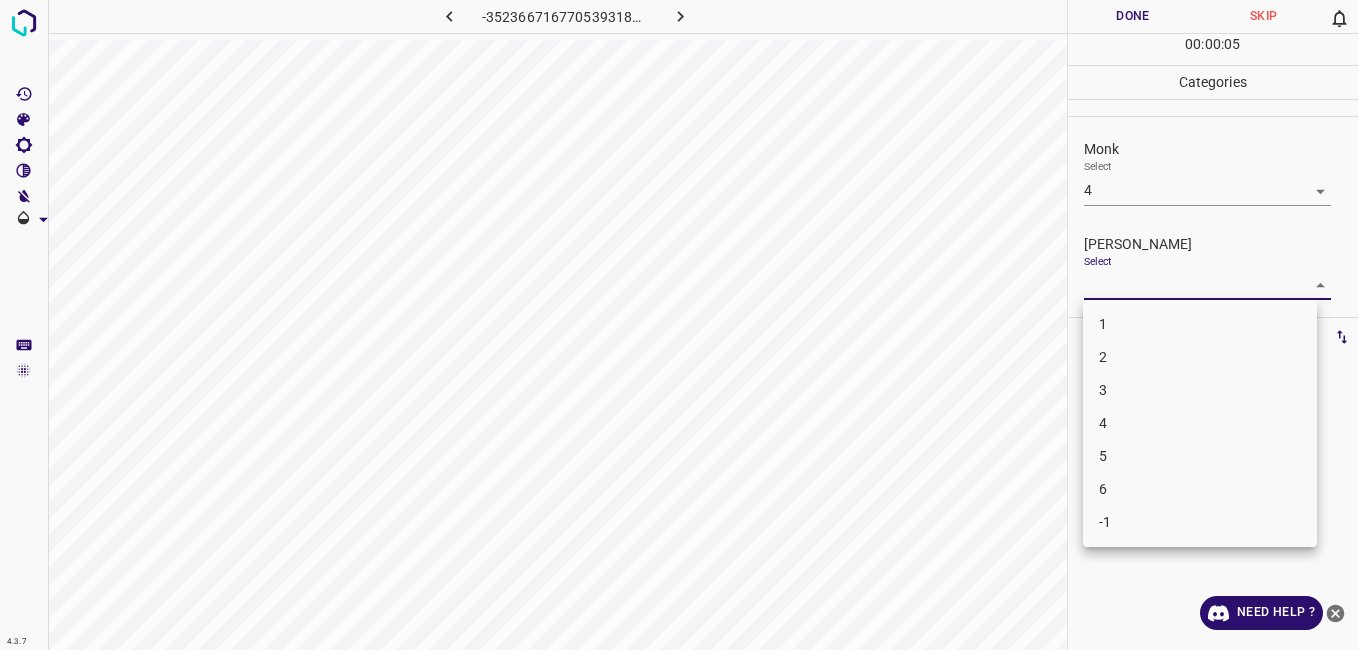 click on "4.3.7 -3523667167705393181.png Done Skip 0 00   : 00   : 05   Categories Monk   Select 4 4  Fitzpatrick   Select ​ Labels   0 Categories 1 Monk 2  Fitzpatrick Tools Space Change between modes (Draw & Edit) I Auto labeling R Restore zoom M Zoom in N Zoom out Delete Delete selecte label Filters Z Restore filters X Saturation filter C Brightness filter V Contrast filter B Gray scale filter General O Download Need Help ? - Text - Hide - Delete 1 2 3 4 5 6 -1" at bounding box center [679, 325] 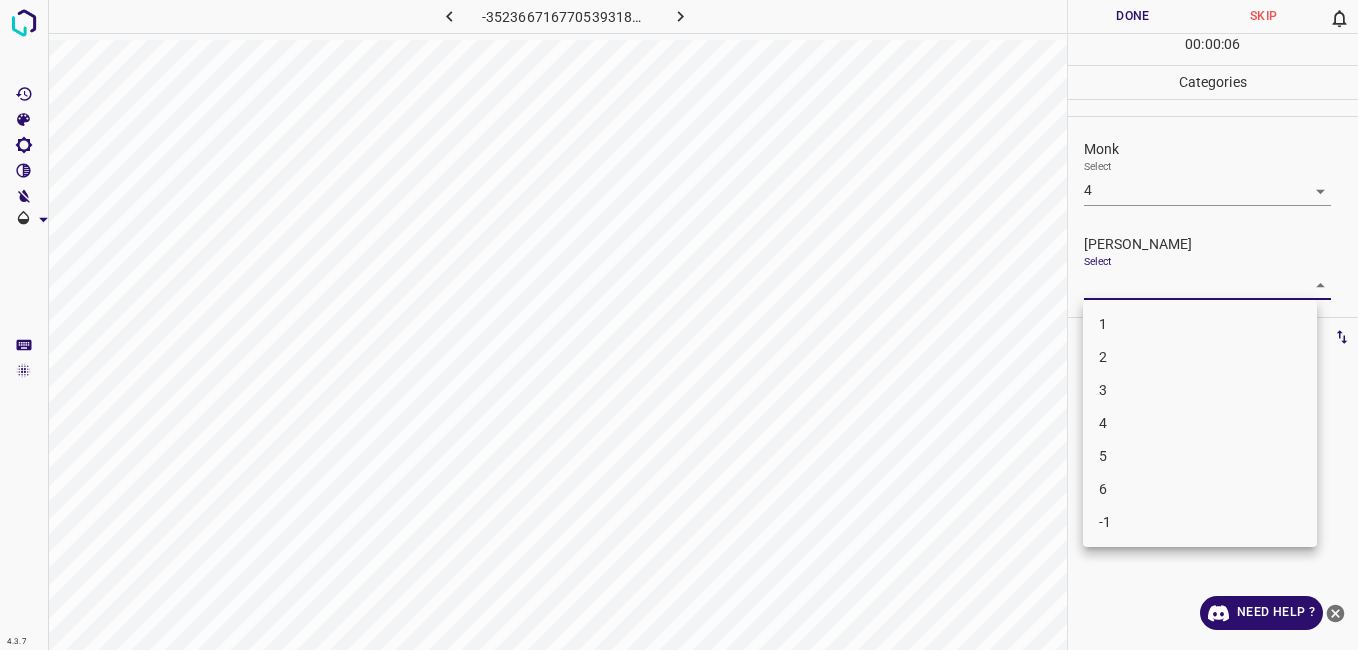 click on "3" at bounding box center [1200, 390] 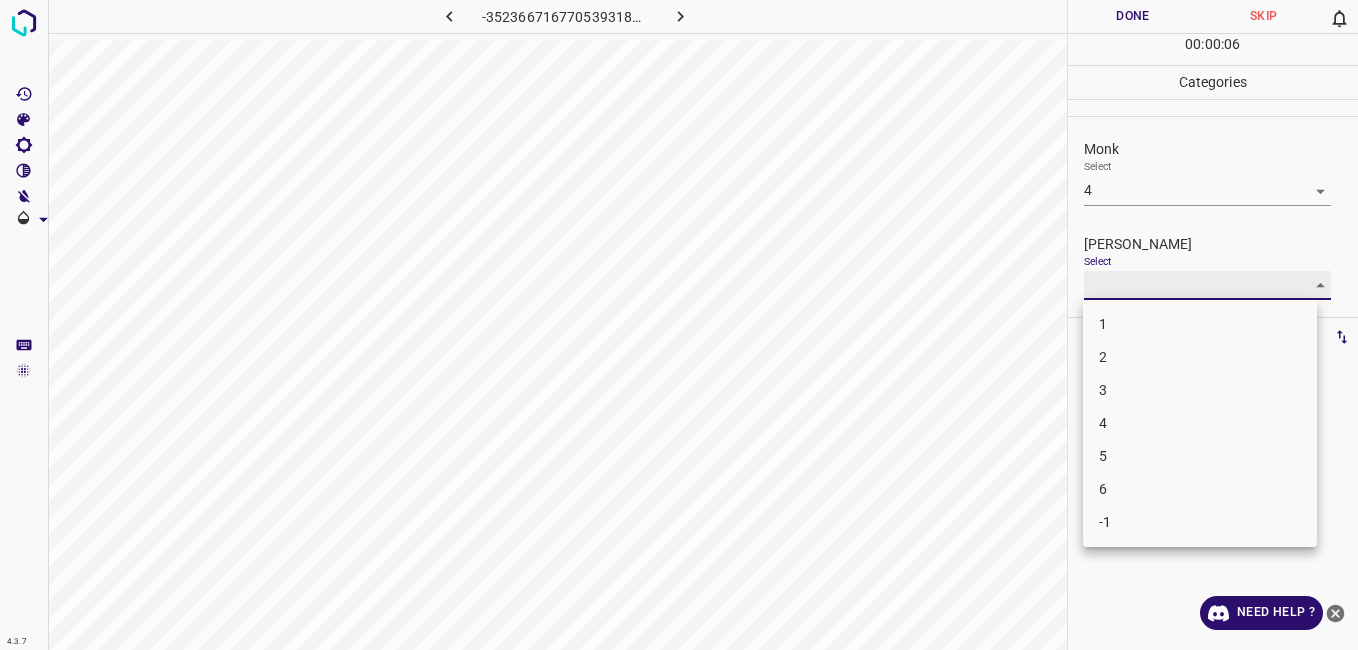 type on "3" 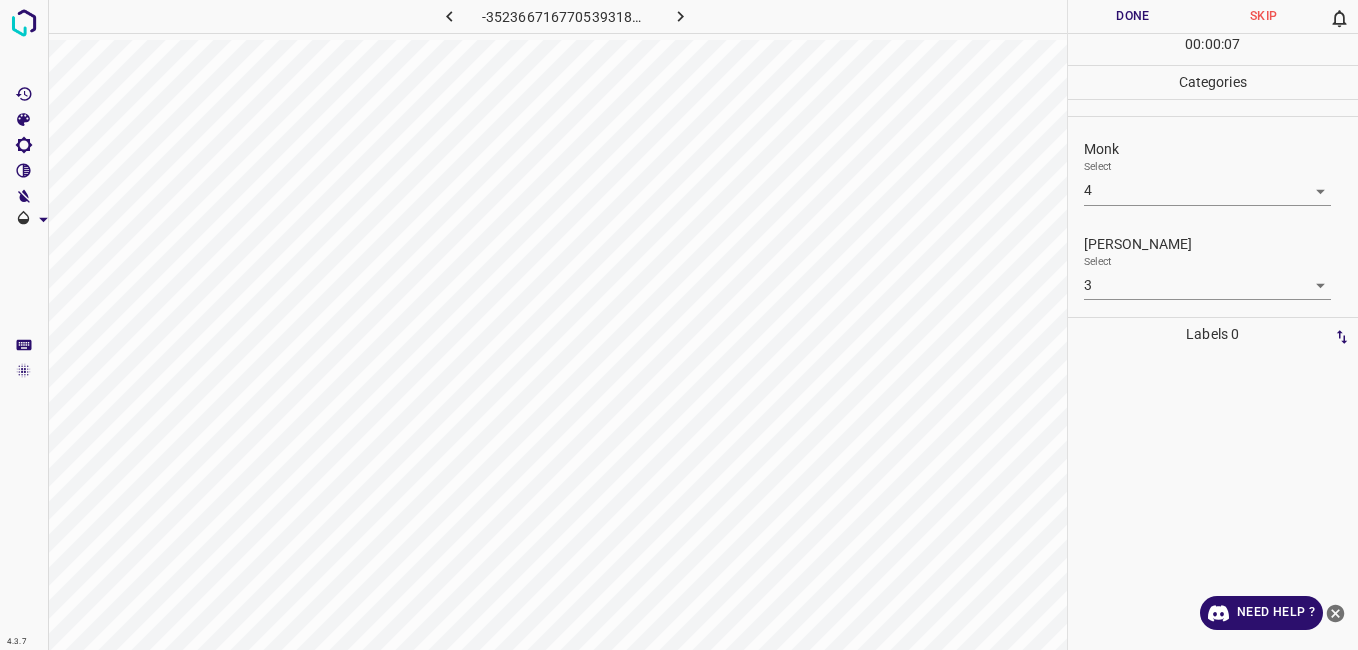 click on "00   : 00   : 07" at bounding box center (1213, 49) 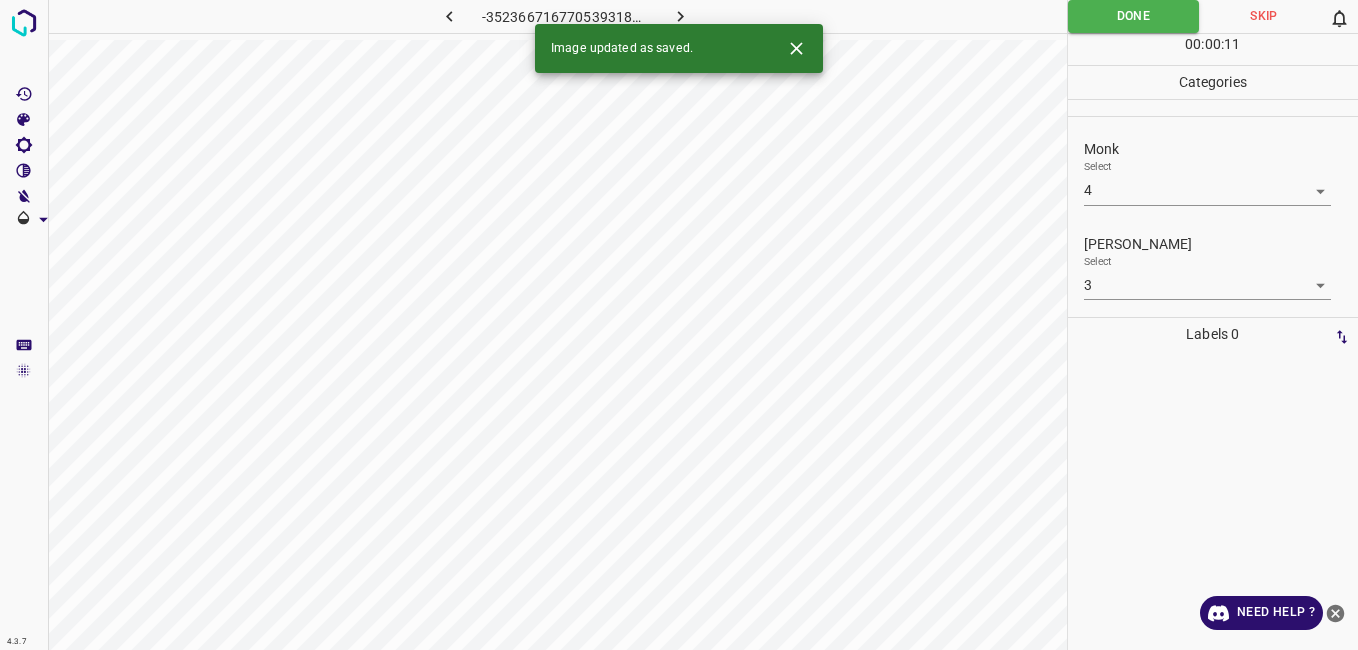 click 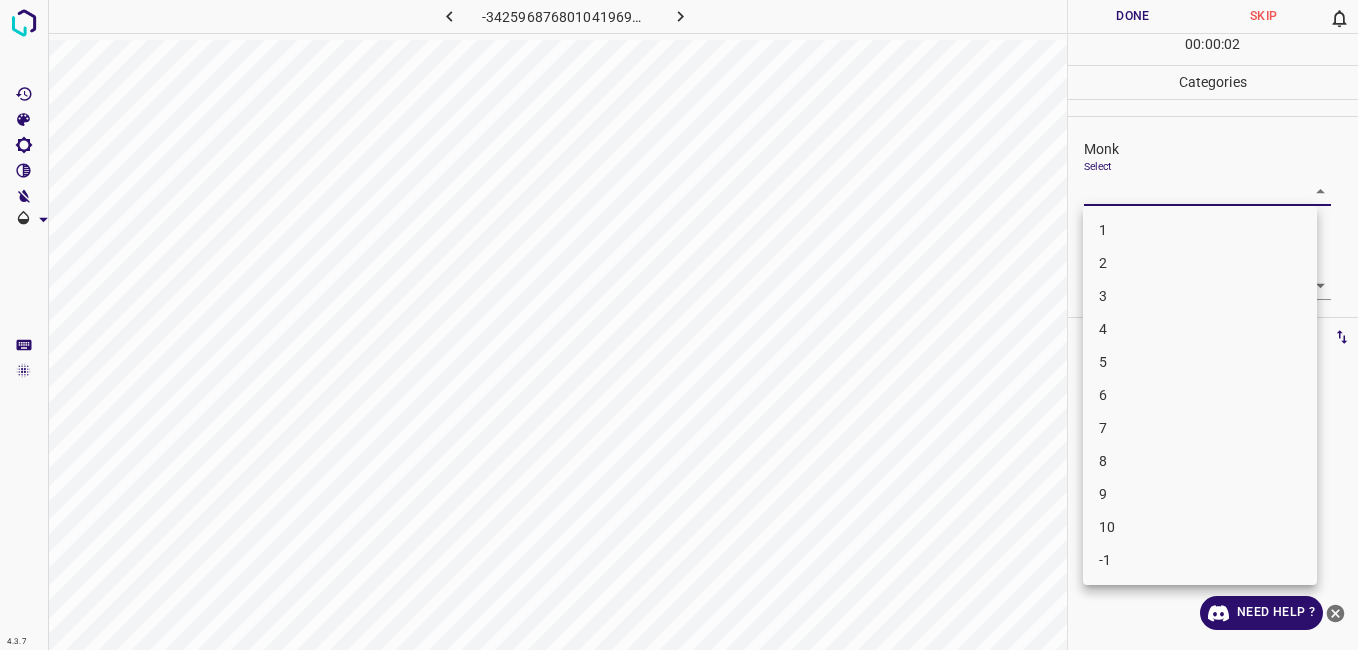 click on "4.3.7 -3425968768010419699.png Done Skip 0 00   : 00   : 02   Categories Monk   Select ​  Fitzpatrick   Select ​ Labels   0 Categories 1 Monk 2  Fitzpatrick Tools Space Change between modes (Draw & Edit) I Auto labeling R Restore zoom M Zoom in N Zoom out Delete Delete selecte label Filters Z Restore filters X Saturation filter C Brightness filter V Contrast filter B Gray scale filter General O Download Need Help ? - Text - Hide - Delete 1 2 3 4 5 6 7 8 9 10 -1" at bounding box center (679, 325) 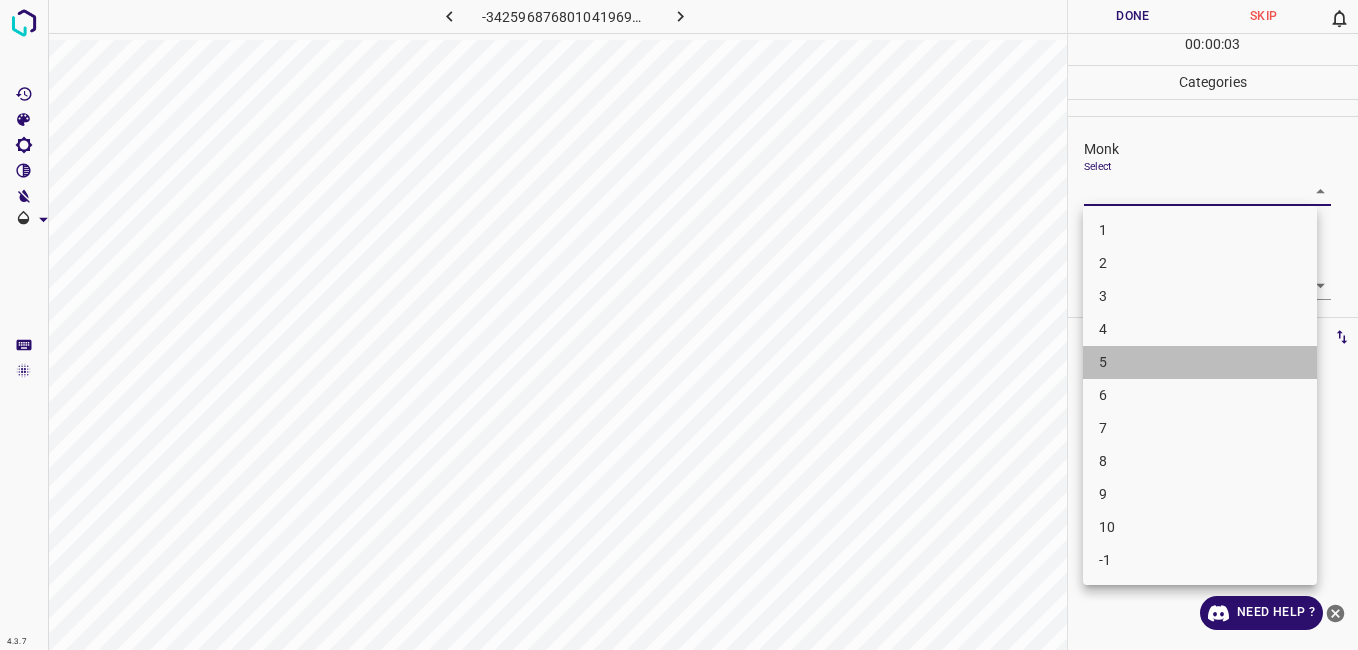 click on "5" at bounding box center [1200, 362] 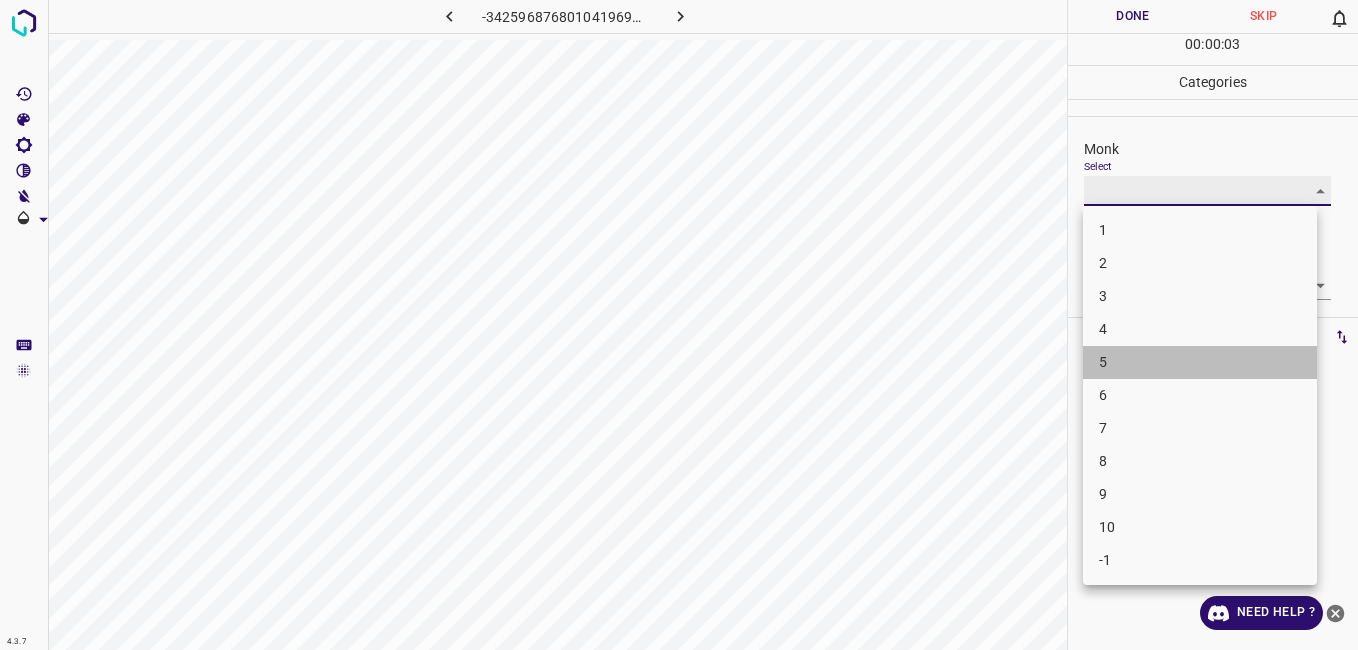 type on "5" 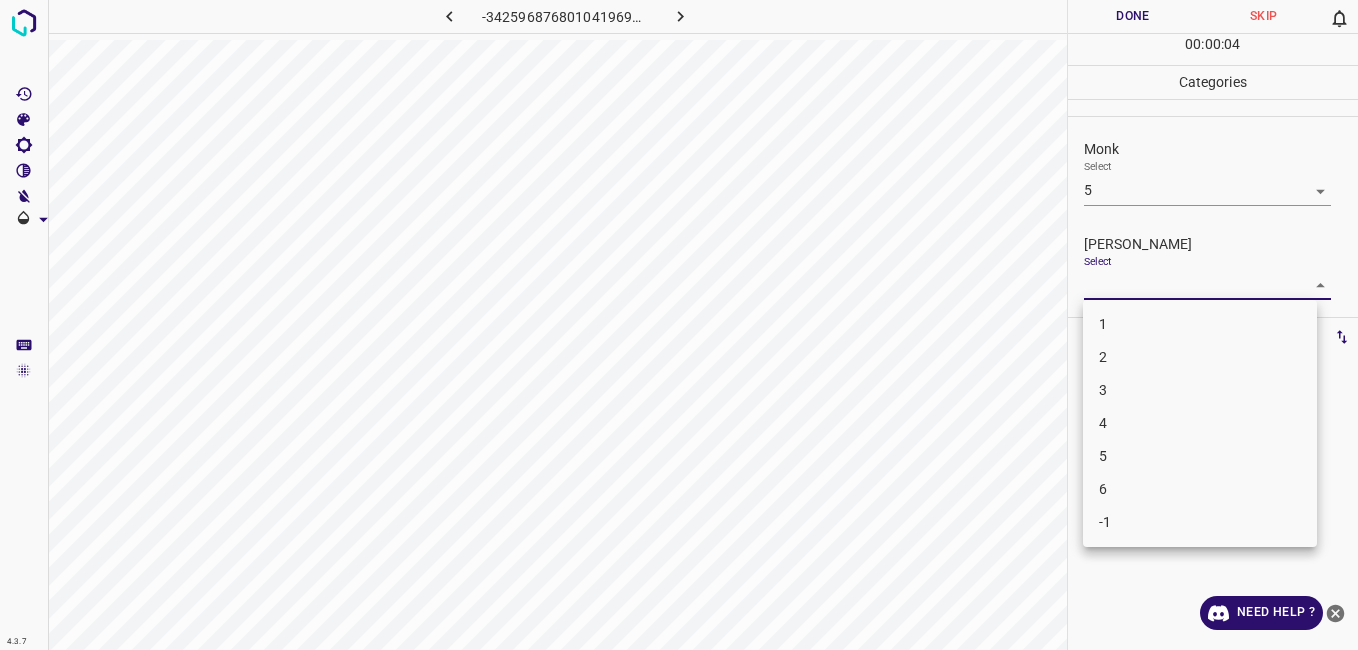 click on "4.3.7 -3425968768010419699.png Done Skip 0 00   : 00   : 04   Categories Monk   Select 5 5  Fitzpatrick   Select ​ Labels   0 Categories 1 Monk 2  Fitzpatrick Tools Space Change between modes (Draw & Edit) I Auto labeling R Restore zoom M Zoom in N Zoom out Delete Delete selecte label Filters Z Restore filters X Saturation filter C Brightness filter V Contrast filter B Gray scale filter General O Download Need Help ? - Text - Hide - Delete 1 2 3 4 5 6 -1" at bounding box center (679, 325) 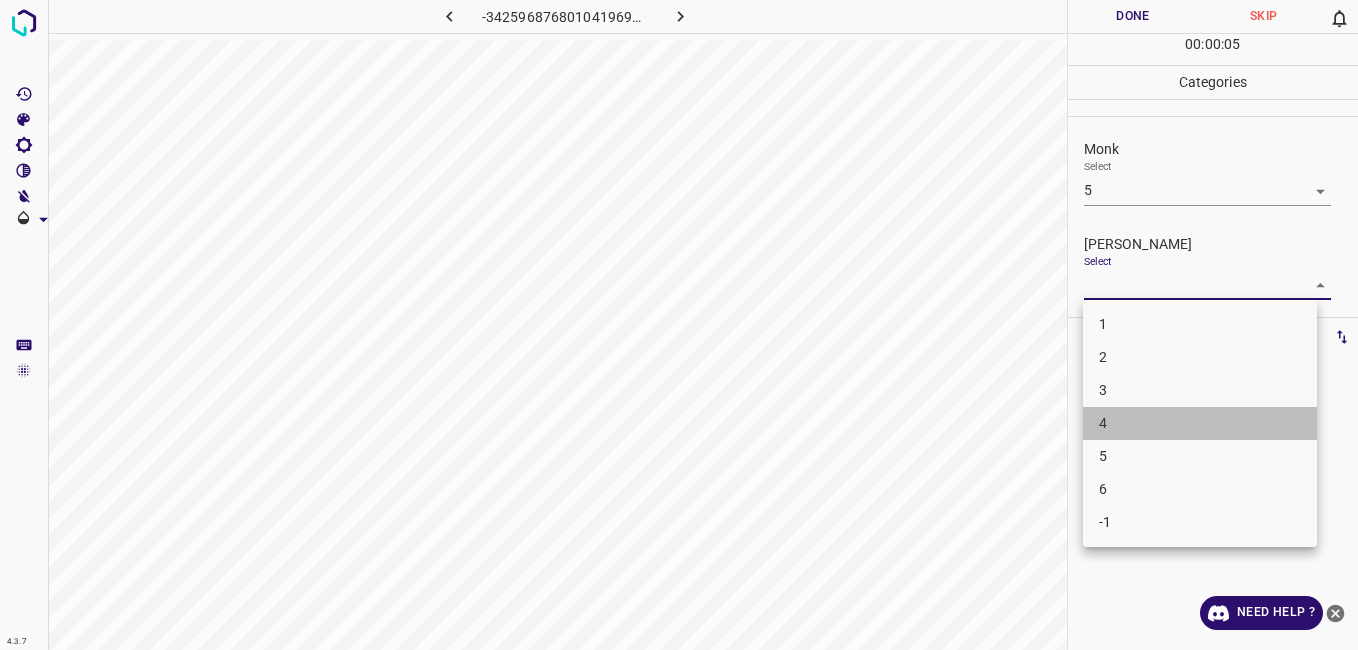 click on "4" at bounding box center (1200, 423) 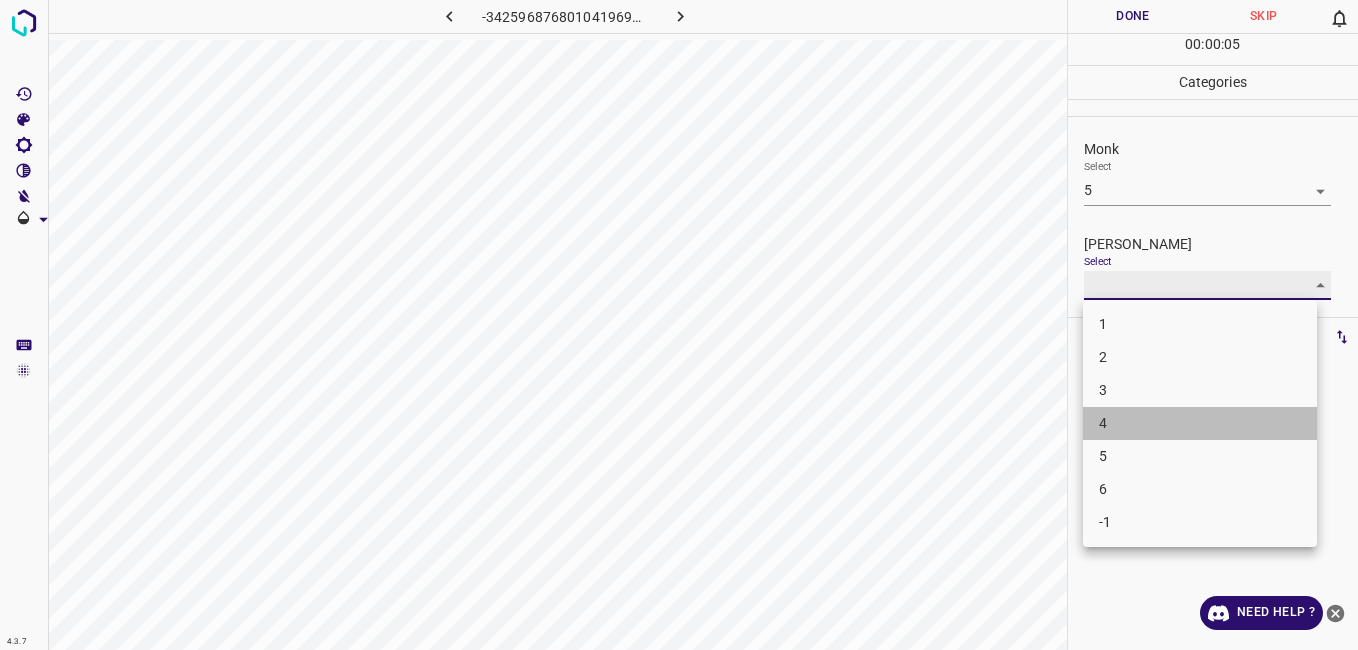 type on "4" 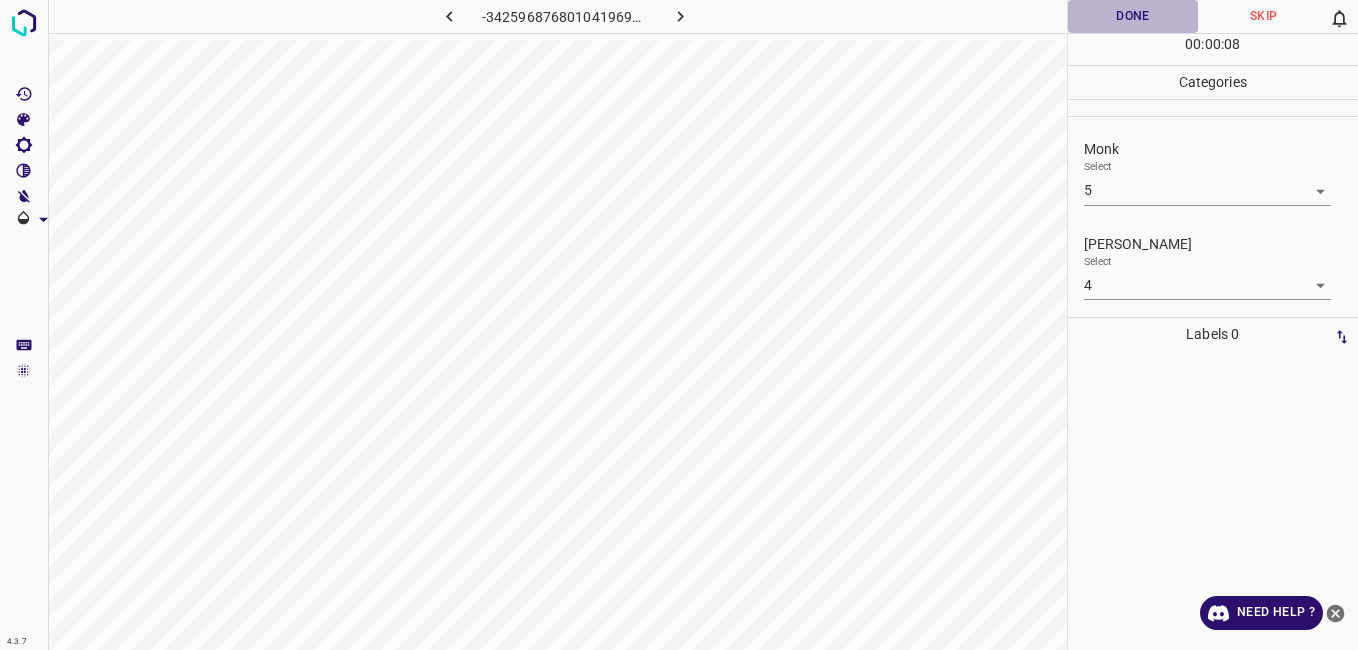 click on "Done" at bounding box center (1133, 16) 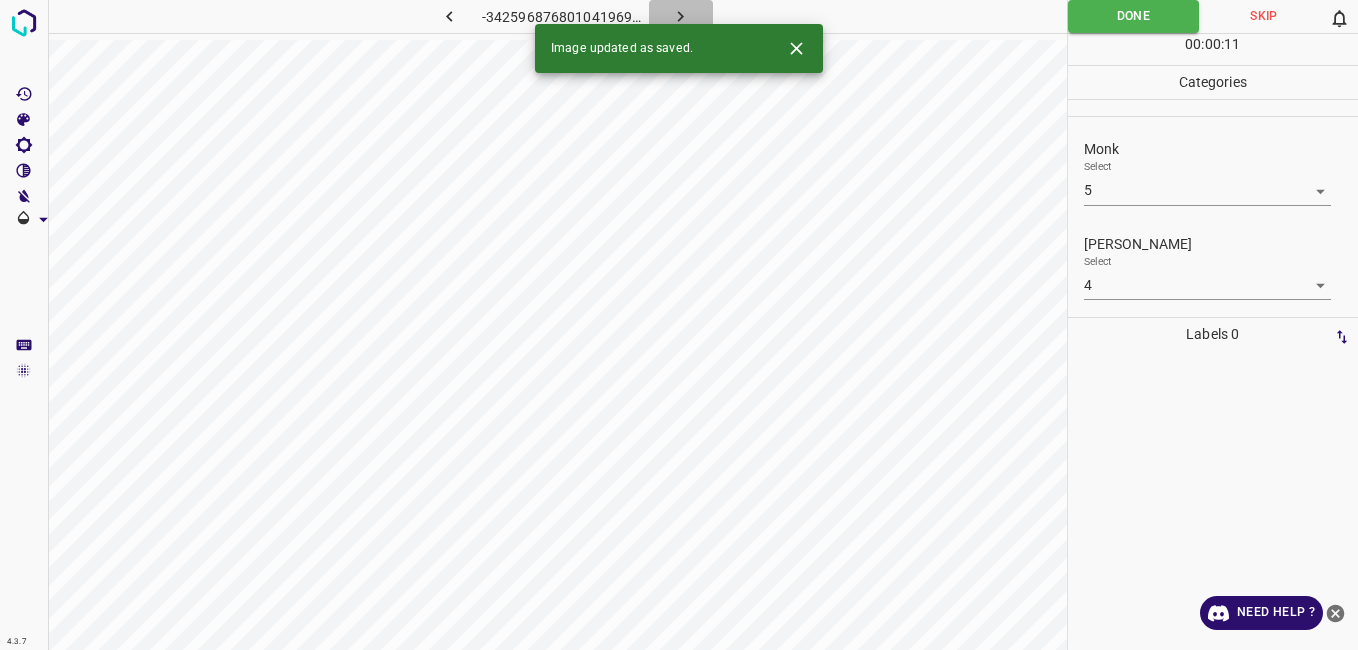 click at bounding box center (681, 16) 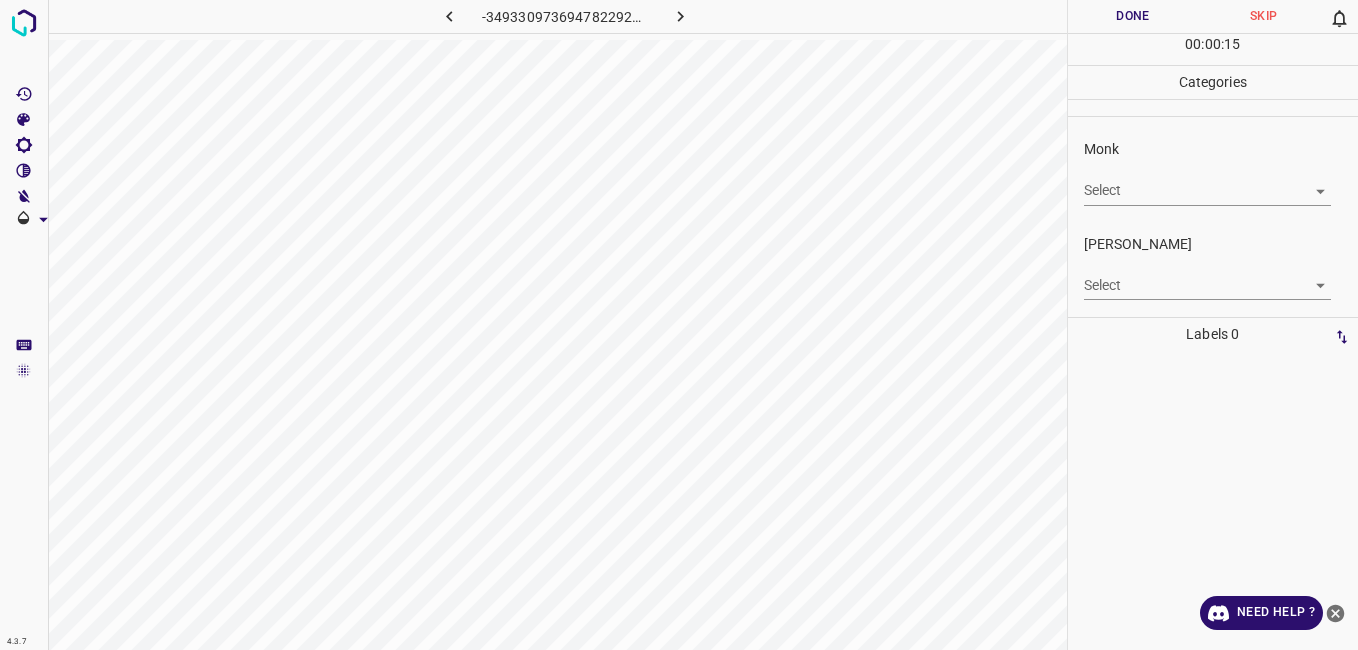 click on "4.3.7 -3493309736947822924.png Done Skip 0 00   : 00   : 15   Categories Monk   Select ​  Fitzpatrick   Select ​ Labels   0 Categories 1 Monk 2  Fitzpatrick Tools Space Change between modes (Draw & Edit) I Auto labeling R Restore zoom M Zoom in N Zoom out Delete Delete selecte label Filters Z Restore filters X Saturation filter C Brightness filter V Contrast filter B Gray scale filter General O Download Need Help ? - Text - Hide - Delete" at bounding box center [679, 325] 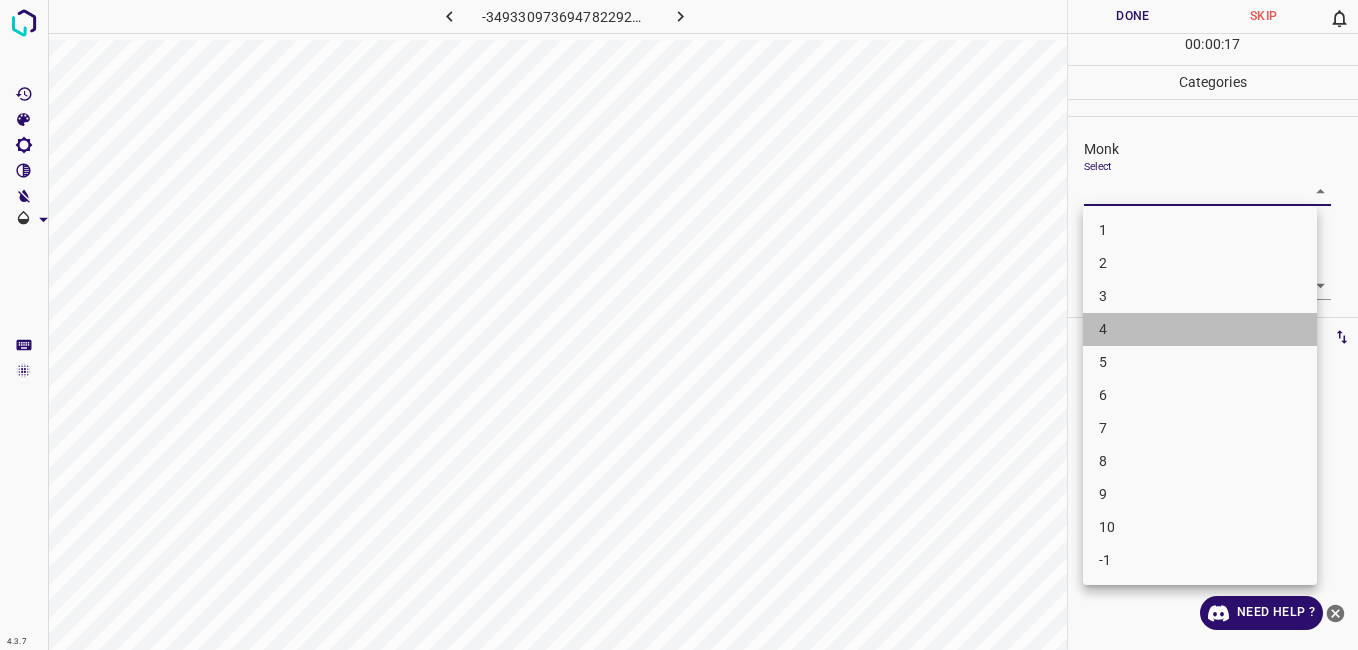 click on "4" at bounding box center (1200, 329) 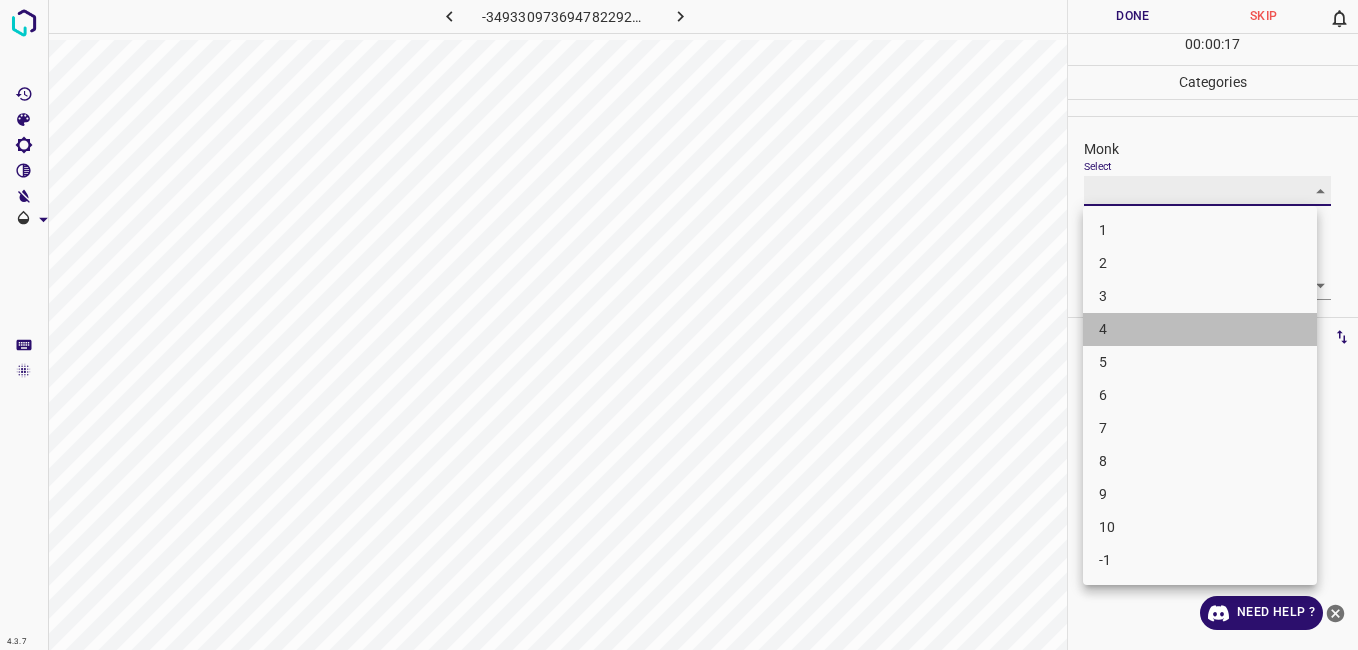 type on "4" 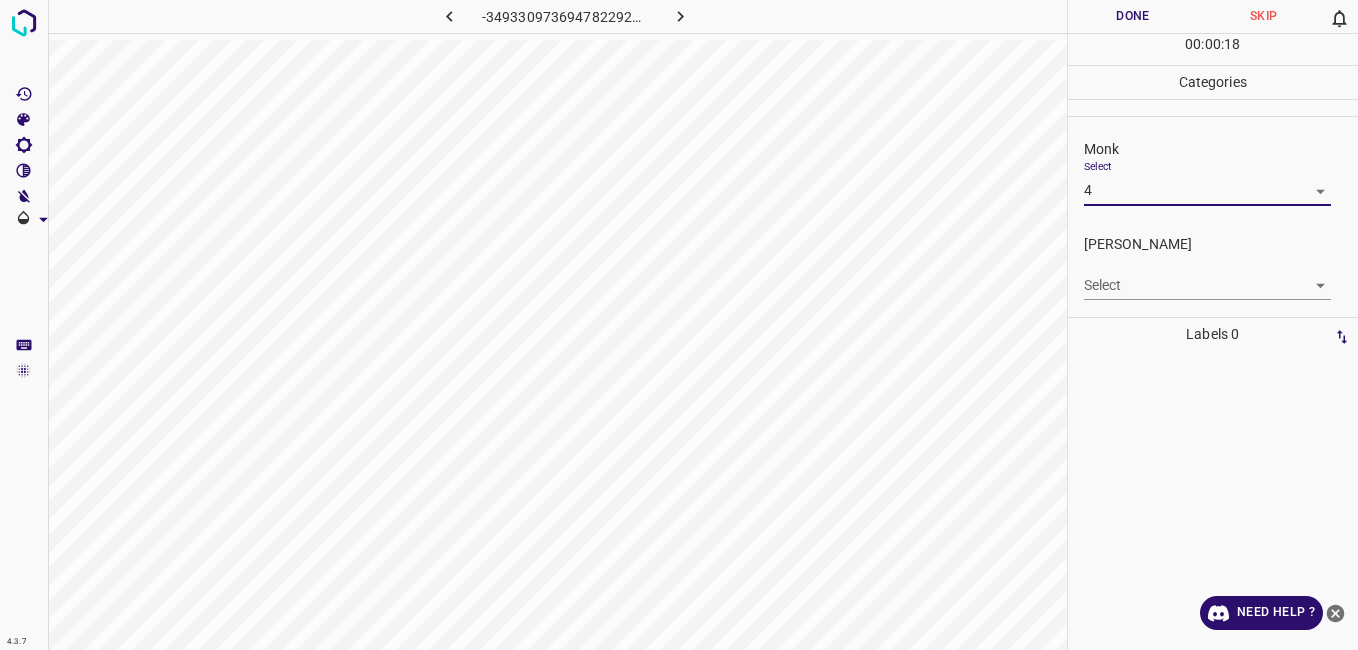 click on "4.3.7 -3493309736947822924.png Done Skip 0 00   : 00   : 18   Categories Monk   Select 4 4  Fitzpatrick   Select ​ Labels   0 Categories 1 Monk 2  Fitzpatrick Tools Space Change between modes (Draw & Edit) I Auto labeling R Restore zoom M Zoom in N Zoom out Delete Delete selecte label Filters Z Restore filters X Saturation filter C Brightness filter V Contrast filter B Gray scale filter General O Download Need Help ? - Text - Hide - Delete" at bounding box center (679, 325) 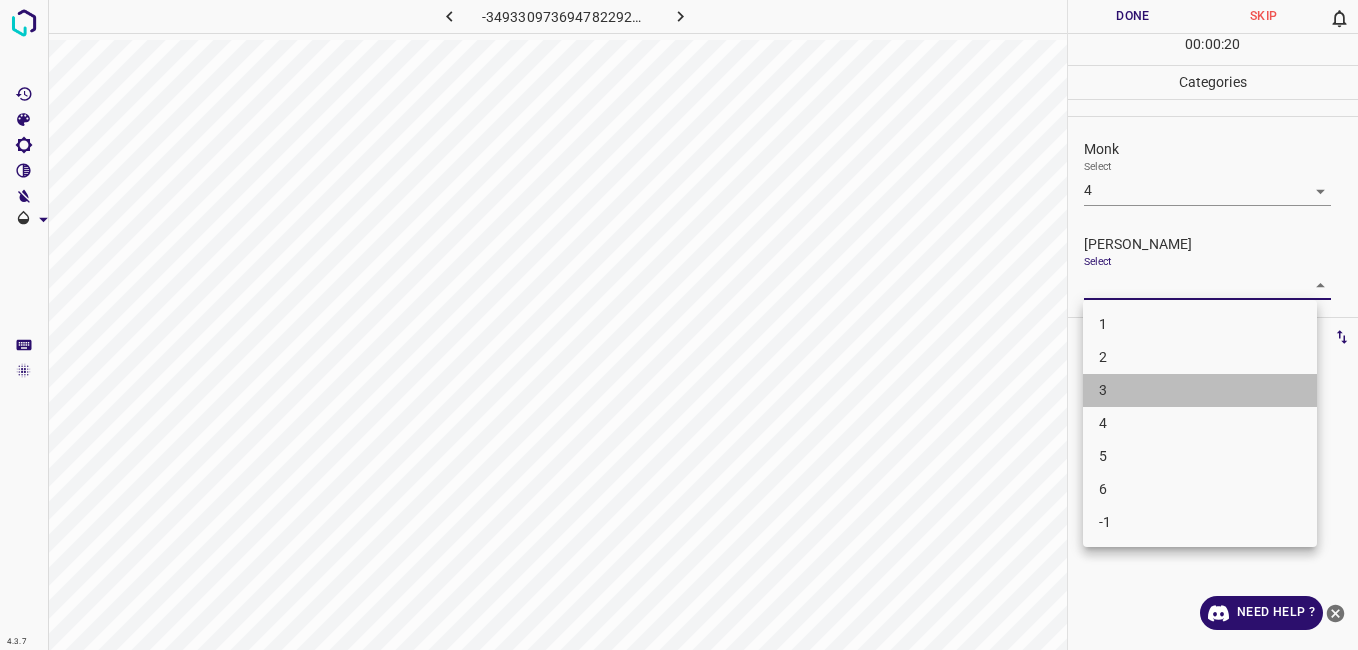 click on "3" at bounding box center [1200, 390] 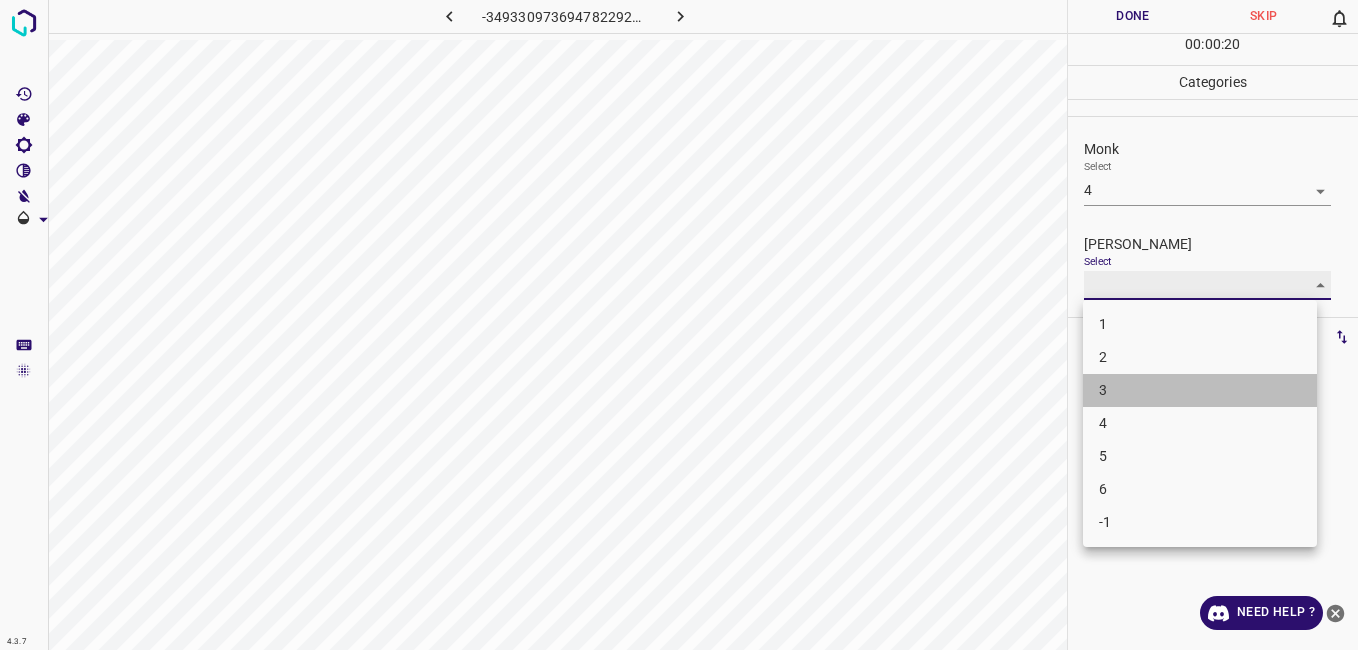 type on "3" 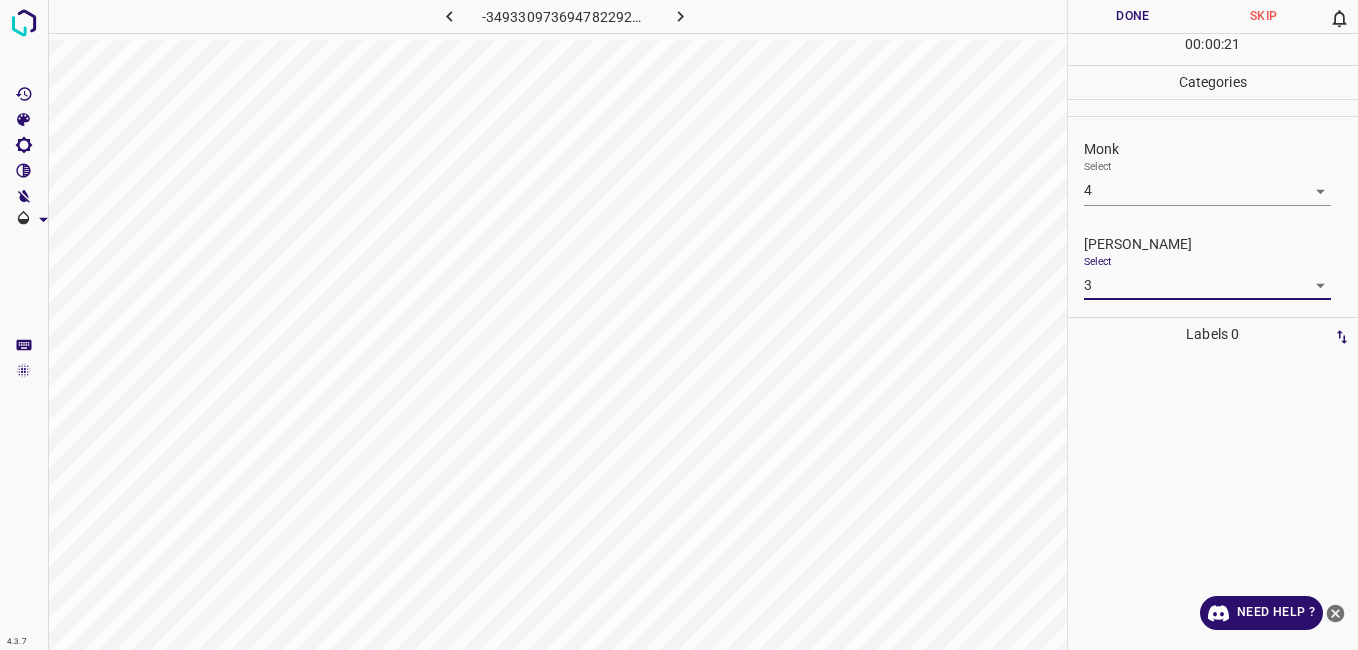 click on "Done" at bounding box center [1133, 16] 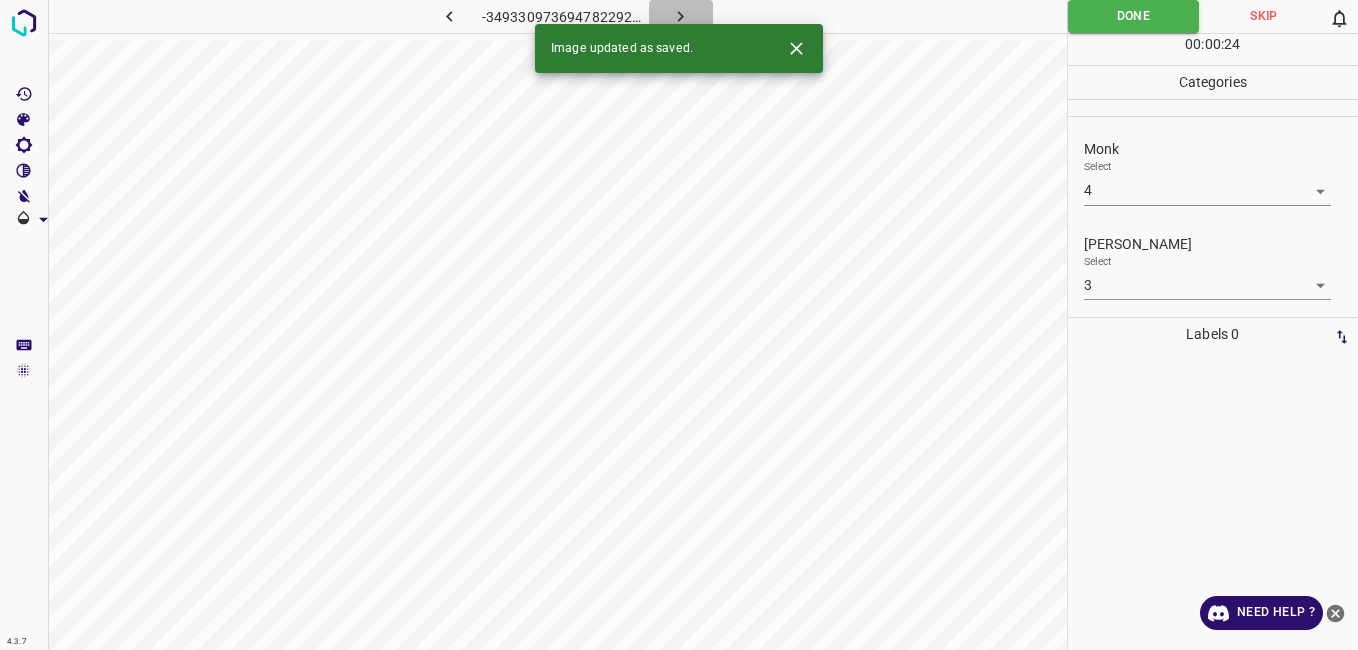 click 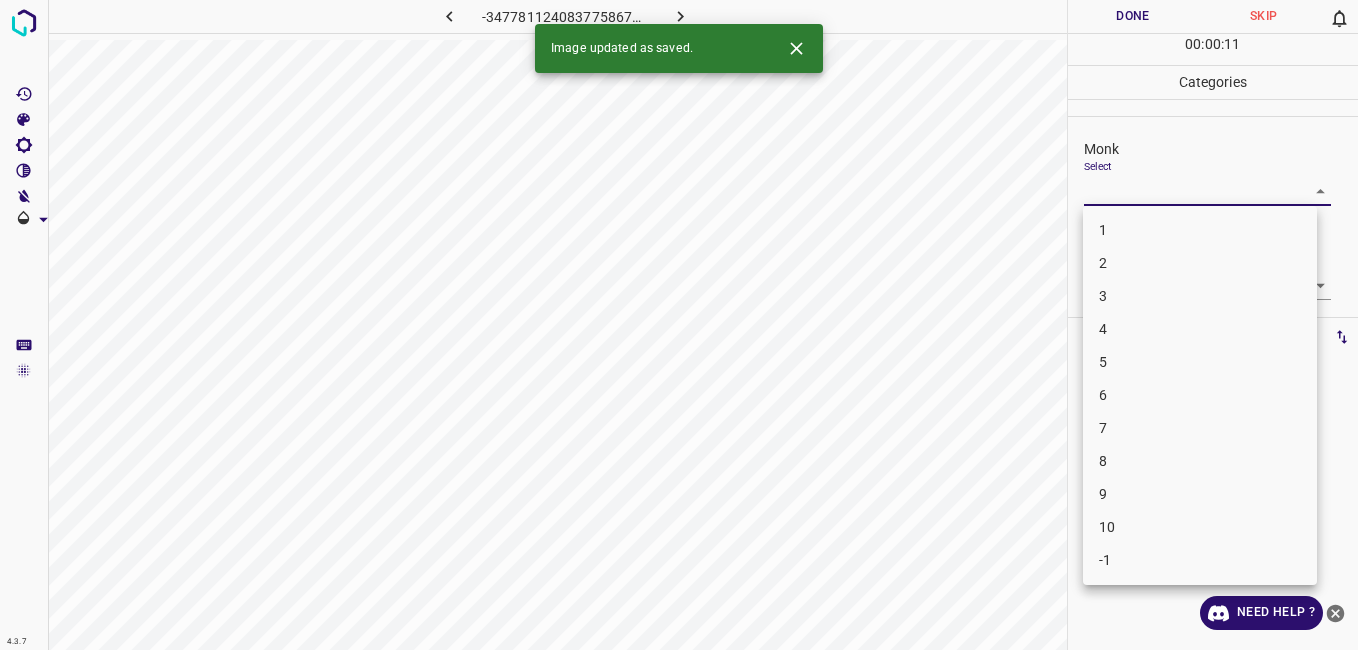 click on "4.3.7 -3477811240837758675.png Done Skip 0 00   : 00   : 11   Categories Monk   Select ​  Fitzpatrick   Select ​ Labels   0 Categories 1 Monk 2  Fitzpatrick Tools Space Change between modes (Draw & Edit) I Auto labeling R Restore zoom M Zoom in N Zoom out Delete Delete selecte label Filters Z Restore filters X Saturation filter C Brightness filter V Contrast filter B Gray scale filter General O Download Image updated as saved. Need Help ? - Text - Hide - Delete 1 2 3 4 5 6 7 8 9 10 -1" at bounding box center (679, 325) 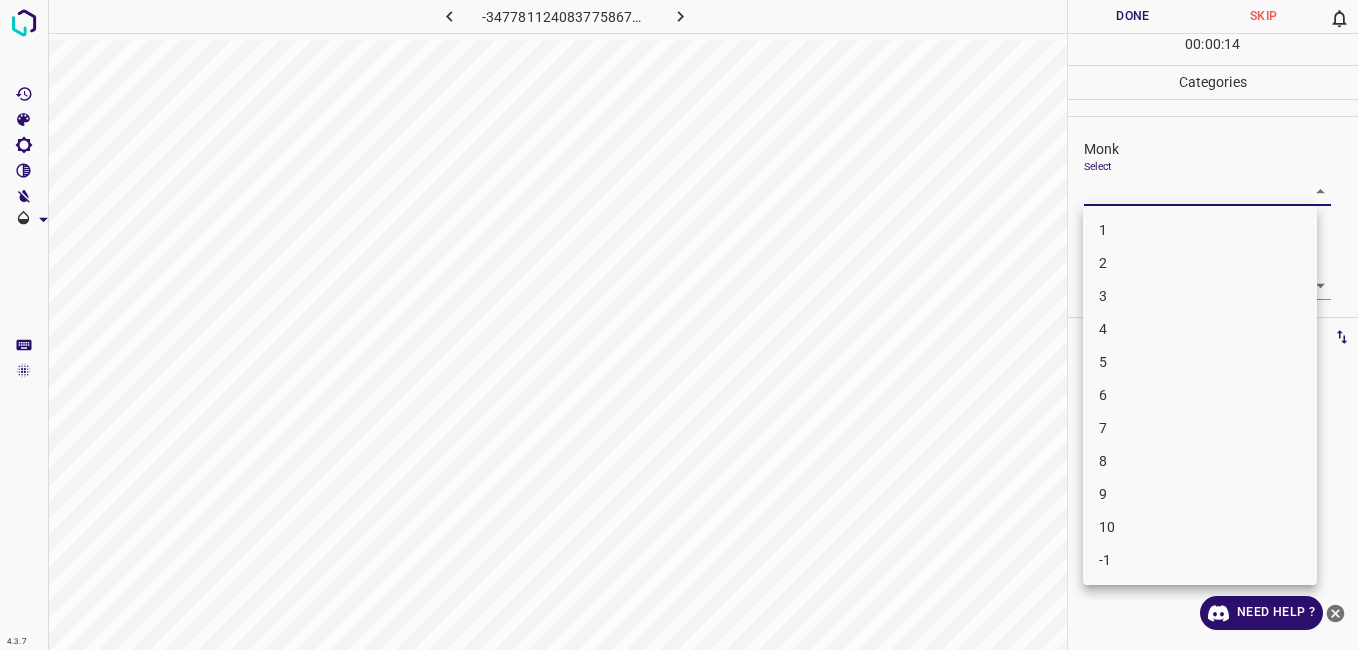 click on "3" at bounding box center (1200, 296) 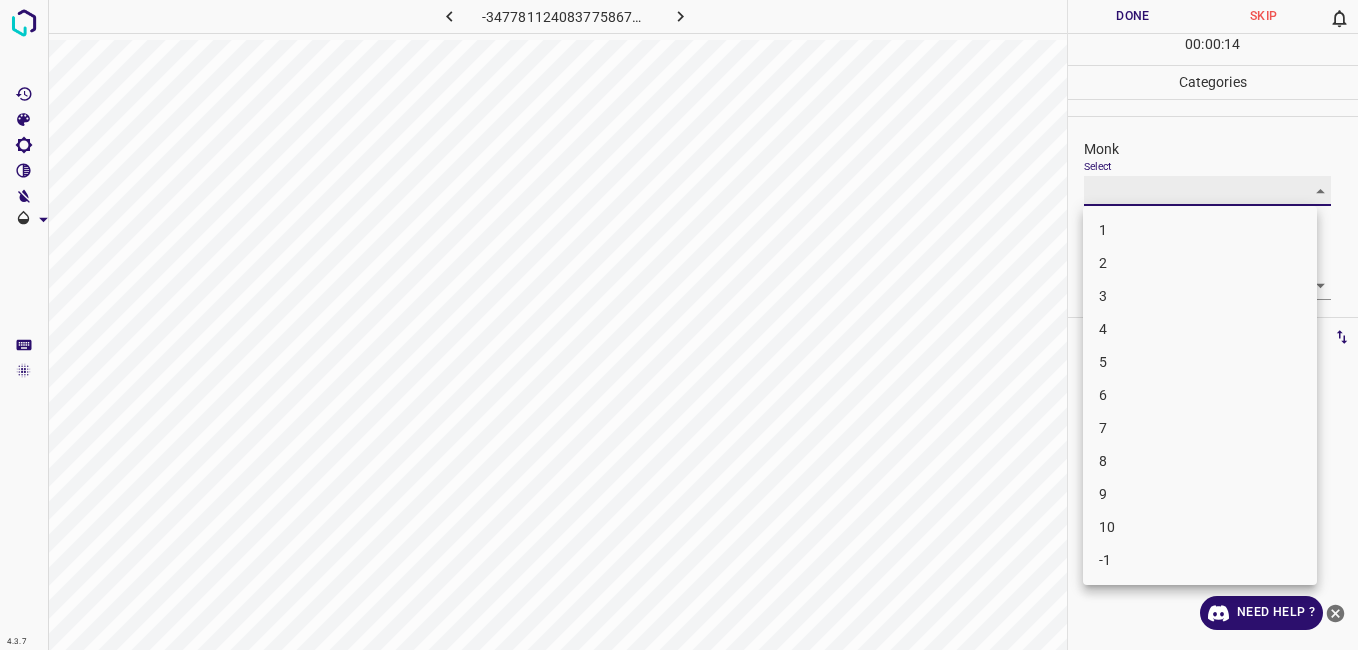type on "3" 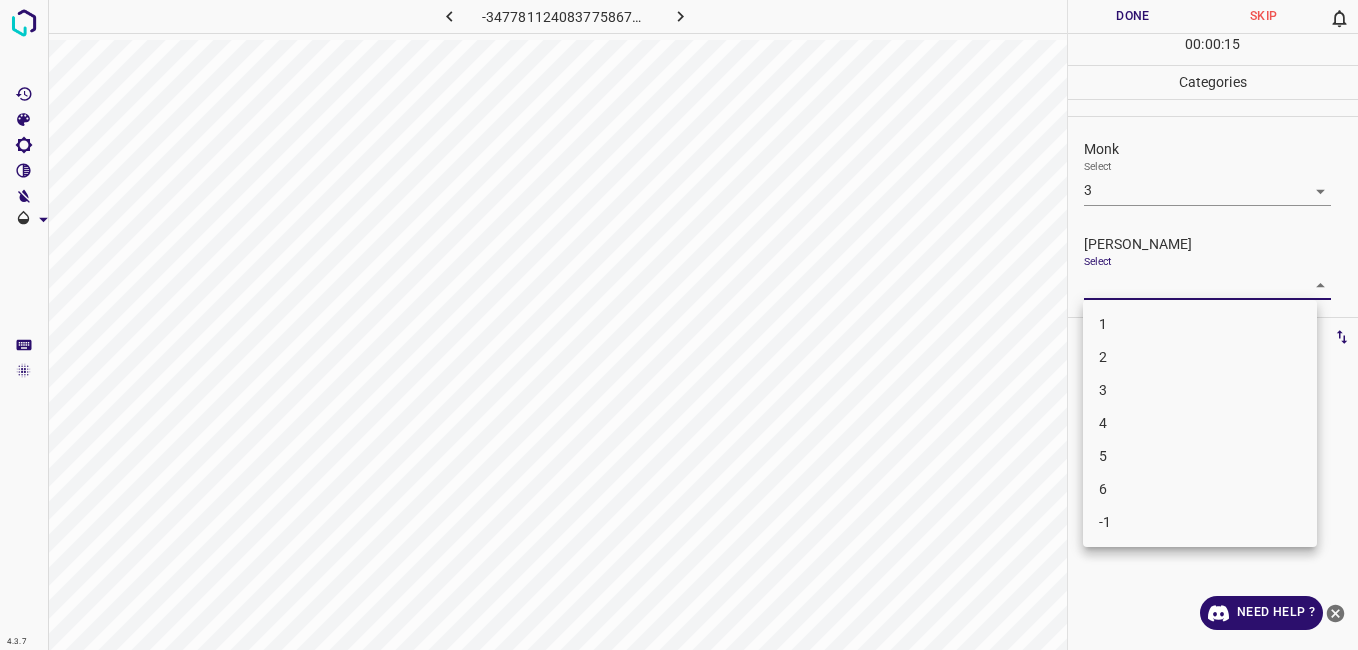 click on "4.3.7 -3477811240837758675.png Done Skip 0 00   : 00   : 15   Categories Monk   Select 3 3  Fitzpatrick   Select ​ Labels   0 Categories 1 Monk 2  Fitzpatrick Tools Space Change between modes (Draw & Edit) I Auto labeling R Restore zoom M Zoom in N Zoom out Delete Delete selecte label Filters Z Restore filters X Saturation filter C Brightness filter V Contrast filter B Gray scale filter General O Download Need Help ? - Text - Hide - Delete 1 2 3 4 5 6 -1" at bounding box center [679, 325] 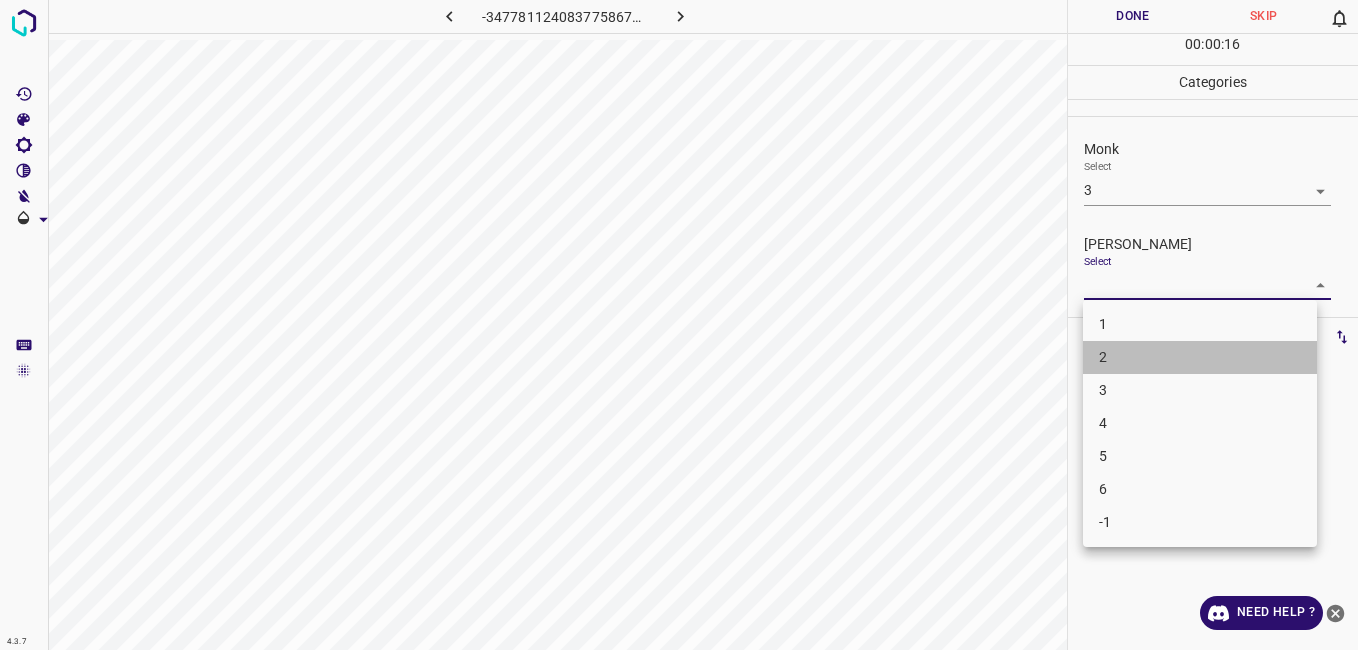 click on "2" at bounding box center (1200, 357) 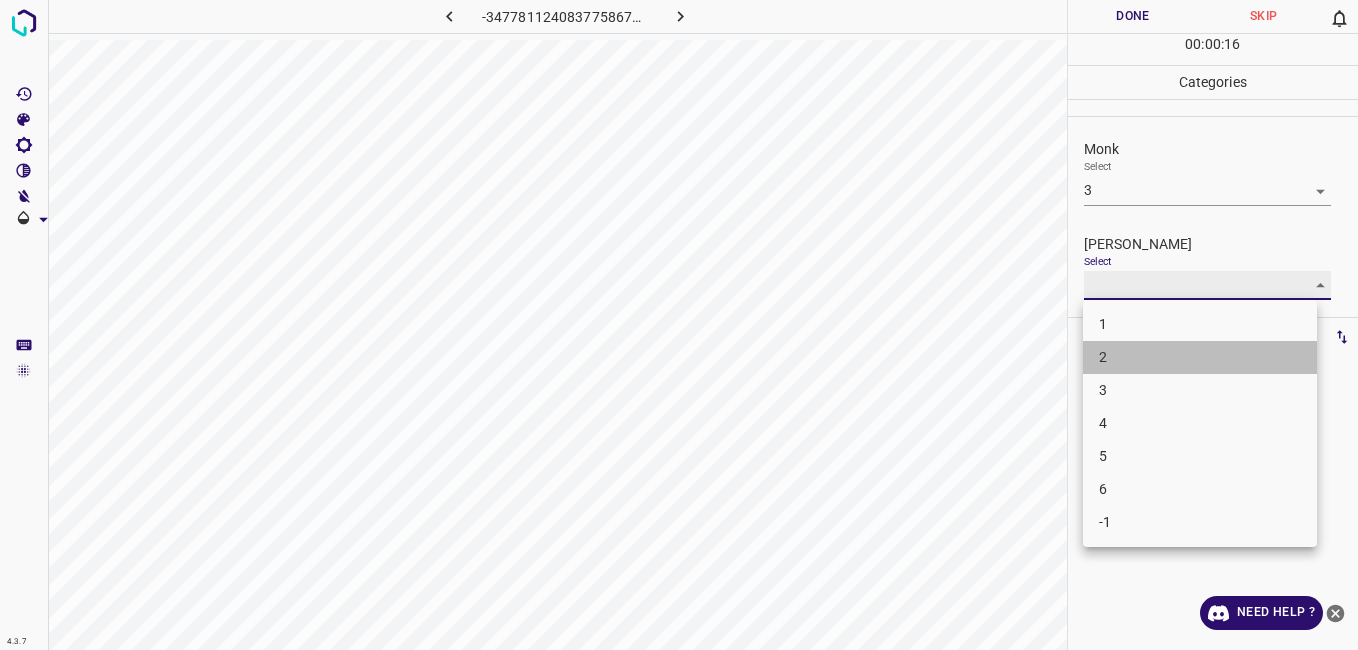 type on "2" 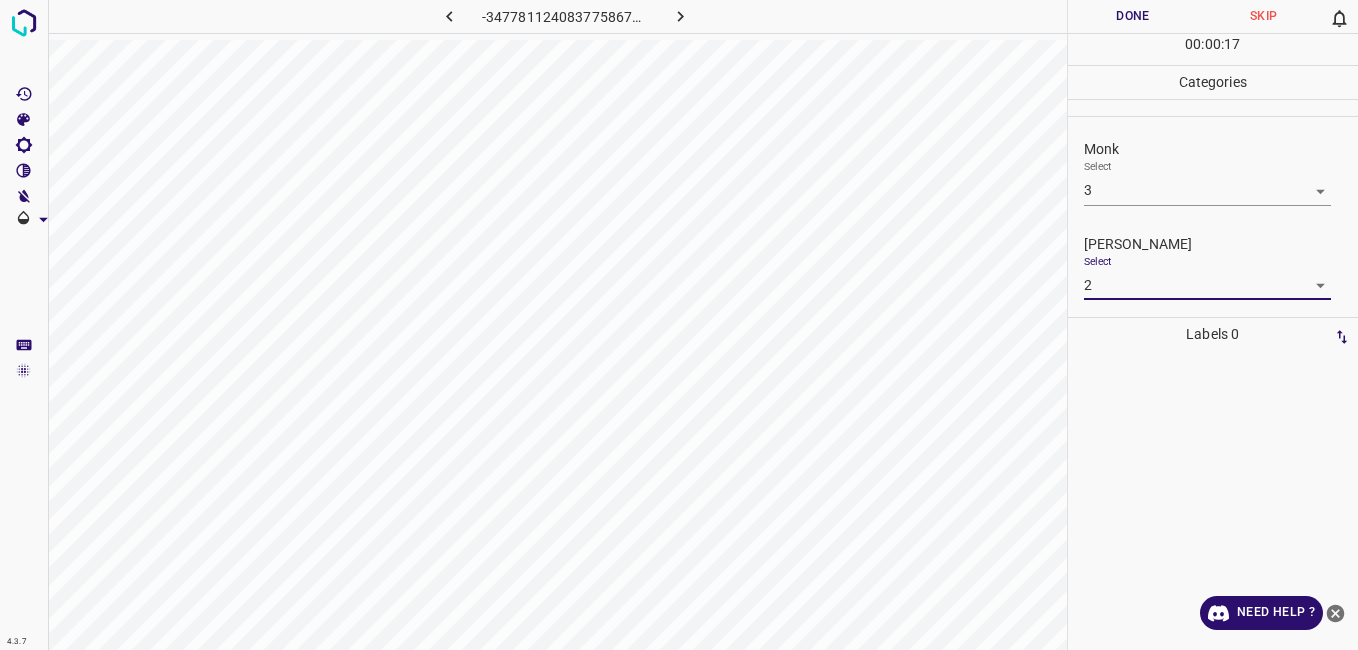 click on "Done" at bounding box center [1133, 16] 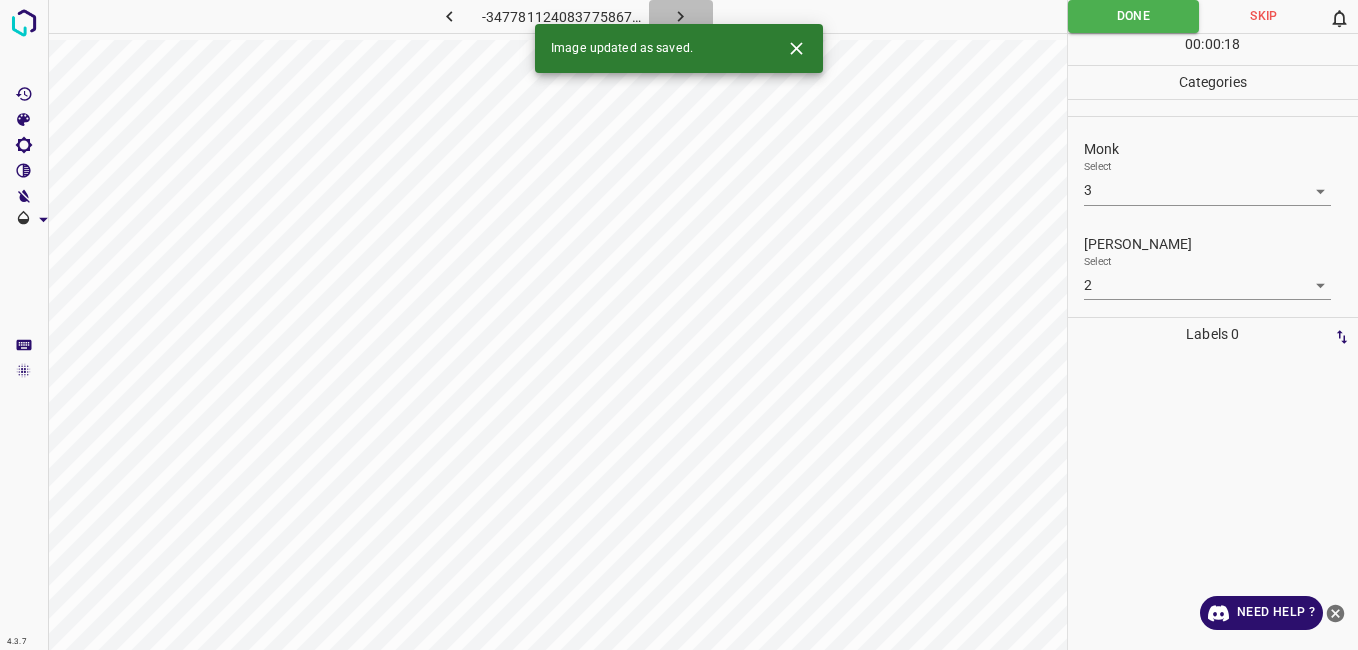 click 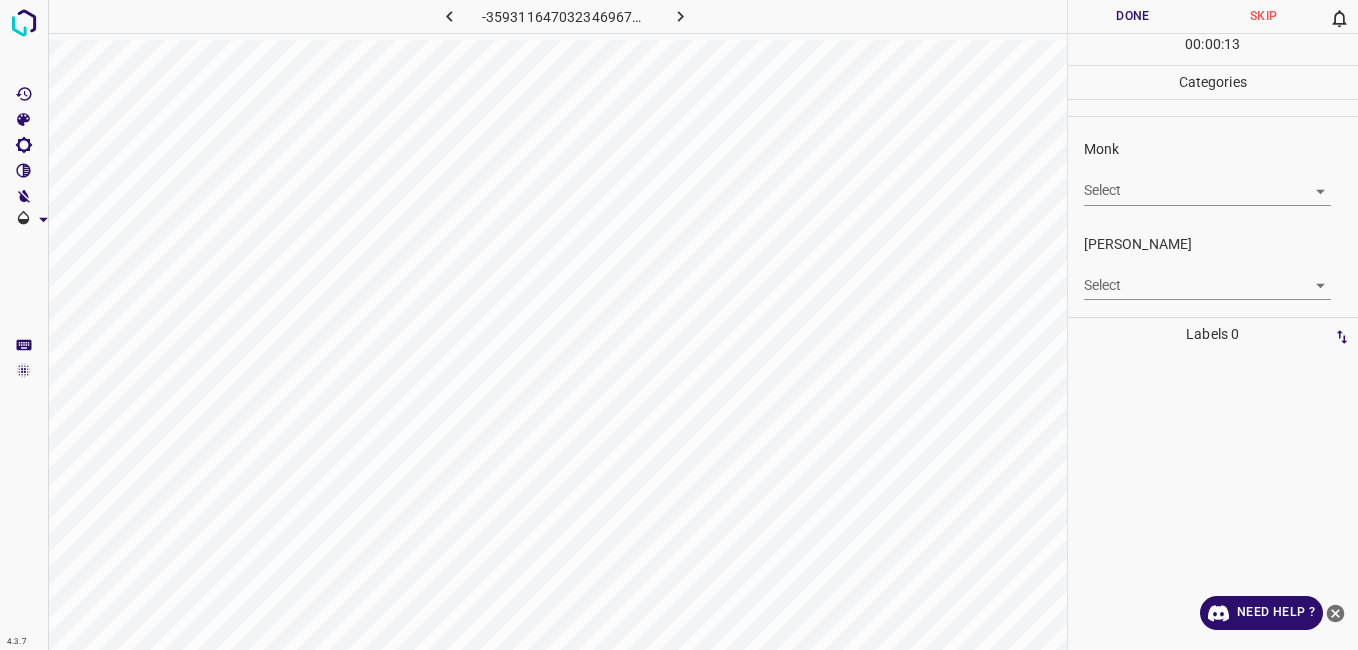 click on "4.3.7 -3593116470323469675.png Done Skip 0 00   : 00   : 13   Categories Monk   Select ​  Fitzpatrick   Select ​ Labels   0 Categories 1 Monk 2  Fitzpatrick Tools Space Change between modes (Draw & Edit) I Auto labeling R Restore zoom M Zoom in N Zoom out Delete Delete selecte label Filters Z Restore filters X Saturation filter C Brightness filter V Contrast filter B Gray scale filter General O Download Need Help ? - Text - Hide - Delete" at bounding box center [679, 325] 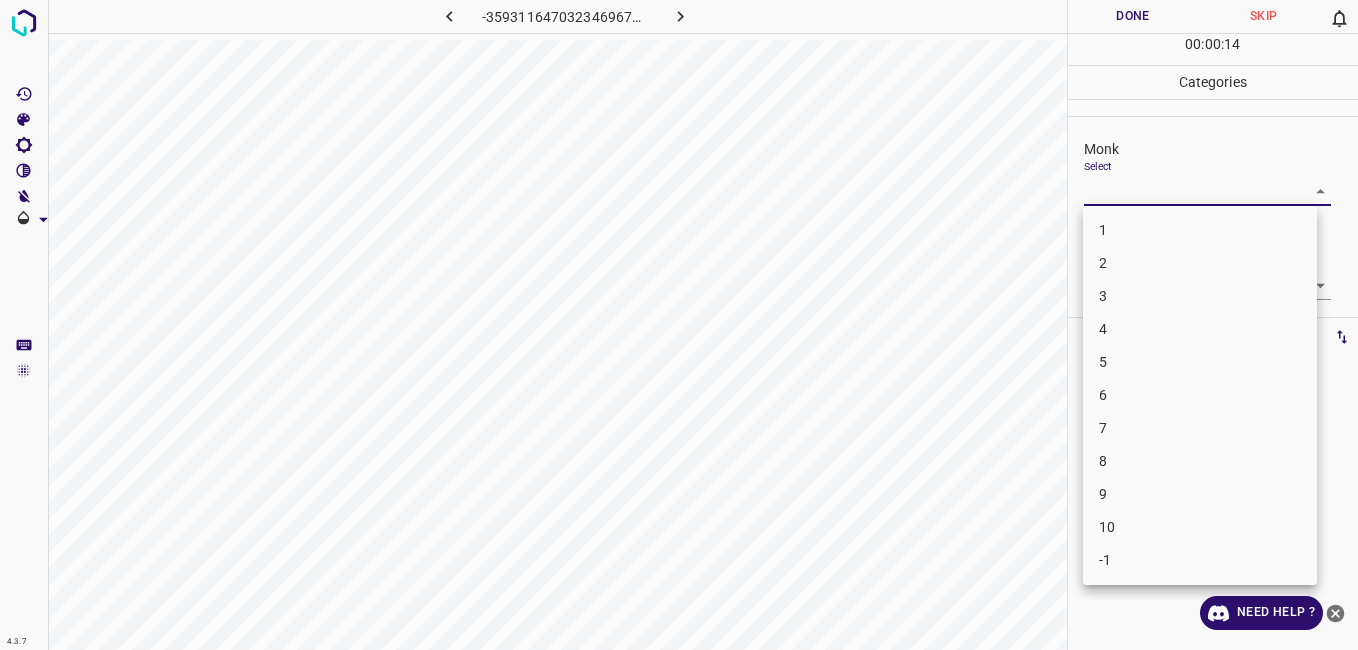 click on "3" at bounding box center [1200, 296] 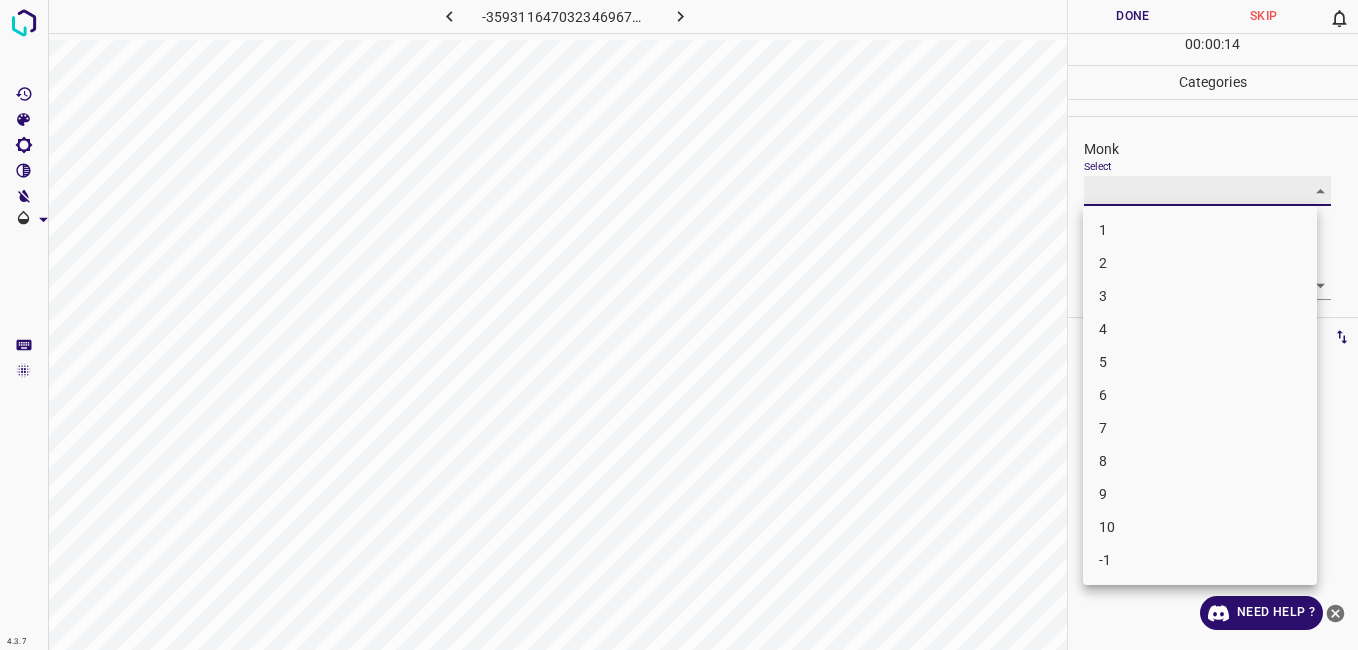 type on "3" 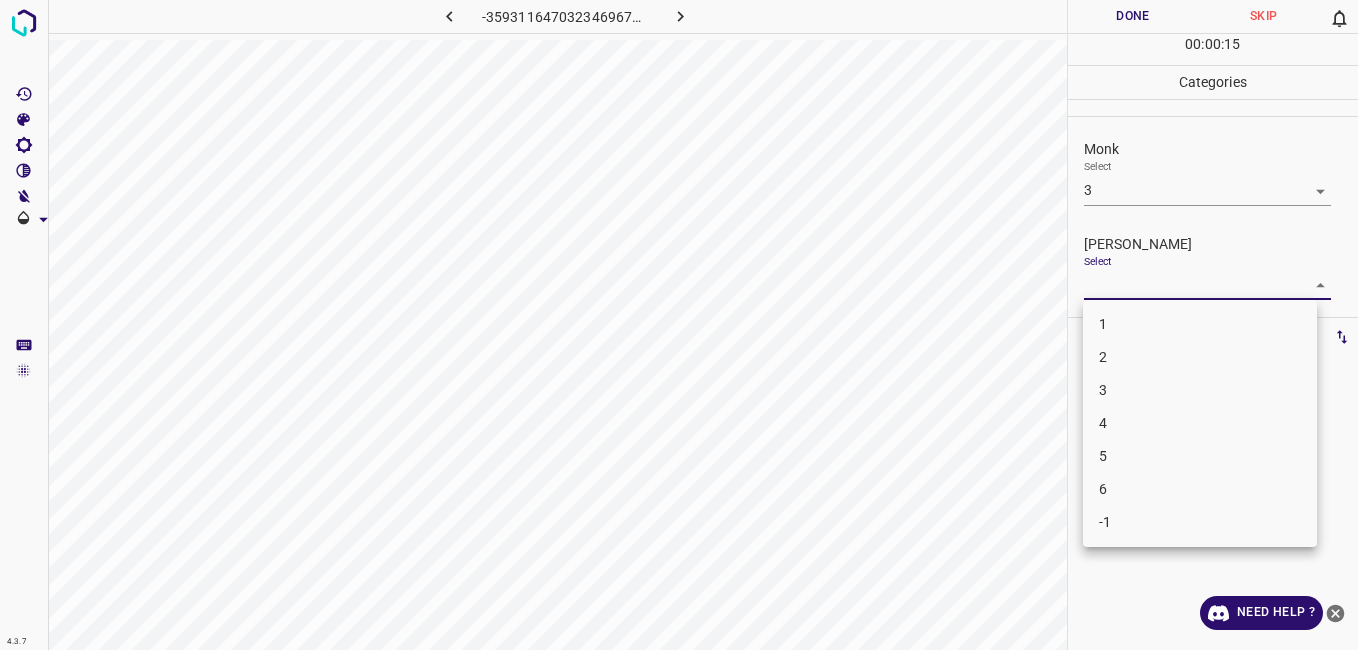 click on "4.3.7 -3593116470323469675.png Done Skip 0 00   : 00   : 15   Categories Monk   Select 3 3  Fitzpatrick   Select ​ Labels   0 Categories 1 Monk 2  Fitzpatrick Tools Space Change between modes (Draw & Edit) I Auto labeling R Restore zoom M Zoom in N Zoom out Delete Delete selecte label Filters Z Restore filters X Saturation filter C Brightness filter V Contrast filter B Gray scale filter General O Download Need Help ? - Text - Hide - Delete 1 2 3 4 5 6 -1" at bounding box center (679, 325) 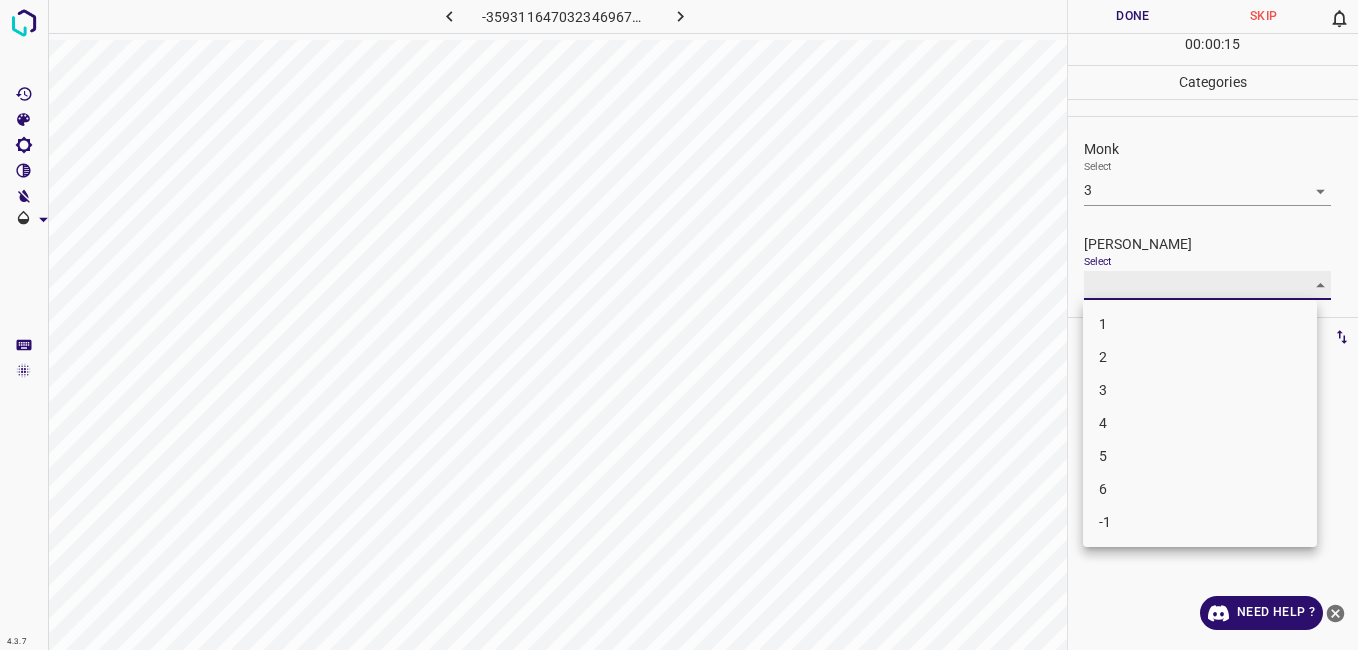 type on "2" 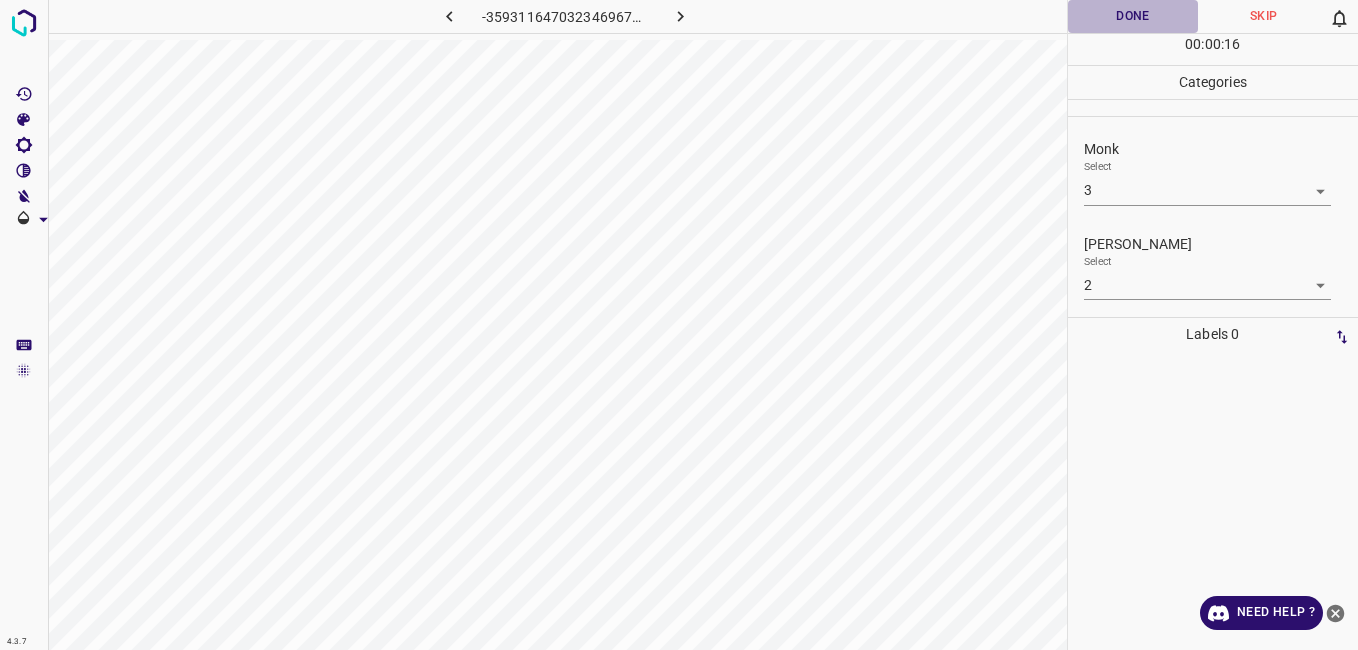 click on "Done" at bounding box center (1133, 16) 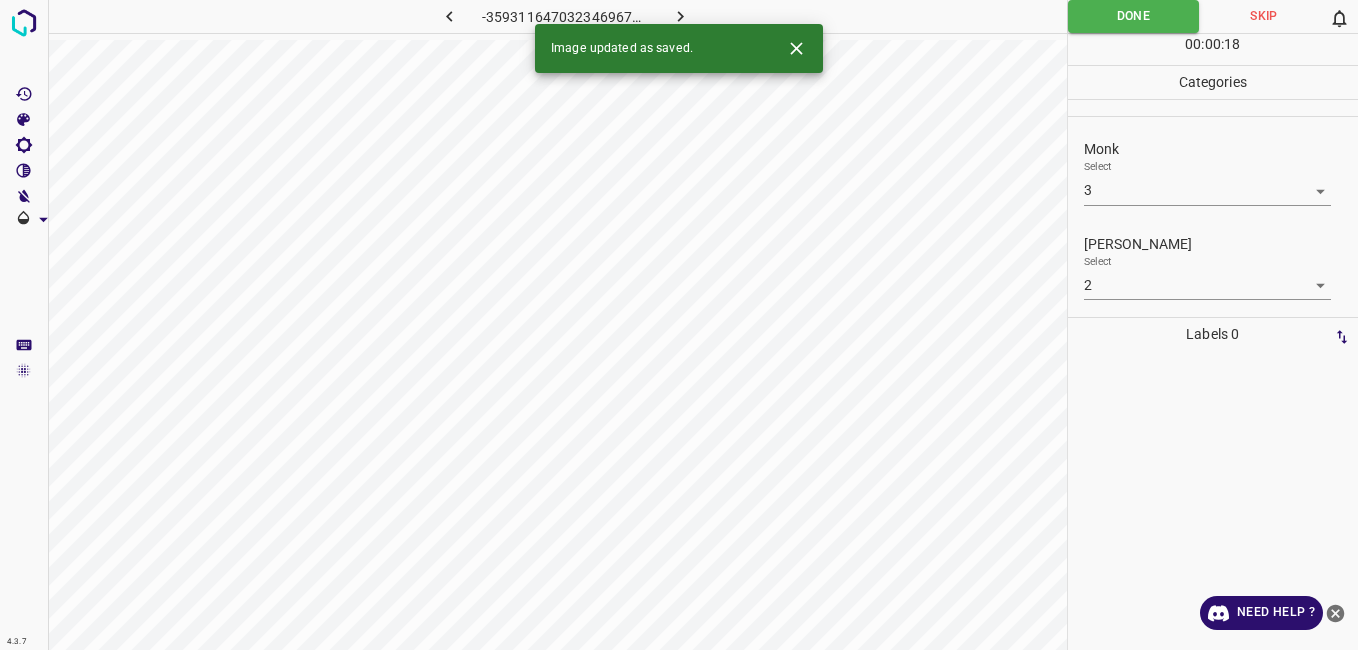 click on "Image updated as saved." at bounding box center [679, 48] 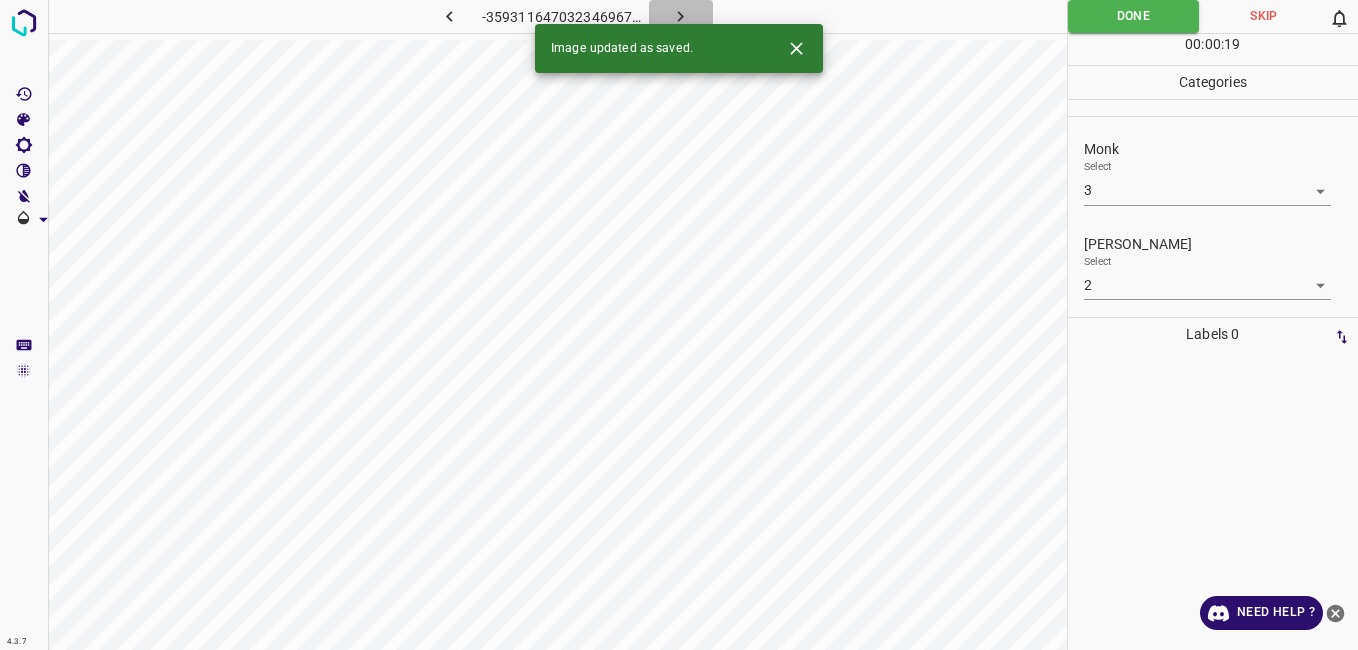 click 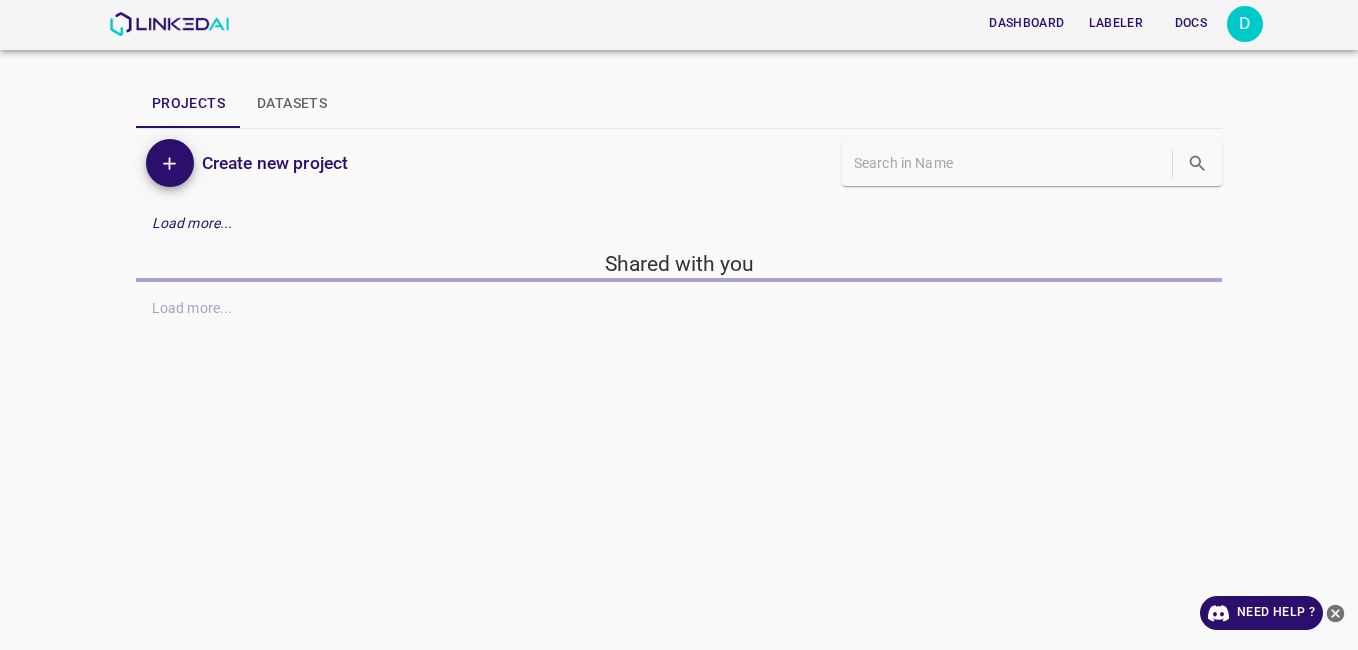 scroll, scrollTop: 0, scrollLeft: 0, axis: both 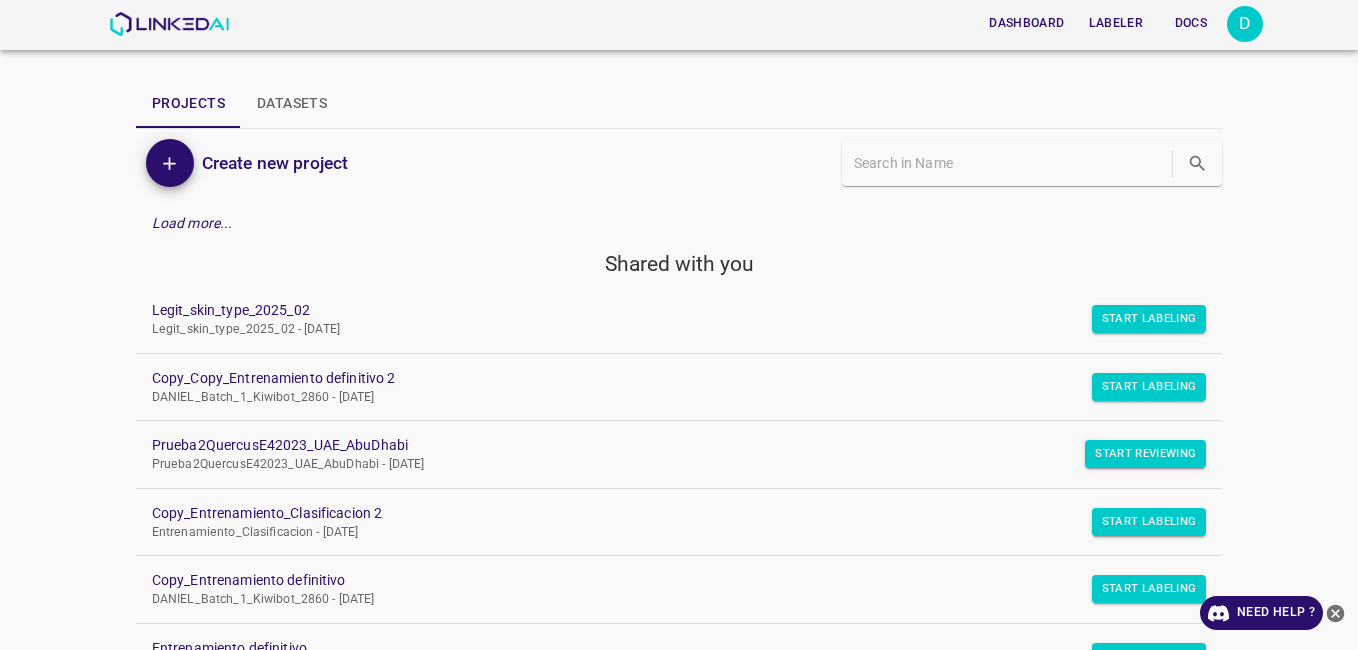 click on "Legit_skin_type_2025_02 - [DATE]" at bounding box center (663, 330) 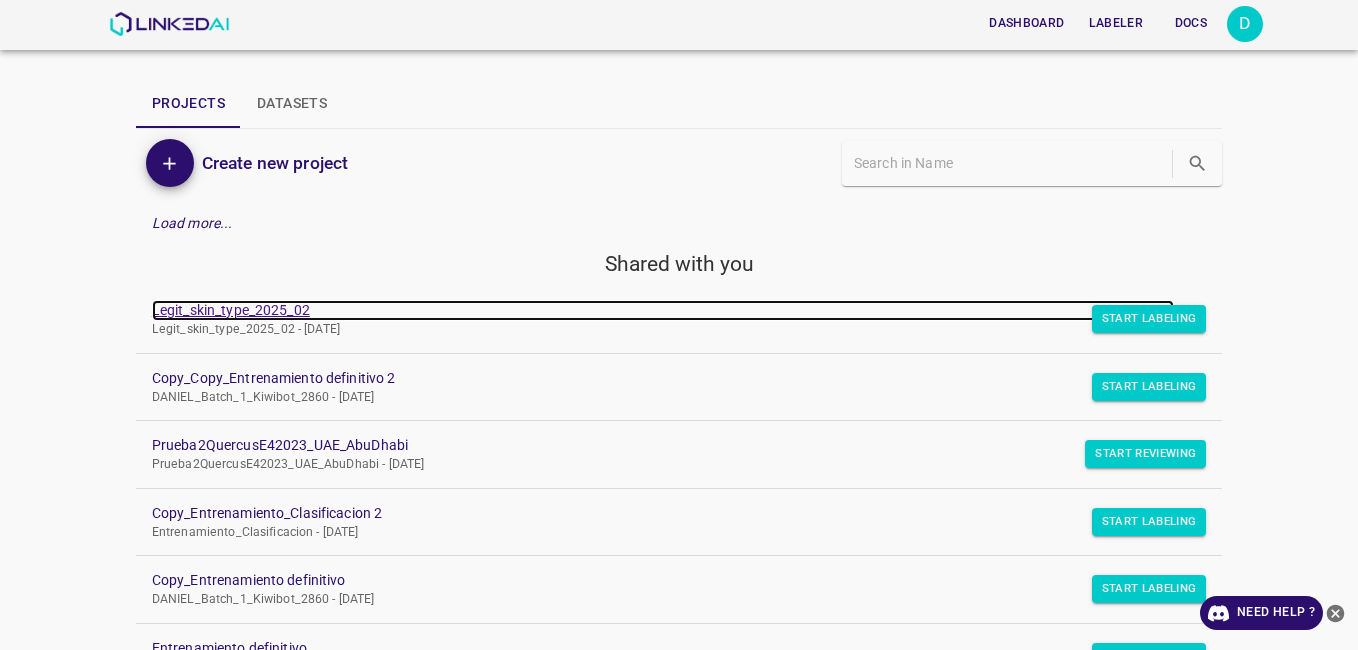 click on "Legit_skin_type_2025_02" at bounding box center [663, 310] 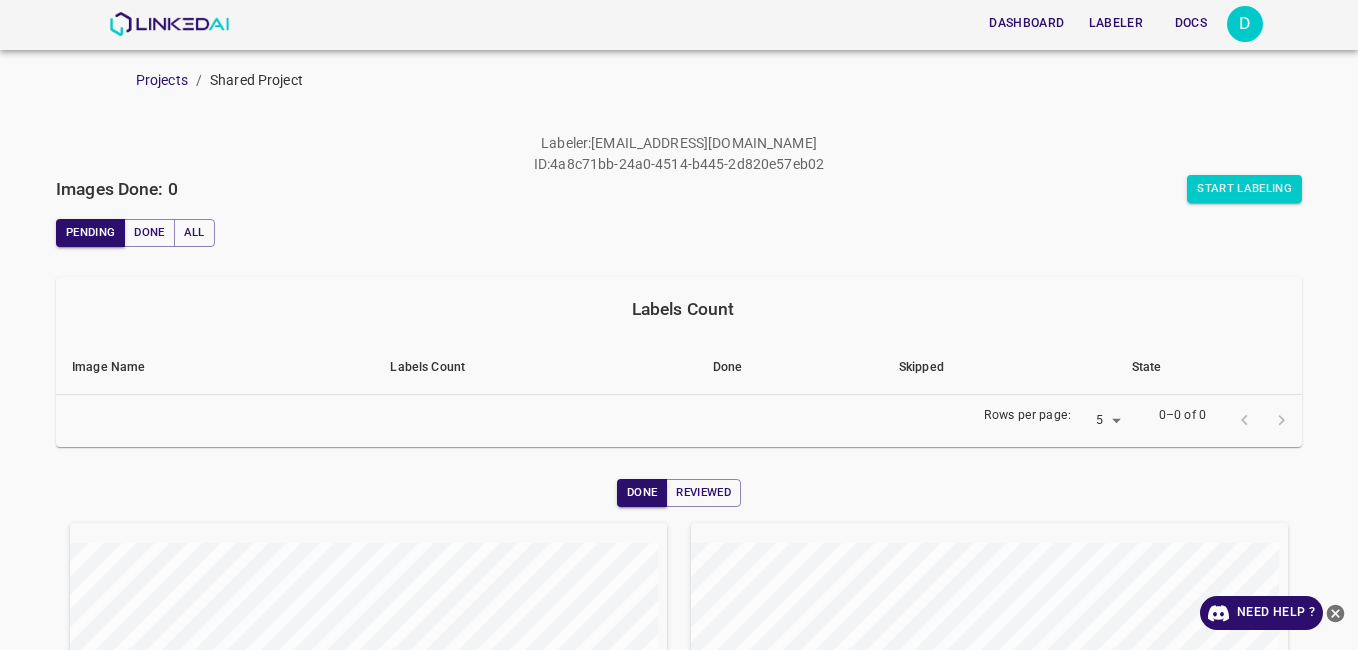 scroll, scrollTop: 0, scrollLeft: 0, axis: both 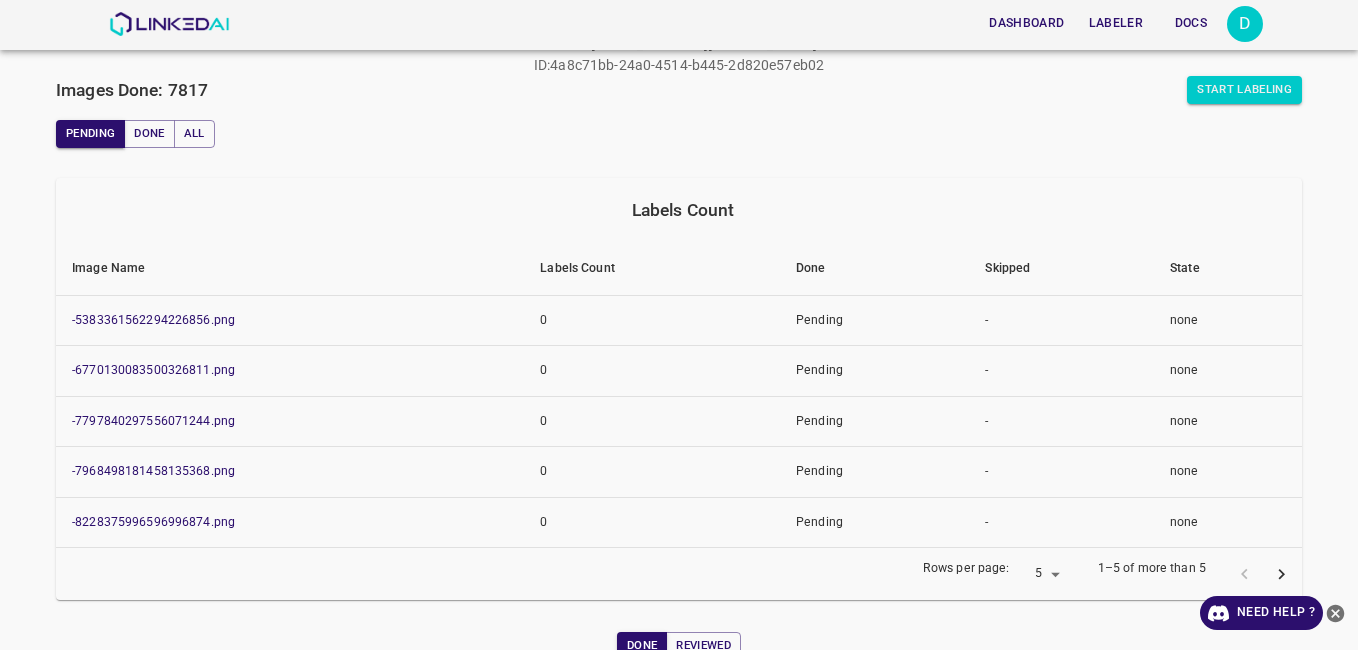 drag, startPoint x: 1202, startPoint y: 89, endPoint x: 825, endPoint y: 119, distance: 378.19174 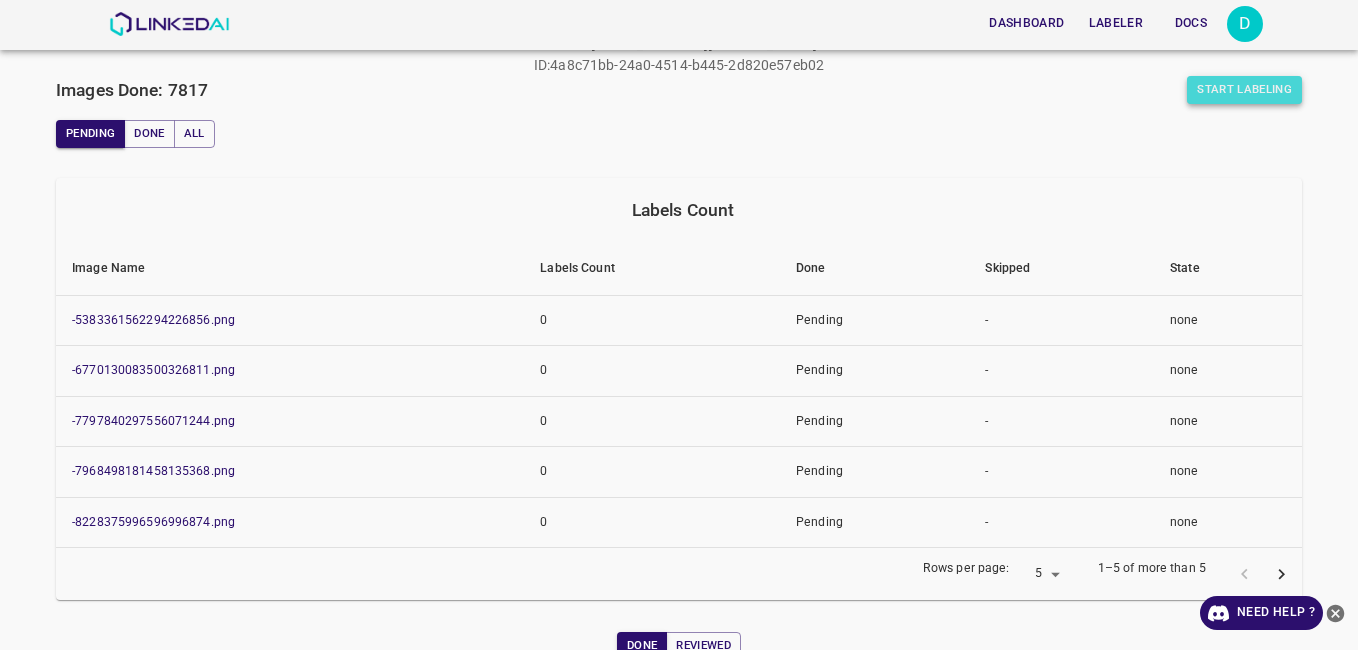 click on "Start Labeling" at bounding box center [1244, 90] 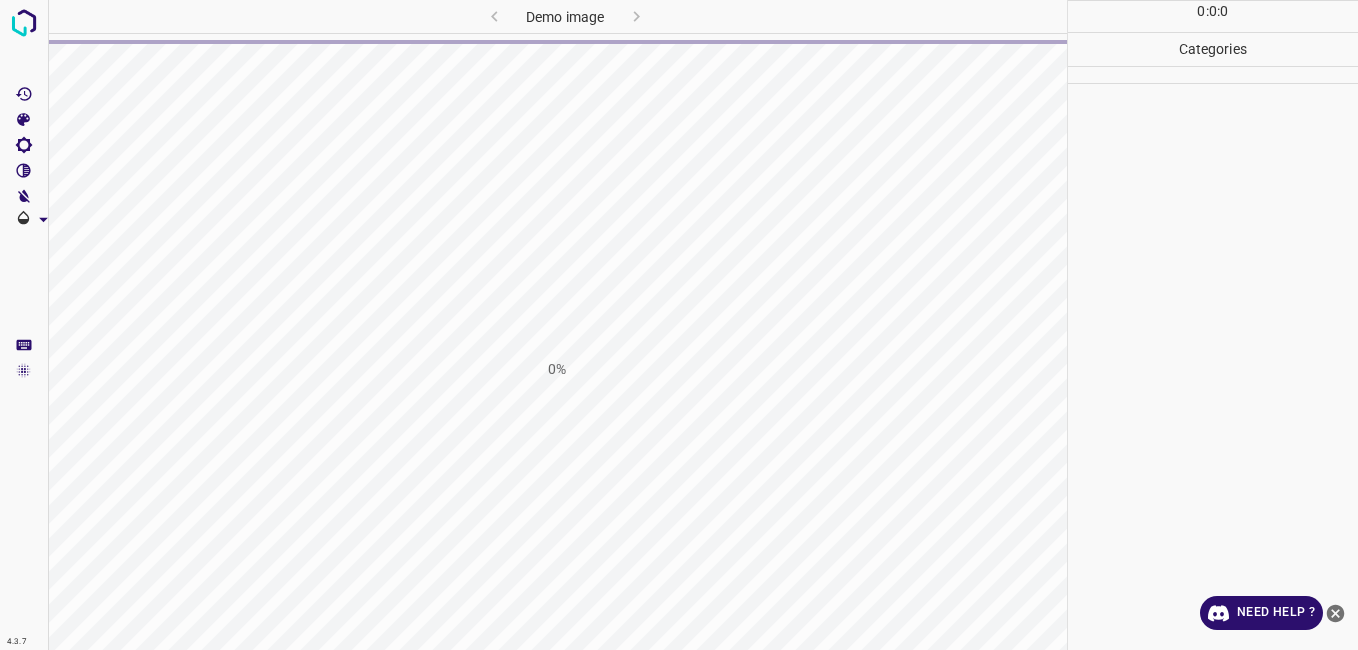 scroll, scrollTop: 0, scrollLeft: 0, axis: both 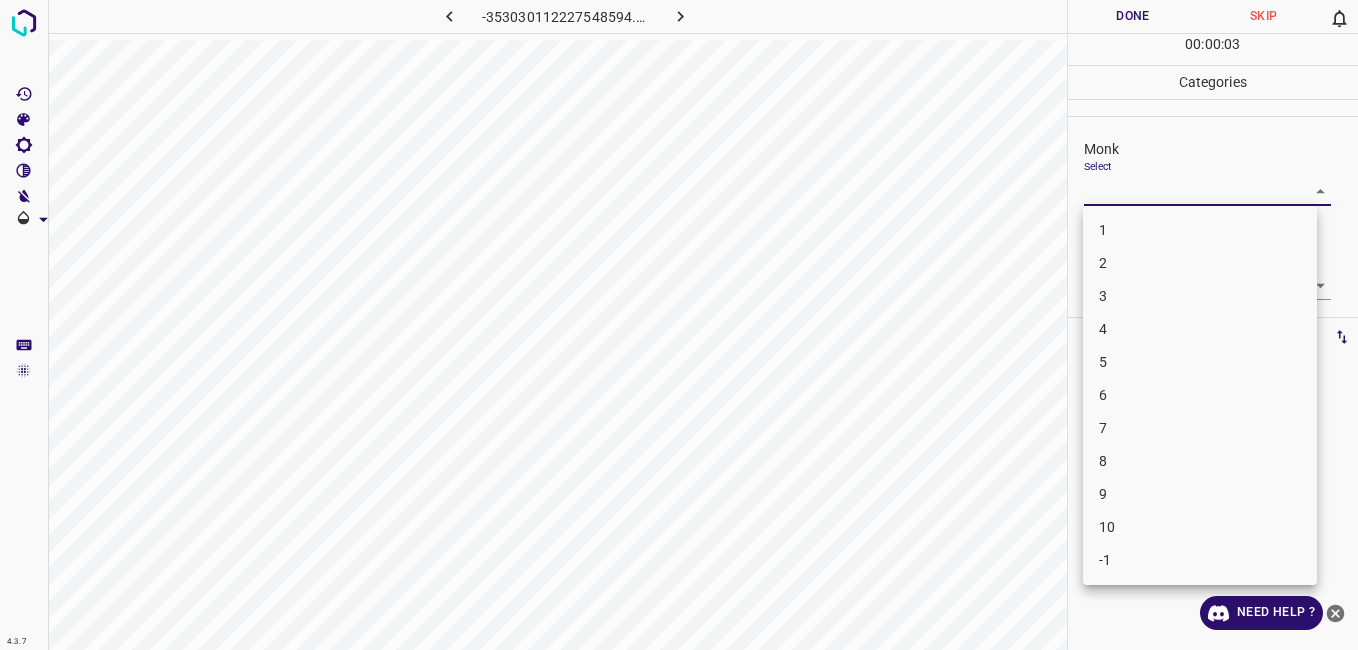 click on "4.3.7 -353030112227548594.png Done Skip 0 00   : 00   : 03   Categories Monk   Select ​  Fitzpatrick   Select ​ Labels   0 Categories 1 Monk 2  Fitzpatrick Tools Space Change between modes (Draw & Edit) I Auto labeling R Restore zoom M Zoom in N Zoom out Delete Delete selecte label Filters Z Restore filters X Saturation filter C Brightness filter V Contrast filter B Gray scale filter General O Download Need Help ? - Text - Hide - Delete 1 2 3 4 5 6 7 8 9 10 -1" at bounding box center [679, 325] 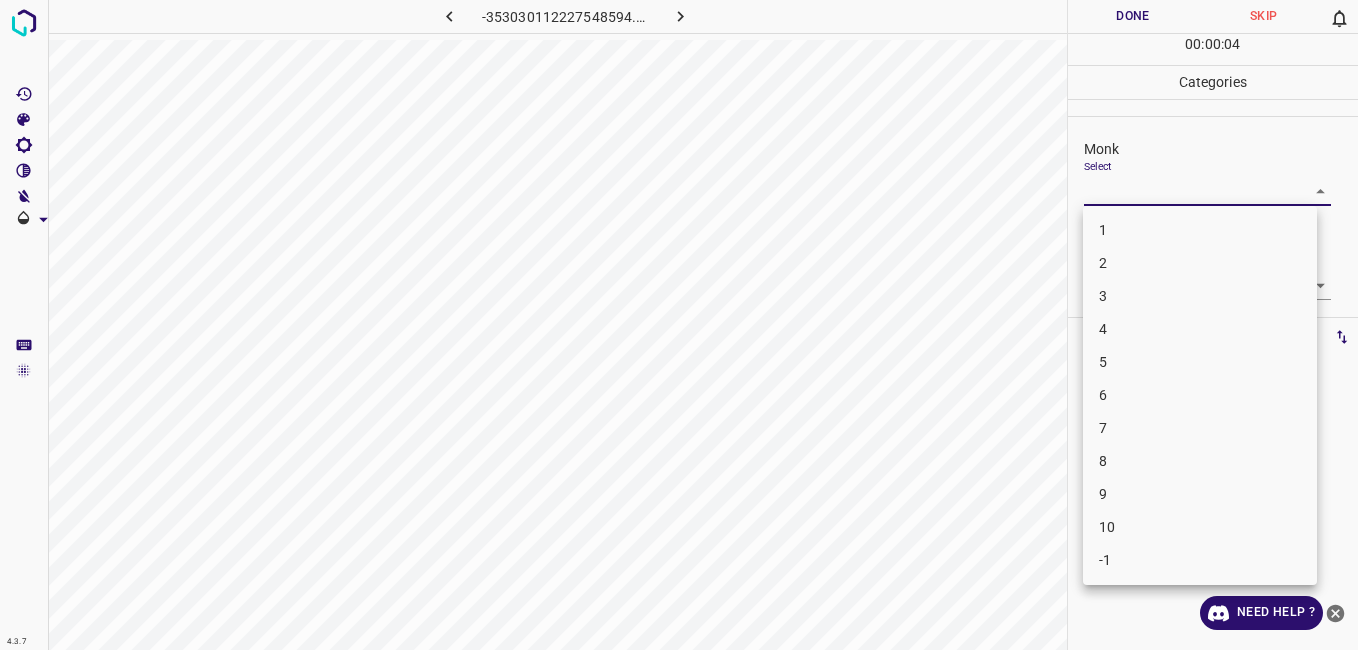 click on "4" at bounding box center (1200, 329) 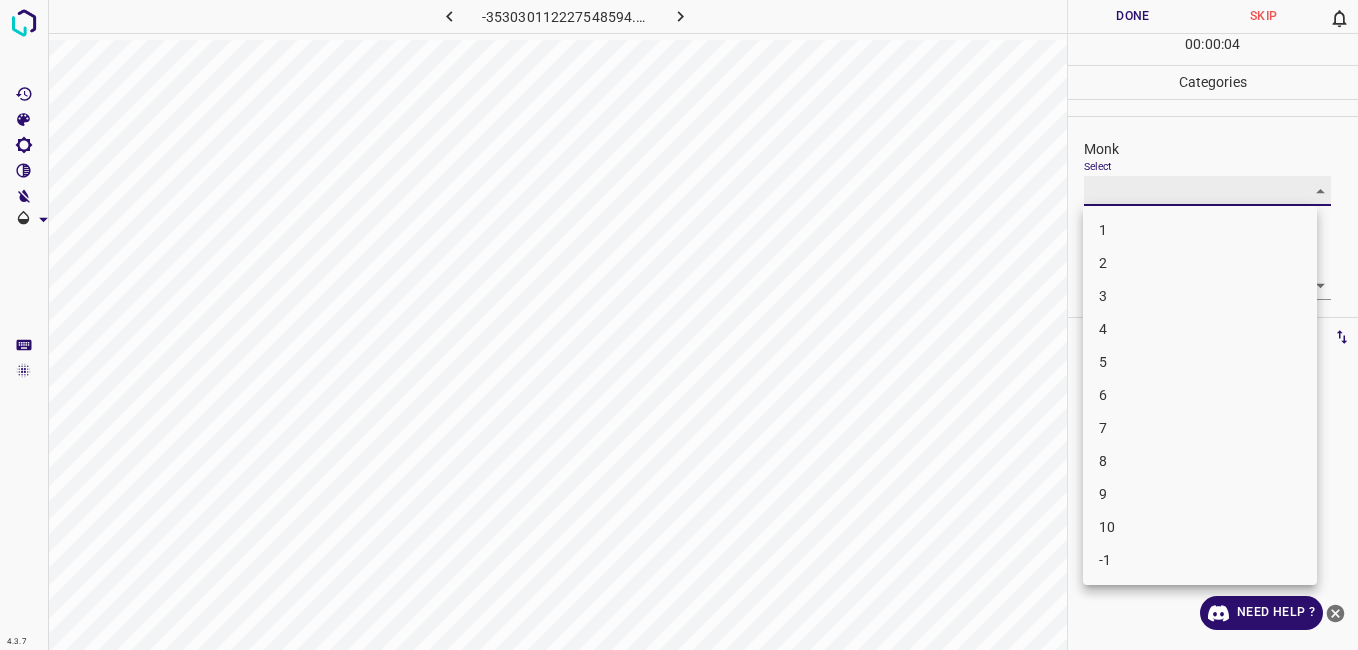 type on "4" 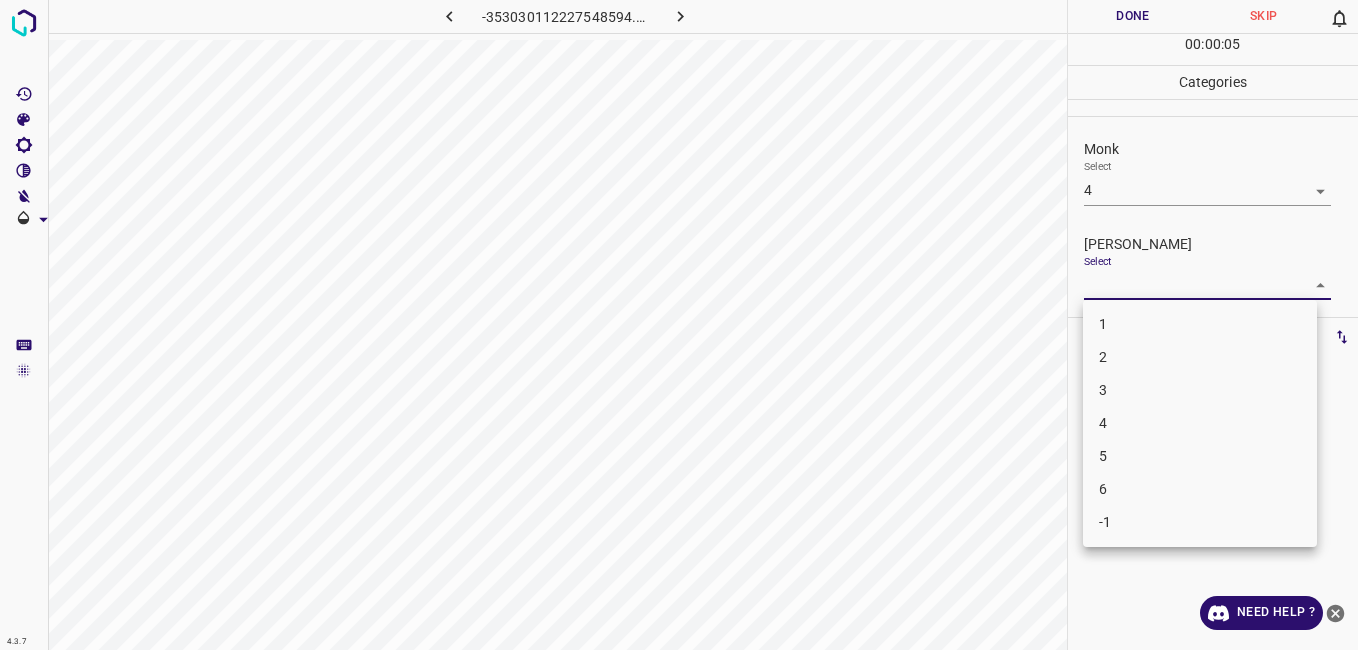 click on "4.3.7 -353030112227548594.png Done Skip 0 00   : 00   : 05   Categories Monk   Select 4 4  Fitzpatrick   Select ​ Labels   0 Categories 1 Monk 2  Fitzpatrick Tools Space Change between modes (Draw & Edit) I Auto labeling R Restore zoom M Zoom in N Zoom out Delete Delete selecte label Filters Z Restore filters X Saturation filter C Brightness filter V Contrast filter B Gray scale filter General O Download Need Help ? - Text - Hide - Delete 1 2 3 4 5 6 -1" at bounding box center [679, 325] 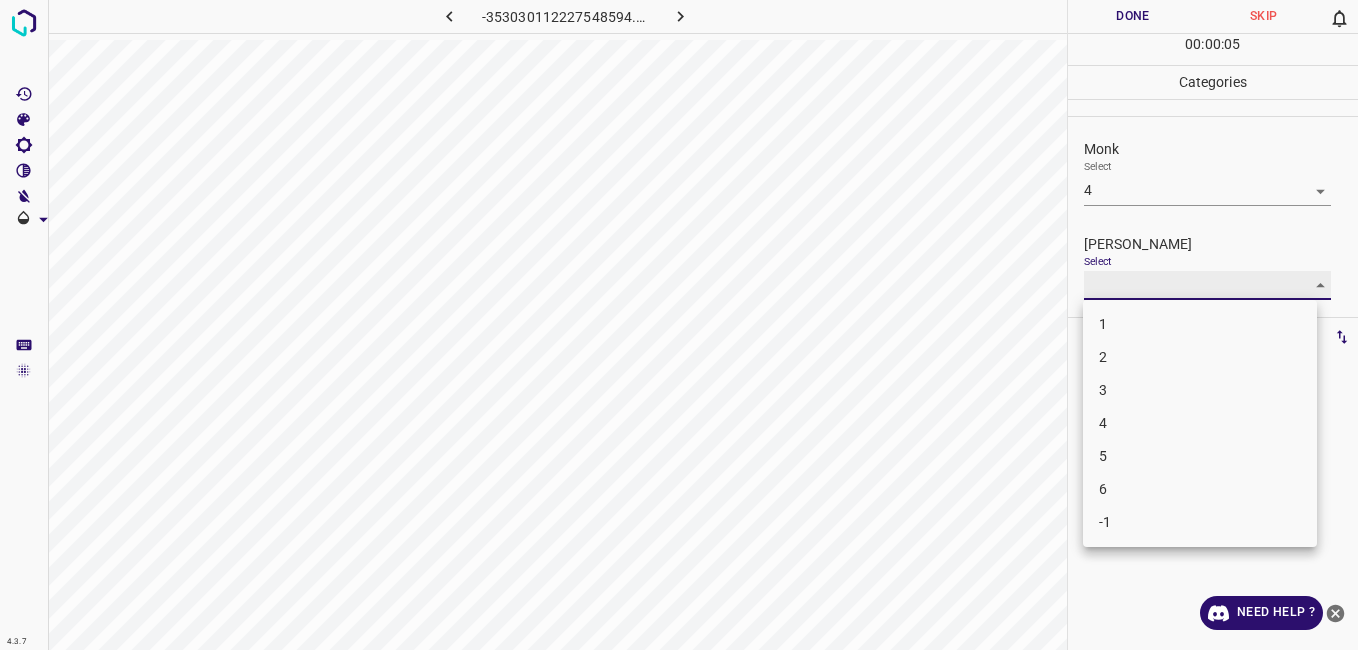 type on "3" 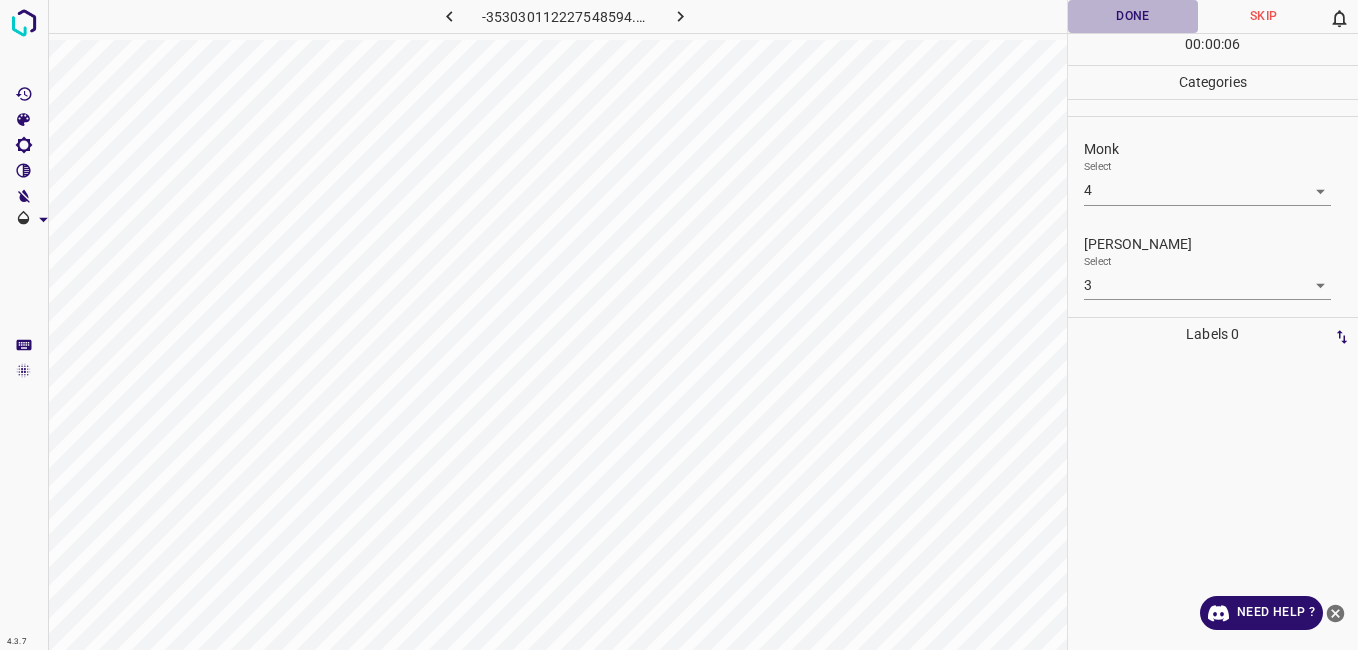 click on "Done" at bounding box center (1133, 16) 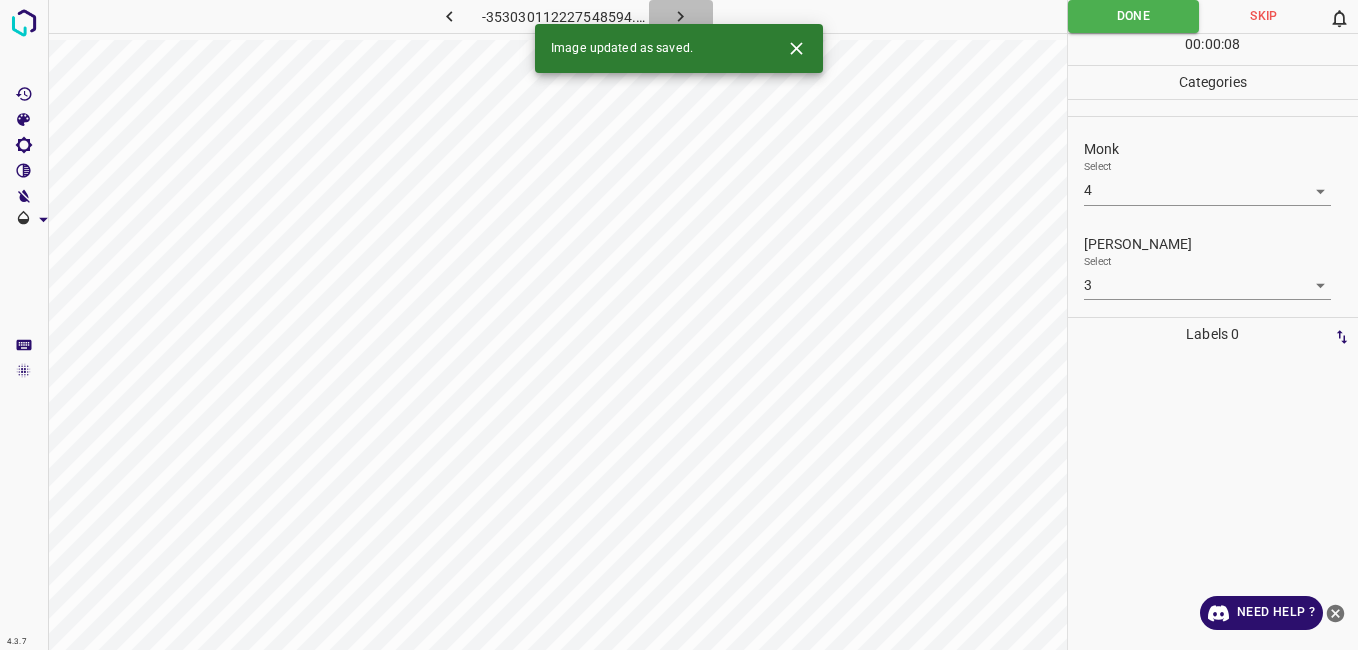 click 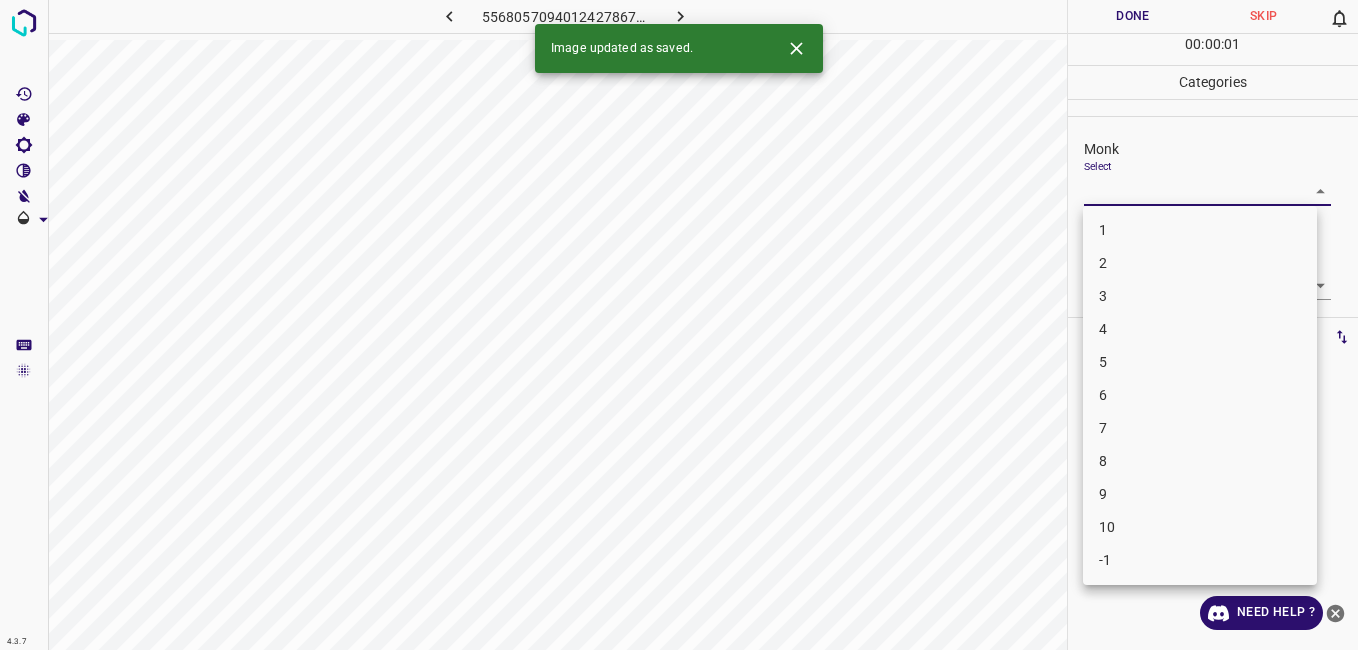 click on "4.3.7 5568057094012427867.png Done Skip 0 00   : 00   : 01   Categories Monk   Select ​  Fitzpatrick   Select ​ Labels   0 Categories 1 Monk 2  Fitzpatrick Tools Space Change between modes (Draw & Edit) I Auto labeling R Restore zoom M Zoom in N Zoom out Delete Delete selecte label Filters Z Restore filters X Saturation filter C Brightness filter V Contrast filter B Gray scale filter General O Download Image updated as saved. Need Help ? - Text - Hide - Delete 1 2 3 4 5 6 7 8 9 10 -1" at bounding box center [679, 325] 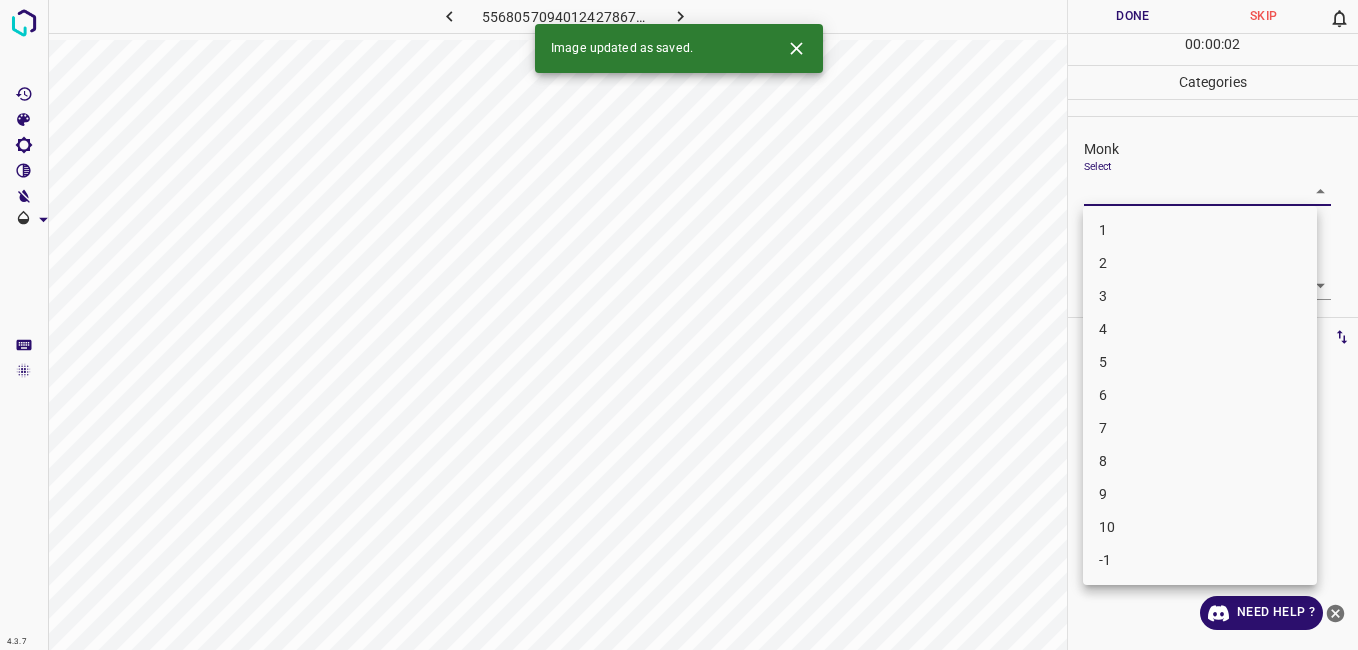 click on "4" at bounding box center [1200, 329] 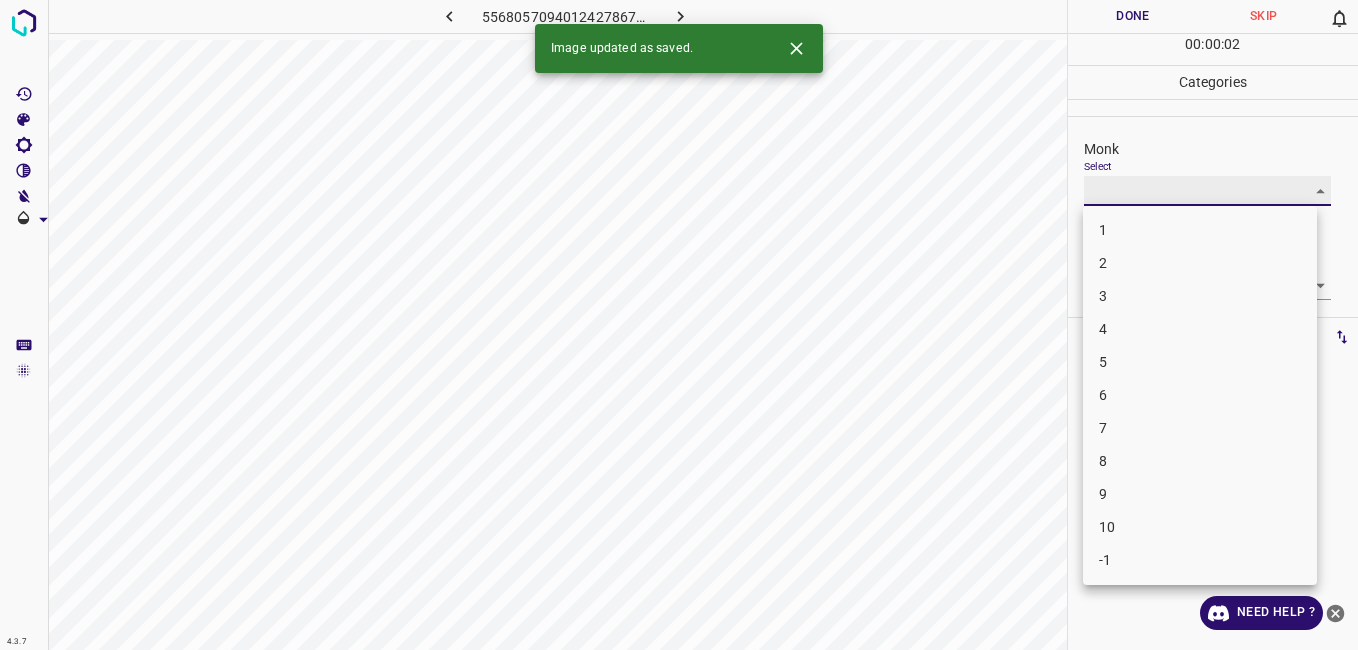 type on "4" 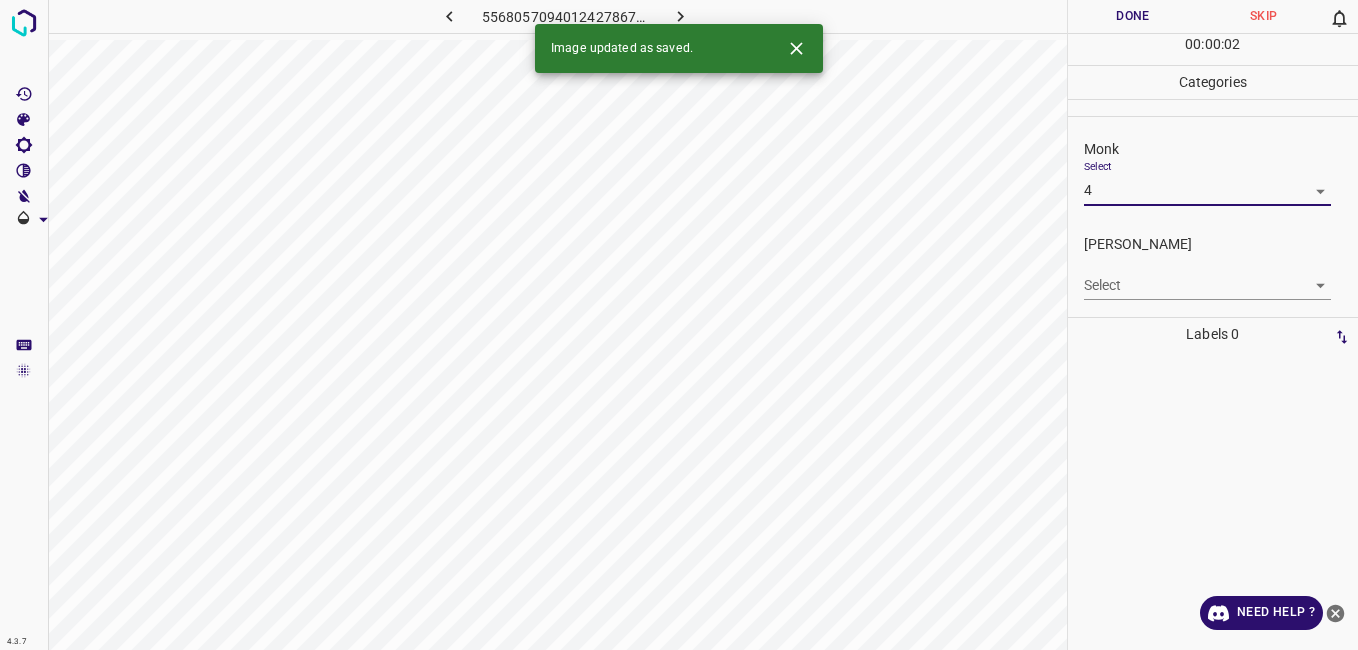 click on "4.3.7 5568057094012427867.png Done Skip 0 00   : 00   : 02   Categories Monk   Select 4 4  Fitzpatrick   Select ​ Labels   0 Categories 1 Monk 2  Fitzpatrick Tools Space Change between modes (Draw & Edit) I Auto labeling R Restore zoom M Zoom in N Zoom out Delete Delete selecte label Filters Z Restore filters X Saturation filter C Brightness filter V Contrast filter B Gray scale filter General O Download Image updated as saved. Need Help ? - Text - Hide - Delete" at bounding box center (679, 325) 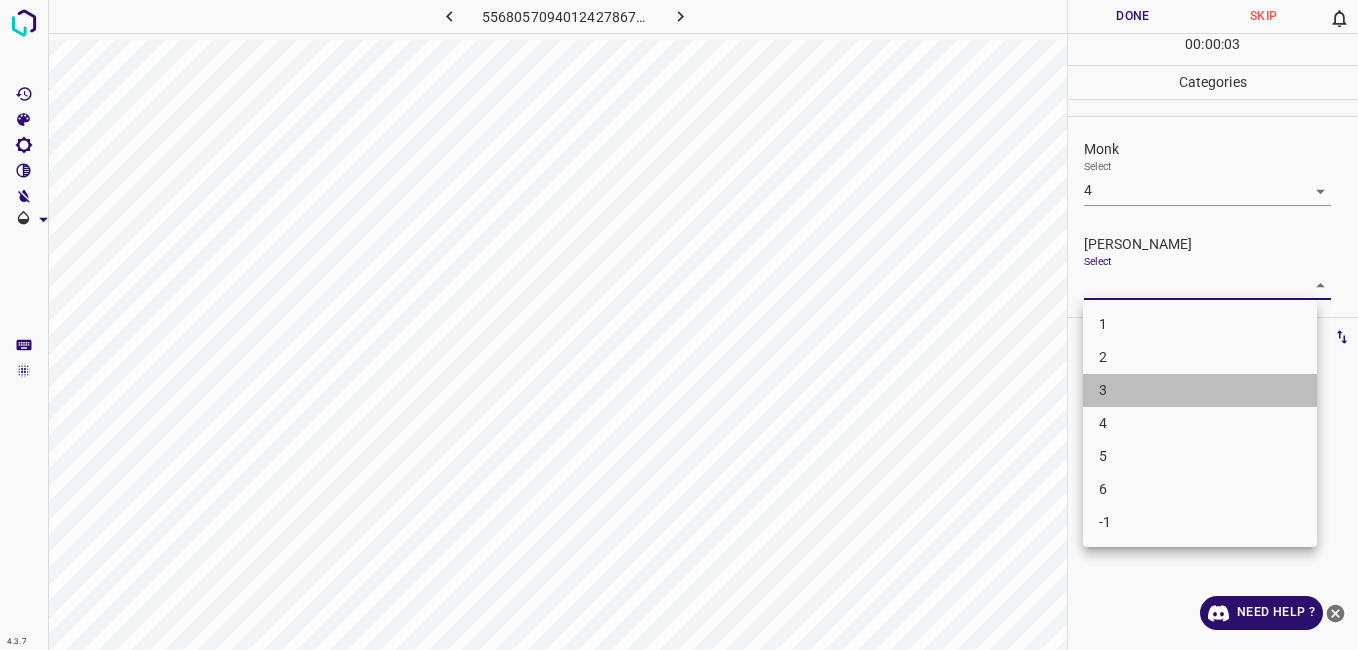 click on "3" at bounding box center (1200, 390) 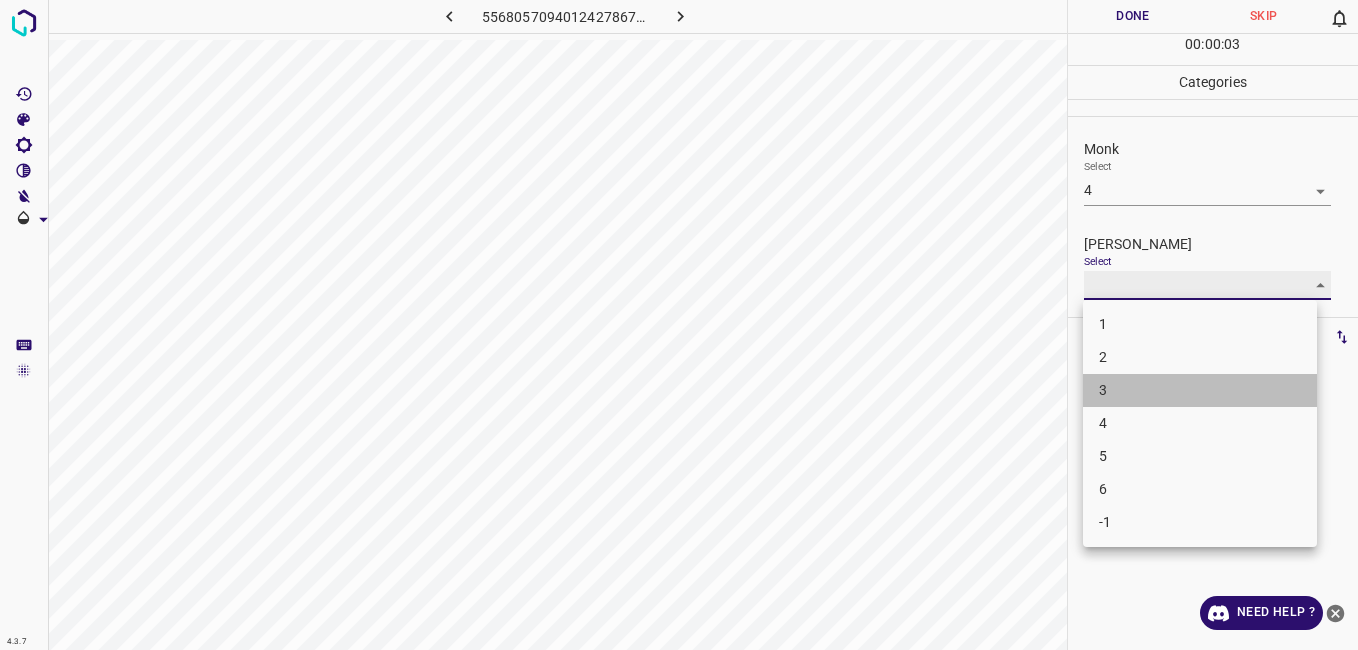 type on "3" 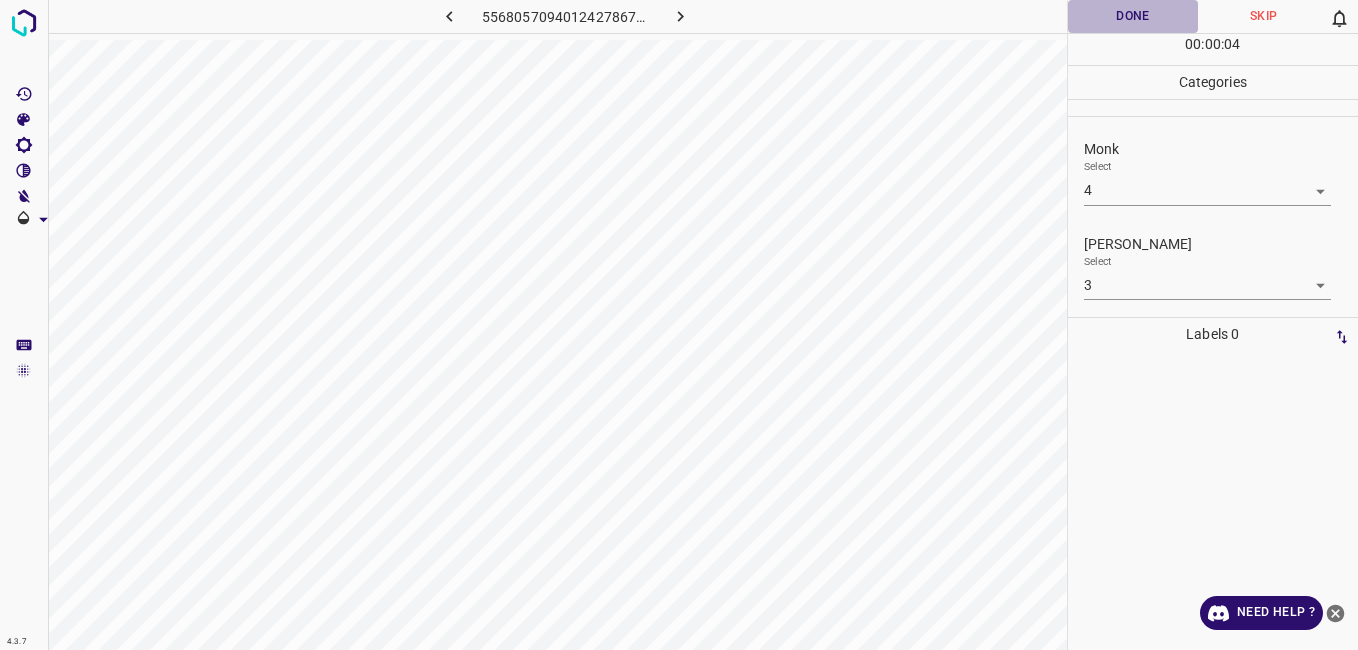 click on "Done" at bounding box center (1133, 16) 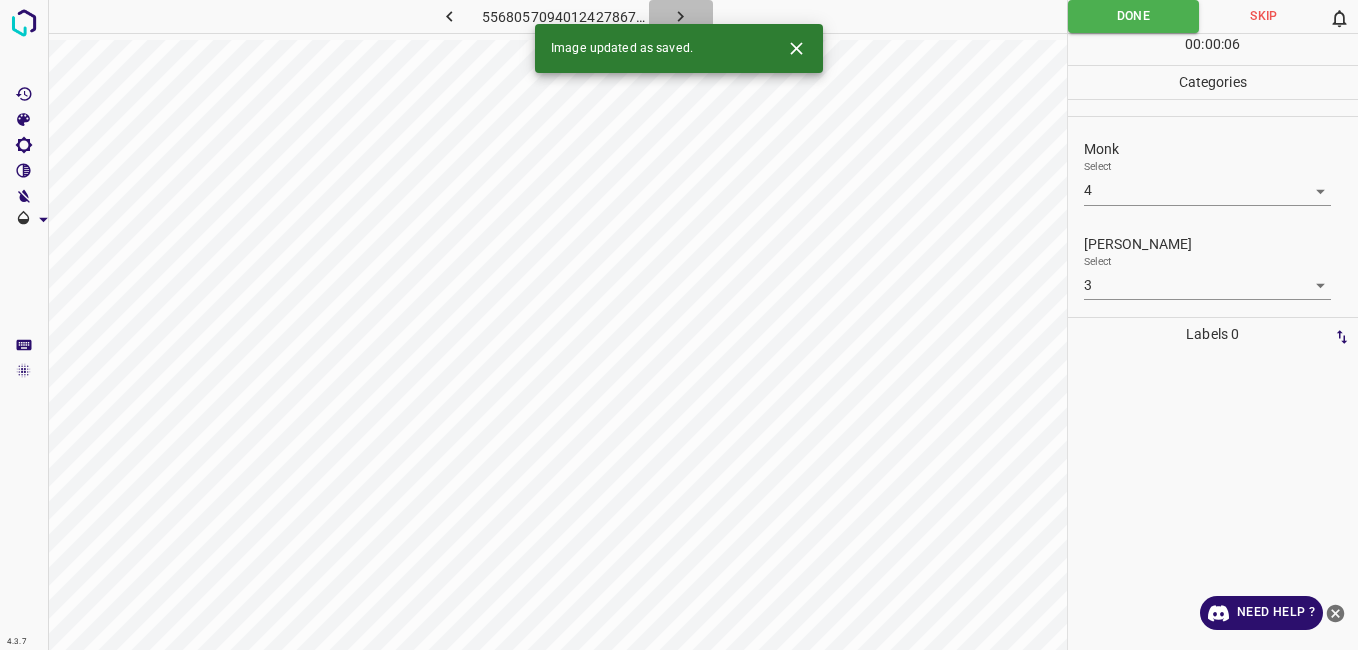 click at bounding box center (681, 16) 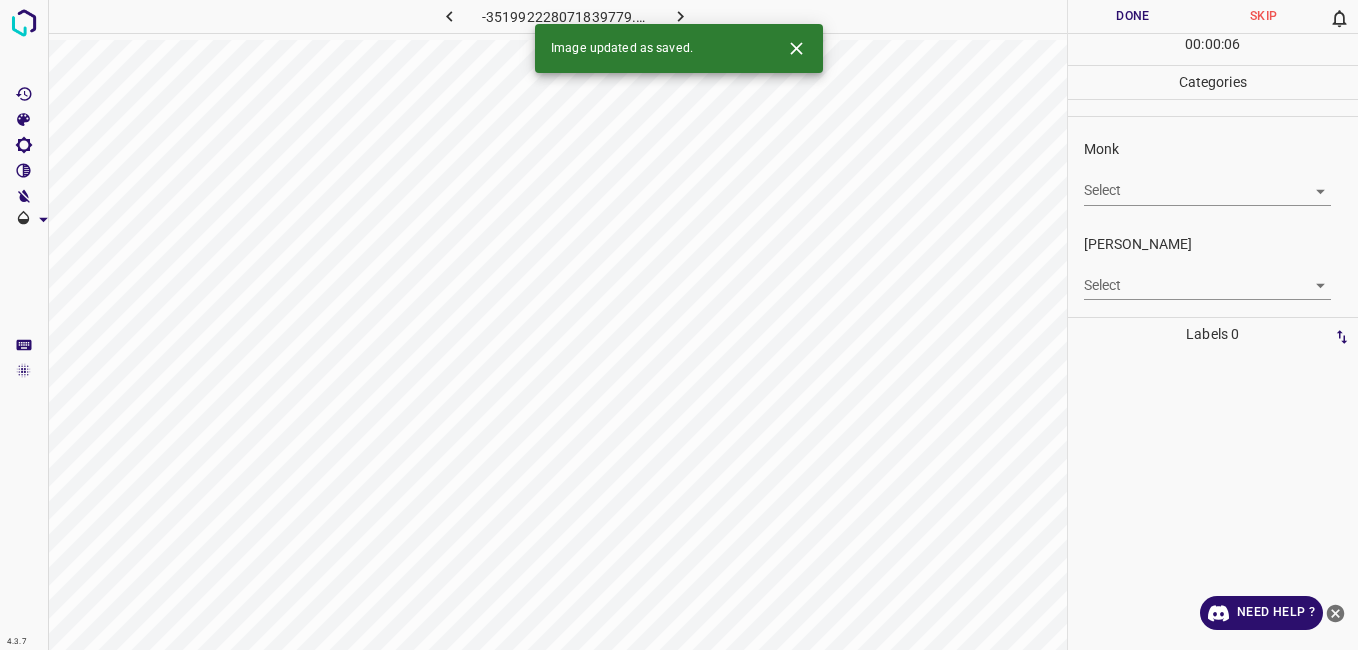 click on "Monk   Select ​" at bounding box center (1213, 172) 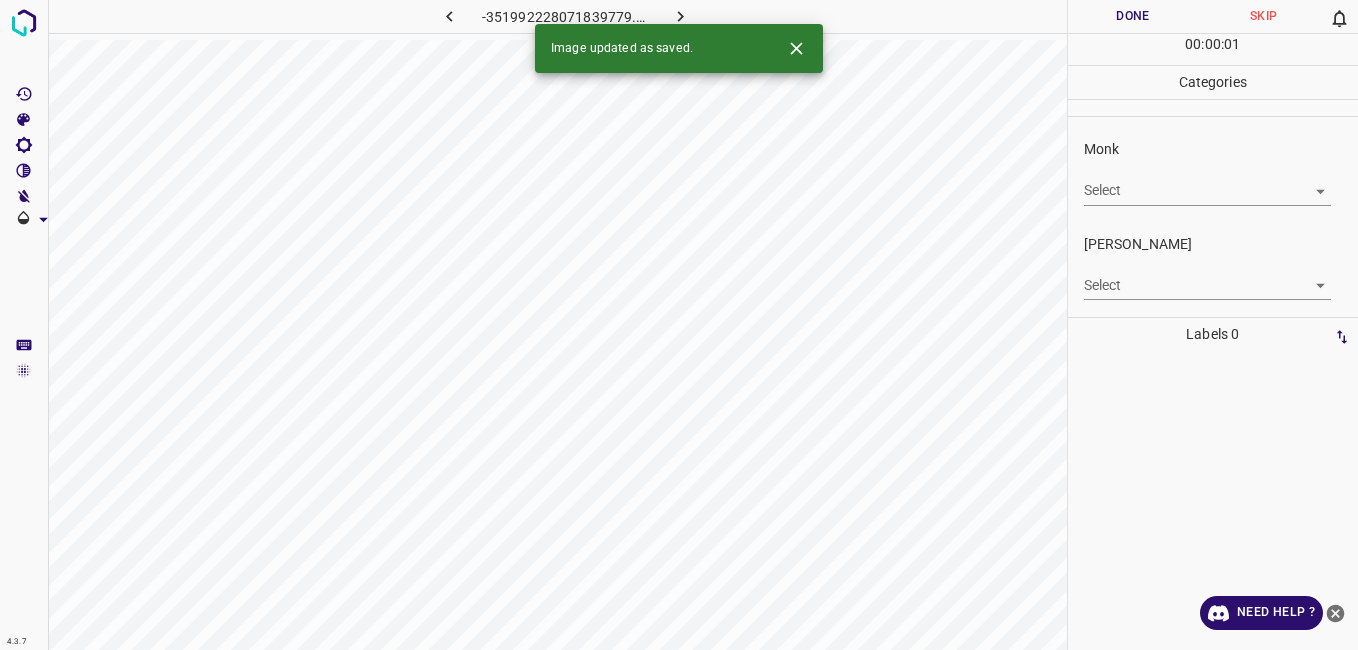 click on "4.3.7 -351992228071839779.png Done Skip 0 00   : 00   : 01   Categories Monk   Select ​  Fitzpatrick   Select ​ Labels   0 Categories 1 Monk 2  Fitzpatrick Tools Space Change between modes (Draw & Edit) I Auto labeling R Restore zoom M Zoom in N Zoom out Delete Delete selecte label Filters Z Restore filters X Saturation filter C Brightness filter V Contrast filter B Gray scale filter General O Download Image updated as saved. Need Help ? - Text - Hide - Delete" at bounding box center (679, 325) 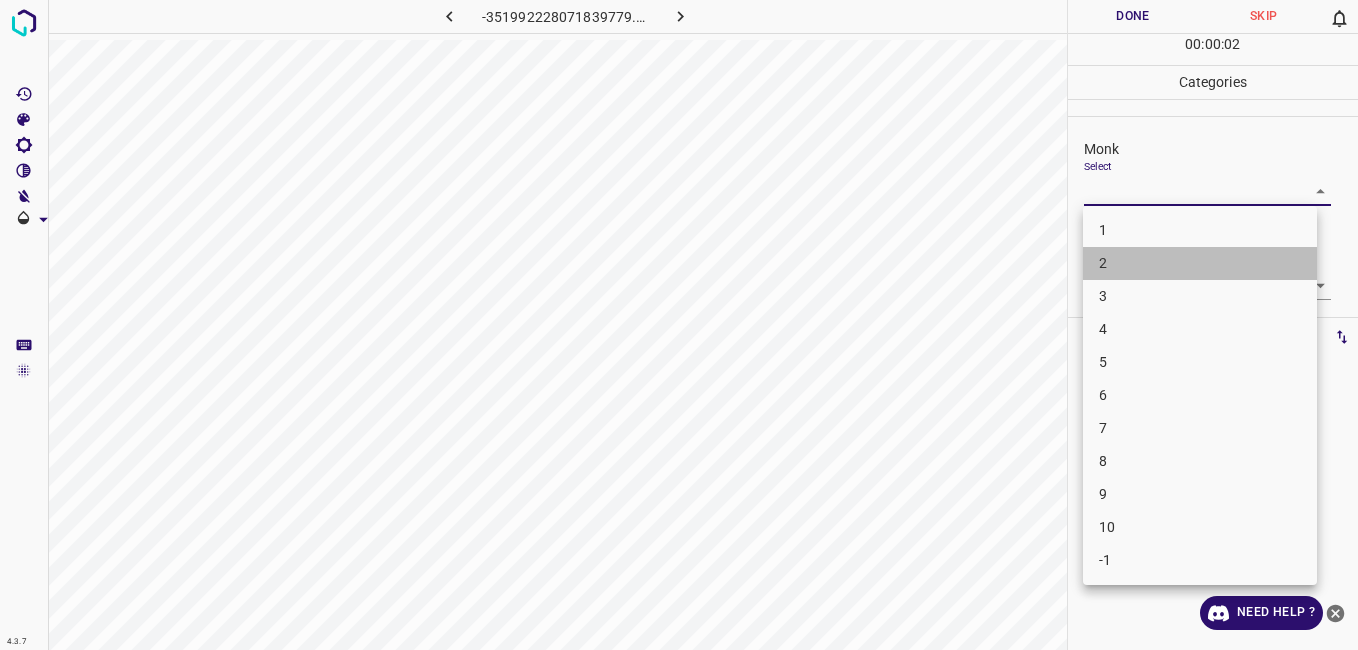click on "2" at bounding box center [1200, 263] 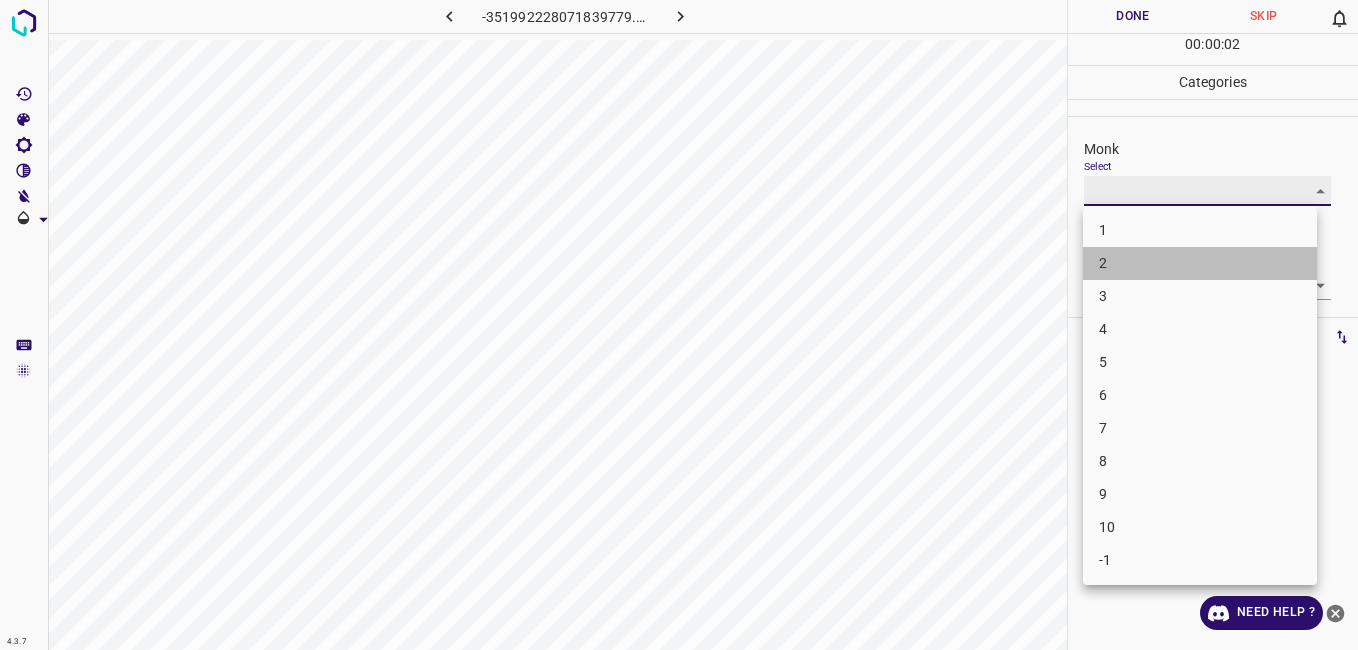 type on "2" 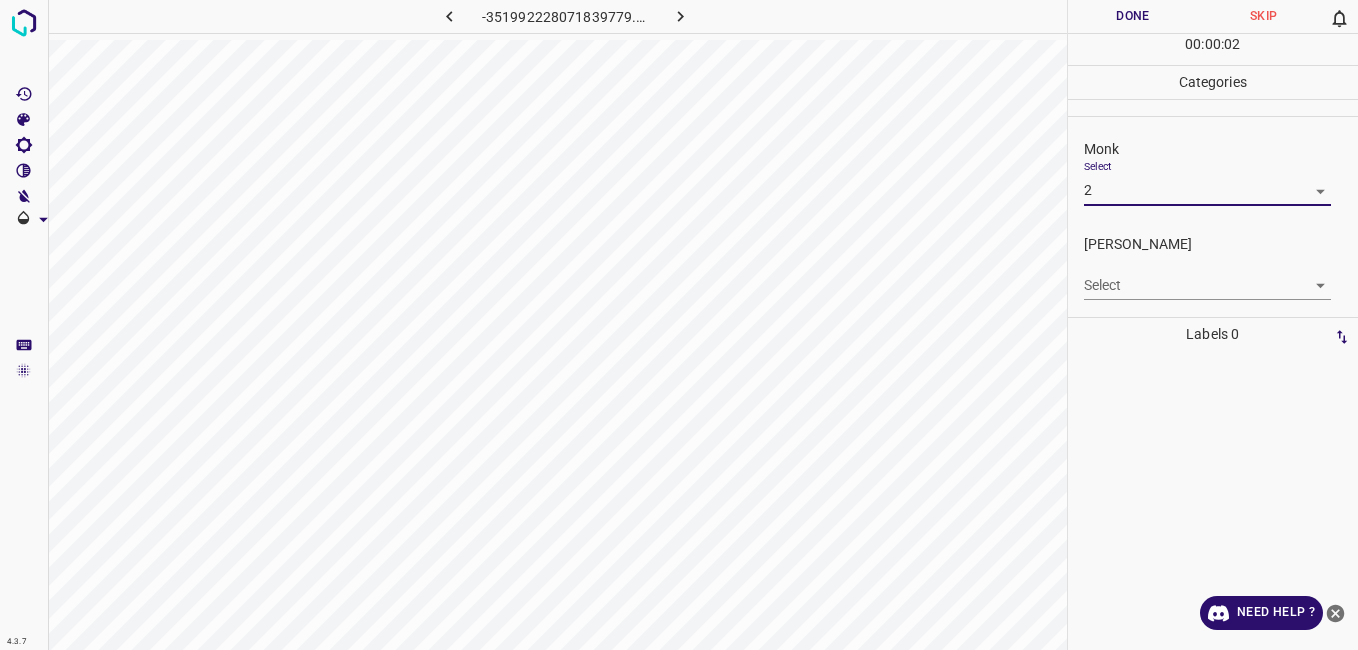click on "4.3.7 -351992228071839779.png Done Skip 0 00   : 00   : 02   Categories Monk   Select 2 2  Fitzpatrick   Select ​ Labels   0 Categories 1 Monk 2  Fitzpatrick Tools Space Change between modes (Draw & Edit) I Auto labeling R Restore zoom M Zoom in N Zoom out Delete Delete selecte label Filters Z Restore filters X Saturation filter C Brightness filter V Contrast filter B Gray scale filter General O Download Need Help ? - Text - Hide - Delete" at bounding box center (679, 325) 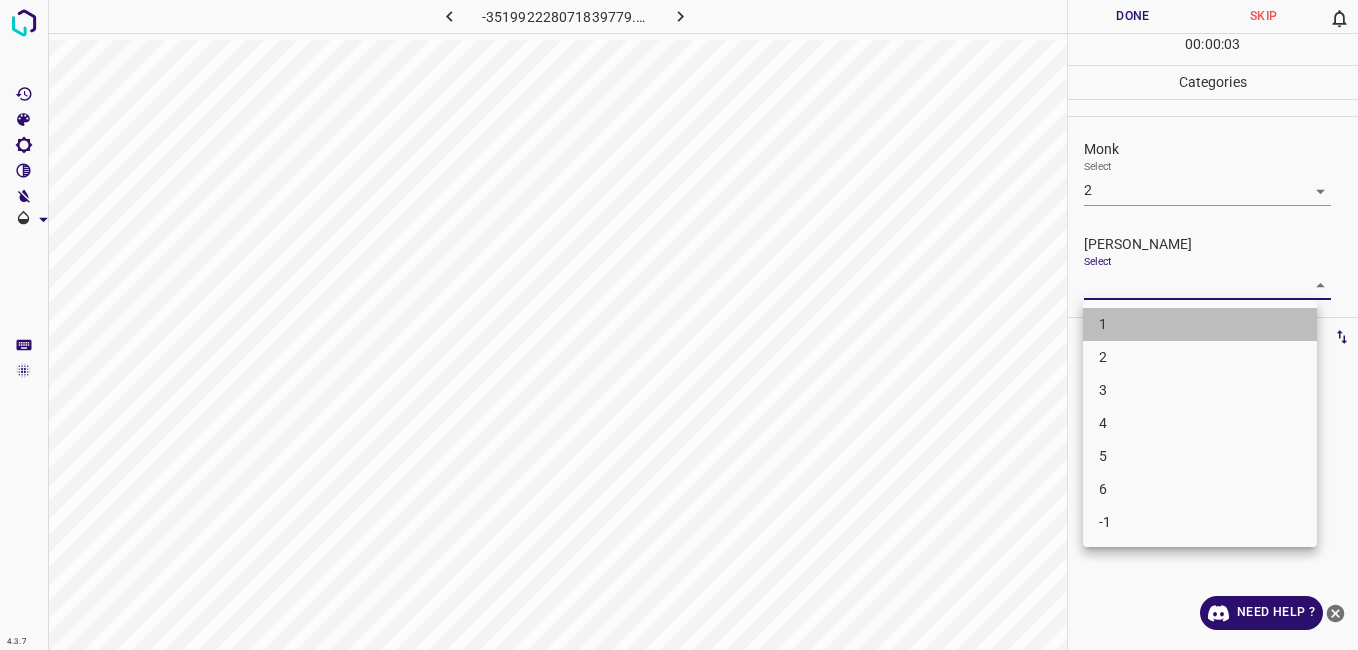 click on "1" at bounding box center [1200, 324] 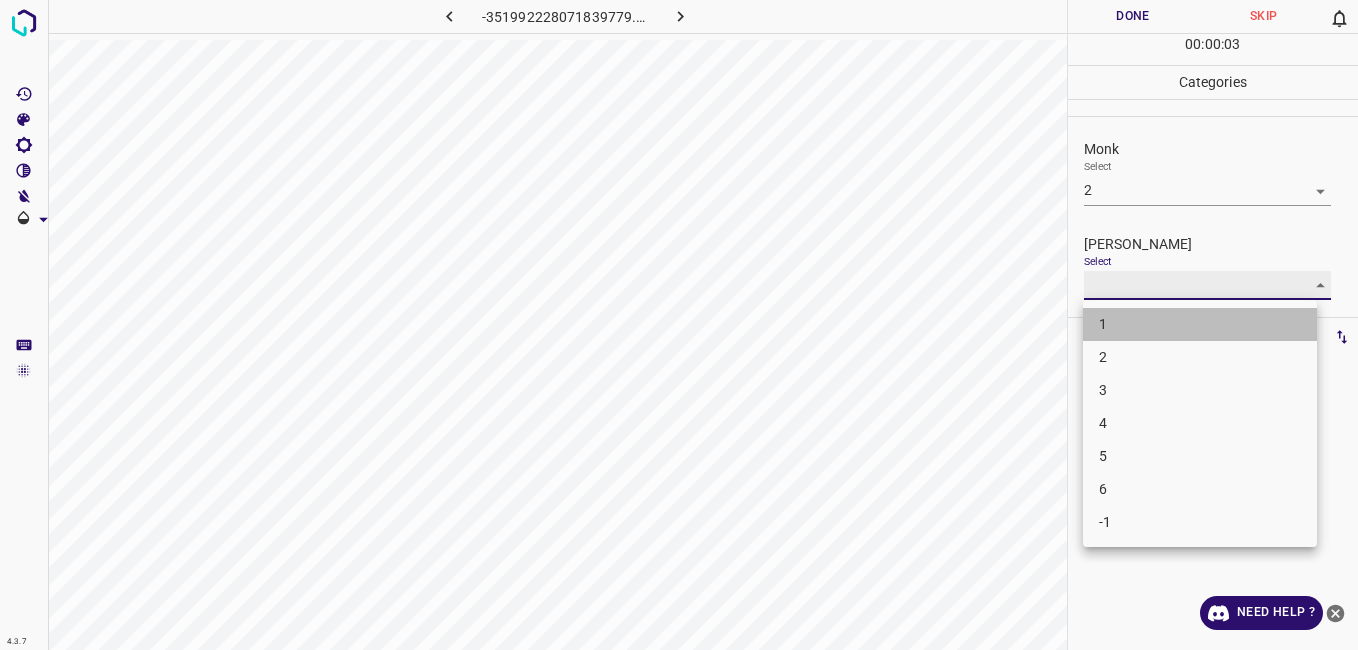 type on "1" 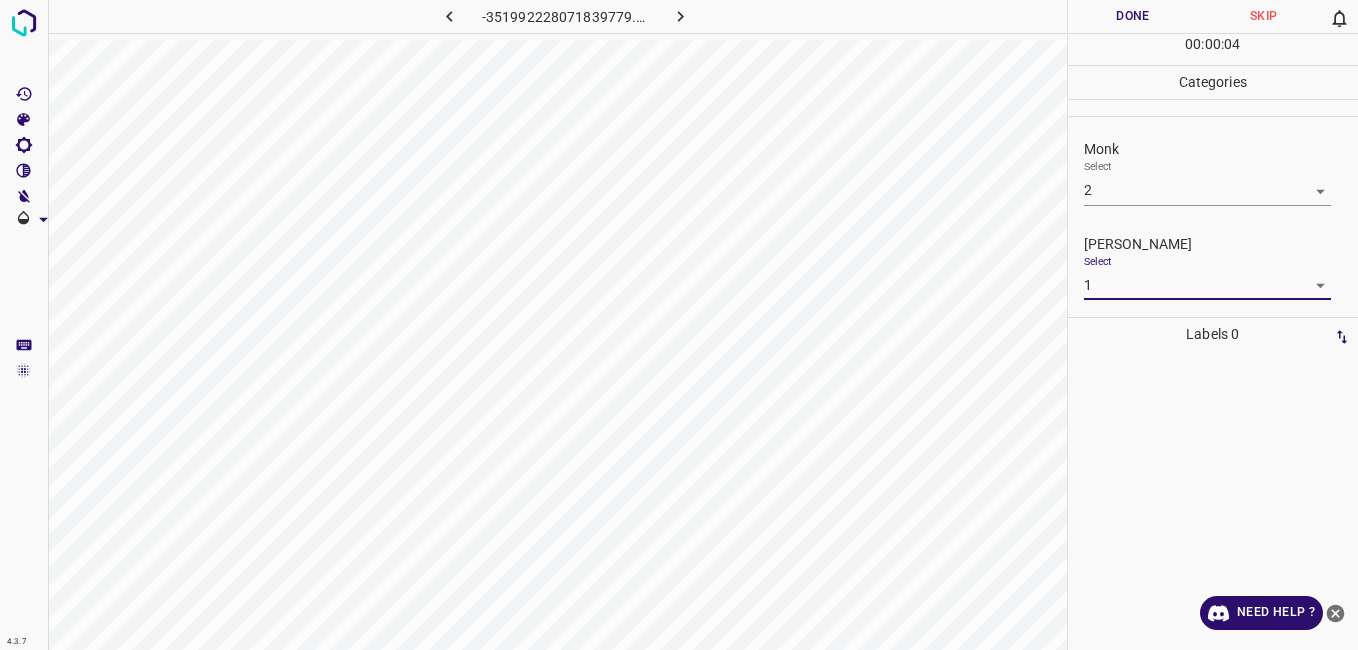 click on "Done" at bounding box center [1133, 16] 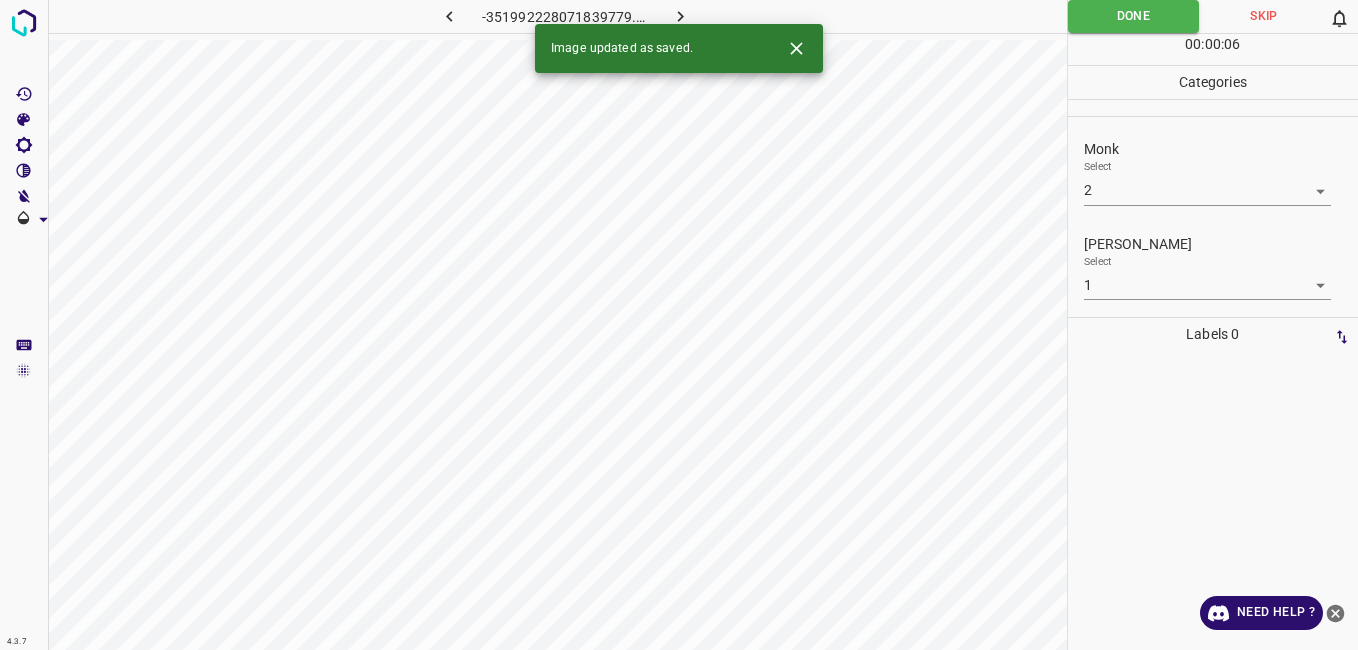 click 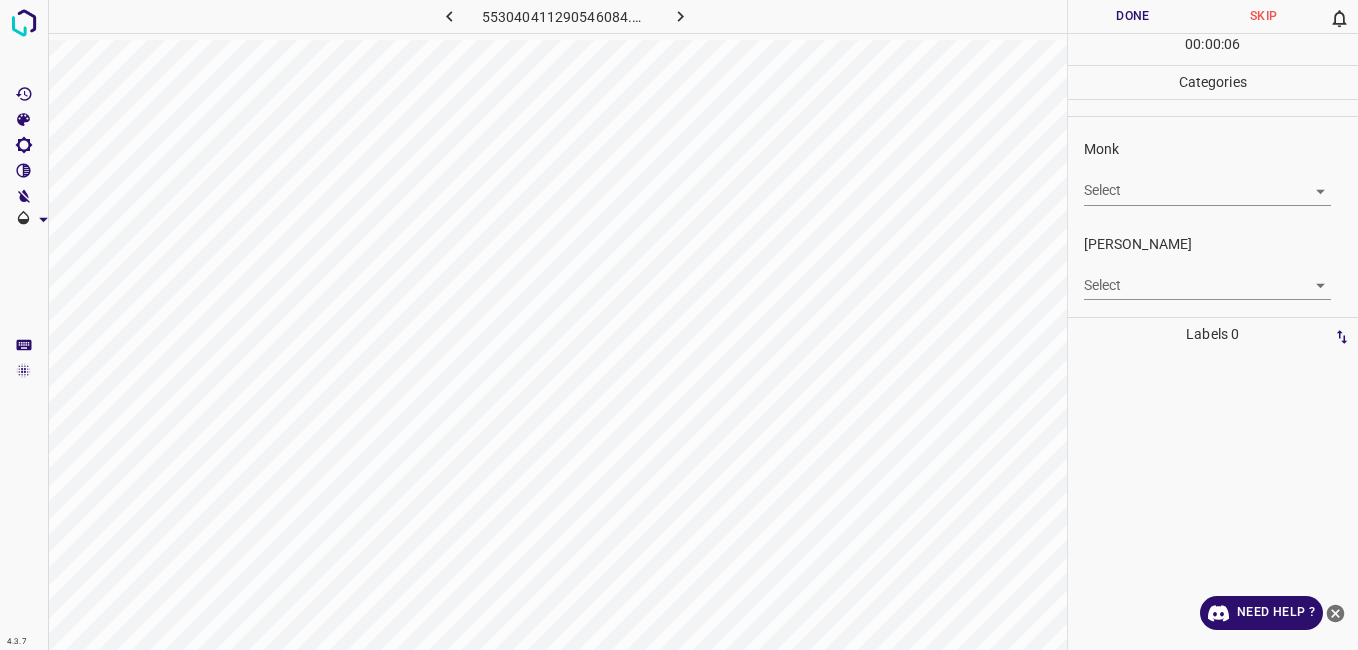 click on "Monk   Select ​" at bounding box center (1213, 172) 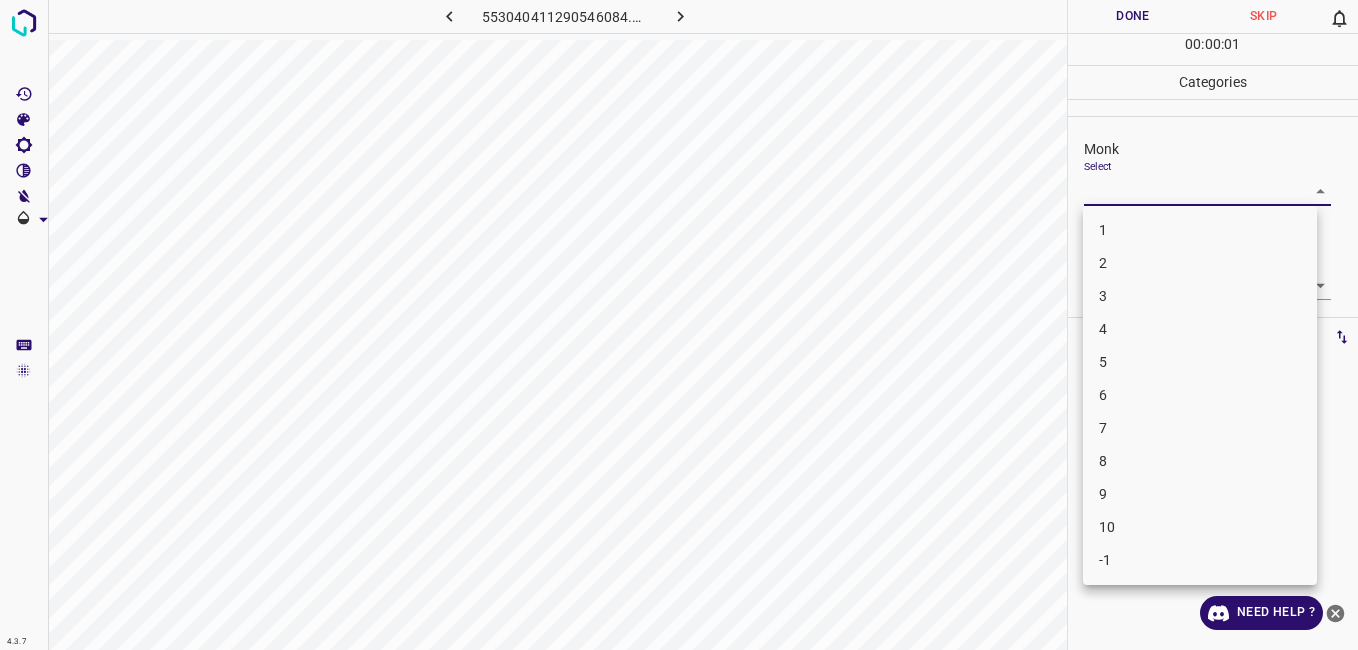 click on "4.3.7 553040411290546084.png Done Skip 0 00   : 00   : 01   Categories Monk   Select ​  Fitzpatrick   Select ​ Labels   0 Categories 1 Monk 2  Fitzpatrick Tools Space Change between modes (Draw & Edit) I Auto labeling R Restore zoom M Zoom in N Zoom out Delete Delete selecte label Filters Z Restore filters X Saturation filter C Brightness filter V Contrast filter B Gray scale filter General O Download Need Help ? - Text - Hide - Delete 1 2 3 4 5 6 7 8 9 10 -1" at bounding box center [679, 325] 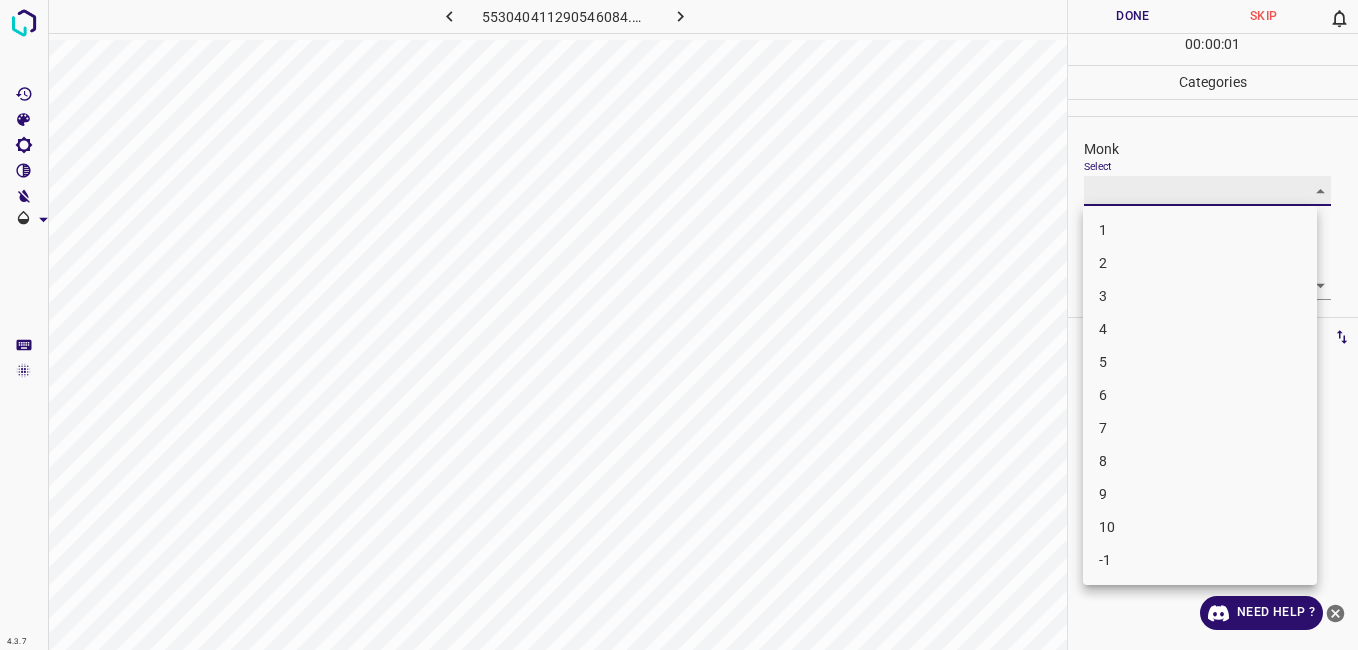 type on "4" 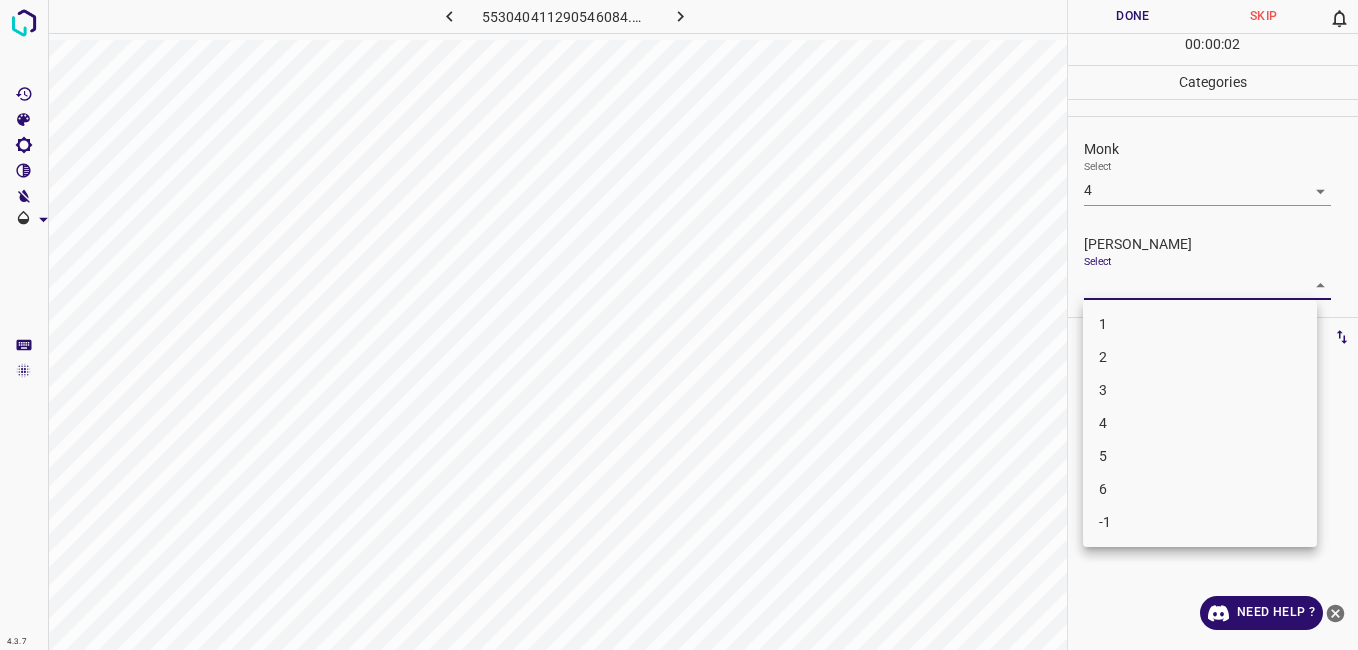 click on "4.3.7 553040411290546084.png Done Skip 0 00   : 00   : 02   Categories Monk   Select 4 4  Fitzpatrick   Select ​ Labels   0 Categories 1 Monk 2  Fitzpatrick Tools Space Change between modes (Draw & Edit) I Auto labeling R Restore zoom M Zoom in N Zoom out Delete Delete selecte label Filters Z Restore filters X Saturation filter C Brightness filter V Contrast filter B Gray scale filter General O Download Need Help ? - Text - Hide - Delete 1 2 3 4 5 6 -1" at bounding box center [679, 325] 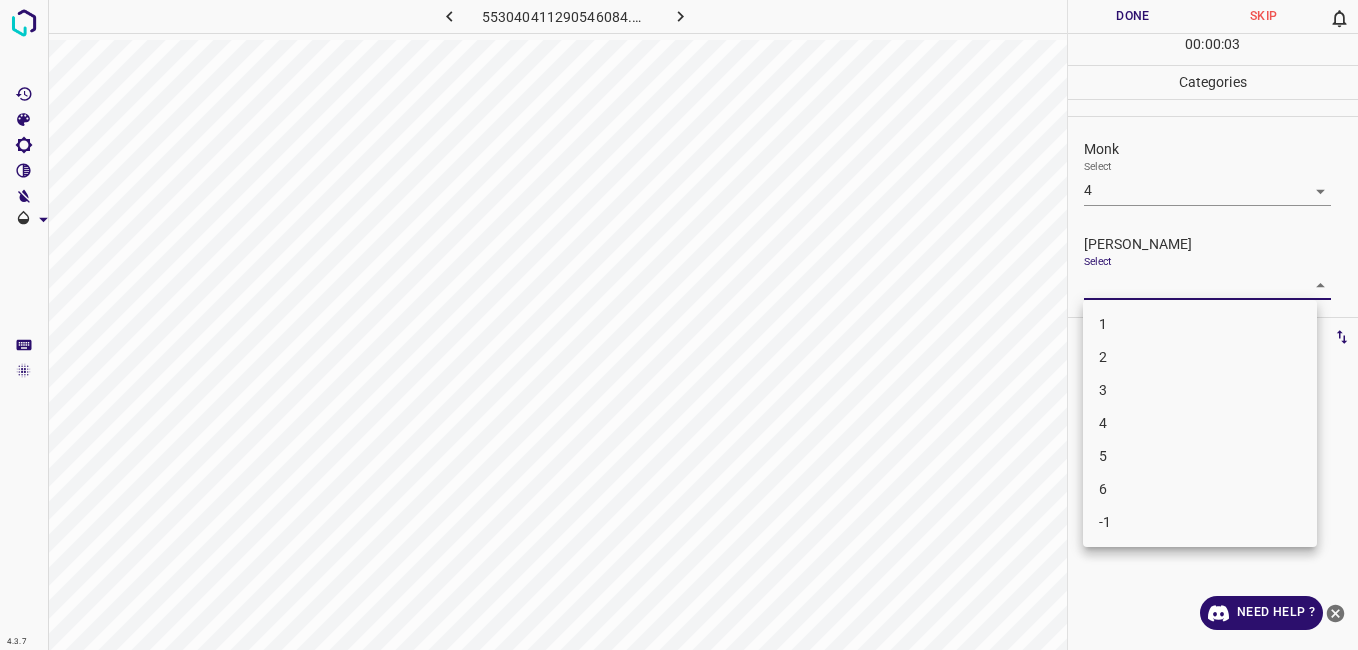 click on "3" at bounding box center (1200, 390) 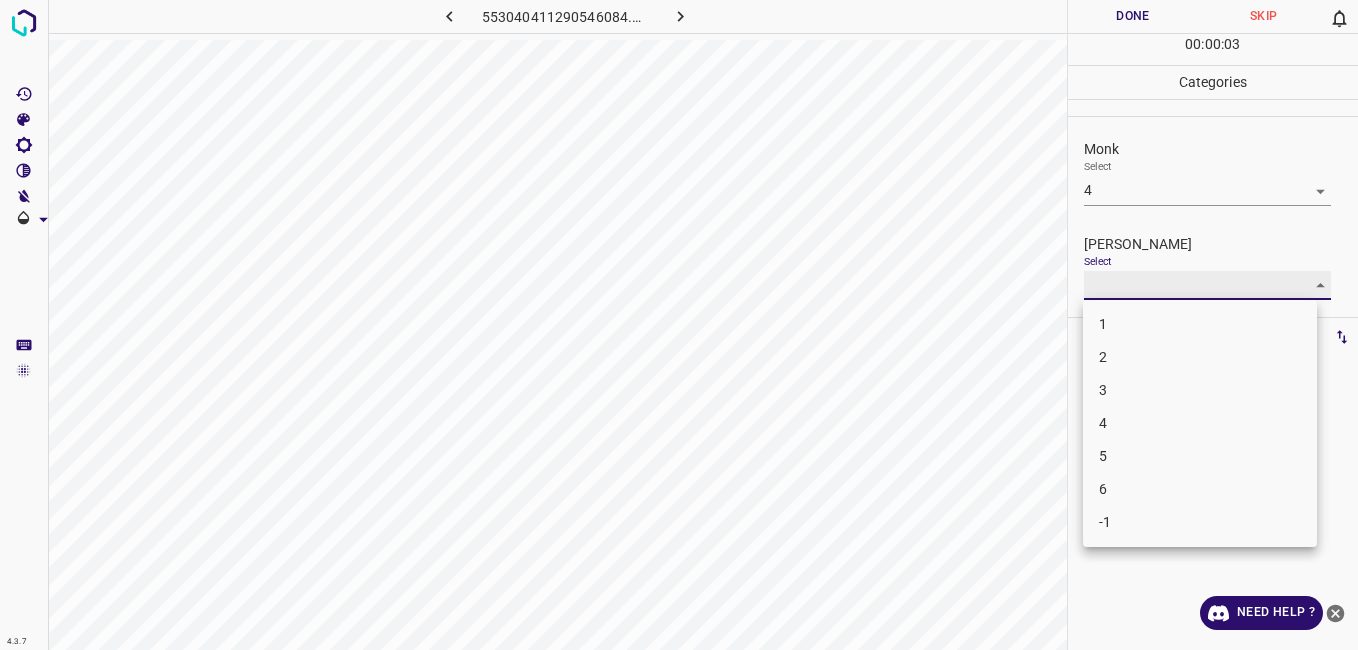 type on "3" 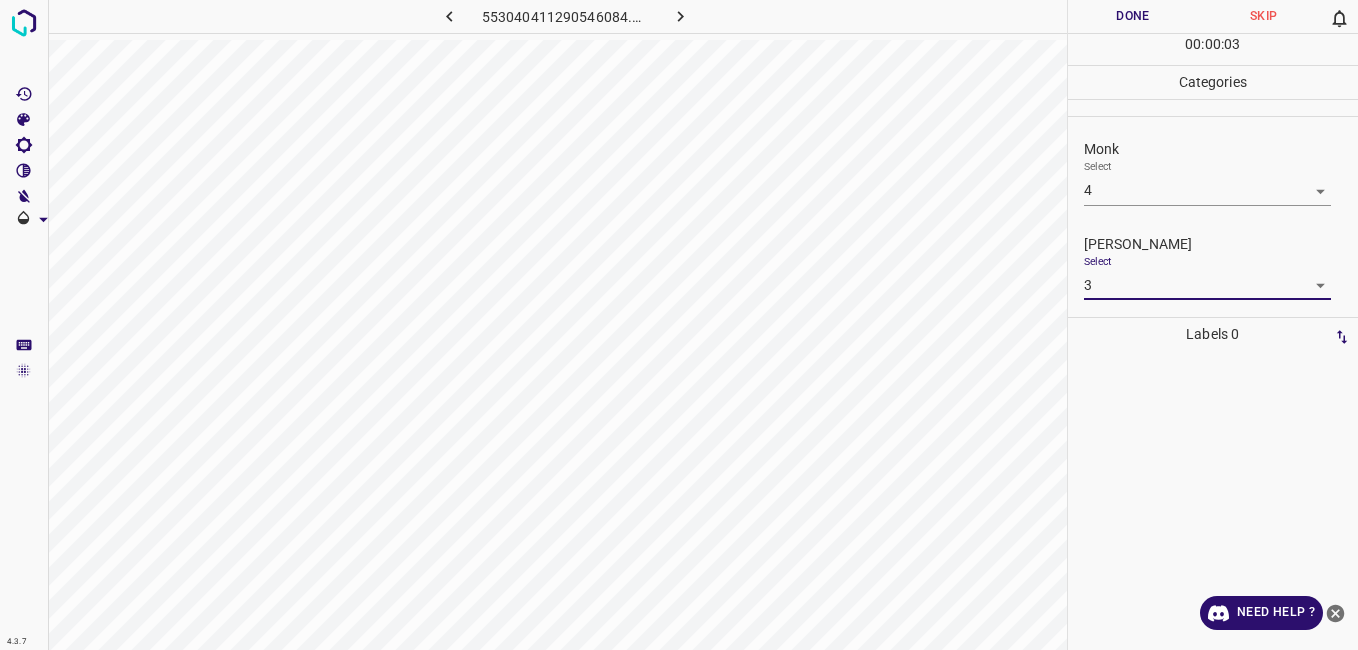 click on "Done" at bounding box center [1133, 16] 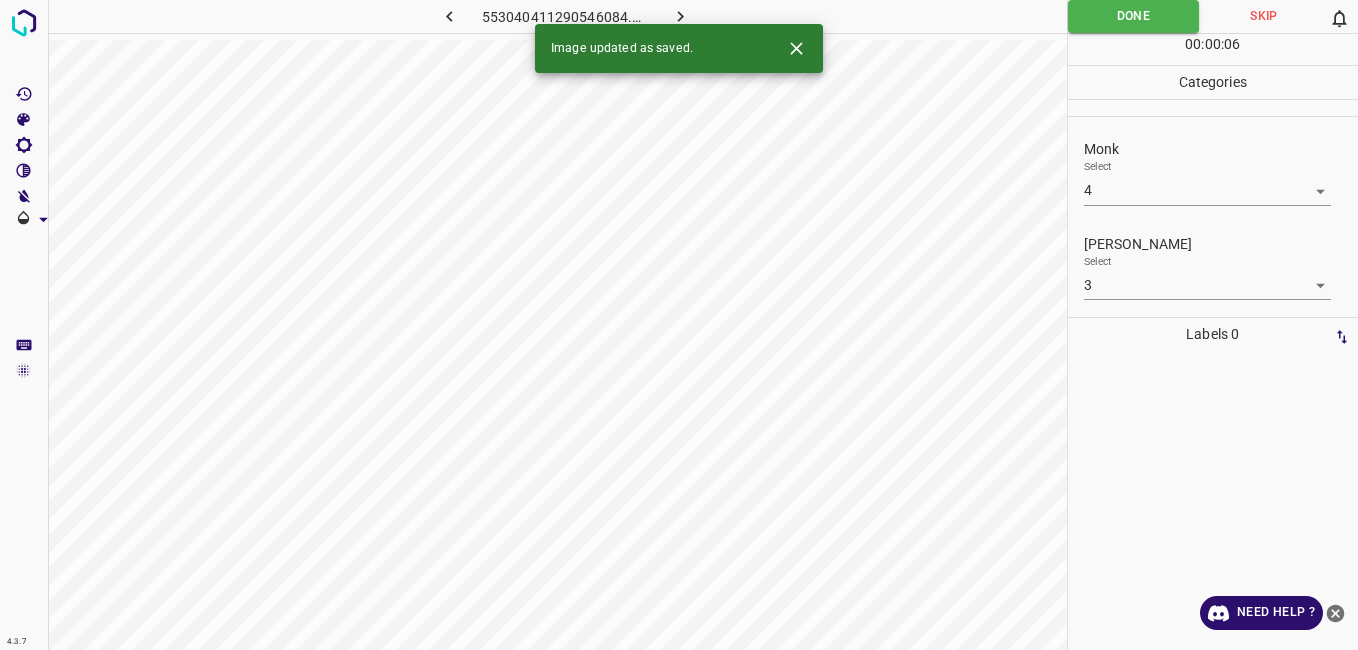 click 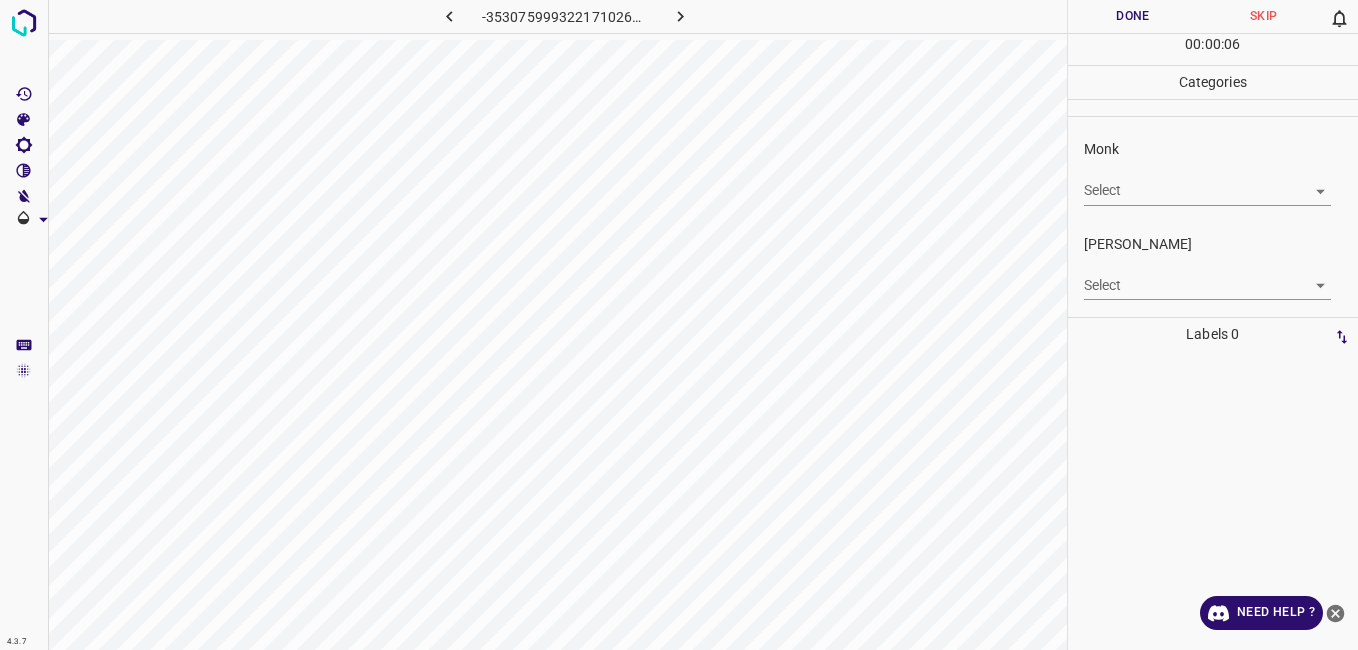 click on "4.3.7 -3530759993221710263.png Done Skip 0 00   : 00   : 06   Categories Monk   Select ​  Fitzpatrick   Select ​ Labels   0 Categories 1 Monk 2  Fitzpatrick Tools Space Change between modes (Draw & Edit) I Auto labeling R Restore zoom M Zoom in N Zoom out Delete Delete selecte label Filters Z Restore filters X Saturation filter C Brightness filter V Contrast filter B Gray scale filter General O Download Need Help ? - Text - Hide - Delete" at bounding box center [679, 325] 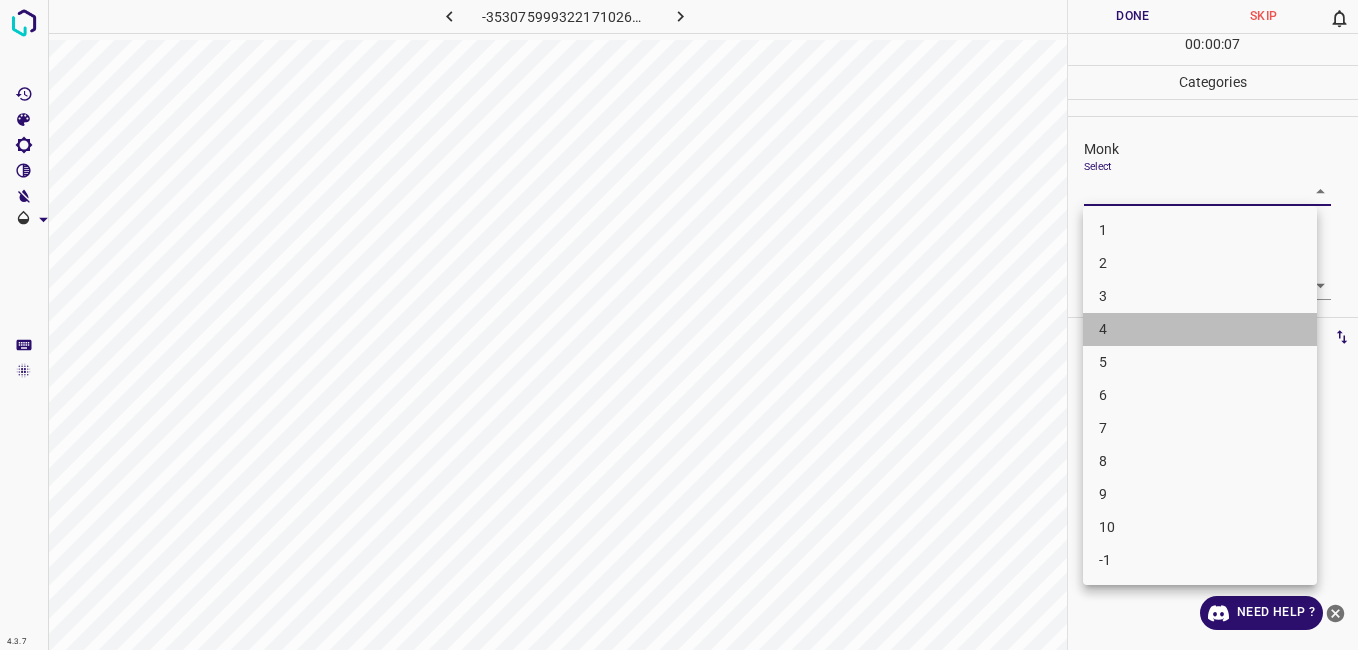 click on "4" at bounding box center (1200, 329) 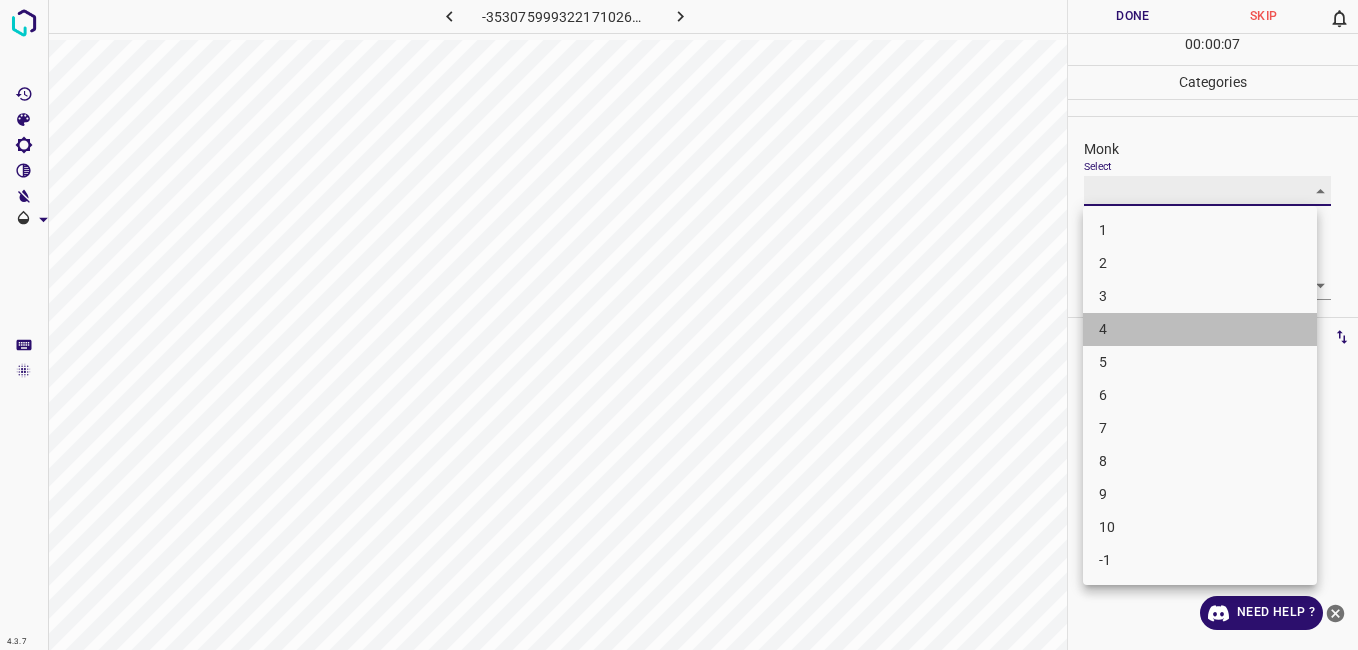 type on "4" 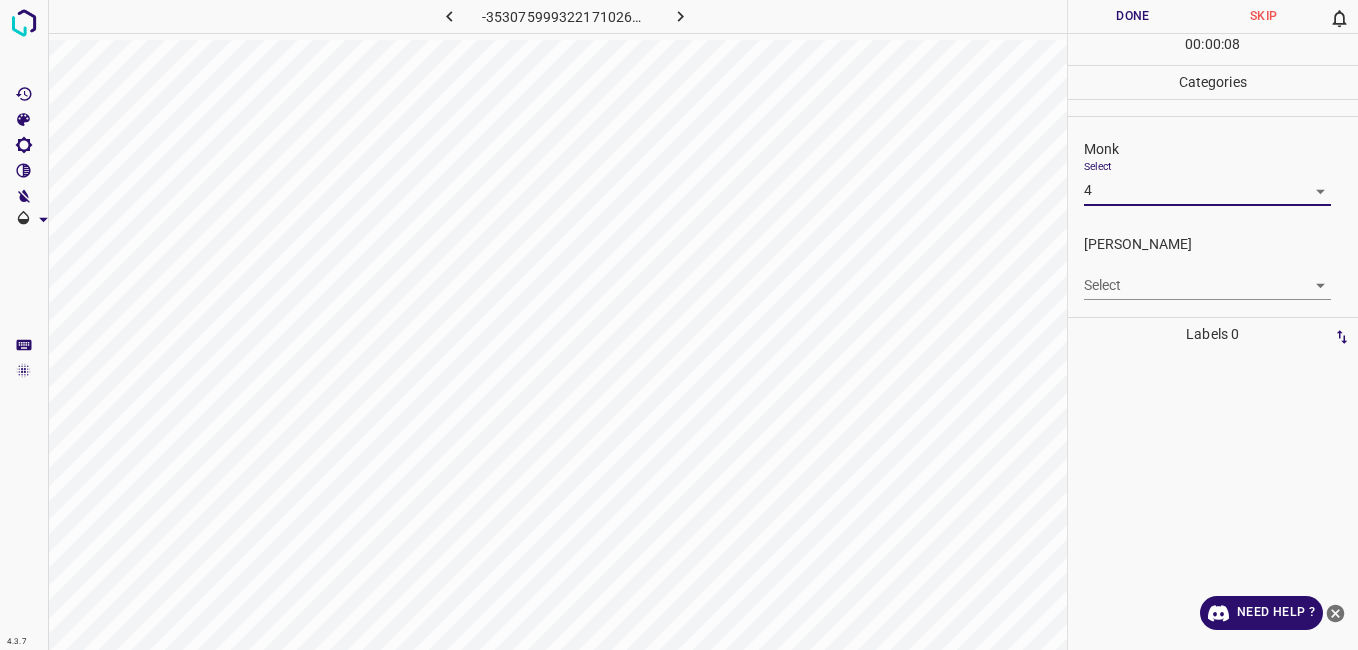 click on "4.3.7 -3530759993221710263.png Done Skip 0 00   : 00   : 08   Categories Monk   Select 4 4  Fitzpatrick   Select ​ Labels   0 Categories 1 Monk 2  Fitzpatrick Tools Space Change between modes (Draw & Edit) I Auto labeling R Restore zoom M Zoom in N Zoom out Delete Delete selecte label Filters Z Restore filters X Saturation filter C Brightness filter V Contrast filter B Gray scale filter General O Download Need Help ? - Text - Hide - Delete" at bounding box center [679, 325] 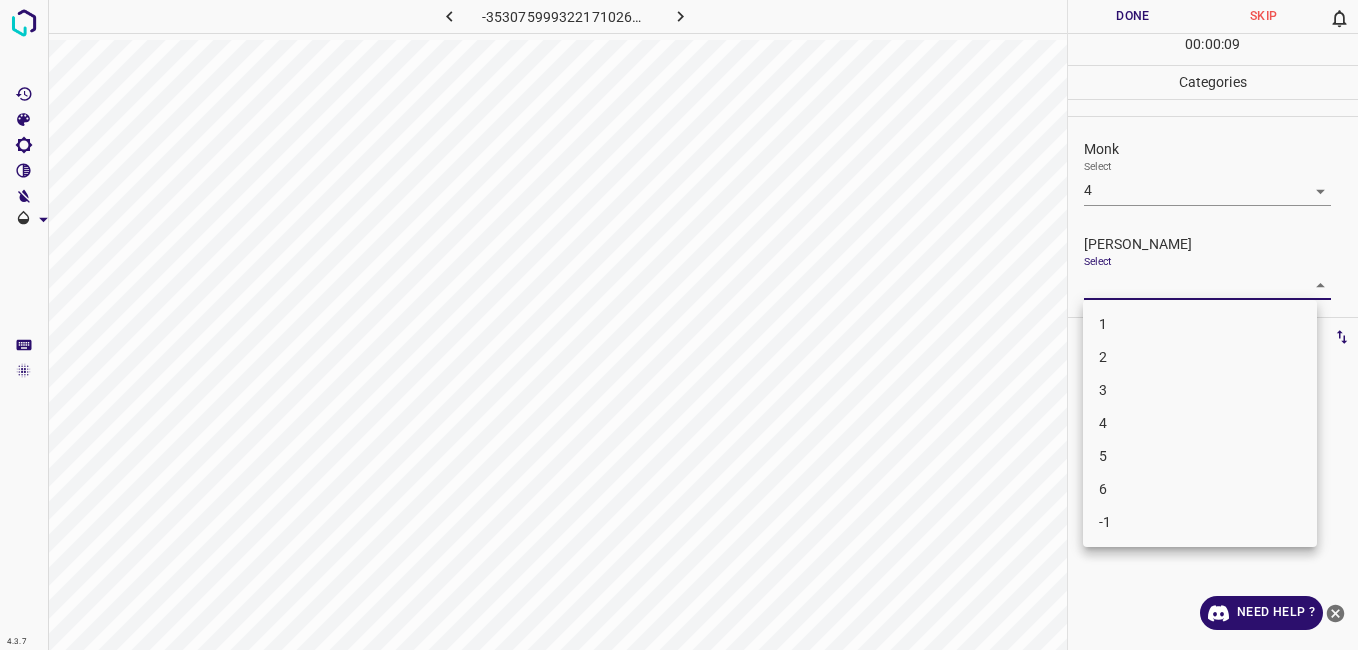 click on "3" at bounding box center [1200, 390] 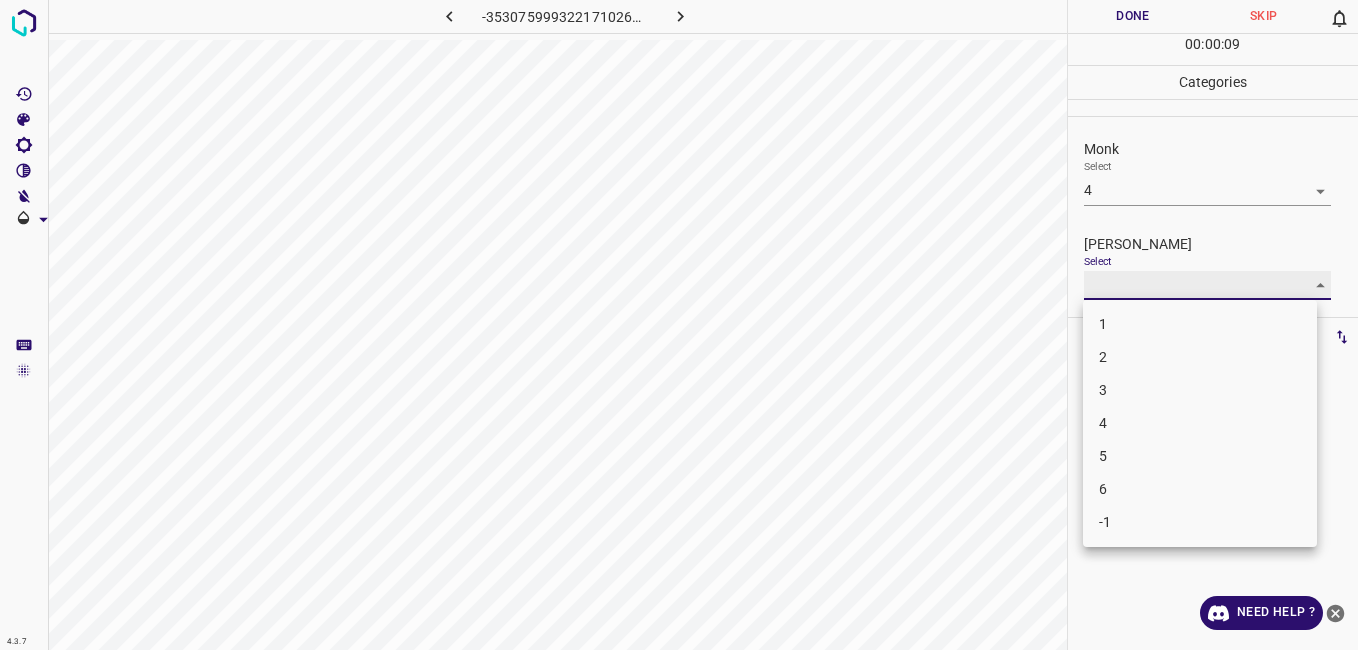 type on "3" 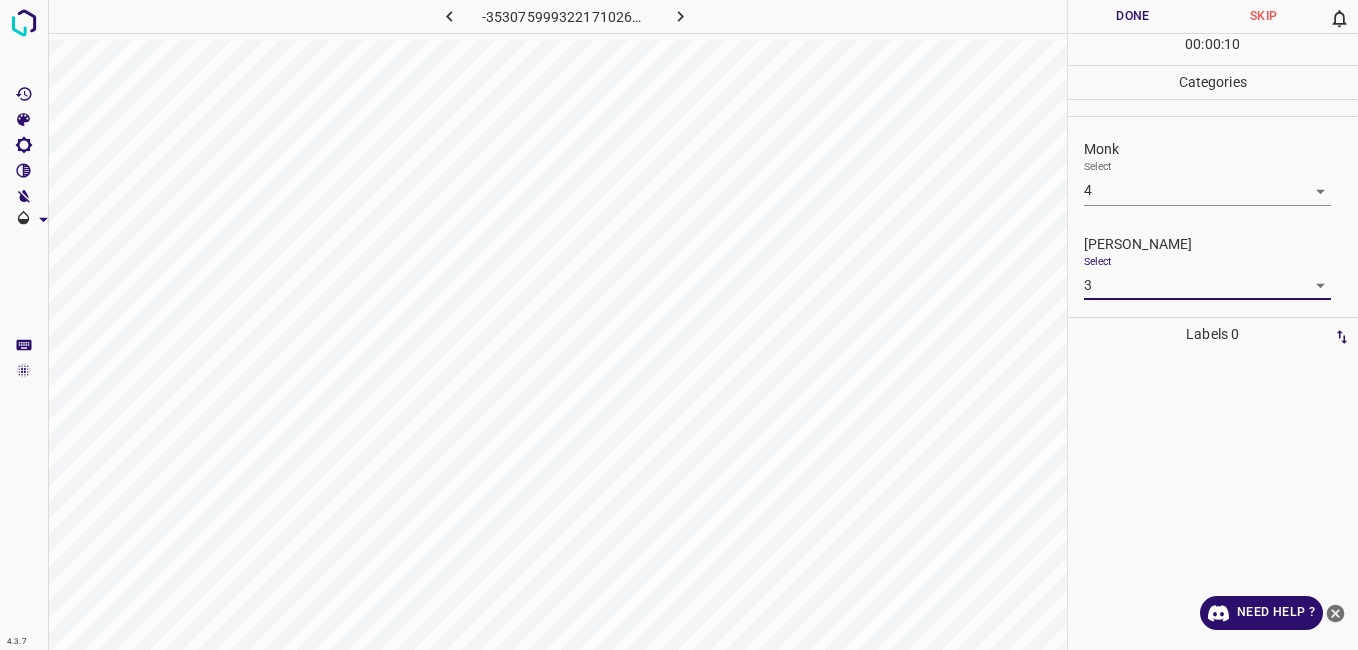 click on "Done" at bounding box center [1133, 16] 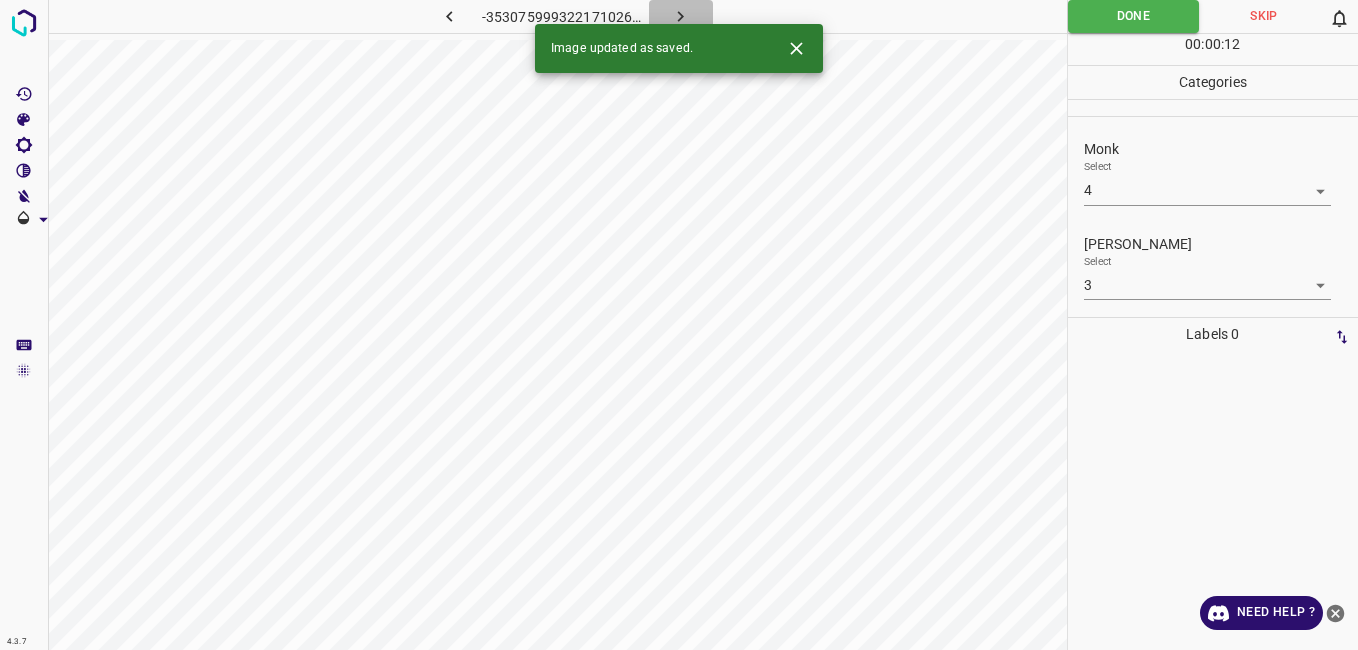 click 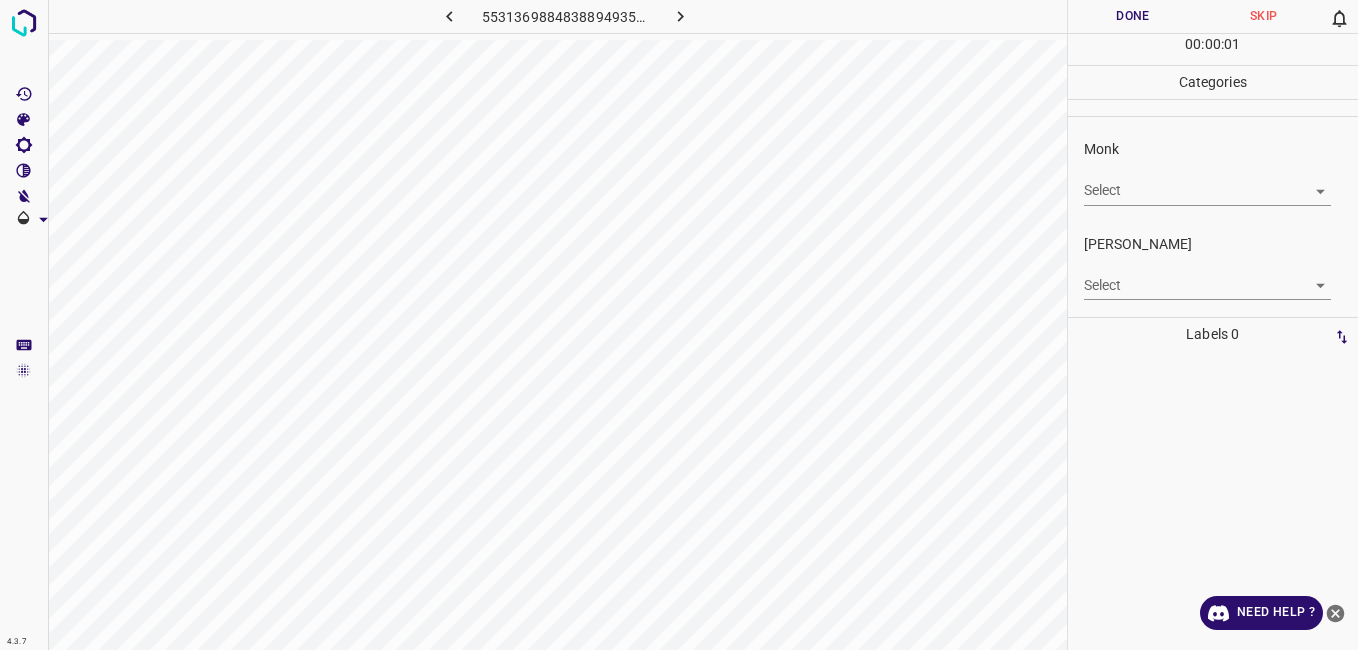 click on "4.3.7 5531369884838894935.png Done Skip 0 00   : 00   : 01   Categories Monk   Select ​  Fitzpatrick   Select ​ Labels   0 Categories 1 Monk 2  Fitzpatrick Tools Space Change between modes (Draw & Edit) I Auto labeling R Restore zoom M Zoom in N Zoom out Delete Delete selecte label Filters Z Restore filters X Saturation filter C Brightness filter V Contrast filter B Gray scale filter General O Download Need Help ? - Text - Hide - Delete" at bounding box center (679, 325) 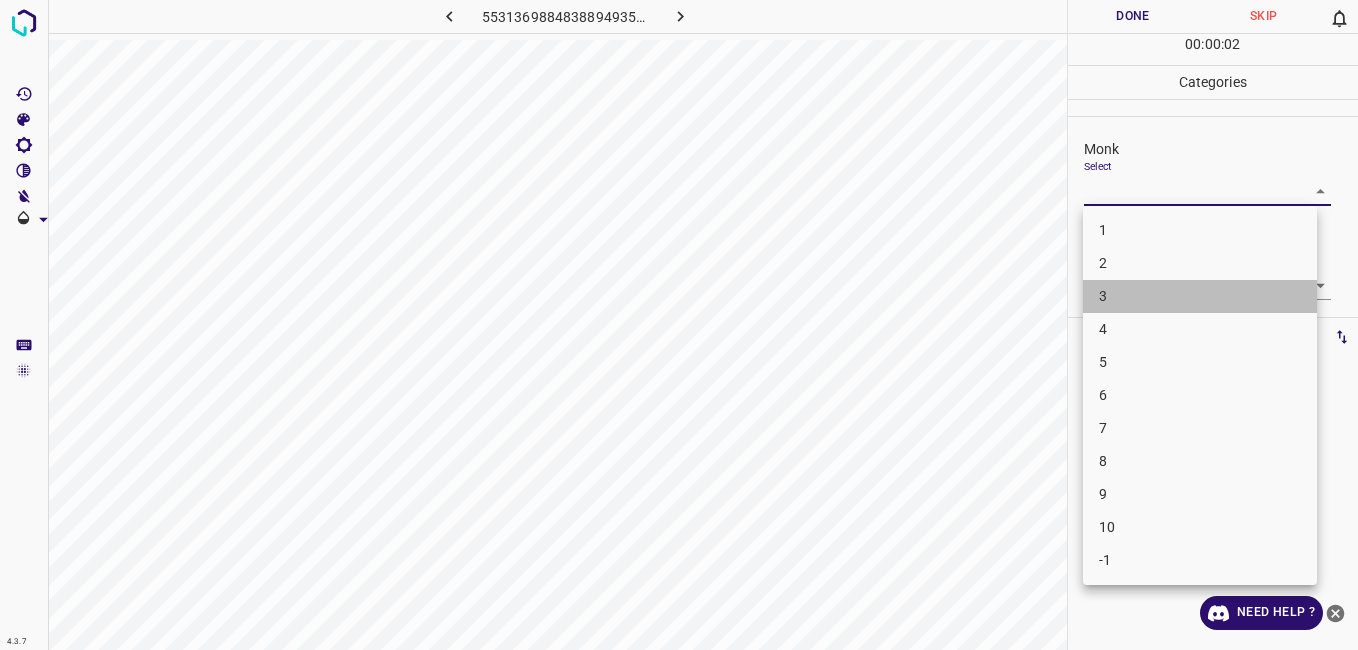 click on "3" at bounding box center (1200, 296) 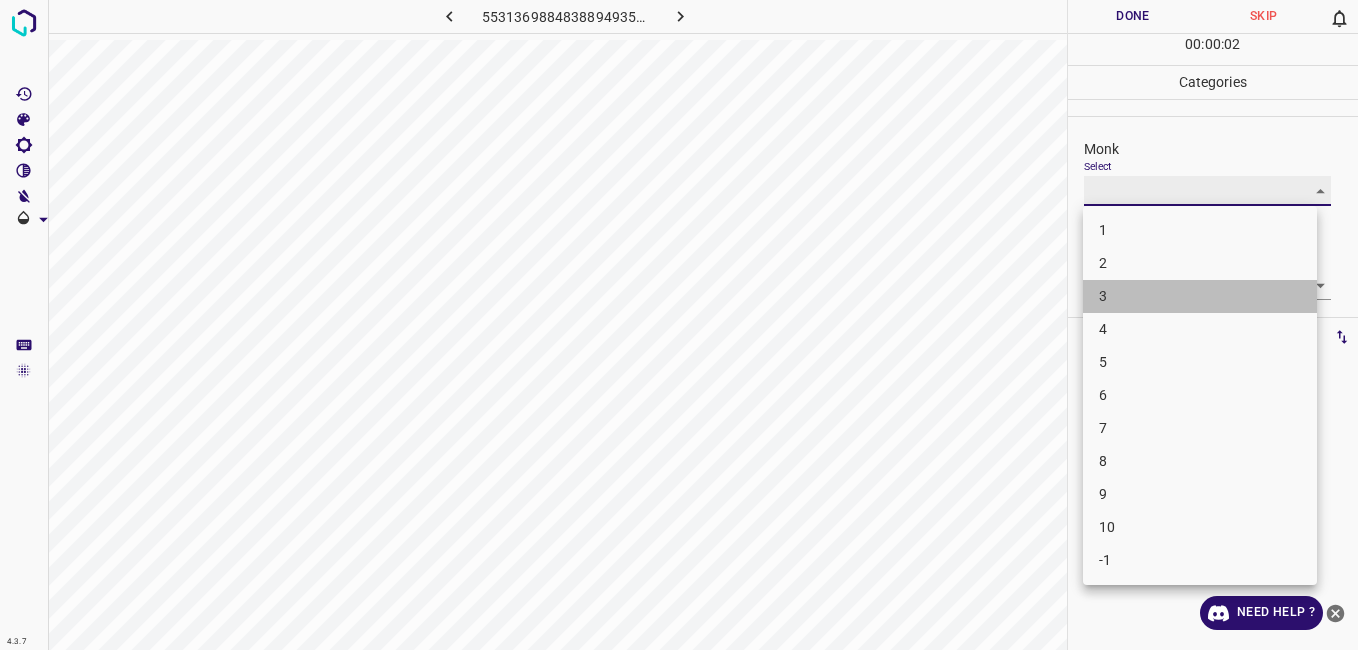 type on "3" 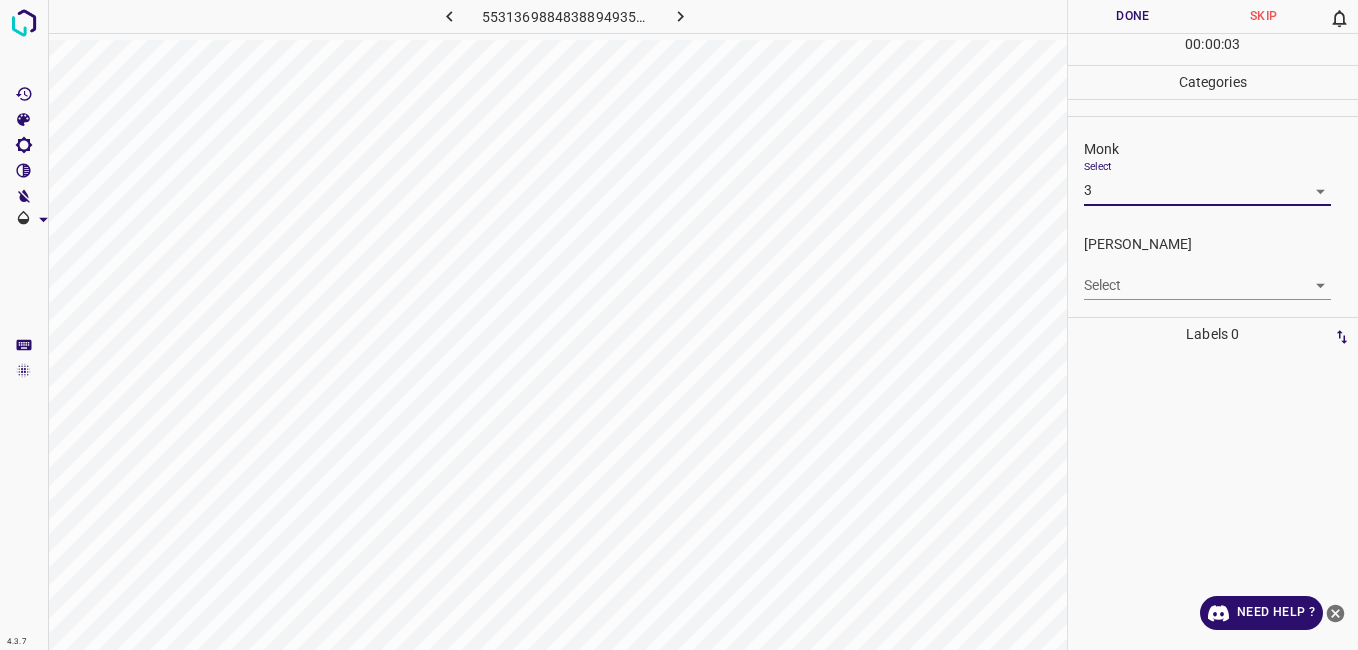 click on "4.3.7 5531369884838894935.png Done Skip 0 00   : 00   : 03   Categories Monk   Select 3 3  Fitzpatrick   Select ​ Labels   0 Categories 1 Monk 2  Fitzpatrick Tools Space Change between modes (Draw & Edit) I Auto labeling R Restore zoom M Zoom in N Zoom out Delete Delete selecte label Filters Z Restore filters X Saturation filter C Brightness filter V Contrast filter B Gray scale filter General O Download Need Help ? - Text - Hide - Delete" at bounding box center [679, 325] 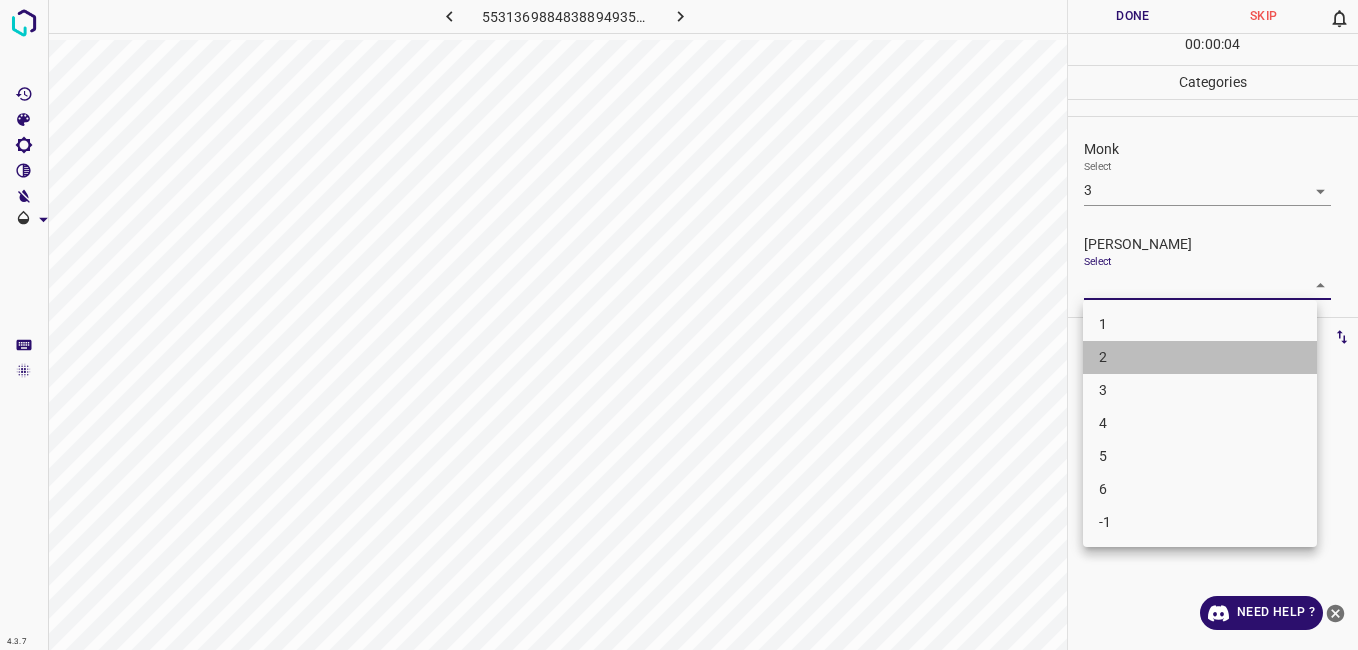 click on "2" at bounding box center [1200, 357] 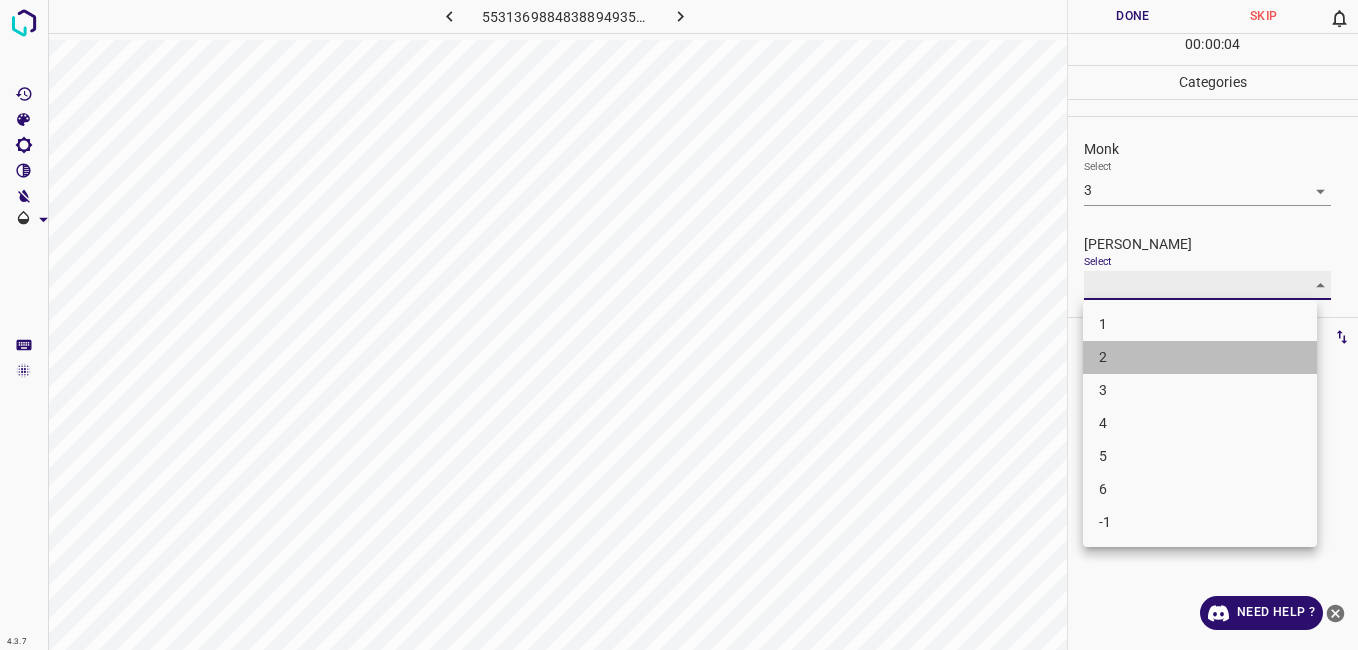 type on "2" 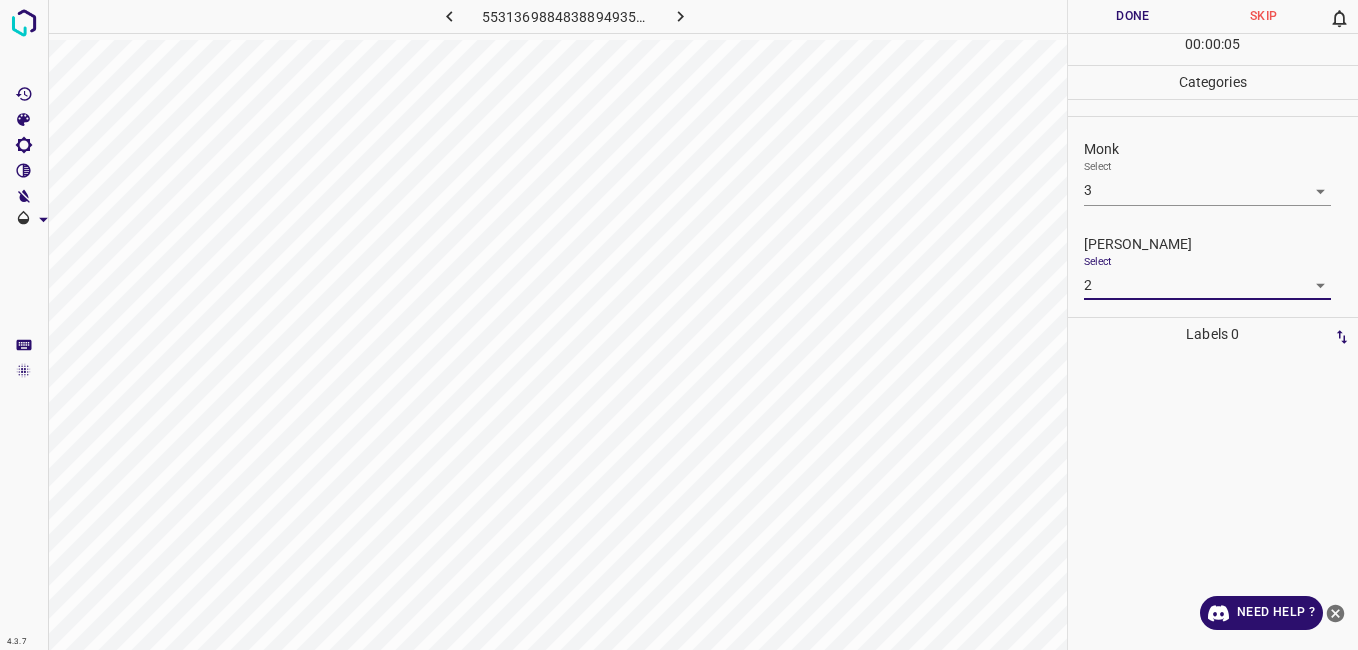 click on "Done" at bounding box center (1133, 16) 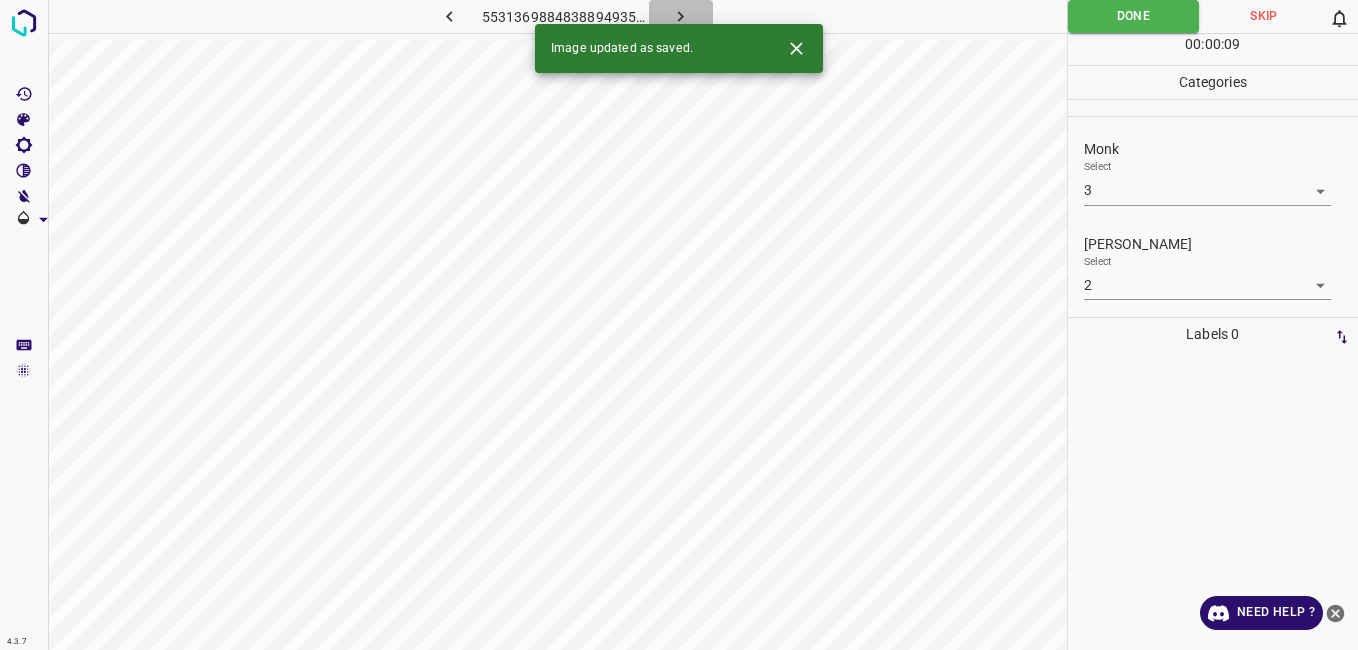 click 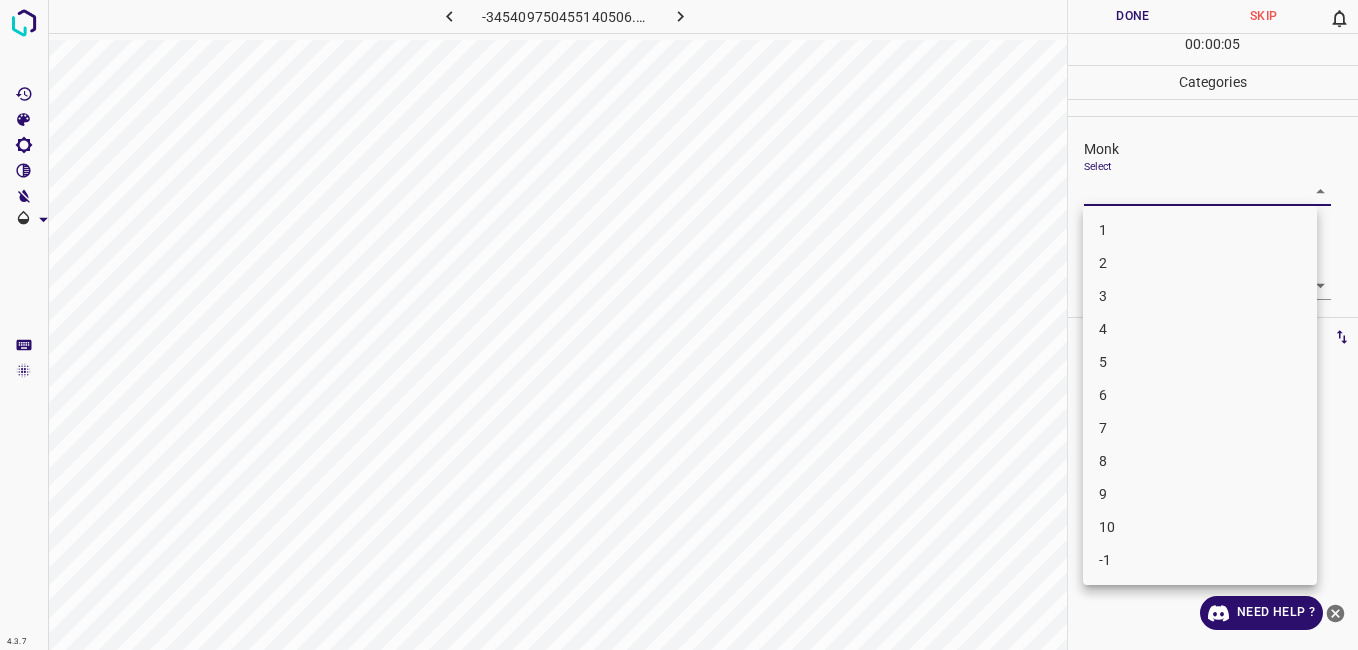 click on "4.3.7 -345409750455140506.png Done Skip 0 00   : 00   : 05   Categories Monk   Select ​  Fitzpatrick   Select ​ Labels   0 Categories 1 Monk 2  Fitzpatrick Tools Space Change between modes (Draw & Edit) I Auto labeling R Restore zoom M Zoom in N Zoom out Delete Delete selecte label Filters Z Restore filters X Saturation filter C Brightness filter V Contrast filter B Gray scale filter General O Download Need Help ? - Text - Hide - Delete 1 2 3 4 5 6 7 8 9 10 -1" at bounding box center (679, 325) 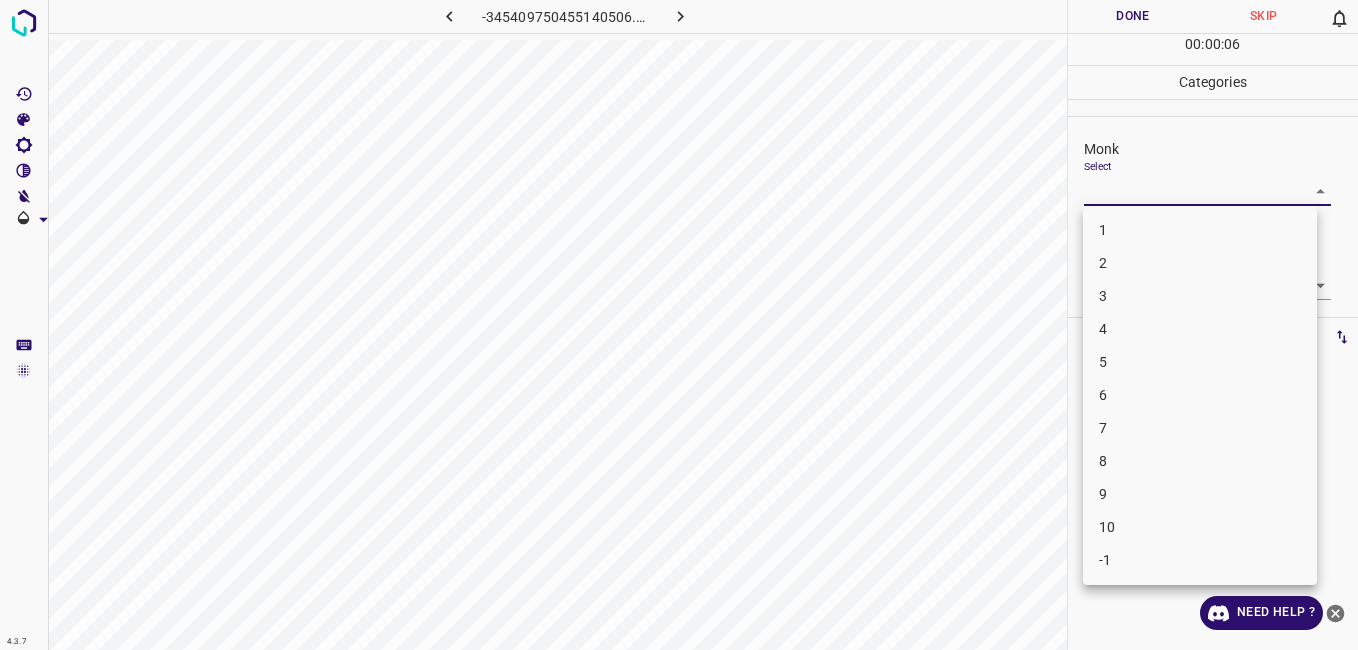 click on "3" at bounding box center [1200, 296] 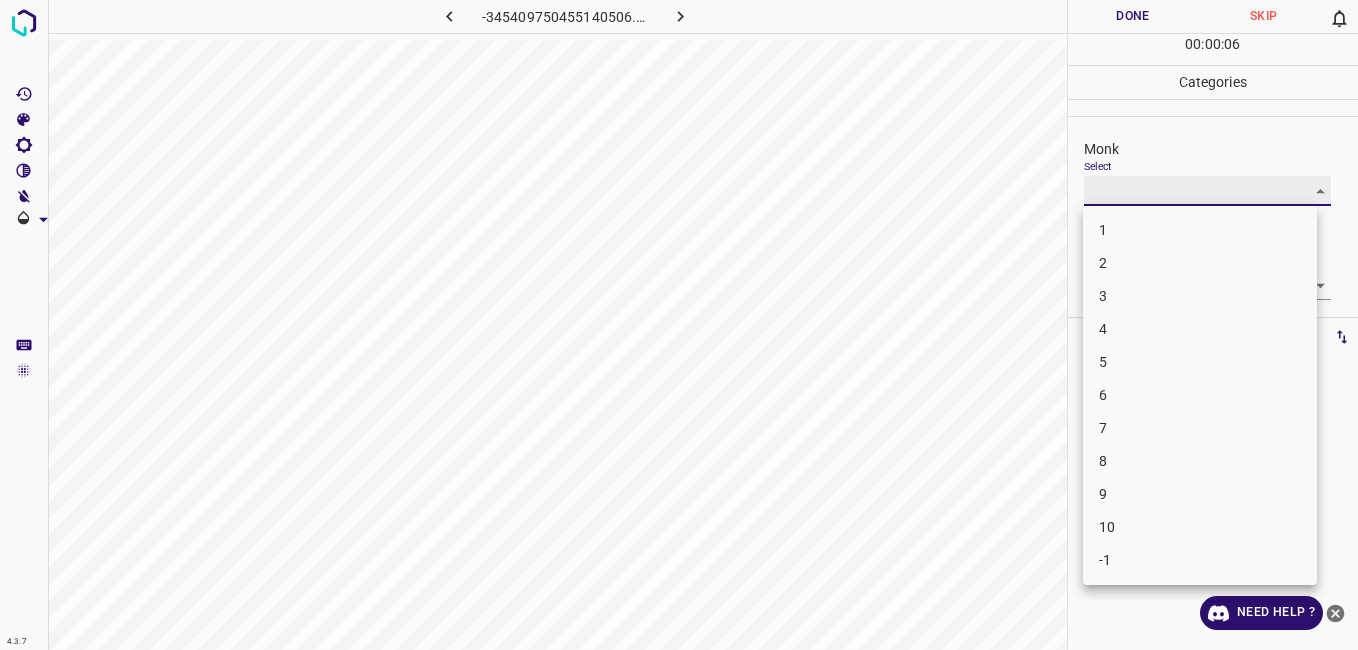 type on "3" 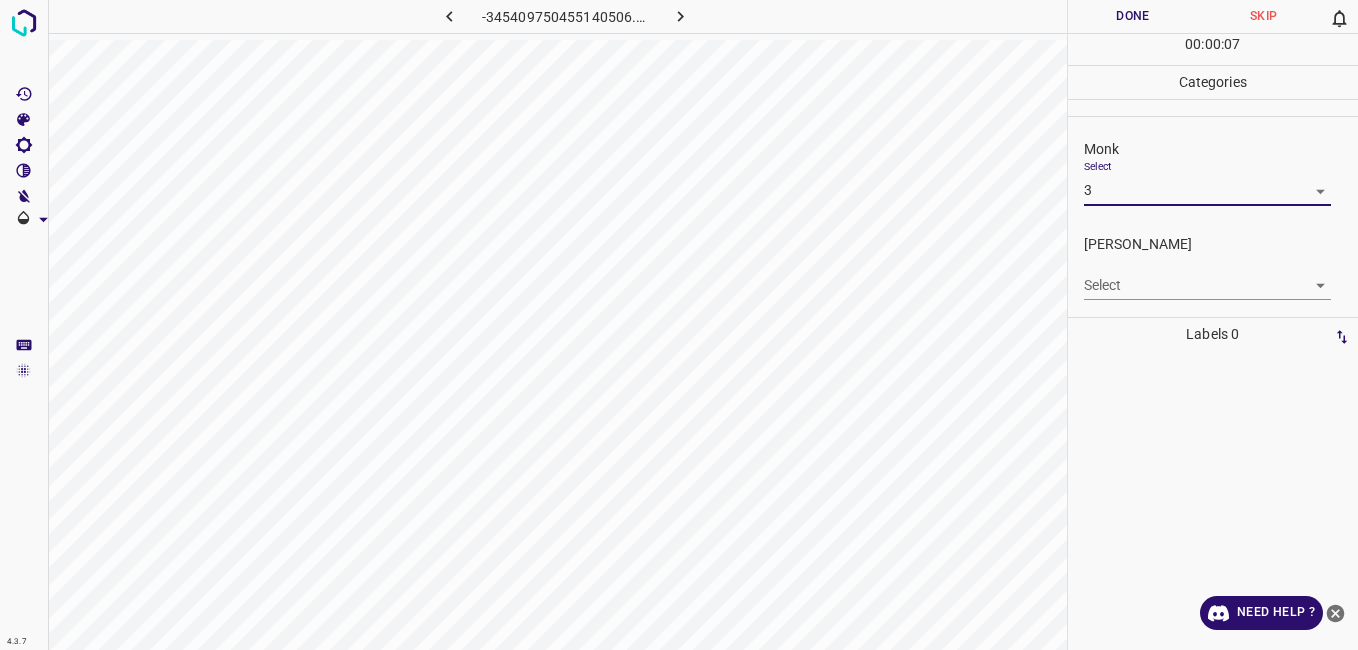 click on "4.3.7 -345409750455140506.png Done Skip 0 00   : 00   : 07   Categories Monk   Select 3 3  Fitzpatrick   Select ​ Labels   0 Categories 1 Monk 2  Fitzpatrick Tools Space Change between modes (Draw & Edit) I Auto labeling R Restore zoom M Zoom in N Zoom out Delete Delete selecte label Filters Z Restore filters X Saturation filter C Brightness filter V Contrast filter B Gray scale filter General O Download Need Help ? - Text - Hide - Delete" at bounding box center [679, 325] 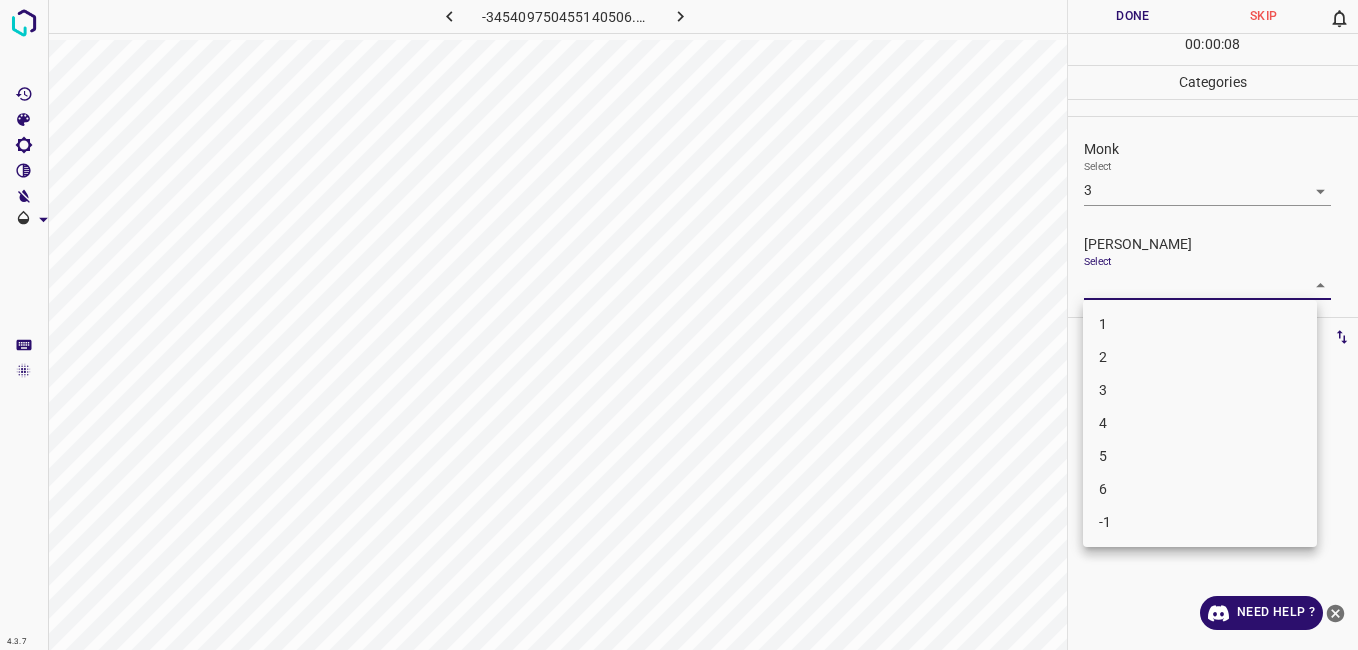 click on "2" at bounding box center (1200, 357) 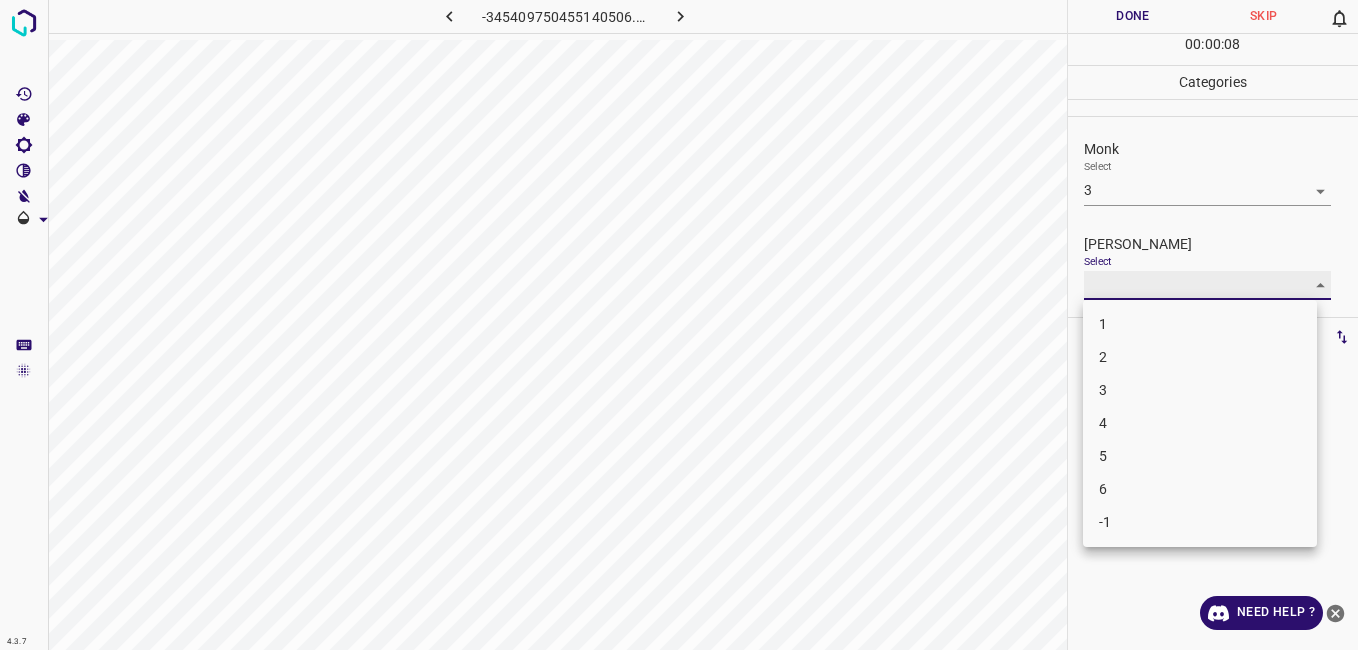 type on "2" 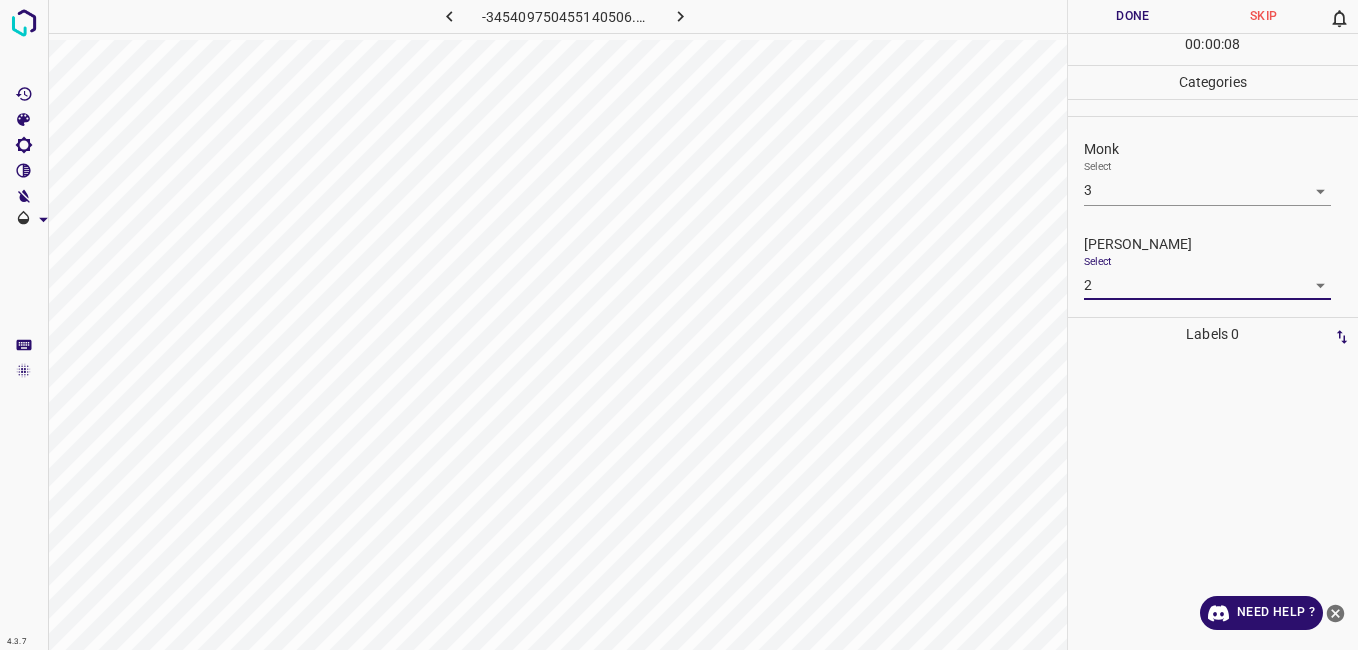 click on "Done" at bounding box center (1133, 16) 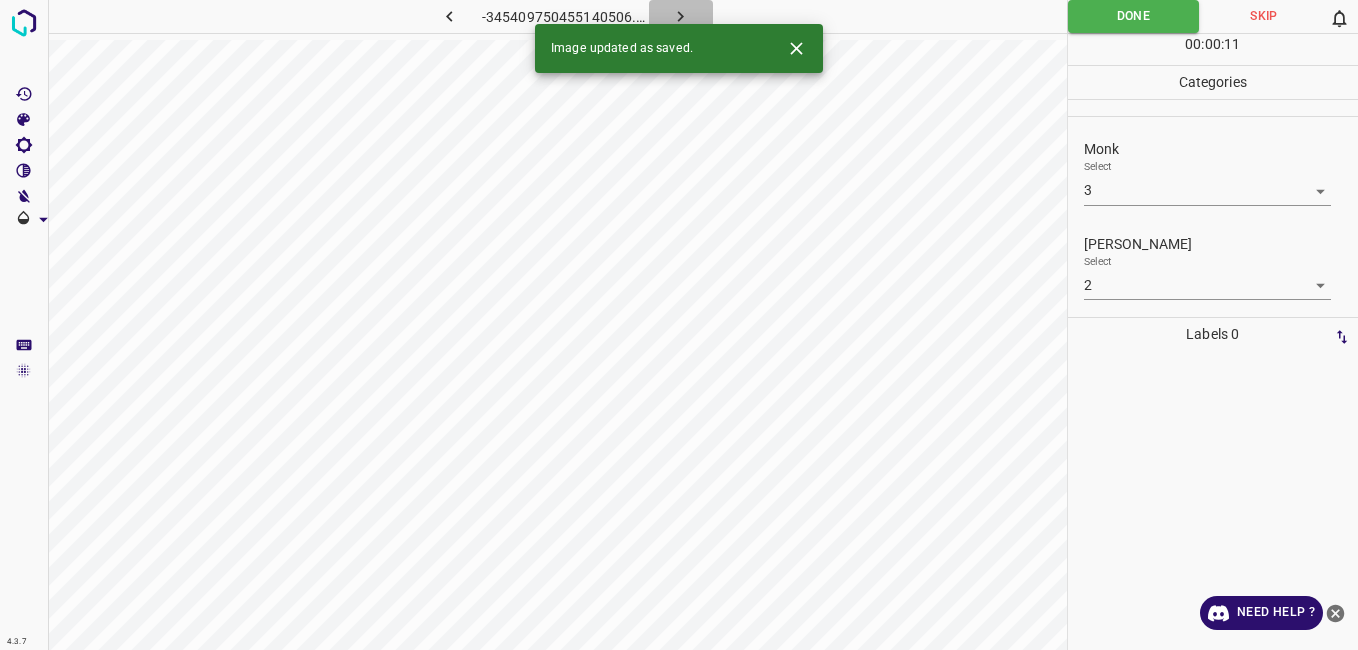click 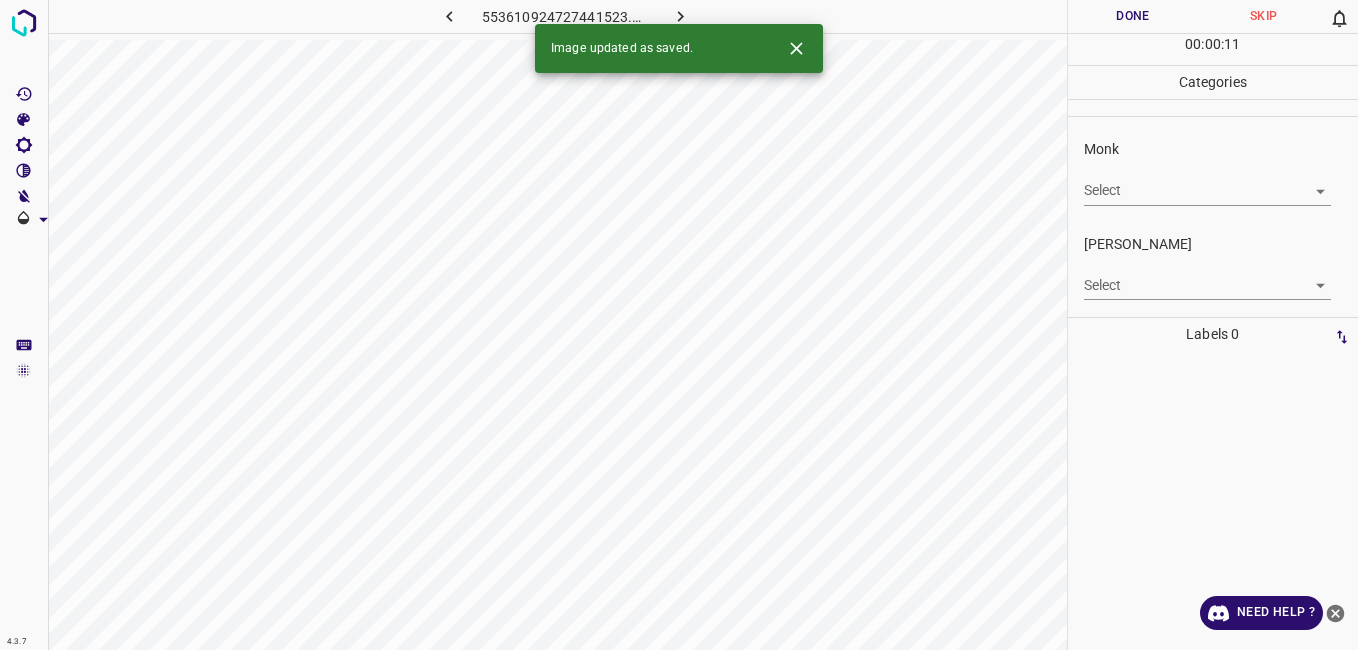 click on "4.3.7 553610924727441523.png Done Skip 0 00   : 00   : 11   Categories Monk   Select ​  Fitzpatrick   Select ​ Labels   0 Categories 1 Monk 2  Fitzpatrick Tools Space Change between modes (Draw & Edit) I Auto labeling R Restore zoom M Zoom in N Zoom out Delete Delete selecte label Filters Z Restore filters X Saturation filter C Brightness filter V Contrast filter B Gray scale filter General O Download Image updated as saved. Need Help ? - Text - Hide - Delete" at bounding box center [679, 325] 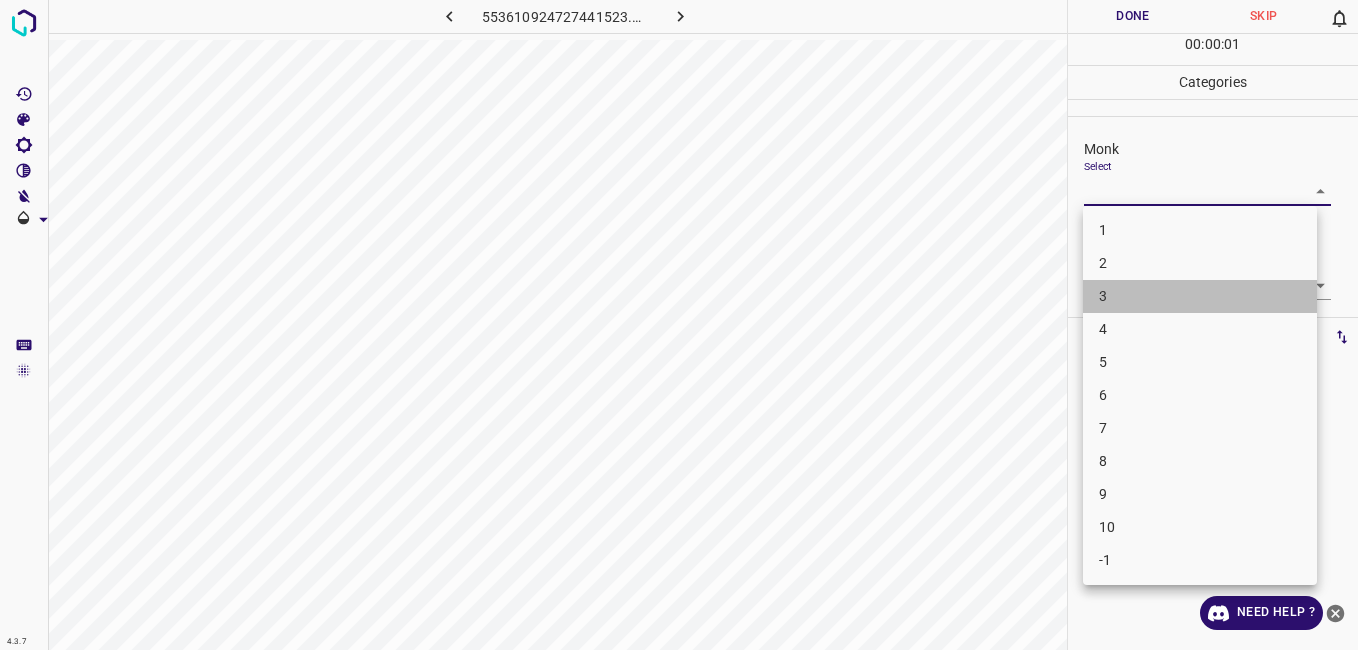 click on "3" at bounding box center [1200, 296] 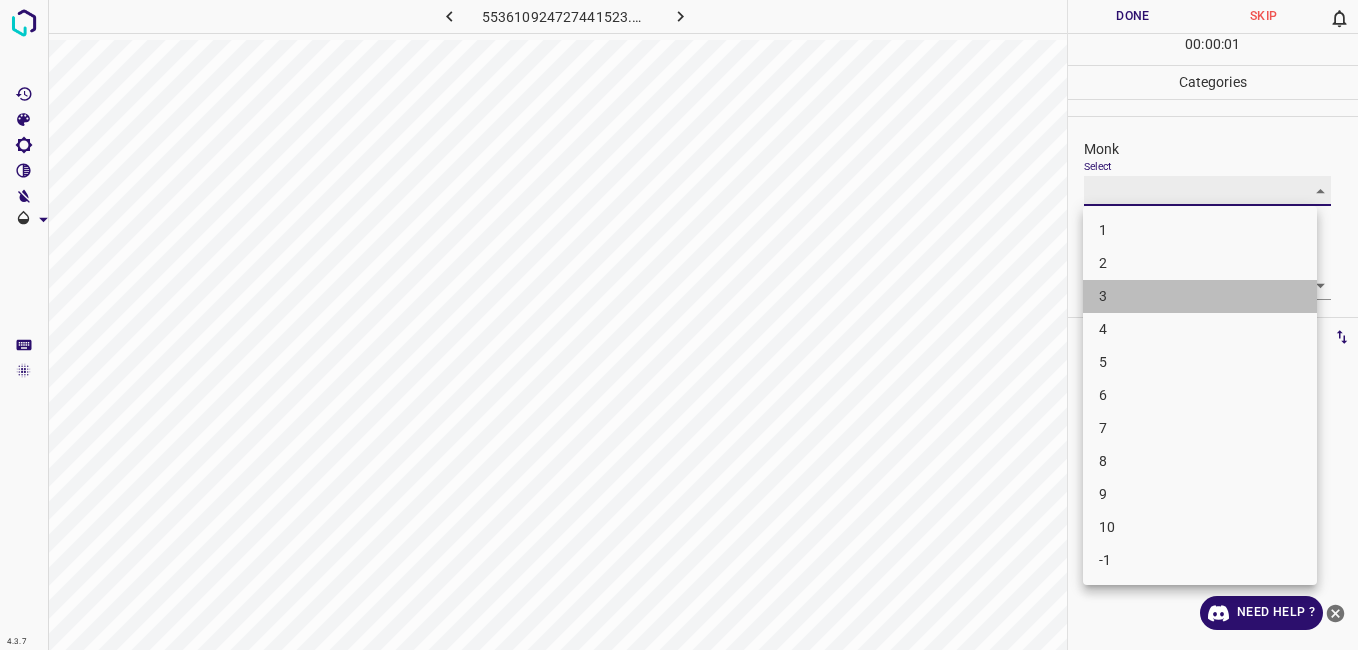 type on "3" 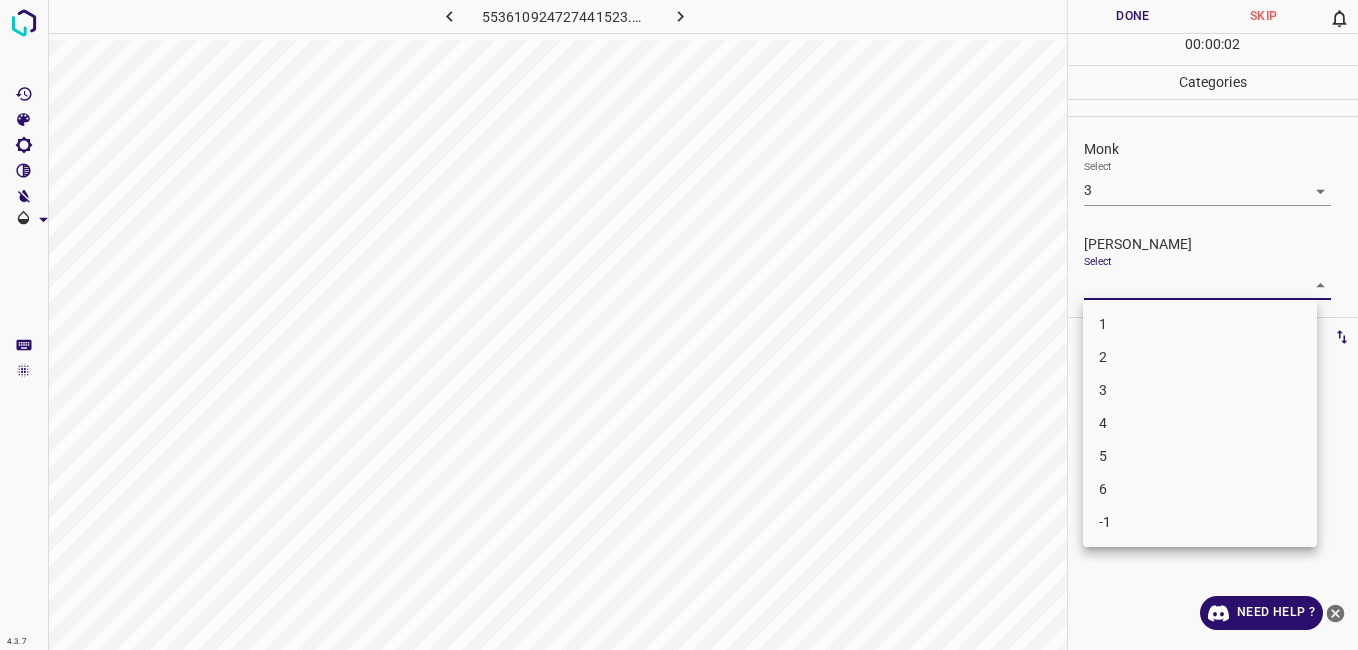 click on "4.3.7 553610924727441523.png Done Skip 0 00   : 00   : 02   Categories Monk   Select 3 3  Fitzpatrick   Select ​ Labels   0 Categories 1 Monk 2  Fitzpatrick Tools Space Change between modes (Draw & Edit) I Auto labeling R Restore zoom M Zoom in N Zoom out Delete Delete selecte label Filters Z Restore filters X Saturation filter C Brightness filter V Contrast filter B Gray scale filter General O Download Need Help ? - Text - Hide - Delete 1 2 3 4 5 6 -1" at bounding box center (679, 325) 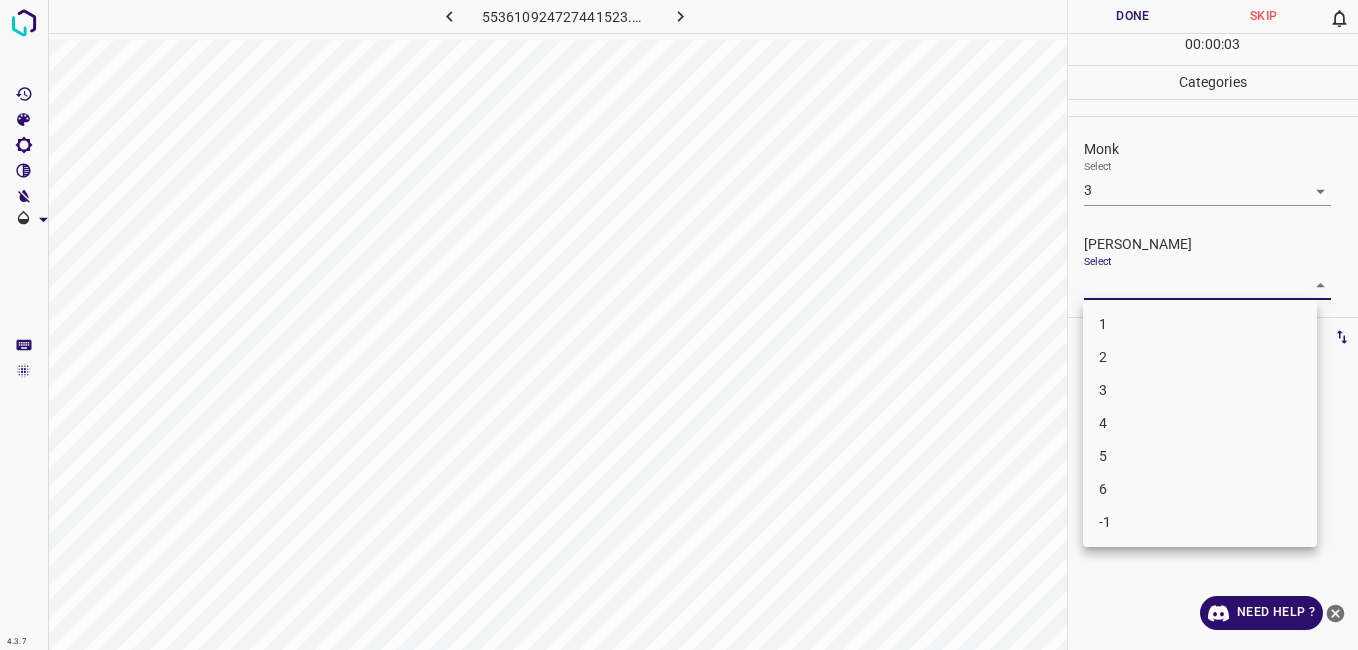 click on "2" at bounding box center [1200, 357] 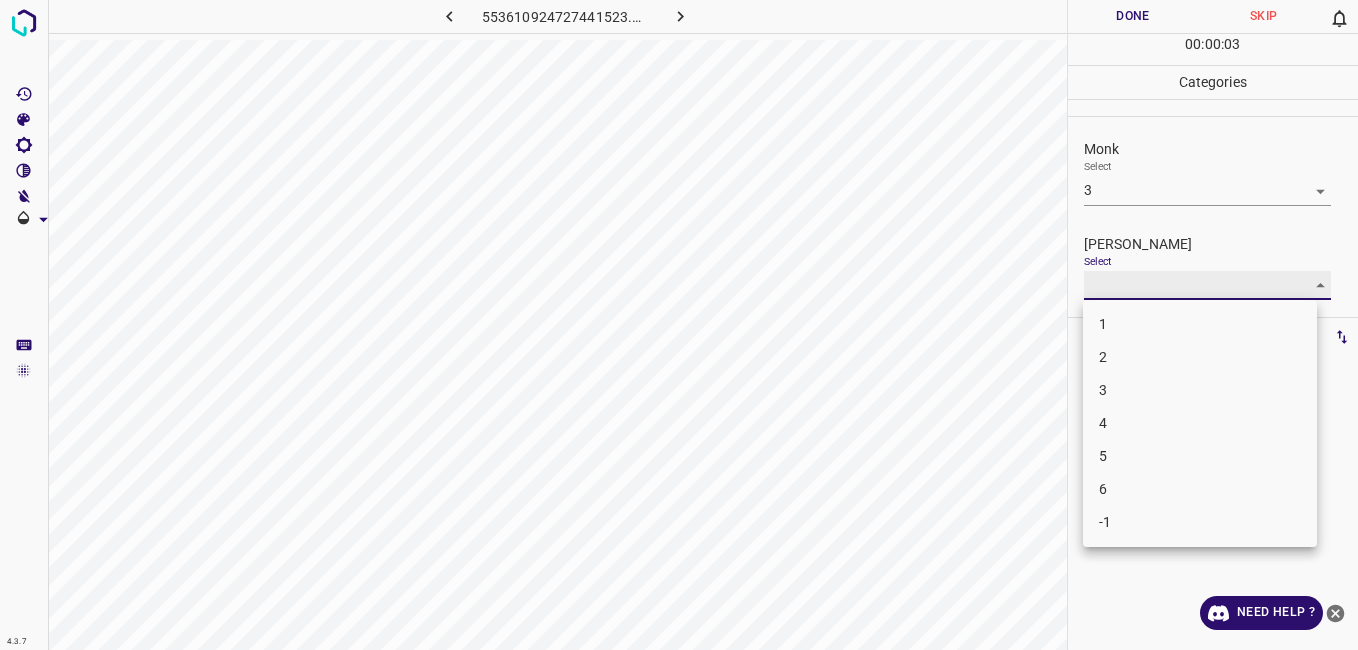 type on "2" 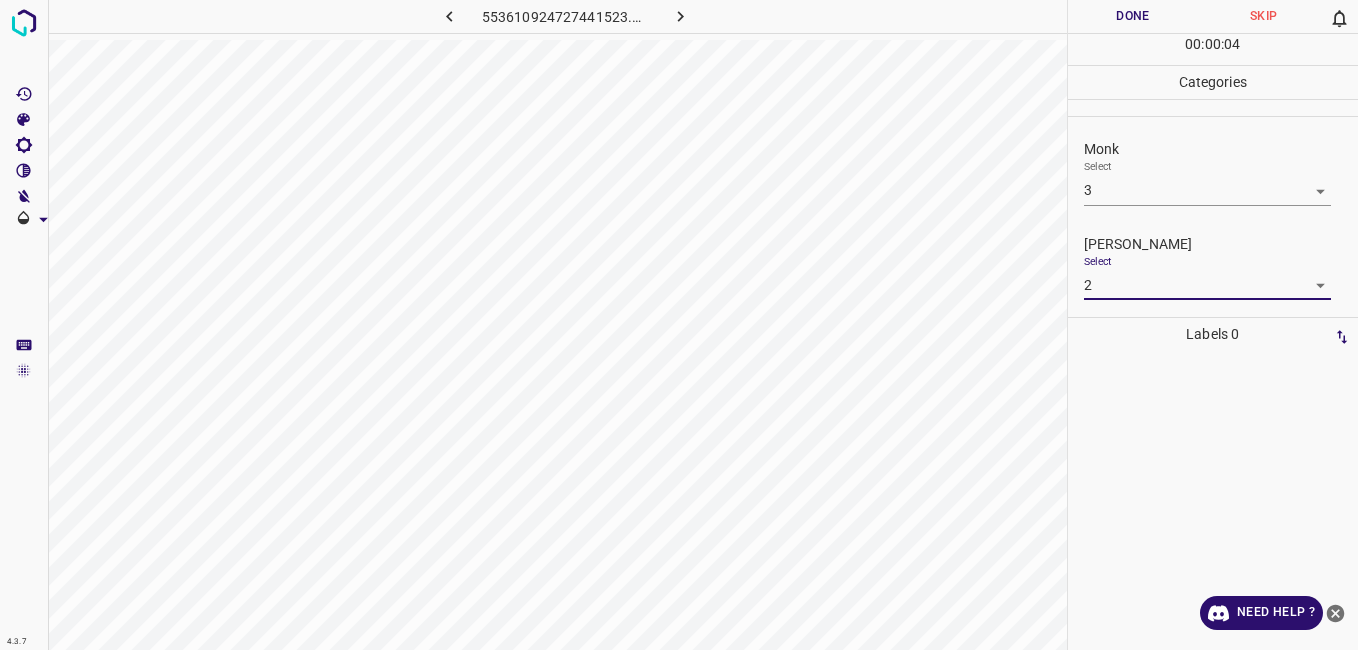 click on "Done" at bounding box center [1133, 16] 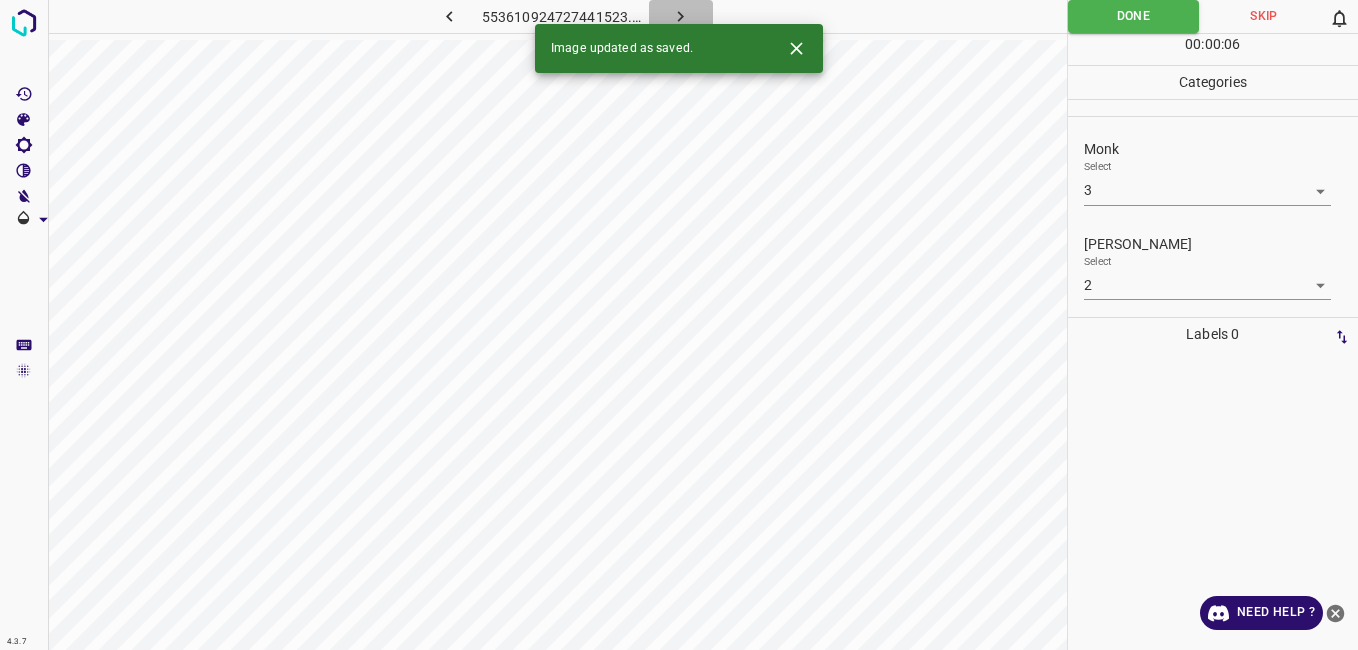 click 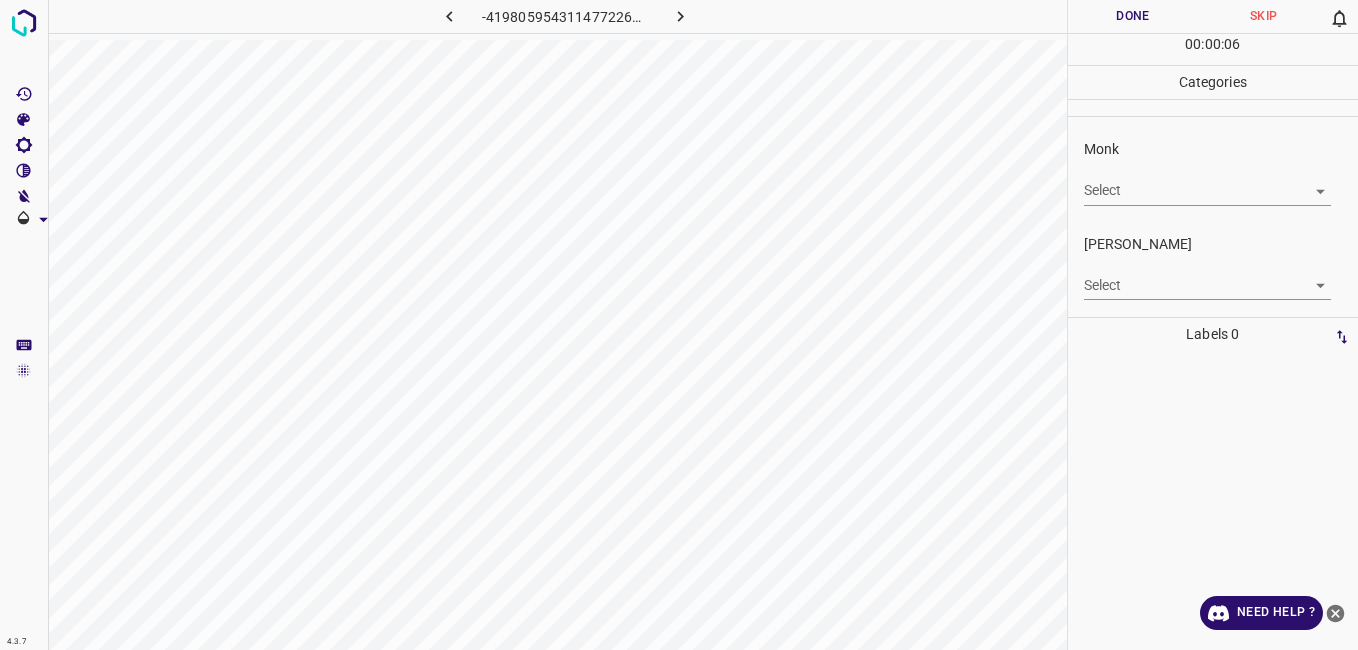 click on "4.3.7 -4198059543114772260.png Done Skip 0 00   : 00   : 06   Categories Monk   Select ​  Fitzpatrick   Select ​ Labels   0 Categories 1 Monk 2  Fitzpatrick Tools Space Change between modes (Draw & Edit) I Auto labeling R Restore zoom M Zoom in N Zoom out Delete Delete selecte label Filters Z Restore filters X Saturation filter C Brightness filter V Contrast filter B Gray scale filter General O Download Need Help ? - Text - Hide - Delete" at bounding box center [679, 325] 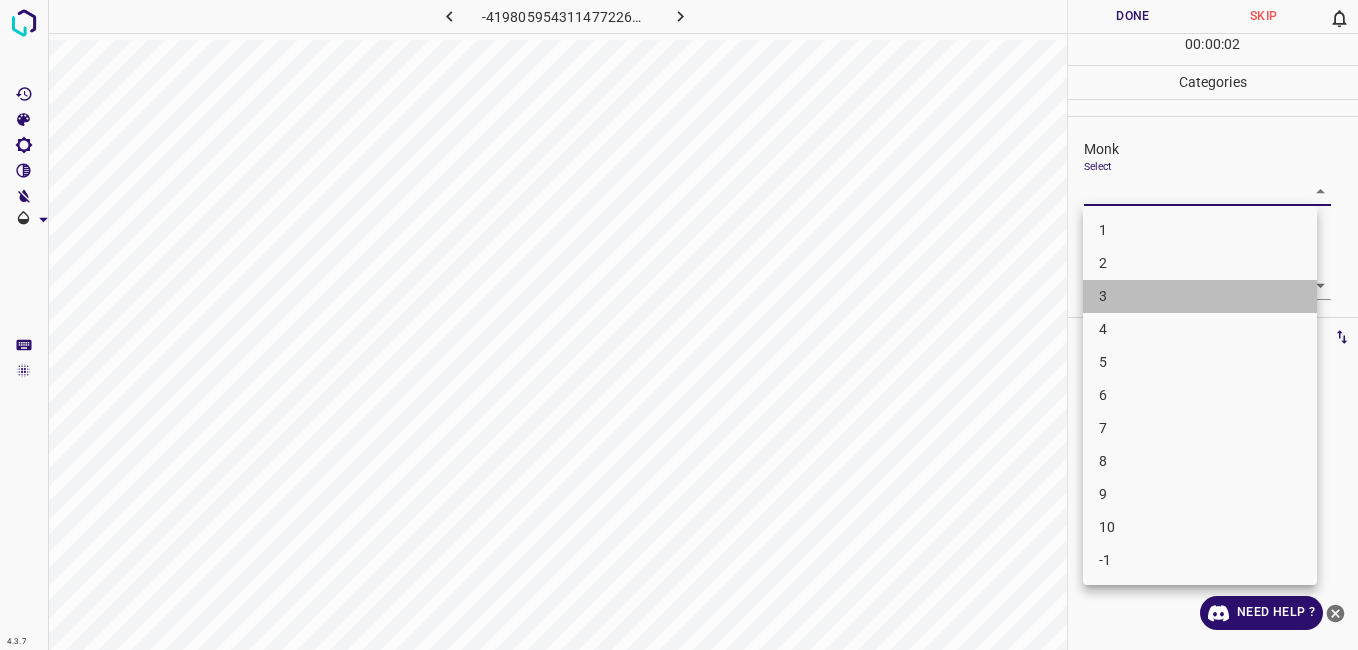 click on "3" at bounding box center [1200, 296] 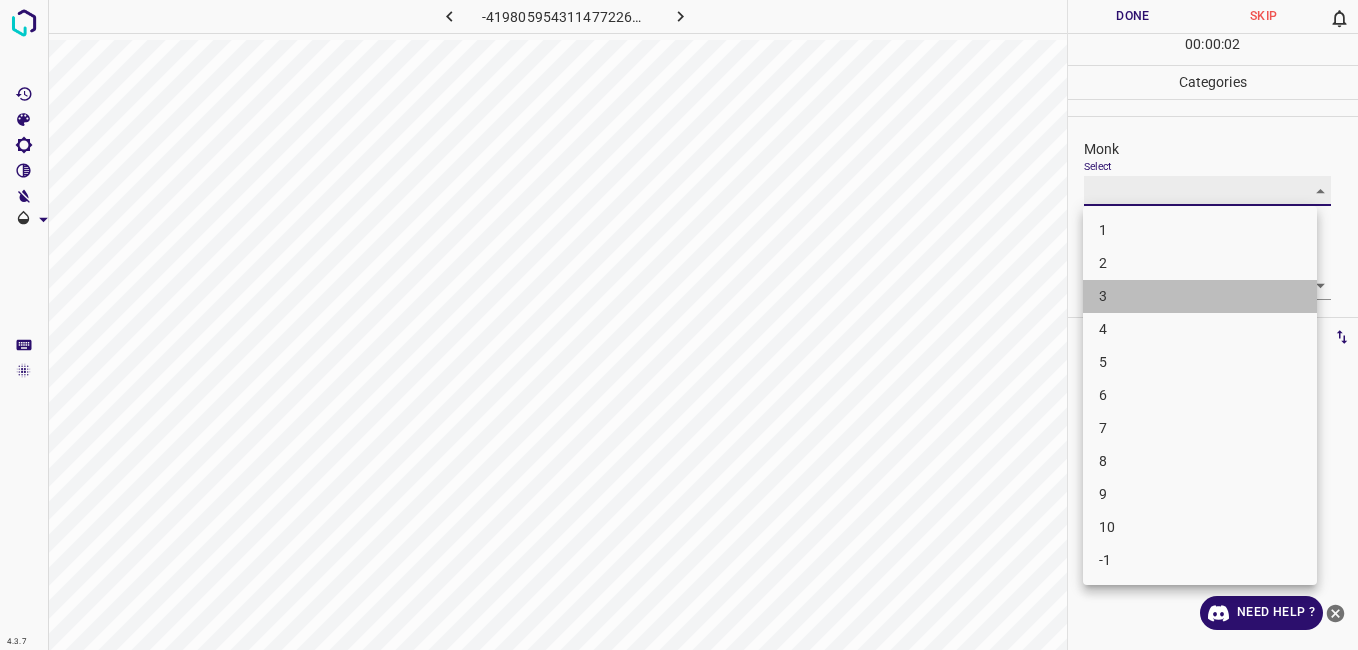 type on "3" 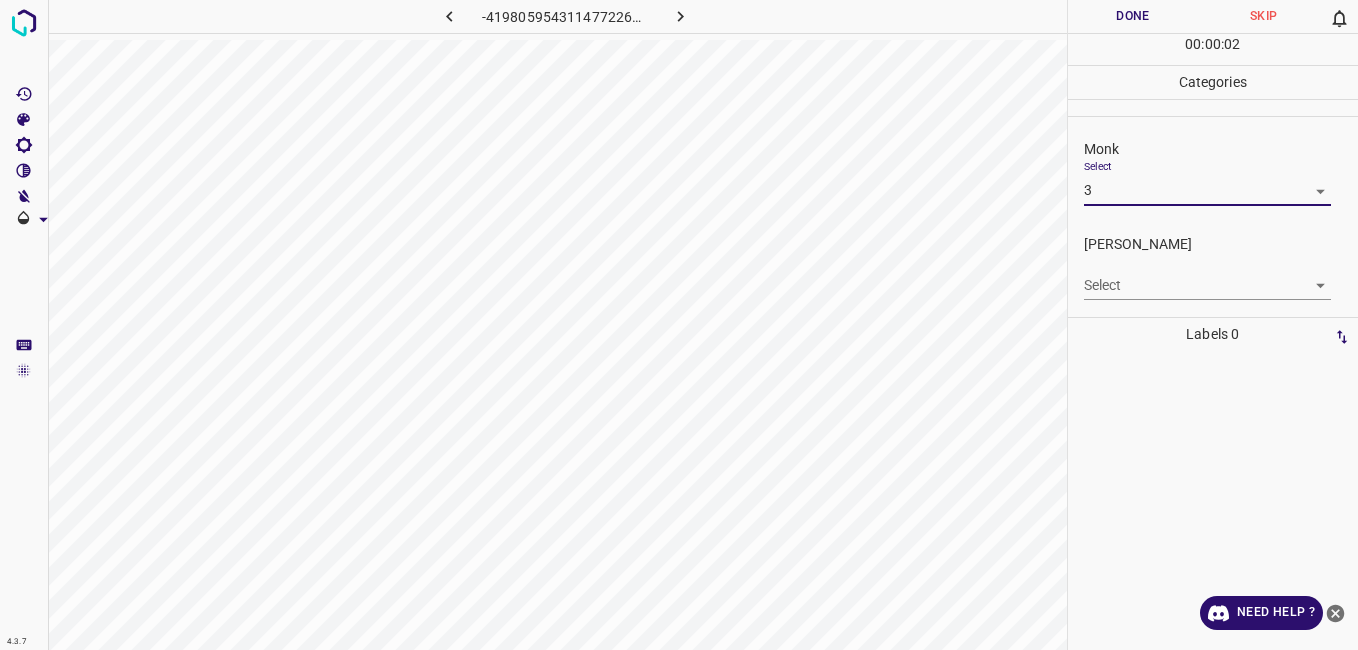 click on "4.3.7 -4198059543114772260.png Done Skip 0 00   : 00   : 02   Categories Monk   Select 3 3  Fitzpatrick   Select ​ Labels   0 Categories 1 Monk 2  Fitzpatrick Tools Space Change between modes (Draw & Edit) I Auto labeling R Restore zoom M Zoom in N Zoom out Delete Delete selecte label Filters Z Restore filters X Saturation filter C Brightness filter V Contrast filter B Gray scale filter General O Download Need Help ? - Text - Hide - Delete" at bounding box center [679, 325] 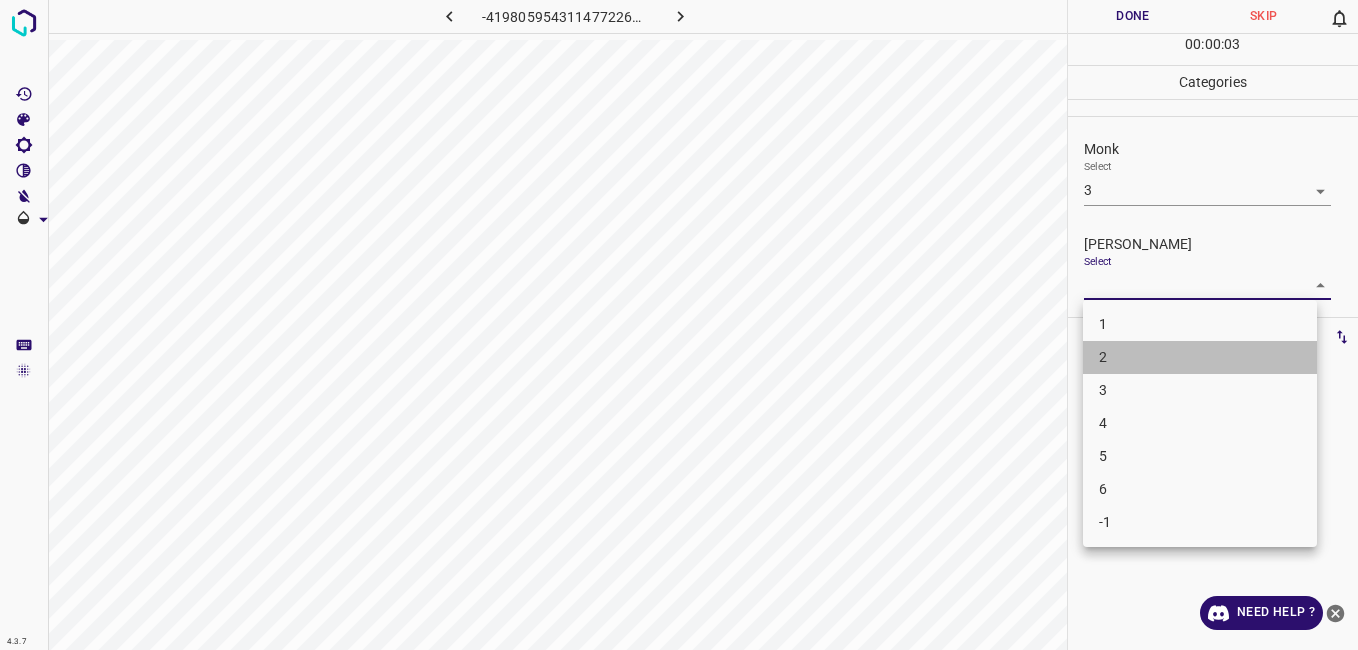 click on "2" at bounding box center [1200, 357] 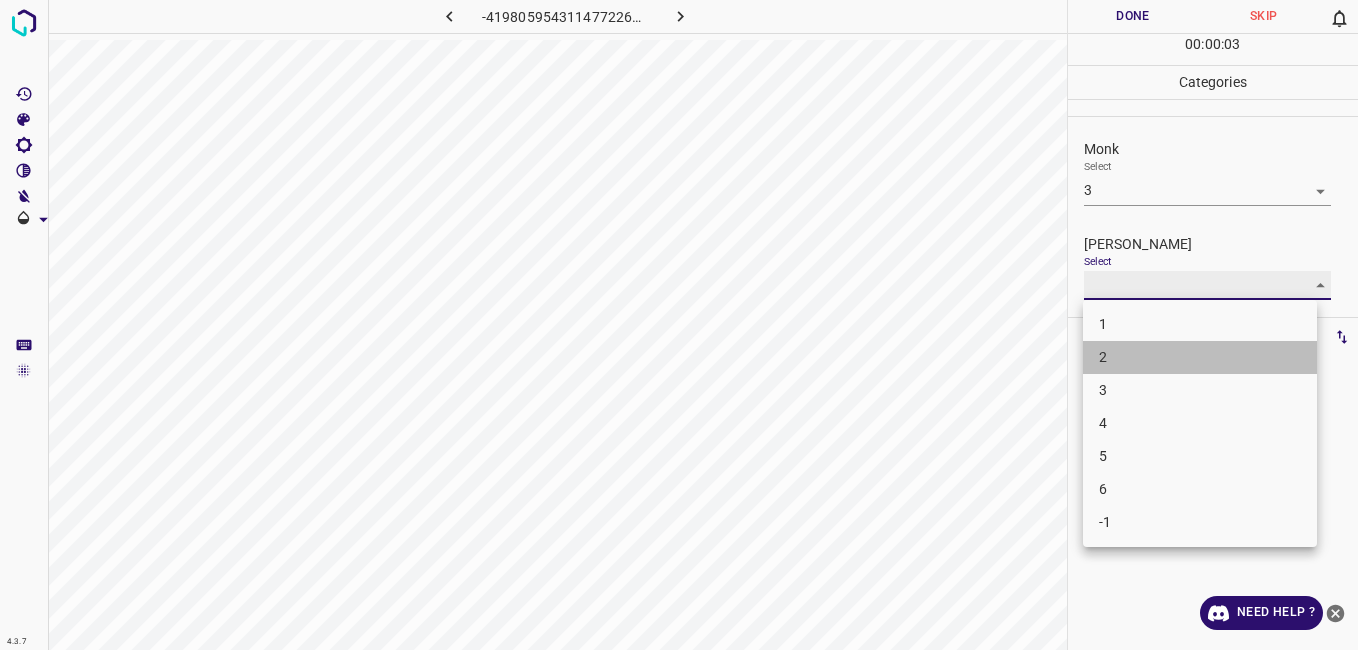 type on "2" 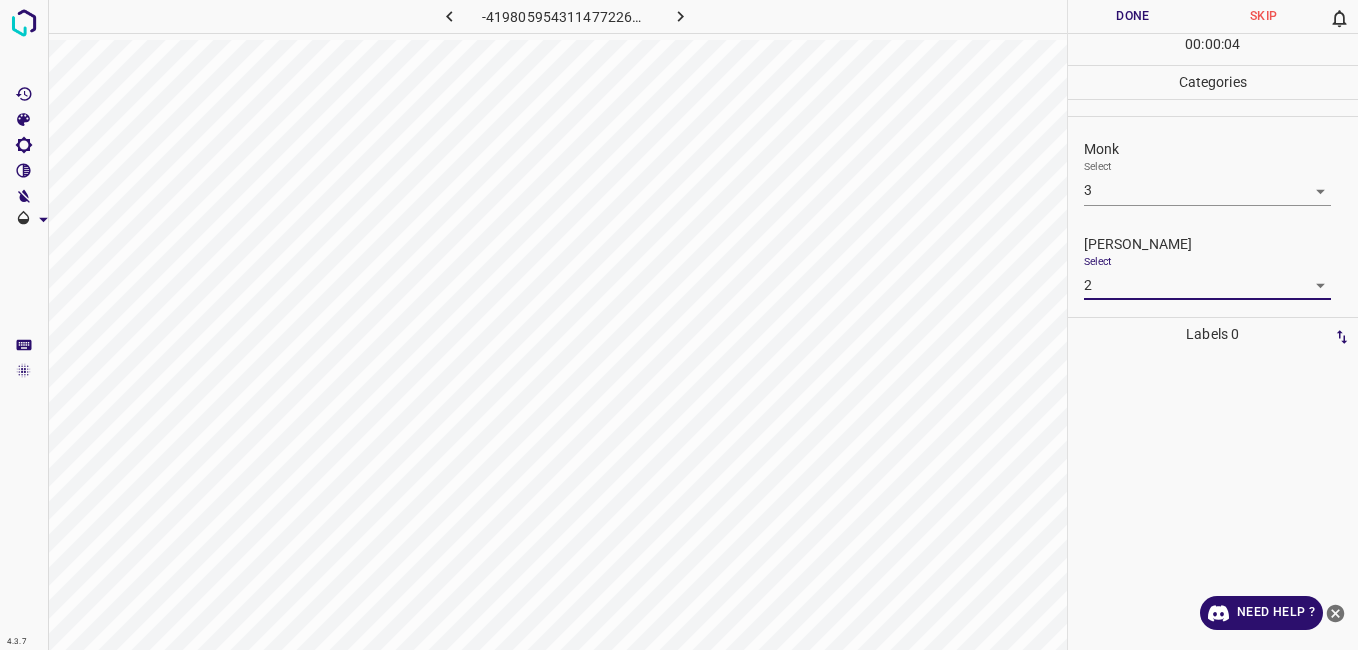click on "Done" at bounding box center [1133, 16] 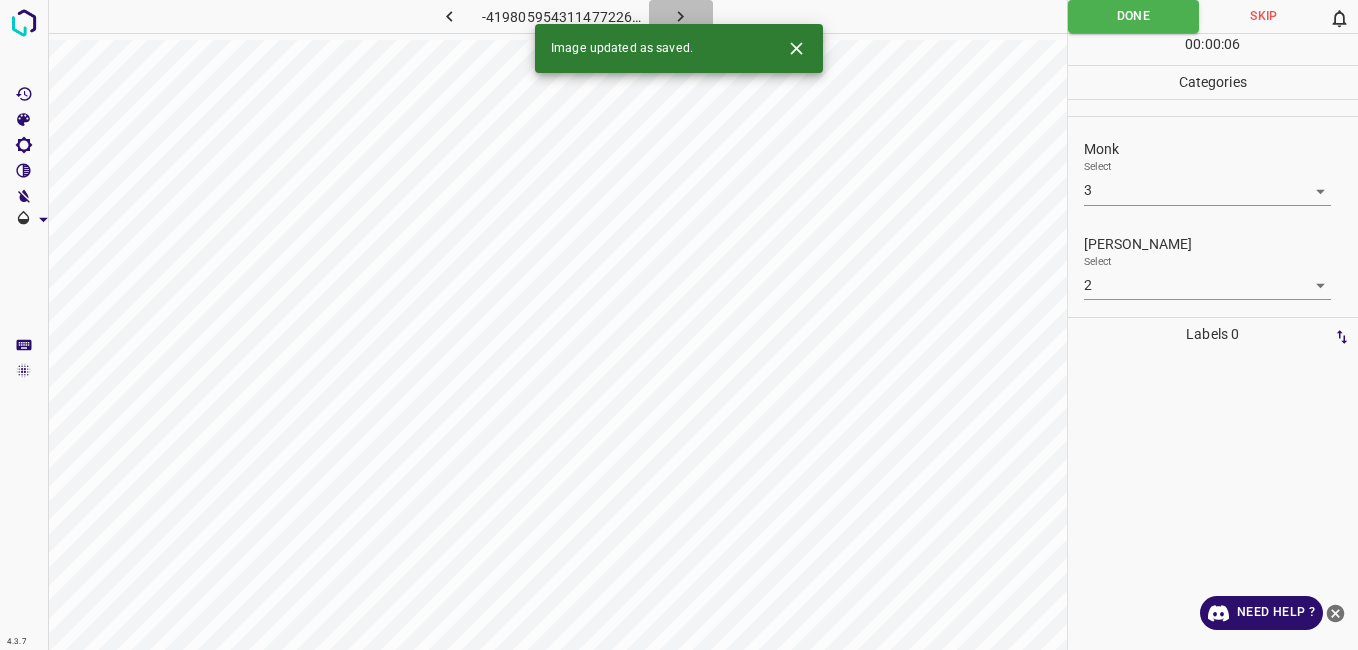 click 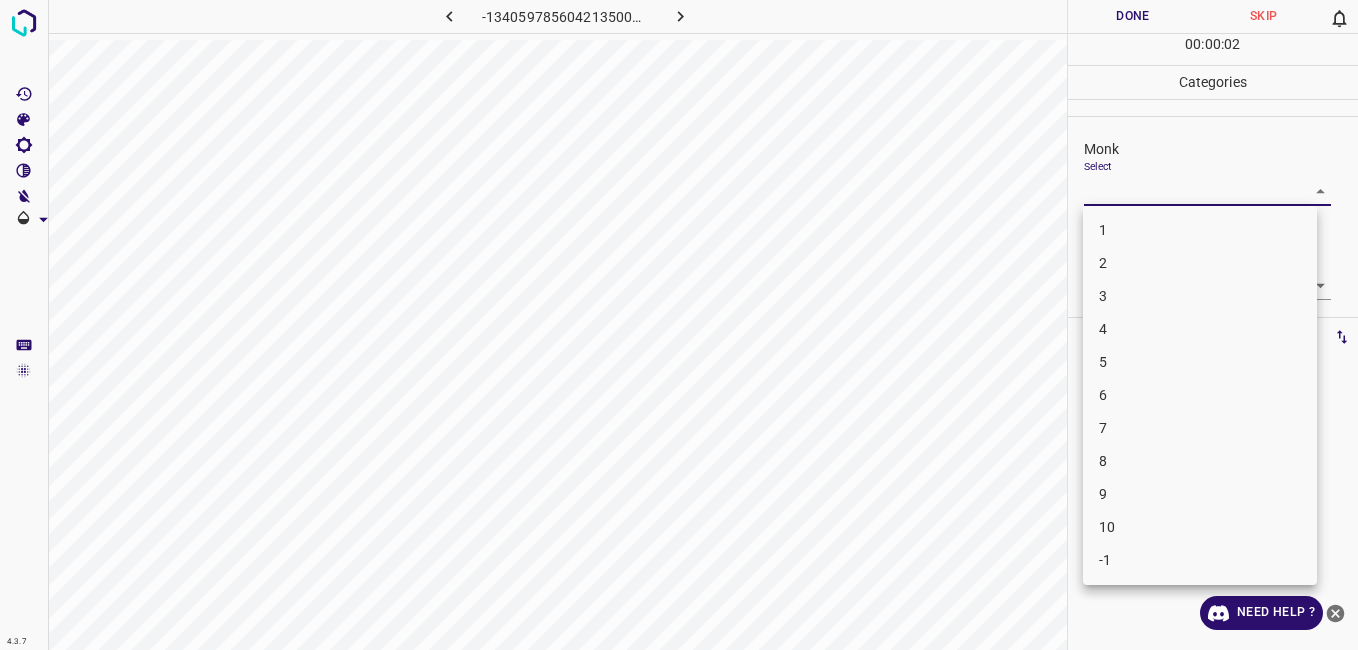 click on "4.3.7 -1340597856042135006.png Done Skip 0 00   : 00   : 02   Categories Monk   Select ​  Fitzpatrick   Select ​ Labels   0 Categories 1 Monk 2  Fitzpatrick Tools Space Change between modes (Draw & Edit) I Auto labeling R Restore zoom M Zoom in N Zoom out Delete Delete selecte label Filters Z Restore filters X Saturation filter C Brightness filter V Contrast filter B Gray scale filter General O Download Need Help ? - Text - Hide - Delete 1 2 3 4 5 6 7 8 9 10 -1" at bounding box center (679, 325) 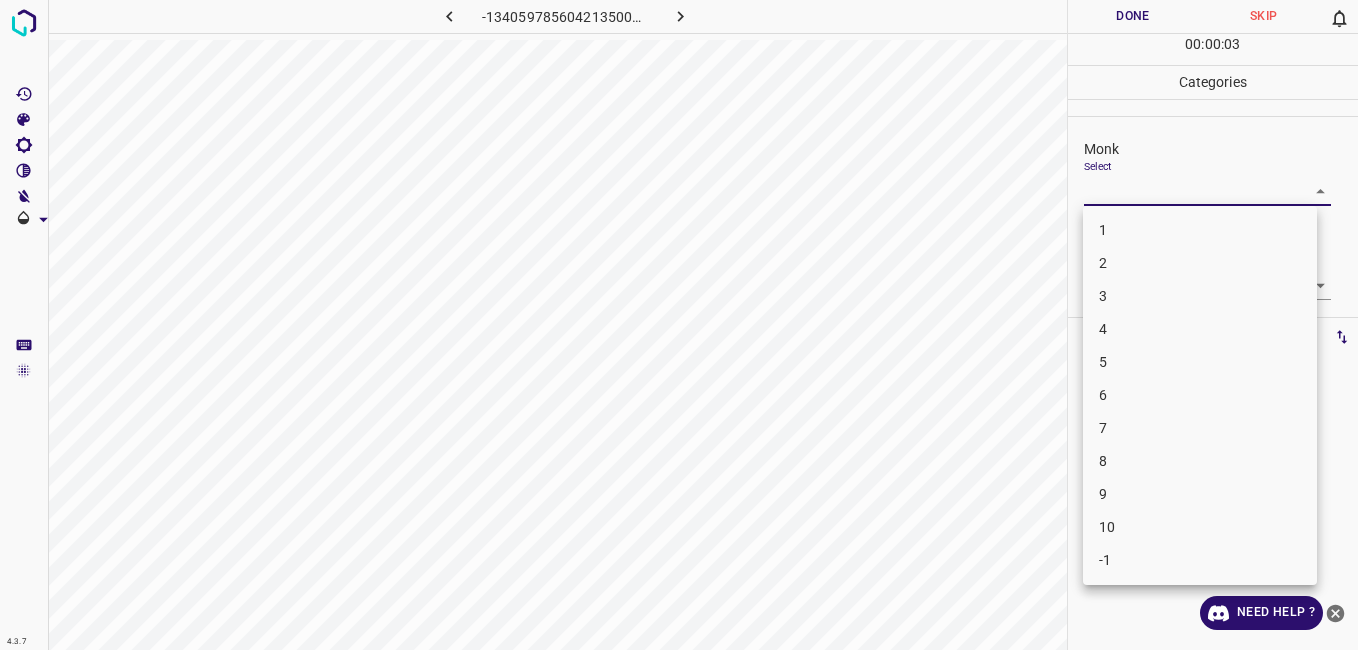 click on "3" at bounding box center [1200, 296] 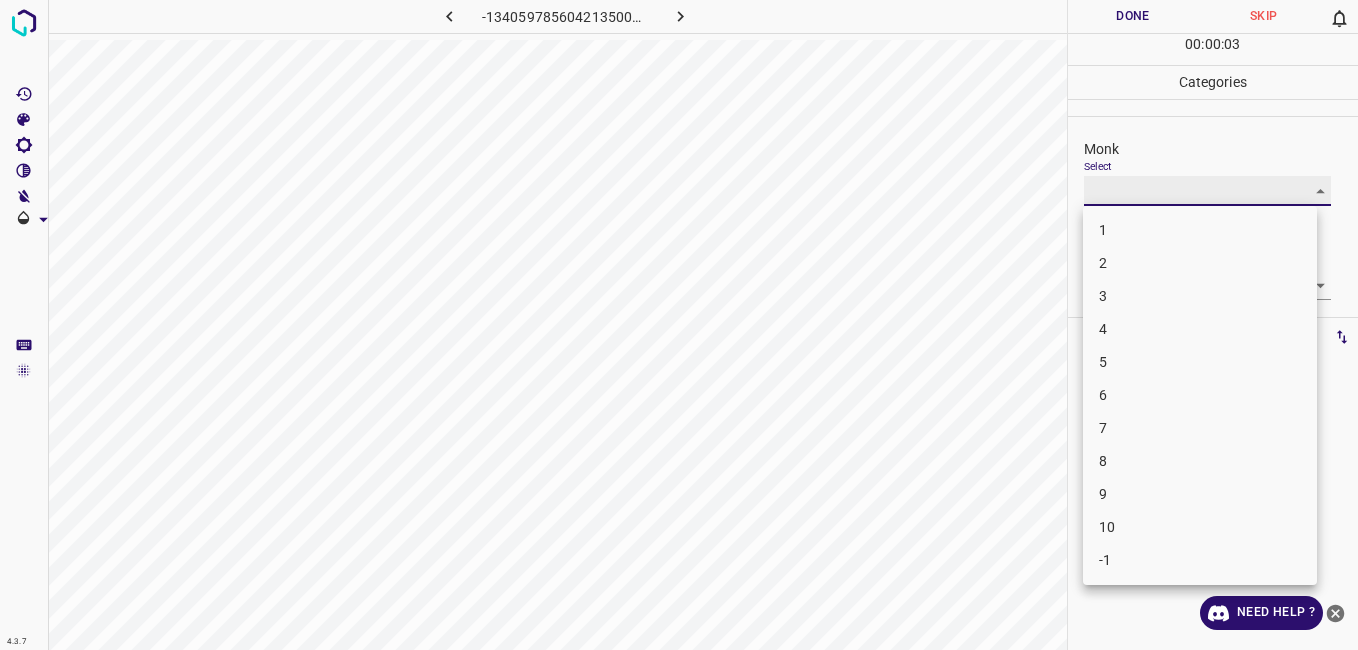 type on "3" 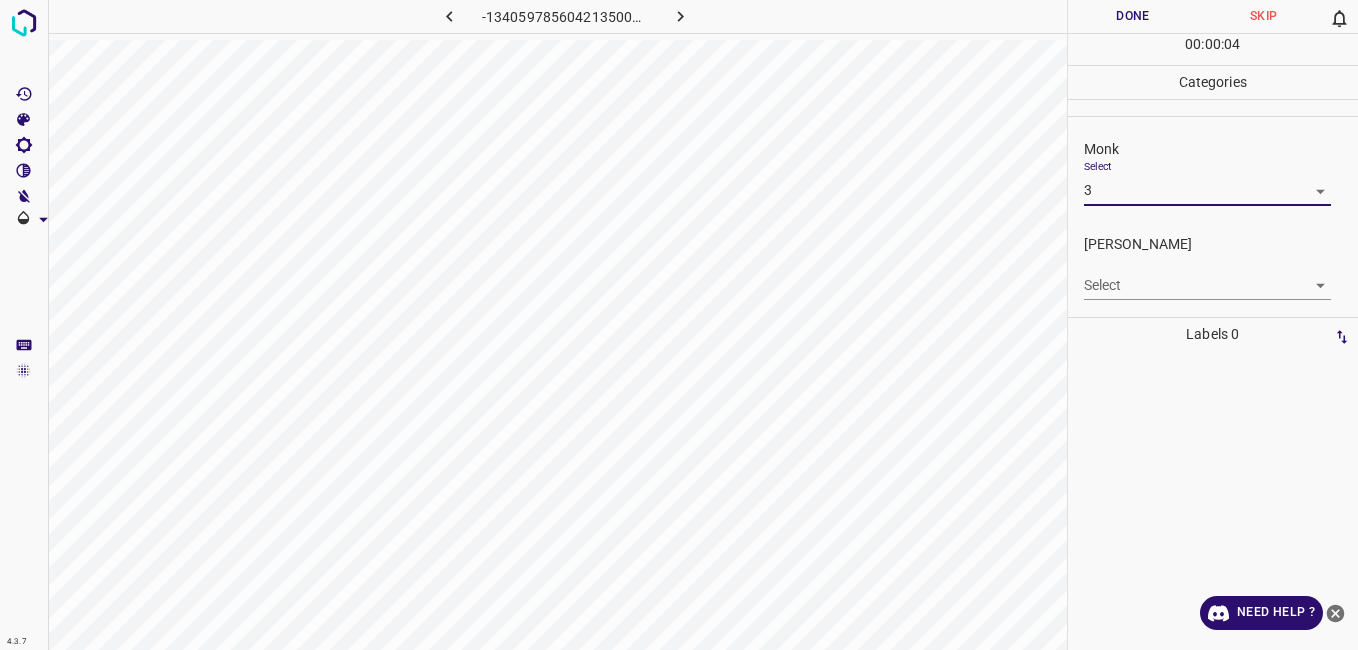 click on "4.3.7 -1340597856042135006.png Done Skip 0 00   : 00   : 04   Categories Monk   Select 3 3  Fitzpatrick   Select ​ Labels   0 Categories 1 Monk 2  Fitzpatrick Tools Space Change between modes (Draw & Edit) I Auto labeling R Restore zoom M Zoom in N Zoom out Delete Delete selecte label Filters Z Restore filters X Saturation filter C Brightness filter V Contrast filter B Gray scale filter General O Download Need Help ? - Text - Hide - Delete" at bounding box center (679, 325) 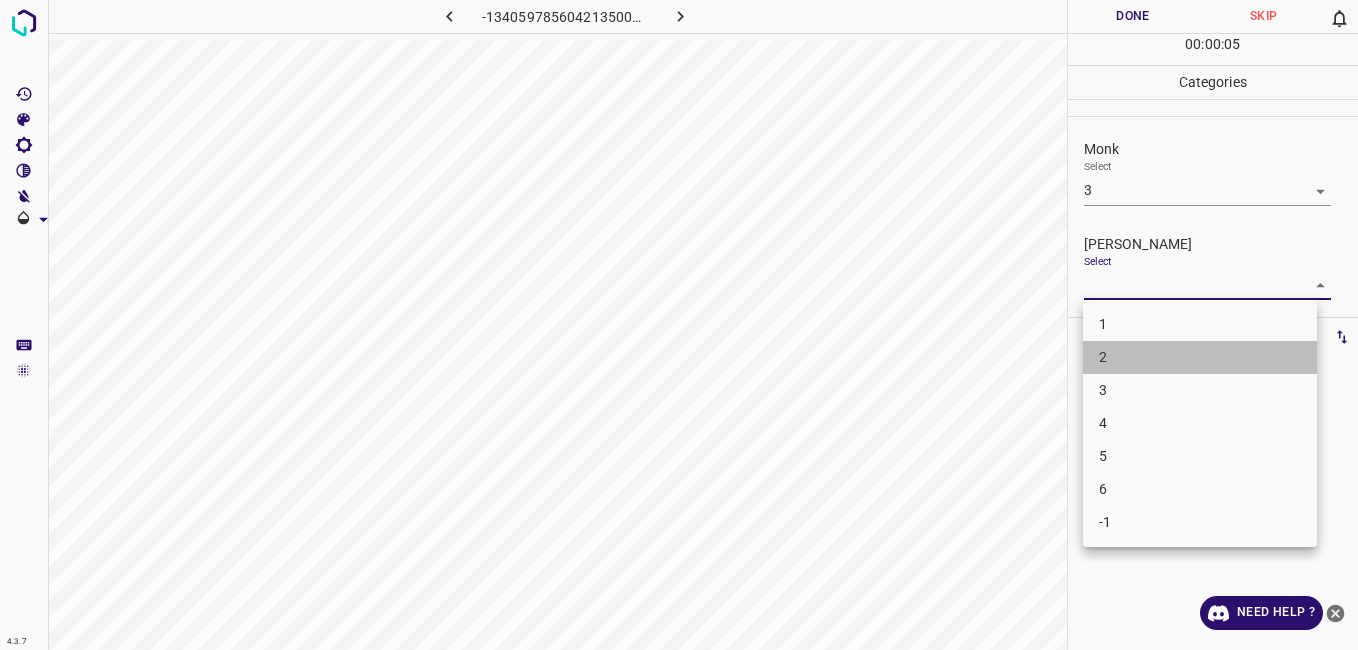 click on "2" at bounding box center [1200, 357] 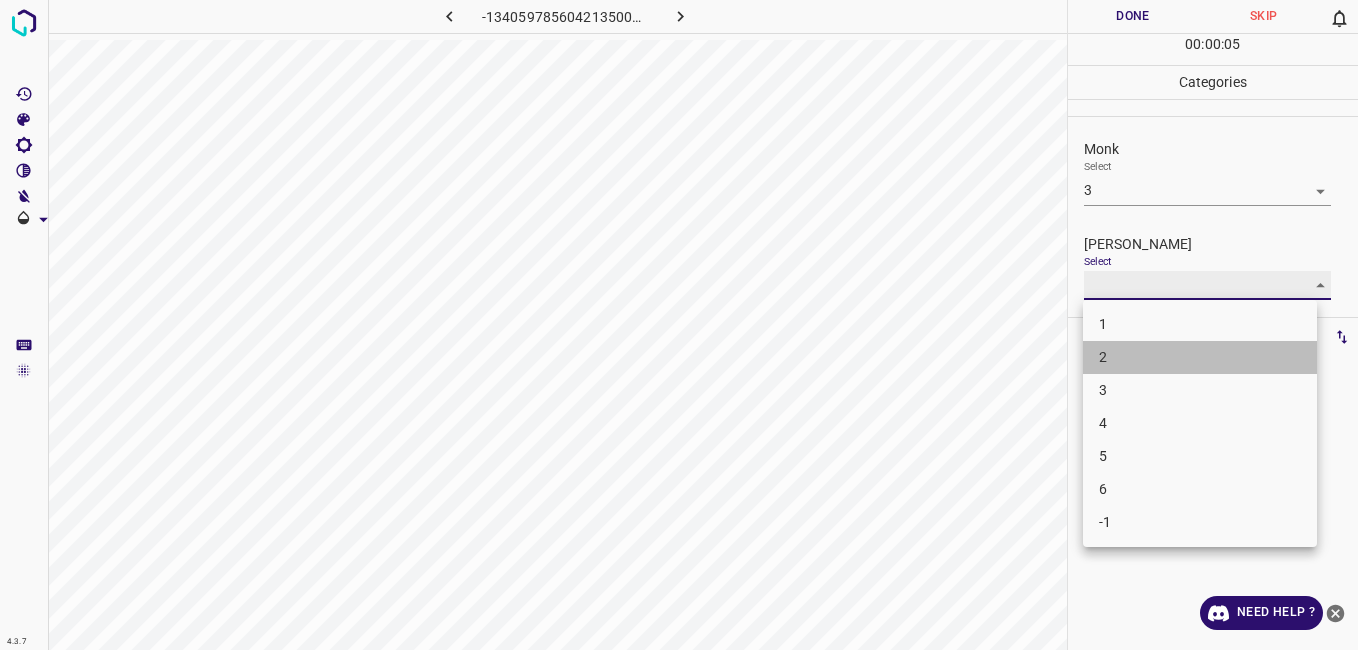 type on "2" 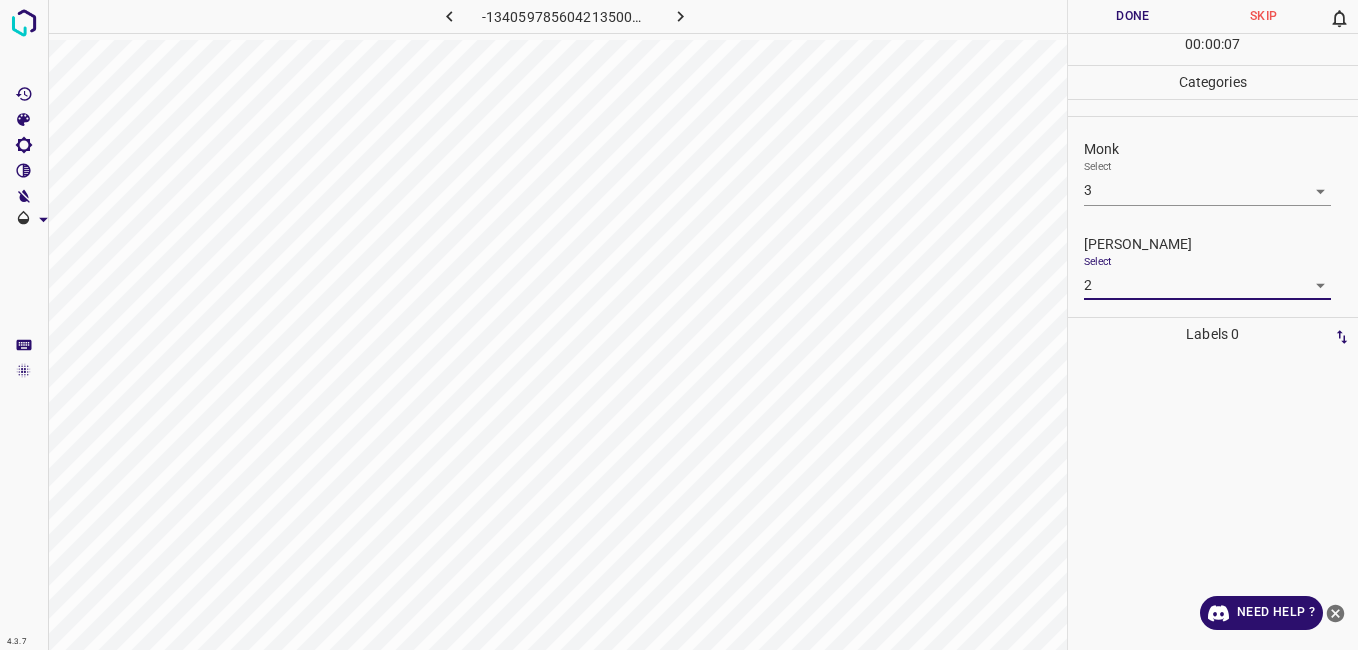 click on "Done" at bounding box center [1133, 16] 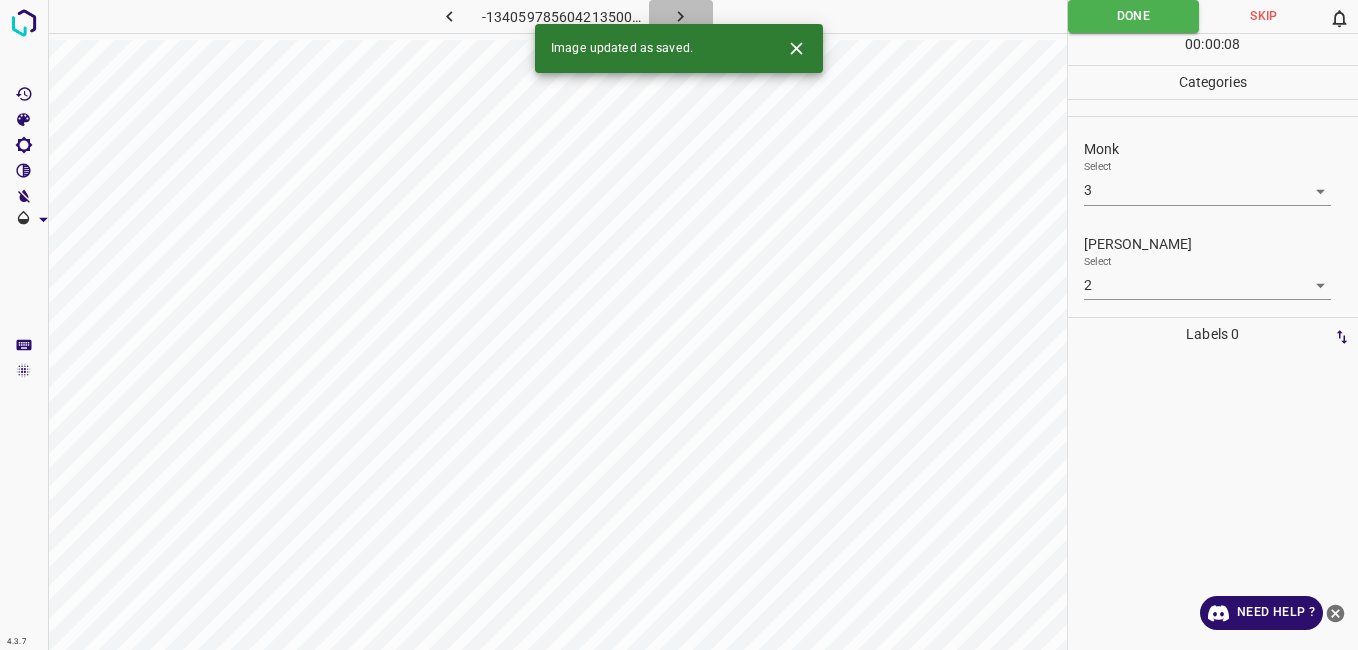 click 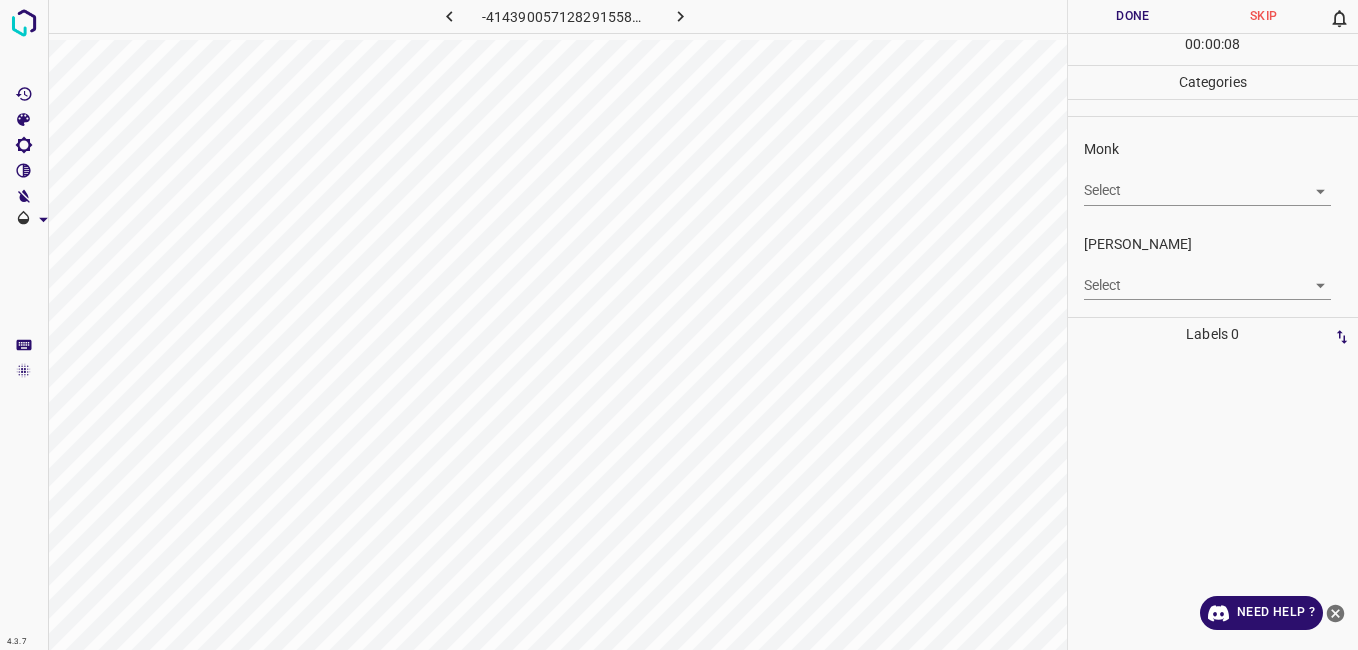 click on "4.3.7 -4143900571282915588.png Done Skip 0 00   : 00   : 08   Categories Monk   Select ​  Fitzpatrick   Select ​ Labels   0 Categories 1 Monk 2  Fitzpatrick Tools Space Change between modes (Draw & Edit) I Auto labeling R Restore zoom M Zoom in N Zoom out Delete Delete selecte label Filters Z Restore filters X Saturation filter C Brightness filter V Contrast filter B Gray scale filter General O Download Need Help ? - Text - Hide - Delete" at bounding box center [679, 325] 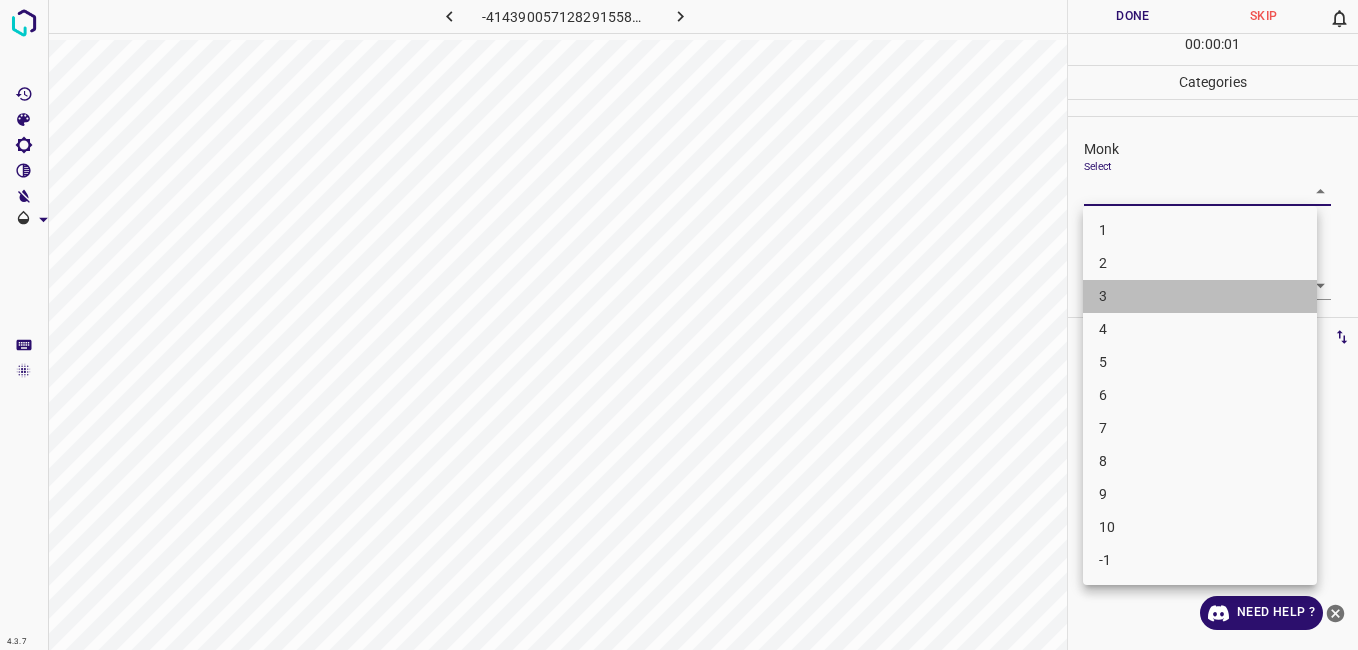 click on "3" at bounding box center (1200, 296) 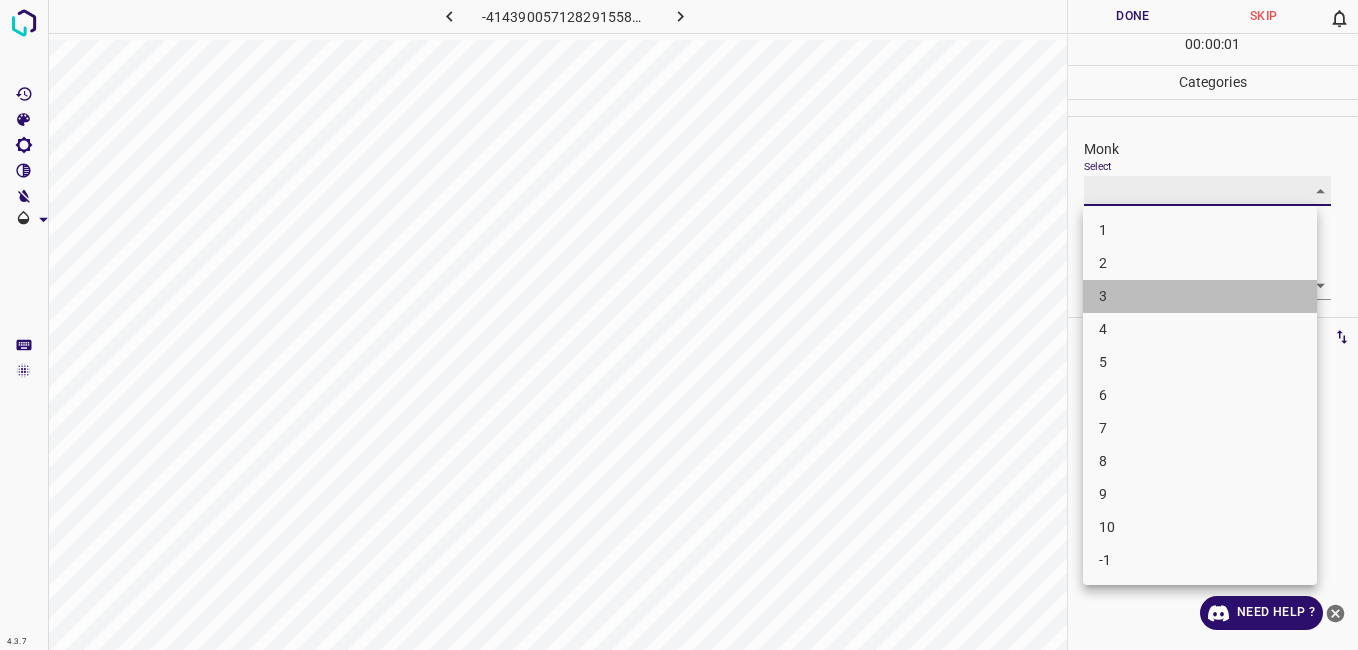 type on "3" 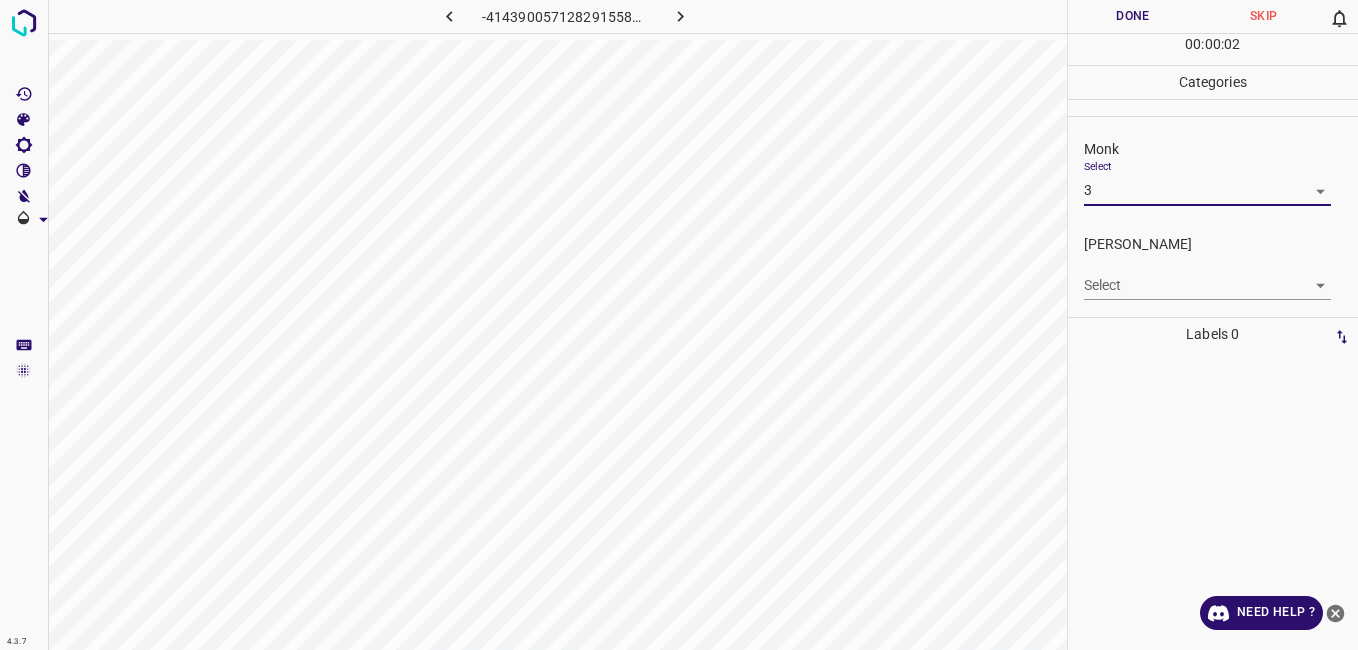 click on "4.3.7 -4143900571282915588.png Done Skip 0 00   : 00   : 02   Categories Monk   Select 3 3  Fitzpatrick   Select ​ Labels   0 Categories 1 Monk 2  Fitzpatrick Tools Space Change between modes (Draw & Edit) I Auto labeling R Restore zoom M Zoom in N Zoom out Delete Delete selecte label Filters Z Restore filters X Saturation filter C Brightness filter V Contrast filter B Gray scale filter General O Download Need Help ? - Text - Hide - Delete 1 2 3 4 5 6 7 8 9 10 -1" at bounding box center [679, 325] 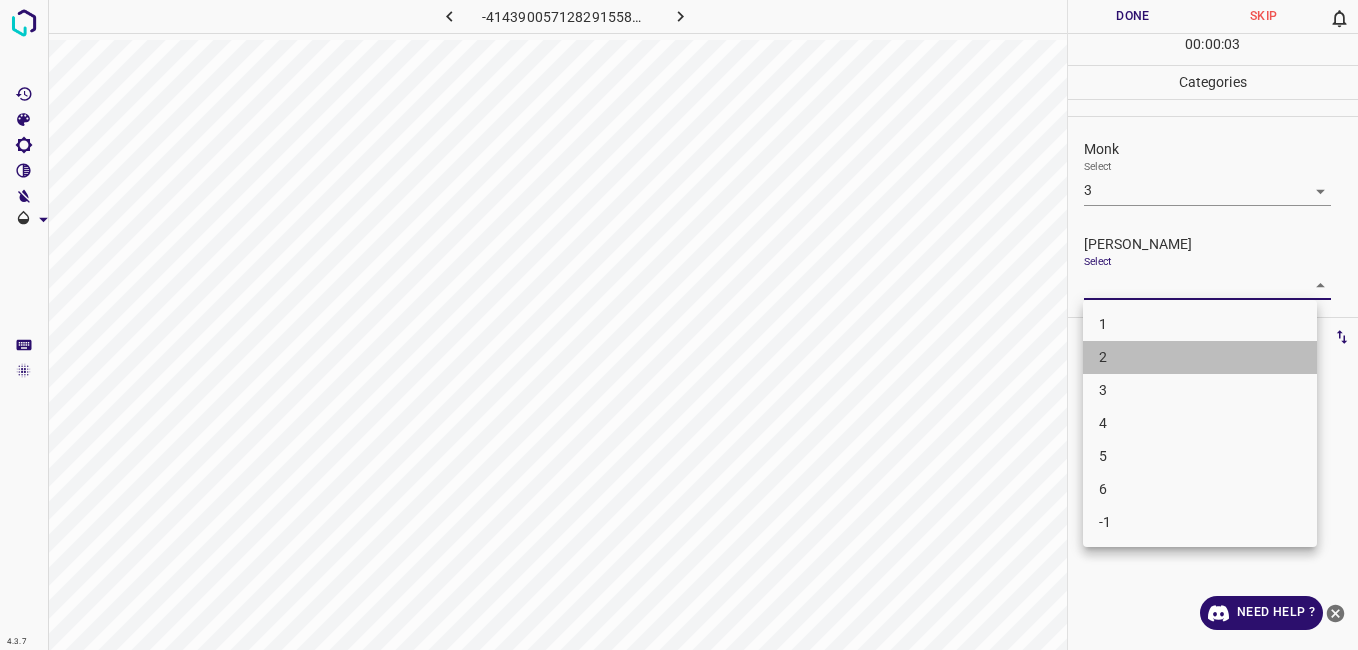 click on "2" at bounding box center (1200, 357) 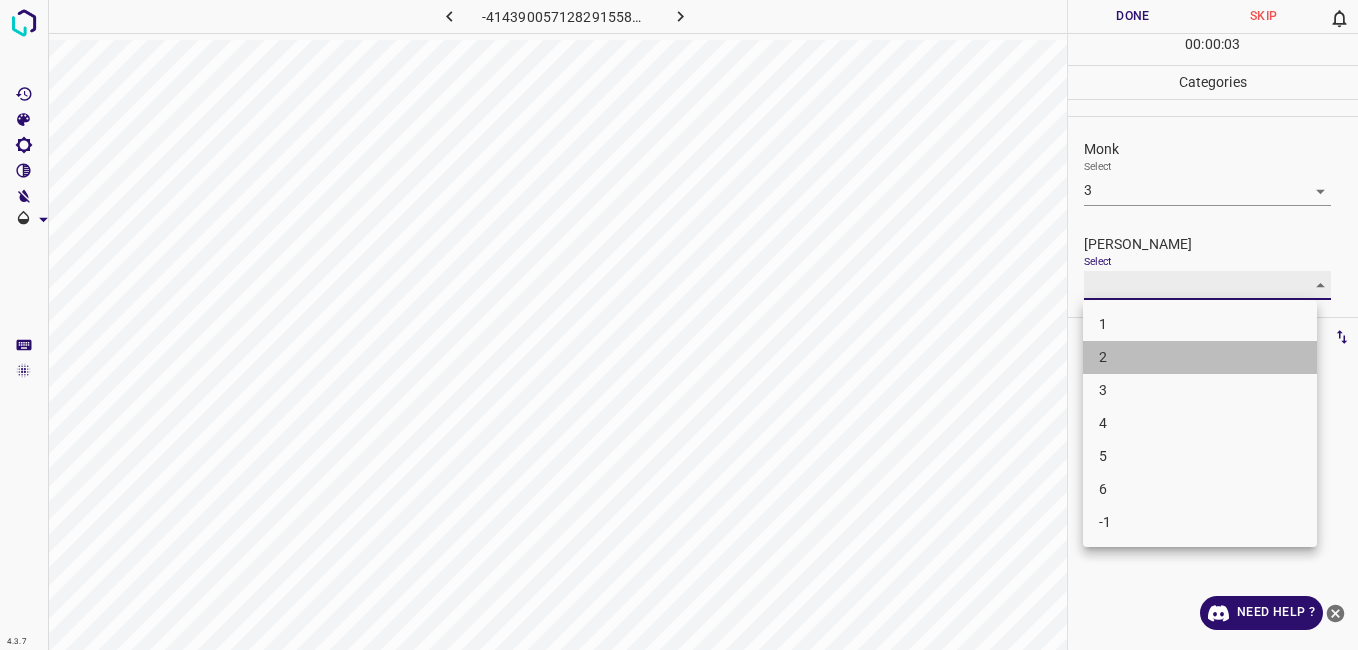 type on "2" 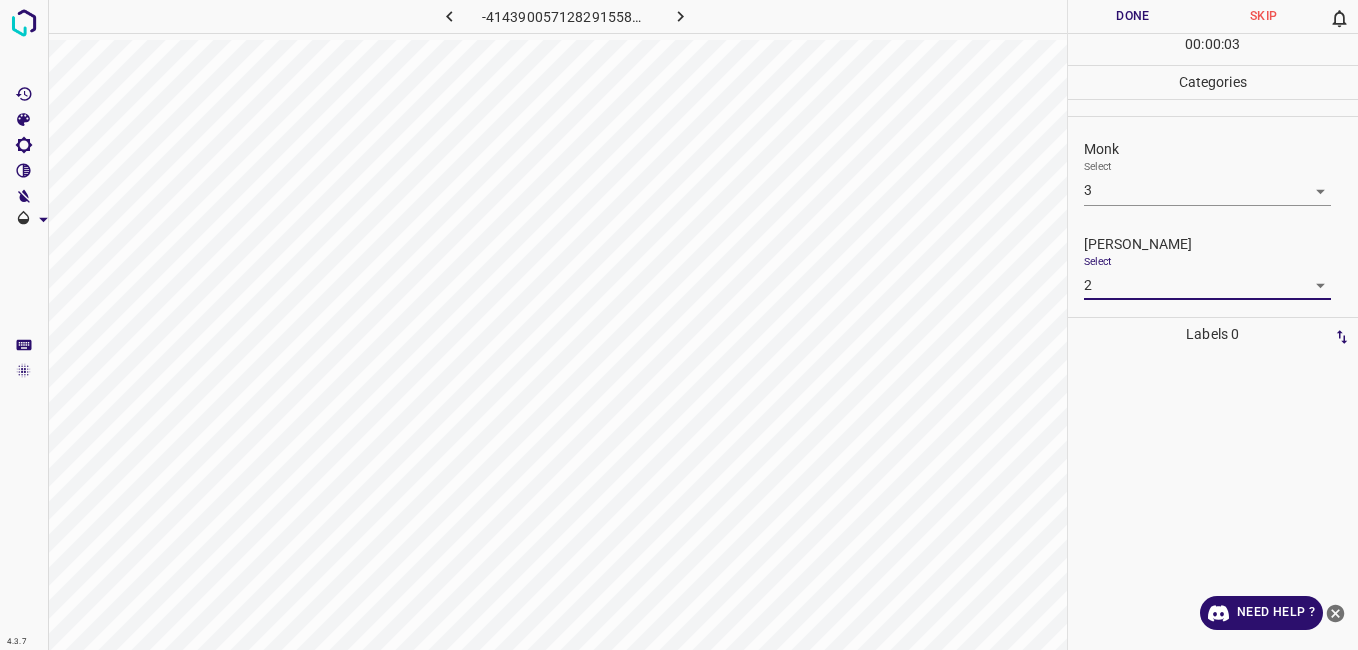 click on "Done" at bounding box center (1133, 16) 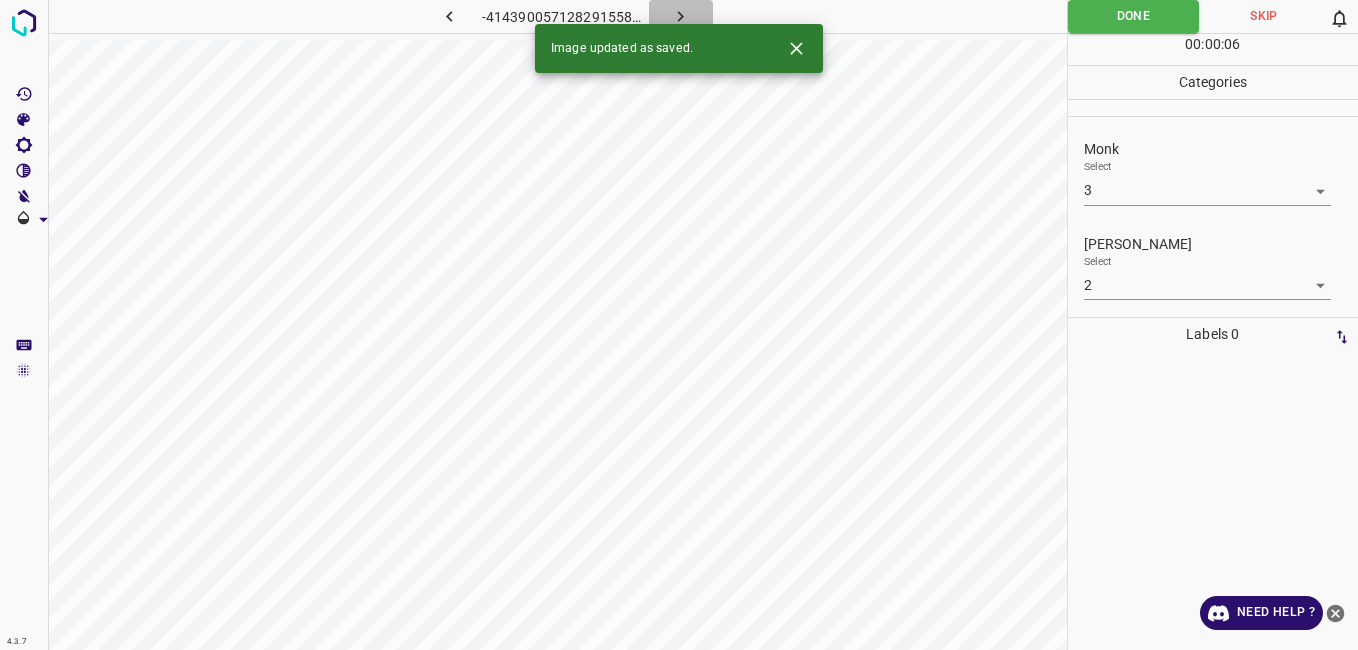 click 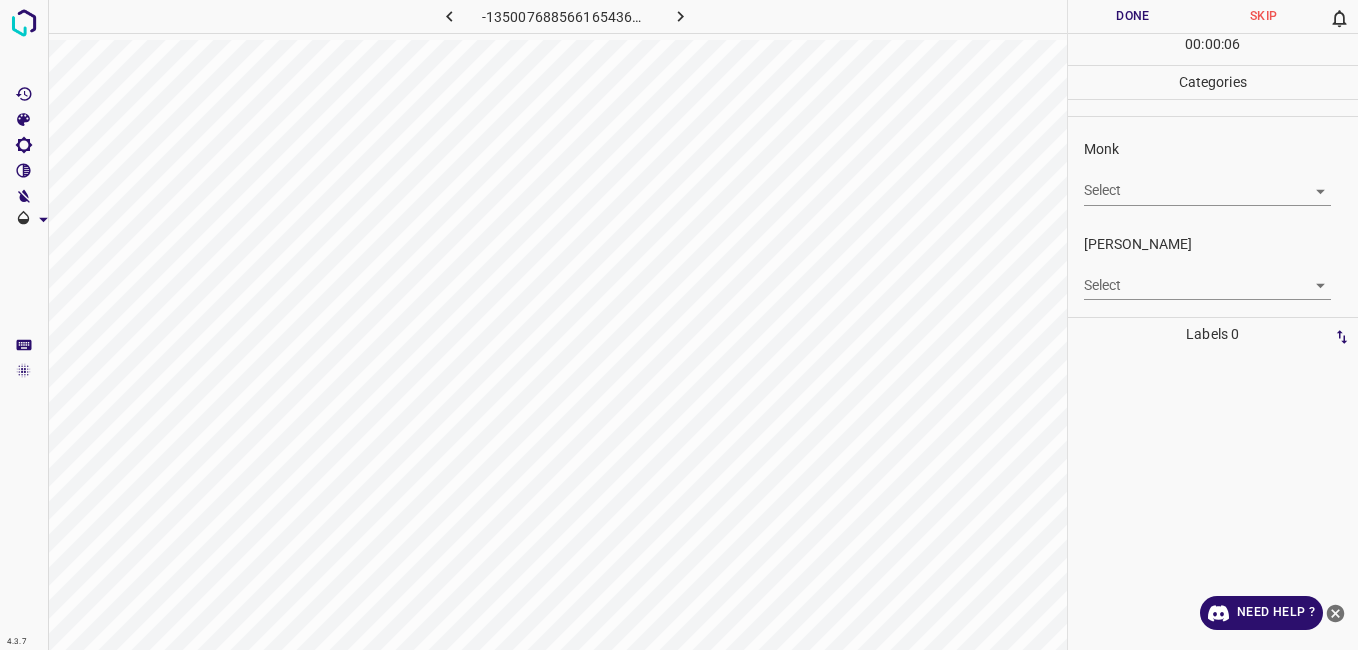 click on "Monk   Select ​" at bounding box center (1213, 172) 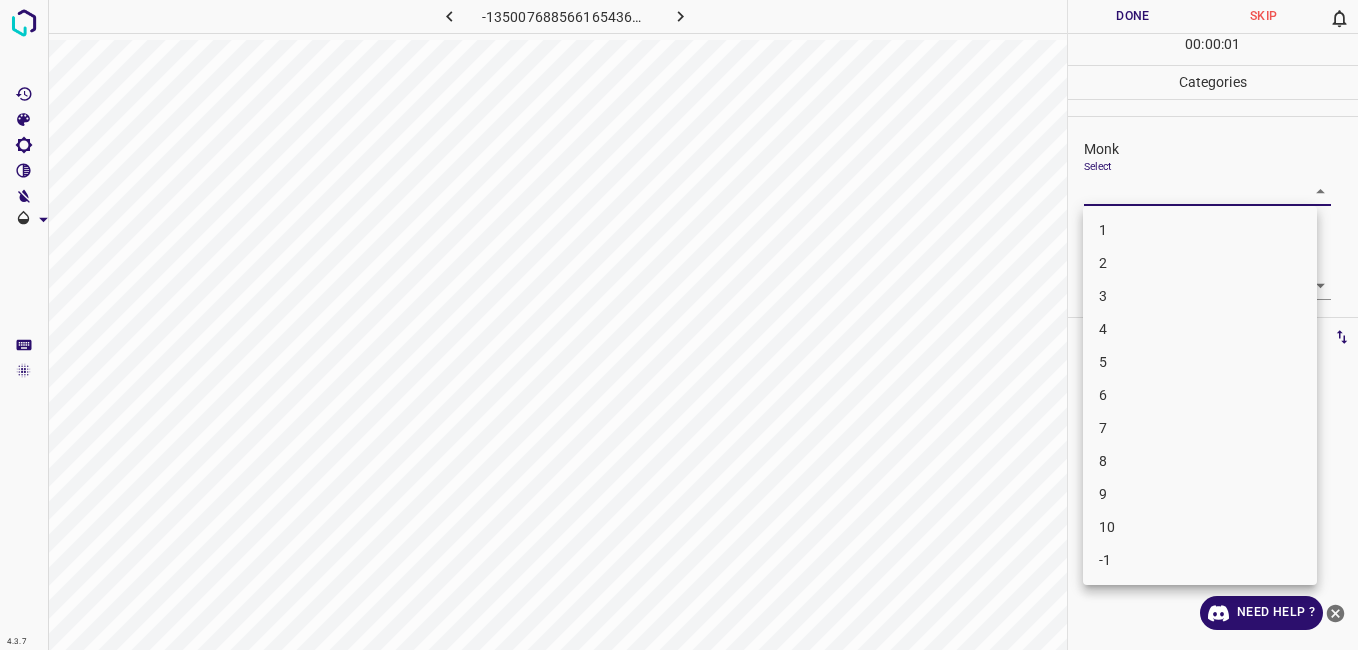 click on "4.3.7 -1350076885661654362.png Done Skip 0 00   : 00   : 01   Categories Monk   Select ​  Fitzpatrick   Select ​ Labels   0 Categories 1 Monk 2  Fitzpatrick Tools Space Change between modes (Draw & Edit) I Auto labeling R Restore zoom M Zoom in N Zoom out Delete Delete selecte label Filters Z Restore filters X Saturation filter C Brightness filter V Contrast filter B Gray scale filter General O Download Need Help ? - Text - Hide - Delete 1 2 3 4 5 6 7 8 9 10 -1" at bounding box center [679, 325] 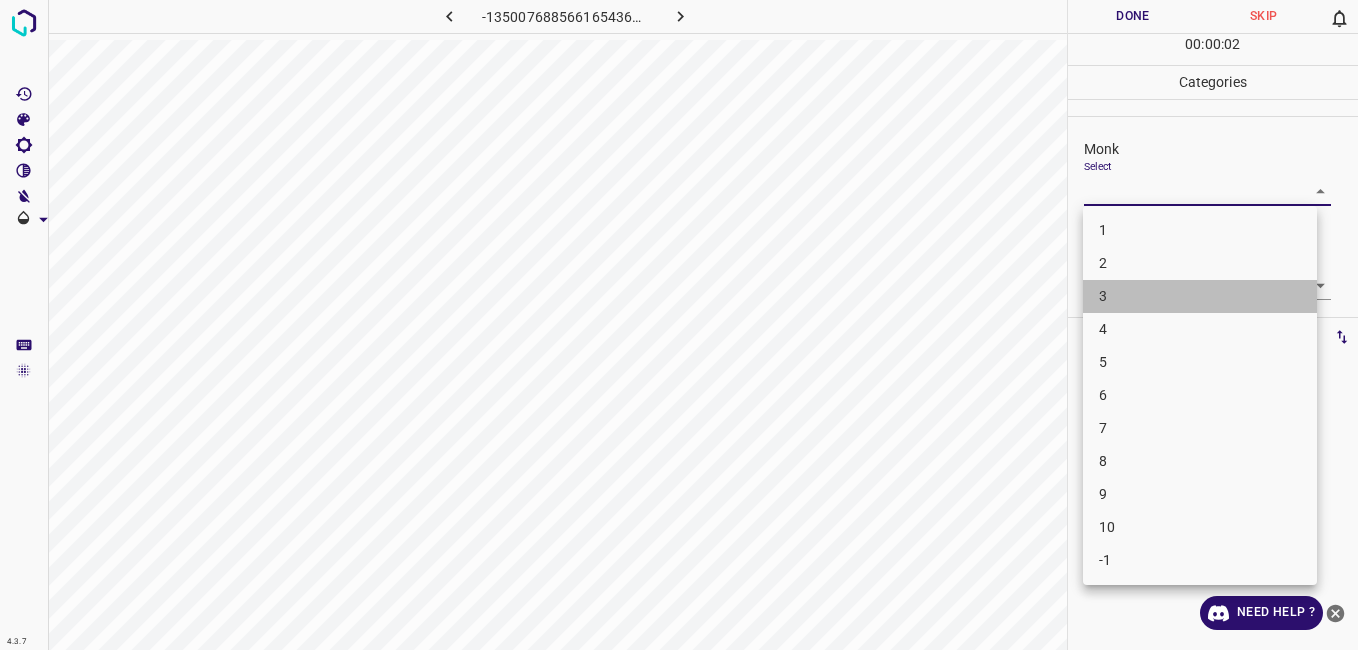 click on "3" at bounding box center [1200, 296] 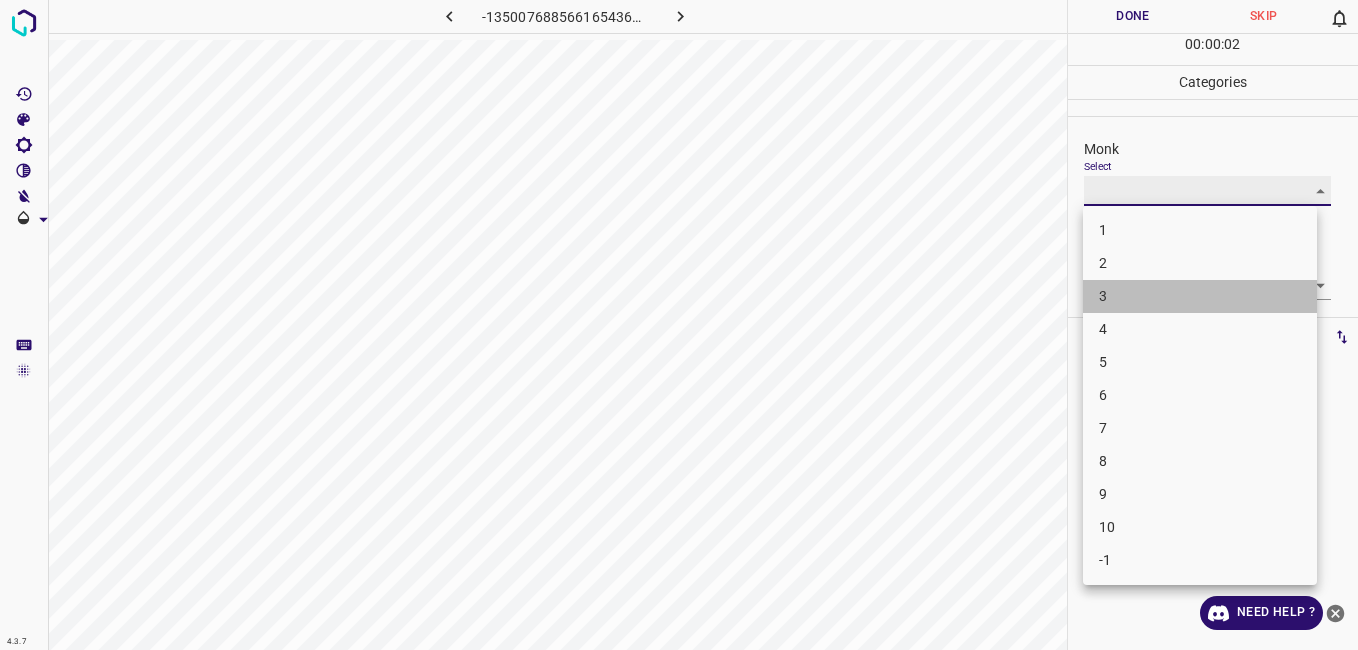 type on "3" 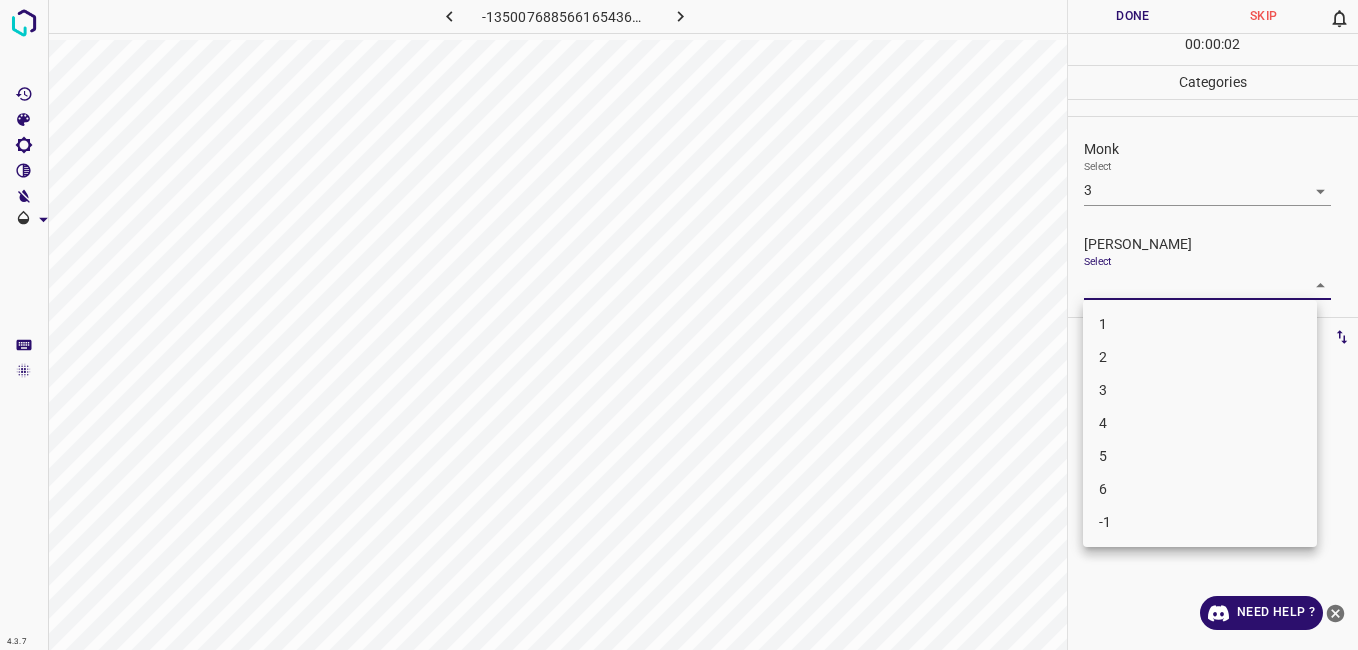 click on "4.3.7 -1350076885661654362.png Done Skip 0 00   : 00   : 02   Categories Monk   Select 3 3  Fitzpatrick   Select ​ Labels   0 Categories 1 Monk 2  Fitzpatrick Tools Space Change between modes (Draw & Edit) I Auto labeling R Restore zoom M Zoom in N Zoom out Delete Delete selecte label Filters Z Restore filters X Saturation filter C Brightness filter V Contrast filter B Gray scale filter General O Download Need Help ? - Text - Hide - Delete 1 2 3 4 5 6 -1" at bounding box center [679, 325] 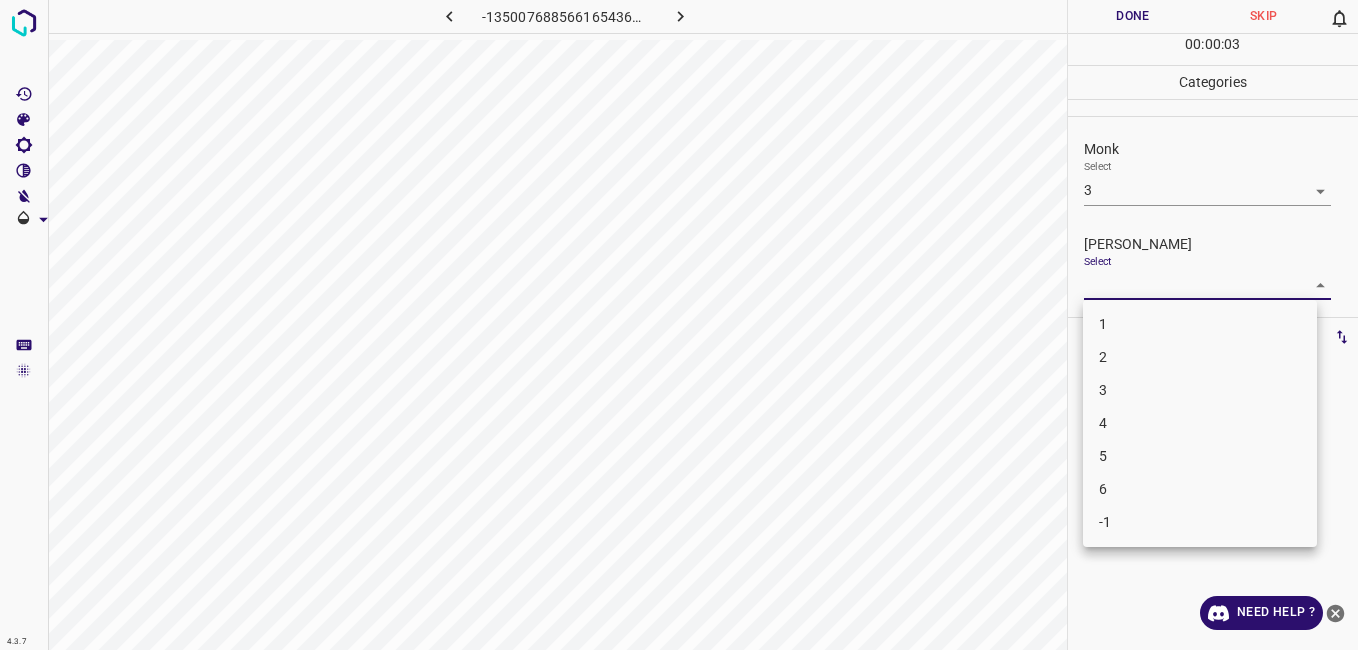 click on "2" at bounding box center (1200, 357) 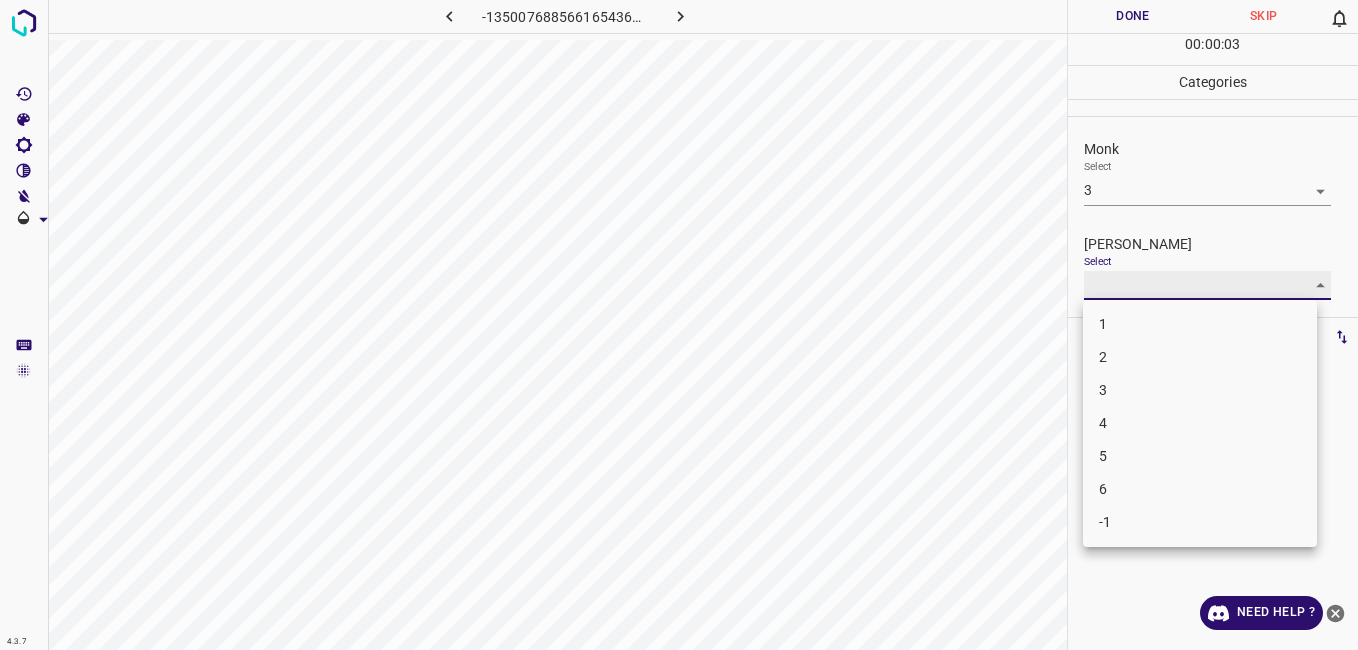 type on "2" 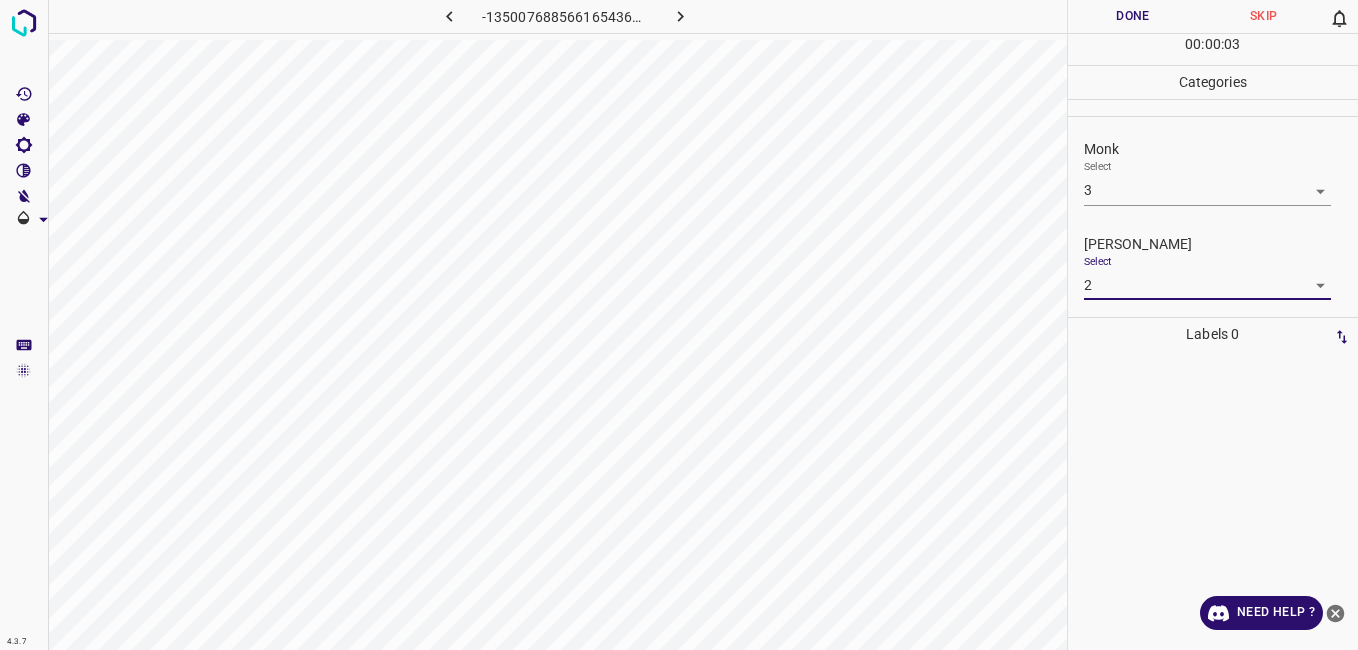 click on "Done" at bounding box center (1133, 16) 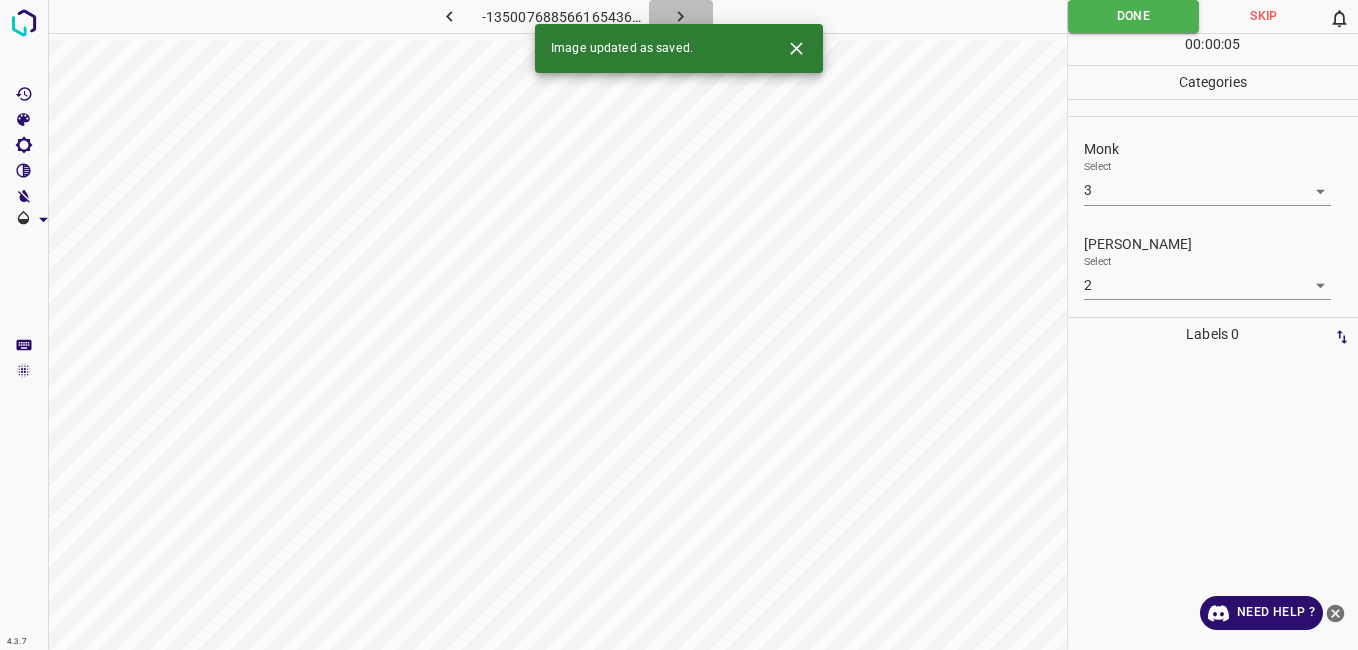 click 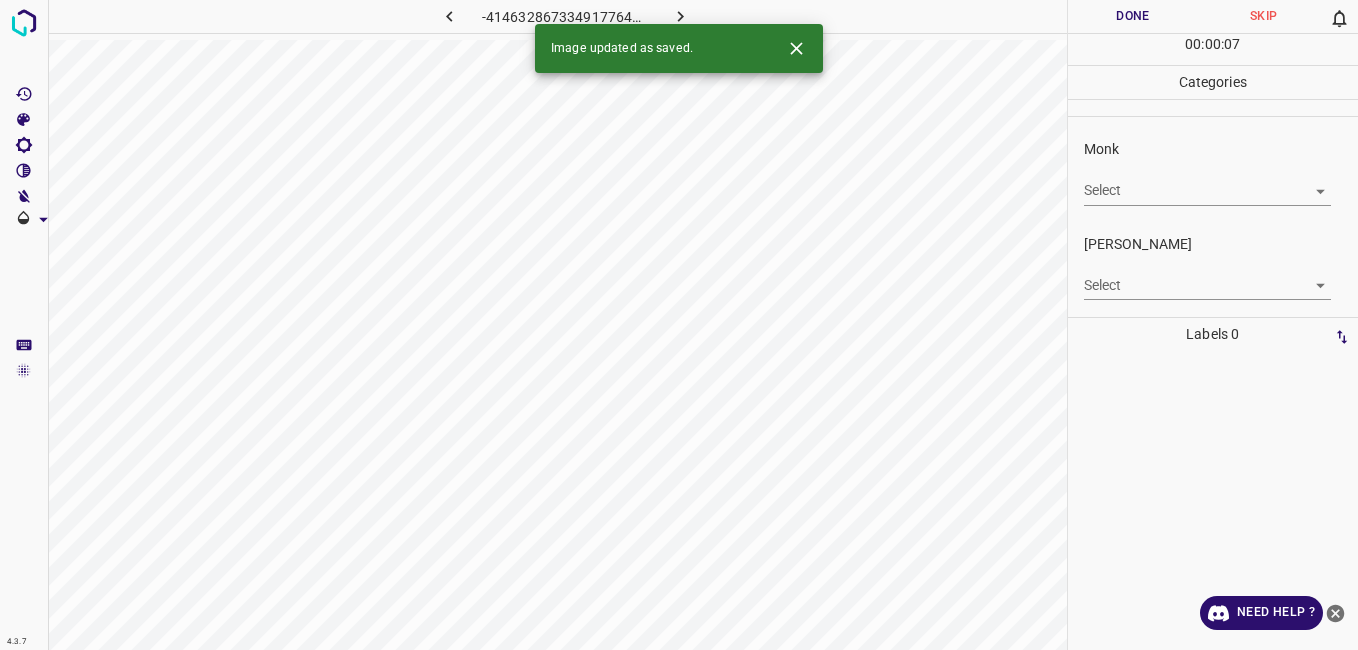 click on "4.3.7 -4146328673349177641.png Done Skip 0 00   : 00   : 07   Categories Monk   Select ​  Fitzpatrick   Select ​ Labels   0 Categories 1 Monk 2  Fitzpatrick Tools Space Change between modes (Draw & Edit) I Auto labeling R Restore zoom M Zoom in N Zoom out Delete Delete selecte label Filters Z Restore filters X Saturation filter C Brightness filter V Contrast filter B Gray scale filter General O Download Image updated as saved. Need Help ? - Text - Hide - Delete" at bounding box center (679, 325) 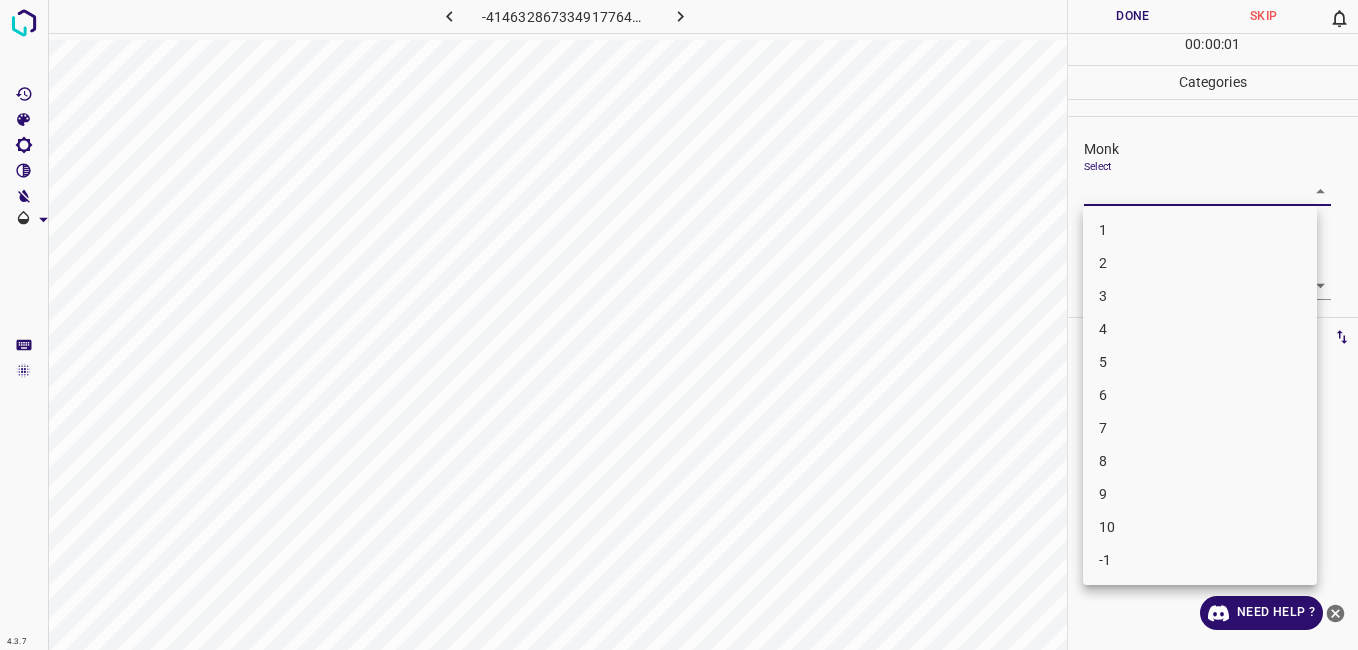 click on "6" at bounding box center [1200, 395] 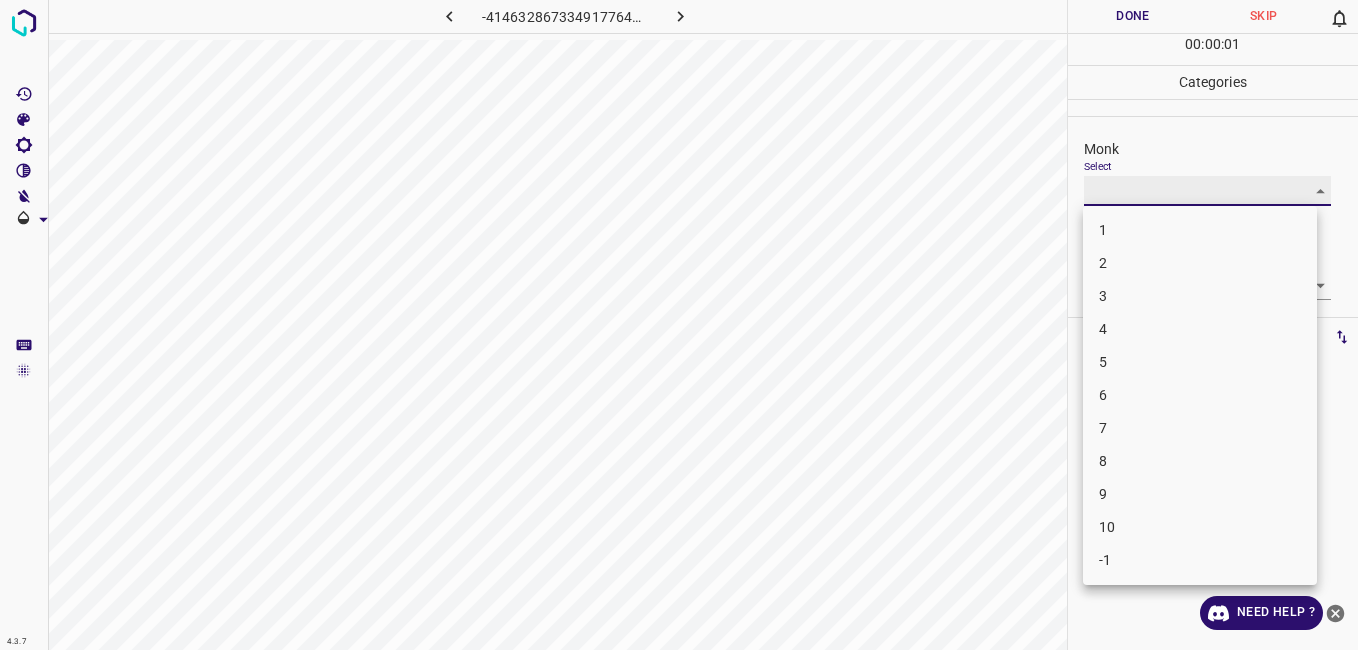 type on "6" 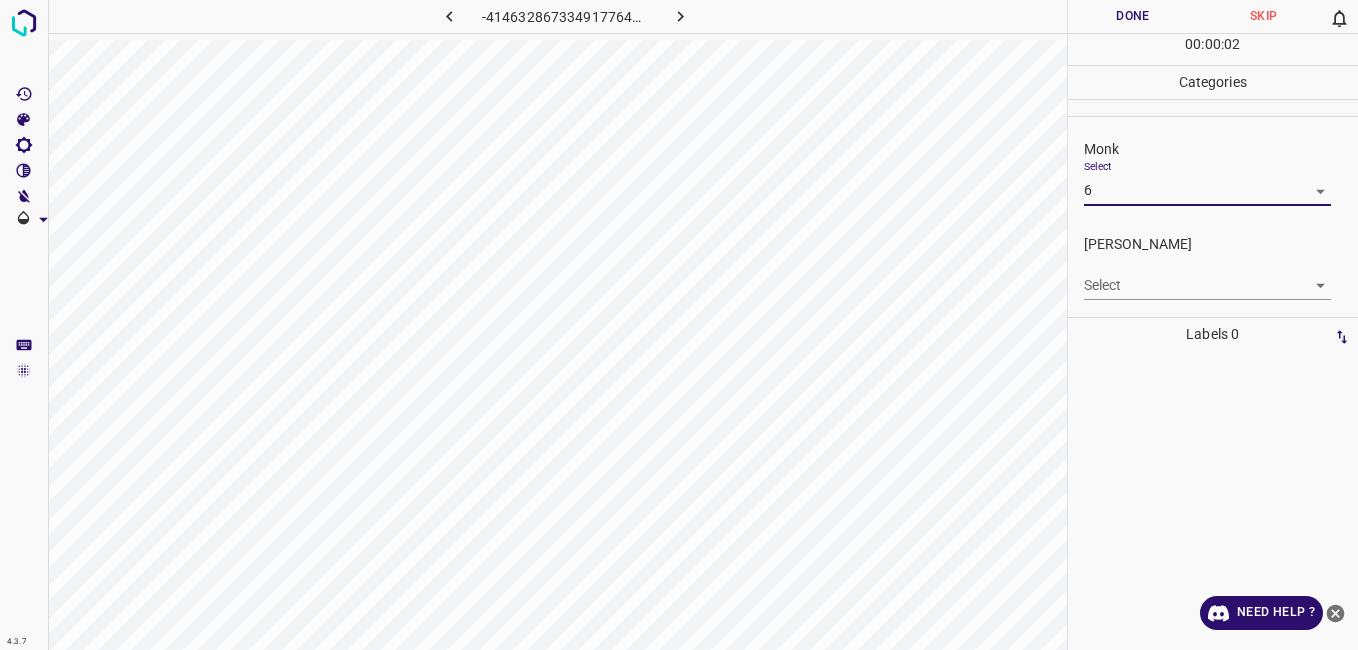 click on "4.3.7 -4146328673349177641.png Done Skip 0 00   : 00   : 02   Categories Monk   Select 6 6  Fitzpatrick   Select ​ Labels   0 Categories 1 Monk 2  Fitzpatrick Tools Space Change between modes (Draw & Edit) I Auto labeling R Restore zoom M Zoom in N Zoom out Delete Delete selecte label Filters Z Restore filters X Saturation filter C Brightness filter V Contrast filter B Gray scale filter General O Download Need Help ? - Text - Hide - Delete" at bounding box center [679, 325] 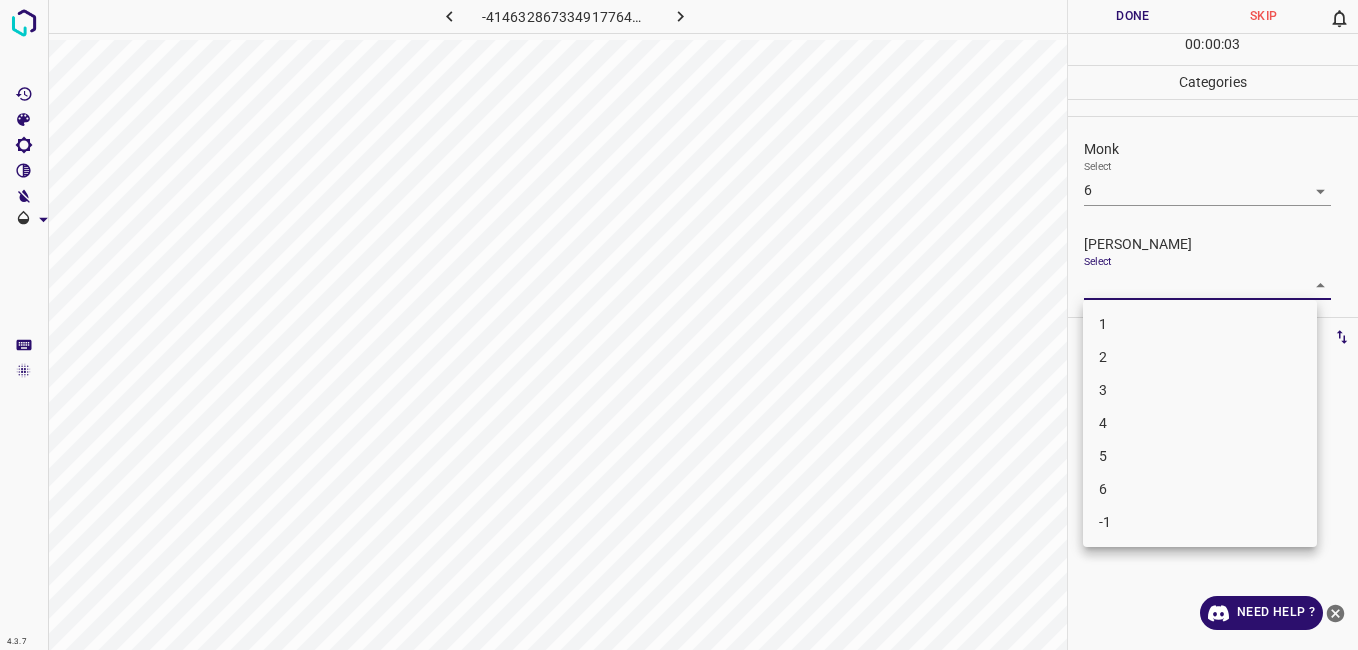 click on "5" at bounding box center [1200, 456] 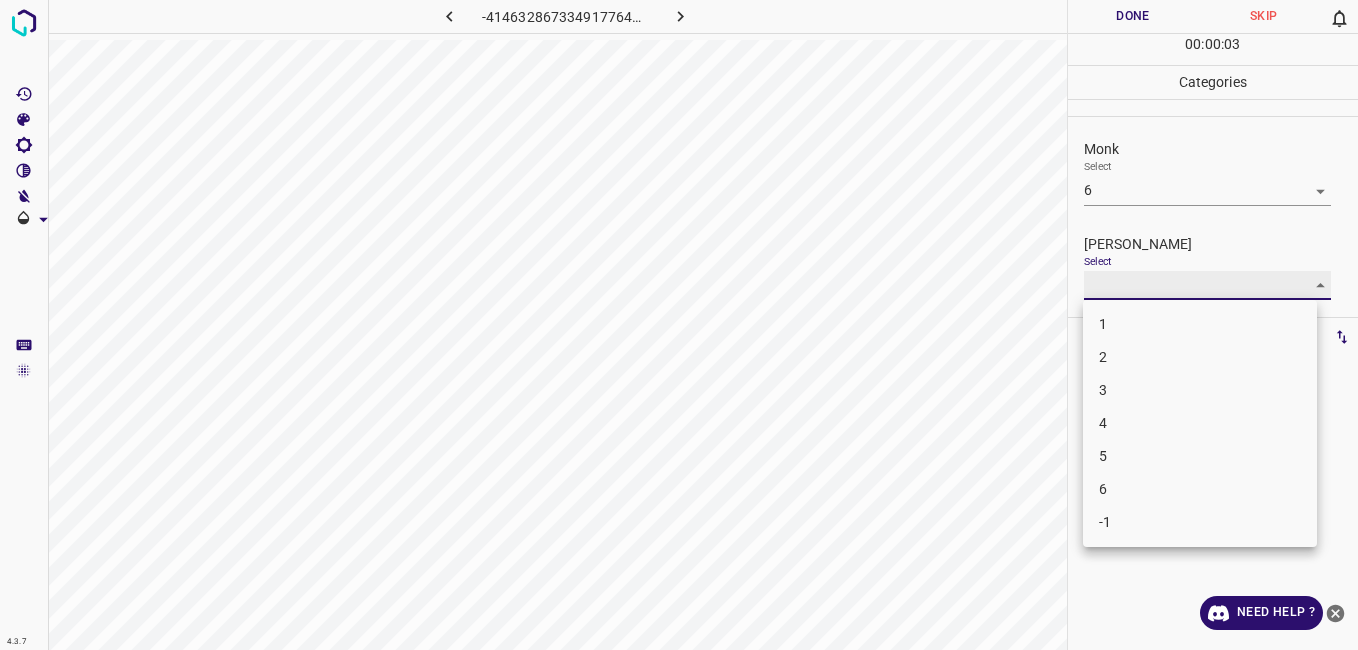 type on "5" 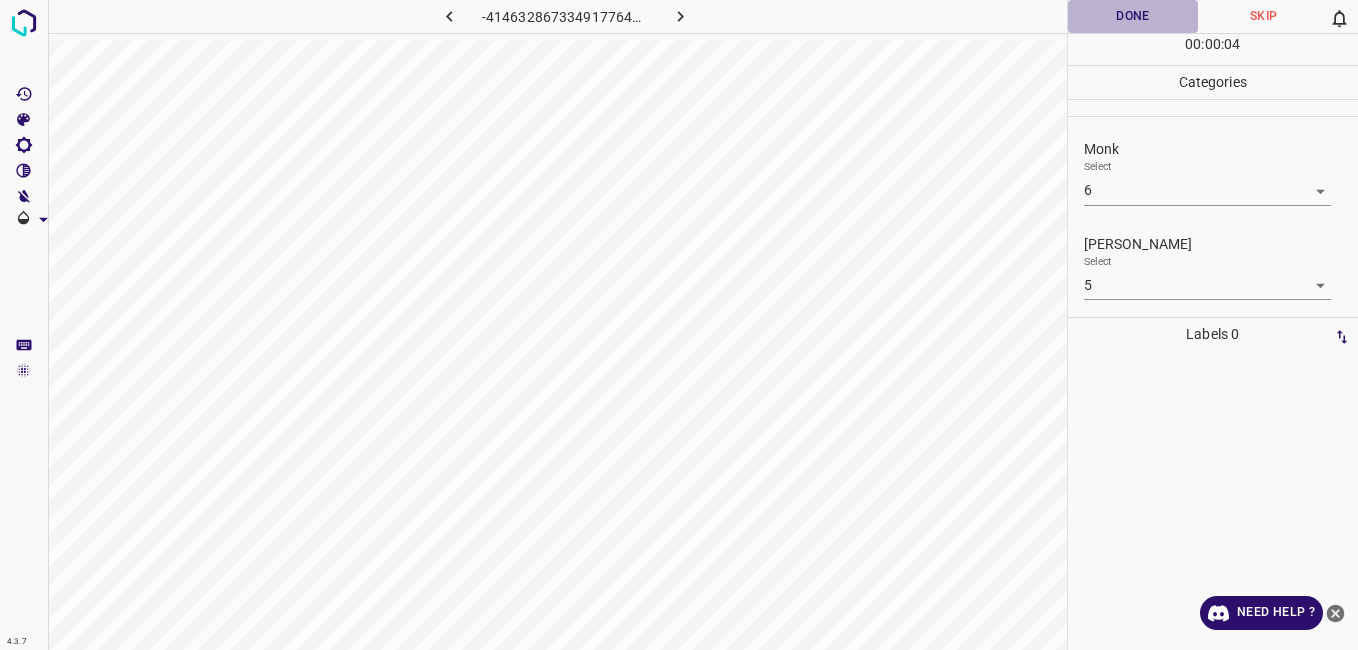 click on "Done" at bounding box center (1133, 16) 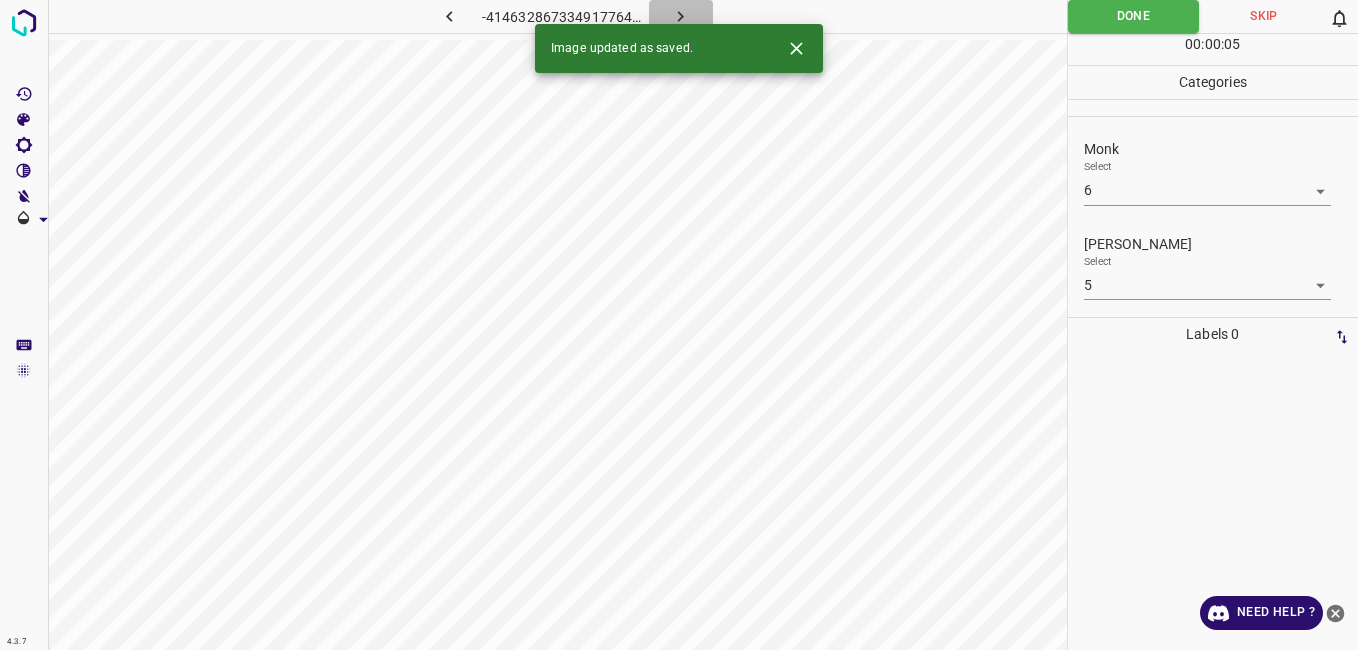 click 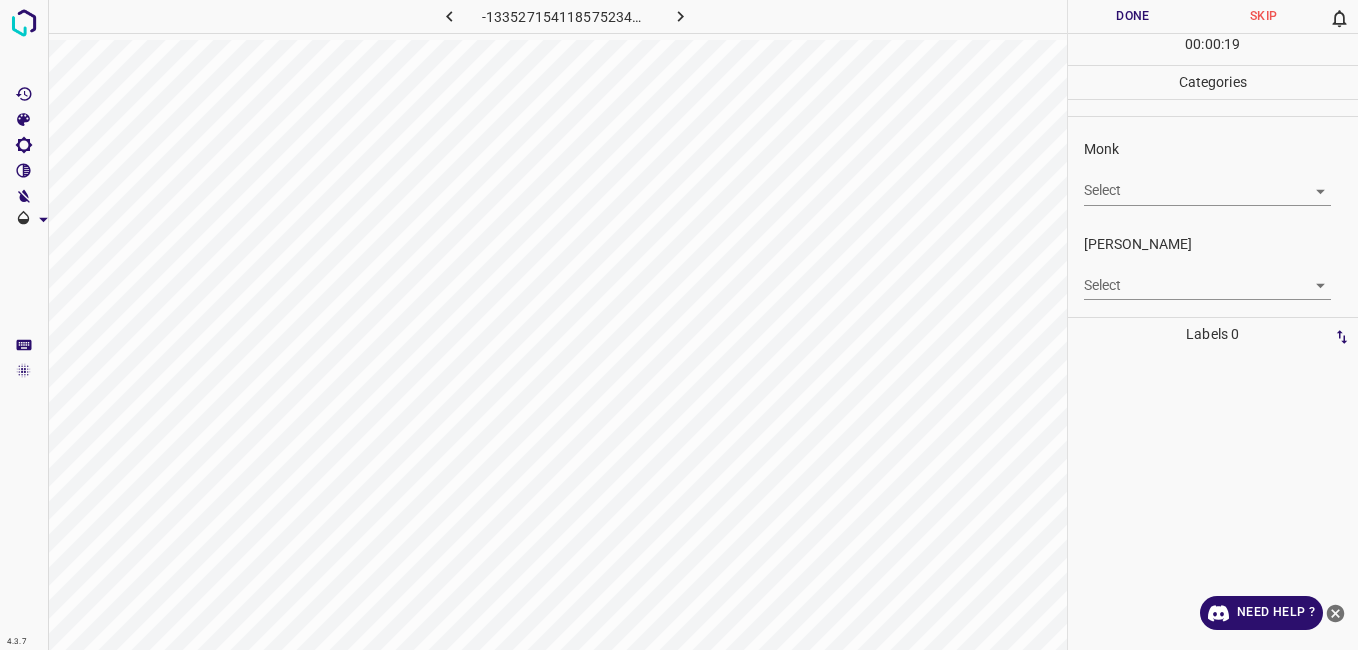 click on "Monk   Select ​" at bounding box center (1213, 172) 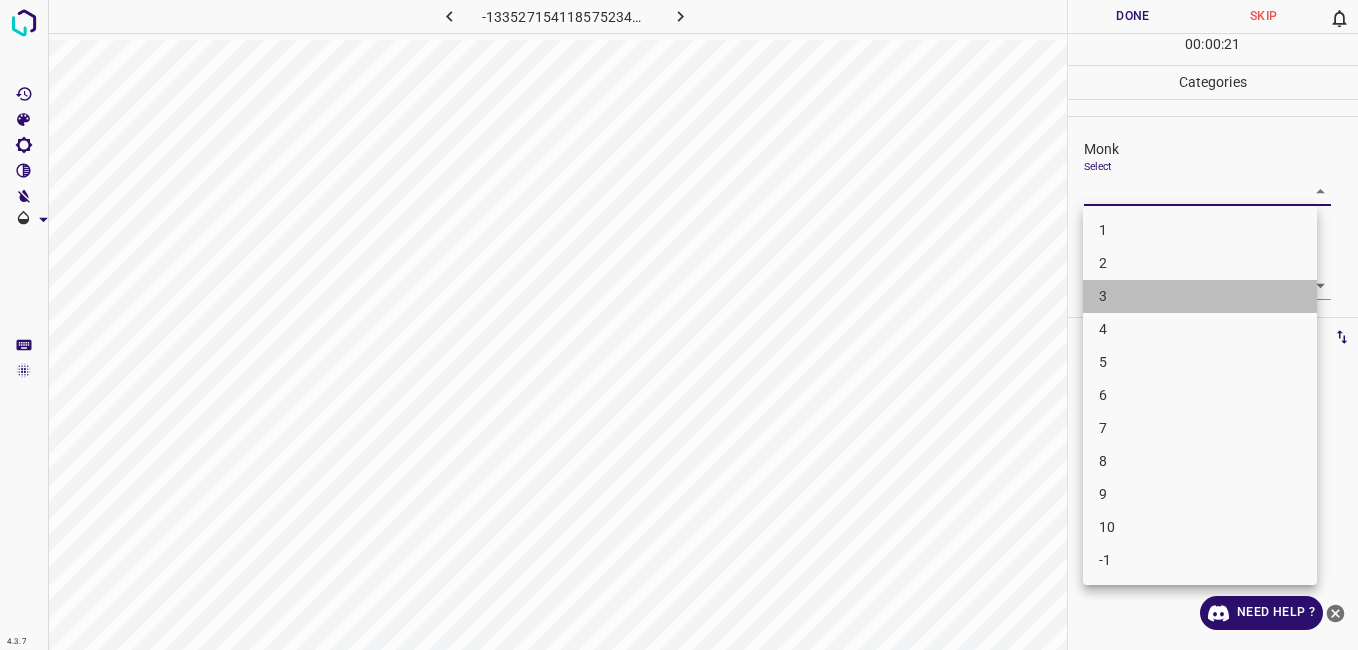 click on "3" at bounding box center [1200, 296] 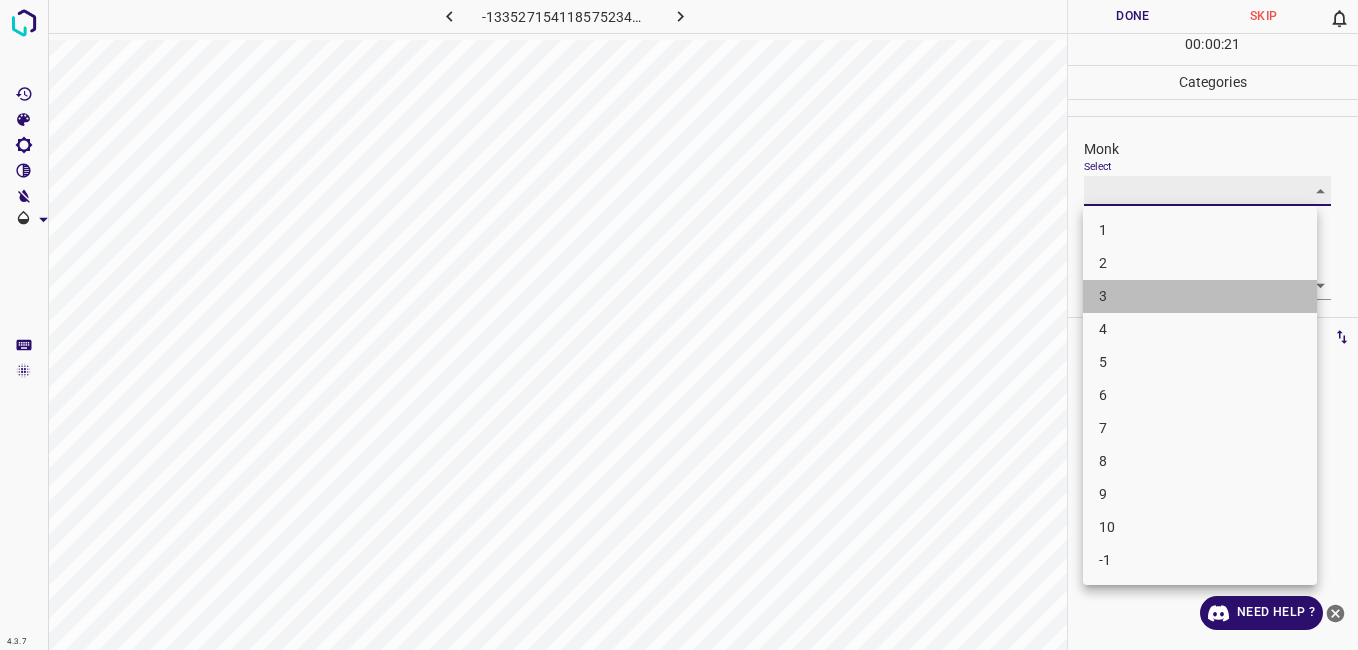 type on "3" 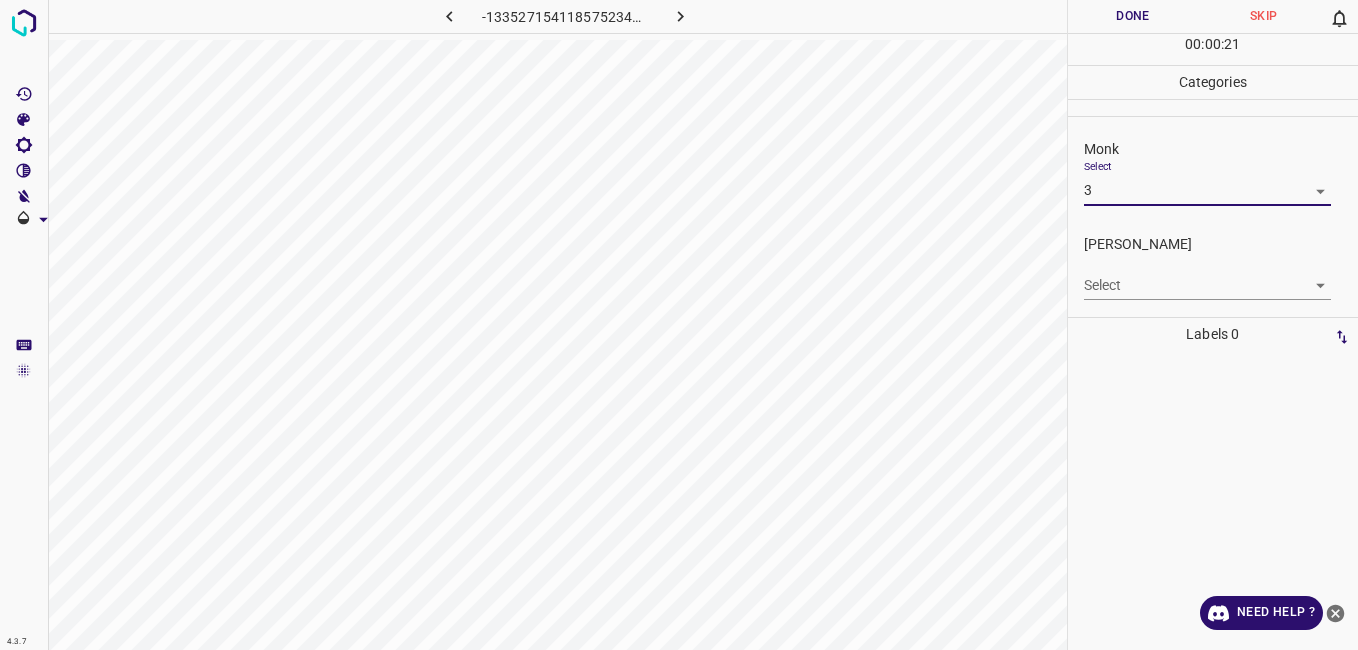 click on "4.3.7 -1335271541185752347.png Done Skip 0 00   : 00   : 21   Categories Monk   Select 3 3  Fitzpatrick   Select ​ Labels   0 Categories 1 Monk 2  Fitzpatrick Tools Space Change between modes (Draw & Edit) I Auto labeling R Restore zoom M Zoom in N Zoom out Delete Delete selecte label Filters Z Restore filters X Saturation filter C Brightness filter V Contrast filter B Gray scale filter General O Download Need Help ? - Text - Hide - Delete 1 2 3 4 5 6 7 8 9 10 -1" at bounding box center [679, 325] 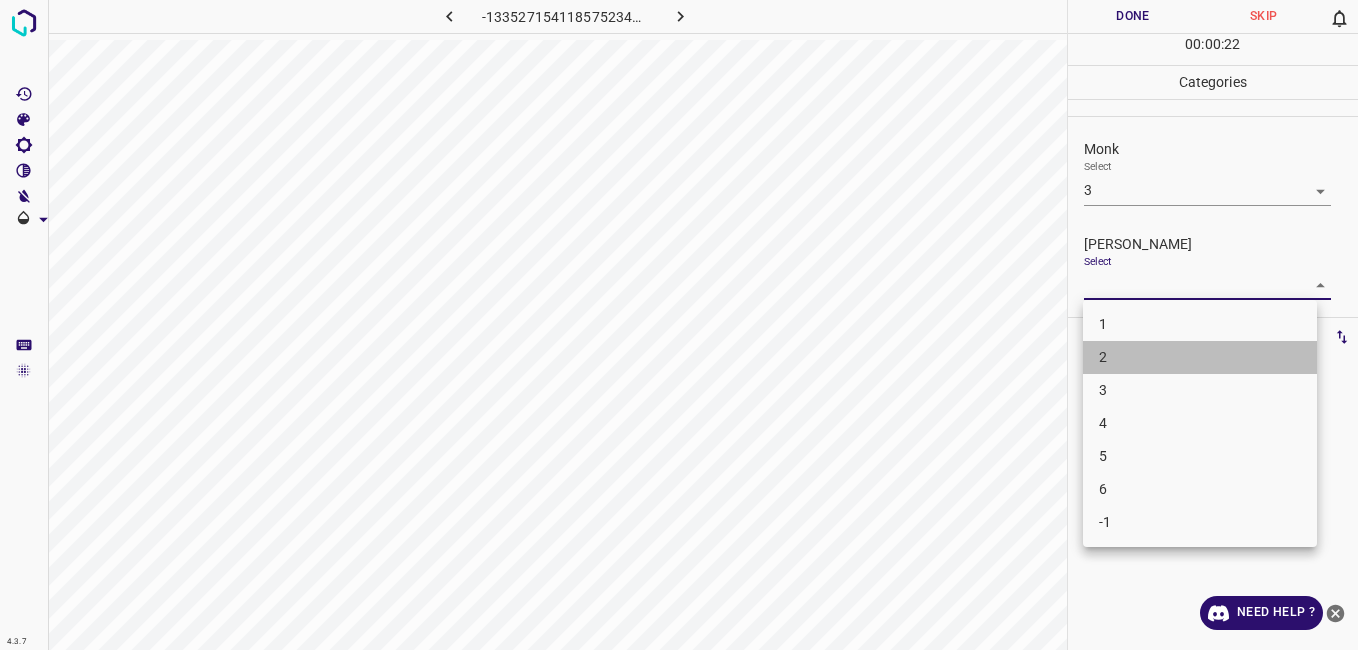 click on "2" at bounding box center (1200, 357) 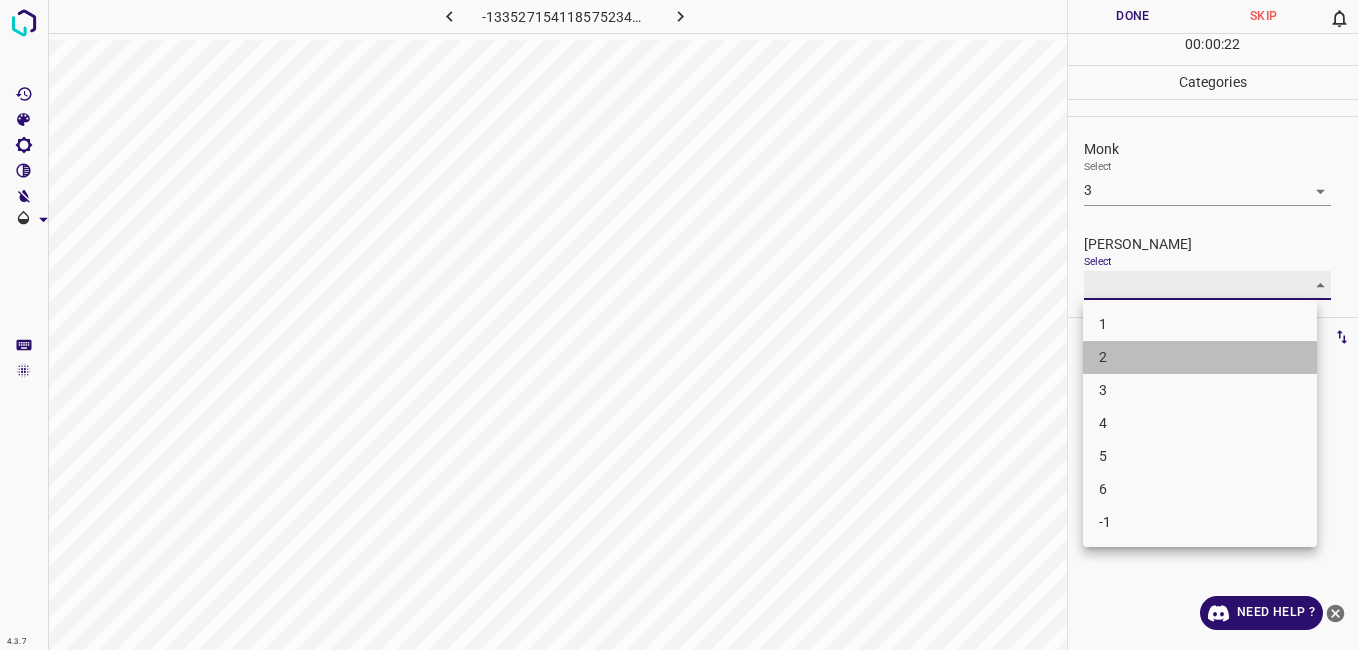 type on "2" 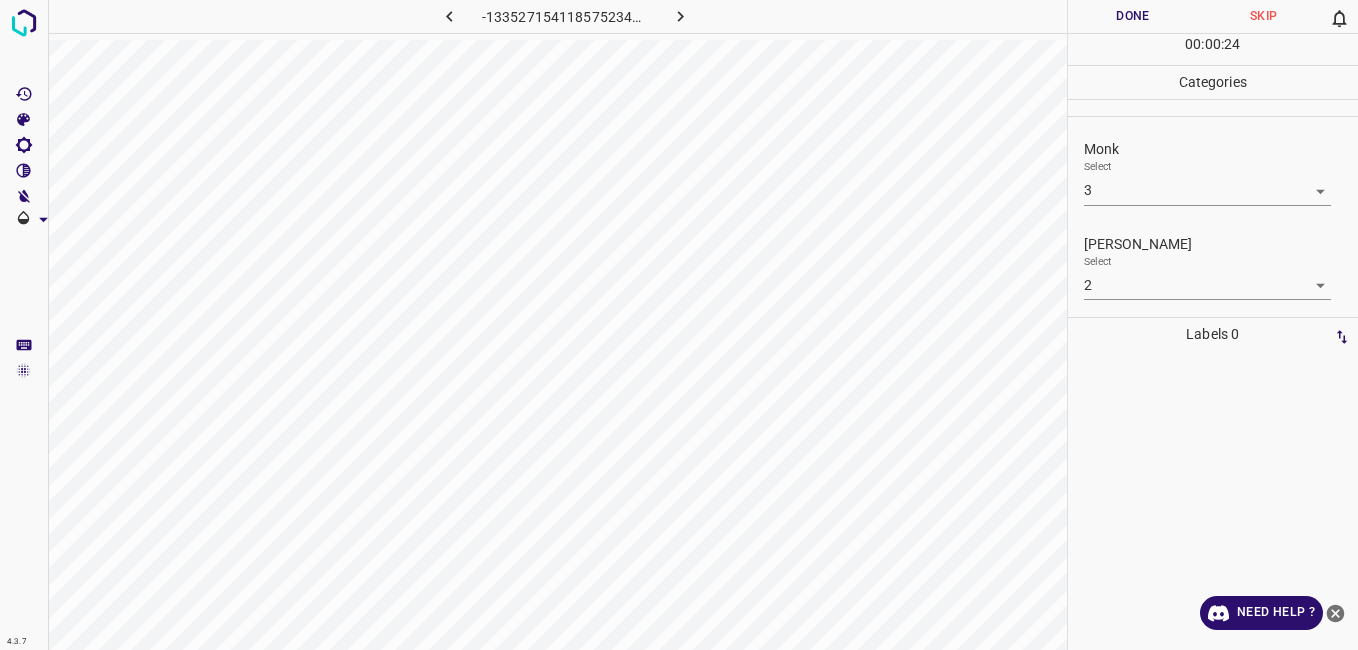 click at bounding box center [899, 16] 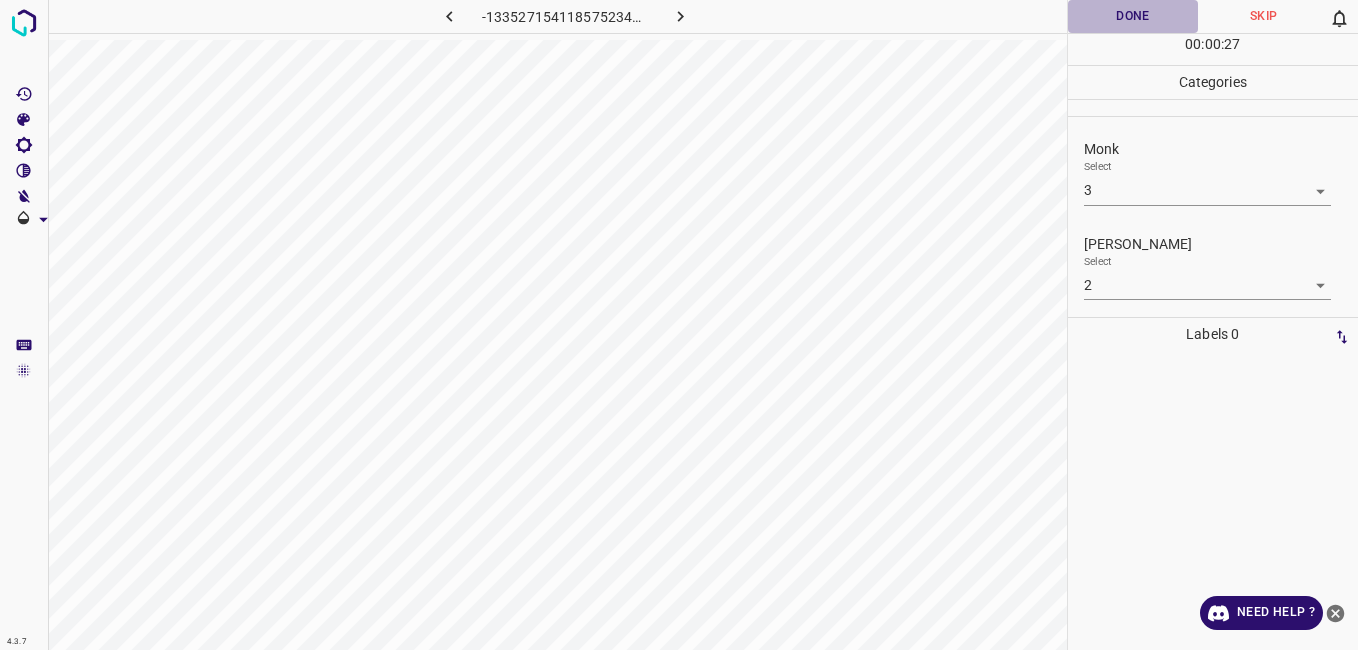click on "Done" at bounding box center [1133, 16] 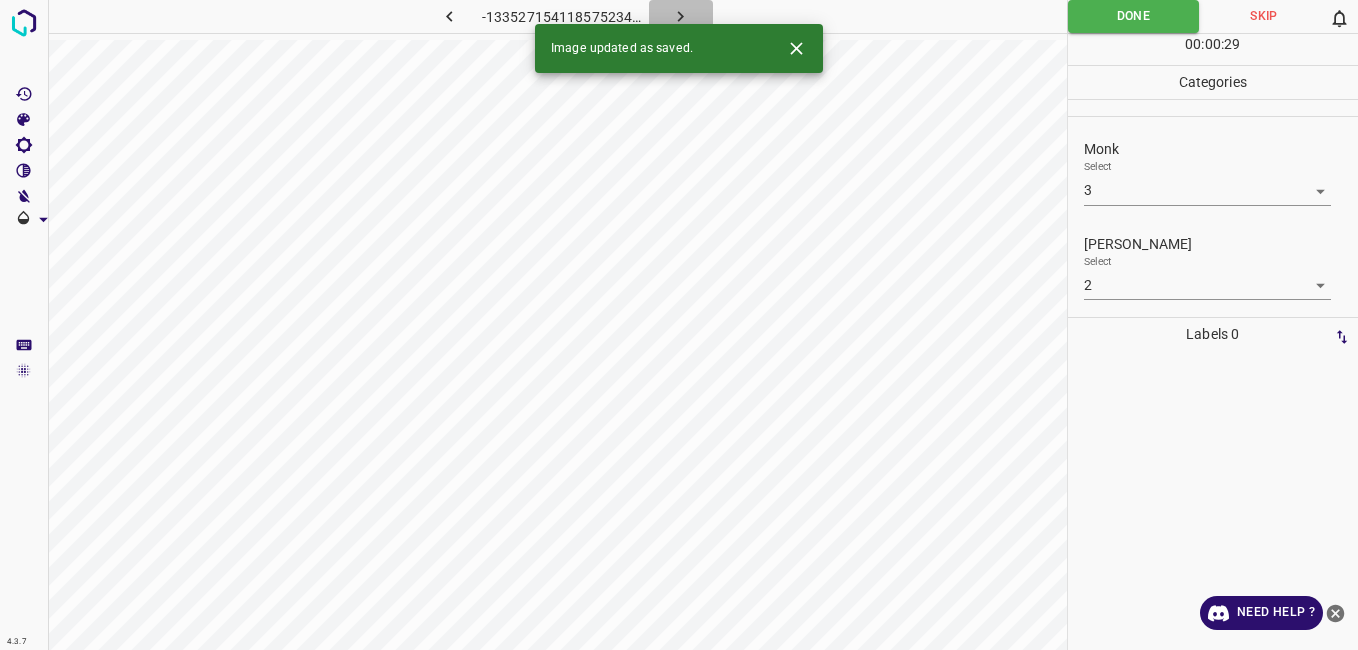 click 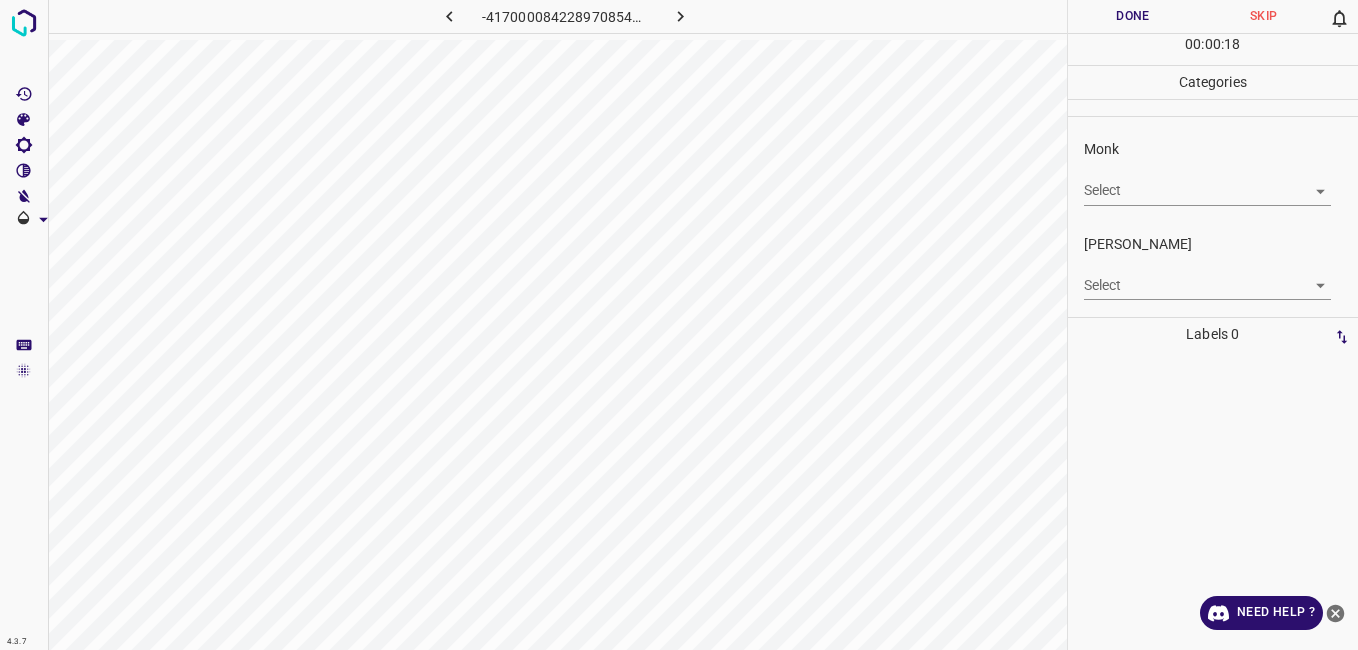 click on "4.3.7 -4170000842289708546.png Done Skip 0 00   : 00   : 18   Categories Monk   Select ​  Fitzpatrick   Select ​ Labels   0 Categories 1 Monk 2  Fitzpatrick Tools Space Change between modes (Draw & Edit) I Auto labeling R Restore zoom M Zoom in N Zoom out Delete Delete selecte label Filters Z Restore filters X Saturation filter C Brightness filter V Contrast filter B Gray scale filter General O Download Need Help ? - Text - Hide - Delete" at bounding box center (679, 325) 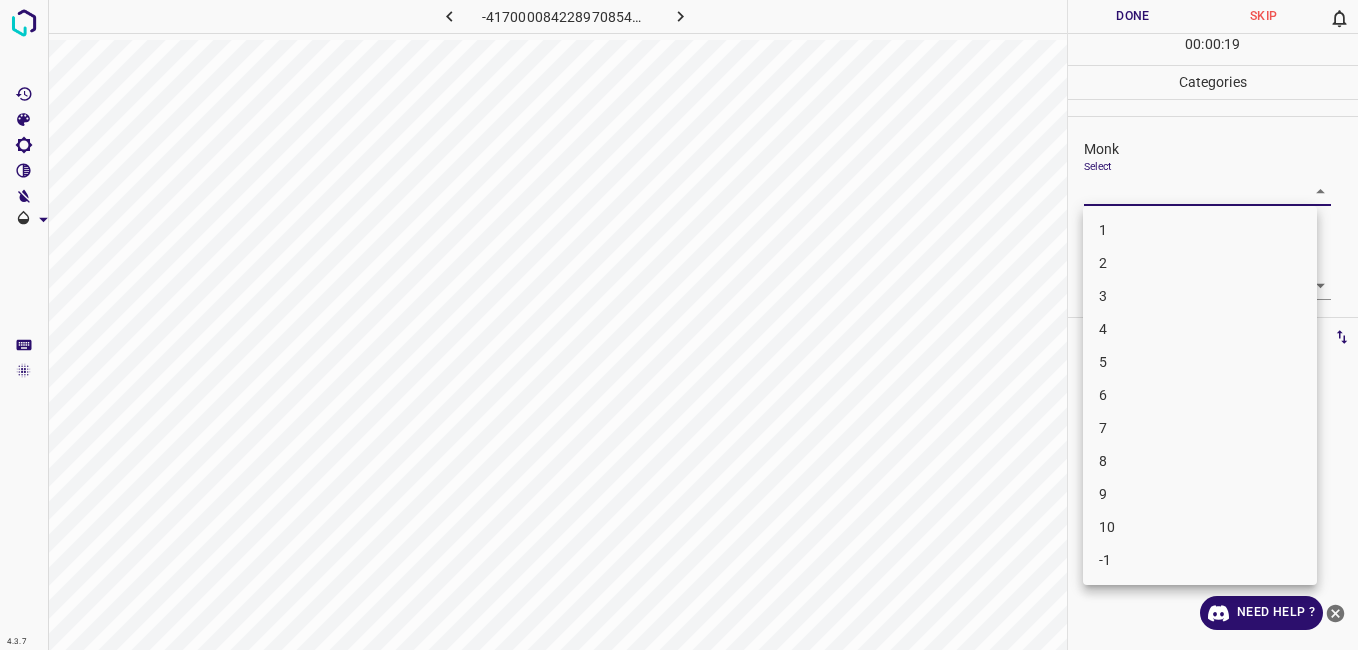 click on "3" at bounding box center [1200, 296] 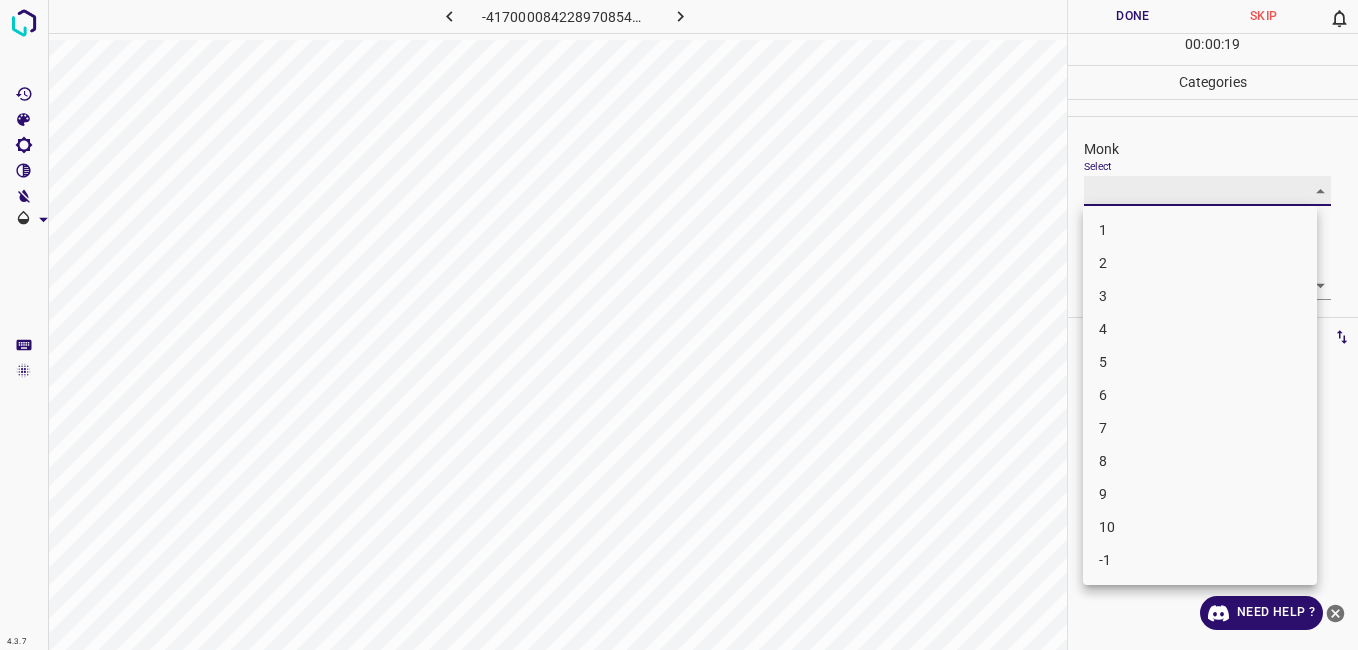 type on "3" 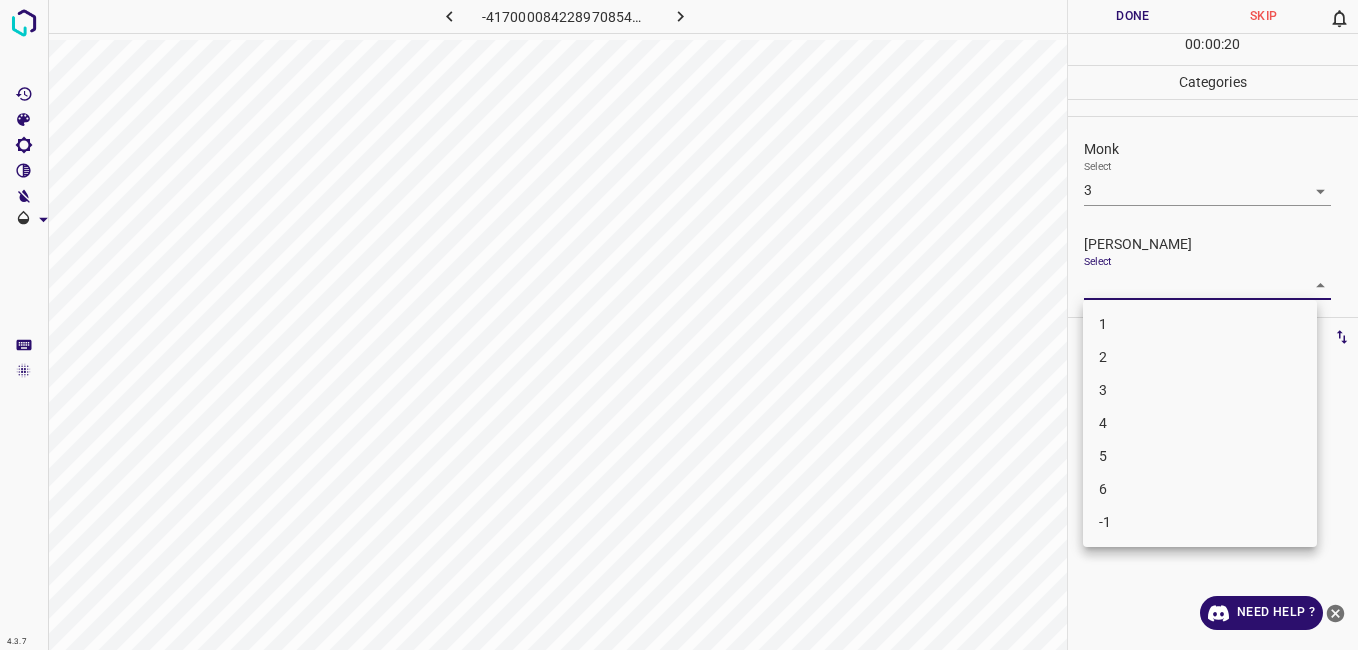 click on "4.3.7 -4170000842289708546.png Done Skip 0 00   : 00   : 20   Categories Monk   Select 3 3  Fitzpatrick   Select ​ Labels   0 Categories 1 Monk 2  Fitzpatrick Tools Space Change between modes (Draw & Edit) I Auto labeling R Restore zoom M Zoom in N Zoom out Delete Delete selecte label Filters Z Restore filters X Saturation filter C Brightness filter V Contrast filter B Gray scale filter General O Download Need Help ? - Text - Hide - Delete 1 2 3 4 5 6 -1" at bounding box center (679, 325) 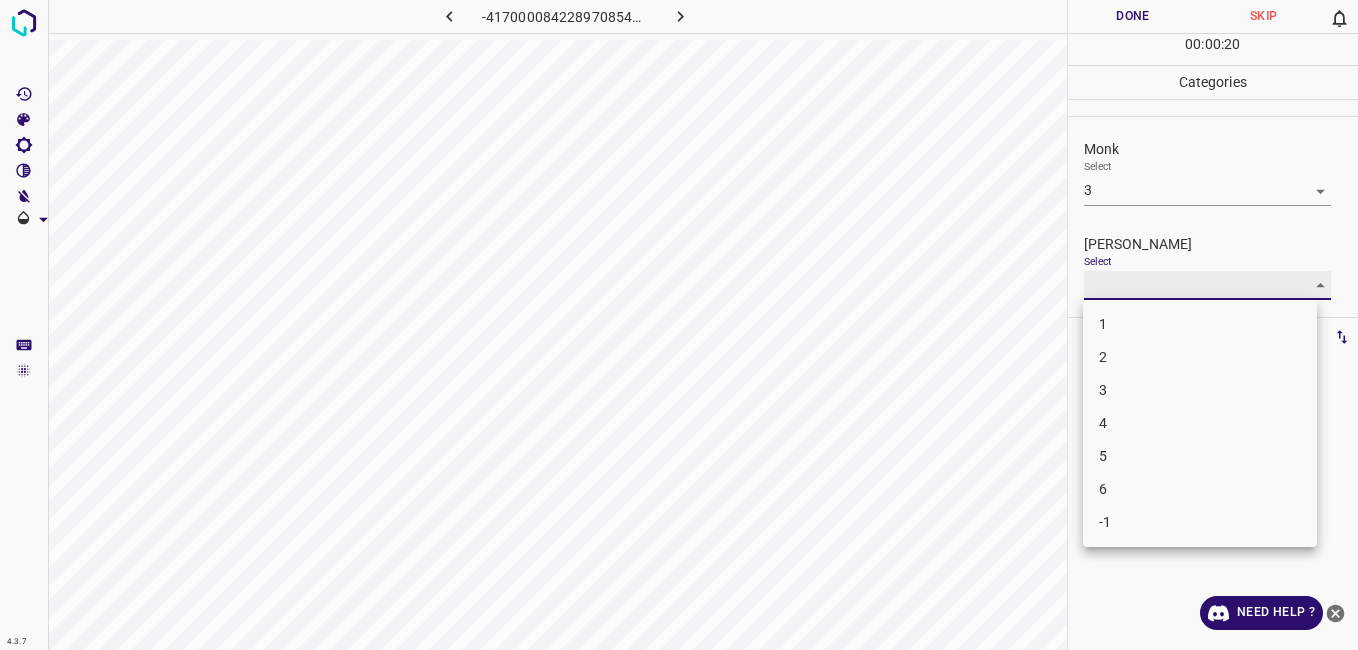 type on "2" 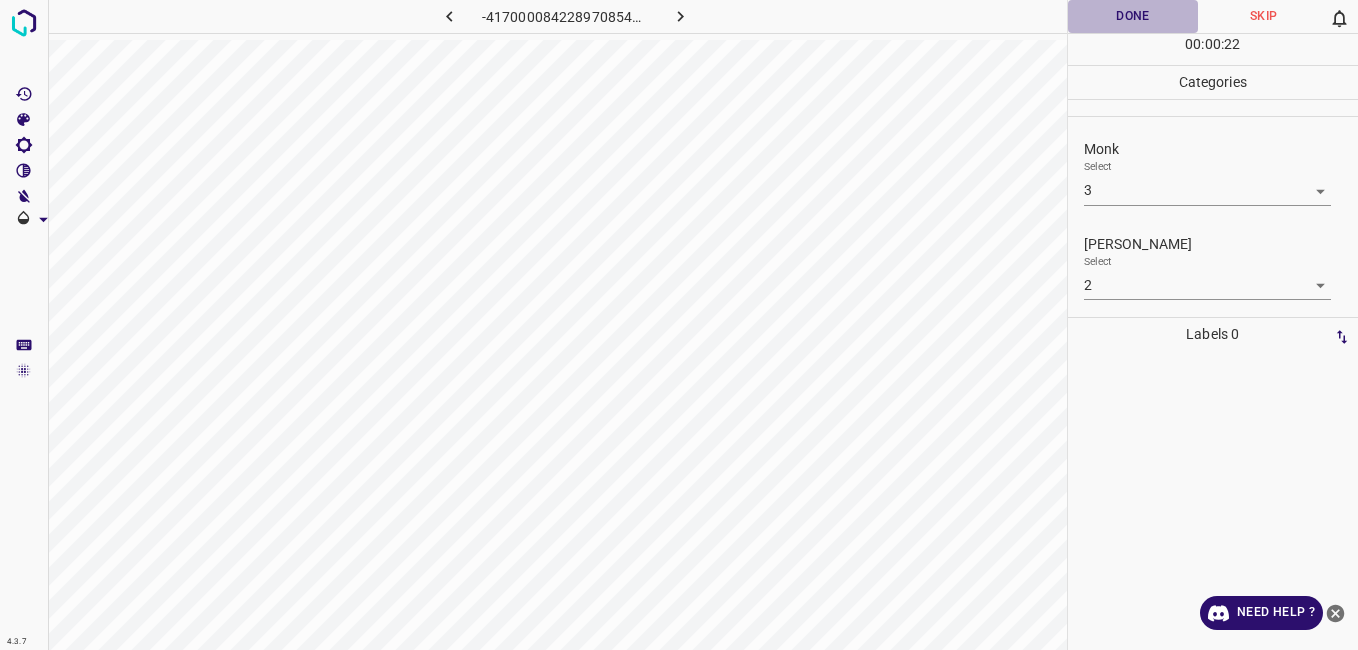 click on "Done" at bounding box center (1133, 16) 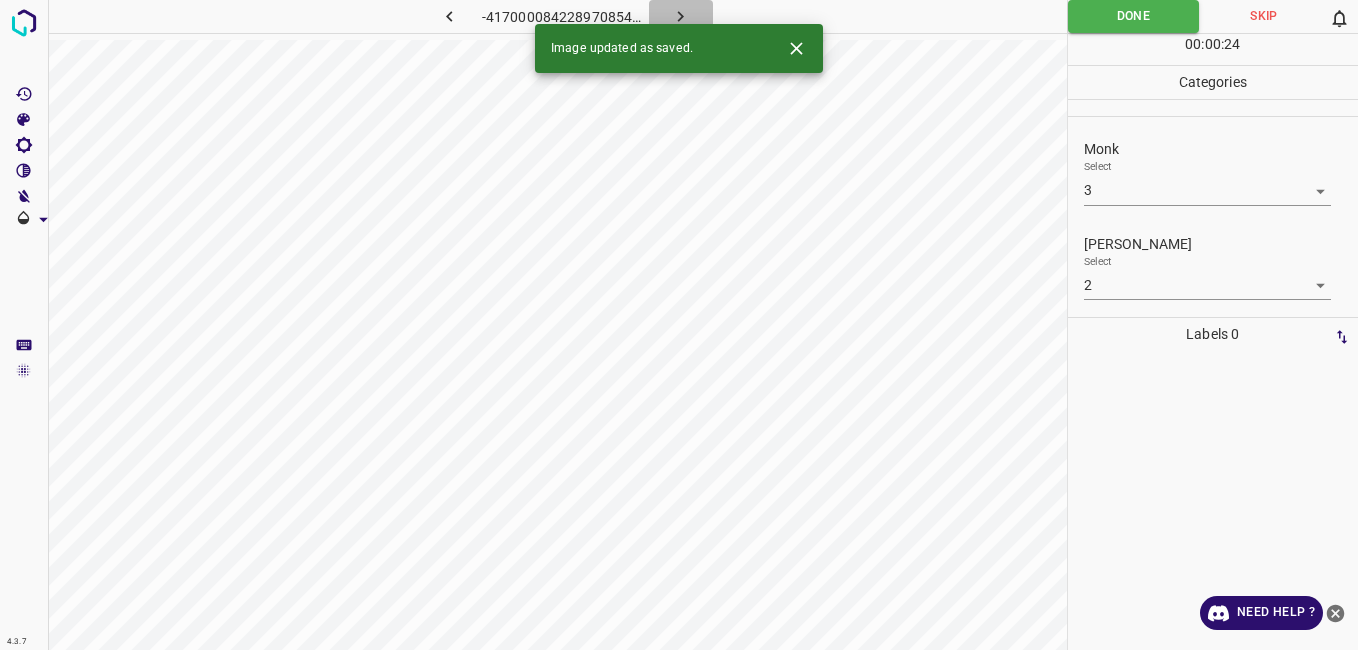 click 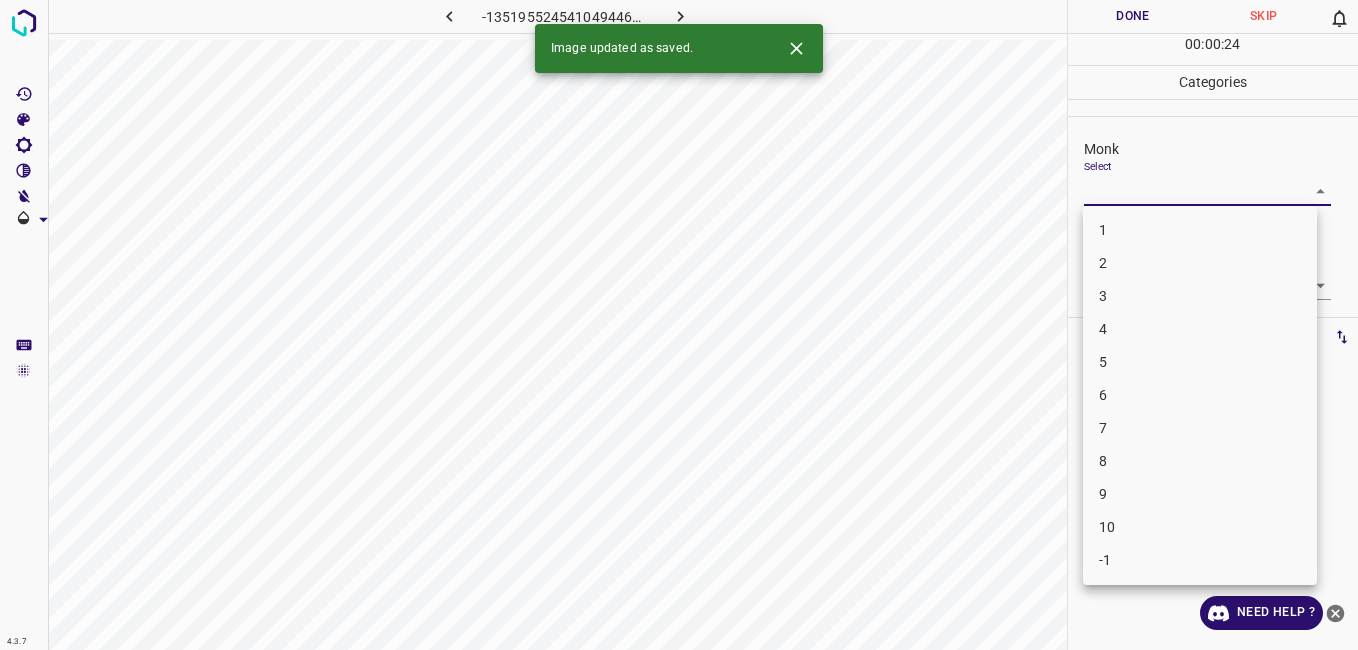 click on "4.3.7 -1351955245410494464.png Done Skip 0 00   : 00   : 24   Categories Monk   Select ​  Fitzpatrick   Select ​ Labels   0 Categories 1 Monk 2  Fitzpatrick Tools Space Change between modes (Draw & Edit) I Auto labeling R Restore zoom M Zoom in N Zoom out Delete Delete selecte label Filters Z Restore filters X Saturation filter C Brightness filter V Contrast filter B Gray scale filter General O Download Image updated as saved. Need Help ? - Text - Hide - Delete 1 2 3 4 5 6 7 8 9 10 -1" at bounding box center (679, 325) 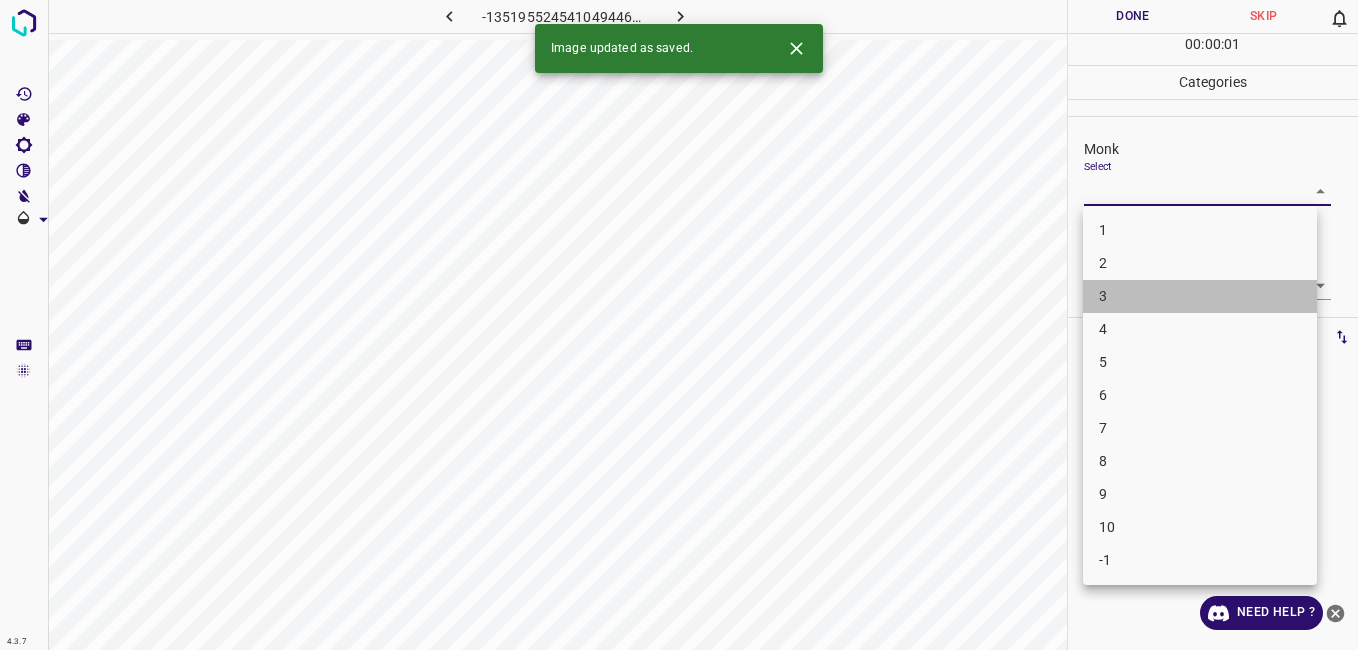 click on "3" at bounding box center (1200, 296) 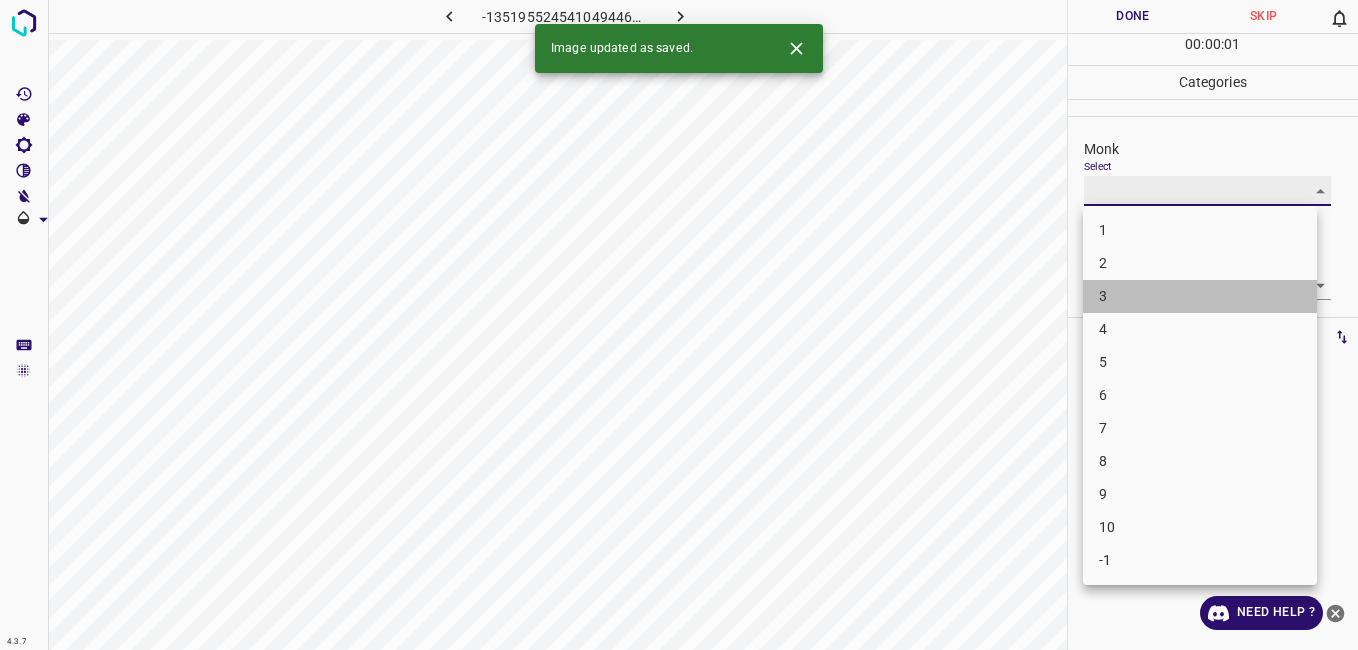 type on "3" 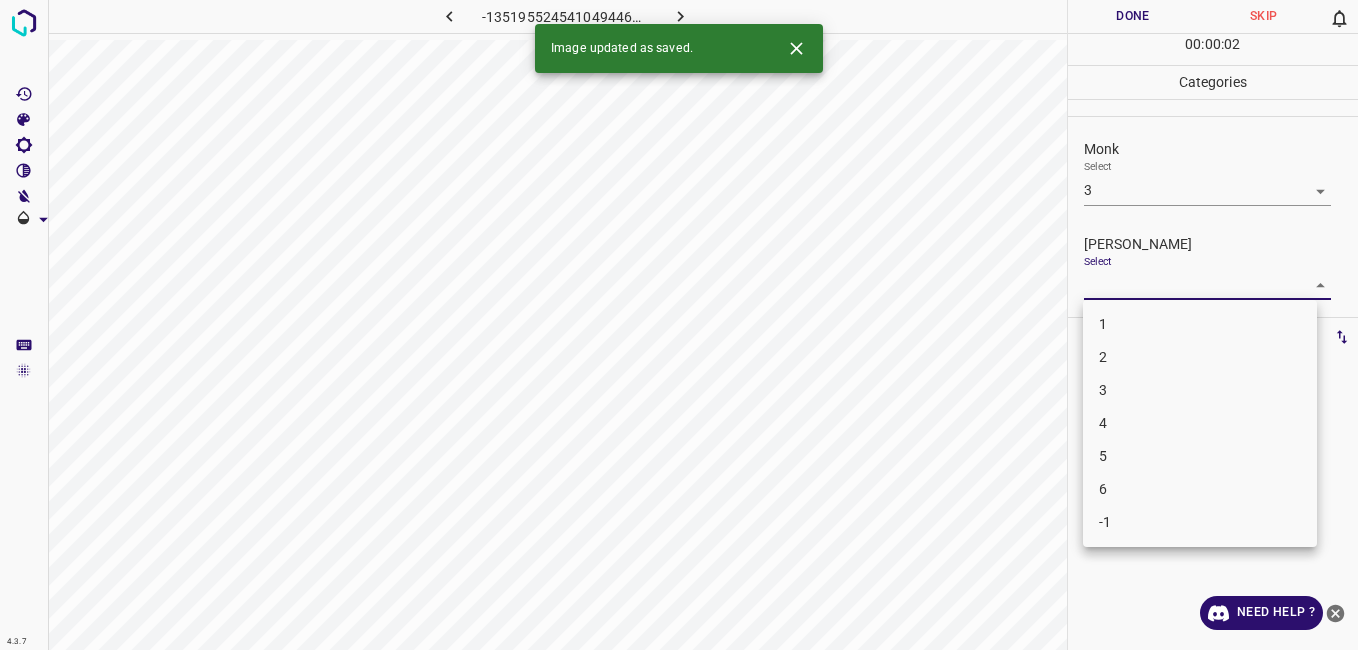 click on "4.3.7 -1351955245410494464.png Done Skip 0 00   : 00   : 02   Categories Monk   Select 3 3  Fitzpatrick   Select ​ Labels   0 Categories 1 Monk 2  Fitzpatrick Tools Space Change between modes (Draw & Edit) I Auto labeling R Restore zoom M Zoom in N Zoom out Delete Delete selecte label Filters Z Restore filters X Saturation filter C Brightness filter V Contrast filter B Gray scale filter General O Download Image updated as saved. Need Help ? - Text - Hide - Delete 1 2 3 4 5 6 -1" at bounding box center (679, 325) 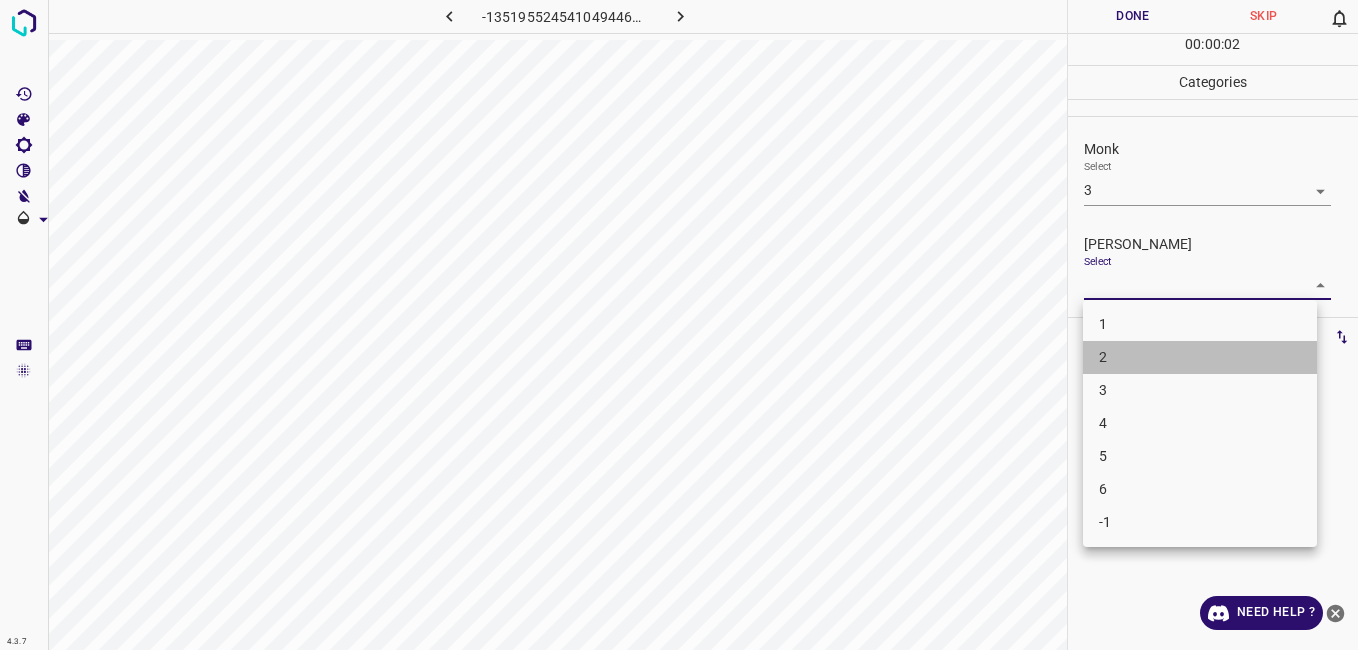 click on "2" at bounding box center [1200, 357] 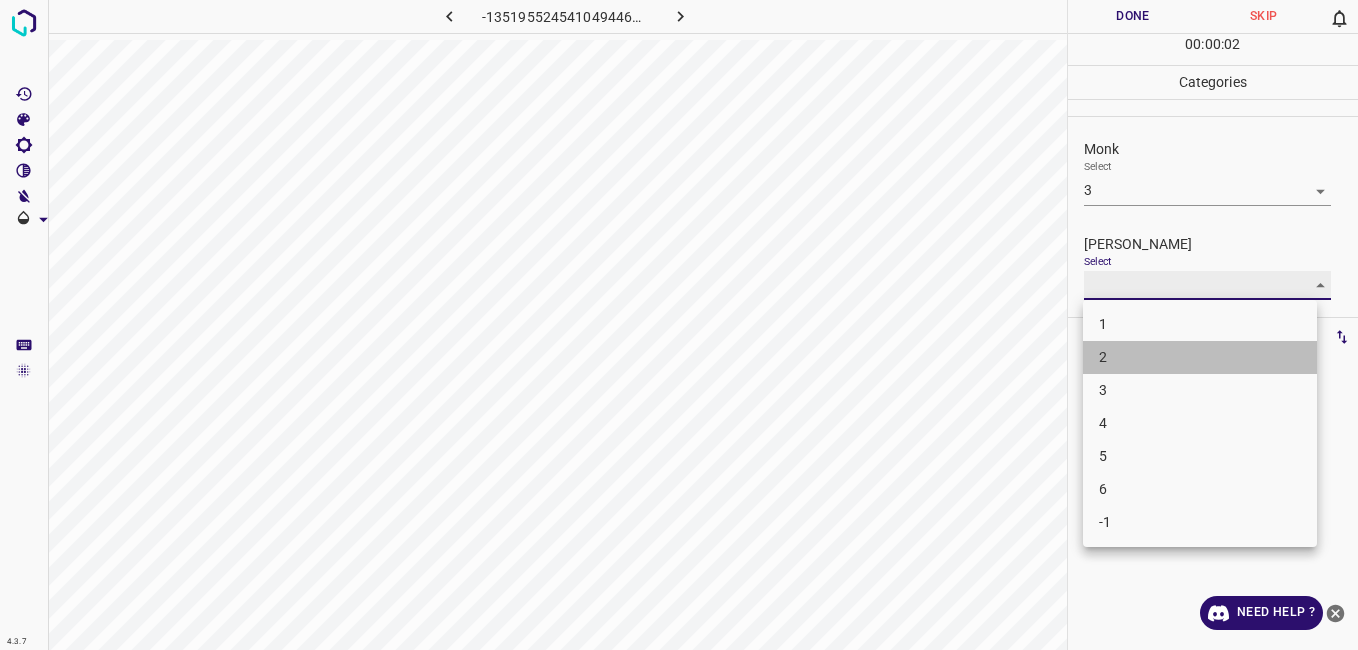 type on "2" 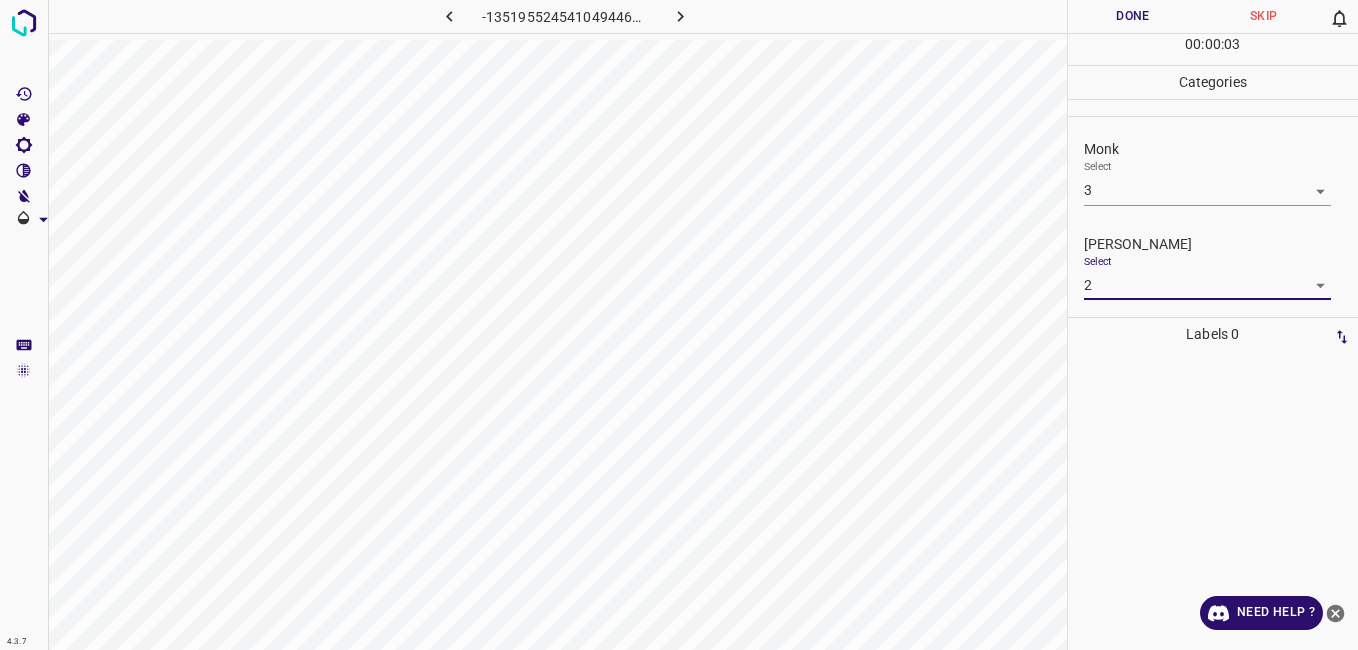 click on "Done" at bounding box center [1133, 16] 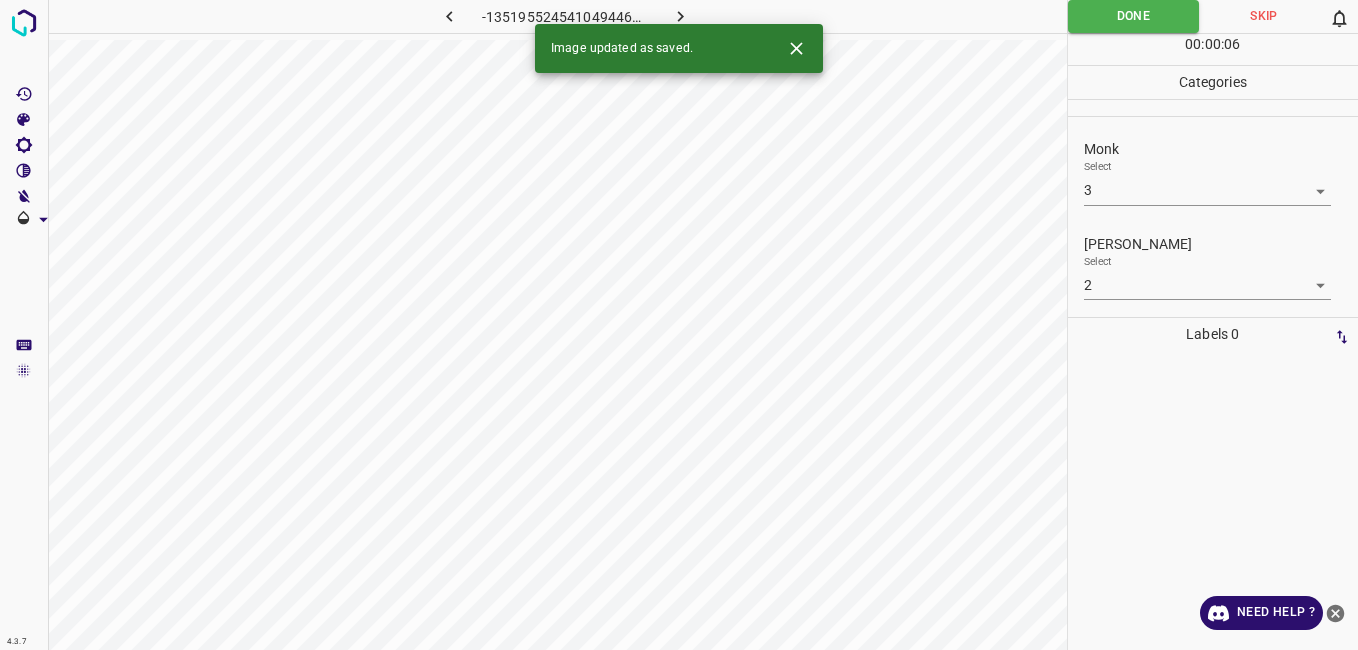 click at bounding box center [681, 16] 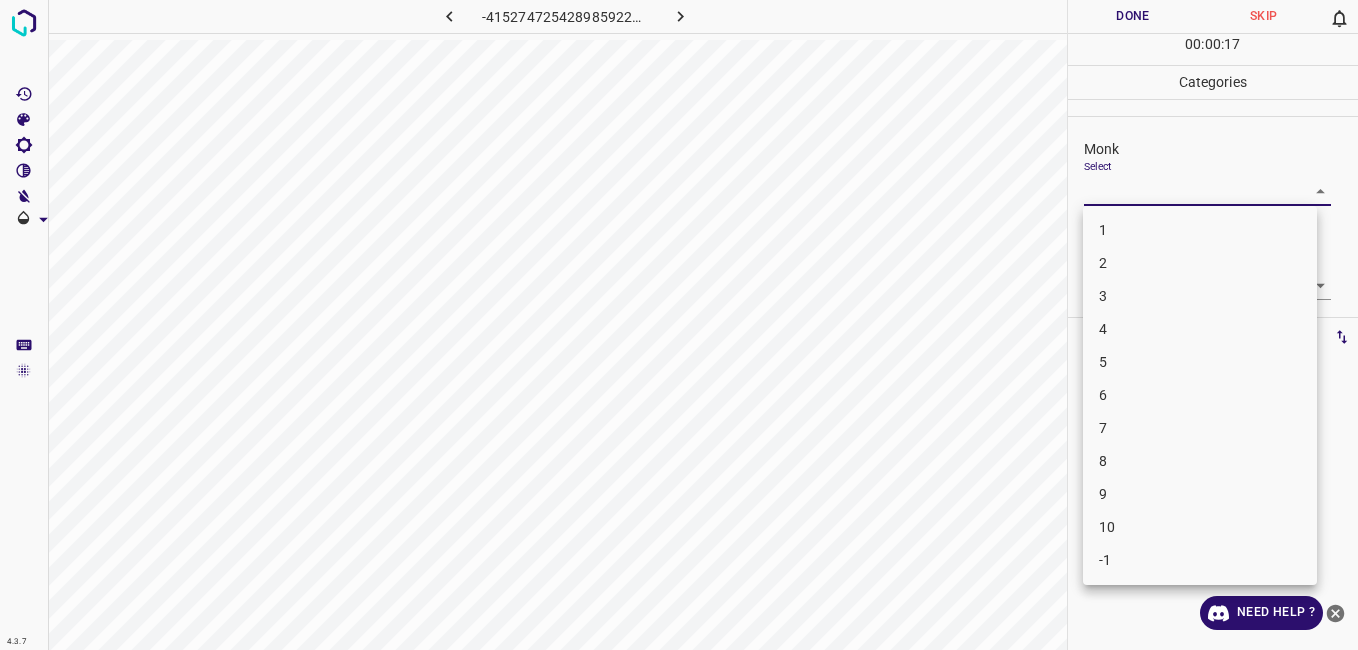 click on "4.3.7 -4152747254289859227.png Done Skip 0 00   : 00   : 17   Categories Monk   Select ​  Fitzpatrick   Select ​ Labels   0 Categories 1 Monk 2  Fitzpatrick Tools Space Change between modes (Draw & Edit) I Auto labeling R Restore zoom M Zoom in N Zoom out Delete Delete selecte label Filters Z Restore filters X Saturation filter C Brightness filter V Contrast filter B Gray scale filter General O Download Need Help ? - Text - Hide - Delete 1 2 3 4 5 6 7 8 9 10 -1" at bounding box center (679, 325) 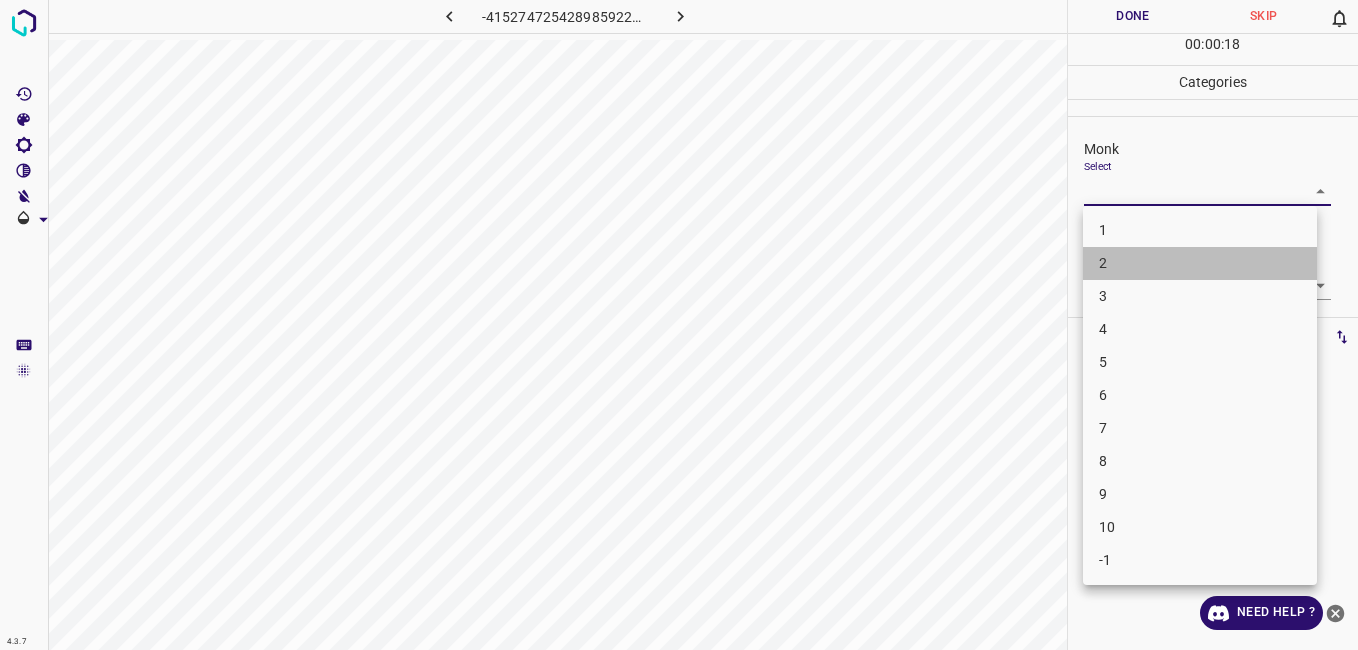 click on "2" at bounding box center [1200, 263] 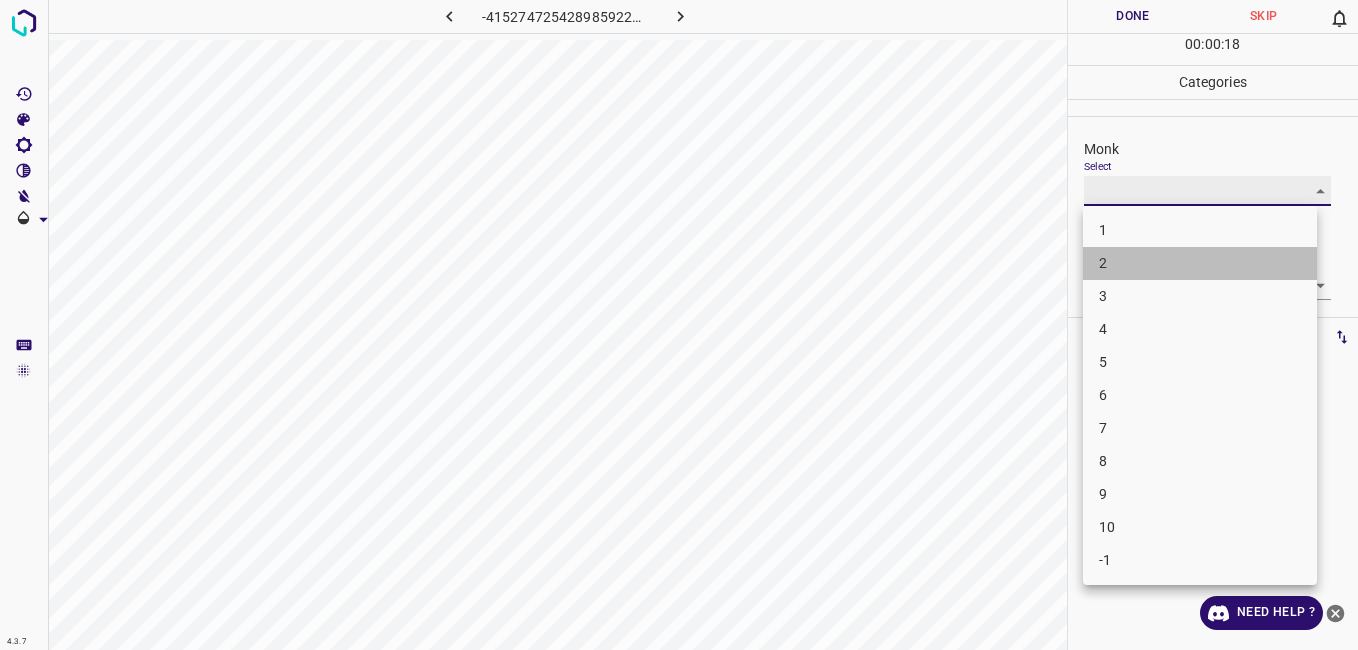 type on "2" 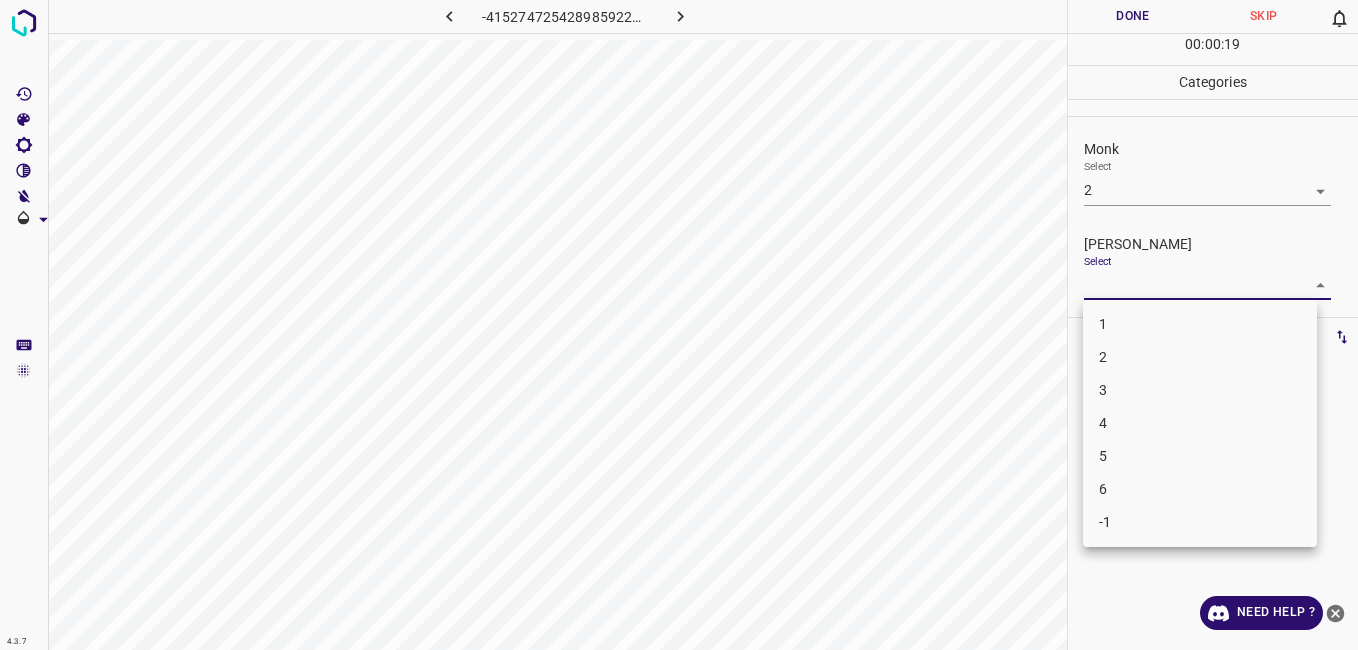 click on "4.3.7 -4152747254289859227.png Done Skip 0 00   : 00   : 19   Categories Monk   Select 2 2  Fitzpatrick   Select ​ Labels   0 Categories 1 Monk 2  Fitzpatrick Tools Space Change between modes (Draw & Edit) I Auto labeling R Restore zoom M Zoom in N Zoom out Delete Delete selecte label Filters Z Restore filters X Saturation filter C Brightness filter V Contrast filter B Gray scale filter General O Download Need Help ? - Text - Hide - Delete 1 2 3 4 5 6 -1" at bounding box center (679, 325) 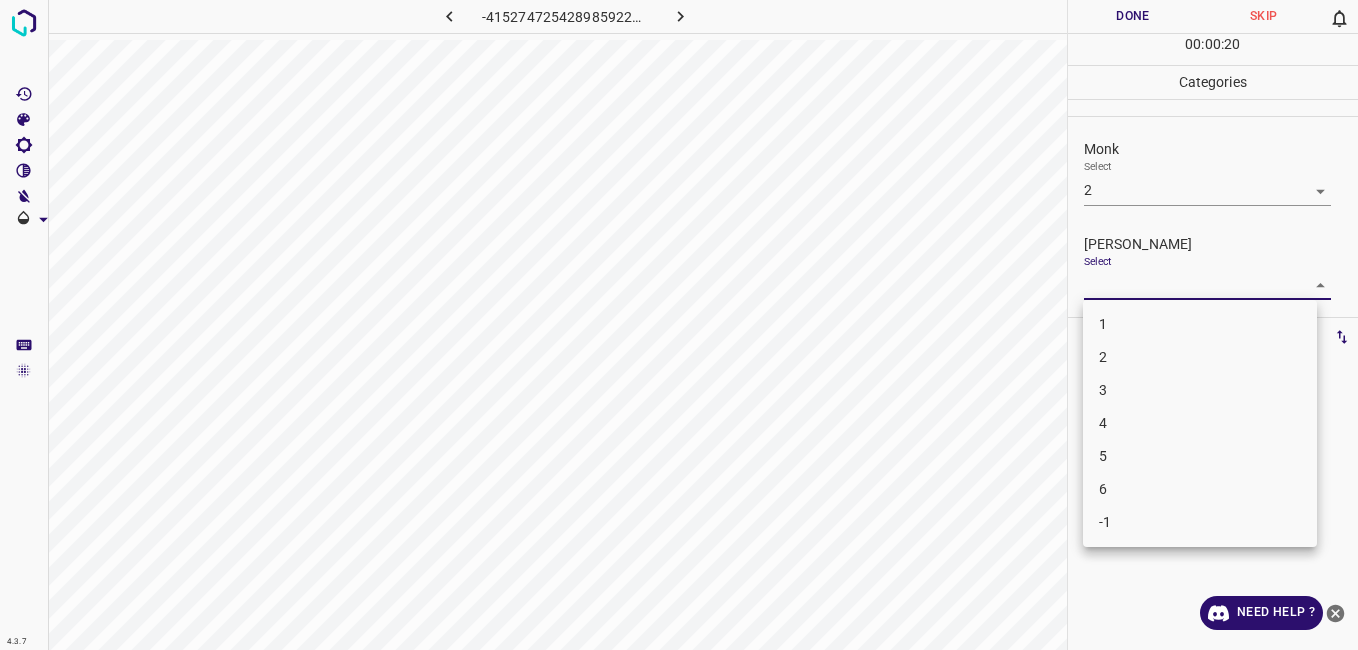 click on "1" at bounding box center (1200, 324) 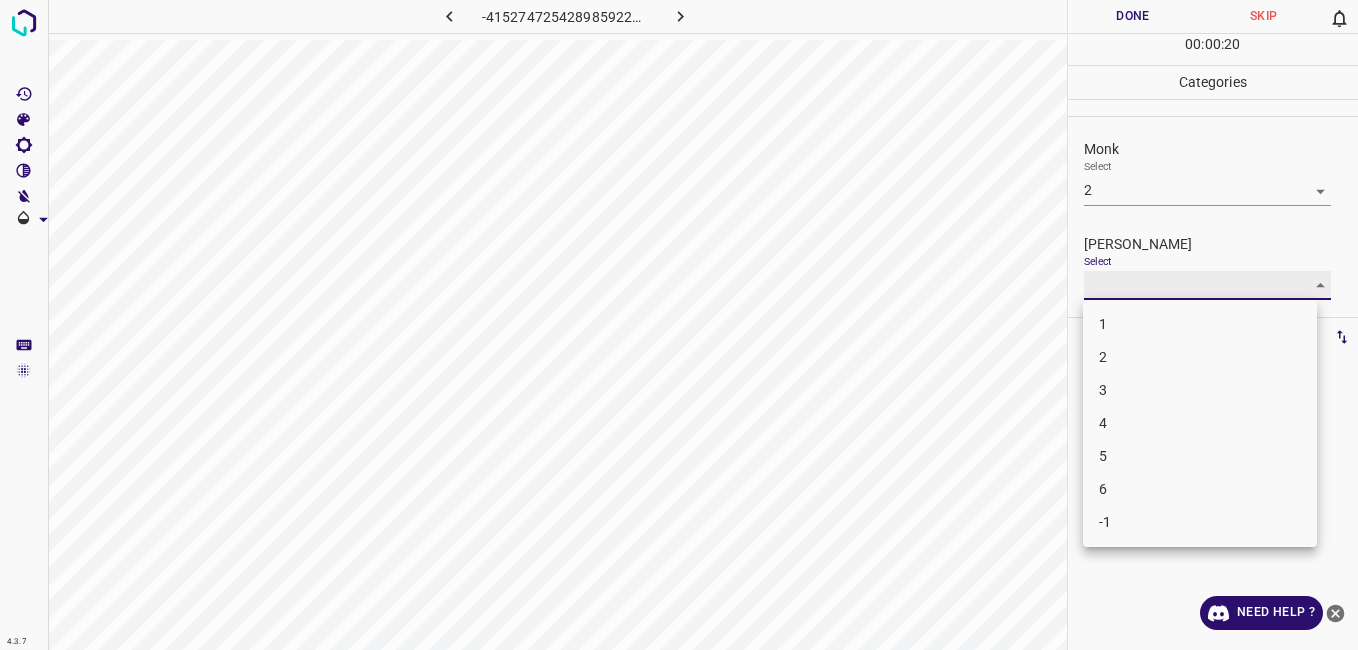 type on "1" 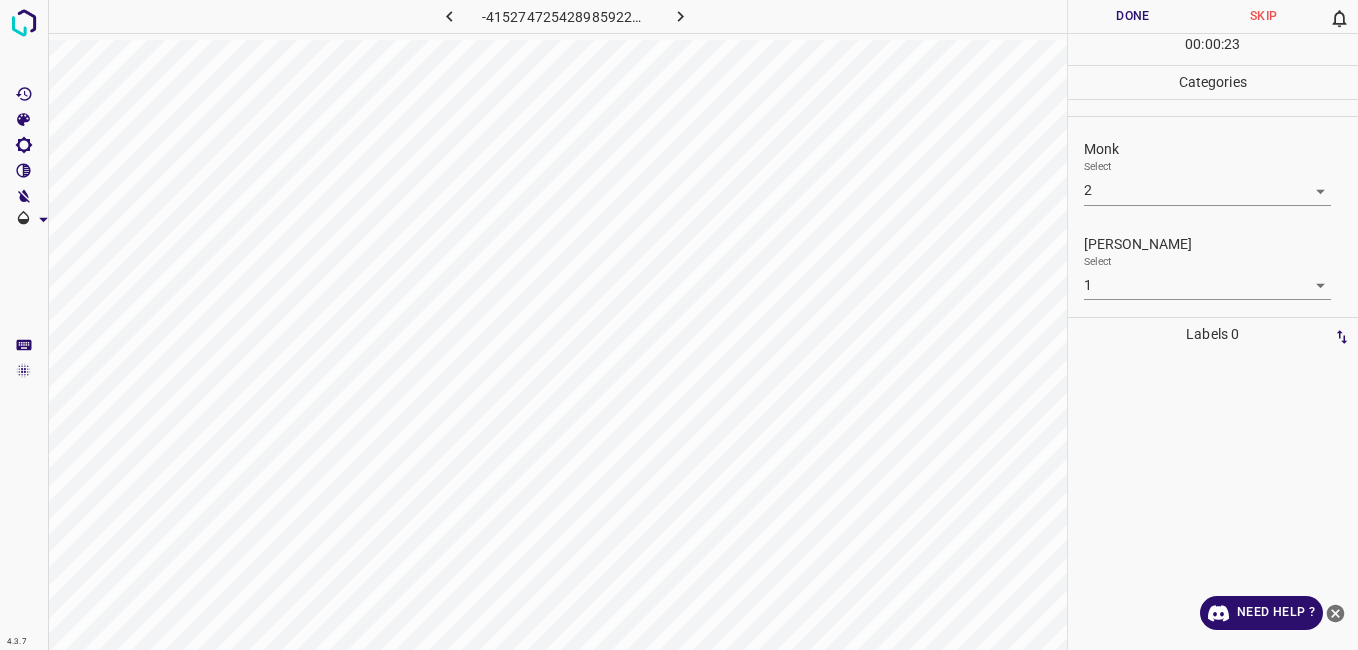 click on "Done" at bounding box center [1133, 16] 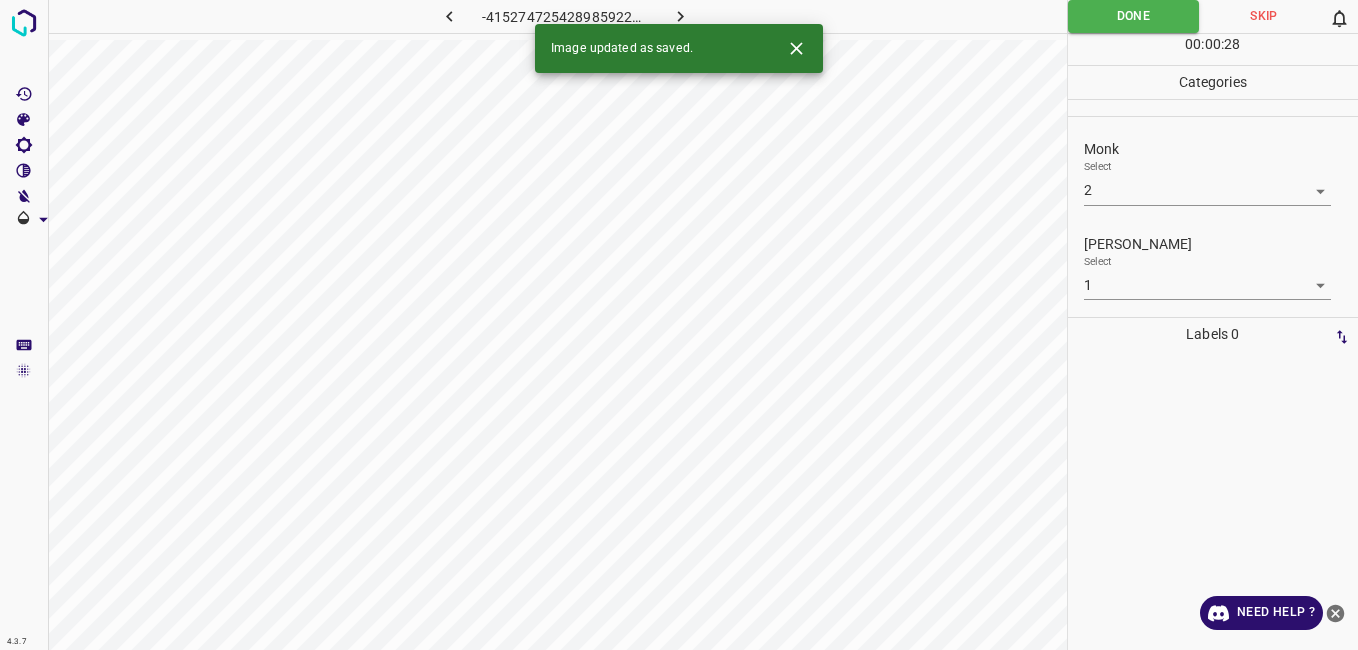 click at bounding box center (681, 16) 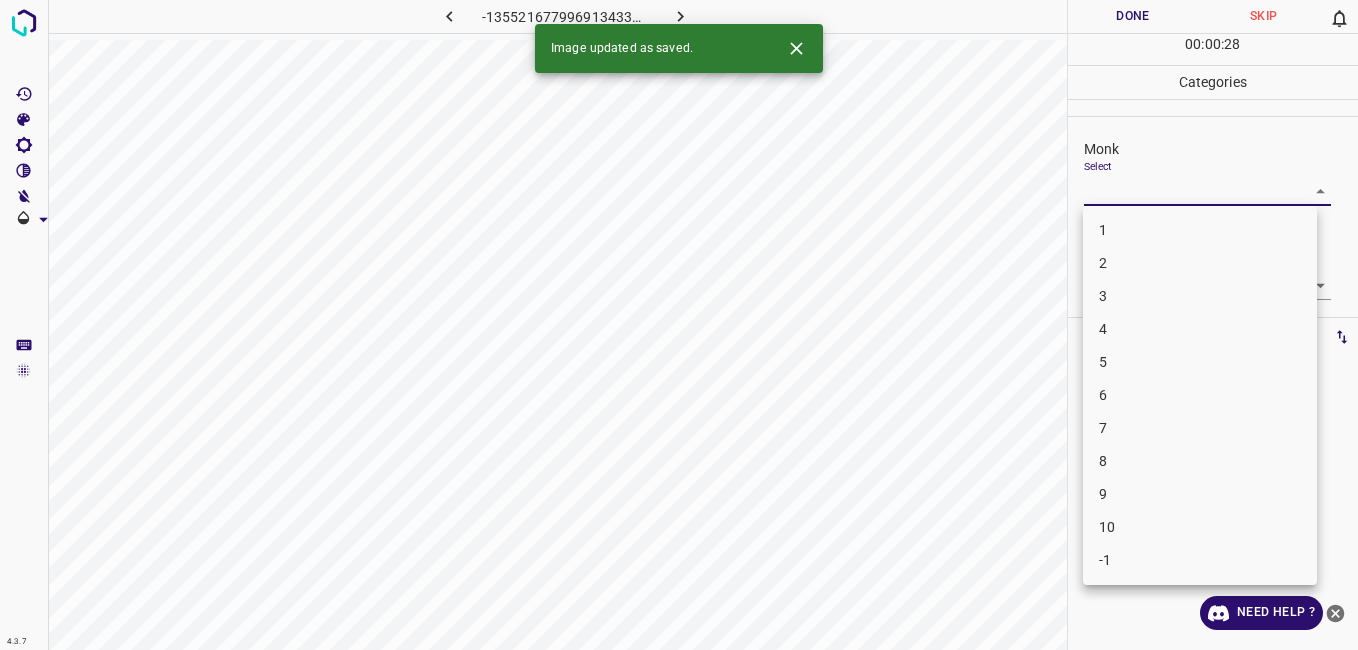 click on "4.3.7 -1355216779969134338.png Done Skip 0 00   : 00   : 28   Categories Monk   Select ​  Fitzpatrick   Select ​ Labels   0 Categories 1 Monk 2  Fitzpatrick Tools Space Change between modes (Draw & Edit) I Auto labeling R Restore zoom M Zoom in N Zoom out Delete Delete selecte label Filters Z Restore filters X Saturation filter C Brightness filter V Contrast filter B Gray scale filter General O Download Image updated as saved. Need Help ? - Text - Hide - Delete 1 2 3 4 5 6 7 8 9 10 -1" at bounding box center (679, 325) 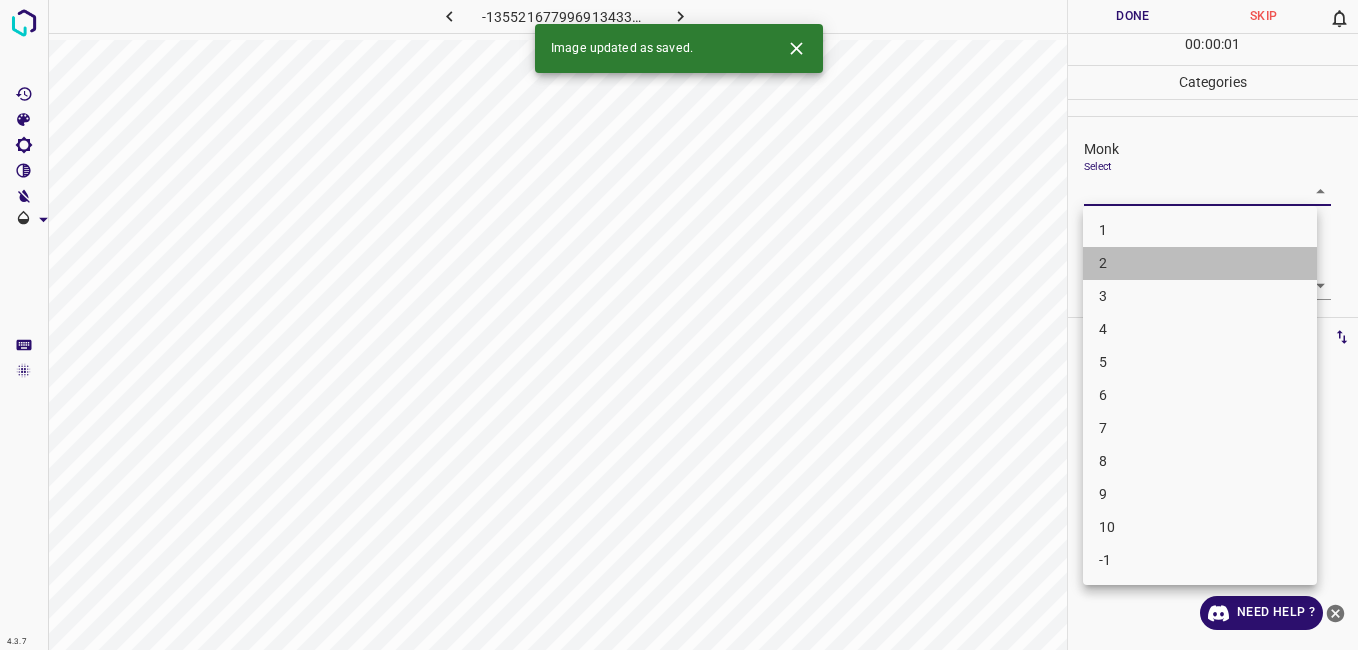 click on "2" at bounding box center [1200, 263] 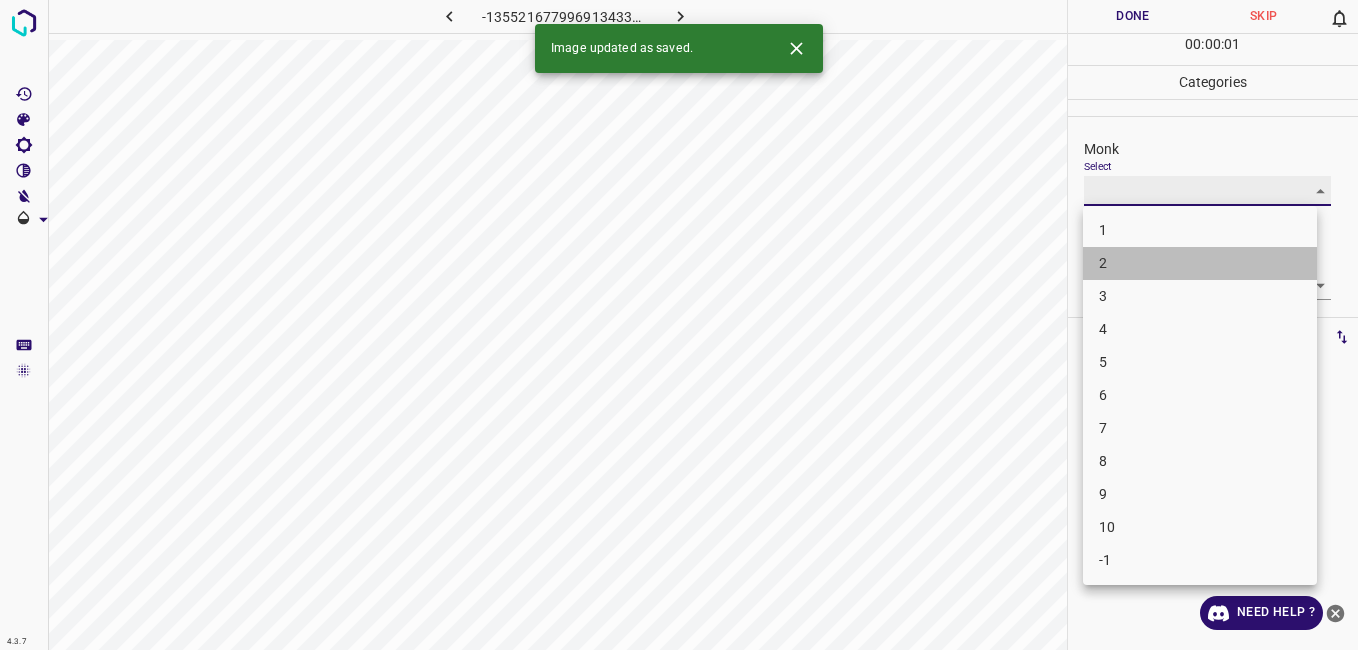 type on "2" 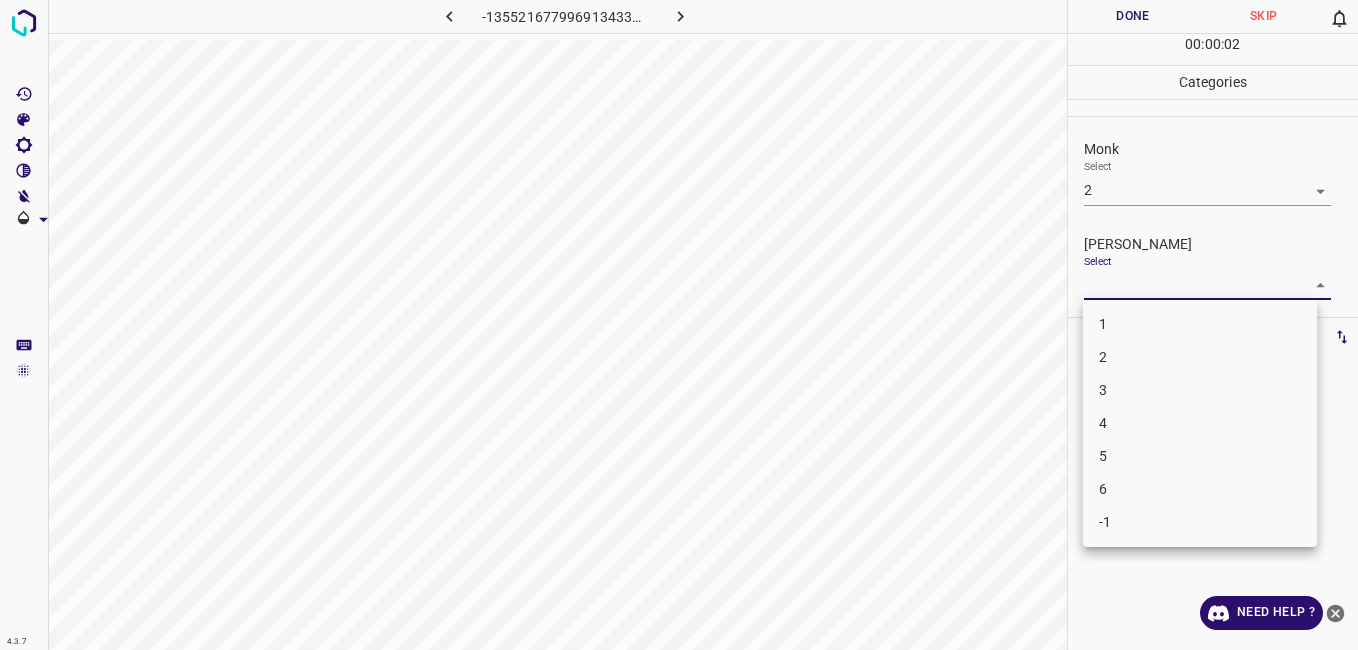 click on "4.3.7 -1355216779969134338.png Done Skip 0 00   : 00   : 02   Categories Monk   Select 2 2  Fitzpatrick   Select ​ Labels   0 Categories 1 Monk 2  Fitzpatrick Tools Space Change between modes (Draw & Edit) I Auto labeling R Restore zoom M Zoom in N Zoom out Delete Delete selecte label Filters Z Restore filters X Saturation filter C Brightness filter V Contrast filter B Gray scale filter General O Download Need Help ? - Text - Hide - Delete 1 2 3 4 5 6 -1" at bounding box center (679, 325) 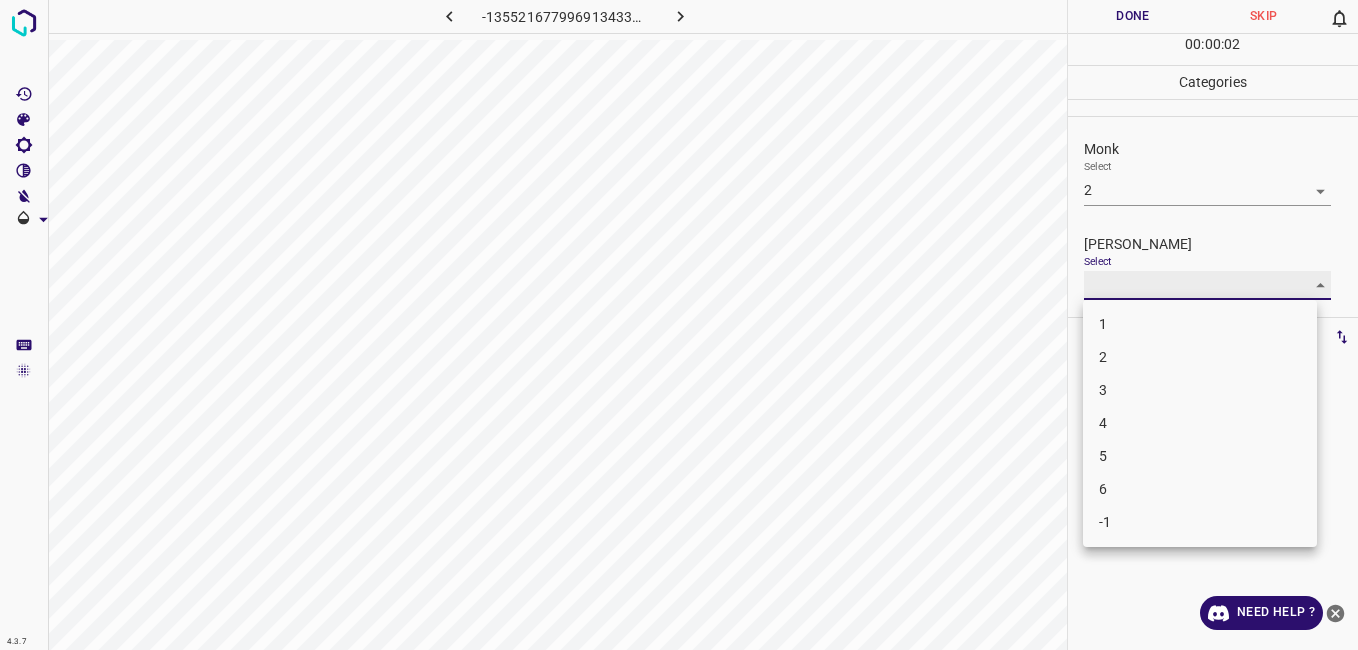 type on "1" 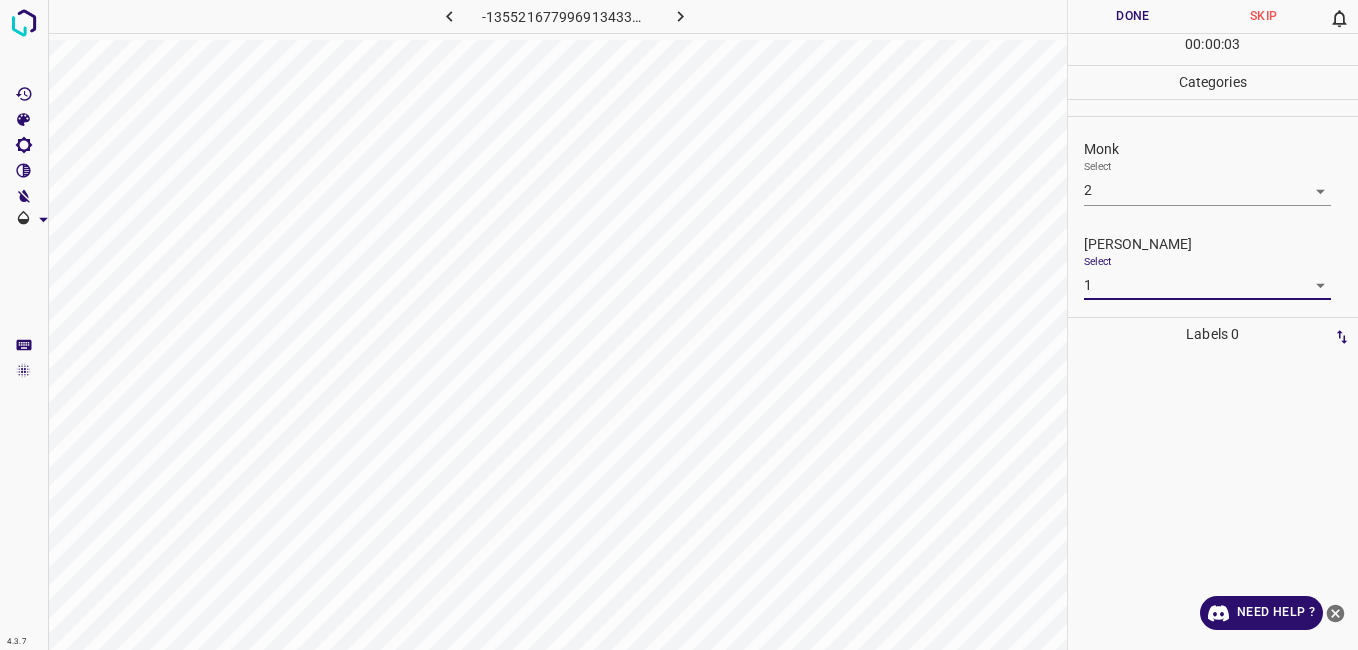 click on "Done" at bounding box center [1133, 16] 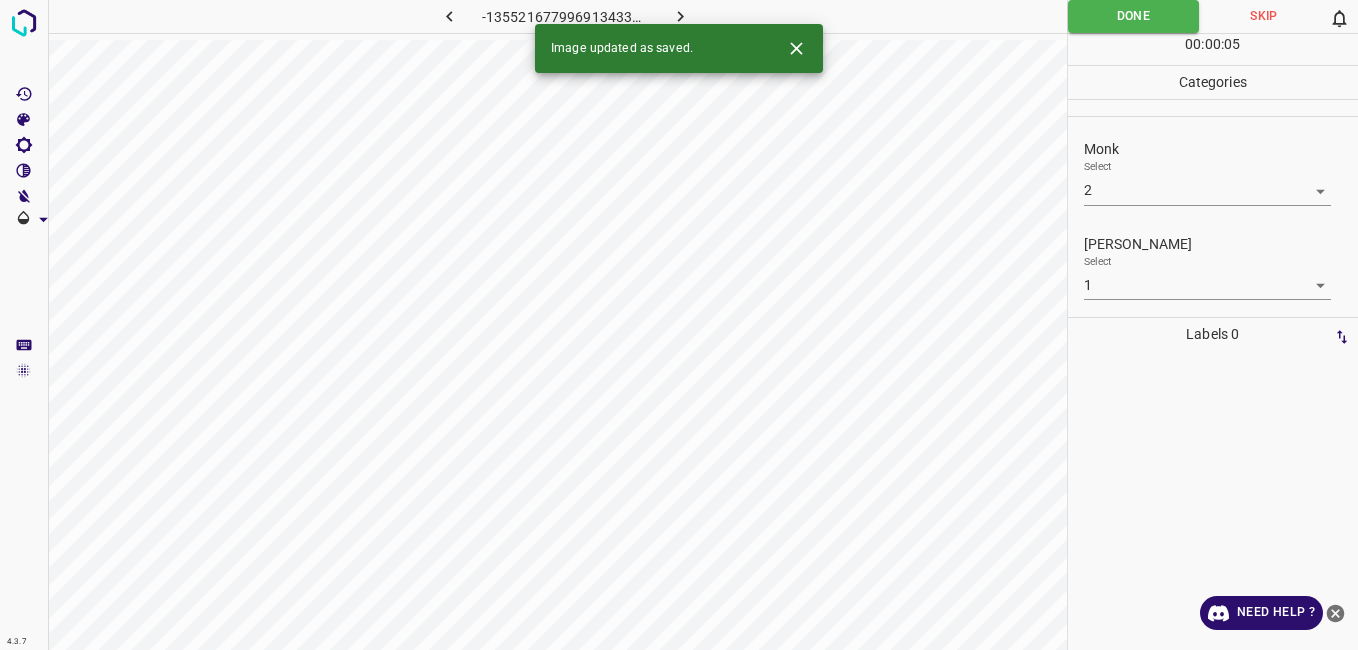 click 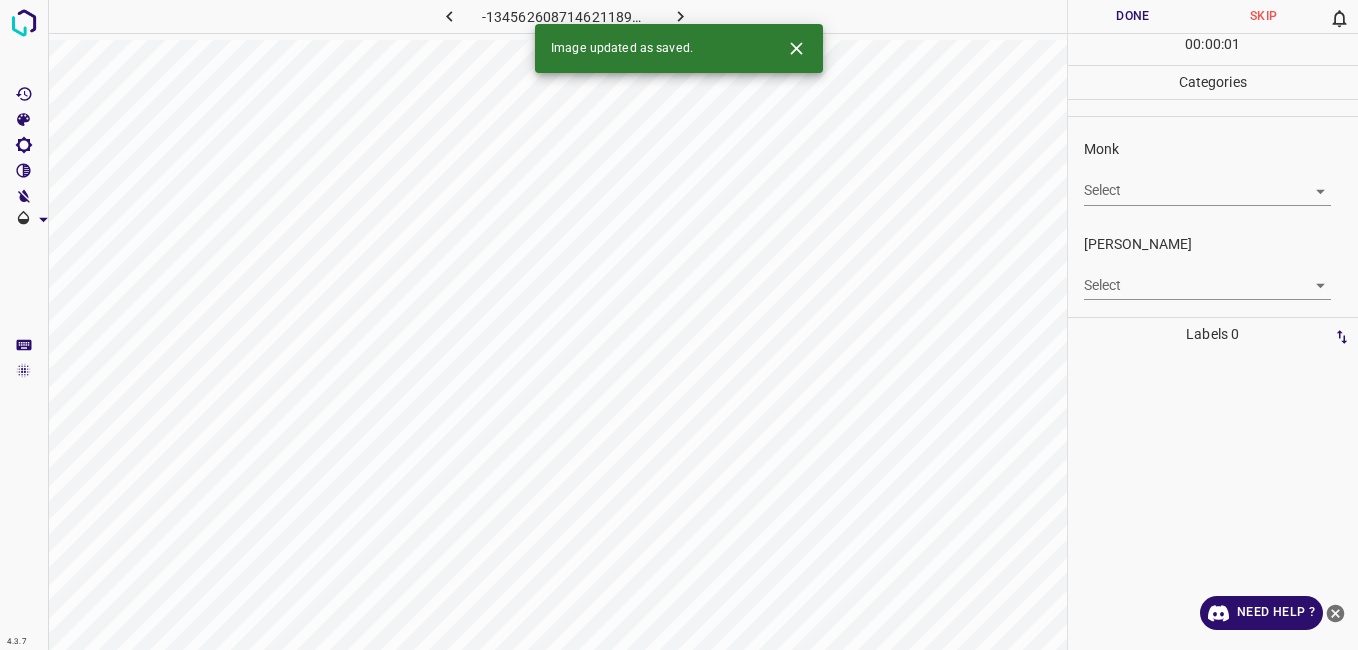 click on "4.3.7 -1345626087146211891.png Done Skip 0 00   : 00   : 01   Categories Monk   Select ​  Fitzpatrick   Select ​ Labels   0 Categories 1 Monk 2  Fitzpatrick Tools Space Change between modes (Draw & Edit) I Auto labeling R Restore zoom M Zoom in N Zoom out Delete Delete selecte label Filters Z Restore filters X Saturation filter C Brightness filter V Contrast filter B Gray scale filter General O Download Image updated as saved. Need Help ? - Text - Hide - Delete" at bounding box center (679, 325) 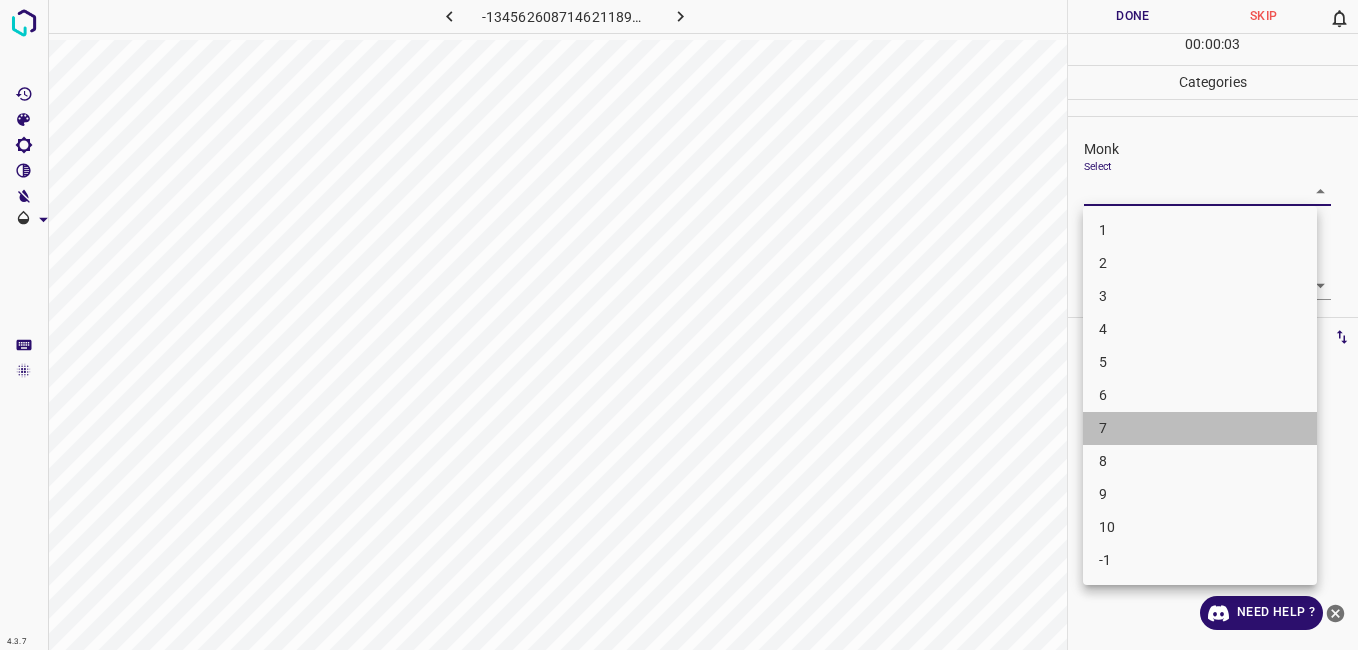click on "7" at bounding box center (1200, 428) 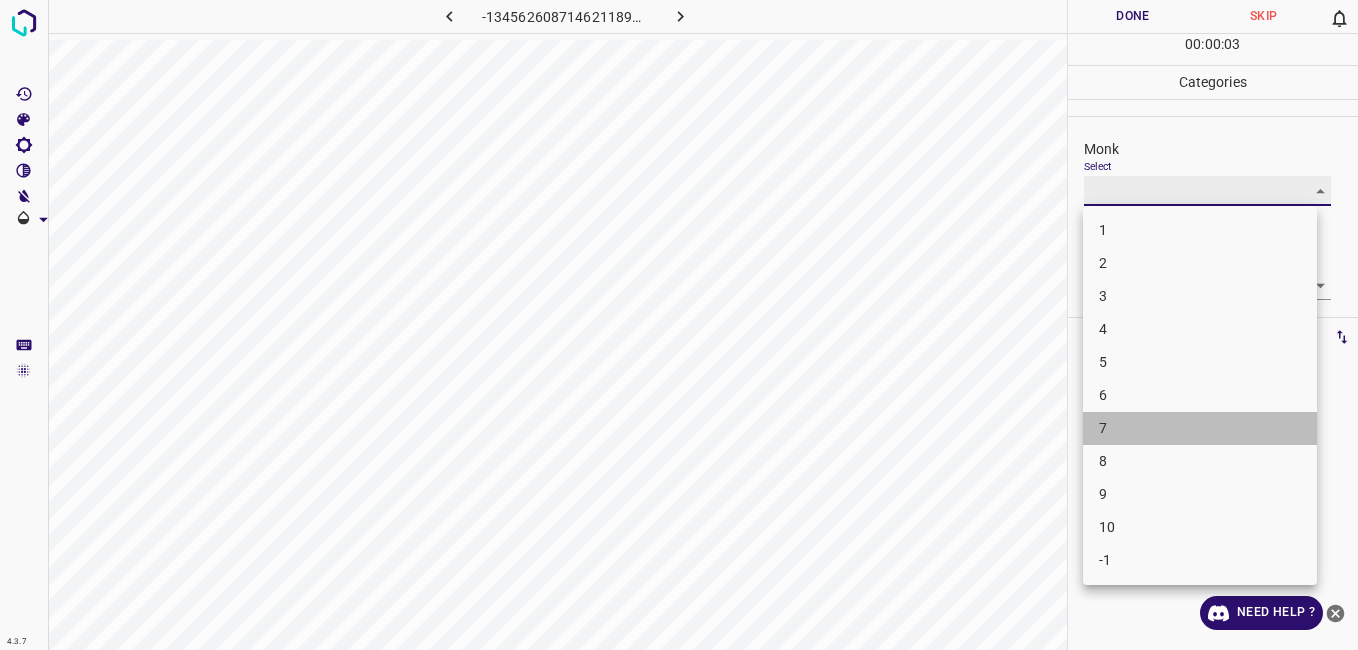 type on "7" 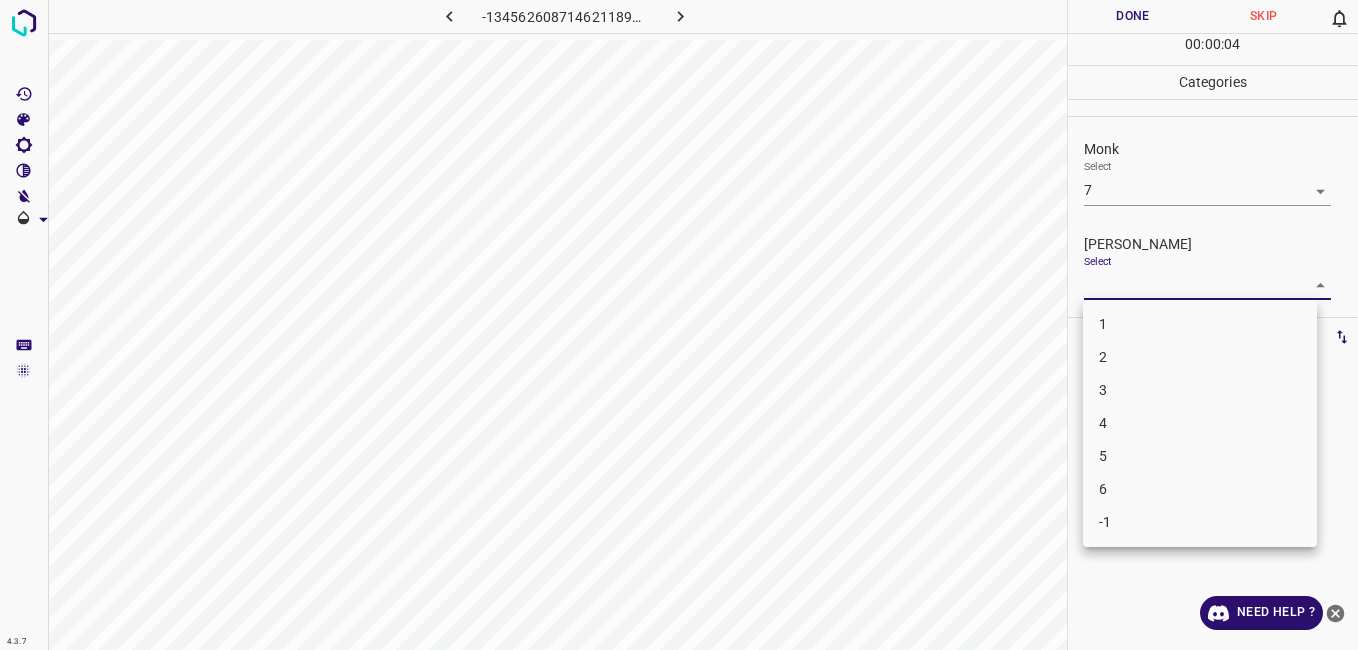 click on "4.3.7 -1345626087146211891.png Done Skip 0 00   : 00   : 04   Categories Monk   Select 7 7  Fitzpatrick   Select ​ Labels   0 Categories 1 Monk 2  Fitzpatrick Tools Space Change between modes (Draw & Edit) I Auto labeling R Restore zoom M Zoom in N Zoom out Delete Delete selecte label Filters Z Restore filters X Saturation filter C Brightness filter V Contrast filter B Gray scale filter General O Download Need Help ? - Text - Hide - Delete 1 2 3 4 5 6 -1" at bounding box center (679, 325) 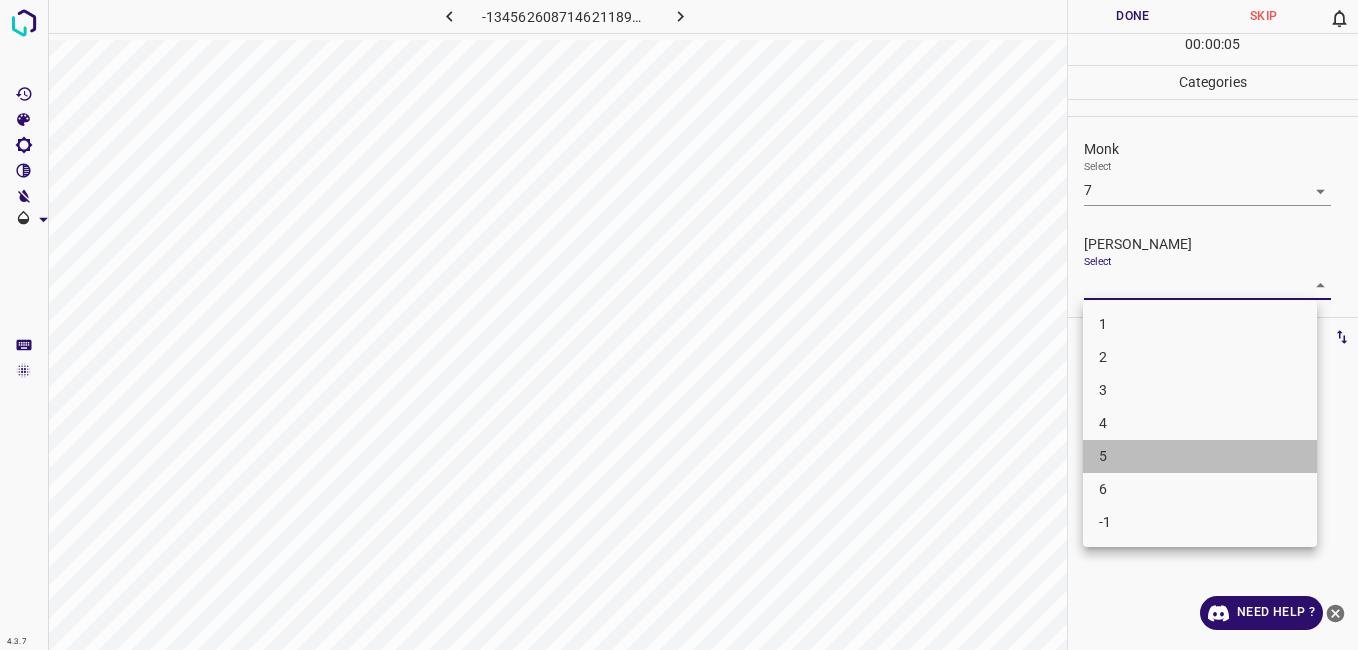 click on "5" at bounding box center [1200, 456] 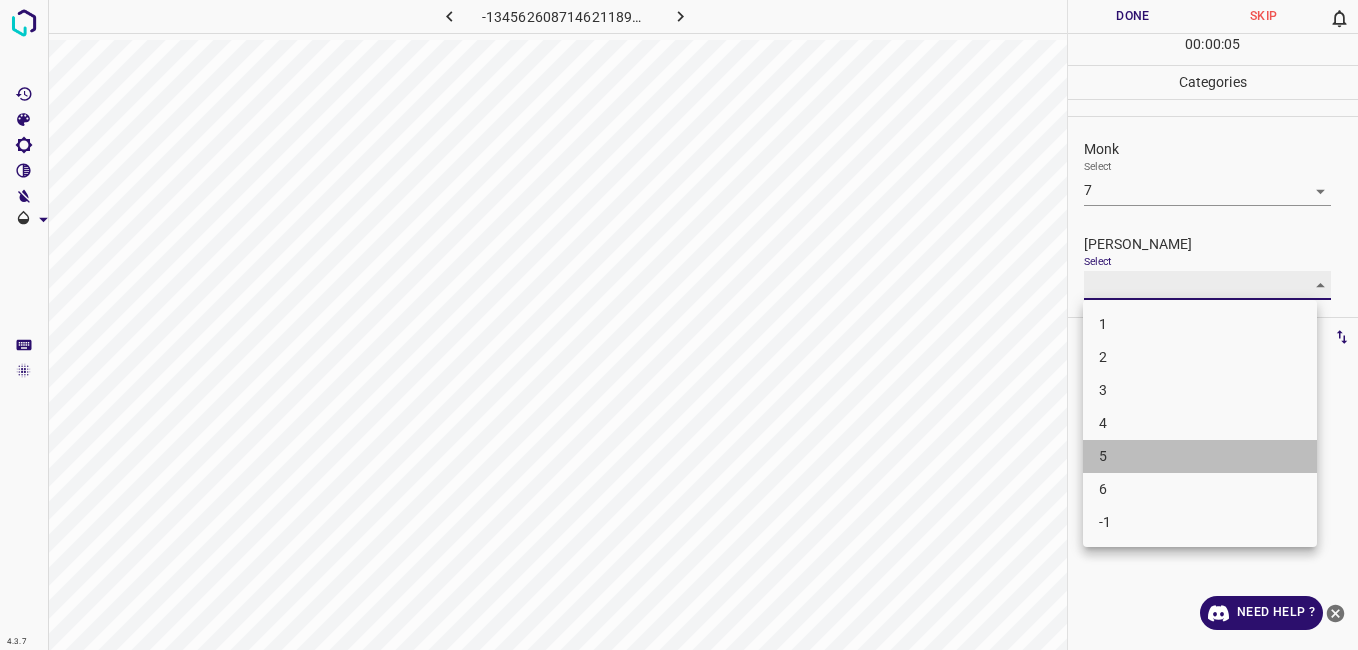 type on "5" 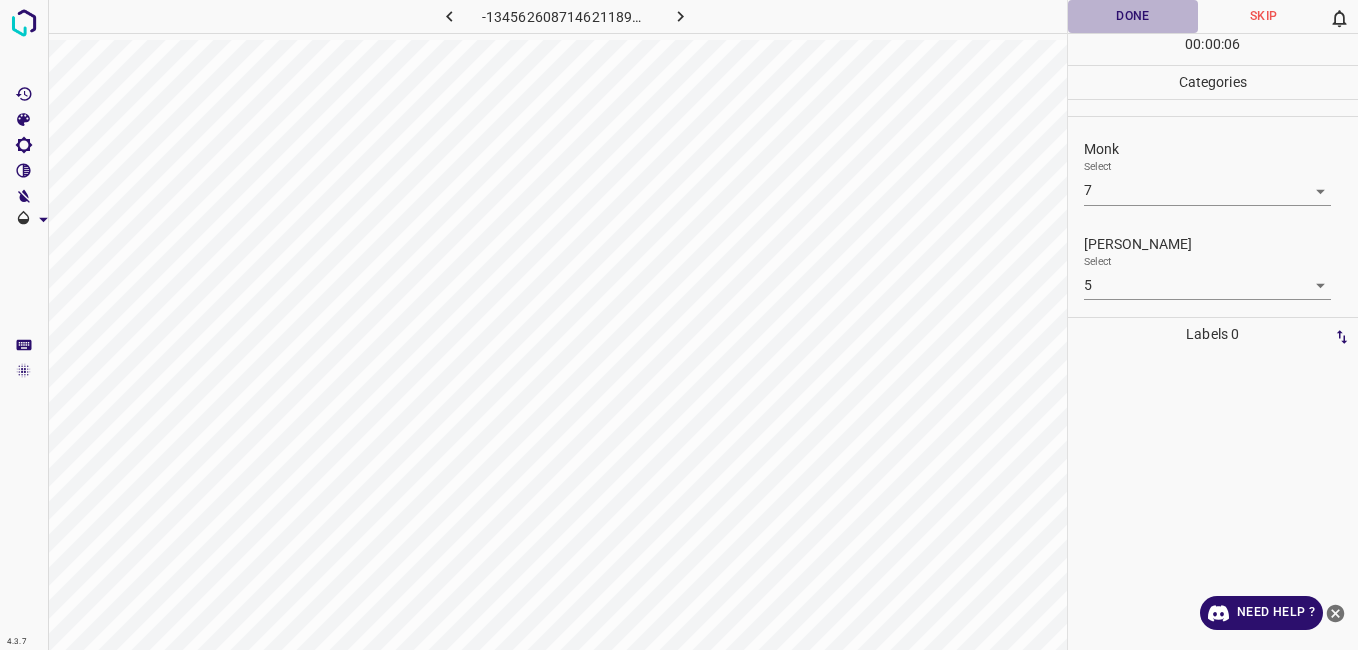 click on "Done" at bounding box center [1133, 16] 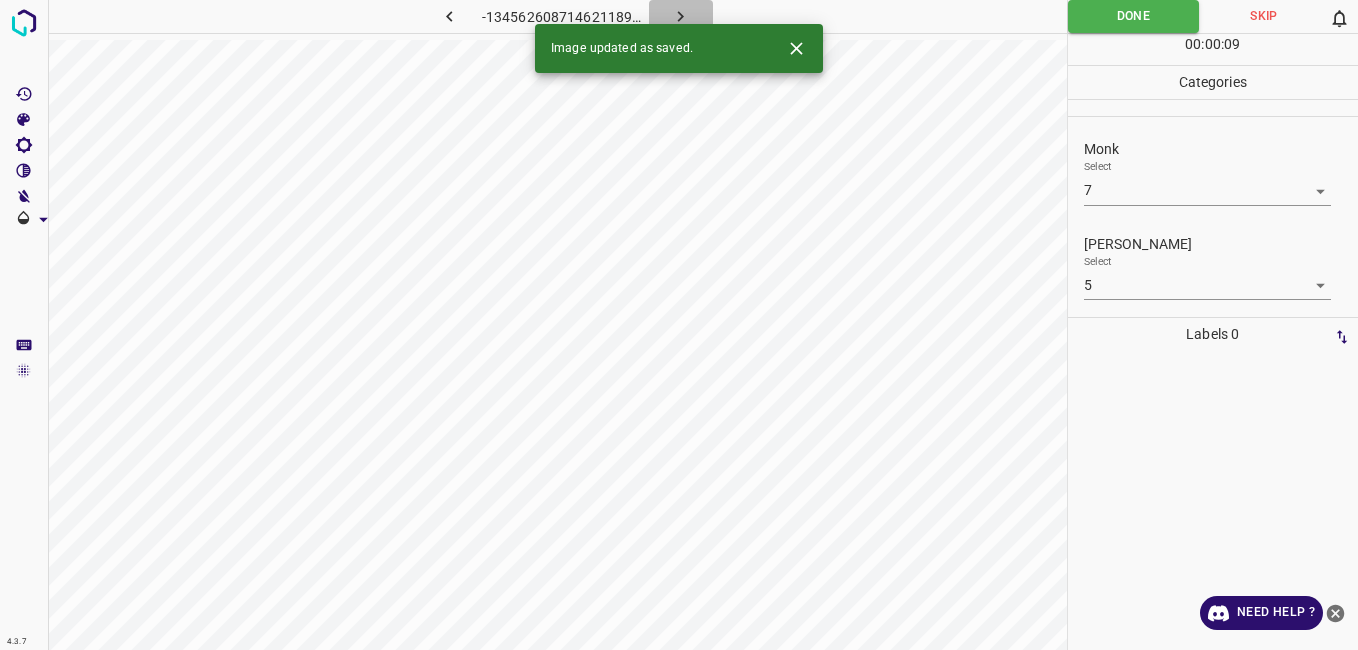 click 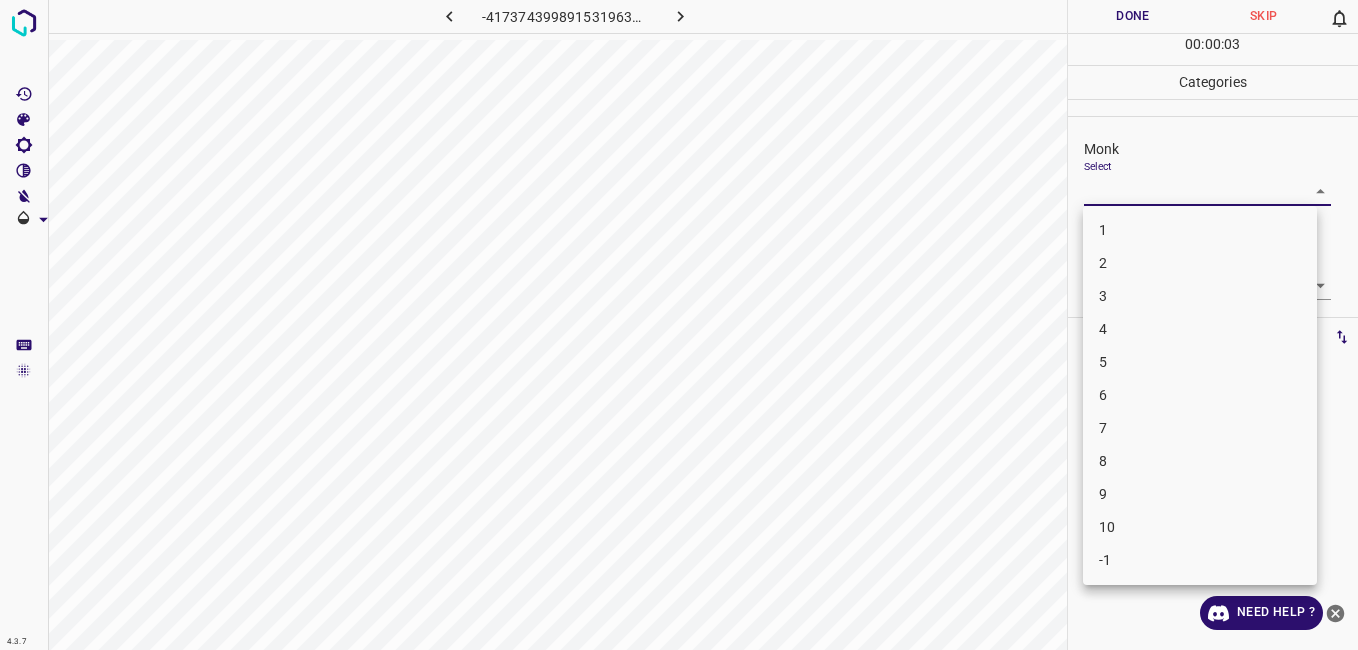 click on "4.3.7 -4173743998915319637.png Done Skip 0 00   : 00   : 03   Categories Monk   Select ​  Fitzpatrick   Select ​ Labels   0 Categories 1 Monk 2  Fitzpatrick Tools Space Change between modes (Draw & Edit) I Auto labeling R Restore zoom M Zoom in N Zoom out Delete Delete selecte label Filters Z Restore filters X Saturation filter C Brightness filter V Contrast filter B Gray scale filter General O Download Need Help ? - Text - Hide - Delete 1 2 3 4 5 6 7 8 9 10 -1" at bounding box center (679, 325) 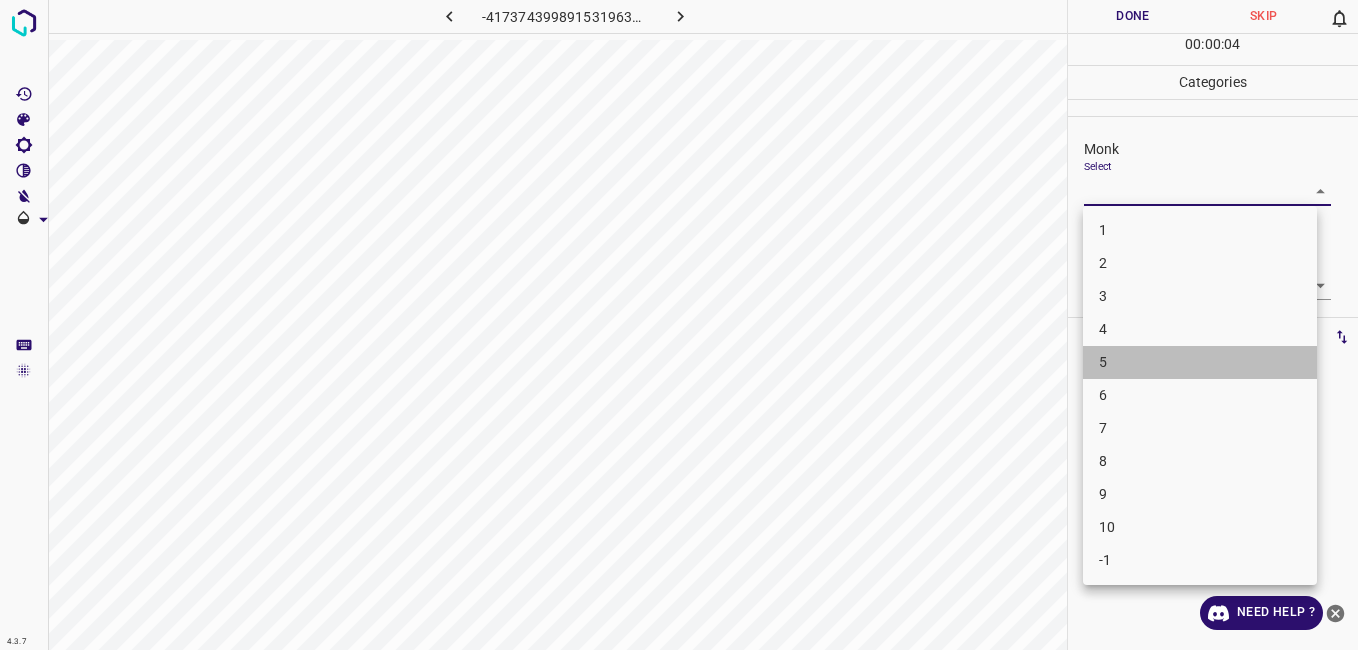 click on "5" at bounding box center (1200, 362) 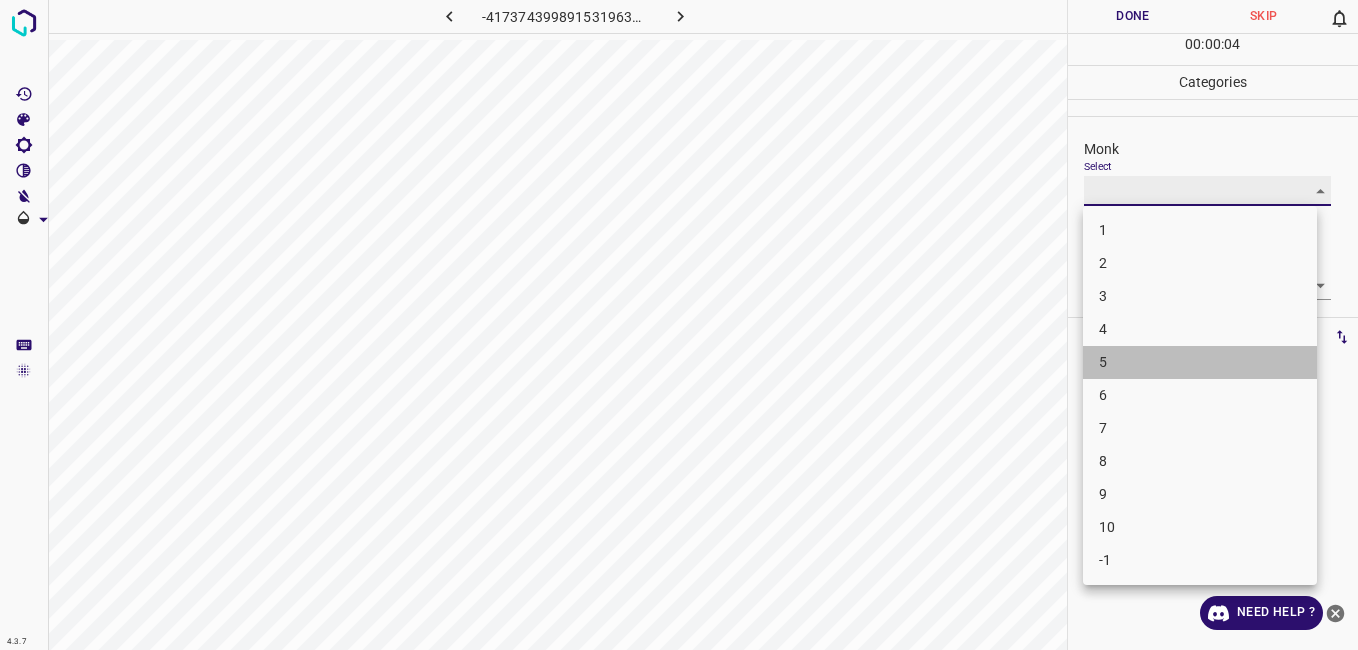 type on "5" 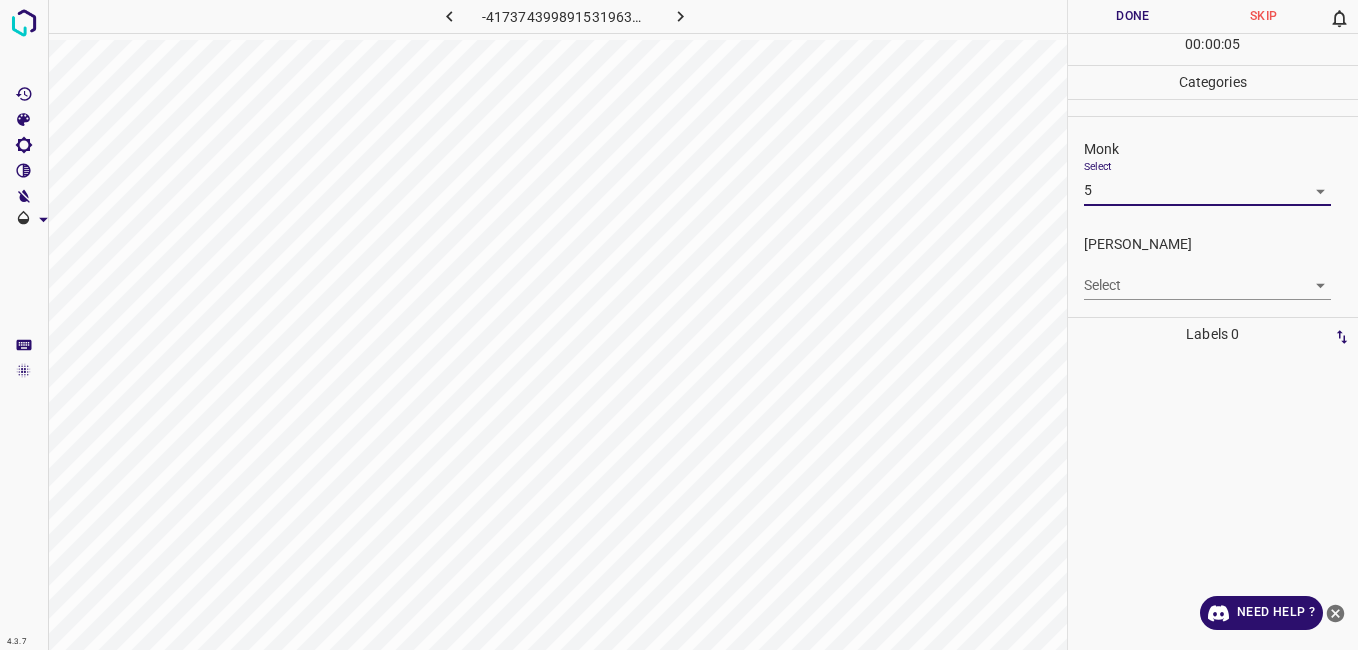 click on "4.3.7 -4173743998915319637.png Done Skip 0 00   : 00   : 05   Categories Monk   Select 5 5  Fitzpatrick   Select ​ Labels   0 Categories 1 Monk 2  Fitzpatrick Tools Space Change between modes (Draw & Edit) I Auto labeling R Restore zoom M Zoom in N Zoom out Delete Delete selecte label Filters Z Restore filters X Saturation filter C Brightness filter V Contrast filter B Gray scale filter General O Download Need Help ? - Text - Hide - Delete" at bounding box center (679, 325) 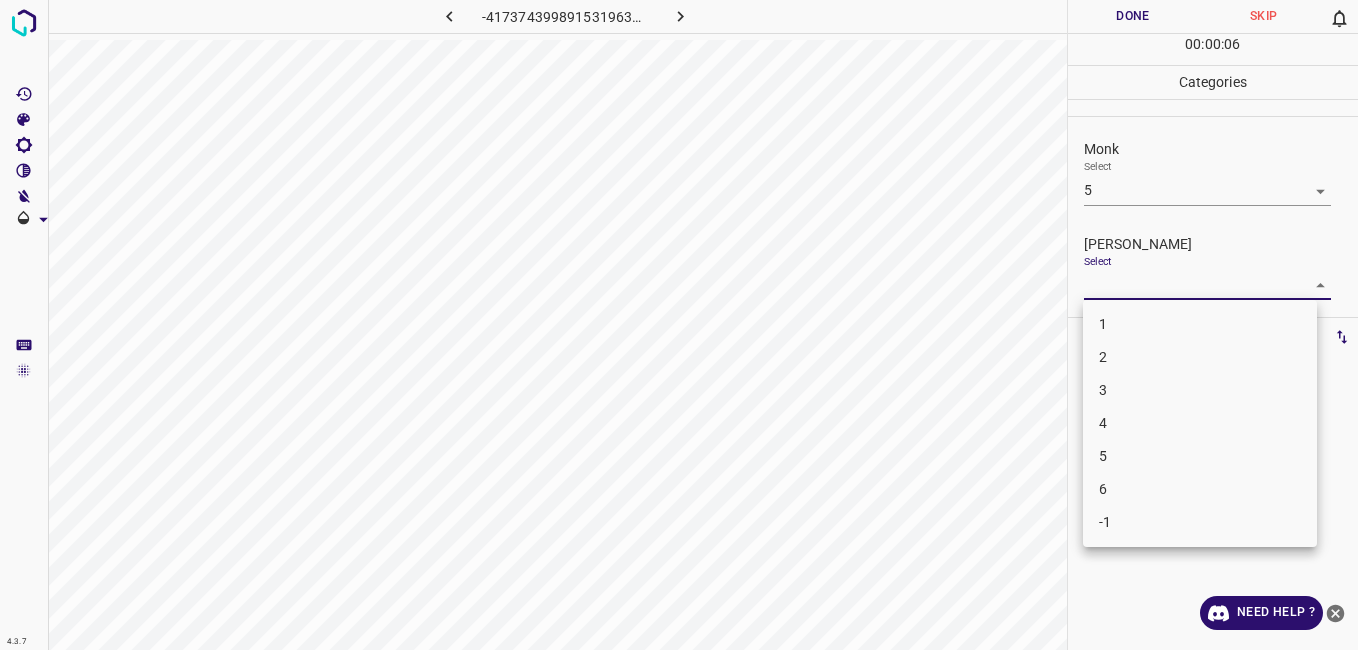 click on "4" at bounding box center (1200, 423) 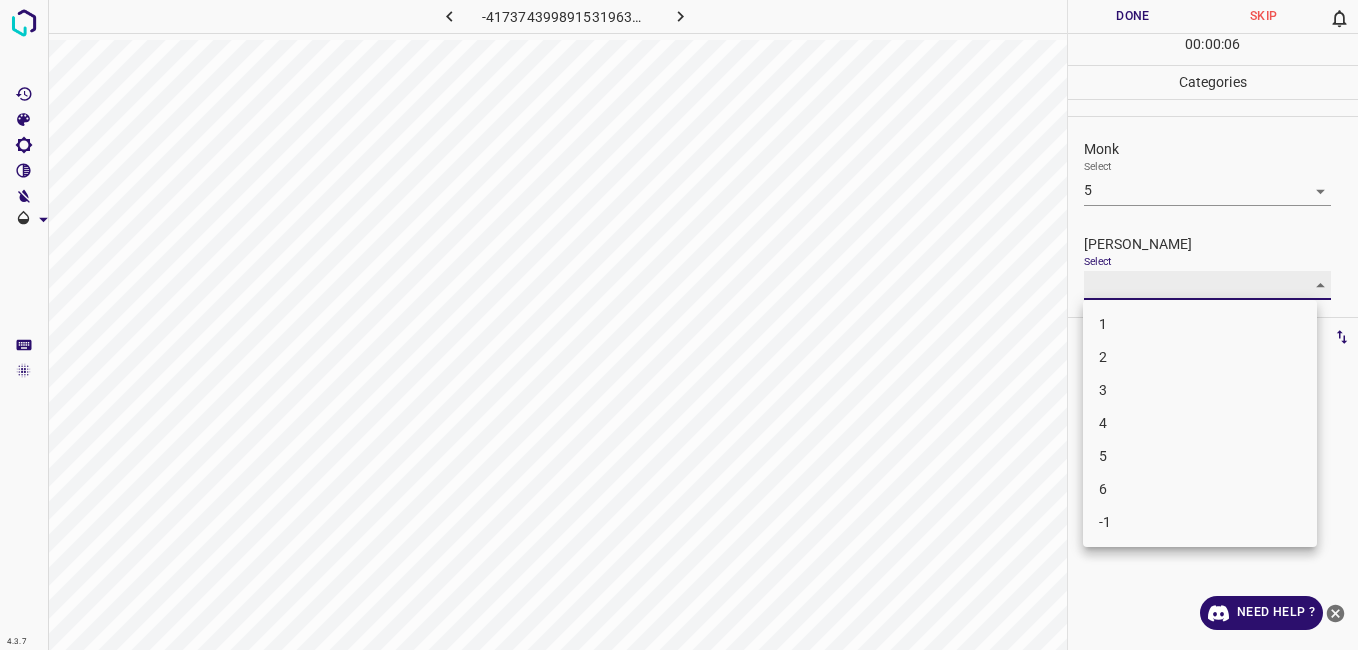 type on "4" 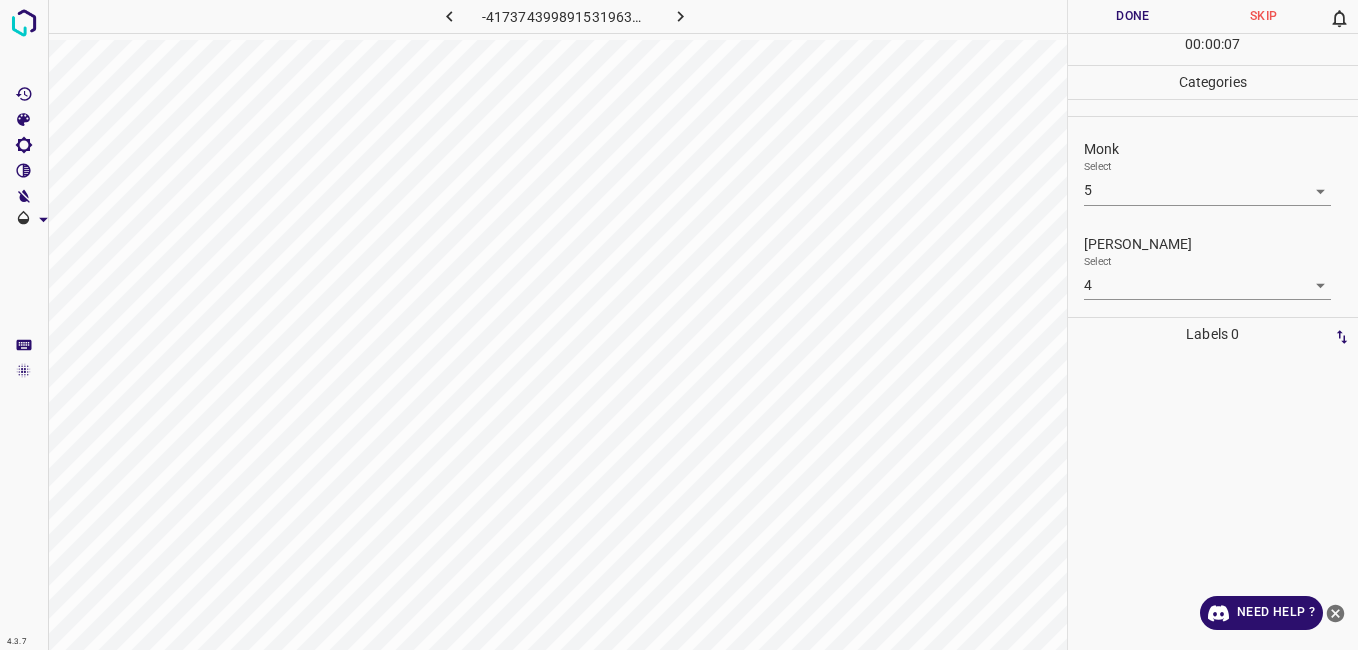 click on "00   : 00   : 07" at bounding box center [1213, 49] 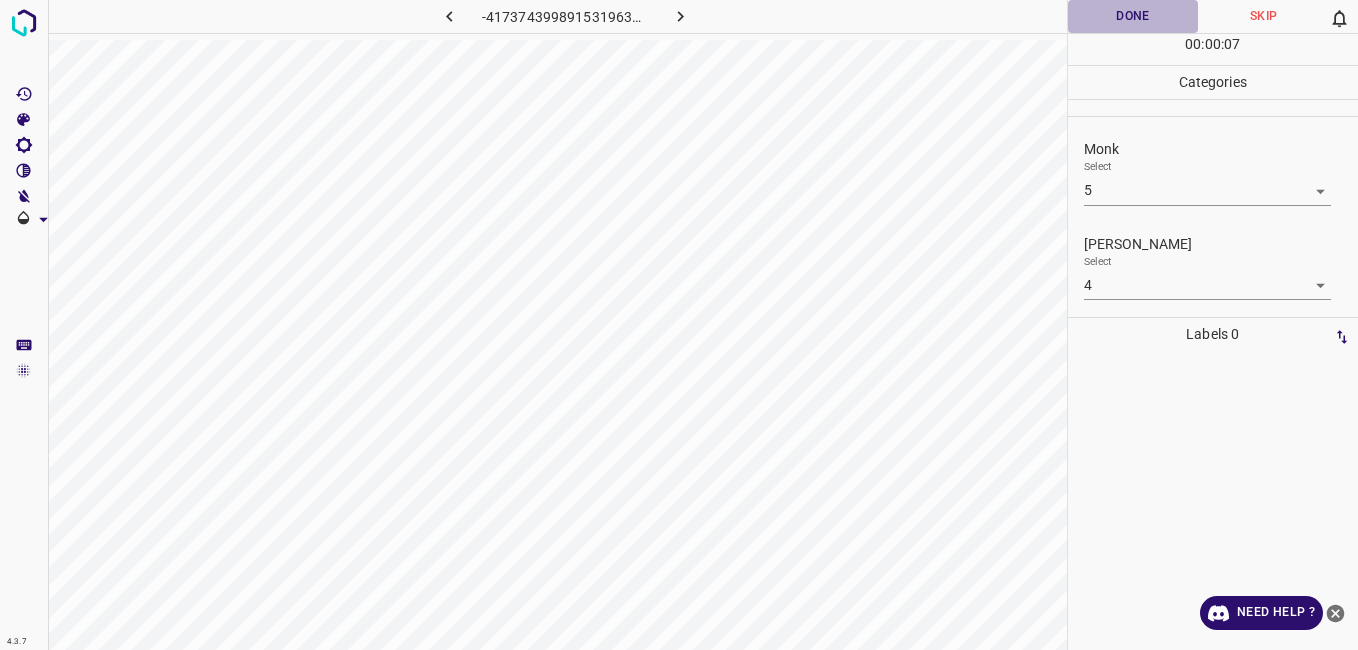 click on "Done" at bounding box center (1133, 16) 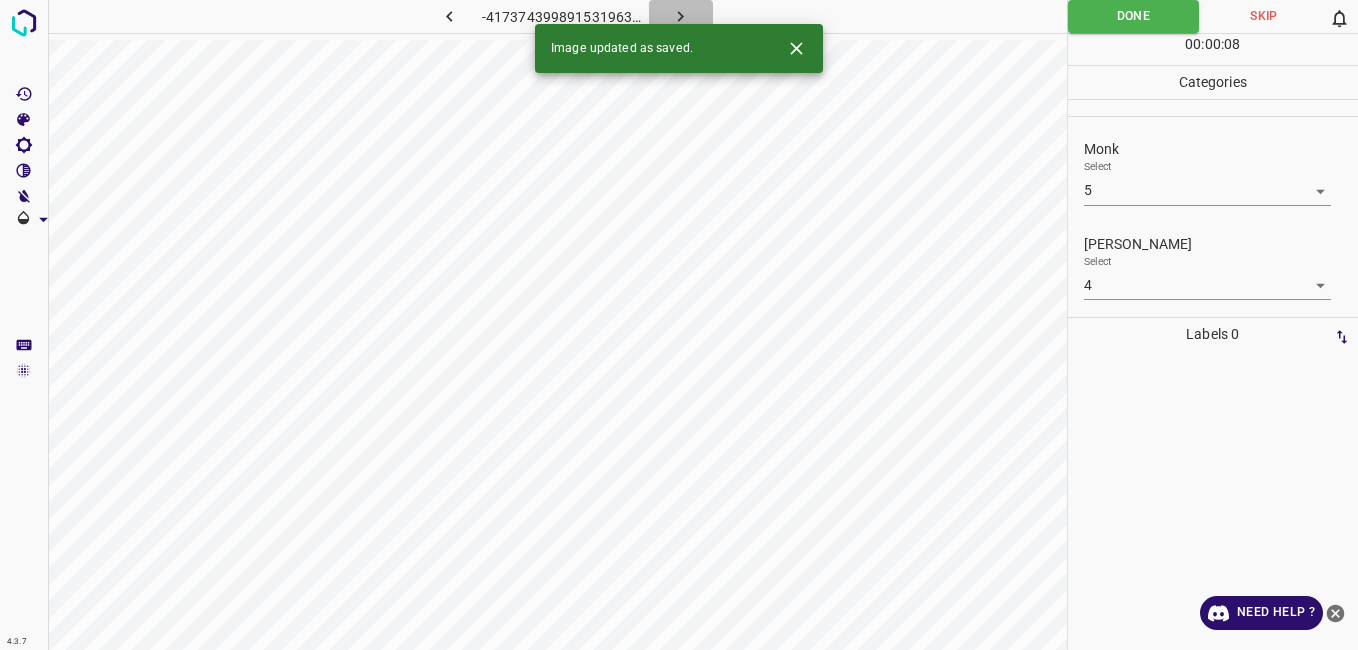 click 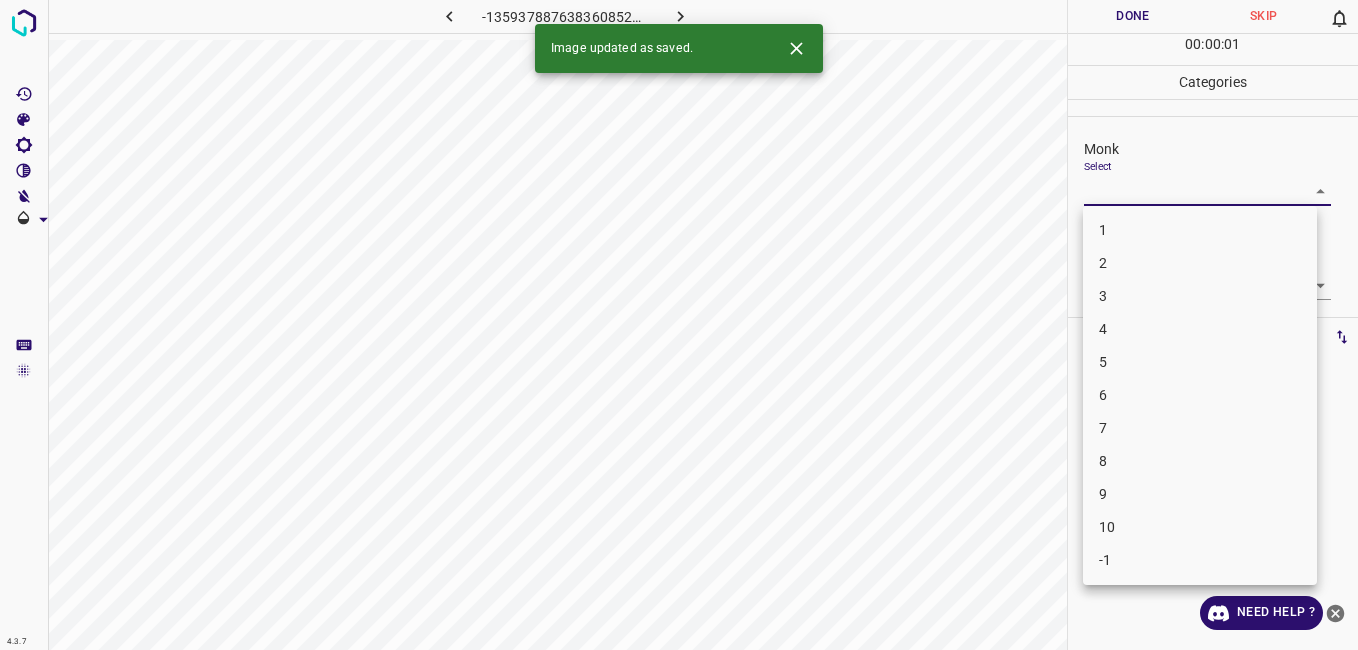 click on "4.3.7 -1359378876383608525.png Done Skip 0 00   : 00   : 01   Categories Monk   Select ​  Fitzpatrick   Select ​ Labels   0 Categories 1 Monk 2  Fitzpatrick Tools Space Change between modes (Draw & Edit) I Auto labeling R Restore zoom M Zoom in N Zoom out Delete Delete selecte label Filters Z Restore filters X Saturation filter C Brightness filter V Contrast filter B Gray scale filter General O Download Image updated as saved. Need Help ? - Text - Hide - Delete 1 2 3 4 5 6 7 8 9 10 -1" at bounding box center (679, 325) 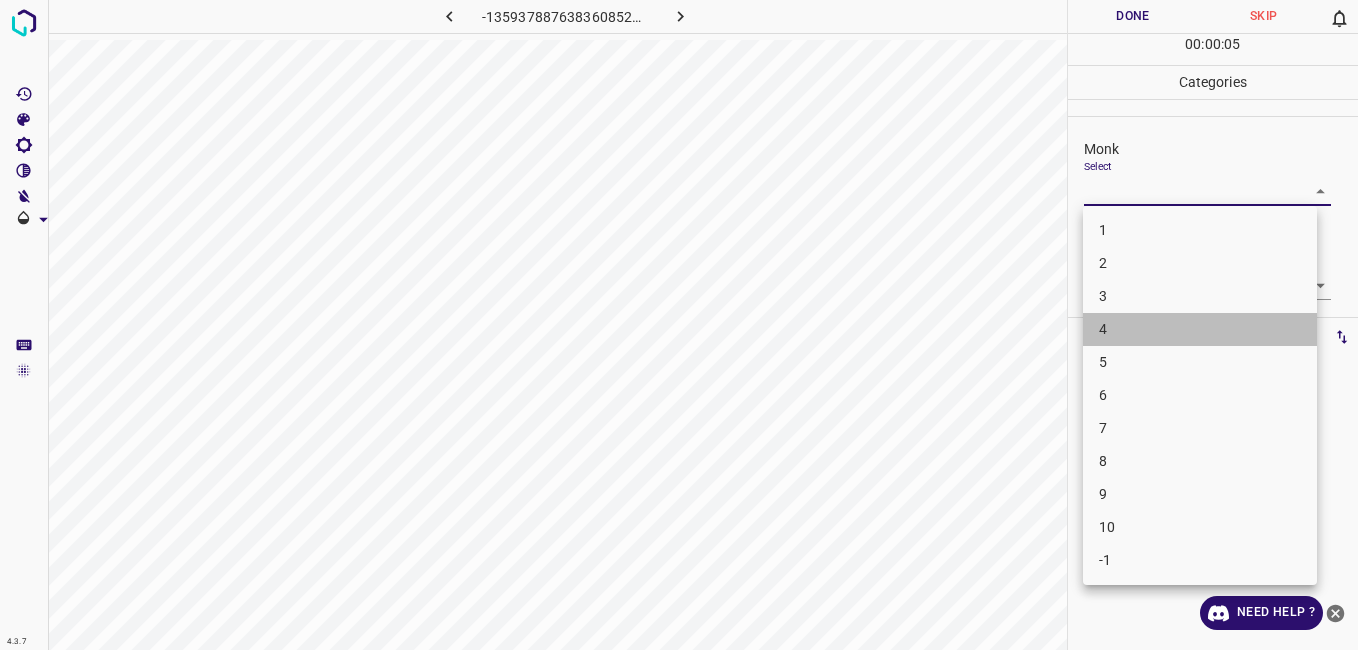 click on "4" at bounding box center [1200, 329] 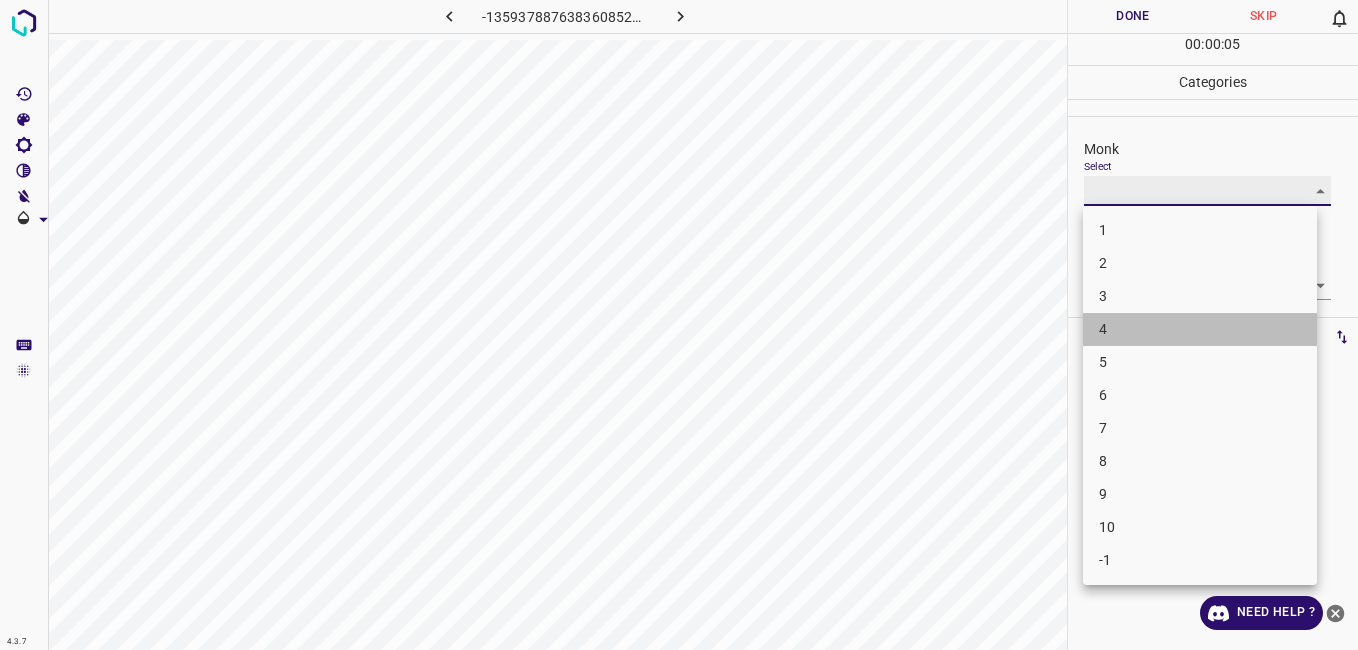type on "4" 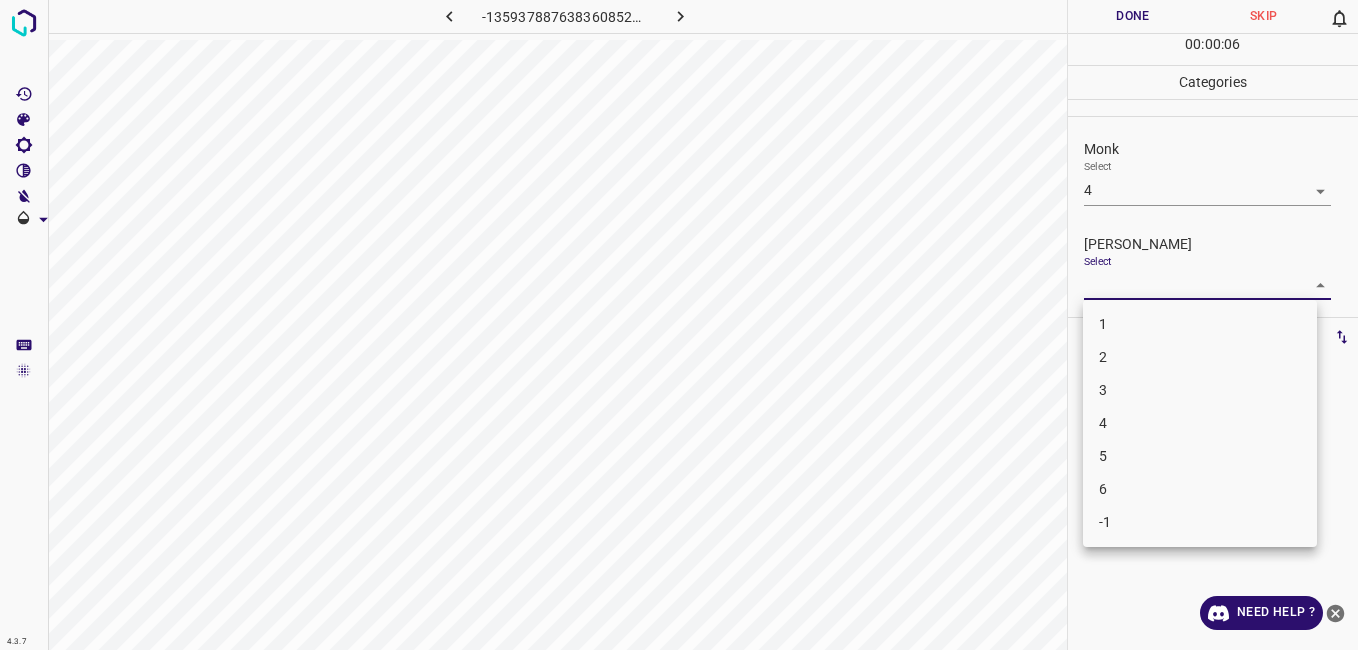 click on "4.3.7 -1359378876383608525.png Done Skip 0 00   : 00   : 06   Categories Monk   Select 4 4  Fitzpatrick   Select ​ Labels   0 Categories 1 Monk 2  Fitzpatrick Tools Space Change between modes (Draw & Edit) I Auto labeling R Restore zoom M Zoom in N Zoom out Delete Delete selecte label Filters Z Restore filters X Saturation filter C Brightness filter V Contrast filter B Gray scale filter General O Download Need Help ? - Text - Hide - Delete 1 2 3 4 5 6 -1" at bounding box center [679, 325] 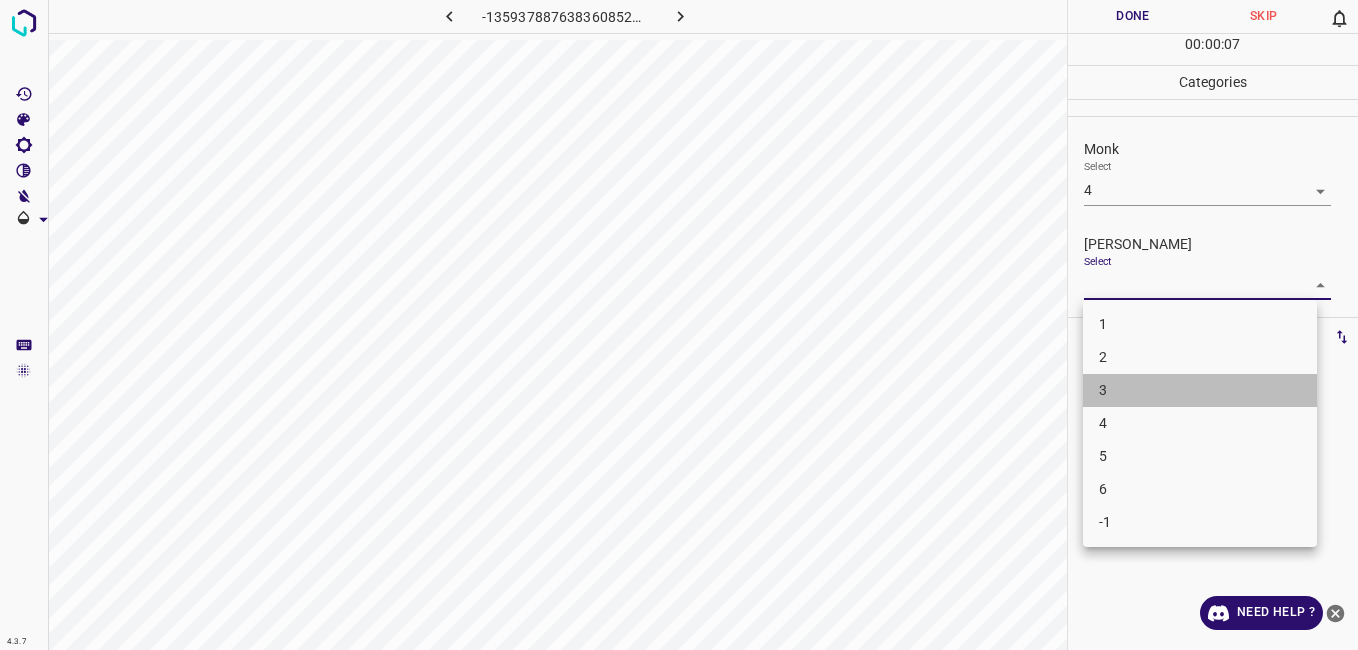 click on "3" at bounding box center [1200, 390] 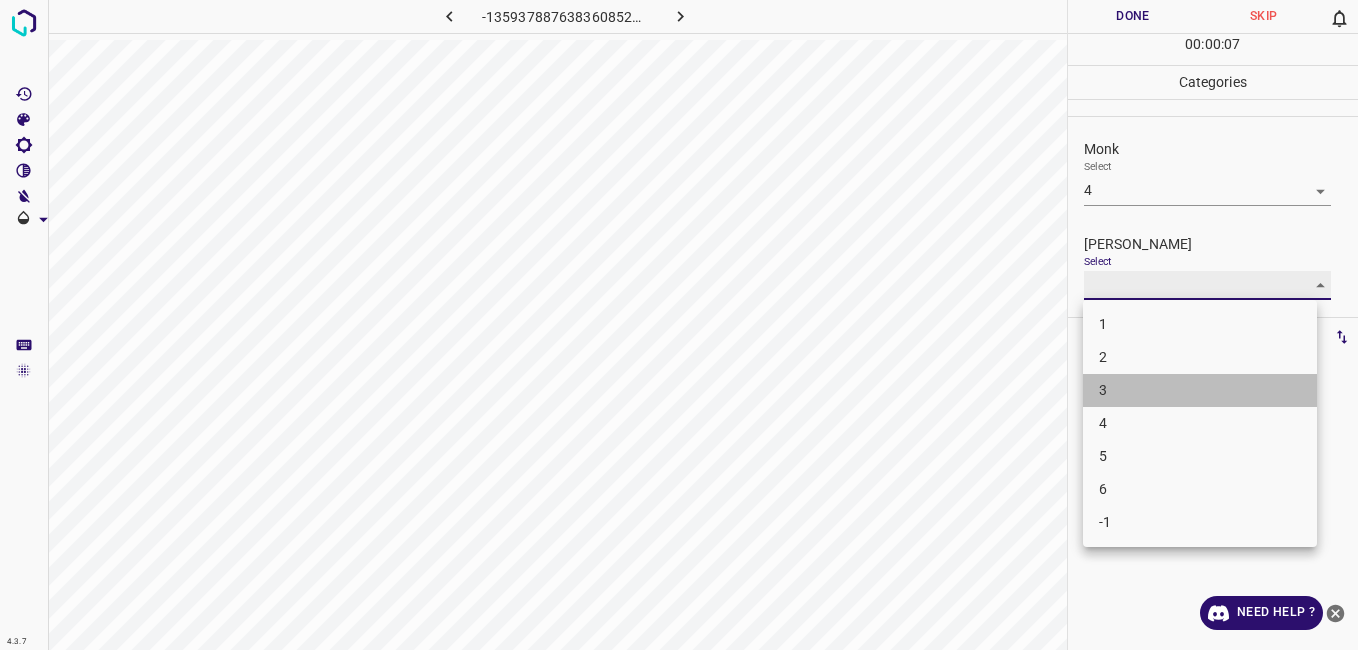 type on "3" 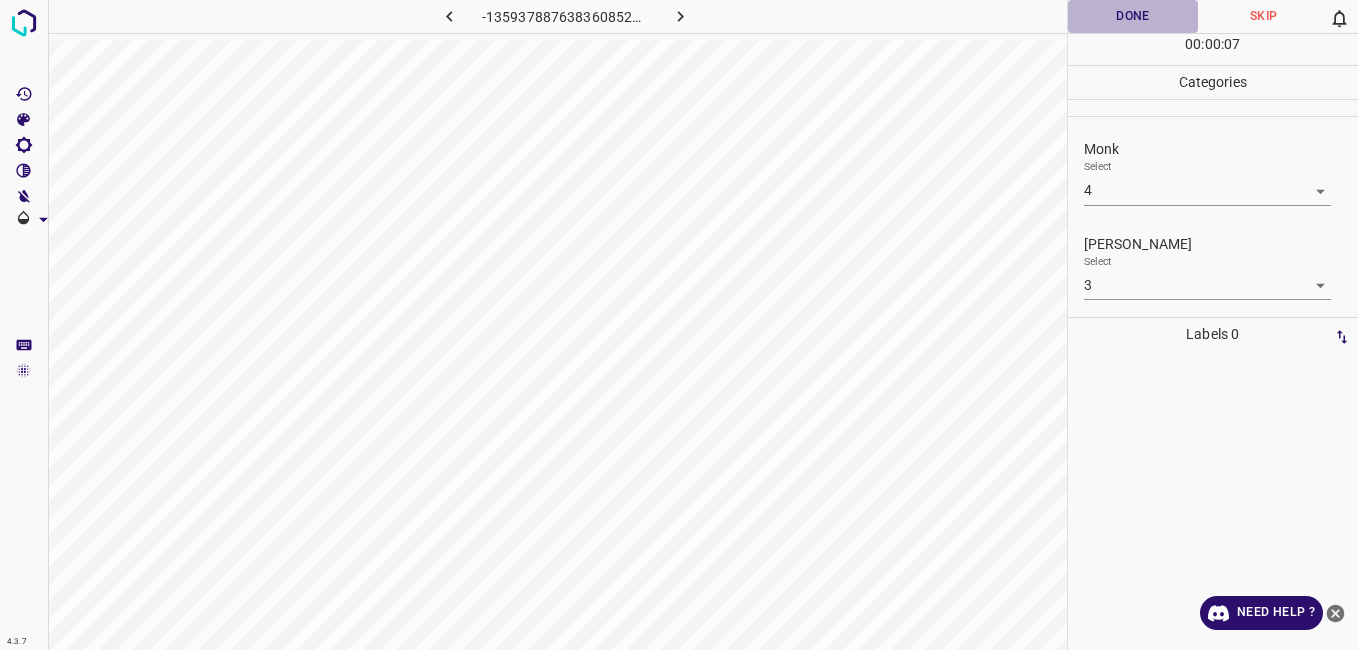 click on "Done" at bounding box center [1133, 16] 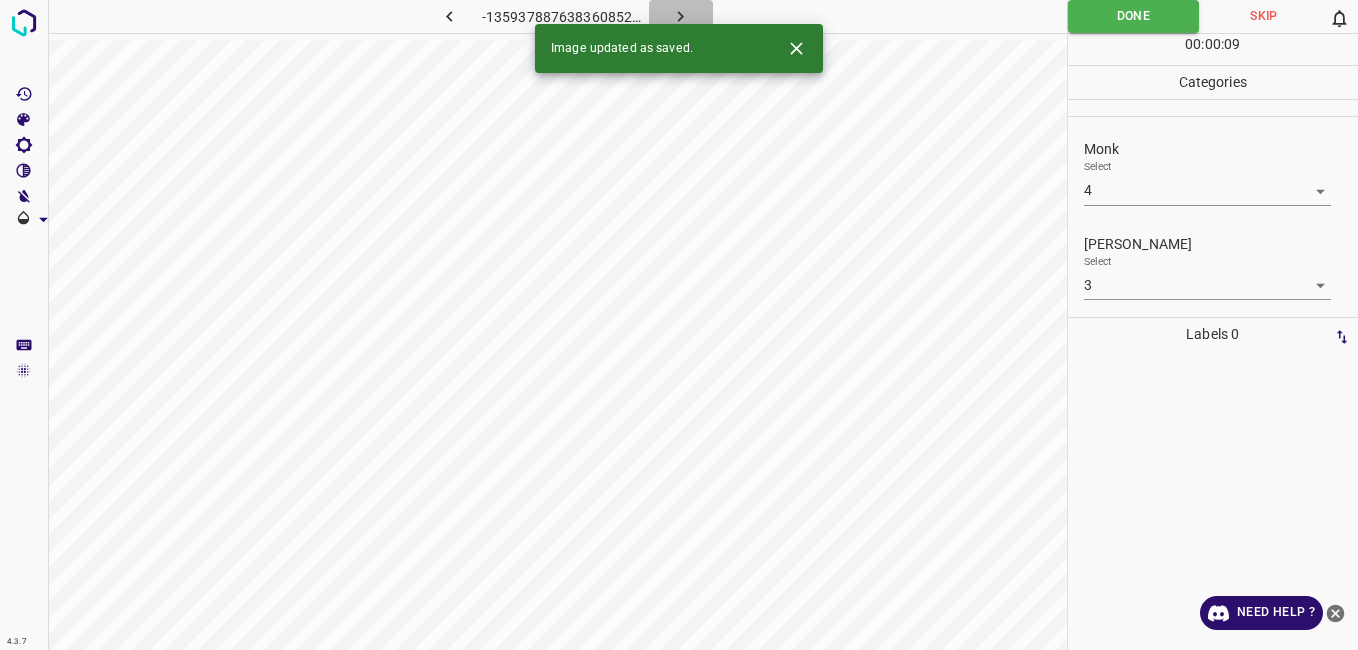 click 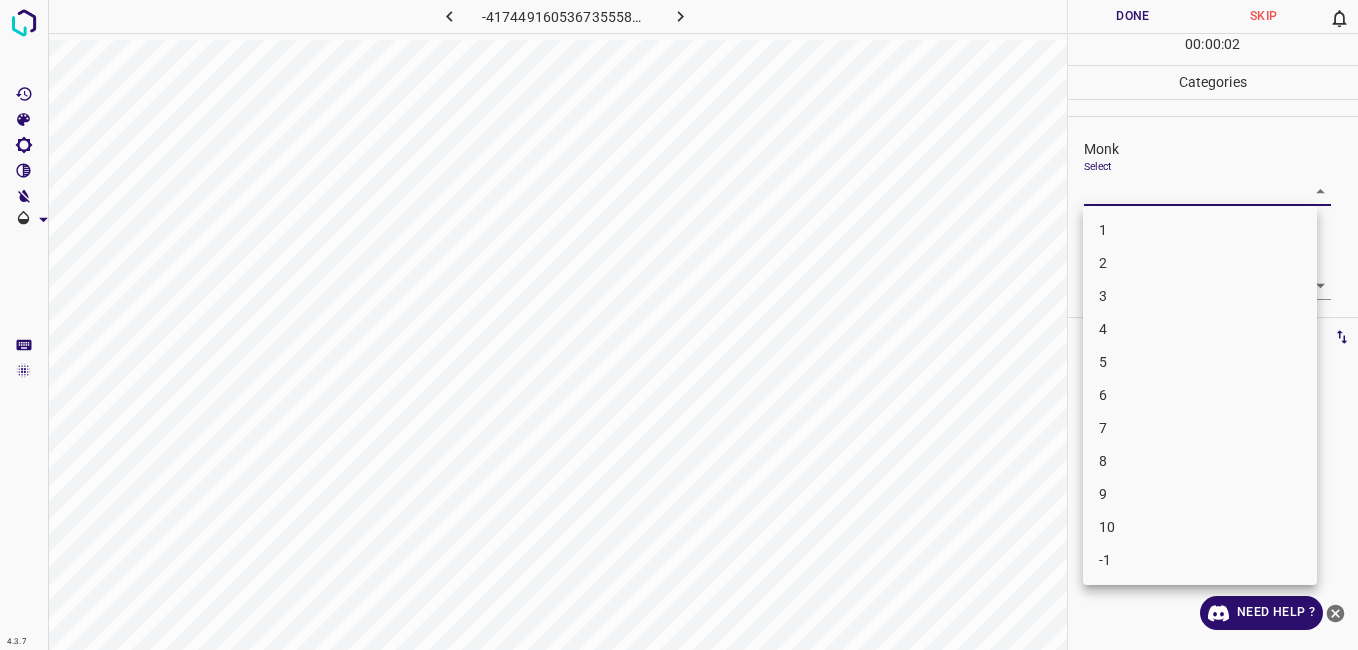 click on "4.3.7 -4174491605367355580.png Done Skip 0 00   : 00   : 02   Categories Monk   Select ​  Fitzpatrick   Select ​ Labels   0 Categories 1 Monk 2  Fitzpatrick Tools Space Change between modes (Draw & Edit) I Auto labeling R Restore zoom M Zoom in N Zoom out Delete Delete selecte label Filters Z Restore filters X Saturation filter C Brightness filter V Contrast filter B Gray scale filter General O Download Need Help ? - Text - Hide - Delete 1 2 3 4 5 6 7 8 9 10 -1" at bounding box center (679, 325) 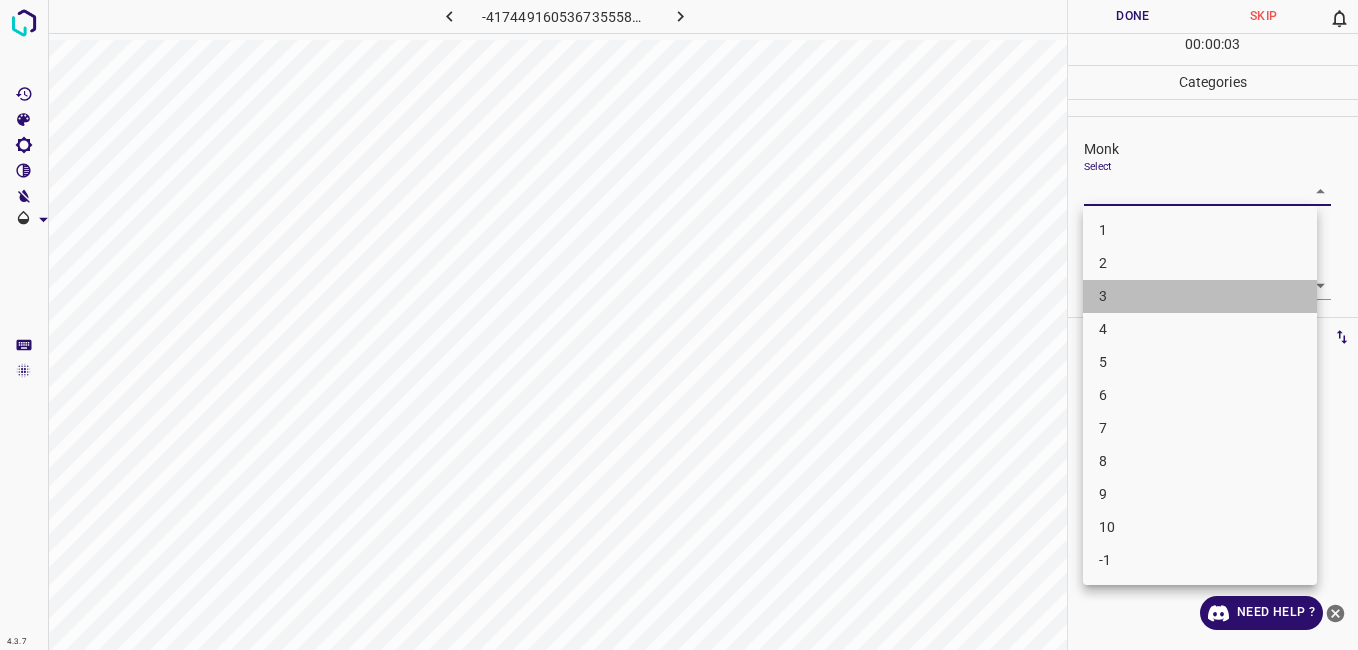 click on "3" at bounding box center [1200, 296] 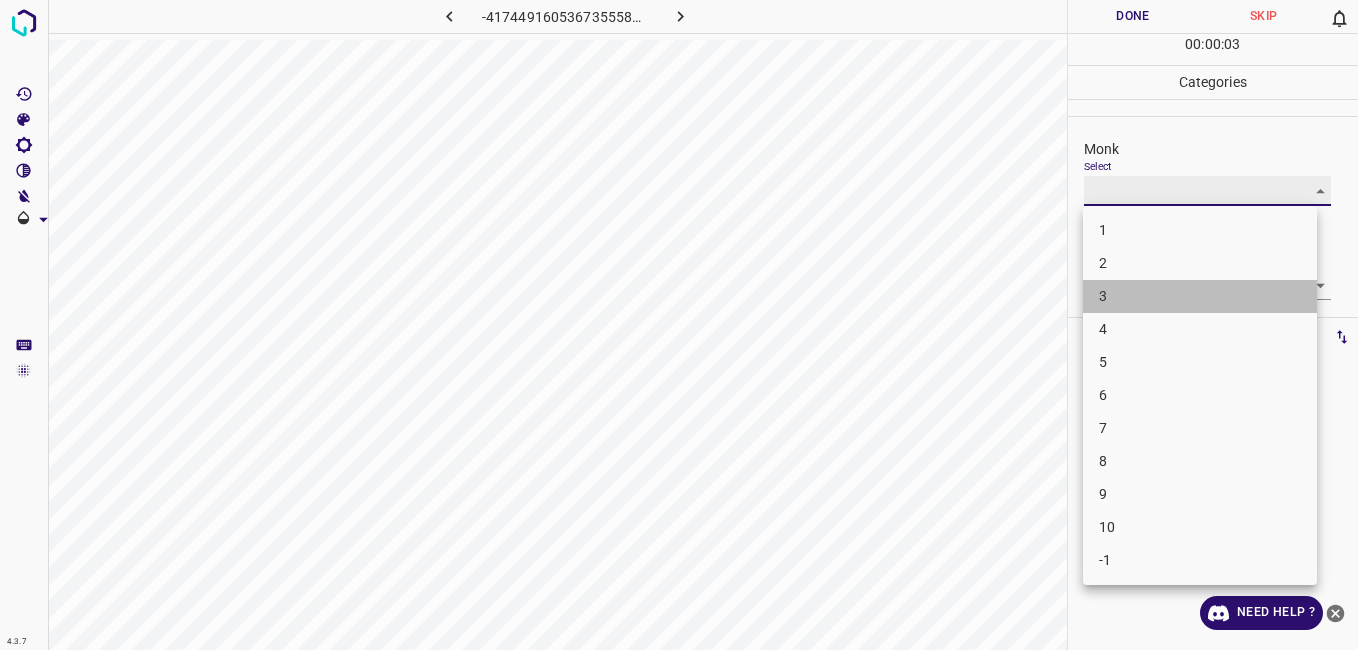 type on "3" 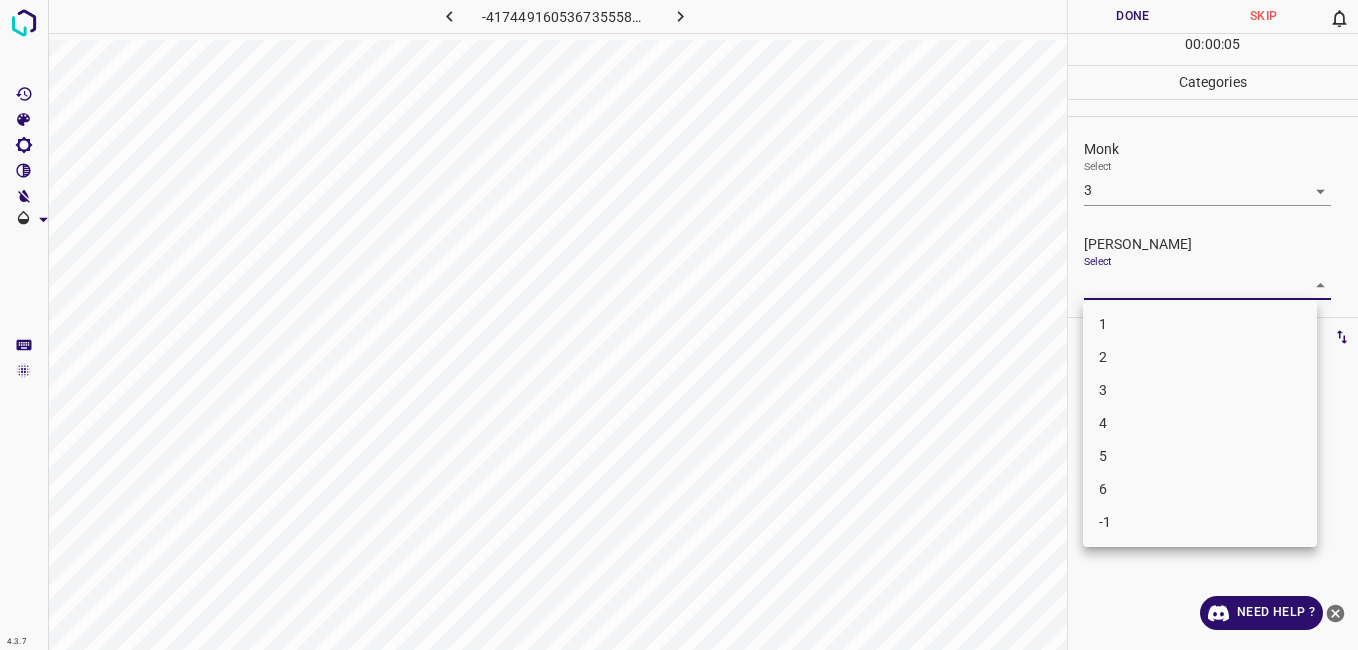 click on "4.3.7 -4174491605367355580.png Done Skip 0 00   : 00   : 05   Categories Monk   Select 3 3  Fitzpatrick   Select ​ Labels   0 Categories 1 Monk 2  Fitzpatrick Tools Space Change between modes (Draw & Edit) I Auto labeling R Restore zoom M Zoom in N Zoom out Delete Delete selecte label Filters Z Restore filters X Saturation filter C Brightness filter V Contrast filter B Gray scale filter General O Download Need Help ? - Text - Hide - Delete 1 2 3 4 5 6 -1" at bounding box center (679, 325) 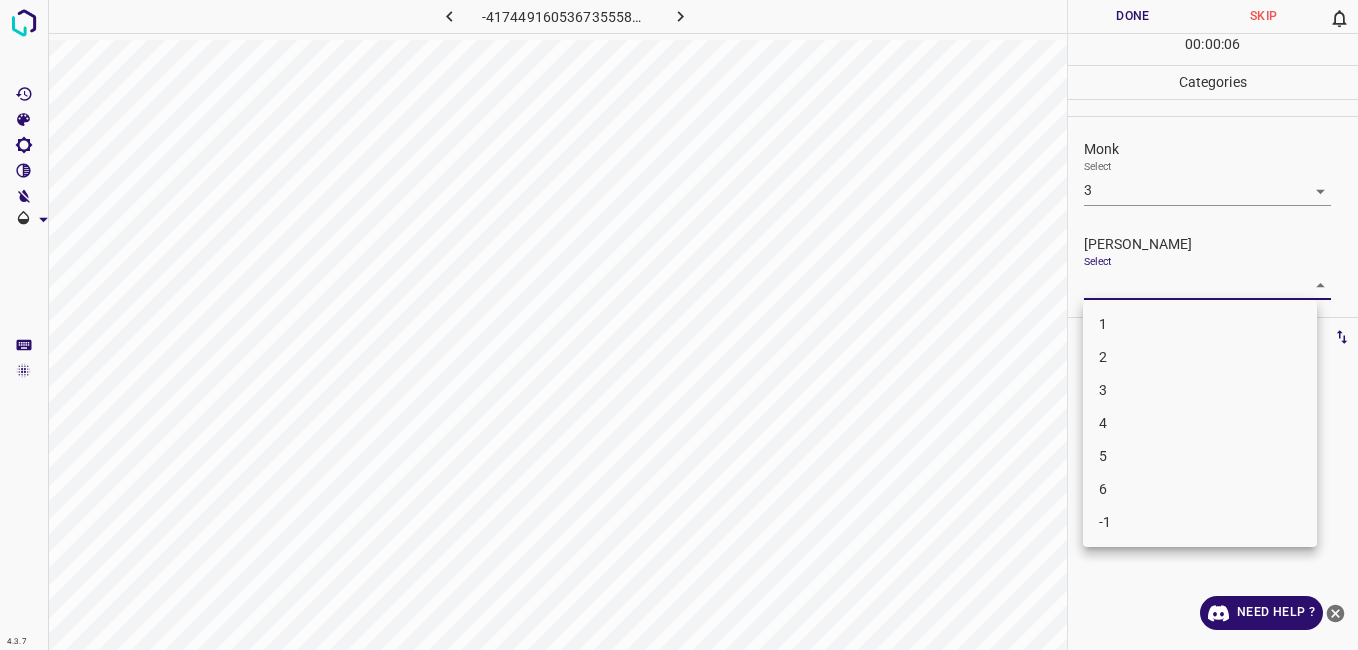 click on "2" at bounding box center (1200, 357) 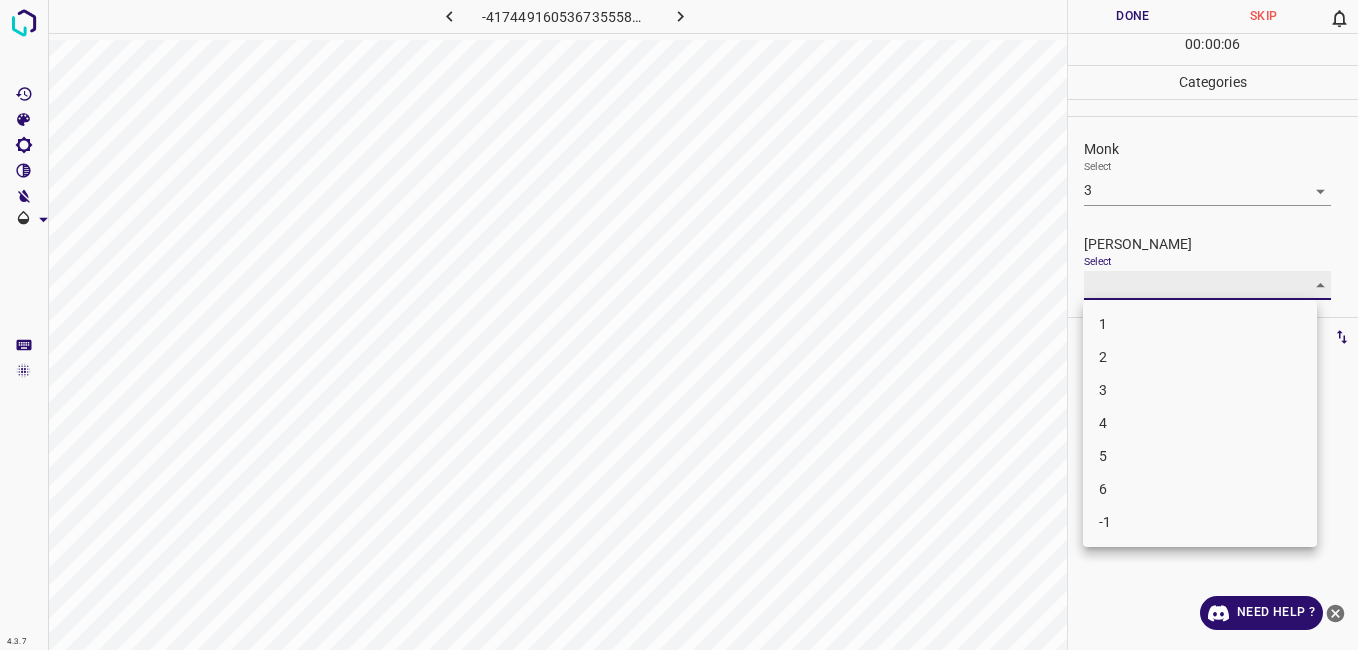 type on "2" 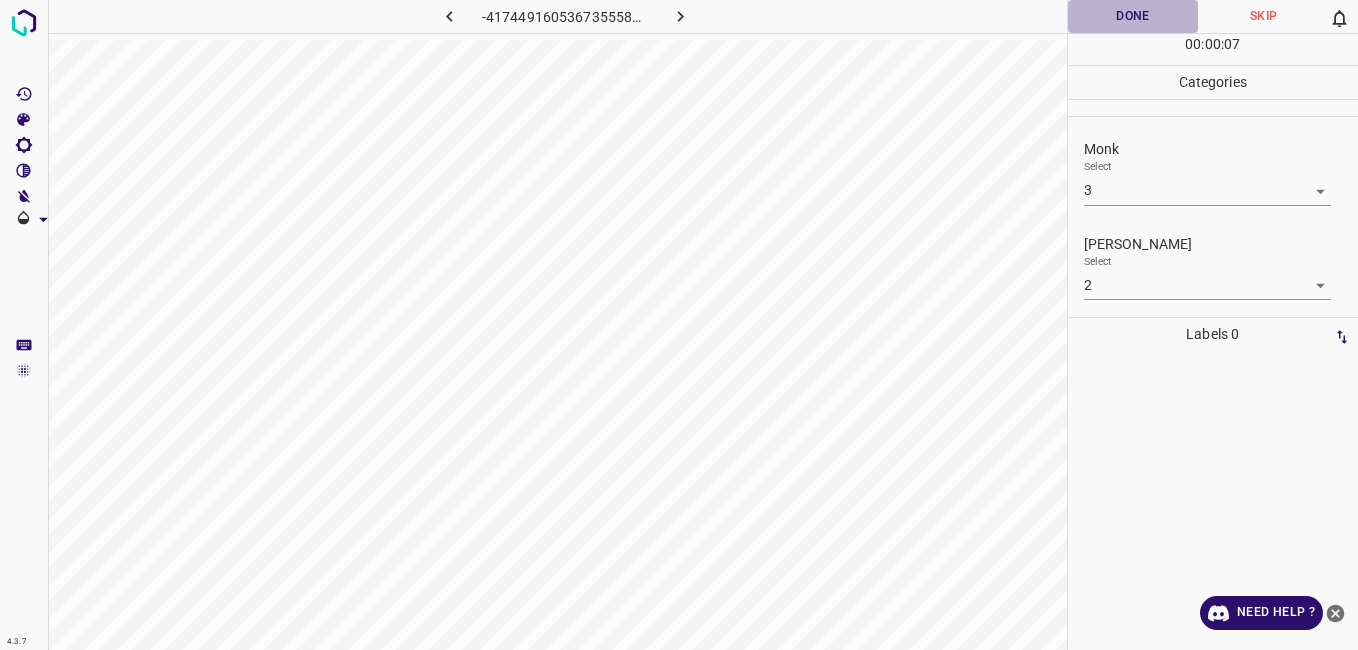 click on "Done" at bounding box center [1133, 16] 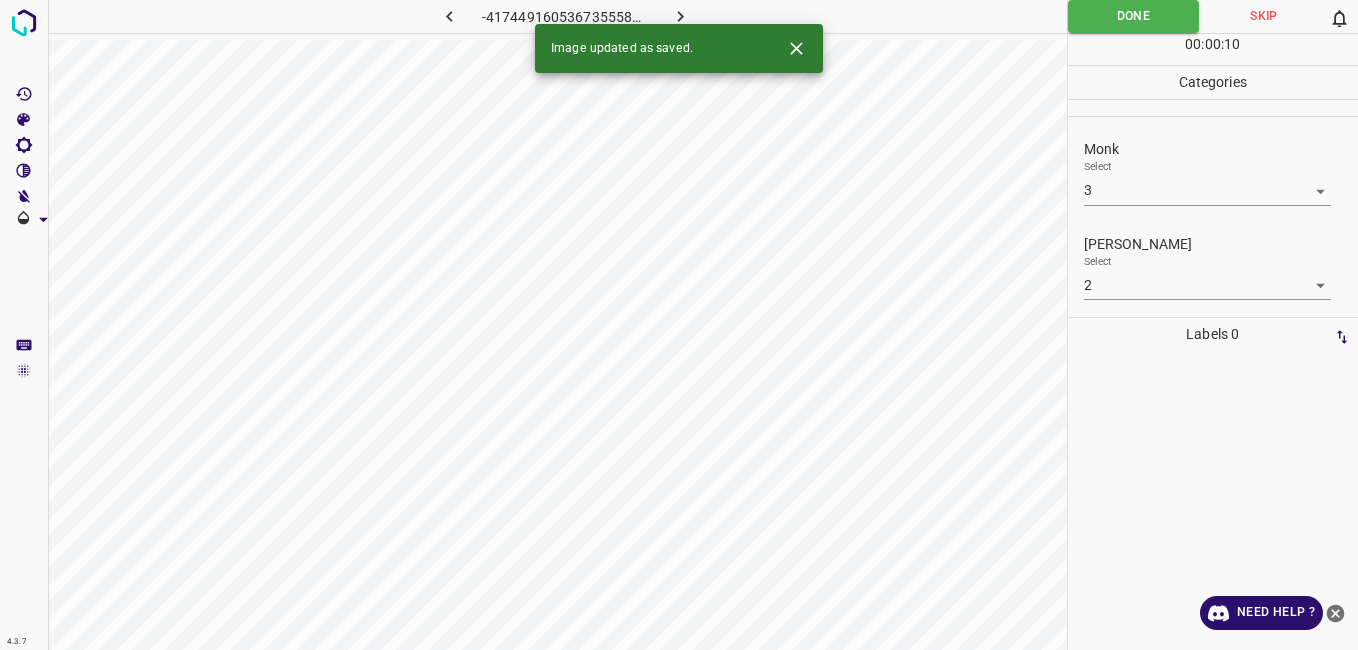 click at bounding box center (681, 16) 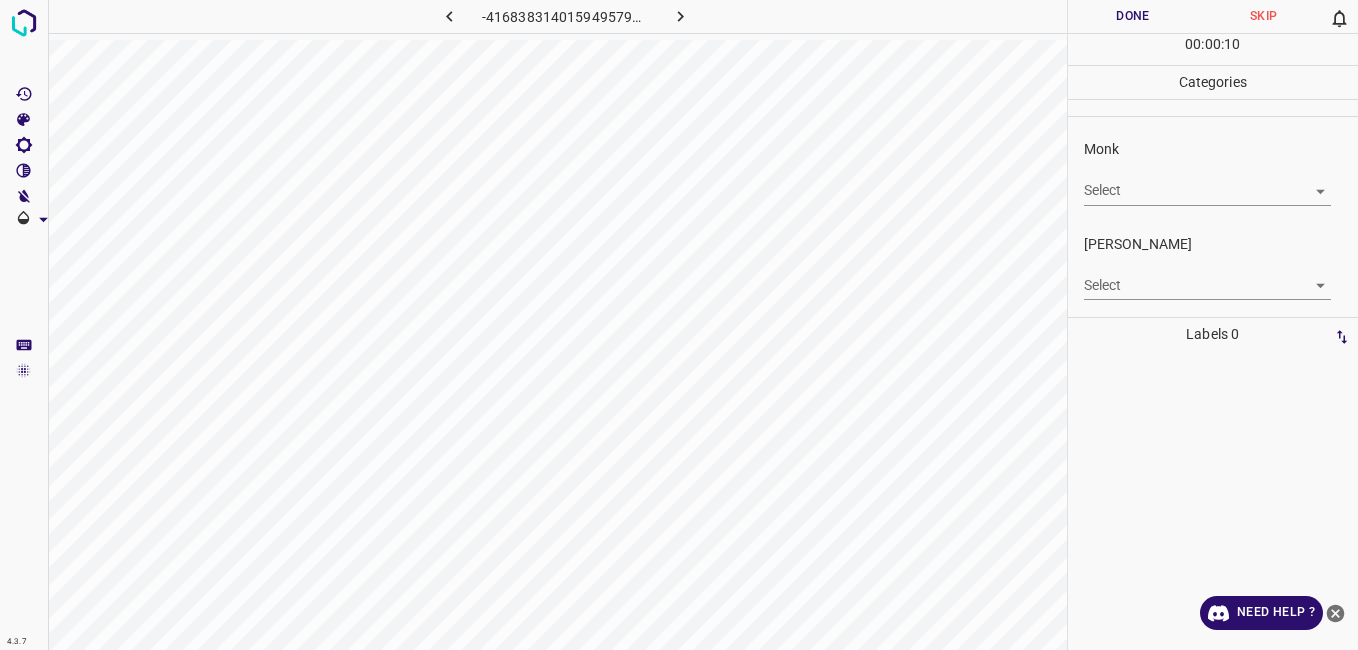 click on "4.3.7 -4168383140159495795.png Done Skip 0 00   : 00   : 10   Categories Monk   Select ​  Fitzpatrick   Select ​ Labels   0 Categories 1 Monk 2  Fitzpatrick Tools Space Change between modes (Draw & Edit) I Auto labeling R Restore zoom M Zoom in N Zoom out Delete Delete selecte label Filters Z Restore filters X Saturation filter C Brightness filter V Contrast filter B Gray scale filter General O Download Need Help ? - Text - Hide - Delete" at bounding box center [679, 325] 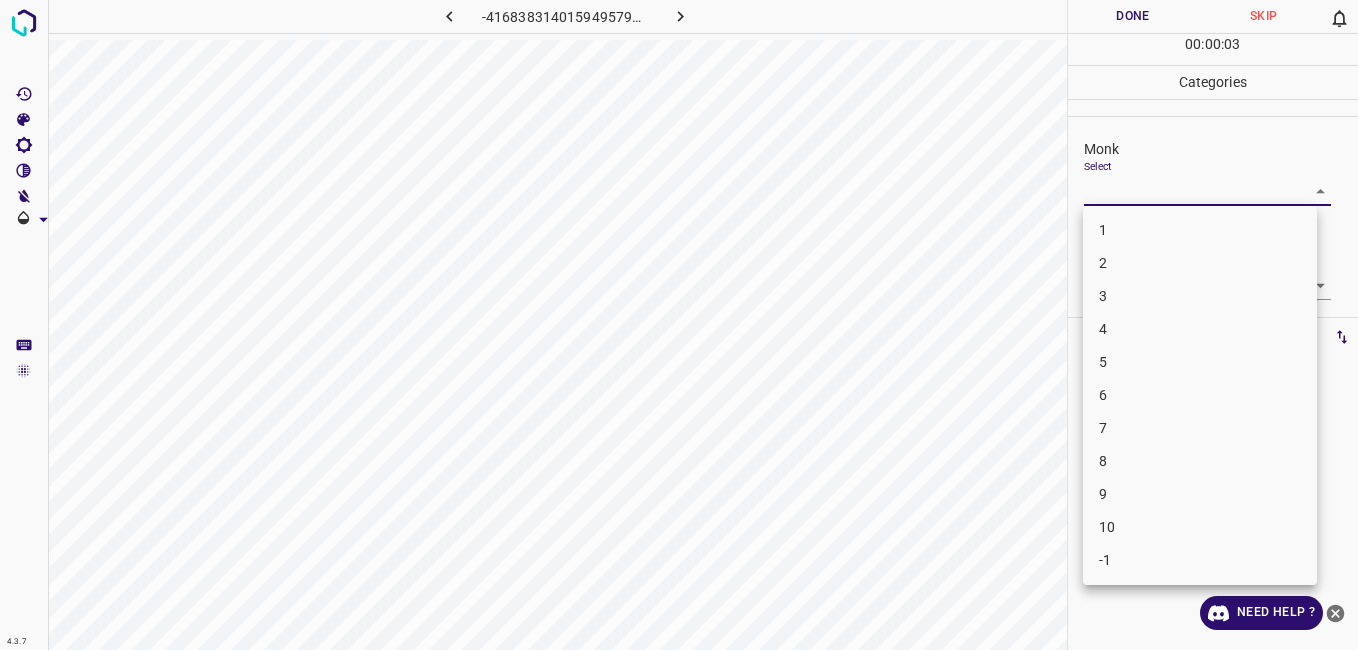 click on "3" at bounding box center (1200, 296) 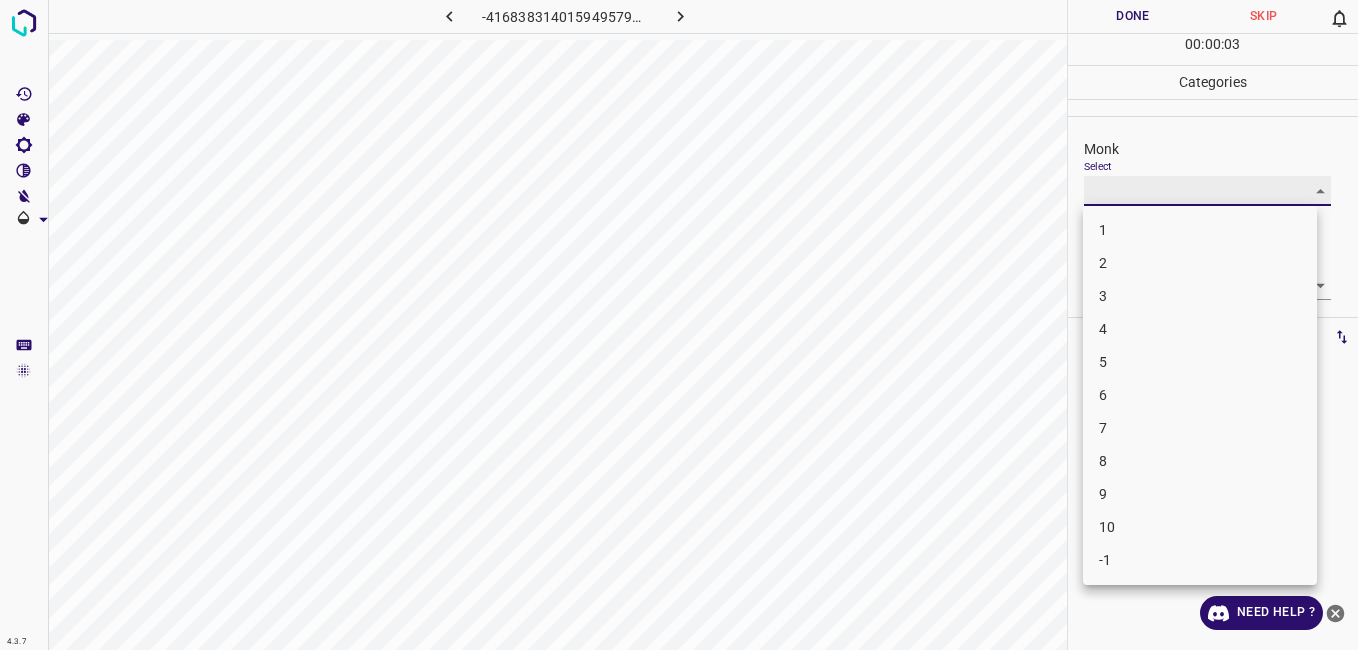 type on "3" 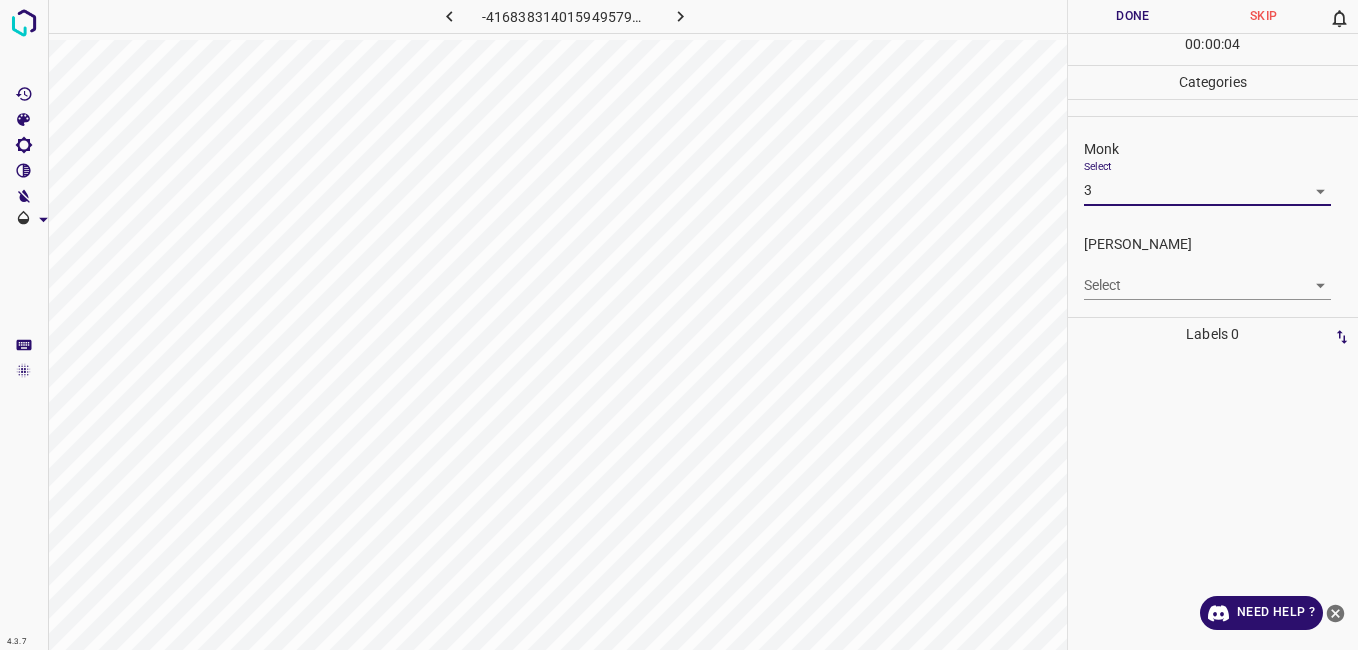 click on "4.3.7 -4168383140159495795.png Done Skip 0 00   : 00   : 04   Categories Monk   Select 3 3  Fitzpatrick   Select ​ Labels   0 Categories 1 Monk 2  Fitzpatrick Tools Space Change between modes (Draw & Edit) I Auto labeling R Restore zoom M Zoom in N Zoom out Delete Delete selecte label Filters Z Restore filters X Saturation filter C Brightness filter V Contrast filter B Gray scale filter General O Download Need Help ? - Text - Hide - Delete" at bounding box center [679, 325] 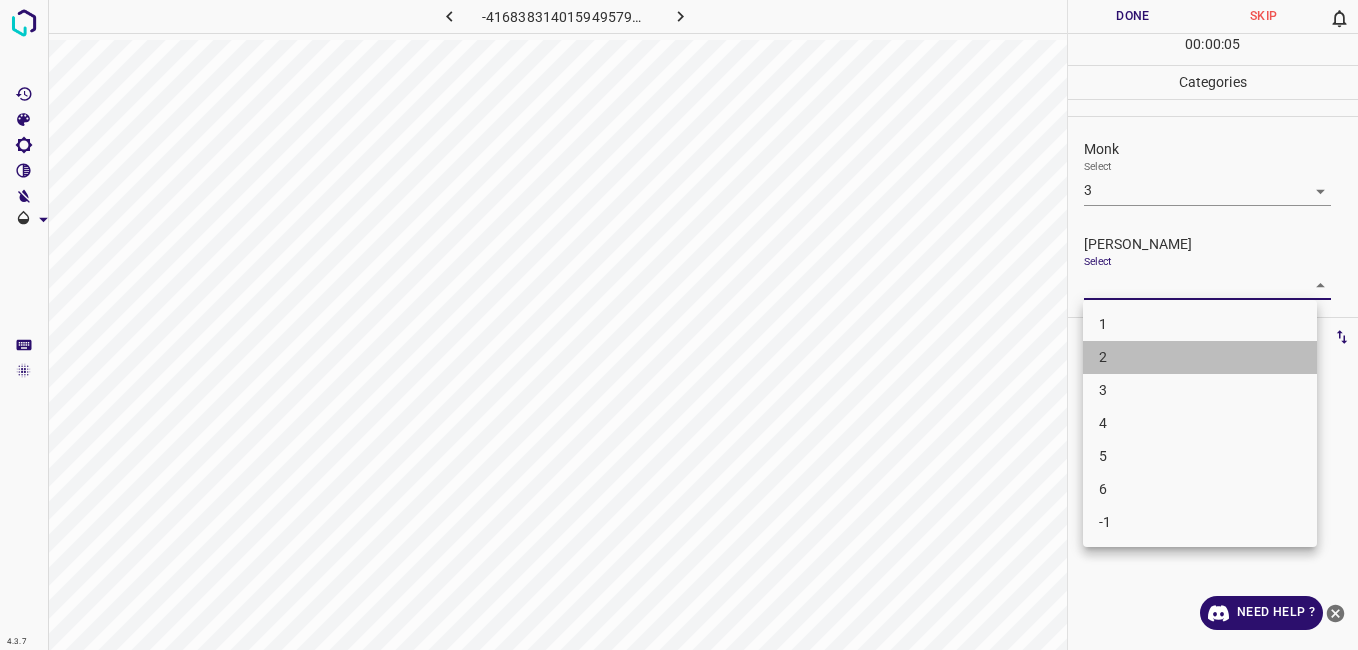click on "2" at bounding box center (1200, 357) 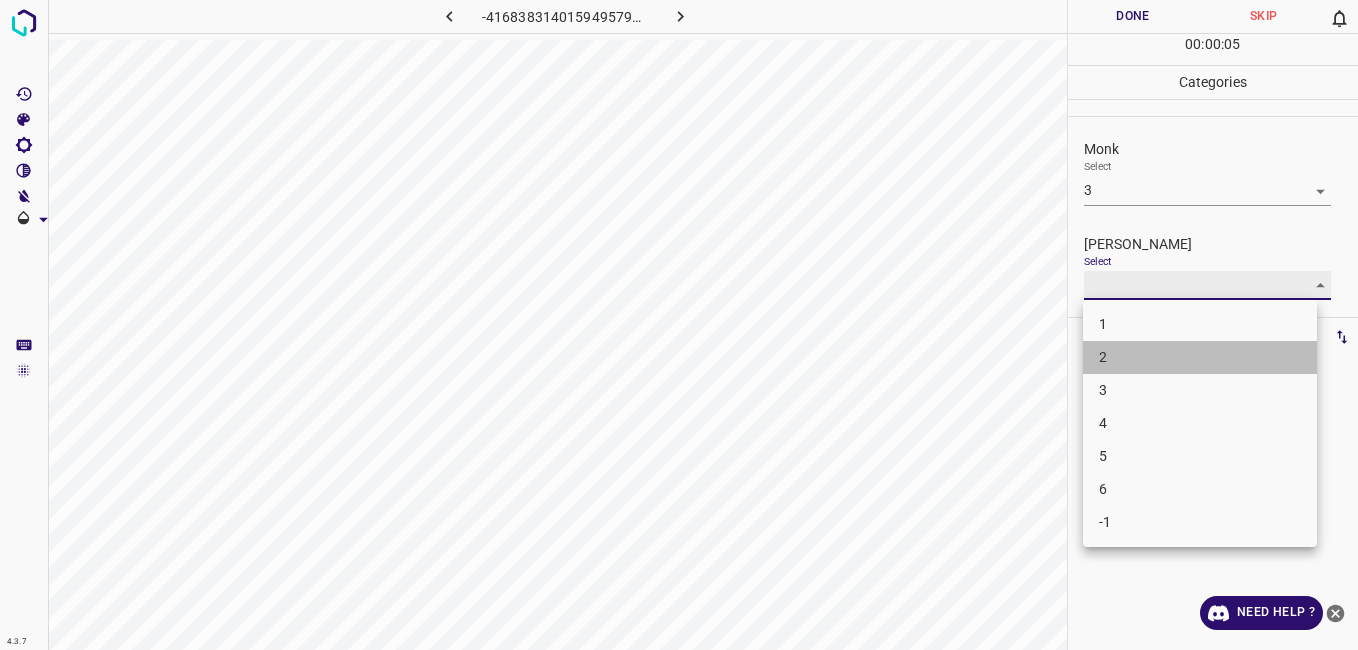 type on "2" 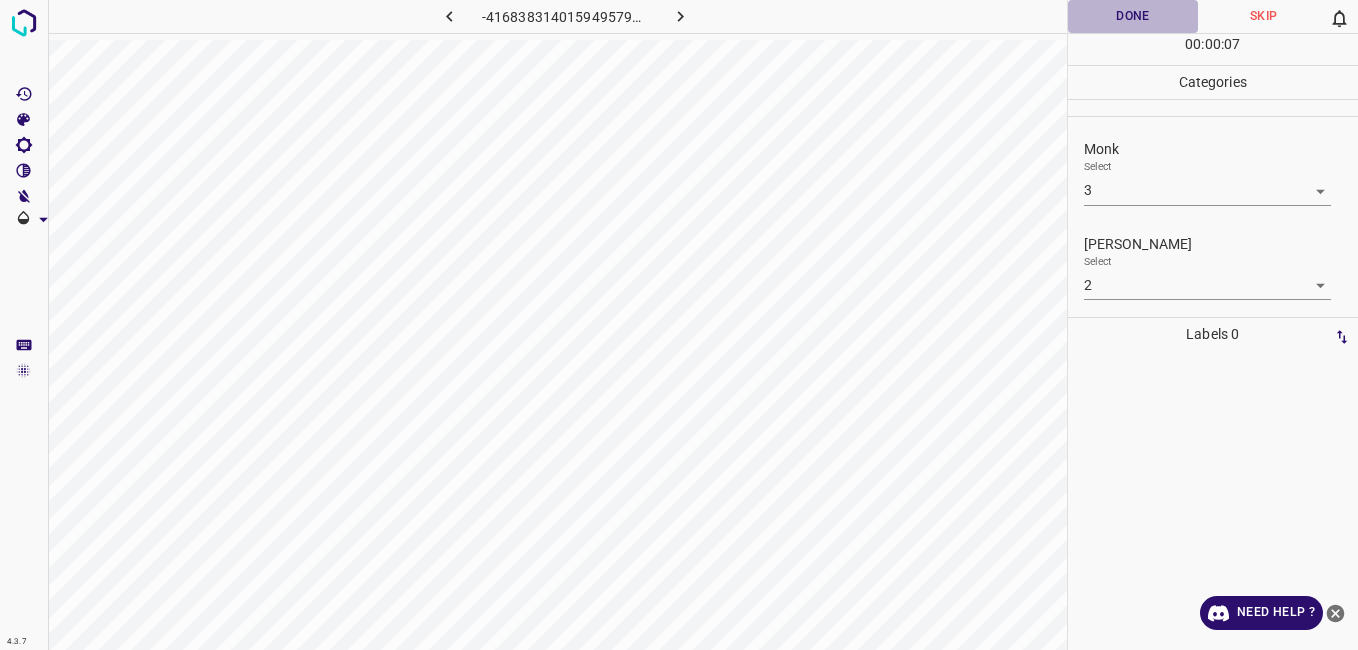 click on "Done" at bounding box center [1133, 16] 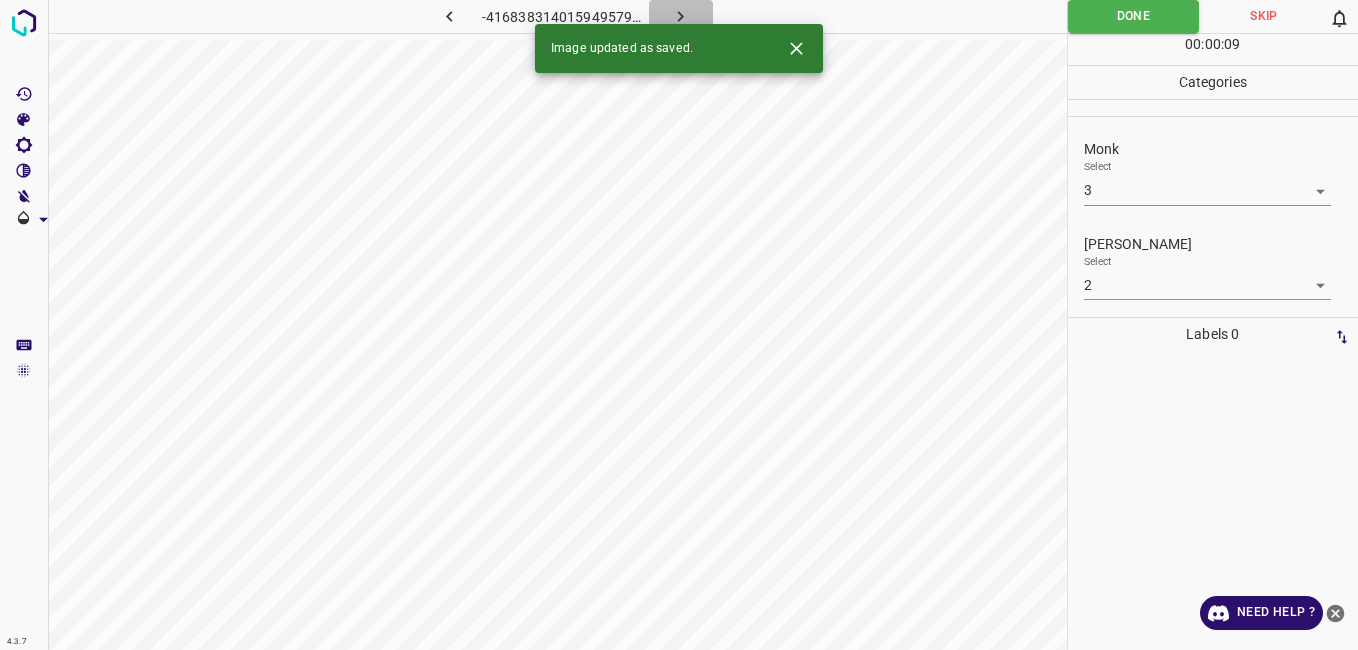 click 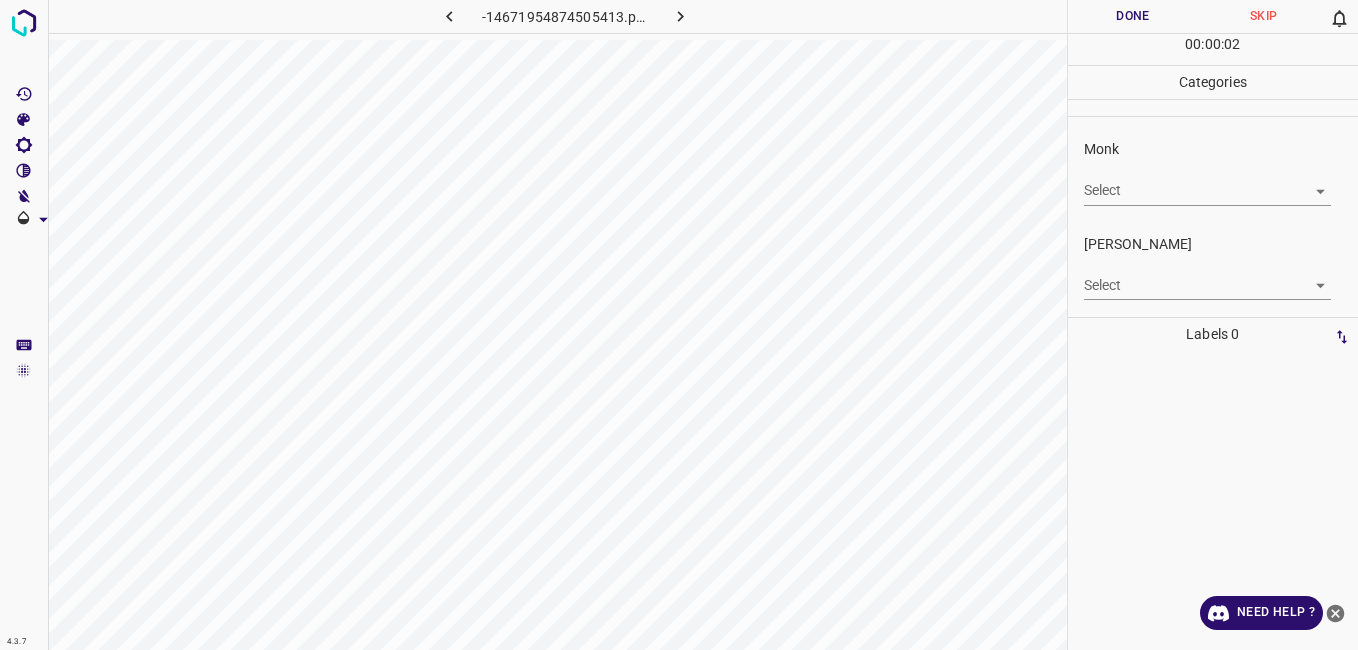 click on "4.3.7 -14671954874505413.png Done Skip 0 00   : 00   : 02   Categories Monk   Select ​  Fitzpatrick   Select ​ Labels   0 Categories 1 Monk 2  Fitzpatrick Tools Space Change between modes (Draw & Edit) I Auto labeling R Restore zoom M Zoom in N Zoom out Delete Delete selecte label Filters Z Restore filters X Saturation filter C Brightness filter V Contrast filter B Gray scale filter General O Download Need Help ? - Text - Hide - Delete" at bounding box center [679, 325] 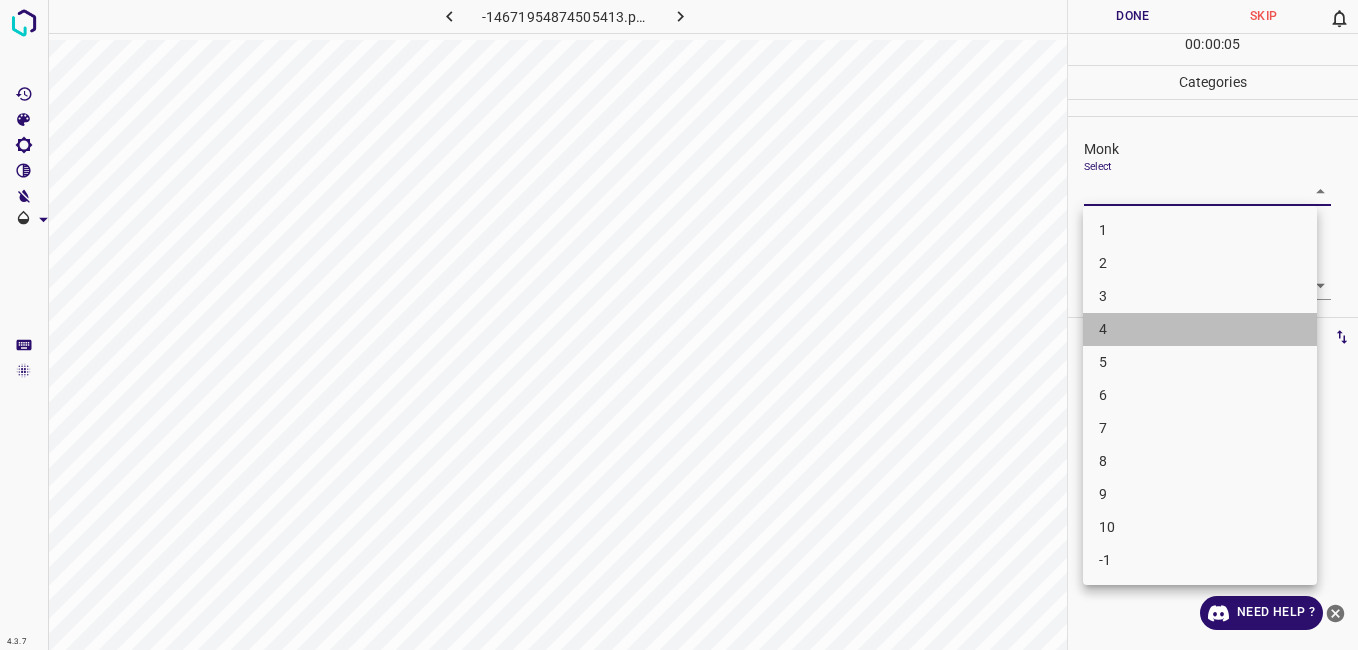 click on "4" at bounding box center (1200, 329) 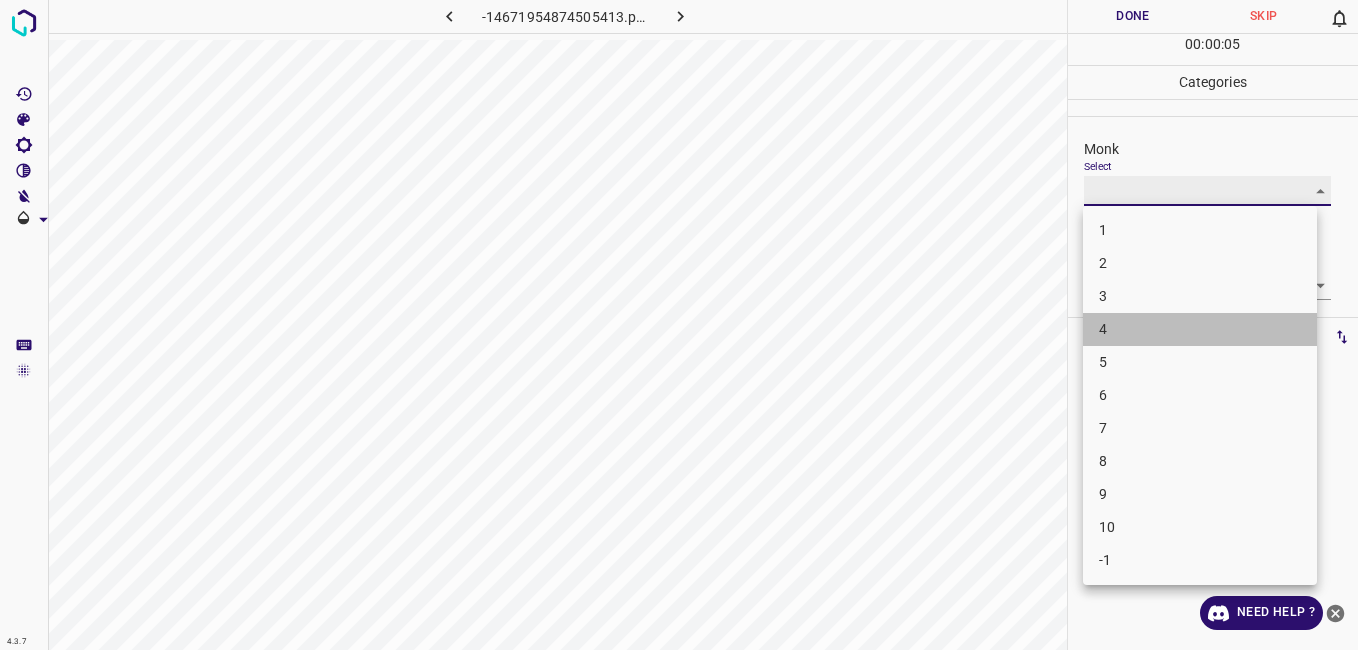 type on "4" 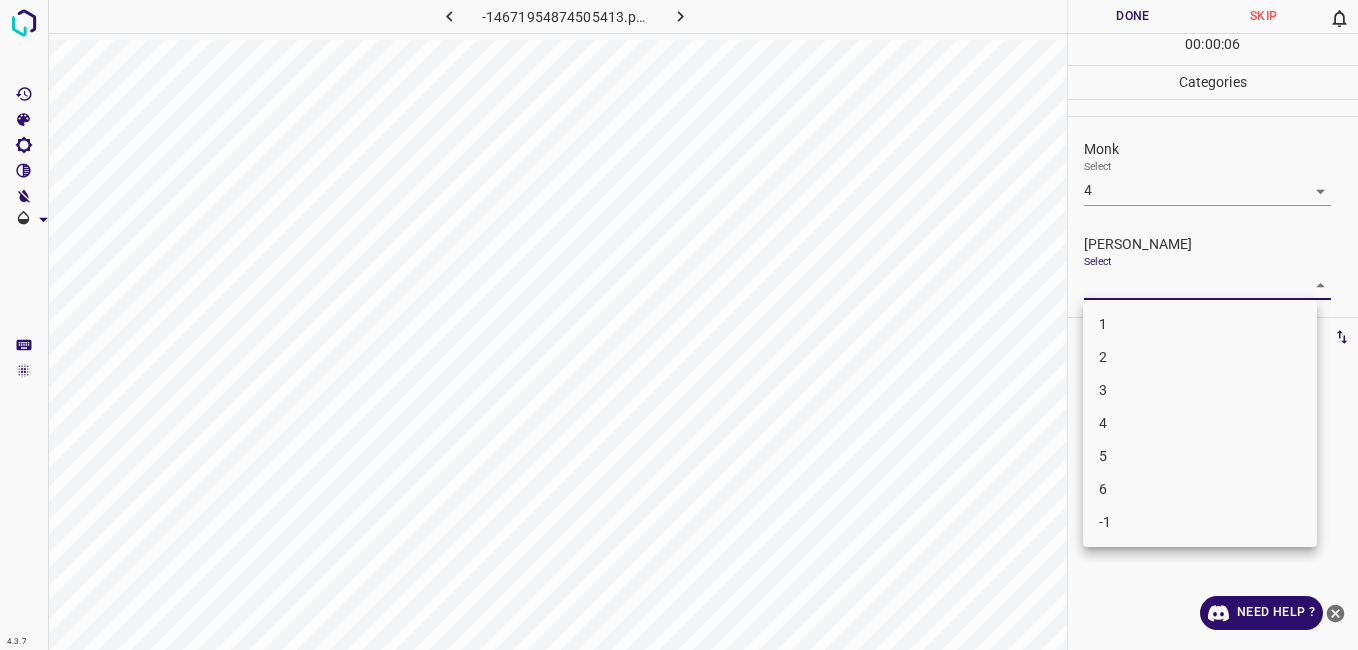 click on "4.3.7 -14671954874505413.png Done Skip 0 00   : 00   : 06   Categories Monk   Select 4 4  Fitzpatrick   Select ​ Labels   0 Categories 1 Monk 2  Fitzpatrick Tools Space Change between modes (Draw & Edit) I Auto labeling R Restore zoom M Zoom in N Zoom out Delete Delete selecte label Filters Z Restore filters X Saturation filter C Brightness filter V Contrast filter B Gray scale filter General O Download Need Help ? - Text - Hide - Delete 1 2 3 4 5 6 -1" at bounding box center (679, 325) 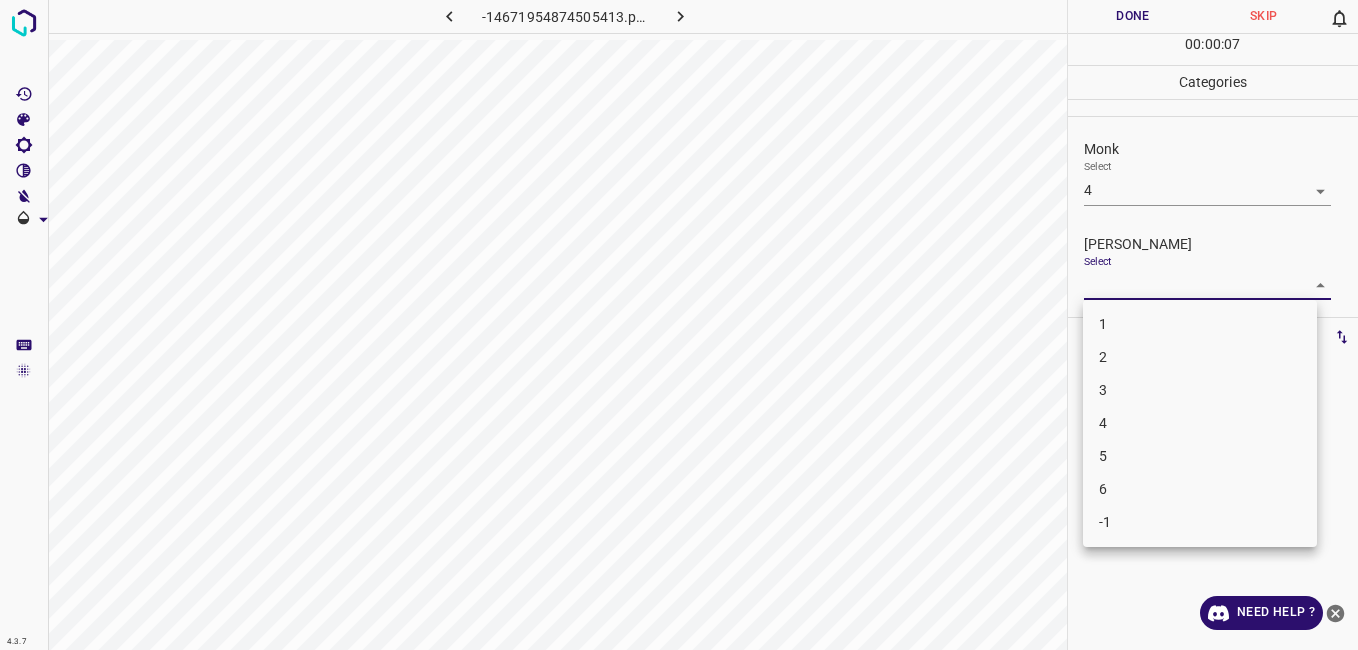 click on "3" at bounding box center [1200, 390] 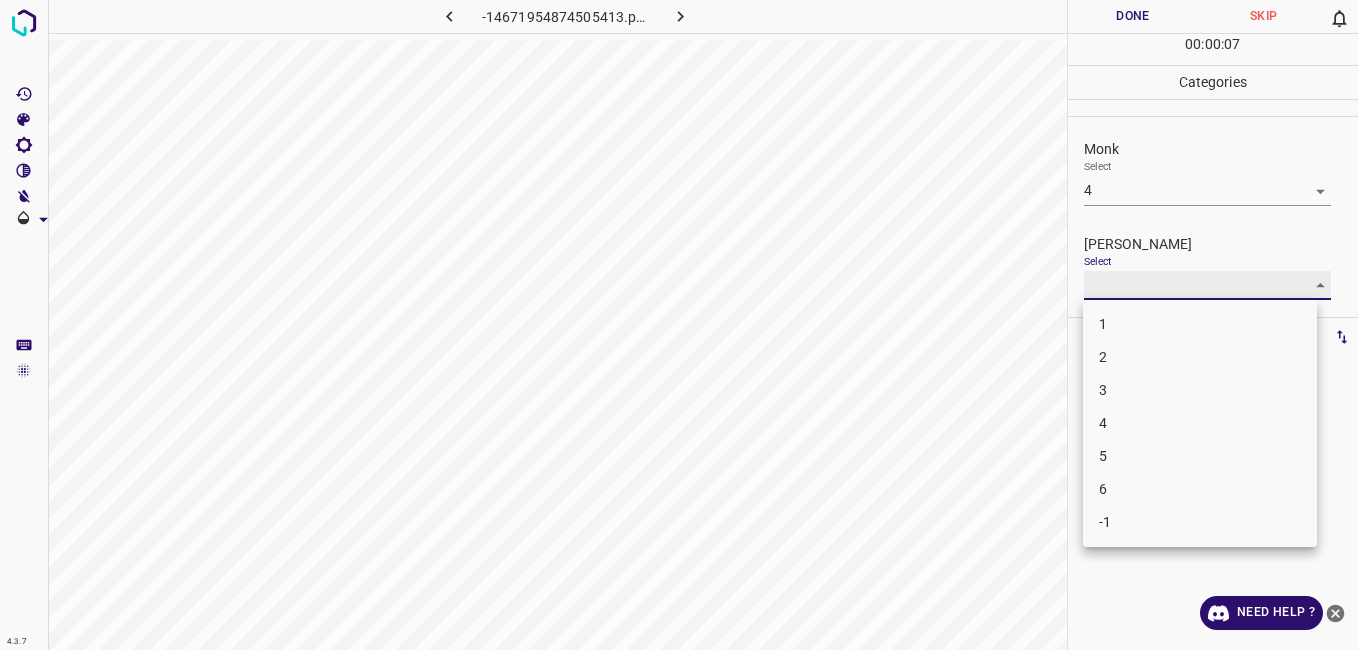type on "3" 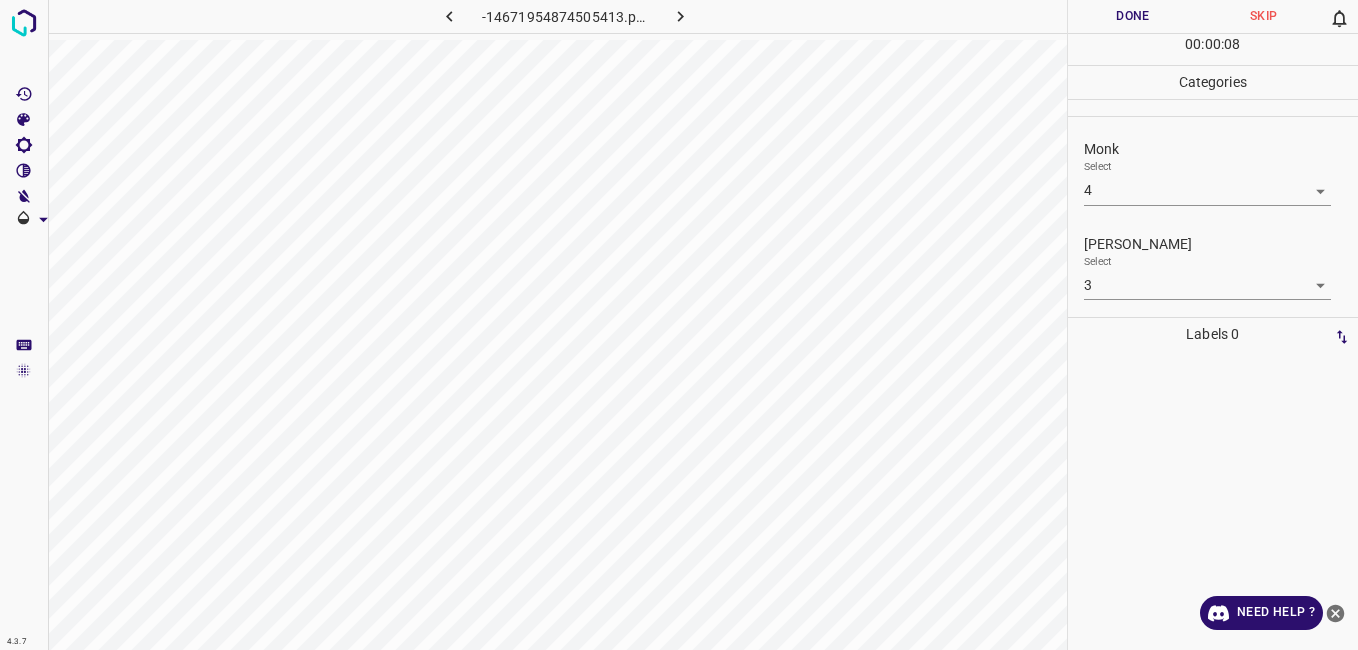 click on "00   : 00   : 08" at bounding box center [1213, 49] 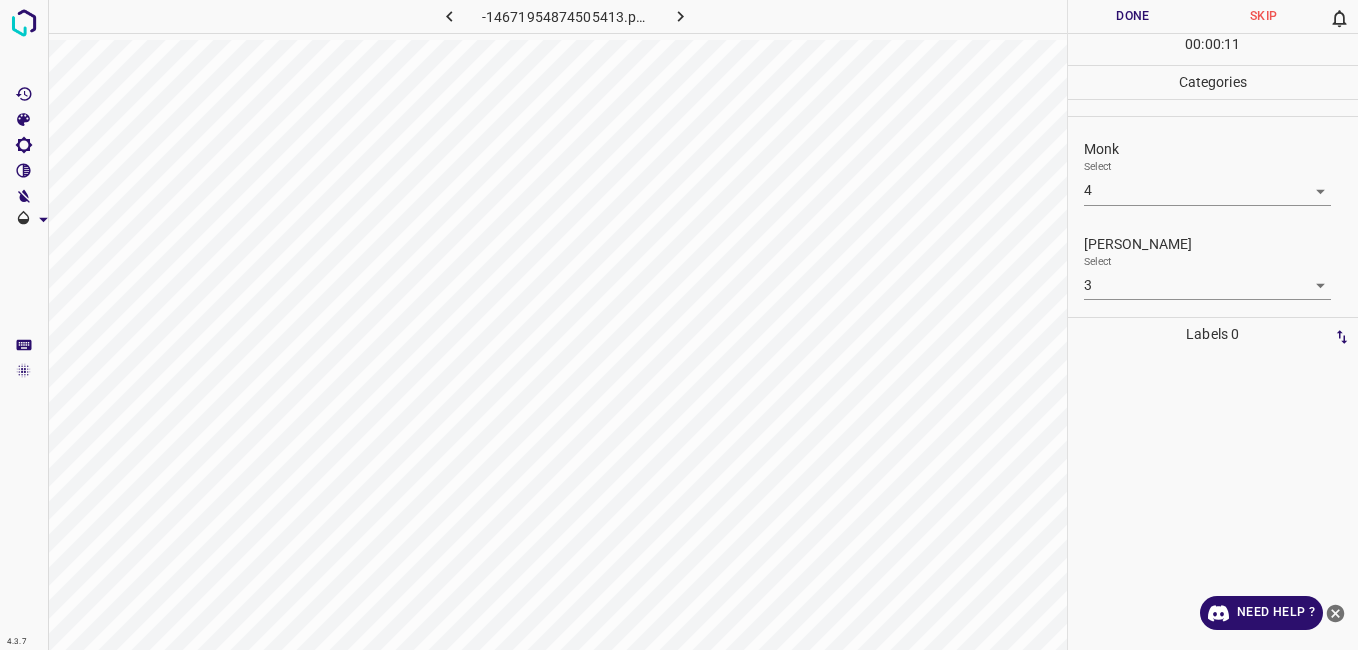 click on "Done" at bounding box center [1133, 16] 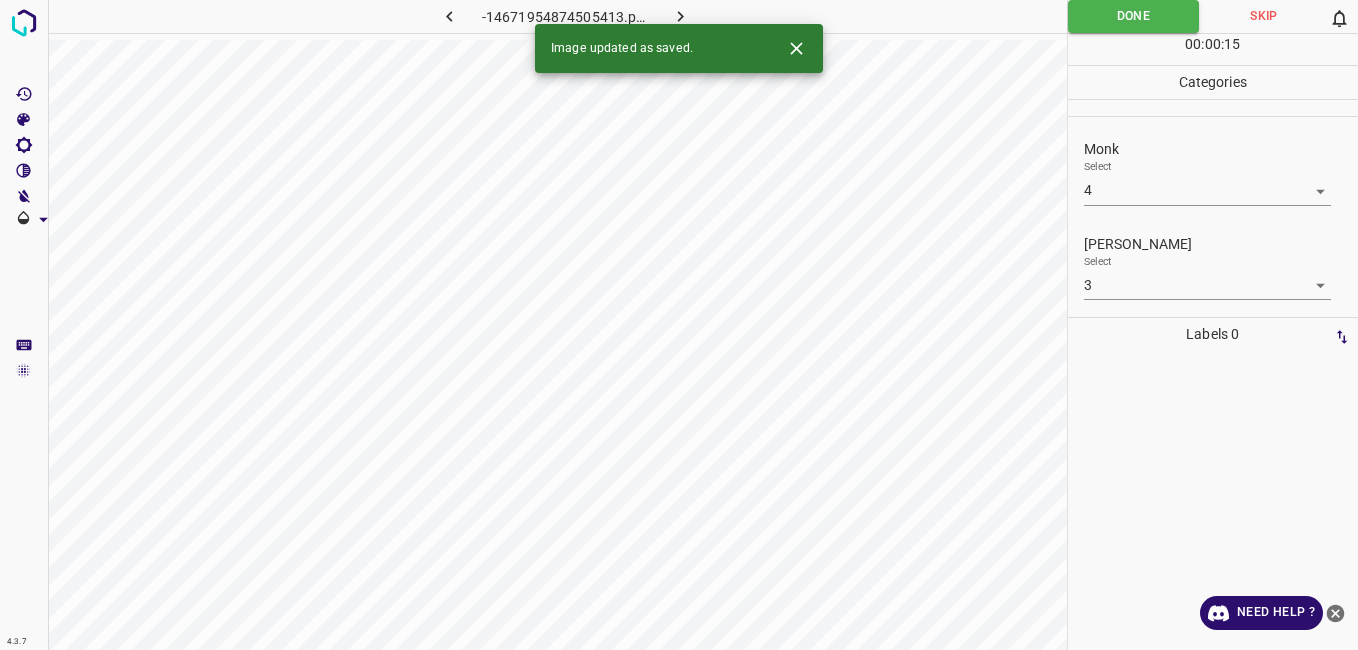 click 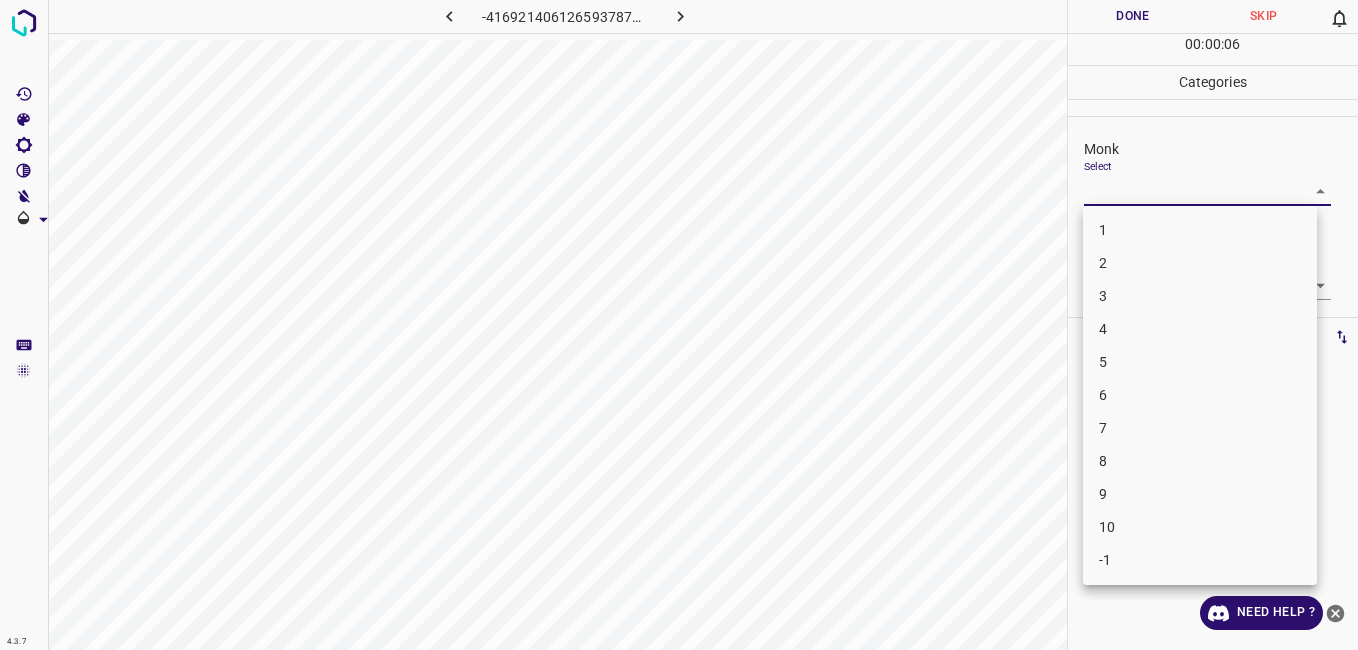 click on "4.3.7 -4169214061265937877.png Done Skip 0 00   : 00   : 06   Categories Monk   Select ​  Fitzpatrick   Select ​ Labels   0 Categories 1 Monk 2  Fitzpatrick Tools Space Change between modes (Draw & Edit) I Auto labeling R Restore zoom M Zoom in N Zoom out Delete Delete selecte label Filters Z Restore filters X Saturation filter C Brightness filter V Contrast filter B Gray scale filter General O Download Need Help ? - Text - Hide - Delete 1 2 3 4 5 6 7 8 9 10 -1" at bounding box center (679, 325) 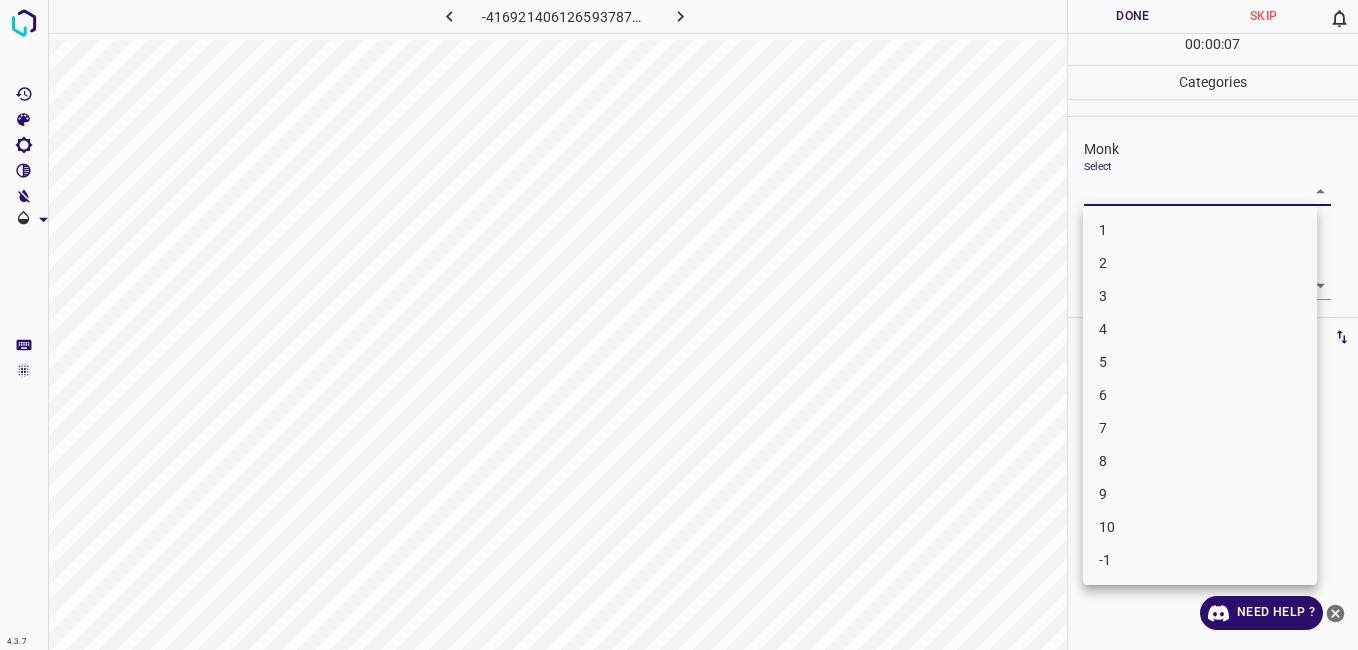 click on "4" at bounding box center [1200, 329] 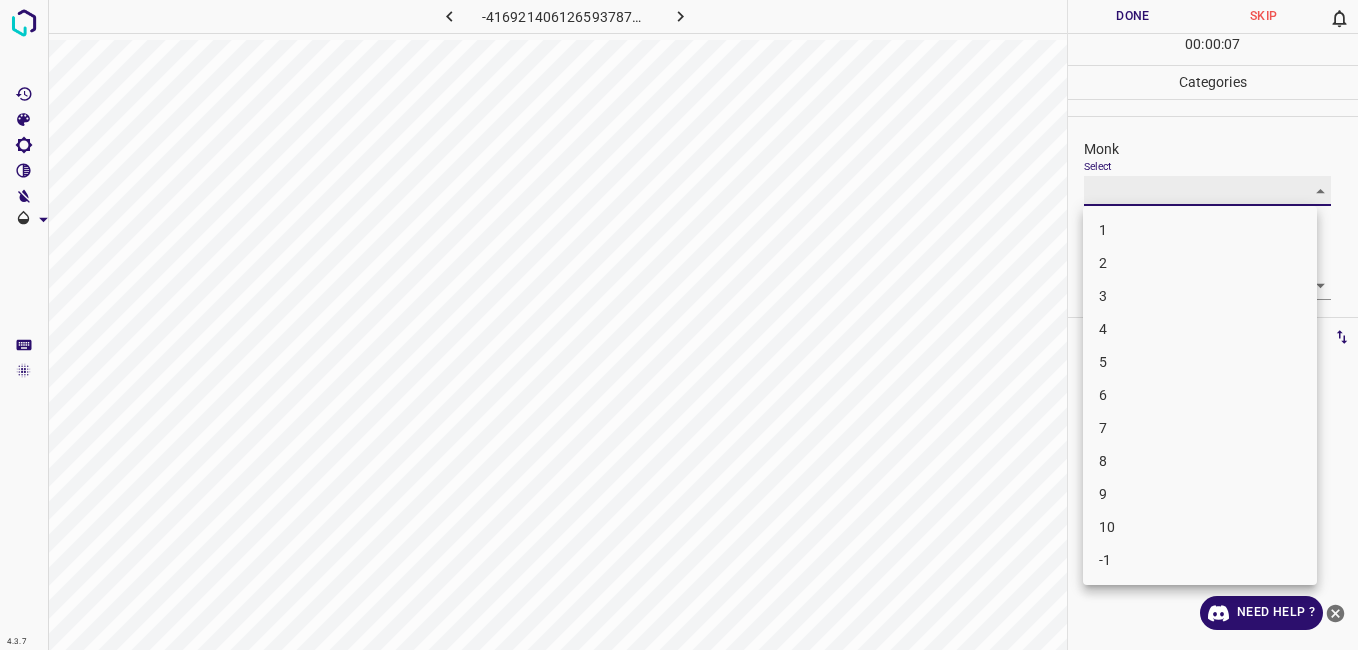 type on "4" 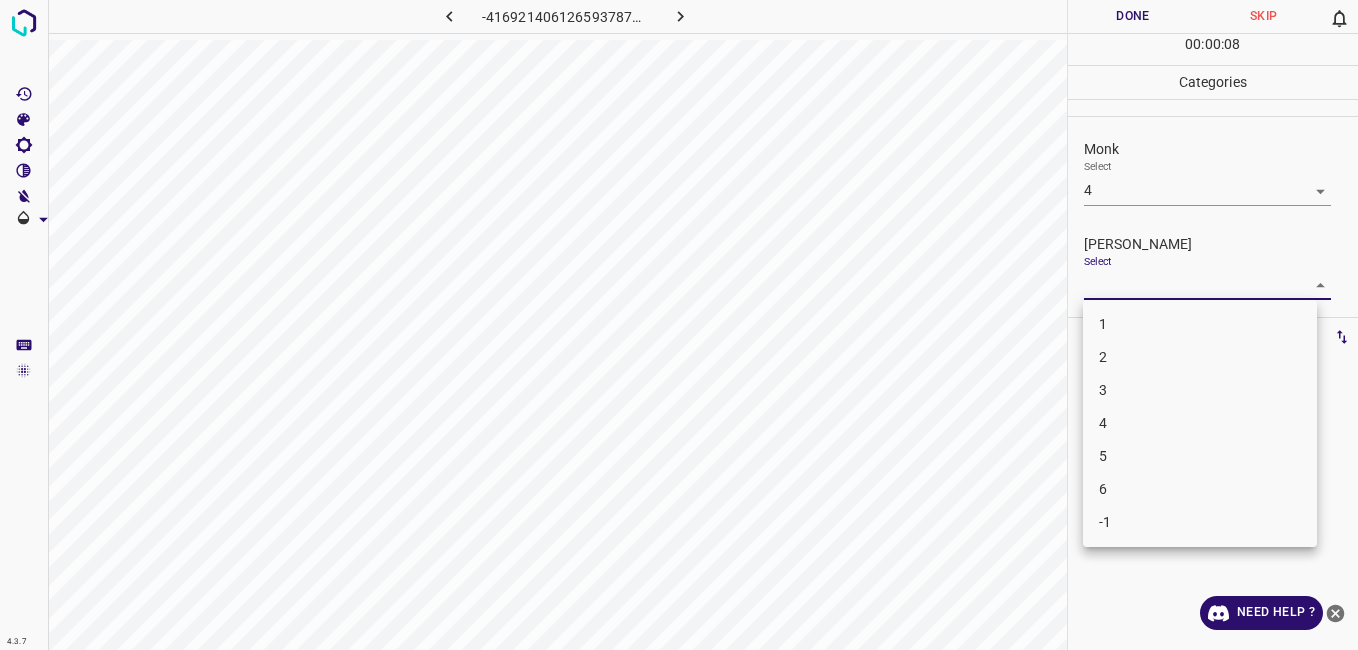 click on "4.3.7 -4169214061265937877.png Done Skip 0 00   : 00   : 08   Categories Monk   Select 4 4  Fitzpatrick   Select ​ Labels   0 Categories 1 Monk 2  Fitzpatrick Tools Space Change between modes (Draw & Edit) I Auto labeling R Restore zoom M Zoom in N Zoom out Delete Delete selecte label Filters Z Restore filters X Saturation filter C Brightness filter V Contrast filter B Gray scale filter General O Download Need Help ? - Text - Hide - Delete 1 2 3 4 5 6 -1" at bounding box center (679, 325) 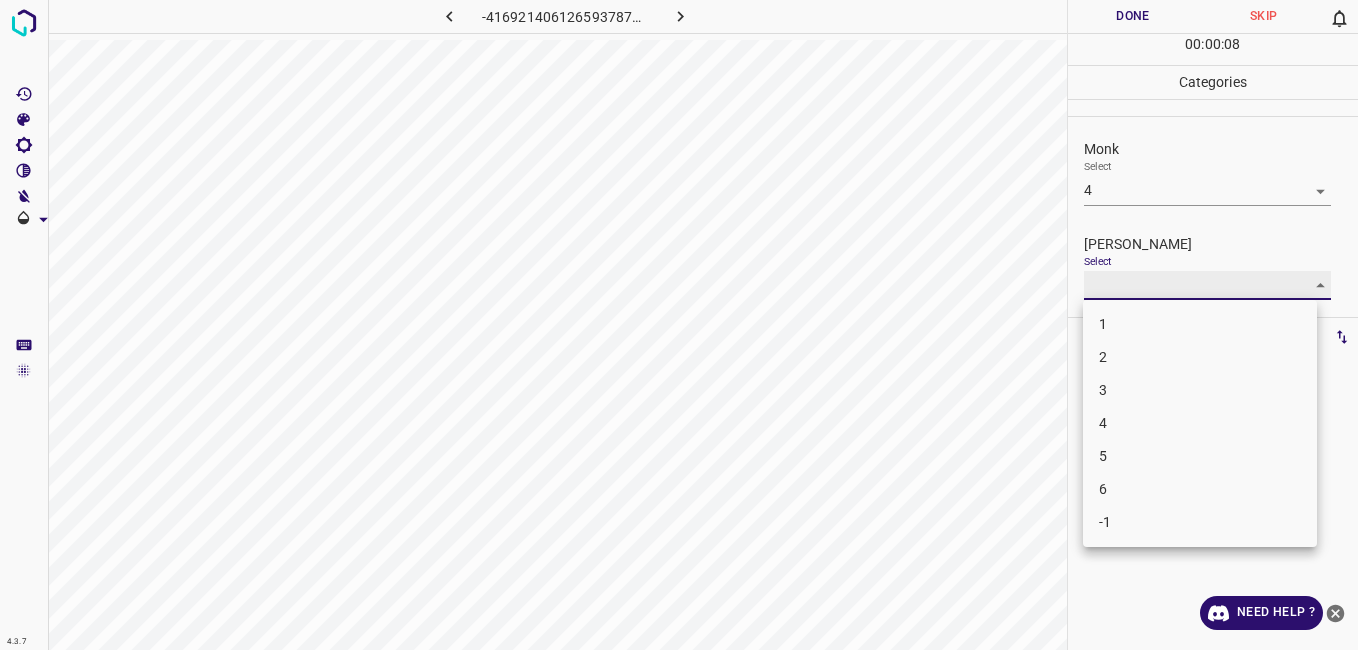 type on "3" 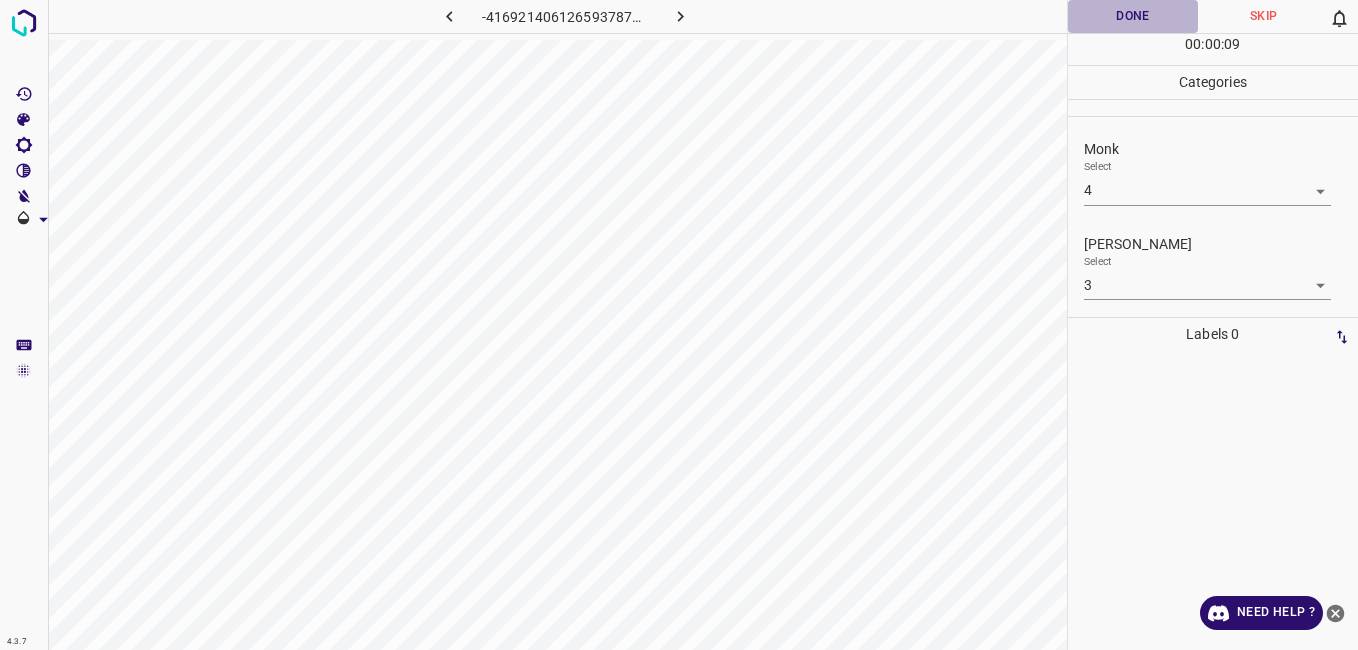 click on "Done" at bounding box center (1133, 16) 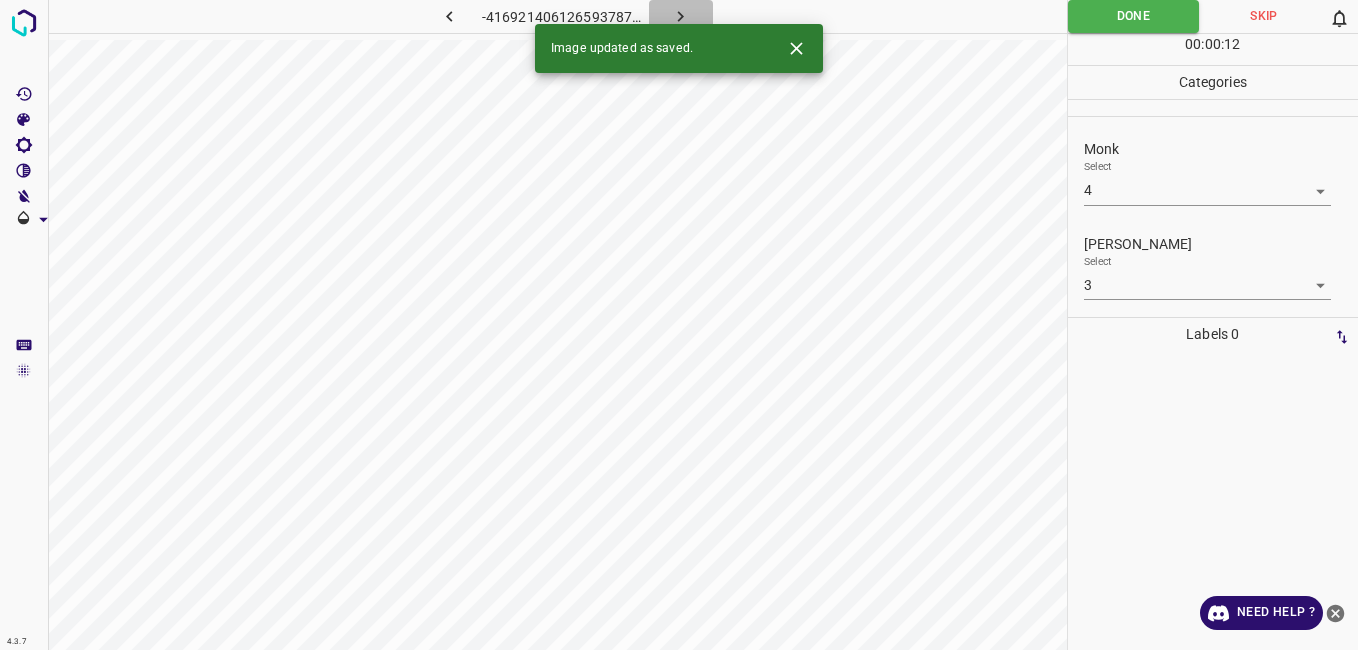 click 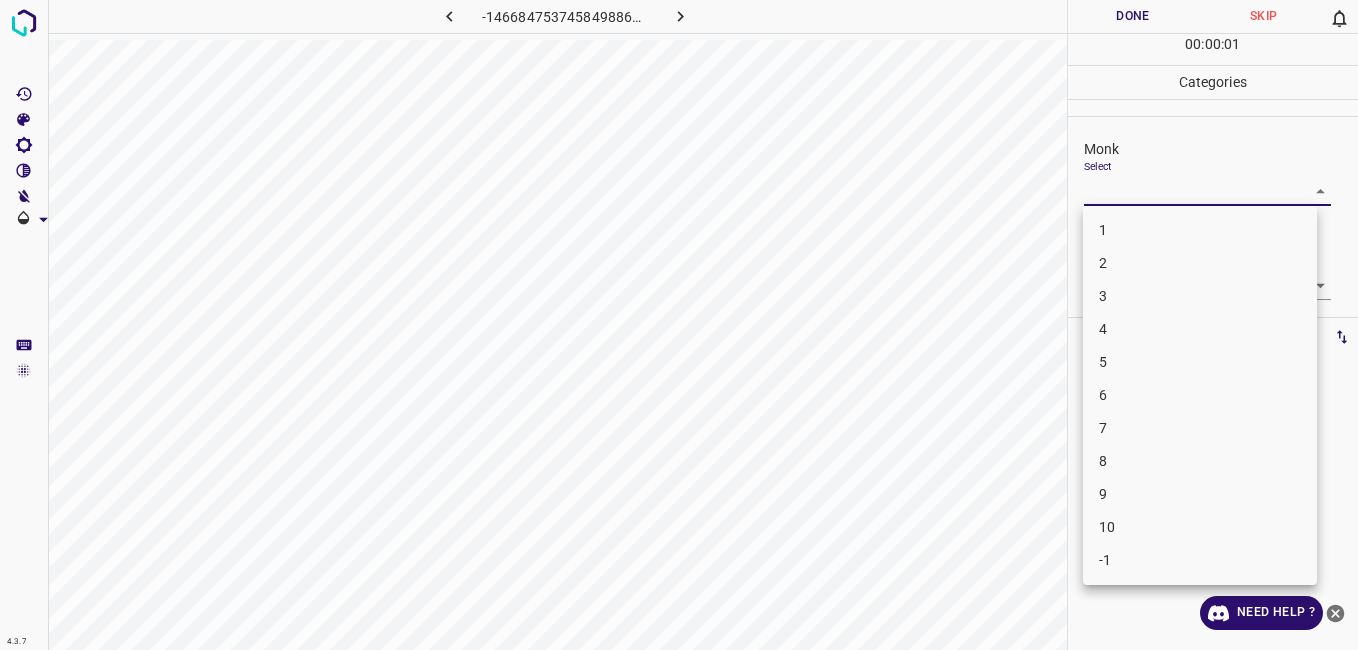 click on "4.3.7 -1466847537458498864.png Done Skip 0 00   : 00   : 01   Categories Monk   Select ​  Fitzpatrick   Select ​ Labels   0 Categories 1 Monk 2  Fitzpatrick Tools Space Change between modes (Draw & Edit) I Auto labeling R Restore zoom M Zoom in N Zoom out Delete Delete selecte label Filters Z Restore filters X Saturation filter C Brightness filter V Contrast filter B Gray scale filter General O Download Need Help ? - Text - Hide - Delete 1 2 3 4 5 6 7 8 9 10 -1" at bounding box center [679, 325] 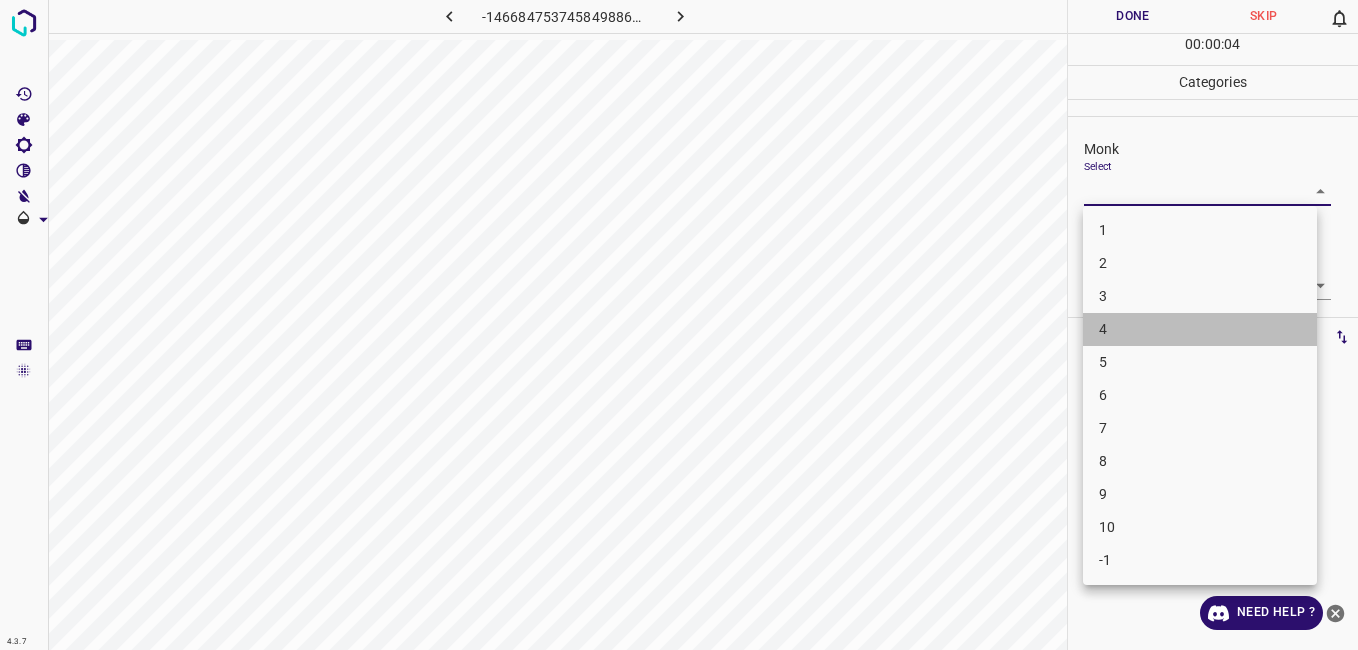 click on "4" at bounding box center [1200, 329] 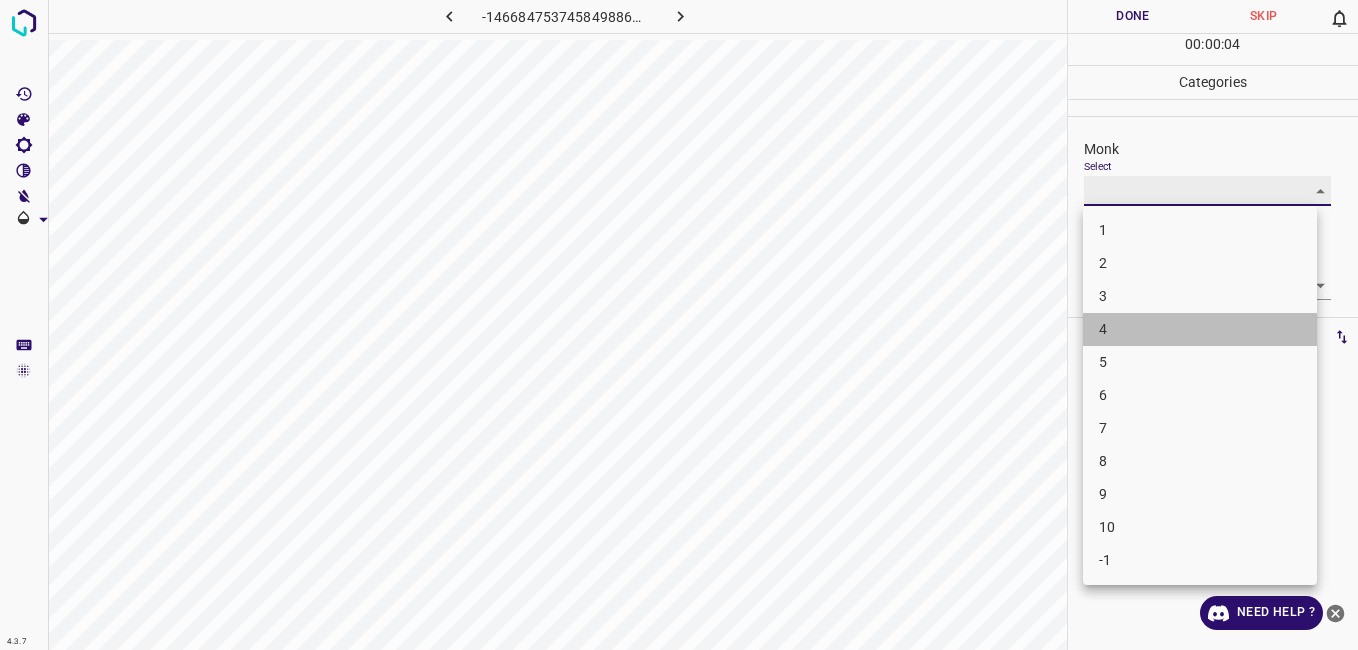 type on "4" 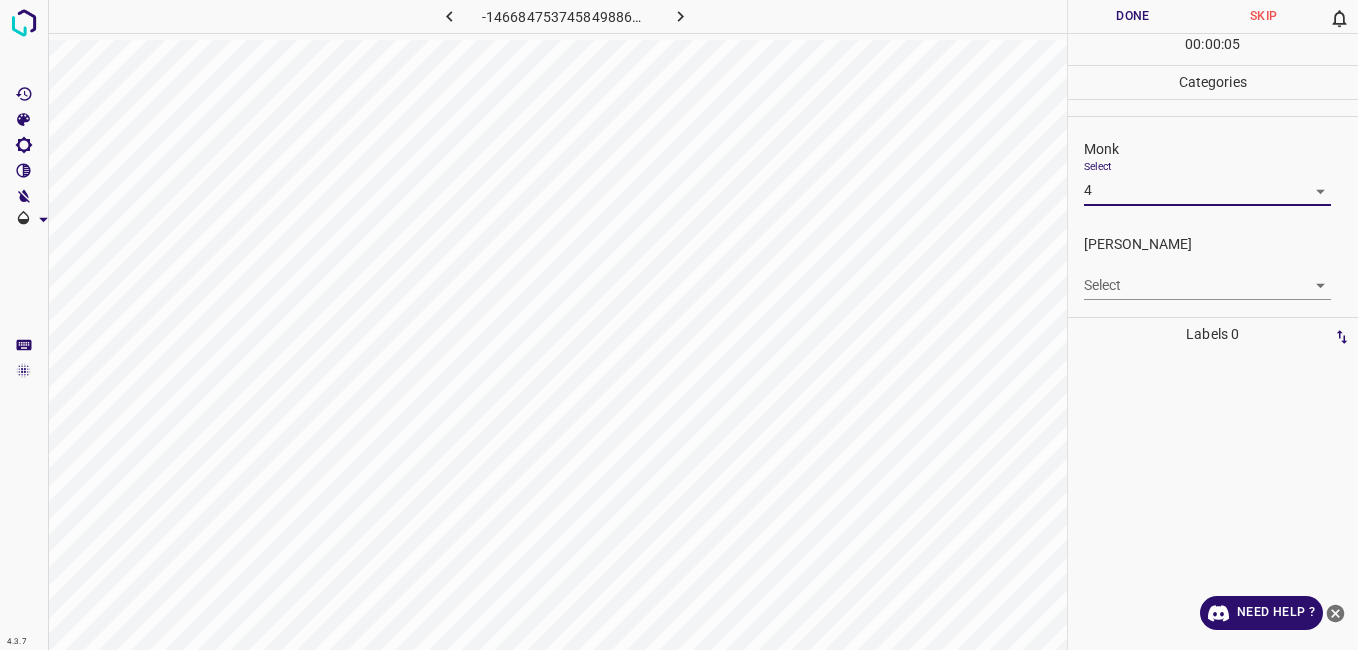 click on "4.3.7 -1466847537458498864.png Done Skip 0 00   : 00   : 05   Categories Monk   Select 4 4  Fitzpatrick   Select ​ Labels   0 Categories 1 Monk 2  Fitzpatrick Tools Space Change between modes (Draw & Edit) I Auto labeling R Restore zoom M Zoom in N Zoom out Delete Delete selecte label Filters Z Restore filters X Saturation filter C Brightness filter V Contrast filter B Gray scale filter General O Download Need Help ? - Text - Hide - Delete" at bounding box center (679, 325) 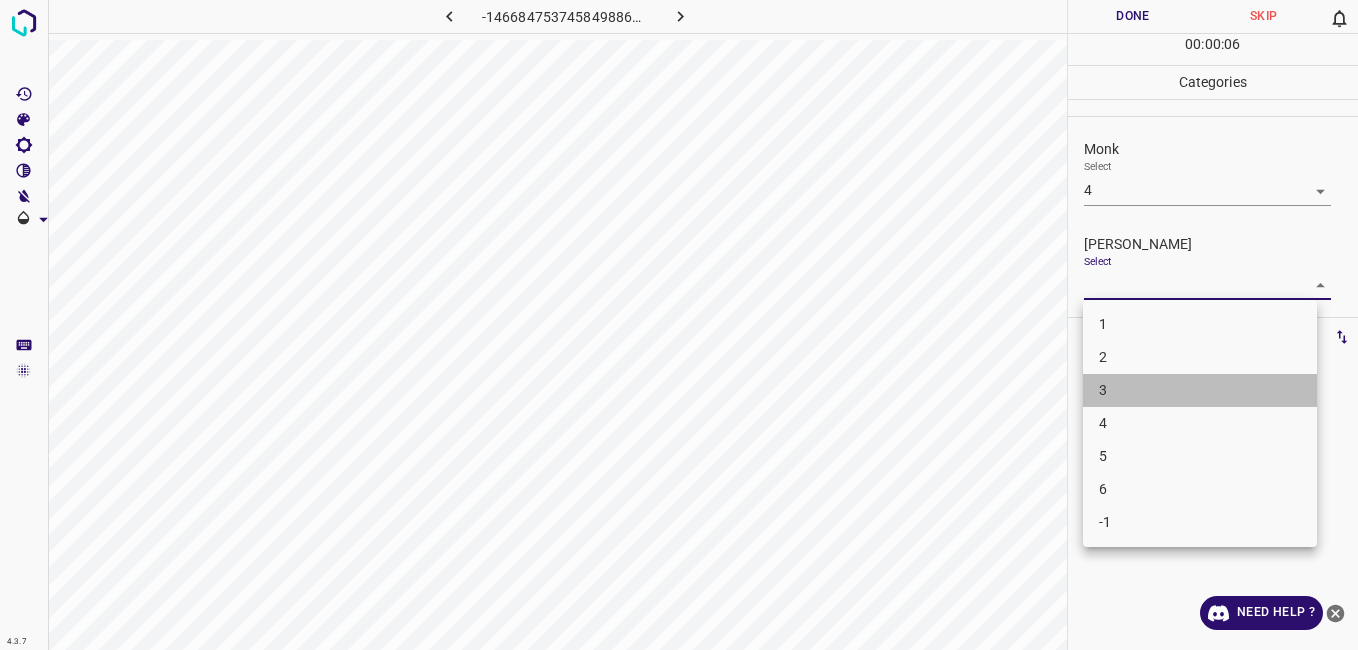 click on "3" at bounding box center (1200, 390) 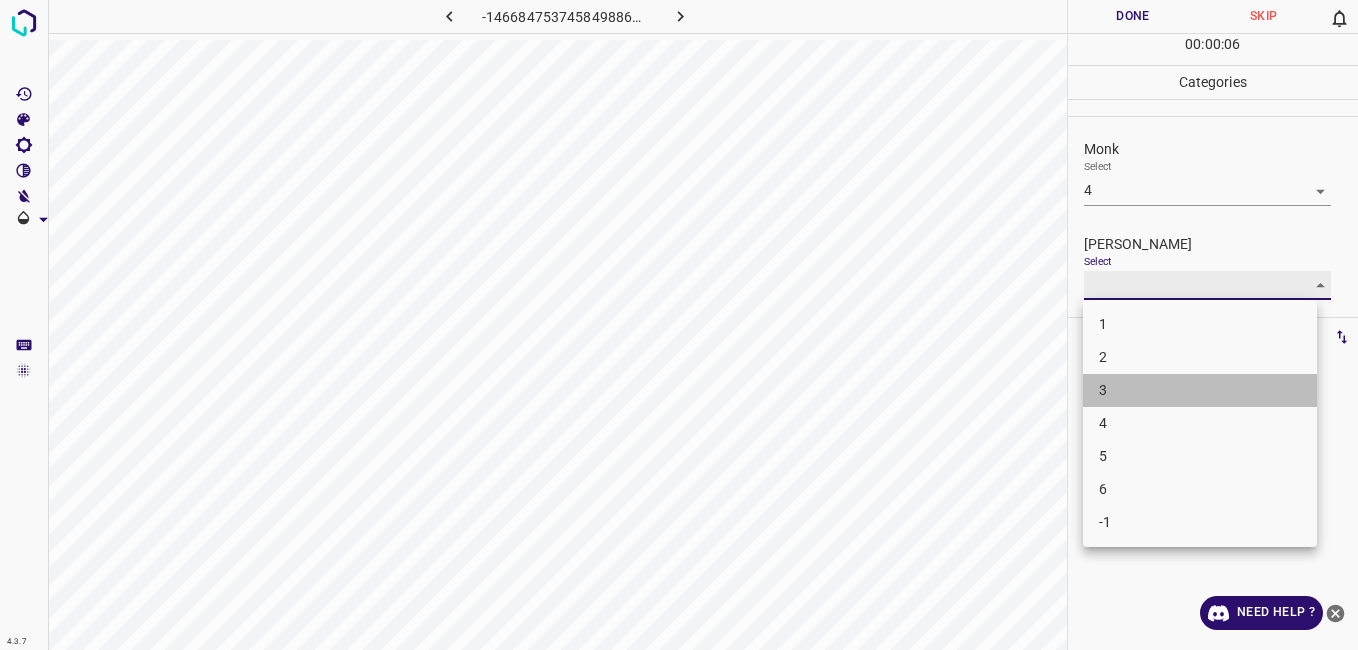 type on "3" 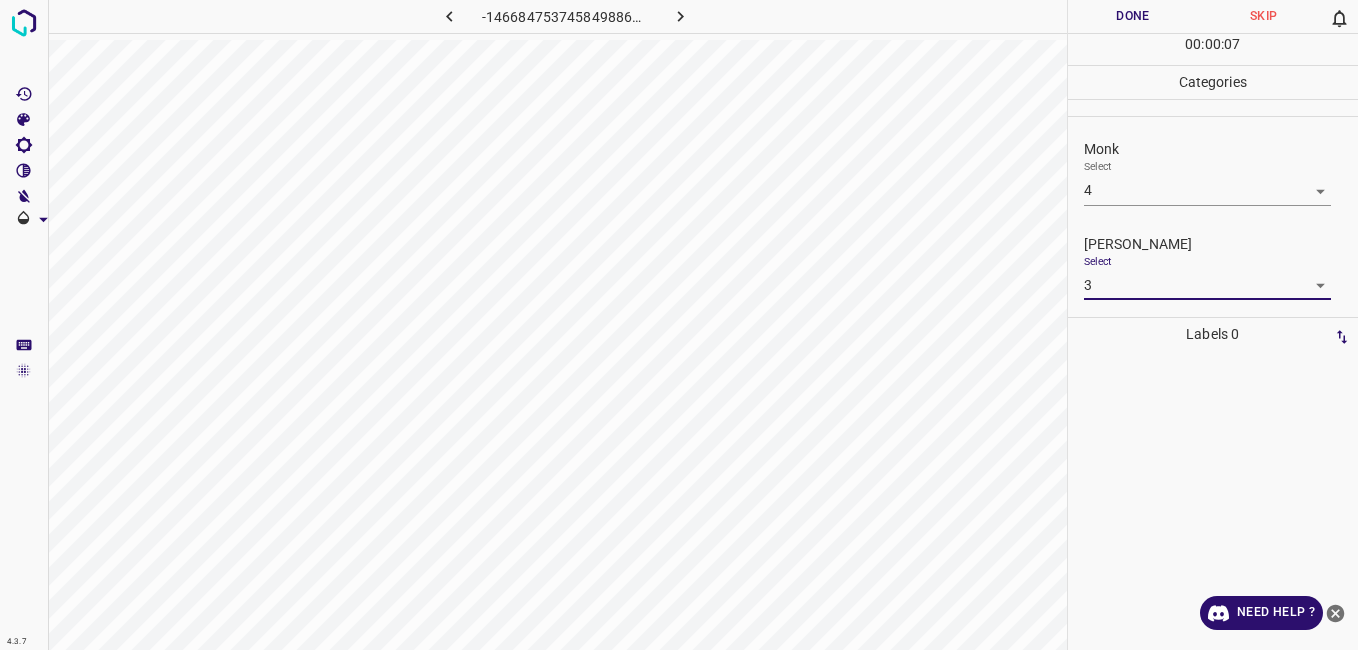 click on "Done" at bounding box center (1133, 16) 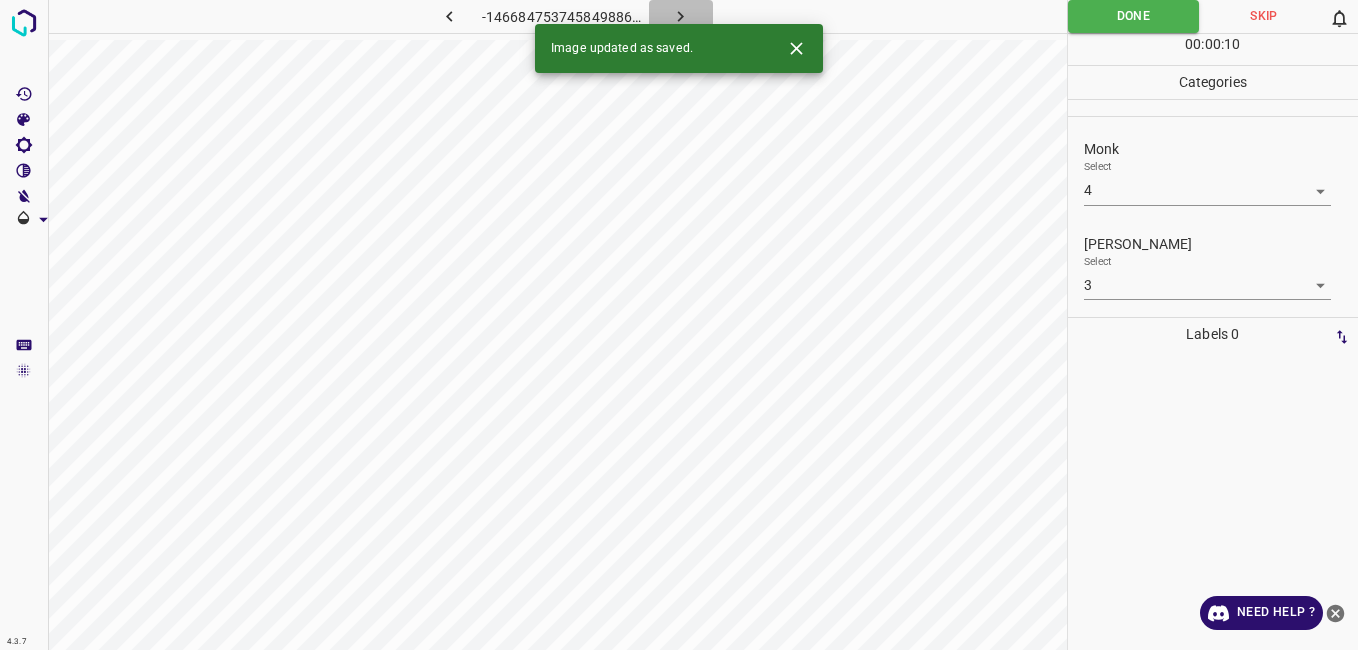 click 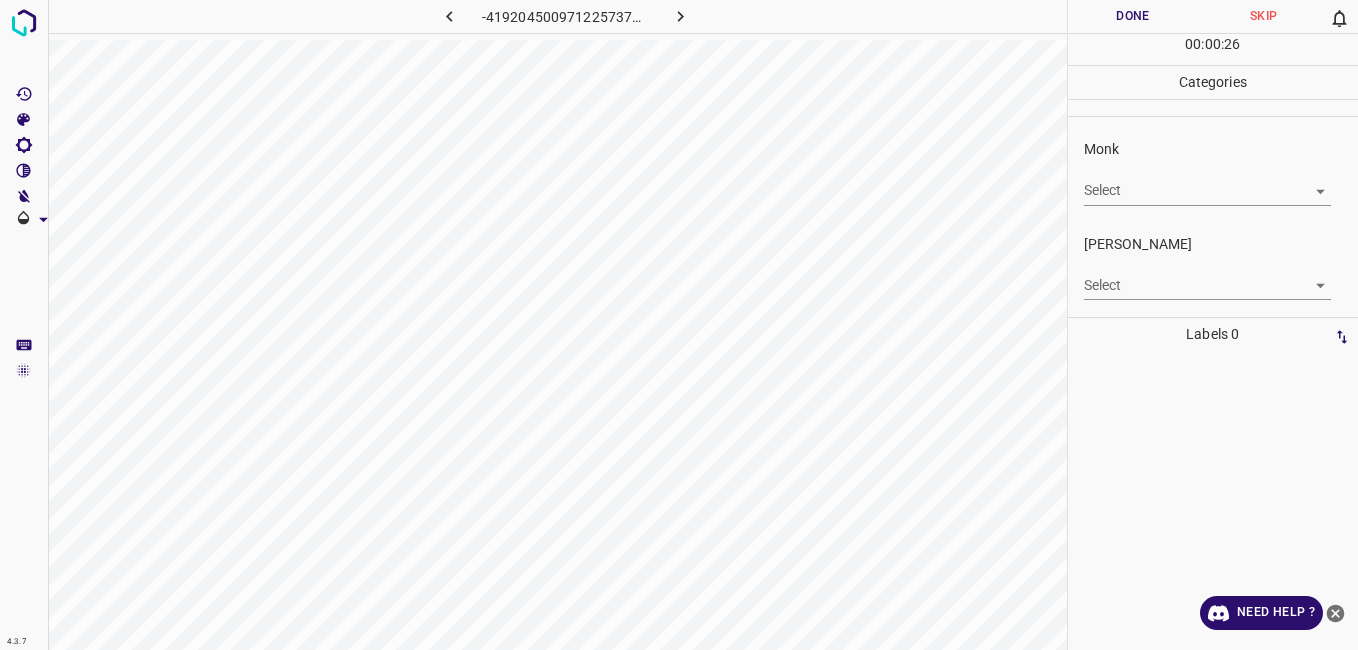 click on "4.3.7 -4192045009712257379.png Done Skip 0 00   : 00   : 26   Categories Monk   Select ​  Fitzpatrick   Select ​ Labels   0 Categories 1 Monk 2  Fitzpatrick Tools Space Change between modes (Draw & Edit) I Auto labeling R Restore zoom M Zoom in N Zoom out Delete Delete selecte label Filters Z Restore filters X Saturation filter C Brightness filter V Contrast filter B Gray scale filter General O Download Need Help ? - Text - Hide - Delete" at bounding box center (679, 325) 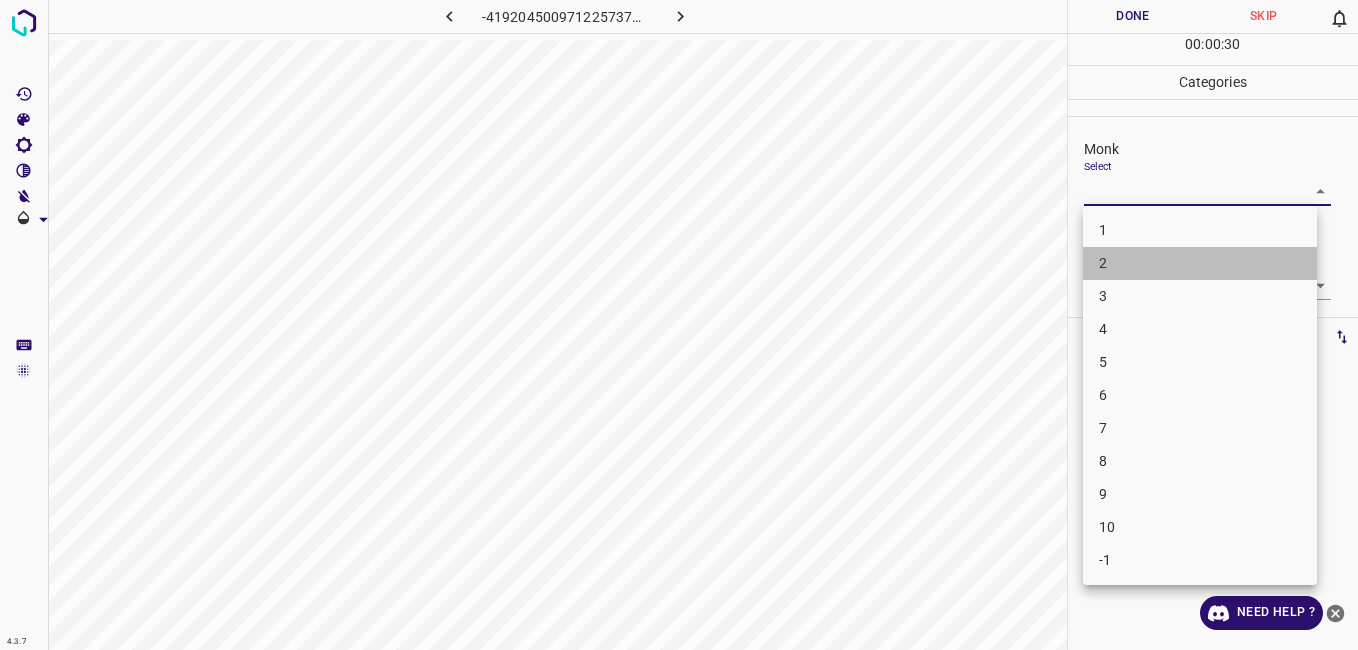 click on "2" at bounding box center [1200, 263] 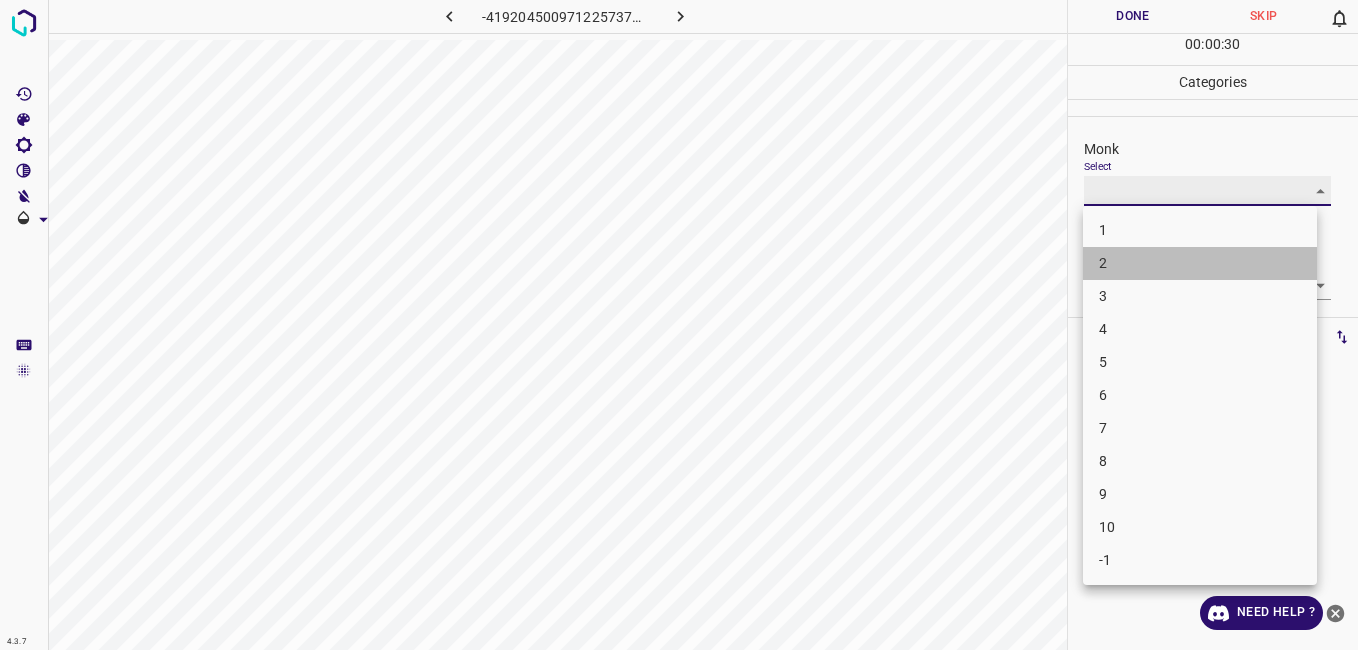 type on "2" 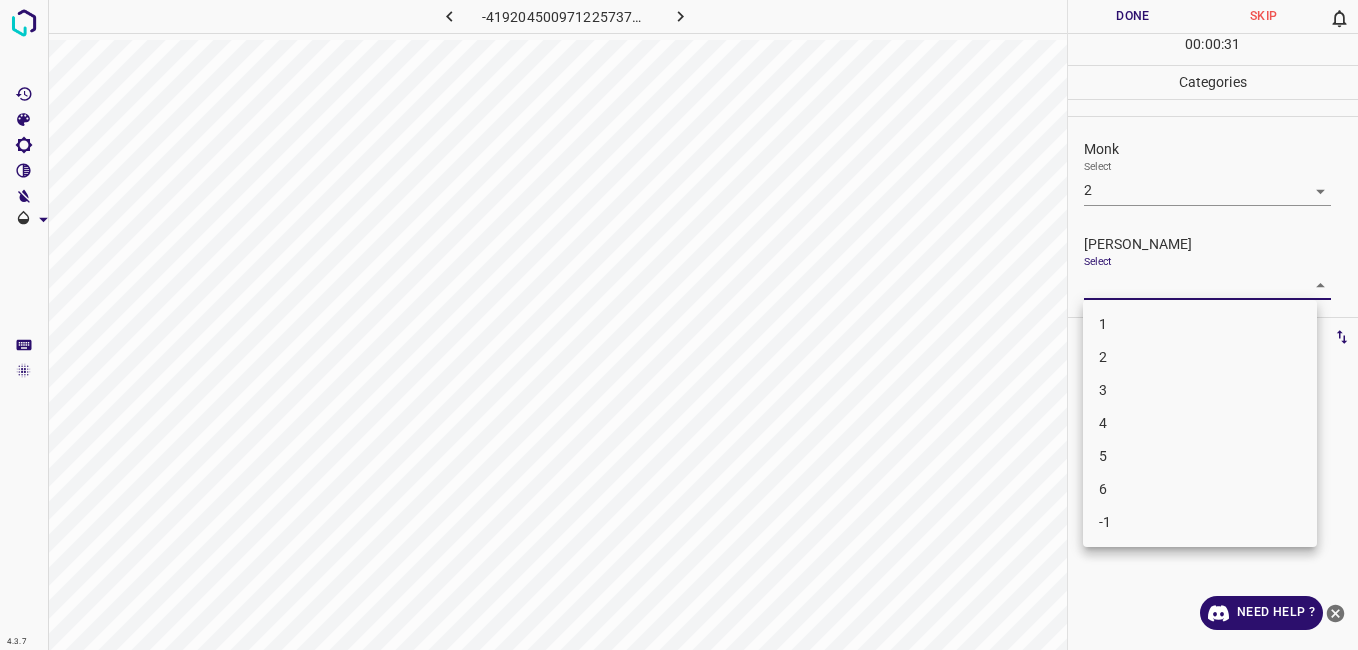 click on "4.3.7 -4192045009712257379.png Done Skip 0 00   : 00   : 31   Categories Monk   Select 2 2  Fitzpatrick   Select ​ Labels   0 Categories 1 Monk 2  Fitzpatrick Tools Space Change between modes (Draw & Edit) I Auto labeling R Restore zoom M Zoom in N Zoom out Delete Delete selecte label Filters Z Restore filters X Saturation filter C Brightness filter V Contrast filter B Gray scale filter General O Download Need Help ? - Text - Hide - Delete 1 2 3 4 5 6 -1" at bounding box center (679, 325) 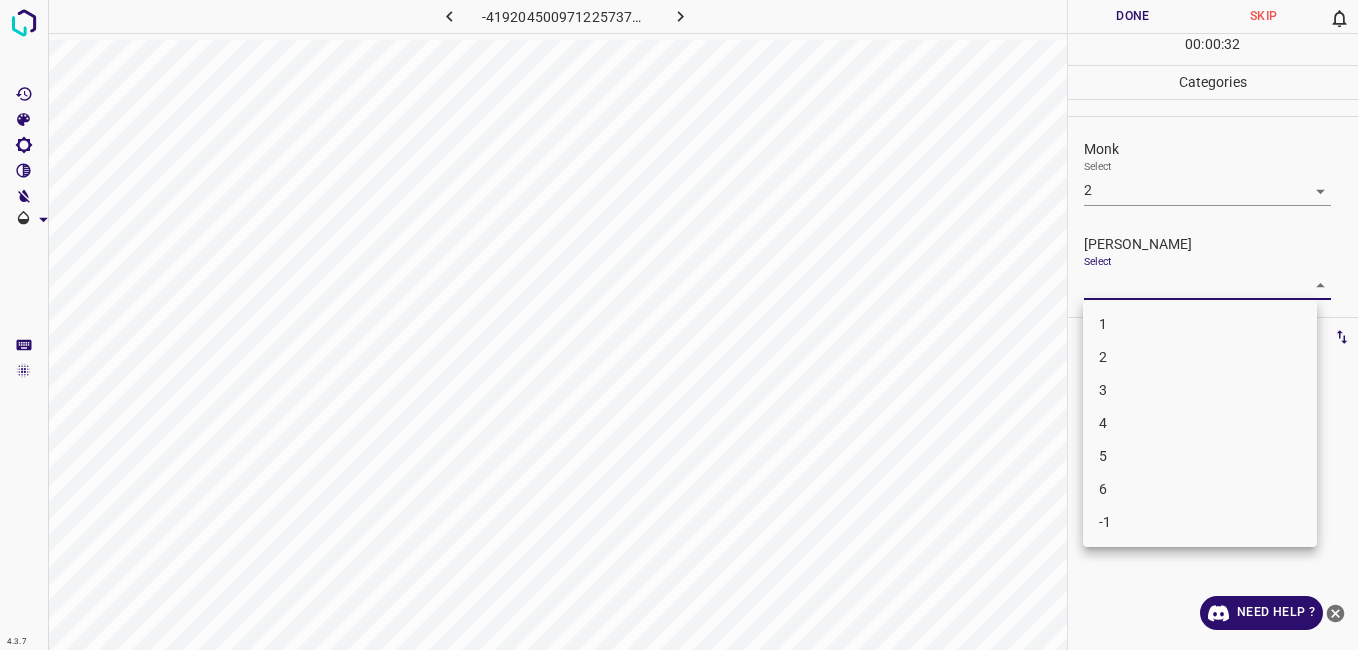 click on "1" at bounding box center [1200, 324] 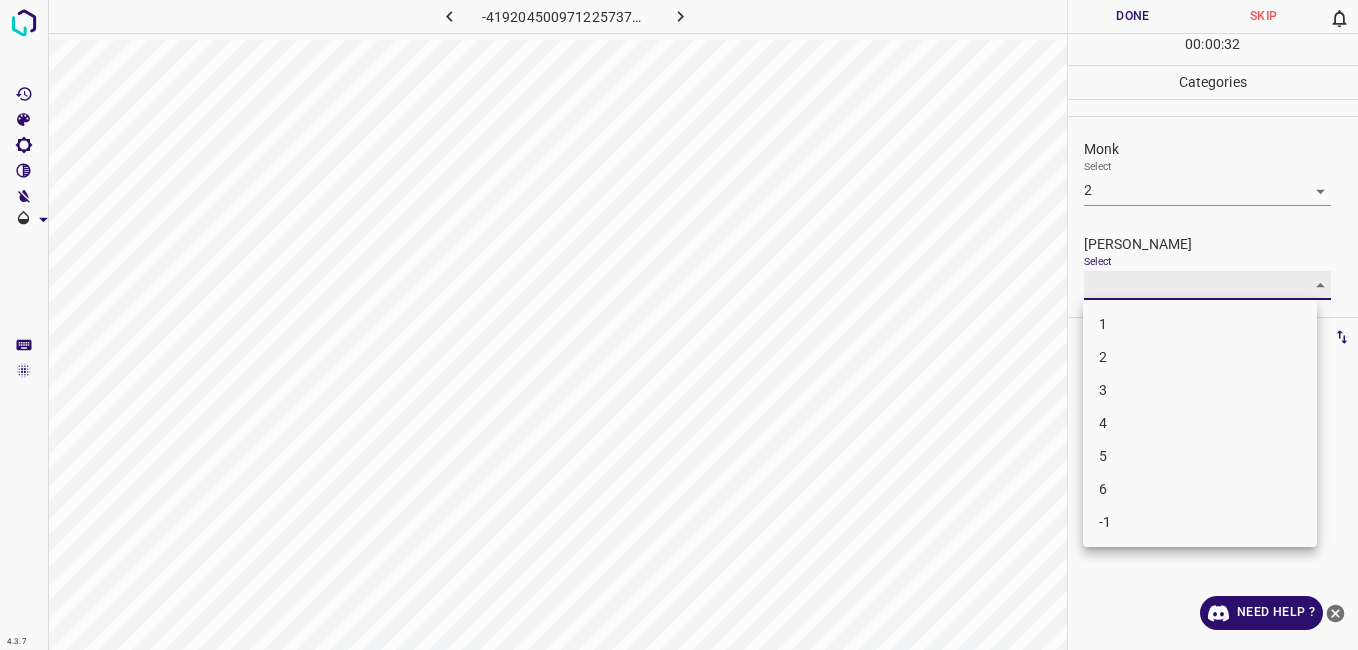 type on "1" 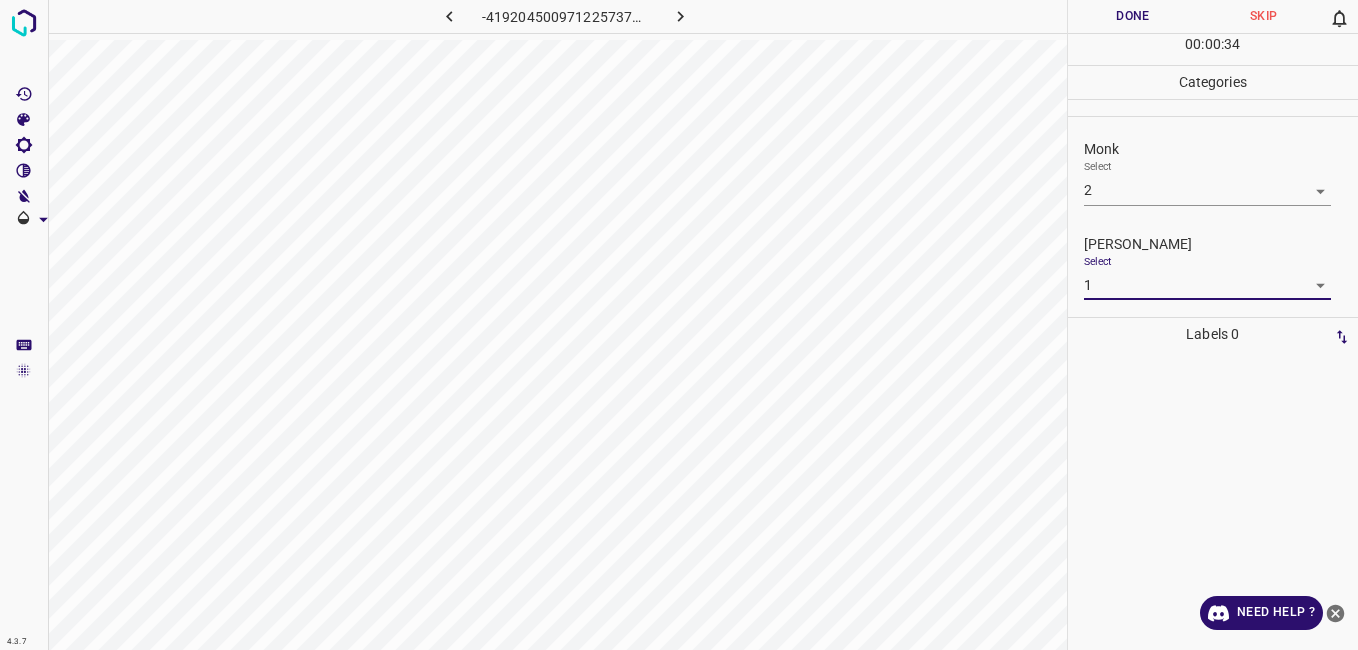 click on "Done" at bounding box center (1133, 16) 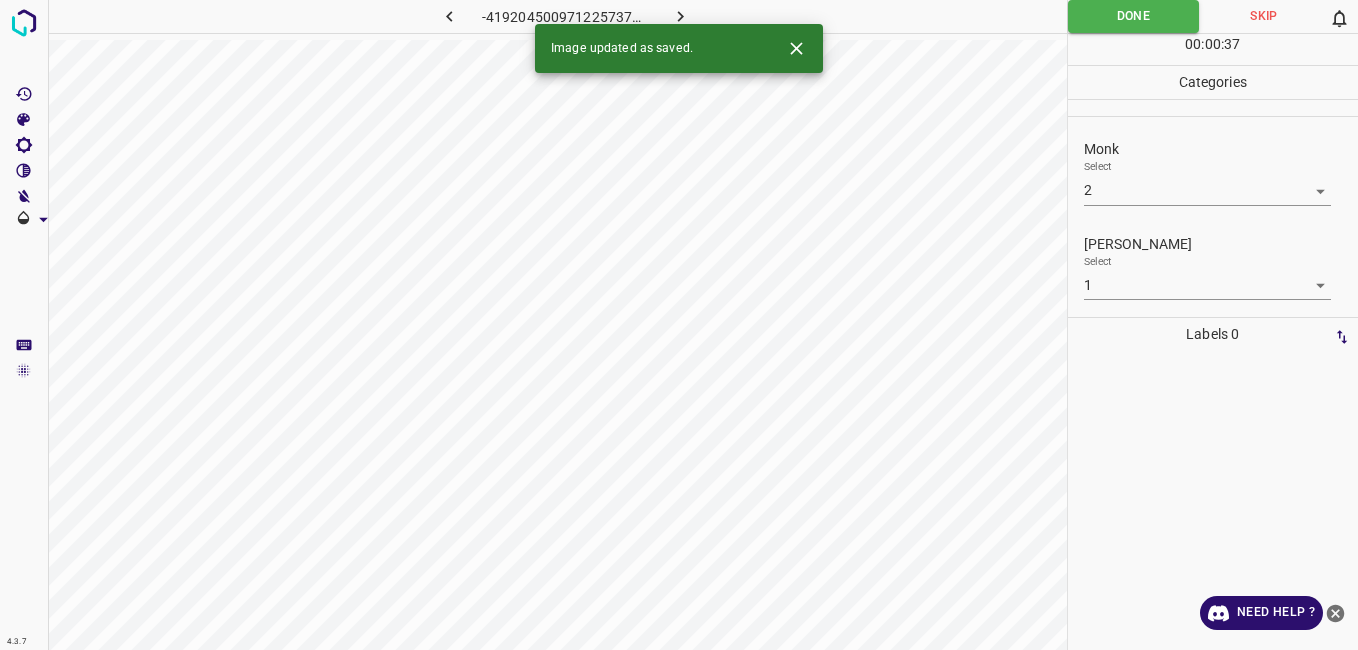 click 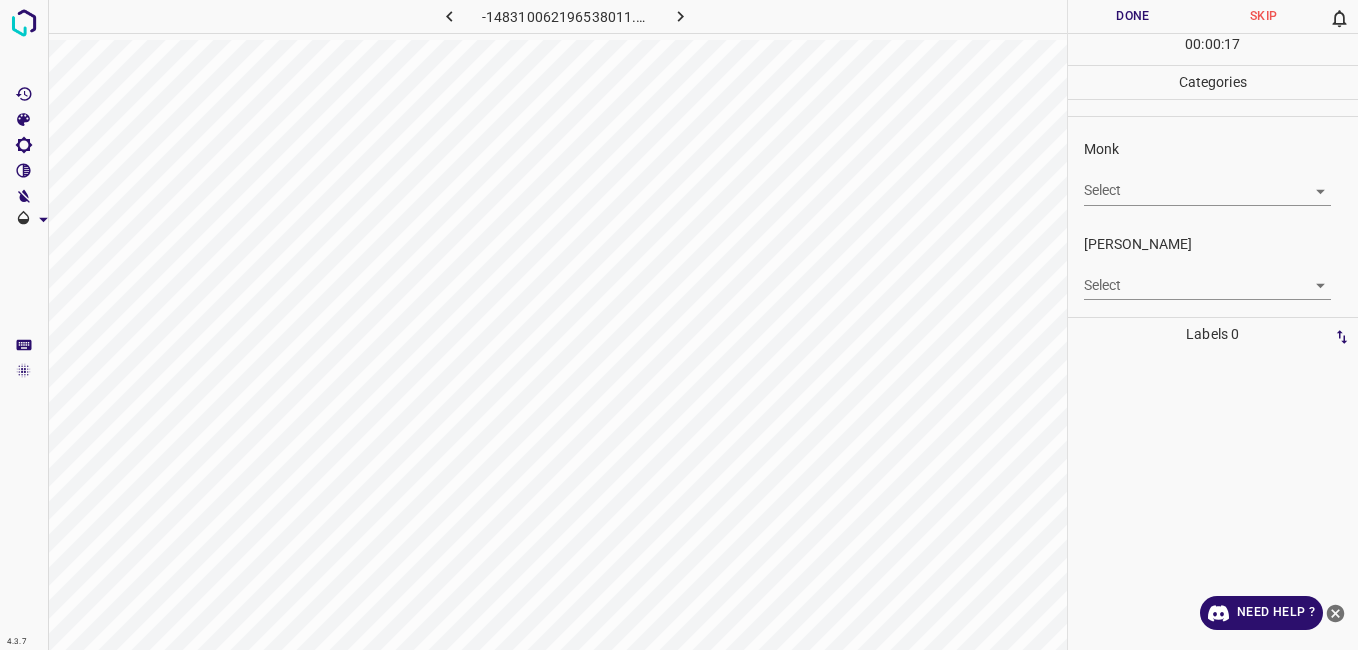 click on "4.3.7 -148310062196538011.png Done Skip 0 00   : 00   : 17   Categories Monk   Select ​  Fitzpatrick   Select ​ Labels   0 Categories 1 Monk 2  Fitzpatrick Tools Space Change between modes (Draw & Edit) I Auto labeling R Restore zoom M Zoom in N Zoom out Delete Delete selecte label Filters Z Restore filters X Saturation filter C Brightness filter V Contrast filter B Gray scale filter General O Download Need Help ? - Text - Hide - Delete" at bounding box center (679, 325) 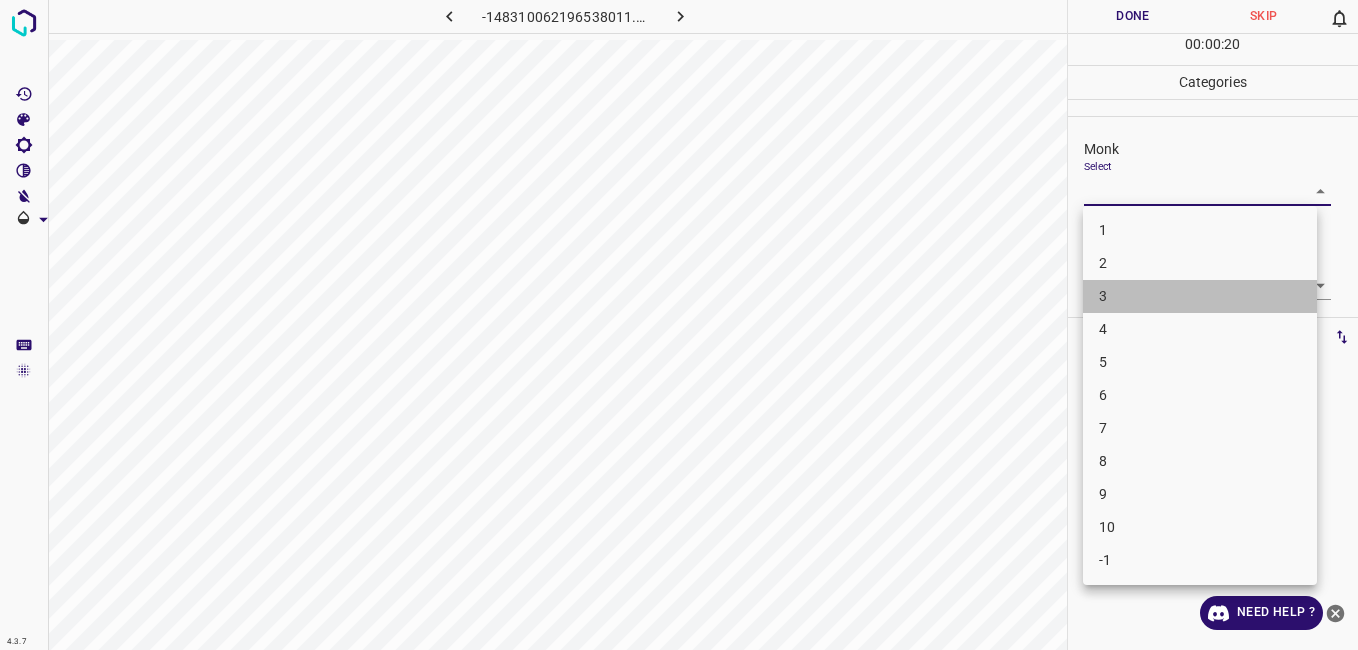 click on "3" at bounding box center (1200, 296) 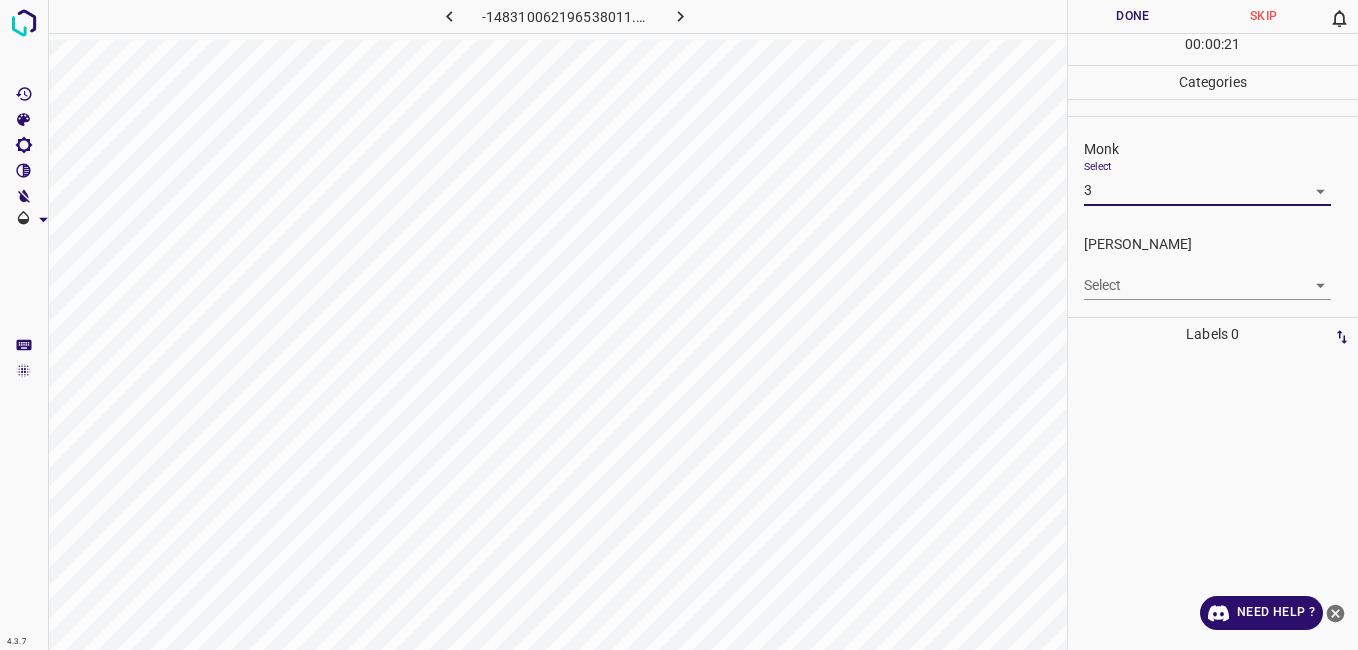 click on "4.3.7 -148310062196538011.png Done Skip 0 00   : 00   : 21   Categories Monk   Select 3 3  Fitzpatrick   Select ​ Labels   0 Categories 1 Monk 2  Fitzpatrick Tools Space Change between modes (Draw & Edit) I Auto labeling R Restore zoom M Zoom in N Zoom out Delete Delete selecte label Filters Z Restore filters X Saturation filter C Brightness filter V Contrast filter B Gray scale filter General O Download Need Help ? - Text - Hide - Delete" at bounding box center [679, 325] 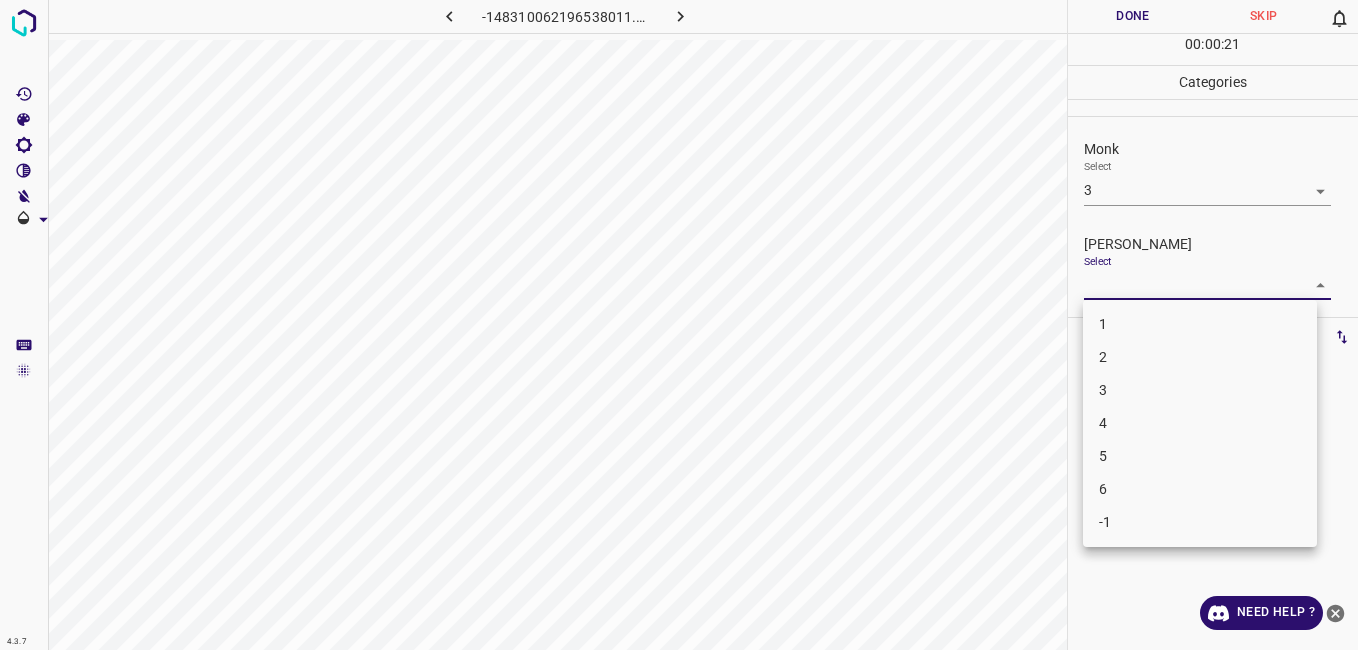 click on "2" at bounding box center (1200, 357) 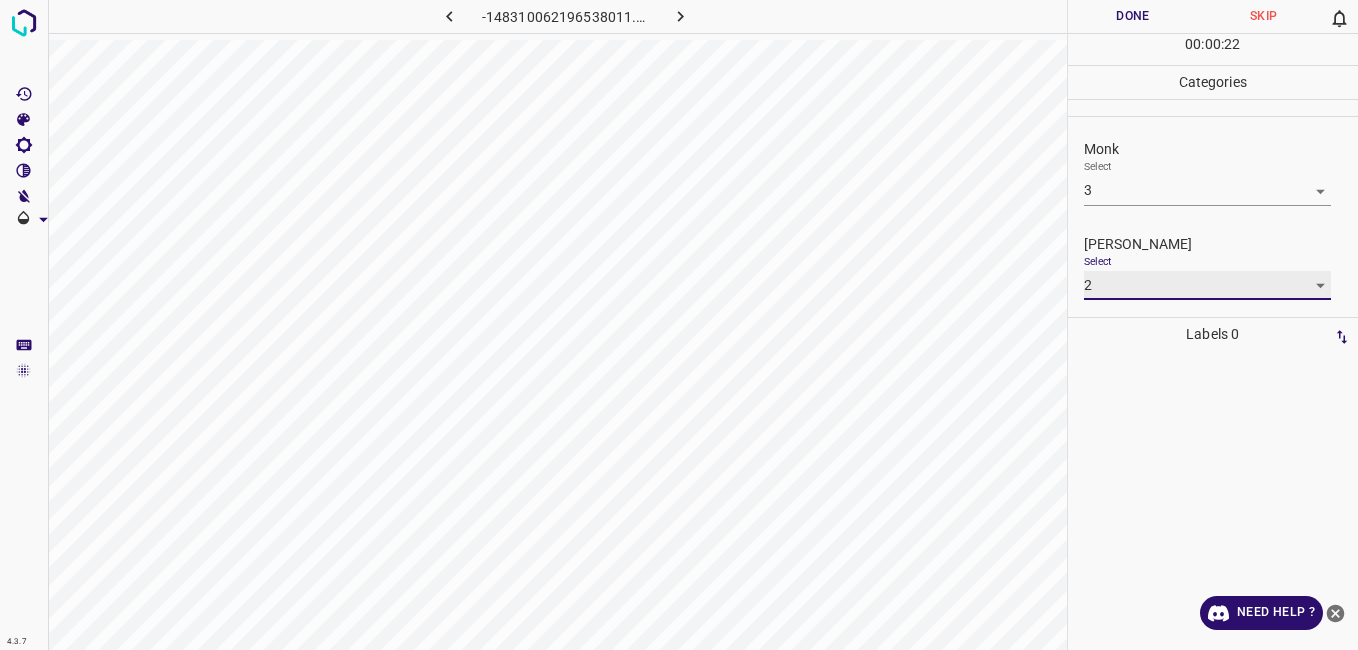 type on "2" 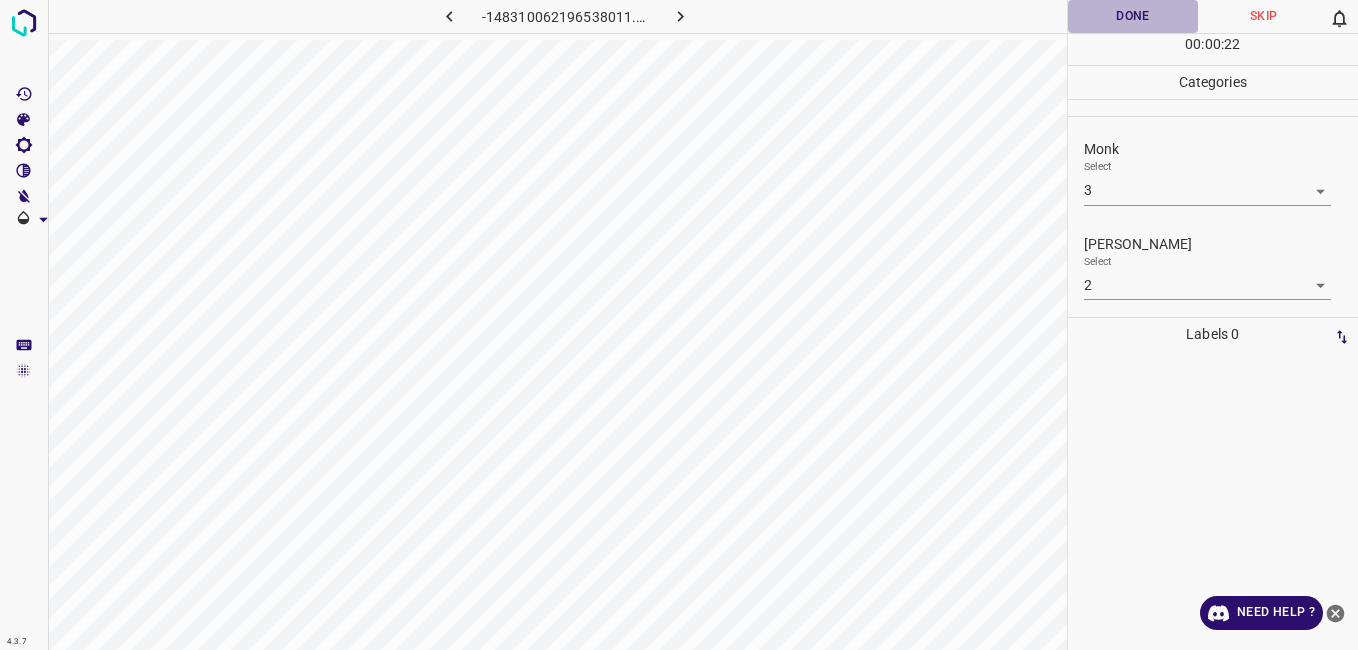 click on "Done" at bounding box center [1133, 16] 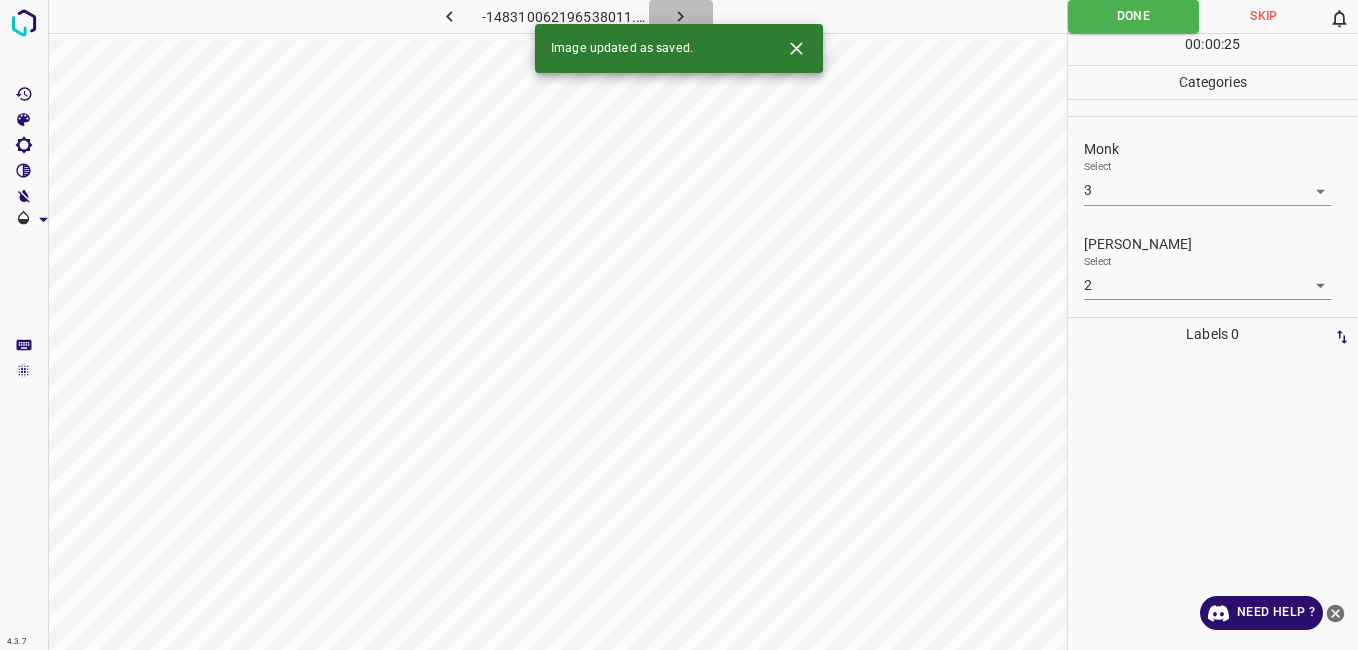 click 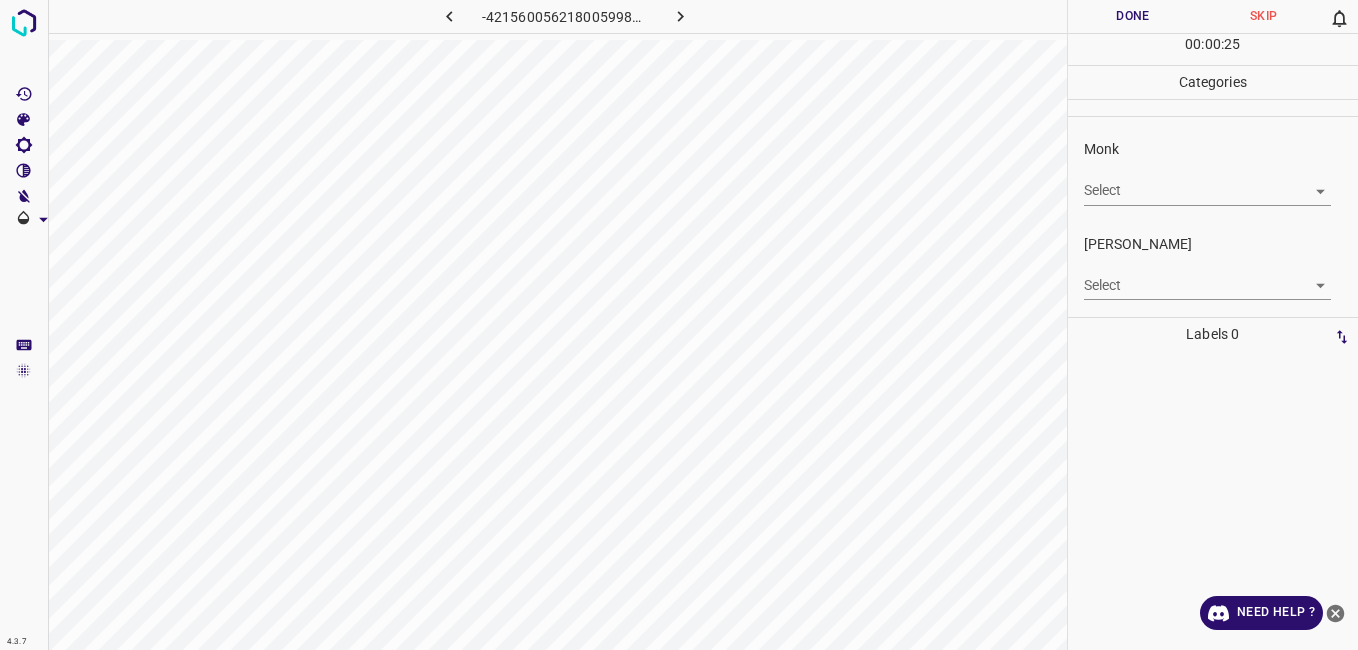 click on "4.3.7 -4215600562180059981.png Done Skip 0 00   : 00   : 25   Categories Monk   Select ​  Fitzpatrick   Select ​ Labels   0 Categories 1 Monk 2  Fitzpatrick Tools Space Change between modes (Draw & Edit) I Auto labeling R Restore zoom M Zoom in N Zoom out Delete Delete selecte label Filters Z Restore filters X Saturation filter C Brightness filter V Contrast filter B Gray scale filter General O Download Need Help ? - Text - Hide - Delete" at bounding box center [679, 325] 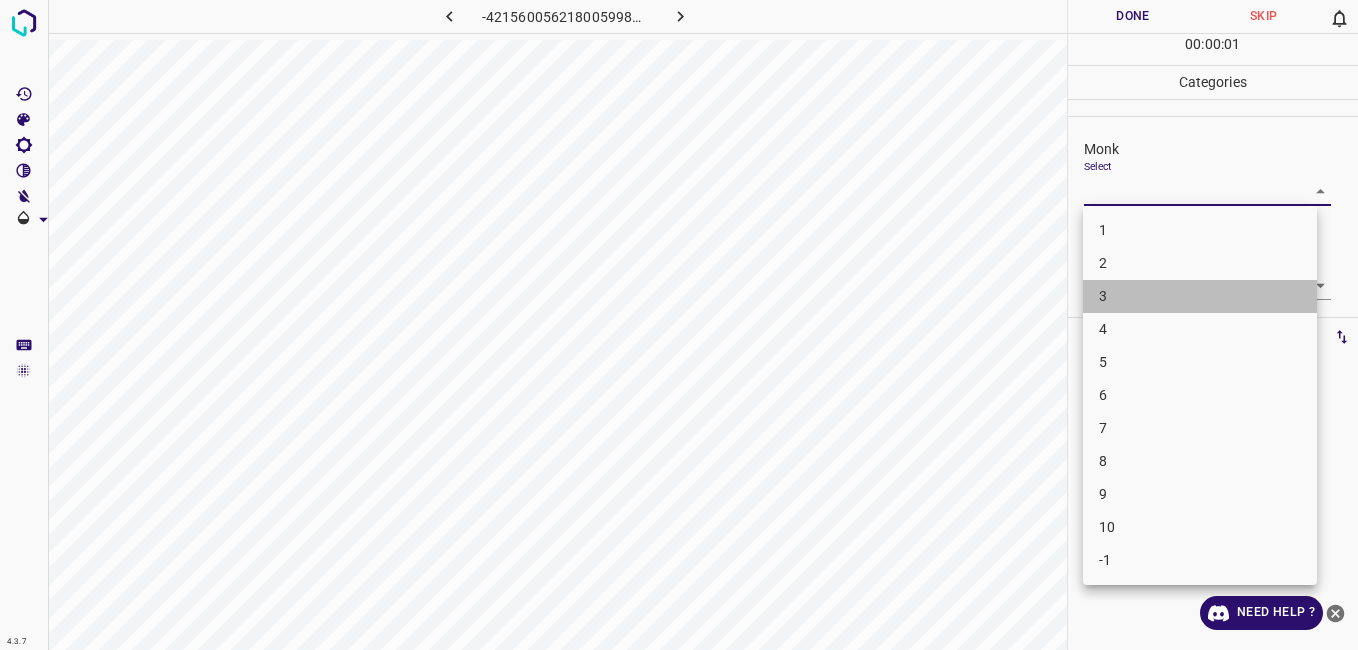 click on "3" at bounding box center [1200, 296] 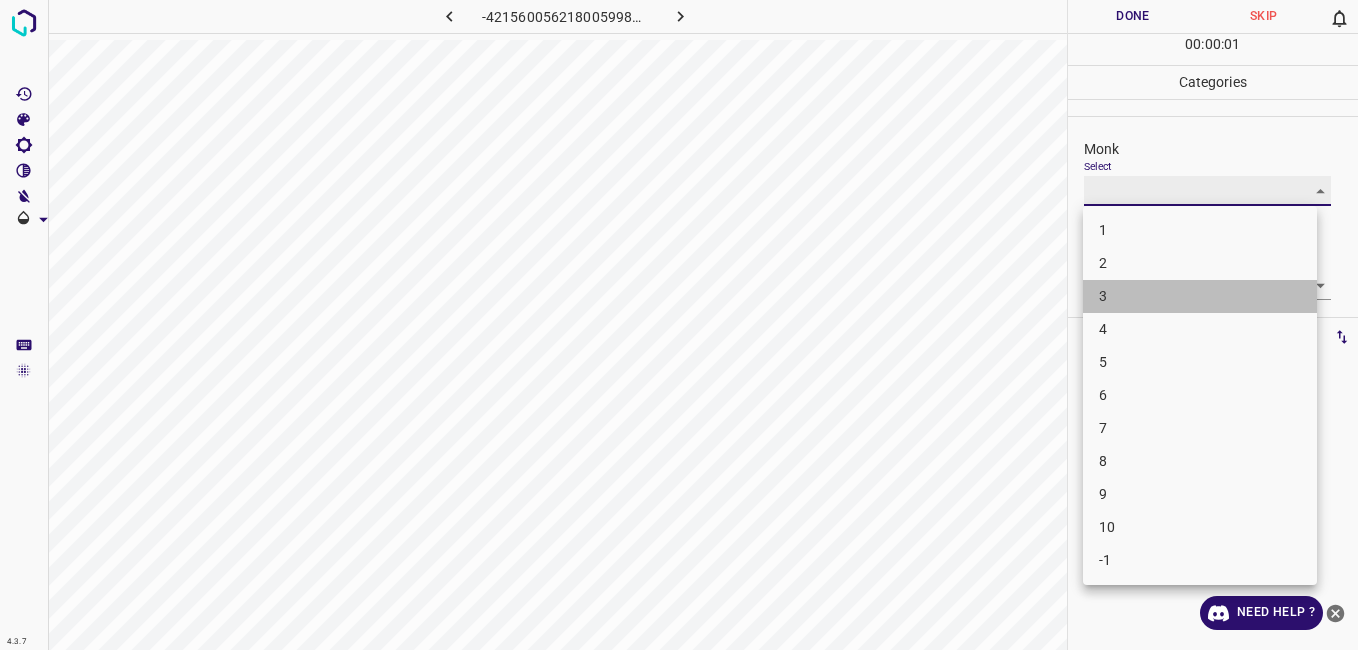 type on "3" 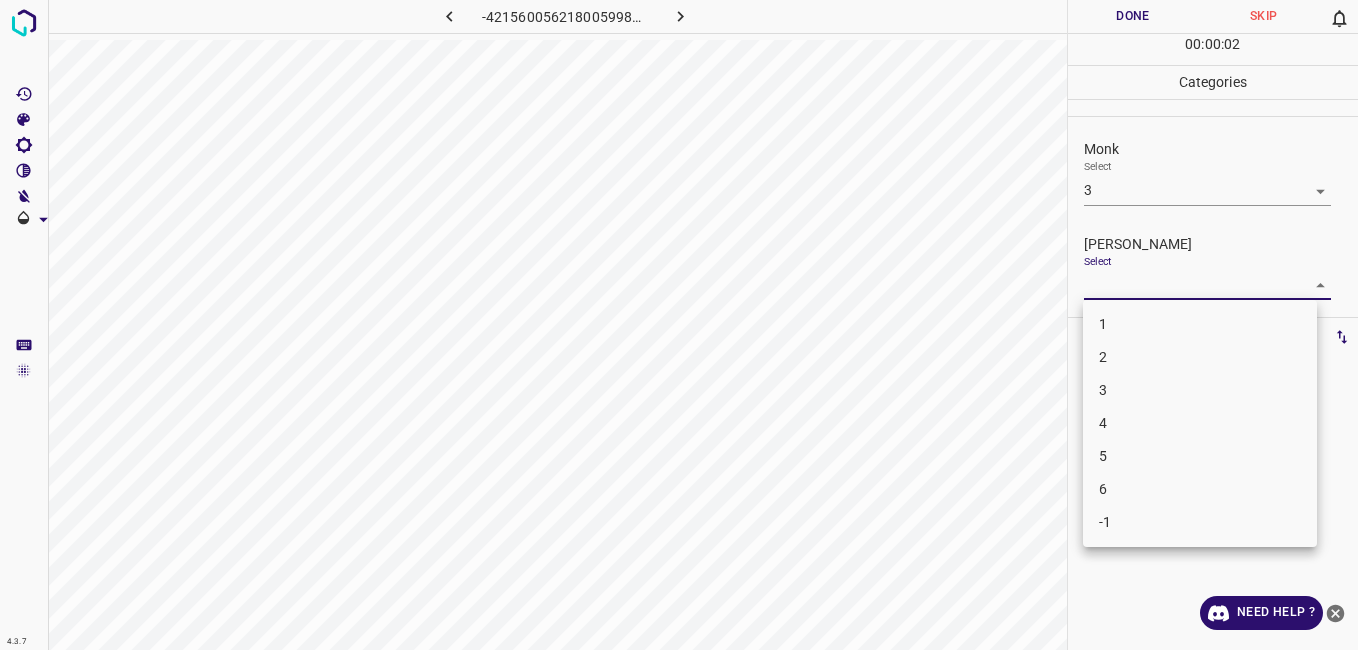click on "4.3.7 -4215600562180059981.png Done Skip 0 00   : 00   : 02   Categories Monk   Select 3 3  Fitzpatrick   Select ​ Labels   0 Categories 1 Monk 2  Fitzpatrick Tools Space Change between modes (Draw & Edit) I Auto labeling R Restore zoom M Zoom in N Zoom out Delete Delete selecte label Filters Z Restore filters X Saturation filter C Brightness filter V Contrast filter B Gray scale filter General O Download Need Help ? - Text - Hide - Delete 1 2 3 4 5 6 -1" at bounding box center [679, 325] 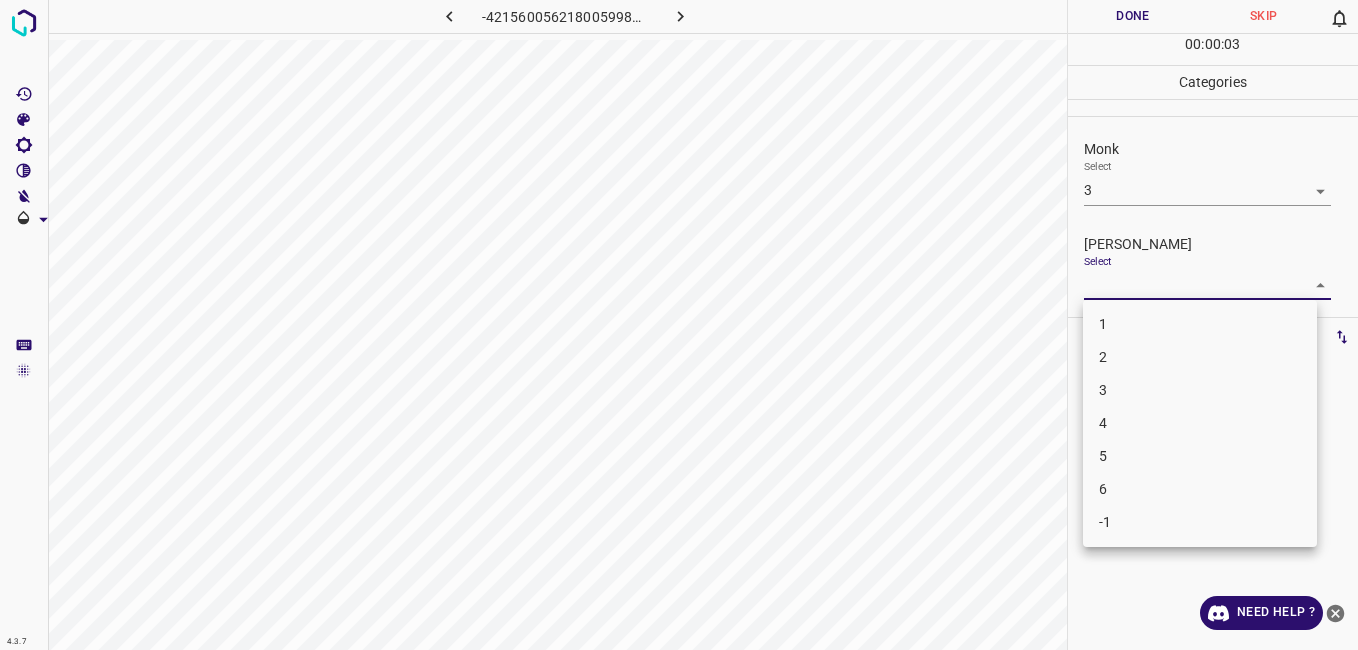 click on "2" at bounding box center (1200, 357) 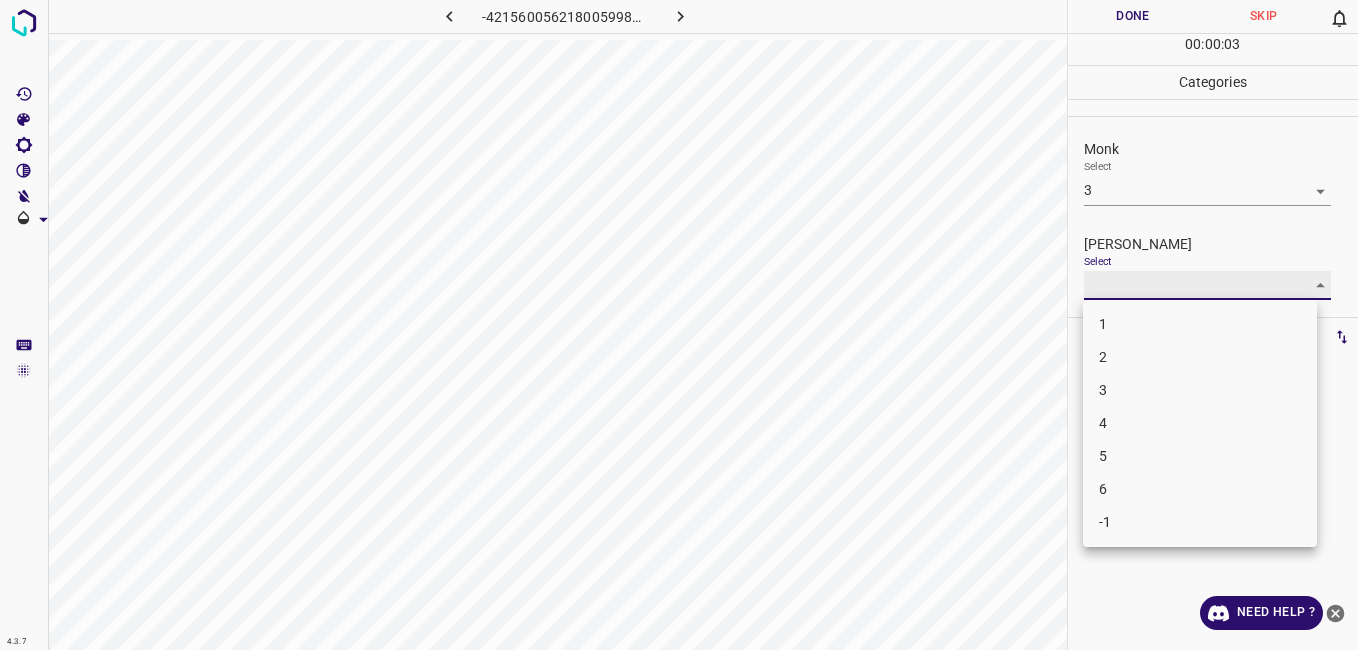 type on "2" 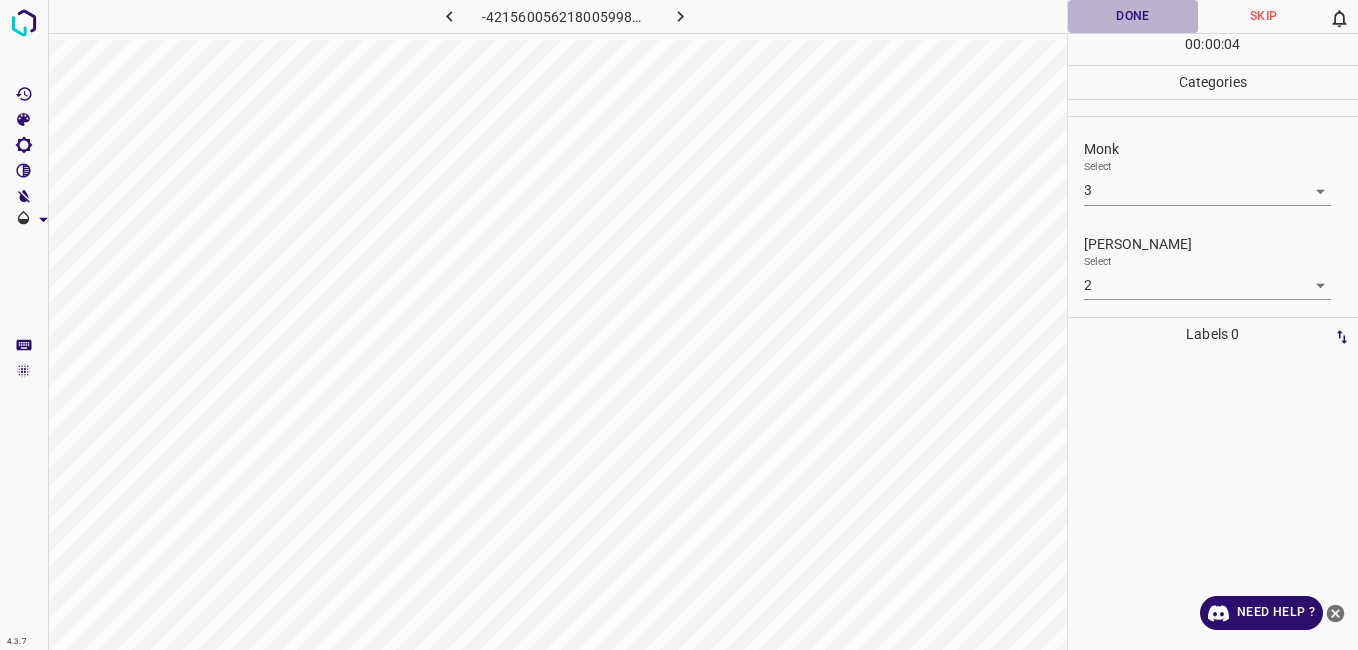 click on "Done" at bounding box center [1133, 16] 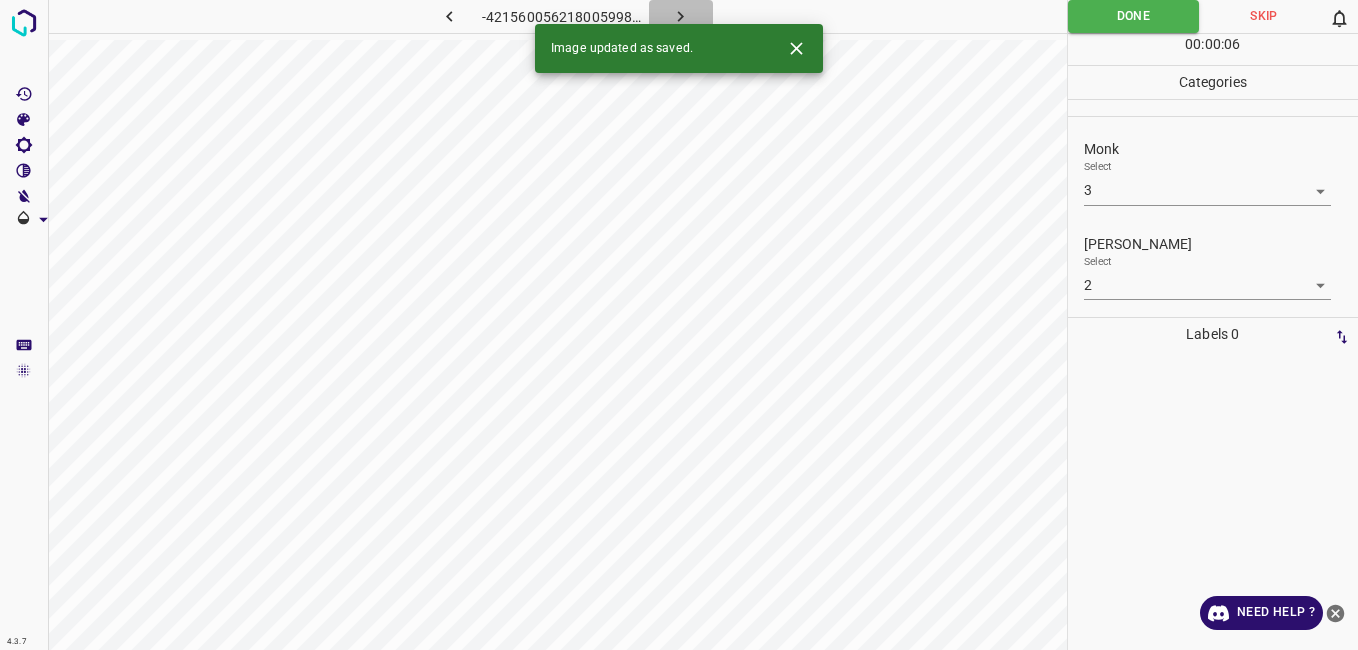 click 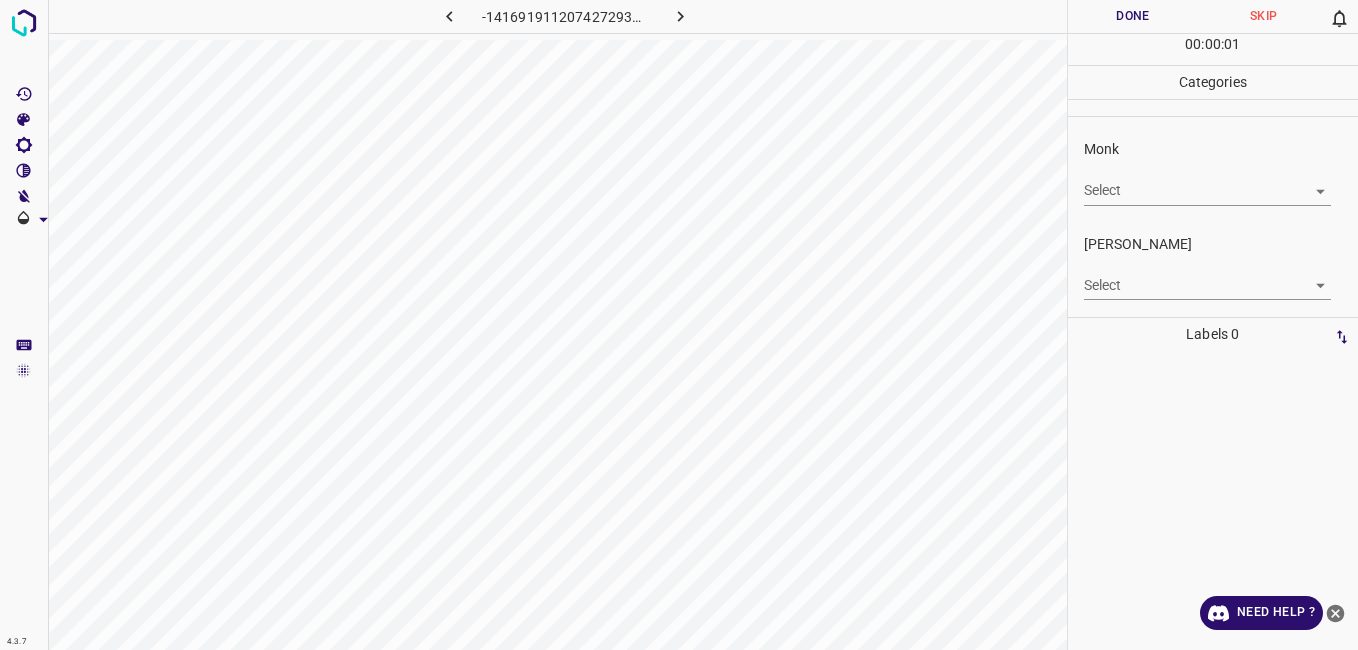 click on "4.3.7 -1416919112074272939.png Done Skip 0 00   : 00   : 01   Categories Monk   Select ​  Fitzpatrick   Select ​ Labels   0 Categories 1 Monk 2  Fitzpatrick Tools Space Change between modes (Draw & Edit) I Auto labeling R Restore zoom M Zoom in N Zoom out Delete Delete selecte label Filters Z Restore filters X Saturation filter C Brightness filter V Contrast filter B Gray scale filter General O Download Need Help ? - Text - Hide - Delete" at bounding box center (679, 325) 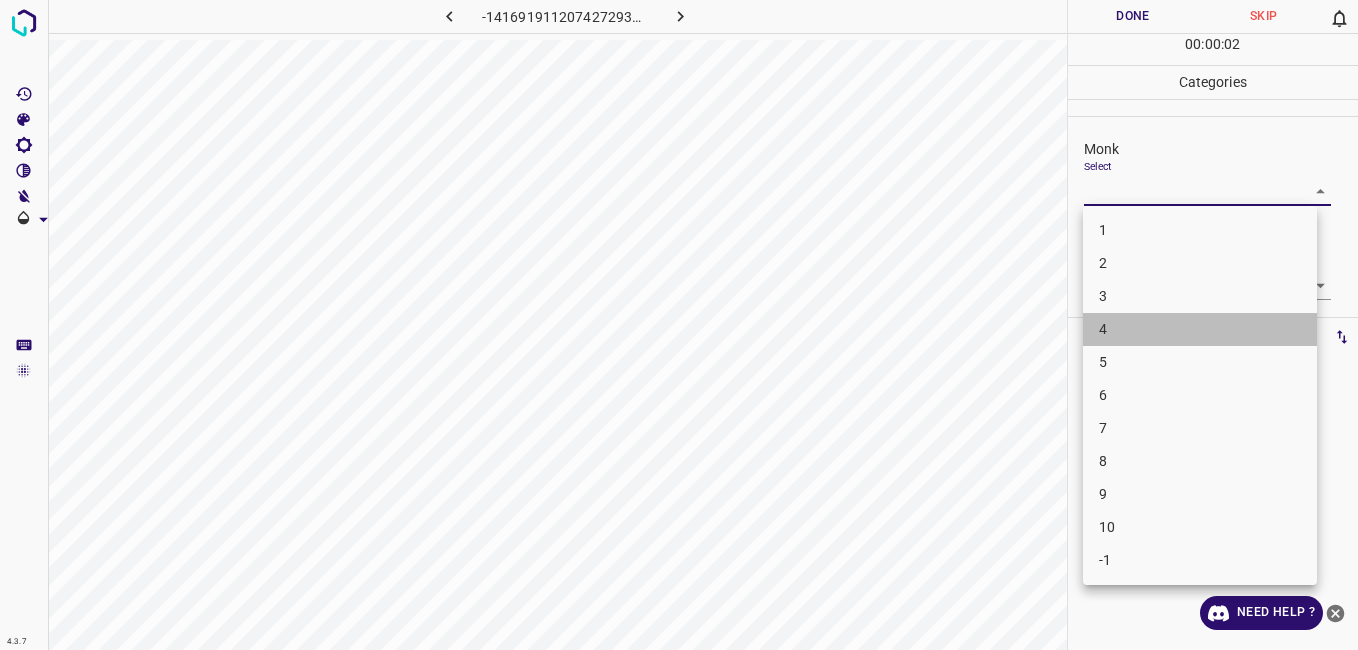 click on "4" at bounding box center (1200, 329) 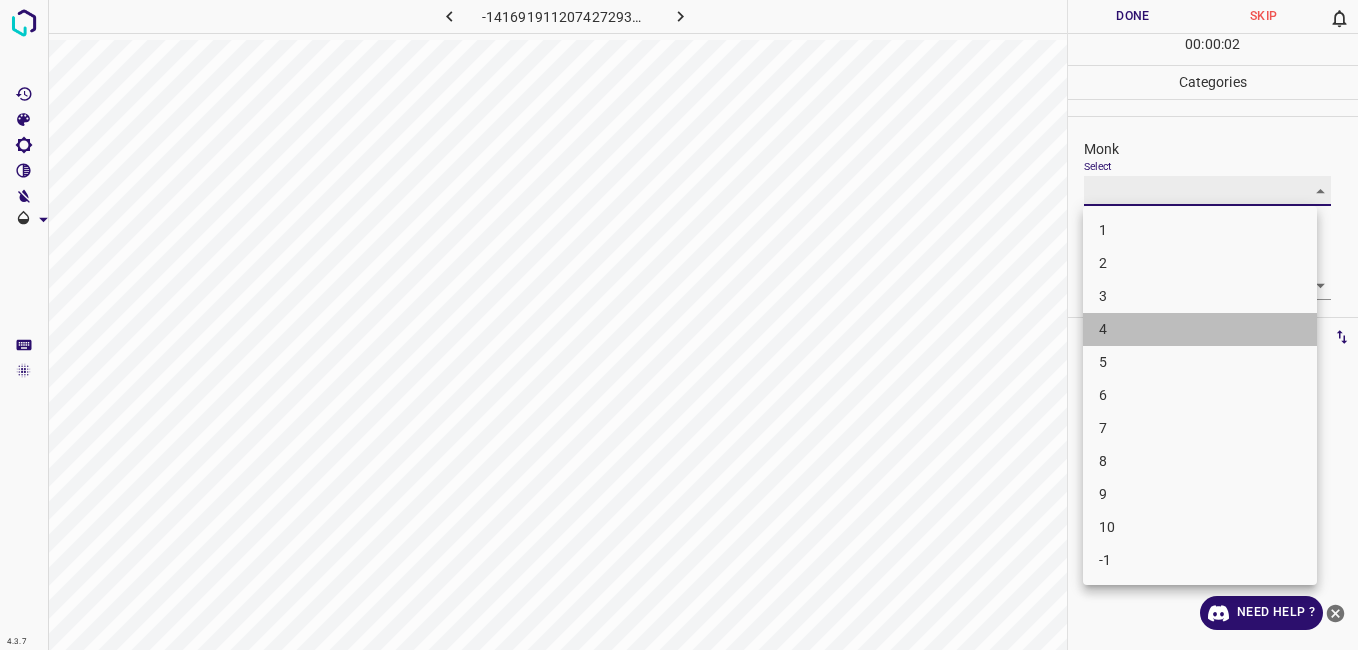 type on "4" 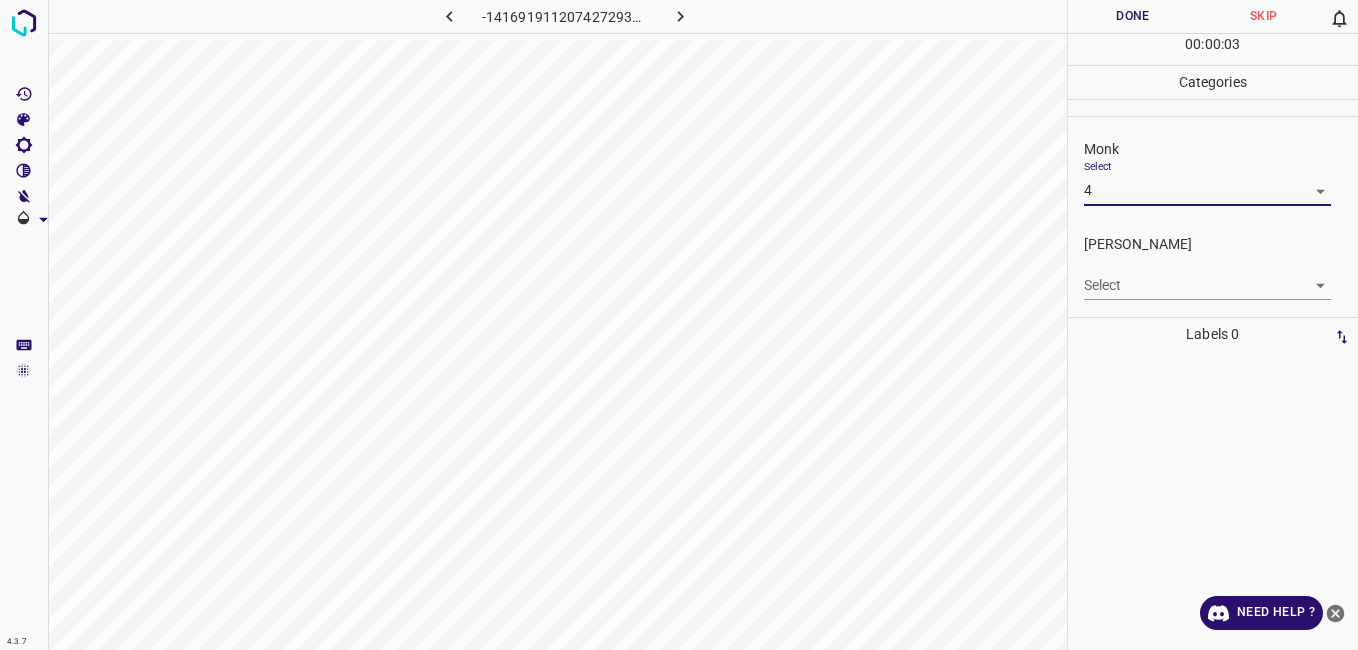 click on "Fitzpatrick   Select ​" at bounding box center [1213, 267] 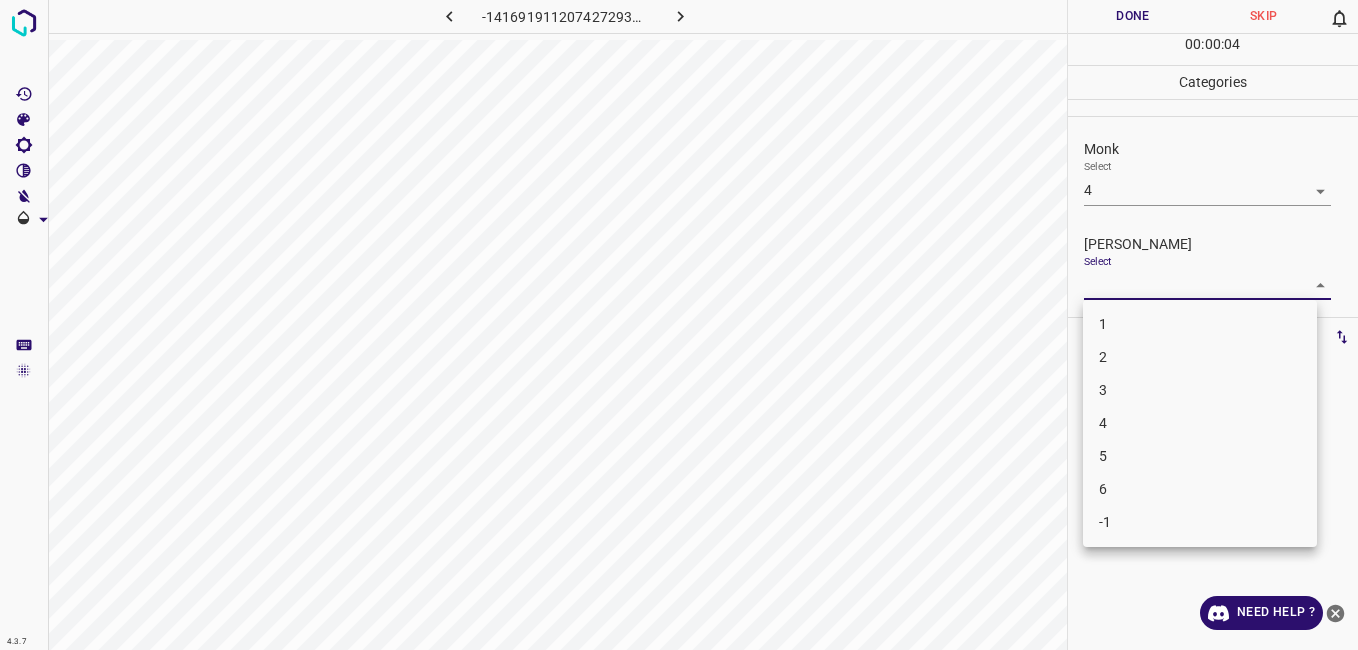 click on "4.3.7 -1416919112074272939.png Done Skip 0 00   : 00   : 04   Categories Monk   Select 4 4  Fitzpatrick   Select ​ Labels   0 Categories 1 Monk 2  Fitzpatrick Tools Space Change between modes (Draw & Edit) I Auto labeling R Restore zoom M Zoom in N Zoom out Delete Delete selecte label Filters Z Restore filters X Saturation filter C Brightness filter V Contrast filter B Gray scale filter General O Download Need Help ? - Text - Hide - Delete 1 2 3 4 5 6 -1" at bounding box center (679, 325) 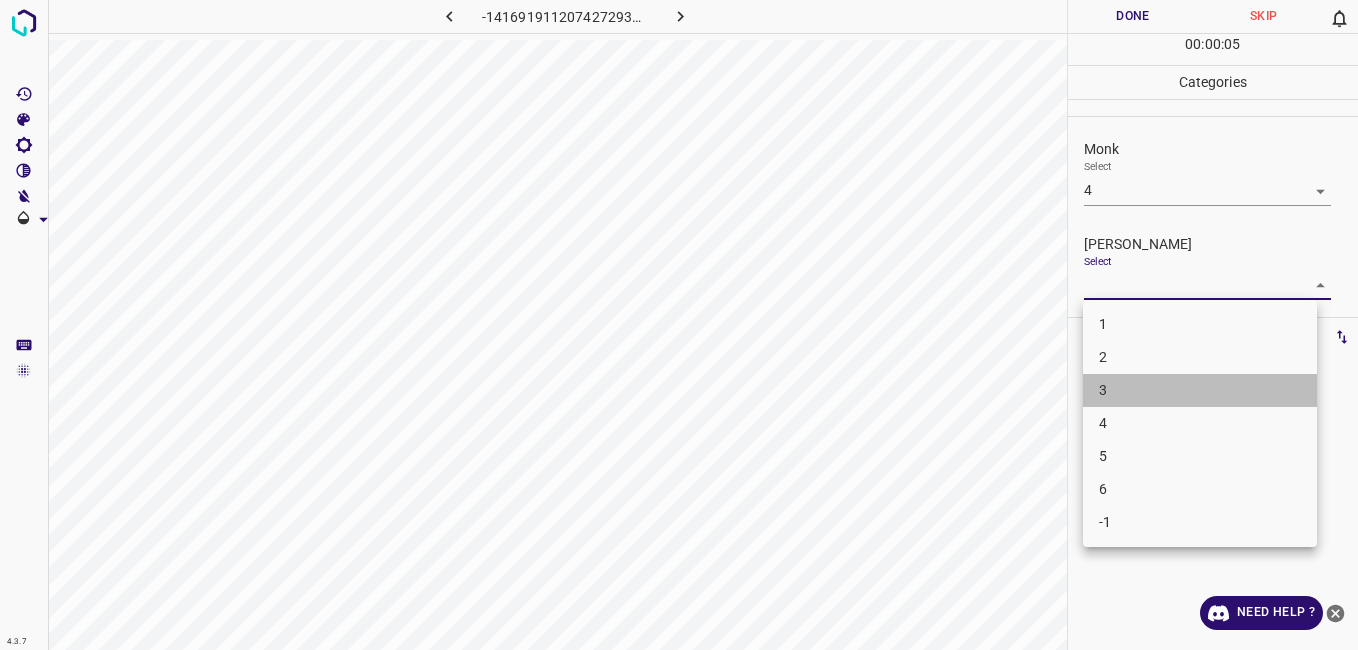click on "3" at bounding box center (1200, 390) 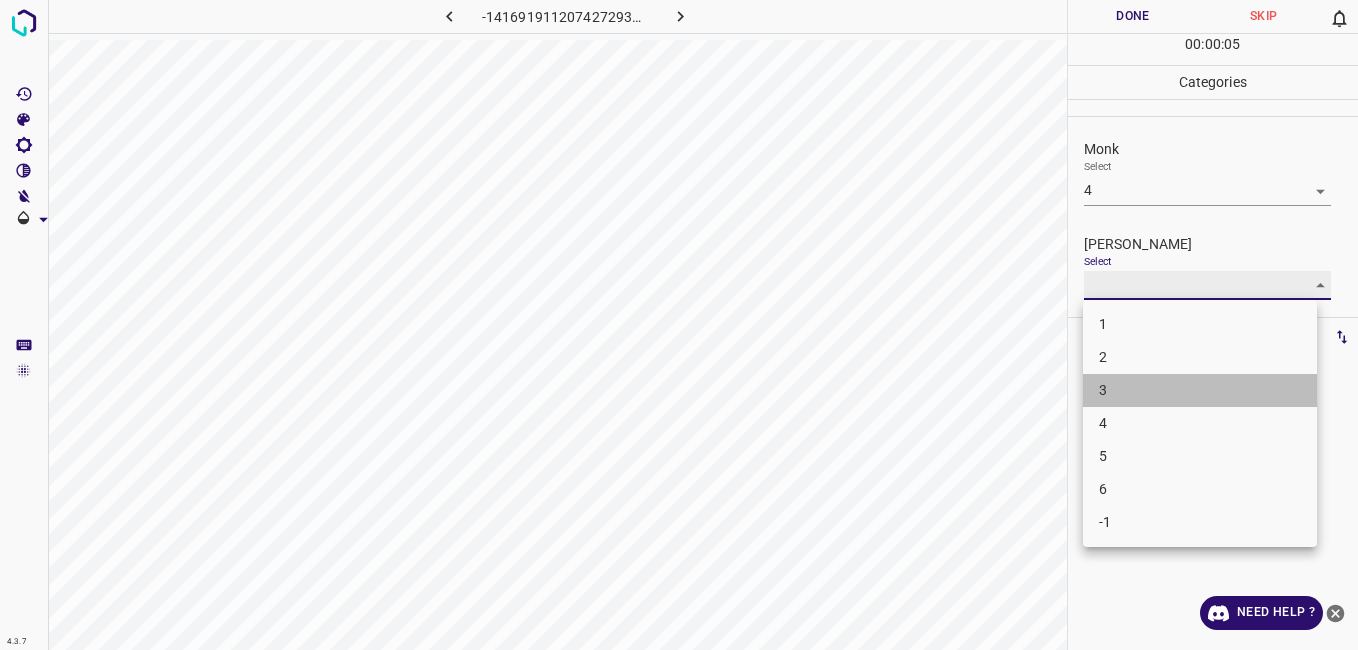 type on "3" 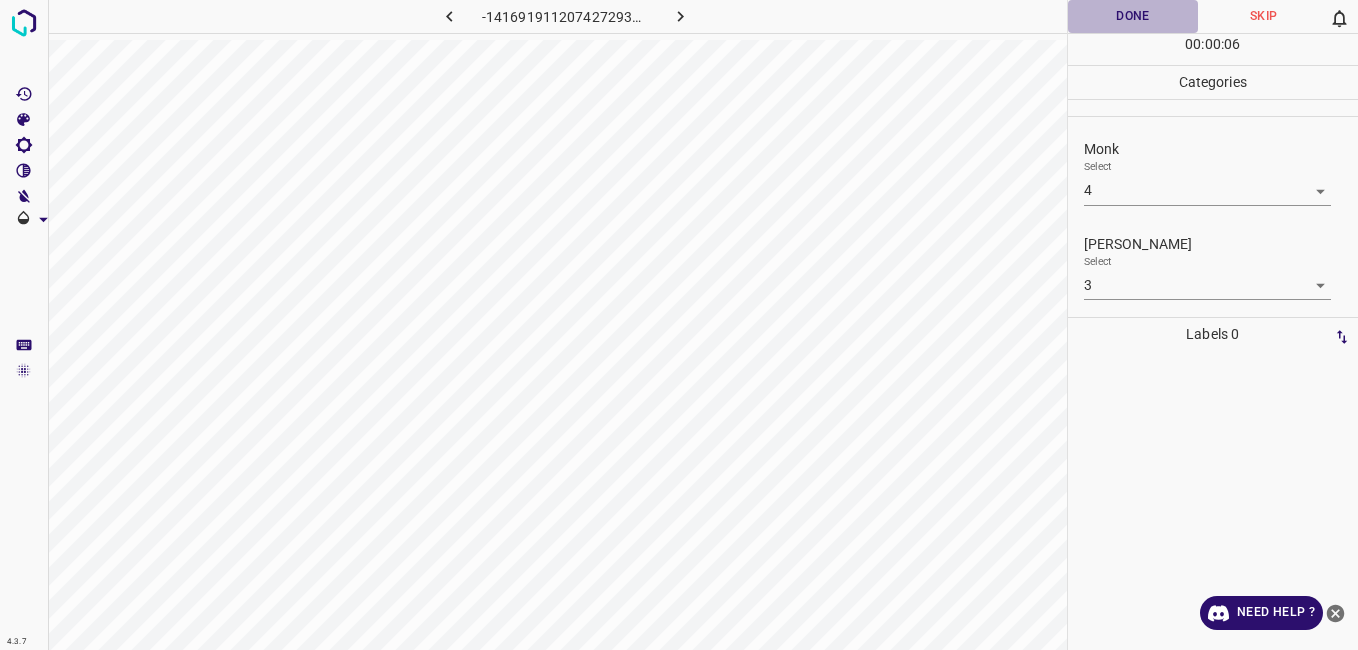 click on "Done" at bounding box center [1133, 16] 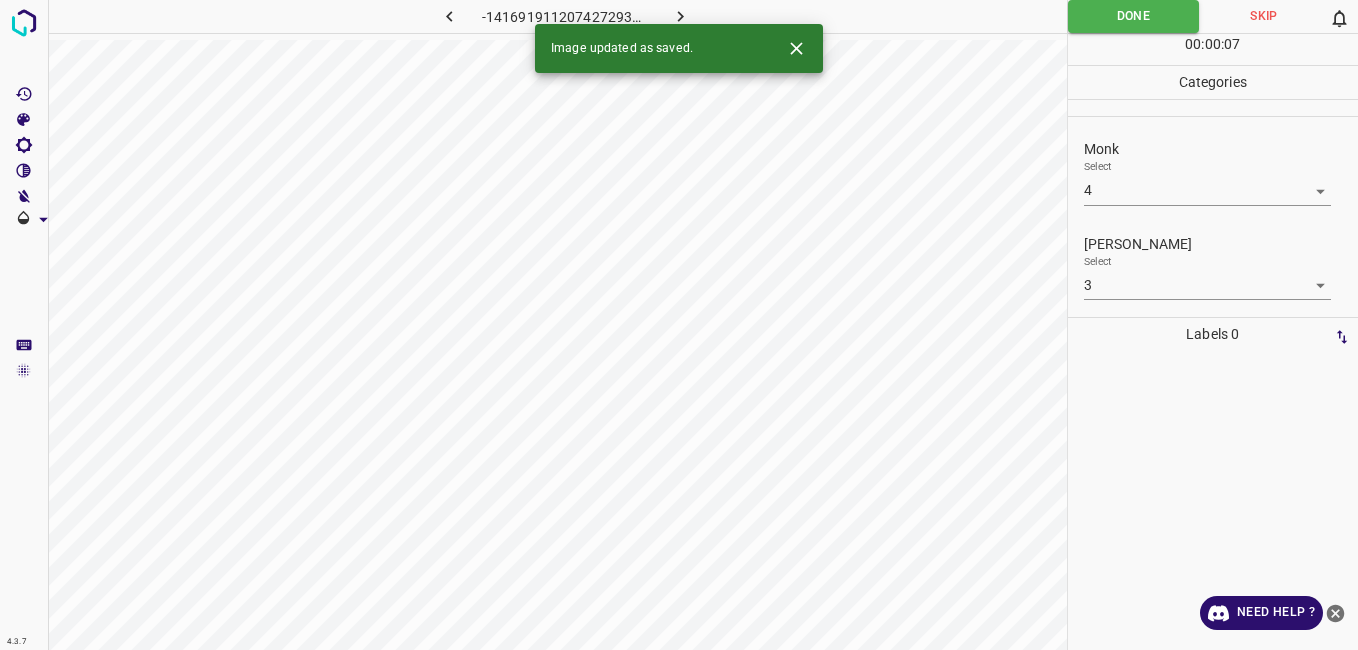 click at bounding box center (681, 16) 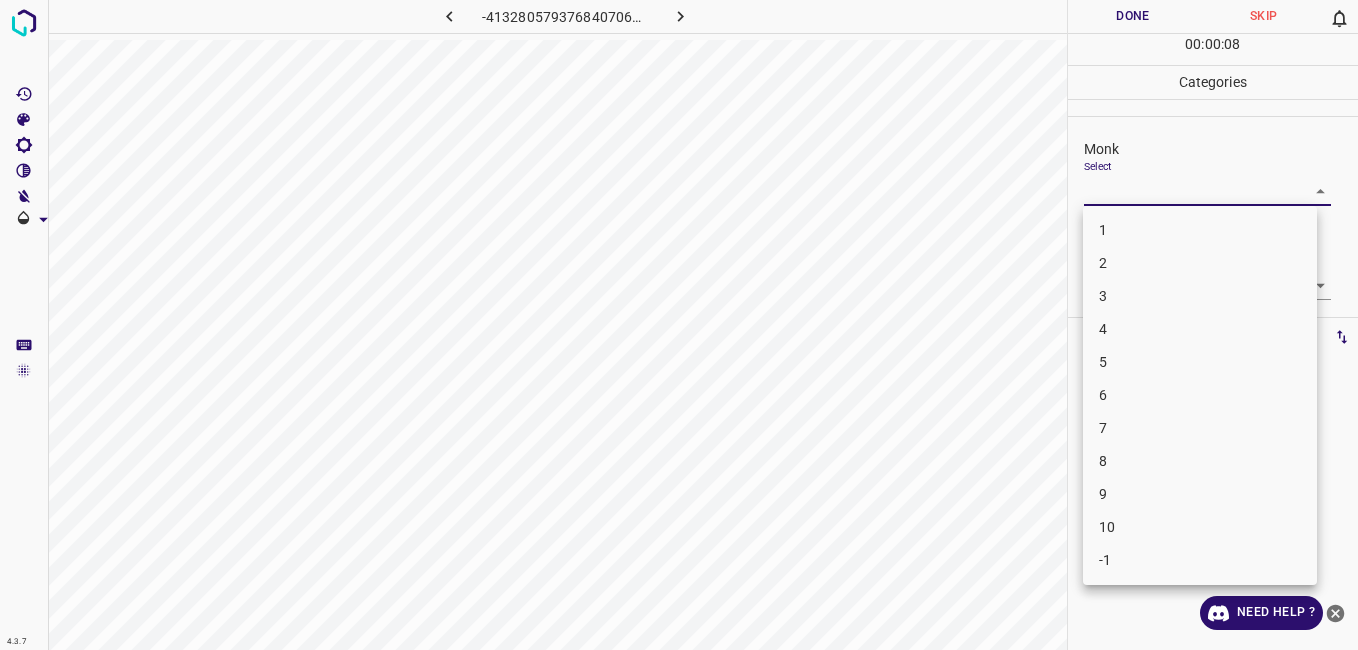 click on "4.3.7 -4132805793768407064.png Done Skip 0 00   : 00   : 08   Categories Monk   Select ​  Fitzpatrick   Select ​ Labels   0 Categories 1 Monk 2  Fitzpatrick Tools Space Change between modes (Draw & Edit) I Auto labeling R Restore zoom M Zoom in N Zoom out Delete Delete selecte label Filters Z Restore filters X Saturation filter C Brightness filter V Contrast filter B Gray scale filter General O Download Need Help ? - Text - Hide - Delete 1 2 3 4 5 6 7 8 9 10 -1" at bounding box center (679, 325) 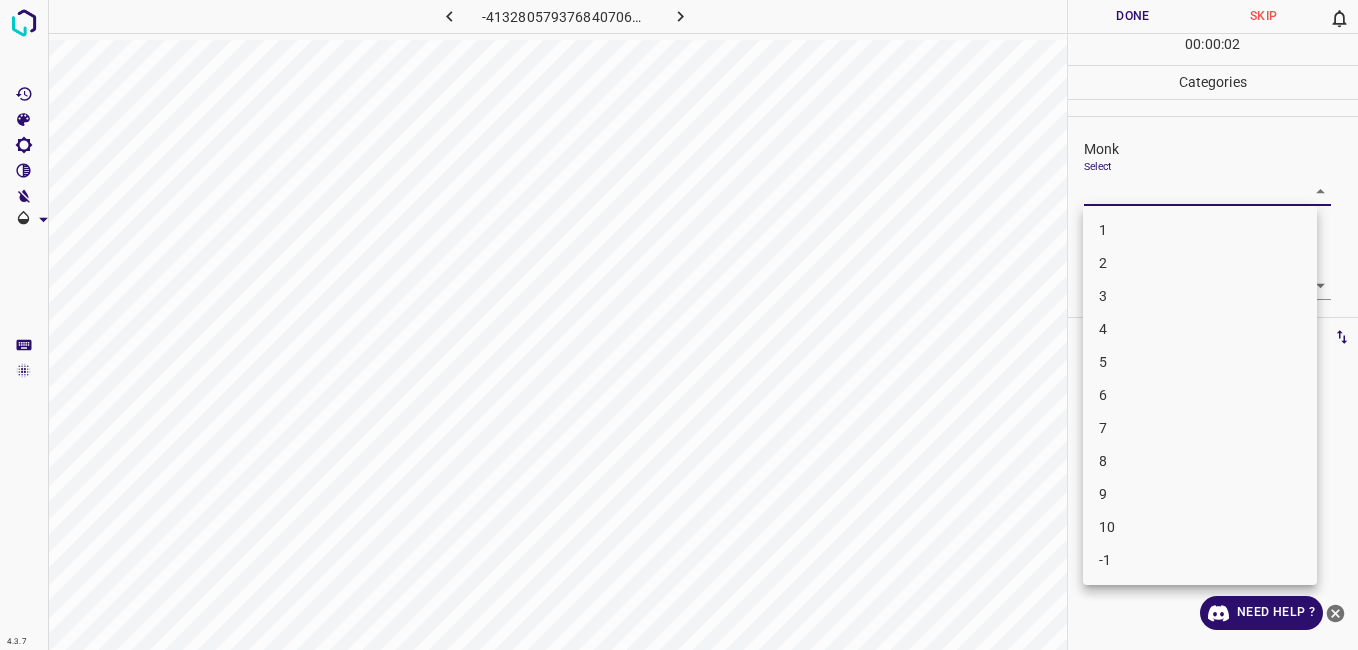 click on "3" at bounding box center [1200, 296] 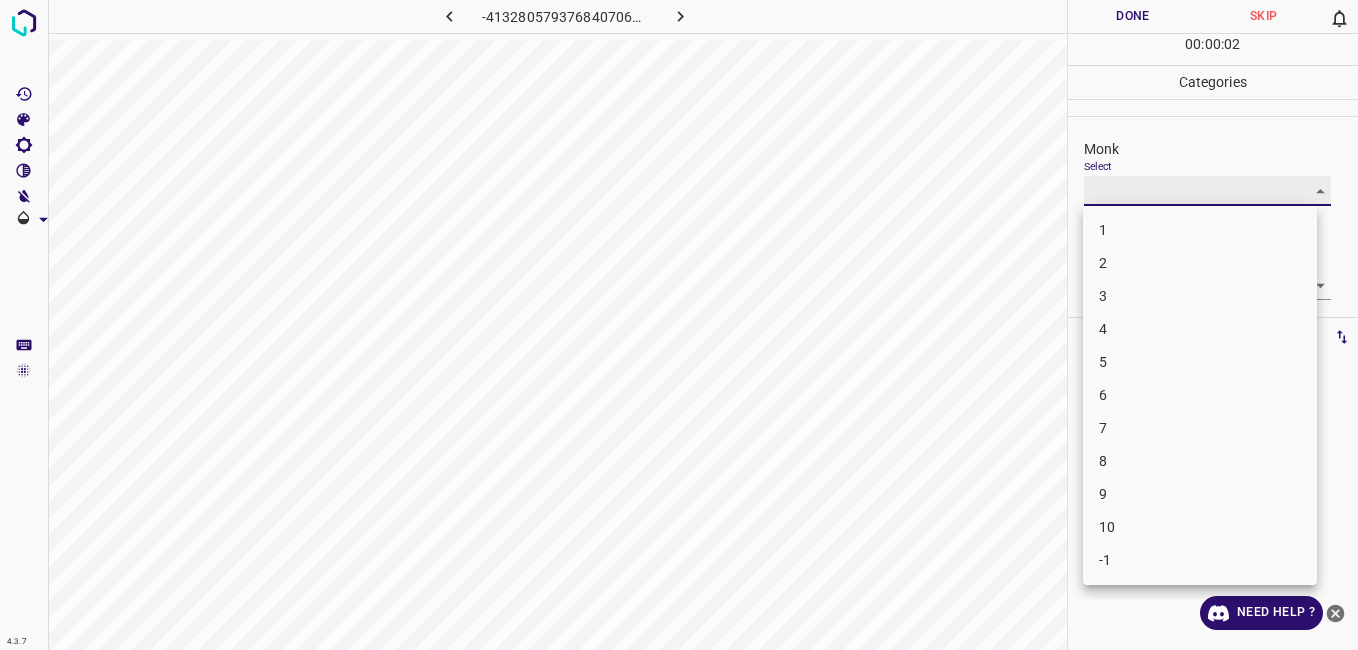 type on "3" 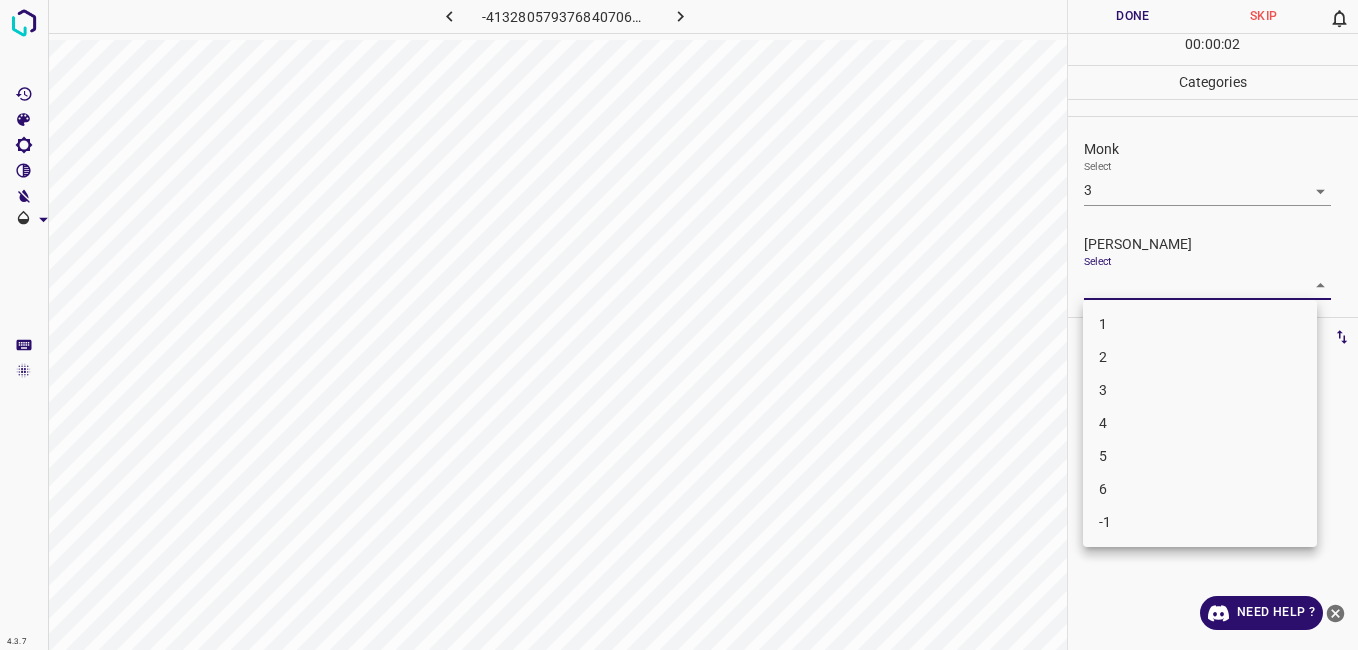 click on "4.3.7 -4132805793768407064.png Done Skip 0 00   : 00   : 02   Categories Monk   Select 3 3  Fitzpatrick   Select ​ Labels   0 Categories 1 Monk 2  Fitzpatrick Tools Space Change between modes (Draw & Edit) I Auto labeling R Restore zoom M Zoom in N Zoom out Delete Delete selecte label Filters Z Restore filters X Saturation filter C Brightness filter V Contrast filter B Gray scale filter General O Download Need Help ? - Text - Hide - Delete 1 2 3 4 5 6 -1" at bounding box center (679, 325) 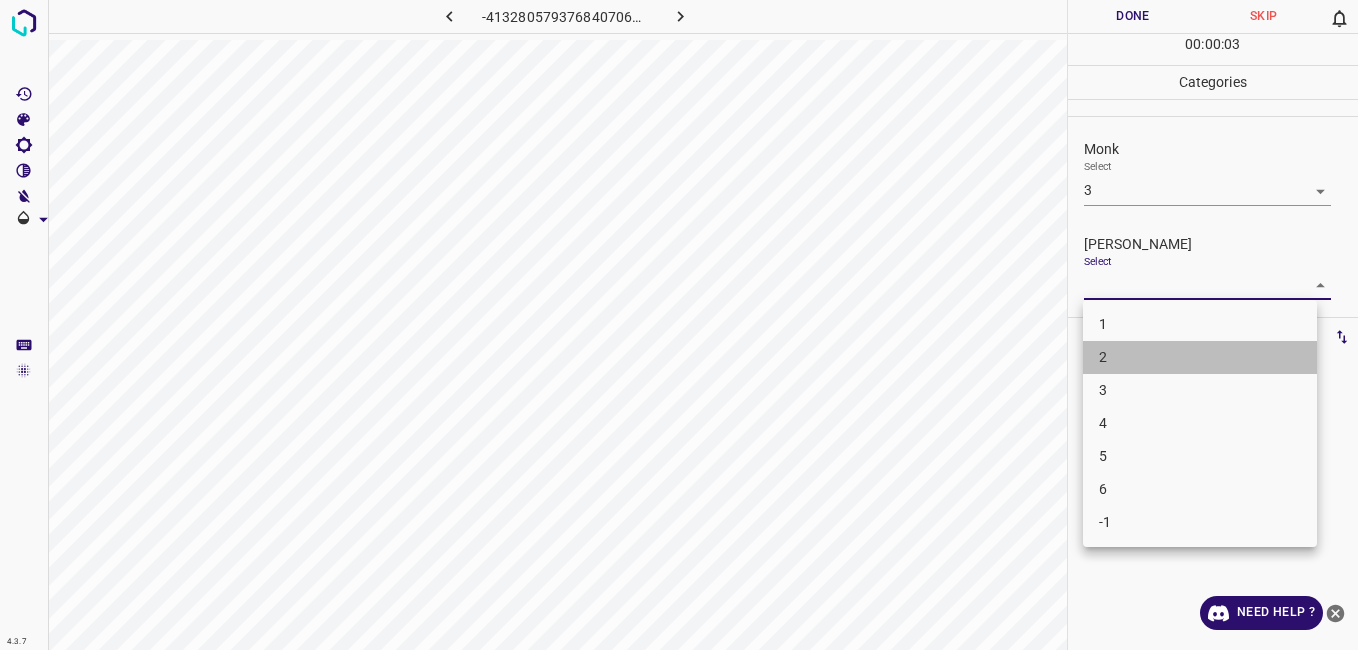click on "2" at bounding box center (1200, 357) 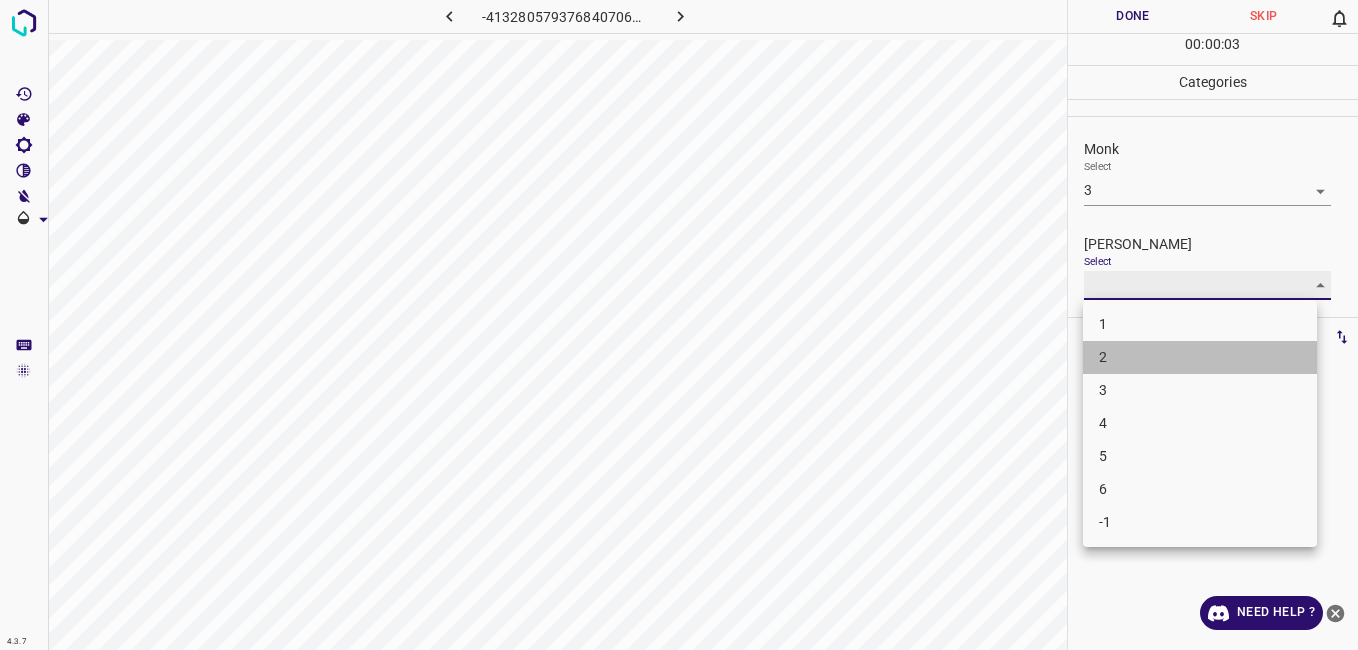 type on "2" 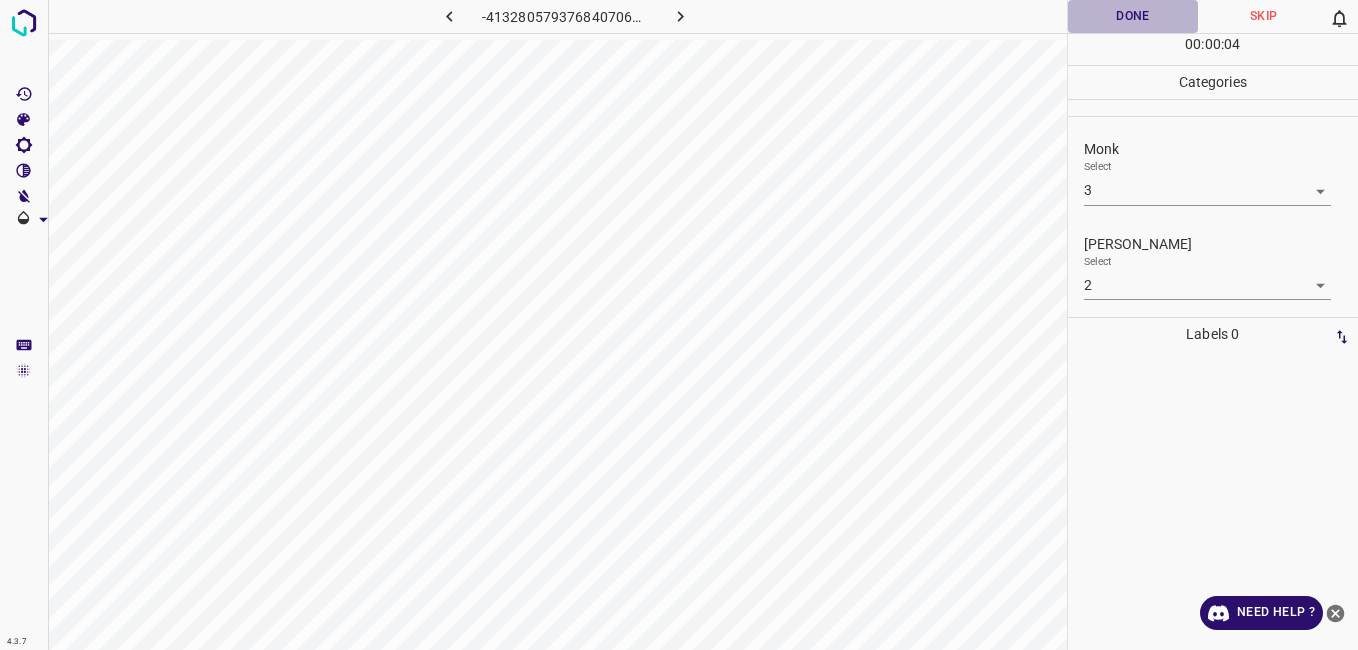 click on "Done" at bounding box center [1133, 16] 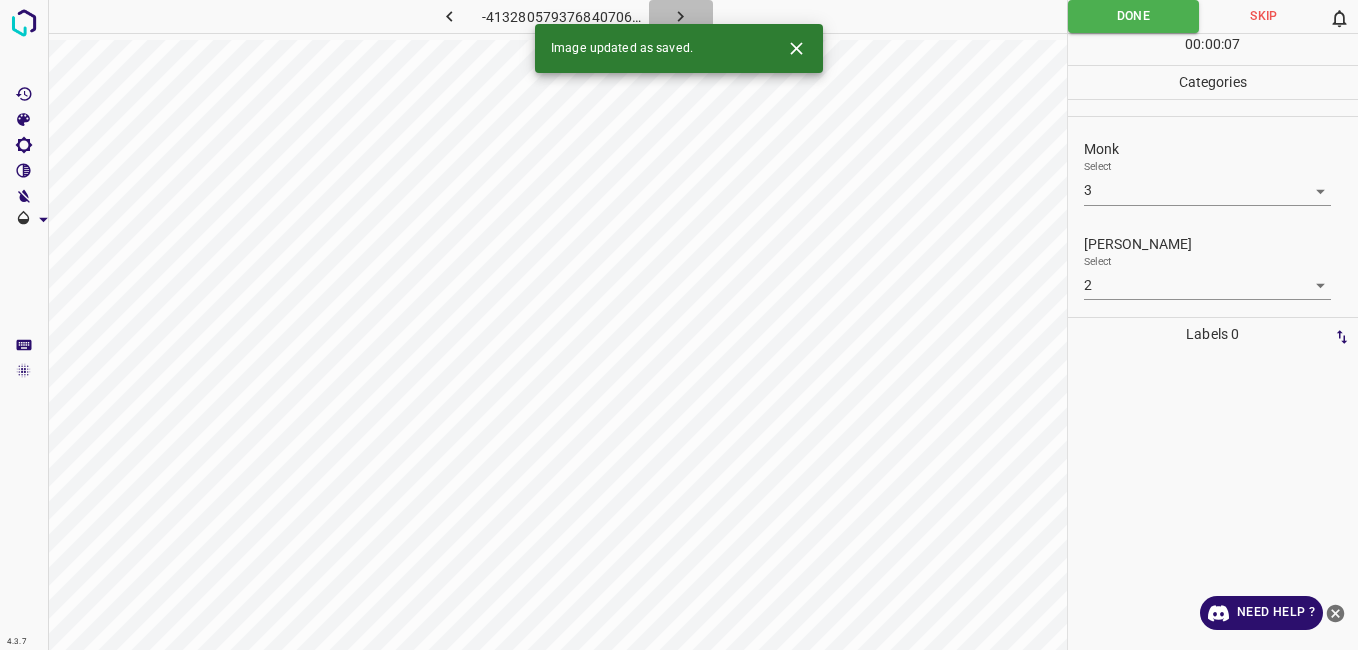 click 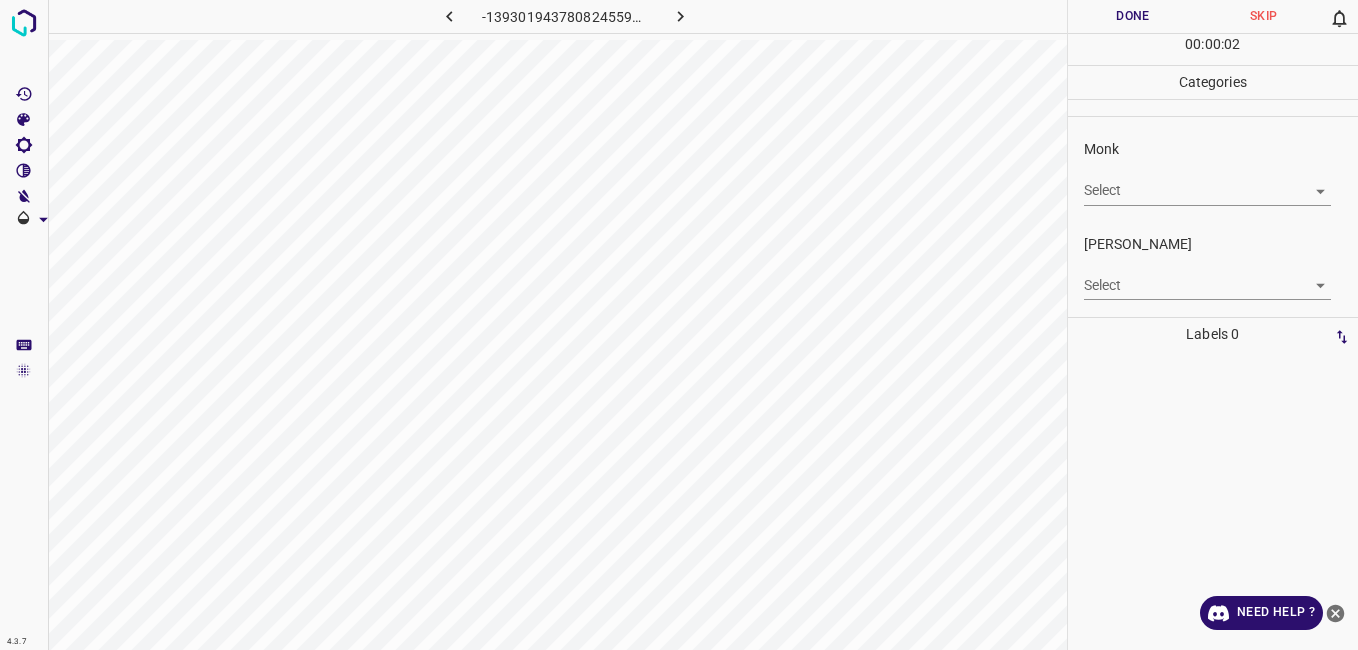 click on "Monk   Select ​" at bounding box center [1213, 172] 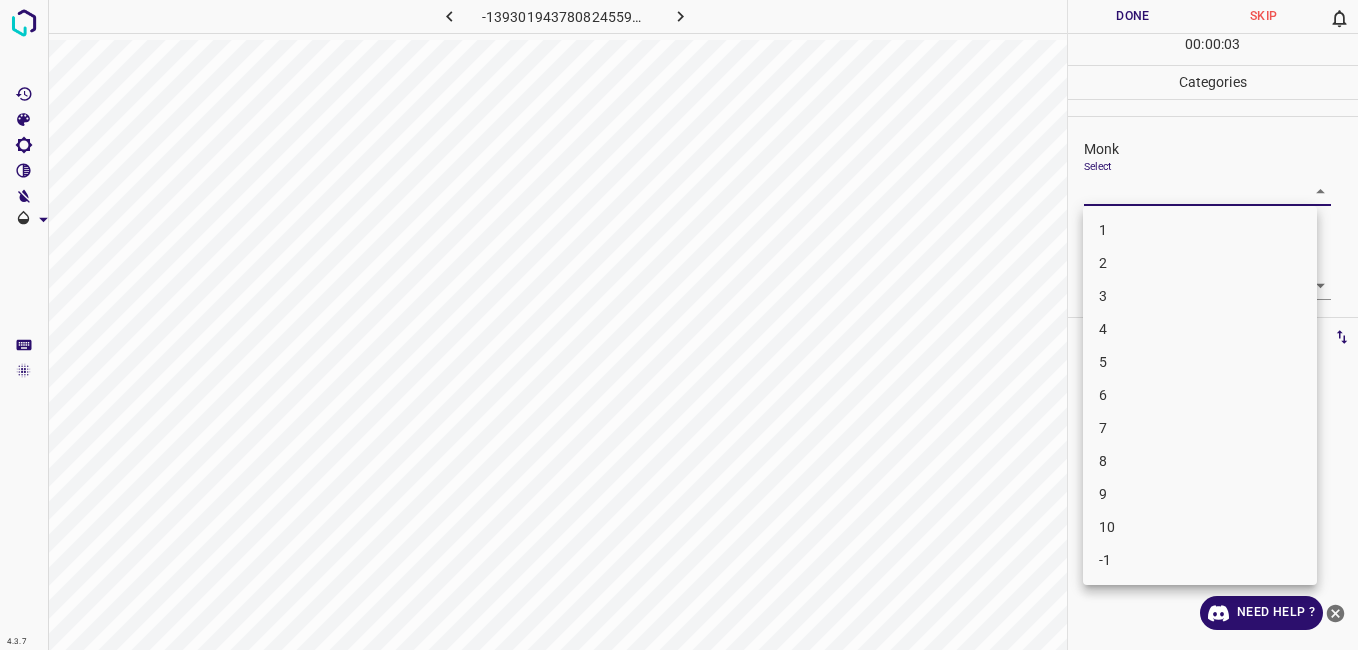 click on "3" at bounding box center (1200, 296) 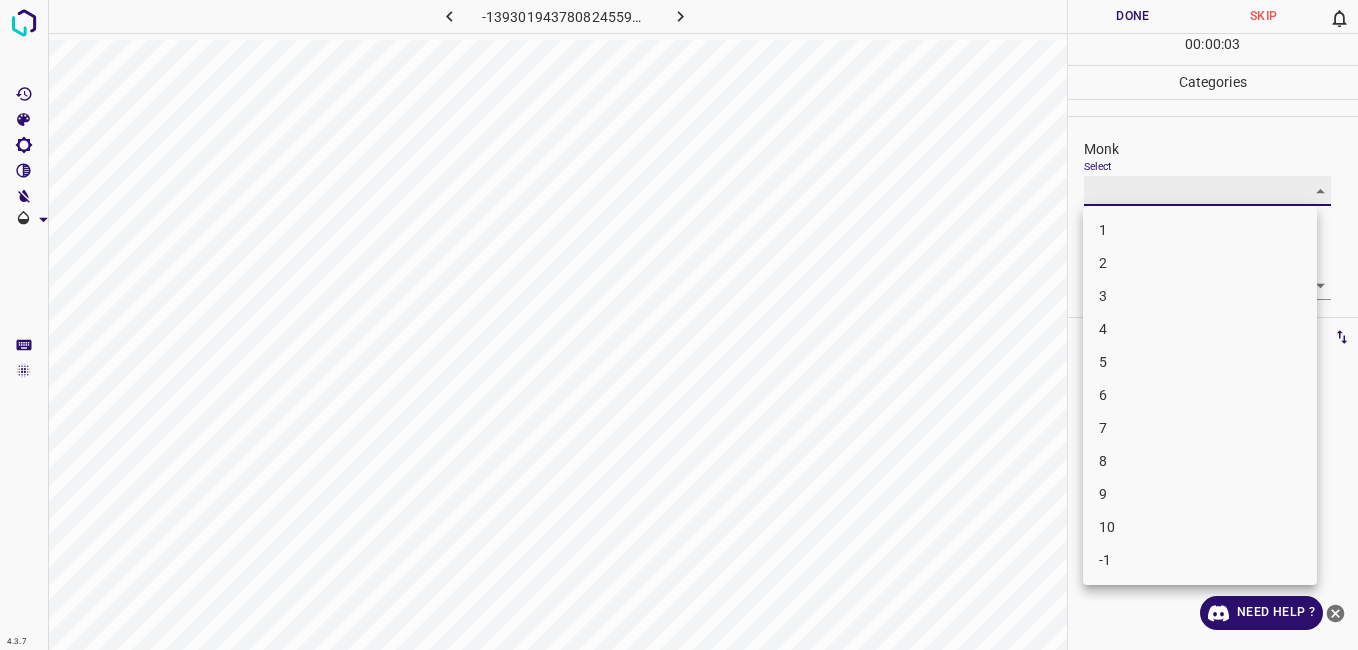 type on "3" 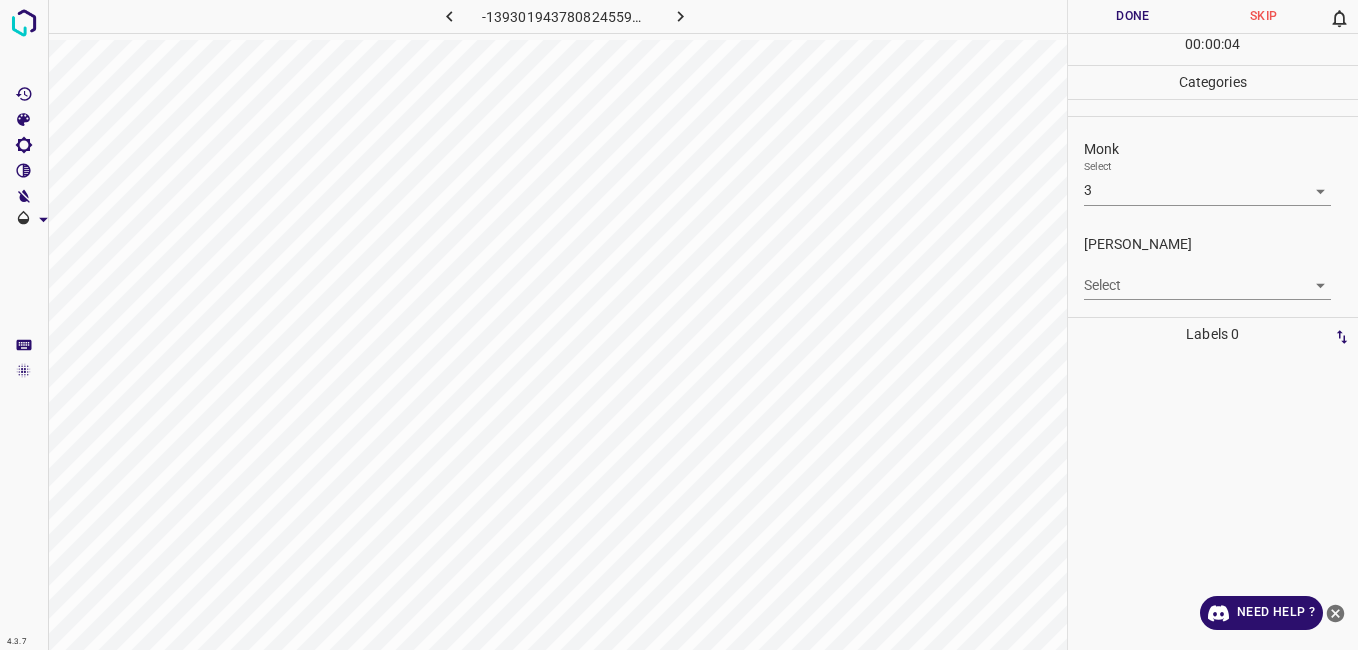 click on "Select ​" at bounding box center (1207, 277) 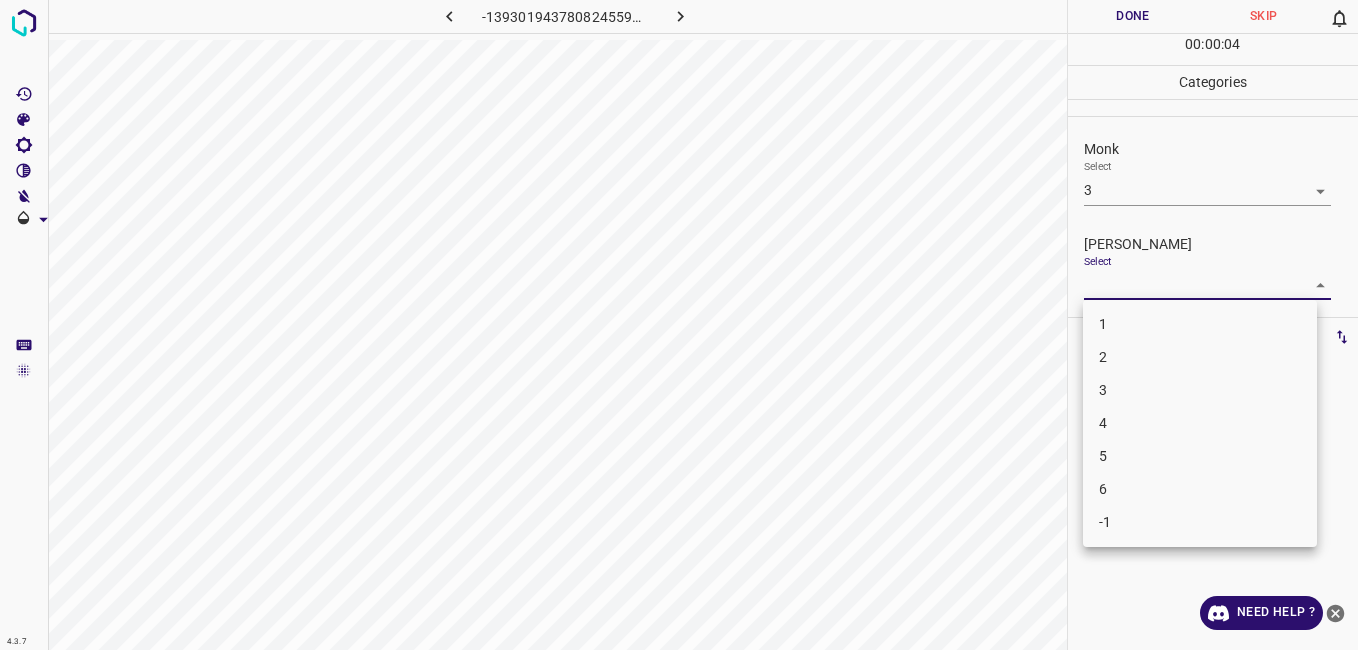 click on "4.3.7 -1393019437808245590.png Done Skip 0 00   : 00   : 04   Categories Monk   Select 3 3  Fitzpatrick   Select ​ Labels   0 Categories 1 Monk 2  Fitzpatrick Tools Space Change between modes (Draw & Edit) I Auto labeling R Restore zoom M Zoom in N Zoom out Delete Delete selecte label Filters Z Restore filters X Saturation filter C Brightness filter V Contrast filter B Gray scale filter General O Download Need Help ? - Text - Hide - Delete 1 2 3 4 5 6 -1" at bounding box center (679, 325) 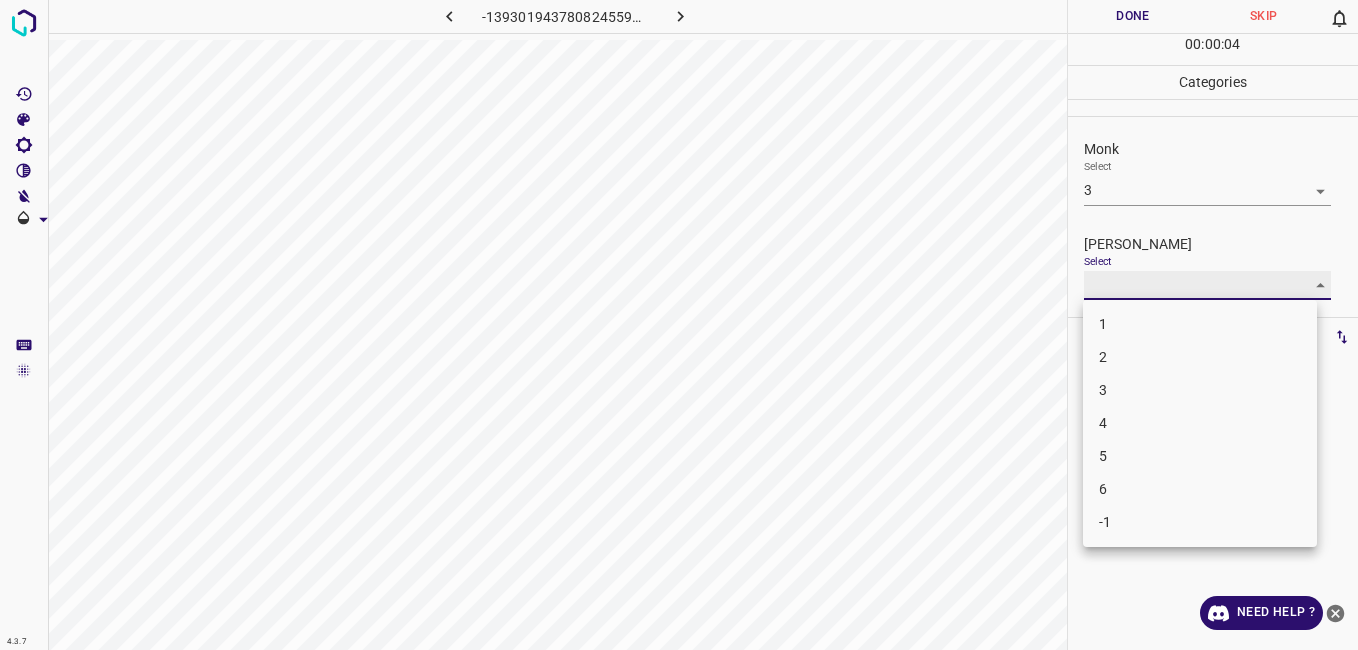 type on "2" 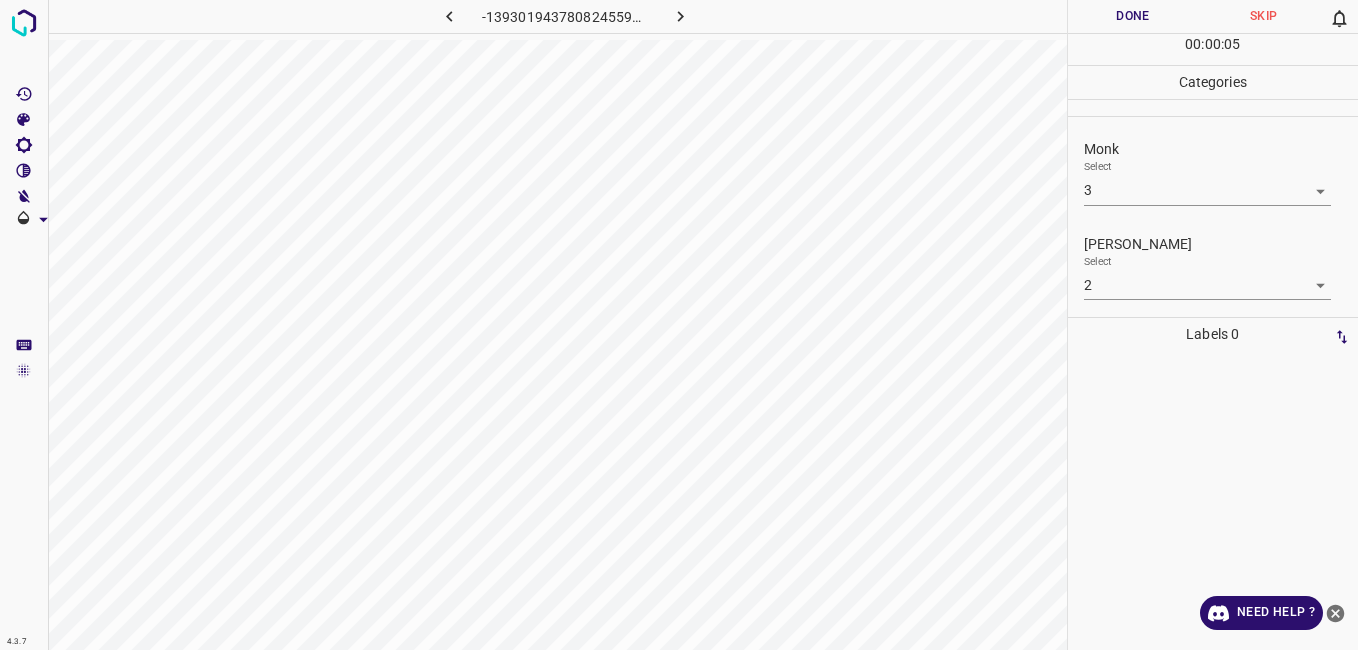 click on "00   : 00   : 05" at bounding box center [1213, 49] 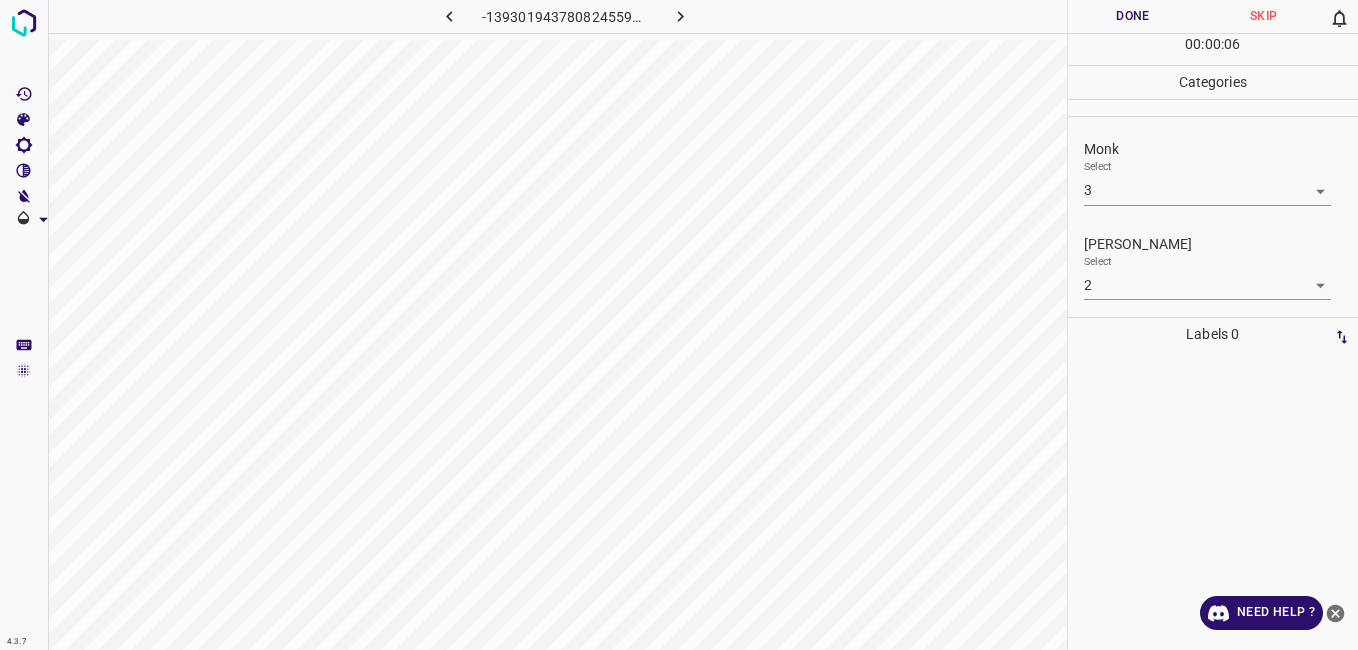 click on "Done" at bounding box center (1133, 16) 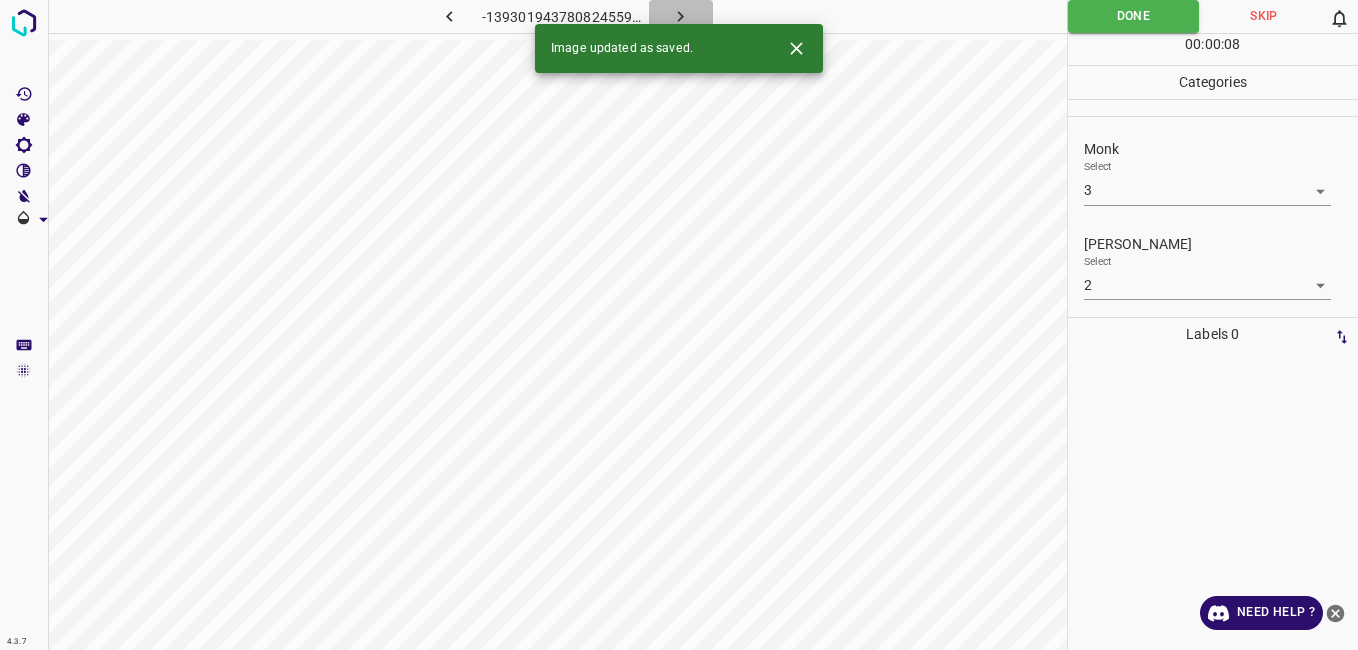 click 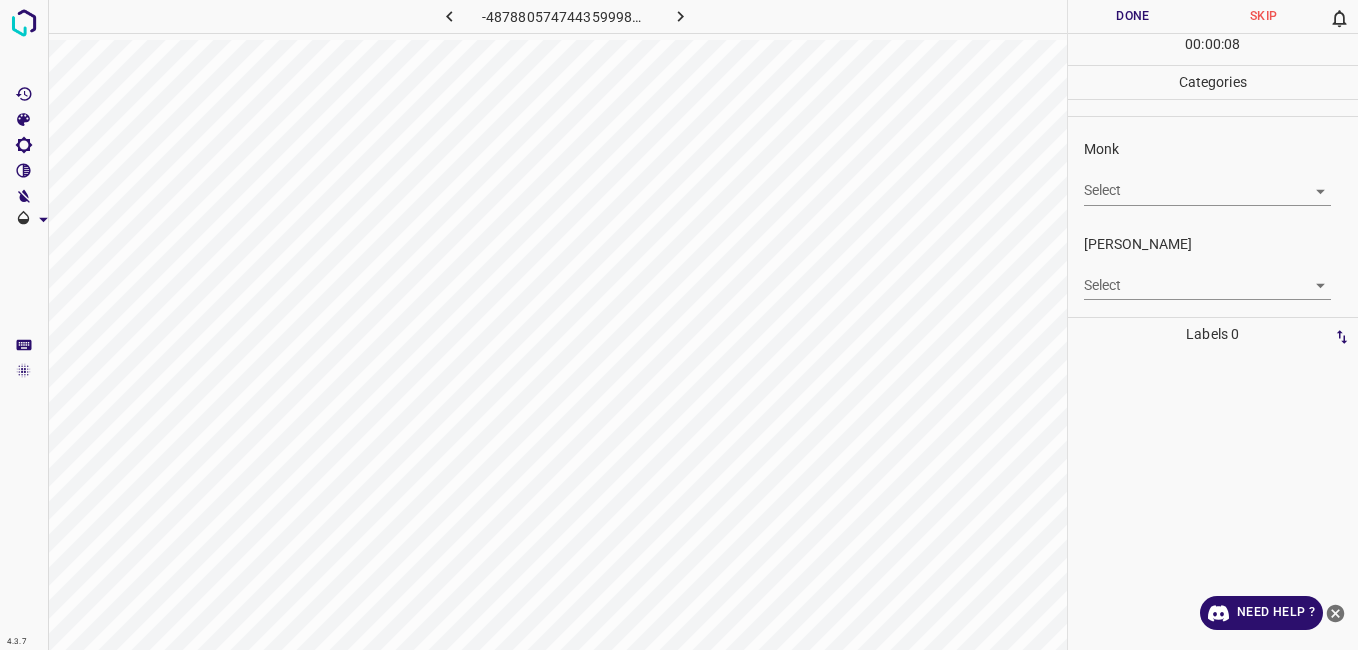 click on "4.3.7 -4878805747443599987.png Done Skip 0 00   : 00   : 08   Categories Monk   Select ​  Fitzpatrick   Select ​ Labels   0 Categories 1 Monk 2  Fitzpatrick Tools Space Change between modes (Draw & Edit) I Auto labeling R Restore zoom M Zoom in N Zoom out Delete Delete selecte label Filters Z Restore filters X Saturation filter C Brightness filter V Contrast filter B Gray scale filter General O Download Need Help ? - Text - Hide - Delete" at bounding box center [679, 325] 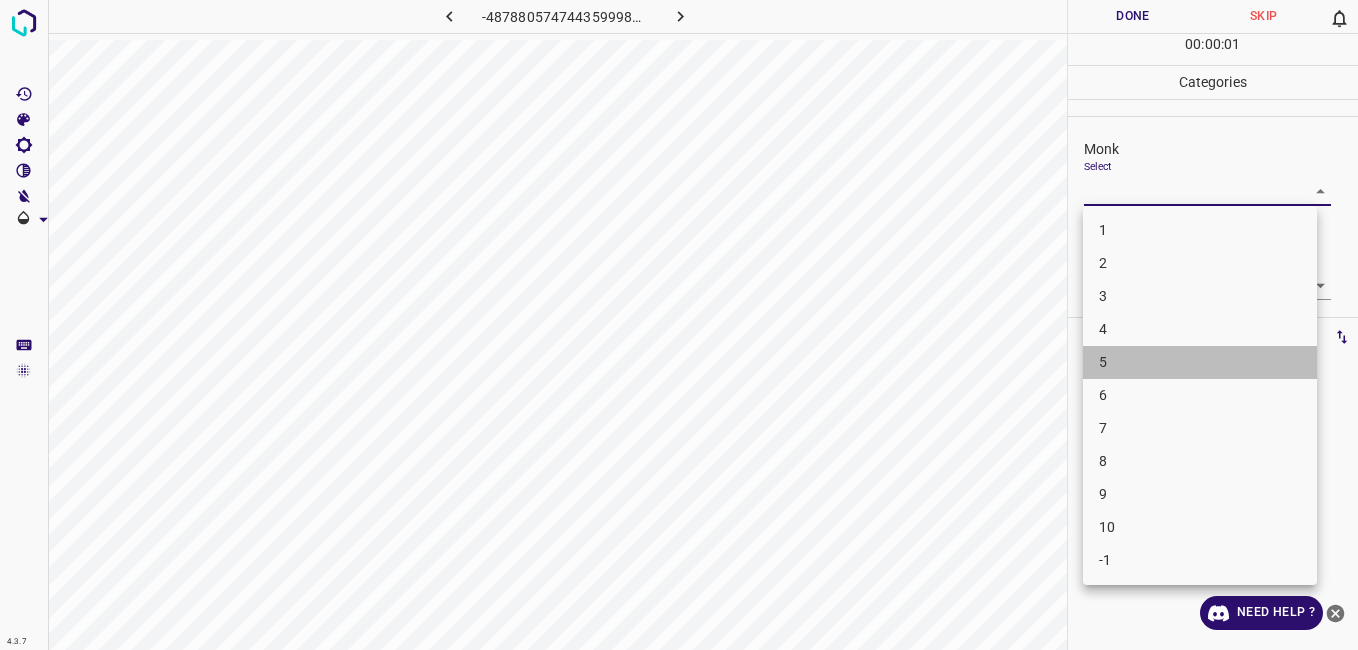 click on "5" at bounding box center (1200, 362) 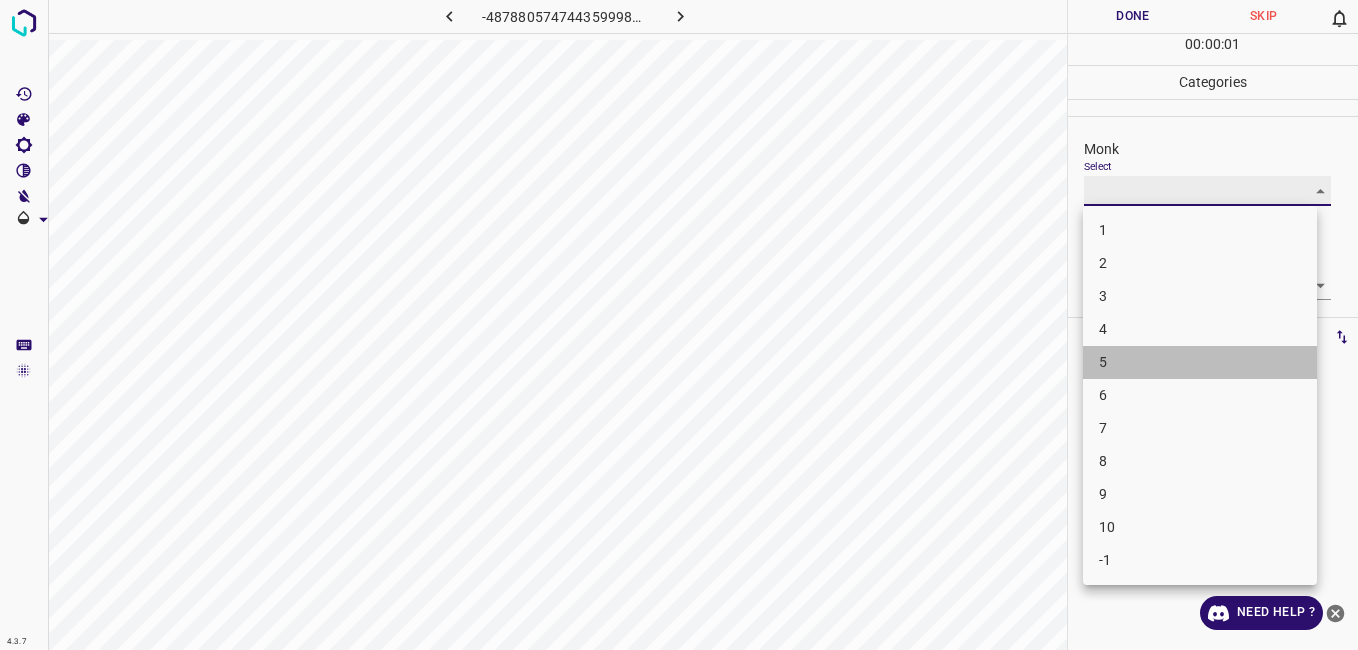 type on "5" 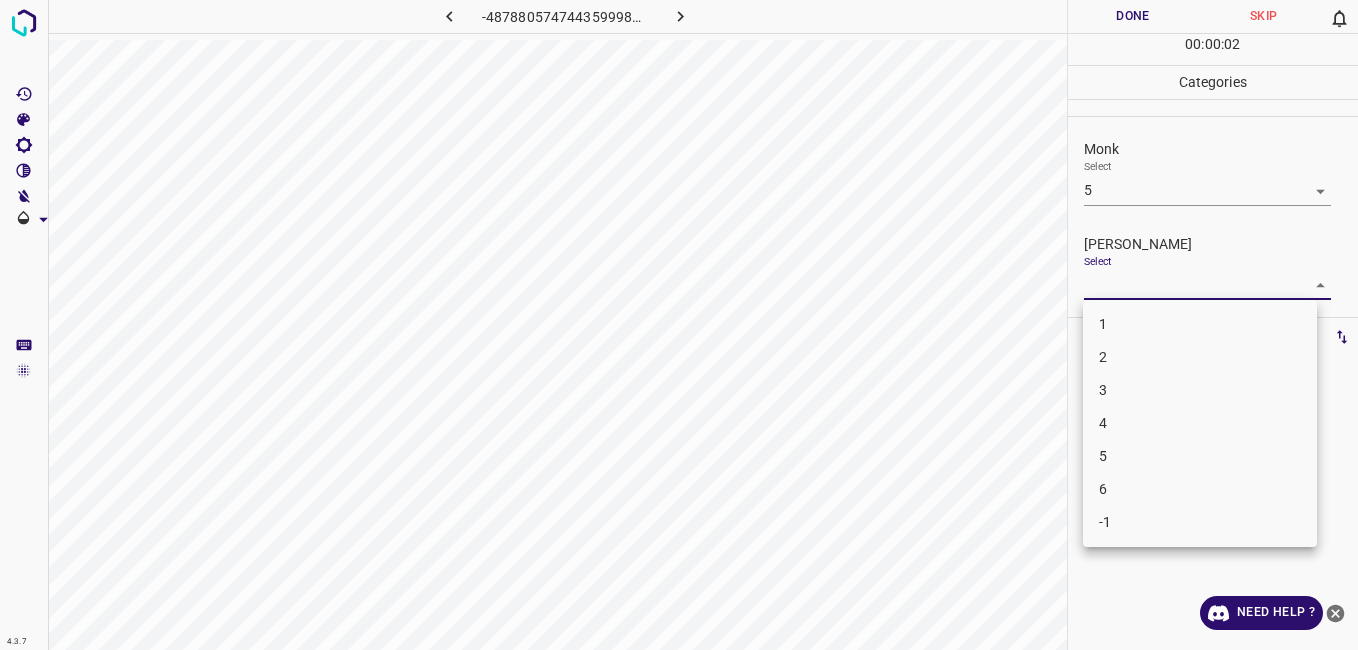 click on "4.3.7 -4878805747443599987.png Done Skip 0 00   : 00   : 02   Categories Monk   Select 5 5  Fitzpatrick   Select ​ Labels   0 Categories 1 Monk 2  Fitzpatrick Tools Space Change between modes (Draw & Edit) I Auto labeling R Restore zoom M Zoom in N Zoom out Delete Delete selecte label Filters Z Restore filters X Saturation filter C Brightness filter V Contrast filter B Gray scale filter General O Download Need Help ? - Text - Hide - Delete 1 2 3 4 5 6 -1" at bounding box center [679, 325] 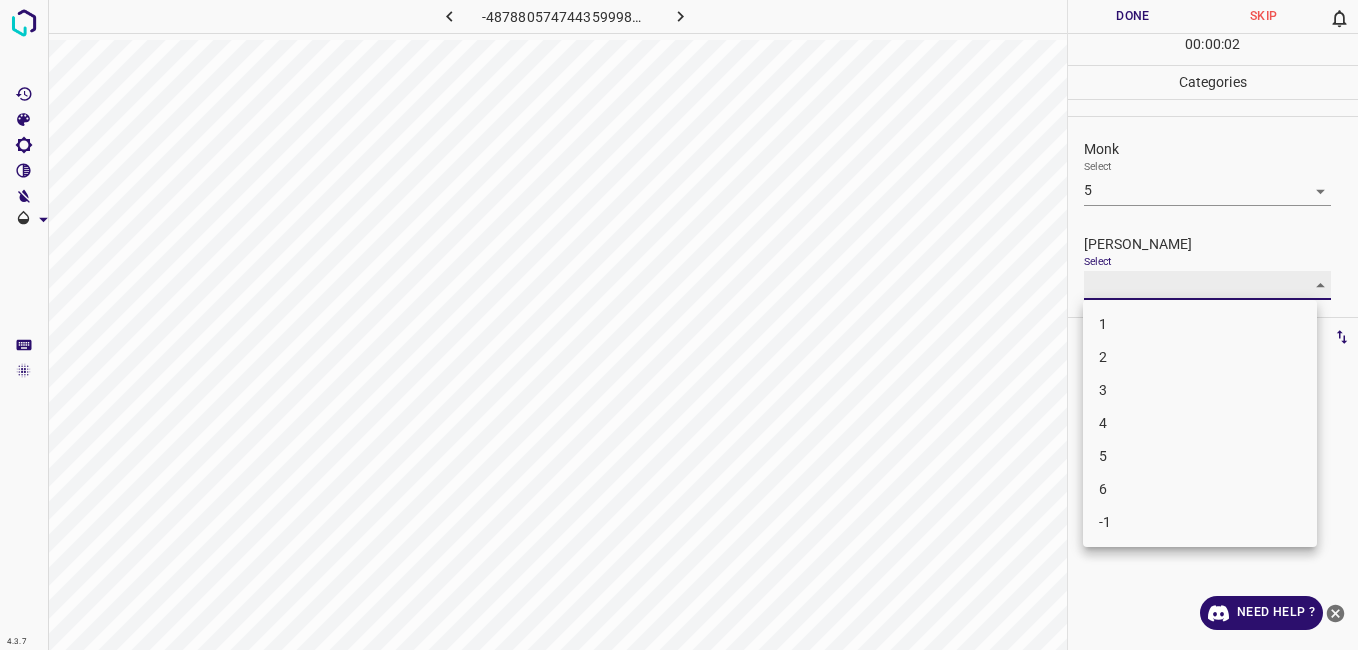 type on "4" 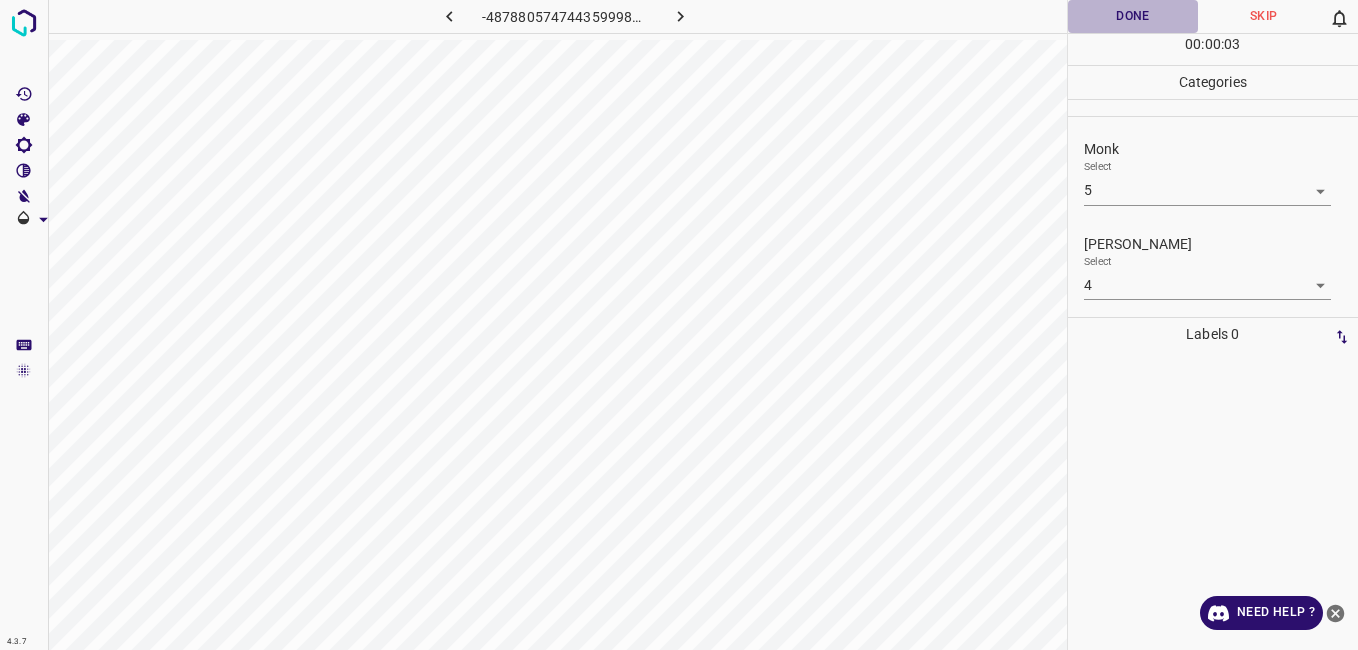 click on "Done" at bounding box center [1133, 16] 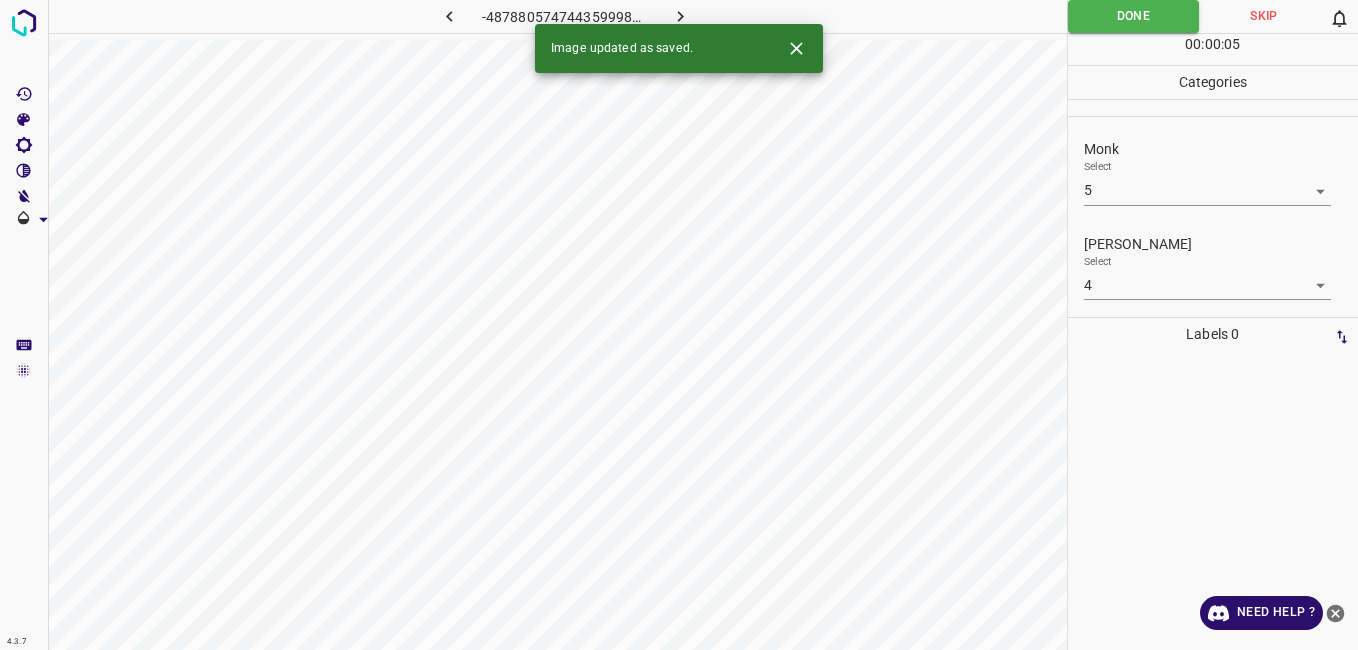 click 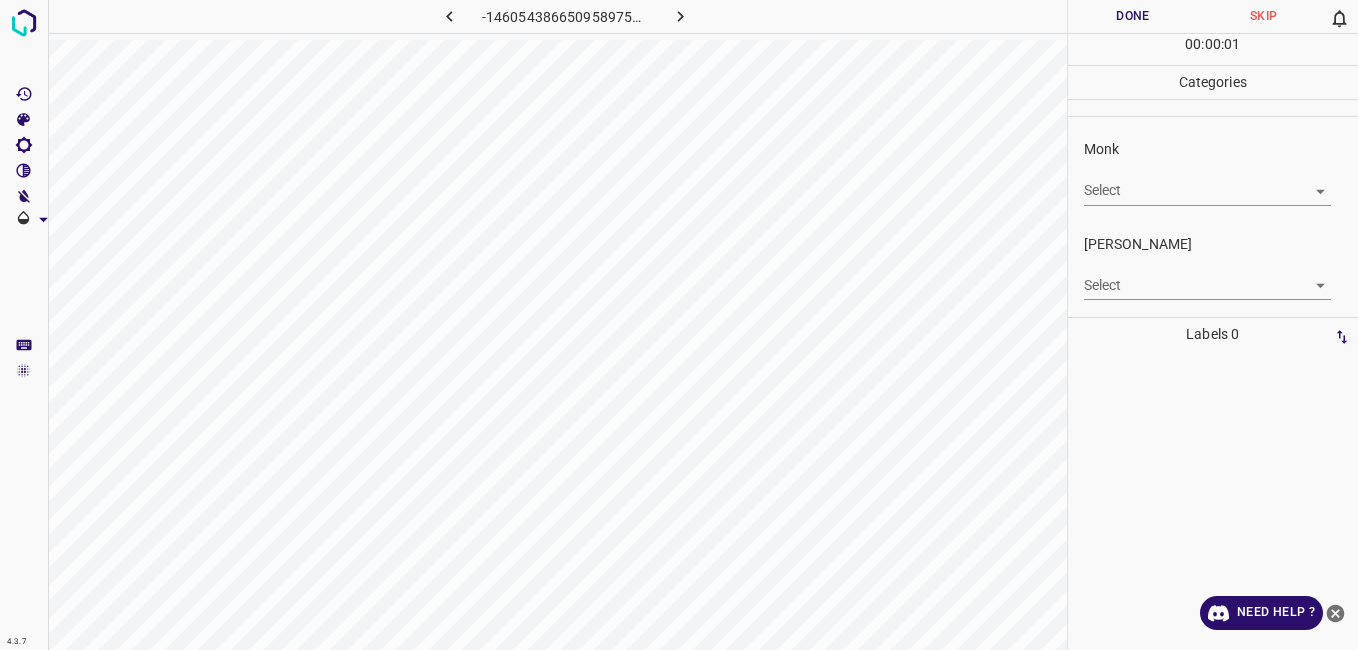 click on "4.3.7 -1460543866509589751.png Done Skip 0 00   : 00   : 01   Categories Monk   Select ​  Fitzpatrick   Select ​ Labels   0 Categories 1 Monk 2  Fitzpatrick Tools Space Change between modes (Draw & Edit) I Auto labeling R Restore zoom M Zoom in N Zoom out Delete Delete selecte label Filters Z Restore filters X Saturation filter C Brightness filter V Contrast filter B Gray scale filter General O Download Need Help ? - Text - Hide - Delete" at bounding box center (679, 325) 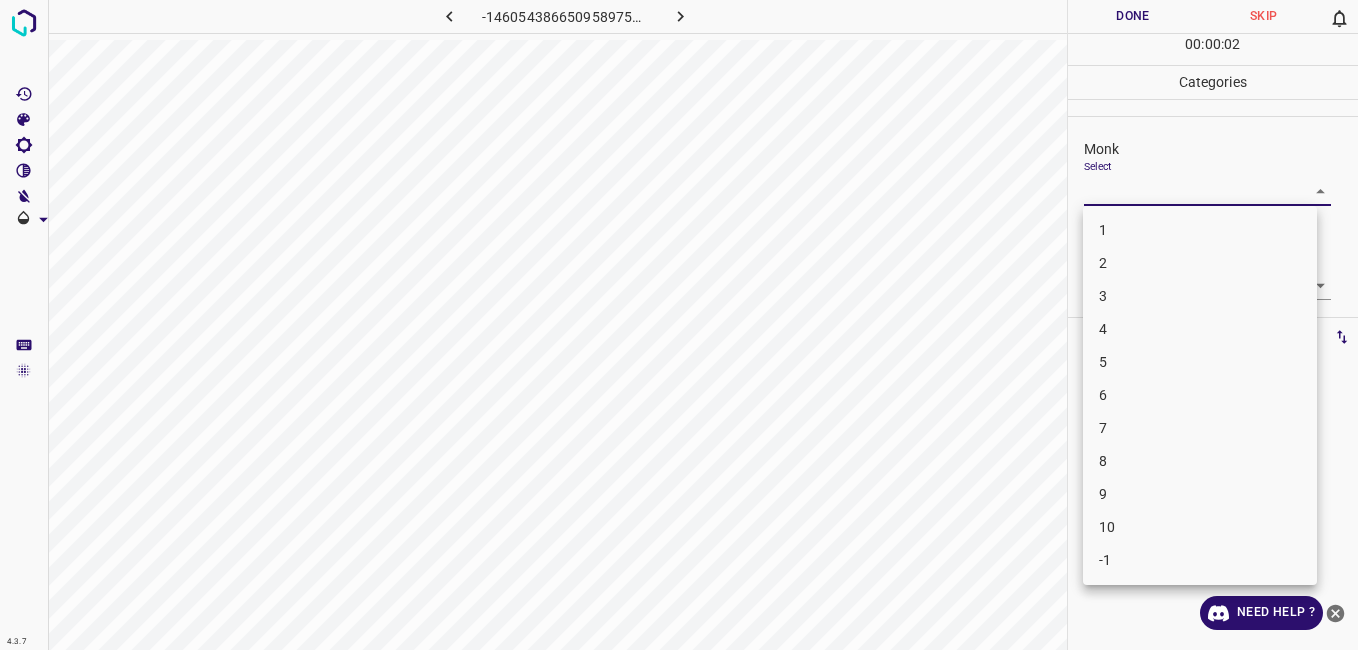 click on "4" at bounding box center [1200, 329] 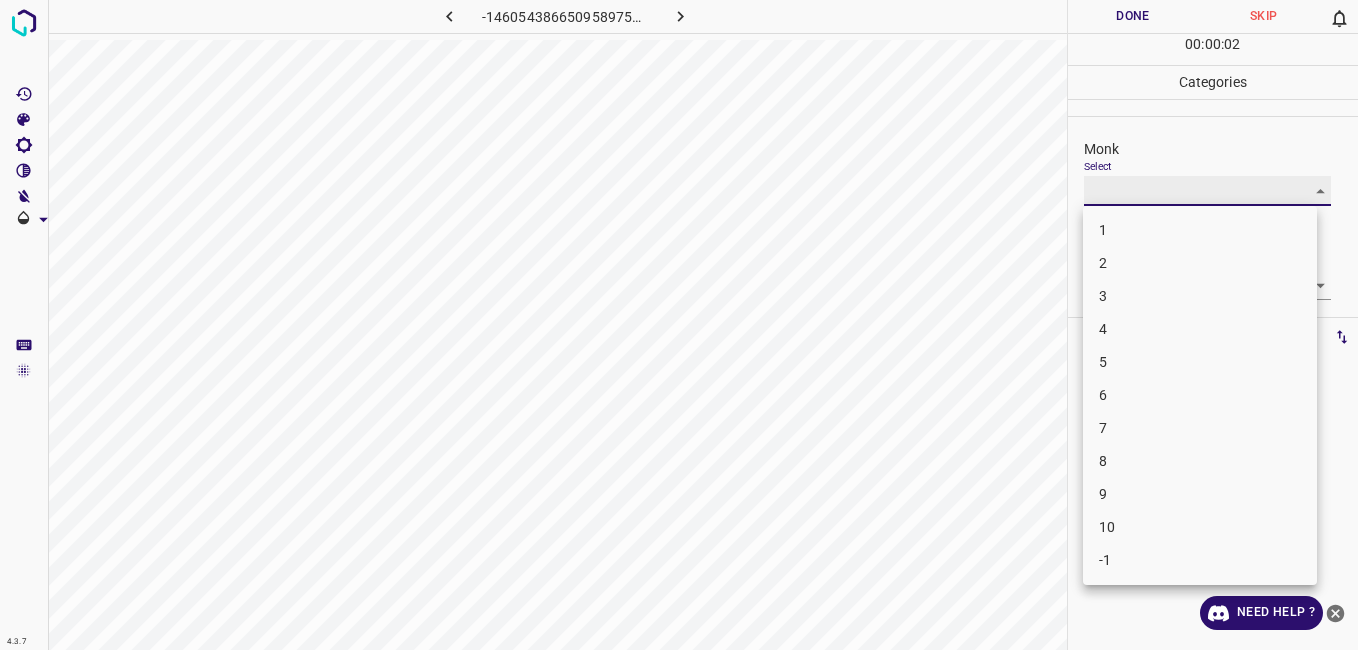 type on "4" 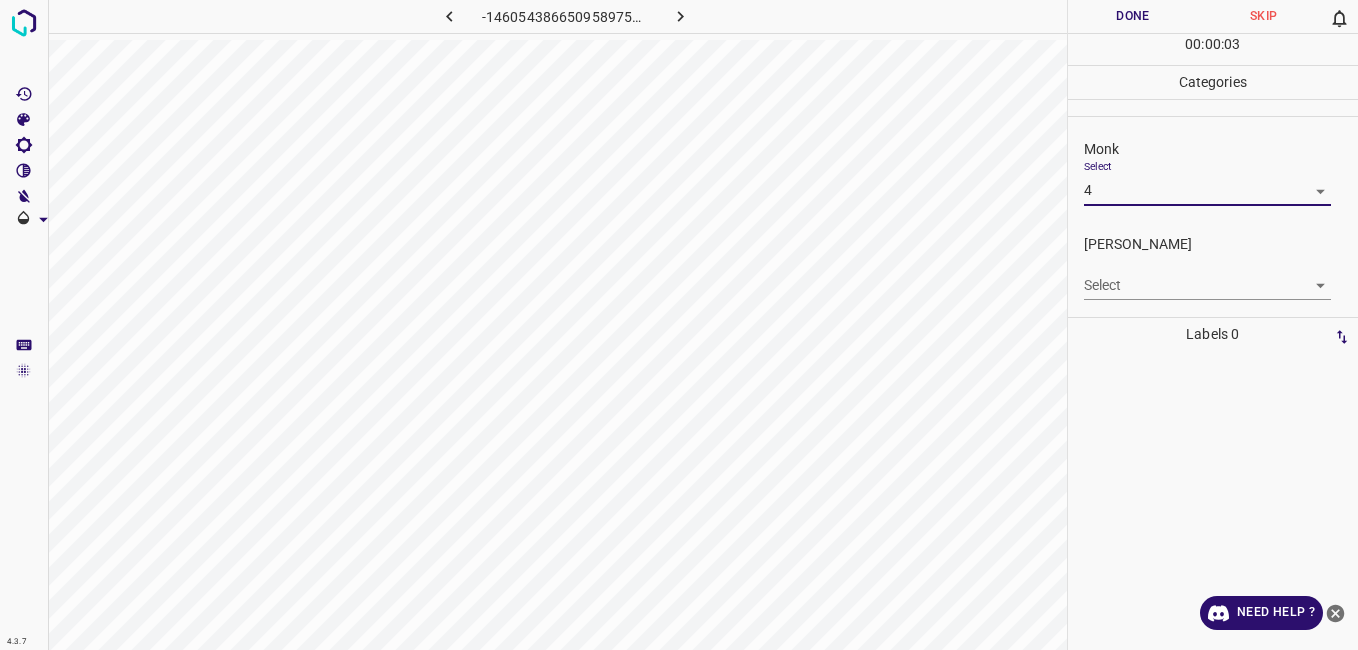 click on "4.3.7 -1460543866509589751.png Done Skip 0 00   : 00   : 03   Categories Monk   Select 4 4  Fitzpatrick   Select ​ Labels   0 Categories 1 Monk 2  Fitzpatrick Tools Space Change between modes (Draw & Edit) I Auto labeling R Restore zoom M Zoom in N Zoom out Delete Delete selecte label Filters Z Restore filters X Saturation filter C Brightness filter V Contrast filter B Gray scale filter General O Download Need Help ? - Text - Hide - Delete" at bounding box center [679, 325] 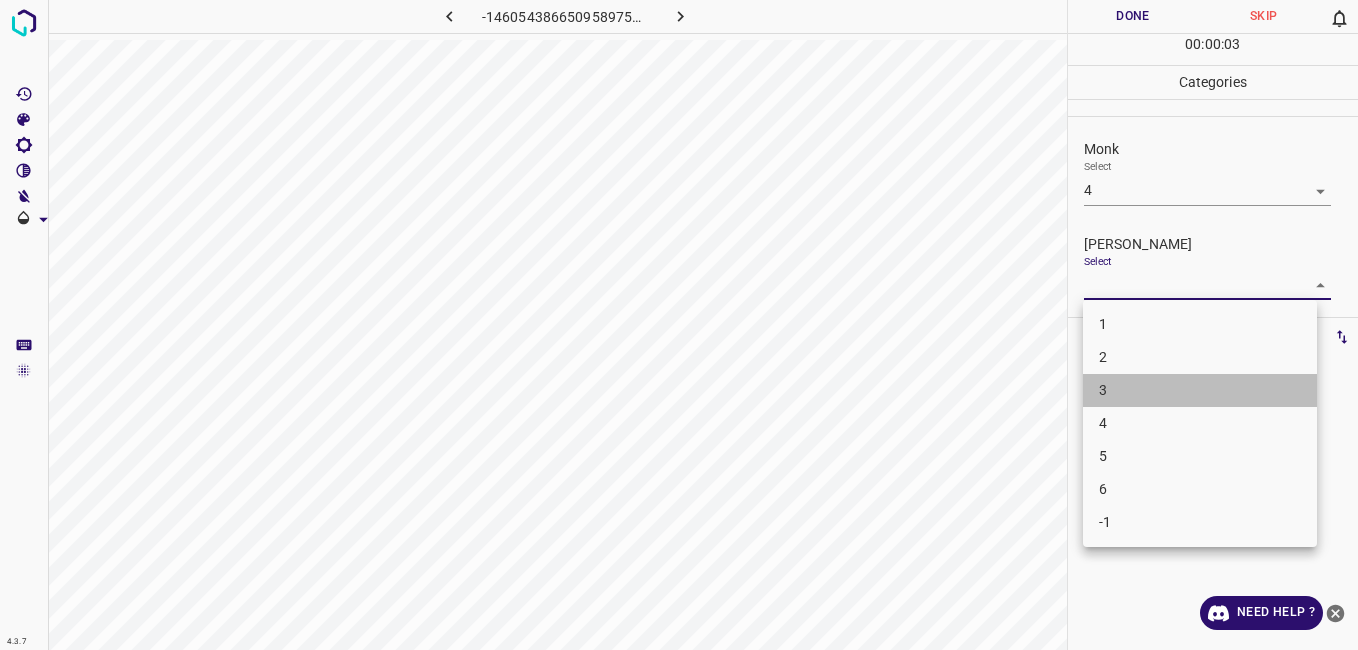 click on "3" at bounding box center [1200, 390] 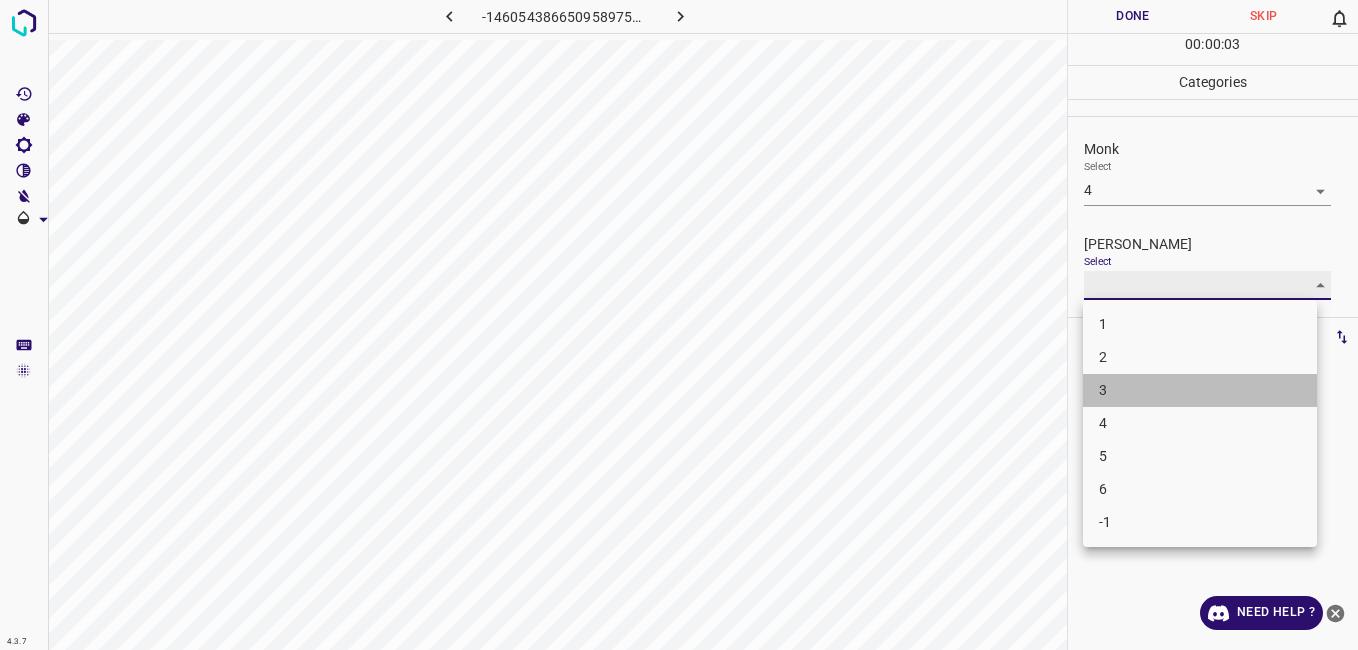 type on "3" 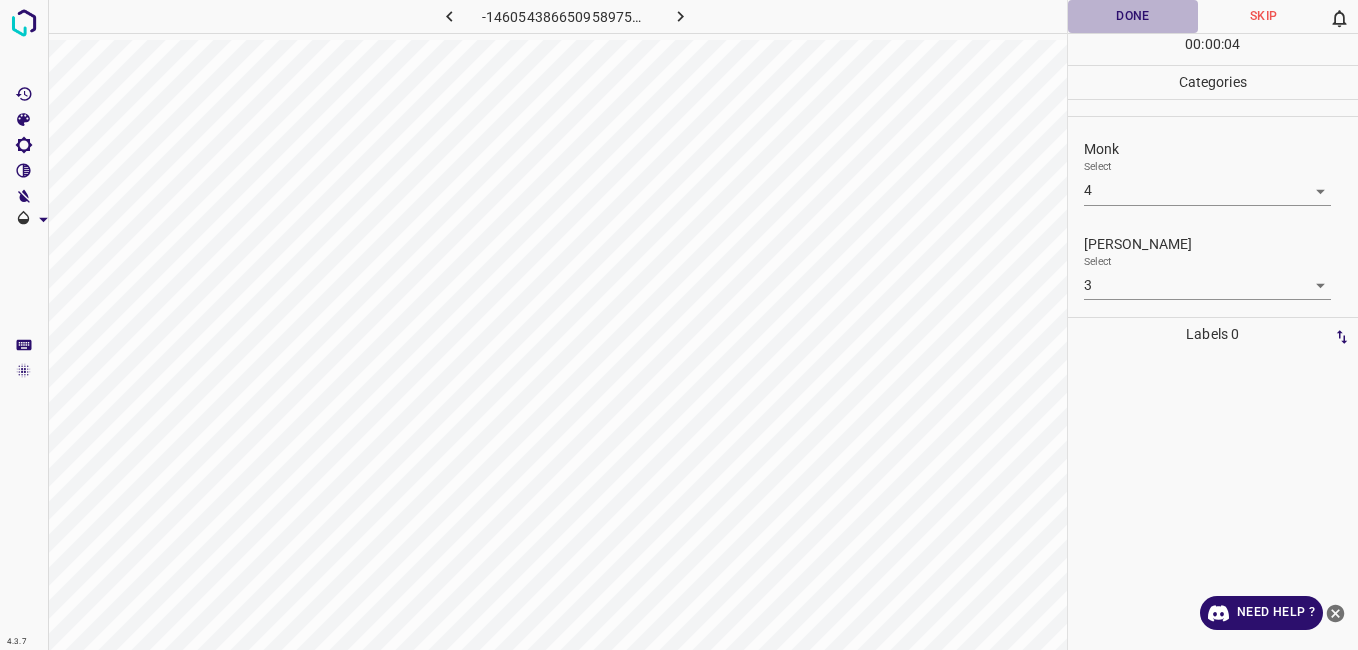 click on "Done" at bounding box center [1133, 16] 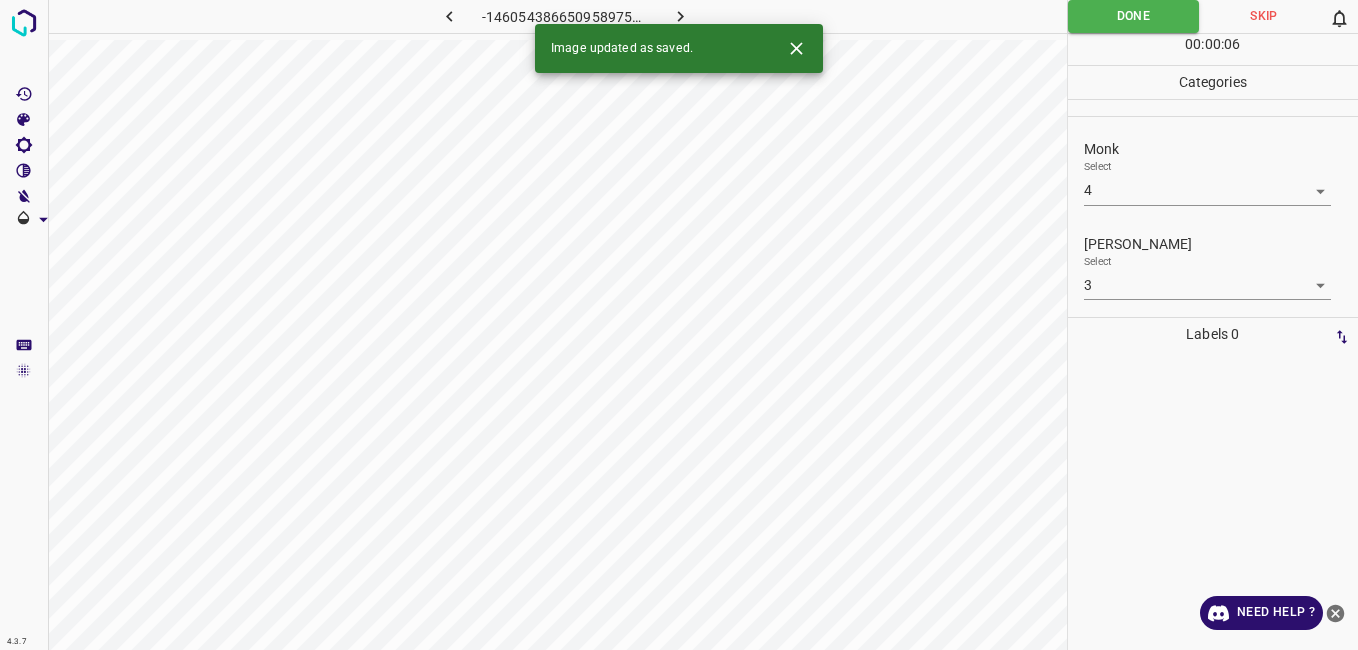 click 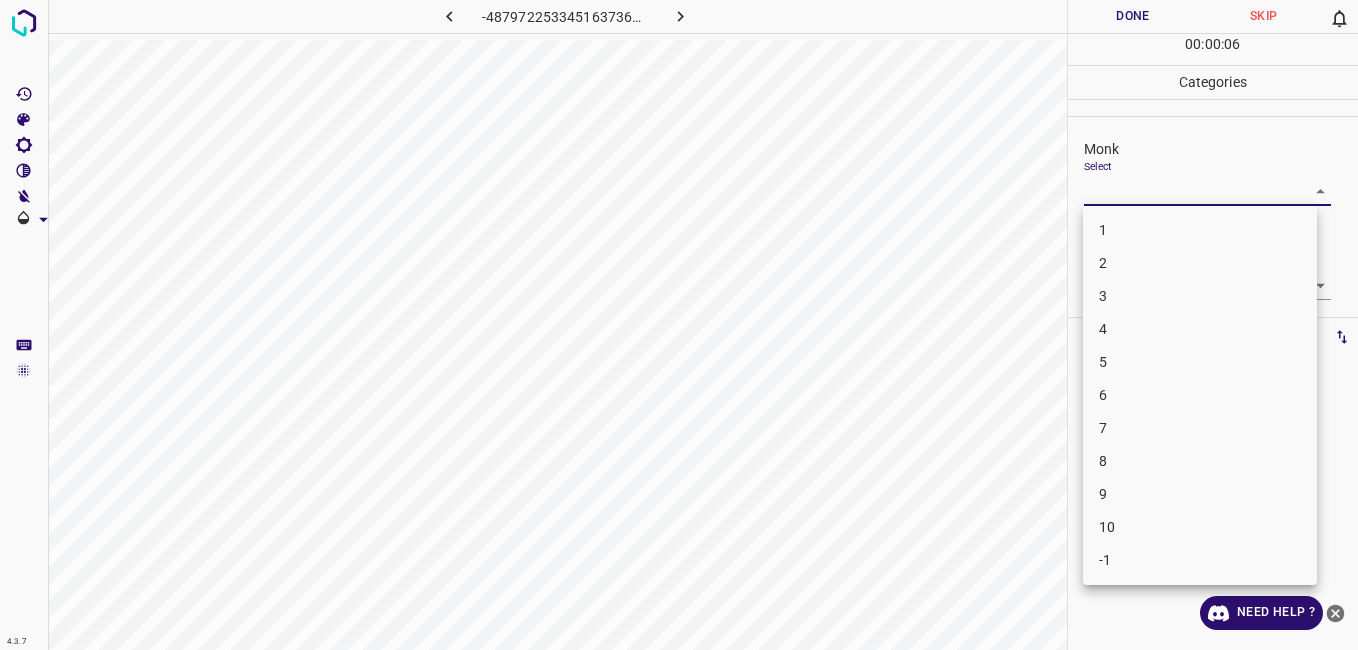click on "4.3.7 -4879722533451637363.png Done Skip 0 00   : 00   : 06   Categories Monk   Select ​  Fitzpatrick   Select ​ Labels   0 Categories 1 Monk 2  Fitzpatrick Tools Space Change between modes (Draw & Edit) I Auto labeling R Restore zoom M Zoom in N Zoom out Delete Delete selecte label Filters Z Restore filters X Saturation filter C Brightness filter V Contrast filter B Gray scale filter General O Download Need Help ? - Text - Hide - Delete 1 2 3 4 5 6 7 8 9 10 -1" at bounding box center [679, 325] 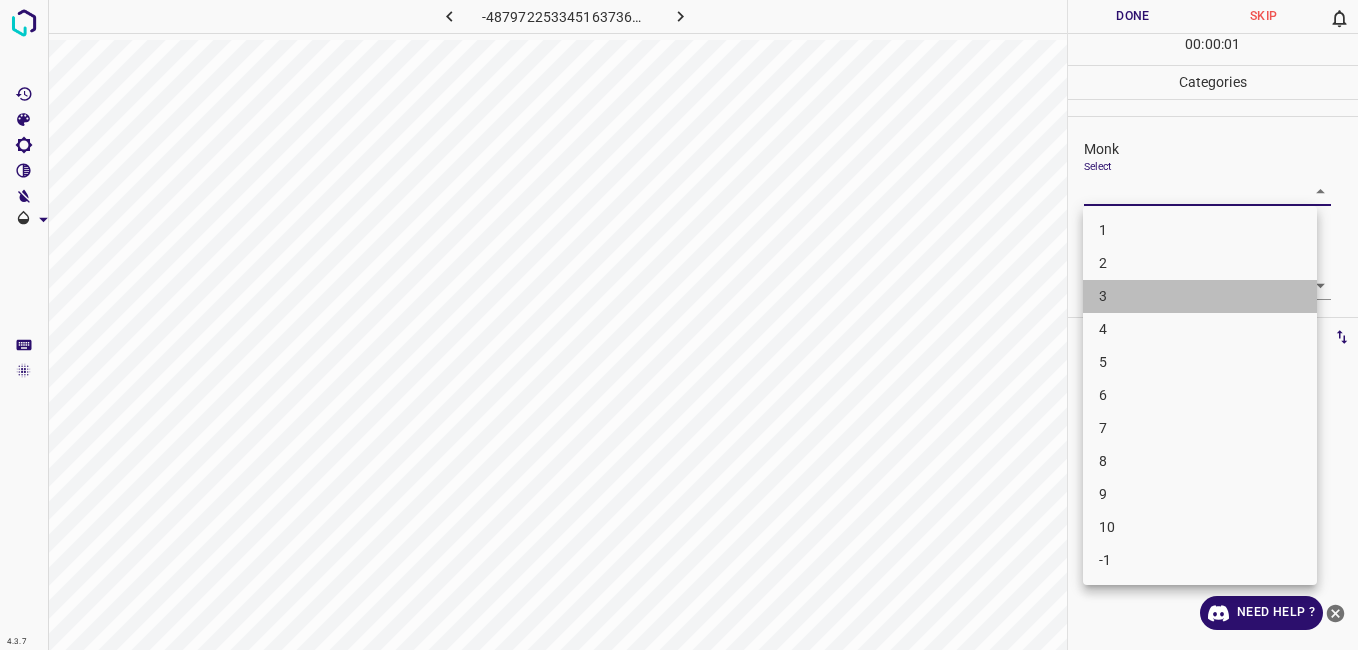 click on "3" at bounding box center [1200, 296] 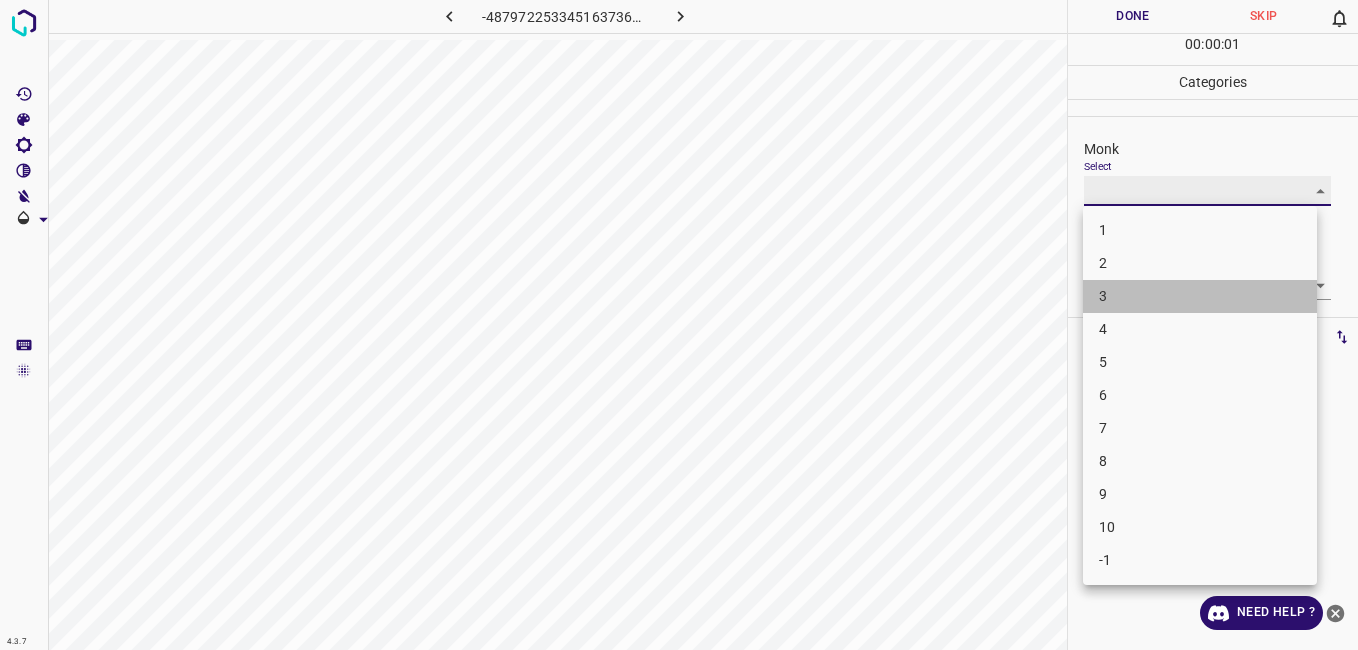 type on "3" 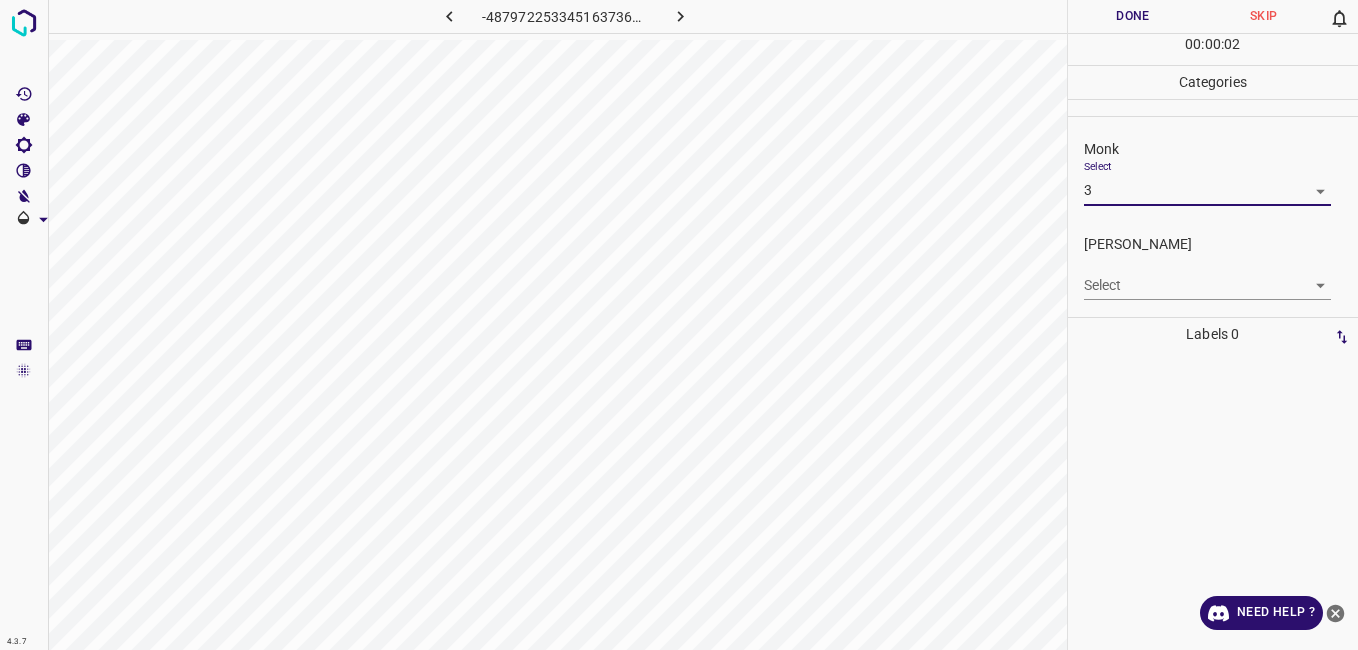 click on "4.3.7 -4879722533451637363.png Done Skip 0 00   : 00   : 02   Categories Monk   Select 3 3  Fitzpatrick   Select ​ Labels   0 Categories 1 Monk 2  Fitzpatrick Tools Space Change between modes (Draw & Edit) I Auto labeling R Restore zoom M Zoom in N Zoom out Delete Delete selecte label Filters Z Restore filters X Saturation filter C Brightness filter V Contrast filter B Gray scale filter General O Download Need Help ? - Text - Hide - Delete" at bounding box center (679, 325) 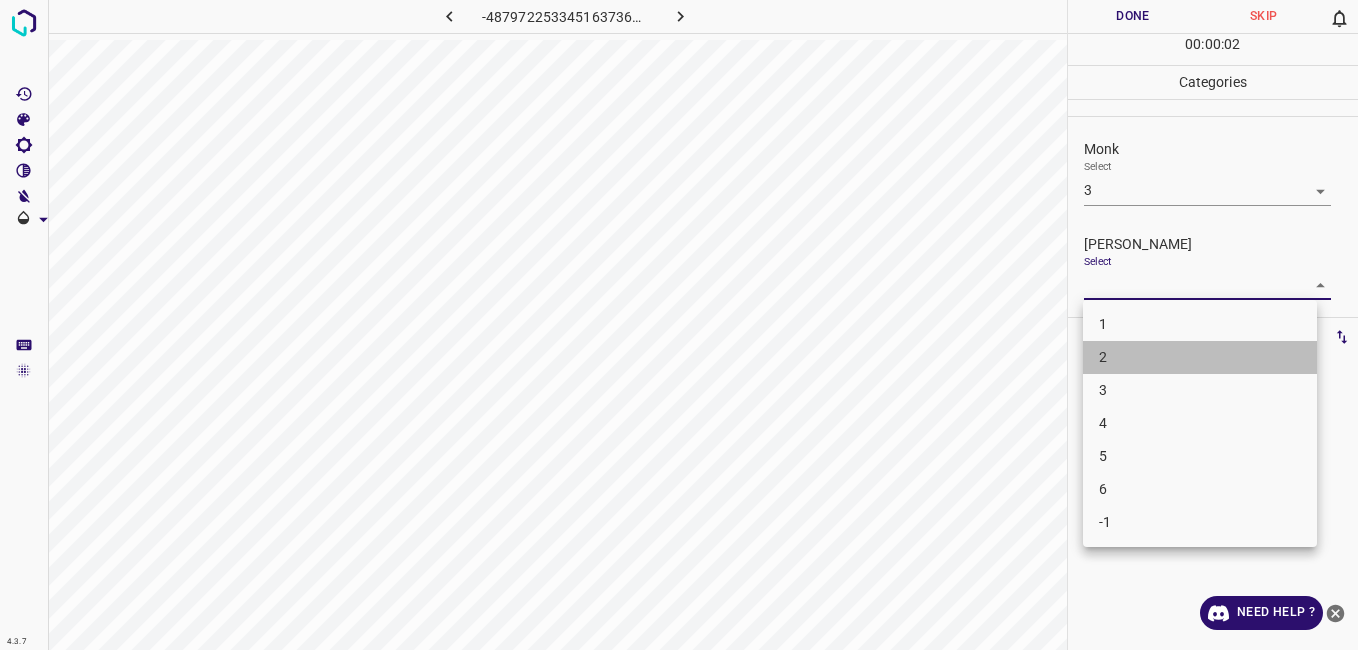 click on "2" at bounding box center [1200, 357] 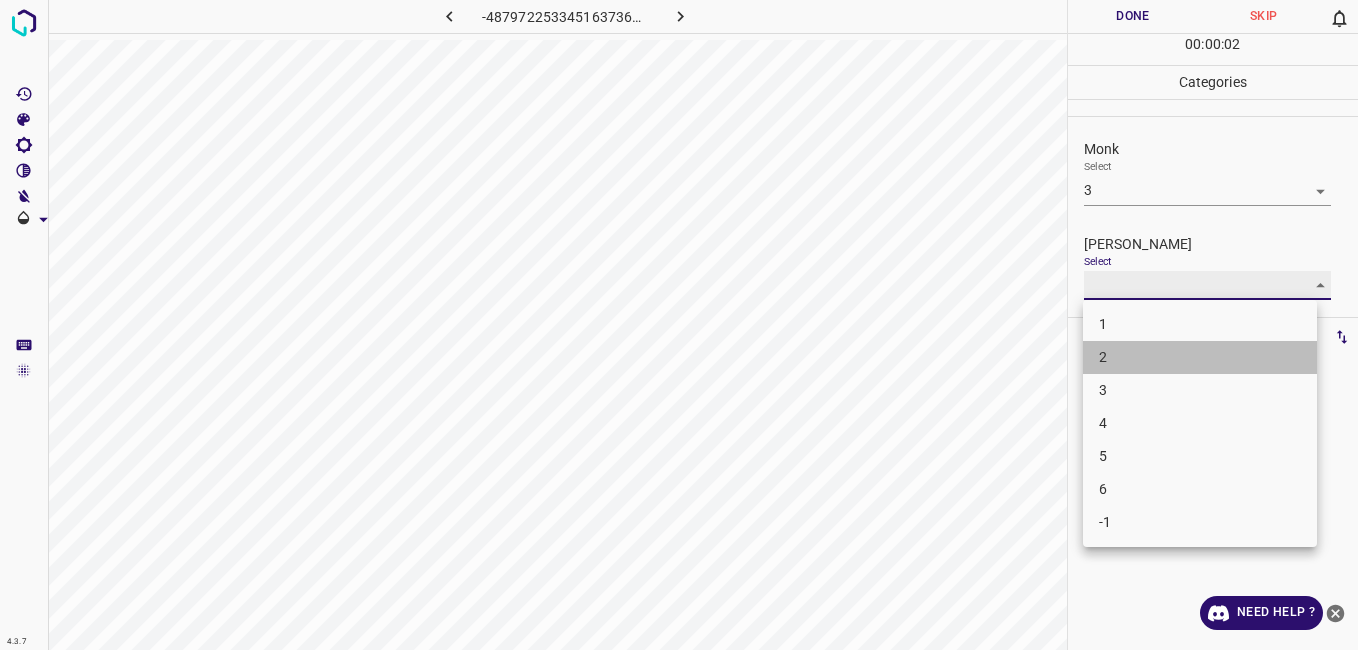 type on "2" 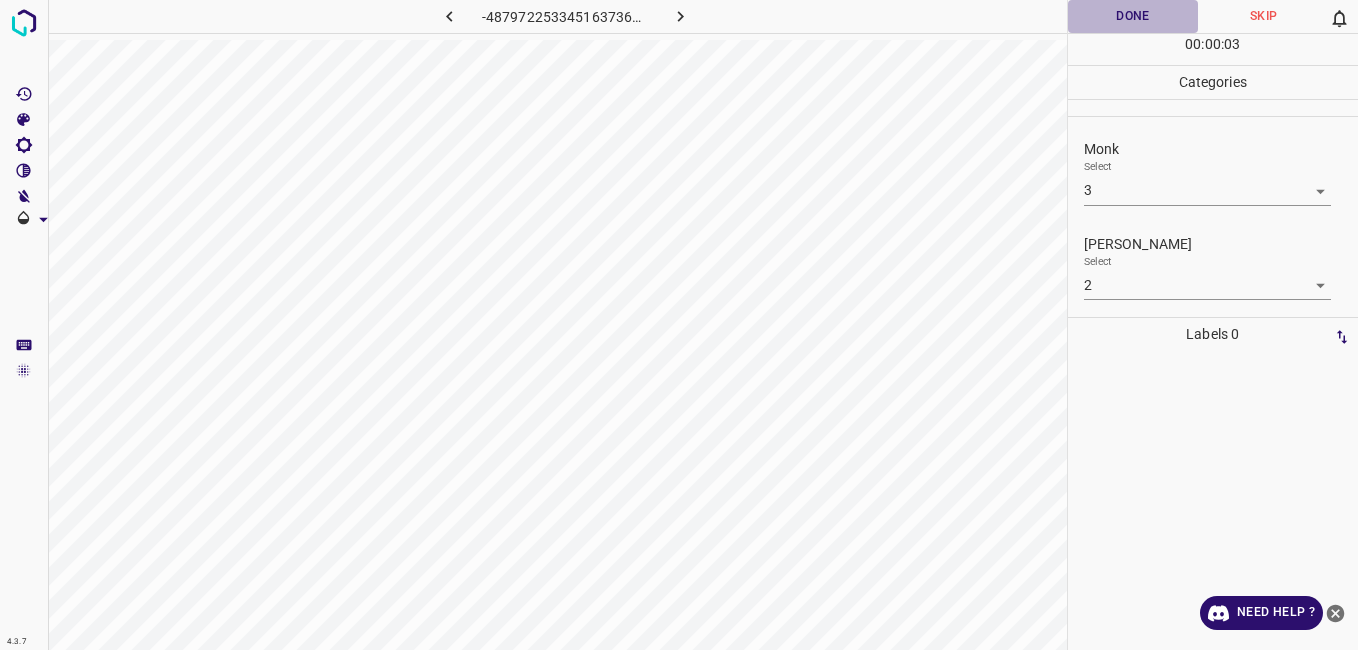 click on "Done" at bounding box center [1133, 16] 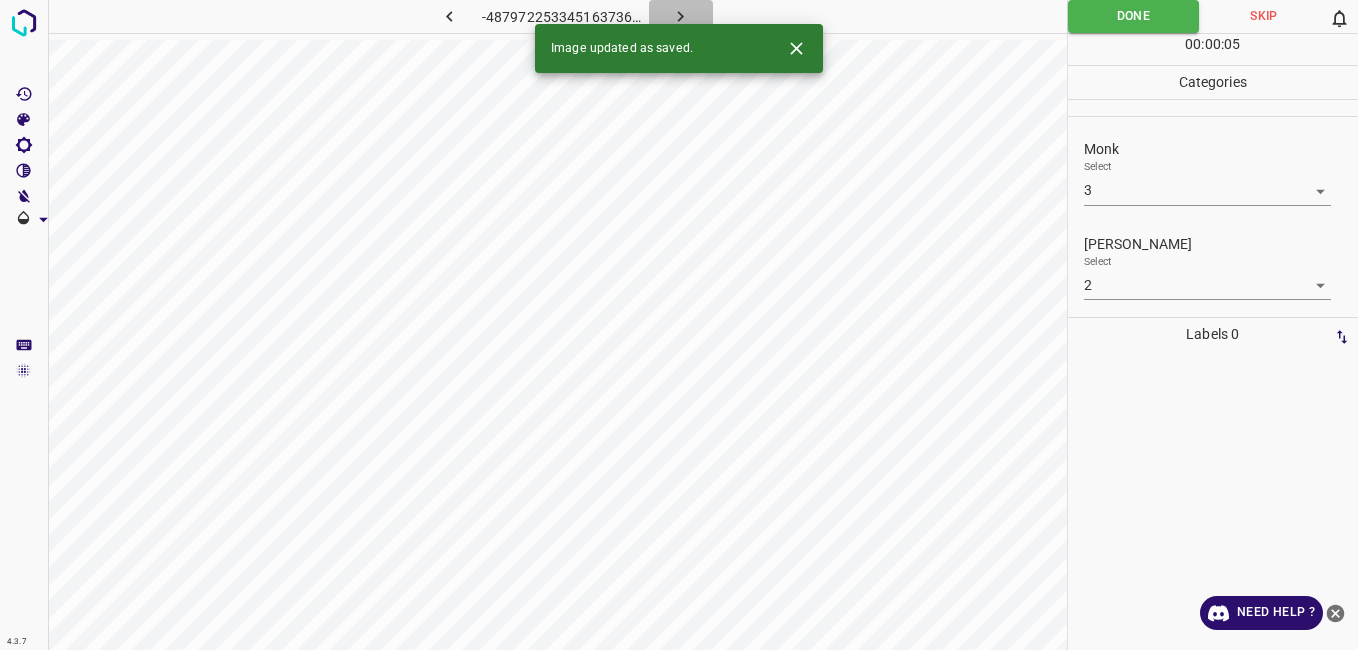 click 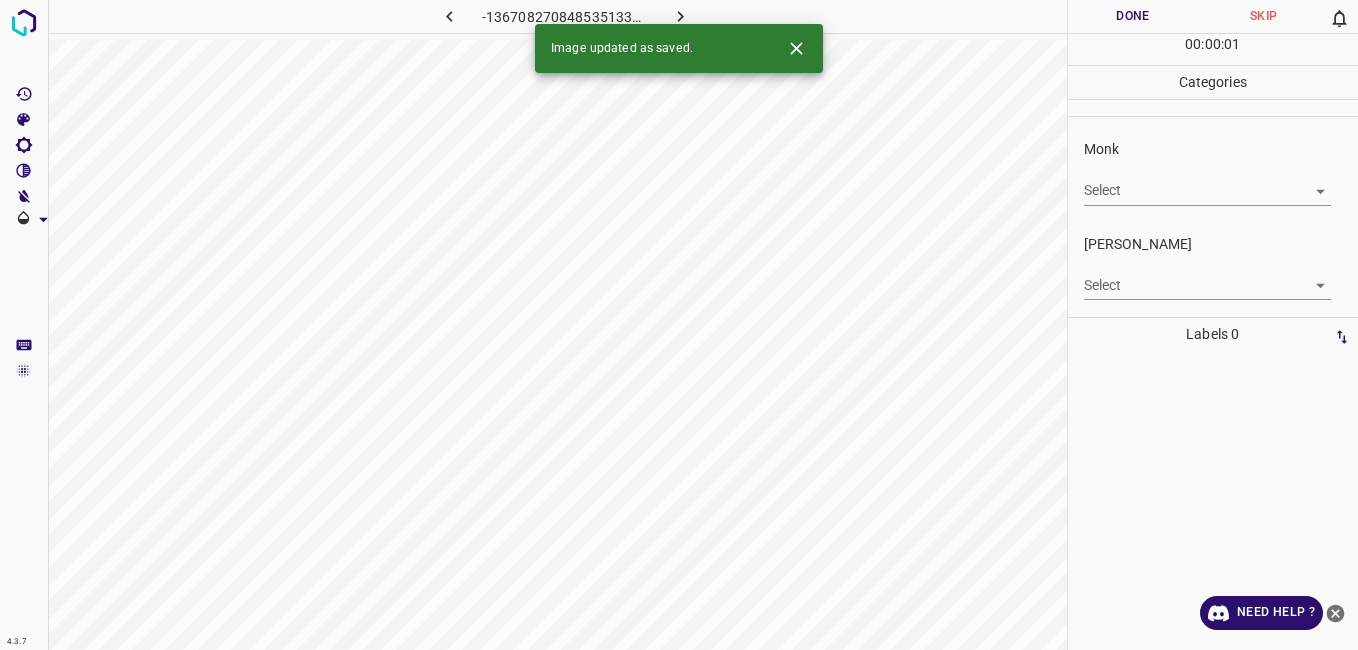 click on "4.3.7 -1367082708485351334.png Done Skip 0 00   : 00   : 01   Categories Monk   Select ​  Fitzpatrick   Select ​ Labels   0 Categories 1 Monk 2  Fitzpatrick Tools Space Change between modes (Draw & Edit) I Auto labeling R Restore zoom M Zoom in N Zoom out Delete Delete selecte label Filters Z Restore filters X Saturation filter C Brightness filter V Contrast filter B Gray scale filter General O Download Image updated as saved. Need Help ? - Text - Hide - Delete" at bounding box center [679, 325] 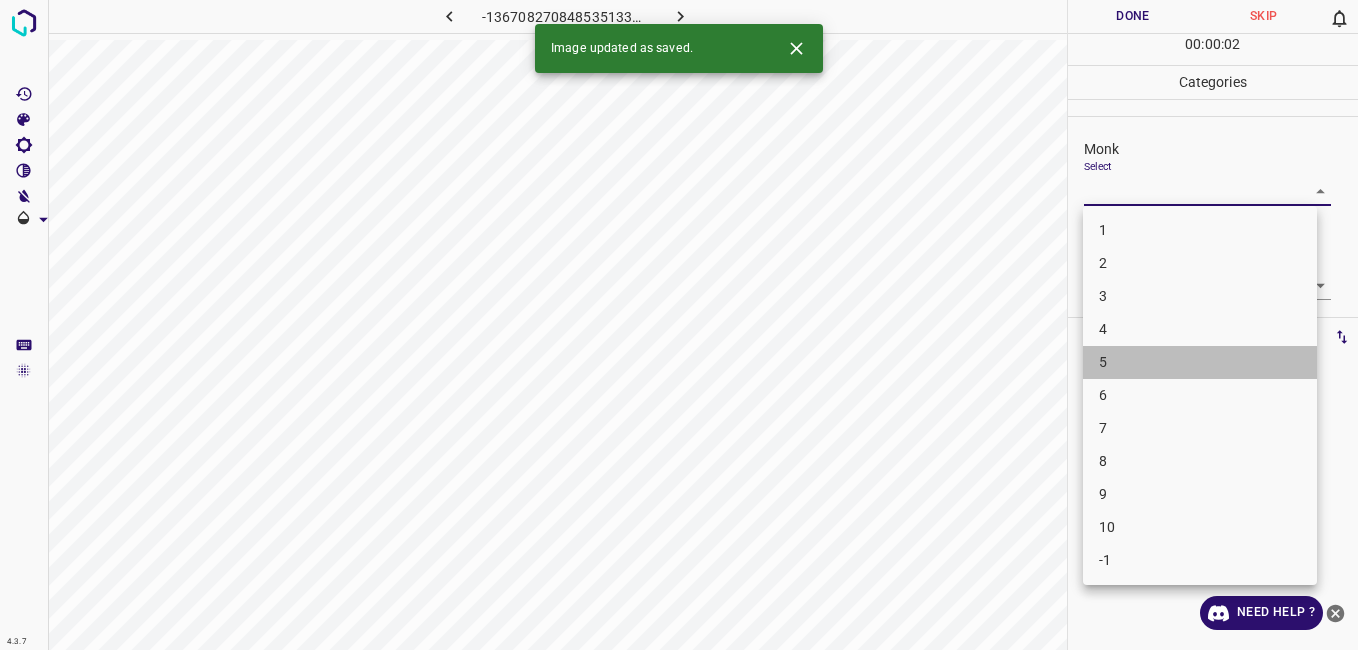 click on "5" at bounding box center [1200, 362] 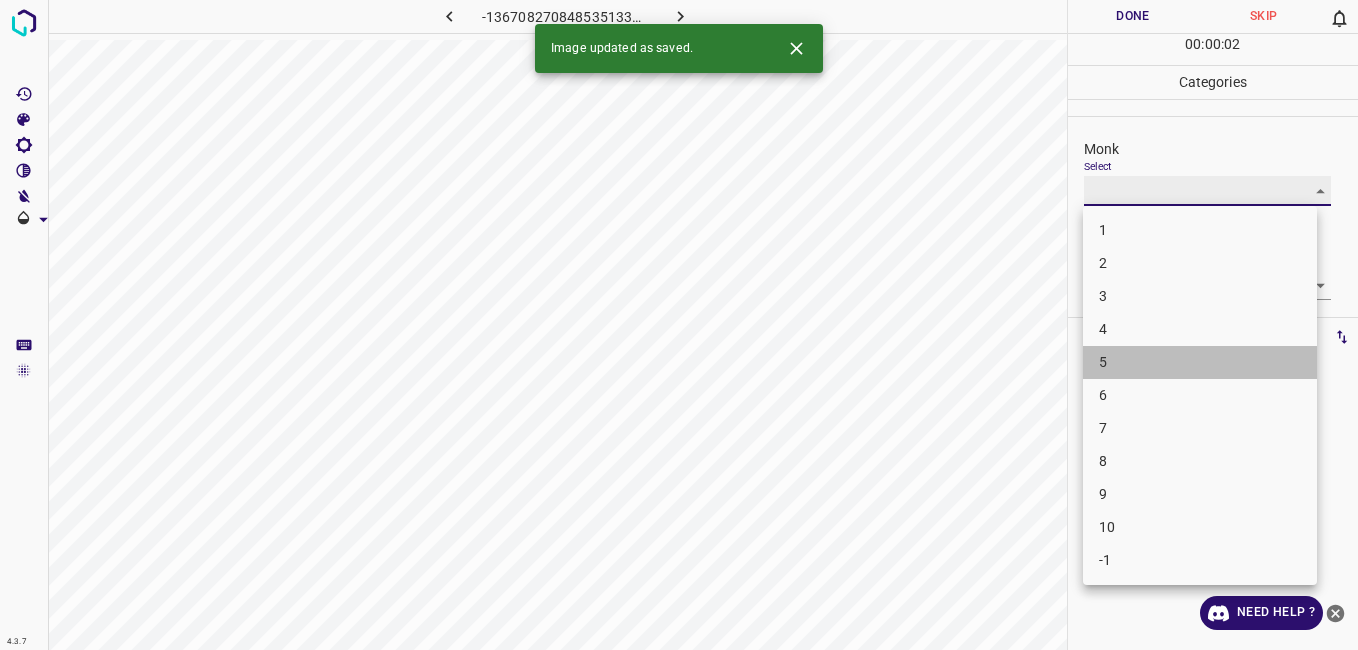 type on "5" 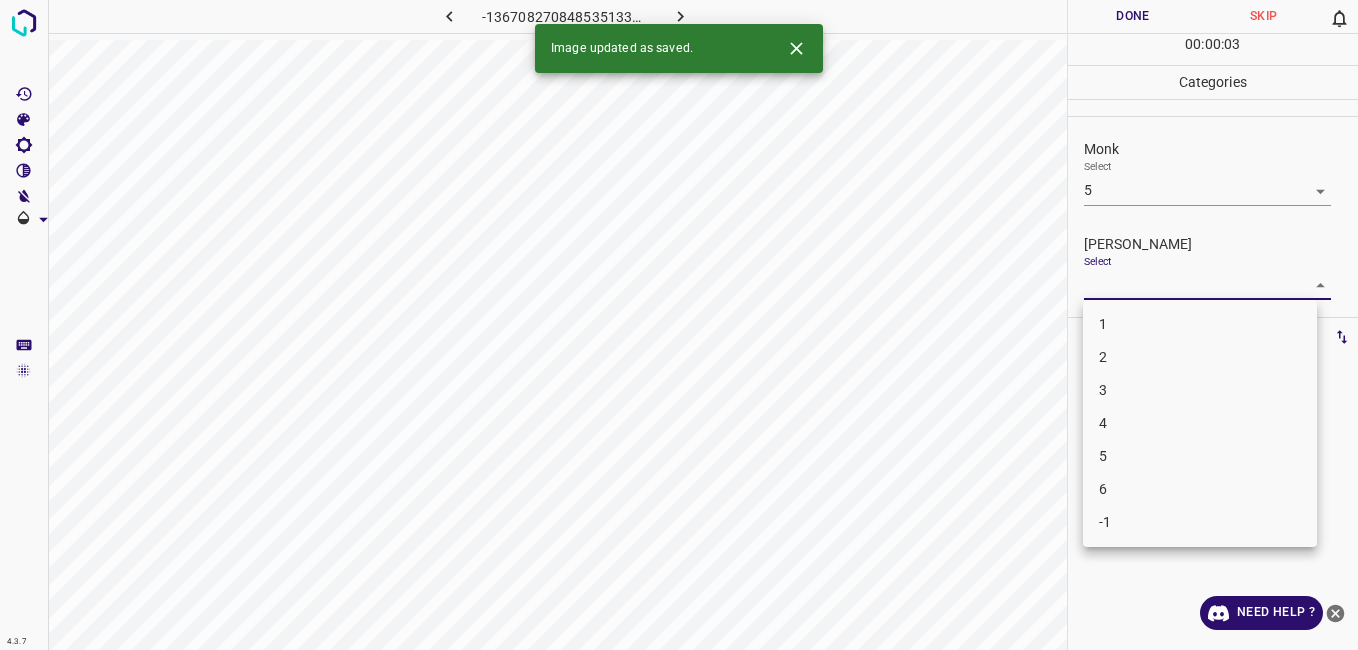 click on "4.3.7 -1367082708485351334.png Done Skip 0 00   : 00   : 03   Categories Monk   Select 5 5  Fitzpatrick   Select ​ Labels   0 Categories 1 Monk 2  Fitzpatrick Tools Space Change between modes (Draw & Edit) I Auto labeling R Restore zoom M Zoom in N Zoom out Delete Delete selecte label Filters Z Restore filters X Saturation filter C Brightness filter V Contrast filter B Gray scale filter General O Download Image updated as saved. Need Help ? - Text - Hide - Delete 1 2 3 4 5 6 -1" at bounding box center (679, 325) 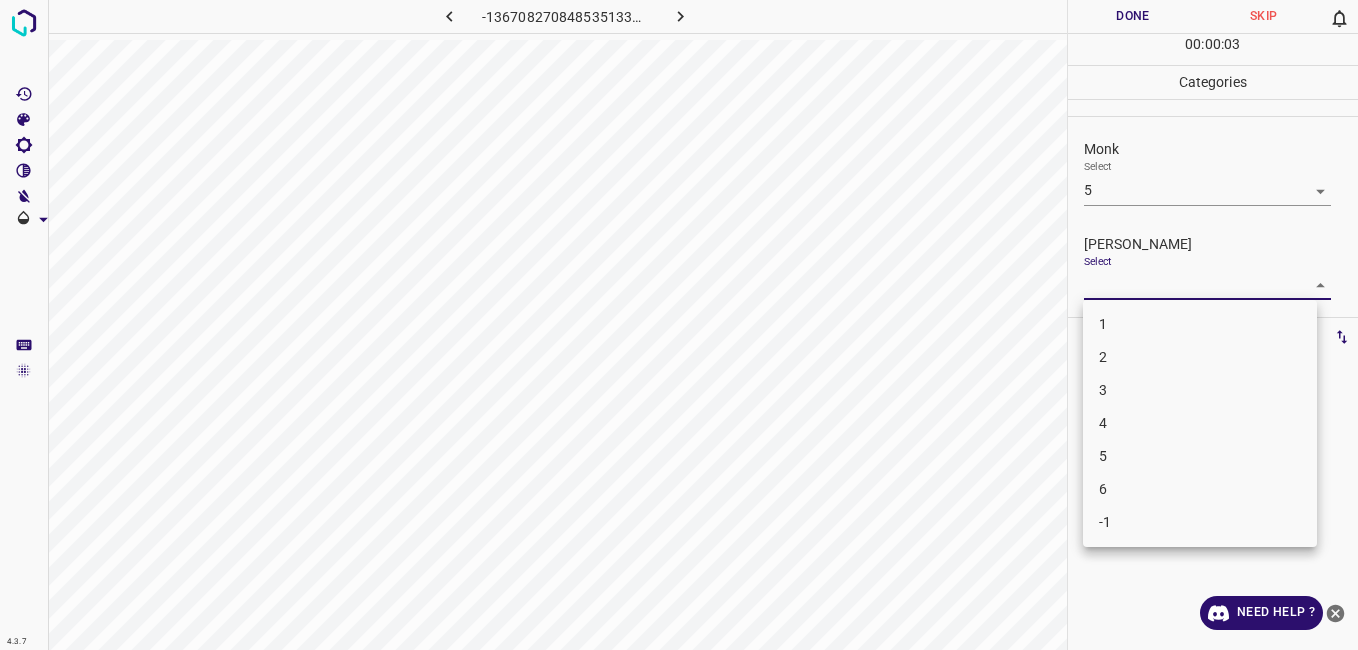 click on "4" at bounding box center (1200, 423) 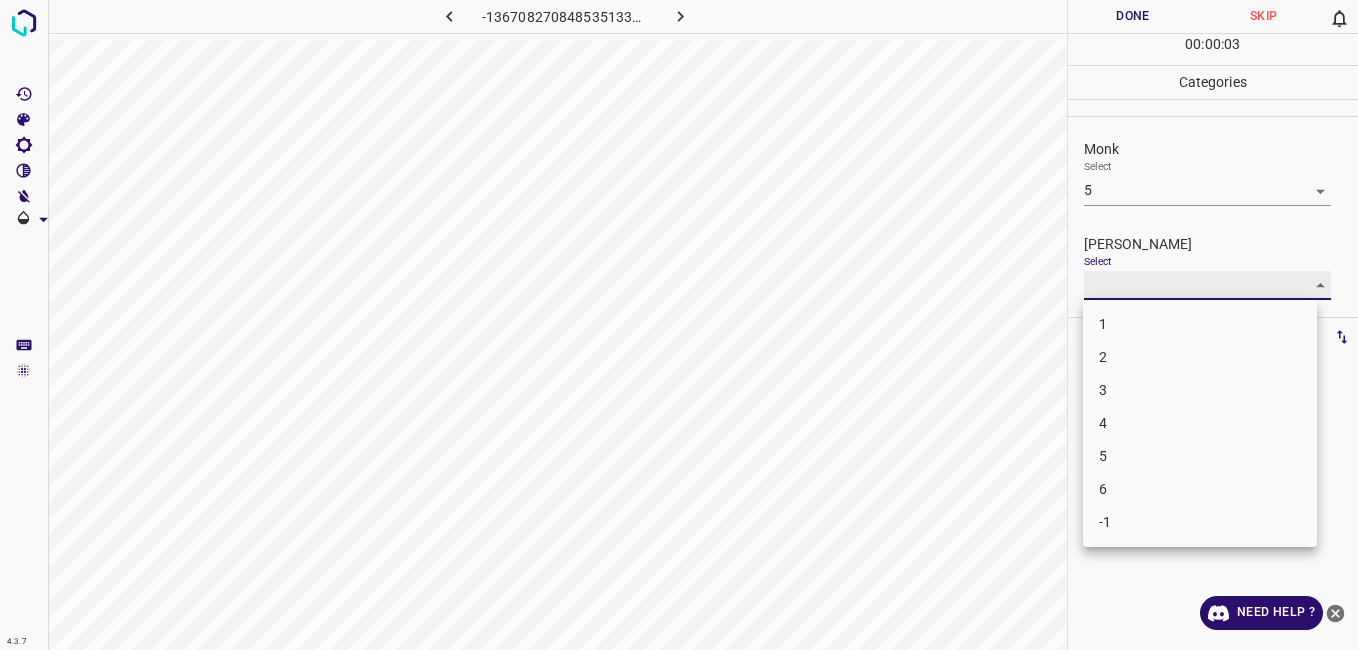 type on "4" 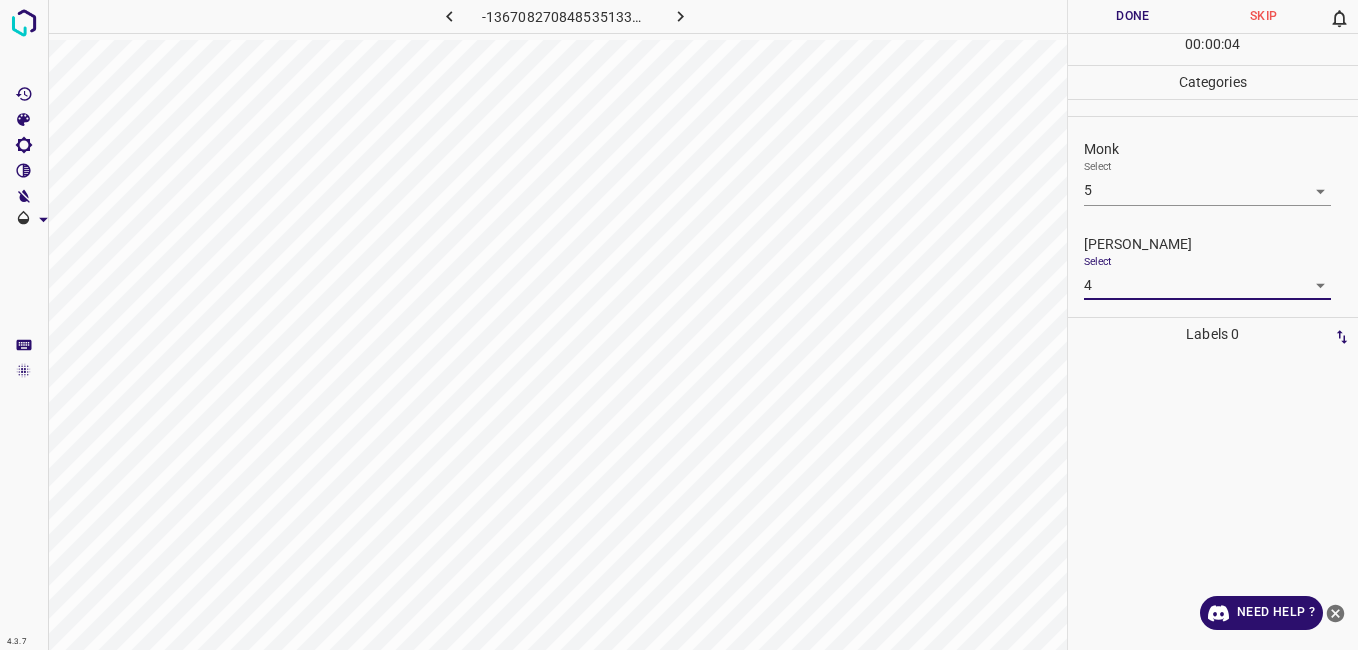 click on "Done" at bounding box center (1133, 16) 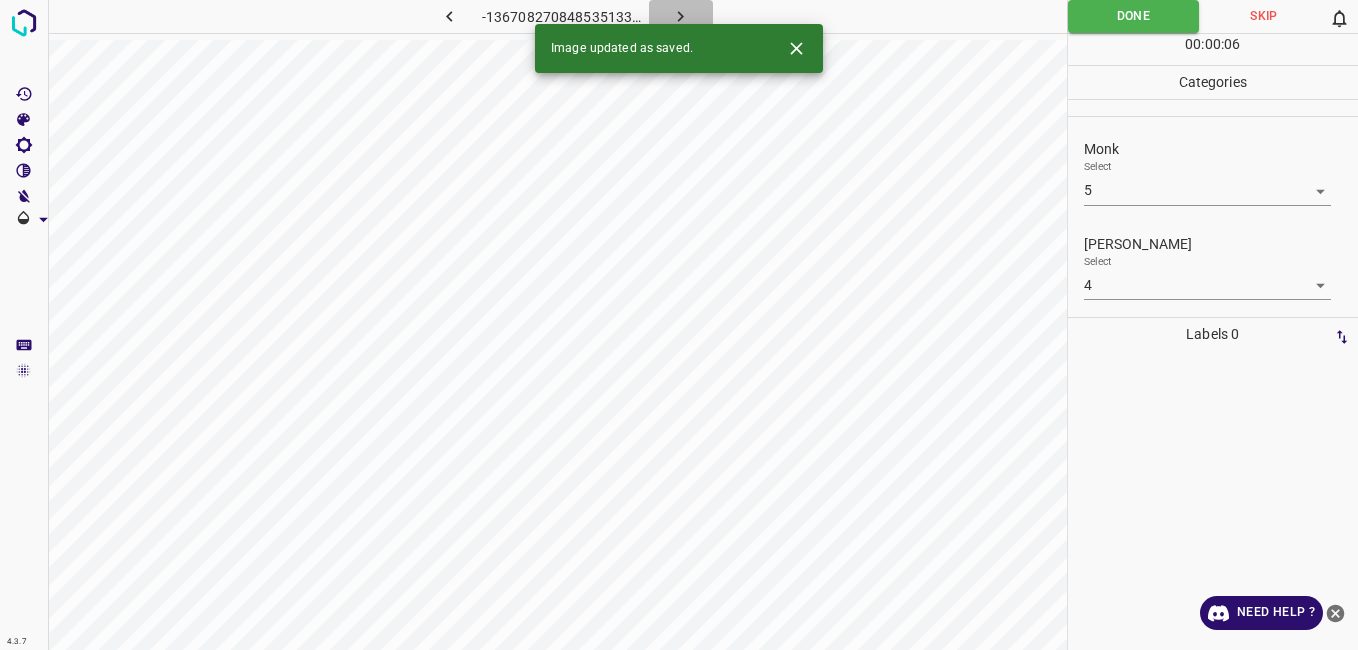 click 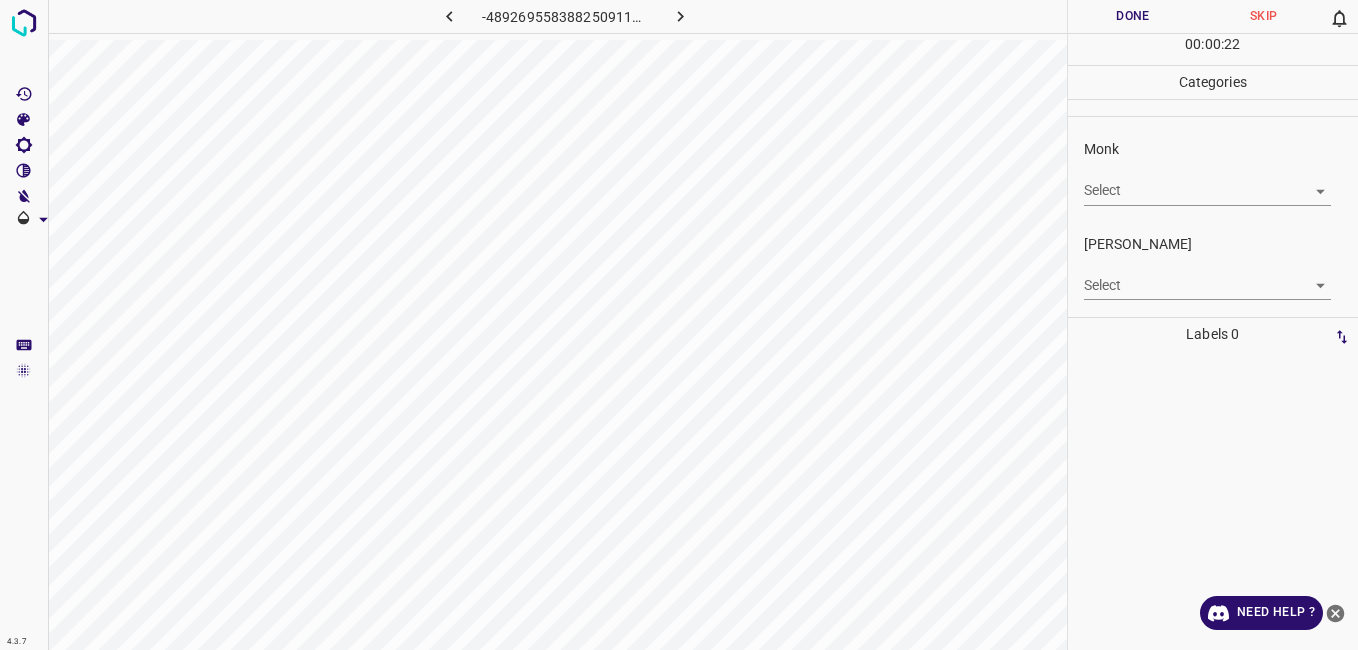 click on "4.3.7 -4892695583882509116.png Done Skip 0 00   : 00   : 22   Categories Monk   Select ​  Fitzpatrick   Select ​ Labels   0 Categories 1 Monk 2  Fitzpatrick Tools Space Change between modes (Draw & Edit) I Auto labeling R Restore zoom M Zoom in N Zoom out Delete Delete selecte label Filters Z Restore filters X Saturation filter C Brightness filter V Contrast filter B Gray scale filter General O Download Need Help ? - Text - Hide - Delete" at bounding box center (679, 325) 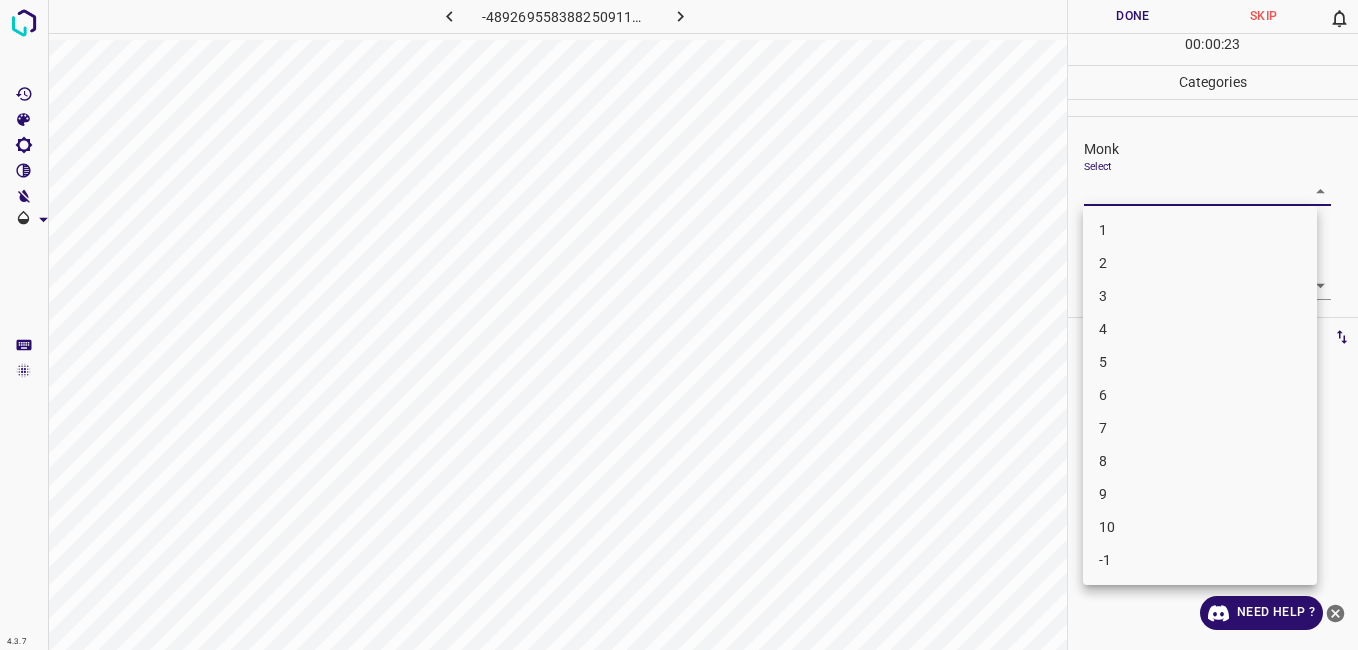 click on "4" at bounding box center (1200, 329) 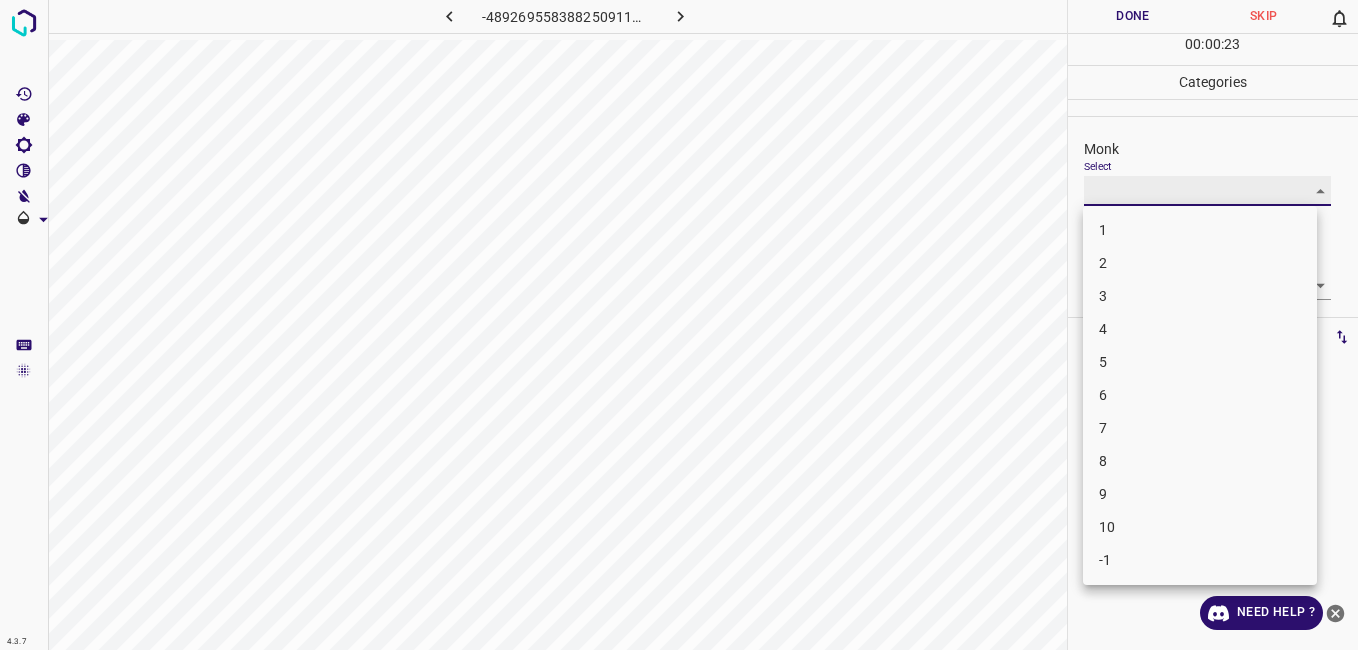 type on "4" 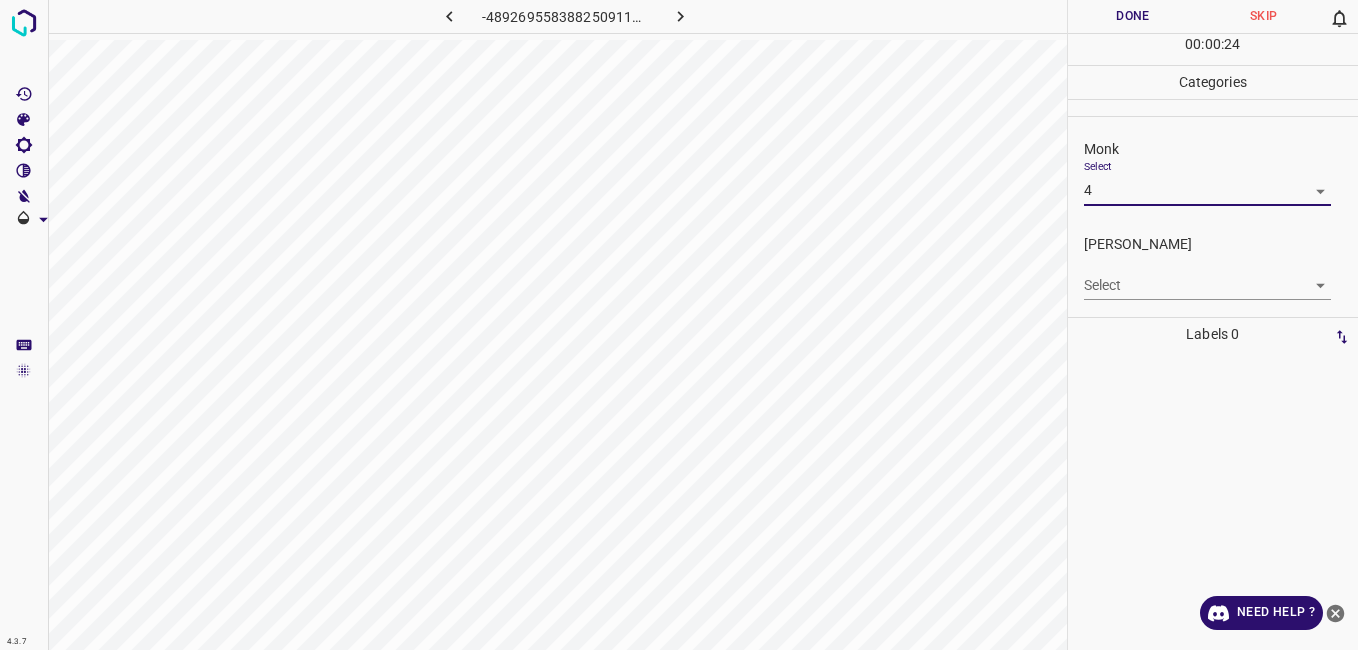 click on "4.3.7 -4892695583882509116.png Done Skip 0 00   : 00   : 24   Categories Monk   Select 4 4  Fitzpatrick   Select ​ Labels   0 Categories 1 Monk 2  Fitzpatrick Tools Space Change between modes (Draw & Edit) I Auto labeling R Restore zoom M Zoom in N Zoom out Delete Delete selecte label Filters Z Restore filters X Saturation filter C Brightness filter V Contrast filter B Gray scale filter General O Download Need Help ? - Text - Hide - Delete" at bounding box center (679, 325) 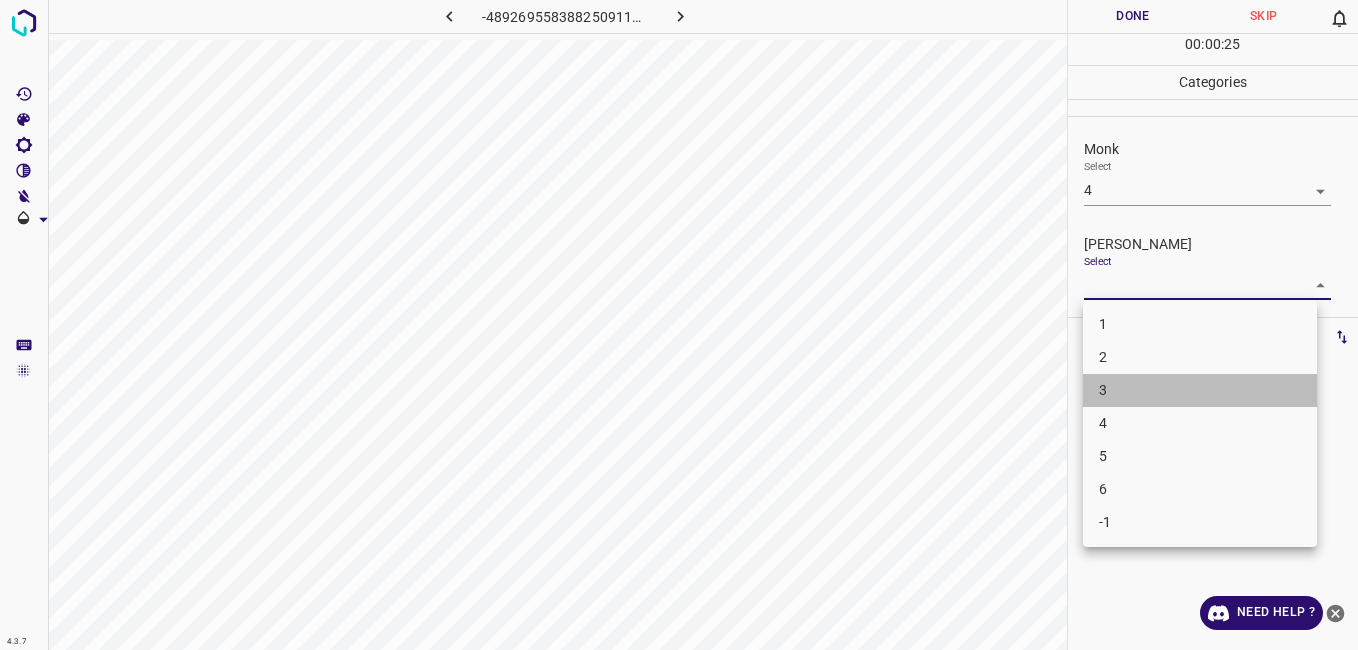 click on "3" at bounding box center [1200, 390] 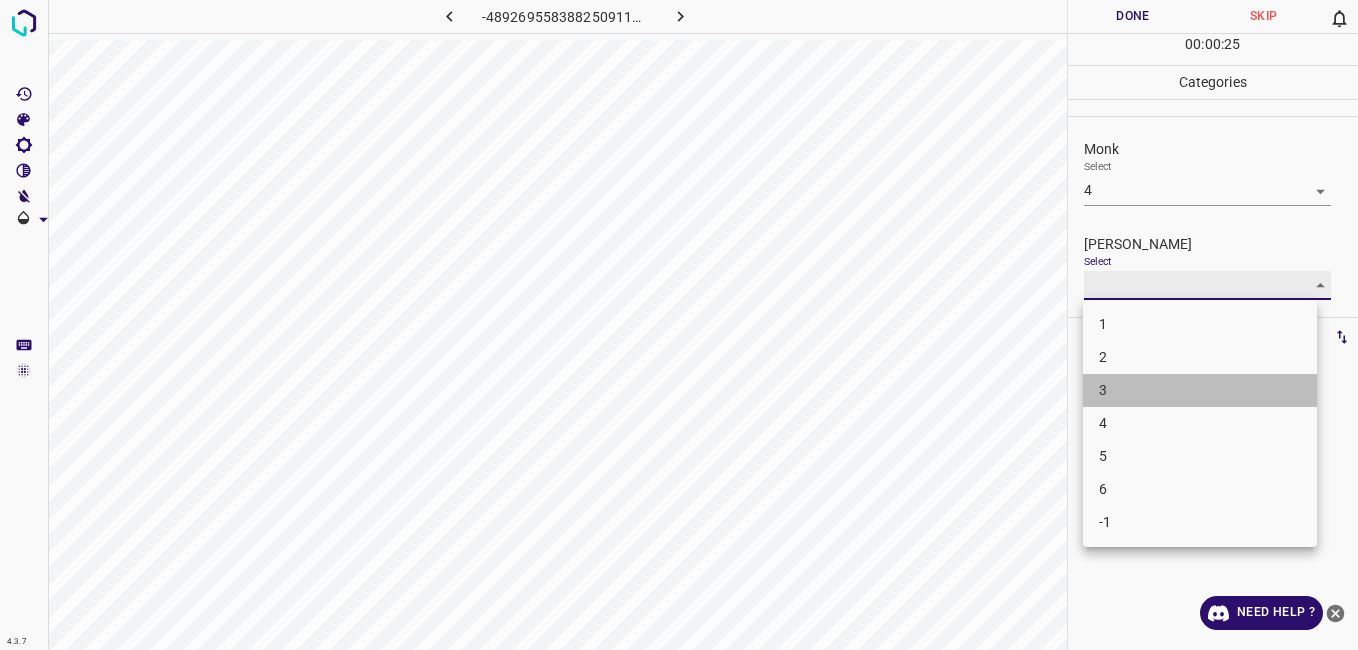 type on "3" 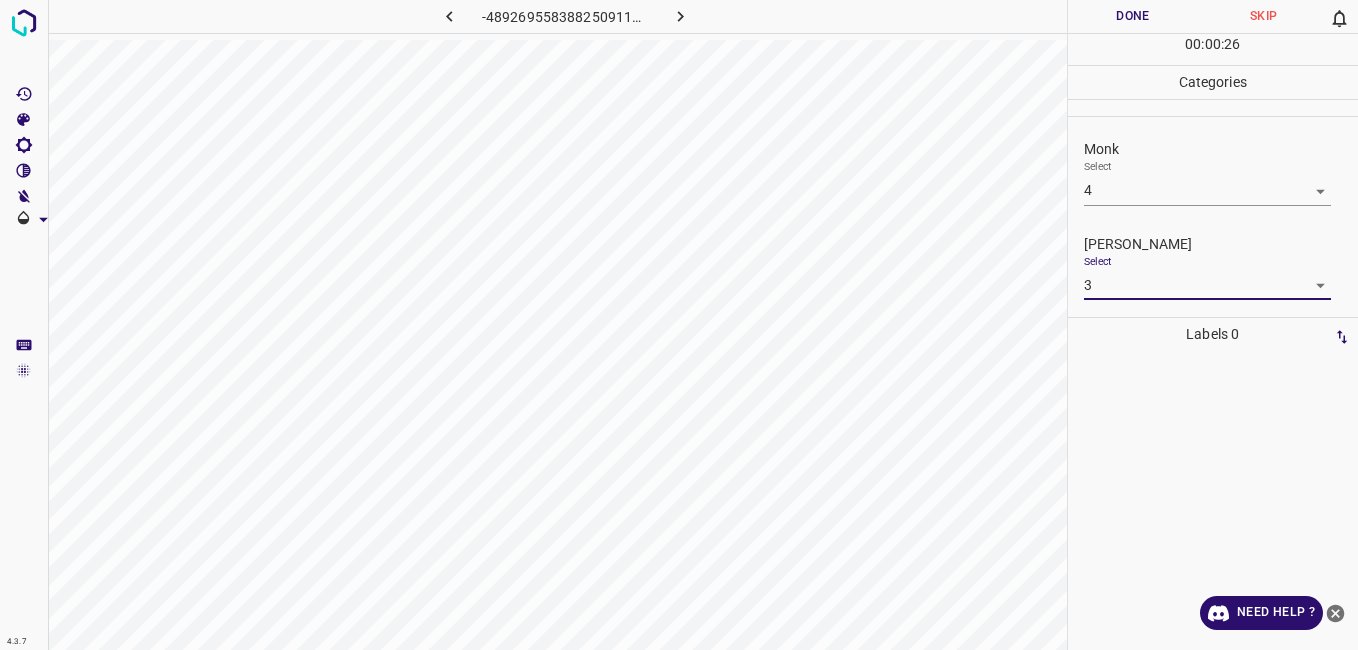 click on "4.3.7 -4892695583882509116.png Done Skip 0 00   : 00   : 26   Categories Monk   Select 4 4  Fitzpatrick   Select 3 3 Labels   0 Categories 1 Monk 2  Fitzpatrick Tools Space Change between modes (Draw & Edit) I Auto labeling R Restore zoom M Zoom in N Zoom out Delete Delete selecte label Filters Z Restore filters X Saturation filter C Brightness filter V Contrast filter B Gray scale filter General O Download Need Help ? - Text - Hide - Delete" at bounding box center (679, 325) 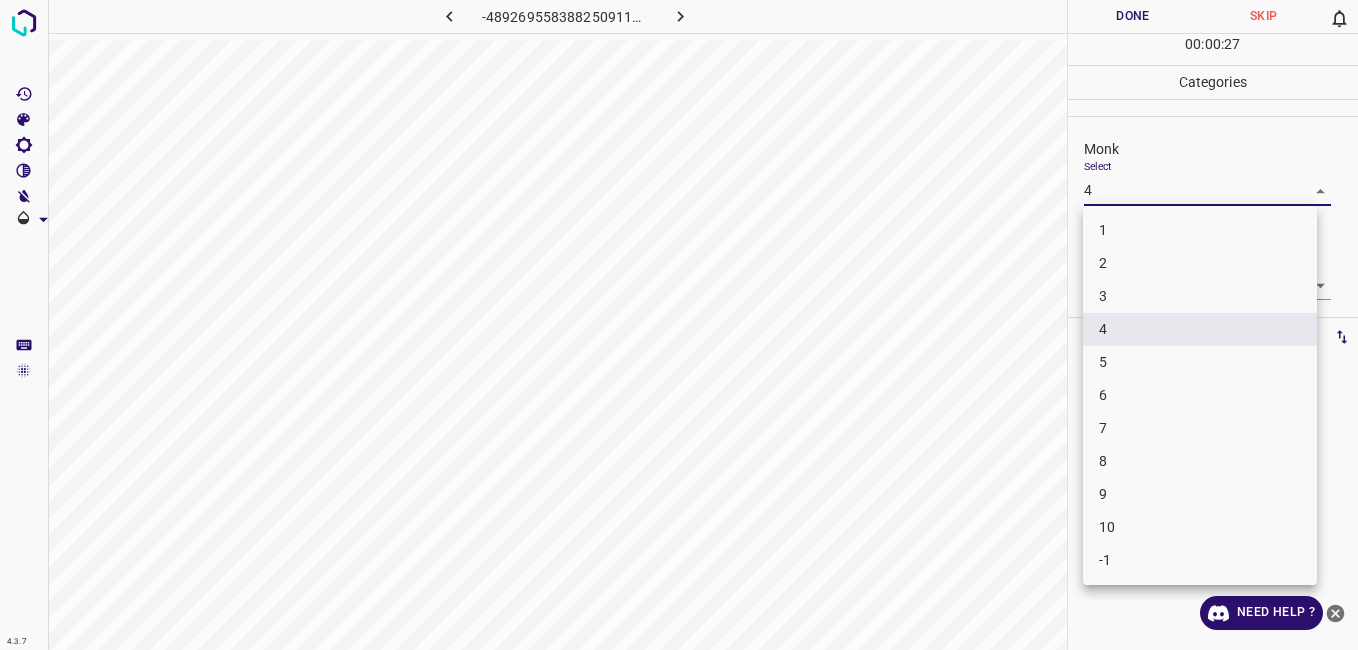 click on "5" at bounding box center (1200, 362) 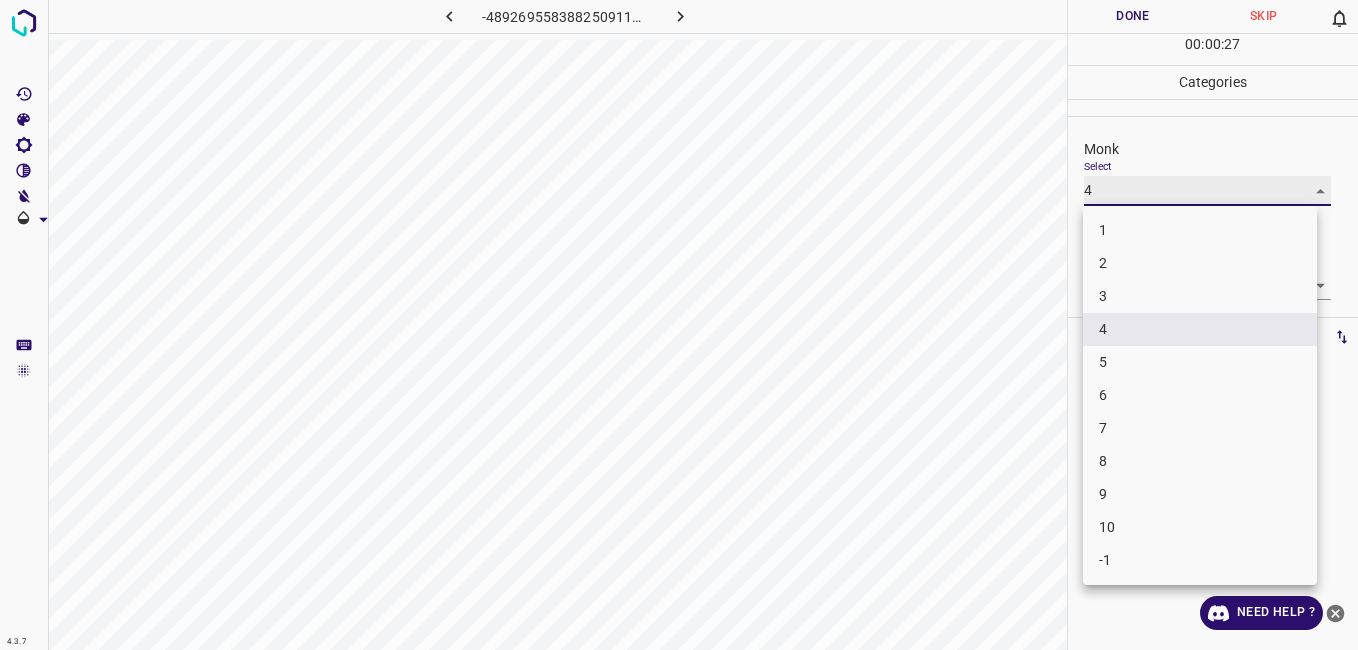 type on "5" 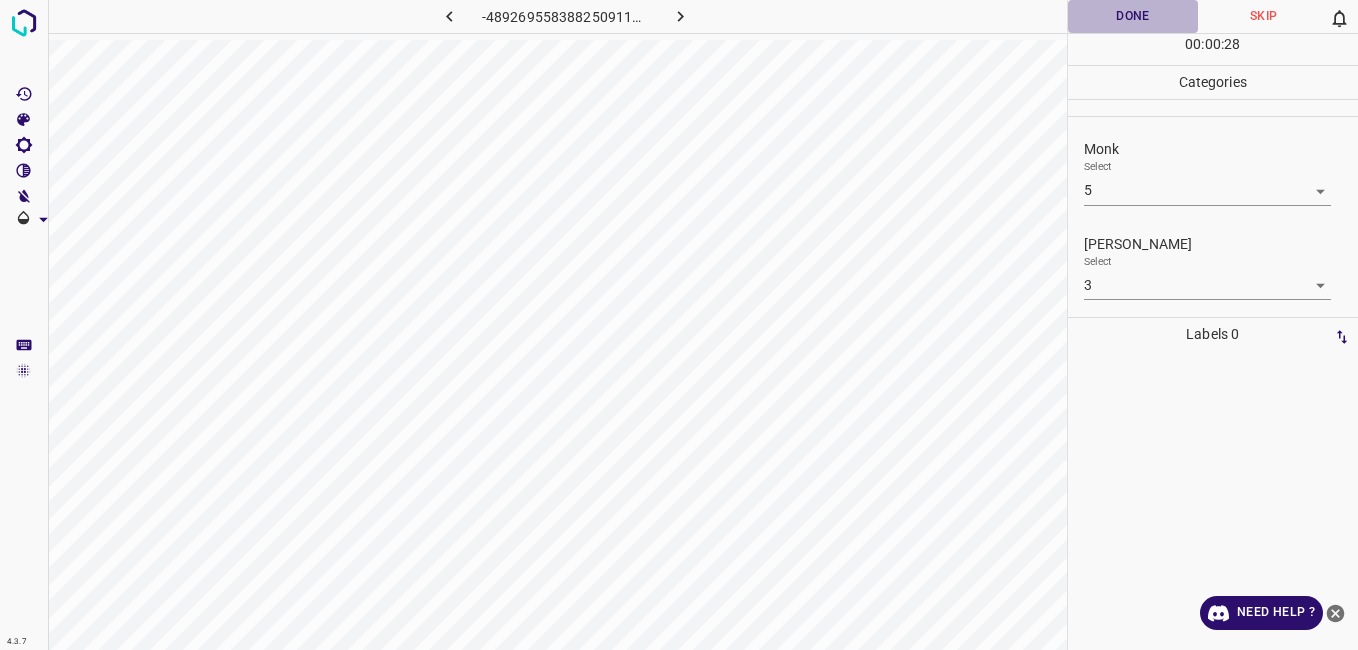 click on "Done" at bounding box center (1133, 16) 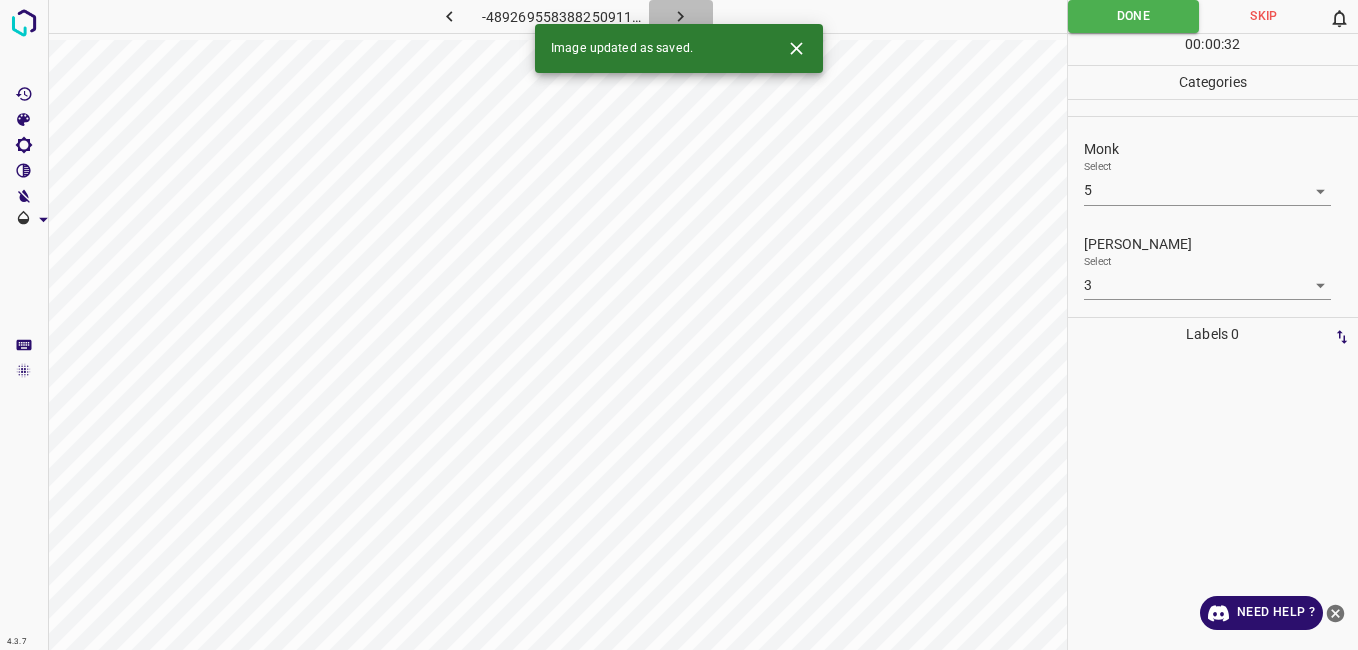 click at bounding box center [681, 16] 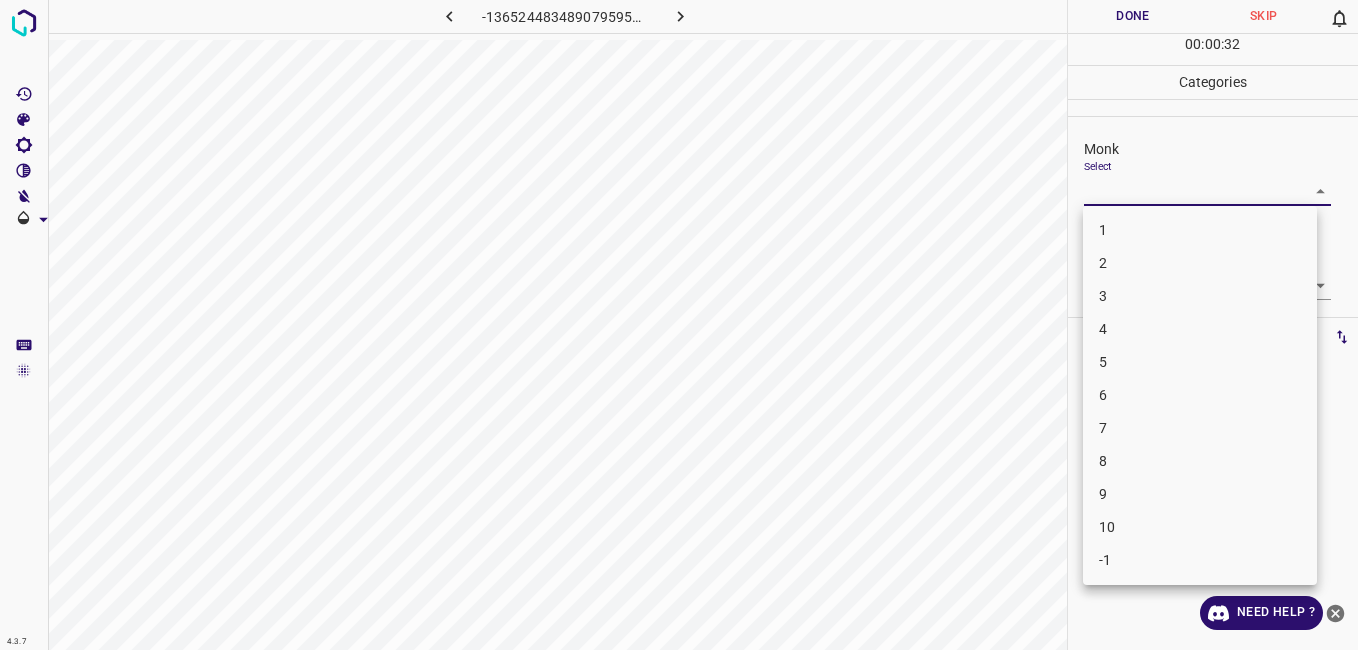 click on "4.3.7 -1365244834890795953.png Done Skip 0 00   : 00   : 32   Categories Monk   Select ​  Fitzpatrick   Select ​ Labels   0 Categories 1 Monk 2  Fitzpatrick Tools Space Change between modes (Draw & Edit) I Auto labeling R Restore zoom M Zoom in N Zoom out Delete Delete selecte label Filters Z Restore filters X Saturation filter C Brightness filter V Contrast filter B Gray scale filter General O Download Need Help ? - Text - Hide - Delete 1 2 3 4 5 6 7 8 9 10 -1" at bounding box center [679, 325] 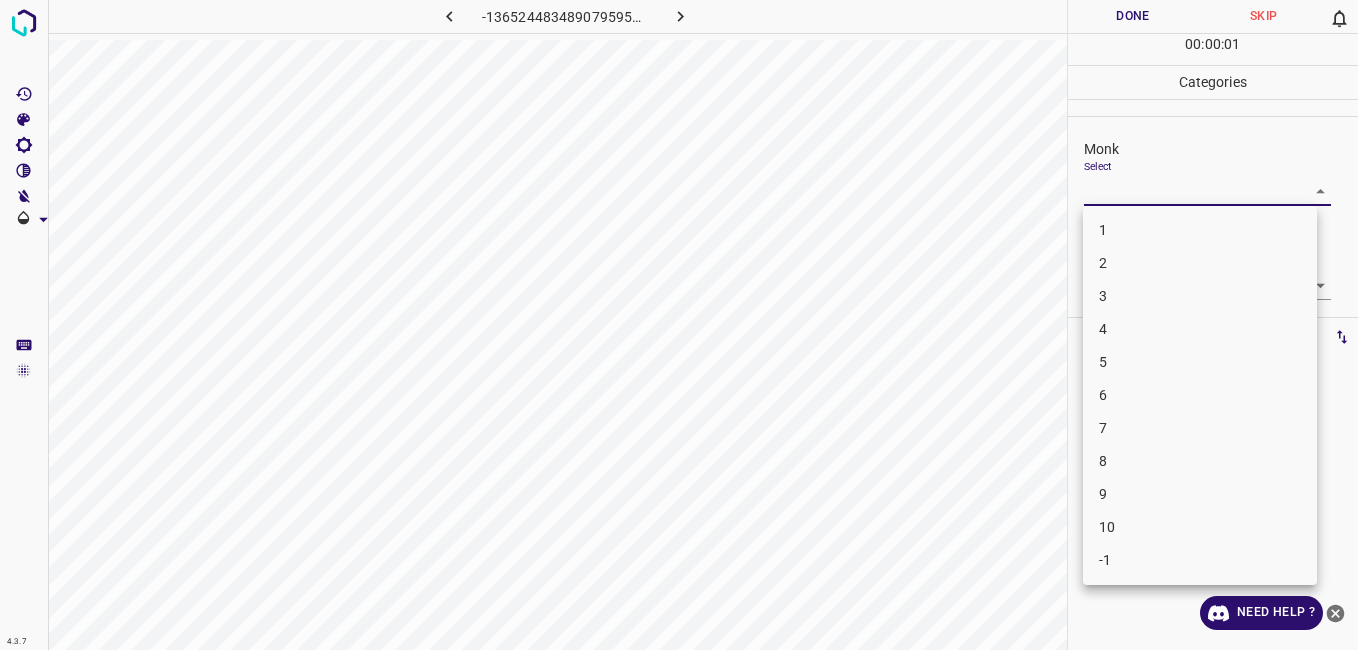 click on "3" at bounding box center [1200, 296] 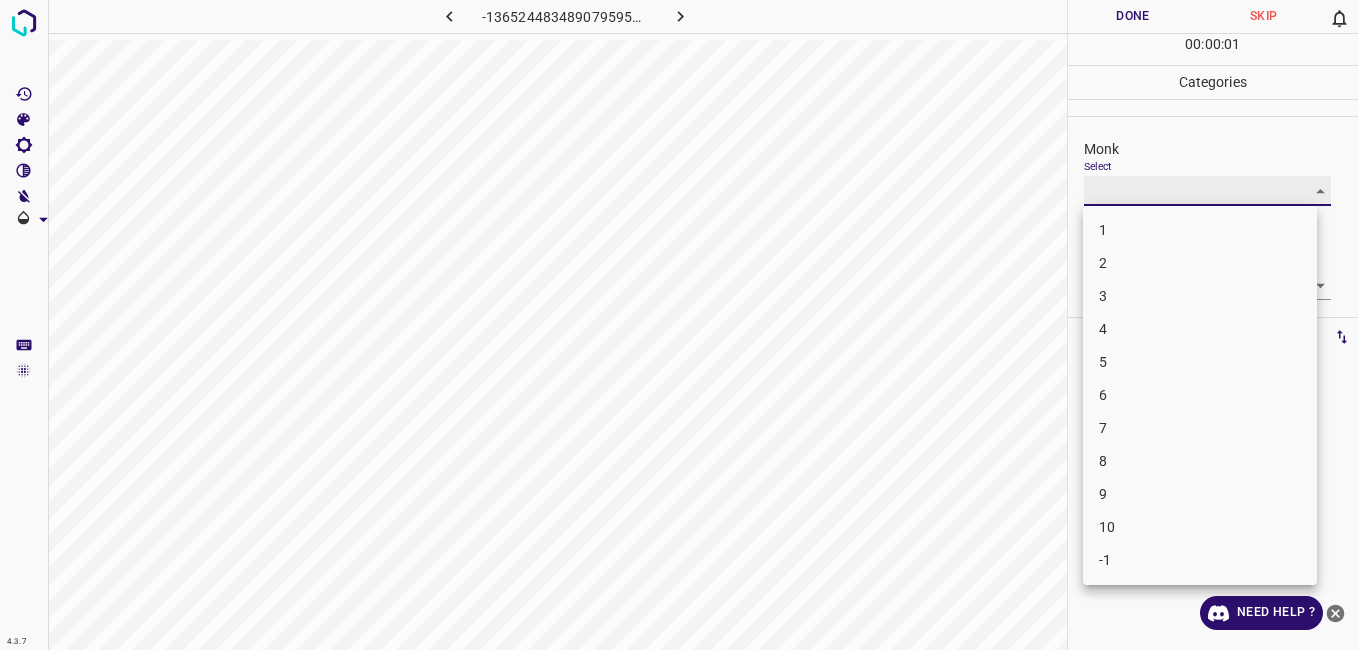 type on "3" 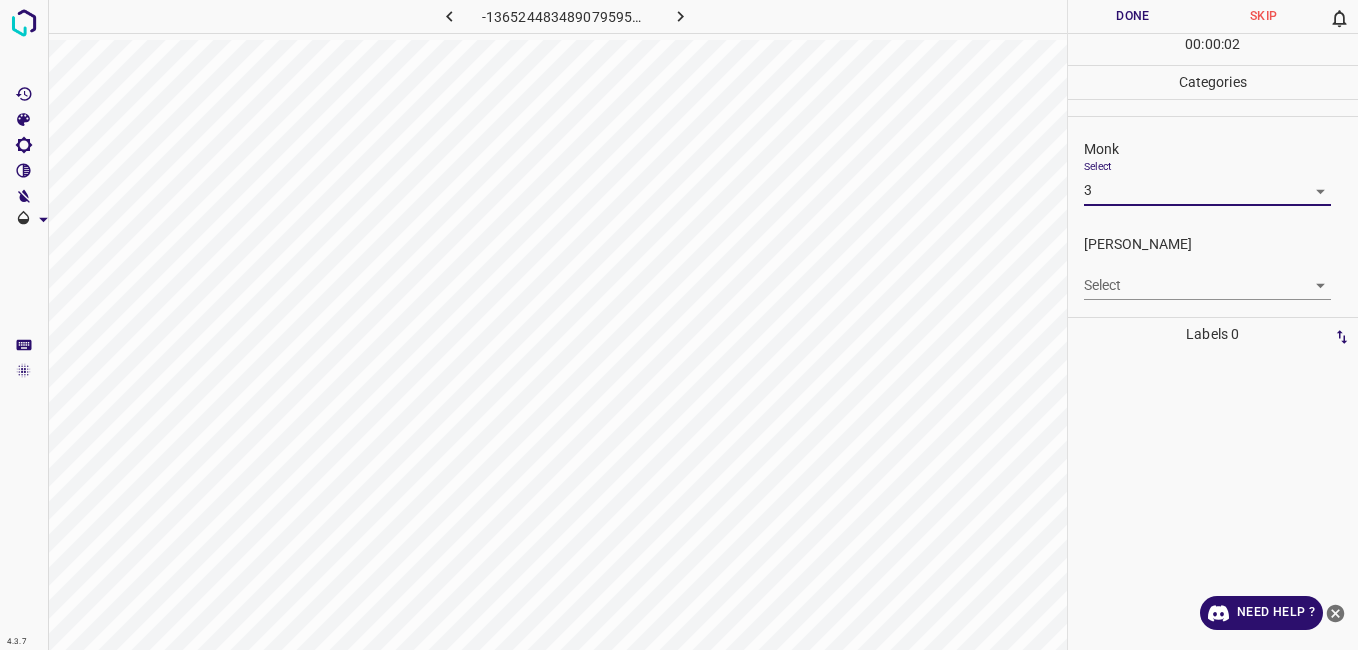 click on "4.3.7 -1365244834890795953.png Done Skip 0 00   : 00   : 02   Categories Monk   Select 3 3  Fitzpatrick   Select ​ Labels   0 Categories 1 Monk 2  Fitzpatrick Tools Space Change between modes (Draw & Edit) I Auto labeling R Restore zoom M Zoom in N Zoom out Delete Delete selecte label Filters Z Restore filters X Saturation filter C Brightness filter V Contrast filter B Gray scale filter General O Download Need Help ? - Text - Hide - Delete" at bounding box center [679, 325] 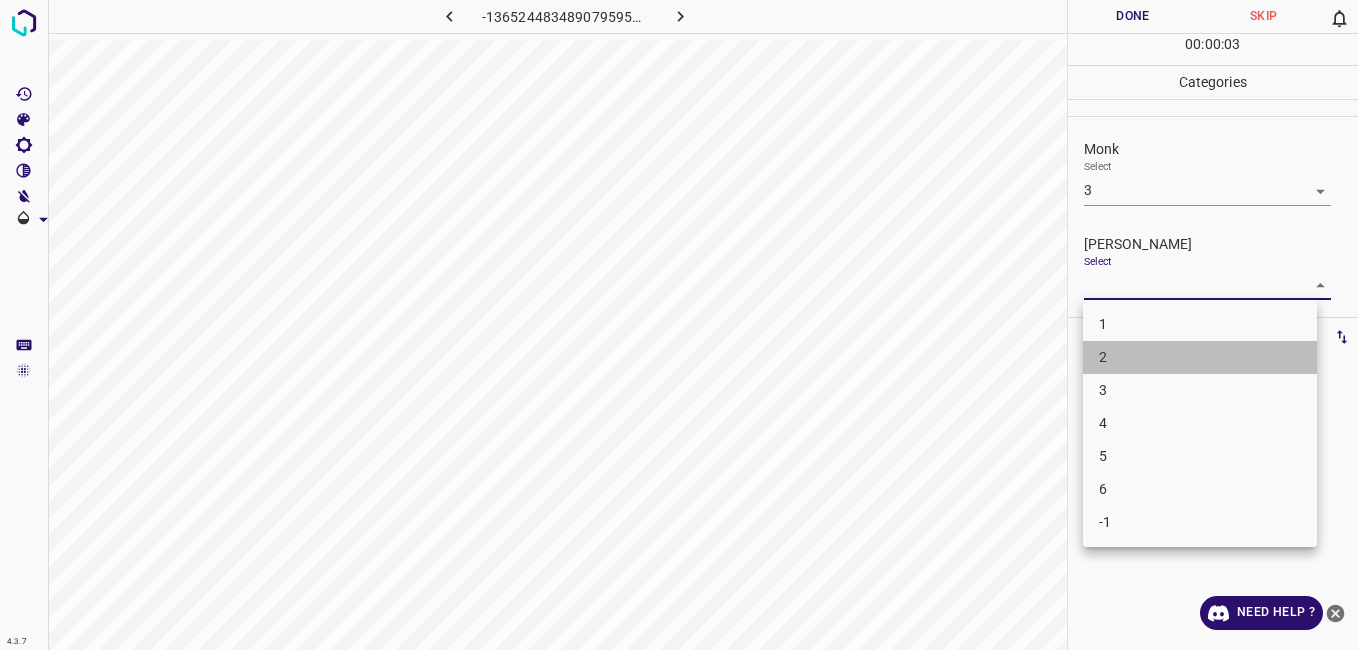 click on "2" at bounding box center [1200, 357] 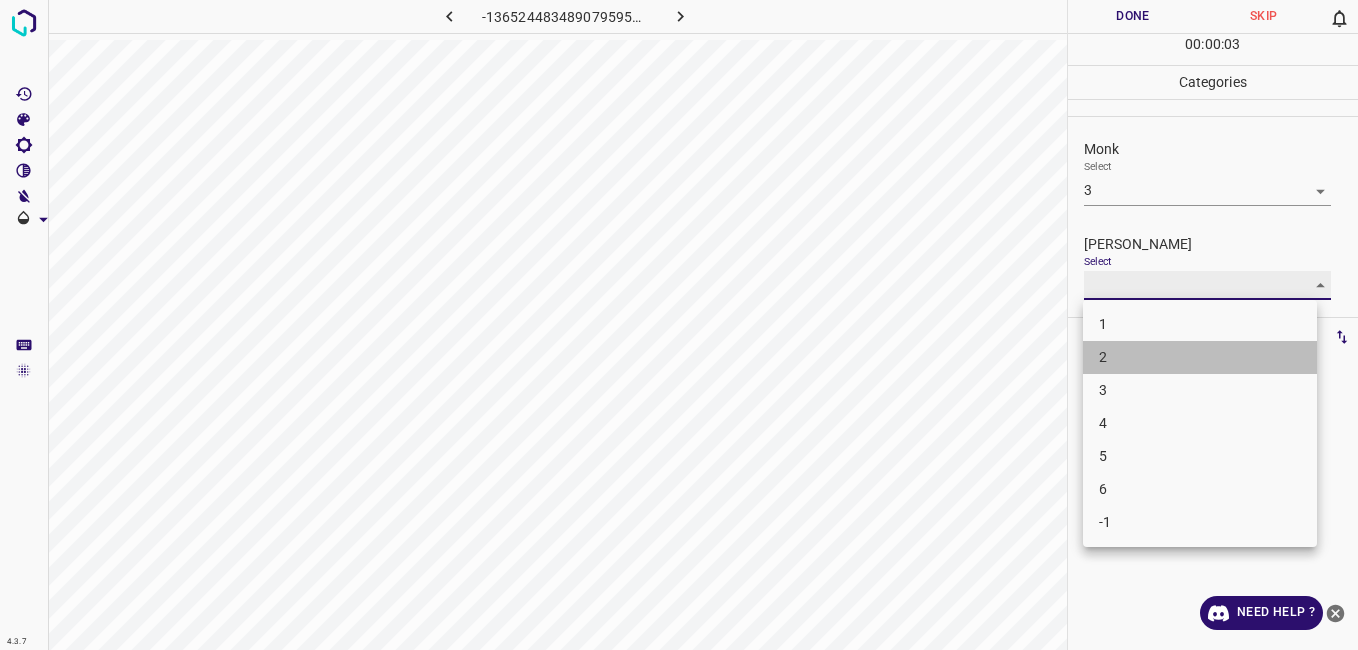 type on "2" 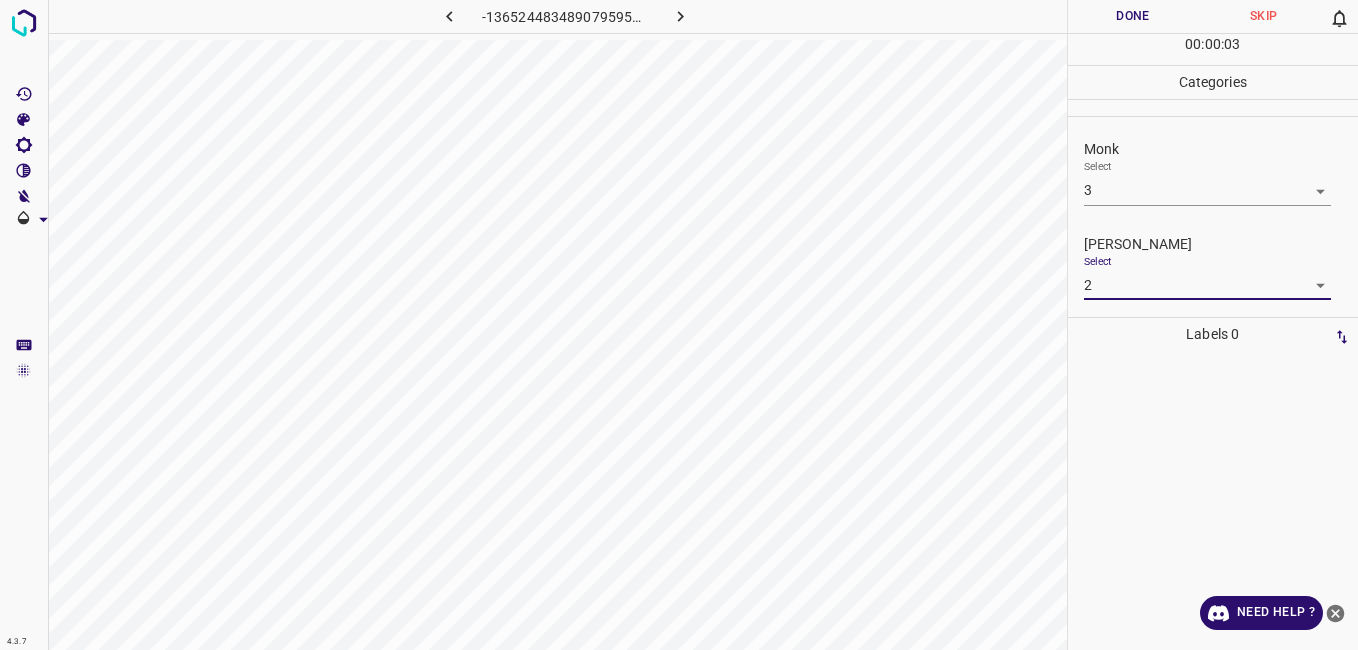click on "Done" at bounding box center (1133, 16) 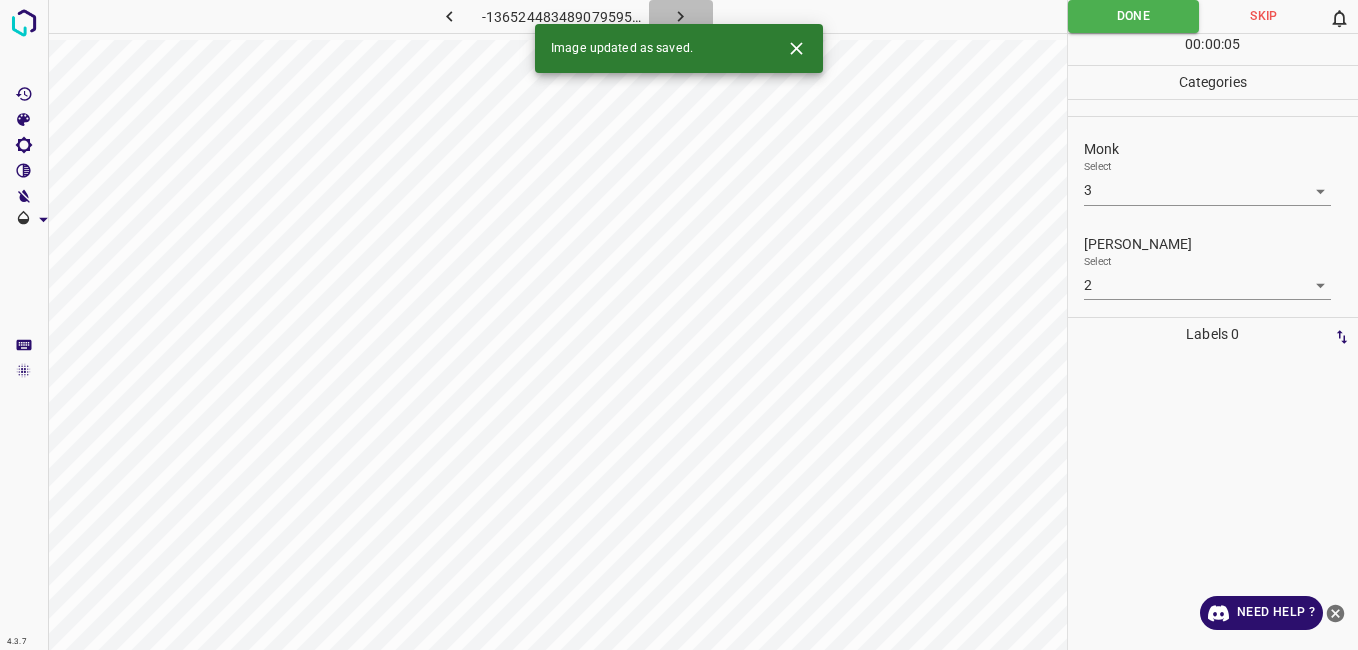 click at bounding box center [681, 16] 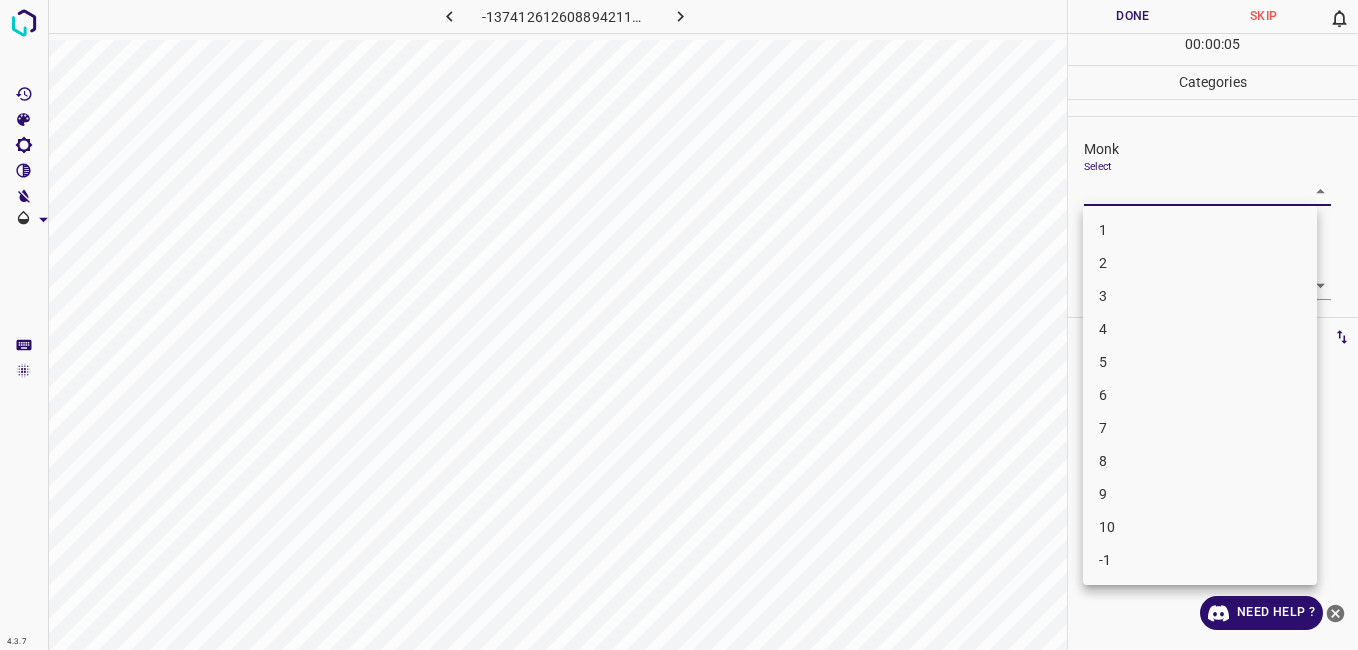 click on "4.3.7 -1374126126088942114.png Done Skip 0 00   : 00   : 05   Categories Monk   Select ​  Fitzpatrick   Select ​ Labels   0 Categories 1 Monk 2  Fitzpatrick Tools Space Change between modes (Draw & Edit) I Auto labeling R Restore zoom M Zoom in N Zoom out Delete Delete selecte label Filters Z Restore filters X Saturation filter C Brightness filter V Contrast filter B Gray scale filter General O Download Need Help ? - Text - Hide - Delete 1 2 3 4 5 6 7 8 9 10 -1" at bounding box center (679, 325) 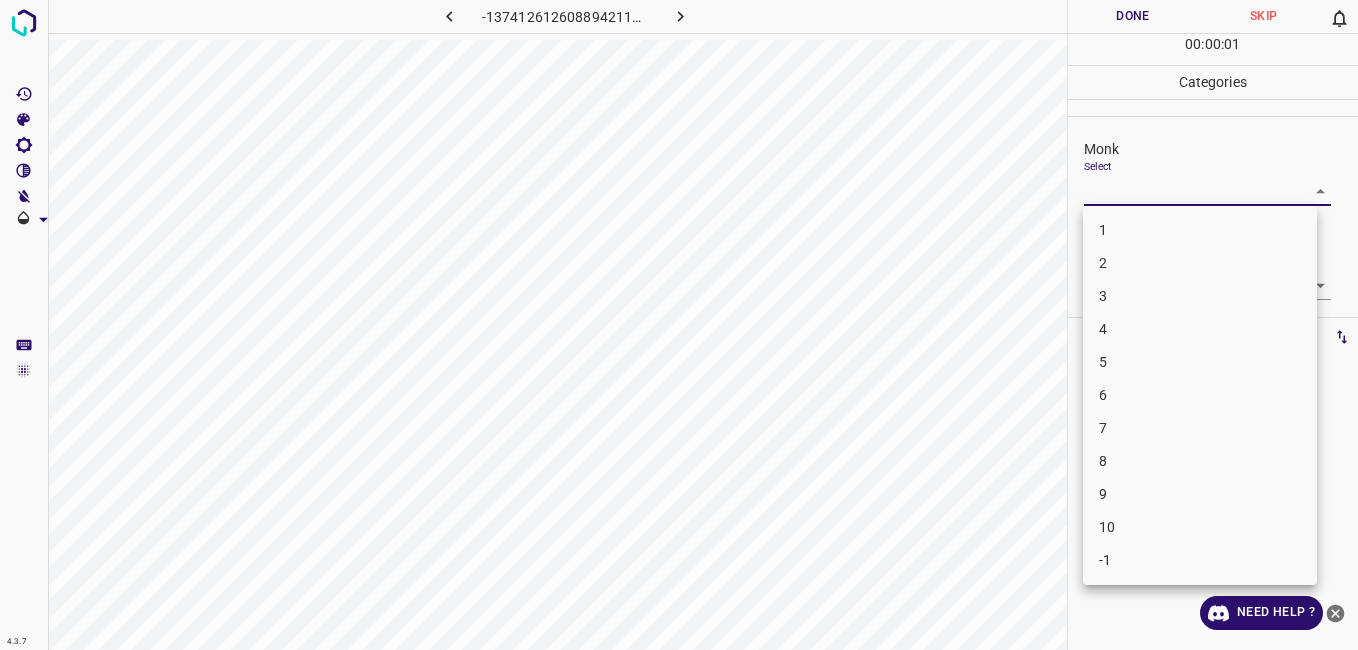 click on "3" at bounding box center (1200, 296) 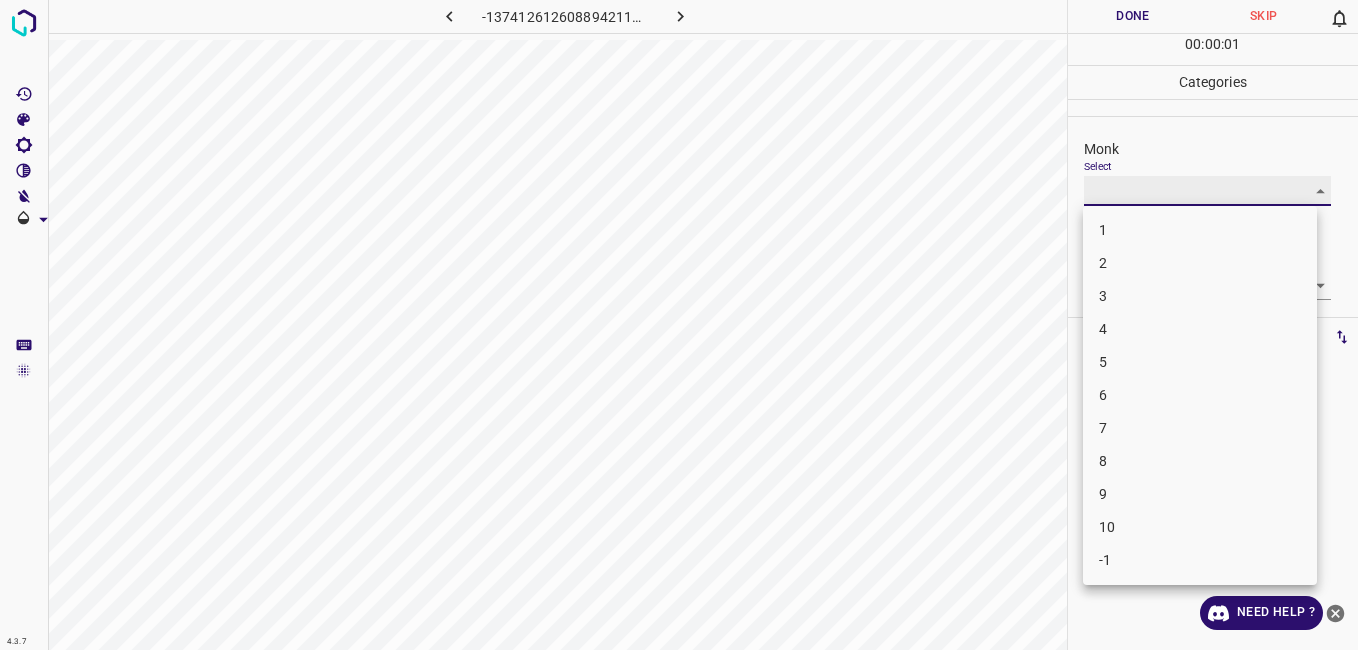 type on "3" 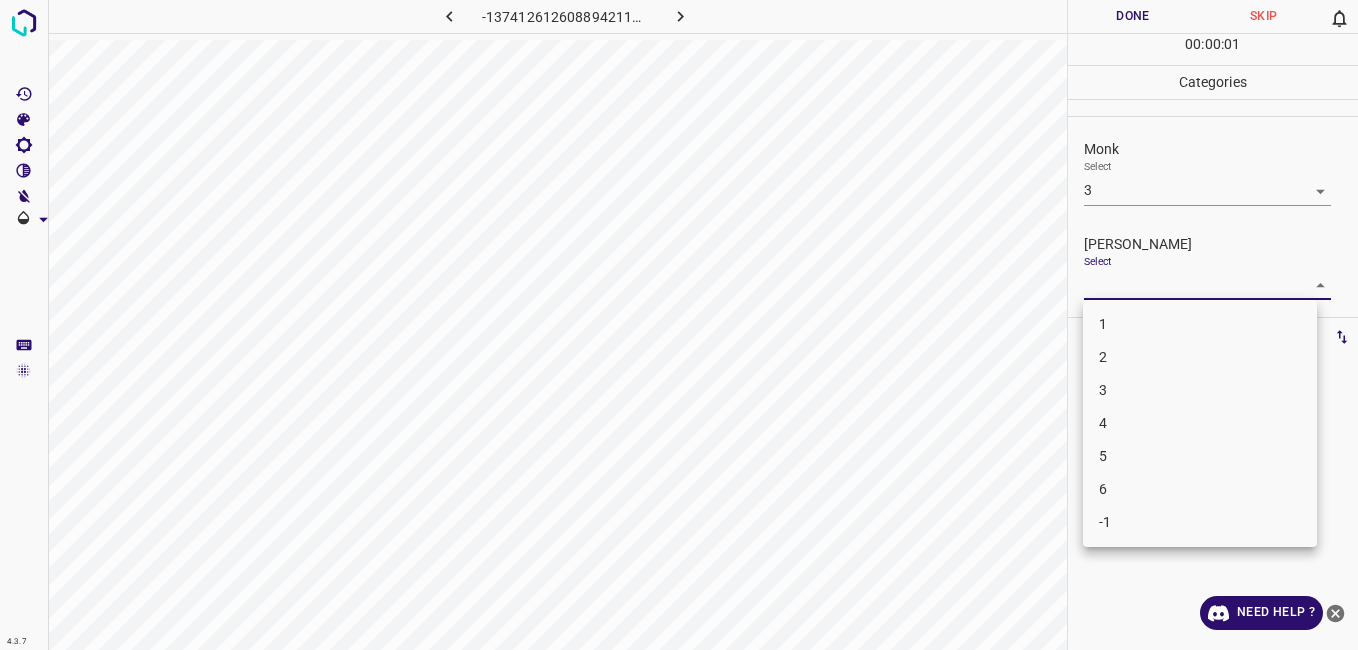 click on "4.3.7 -1374126126088942114.png Done Skip 0 00   : 00   : 01   Categories Monk   Select 3 3  Fitzpatrick   Select ​ Labels   0 Categories 1 Monk 2  Fitzpatrick Tools Space Change between modes (Draw & Edit) I Auto labeling R Restore zoom M Zoom in N Zoom out Delete Delete selecte label Filters Z Restore filters X Saturation filter C Brightness filter V Contrast filter B Gray scale filter General O Download Need Help ? - Text - Hide - Delete 1 2 3 4 5 6 -1" at bounding box center (679, 325) 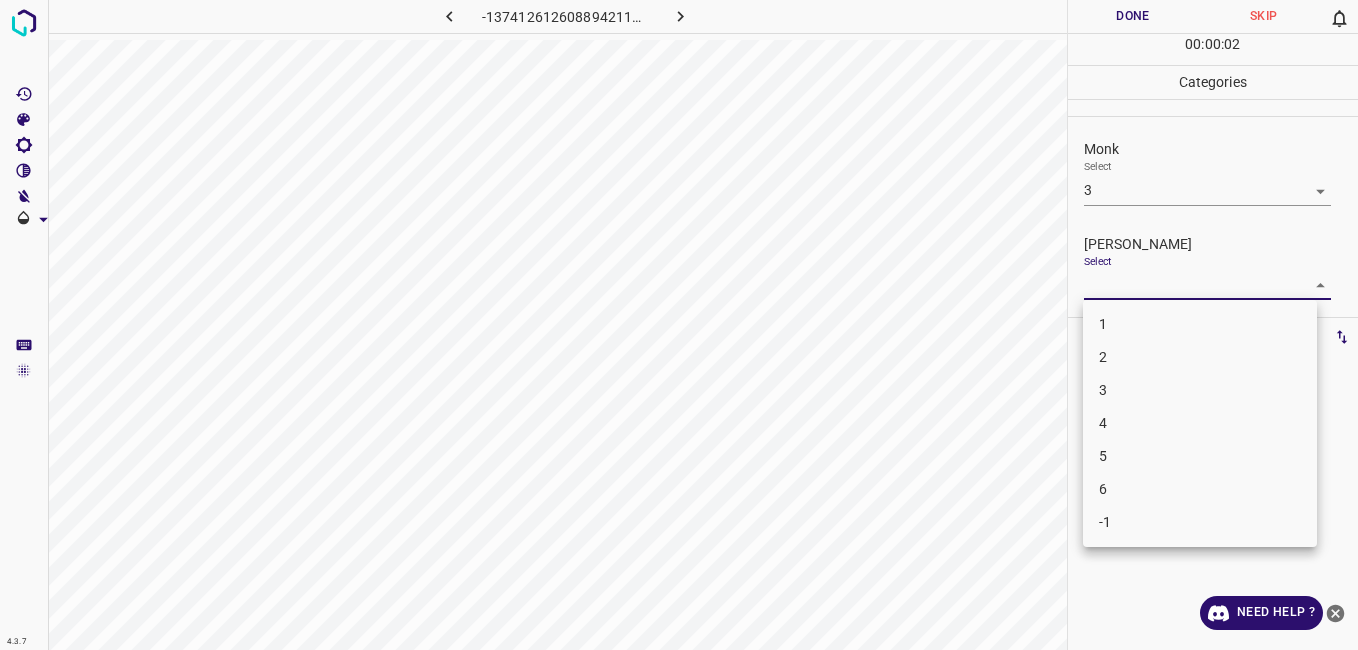click on "2" at bounding box center (1200, 357) 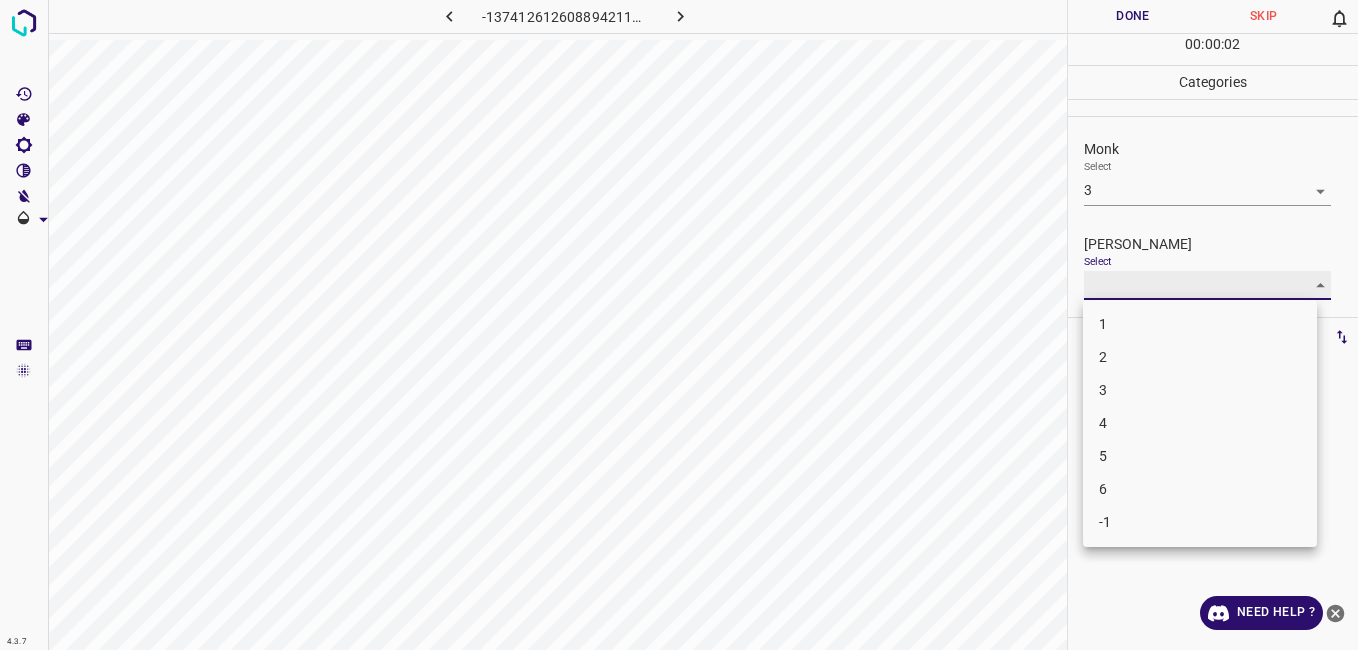 type on "2" 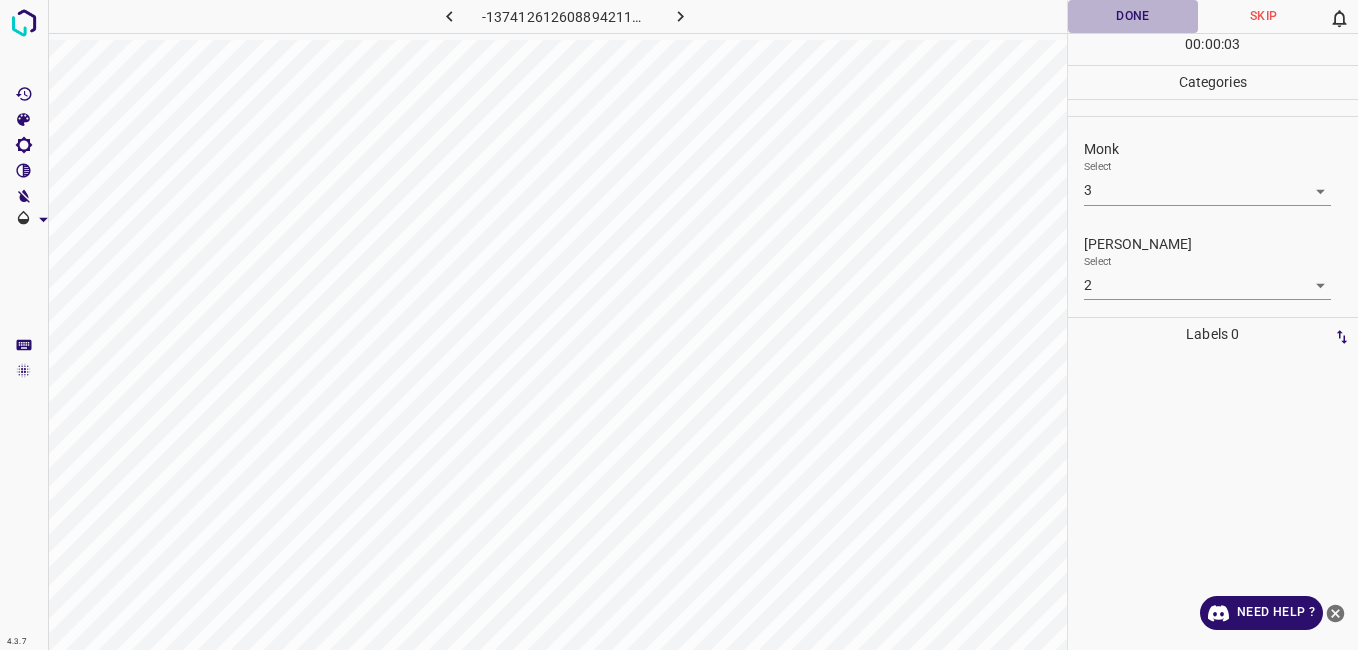click on "Done" at bounding box center [1133, 16] 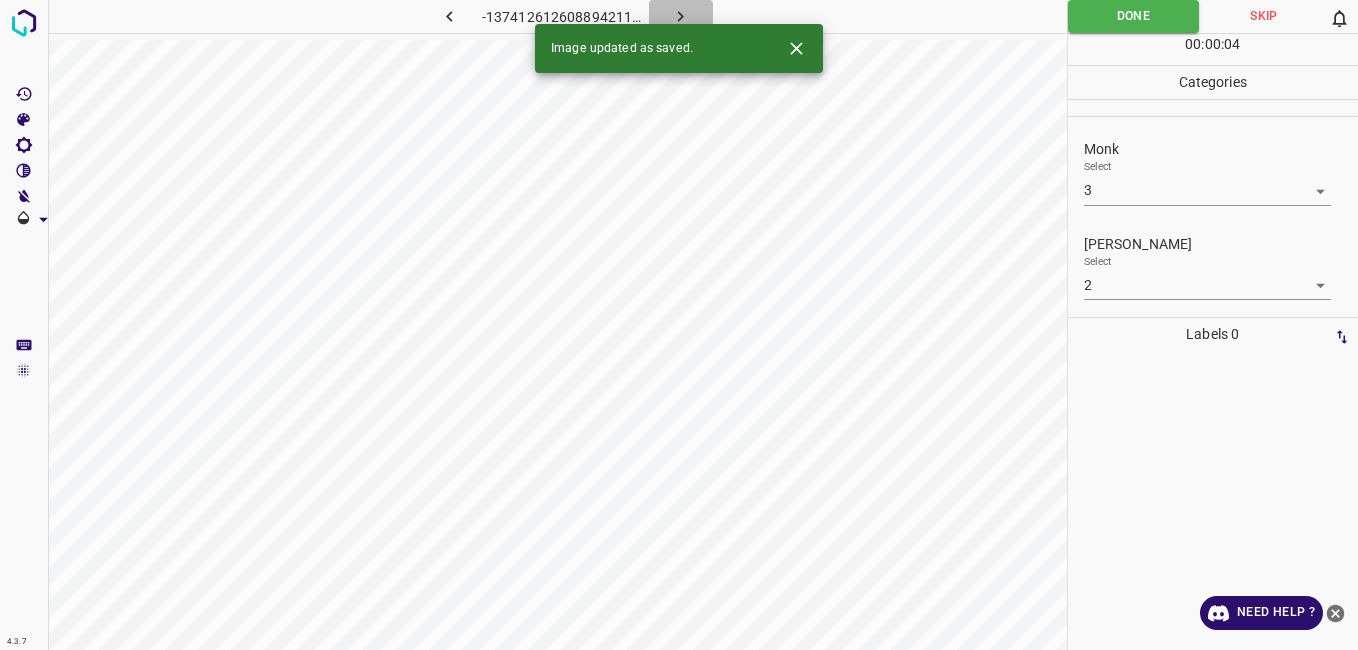 click 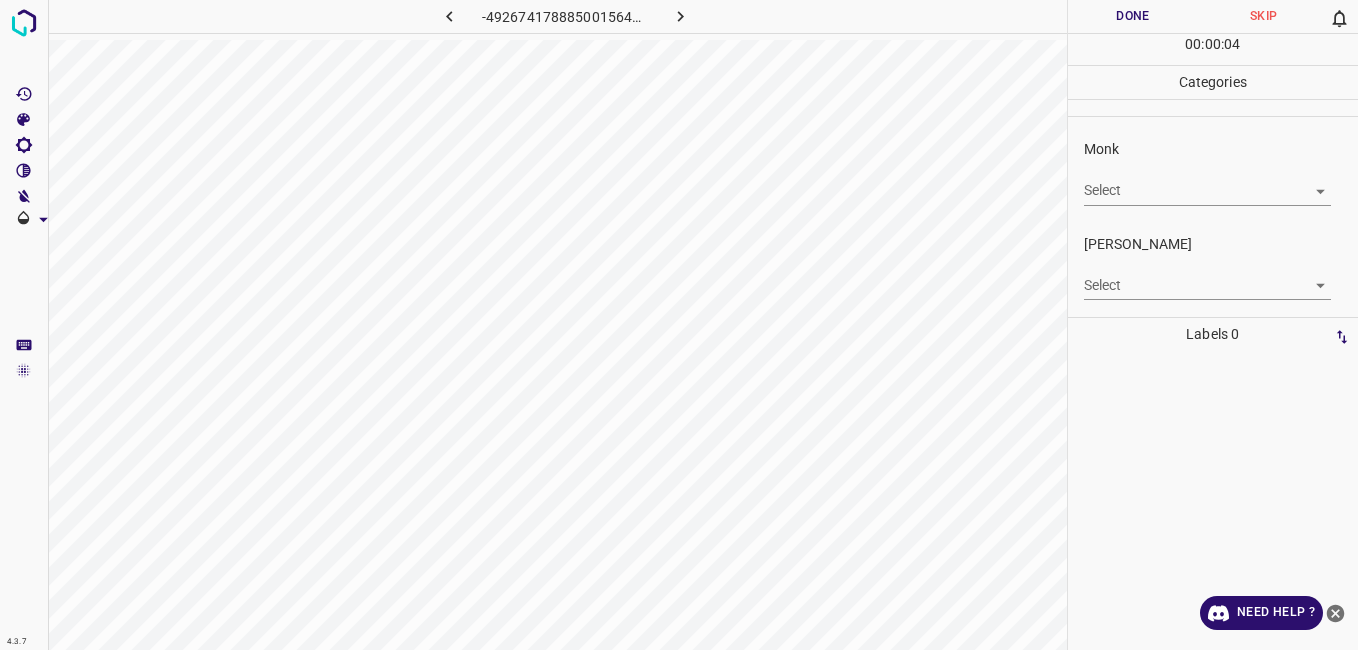 click on "4.3.7 -4926741788850015646.png Done Skip 0 00   : 00   : 04   Categories Monk   Select ​  Fitzpatrick   Select ​ Labels   0 Categories 1 Monk 2  Fitzpatrick Tools Space Change between modes (Draw & Edit) I Auto labeling R Restore zoom M Zoom in N Zoom out Delete Delete selecte label Filters Z Restore filters X Saturation filter C Brightness filter V Contrast filter B Gray scale filter General O Download Need Help ? - Text - Hide - Delete" at bounding box center (679, 325) 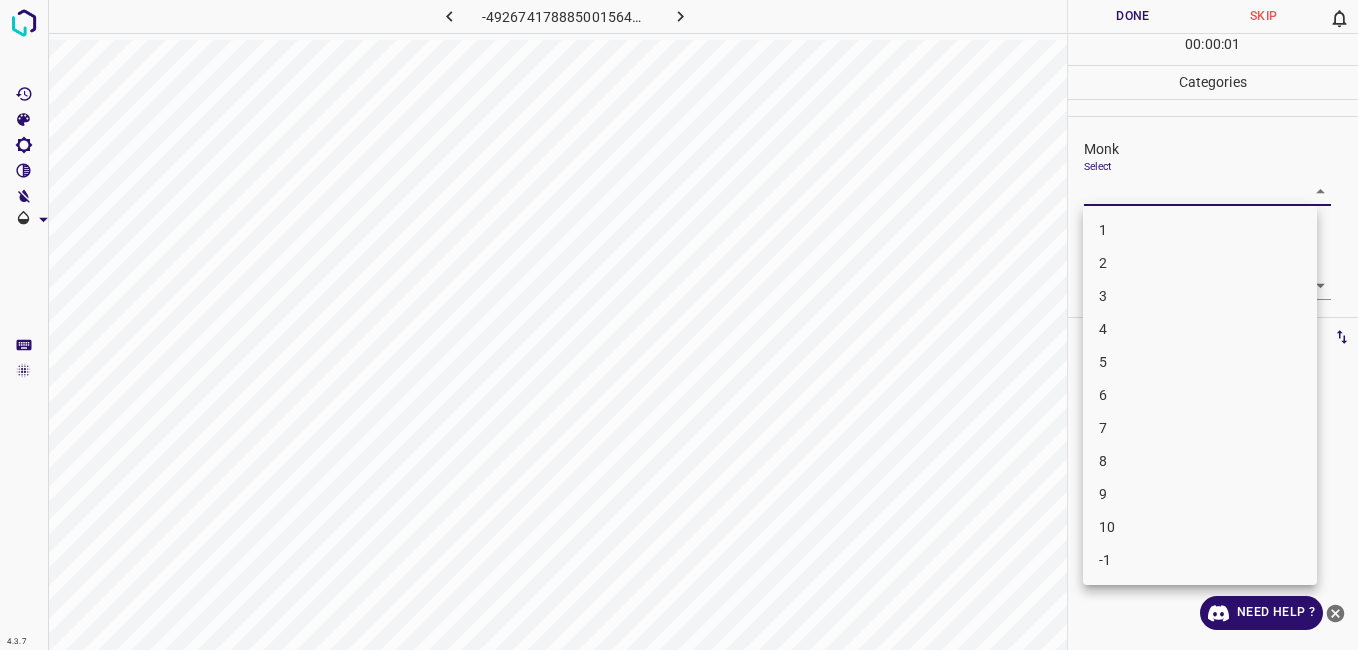 click on "5" at bounding box center (1200, 362) 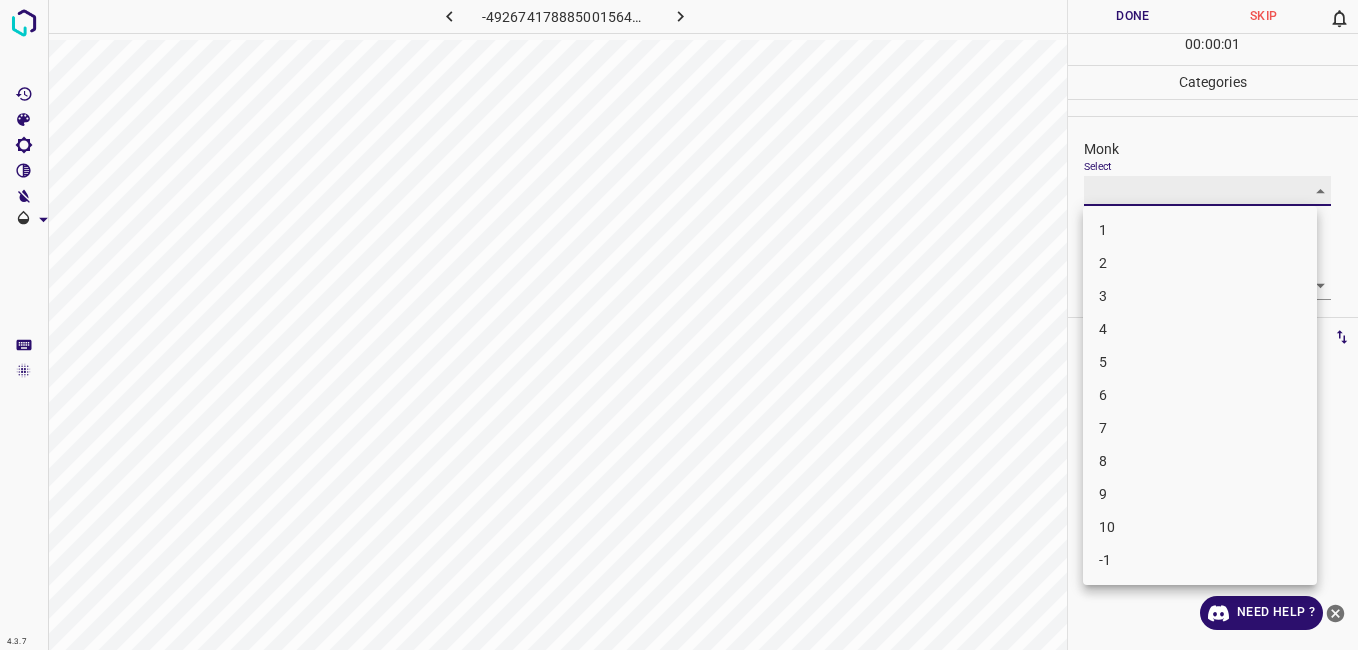 type on "5" 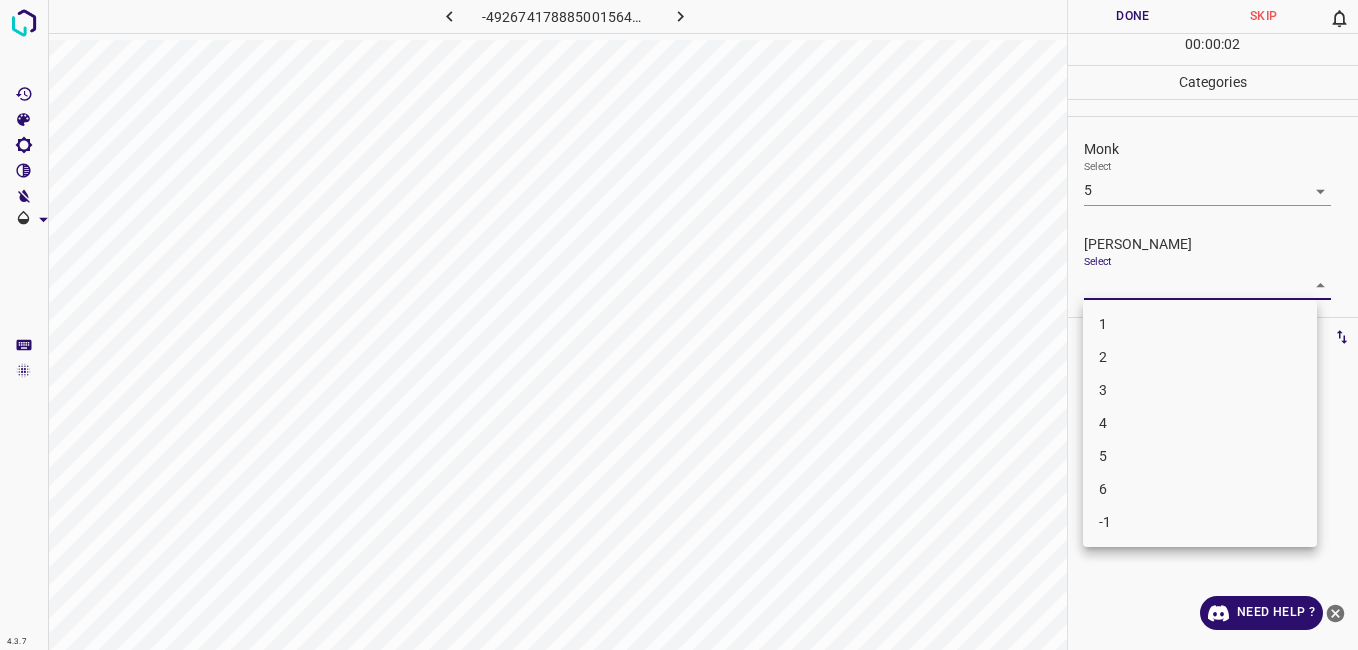 click on "4.3.7 -4926741788850015646.png Done Skip 0 00   : 00   : 02   Categories Monk   Select 5 5  Fitzpatrick   Select ​ Labels   0 Categories 1 Monk 2  Fitzpatrick Tools Space Change between modes (Draw & Edit) I Auto labeling R Restore zoom M Zoom in N Zoom out Delete Delete selecte label Filters Z Restore filters X Saturation filter C Brightness filter V Contrast filter B Gray scale filter General O Download Need Help ? - Text - Hide - Delete 1 2 3 4 5 6 -1" at bounding box center [679, 325] 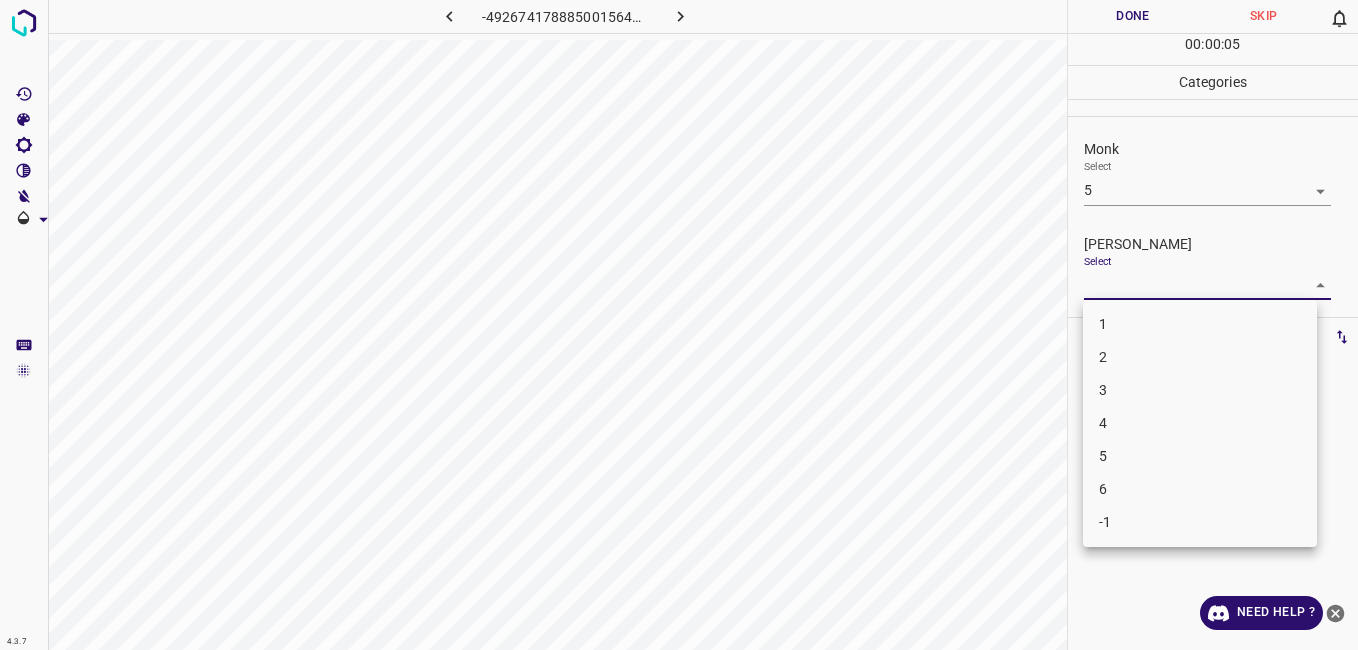 click on "4" at bounding box center [1200, 423] 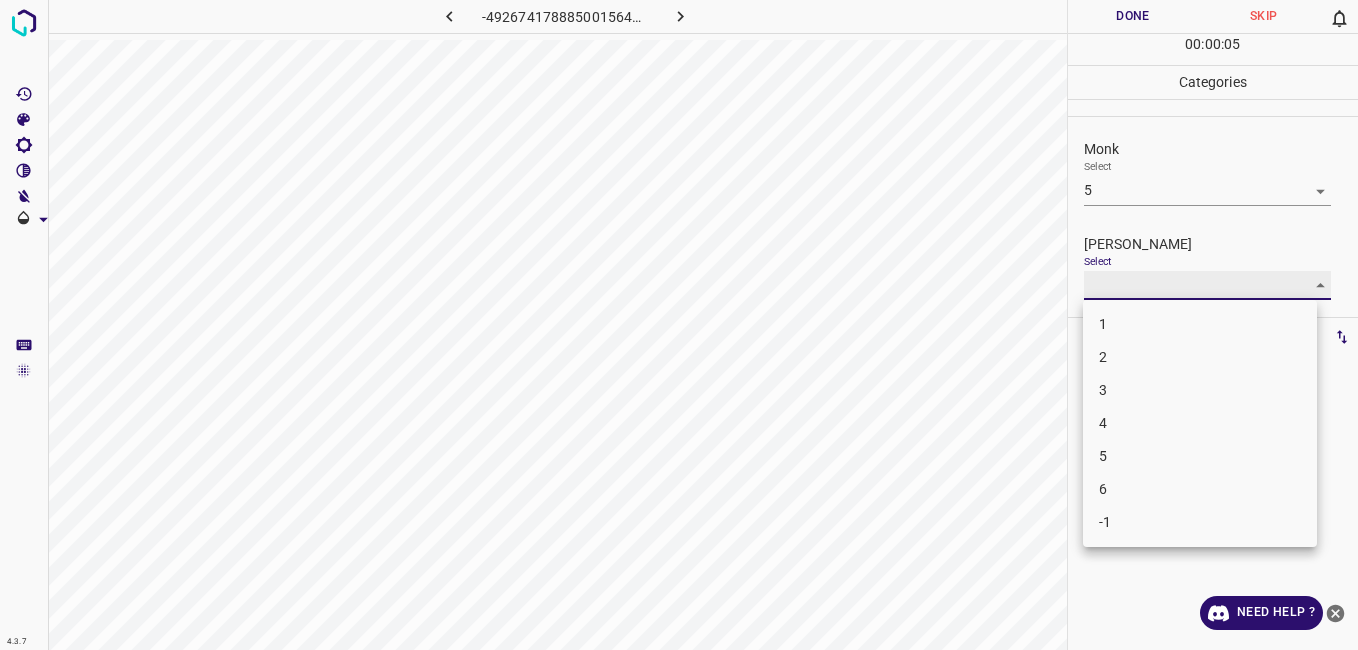 type on "4" 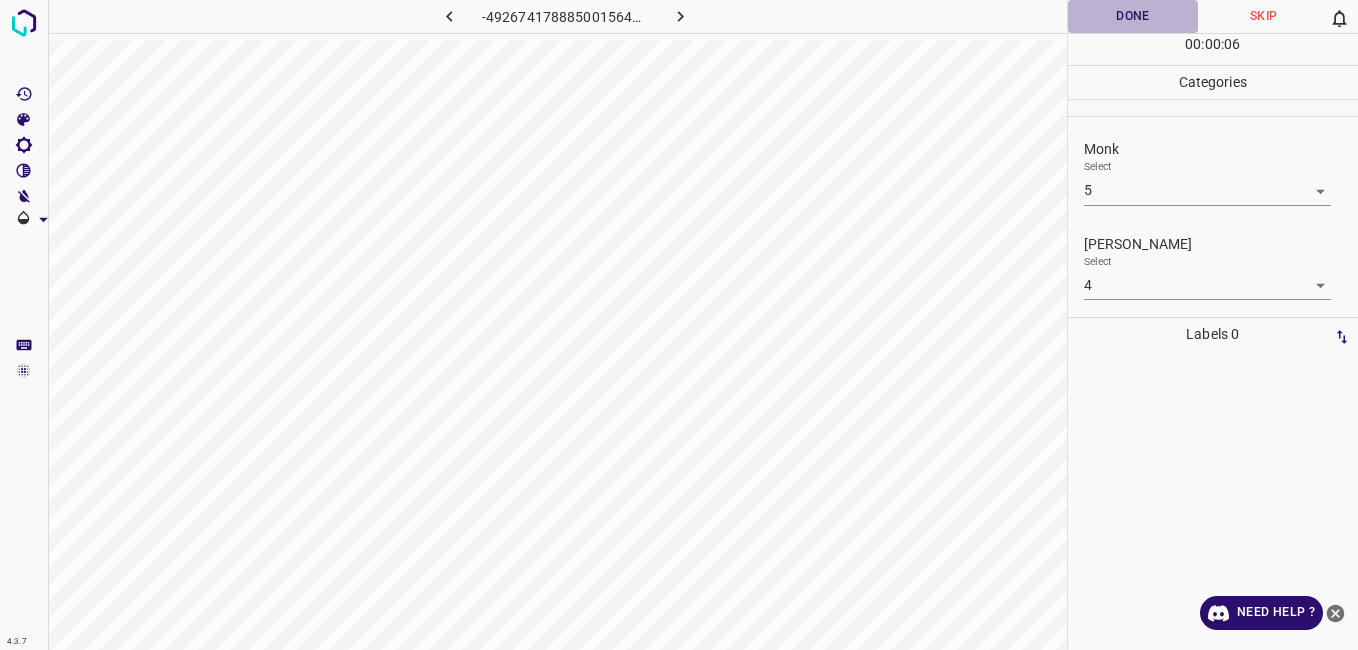 click on "Done" at bounding box center (1133, 16) 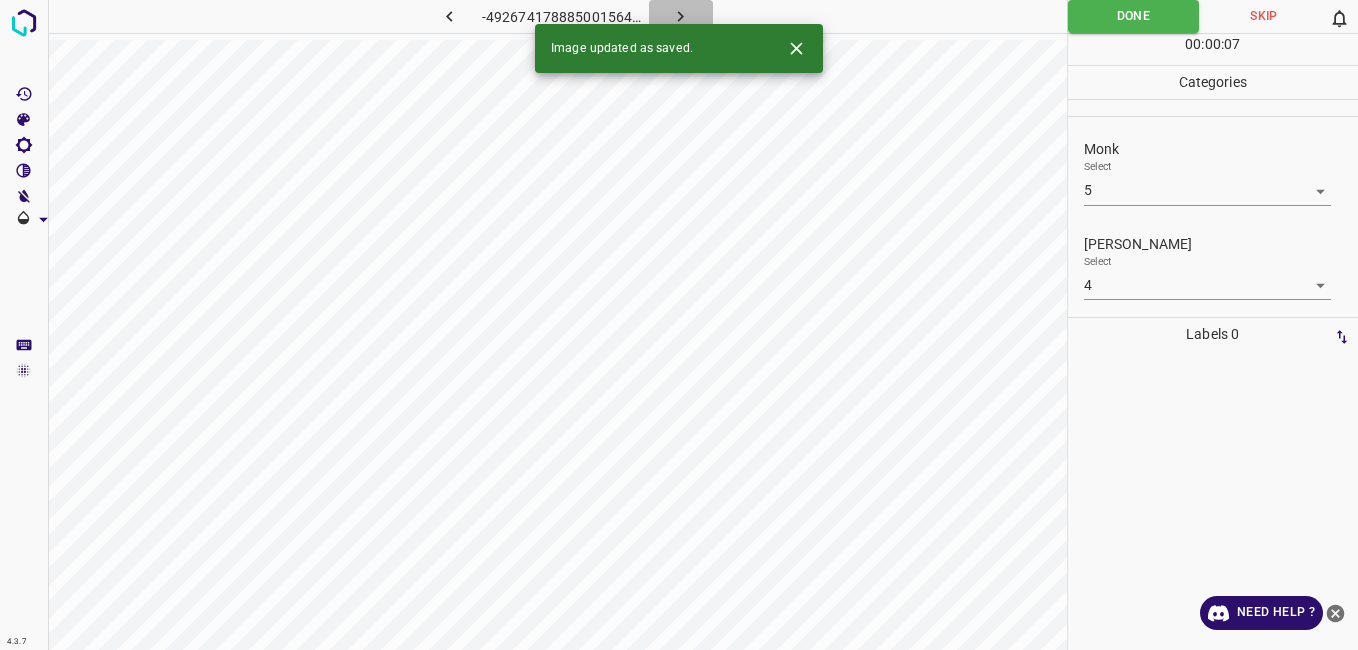 click 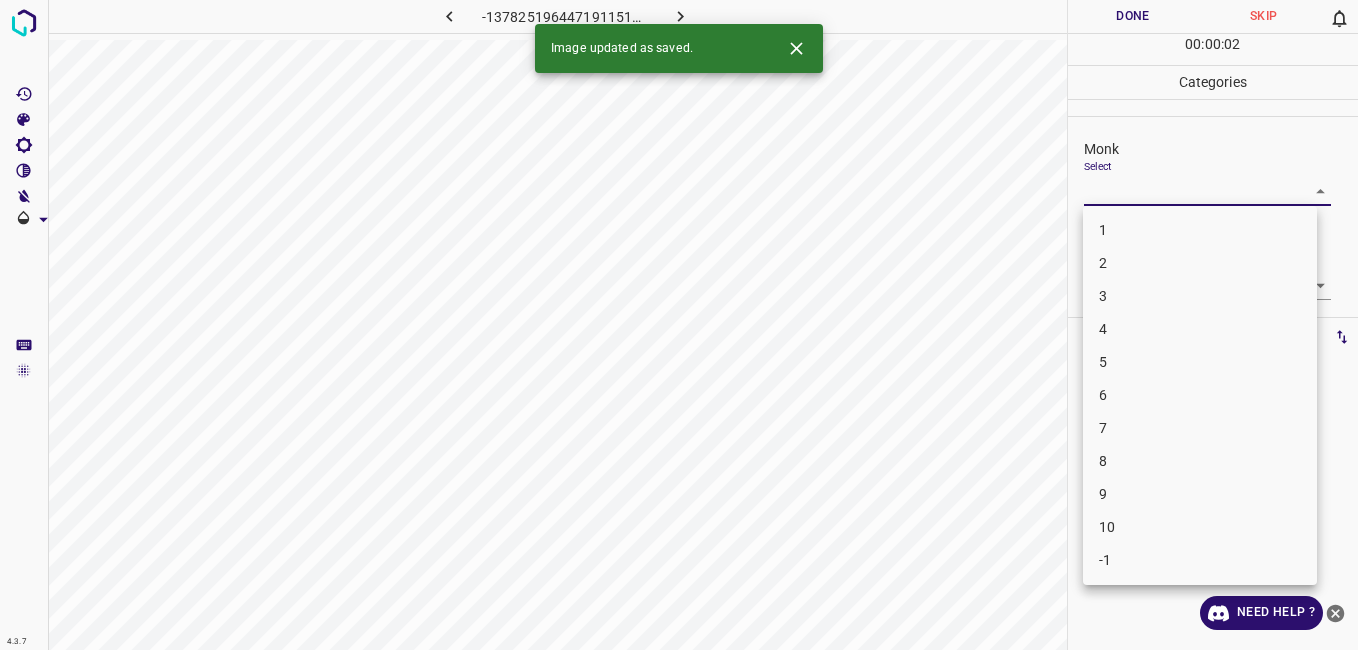 click on "4.3.7 -1378251964471911514.png Done Skip 0 00   : 00   : 02   Categories Monk   Select ​  Fitzpatrick   Select ​ Labels   0 Categories 1 Monk 2  Fitzpatrick Tools Space Change between modes (Draw & Edit) I Auto labeling R Restore zoom M Zoom in N Zoom out Delete Delete selecte label Filters Z Restore filters X Saturation filter C Brightness filter V Contrast filter B Gray scale filter General O Download Image updated as saved. Need Help ? - Text - Hide - Delete 1 2 3 4 5 6 7 8 9 10 -1" at bounding box center [679, 325] 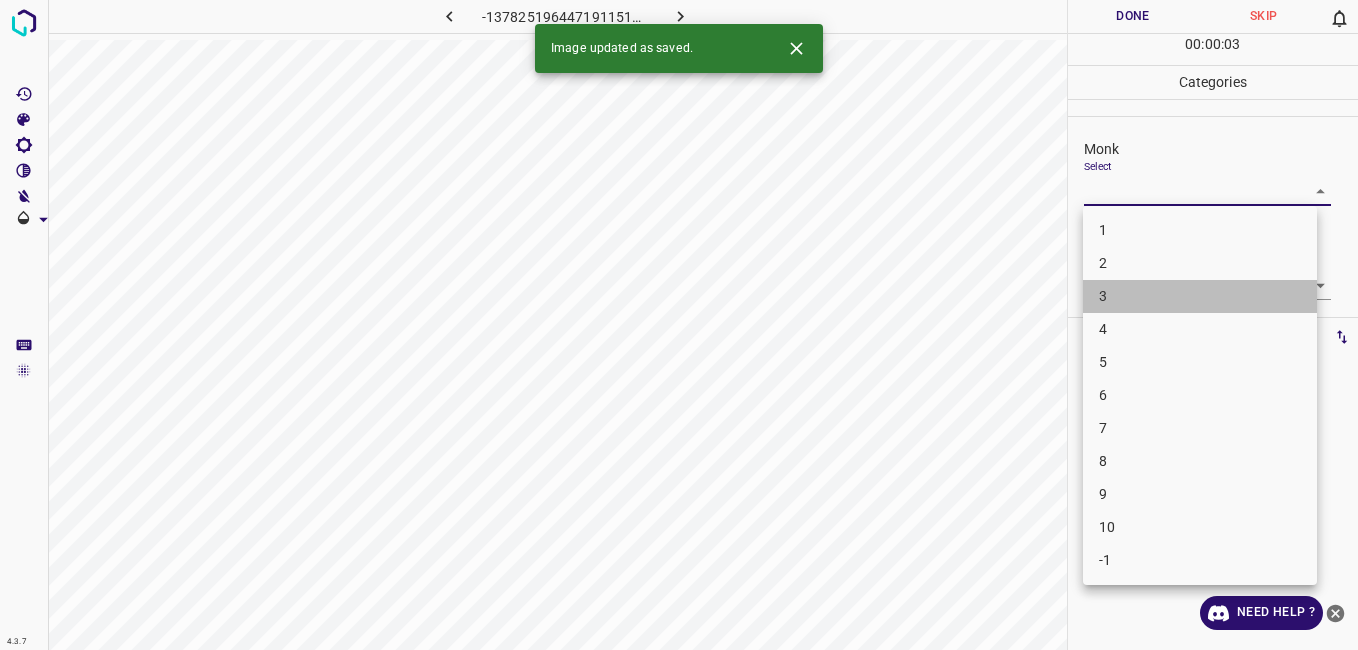 click on "3" at bounding box center [1200, 296] 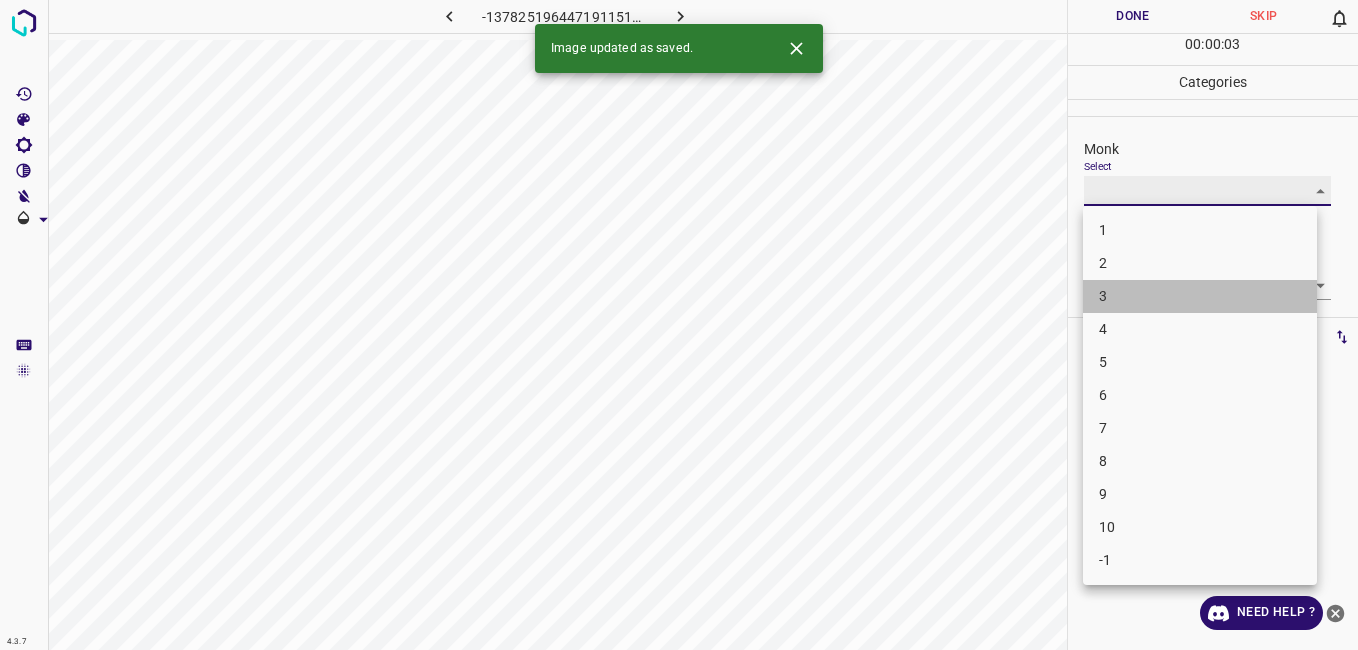 type on "3" 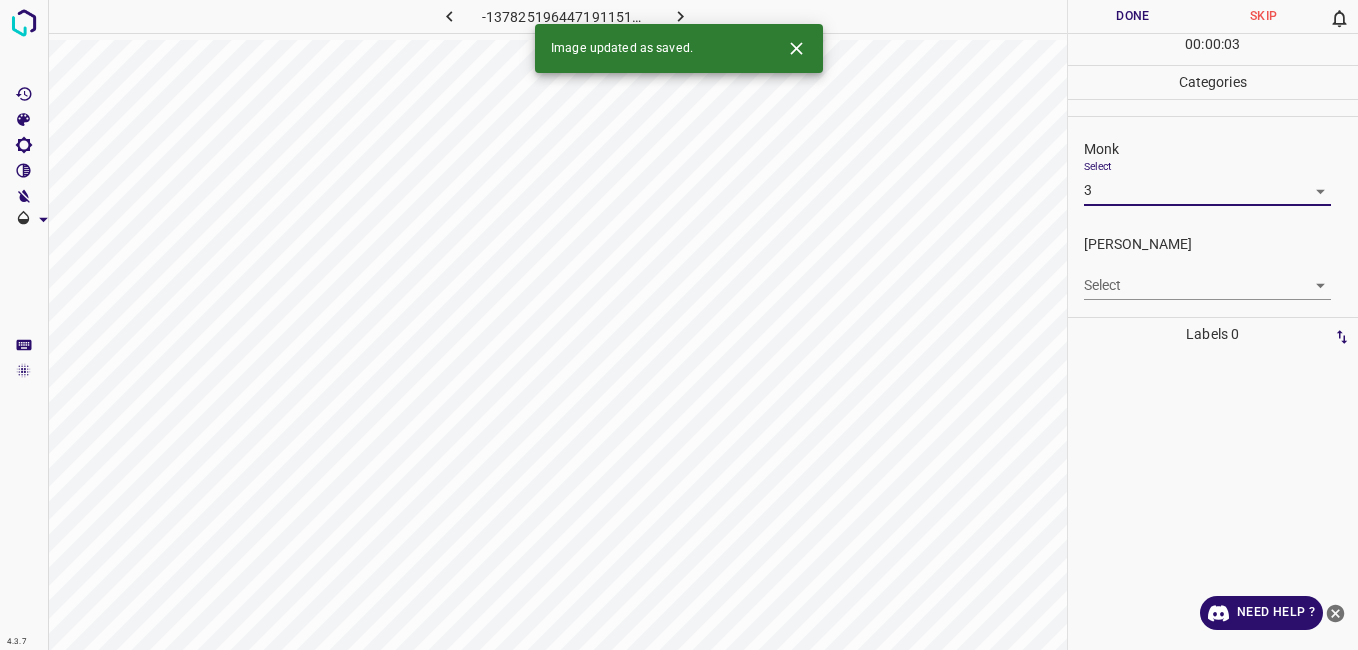 click on "4.3.7 -1378251964471911514.png Done Skip 0 00   : 00   : 03   Categories Monk   Select 3 3  Fitzpatrick   Select ​ Labels   0 Categories 1 Monk 2  Fitzpatrick Tools Space Change between modes (Draw & Edit) I Auto labeling R Restore zoom M Zoom in N Zoom out Delete Delete selecte label Filters Z Restore filters X Saturation filter C Brightness filter V Contrast filter B Gray scale filter General O Download Image updated as saved. Need Help ? - Text - Hide - Delete" at bounding box center [679, 325] 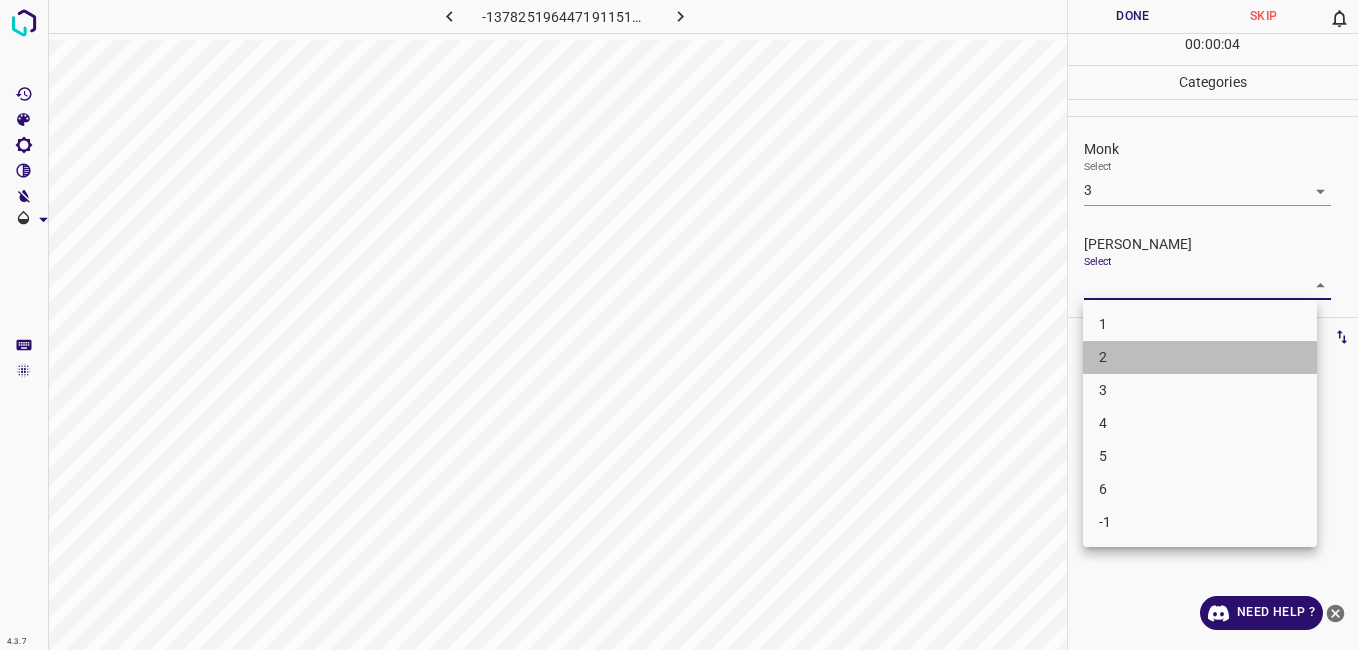 click on "2" at bounding box center [1200, 357] 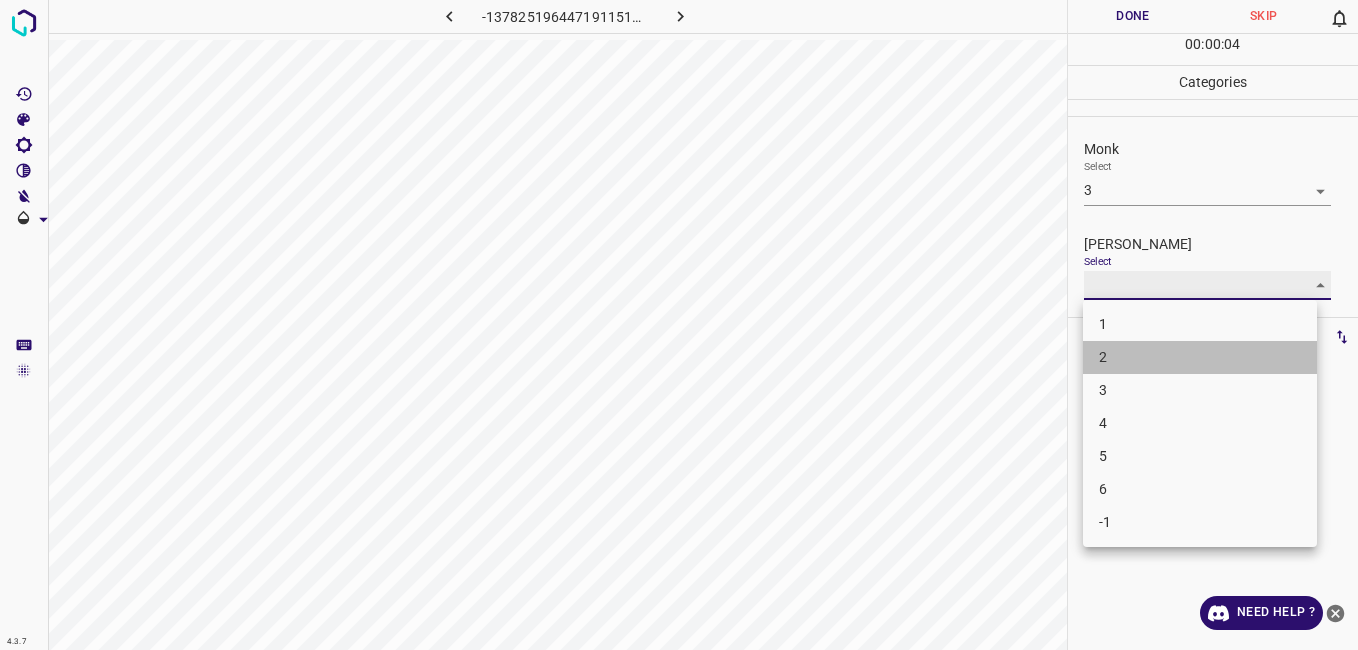 type on "2" 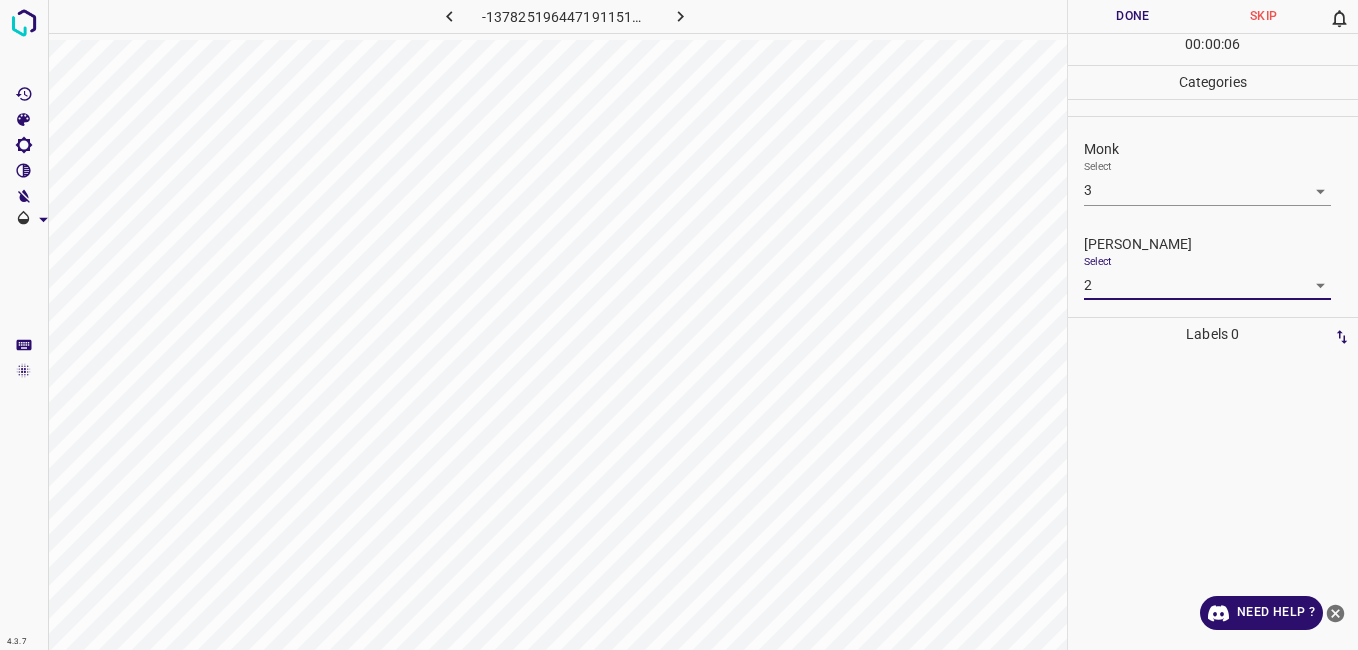 click on "Done" at bounding box center [1133, 16] 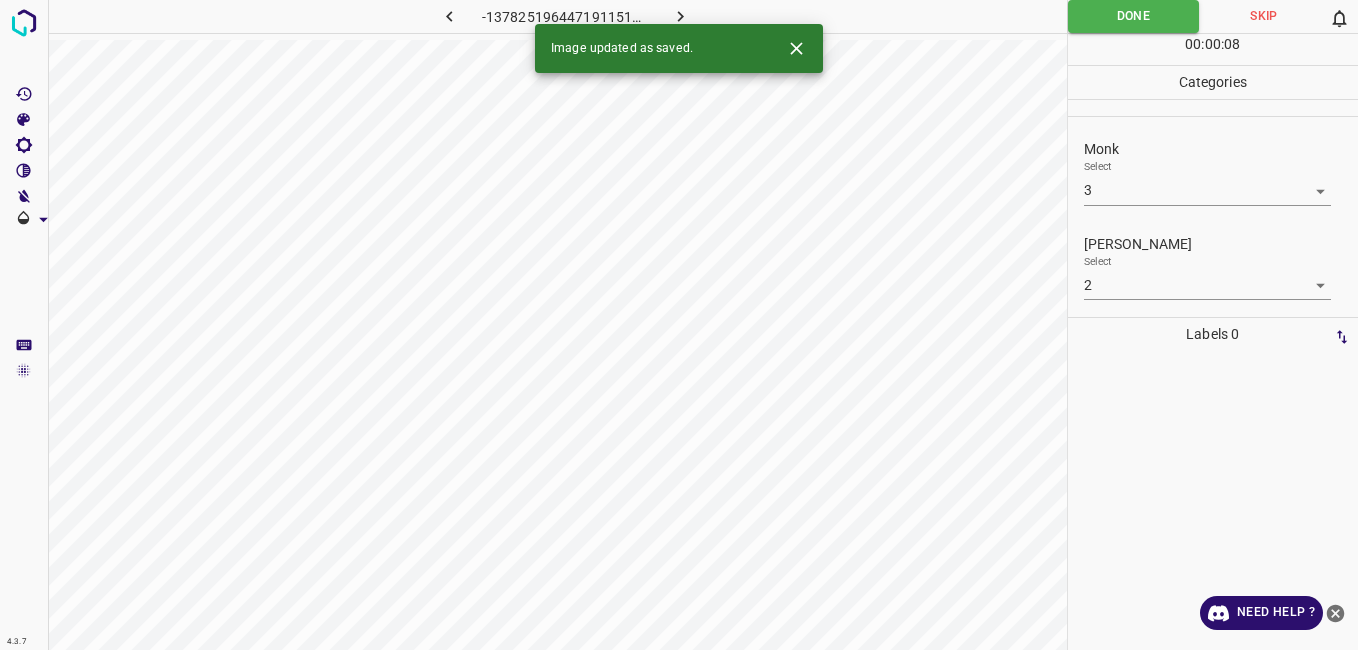 click 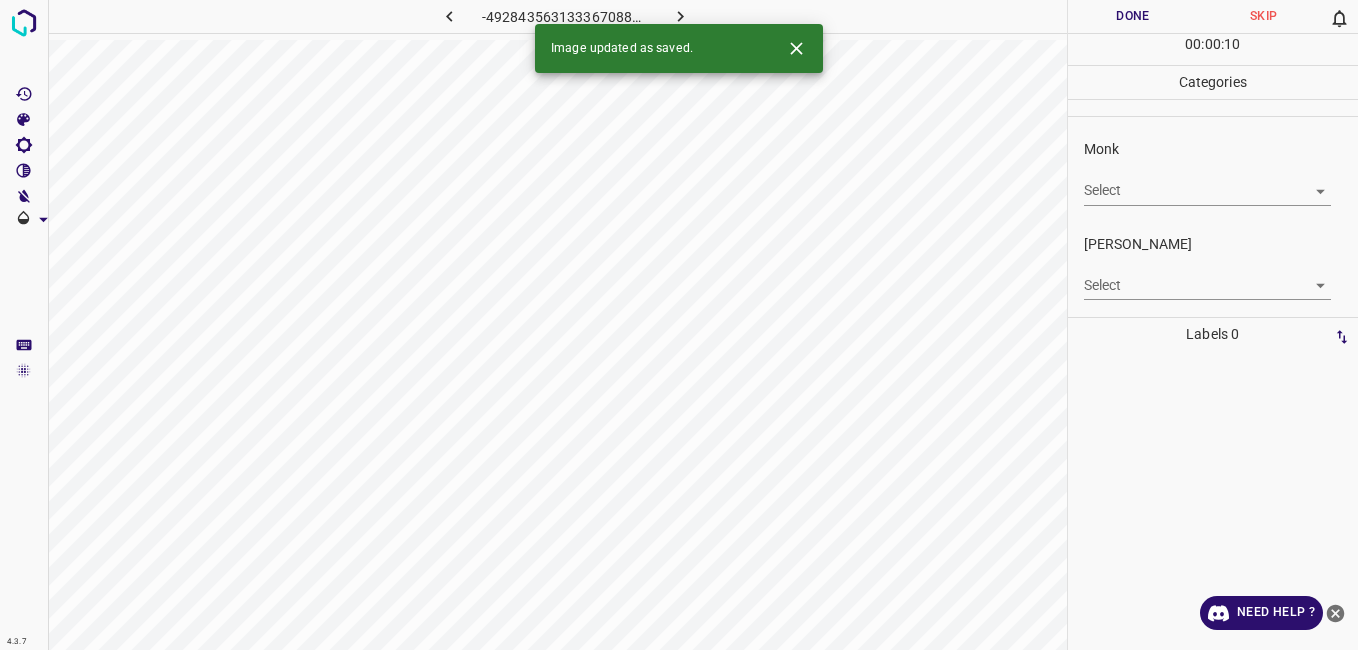 click on "Select ​" at bounding box center [1207, 182] 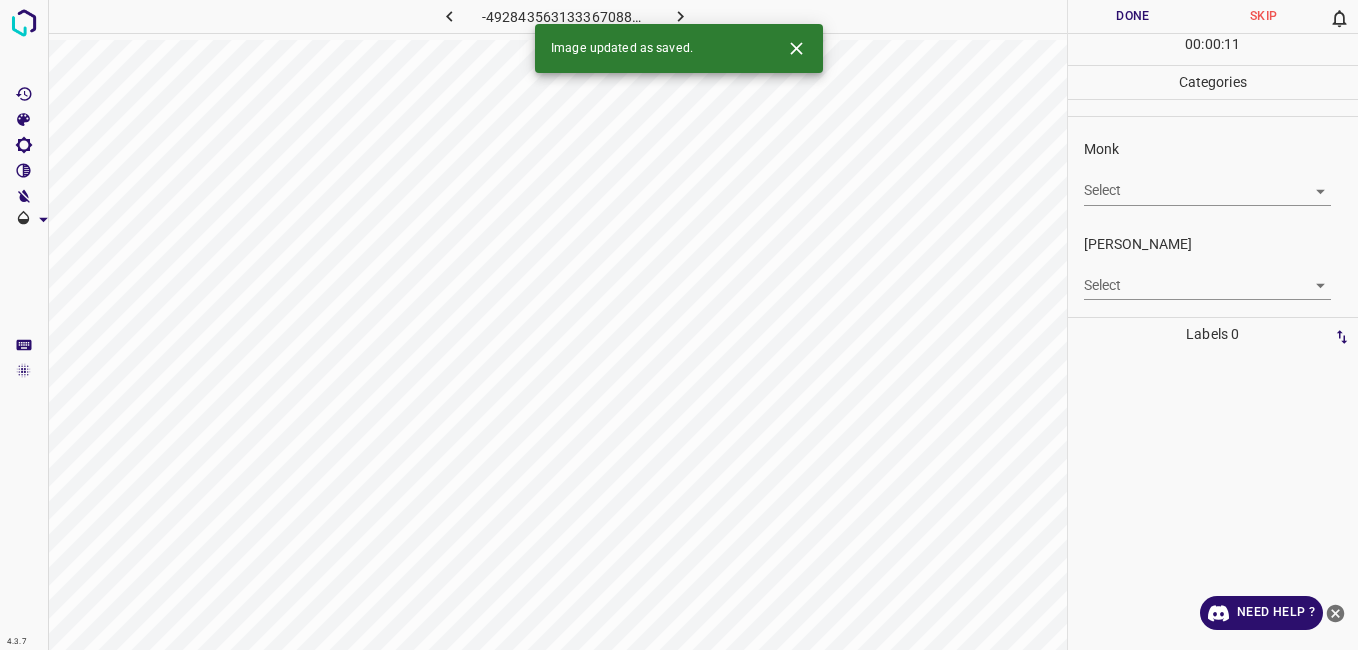 click on "4.3.7 -4928435631333670882.png Done Skip 0 00   : 00   : 11   Categories Monk   Select ​  Fitzpatrick   Select ​ Labels   0 Categories 1 Monk 2  Fitzpatrick Tools Space Change between modes (Draw & Edit) I Auto labeling R Restore zoom M Zoom in N Zoom out Delete Delete selecte label Filters Z Restore filters X Saturation filter C Brightness filter V Contrast filter B Gray scale filter General O Download Image updated as saved. Need Help ? - Text - Hide - Delete" at bounding box center [679, 325] 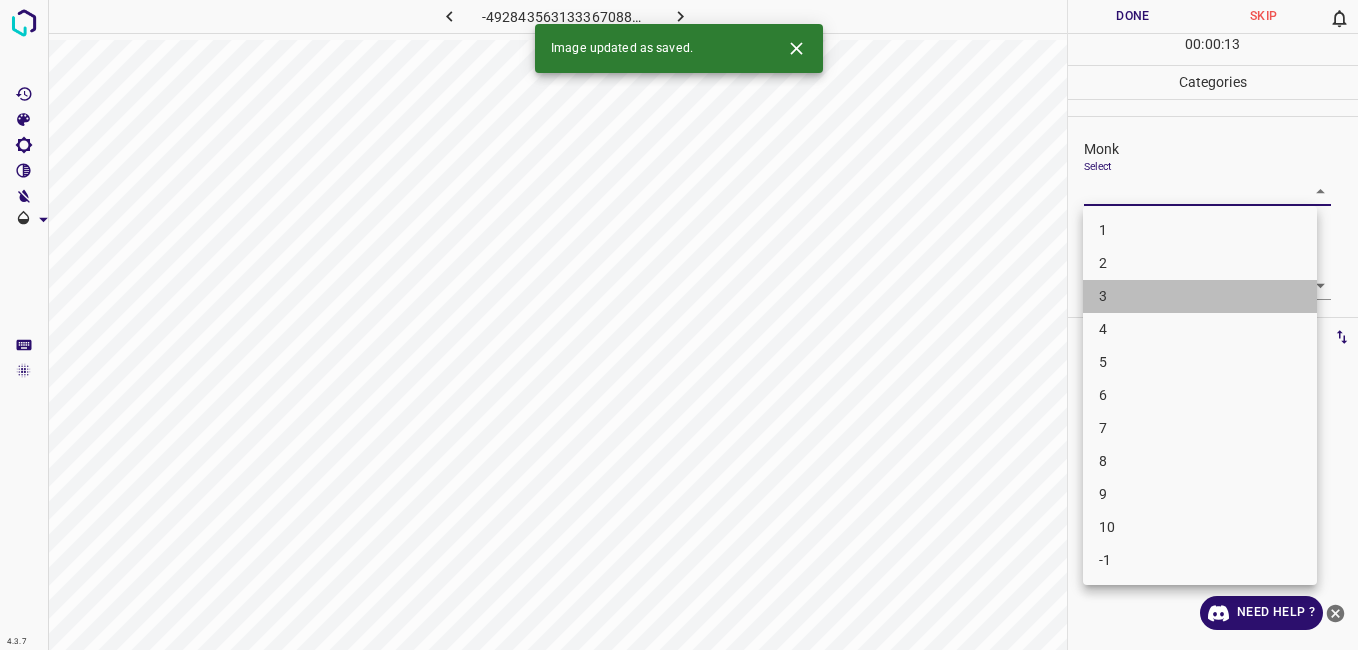 drag, startPoint x: 1100, startPoint y: 310, endPoint x: 1096, endPoint y: 275, distance: 35.22783 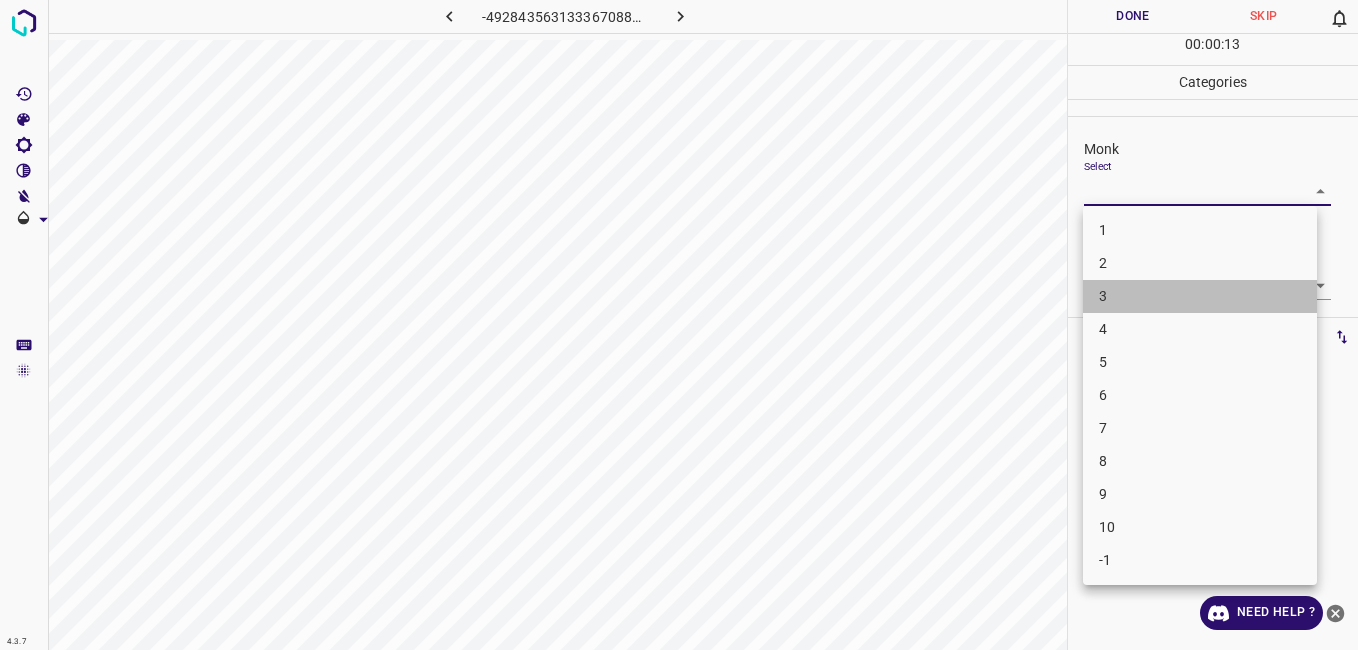 click on "3" at bounding box center [1200, 296] 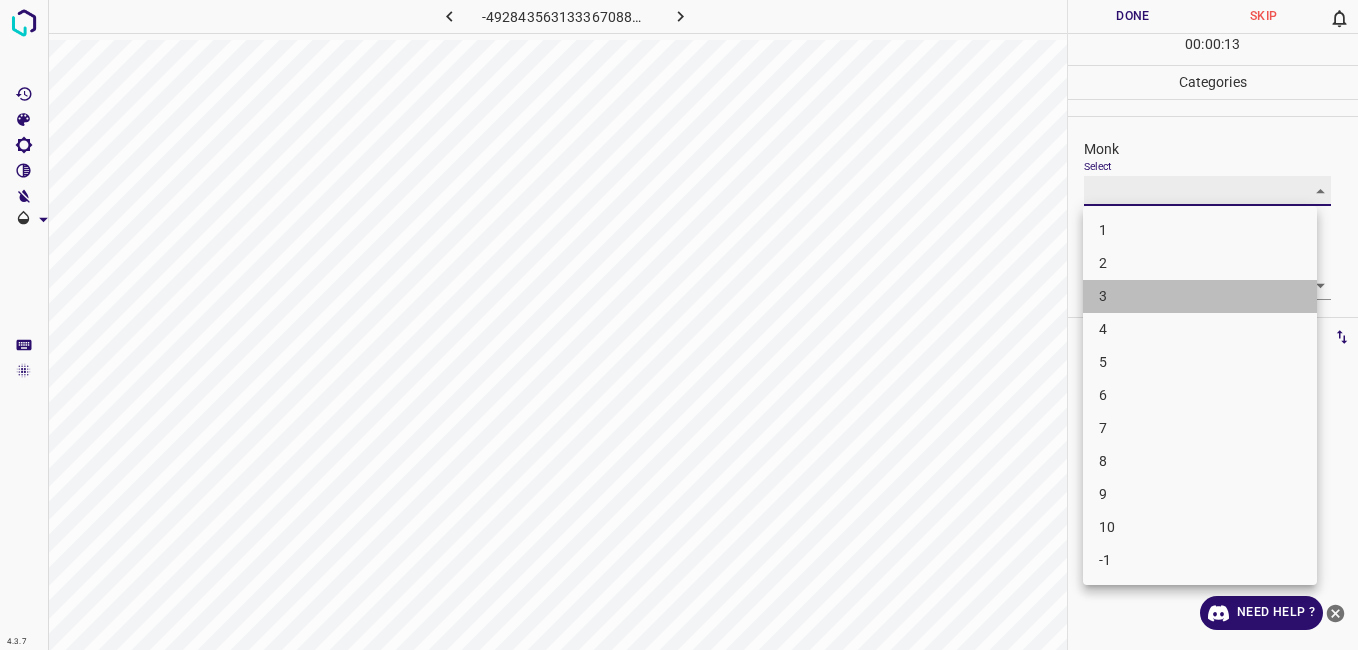 type on "3" 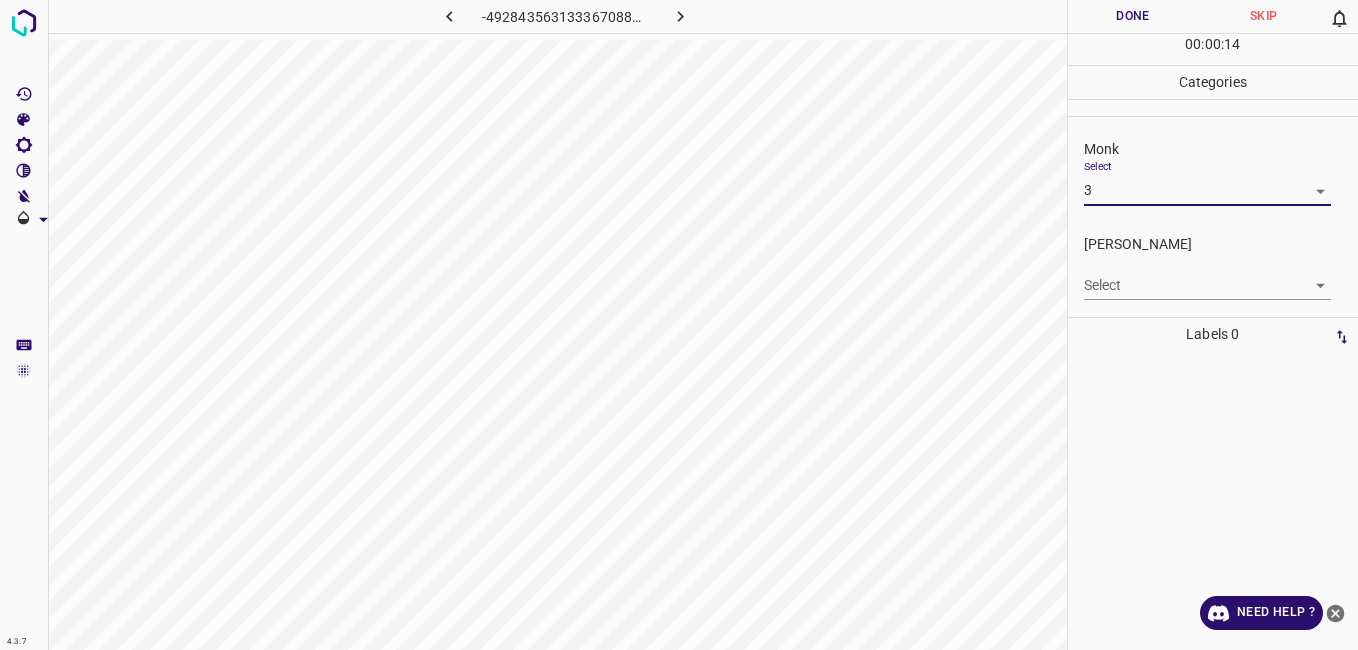 click on "4.3.7 -4928435631333670882.png Done Skip 0 00   : 00   : 14   Categories Monk   Select 3 3  Fitzpatrick   Select ​ Labels   0 Categories 1 Monk 2  Fitzpatrick Tools Space Change between modes (Draw & Edit) I Auto labeling R Restore zoom M Zoom in N Zoom out Delete Delete selecte label Filters Z Restore filters X Saturation filter C Brightness filter V Contrast filter B Gray scale filter General O Download Need Help ? - Text - Hide - Delete" at bounding box center [679, 325] 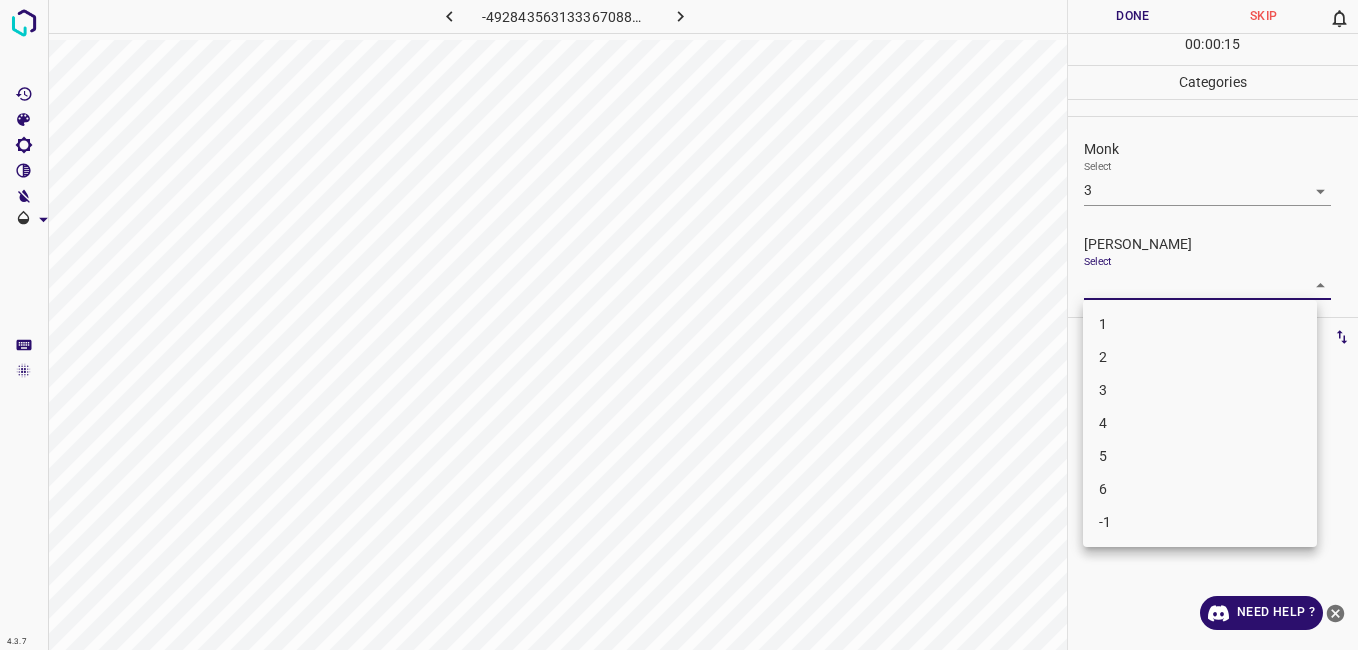 click on "2" at bounding box center [1200, 357] 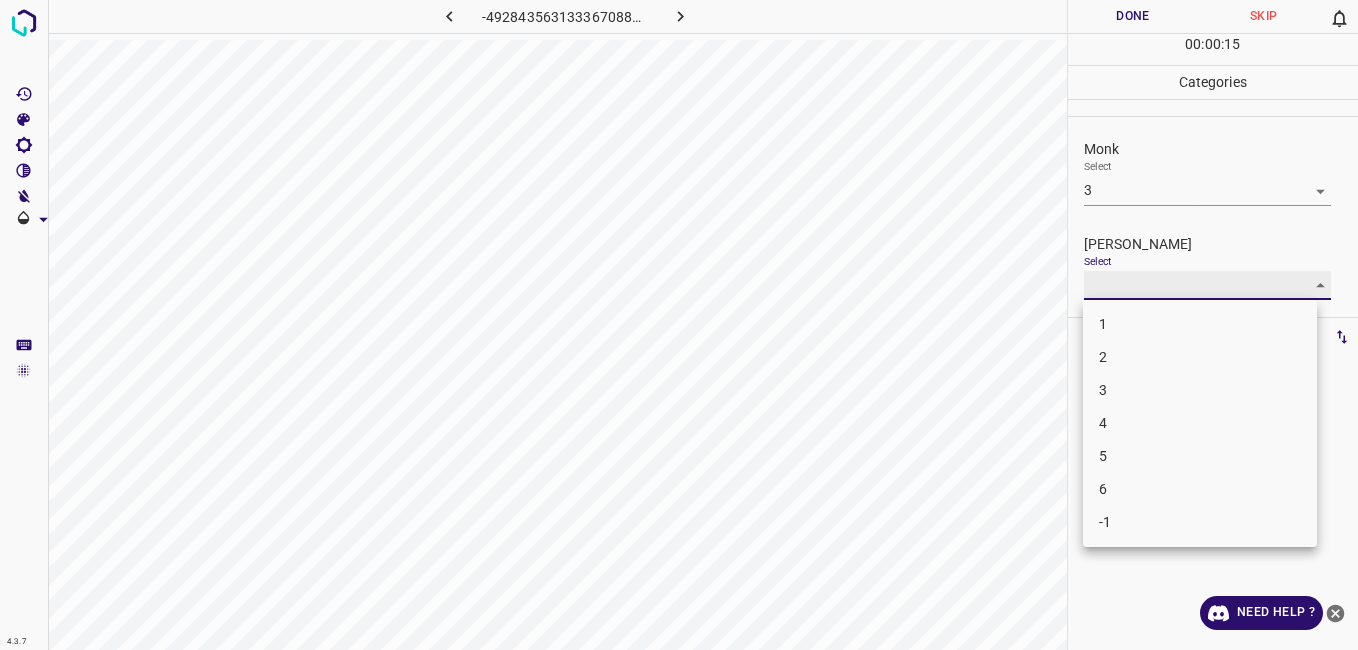 type on "2" 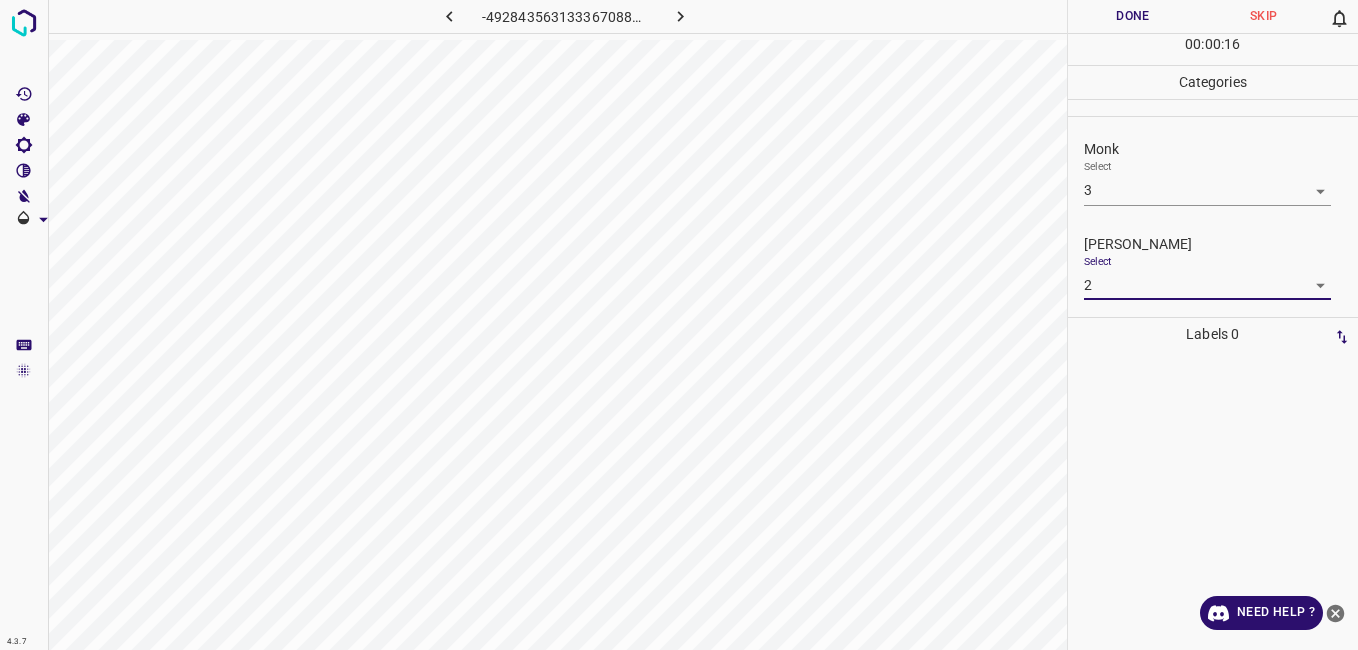 click on "Done" at bounding box center (1133, 16) 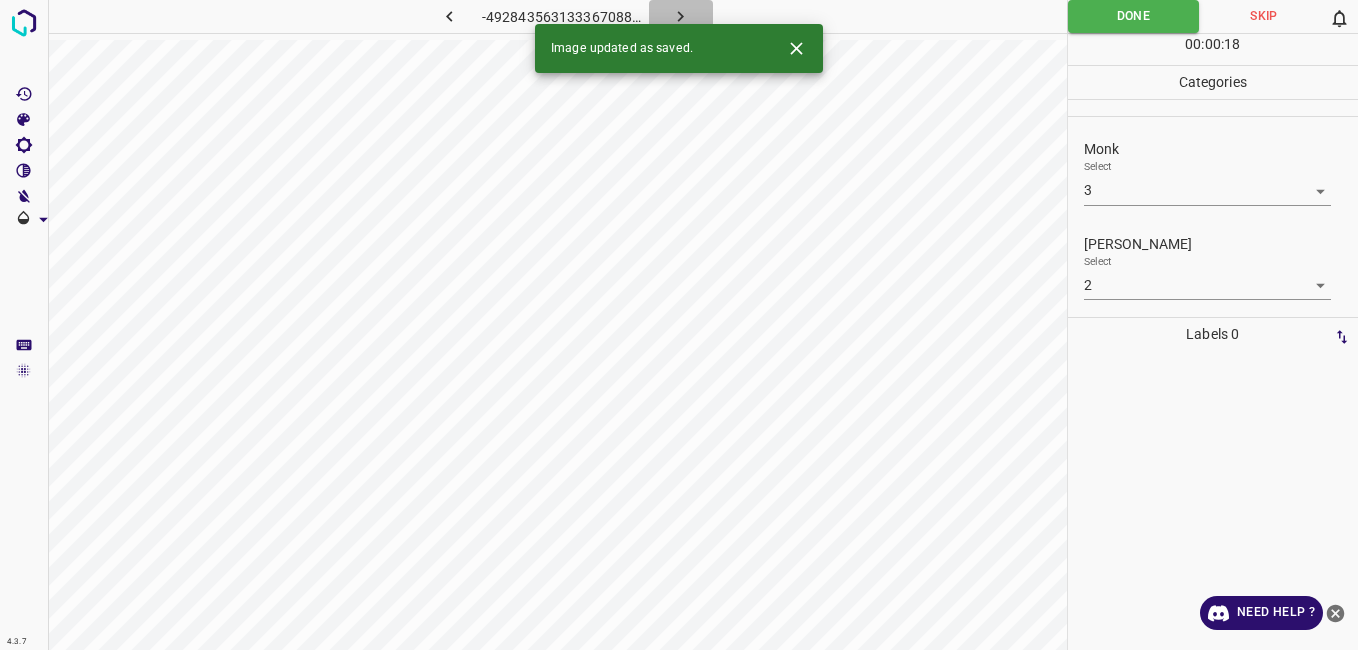 click 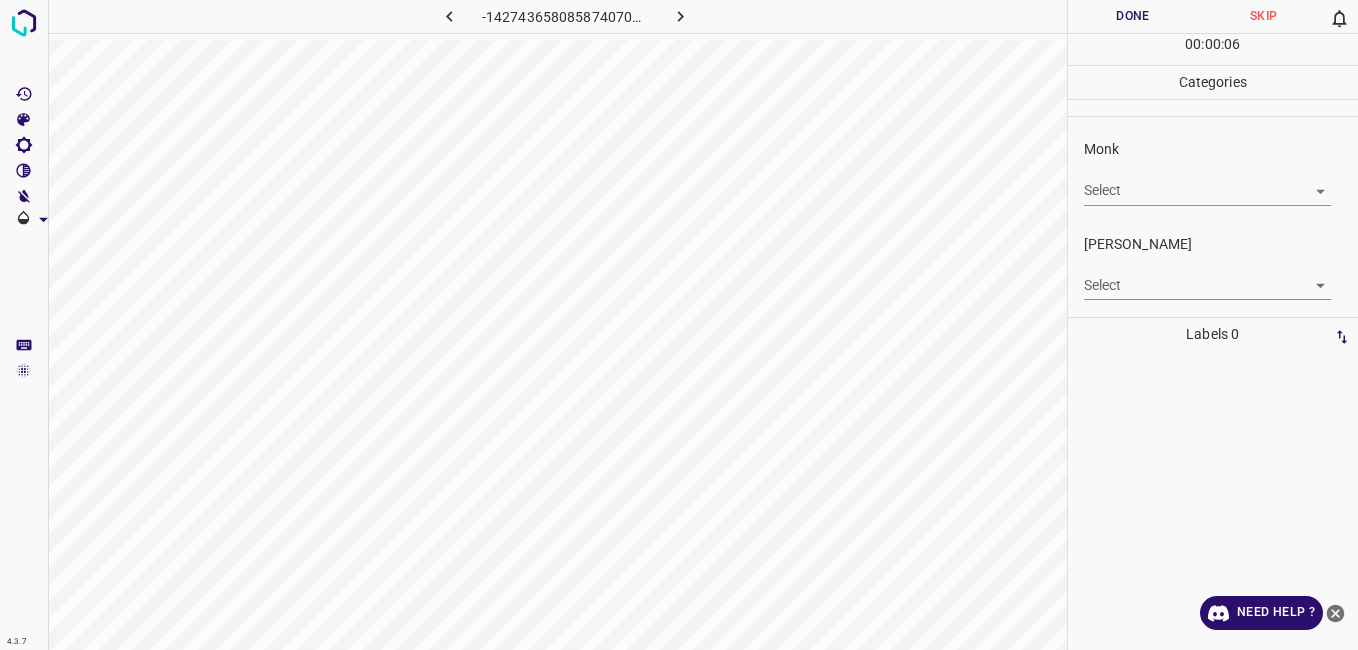 click on "Monk   Select ​" at bounding box center [1213, 172] 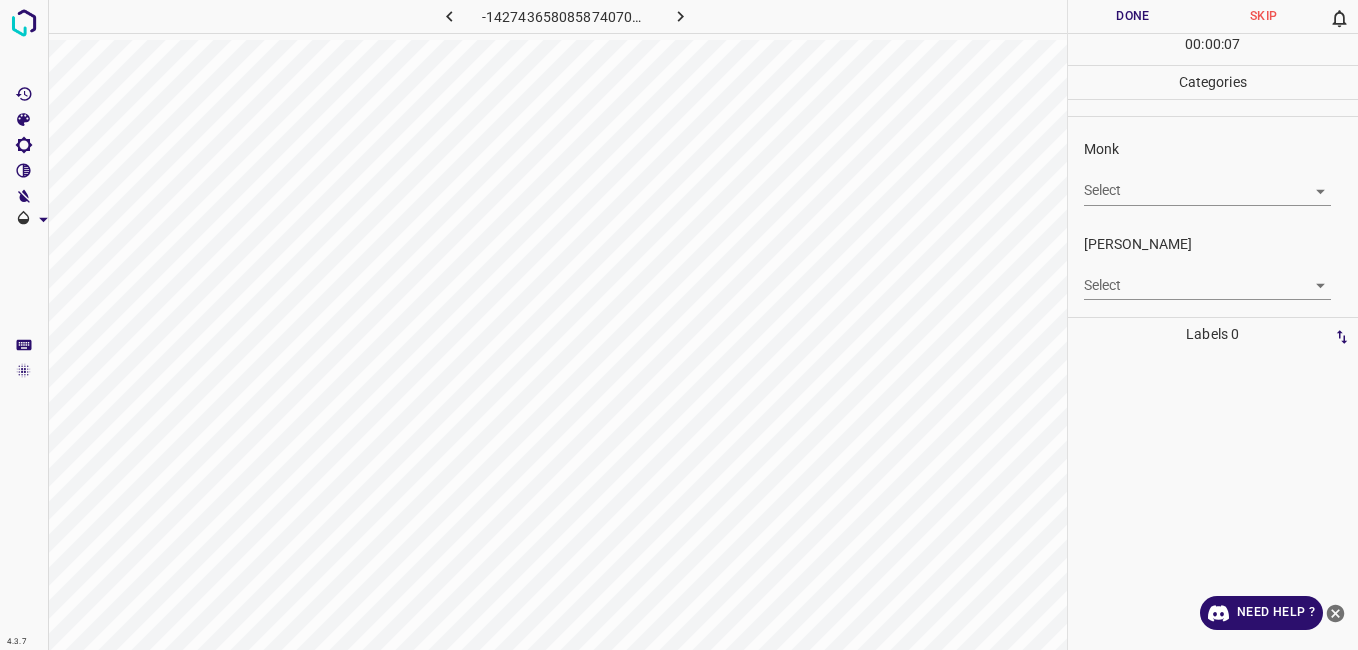 click on "4.3.7 -1427436580858740706.png Done Skip 0 00   : 00   : 07   Categories Monk   Select ​  Fitzpatrick   Select ​ Labels   0 Categories 1 Monk 2  Fitzpatrick Tools Space Change between modes (Draw & Edit) I Auto labeling R Restore zoom M Zoom in N Zoom out Delete Delete selecte label Filters Z Restore filters X Saturation filter C Brightness filter V Contrast filter B Gray scale filter General O Download Need Help ? - Text - Hide - Delete" at bounding box center (679, 325) 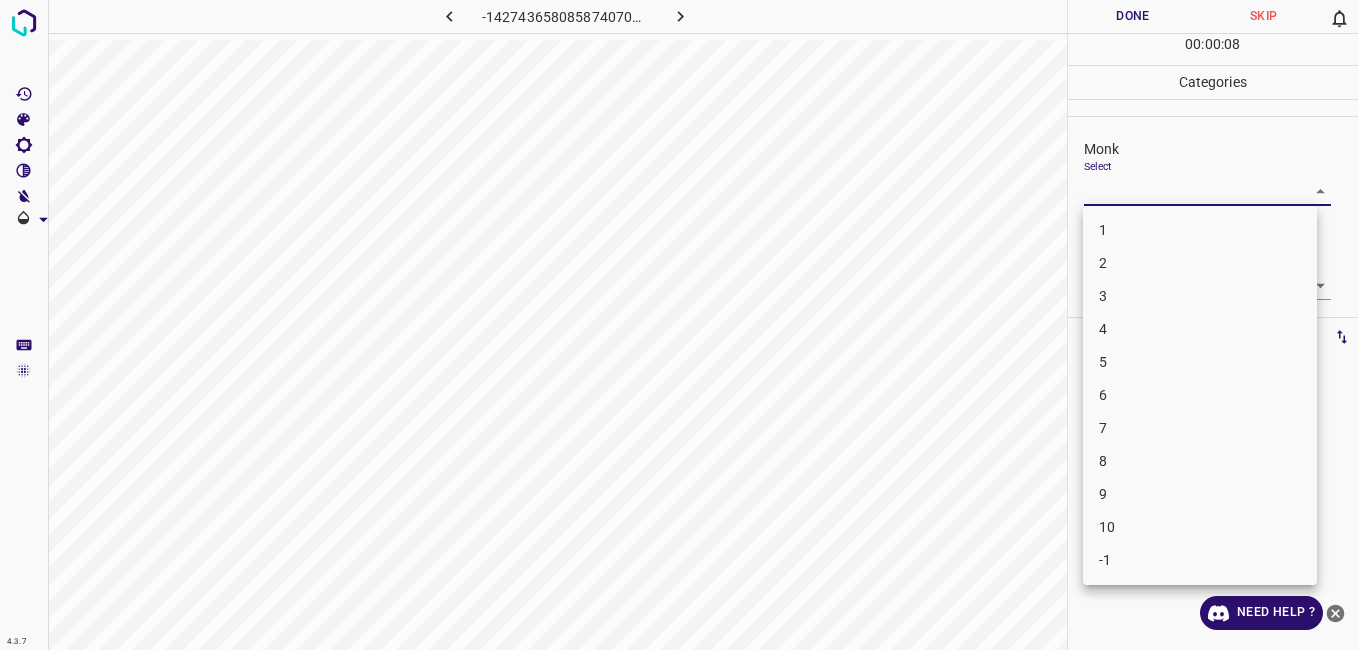 click on "6" at bounding box center (1200, 395) 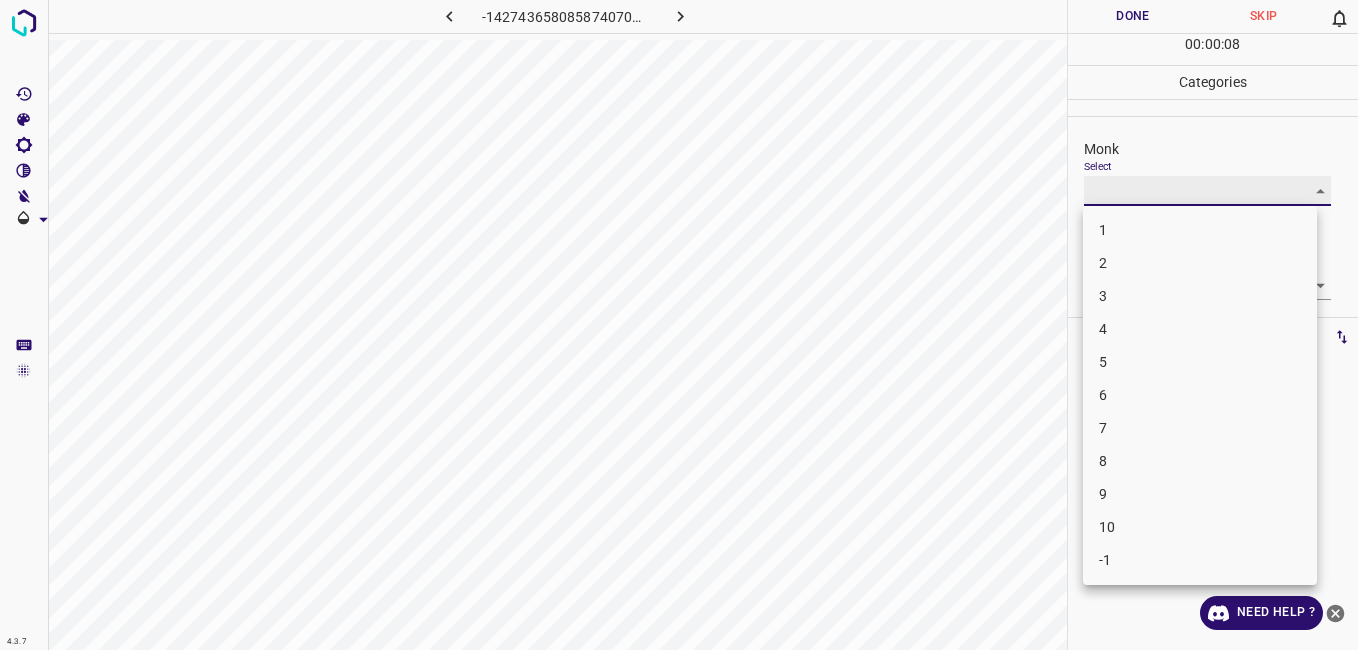 type on "6" 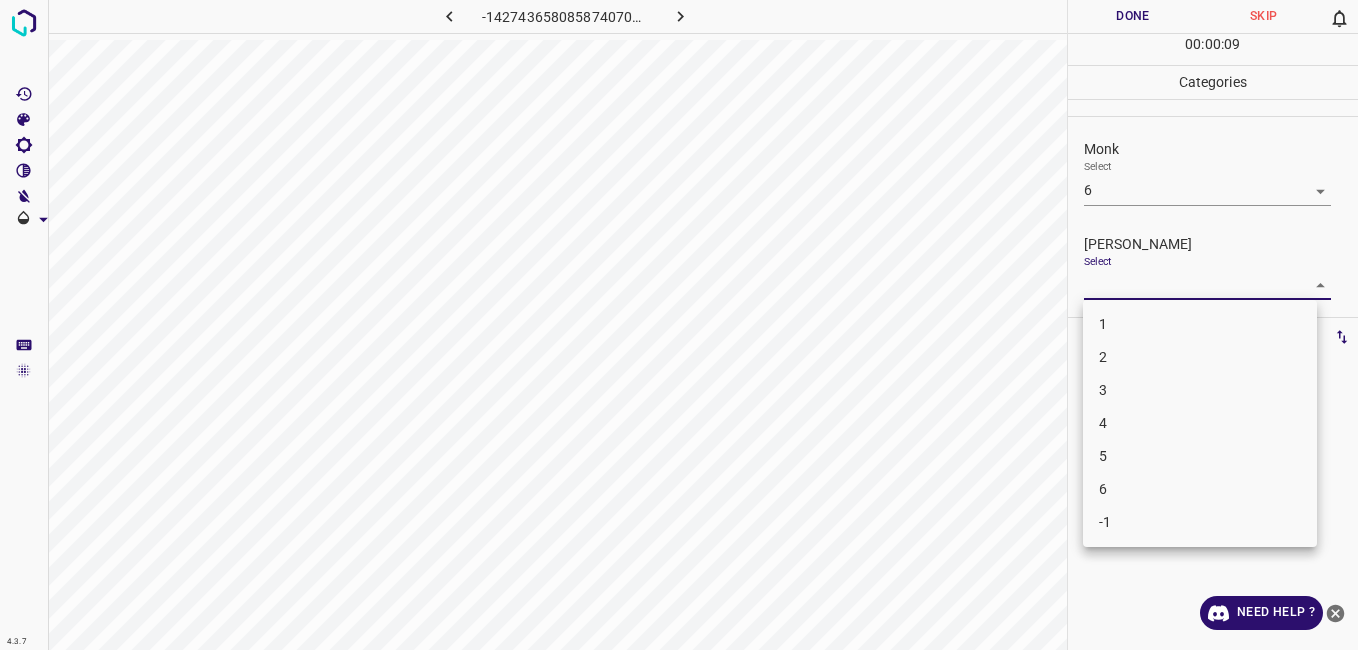 click on "4.3.7 -1427436580858740706.png Done Skip 0 00   : 00   : 09   Categories Monk   Select 6 6  Fitzpatrick   Select ​ Labels   0 Categories 1 Monk 2  Fitzpatrick Tools Space Change between modes (Draw & Edit) I Auto labeling R Restore zoom M Zoom in N Zoom out Delete Delete selecte label Filters Z Restore filters X Saturation filter C Brightness filter V Contrast filter B Gray scale filter General O Download Need Help ? - Text - Hide - Delete 1 2 3 4 5 6 -1" at bounding box center [679, 325] 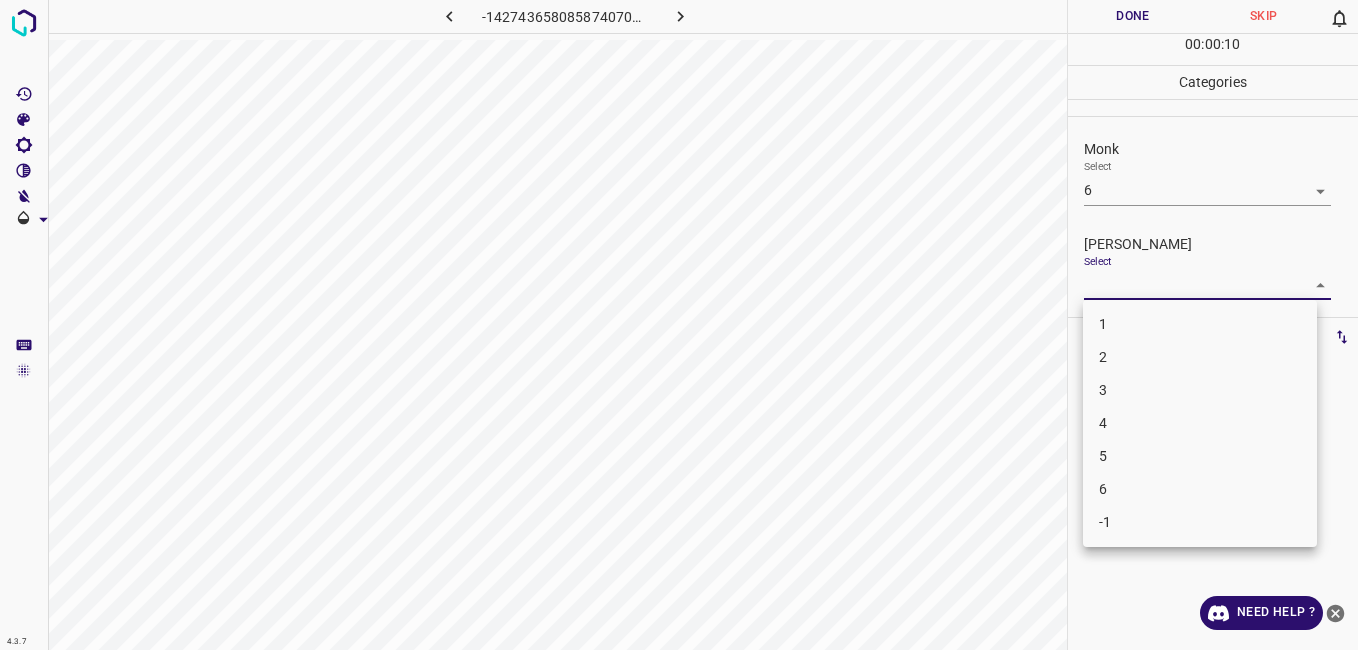 click on "5" at bounding box center (1200, 456) 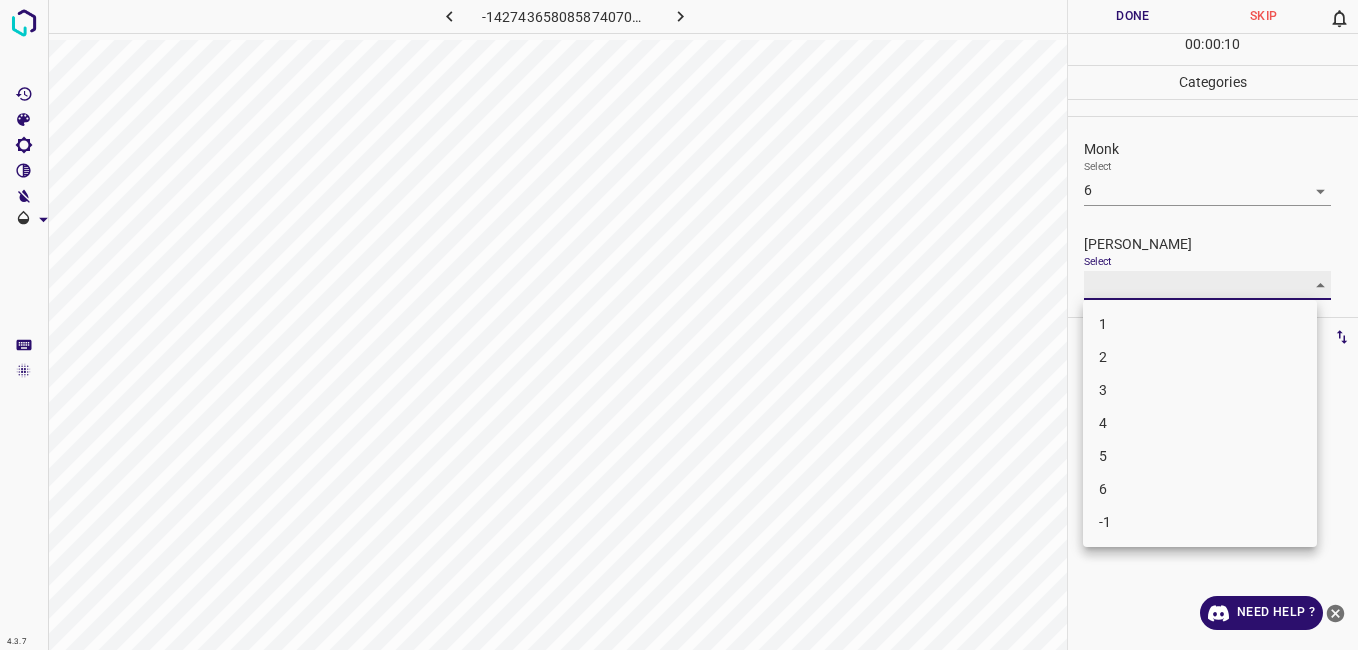 type on "5" 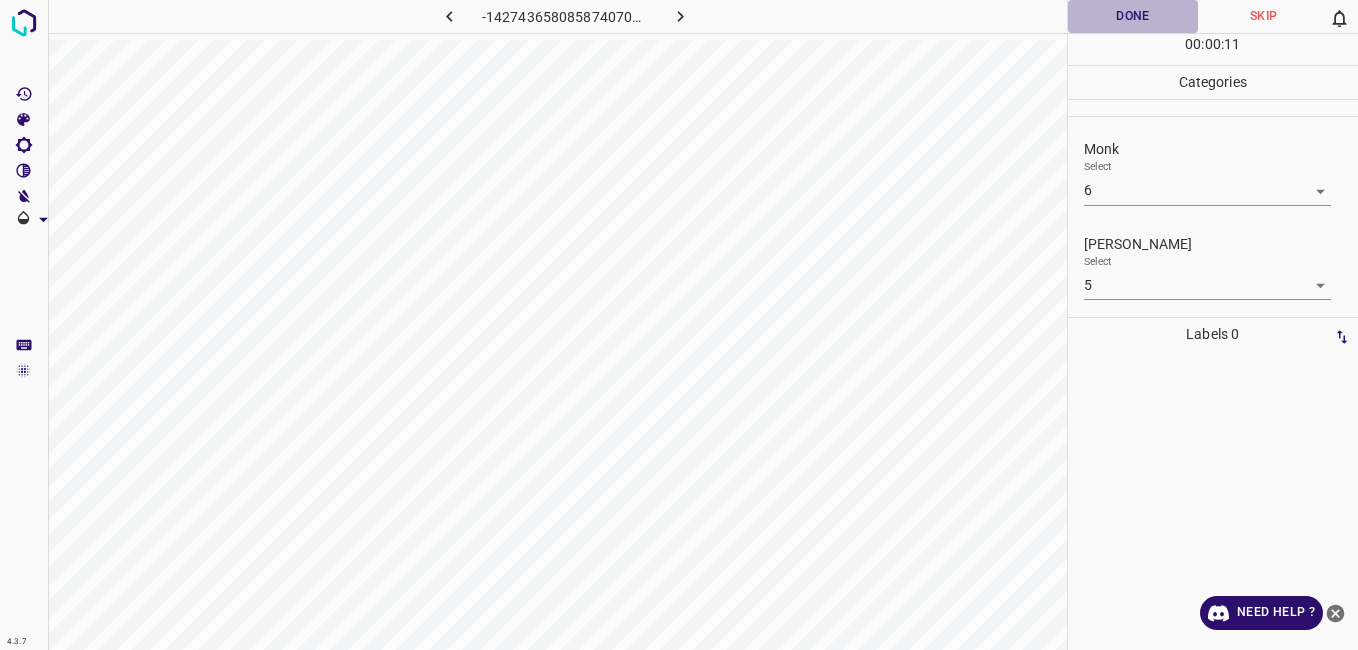 click on "Done" at bounding box center [1133, 16] 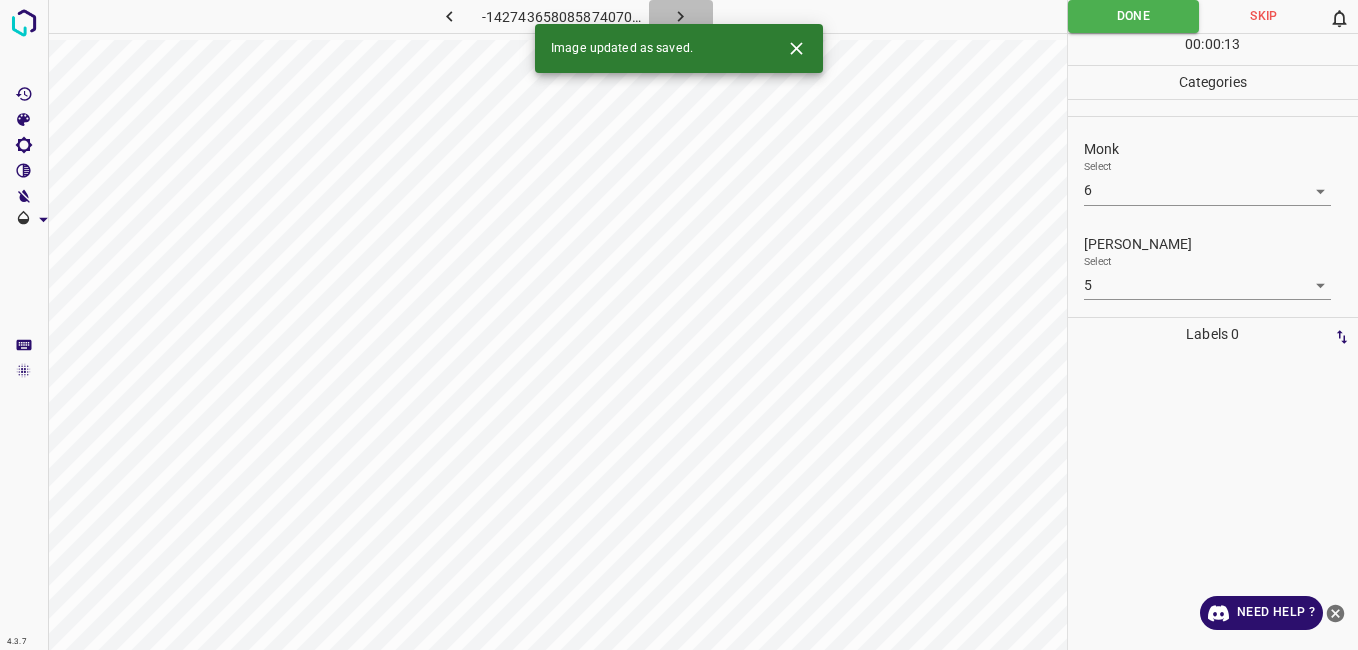 click at bounding box center (681, 16) 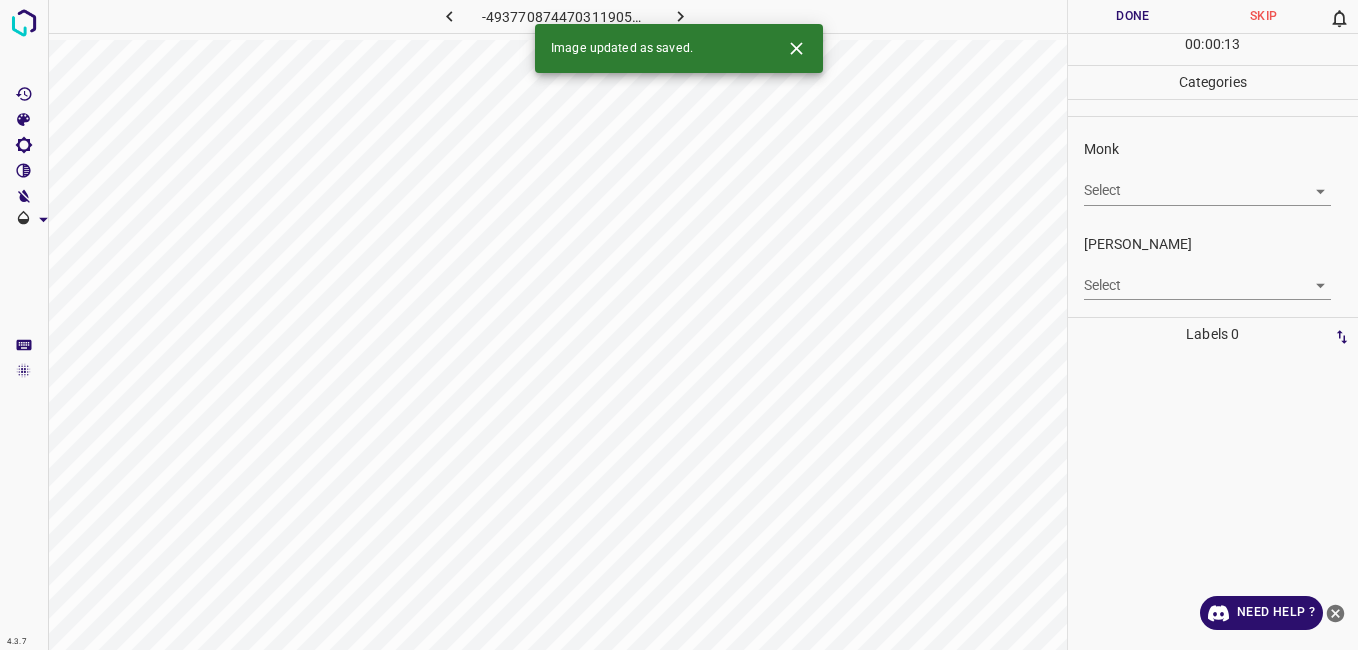 click on "4.3.7 -4937708744703119052.png Done Skip 0 00   : 00   : 13   Categories Monk   Select ​  Fitzpatrick   Select ​ Labels   0 Categories 1 Monk 2  Fitzpatrick Tools Space Change between modes (Draw & Edit) I Auto labeling R Restore zoom M Zoom in N Zoom out Delete Delete selecte label Filters Z Restore filters X Saturation filter C Brightness filter V Contrast filter B Gray scale filter General O Download Image updated as saved. Need Help ? - Text - Hide - Delete" at bounding box center (679, 325) 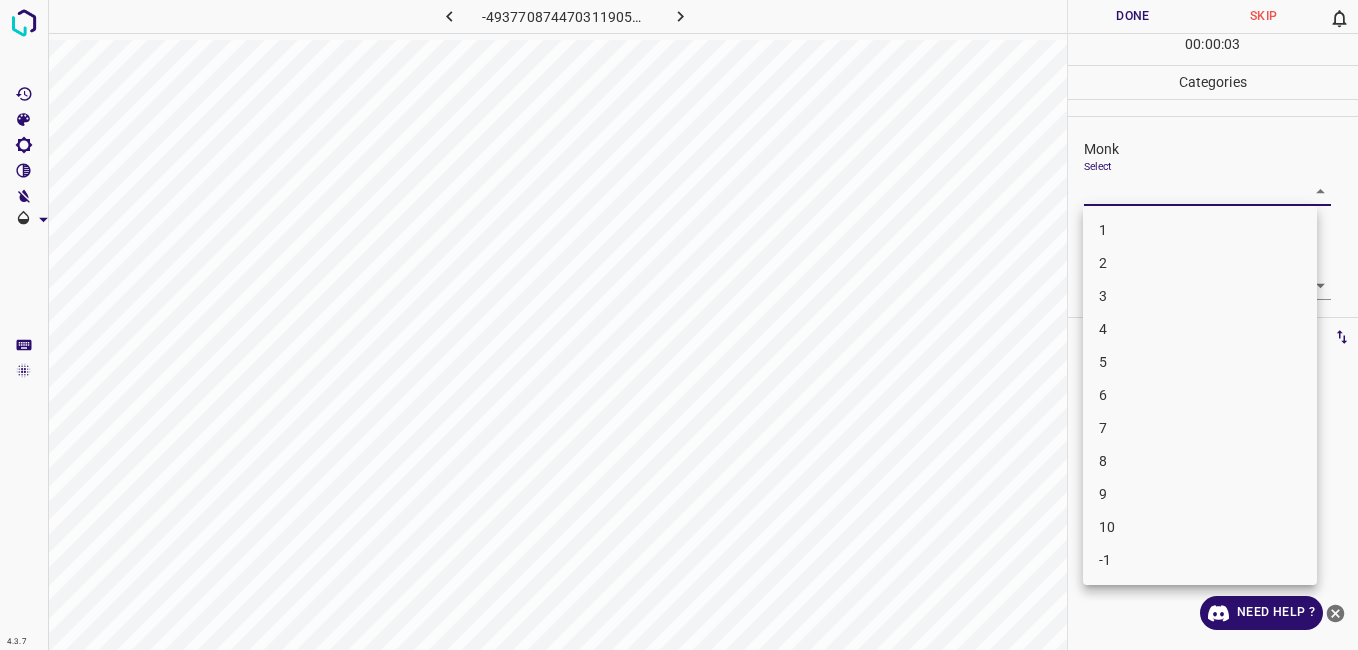 click on "6" at bounding box center [1200, 395] 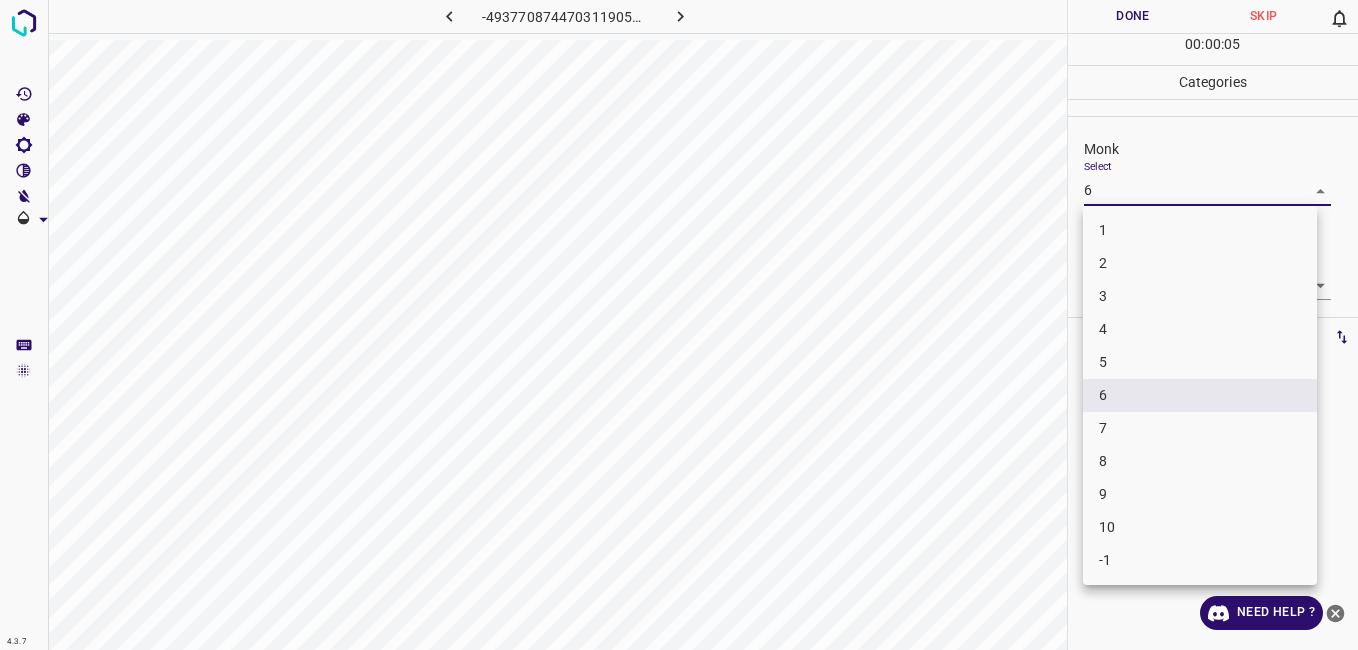 click on "4.3.7 -4937708744703119052.png Done Skip 0 00   : 00   : 05   Categories Monk   Select 6 6  Fitzpatrick   Select ​ Labels   0 Categories 1 Monk 2  Fitzpatrick Tools Space Change between modes (Draw & Edit) I Auto labeling R Restore zoom M Zoom in N Zoom out Delete Delete selecte label Filters Z Restore filters X Saturation filter C Brightness filter V Contrast filter B Gray scale filter General O Download Need Help ? - Text - Hide - Delete 1 2 3 4 5 6 7 8 9 10 -1" at bounding box center (679, 325) 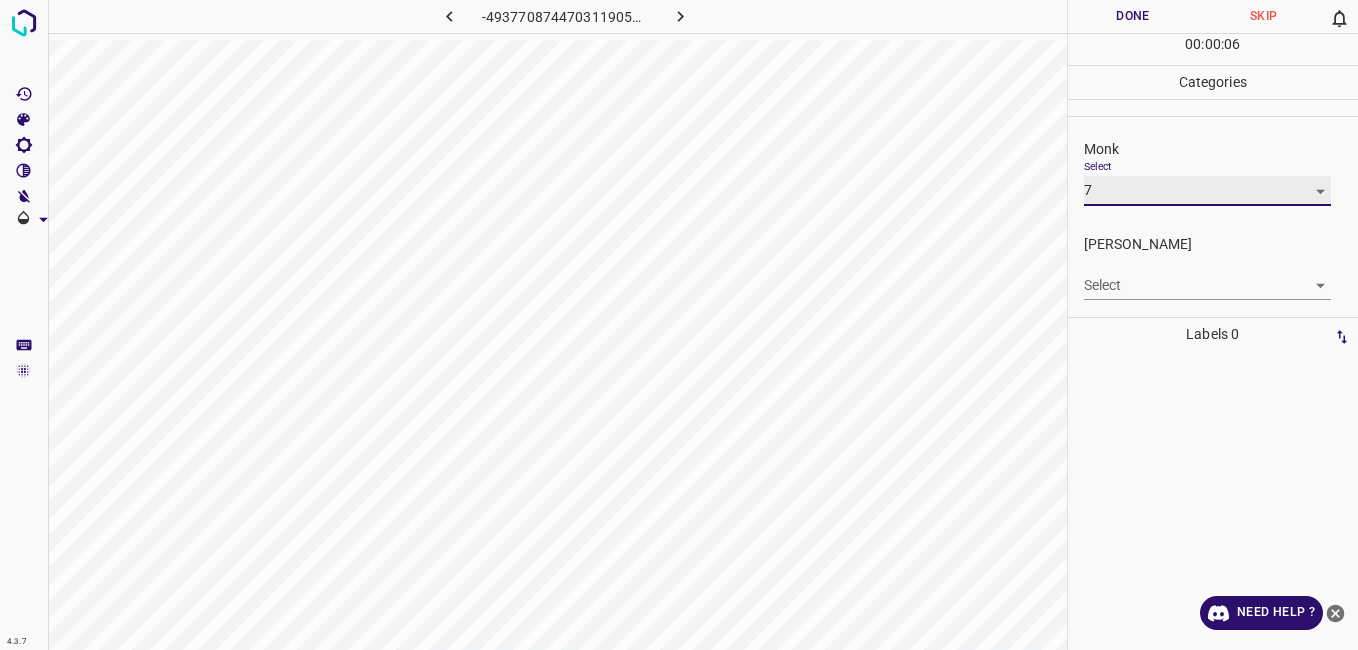 type on "7" 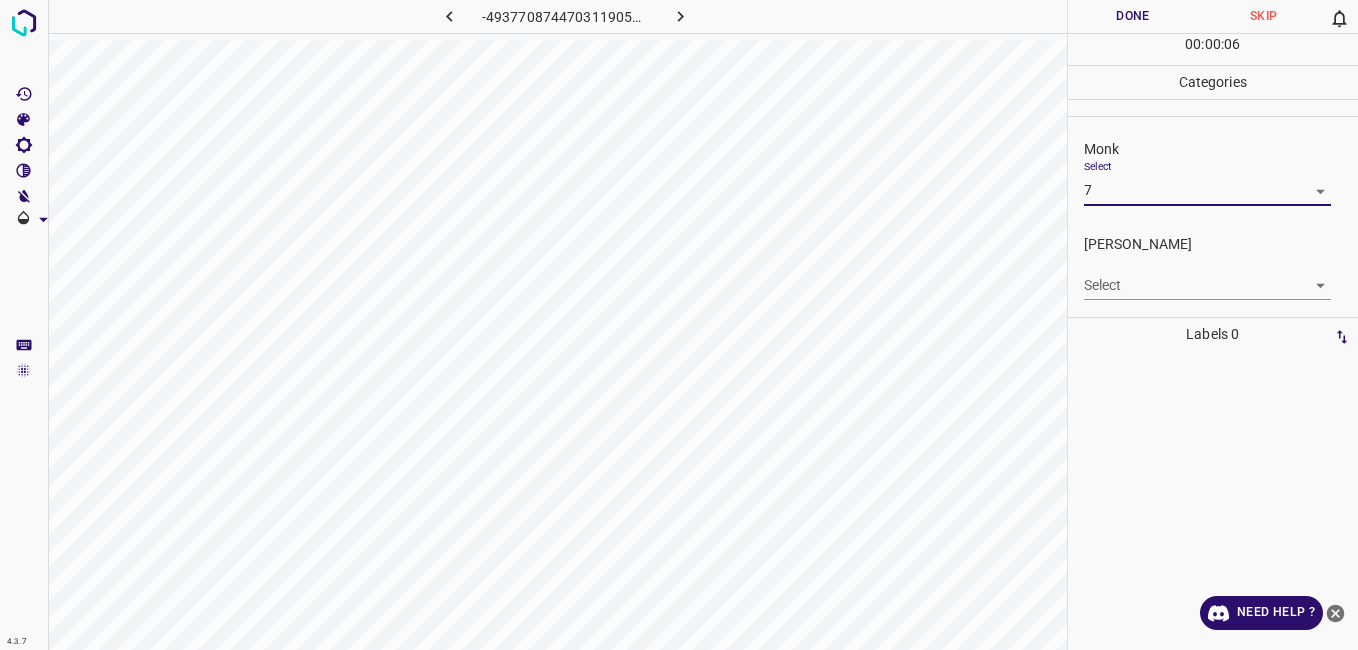 click on "4.3.7 -4937708744703119052.png Done Skip 0 00   : 00   : 06   Categories Monk   Select 7 7  Fitzpatrick   Select ​ Labels   0 Categories 1 Monk 2  Fitzpatrick Tools Space Change between modes (Draw & Edit) I Auto labeling R Restore zoom M Zoom in N Zoom out Delete Delete selecte label Filters Z Restore filters X Saturation filter C Brightness filter V Contrast filter B Gray scale filter General O Download Need Help ? - Text - Hide - Delete" at bounding box center [679, 325] 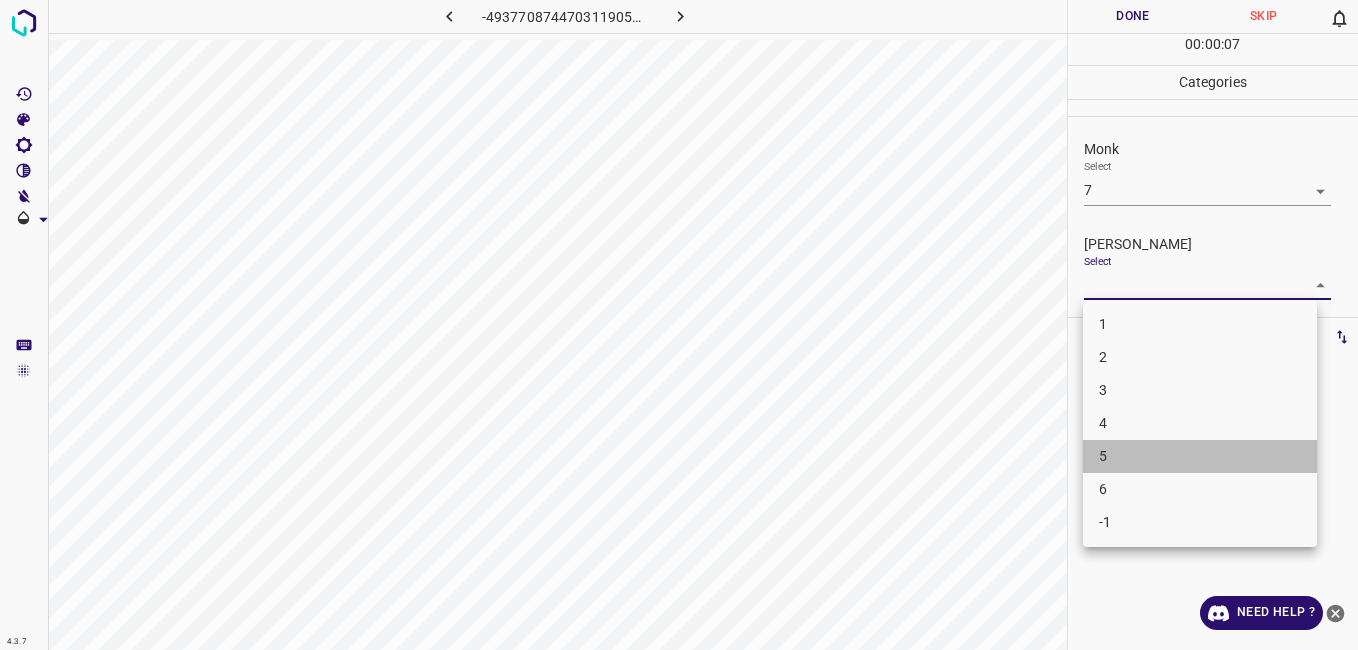 click on "5" at bounding box center [1200, 456] 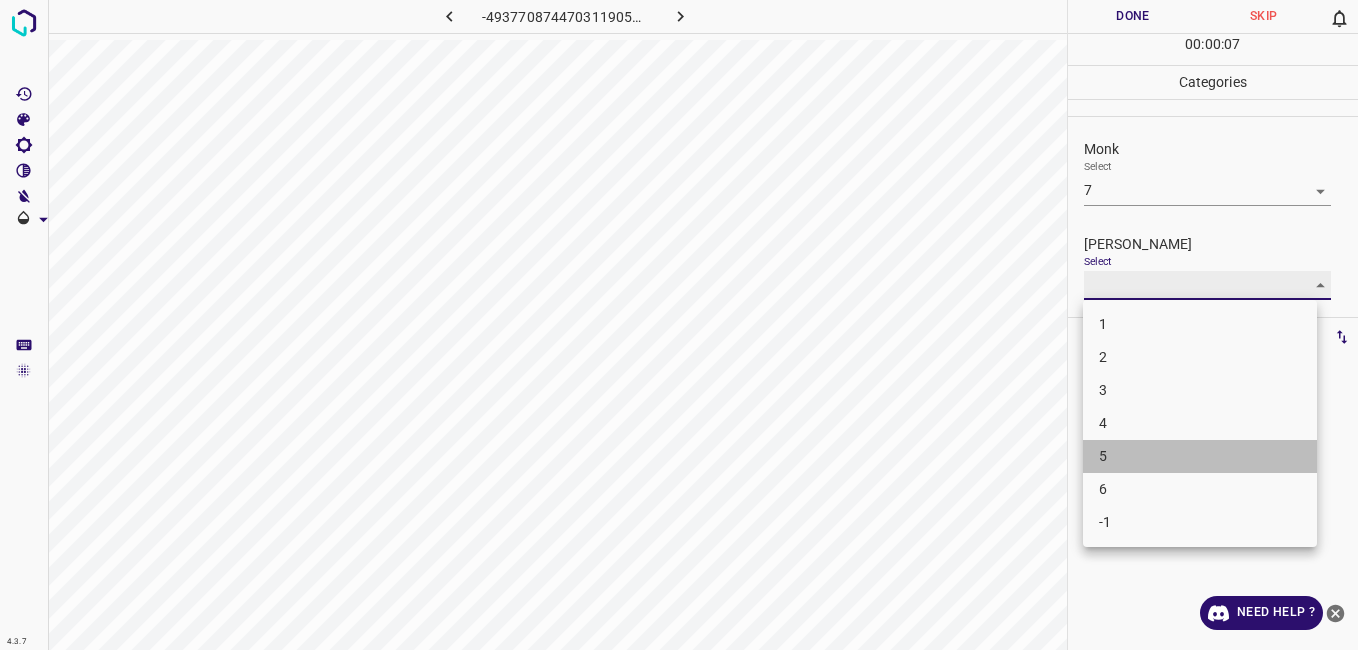 type on "5" 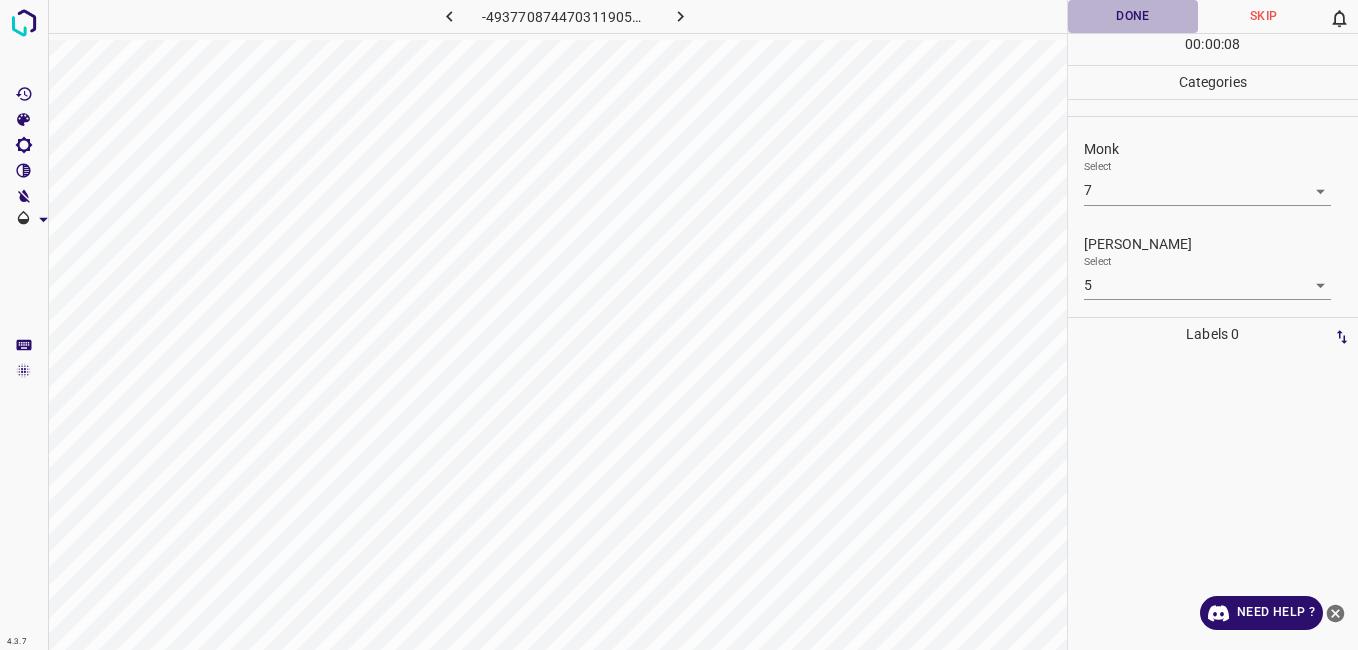 click on "Done" at bounding box center [1133, 16] 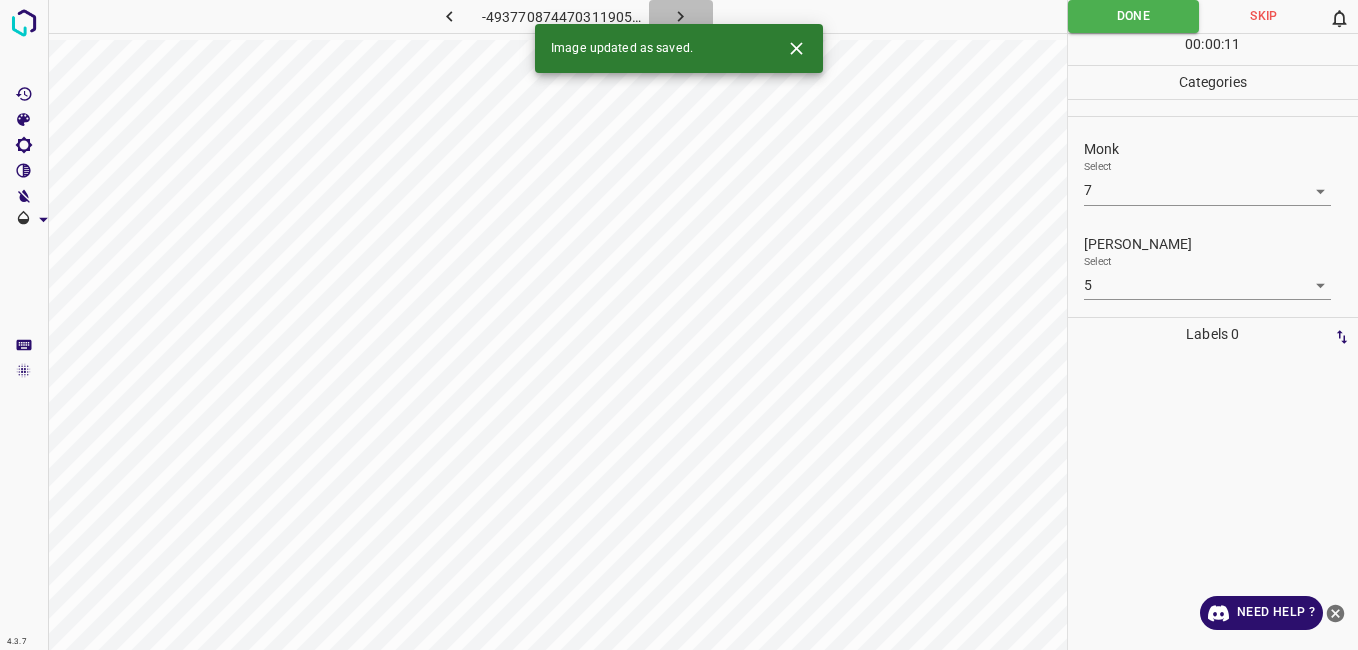 click 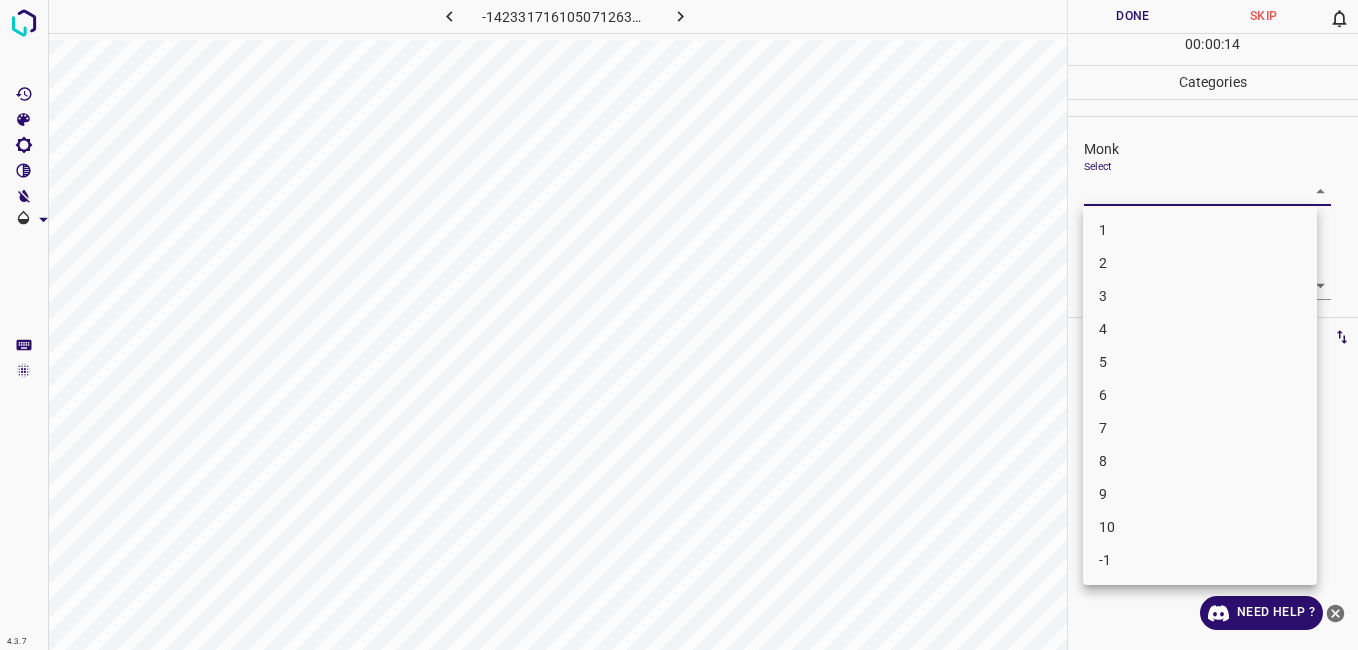 click on "4.3.7 -1423317161050712636.png Done Skip 0 00   : 00   : 14   Categories Monk   Select ​  Fitzpatrick   Select ​ Labels   0 Categories 1 Monk 2  Fitzpatrick Tools Space Change between modes (Draw & Edit) I Auto labeling R Restore zoom M Zoom in N Zoom out Delete Delete selecte label Filters Z Restore filters X Saturation filter C Brightness filter V Contrast filter B Gray scale filter General O Download Need Help ? - Text - Hide - Delete 1 2 3 4 5 6 7 8 9 10 -1" at bounding box center (679, 325) 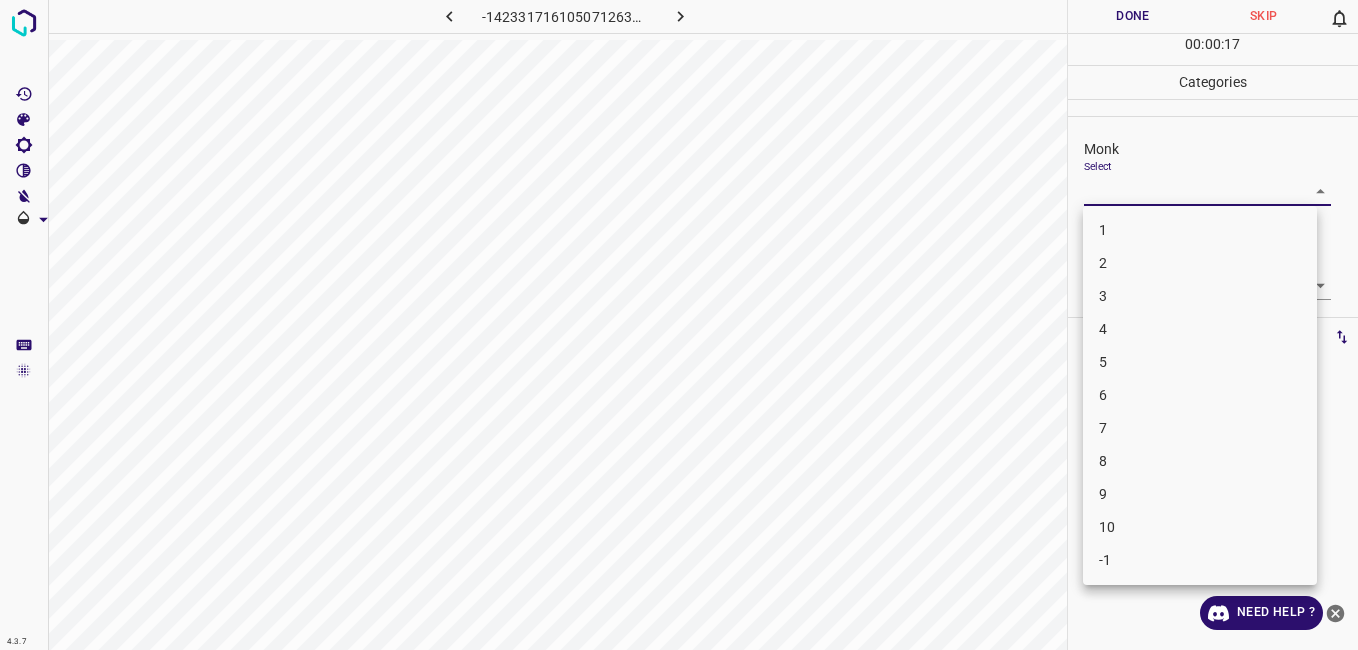 click on "5" at bounding box center [1200, 362] 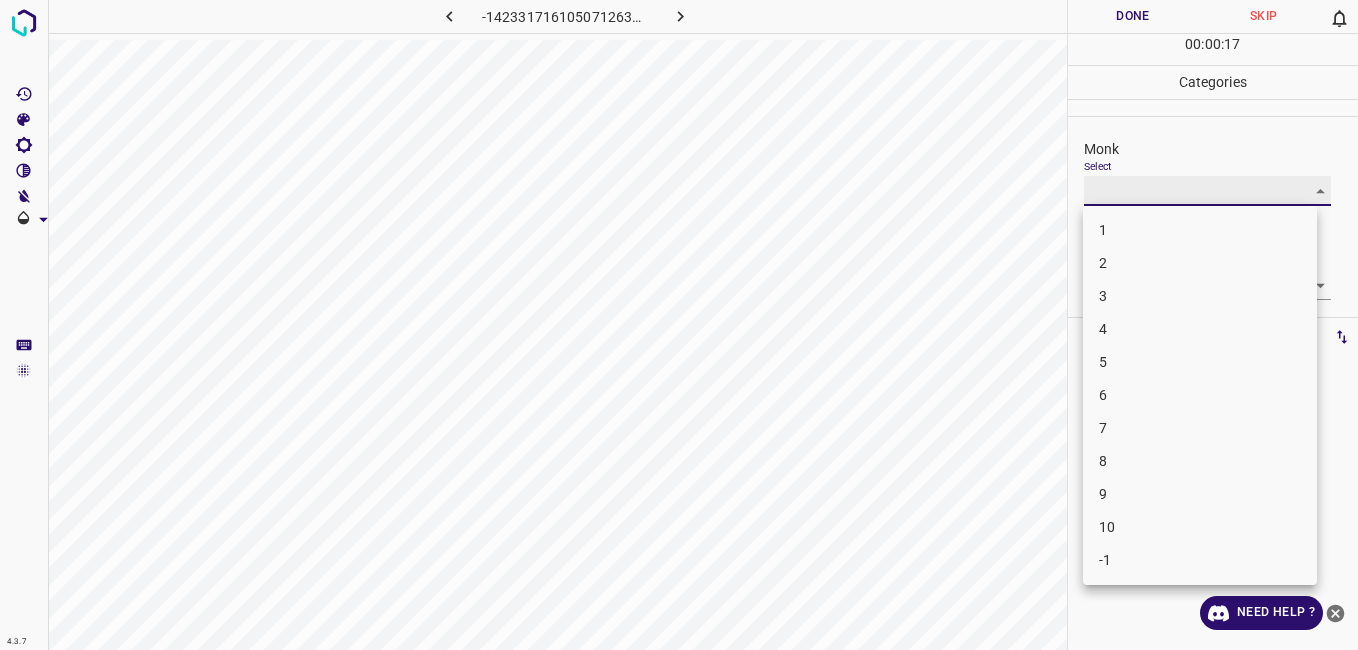 type on "5" 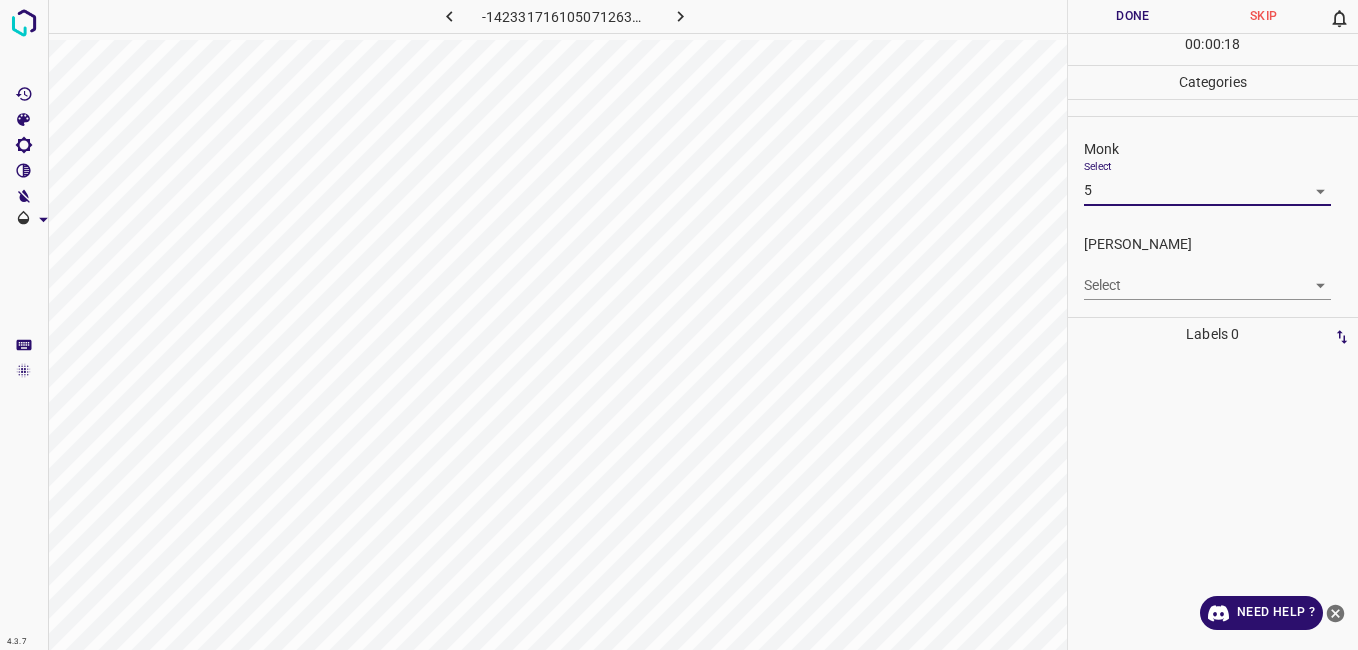 click on "4.3.7 -1423317161050712636.png Done Skip 0 00   : 00   : 18   Categories Monk   Select 5 5  Fitzpatrick   Select ​ Labels   0 Categories 1 Monk 2  Fitzpatrick Tools Space Change between modes (Draw & Edit) I Auto labeling R Restore zoom M Zoom in N Zoom out Delete Delete selecte label Filters Z Restore filters X Saturation filter C Brightness filter V Contrast filter B Gray scale filter General O Download Need Help ? - Text - Hide - Delete" at bounding box center (679, 325) 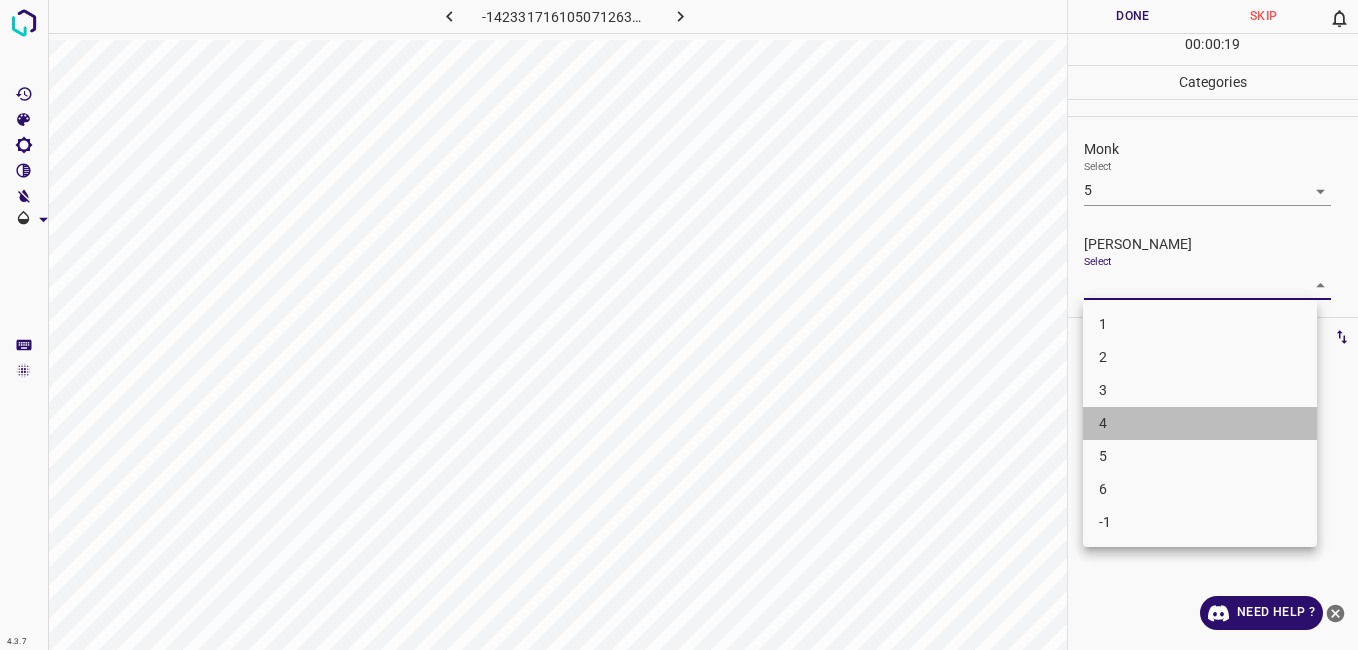 click on "4" at bounding box center (1200, 423) 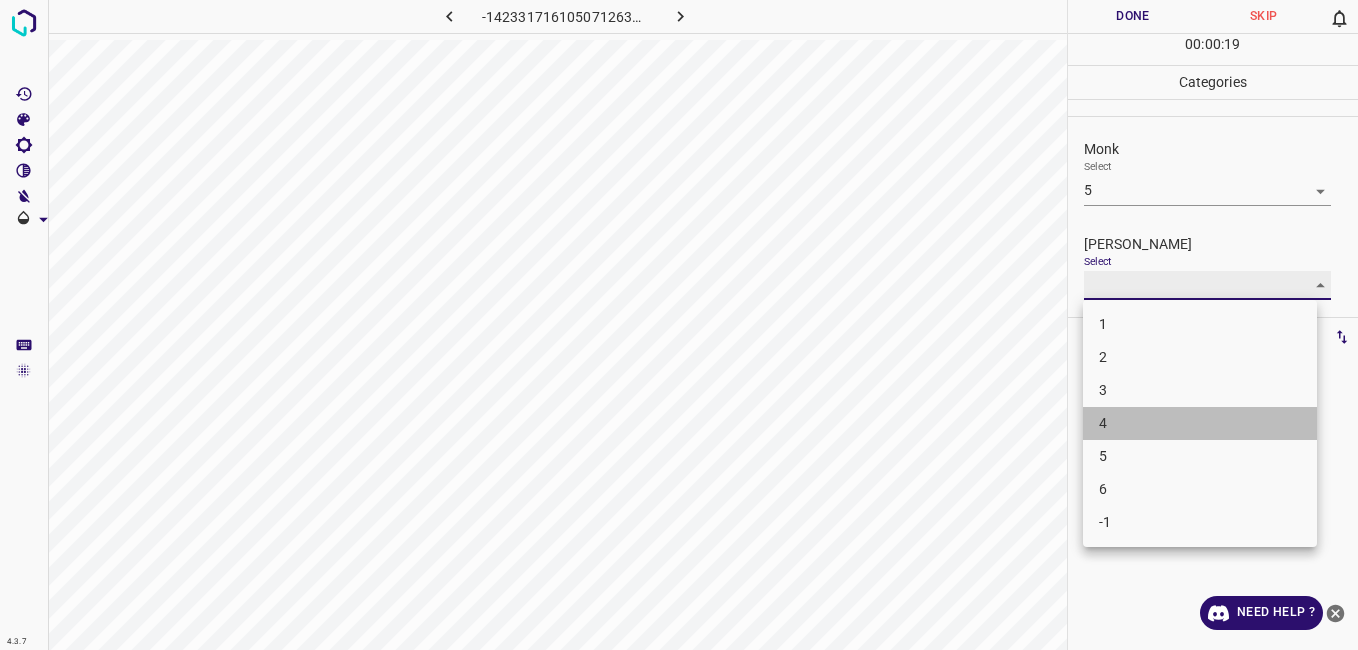 type on "4" 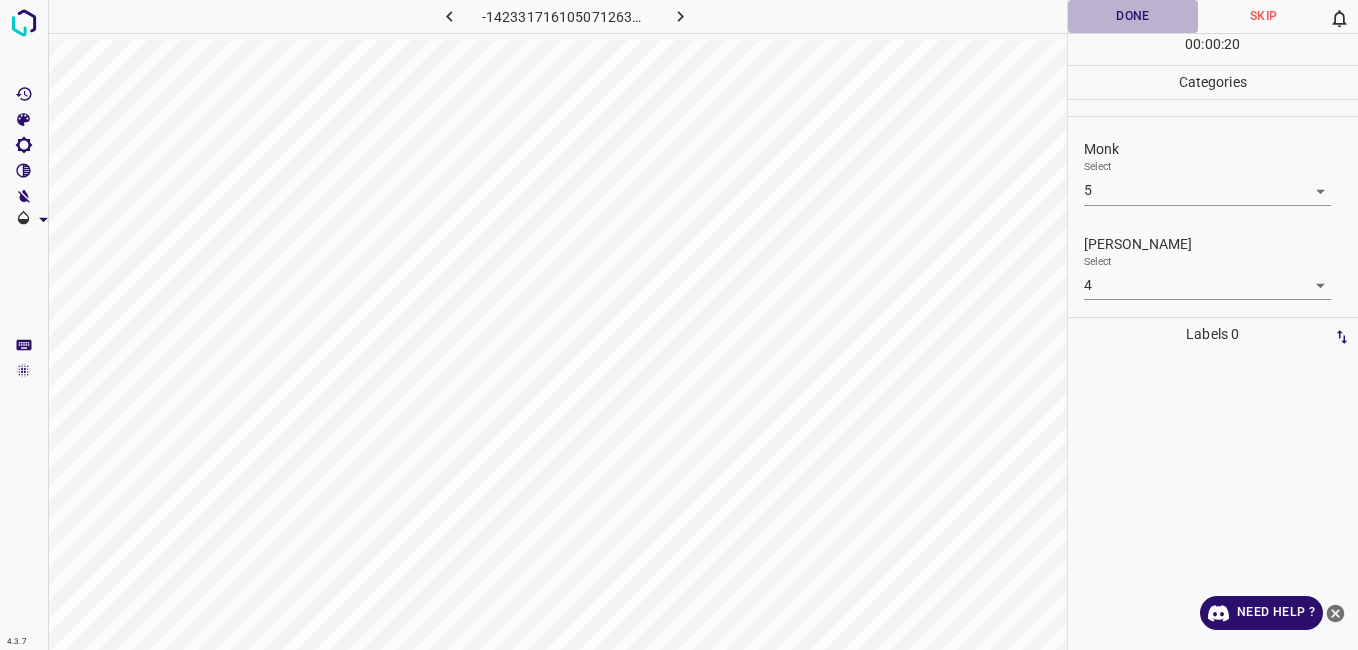 click on "Done" at bounding box center (1133, 16) 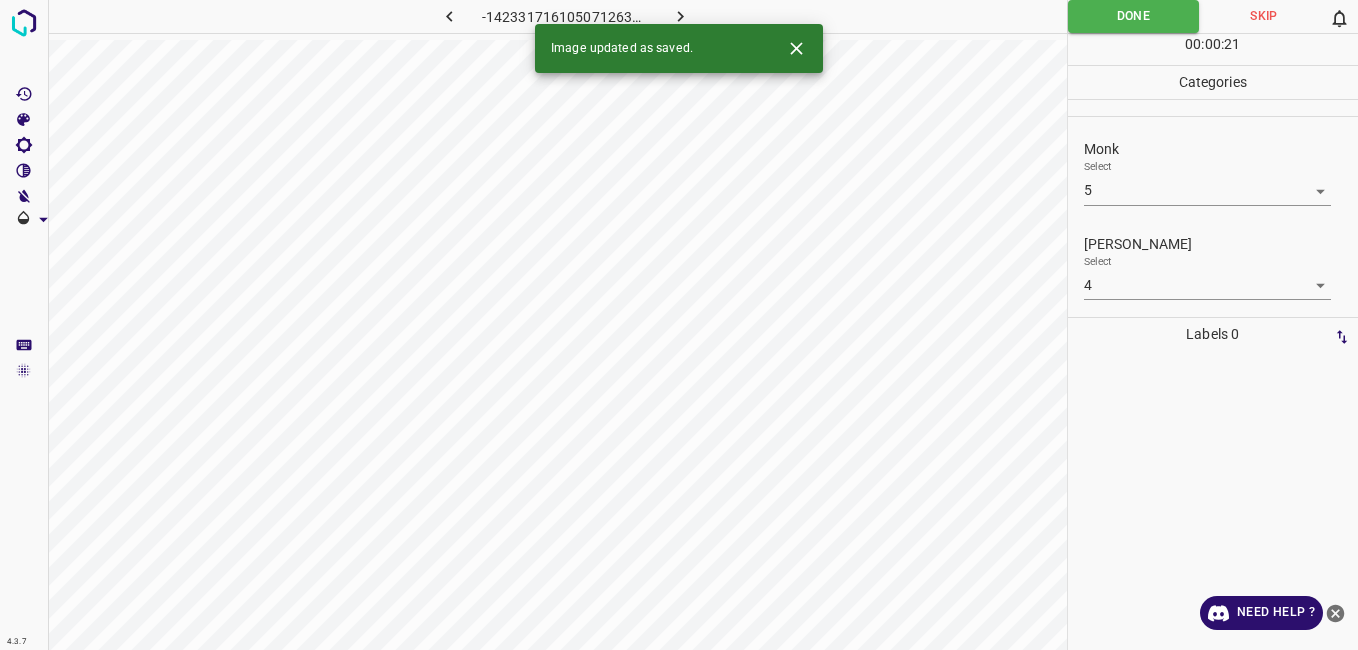 click 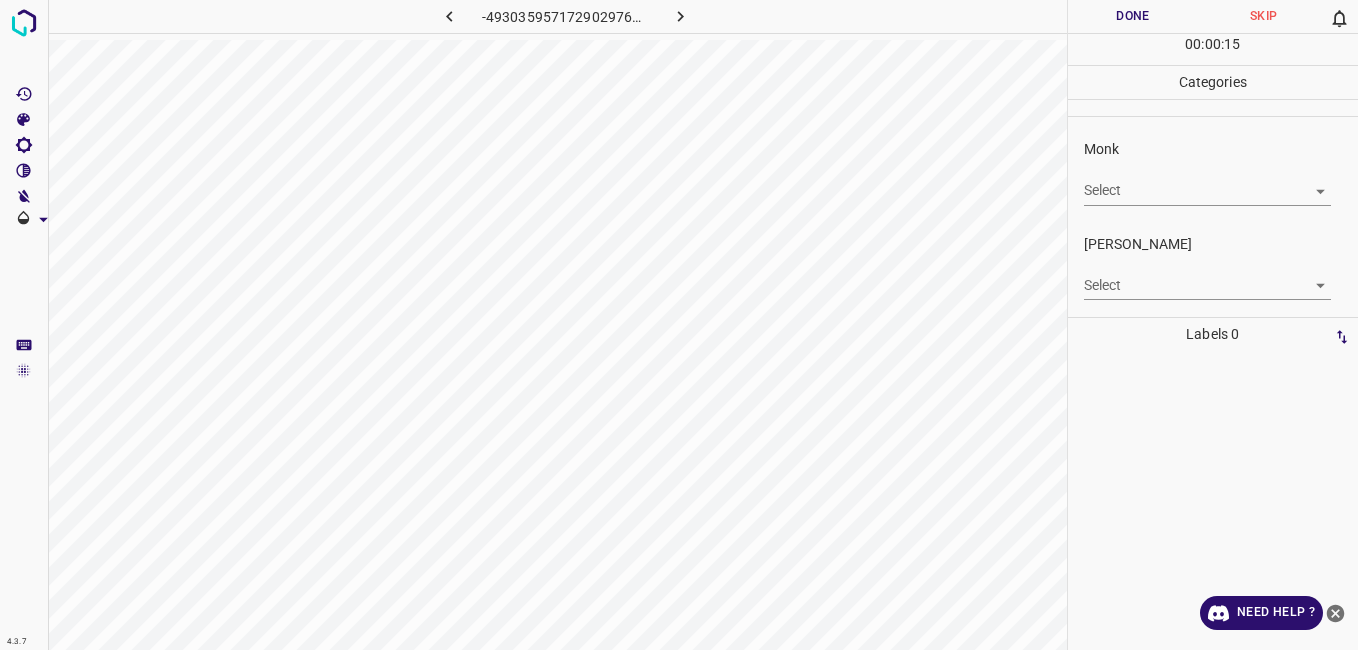 click on "Select ​" at bounding box center (1207, 182) 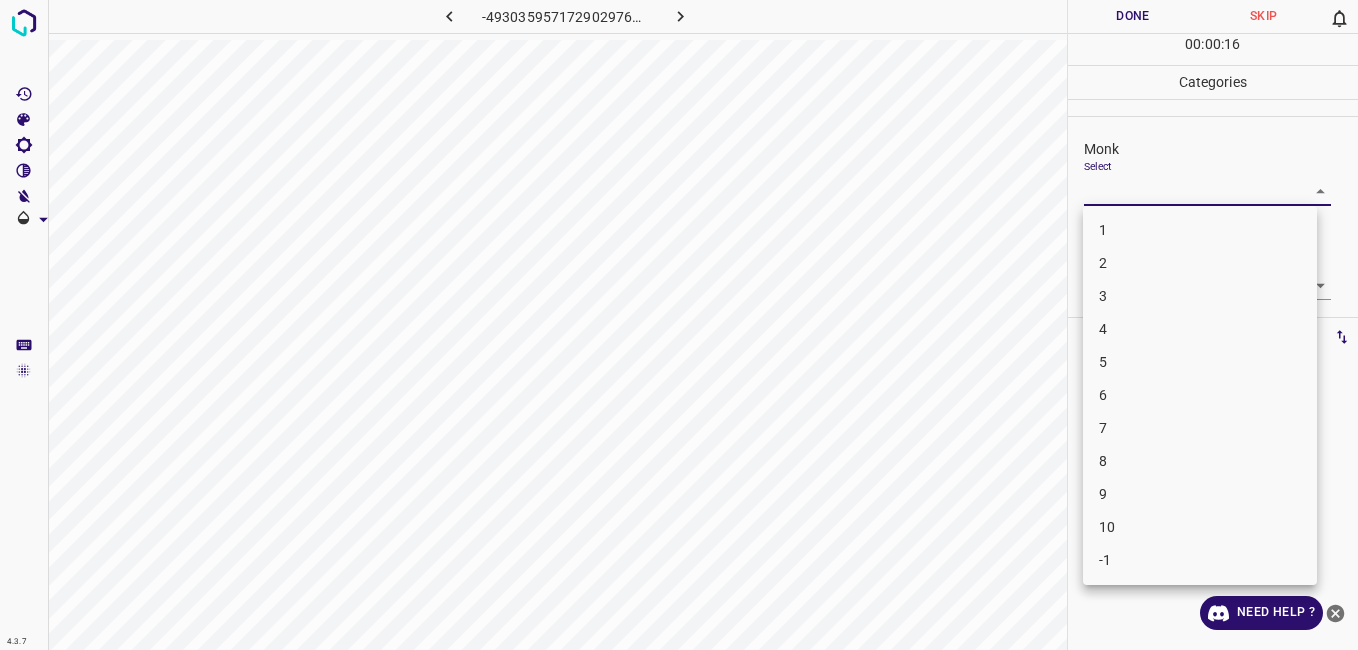 click on "4" at bounding box center [1200, 329] 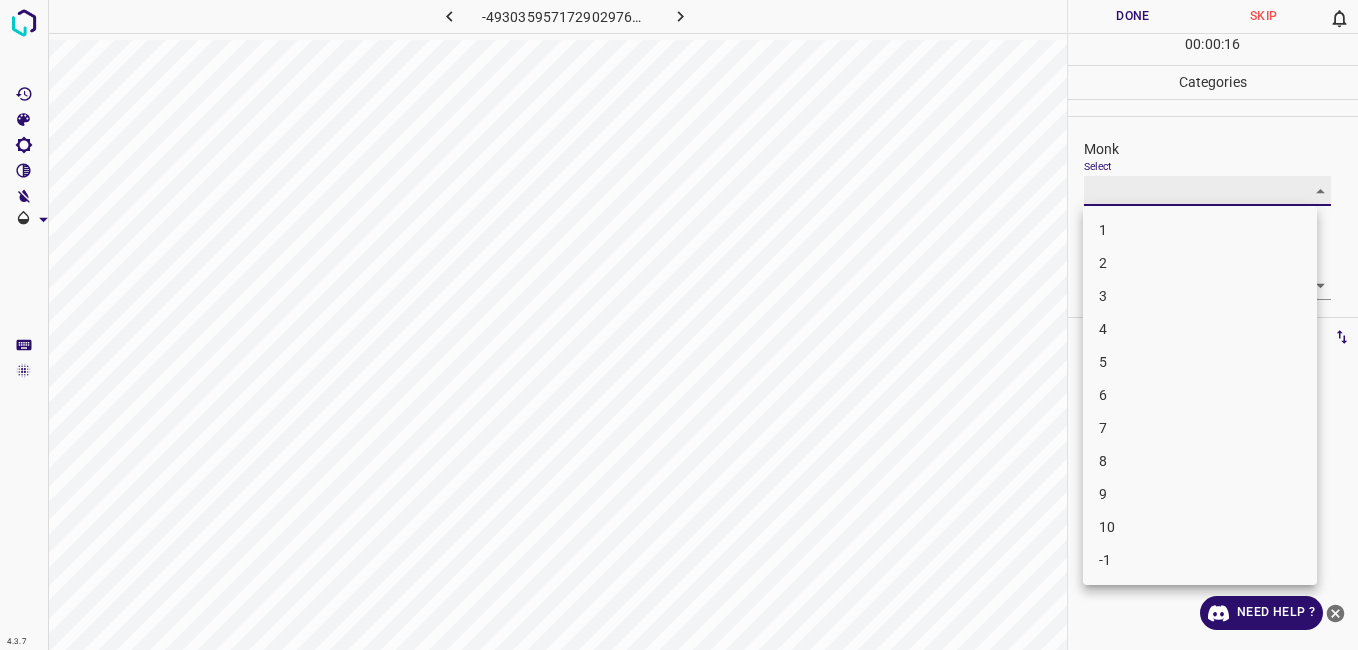 type on "4" 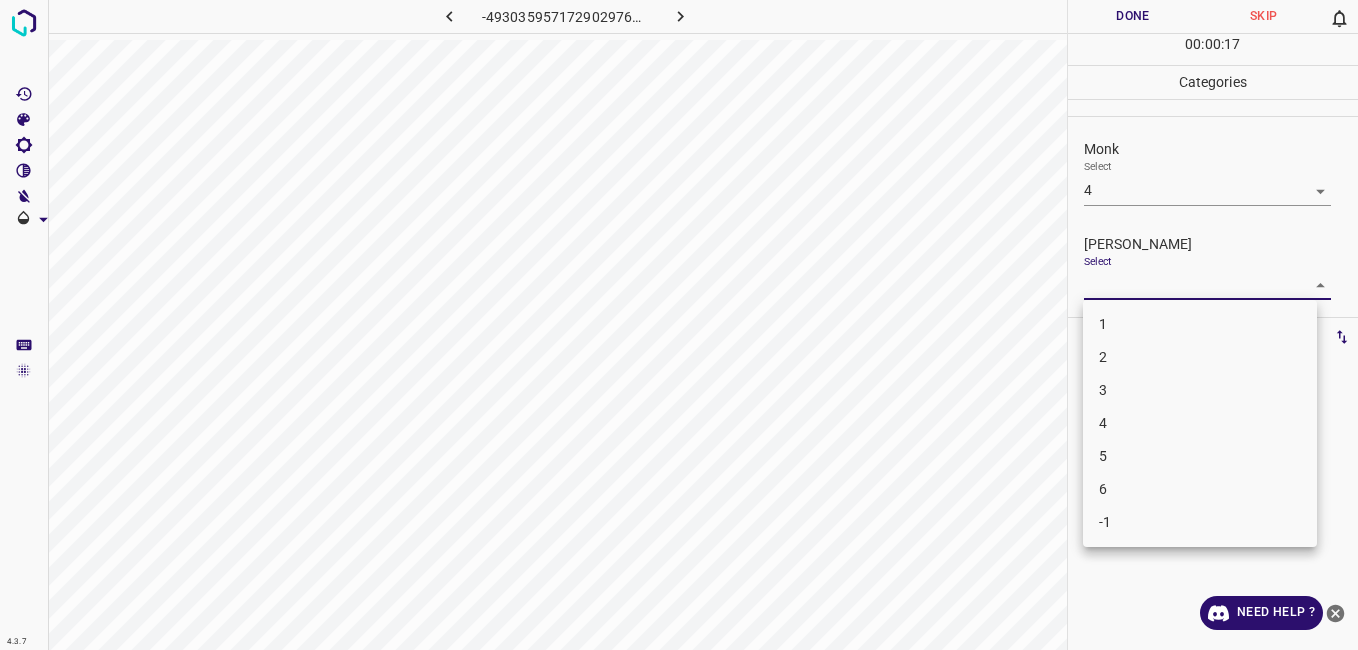 click on "4.3.7 -4930359571729029763.png Done Skip 0 00   : 00   : 17   Categories Monk   Select 4 4  Fitzpatrick   Select ​ Labels   0 Categories 1 Monk 2  Fitzpatrick Tools Space Change between modes (Draw & Edit) I Auto labeling R Restore zoom M Zoom in N Zoom out Delete Delete selecte label Filters Z Restore filters X Saturation filter C Brightness filter V Contrast filter B Gray scale filter General O Download Need Help ? - Text - Hide - Delete 1 2 3 4 5 6 -1" at bounding box center [679, 325] 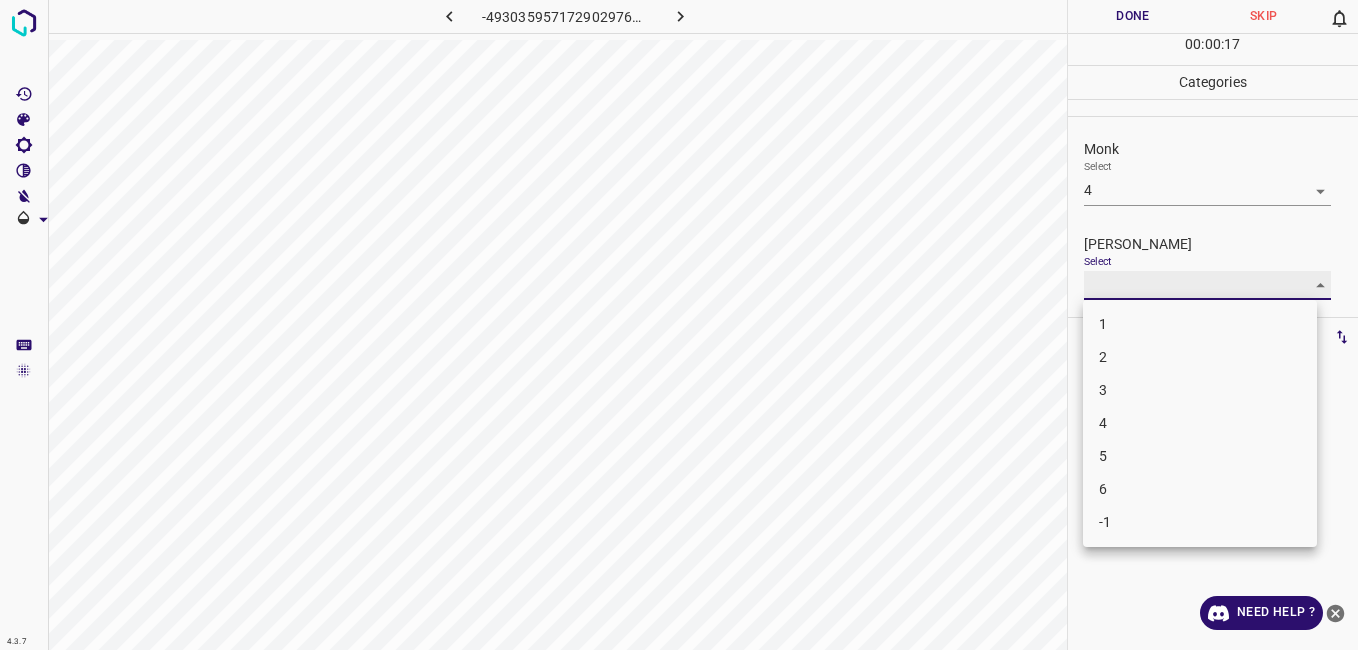type on "3" 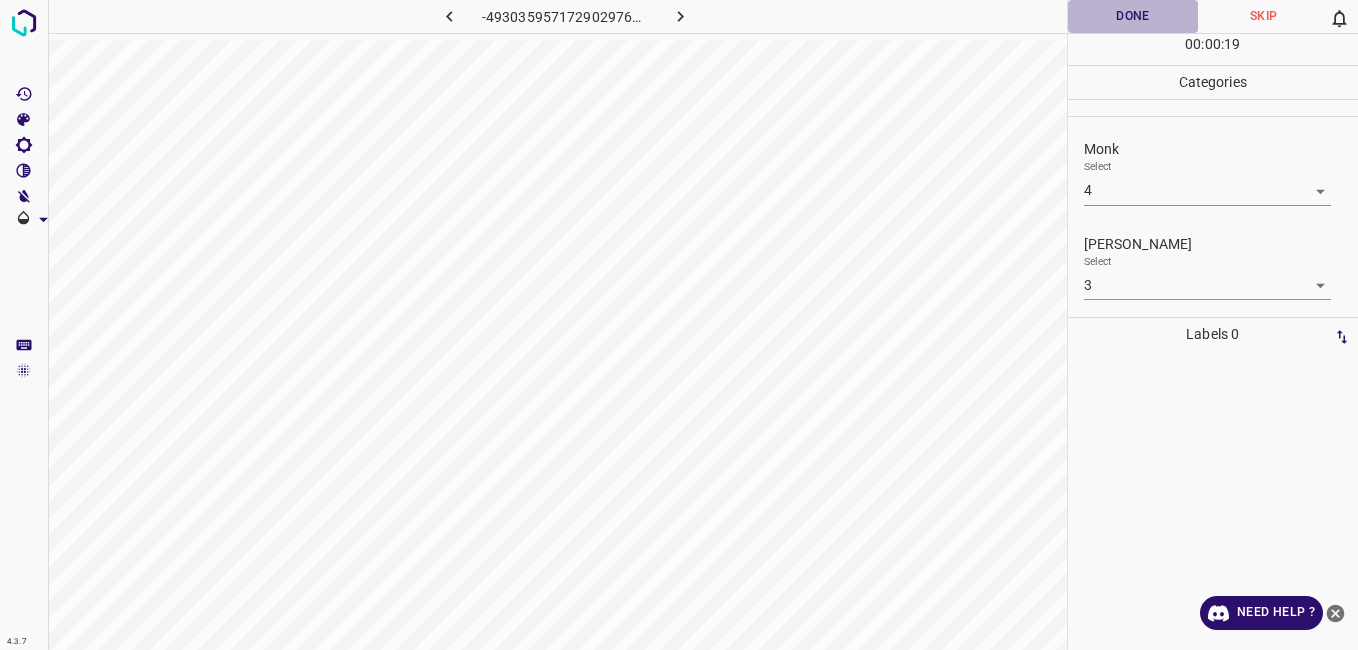 click on "Done" at bounding box center [1133, 16] 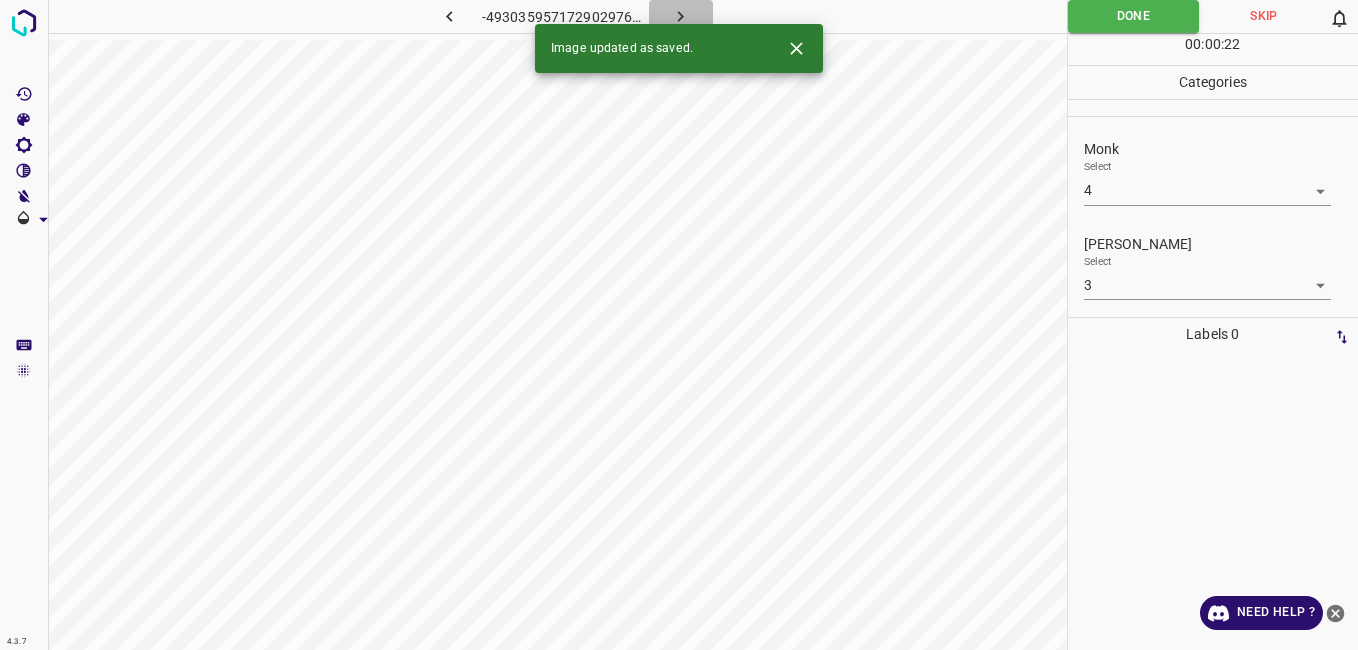 click 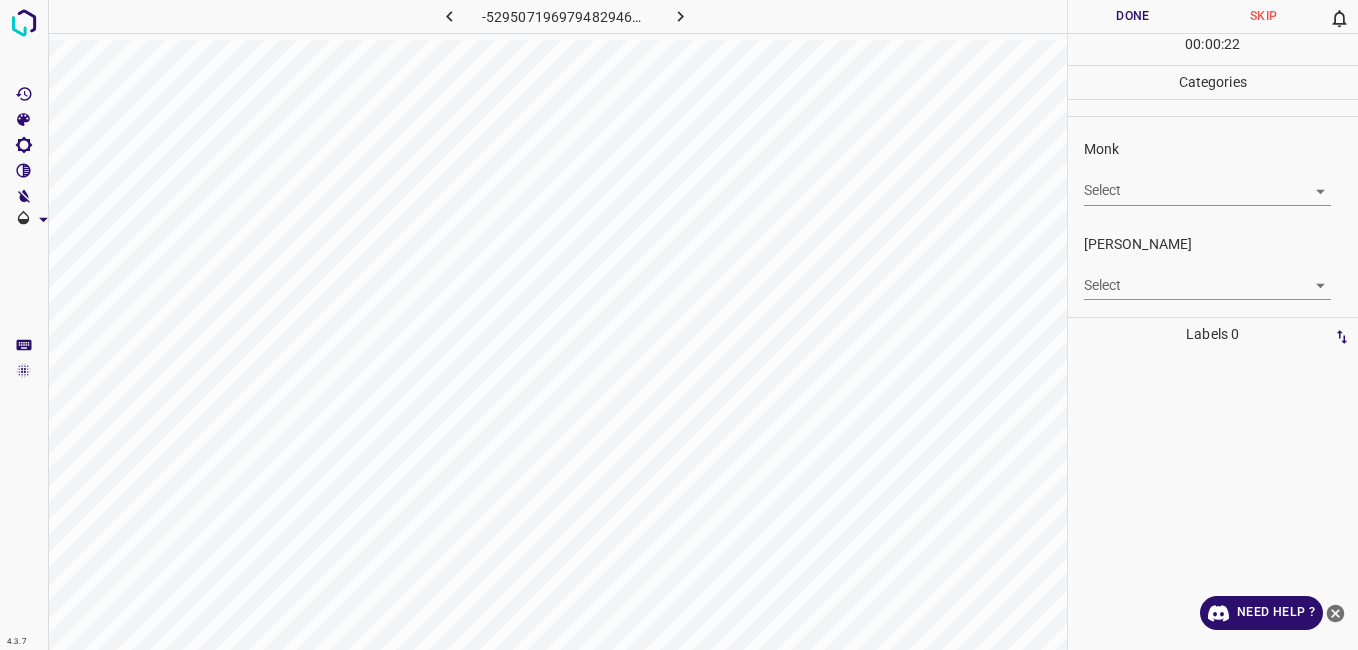 click on "Select ​" at bounding box center (1207, 182) 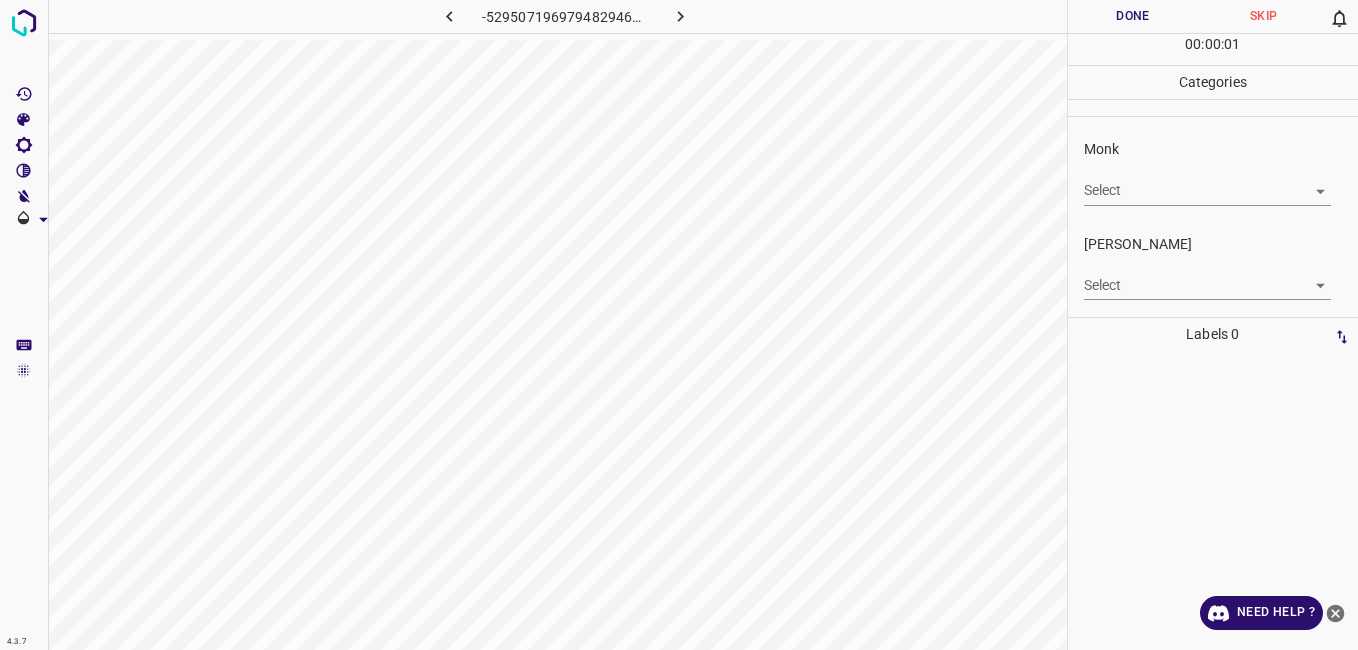 click on "4.3.7 -5295071969794829461.png Done Skip 0 00   : 00   : 01   Categories Monk   Select ​  Fitzpatrick   Select ​ Labels   0 Categories 1 Monk 2  Fitzpatrick Tools Space Change between modes (Draw & Edit) I Auto labeling R Restore zoom M Zoom in N Zoom out Delete Delete selecte label Filters Z Restore filters X Saturation filter C Brightness filter V Contrast filter B Gray scale filter General O Download Need Help ? - Text - Hide - Delete" at bounding box center (679, 325) 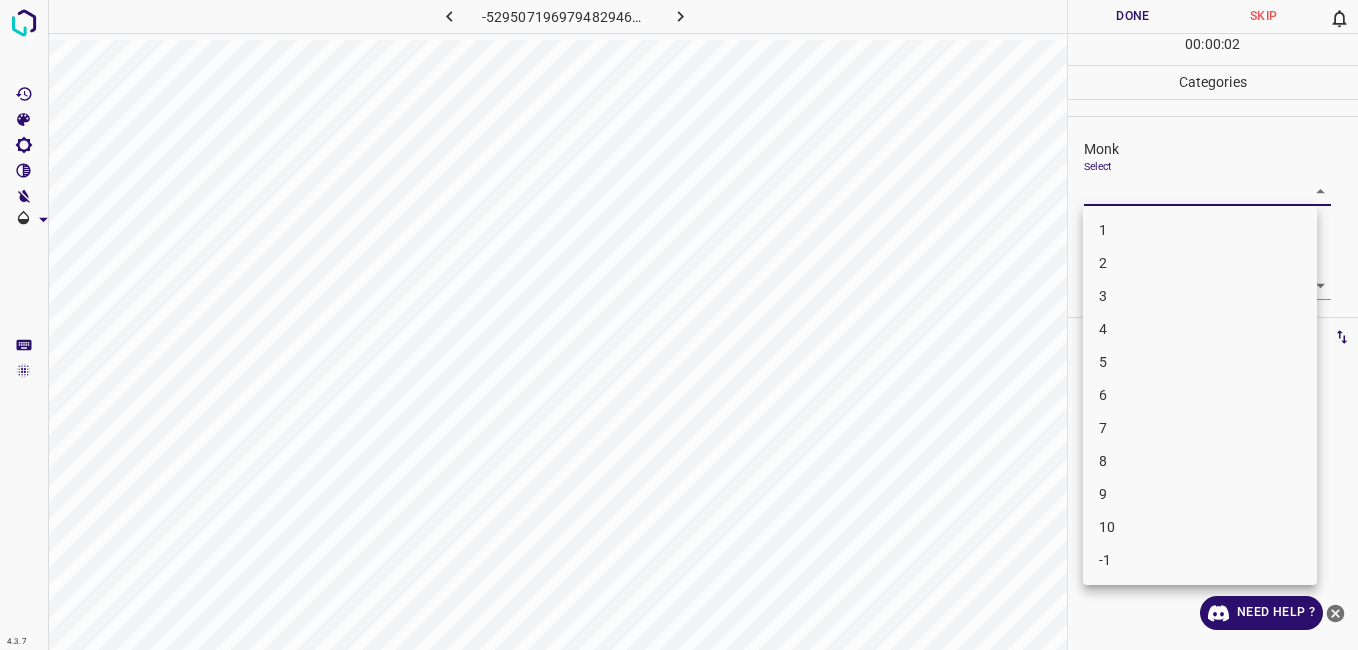 click on "3" at bounding box center (1200, 296) 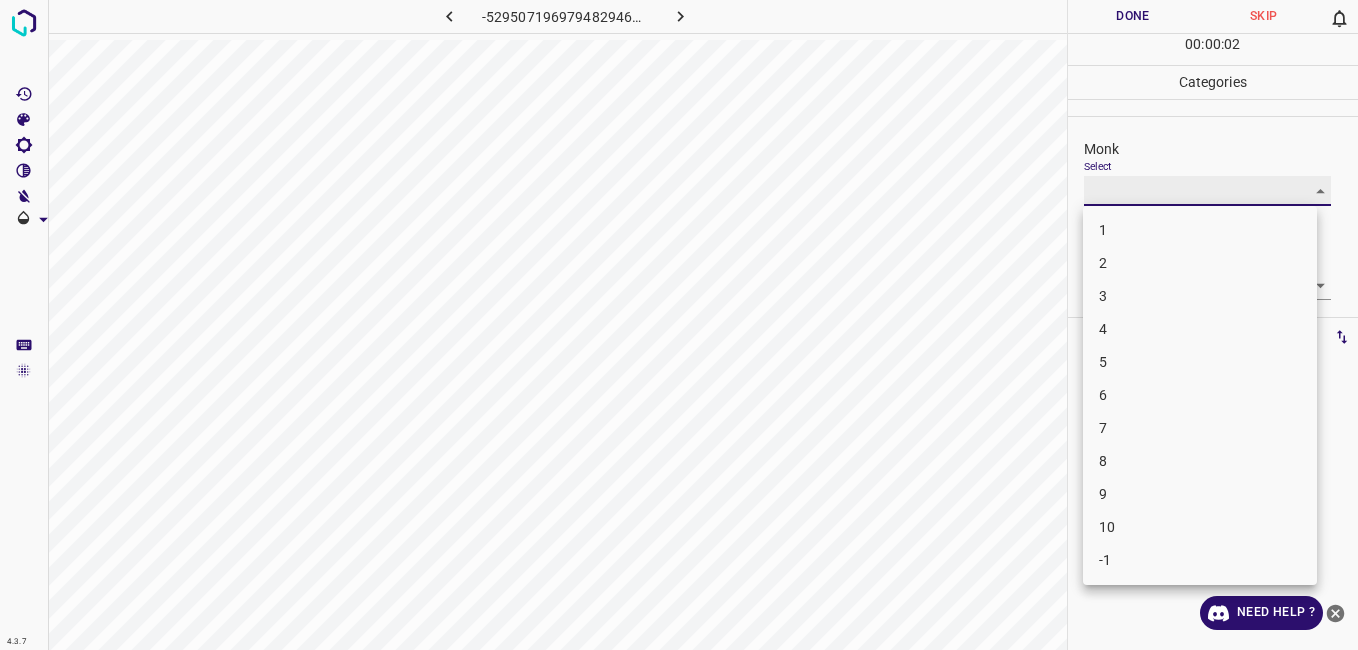 type on "3" 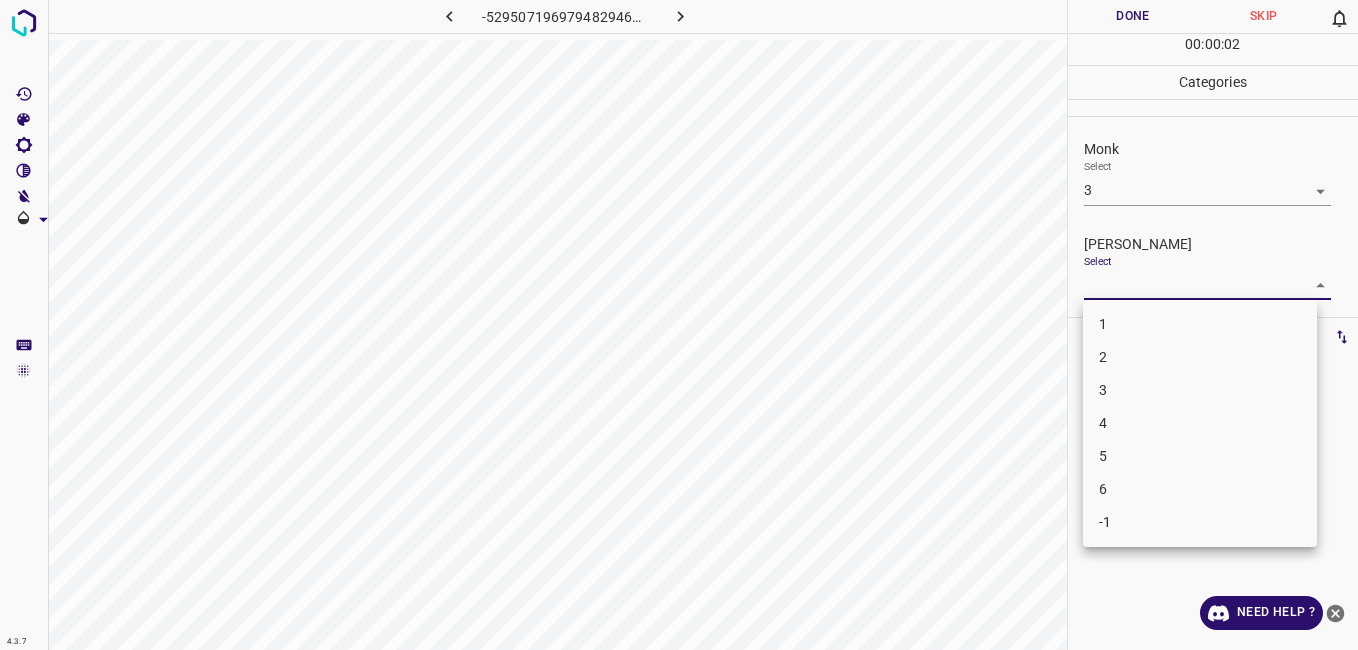 click on "4.3.7 -5295071969794829461.png Done Skip 0 00   : 00   : 02   Categories Monk   Select 3 3  Fitzpatrick   Select ​ Labels   0 Categories 1 Monk 2  Fitzpatrick Tools Space Change between modes (Draw & Edit) I Auto labeling R Restore zoom M Zoom in N Zoom out Delete Delete selecte label Filters Z Restore filters X Saturation filter C Brightness filter V Contrast filter B Gray scale filter General O Download Need Help ? - Text - Hide - Delete 1 2 3 4 5 6 -1" at bounding box center [679, 325] 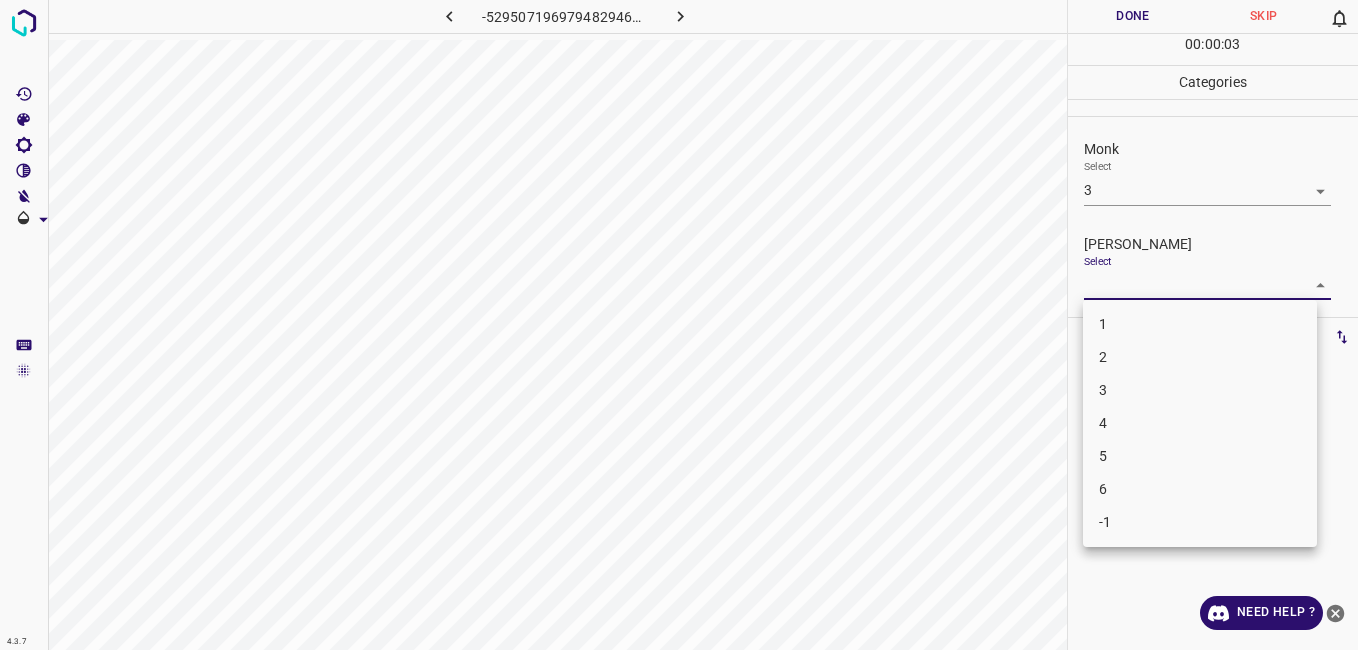 click on "2" at bounding box center [1200, 357] 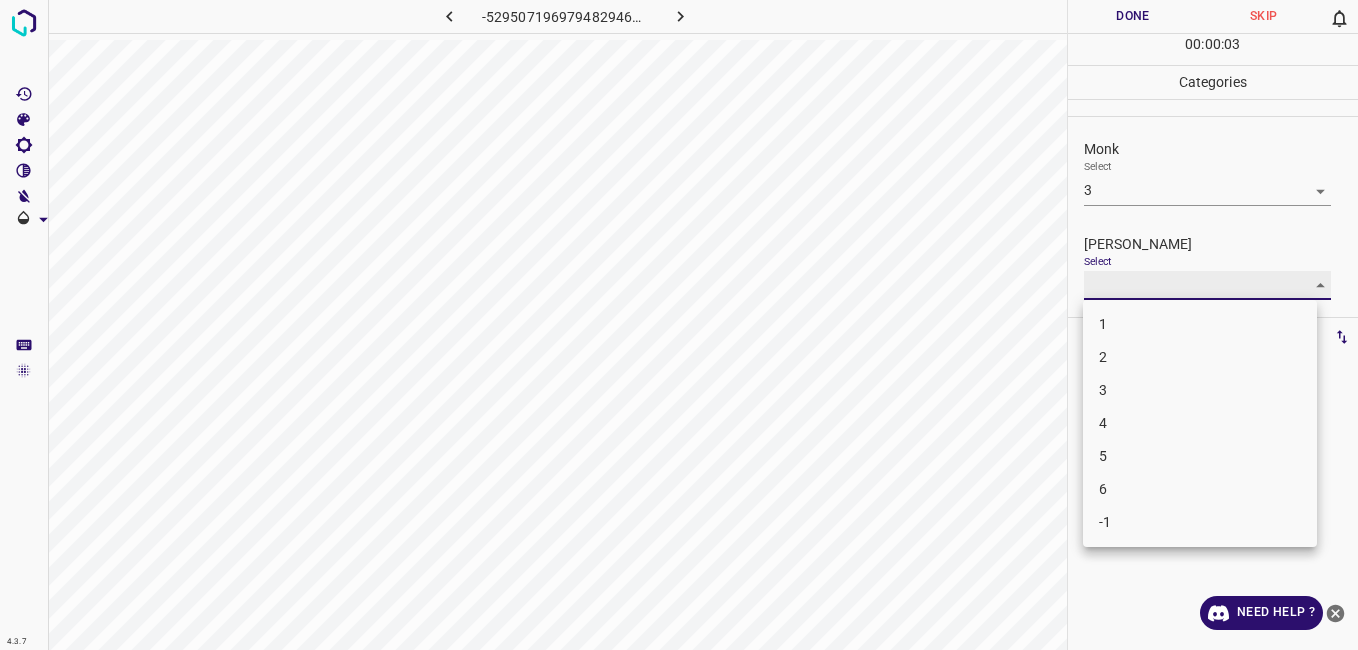 type on "2" 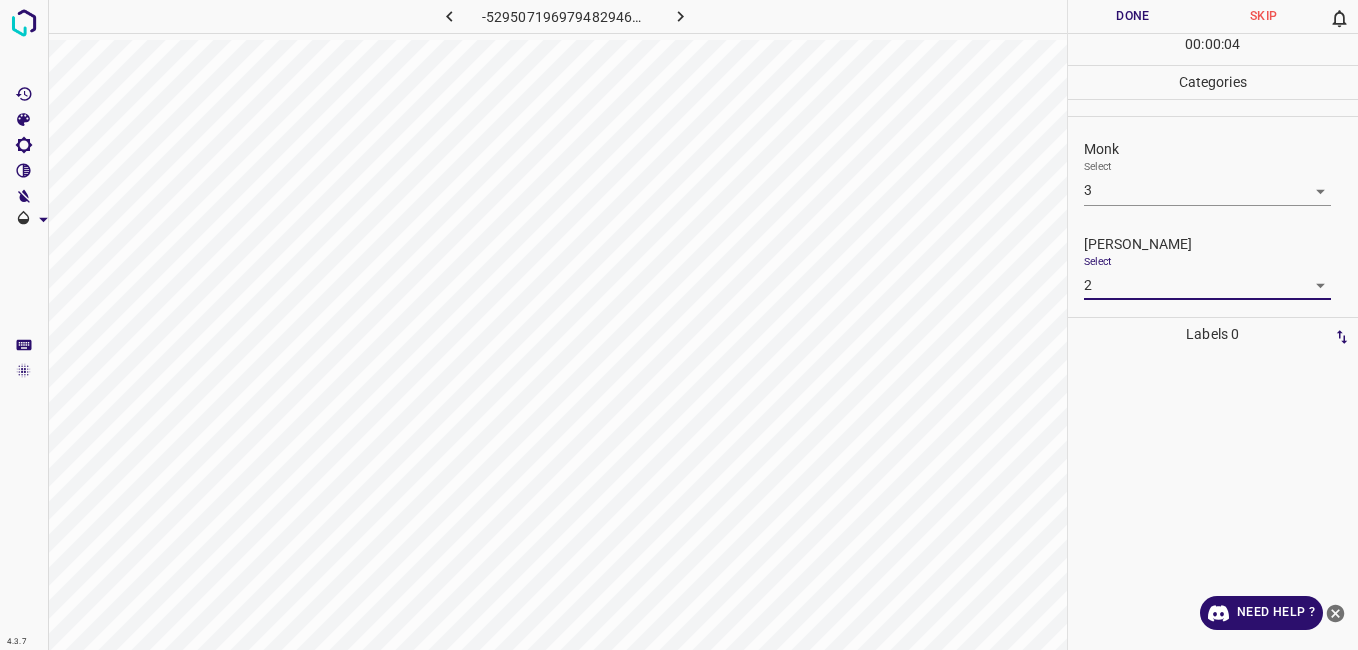 click on "Done" at bounding box center (1133, 16) 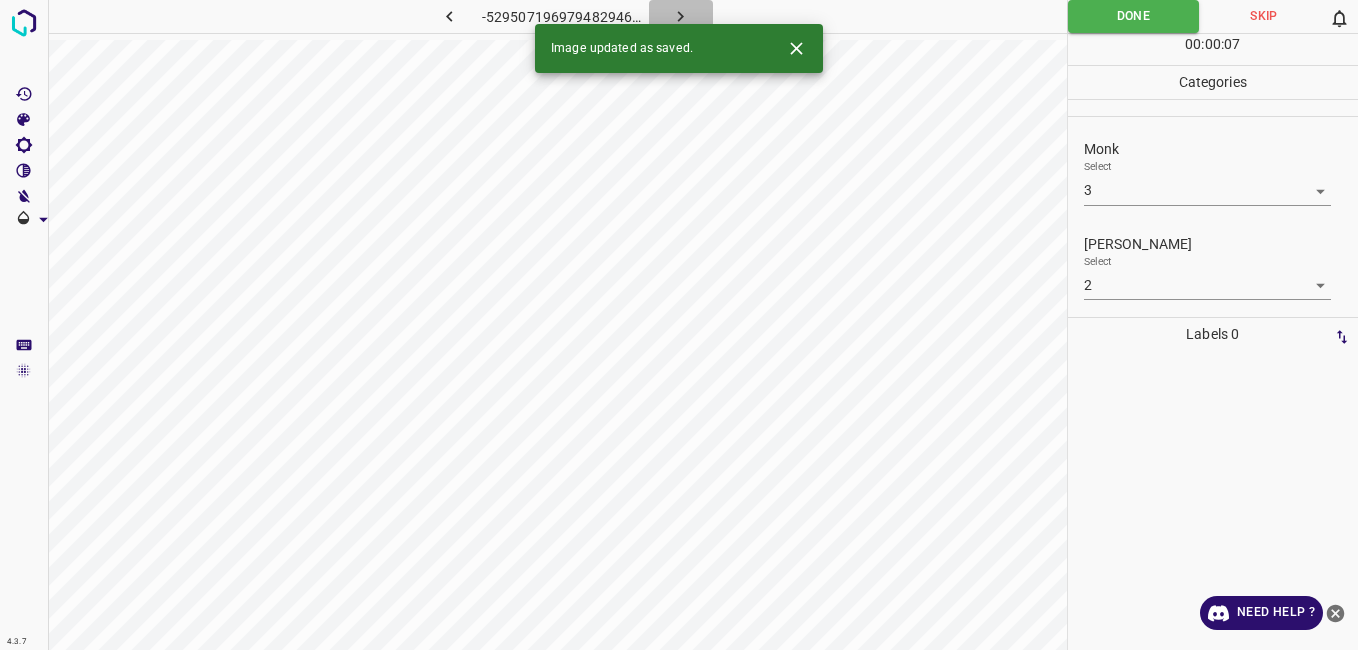click 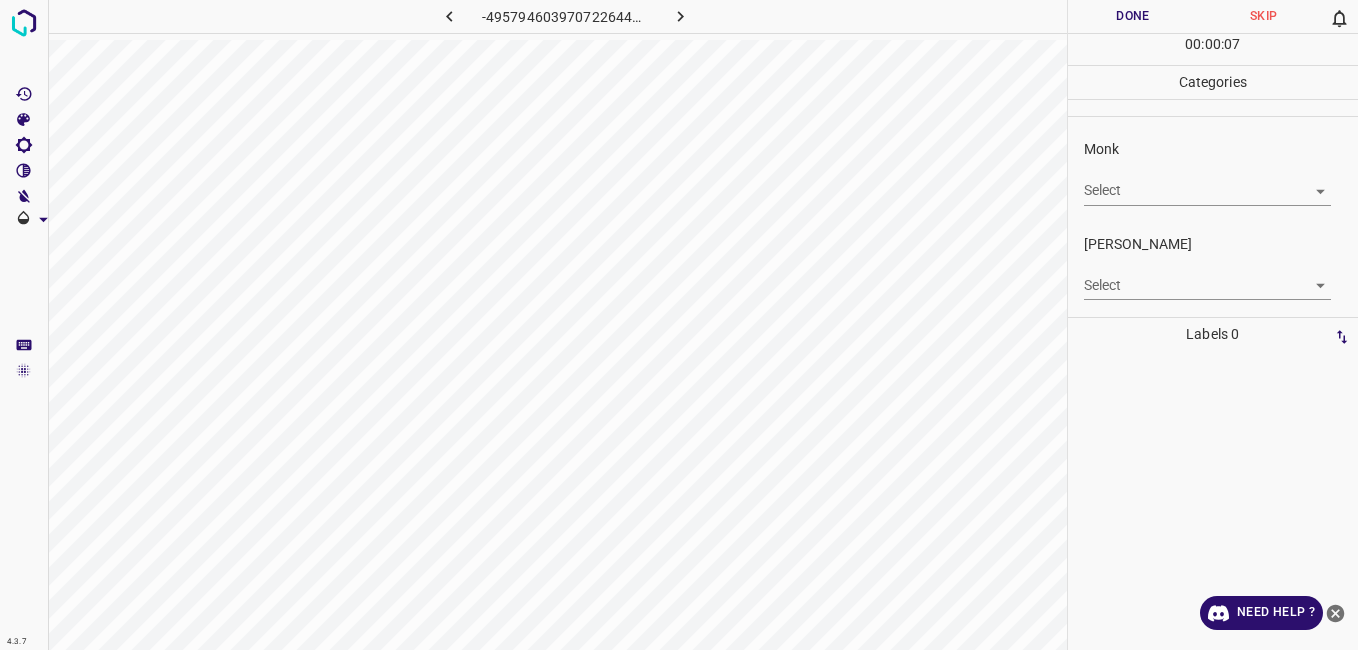 click on "4.3.7 -4957946039707226449.png Done Skip 0 00   : 00   : 07   Categories Monk   Select ​  Fitzpatrick   Select ​ Labels   0 Categories 1 Monk 2  Fitzpatrick Tools Space Change between modes (Draw & Edit) I Auto labeling R Restore zoom M Zoom in N Zoom out Delete Delete selecte label Filters Z Restore filters X Saturation filter C Brightness filter V Contrast filter B Gray scale filter General O Download Need Help ? - Text - Hide - Delete" at bounding box center (679, 325) 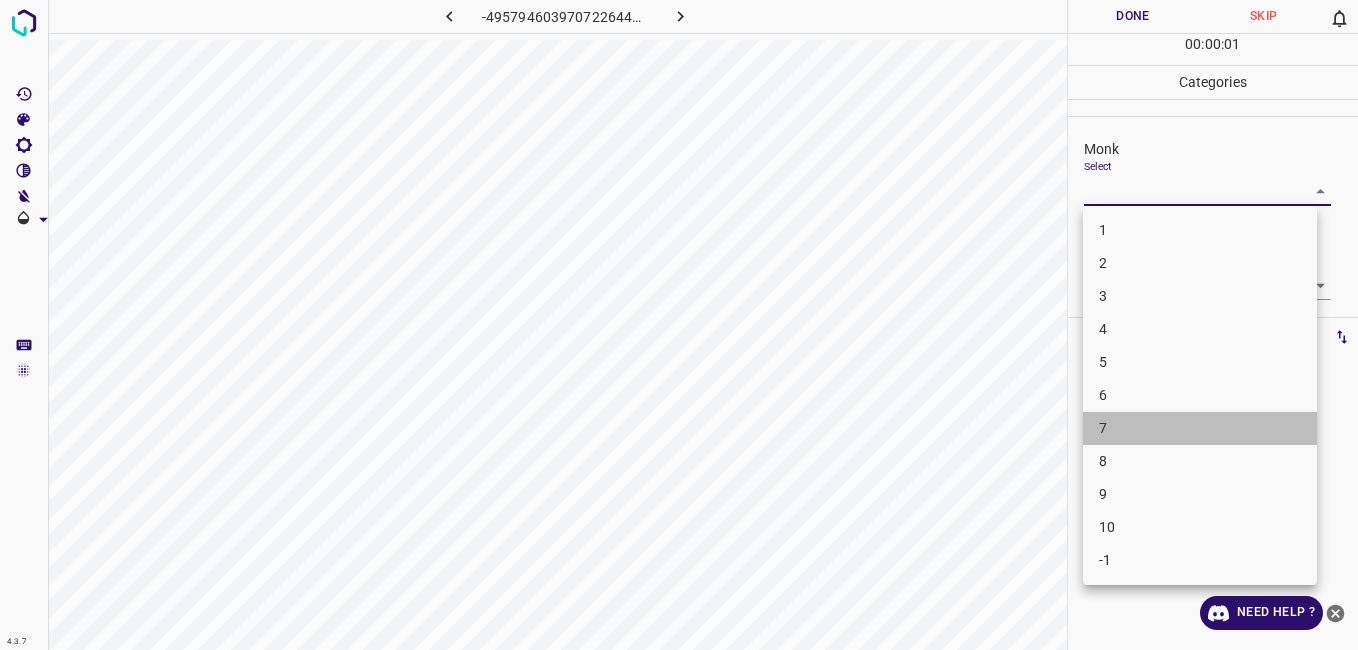 click on "7" at bounding box center (1200, 428) 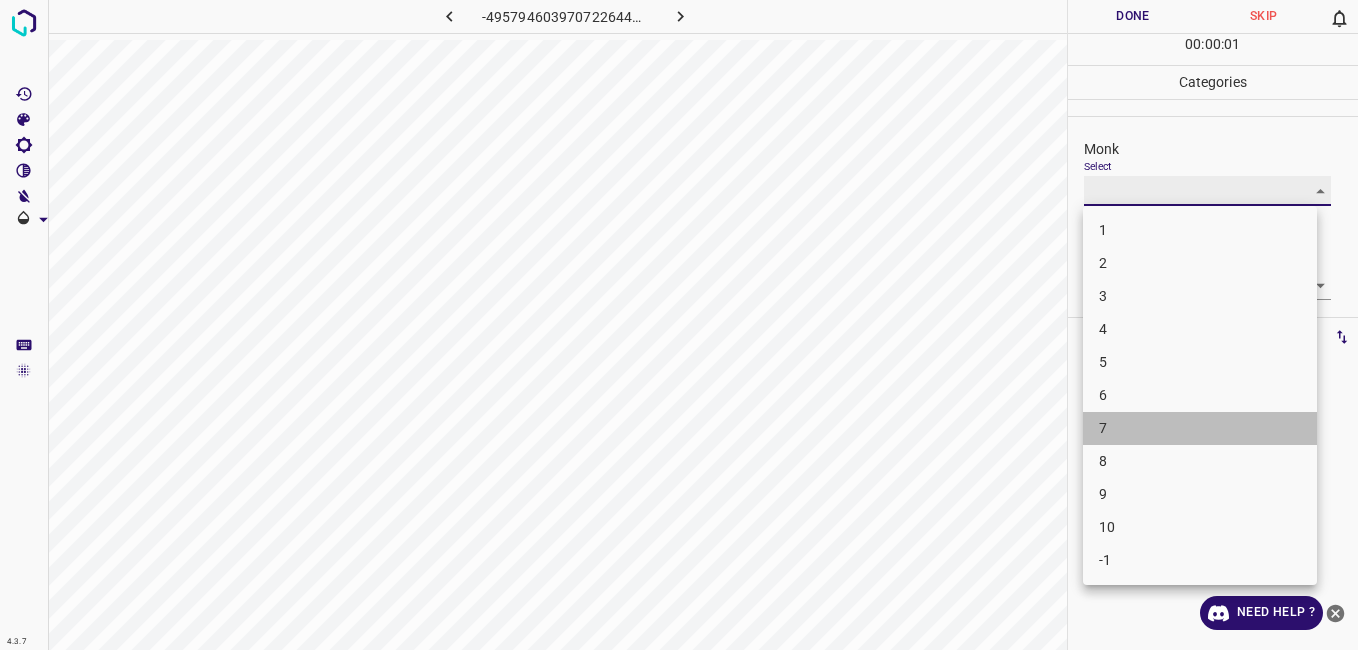 type on "7" 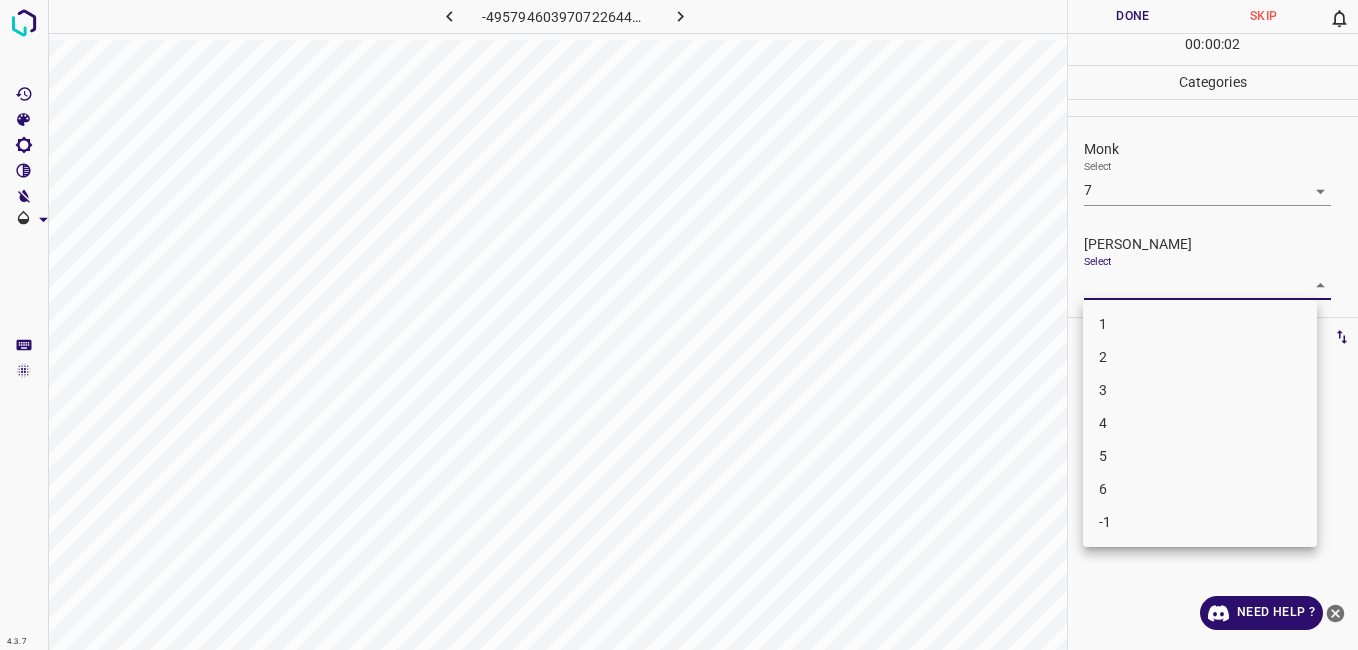 click on "4.3.7 -4957946039707226449.png Done Skip 0 00   : 00   : 02   Categories Monk   Select 7 7  Fitzpatrick   Select ​ Labels   0 Categories 1 Monk 2  Fitzpatrick Tools Space Change between modes (Draw & Edit) I Auto labeling R Restore zoom M Zoom in N Zoom out Delete Delete selecte label Filters Z Restore filters X Saturation filter C Brightness filter V Contrast filter B Gray scale filter General O Download Need Help ? - Text - Hide - Delete 1 2 3 4 5 6 -1" at bounding box center [679, 325] 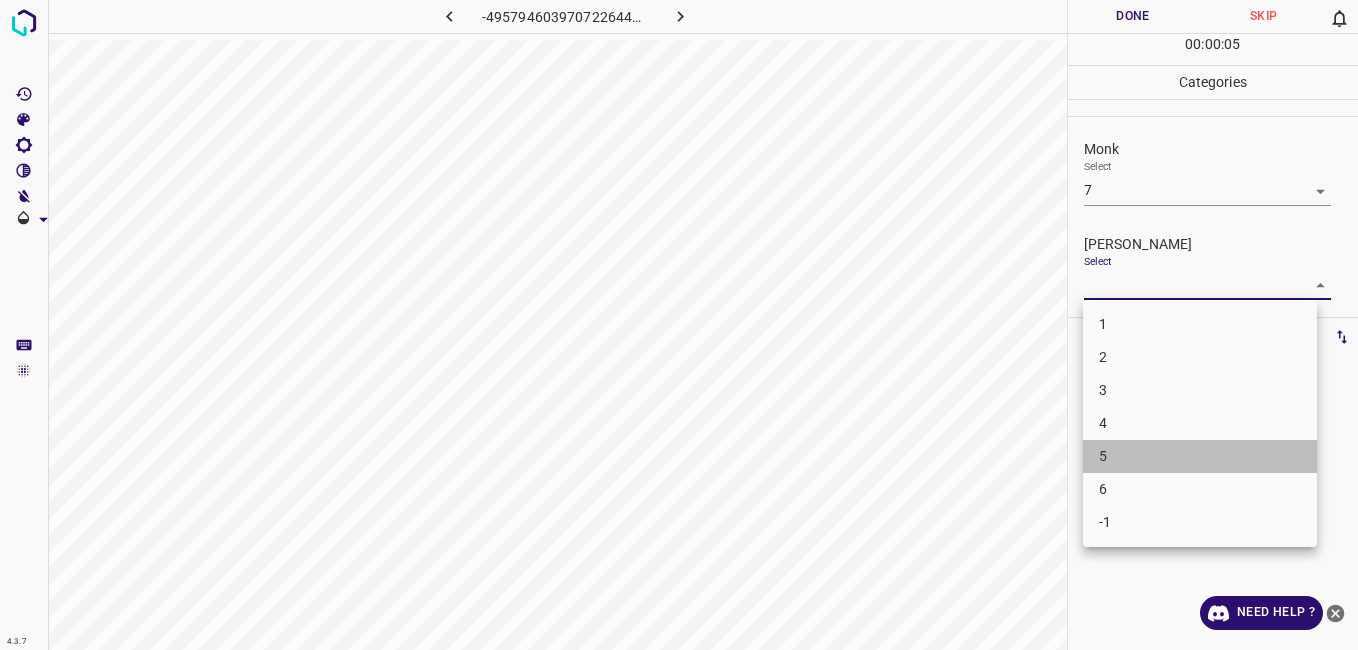 click on "5" at bounding box center (1200, 456) 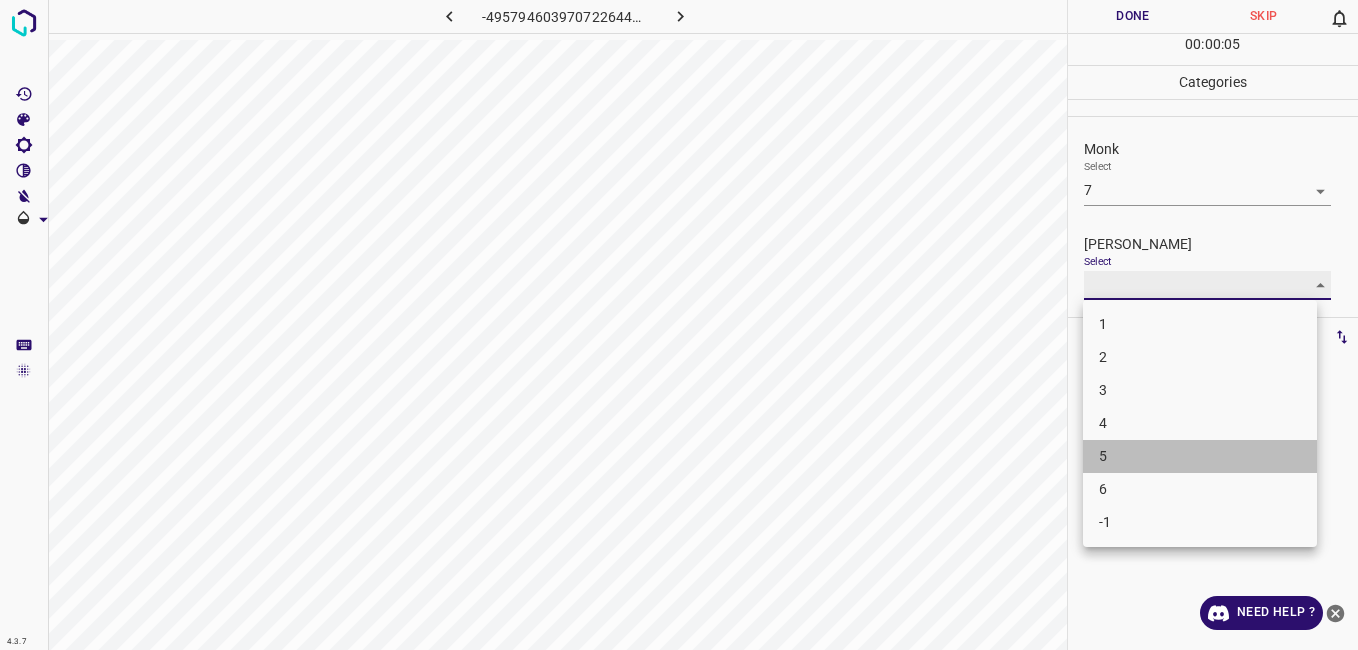 type on "5" 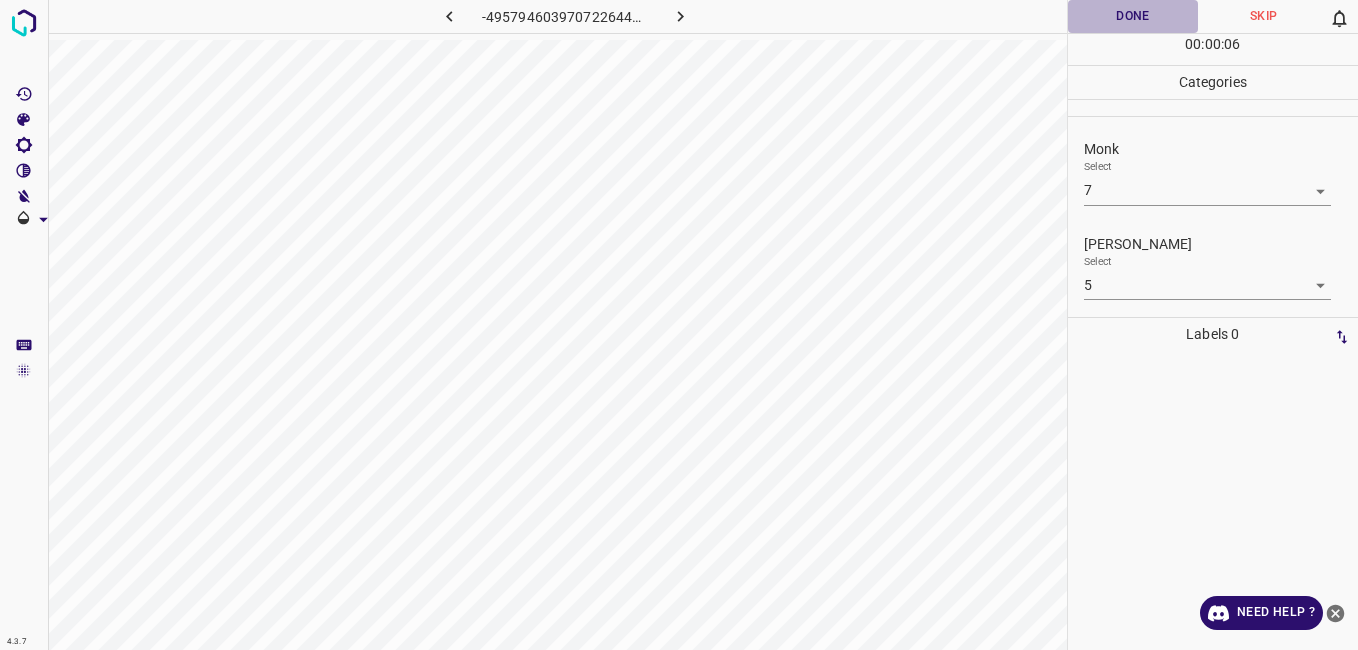 click on "Done" at bounding box center [1133, 16] 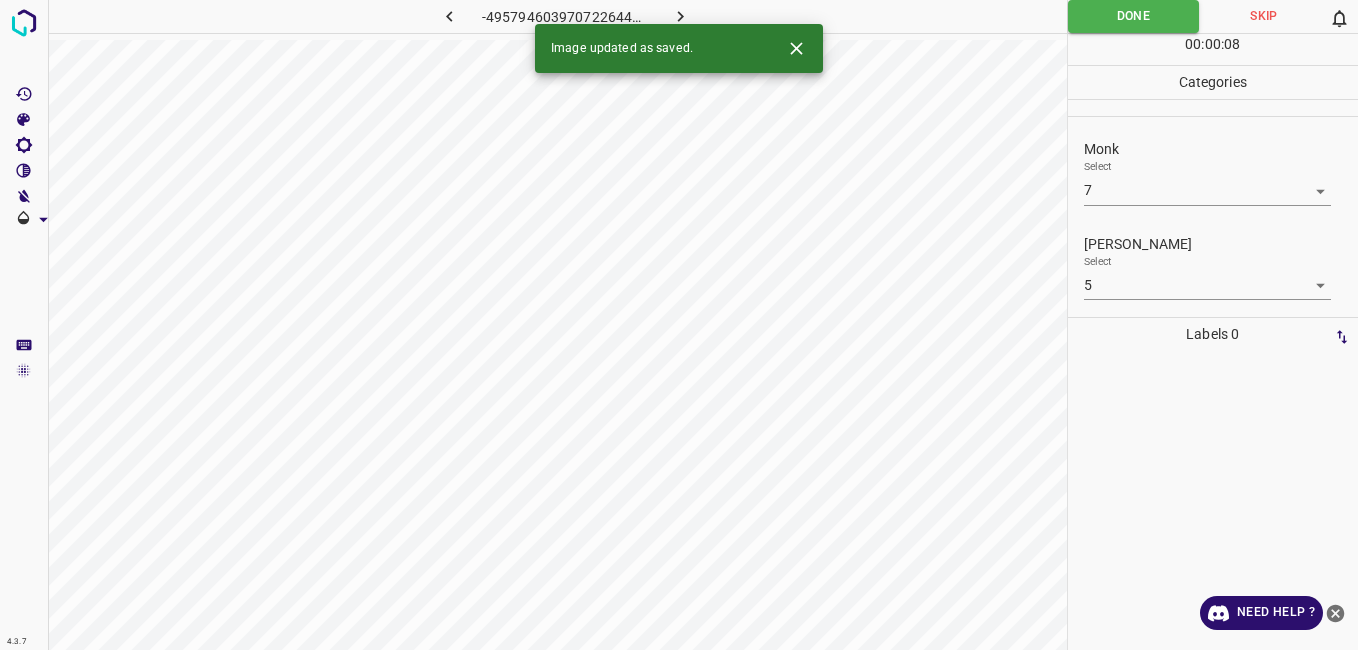 click 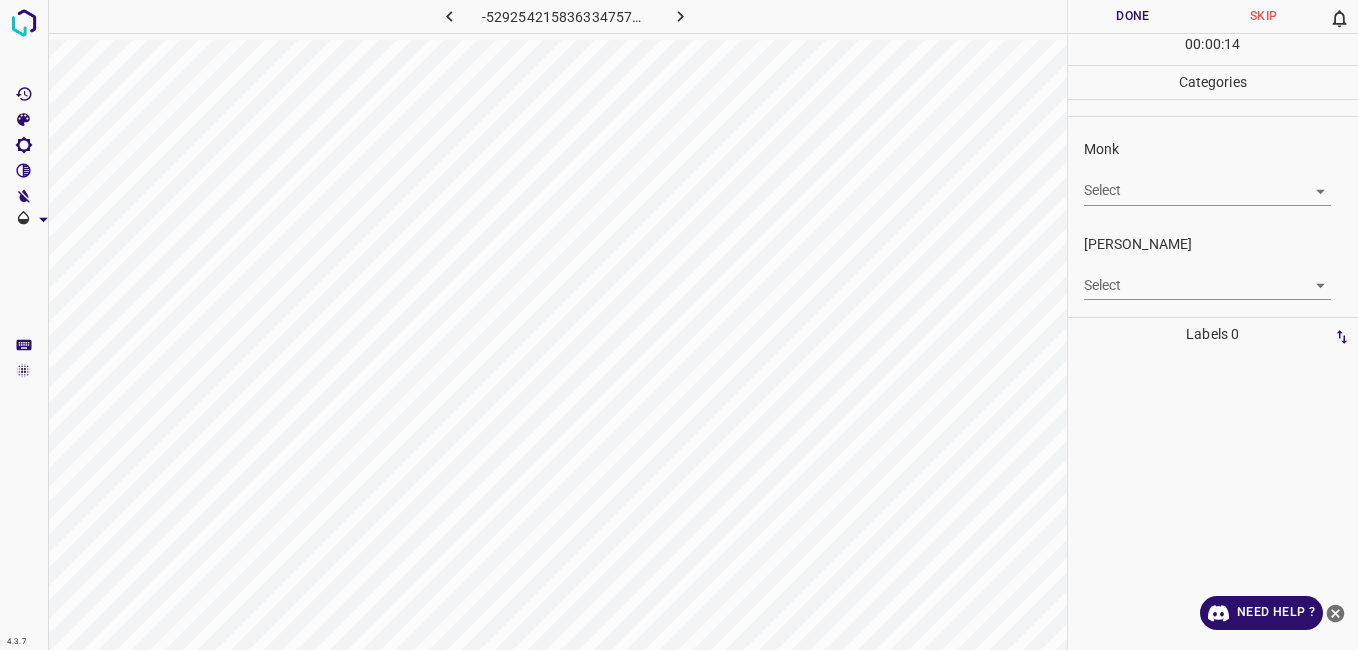 click on "4.3.7 -5292542158363347578.png Done Skip 0 00   : 00   : 14   Categories Monk   Select ​  Fitzpatrick   Select ​ Labels   0 Categories 1 Monk 2  Fitzpatrick Tools Space Change between modes (Draw & Edit) I Auto labeling R Restore zoom M Zoom in N Zoom out Delete Delete selecte label Filters Z Restore filters X Saturation filter C Brightness filter V Contrast filter B Gray scale filter General O Download Need Help ? - Text - Hide - Delete" at bounding box center [679, 325] 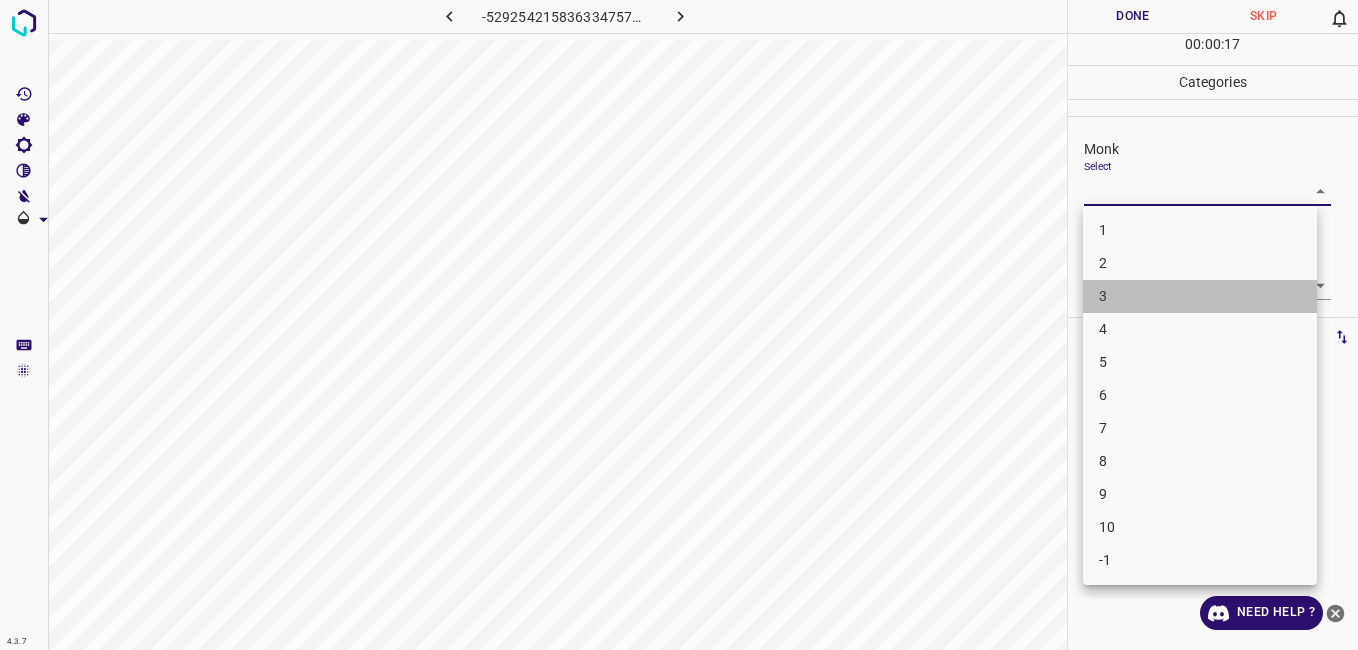 click on "3" at bounding box center (1200, 296) 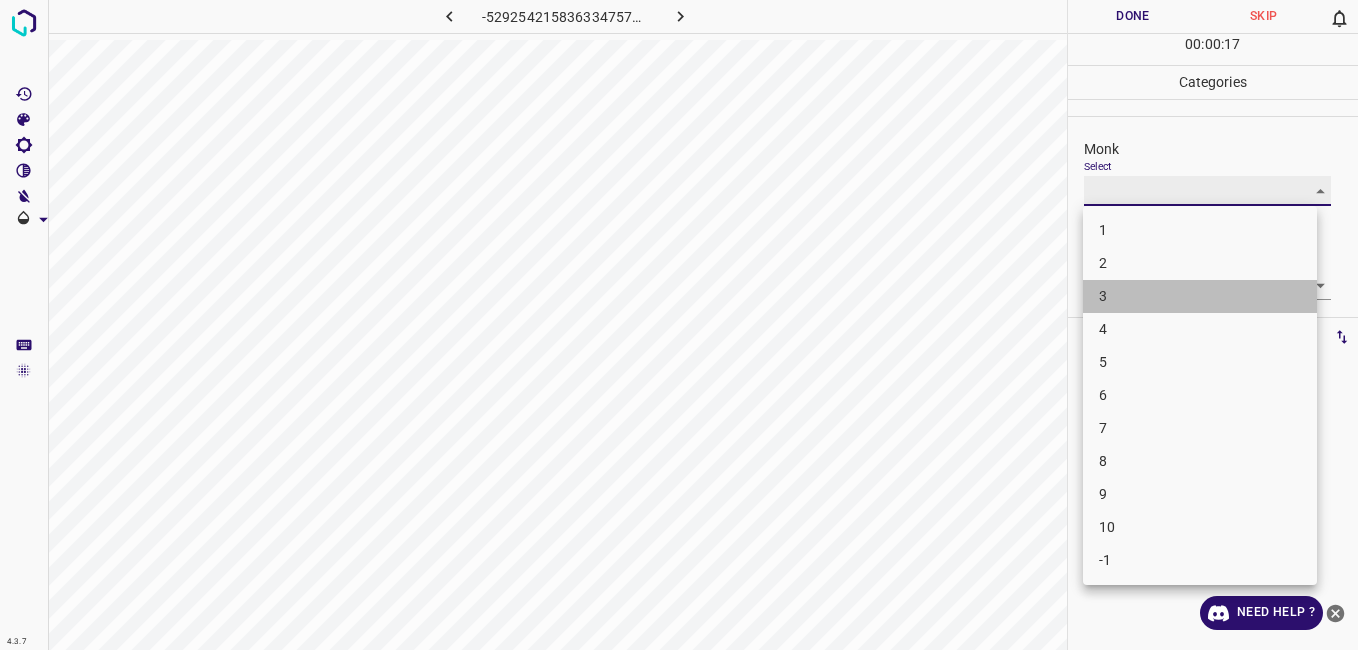 type on "3" 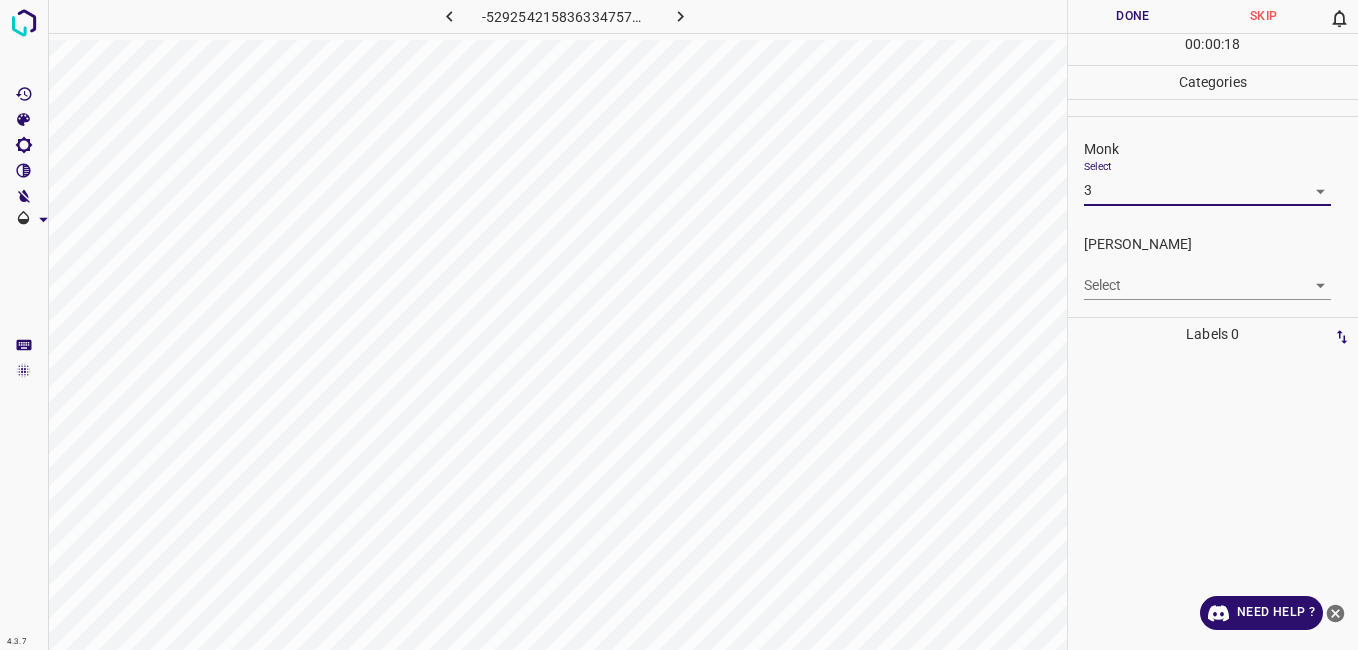 click on "4.3.7 -5292542158363347578.png Done Skip 0 00   : 00   : 18   Categories Monk   Select 3 3  Fitzpatrick   Select ​ Labels   0 Categories 1 Monk 2  Fitzpatrick Tools Space Change between modes (Draw & Edit) I Auto labeling R Restore zoom M Zoom in N Zoom out Delete Delete selecte label Filters Z Restore filters X Saturation filter C Brightness filter V Contrast filter B Gray scale filter General O Download Need Help ? - Text - Hide - Delete" at bounding box center (679, 325) 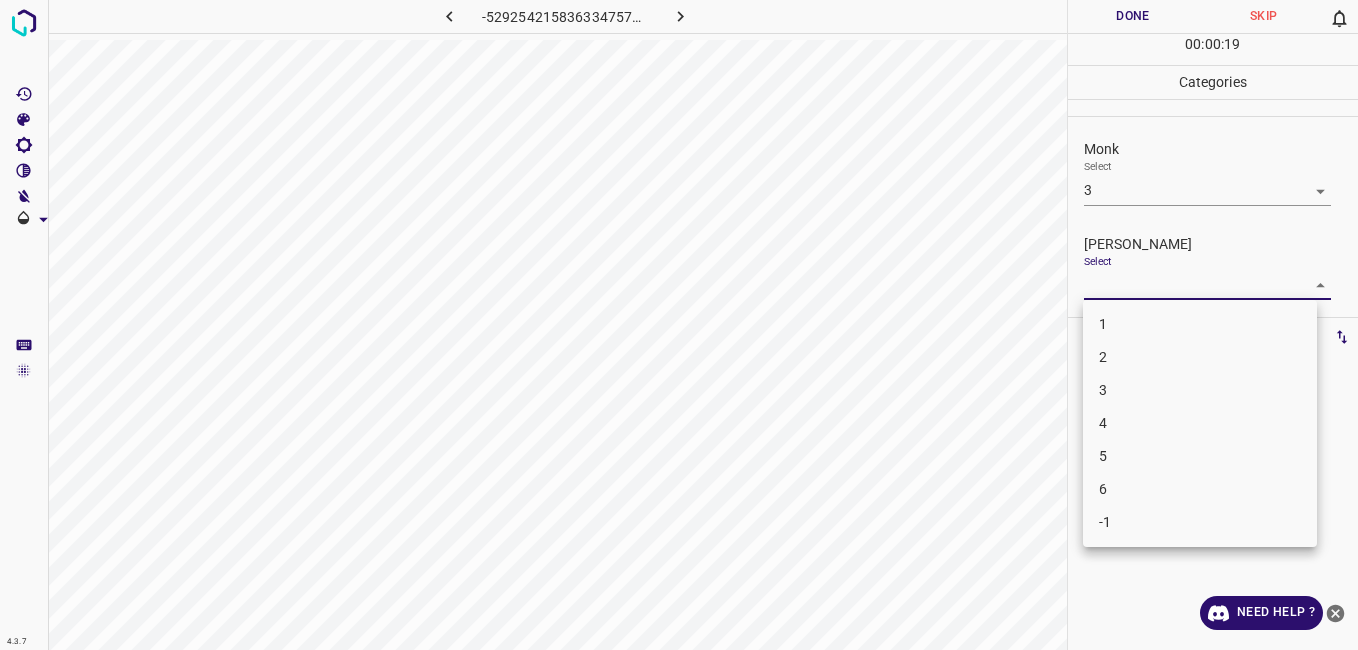 click on "2" at bounding box center [1200, 357] 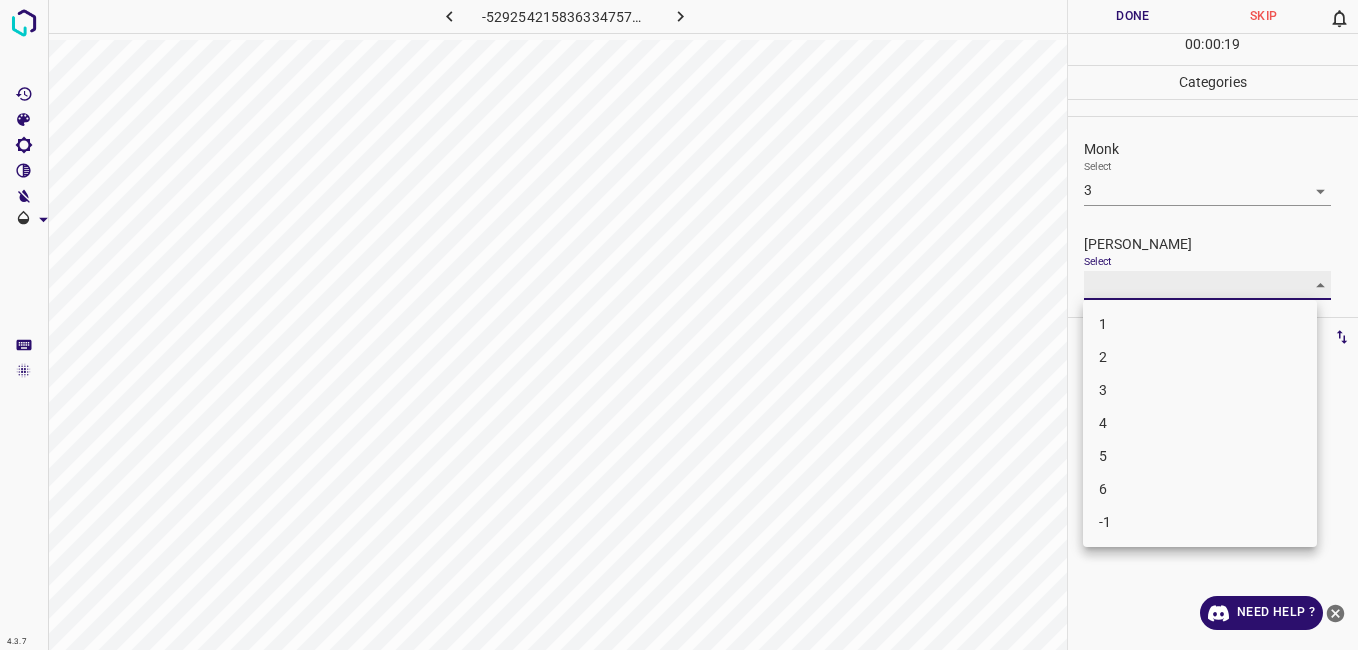 type on "2" 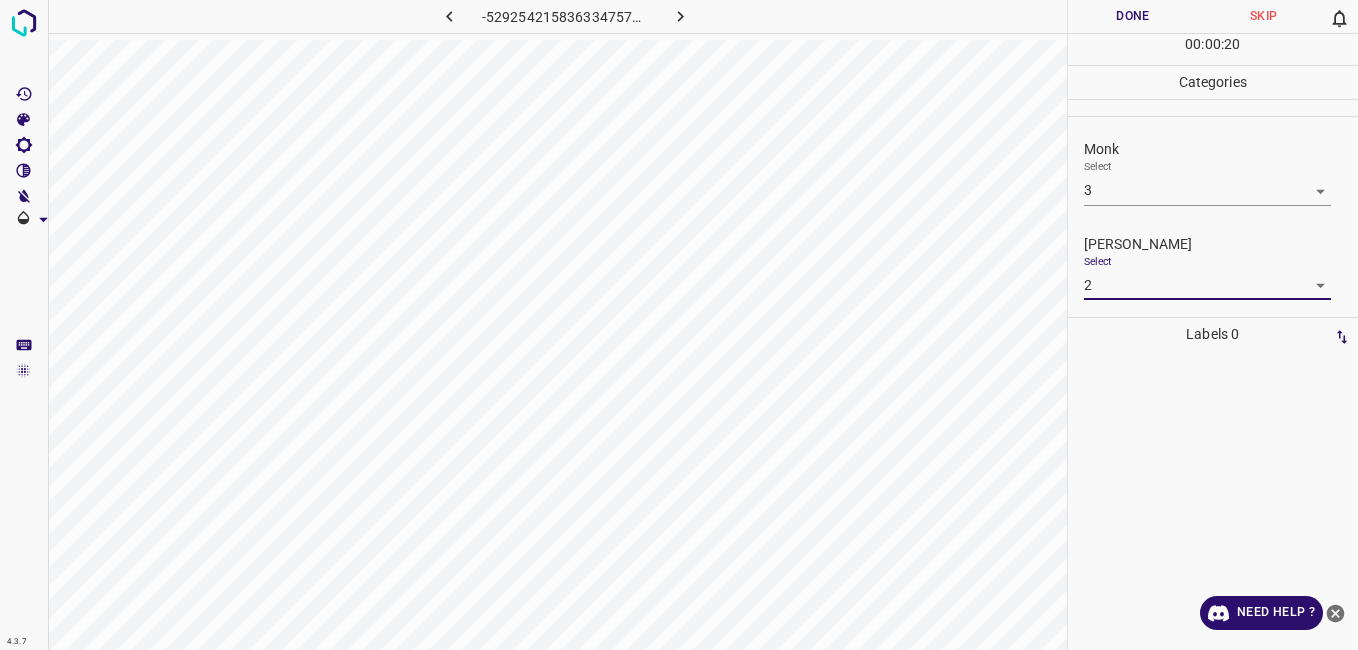 click on "4.3.7 -5292542158363347578.png Done Skip 0 00   : 00   : 20   Categories Monk   Select 3 3  Fitzpatrick   Select 2 2 Labels   0 Categories 1 Monk 2  Fitzpatrick Tools Space Change between modes (Draw & Edit) I Auto labeling R Restore zoom M Zoom in N Zoom out Delete Delete selecte label Filters Z Restore filters X Saturation filter C Brightness filter V Contrast filter B Gray scale filter General O Download Need Help ? - Text - Hide - Delete" at bounding box center [679, 325] 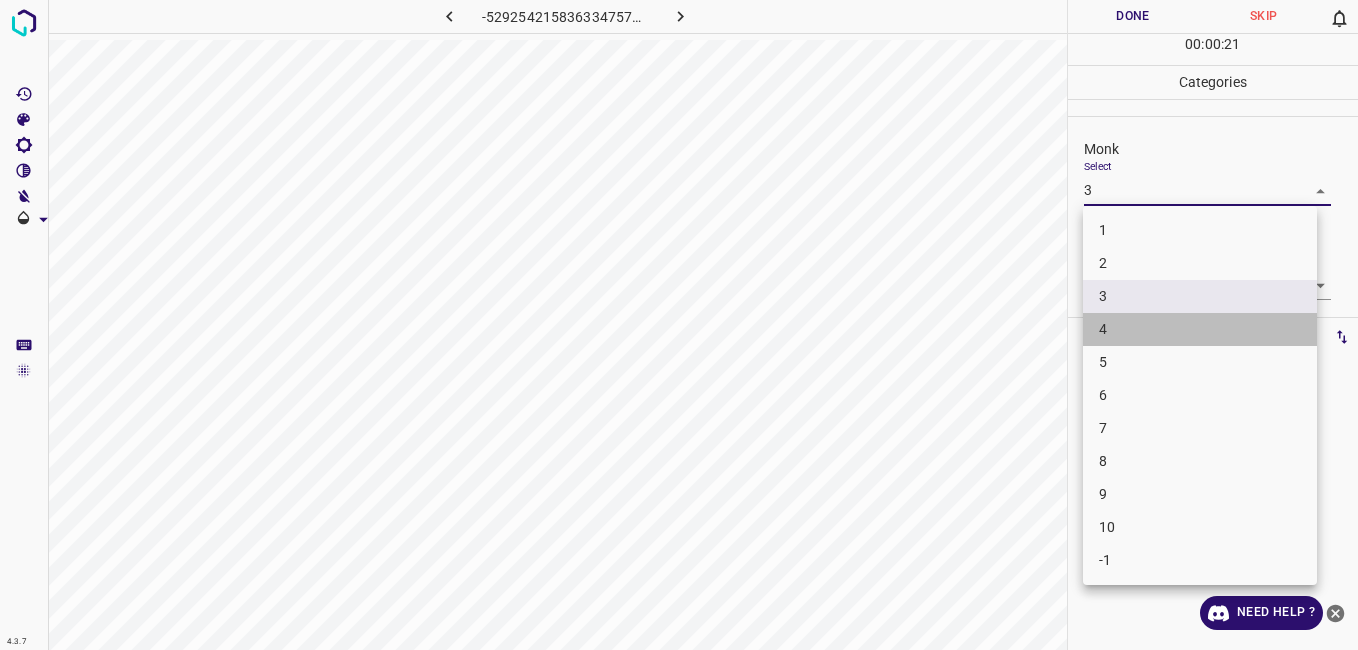 click on "4" at bounding box center (1200, 329) 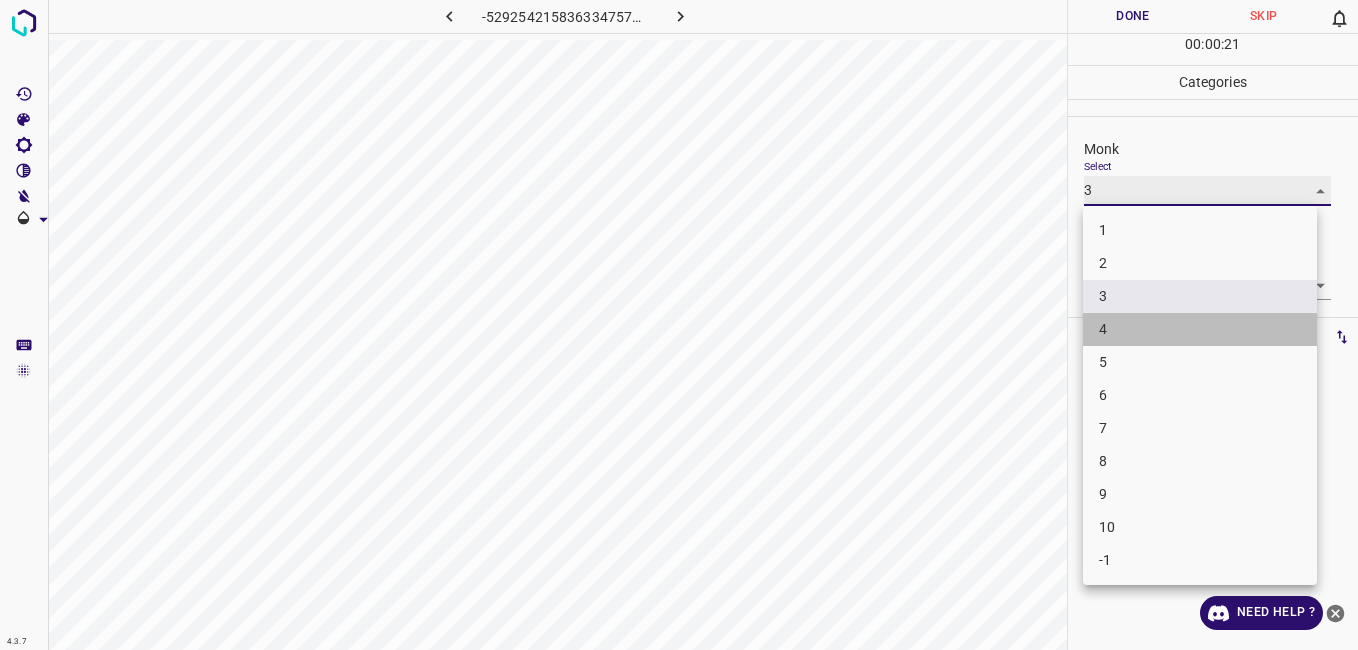 type on "4" 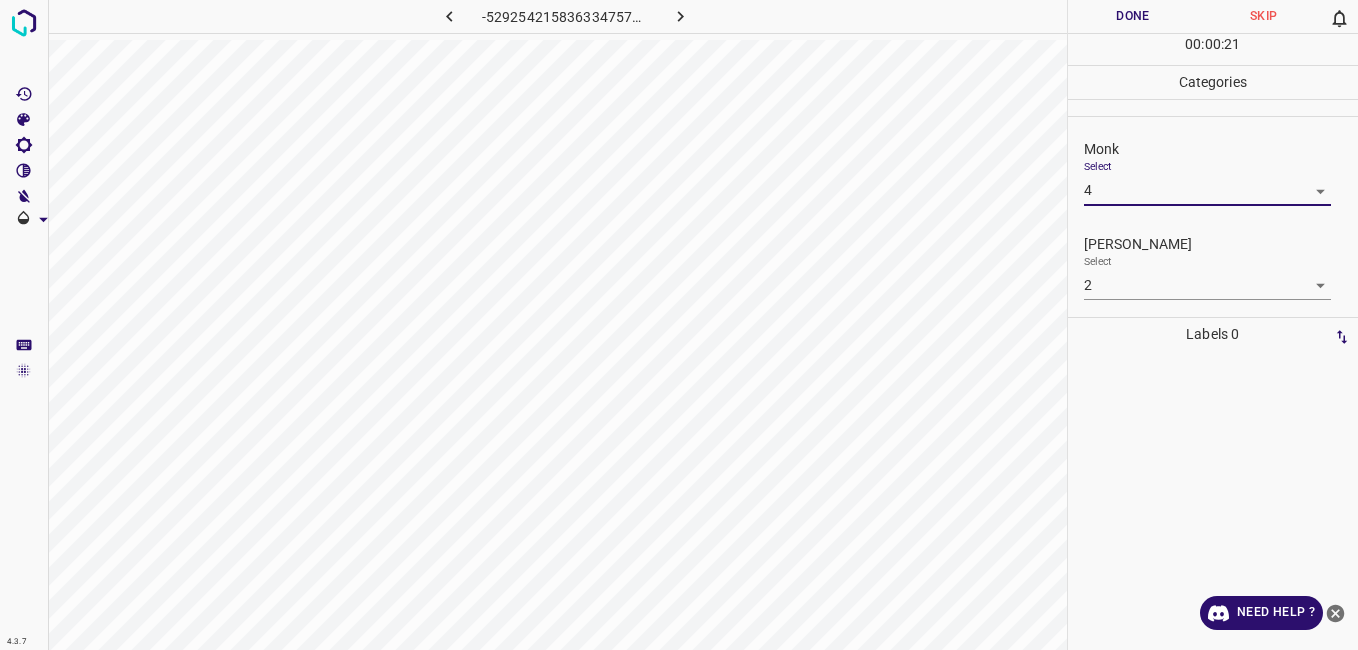 click on "Done" at bounding box center [1133, 16] 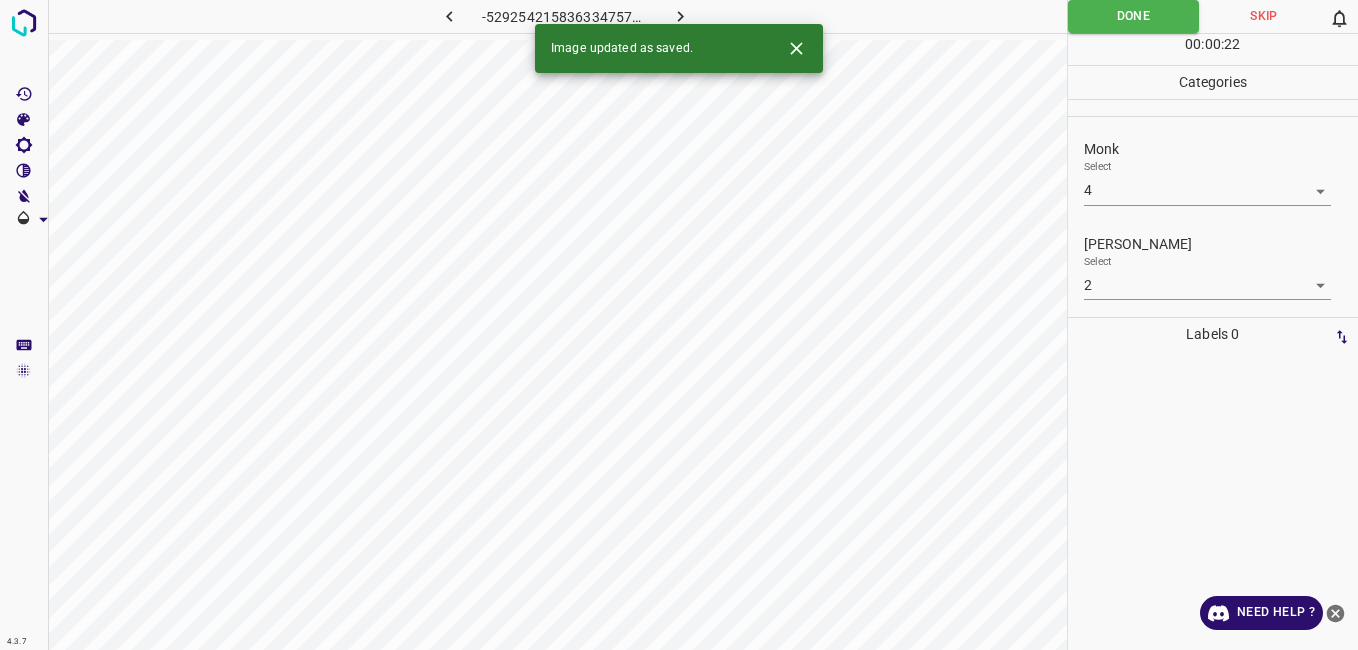 click at bounding box center (681, 16) 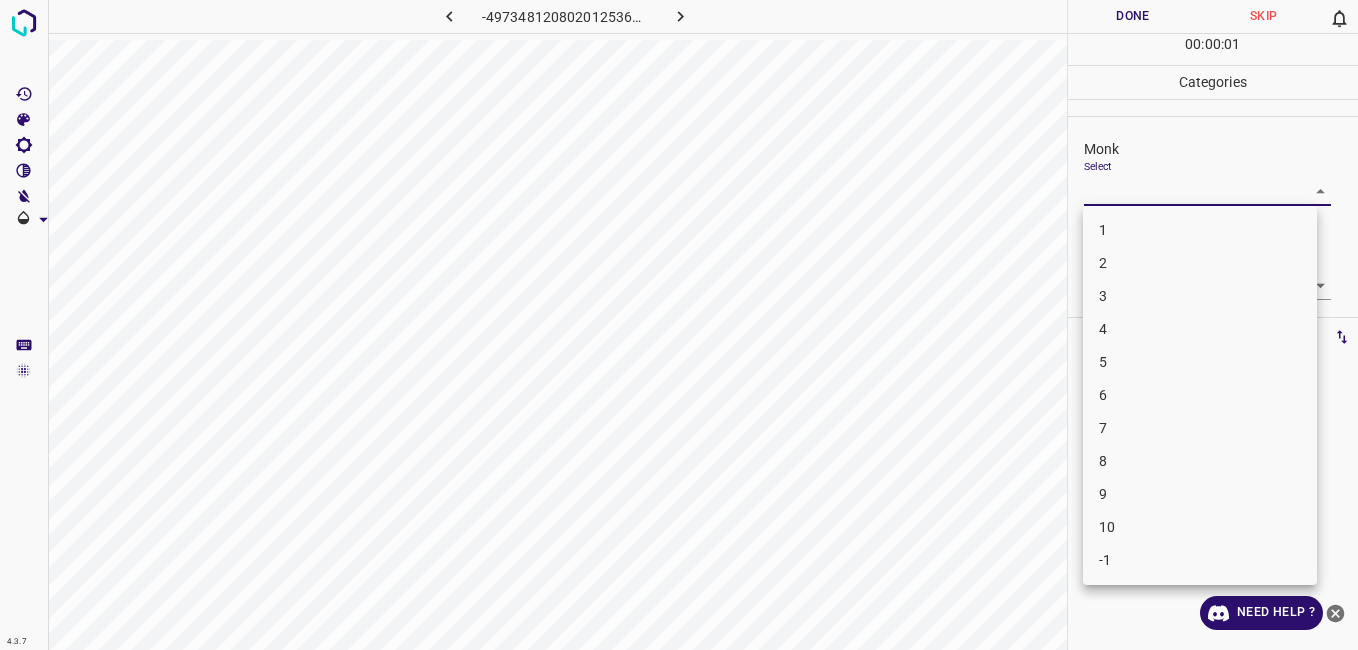 click on "4.3.7 -4973481208020125368.png Done Skip 0 00   : 00   : 01   Categories Monk   Select ​  Fitzpatrick   Select ​ Labels   0 Categories 1 Monk 2  Fitzpatrick Tools Space Change between modes (Draw & Edit) I Auto labeling R Restore zoom M Zoom in N Zoom out Delete Delete selecte label Filters Z Restore filters X Saturation filter C Brightness filter V Contrast filter B Gray scale filter General O Download Need Help ? - Text - Hide - Delete 1 2 3 4 5 6 7 8 9 10 -1" at bounding box center [679, 325] 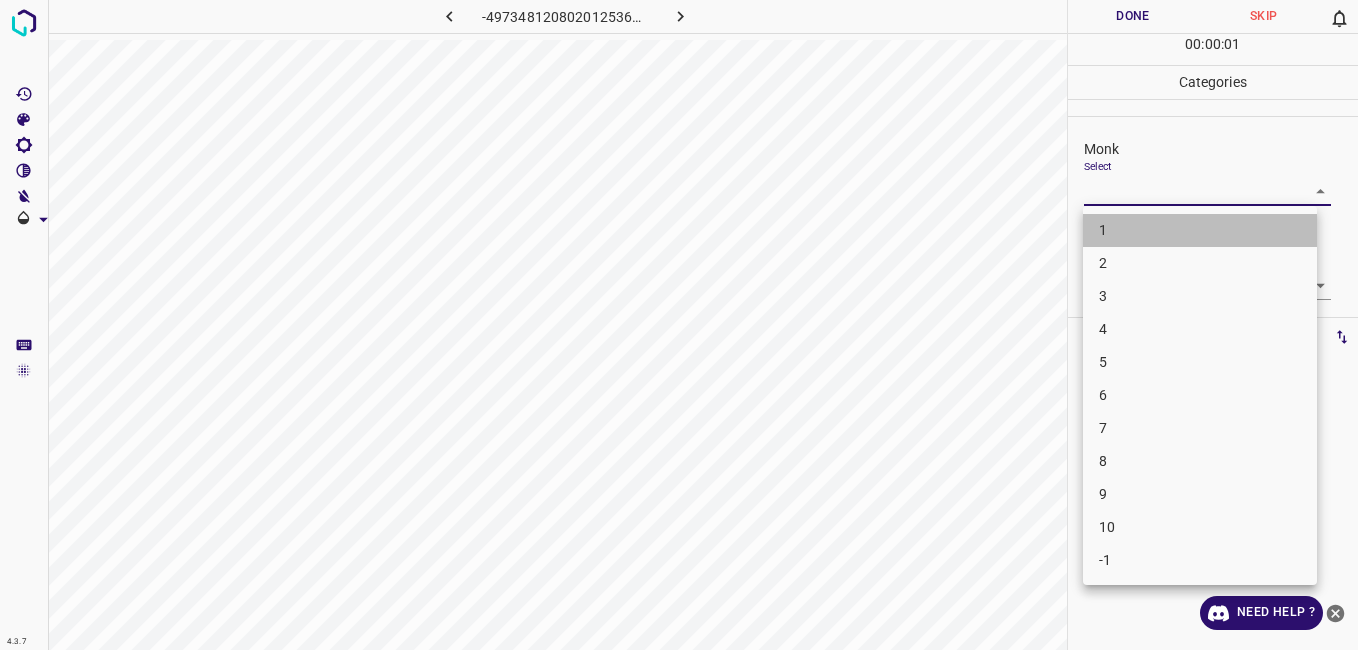click on "1" at bounding box center [1200, 230] 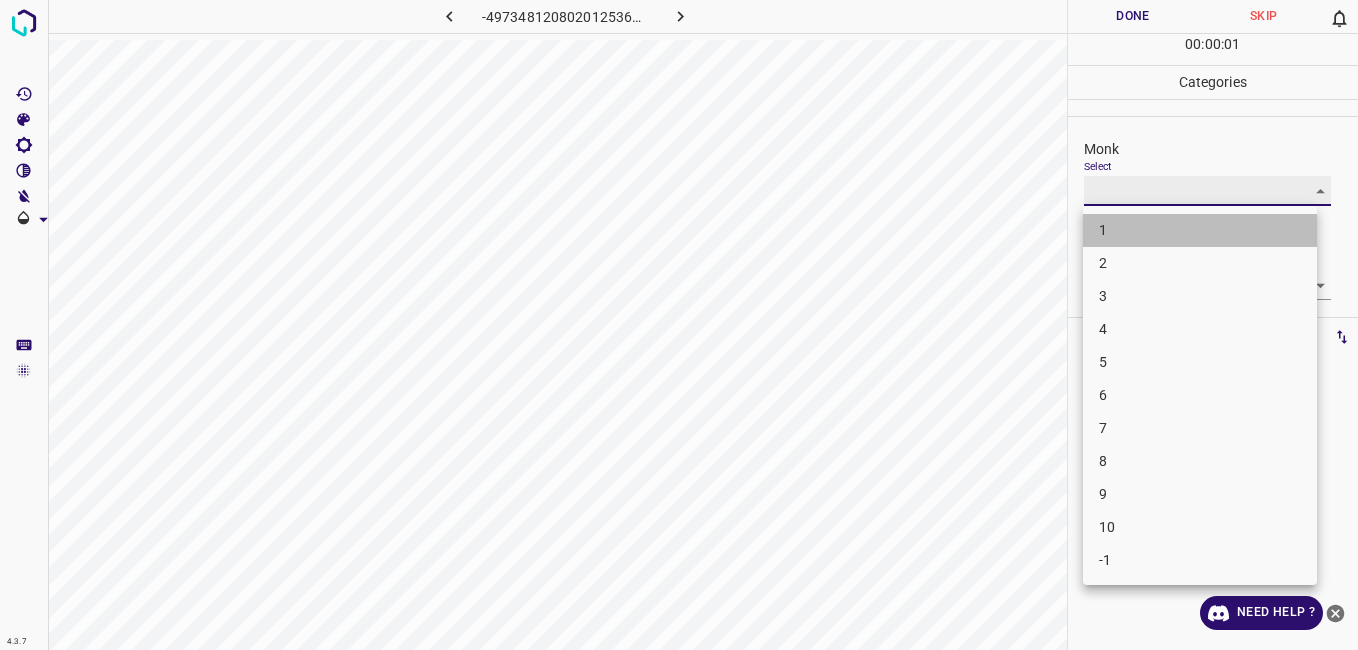 type on "1" 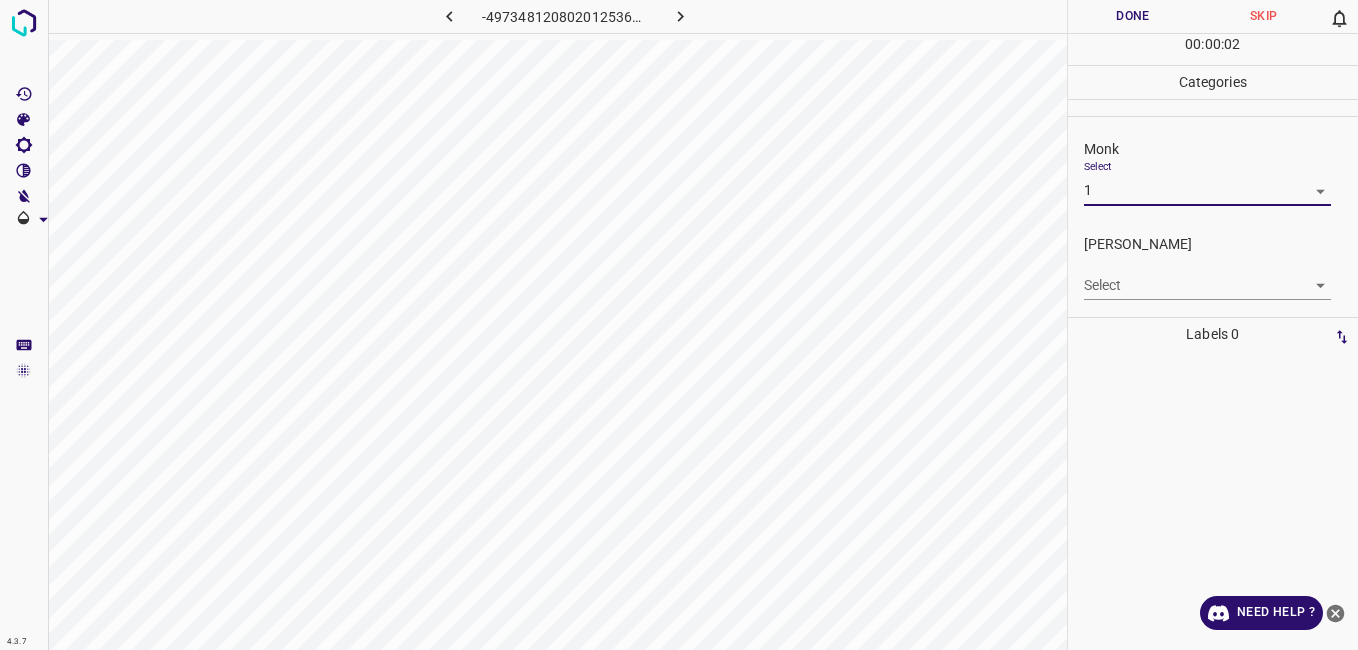 click on "4.3.7 -4973481208020125368.png Done Skip 0 00   : 00   : 02   Categories Monk   Select 1 1  Fitzpatrick   Select ​ Labels   0 Categories 1 Monk 2  Fitzpatrick Tools Space Change between modes (Draw & Edit) I Auto labeling R Restore zoom M Zoom in N Zoom out Delete Delete selecte label Filters Z Restore filters X Saturation filter C Brightness filter V Contrast filter B Gray scale filter General O Download Need Help ? - Text - Hide - Delete" at bounding box center [679, 325] 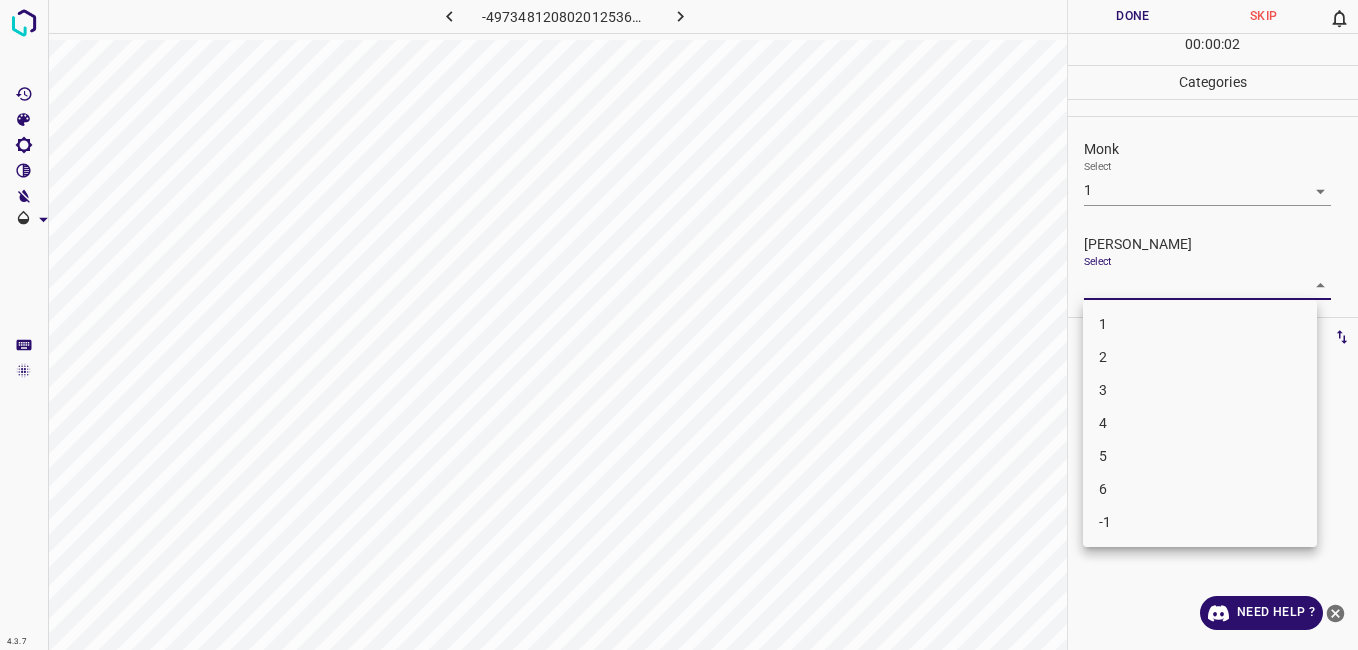 click on "1" at bounding box center (1200, 324) 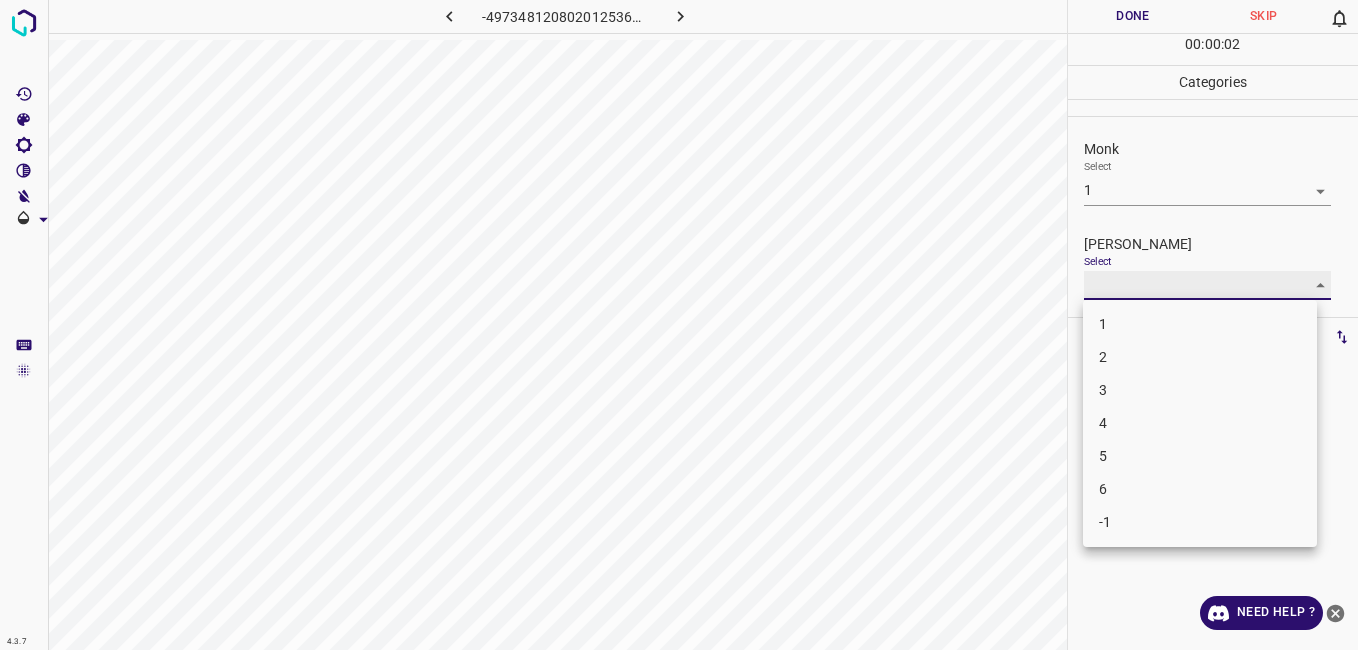 type on "1" 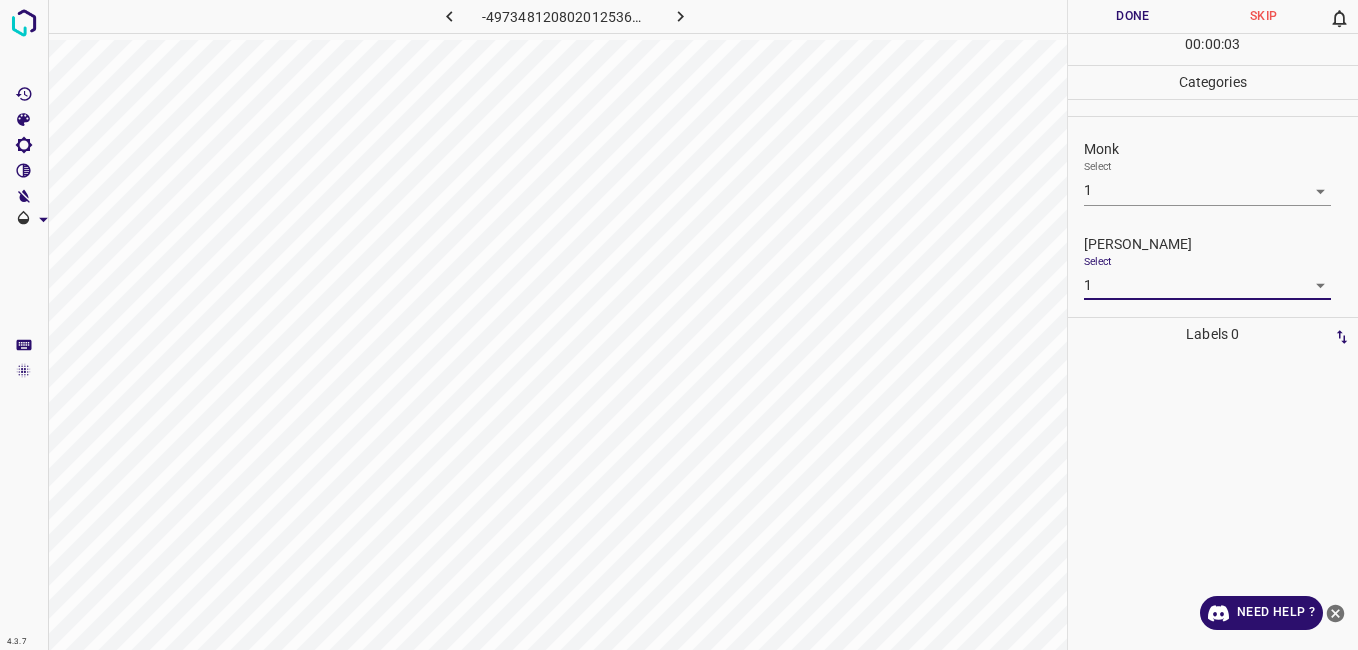 click on "Done" at bounding box center [1133, 16] 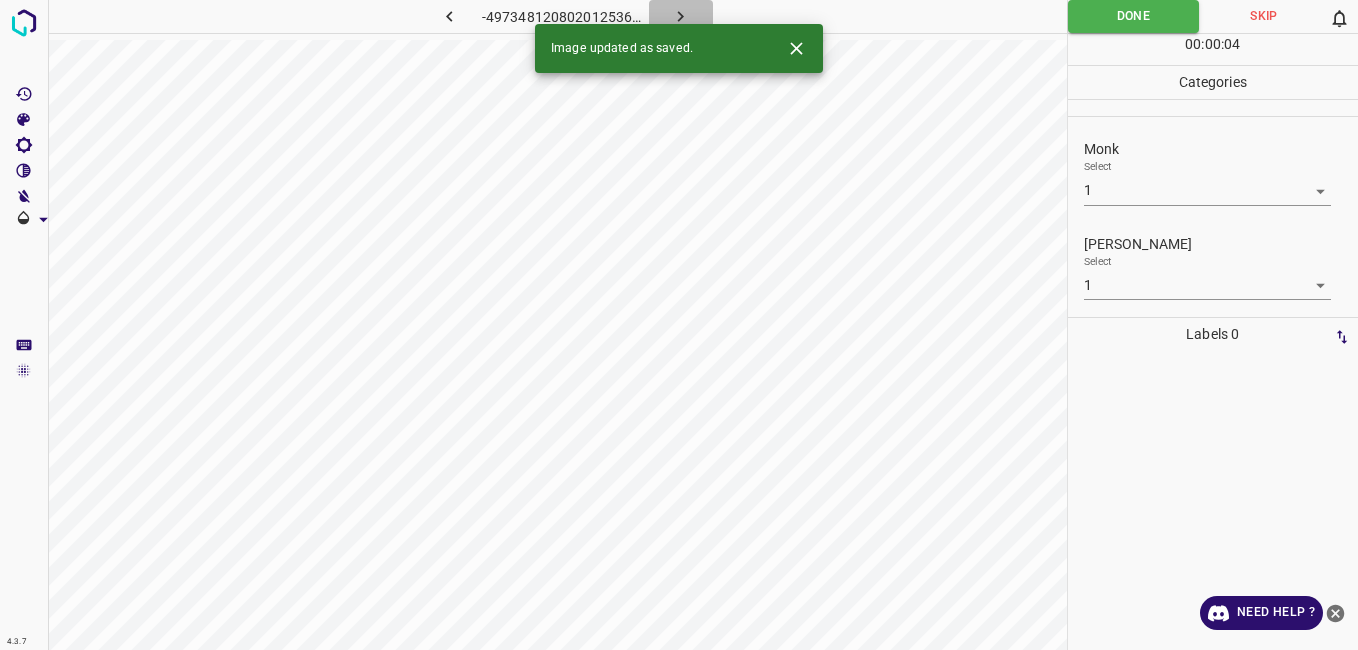 click 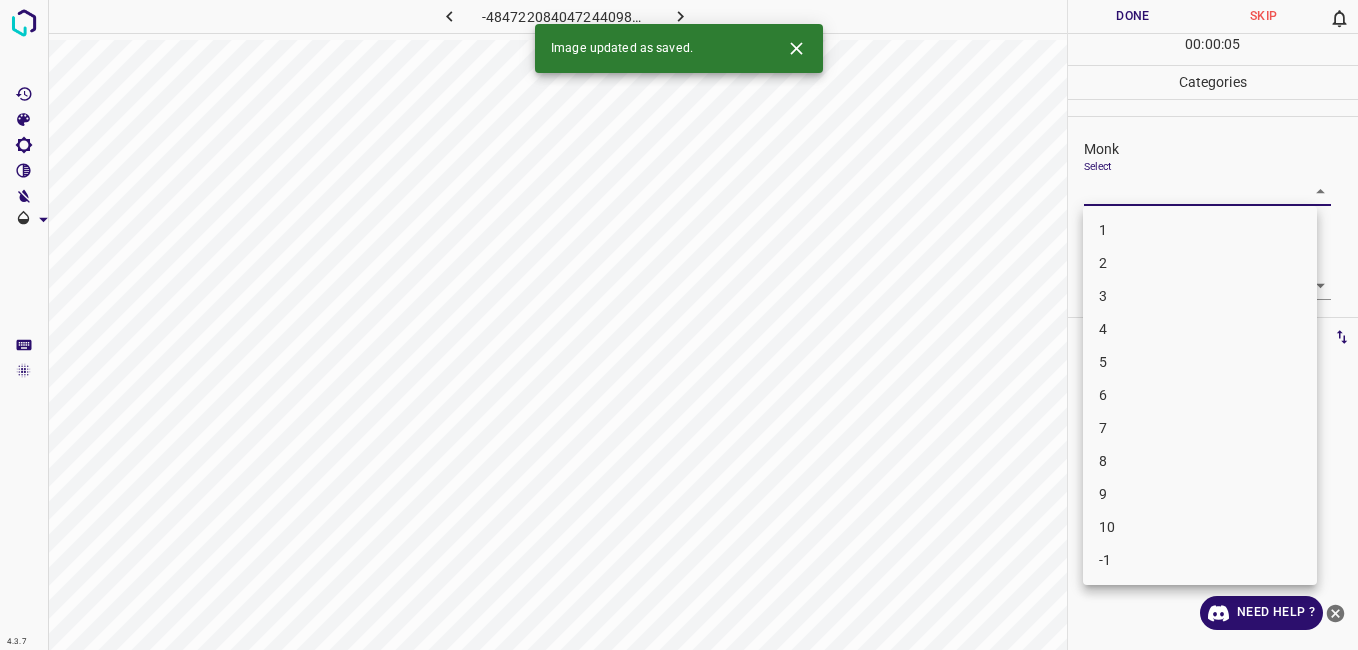 click on "4.3.7 -4847220840472440981.png Done Skip 0 00   : 00   : 05   Categories Monk   Select ​  Fitzpatrick   Select ​ Labels   0 Categories 1 Monk 2  Fitzpatrick Tools Space Change between modes (Draw & Edit) I Auto labeling R Restore zoom M Zoom in N Zoom out Delete Delete selecte label Filters Z Restore filters X Saturation filter C Brightness filter V Contrast filter B Gray scale filter General O Download Image updated as saved. Need Help ? - Text - Hide - Delete 1 2 3 4 5 6 7 8 9 10 -1" at bounding box center [679, 325] 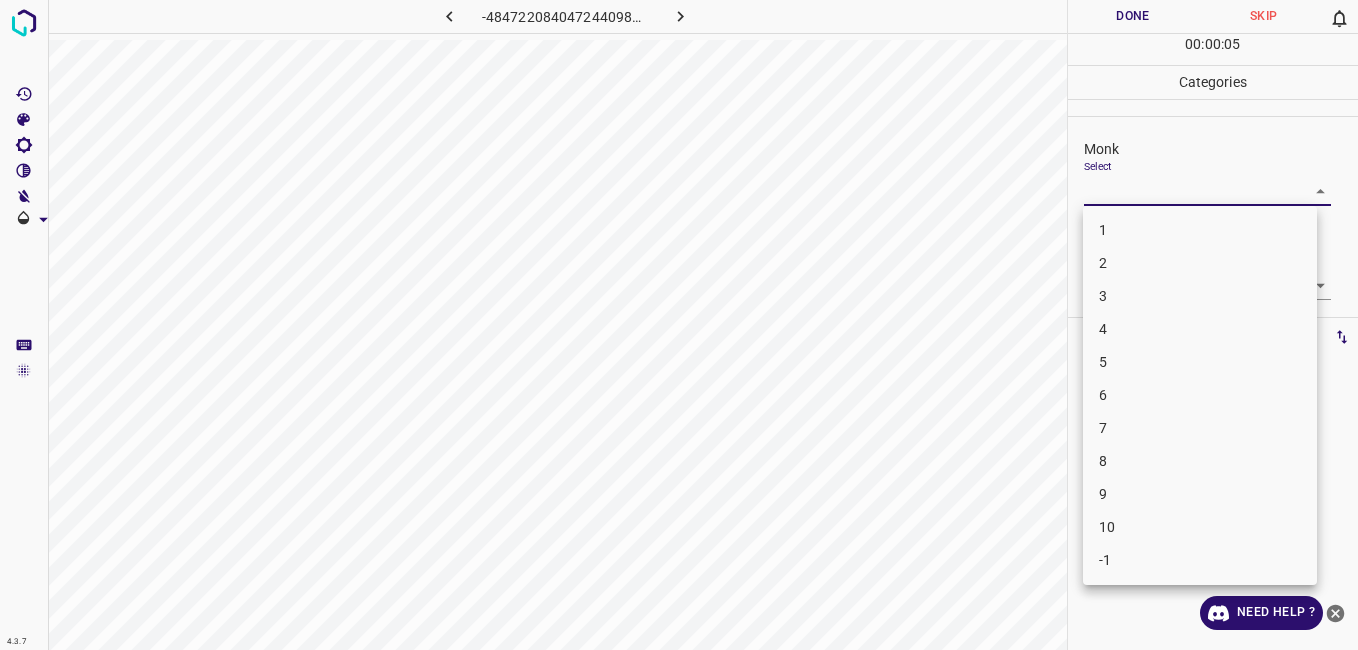 click on "3" at bounding box center (1200, 296) 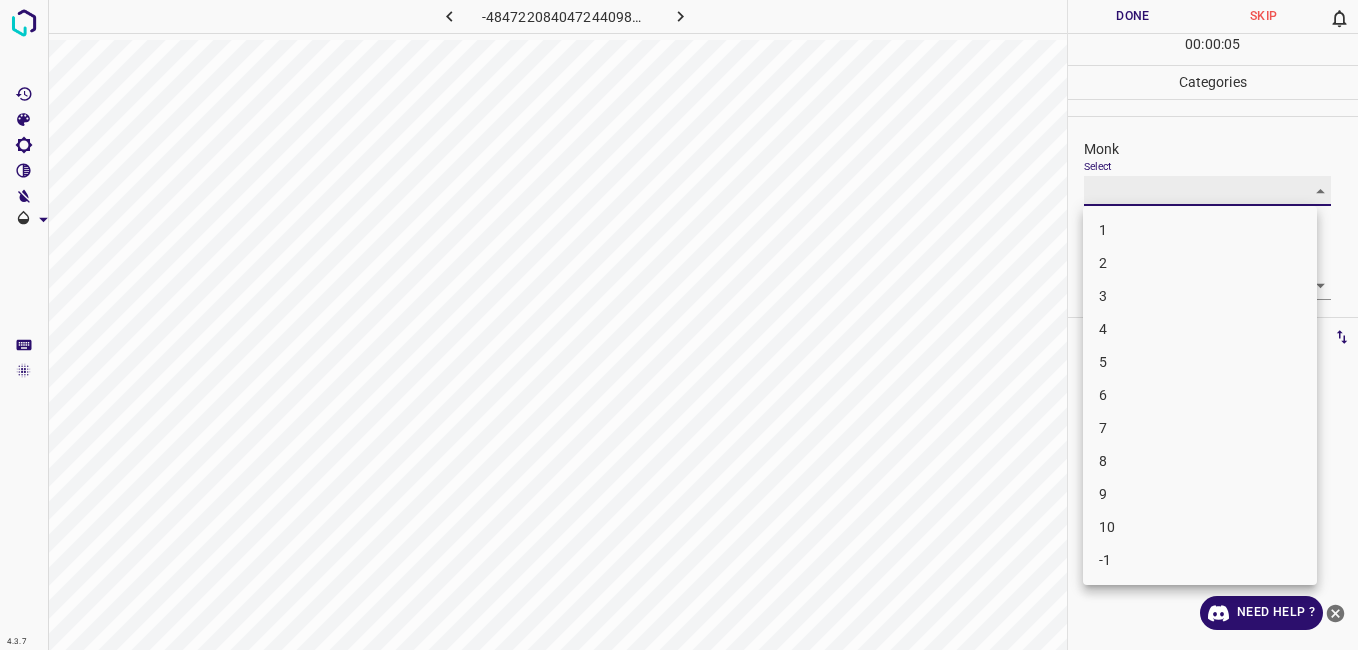 type on "3" 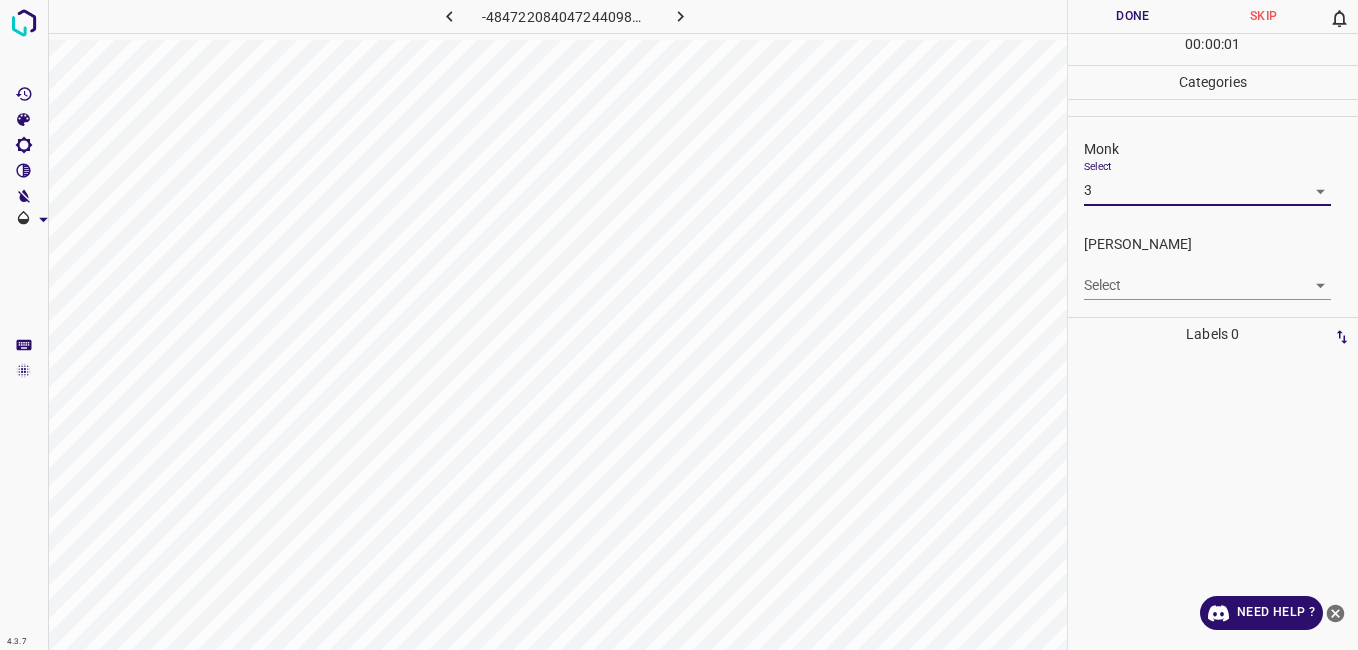 click on "4.3.7 -4847220840472440981.png Done Skip 0 00   : 00   : 01   Categories Monk   Select 3 3  Fitzpatrick   Select ​ Labels   0 Categories 1 Monk 2  Fitzpatrick Tools Space Change between modes (Draw & Edit) I Auto labeling R Restore zoom M Zoom in N Zoom out Delete Delete selecte label Filters Z Restore filters X Saturation filter C Brightness filter V Contrast filter B Gray scale filter General O Download Need Help ? - Text - Hide - Delete 1 2 3 4 5 6 7 8 9 10 -1" at bounding box center [679, 325] 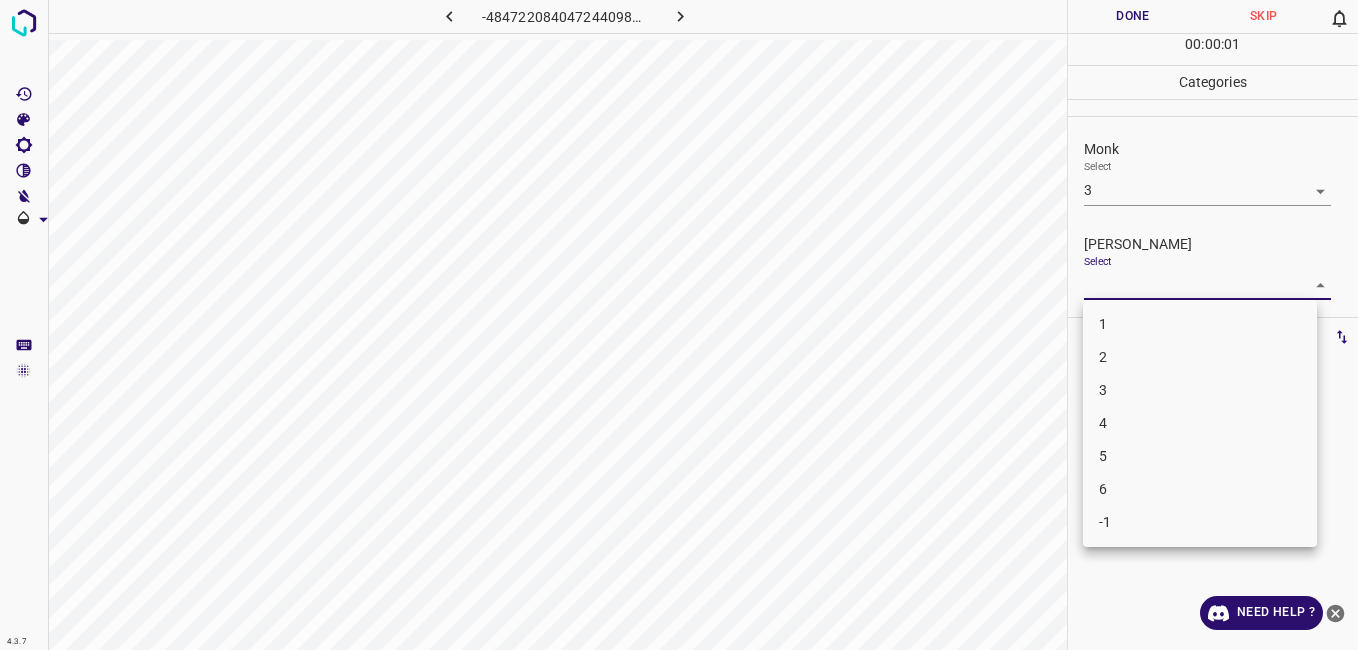 click at bounding box center (679, 325) 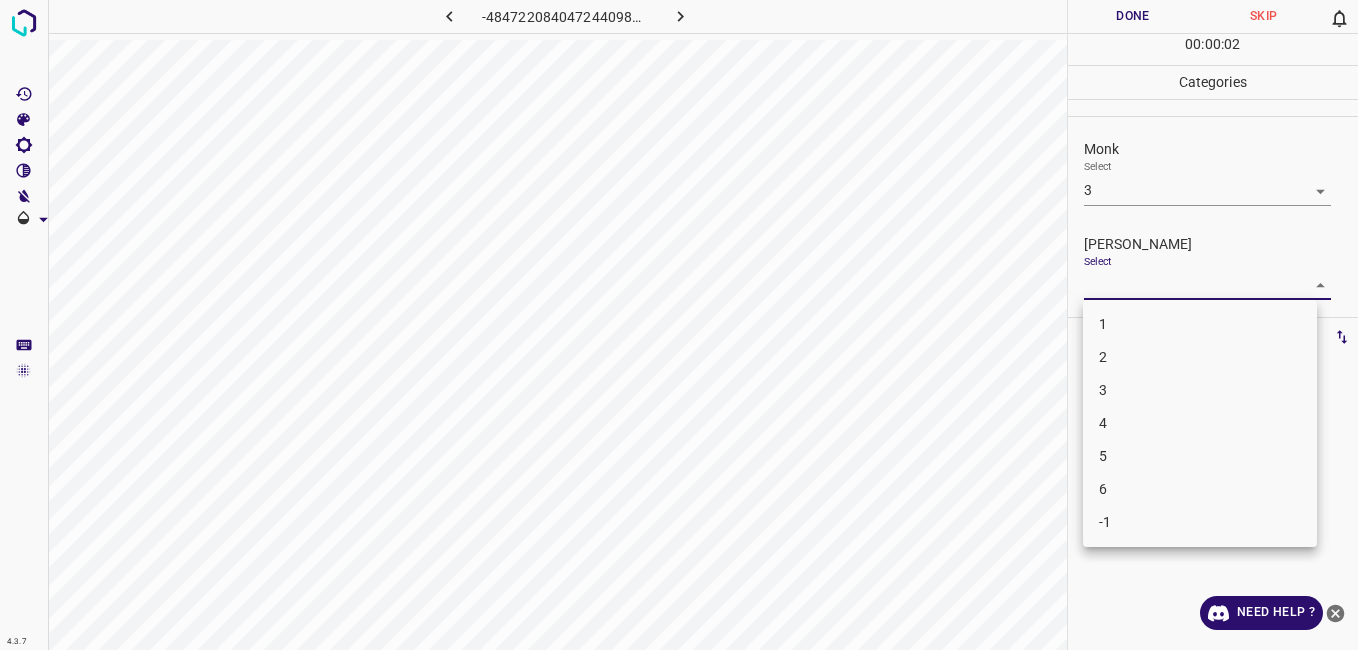 click on "4.3.7 -4847220840472440981.png Done Skip 0 00   : 00   : 02   Categories Monk   Select 3 3  Fitzpatrick   Select ​ Labels   0 Categories 1 Monk 2  Fitzpatrick Tools Space Change between modes (Draw & Edit) I Auto labeling R Restore zoom M Zoom in N Zoom out Delete Delete selecte label Filters Z Restore filters X Saturation filter C Brightness filter V Contrast filter B Gray scale filter General O Download Need Help ? - Text - Hide - Delete 1 2 3 4 5 6 -1" at bounding box center (679, 325) 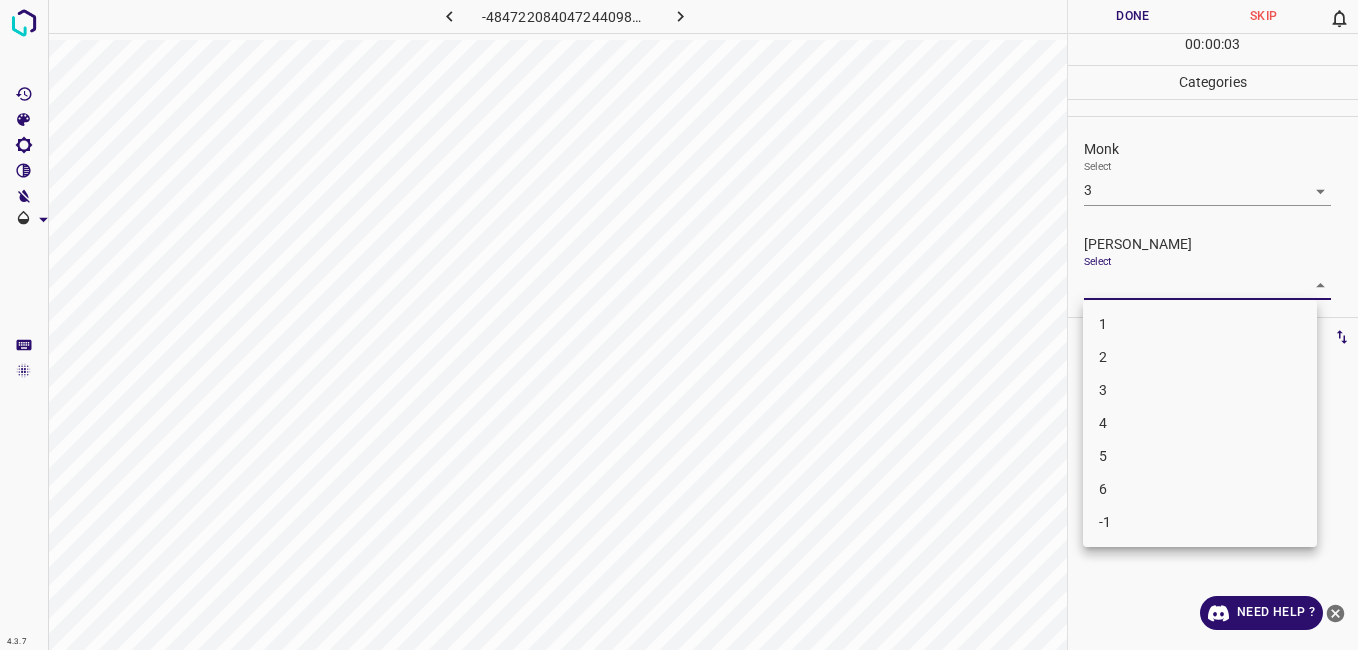 click on "2" at bounding box center (1200, 357) 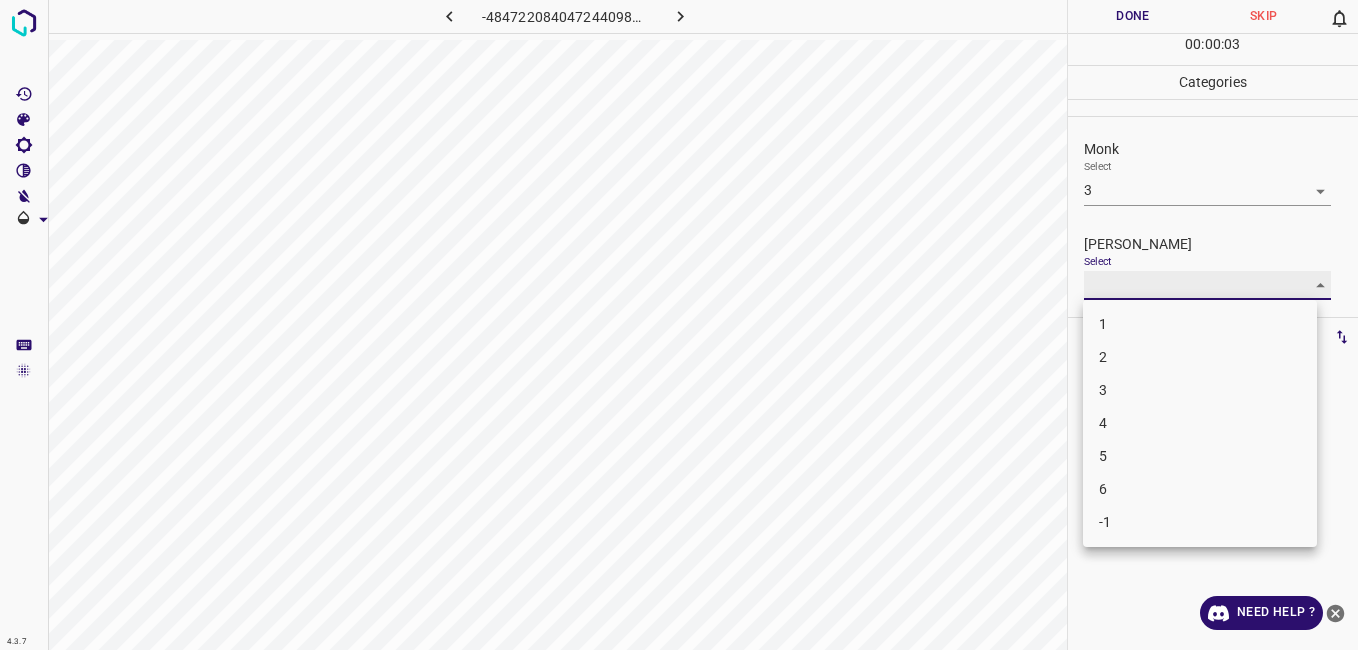 type on "2" 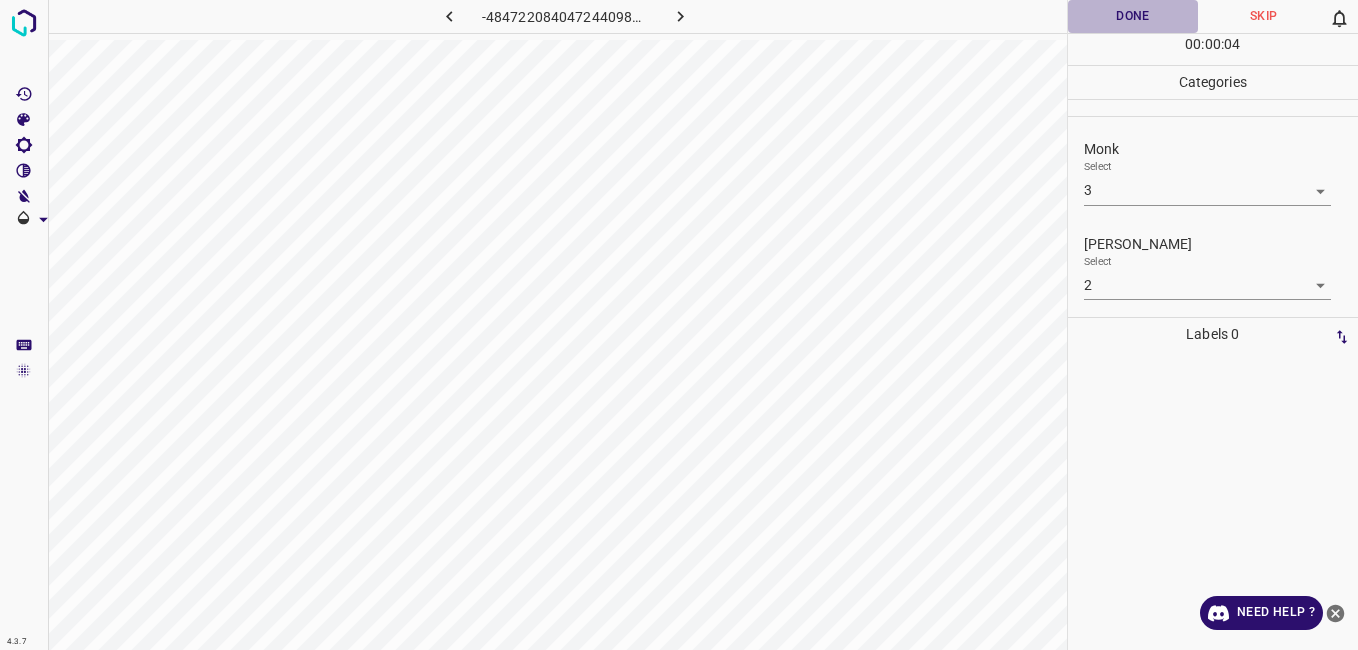 click on "Done" at bounding box center (1133, 16) 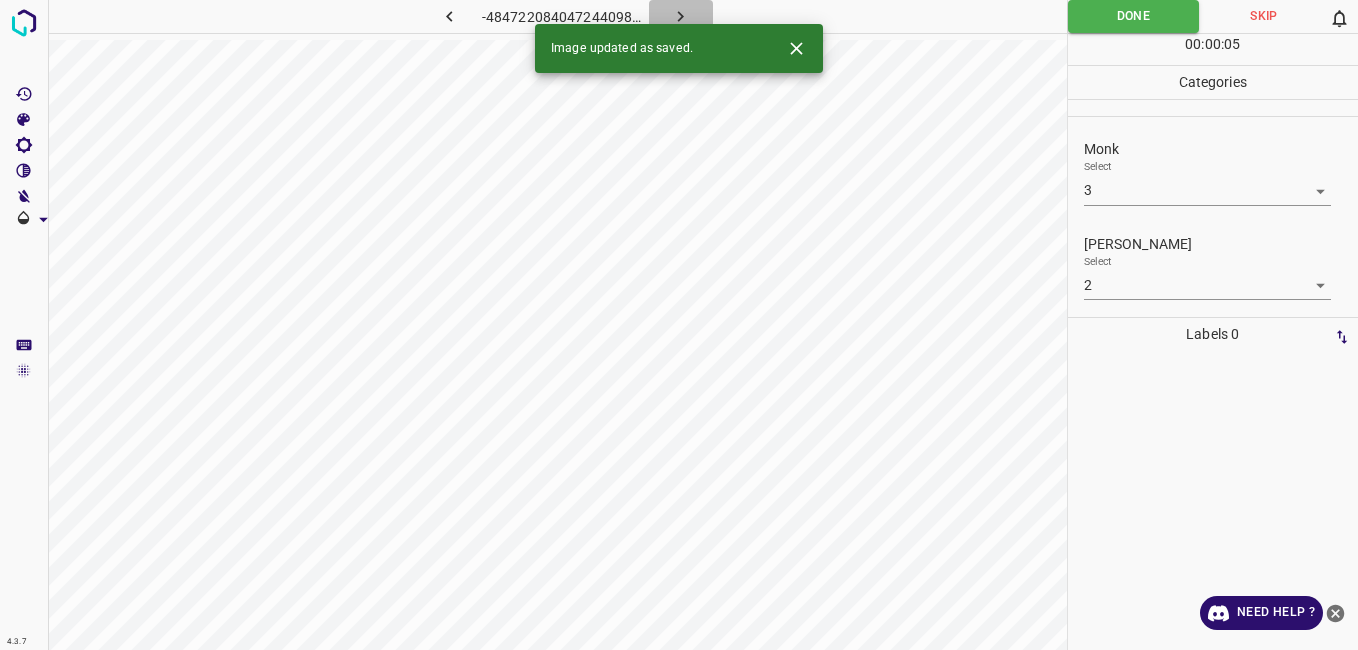 click at bounding box center [681, 16] 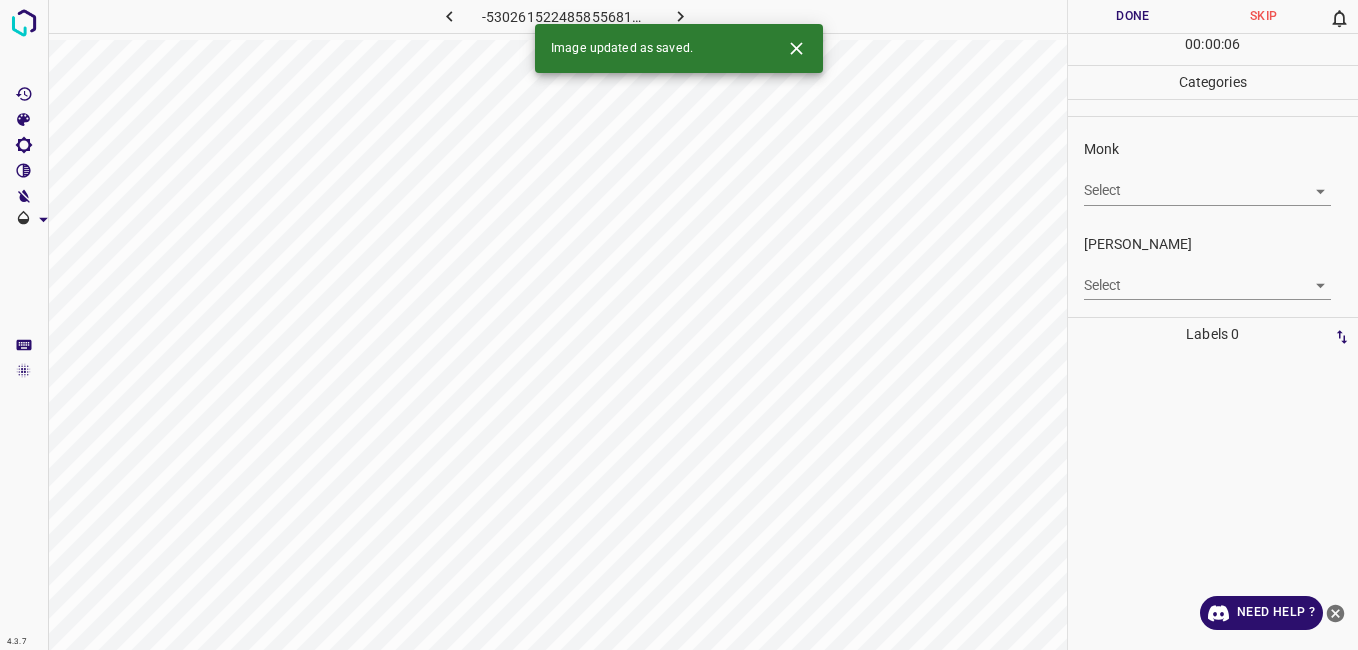 click on "4.3.7 -5302615224858556816.png Done Skip 0 00   : 00   : 06   Categories Monk   Select ​  Fitzpatrick   Select ​ Labels   0 Categories 1 Monk 2  Fitzpatrick Tools Space Change between modes (Draw & Edit) I Auto labeling R Restore zoom M Zoom in N Zoom out Delete Delete selecte label Filters Z Restore filters X Saturation filter C Brightness filter V Contrast filter B Gray scale filter General O Download Image updated as saved. Need Help ? - Text - Hide - Delete" at bounding box center (679, 325) 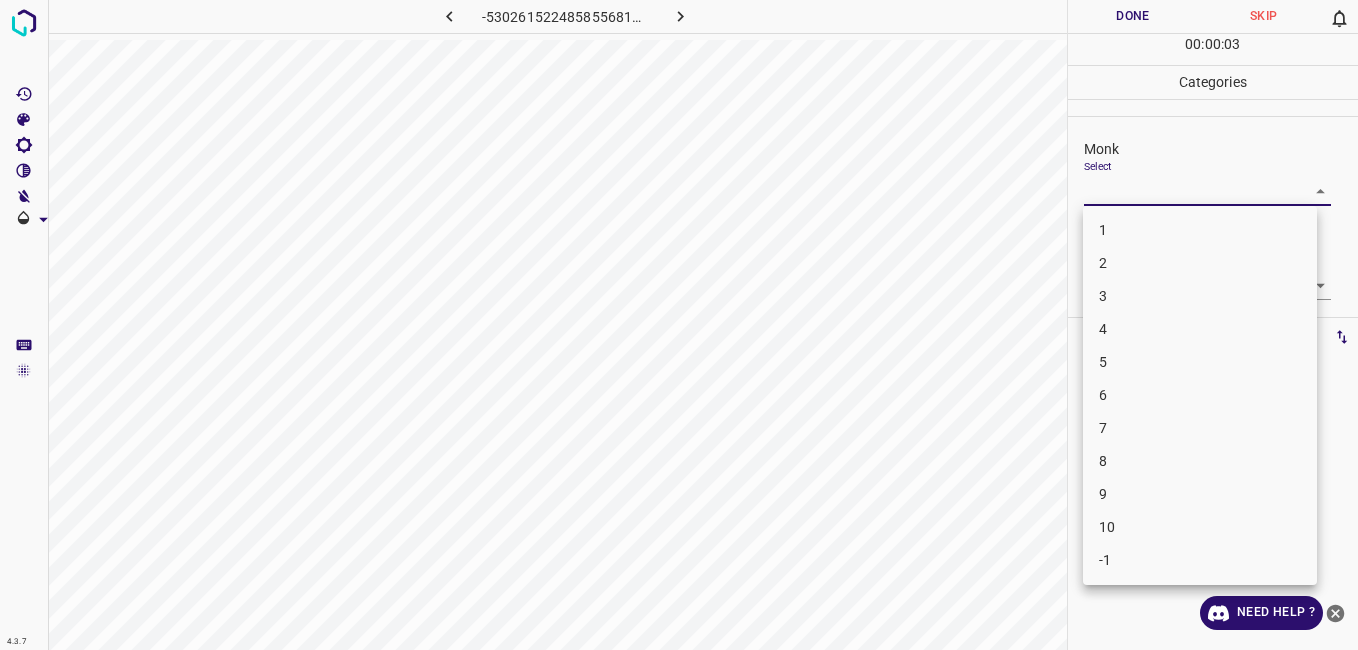 click on "4" at bounding box center (1200, 329) 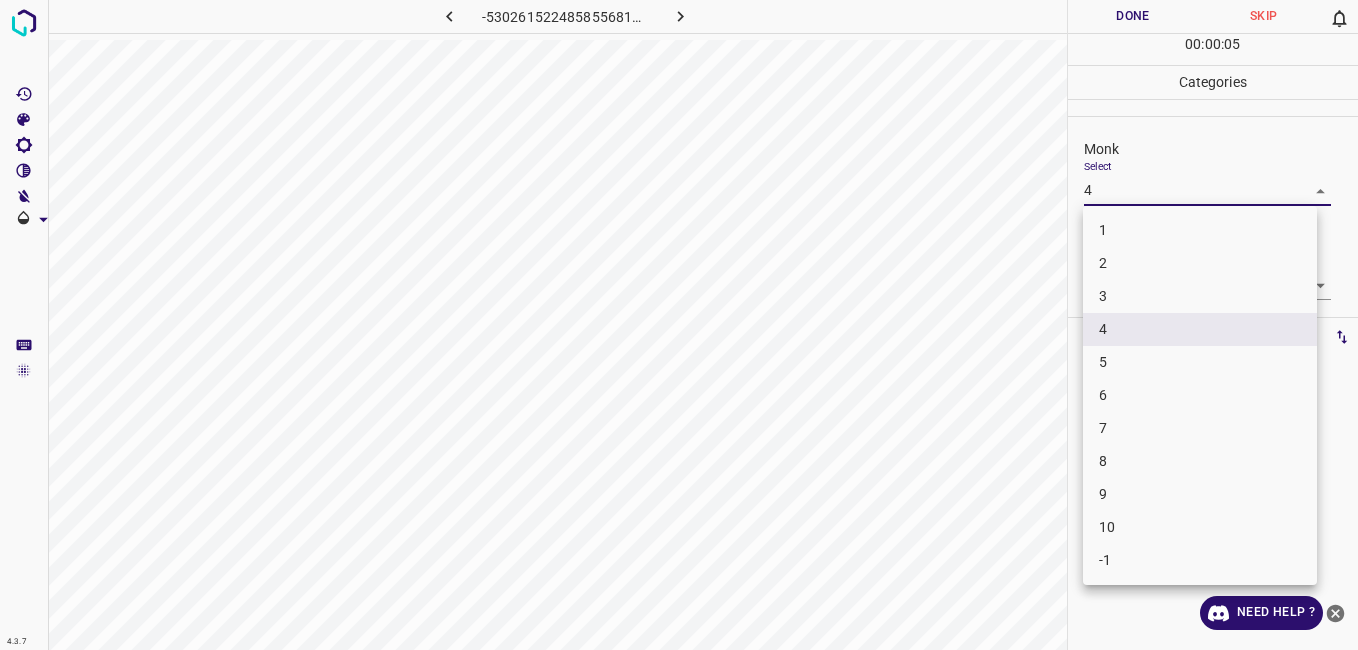 click on "4.3.7 -5302615224858556816.png Done Skip 0 00   : 00   : 05   Categories Monk   Select 4 4  Fitzpatrick   Select ​ Labels   0 Categories 1 Monk 2  Fitzpatrick Tools Space Change between modes (Draw & Edit) I Auto labeling R Restore zoom M Zoom in N Zoom out Delete Delete selecte label Filters Z Restore filters X Saturation filter C Brightness filter V Contrast filter B Gray scale filter General O Download Need Help ? - Text - Hide - Delete 1 2 3 4 5 6 7 8 9 10 -1" at bounding box center (679, 325) 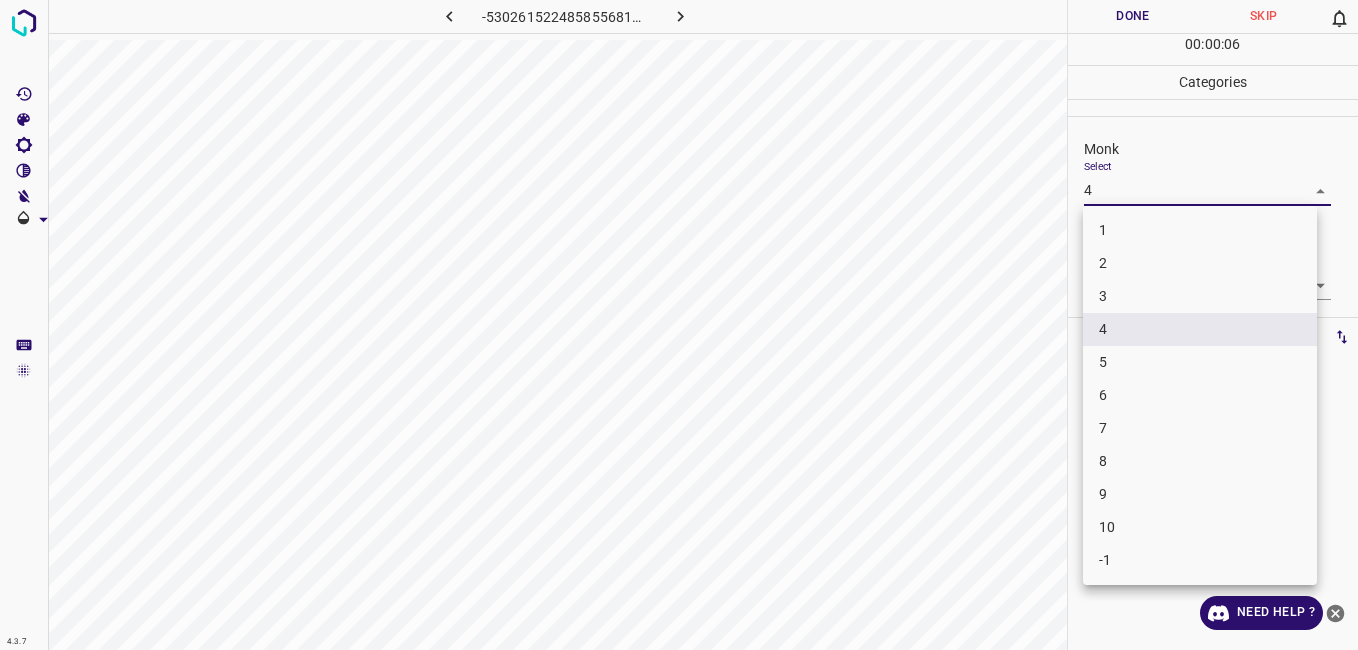 click on "6" at bounding box center [1200, 395] 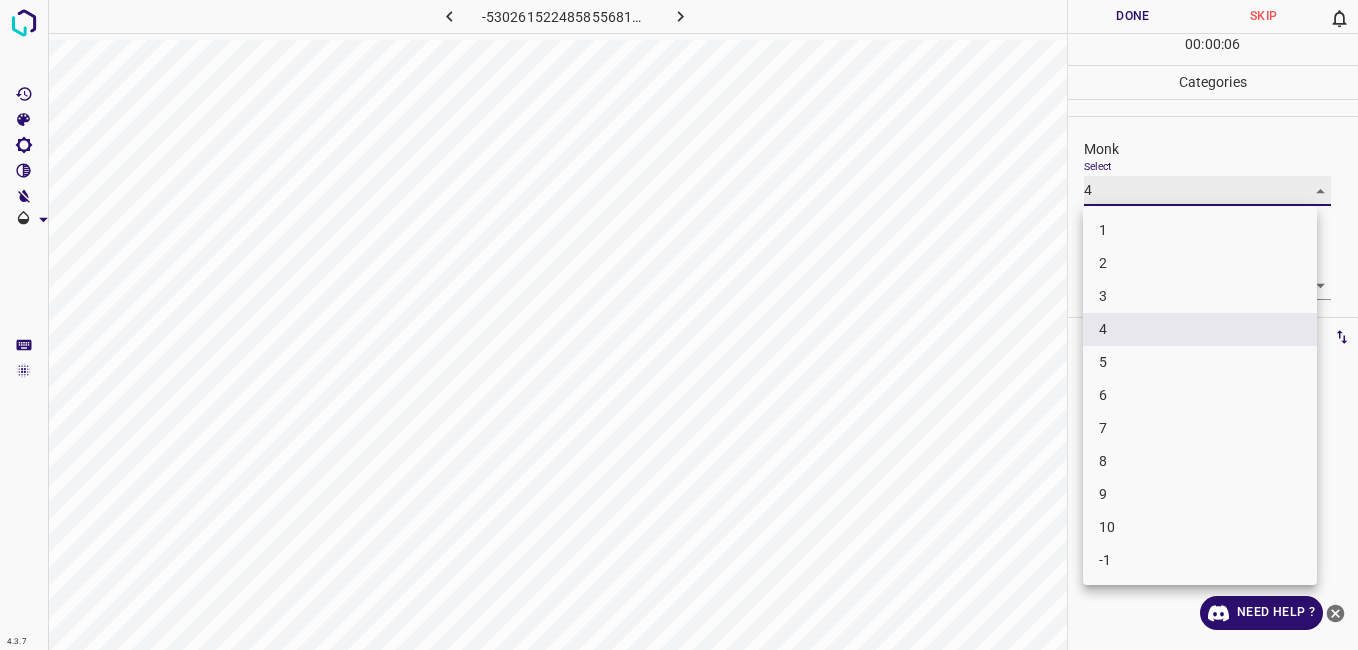 type on "6" 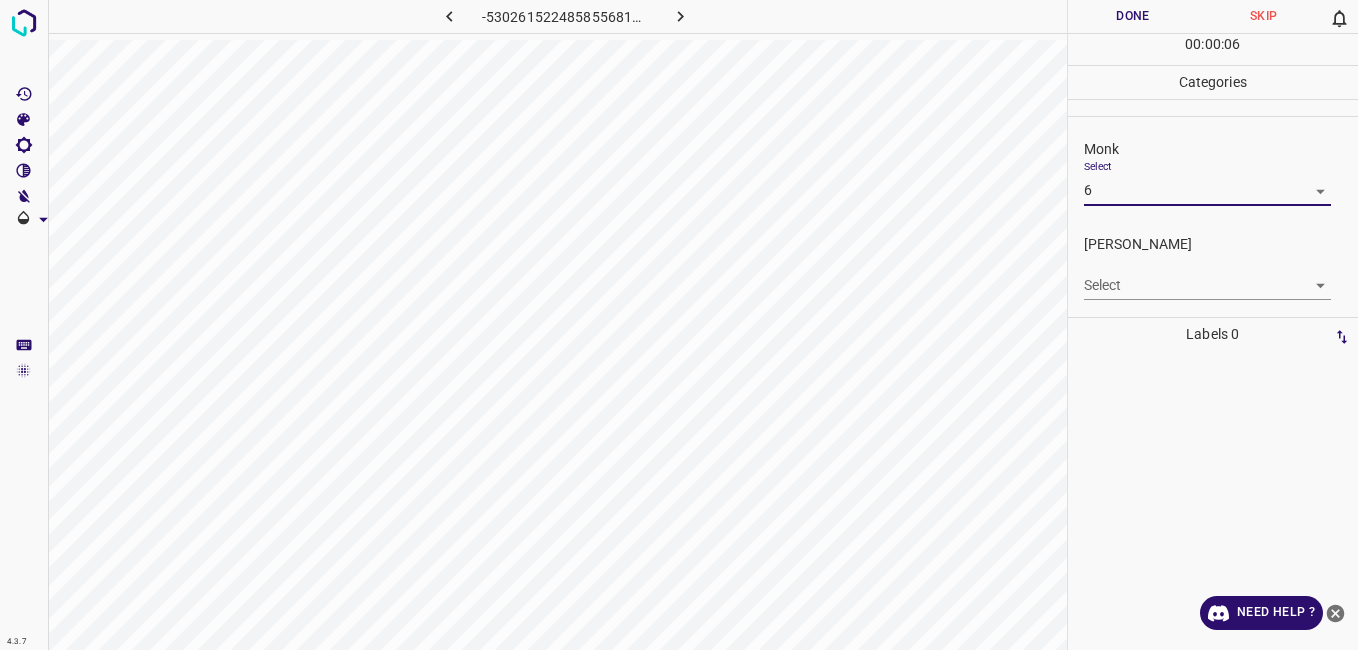 click on "4.3.7 -5302615224858556816.png Done Skip 0 00   : 00   : 06   Categories Monk   Select 6 6  Fitzpatrick   Select ​ Labels   0 Categories 1 Monk 2  Fitzpatrick Tools Space Change between modes (Draw & Edit) I Auto labeling R Restore zoom M Zoom in N Zoom out Delete Delete selecte label Filters Z Restore filters X Saturation filter C Brightness filter V Contrast filter B Gray scale filter General O Download Need Help ? - Text - Hide - Delete" at bounding box center [679, 325] 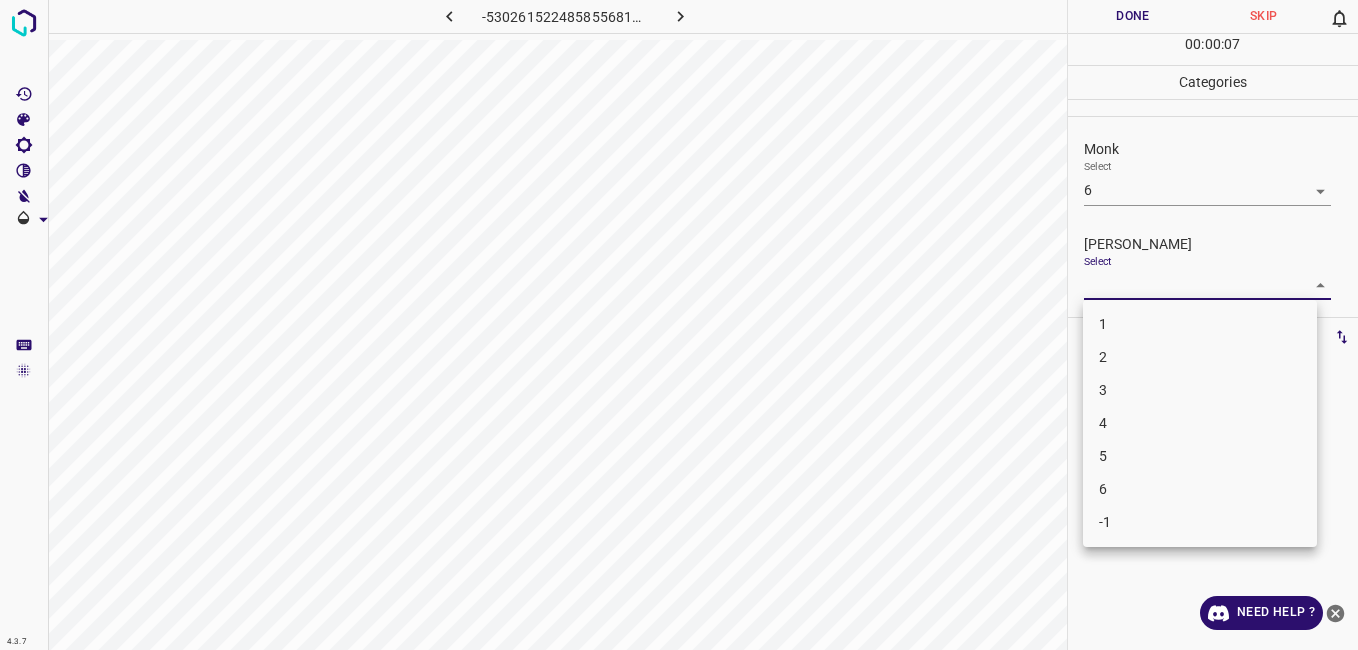click on "4" at bounding box center [1200, 423] 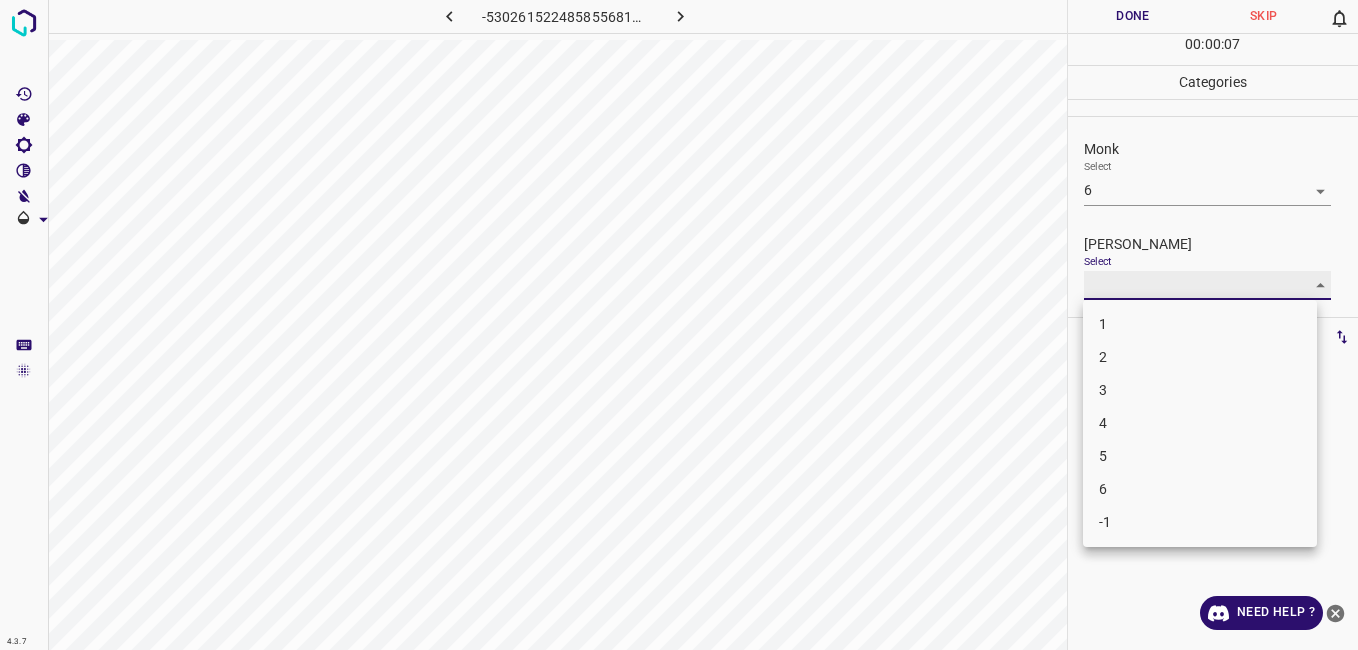 type on "4" 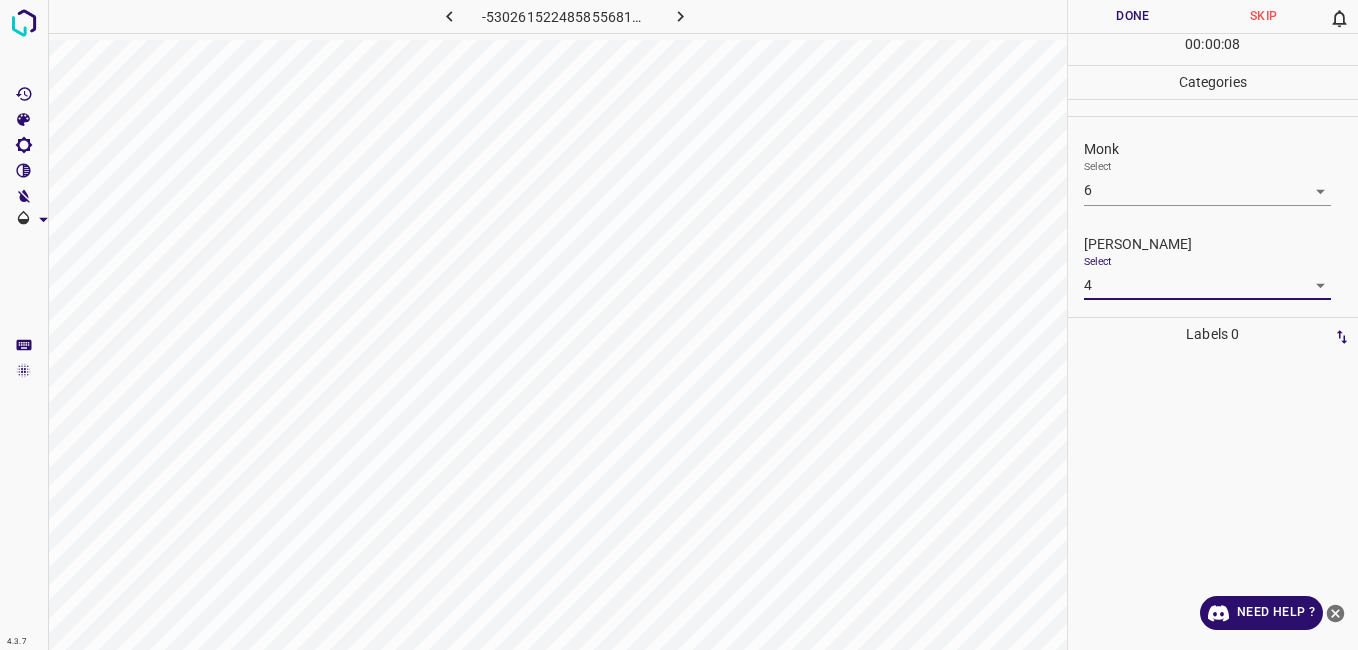 click on "Done" at bounding box center [1133, 16] 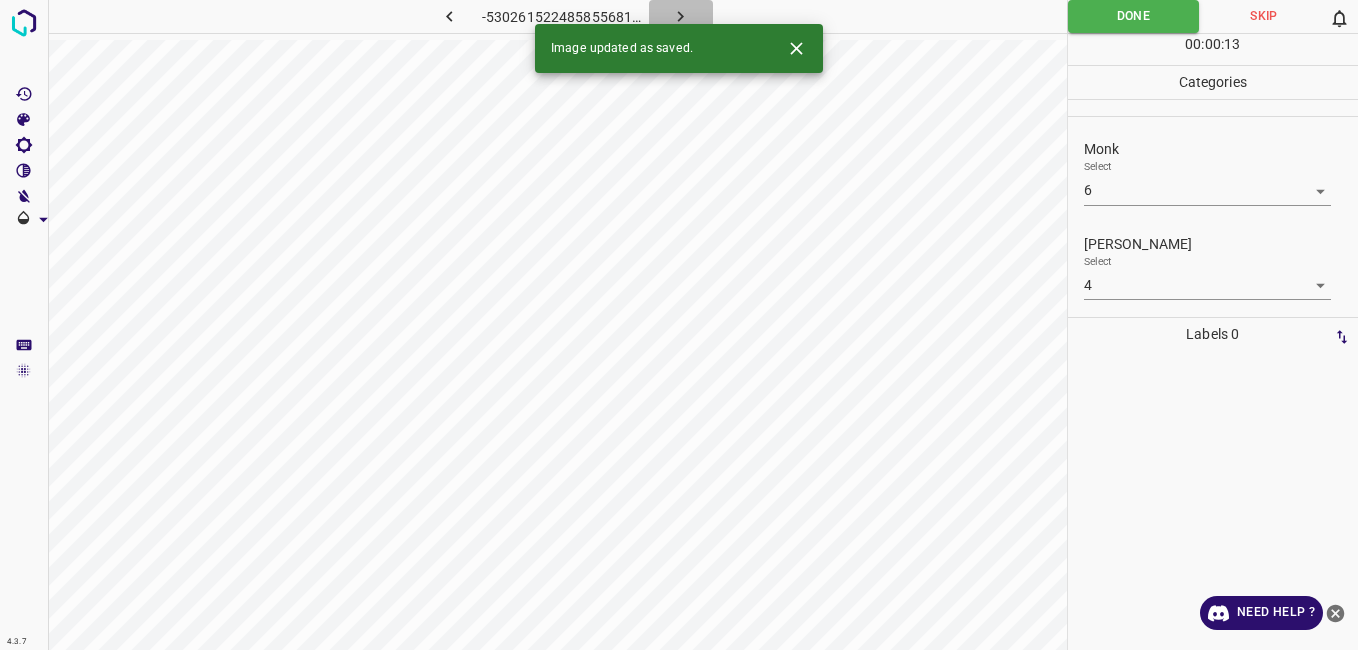 click at bounding box center (681, 16) 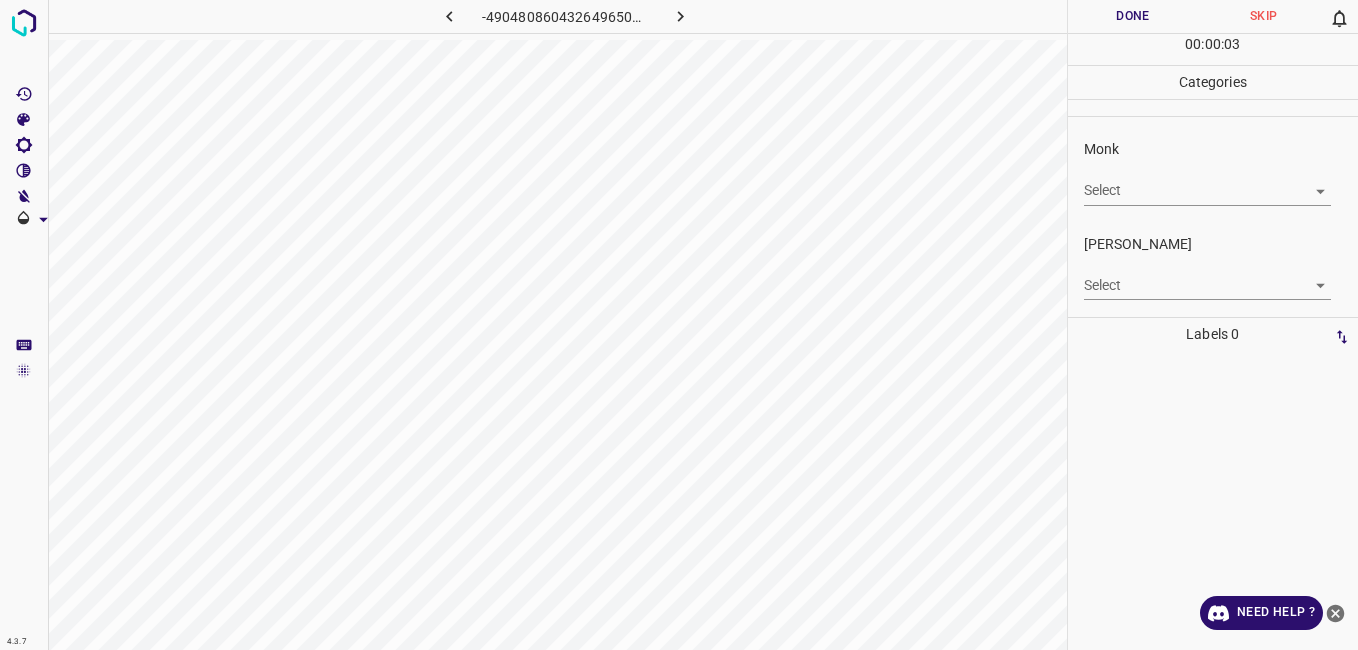 click on "4.3.7 -4904808604326496500.png Done Skip 0 00   : 00   : 03   Categories Monk   Select ​  Fitzpatrick   Select ​ Labels   0 Categories 1 Monk 2  Fitzpatrick Tools Space Change between modes (Draw & Edit) I Auto labeling R Restore zoom M Zoom in N Zoom out Delete Delete selecte label Filters Z Restore filters X Saturation filter C Brightness filter V Contrast filter B Gray scale filter General O Download Need Help ? - Text - Hide - Delete" at bounding box center (679, 325) 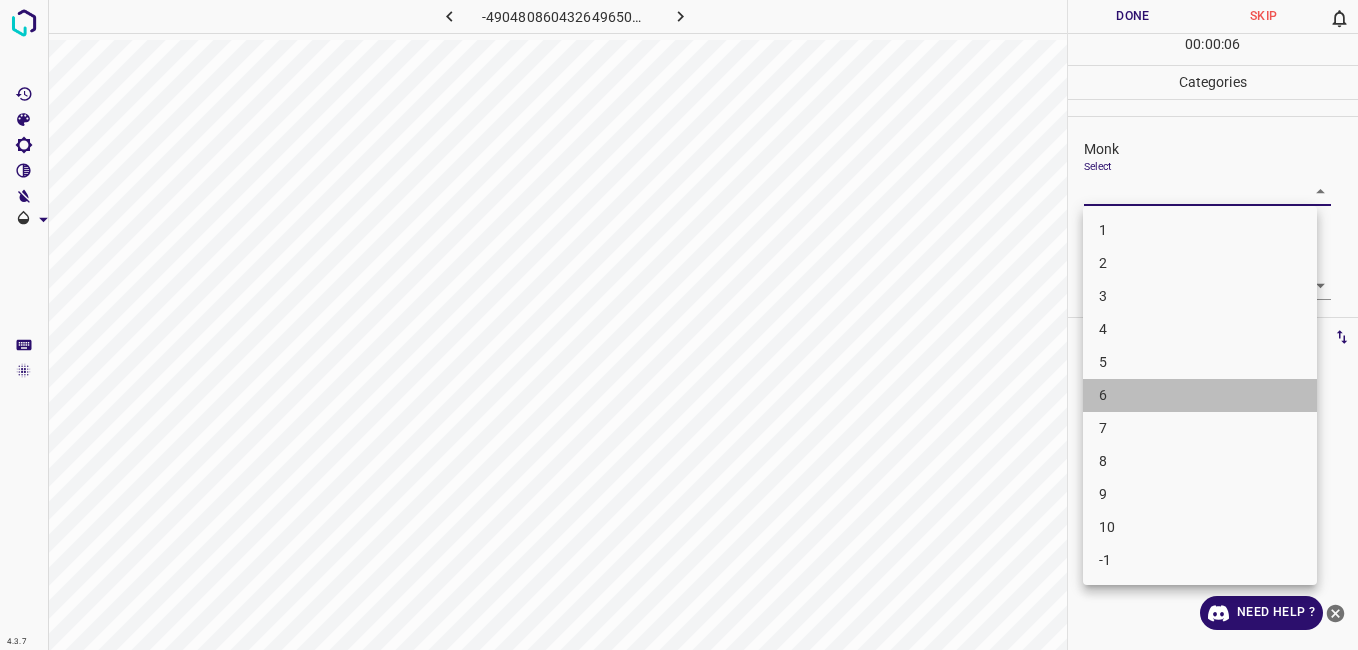 click on "6" at bounding box center (1200, 395) 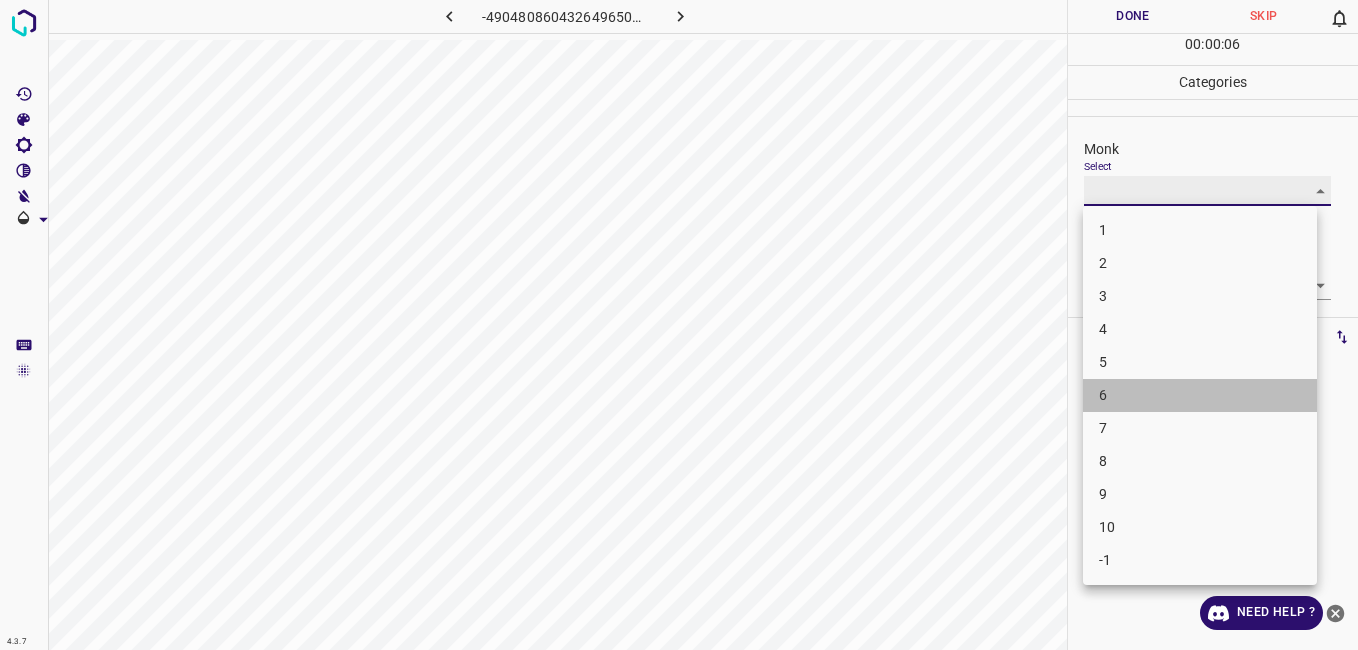 type on "6" 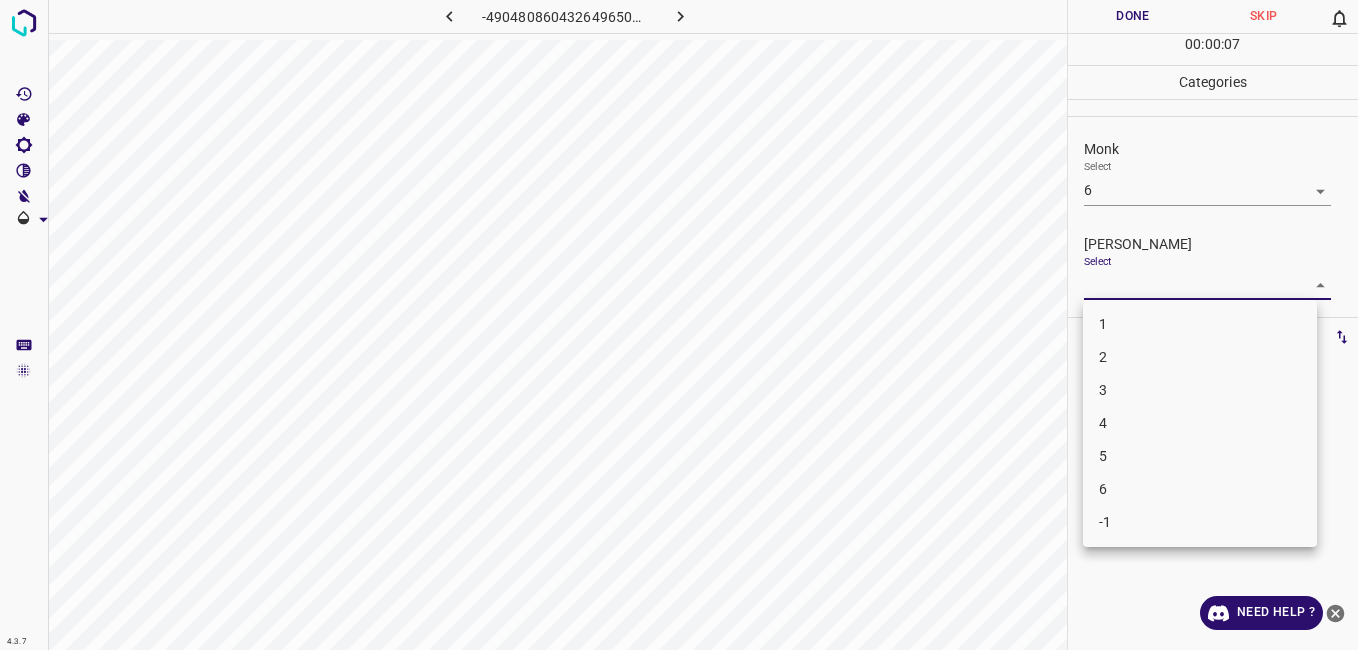 click on "4.3.7 -4904808604326496500.png Done Skip 0 00   : 00   : 07   Categories Monk   Select 6 6  Fitzpatrick   Select ​ Labels   0 Categories 1 Monk 2  Fitzpatrick Tools Space Change between modes (Draw & Edit) I Auto labeling R Restore zoom M Zoom in N Zoom out Delete Delete selecte label Filters Z Restore filters X Saturation filter C Brightness filter V Contrast filter B Gray scale filter General O Download Need Help ? - Text - Hide - Delete 1 2 3 4 5 6 -1" at bounding box center (679, 325) 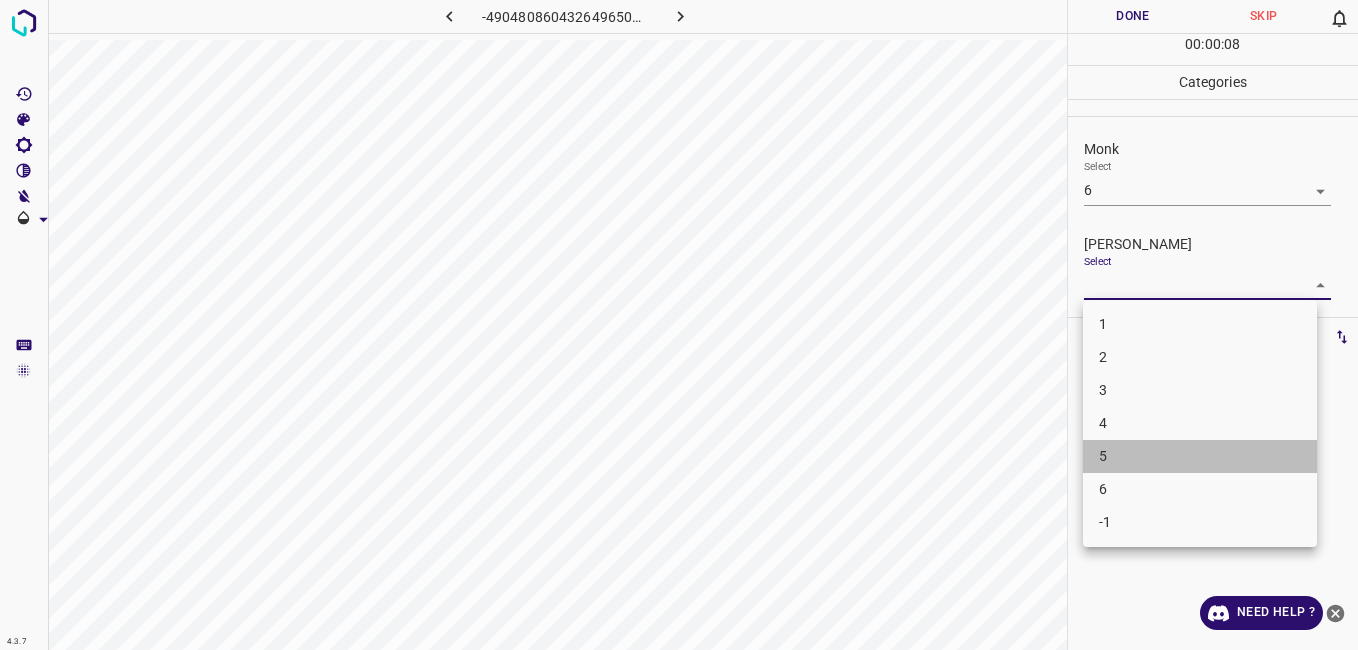 click on "5" at bounding box center (1200, 456) 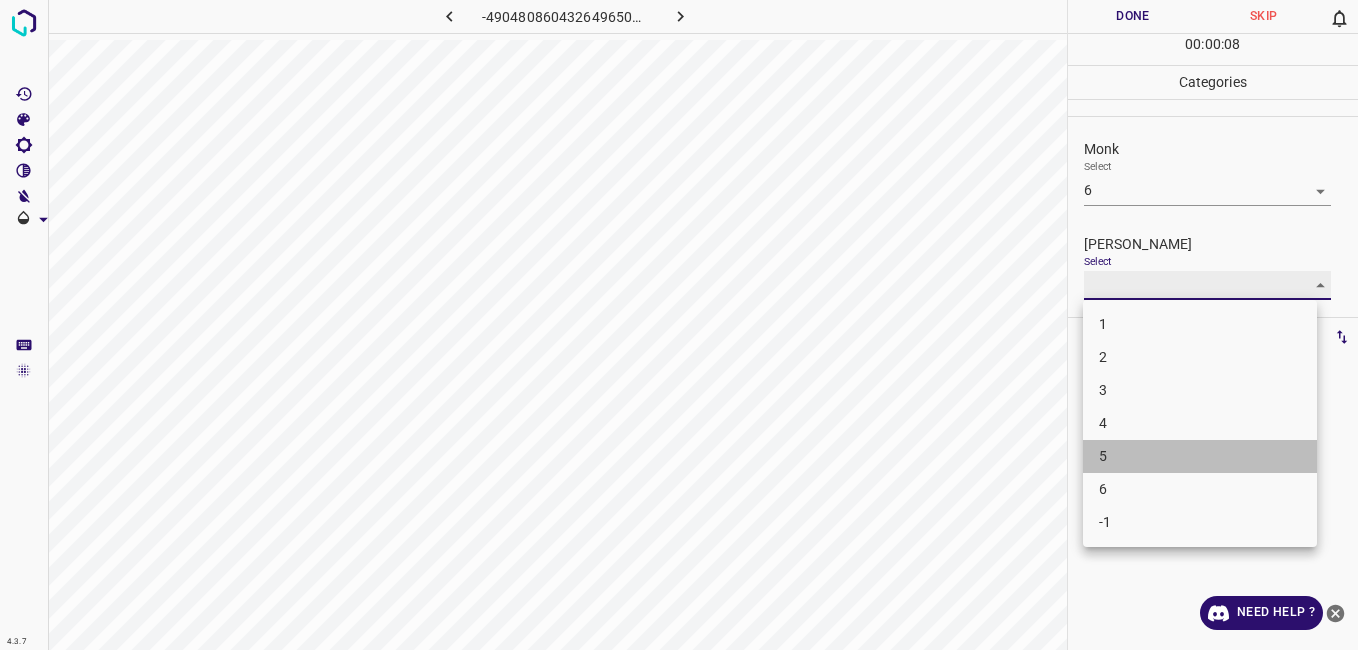 type on "5" 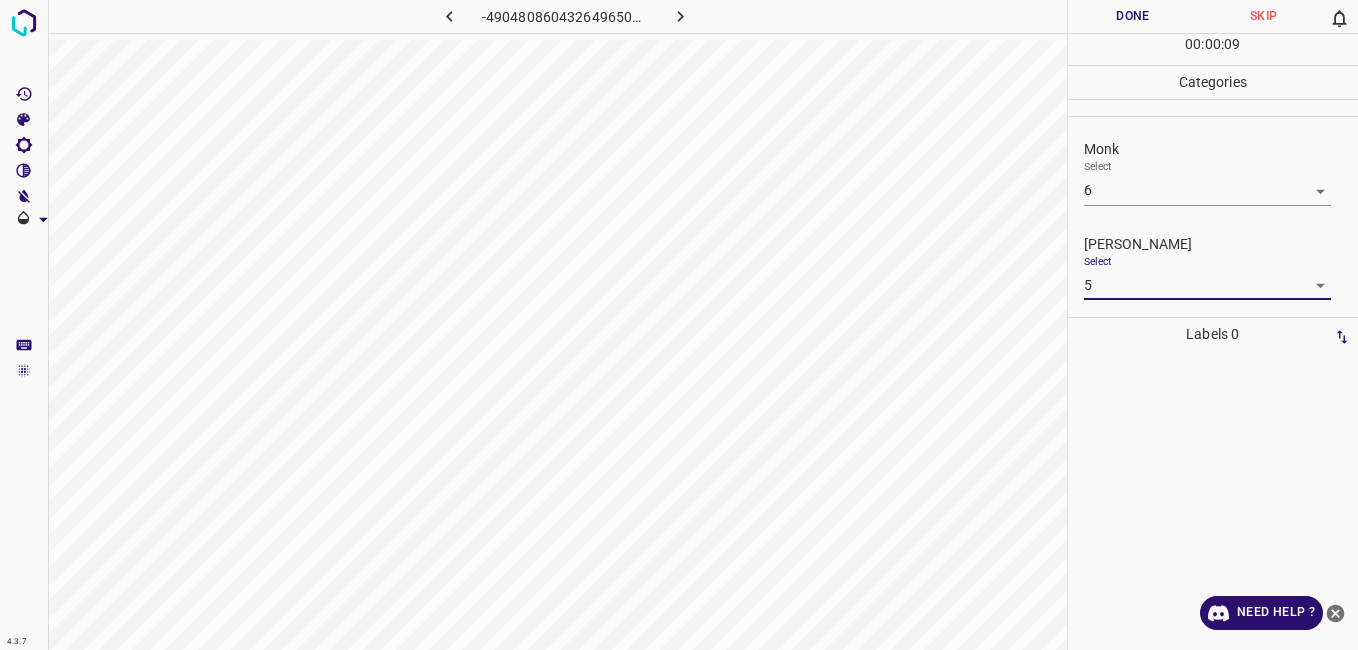 click on "Done" at bounding box center [1133, 16] 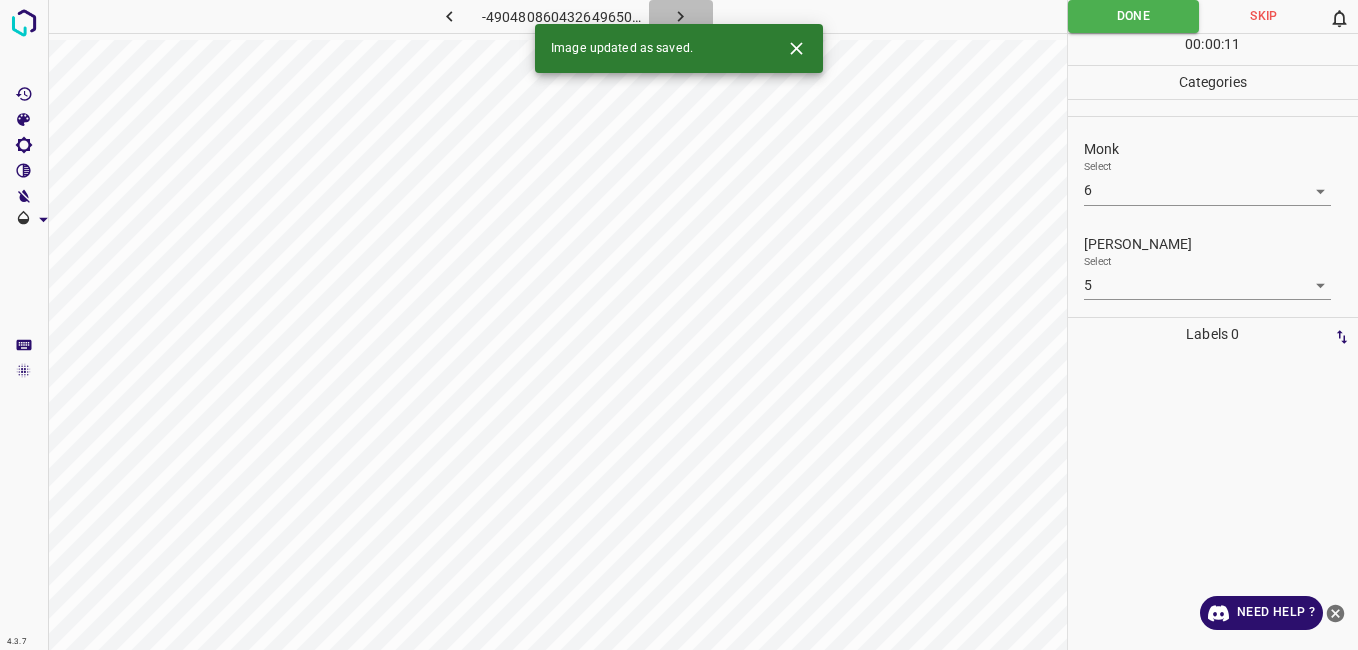 click 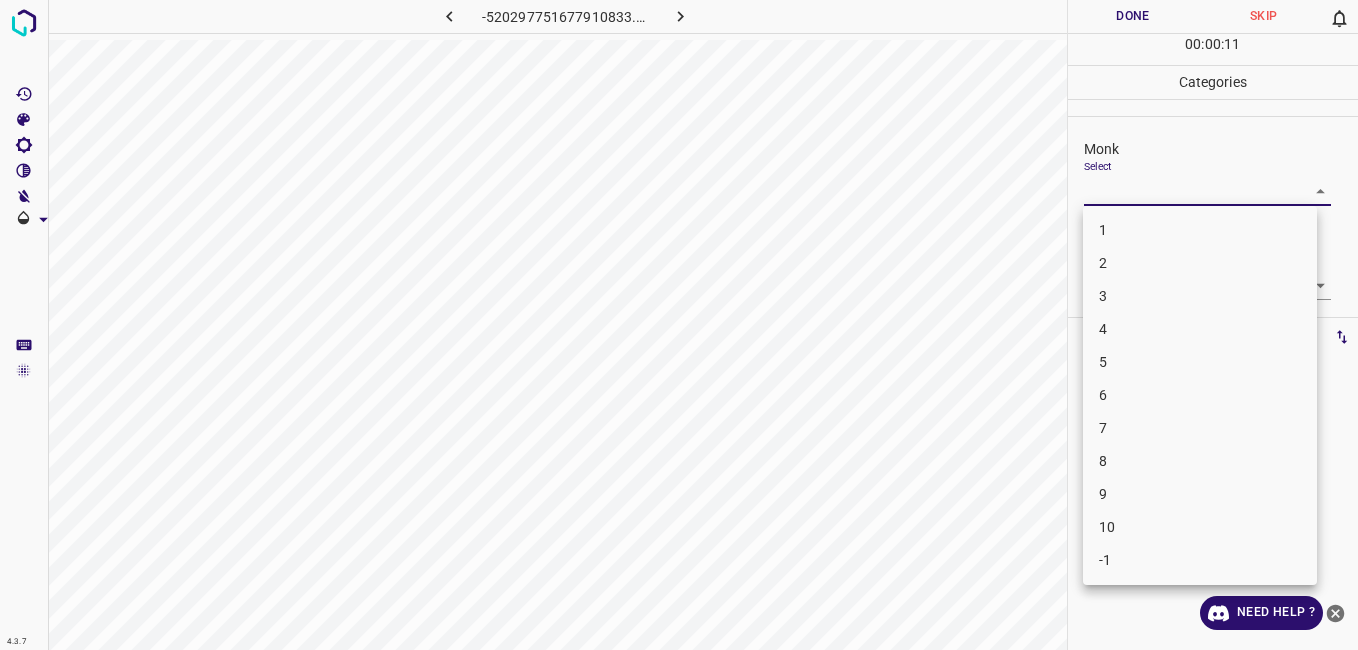 click on "4.3.7 -520297751677910833.png Done Skip 0 00   : 00   : 11   Categories Monk   Select ​  Fitzpatrick   Select ​ Labels   0 Categories 1 Monk 2  Fitzpatrick Tools Space Change between modes (Draw & Edit) I Auto labeling R Restore zoom M Zoom in N Zoom out Delete Delete selecte label Filters Z Restore filters X Saturation filter C Brightness filter V Contrast filter B Gray scale filter General O Download Need Help ? - Text - Hide - Delete 1 2 3 4 5 6 7 8 9 10 -1" at bounding box center (679, 325) 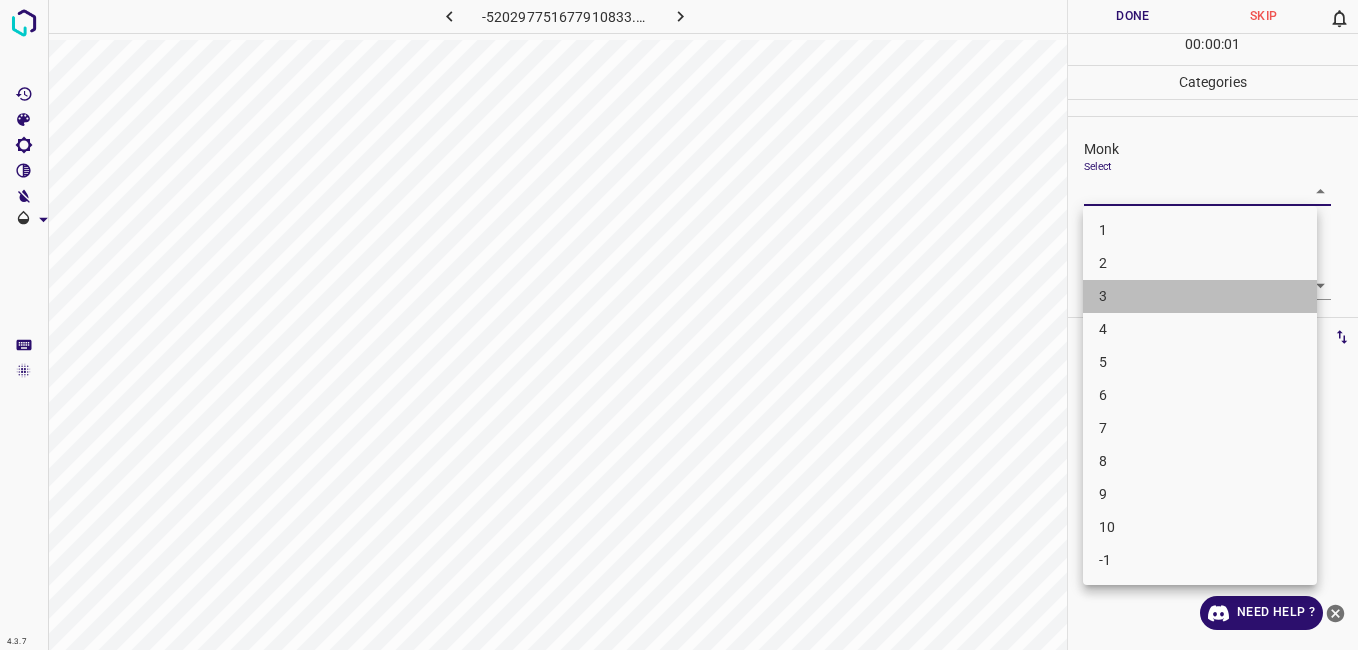 click on "3" at bounding box center (1200, 296) 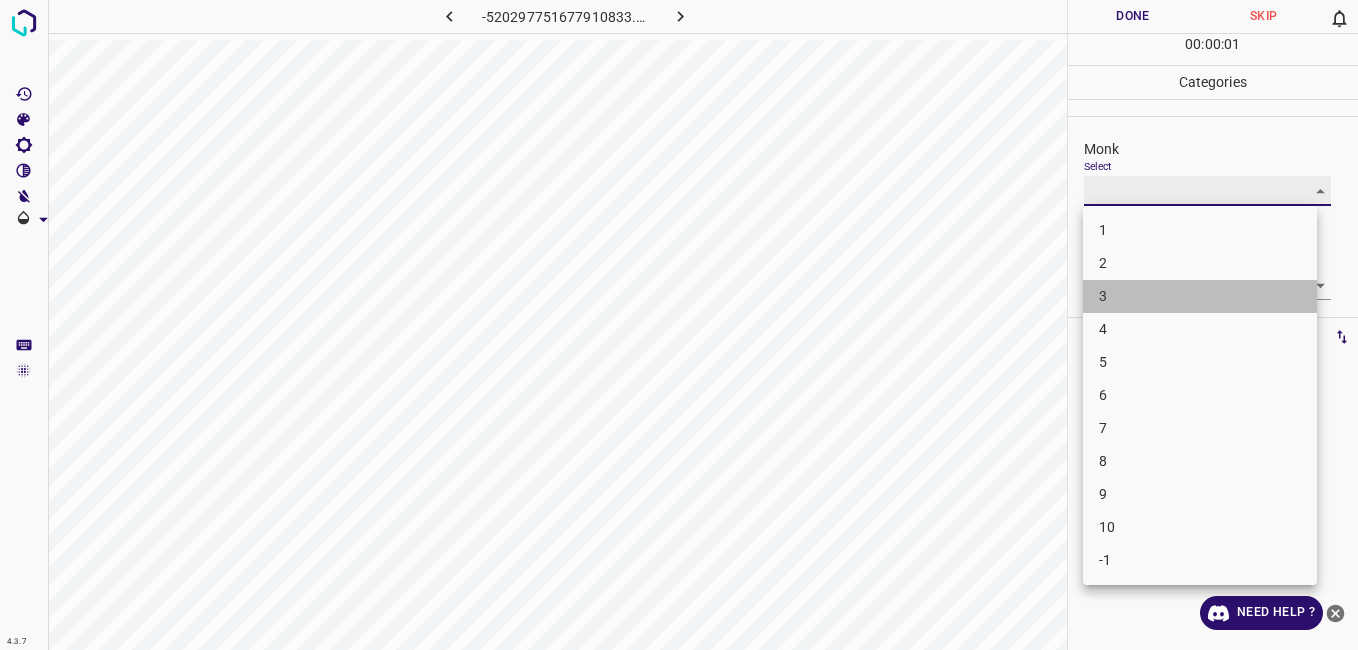 type on "3" 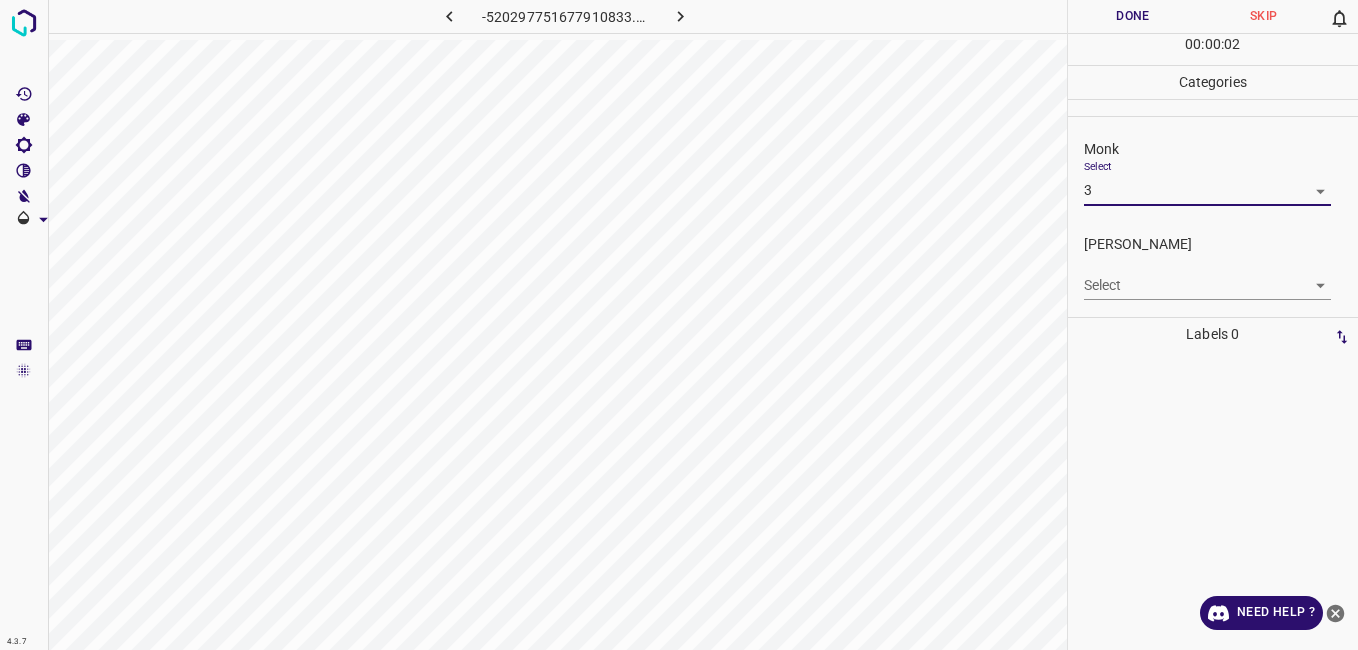 click on "4.3.7 -520297751677910833.png Done Skip 0 00   : 00   : 02   Categories Monk   Select 3 3  Fitzpatrick   Select ​ Labels   0 Categories 1 Monk 2  Fitzpatrick Tools Space Change between modes (Draw & Edit) I Auto labeling R Restore zoom M Zoom in N Zoom out Delete Delete selecte label Filters Z Restore filters X Saturation filter C Brightness filter V Contrast filter B Gray scale filter General O Download Need Help ? - Text - Hide - Delete" at bounding box center (679, 325) 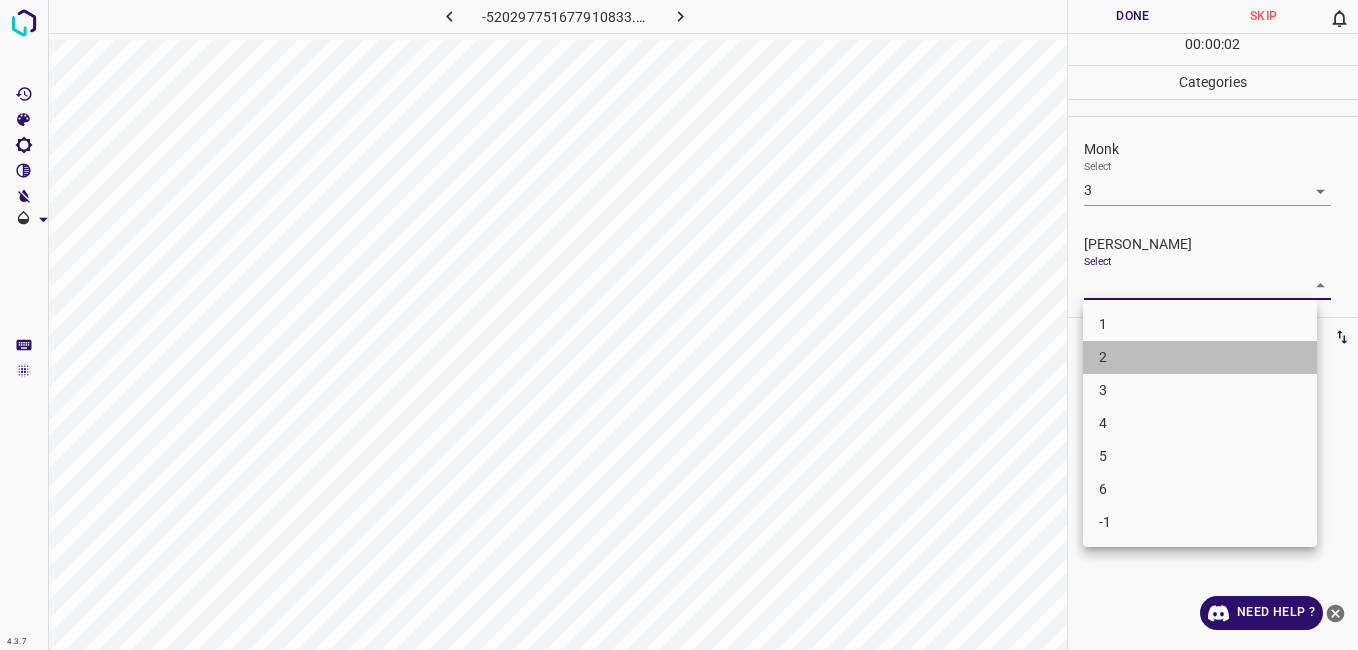 click on "2" at bounding box center (1200, 357) 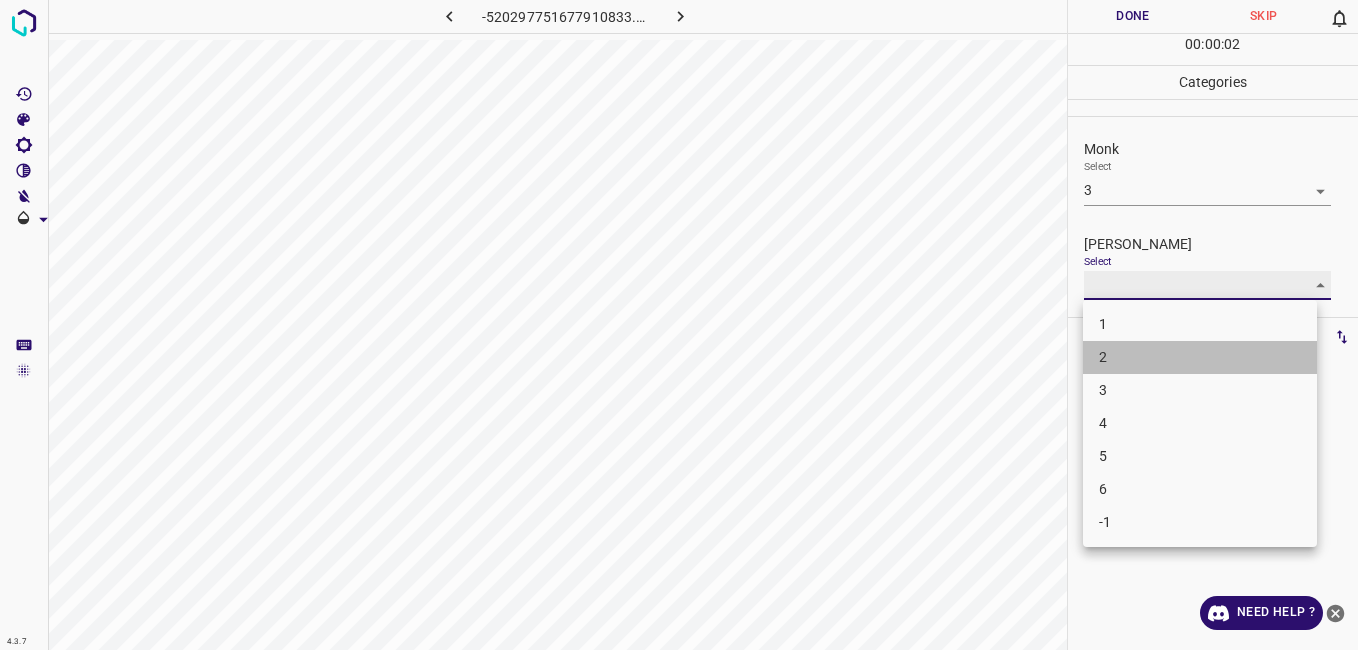 type on "2" 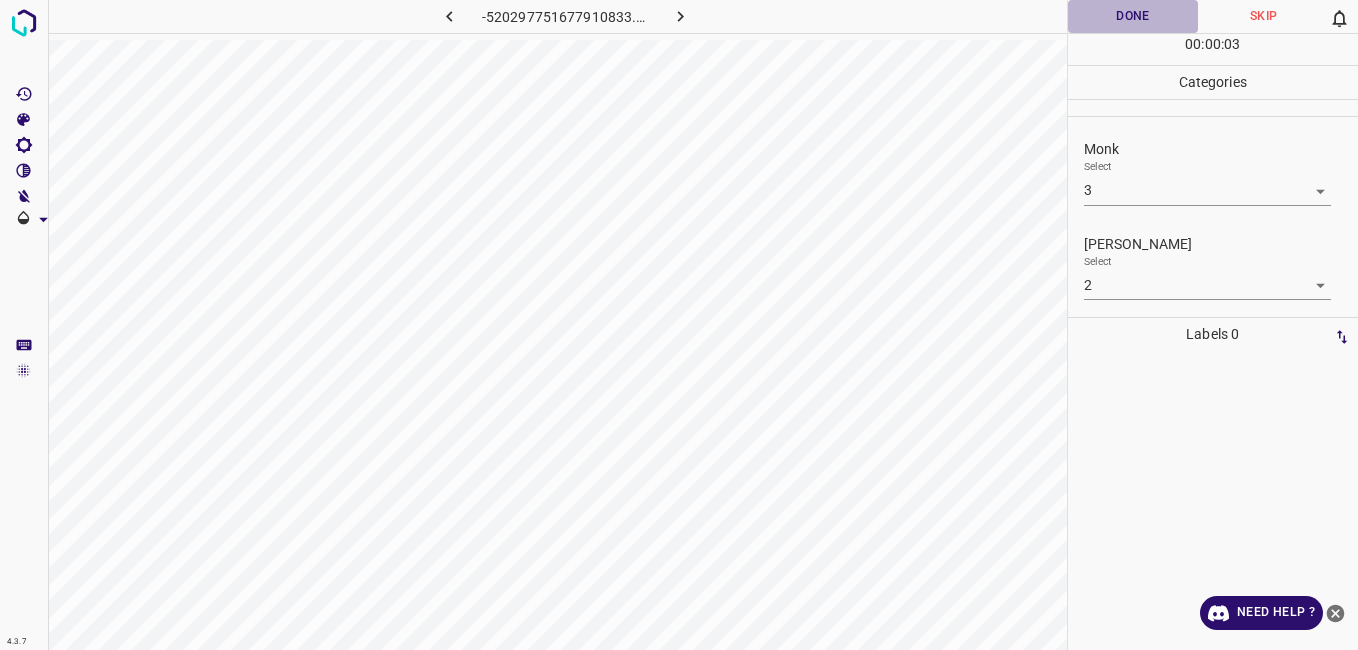 click on "Done" at bounding box center [1133, 16] 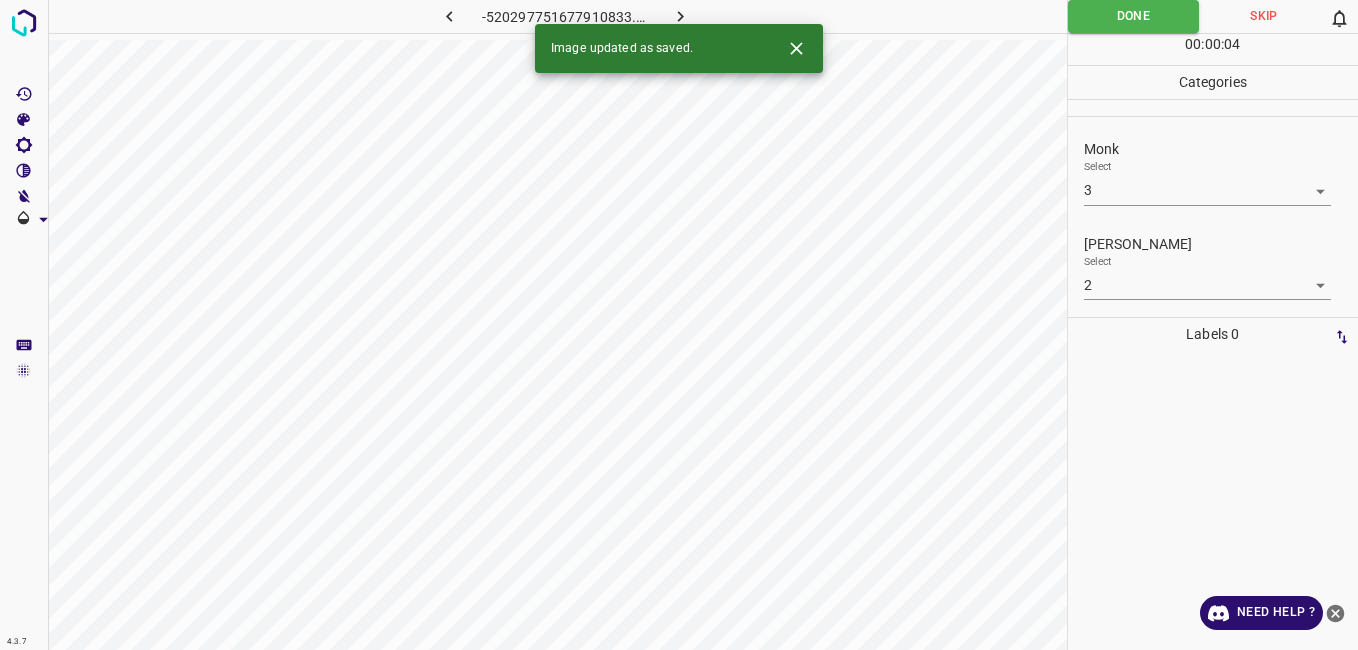 click at bounding box center (681, 16) 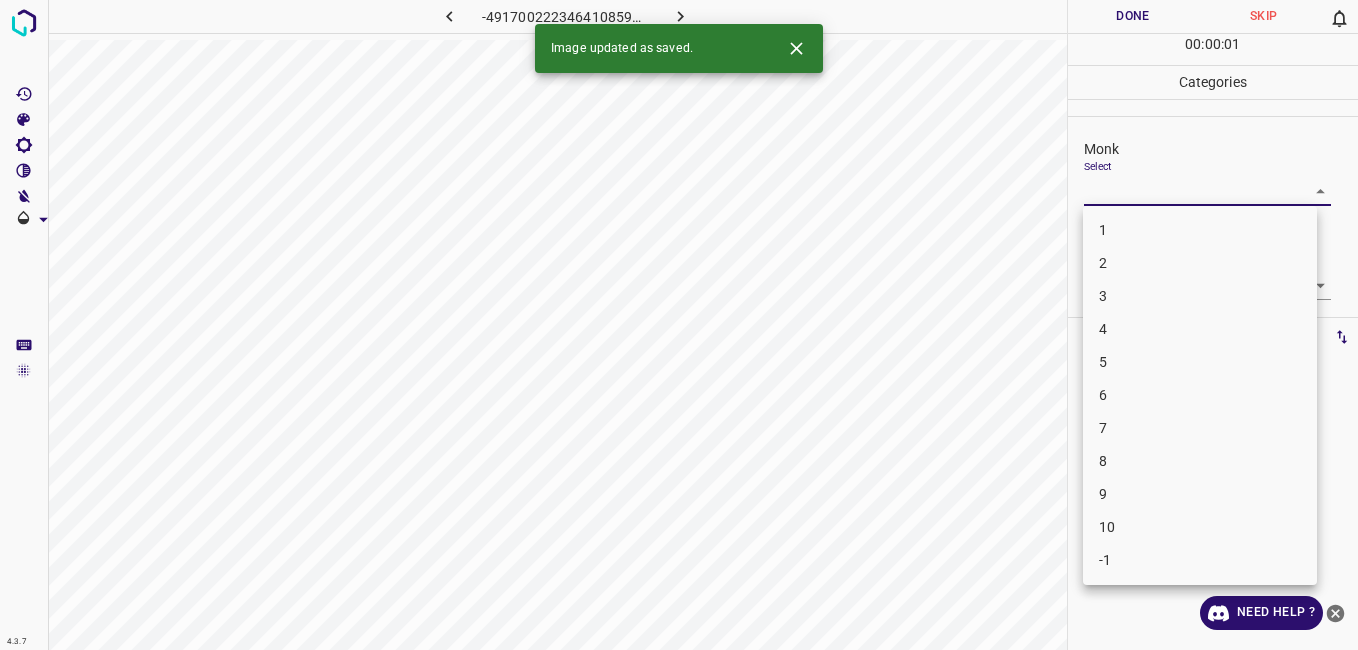 click on "4.3.7 -4917002223464108590.png Done Skip 0 00   : 00   : 01   Categories Monk   Select ​  Fitzpatrick   Select ​ Labels   0 Categories 1 Monk 2  Fitzpatrick Tools Space Change between modes (Draw & Edit) I Auto labeling R Restore zoom M Zoom in N Zoom out Delete Delete selecte label Filters Z Restore filters X Saturation filter C Brightness filter V Contrast filter B Gray scale filter General O Download Image updated as saved. Need Help ? - Text - Hide - Delete 1 2 3 4 5 6 7 8 9 10 -1" at bounding box center [679, 325] 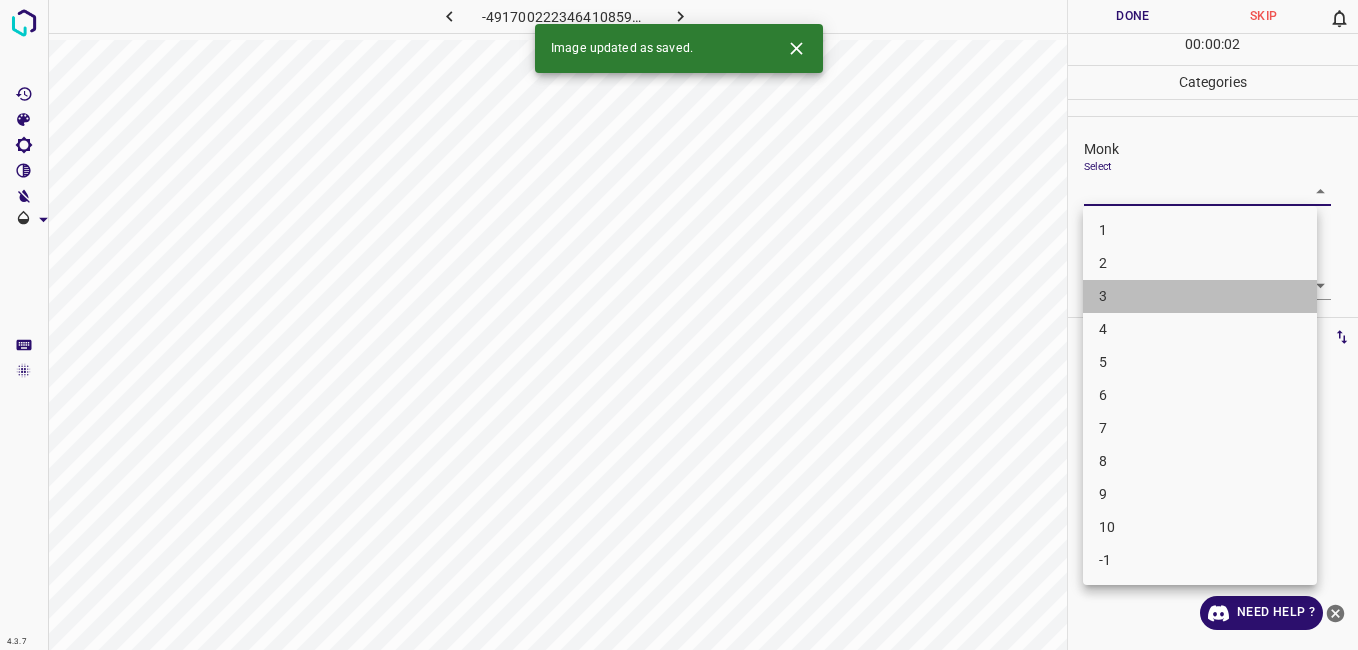 click on "3" at bounding box center [1200, 296] 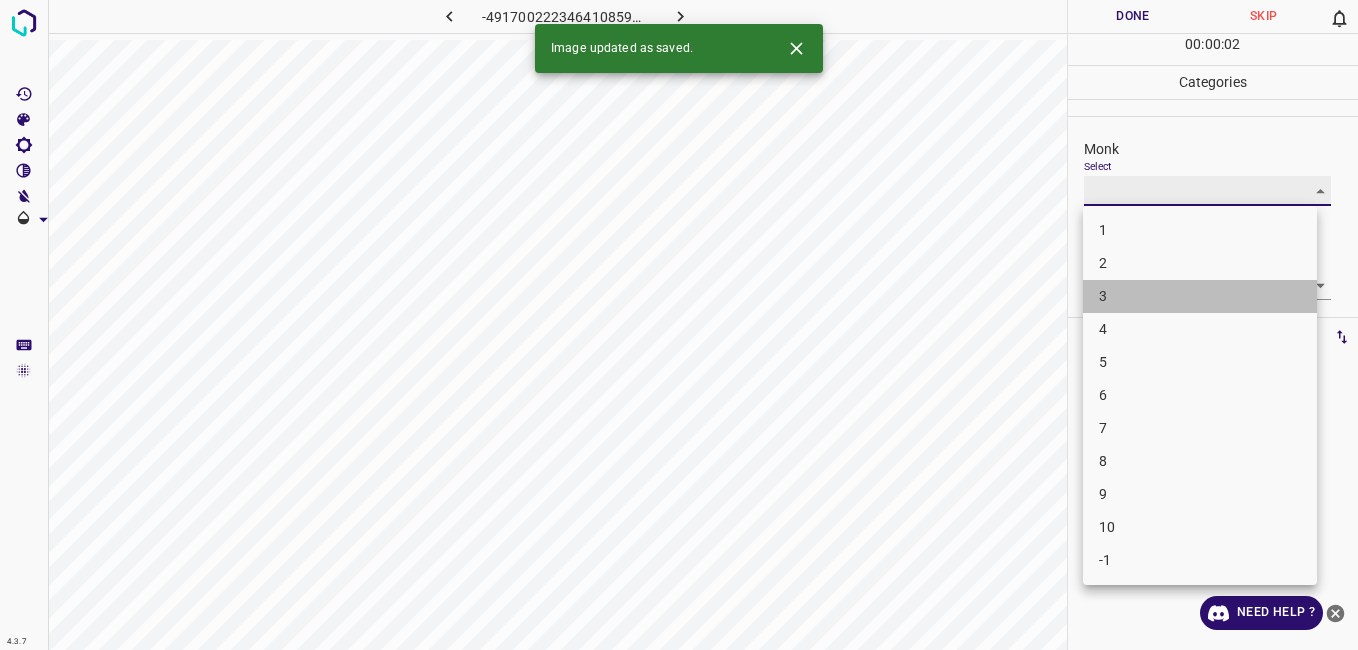 type on "3" 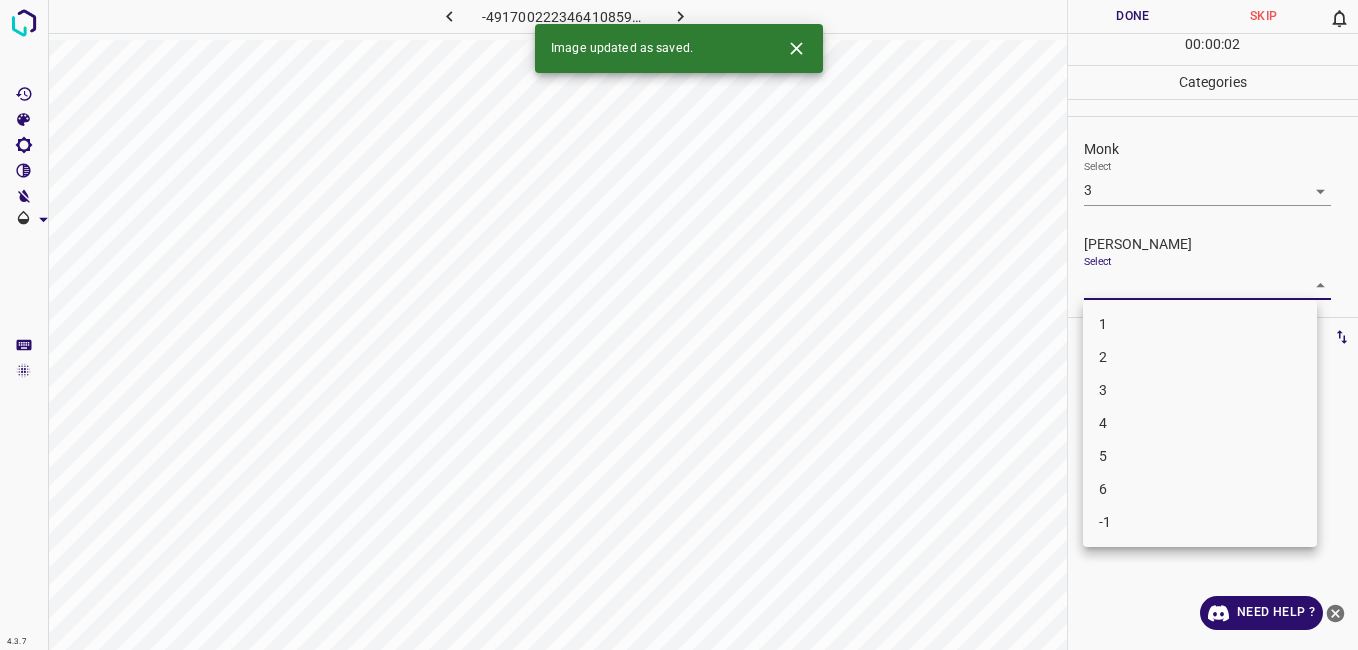 click on "4.3.7 -4917002223464108590.png Done Skip 0 00   : 00   : 02   Categories Monk   Select 3 3  Fitzpatrick   Select ​ Labels   0 Categories 1 Monk 2  Fitzpatrick Tools Space Change between modes (Draw & Edit) I Auto labeling R Restore zoom M Zoom in N Zoom out Delete Delete selecte label Filters Z Restore filters X Saturation filter C Brightness filter V Contrast filter B Gray scale filter General O Download Image updated as saved. Need Help ? - Text - Hide - Delete 1 2 3 4 5 6 -1" at bounding box center (679, 325) 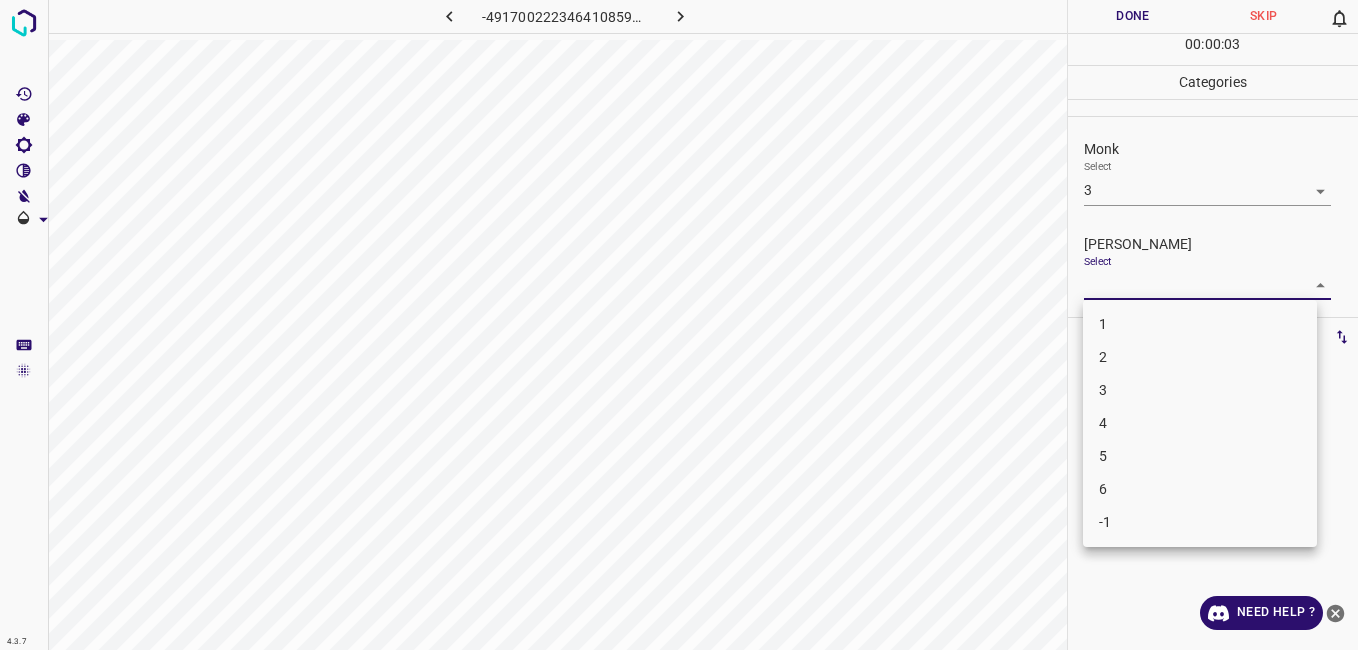 click on "2" at bounding box center [1200, 357] 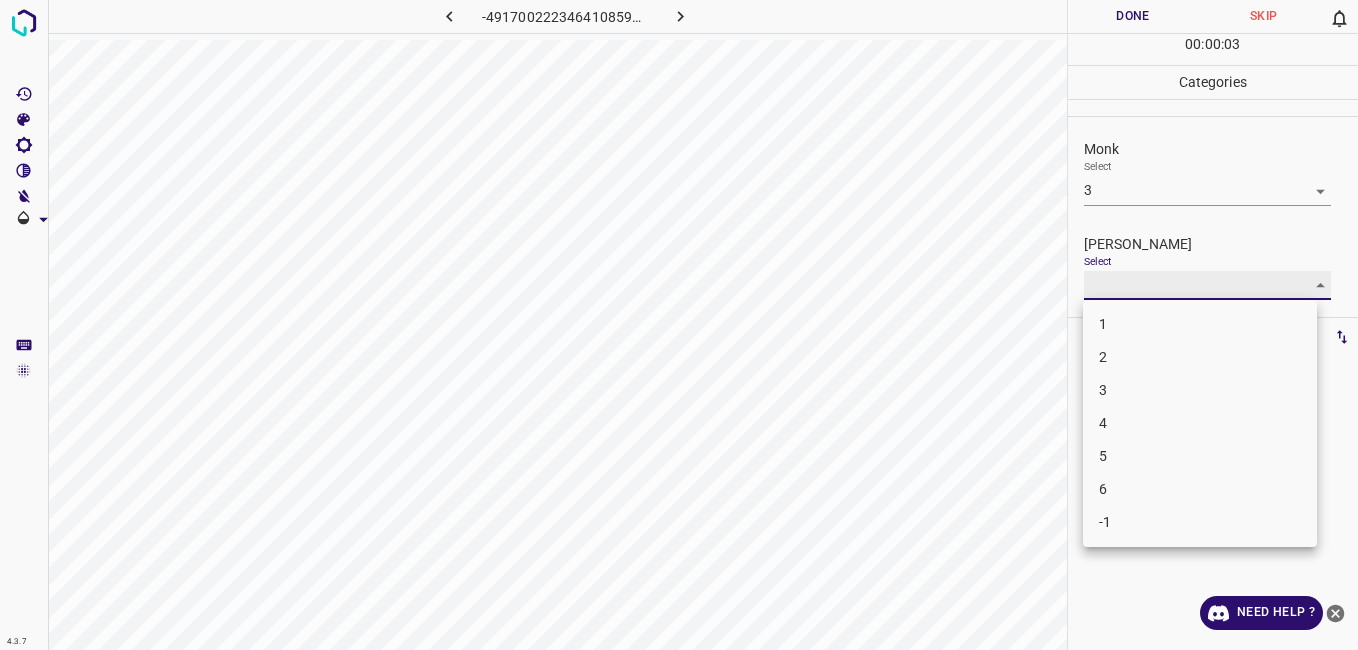 type on "2" 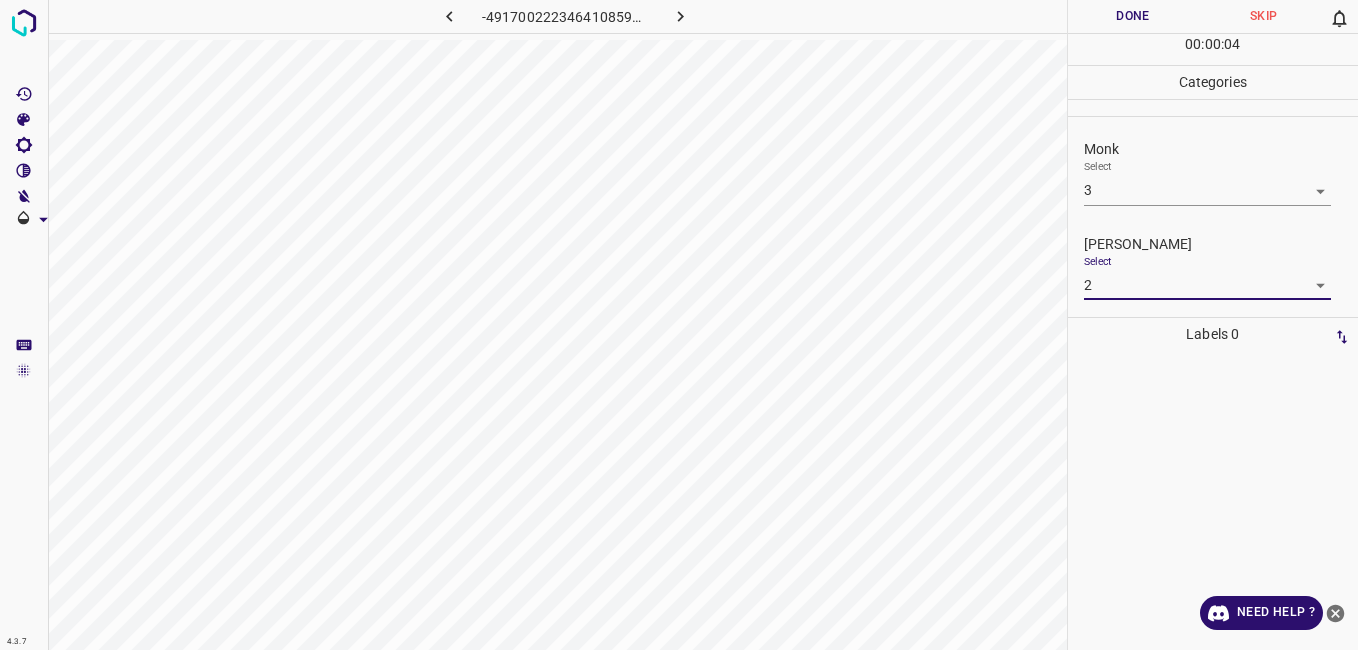 click on "Done" at bounding box center [1133, 16] 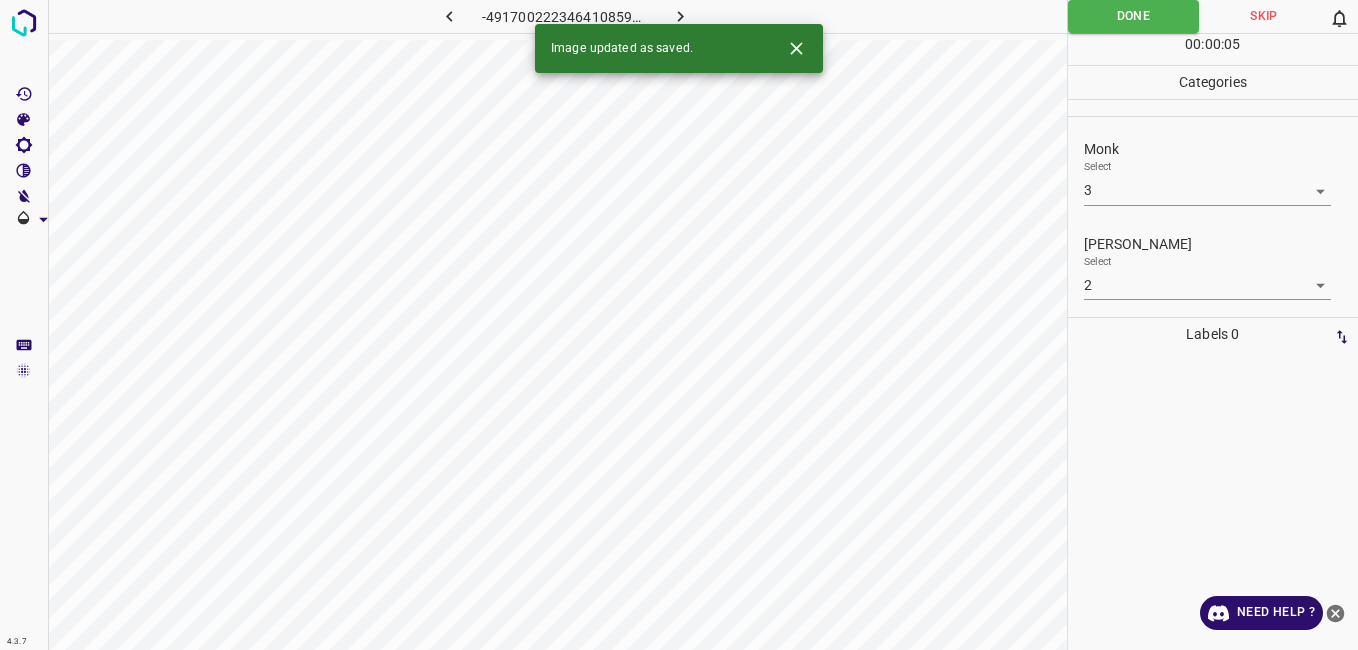 click 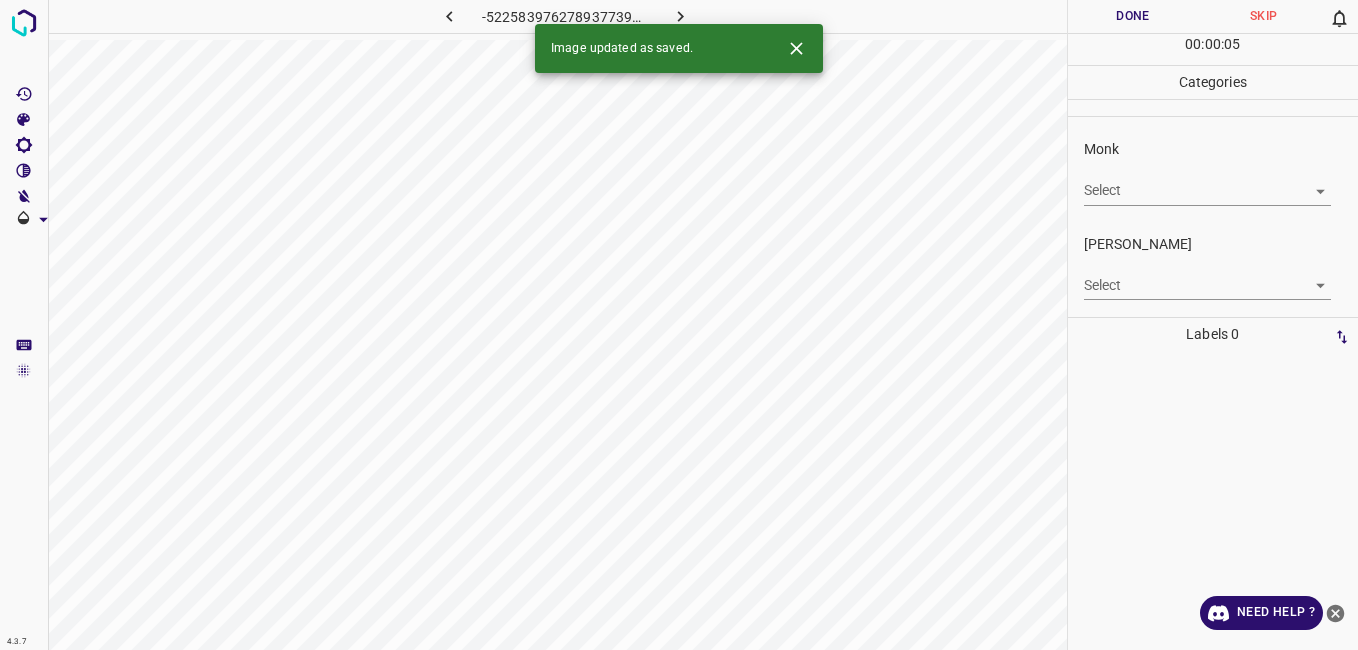 click on "4.3.7 -5225839762789377396.png Done Skip 0 00   : 00   : 05   Categories Monk   Select ​  Fitzpatrick   Select ​ Labels   0 Categories 1 Monk 2  Fitzpatrick Tools Space Change between modes (Draw & Edit) I Auto labeling R Restore zoom M Zoom in N Zoom out Delete Delete selecte label Filters Z Restore filters X Saturation filter C Brightness filter V Contrast filter B Gray scale filter General O Download Image updated as saved. Need Help ? - Text - Hide - Delete" at bounding box center [679, 325] 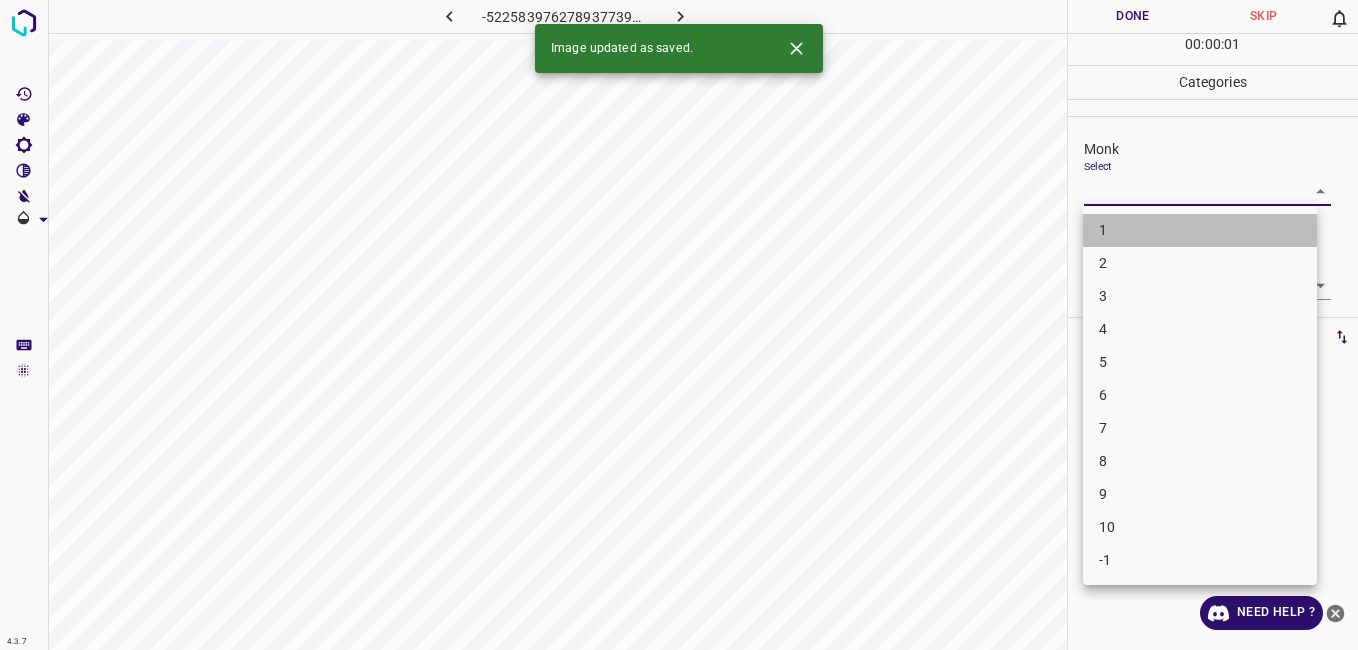 click on "1" at bounding box center (1200, 230) 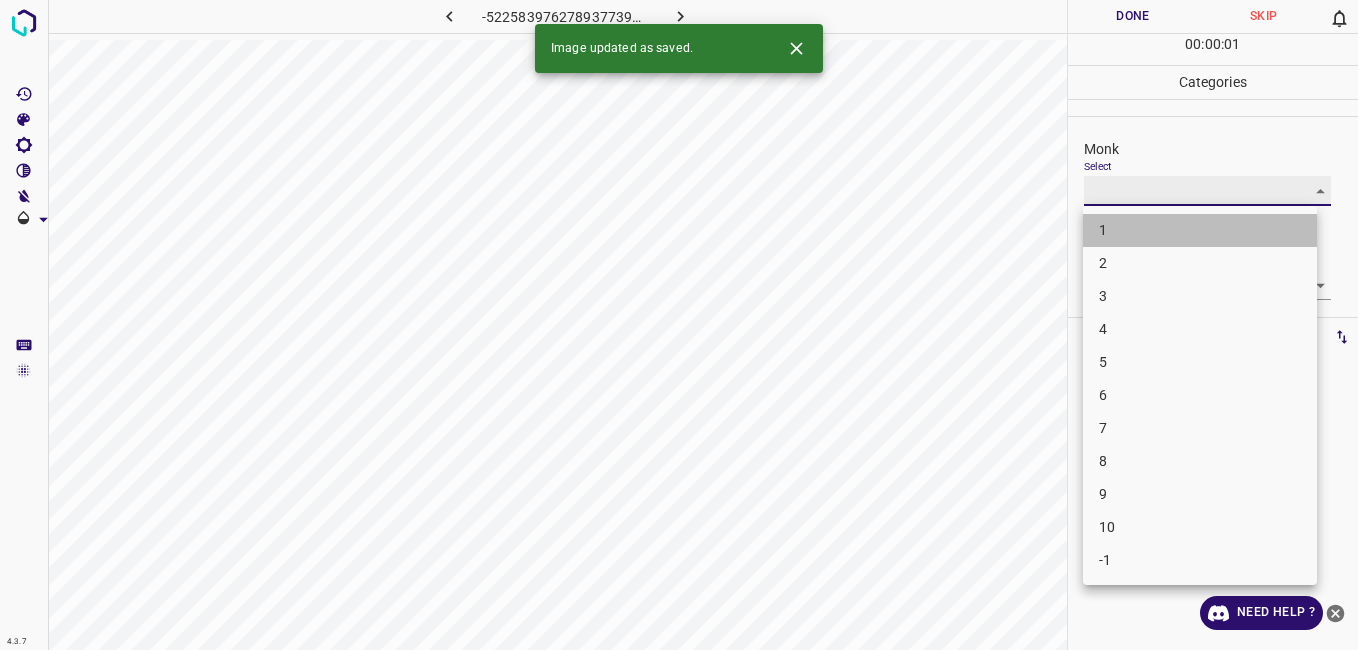type on "1" 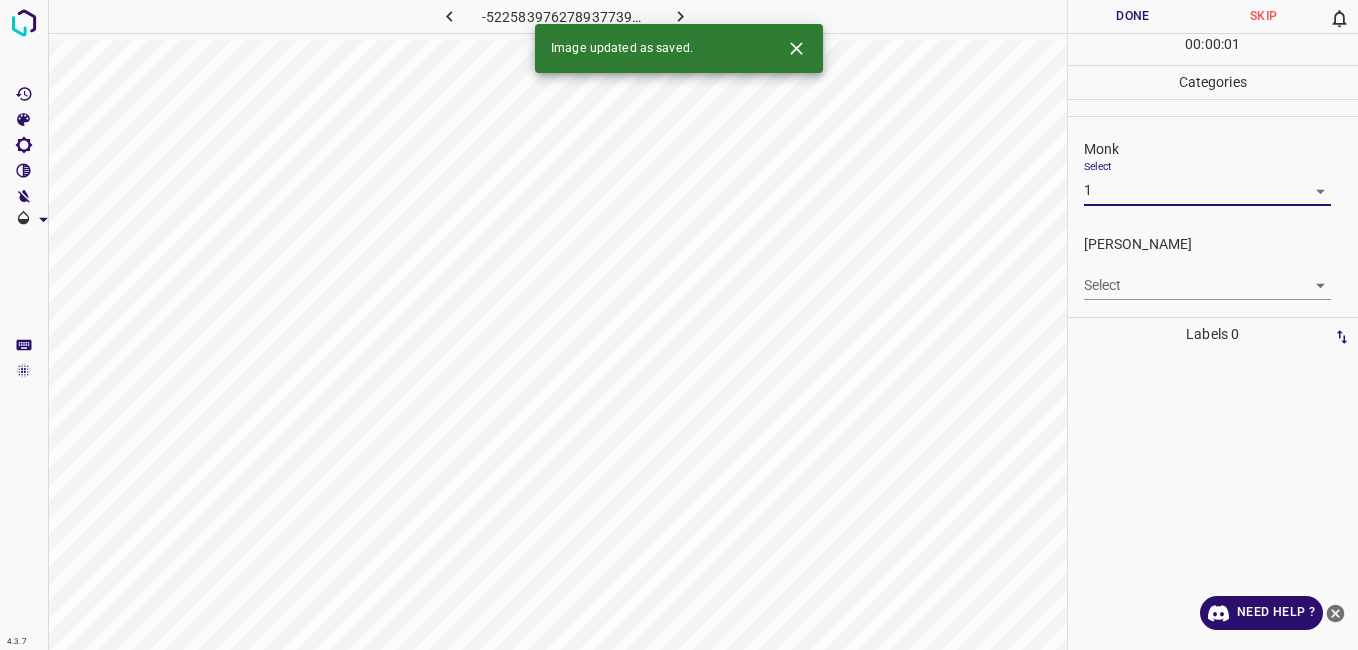 drag, startPoint x: 1103, startPoint y: 267, endPoint x: 1101, endPoint y: 285, distance: 18.110771 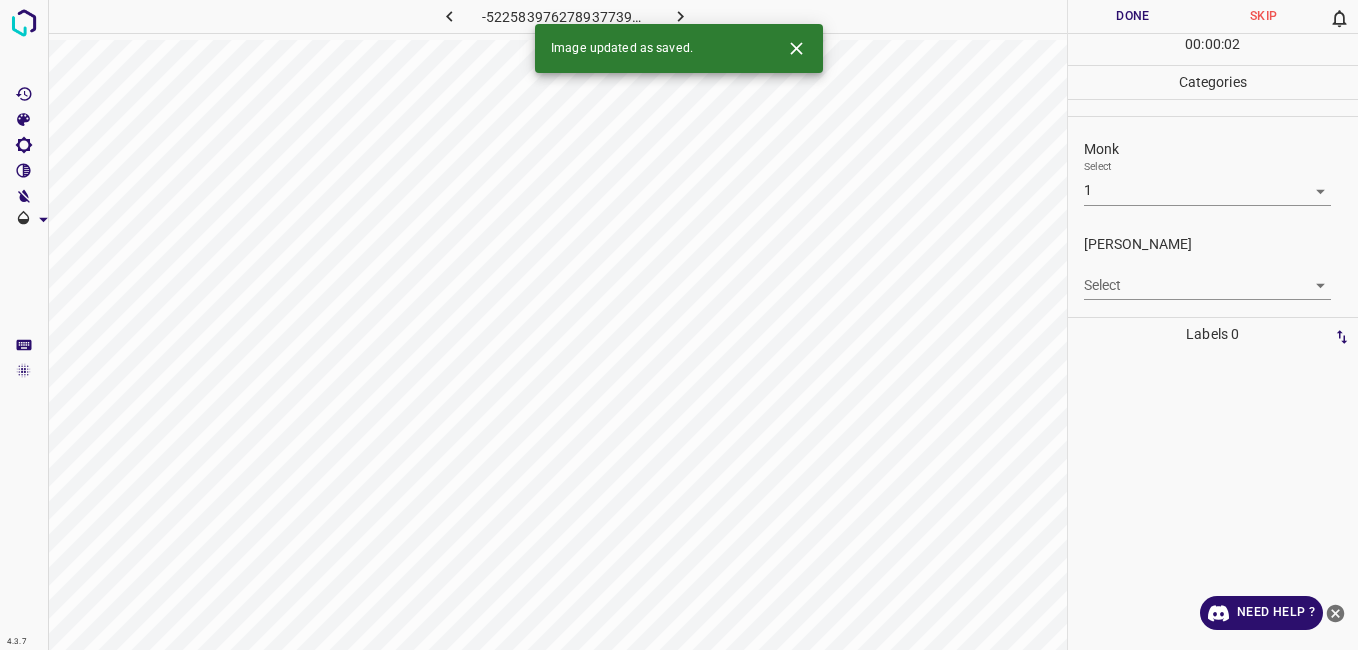 click on "4.3.7 -5225839762789377396.png Done Skip 0 00   : 00   : 02   Categories Monk   Select 1 1  Fitzpatrick   Select ​ Labels   0 Categories 1 Monk 2  Fitzpatrick Tools Space Change between modes (Draw & Edit) I Auto labeling R Restore zoom M Zoom in N Zoom out Delete Delete selecte label Filters Z Restore filters X Saturation filter C Brightness filter V Contrast filter B Gray scale filter General O Download Image updated as saved. Need Help ? - Text - Hide - Delete" at bounding box center (679, 325) 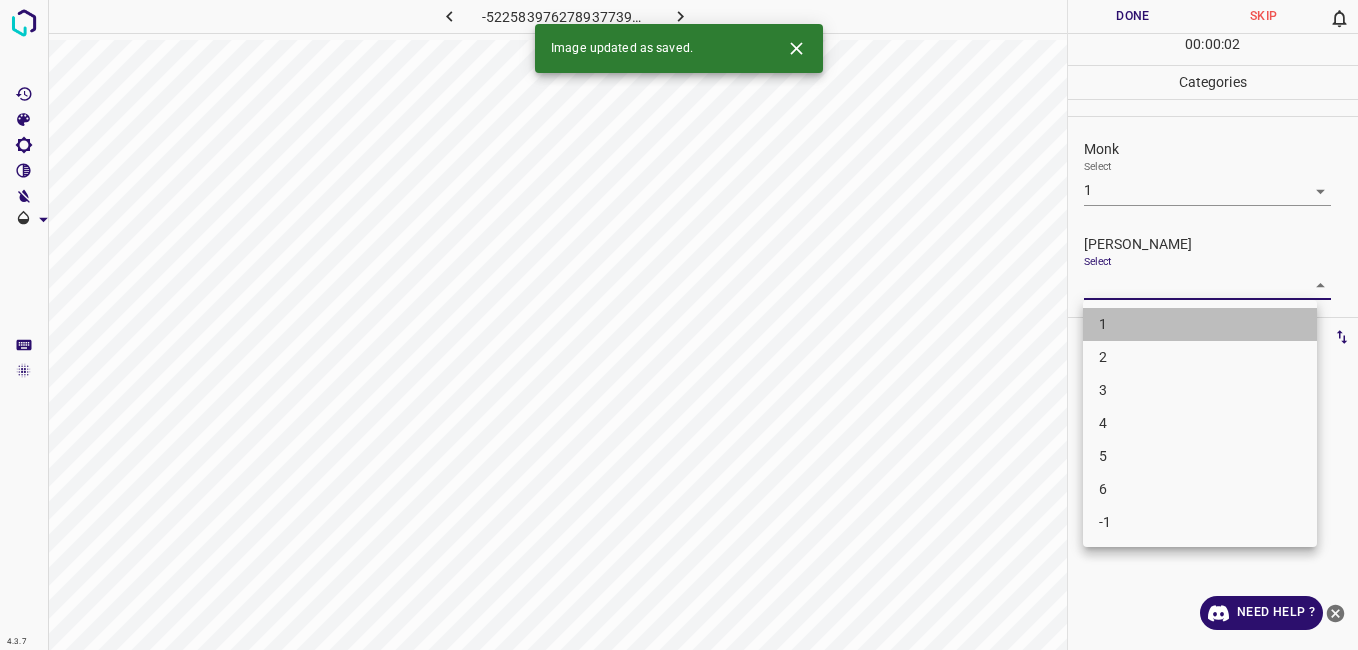 click on "1" at bounding box center [1200, 324] 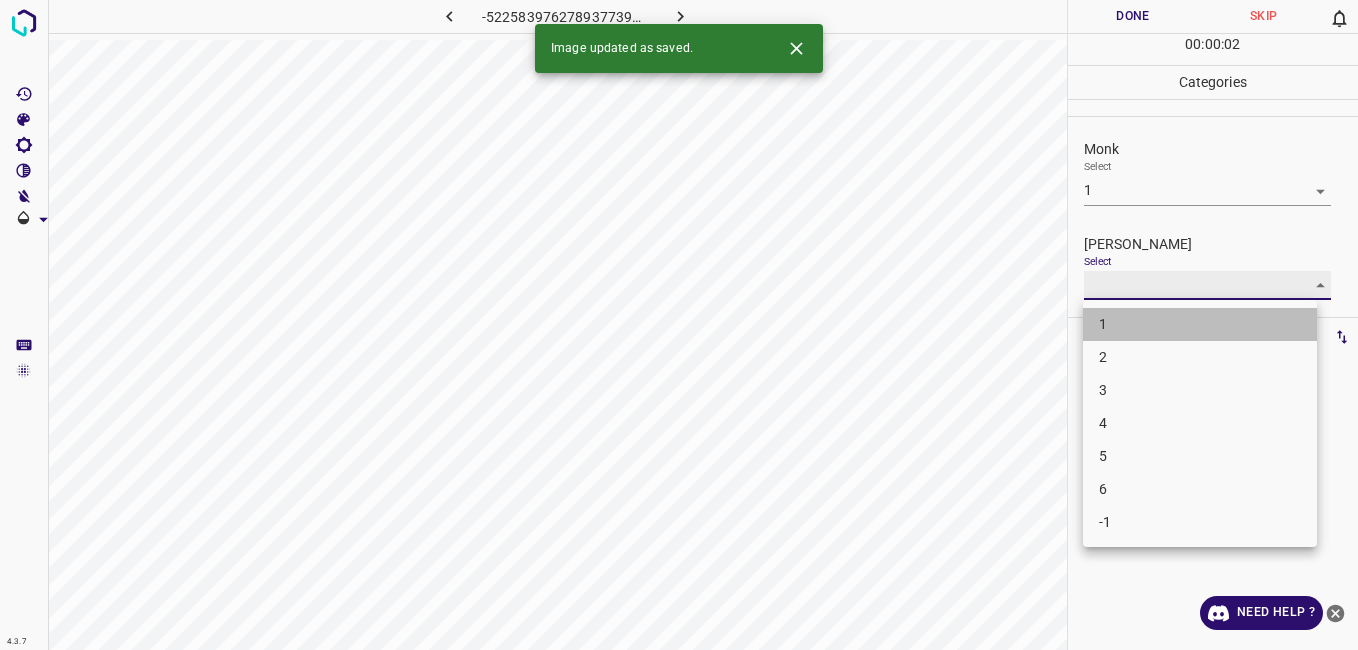 type on "1" 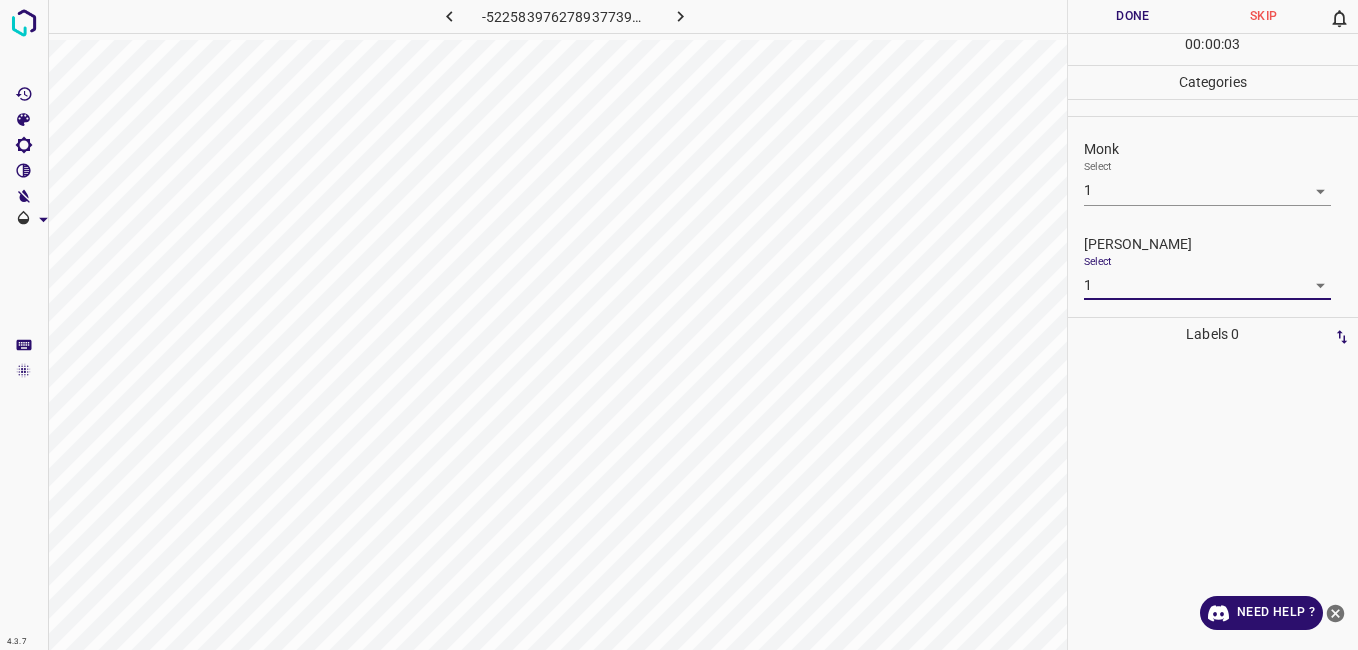 click on "Done" at bounding box center [1133, 16] 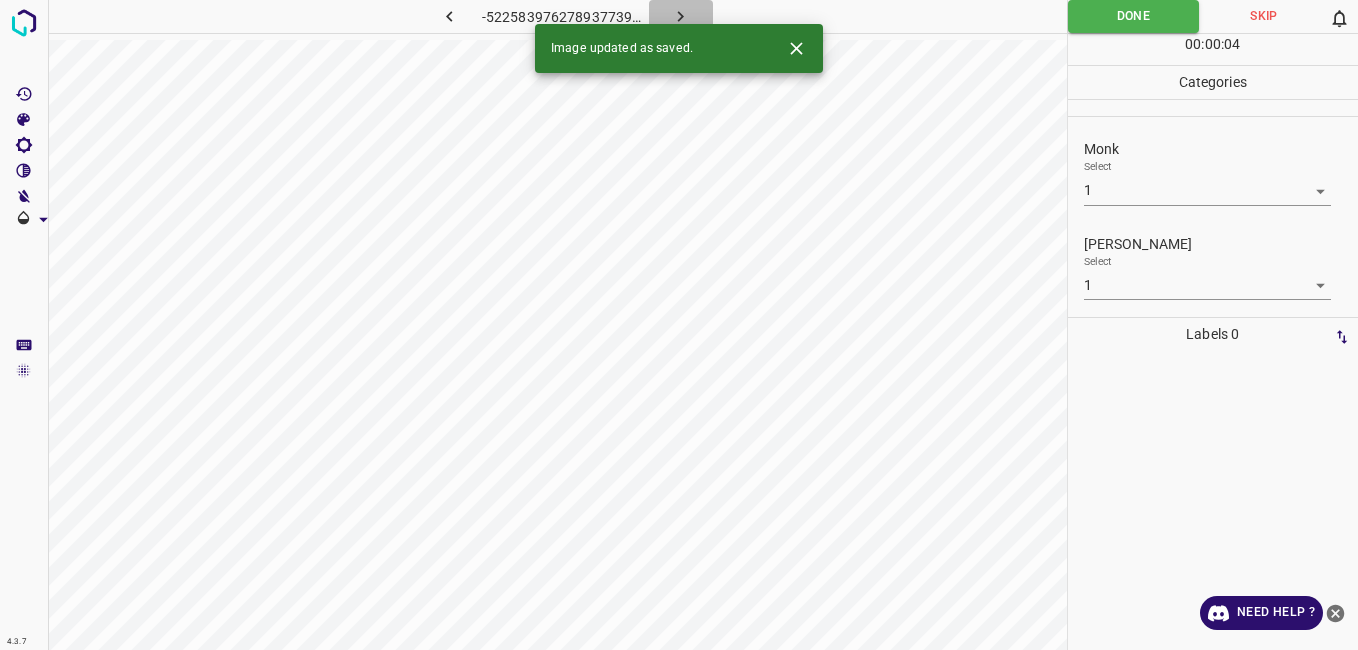 click 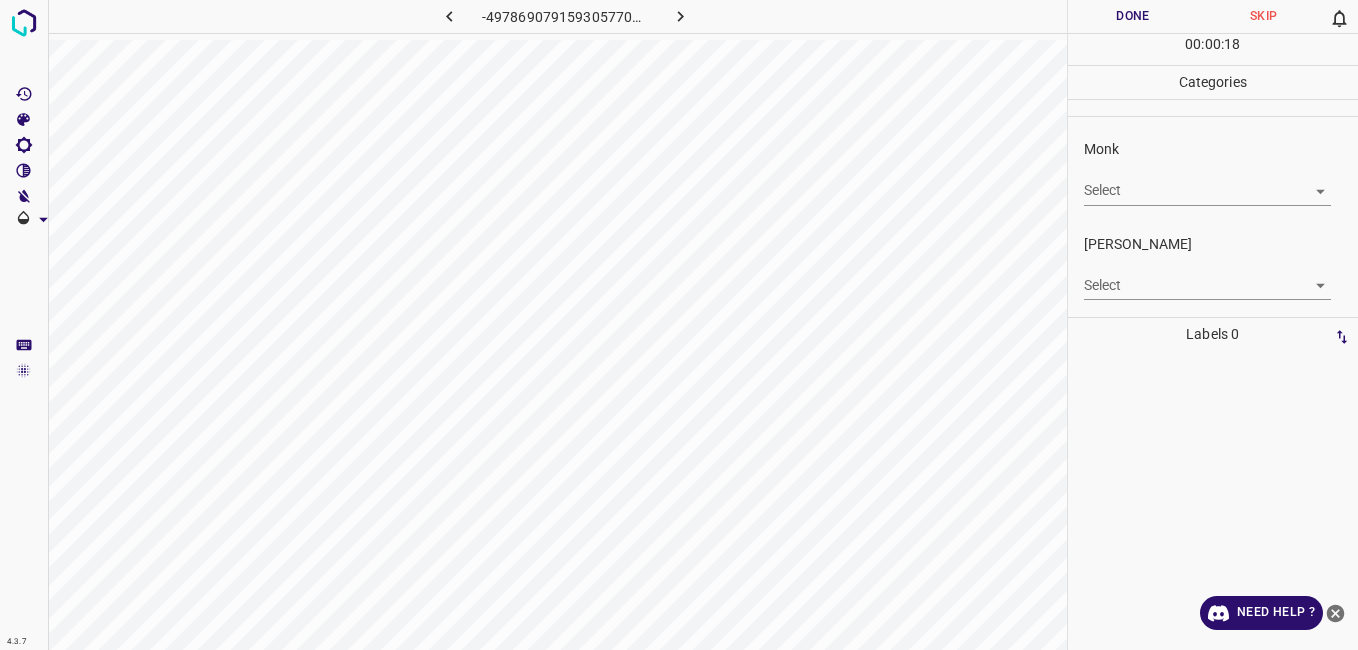 click on "Monk   Select ​" at bounding box center (1213, 172) 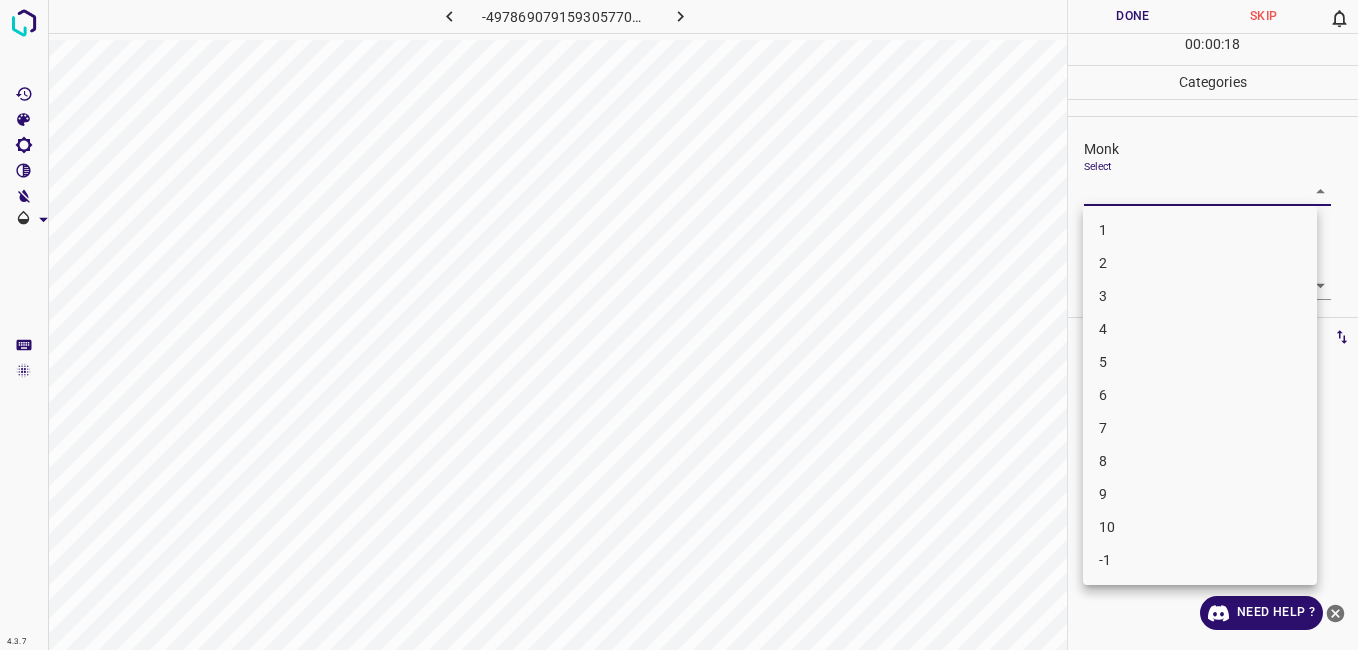 click on "4.3.7 -4978690791593057705.png Done Skip 0 00   : 00   : 18   Categories Monk   Select ​  Fitzpatrick   Select ​ Labels   0 Categories 1 Monk 2  Fitzpatrick Tools Space Change between modes (Draw & Edit) I Auto labeling R Restore zoom M Zoom in N Zoom out Delete Delete selecte label Filters Z Restore filters X Saturation filter C Brightness filter V Contrast filter B Gray scale filter General O Download Need Help ? - Text - Hide - Delete 1 2 3 4 5 6 7 8 9 10 -1" at bounding box center [679, 325] 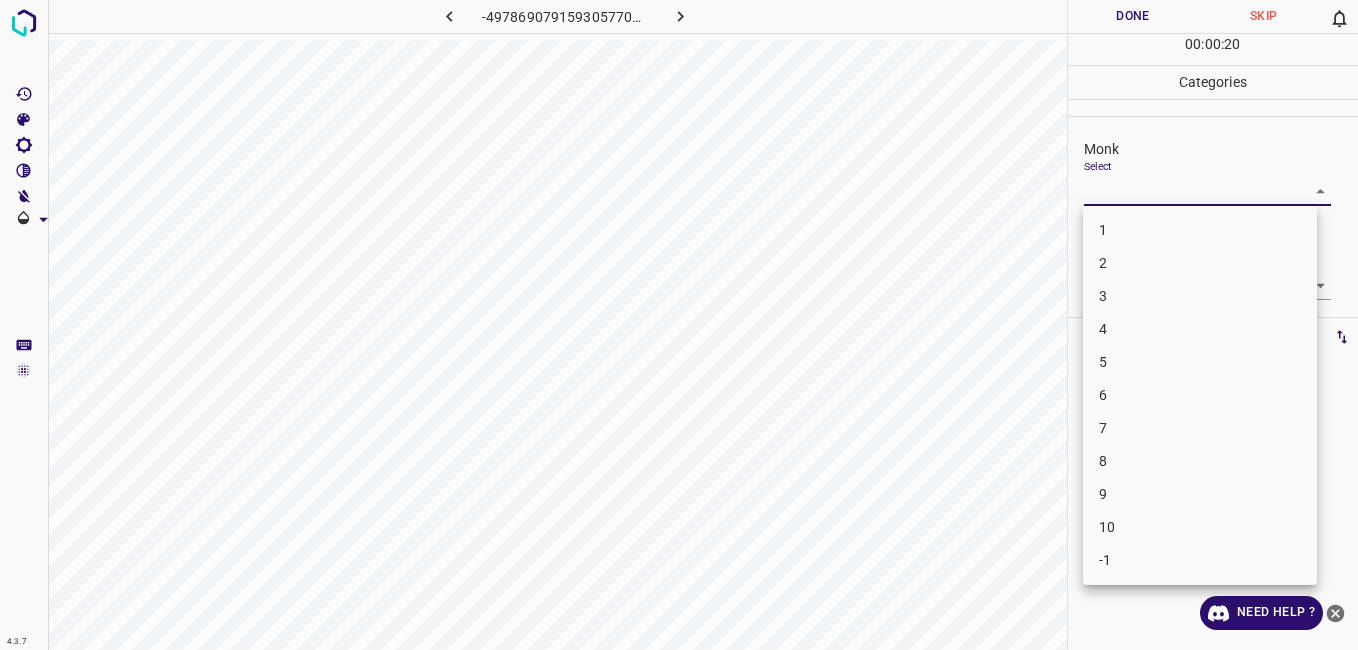 click on "3" at bounding box center (1200, 296) 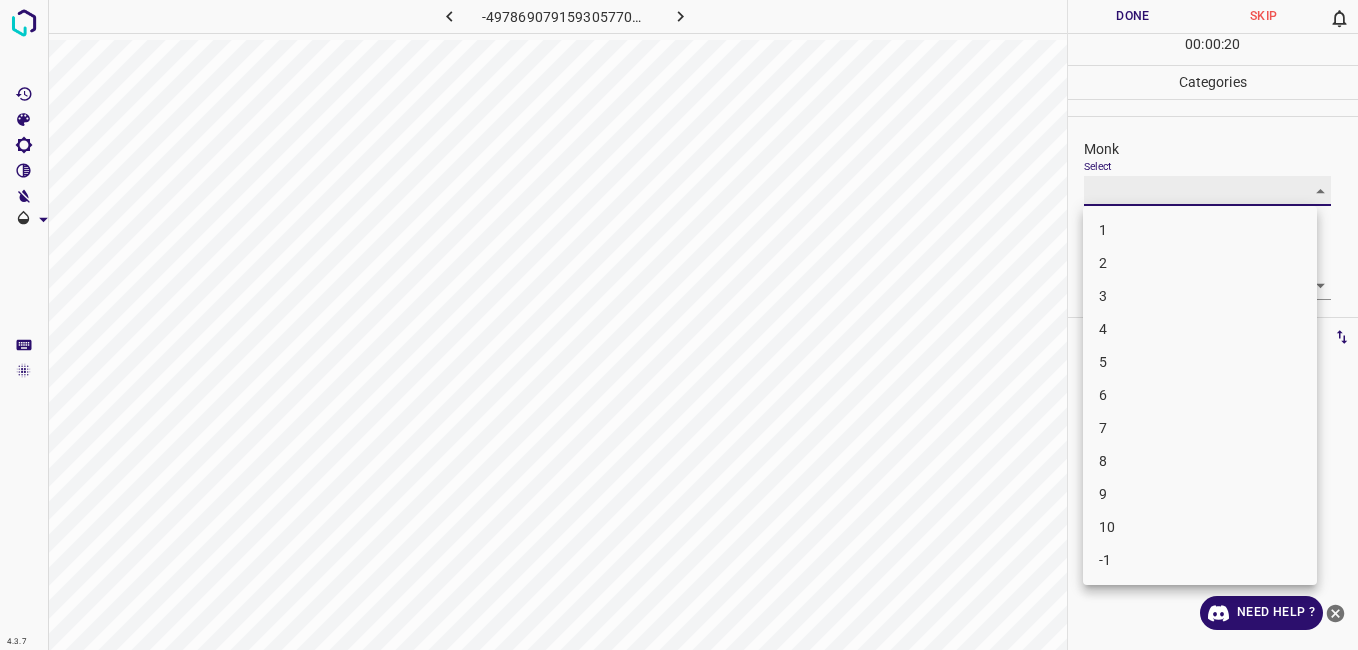 type on "3" 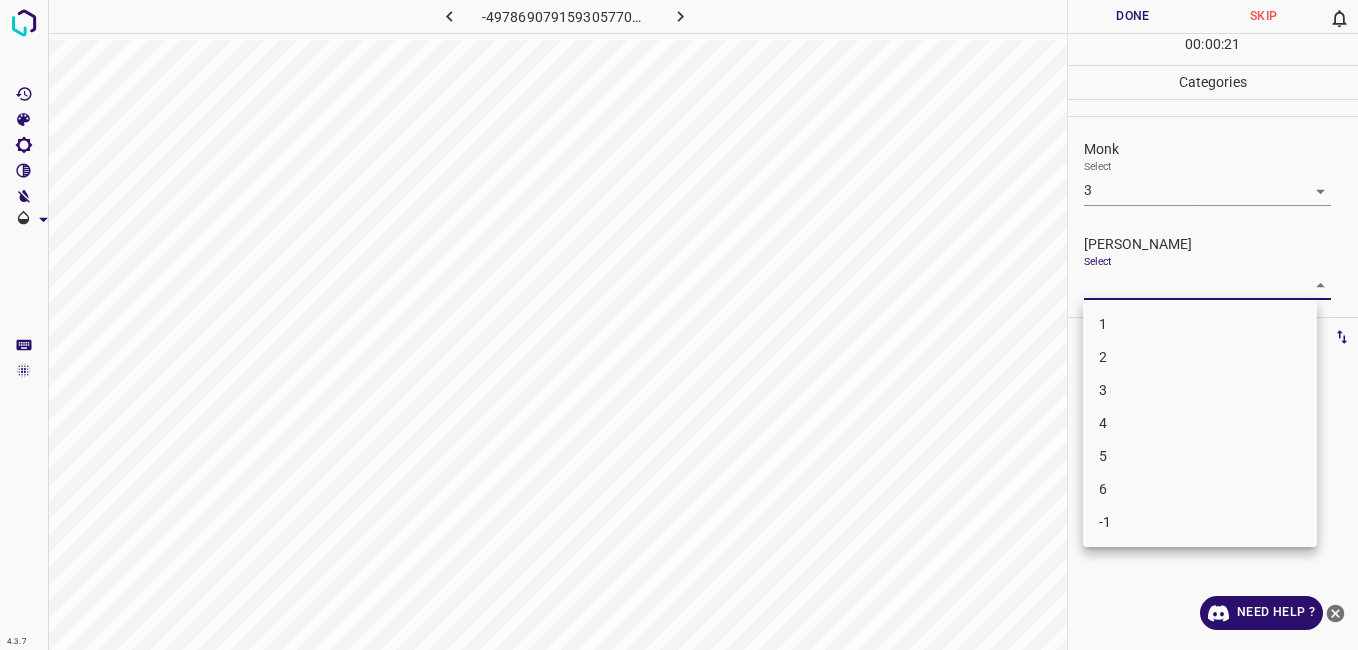 click on "4.3.7 -4978690791593057705.png Done Skip 0 00   : 00   : 21   Categories Monk   Select 3 3  Fitzpatrick   Select ​ Labels   0 Categories 1 Monk 2  Fitzpatrick Tools Space Change between modes (Draw & Edit) I Auto labeling R Restore zoom M Zoom in N Zoom out Delete Delete selecte label Filters Z Restore filters X Saturation filter C Brightness filter V Contrast filter B Gray scale filter General O Download Need Help ? - Text - Hide - Delete 1 2 3 4 5 6 -1" at bounding box center [679, 325] 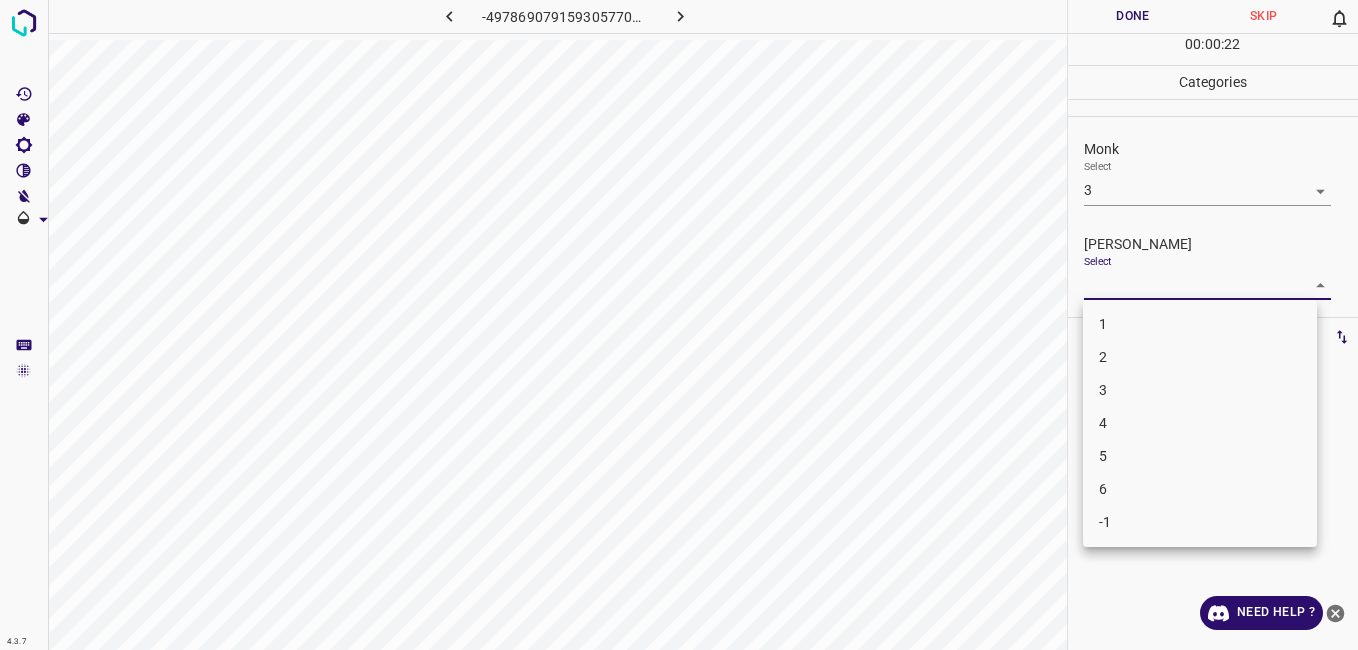 click on "2" at bounding box center [1200, 357] 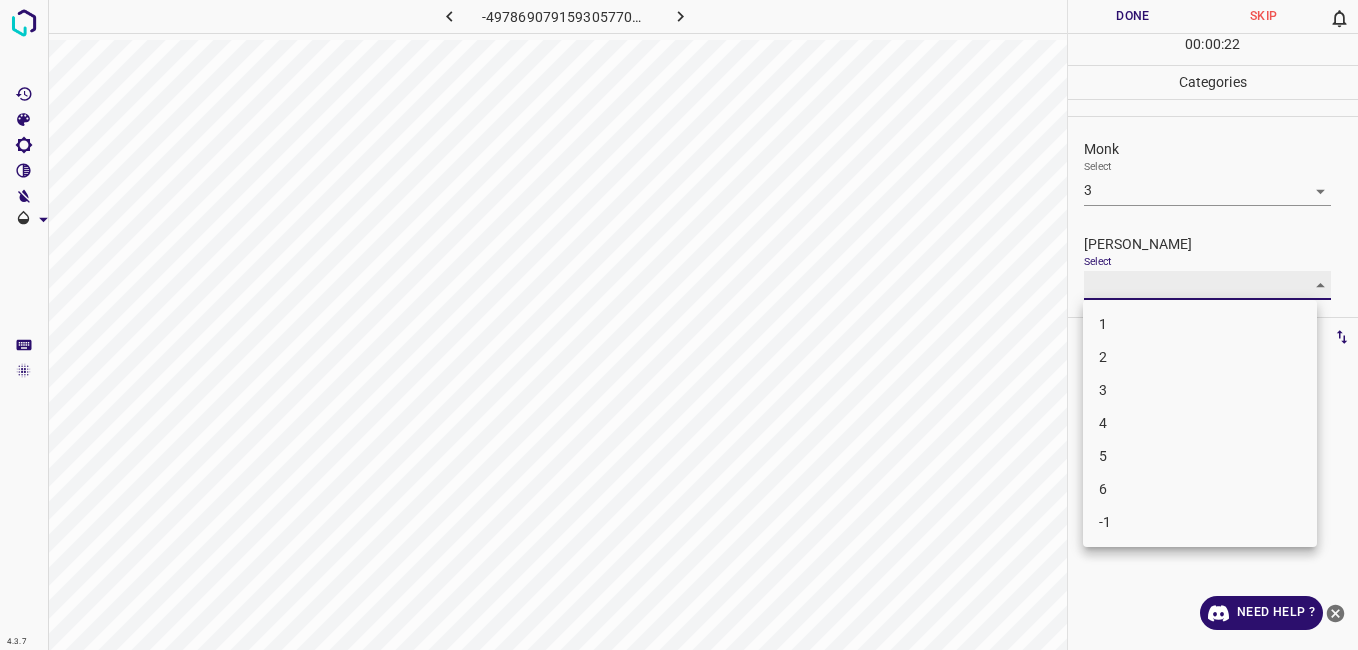 type on "2" 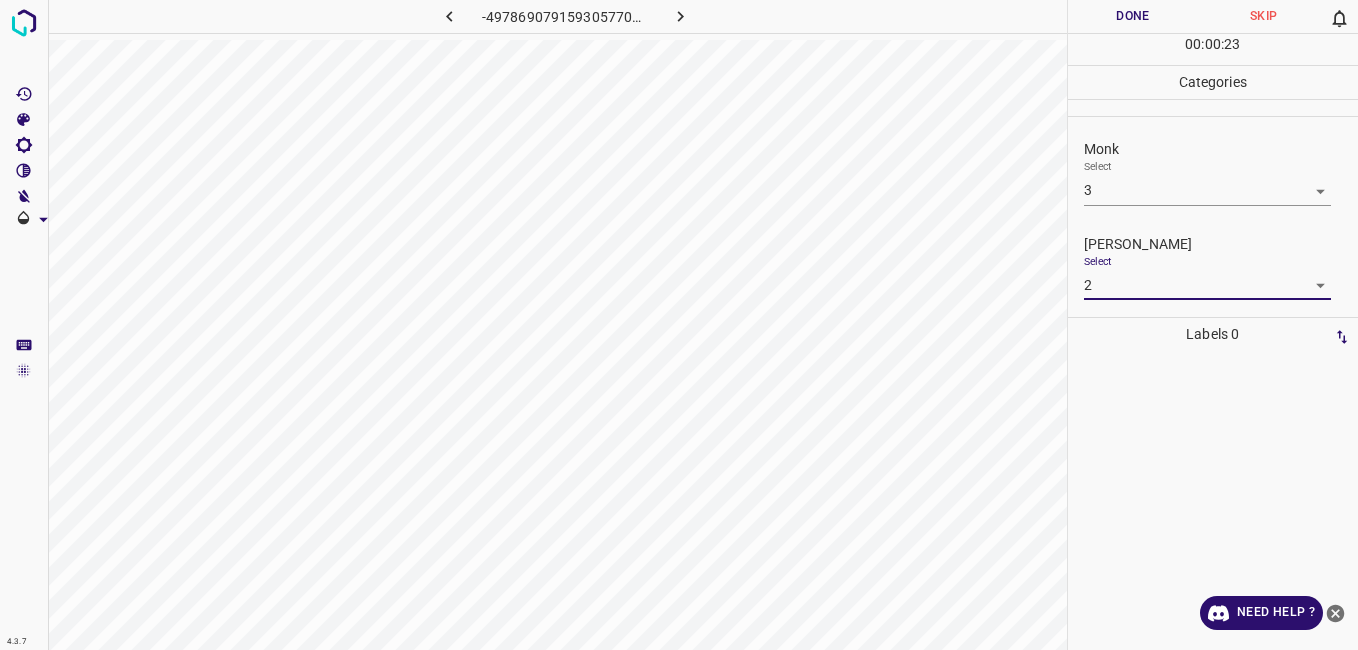 click on "Done" at bounding box center [1133, 16] 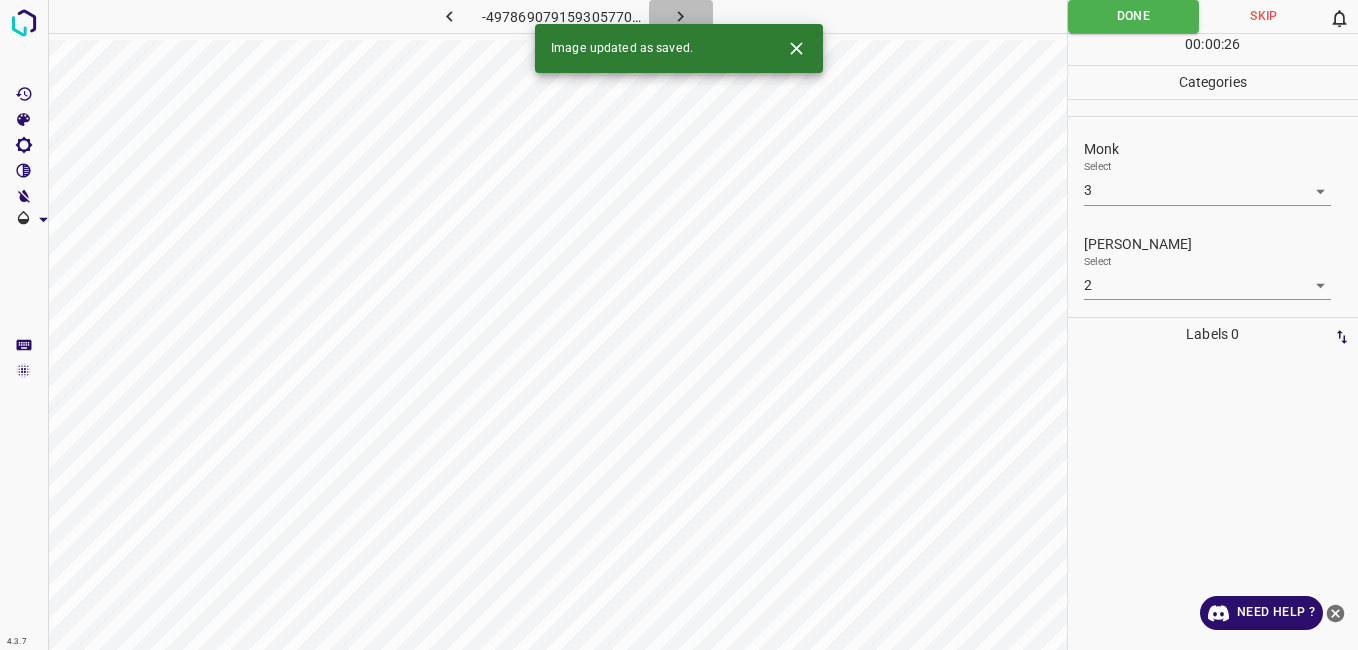 click 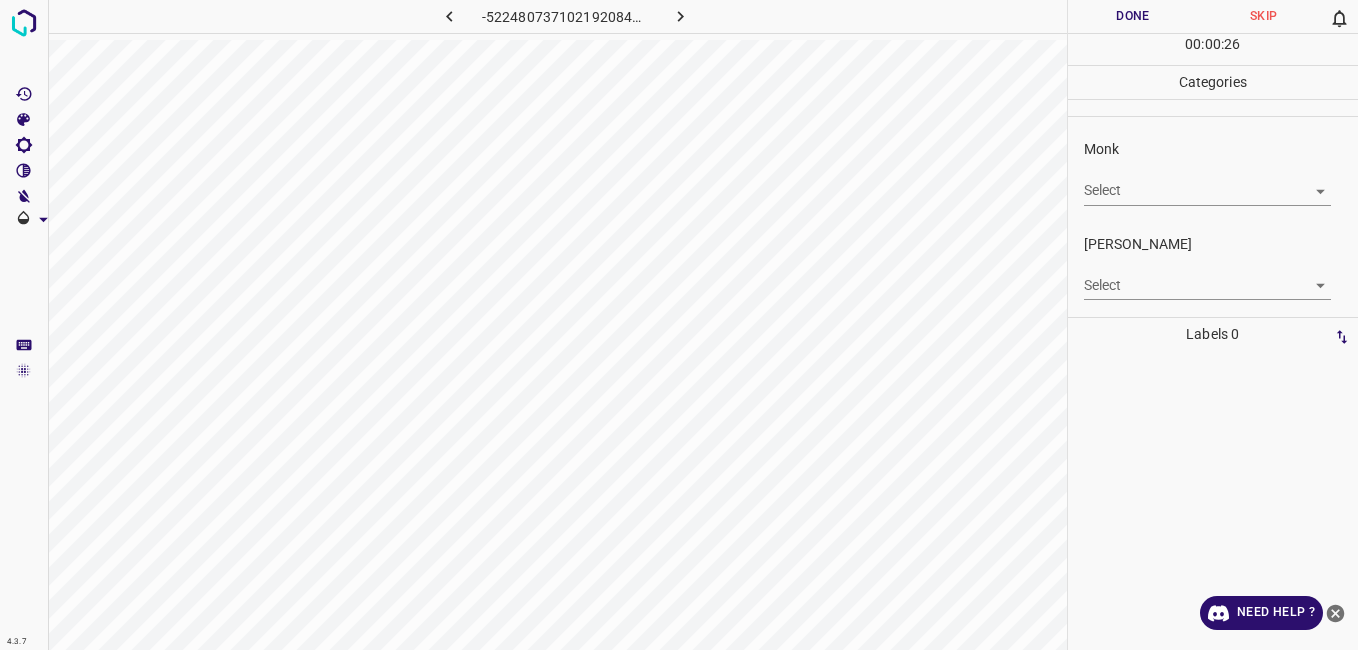 click on "Monk   Select ​" at bounding box center (1213, 172) 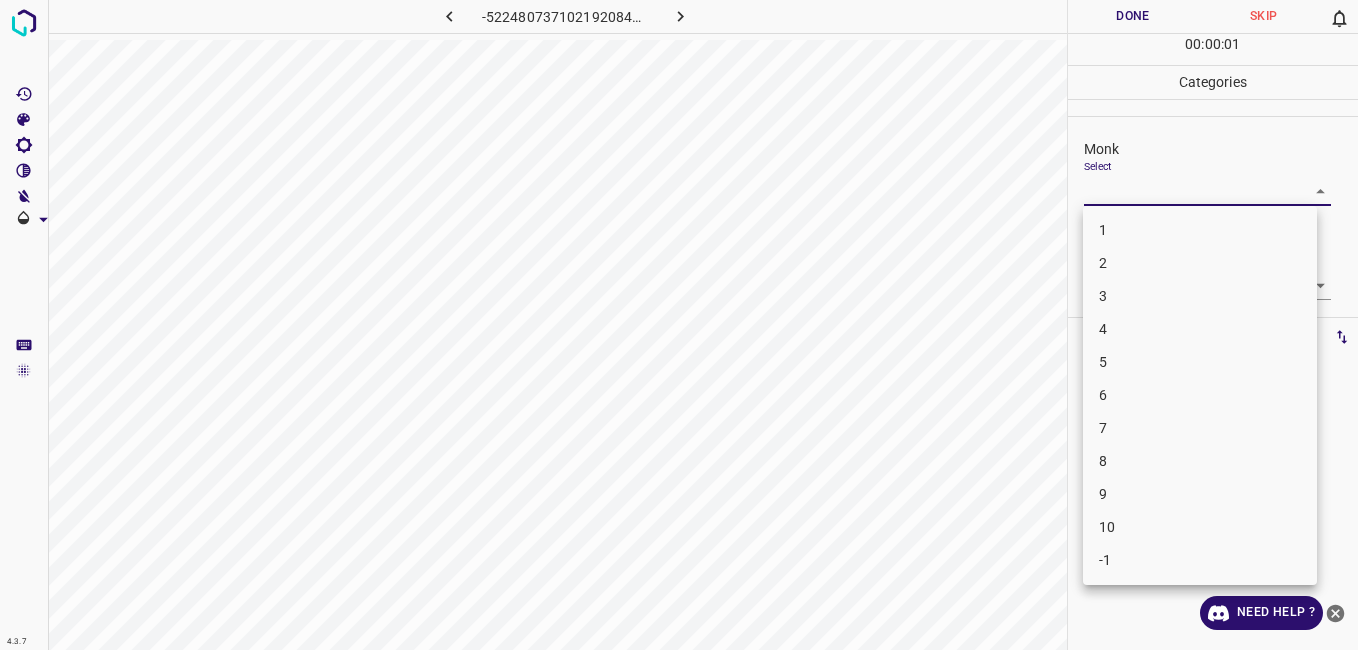 click on "4.3.7 -5224807371021920841.png Done Skip 0 00   : 00   : 01   Categories Monk   Select ​  Fitzpatrick   Select ​ Labels   0 Categories 1 Monk 2  Fitzpatrick Tools Space Change between modes (Draw & Edit) I Auto labeling R Restore zoom M Zoom in N Zoom out Delete Delete selecte label Filters Z Restore filters X Saturation filter C Brightness filter V Contrast filter B Gray scale filter General O Download Need Help ? - Text - Hide - Delete 1 2 3 4 5 6 7 8 9 10 -1" at bounding box center (679, 325) 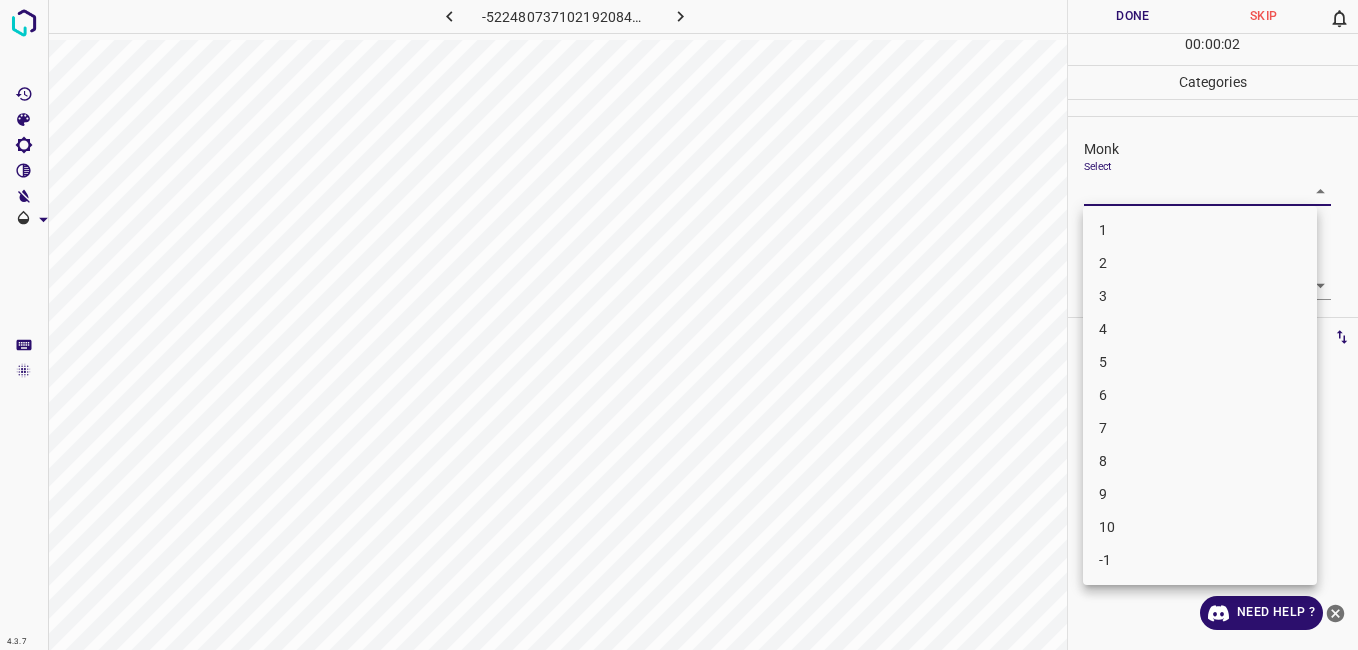 click on "1" at bounding box center (1200, 230) 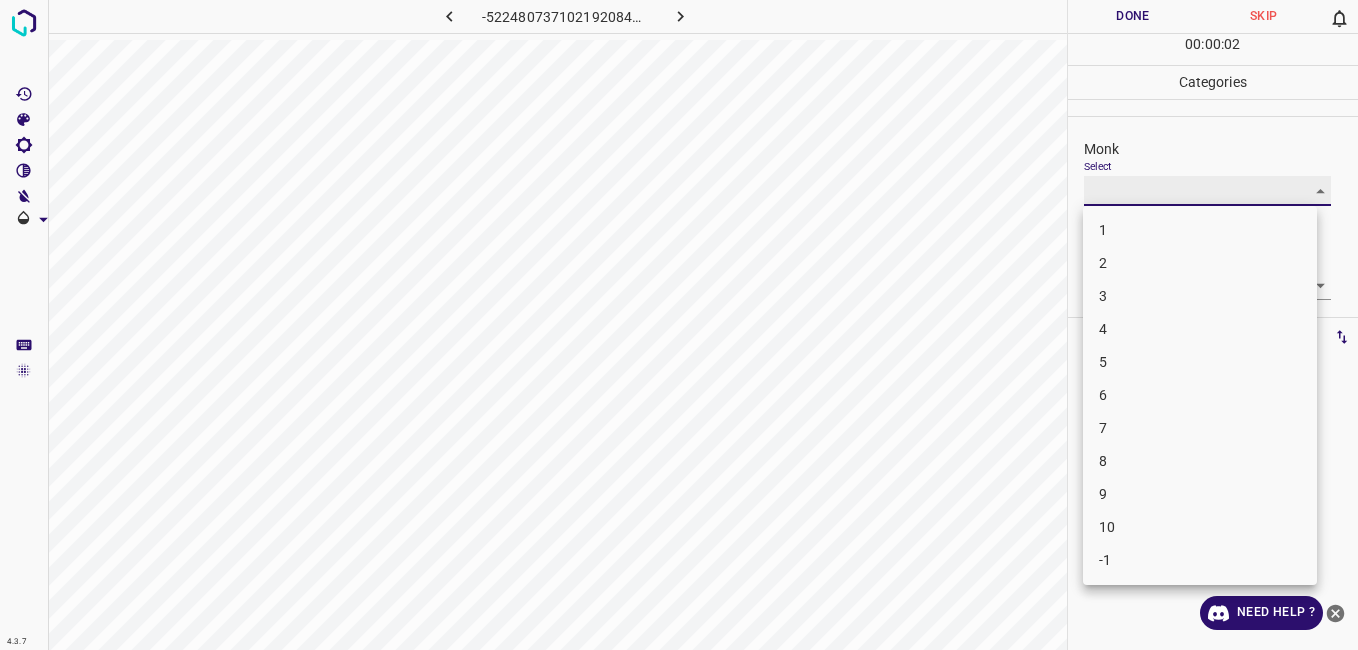 type on "1" 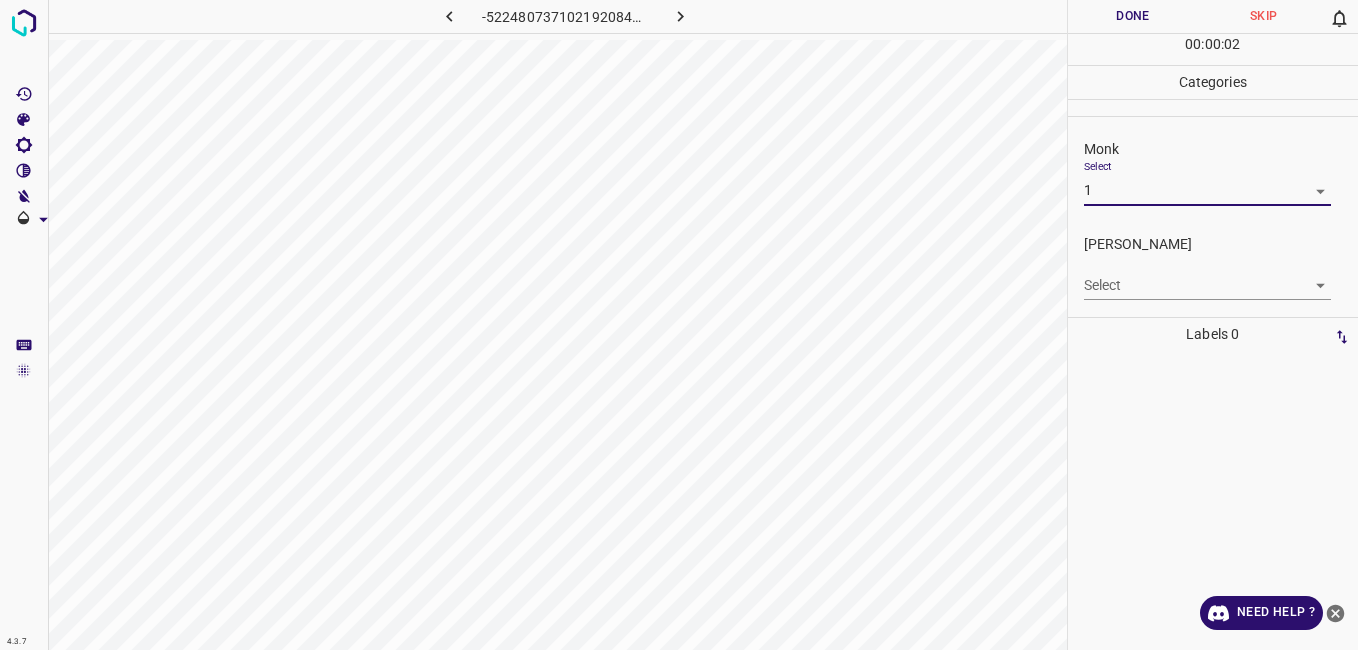 click on "4.3.7 -5224807371021920841.png Done Skip 0 00   : 00   : 02   Categories Monk   Select 1 1  Fitzpatrick   Select ​ Labels   0 Categories 1 Monk 2  Fitzpatrick Tools Space Change between modes (Draw & Edit) I Auto labeling R Restore zoom M Zoom in N Zoom out Delete Delete selecte label Filters Z Restore filters X Saturation filter C Brightness filter V Contrast filter B Gray scale filter General O Download Need Help ? - Text - Hide - Delete" at bounding box center (679, 325) 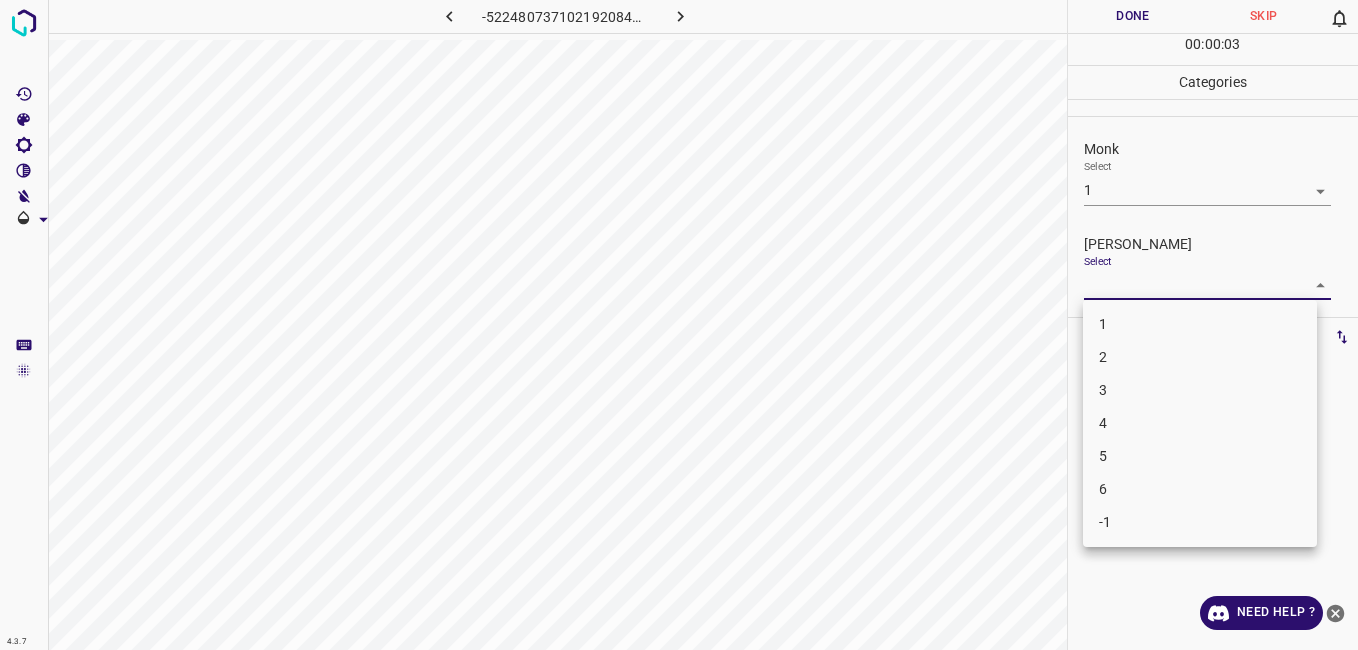 click on "1" at bounding box center (1200, 324) 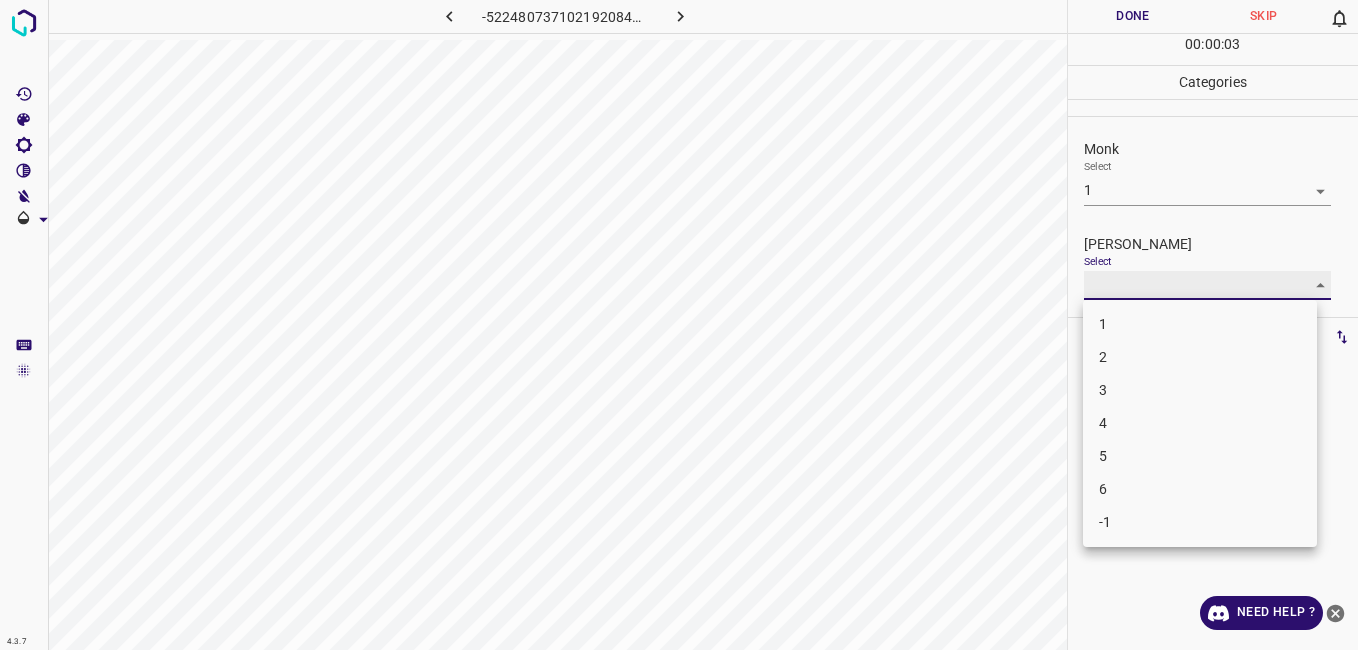 type on "1" 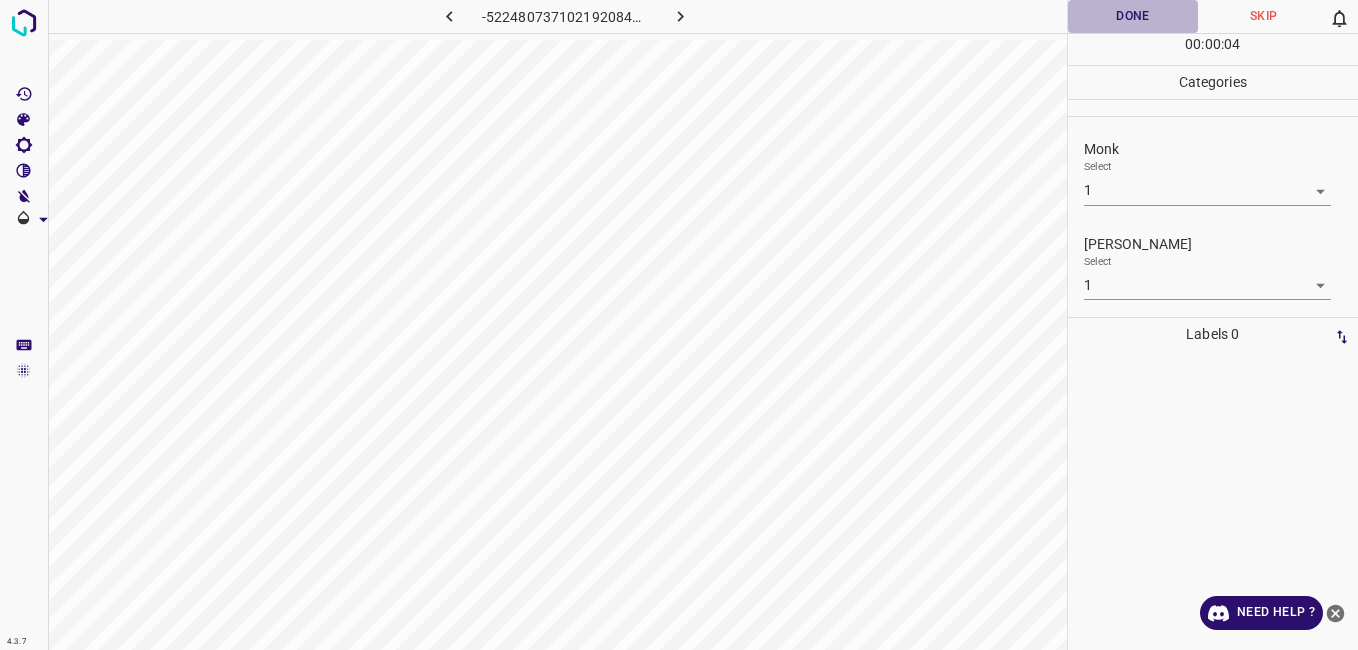 click on "Done" at bounding box center [1133, 16] 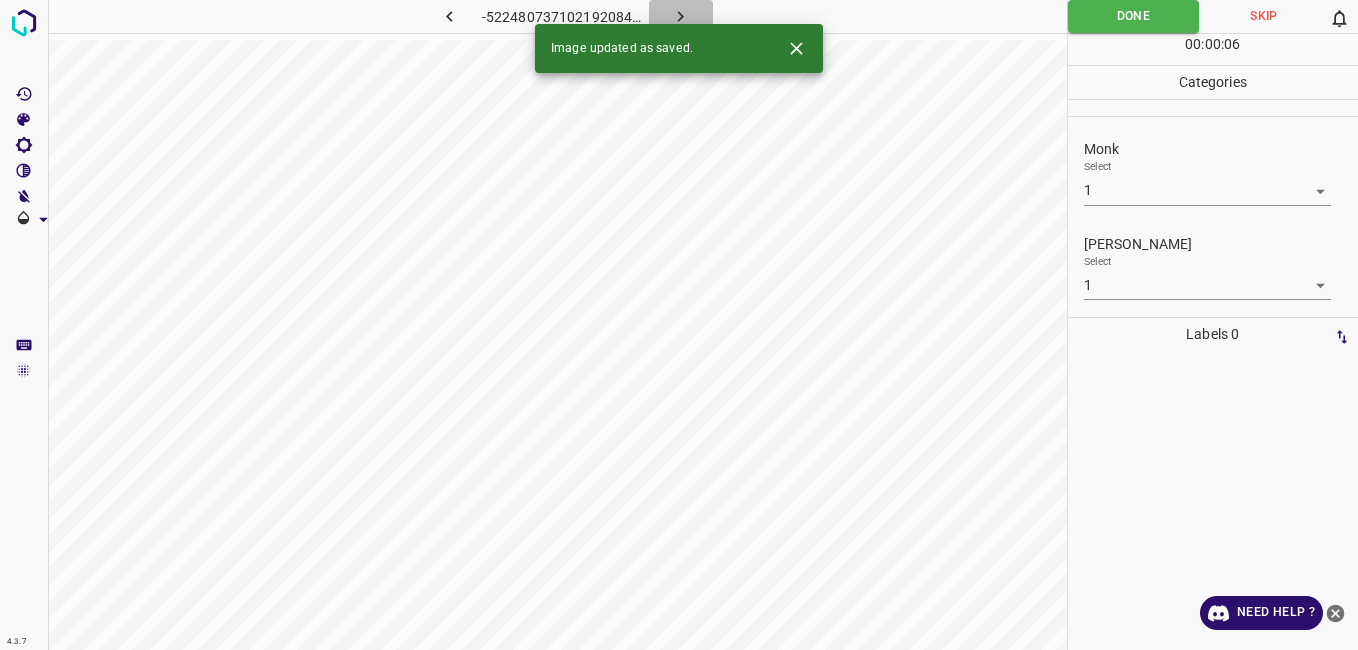 click 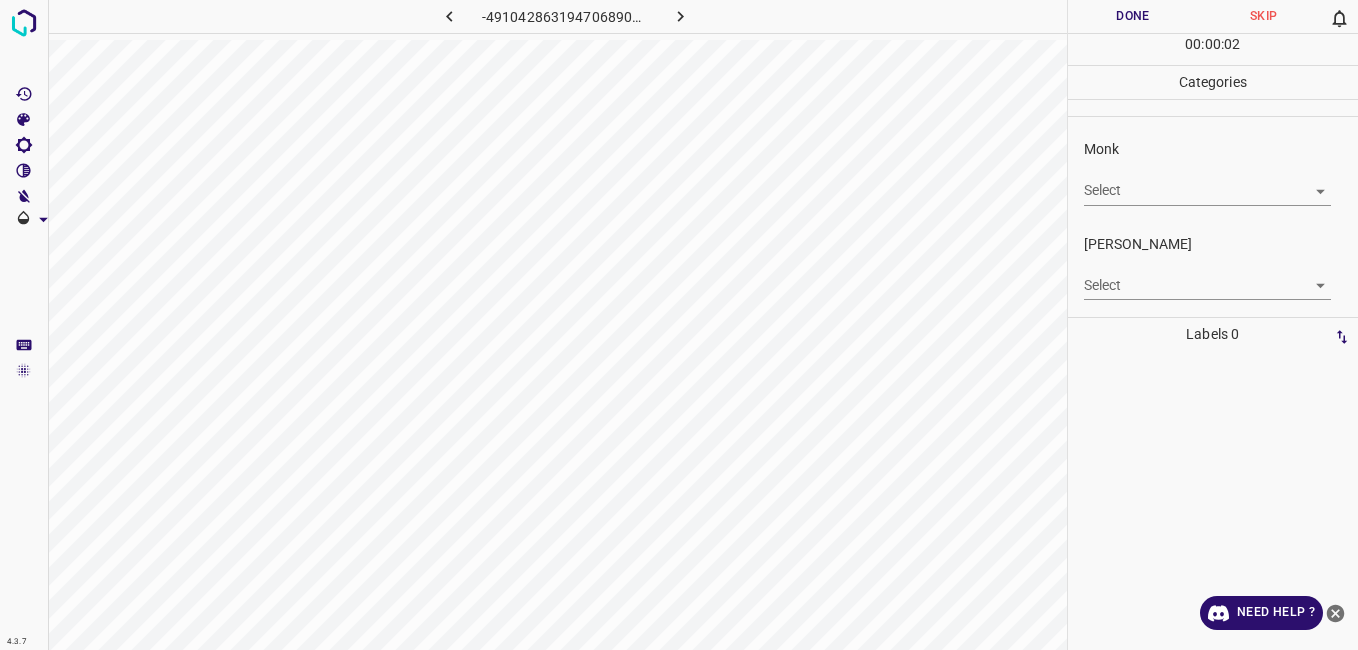 click on "4.3.7 -4910428631947068900.png Done Skip 0 00   : 00   : 02   Categories Monk   Select ​  Fitzpatrick   Select ​ Labels   0 Categories 1 Monk 2  Fitzpatrick Tools Space Change between modes (Draw & Edit) I Auto labeling R Restore zoom M Zoom in N Zoom out Delete Delete selecte label Filters Z Restore filters X Saturation filter C Brightness filter V Contrast filter B Gray scale filter General O Download Need Help ? - Text - Hide - Delete" at bounding box center (679, 325) 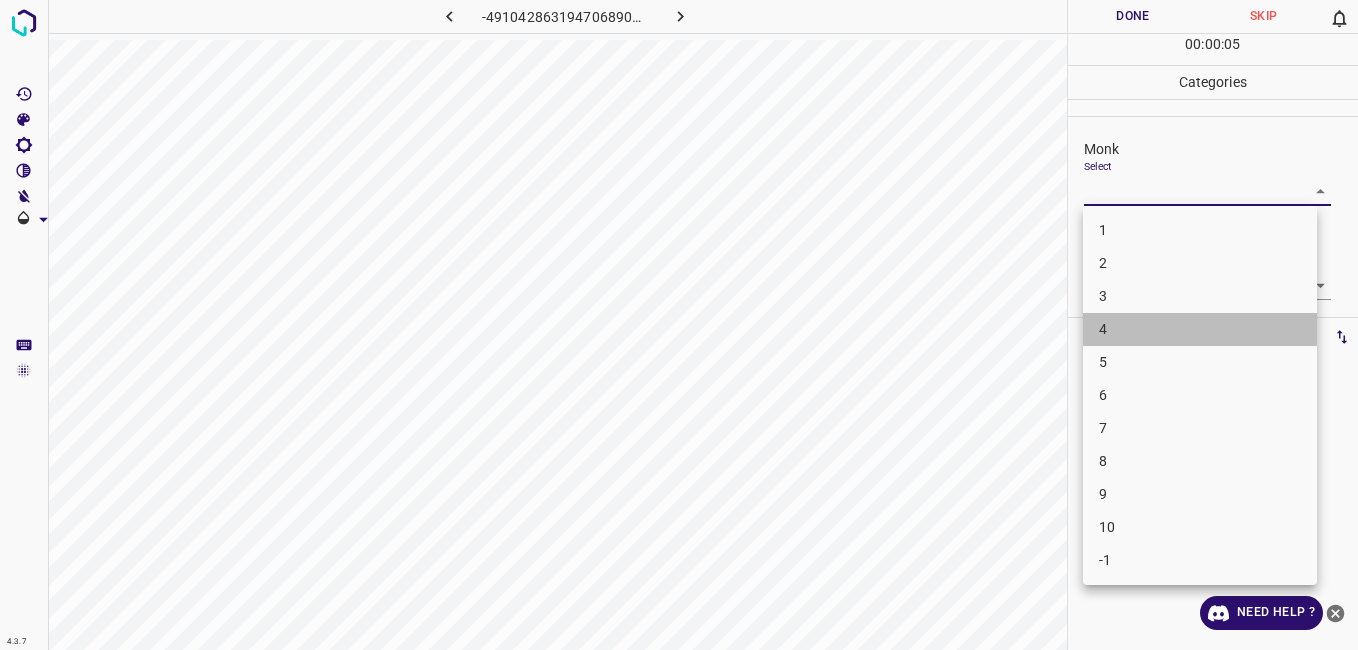 click on "4" at bounding box center (1200, 329) 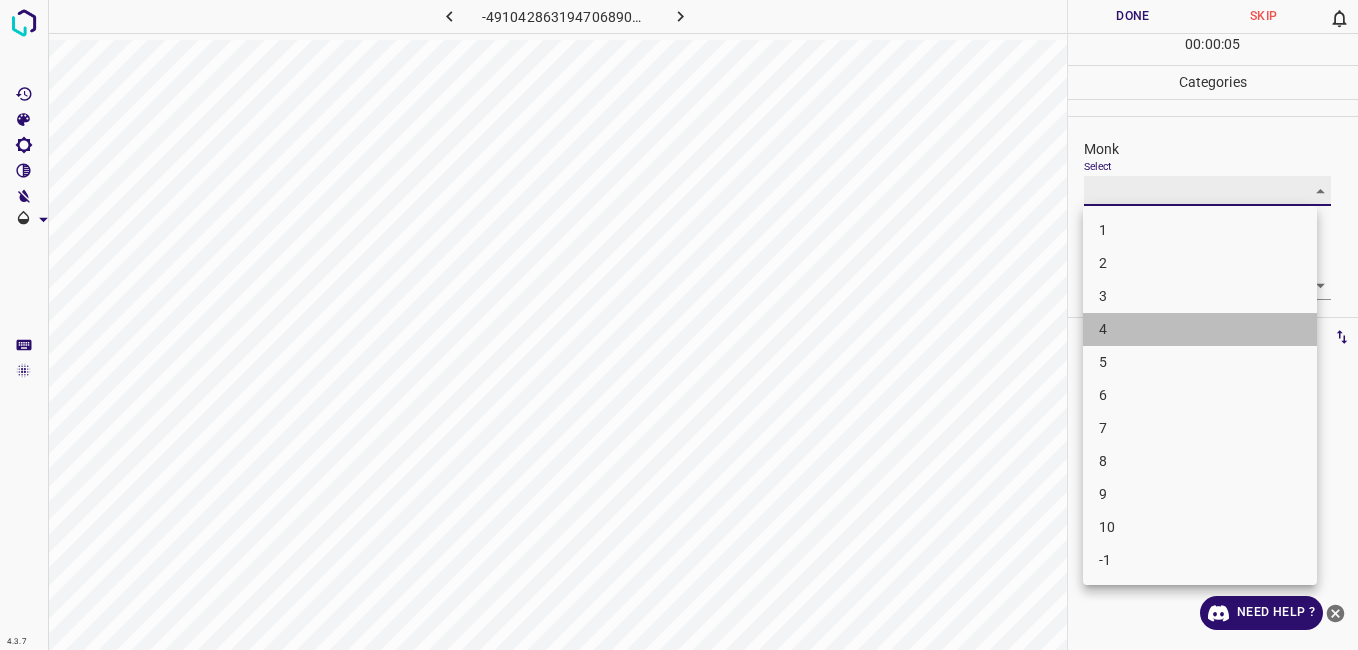 type on "4" 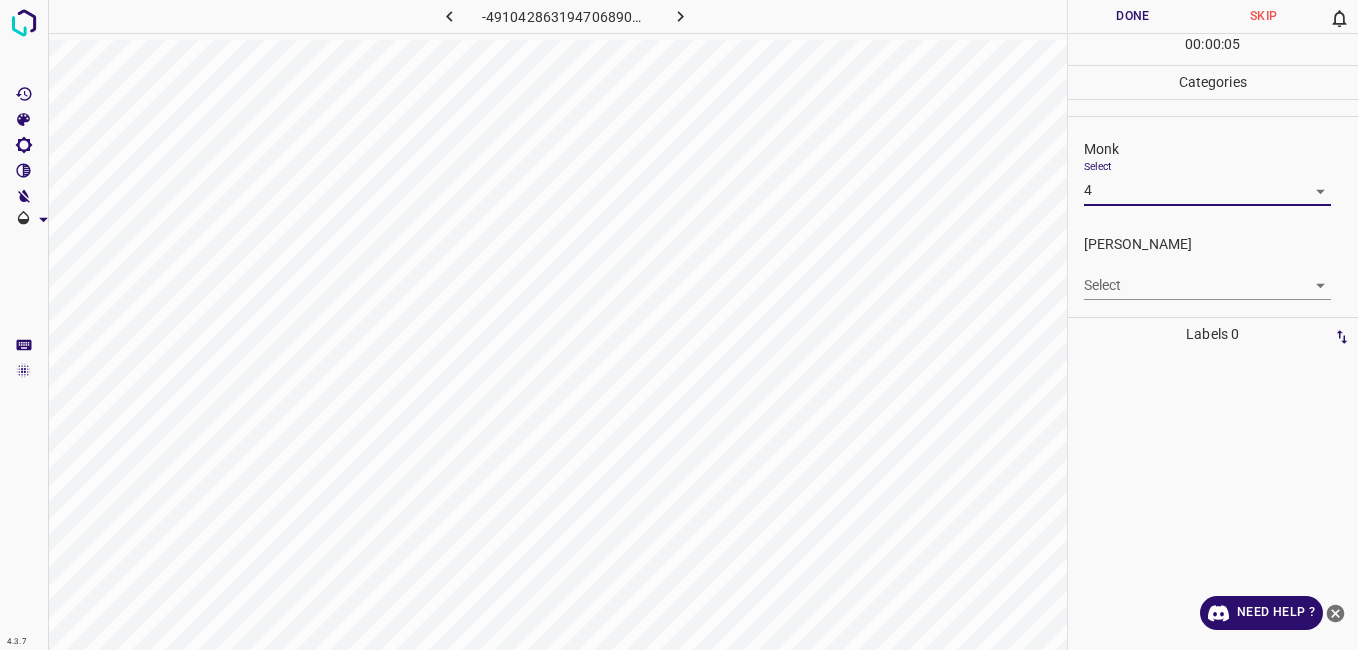 click on "4.3.7 -4910428631947068900.png Done Skip 0 00   : 00   : 05   Categories Monk   Select 4 4  Fitzpatrick   Select ​ Labels   0 Categories 1 Monk 2  Fitzpatrick Tools Space Change between modes (Draw & Edit) I Auto labeling R Restore zoom M Zoom in N Zoom out Delete Delete selecte label Filters Z Restore filters X Saturation filter C Brightness filter V Contrast filter B Gray scale filter General O Download Need Help ? - Text - Hide - Delete" at bounding box center [679, 325] 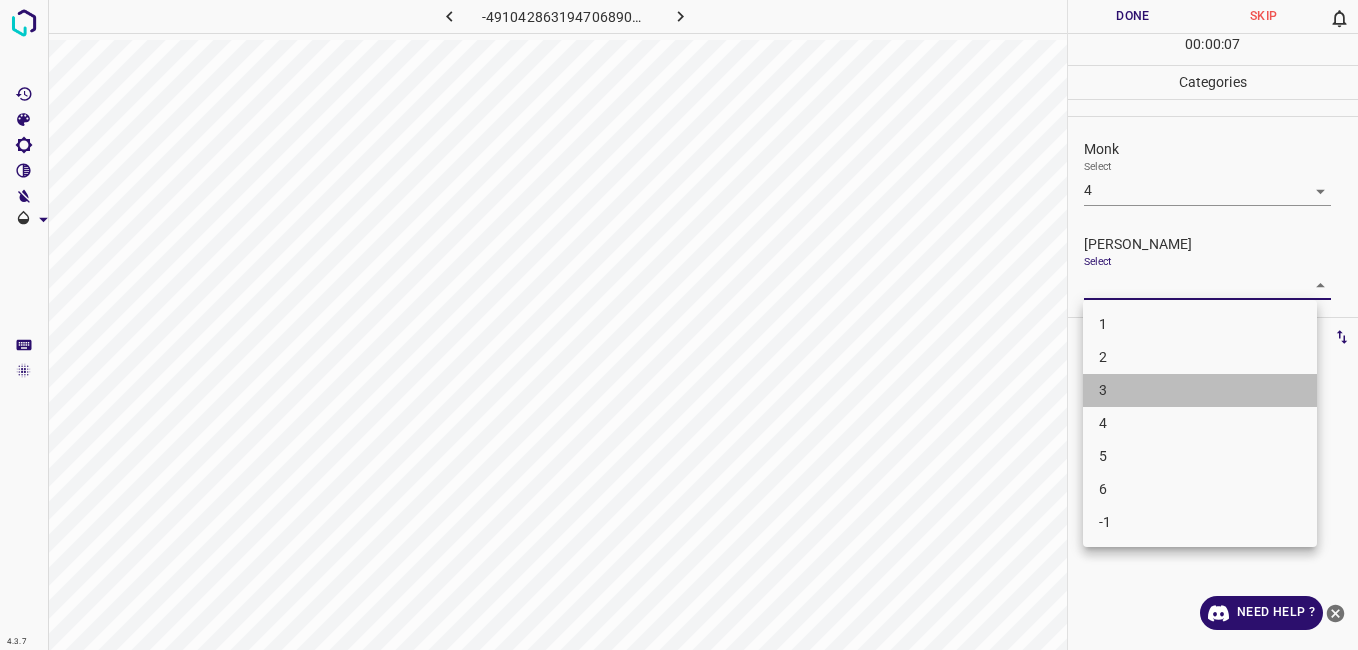 click on "3" at bounding box center [1200, 390] 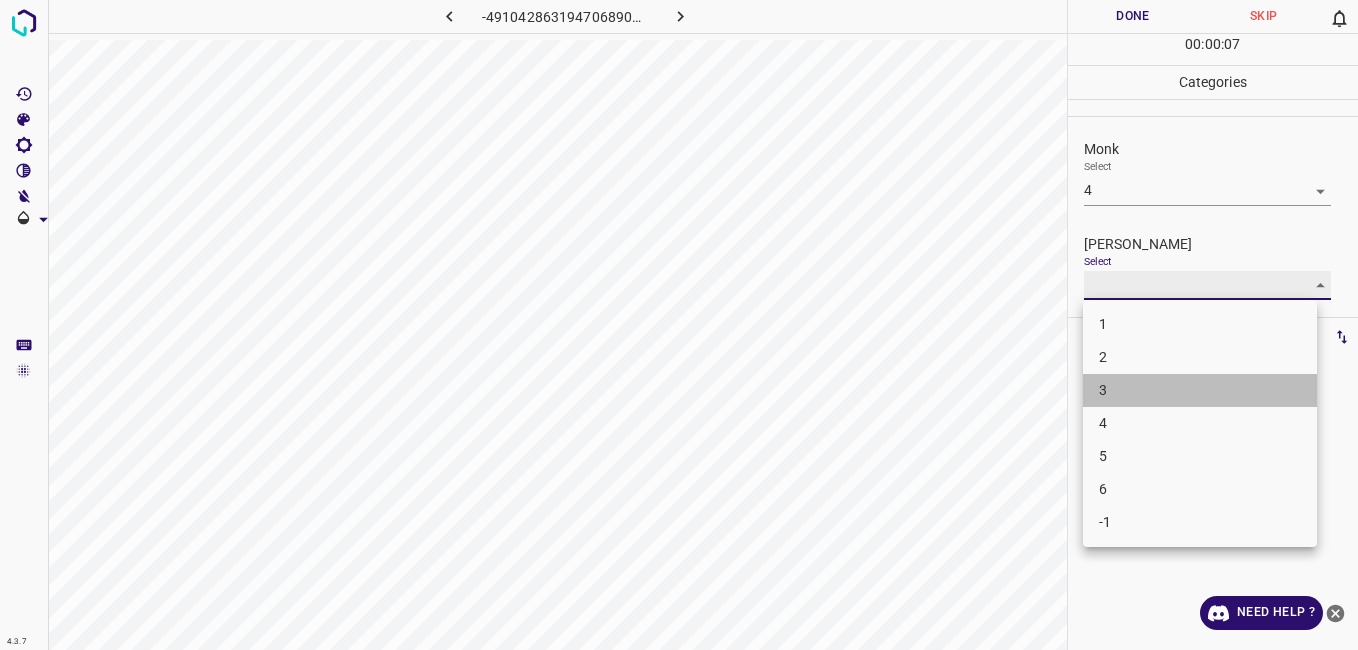 type on "3" 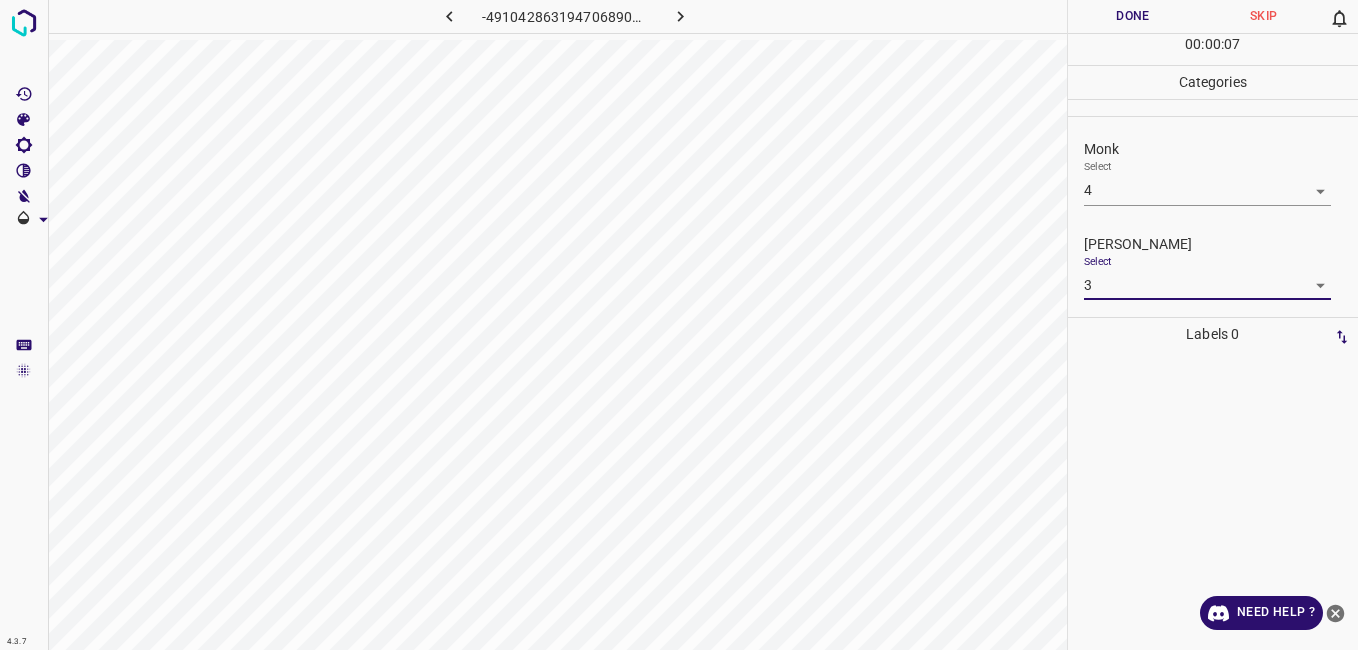 click on "Done" at bounding box center [1133, 16] 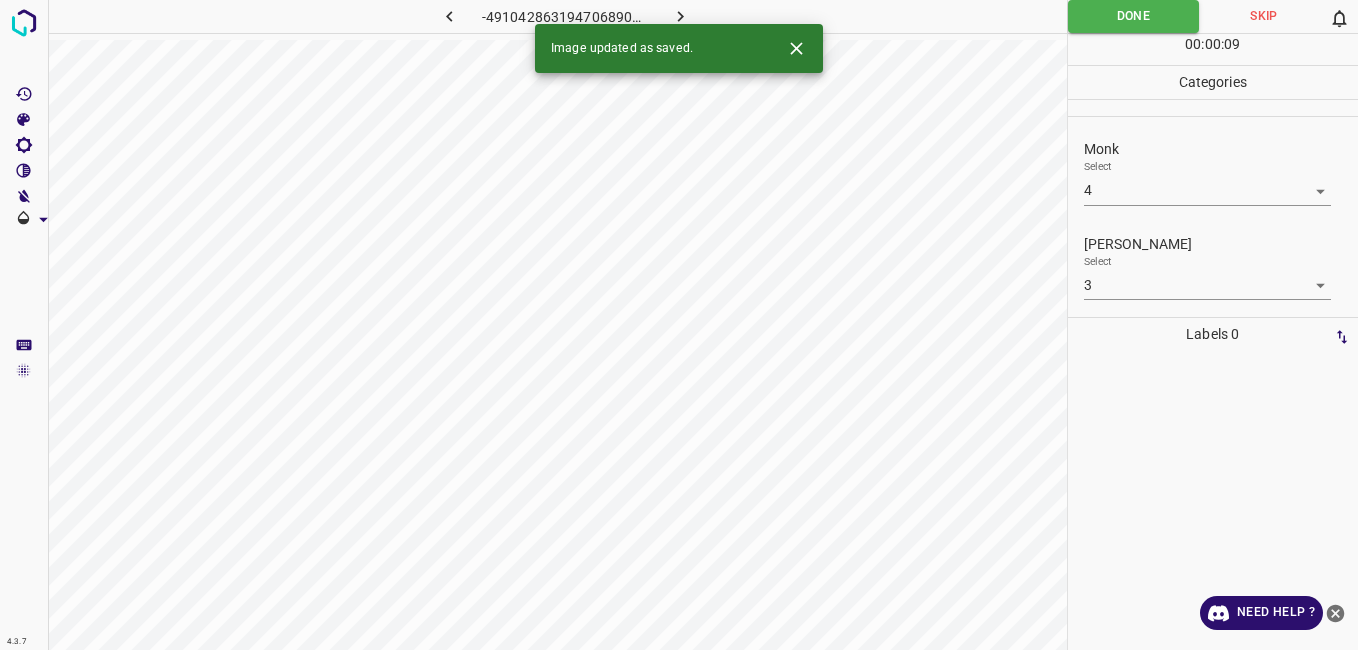 drag, startPoint x: 671, startPoint y: 28, endPoint x: 688, endPoint y: 10, distance: 24.758837 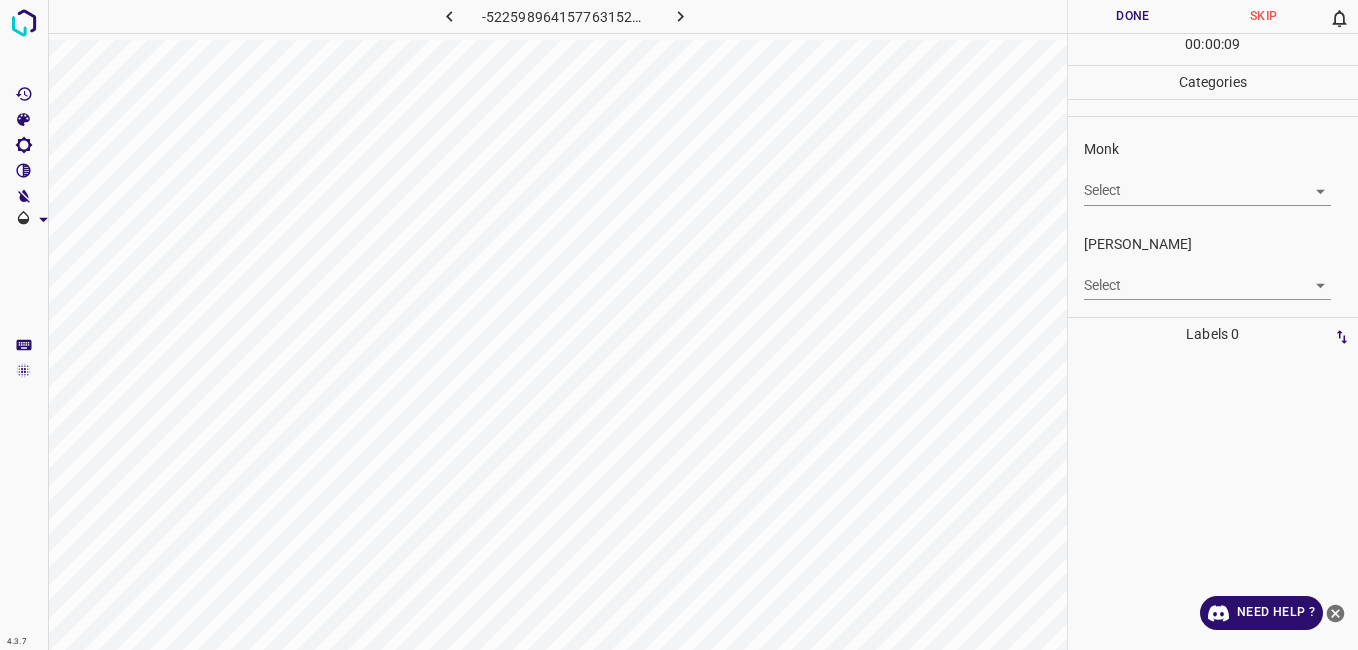 scroll, scrollTop: 4, scrollLeft: 0, axis: vertical 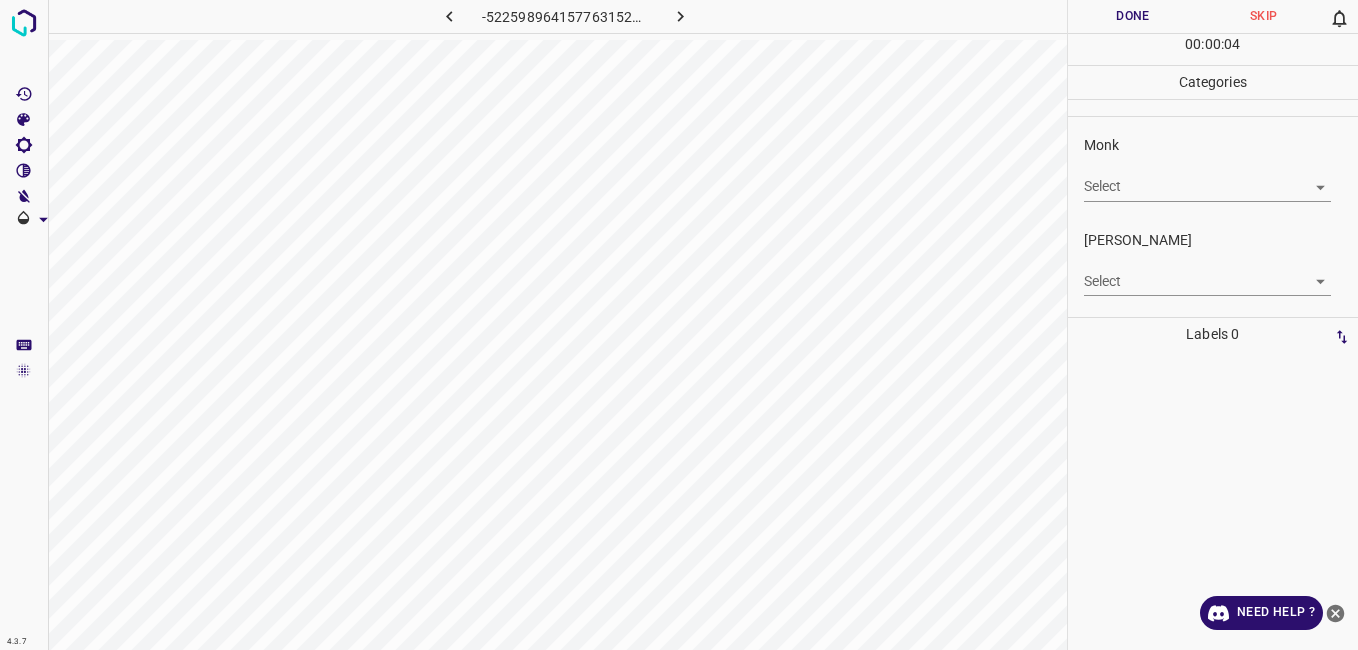 click on "4.3.7 -5225989641577631522.png Done Skip 0 00   : 00   : 04   Categories Monk   Select ​  Fitzpatrick   Select ​ Labels   0 Categories 1 Monk 2  Fitzpatrick Tools Space Change between modes (Draw & Edit) I Auto labeling R Restore zoom M Zoom in N Zoom out Delete Delete selecte label Filters Z Restore filters X Saturation filter C Brightness filter V Contrast filter B Gray scale filter General O Download Need Help ? - Text - Hide - Delete" at bounding box center (679, 325) 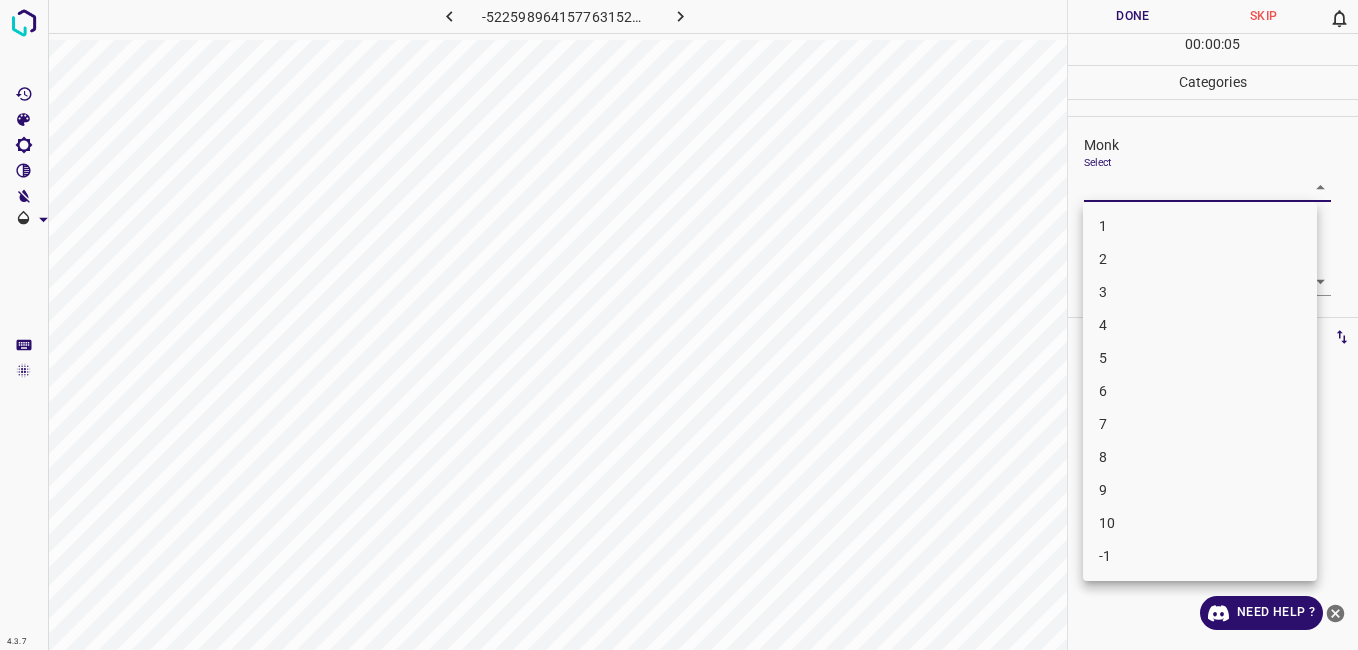 click on "-1" at bounding box center (1200, 556) 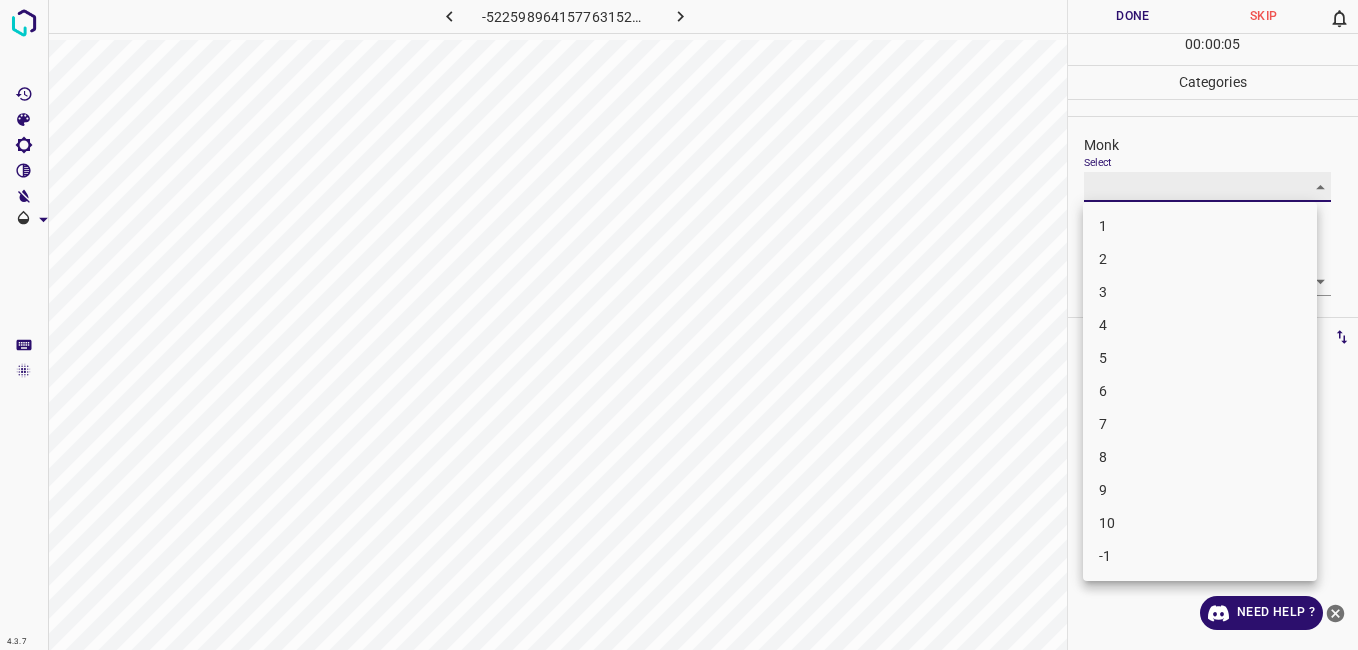 type on "-1" 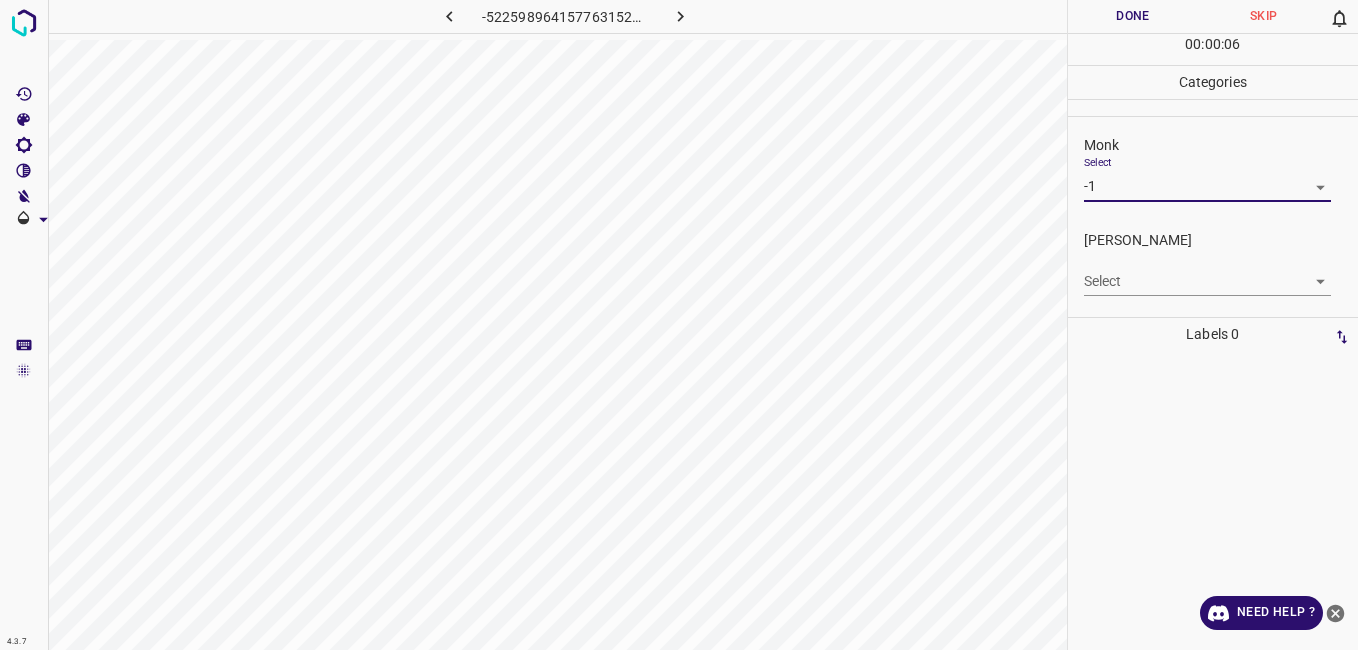 click on "4.3.7 -5225989641577631522.png Done Skip 0 00   : 00   : 06   Categories Monk   Select -1 -1  Fitzpatrick   Select ​ Labels   0 Categories 1 Monk 2  Fitzpatrick Tools Space Change between modes (Draw & Edit) I Auto labeling R Restore zoom M Zoom in N Zoom out Delete Delete selecte label Filters Z Restore filters X Saturation filter C Brightness filter V Contrast filter B Gray scale filter General O Download Need Help ? - Text - Hide - Delete" at bounding box center [679, 325] 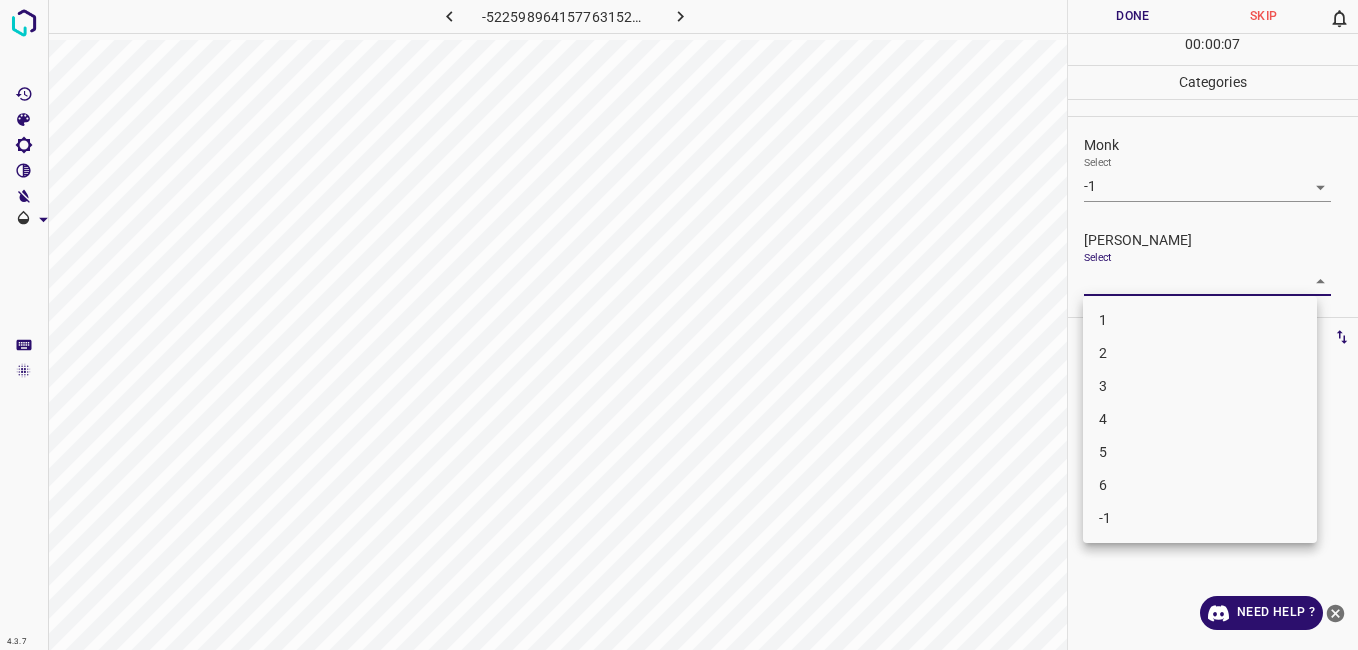 click on "-1" at bounding box center (1200, 518) 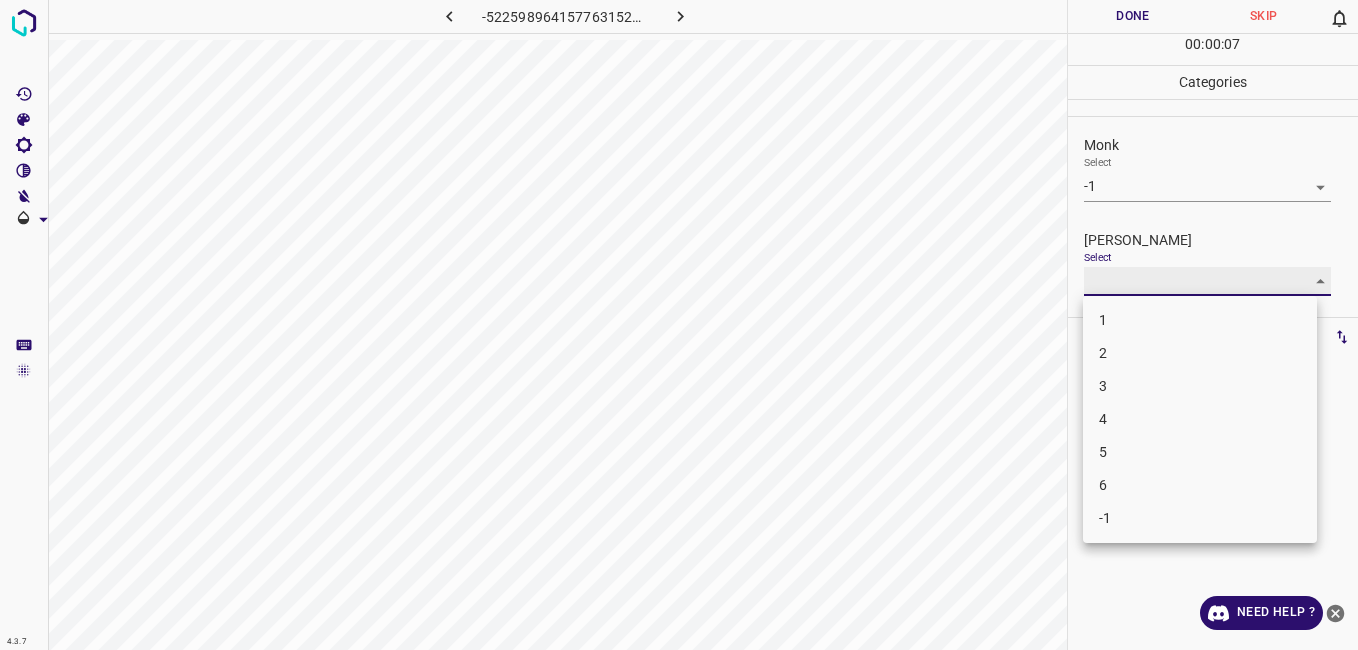type on "-1" 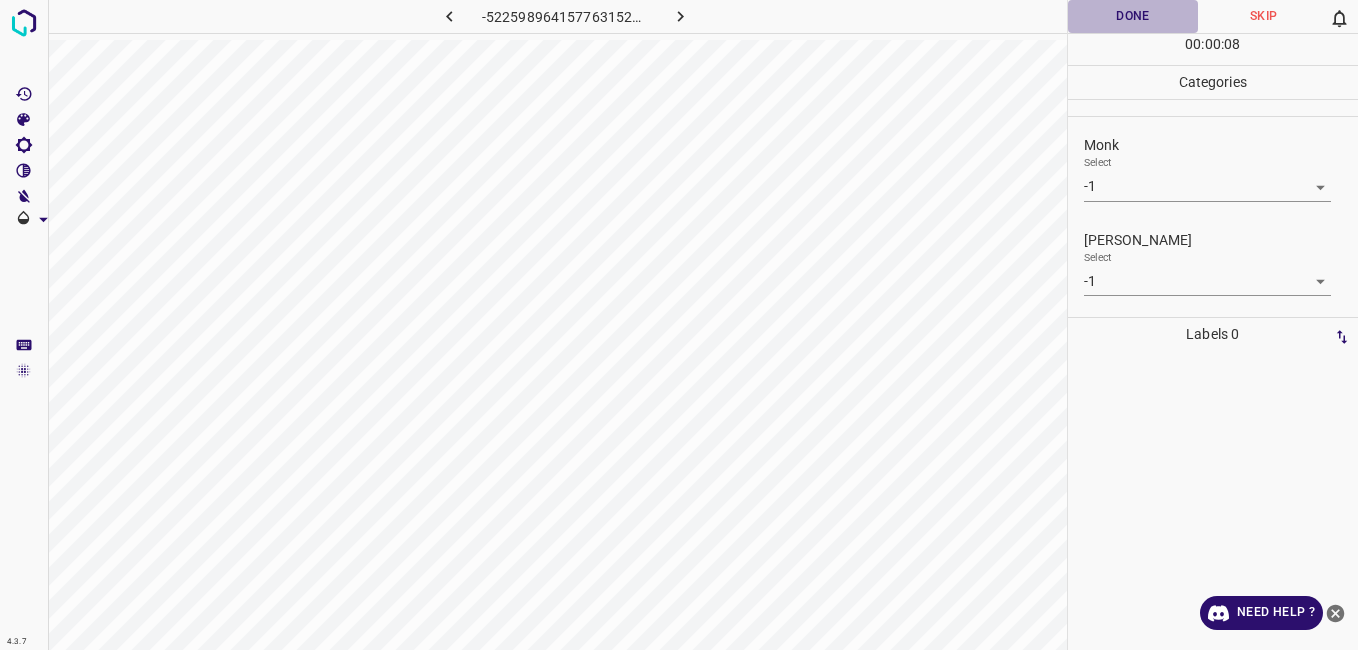 click on "Done" at bounding box center (1133, 16) 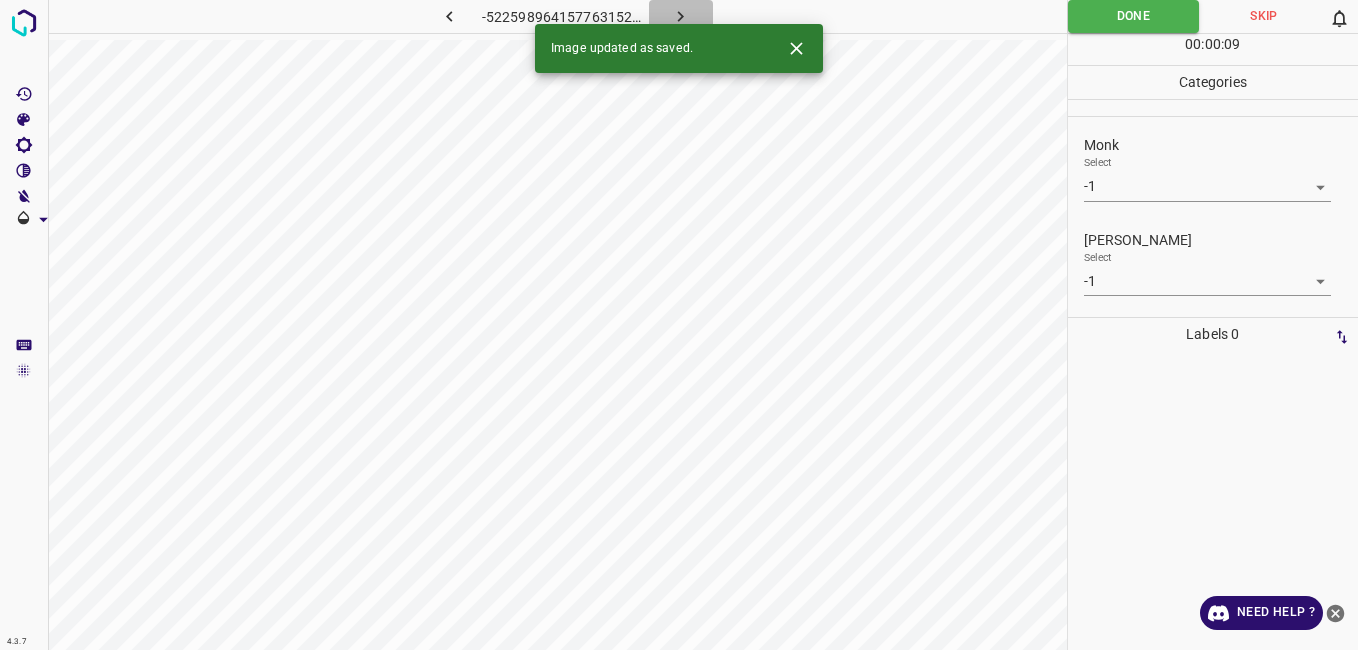 click 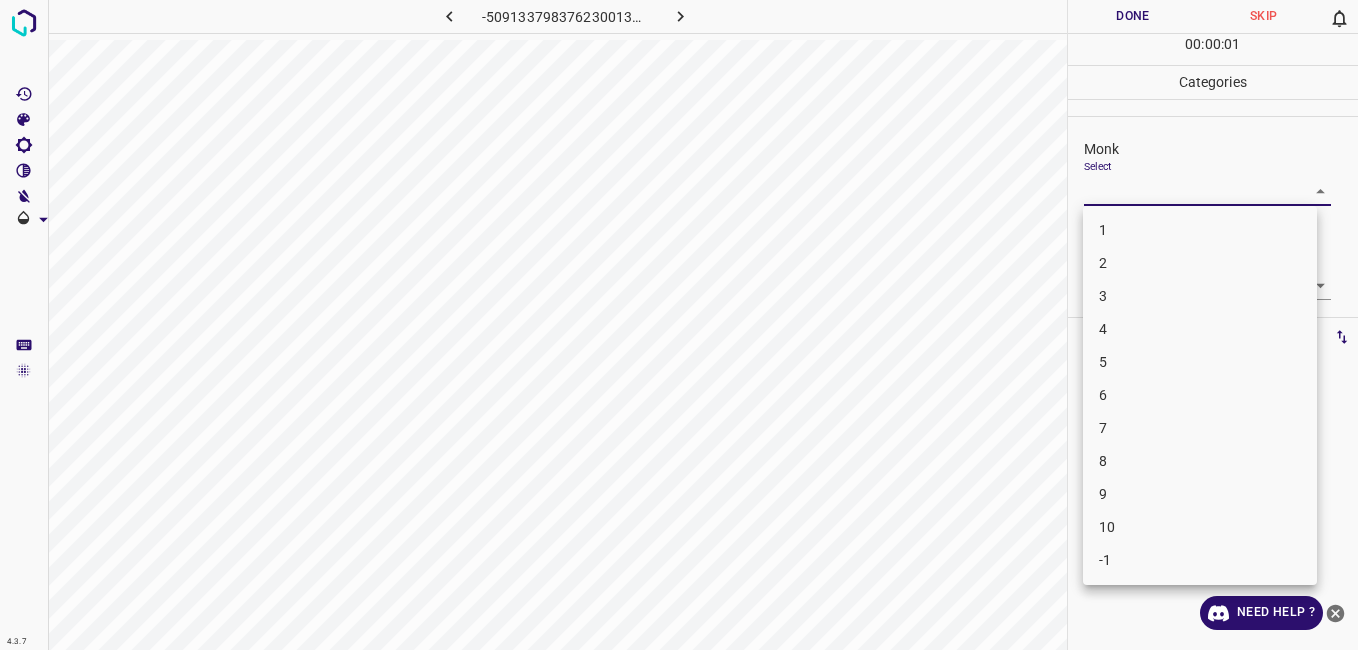 click on "4.3.7 -5091337983762300130.png Done Skip 0 00   : 00   : 01   Categories Monk   Select ​  Fitzpatrick   Select ​ Labels   0 Categories 1 Monk 2  Fitzpatrick Tools Space Change between modes (Draw & Edit) I Auto labeling R Restore zoom M Zoom in N Zoom out Delete Delete selecte label Filters Z Restore filters X Saturation filter C Brightness filter V Contrast filter B Gray scale filter General O Download Need Help ? - Text - Hide - Delete 1 2 3 4 5 6 7 8 9 10 -1" at bounding box center [679, 325] 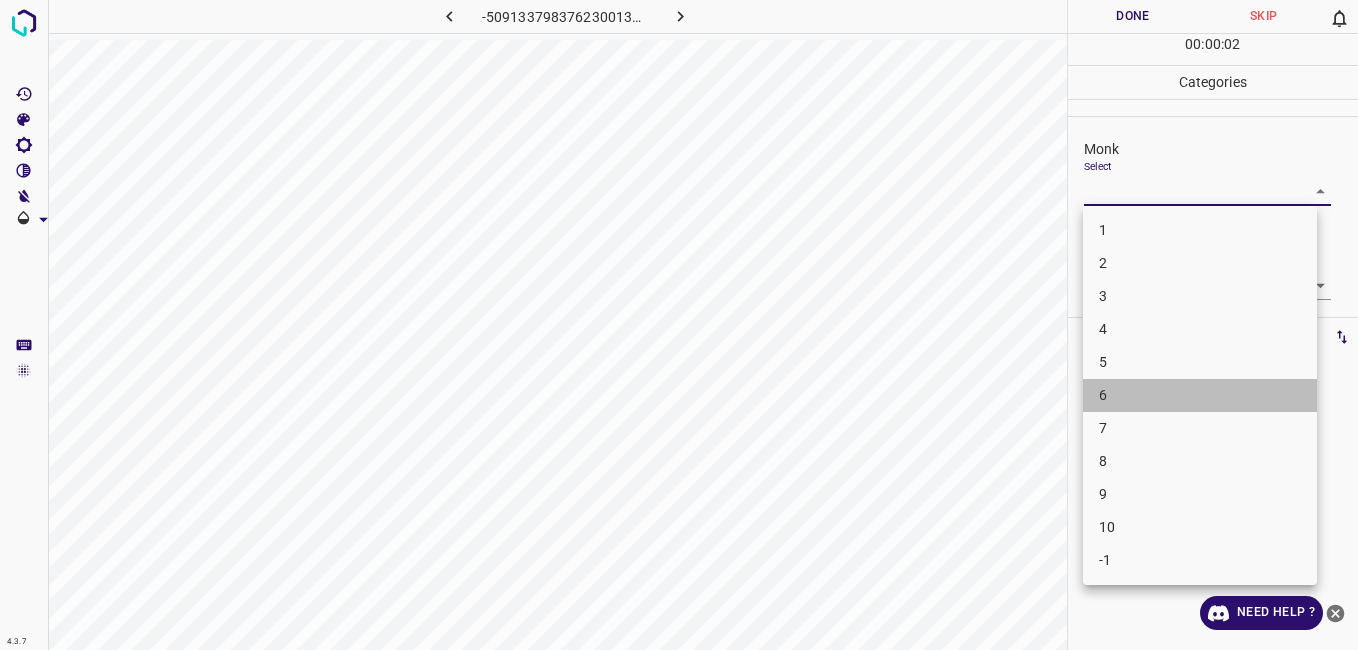 click on "6" at bounding box center (1200, 395) 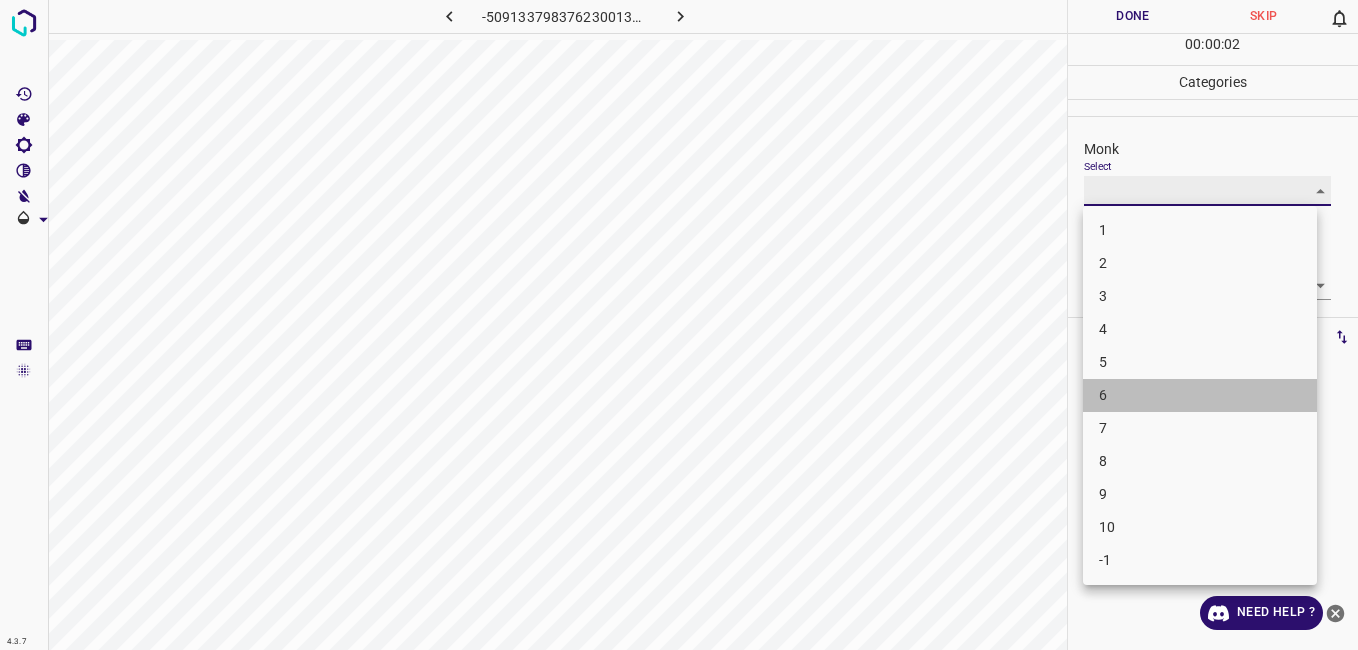 type on "6" 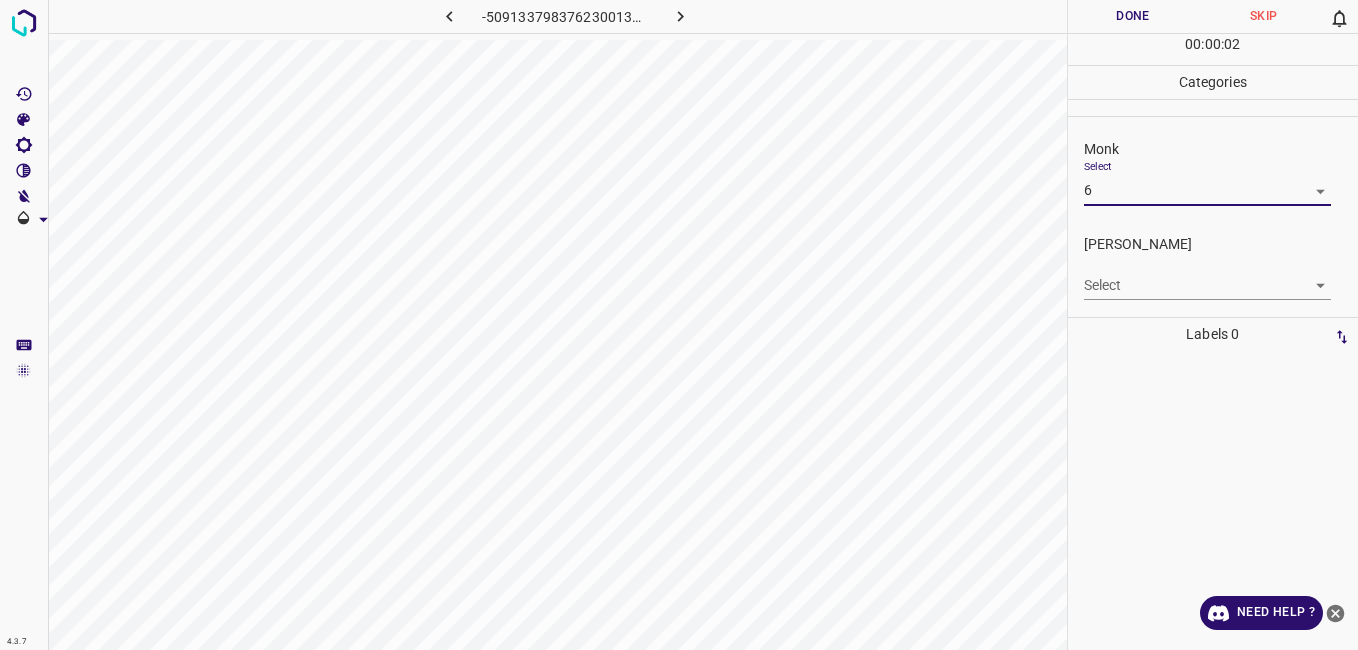 click on "4.3.7 -5091337983762300130.png Done Skip 0 00   : 00   : 02   Categories Monk   Select 6 6  Fitzpatrick   Select ​ Labels   0 Categories 1 Monk 2  Fitzpatrick Tools Space Change between modes (Draw & Edit) I Auto labeling R Restore zoom M Zoom in N Zoom out Delete Delete selecte label Filters Z Restore filters X Saturation filter C Brightness filter V Contrast filter B Gray scale filter General O Download Need Help ? - Text - Hide - Delete" at bounding box center [679, 325] 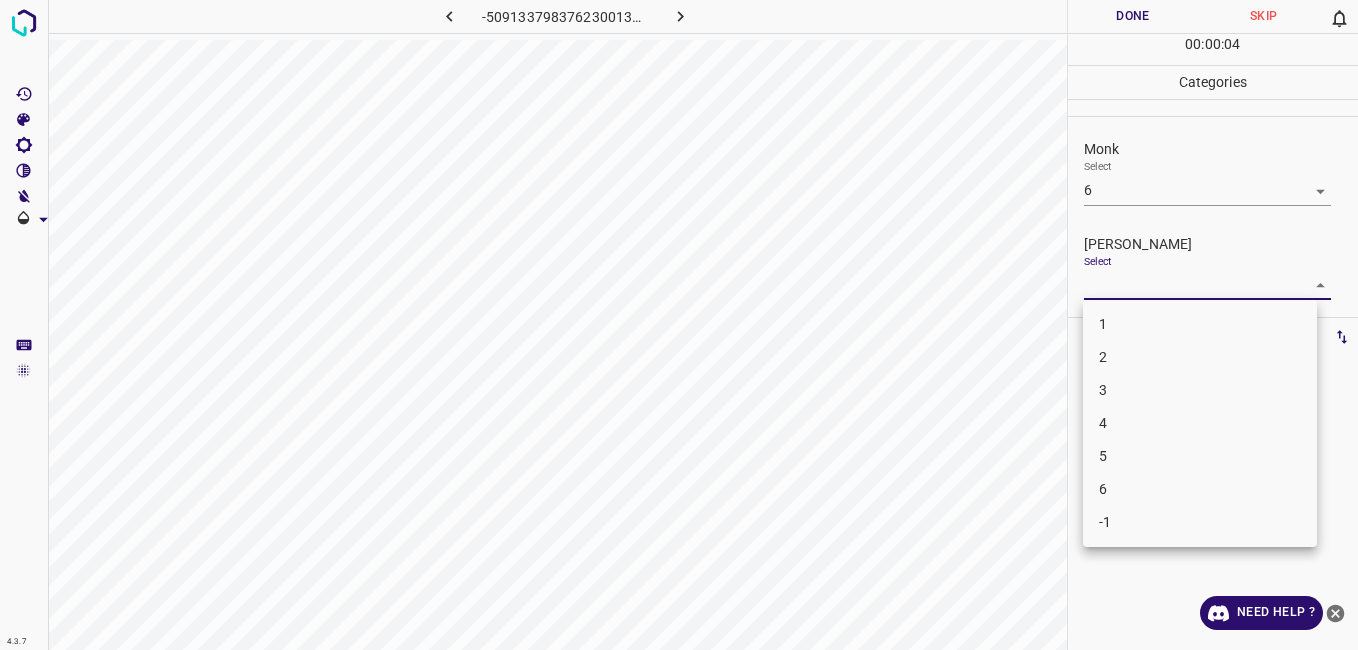 click on "5" at bounding box center (1200, 456) 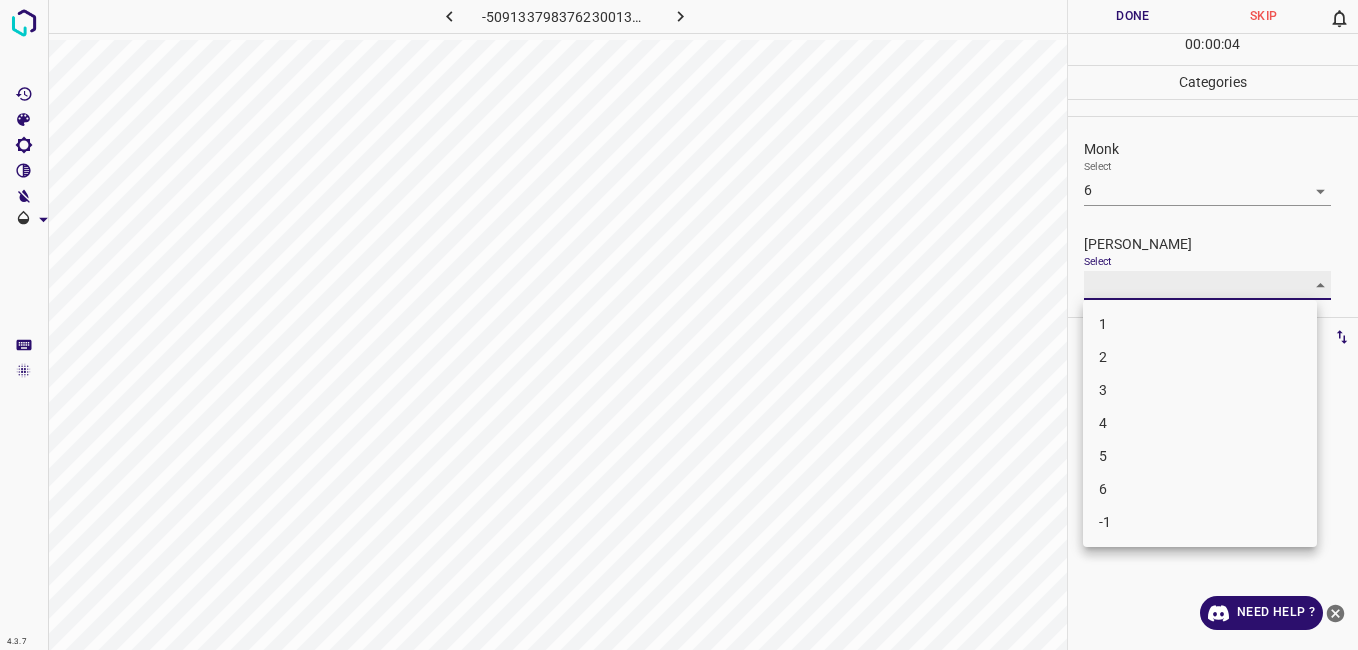 type on "5" 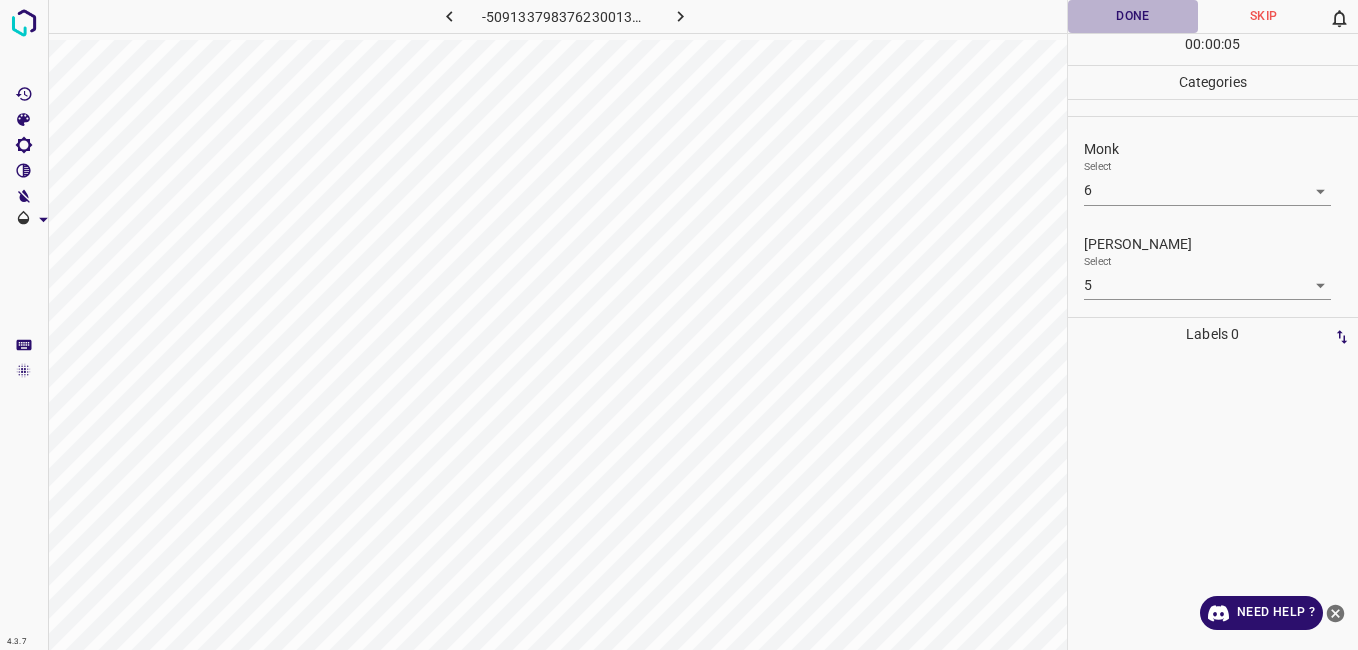 click on "Done" at bounding box center (1133, 16) 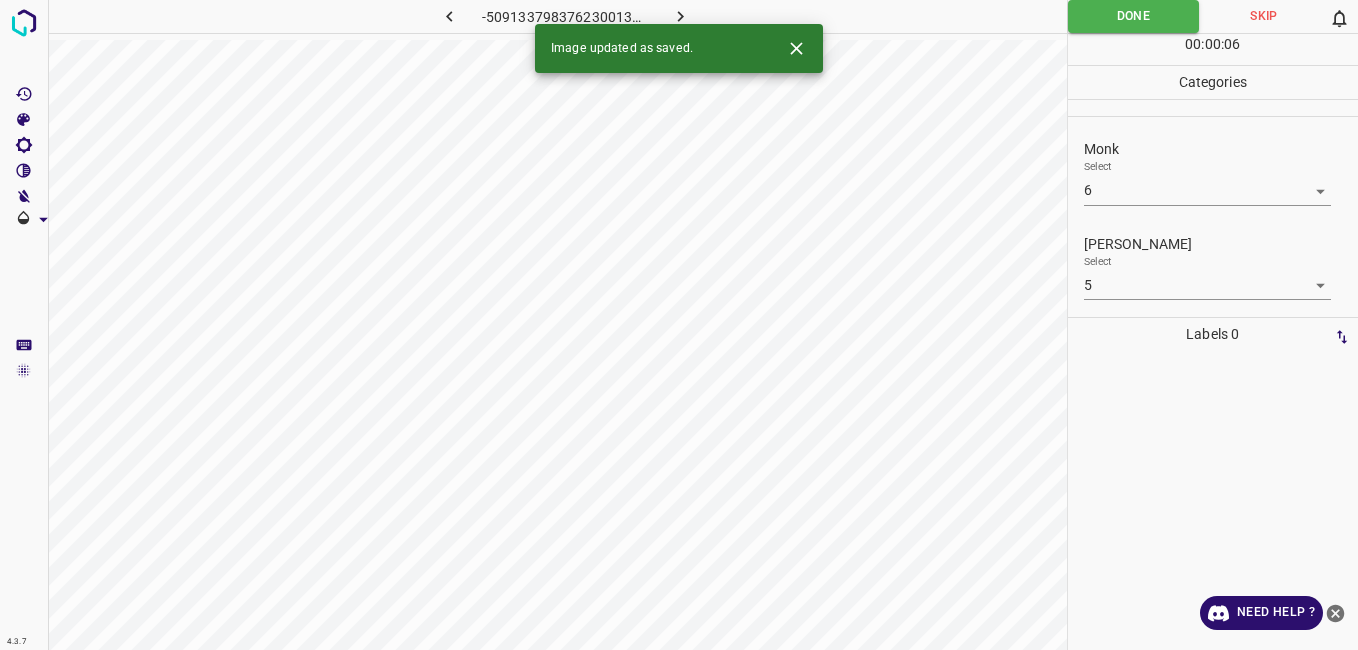 click 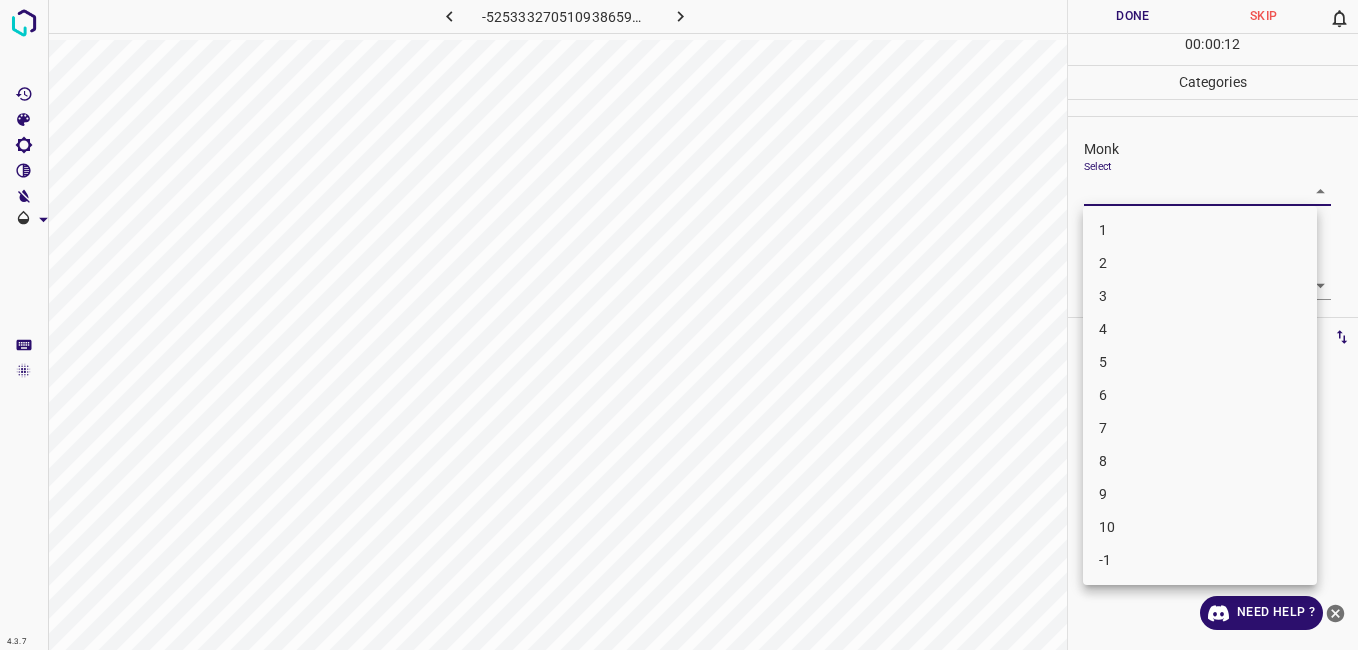 click on "4.3.7 -5253332705109386593.png Done Skip 0 00   : 00   : 12   Categories Monk   Select ​  Fitzpatrick   Select ​ Labels   0 Categories 1 Monk 2  Fitzpatrick Tools Space Change between modes (Draw & Edit) I Auto labeling R Restore zoom M Zoom in N Zoom out Delete Delete selecte label Filters Z Restore filters X Saturation filter C Brightness filter V Contrast filter B Gray scale filter General O Download Need Help ? - Text - Hide - Delete 1 2 3 4 5 6 7 8 9 10 -1" at bounding box center (679, 325) 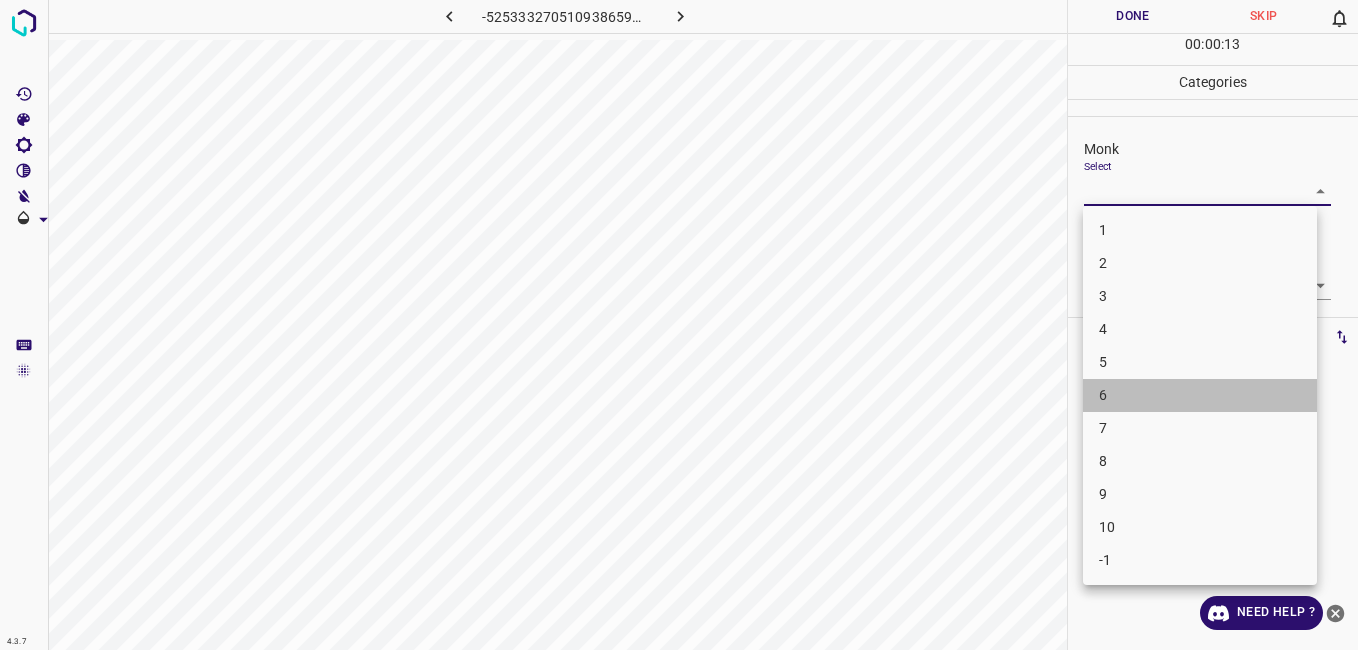 click on "6" at bounding box center [1200, 395] 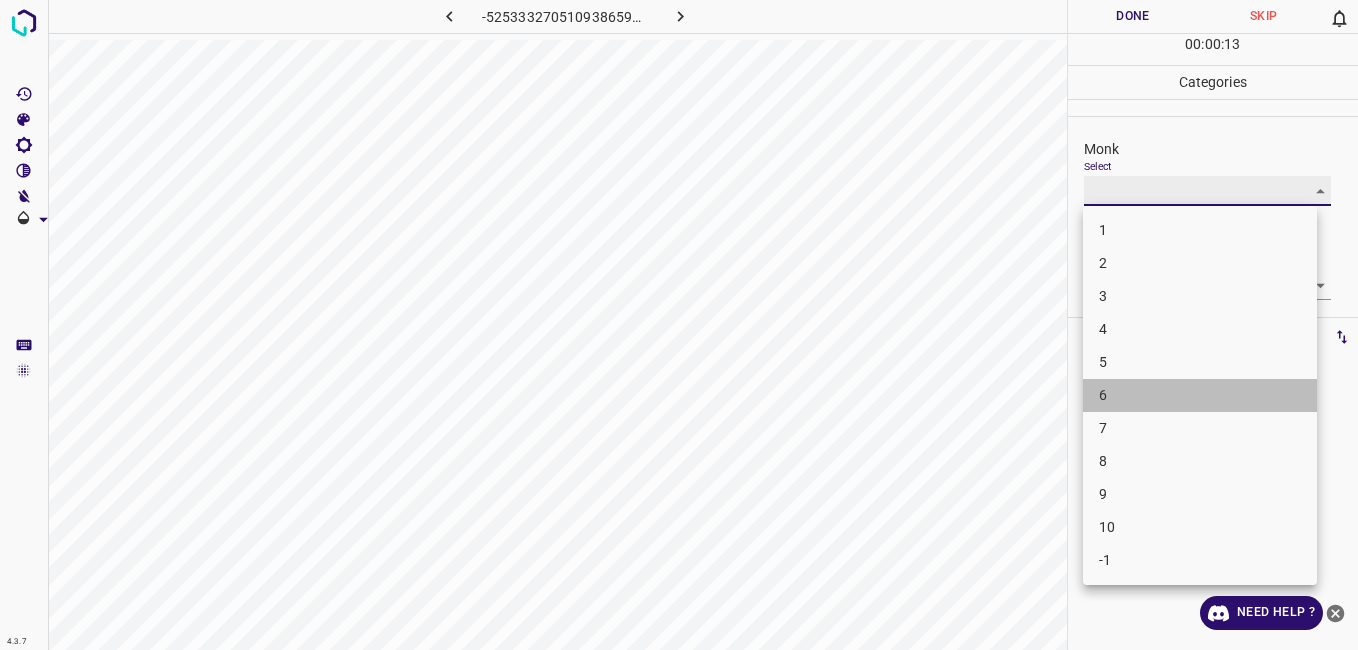 type on "6" 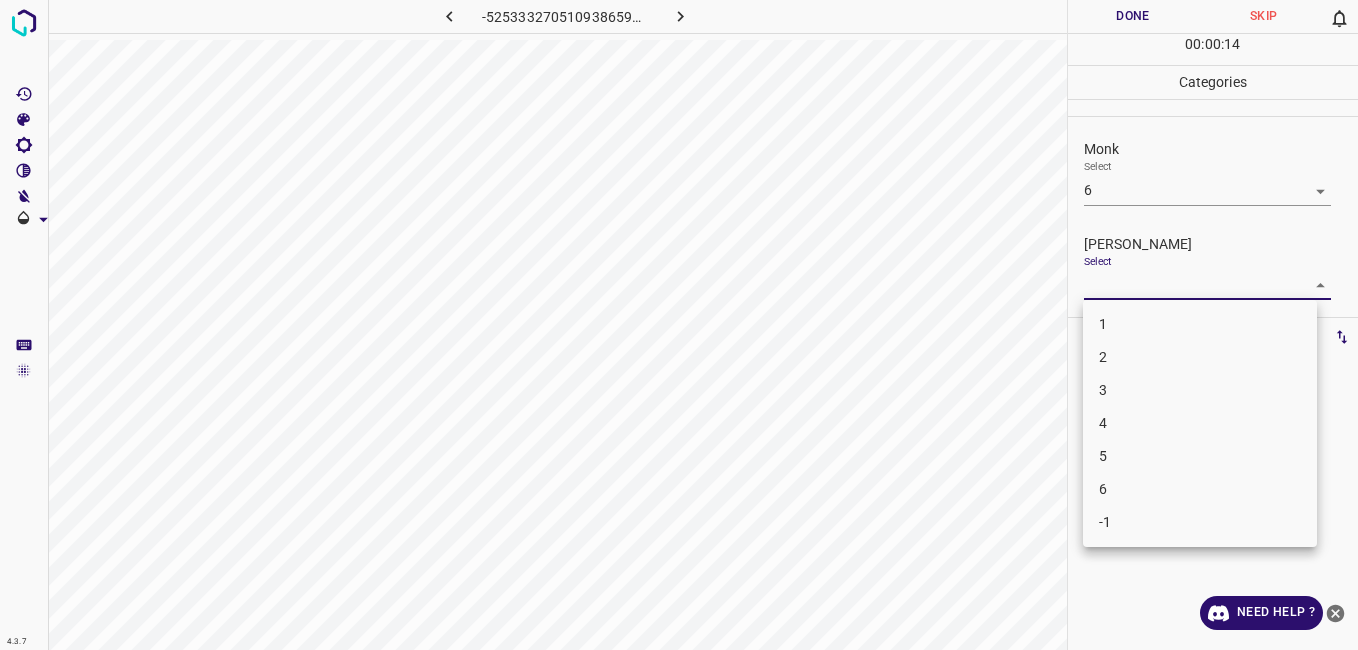 click on "4.3.7 -5253332705109386593.png Done Skip 0 00   : 00   : 14   Categories Monk   Select 6 6  Fitzpatrick   Select ​ Labels   0 Categories 1 Monk 2  Fitzpatrick Tools Space Change between modes (Draw & Edit) I Auto labeling R Restore zoom M Zoom in N Zoom out Delete Delete selecte label Filters Z Restore filters X Saturation filter C Brightness filter V Contrast filter B Gray scale filter General O Download Need Help ? - Text - Hide - Delete 1 2 3 4 5 6 -1" at bounding box center (679, 325) 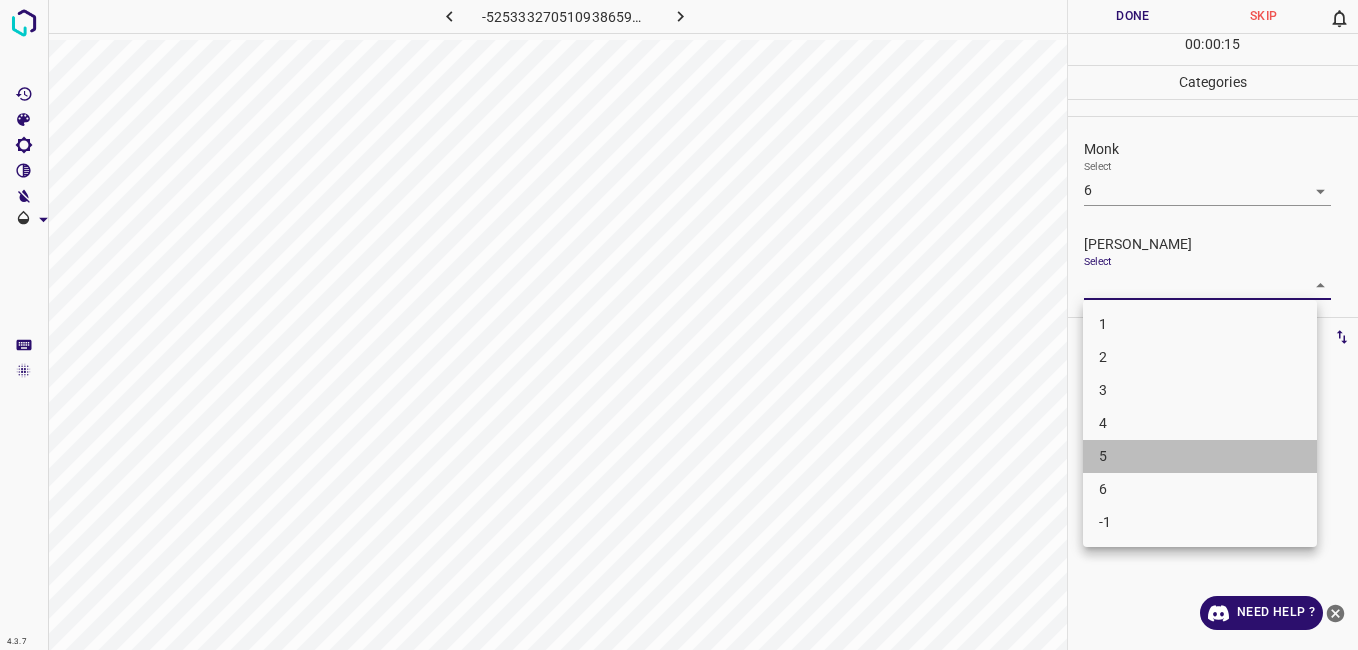 click on "5" at bounding box center (1200, 456) 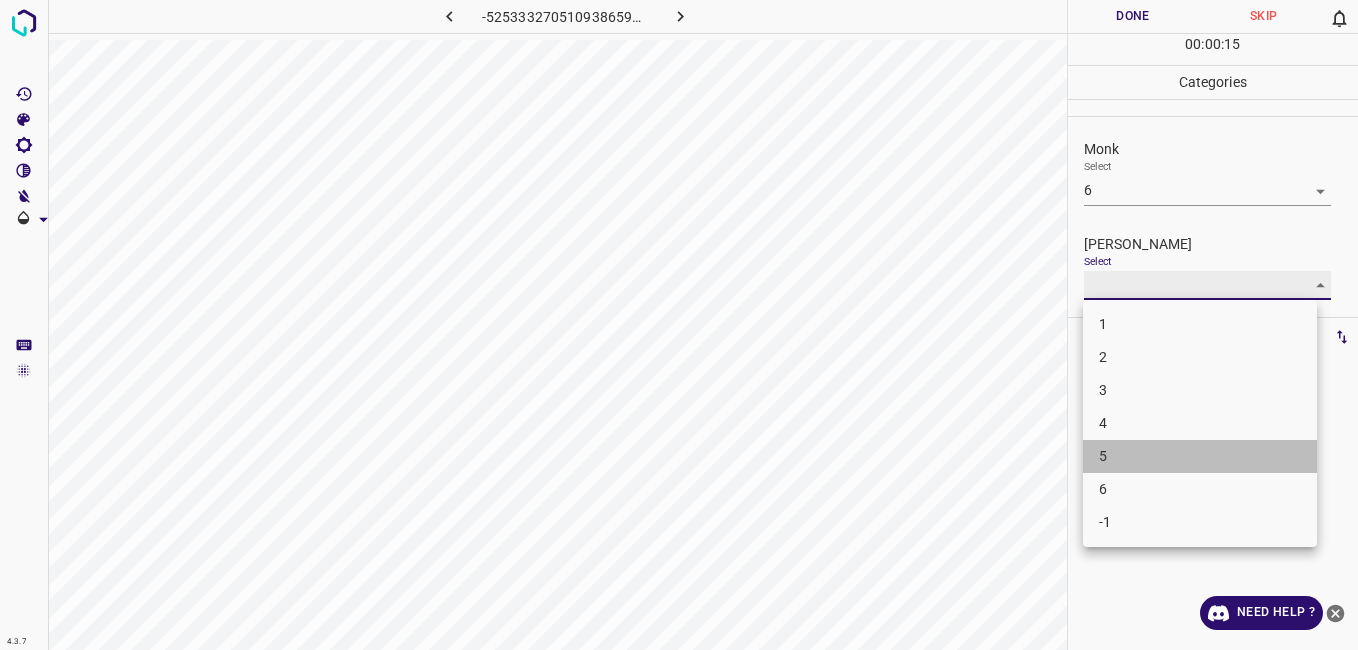 type on "5" 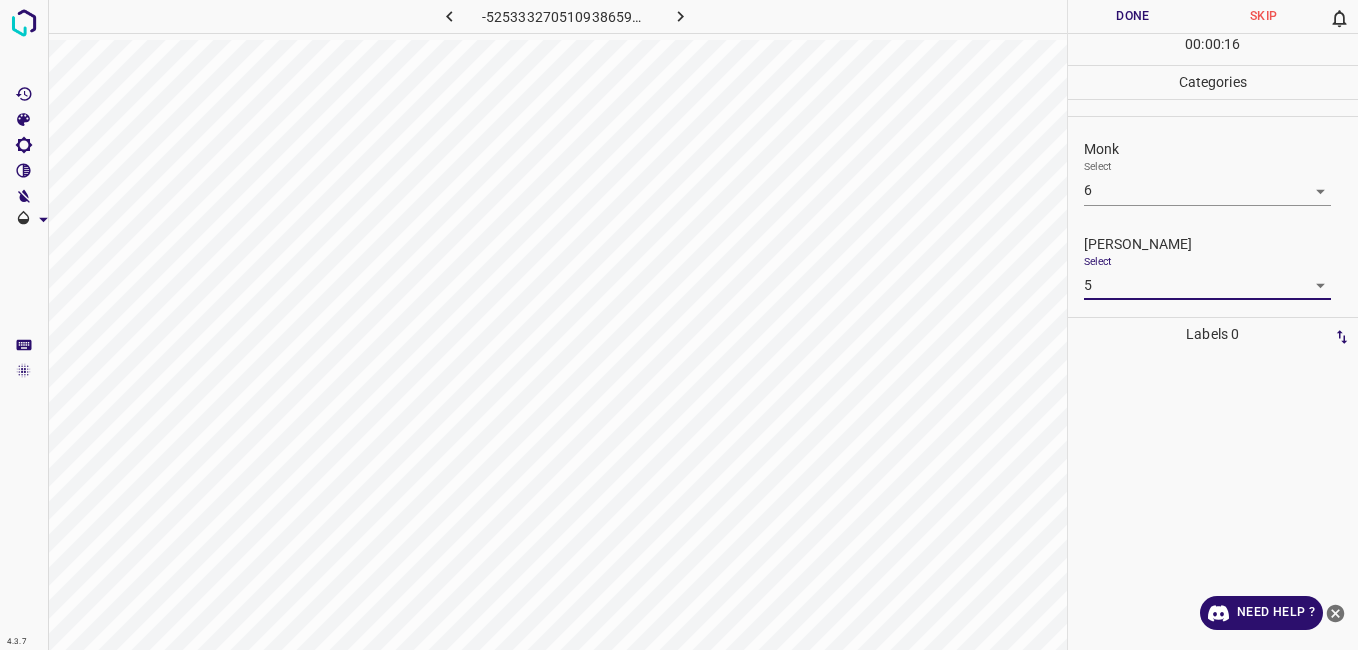 click on "Done" at bounding box center (1133, 16) 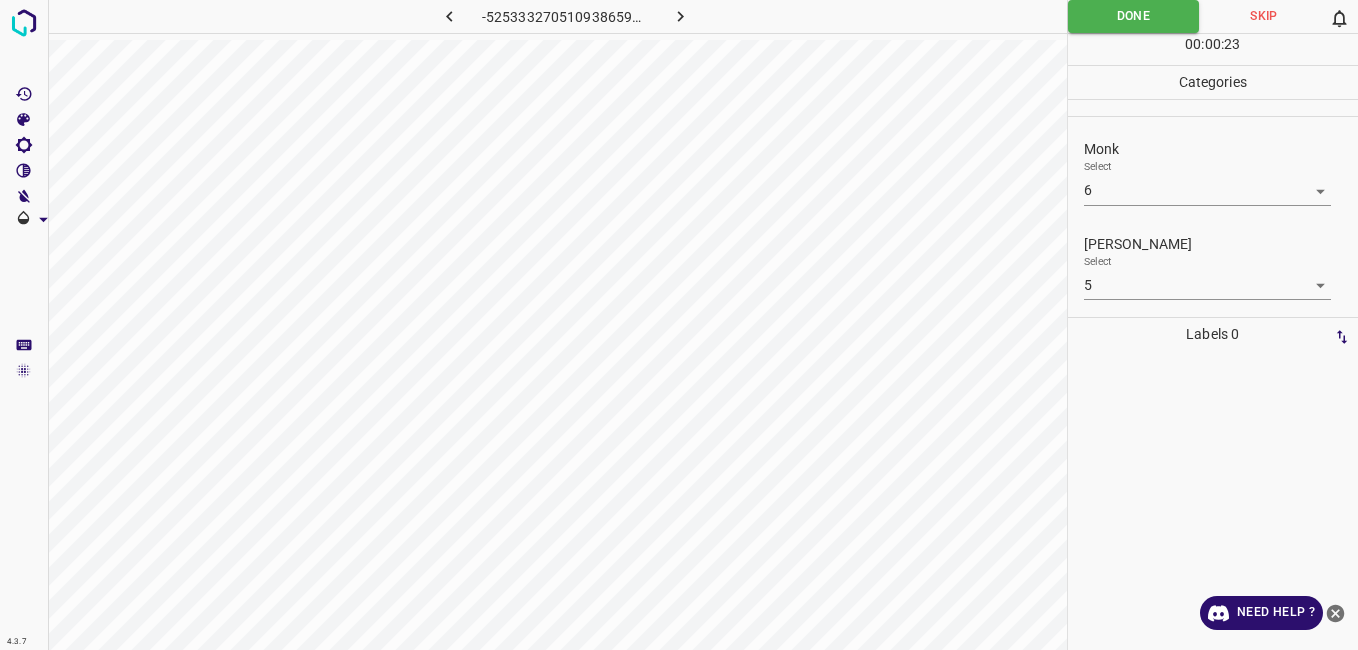 click 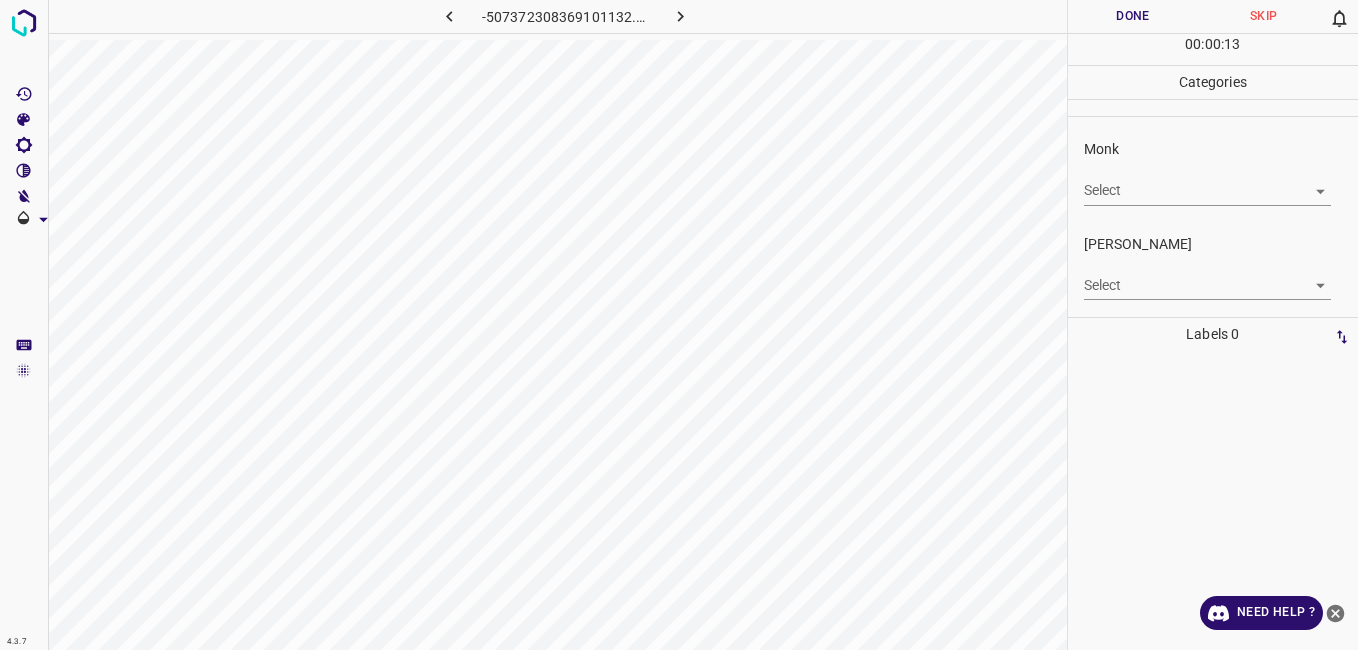 click on "4.3.7 -507372308369101132.png Done Skip 0 00   : 00   : 13   Categories Monk   Select ​  Fitzpatrick   Select ​ Labels   0 Categories 1 Monk 2  Fitzpatrick Tools Space Change between modes (Draw & Edit) I Auto labeling R Restore zoom M Zoom in N Zoom out Delete Delete selecte label Filters Z Restore filters X Saturation filter C Brightness filter V Contrast filter B Gray scale filter General O Download Need Help ? - Text - Hide - Delete" at bounding box center (679, 325) 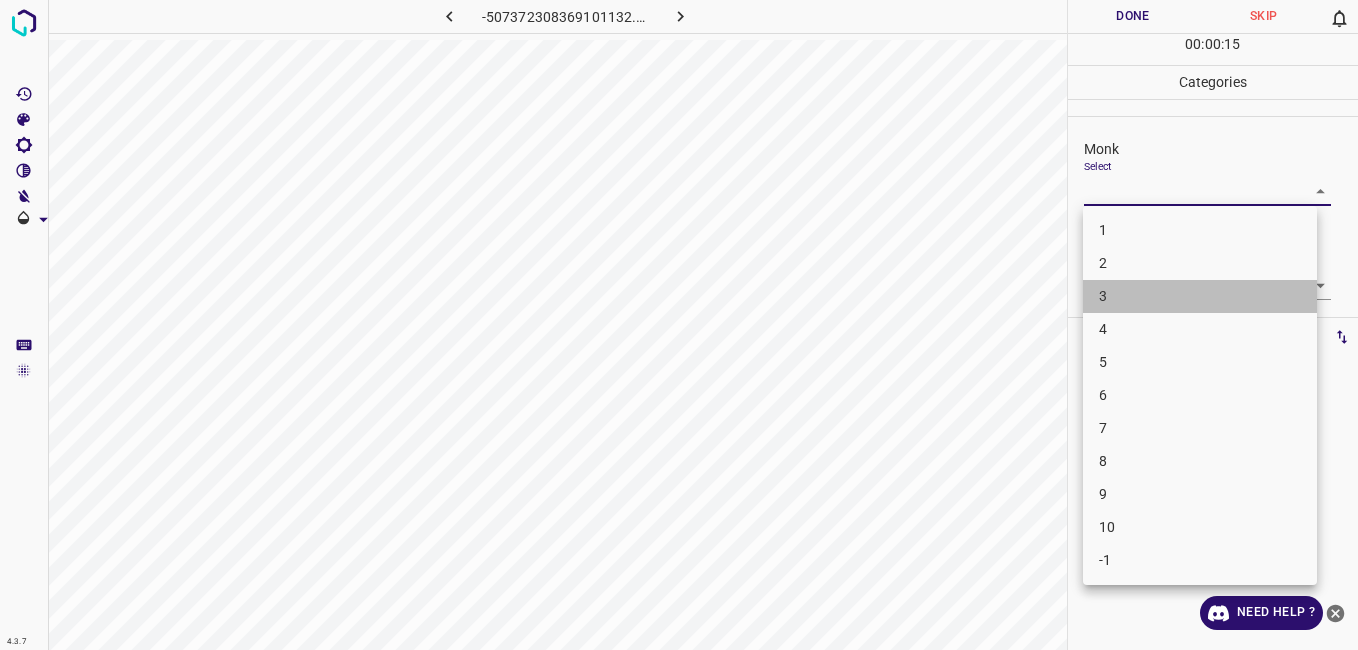 click on "3" at bounding box center (1200, 296) 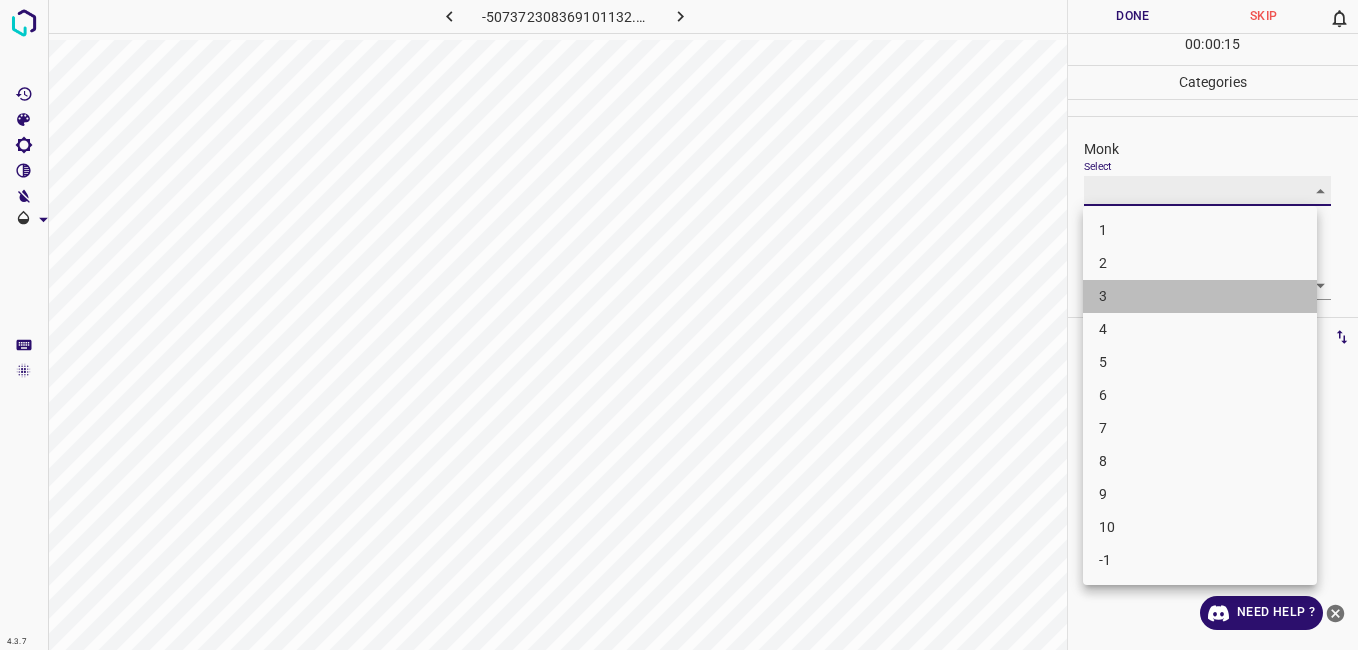 type on "3" 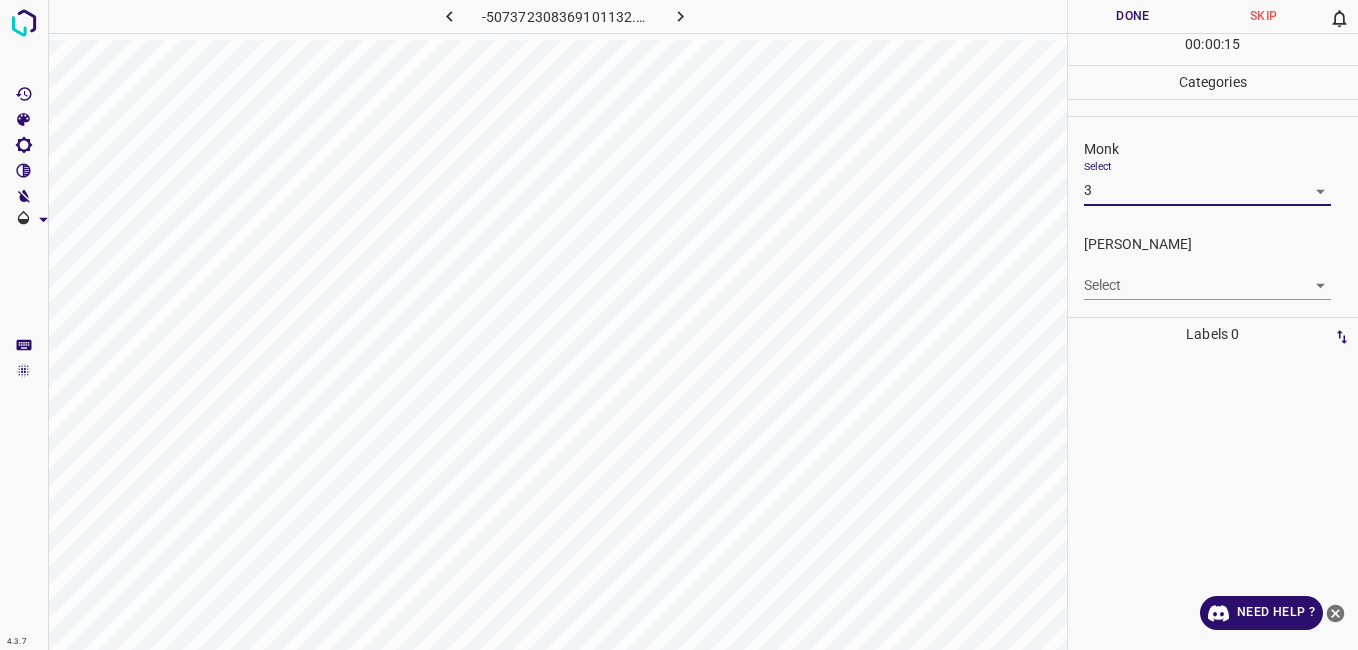 click on "4.3.7 -507372308369101132.png Done Skip 0 00   : 00   : 15   Categories Monk   Select 3 3  Fitzpatrick   Select ​ Labels   0 Categories 1 Monk 2  Fitzpatrick Tools Space Change between modes (Draw & Edit) I Auto labeling R Restore zoom M Zoom in N Zoom out Delete Delete selecte label Filters Z Restore filters X Saturation filter C Brightness filter V Contrast filter B Gray scale filter General O Download Need Help ? - Text - Hide - Delete" at bounding box center (679, 325) 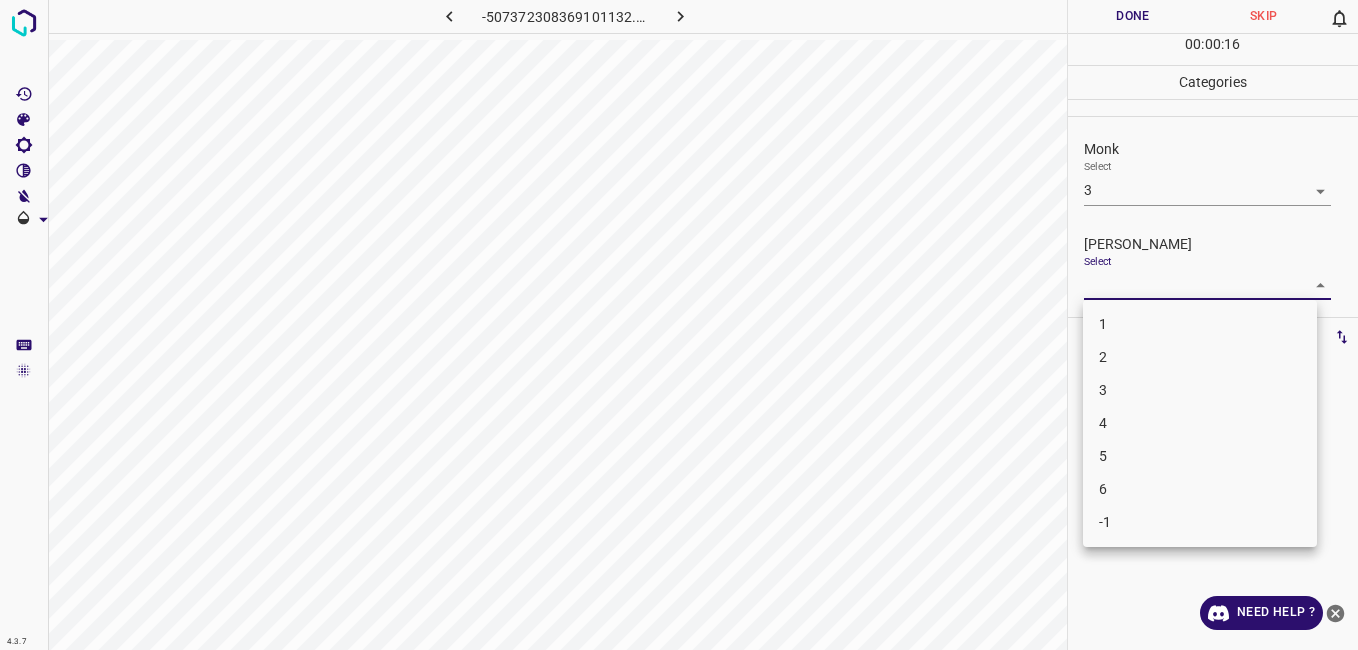 click on "2" at bounding box center [1200, 357] 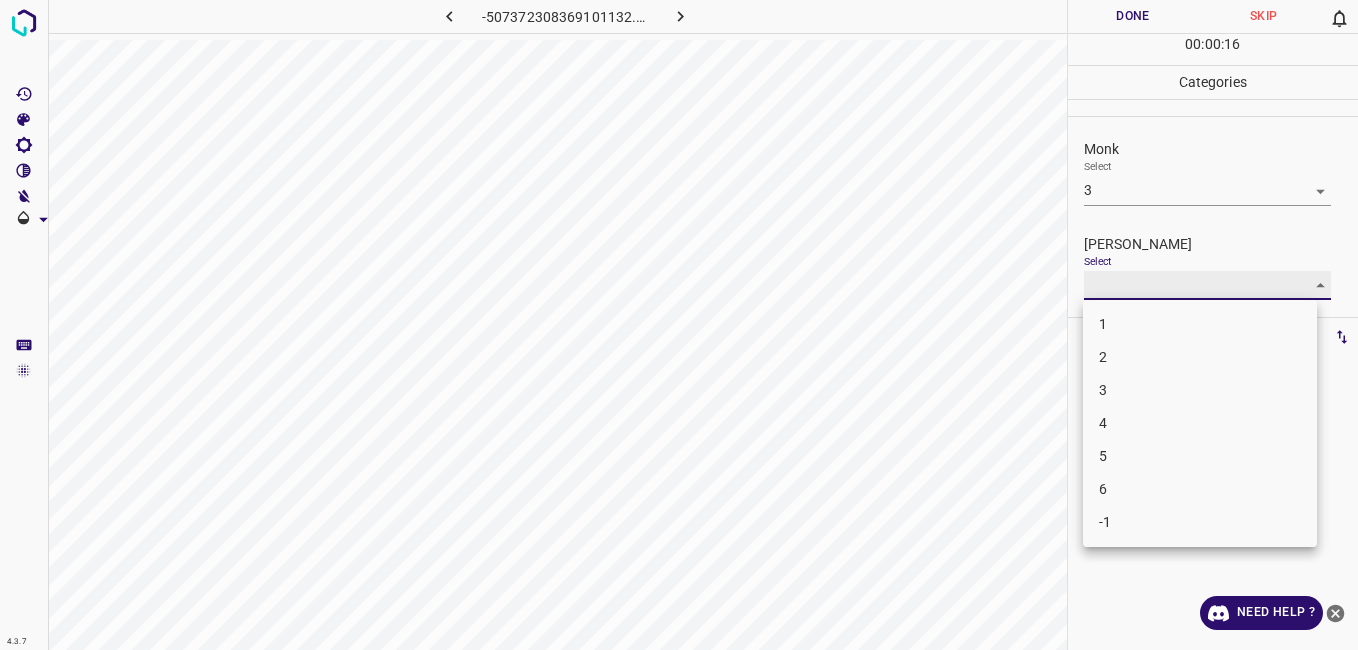 type on "2" 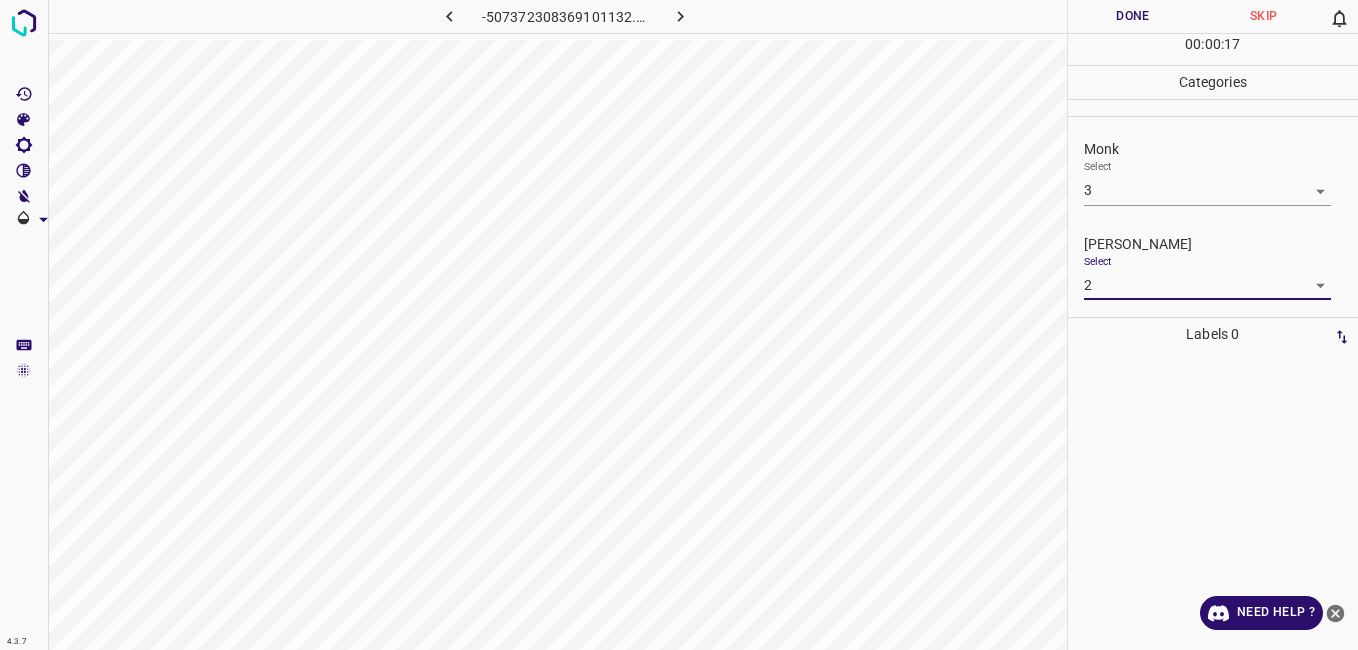 click on "Done" at bounding box center (1133, 16) 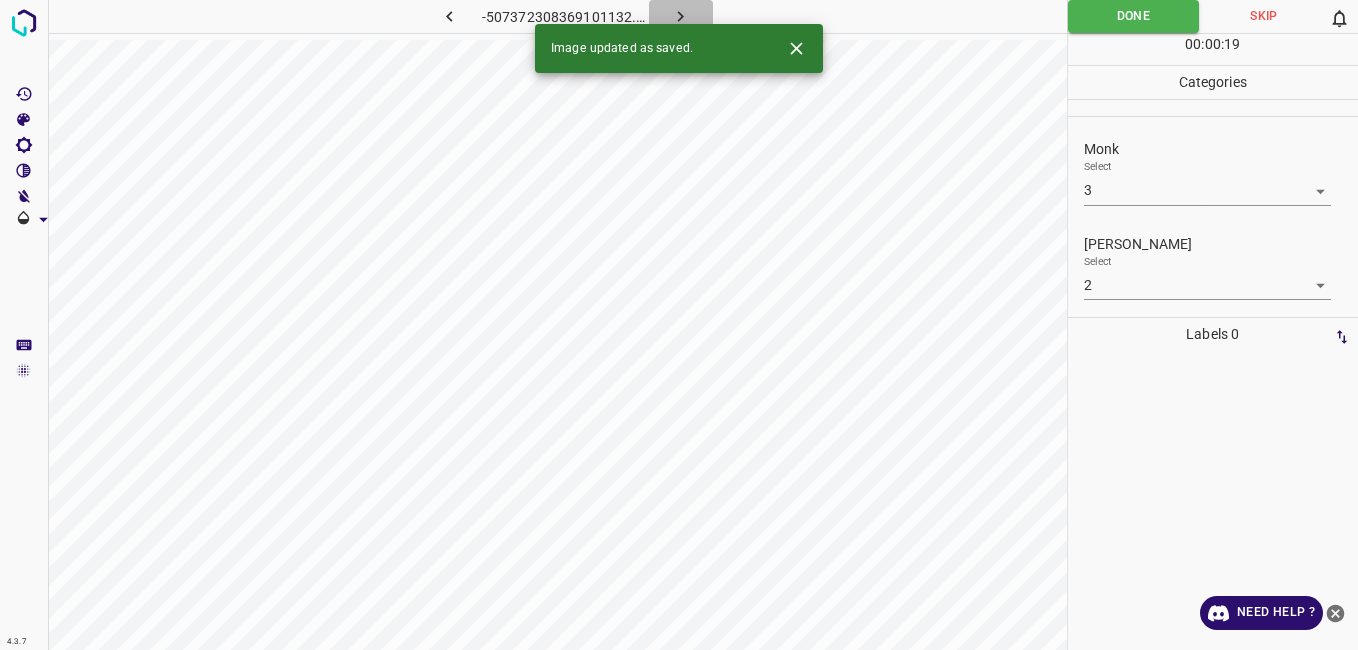 click 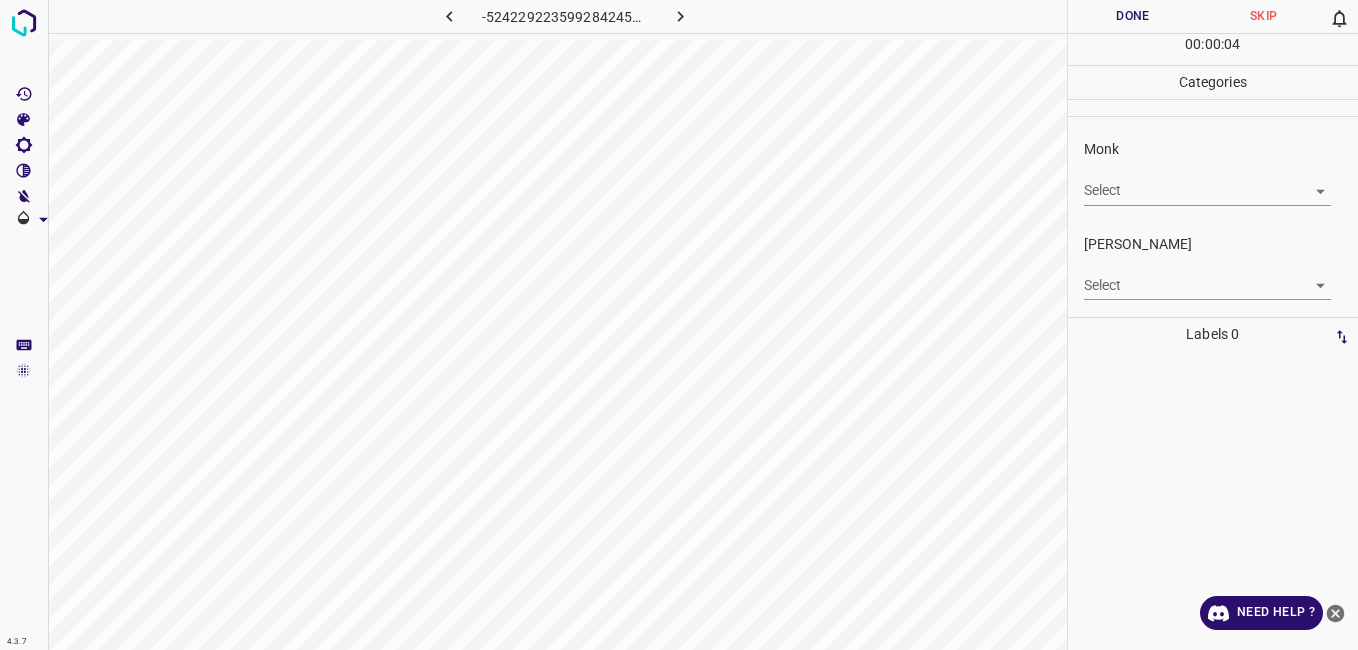 click on "4.3.7 -5242292235992842450.png Done Skip 0 00   : 00   : 04   Categories Monk   Select ​  Fitzpatrick   Select ​ Labels   0 Categories 1 Monk 2  Fitzpatrick Tools Space Change between modes (Draw & Edit) I Auto labeling R Restore zoom M Zoom in N Zoom out Delete Delete selecte label Filters Z Restore filters X Saturation filter C Brightness filter V Contrast filter B Gray scale filter General O Download Need Help ? - Text - Hide - Delete" at bounding box center [679, 325] 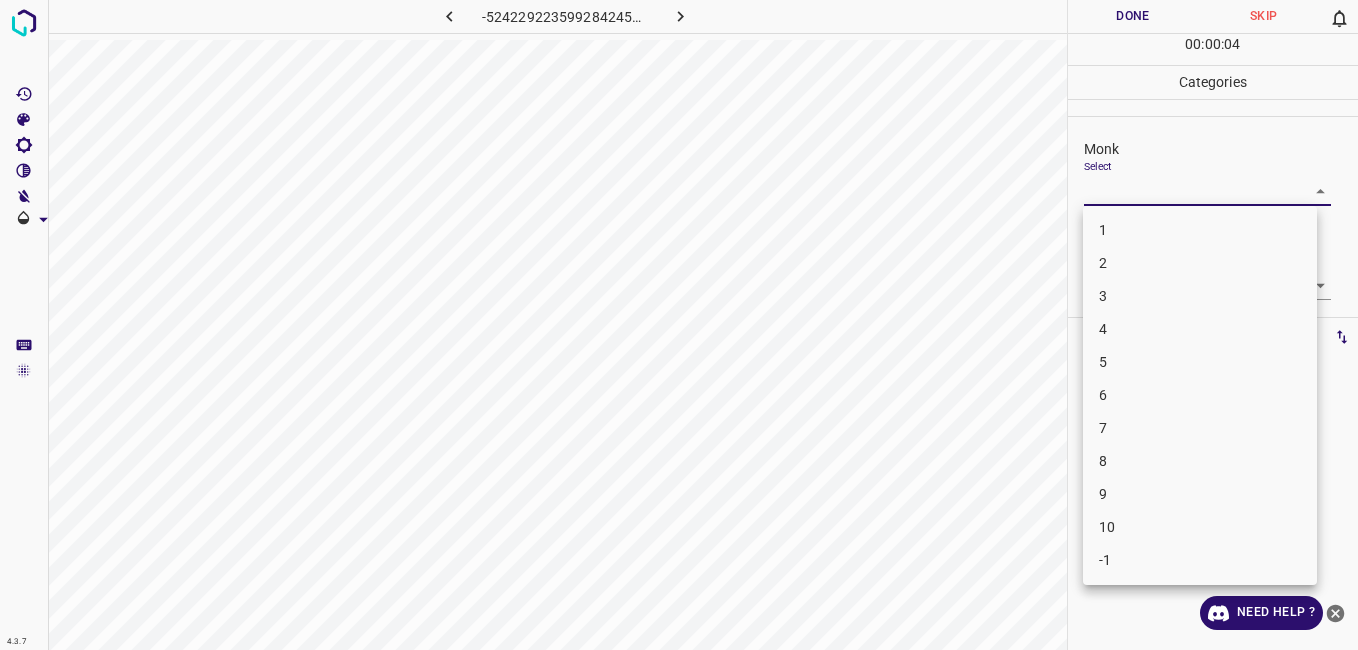 click on "3" at bounding box center (1200, 296) 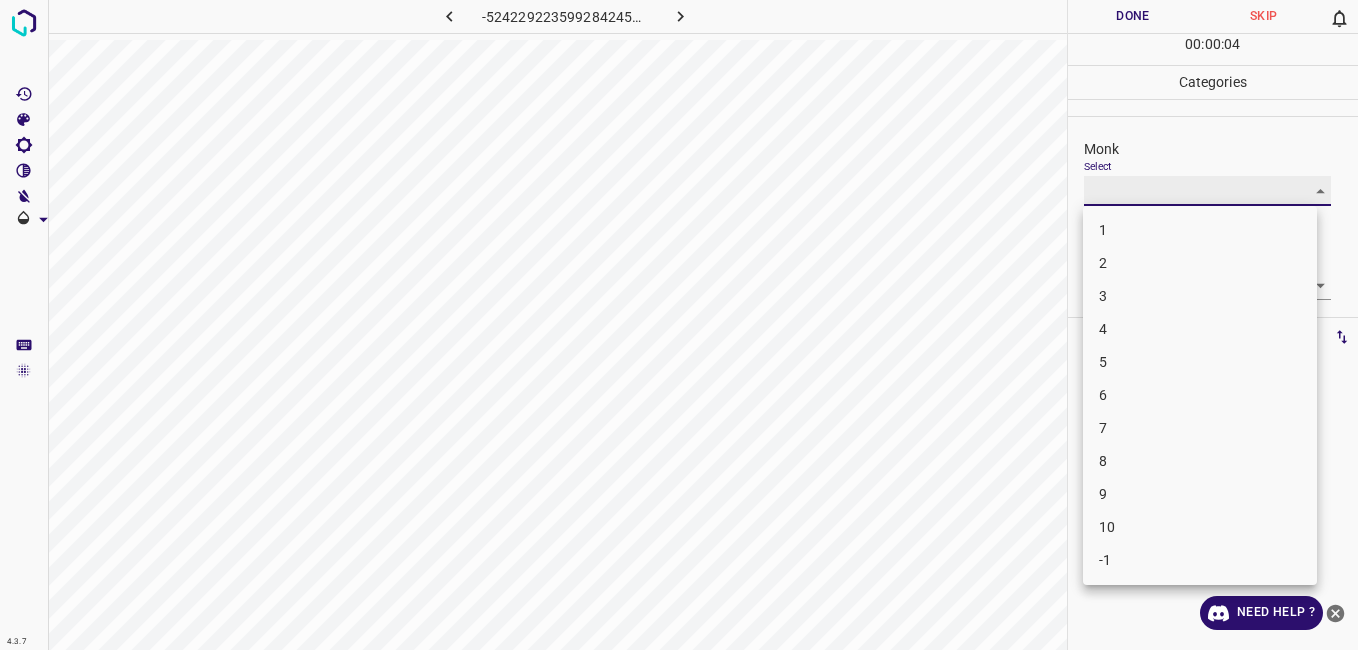 type on "3" 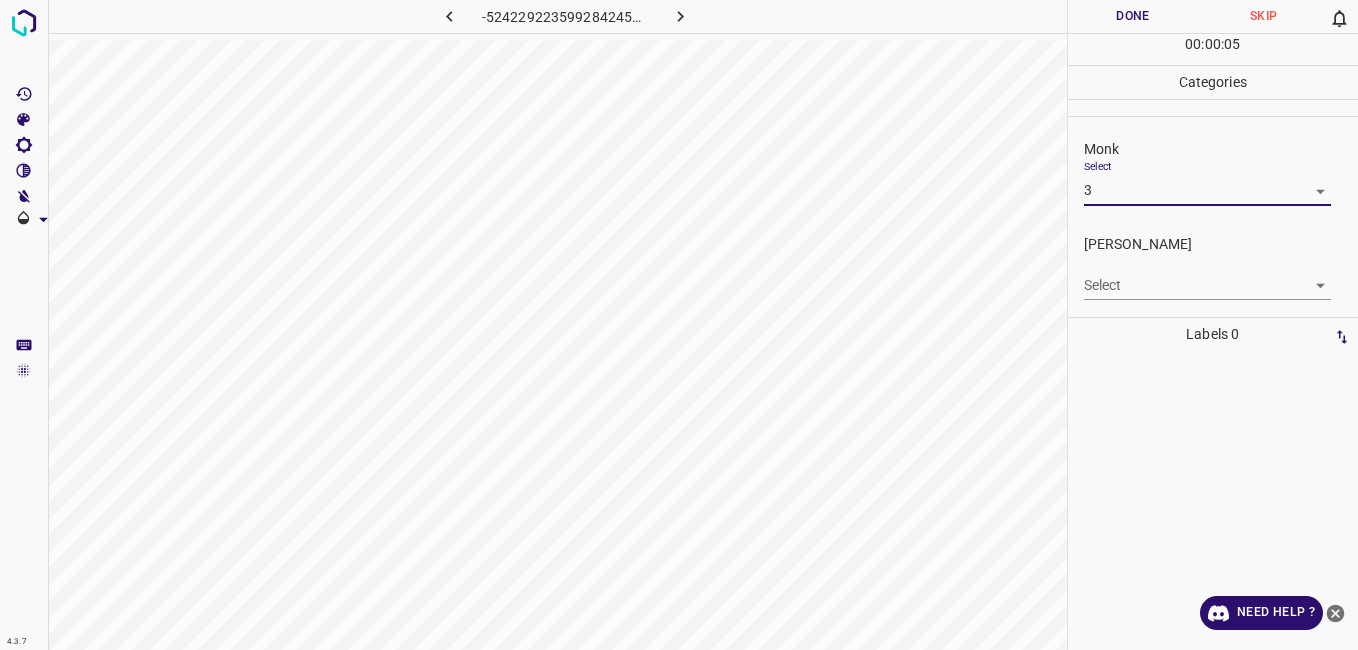 click on "4.3.7 -5242292235992842450.png Done Skip 0 00   : 00   : 05   Categories Monk   Select 3 3  Fitzpatrick   Select ​ Labels   0 Categories 1 Monk 2  Fitzpatrick Tools Space Change between modes (Draw & Edit) I Auto labeling R Restore zoom M Zoom in N Zoom out Delete Delete selecte label Filters Z Restore filters X Saturation filter C Brightness filter V Contrast filter B Gray scale filter General O Download Need Help ? - Text - Hide - Delete" at bounding box center (679, 325) 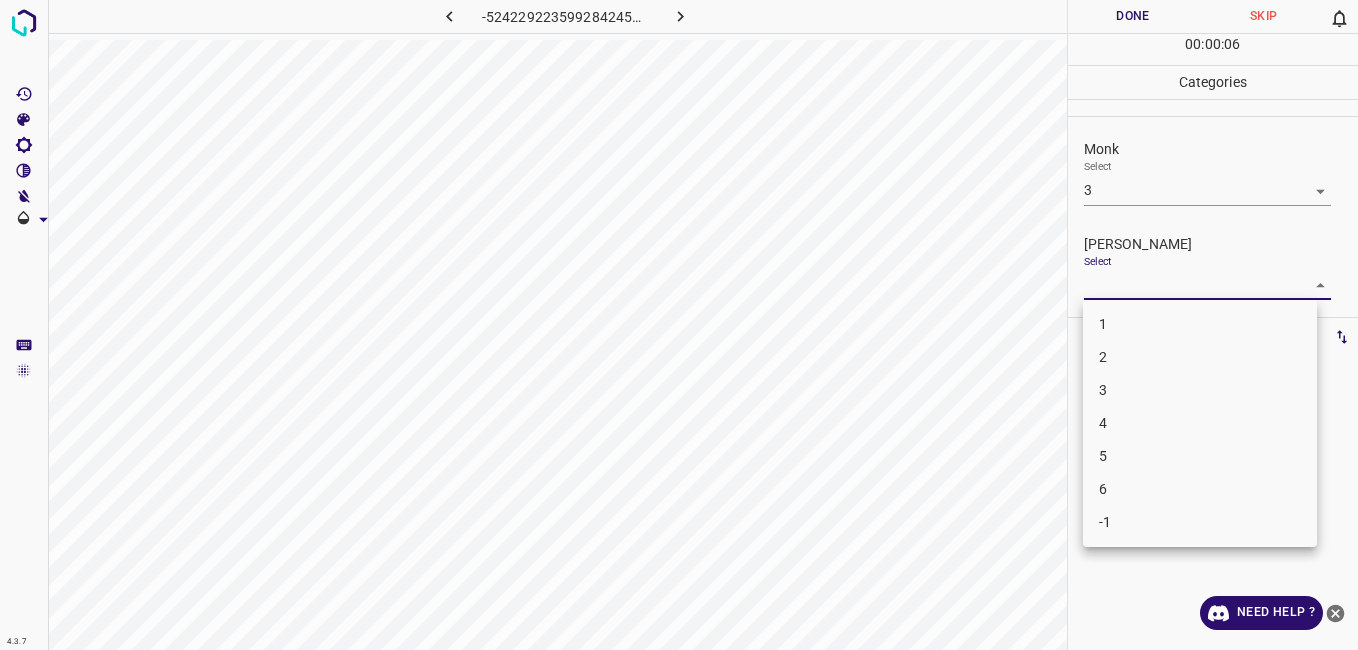 click on "2" at bounding box center (1200, 357) 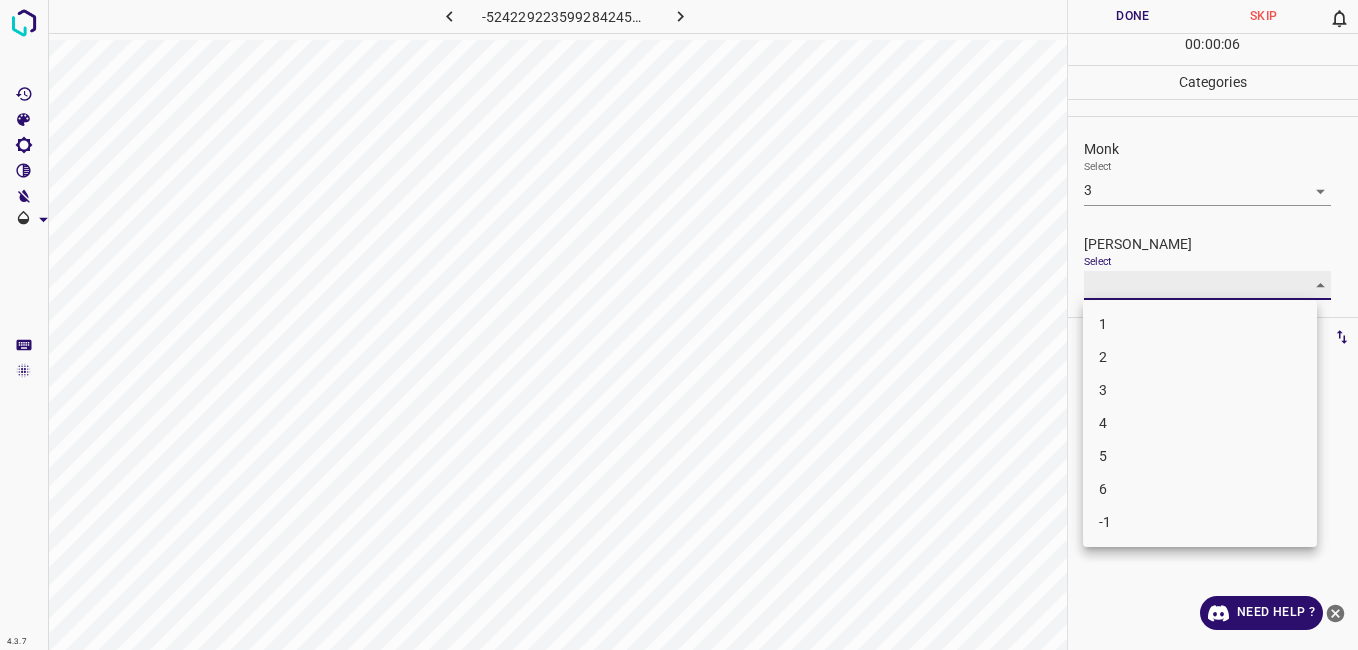 type on "2" 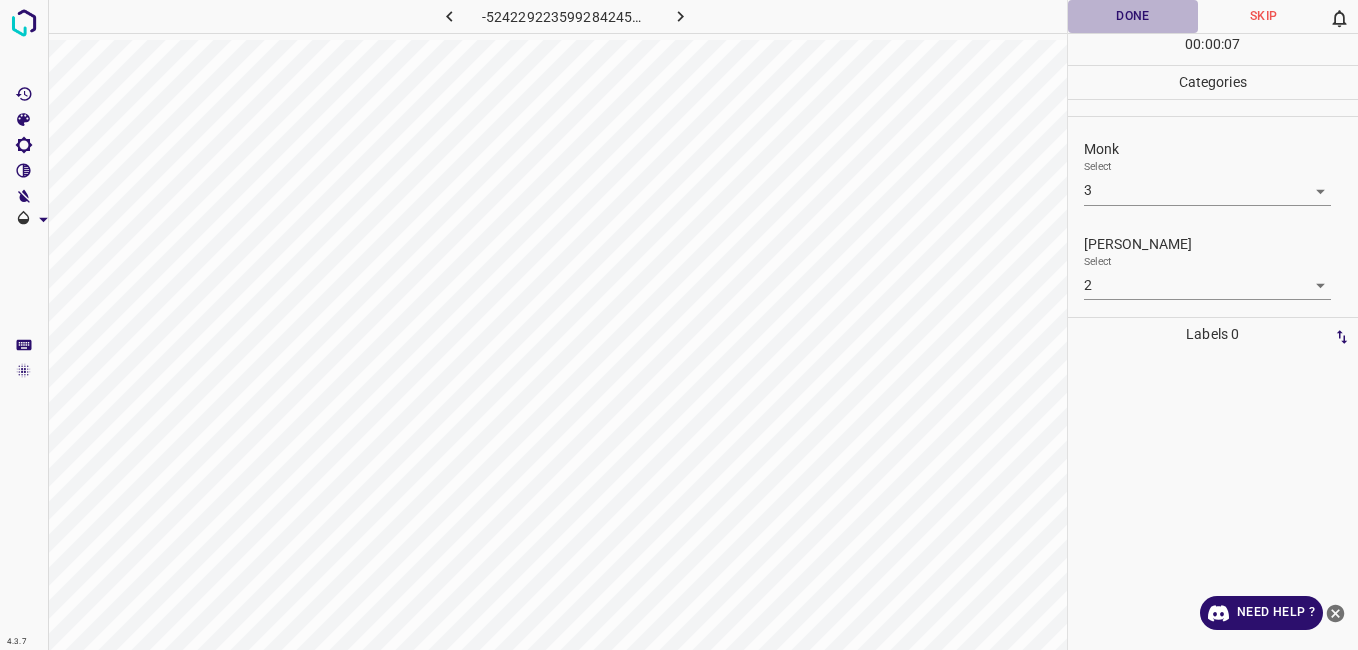 click on "Done" at bounding box center (1133, 16) 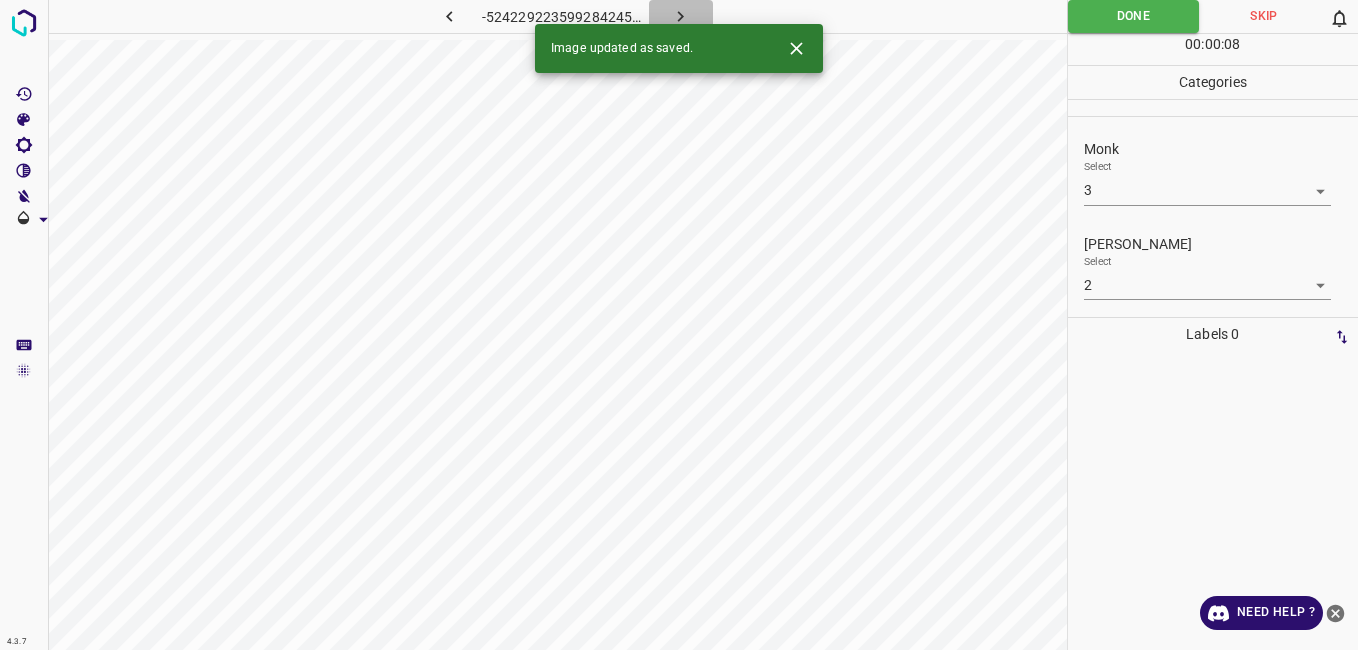 click 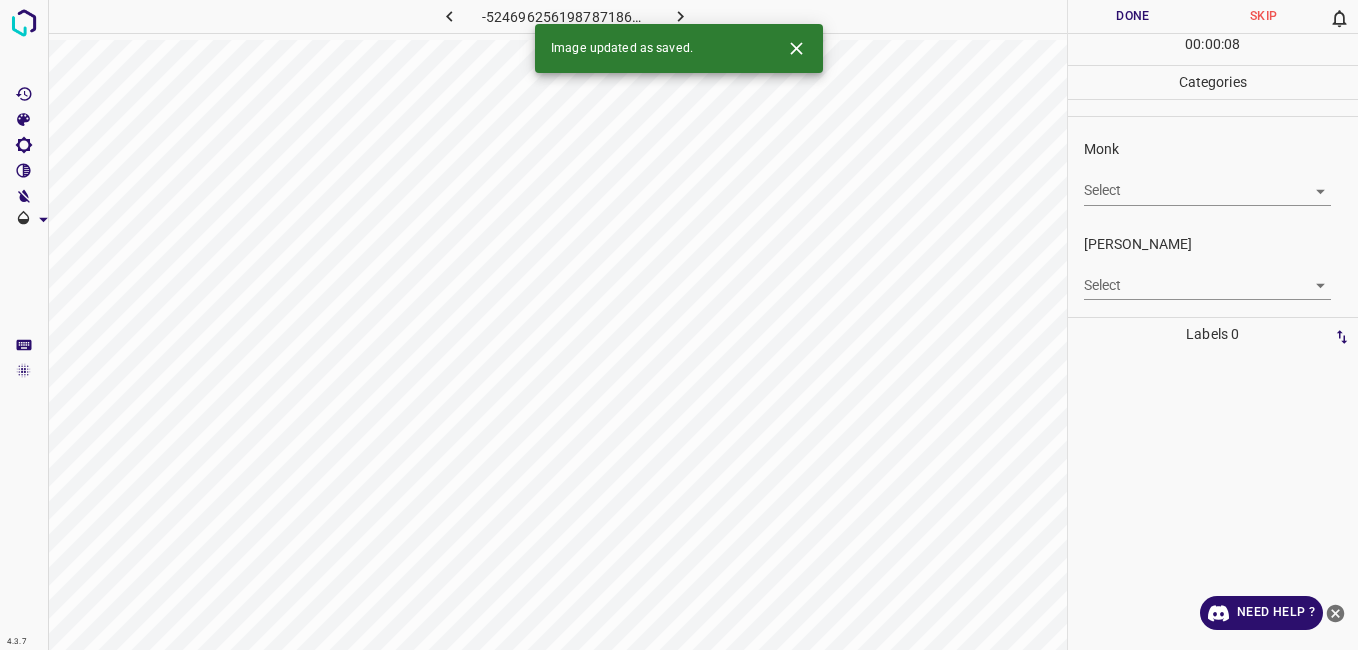 click on "4.3.7 -5246962561987871865.png Done Skip 0 00   : 00   : 08   Categories Monk   Select ​  Fitzpatrick   Select ​ Labels   0 Categories 1 Monk 2  Fitzpatrick Tools Space Change between modes (Draw & Edit) I Auto labeling R Restore zoom M Zoom in N Zoom out Delete Delete selecte label Filters Z Restore filters X Saturation filter C Brightness filter V Contrast filter B Gray scale filter General O Download Image updated as saved. Need Help ? - Text - Hide - Delete" at bounding box center [679, 325] 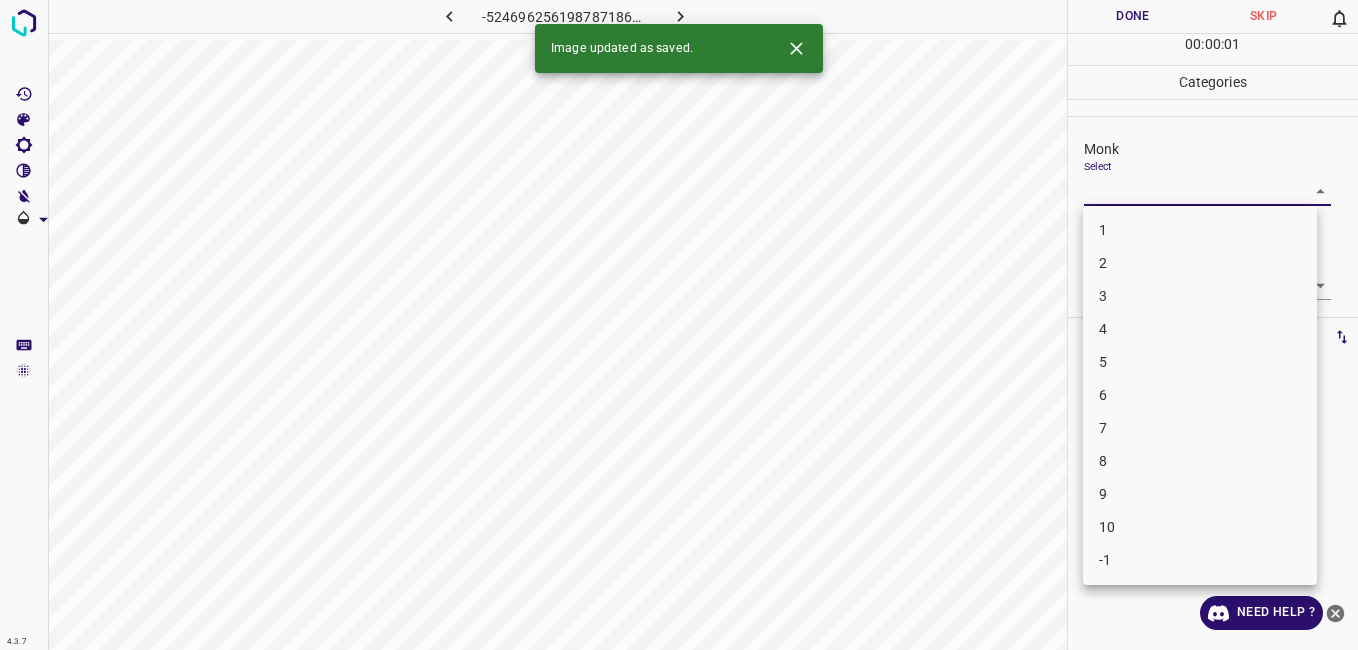 click on "3" at bounding box center (1200, 296) 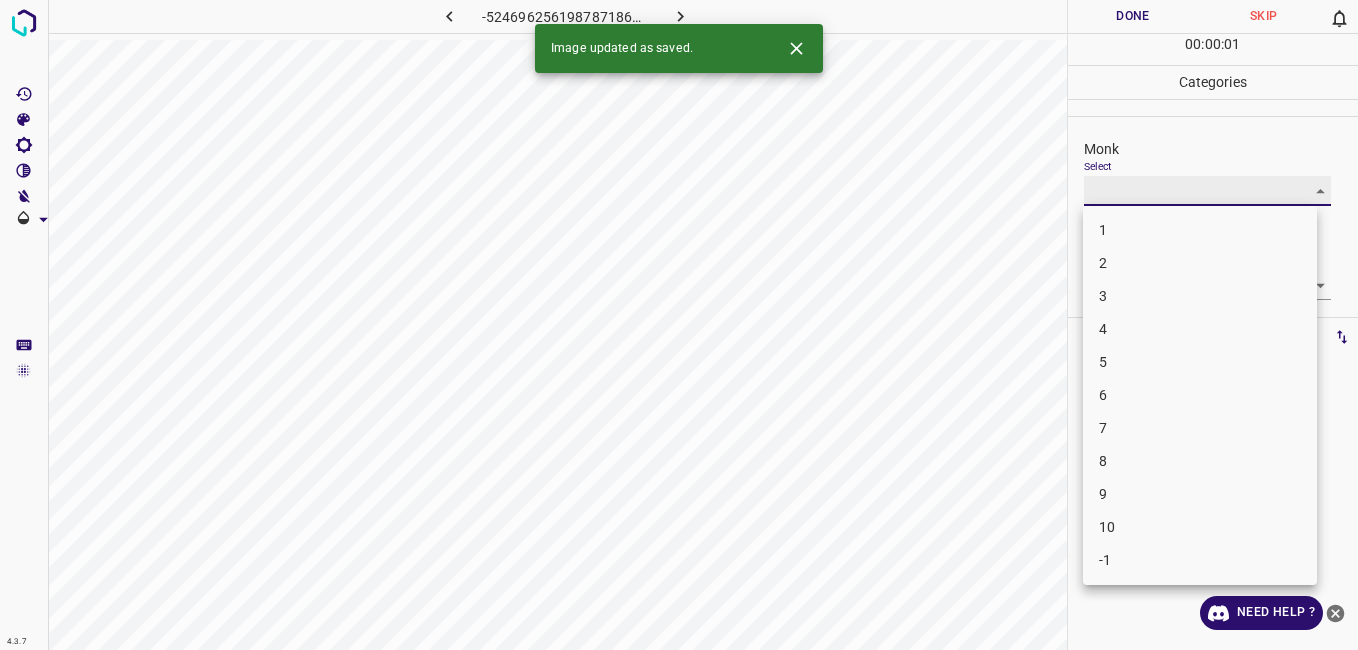 type on "3" 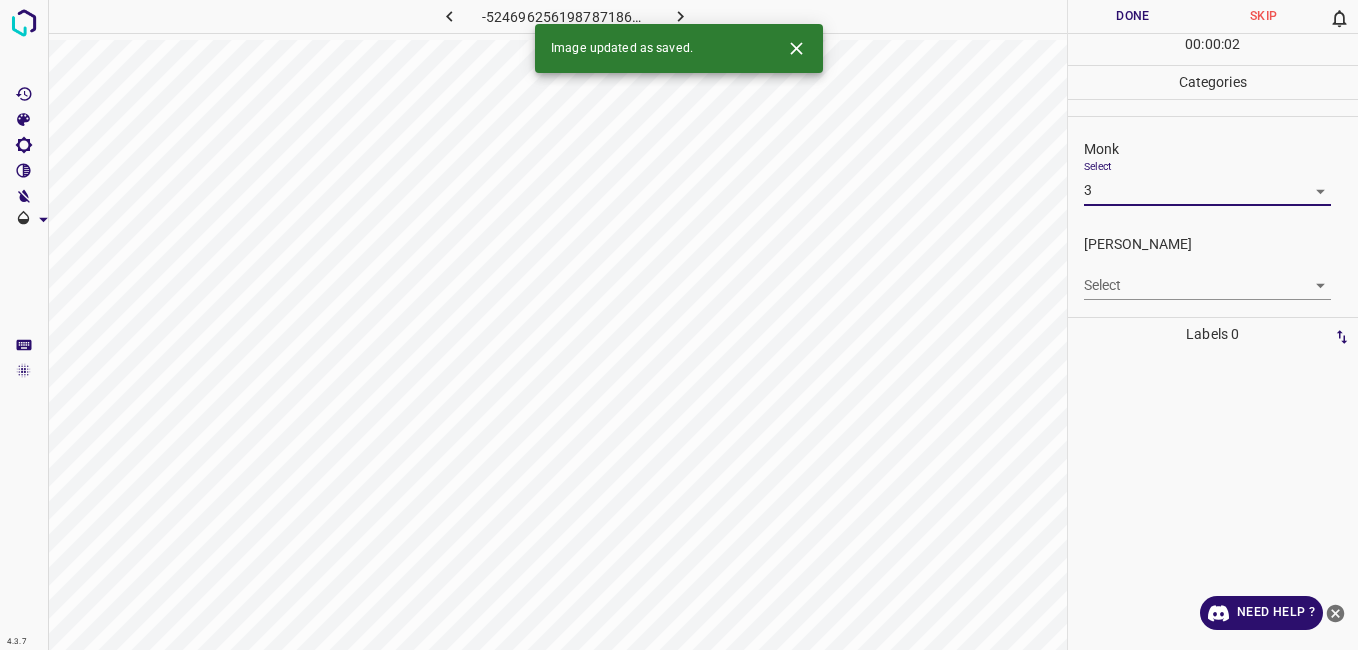 click on "4.3.7 -5246962561987871865.png Done Skip 0 00   : 00   : 02   Categories Monk   Select 3 3  Fitzpatrick   Select ​ Labels   0 Categories 1 Monk 2  Fitzpatrick Tools Space Change between modes (Draw & Edit) I Auto labeling R Restore zoom M Zoom in N Zoom out Delete Delete selecte label Filters Z Restore filters X Saturation filter C Brightness filter V Contrast filter B Gray scale filter General O Download Image updated as saved. Need Help ? - Text - Hide - Delete 1 2 3 4 5 6 7 8 9 10 -1" at bounding box center (679, 325) 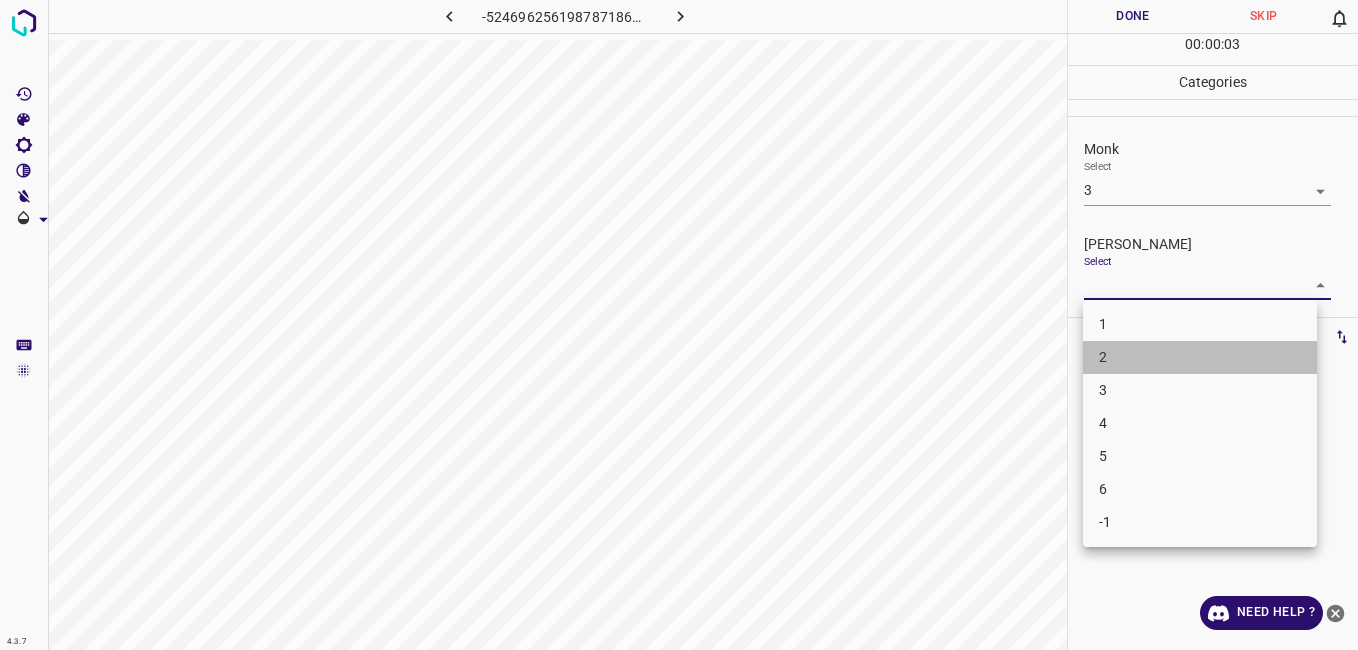 click on "2" at bounding box center [1200, 357] 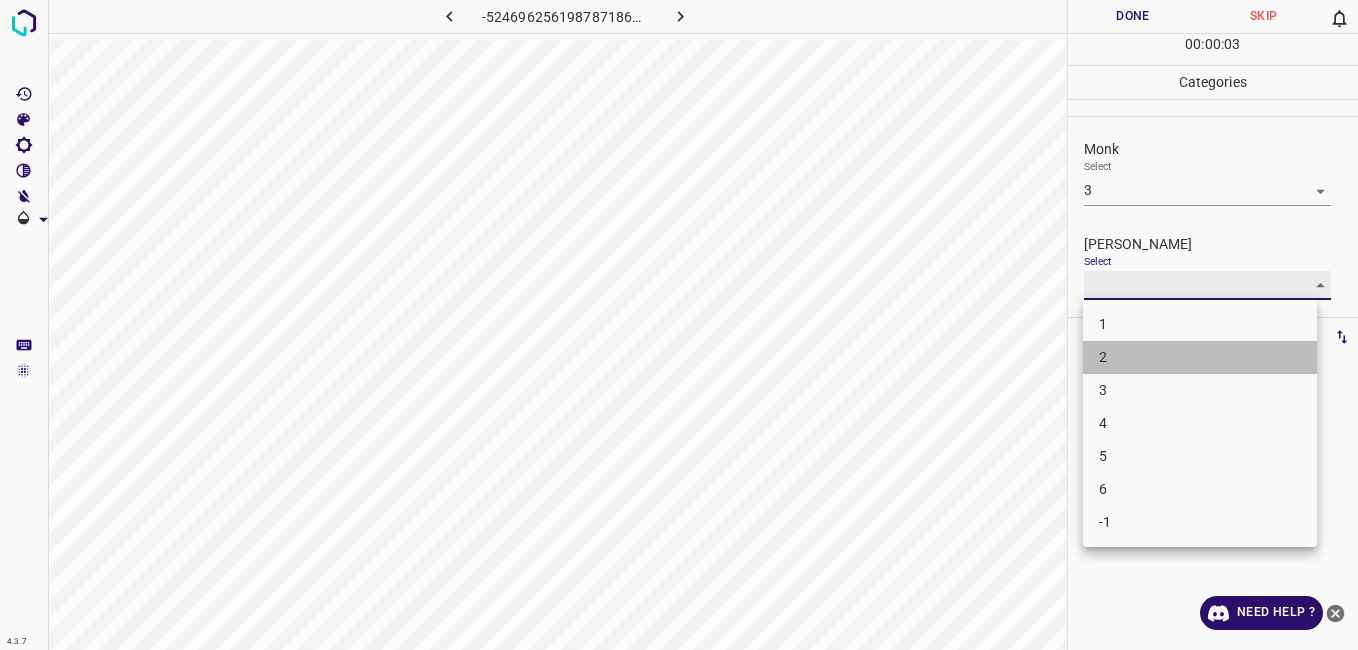 type on "2" 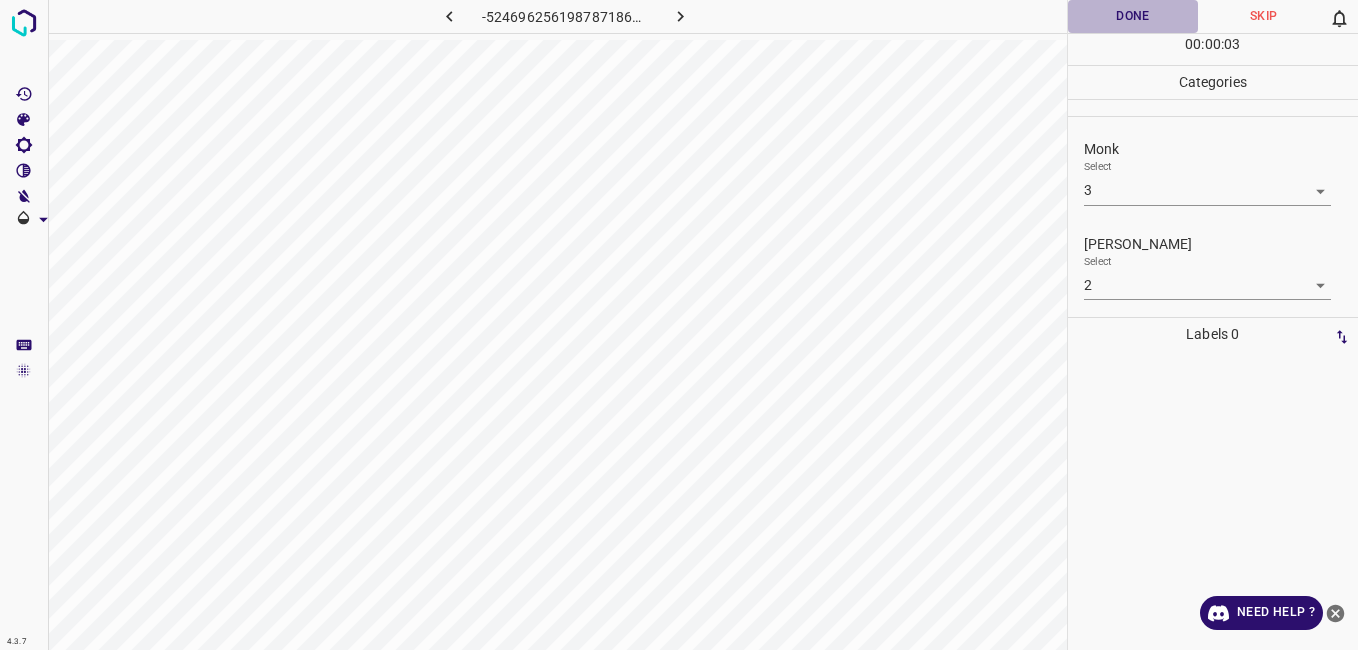 click on "Done" at bounding box center [1133, 16] 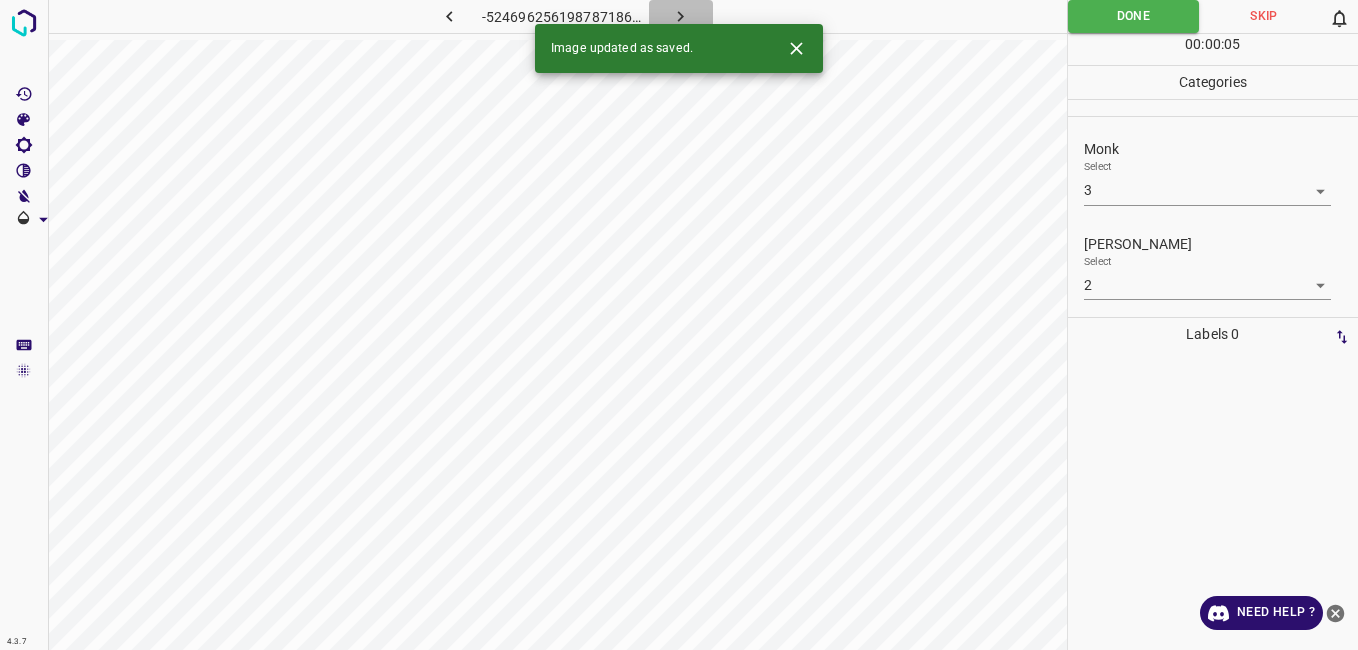 click 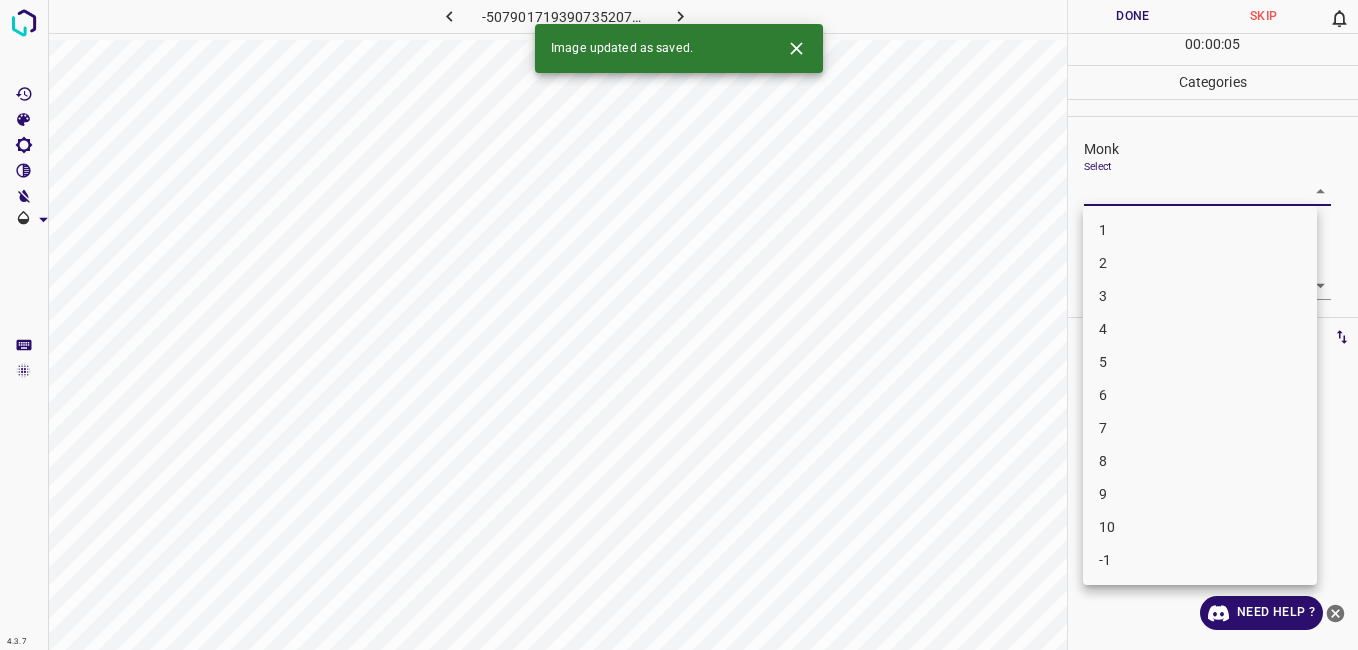 click on "4.3.7 -5079017193907352073.png Done Skip 0 00   : 00   : 05   Categories Monk   Select ​  Fitzpatrick   Select ​ Labels   0 Categories 1 Monk 2  Fitzpatrick Tools Space Change between modes (Draw & Edit) I Auto labeling R Restore zoom M Zoom in N Zoom out Delete Delete selecte label Filters Z Restore filters X Saturation filter C Brightness filter V Contrast filter B Gray scale filter General O Download Image updated as saved. Need Help ? - Text - Hide - Delete 1 2 3 4 5 6 7 8 9 10 -1" at bounding box center [679, 325] 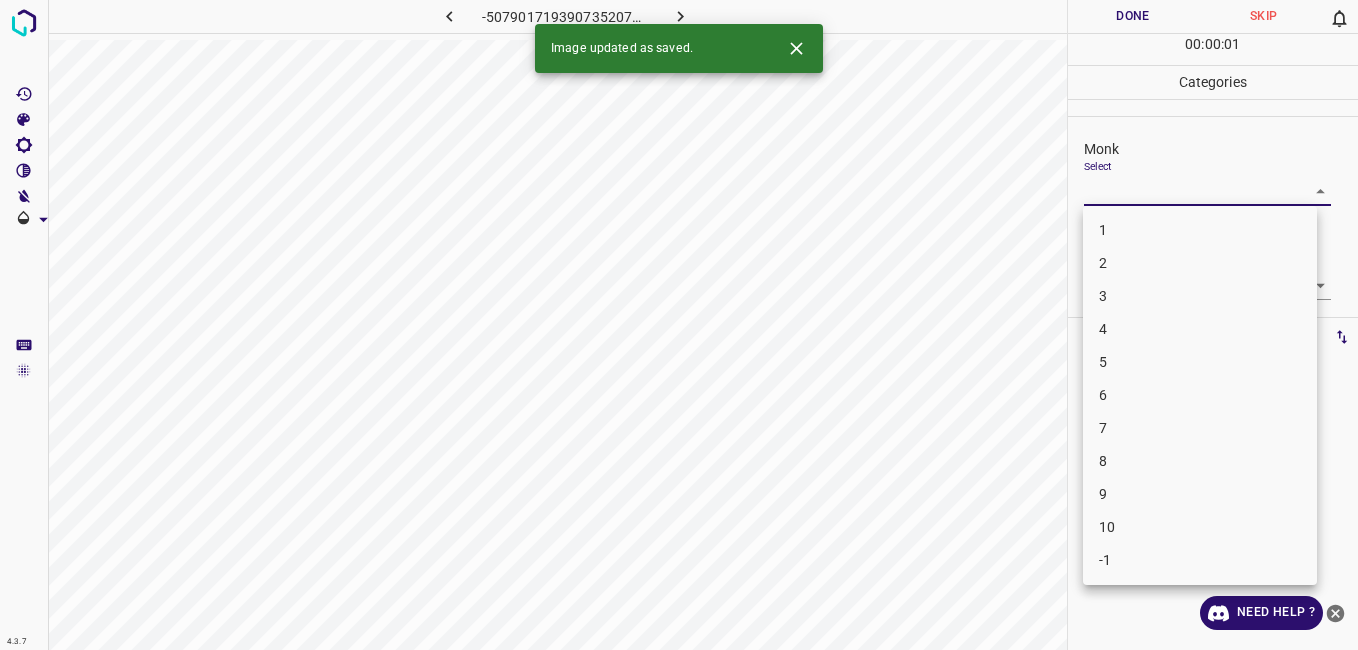 click on "5" at bounding box center (1200, 362) 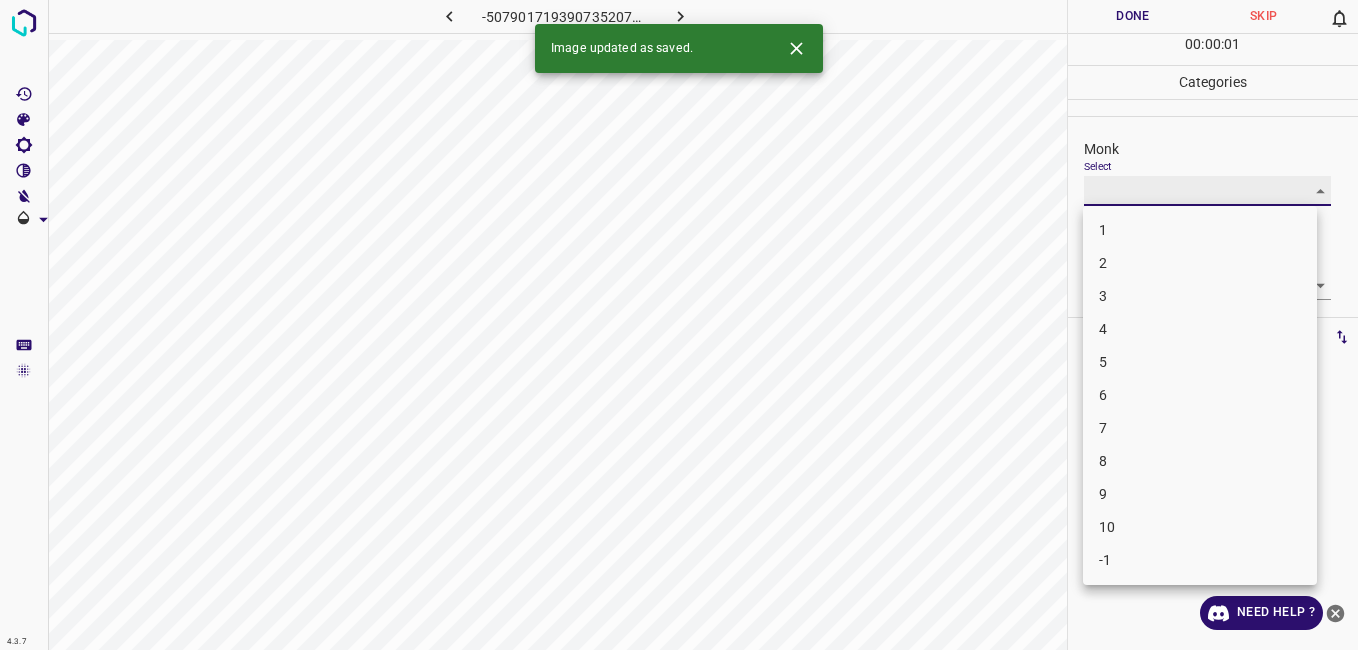 type on "5" 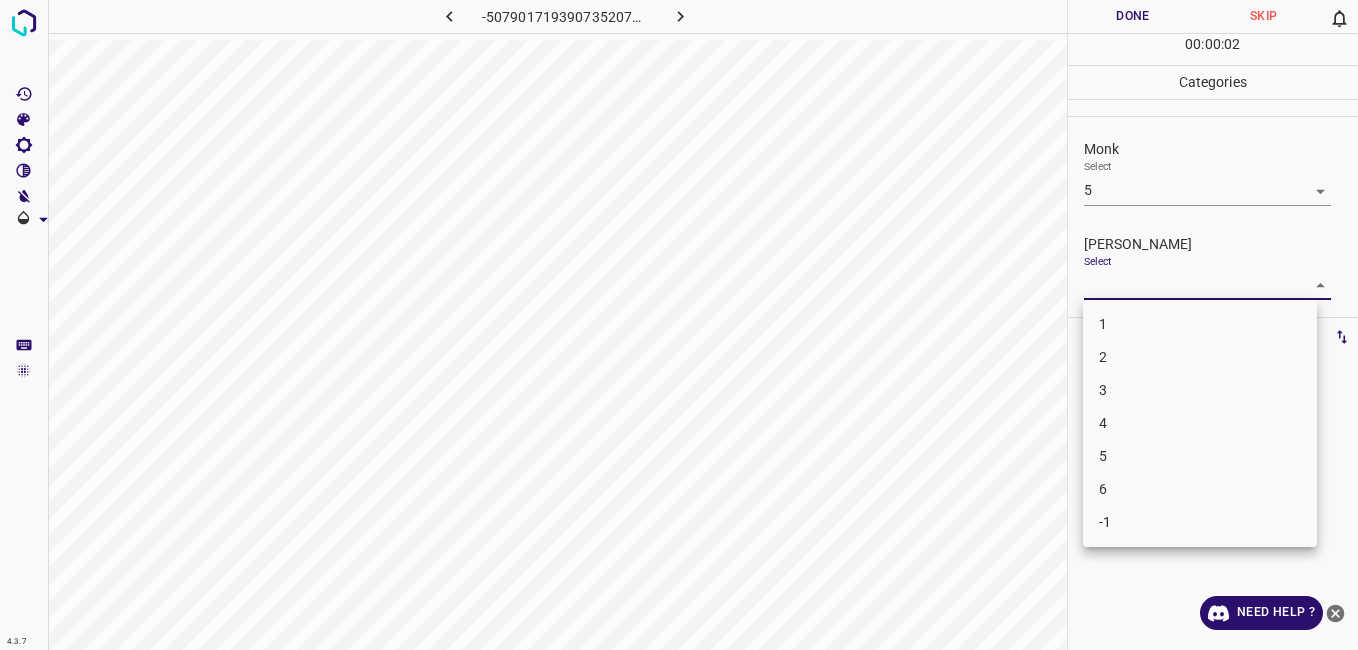 click on "4.3.7 -5079017193907352073.png Done Skip 0 00   : 00   : 02   Categories Monk   Select 5 5  Fitzpatrick   Select ​ Labels   0 Categories 1 Monk 2  Fitzpatrick Tools Space Change between modes (Draw & Edit) I Auto labeling R Restore zoom M Zoom in N Zoom out Delete Delete selecte label Filters Z Restore filters X Saturation filter C Brightness filter V Contrast filter B Gray scale filter General O Download Need Help ? - Text - Hide - Delete 1 2 3 4 5 6 -1" at bounding box center (679, 325) 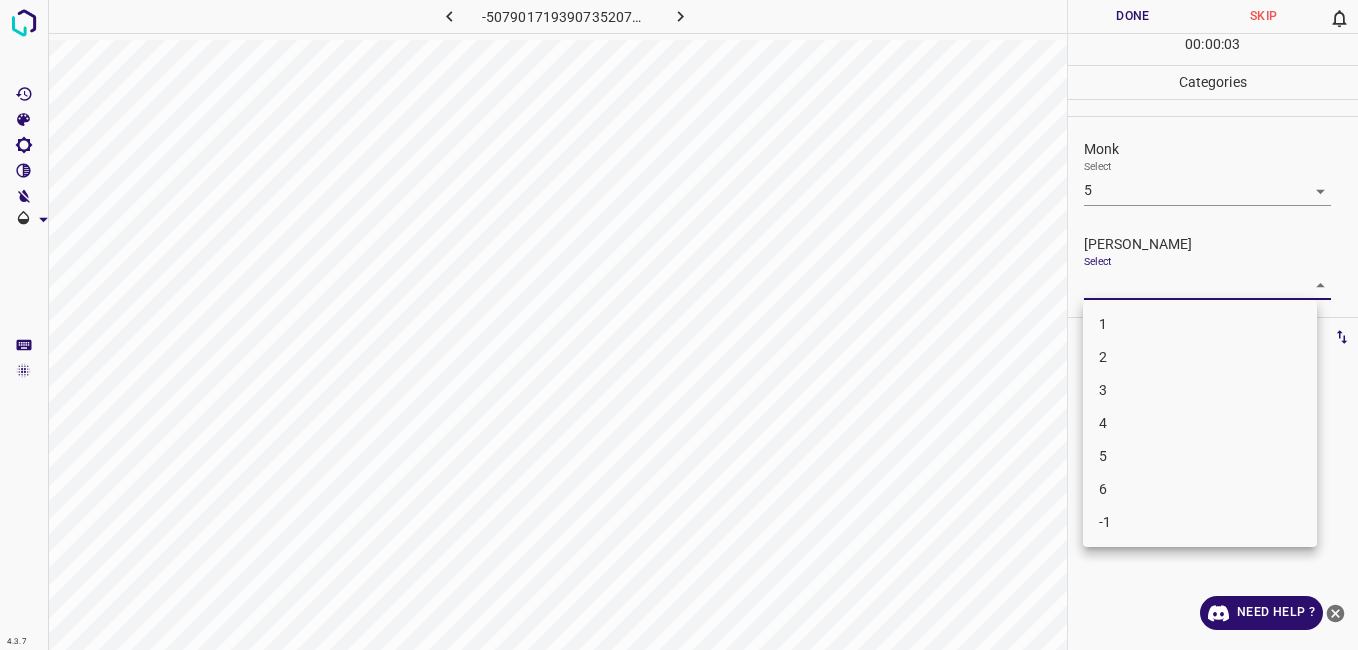 click on "4" at bounding box center [1200, 423] 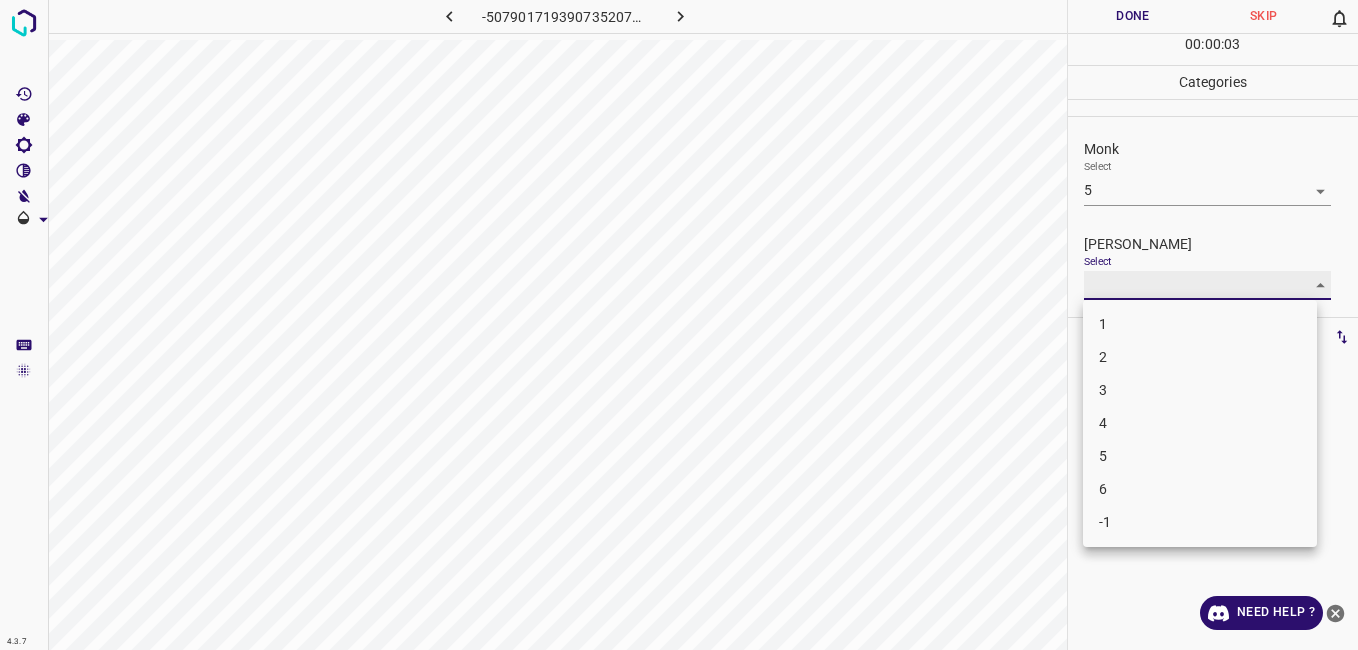 type on "4" 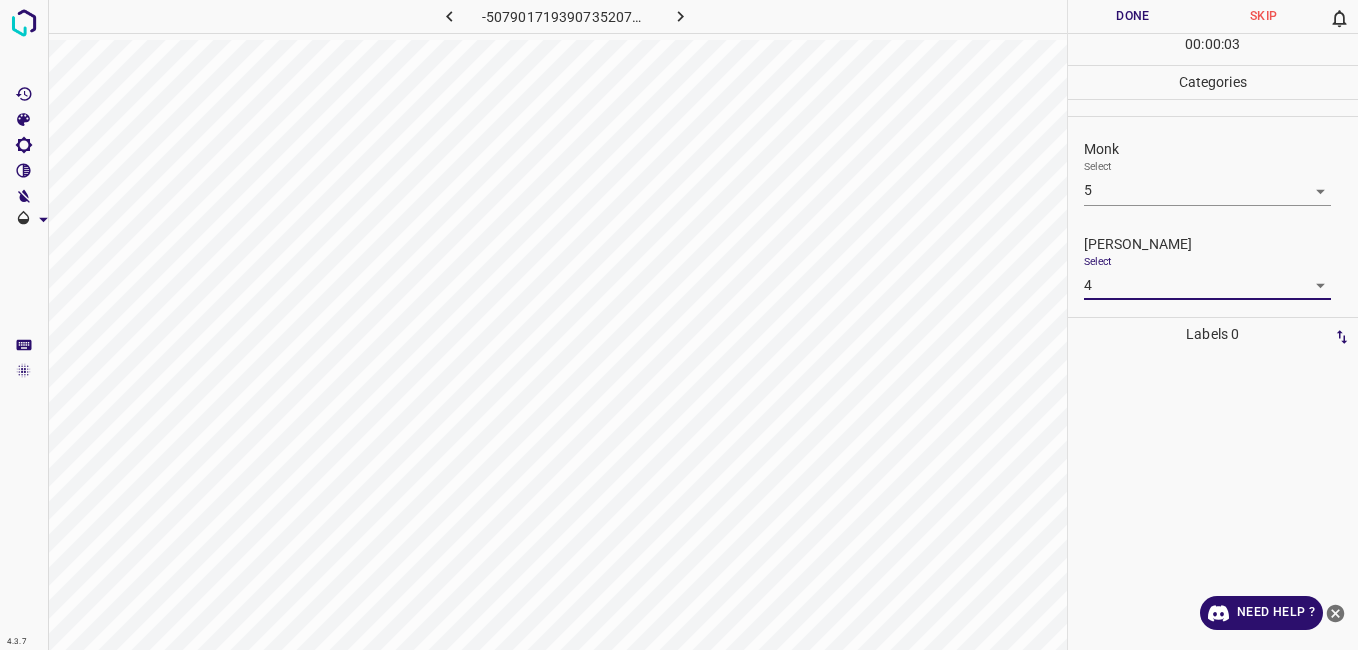 click on "Done" at bounding box center [1133, 16] 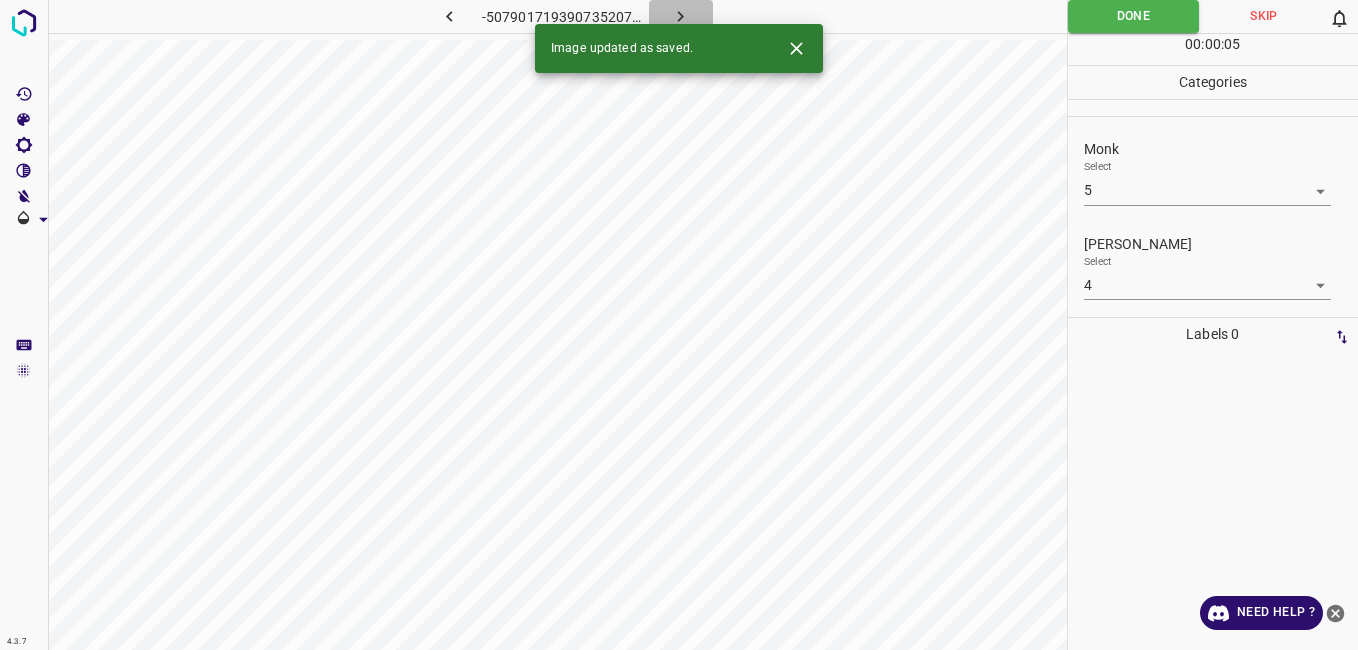 click 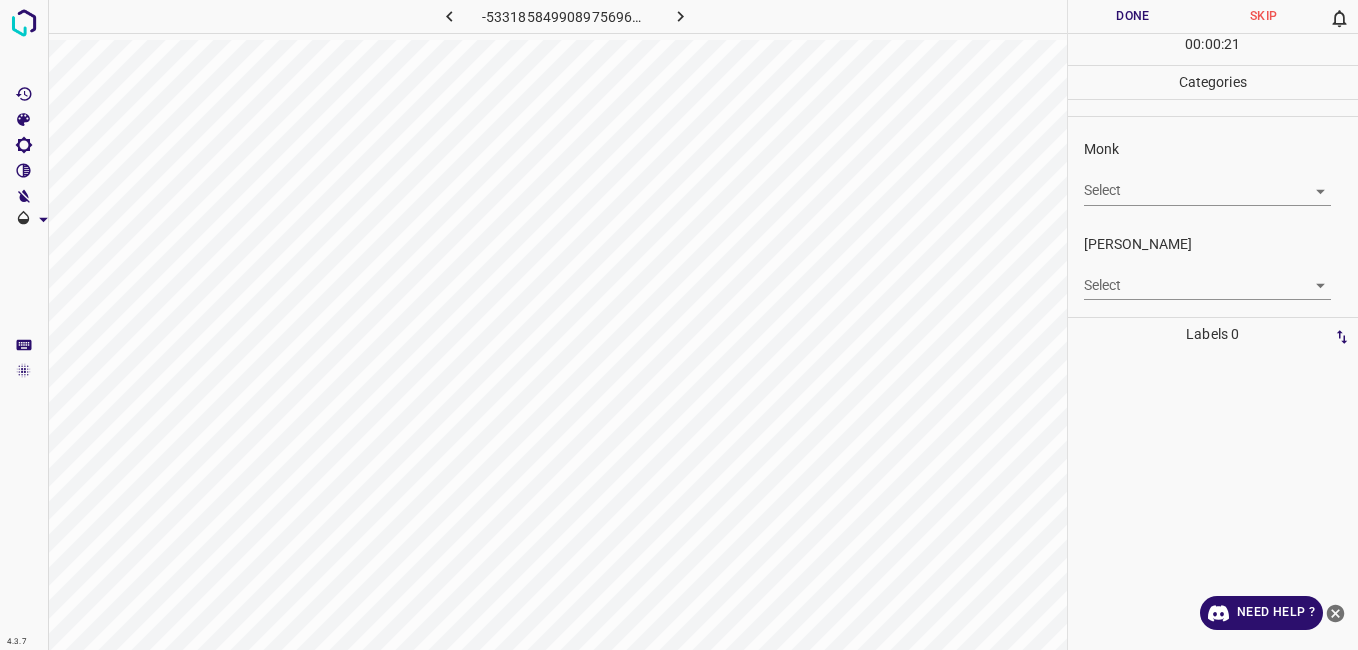 click on "4.3.7 -5331858499089756961.png Done Skip 0 00   : 00   : 21   Categories Monk   Select ​  Fitzpatrick   Select ​ Labels   0 Categories 1 Monk 2  Fitzpatrick Tools Space Change between modes (Draw & Edit) I Auto labeling R Restore zoom M Zoom in N Zoom out Delete Delete selecte label Filters Z Restore filters X Saturation filter C Brightness filter V Contrast filter B Gray scale filter General O Download Need Help ? - Text - Hide - Delete" at bounding box center [679, 325] 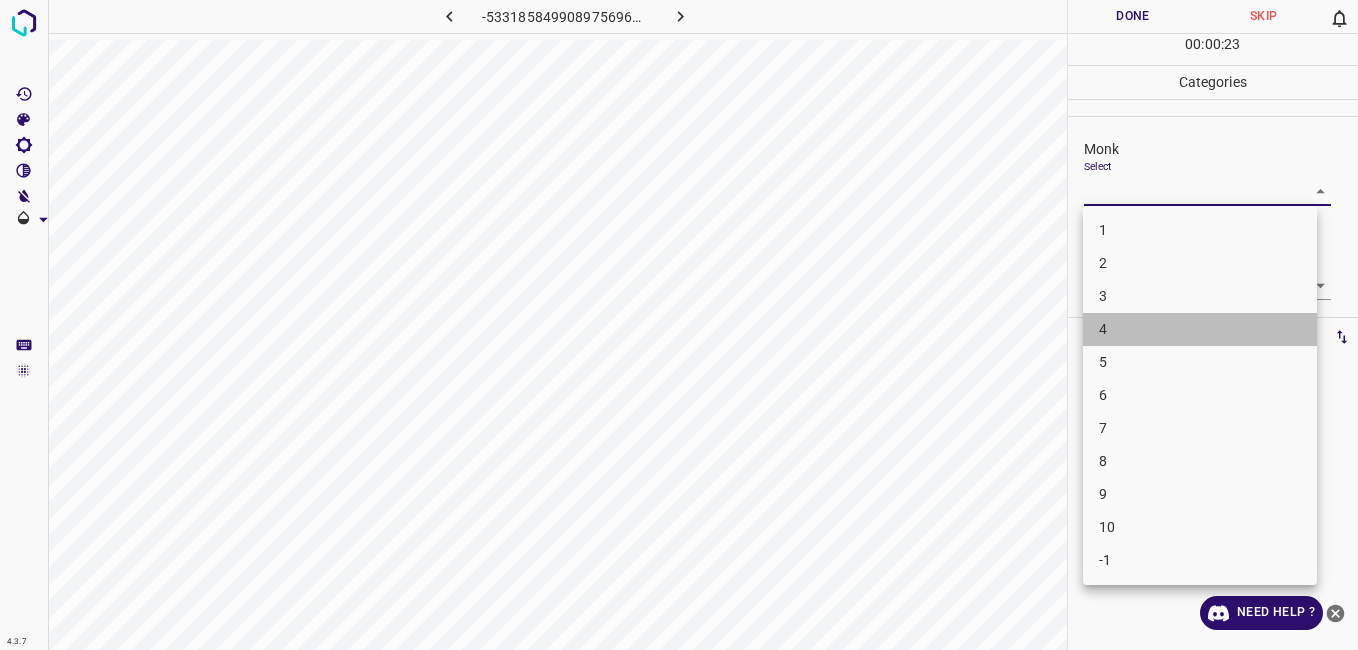 click on "4" at bounding box center [1200, 329] 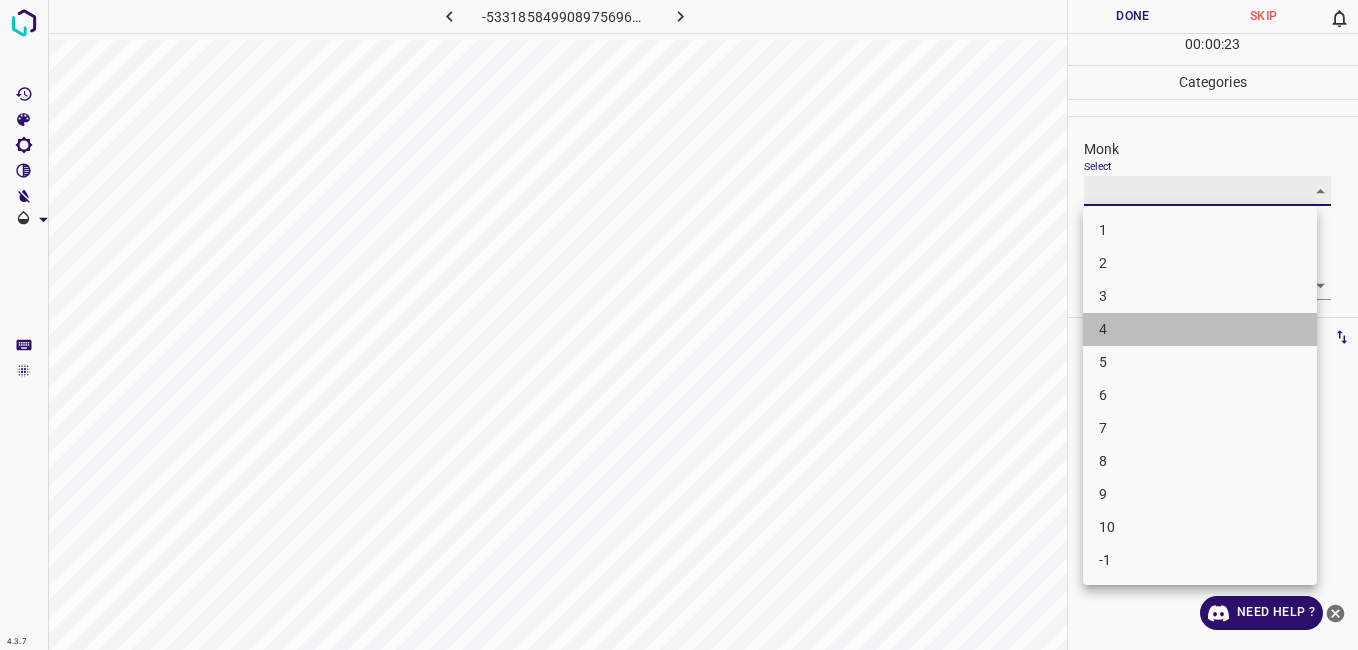 type on "4" 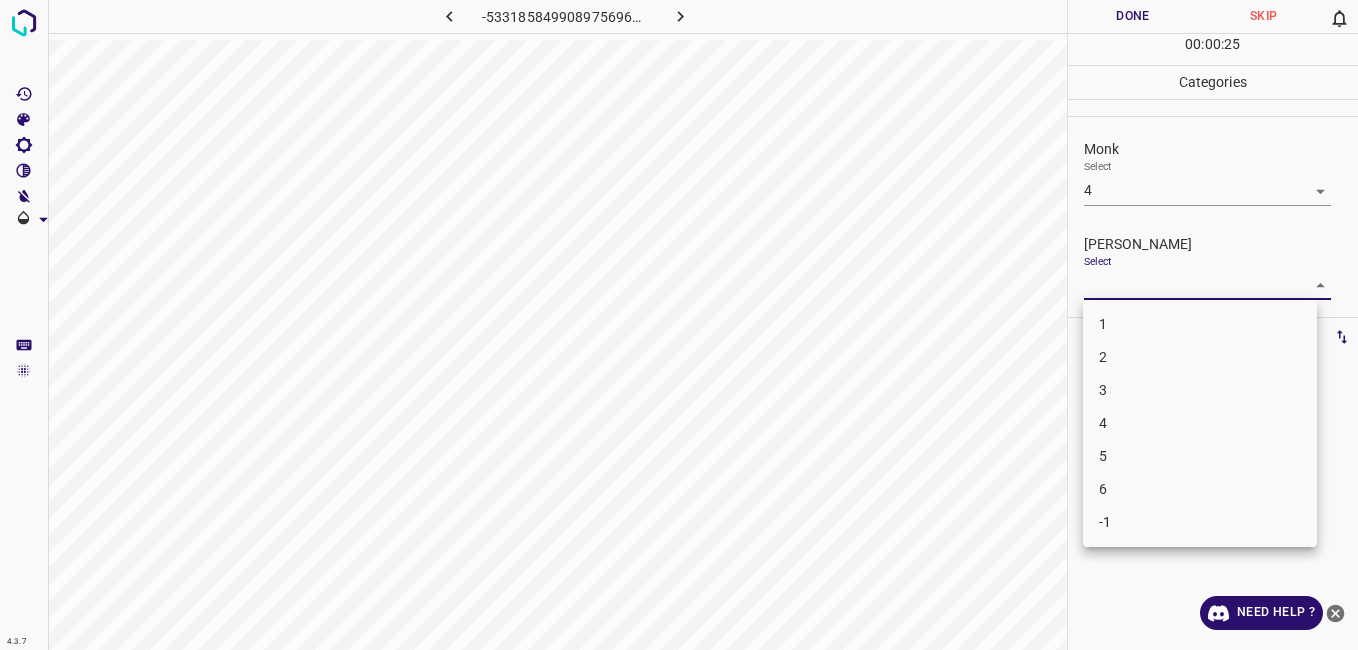 click on "4.3.7 -5331858499089756961.png Done Skip 0 00   : 00   : 25   Categories Monk   Select 4 4  Fitzpatrick   Select ​ Labels   0 Categories 1 Monk 2  Fitzpatrick Tools Space Change between modes (Draw & Edit) I Auto labeling R Restore zoom M Zoom in N Zoom out Delete Delete selecte label Filters Z Restore filters X Saturation filter C Brightness filter V Contrast filter B Gray scale filter General O Download Need Help ? - Text - Hide - Delete 1 2 3 4 5 6 -1" at bounding box center (679, 325) 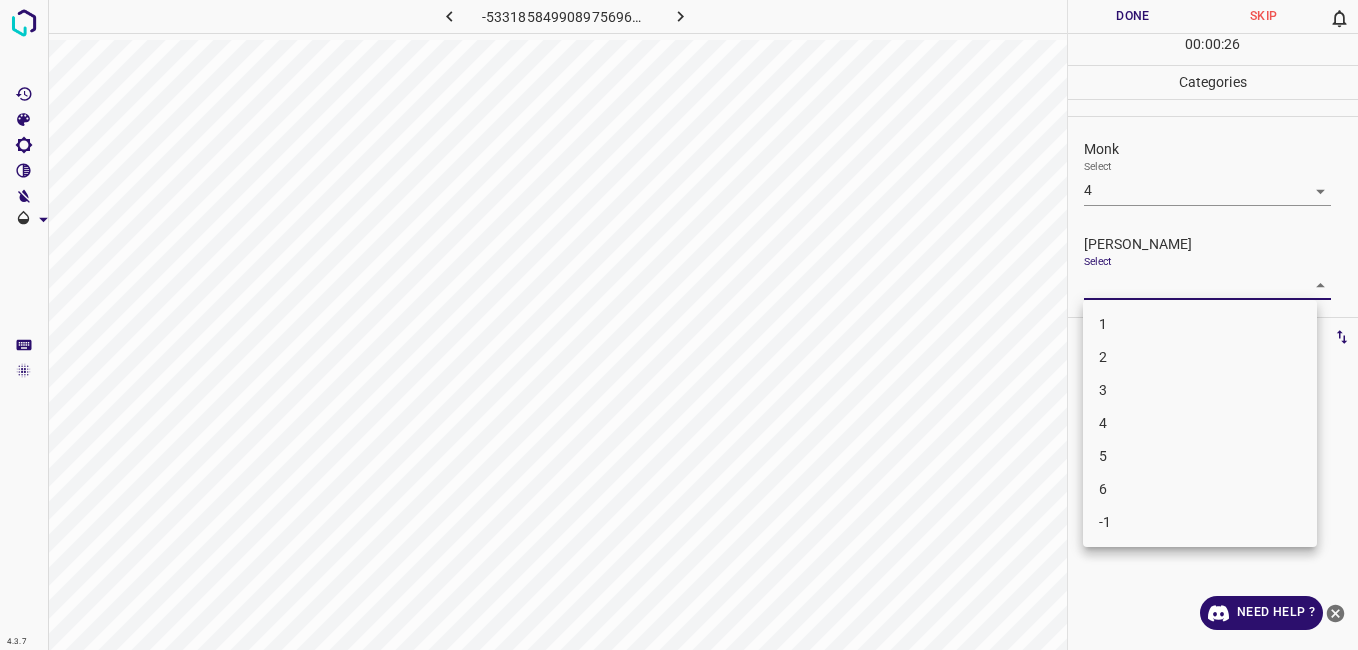 click on "3" at bounding box center [1200, 390] 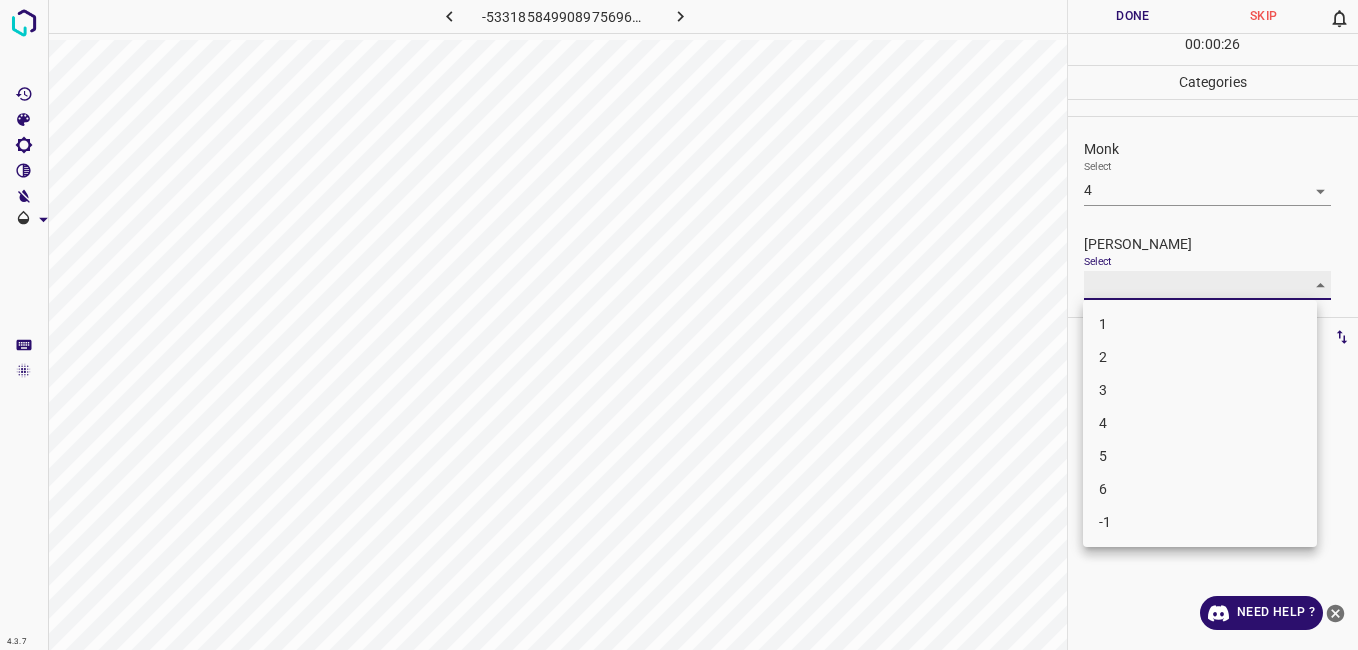 type on "3" 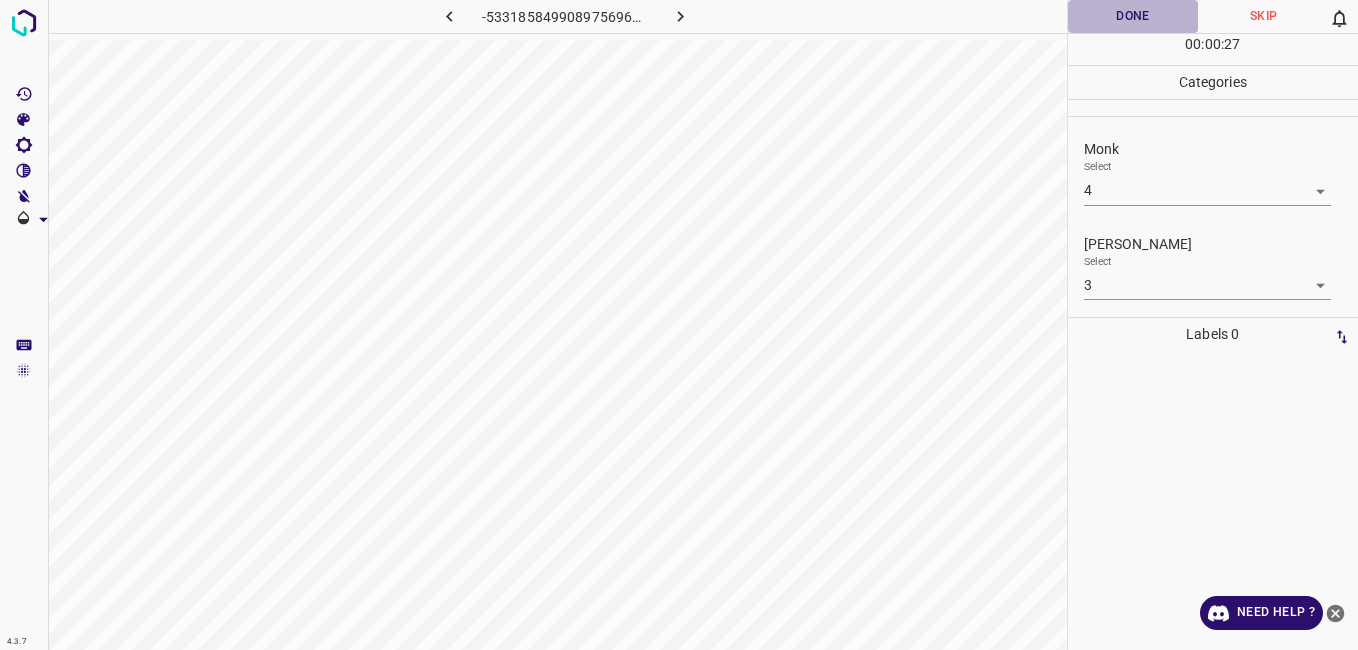 click on "Done" at bounding box center (1133, 16) 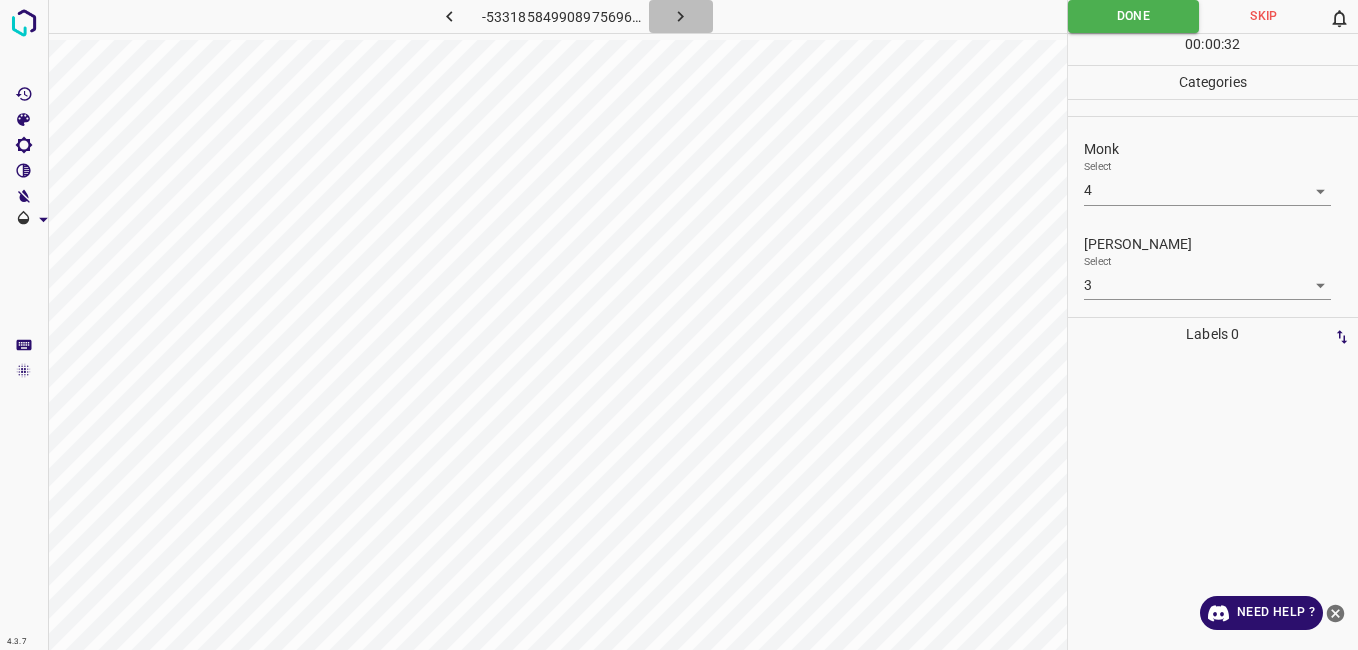 click 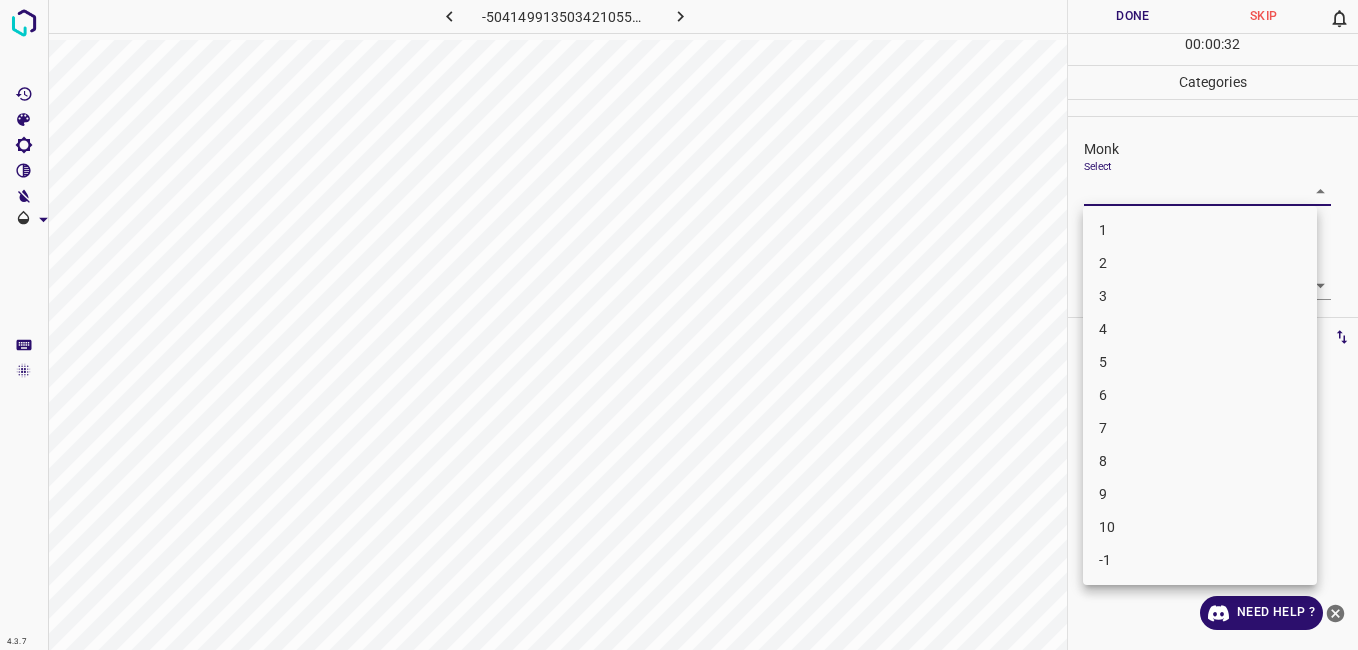 click on "4.3.7 -5041499135034210553.png Done Skip 0 00   : 00   : 32   Categories Monk   Select ​  Fitzpatrick   Select ​ Labels   0 Categories 1 Monk 2  Fitzpatrick Tools Space Change between modes (Draw & Edit) I Auto labeling R Restore zoom M Zoom in N Zoom out Delete Delete selecte label Filters Z Restore filters X Saturation filter C Brightness filter V Contrast filter B Gray scale filter General O Download Need Help ? - Text - Hide - Delete 1 2 3 4 5 6 7 8 9 10 -1" at bounding box center [679, 325] 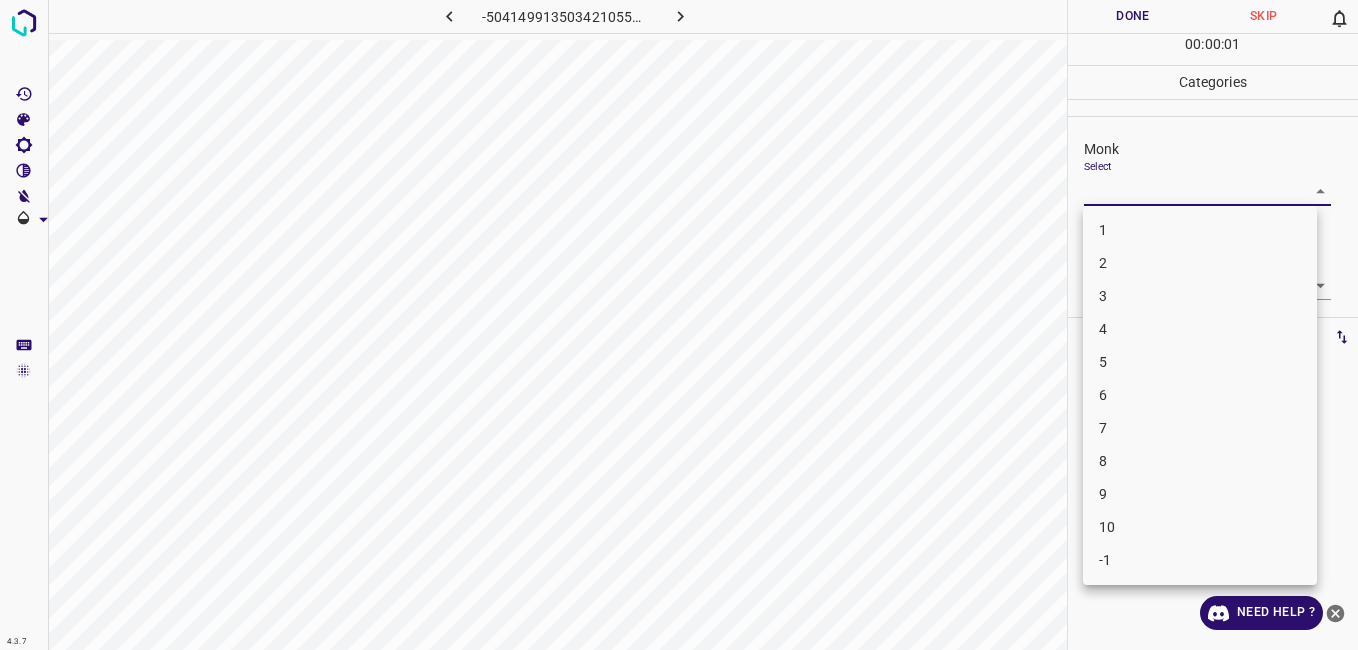 click on "5" at bounding box center [1200, 362] 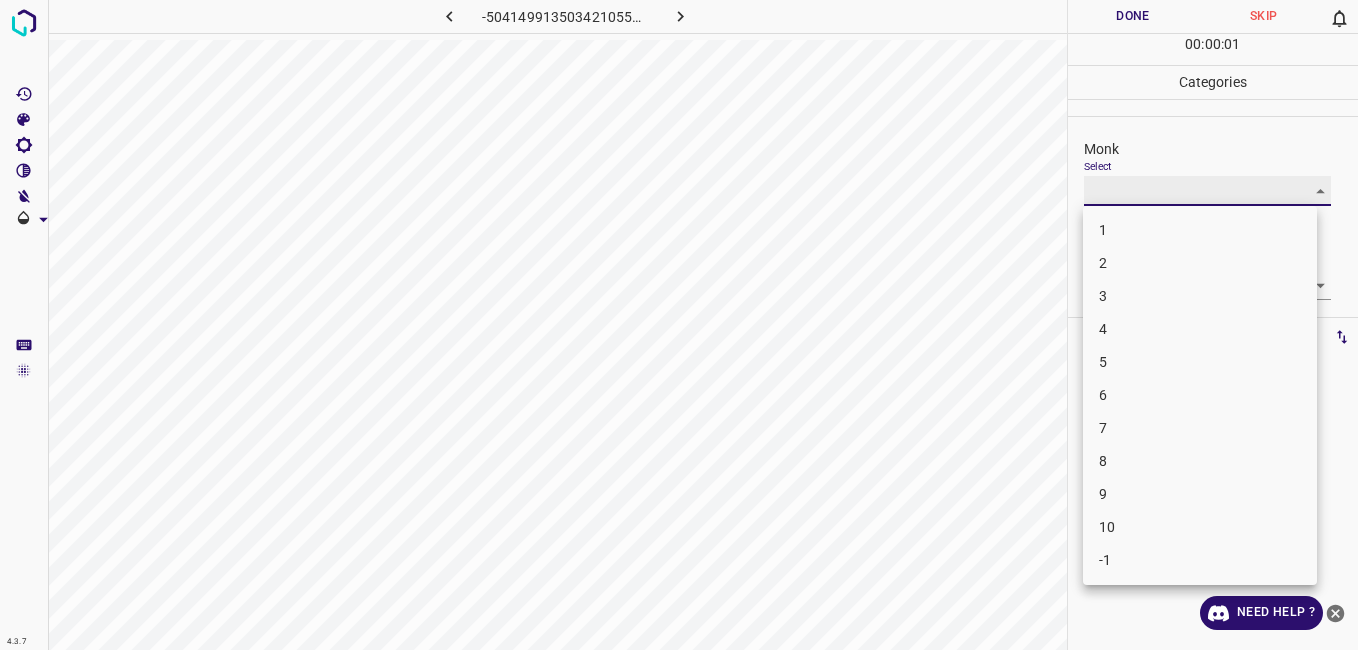 type on "5" 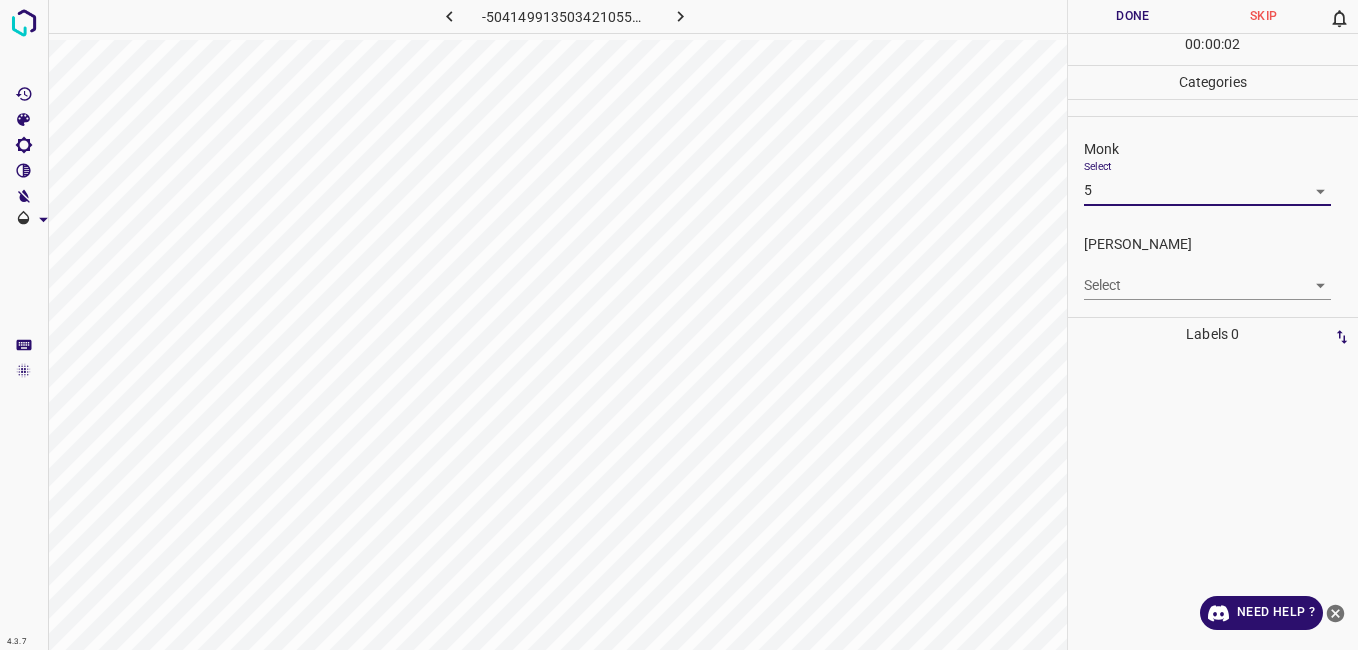 click on "4.3.7 -5041499135034210553.png Done Skip 0 00   : 00   : 02   Categories Monk   Select 5 5  Fitzpatrick   Select ​ Labels   0 Categories 1 Monk 2  Fitzpatrick Tools Space Change between modes (Draw & Edit) I Auto labeling R Restore zoom M Zoom in N Zoom out Delete Delete selecte label Filters Z Restore filters X Saturation filter C Brightness filter V Contrast filter B Gray scale filter General O Download Need Help ? - Text - Hide - Delete" at bounding box center (679, 325) 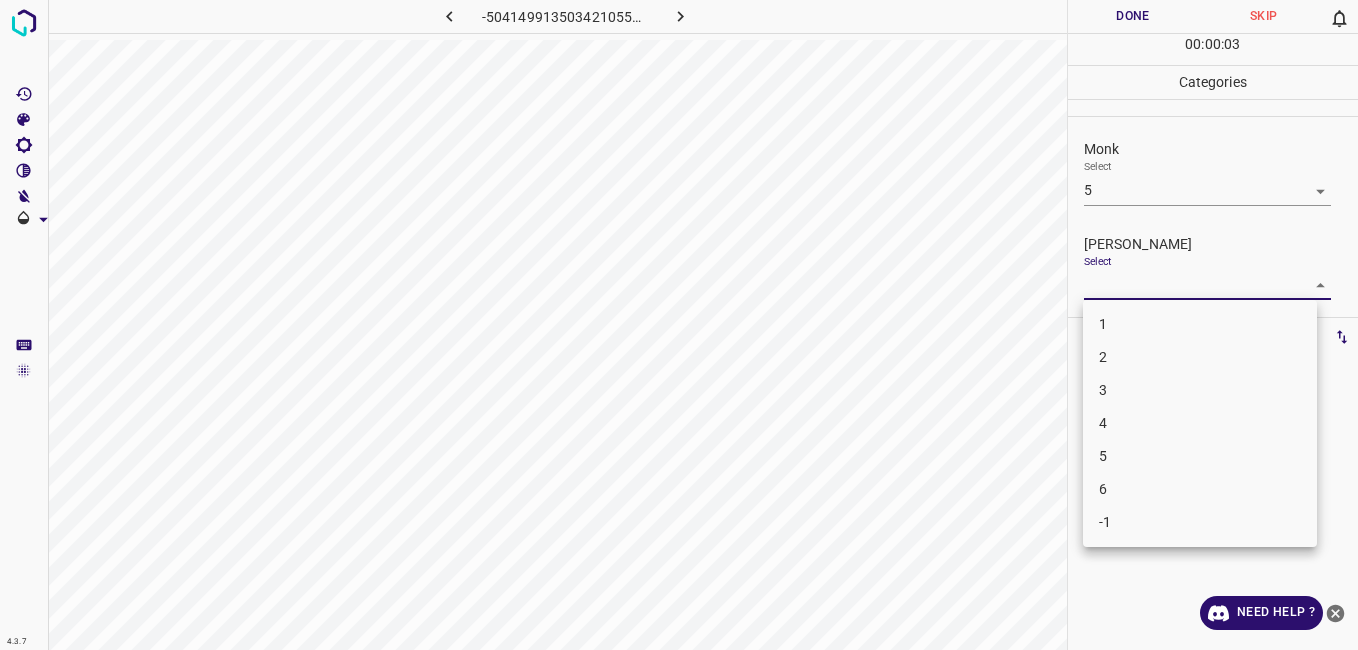 click on "4" at bounding box center (1200, 423) 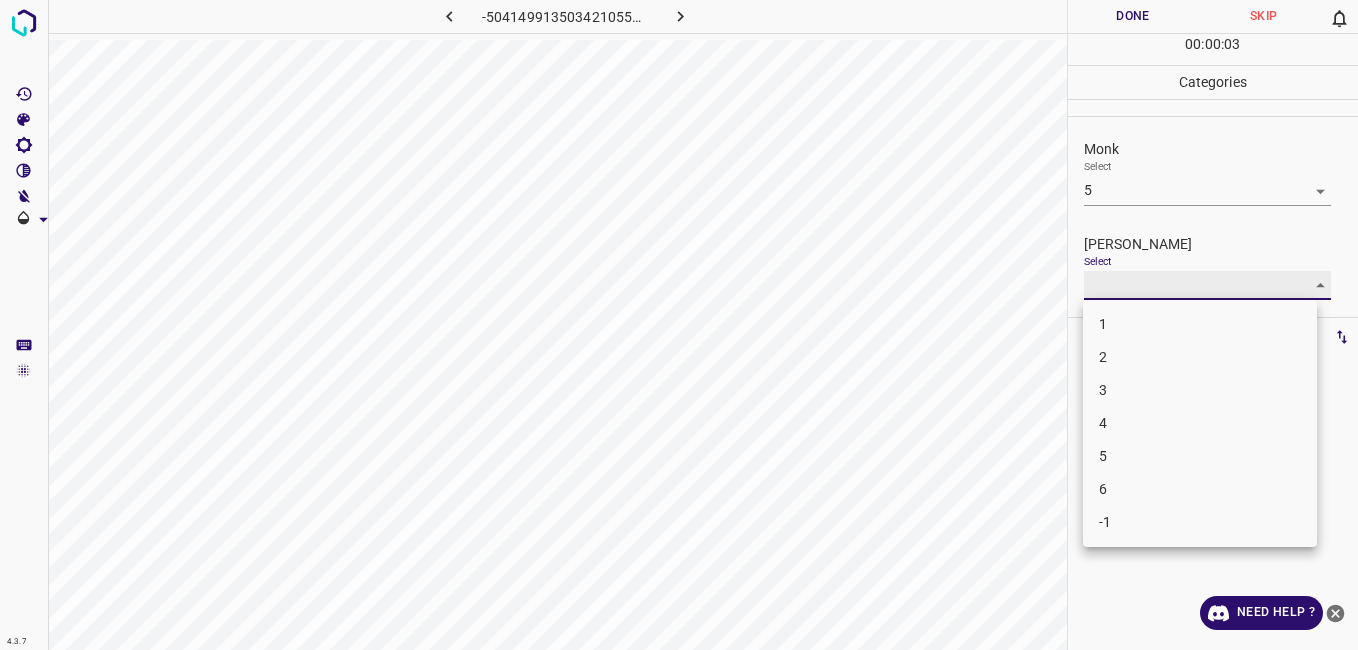 type on "4" 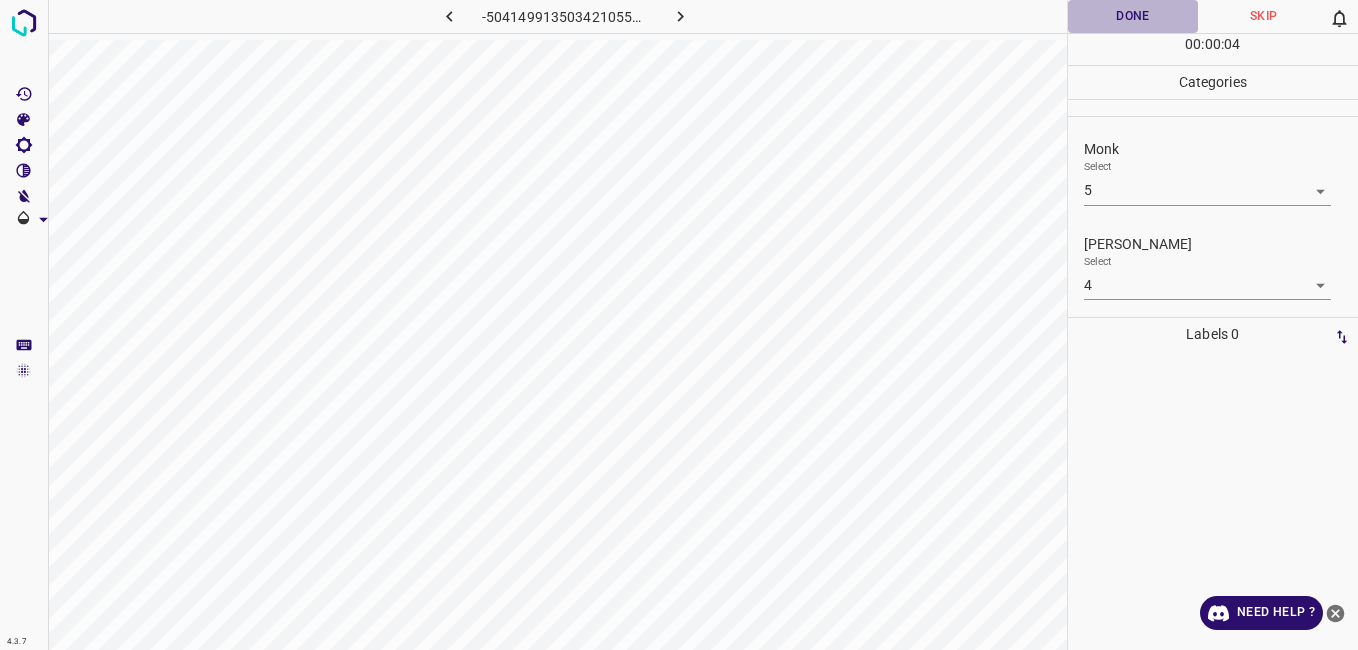 click on "Done" at bounding box center [1133, 16] 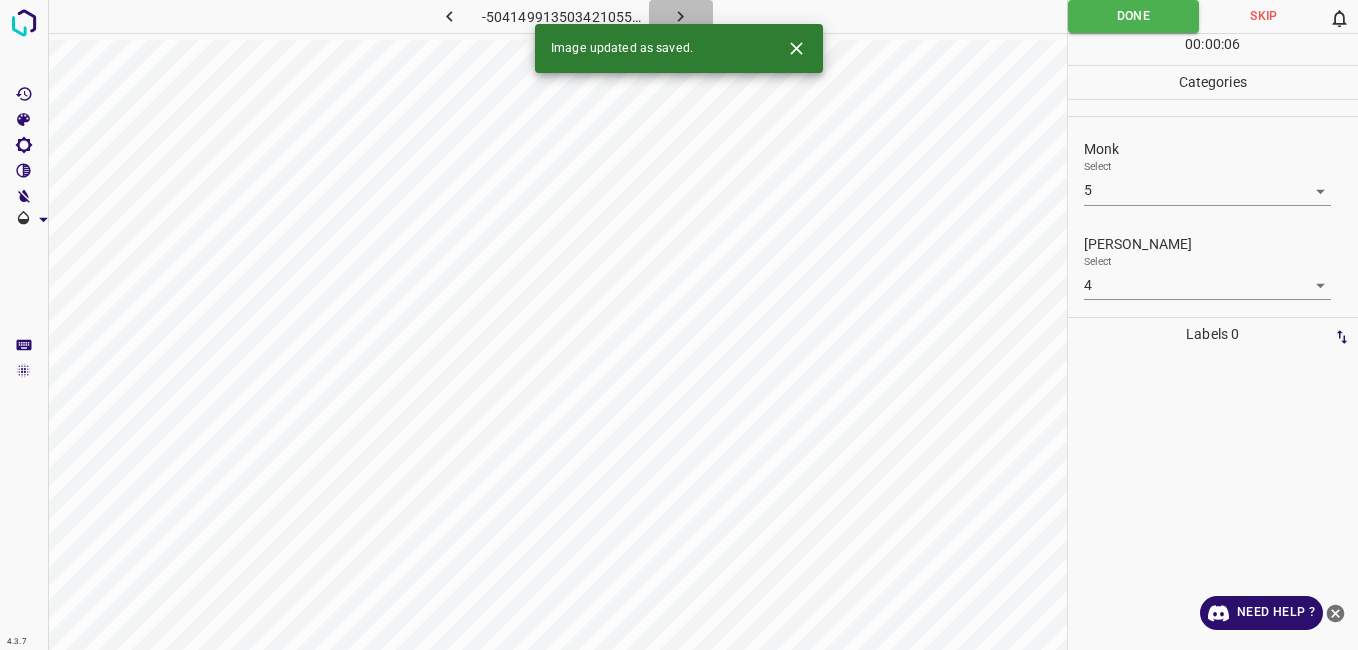 click 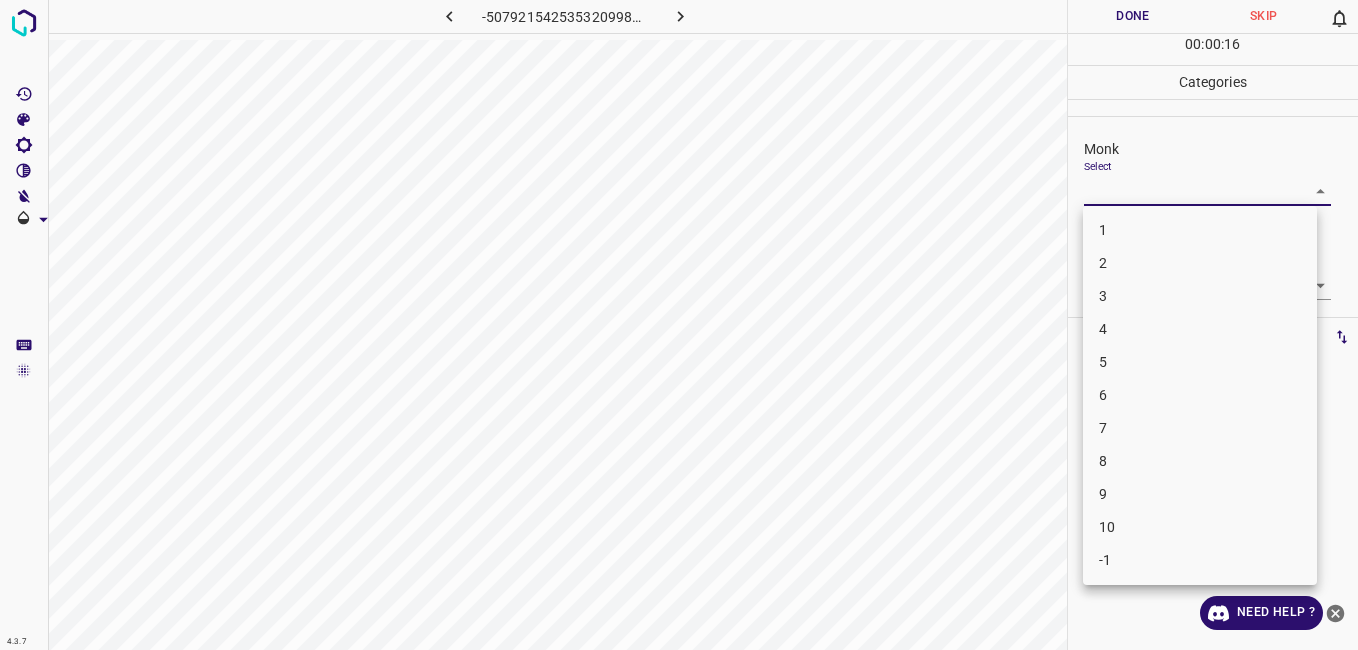 click on "4.3.7 -5079215425353209980.png Done Skip 0 00   : 00   : 16   Categories Monk   Select ​  Fitzpatrick   Select ​ Labels   0 Categories 1 Monk 2  Fitzpatrick Tools Space Change between modes (Draw & Edit) I Auto labeling R Restore zoom M Zoom in N Zoom out Delete Delete selecte label Filters Z Restore filters X Saturation filter C Brightness filter V Contrast filter B Gray scale filter General O Download Need Help ? - Text - Hide - Delete 1 2 3 4 5 6 7 8 9 10 -1" at bounding box center (679, 325) 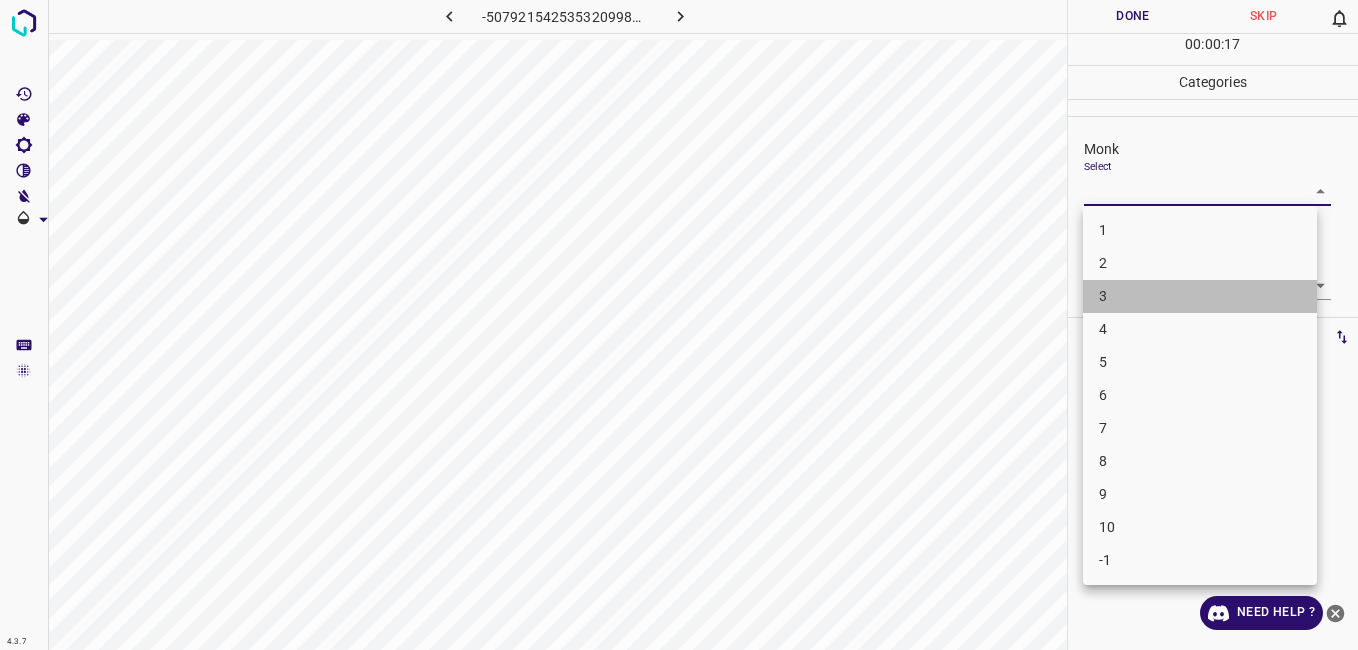 click on "3" at bounding box center [1200, 296] 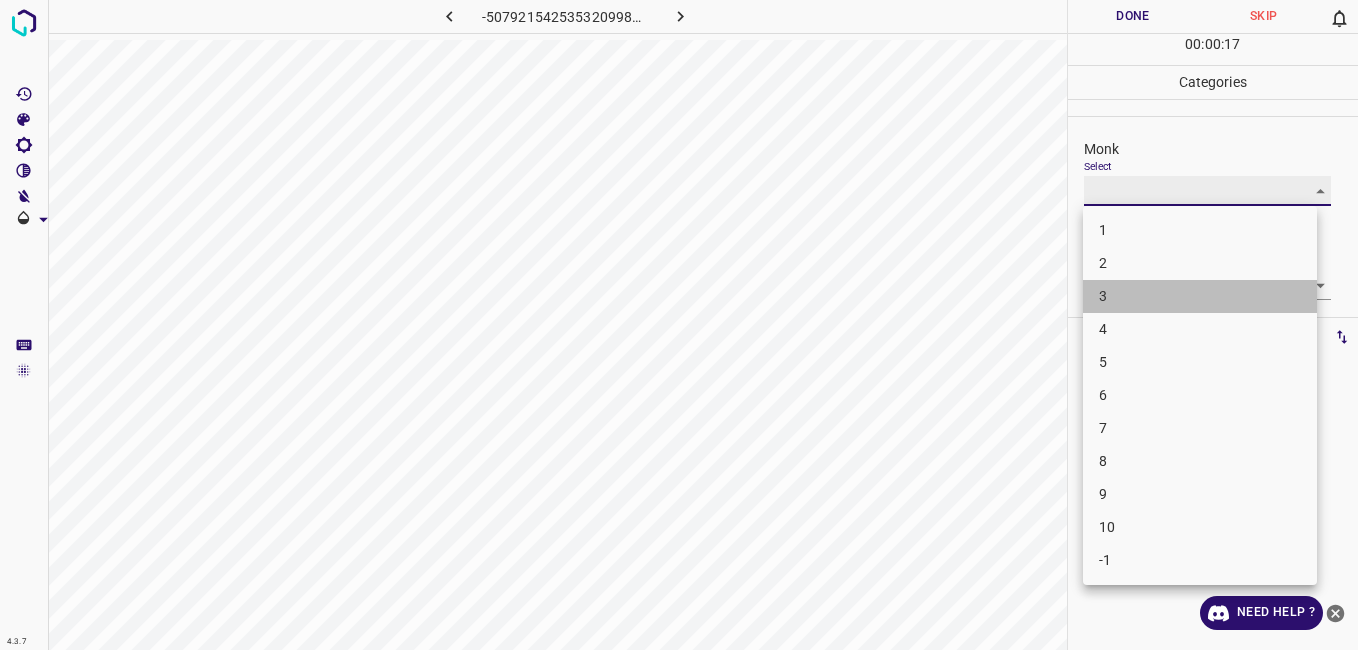 type on "3" 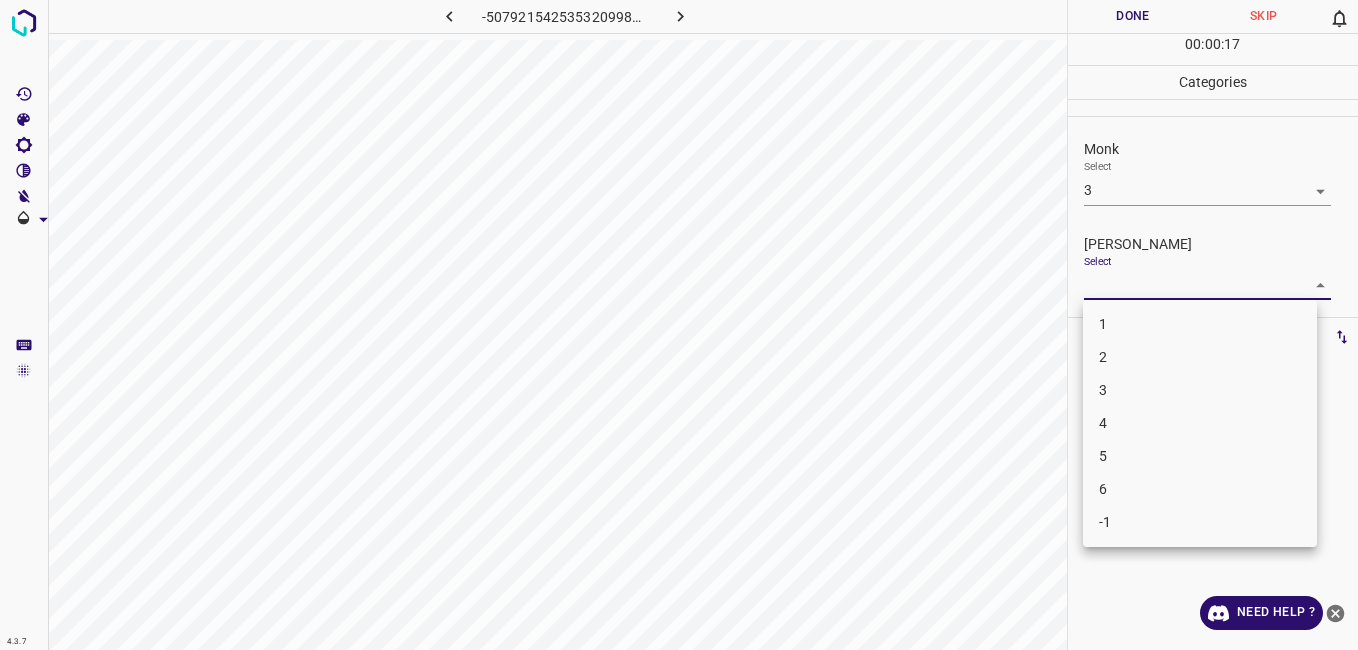 drag, startPoint x: 1117, startPoint y: 281, endPoint x: 1115, endPoint y: 305, distance: 24.083189 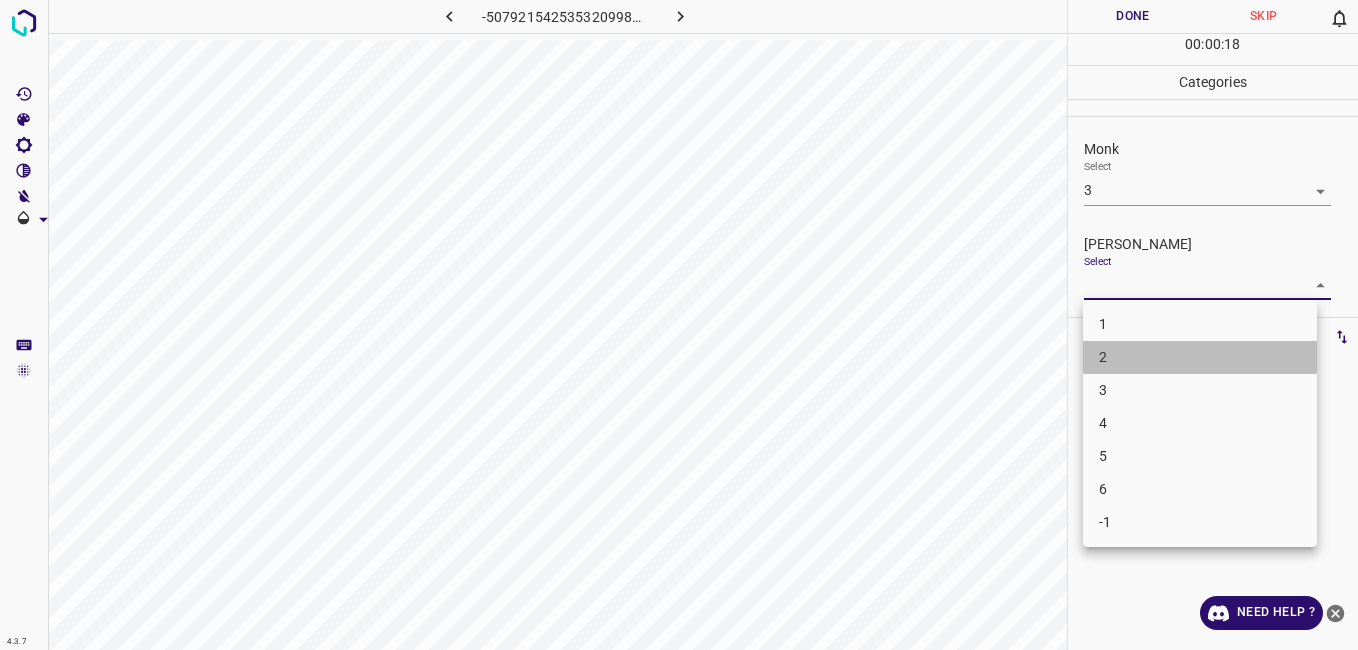 click on "2" at bounding box center (1200, 357) 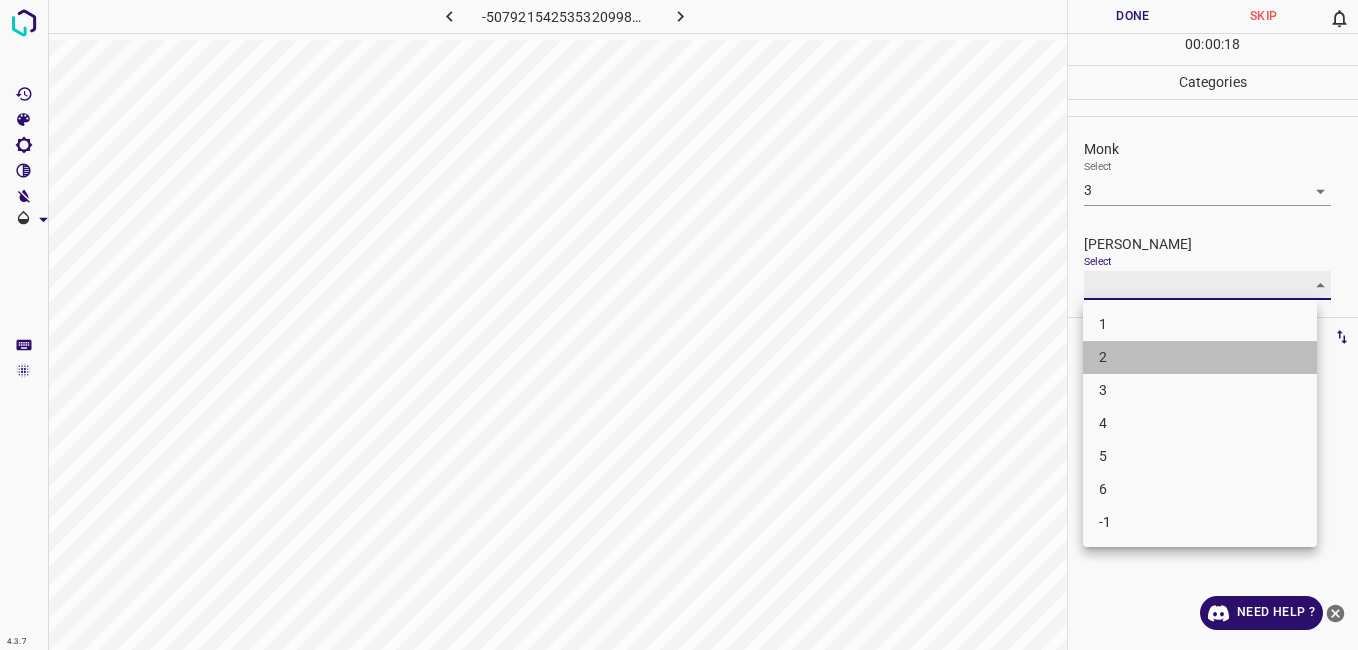 type on "2" 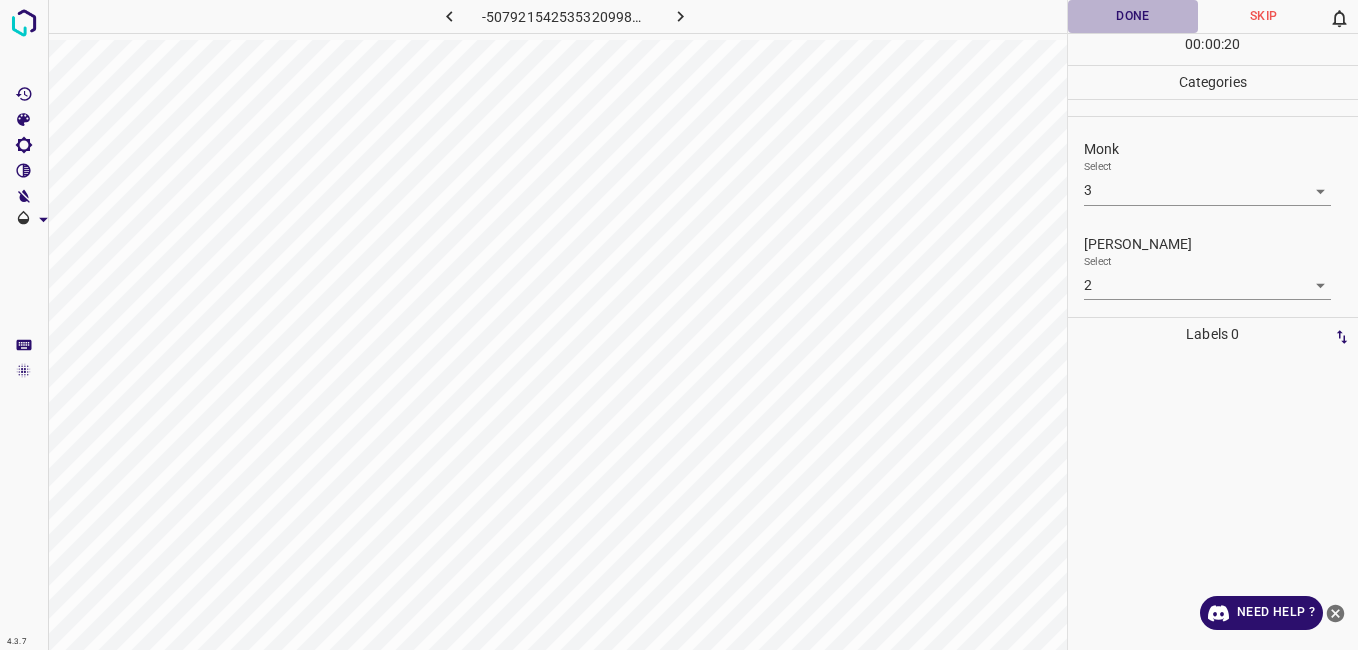 click on "Done" at bounding box center [1133, 16] 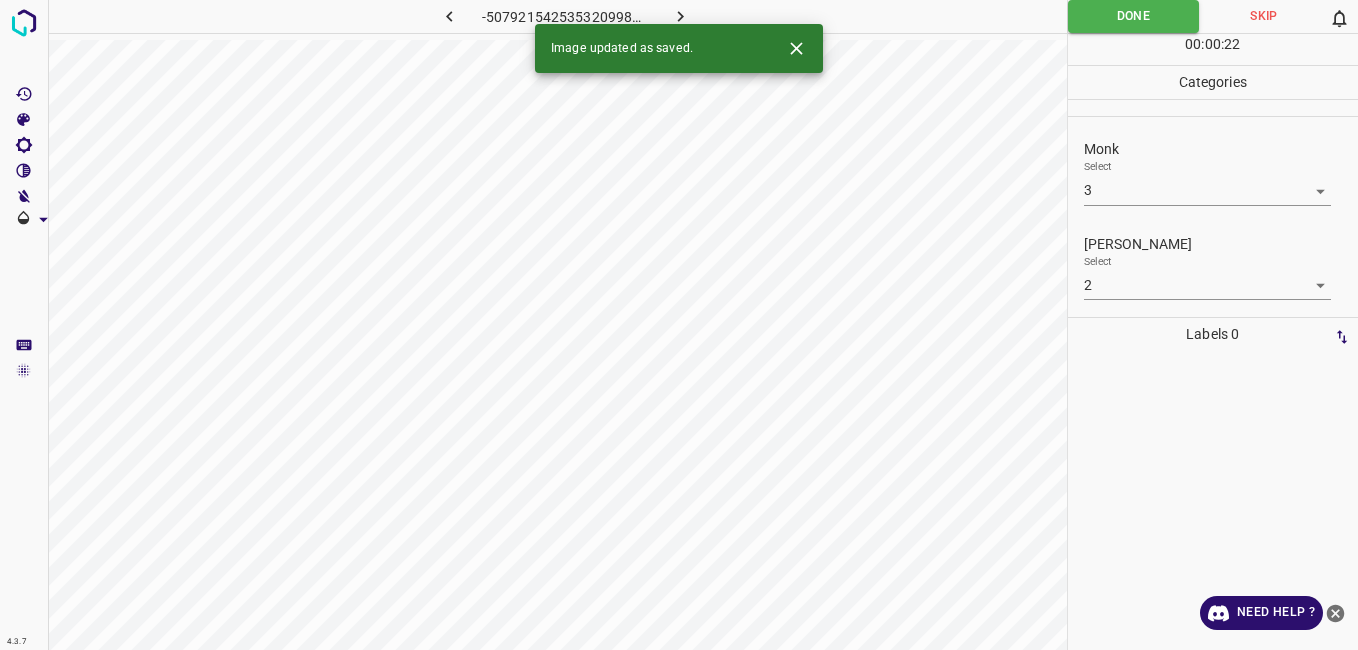 click at bounding box center (681, 16) 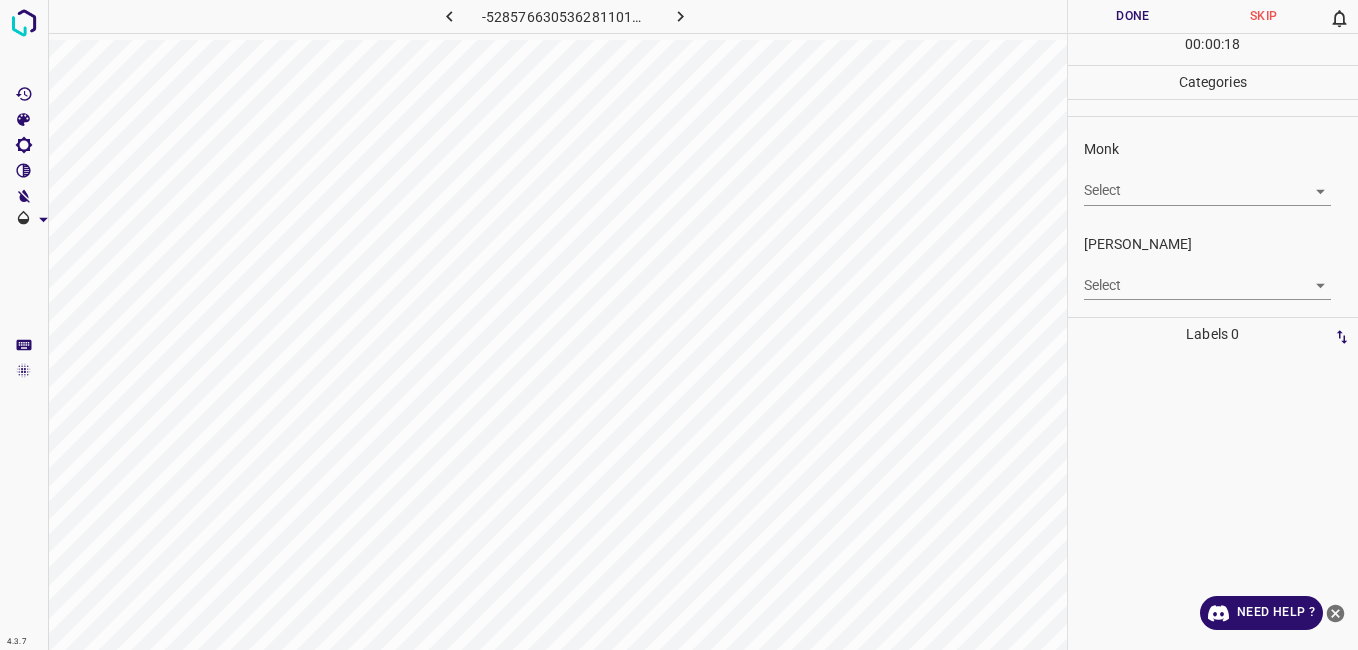 click on "4.3.7 -5285766305362811013.png Done Skip 0 00   : 00   : 18   Categories Monk   Select ​  Fitzpatrick   Select ​ Labels   0 Categories 1 Monk 2  Fitzpatrick Tools Space Change between modes (Draw & Edit) I Auto labeling R Restore zoom M Zoom in N Zoom out Delete Delete selecte label Filters Z Restore filters X Saturation filter C Brightness filter V Contrast filter B Gray scale filter General O Download Need Help ? - Text - Hide - Delete" at bounding box center [679, 325] 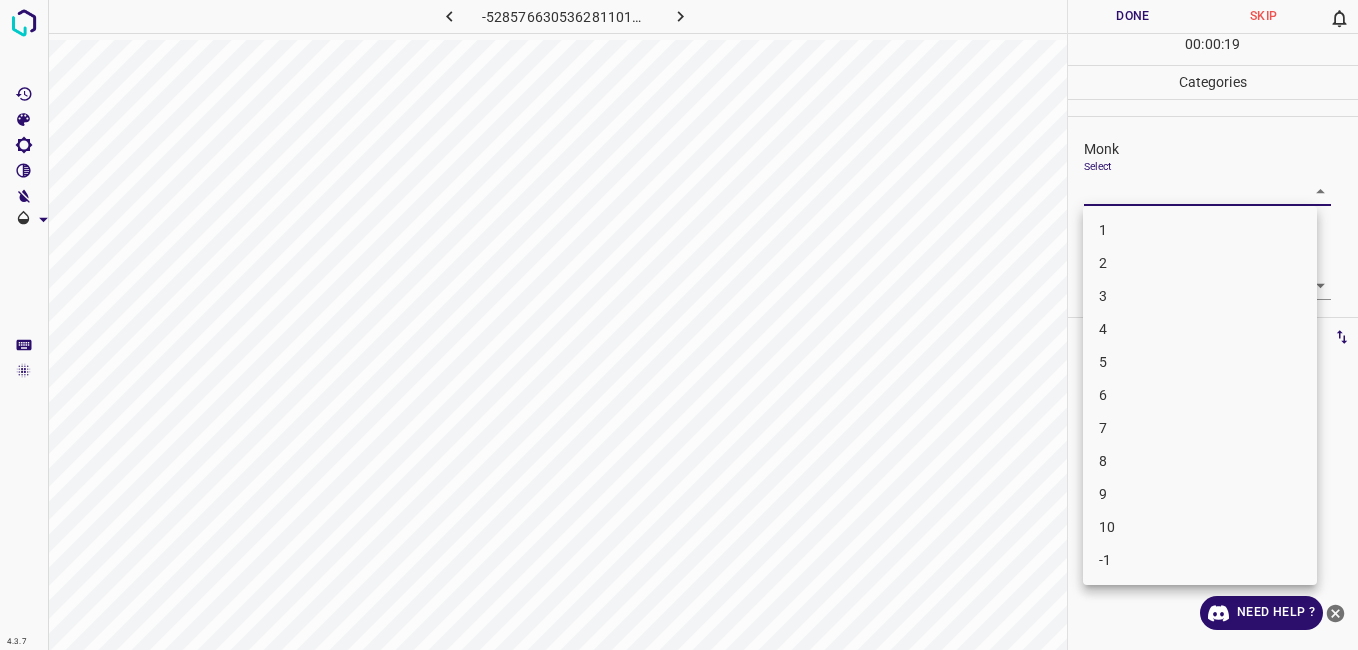 click on "3" at bounding box center [1200, 296] 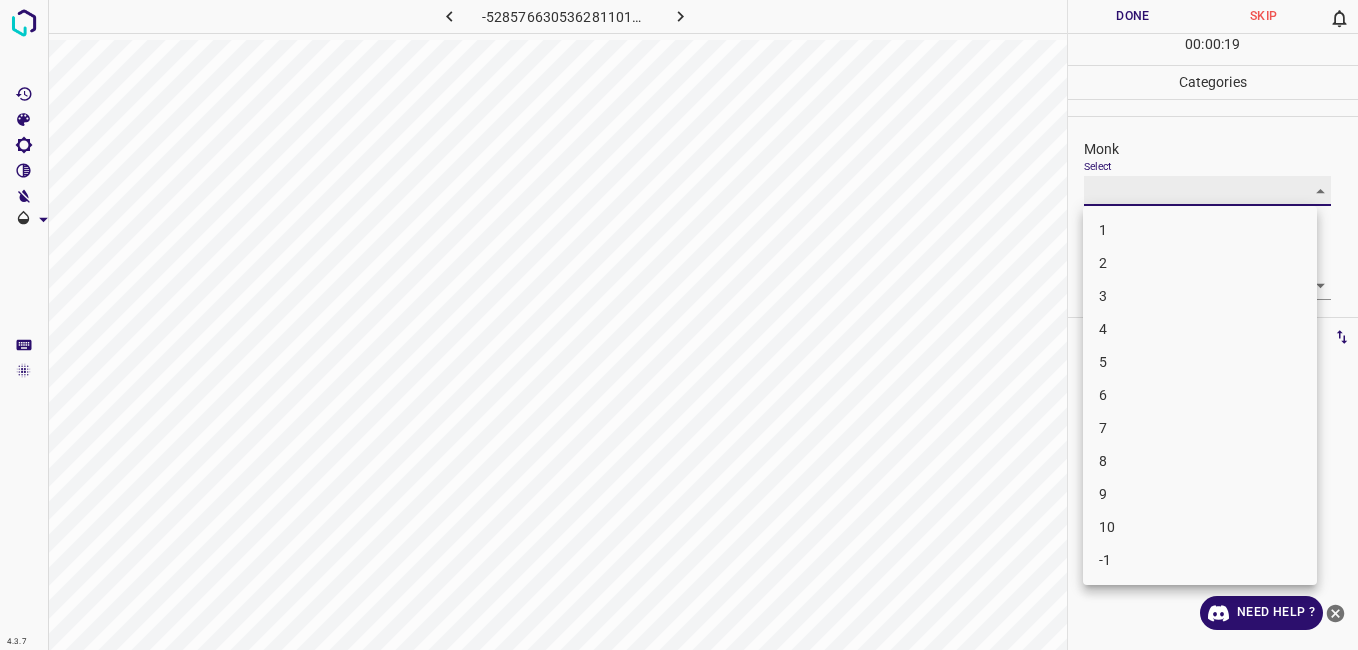 type on "3" 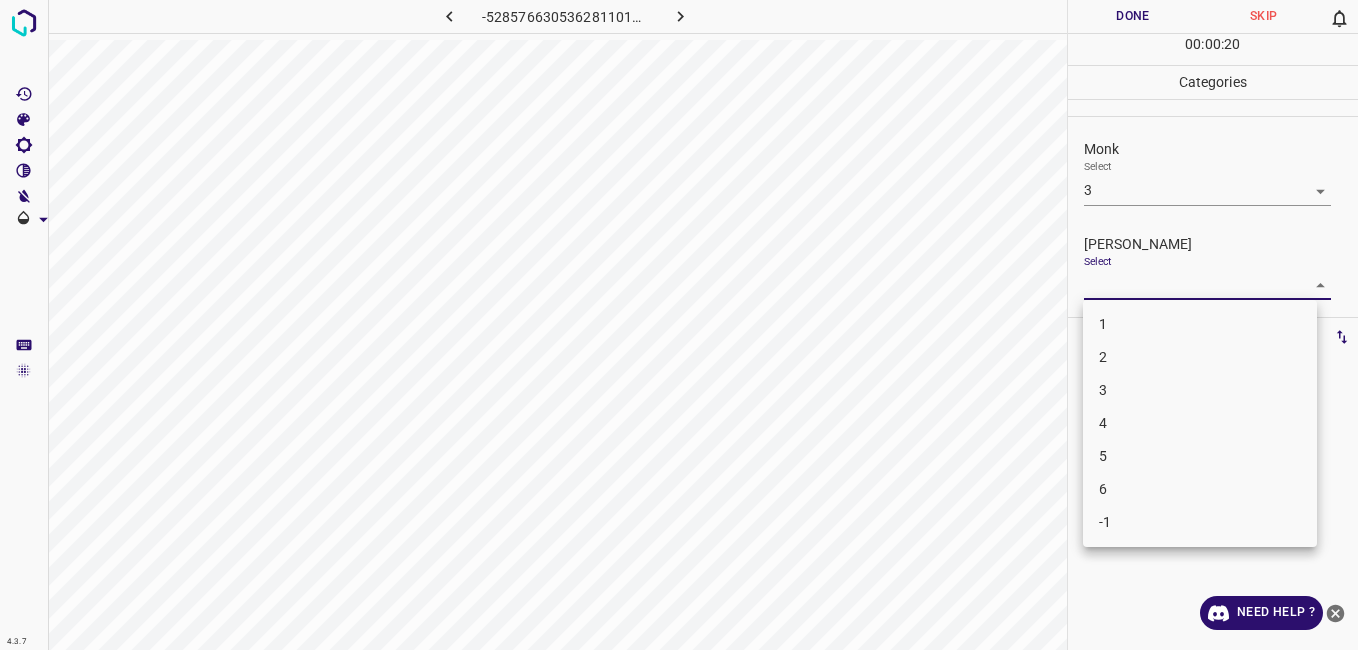 click on "4.3.7 -5285766305362811013.png Done Skip 0 00   : 00   : 20   Categories Monk   Select 3 3  Fitzpatrick   Select ​ Labels   0 Categories 1 Monk 2  Fitzpatrick Tools Space Change between modes (Draw & Edit) I Auto labeling R Restore zoom M Zoom in N Zoom out Delete Delete selecte label Filters Z Restore filters X Saturation filter C Brightness filter V Contrast filter B Gray scale filter General O Download Need Help ? - Text - Hide - Delete 1 2 3 4 5 6 -1" at bounding box center (679, 325) 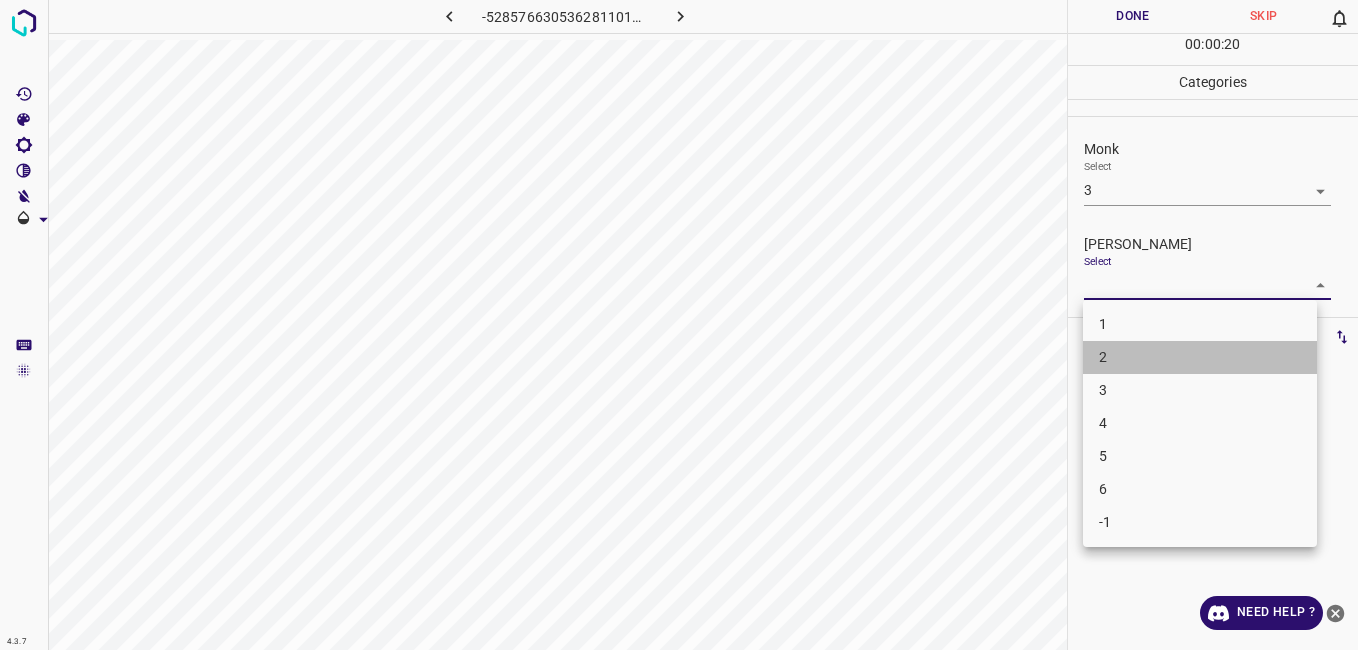click on "2" at bounding box center [1200, 357] 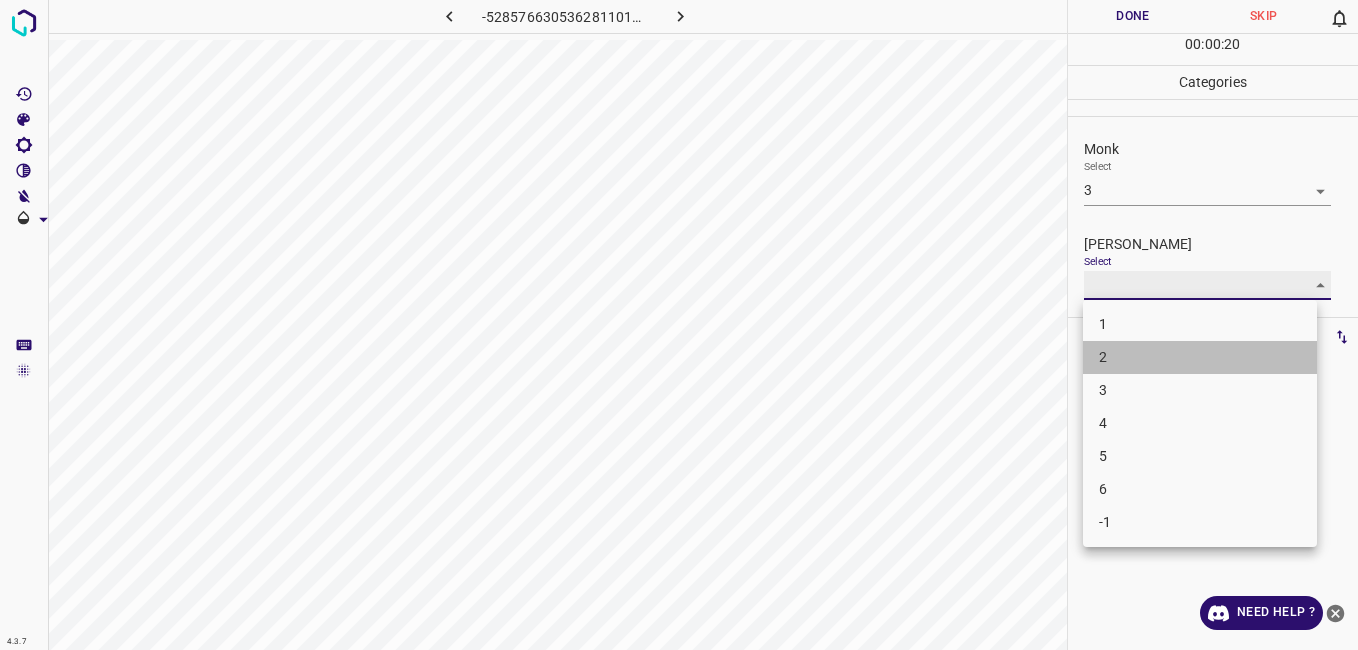 type on "2" 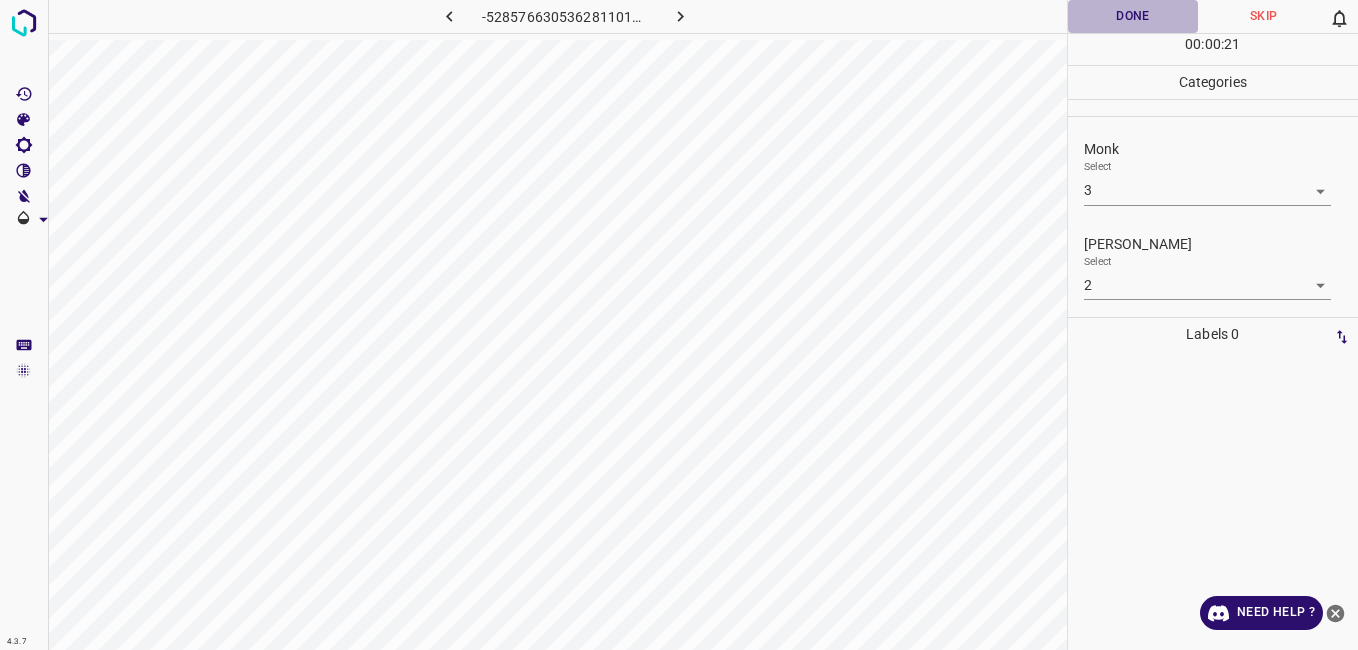 click on "Done" at bounding box center [1133, 16] 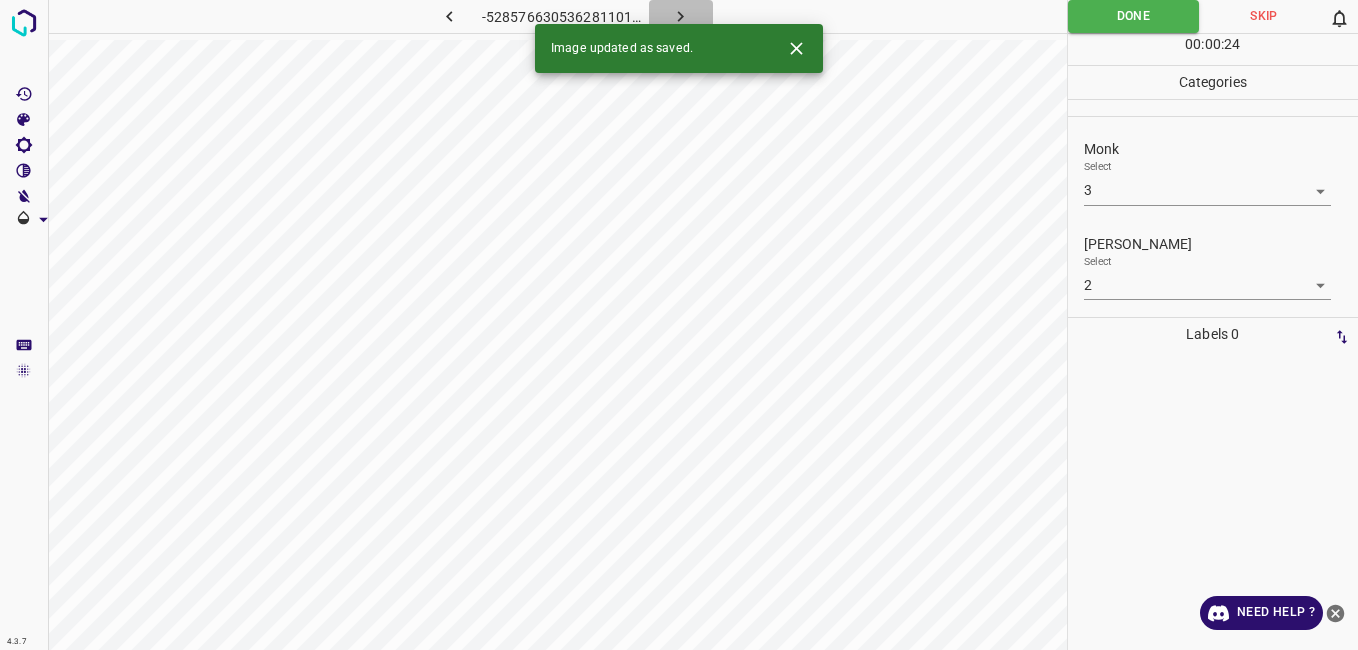 click 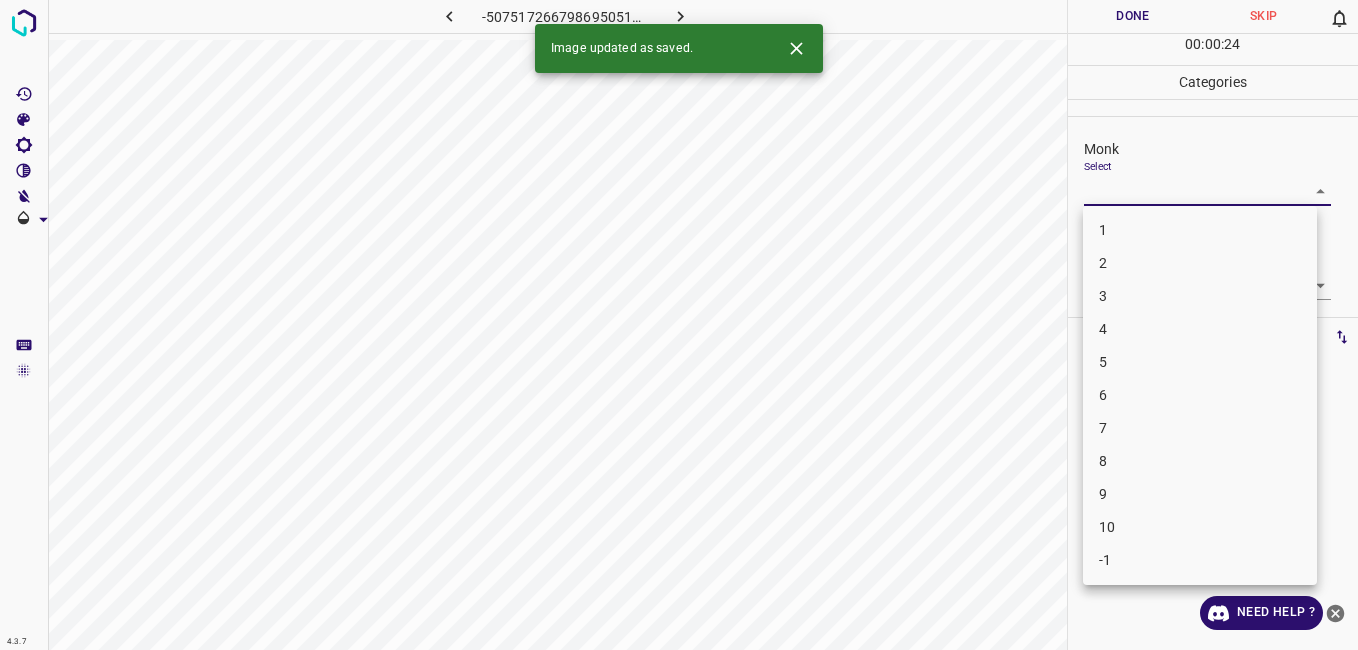 click on "4.3.7 -5075172667986950511.png Done Skip 0 00   : 00   : 24   Categories Monk   Select ​  Fitzpatrick   Select ​ Labels   0 Categories 1 Monk 2  Fitzpatrick Tools Space Change between modes (Draw & Edit) I Auto labeling R Restore zoom M Zoom in N Zoom out Delete Delete selecte label Filters Z Restore filters X Saturation filter C Brightness filter V Contrast filter B Gray scale filter General O Download Image updated as saved. Need Help ? - Text - Hide - Delete 1 2 3 4 5 6 7 8 9 10 -1" at bounding box center [679, 325] 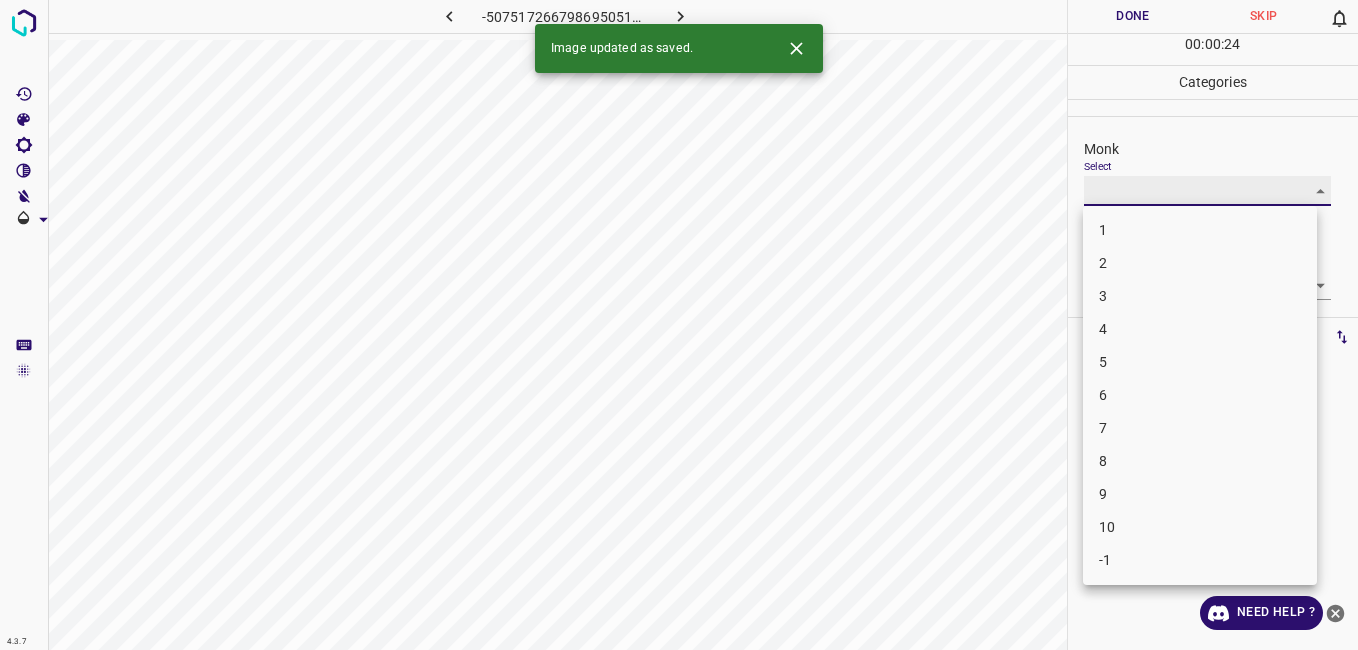 type on "1" 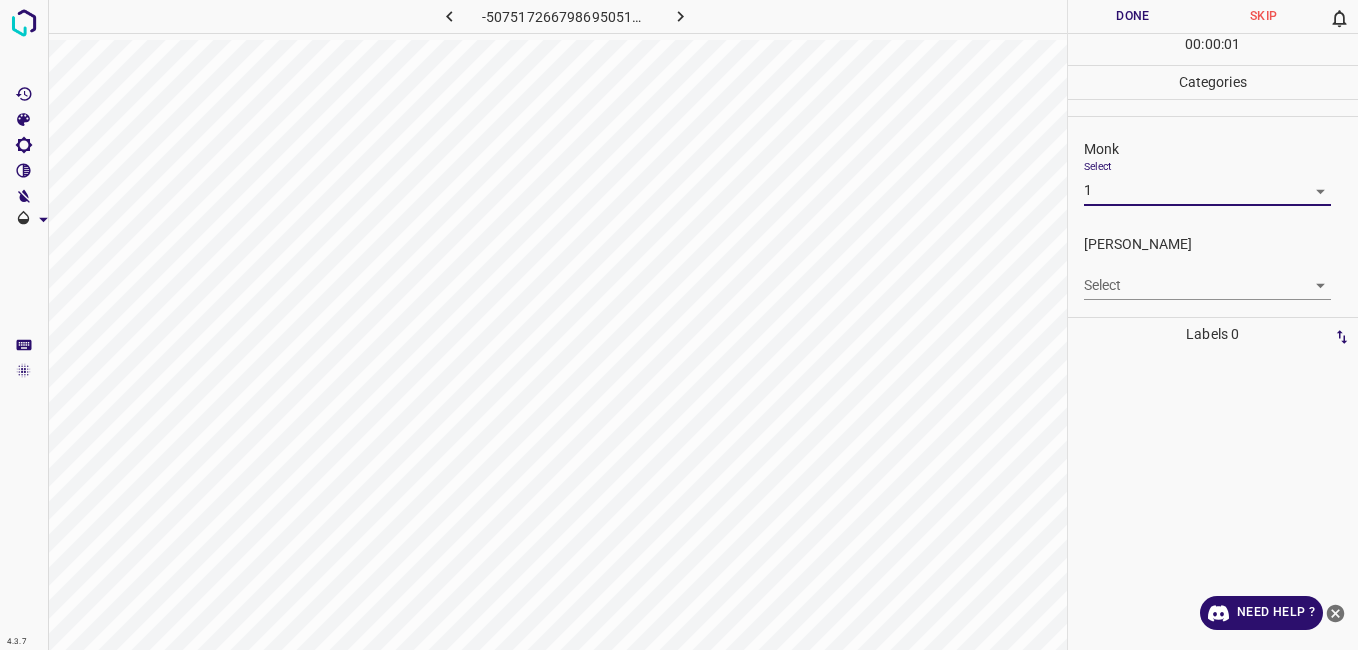 click on "4.3.7 -5075172667986950511.png Done Skip 0 00   : 00   : 01   Categories Monk   Select 1 1  Fitzpatrick   Select ​ Labels   0 Categories 1 Monk 2  Fitzpatrick Tools Space Change between modes (Draw & Edit) I Auto labeling R Restore zoom M Zoom in N Zoom out Delete Delete selecte label Filters Z Restore filters X Saturation filter C Brightness filter V Contrast filter B Gray scale filter General O Download Need Help ? - Text - Hide - Delete" at bounding box center [679, 325] 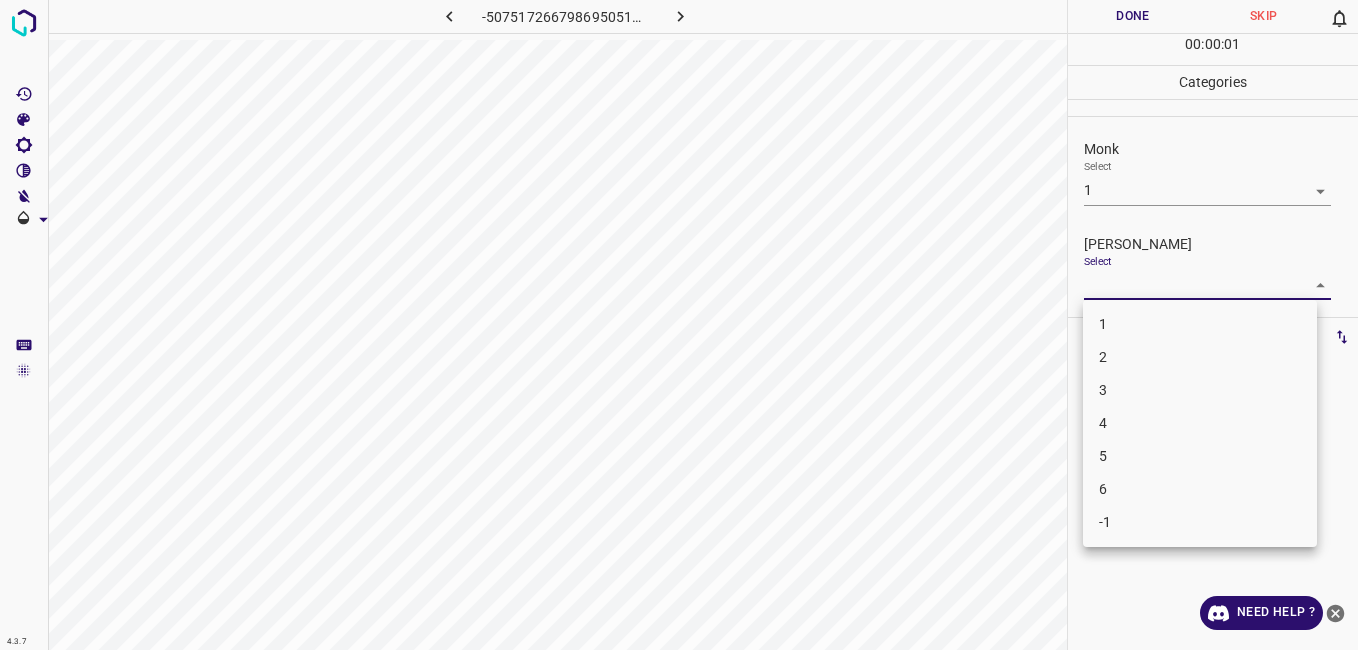 click on "1" at bounding box center [1200, 324] 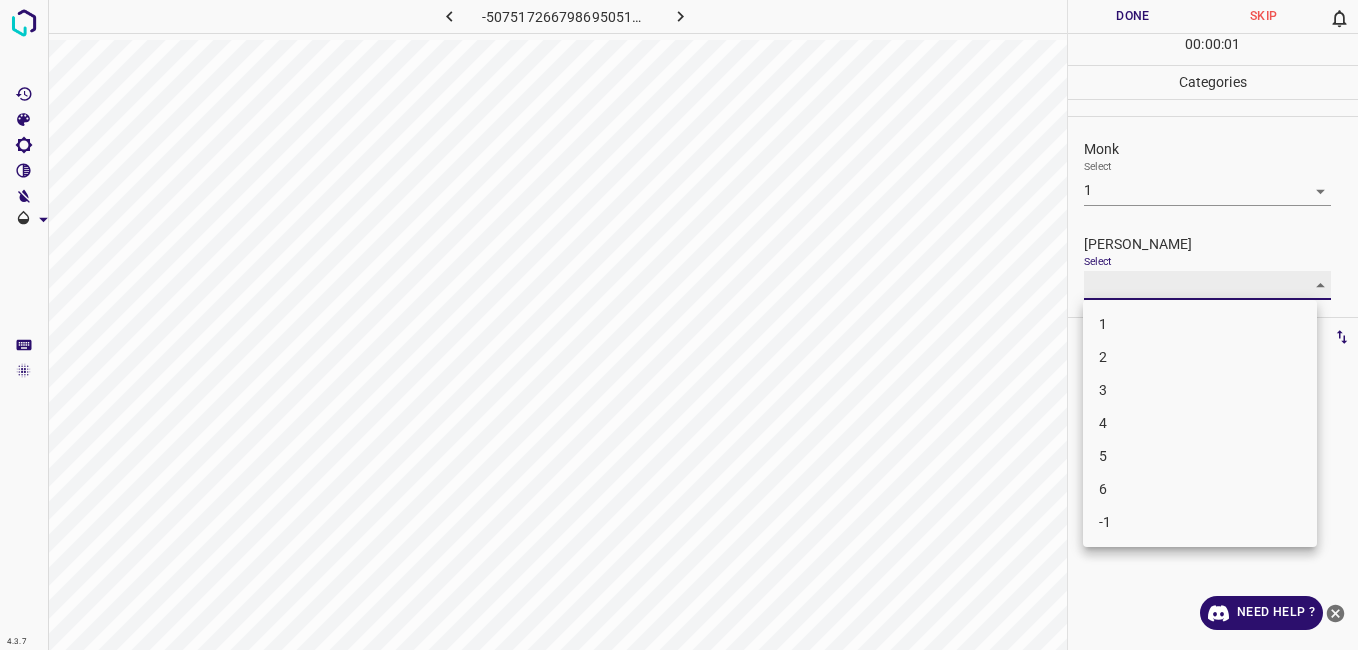 type on "1" 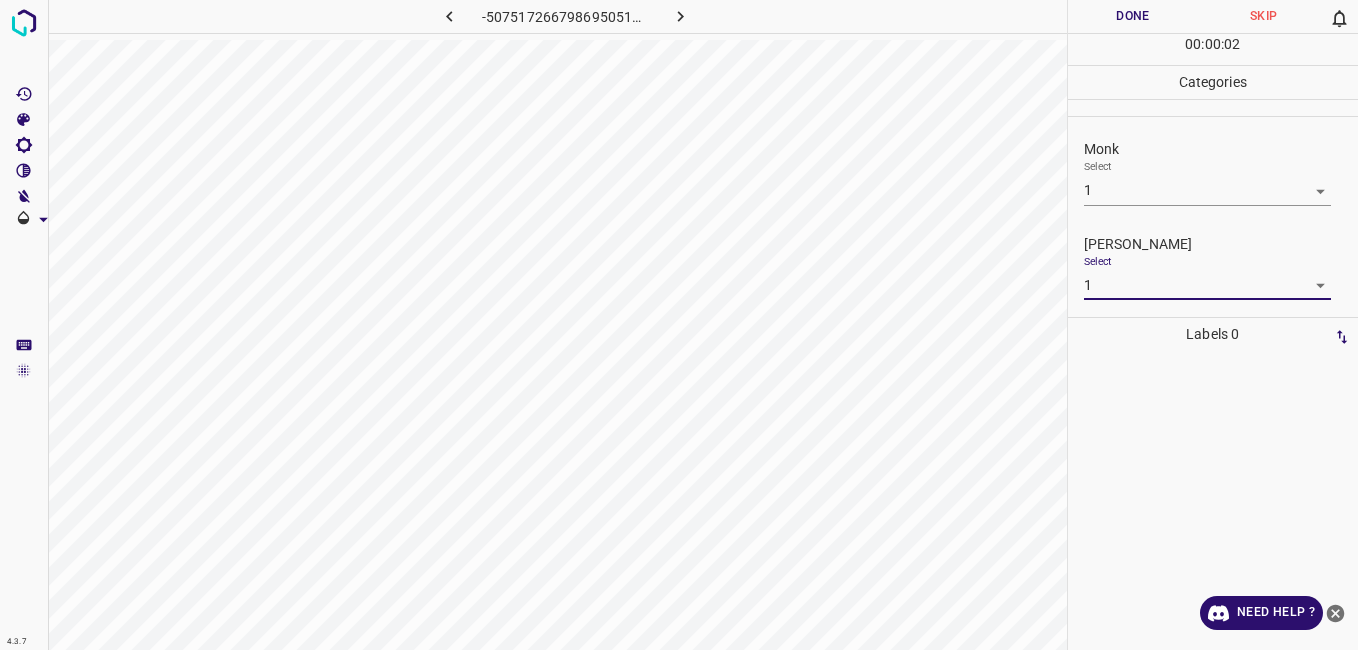 click on "Done" at bounding box center [1133, 16] 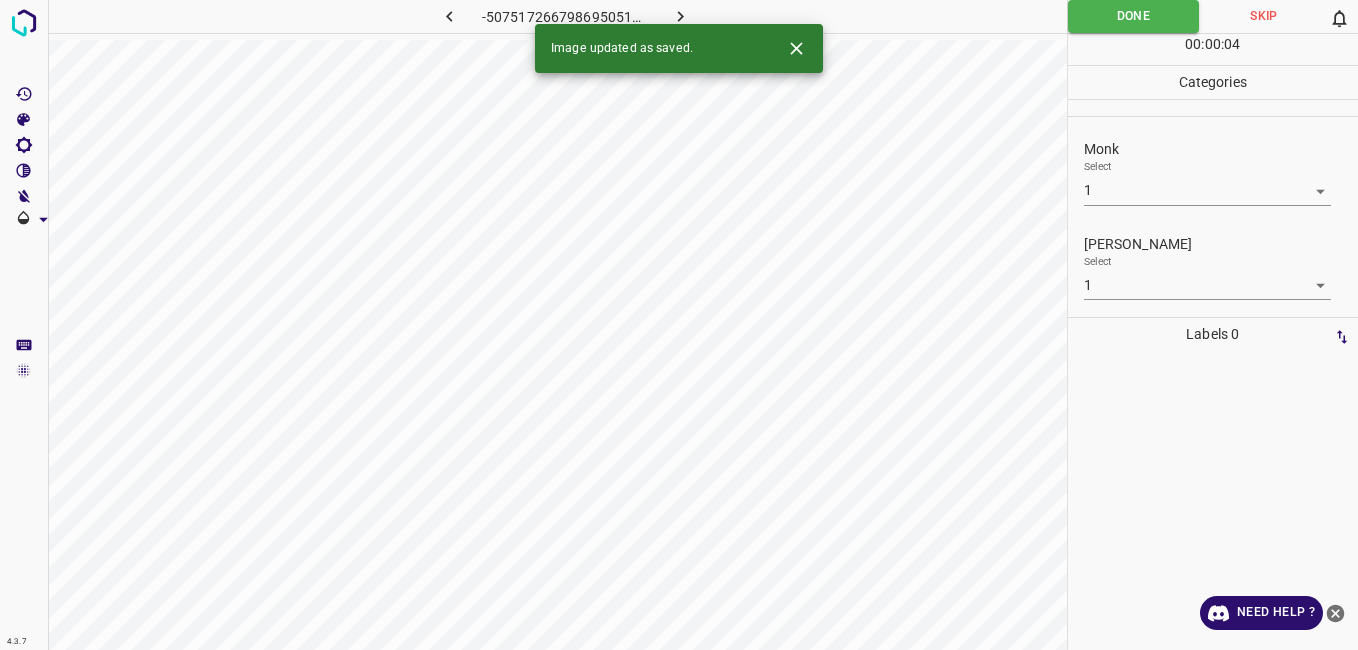 click at bounding box center (681, 16) 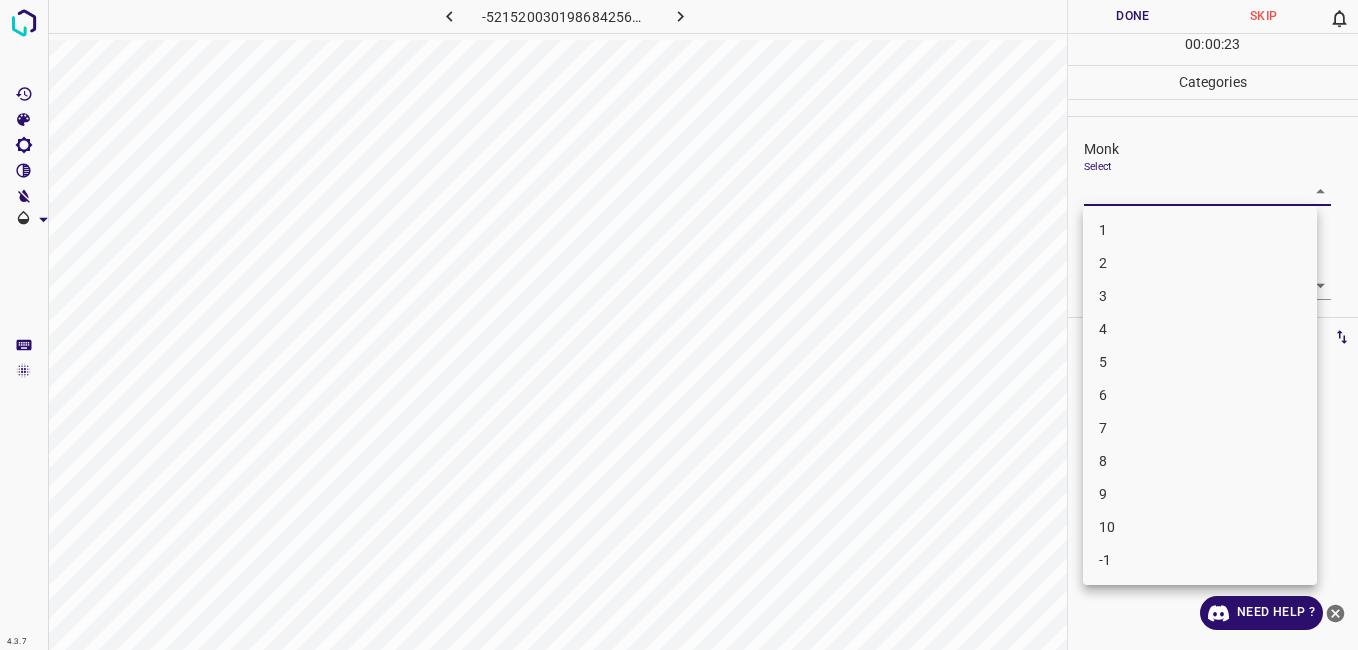 click on "4.3.7 -5215200301986842566.png Done Skip 0 00   : 00   : 23   Categories Monk   Select ​  Fitzpatrick   Select ​ Labels   0 Categories 1 Monk 2  Fitzpatrick Tools Space Change between modes (Draw & Edit) I Auto labeling R Restore zoom M Zoom in N Zoom out Delete Delete selecte label Filters Z Restore filters X Saturation filter C Brightness filter V Contrast filter B Gray scale filter General O Download Need Help ? - Text - Hide - Delete 1 2 3 4 5 6 7 8 9 10 -1" at bounding box center [679, 325] 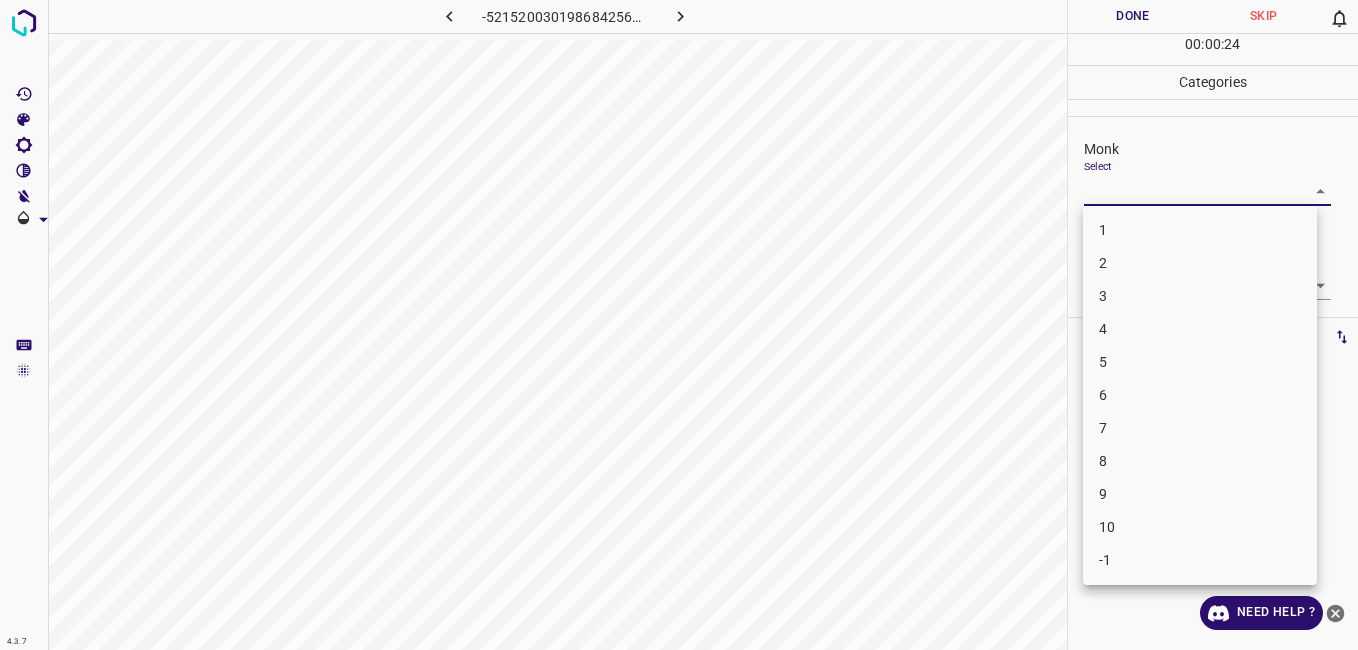 click on "4" at bounding box center [1200, 329] 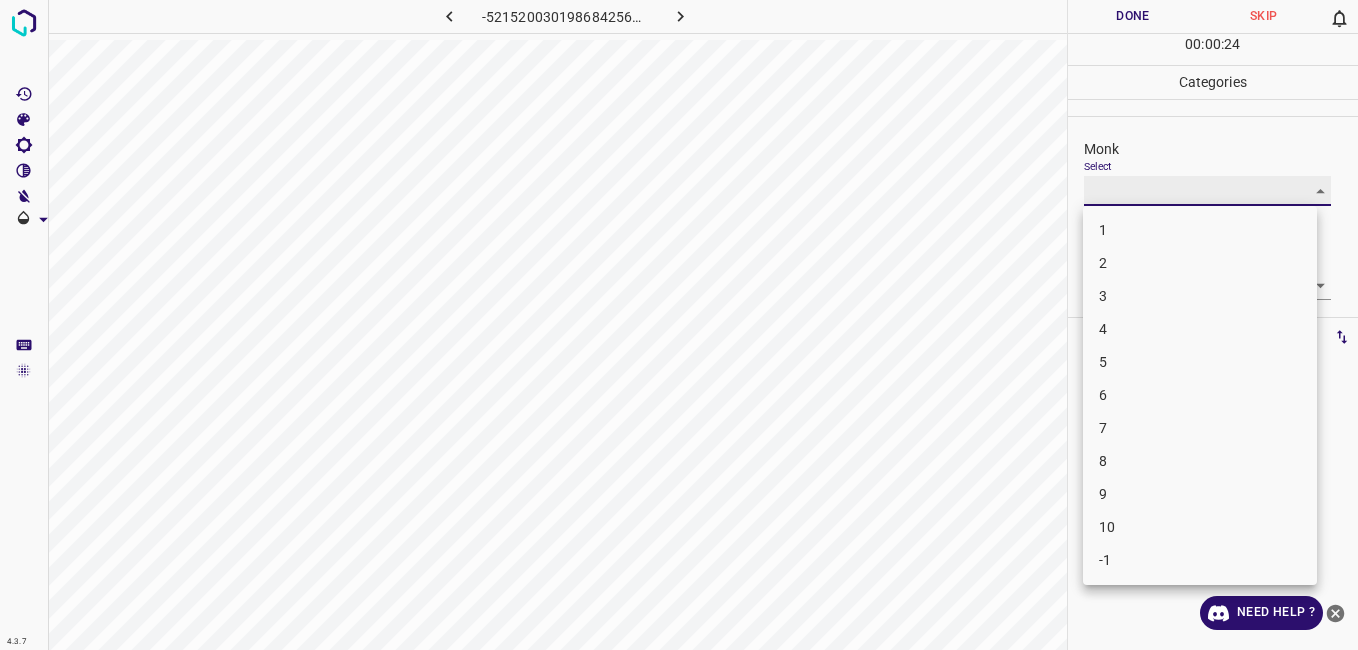 type on "4" 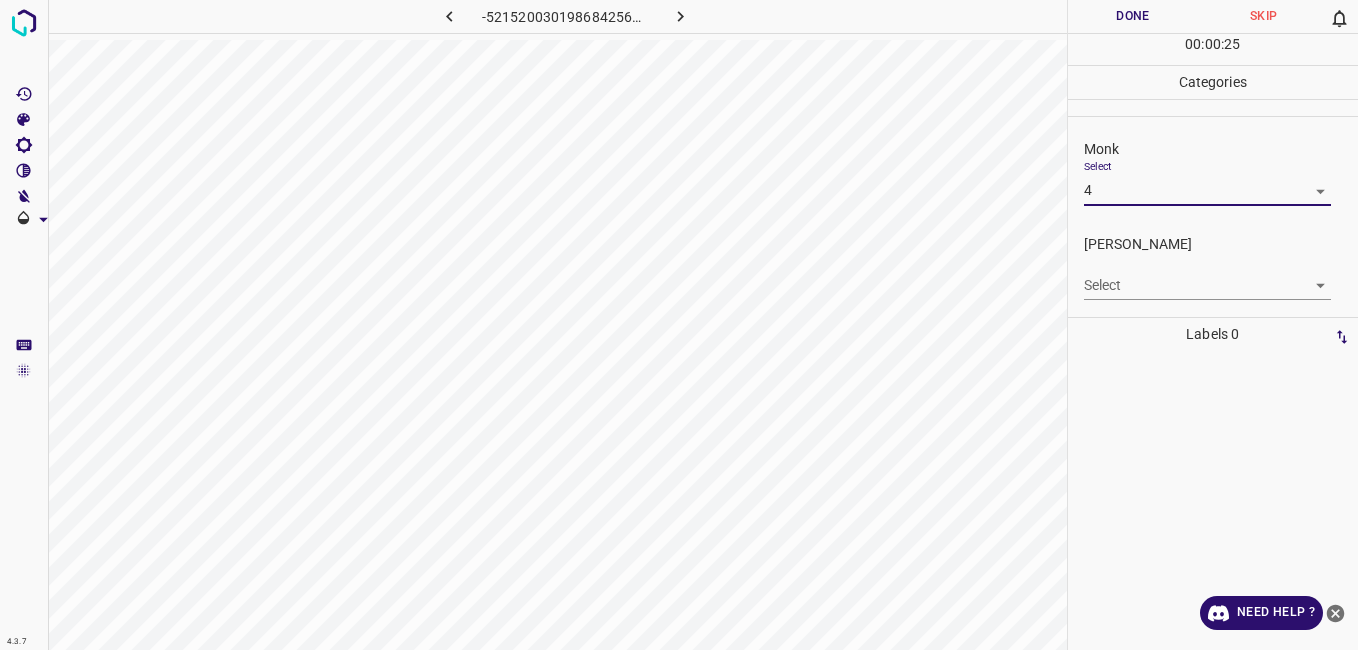 click on "4.3.7 -5215200301986842566.png Done Skip 0 00   : 00   : 25   Categories Monk   Select 4 4  Fitzpatrick   Select ​ Labels   0 Categories 1 Monk 2  Fitzpatrick Tools Space Change between modes (Draw & Edit) I Auto labeling R Restore zoom M Zoom in N Zoom out Delete Delete selecte label Filters Z Restore filters X Saturation filter C Brightness filter V Contrast filter B Gray scale filter General O Download Need Help ? - Text - Hide - Delete" at bounding box center (679, 325) 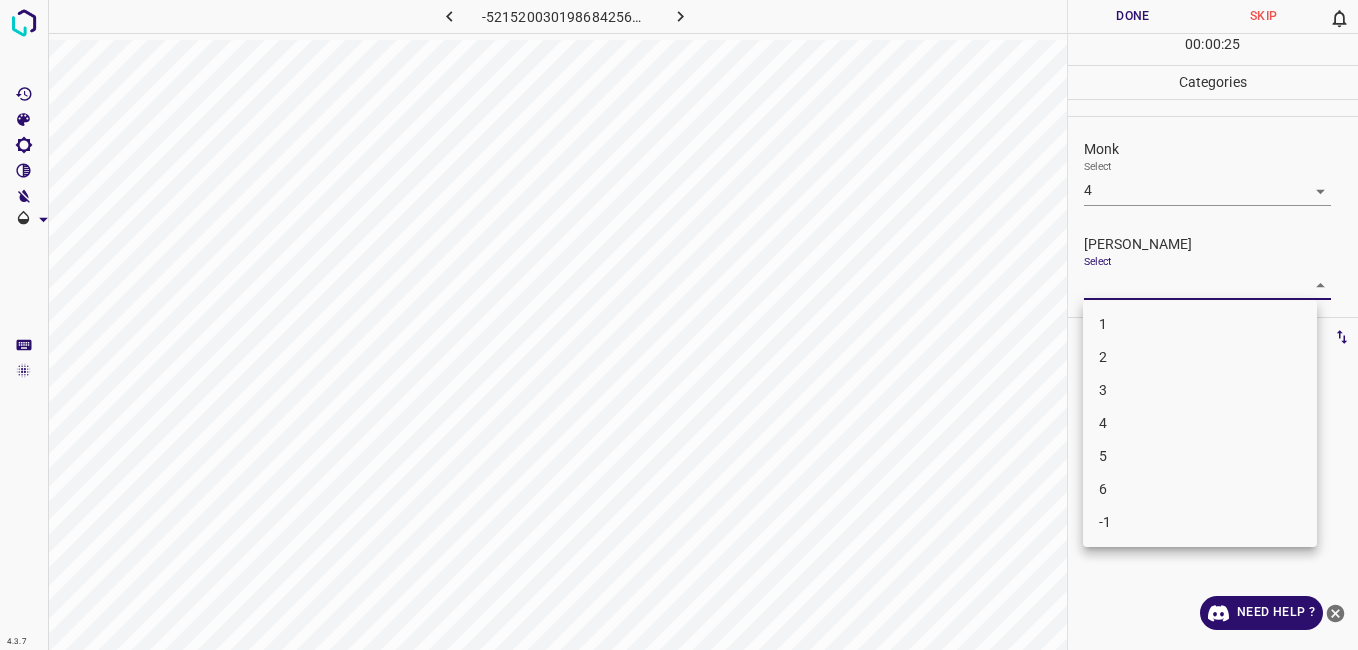 click on "3" at bounding box center [1200, 390] 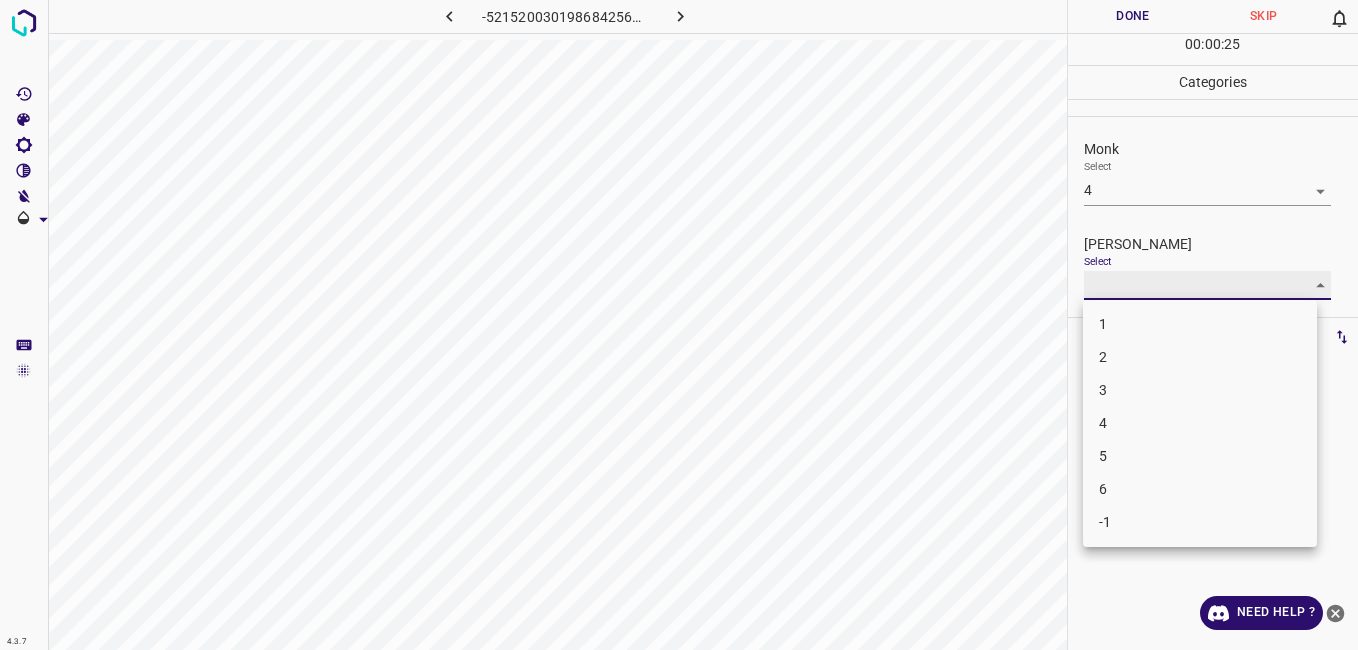 type on "3" 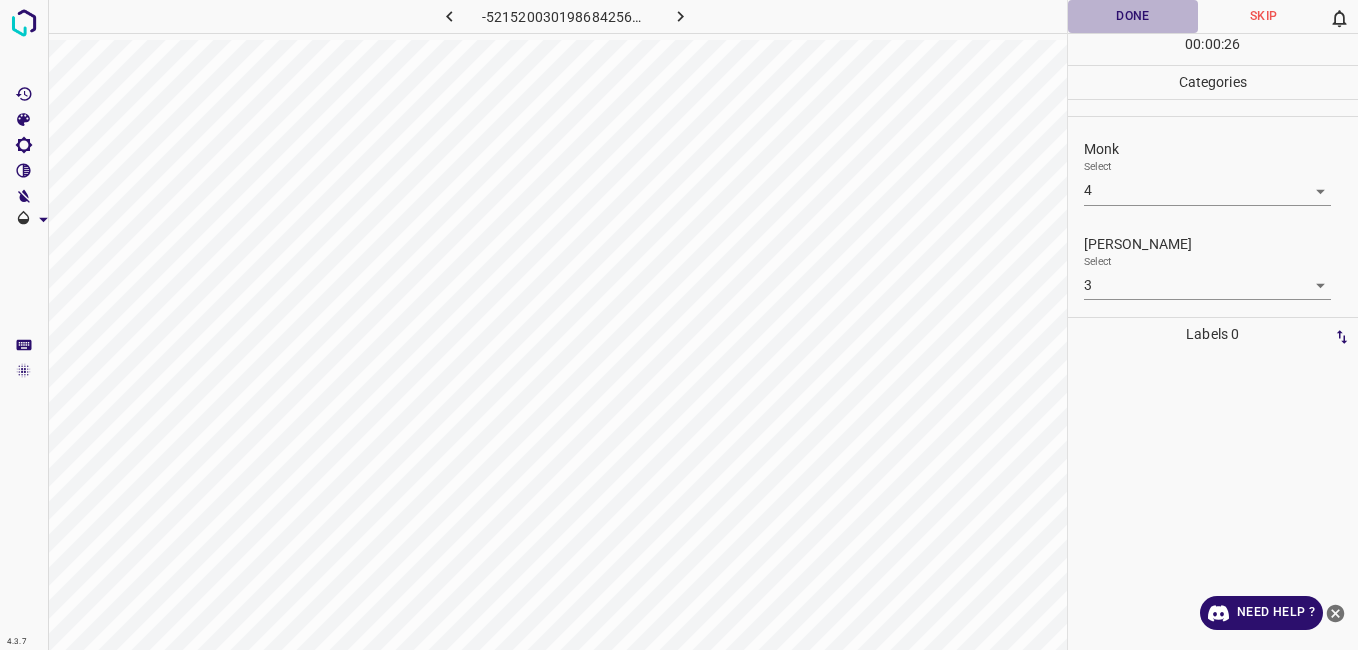 click on "Done" at bounding box center [1133, 16] 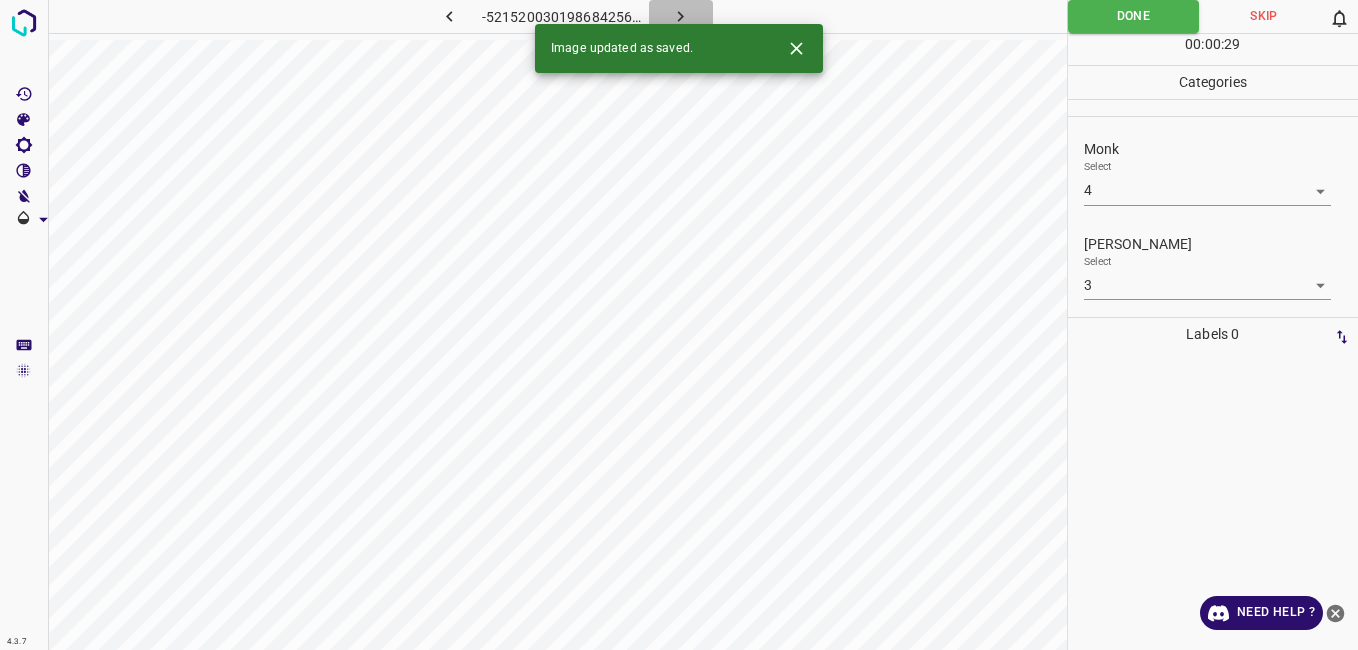 click 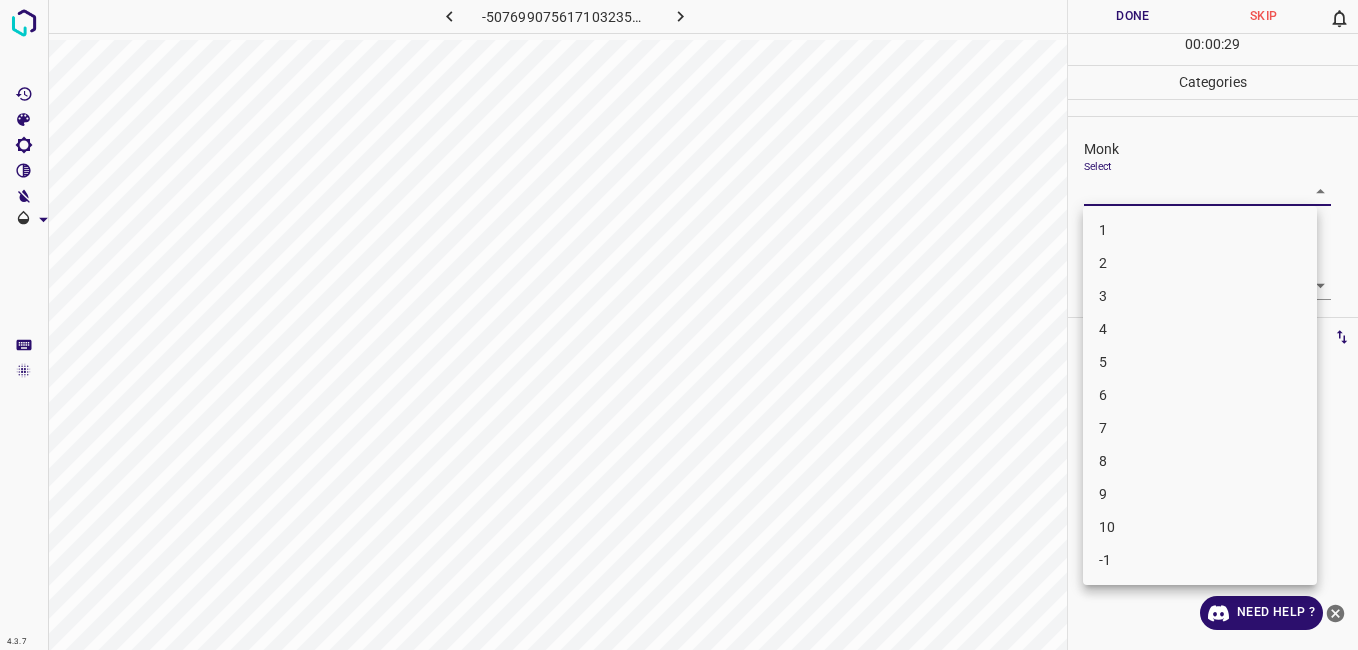 click on "4.3.7 -5076990756171032358.png Done Skip 0 00   : 00   : 29   Categories Monk   Select ​  Fitzpatrick   Select ​ Labels   0 Categories 1 Monk 2  Fitzpatrick Tools Space Change between modes (Draw & Edit) I Auto labeling R Restore zoom M Zoom in N Zoom out Delete Delete selecte label Filters Z Restore filters X Saturation filter C Brightness filter V Contrast filter B Gray scale filter General O Download Need Help ? - Text - Hide - Delete 1 2 3 4 5 6 7 8 9 10 -1" at bounding box center (679, 325) 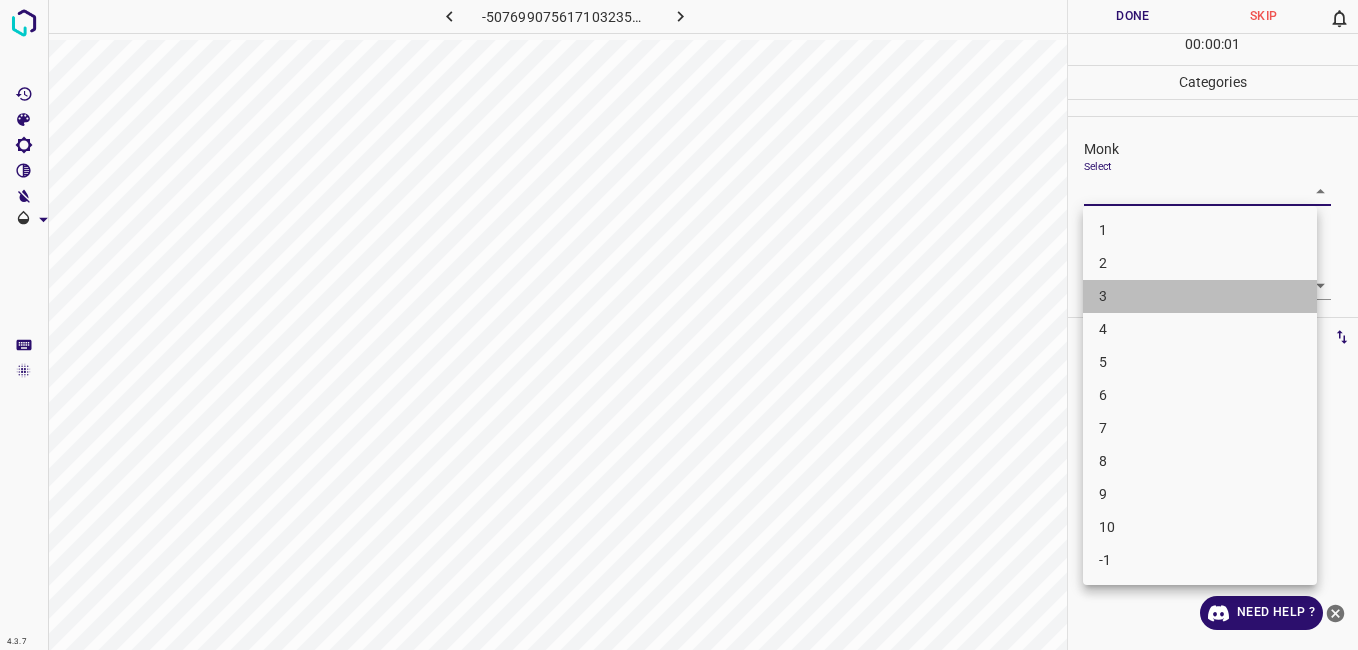 click on "3" at bounding box center [1200, 296] 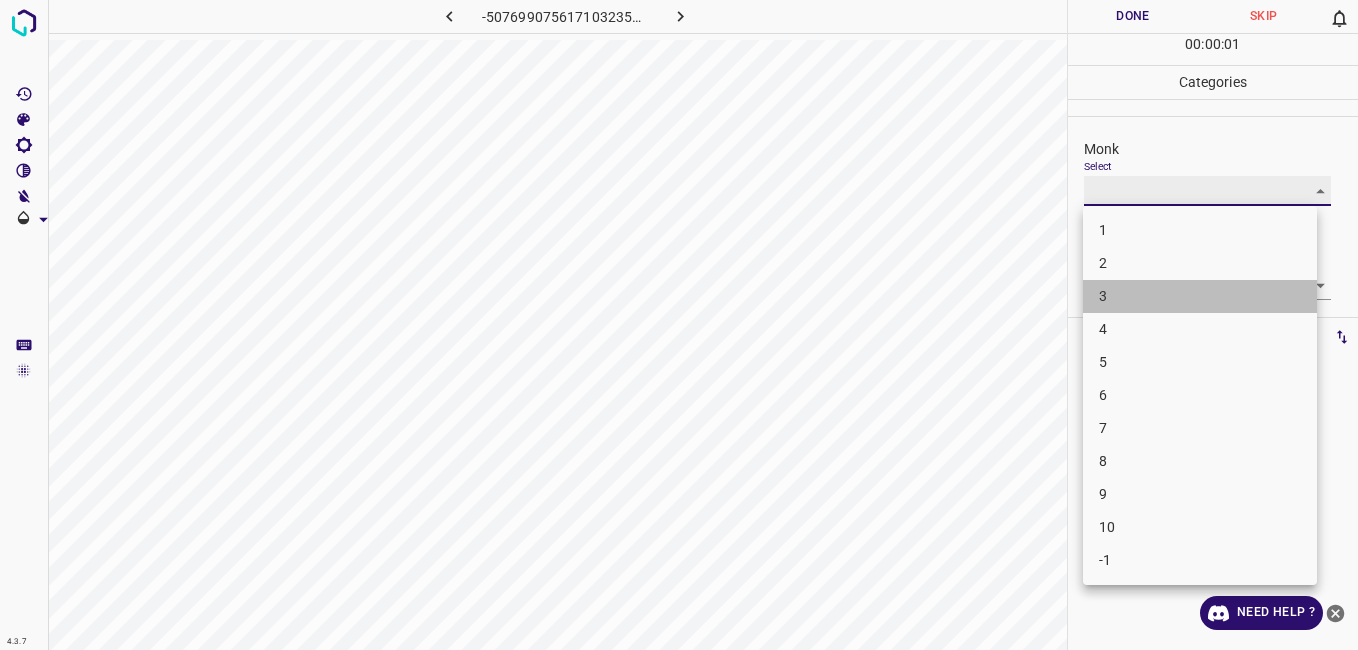 type on "3" 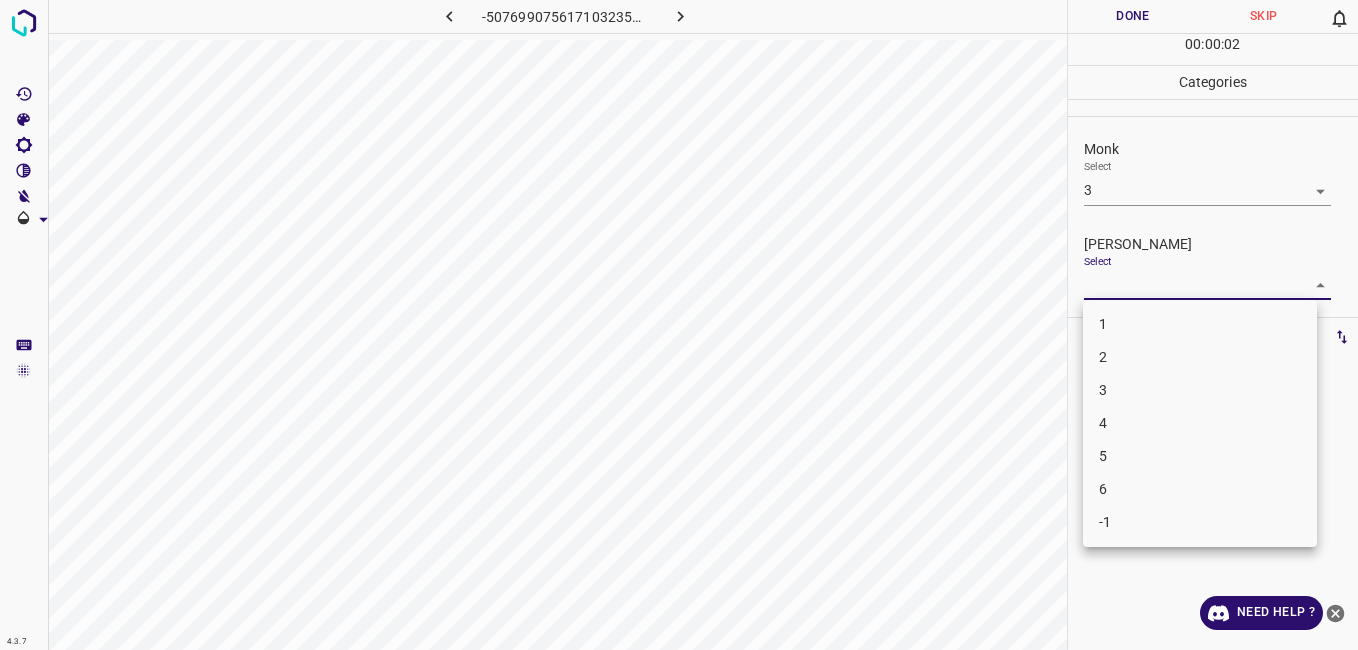 click on "4.3.7 -5076990756171032358.png Done Skip 0 00   : 00   : 02   Categories Monk   Select 3 3  Fitzpatrick   Select ​ Labels   0 Categories 1 Monk 2  Fitzpatrick Tools Space Change between modes (Draw & Edit) I Auto labeling R Restore zoom M Zoom in N Zoom out Delete Delete selecte label Filters Z Restore filters X Saturation filter C Brightness filter V Contrast filter B Gray scale filter General O Download Need Help ? - Text - Hide - Delete 1 2 3 4 5 6 -1" at bounding box center (679, 325) 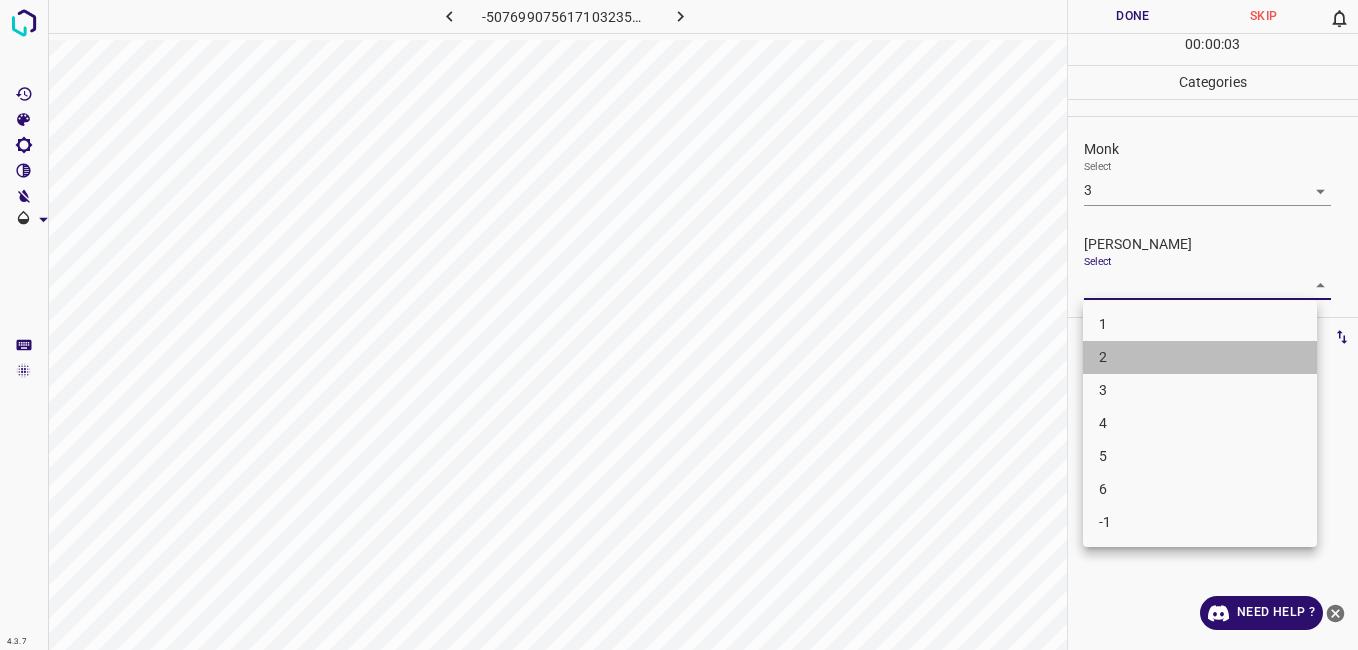 click on "2" at bounding box center [1200, 357] 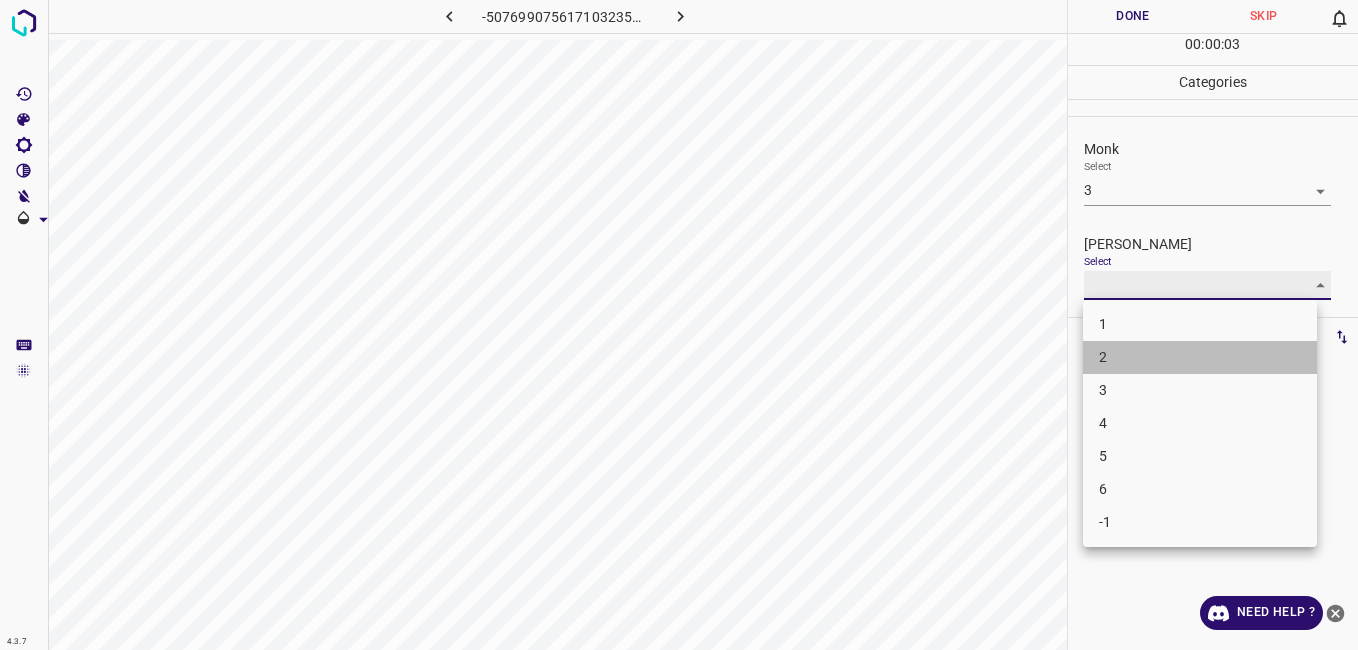 type on "2" 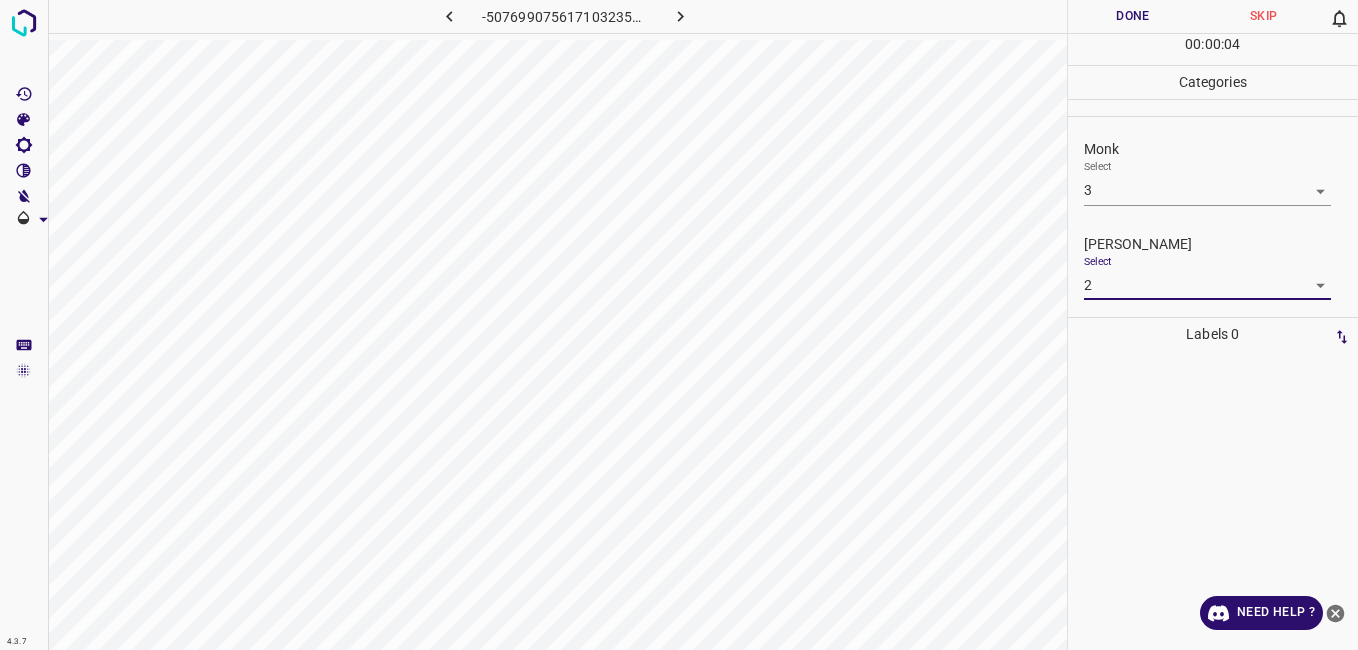 click on "Done" at bounding box center (1133, 16) 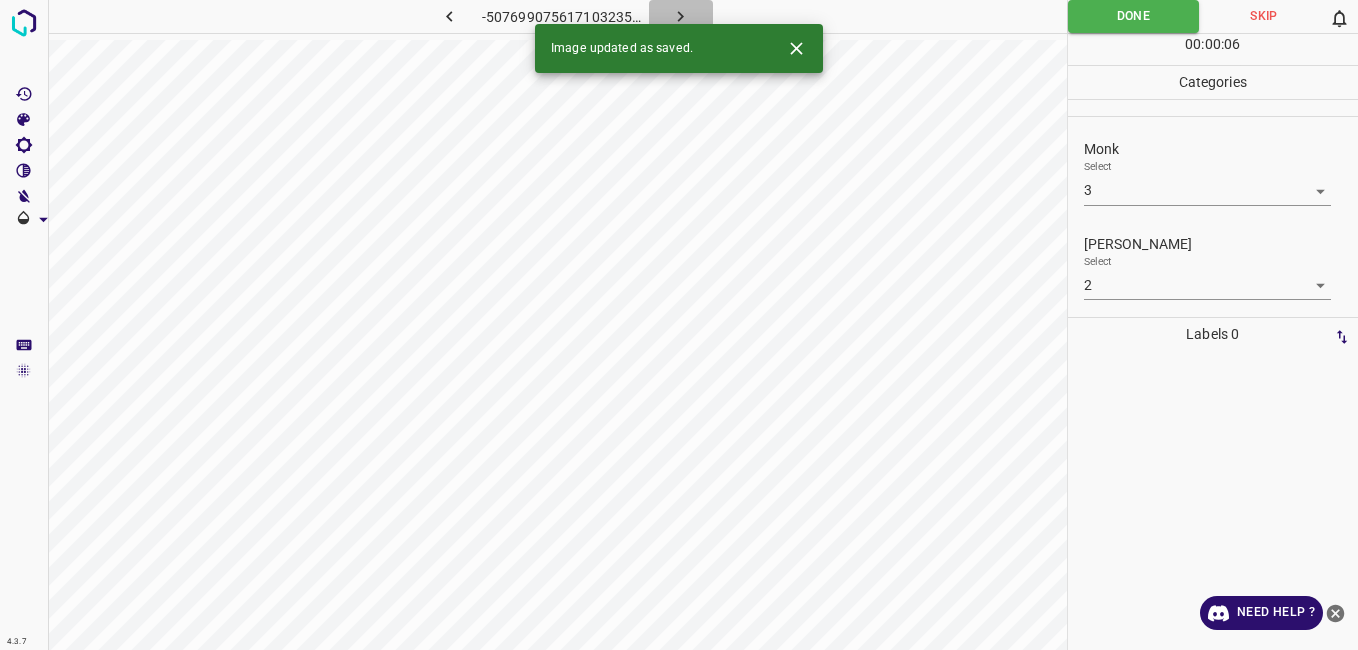 click at bounding box center [681, 16] 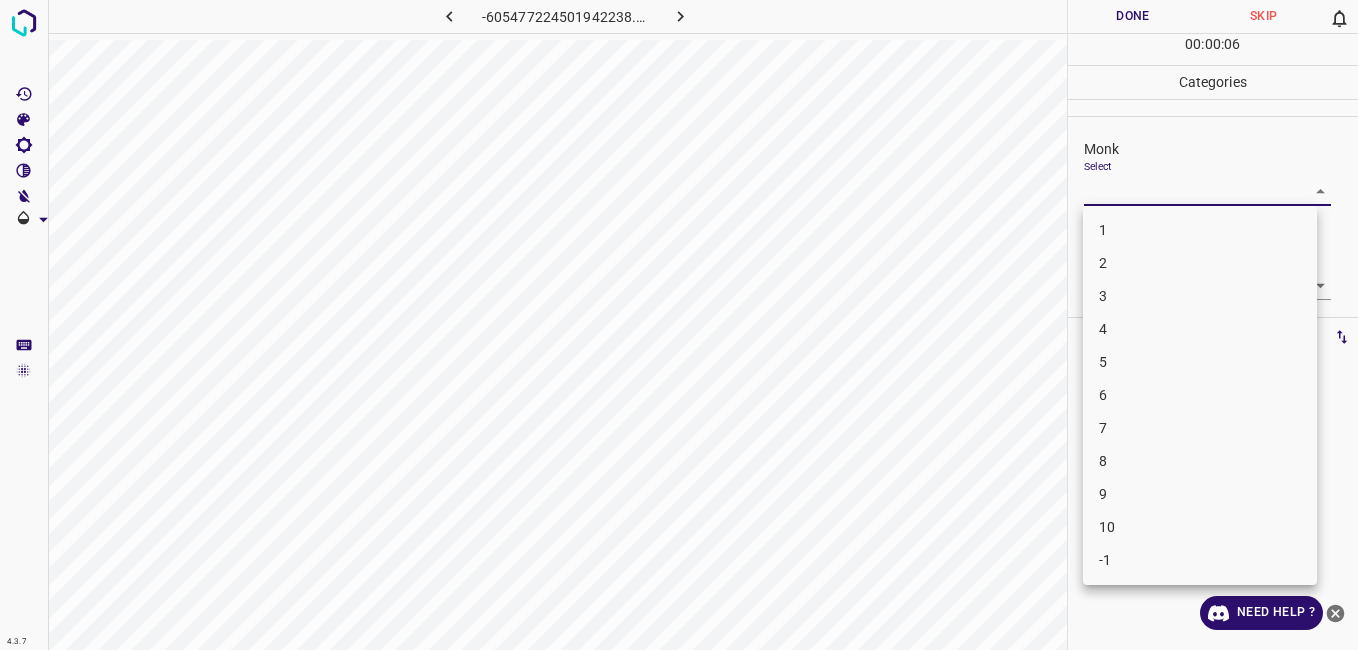click on "4.3.7 -605477224501942238.png Done Skip 0 00   : 00   : 06   Categories Monk   Select ​  Fitzpatrick   Select ​ Labels   0 Categories 1 Monk 2  Fitzpatrick Tools Space Change between modes (Draw & Edit) I Auto labeling R Restore zoom M Zoom in N Zoom out Delete Delete selecte label Filters Z Restore filters X Saturation filter C Brightness filter V Contrast filter B Gray scale filter General O Download Need Help ? - Text - Hide - Delete 1 2 3 4 5 6 7 8 9 10 -1" at bounding box center [679, 325] 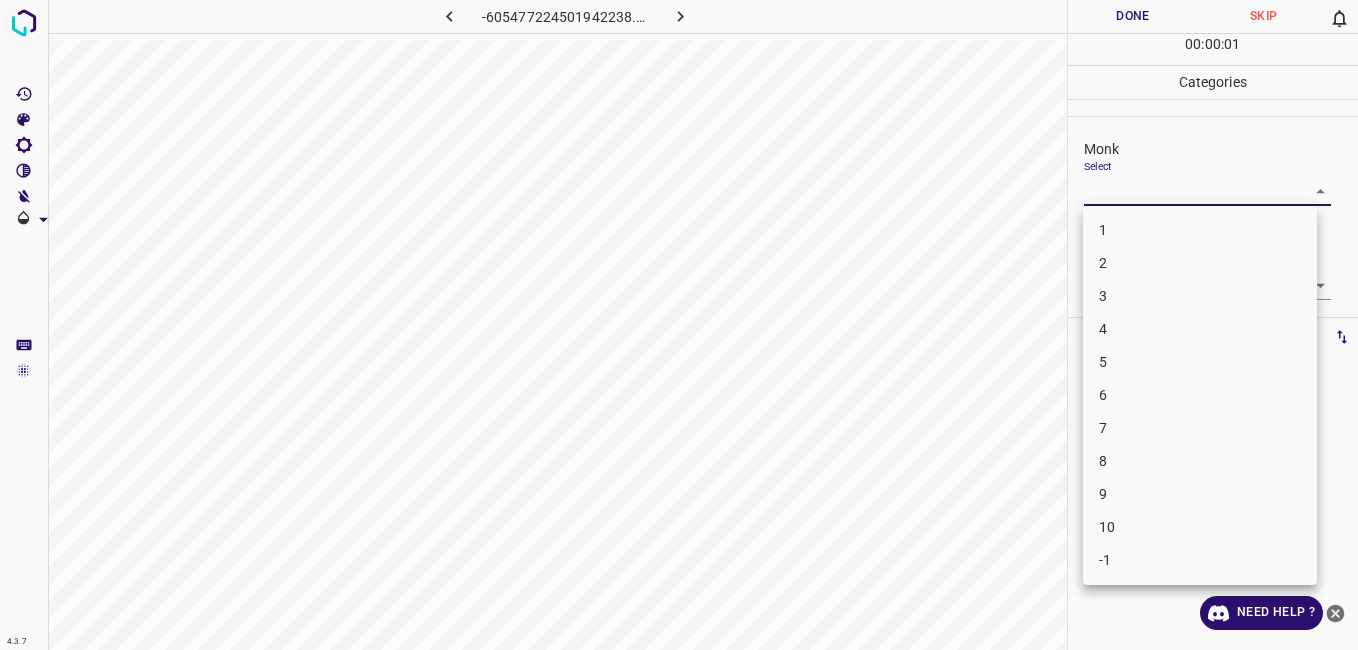 click on "3" at bounding box center (1200, 296) 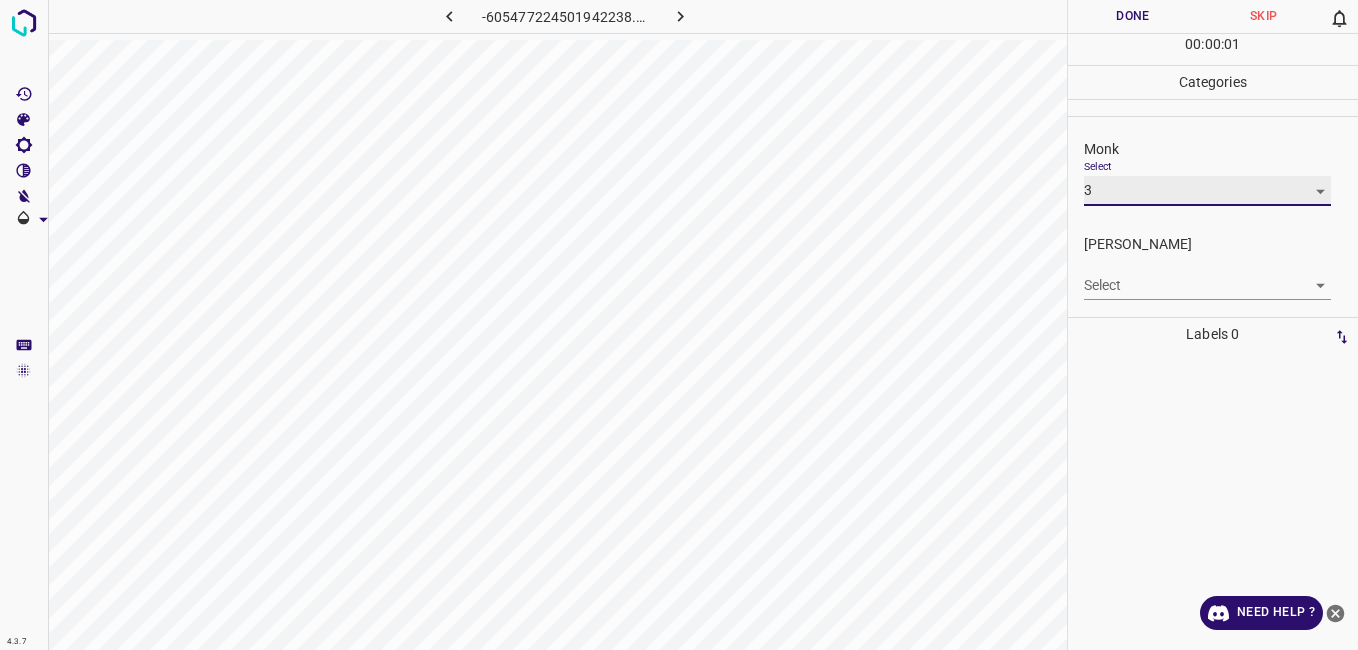 type on "3" 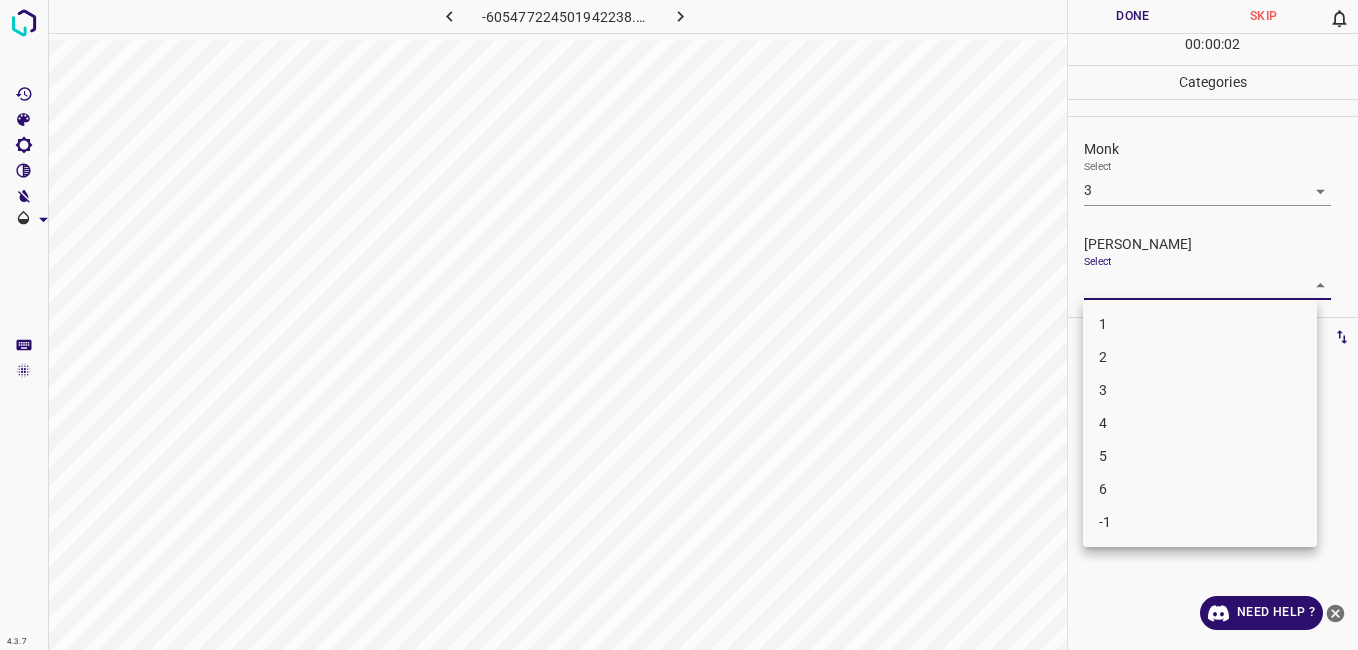 click on "4.3.7 -605477224501942238.png Done Skip 0 00   : 00   : 02   Categories Monk   Select 3 3  Fitzpatrick   Select ​ Labels   0 Categories 1 Monk 2  Fitzpatrick Tools Space Change between modes (Draw & Edit) I Auto labeling R Restore zoom M Zoom in N Zoom out Delete Delete selecte label Filters Z Restore filters X Saturation filter C Brightness filter V Contrast filter B Gray scale filter General O Download Need Help ? - Text - Hide - Delete 1 2 3 4 5 6 -1" at bounding box center [679, 325] 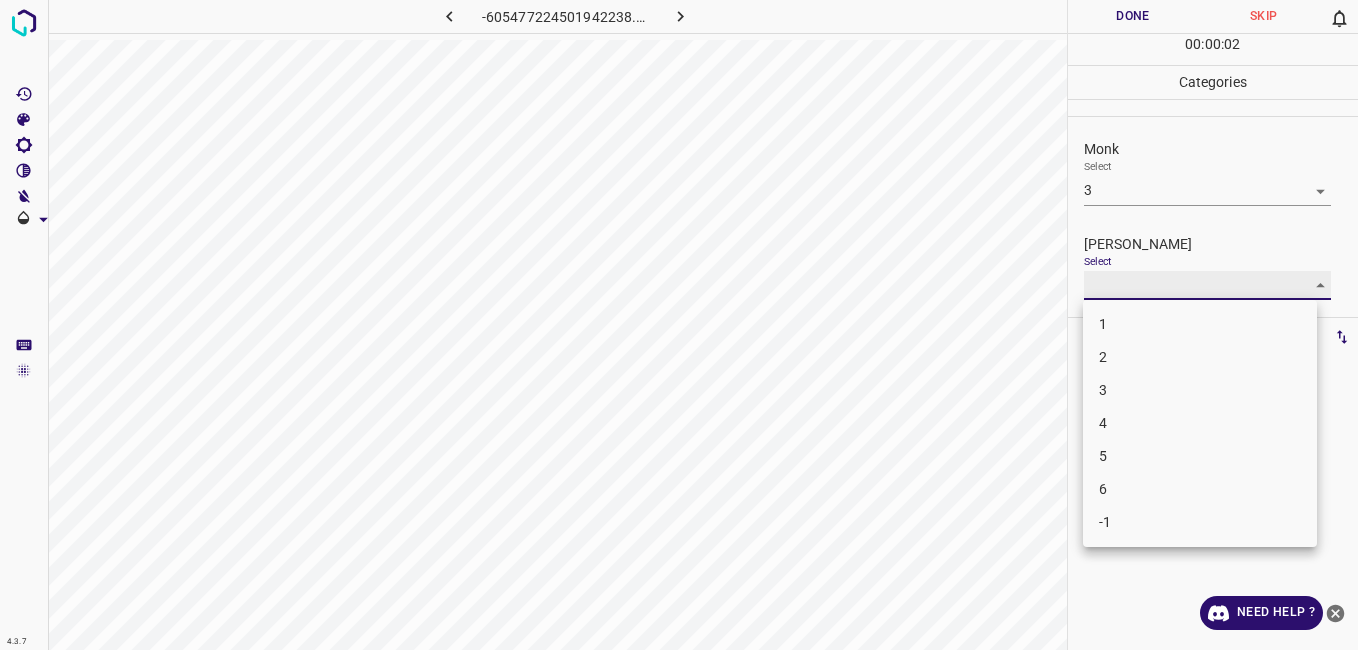 type on "2" 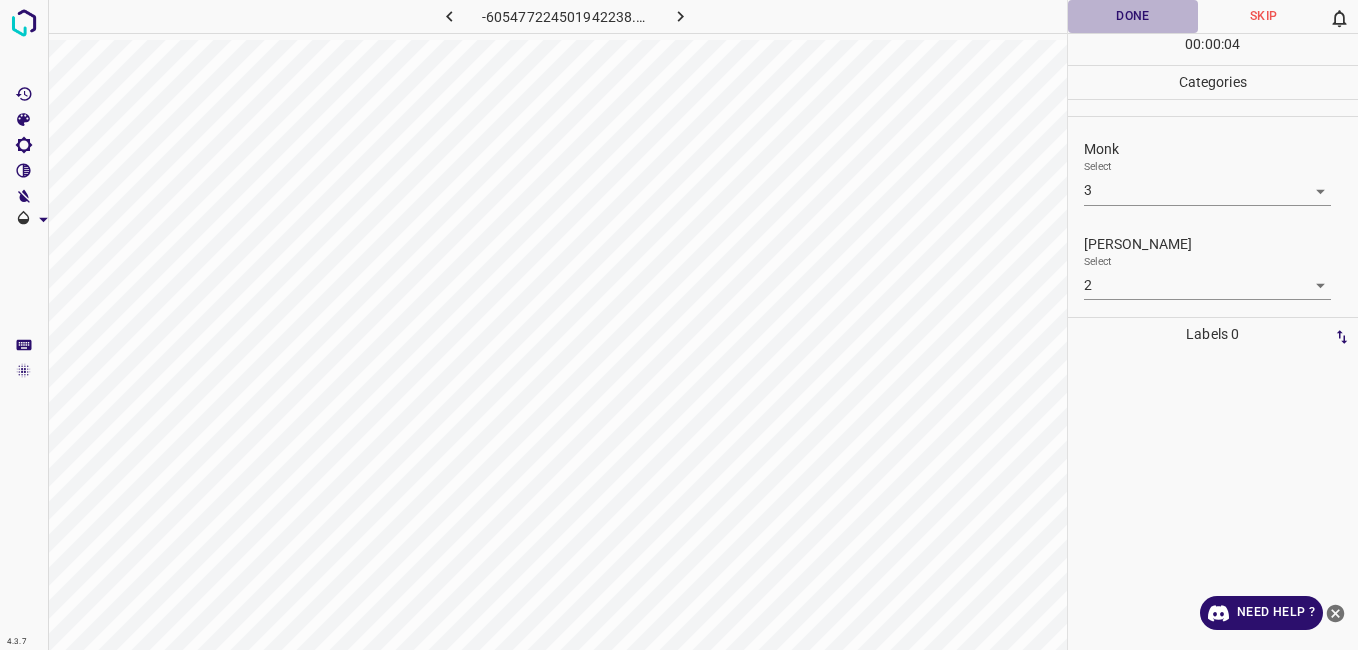 click on "Done" at bounding box center (1133, 16) 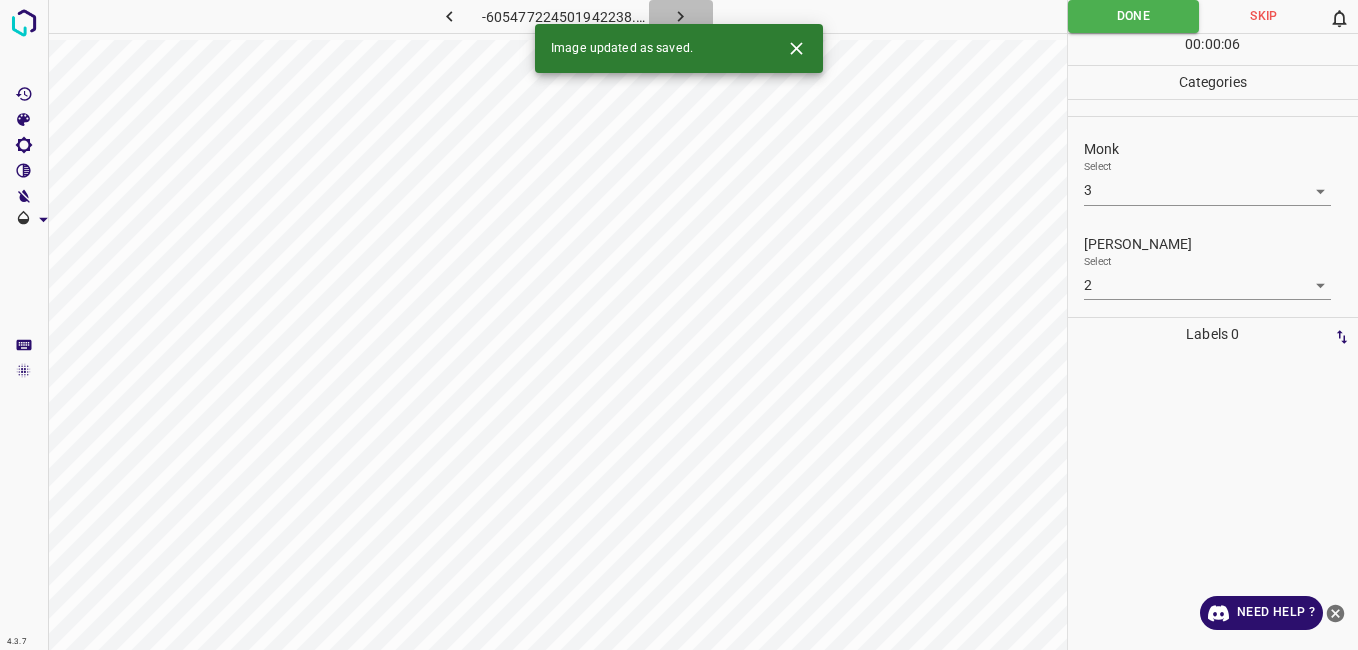 click 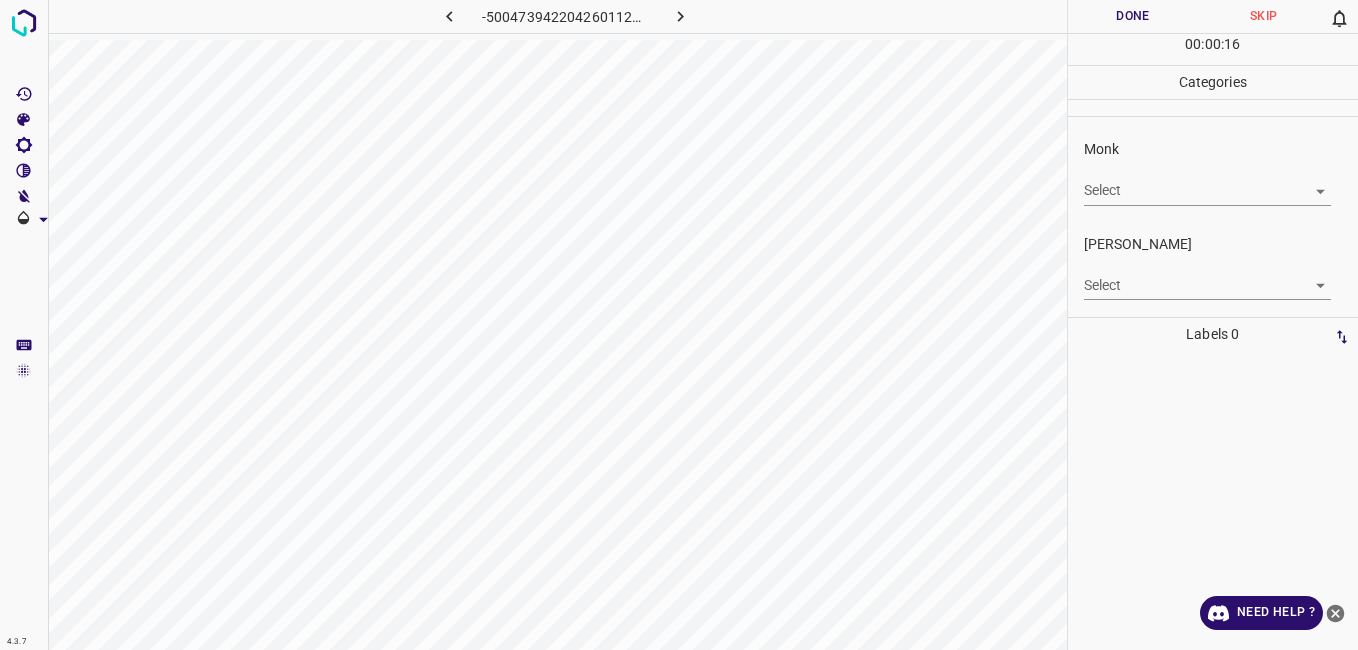 click on "4.3.7 -5004739422042601121.png Done Skip 0 00   : 00   : 16   Categories Monk   Select ​  Fitzpatrick   Select ​ Labels   0 Categories 1 Monk 2  Fitzpatrick Tools Space Change between modes (Draw & Edit) I Auto labeling R Restore zoom M Zoom in N Zoom out Delete Delete selecte label Filters Z Restore filters X Saturation filter C Brightness filter V Contrast filter B Gray scale filter General O Download Need Help ? - Text - Hide - Delete" at bounding box center [679, 325] 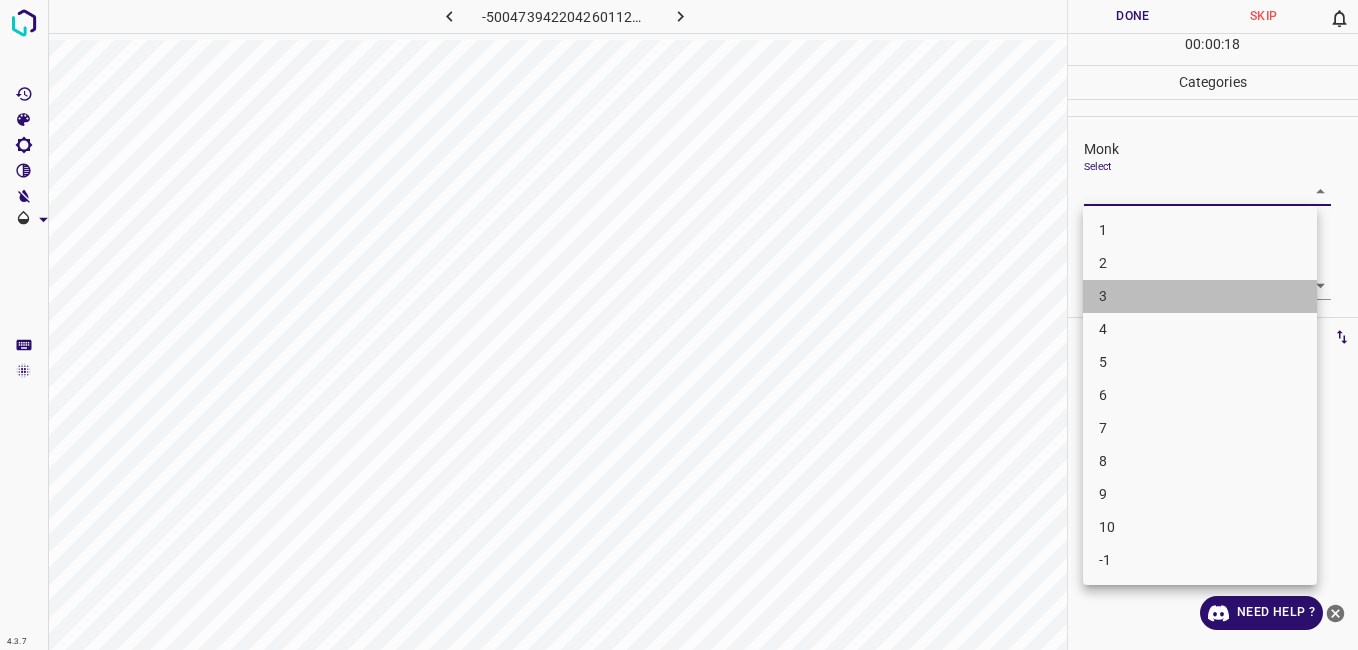 click on "3" at bounding box center [1200, 296] 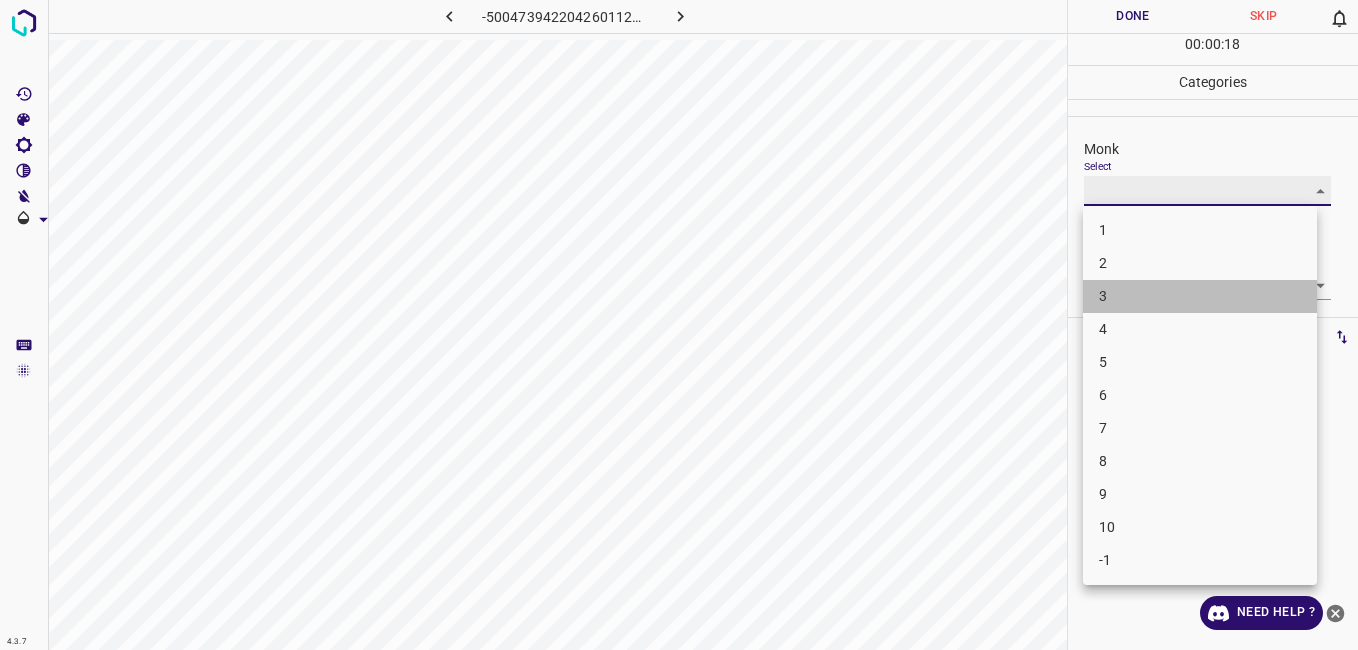 type on "3" 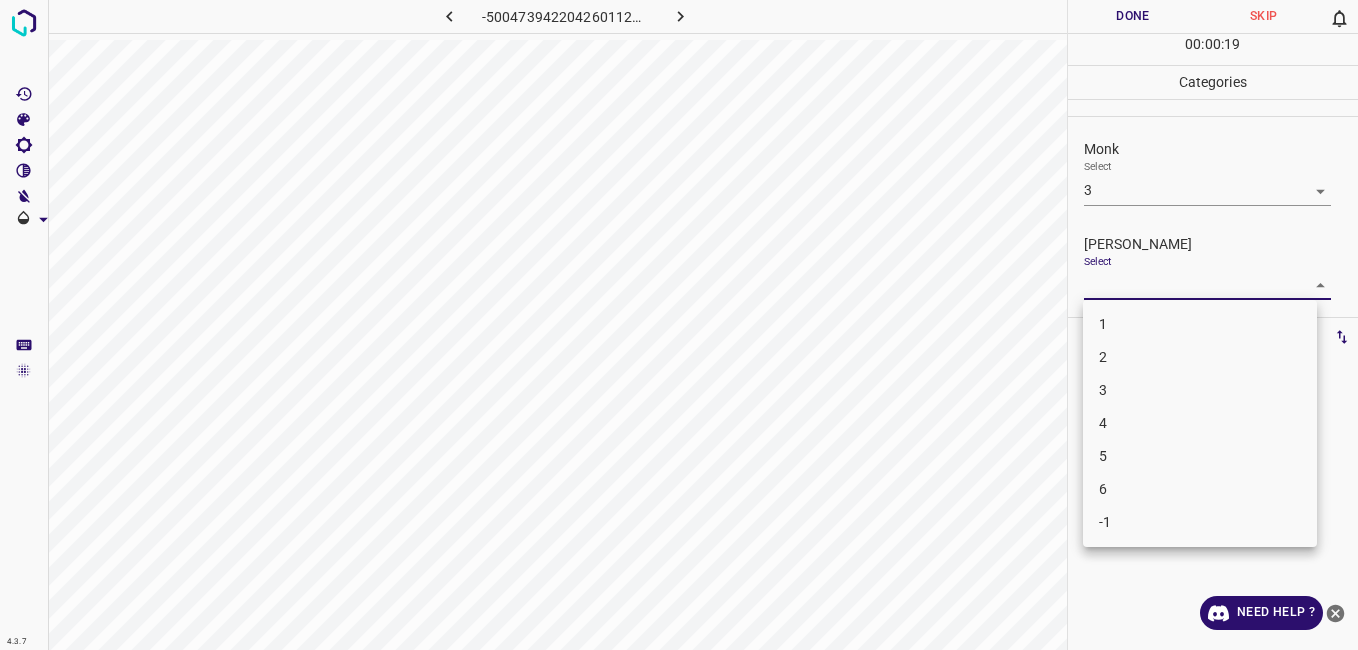 click on "4.3.7 -5004739422042601121.png Done Skip 0 00   : 00   : 19   Categories Monk   Select 3 3  Fitzpatrick   Select ​ Labels   0 Categories 1 Monk 2  Fitzpatrick Tools Space Change between modes (Draw & Edit) I Auto labeling R Restore zoom M Zoom in N Zoom out Delete Delete selecte label Filters Z Restore filters X Saturation filter C Brightness filter V Contrast filter B Gray scale filter General O Download Need Help ? - Text - Hide - Delete 1 2 3 4 5 6 -1" at bounding box center (679, 325) 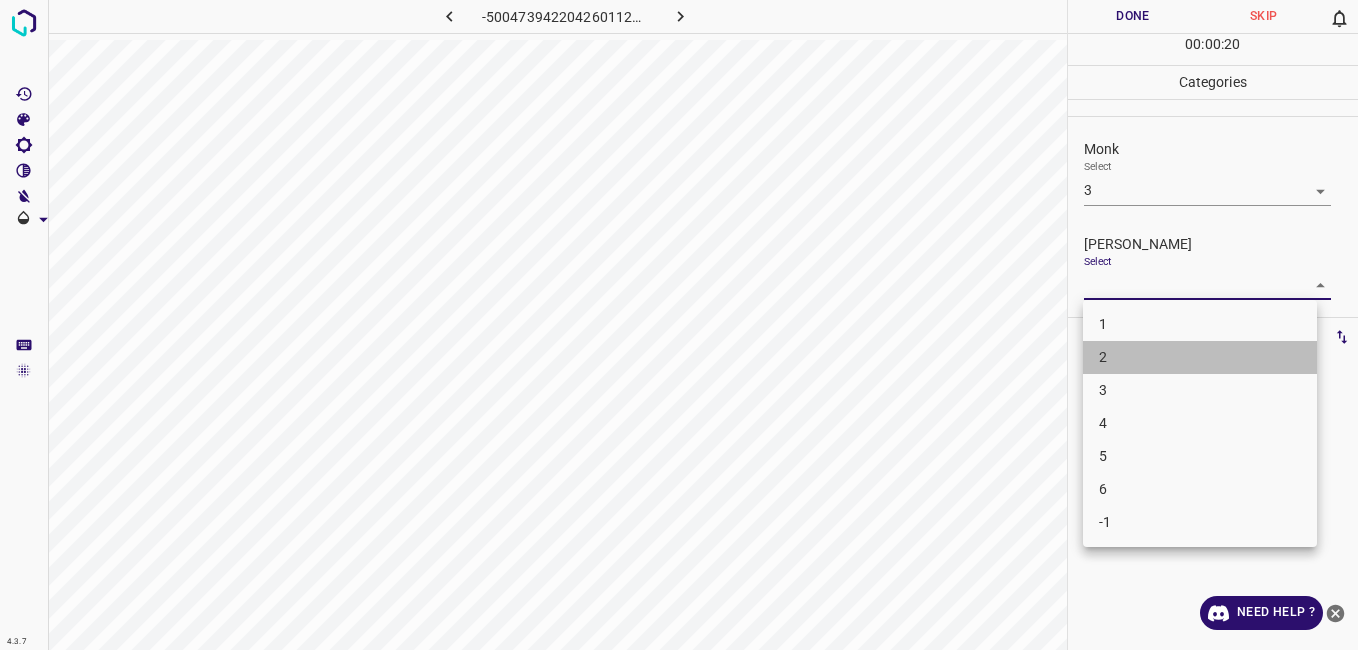 click on "2" at bounding box center (1200, 357) 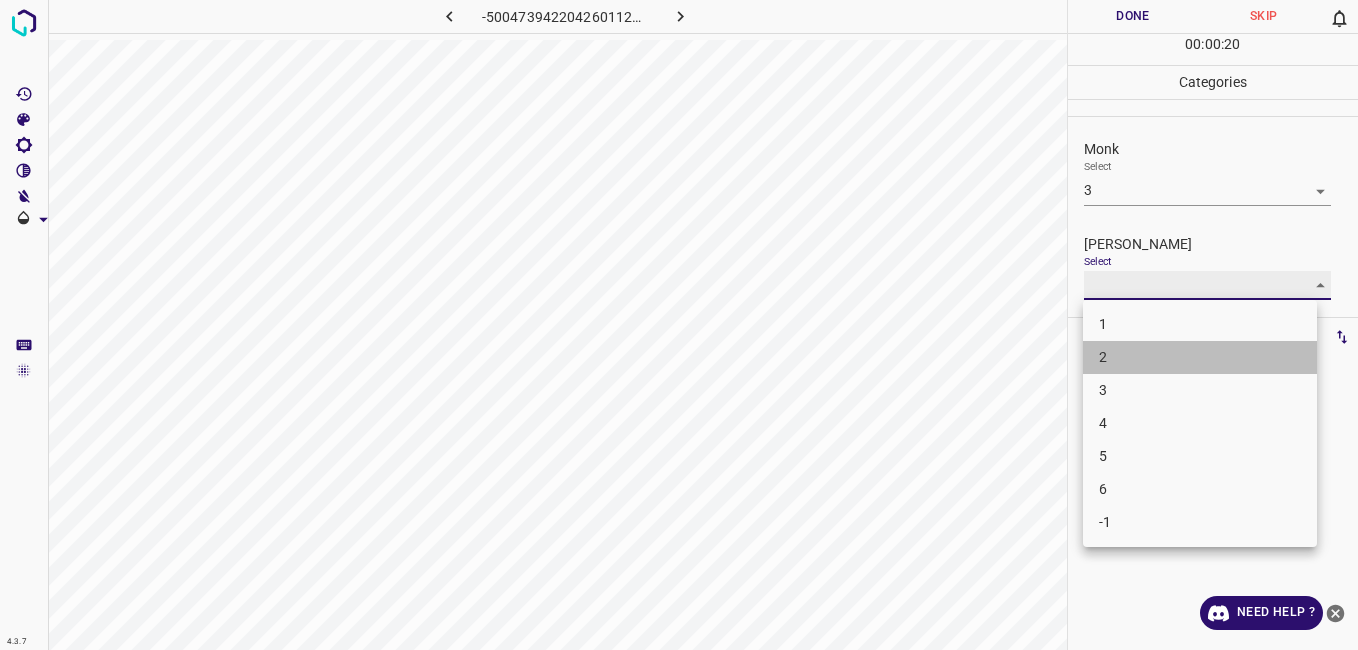 type on "2" 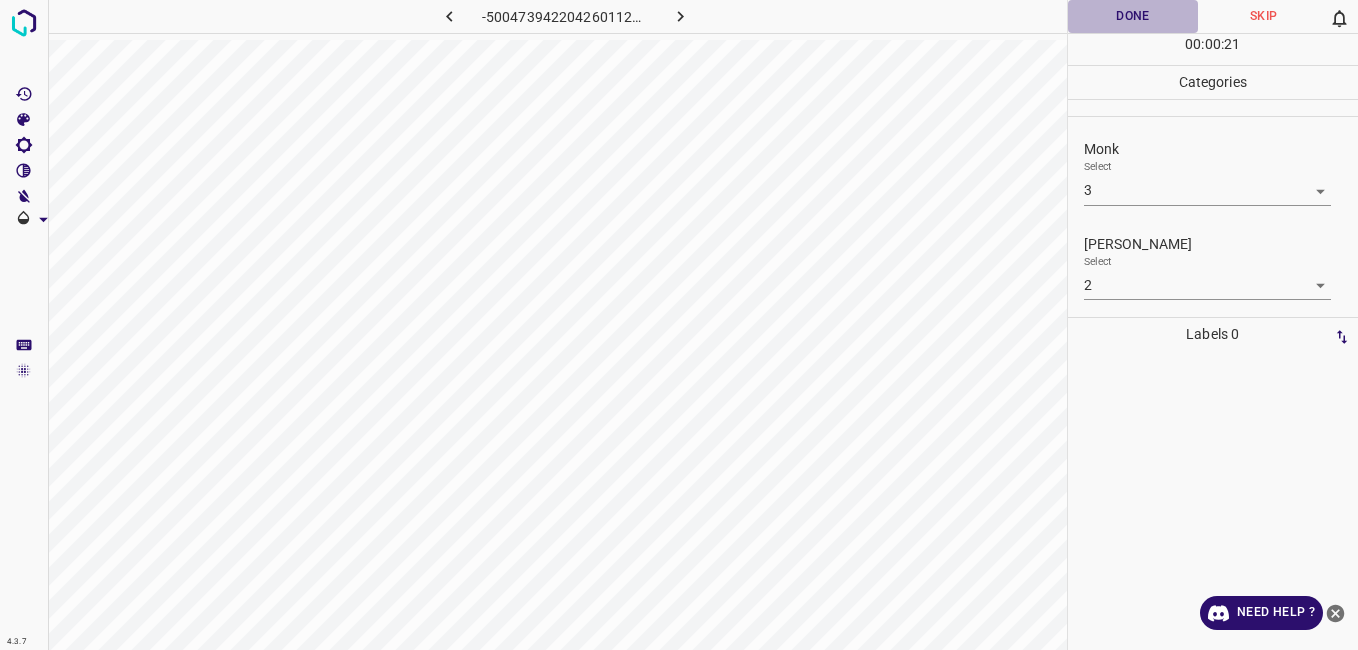 click on "Done" at bounding box center [1133, 16] 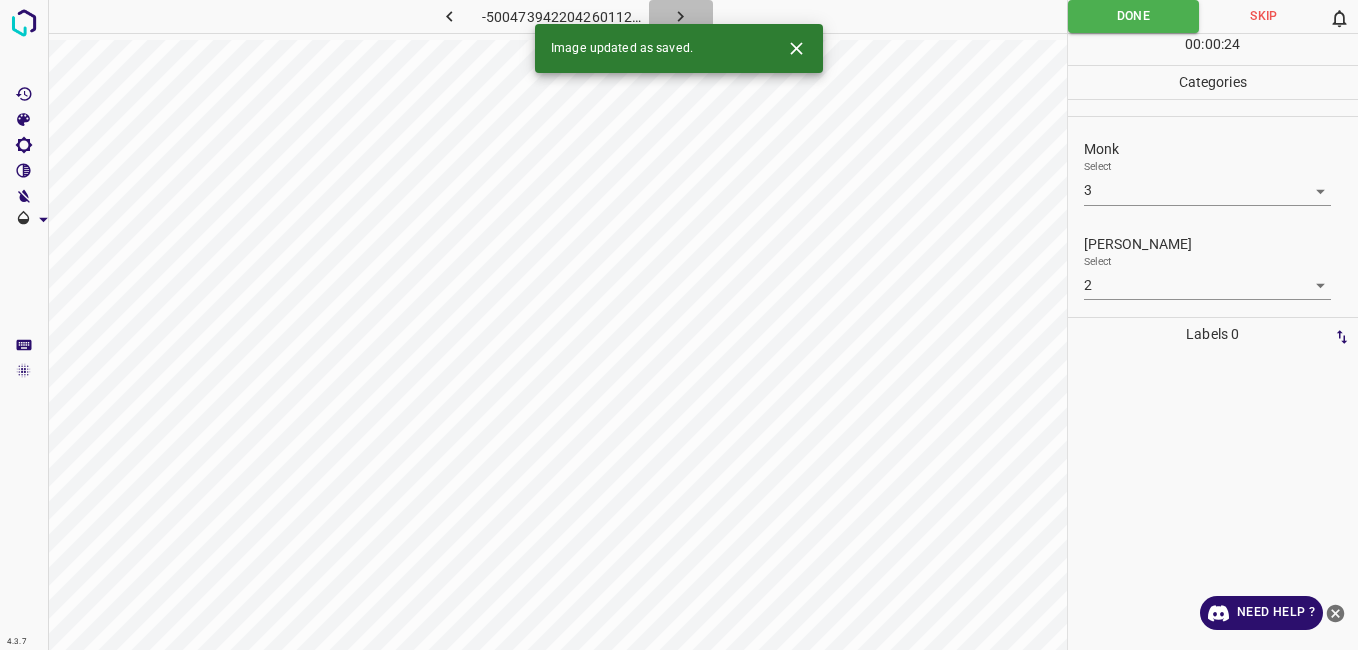 click 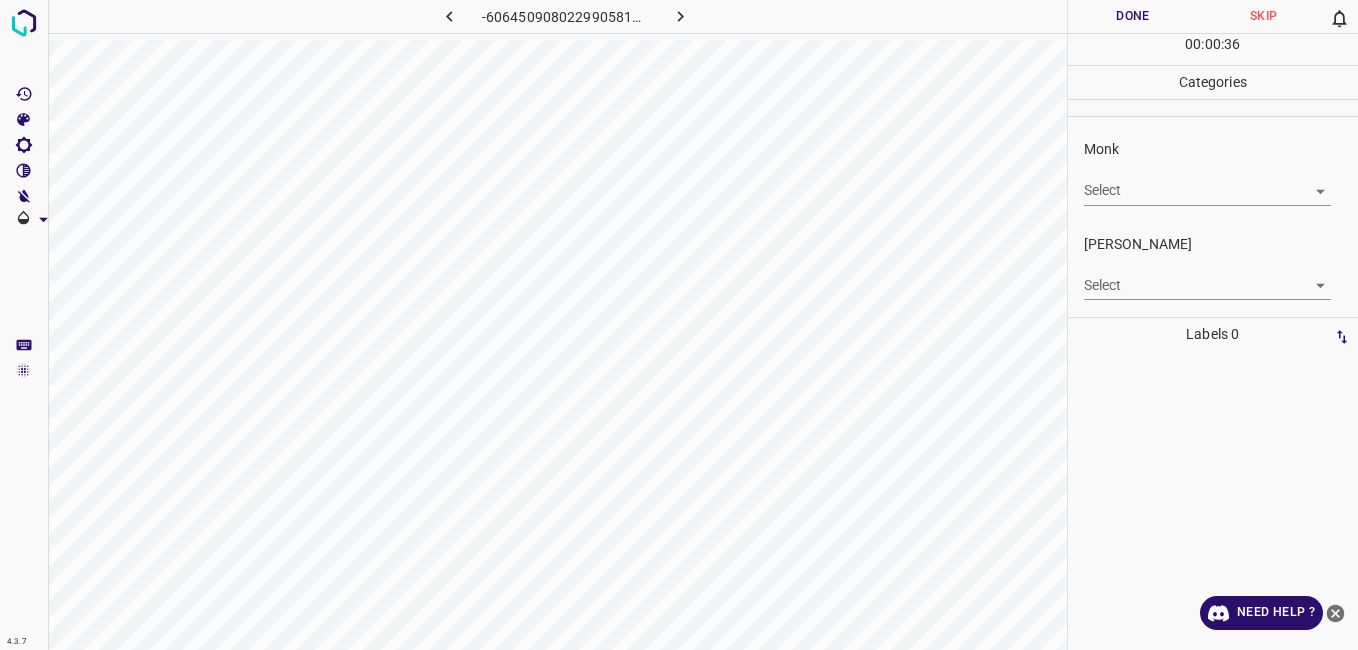 click on "Fitzpatrick   Select ​" at bounding box center [1213, 267] 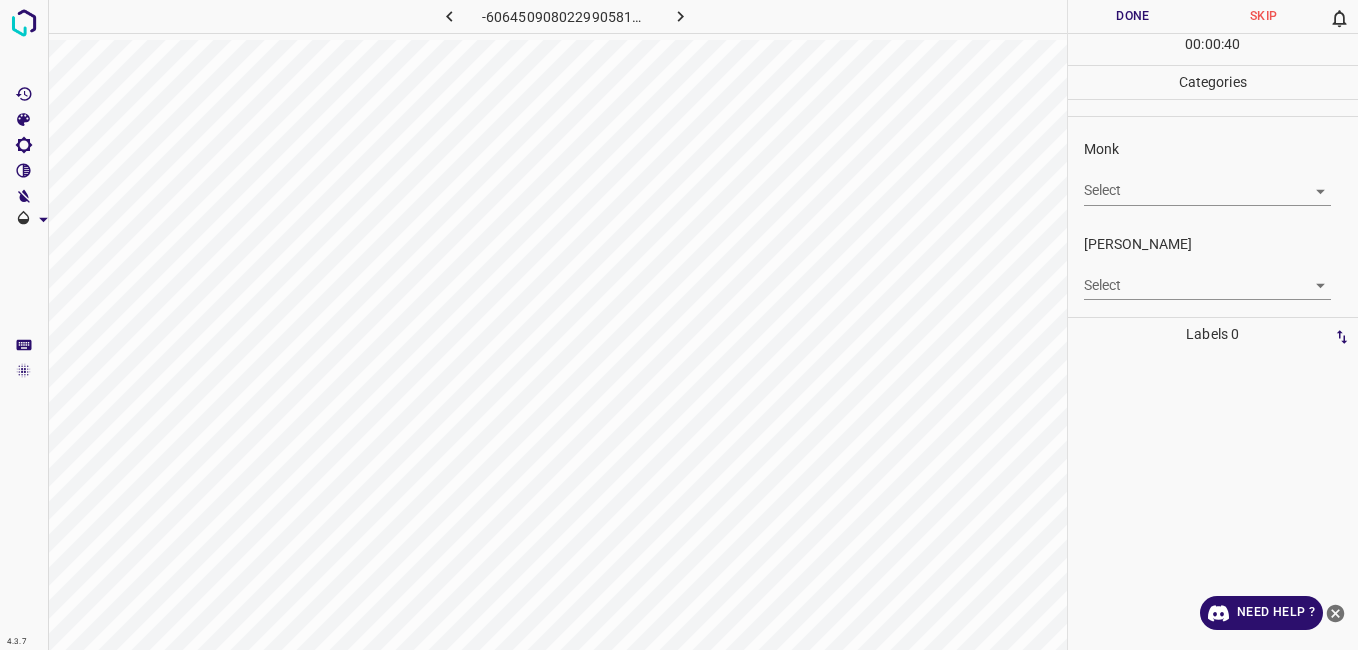 click on "Monk   Select ​" at bounding box center (1213, 172) 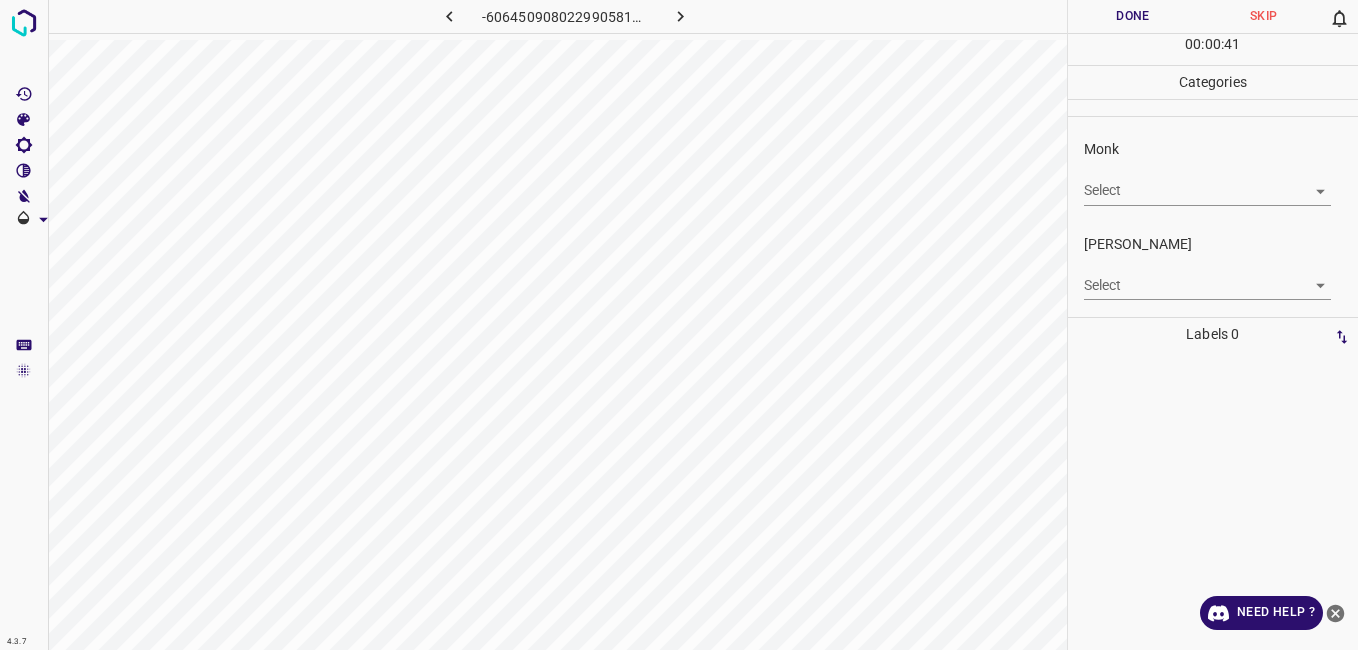click on "4.3.7 -6064509080229905812.png Done Skip 0 00   : 00   : 41   Categories Monk   Select ​  Fitzpatrick   Select ​ Labels   0 Categories 1 Monk 2  Fitzpatrick Tools Space Change between modes (Draw & Edit) I Auto labeling R Restore zoom M Zoom in N Zoom out Delete Delete selecte label Filters Z Restore filters X Saturation filter C Brightness filter V Contrast filter B Gray scale filter General O Download Need Help ? - Text - Hide - Delete" at bounding box center (679, 325) 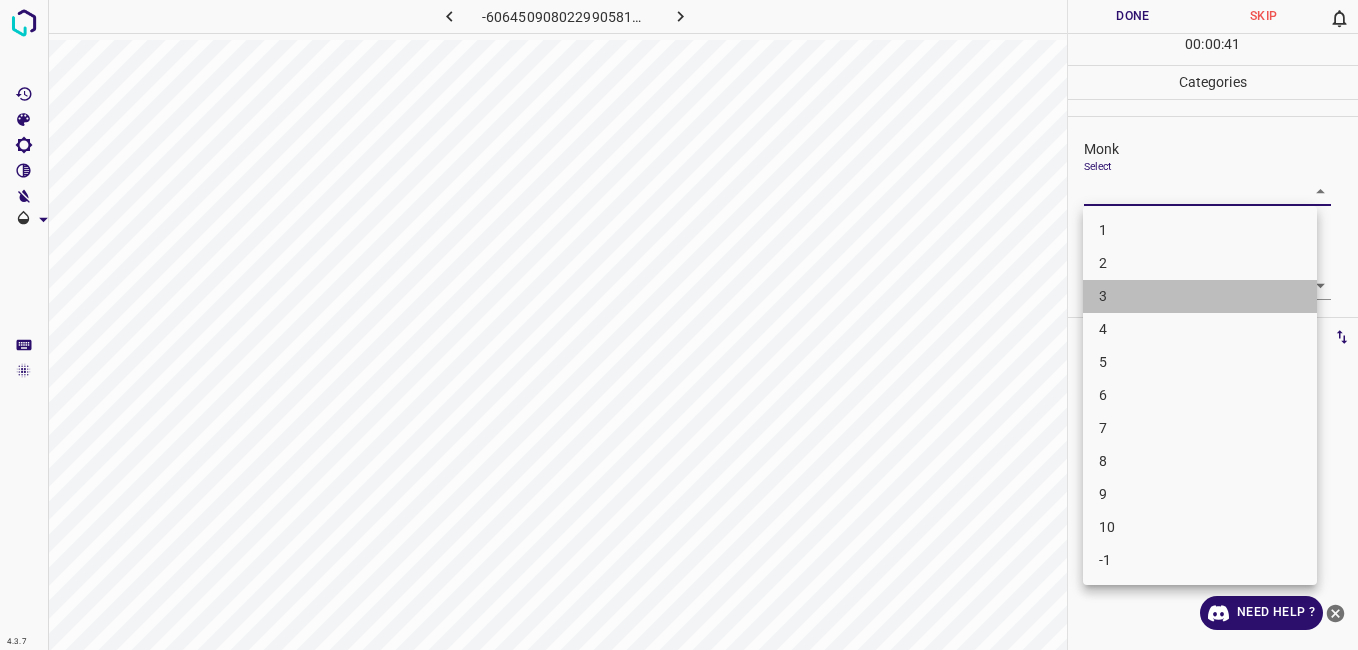 click on "3" at bounding box center [1200, 296] 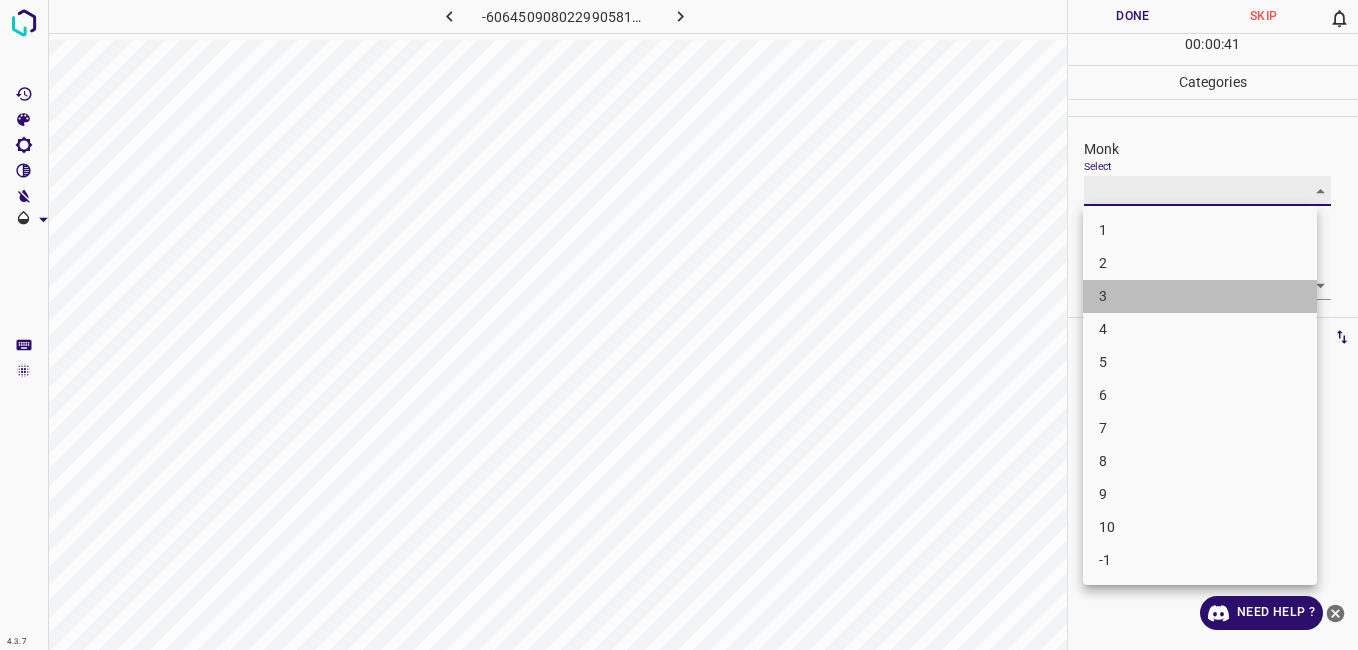 type on "3" 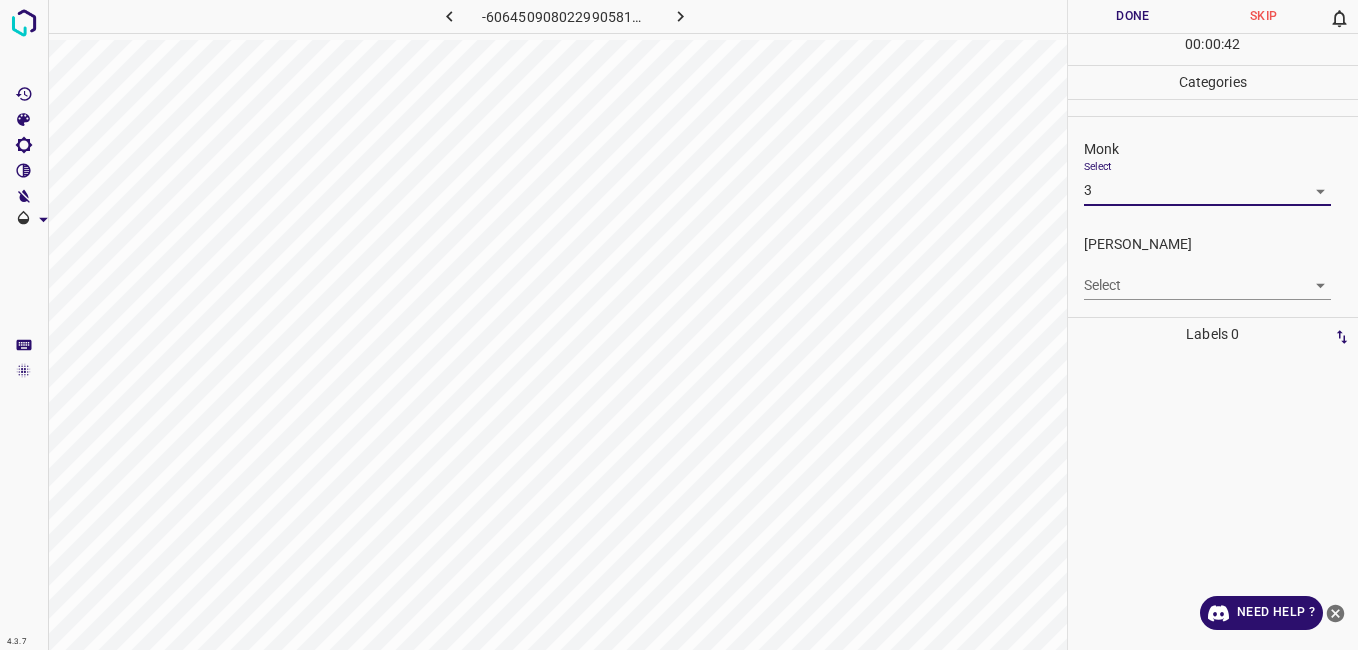 click on "4.3.7 -6064509080229905812.png Done Skip 0 00   : 00   : 42   Categories Monk   Select 3 3  Fitzpatrick   Select ​ Labels   0 Categories 1 Monk 2  Fitzpatrick Tools Space Change between modes (Draw & Edit) I Auto labeling R Restore zoom M Zoom in N Zoom out Delete Delete selecte label Filters Z Restore filters X Saturation filter C Brightness filter V Contrast filter B Gray scale filter General O Download Need Help ? - Text - Hide - Delete" at bounding box center [679, 325] 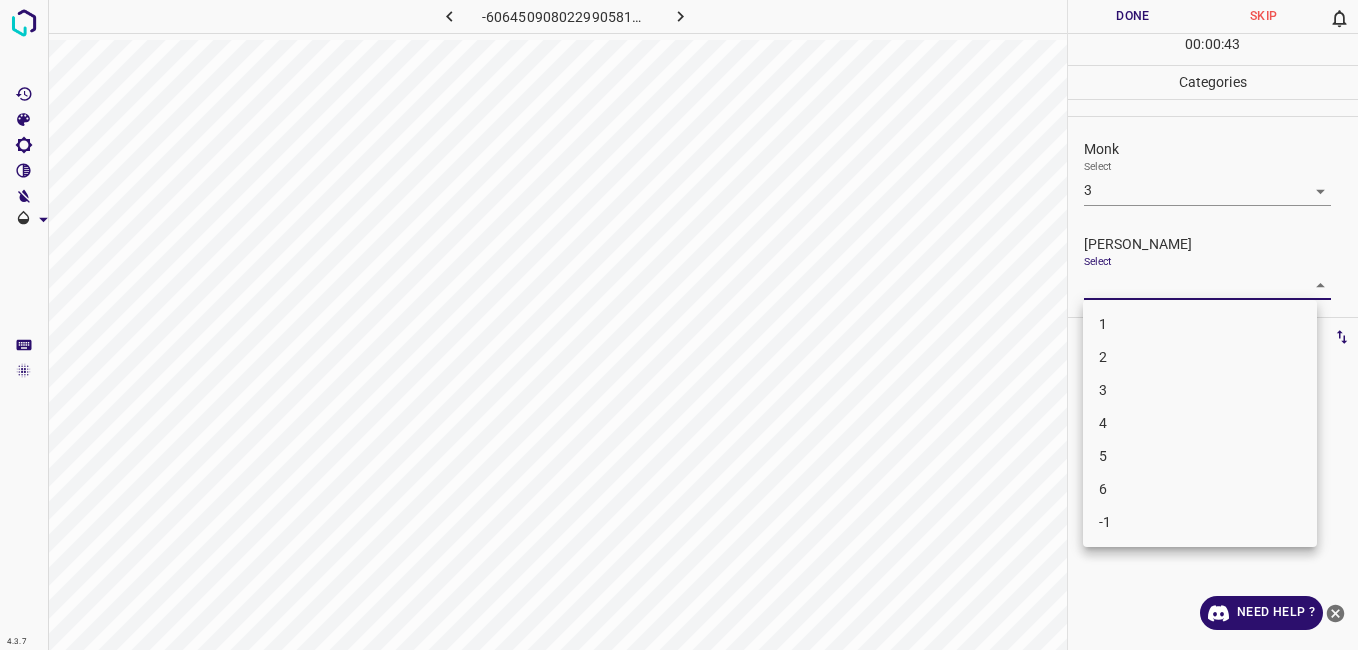 click on "2" at bounding box center (1200, 357) 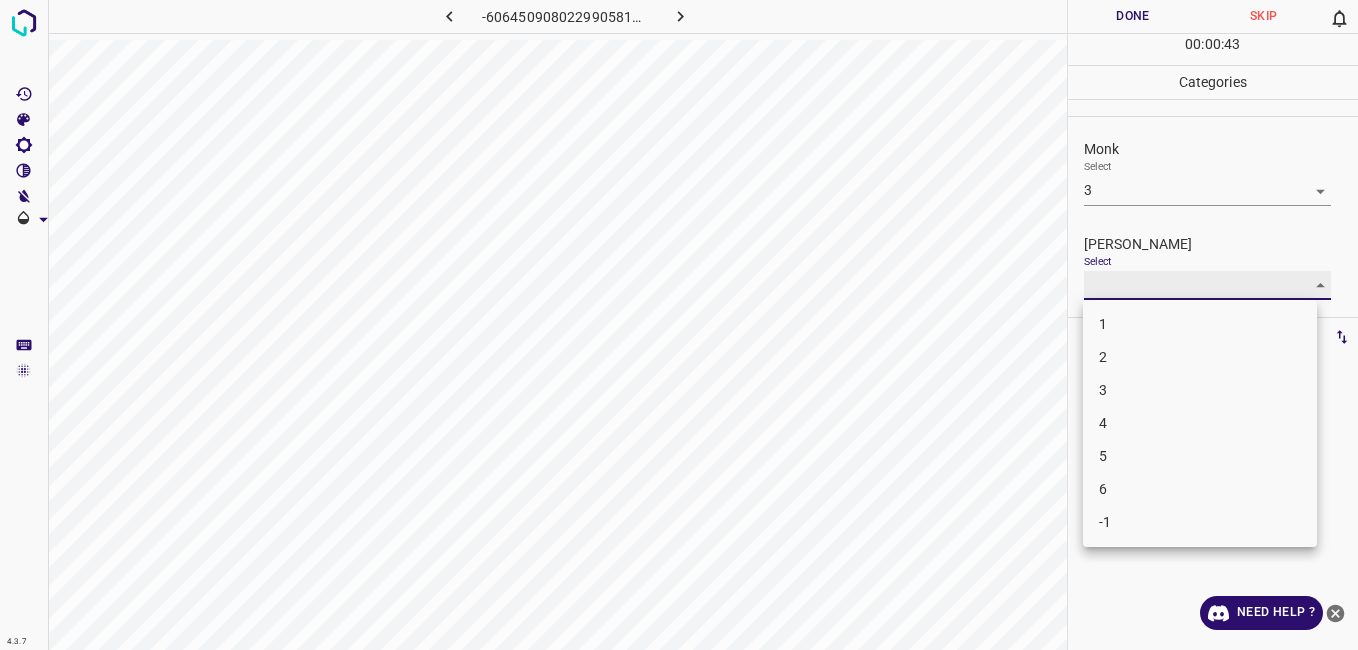 type on "2" 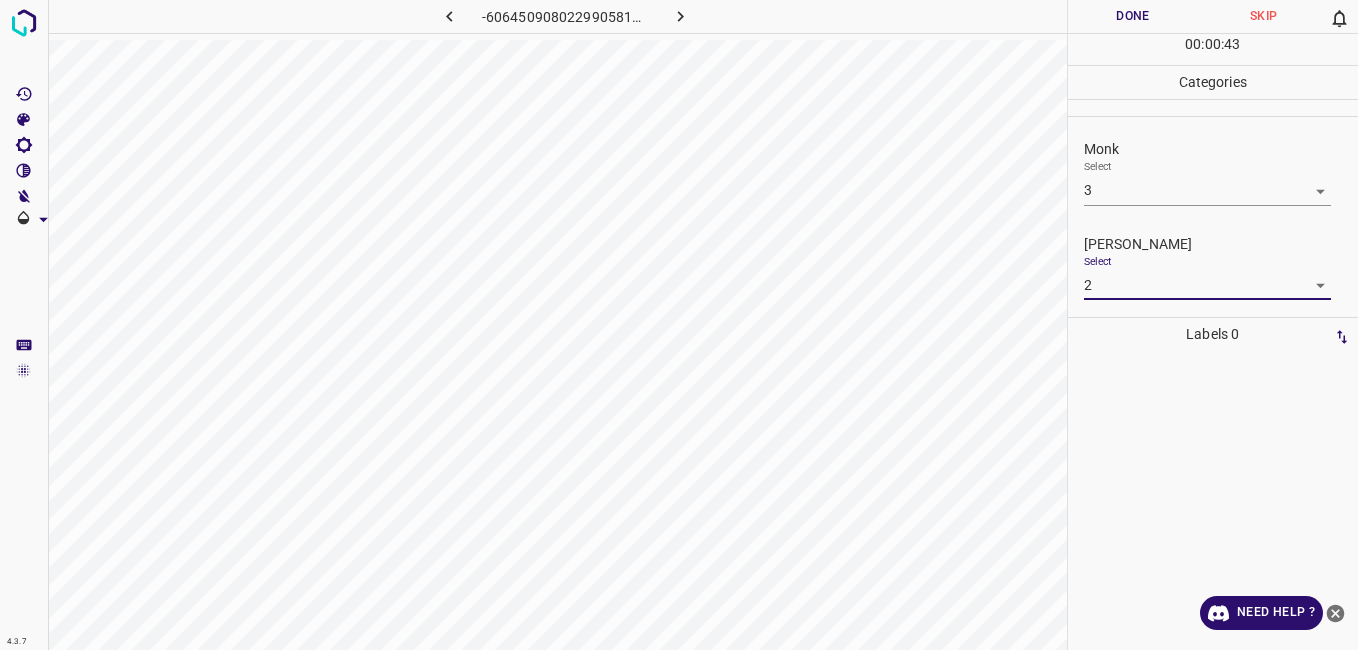 click on "Done" at bounding box center (1133, 16) 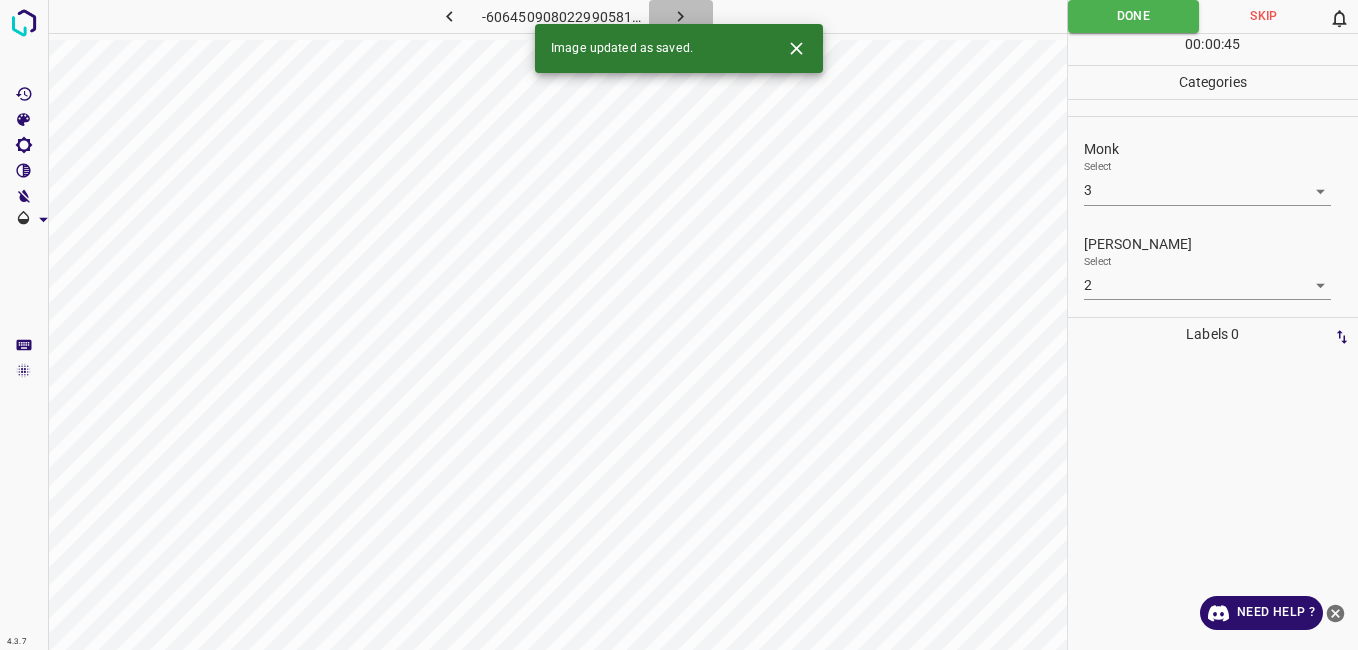 click at bounding box center [681, 16] 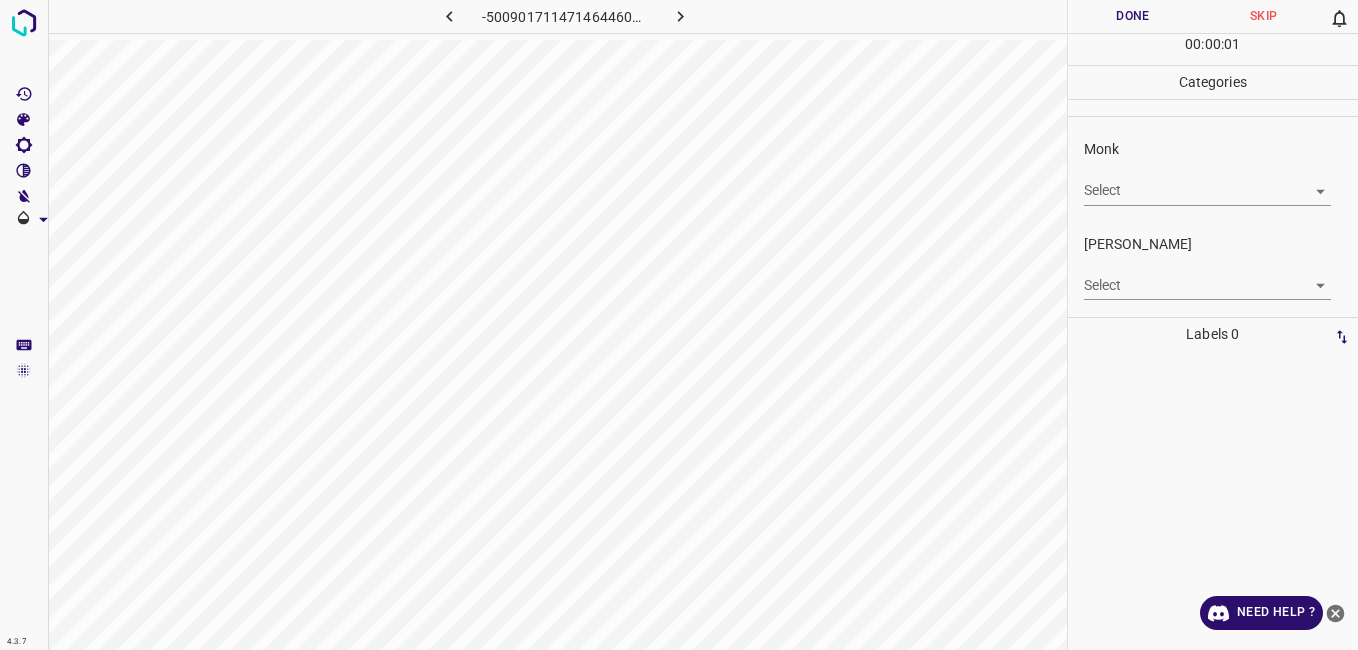 click on "4.3.7 -5009017114714644601.png Done Skip 0 00   : 00   : 01   Categories Monk   Select ​  Fitzpatrick   Select ​ Labels   0 Categories 1 Monk 2  Fitzpatrick Tools Space Change between modes (Draw & Edit) I Auto labeling R Restore zoom M Zoom in N Zoom out Delete Delete selecte label Filters Z Restore filters X Saturation filter C Brightness filter V Contrast filter B Gray scale filter General O Download Need Help ? - Text - Hide - Delete" at bounding box center [679, 325] 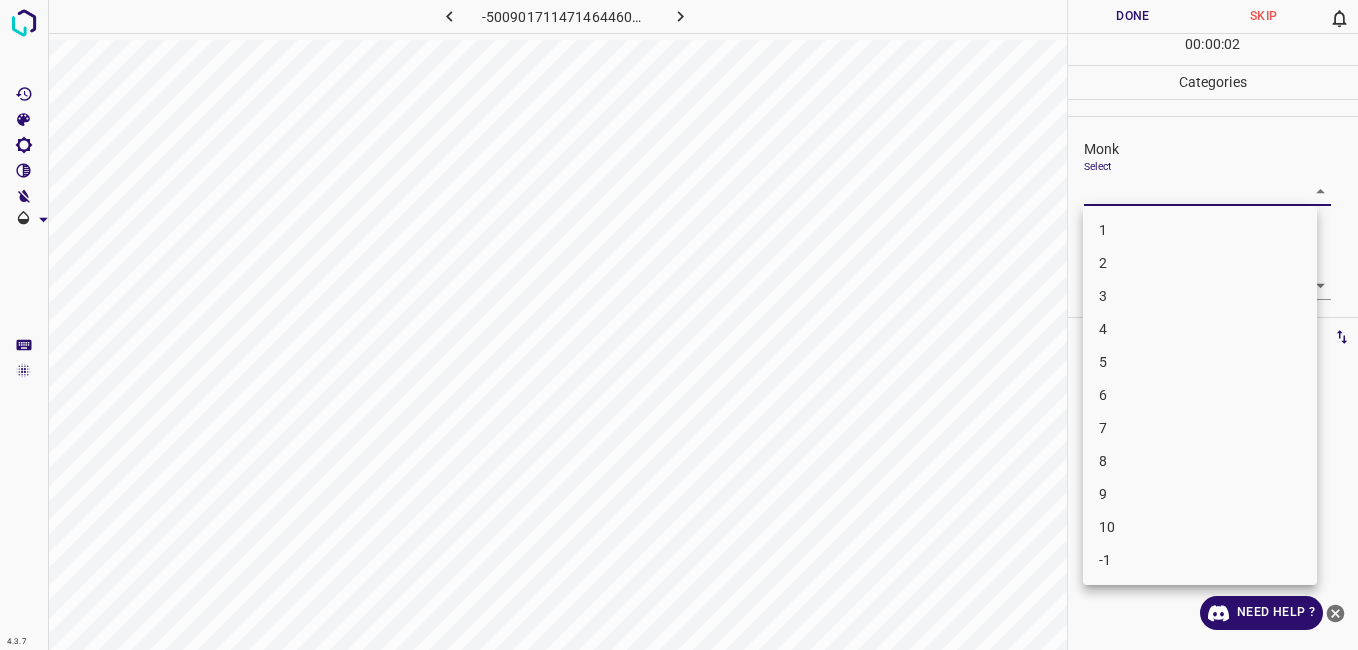 click on "4" at bounding box center [1200, 329] 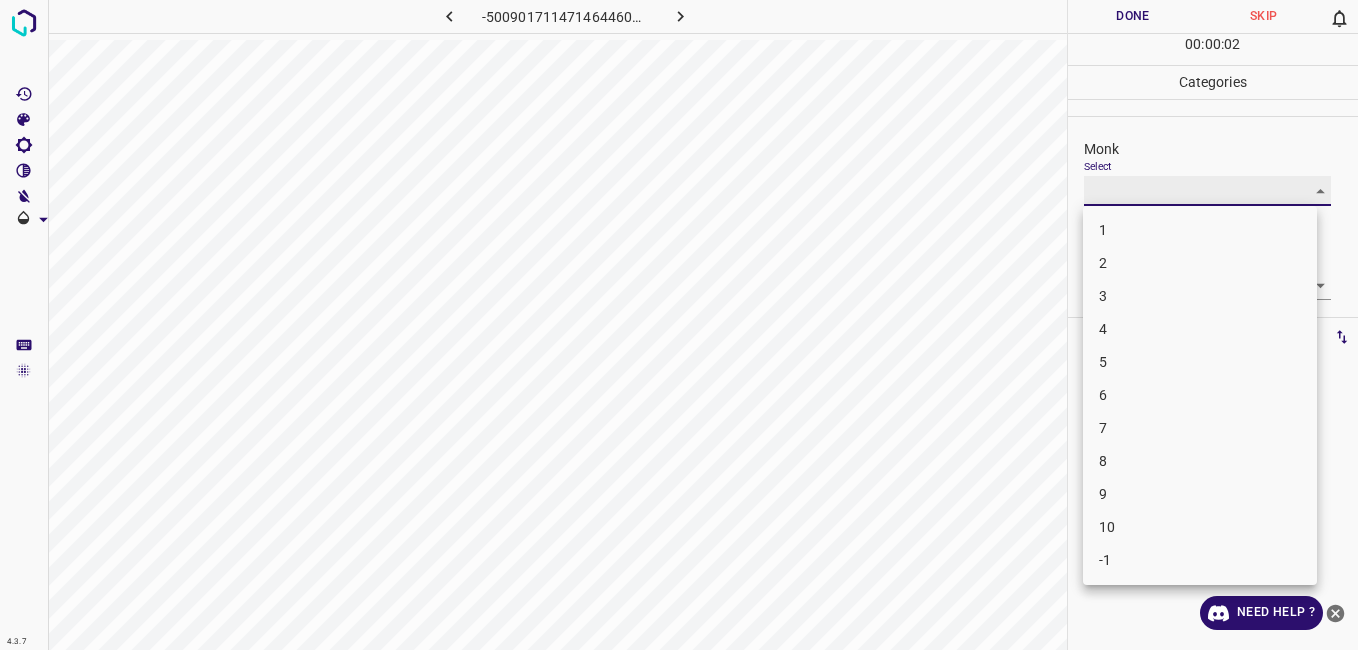 type on "4" 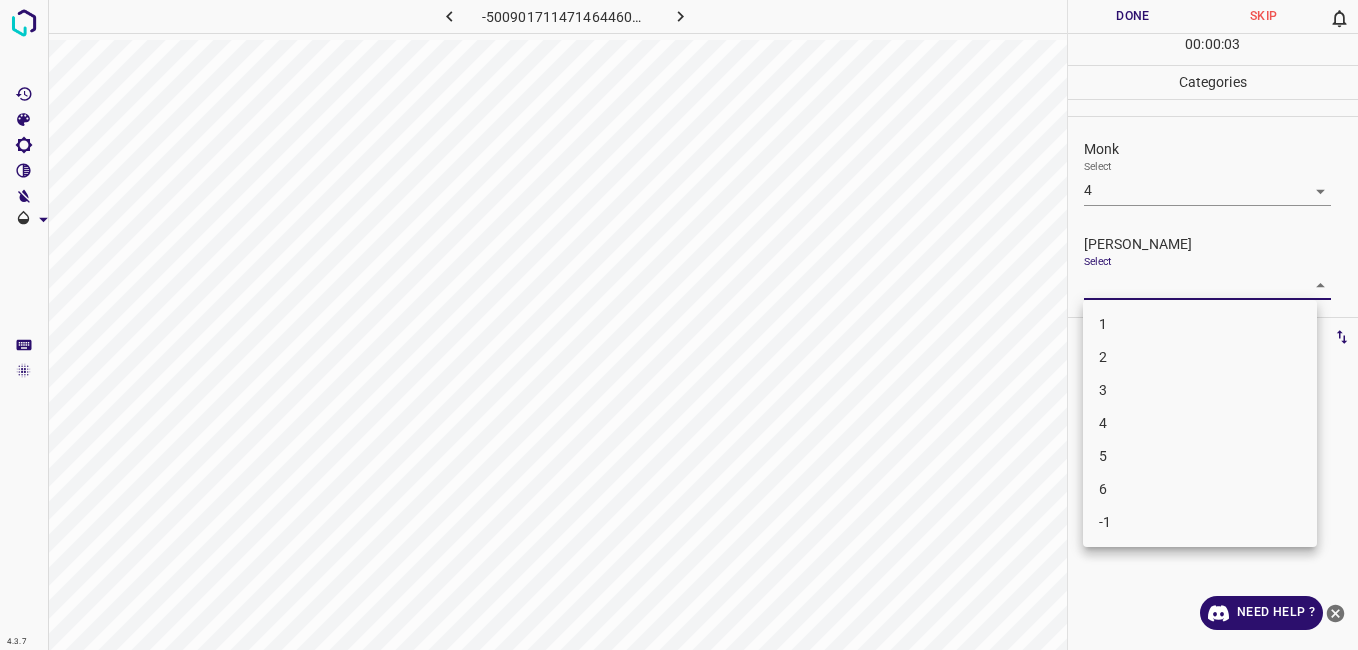 click on "4.3.7 -5009017114714644601.png Done Skip 0 00   : 00   : 03   Categories Monk   Select 4 4  Fitzpatrick   Select ​ Labels   0 Categories 1 Monk 2  Fitzpatrick Tools Space Change between modes (Draw & Edit) I Auto labeling R Restore zoom M Zoom in N Zoom out Delete Delete selecte label Filters Z Restore filters X Saturation filter C Brightness filter V Contrast filter B Gray scale filter General O Download Need Help ? - Text - Hide - Delete 1 2 3 4 5 6 -1" at bounding box center (679, 325) 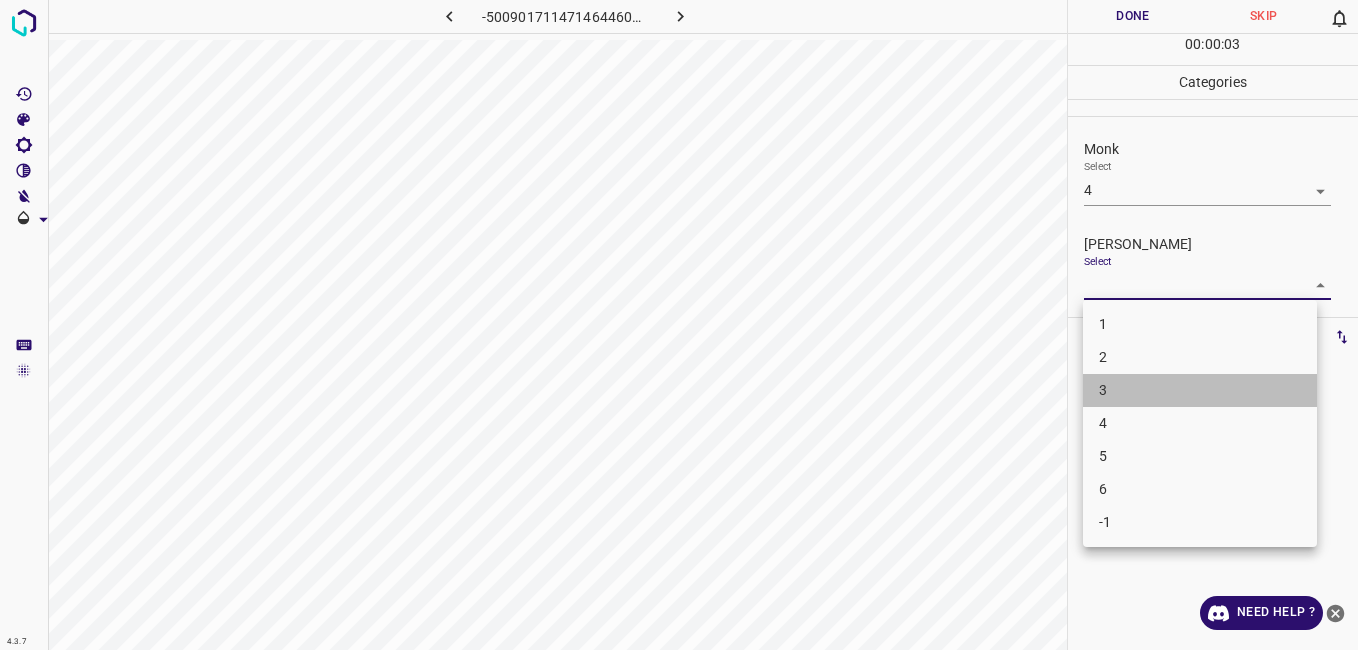 click on "3" at bounding box center (1200, 390) 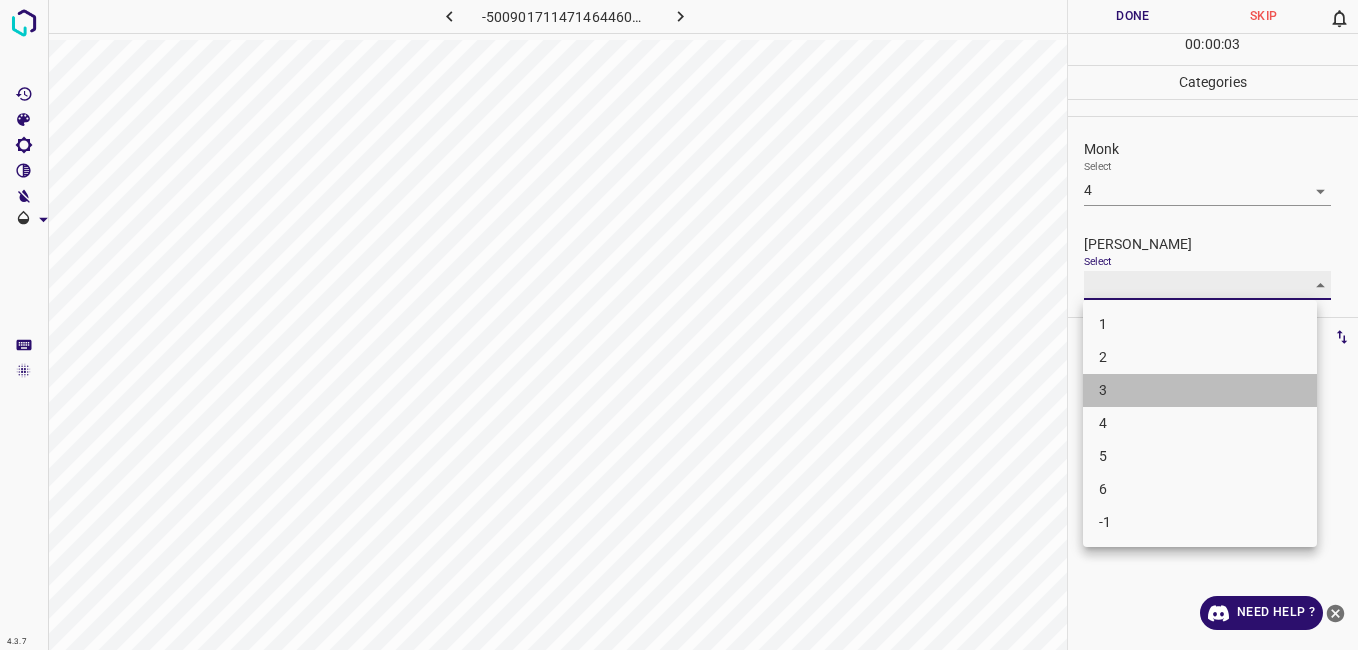 type on "3" 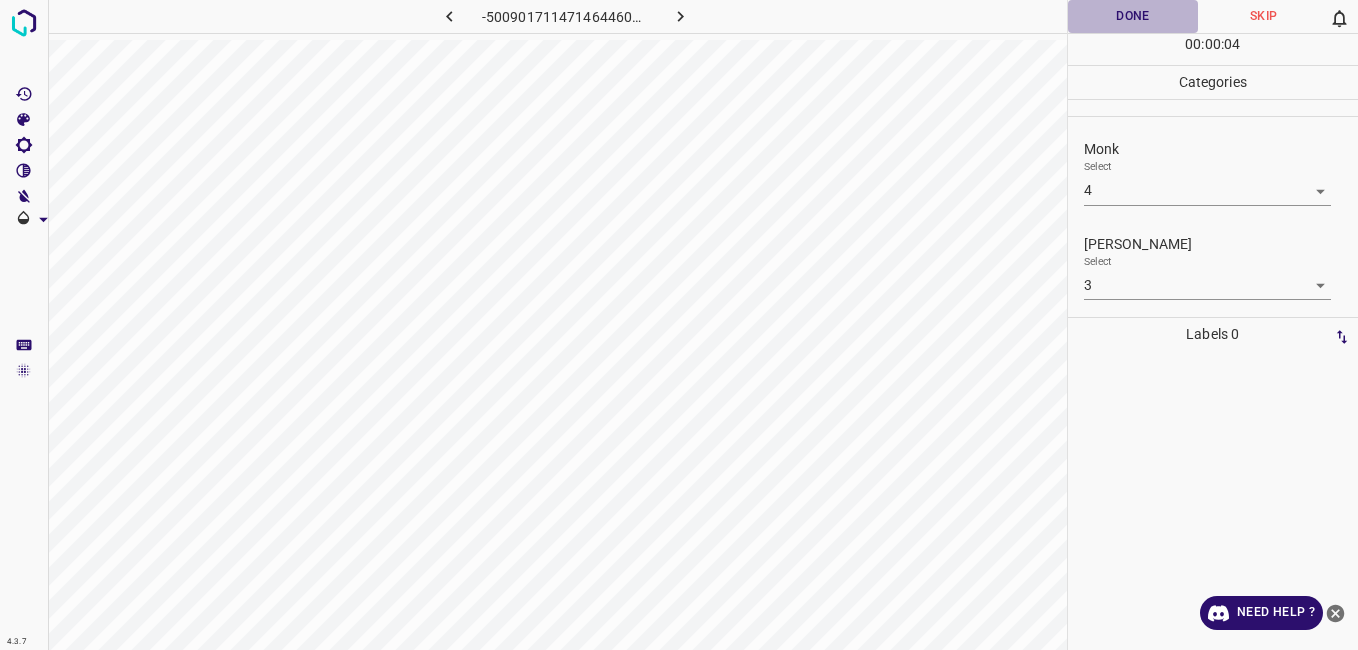click on "Done" at bounding box center (1133, 16) 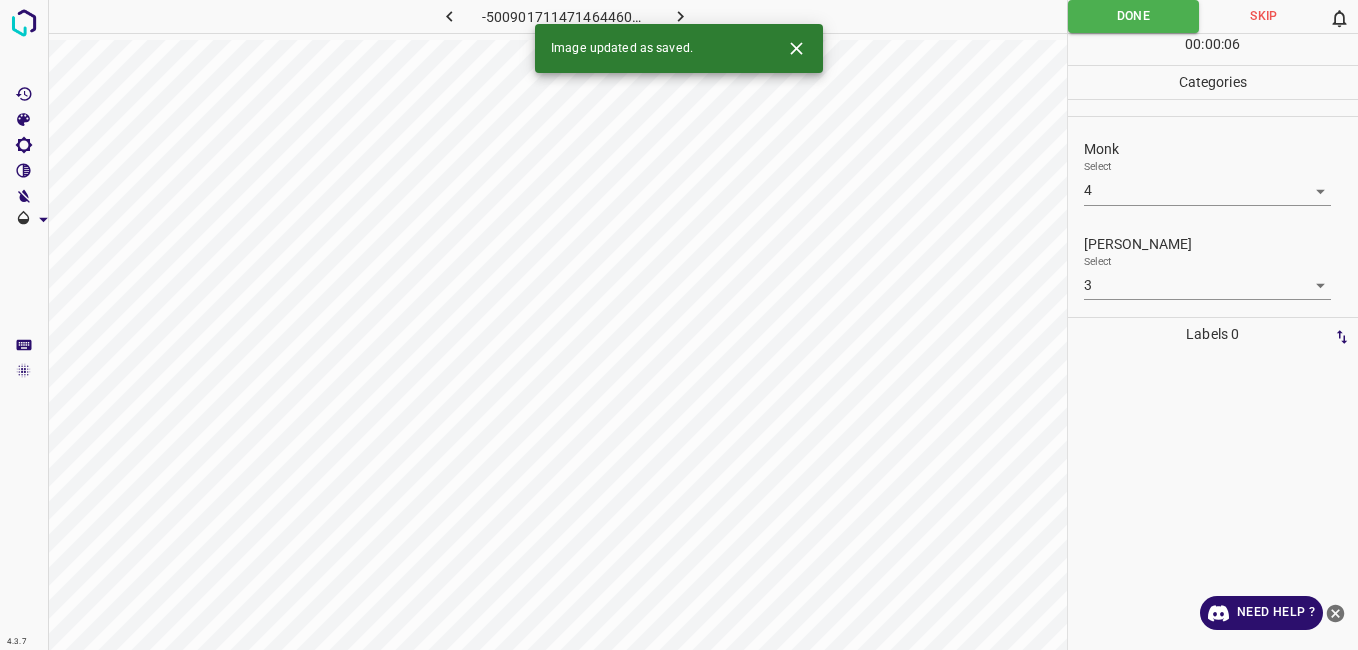 click 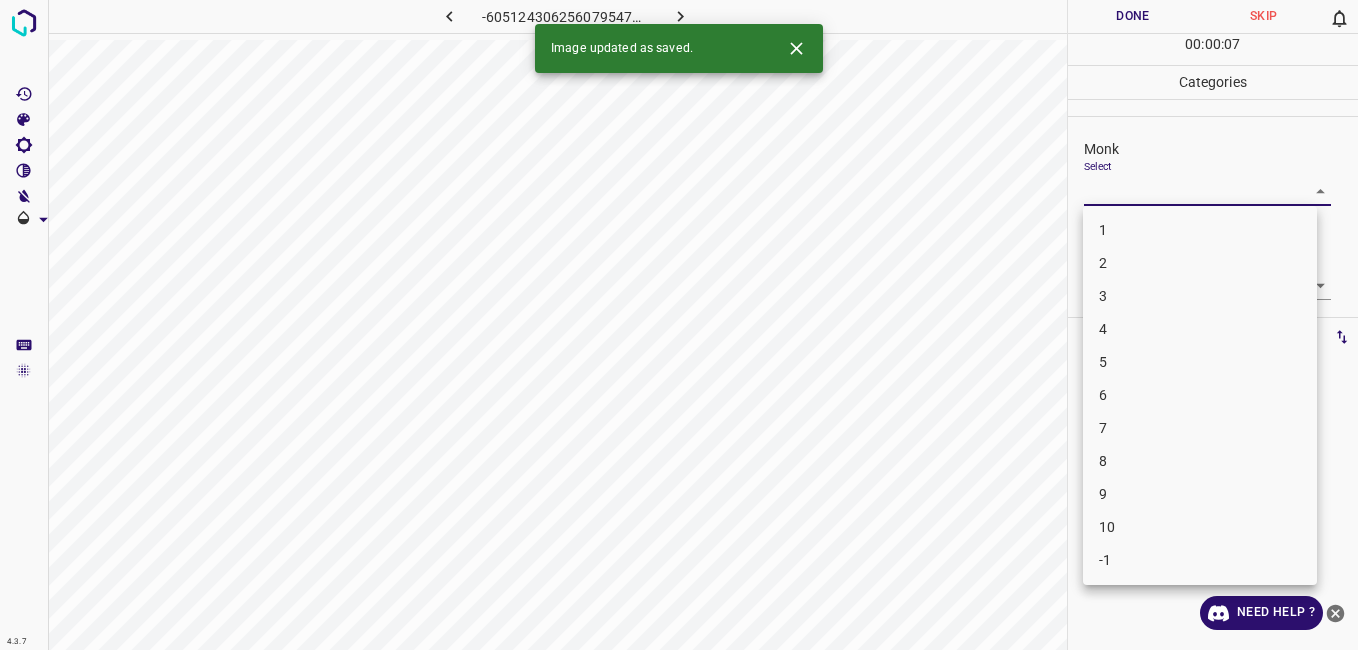 click on "4.3.7 -6051243062560795476.png Done Skip 0 00   : 00   : 07   Categories Monk   Select ​  Fitzpatrick   Select ​ Labels   0 Categories 1 Monk 2  Fitzpatrick Tools Space Change between modes (Draw & Edit) I Auto labeling R Restore zoom M Zoom in N Zoom out Delete Delete selecte label Filters Z Restore filters X Saturation filter C Brightness filter V Contrast filter B Gray scale filter General O Download Image updated as saved. Need Help ? - Text - Hide - Delete 1 2 3 4 5 6 7 8 9 10 -1" at bounding box center (679, 325) 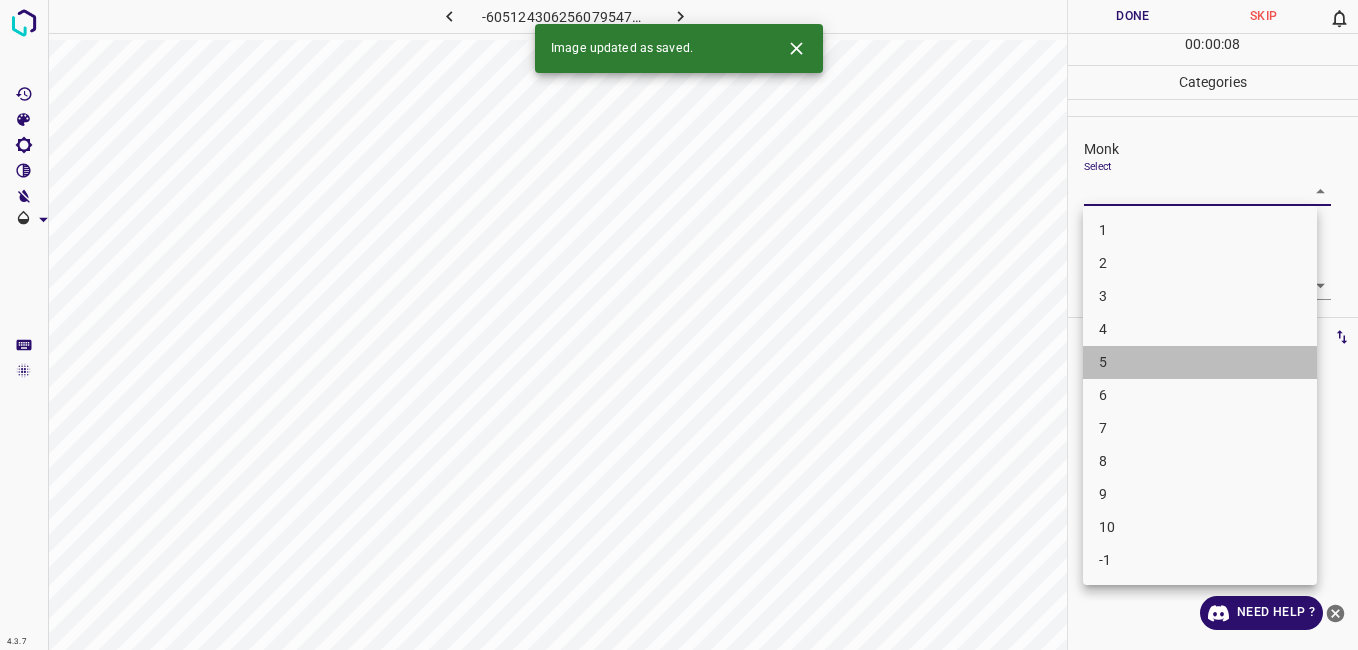 click on "5" at bounding box center (1200, 362) 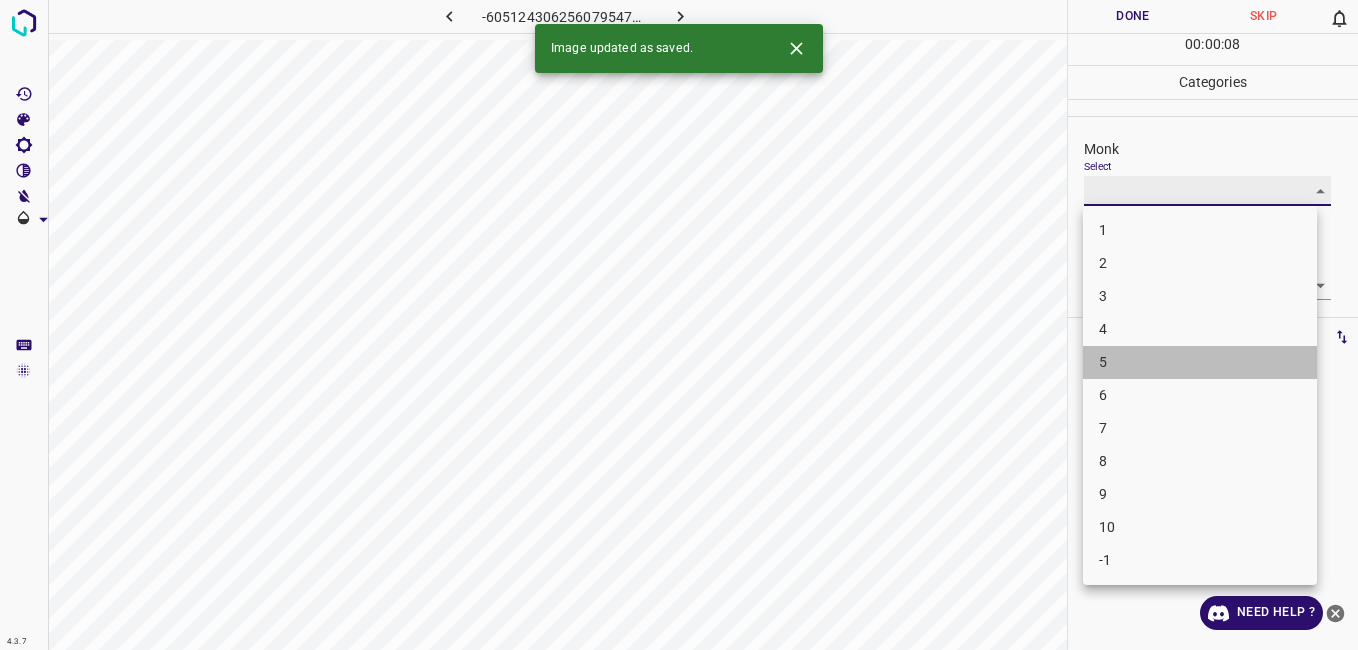 type on "5" 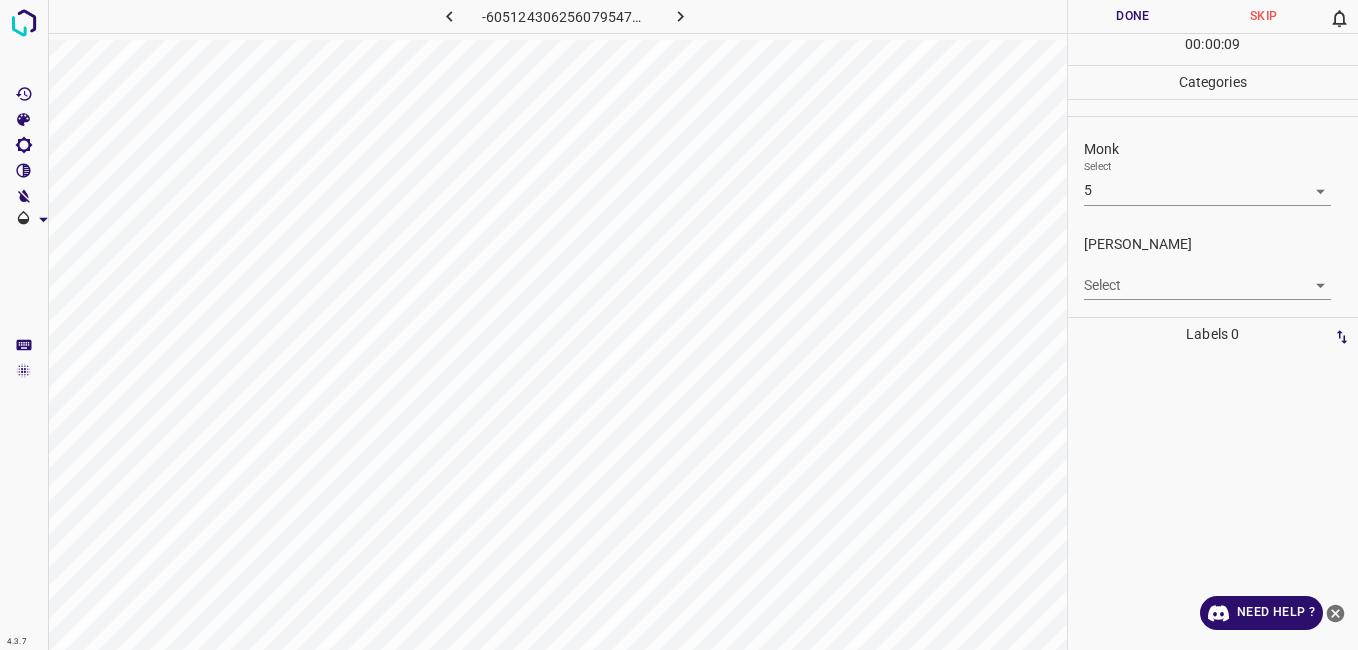 click on "Fitzpatrick   Select ​" at bounding box center (1213, 267) 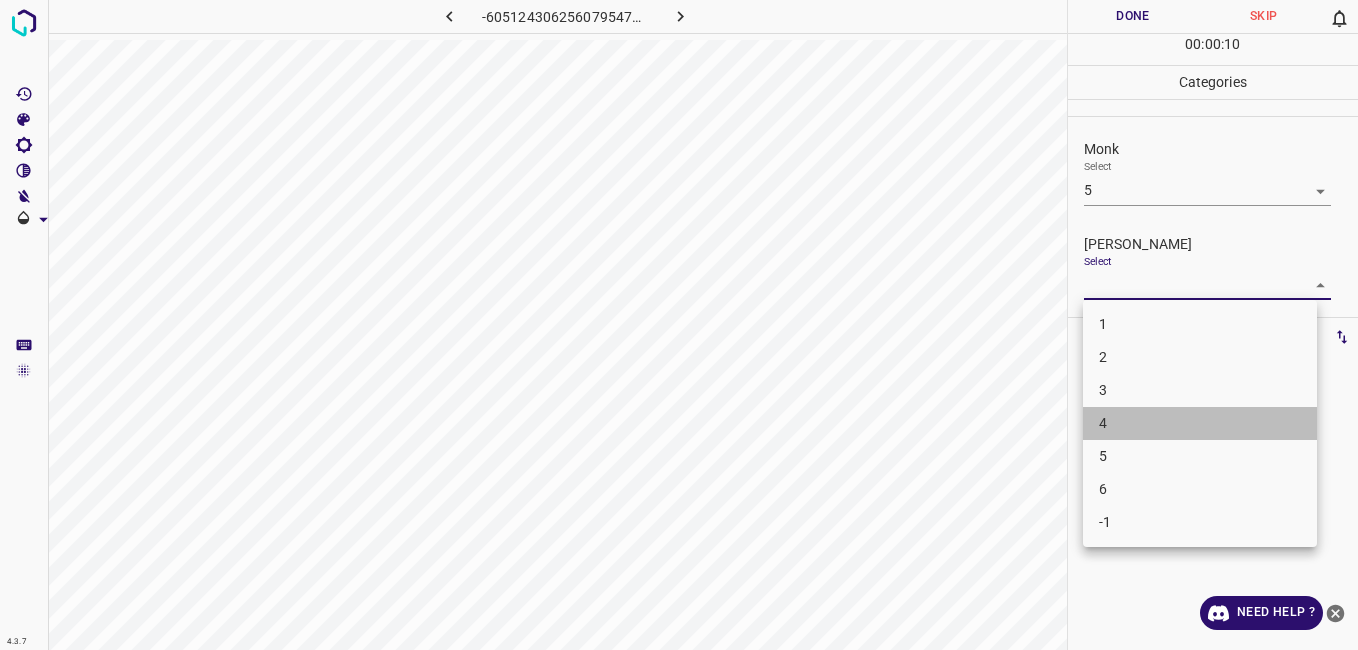 click on "4" at bounding box center [1200, 423] 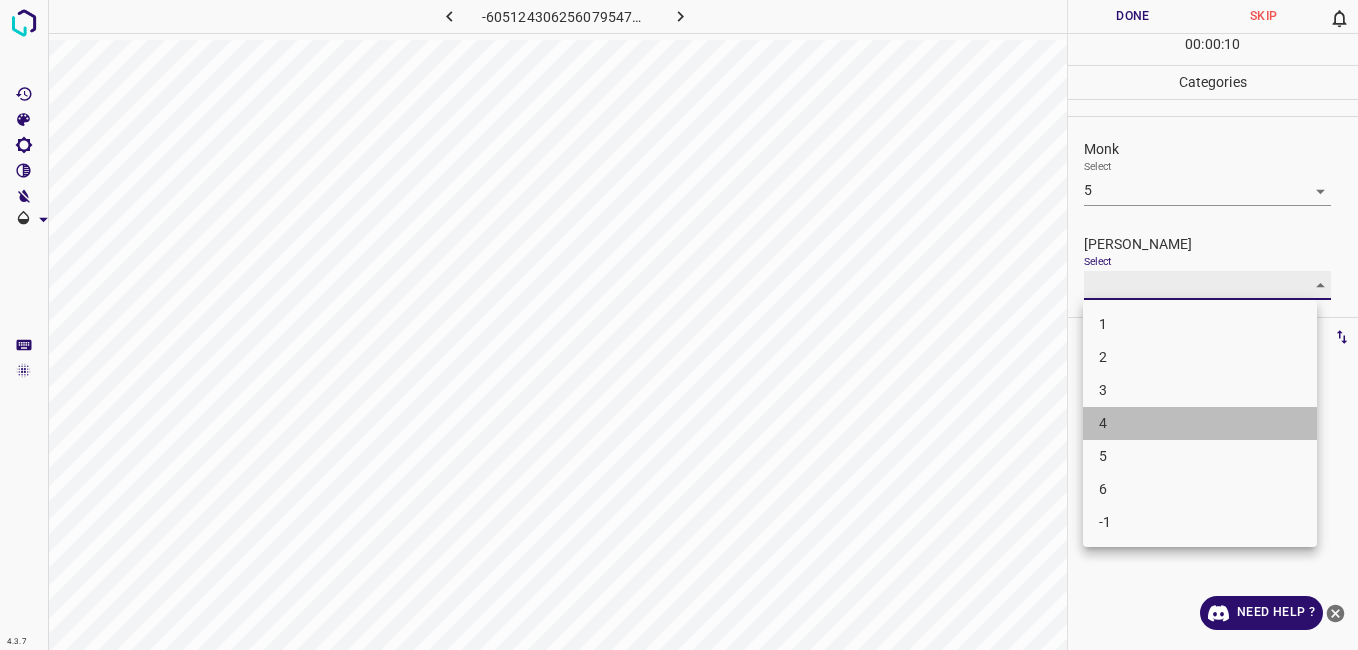 type on "4" 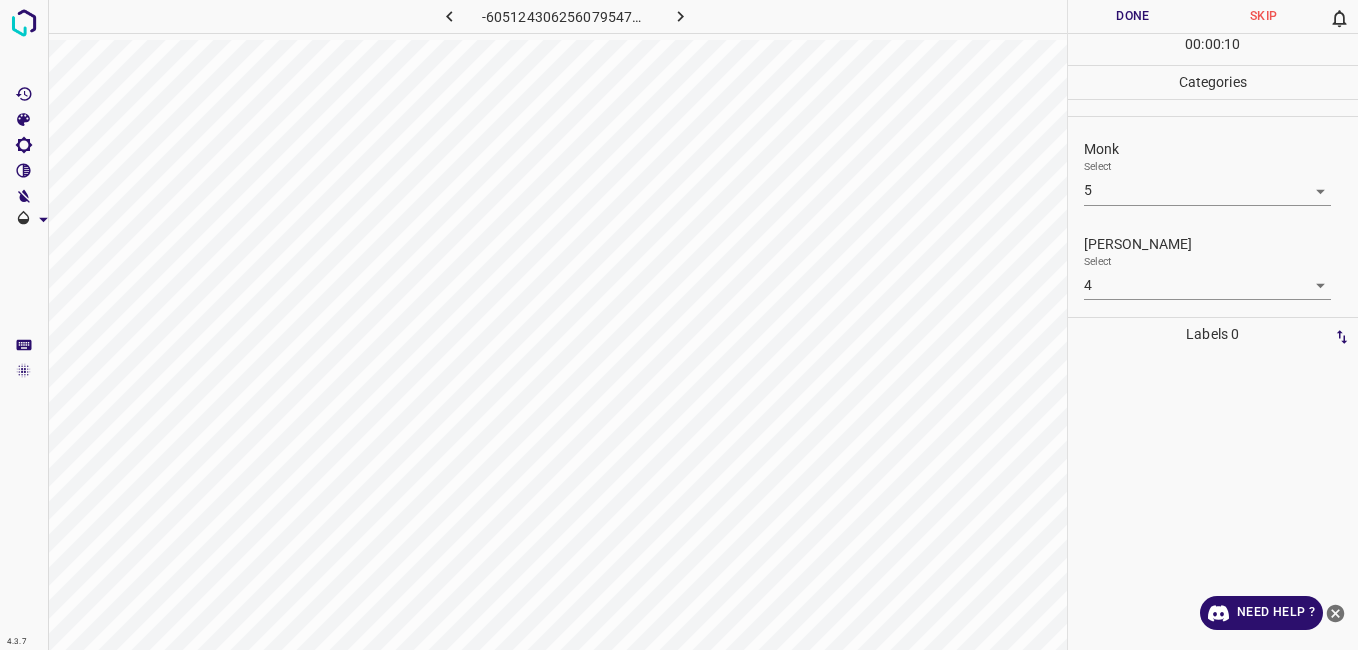 click on "00   : 00   : 10" at bounding box center (1213, 49) 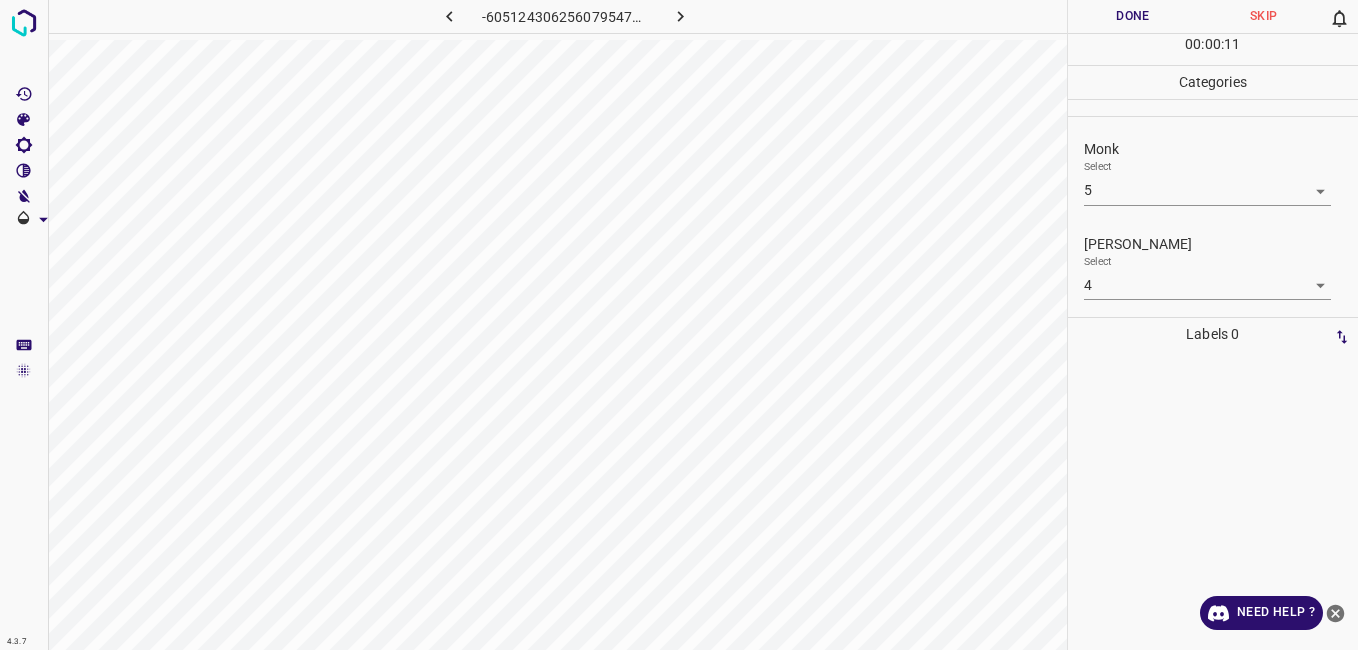 click on "Done" at bounding box center (1133, 16) 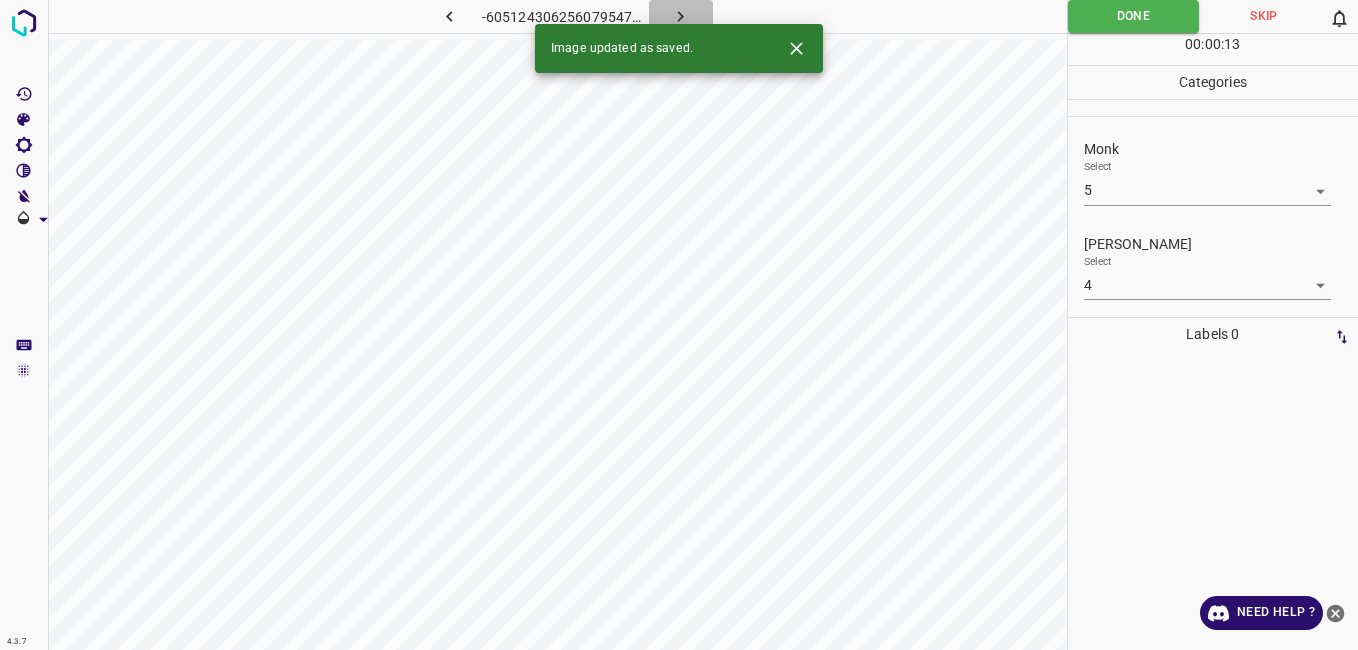 click 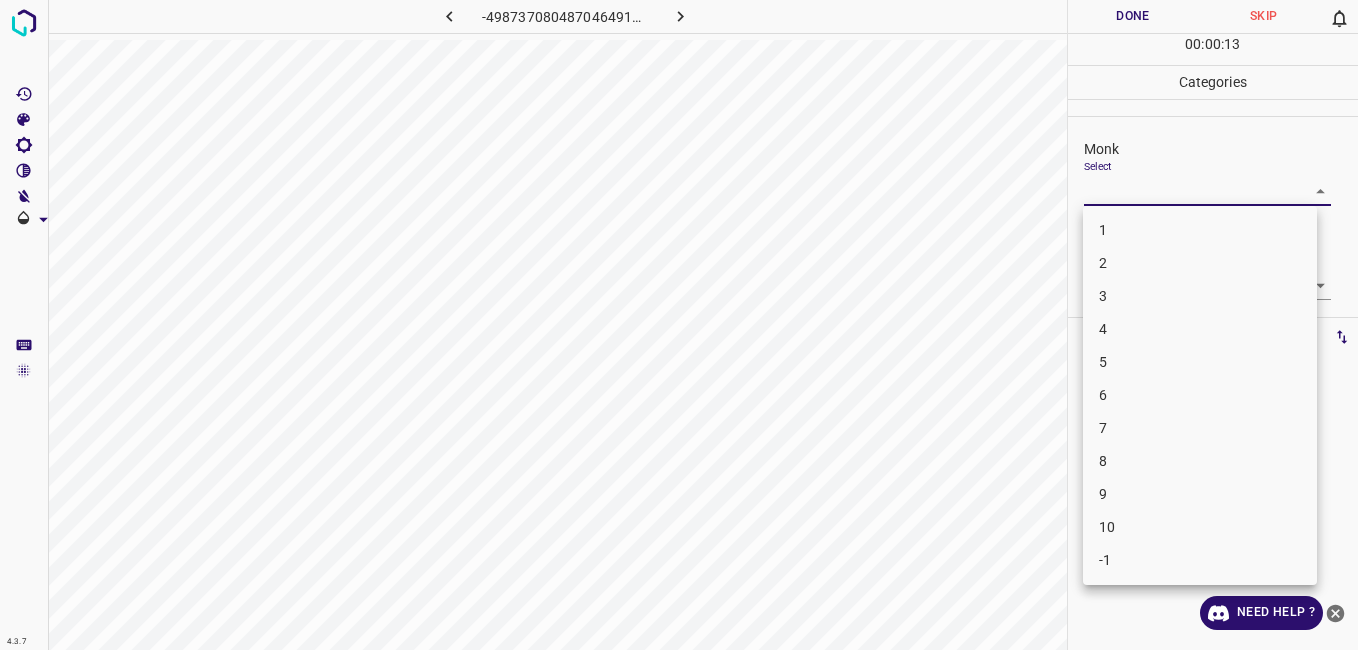 click on "4.3.7 -4987370804870464916.png Done Skip 0 00   : 00   : 13   Categories Monk   Select ​  Fitzpatrick   Select ​ Labels   0 Categories 1 Monk 2  Fitzpatrick Tools Space Change between modes (Draw & Edit) I Auto labeling R Restore zoom M Zoom in N Zoom out Delete Delete selecte label Filters Z Restore filters X Saturation filter C Brightness filter V Contrast filter B Gray scale filter General O Download Need Help ? - Text - Hide - Delete 1 2 3 4 5 6 7 8 9 10 -1" at bounding box center [679, 325] 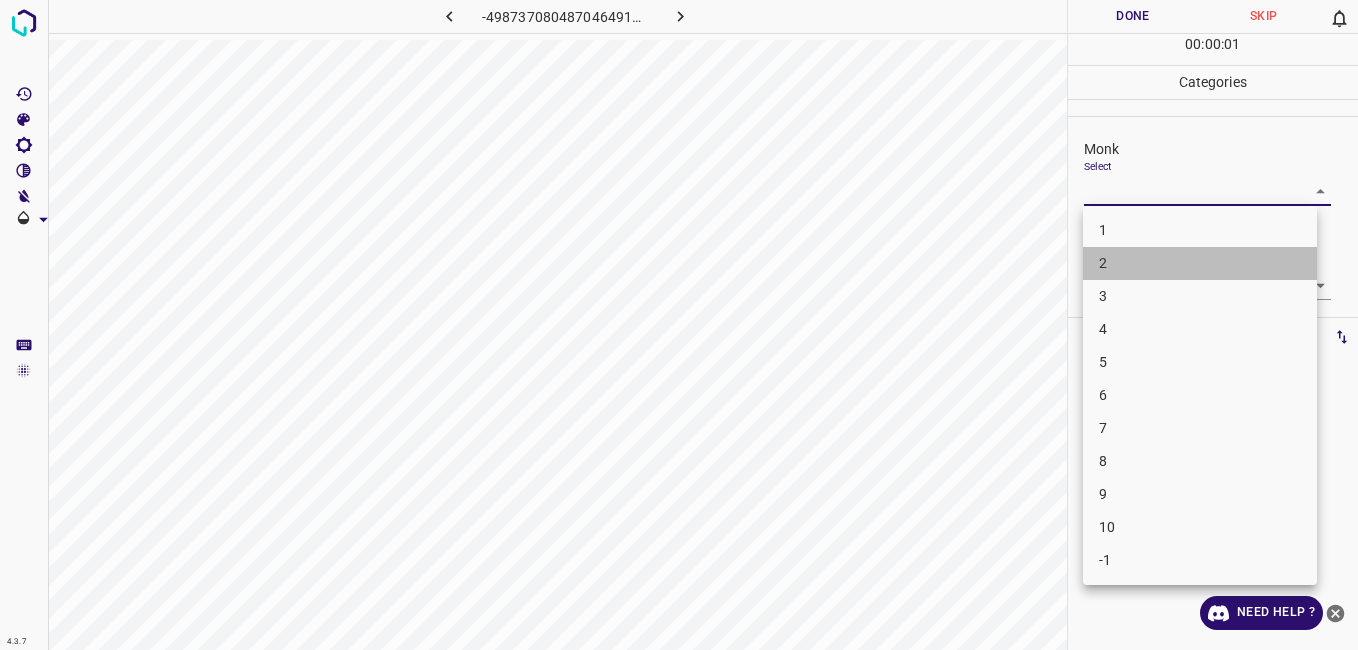 click on "2" at bounding box center [1200, 263] 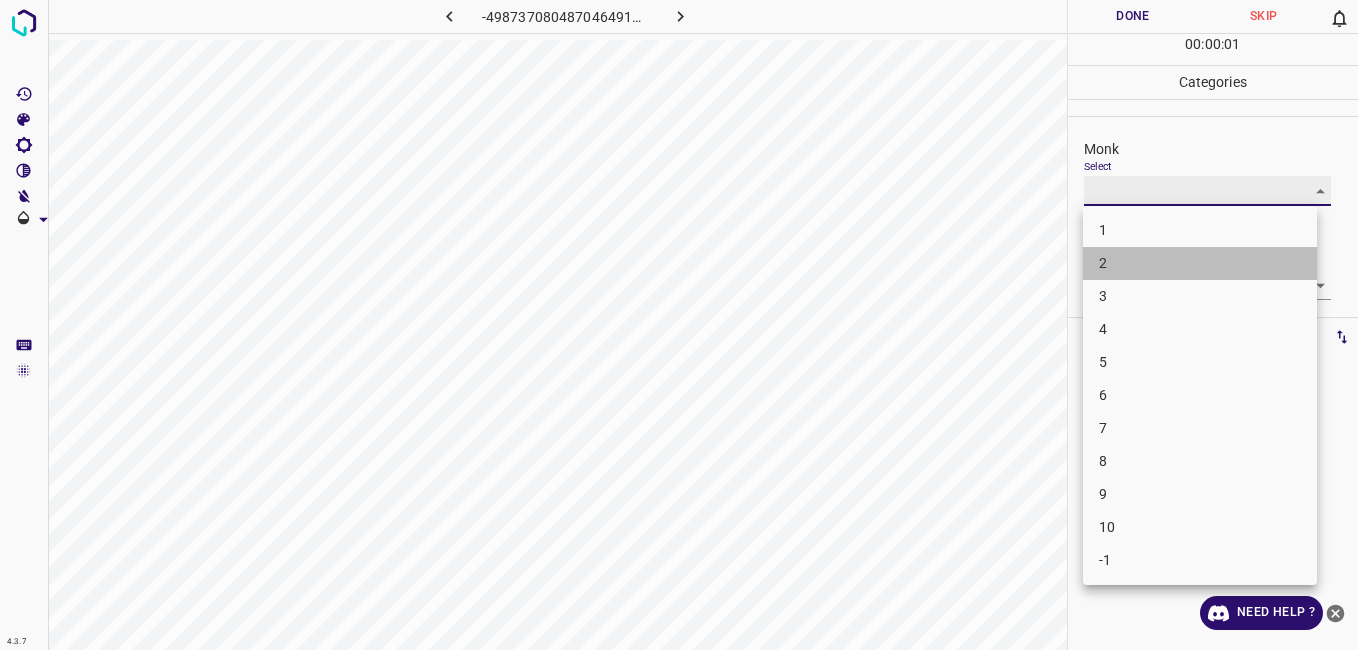 type on "2" 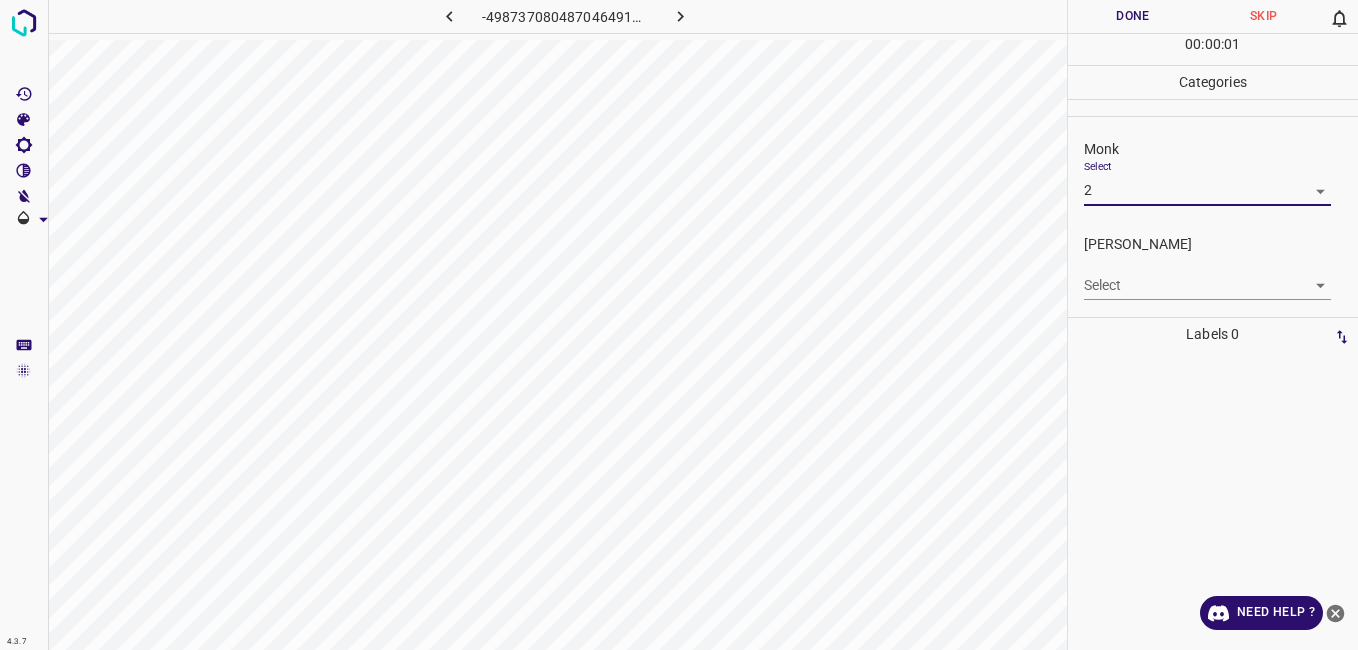 click on "4.3.7 -4987370804870464916.png Done Skip 0 00   : 00   : 01   Categories Monk   Select 2 2  Fitzpatrick   Select ​ Labels   0 Categories 1 Monk 2  Fitzpatrick Tools Space Change between modes (Draw & Edit) I Auto labeling R Restore zoom M Zoom in N Zoom out Delete Delete selecte label Filters Z Restore filters X Saturation filter C Brightness filter V Contrast filter B Gray scale filter General O Download Need Help ? - Text - Hide - Delete" at bounding box center (679, 325) 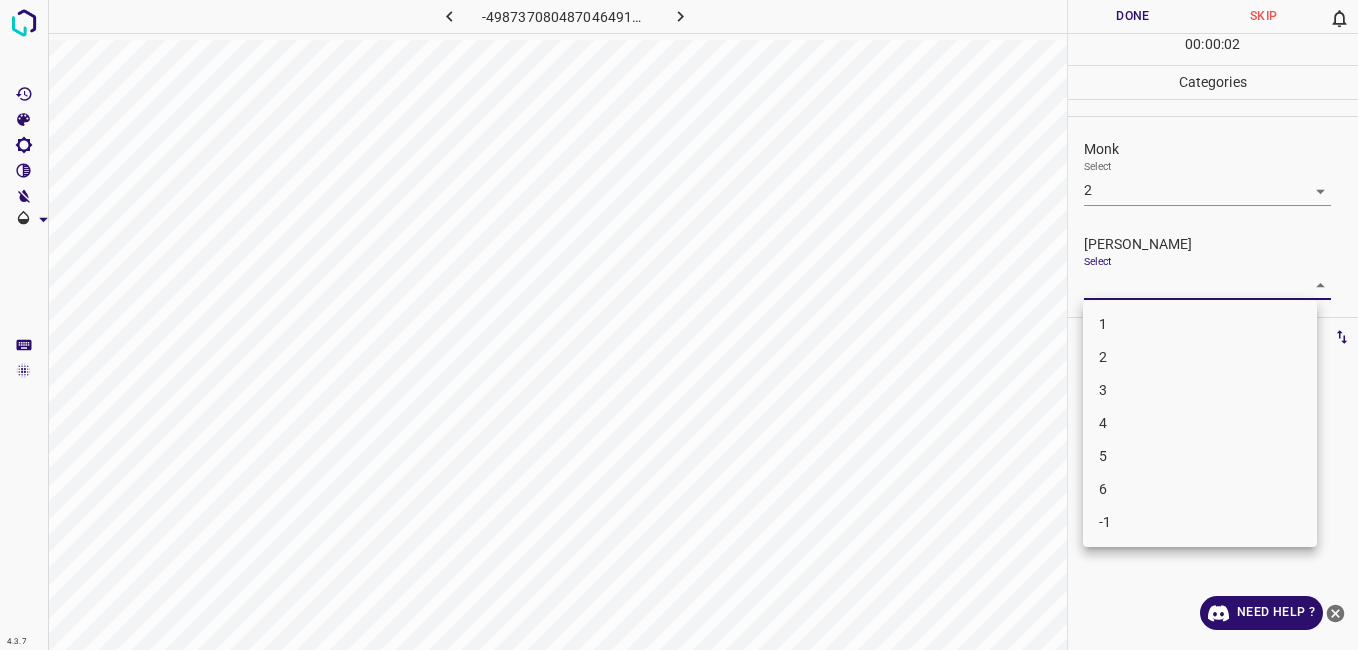 click on "1" at bounding box center (1200, 324) 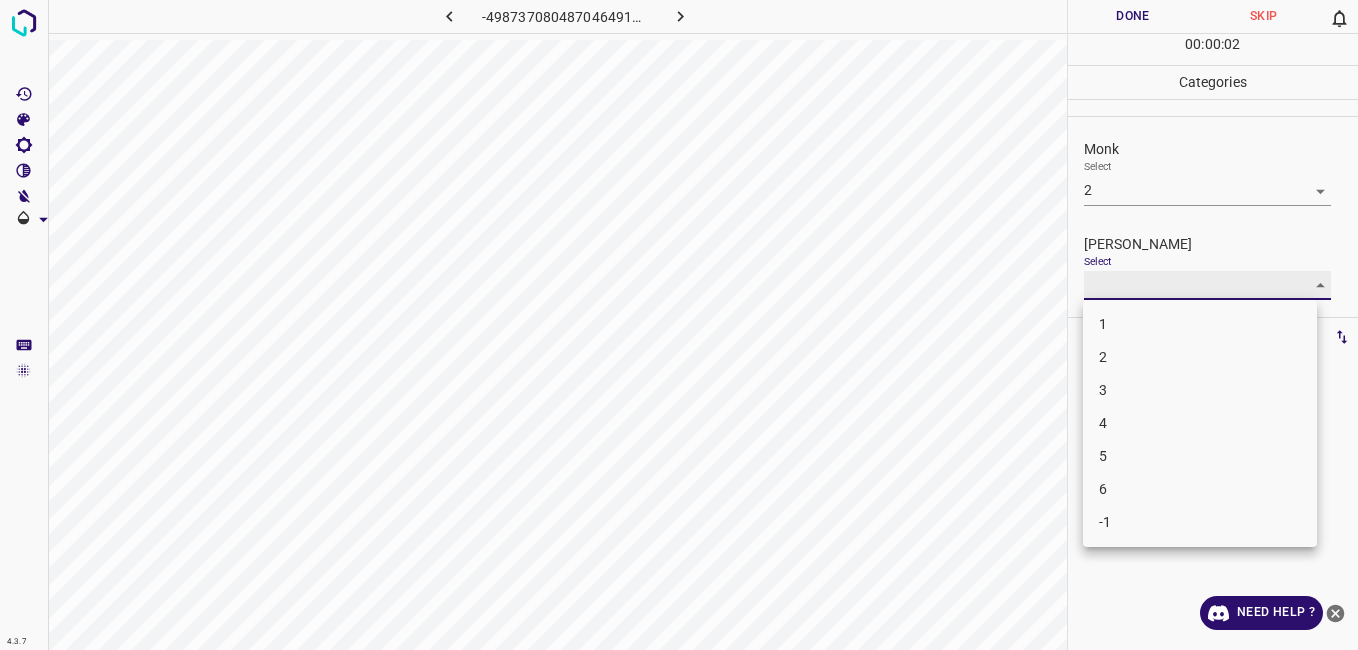 type on "1" 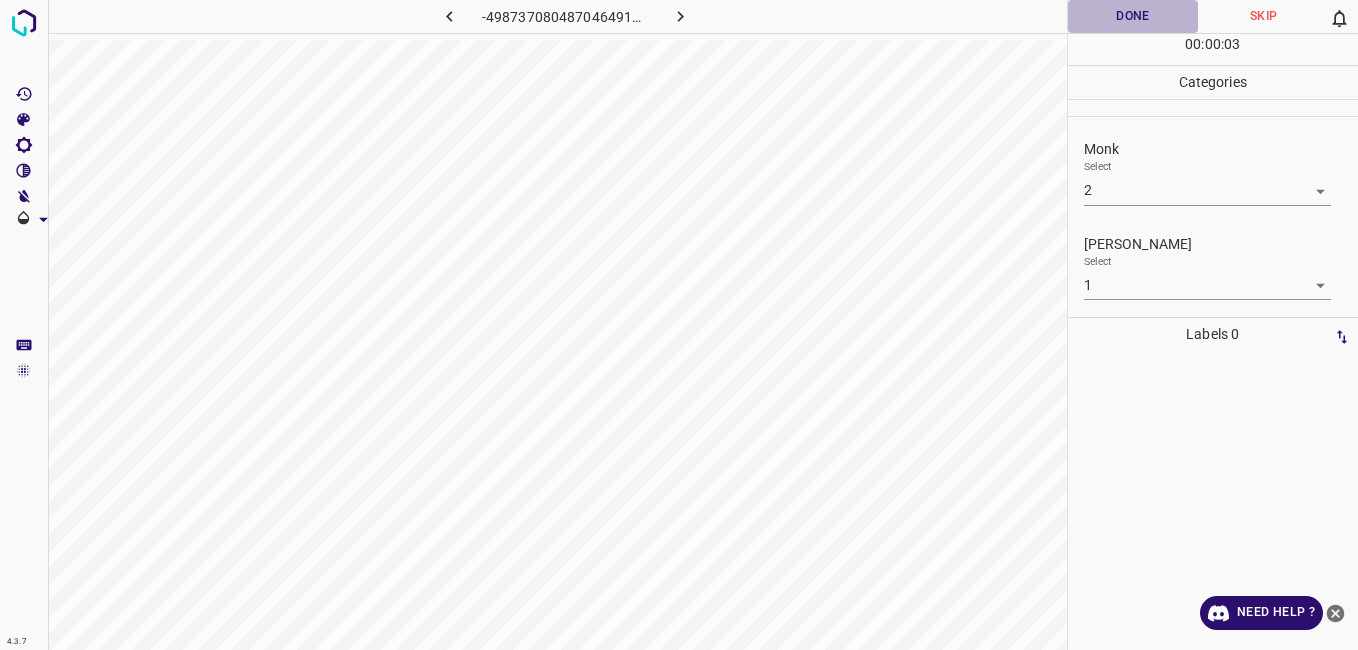 click on "Done" at bounding box center (1133, 16) 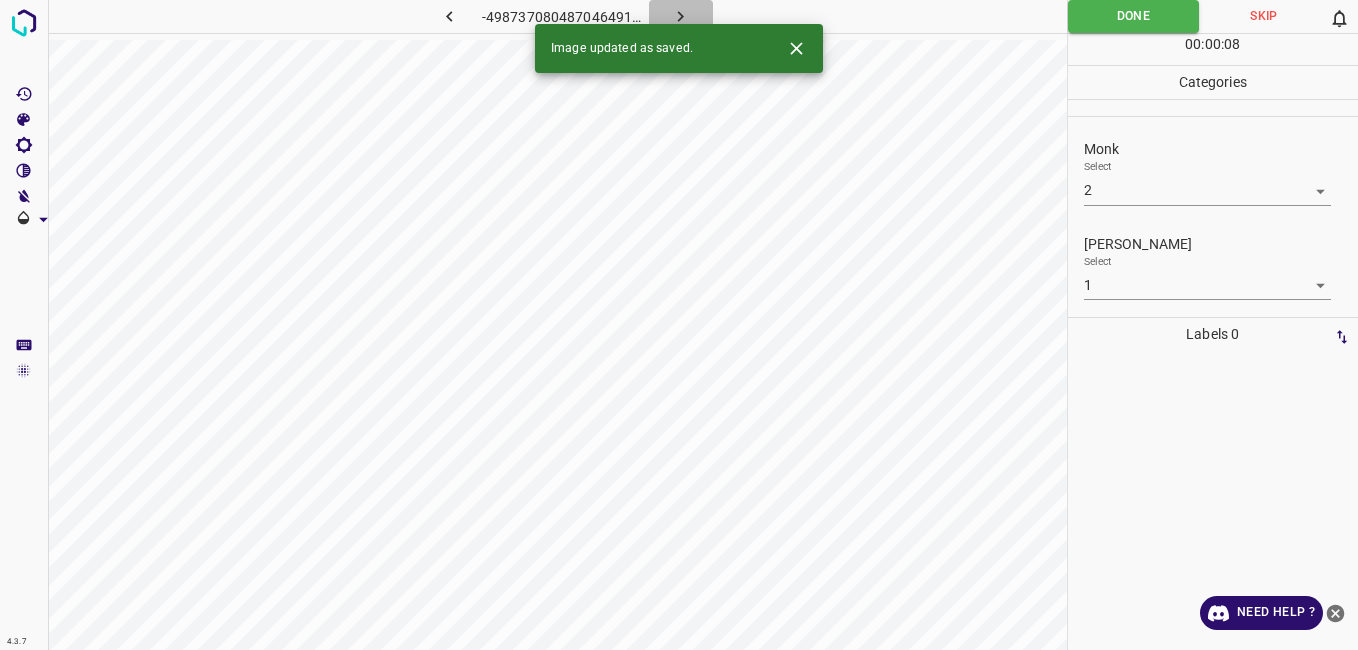 click 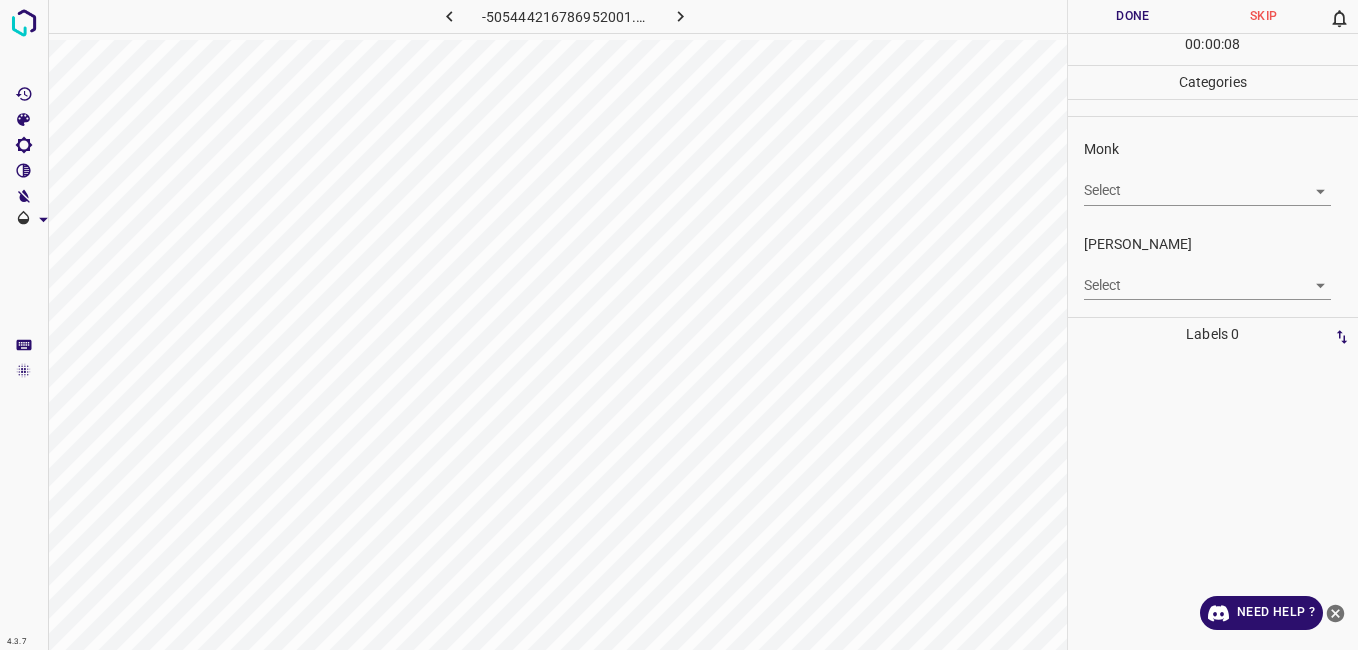 click on "4.3.7 -505444216786952001.png Done Skip 0 00   : 00   : 08   Categories Monk   Select ​  Fitzpatrick   Select ​ Labels   0 Categories 1 Monk 2  Fitzpatrick Tools Space Change between modes (Draw & Edit) I Auto labeling R Restore zoom M Zoom in N Zoom out Delete Delete selecte label Filters Z Restore filters X Saturation filter C Brightness filter V Contrast filter B Gray scale filter General O Download Need Help ? - Text - Hide - Delete" at bounding box center [679, 325] 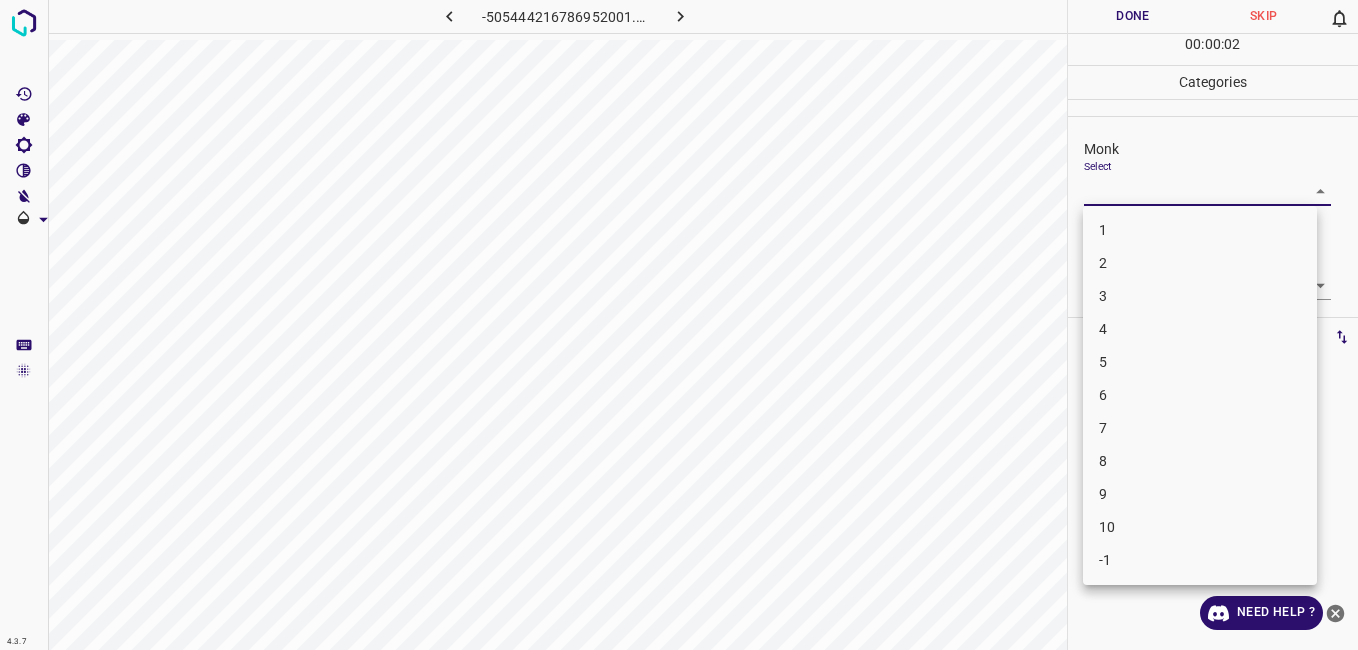 click on "3" at bounding box center (1200, 296) 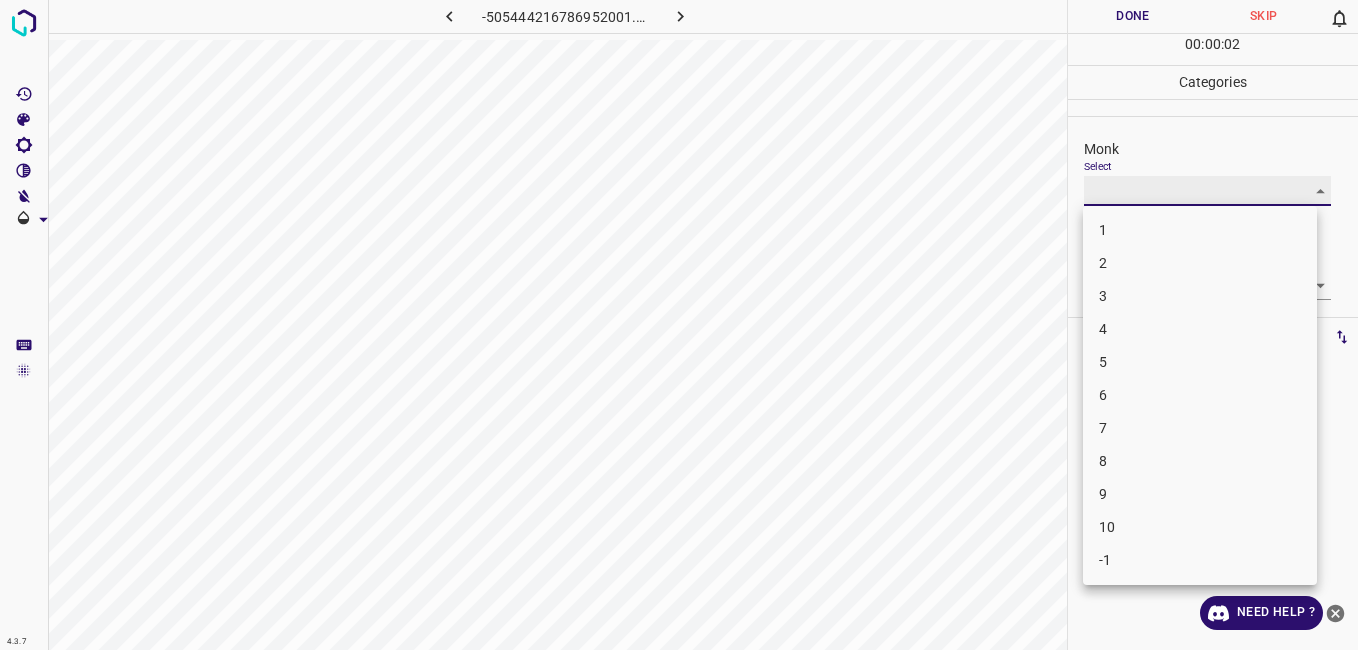 type on "3" 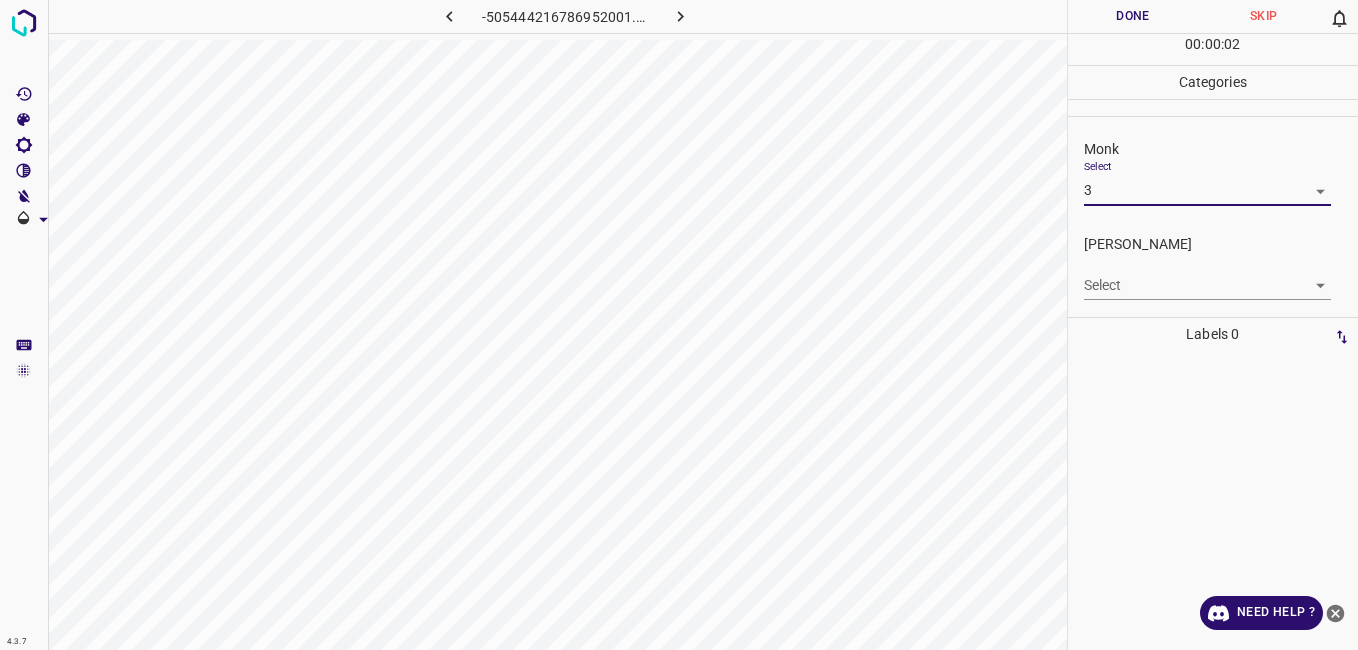 click on "4.3.7 -505444216786952001.png Done Skip 0 00   : 00   : 02   Categories Monk   Select 3 3  Fitzpatrick   Select ​ Labels   0 Categories 1 Monk 2  Fitzpatrick Tools Space Change between modes (Draw & Edit) I Auto labeling R Restore zoom M Zoom in N Zoom out Delete Delete selecte label Filters Z Restore filters X Saturation filter C Brightness filter V Contrast filter B Gray scale filter General O Download Need Help ? - Text - Hide - Delete" at bounding box center (679, 325) 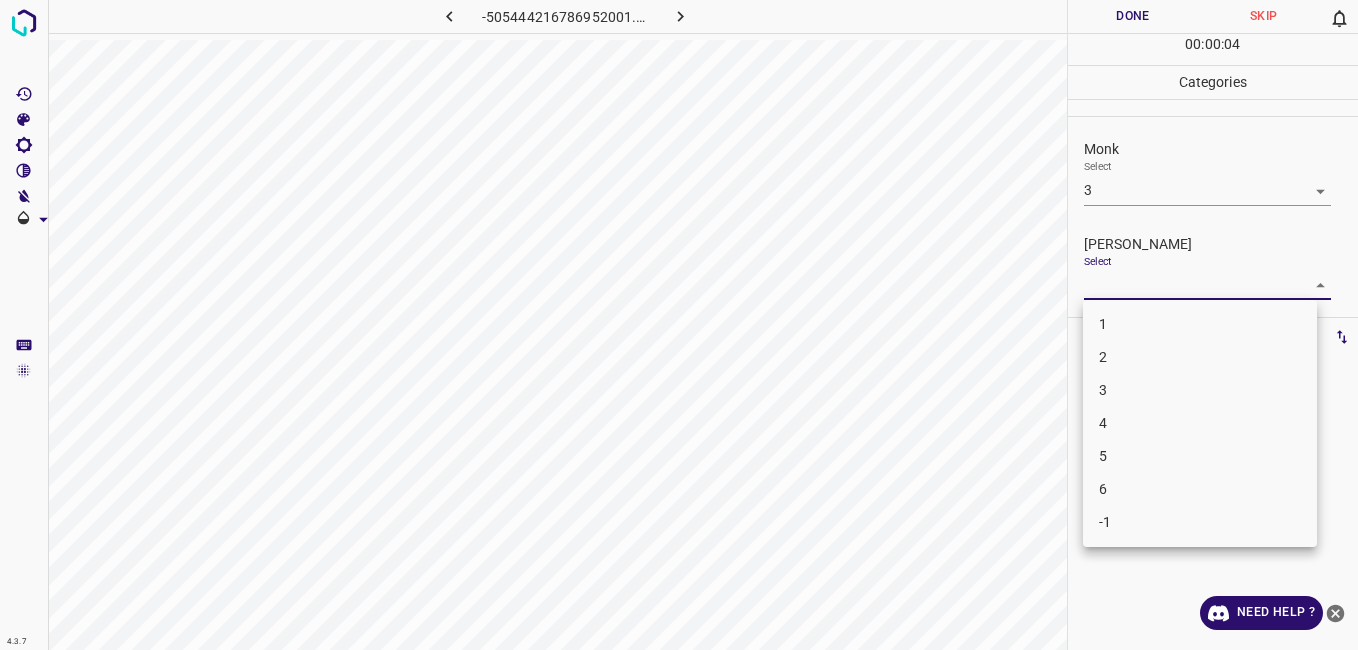 click on "3" at bounding box center [1200, 390] 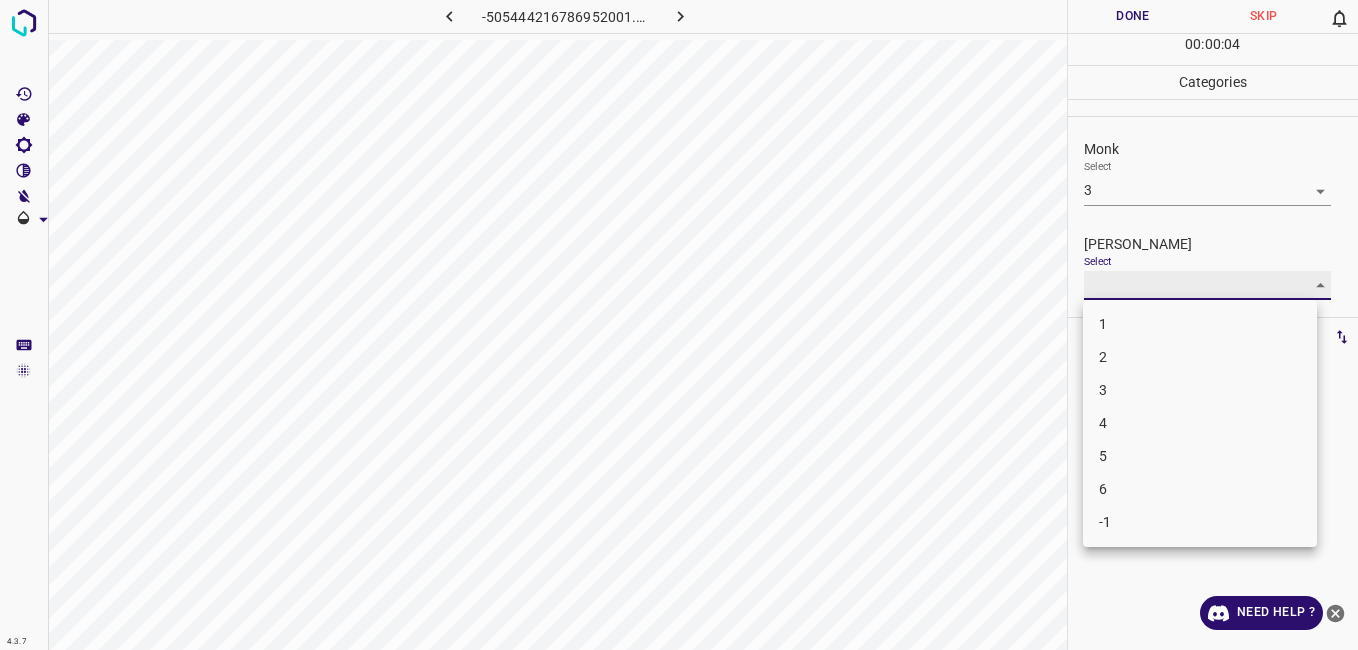 type on "3" 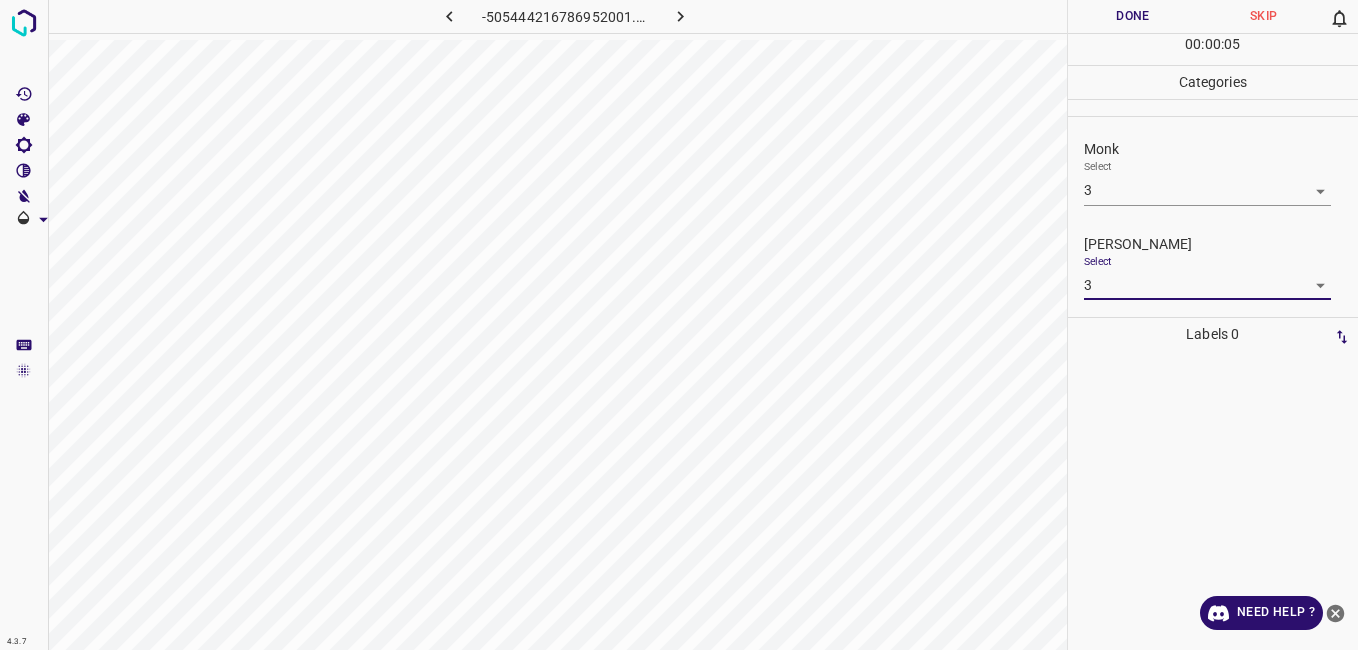 click on "4.3.7 -505444216786952001.png Done Skip 0 00   : 00   : 05   Categories Monk   Select 3 3  Fitzpatrick   Select 3 3 Labels   0 Categories 1 Monk 2  Fitzpatrick Tools Space Change between modes (Draw & Edit) I Auto labeling R Restore zoom M Zoom in N Zoom out Delete Delete selecte label Filters Z Restore filters X Saturation filter C Brightness filter V Contrast filter B Gray scale filter General O Download Need Help ? - Text - Hide - Delete" at bounding box center (679, 325) 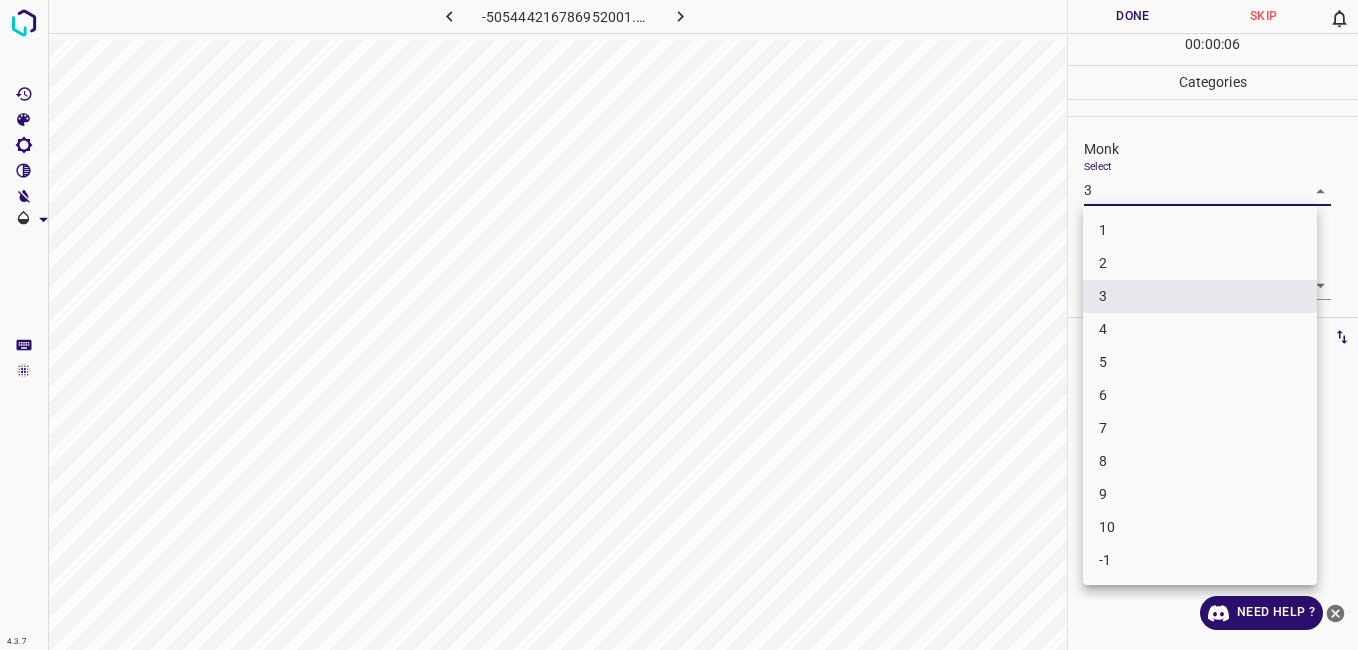 click on "4" at bounding box center (1200, 329) 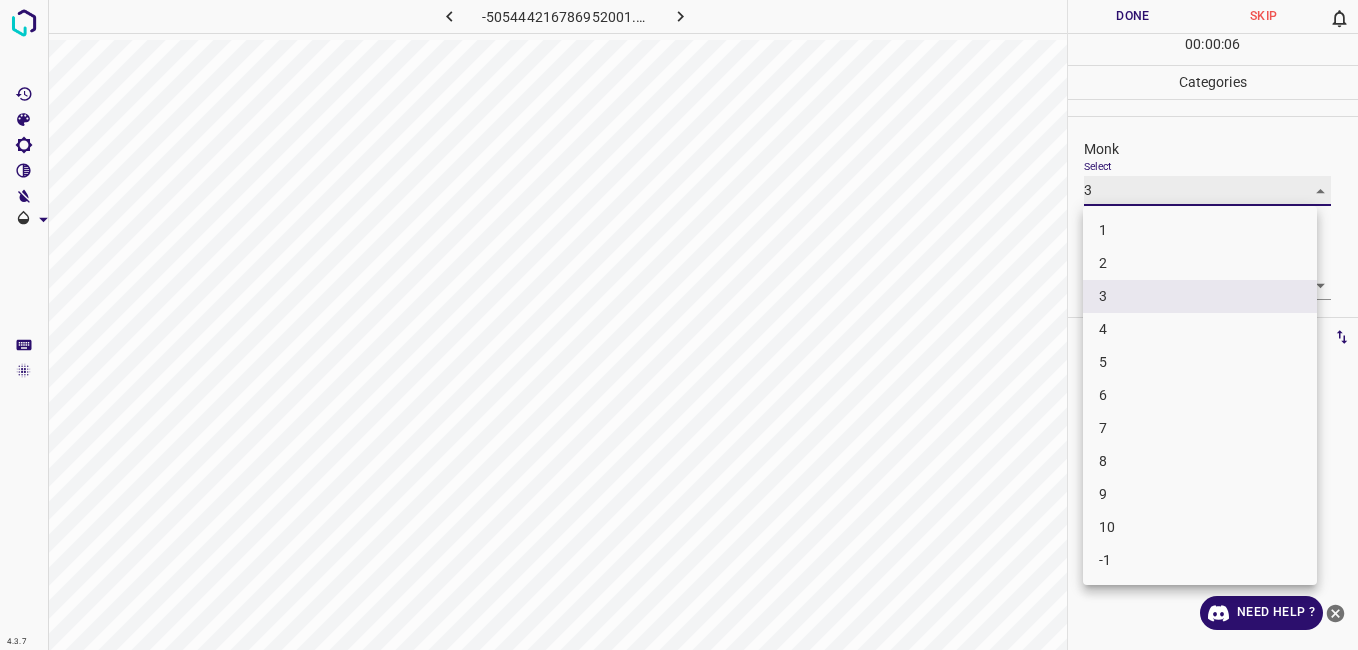 type on "4" 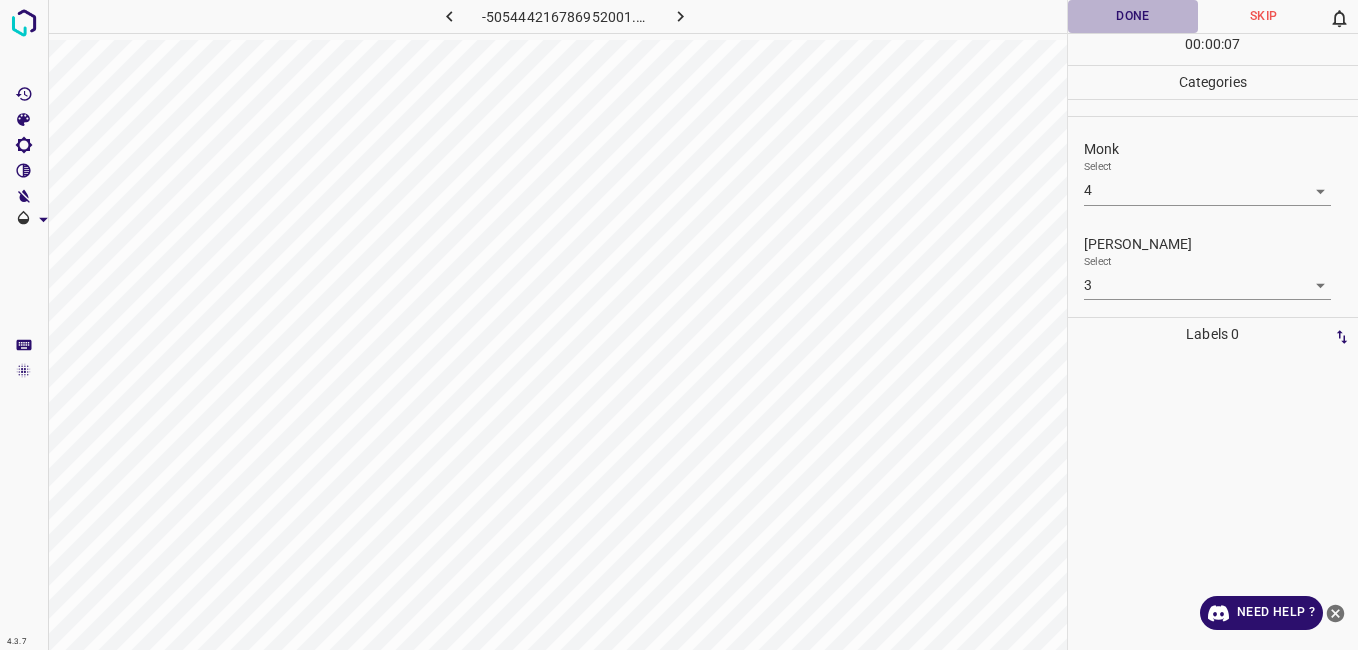 click on "Done" at bounding box center [1133, 16] 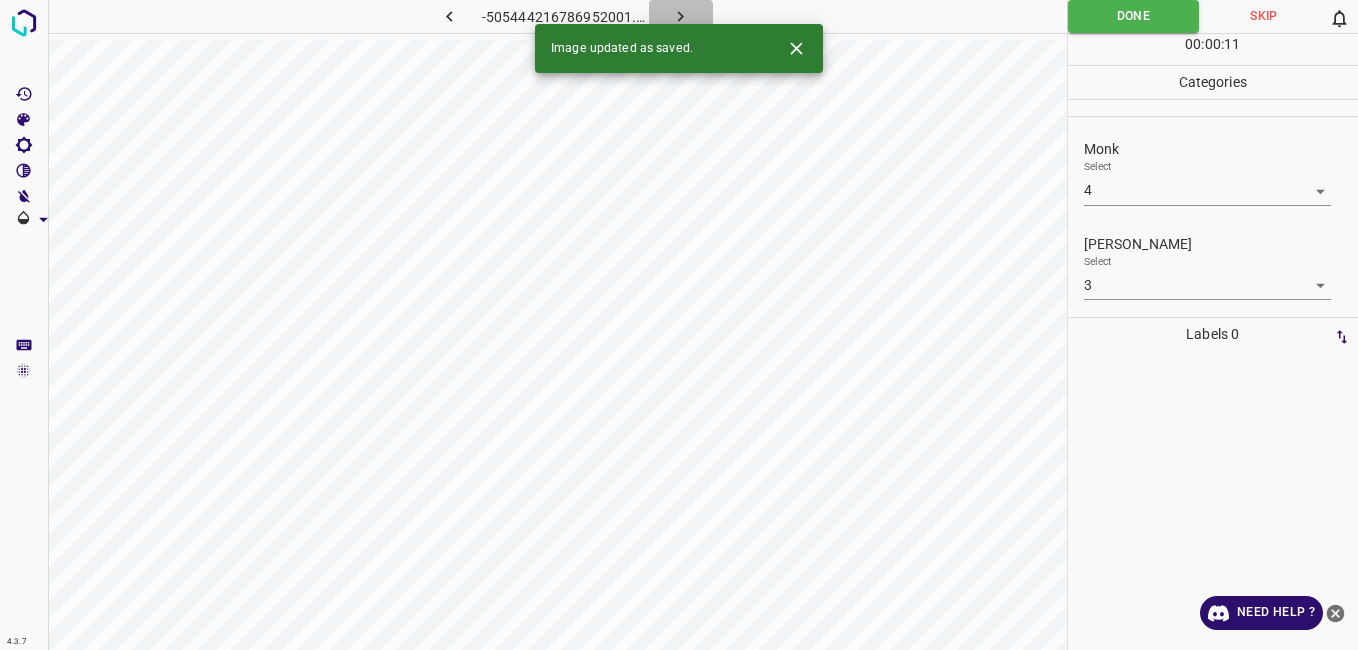 click 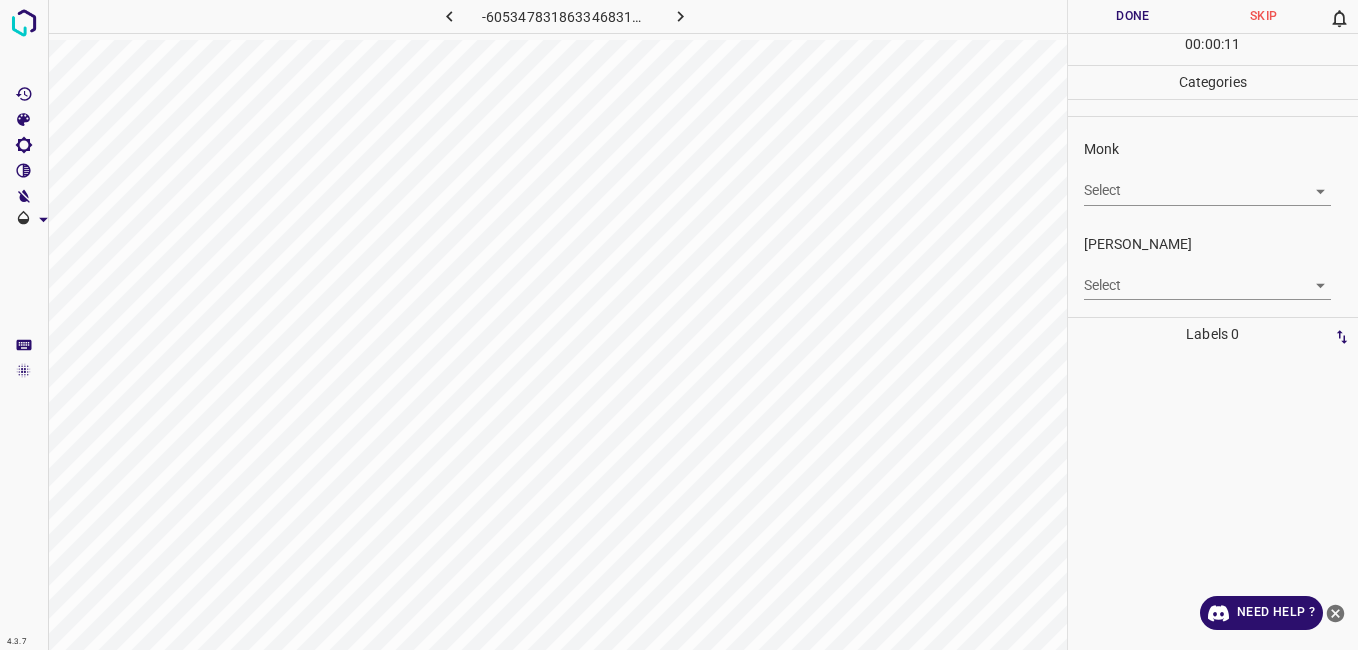 click on "4.3.7 -6053478318633468311.png Done Skip 0 00   : 00   : 11   Categories Monk   Select ​  Fitzpatrick   Select ​ Labels   0 Categories 1 Monk 2  Fitzpatrick Tools Space Change between modes (Draw & Edit) I Auto labeling R Restore zoom M Zoom in N Zoom out Delete Delete selecte label Filters Z Restore filters X Saturation filter C Brightness filter V Contrast filter B Gray scale filter General O Download Need Help ? - Text - Hide - Delete" at bounding box center (679, 325) 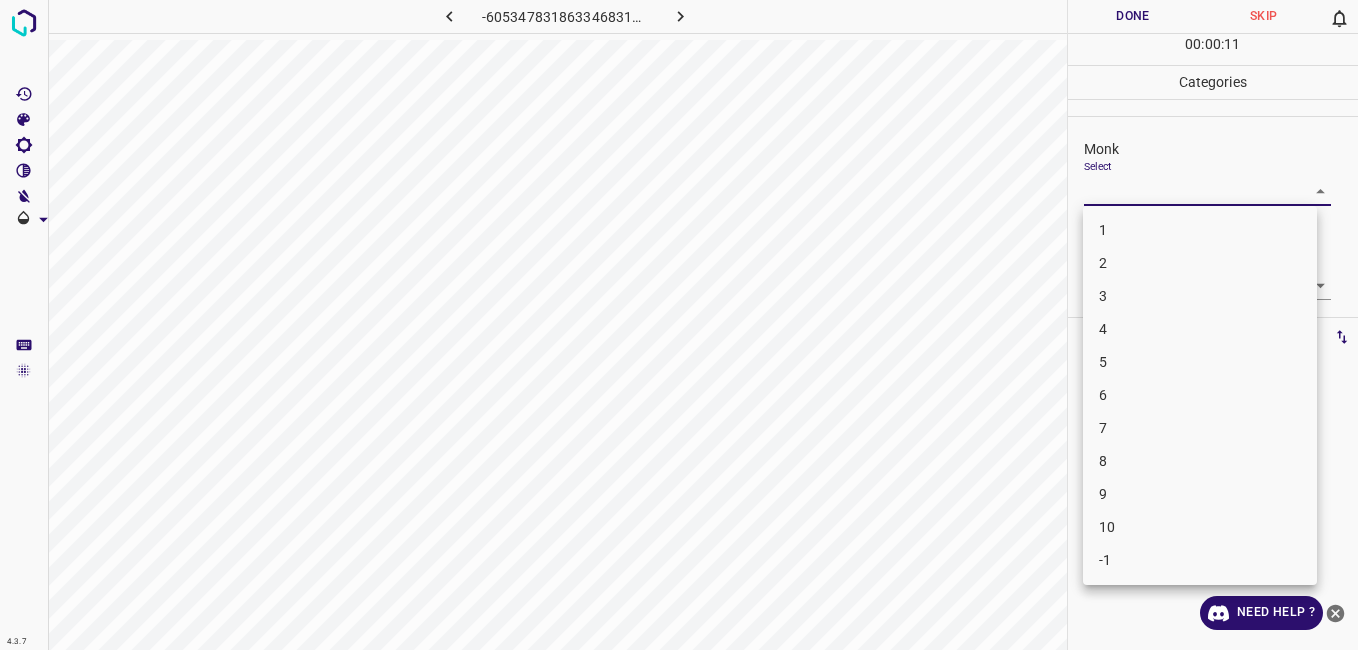 click on "4" at bounding box center [1200, 329] 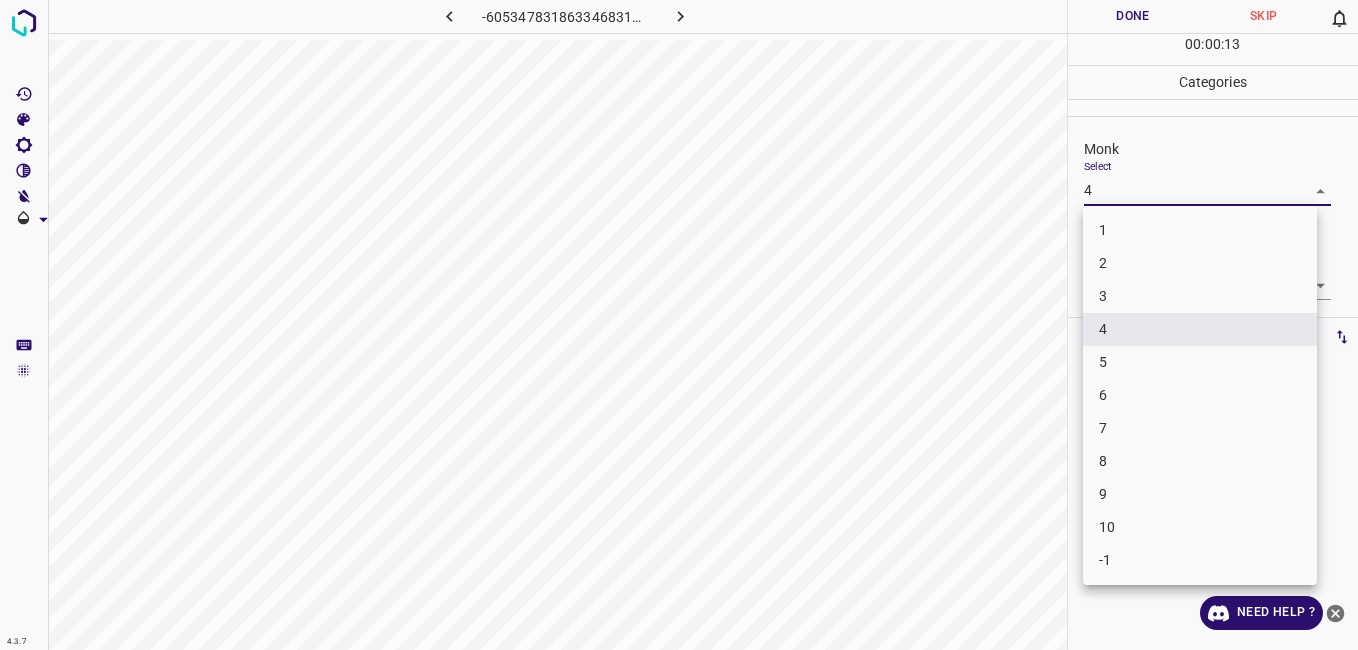 click on "4.3.7 -6053478318633468311.png Done Skip 0 00   : 00   : 13   Categories Monk   Select 4 4  Fitzpatrick   Select ​ Labels   0 Categories 1 Monk 2  Fitzpatrick Tools Space Change between modes (Draw & Edit) I Auto labeling R Restore zoom M Zoom in N Zoom out Delete Delete selecte label Filters Z Restore filters X Saturation filter C Brightness filter V Contrast filter B Gray scale filter General O Download Need Help ? - Text - Hide - Delete 1 2 3 4 5 6 7 8 9 10 -1" at bounding box center [679, 325] 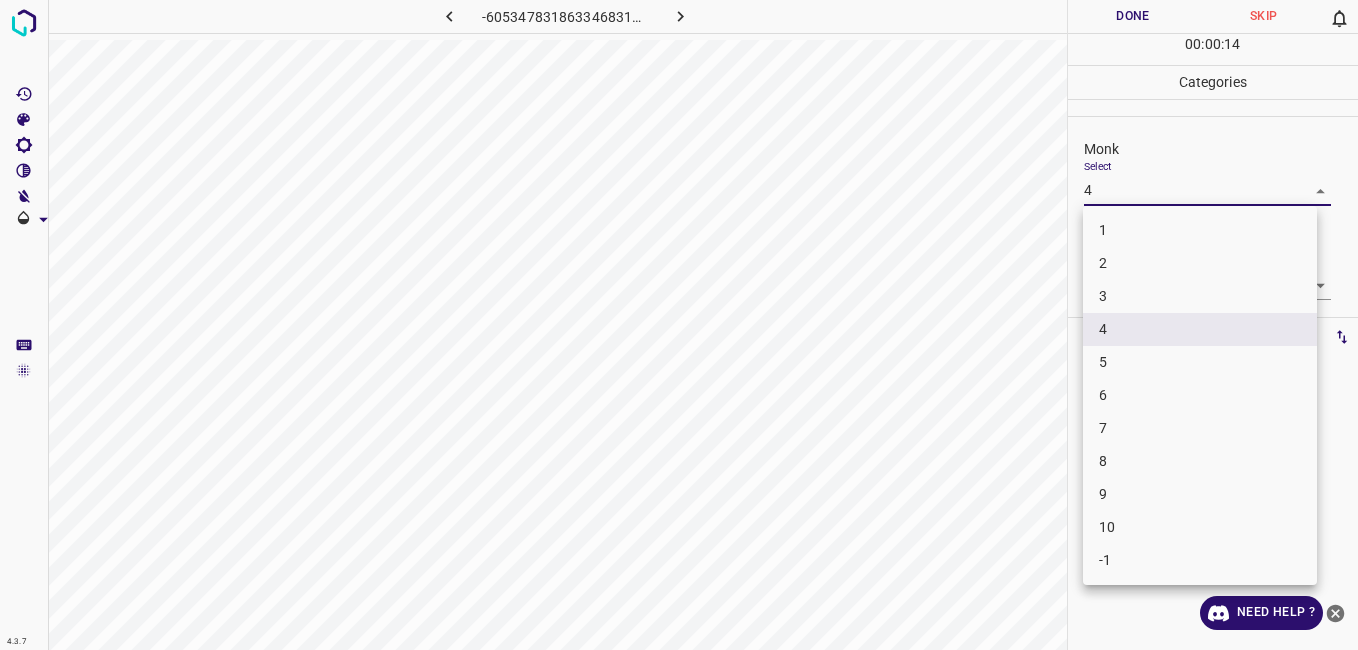 click on "5" at bounding box center [1200, 362] 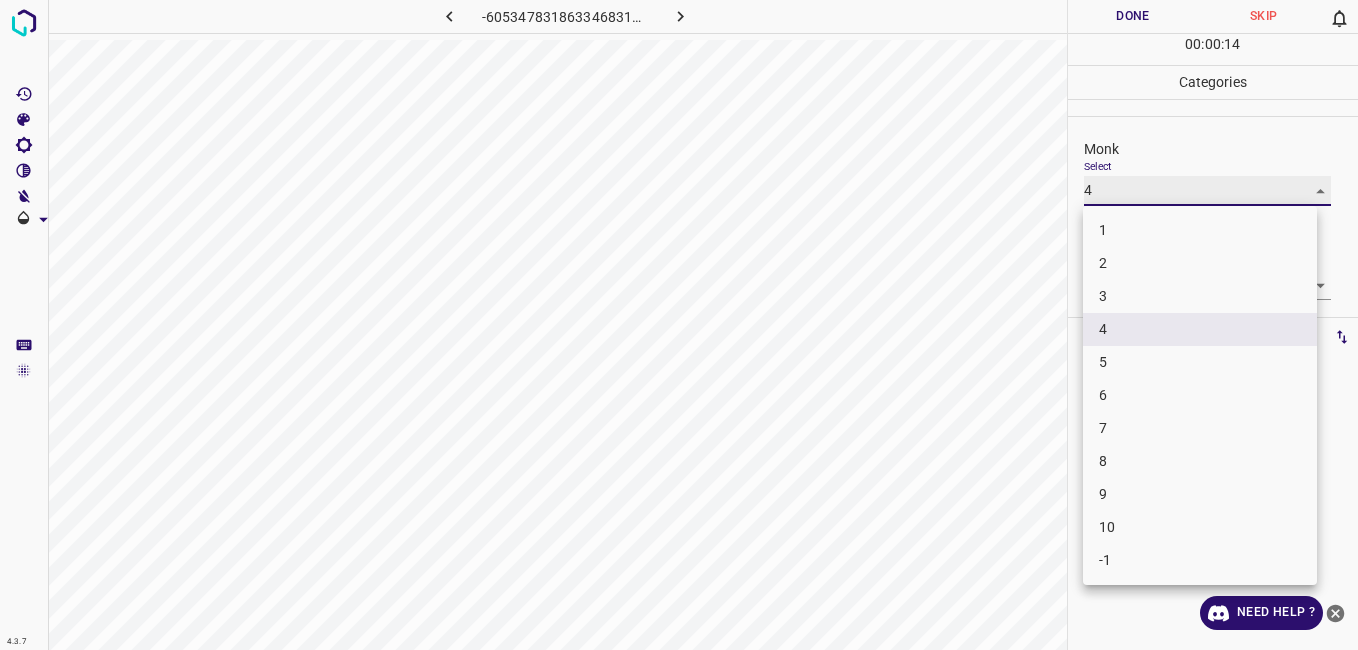 type on "5" 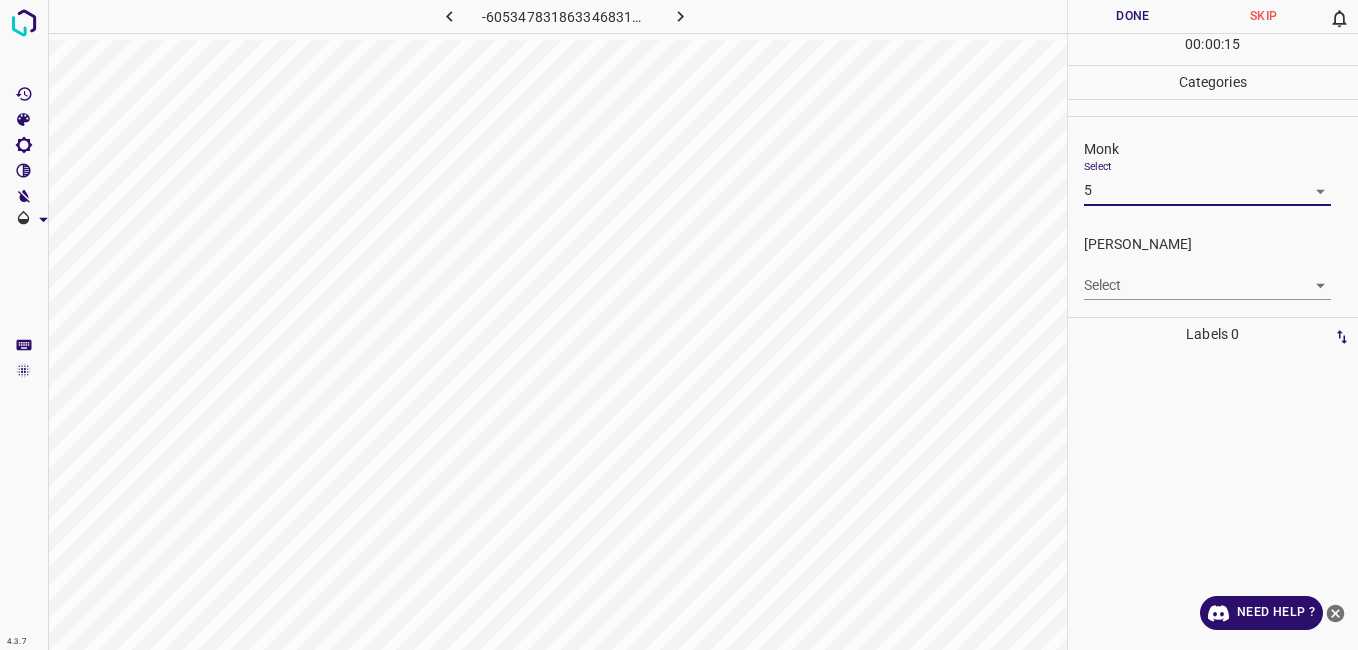 click on "4.3.7 -6053478318633468311.png Done Skip 0 00   : 00   : 15   Categories Monk   Select 5 5  Fitzpatrick   Select ​ Labels   0 Categories 1 Monk 2  Fitzpatrick Tools Space Change between modes (Draw & Edit) I Auto labeling R Restore zoom M Zoom in N Zoom out Delete Delete selecte label Filters Z Restore filters X Saturation filter C Brightness filter V Contrast filter B Gray scale filter General O Download Need Help ? - Text - Hide - Delete" at bounding box center [679, 325] 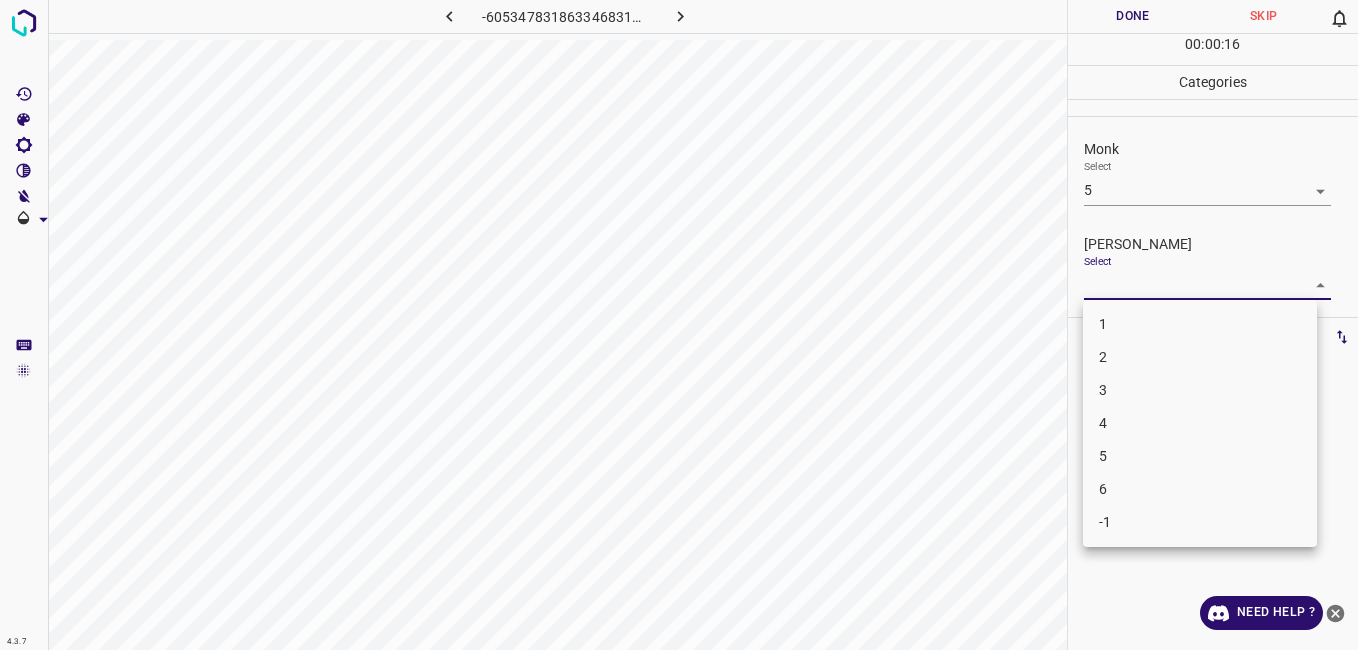 click on "4" at bounding box center [1200, 423] 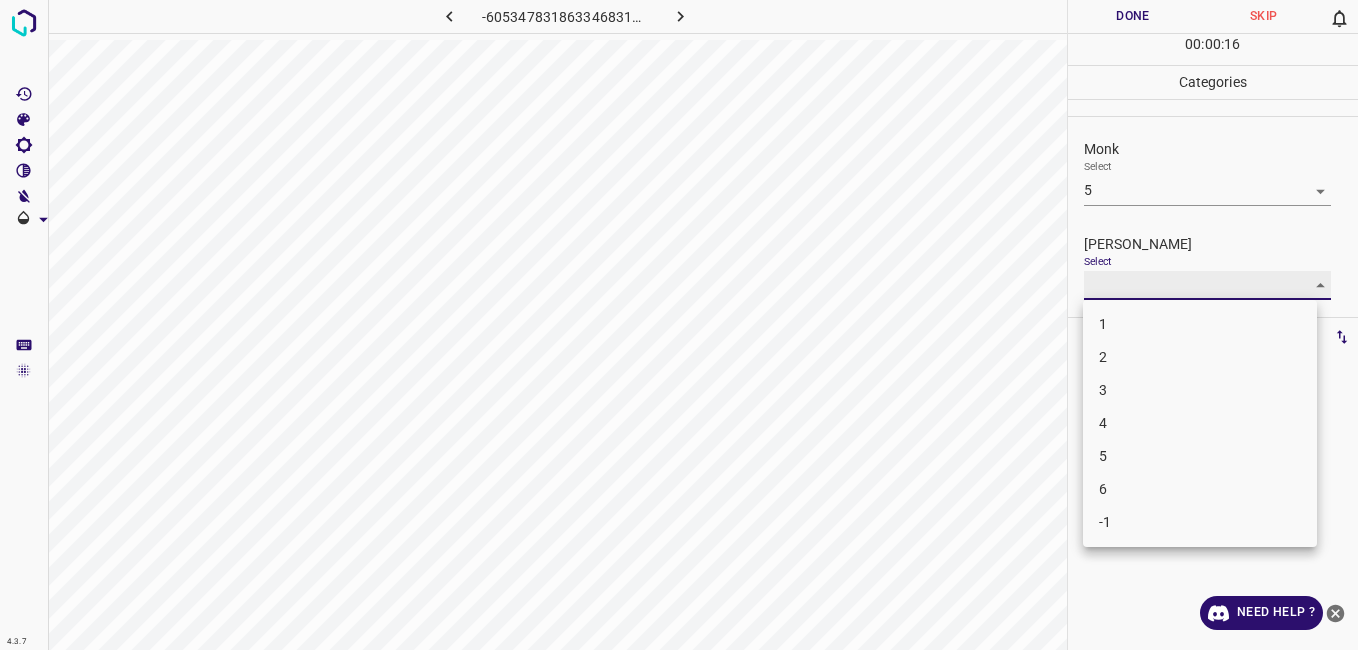 type on "4" 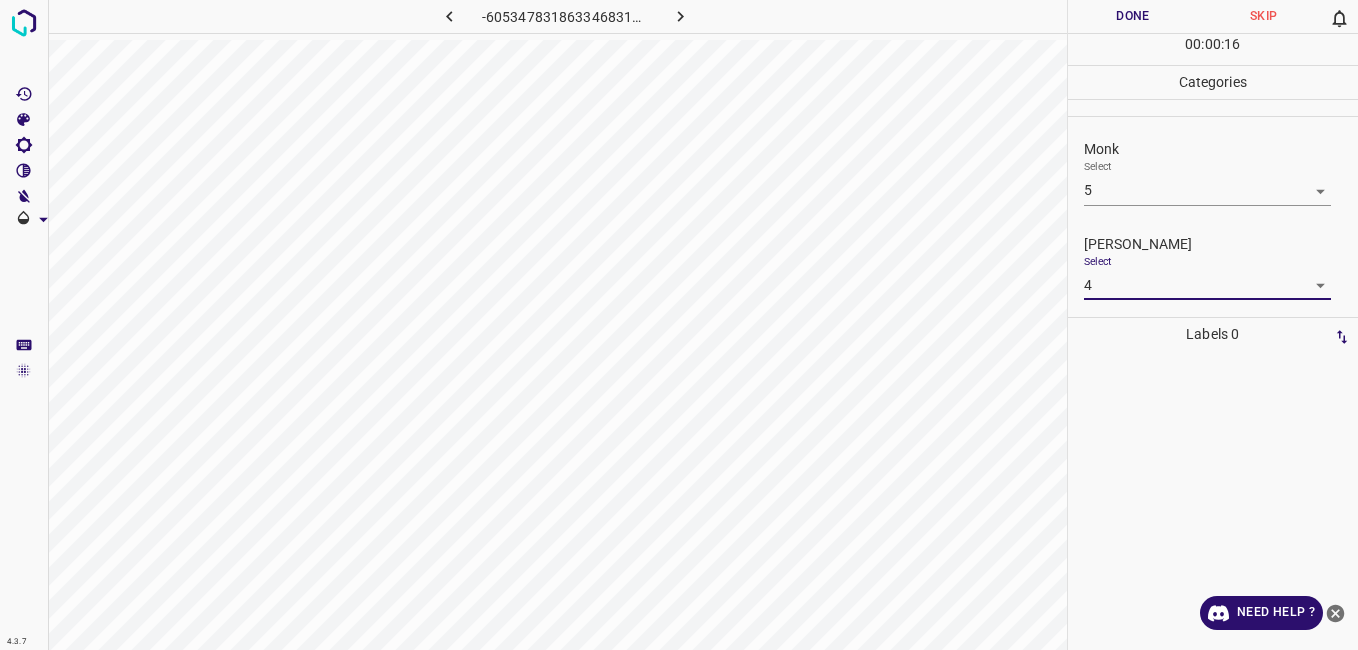 click on "Done" at bounding box center (1133, 16) 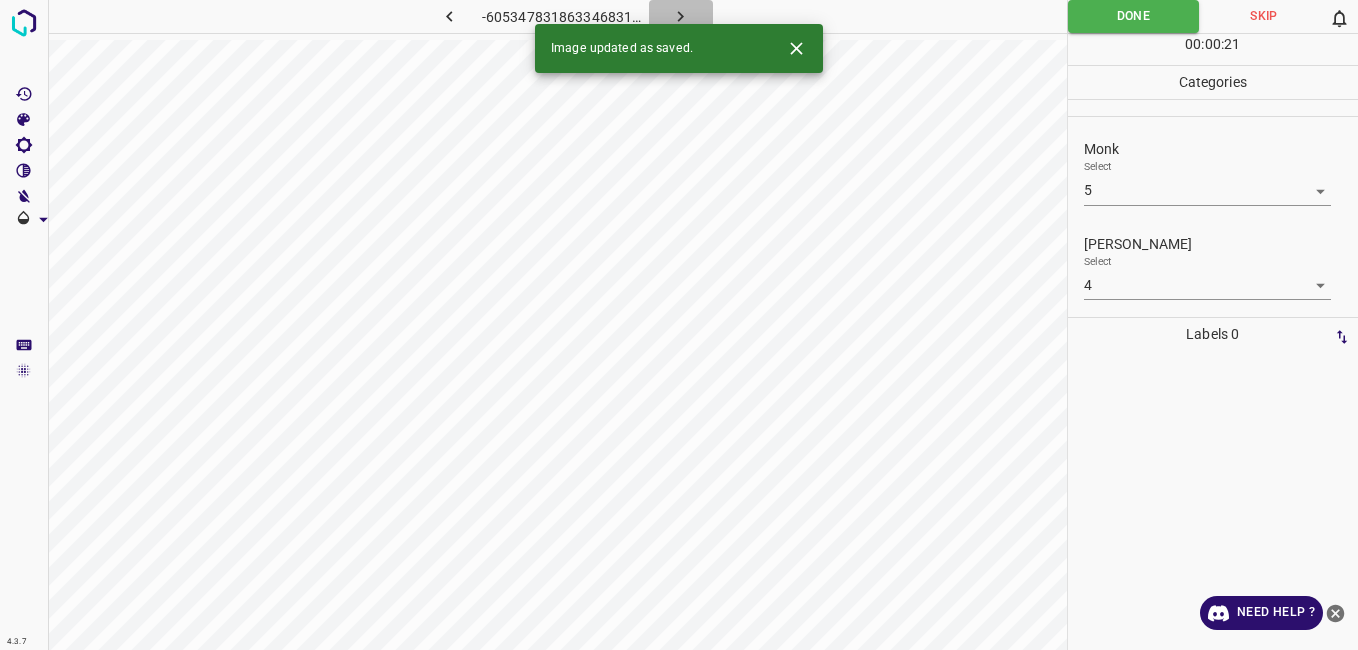 click 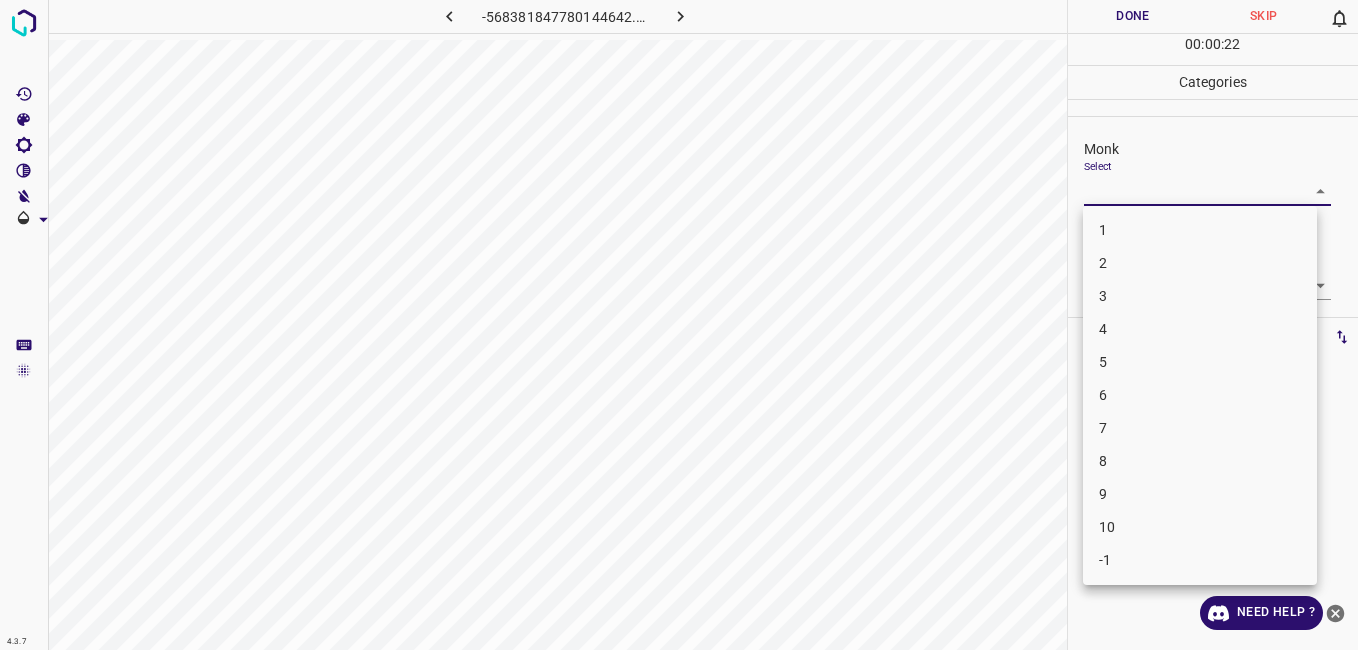 click on "4.3.7 -568381847780144642.png Done Skip 0 00   : 00   : 22   Categories Monk   Select ​  Fitzpatrick   Select ​ Labels   0 Categories 1 Monk 2  Fitzpatrick Tools Space Change between modes (Draw & Edit) I Auto labeling R Restore zoom M Zoom in N Zoom out Delete Delete selecte label Filters Z Restore filters X Saturation filter C Brightness filter V Contrast filter B Gray scale filter General O Download Need Help ? - Text - Hide - Delete 1 2 3 4 5 6 7 8 9 10 -1" at bounding box center [679, 325] 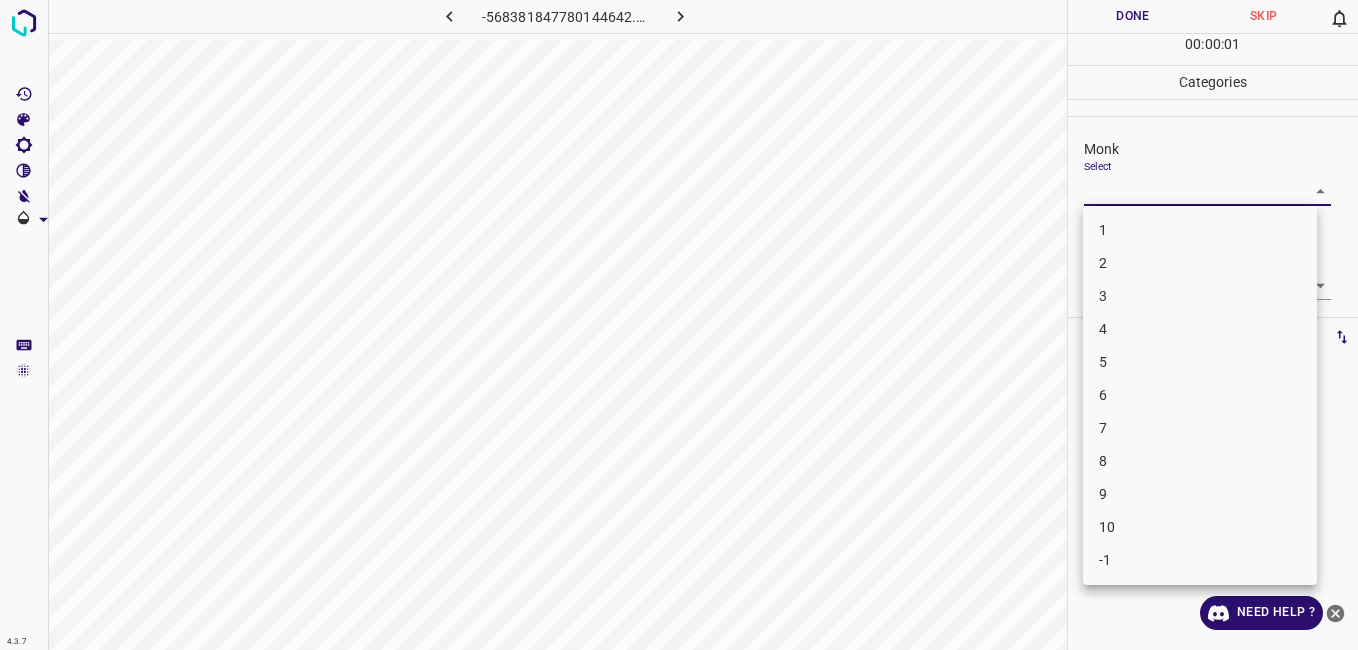 click on "9" at bounding box center (1200, 494) 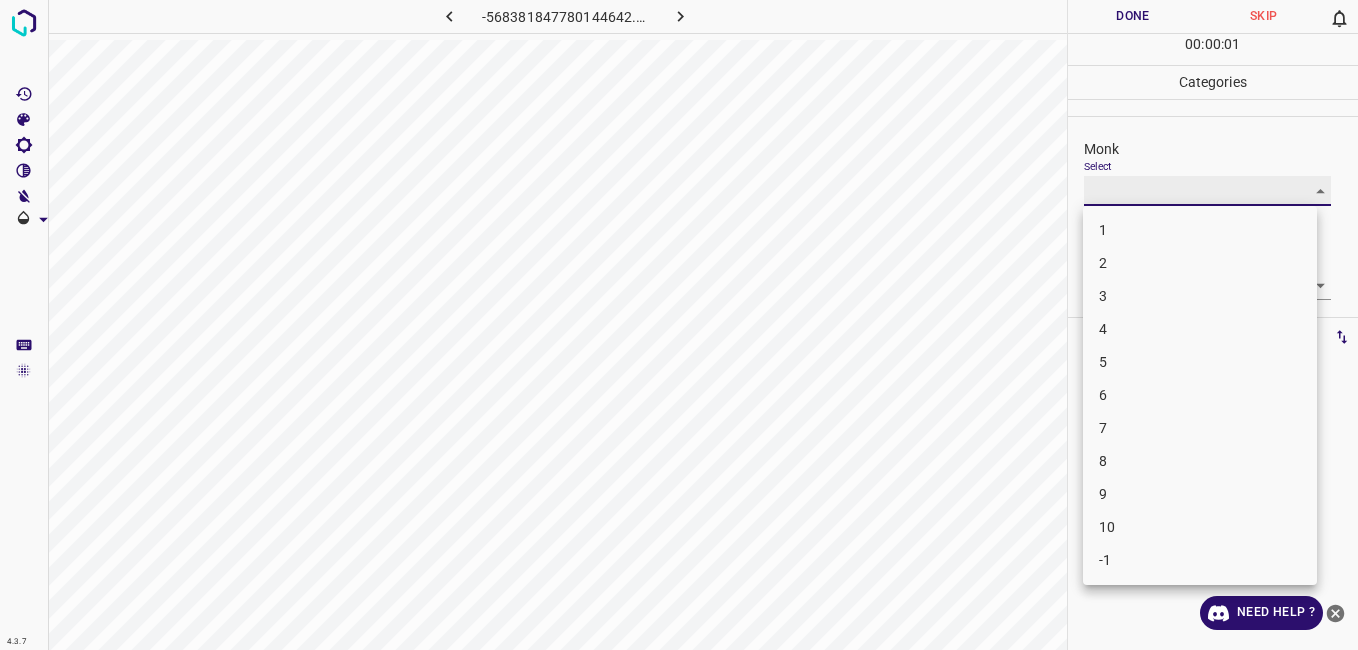 type on "9" 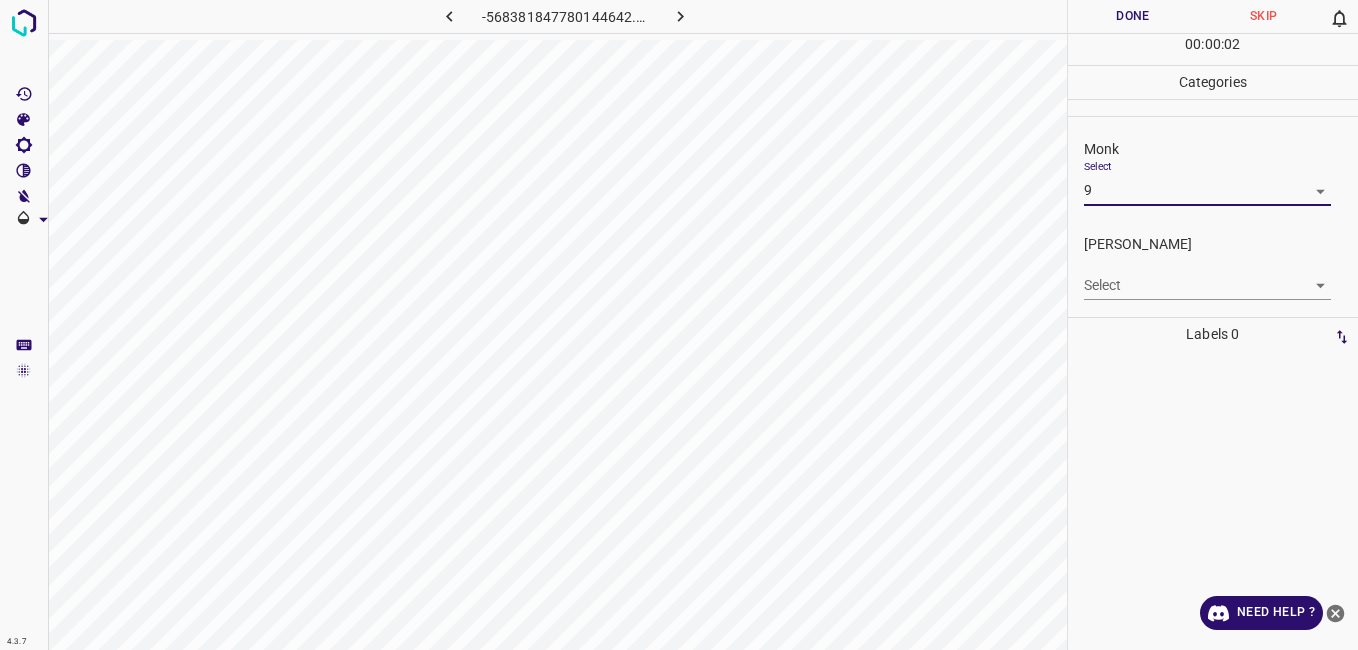 click on "4.3.7 -568381847780144642.png Done Skip 0 00   : 00   : 02   Categories Monk   Select 9 9  Fitzpatrick   Select ​ Labels   0 Categories 1 Monk 2  Fitzpatrick Tools Space Change between modes (Draw & Edit) I Auto labeling R Restore zoom M Zoom in N Zoom out Delete Delete selecte label Filters Z Restore filters X Saturation filter C Brightness filter V Contrast filter B Gray scale filter General O Download Need Help ? - Text - Hide - Delete" at bounding box center (679, 325) 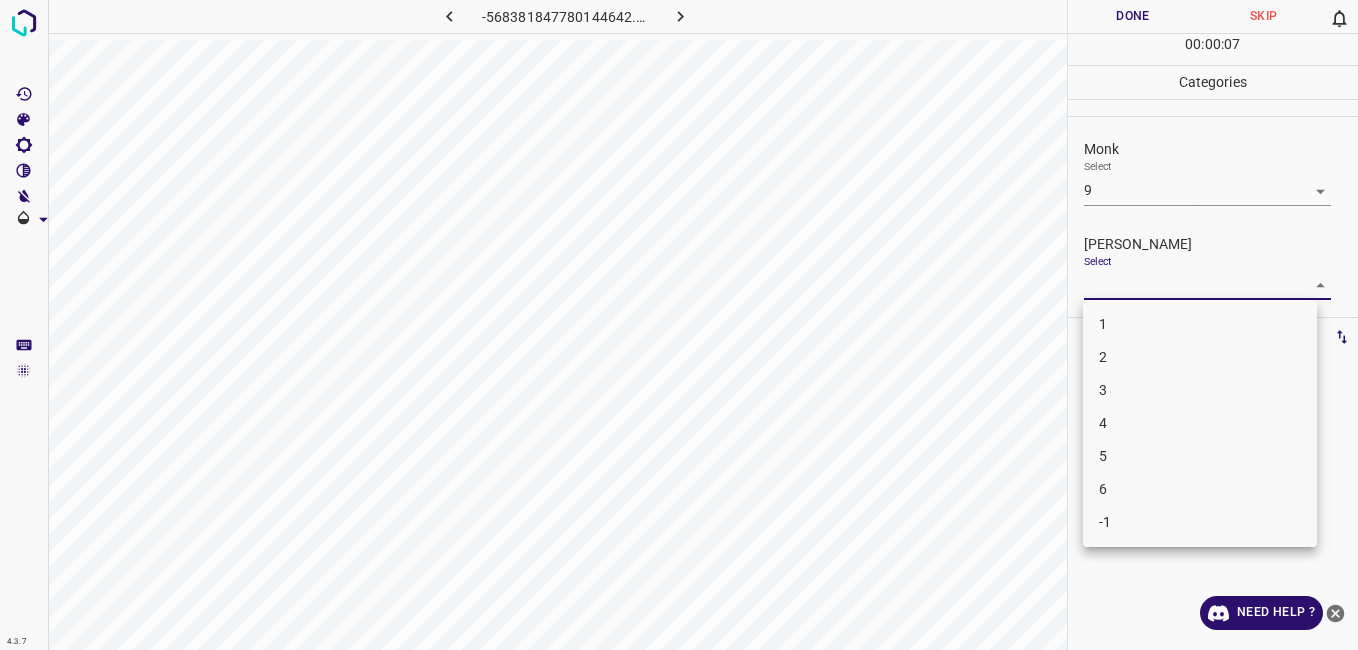 click on "6" at bounding box center (1200, 489) 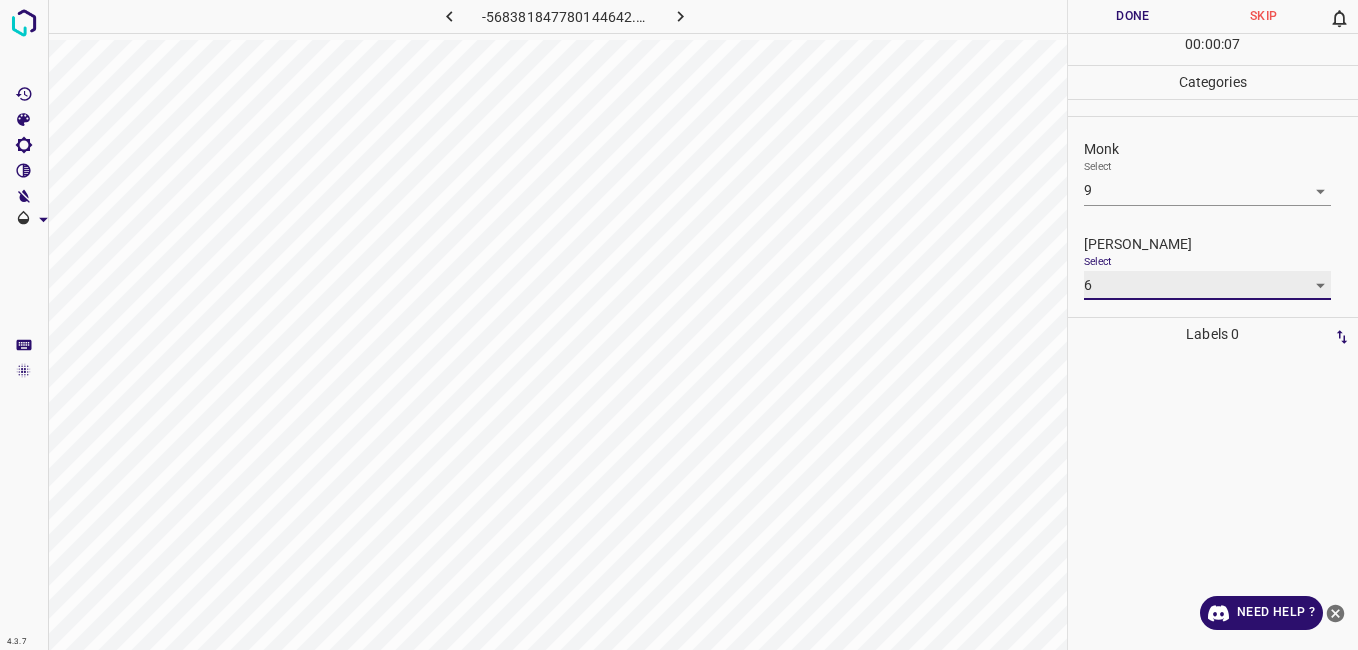 type on "6" 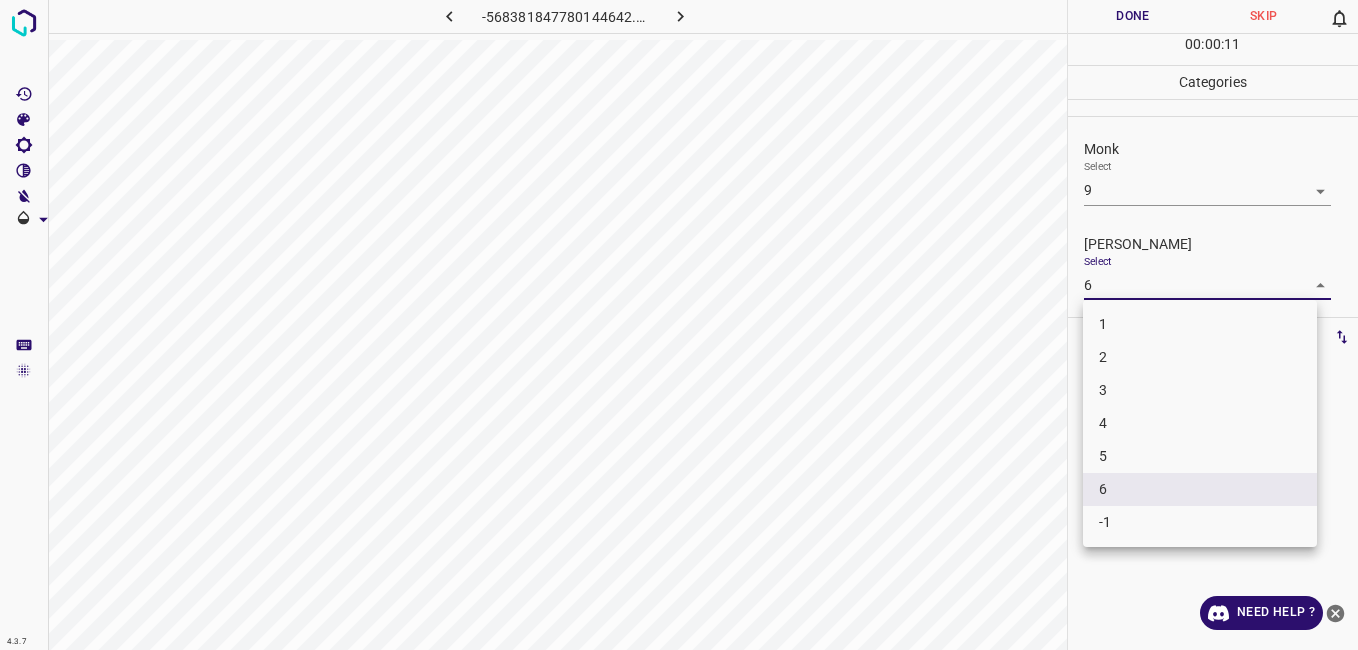 click on "4.3.7 -568381847780144642.png Done Skip 0 00   : 00   : 11   Categories Monk   Select 9 9  Fitzpatrick   Select 6 6 Labels   0 Categories 1 Monk 2  Fitzpatrick Tools Space Change between modes (Draw & Edit) I Auto labeling R Restore zoom M Zoom in N Zoom out Delete Delete selecte label Filters Z Restore filters X Saturation filter C Brightness filter V Contrast filter B Gray scale filter General O Download Need Help ? - Text - Hide - Delete 1 2 3 4 5 6 -1" at bounding box center [679, 325] 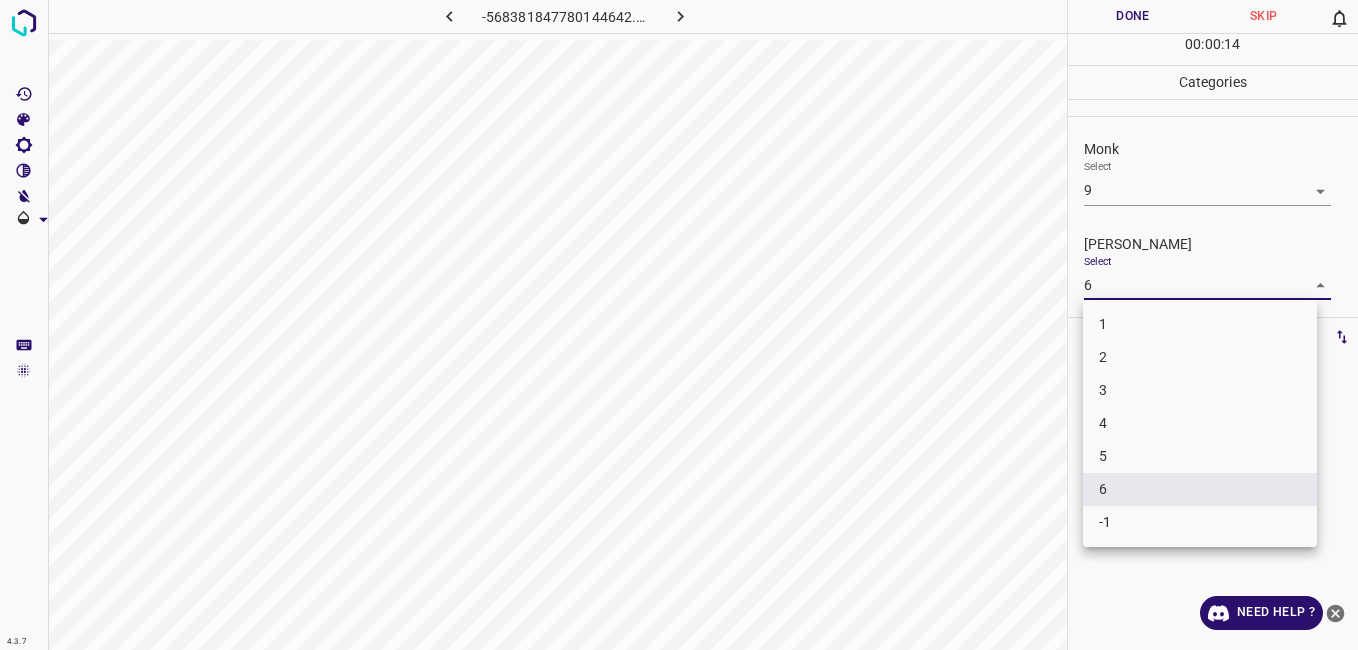click at bounding box center (679, 325) 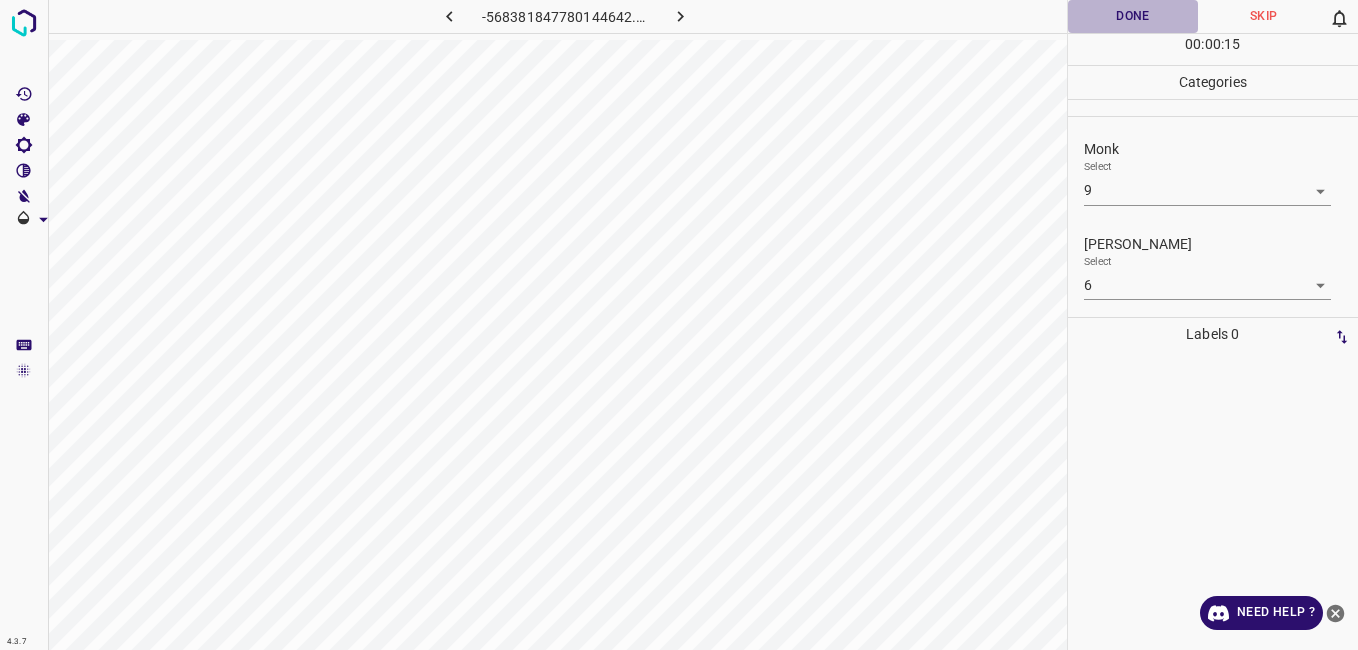 click on "Done" at bounding box center (1133, 16) 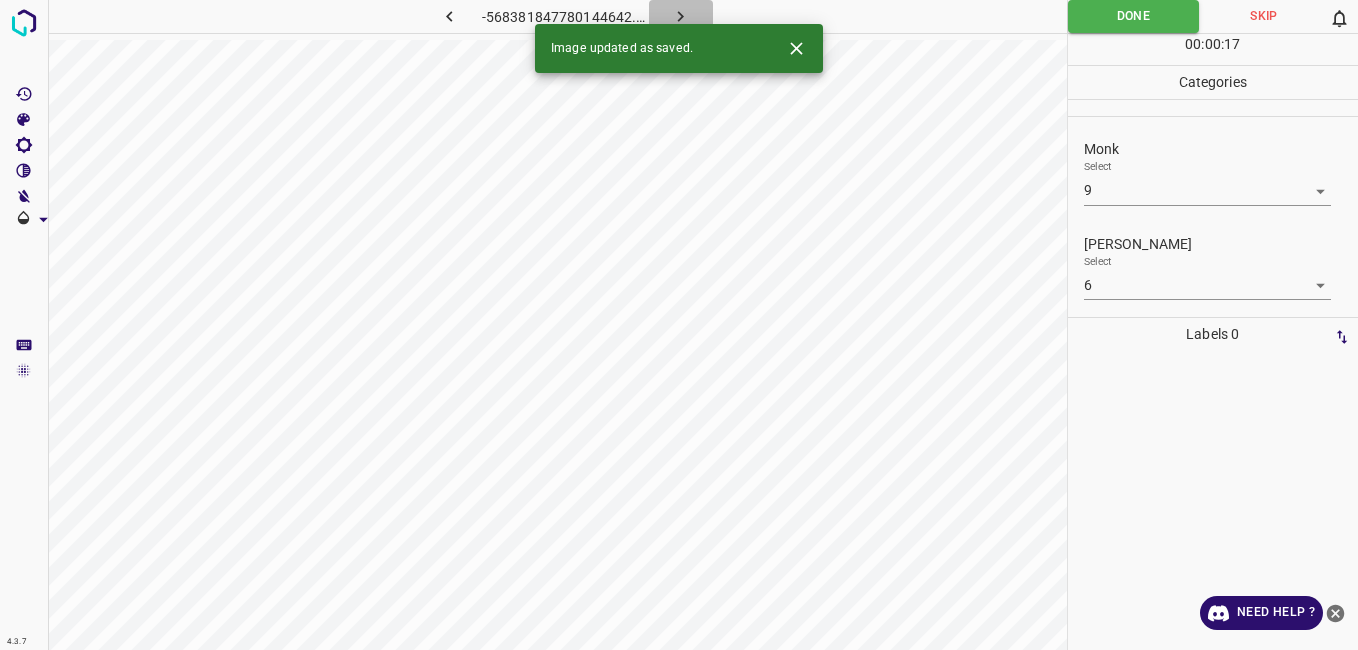 click 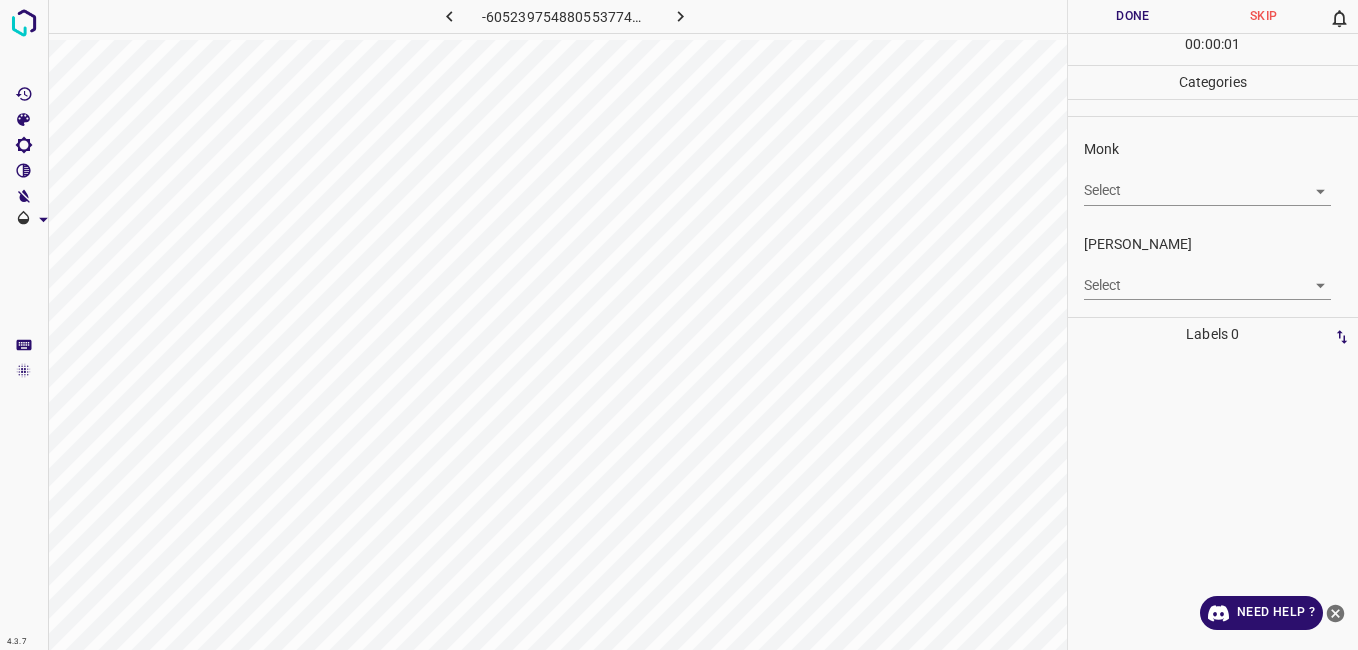 click on "4.3.7 -6052397548805537740.png Done Skip 0 00   : 00   : 01   Categories Monk   Select ​  Fitzpatrick   Select ​ Labels   0 Categories 1 Monk 2  Fitzpatrick Tools Space Change between modes (Draw & Edit) I Auto labeling R Restore zoom M Zoom in N Zoom out Delete Delete selecte label Filters Z Restore filters X Saturation filter C Brightness filter V Contrast filter B Gray scale filter General O Download Need Help ? - Text - Hide - Delete" at bounding box center (679, 325) 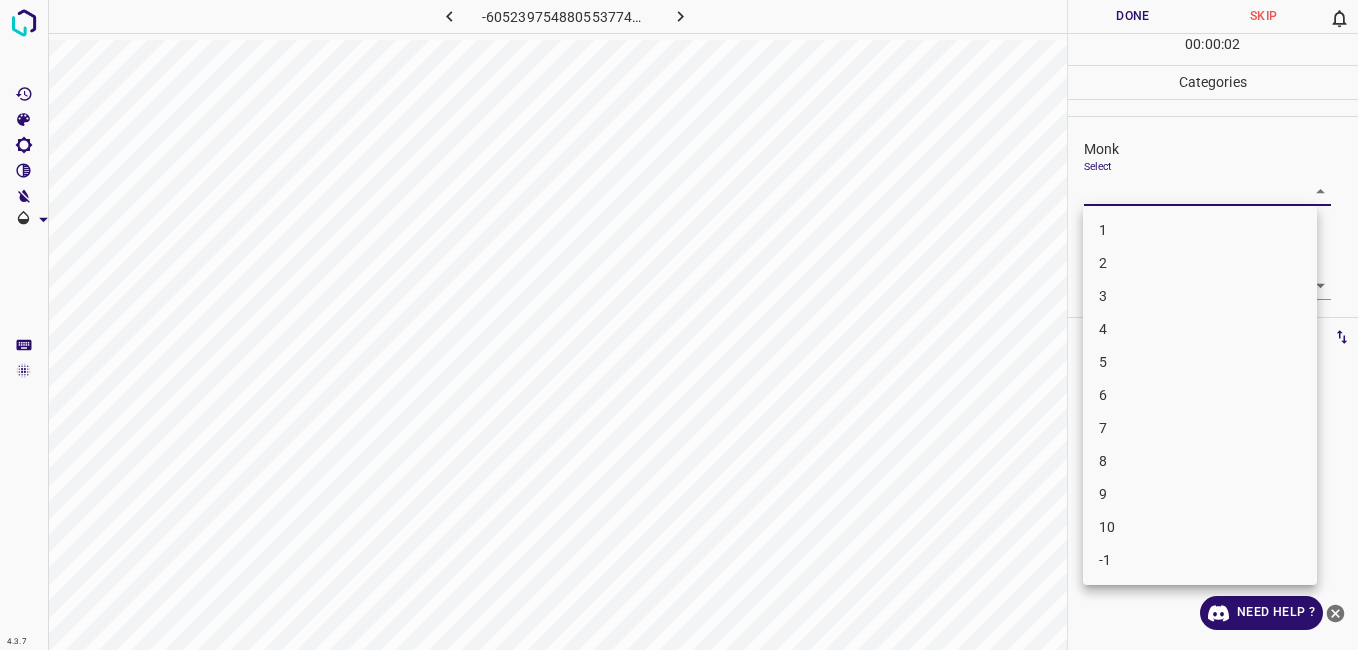 click on "3" at bounding box center [1200, 296] 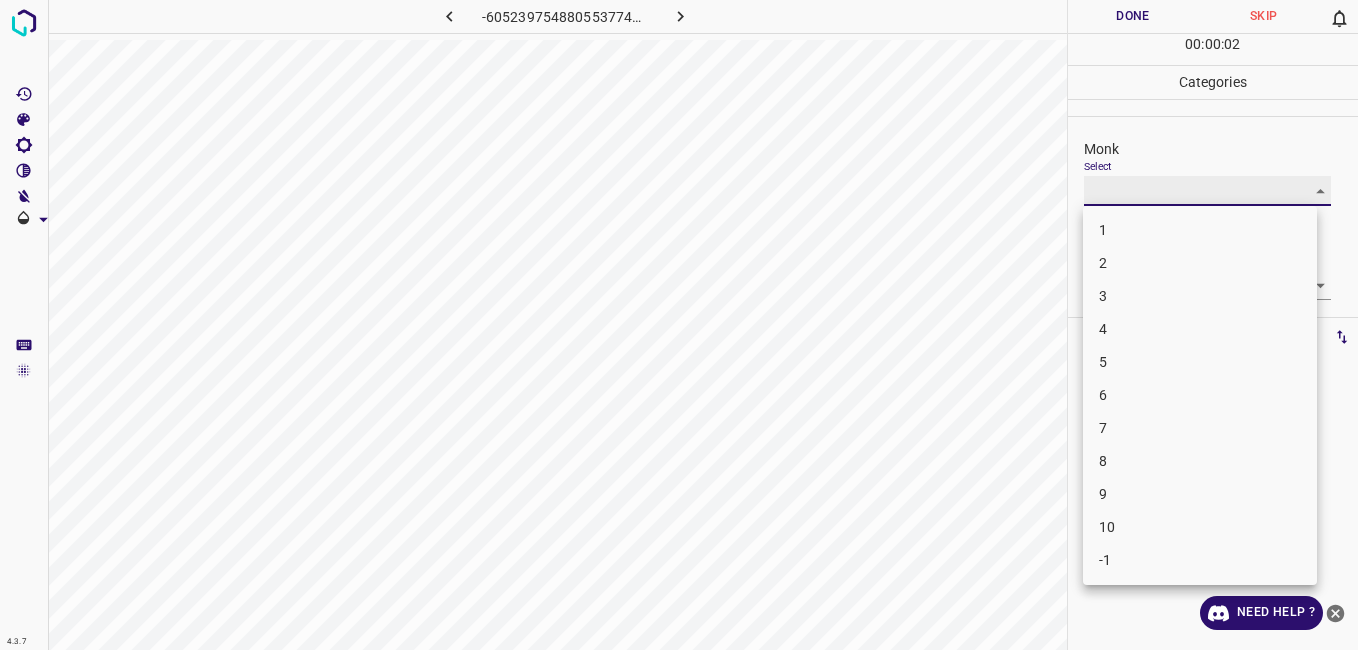 type on "3" 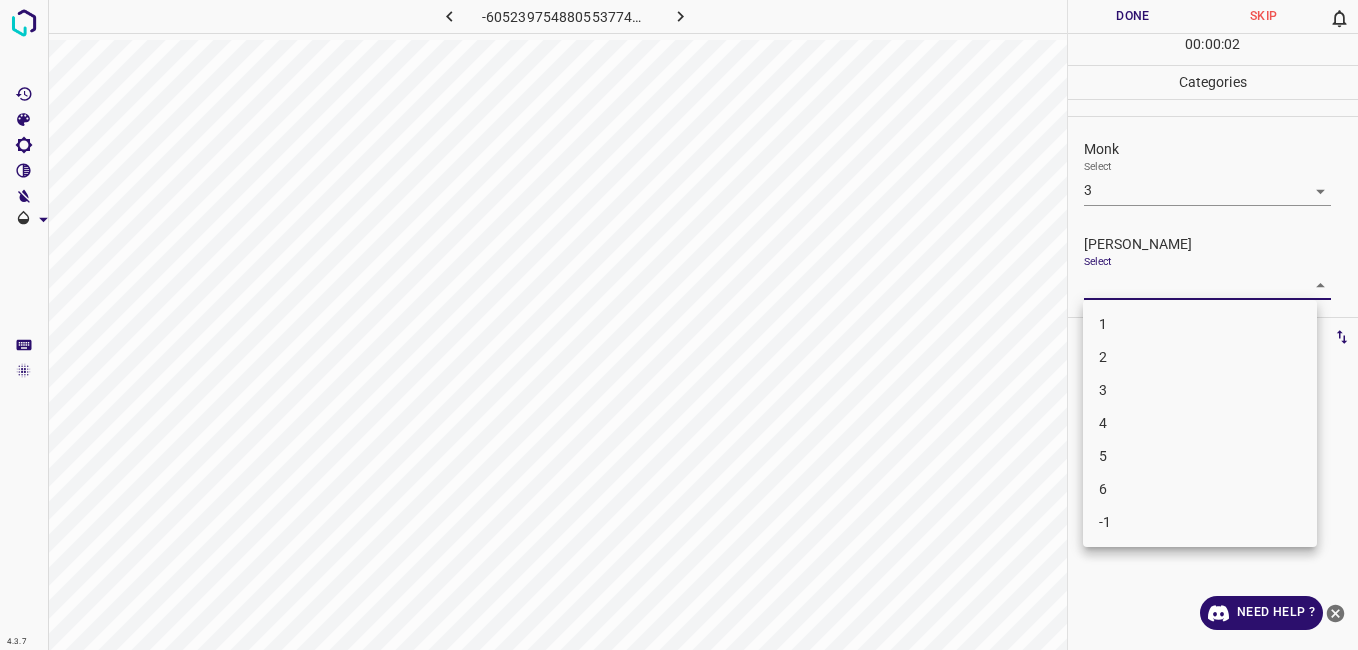 click on "4.3.7 -6052397548805537740.png Done Skip 0 00   : 00   : 02   Categories Monk   Select 3 3  Fitzpatrick   Select ​ Labels   0 Categories 1 Monk 2  Fitzpatrick Tools Space Change between modes (Draw & Edit) I Auto labeling R Restore zoom M Zoom in N Zoom out Delete Delete selecte label Filters Z Restore filters X Saturation filter C Brightness filter V Contrast filter B Gray scale filter General O Download Need Help ? - Text - Hide - Delete 1 2 3 4 5 6 -1" at bounding box center [679, 325] 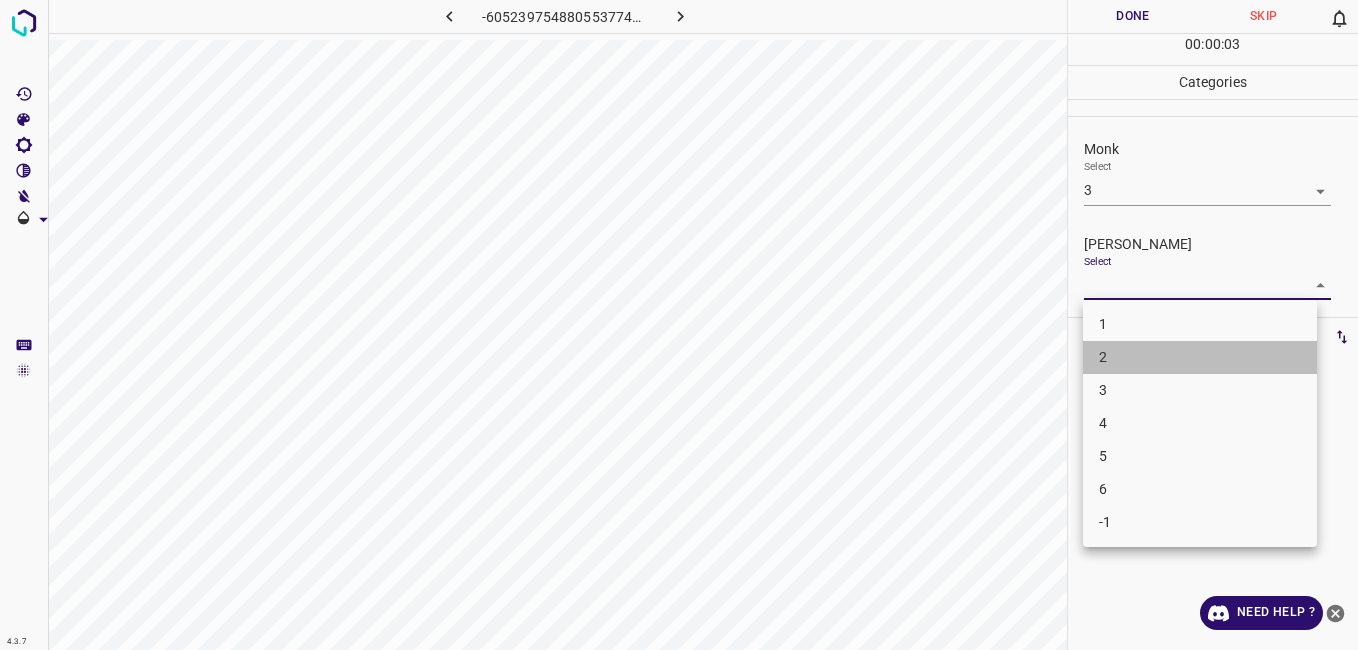 click on "2" at bounding box center [1200, 357] 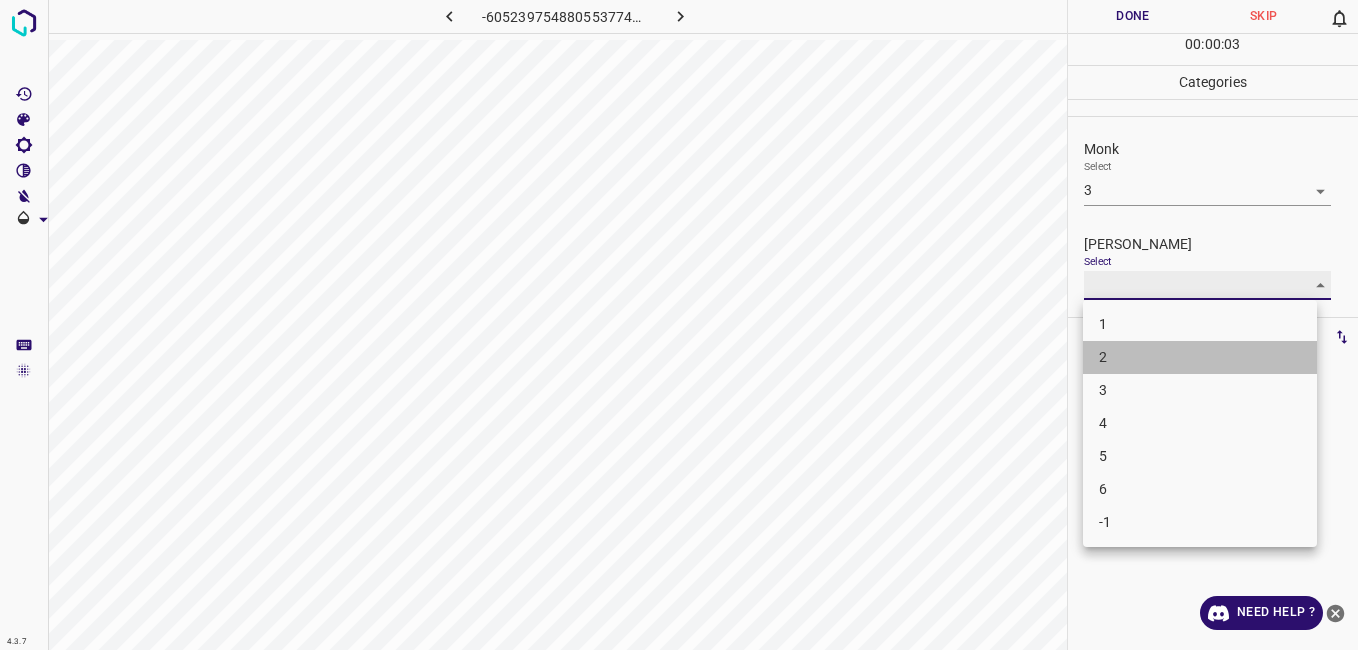 type on "2" 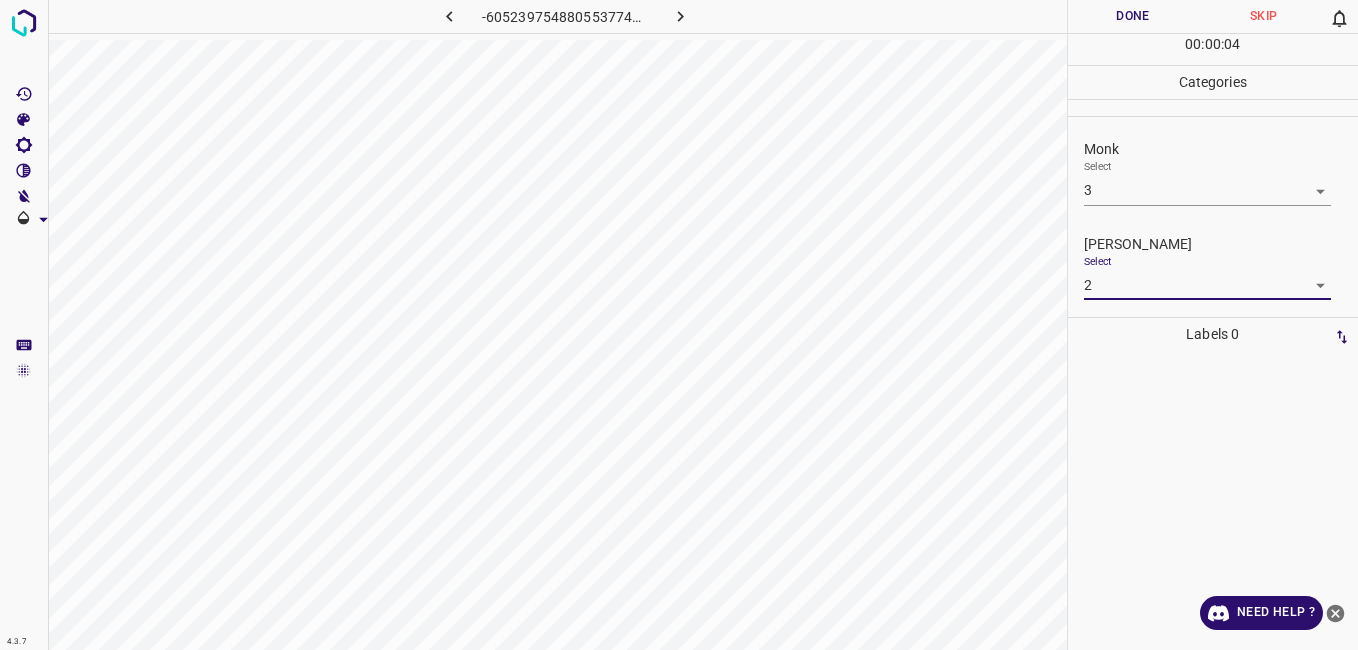 click on "00   : 00   : 04" at bounding box center [1213, 49] 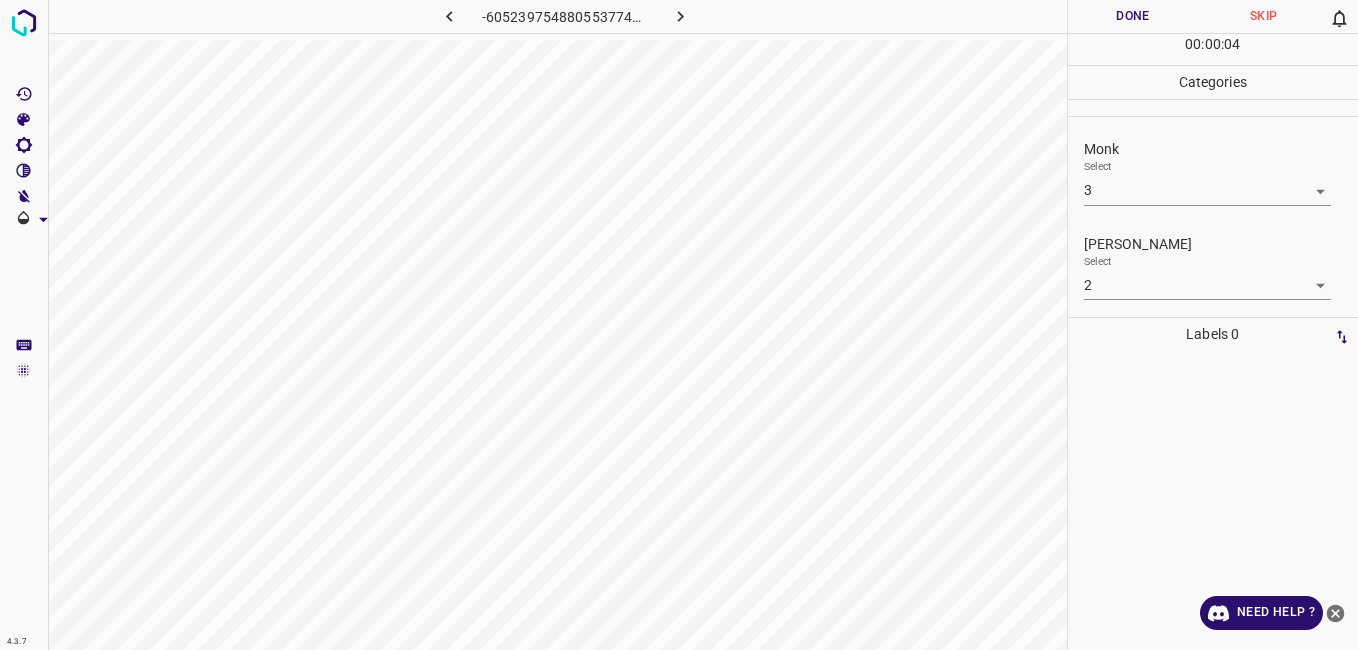 click on "Done" at bounding box center (1133, 16) 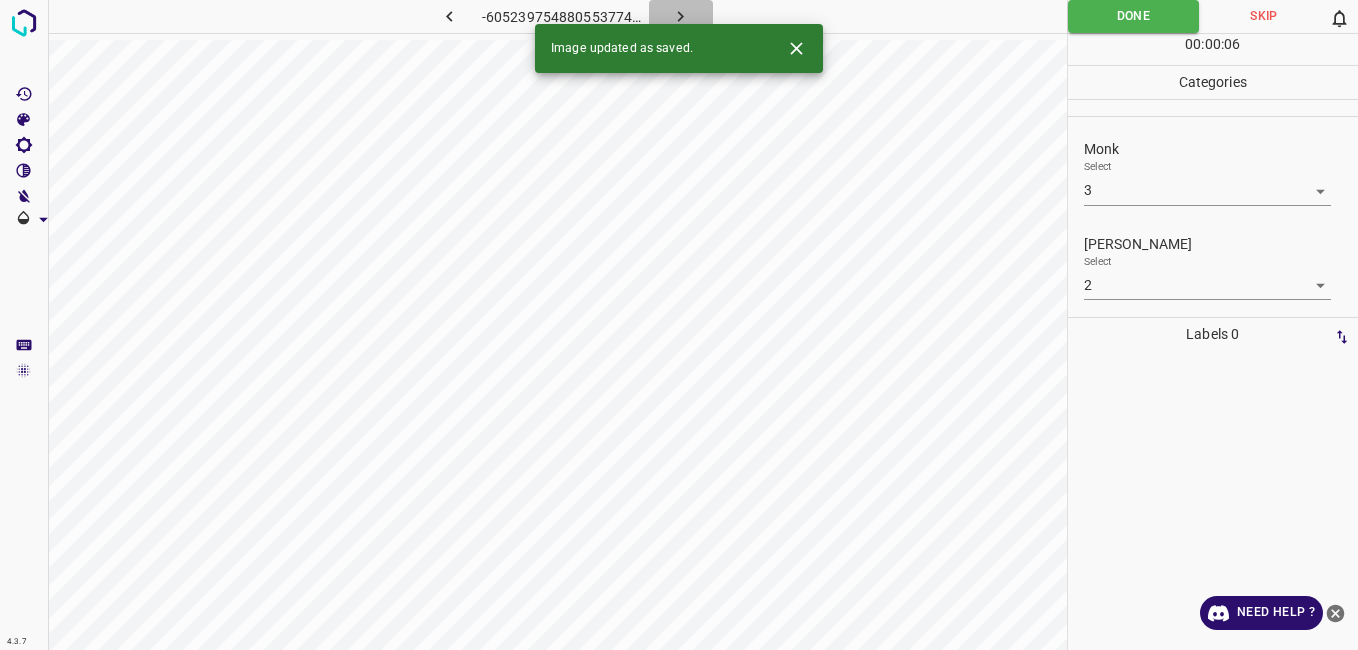 click at bounding box center (681, 16) 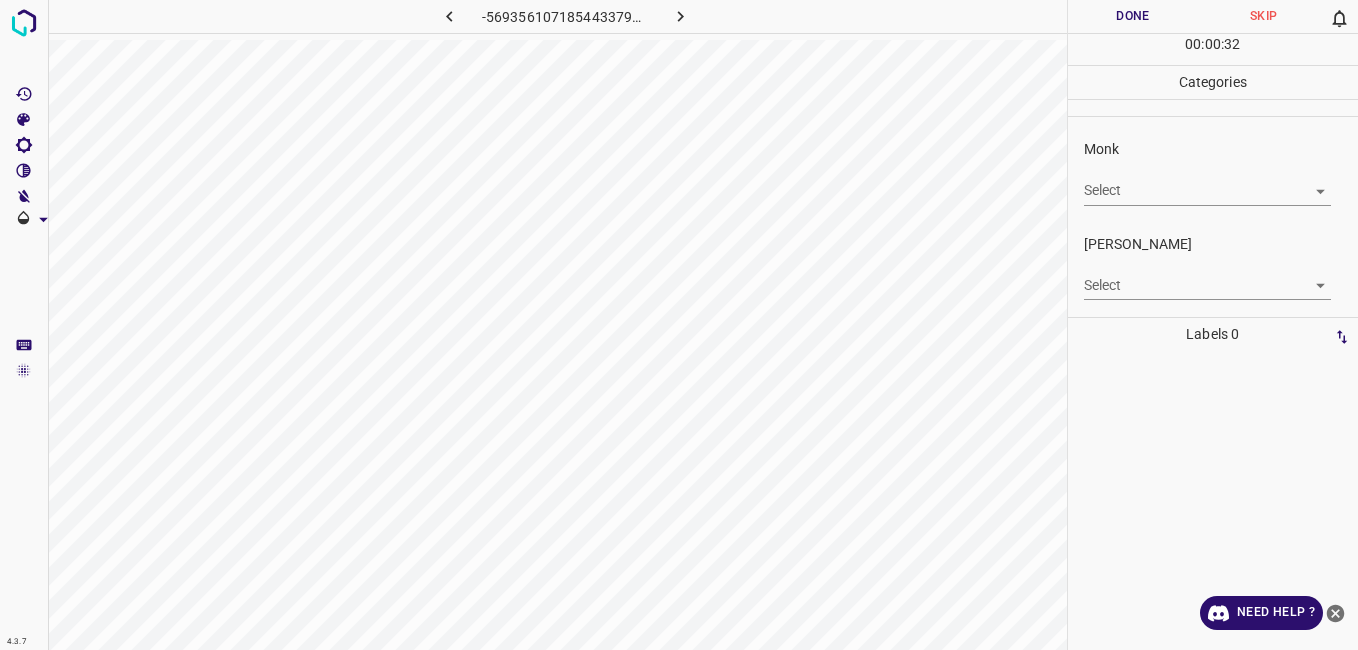 click on "4.3.7 -5693561071854433798.png Done Skip 0 00   : 00   : 32   Categories Monk   Select ​  Fitzpatrick   Select ​ Labels   0 Categories 1 Monk 2  Fitzpatrick Tools Space Change between modes (Draw & Edit) I Auto labeling R Restore zoom M Zoom in N Zoom out Delete Delete selecte label Filters Z Restore filters X Saturation filter C Brightness filter V Contrast filter B Gray scale filter General O Download Need Help ? - Text - Hide - Delete" at bounding box center [679, 325] 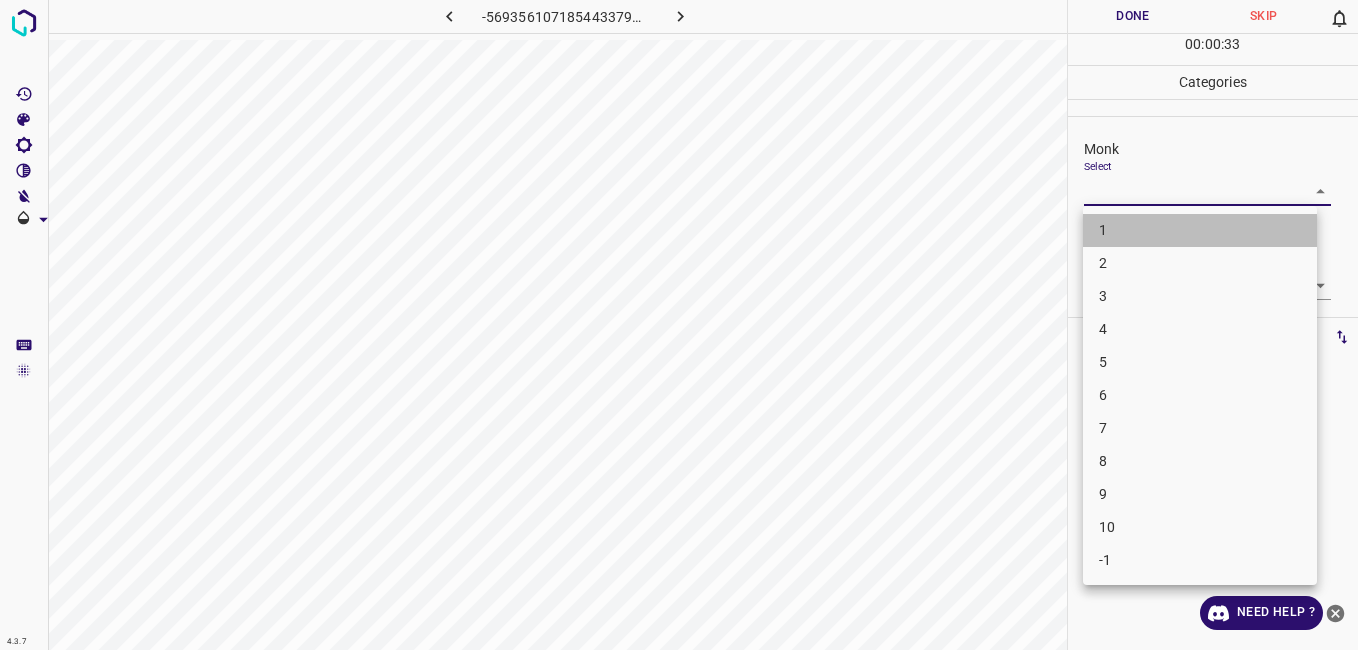 click on "1" at bounding box center [1200, 230] 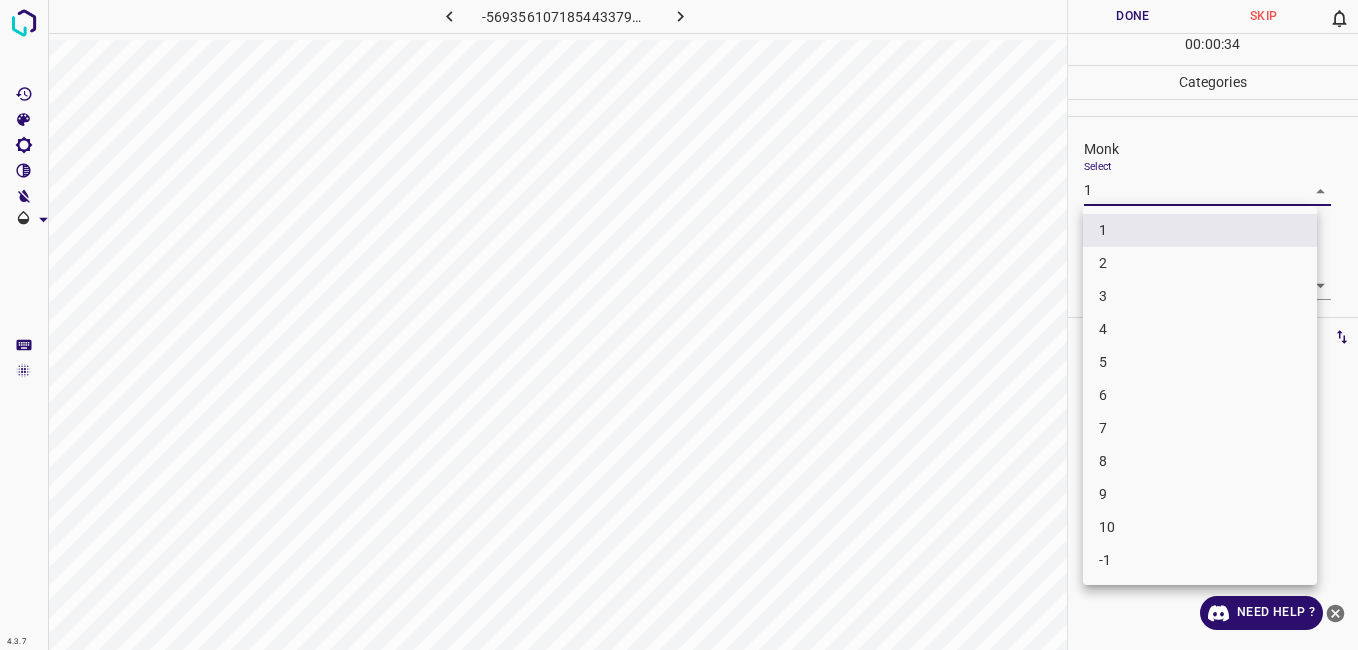 click on "4.3.7 -5693561071854433798.png Done Skip 0 00   : 00   : 34   Categories Monk   Select 1 1  Fitzpatrick   Select ​ Labels   0 Categories 1 Monk 2  Fitzpatrick Tools Space Change between modes (Draw & Edit) I Auto labeling R Restore zoom M Zoom in N Zoom out Delete Delete selecte label Filters Z Restore filters X Saturation filter C Brightness filter V Contrast filter B Gray scale filter General O Download Need Help ? - Text - Hide - Delete 1 2 3 4 5 6 7 8 9 10 -1" at bounding box center [679, 325] 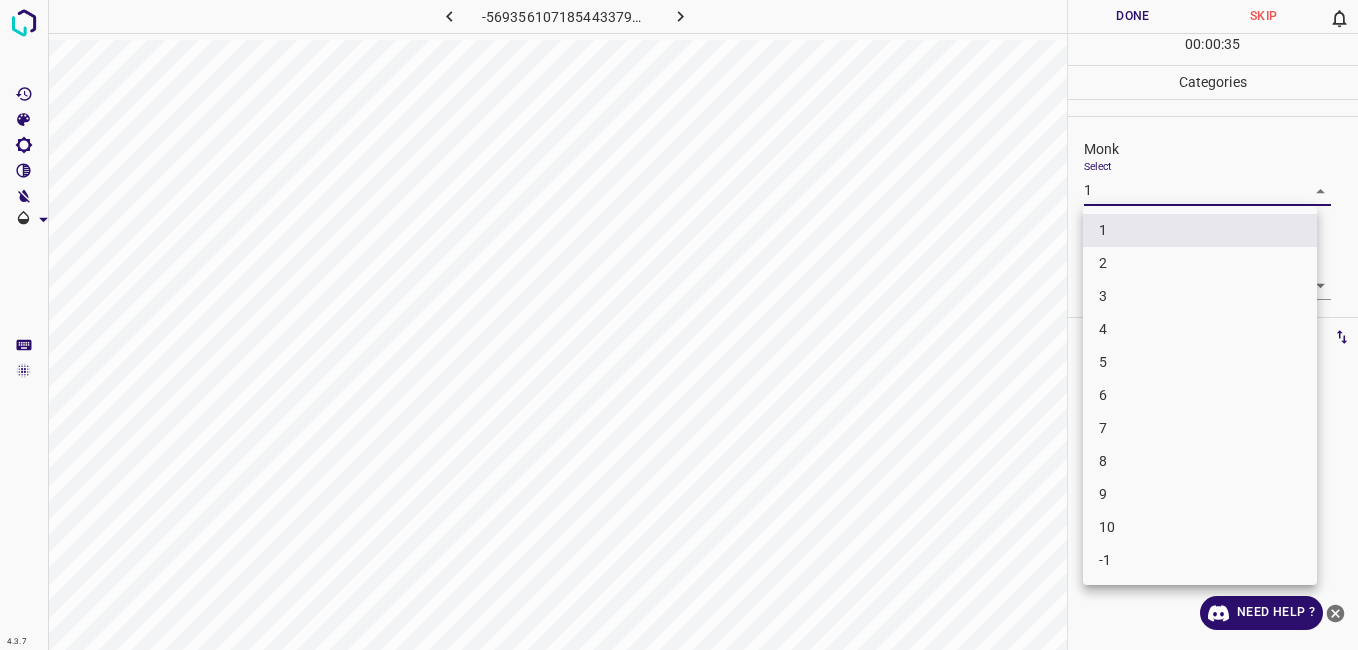 click on "-1" at bounding box center [1200, 560] 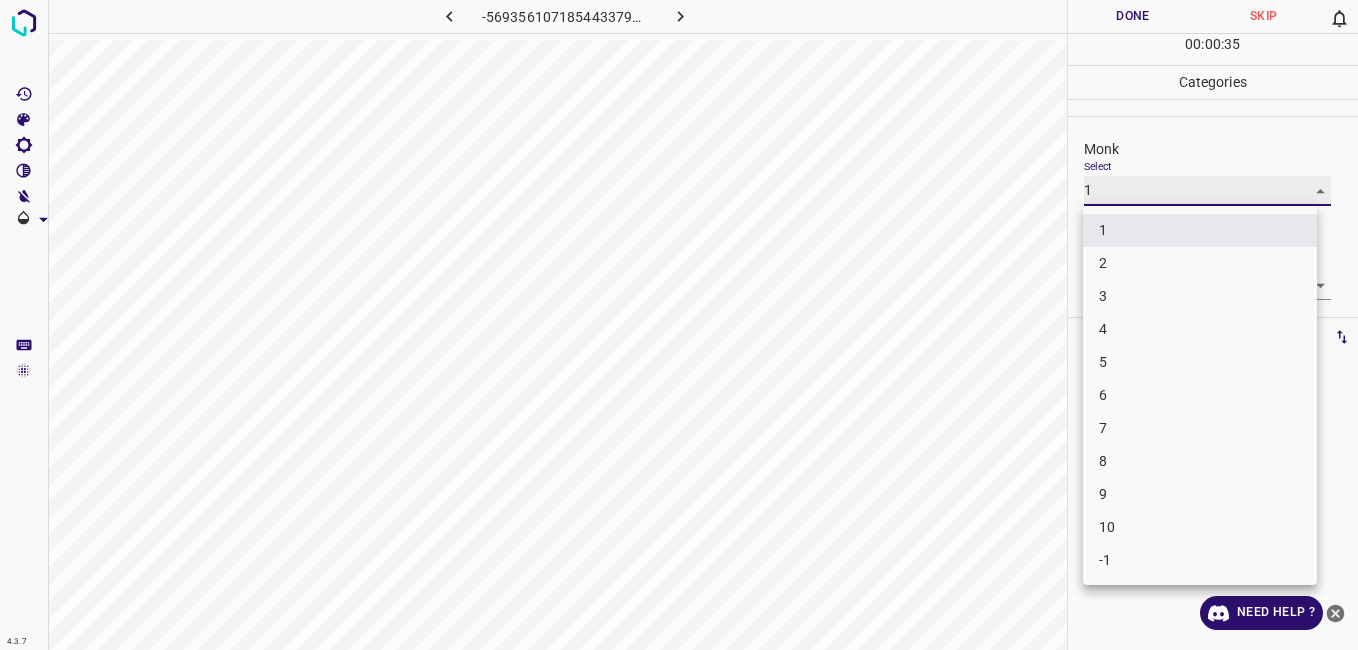 type on "-1" 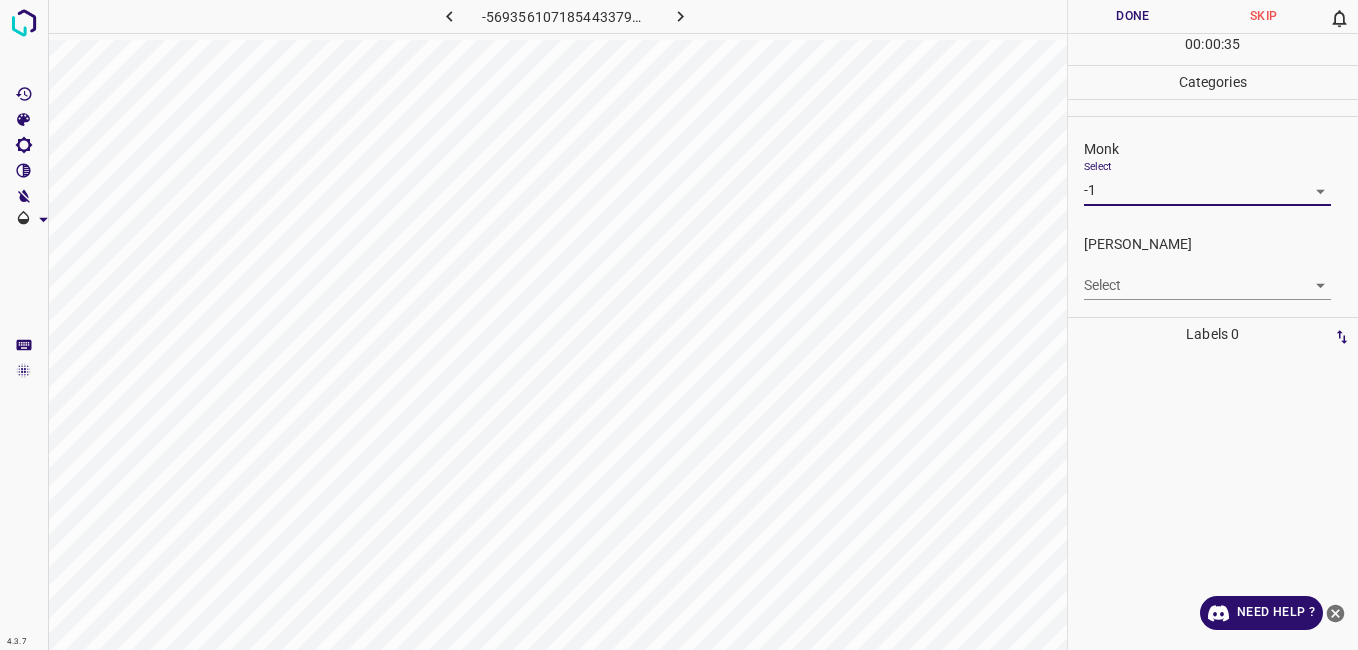 click on "Fitzpatrick   Select ​" at bounding box center [1213, 267] 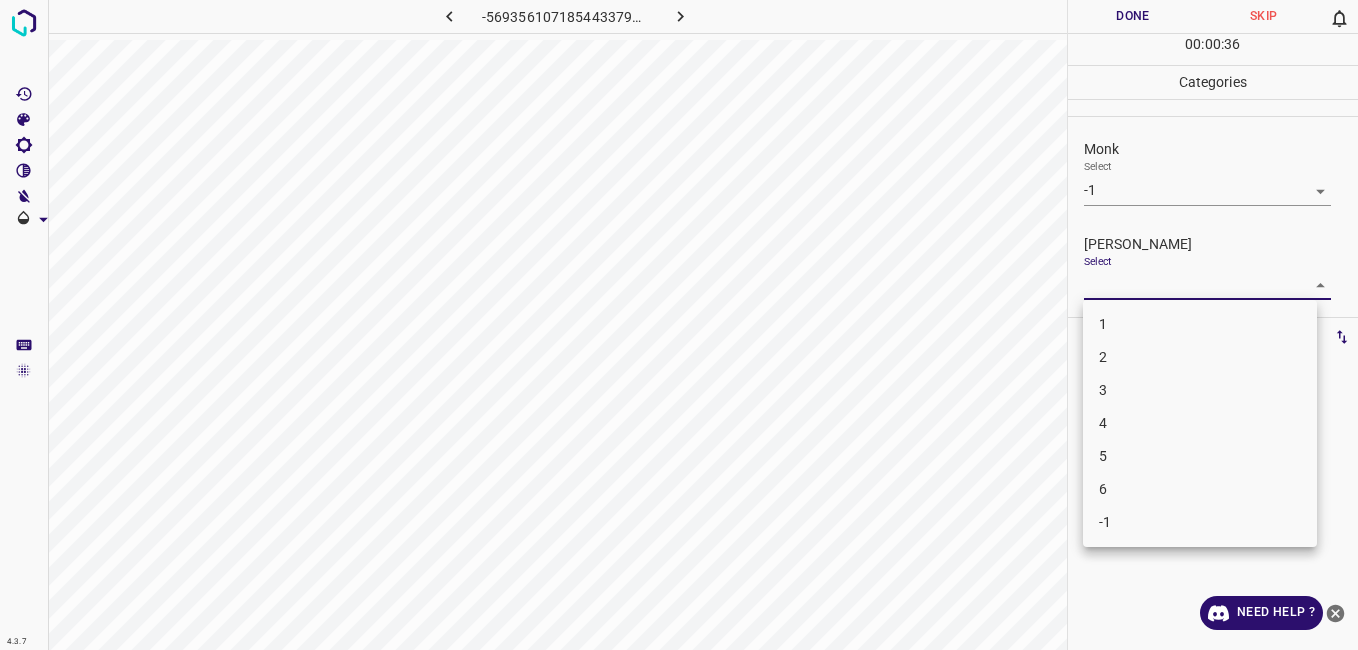 click on "4.3.7 -5693561071854433798.png Done Skip 0 00   : 00   : 36   Categories Monk   Select -1 -1  Fitzpatrick   Select ​ Labels   0 Categories 1 Monk 2  Fitzpatrick Tools Space Change between modes (Draw & Edit) I Auto labeling R Restore zoom M Zoom in N Zoom out Delete Delete selecte label Filters Z Restore filters X Saturation filter C Brightness filter V Contrast filter B Gray scale filter General O Download Need Help ? - Text - Hide - Delete 1 2 3 4 5 6 -1" at bounding box center (679, 325) 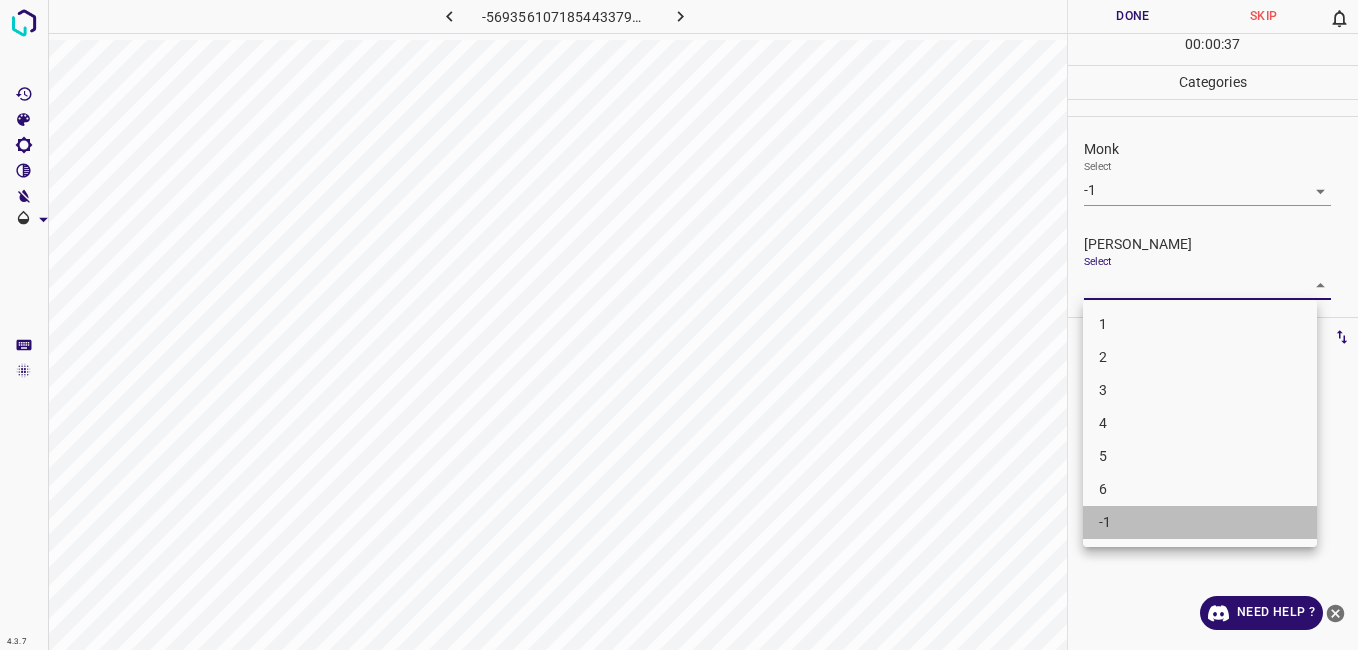 click on "-1" at bounding box center [1200, 522] 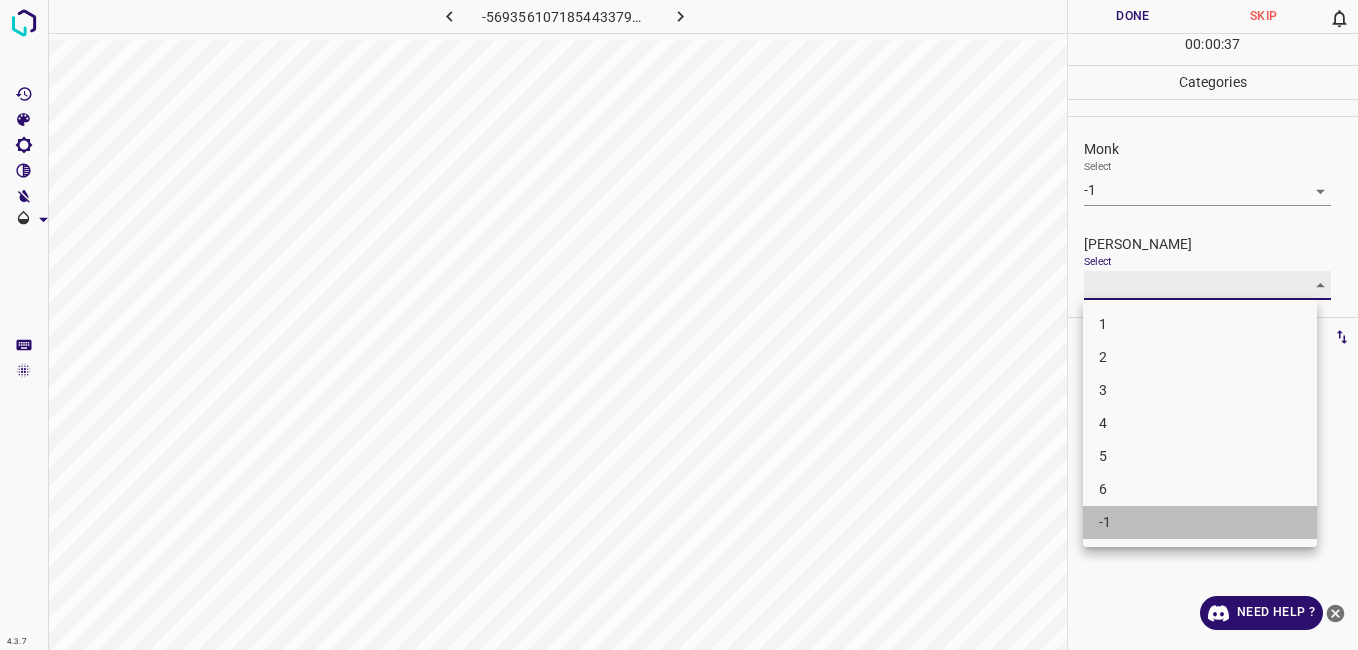 type on "-1" 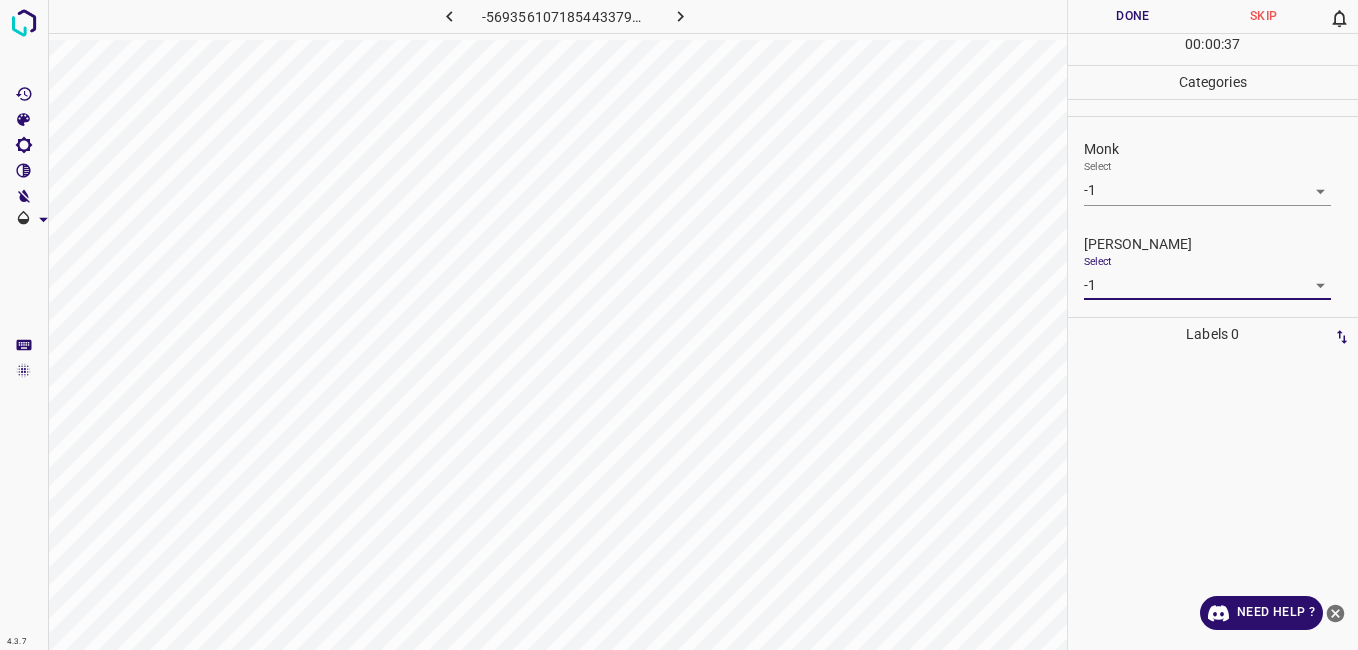 click on "Done" at bounding box center [1133, 16] 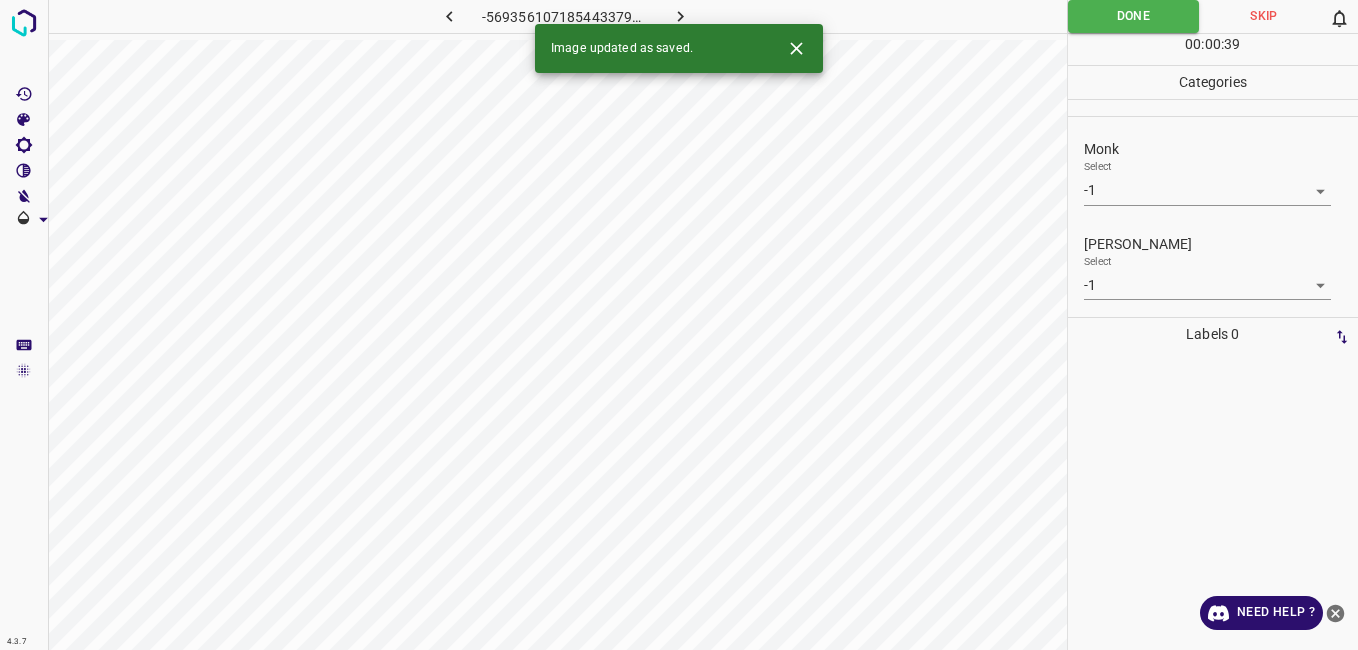 click 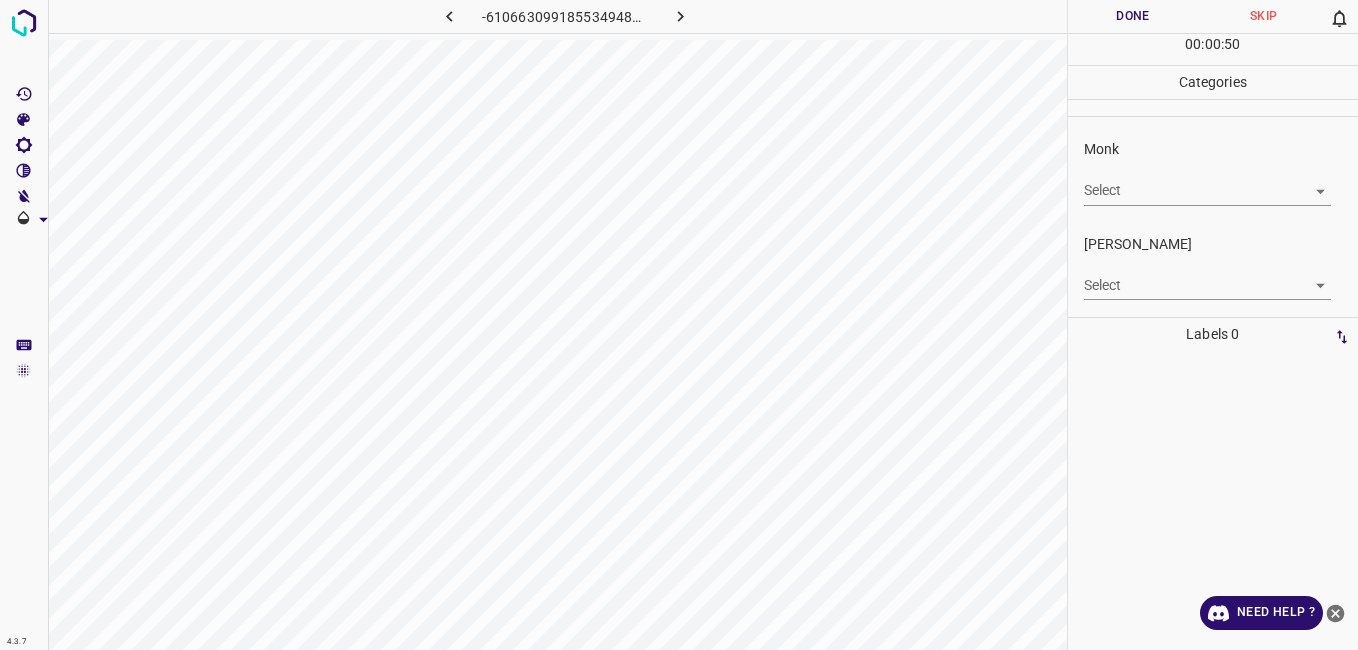 click on "4.3.7 -6106630991855349481.png Done Skip 0 00   : 00   : 50   Categories Monk   Select ​  Fitzpatrick   Select ​ Labels   0 Categories 1 Monk 2  Fitzpatrick Tools Space Change between modes (Draw & Edit) I Auto labeling R Restore zoom M Zoom in N Zoom out Delete Delete selecte label Filters Z Restore filters X Saturation filter C Brightness filter V Contrast filter B Gray scale filter General O Download Need Help ? - Text - Hide - Delete" at bounding box center [679, 325] 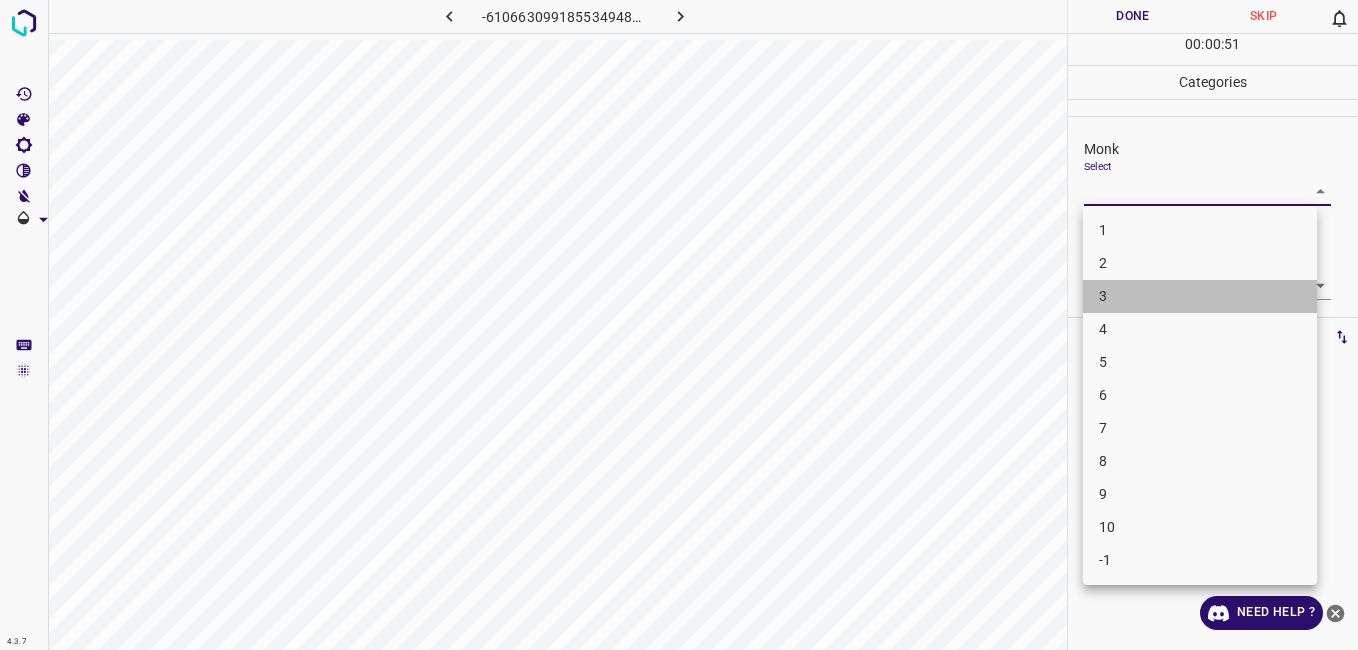 click on "3" at bounding box center [1200, 296] 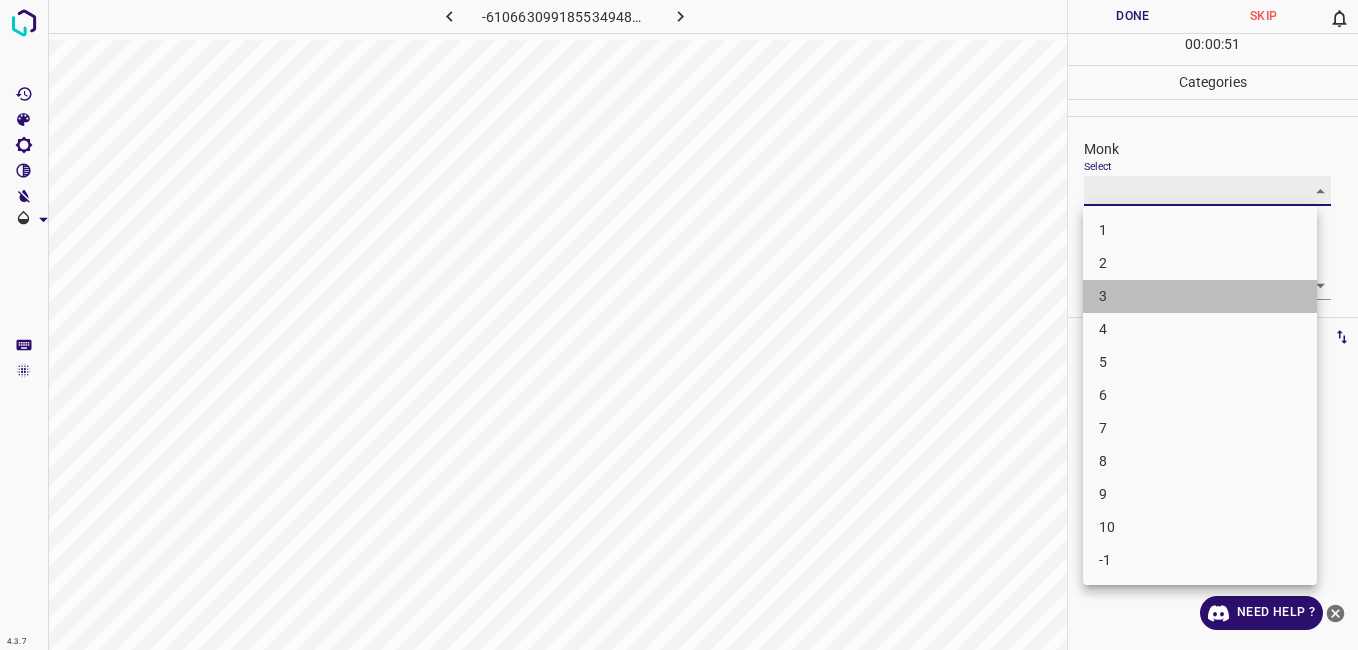 type on "3" 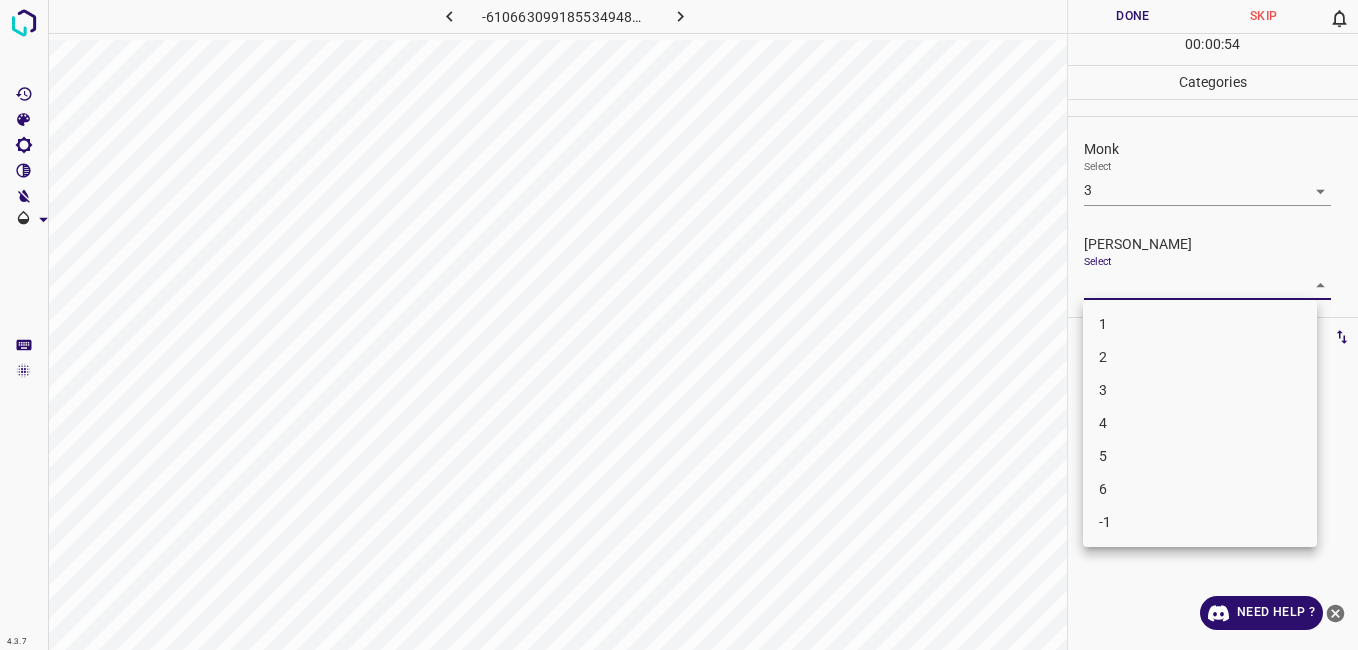 click on "4.3.7 -6106630991855349481.png Done Skip 0 00   : 00   : 54   Categories Monk   Select 3 3  Fitzpatrick   Select ​ Labels   0 Categories 1 Monk 2  Fitzpatrick Tools Space Change between modes (Draw & Edit) I Auto labeling R Restore zoom M Zoom in N Zoom out Delete Delete selecte label Filters Z Restore filters X Saturation filter C Brightness filter V Contrast filter B Gray scale filter General O Download Need Help ? - Text - Hide - Delete 1 2 3 4 5 6 -1" at bounding box center (679, 325) 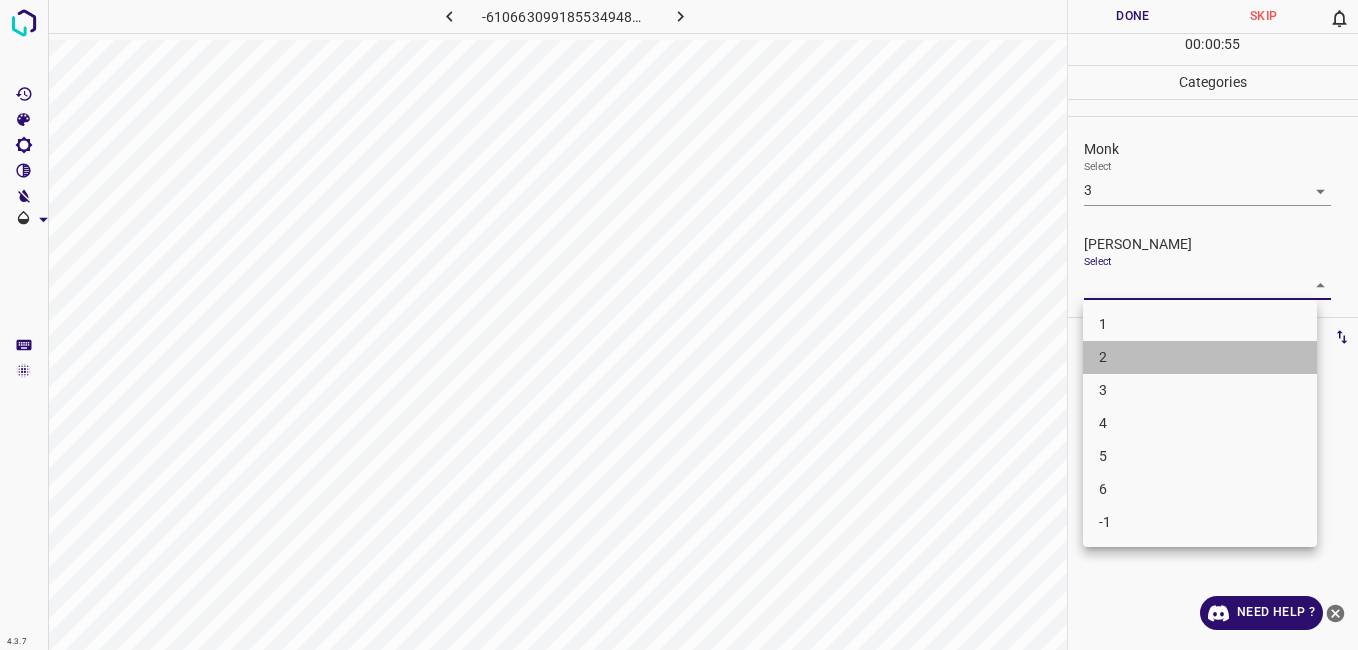 click on "2" at bounding box center [1200, 357] 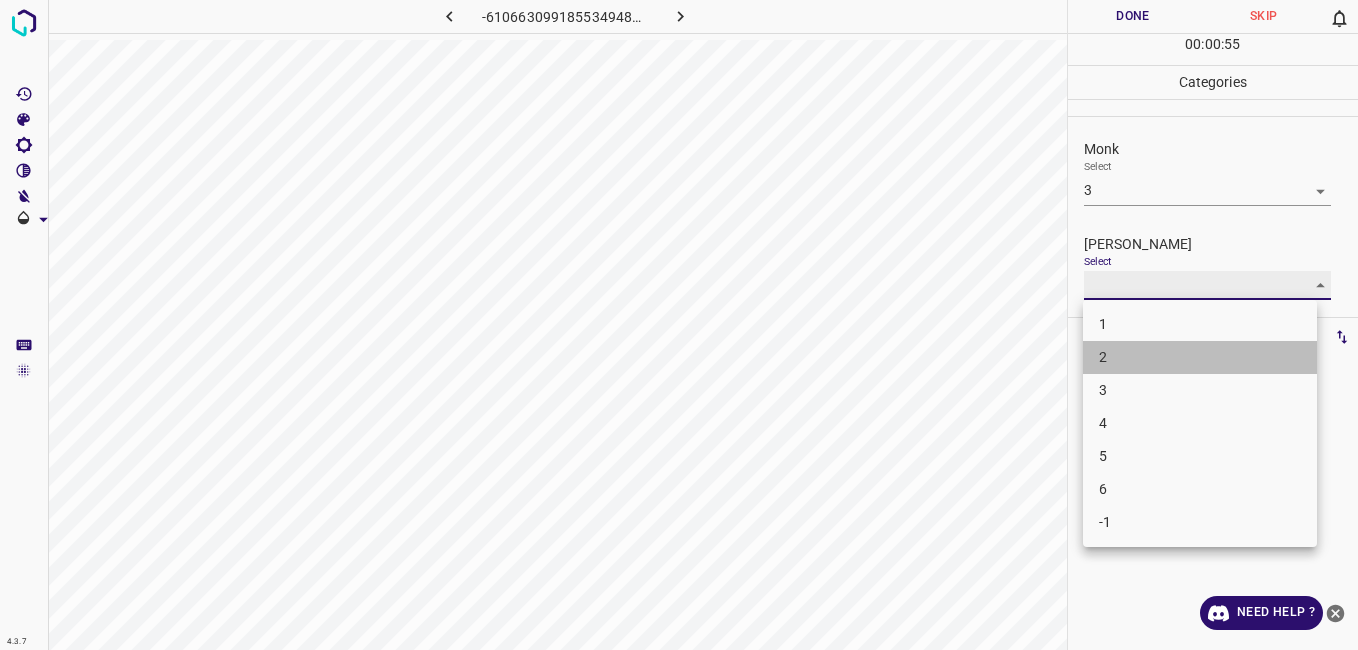 type on "2" 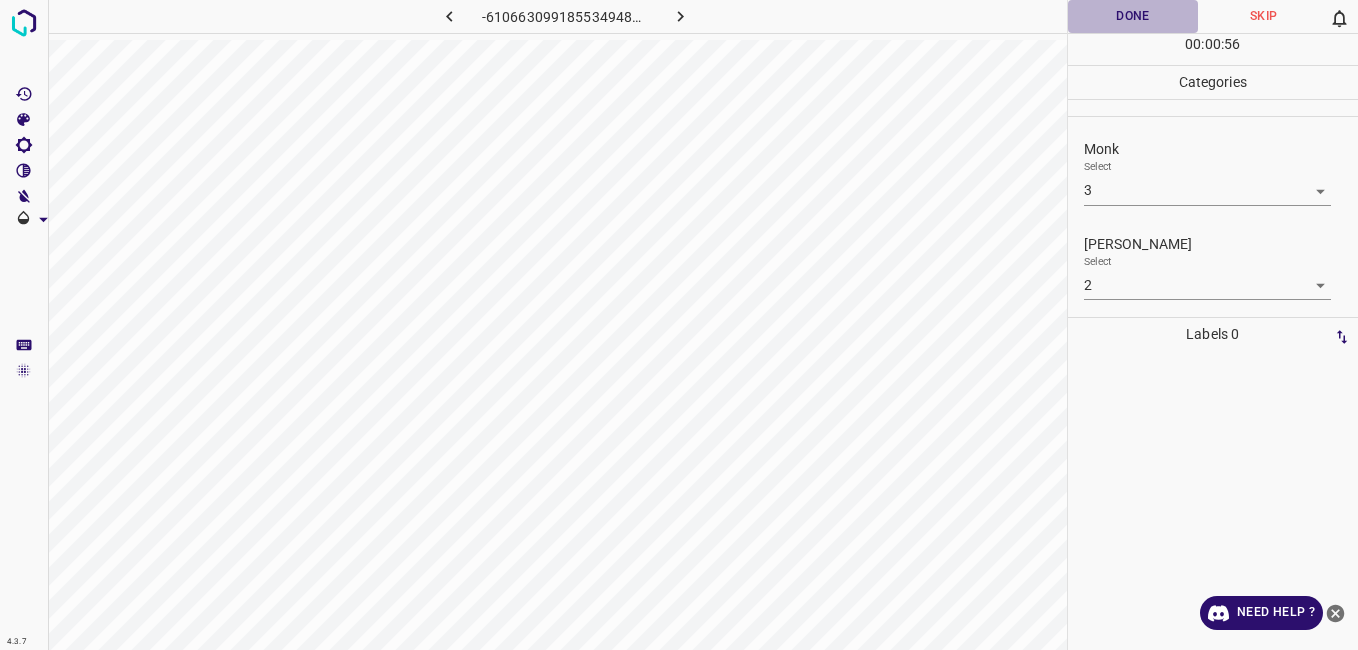 click on "Done" at bounding box center [1133, 16] 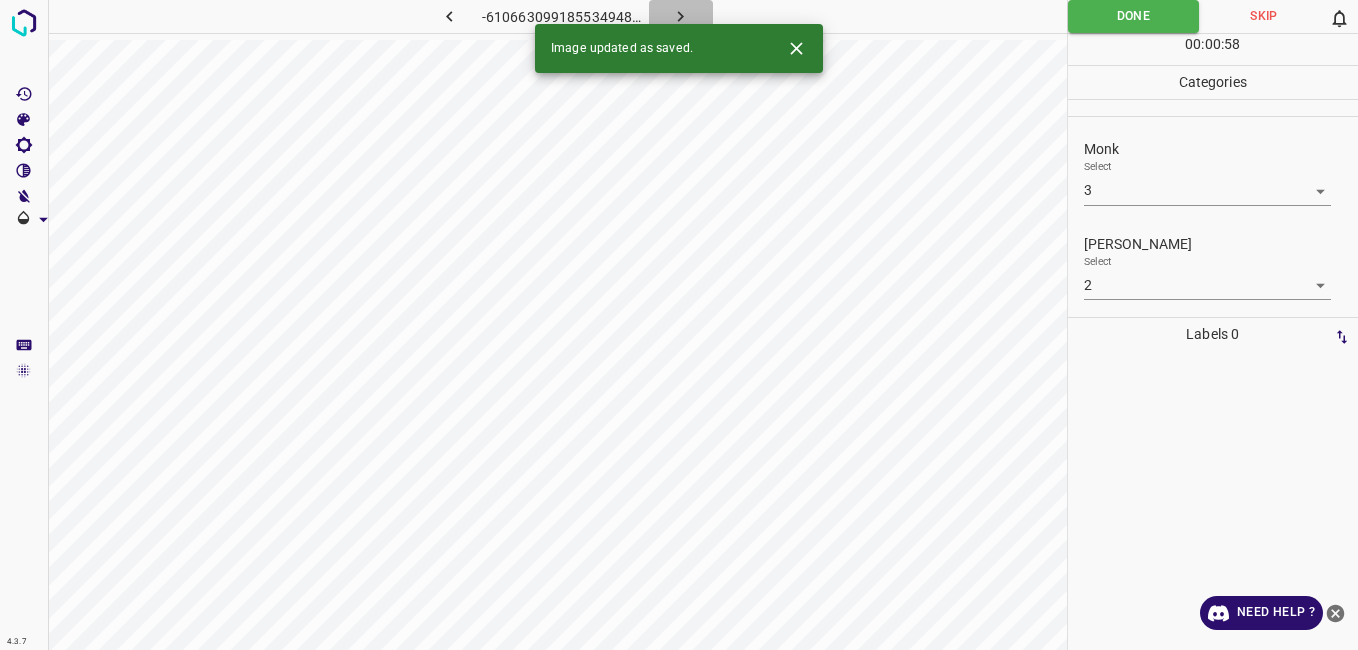 click 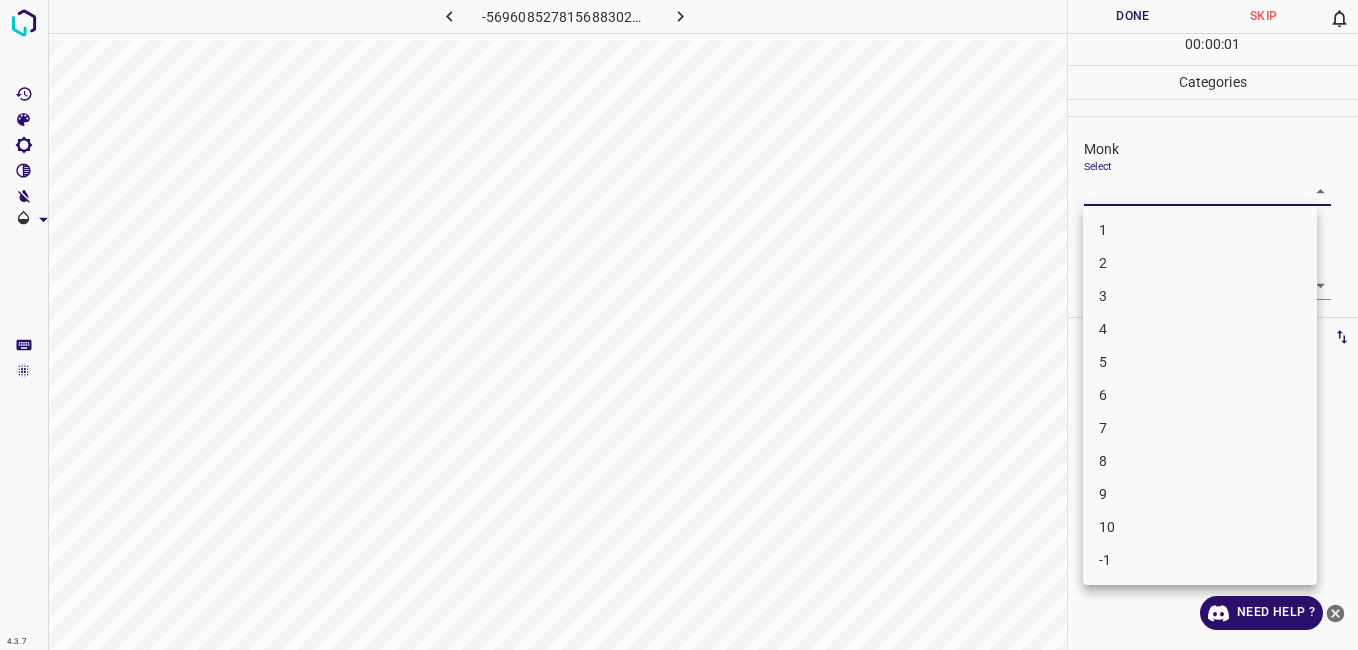 click on "4.3.7 -5696085278156883023.png Done Skip 0 00   : 00   : 01   Categories Monk   Select ​  Fitzpatrick   Select ​ Labels   0 Categories 1 Monk 2  Fitzpatrick Tools Space Change between modes (Draw & Edit) I Auto labeling R Restore zoom M Zoom in N Zoom out Delete Delete selecte label Filters Z Restore filters X Saturation filter C Brightness filter V Contrast filter B Gray scale filter General O Download Need Help ? - Text - Hide - Delete 1 2 3 4 5 6 7 8 9 10 -1" at bounding box center [679, 325] 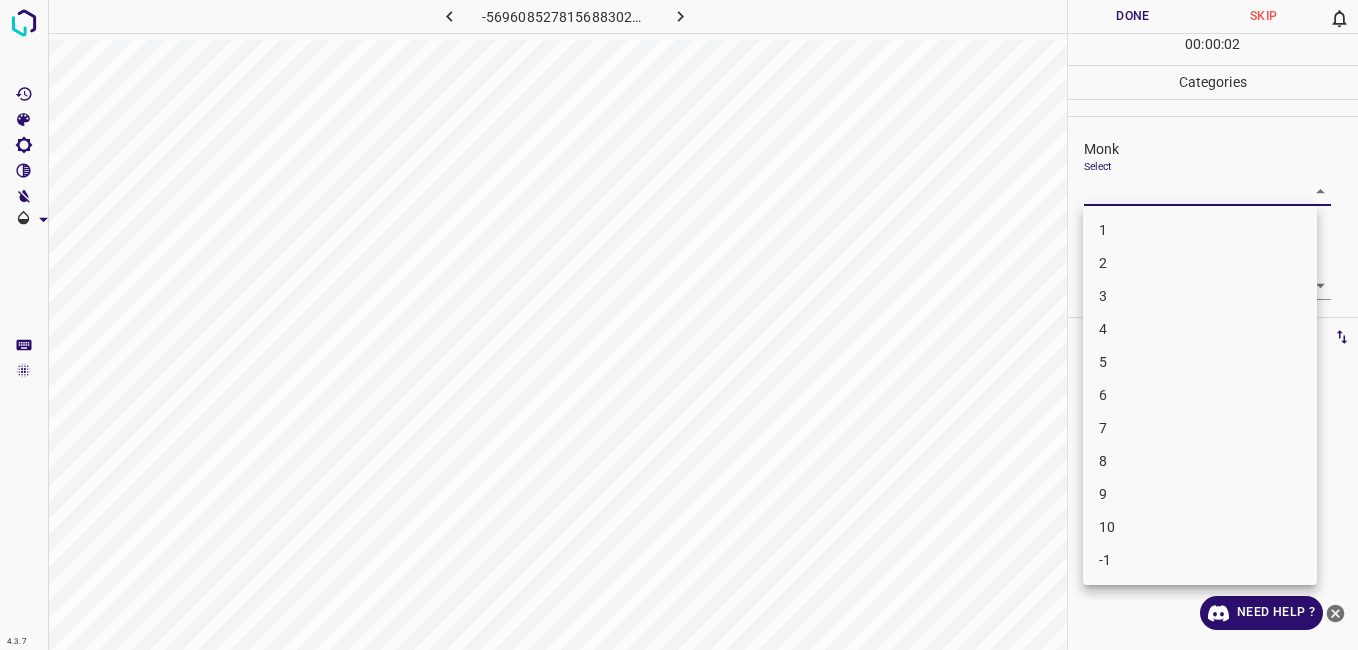 click on "3" at bounding box center [1200, 296] 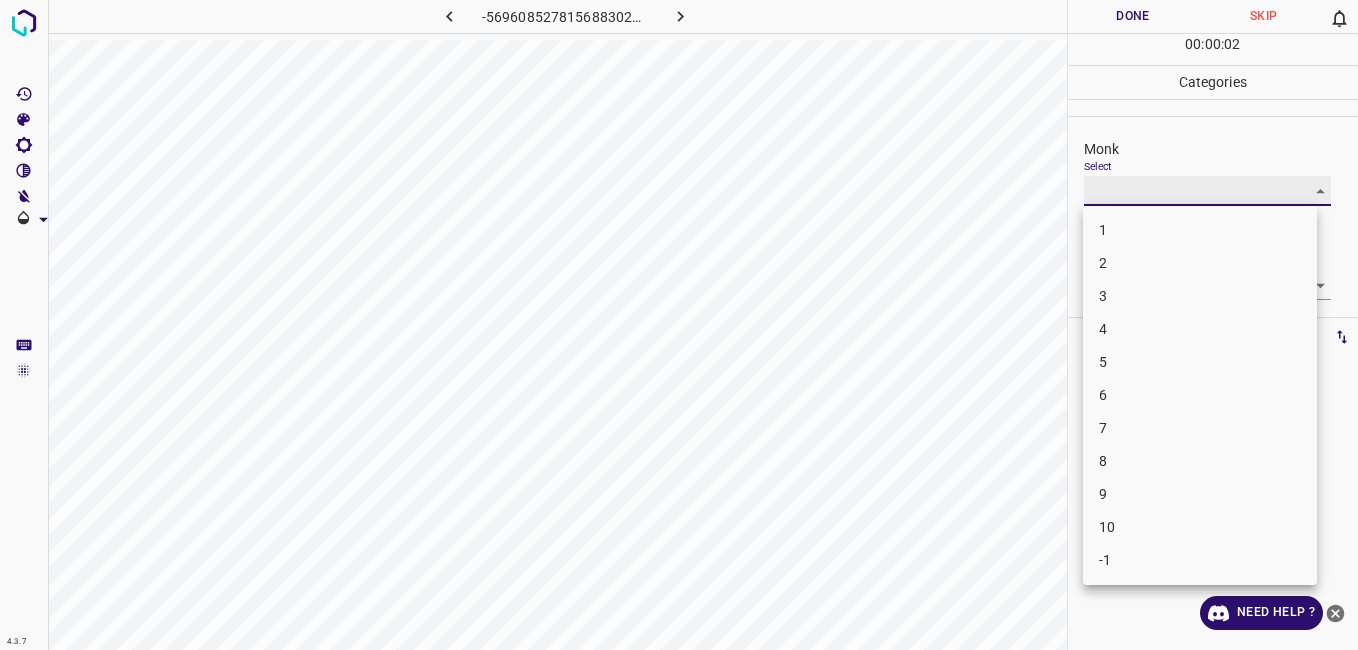 type on "3" 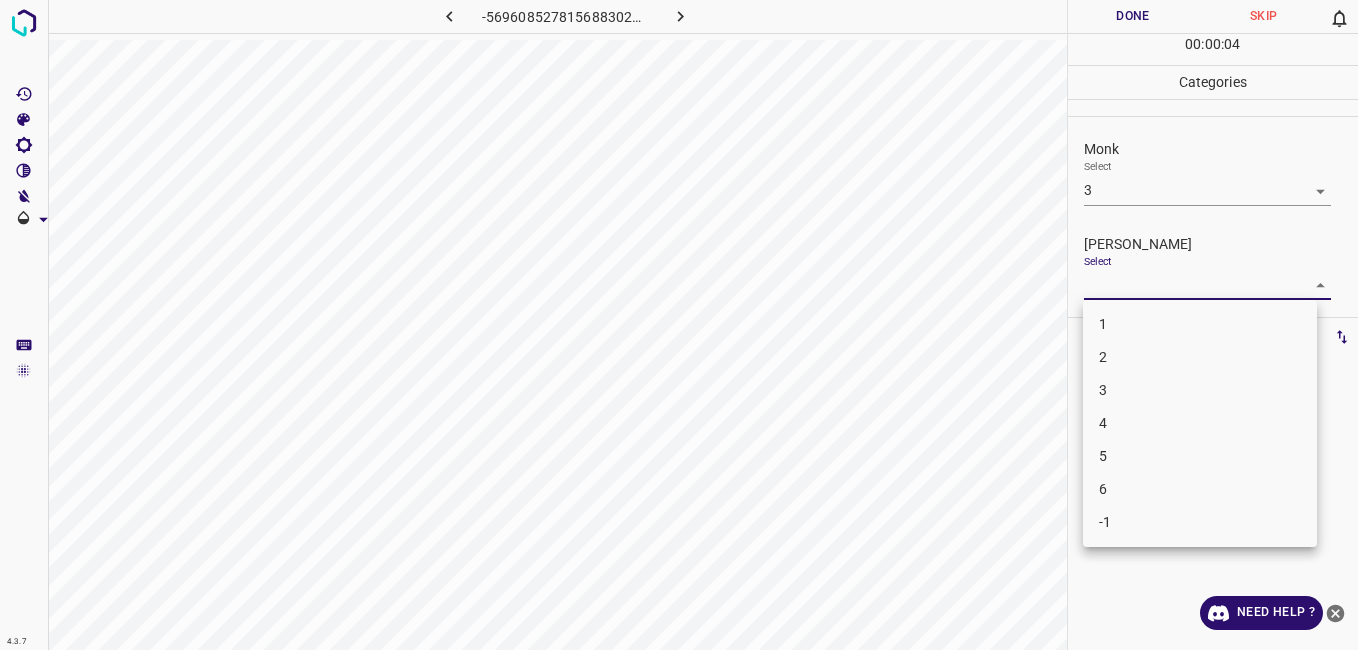 click on "4.3.7 -5696085278156883023.png Done Skip 0 00   : 00   : 04   Categories Monk   Select 3 3  Fitzpatrick   Select ​ Labels   0 Categories 1 Monk 2  Fitzpatrick Tools Space Change between modes (Draw & Edit) I Auto labeling R Restore zoom M Zoom in N Zoom out Delete Delete selecte label Filters Z Restore filters X Saturation filter C Brightness filter V Contrast filter B Gray scale filter General O Download Need Help ? - Text - Hide - Delete 1 2 3 4 5 6 -1" at bounding box center [679, 325] 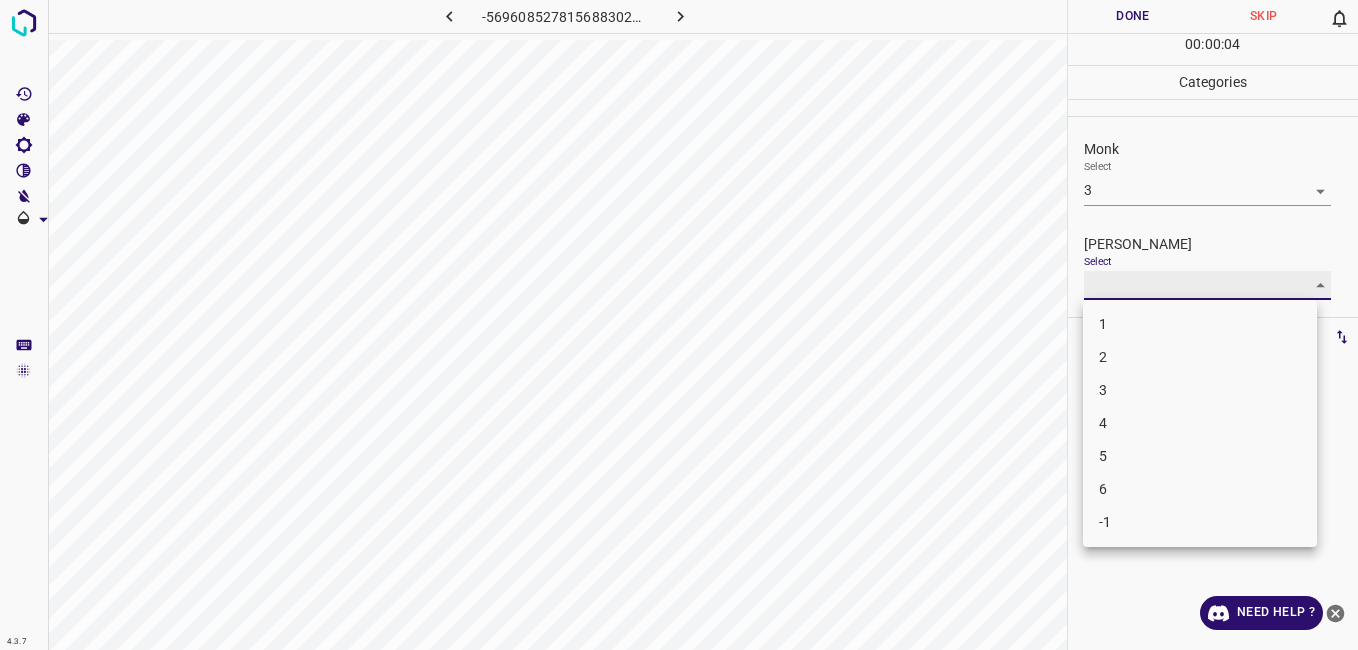 type on "2" 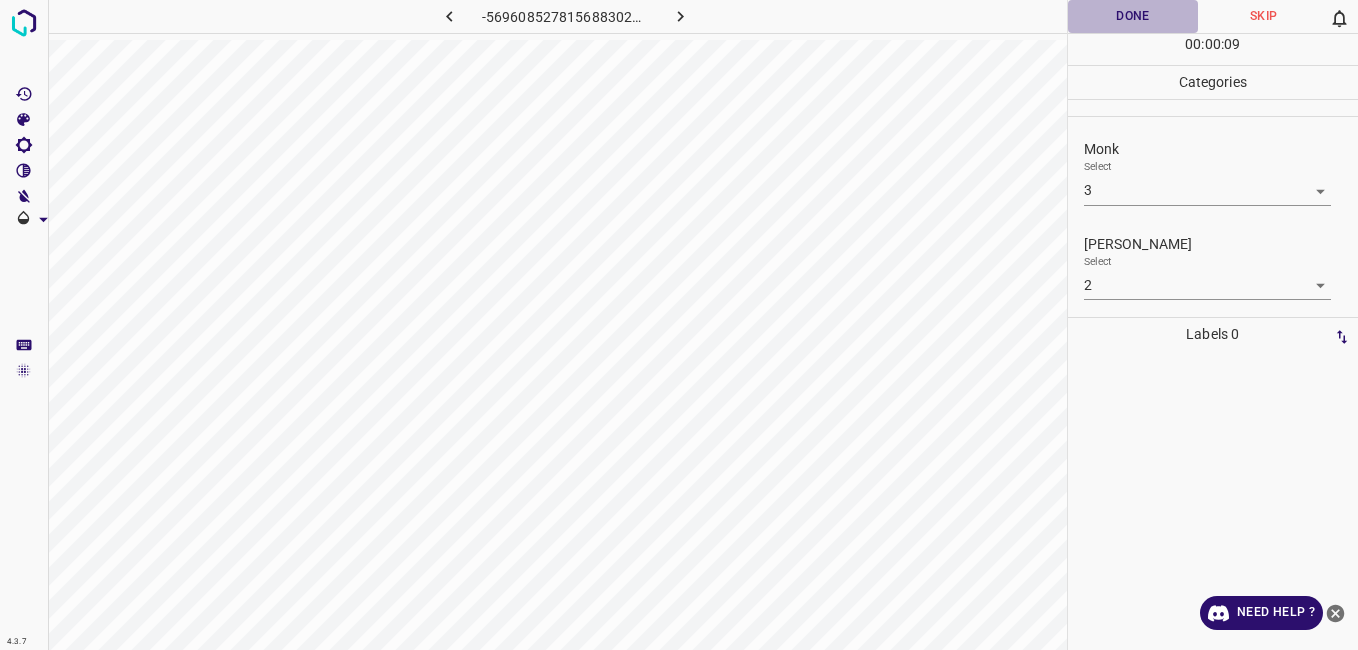 click on "Done" at bounding box center [1133, 16] 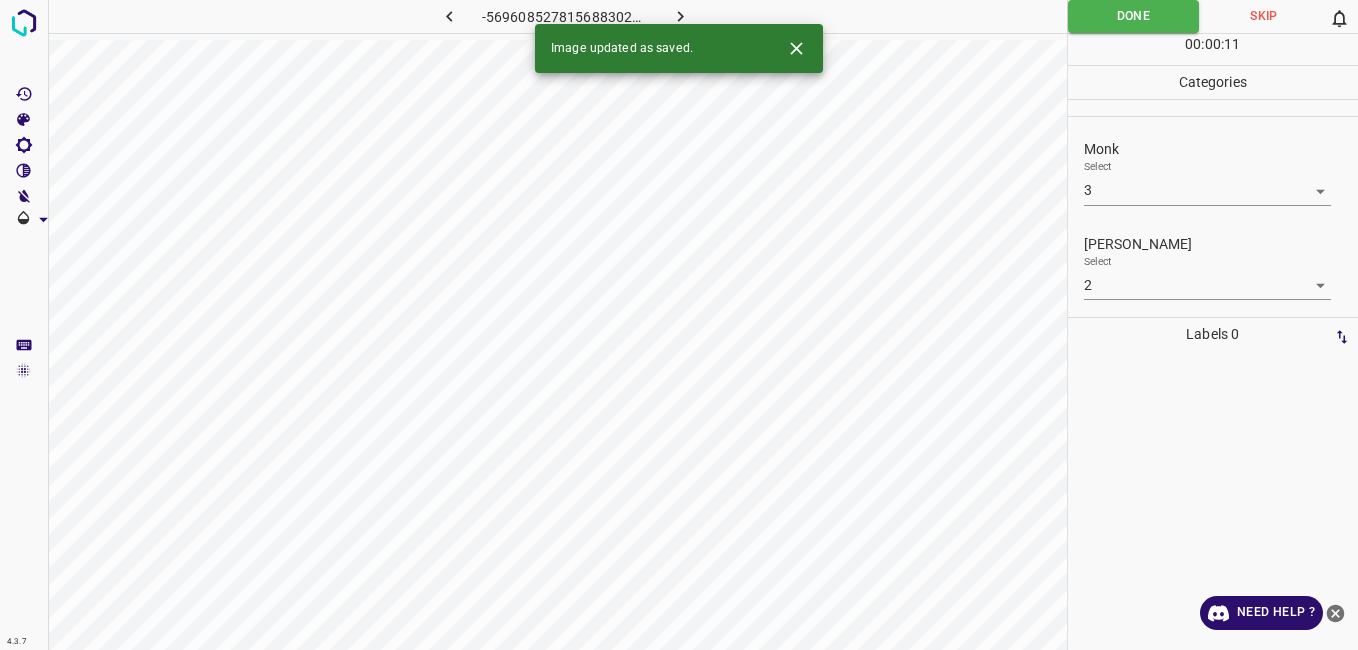 click 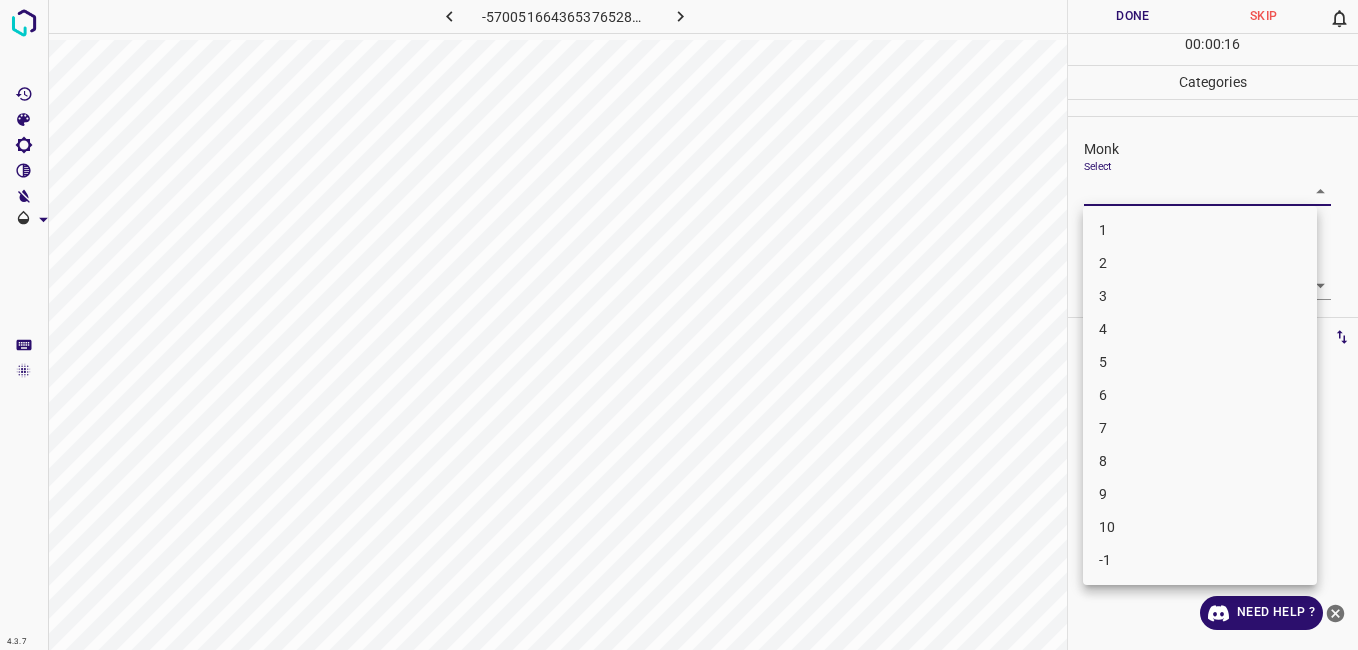 click on "4.3.7 -5700516643653765280.png Done Skip 0 00   : 00   : 16   Categories Monk   Select ​  Fitzpatrick   Select ​ Labels   0 Categories 1 Monk 2  Fitzpatrick Tools Space Change between modes (Draw & Edit) I Auto labeling R Restore zoom M Zoom in N Zoom out Delete Delete selecte label Filters Z Restore filters X Saturation filter C Brightness filter V Contrast filter B Gray scale filter General O Download Need Help ? - Text - Hide - Delete 1 2 3 4 5 6 7 8 9 10 -1" at bounding box center [679, 325] 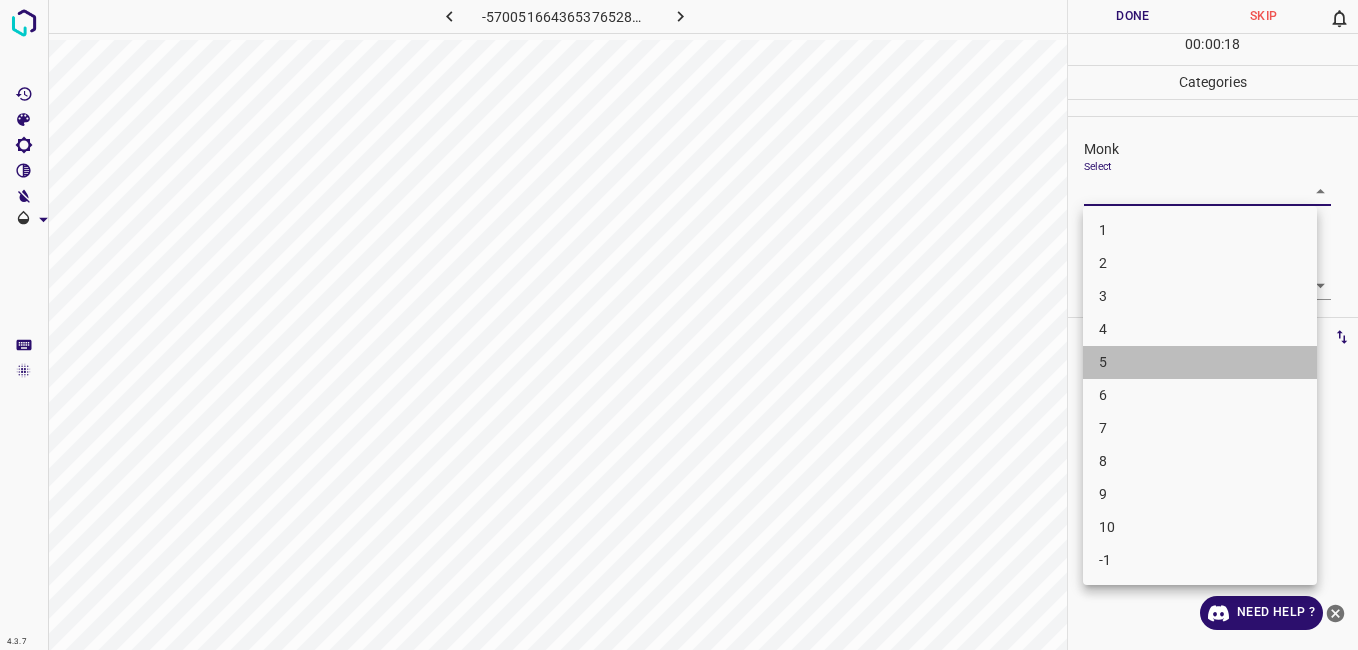 click on "5" at bounding box center [1200, 362] 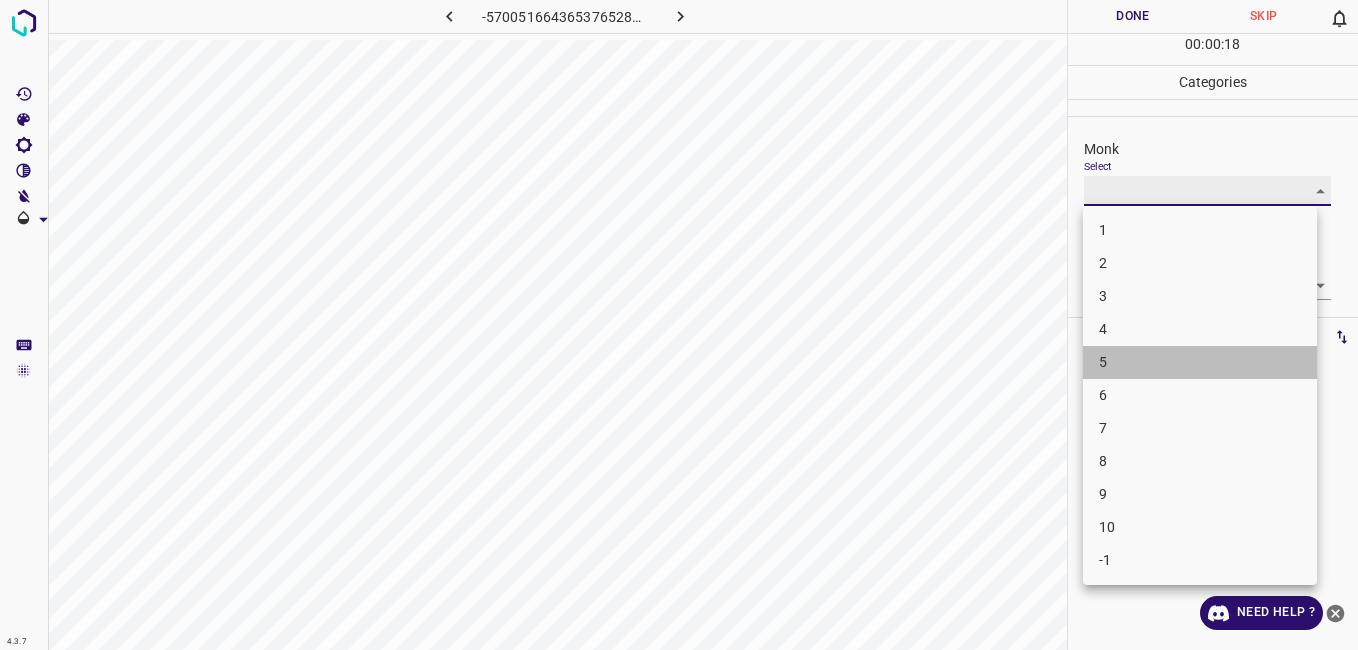 type on "5" 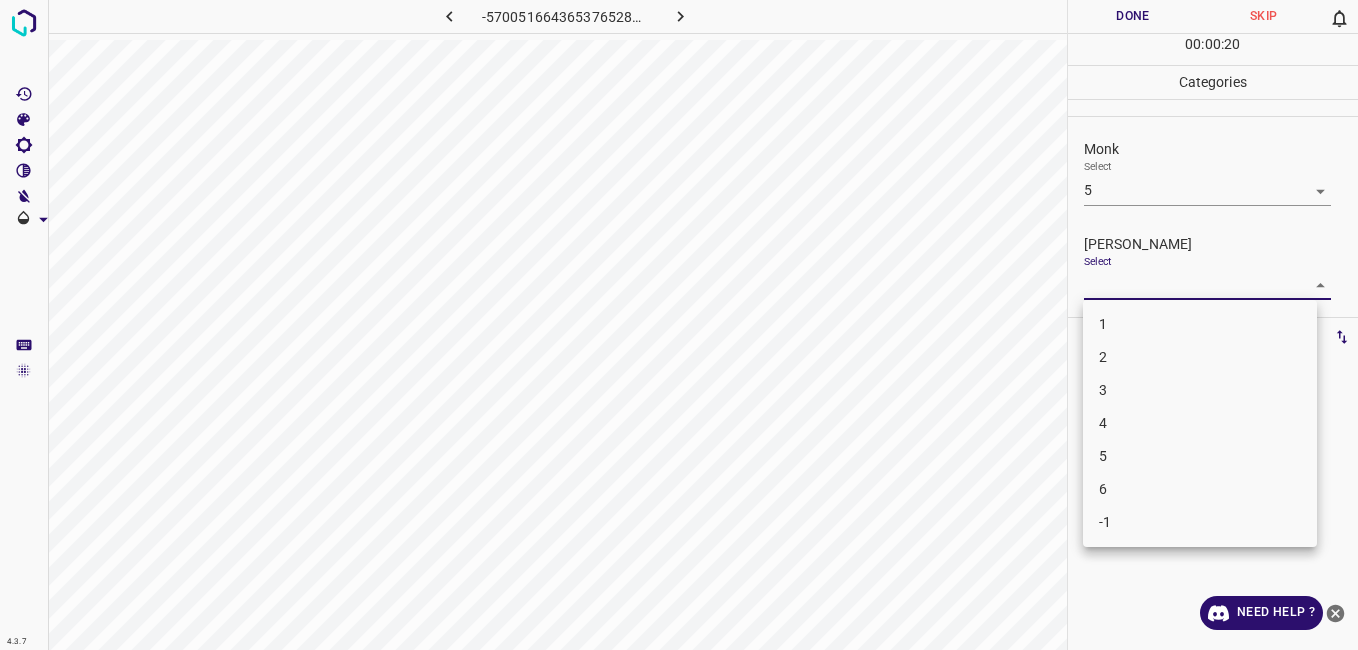 click on "4.3.7 -5700516643653765280.png Done Skip 0 00   : 00   : 20   Categories Monk   Select 5 5  Fitzpatrick   Select ​ Labels   0 Categories 1 Monk 2  Fitzpatrick Tools Space Change between modes (Draw & Edit) I Auto labeling R Restore zoom M Zoom in N Zoom out Delete Delete selecte label Filters Z Restore filters X Saturation filter C Brightness filter V Contrast filter B Gray scale filter General O Download Need Help ? - Text - Hide - Delete 1 2 3 4 5 6 -1" at bounding box center [679, 325] 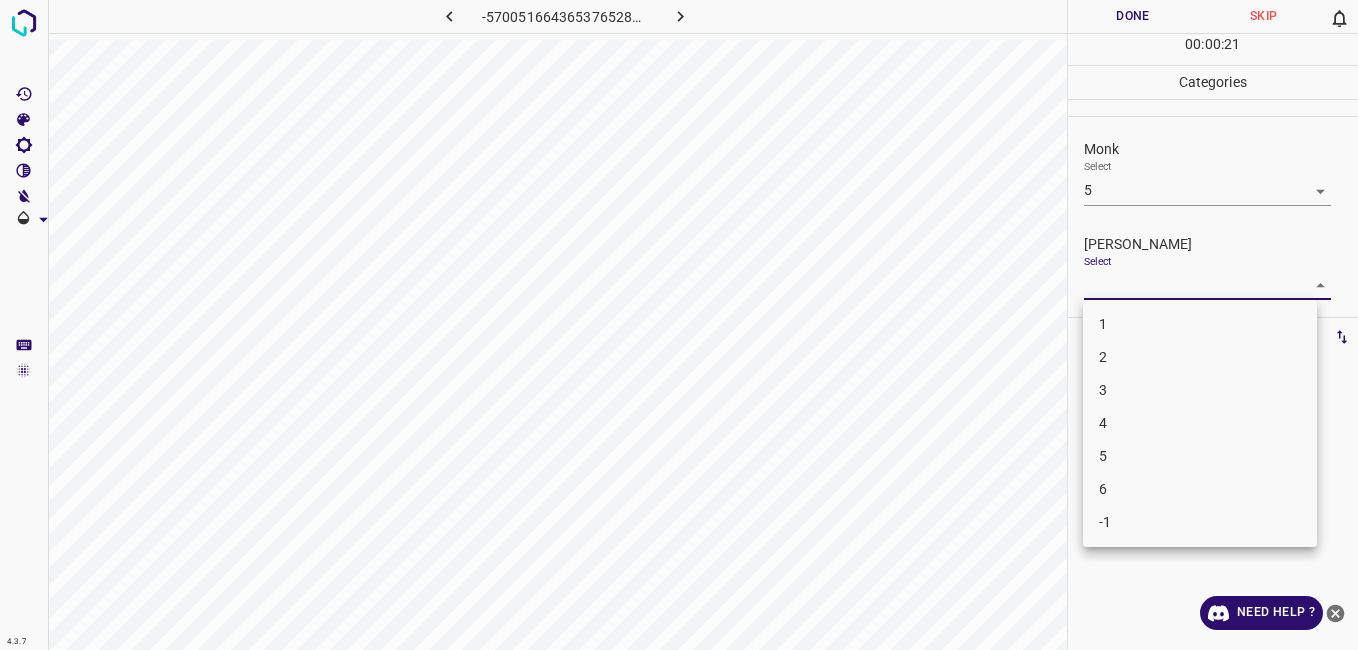 click on "4" at bounding box center (1200, 423) 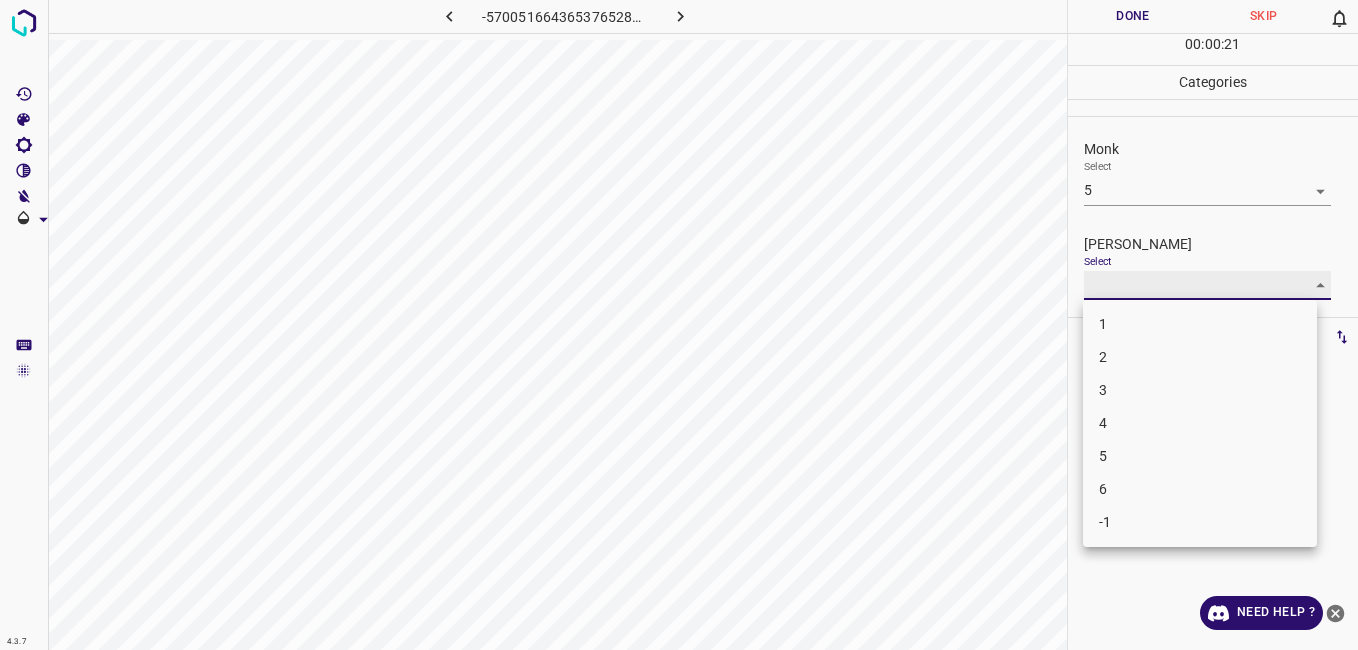 type on "4" 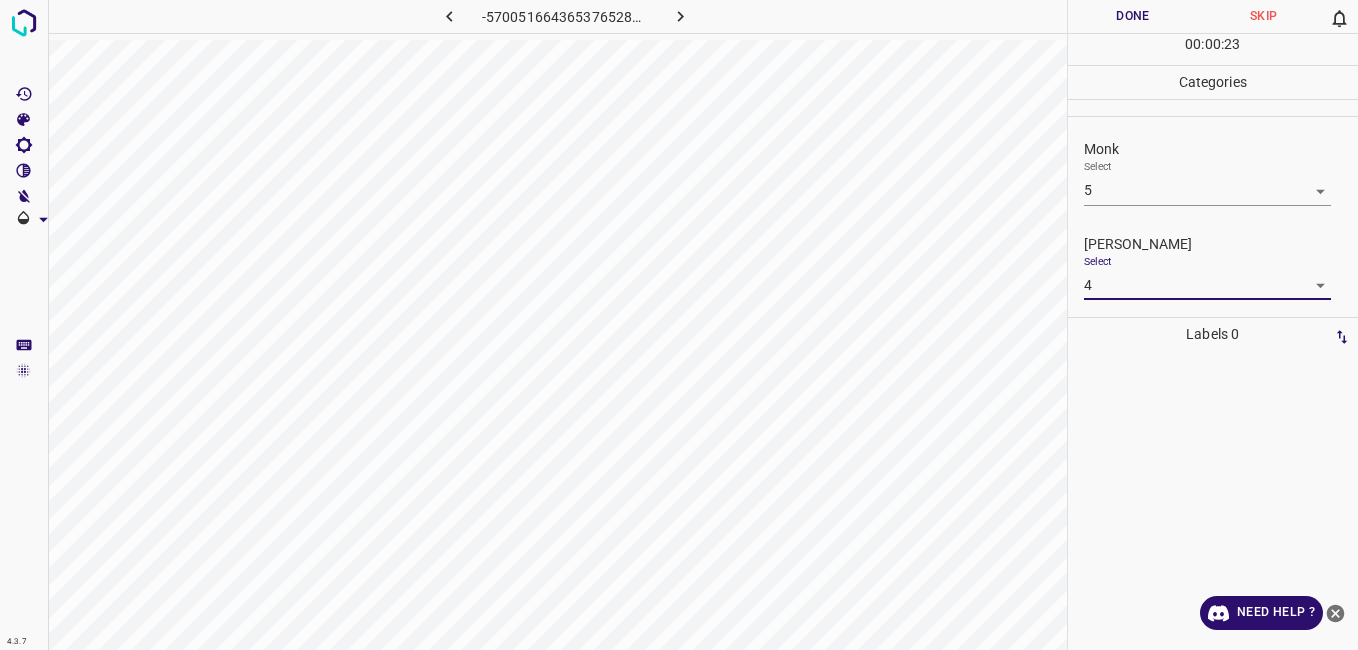 click on "Done" at bounding box center [1133, 16] 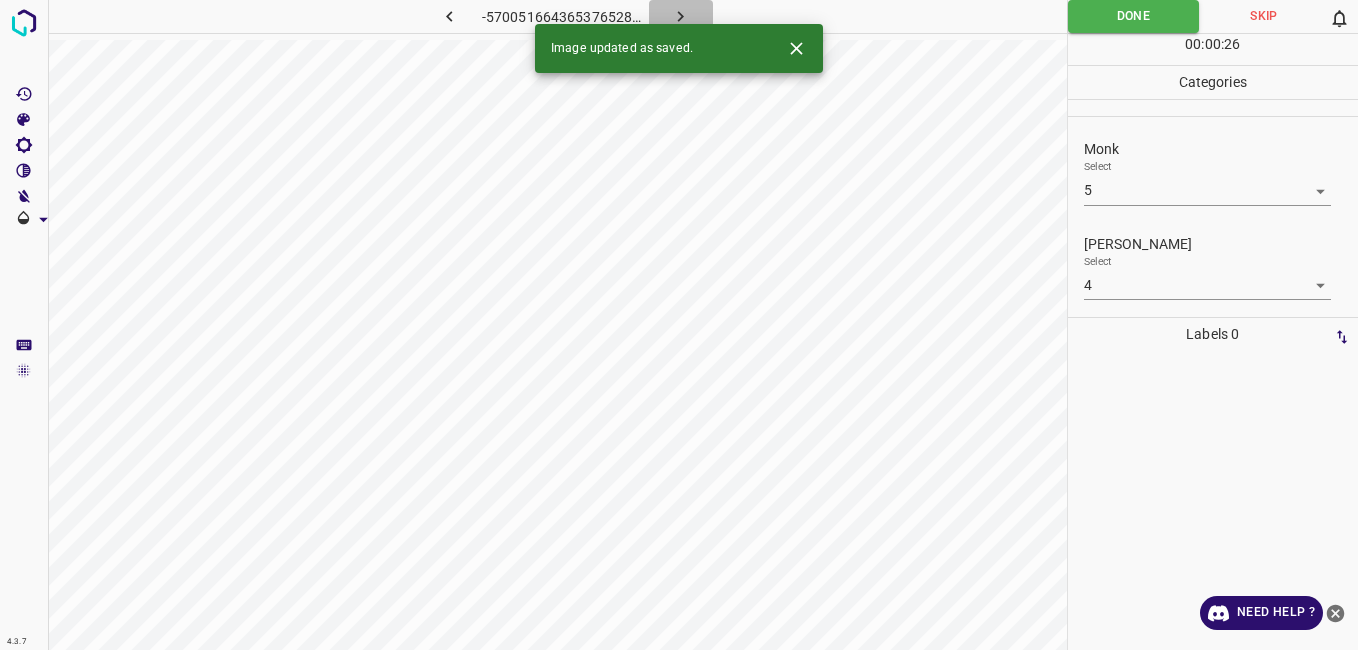 click at bounding box center (681, 16) 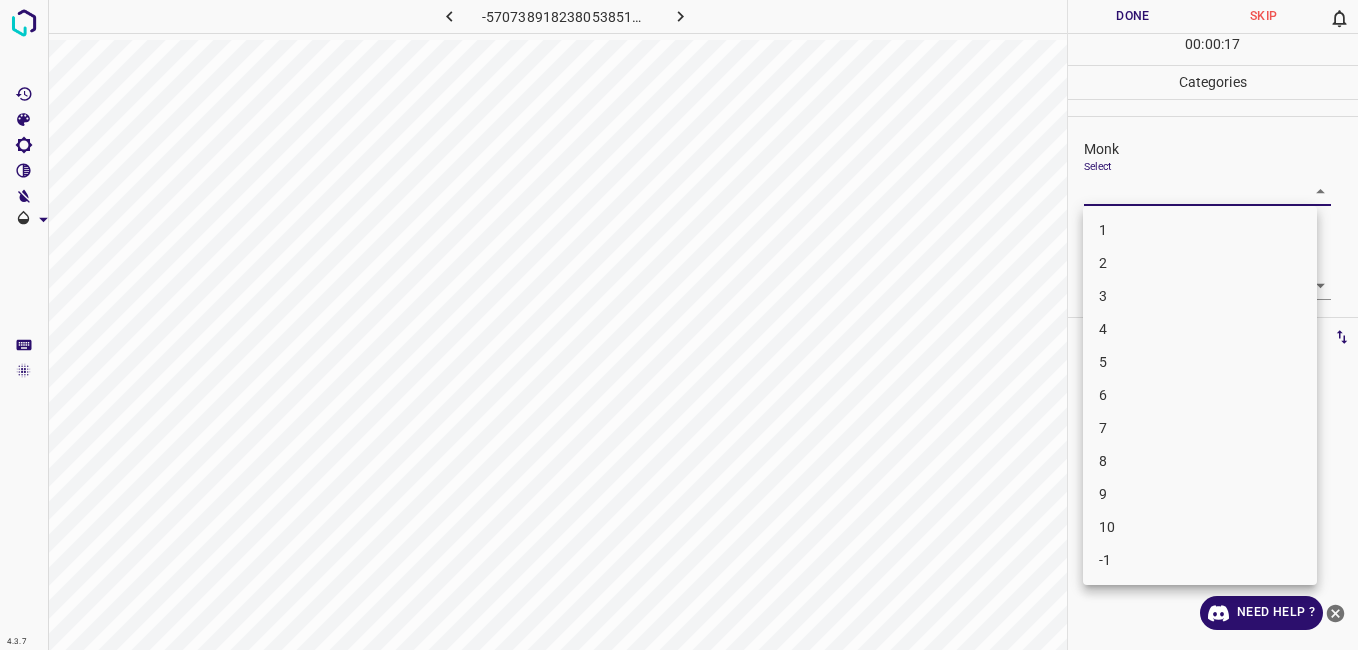 click on "4.3.7 -5707389182380538514.png Done Skip 0 00   : 00   : 17   Categories Monk   Select ​  Fitzpatrick   Select ​ Labels   0 Categories 1 Monk 2  Fitzpatrick Tools Space Change between modes (Draw & Edit) I Auto labeling R Restore zoom M Zoom in N Zoom out Delete Delete selecte label Filters Z Restore filters X Saturation filter C Brightness filter V Contrast filter B Gray scale filter General O Download Need Help ? - Text - Hide - Delete 1 2 3 4 5 6 7 8 9 10 -1" at bounding box center (679, 325) 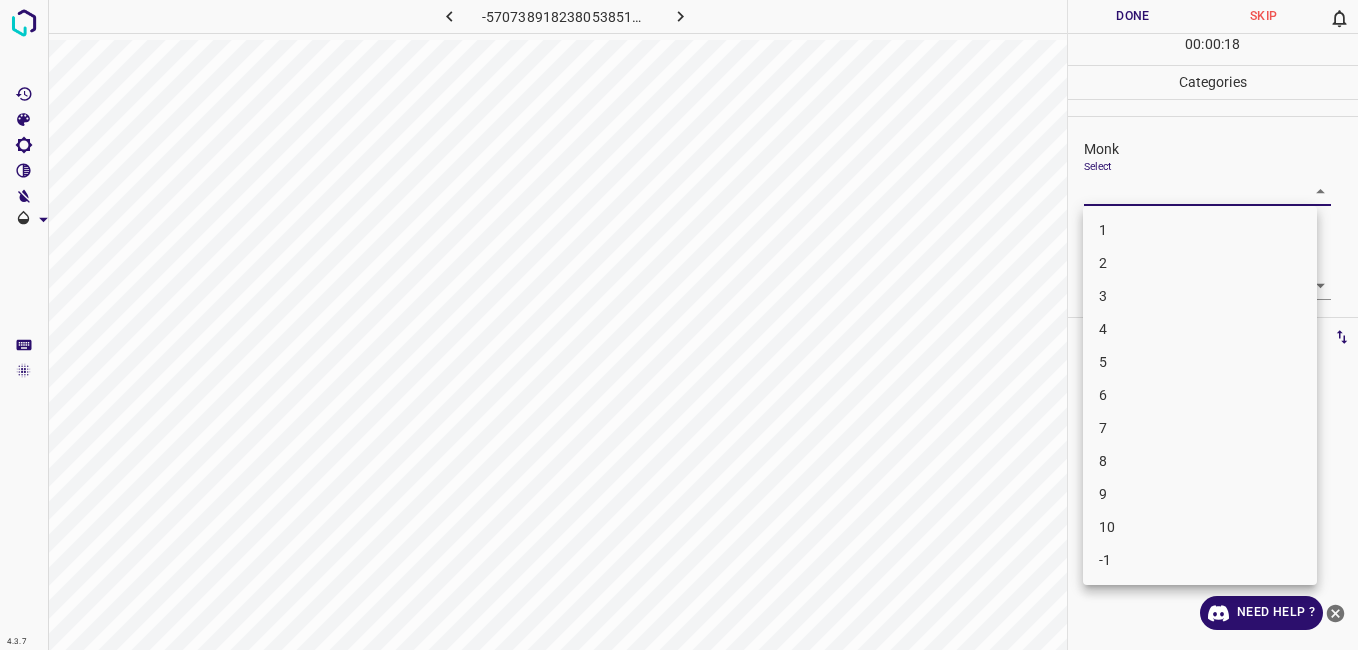 click on "6" at bounding box center [1200, 395] 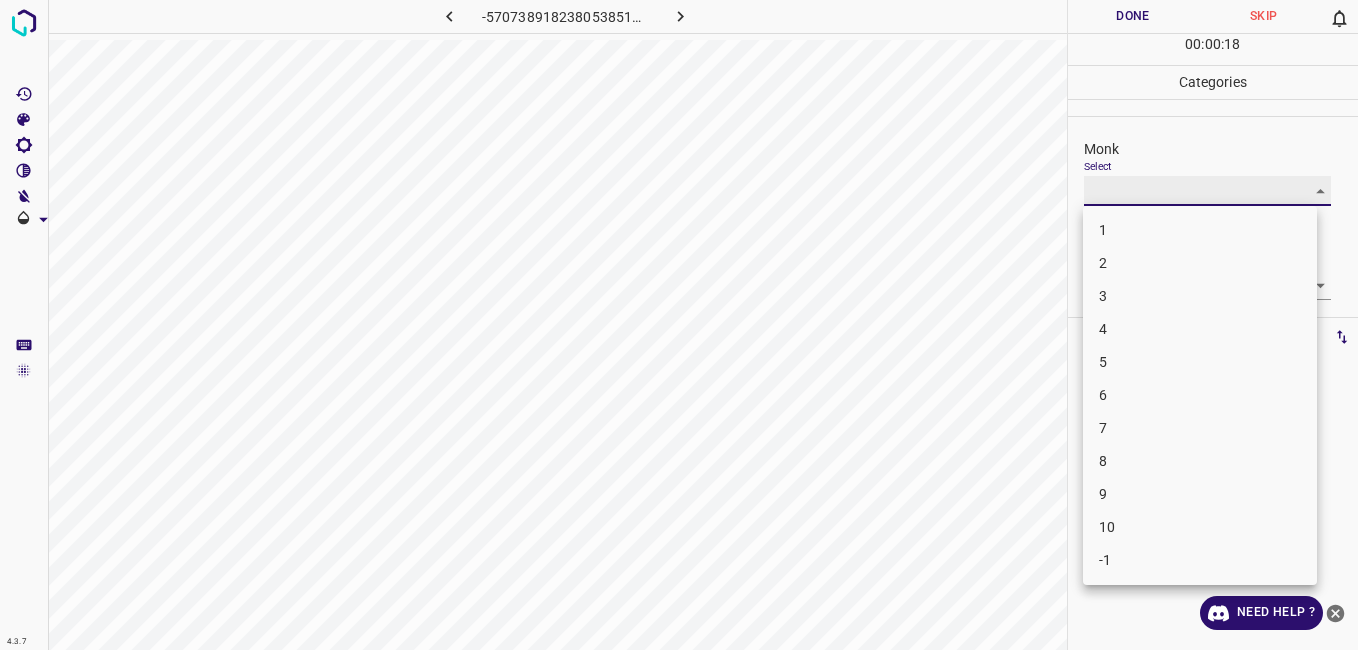 type on "6" 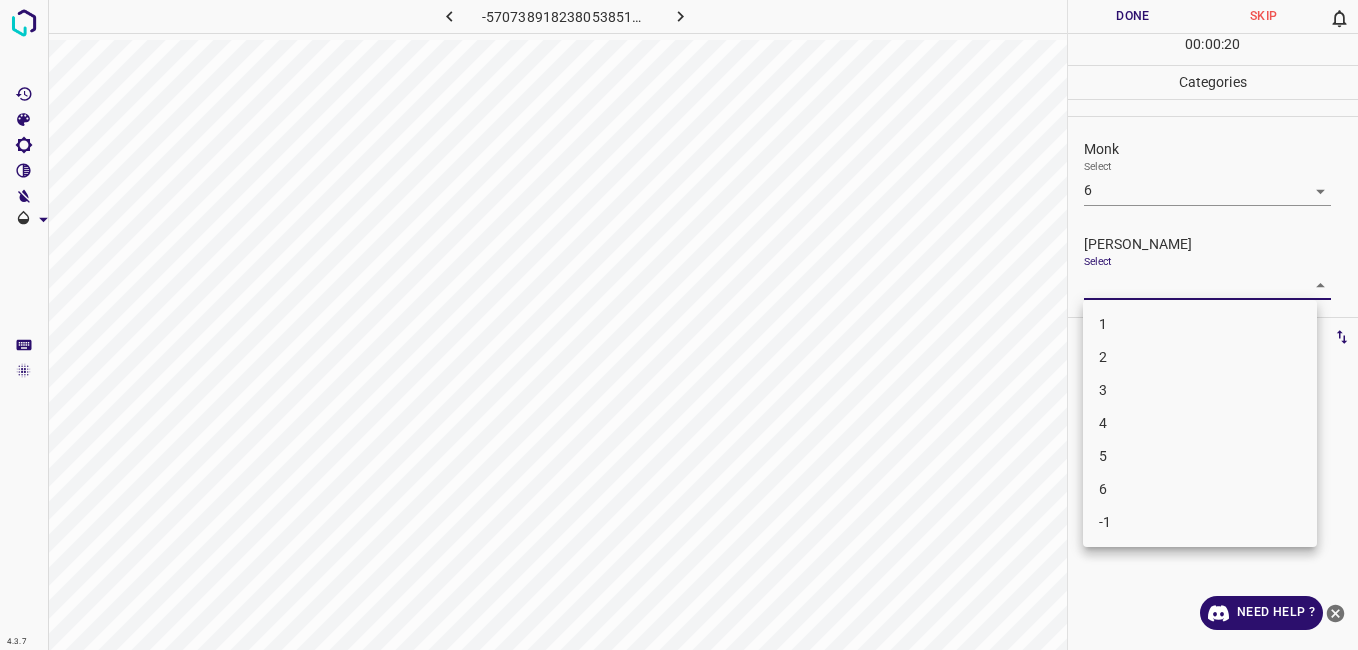 click on "4.3.7 -5707389182380538514.png Done Skip 0 00   : 00   : 20   Categories Monk   Select 6 6  Fitzpatrick   Select ​ Labels   0 Categories 1 Monk 2  Fitzpatrick Tools Space Change between modes (Draw & Edit) I Auto labeling R Restore zoom M Zoom in N Zoom out Delete Delete selecte label Filters Z Restore filters X Saturation filter C Brightness filter V Contrast filter B Gray scale filter General O Download Need Help ? - Text - Hide - Delete 1 2 3 4 5 6 -1" at bounding box center [679, 325] 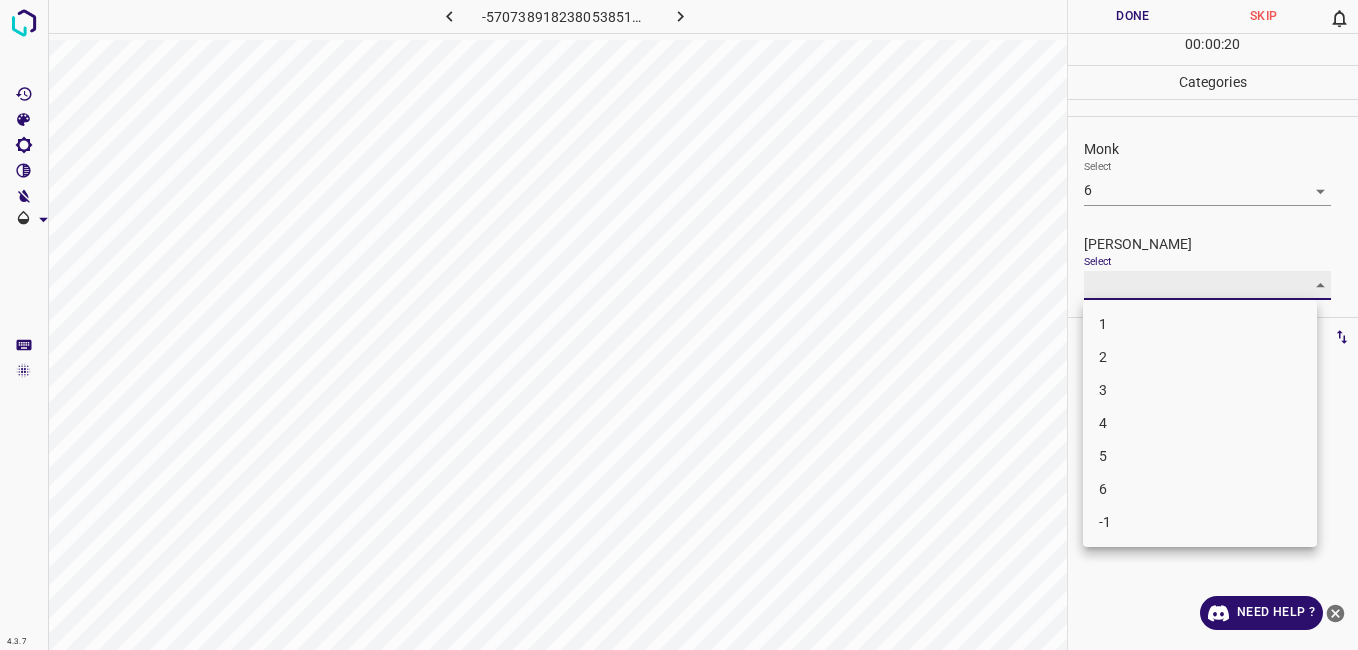 type on "5" 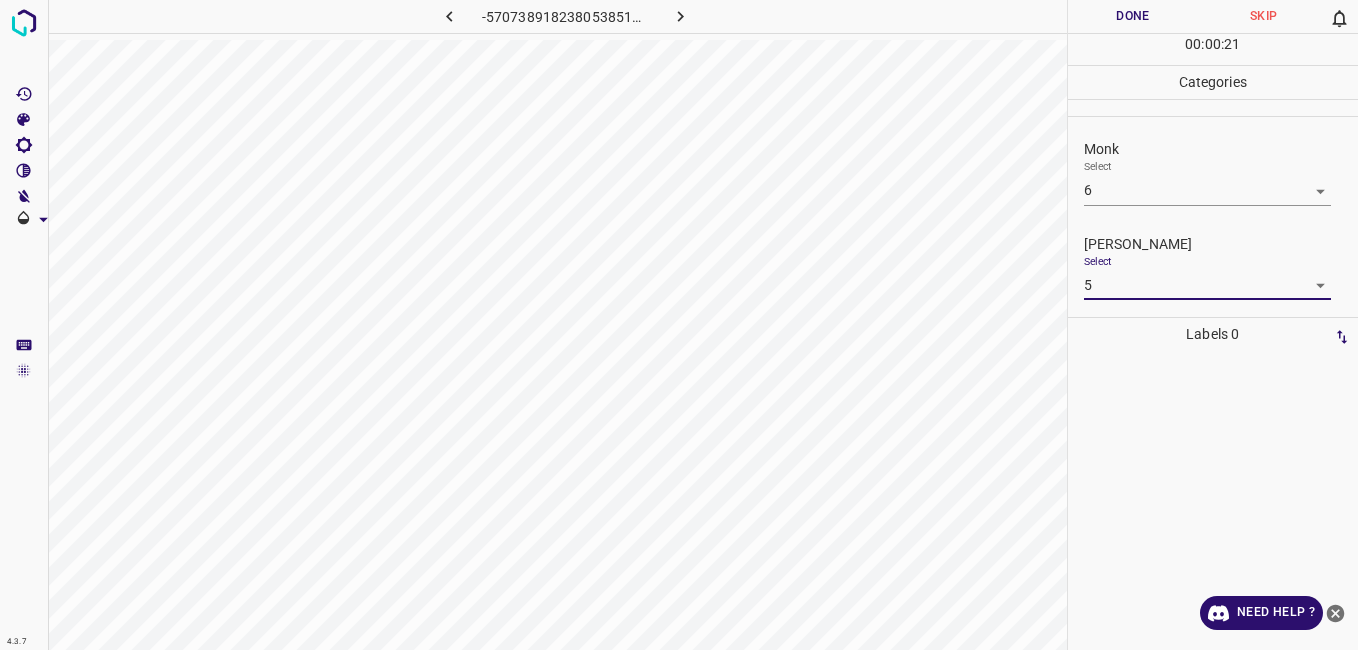 click on "Done" at bounding box center (1133, 16) 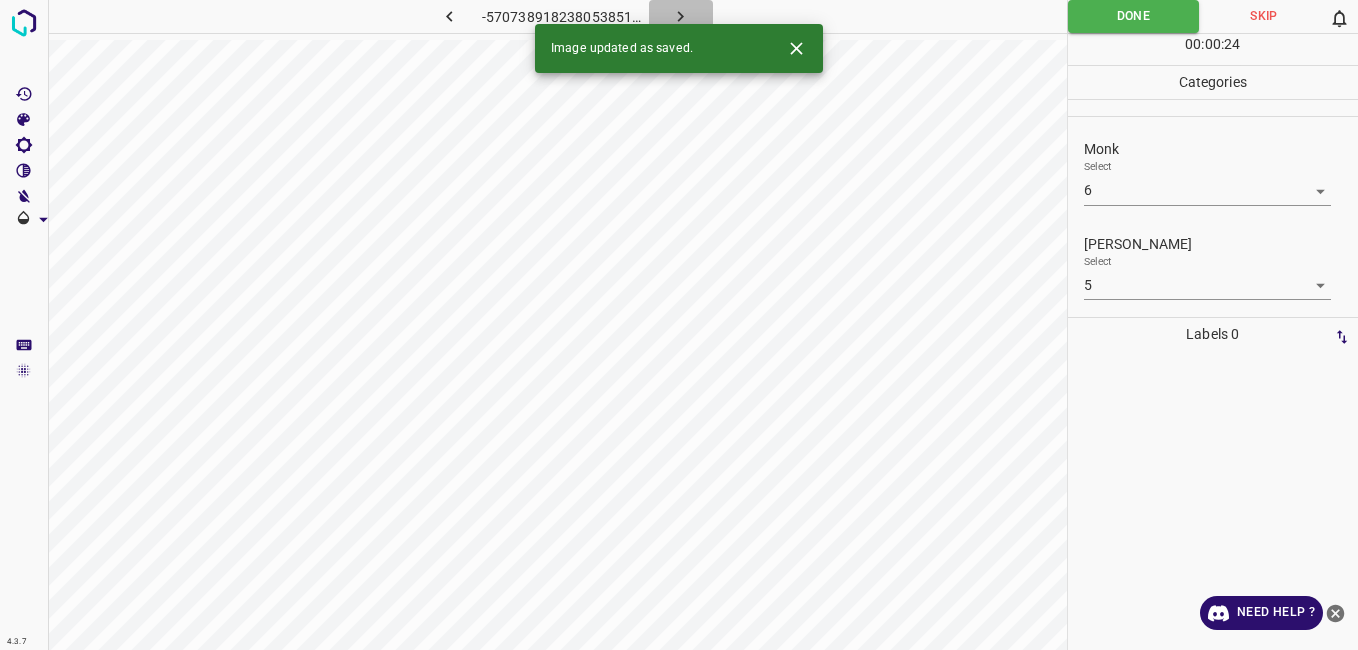 click 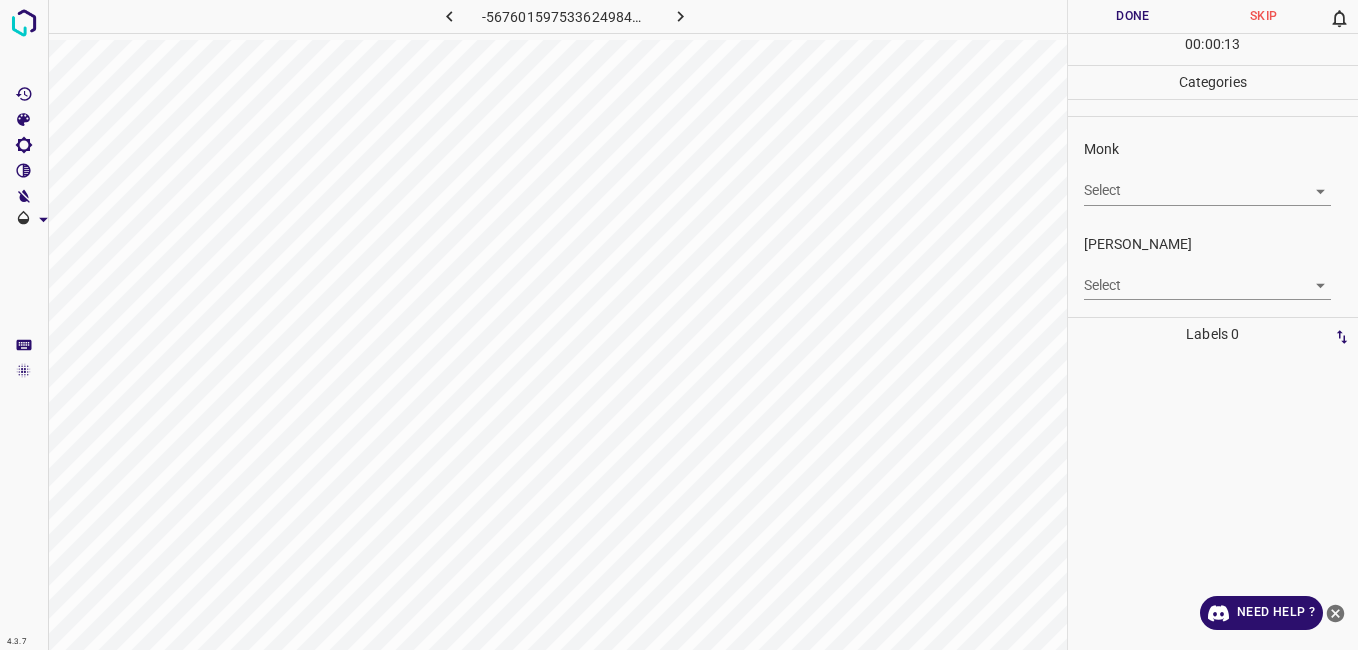 type 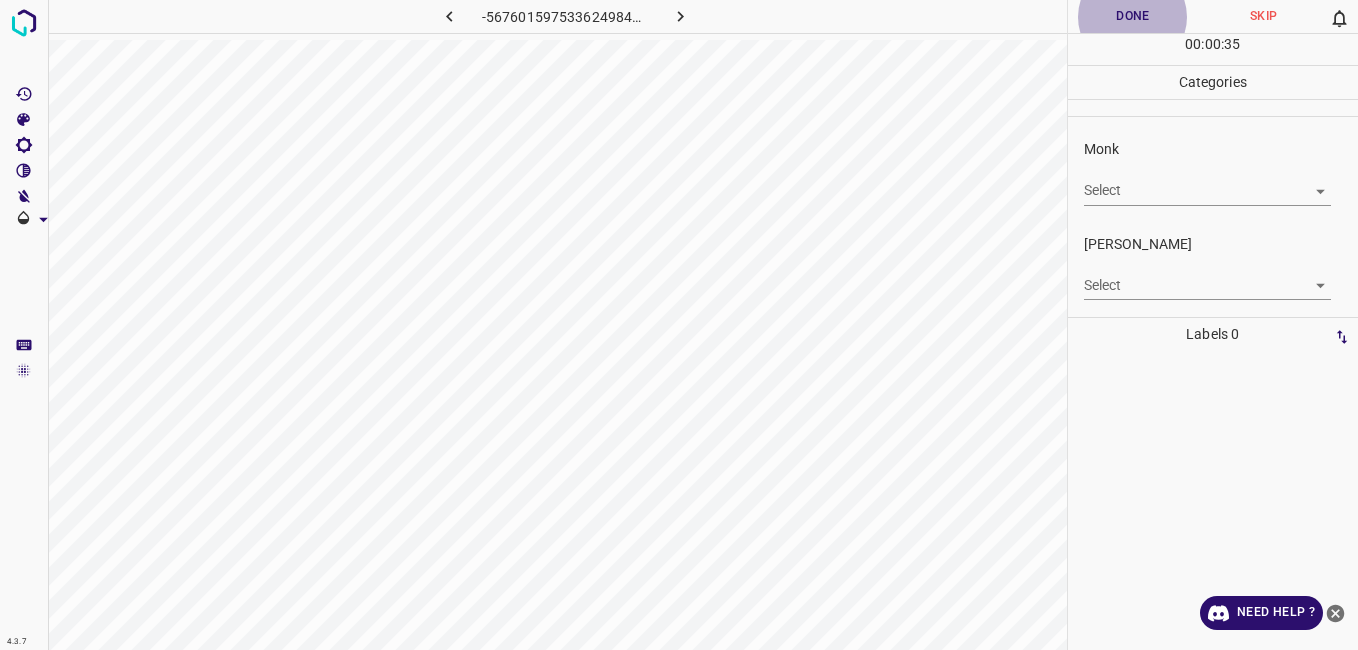 click on "4.3.7 -5676015975336249840.png Done Skip 0 00   : 00   : 35   Categories Monk   Select ​  Fitzpatrick   Select ​ Labels   0 Categories 1 Monk 2  Fitzpatrick Tools Space Change between modes (Draw & Edit) I Auto labeling R Restore zoom M Zoom in N Zoom out Delete Delete selecte label Filters Z Restore filters X Saturation filter C Brightness filter V Contrast filter B Gray scale filter General O Download Need Help ? - Text - Hide - Delete" at bounding box center [679, 325] 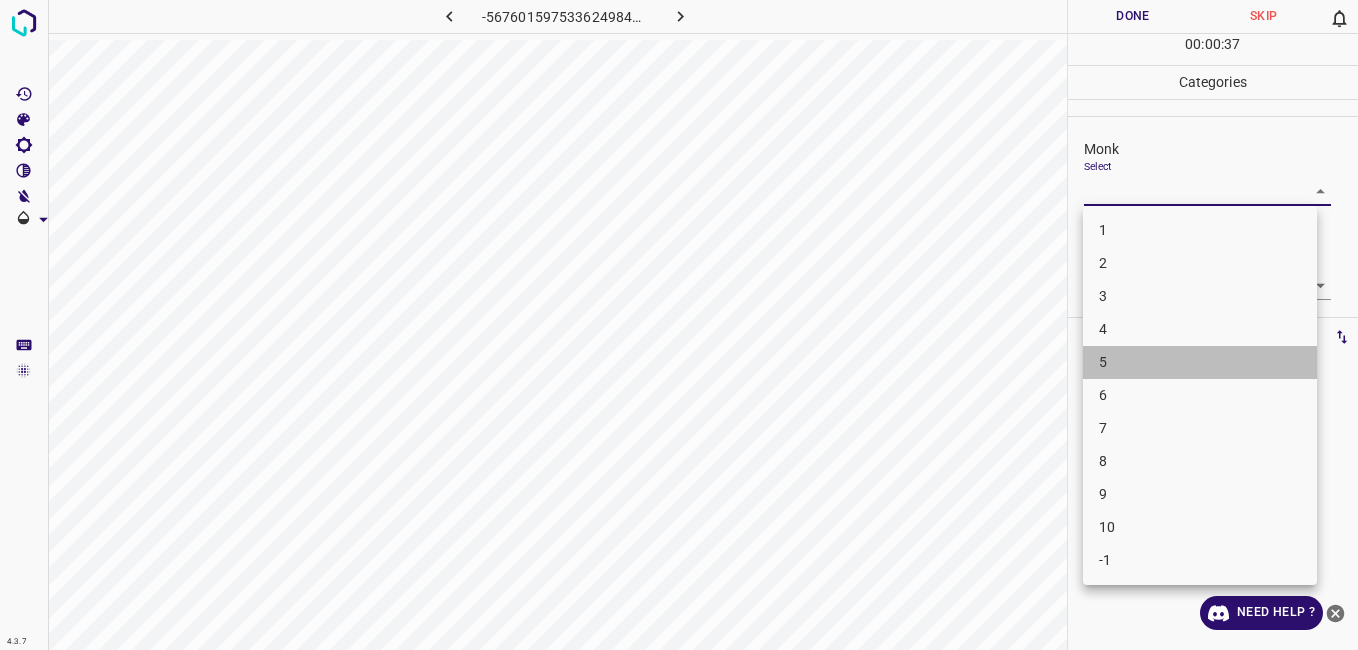 click on "5" at bounding box center [1200, 362] 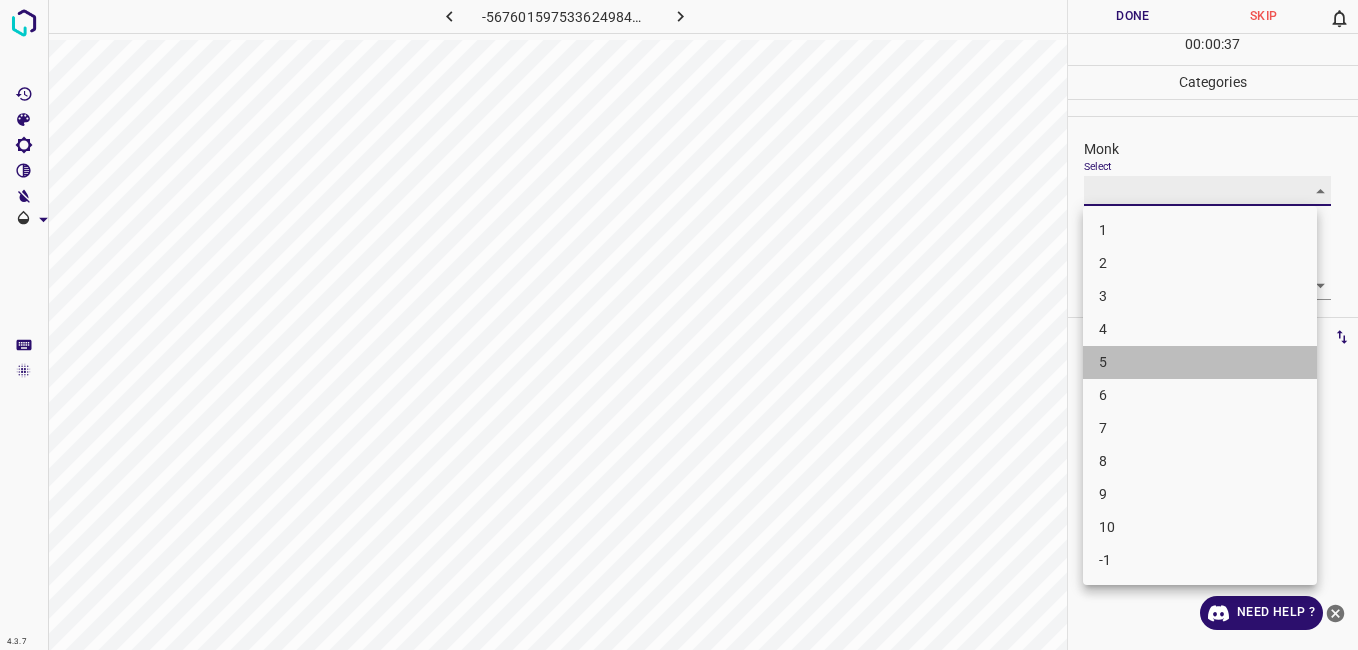 type on "5" 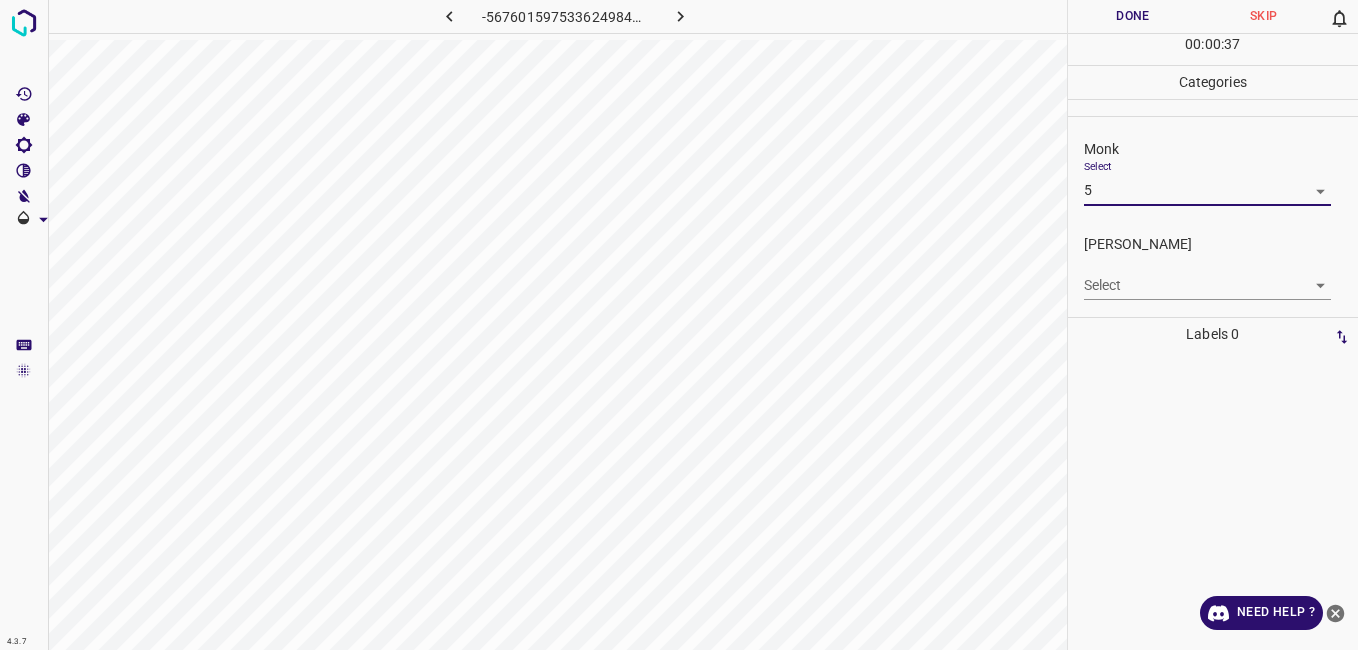 click on "4.3.7 -5676015975336249840.png Done Skip 0 00   : 00   : 37   Categories Monk   Select 5 5  Fitzpatrick   Select ​ Labels   0 Categories 1 Monk 2  Fitzpatrick Tools Space Change between modes (Draw & Edit) I Auto labeling R Restore zoom M Zoom in N Zoom out Delete Delete selecte label Filters Z Restore filters X Saturation filter C Brightness filter V Contrast filter B Gray scale filter General O Download Need Help ? - Text - Hide - Delete" at bounding box center (679, 325) 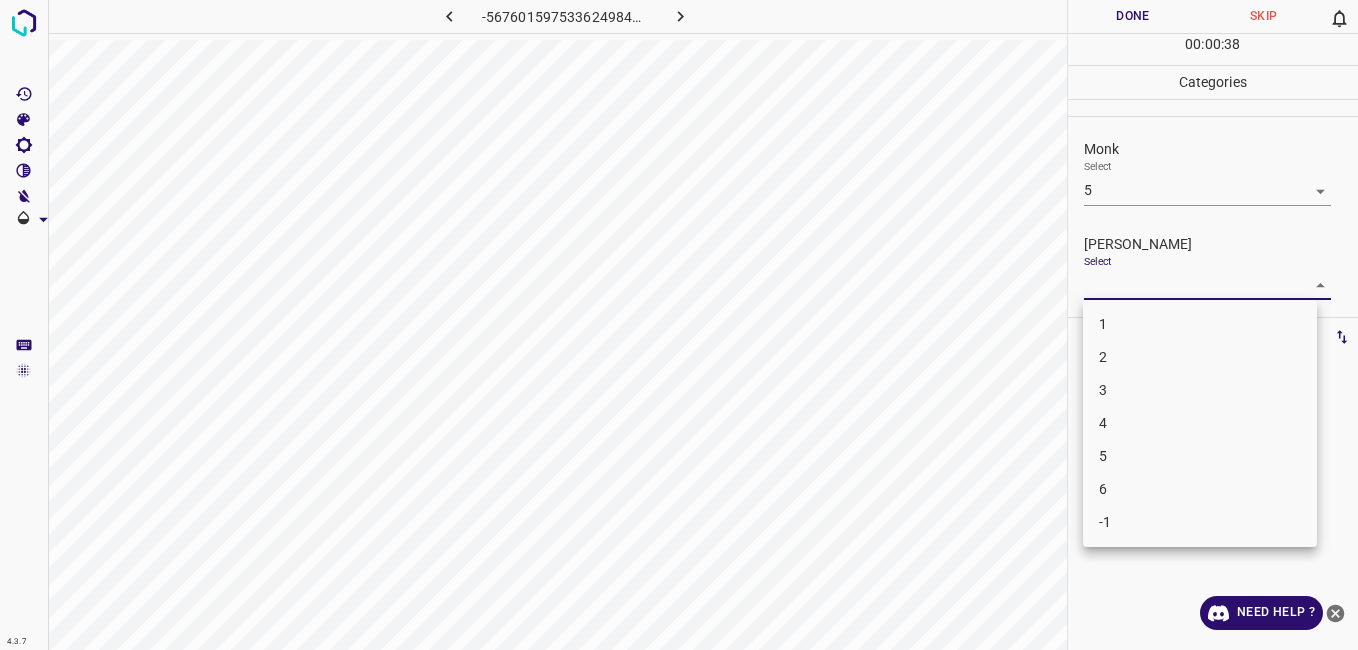 click on "4" at bounding box center (1200, 423) 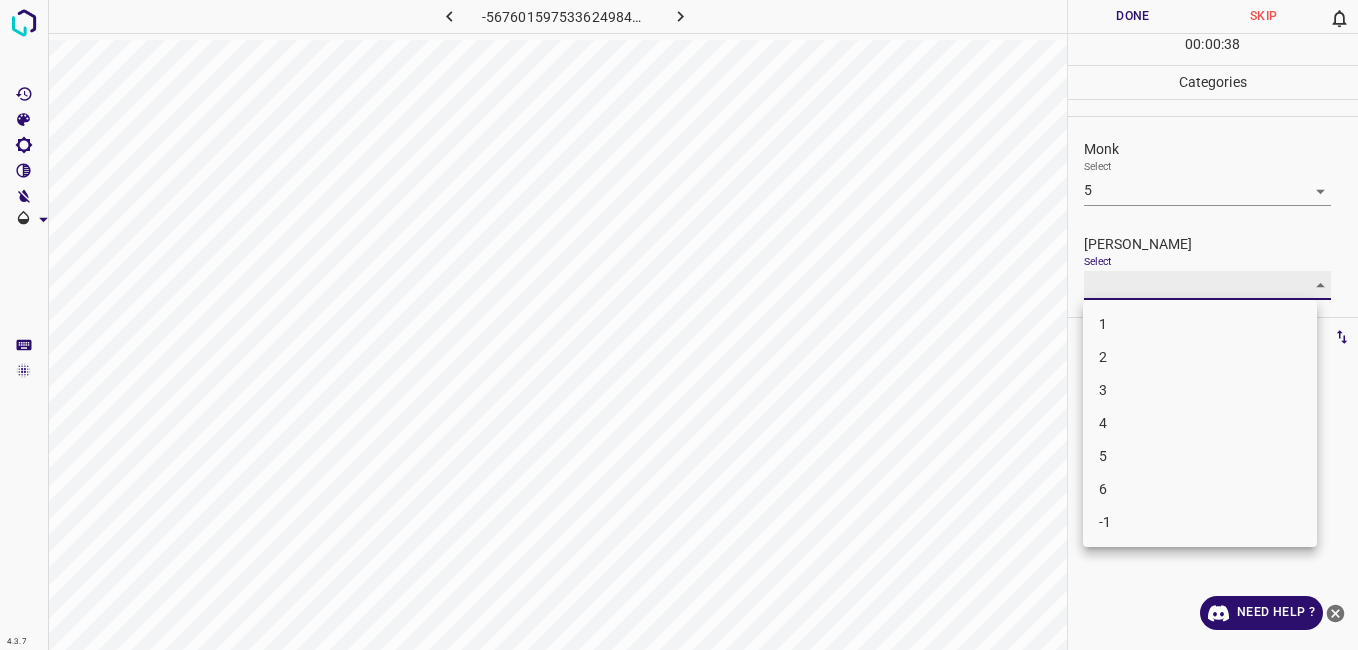 type on "4" 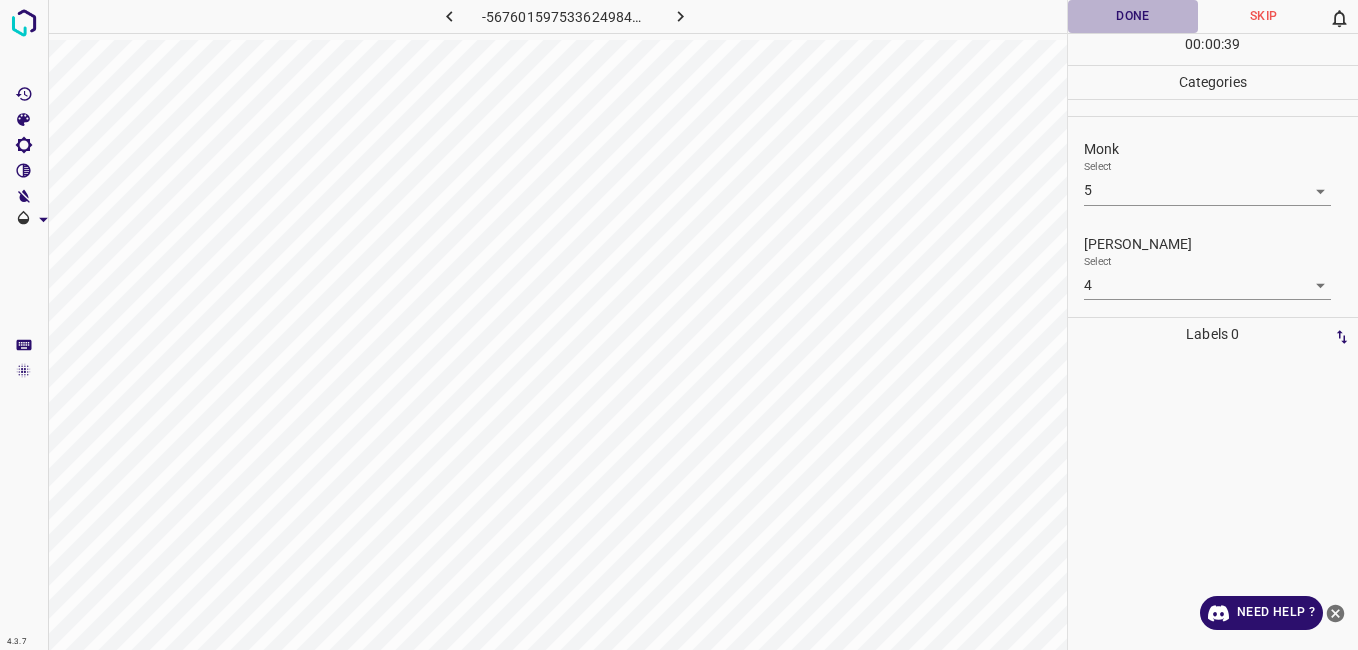 click on "Done" at bounding box center [1133, 16] 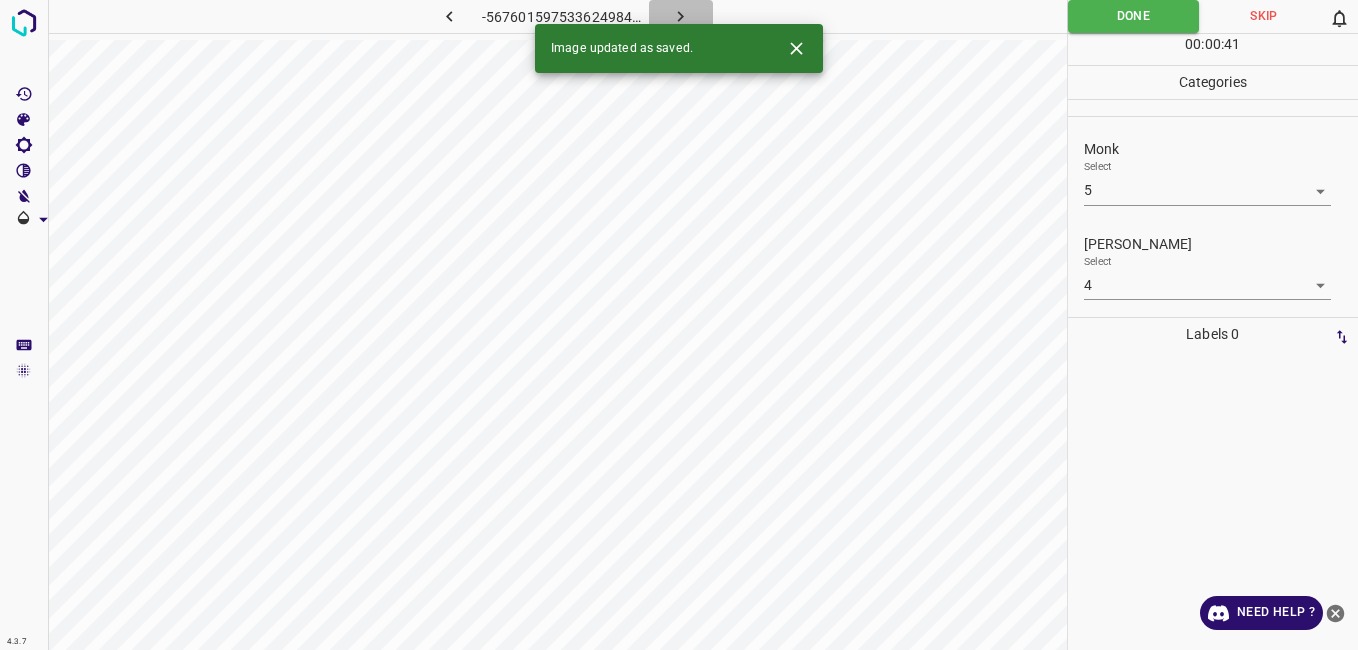 click at bounding box center (681, 16) 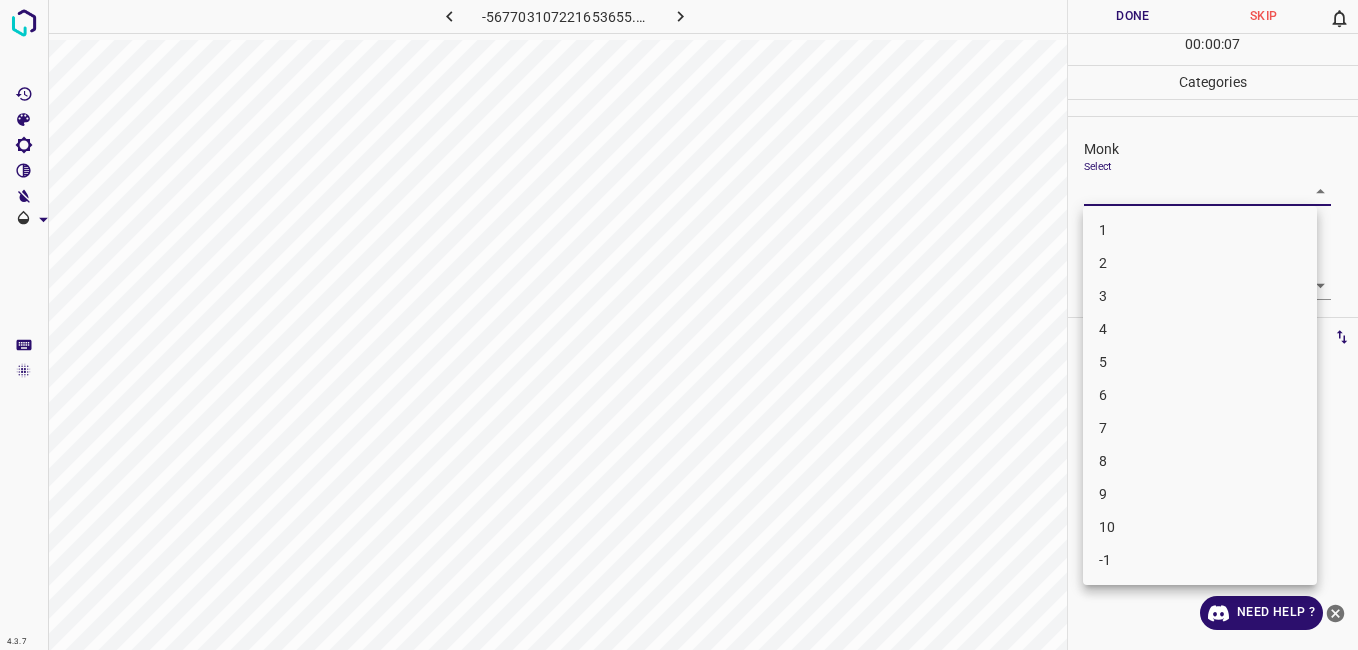 click on "4.3.7 -567703107221653655.png Done Skip 0 00   : 00   : 07   Categories Monk   Select ​  Fitzpatrick   Select ​ Labels   0 Categories 1 Monk 2  Fitzpatrick Tools Space Change between modes (Draw & Edit) I Auto labeling R Restore zoom M Zoom in N Zoom out Delete Delete selecte label Filters Z Restore filters X Saturation filter C Brightness filter V Contrast filter B Gray scale filter General O Download Need Help ? - Text - Hide - Delete 1 2 3 4 5 6 7 8 9 10 -1" at bounding box center (679, 325) 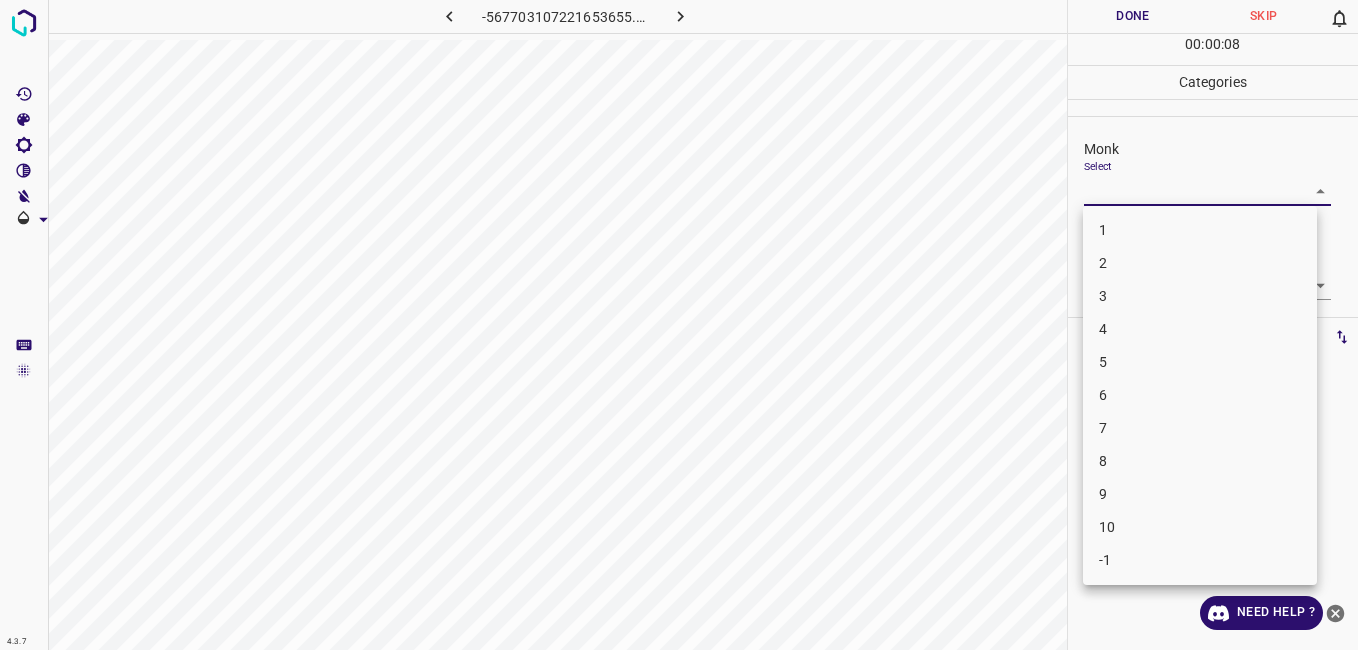 click on "5" at bounding box center (1200, 362) 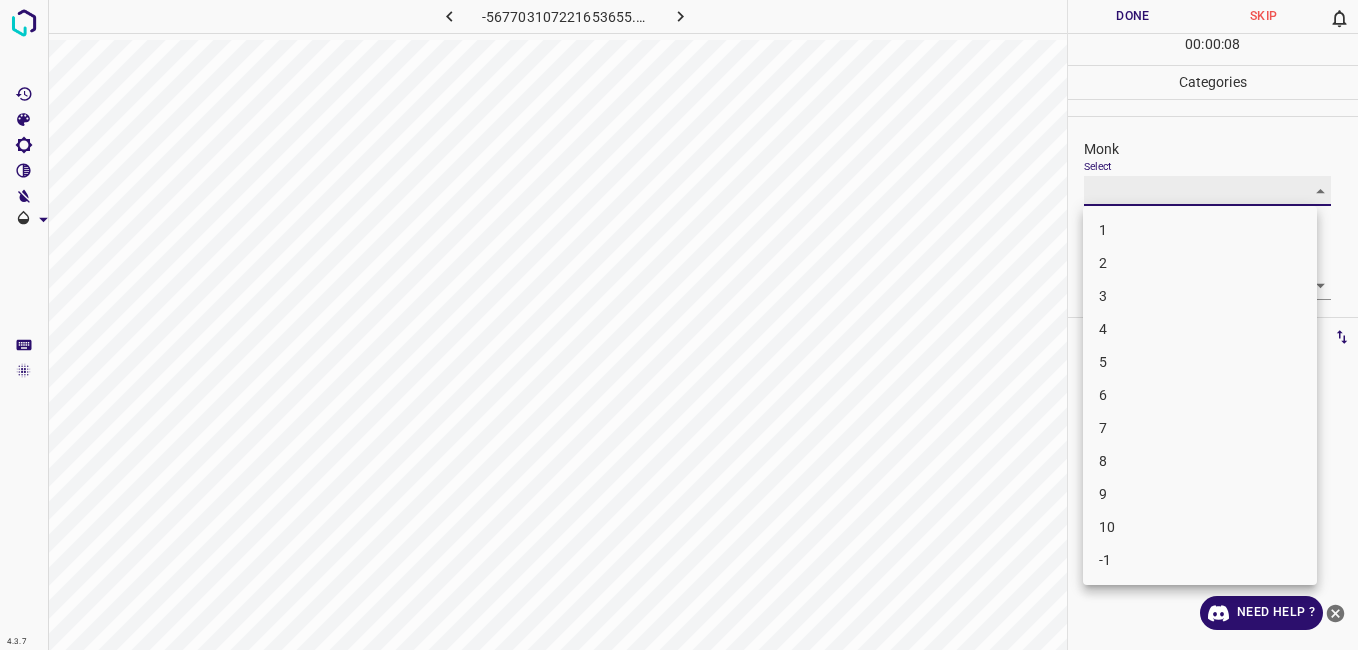 type on "5" 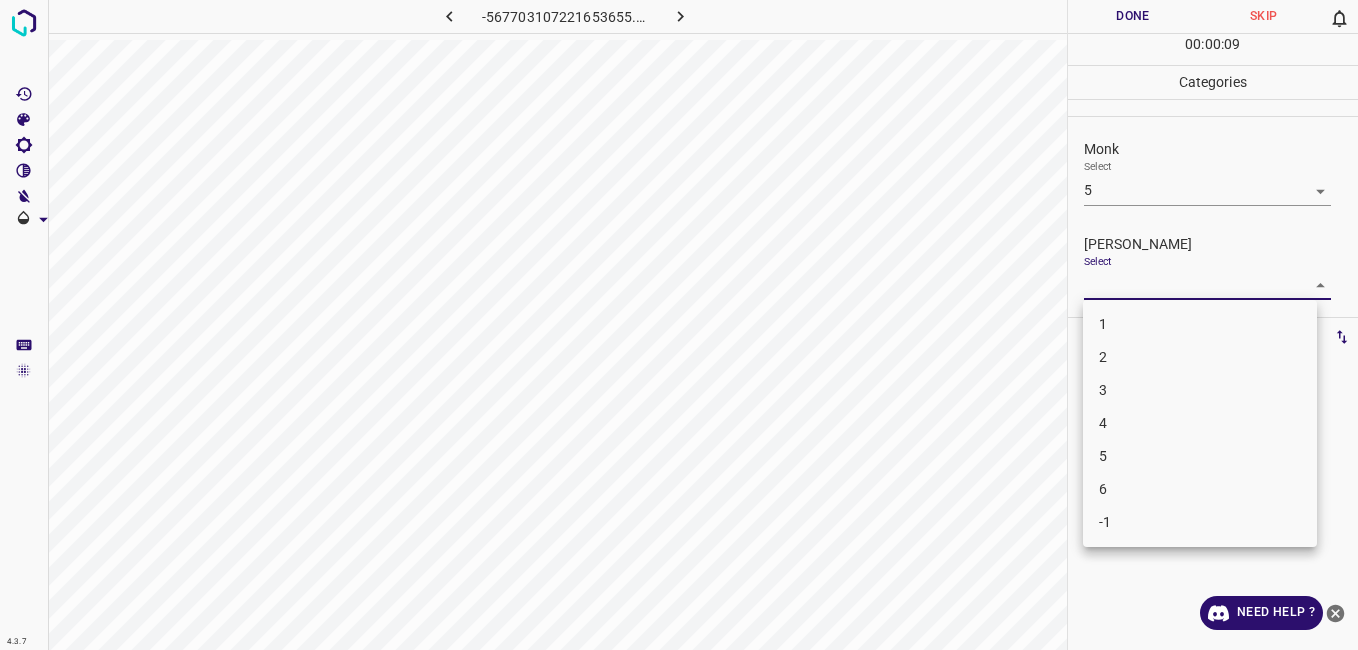 click on "4.3.7 -567703107221653655.png Done Skip 0 00   : 00   : 09   Categories Monk   Select 5 5  Fitzpatrick   Select ​ Labels   0 Categories 1 Monk 2  Fitzpatrick Tools Space Change between modes (Draw & Edit) I Auto labeling R Restore zoom M Zoom in N Zoom out Delete Delete selecte label Filters Z Restore filters X Saturation filter C Brightness filter V Contrast filter B Gray scale filter General O Download Need Help ? - Text - Hide - Delete 1 2 3 4 5 6 -1" at bounding box center (679, 325) 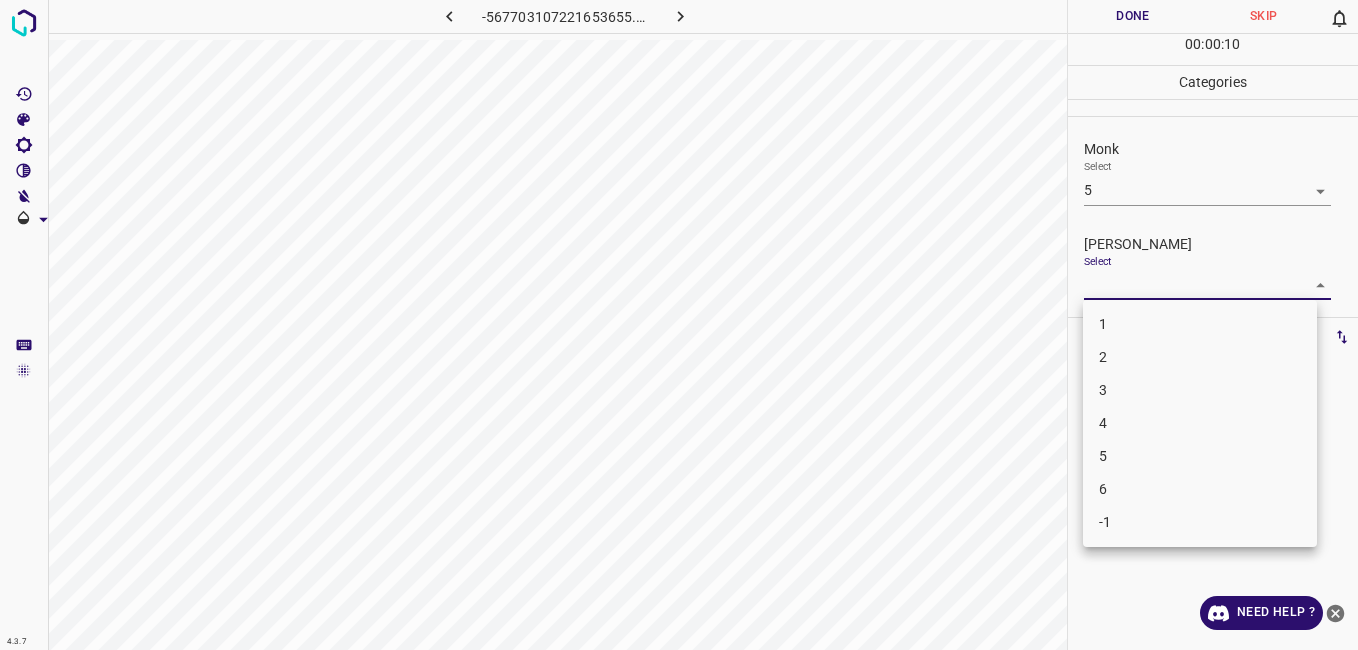 click on "4" at bounding box center (1200, 423) 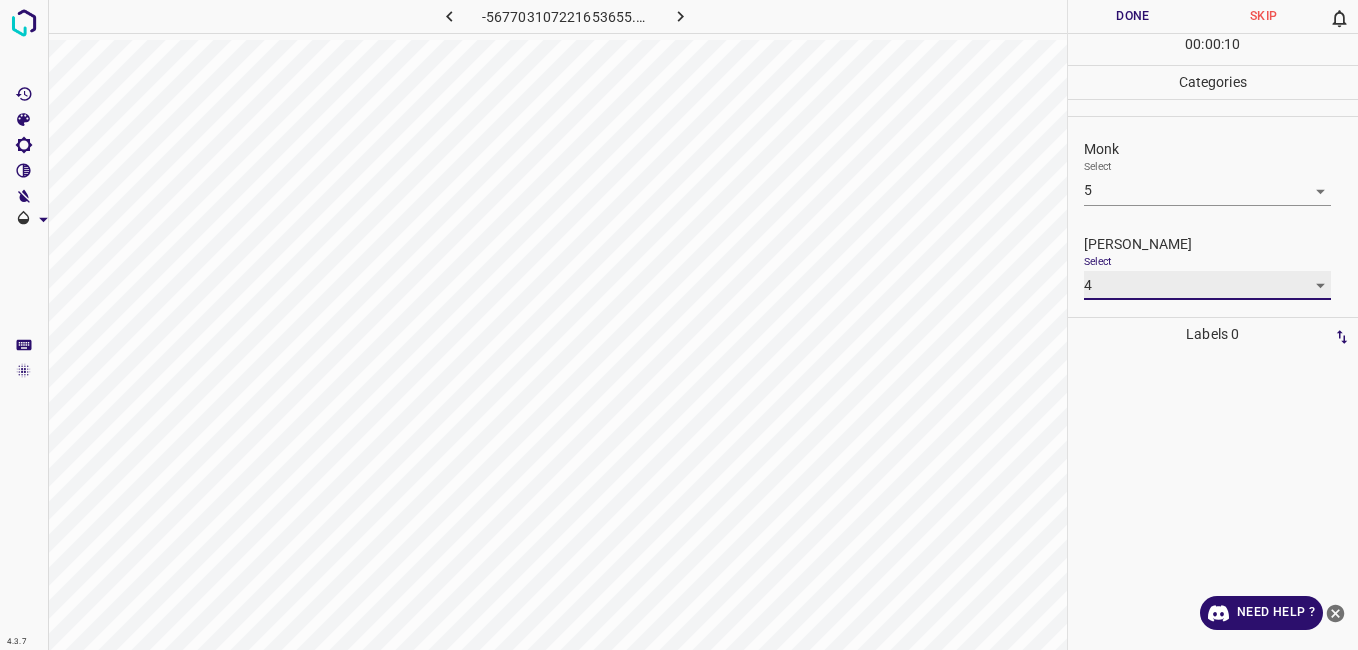 type on "4" 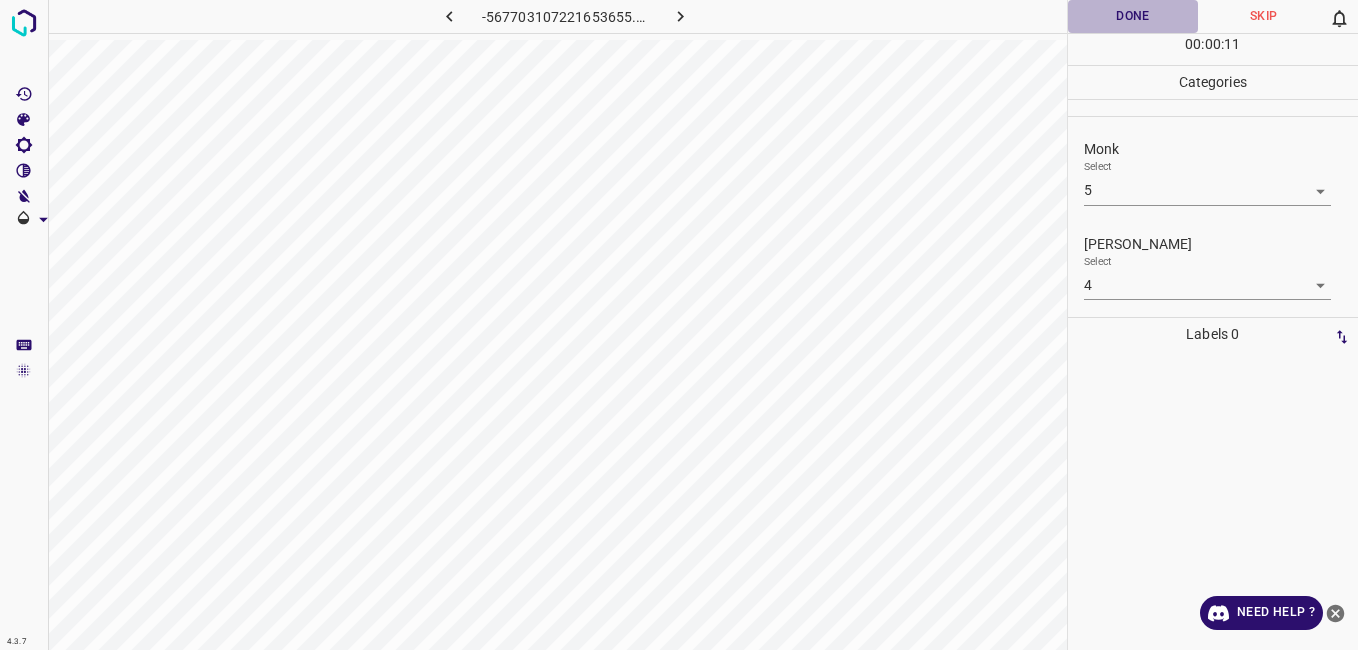 click on "Done" at bounding box center (1133, 16) 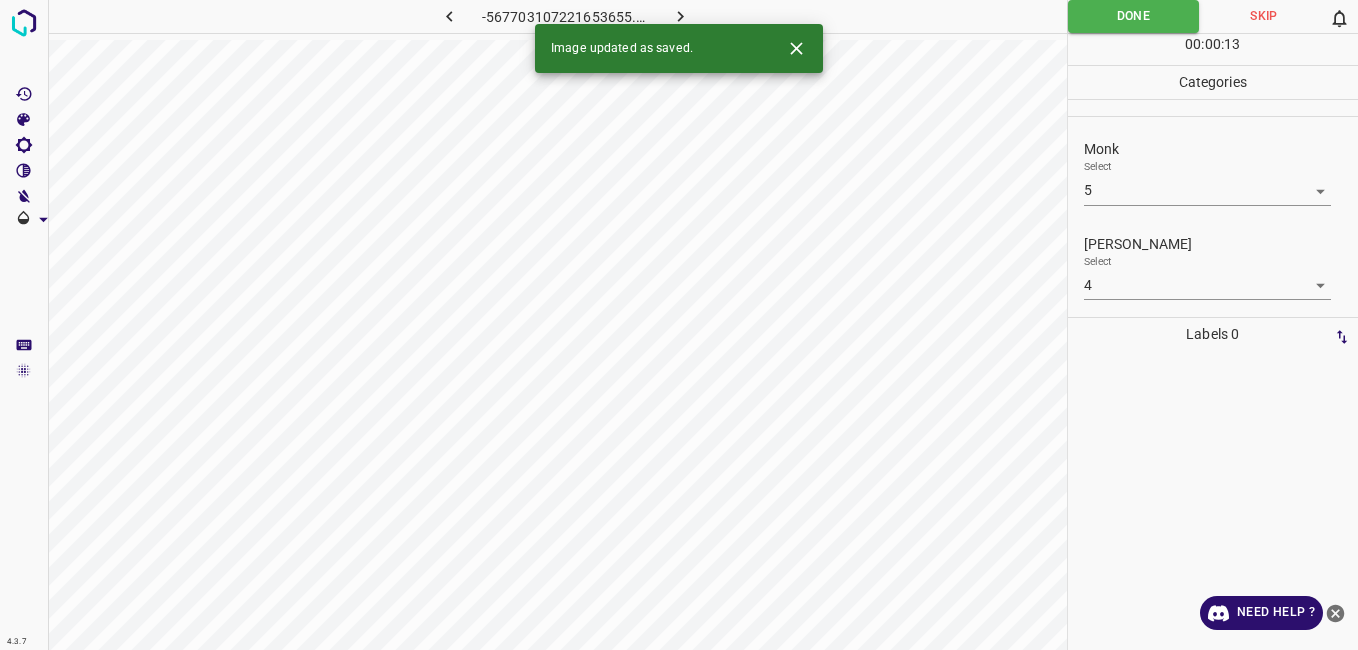 click 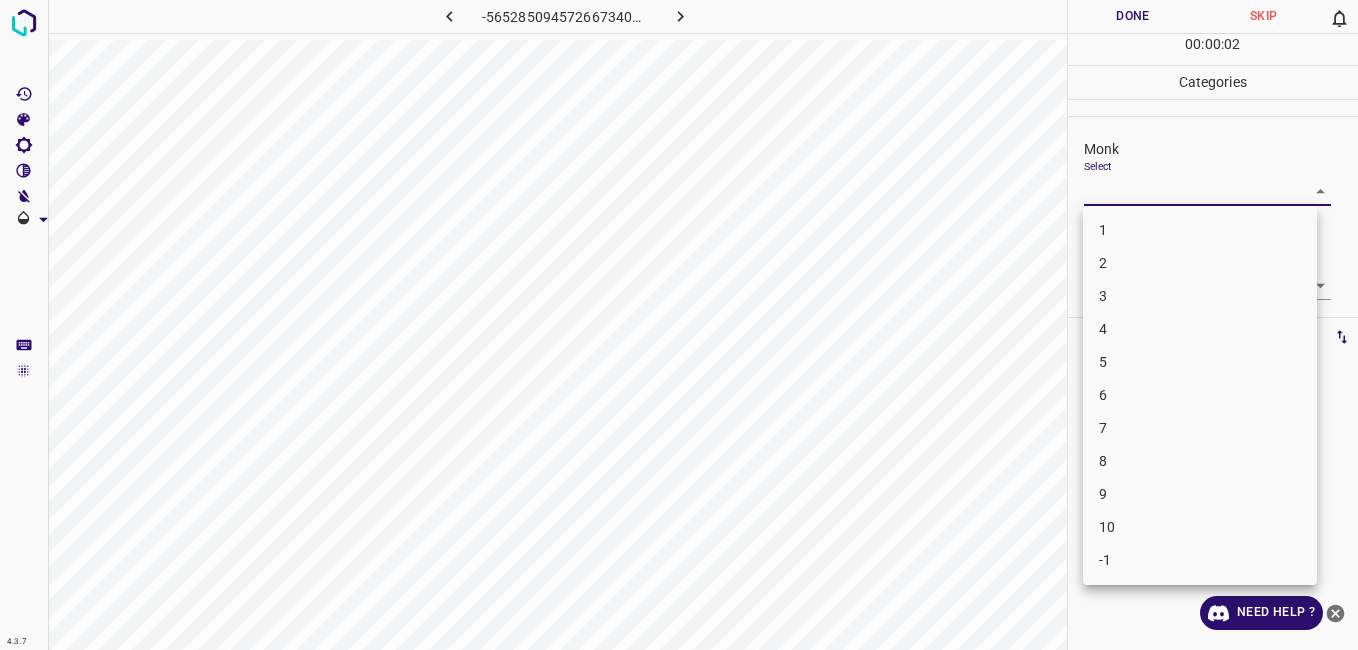 click on "4.3.7 -5652850945726673406.png Done Skip 0 00   : 00   : 02   Categories Monk   Select ​  Fitzpatrick   Select ​ Labels   0 Categories 1 Monk 2  Fitzpatrick Tools Space Change between modes (Draw & Edit) I Auto labeling R Restore zoom M Zoom in N Zoom out Delete Delete selecte label Filters Z Restore filters X Saturation filter C Brightness filter V Contrast filter B Gray scale filter General O Download Need Help ? - Text - Hide - Delete 1 2 3 4 5 6 7 8 9 10 -1" at bounding box center (679, 325) 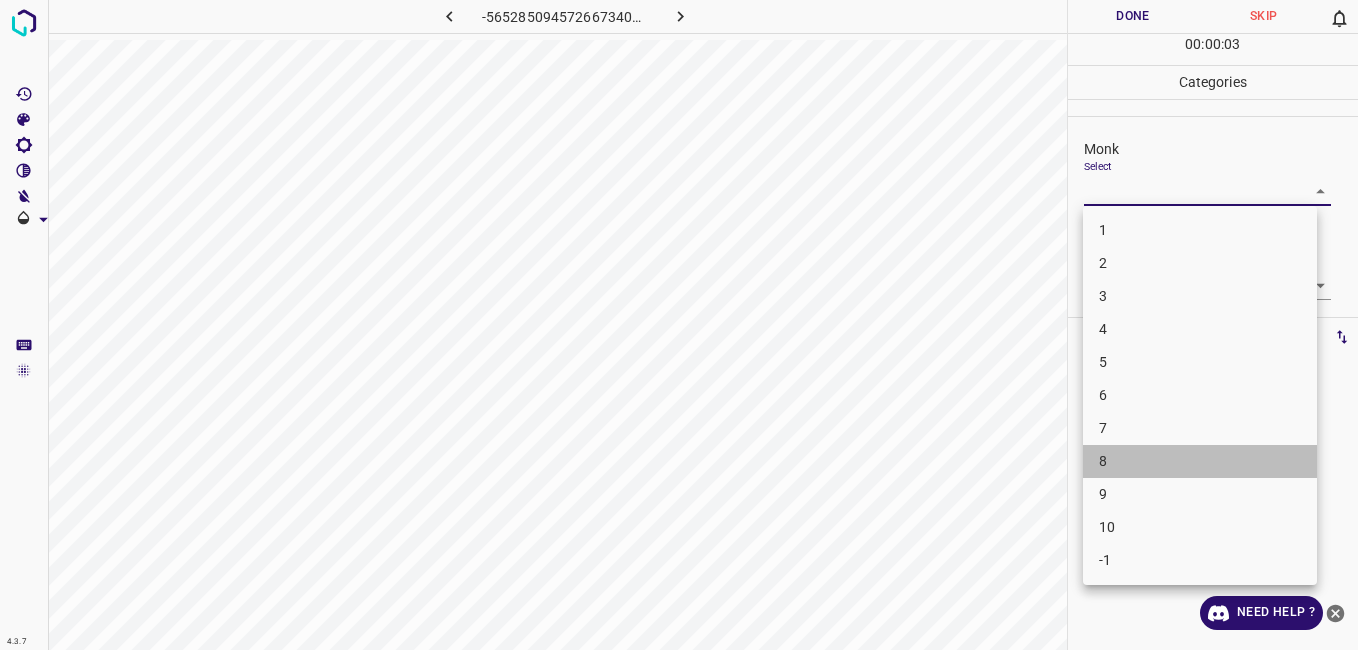 click on "8" at bounding box center (1200, 461) 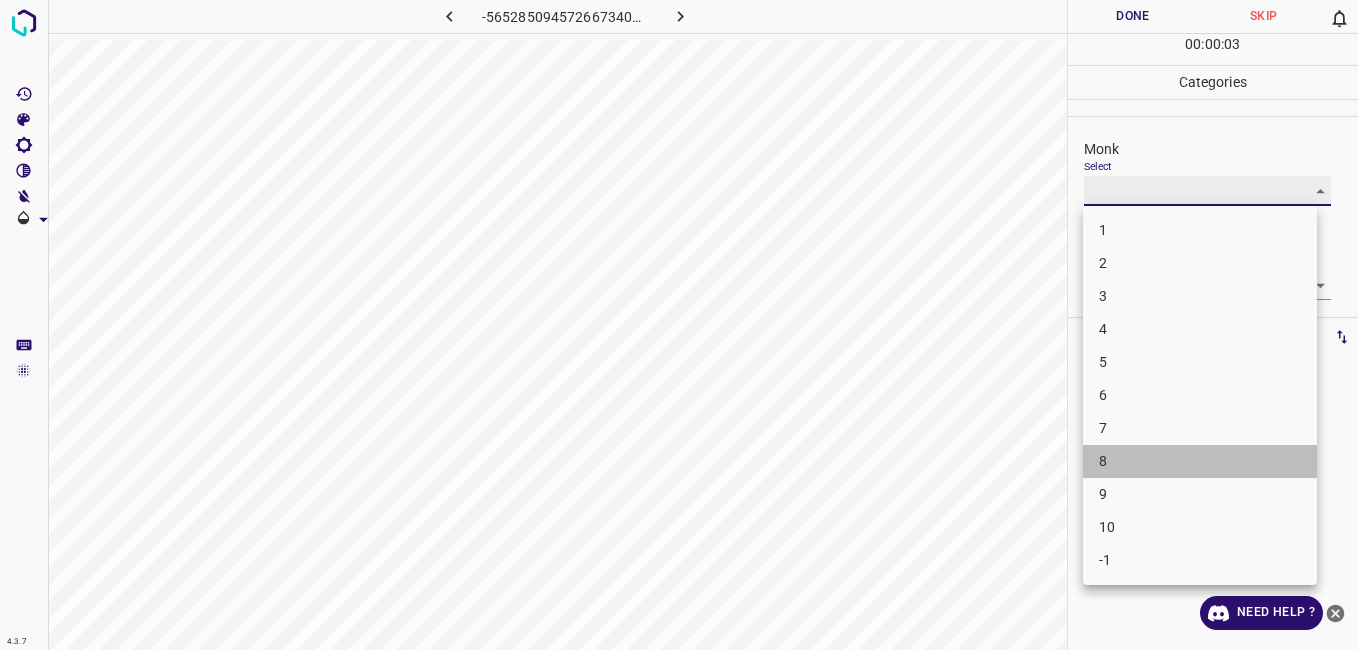 type on "8" 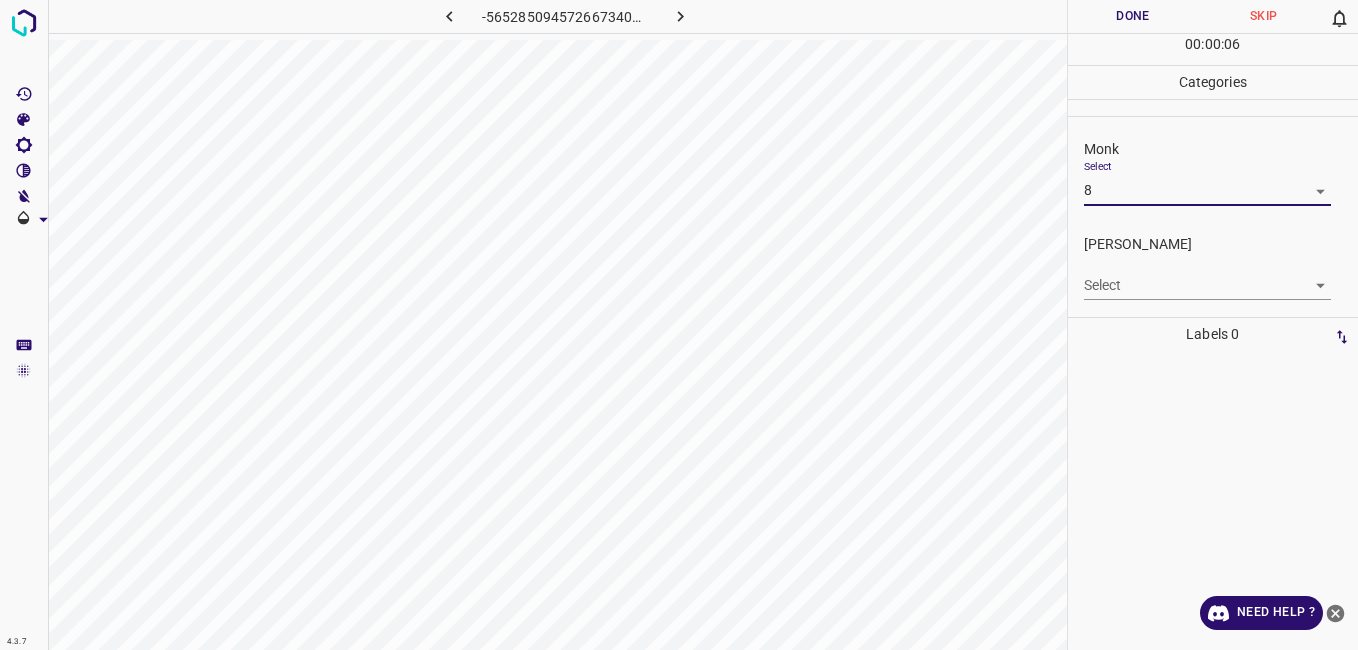 click on "Done" at bounding box center (1133, 16) 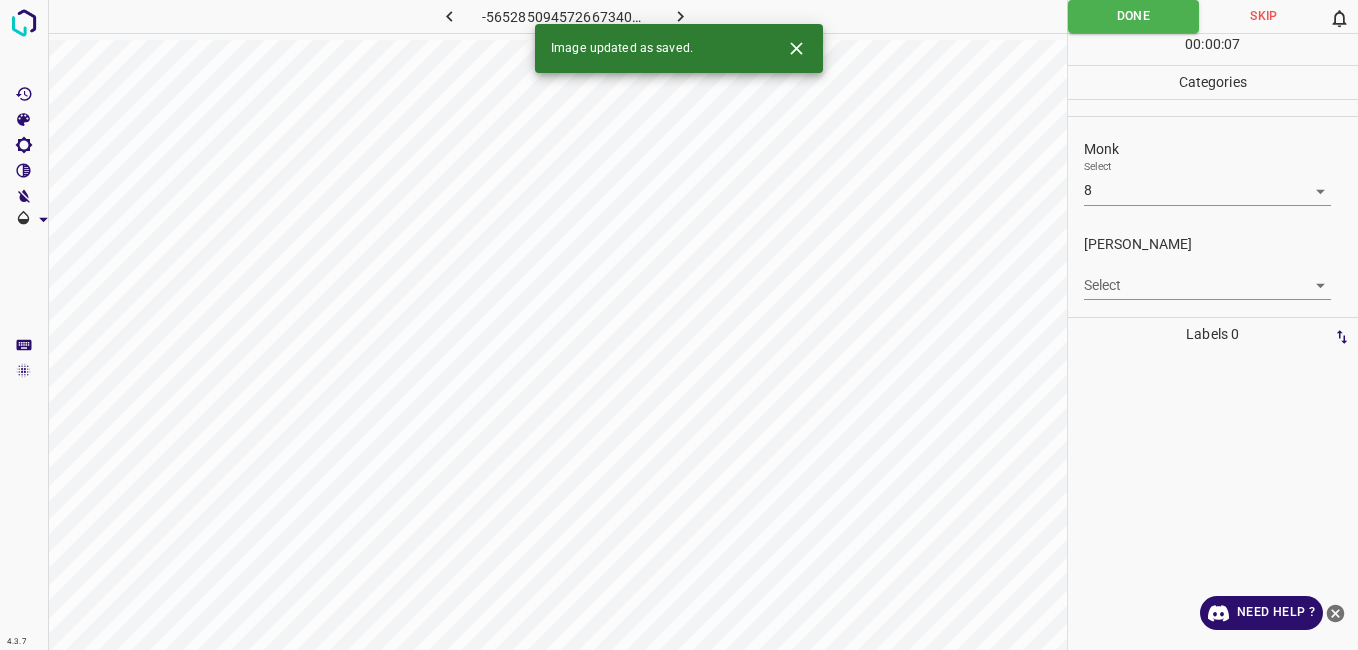 click 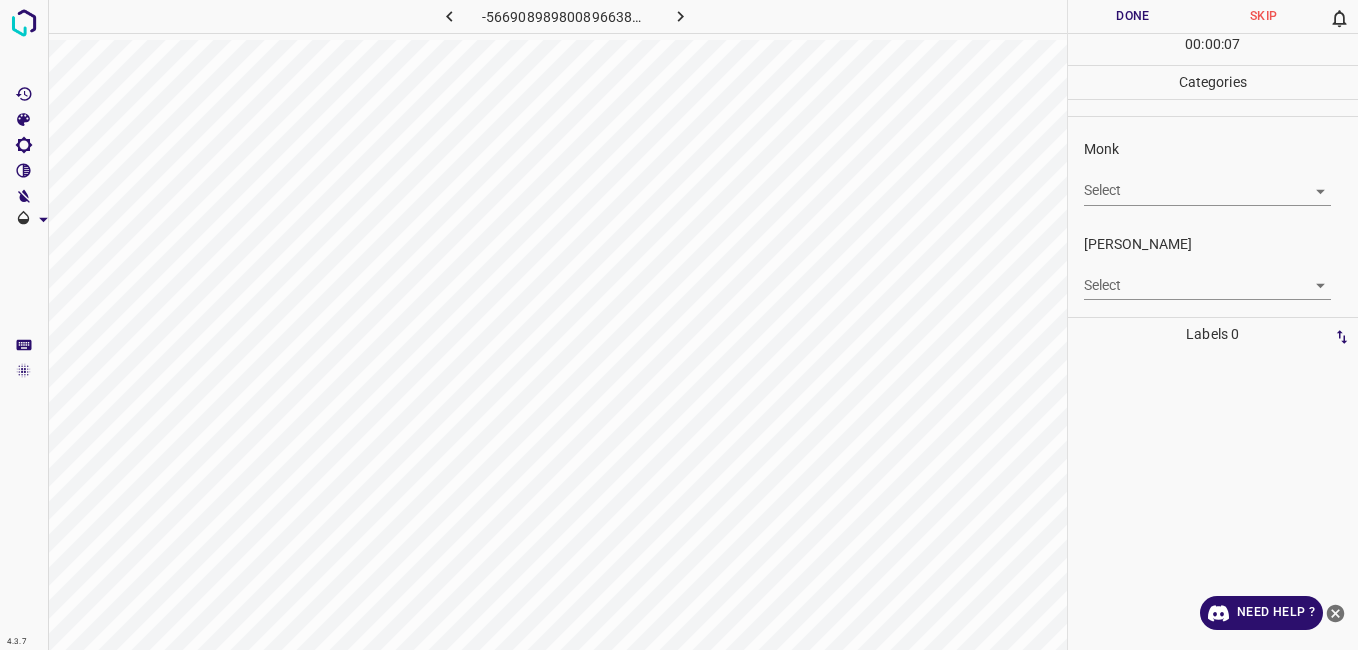 click on "4.3.7 -5669089898008966381.png Done Skip 0 00   : 00   : 07   Categories Monk   Select ​  Fitzpatrick   Select ​ Labels   0 Categories 1 Monk 2  Fitzpatrick Tools Space Change between modes (Draw & Edit) I Auto labeling R Restore zoom M Zoom in N Zoom out Delete Delete selecte label Filters Z Restore filters X Saturation filter C Brightness filter V Contrast filter B Gray scale filter General O Download Need Help ? - Text - Hide - Delete" at bounding box center [679, 325] 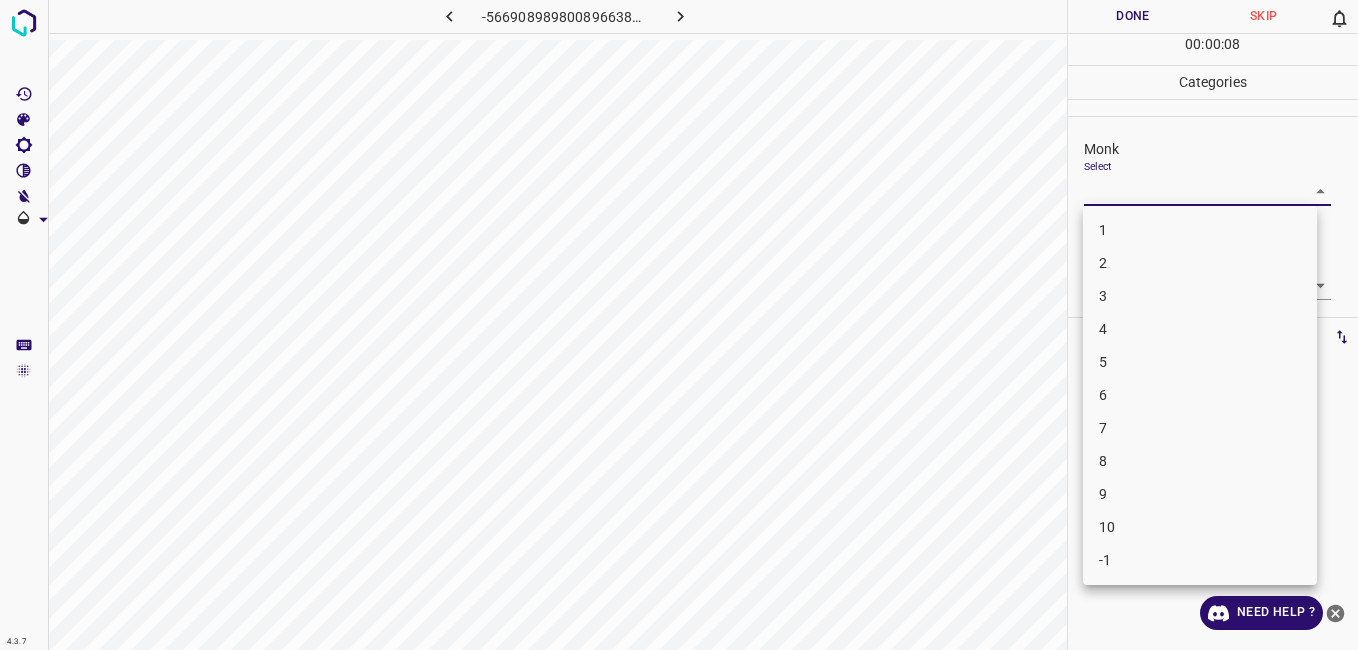 click on "3" at bounding box center [1200, 296] 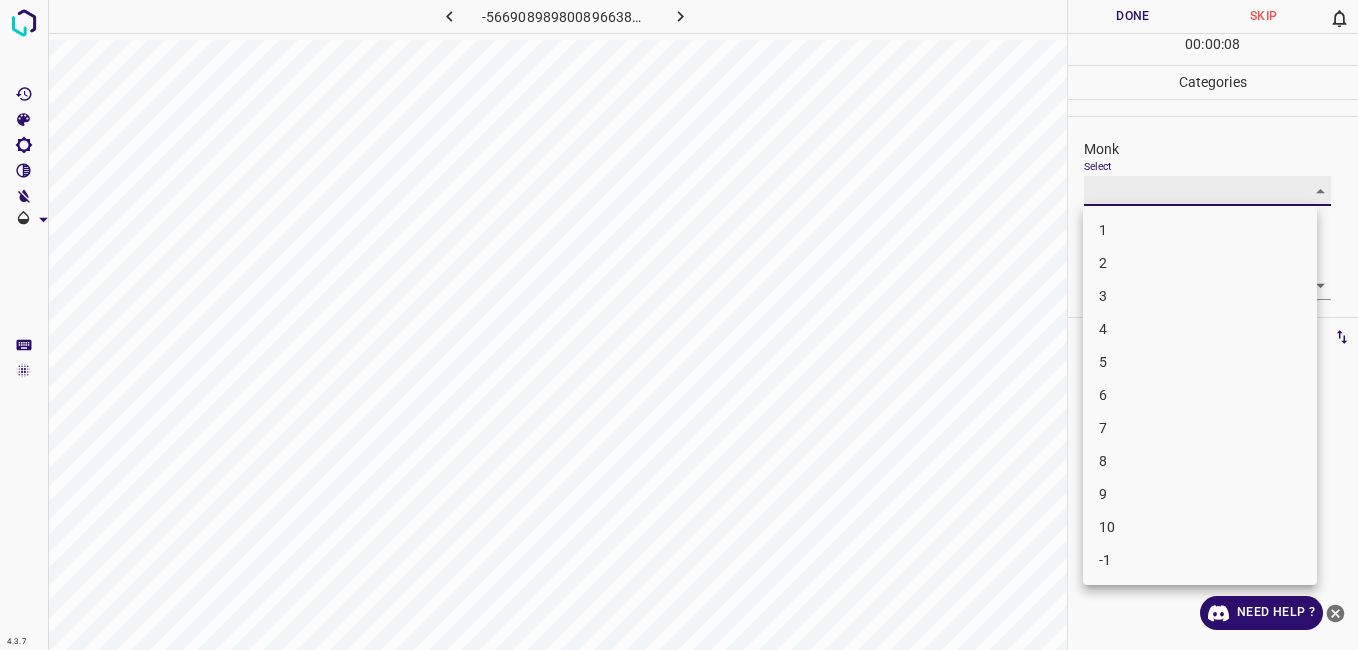 type on "3" 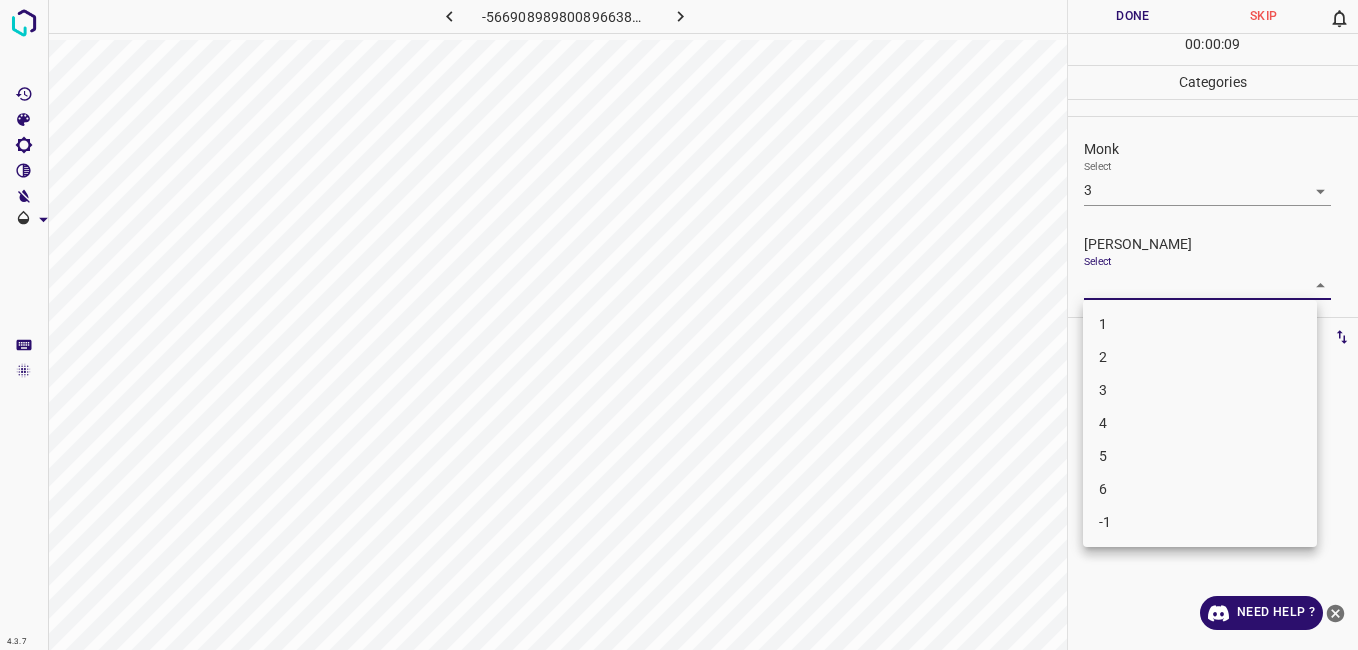 click on "4.3.7 -5669089898008966381.png Done Skip 0 00   : 00   : 09   Categories Monk   Select 3 3  Fitzpatrick   Select ​ Labels   0 Categories 1 Monk 2  Fitzpatrick Tools Space Change between modes (Draw & Edit) I Auto labeling R Restore zoom M Zoom in N Zoom out Delete Delete selecte label Filters Z Restore filters X Saturation filter C Brightness filter V Contrast filter B Gray scale filter General O Download Need Help ? - Text - Hide - Delete 1 2 3 4 5 6 -1" at bounding box center [679, 325] 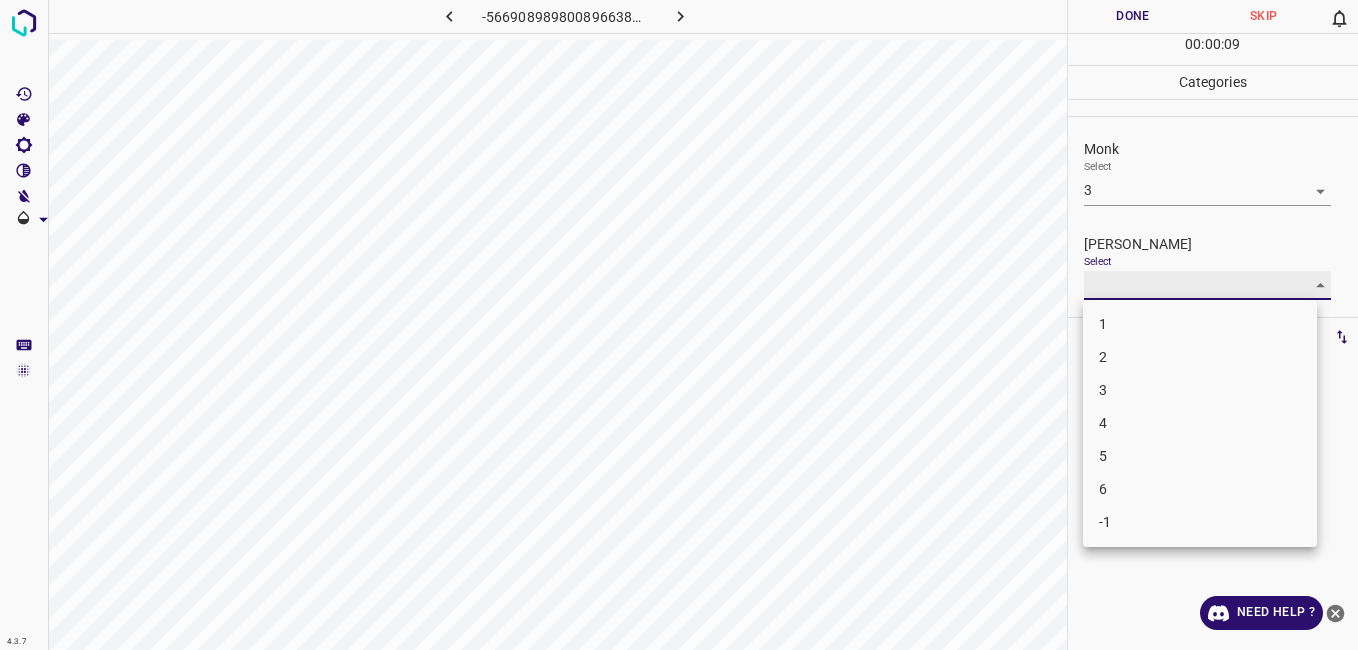 type on "2" 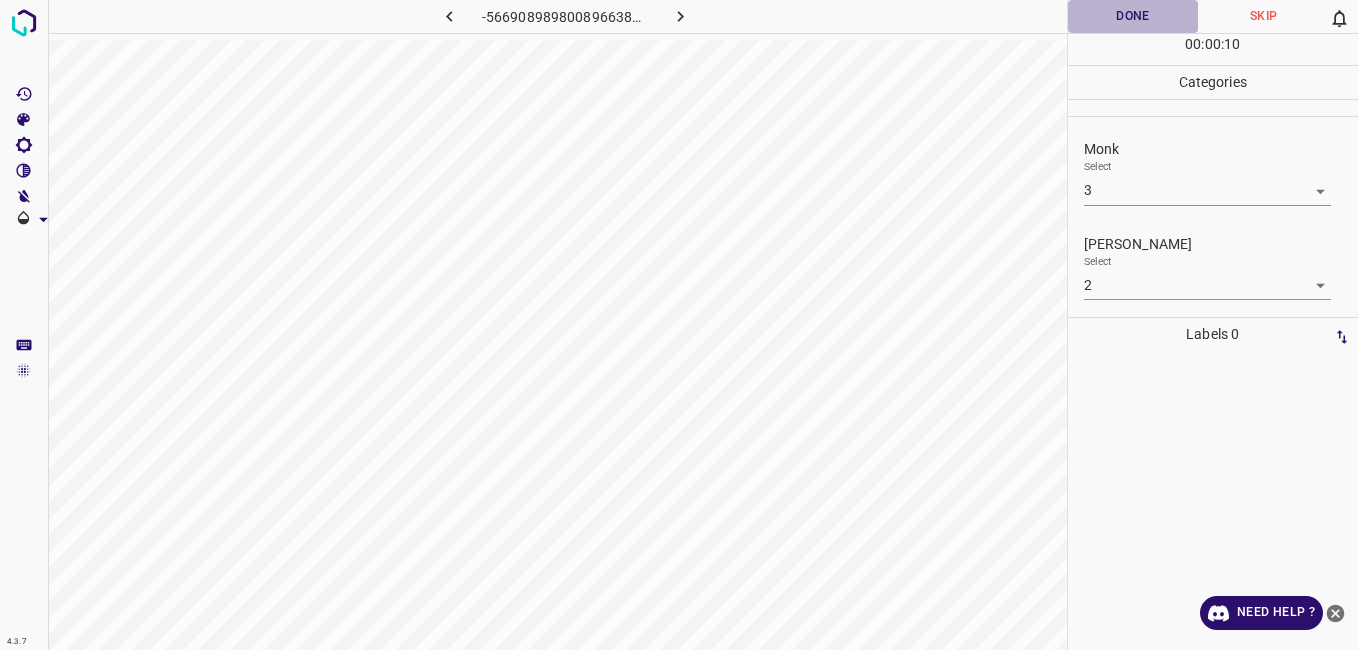 click on "Done" at bounding box center [1133, 16] 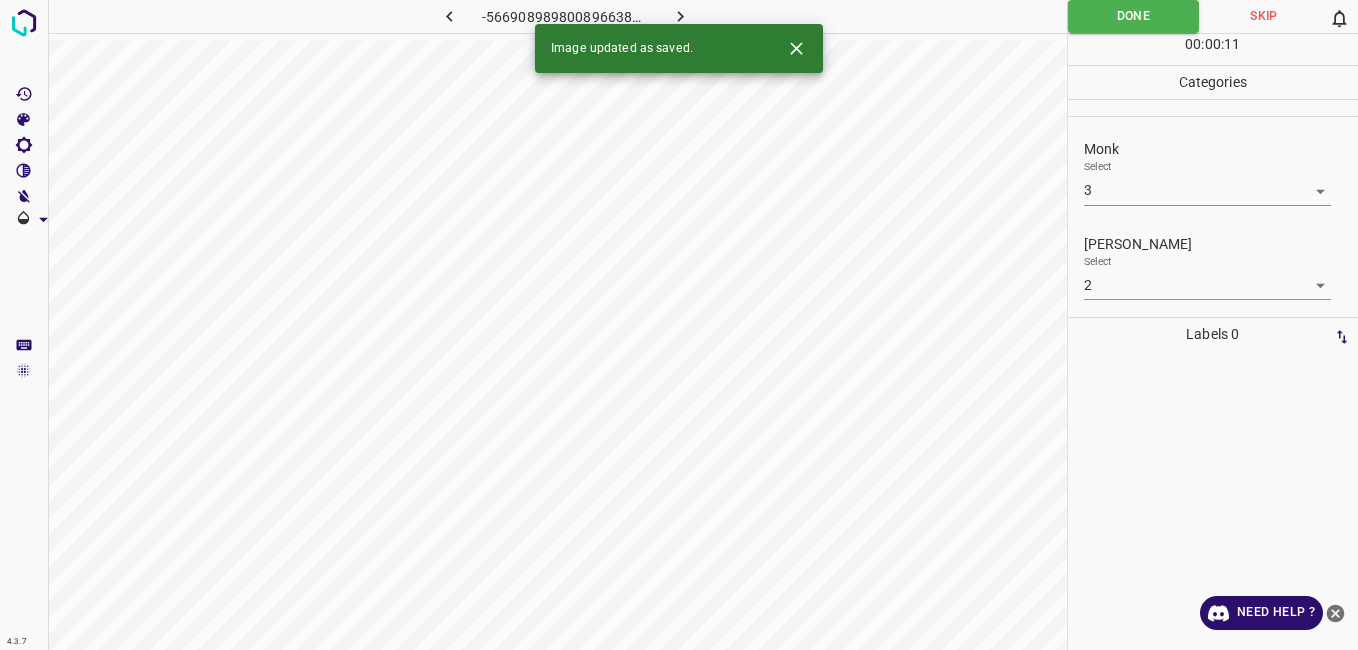 click 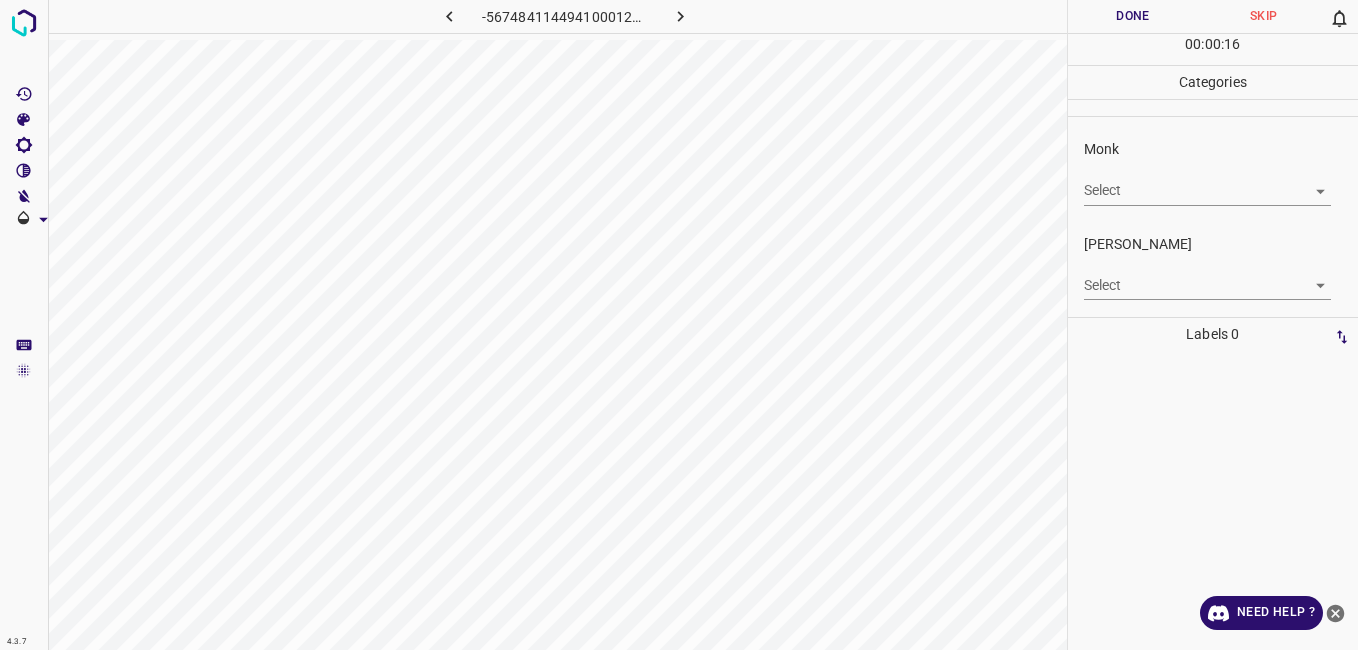 click on "4.3.7 -5674841144941000124.png Done Skip 0 00   : 00   : 16   Categories Monk   Select ​  Fitzpatrick   Select ​ Labels   0 Categories 1 Monk 2  Fitzpatrick Tools Space Change between modes (Draw & Edit) I Auto labeling R Restore zoom M Zoom in N Zoom out Delete Delete selecte label Filters Z Restore filters X Saturation filter C Brightness filter V Contrast filter B Gray scale filter General O Download Need Help ? - Text - Hide - Delete" at bounding box center [679, 325] 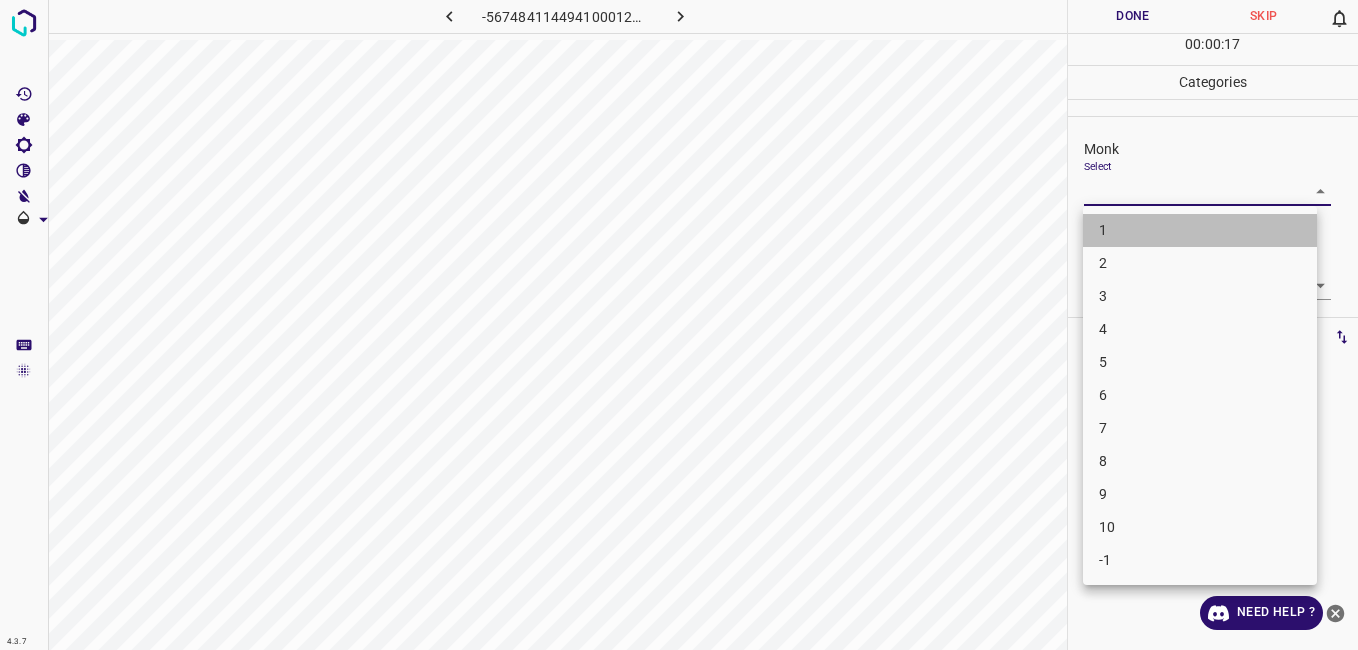 click on "1" at bounding box center (1200, 230) 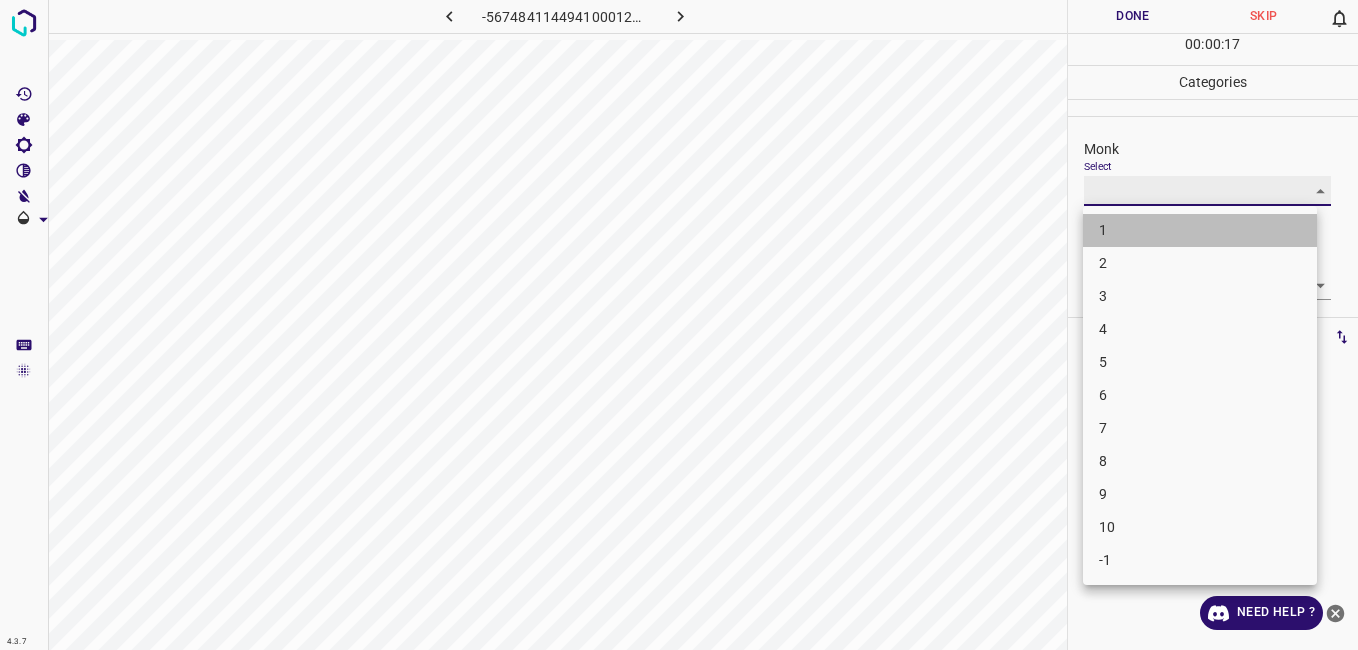 type on "1" 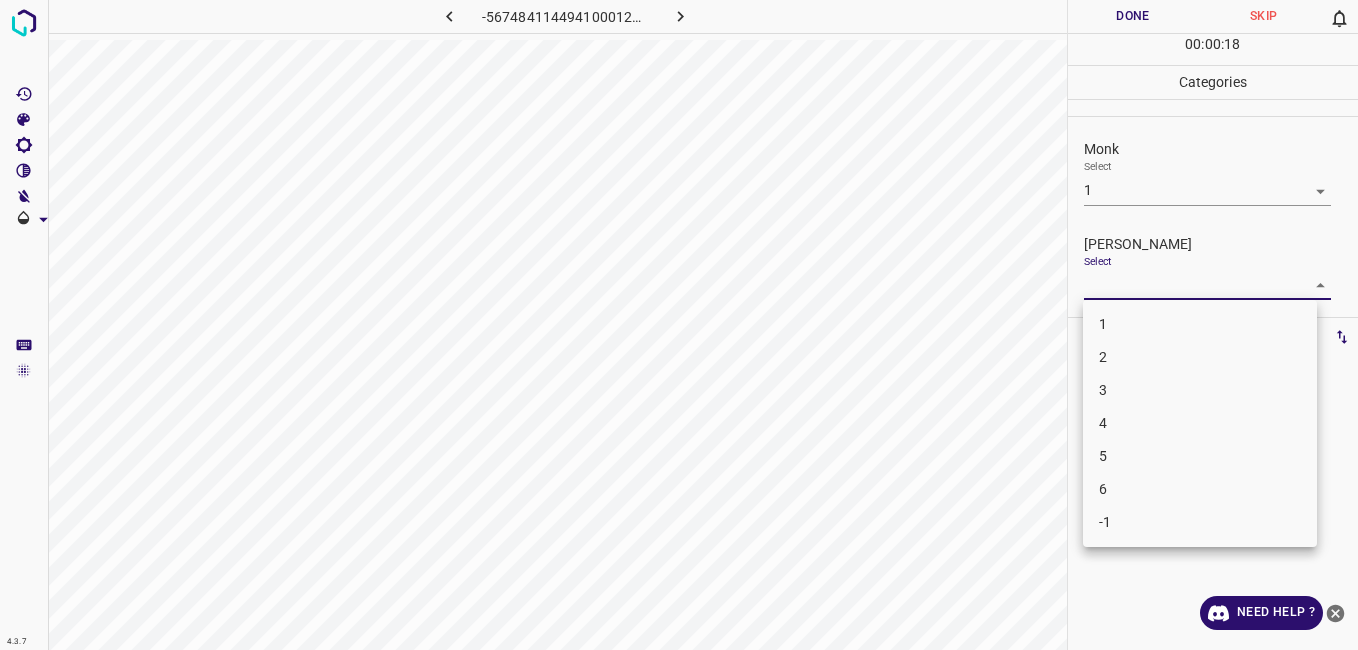 click on "4.3.7 -5674841144941000124.png Done Skip 0 00   : 00   : 18   Categories Monk   Select 1 1  Fitzpatrick   Select ​ Labels   0 Categories 1 Monk 2  Fitzpatrick Tools Space Change between modes (Draw & Edit) I Auto labeling R Restore zoom M Zoom in N Zoom out Delete Delete selecte label Filters Z Restore filters X Saturation filter C Brightness filter V Contrast filter B Gray scale filter General O Download Need Help ? - Text - Hide - Delete 1 2 3 4 5 6 -1" at bounding box center (679, 325) 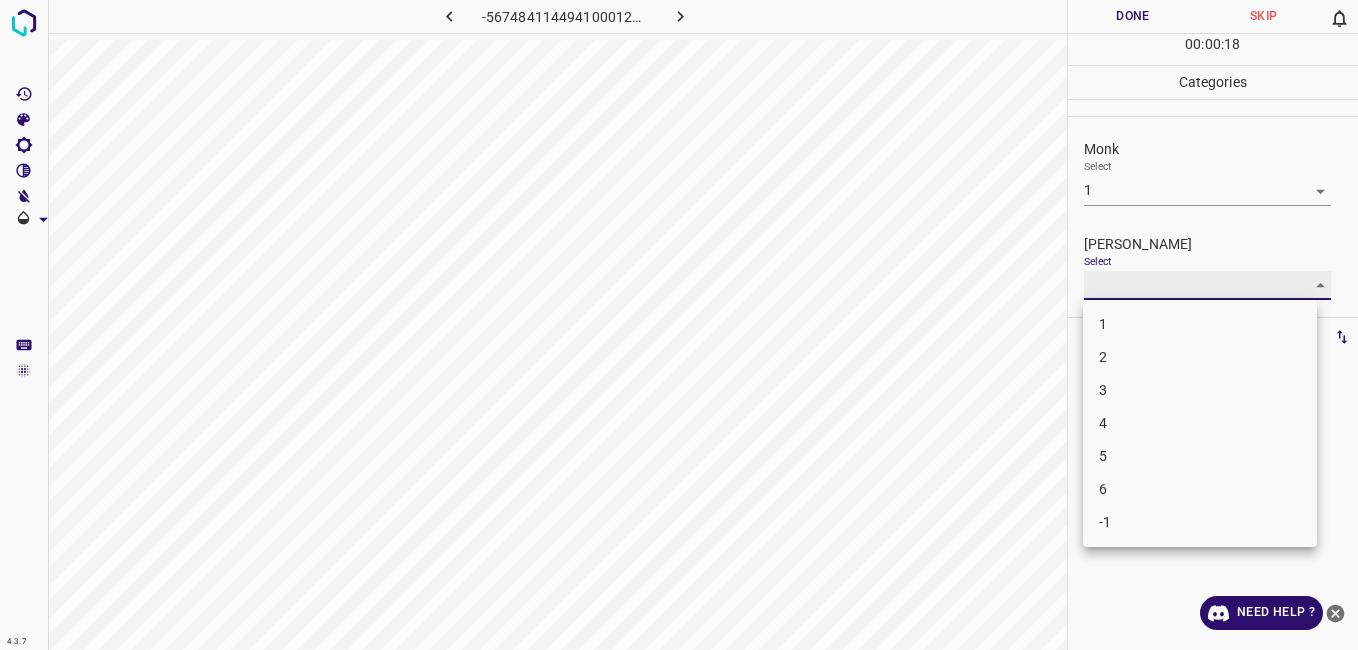 type on "1" 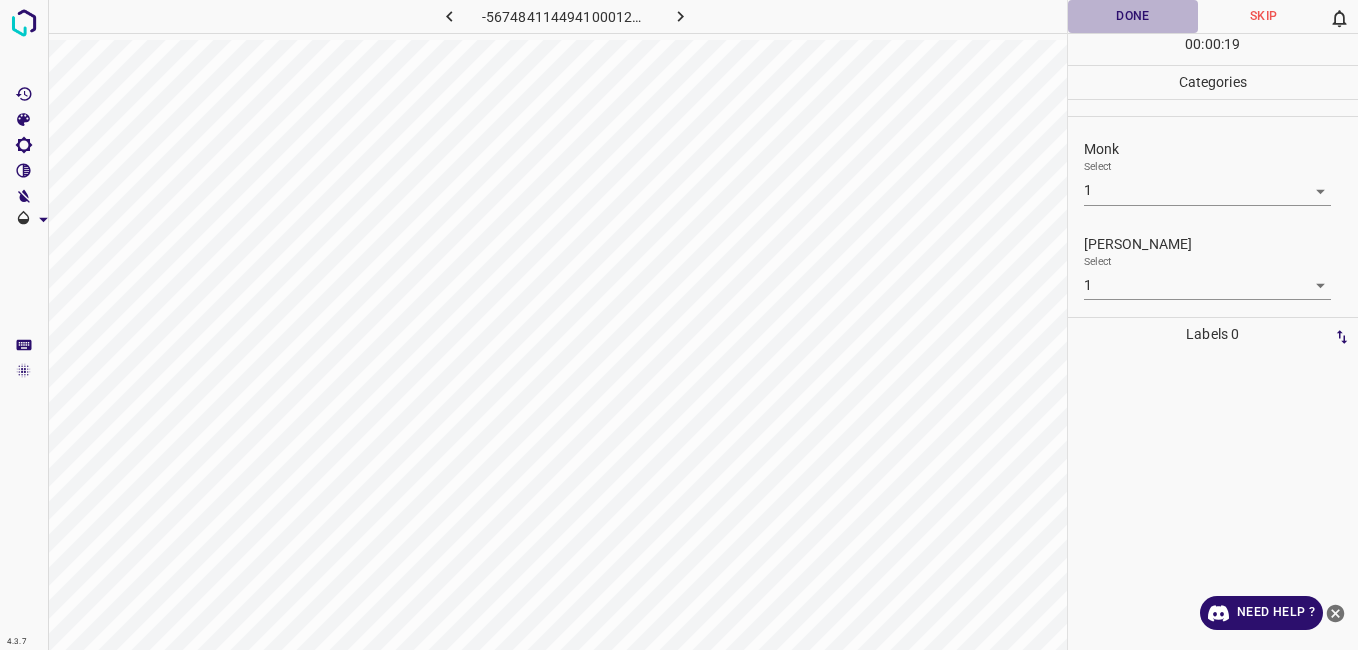 click on "Done" at bounding box center [1133, 16] 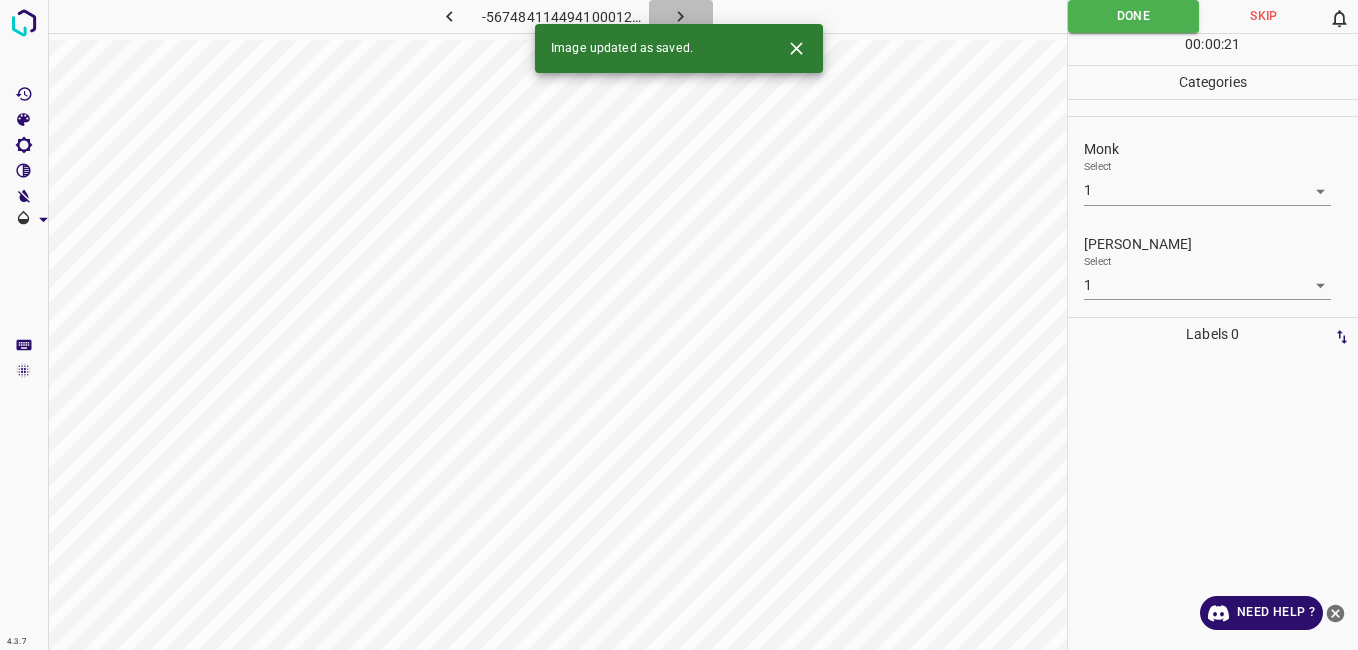 click at bounding box center [681, 16] 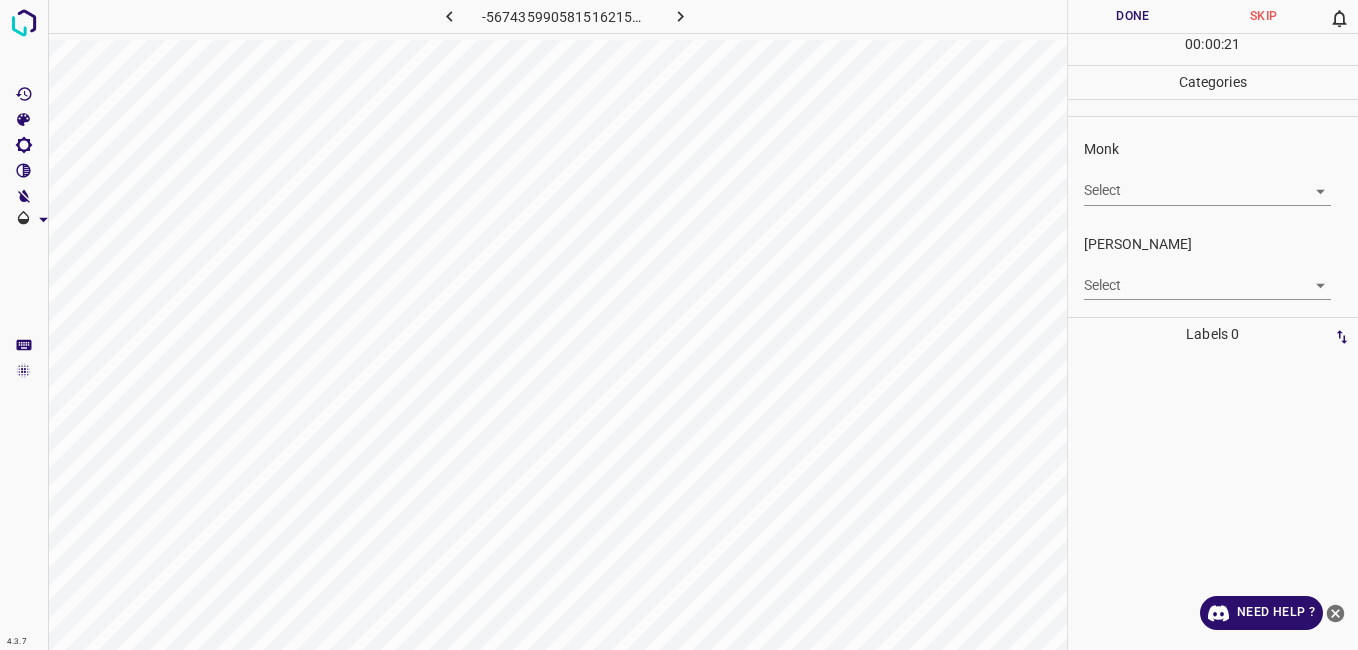 click on "4.3.7 -5674359905815162158.png Done Skip 0 00   : 00   : 21   Categories Monk   Select ​  Fitzpatrick   Select ​ Labels   0 Categories 1 Monk 2  Fitzpatrick Tools Space Change between modes (Draw & Edit) I Auto labeling R Restore zoom M Zoom in N Zoom out Delete Delete selecte label Filters Z Restore filters X Saturation filter C Brightness filter V Contrast filter B Gray scale filter General O Download Need Help ? - Text - Hide - Delete" at bounding box center (679, 325) 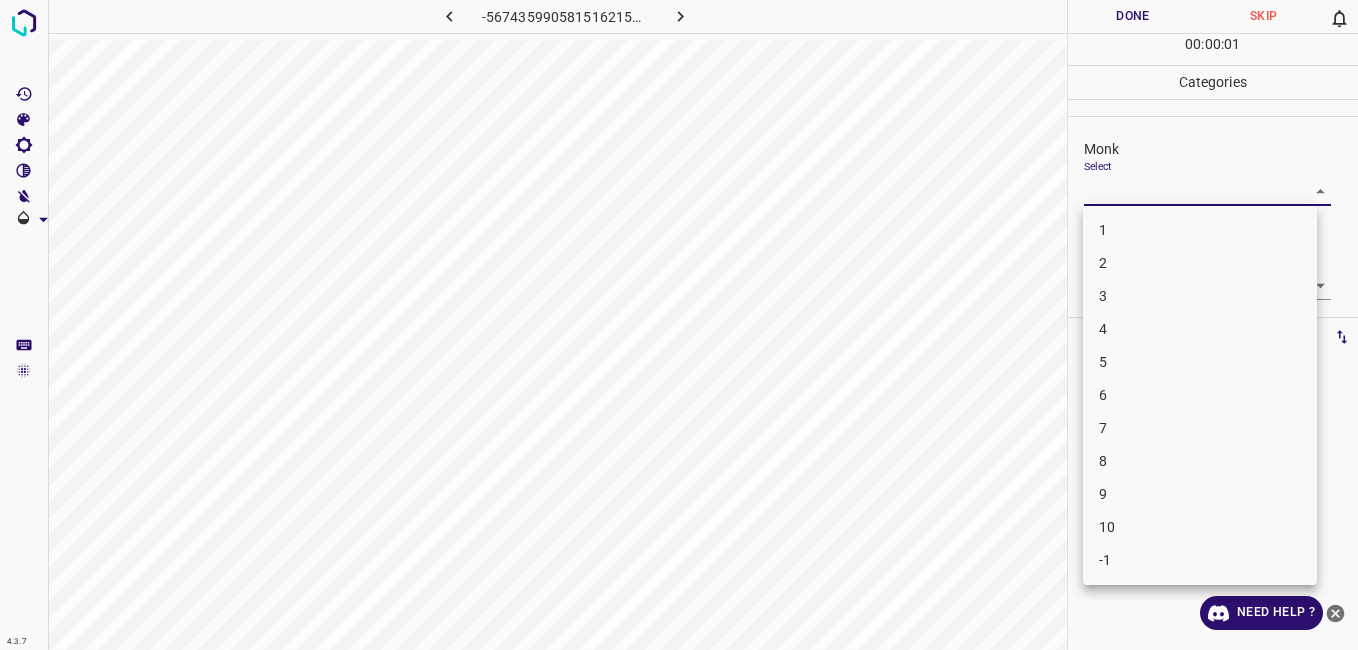 click on "6" at bounding box center [1200, 395] 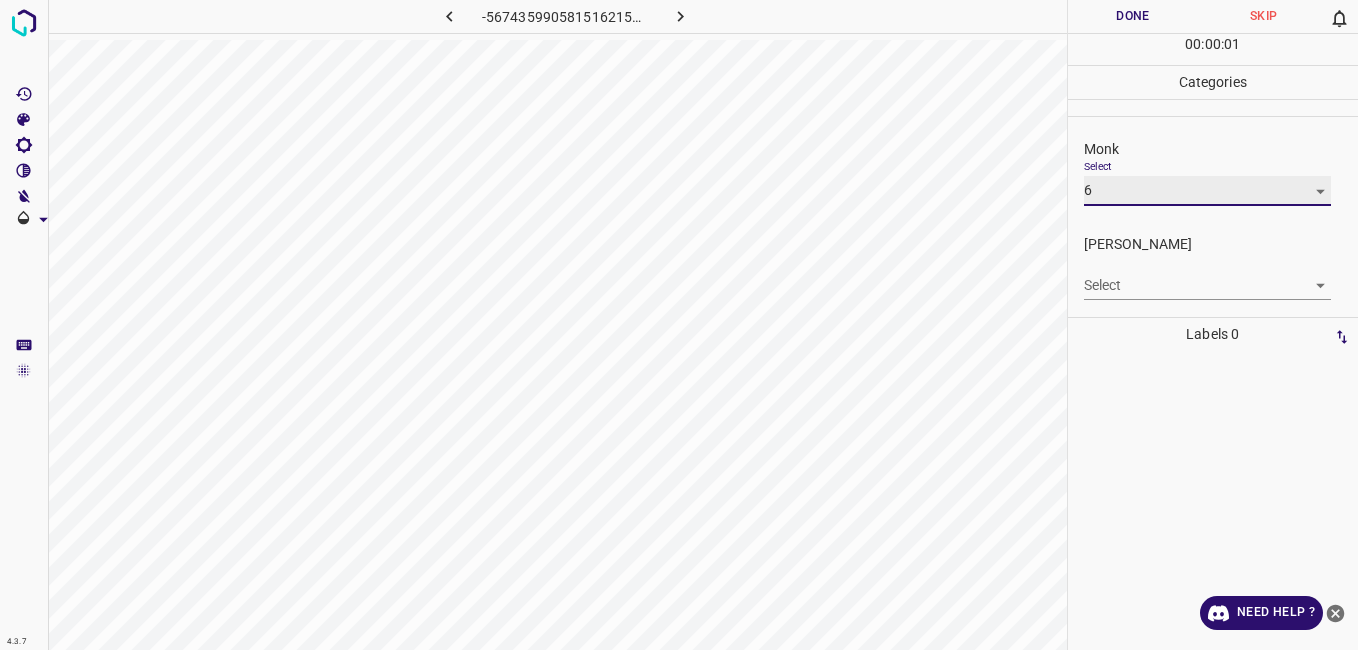 type on "6" 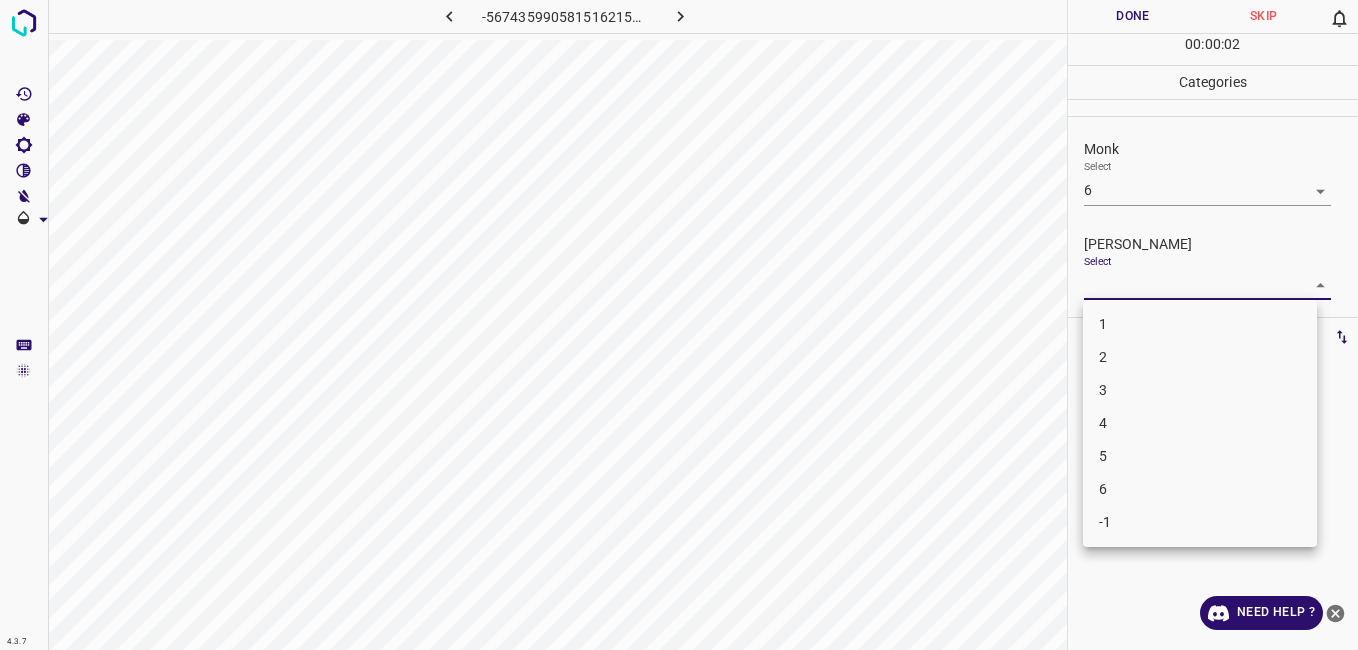 click on "4.3.7 -5674359905815162158.png Done Skip 0 00   : 00   : 02   Categories Monk   Select 6 6  Fitzpatrick   Select ​ Labels   0 Categories 1 Monk 2  Fitzpatrick Tools Space Change between modes (Draw & Edit) I Auto labeling R Restore zoom M Zoom in N Zoom out Delete Delete selecte label Filters Z Restore filters X Saturation filter C Brightness filter V Contrast filter B Gray scale filter General O Download Need Help ? - Text - Hide - Delete 1 2 3 4 5 6 -1" at bounding box center (679, 325) 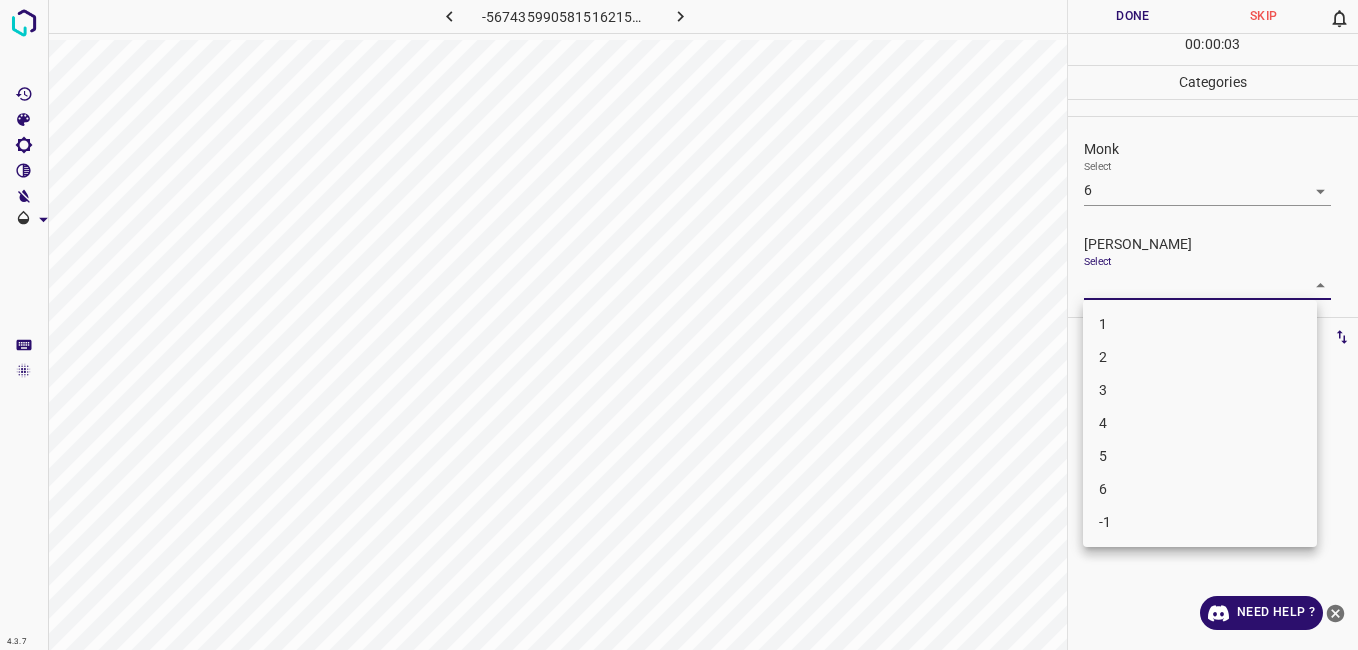 click on "5" at bounding box center [1200, 456] 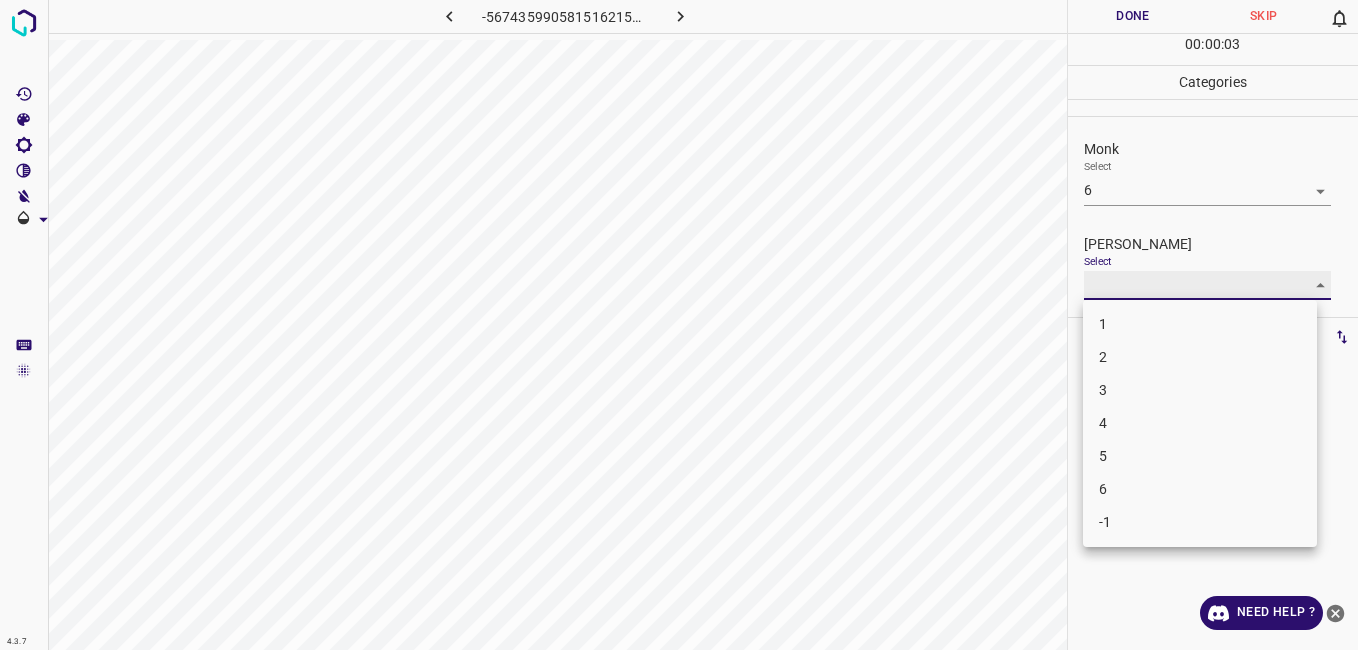 type on "5" 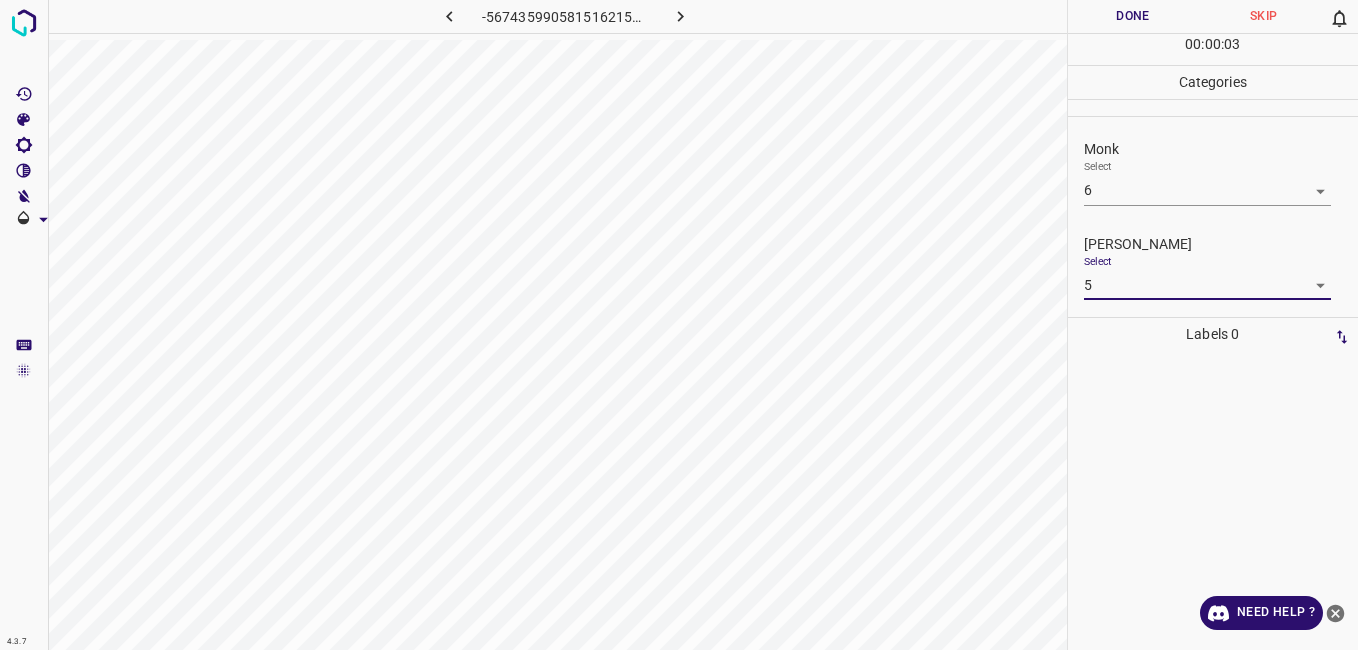 click on "Done" at bounding box center [1133, 16] 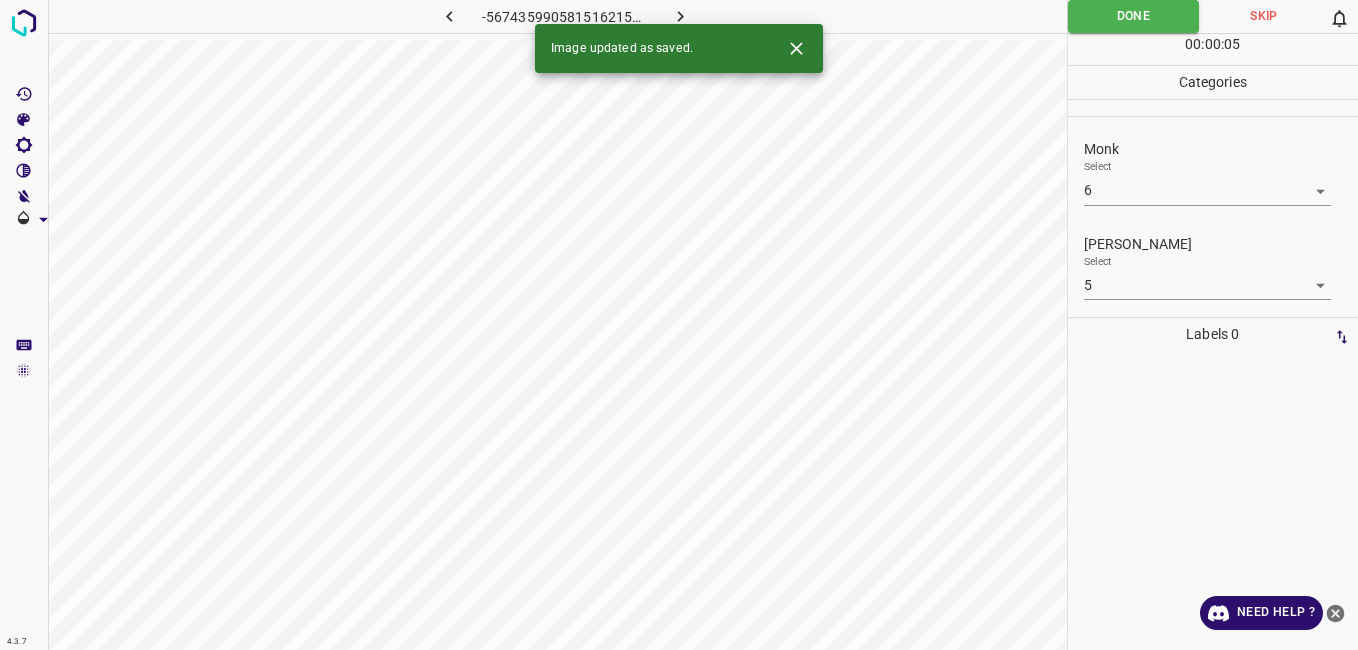 click at bounding box center [681, 16] 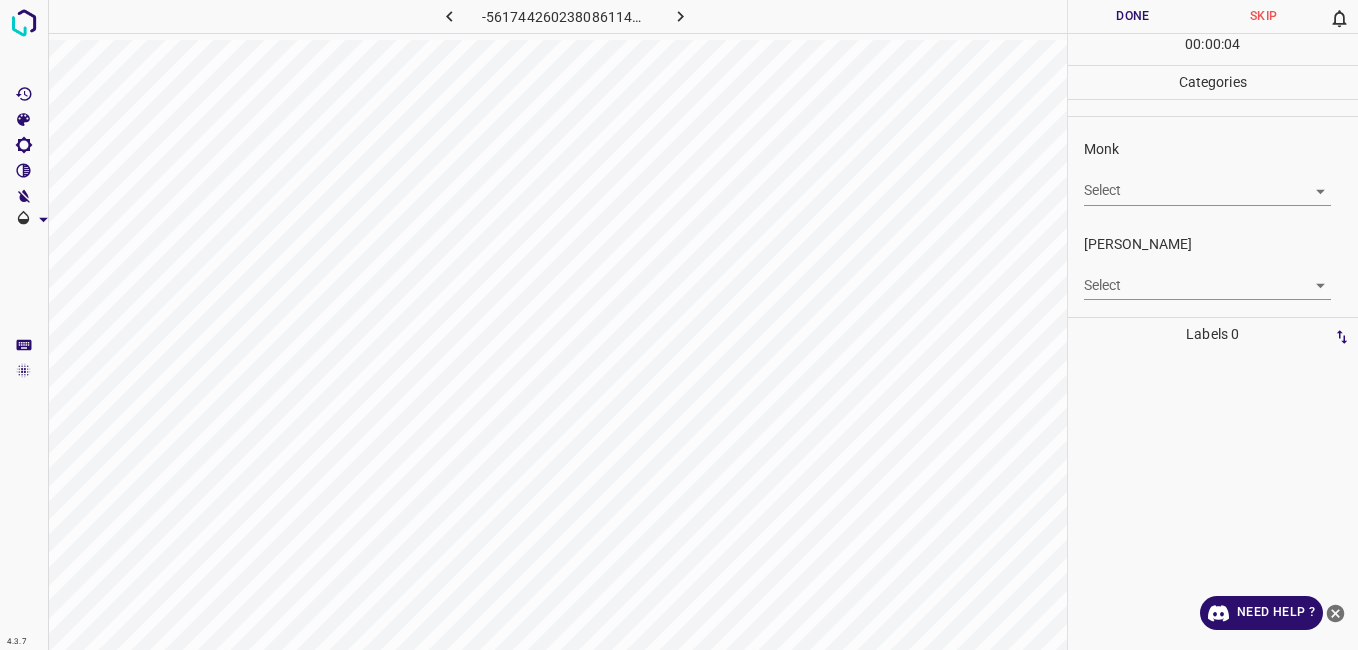 click on "4.3.7 -5617442602380861145.png Done Skip 0 00   : 00   : 04   Categories Monk   Select ​  Fitzpatrick   Select ​ Labels   0 Categories 1 Monk 2  Fitzpatrick Tools Space Change between modes (Draw & Edit) I Auto labeling R Restore zoom M Zoom in N Zoom out Delete Delete selecte label Filters Z Restore filters X Saturation filter C Brightness filter V Contrast filter B Gray scale filter General O Download Need Help ? - Text - Hide - Delete" at bounding box center [679, 325] 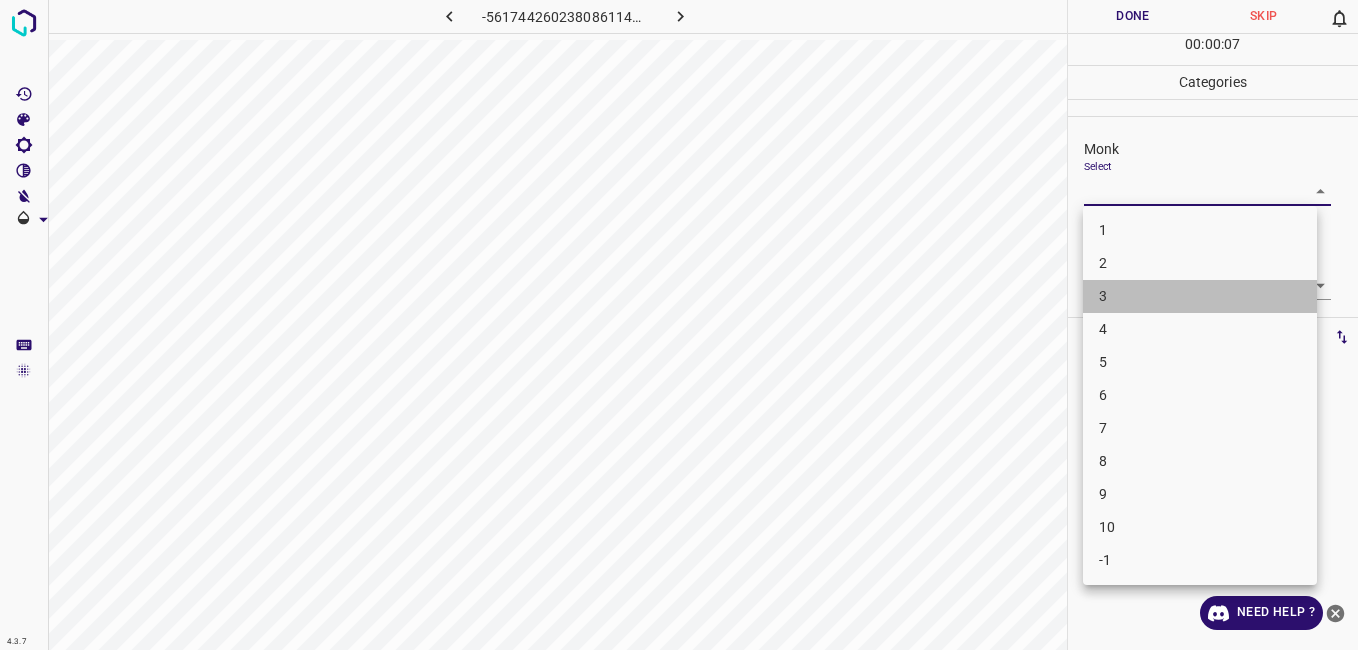 click on "3" at bounding box center (1200, 296) 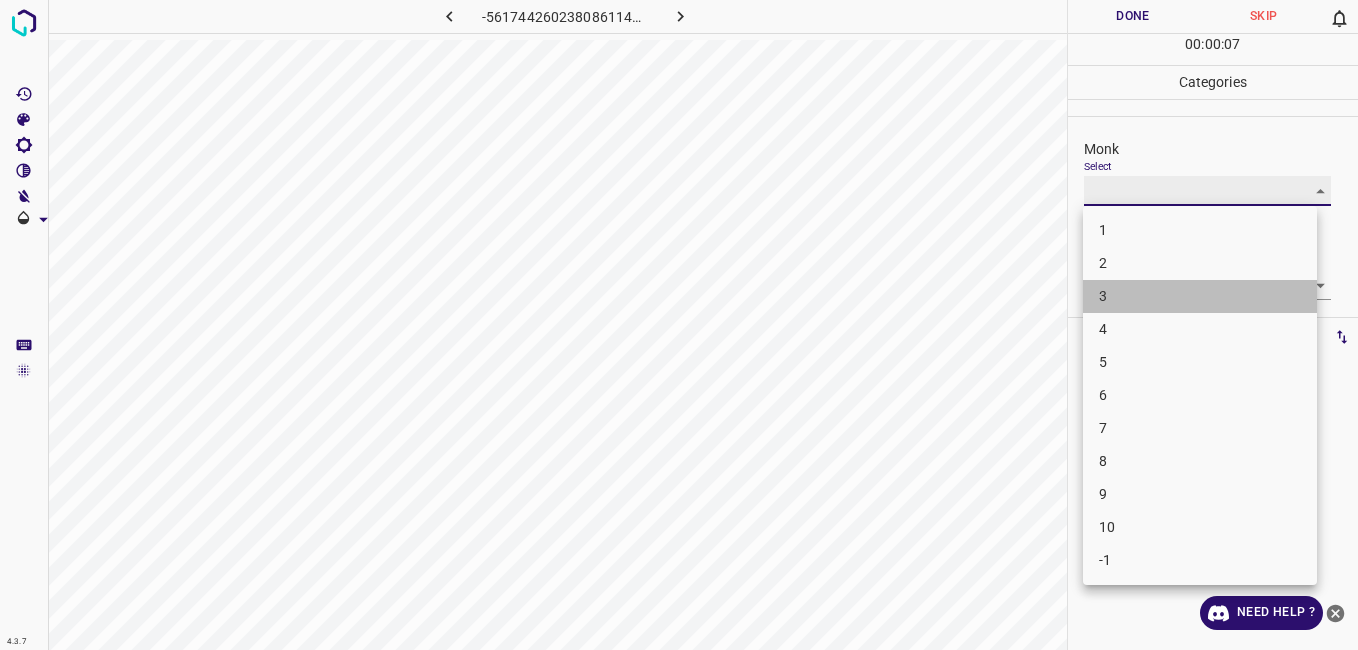 type on "3" 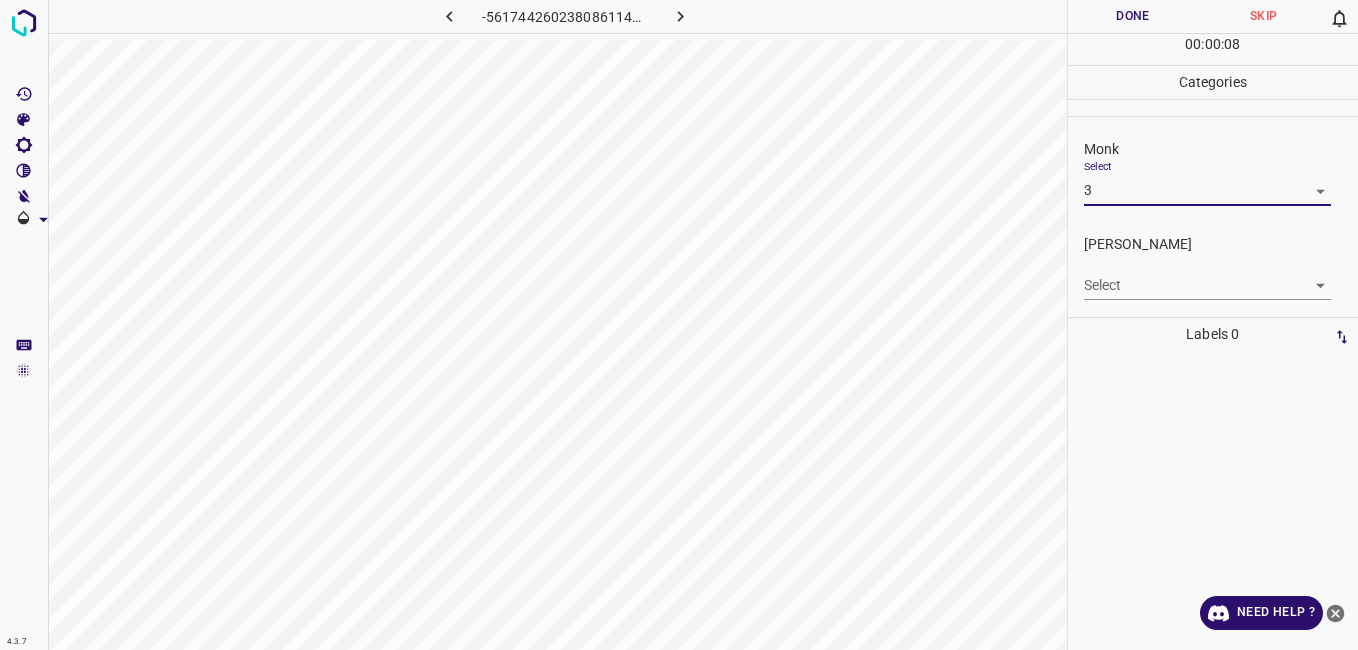 click on "4.3.7 -5617442602380861145.png Done Skip 0 00   : 00   : 08   Categories Monk   Select 3 3  Fitzpatrick   Select ​ Labels   0 Categories 1 Monk 2  Fitzpatrick Tools Space Change between modes (Draw & Edit) I Auto labeling R Restore zoom M Zoom in N Zoom out Delete Delete selecte label Filters Z Restore filters X Saturation filter C Brightness filter V Contrast filter B Gray scale filter General O Download Need Help ? - Text - Hide - Delete" at bounding box center [679, 325] 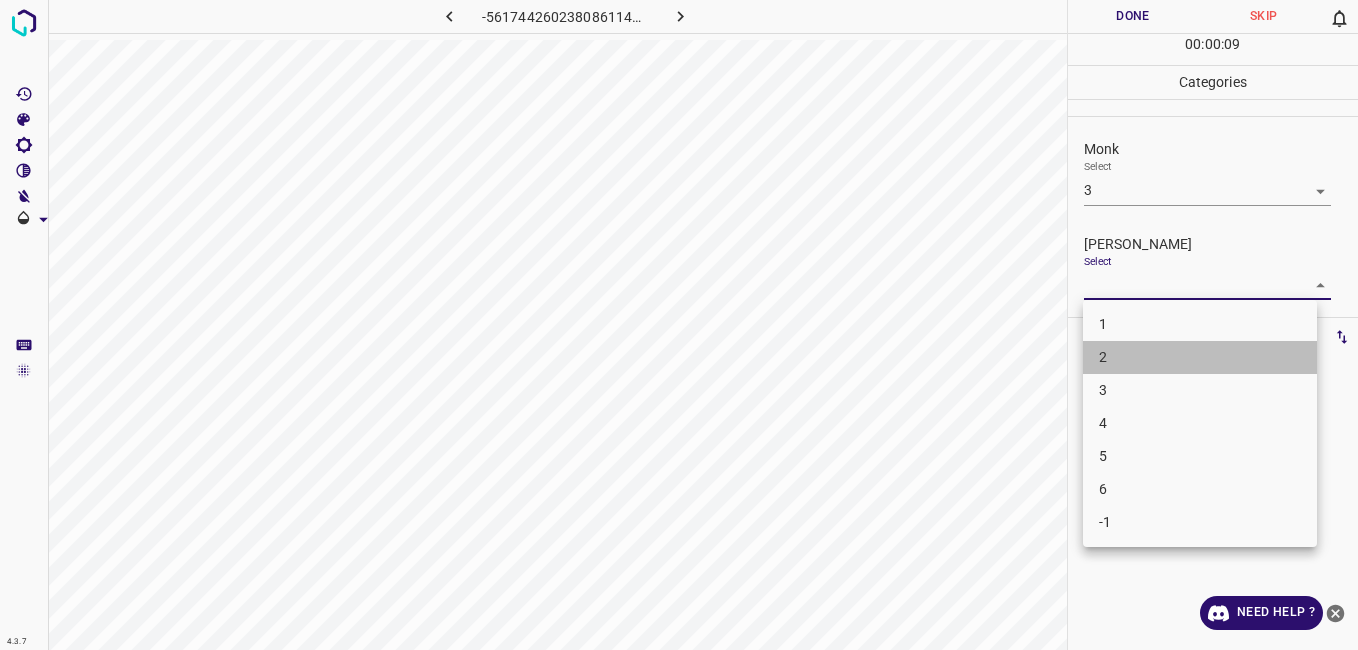 click on "2" at bounding box center [1200, 357] 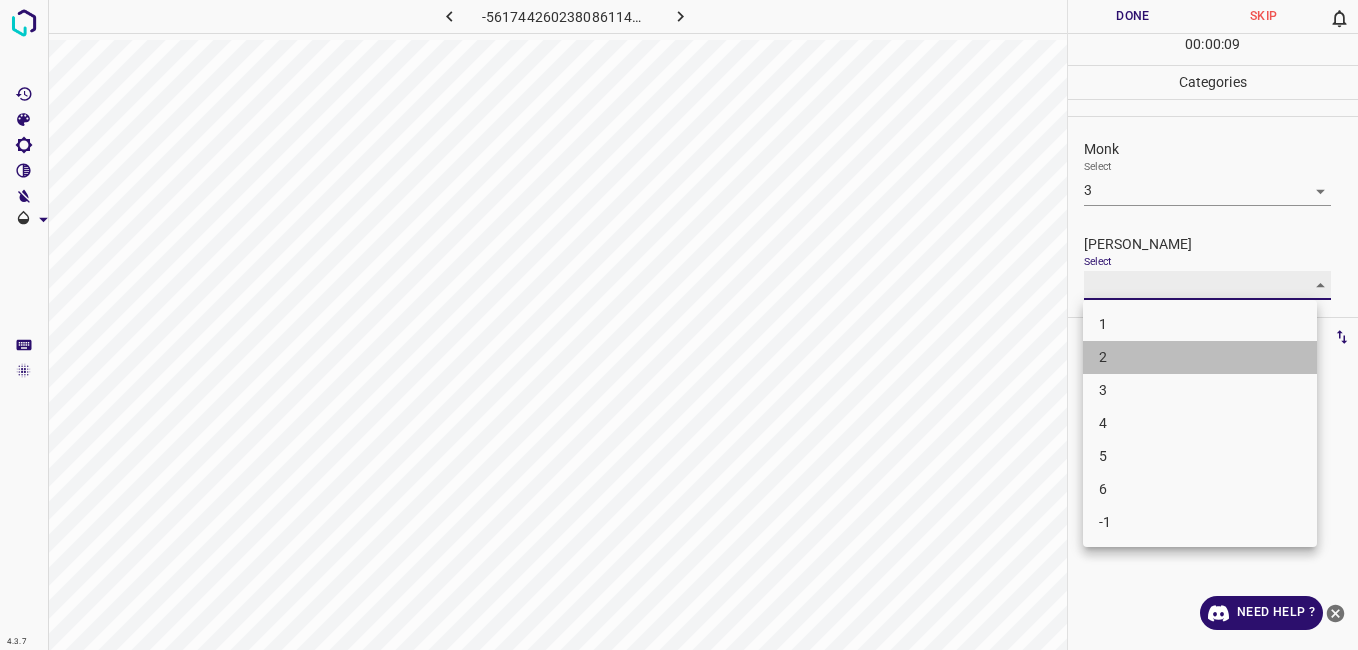 type on "2" 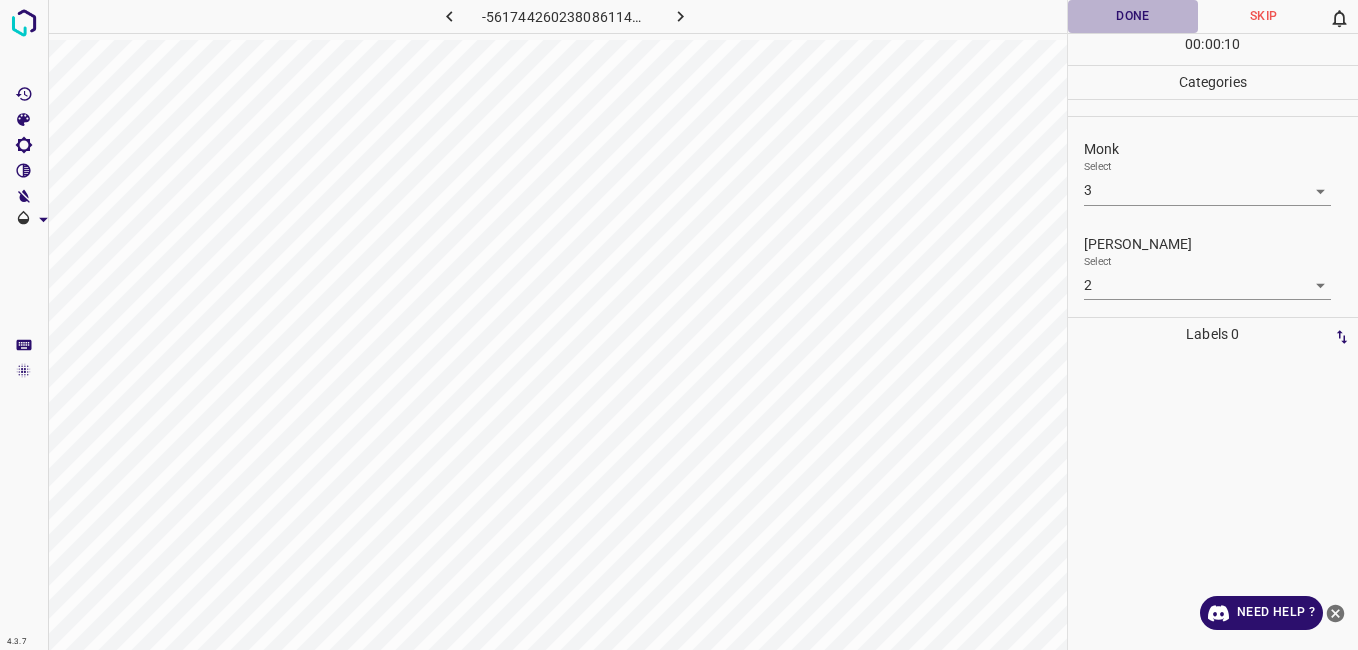 click on "Done" at bounding box center (1133, 16) 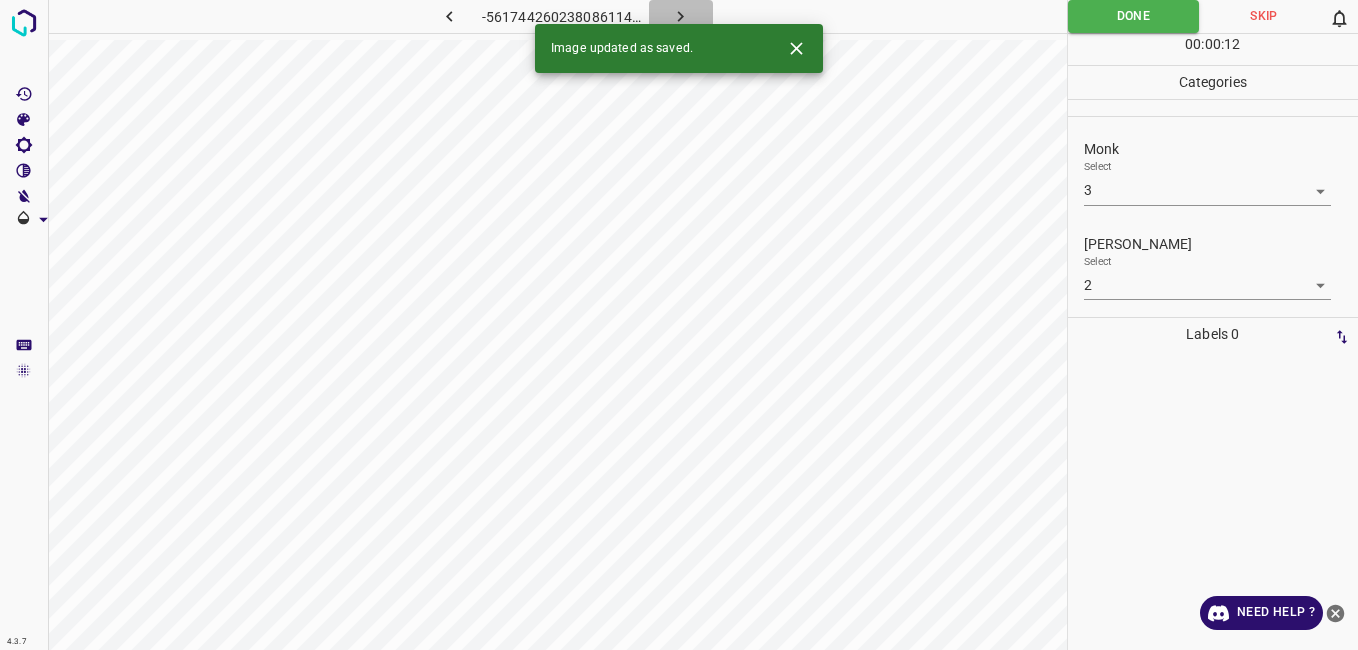 click at bounding box center (681, 16) 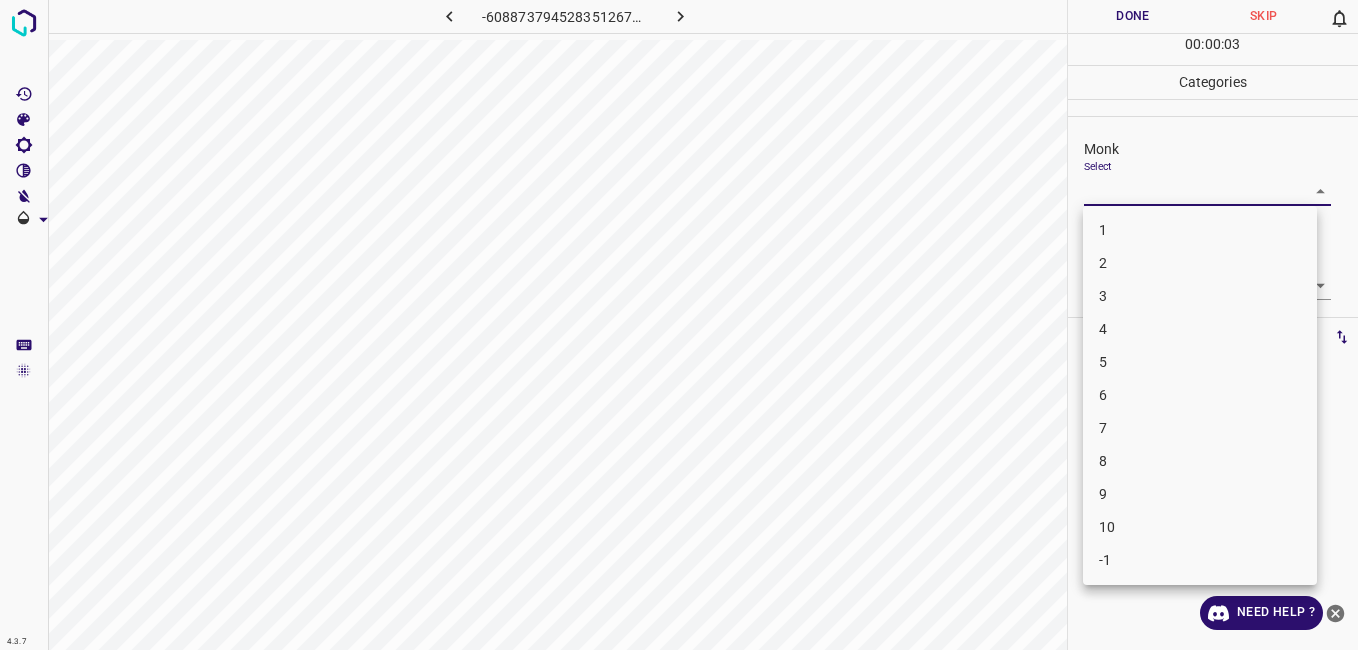 click on "4.3.7 -6088737945283512671.png Done Skip 0 00   : 00   : 03   Categories Monk   Select ​  Fitzpatrick   Select ​ Labels   0 Categories 1 Monk 2  Fitzpatrick Tools Space Change between modes (Draw & Edit) I Auto labeling R Restore zoom M Zoom in N Zoom out Delete Delete selecte label Filters Z Restore filters X Saturation filter C Brightness filter V Contrast filter B Gray scale filter General O Download Need Help ? - Text - Hide - Delete 1 2 3 4 5 6 7 8 9 10 -1" at bounding box center [679, 325] 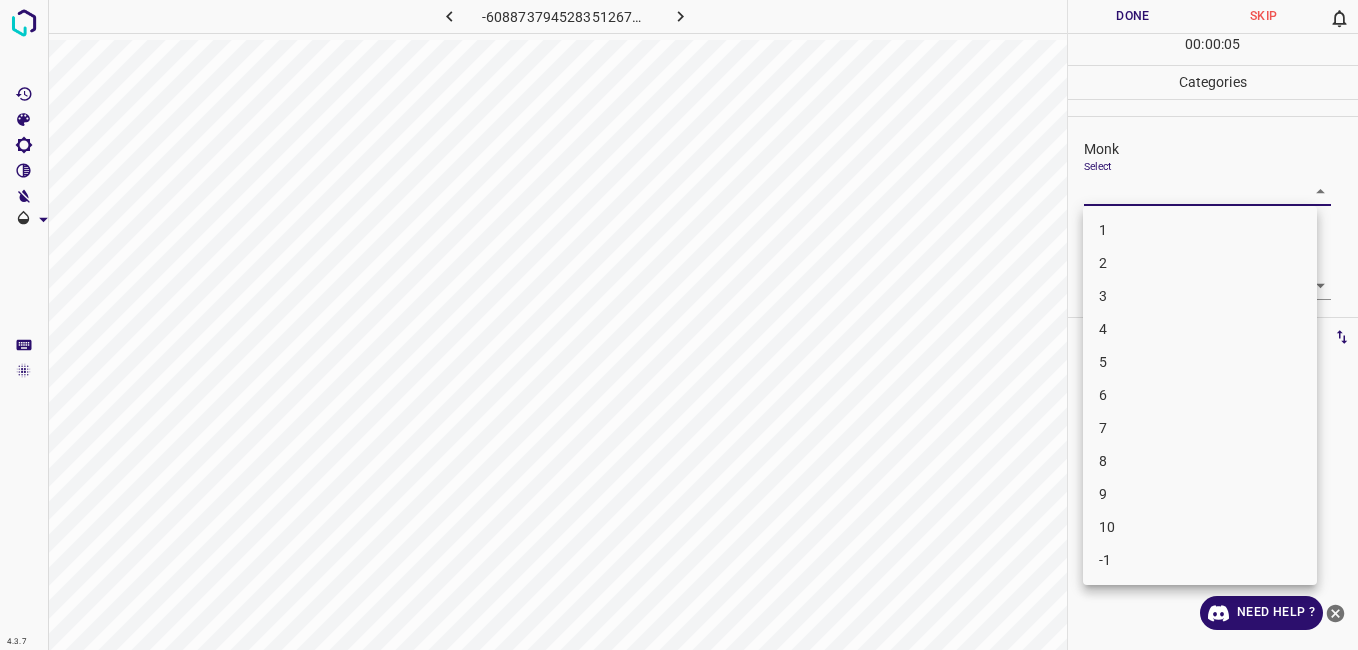 click on "7" at bounding box center [1200, 428] 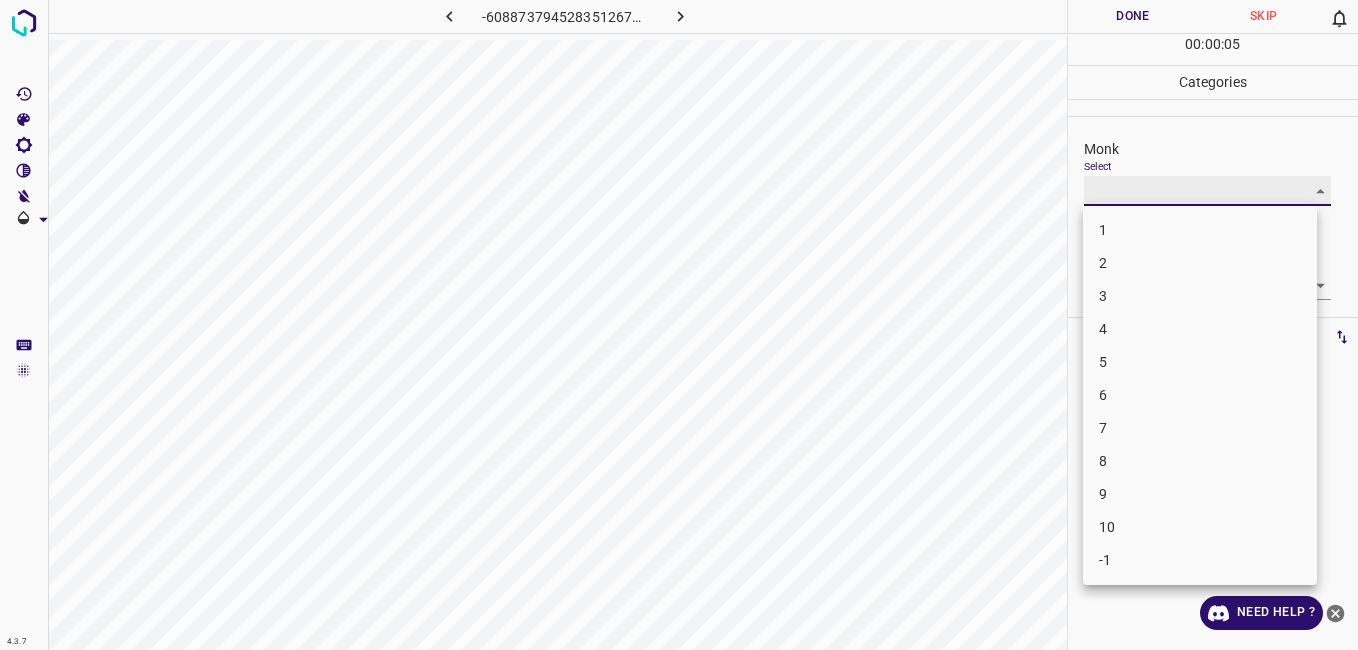 type on "7" 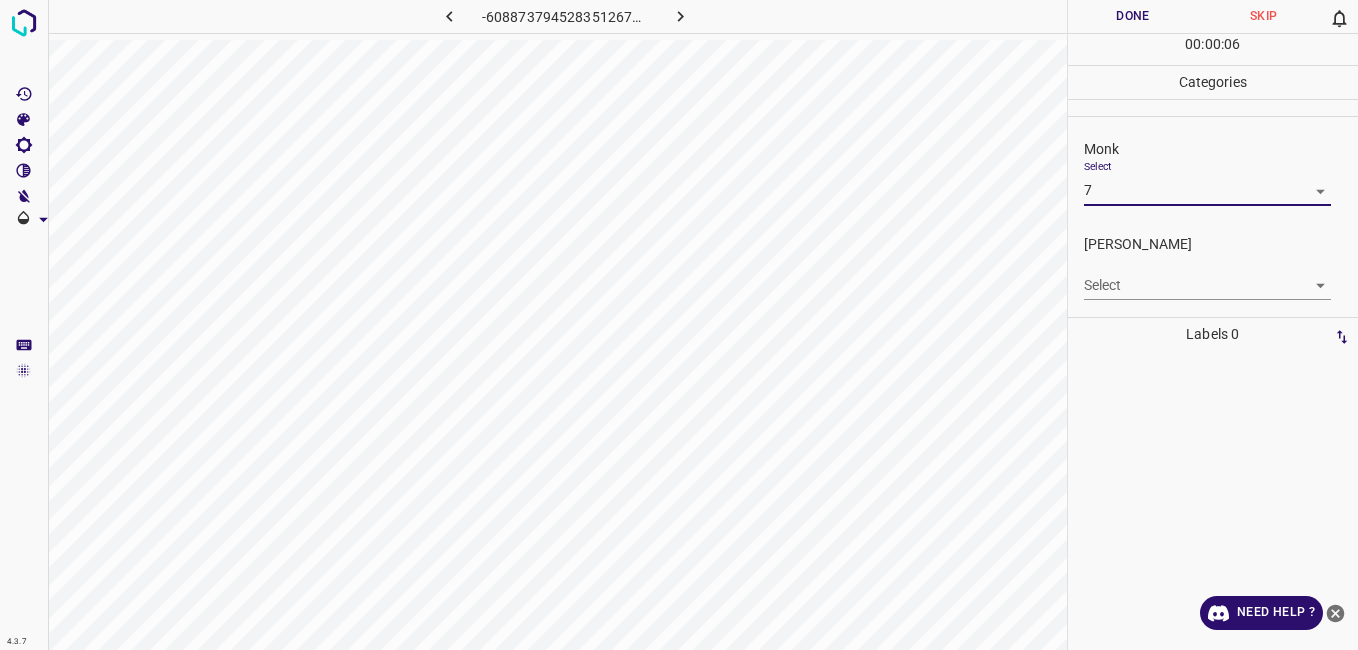 click on "Fitzpatrick   Select ​" at bounding box center [1213, 267] 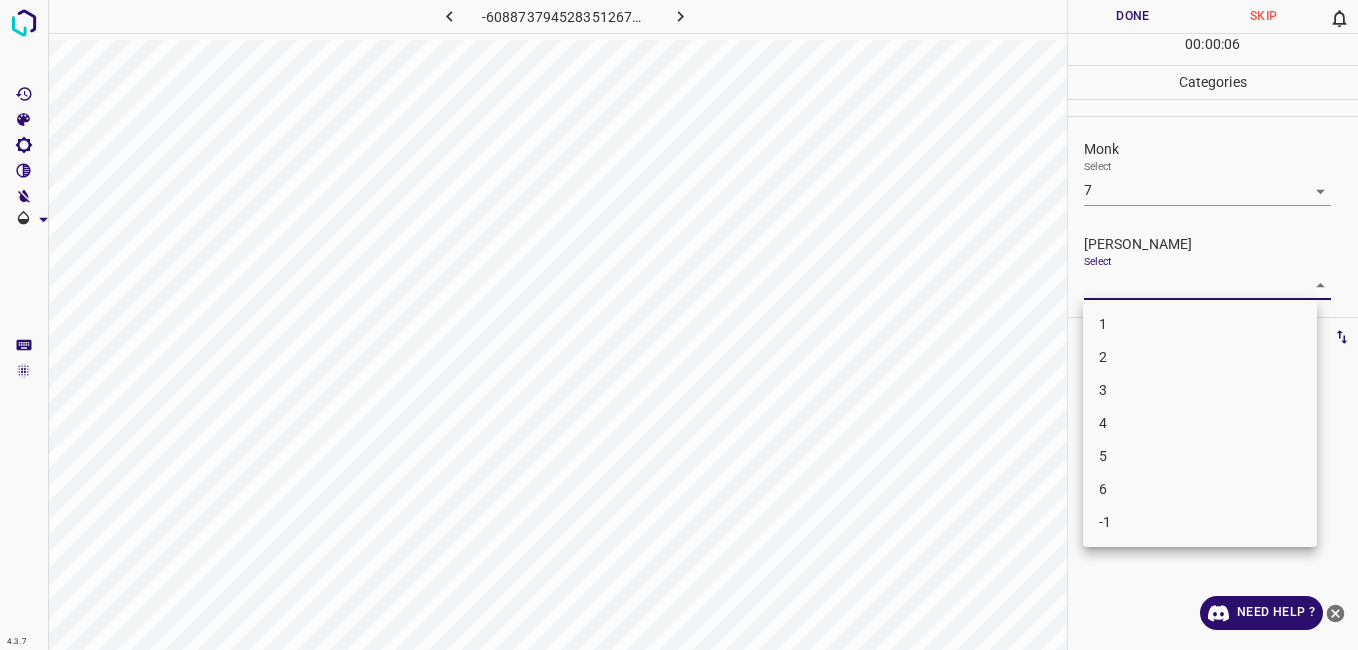 click on "4.3.7 -6088737945283512671.png Done Skip 0 00   : 00   : 06   Categories Monk   Select 7 7  Fitzpatrick   Select ​ Labels   0 Categories 1 Monk 2  Fitzpatrick Tools Space Change between modes (Draw & Edit) I Auto labeling R Restore zoom M Zoom in N Zoom out Delete Delete selecte label Filters Z Restore filters X Saturation filter C Brightness filter V Contrast filter B Gray scale filter General O Download Need Help ? - Text - Hide - Delete 1 2 3 4 5 6 -1" at bounding box center [679, 325] 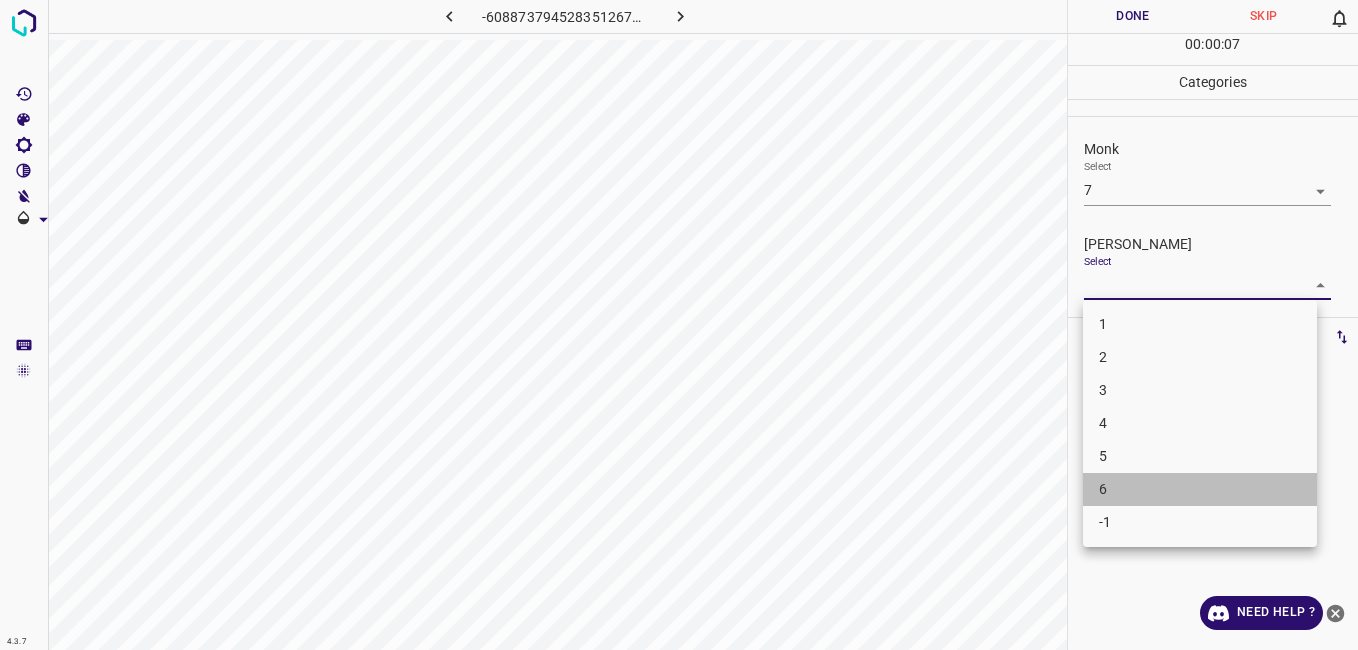 click on "6" at bounding box center [1200, 489] 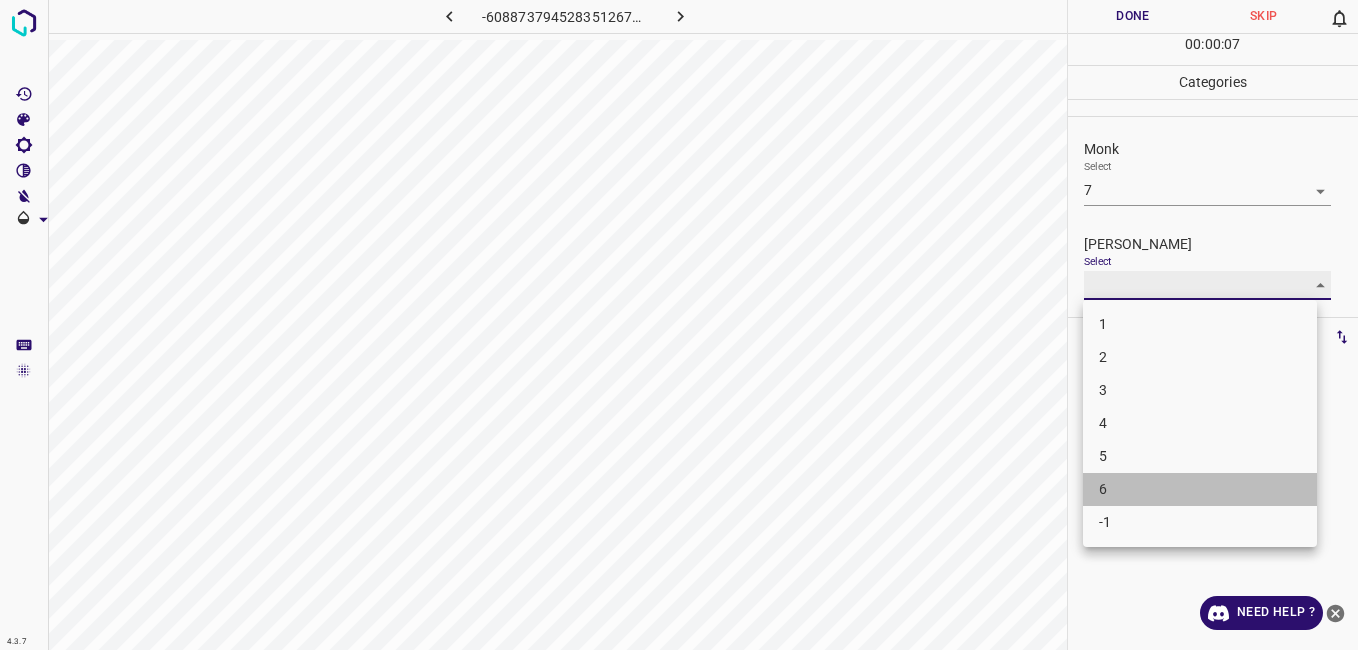type on "6" 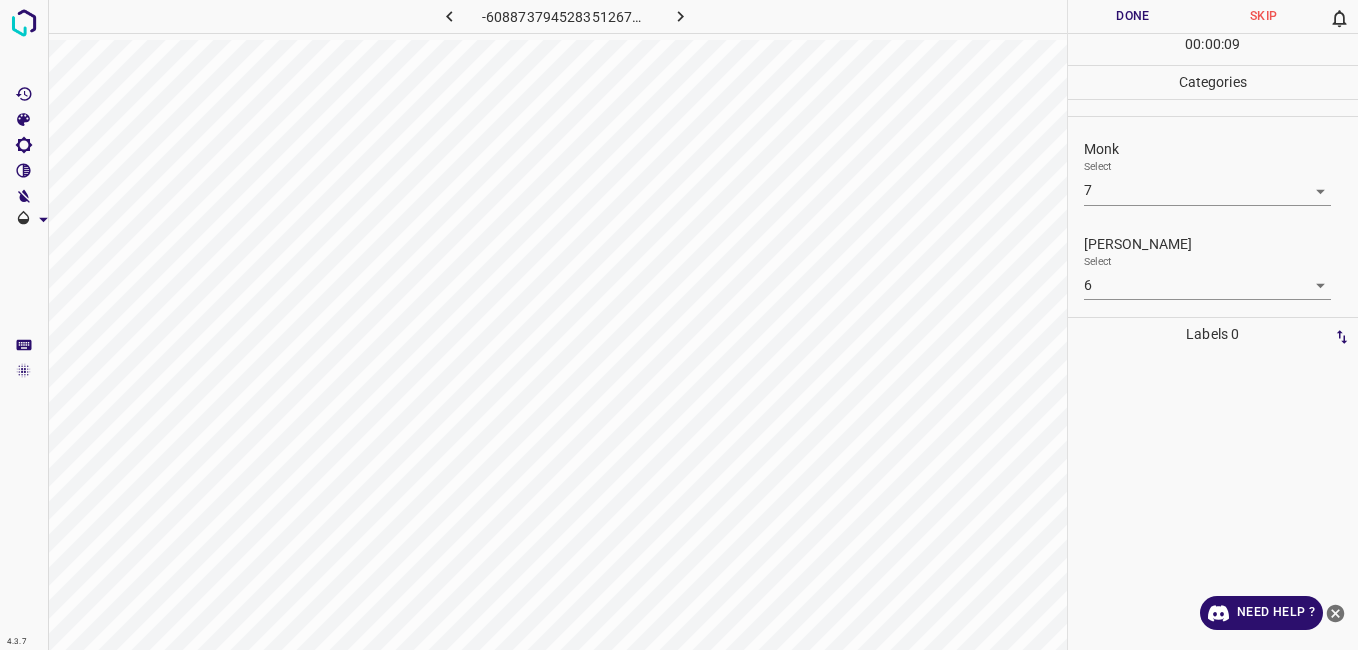 click on "Monk   Select 7 7" at bounding box center [1213, 172] 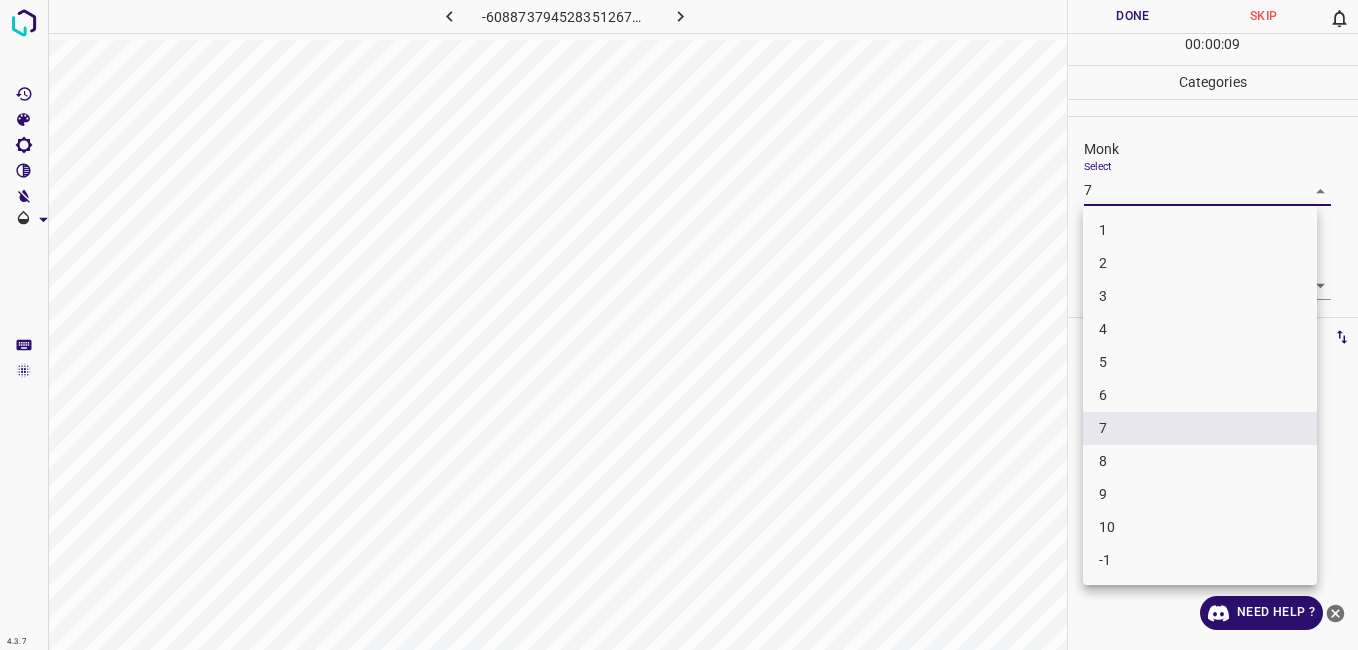 click on "4.3.7 -6088737945283512671.png Done Skip 0 00   : 00   : 09   Categories Monk   Select 7 7  Fitzpatrick   Select 6 6 Labels   0 Categories 1 Monk 2  Fitzpatrick Tools Space Change between modes (Draw & Edit) I Auto labeling R Restore zoom M Zoom in N Zoom out Delete Delete selecte label Filters Z Restore filters X Saturation filter C Brightness filter V Contrast filter B Gray scale filter General O Download Need Help ? - Text - Hide - Delete 1 2 3 4 5 6 7 8 9 10 -1" at bounding box center (679, 325) 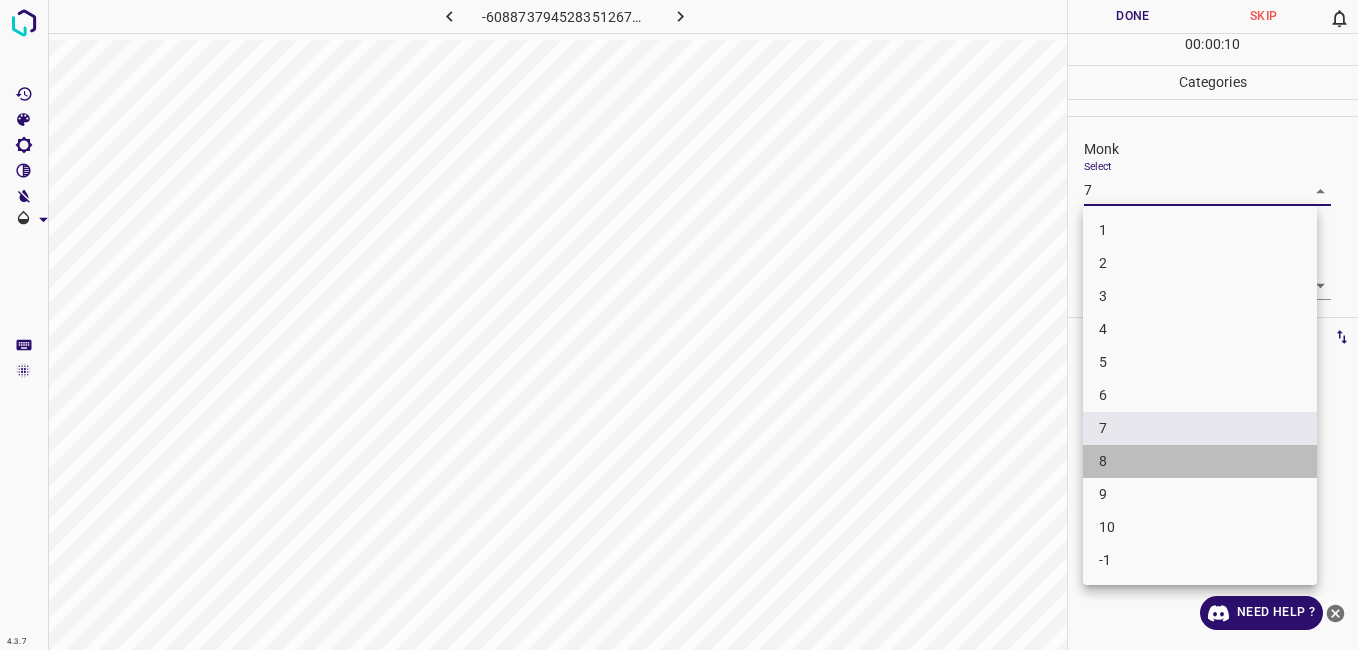 click on "8" at bounding box center [1200, 461] 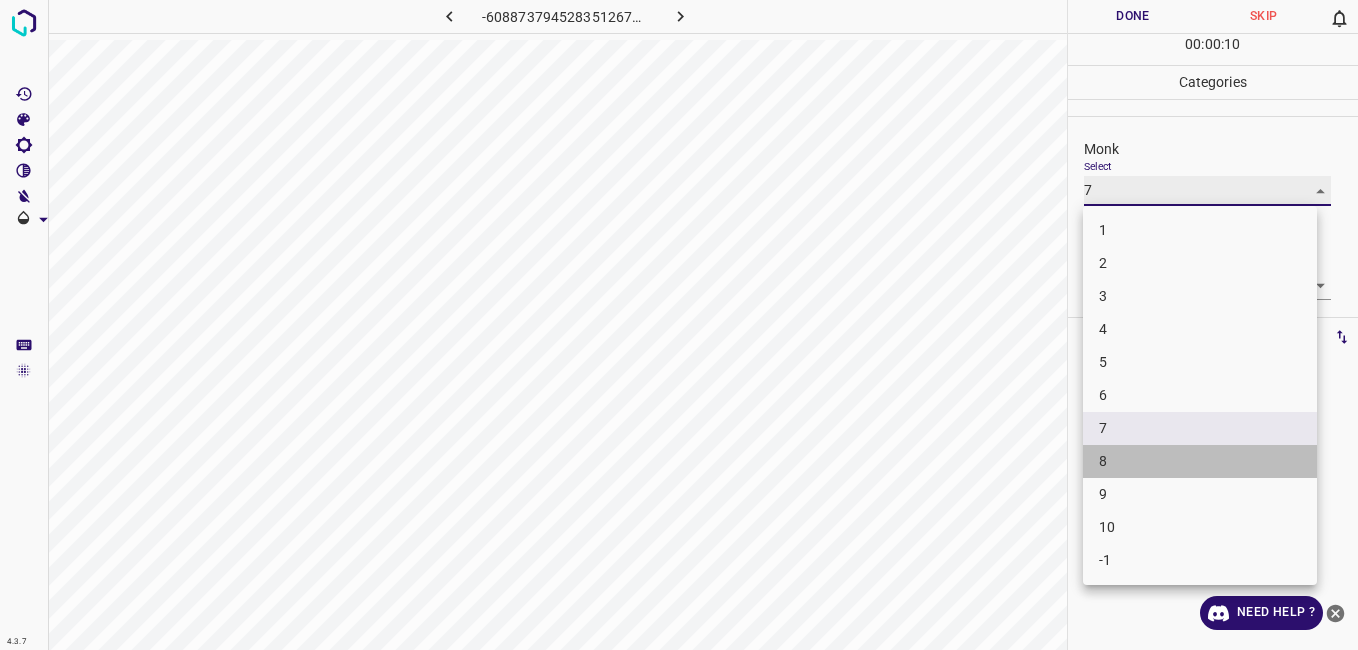type on "8" 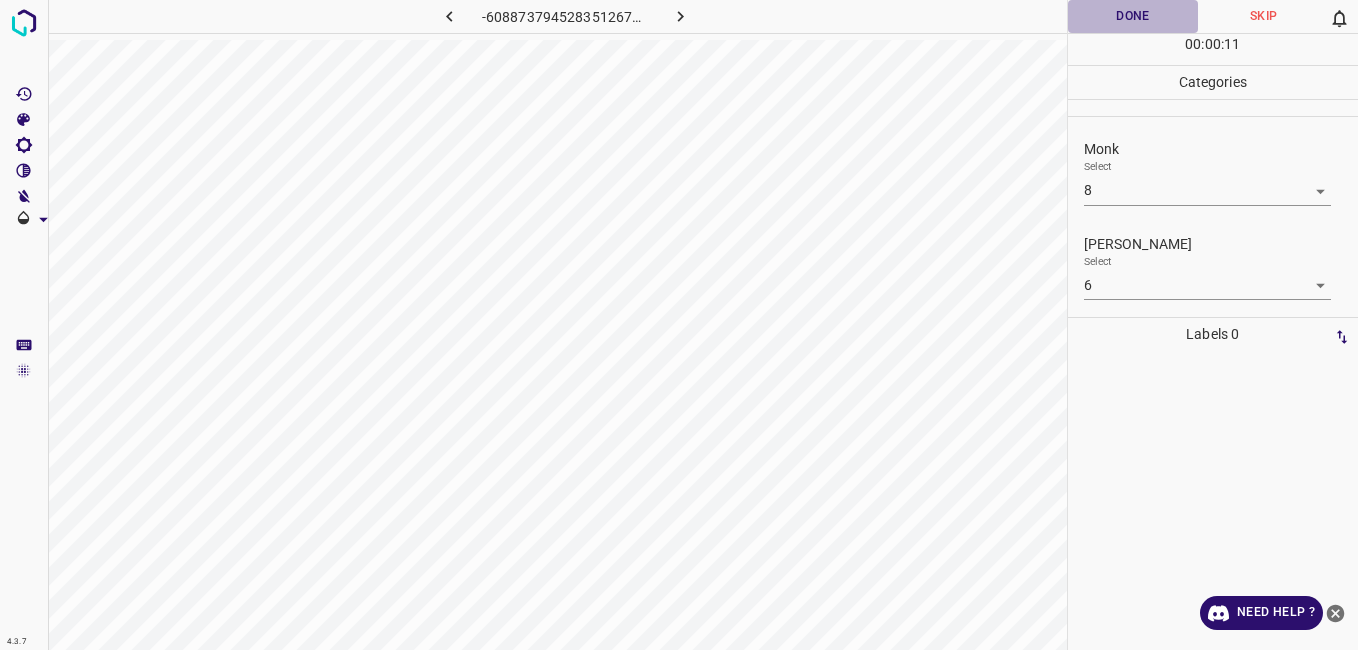 click on "Done" at bounding box center (1133, 16) 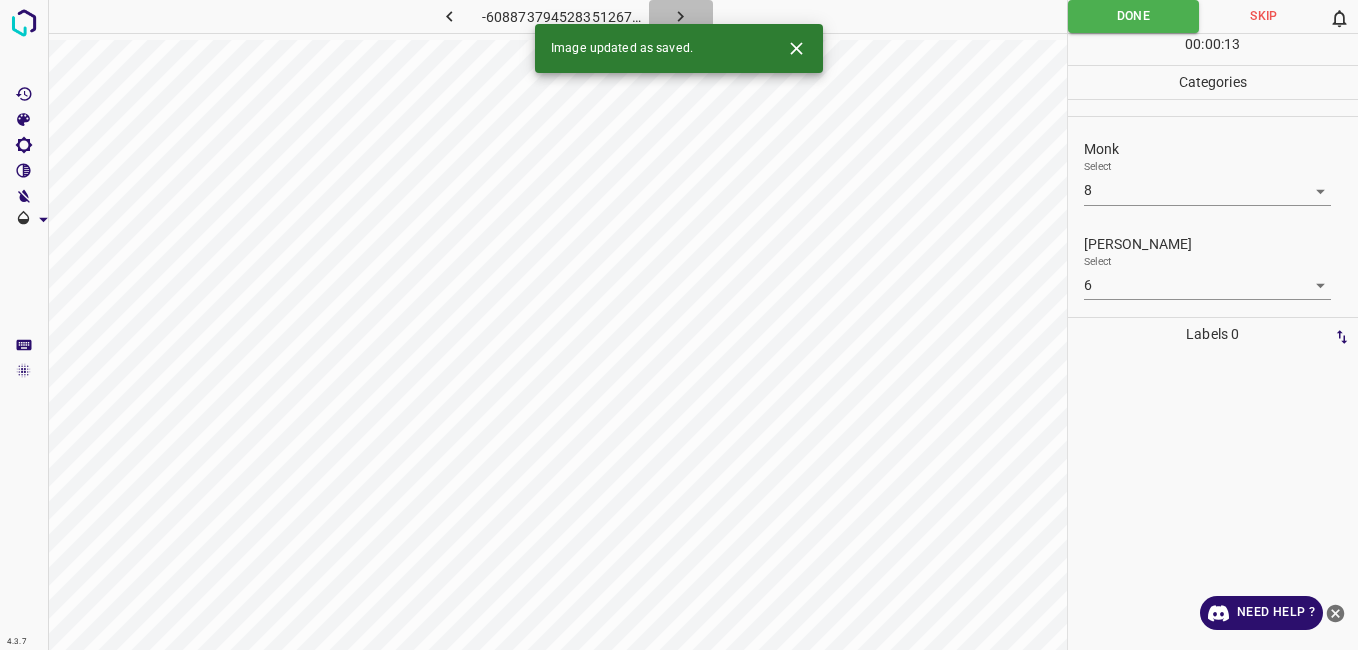 click 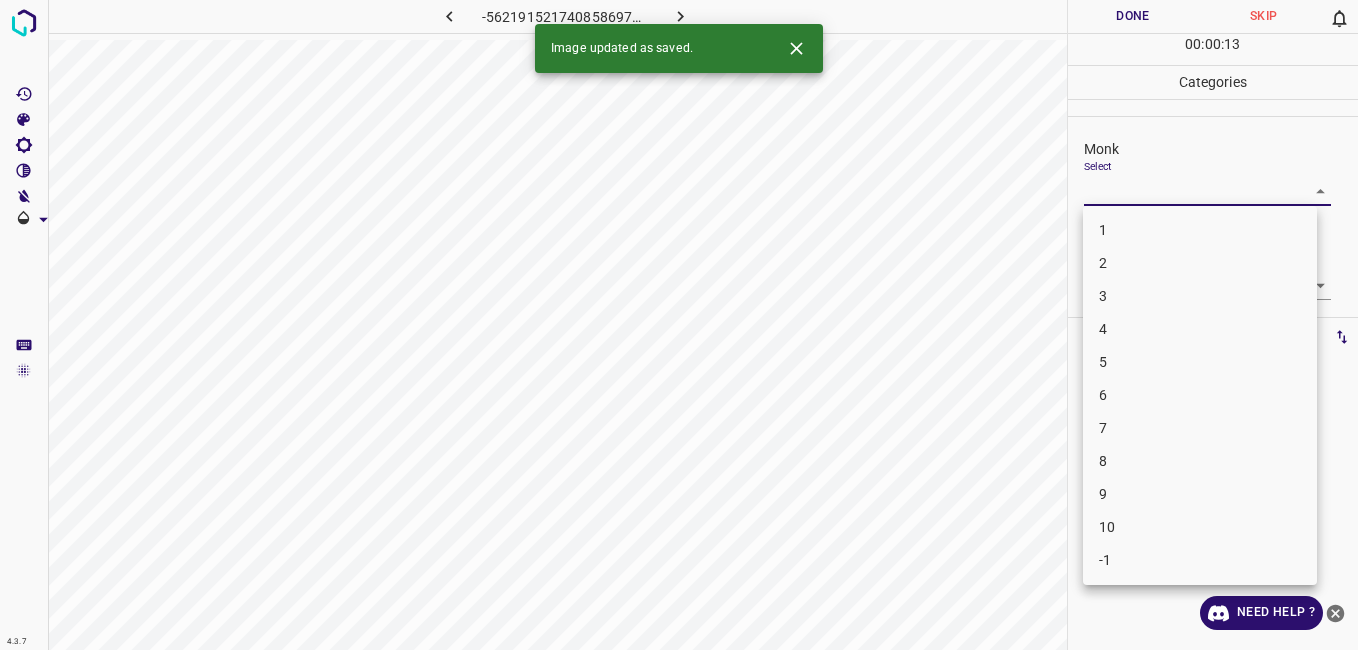 click on "4.3.7 -5621915217408586972.png Done Skip 0 00   : 00   : 13   Categories Monk   Select ​  Fitzpatrick   Select ​ Labels   0 Categories 1 Monk 2  Fitzpatrick Tools Space Change between modes (Draw & Edit) I Auto labeling R Restore zoom M Zoom in N Zoom out Delete Delete selecte label Filters Z Restore filters X Saturation filter C Brightness filter V Contrast filter B Gray scale filter General O Download Image updated as saved. Need Help ? - Text - Hide - Delete 1 2 3 4 5 6 7 8 9 10 -1" at bounding box center [679, 325] 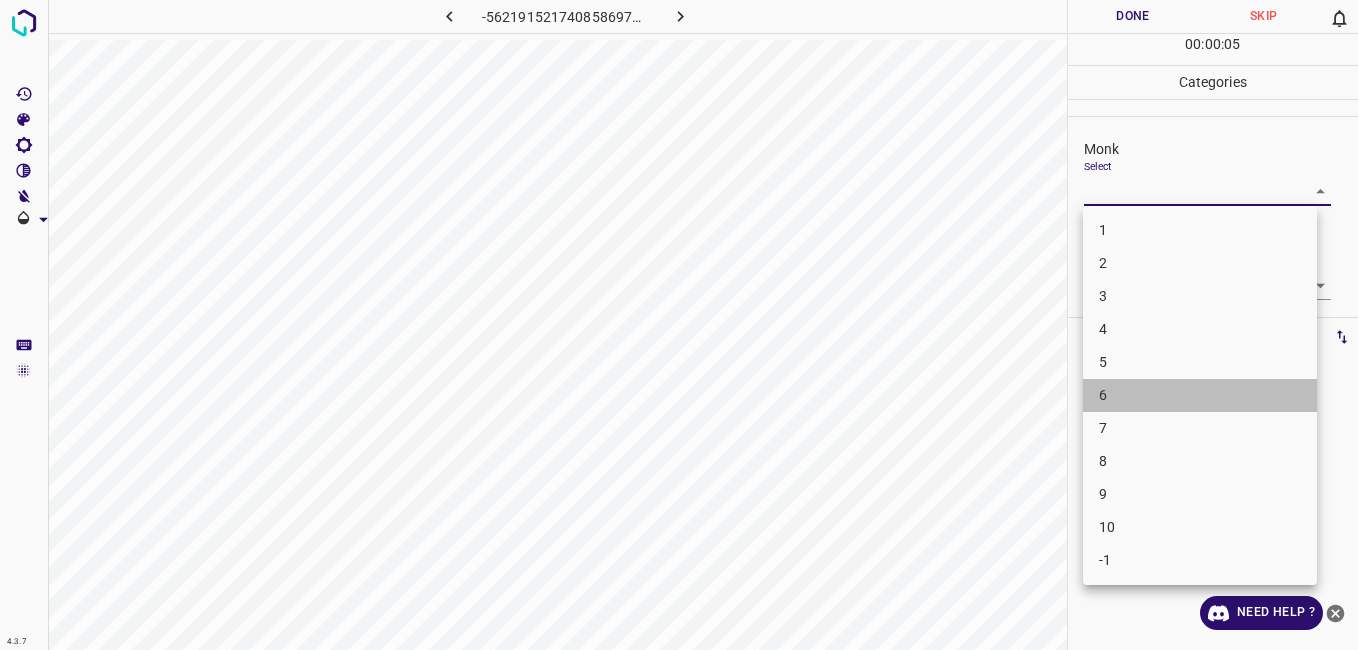 click on "6" at bounding box center [1200, 395] 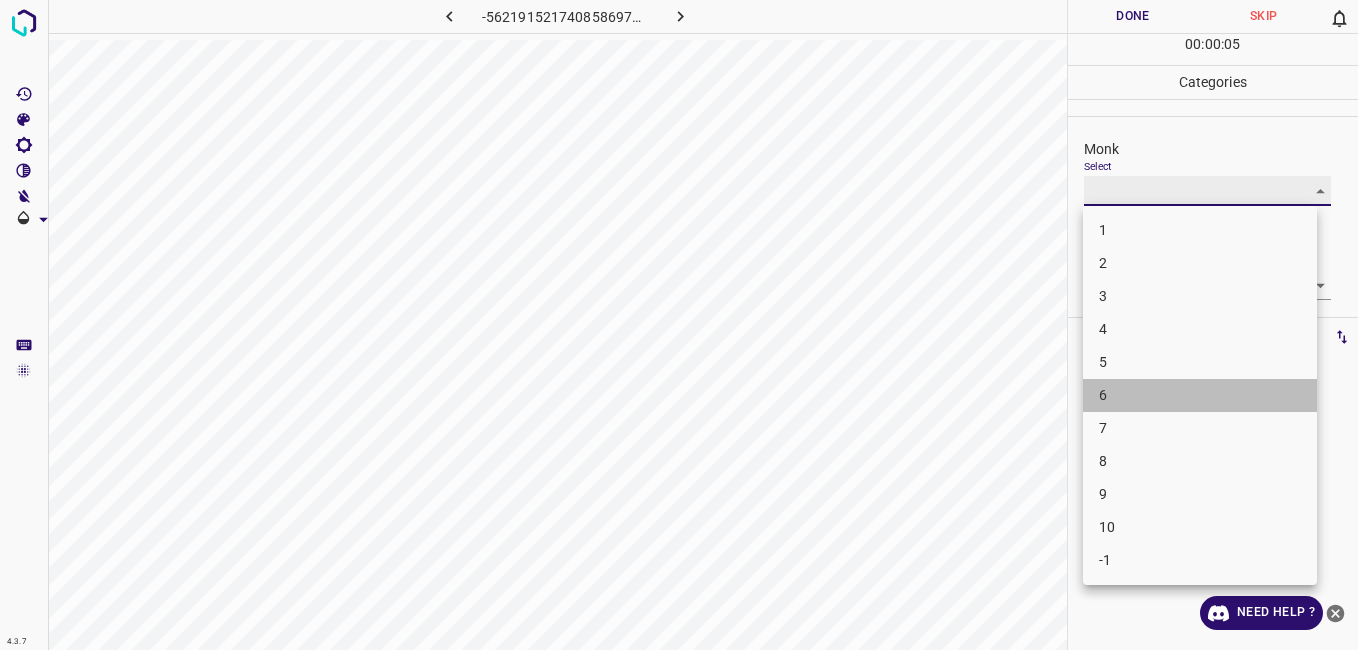 type on "6" 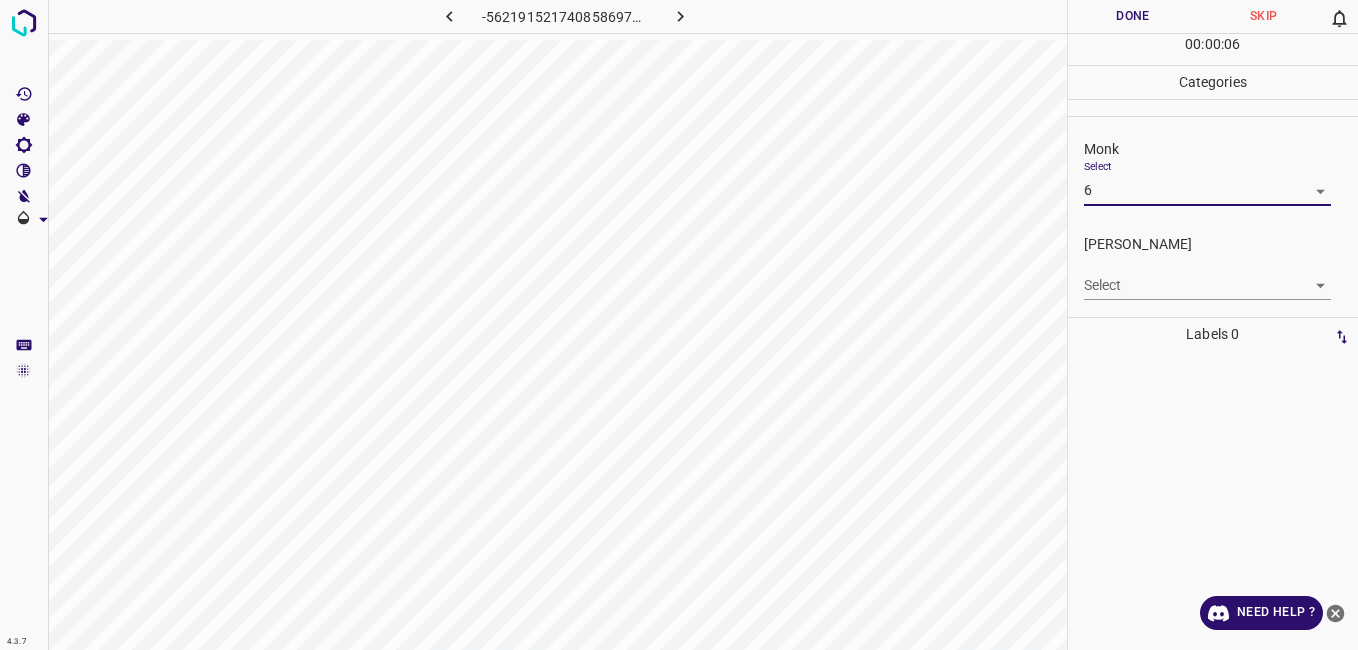 click on "4.3.7 -5621915217408586972.png Done Skip 0 00   : 00   : 06   Categories Monk   Select 6 6  Fitzpatrick   Select ​ Labels   0 Categories 1 Monk 2  Fitzpatrick Tools Space Change between modes (Draw & Edit) I Auto labeling R Restore zoom M Zoom in N Zoom out Delete Delete selecte label Filters Z Restore filters X Saturation filter C Brightness filter V Contrast filter B Gray scale filter General O Download Need Help ? - Text - Hide - Delete" at bounding box center [679, 325] 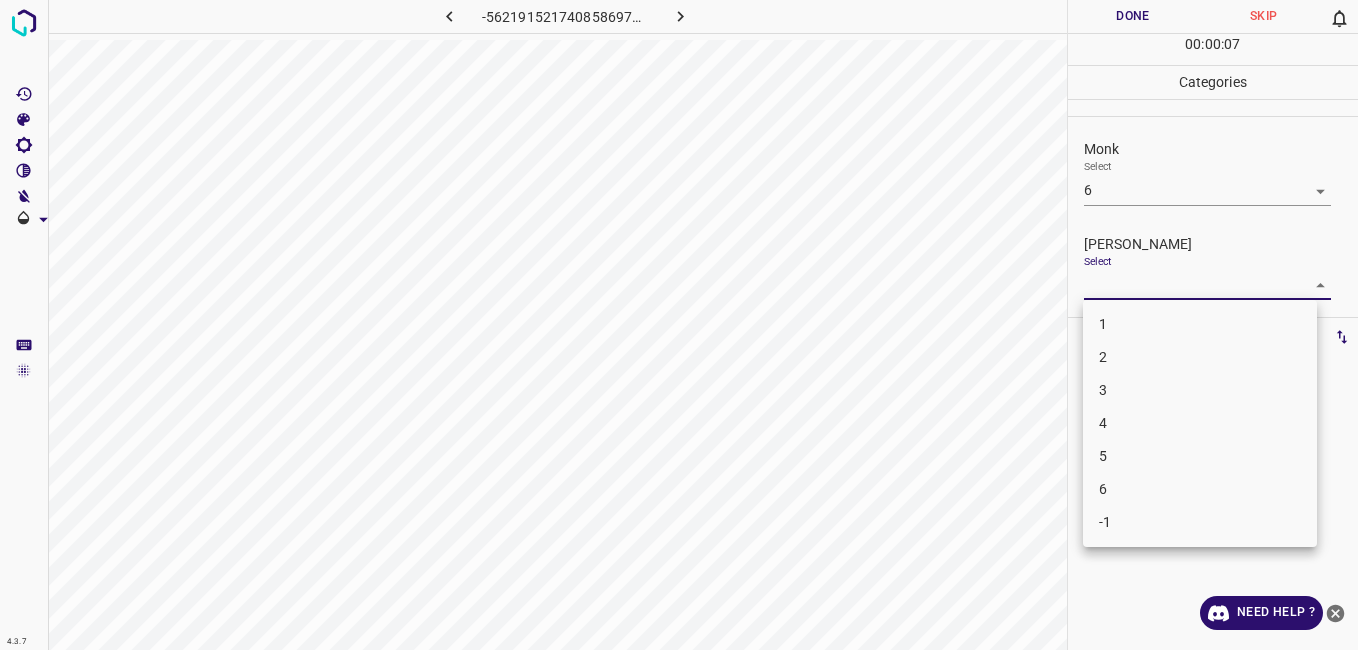 click on "5" at bounding box center (1200, 456) 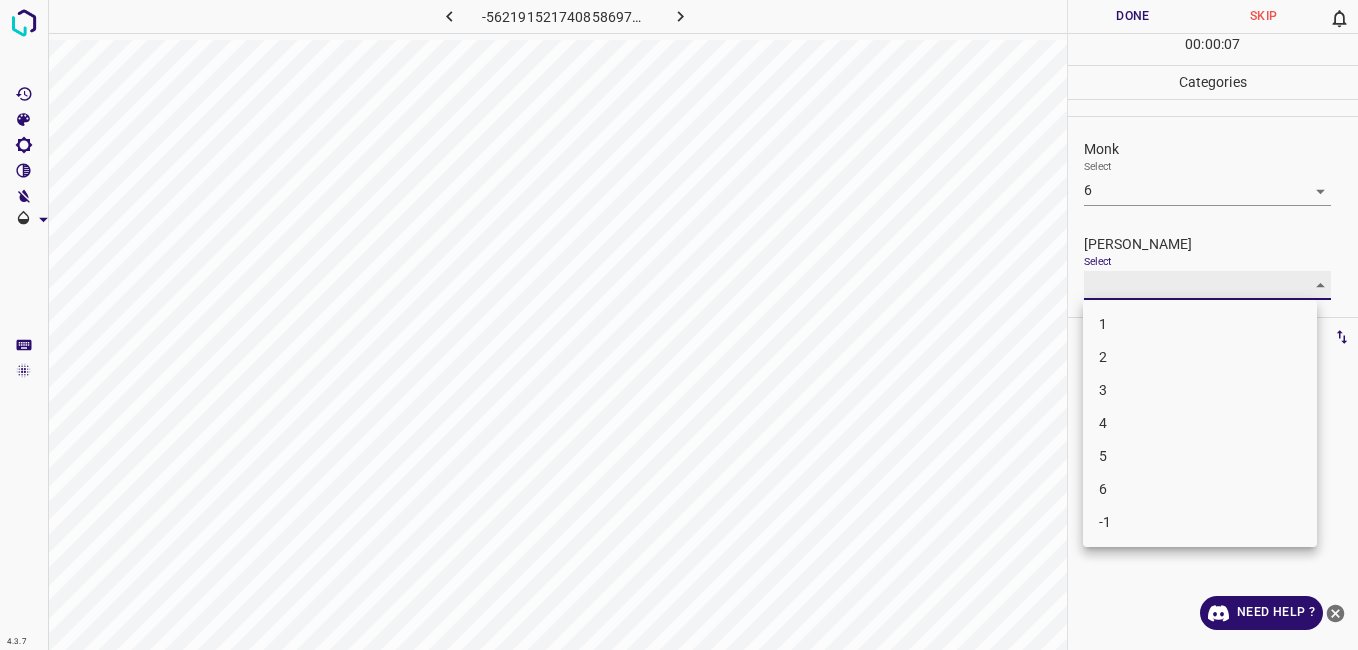 type on "5" 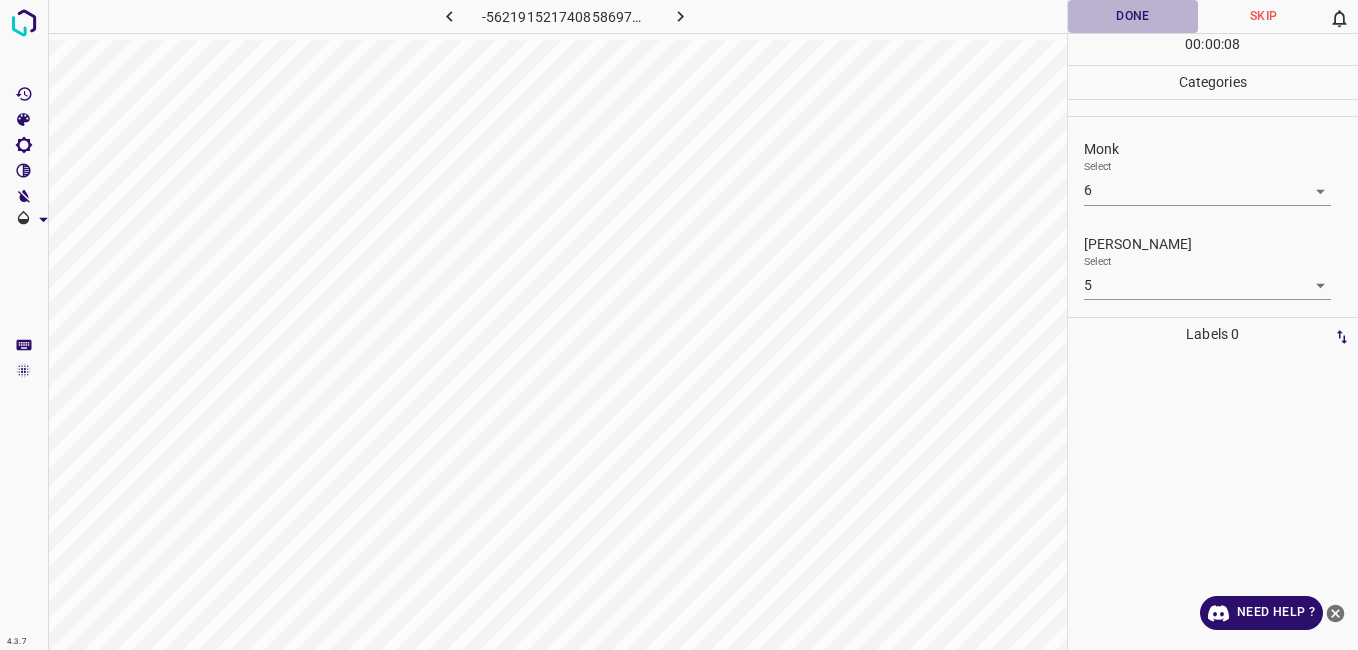 click on "Done" at bounding box center (1133, 16) 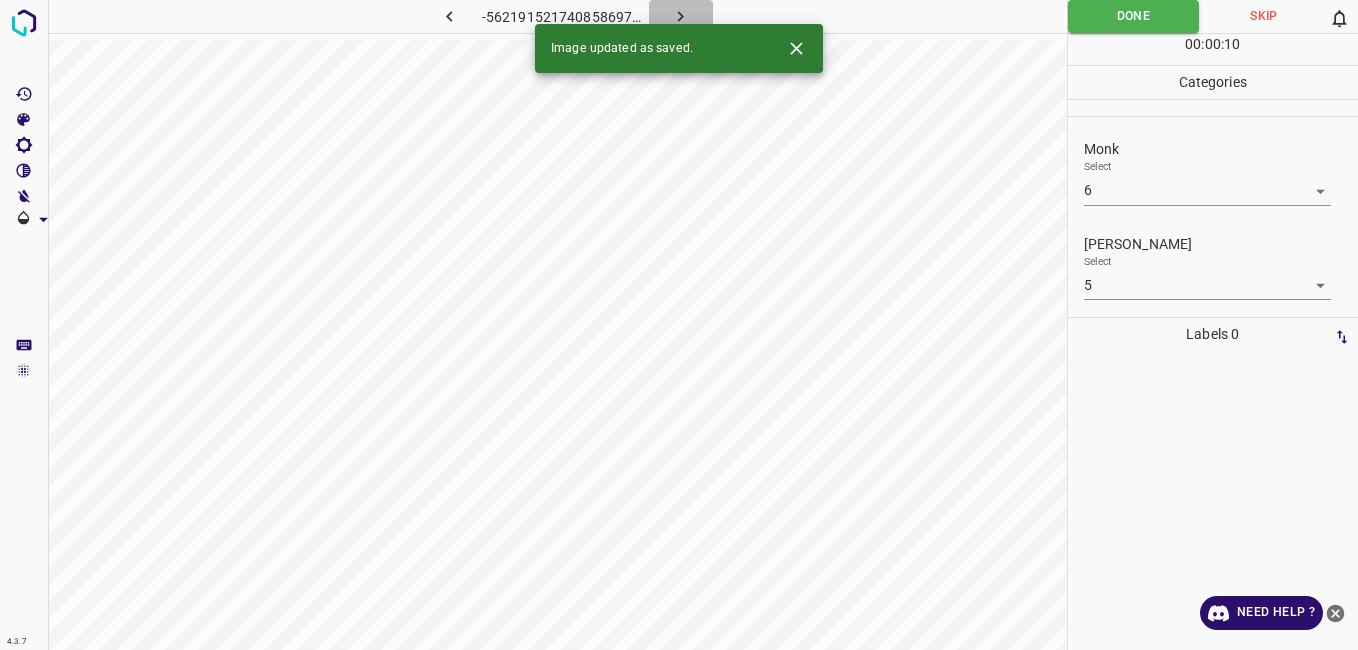 click 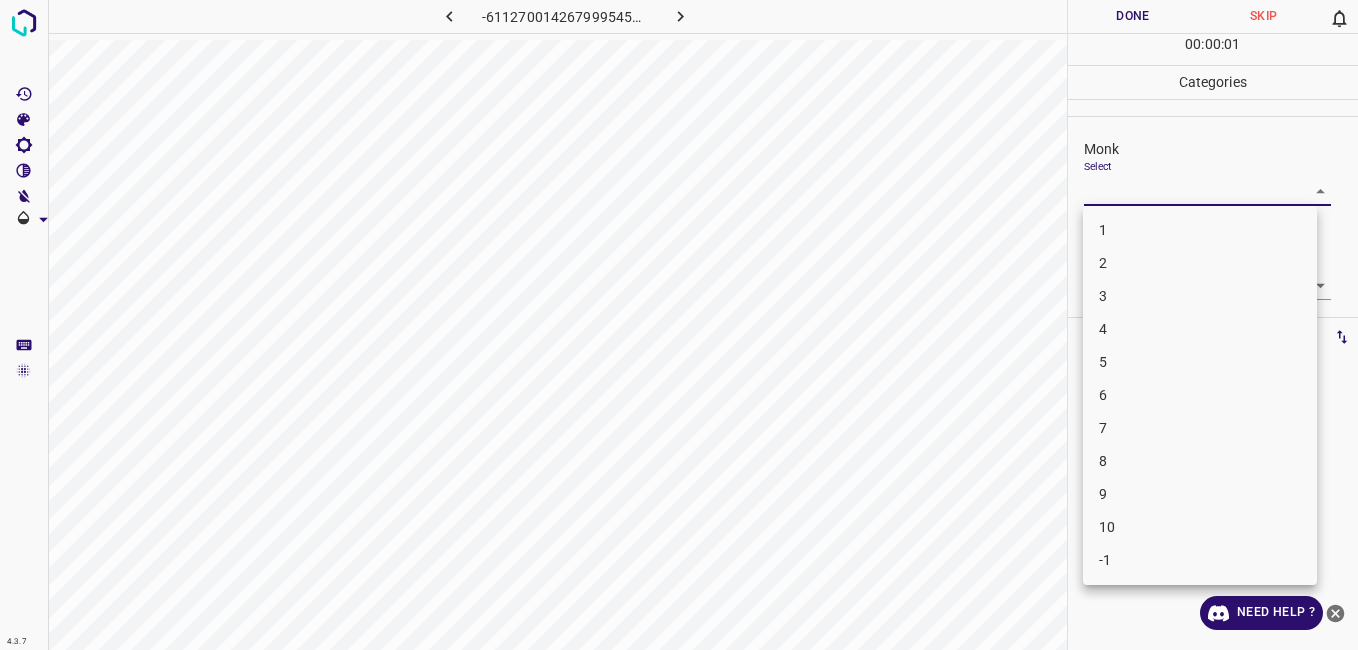 click on "4.3.7 -6112700142679995455.png Done Skip 0 00   : 00   : 01   Categories Monk   Select ​  Fitzpatrick   Select ​ Labels   0 Categories 1 Monk 2  Fitzpatrick Tools Space Change between modes (Draw & Edit) I Auto labeling R Restore zoom M Zoom in N Zoom out Delete Delete selecte label Filters Z Restore filters X Saturation filter C Brightness filter V Contrast filter B Gray scale filter General O Download Need Help ? - Text - Hide - Delete 1 2 3 4 5 6 7 8 9 10 -1" at bounding box center [679, 325] 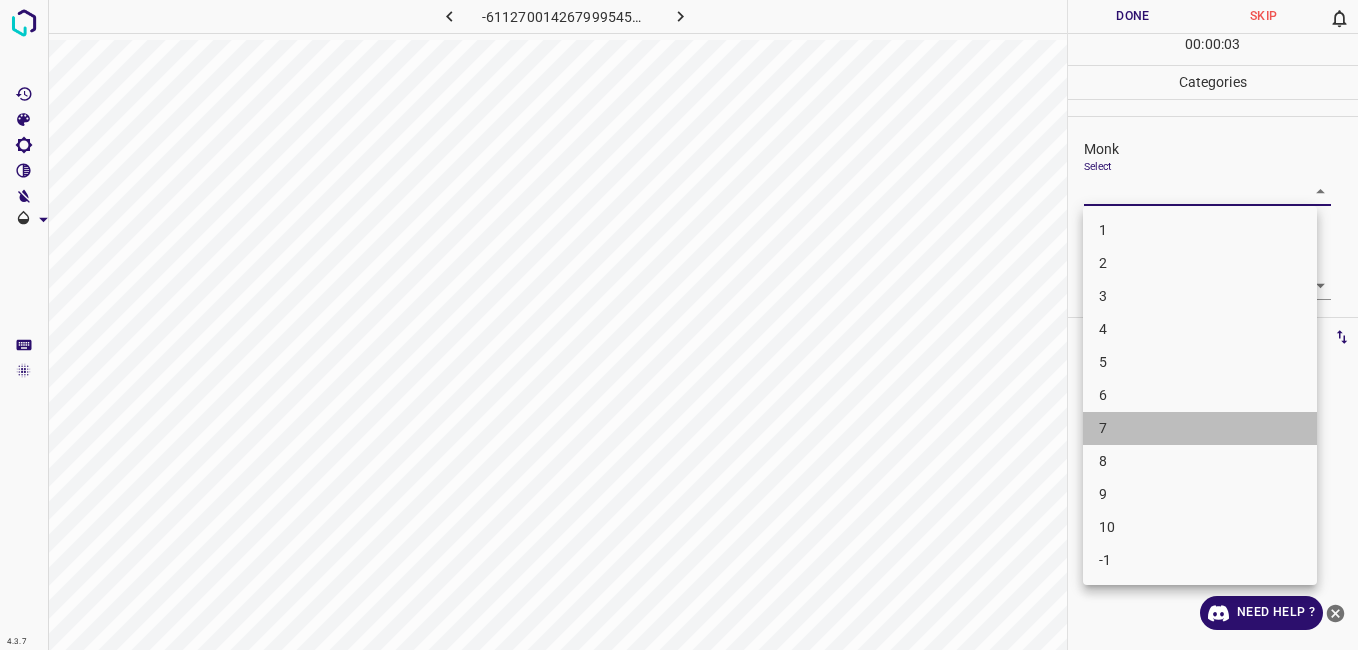click on "7" at bounding box center (1200, 428) 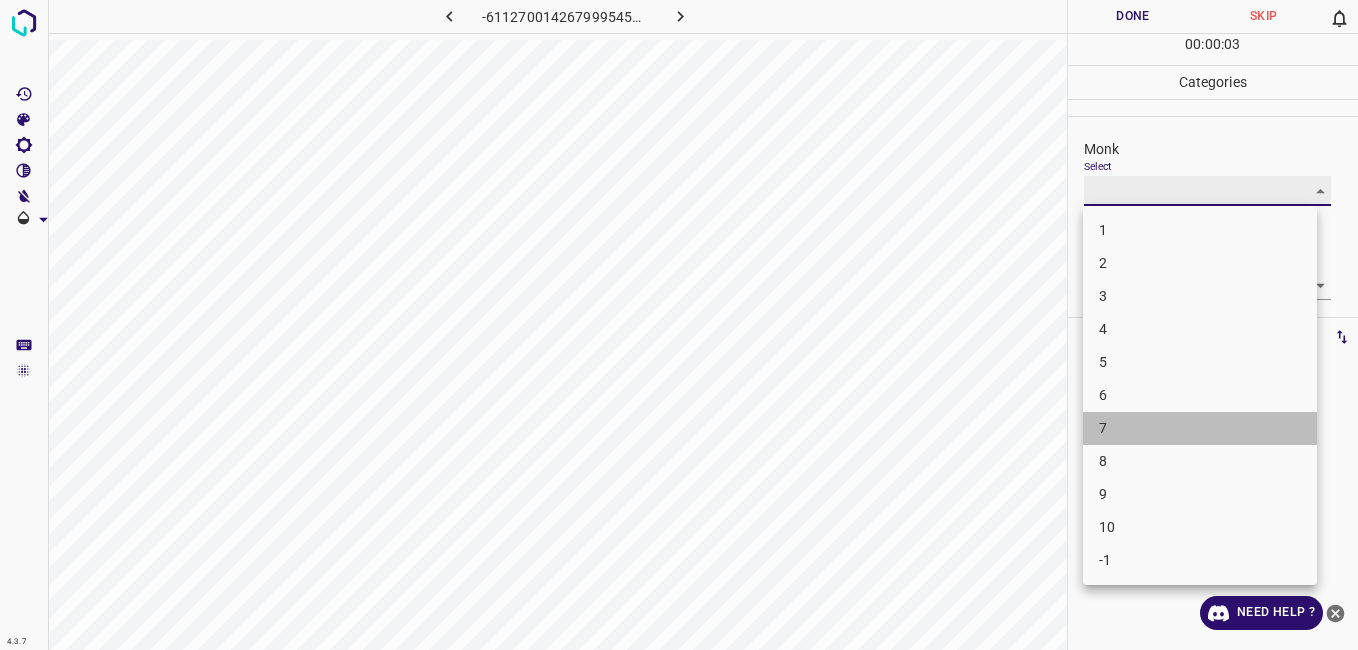 type on "7" 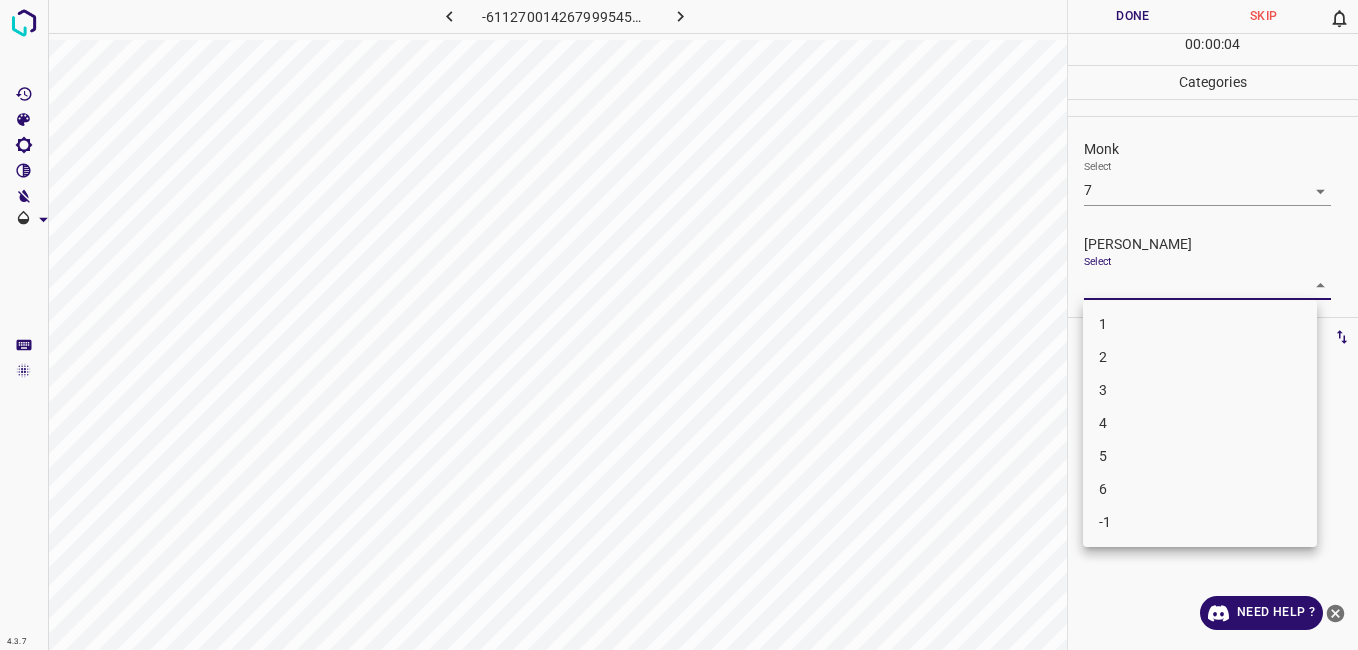 click on "4.3.7 -6112700142679995455.png Done Skip 0 00   : 00   : 04   Categories Monk   Select 7 7  Fitzpatrick   Select ​ Labels   0 Categories 1 Monk 2  Fitzpatrick Tools Space Change between modes (Draw & Edit) I Auto labeling R Restore zoom M Zoom in N Zoom out Delete Delete selecte label Filters Z Restore filters X Saturation filter C Brightness filter V Contrast filter B Gray scale filter General O Download Need Help ? - Text - Hide - Delete 1 2 3 4 5 6 -1" at bounding box center [679, 325] 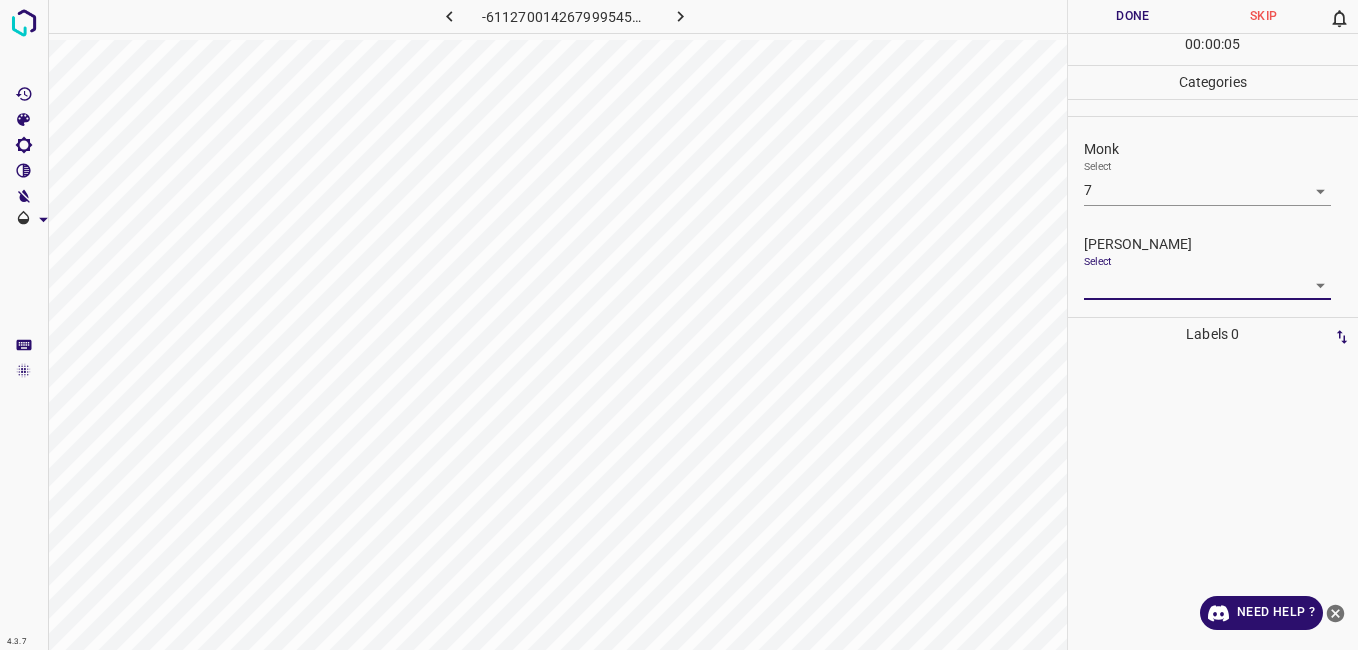 click on "4.3.7 -6112700142679995455.png Done Skip 0 00   : 00   : 05   Categories Monk   Select 7 7  Fitzpatrick   Select ​ Labels   0 Categories 1 Monk 2  Fitzpatrick Tools Space Change between modes (Draw & Edit) I Auto labeling R Restore zoom M Zoom in N Zoom out Delete Delete selecte label Filters Z Restore filters X Saturation filter C Brightness filter V Contrast filter B Gray scale filter General O Download Need Help ? - Text - Hide - Delete" at bounding box center (679, 325) 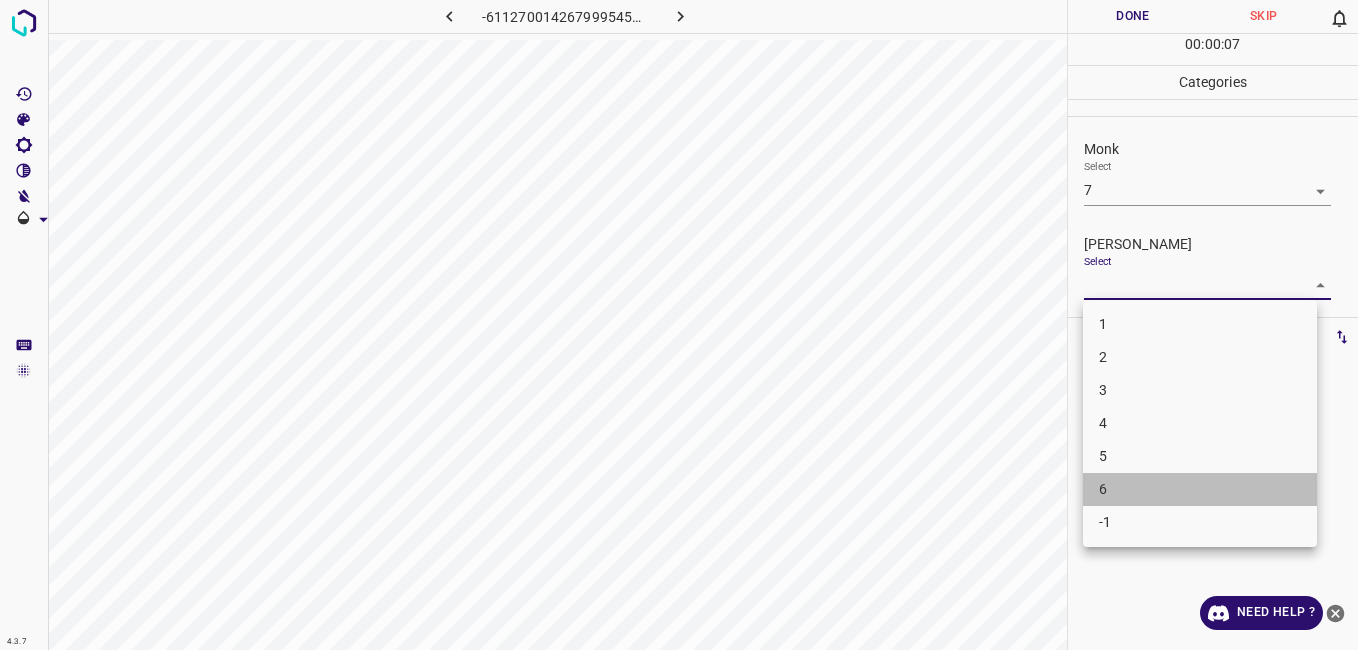 click on "6" at bounding box center (1200, 489) 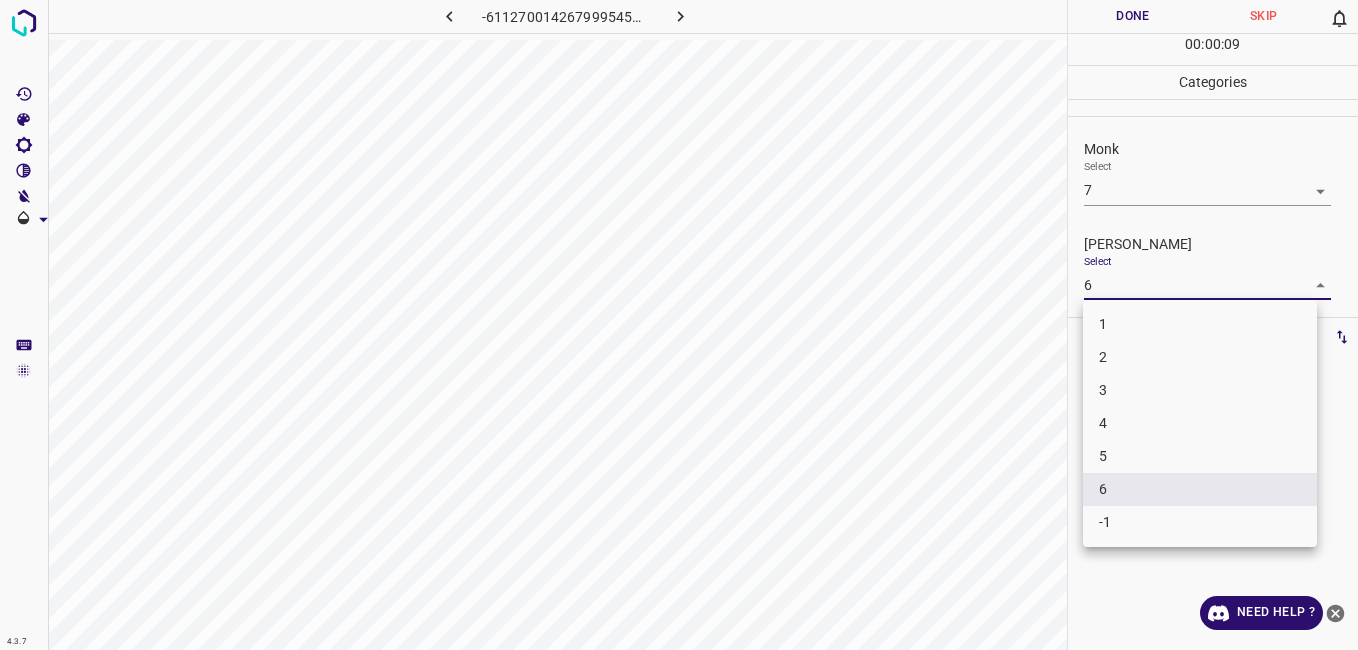 click on "4.3.7 -6112700142679995455.png Done Skip 0 00   : 00   : 09   Categories Monk   Select 7 7  Fitzpatrick   Select 6 6 Labels   0 Categories 1 Monk 2  Fitzpatrick Tools Space Change between modes (Draw & Edit) I Auto labeling R Restore zoom M Zoom in N Zoom out Delete Delete selecte label Filters Z Restore filters X Saturation filter C Brightness filter V Contrast filter B Gray scale filter General O Download Need Help ? - Text - Hide - Delete 1 2 3 4 5 6 -1" at bounding box center (679, 325) 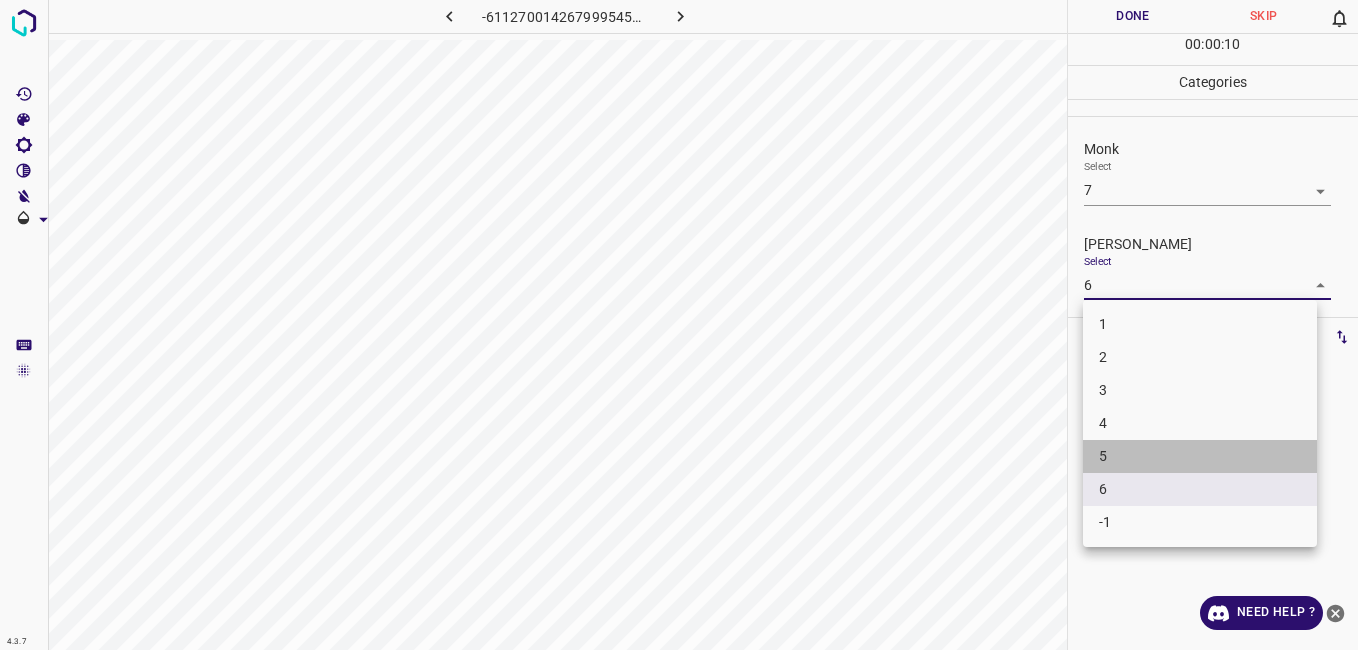 click on "5" at bounding box center [1200, 456] 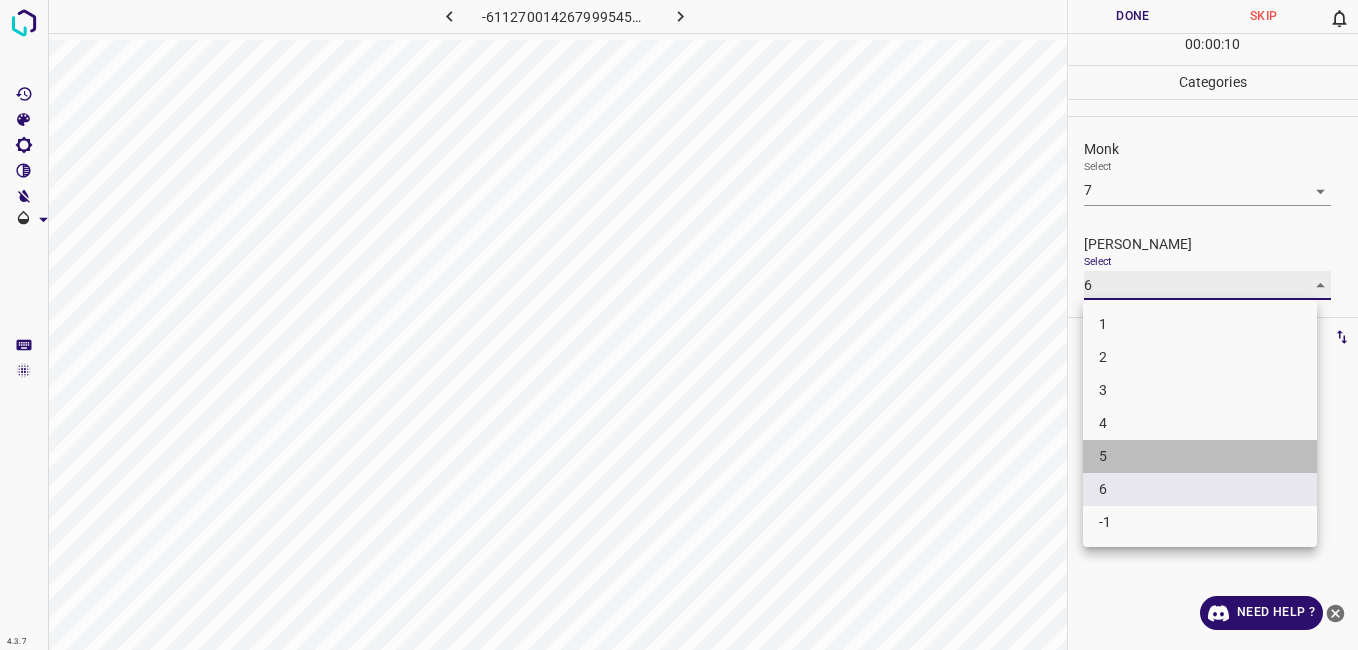 type on "5" 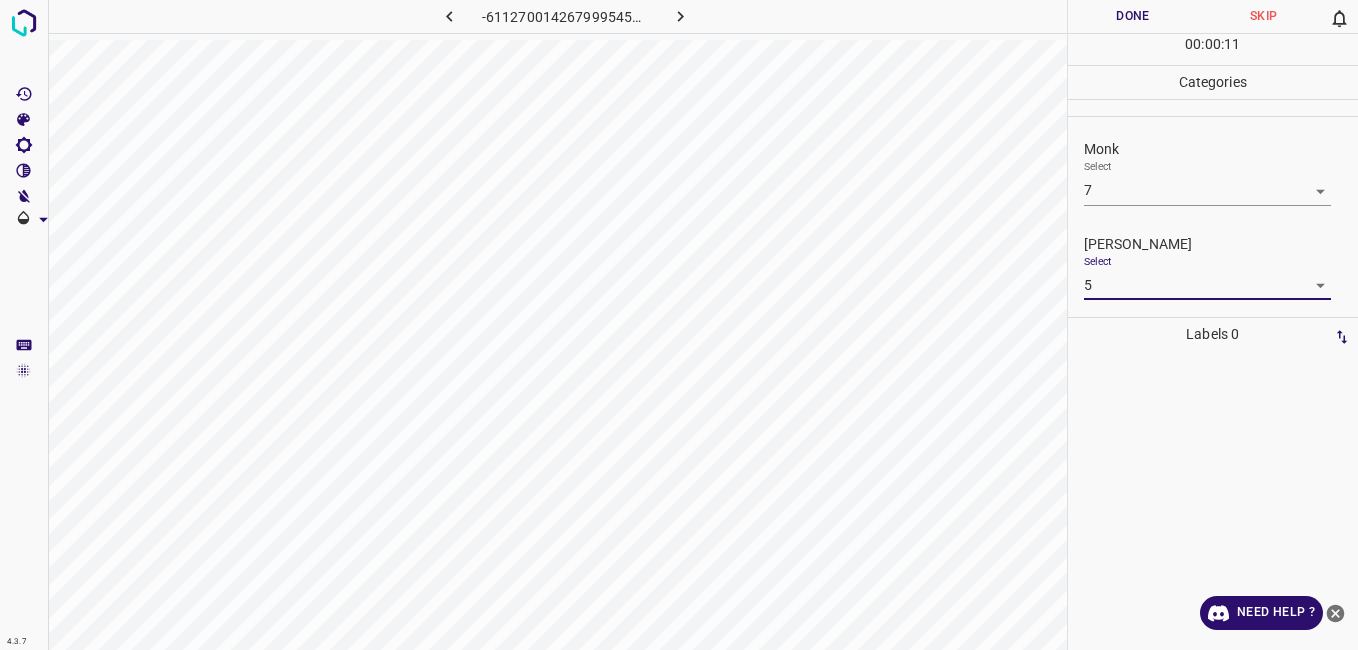 click on "Done" at bounding box center (1133, 16) 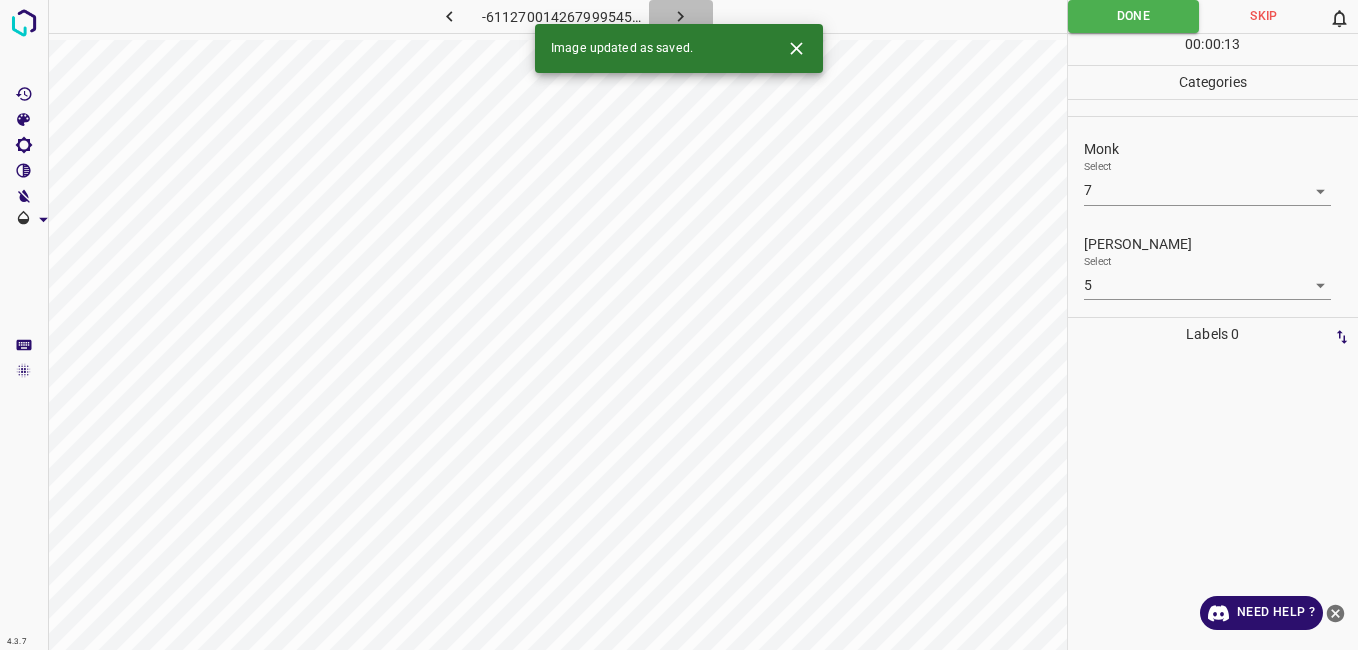 click 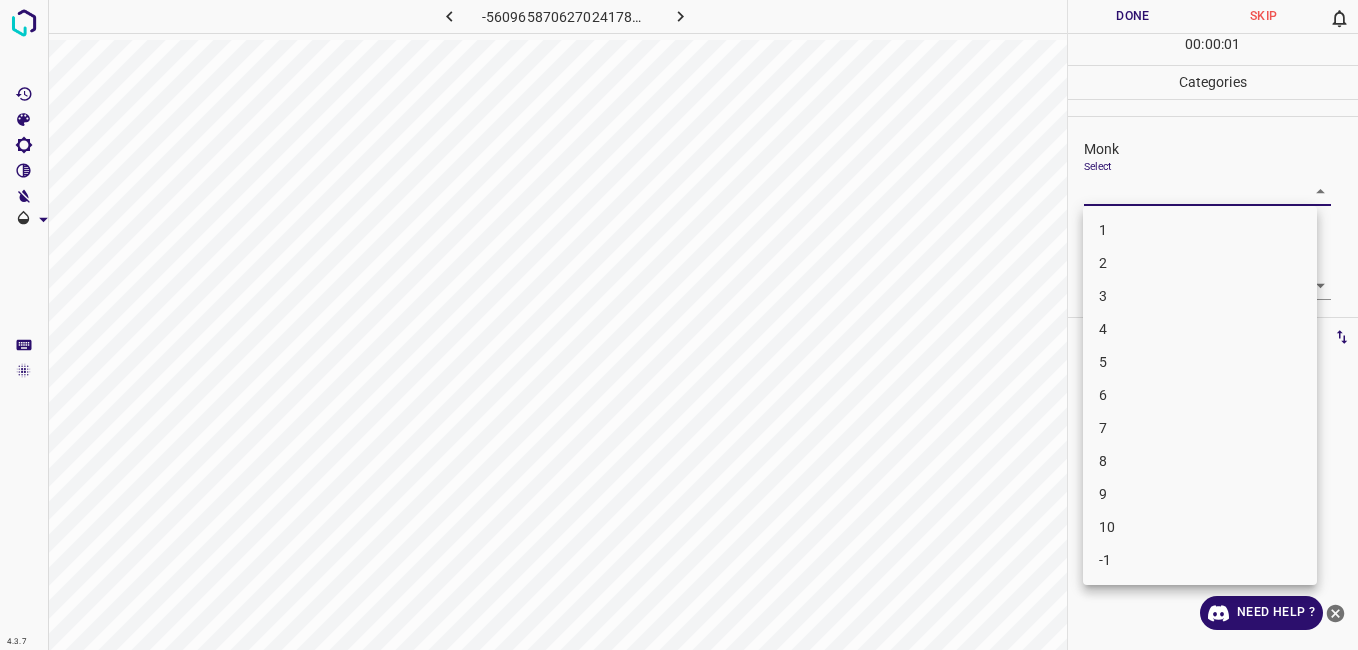 click on "4.3.7 -5609658706270241785.png Done Skip 0 00   : 00   : 01   Categories Monk   Select ​  Fitzpatrick   Select ​ Labels   0 Categories 1 Monk 2  Fitzpatrick Tools Space Change between modes (Draw & Edit) I Auto labeling R Restore zoom M Zoom in N Zoom out Delete Delete selecte label Filters Z Restore filters X Saturation filter C Brightness filter V Contrast filter B Gray scale filter General O Download Need Help ? - Text - Hide - Delete 1 2 3 4 5 6 7 8 9 10 -1" at bounding box center [679, 325] 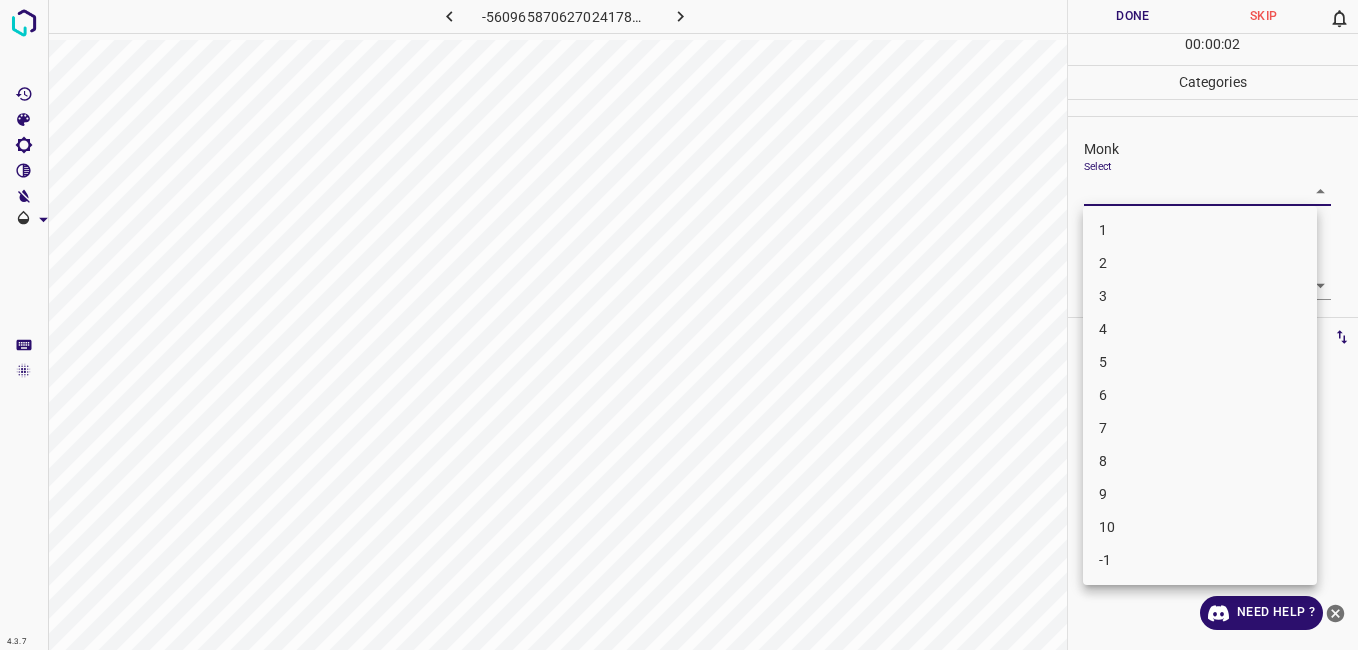 click on "7" at bounding box center (1200, 428) 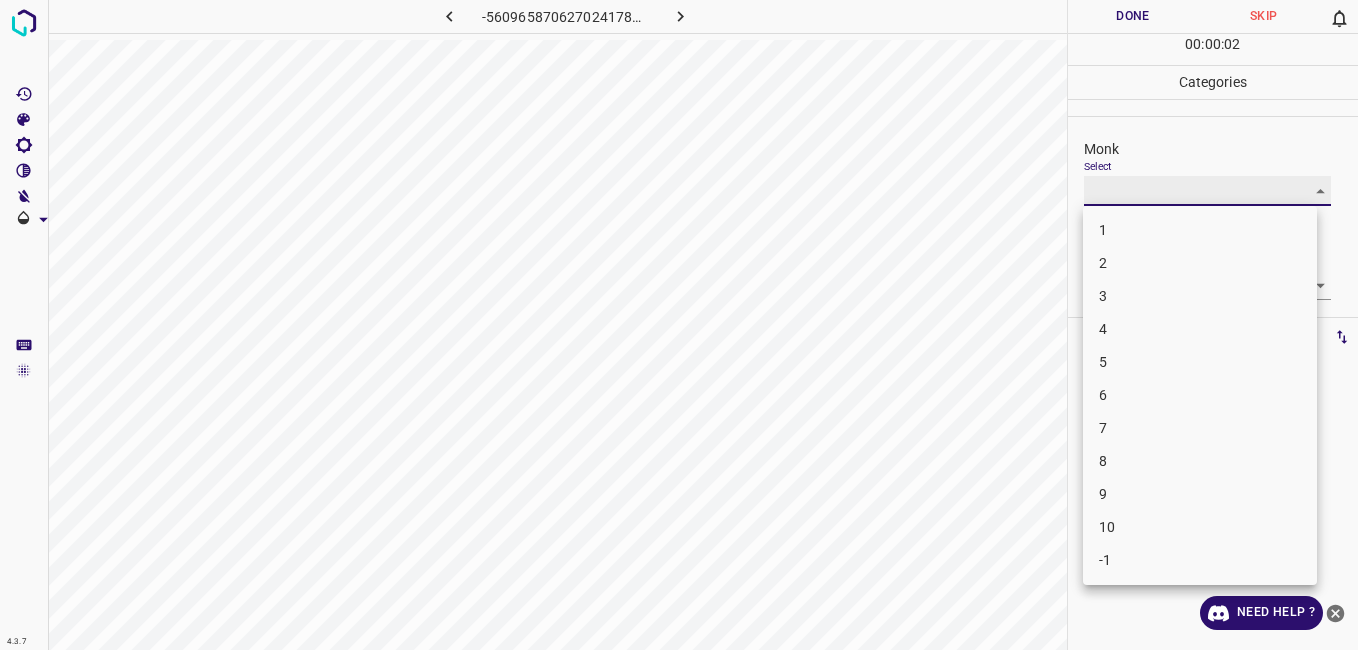 type 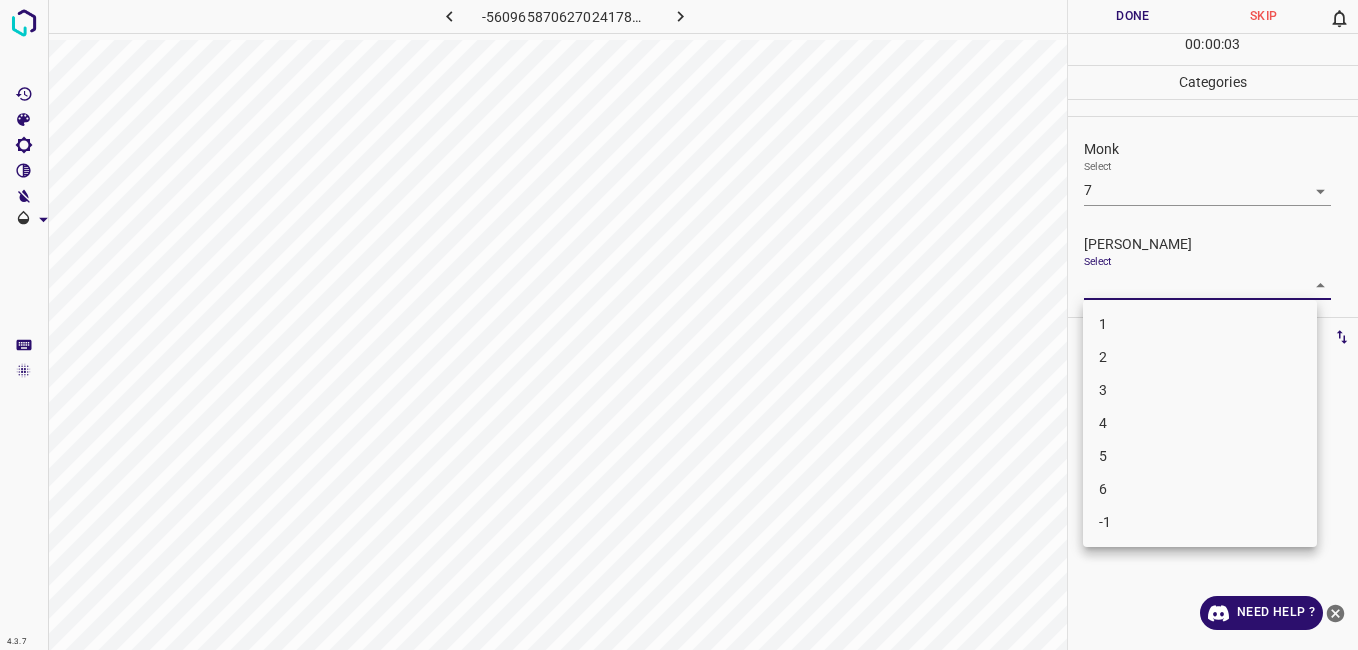 click on "4.3.7 -5609658706270241785.png Done Skip 0 00   : 00   : 03   Categories Monk   Select 7 7  Fitzpatrick   Select ​ Labels   0 Categories 1 Monk 2  Fitzpatrick Tools Space Change between modes (Draw & Edit) I Auto labeling R Restore zoom M Zoom in N Zoom out Delete Delete selecte label Filters Z Restore filters X Saturation filter C Brightness filter V Contrast filter B Gray scale filter General O Download Need Help ? - Text - Hide - Delete 1 2 3 4 5 6 -1" at bounding box center (679, 325) 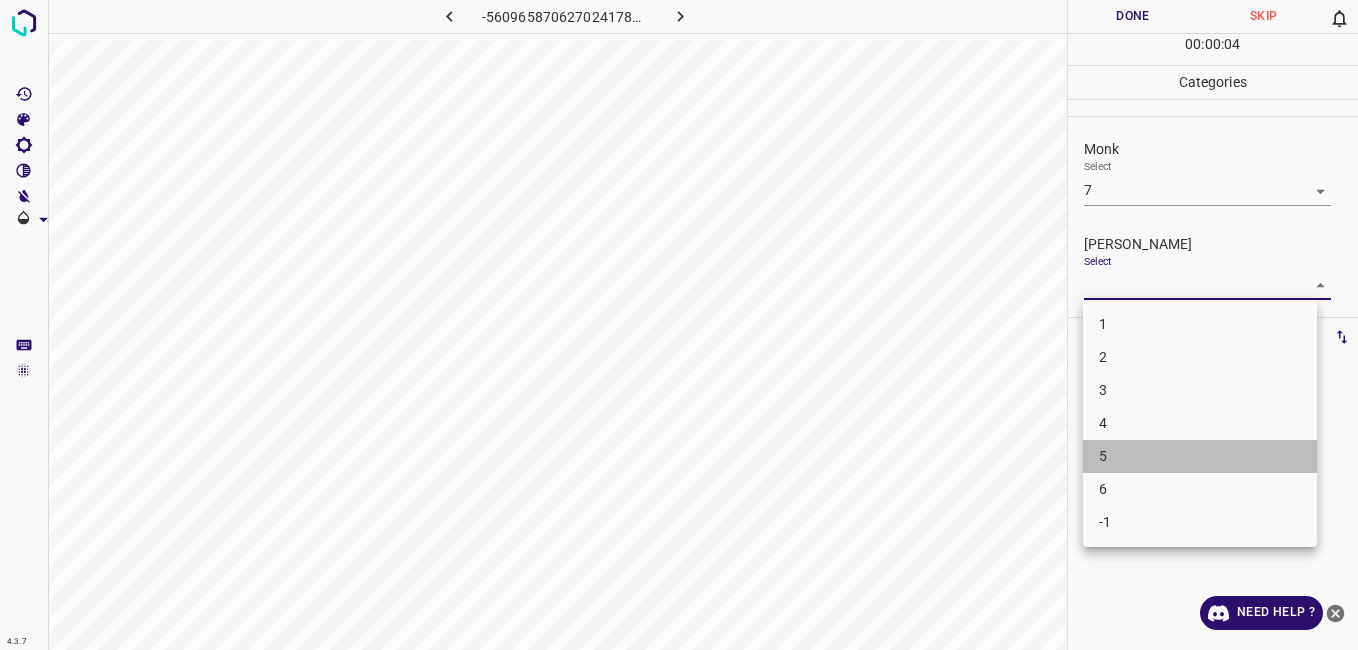 click on "5" at bounding box center [1200, 456] 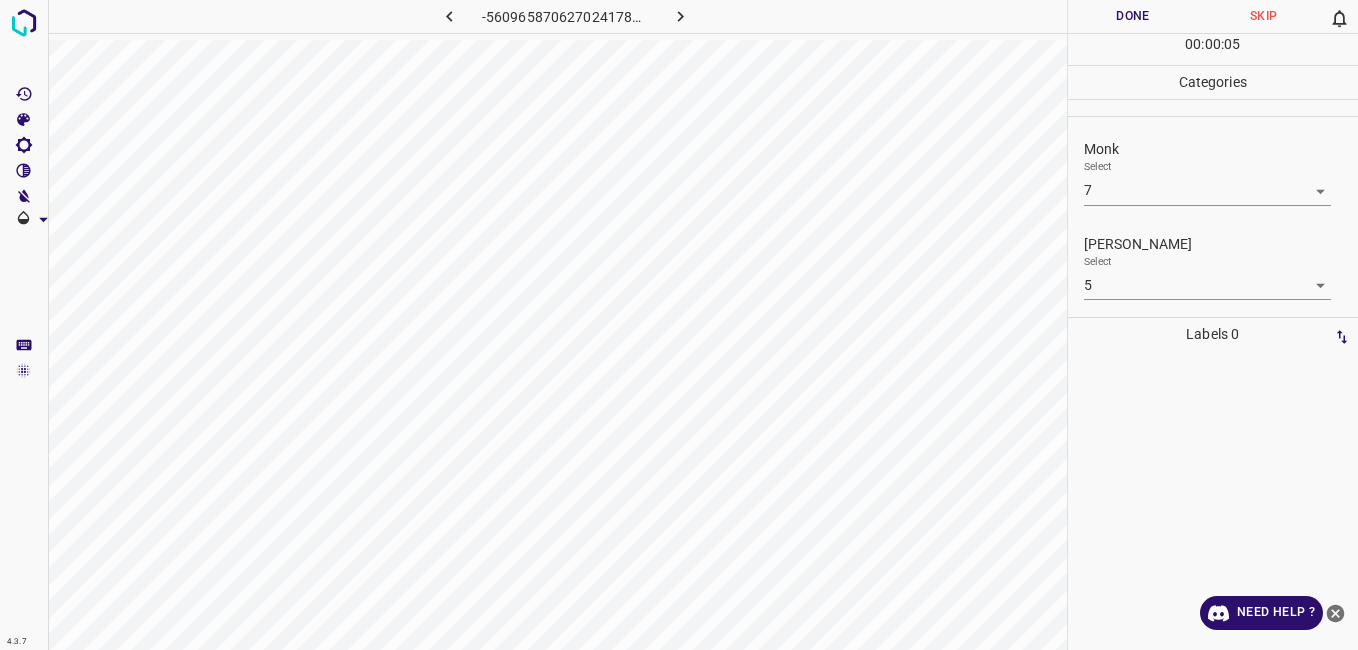 drag, startPoint x: 1114, startPoint y: 310, endPoint x: 1114, endPoint y: 286, distance: 24 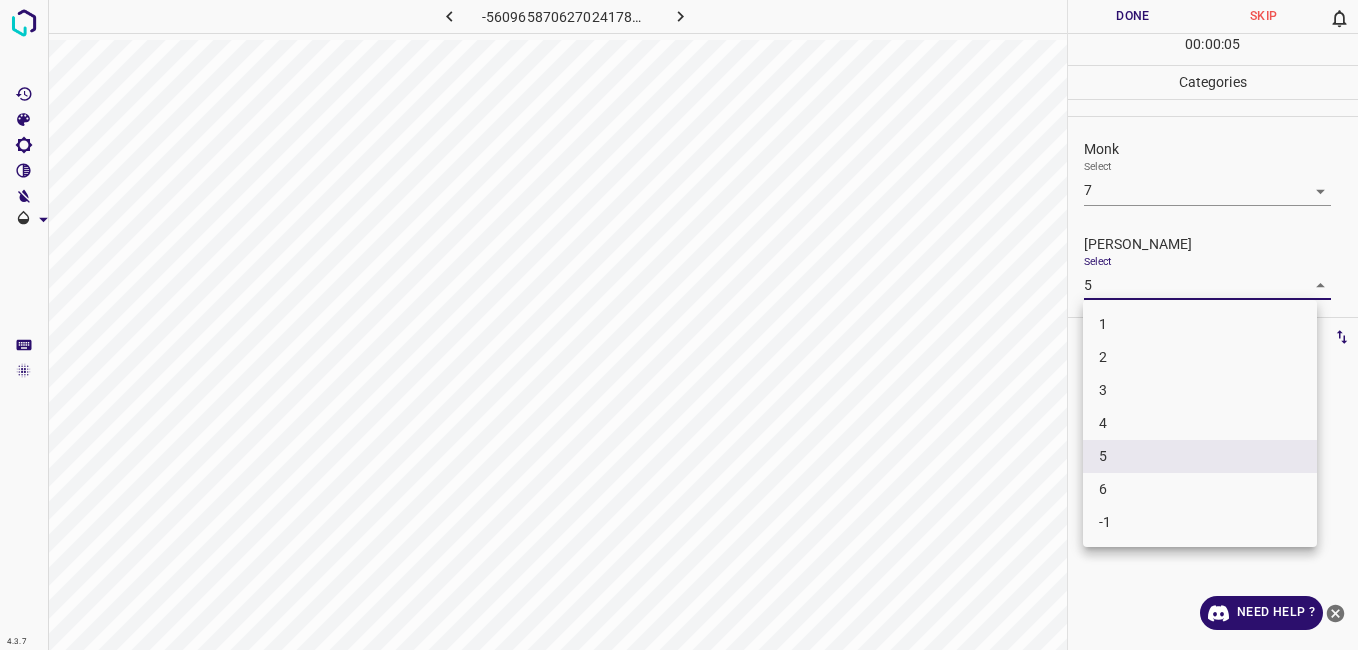 click on "4.3.7 -5609658706270241785.png Done Skip 0 00   : 00   : 05   Categories Monk   Select 7 7  Fitzpatrick   Select 5 5 Labels   0 Categories 1 Monk 2  Fitzpatrick Tools Space Change between modes (Draw & Edit) I Auto labeling R Restore zoom M Zoom in N Zoom out Delete Delete selecte label Filters Z Restore filters X Saturation filter C Brightness filter V Contrast filter B Gray scale filter General O Download Need Help ? - Text - Hide - Delete 1 2 3 4 5 6 -1" at bounding box center (679, 325) 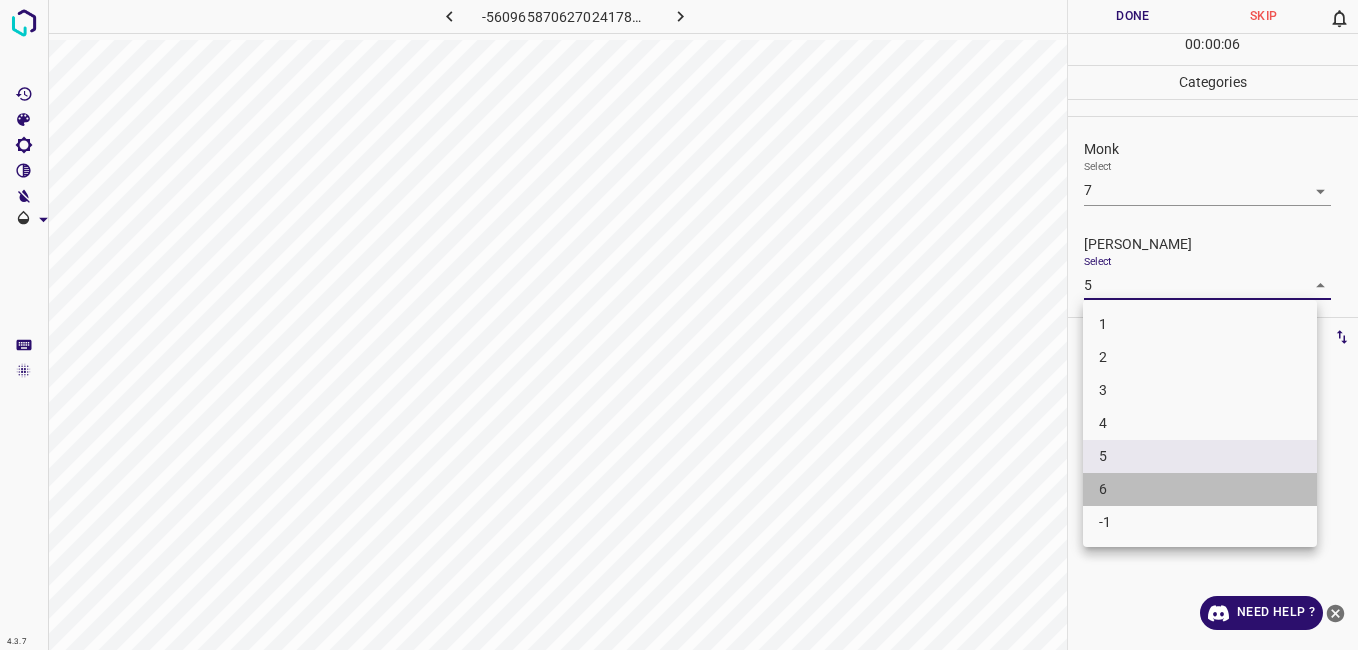 click on "6" at bounding box center [1200, 489] 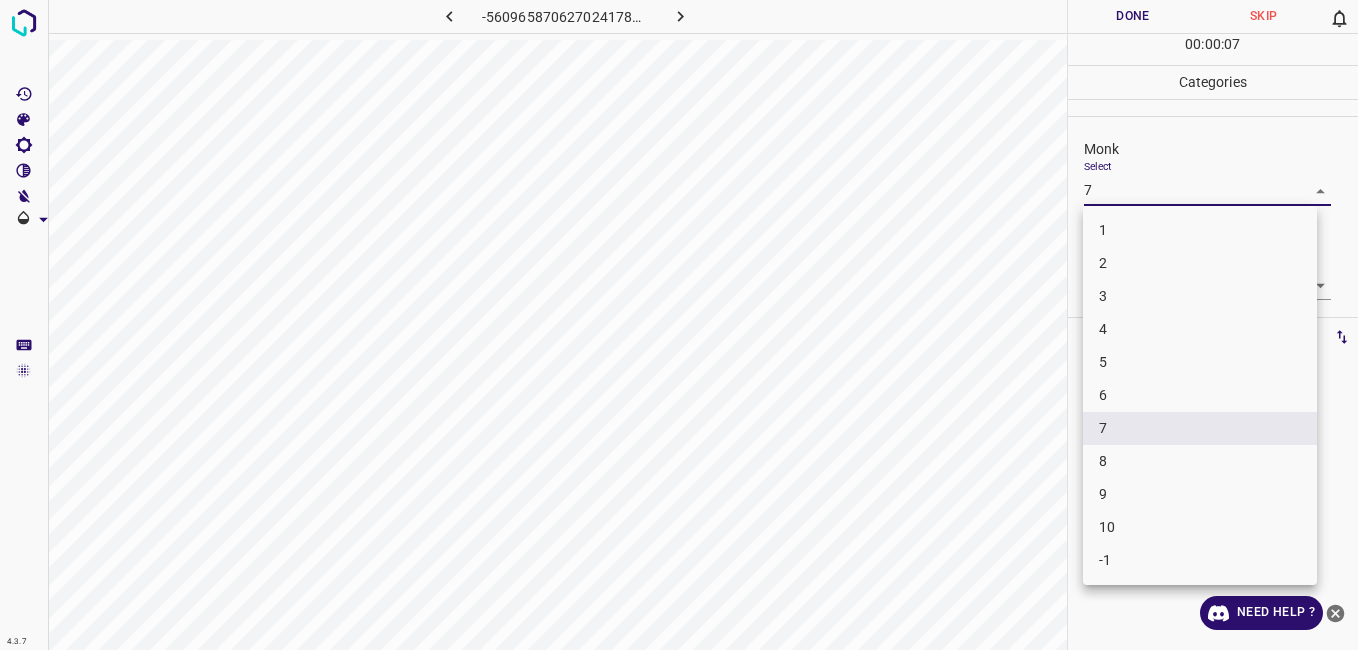 click on "4.3.7 -5609658706270241785.png Done Skip 0 00   : 00   : 07   Categories Monk   Select 7 7  Fitzpatrick   Select 6 6 Labels   0 Categories 1 Monk 2  Fitzpatrick Tools Space Change between modes (Draw & Edit) I Auto labeling R Restore zoom M Zoom in N Zoom out Delete Delete selecte label Filters Z Restore filters X Saturation filter C Brightness filter V Contrast filter B Gray scale filter General O Download Need Help ? - Text - Hide - Delete 1 2 3 4 5 6 7 8 9 10 -1" at bounding box center (679, 325) 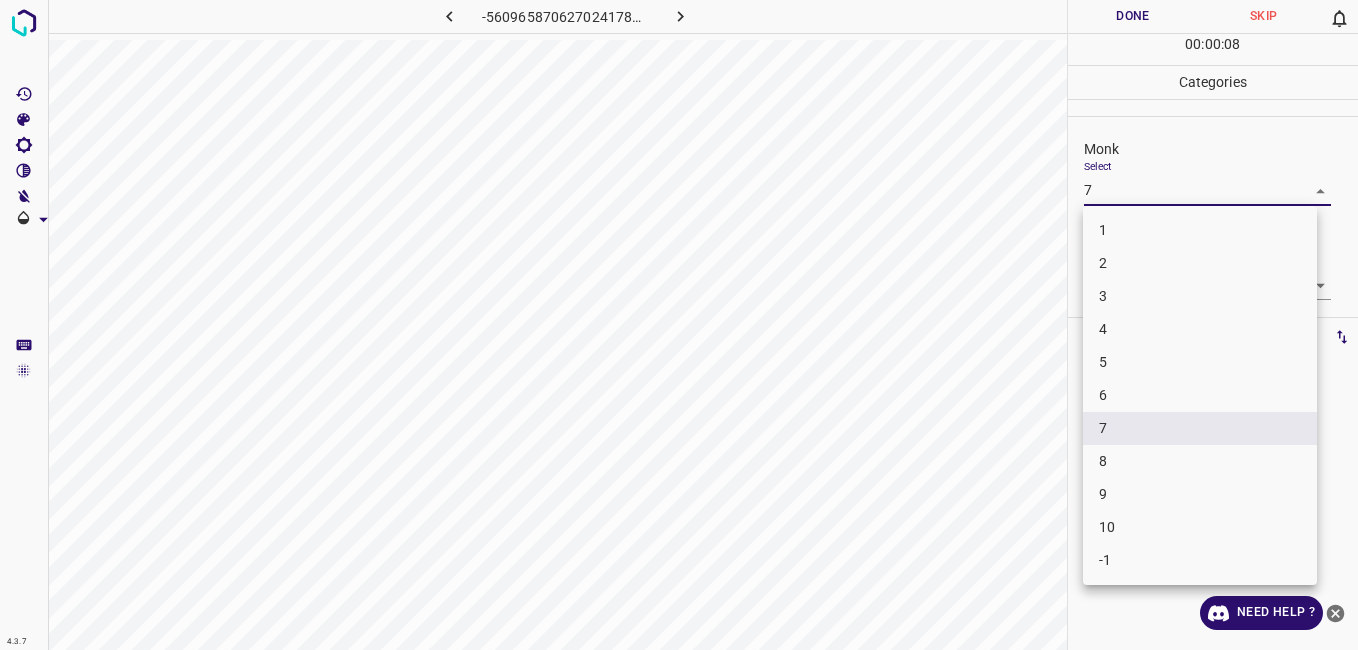 click on "8" at bounding box center (1200, 461) 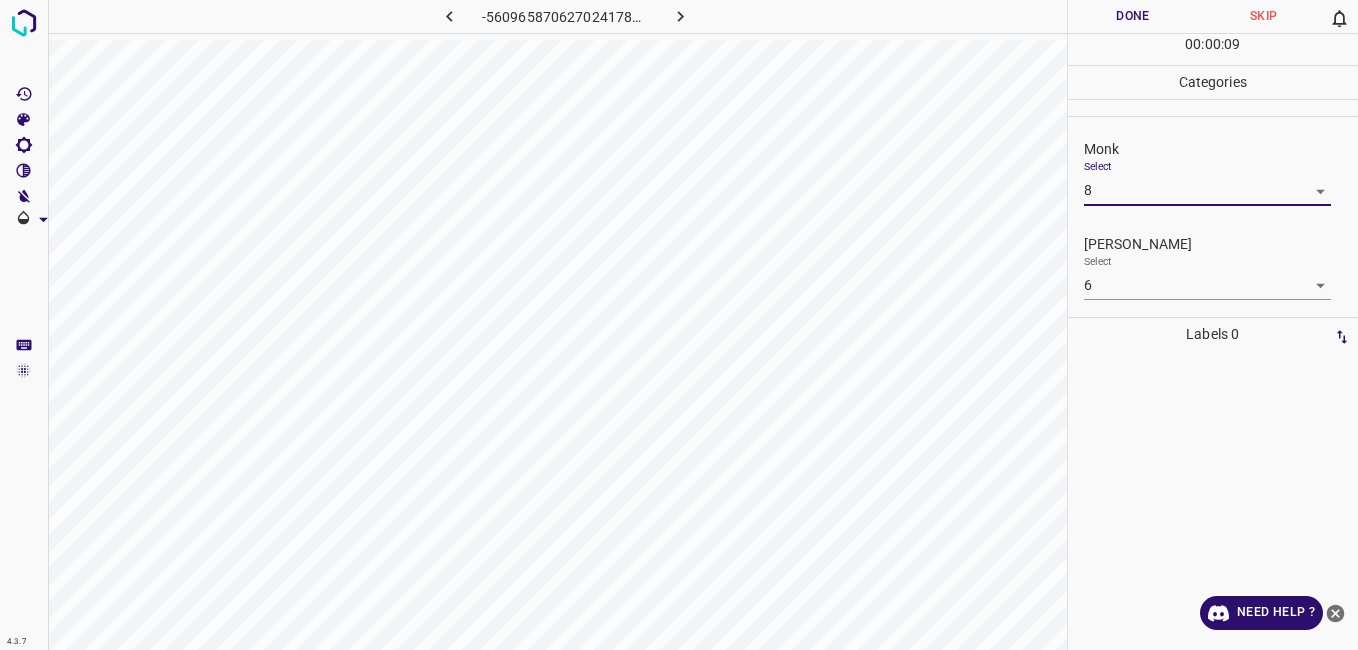 click on "Done" at bounding box center [1133, 16] 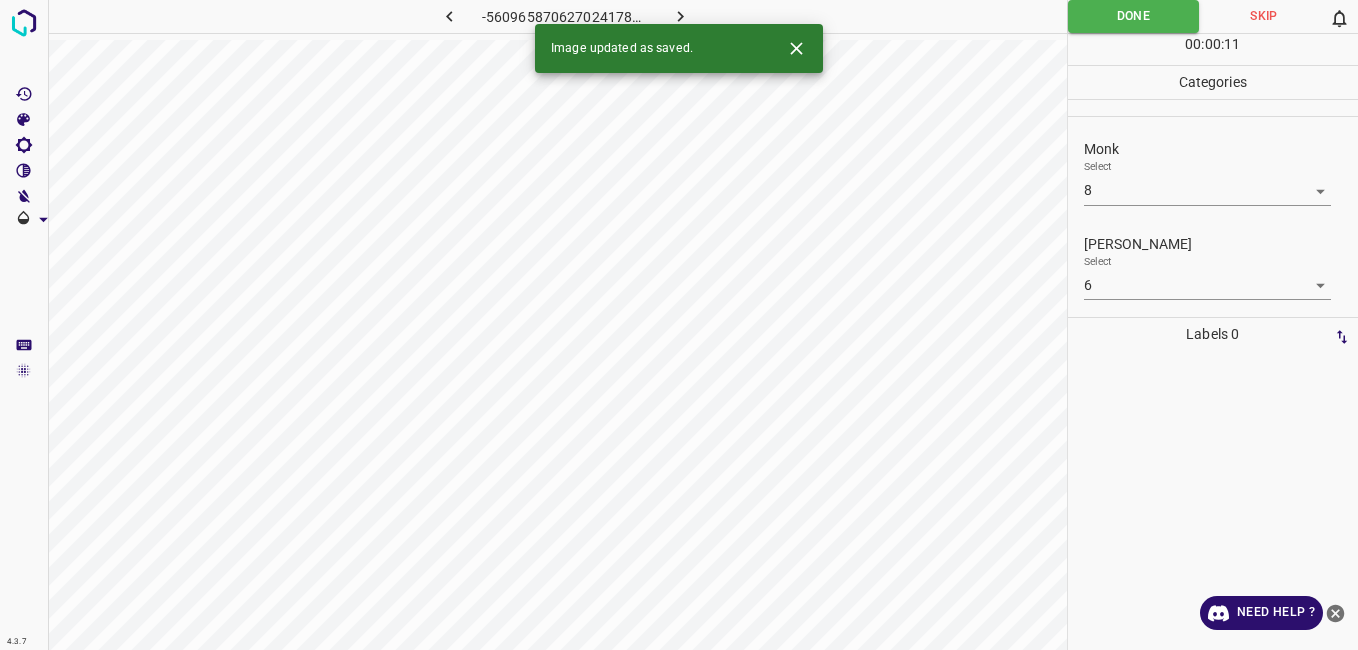 click 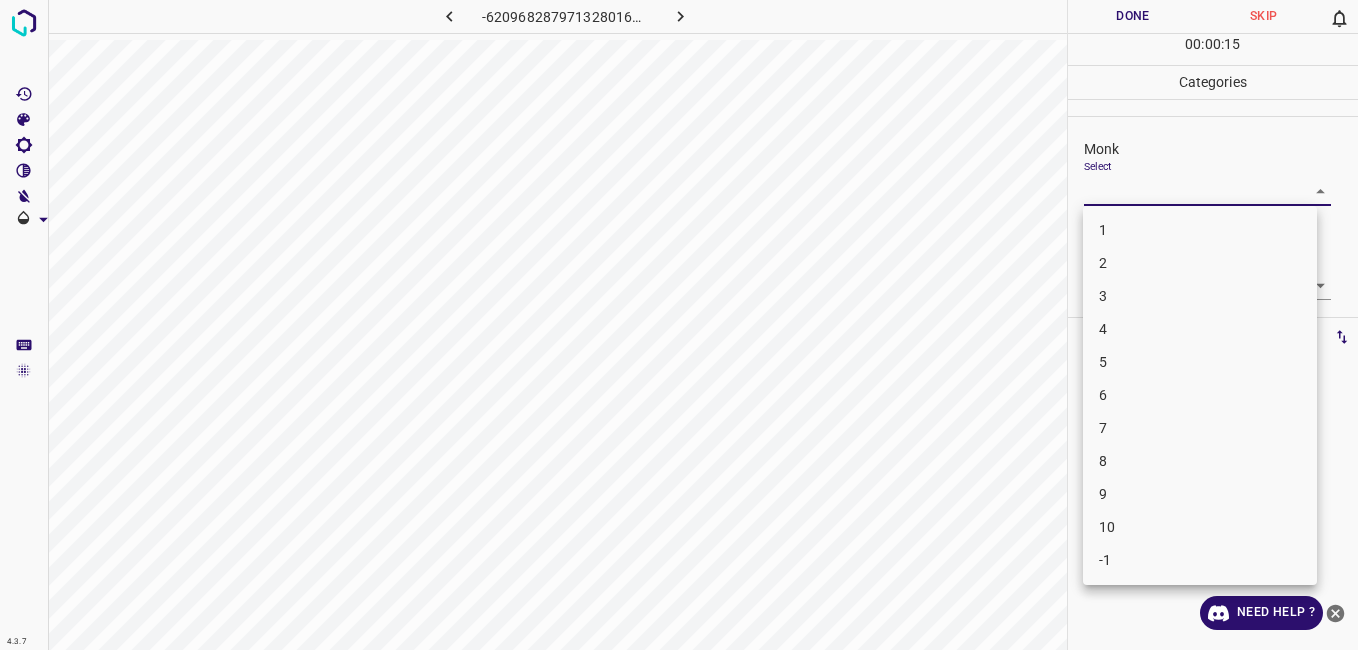 click on "4.3.7 -6209682879713280169.png Done Skip 0 00   : 00   : 15   Categories Monk   Select ​  Fitzpatrick   Select ​ Labels   0 Categories 1 Monk 2  Fitzpatrick Tools Space Change between modes (Draw & Edit) I Auto labeling R Restore zoom M Zoom in N Zoom out Delete Delete selecte label Filters Z Restore filters X Saturation filter C Brightness filter V Contrast filter B Gray scale filter General O Download Need Help ? - Text - Hide - Delete 1 2 3 4 5 6 7 8 9 10 -1" at bounding box center [679, 325] 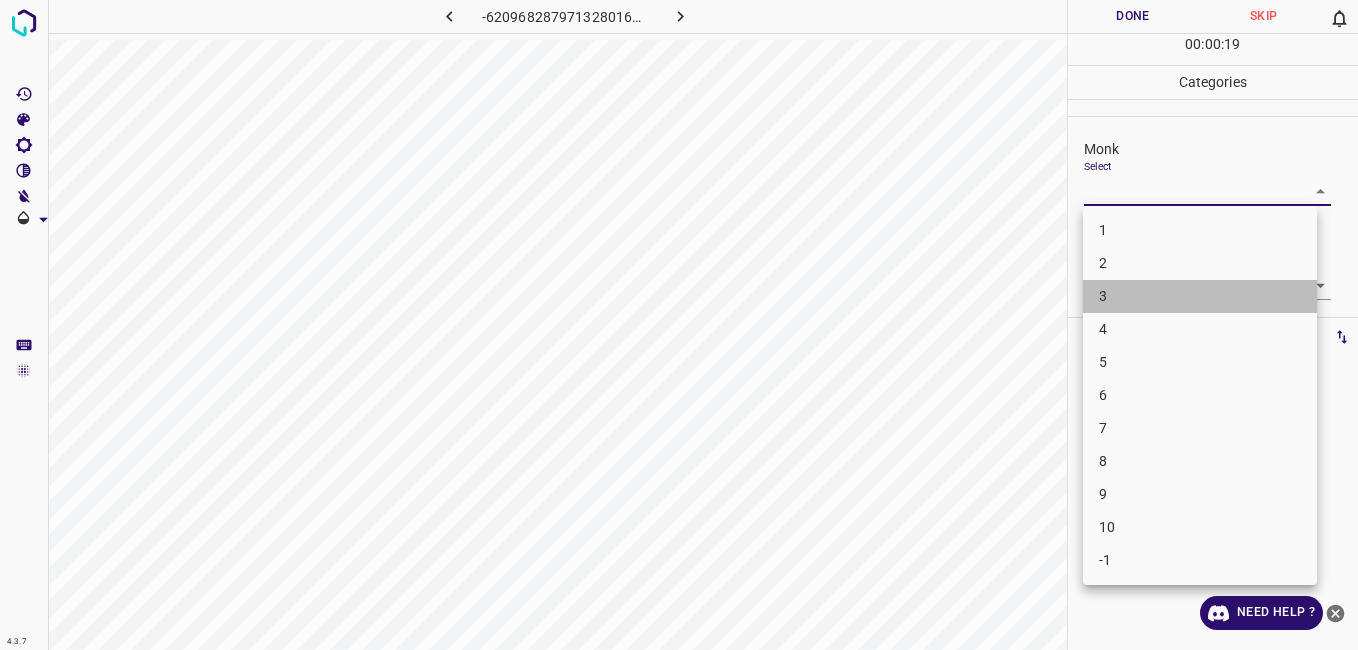 click on "3" at bounding box center (1200, 296) 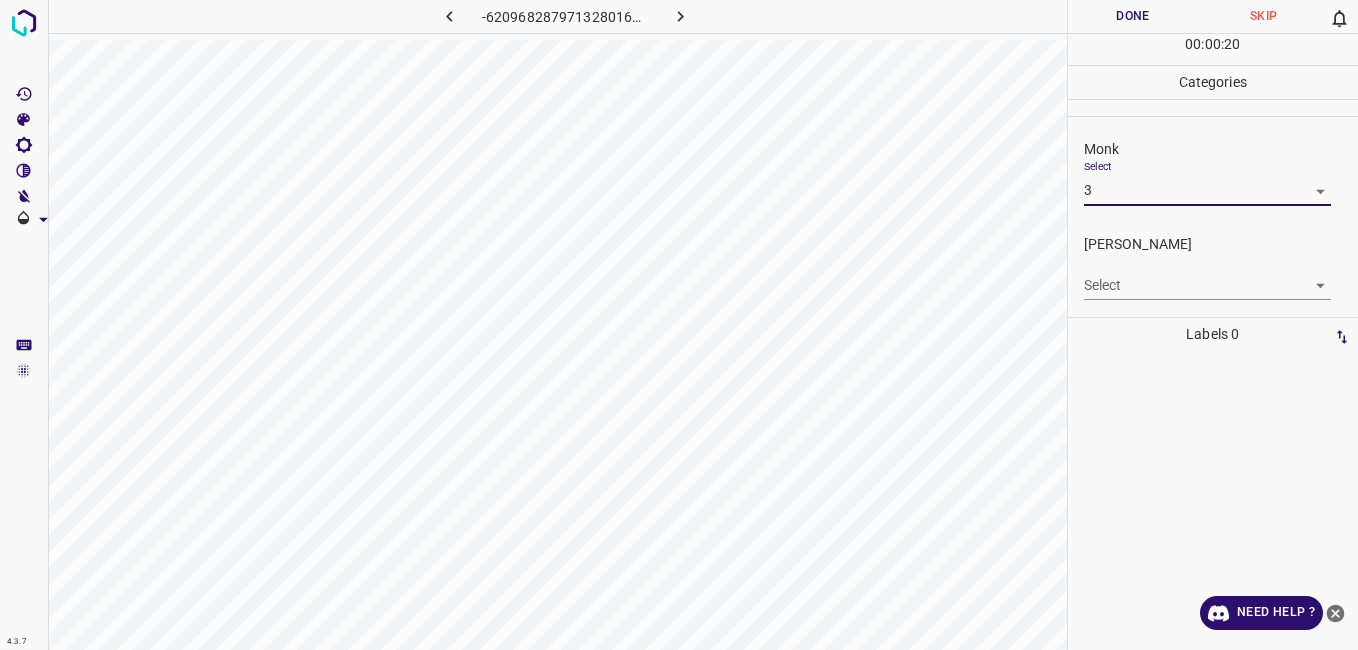 click on "4.3.7 -6209682879713280169.png Done Skip 0 00   : 00   : 20   Categories Monk   Select 3 3  Fitzpatrick   Select ​ Labels   0 Categories 1 Monk 2  Fitzpatrick Tools Space Change between modes (Draw & Edit) I Auto labeling R Restore zoom M Zoom in N Zoom out Delete Delete selecte label Filters Z Restore filters X Saturation filter C Brightness filter V Contrast filter B Gray scale filter General O Download Need Help ? - Text - Hide - Delete" at bounding box center [679, 325] 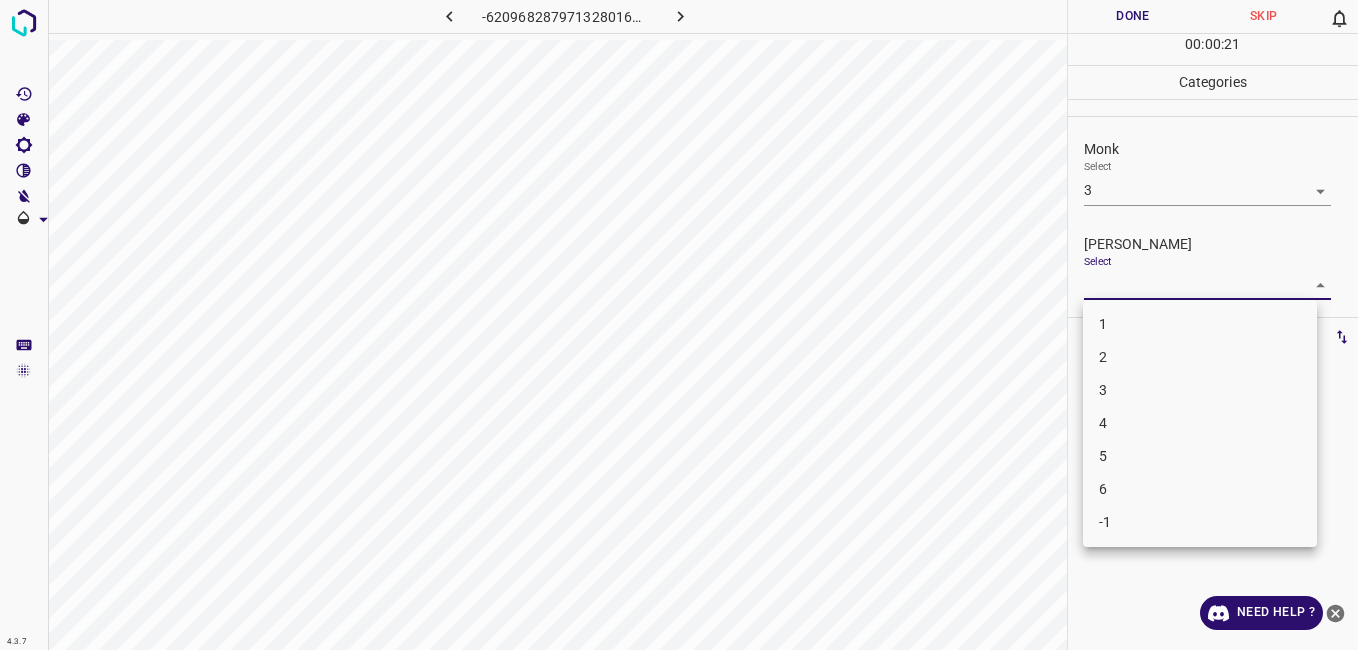 click on "2" at bounding box center (1200, 357) 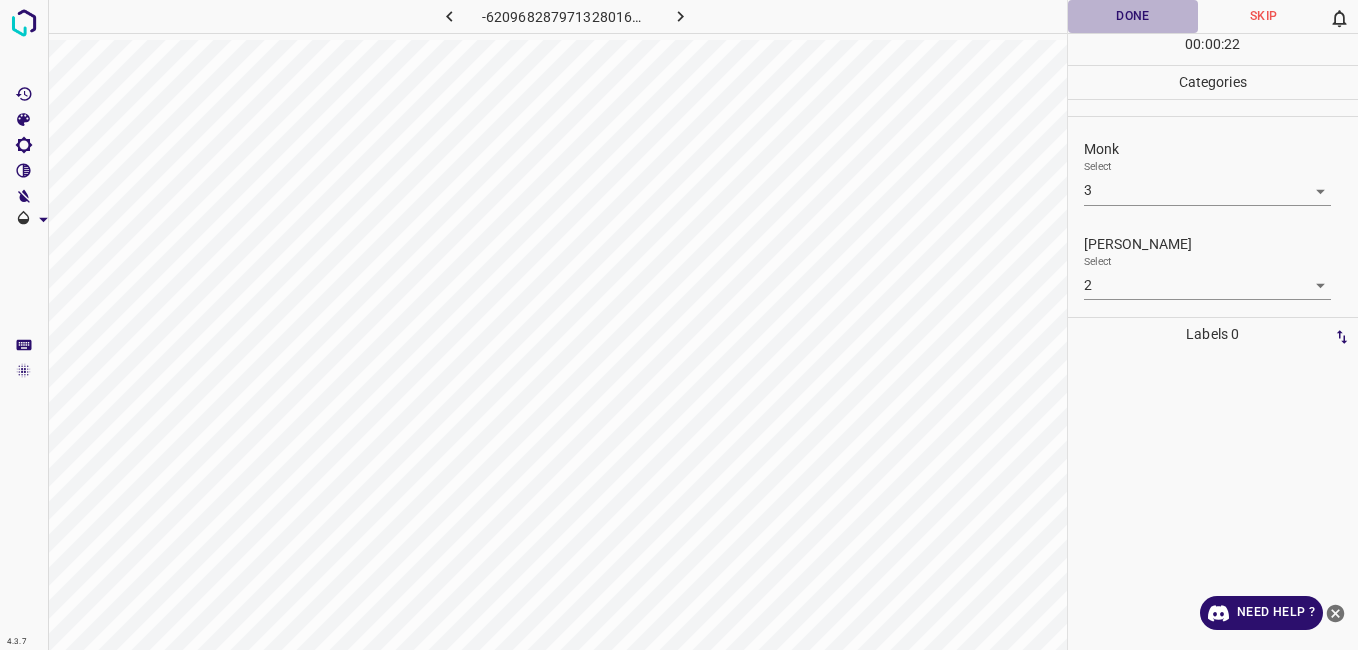 click on "Done" at bounding box center (1133, 16) 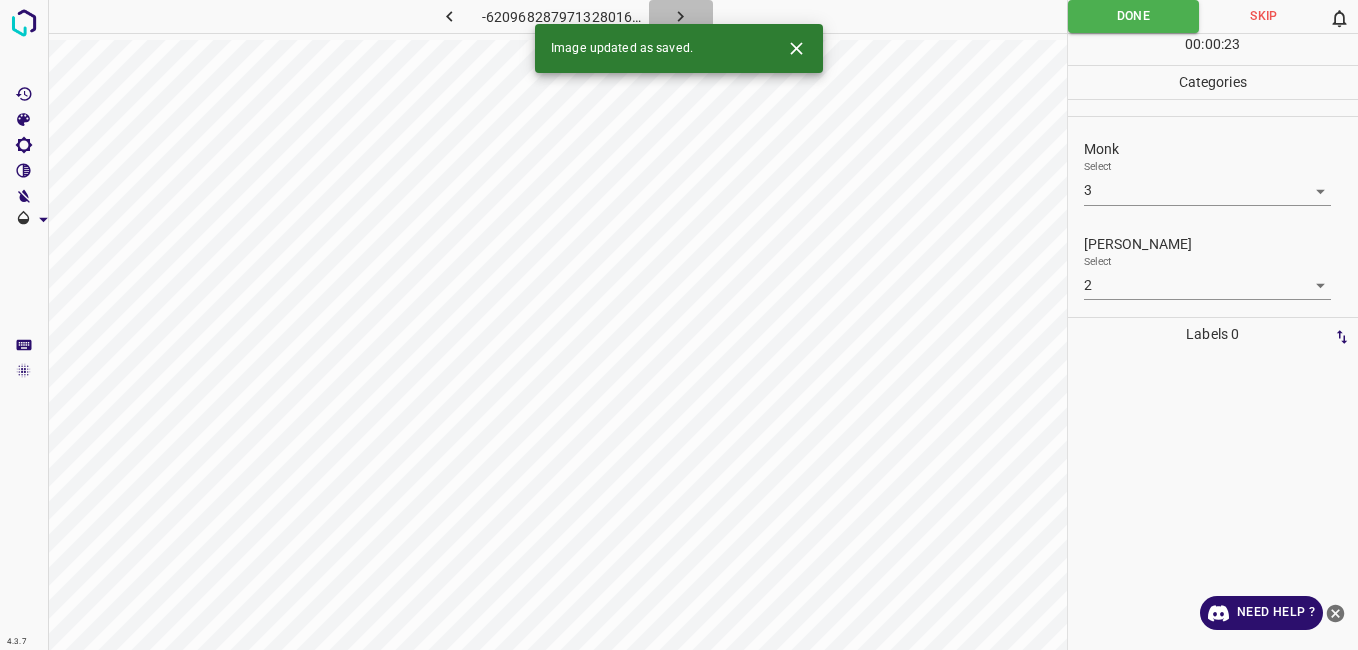 click 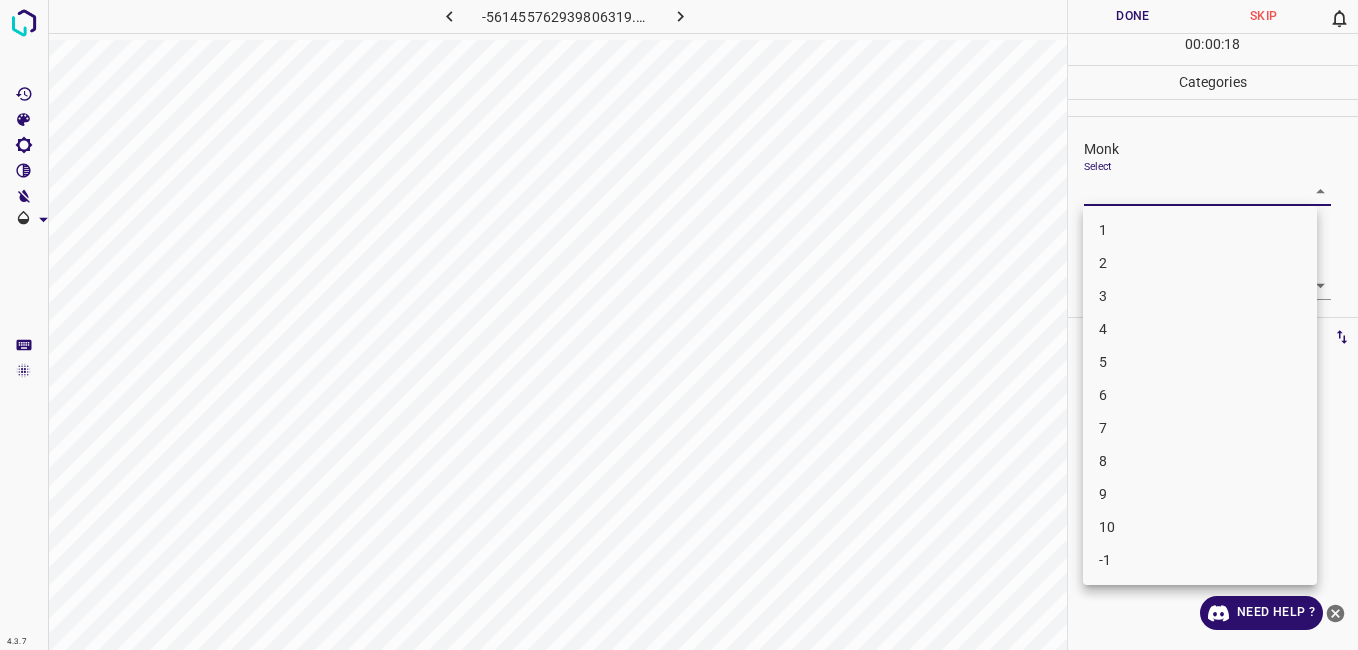 click on "4.3.7 -561455762939806319.png Done Skip 0 00   : 00   : 18   Categories Monk   Select ​  Fitzpatrick   Select ​ Labels   0 Categories 1 Monk 2  Fitzpatrick Tools Space Change between modes (Draw & Edit) I Auto labeling R Restore zoom M Zoom in N Zoom out Delete Delete selecte label Filters Z Restore filters X Saturation filter C Brightness filter V Contrast filter B Gray scale filter General O Download Need Help ? - Text - Hide - Delete 1 2 3 4 5 6 7 8 9 10 -1" at bounding box center [679, 325] 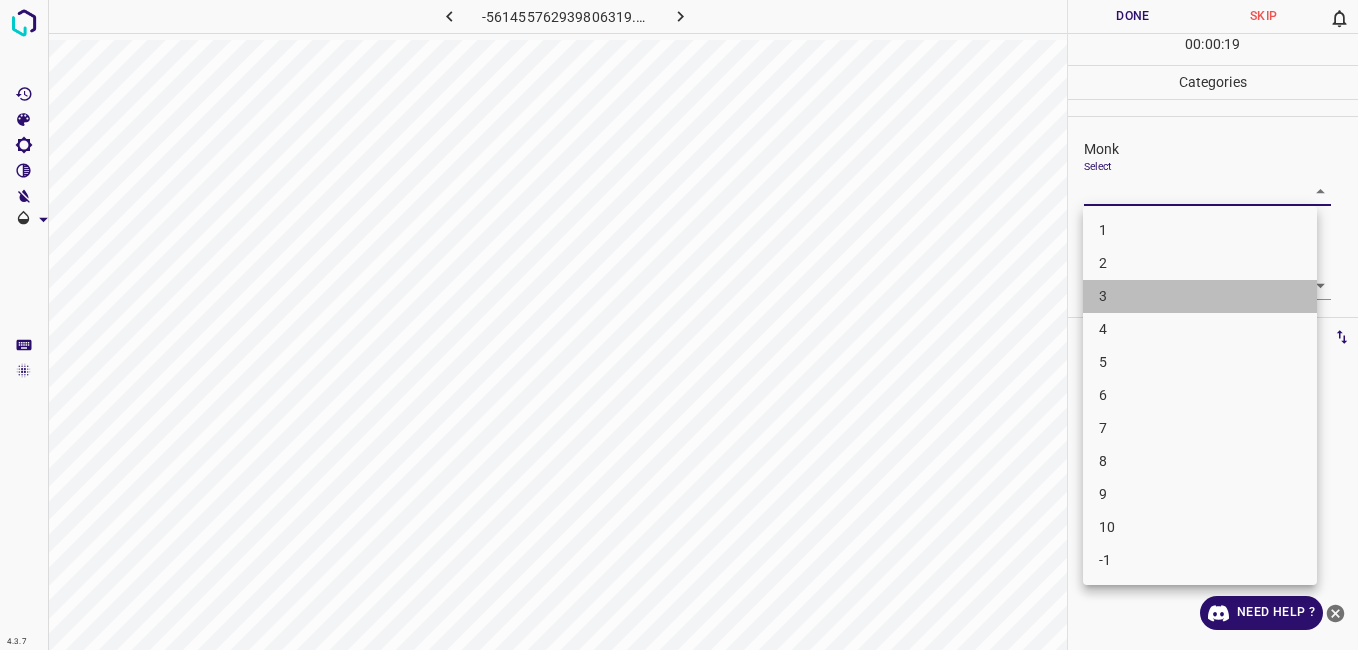 click on "3" at bounding box center (1200, 296) 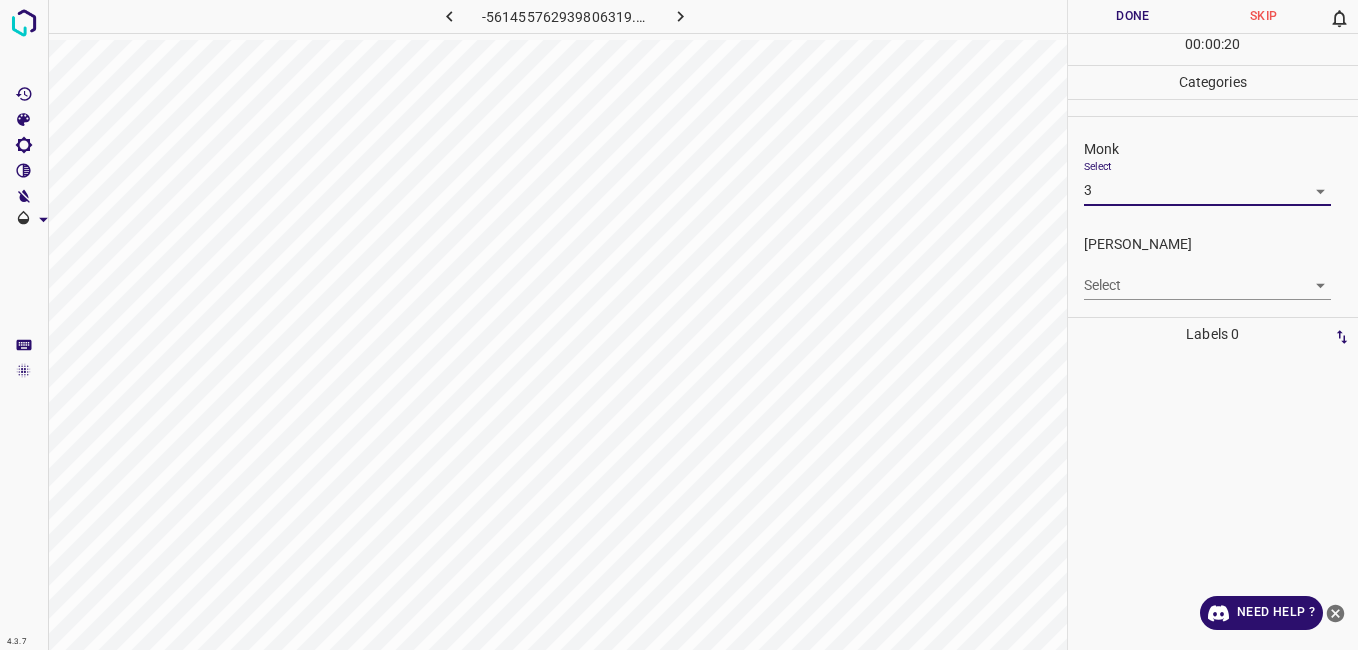click on "4.3.7 -561455762939806319.png Done Skip 0 00   : 00   : 20   Categories Monk   Select 3 3  Fitzpatrick   Select ​ Labels   0 Categories 1 Monk 2  Fitzpatrick Tools Space Change between modes (Draw & Edit) I Auto labeling R Restore zoom M Zoom in N Zoom out Delete Delete selecte label Filters Z Restore filters X Saturation filter C Brightness filter V Contrast filter B Gray scale filter General O Download Need Help ? - Text - Hide - Delete" at bounding box center (679, 325) 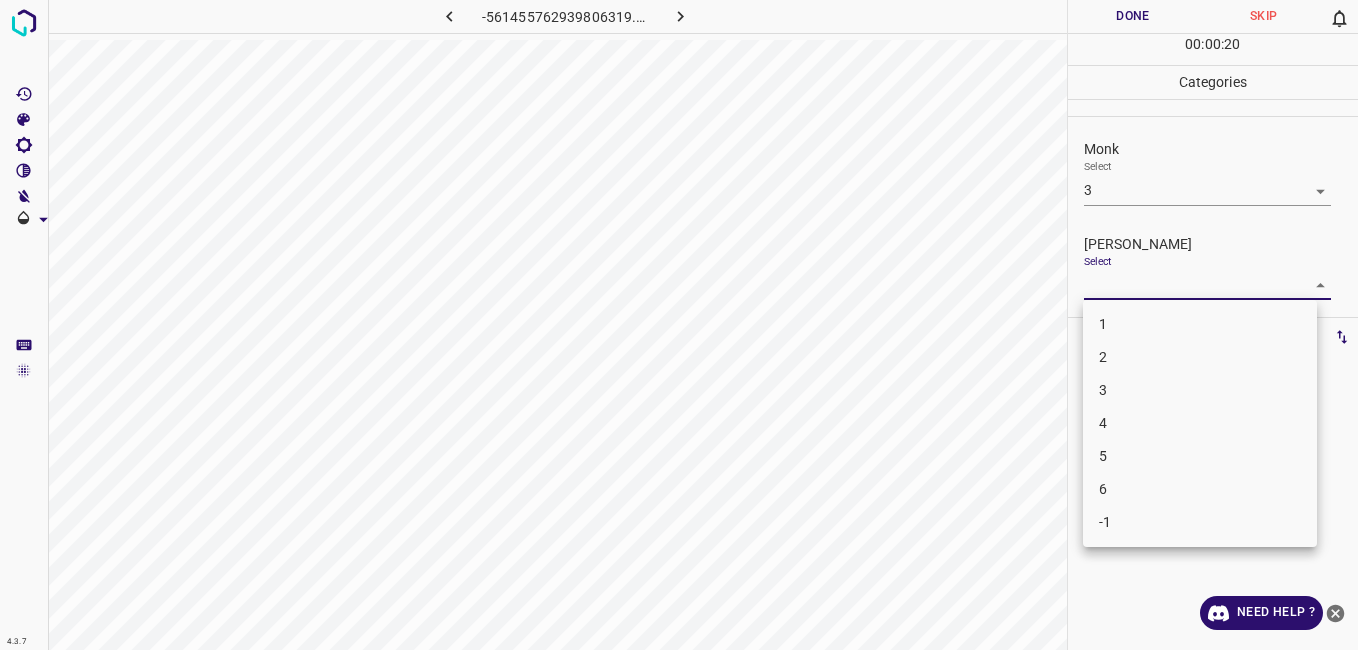 click on "2" at bounding box center (1200, 357) 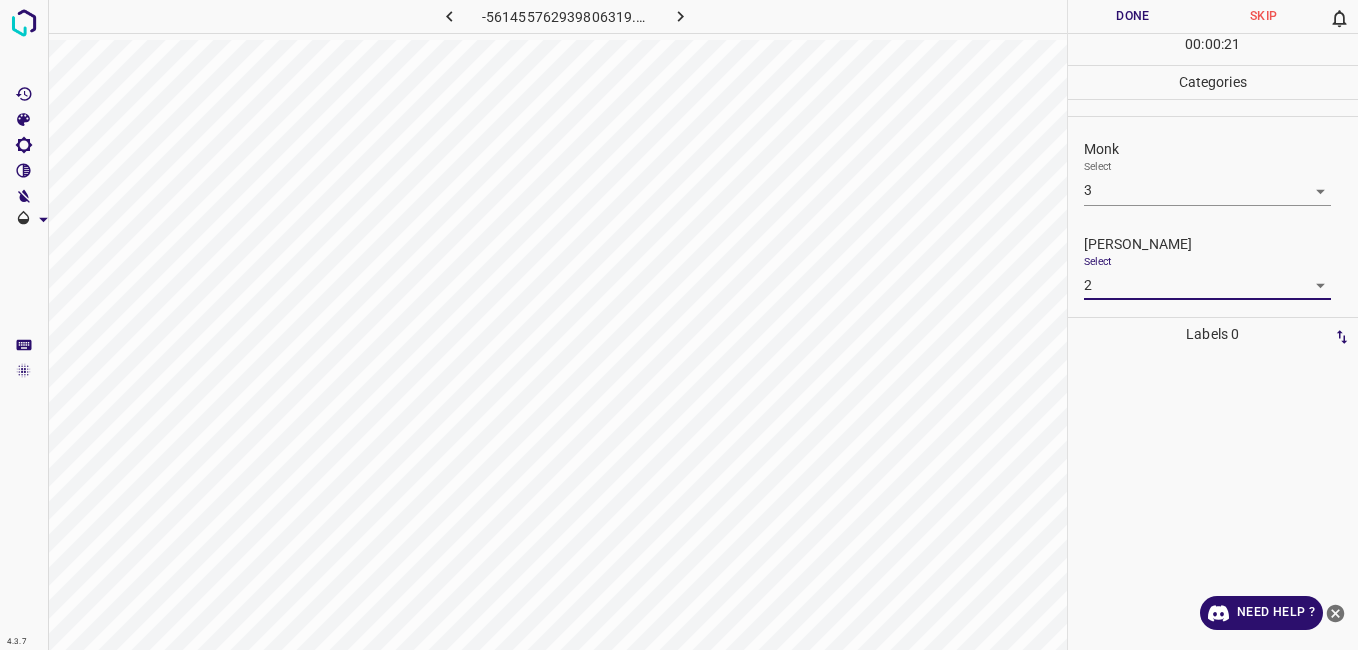 click on "Done" at bounding box center [1133, 16] 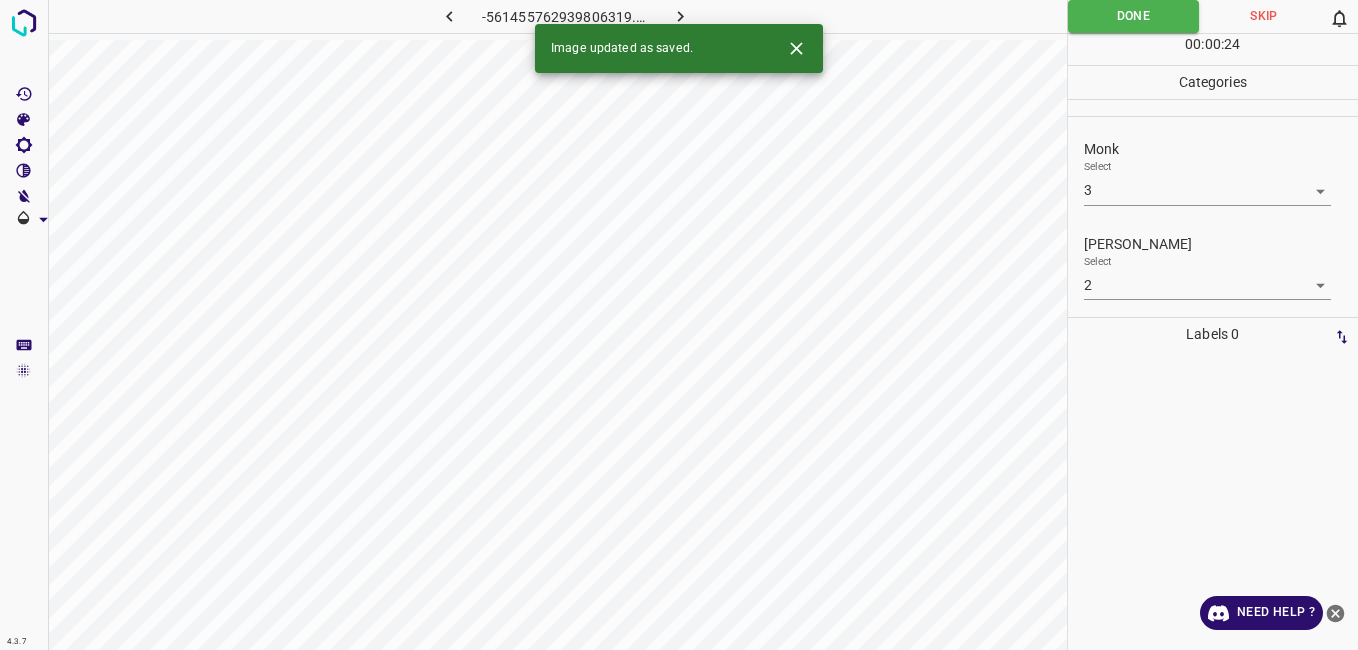click at bounding box center (681, 16) 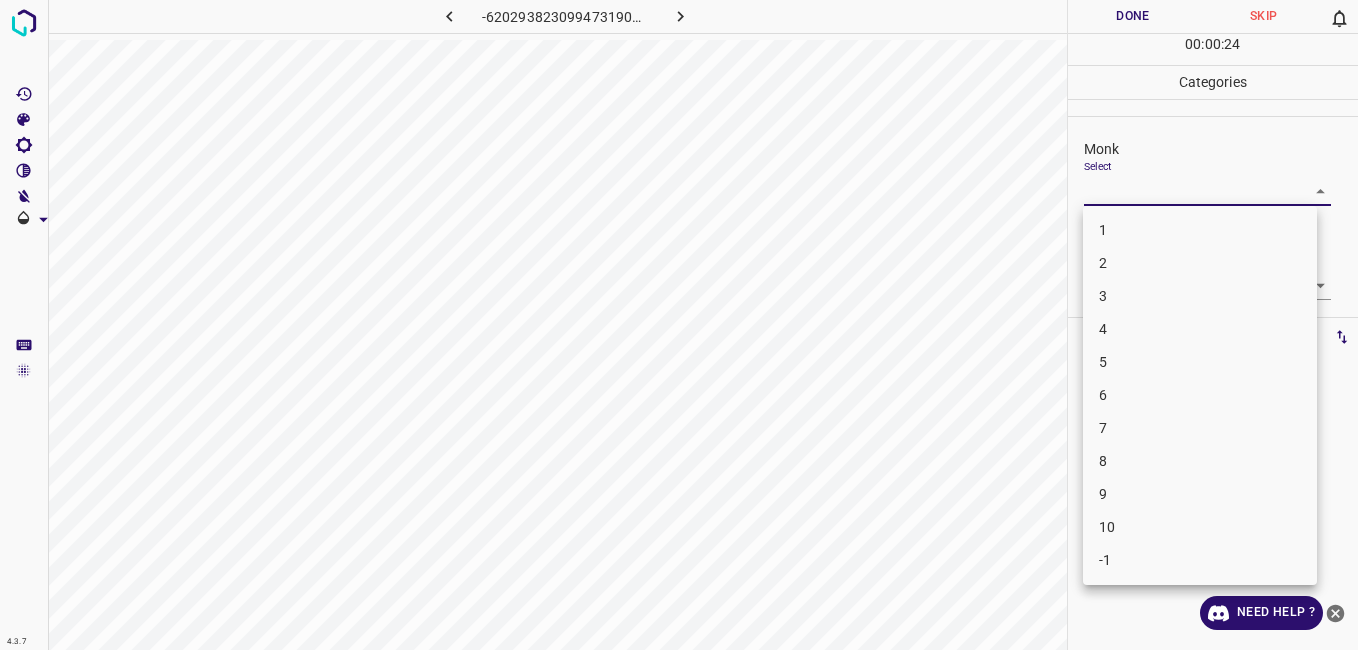 click on "4.3.7 -6202938230994731909.png Done Skip 0 00   : 00   : 24   Categories Monk   Select ​  Fitzpatrick   Select ​ Labels   0 Categories 1 Monk 2  Fitzpatrick Tools Space Change between modes (Draw & Edit) I Auto labeling R Restore zoom M Zoom in N Zoom out Delete Delete selecte label Filters Z Restore filters X Saturation filter C Brightness filter V Contrast filter B Gray scale filter General O Download Need Help ? - Text - Hide - Delete 1 2 3 4 5 6 7 8 9 10 -1" at bounding box center (679, 325) 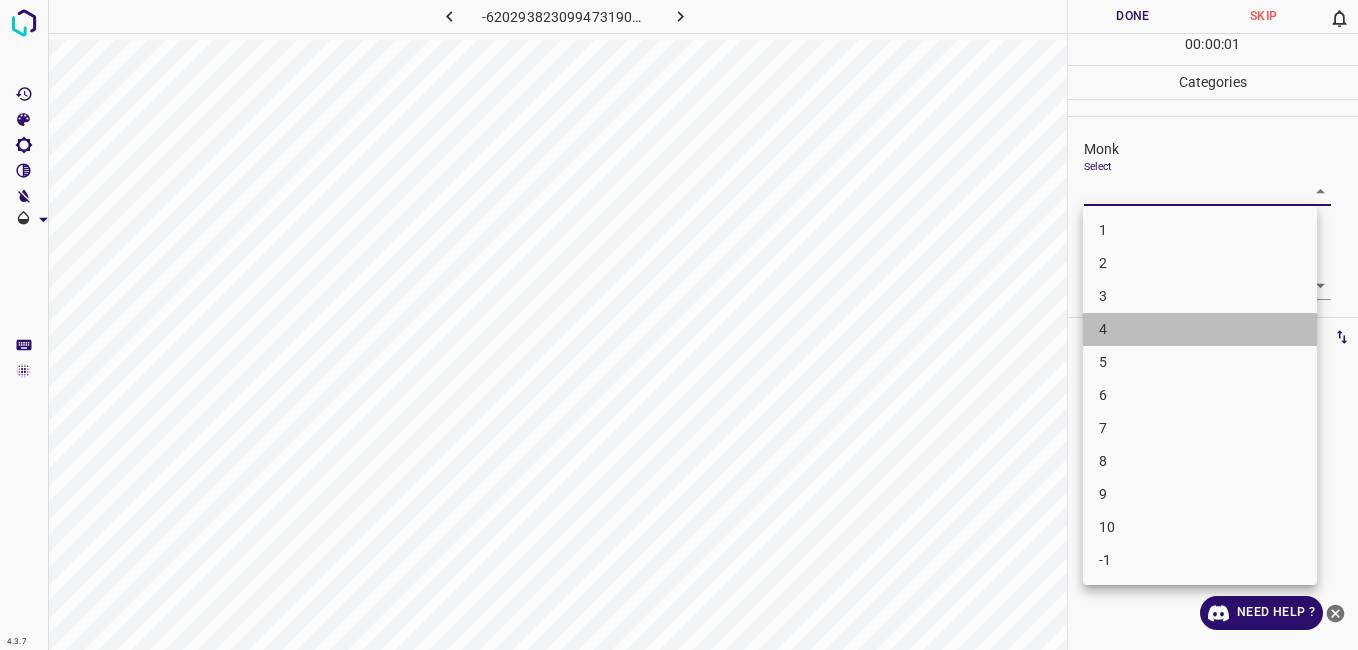click on "4" at bounding box center [1200, 329] 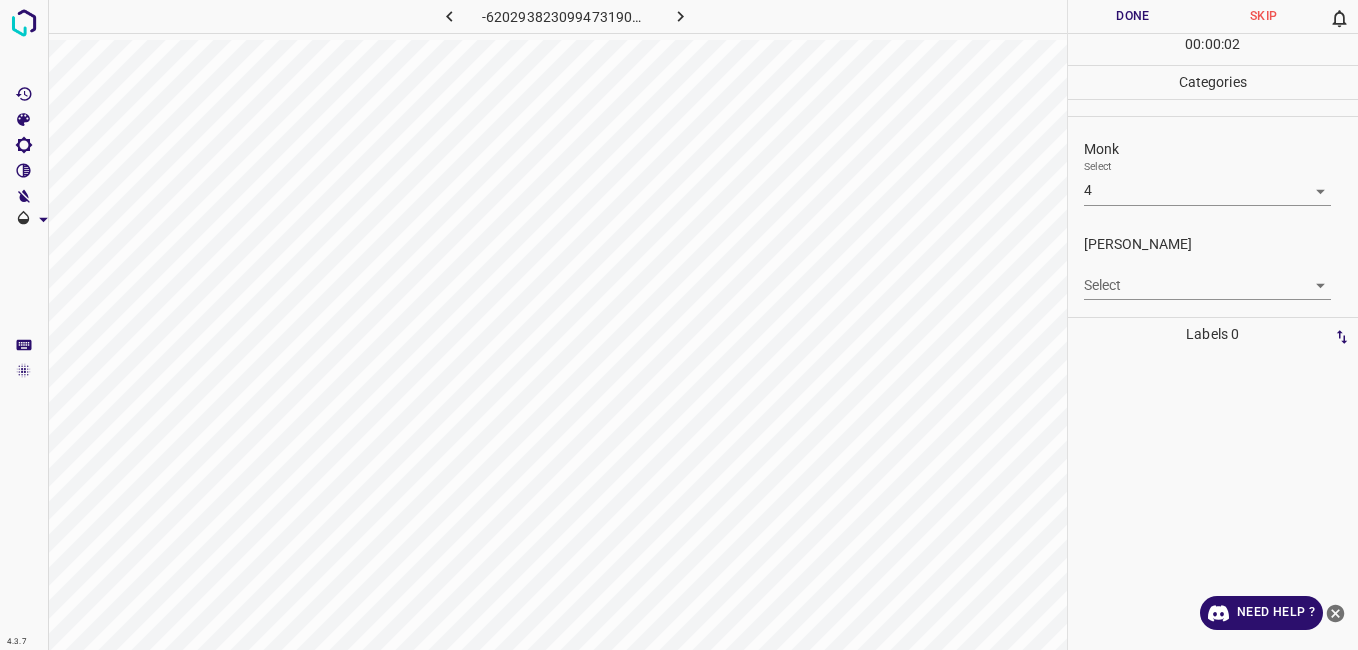 click on "Fitzpatrick   Select ​" at bounding box center [1213, 267] 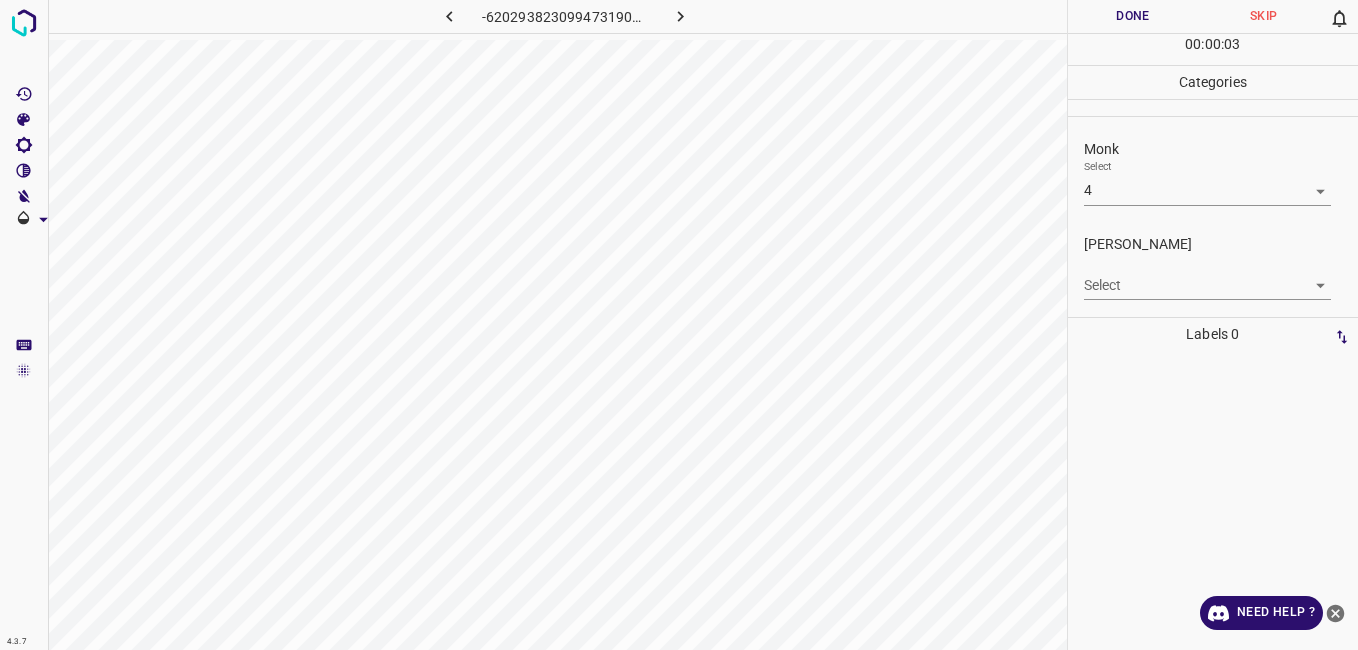 drag, startPoint x: 1091, startPoint y: 257, endPoint x: 1100, endPoint y: 277, distance: 21.931713 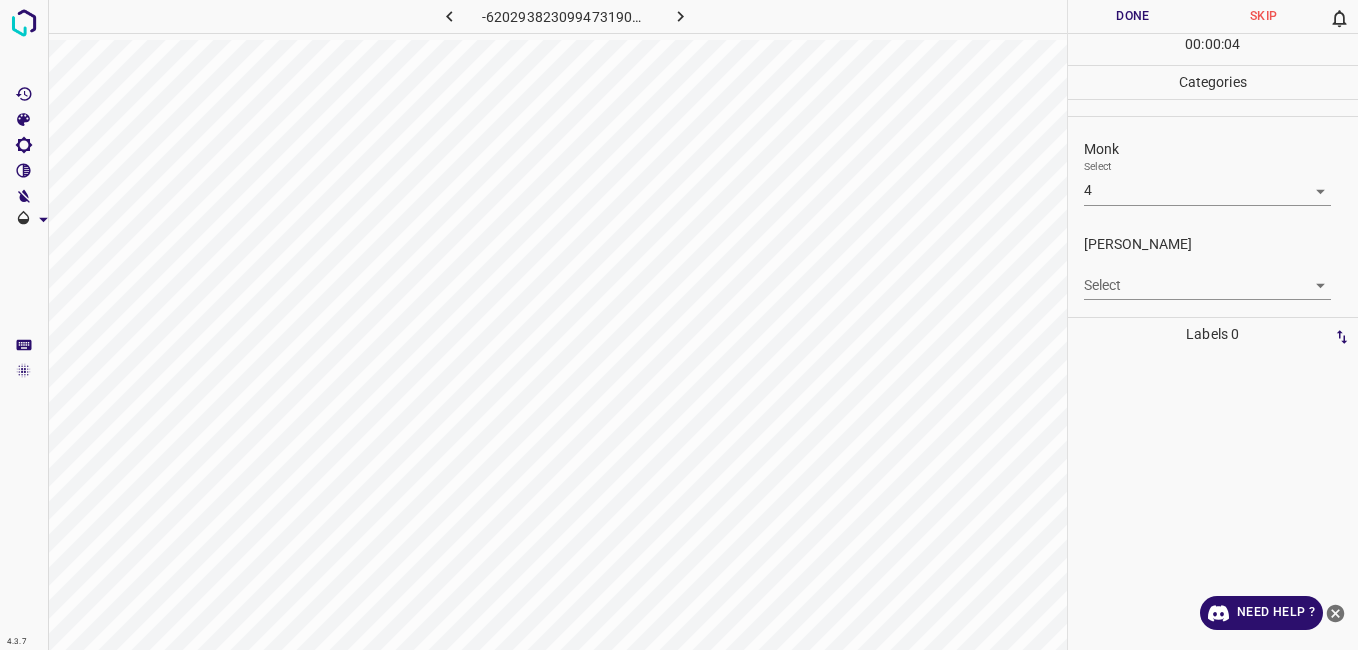 click on "4.3.7 -6202938230994731909.png Done Skip 0 00   : 00   : 04   Categories Monk   Select 4 4  Fitzpatrick   Select ​ Labels   0 Categories 1 Monk 2  Fitzpatrick Tools Space Change between modes (Draw & Edit) I Auto labeling R Restore zoom M Zoom in N Zoom out Delete Delete selecte label Filters Z Restore filters X Saturation filter C Brightness filter V Contrast filter B Gray scale filter General O Download Need Help ? - Text - Hide - Delete" at bounding box center [679, 325] 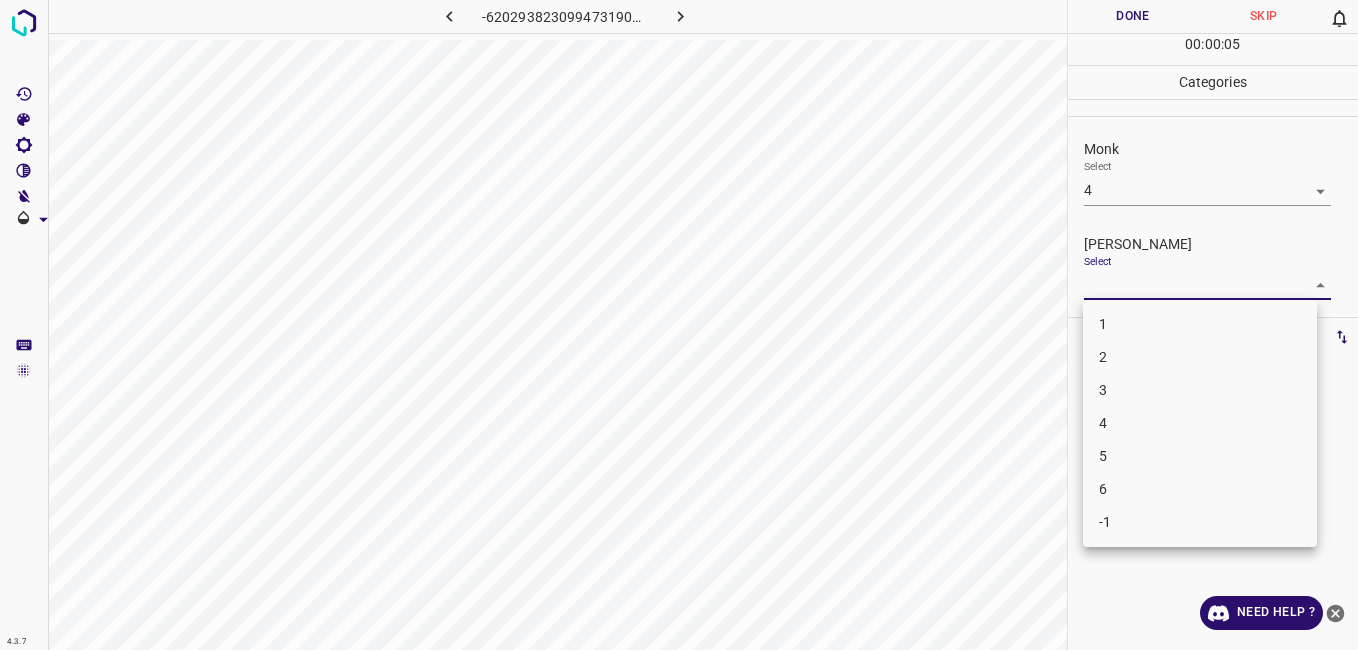 click on "3" at bounding box center [1200, 390] 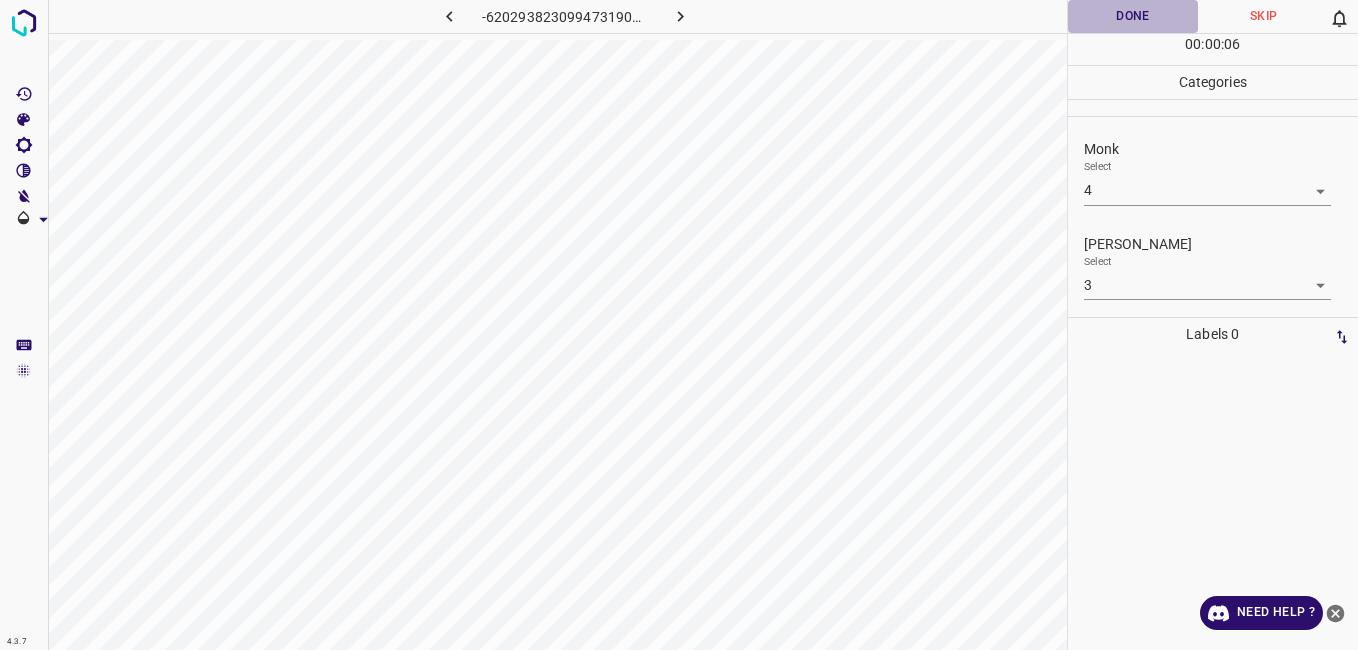 click on "Done" at bounding box center (1133, 16) 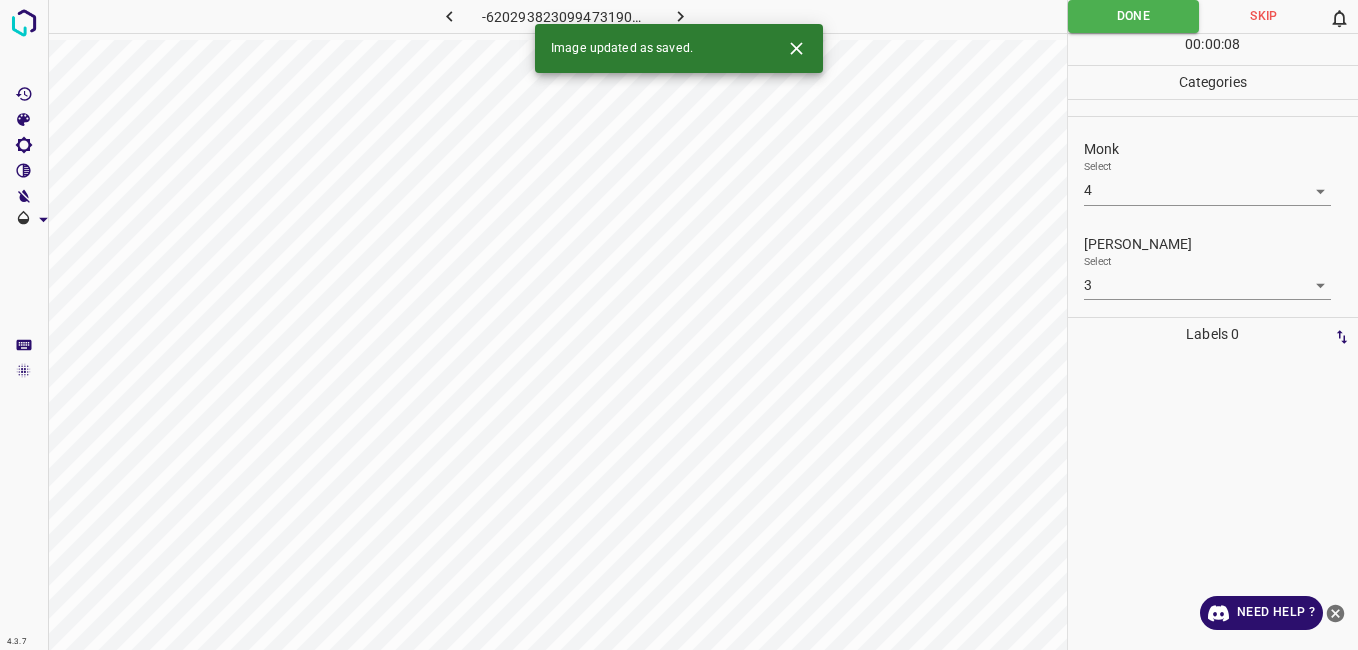 click 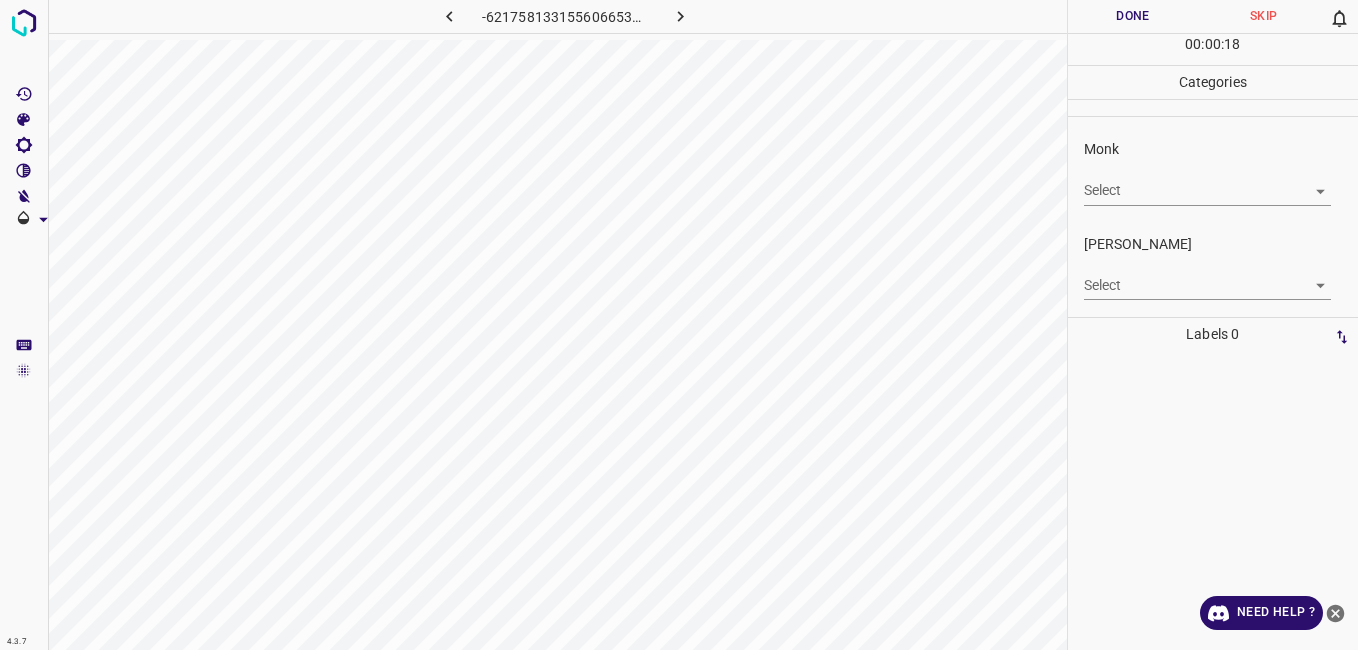 click on "4.3.7 -6217581331556066531.png Done Skip 0 00   : 00   : 18   Categories Monk   Select ​  Fitzpatrick   Select ​ Labels   0 Categories 1 Monk 2  Fitzpatrick Tools Space Change between modes (Draw & Edit) I Auto labeling R Restore zoom M Zoom in N Zoom out Delete Delete selecte label Filters Z Restore filters X Saturation filter C Brightness filter V Contrast filter B Gray scale filter General O Download Need Help ? - Text - Hide - Delete" at bounding box center (679, 325) 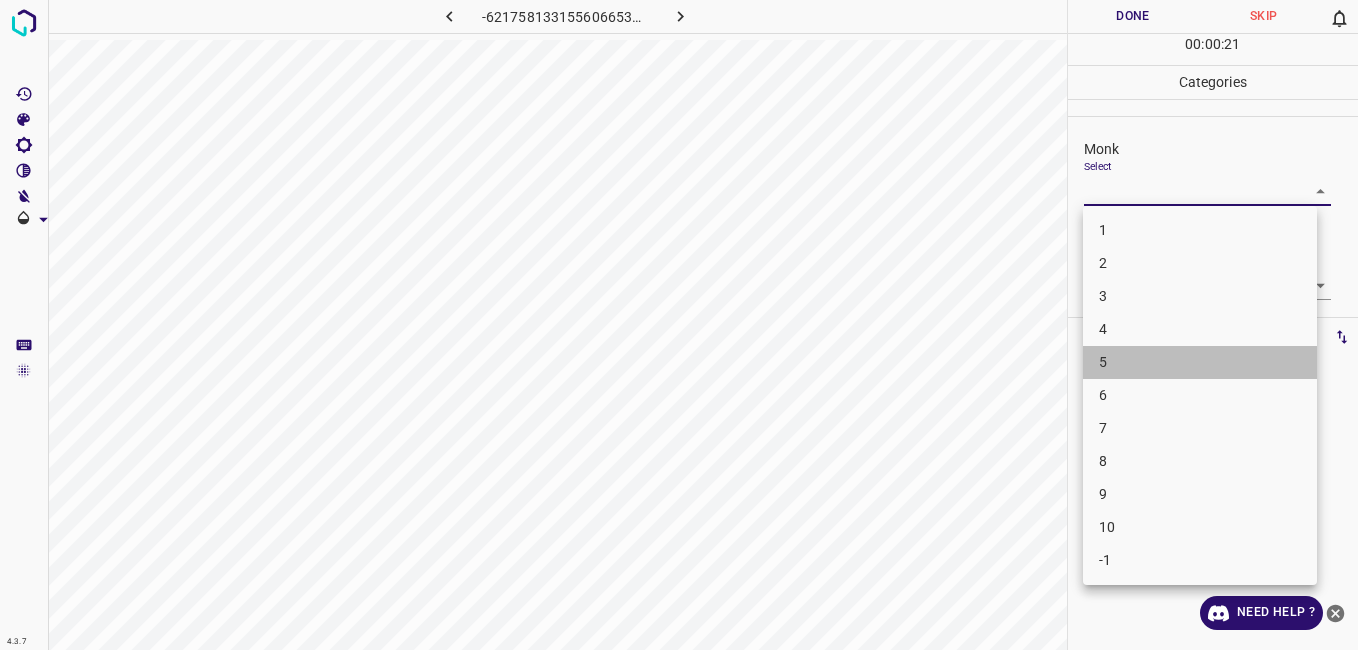 click on "5" at bounding box center (1200, 362) 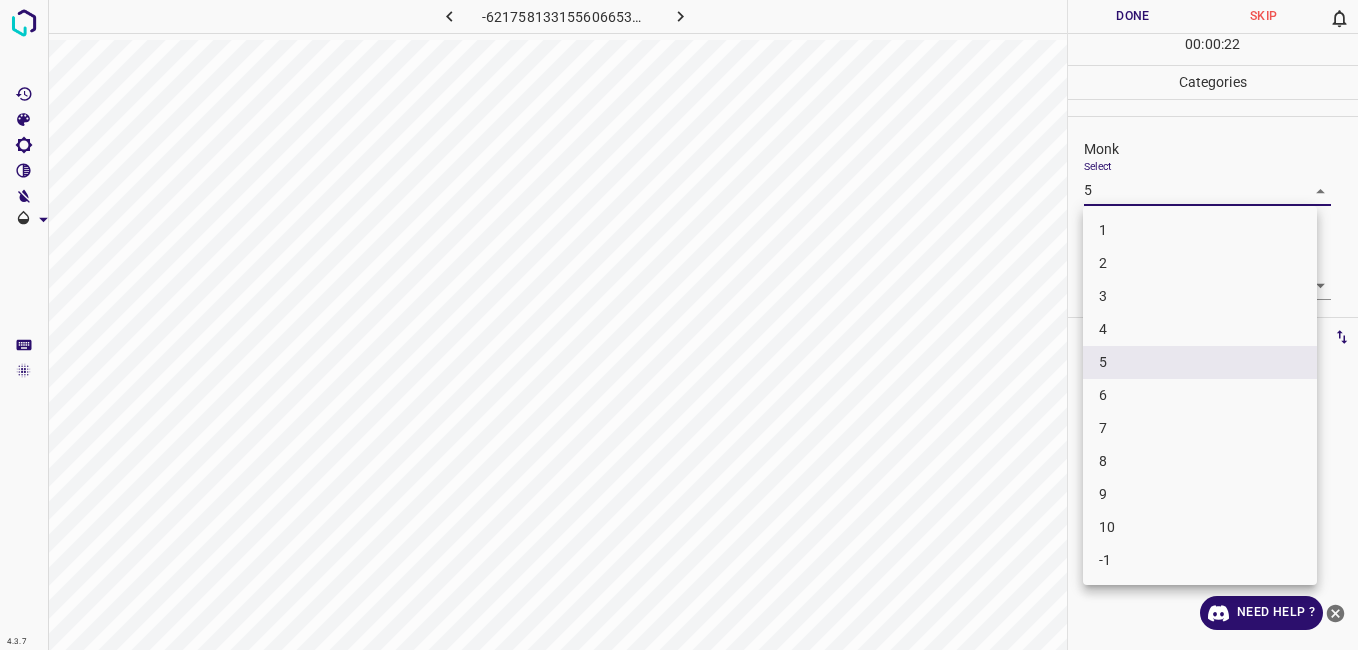 click on "4.3.7 -6217581331556066531.png Done Skip 0 00   : 00   : 22   Categories Monk   Select 5 5  Fitzpatrick   Select ​ Labels   0 Categories 1 Monk 2  Fitzpatrick Tools Space Change between modes (Draw & Edit) I Auto labeling R Restore zoom M Zoom in N Zoom out Delete Delete selecte label Filters Z Restore filters X Saturation filter C Brightness filter V Contrast filter B Gray scale filter General O Download Need Help ? - Text - Hide - Delete 1 2 3 4 5 6 7 8 9 10 -1" at bounding box center (679, 325) 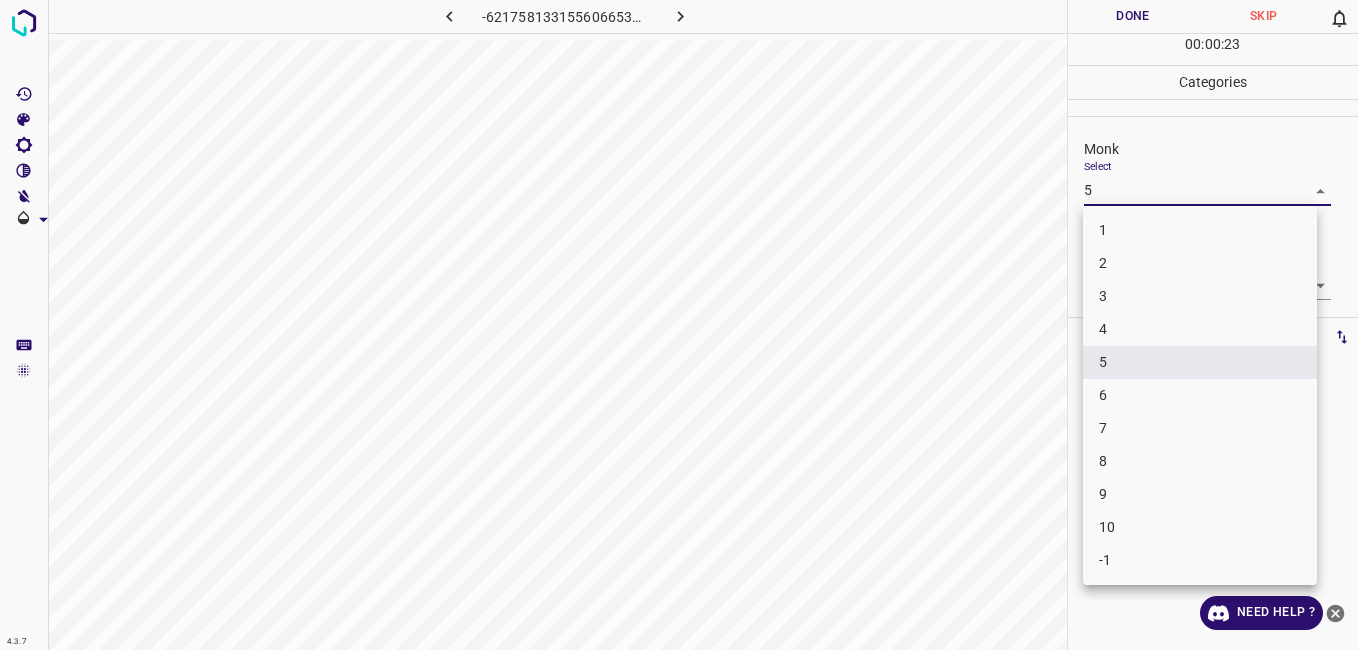 click on "4" at bounding box center [1200, 329] 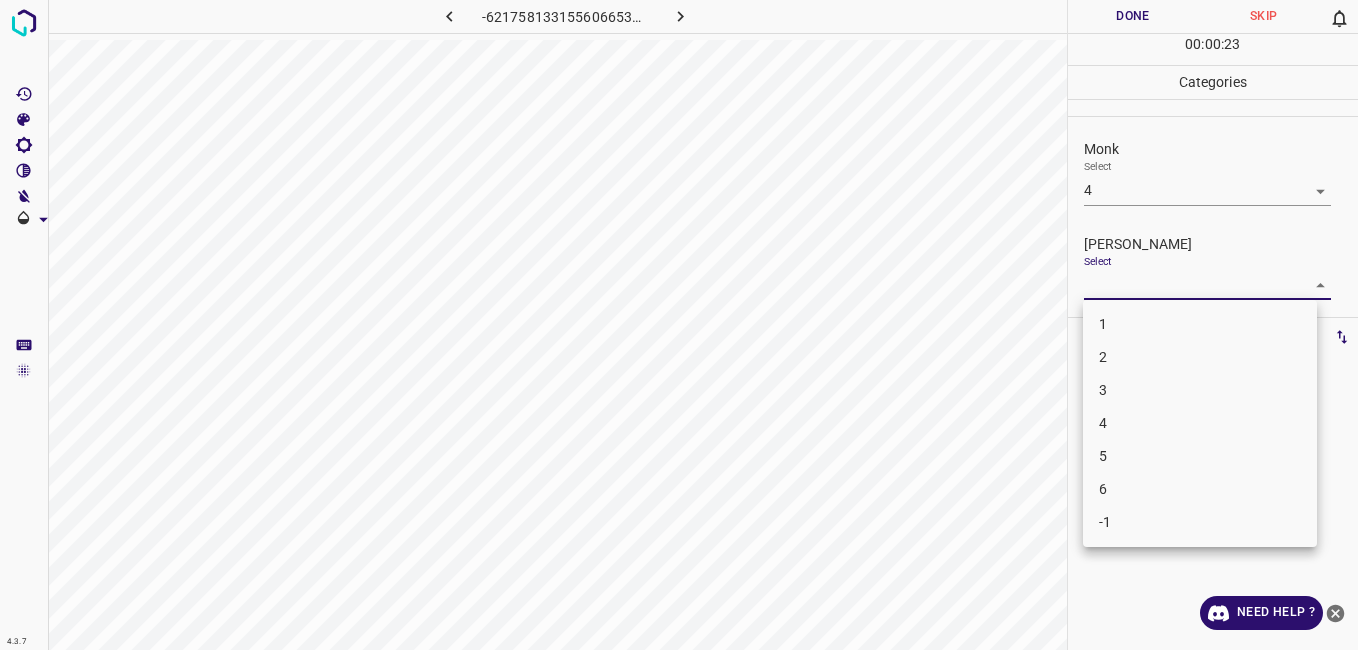 click on "4.3.7 -6217581331556066531.png Done Skip 0 00   : 00   : 23   Categories Monk   Select 4 4  Fitzpatrick   Select ​ Labels   0 Categories 1 Monk 2  Fitzpatrick Tools Space Change between modes (Draw & Edit) I Auto labeling R Restore zoom M Zoom in N Zoom out Delete Delete selecte label Filters Z Restore filters X Saturation filter C Brightness filter V Contrast filter B Gray scale filter General O Download Need Help ? - Text - Hide - Delete 1 2 3 4 5 6 -1" at bounding box center (679, 325) 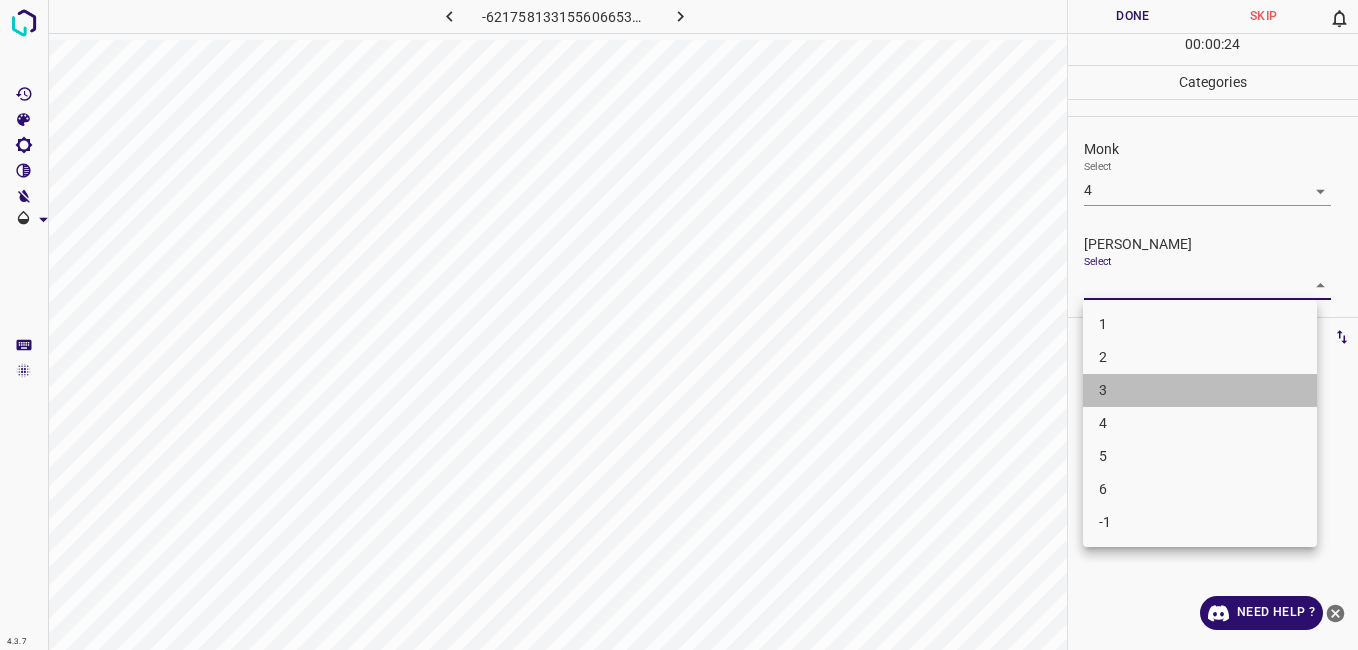 click on "3" at bounding box center (1200, 390) 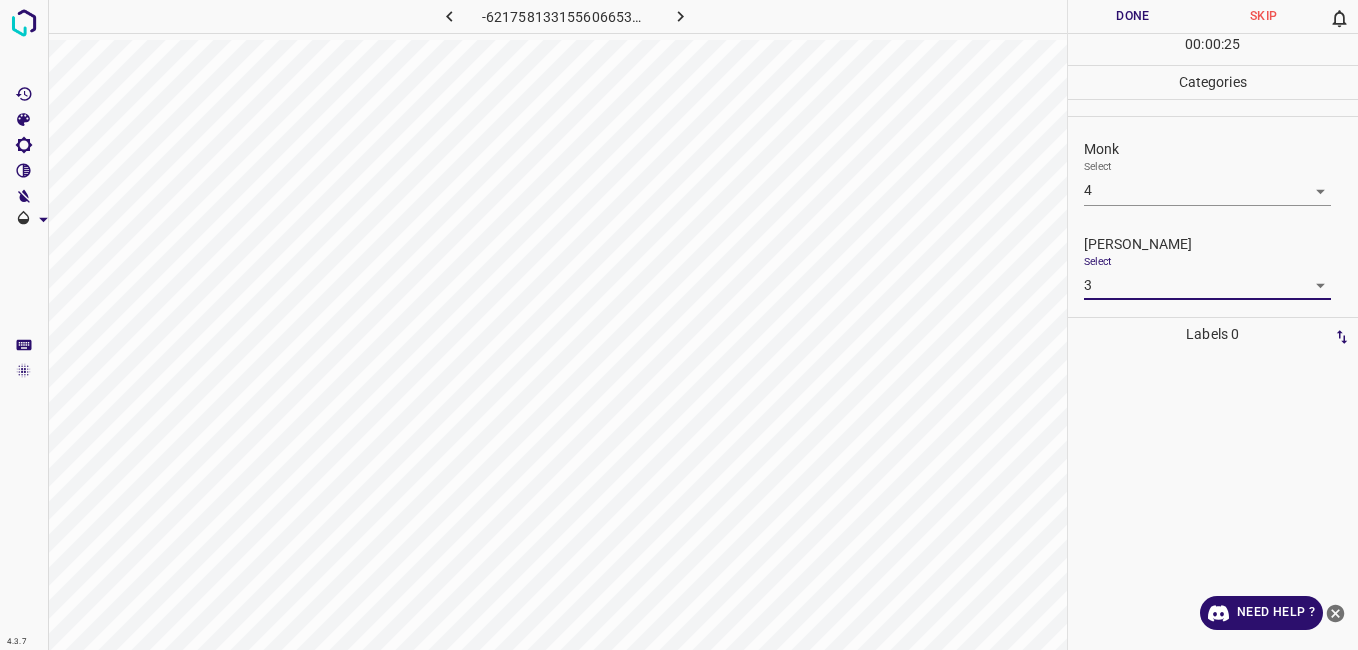 click on "Done" at bounding box center [1133, 16] 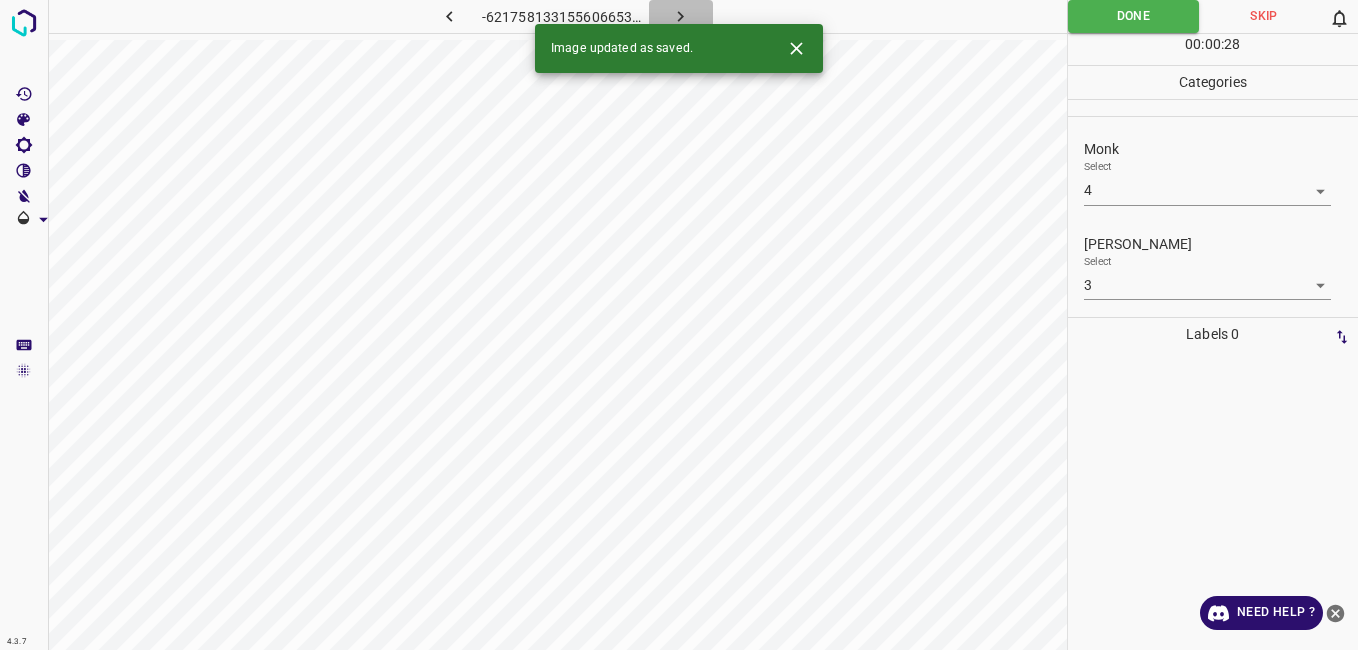 click at bounding box center [681, 16] 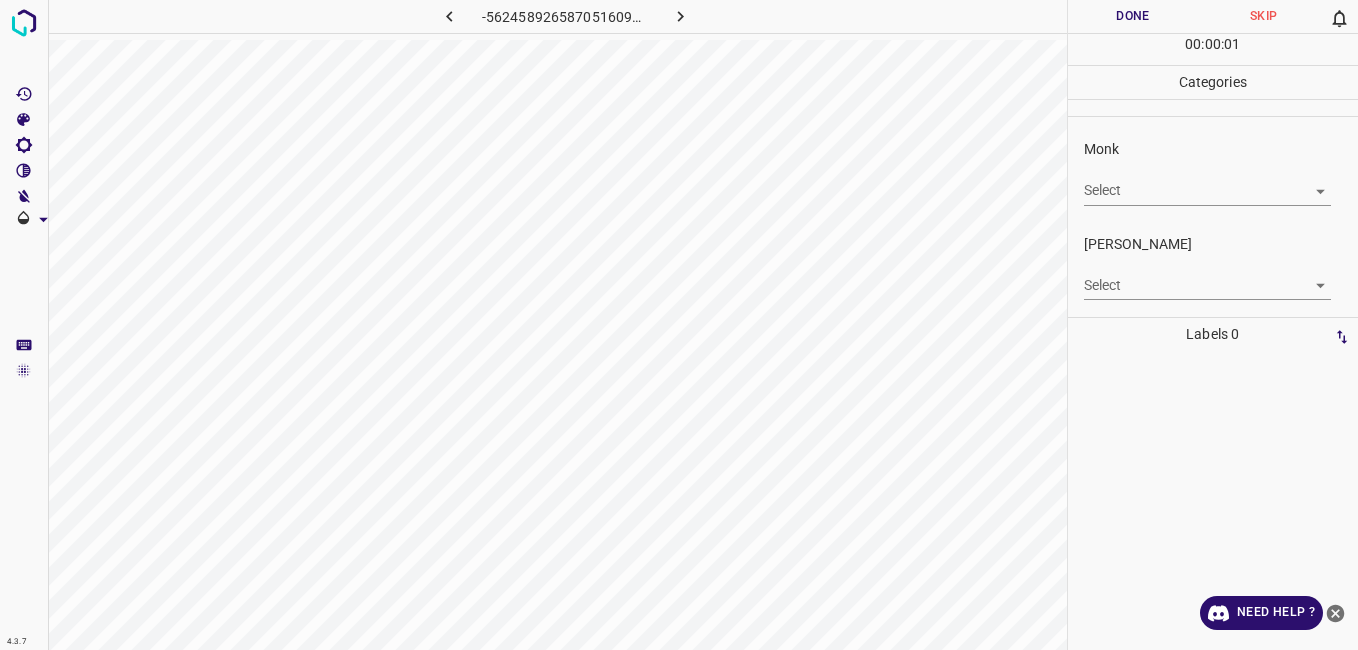 click on "Monk" at bounding box center [1221, 149] 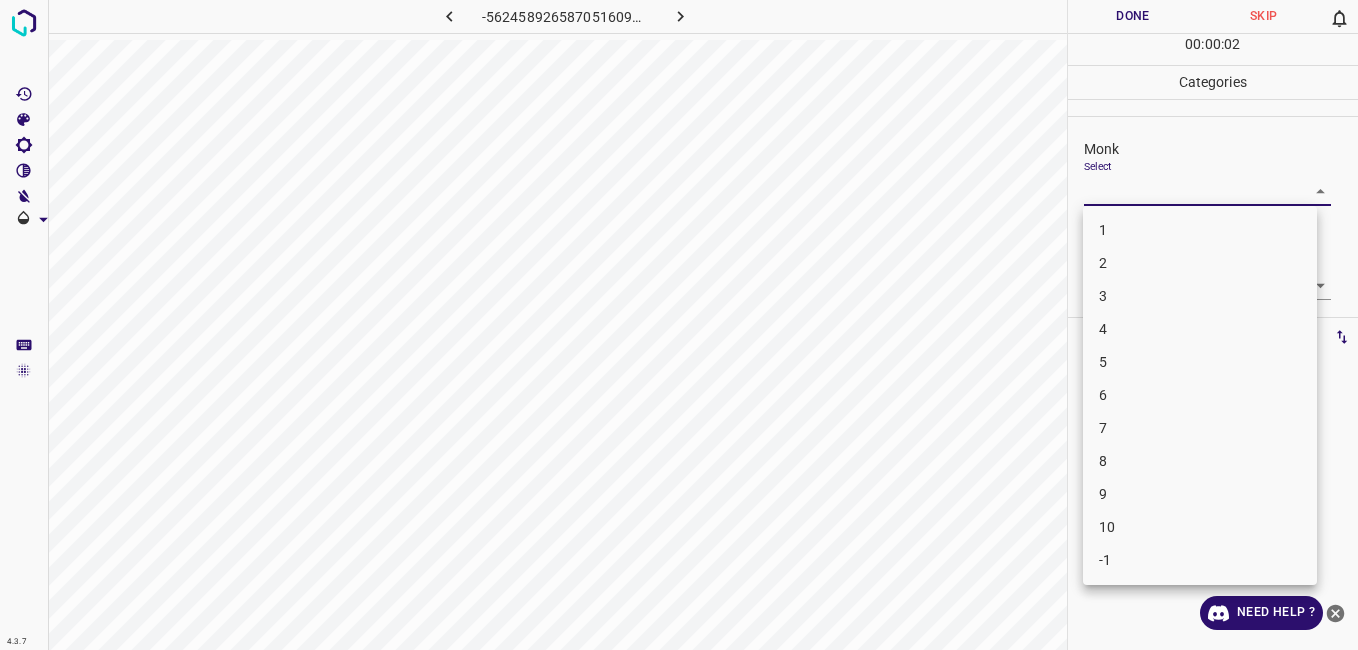 click on "2" at bounding box center (1200, 263) 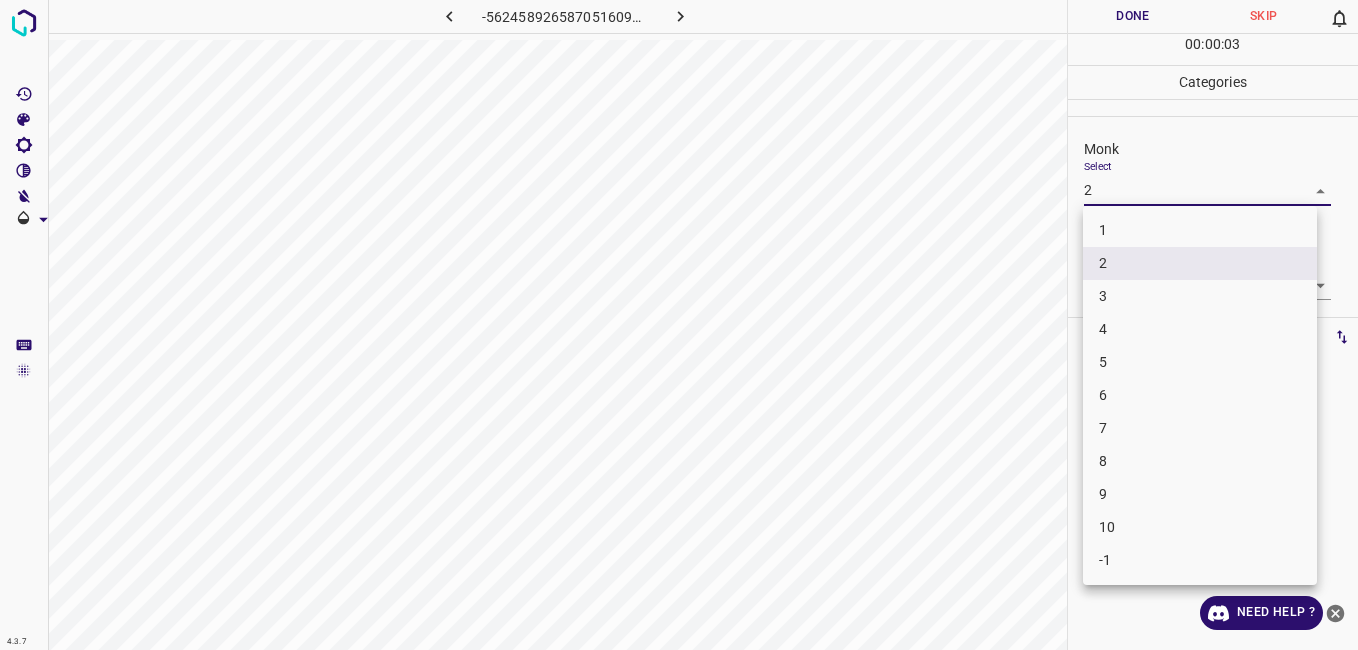 click on "4.3.7 -5624589265870516096.png Done Skip 0 00   : 00   : 03   Categories Monk   Select 2 2  Fitzpatrick   Select ​ Labels   0 Categories 1 Monk 2  Fitzpatrick Tools Space Change between modes (Draw & Edit) I Auto labeling R Restore zoom M Zoom in N Zoom out Delete Delete selecte label Filters Z Restore filters X Saturation filter C Brightness filter V Contrast filter B Gray scale filter General O Download Need Help ? - Text - Hide - Delete 1 2 3 4 5 6 7 8 9 10 -1" at bounding box center (679, 325) 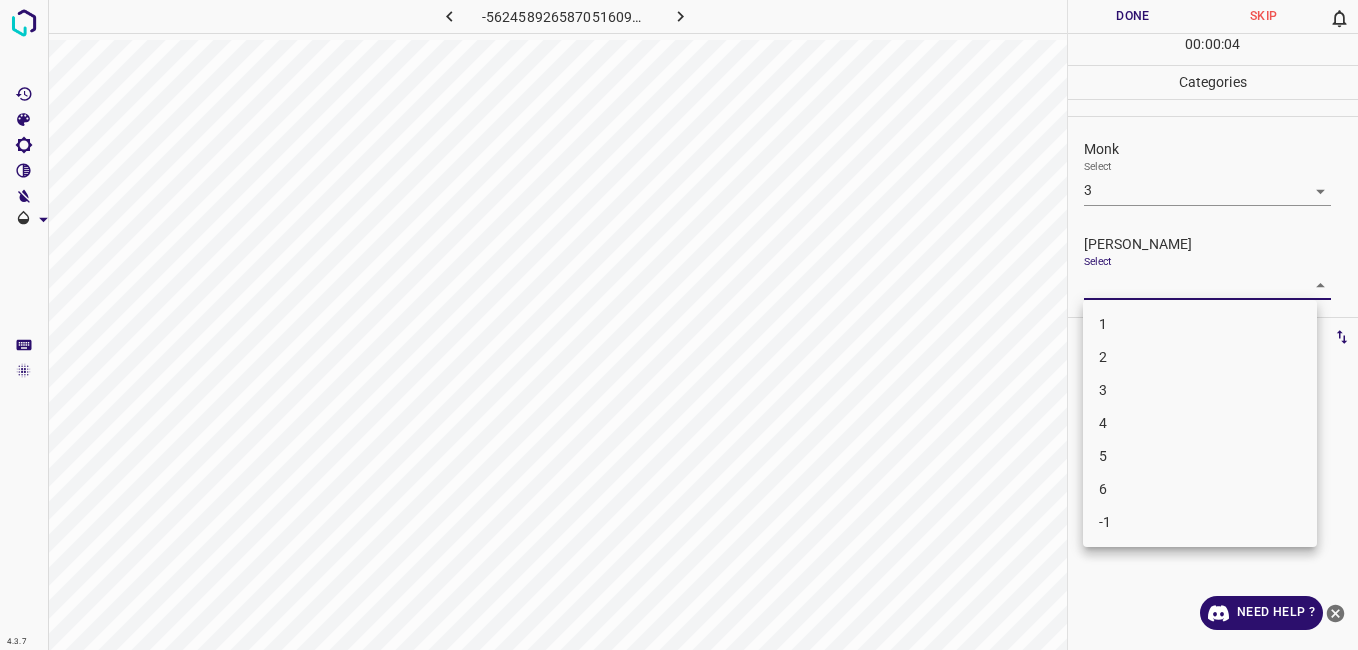 click on "4.3.7 -5624589265870516096.png Done Skip 0 00   : 00   : 04   Categories Monk   Select 3 3  Fitzpatrick   Select ​ Labels   0 Categories 1 Monk 2  Fitzpatrick Tools Space Change between modes (Draw & Edit) I Auto labeling R Restore zoom M Zoom in N Zoom out Delete Delete selecte label Filters Z Restore filters X Saturation filter C Brightness filter V Contrast filter B Gray scale filter General O Download Need Help ? - Text - Hide - Delete 1 2 3 4 5 6 -1" at bounding box center (679, 325) 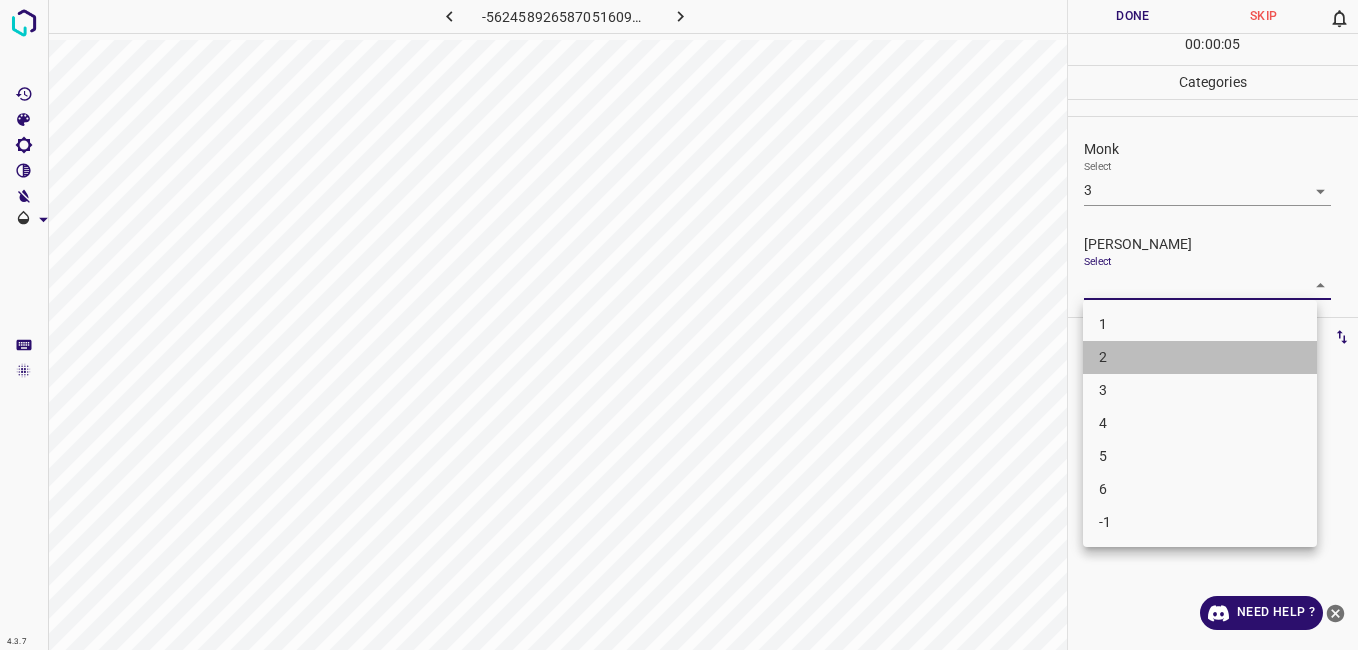 click on "2" at bounding box center [1200, 357] 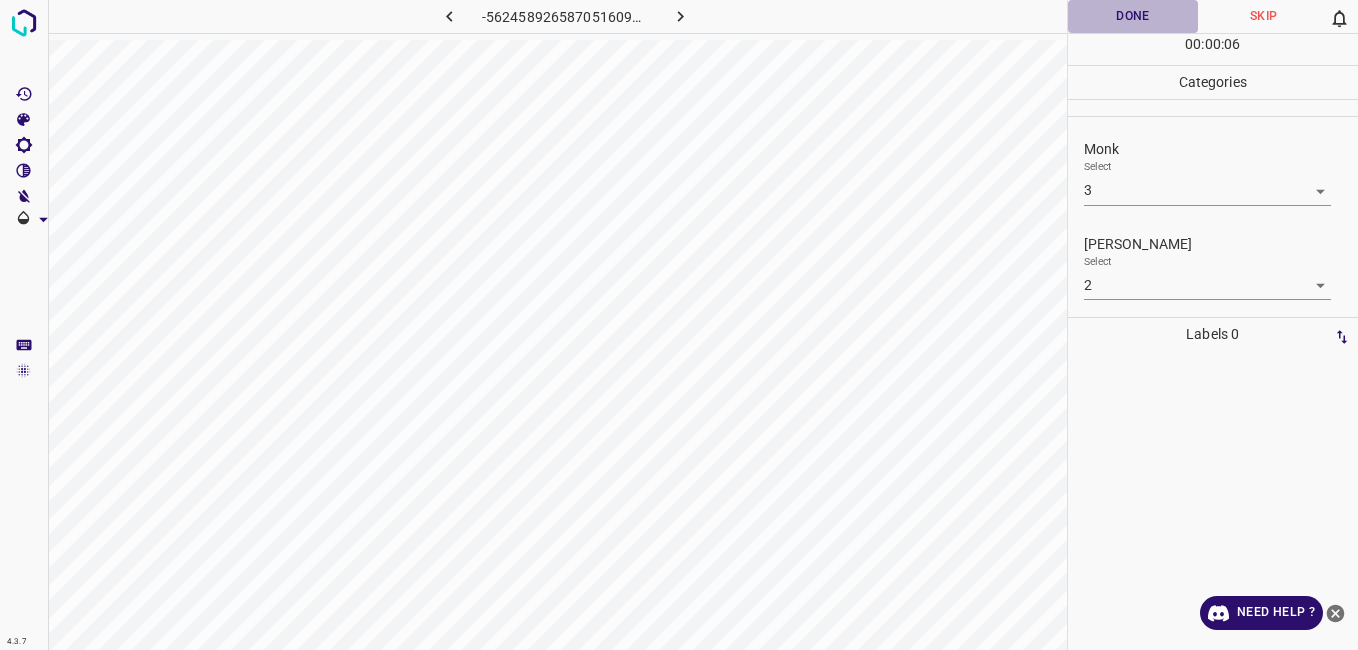 click on "Done" at bounding box center (1133, 16) 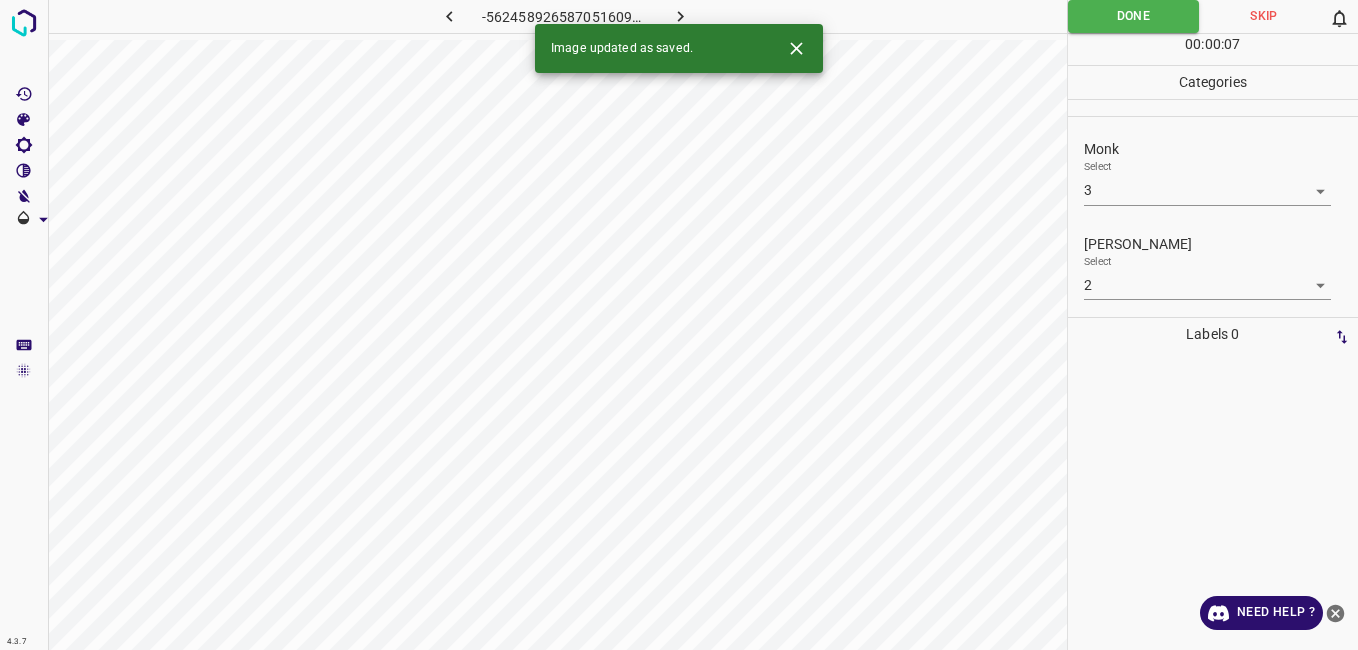 click 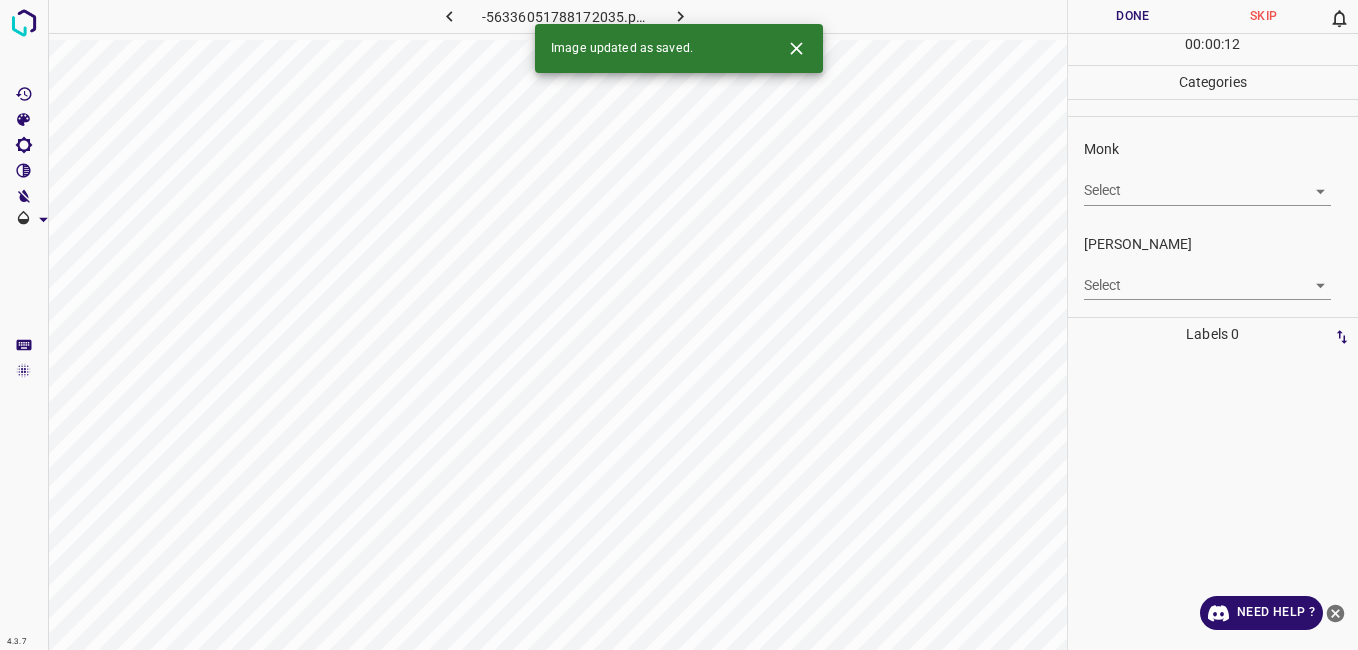 click on "Select ​" at bounding box center (1207, 182) 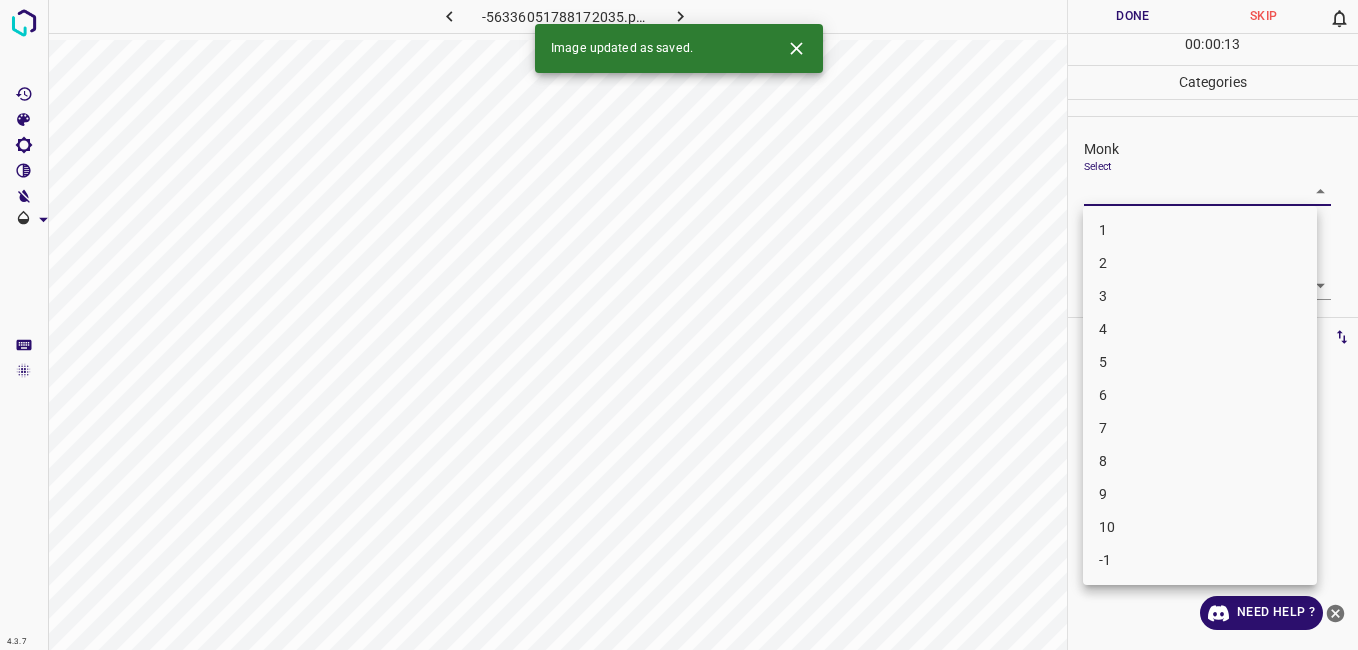 click on "4.3.7 -56336051788172035.png Done Skip 0 00   : 00   : 13   Categories Monk   Select ​  Fitzpatrick   Select ​ Labels   0 Categories 1 Monk 2  Fitzpatrick Tools Space Change between modes (Draw & Edit) I Auto labeling R Restore zoom M Zoom in N Zoom out Delete Delete selecte label Filters Z Restore filters X Saturation filter C Brightness filter V Contrast filter B Gray scale filter General O Download Image updated as saved. Need Help ? - Text - Hide - Delete 1 2 3 4 5 6 7 8 9 10 -1" at bounding box center (679, 325) 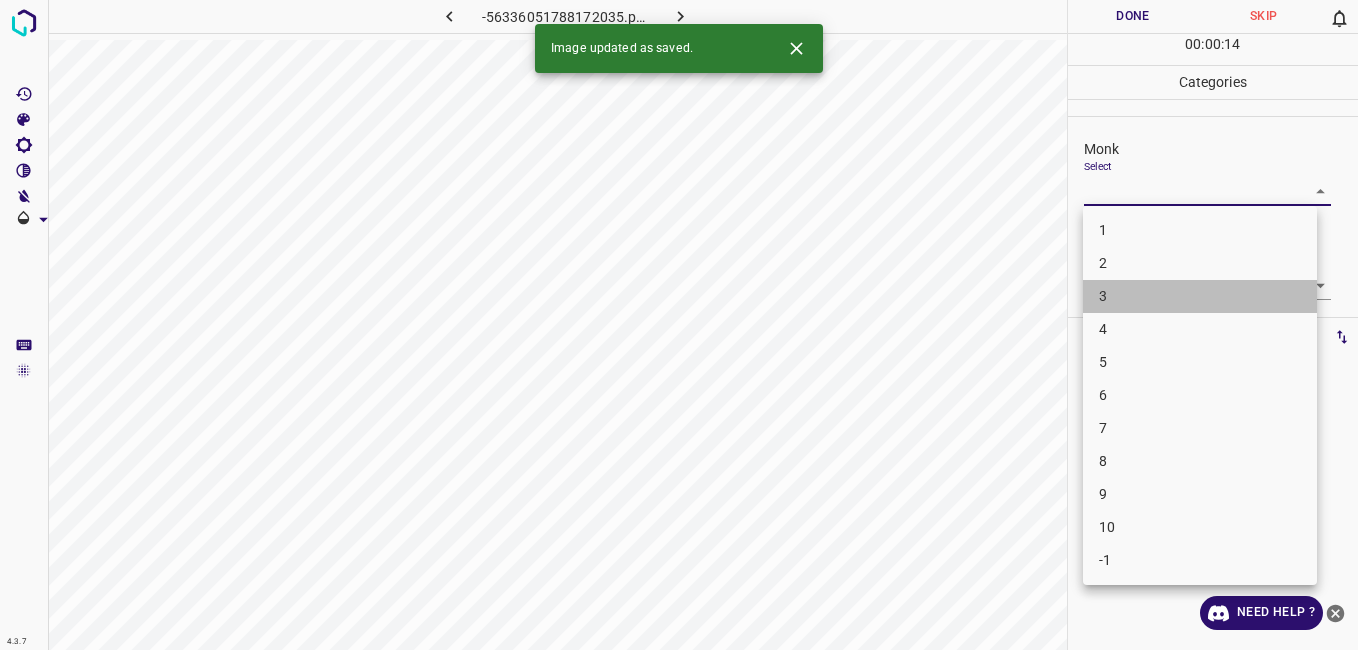 click on "3" at bounding box center [1200, 296] 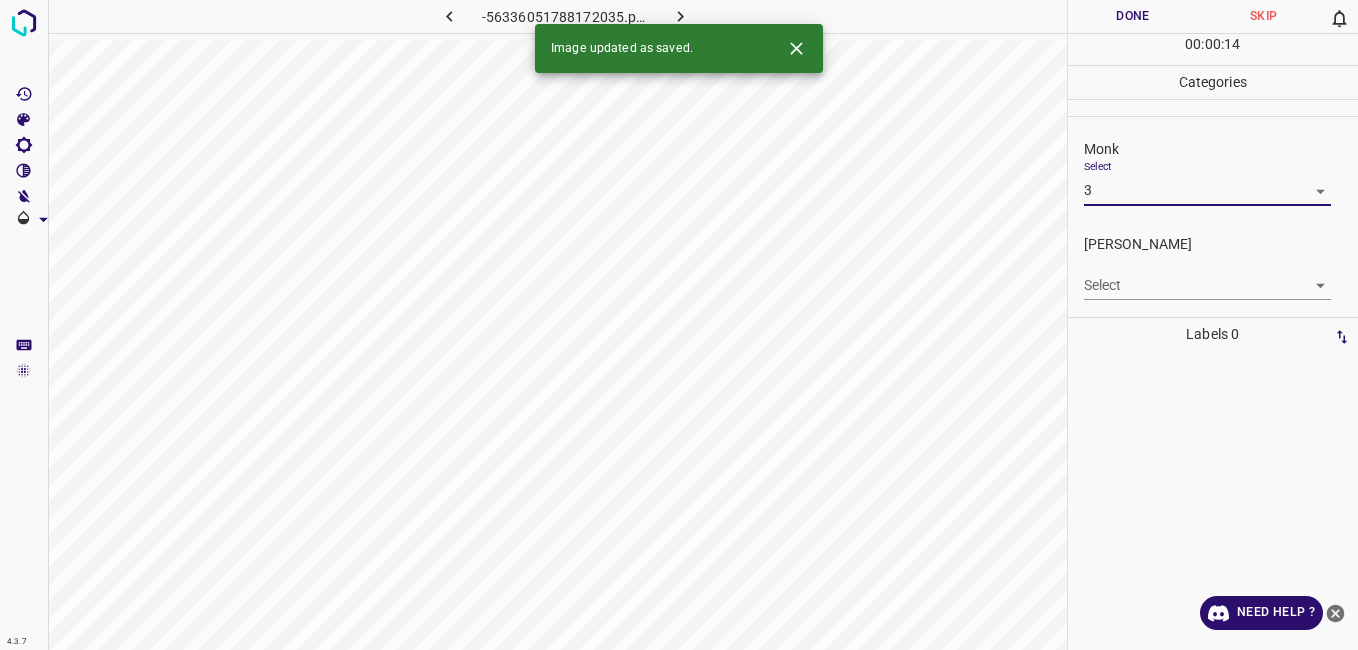click on "4.3.7 -56336051788172035.png Done Skip 0 00   : 00   : 14   Categories Monk   Select 3 3  Fitzpatrick   Select ​ Labels   0 Categories 1 Monk 2  Fitzpatrick Tools Space Change between modes (Draw & Edit) I Auto labeling R Restore zoom M Zoom in N Zoom out Delete Delete selecte label Filters Z Restore filters X Saturation filter C Brightness filter V Contrast filter B Gray scale filter General O Download Image updated as saved. Need Help ? - Text - Hide - Delete" at bounding box center [679, 325] 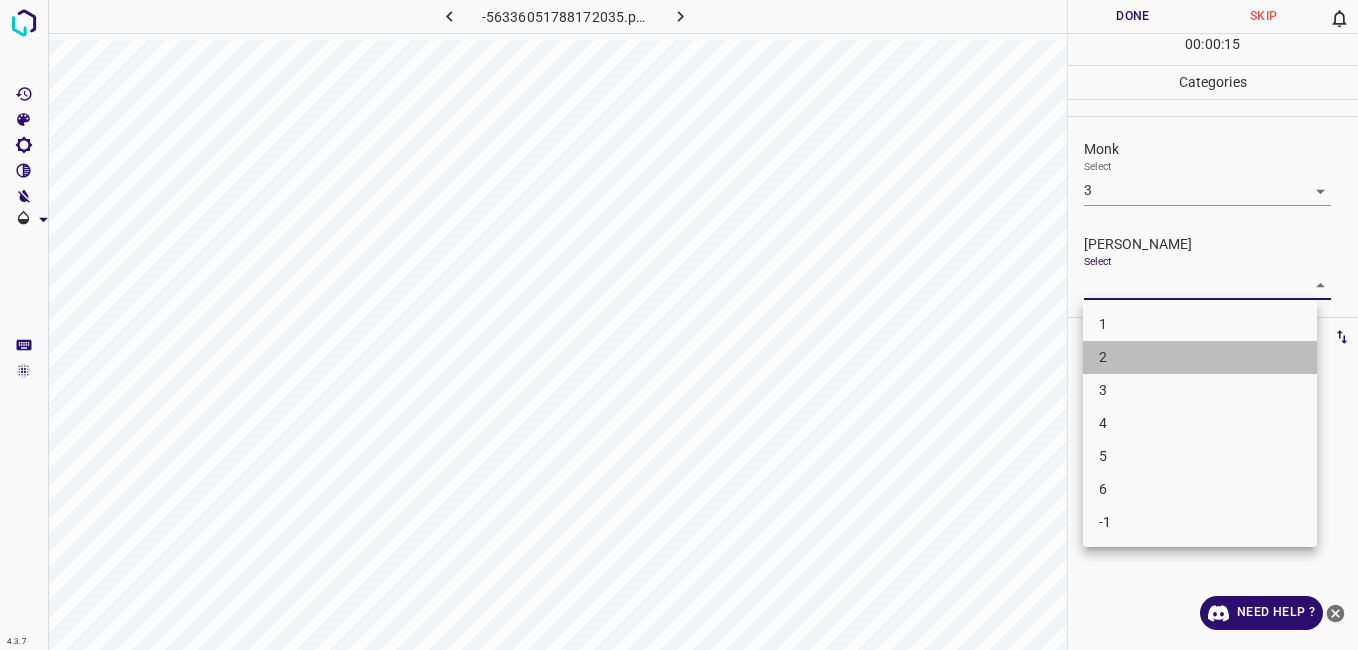 click on "2" at bounding box center (1200, 357) 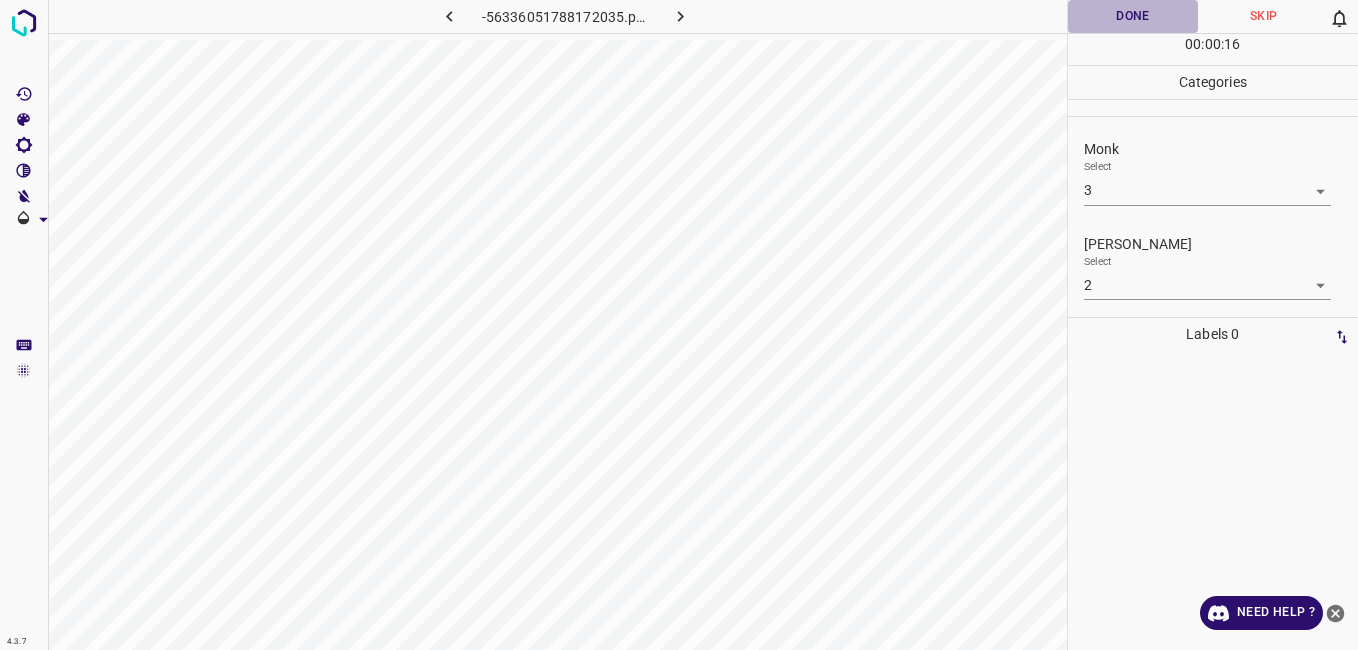 click on "Done" at bounding box center [1133, 16] 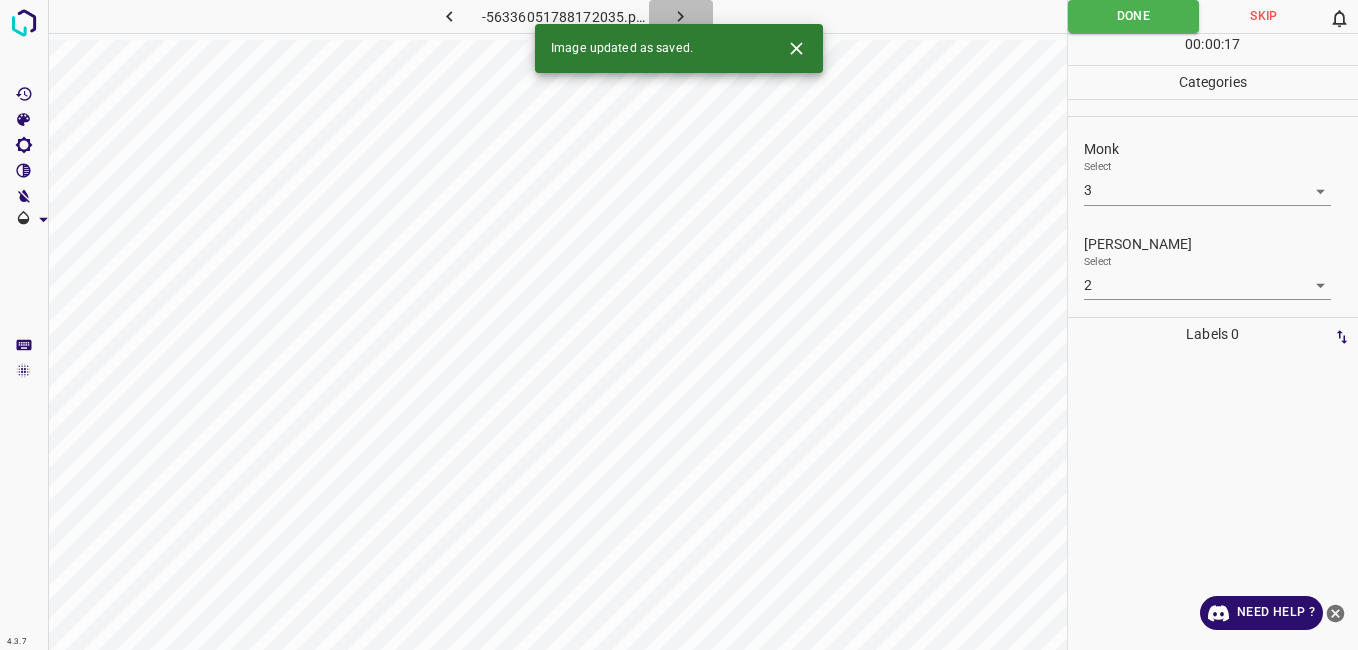 click 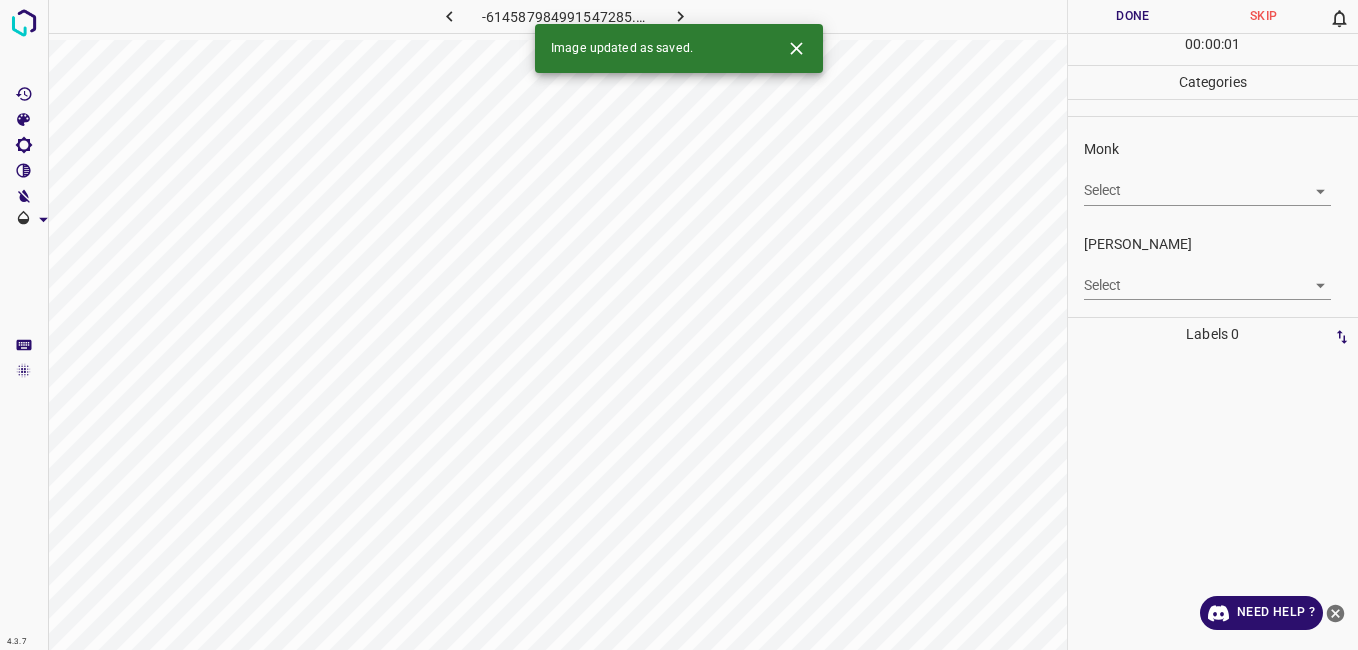 click on "4.3.7 -614587984991547285.png Done Skip 0 00   : 00   : 01   Categories Monk   Select ​  Fitzpatrick   Select ​ Labels   0 Categories 1 Monk 2  Fitzpatrick Tools Space Change between modes (Draw & Edit) I Auto labeling R Restore zoom M Zoom in N Zoom out Delete Delete selecte label Filters Z Restore filters X Saturation filter C Brightness filter V Contrast filter B Gray scale filter General O Download Image updated as saved. Need Help ? - Text - Hide - Delete" at bounding box center (679, 325) 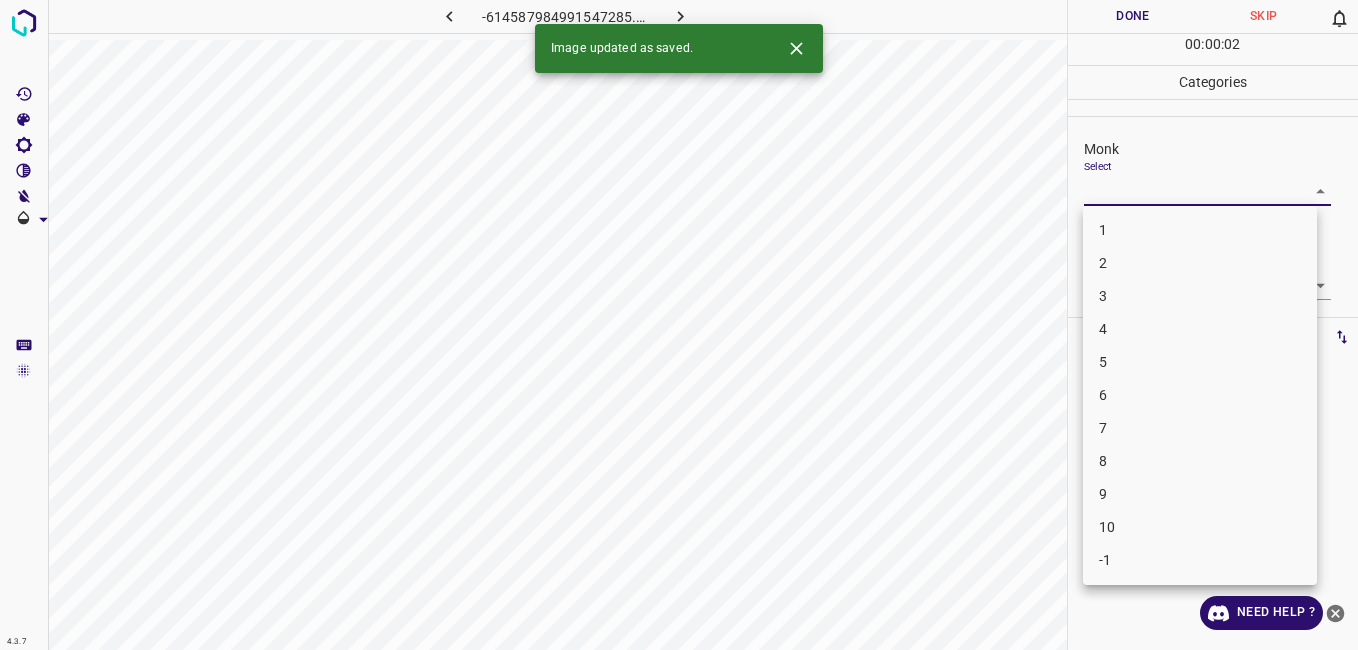 click on "2" at bounding box center [1200, 263] 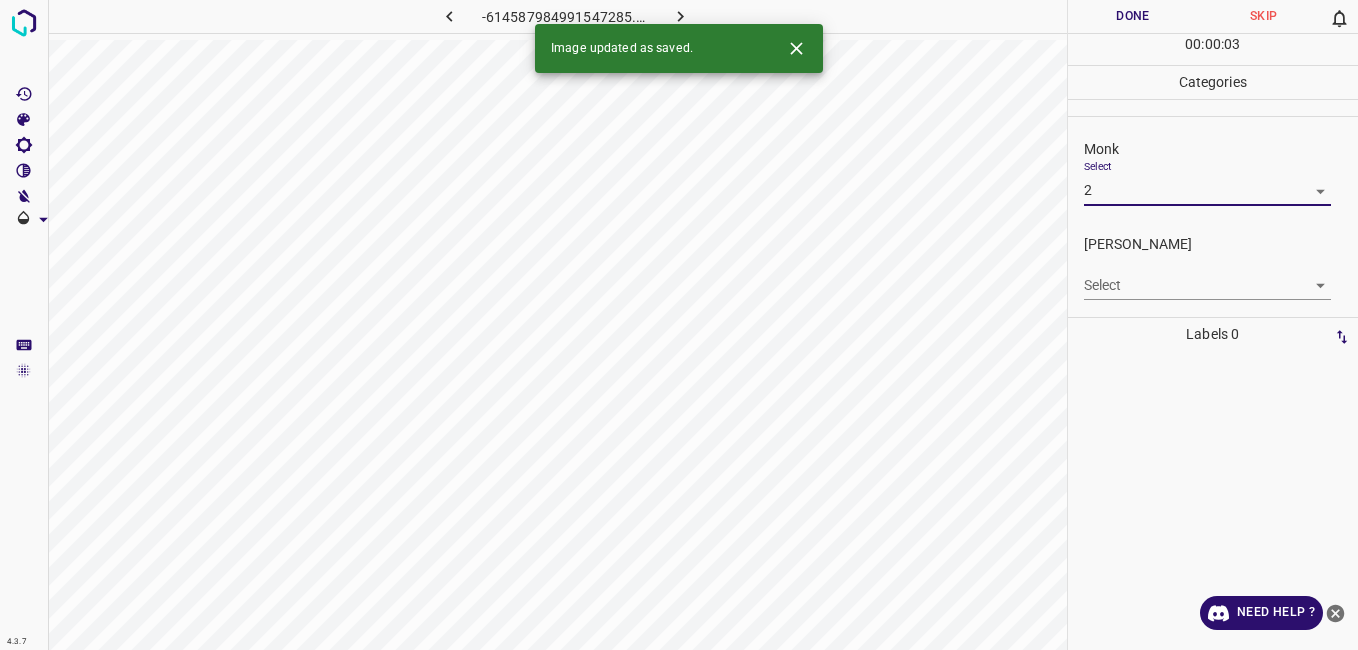 click on "4.3.7 -614587984991547285.png Done Skip 0 00   : 00   : 03   Categories Monk   Select 2 2  Fitzpatrick   Select ​ Labels   0 Categories 1 Monk 2  Fitzpatrick Tools Space Change between modes (Draw & Edit) I Auto labeling R Restore zoom M Zoom in N Zoom out Delete Delete selecte label Filters Z Restore filters X Saturation filter C Brightness filter V Contrast filter B Gray scale filter General O Download Image updated as saved. Need Help ? - Text - Hide - Delete" at bounding box center [679, 325] 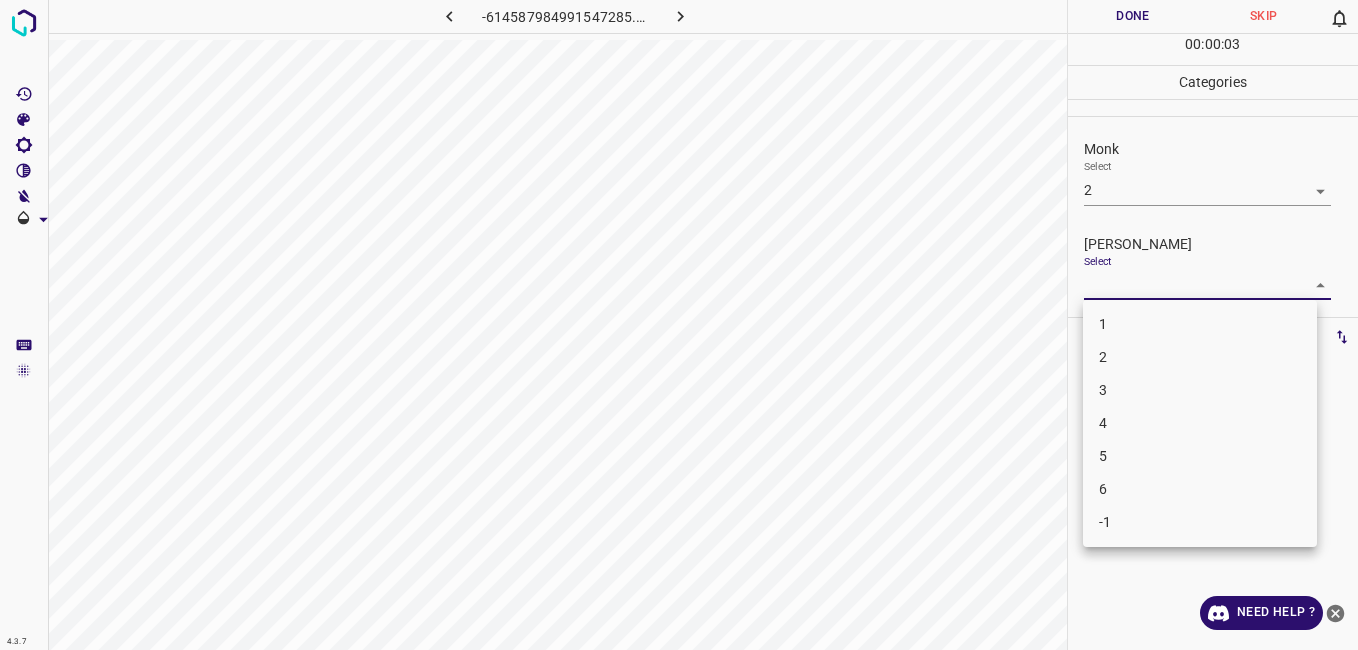 click on "1" at bounding box center (1200, 324) 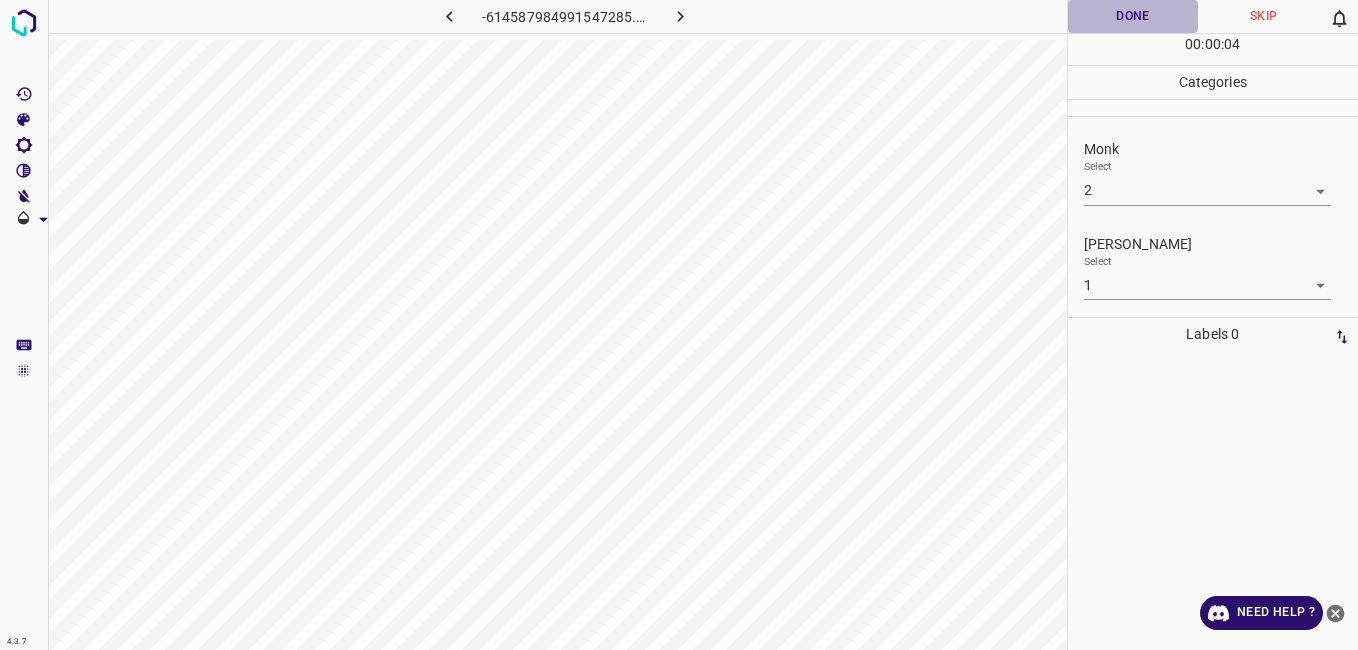 click on "Done" at bounding box center (1133, 16) 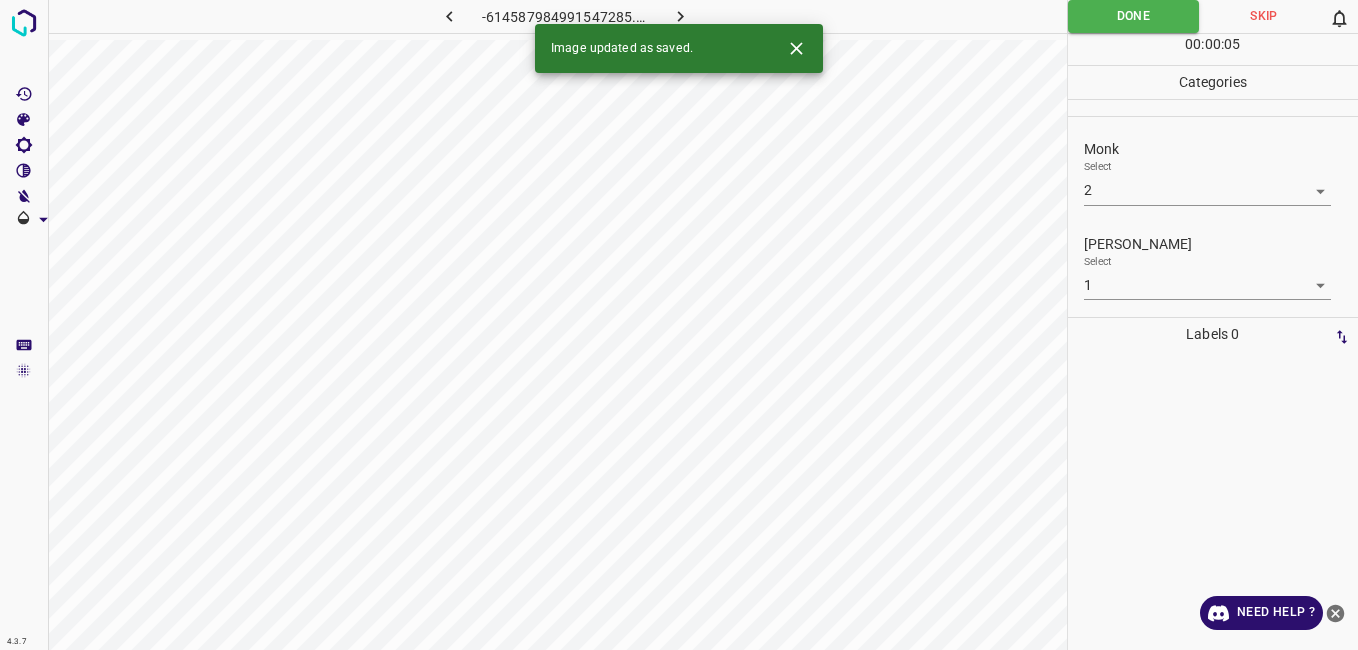 click at bounding box center [681, 16] 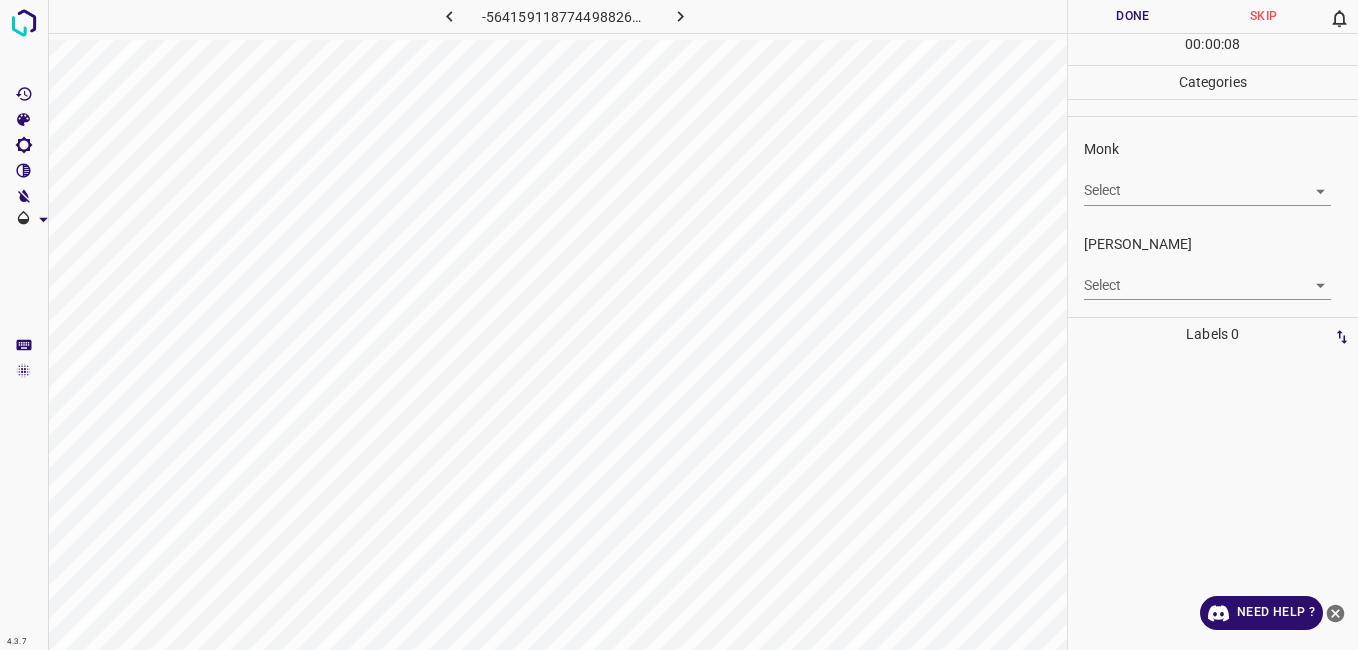 click on "4.3.7 -5641591187744988263.png Done Skip 0 00   : 00   : 08   Categories Monk   Select ​  Fitzpatrick   Select ​ Labels   0 Categories 1 Monk 2  Fitzpatrick Tools Space Change between modes (Draw & Edit) I Auto labeling R Restore zoom M Zoom in N Zoom out Delete Delete selecte label Filters Z Restore filters X Saturation filter C Brightness filter V Contrast filter B Gray scale filter General O Download Need Help ? - Text - Hide - Delete" at bounding box center (679, 325) 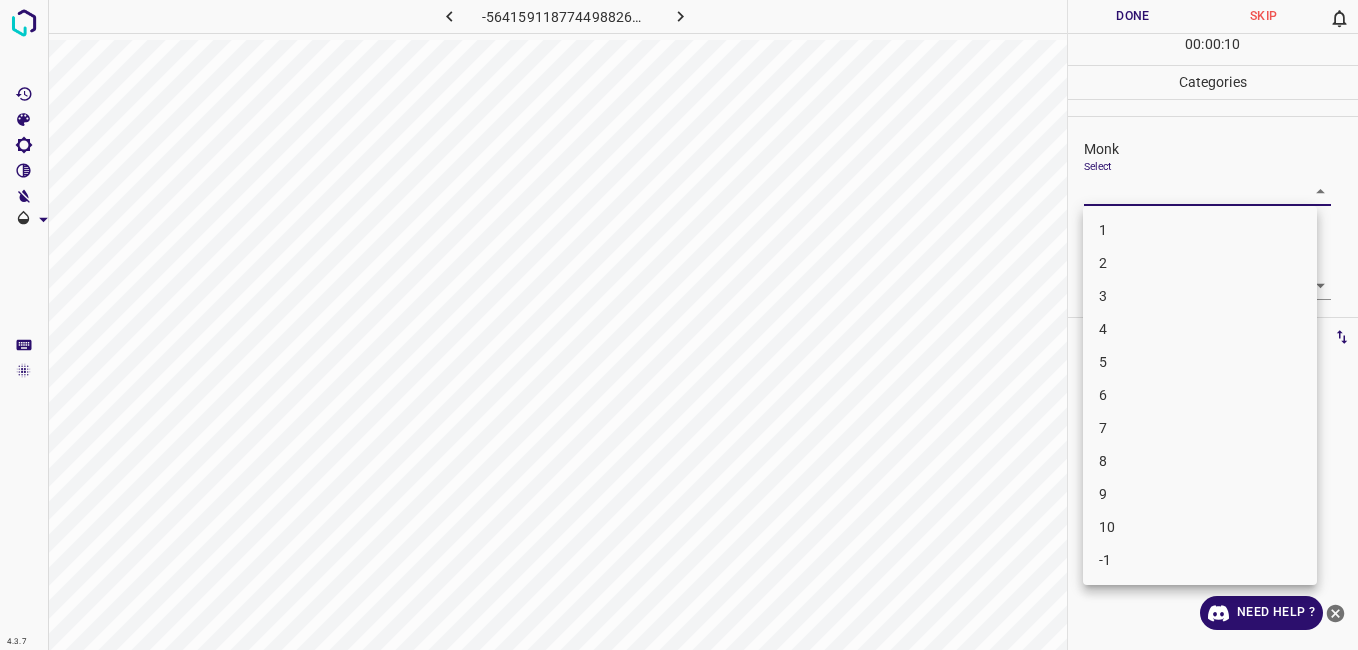 click on "6" at bounding box center (1200, 395) 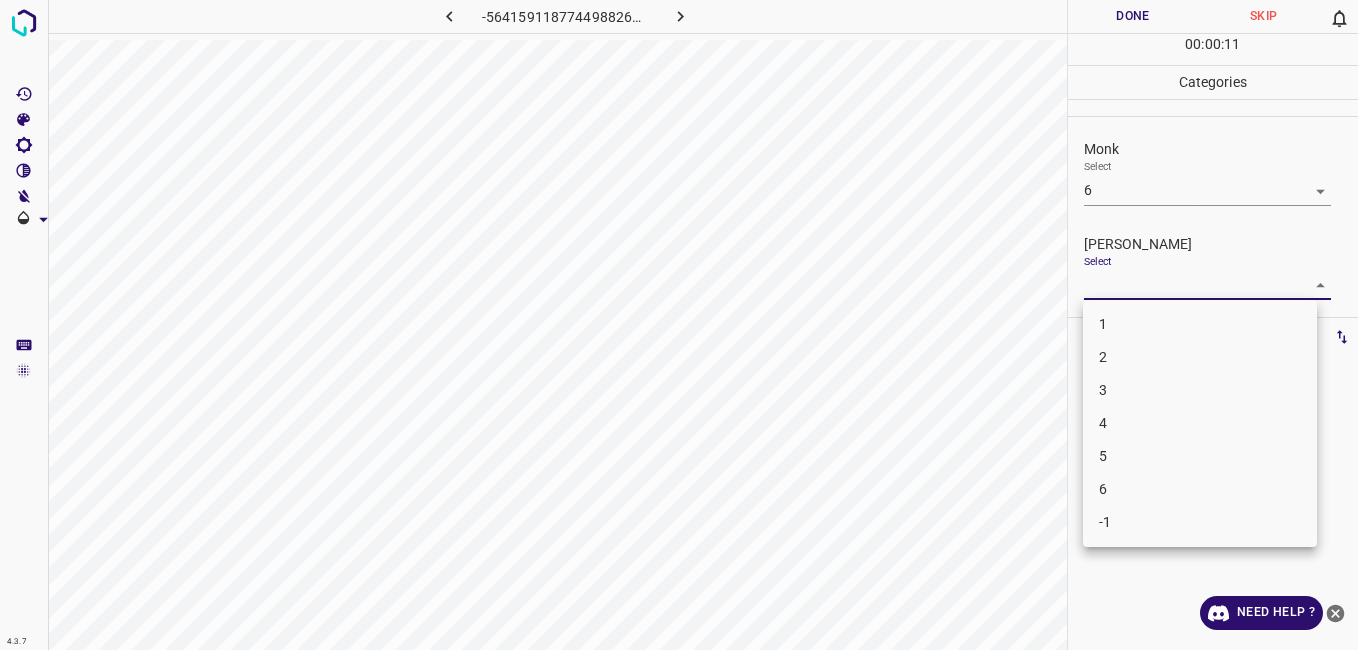 click on "4.3.7 -5641591187744988263.png Done Skip 0 00   : 00   : 11   Categories Monk   Select 6 6  Fitzpatrick   Select ​ Labels   0 Categories 1 Monk 2  Fitzpatrick Tools Space Change between modes (Draw & Edit) I Auto labeling R Restore zoom M Zoom in N Zoom out Delete Delete selecte label Filters Z Restore filters X Saturation filter C Brightness filter V Contrast filter B Gray scale filter General O Download Need Help ? - Text - Hide - Delete 1 2 3 4 5 6 -1" at bounding box center (679, 325) 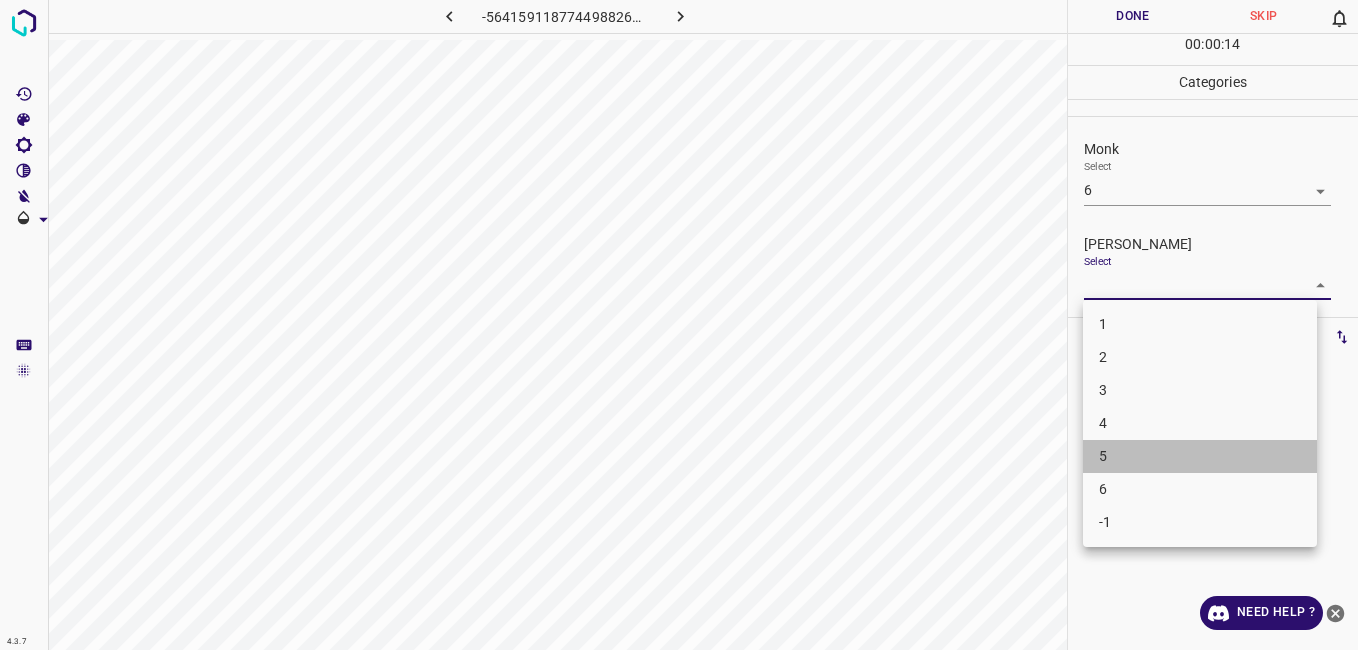 click on "5" at bounding box center (1200, 456) 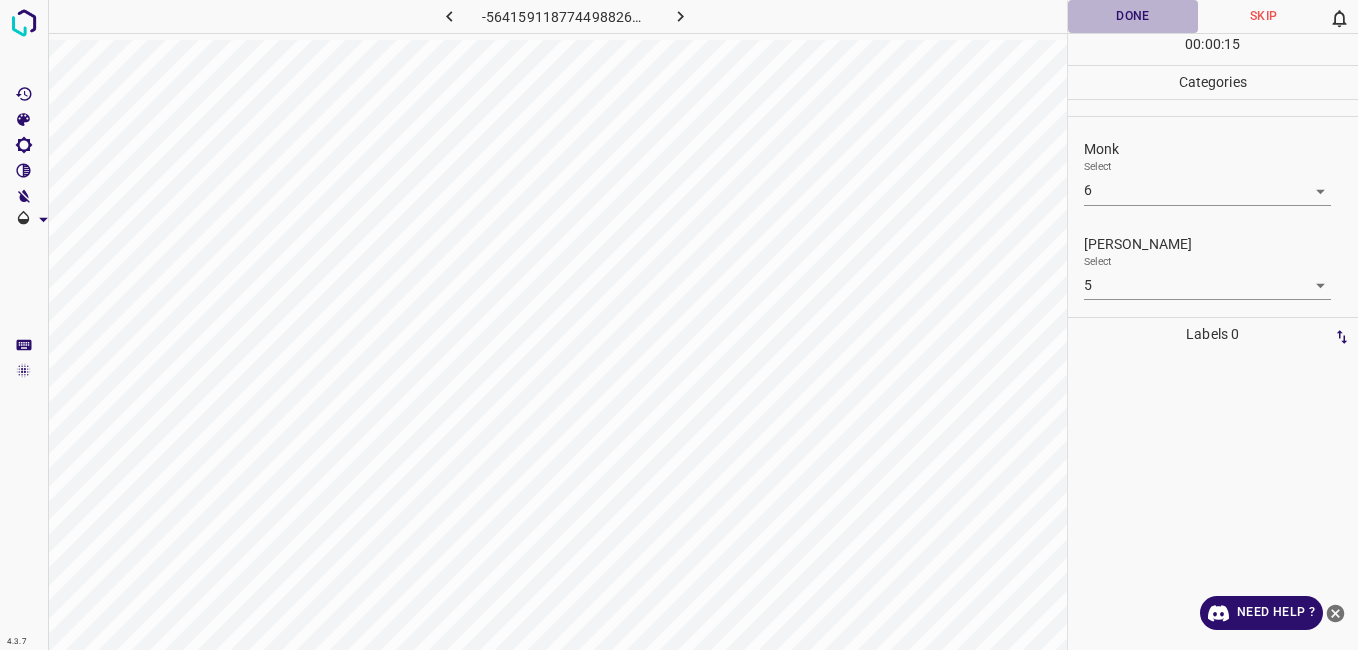 click on "Done" at bounding box center [1133, 16] 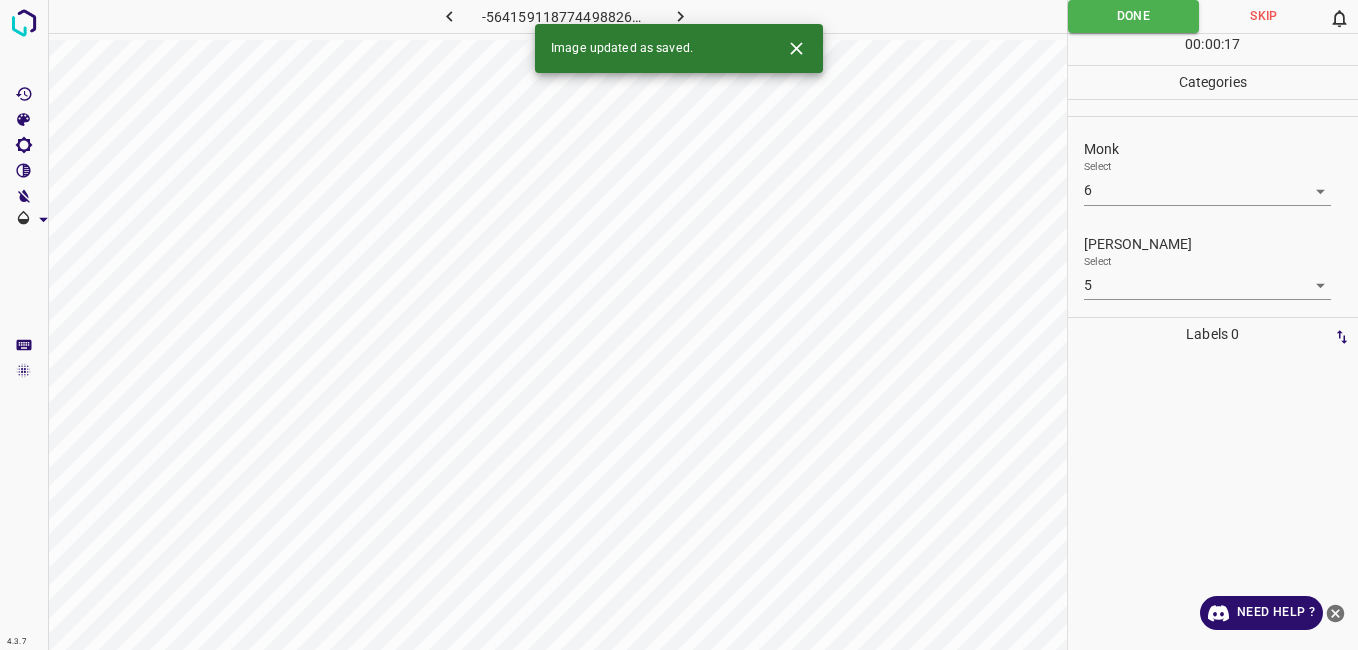 click at bounding box center [681, 16] 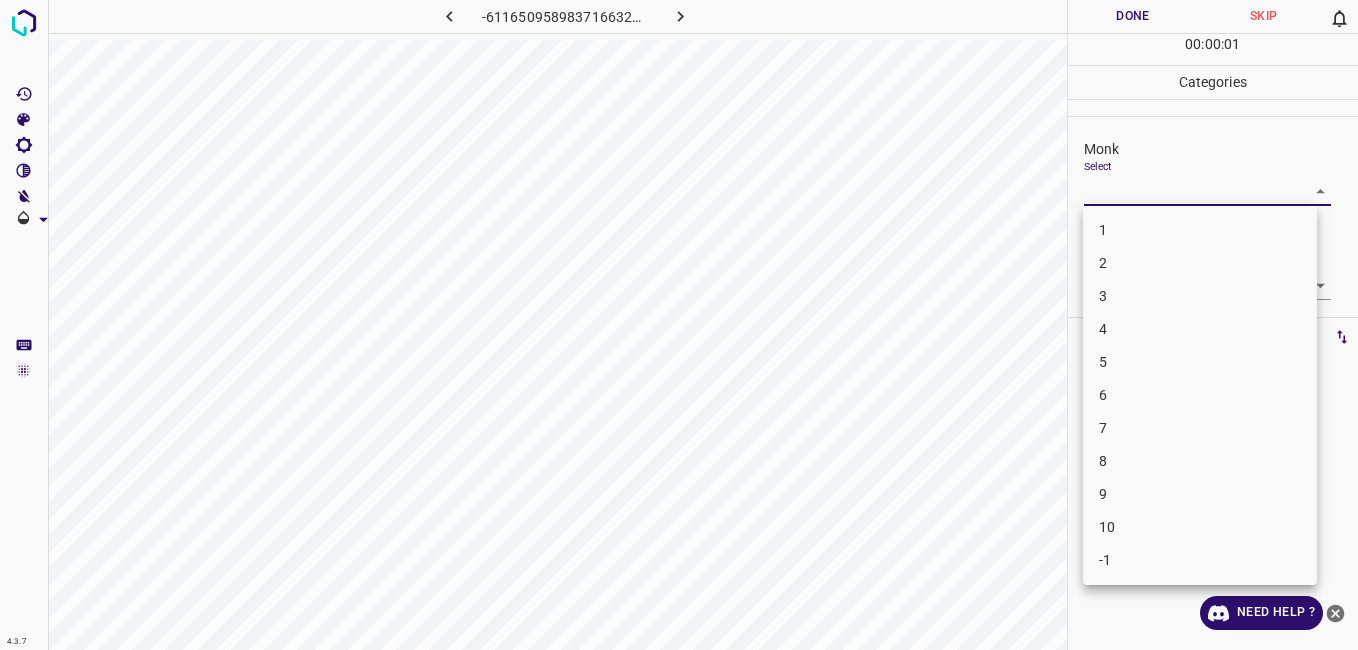 click on "4.3.7 -6116509589837166322.png Done Skip 0 00   : 00   : 01   Categories Monk   Select ​  Fitzpatrick   Select ​ Labels   0 Categories 1 Monk 2  Fitzpatrick Tools Space Change between modes (Draw & Edit) I Auto labeling R Restore zoom M Zoom in N Zoom out Delete Delete selecte label Filters Z Restore filters X Saturation filter C Brightness filter V Contrast filter B Gray scale filter General O Download Need Help ? - Text - Hide - Delete 1 2 3 4 5 6 7 8 9 10 -1" at bounding box center [679, 325] 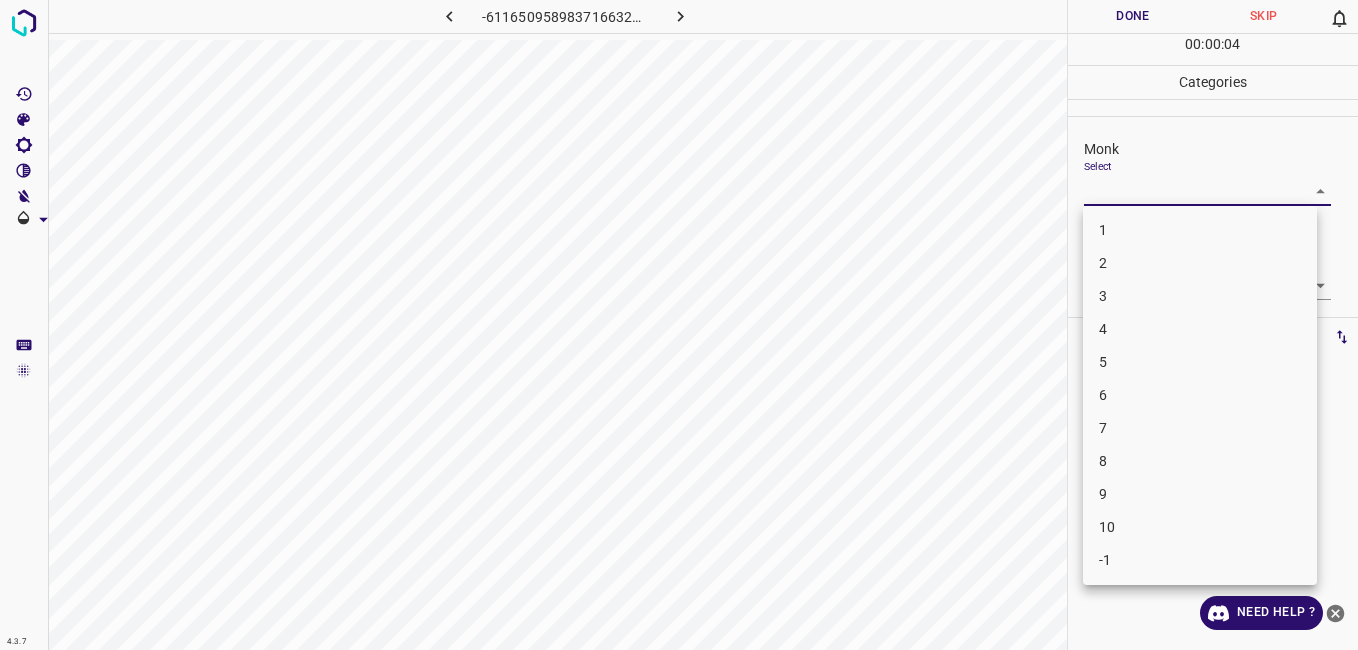 click on "4" at bounding box center [1200, 329] 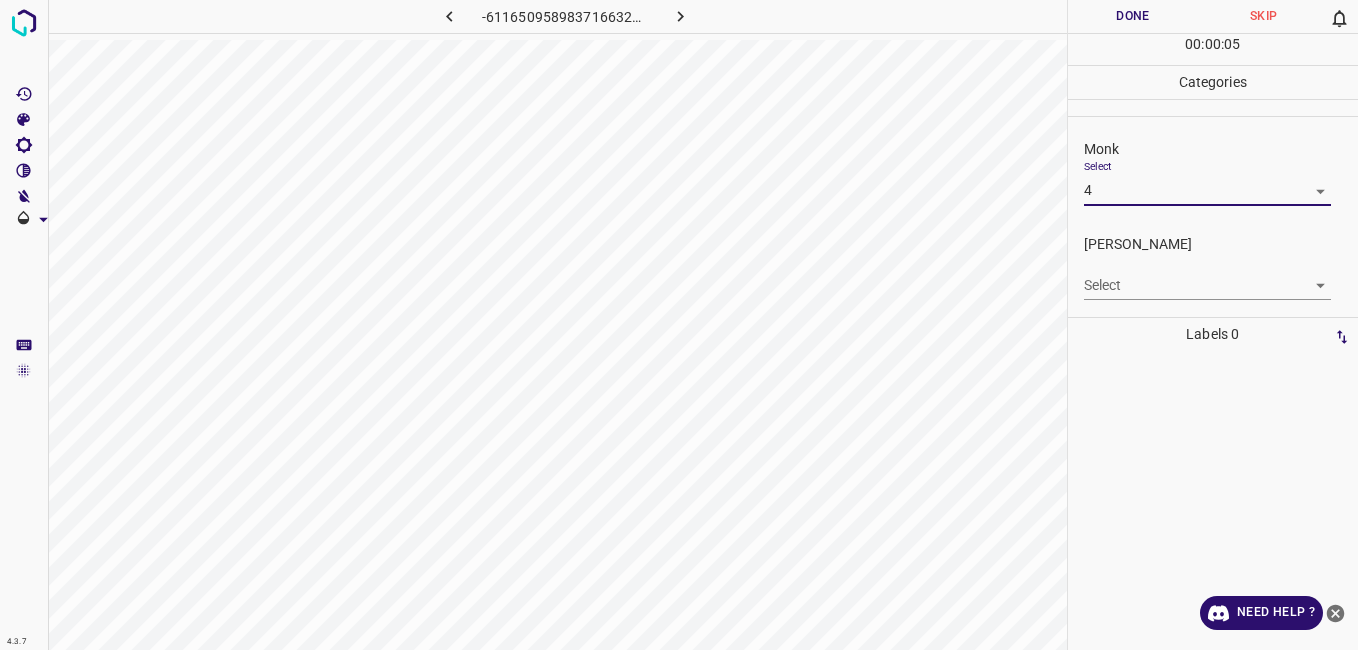 click on "4.3.7 -6116509589837166322.png Done Skip 0 00   : 00   : 05   Categories Monk   Select 4 4  Fitzpatrick   Select ​ Labels   0 Categories 1 Monk 2  Fitzpatrick Tools Space Change between modes (Draw & Edit) I Auto labeling R Restore zoom M Zoom in N Zoom out Delete Delete selecte label Filters Z Restore filters X Saturation filter C Brightness filter V Contrast filter B Gray scale filter General O Download Need Help ? - Text - Hide - Delete" at bounding box center (679, 325) 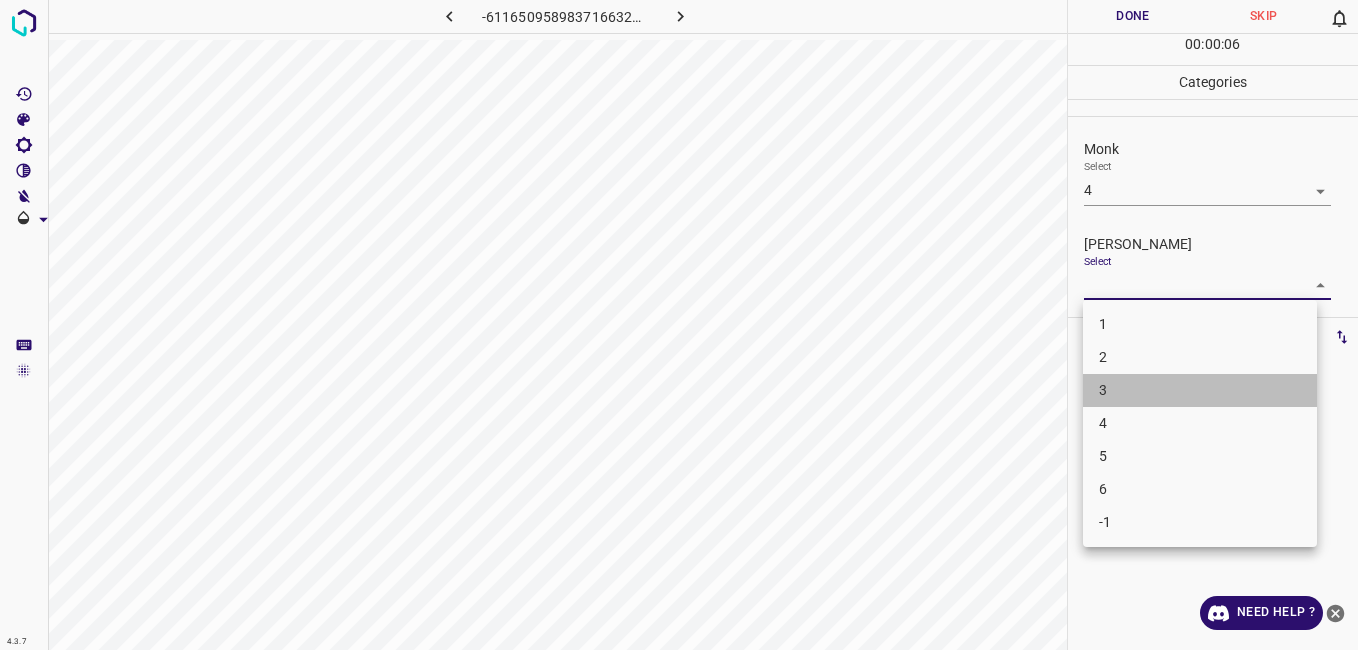 click on "3" at bounding box center (1200, 390) 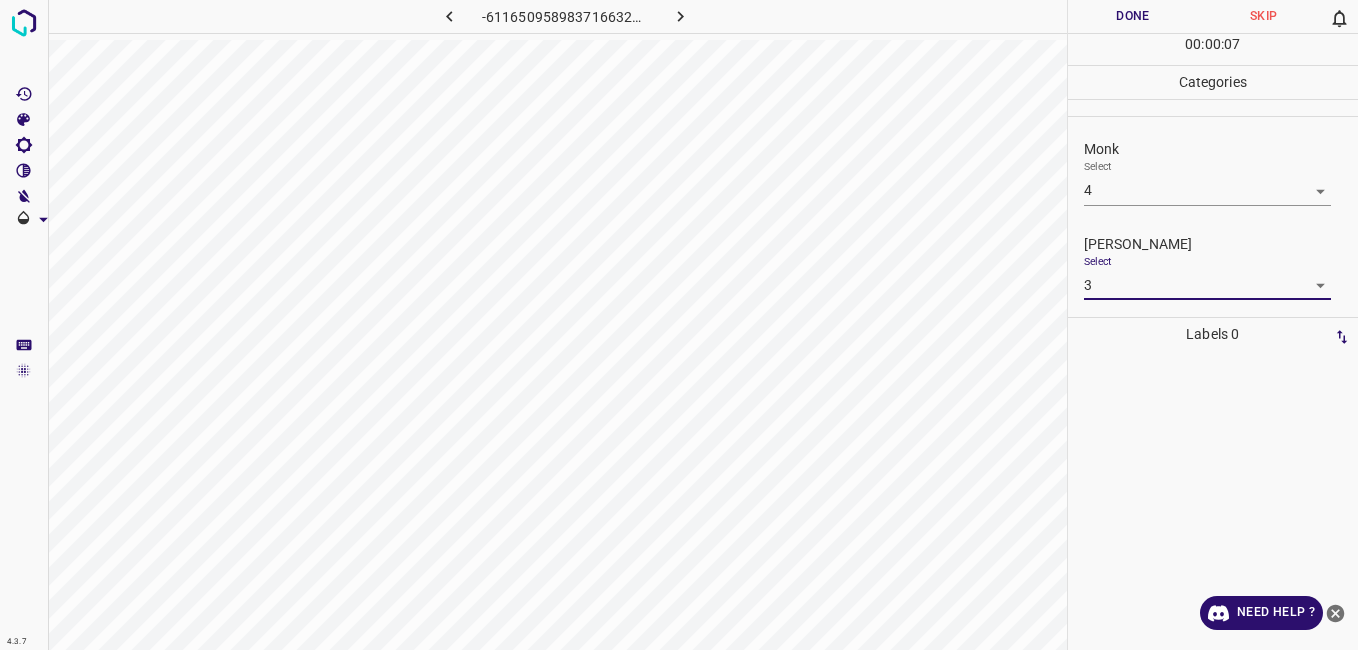 click on "Done" at bounding box center [1133, 16] 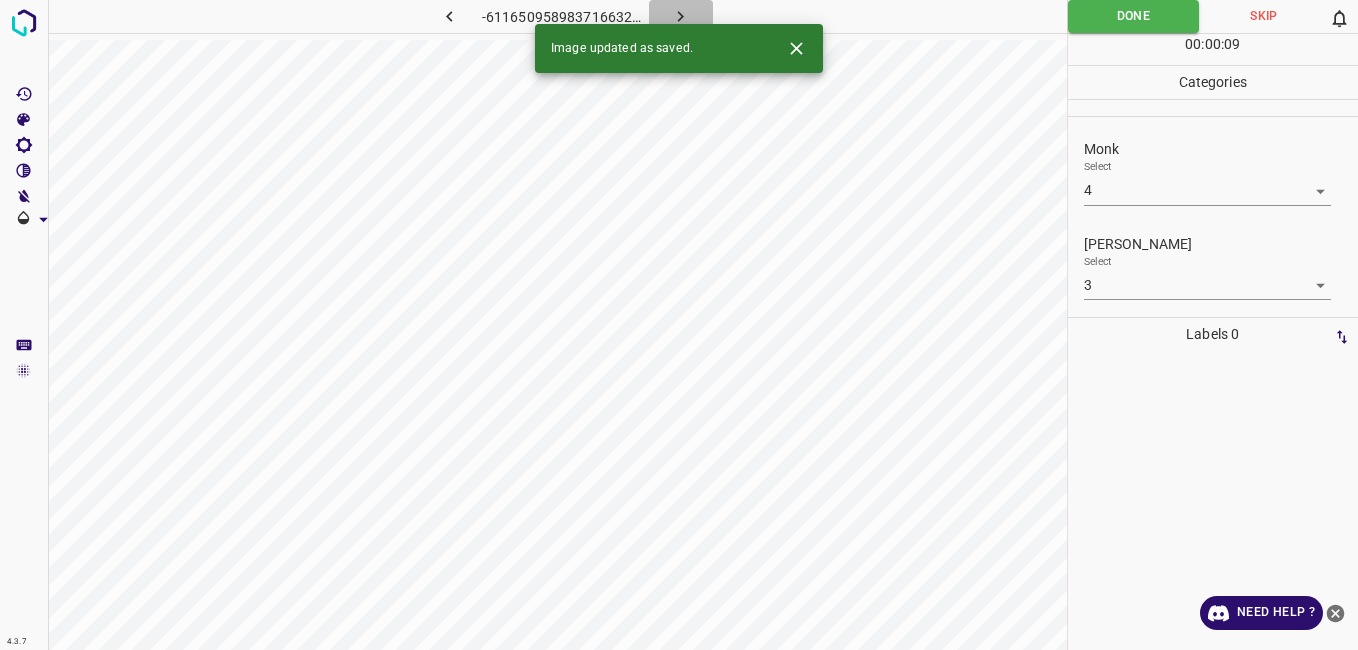 click at bounding box center [681, 16] 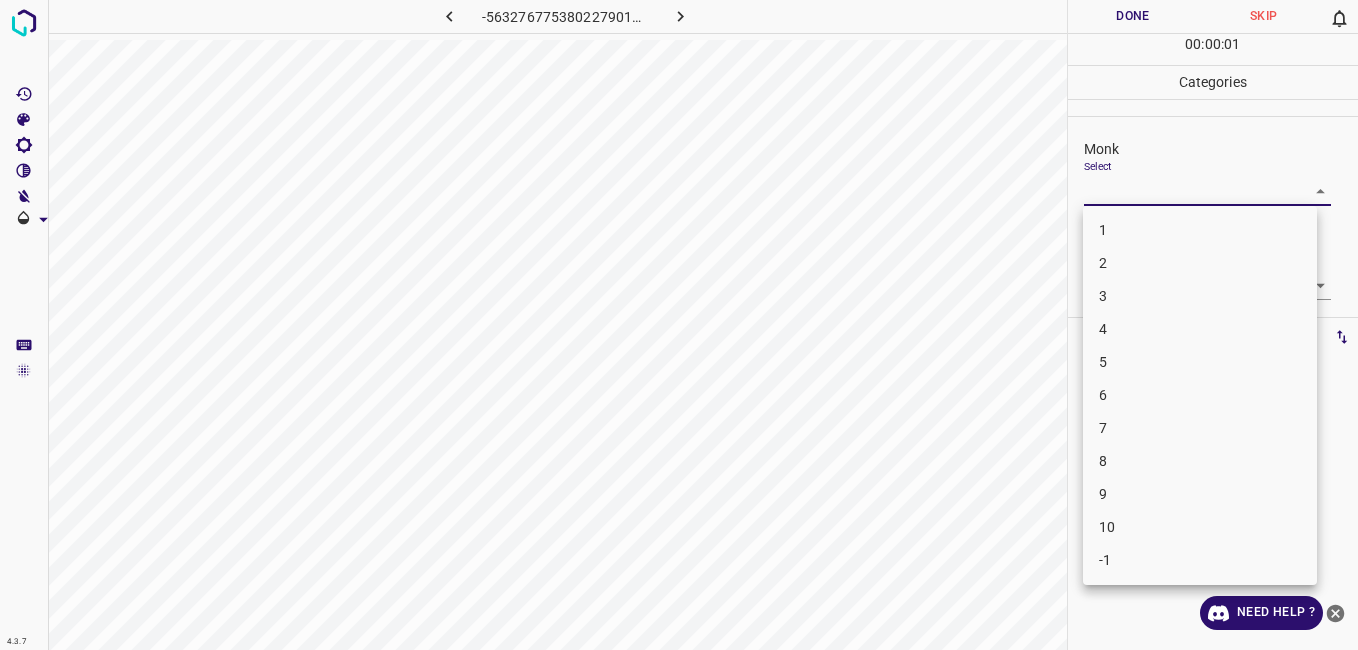 click on "4.3.7 -5632767753802279017.png Done Skip 0 00   : 00   : 01   Categories Monk   Select ​  Fitzpatrick   Select ​ Labels   0 Categories 1 Monk 2  Fitzpatrick Tools Space Change between modes (Draw & Edit) I Auto labeling R Restore zoom M Zoom in N Zoom out Delete Delete selecte label Filters Z Restore filters X Saturation filter C Brightness filter V Contrast filter B Gray scale filter General O Download Need Help ? - Text - Hide - Delete 1 2 3 4 5 6 7 8 9 10 -1" at bounding box center (679, 325) 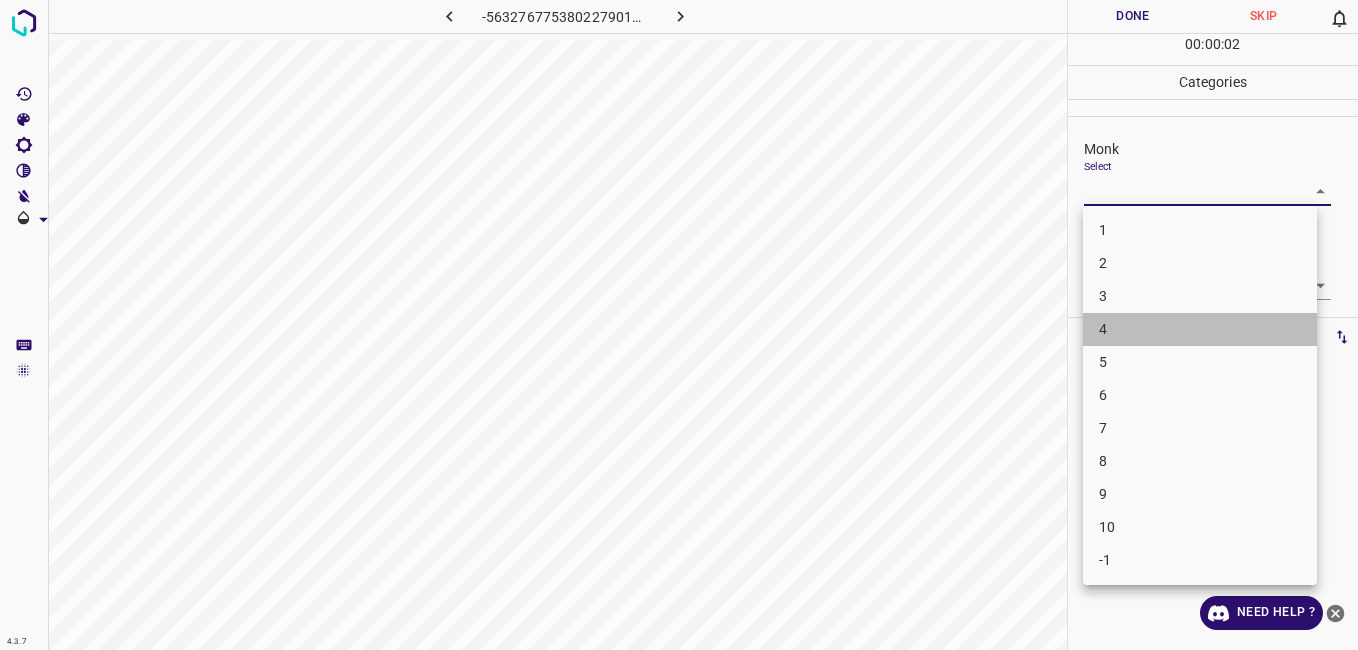 click on "4" at bounding box center [1200, 329] 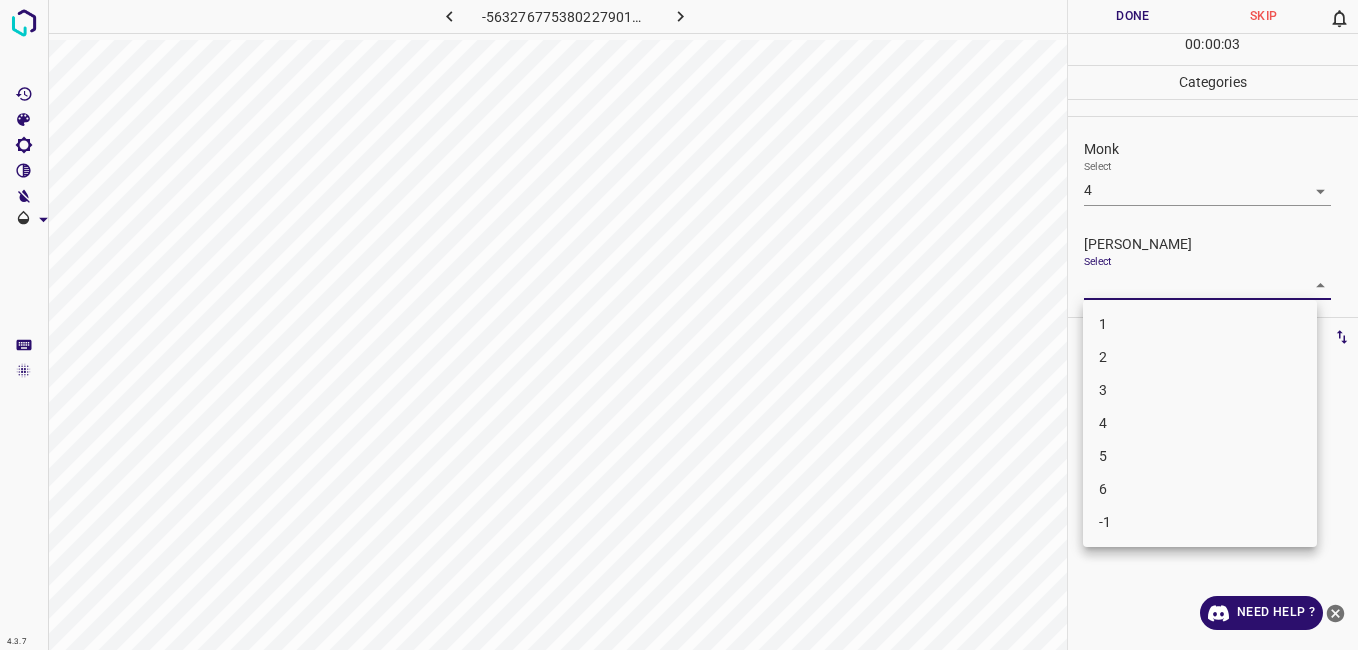 click on "4.3.7 -5632767753802279017.png Done Skip 0 00   : 00   : 03   Categories Monk   Select 4 4  Fitzpatrick   Select ​ Labels   0 Categories 1 Monk 2  Fitzpatrick Tools Space Change between modes (Draw & Edit) I Auto labeling R Restore zoom M Zoom in N Zoom out Delete Delete selecte label Filters Z Restore filters X Saturation filter C Brightness filter V Contrast filter B Gray scale filter General O Download Need Help ? - Text - Hide - Delete 1 2 3 4 5 6 -1" at bounding box center [679, 325] 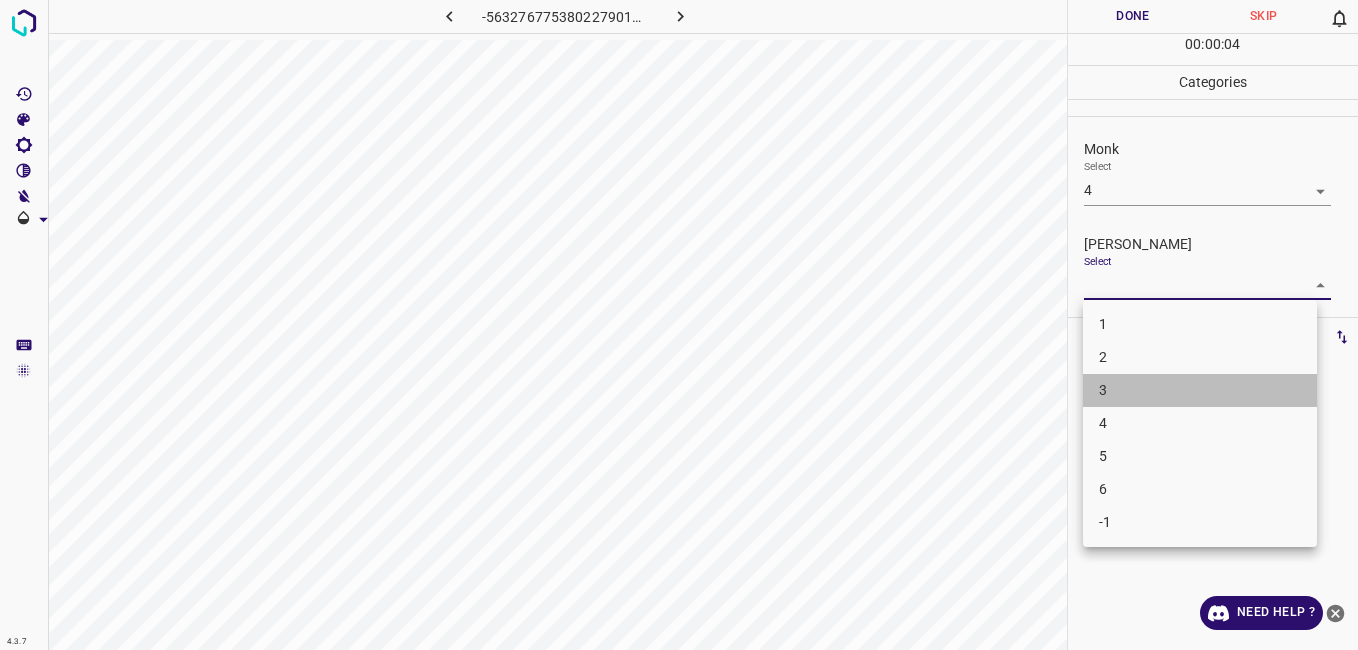 click on "3" at bounding box center [1200, 390] 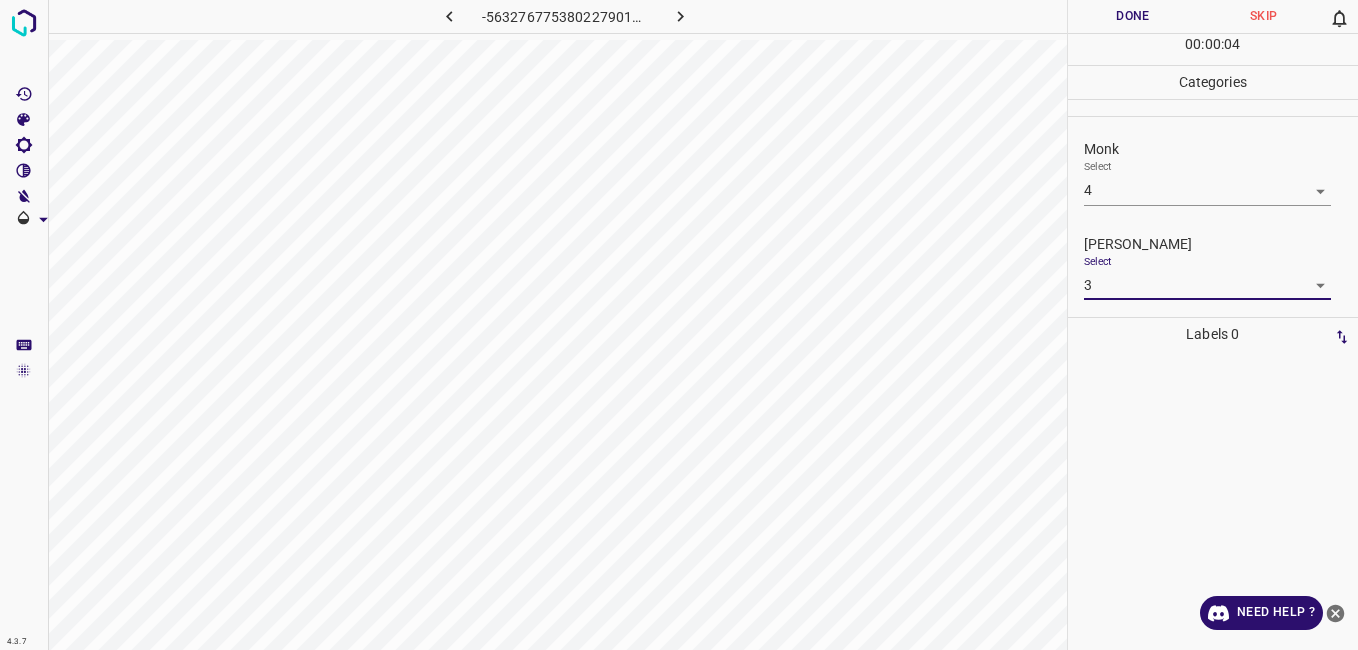 click on "Done" at bounding box center [1133, 16] 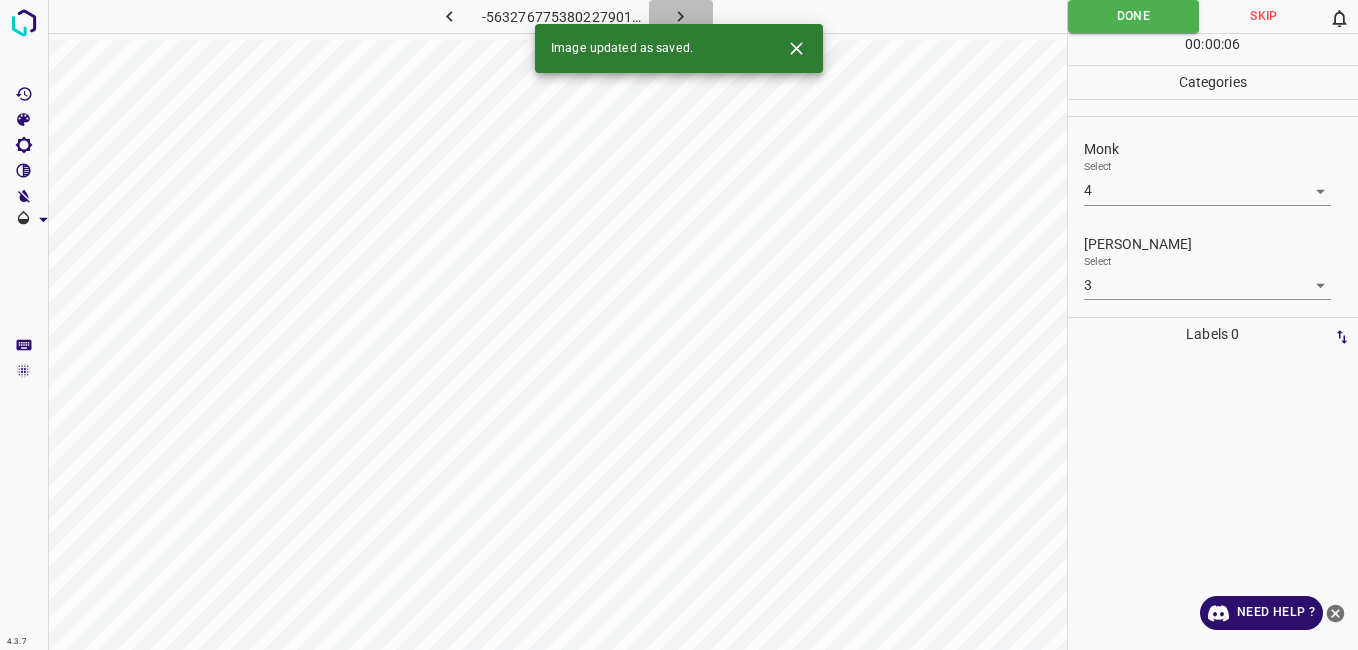 click 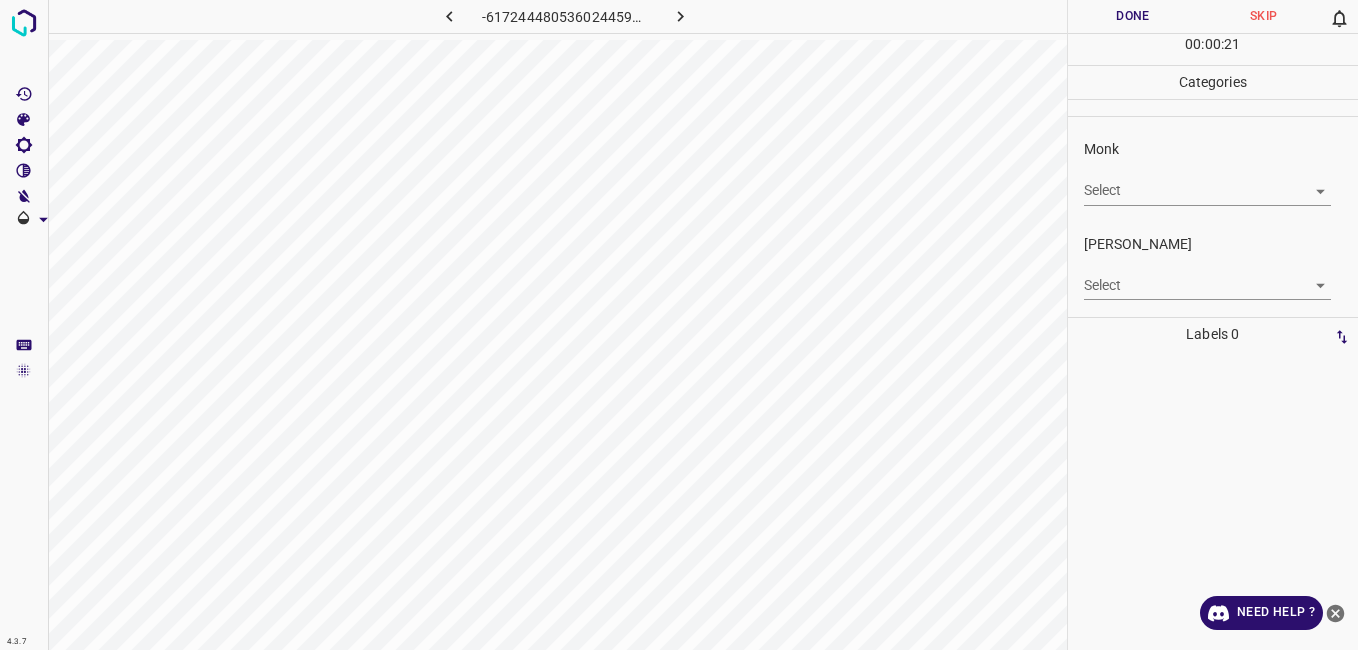 click on "4.3.7 -6172444805360244596.png Done Skip 0 00   : 00   : 21   Categories Monk   Select ​  Fitzpatrick   Select ​ Labels   0 Categories 1 Monk 2  Fitzpatrick Tools Space Change between modes (Draw & Edit) I Auto labeling R Restore zoom M Zoom in N Zoom out Delete Delete selecte label Filters Z Restore filters X Saturation filter C Brightness filter V Contrast filter B Gray scale filter General O Download Need Help ? - Text - Hide - Delete" at bounding box center (679, 325) 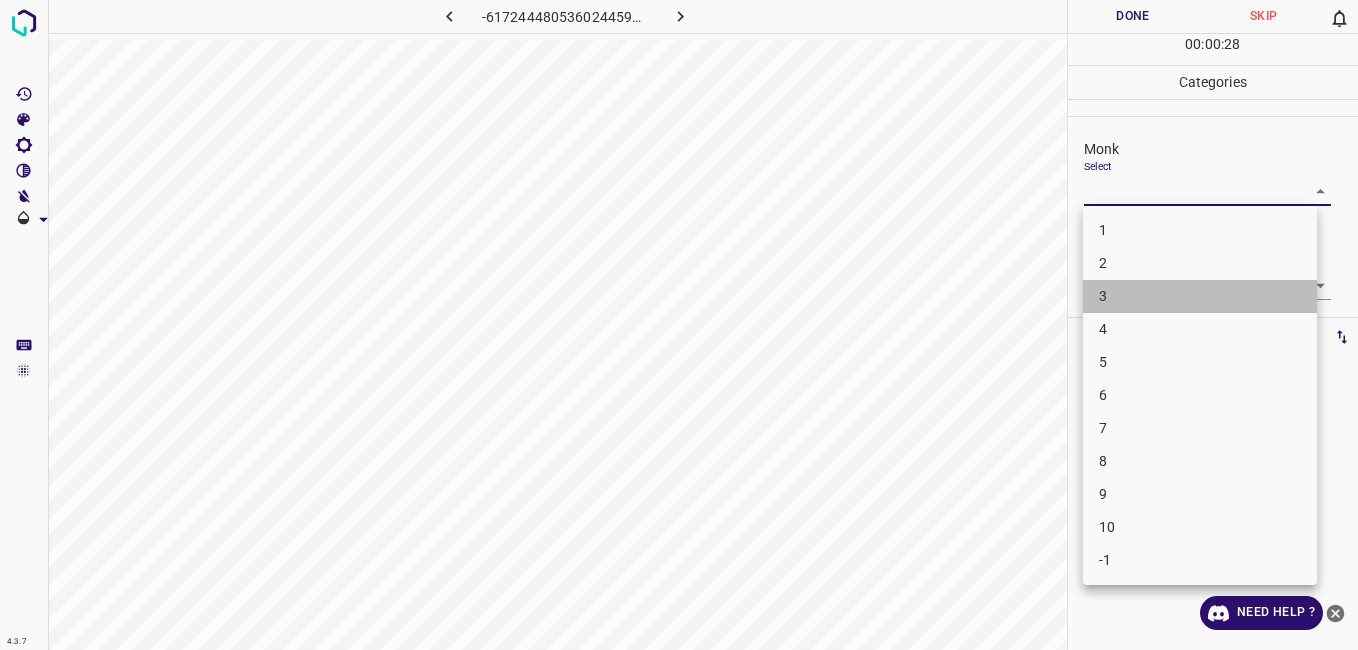 click on "3" at bounding box center (1200, 296) 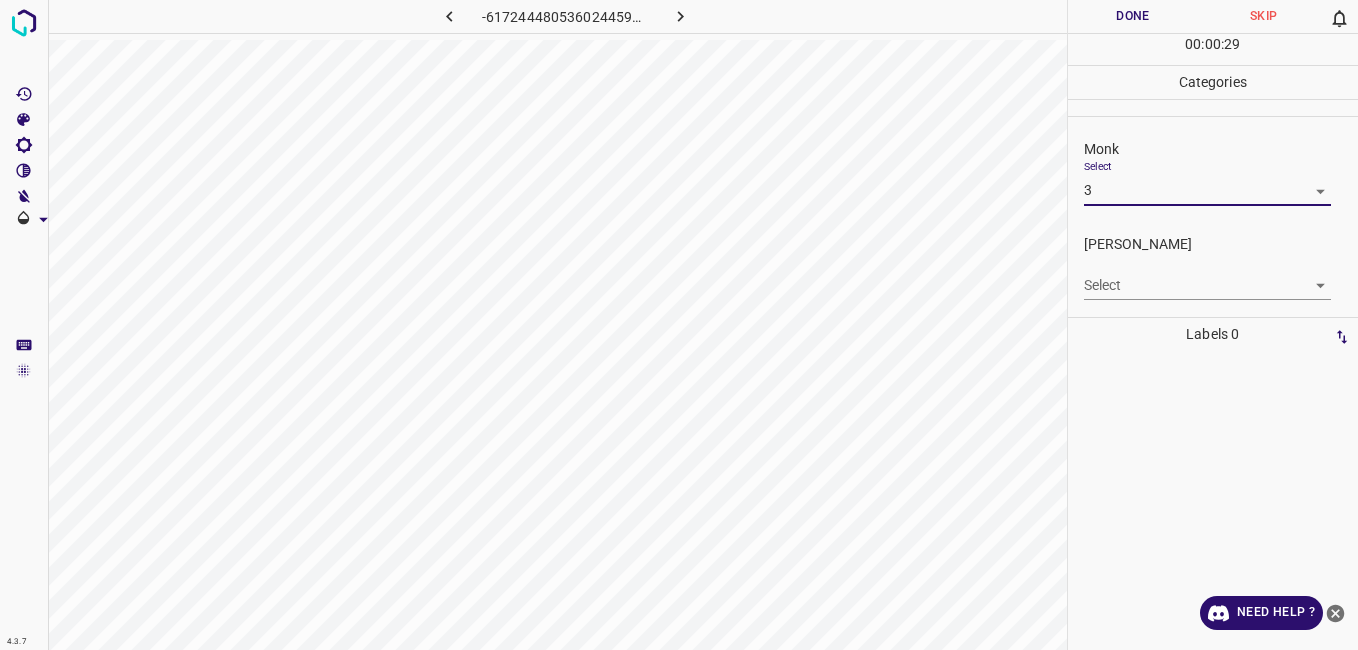 click on "4.3.7 -6172444805360244596.png Done Skip 0 00   : 00   : 29   Categories Monk   Select 3 3  Fitzpatrick   Select ​ Labels   0 Categories 1 Monk 2  Fitzpatrick Tools Space Change between modes (Draw & Edit) I Auto labeling R Restore zoom M Zoom in N Zoom out Delete Delete selecte label Filters Z Restore filters X Saturation filter C Brightness filter V Contrast filter B Gray scale filter General O Download Need Help ? - Text - Hide - Delete" at bounding box center (679, 325) 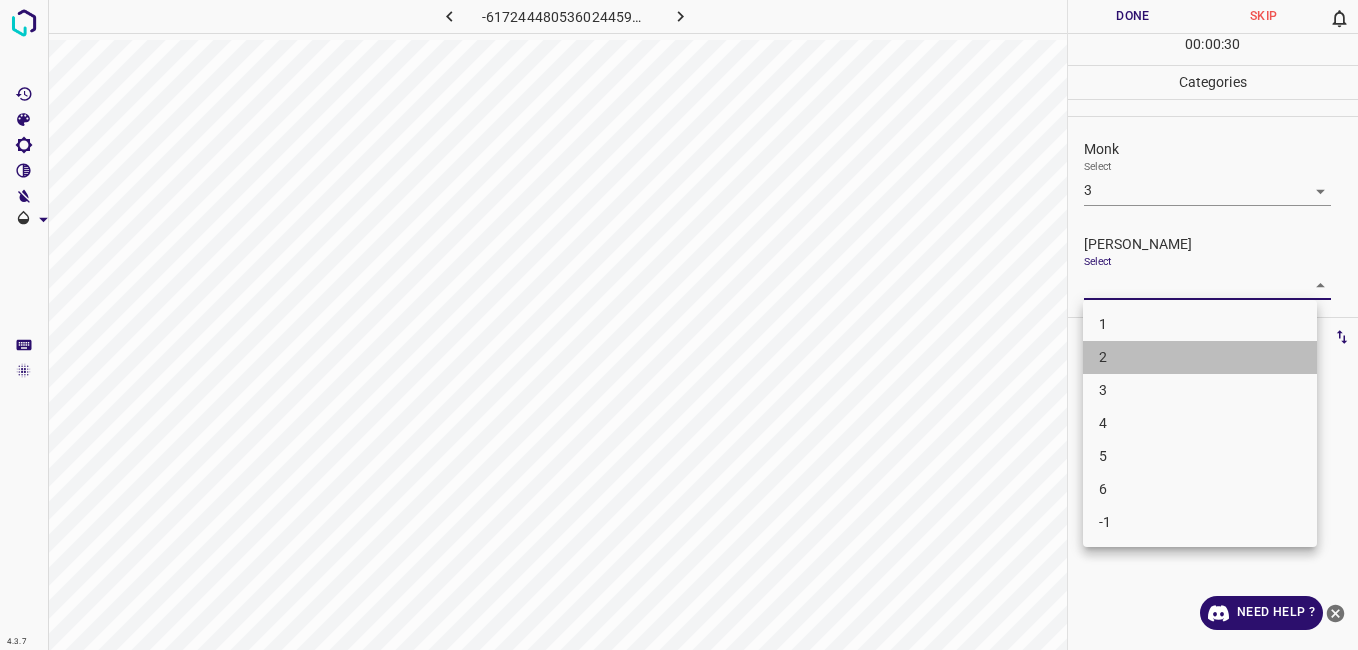 click on "2" at bounding box center [1200, 357] 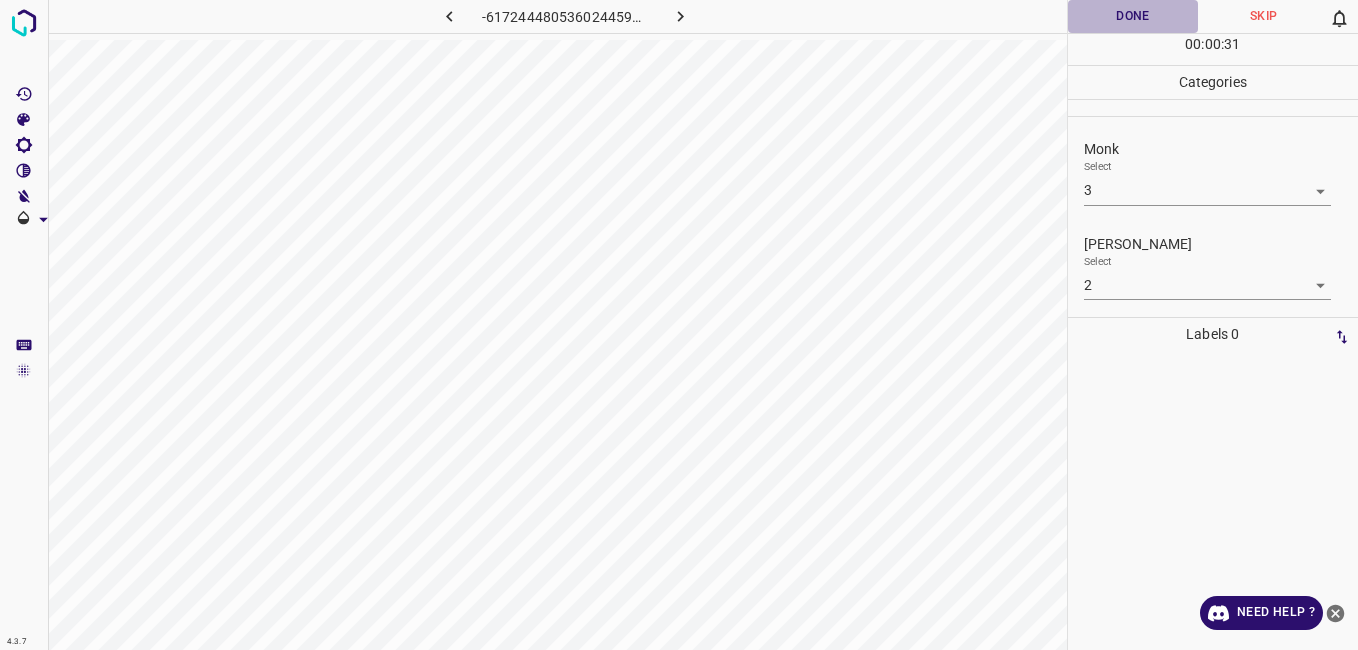 drag, startPoint x: 1148, startPoint y: 4, endPoint x: 1131, endPoint y: 25, distance: 27.018513 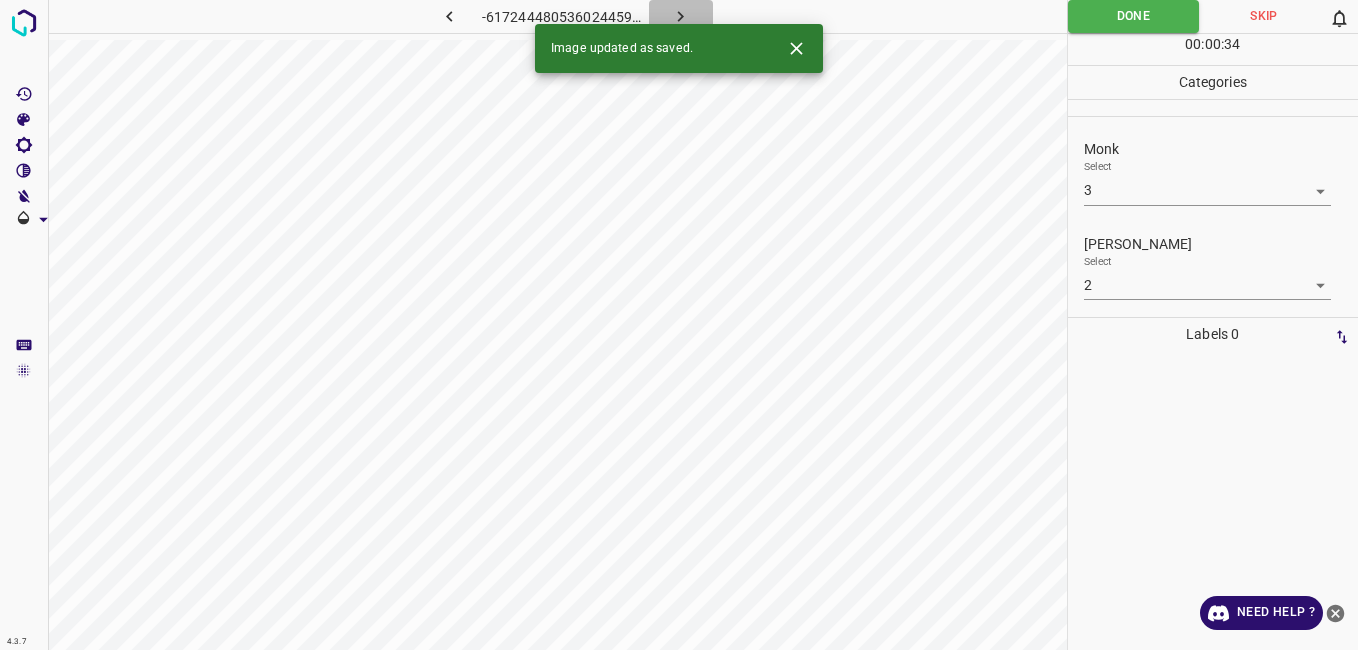 click 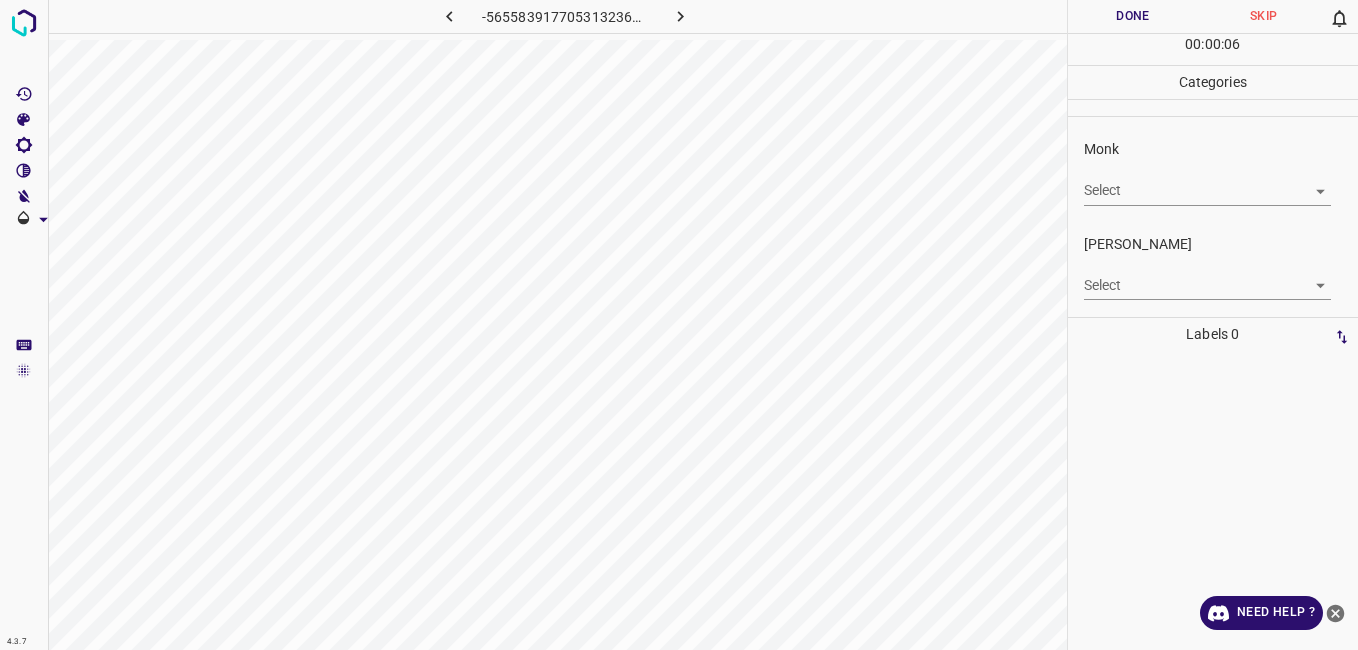 click on "4.3.7 -5655839177053132368.png Done Skip 0 00   : 00   : 06   Categories Monk   Select ​  Fitzpatrick   Select ​ Labels   0 Categories 1 Monk 2  Fitzpatrick Tools Space Change between modes (Draw & Edit) I Auto labeling R Restore zoom M Zoom in N Zoom out Delete Delete selecte label Filters Z Restore filters X Saturation filter C Brightness filter V Contrast filter B Gray scale filter General O Download Need Help ? - Text - Hide - Delete" at bounding box center [679, 325] 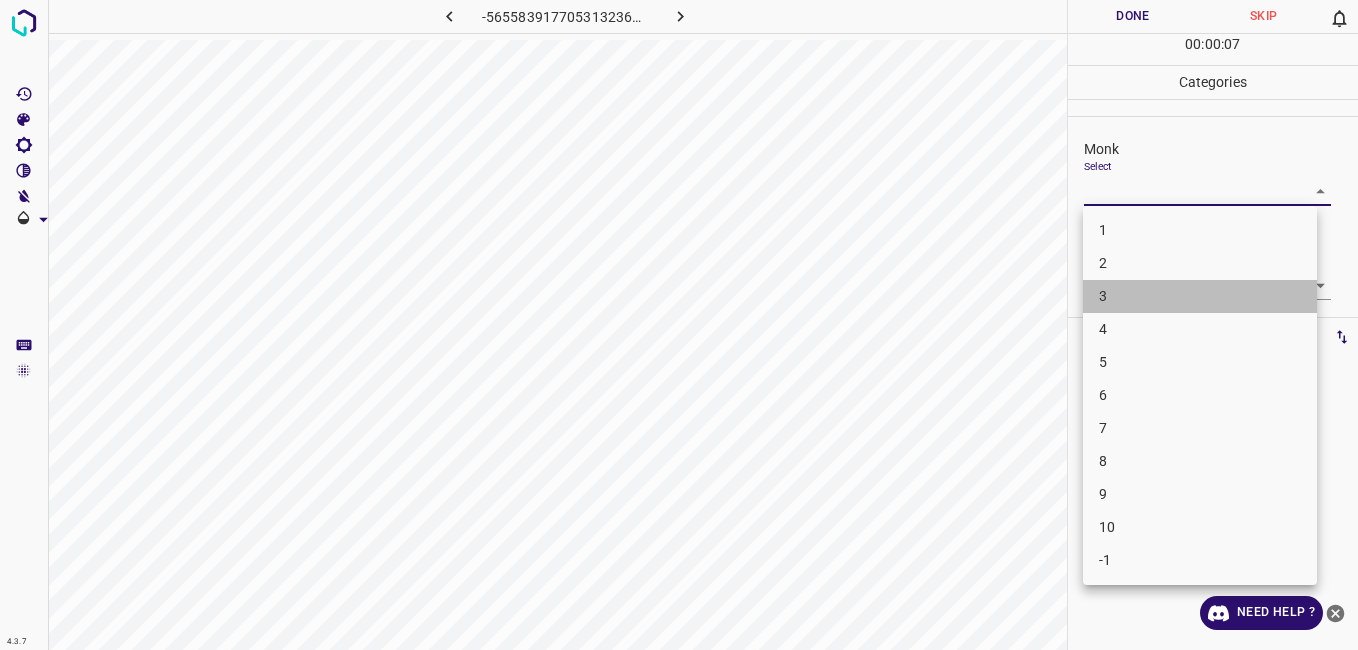 click on "3" at bounding box center [1200, 296] 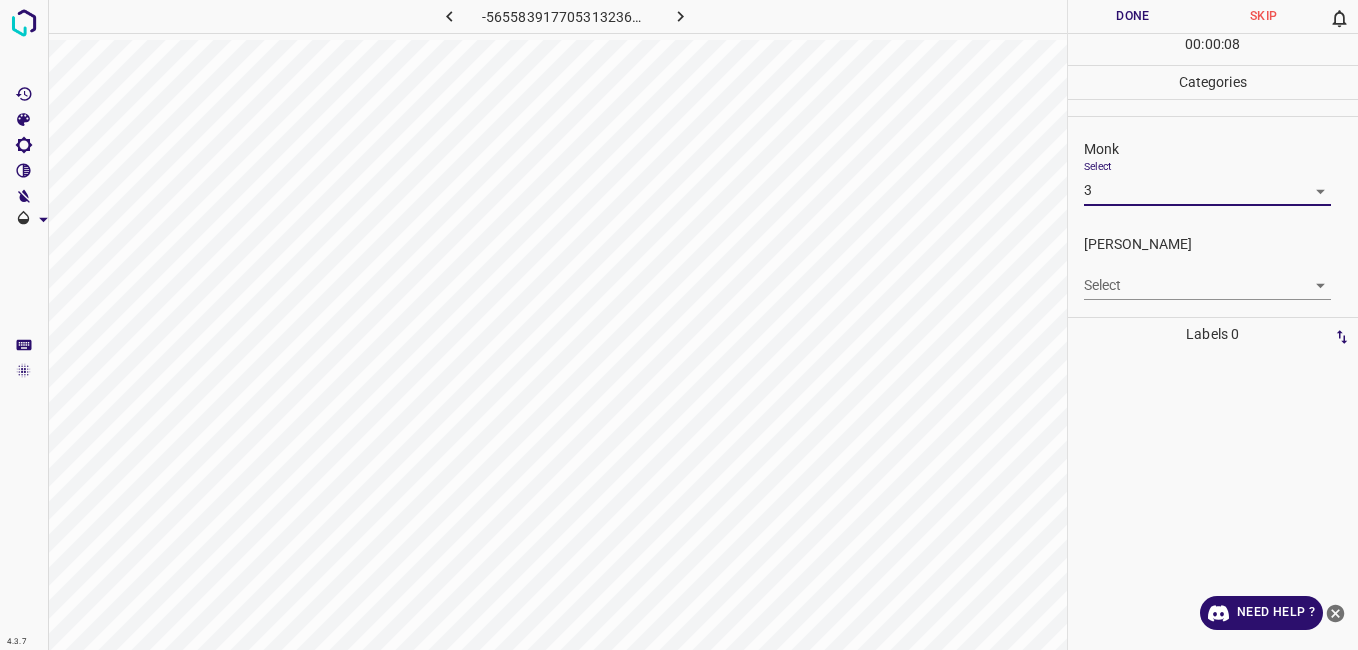 click on "4.3.7 -5655839177053132368.png Done Skip 0 00   : 00   : 08   Categories Monk   Select 3 3  Fitzpatrick   Select ​ Labels   0 Categories 1 Monk 2  Fitzpatrick Tools Space Change between modes (Draw & Edit) I Auto labeling R Restore zoom M Zoom in N Zoom out Delete Delete selecte label Filters Z Restore filters X Saturation filter C Brightness filter V Contrast filter B Gray scale filter General O Download Need Help ? - Text - Hide - Delete" at bounding box center (679, 325) 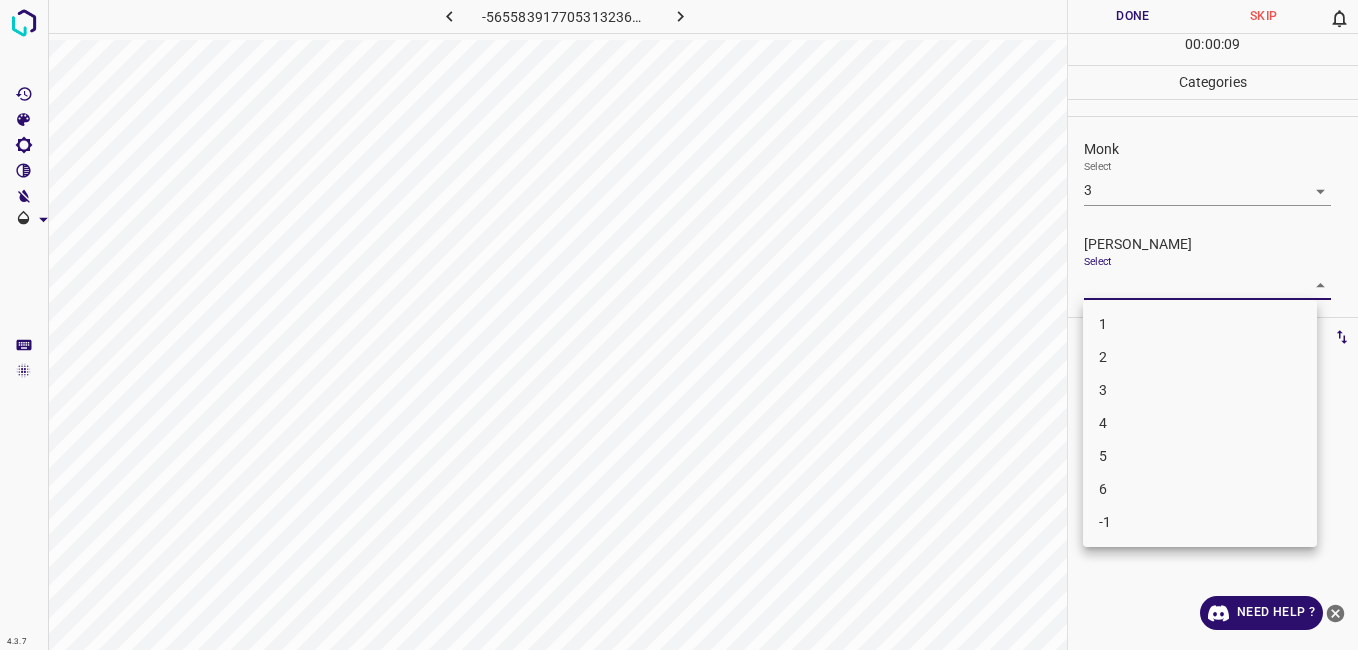 click on "2" at bounding box center (1200, 357) 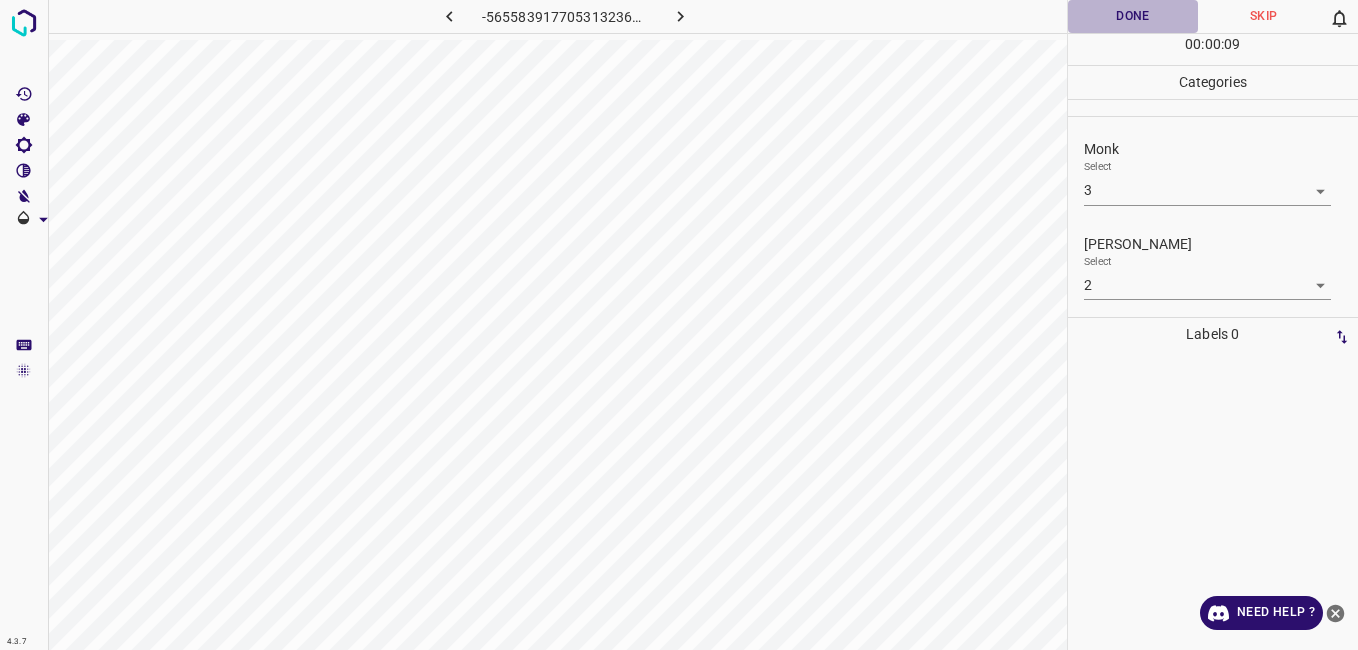 click on "Done" at bounding box center (1133, 16) 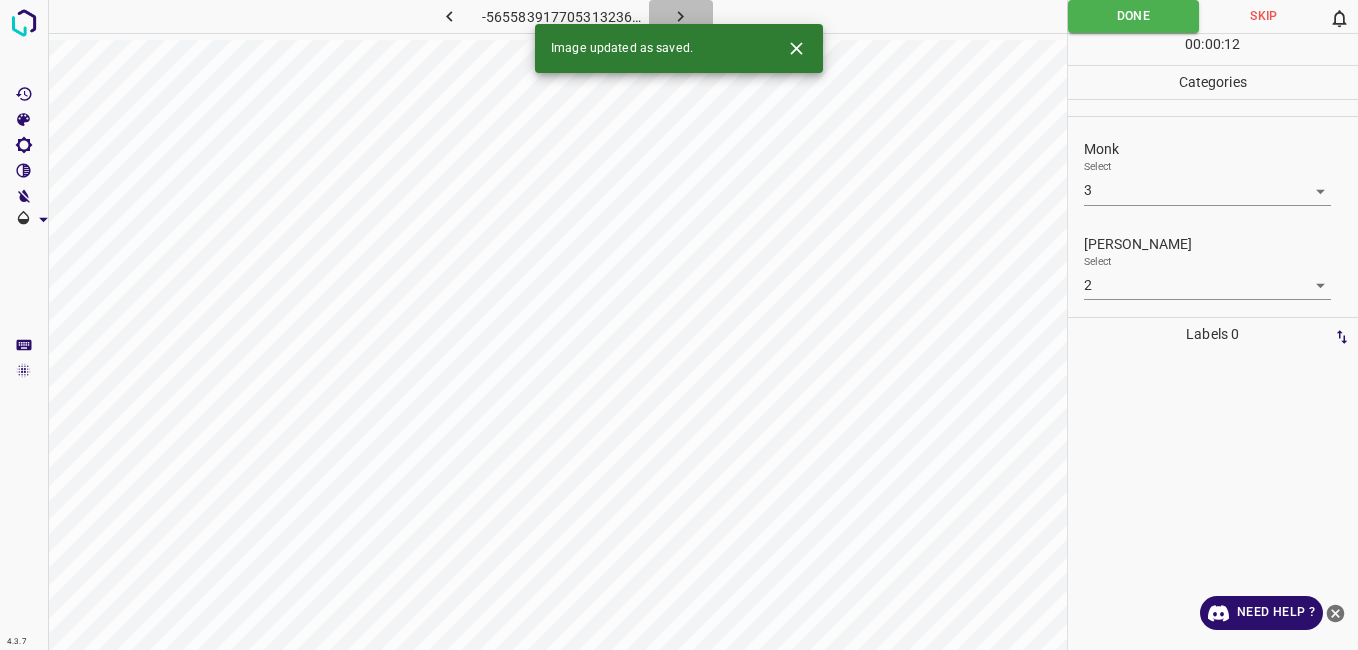 click 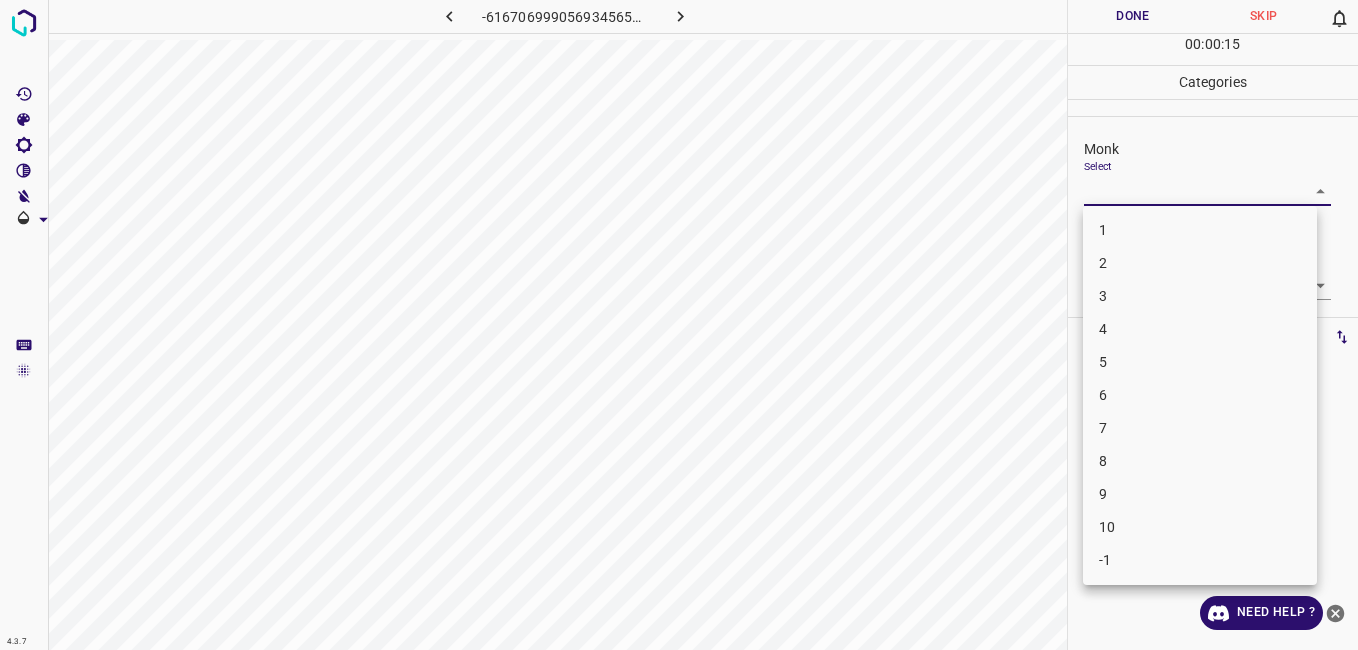 click on "4.3.7 -6167069990569345654.png Done Skip 0 00   : 00   : 15   Categories Monk   Select ​  Fitzpatrick   Select ​ Labels   0 Categories 1 Monk 2  Fitzpatrick Tools Space Change between modes (Draw & Edit) I Auto labeling R Restore zoom M Zoom in N Zoom out Delete Delete selecte label Filters Z Restore filters X Saturation filter C Brightness filter V Contrast filter B Gray scale filter General O Download Need Help ? - Text - Hide - Delete 1 2 3 4 5 6 7 8 9 10 -1" at bounding box center [679, 325] 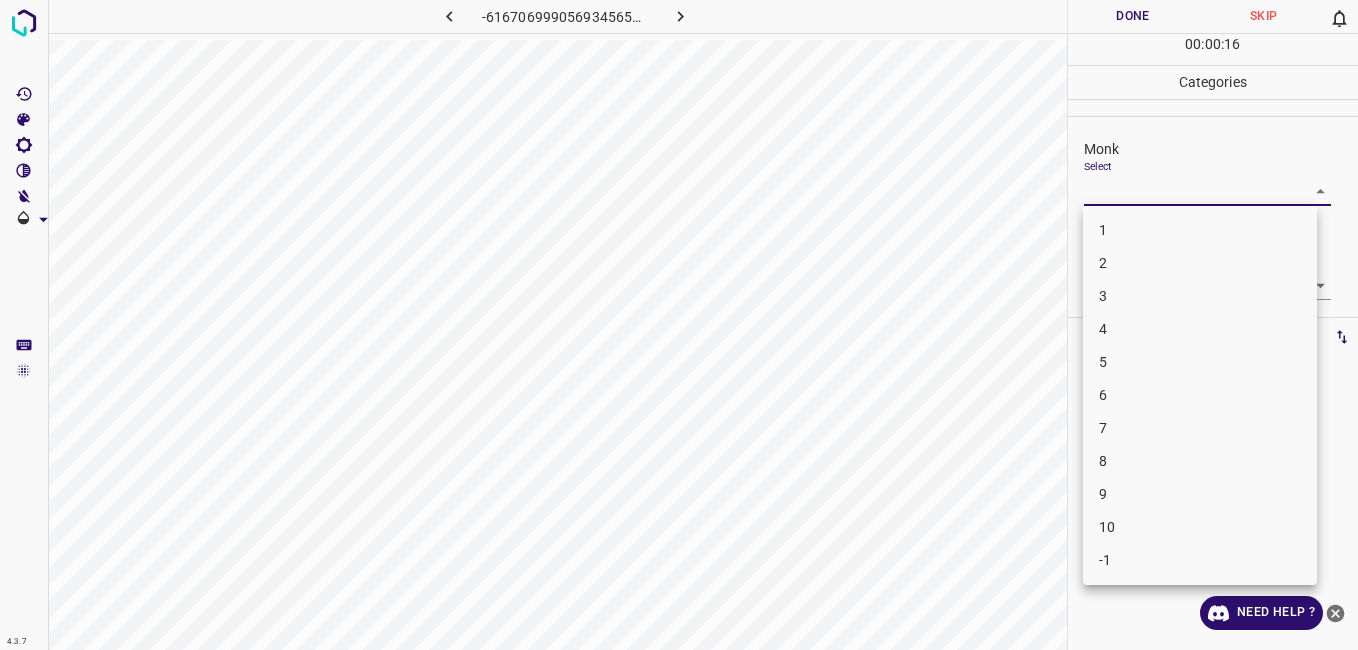 click on "5" at bounding box center [1200, 362] 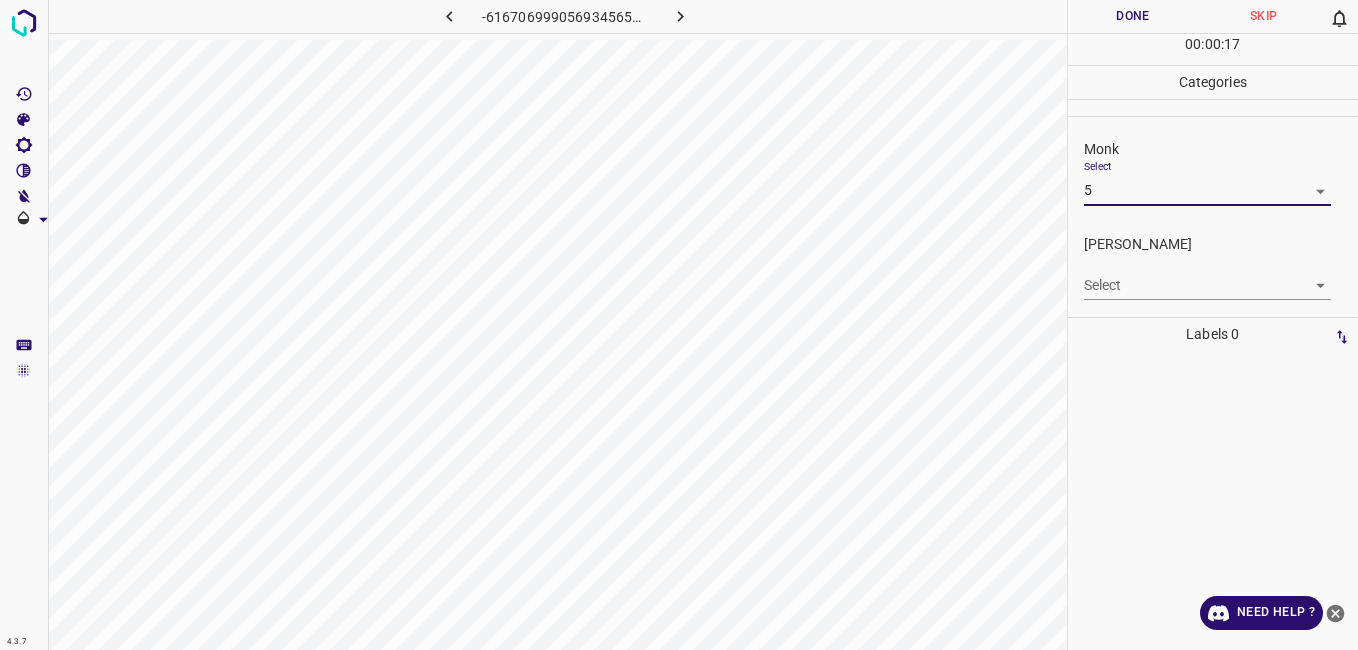 click on "4.3.7 -6167069990569345654.png Done Skip 0 00   : 00   : 17   Categories Monk   Select 5 5  Fitzpatrick   Select ​ Labels   0 Categories 1 Monk 2  Fitzpatrick Tools Space Change between modes (Draw & Edit) I Auto labeling R Restore zoom M Zoom in N Zoom out Delete Delete selecte label Filters Z Restore filters X Saturation filter C Brightness filter V Contrast filter B Gray scale filter General O Download Need Help ? - Text - Hide - Delete" at bounding box center (679, 325) 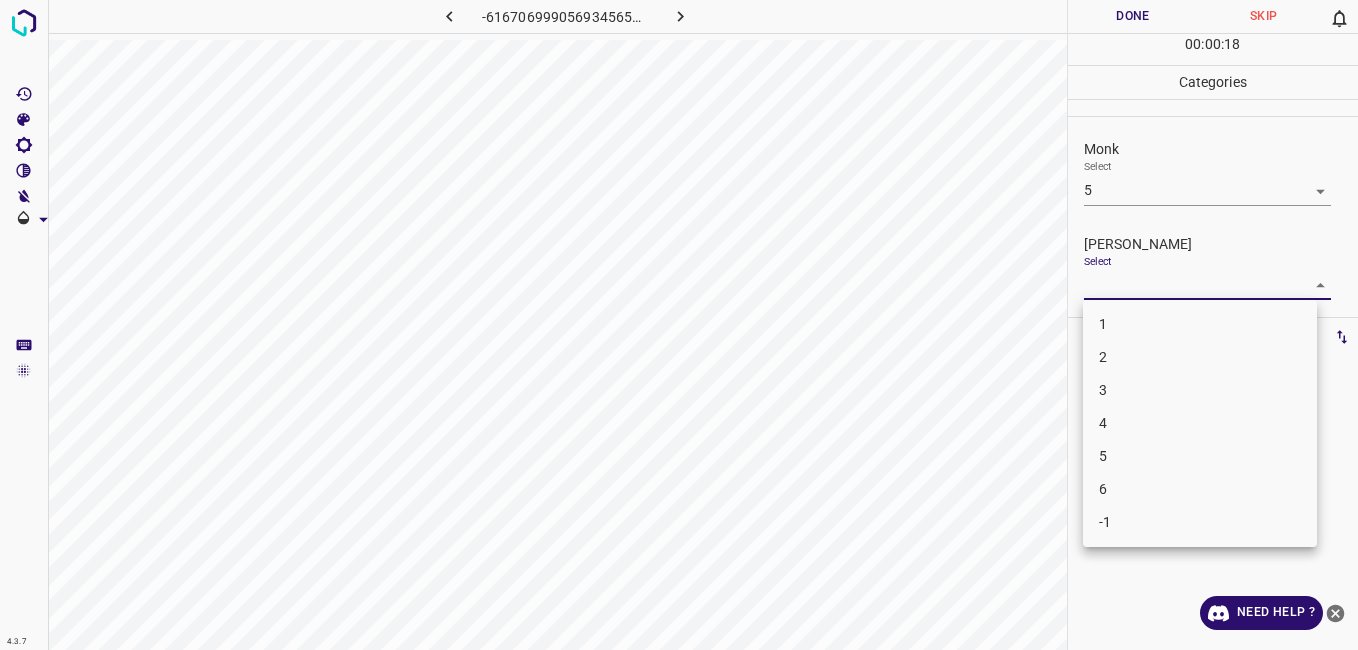 click on "4" at bounding box center (1200, 423) 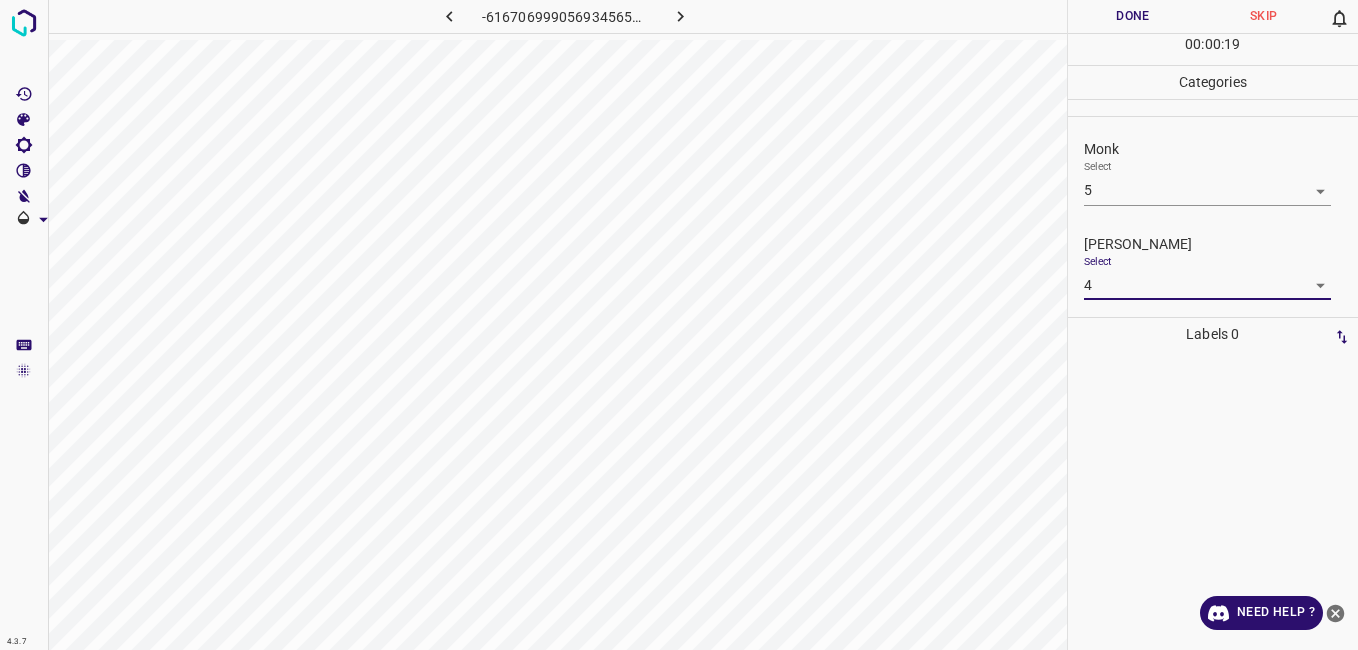 click on "Done" at bounding box center (1133, 16) 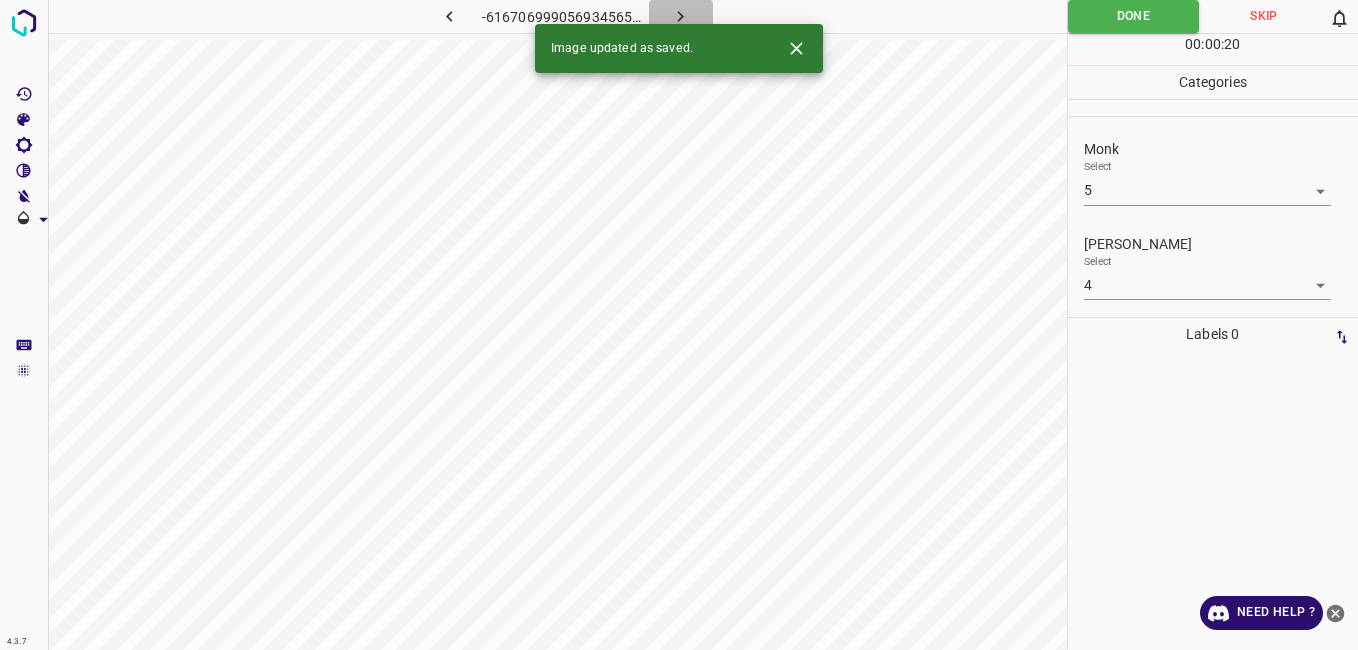 click 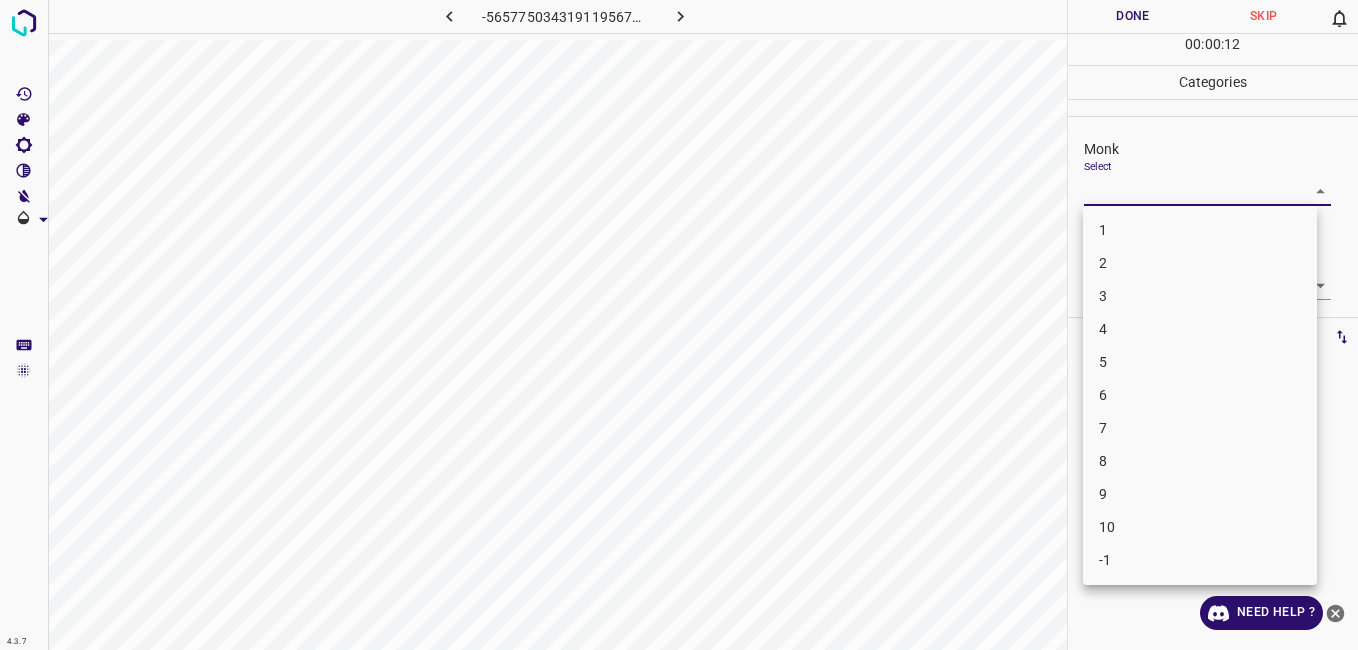 click on "4.3.7 -5657750343191195674.png Done Skip 0 00   : 00   : 12   Categories Monk   Select ​  Fitzpatrick   Select ​ Labels   0 Categories 1 Monk 2  Fitzpatrick Tools Space Change between modes (Draw & Edit) I Auto labeling R Restore zoom M Zoom in N Zoom out Delete Delete selecte label Filters Z Restore filters X Saturation filter C Brightness filter V Contrast filter B Gray scale filter General O Download Need Help ? - Text - Hide - Delete 1 2 3 4 5 6 7 8 9 10 -1" at bounding box center [679, 325] 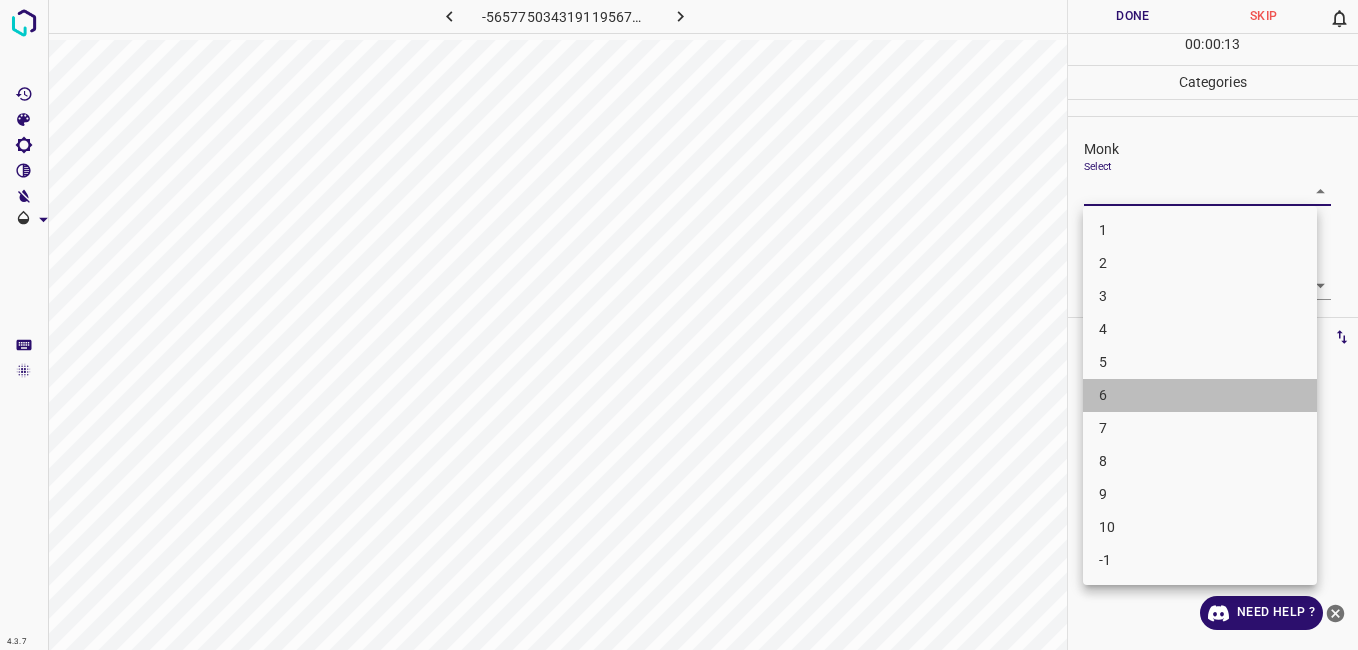 click on "6" at bounding box center [1200, 395] 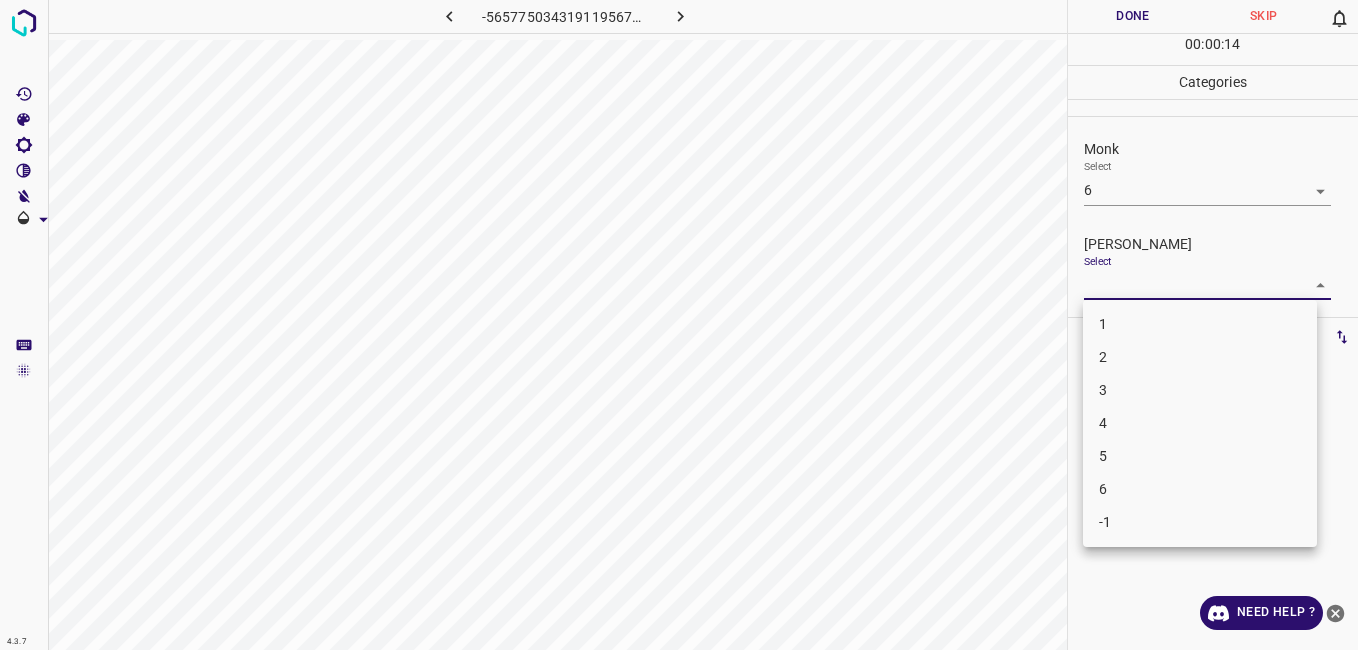 click on "4.3.7 -5657750343191195674.png Done Skip 0 00   : 00   : 14   Categories Monk   Select 6 6  Fitzpatrick   Select ​ Labels   0 Categories 1 Monk 2  Fitzpatrick Tools Space Change between modes (Draw & Edit) I Auto labeling R Restore zoom M Zoom in N Zoom out Delete Delete selecte label Filters Z Restore filters X Saturation filter C Brightness filter V Contrast filter B Gray scale filter General O Download Need Help ? - Text - Hide - Delete 1 2 3 4 5 6 -1" at bounding box center [679, 325] 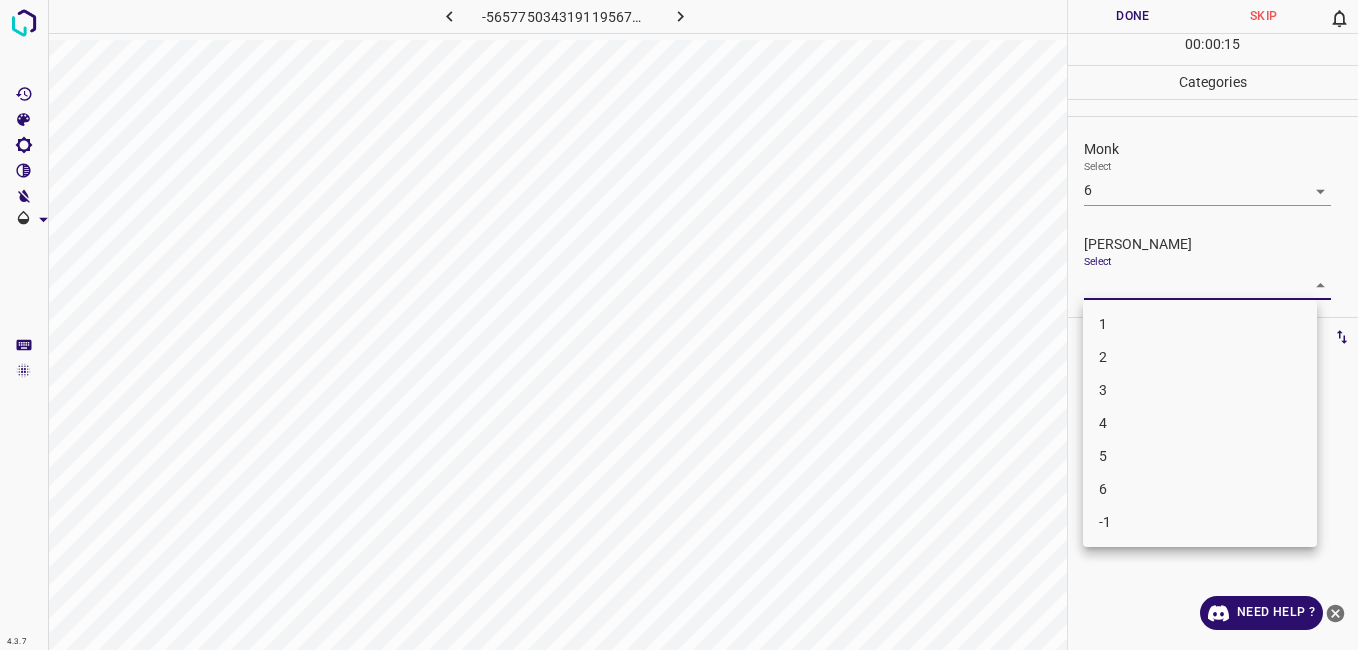 click on "5" at bounding box center (1200, 456) 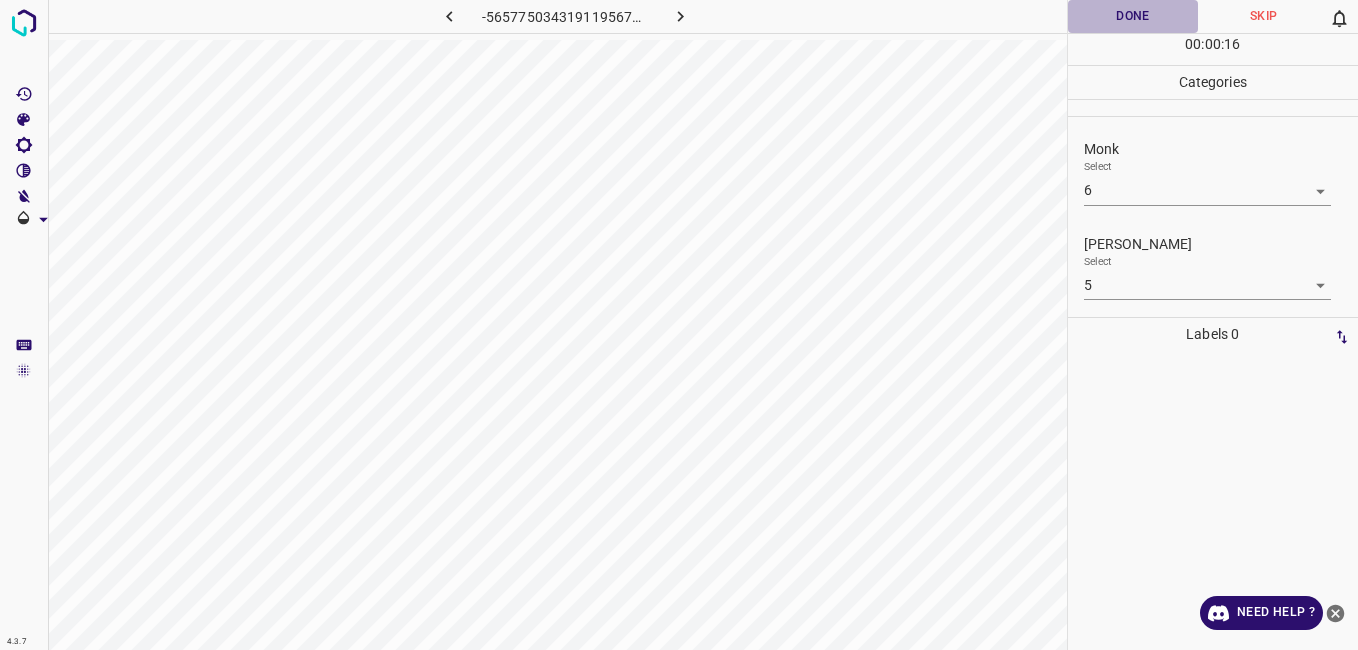 click on "Done" at bounding box center (1133, 16) 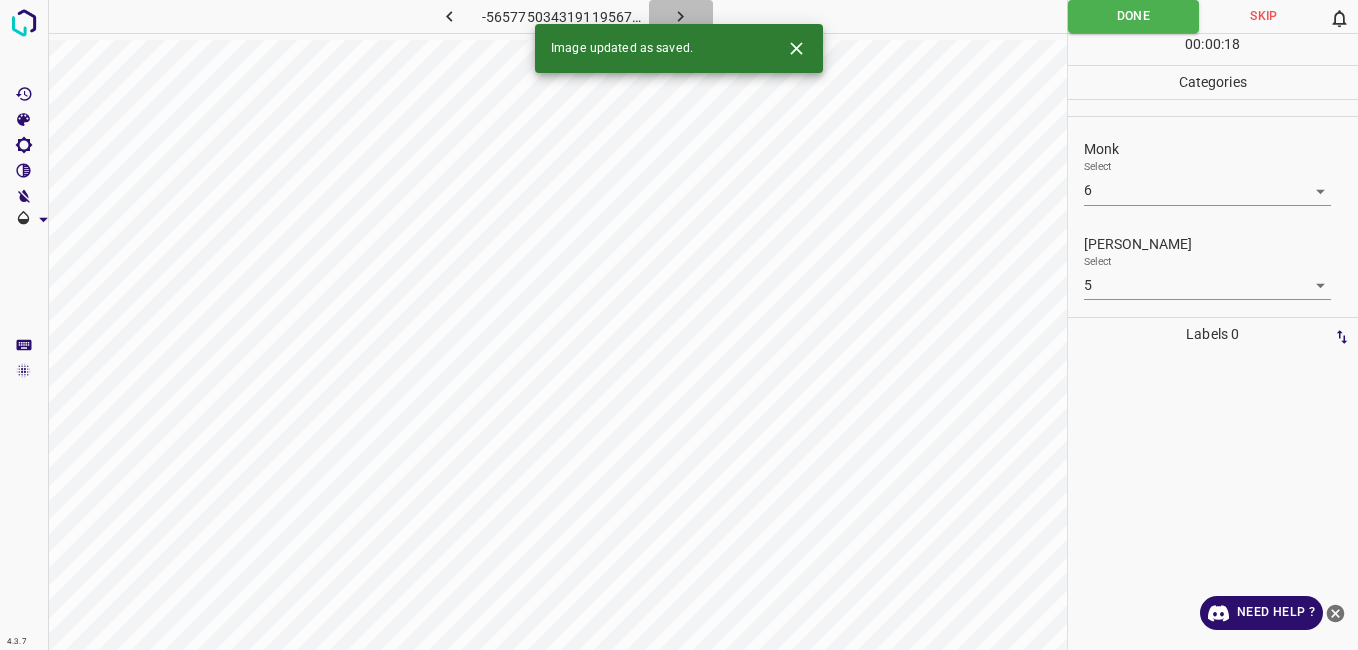 click at bounding box center (681, 16) 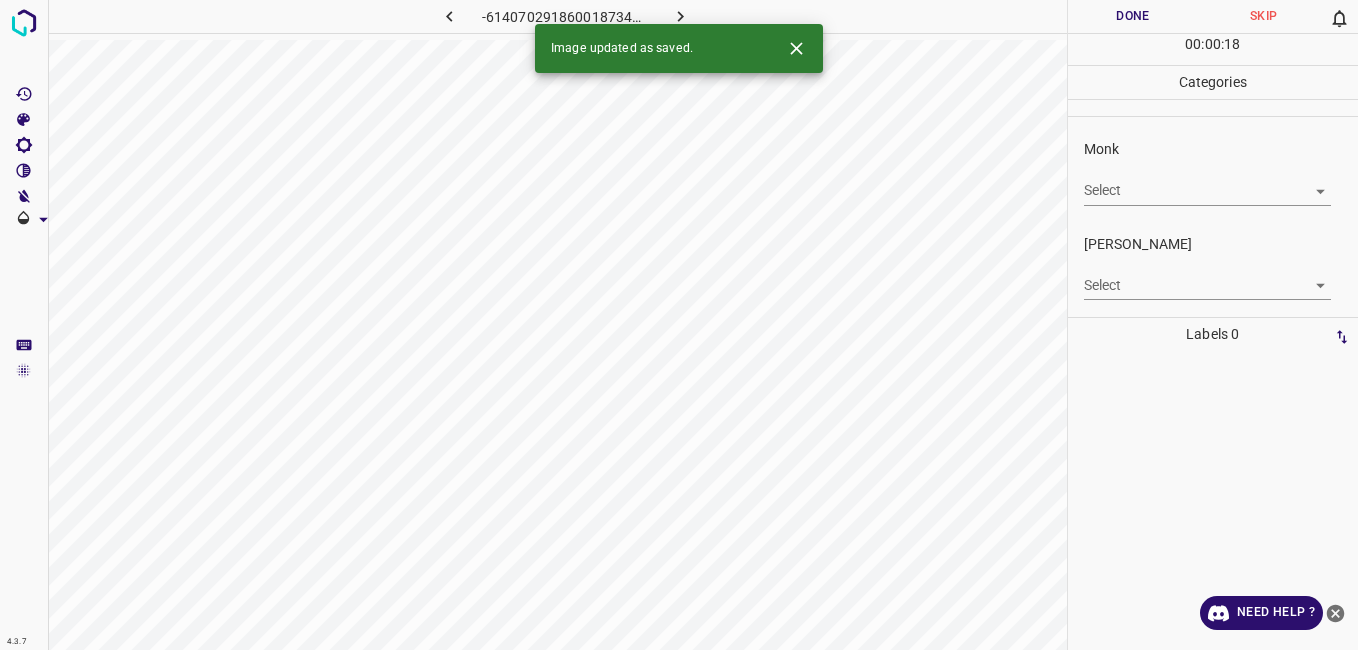 click on "4.3.7 -6140702918600187341.png Done Skip 0 00   : 00   : 18   Categories Monk   Select ​  Fitzpatrick   Select ​ Labels   0 Categories 1 Monk 2  Fitzpatrick Tools Space Change between modes (Draw & Edit) I Auto labeling R Restore zoom M Zoom in N Zoom out Delete Delete selecte label Filters Z Restore filters X Saturation filter C Brightness filter V Contrast filter B Gray scale filter General O Download Image updated as saved. Need Help ? - Text - Hide - Delete" at bounding box center (679, 325) 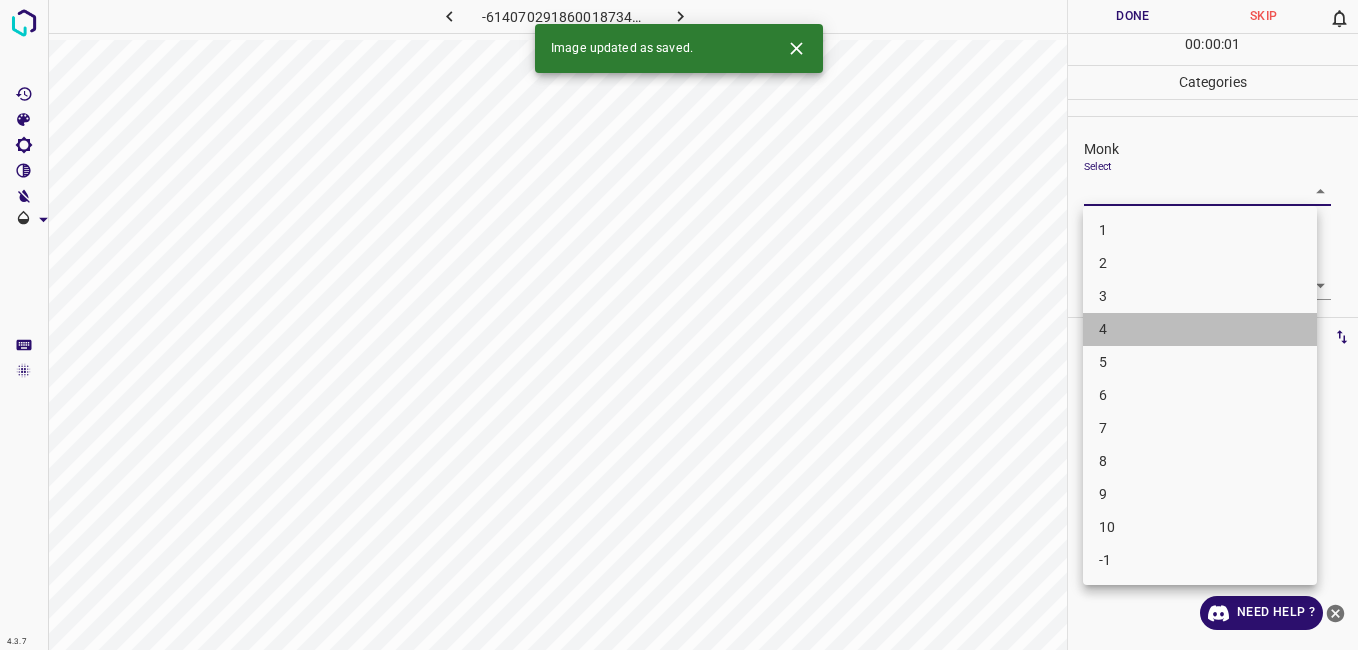 click on "4" at bounding box center [1200, 329] 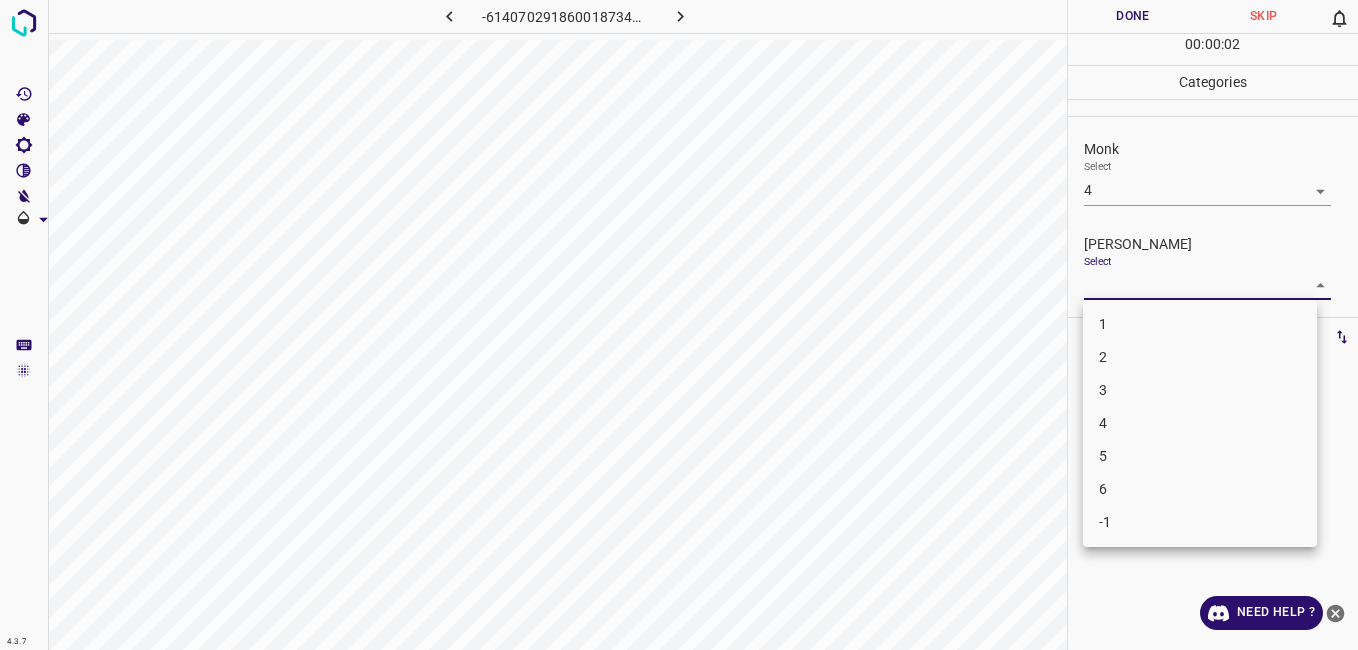 click on "4.3.7 -6140702918600187341.png Done Skip 0 00   : 00   : 02   Categories Monk   Select 4 4  Fitzpatrick   Select ​ Labels   0 Categories 1 Monk 2  Fitzpatrick Tools Space Change between modes (Draw & Edit) I Auto labeling R Restore zoom M Zoom in N Zoom out Delete Delete selecte label Filters Z Restore filters X Saturation filter C Brightness filter V Contrast filter B Gray scale filter General O Download Need Help ? - Text - Hide - Delete 1 2 3 4 5 6 -1" at bounding box center (679, 325) 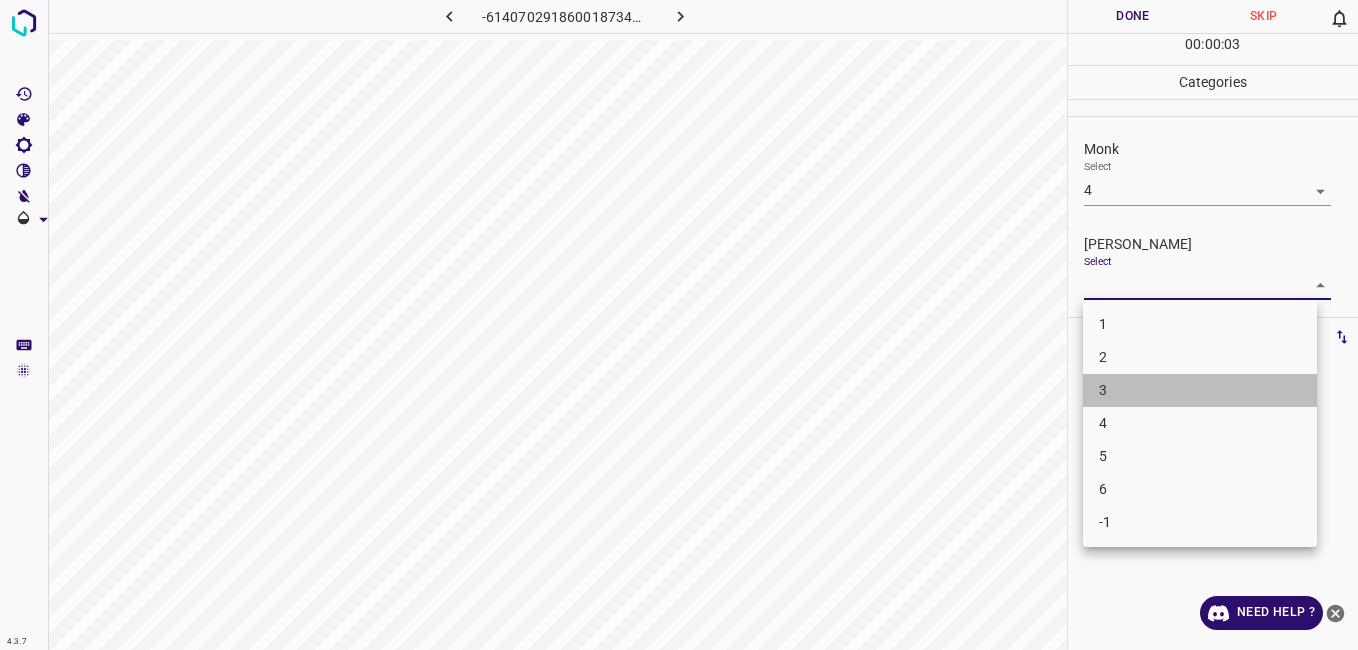 click on "3" at bounding box center (1200, 390) 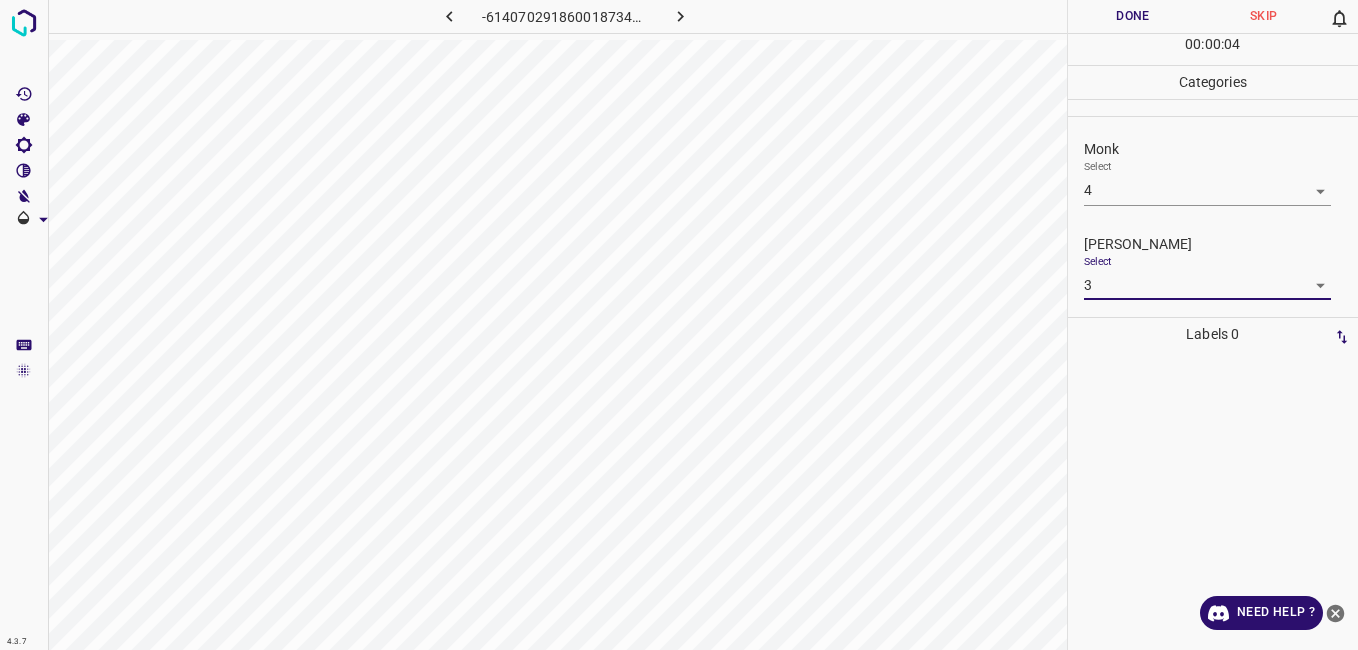click on "Done" at bounding box center [1133, 16] 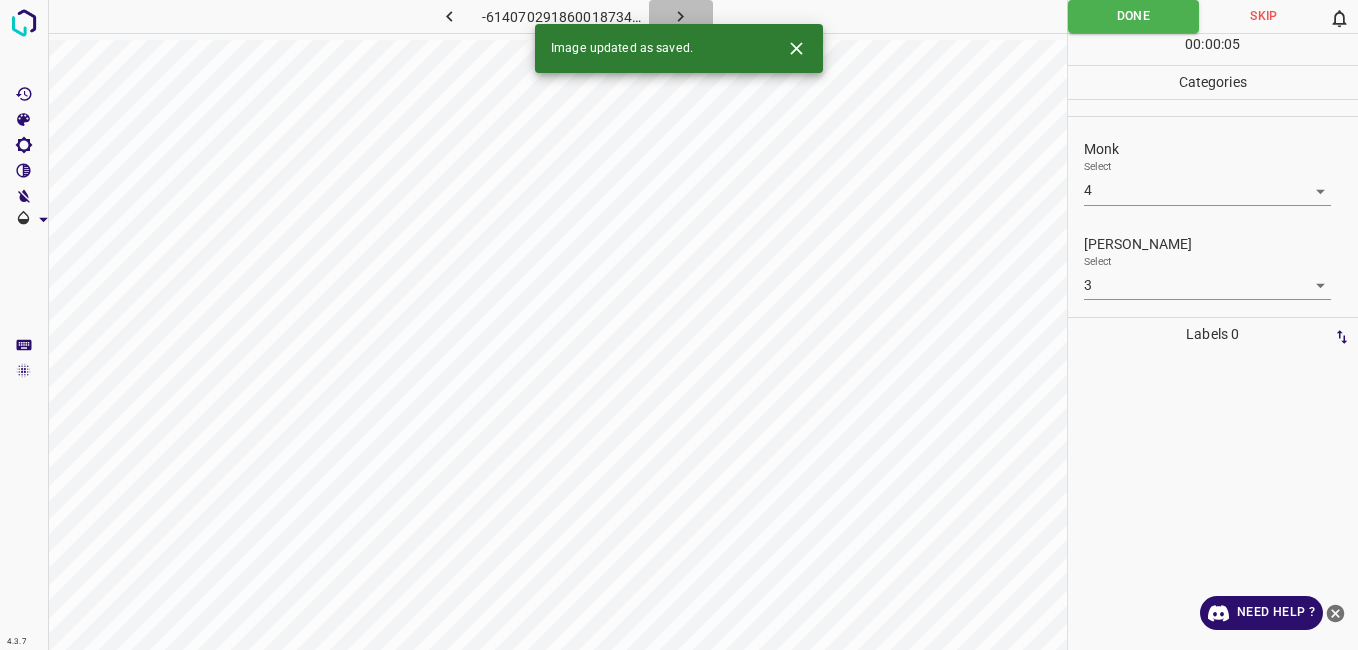 click at bounding box center (681, 16) 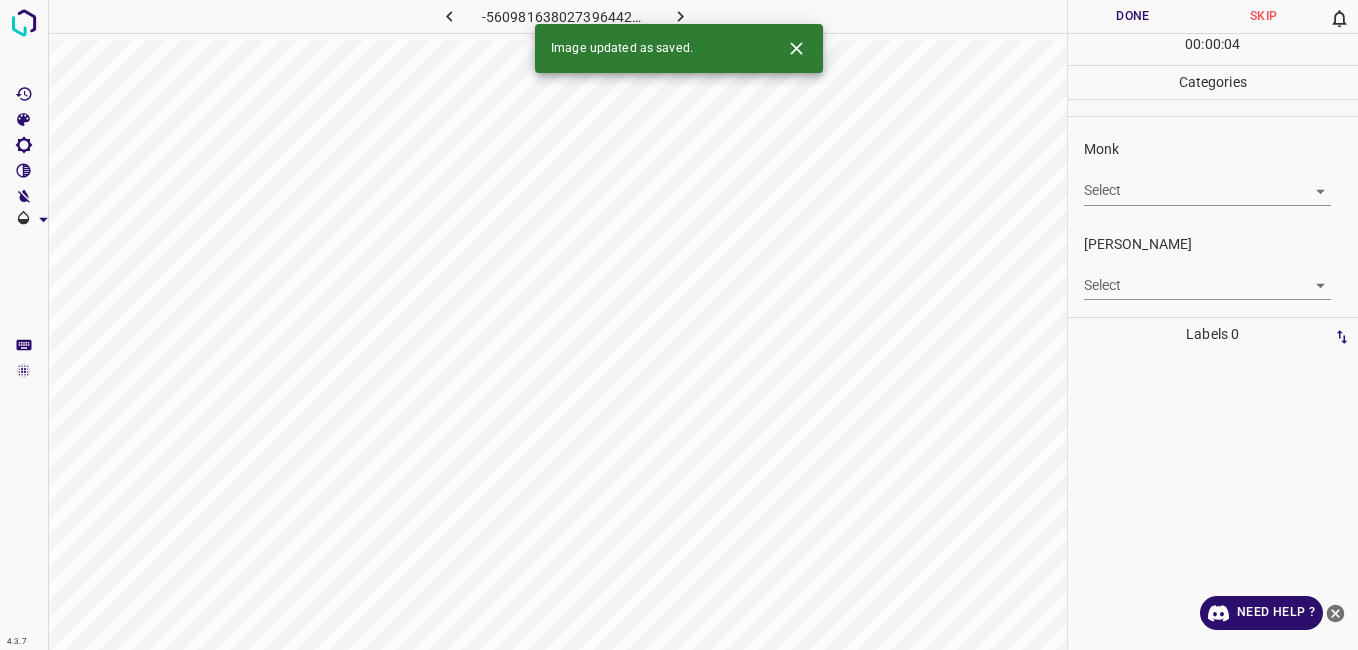 click on "4.3.7 -5609816380273964424.png Done Skip 0 00   : 00   : 04   Categories Monk   Select ​  Fitzpatrick   Select ​ Labels   0 Categories 1 Monk 2  Fitzpatrick Tools Space Change between modes (Draw & Edit) I Auto labeling R Restore zoom M Zoom in N Zoom out Delete Delete selecte label Filters Z Restore filters X Saturation filter C Brightness filter V Contrast filter B Gray scale filter General O Download Image updated as saved. Need Help ? - Text - Hide - Delete" at bounding box center [679, 325] 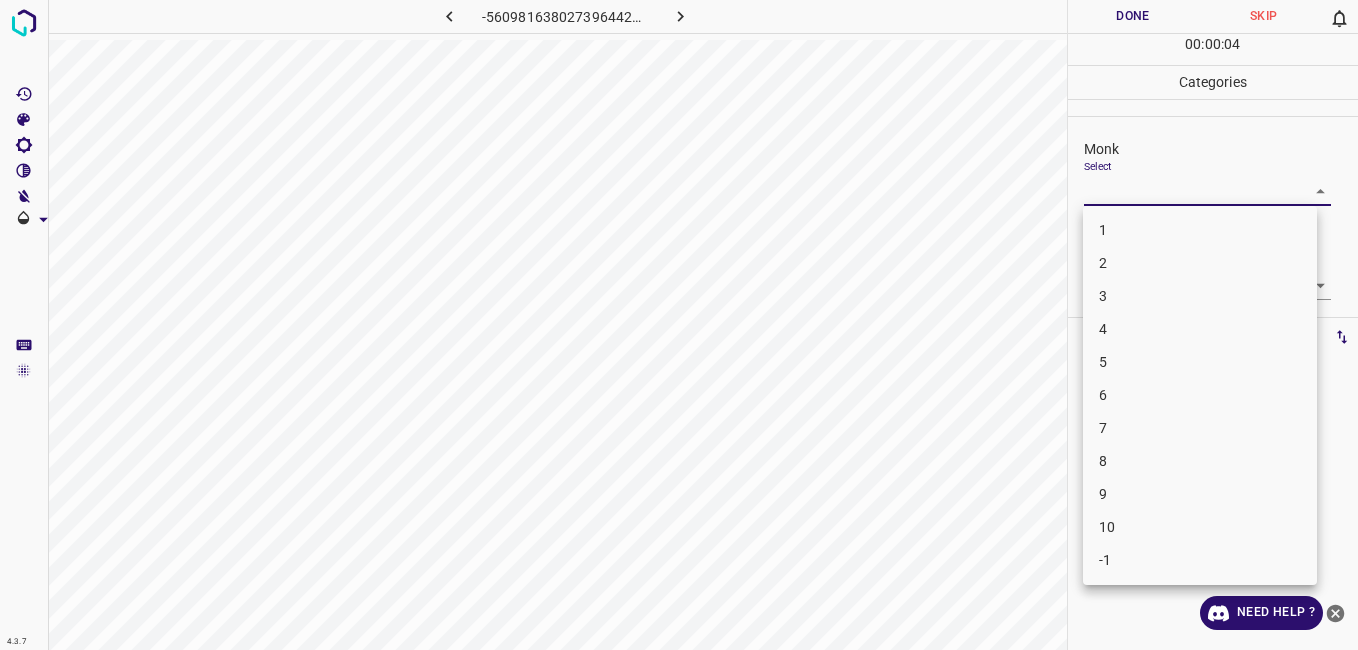 click on "3" at bounding box center [1200, 296] 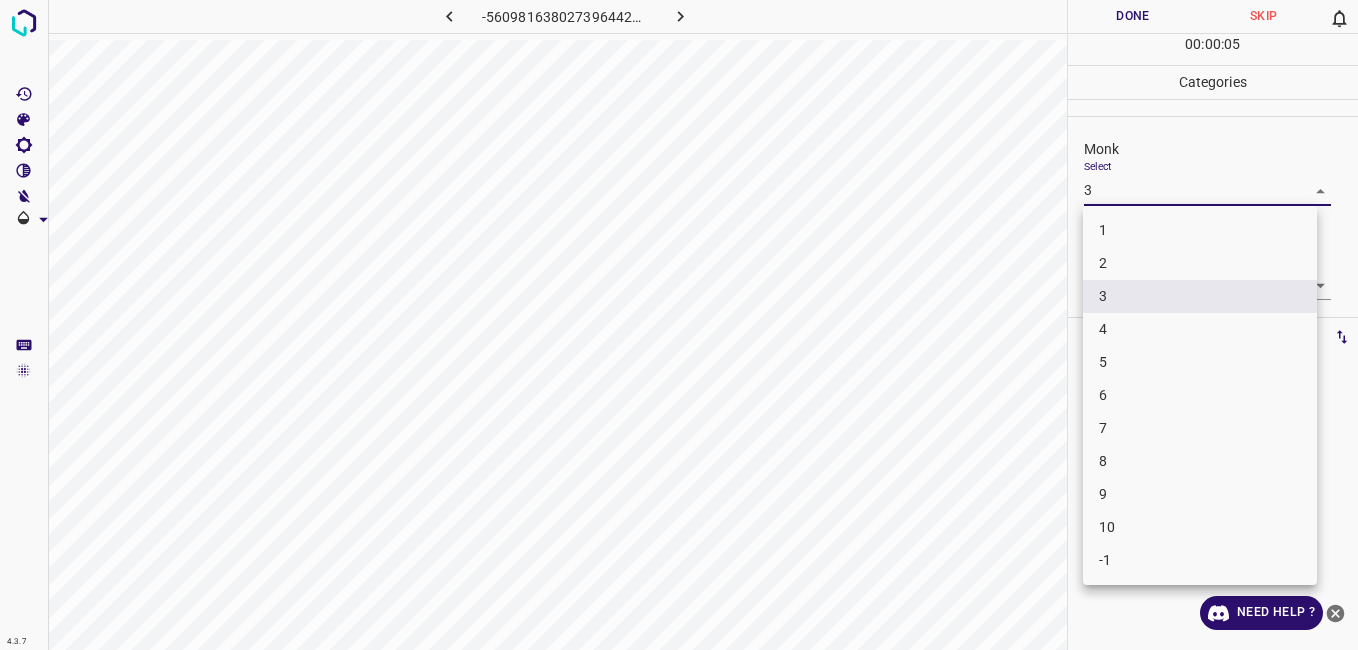 click on "4.3.7 -5609816380273964424.png Done Skip 0 00   : 00   : 05   Categories Monk   Select 3 3  Fitzpatrick   Select ​ Labels   0 Categories 1 Monk 2  Fitzpatrick Tools Space Change between modes (Draw & Edit) I Auto labeling R Restore zoom M Zoom in N Zoom out Delete Delete selecte label Filters Z Restore filters X Saturation filter C Brightness filter V Contrast filter B Gray scale filter General O Download Need Help ? - Text - Hide - Delete 1 2 3 4 5 6 7 8 9 10 -1" at bounding box center [679, 325] 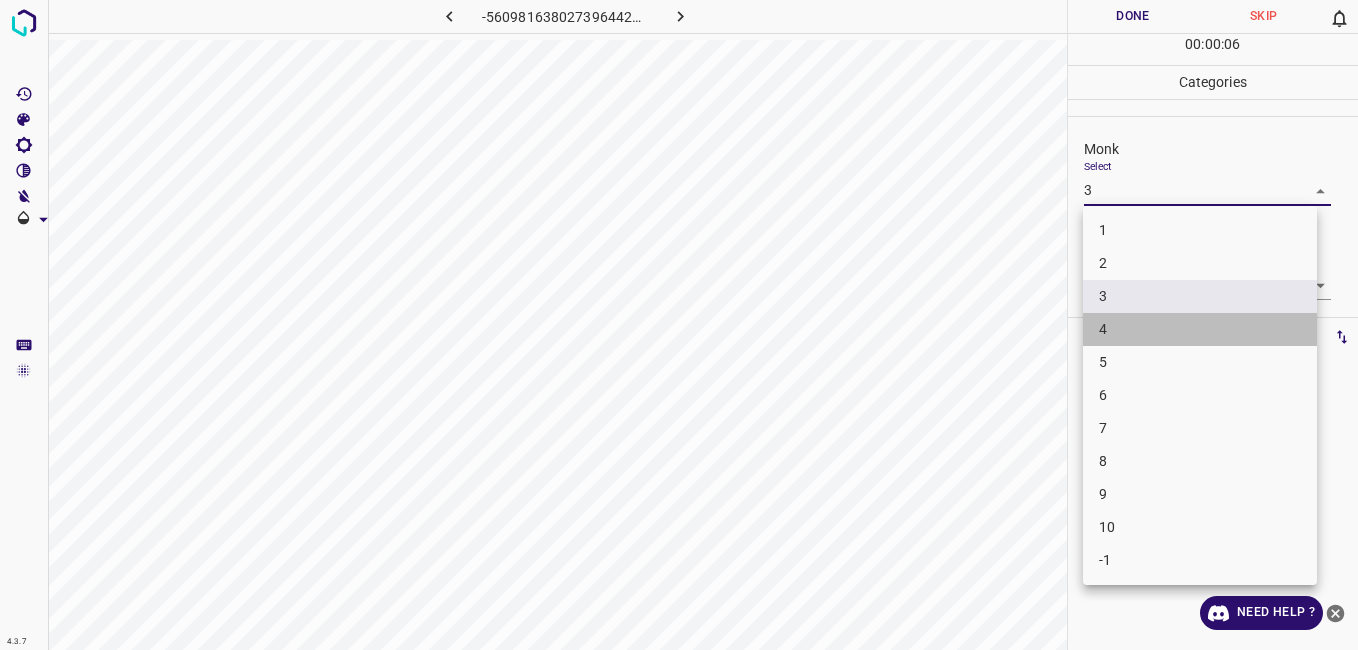 click on "4" at bounding box center (1200, 329) 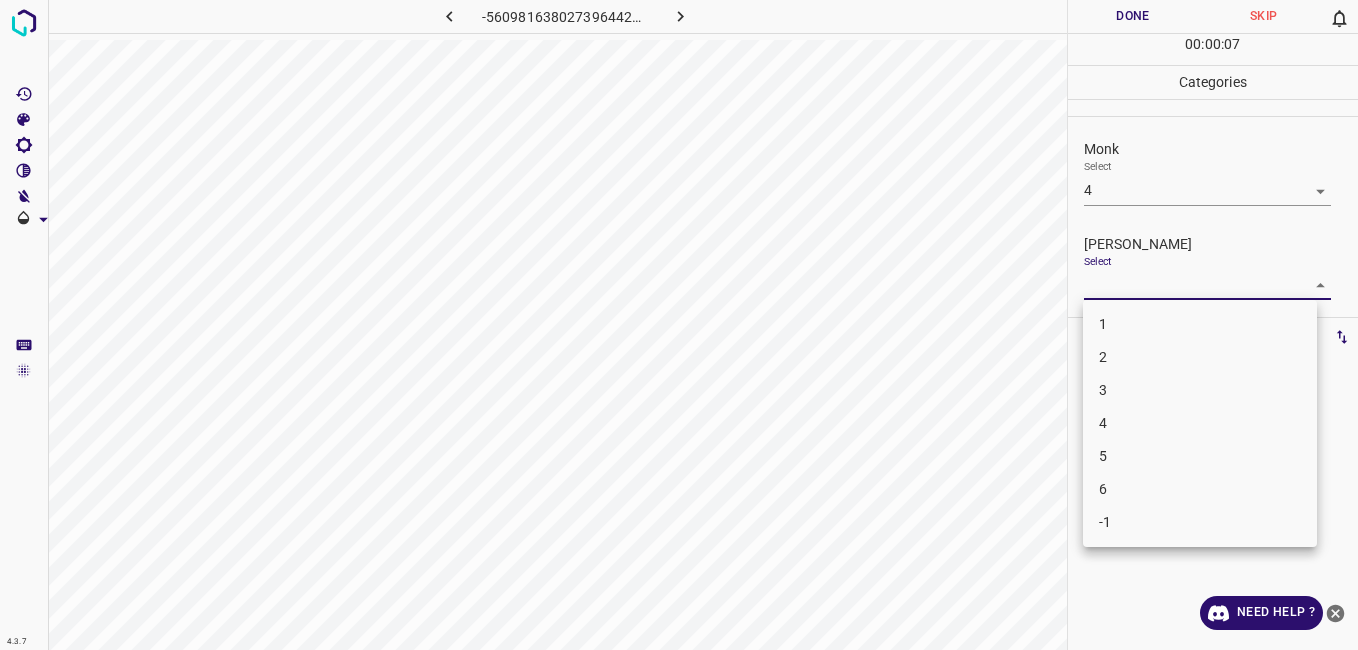 click on "4.3.7 -5609816380273964424.png Done Skip 0 00   : 00   : 07   Categories Monk   Select 4 4  Fitzpatrick   Select ​ Labels   0 Categories 1 Monk 2  Fitzpatrick Tools Space Change between modes (Draw & Edit) I Auto labeling R Restore zoom M Zoom in N Zoom out Delete Delete selecte label Filters Z Restore filters X Saturation filter C Brightness filter V Contrast filter B Gray scale filter General O Download Need Help ? - Text - Hide - Delete 1 2 3 4 5 6 -1" at bounding box center [679, 325] 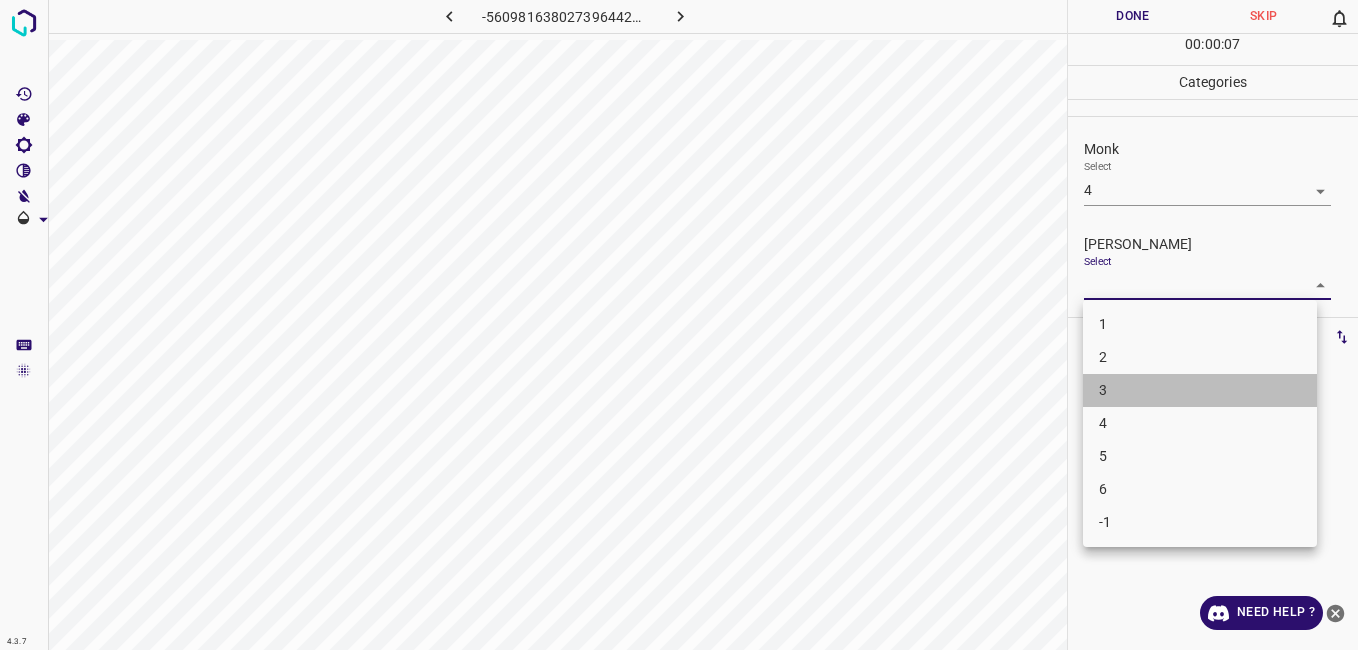 click on "3" at bounding box center (1200, 390) 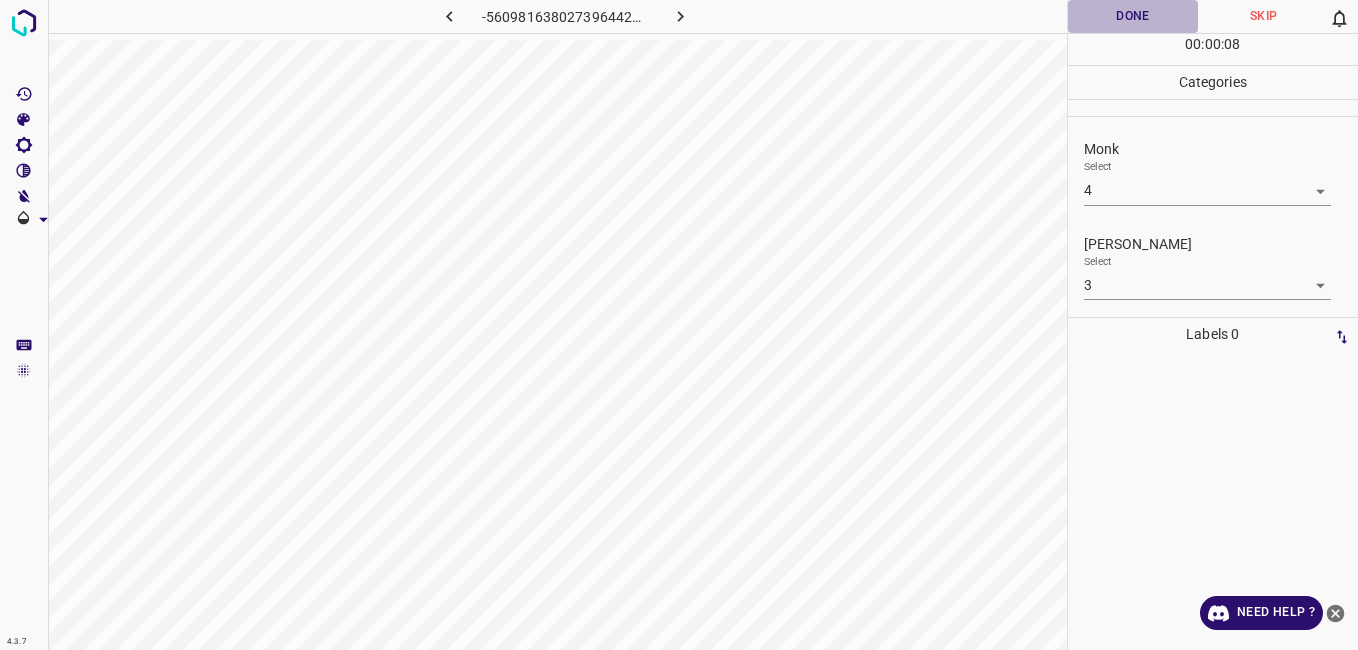 click on "Done" at bounding box center (1133, 16) 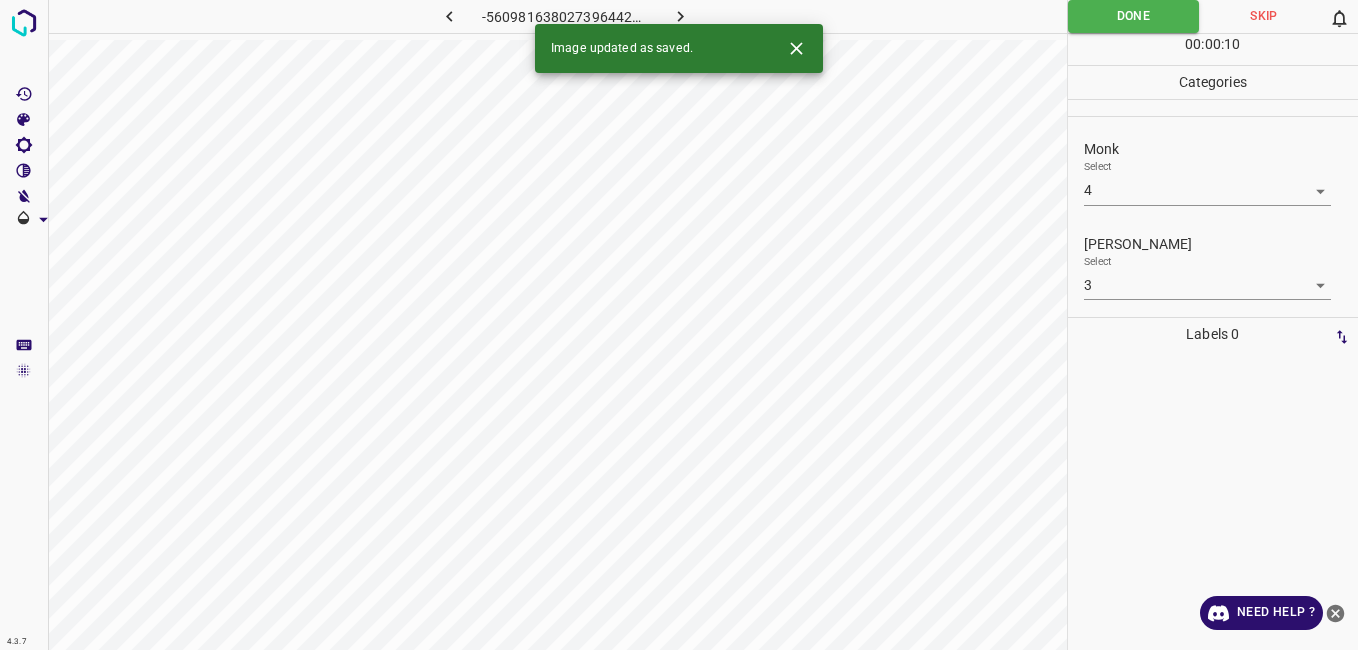 click at bounding box center [681, 16] 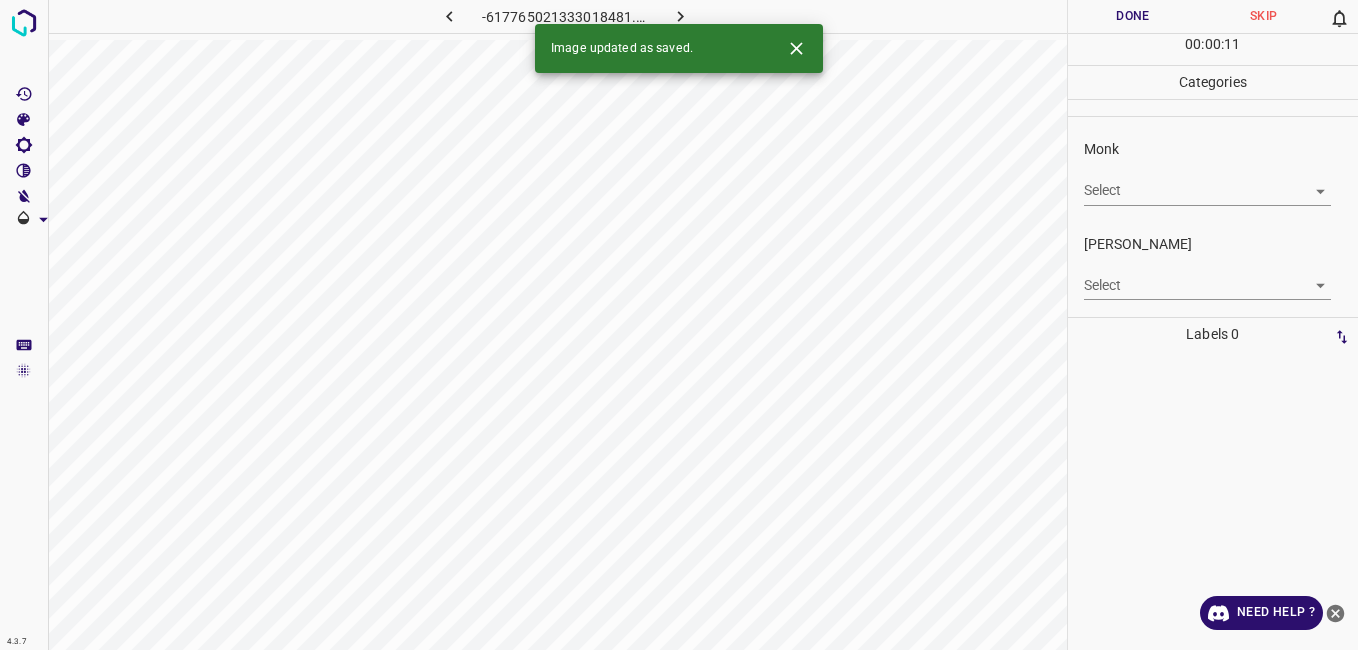 click on "Monk" at bounding box center [1221, 149] 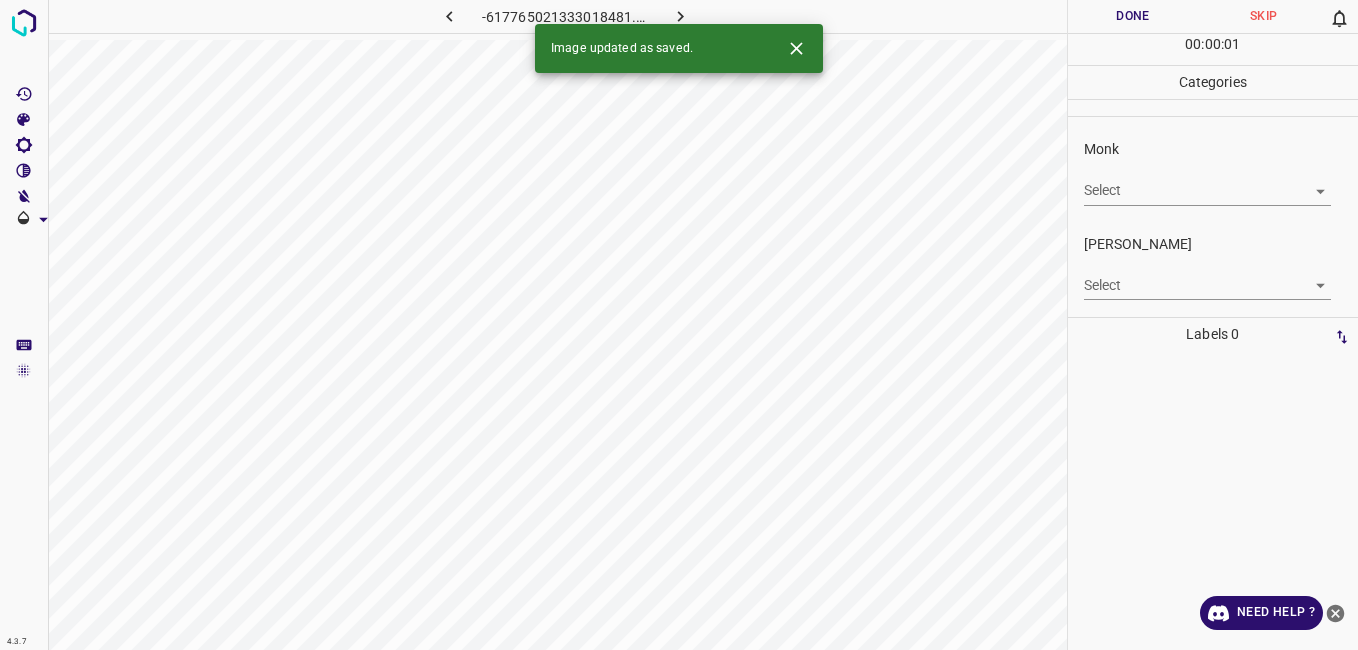 click on "4.3.7 -617765021333018481.png Done Skip 0 00   : 00   : 01   Categories Monk   Select ​  Fitzpatrick   Select ​ Labels   0 Categories 1 Monk 2  Fitzpatrick Tools Space Change between modes (Draw & Edit) I Auto labeling R Restore zoom M Zoom in N Zoom out Delete Delete selecte label Filters Z Restore filters X Saturation filter C Brightness filter V Contrast filter B Gray scale filter General O Download Image updated as saved. Need Help ? - Text - Hide - Delete" at bounding box center [679, 325] 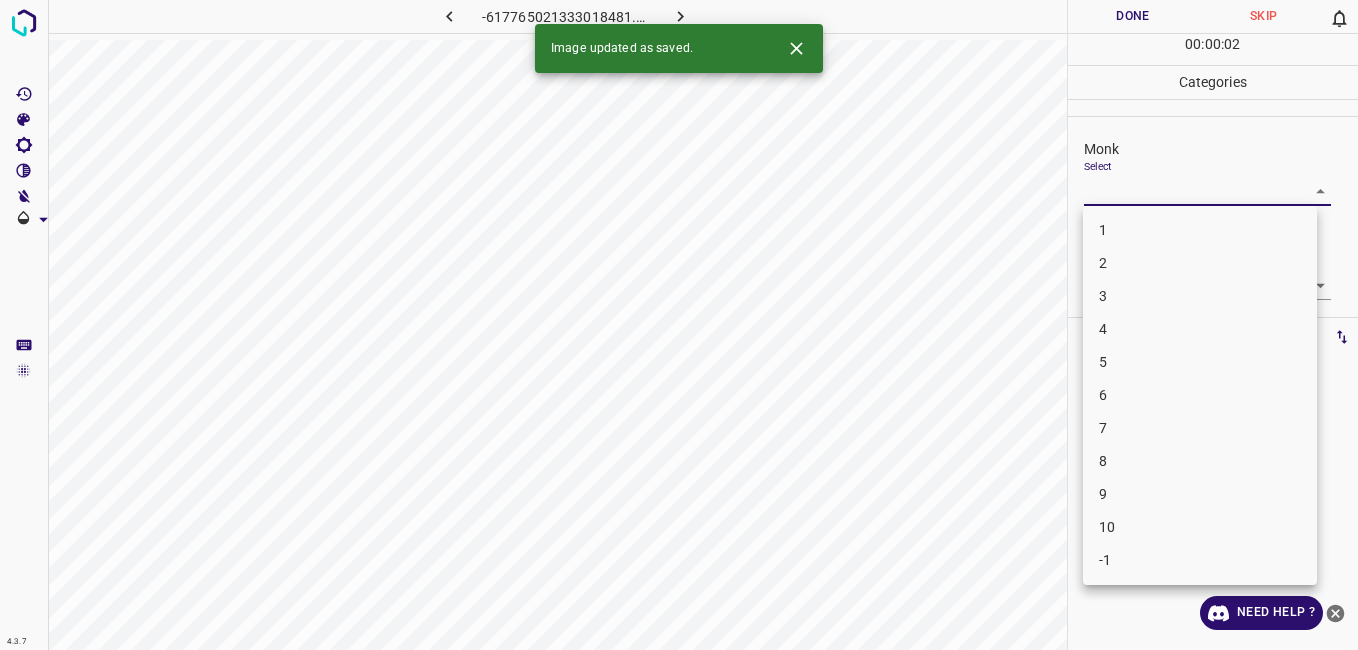 click on "7" at bounding box center [1200, 428] 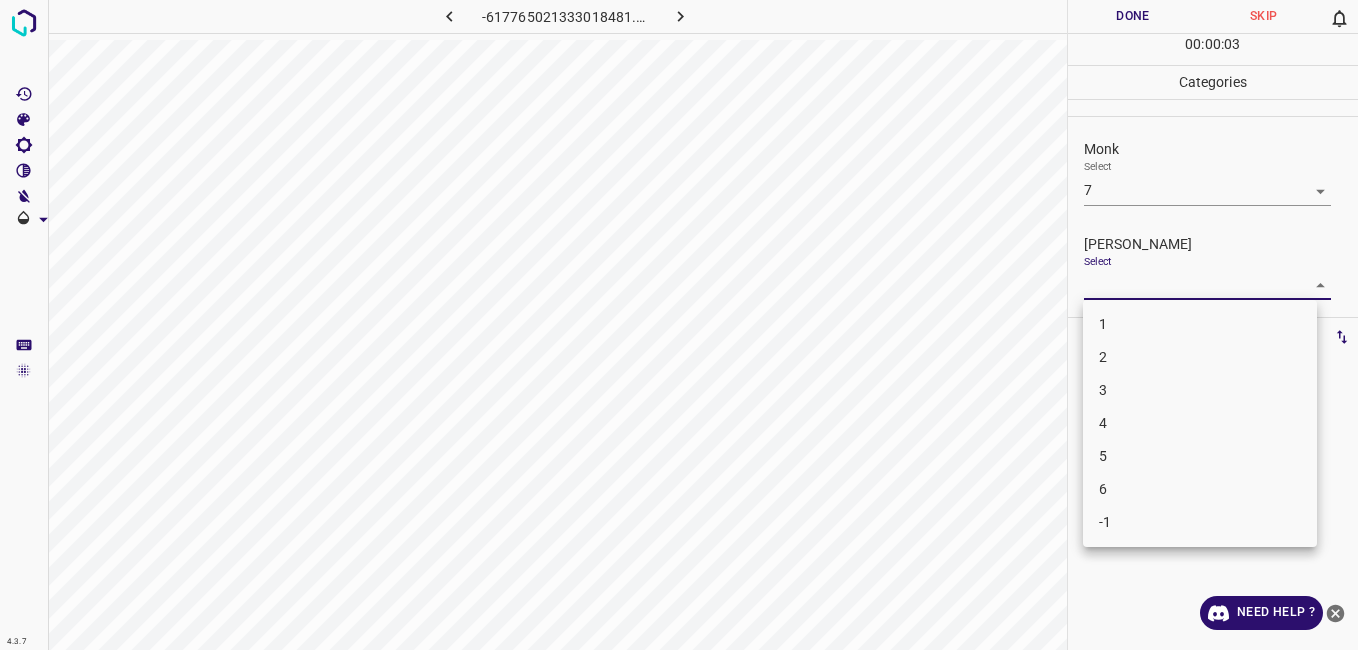 click on "4.3.7 -617765021333018481.png Done Skip 0 00   : 00   : 03   Categories Monk   Select 7 7  Fitzpatrick   Select ​ Labels   0 Categories 1 Monk 2  Fitzpatrick Tools Space Change between modes (Draw & Edit) I Auto labeling R Restore zoom M Zoom in N Zoom out Delete Delete selecte label Filters Z Restore filters X Saturation filter C Brightness filter V Contrast filter B Gray scale filter General O Download Need Help ? - Text - Hide - Delete 1 2 3 4 5 6 -1" at bounding box center [679, 325] 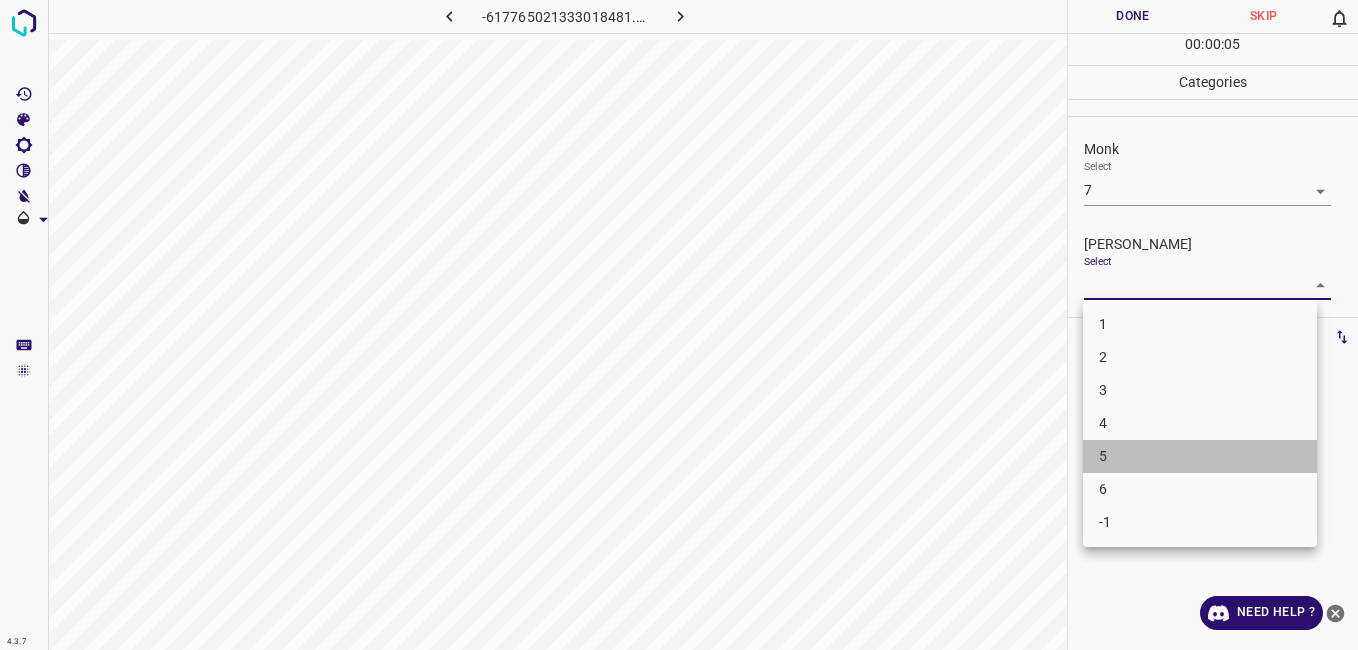 click on "5" at bounding box center [1200, 456] 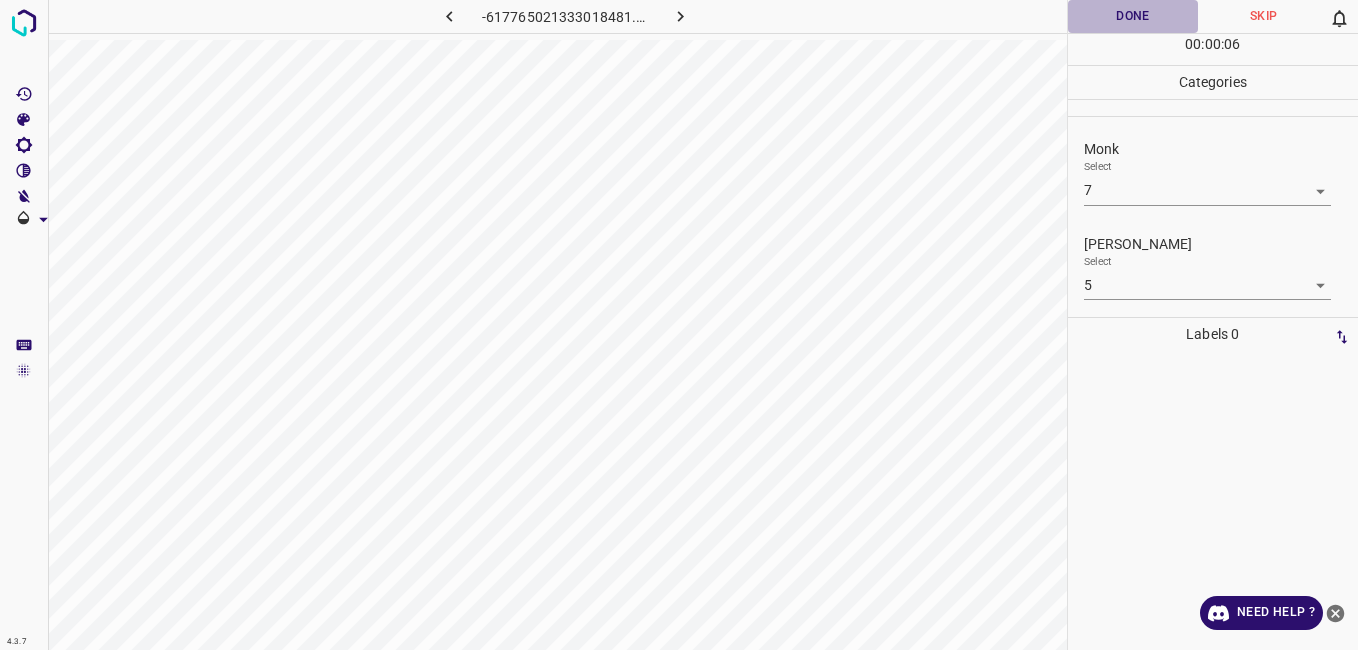 click on "Done" at bounding box center [1133, 16] 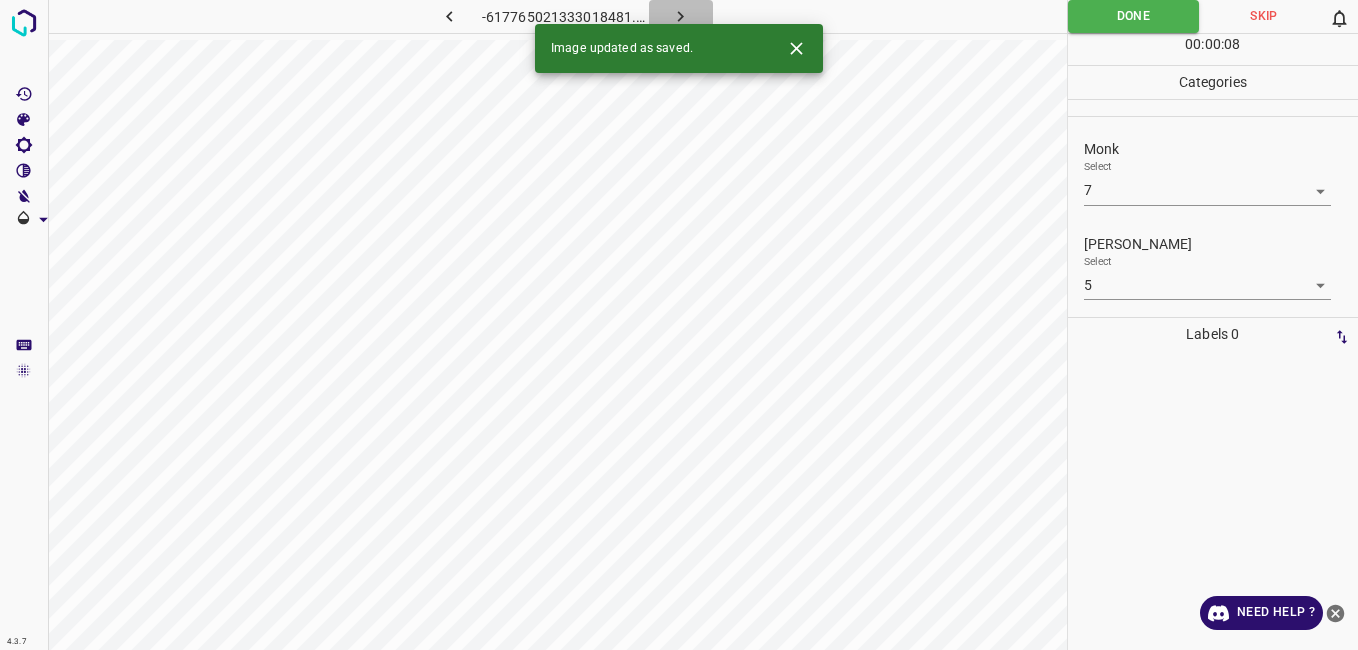 click 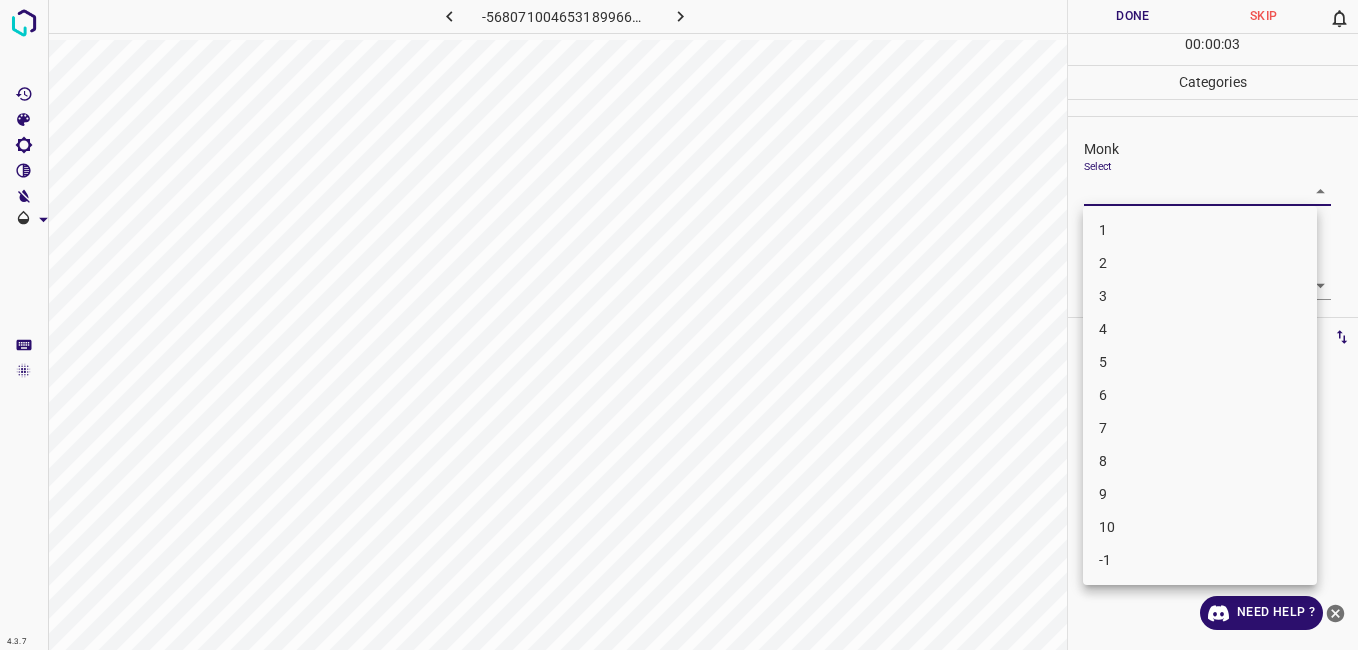 click on "4.3.7 -5680710046531899667.png Done Skip 0 00   : 00   : 03   Categories Monk   Select ​  Fitzpatrick   Select ​ Labels   0 Categories 1 Monk 2  Fitzpatrick Tools Space Change between modes (Draw & Edit) I Auto labeling R Restore zoom M Zoom in N Zoom out Delete Delete selecte label Filters Z Restore filters X Saturation filter C Brightness filter V Contrast filter B Gray scale filter General O Download Need Help ? - Text - Hide - Delete 1 2 3 4 5 6 7 8 9 10 -1" at bounding box center (679, 325) 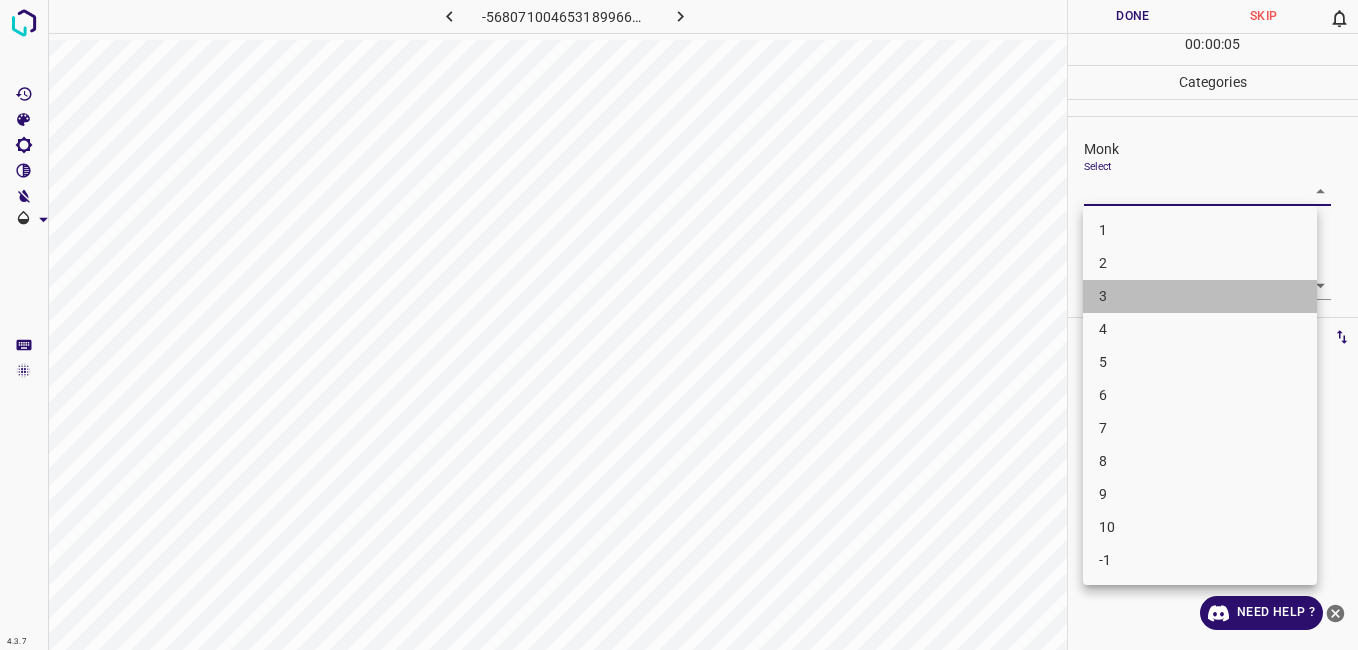 click on "3" at bounding box center [1200, 296] 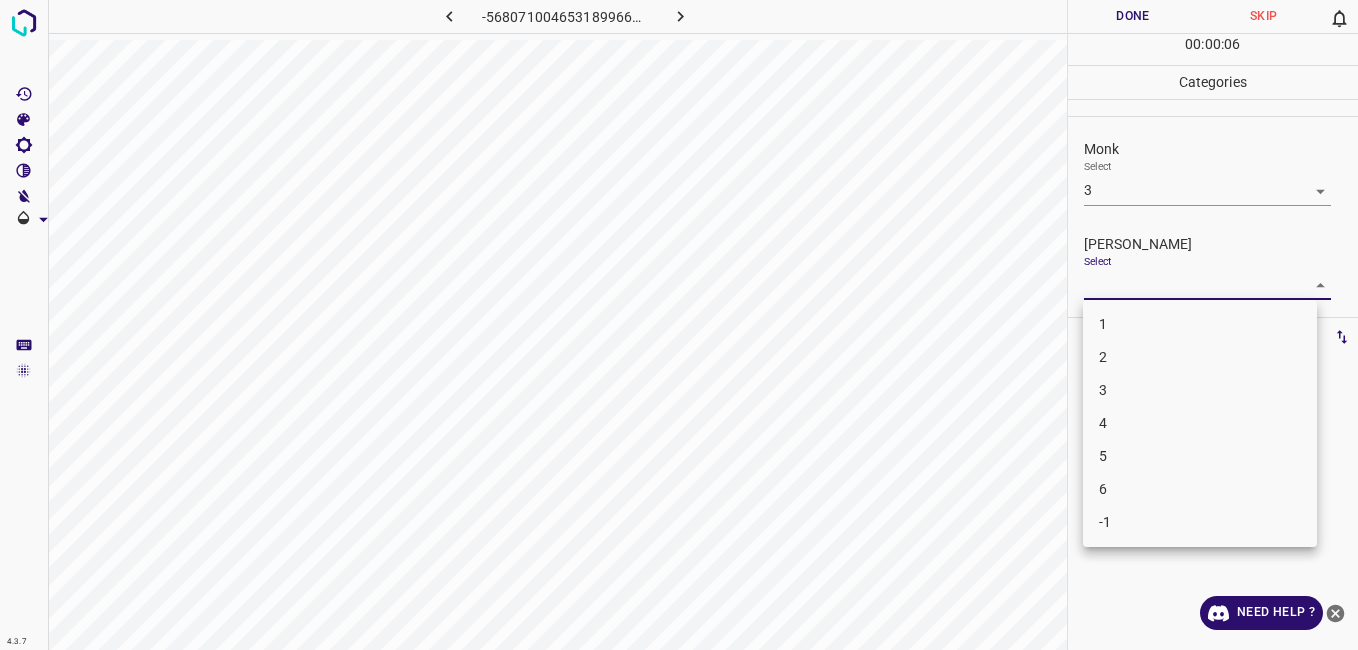 click on "4.3.7 -5680710046531899667.png Done Skip 0 00   : 00   : 06   Categories Monk   Select 3 3  Fitzpatrick   Select ​ Labels   0 Categories 1 Monk 2  Fitzpatrick Tools Space Change between modes (Draw & Edit) I Auto labeling R Restore zoom M Zoom in N Zoom out Delete Delete selecte label Filters Z Restore filters X Saturation filter C Brightness filter V Contrast filter B Gray scale filter General O Download Need Help ? - Text - Hide - Delete 1 2 3 4 5 6 -1" at bounding box center [679, 325] 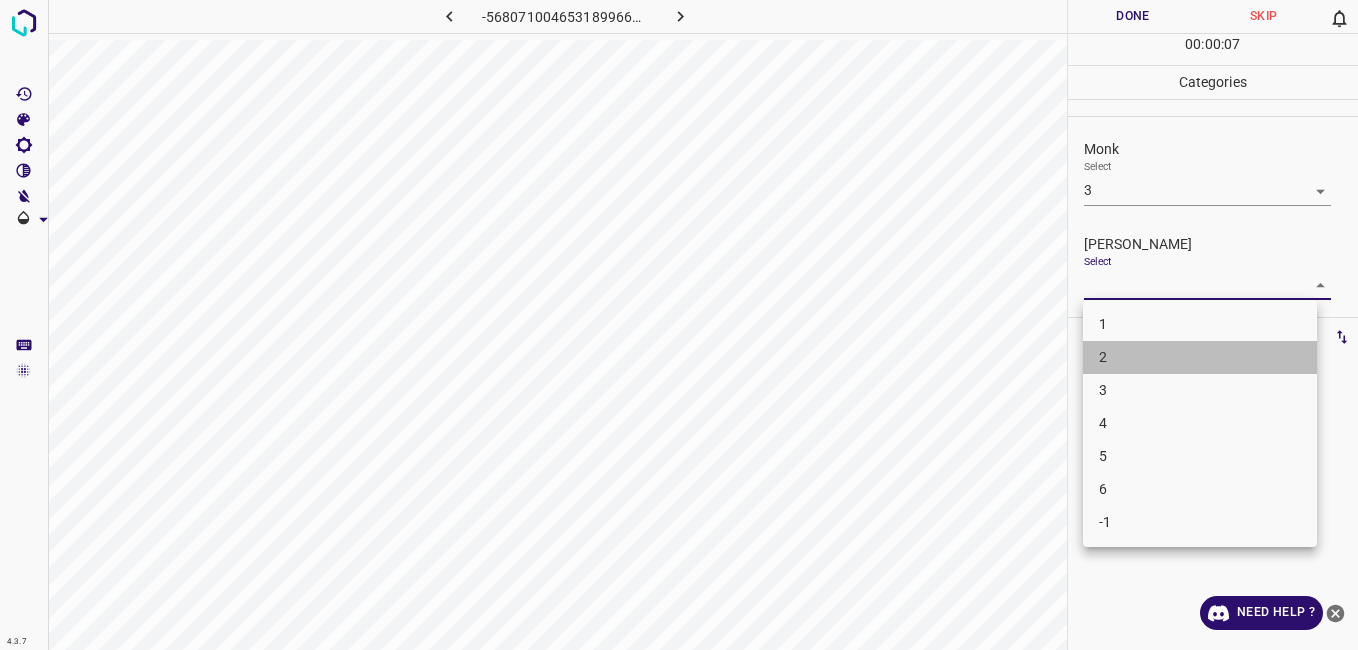 click on "2" at bounding box center [1200, 357] 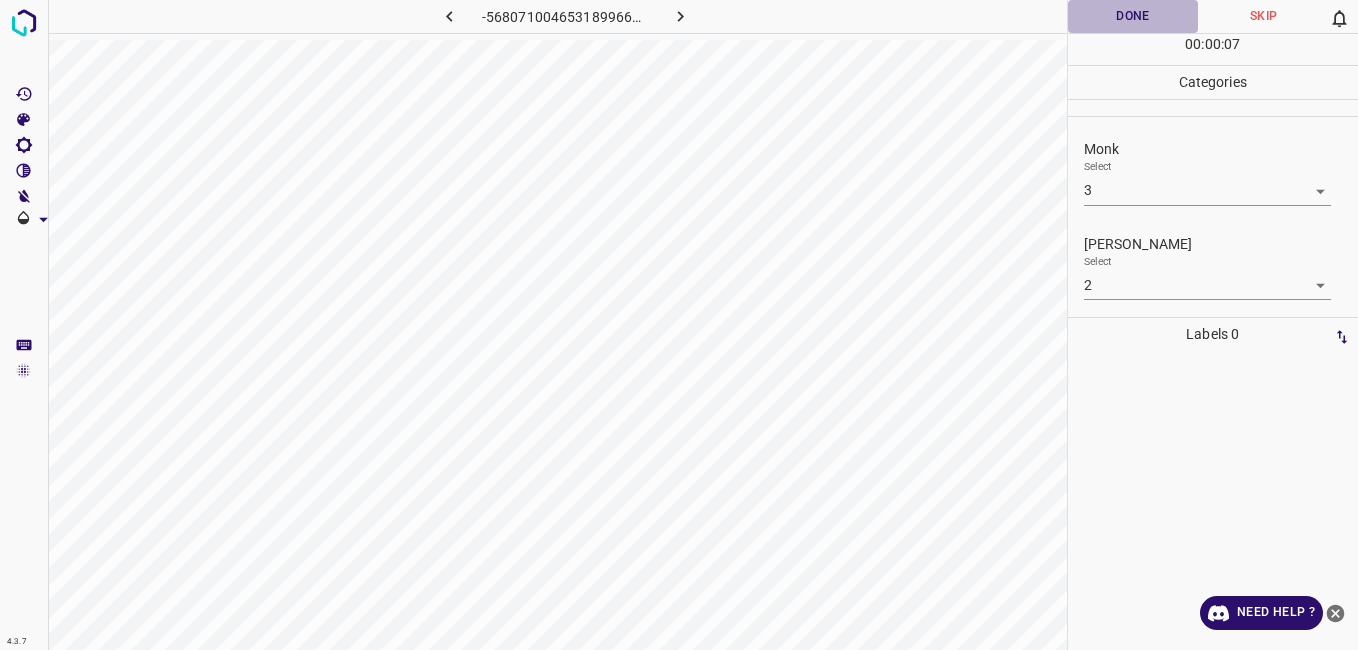 click on "Done" at bounding box center [1133, 16] 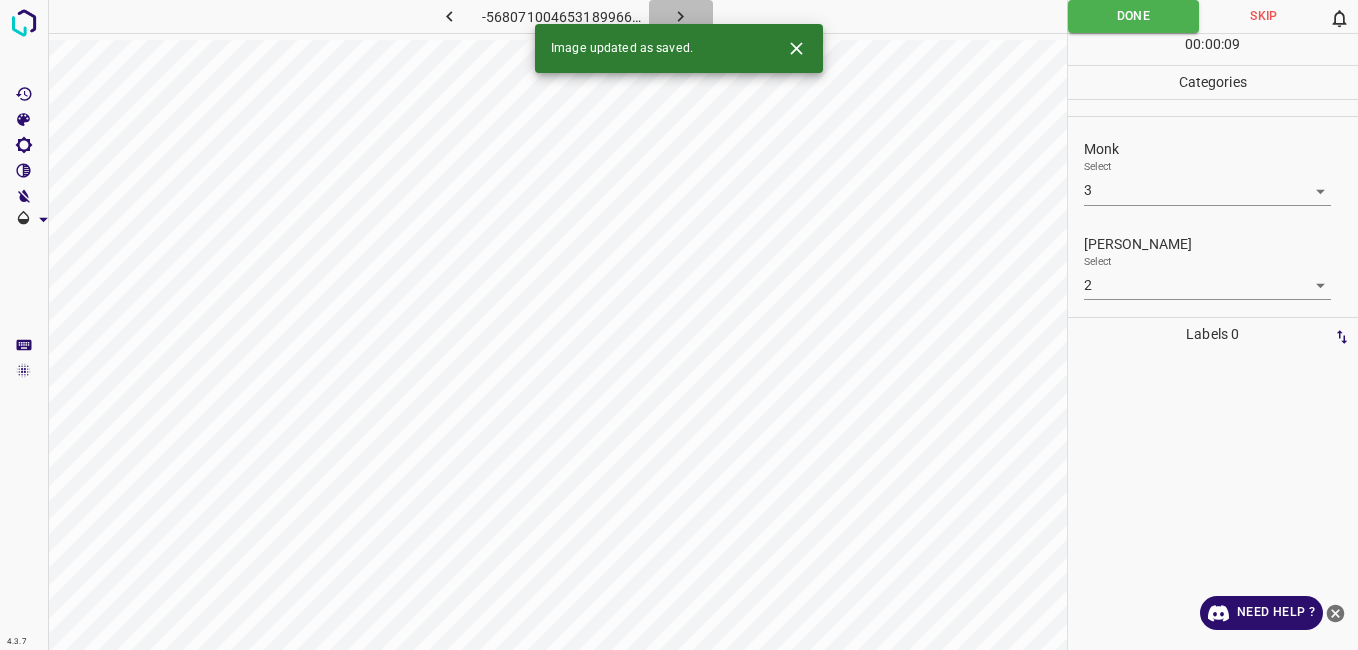 click 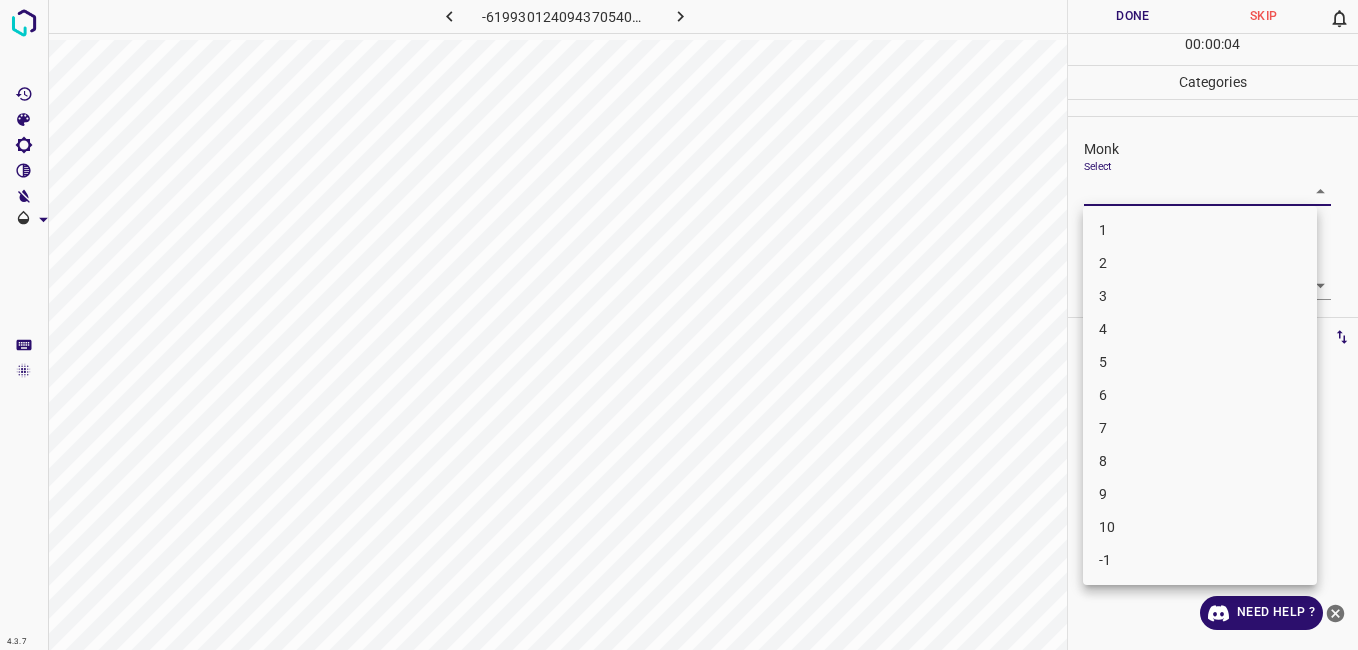 click on "4.3.7 -6199301240943705402.png Done Skip 0 00   : 00   : 04   Categories Monk   Select ​  Fitzpatrick   Select ​ Labels   0 Categories 1 Monk 2  Fitzpatrick Tools Space Change between modes (Draw & Edit) I Auto labeling R Restore zoom M Zoom in N Zoom out Delete Delete selecte label Filters Z Restore filters X Saturation filter C Brightness filter V Contrast filter B Gray scale filter General O Download Need Help ? - Text - Hide - Delete 1 2 3 4 5 6 7 8 9 10 -1" at bounding box center [679, 325] 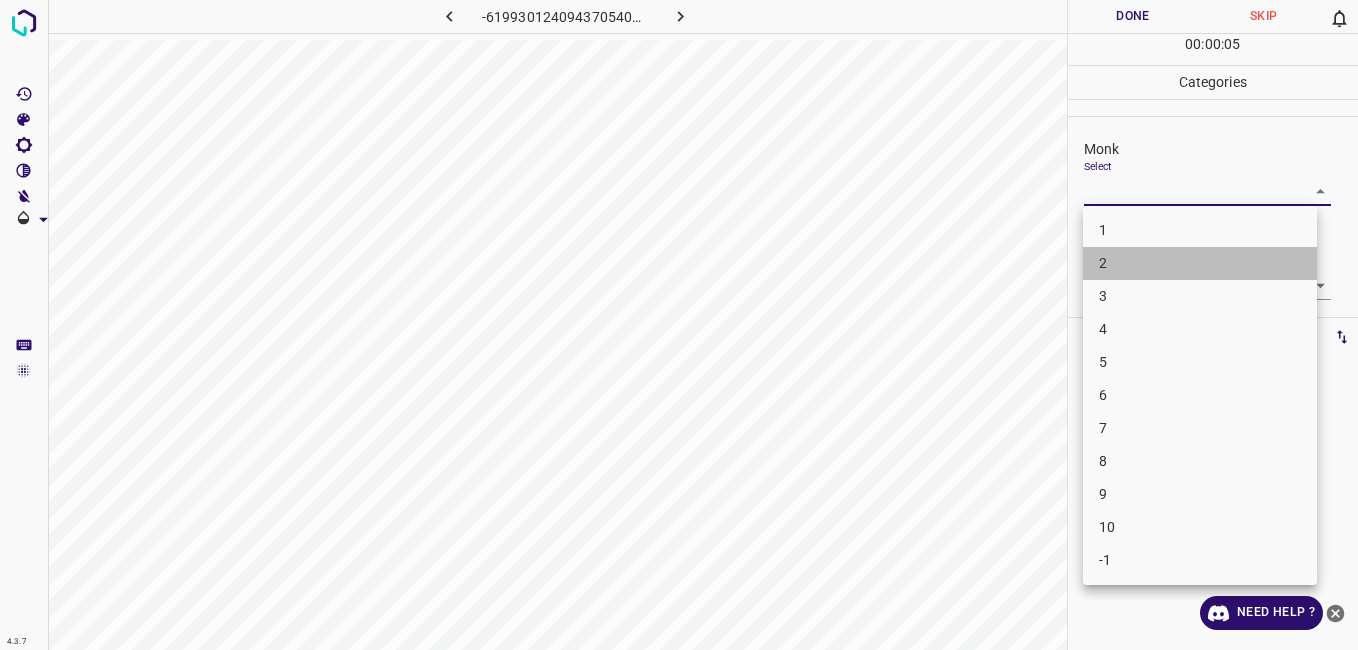 click on "2" at bounding box center (1200, 263) 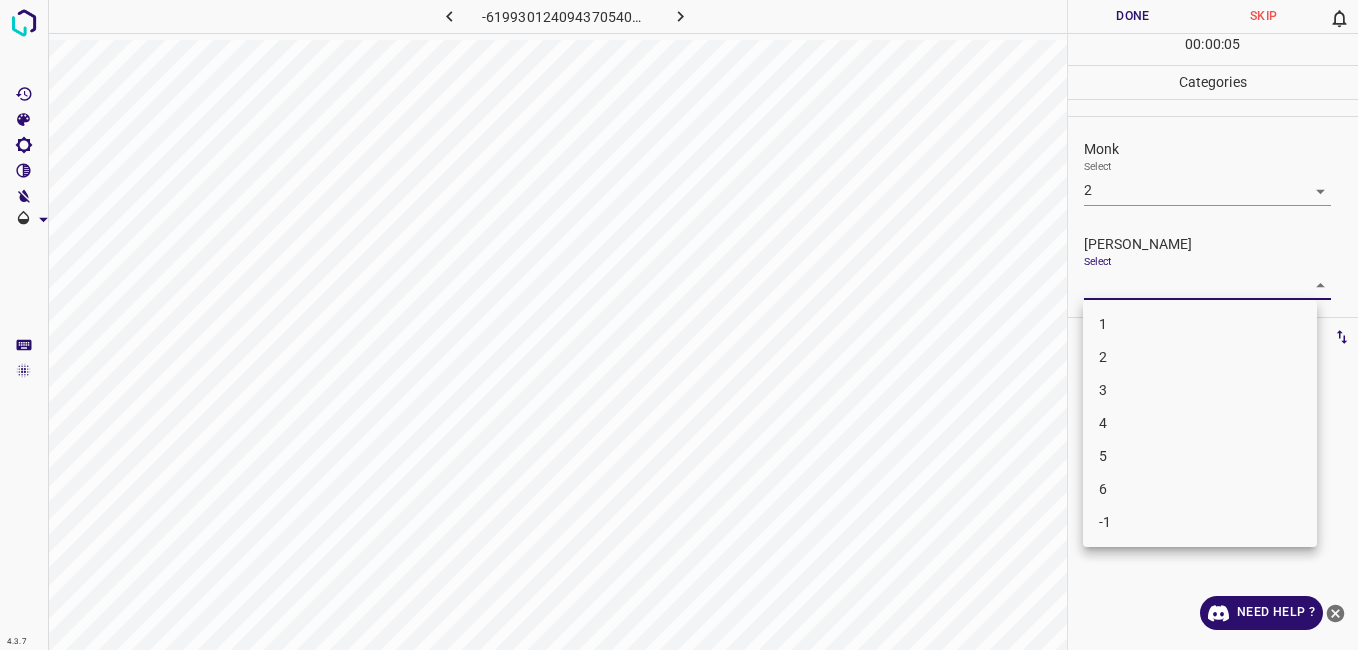 click on "4.3.7 -6199301240943705402.png Done Skip 0 00   : 00   : 05   Categories Monk   Select 2 2  Fitzpatrick   Select ​ Labels   0 Categories 1 Monk 2  Fitzpatrick Tools Space Change between modes (Draw & Edit) I Auto labeling R Restore zoom M Zoom in N Zoom out Delete Delete selecte label Filters Z Restore filters X Saturation filter C Brightness filter V Contrast filter B Gray scale filter General O Download Need Help ? - Text - Hide - Delete 1 2 3 4 5 6 -1" at bounding box center (679, 325) 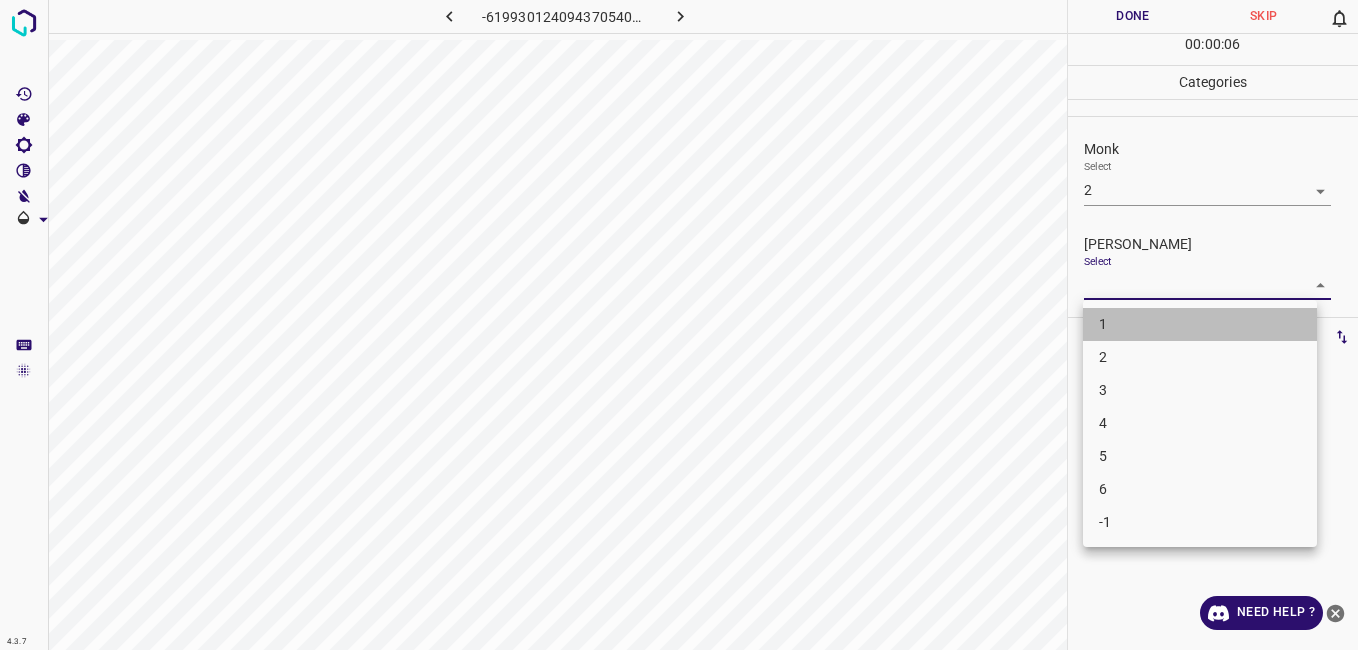 click on "1" at bounding box center [1200, 324] 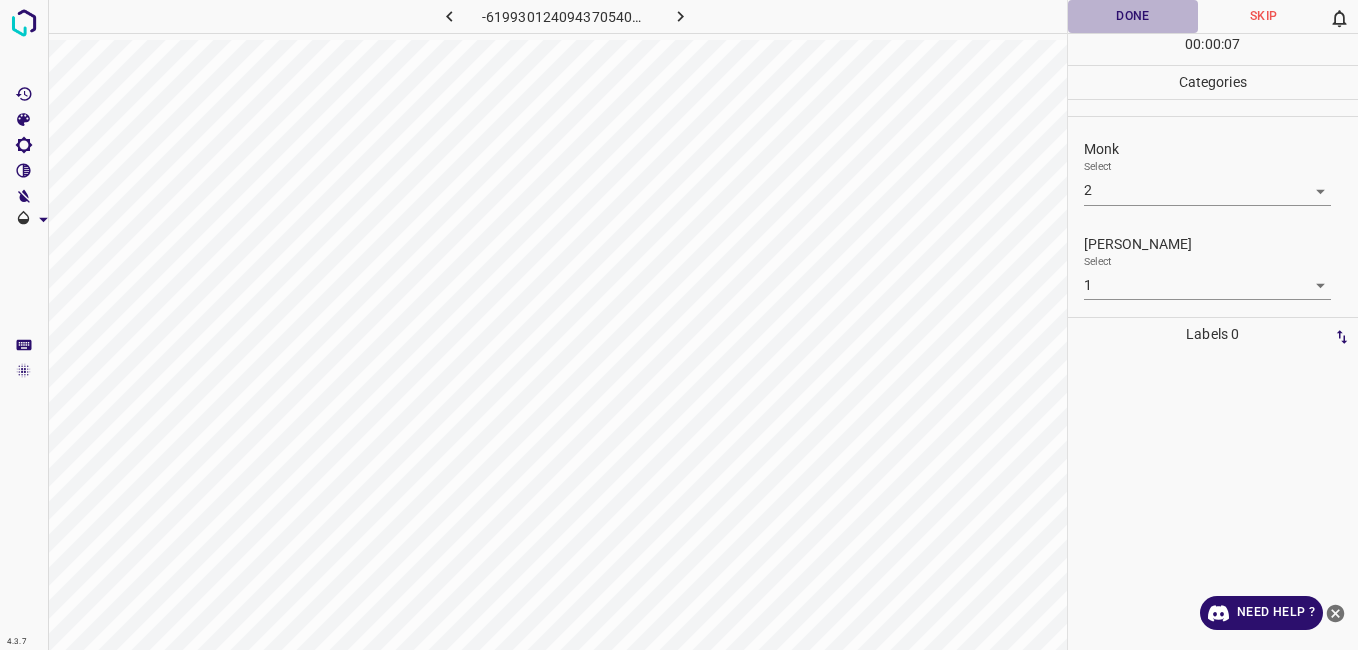 click on "Done" at bounding box center [1133, 16] 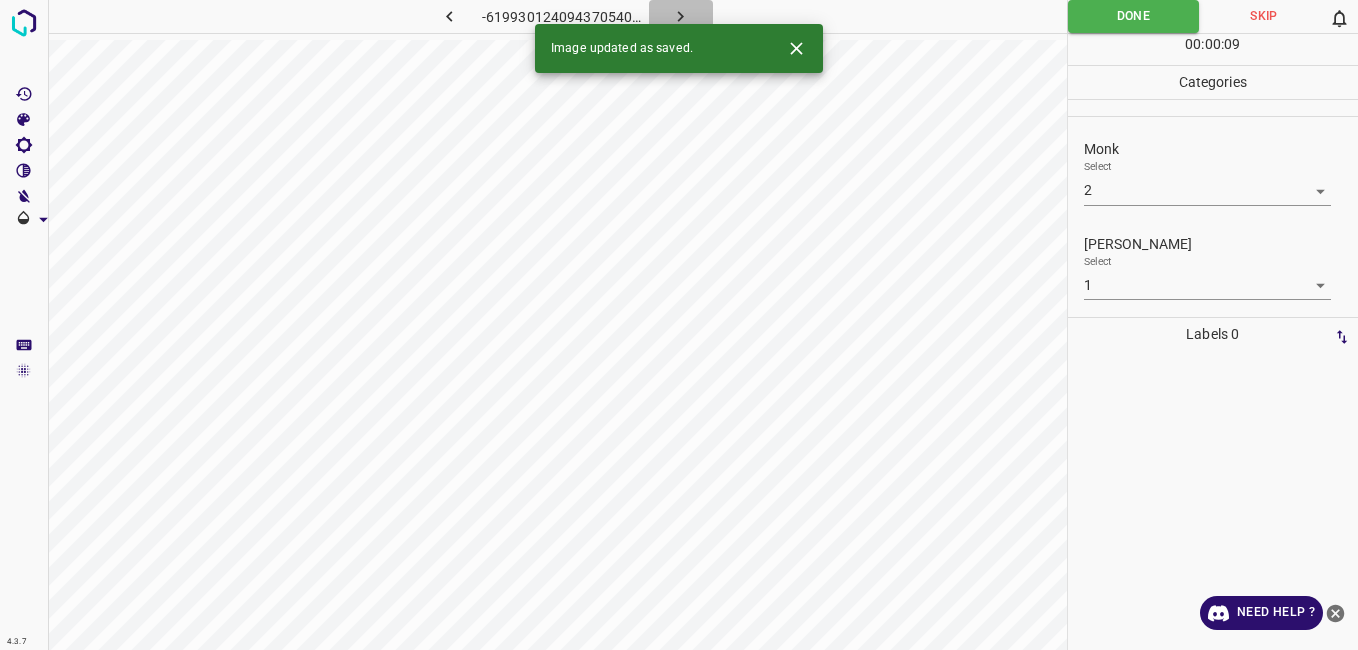 click at bounding box center [681, 16] 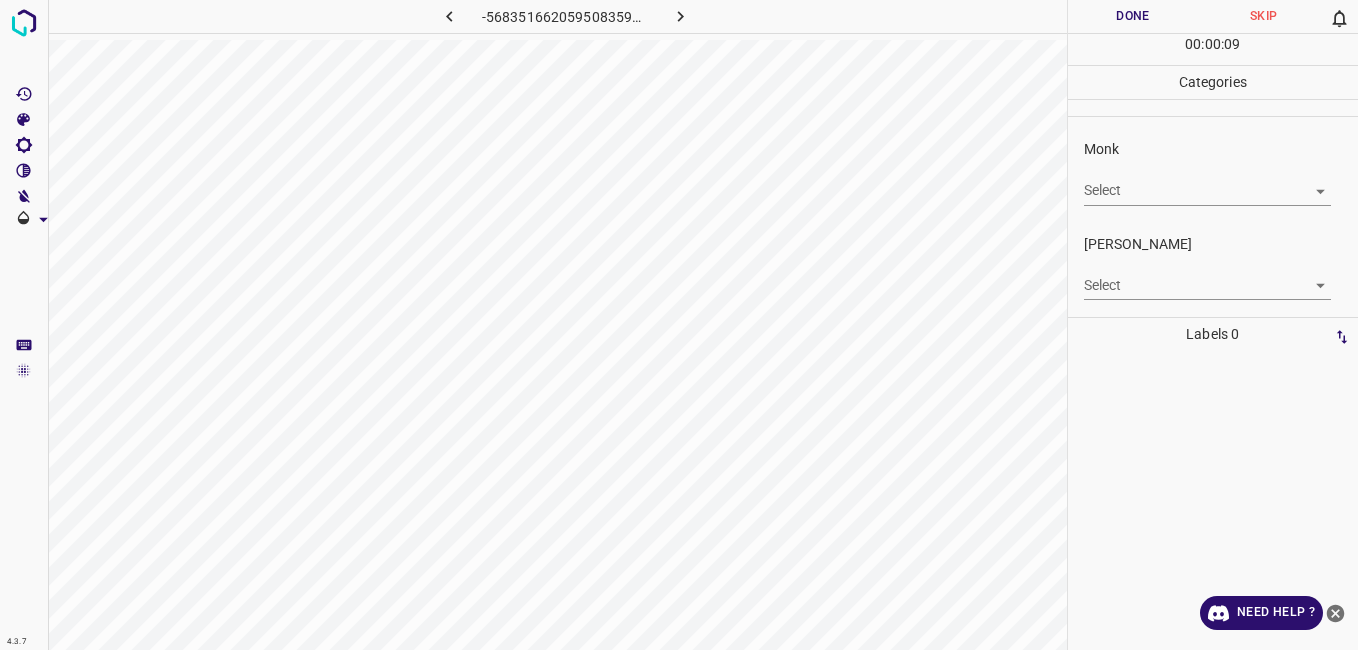 click on "4.3.7 -5683516620595083597.png Done Skip 0 00   : 00   : 09   Categories Monk   Select ​  Fitzpatrick   Select ​ Labels   0 Categories 1 Monk 2  Fitzpatrick Tools Space Change between modes (Draw & Edit) I Auto labeling R Restore zoom M Zoom in N Zoom out Delete Delete selecte label Filters Z Restore filters X Saturation filter C Brightness filter V Contrast filter B Gray scale filter General O Download Need Help ? - Text - Hide - Delete" at bounding box center (679, 325) 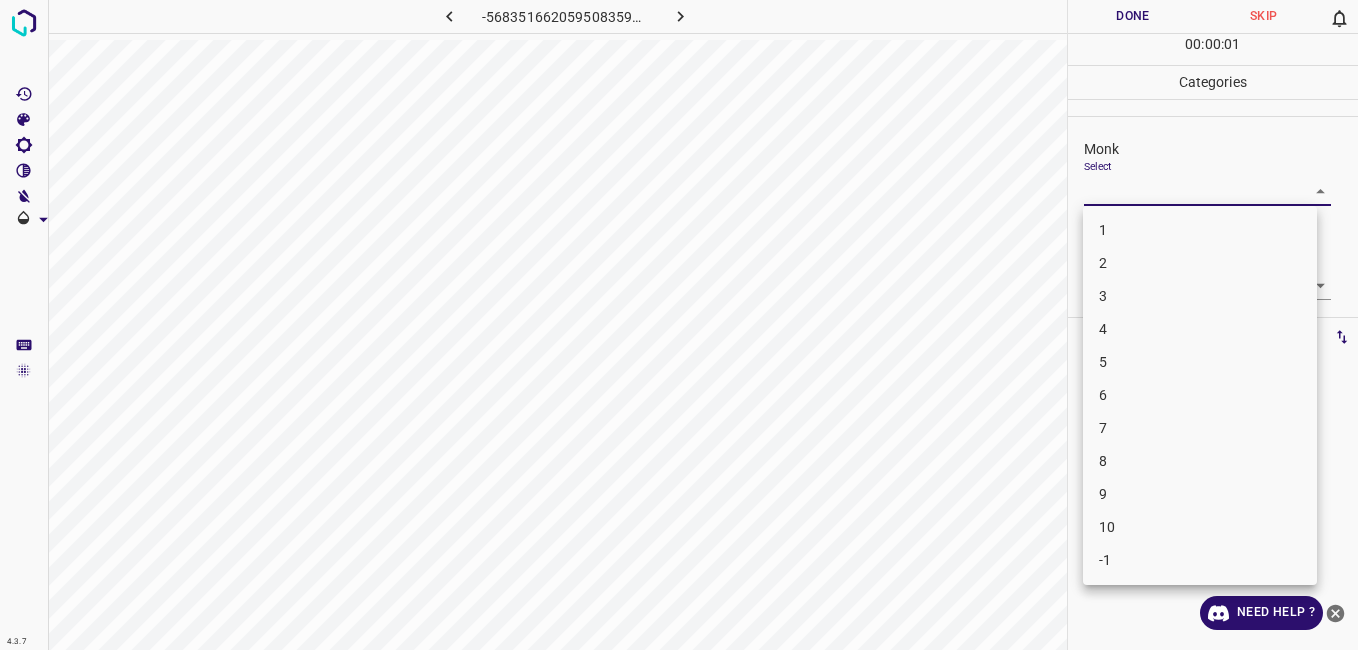 click on "3" at bounding box center (1200, 296) 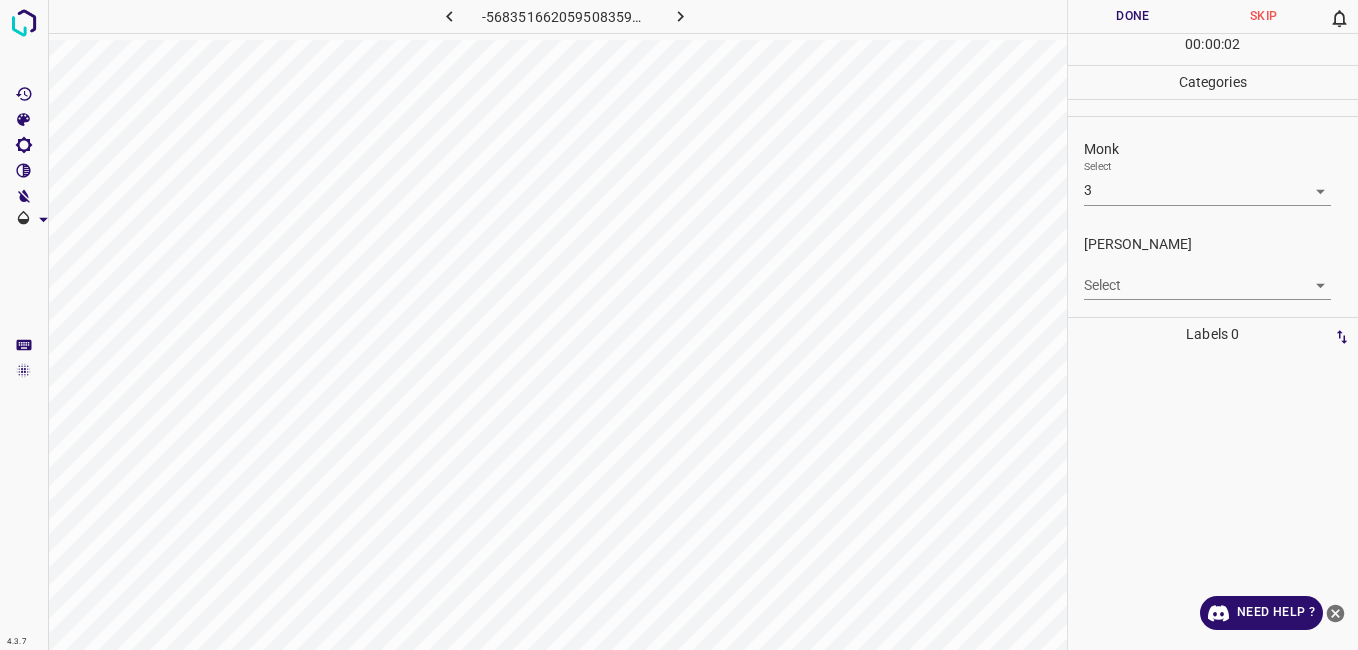 click on "Select ​" at bounding box center (1207, 277) 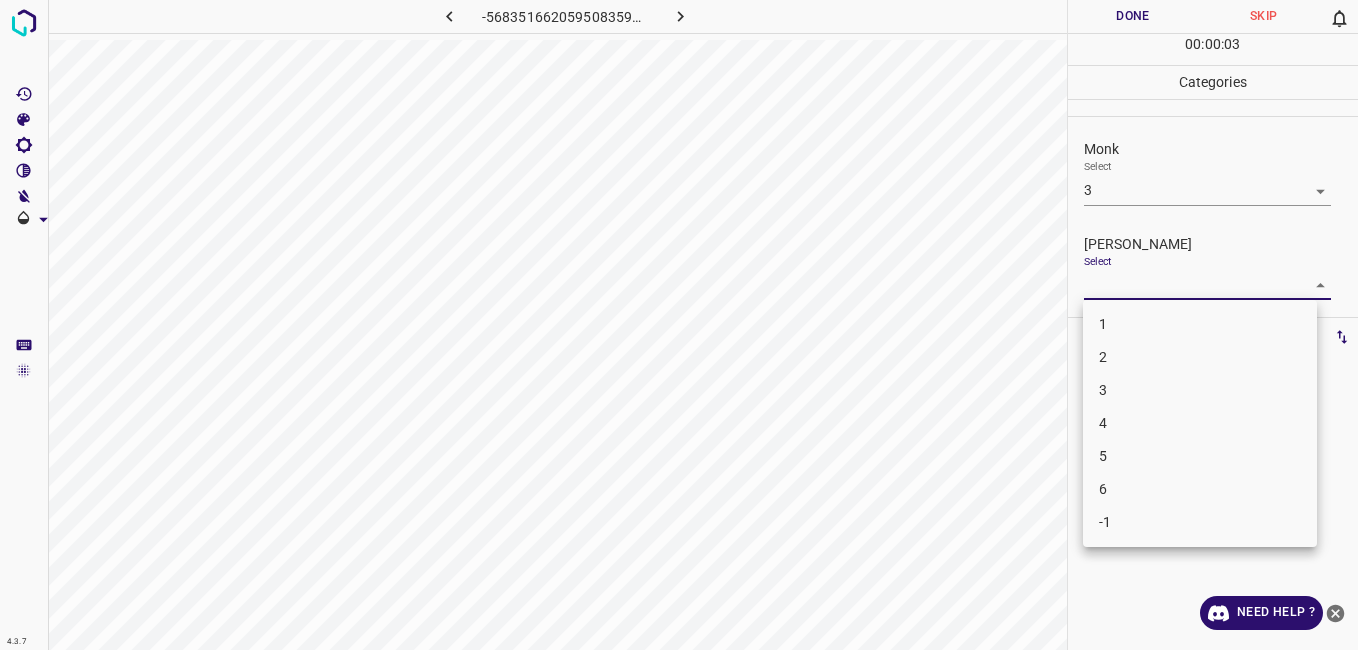 click on "2" at bounding box center (1200, 357) 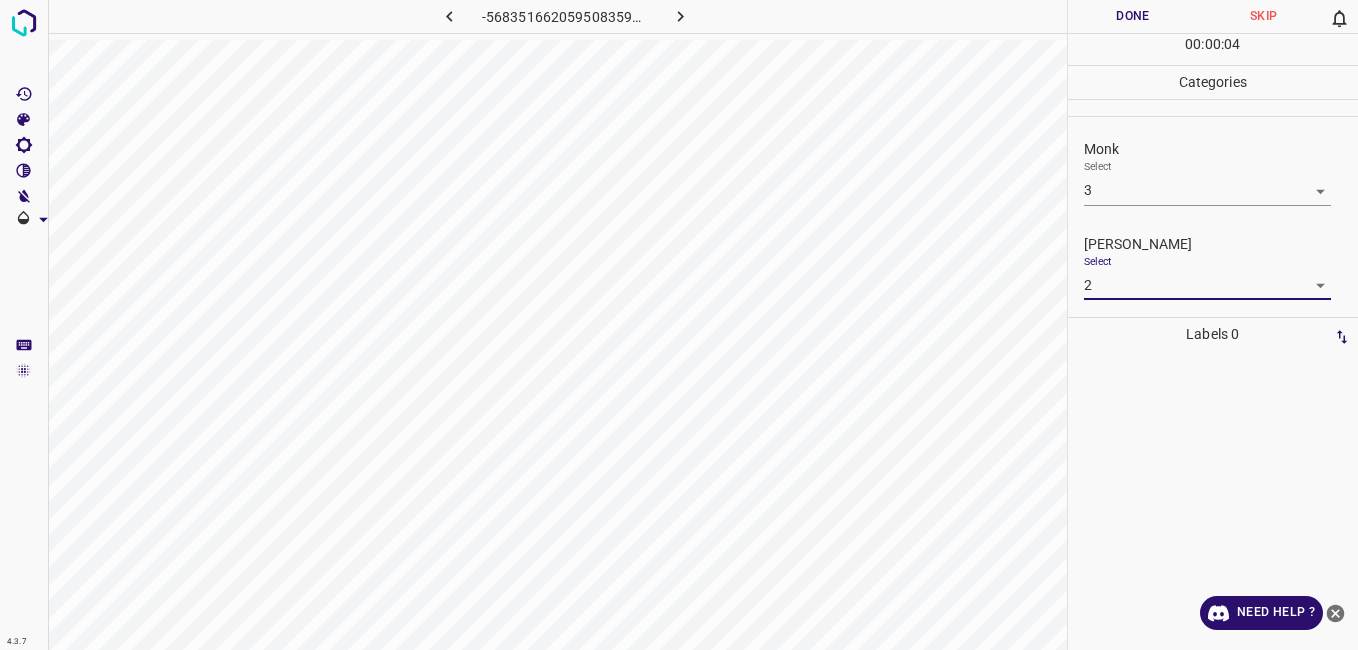 click on "Done" at bounding box center (1133, 16) 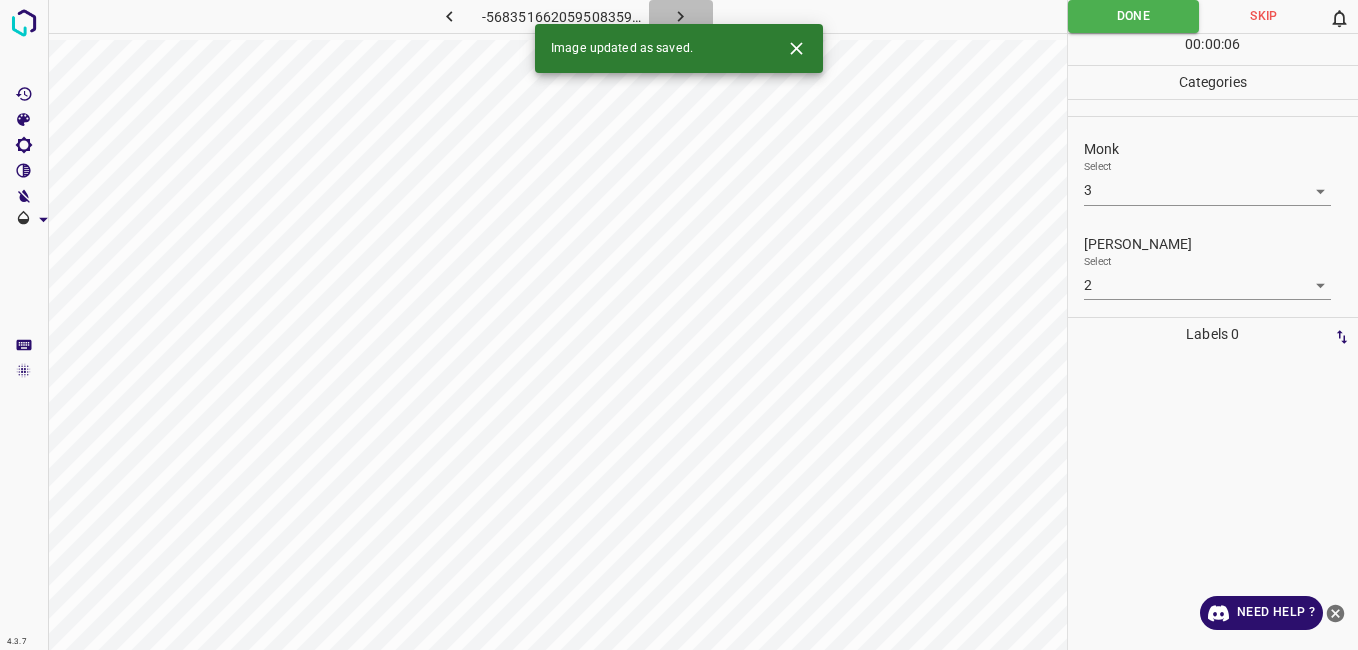 click 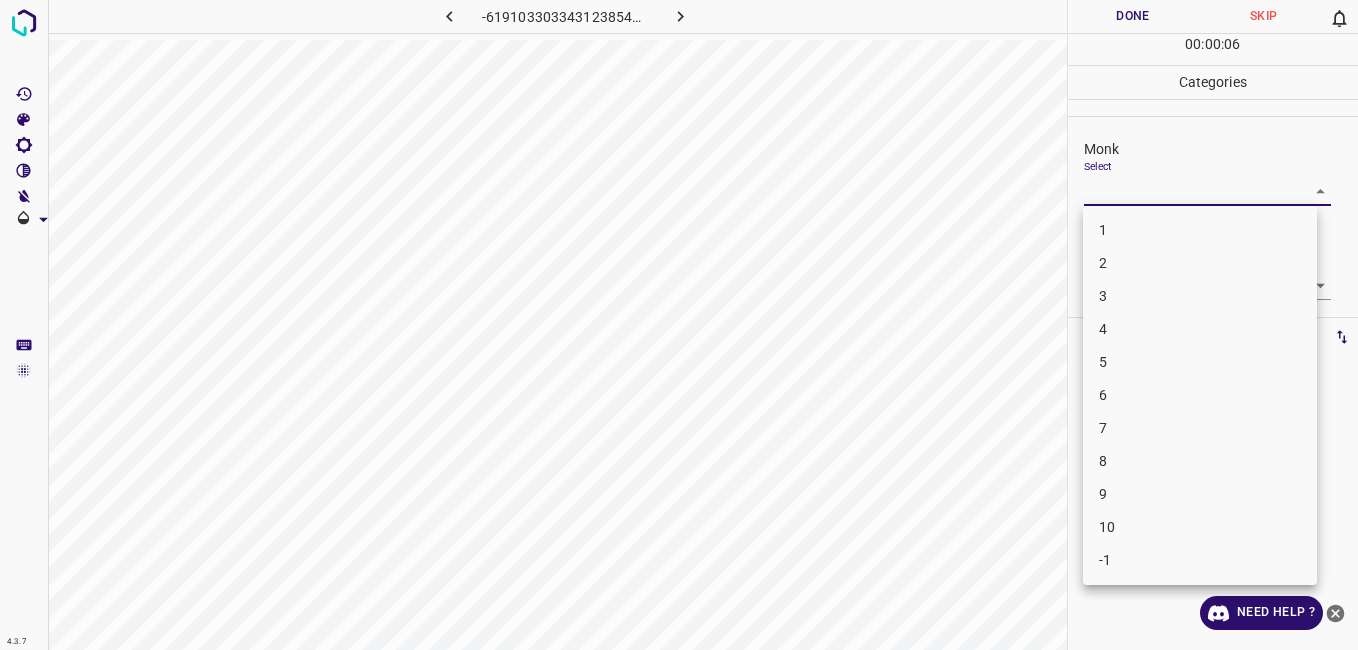 click on "4.3.7 -6191033033431238546.png Done Skip 0 00   : 00   : 06   Categories Monk   Select ​  Fitzpatrick   Select ​ Labels   0 Categories 1 Monk 2  Fitzpatrick Tools Space Change between modes (Draw & Edit) I Auto labeling R Restore zoom M Zoom in N Zoom out Delete Delete selecte label Filters Z Restore filters X Saturation filter C Brightness filter V Contrast filter B Gray scale filter General O Download Need Help ? - Text - Hide - Delete 1 2 3 4 5 6 7 8 9 10 -1" at bounding box center [679, 325] 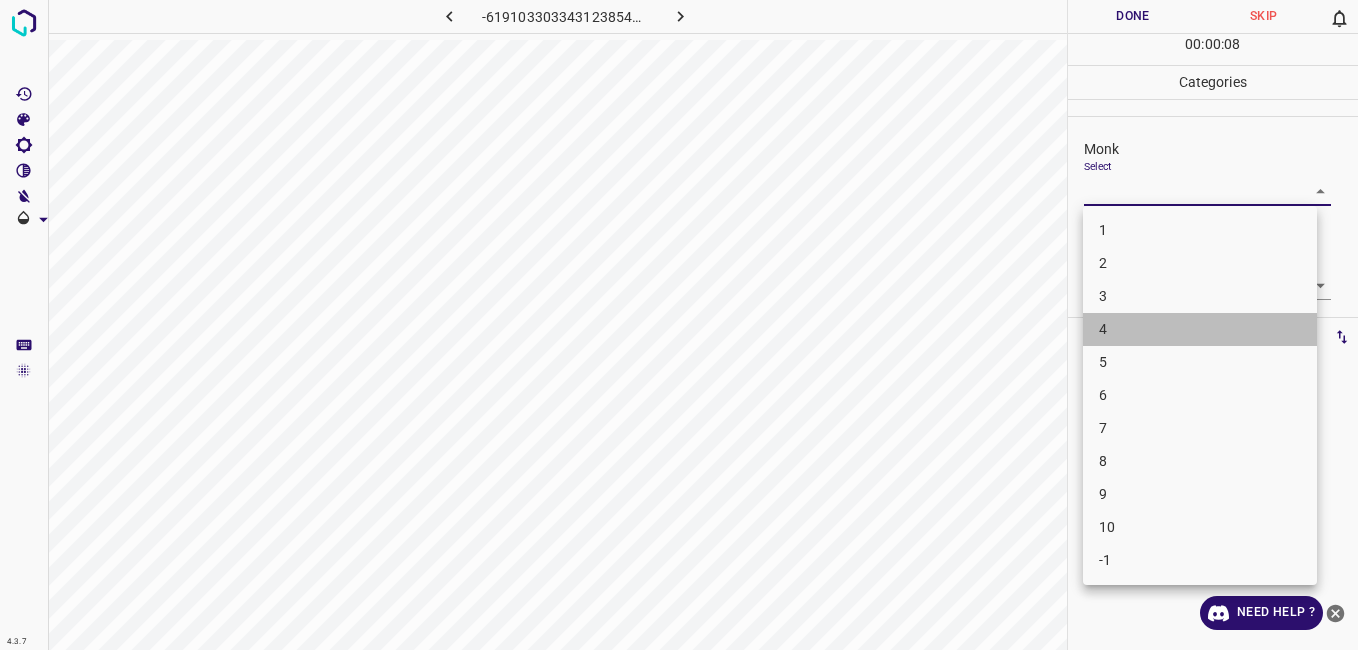 click on "4" at bounding box center (1200, 329) 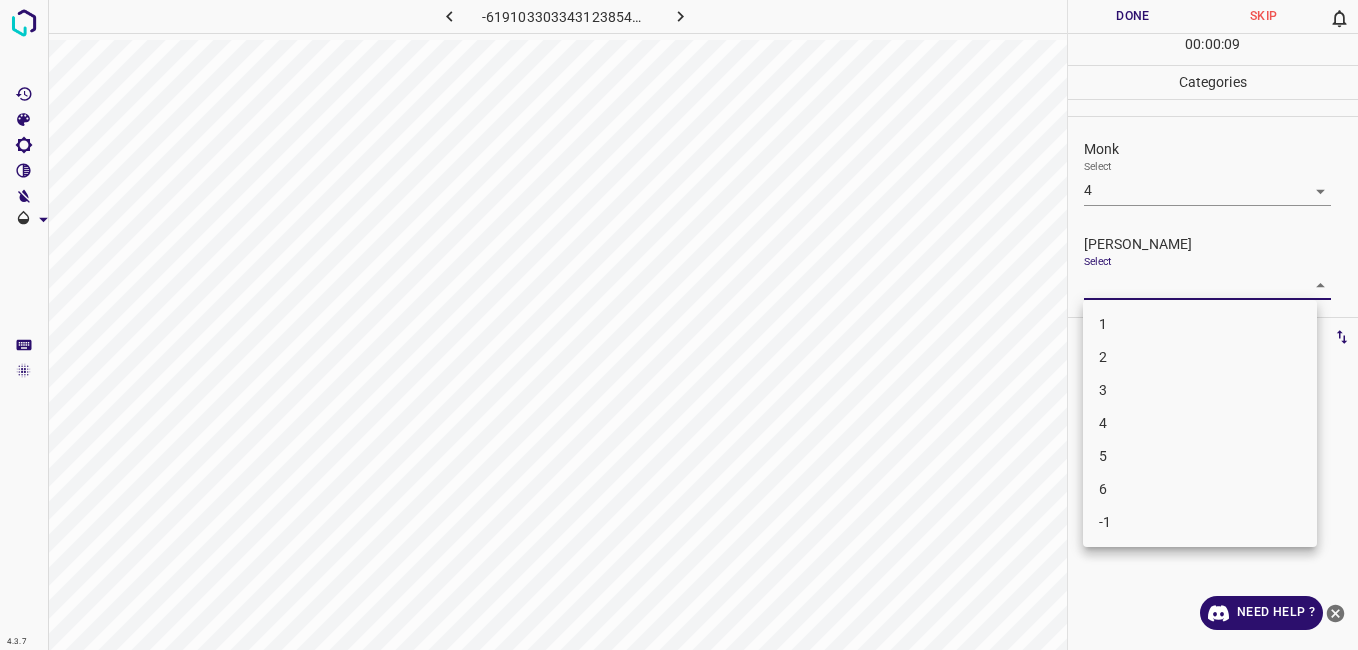 click on "4.3.7 -6191033033431238546.png Done Skip 0 00   : 00   : 09   Categories Monk   Select 4 4  Fitzpatrick   Select ​ Labels   0 Categories 1 Monk 2  Fitzpatrick Tools Space Change between modes (Draw & Edit) I Auto labeling R Restore zoom M Zoom in N Zoom out Delete Delete selecte label Filters Z Restore filters X Saturation filter C Brightness filter V Contrast filter B Gray scale filter General O Download Need Help ? - Text - Hide - Delete 1 2 3 4 5 6 -1" at bounding box center [679, 325] 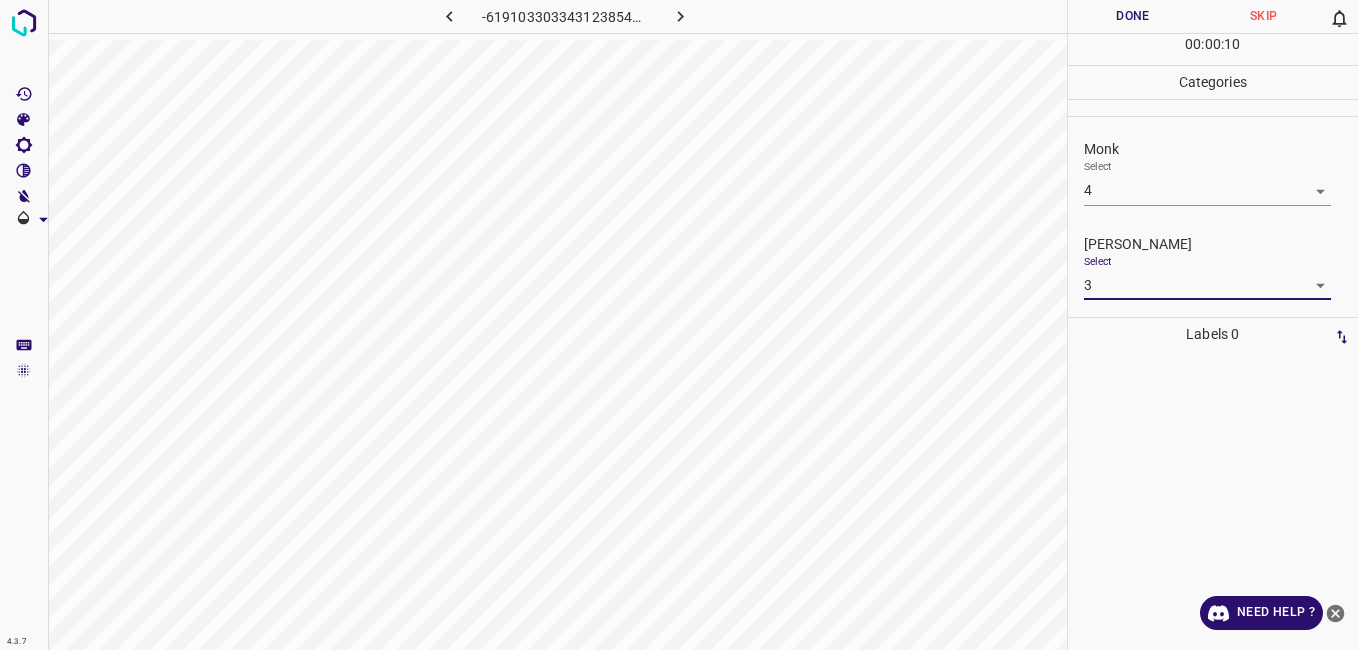 click on "Done" at bounding box center (1133, 16) 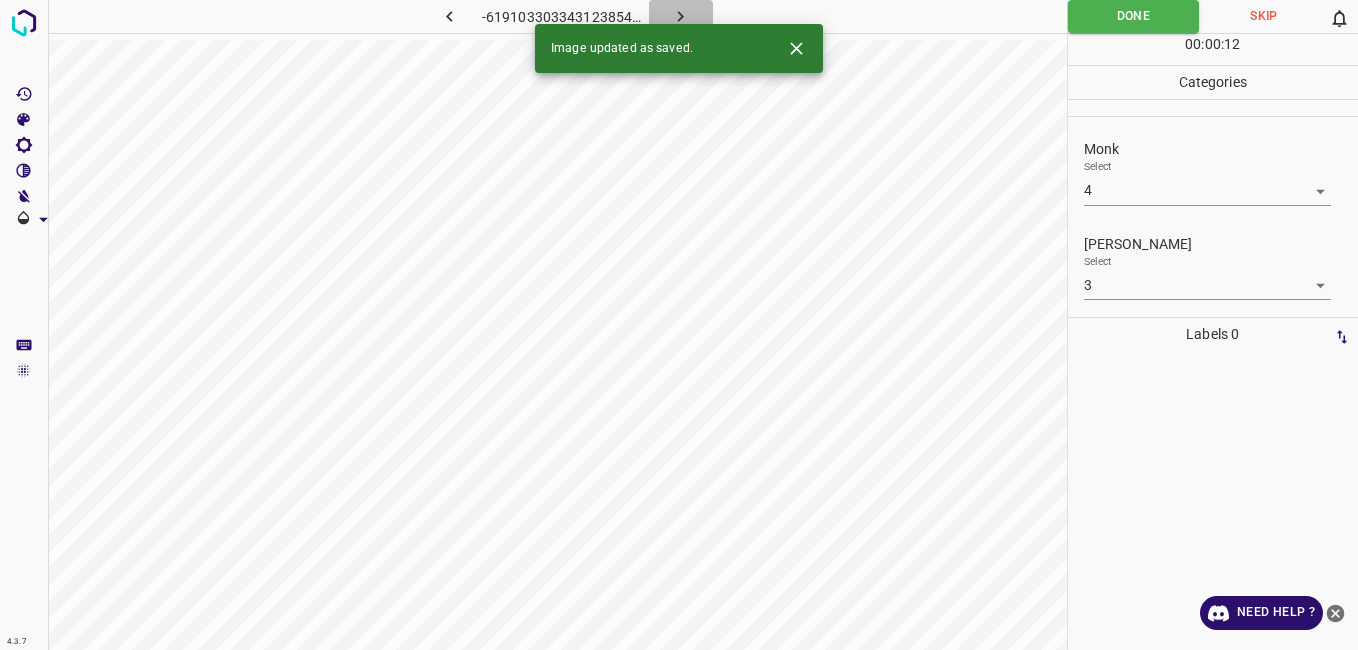 click 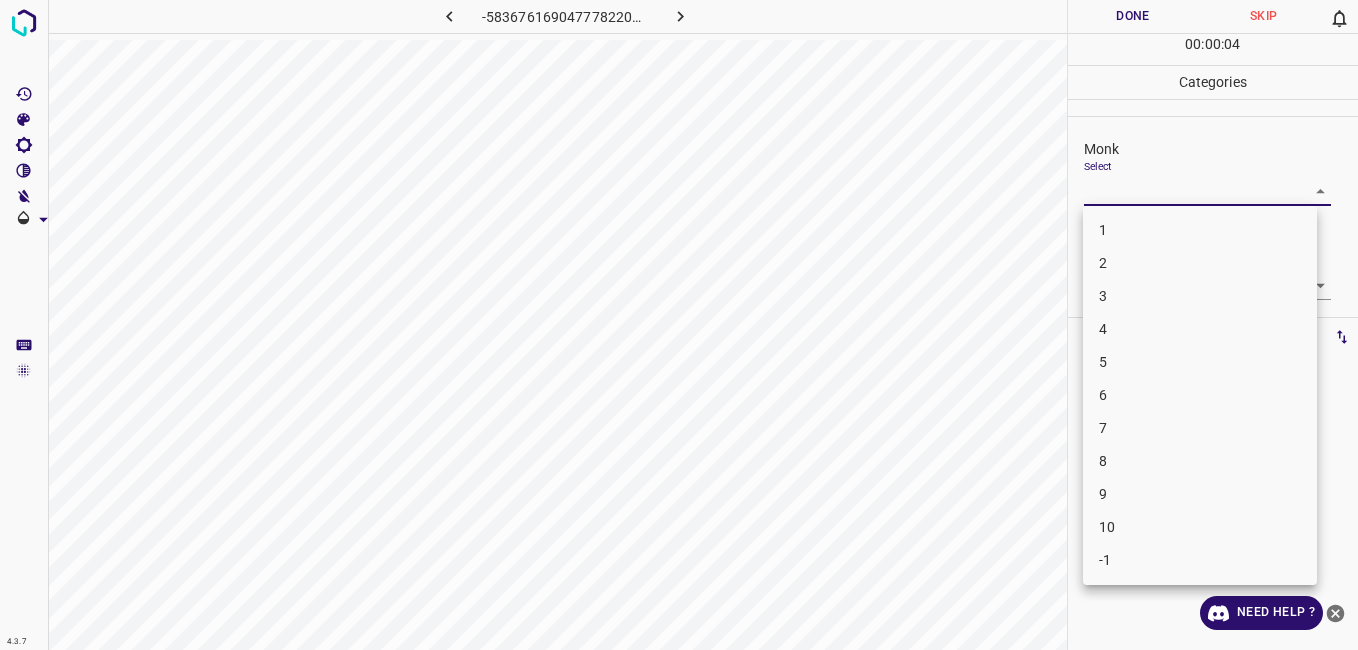 click on "4.3.7 -5836761690477782206.png Done Skip 0 00   : 00   : 04   Categories Monk   Select ​  Fitzpatrick   Select ​ Labels   0 Categories 1 Monk 2  Fitzpatrick Tools Space Change between modes (Draw & Edit) I Auto labeling R Restore zoom M Zoom in N Zoom out Delete Delete selecte label Filters Z Restore filters X Saturation filter C Brightness filter V Contrast filter B Gray scale filter General O Download Need Help ? - Text - Hide - Delete 1 2 3 4 5 6 7 8 9 10 -1" at bounding box center [679, 325] 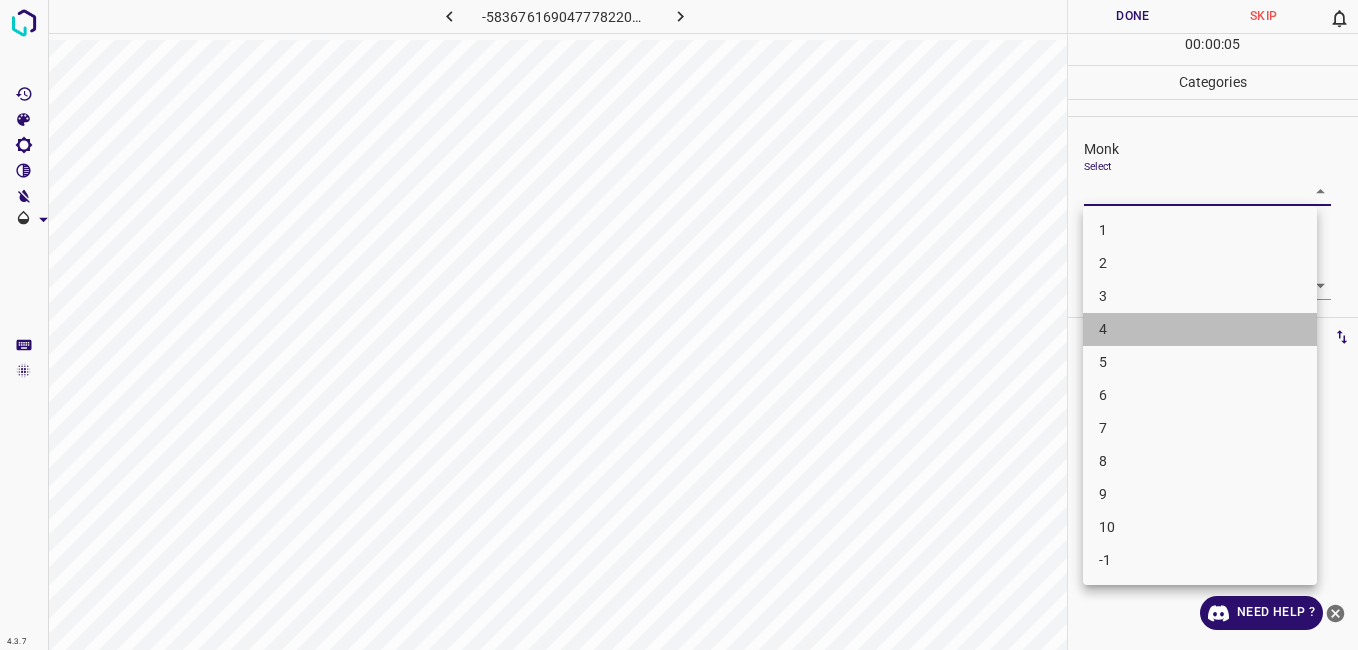 click on "4" at bounding box center (1200, 329) 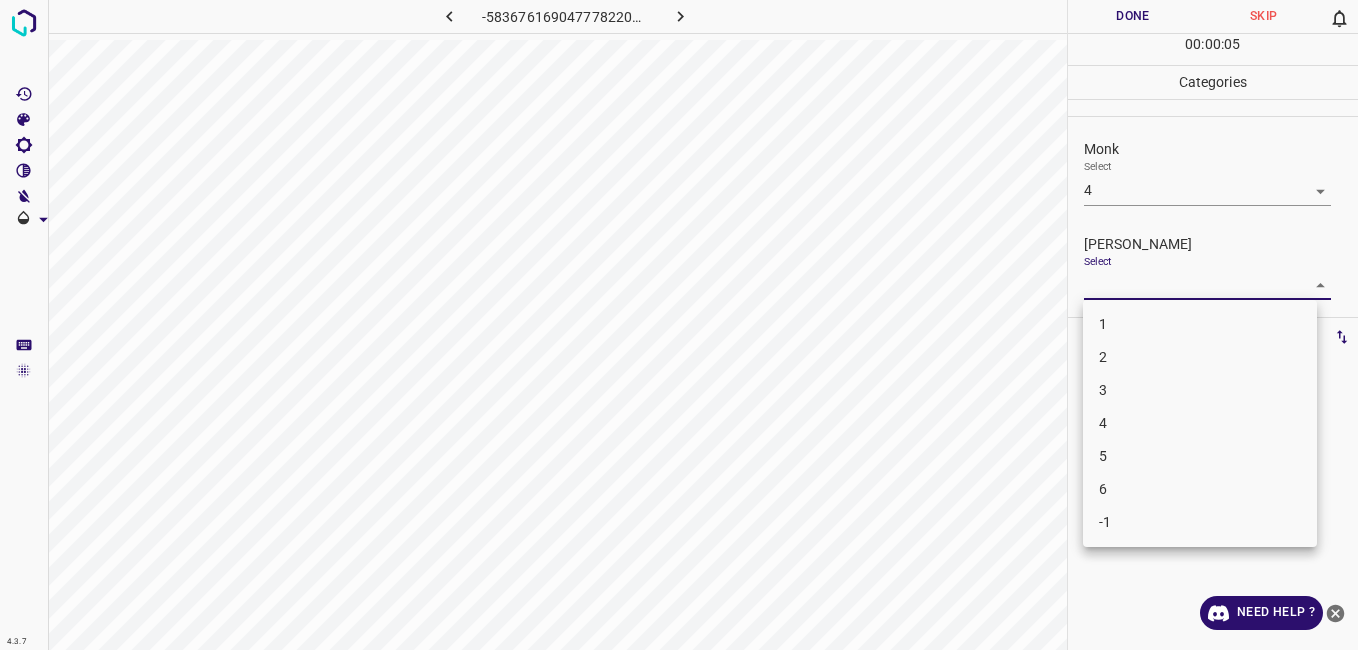 click on "4.3.7 -5836761690477782206.png Done Skip 0 00   : 00   : 05   Categories Monk   Select 4 4  Fitzpatrick   Select ​ Labels   0 Categories 1 Monk 2  Fitzpatrick Tools Space Change between modes (Draw & Edit) I Auto labeling R Restore zoom M Zoom in N Zoom out Delete Delete selecte label Filters Z Restore filters X Saturation filter C Brightness filter V Contrast filter B Gray scale filter General O Download Need Help ? - Text - Hide - Delete 1 2 3 4 5 6 -1" at bounding box center [679, 325] 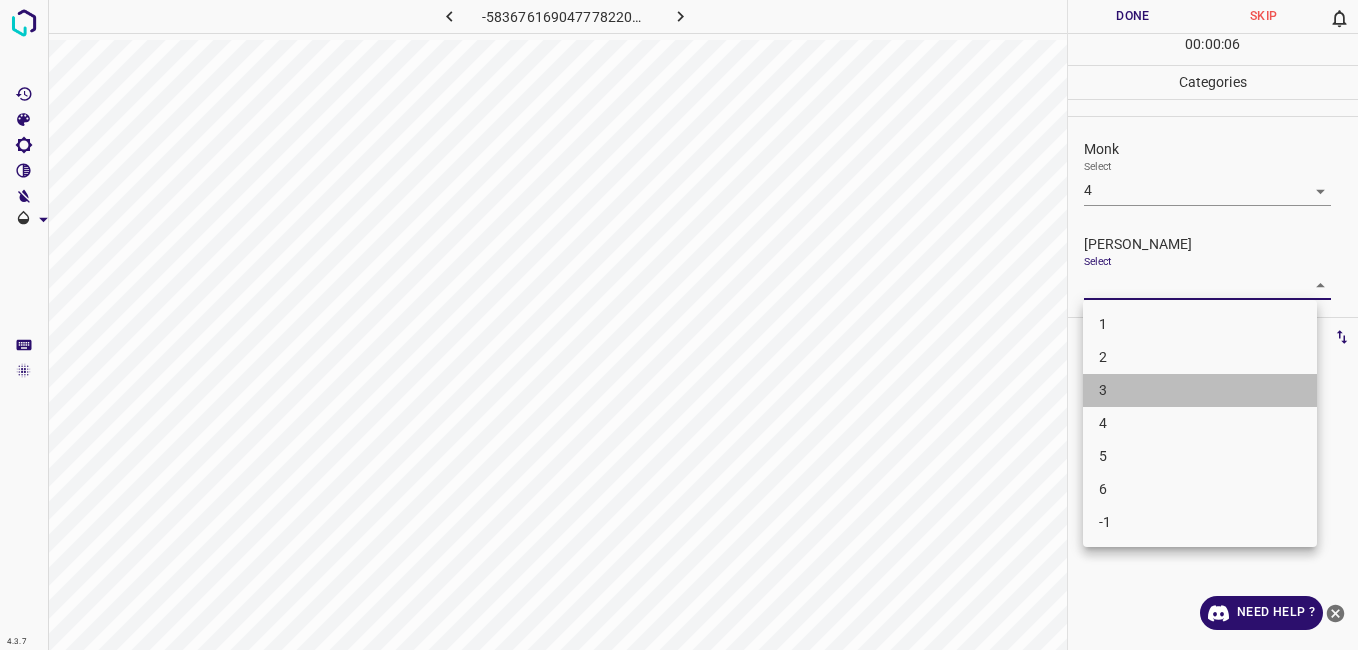 click on "3" at bounding box center [1200, 390] 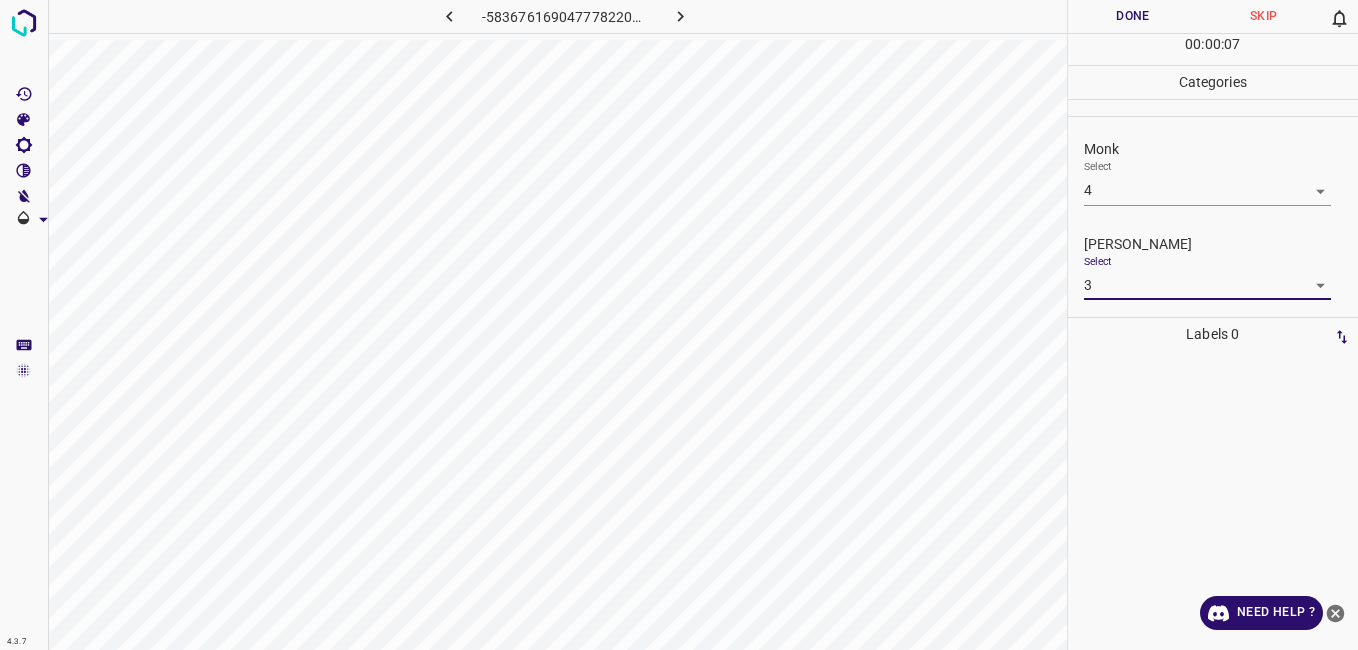 click on "Done" at bounding box center (1133, 16) 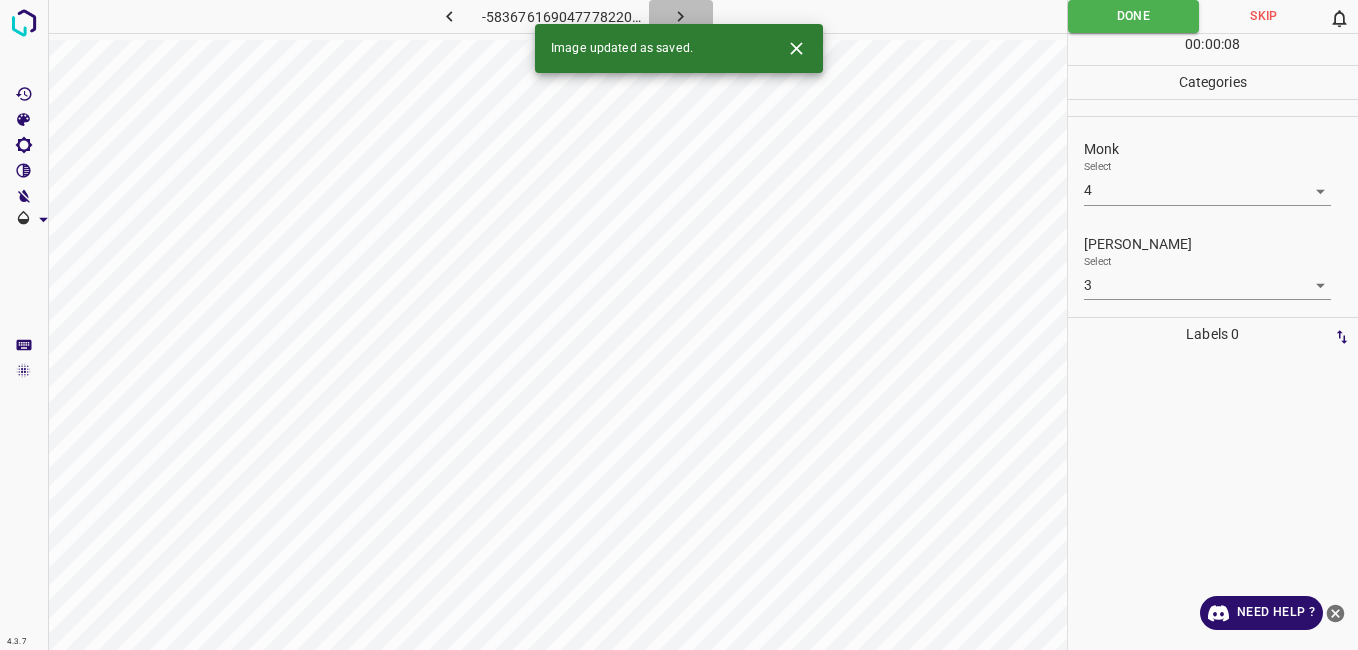 click at bounding box center (681, 16) 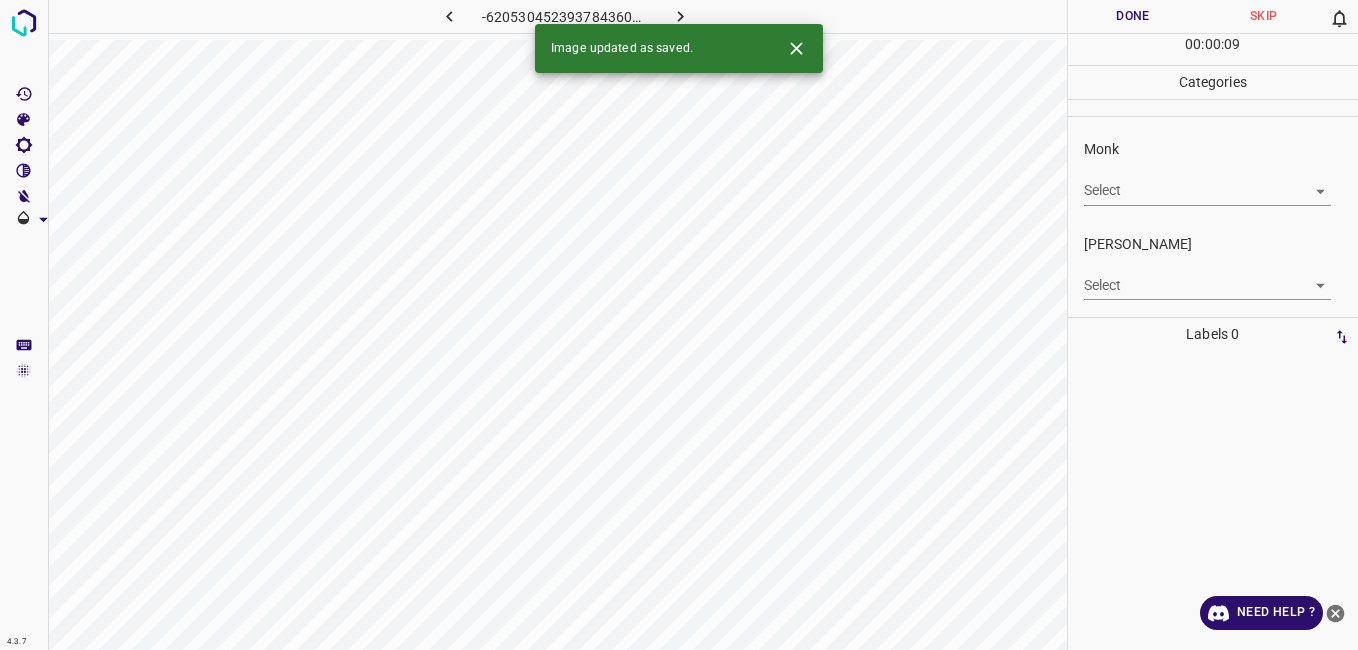 click on "4.3.7 -6205304523937843609.png Done Skip 0 00   : 00   : 09   Categories Monk   Select ​  Fitzpatrick   Select ​ Labels   0 Categories 1 Monk 2  Fitzpatrick Tools Space Change between modes (Draw & Edit) I Auto labeling R Restore zoom M Zoom in N Zoom out Delete Delete selecte label Filters Z Restore filters X Saturation filter C Brightness filter V Contrast filter B Gray scale filter General O Download Image updated as saved. Need Help ? - Text - Hide - Delete" at bounding box center (679, 325) 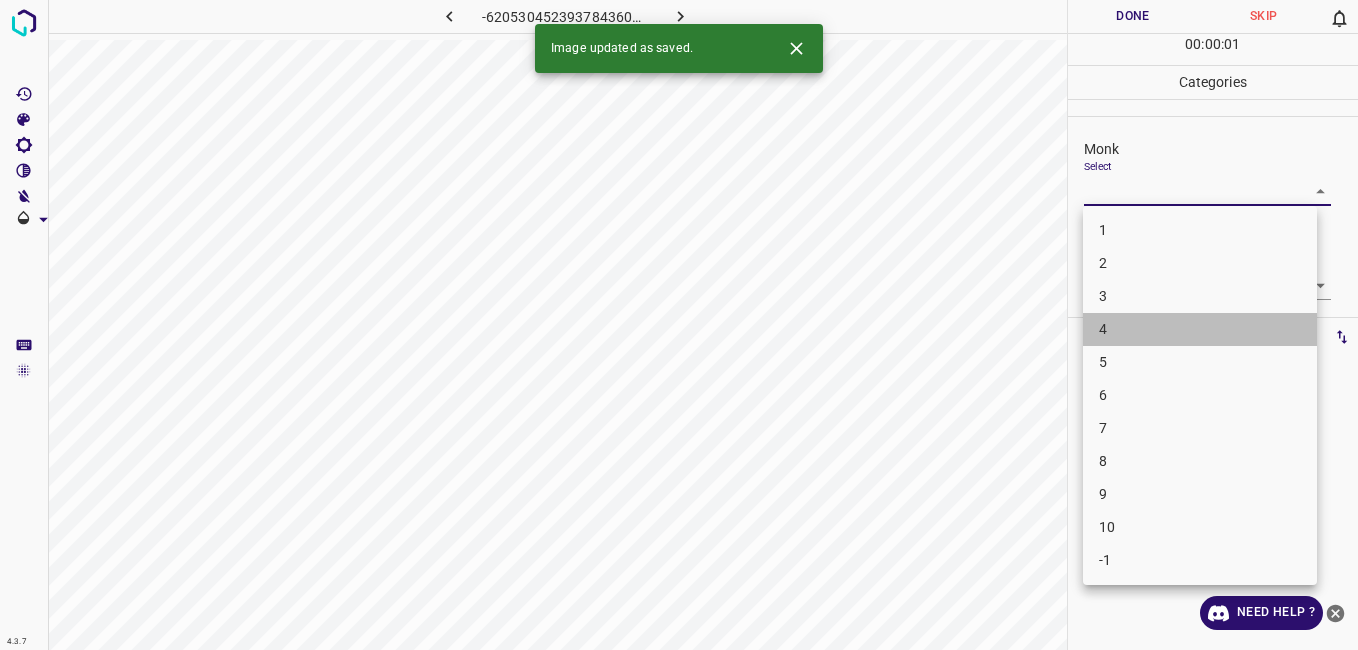 click on "4" at bounding box center (1200, 329) 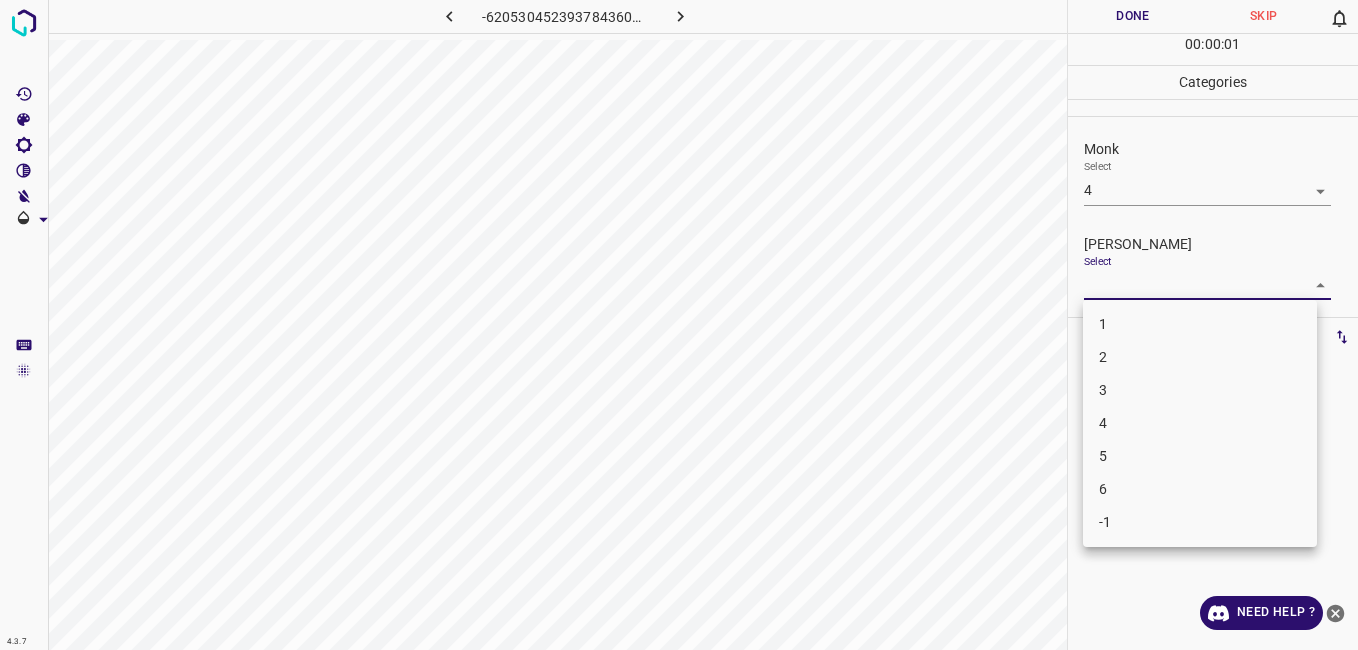 click on "4.3.7 -6205304523937843609.png Done Skip 0 00   : 00   : 01   Categories Monk   Select 4 4  Fitzpatrick   Select ​ Labels   0 Categories 1 Monk 2  Fitzpatrick Tools Space Change between modes (Draw & Edit) I Auto labeling R Restore zoom M Zoom in N Zoom out Delete Delete selecte label Filters Z Restore filters X Saturation filter C Brightness filter V Contrast filter B Gray scale filter General O Download Need Help ? - Text - Hide - Delete 1 2 3 4 5 6 -1" at bounding box center [679, 325] 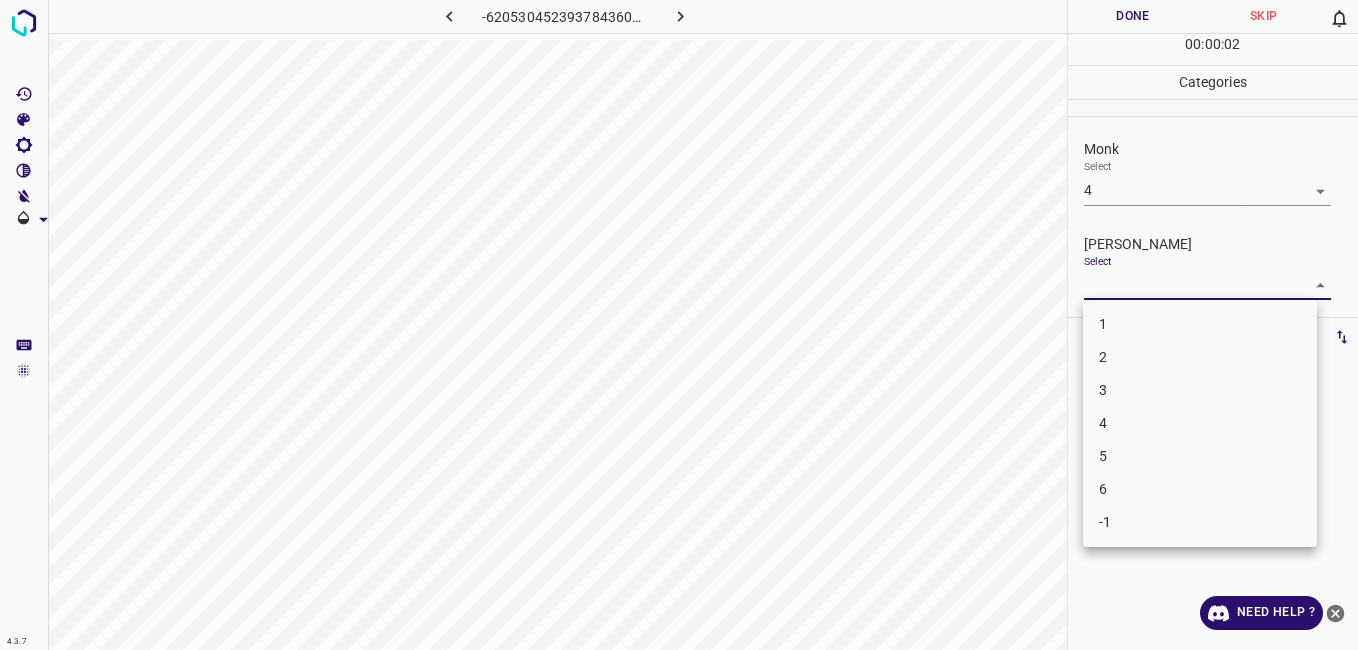 click on "3" at bounding box center [1200, 390] 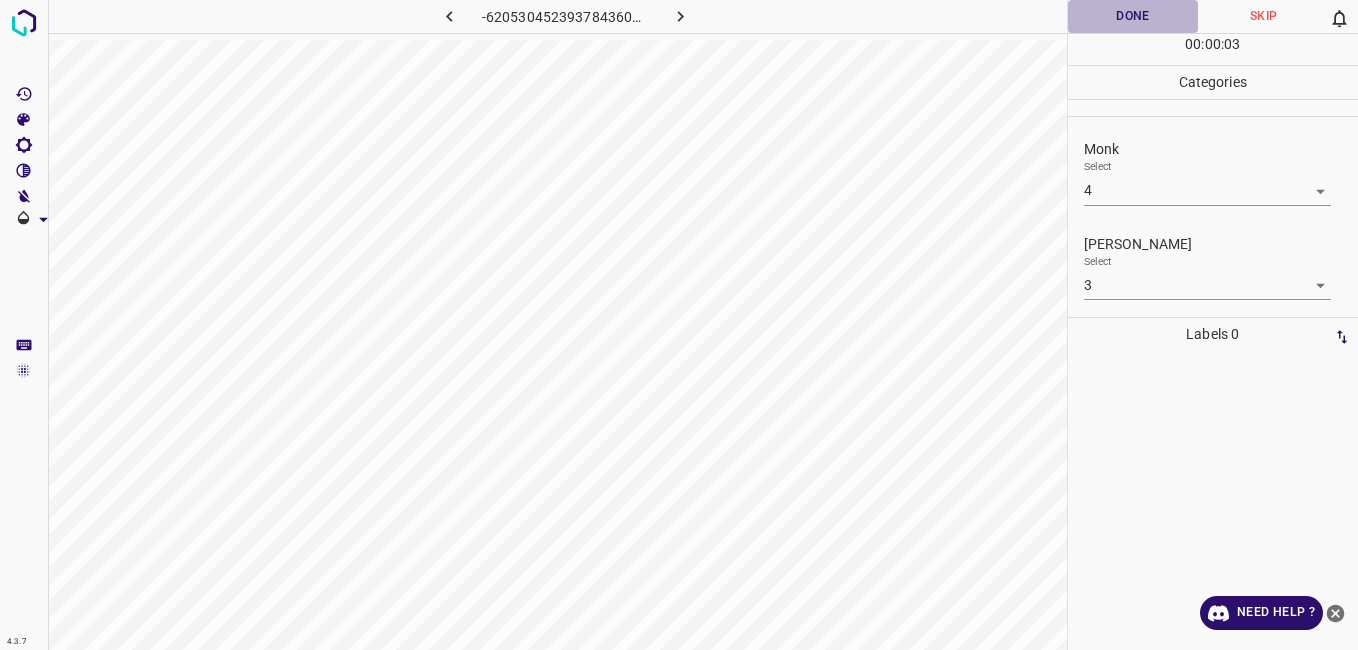 click on "Done" at bounding box center [1133, 16] 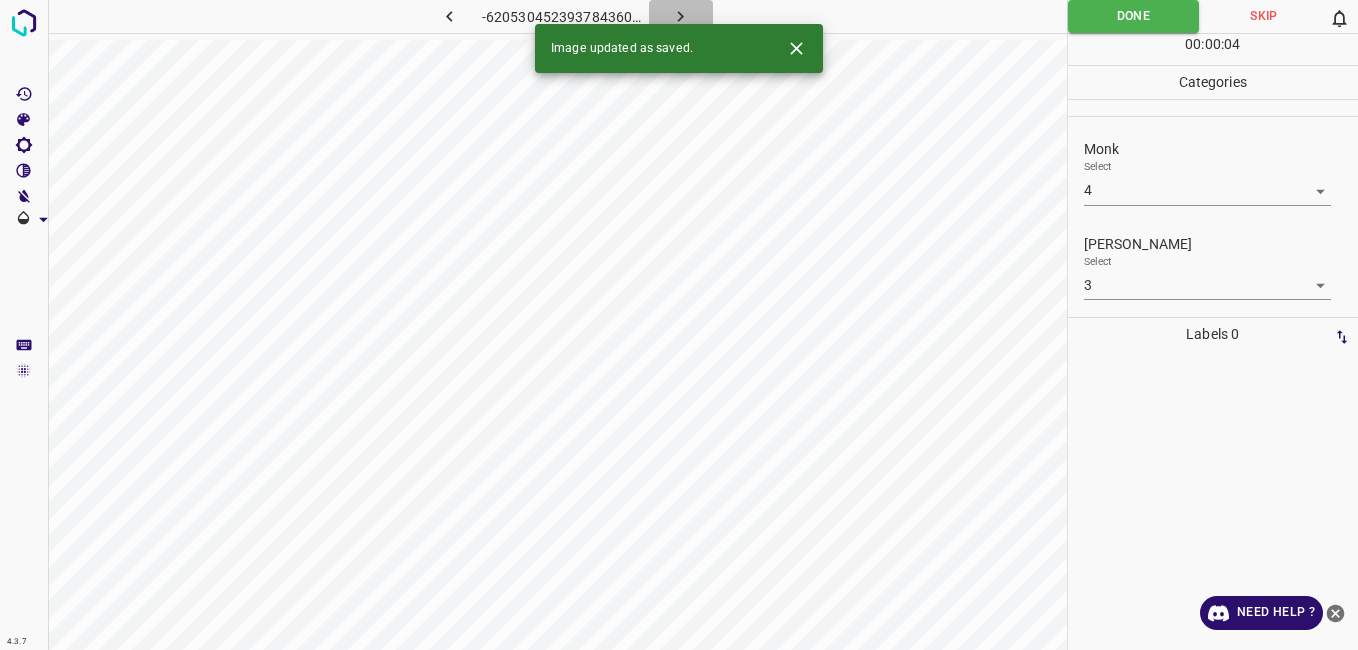 click at bounding box center (681, 16) 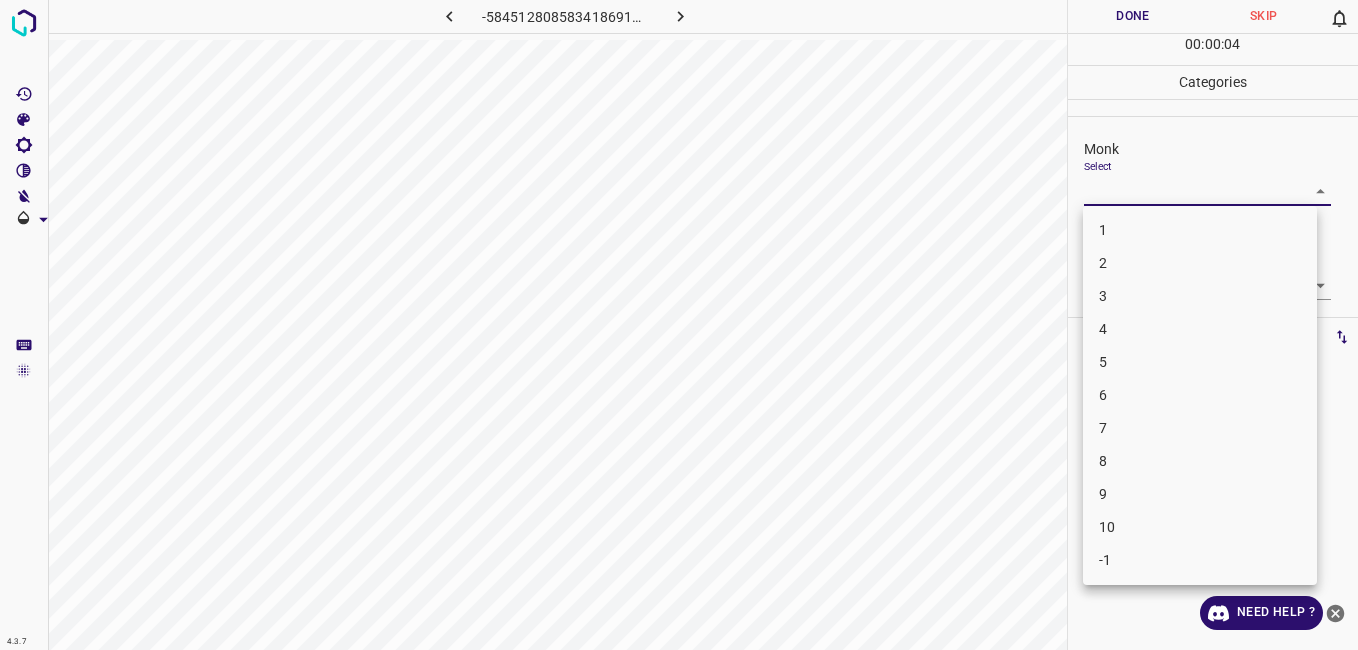 click on "4.3.7 -5845128085834186917.png Done Skip 0 00   : 00   : 04   Categories Monk   Select ​  Fitzpatrick   Select ​ Labels   0 Categories 1 Monk 2  Fitzpatrick Tools Space Change between modes (Draw & Edit) I Auto labeling R Restore zoom M Zoom in N Zoom out Delete Delete selecte label Filters Z Restore filters X Saturation filter C Brightness filter V Contrast filter B Gray scale filter General O Download Need Help ? - Text - Hide - Delete 1 2 3 4 5 6 7 8 9 10 -1" at bounding box center [679, 325] 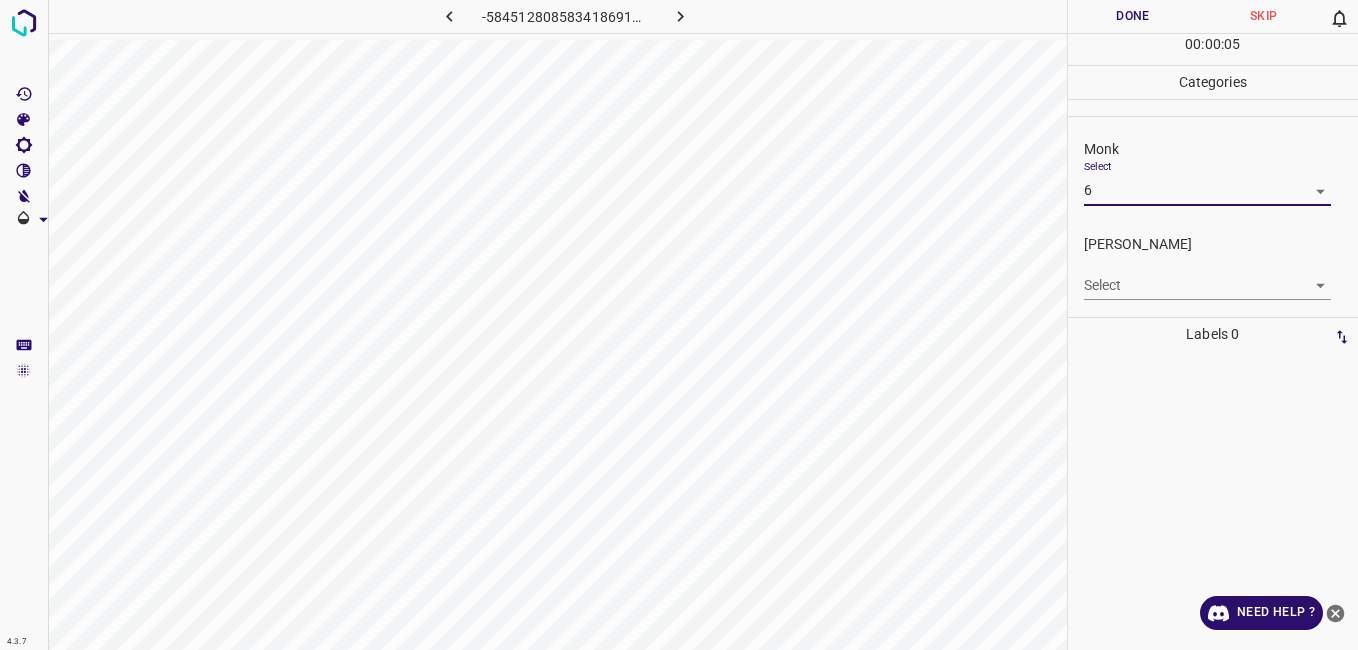 click on "4.3.7 -5845128085834186917.png Done Skip 0 00   : 00   : 05   Categories Monk   Select 6 6  Fitzpatrick   Select ​ Labels   0 Categories 1 Monk 2  Fitzpatrick Tools Space Change between modes (Draw & Edit) I Auto labeling R Restore zoom M Zoom in N Zoom out Delete Delete selecte label Filters Z Restore filters X Saturation filter C Brightness filter V Contrast filter B Gray scale filter General O Download Need Help ? - Text - Hide - Delete" at bounding box center (679, 325) 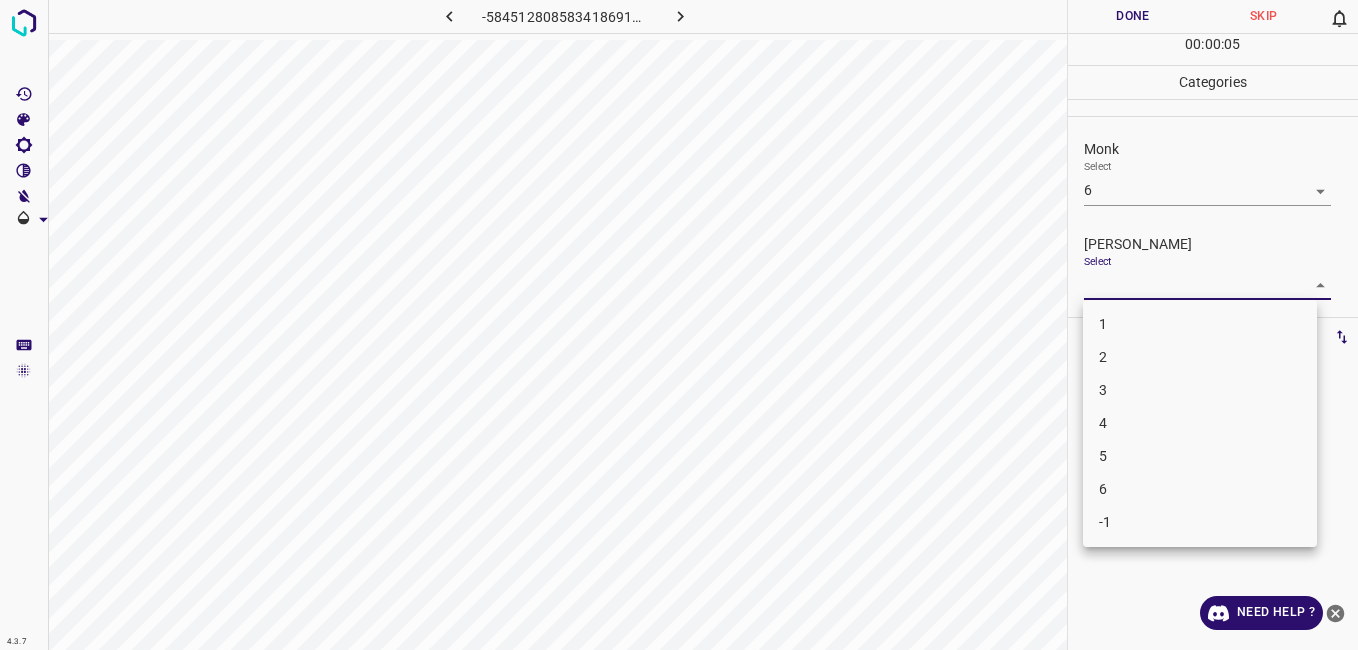 click on "5" at bounding box center [1200, 456] 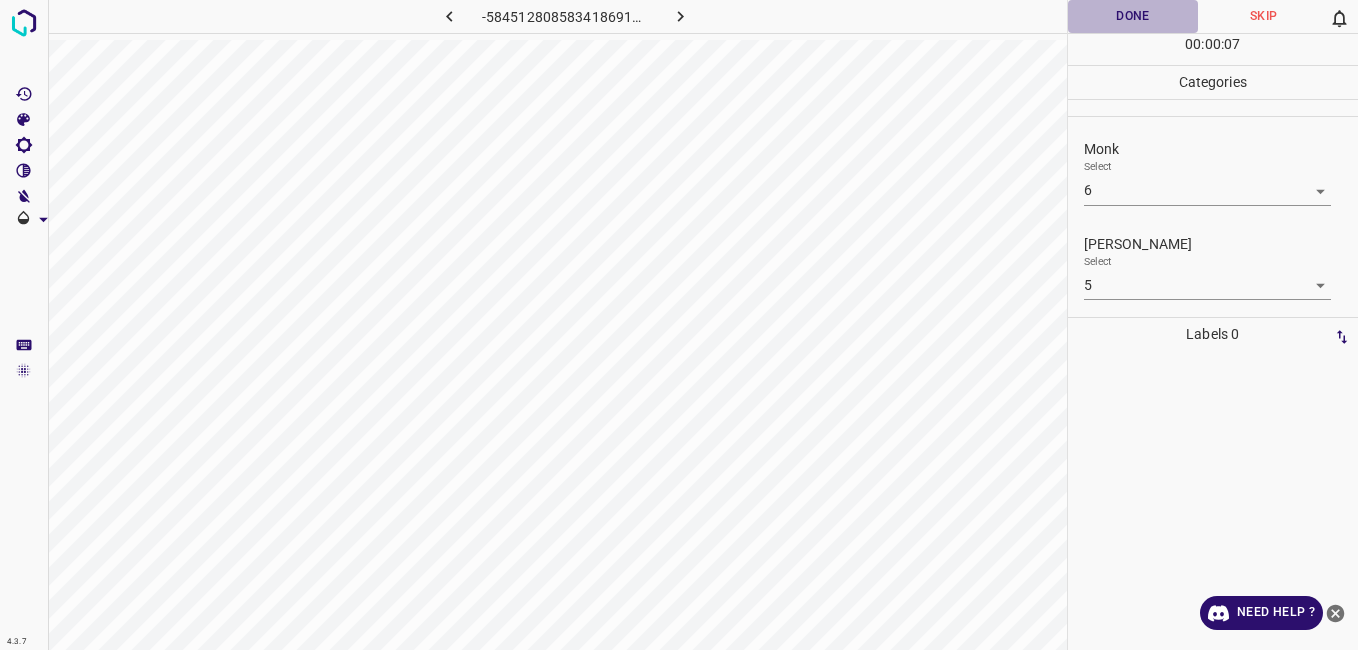 click on "Done" at bounding box center (1133, 16) 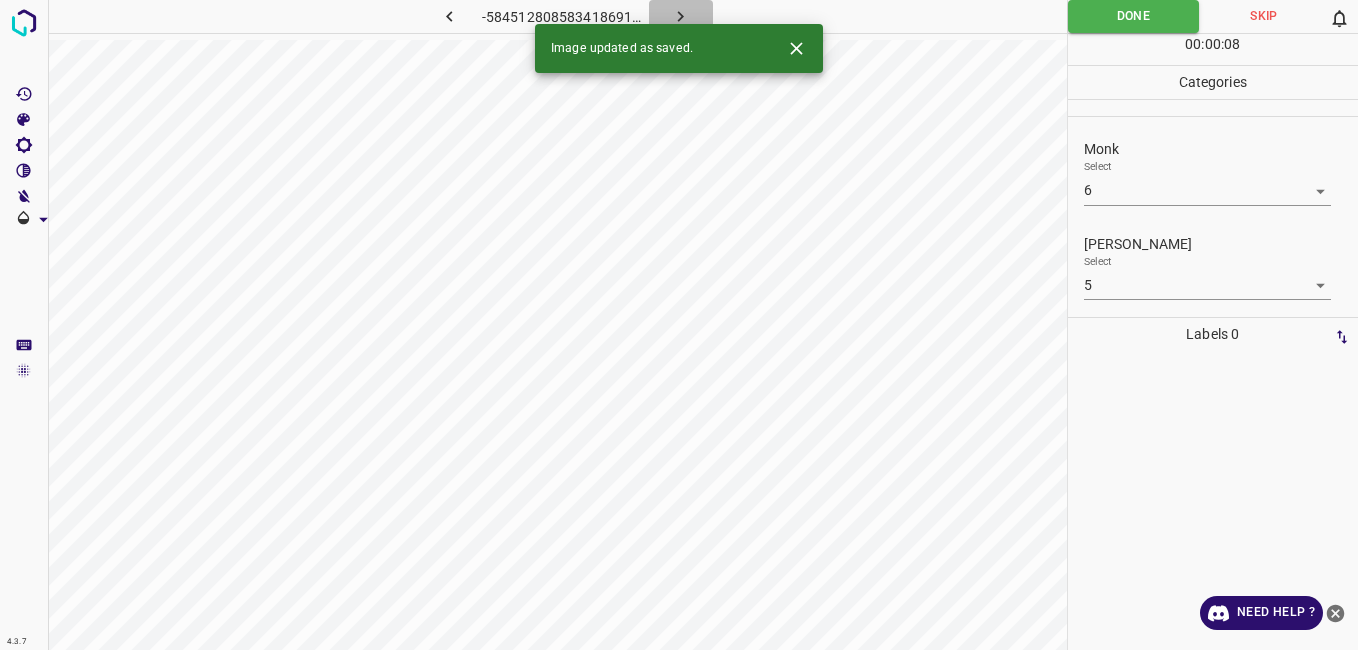 click 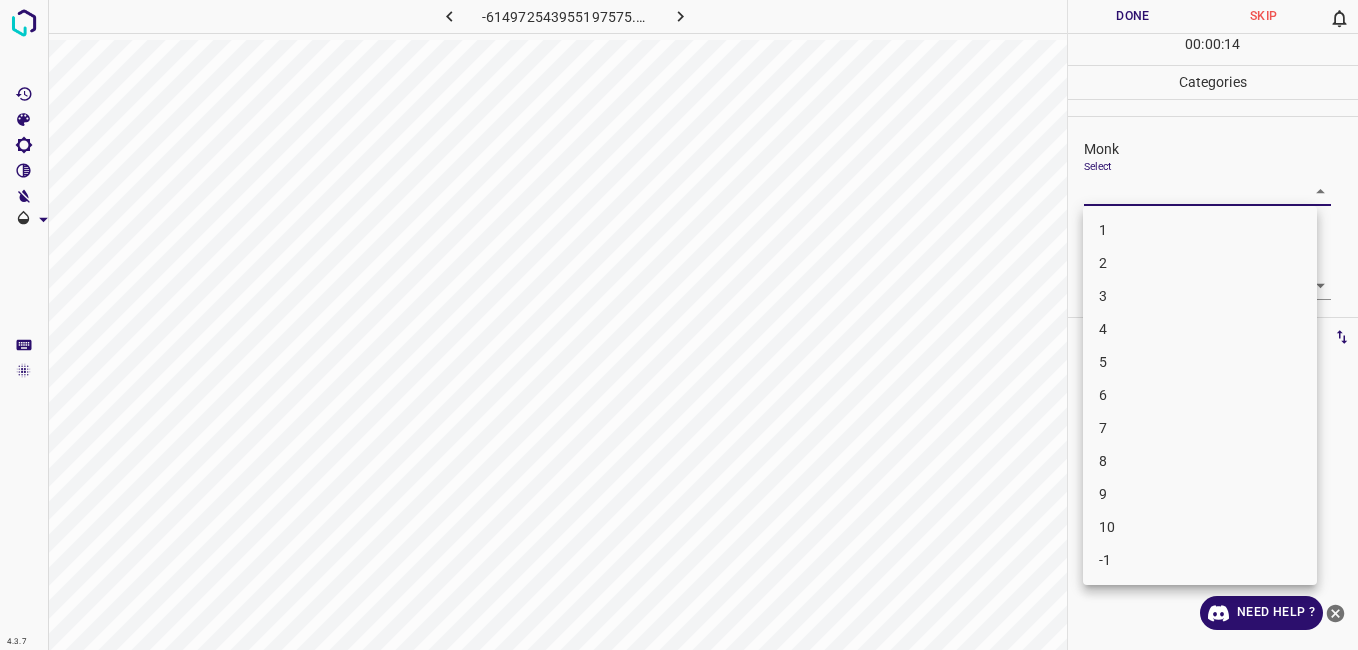 click on "4.3.7 -614972543955197575.png Done Skip 0 00   : 00   : 14   Categories Monk   Select ​  Fitzpatrick   Select ​ Labels   0 Categories 1 Monk 2  Fitzpatrick Tools Space Change between modes (Draw & Edit) I Auto labeling R Restore zoom M Zoom in N Zoom out Delete Delete selecte label Filters Z Restore filters X Saturation filter C Brightness filter V Contrast filter B Gray scale filter General O Download Need Help ? - Text - Hide - Delete 1 2 3 4 5 6 7 8 9 10 -1" at bounding box center (679, 325) 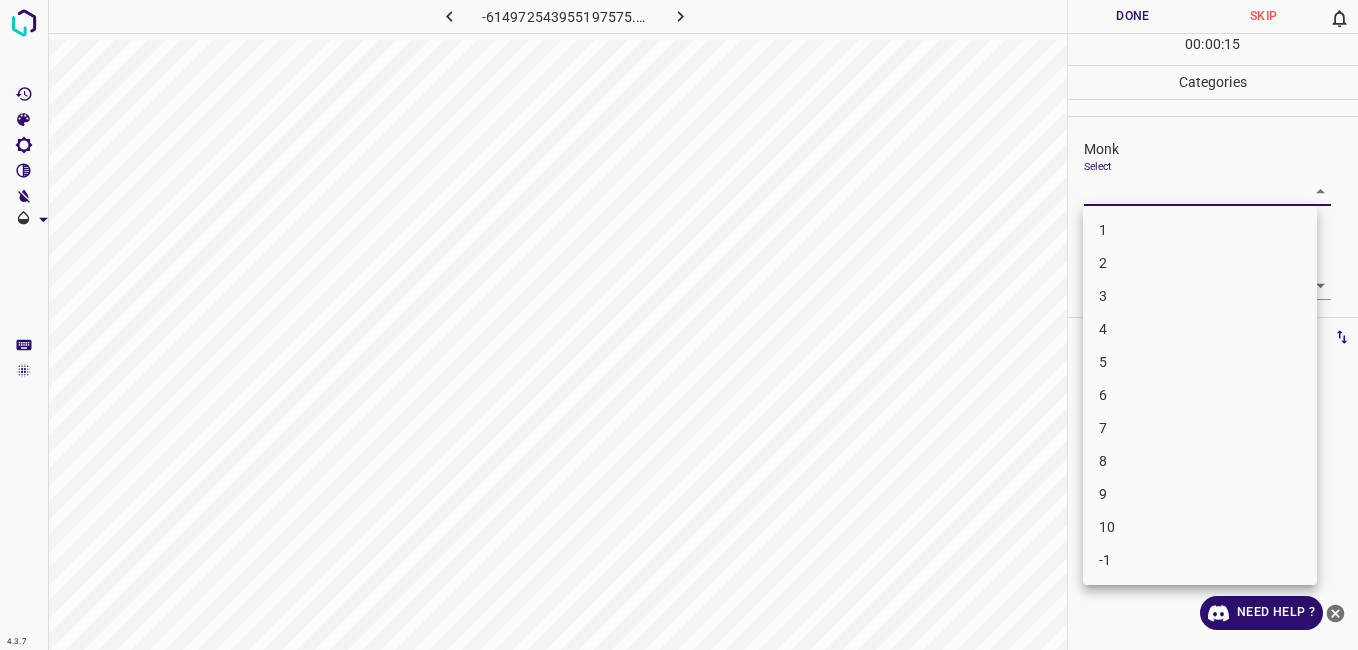 click on "6" at bounding box center [1200, 395] 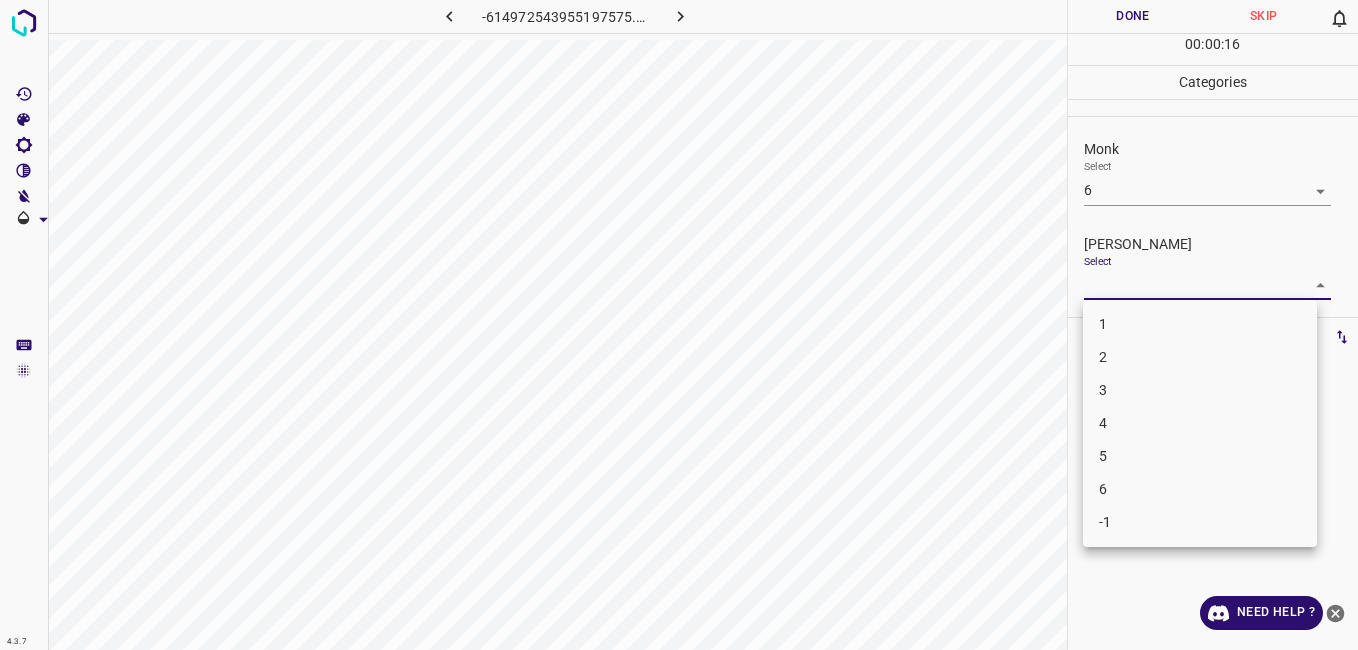 click on "4.3.7 -614972543955197575.png Done Skip 0 00   : 00   : 16   Categories Monk   Select 6 6  Fitzpatrick   Select ​ Labels   0 Categories 1 Monk 2  Fitzpatrick Tools Space Change between modes (Draw & Edit) I Auto labeling R Restore zoom M Zoom in N Zoom out Delete Delete selecte label Filters Z Restore filters X Saturation filter C Brightness filter V Contrast filter B Gray scale filter General O Download Need Help ? - Text - Hide - Delete 1 2 3 4 5 6 -1" at bounding box center [679, 325] 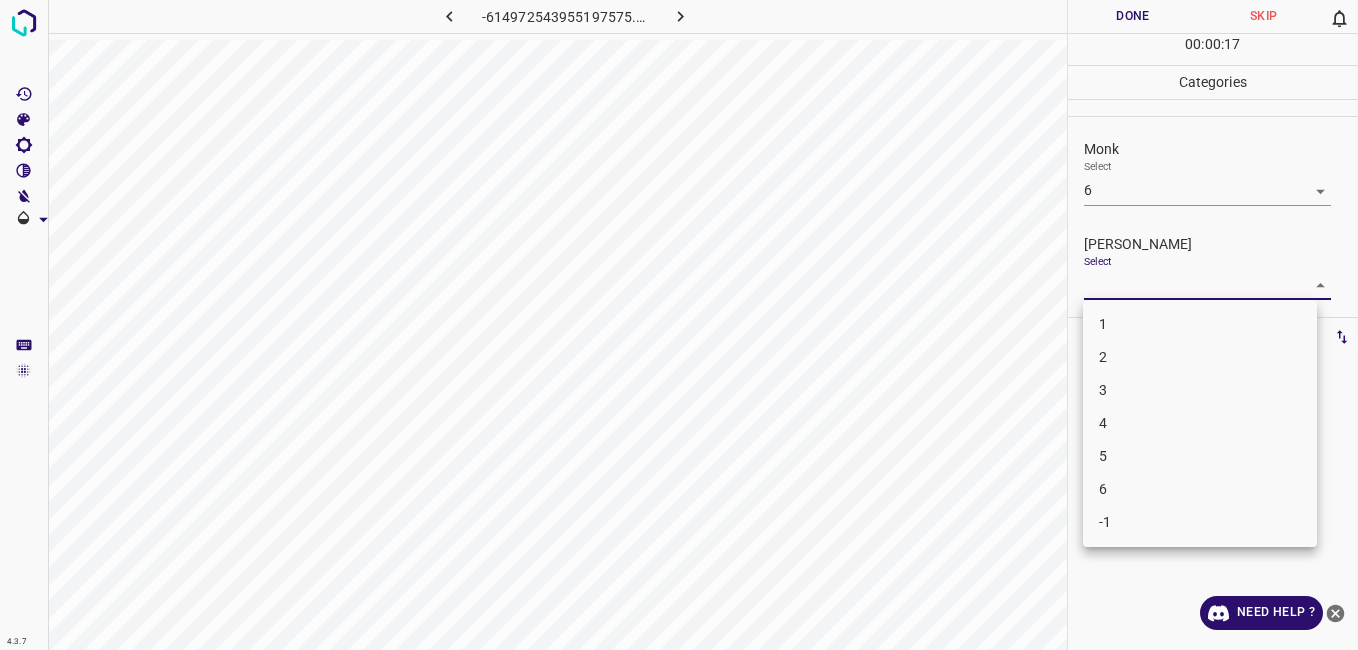 click on "5" at bounding box center [1200, 456] 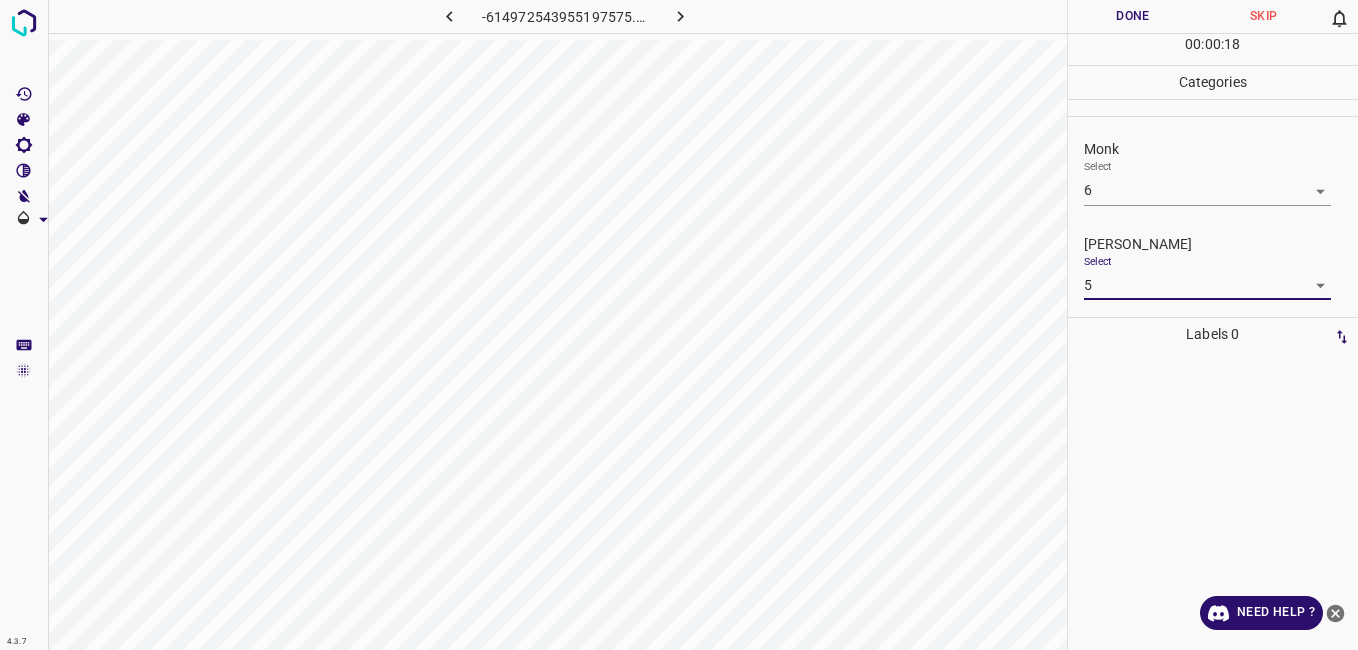click on "Done" at bounding box center (1133, 16) 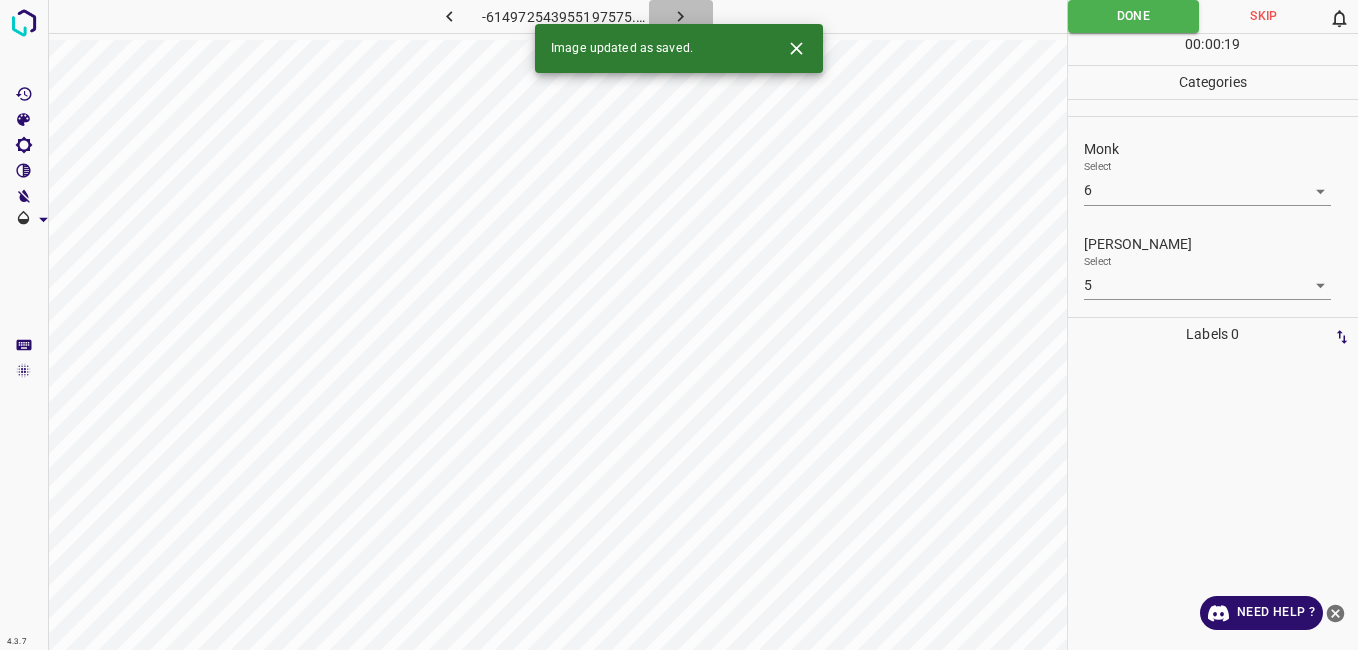 click at bounding box center (681, 16) 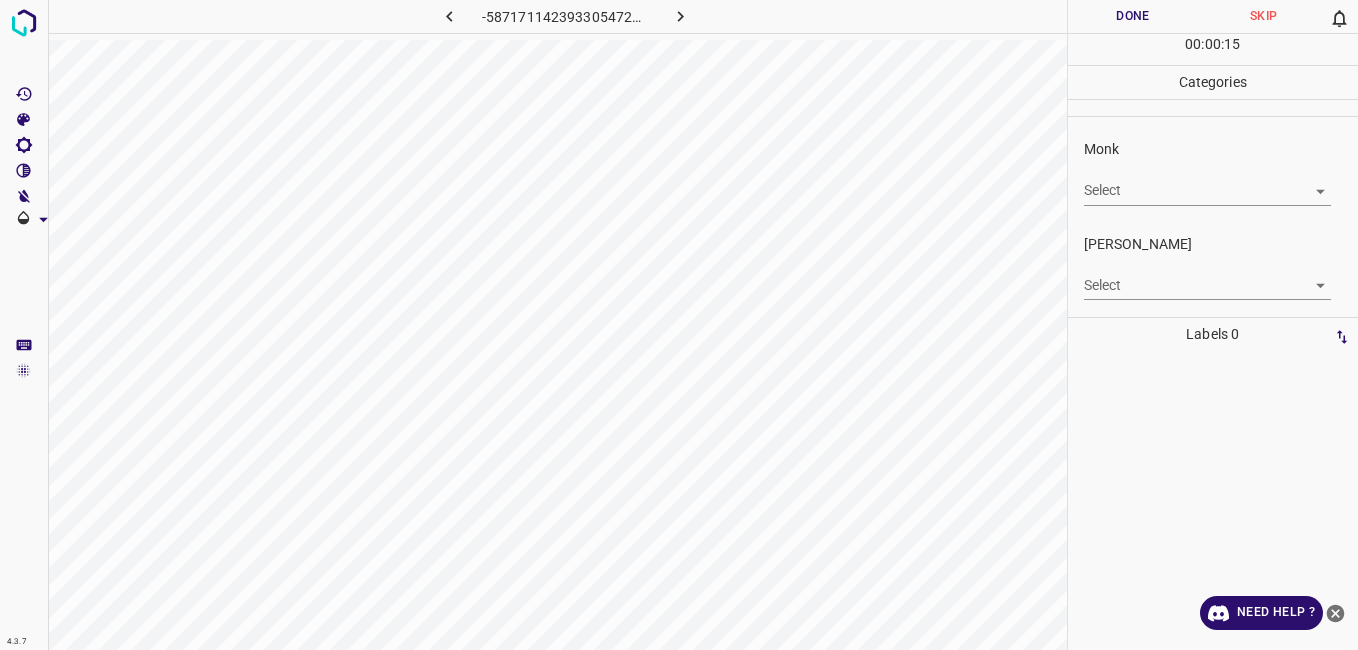 click on "4.3.7 -5871711423933054723.png Done Skip 0 00   : 00   : 15   Categories Monk   Select ​  Fitzpatrick   Select ​ Labels   0 Categories 1 Monk 2  Fitzpatrick Tools Space Change between modes (Draw & Edit) I Auto labeling R Restore zoom M Zoom in N Zoom out Delete Delete selecte label Filters Z Restore filters X Saturation filter C Brightness filter V Contrast filter B Gray scale filter General O Download Need Help ? - Text - Hide - Delete" at bounding box center [679, 325] 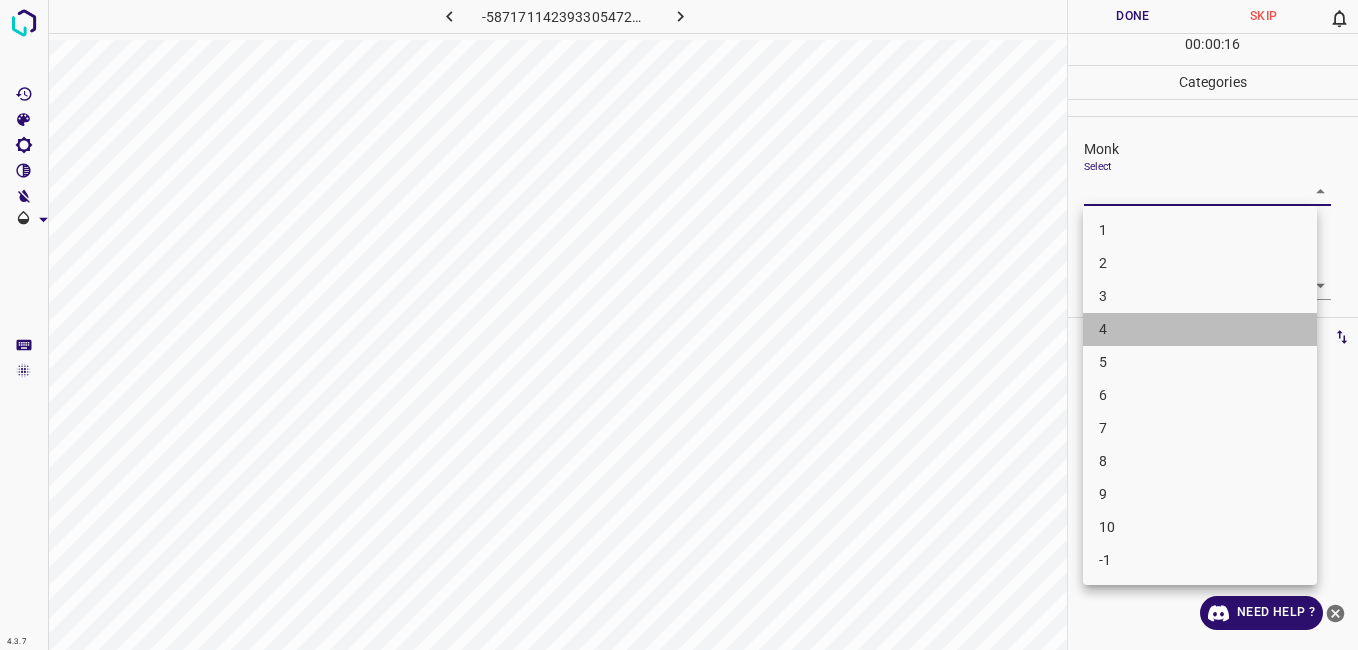click on "4" at bounding box center [1200, 329] 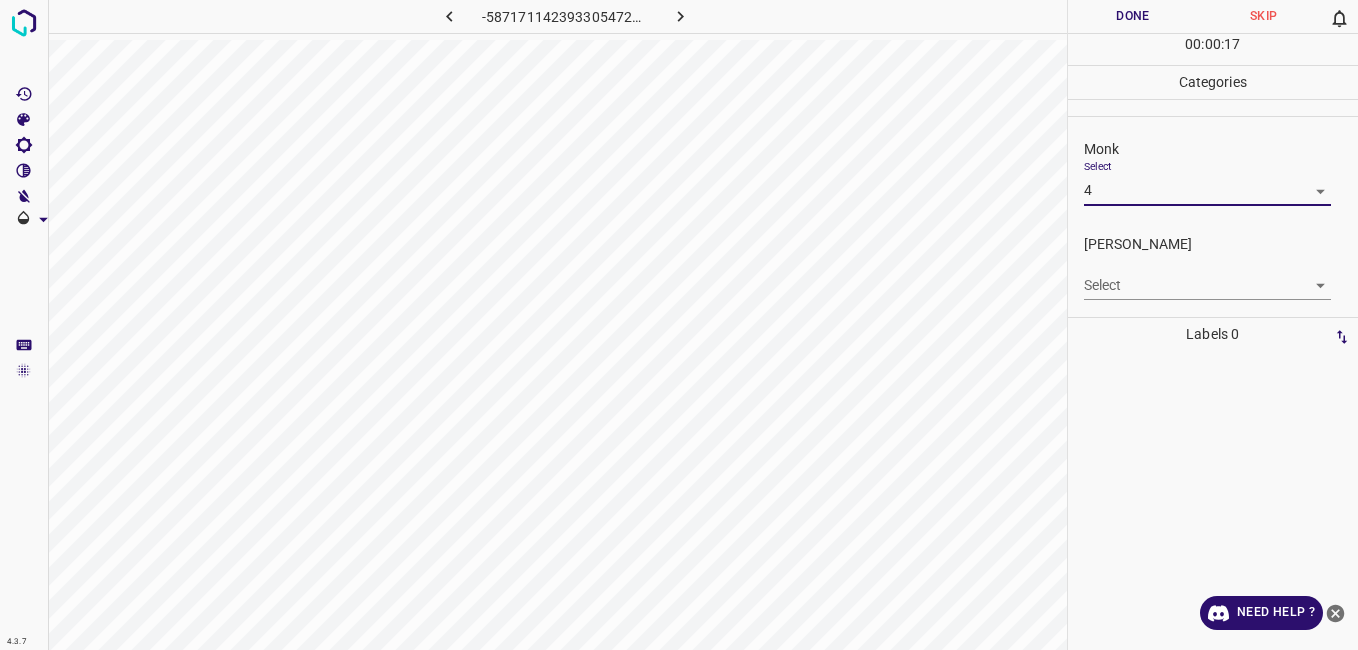 click on "4.3.7 -5871711423933054723.png Done Skip 0 00   : 00   : 17   Categories Monk   Select 4 4  Fitzpatrick   Select ​ Labels   0 Categories 1 Monk 2  Fitzpatrick Tools Space Change between modes (Draw & Edit) I Auto labeling R Restore zoom M Zoom in N Zoom out Delete Delete selecte label Filters Z Restore filters X Saturation filter C Brightness filter V Contrast filter B Gray scale filter General O Download Need Help ? - Text - Hide - Delete" at bounding box center [679, 325] 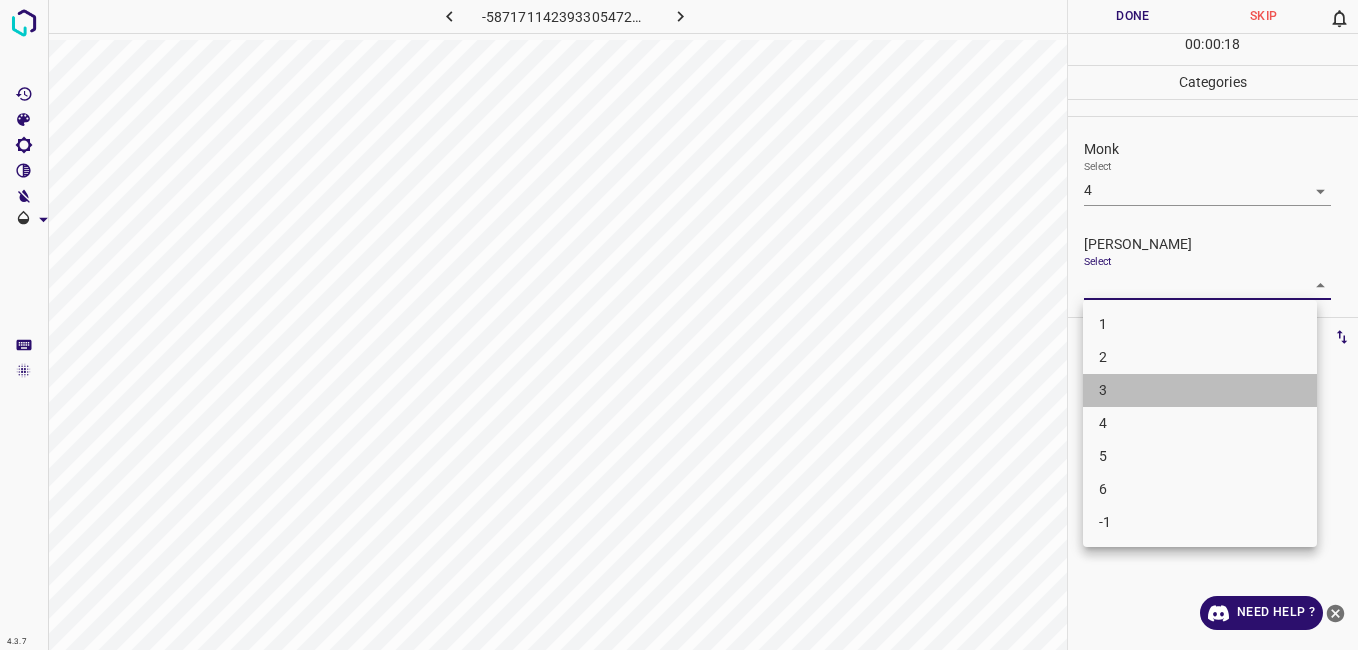click on "3" at bounding box center (1200, 390) 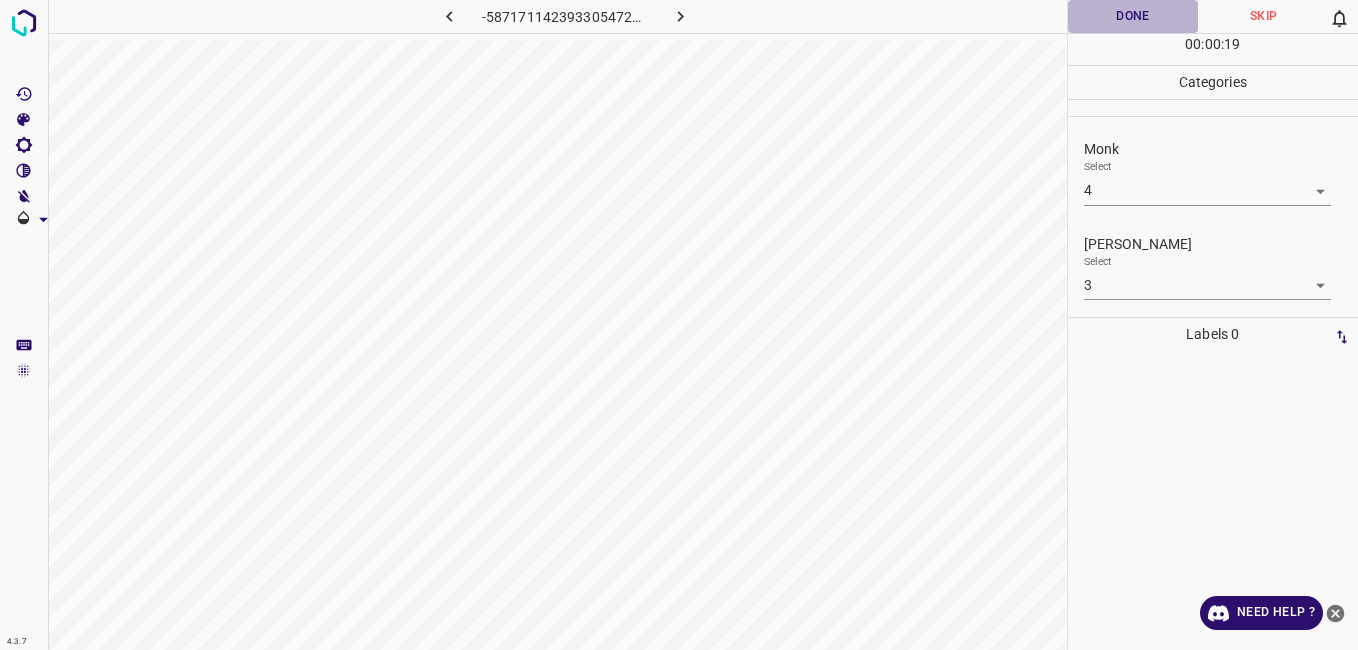 click on "Done" at bounding box center [1133, 16] 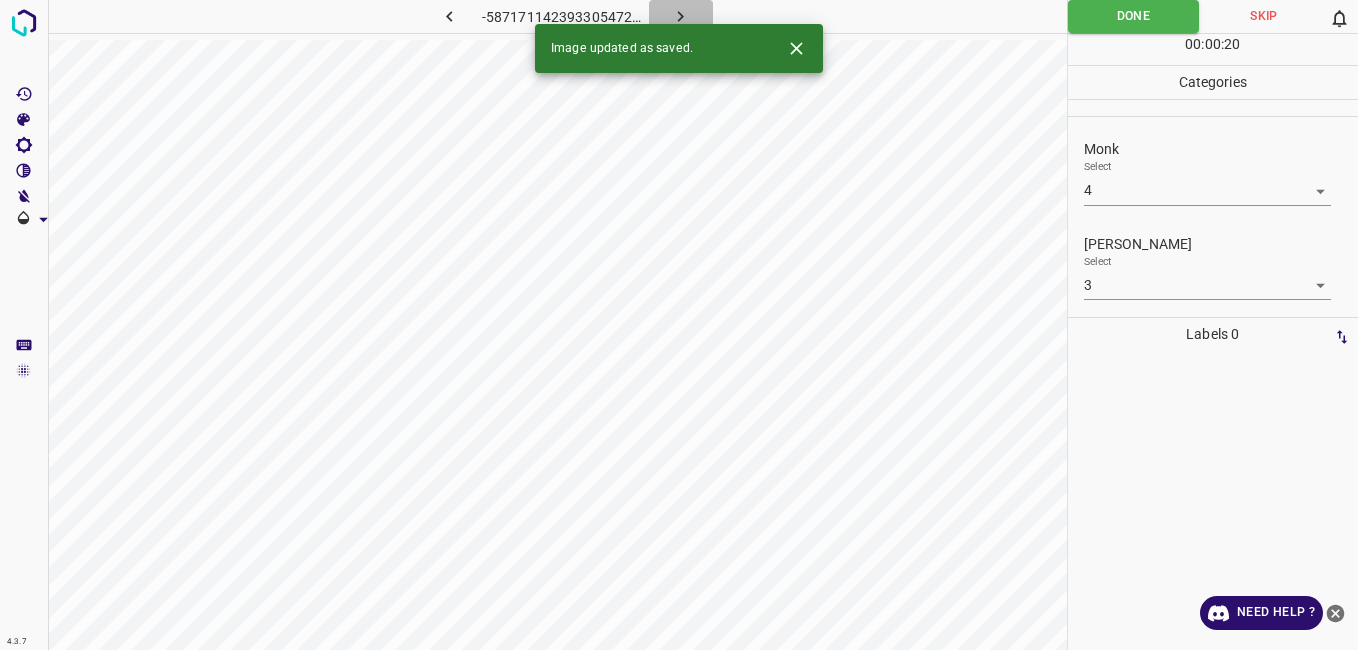 click at bounding box center [681, 16] 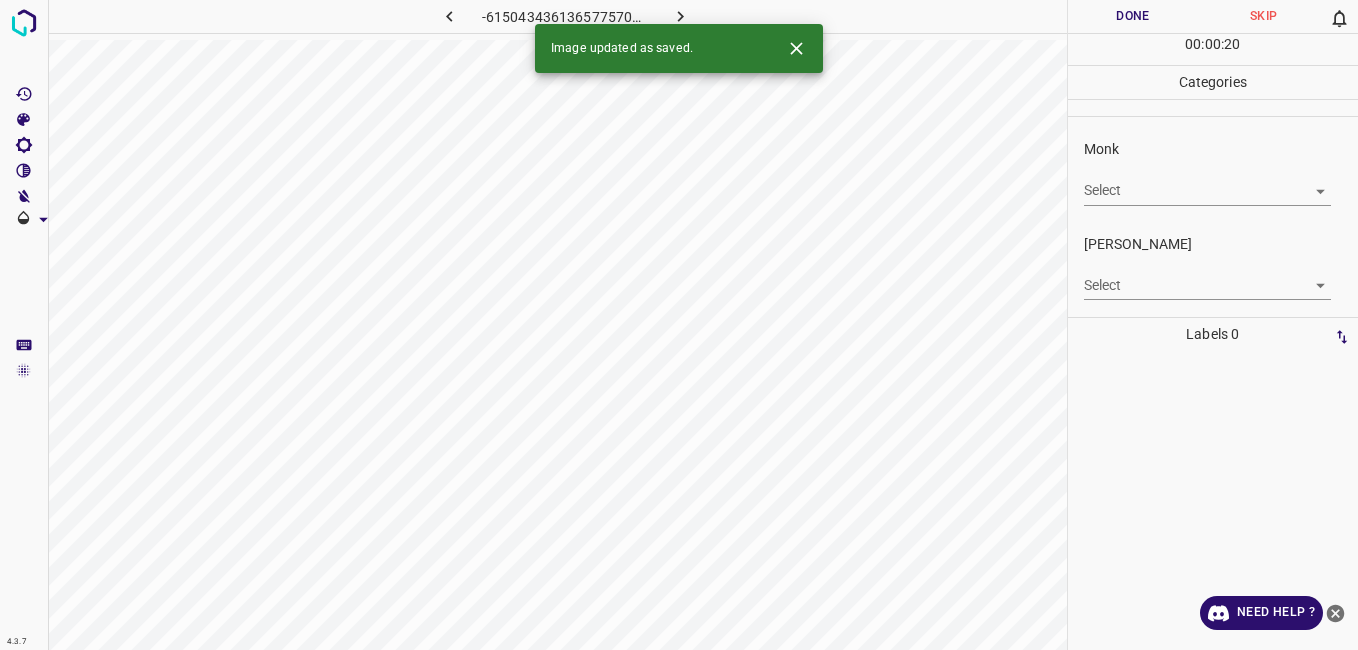 click on "Monk   Select ​" at bounding box center (1213, 172) 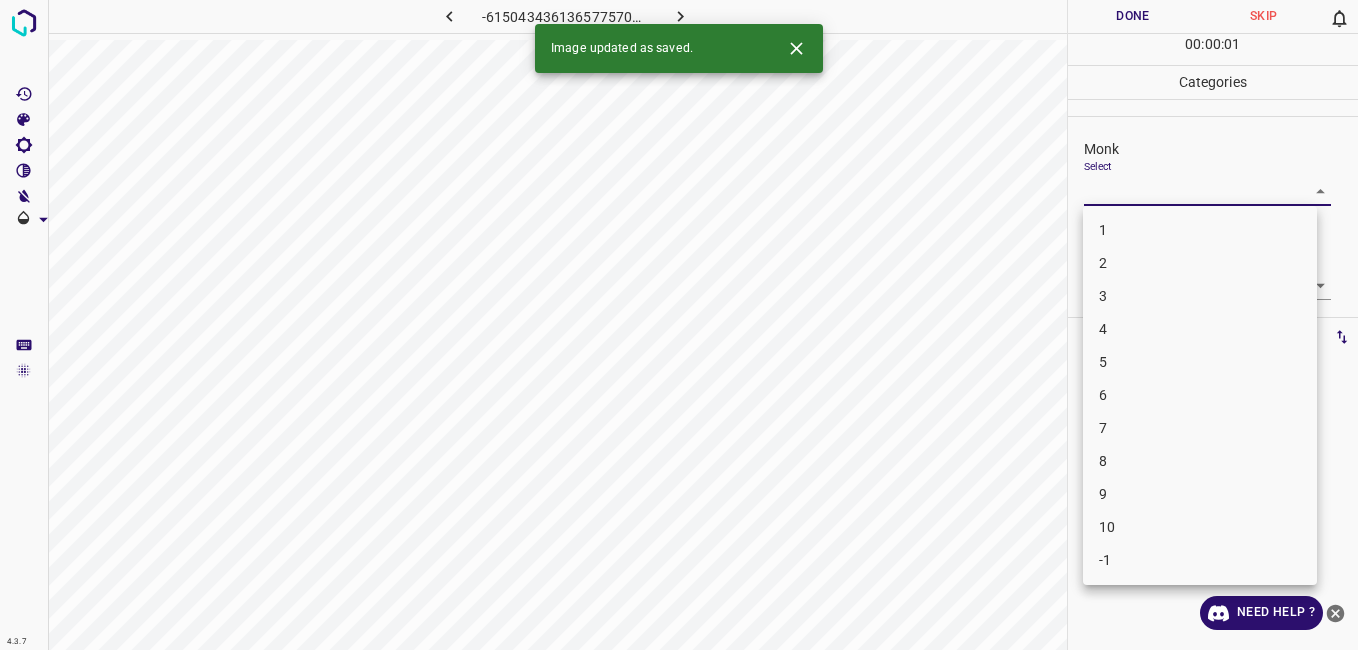 click on "4.3.7 -6150434361365775706.png Done Skip 0 00   : 00   : 01   Categories Monk   Select ​  Fitzpatrick   Select ​ Labels   0 Categories 1 Monk 2  Fitzpatrick Tools Space Change between modes (Draw & Edit) I Auto labeling R Restore zoom M Zoom in N Zoom out Delete Delete selecte label Filters Z Restore filters X Saturation filter C Brightness filter V Contrast filter B Gray scale filter General O Download Image updated as saved. Need Help ? - Text - Hide - Delete 1 2 3 4 5 6 7 8 9 10 -1" at bounding box center [679, 325] 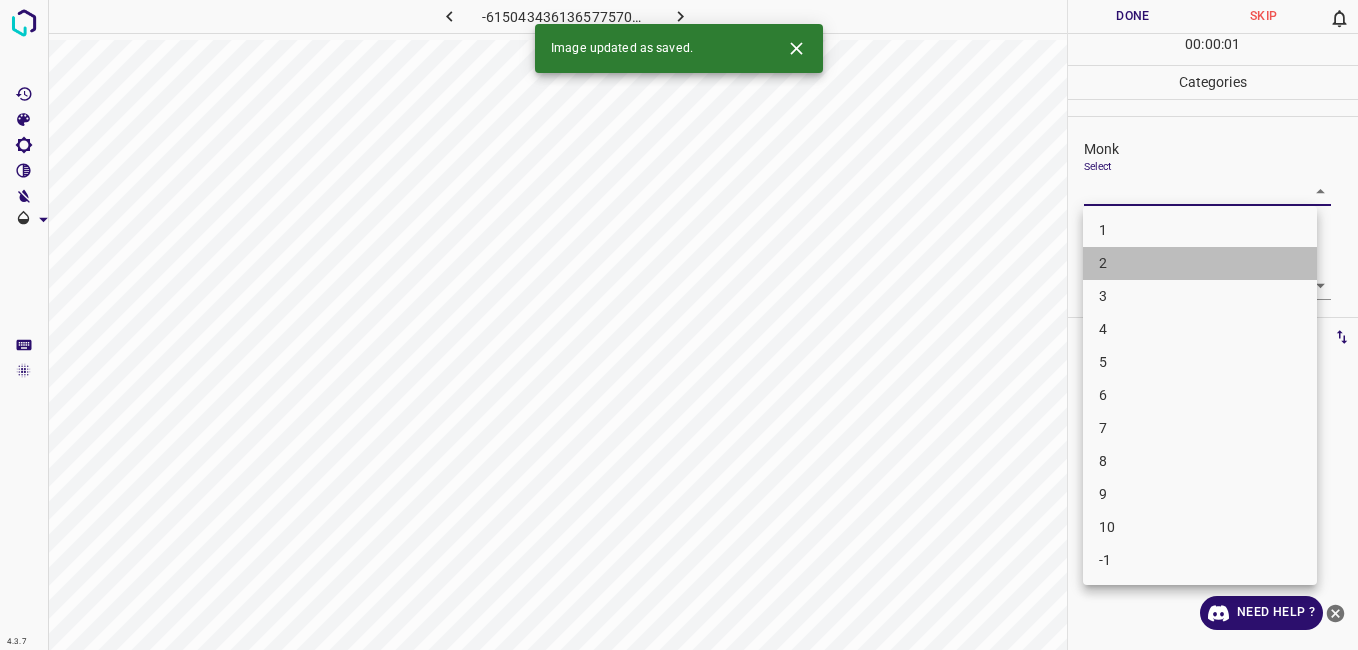 click on "2" at bounding box center (1200, 263) 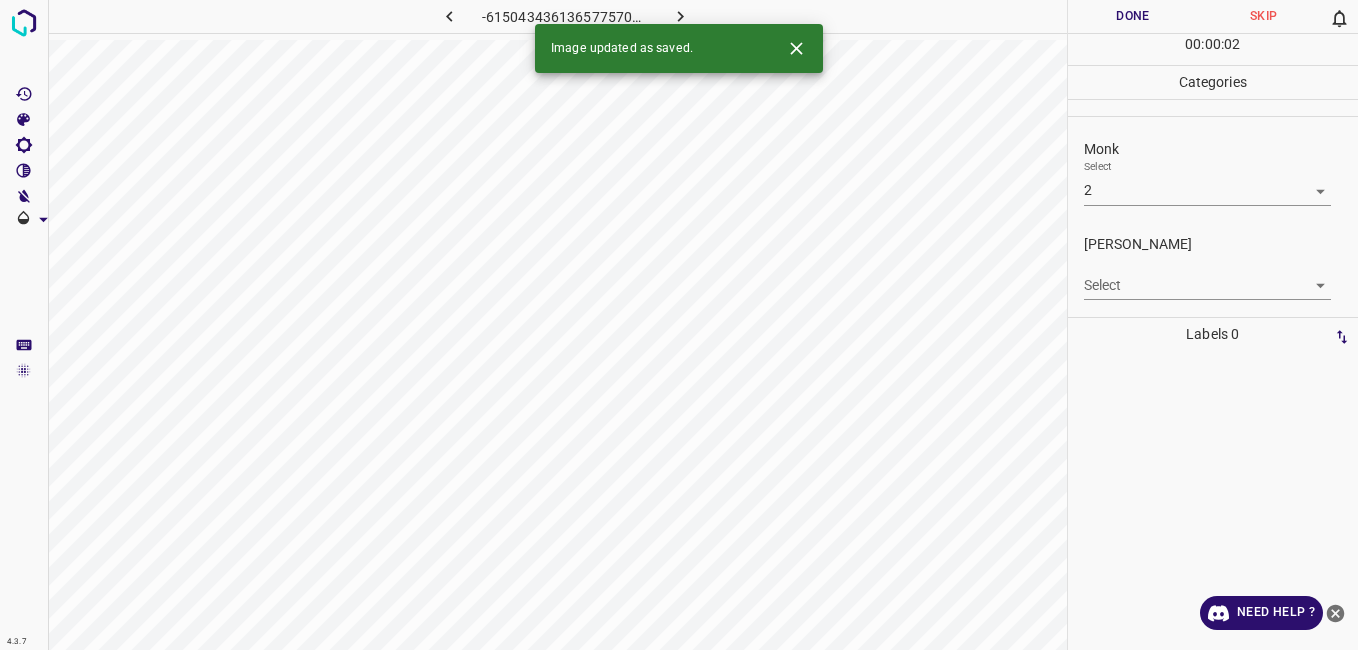 click on "Select ​" at bounding box center (1207, 277) 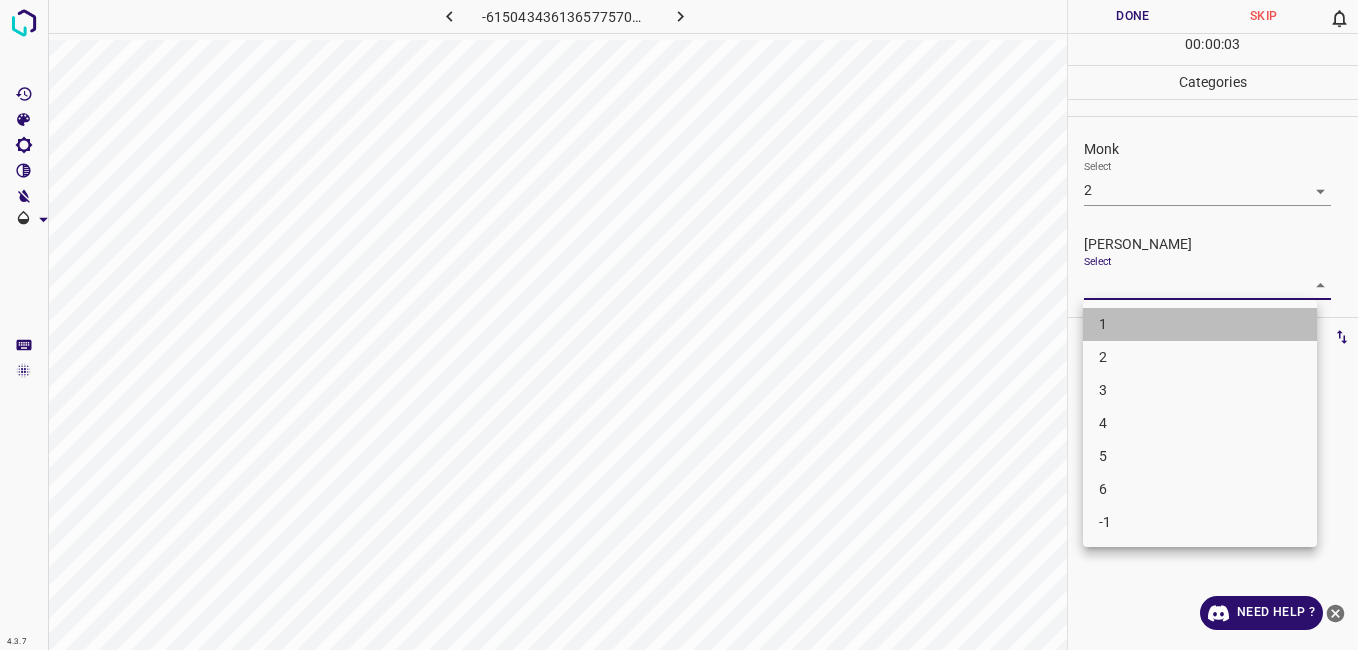 click on "1" at bounding box center [1200, 324] 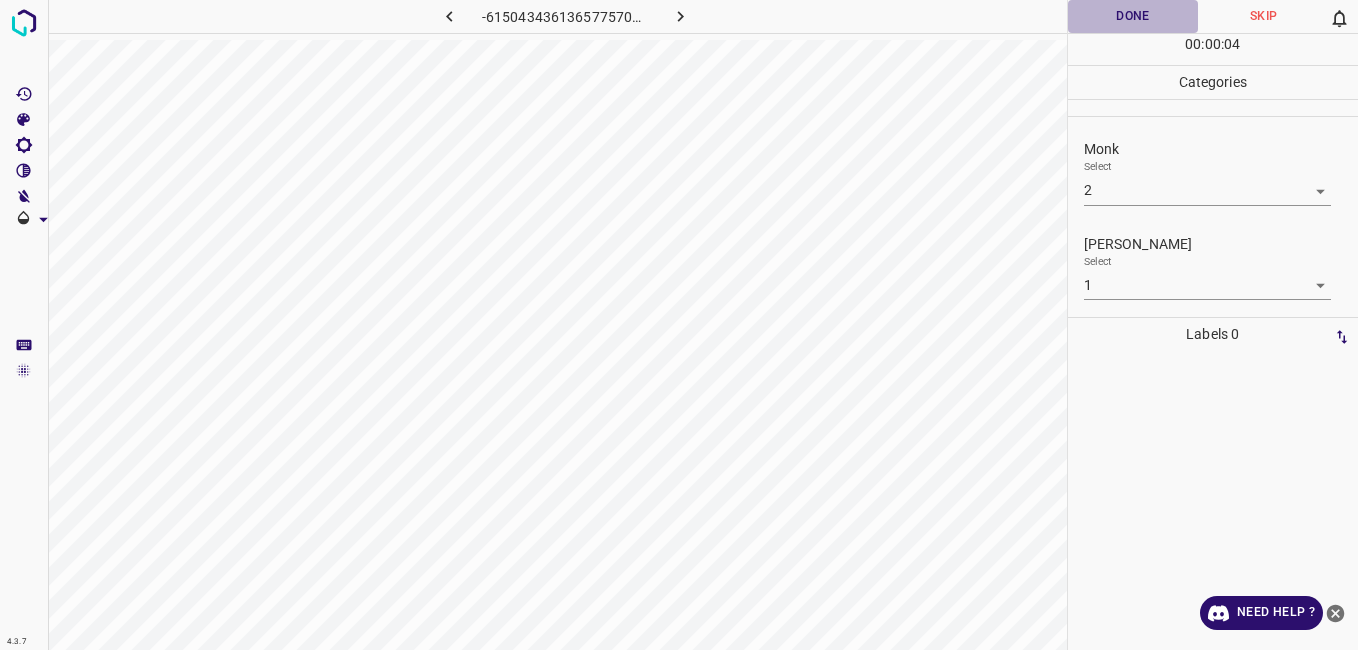 click on "Done" at bounding box center [1133, 16] 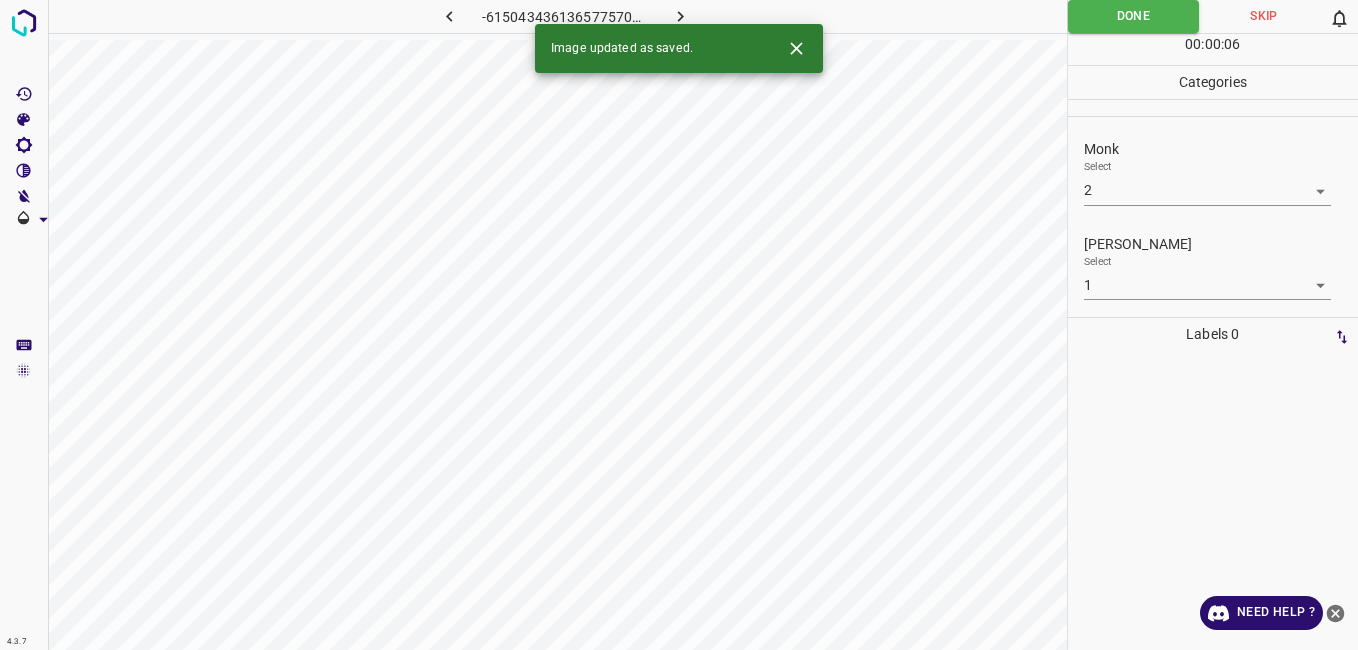 click 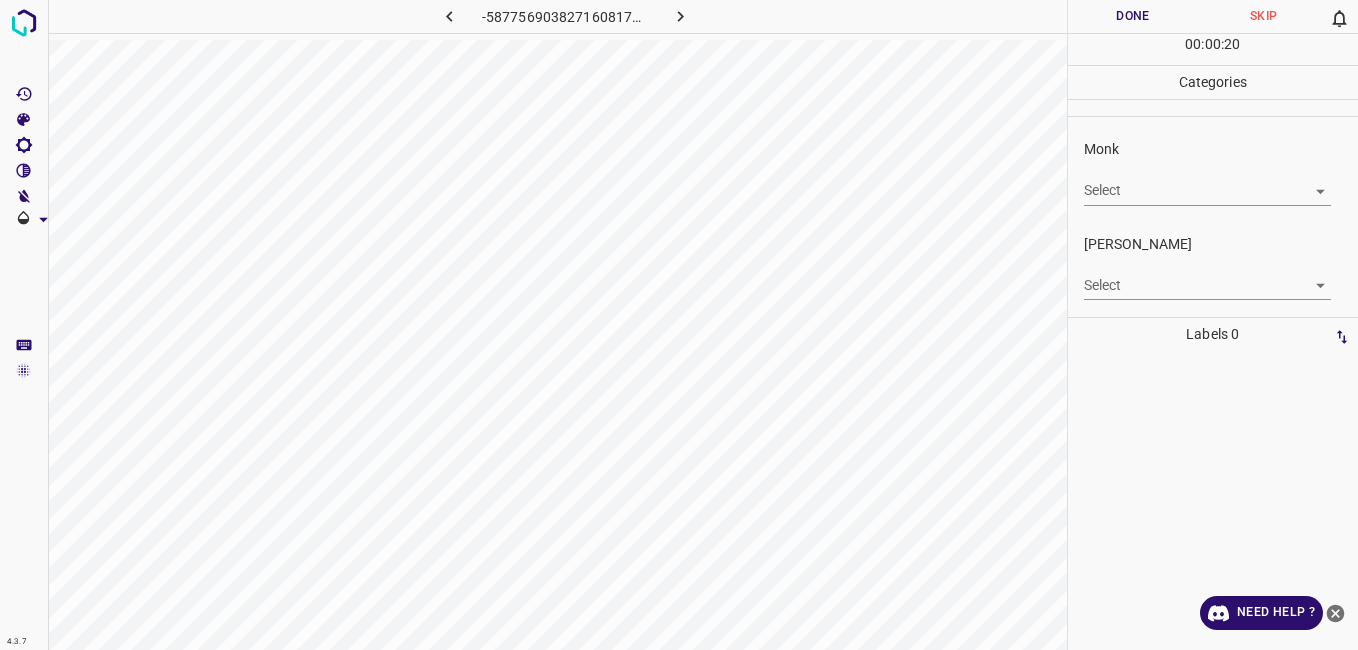 click on "4.3.7 -5877569038271608174.png Done Skip 0 00   : 00   : 20   Categories Monk   Select ​  Fitzpatrick   Select ​ Labels   0 Categories 1 Monk 2  Fitzpatrick Tools Space Change between modes (Draw & Edit) I Auto labeling R Restore zoom M Zoom in N Zoom out Delete Delete selecte label Filters Z Restore filters X Saturation filter C Brightness filter V Contrast filter B Gray scale filter General O Download Need Help ? - Text - Hide - Delete" at bounding box center (679, 325) 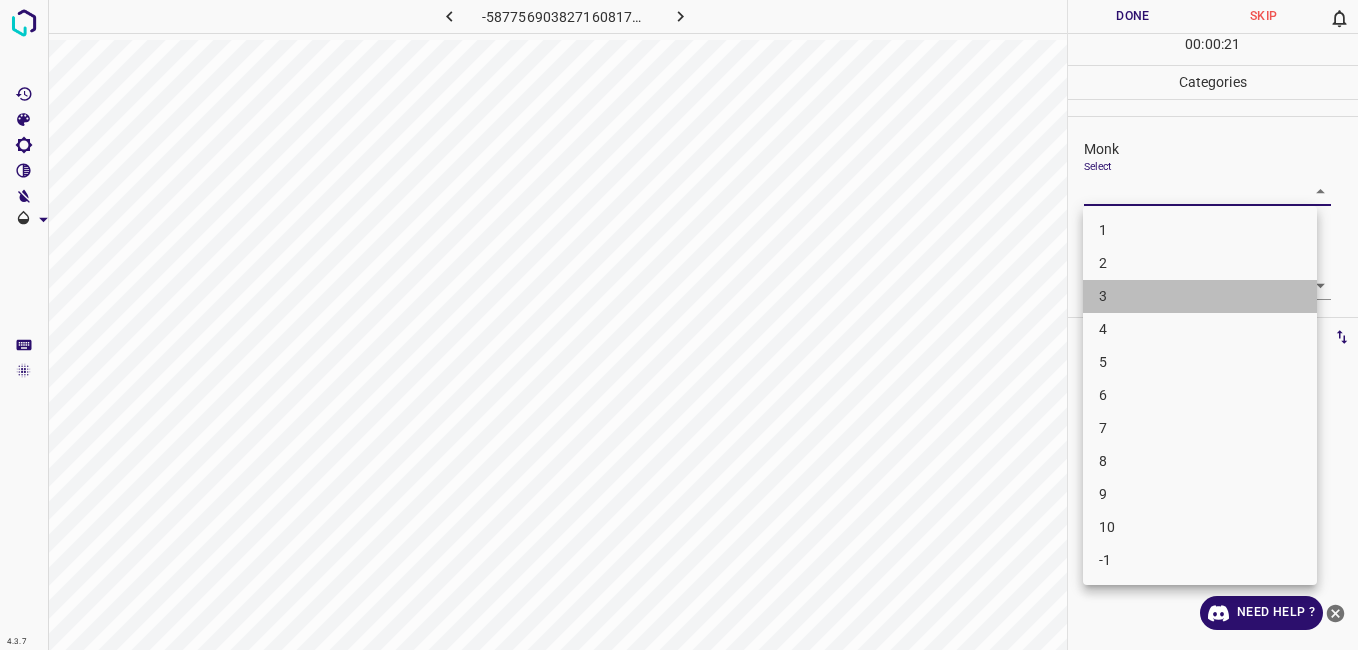 click on "3" at bounding box center [1200, 296] 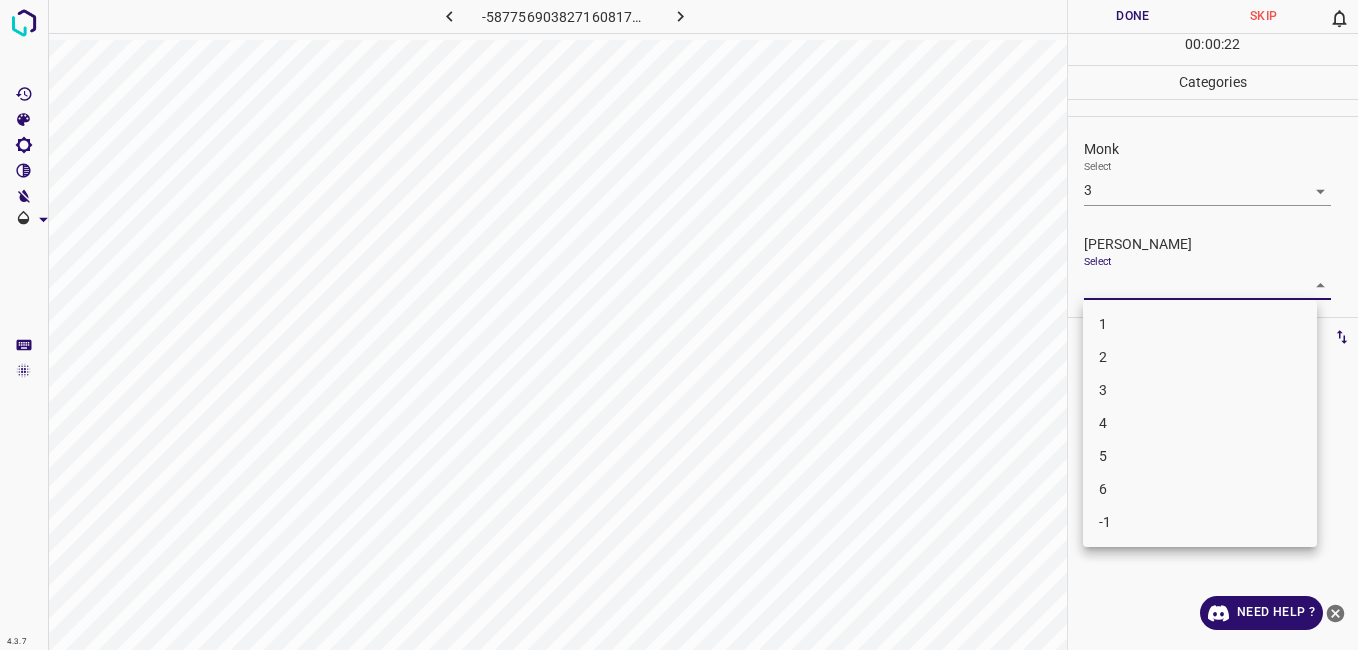 click on "4.3.7 -5877569038271608174.png Done Skip 0 00   : 00   : 22   Categories Monk   Select 3 3  Fitzpatrick   Select ​ Labels   0 Categories 1 Monk 2  Fitzpatrick Tools Space Change between modes (Draw & Edit) I Auto labeling R Restore zoom M Zoom in N Zoom out Delete Delete selecte label Filters Z Restore filters X Saturation filter C Brightness filter V Contrast filter B Gray scale filter General O Download Need Help ? - Text - Hide - Delete 1 2 3 4 5 6 -1" at bounding box center [679, 325] 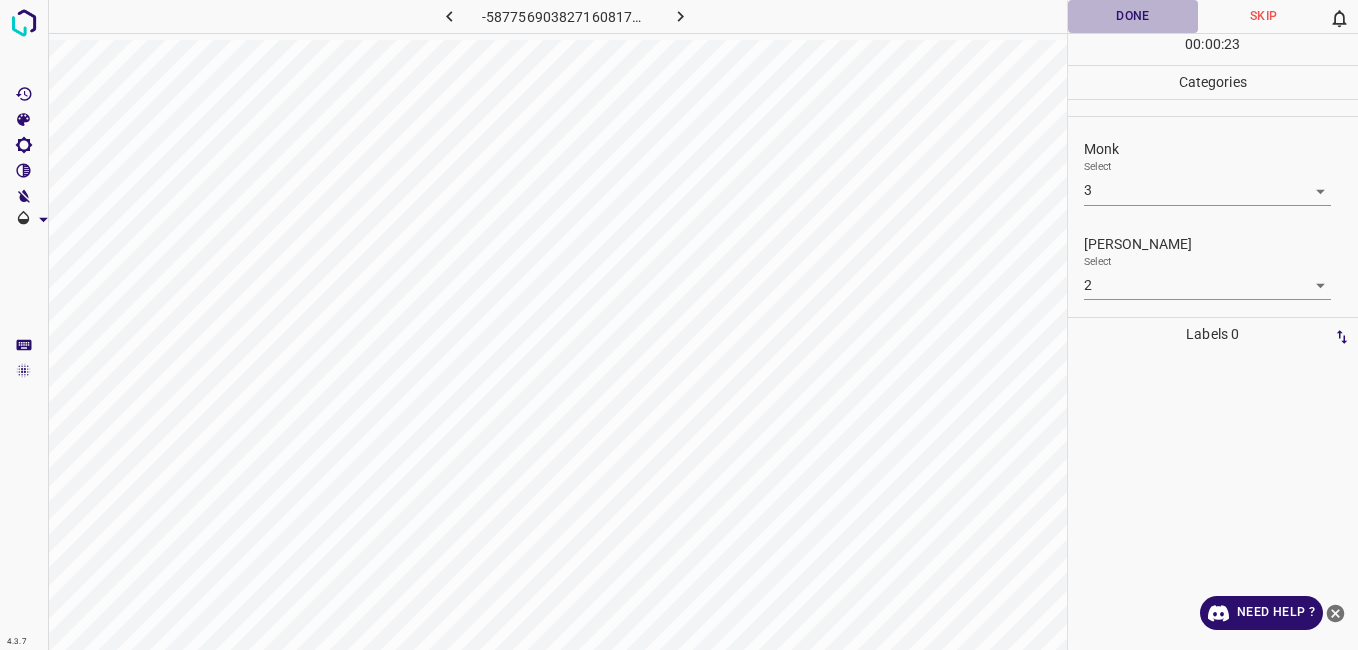 click on "Done" at bounding box center [1133, 16] 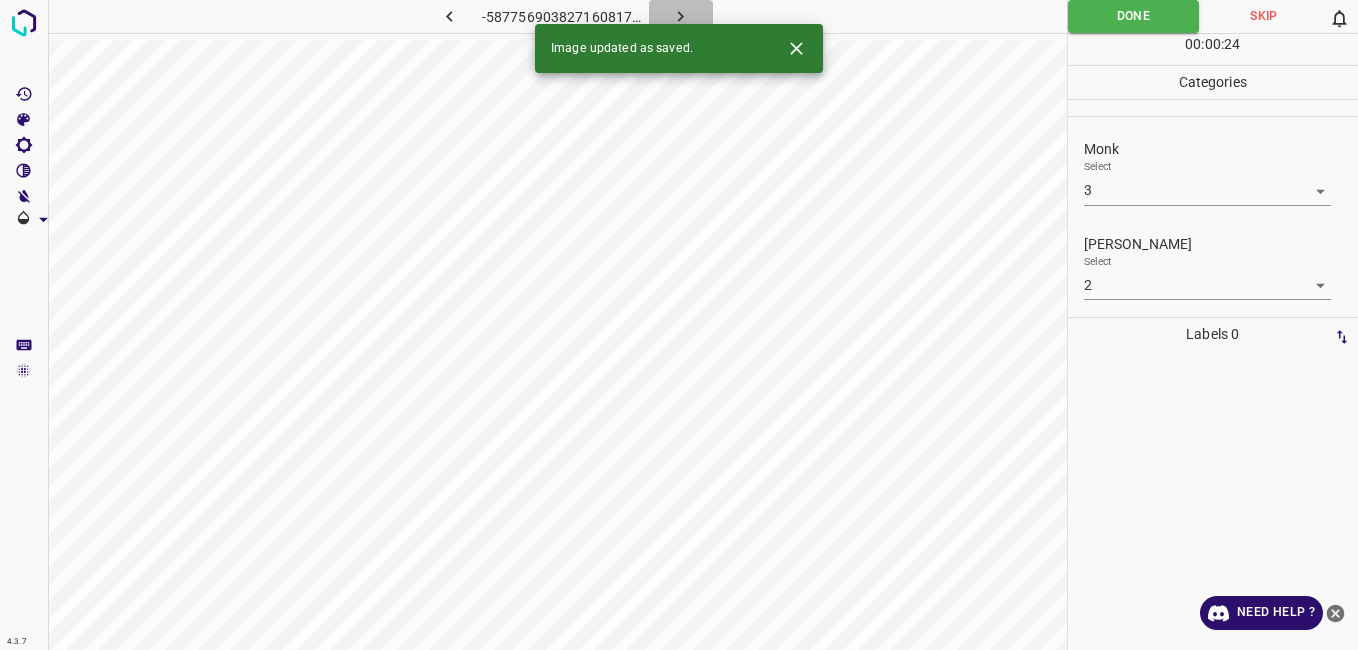 click 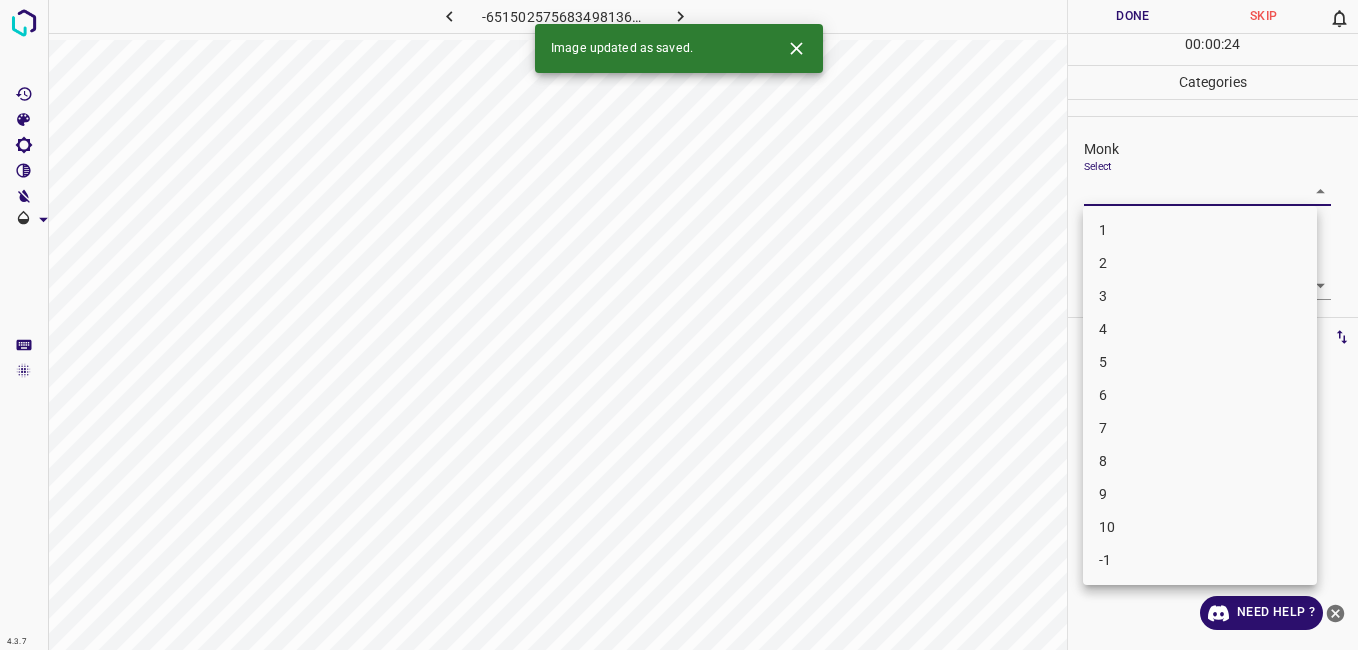 click on "4.3.7 -6515025756834981364.png Done Skip 0 00   : 00   : 24   Categories Monk   Select ​  Fitzpatrick   Select ​ Labels   0 Categories 1 Monk 2  Fitzpatrick Tools Space Change between modes (Draw & Edit) I Auto labeling R Restore zoom M Zoom in N Zoom out Delete Delete selecte label Filters Z Restore filters X Saturation filter C Brightness filter V Contrast filter B Gray scale filter General O Download Image updated as saved. Need Help ? - Text - Hide - Delete 1 2 3 4 5 6 7 8 9 10 -1" at bounding box center (679, 325) 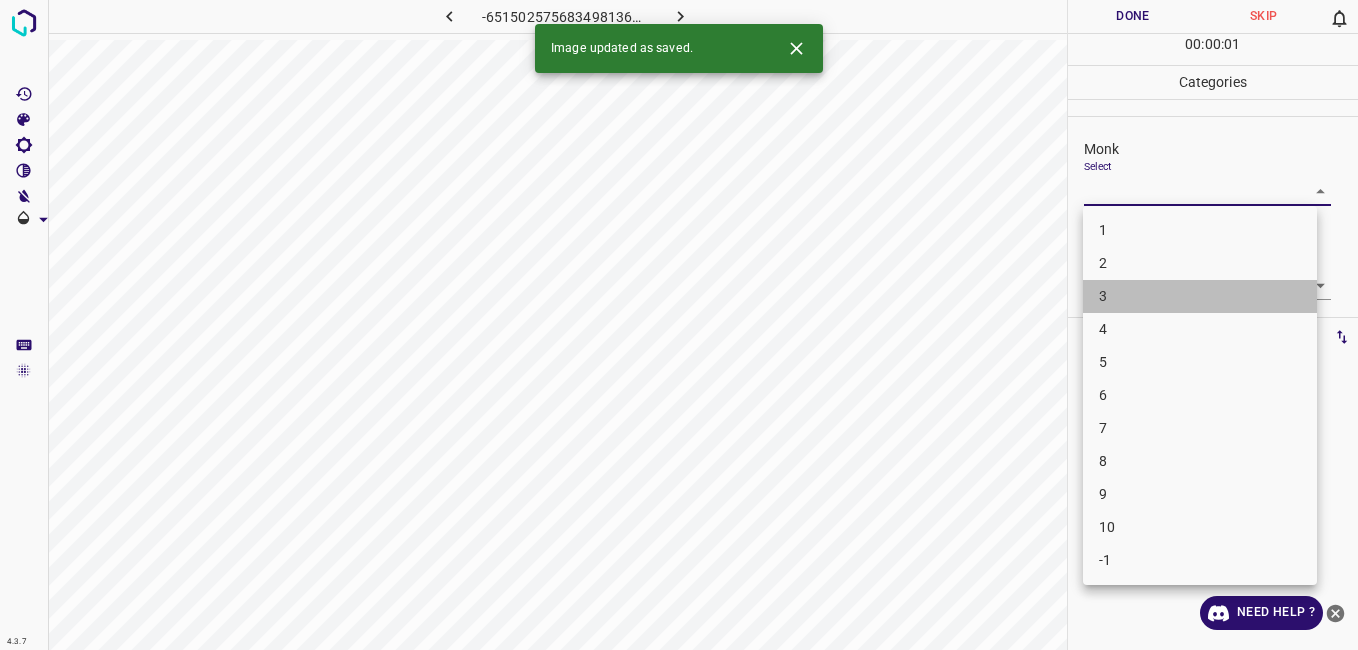 click on "3" at bounding box center [1200, 296] 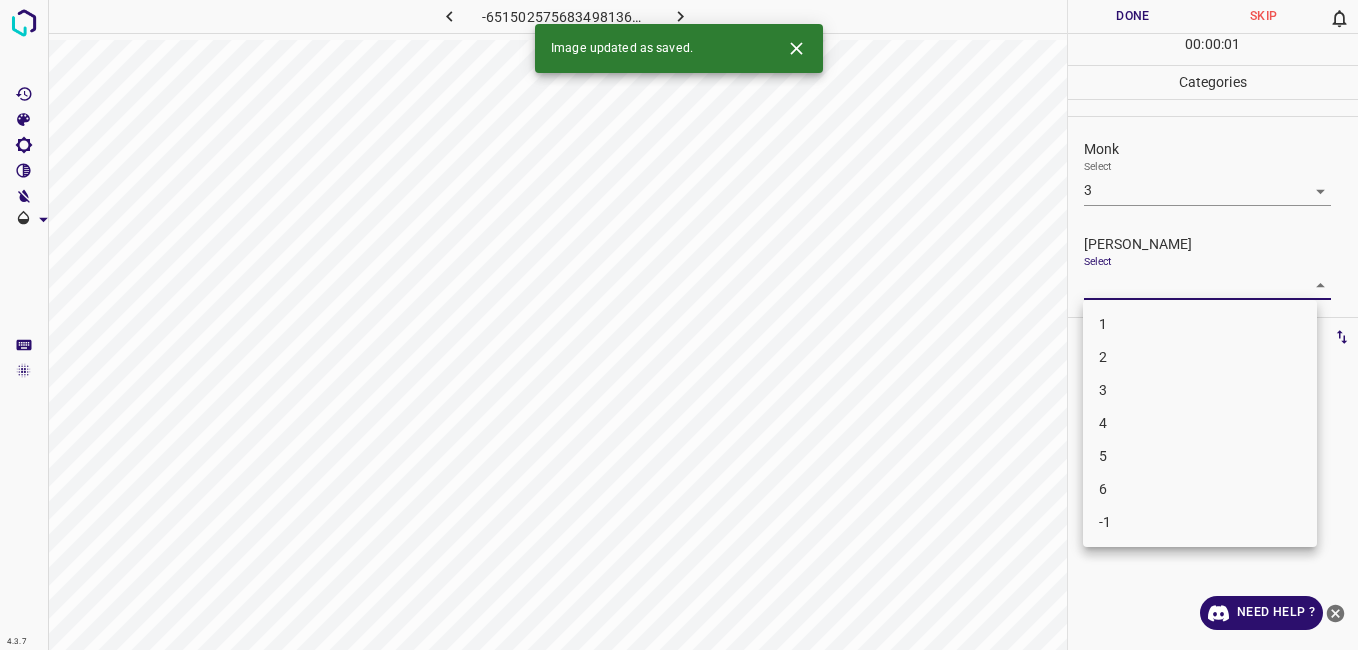click on "4.3.7 -6515025756834981364.png Done Skip 0 00   : 00   : 01   Categories Monk   Select 3 3  Fitzpatrick   Select ​ Labels   0 Categories 1 Monk 2  Fitzpatrick Tools Space Change between modes (Draw & Edit) I Auto labeling R Restore zoom M Zoom in N Zoom out Delete Delete selecte label Filters Z Restore filters X Saturation filter C Brightness filter V Contrast filter B Gray scale filter General O Download Image updated as saved. Need Help ? - Text - Hide - Delete 1 2 3 4 5 6 -1" at bounding box center [679, 325] 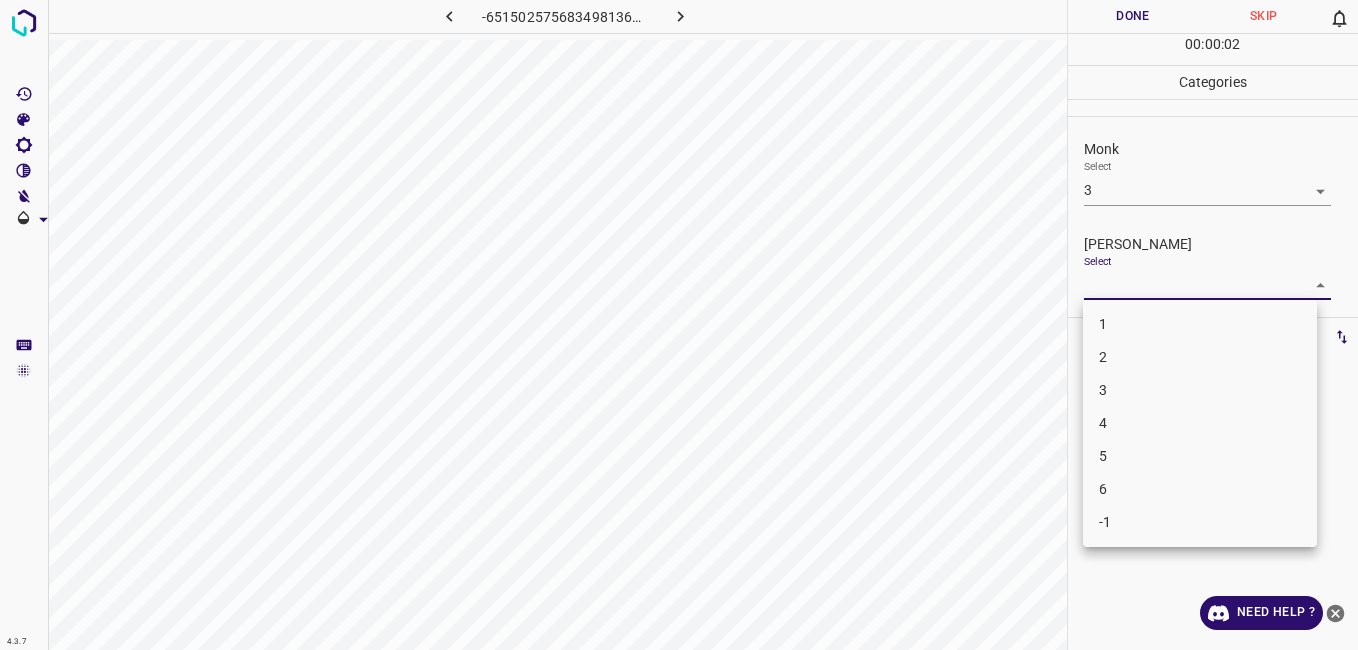 click on "2" at bounding box center (1200, 357) 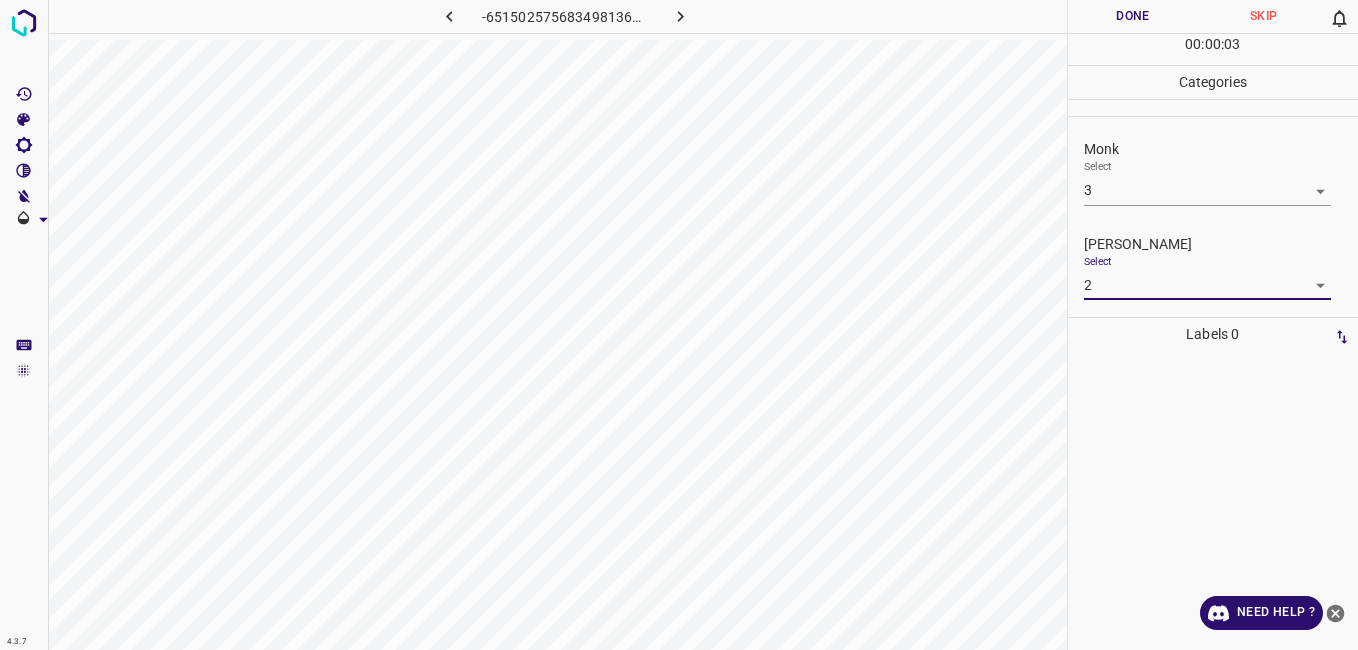 click on "Done" at bounding box center [1133, 16] 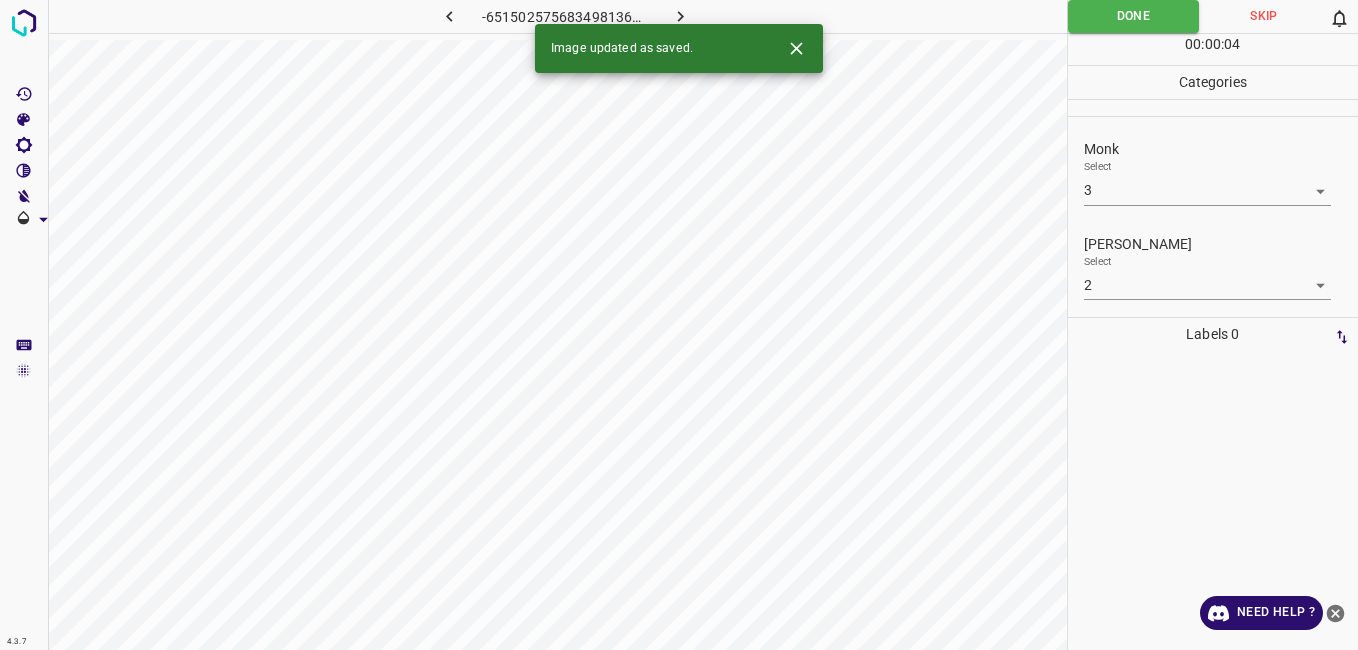 click 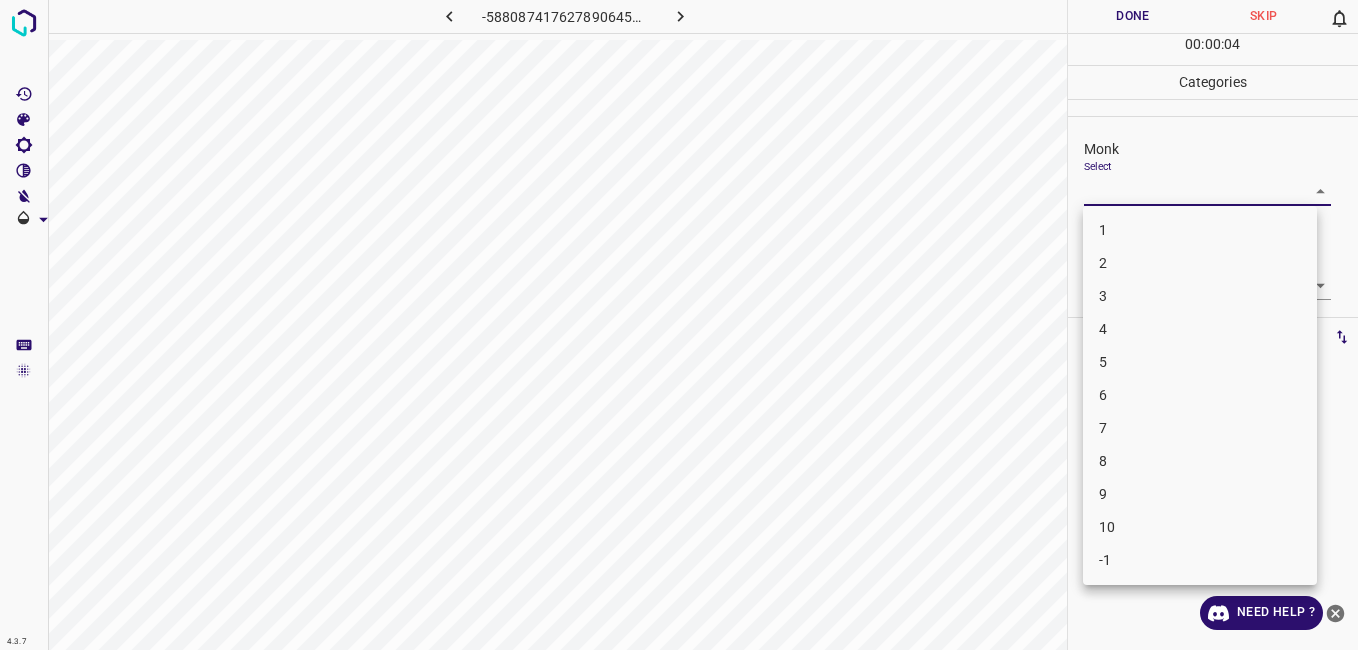 click on "4.3.7 -5880874176278906456.png Done Skip 0 00   : 00   : 04   Categories Monk   Select ​  Fitzpatrick   Select ​ Labels   0 Categories 1 Monk 2  Fitzpatrick Tools Space Change between modes (Draw & Edit) I Auto labeling R Restore zoom M Zoom in N Zoom out Delete Delete selecte label Filters Z Restore filters X Saturation filter C Brightness filter V Contrast filter B Gray scale filter General O Download Need Help ? - Text - Hide - Delete 1 2 3 4 5 6 7 8 9 10 -1" at bounding box center [679, 325] 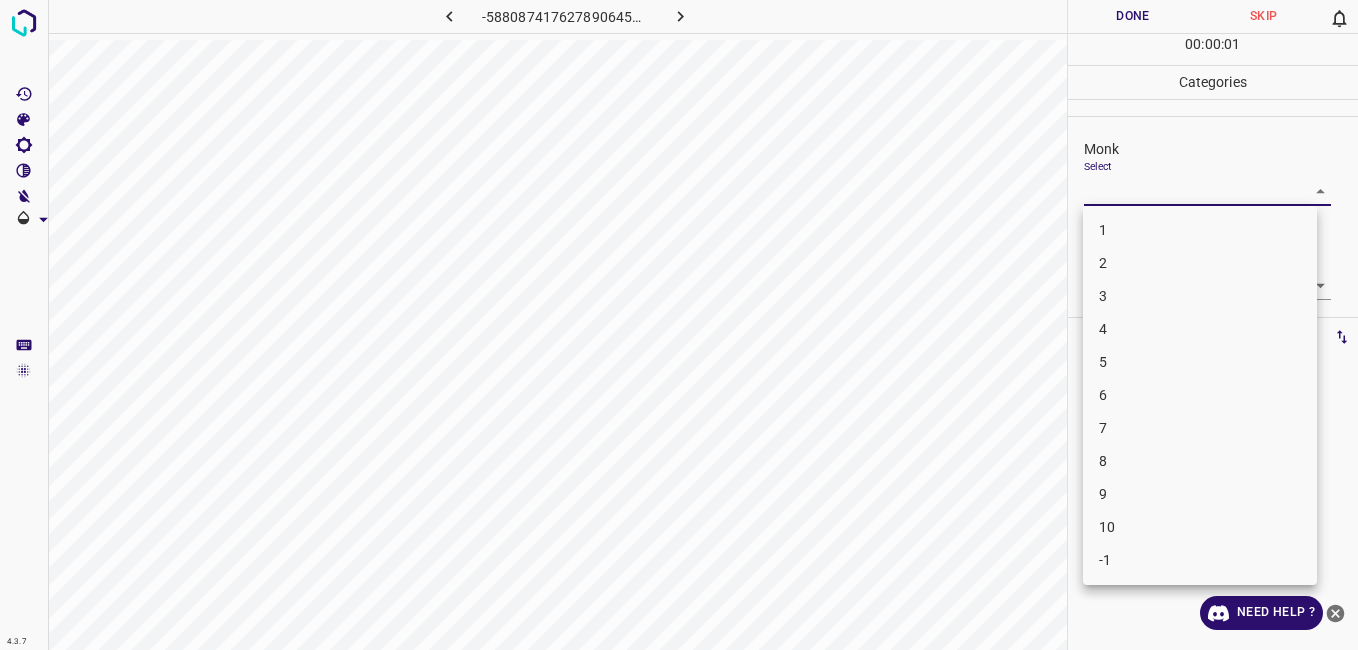 click on "4" at bounding box center [1200, 329] 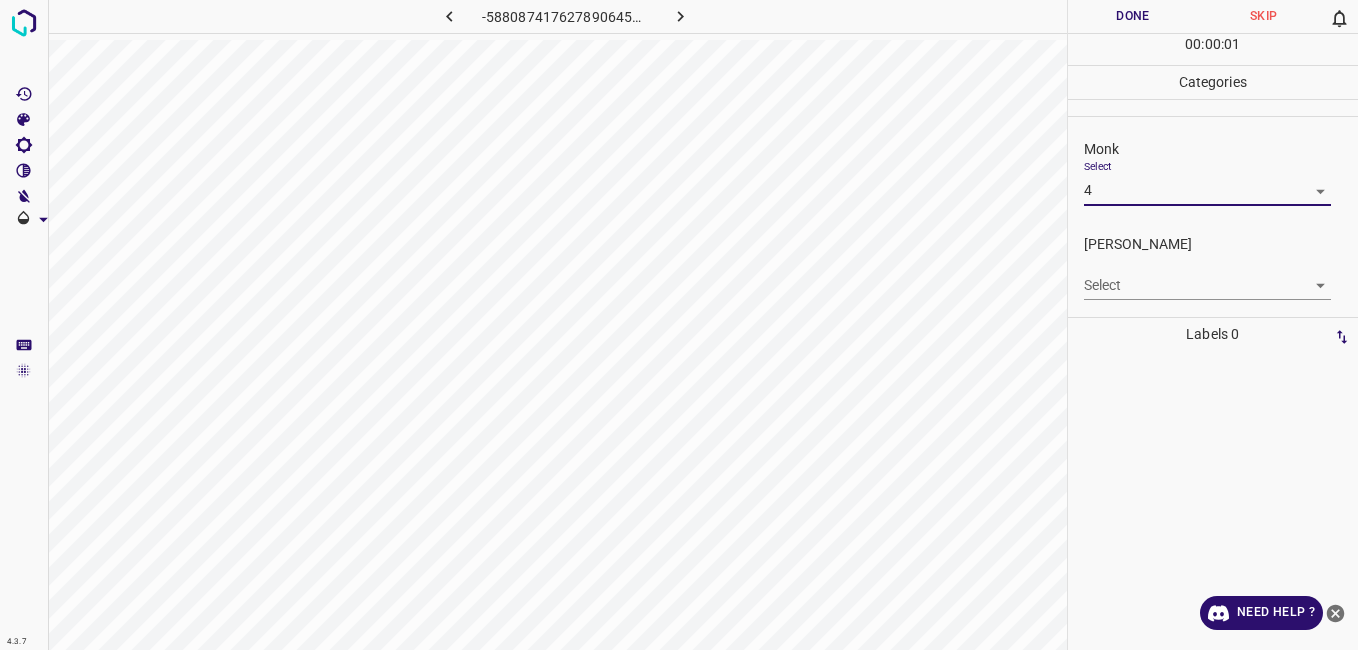 click on "4.3.7 -5880874176278906456.png Done Skip 0 00   : 00   : 01   Categories Monk   Select 4 4  Fitzpatrick   Select ​ Labels   0 Categories 1 Monk 2  Fitzpatrick Tools Space Change between modes (Draw & Edit) I Auto labeling R Restore zoom M Zoom in N Zoom out Delete Delete selecte label Filters Z Restore filters X Saturation filter C Brightness filter V Contrast filter B Gray scale filter General O Download Need Help ? - Text - Hide - Delete" at bounding box center [679, 325] 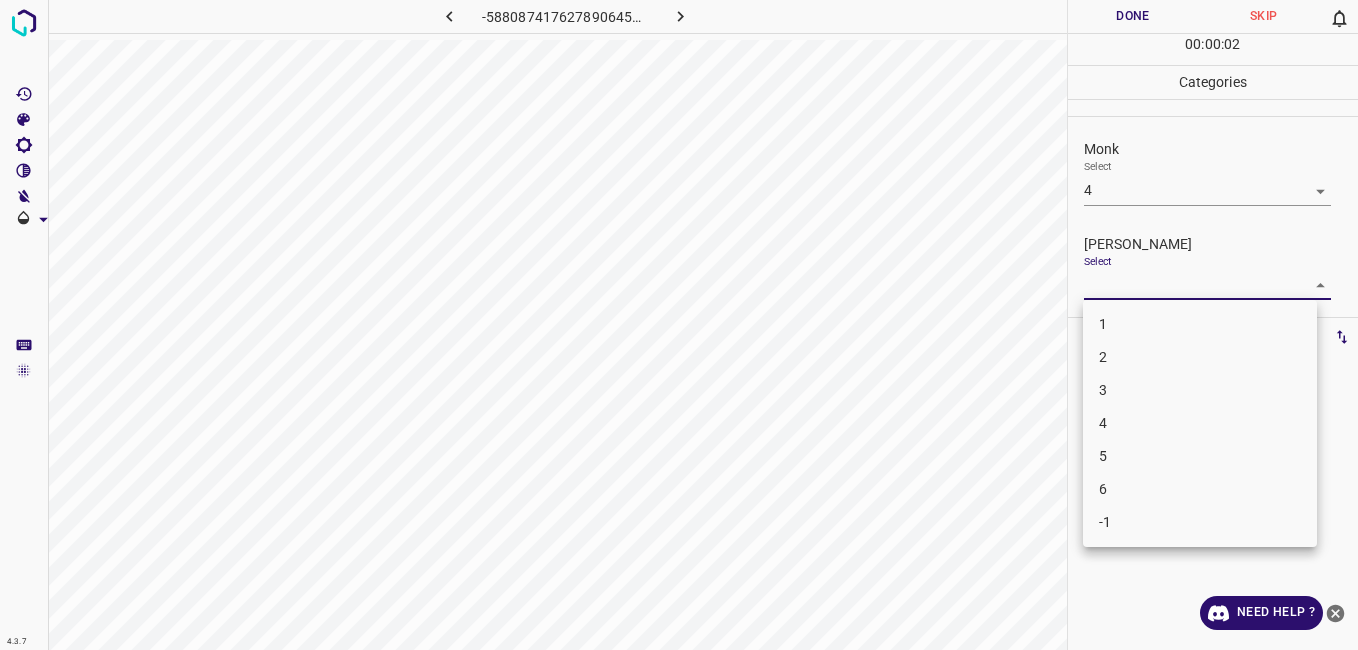 click on "3" at bounding box center [1200, 390] 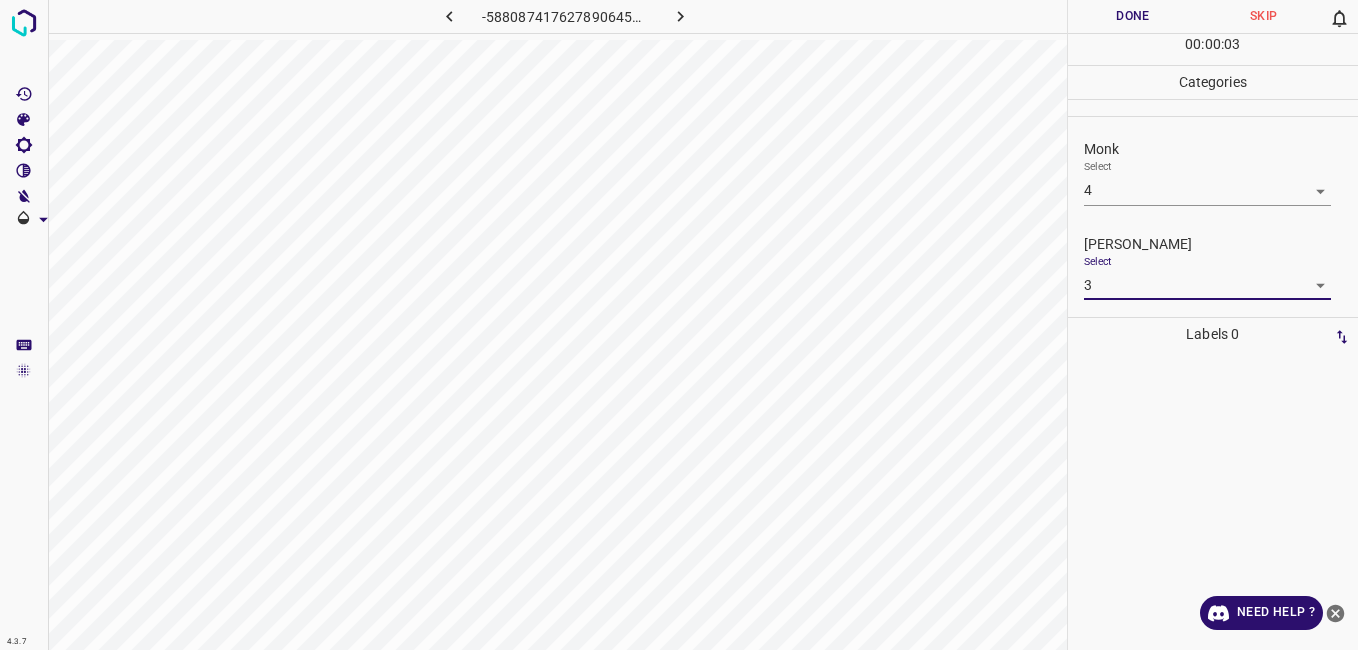 click on "Done" at bounding box center (1133, 16) 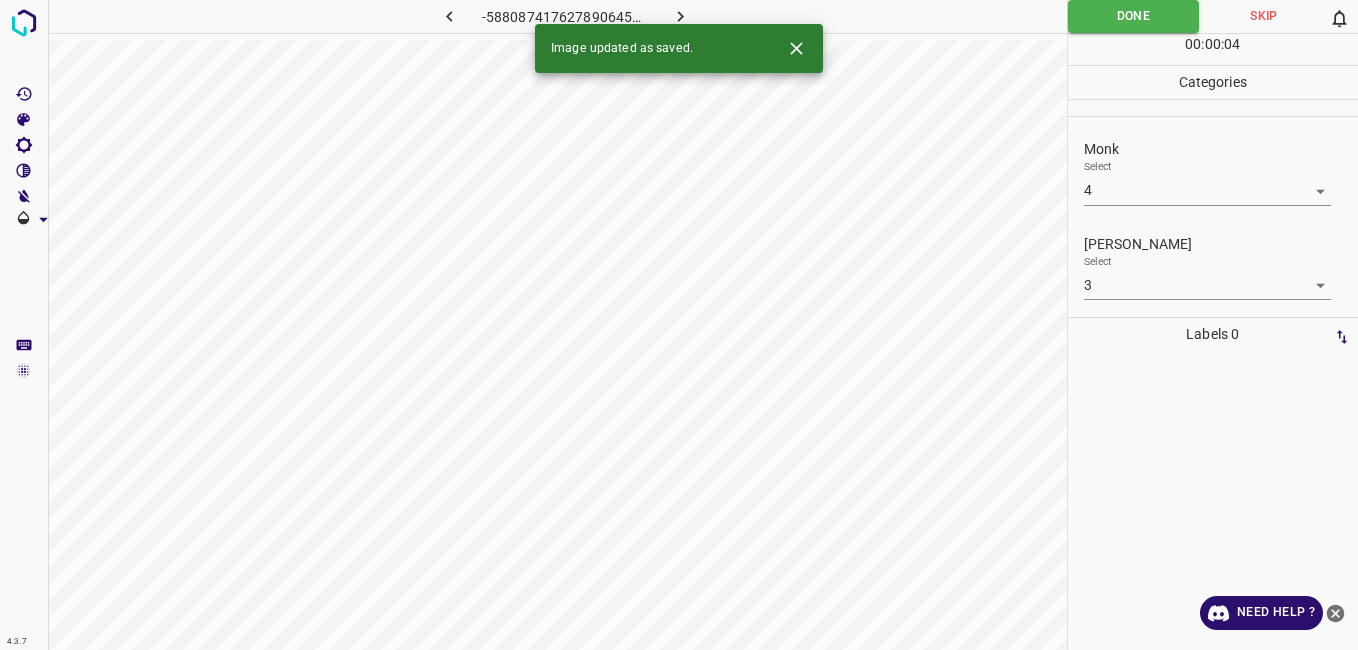 click 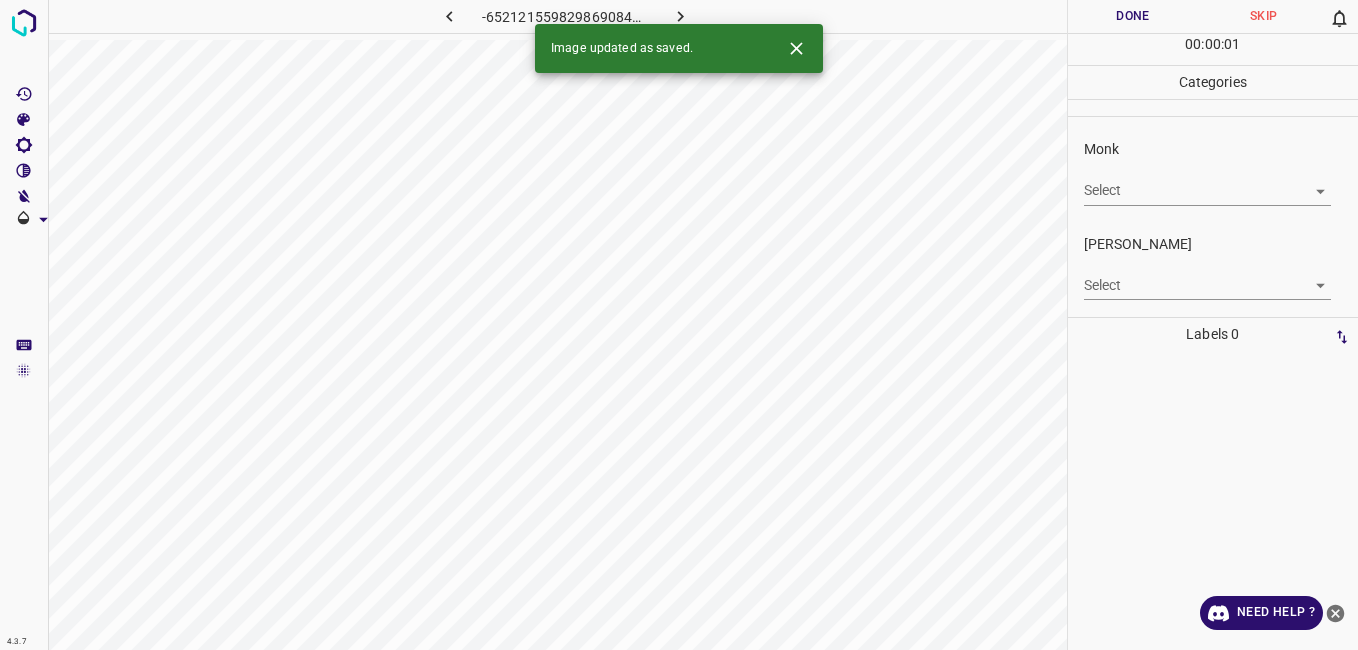 click on "4.3.7 -6521215598298690840.png Done Skip 0 00   : 00   : 01   Categories Monk   Select ​  Fitzpatrick   Select ​ Labels   0 Categories 1 Monk 2  Fitzpatrick Tools Space Change between modes (Draw & Edit) I Auto labeling R Restore zoom M Zoom in N Zoom out Delete Delete selecte label Filters Z Restore filters X Saturation filter C Brightness filter V Contrast filter B Gray scale filter General O Download Image updated as saved. Need Help ? - Text - Hide - Delete" at bounding box center (679, 325) 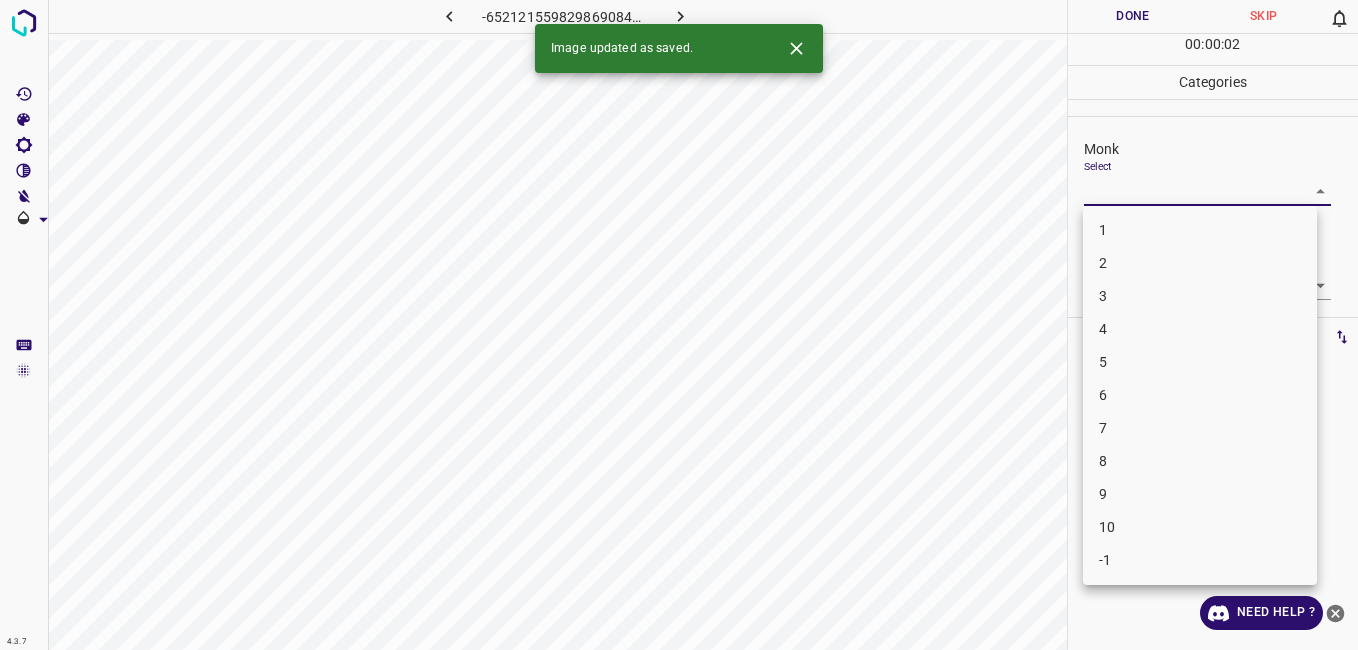 click on "1" at bounding box center (1200, 230) 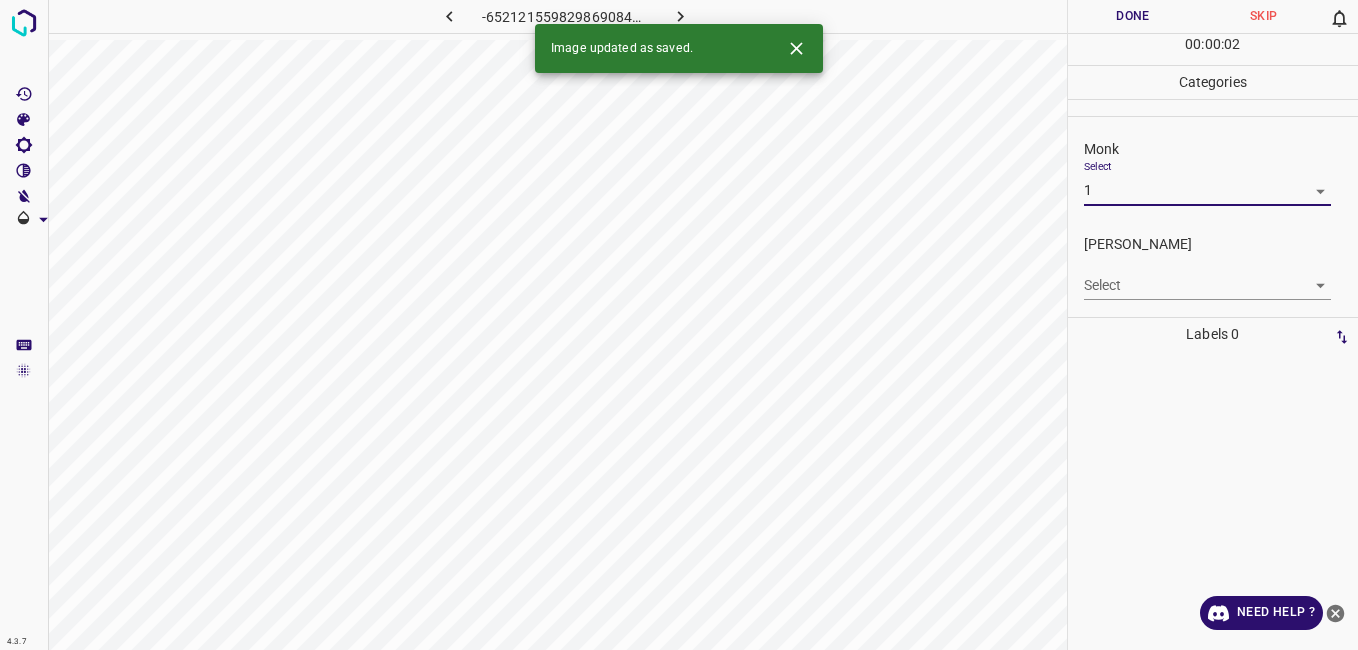click on "4.3.7 -6521215598298690840.png Done Skip 0 00   : 00   : 02   Categories Monk   Select 1 1  Fitzpatrick   Select ​ Labels   0 Categories 1 Monk 2  Fitzpatrick Tools Space Change between modes (Draw & Edit) I Auto labeling R Restore zoom M Zoom in N Zoom out Delete Delete selecte label Filters Z Restore filters X Saturation filter C Brightness filter V Contrast filter B Gray scale filter General O Download Image updated as saved. Need Help ? - Text - Hide - Delete 1 2 3 4 5 6 7 8 9 10 -1" at bounding box center [679, 325] 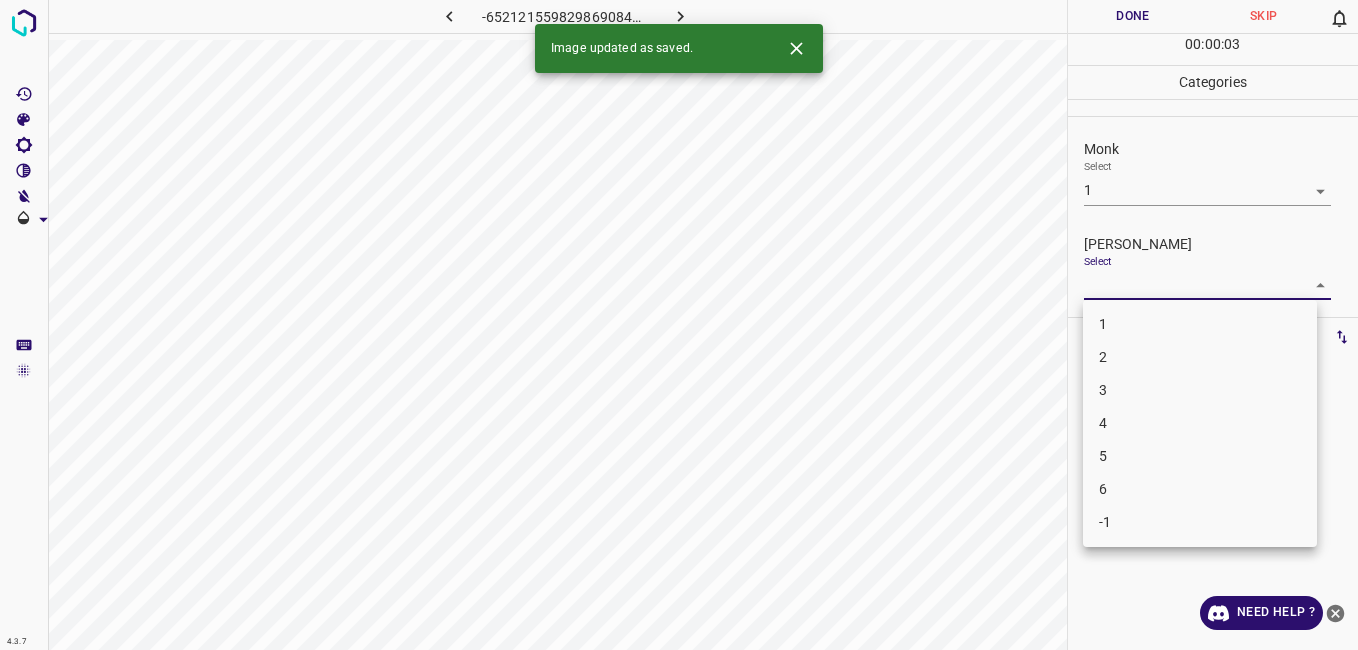 click on "1" at bounding box center [1200, 324] 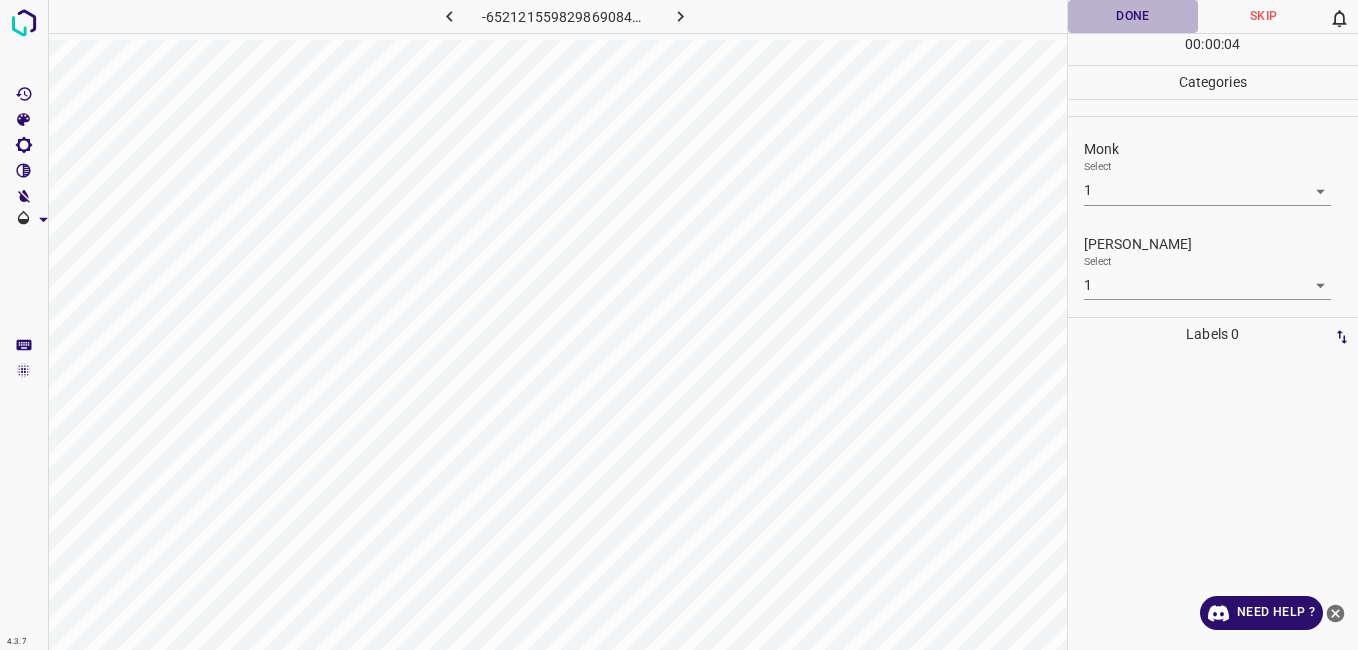 click on "Done" at bounding box center (1133, 16) 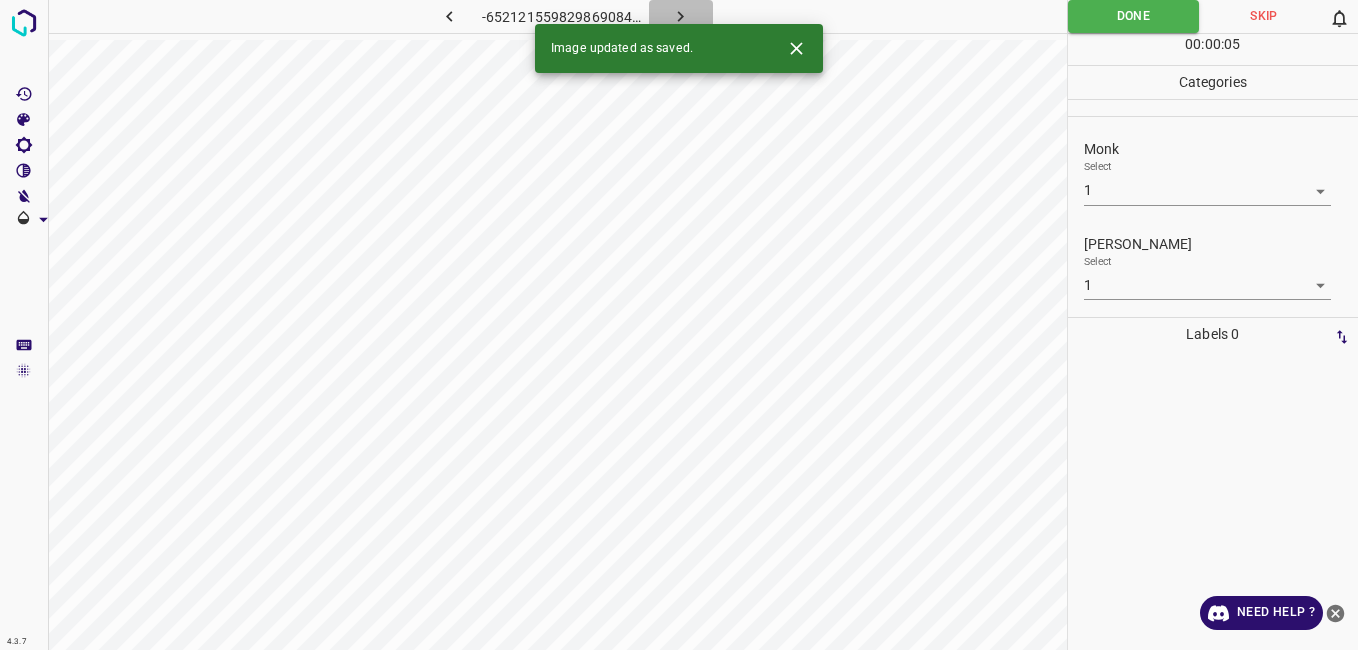 click 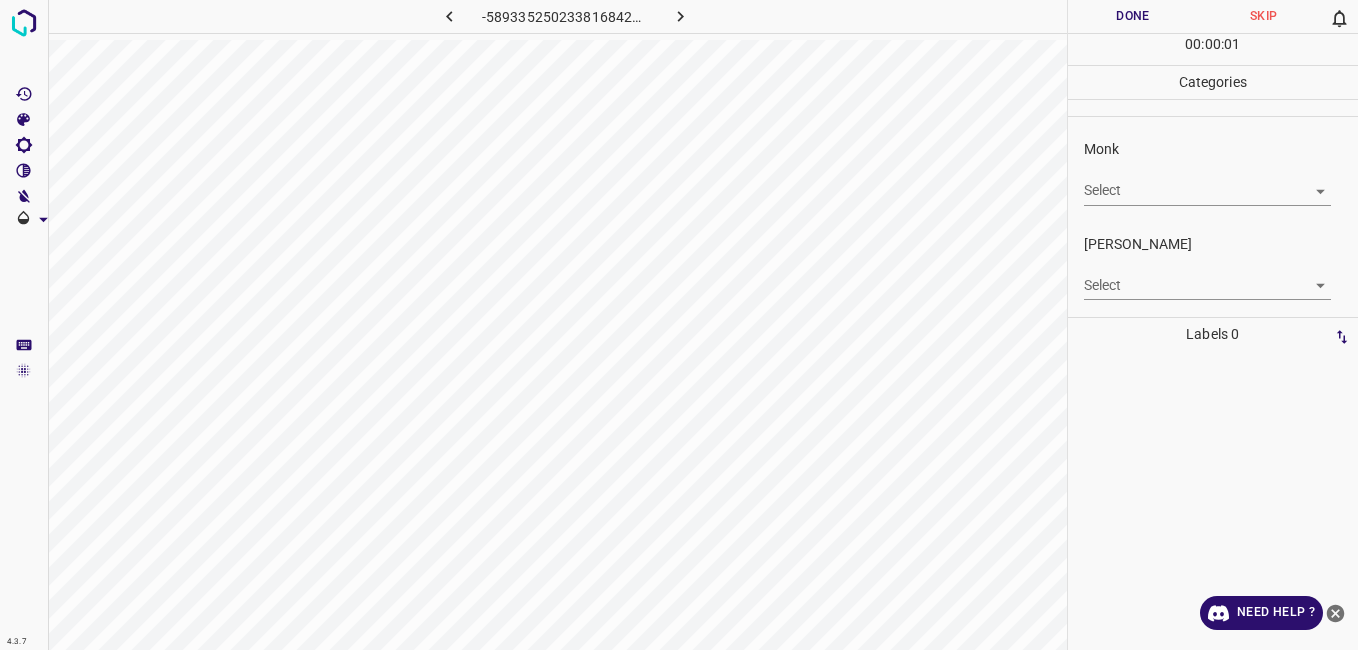 click on "4.3.7 -5893352502338168421.png Done Skip 0 00   : 00   : 01   Categories Monk   Select ​  Fitzpatrick   Select ​ Labels   0 Categories 1 Monk 2  Fitzpatrick Tools Space Change between modes (Draw & Edit) I Auto labeling R Restore zoom M Zoom in N Zoom out Delete Delete selecte label Filters Z Restore filters X Saturation filter C Brightness filter V Contrast filter B Gray scale filter General O Download Need Help ? - Text - Hide - Delete" at bounding box center (679, 325) 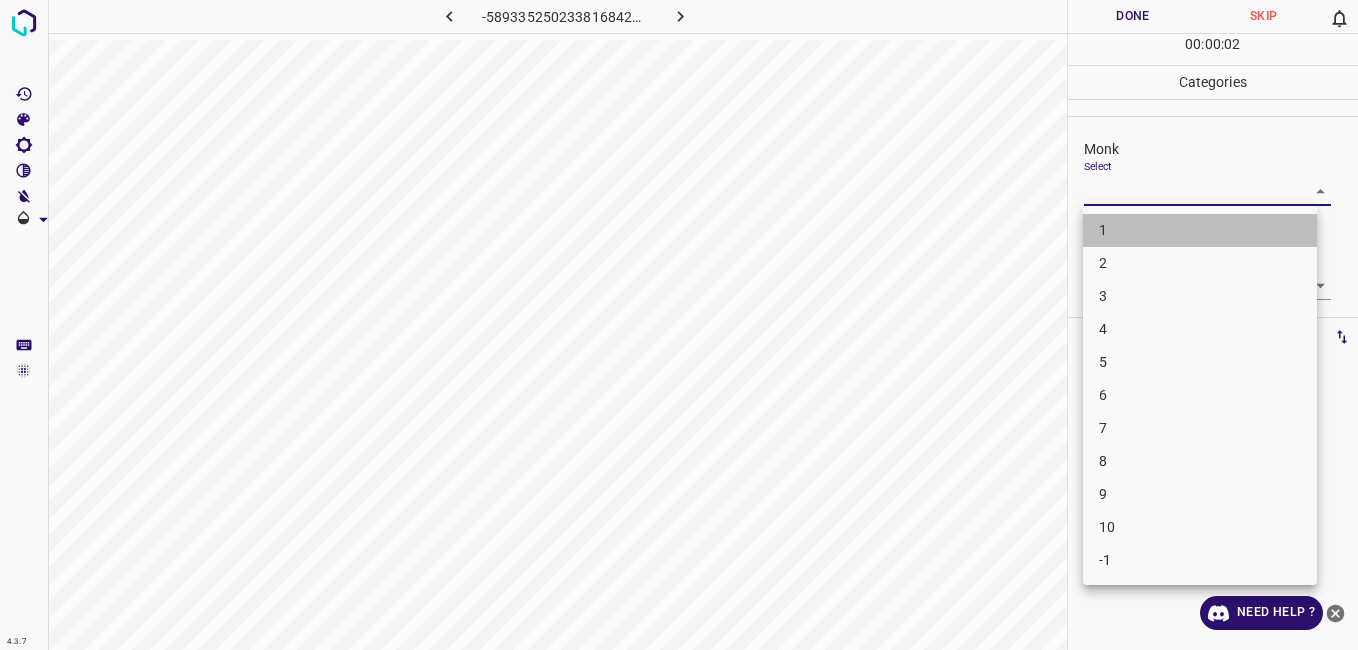 click on "1" at bounding box center (1200, 230) 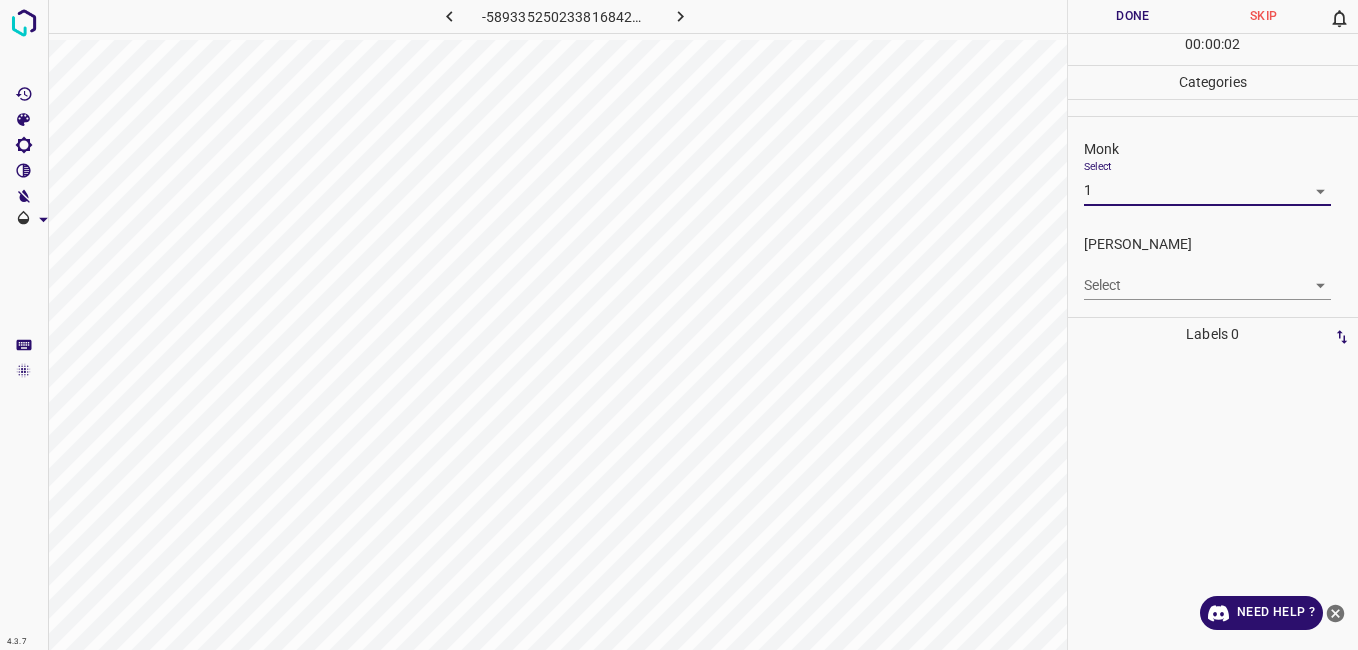 click on "4.3.7 -5893352502338168421.png Done Skip 0 00   : 00   : 02   Categories Monk   Select 1 1  Fitzpatrick   Select ​ Labels   0 Categories 1 Monk 2  Fitzpatrick Tools Space Change between modes (Draw & Edit) I Auto labeling R Restore zoom M Zoom in N Zoom out Delete Delete selecte label Filters Z Restore filters X Saturation filter C Brightness filter V Contrast filter B Gray scale filter General O Download Need Help ? - Text - Hide - Delete" at bounding box center [679, 325] 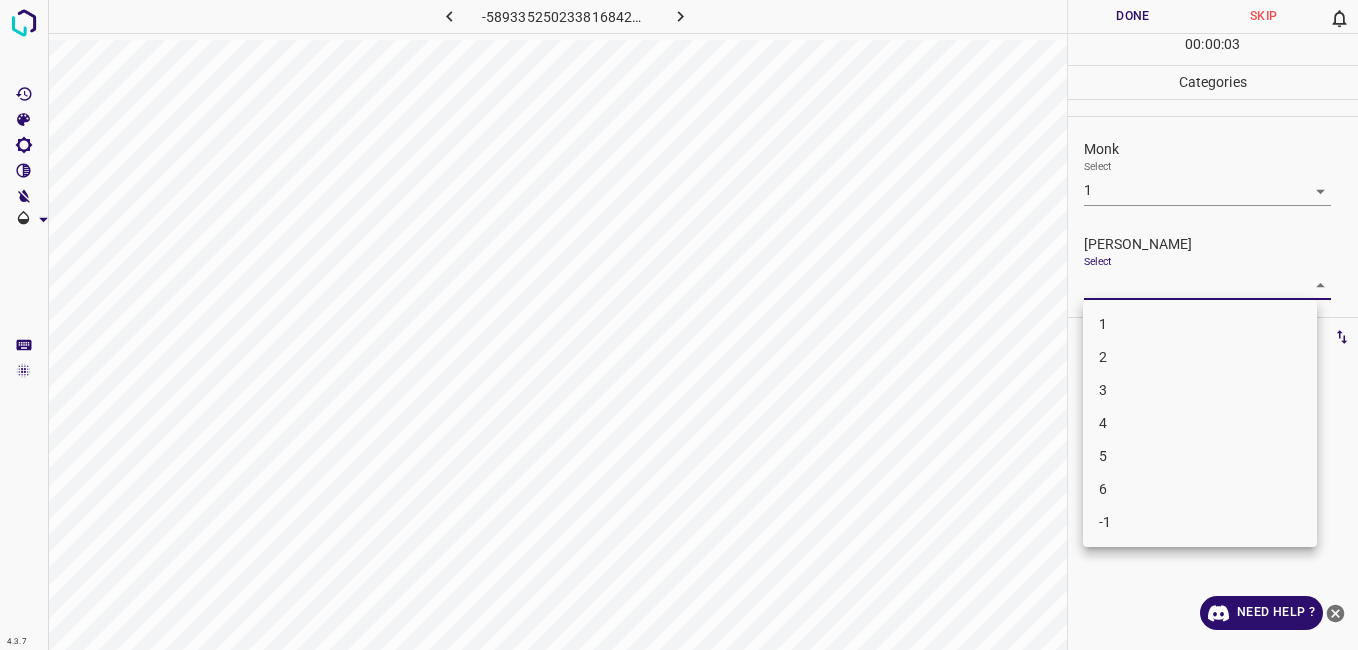 click on "1" at bounding box center (1200, 324) 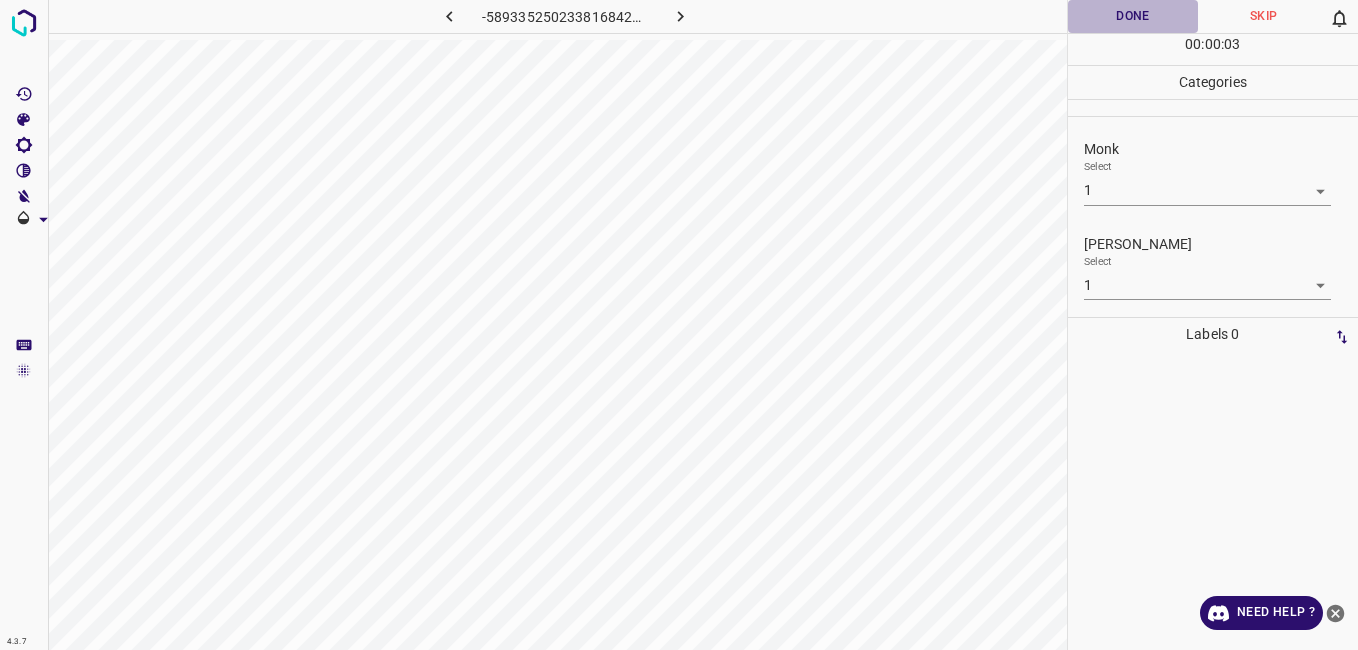 click on "Done" at bounding box center (1133, 16) 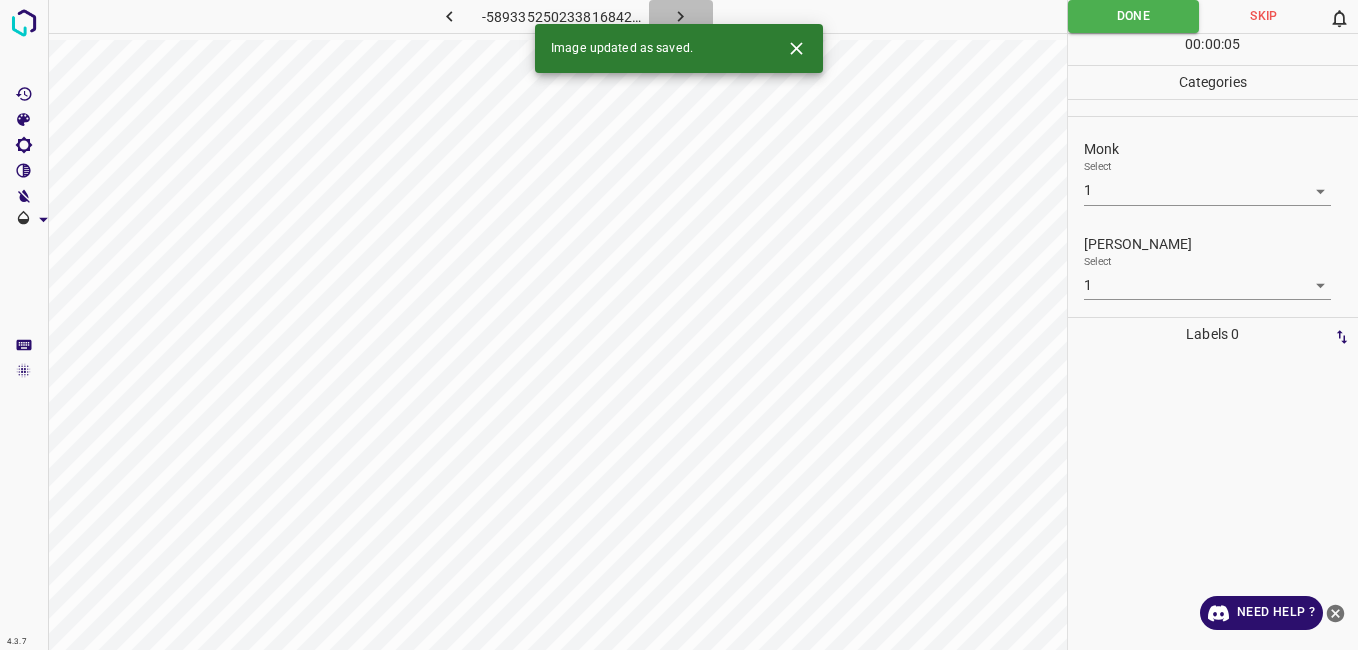 click 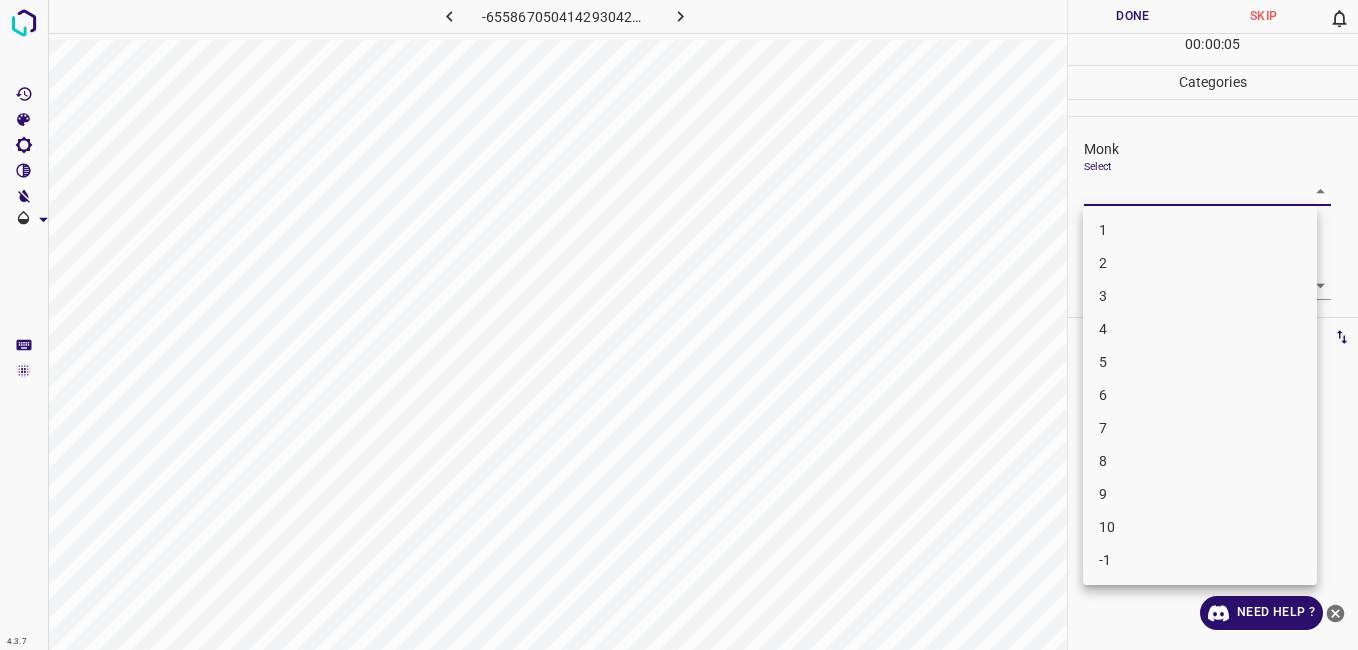click on "4.3.7 -6558670504142930422.png Done Skip 0 00   : 00   : 05   Categories Monk   Select ​  Fitzpatrick   Select ​ Labels   0 Categories 1 Monk 2  Fitzpatrick Tools Space Change between modes (Draw & Edit) I Auto labeling R Restore zoom M Zoom in N Zoom out Delete Delete selecte label Filters Z Restore filters X Saturation filter C Brightness filter V Contrast filter B Gray scale filter General O Download Need Help ? - Text - Hide - Delete 1 2 3 4 5 6 7 8 9 10 -1" at bounding box center [679, 325] 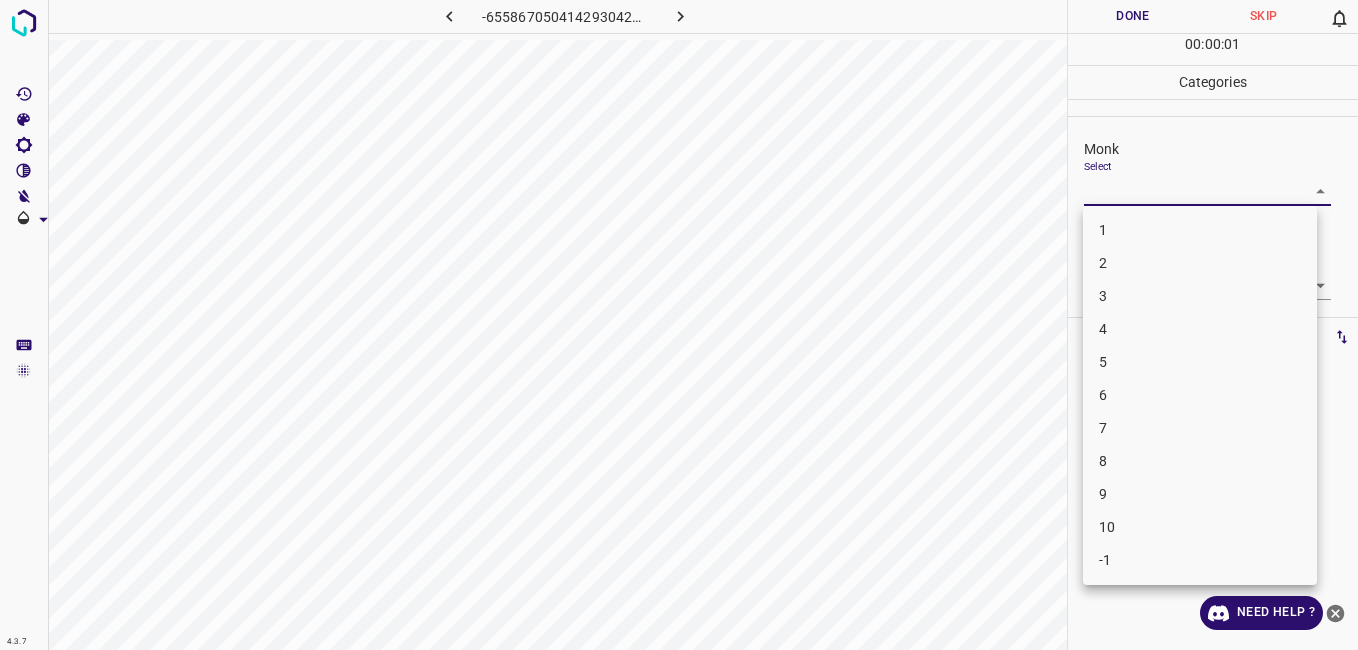 click on "1" at bounding box center [1200, 230] 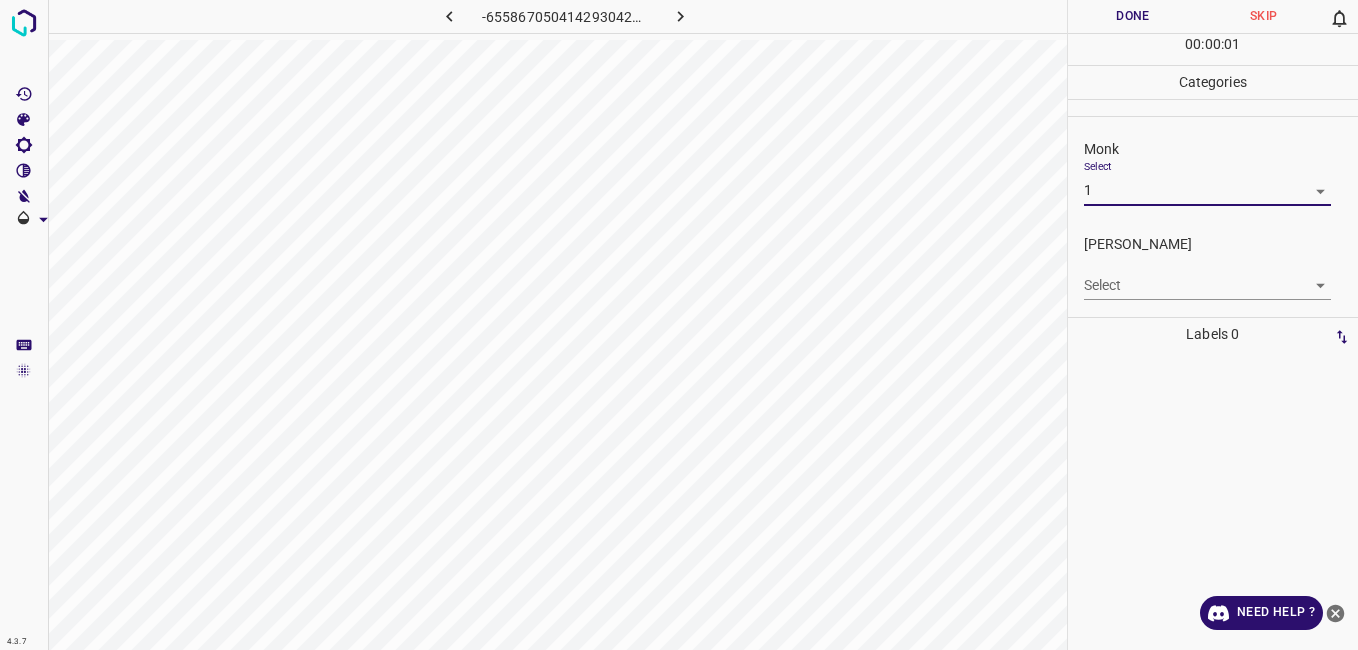 click on "Fitzpatrick   Select ​" at bounding box center (1213, 267) 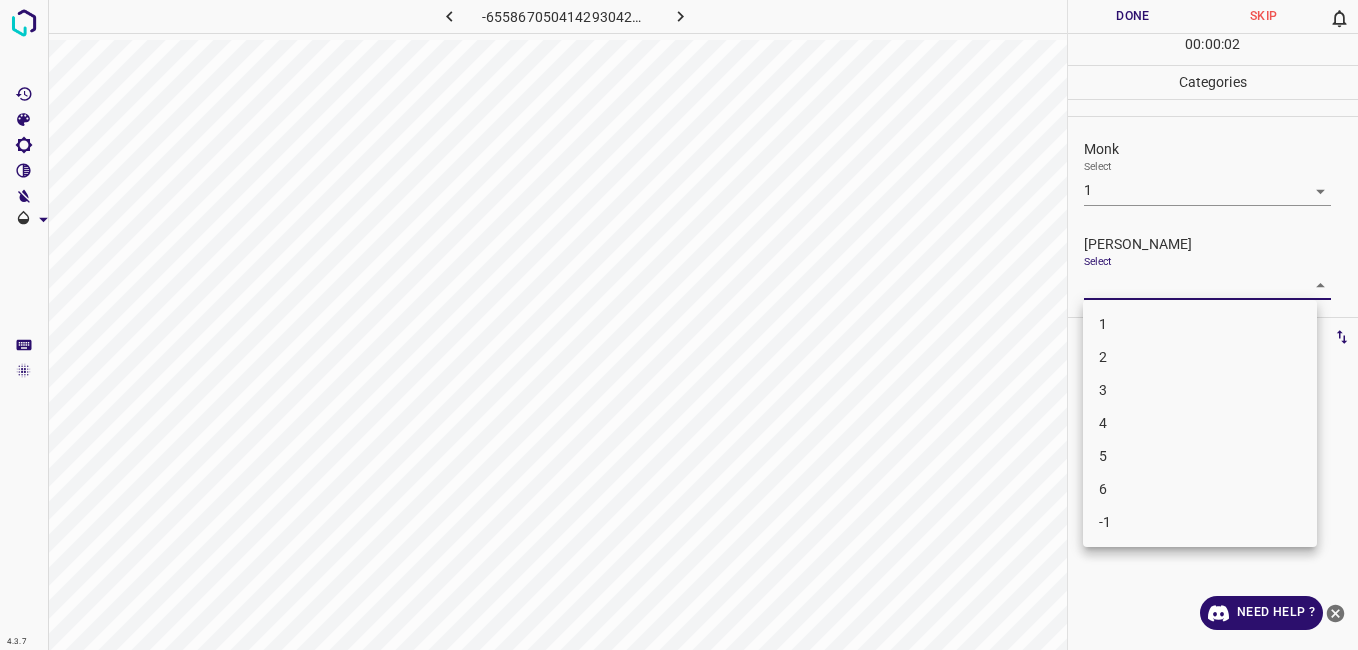 click on "4.3.7 -6558670504142930422.png Done Skip 0 00   : 00   : 02   Categories Monk   Select 1 1  Fitzpatrick   Select ​ Labels   0 Categories 1 Monk 2  Fitzpatrick Tools Space Change between modes (Draw & Edit) I Auto labeling R Restore zoom M Zoom in N Zoom out Delete Delete selecte label Filters Z Restore filters X Saturation filter C Brightness filter V Contrast filter B Gray scale filter General O Download Need Help ? - Text - Hide - Delete 1 2 3 4 5 6 -1" at bounding box center (679, 325) 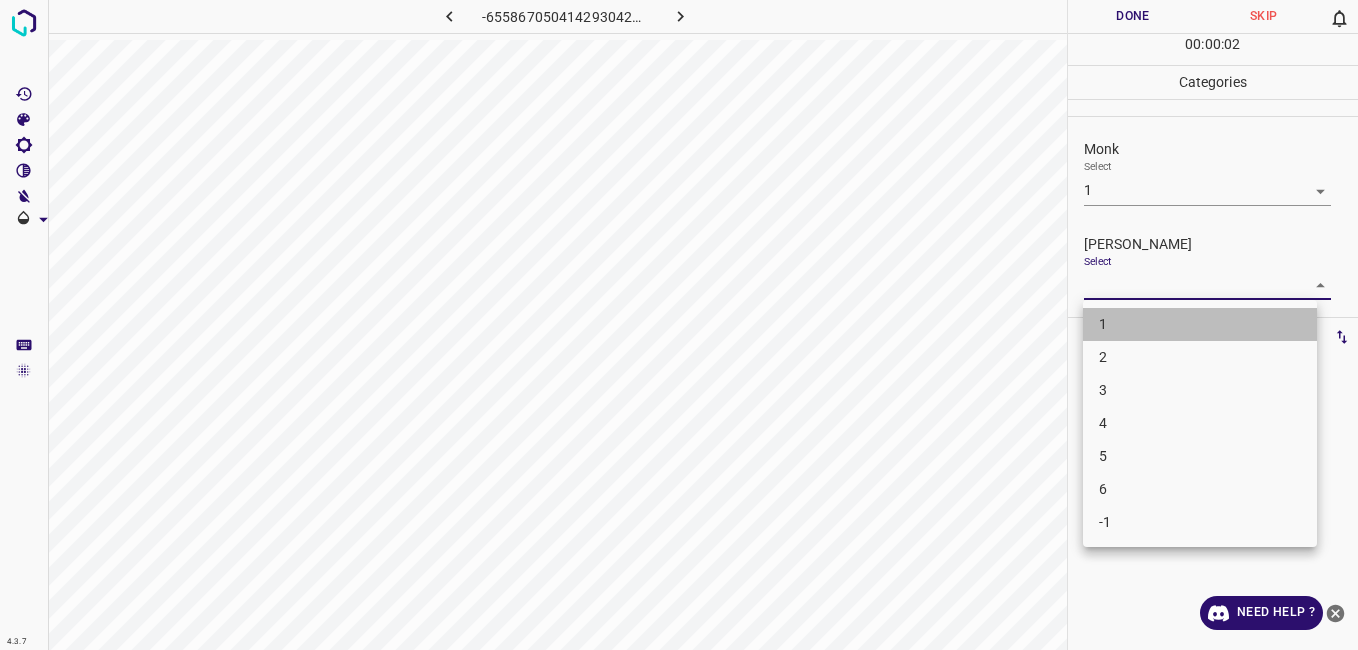 click on "1" at bounding box center (1200, 324) 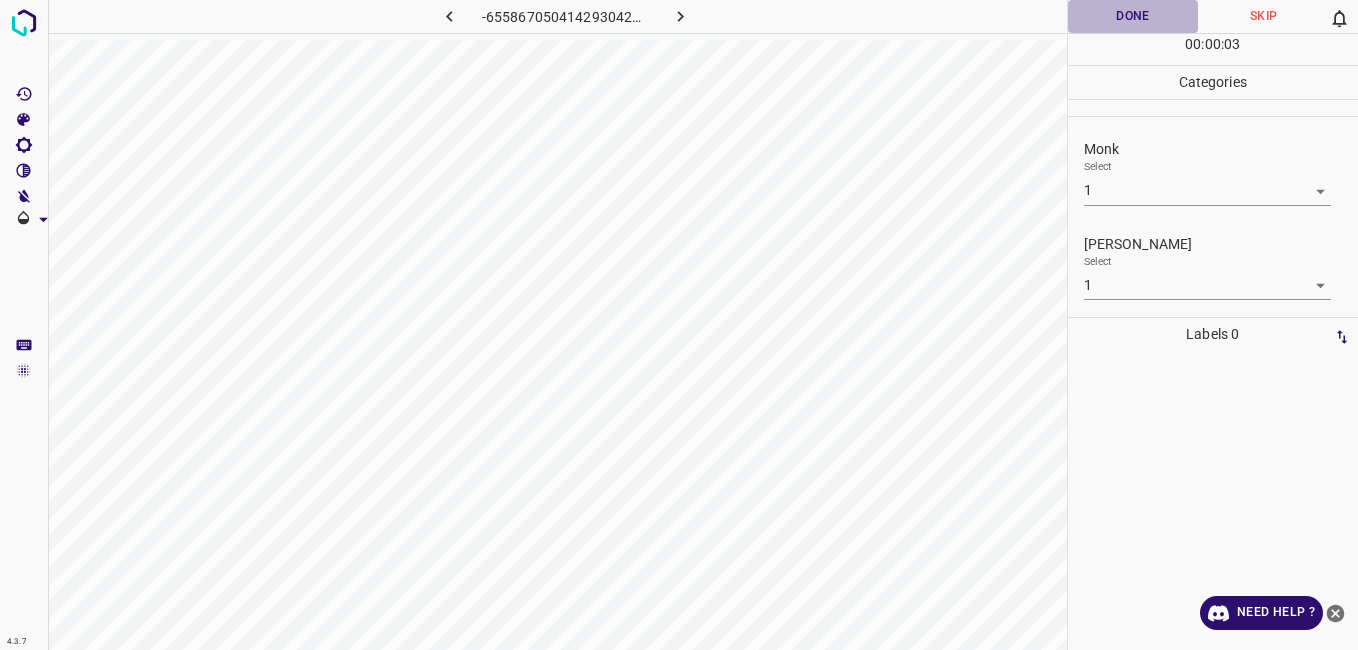 click on "Done" at bounding box center (1133, 16) 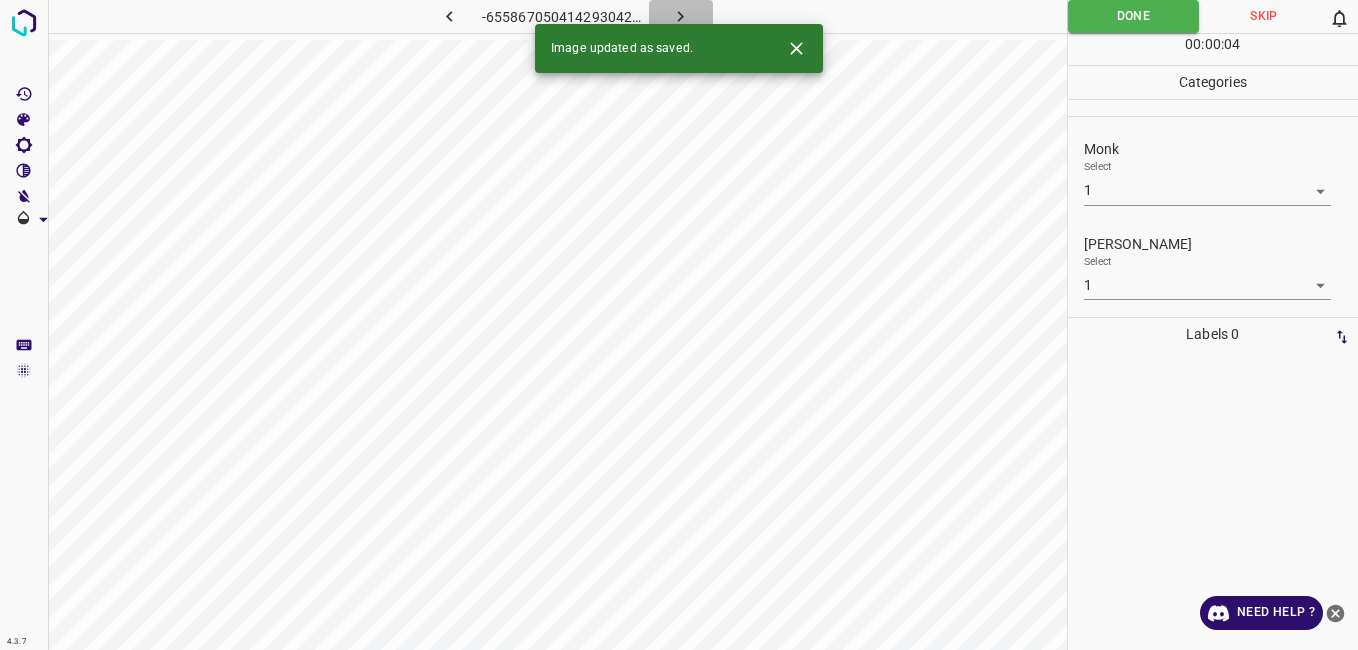 click at bounding box center [681, 16] 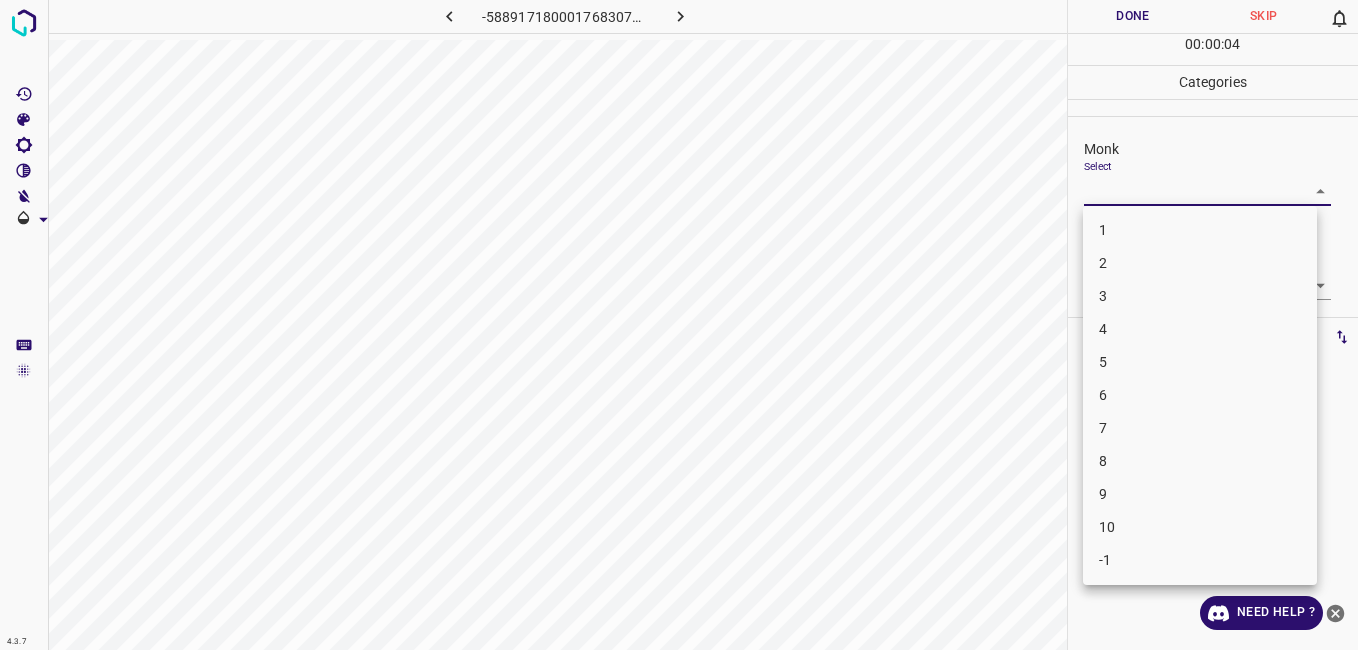 click on "4.3.7 -5889171800017683074.png Done Skip 0 00   : 00   : 04   Categories Monk   Select ​  Fitzpatrick   Select ​ Labels   0 Categories 1 Monk 2  Fitzpatrick Tools Space Change between modes (Draw & Edit) I Auto labeling R Restore zoom M Zoom in N Zoom out Delete Delete selecte label Filters Z Restore filters X Saturation filter C Brightness filter V Contrast filter B Gray scale filter General O Download Need Help ? - Text - Hide - Delete 1 2 3 4 5 6 7 8 9 10 -1" at bounding box center (679, 325) 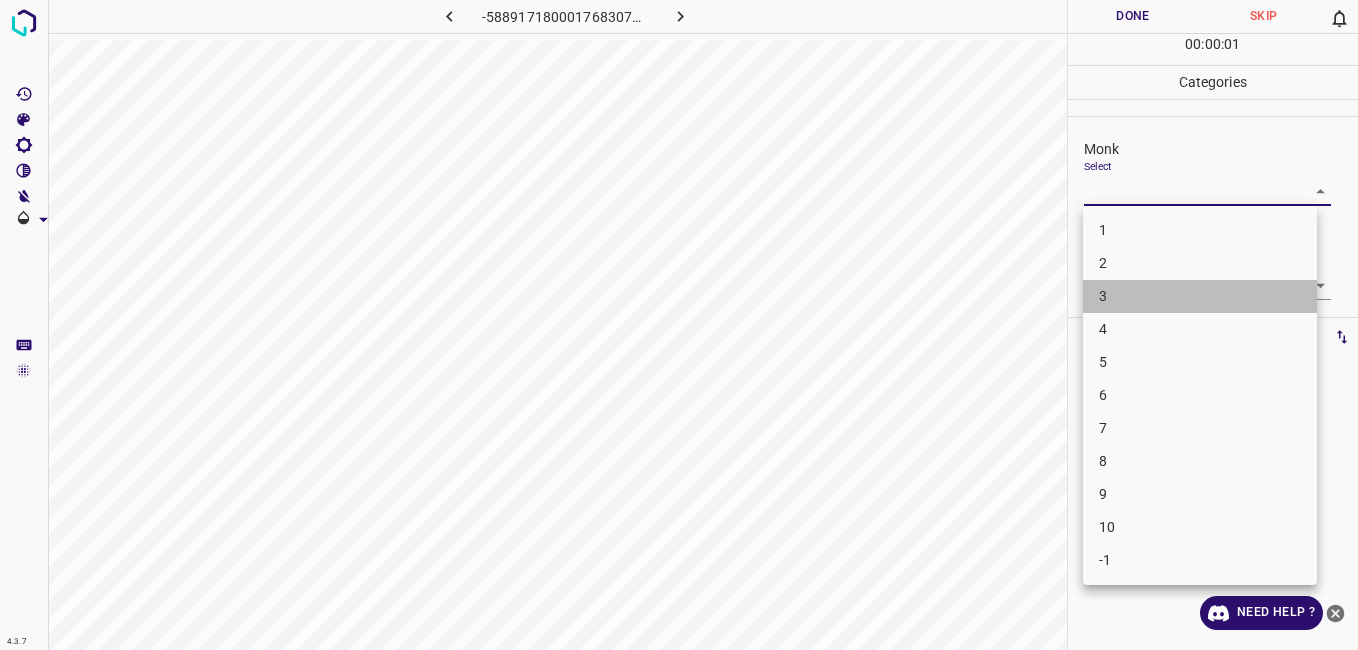click on "3" at bounding box center [1200, 296] 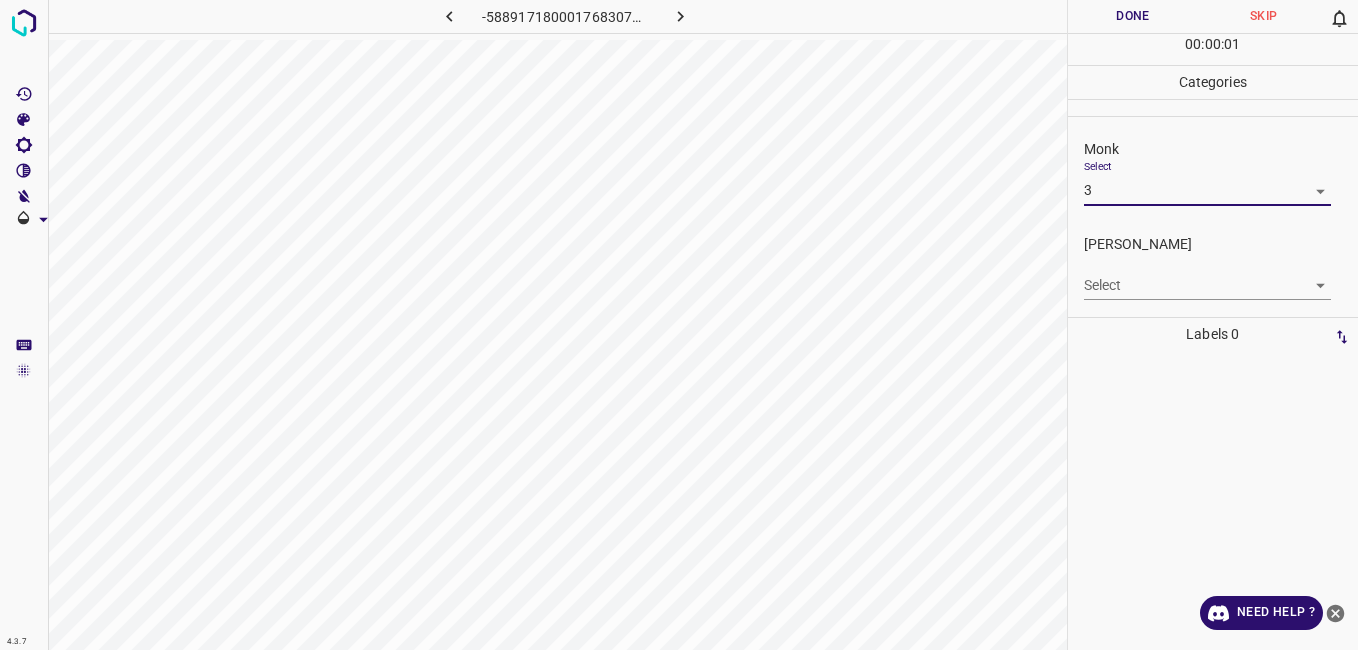 click on "4.3.7 -5889171800017683074.png Done Skip 0 00   : 00   : 01   Categories Monk   Select 3 3  Fitzpatrick   Select ​ Labels   0 Categories 1 Monk 2  Fitzpatrick Tools Space Change between modes (Draw & Edit) I Auto labeling R Restore zoom M Zoom in N Zoom out Delete Delete selecte label Filters Z Restore filters X Saturation filter C Brightness filter V Contrast filter B Gray scale filter General O Download Need Help ? - Text - Hide - Delete" at bounding box center (679, 325) 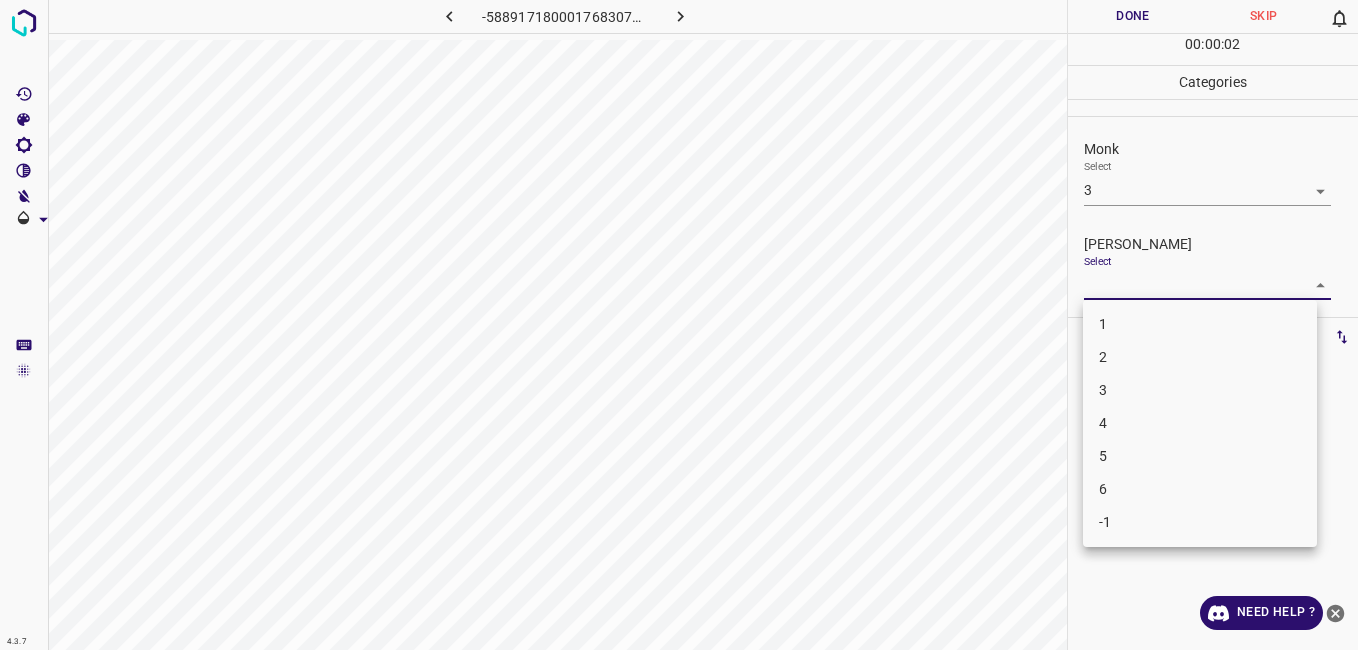 click on "3" at bounding box center (1200, 390) 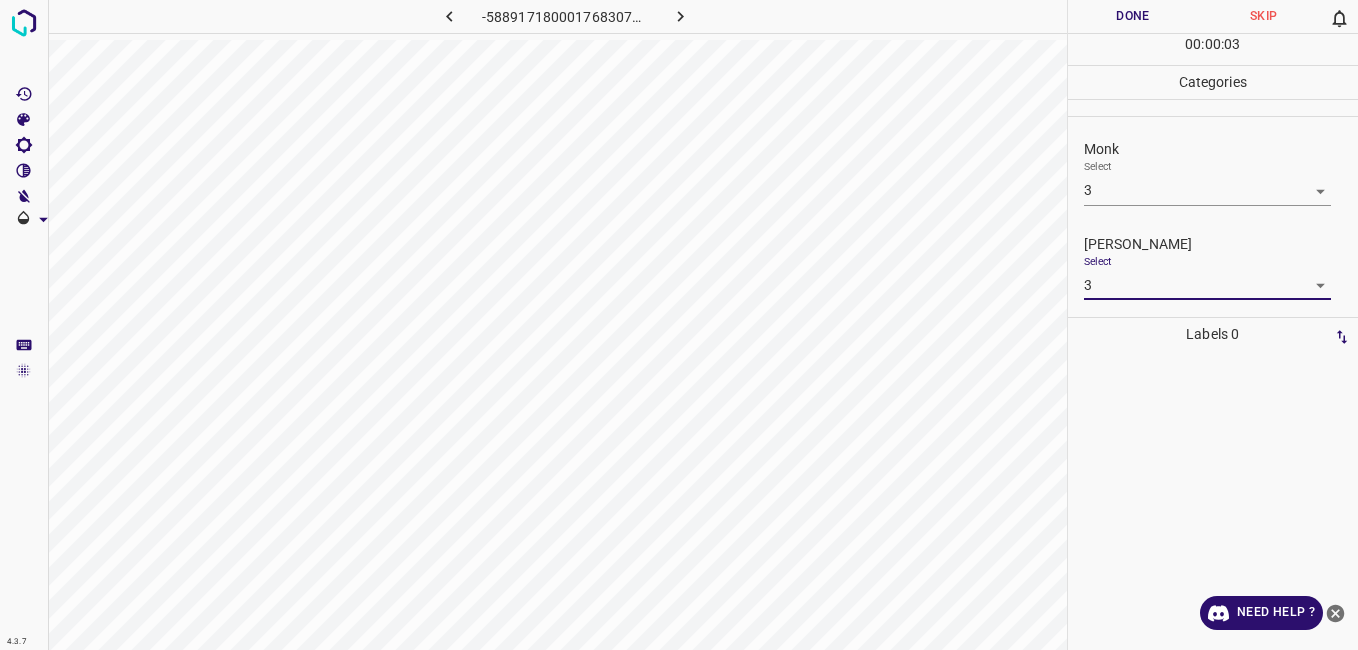 click on "4.3.7 -5889171800017683074.png Done Skip 0 00   : 00   : 03   Categories Monk   Select 3 3  Fitzpatrick   Select 3 3 Labels   0 Categories 1 Monk 2  Fitzpatrick Tools Space Change between modes (Draw & Edit) I Auto labeling R Restore zoom M Zoom in N Zoom out Delete Delete selecte label Filters Z Restore filters X Saturation filter C Brightness filter V Contrast filter B Gray scale filter General O Download Need Help ? - Text - Hide - Delete" at bounding box center [679, 325] 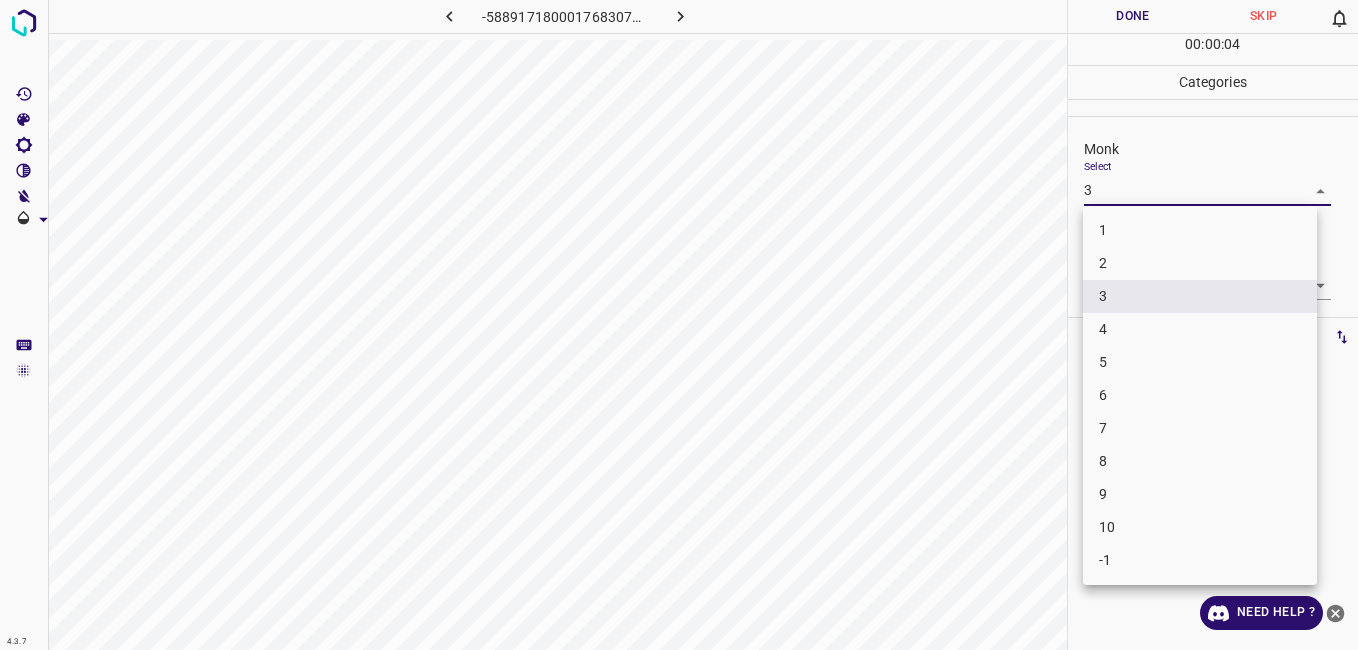 click on "4" at bounding box center [1200, 329] 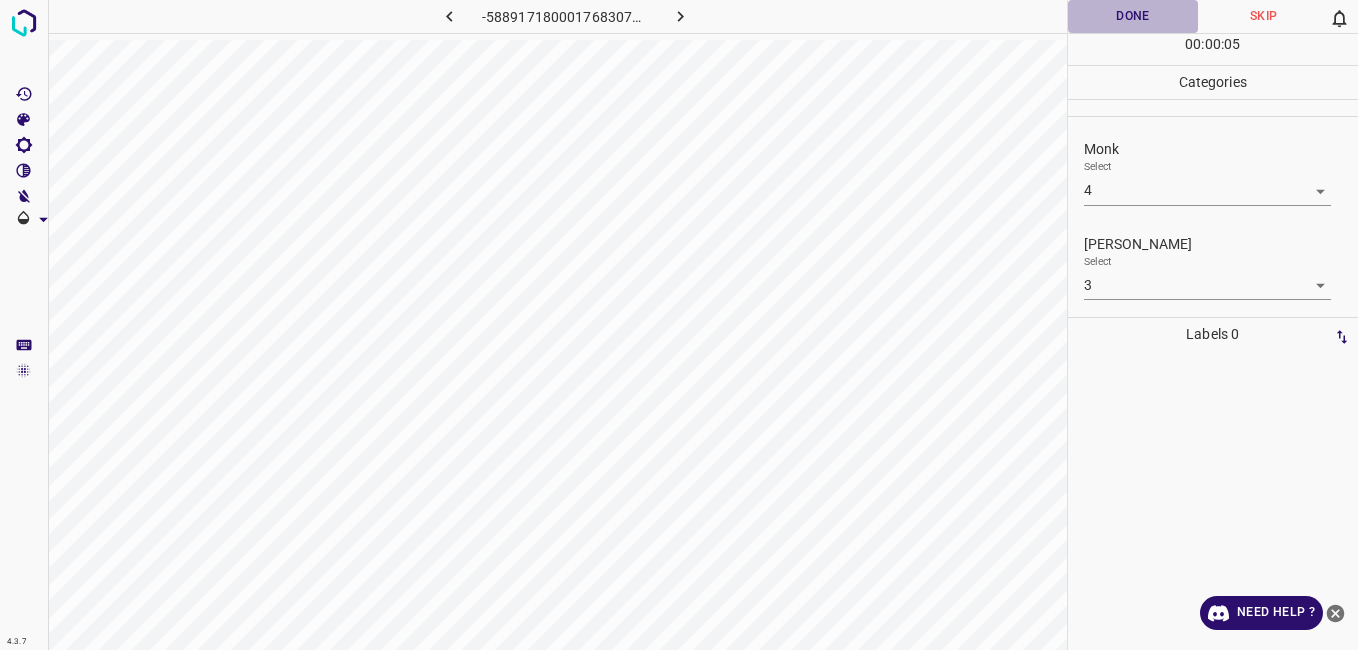 click on "Done" at bounding box center (1133, 16) 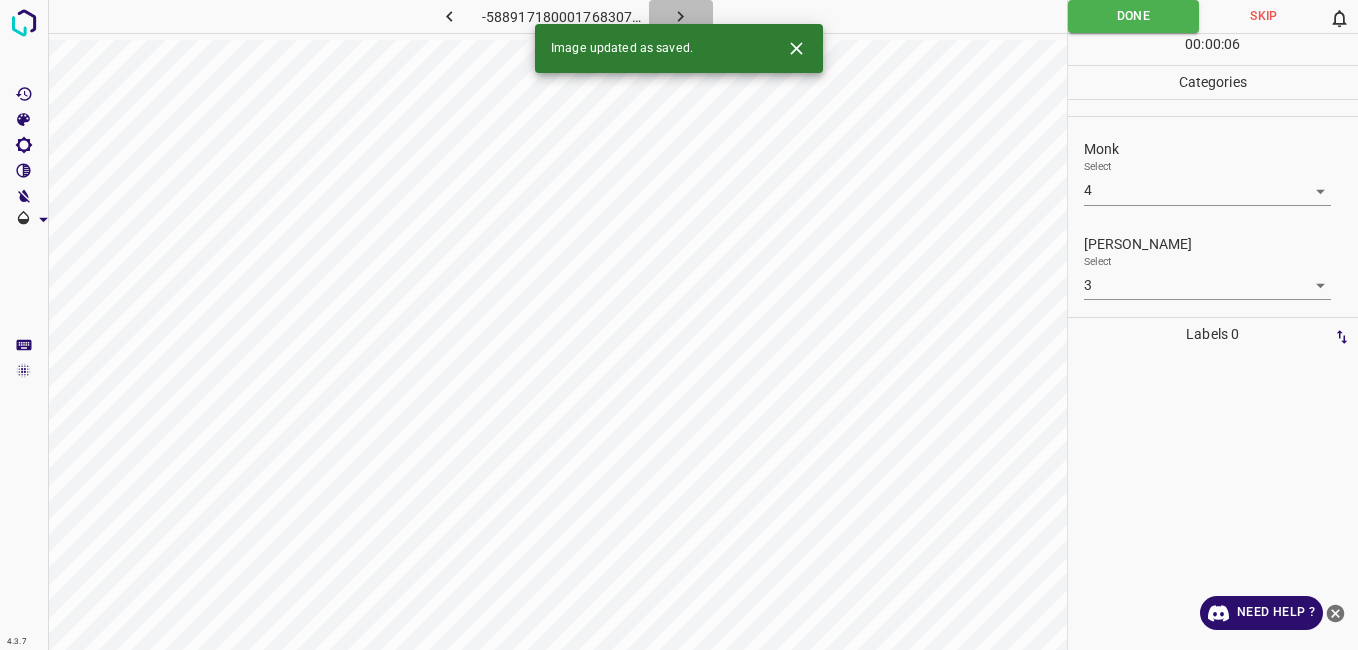 click at bounding box center [681, 16] 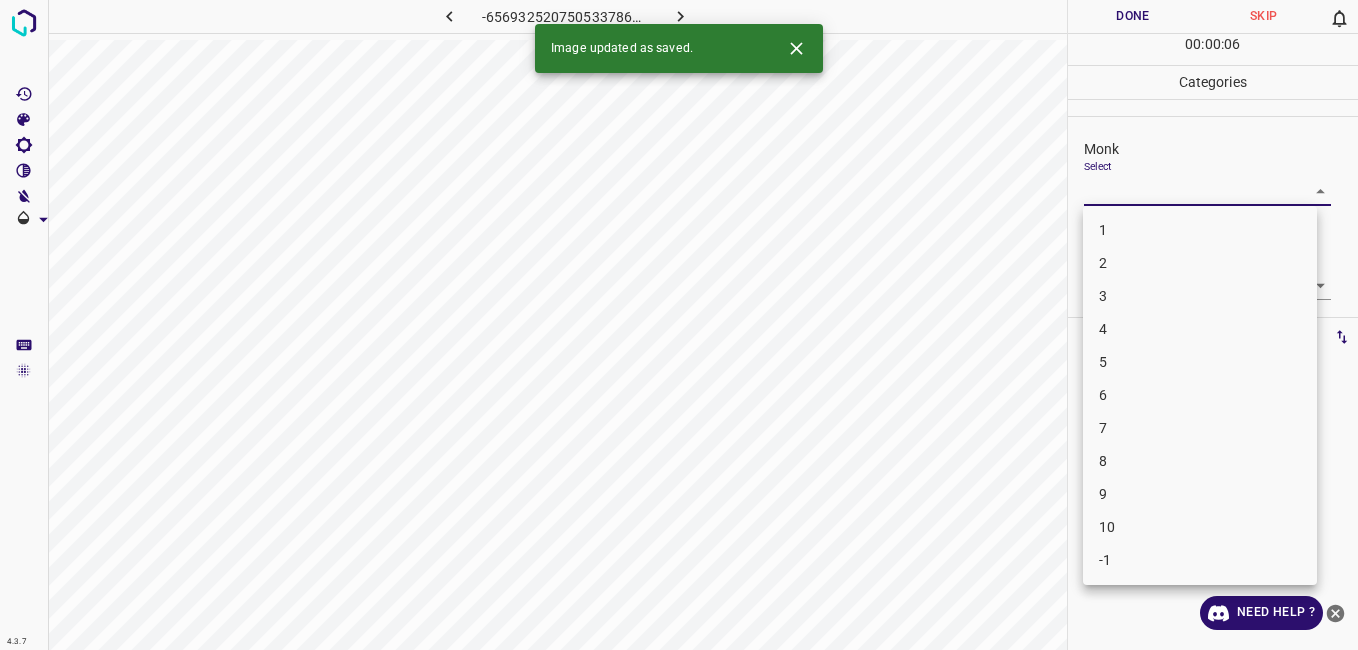 click on "4.3.7 -6569325207505337869.png Done Skip 0 00   : 00   : 06   Categories Monk   Select ​  Fitzpatrick   Select ​ Labels   0 Categories 1 Monk 2  Fitzpatrick Tools Space Change between modes (Draw & Edit) I Auto labeling R Restore zoom M Zoom in N Zoom out Delete Delete selecte label Filters Z Restore filters X Saturation filter C Brightness filter V Contrast filter B Gray scale filter General O Download Image updated as saved. Need Help ? - Text - Hide - Delete 1 2 3 4 5 6 7 8 9 10 -1" at bounding box center [679, 325] 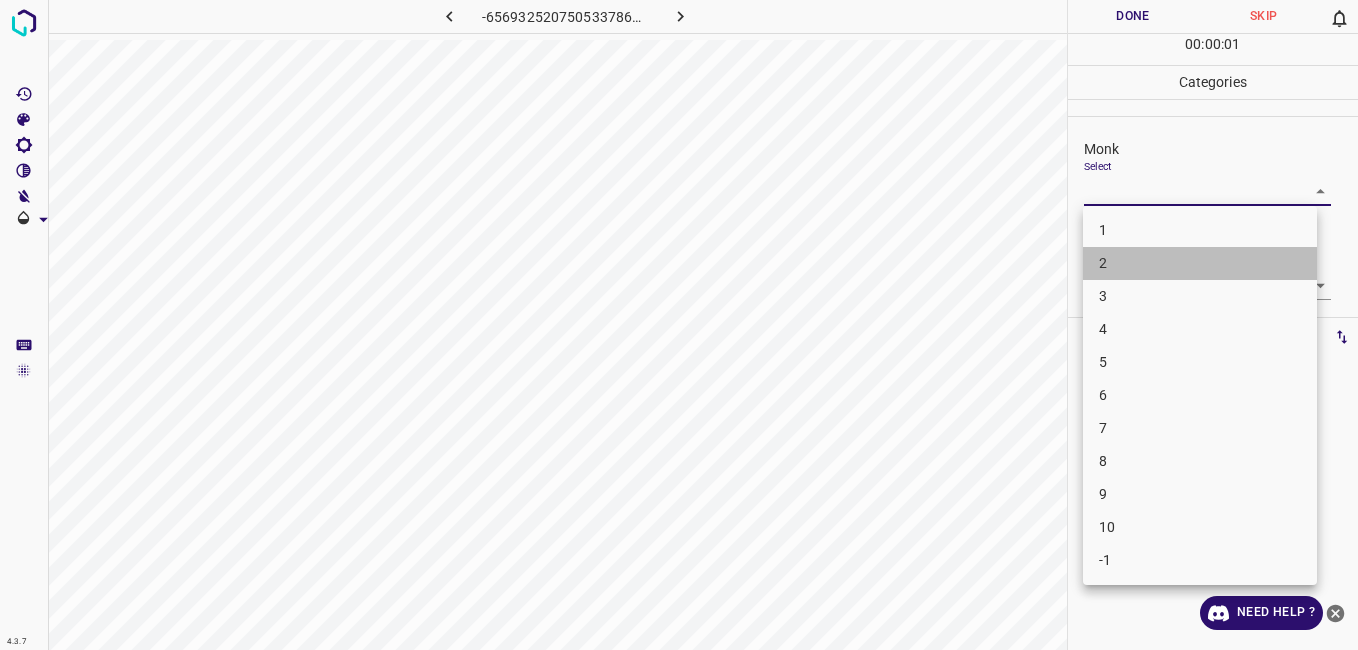 click on "2" at bounding box center (1200, 263) 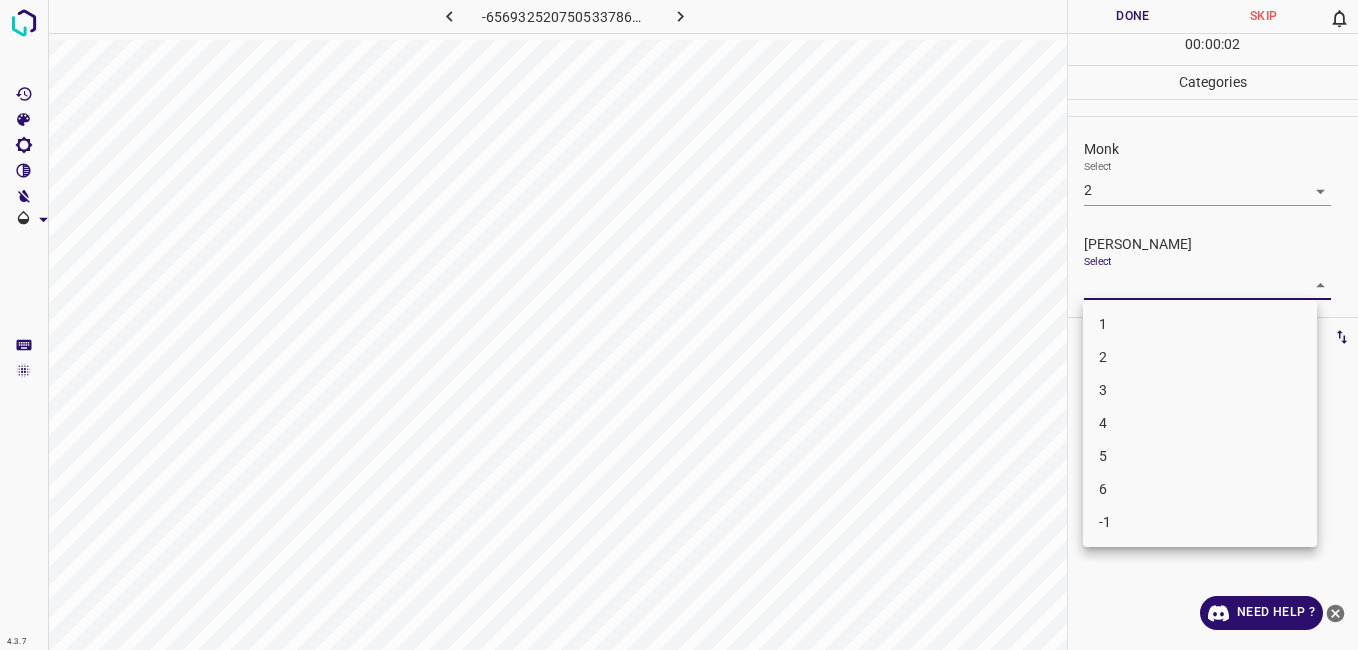 click on "4.3.7 -6569325207505337869.png Done Skip 0 00   : 00   : 02   Categories Monk   Select 2 2  Fitzpatrick   Select ​ Labels   0 Categories 1 Monk 2  Fitzpatrick Tools Space Change between modes (Draw & Edit) I Auto labeling R Restore zoom M Zoom in N Zoom out Delete Delete selecte label Filters Z Restore filters X Saturation filter C Brightness filter V Contrast filter B Gray scale filter General O Download Need Help ? - Text - Hide - Delete 1 2 3 4 5 6 -1" at bounding box center (679, 325) 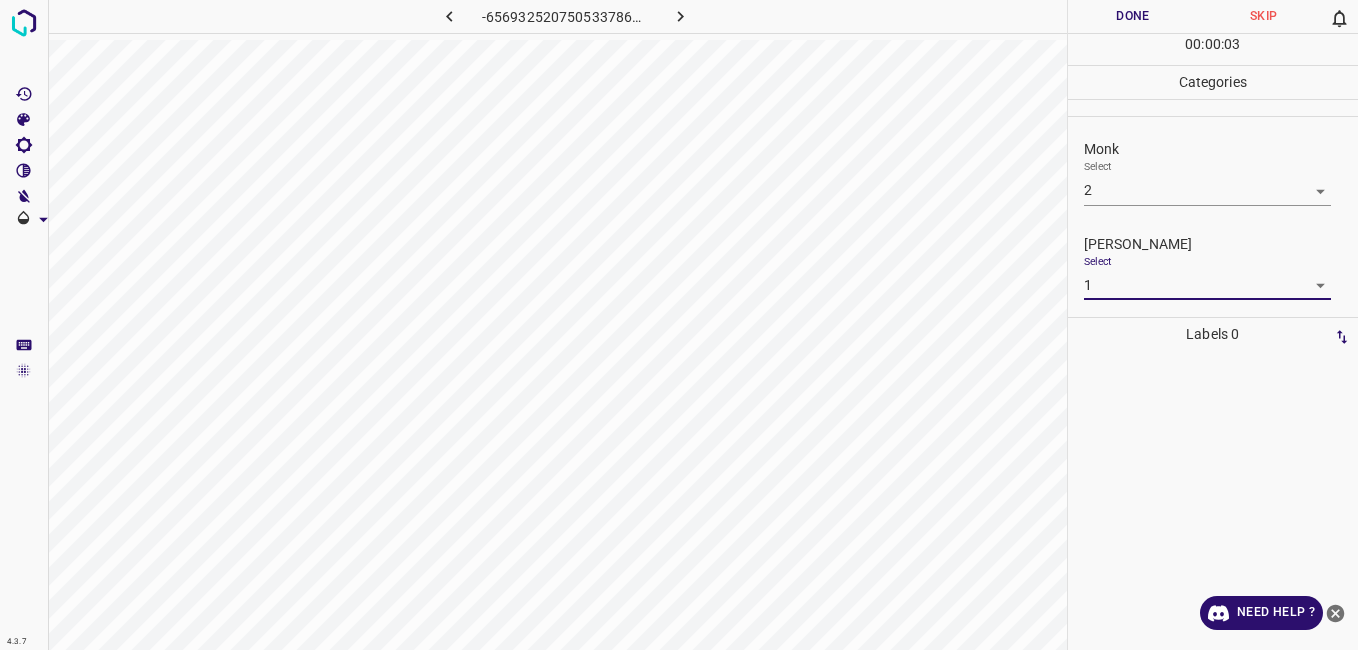 click on "Done" at bounding box center [1133, 16] 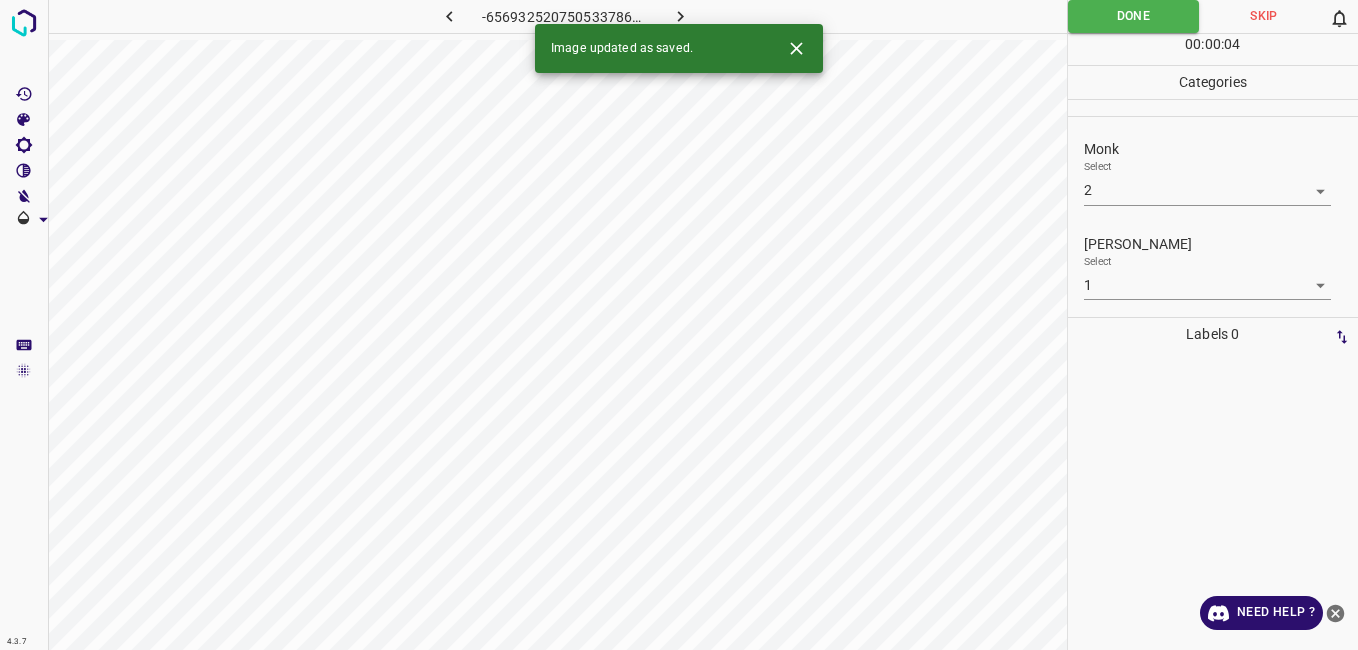 click 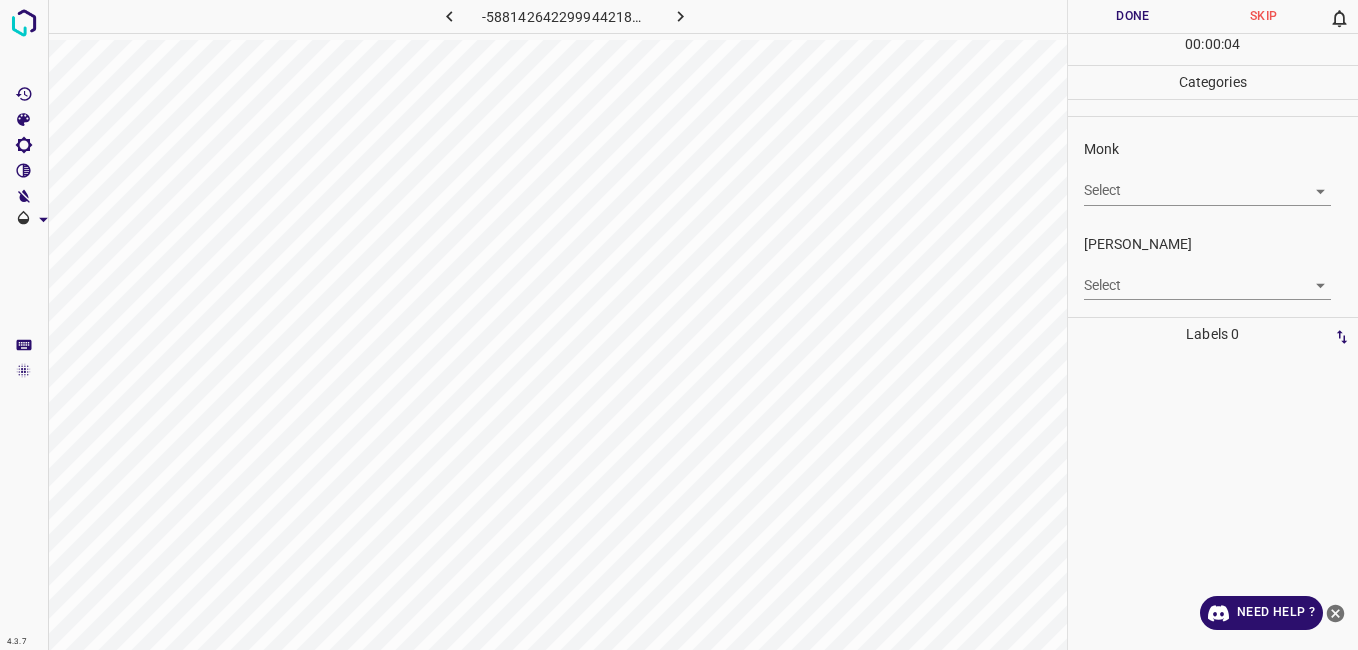 click on "4.3.7 -5881426422999442186.png Done Skip 0 00   : 00   : 04   Categories Monk   Select ​  Fitzpatrick   Select ​ Labels   0 Categories 1 Monk 2  Fitzpatrick Tools Space Change between modes (Draw & Edit) I Auto labeling R Restore zoom M Zoom in N Zoom out Delete Delete selecte label Filters Z Restore filters X Saturation filter C Brightness filter V Contrast filter B Gray scale filter General O Download Need Help ? - Text - Hide - Delete" at bounding box center (679, 325) 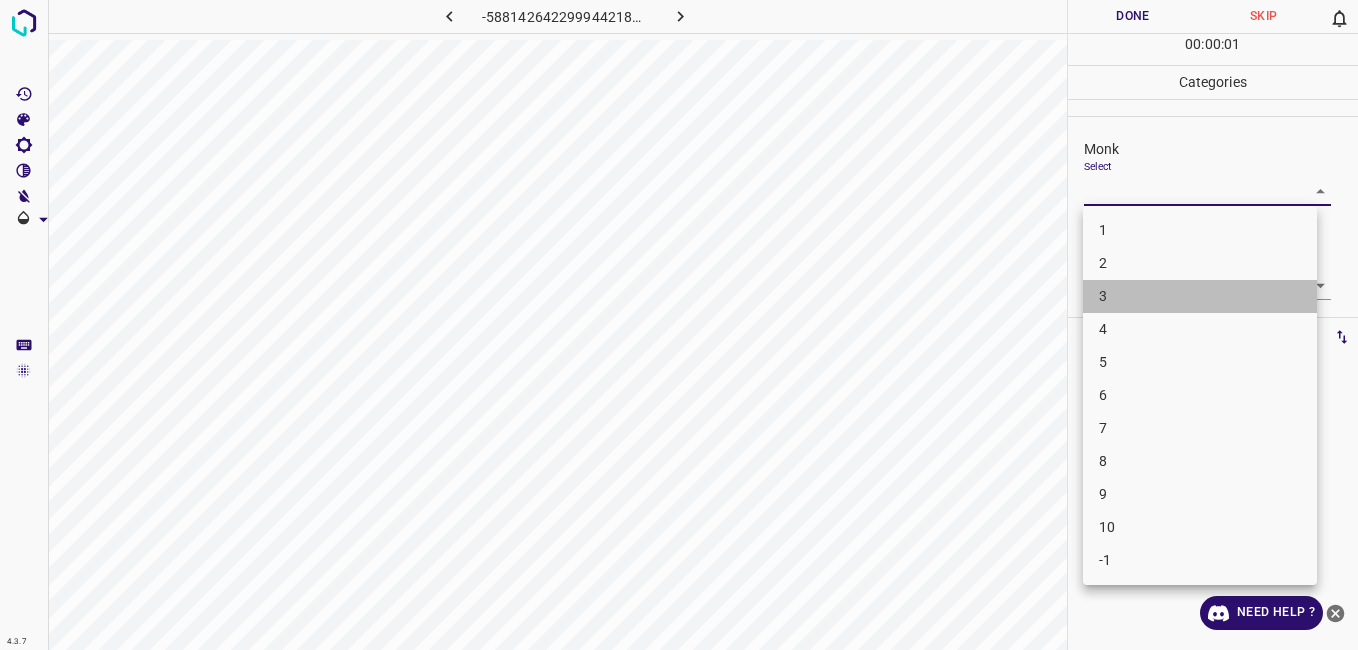 click on "3" at bounding box center [1200, 296] 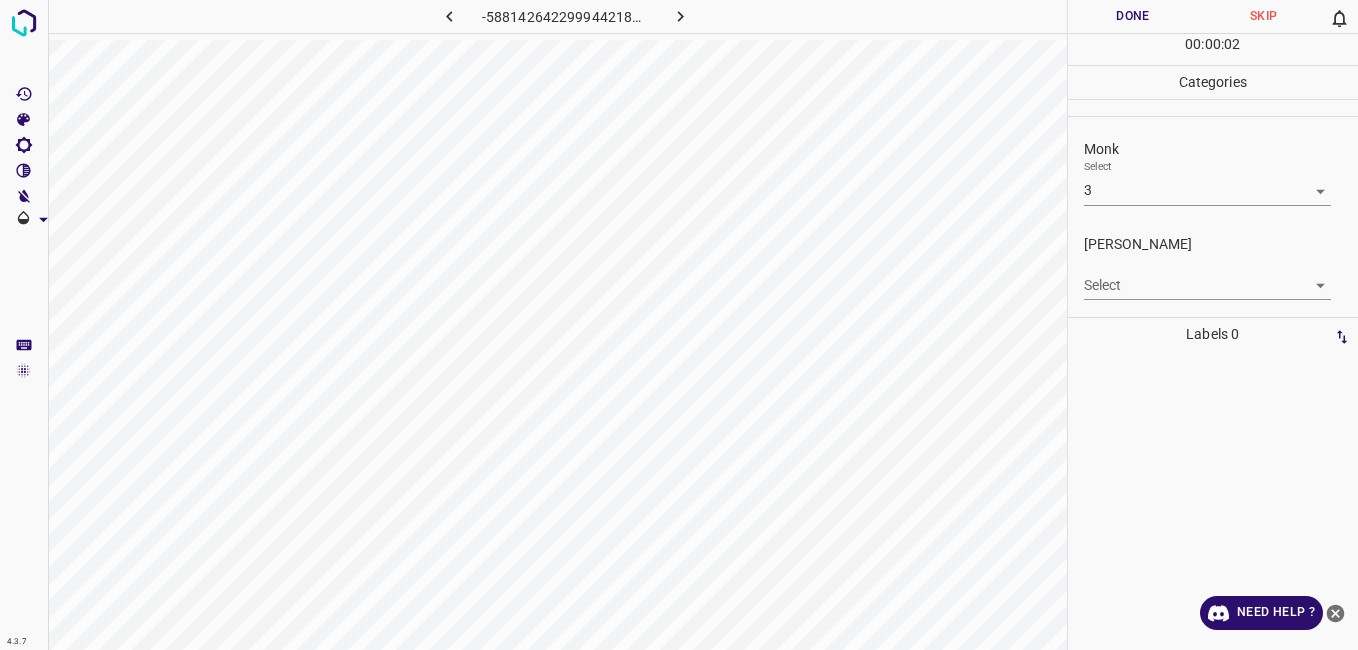 click on "4.3.7 -5881426422999442186.png Done Skip 0 00   : 00   : 02   Categories Monk   Select 3 3  Fitzpatrick   Select ​ Labels   0 Categories 1 Monk 2  Fitzpatrick Tools Space Change between modes (Draw & Edit) I Auto labeling R Restore zoom M Zoom in N Zoom out Delete Delete selecte label Filters Z Restore filters X Saturation filter C Brightness filter V Contrast filter B Gray scale filter General O Download Need Help ? - Text - Hide - Delete" at bounding box center [679, 325] 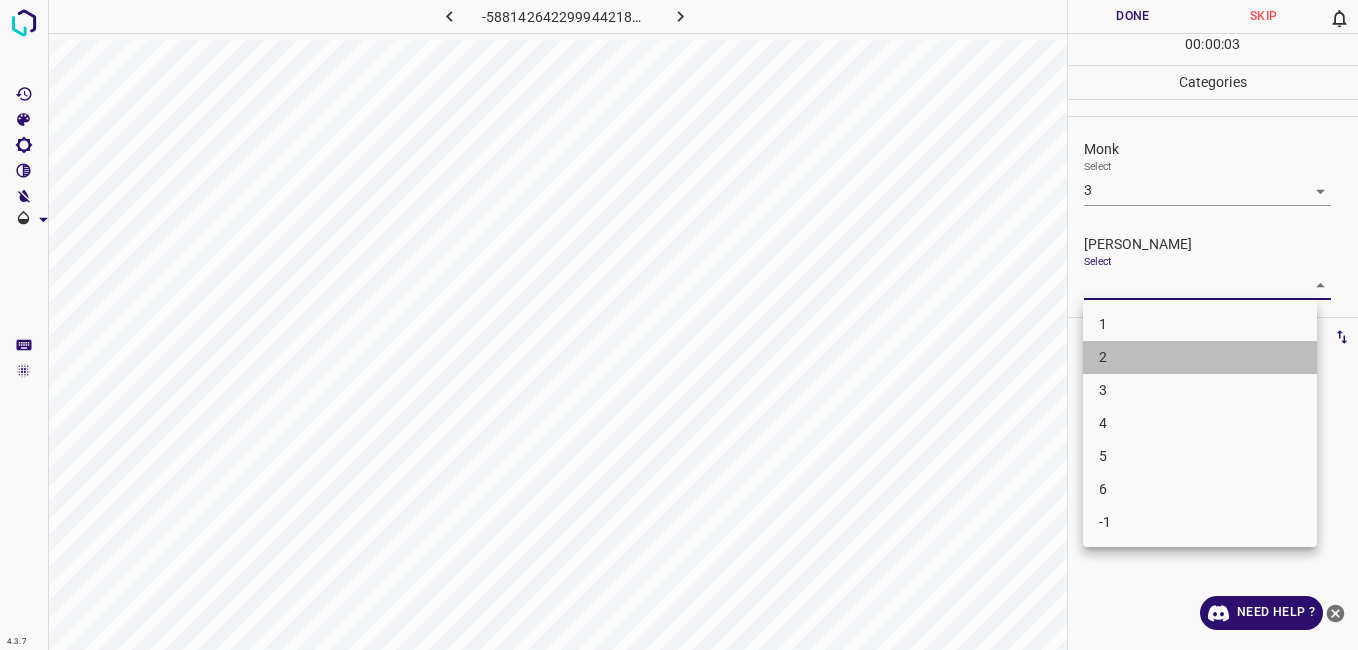 click on "2" at bounding box center (1200, 357) 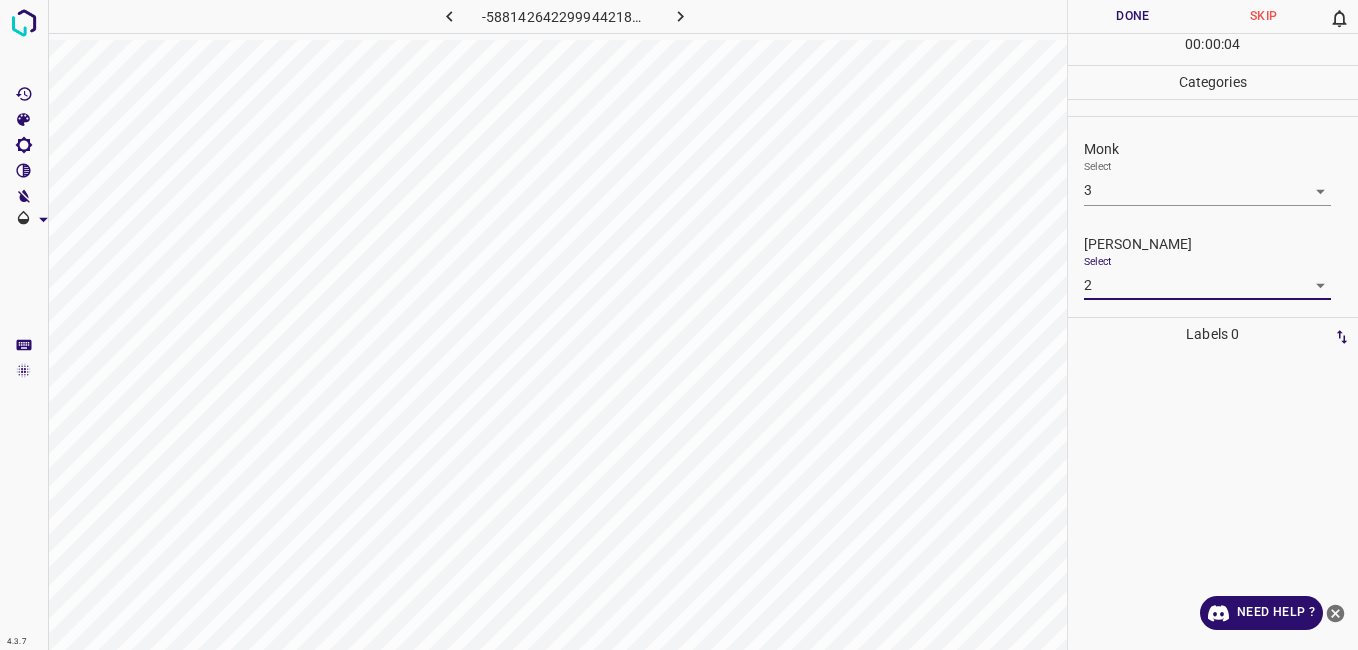 click on "Done" at bounding box center (1133, 16) 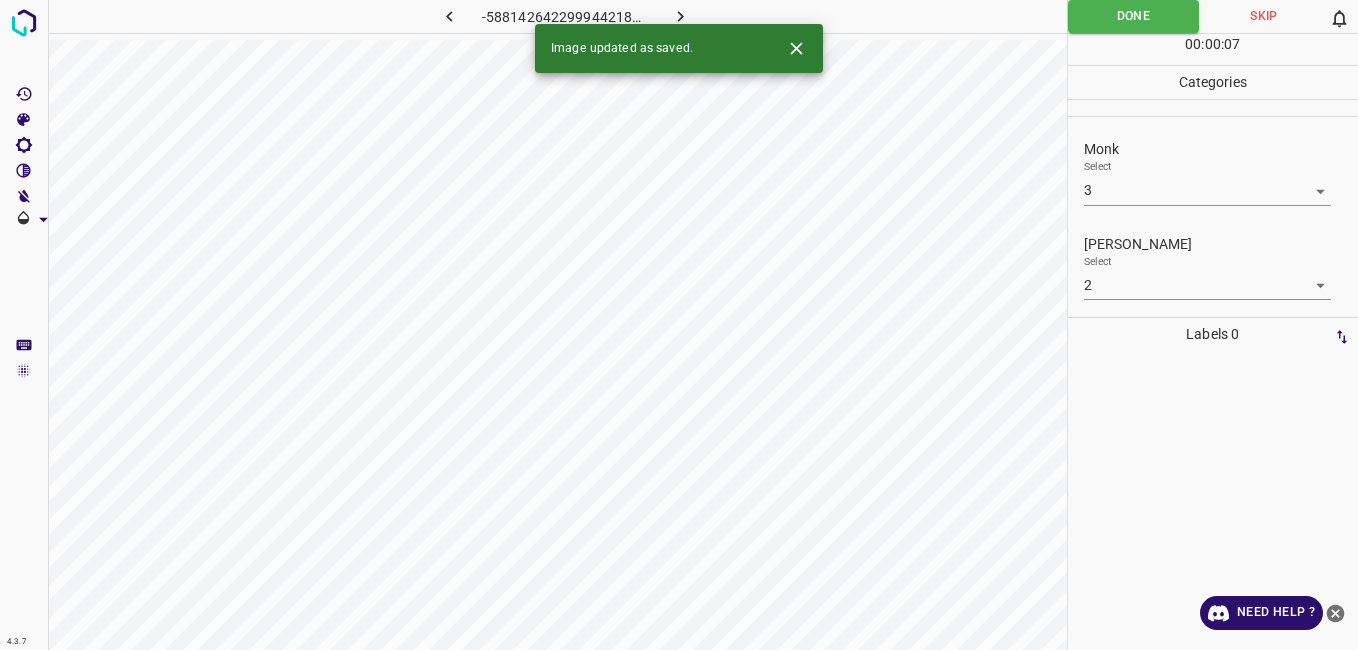 click on "-5881426422999442186.png" at bounding box center (565, 16) 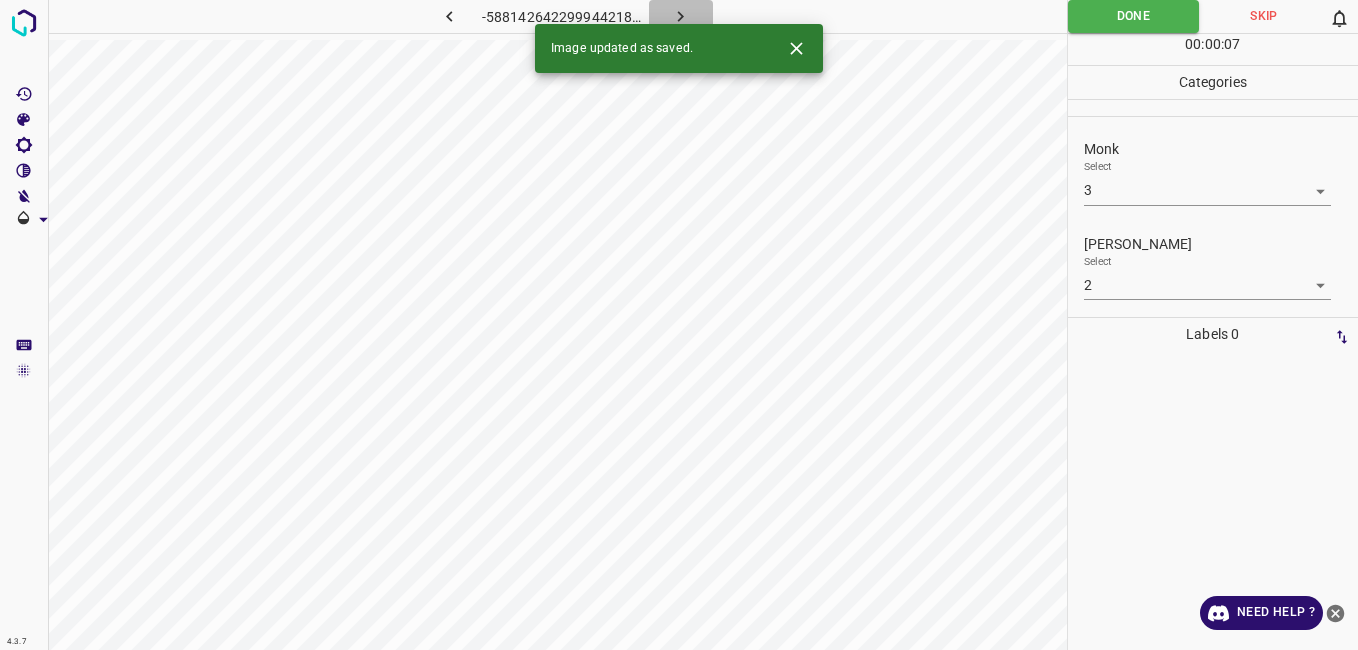 click at bounding box center [681, 16] 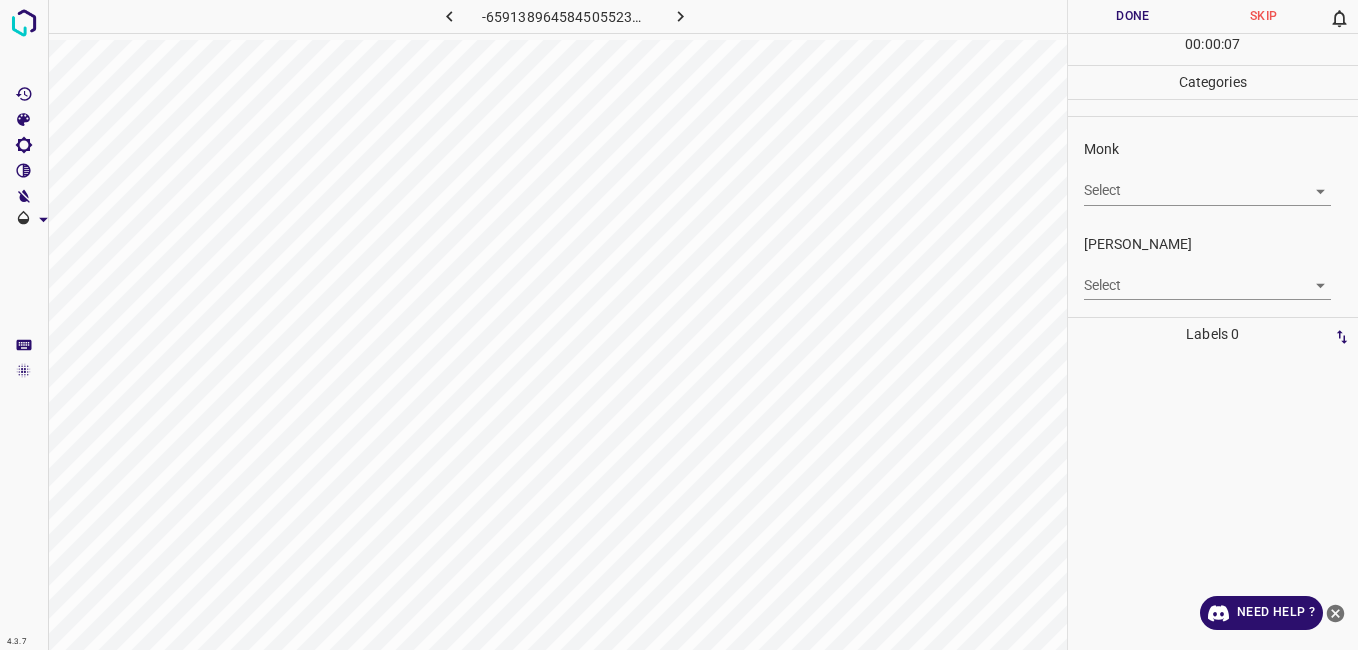 click on "4.3.7 -6591389645845055232.png Done Skip 0 00   : 00   : 07   Categories Monk   Select ​  Fitzpatrick   Select ​ Labels   0 Categories 1 Monk 2  Fitzpatrick Tools Space Change between modes (Draw & Edit) I Auto labeling R Restore zoom M Zoom in N Zoom out Delete Delete selecte label Filters Z Restore filters X Saturation filter C Brightness filter V Contrast filter B Gray scale filter General O Download Need Help ? - Text - Hide - Delete" at bounding box center (679, 325) 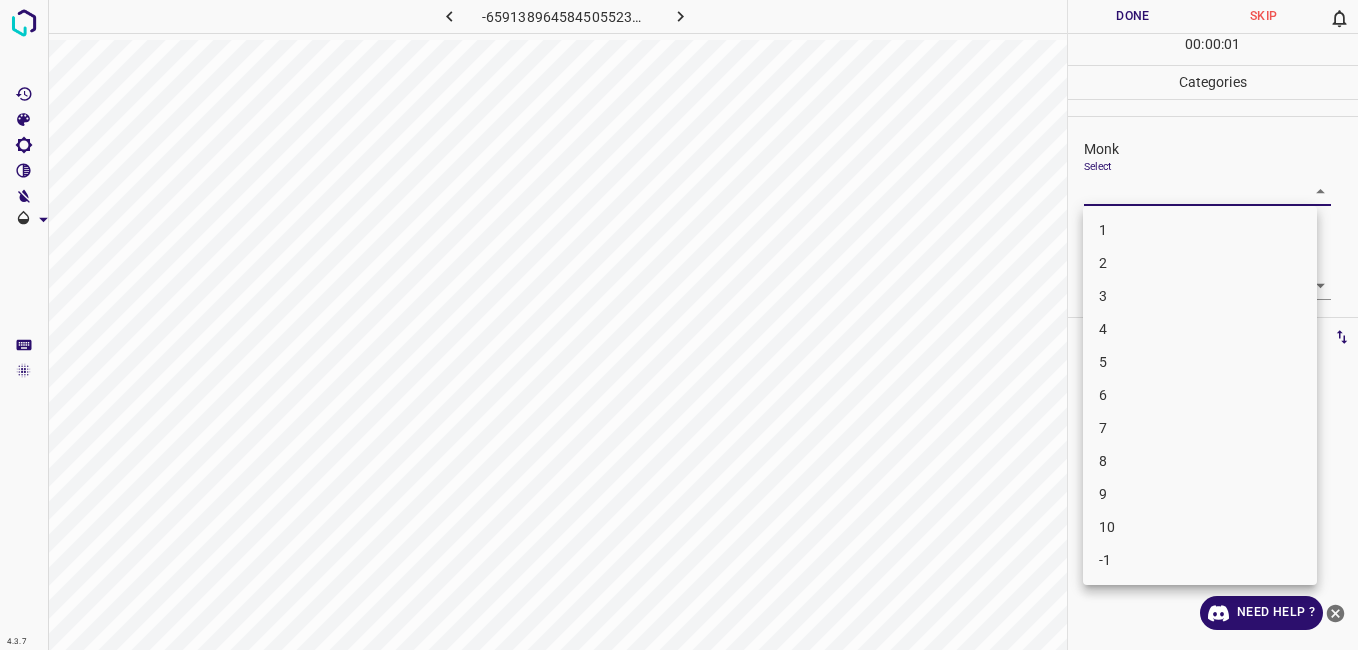 click on "3" at bounding box center (1200, 296) 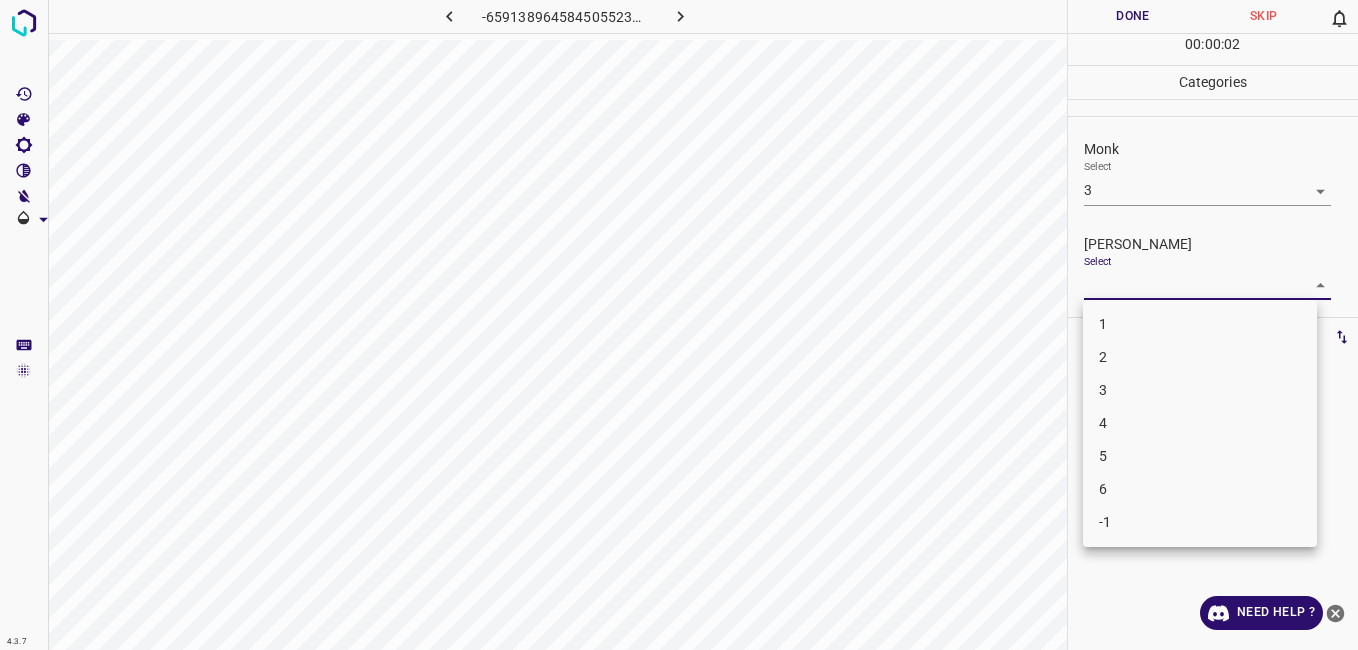 click on "4.3.7 -6591389645845055232.png Done Skip 0 00   : 00   : 02   Categories Monk   Select 3 3  Fitzpatrick   Select ​ Labels   0 Categories 1 Monk 2  Fitzpatrick Tools Space Change between modes (Draw & Edit) I Auto labeling R Restore zoom M Zoom in N Zoom out Delete Delete selecte label Filters Z Restore filters X Saturation filter C Brightness filter V Contrast filter B Gray scale filter General O Download Need Help ? - Text - Hide - Delete 1 2 3 4 5 6 -1" at bounding box center (679, 325) 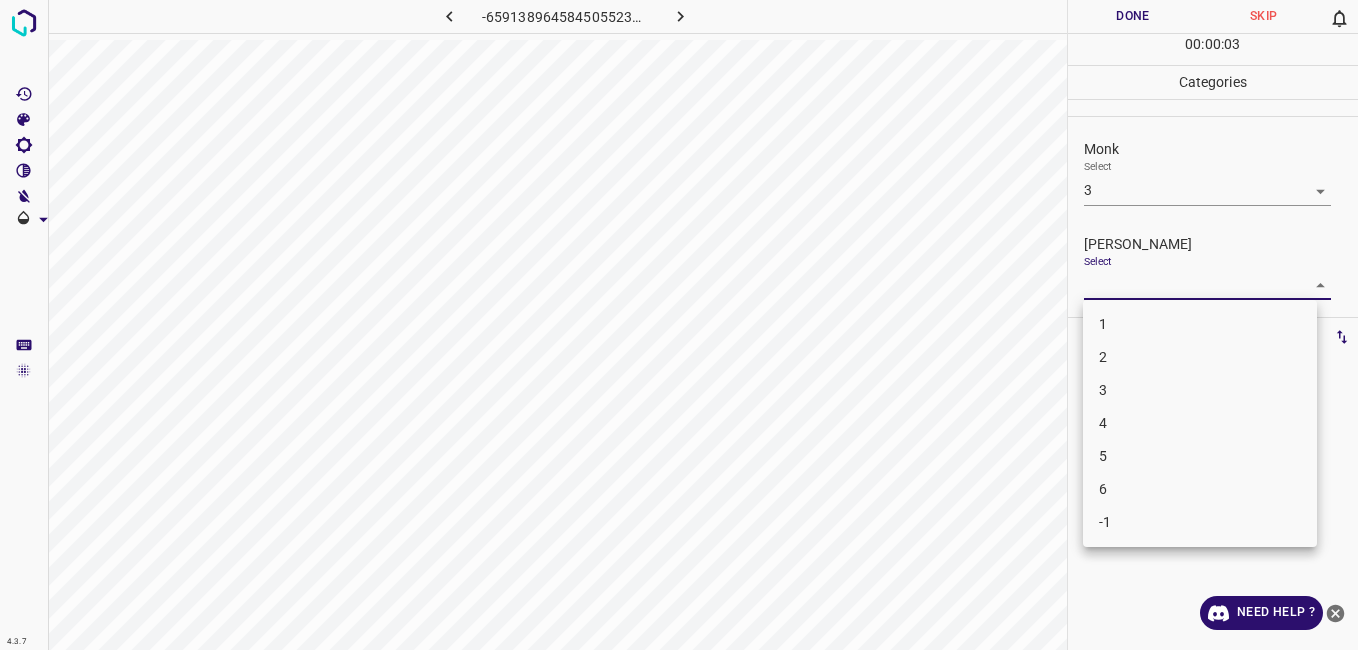 click on "2" at bounding box center [1200, 357] 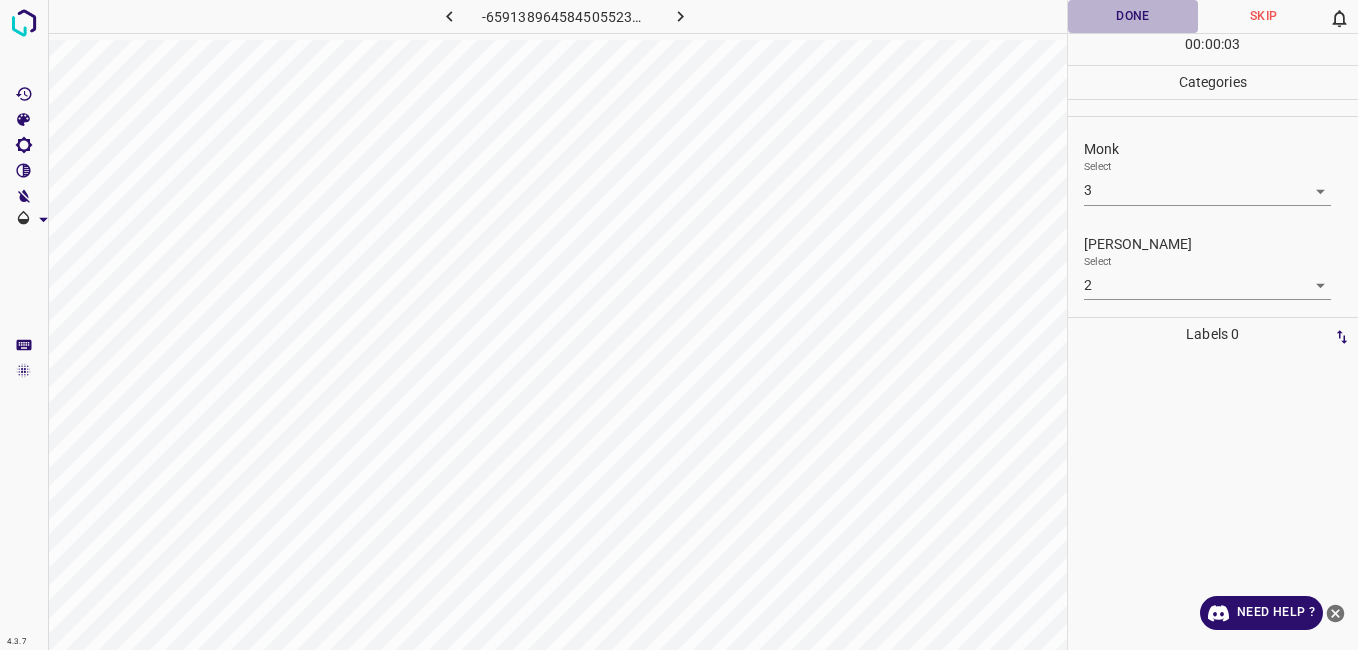 click on "Done" at bounding box center [1133, 16] 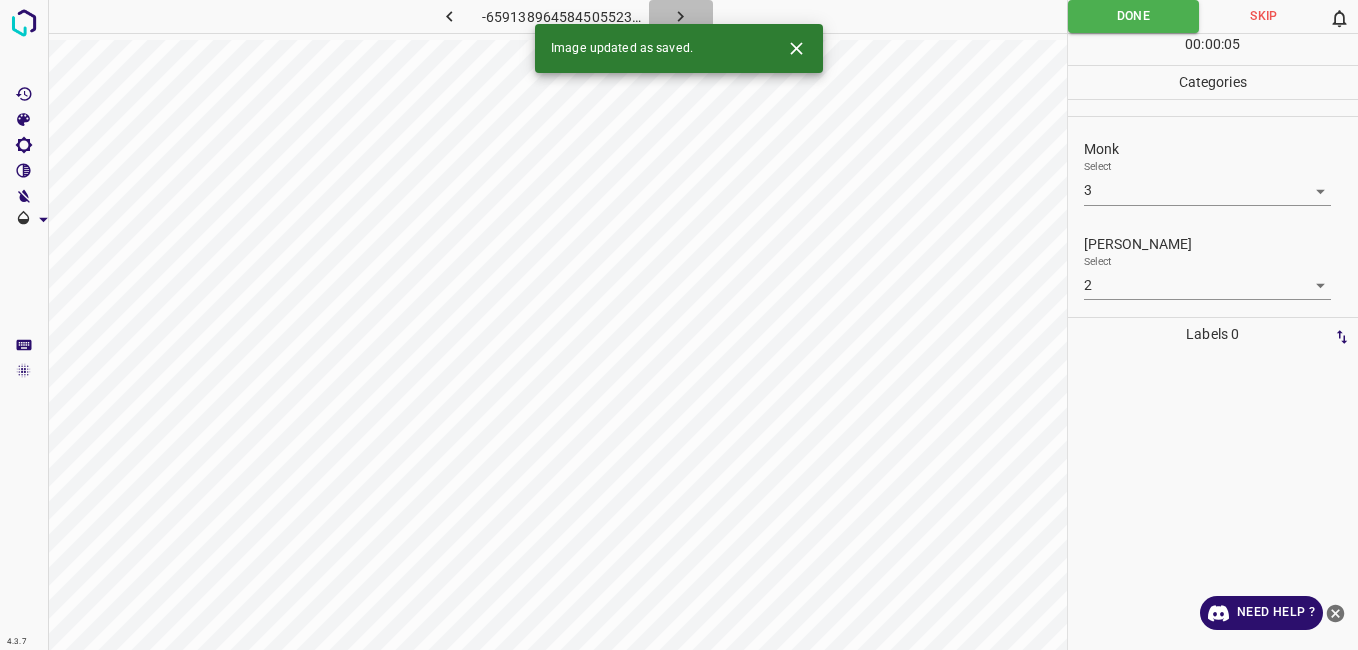 click 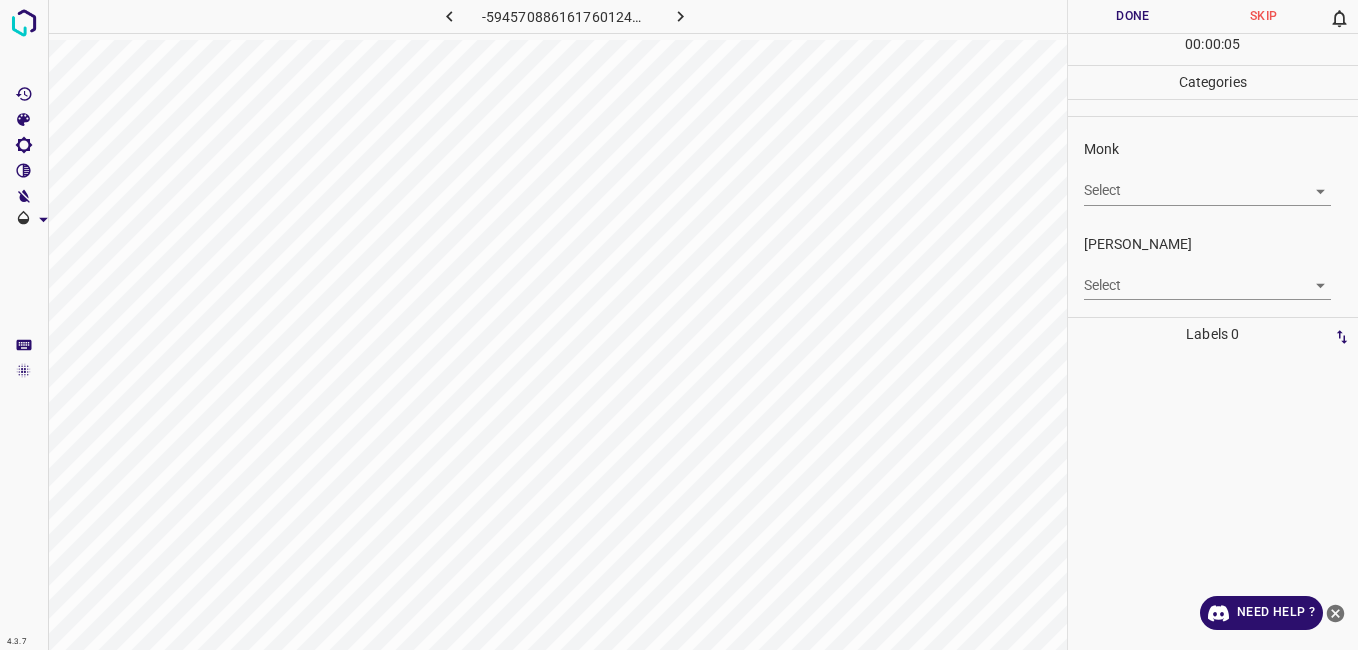 drag, startPoint x: 1153, startPoint y: 158, endPoint x: 1153, endPoint y: 169, distance: 11 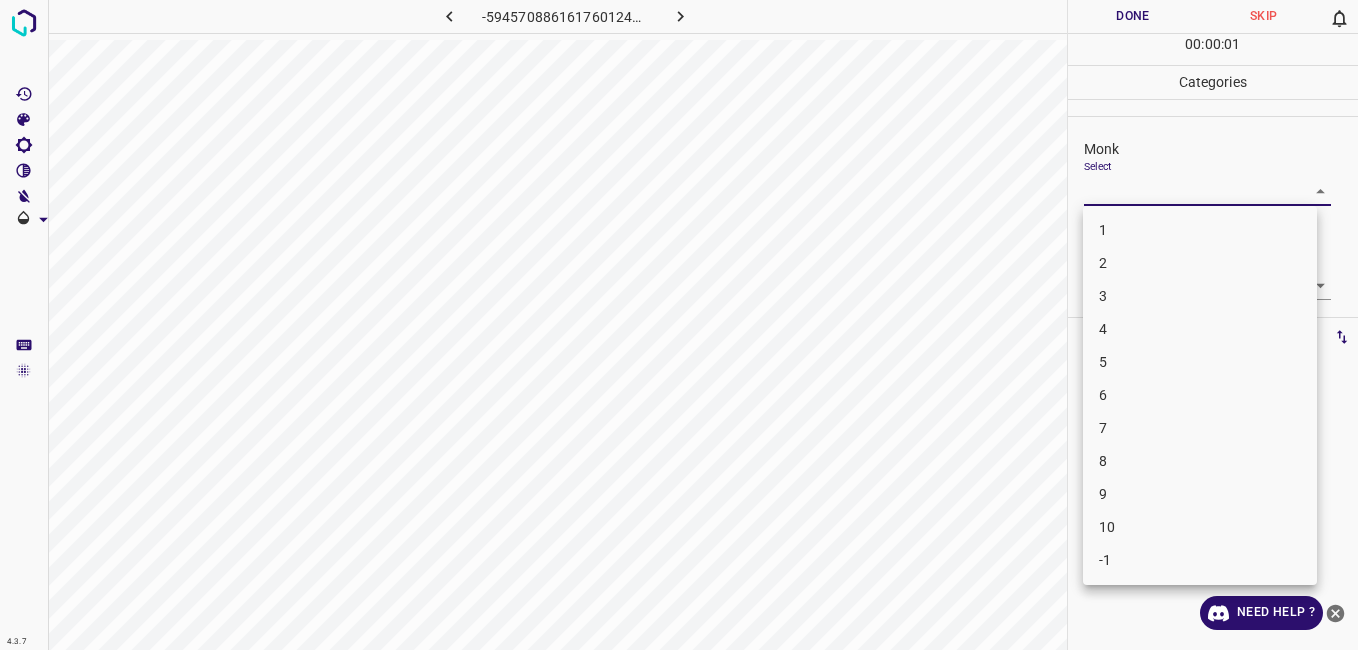 click on "3" at bounding box center [1200, 296] 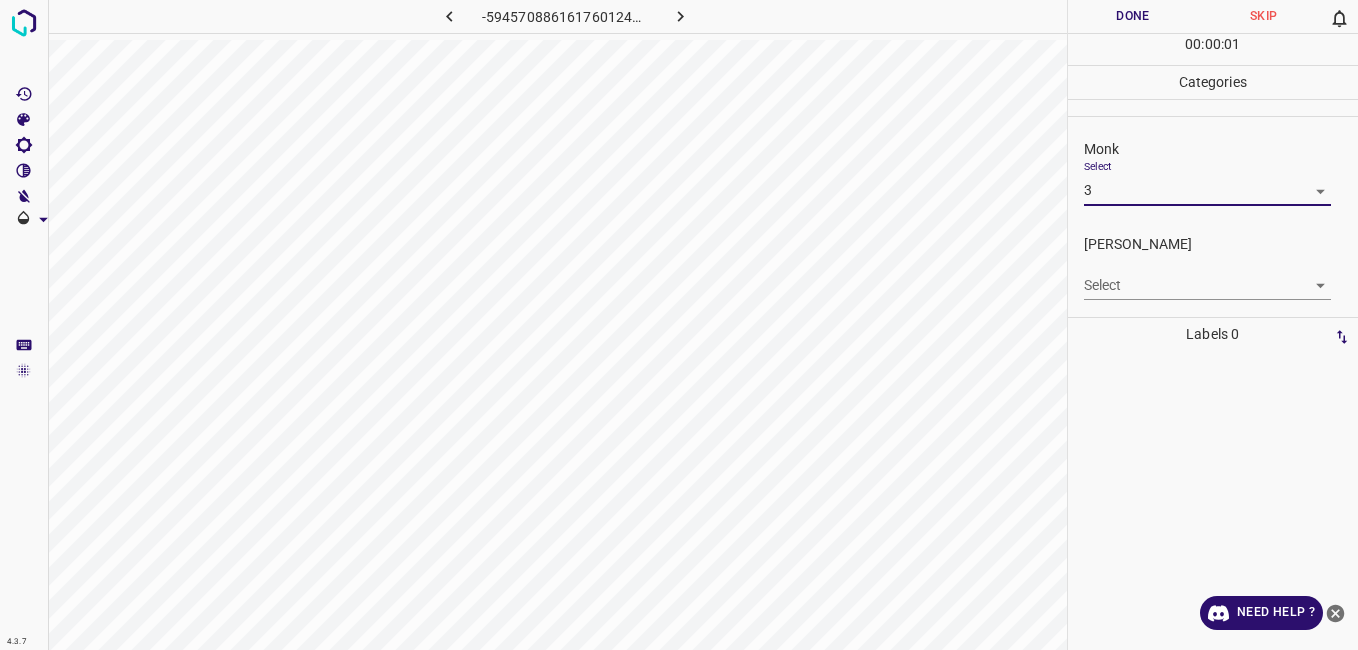 click on "4.3.7 -5945708861617601248.png Done Skip 0 00   : 00   : 01   Categories Monk   Select 3 3  Fitzpatrick   Select ​ Labels   0 Categories 1 Monk 2  Fitzpatrick Tools Space Change between modes (Draw & Edit) I Auto labeling R Restore zoom M Zoom in N Zoom out Delete Delete selecte label Filters Z Restore filters X Saturation filter C Brightness filter V Contrast filter B Gray scale filter General O Download Need Help ? - Text - Hide - Delete 1 2 3 4 5 6 7 8 9 10 -1" at bounding box center [679, 325] 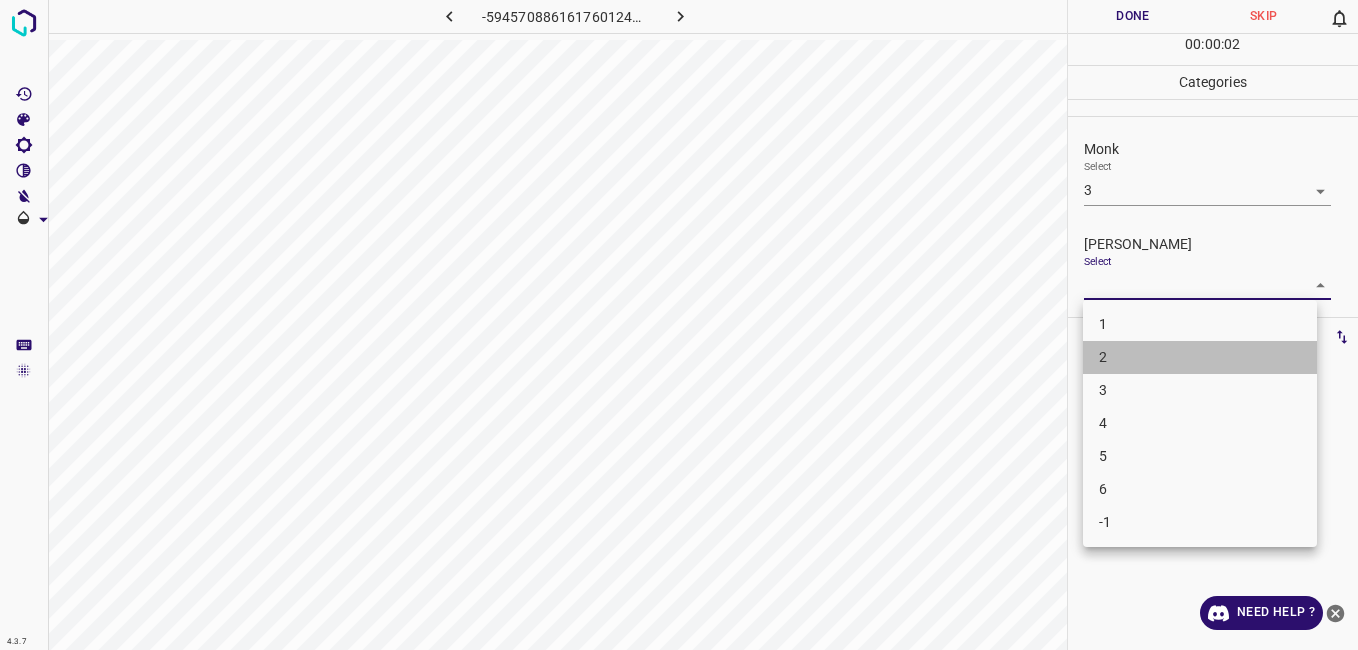 click on "2" at bounding box center [1200, 357] 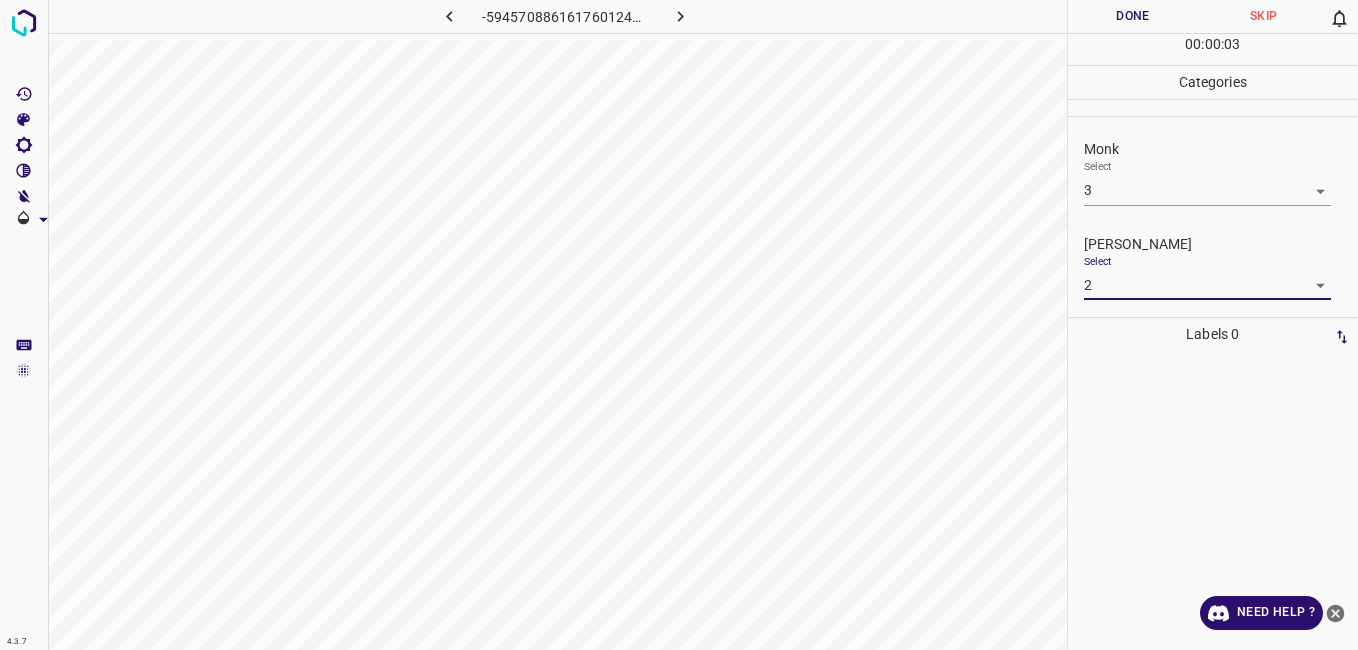 click on "Done" at bounding box center (1133, 16) 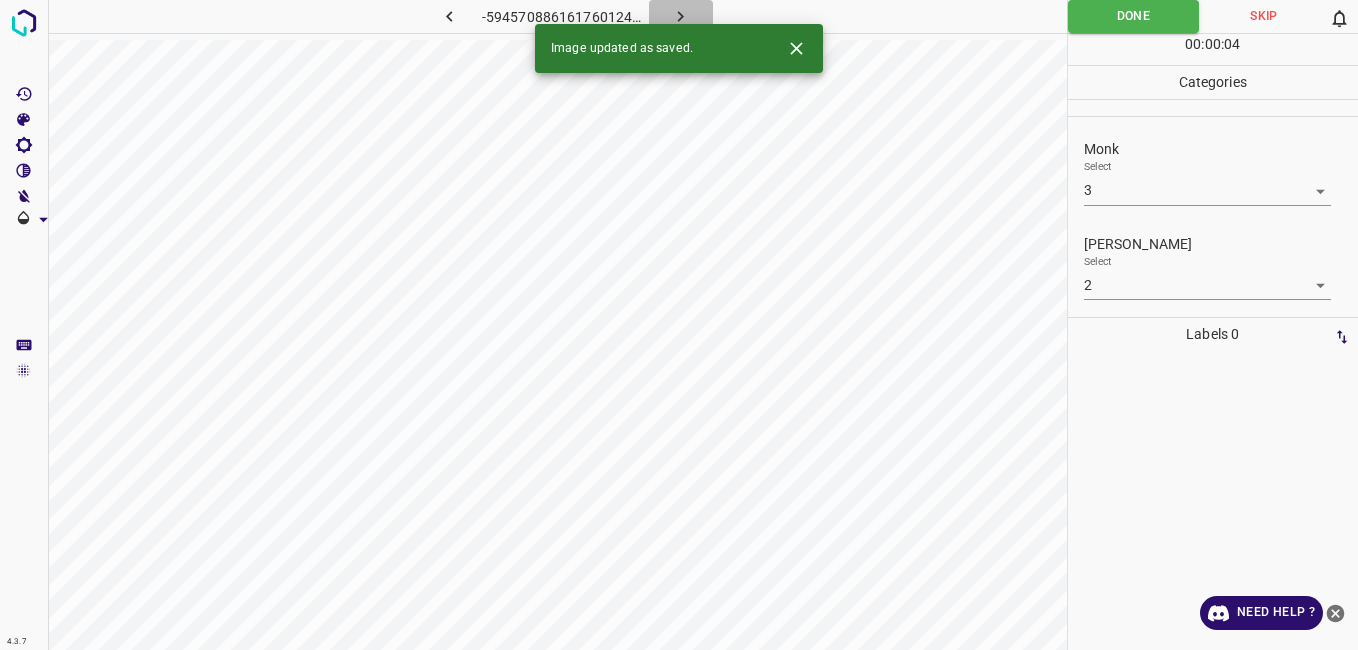 click 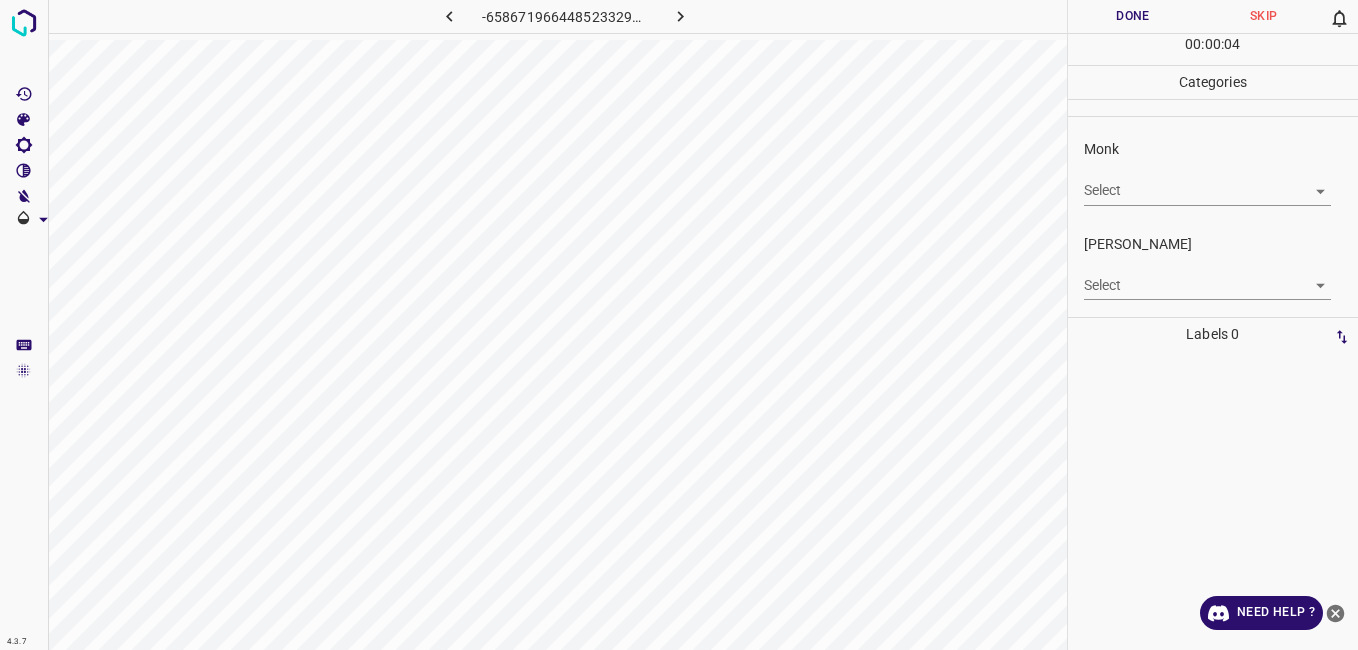 click on "Monk   Select ​" at bounding box center [1213, 172] 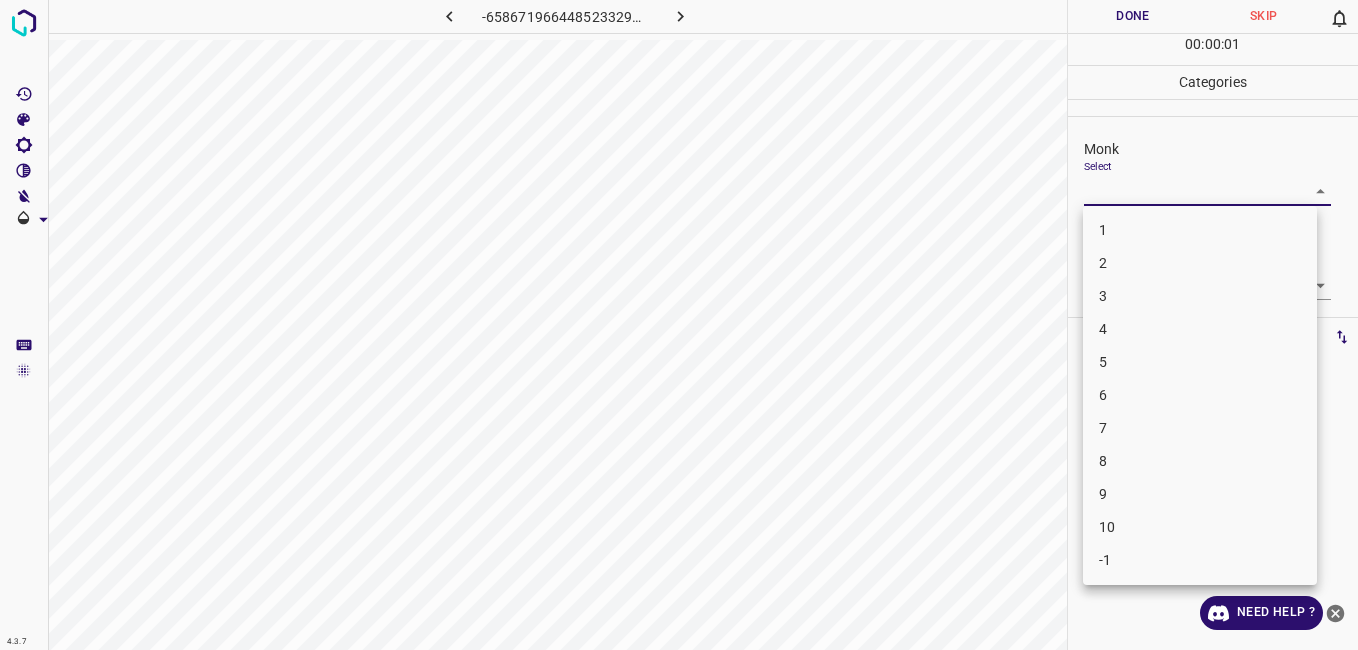 click on "1" at bounding box center [1200, 230] 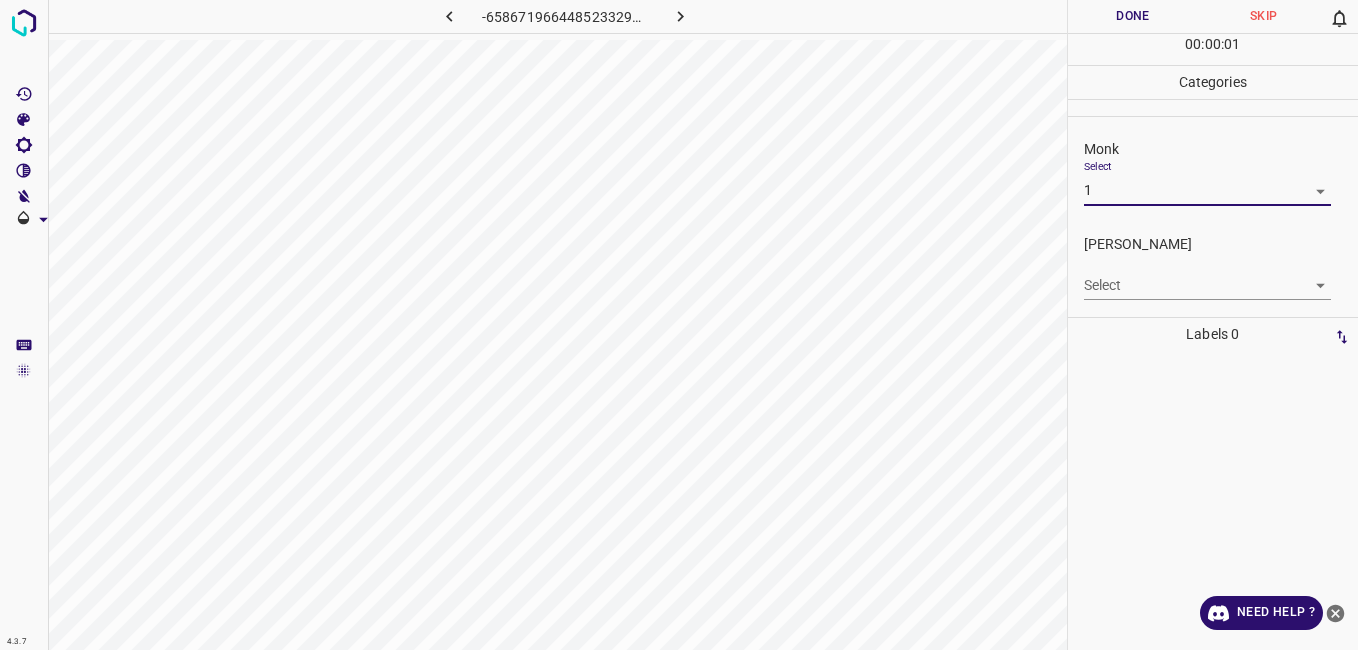 click on "4.3.7 -6586719664485233290.png Done Skip 0 00   : 00   : 01   Categories Monk   Select 1 1  Fitzpatrick   Select ​ Labels   0 Categories 1 Monk 2  Fitzpatrick Tools Space Change between modes (Draw & Edit) I Auto labeling R Restore zoom M Zoom in N Zoom out Delete Delete selecte label Filters Z Restore filters X Saturation filter C Brightness filter V Contrast filter B Gray scale filter General O Download Need Help ? - Text - Hide - Delete 1 2 3 4 5 6 7 8 9 10 -1" at bounding box center (679, 325) 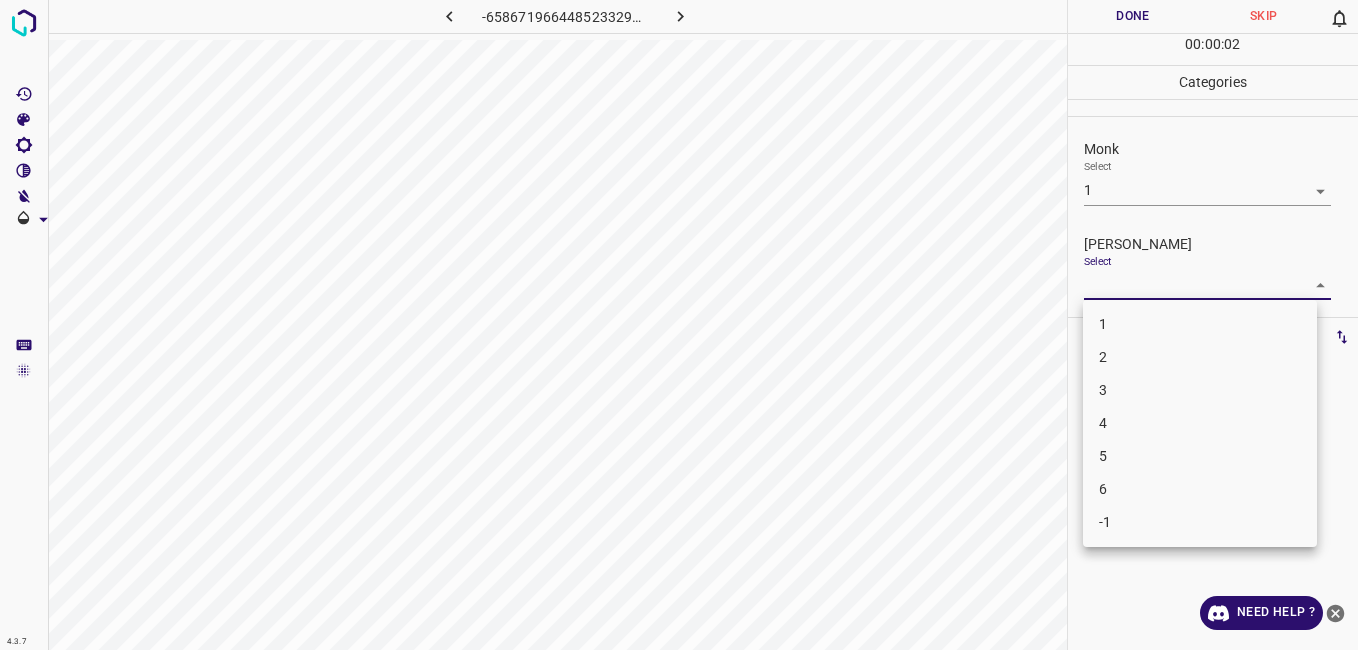 click on "1" at bounding box center [1200, 324] 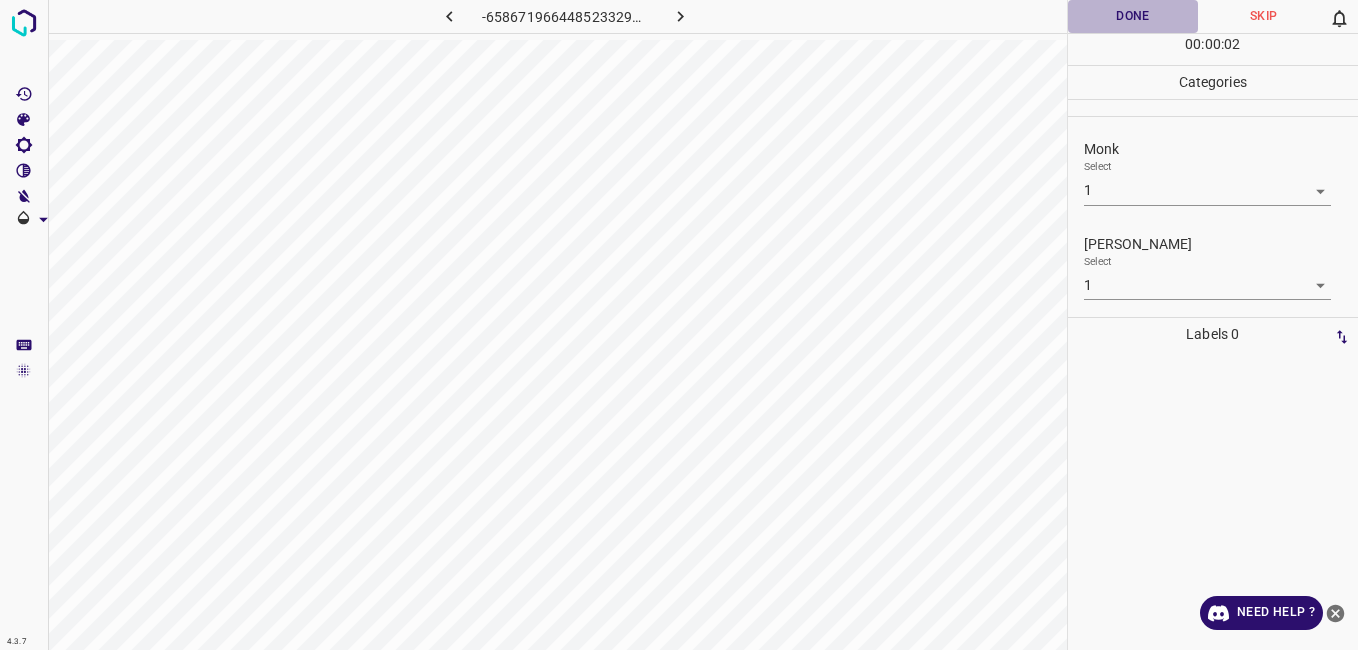 click on "Done" at bounding box center [1133, 16] 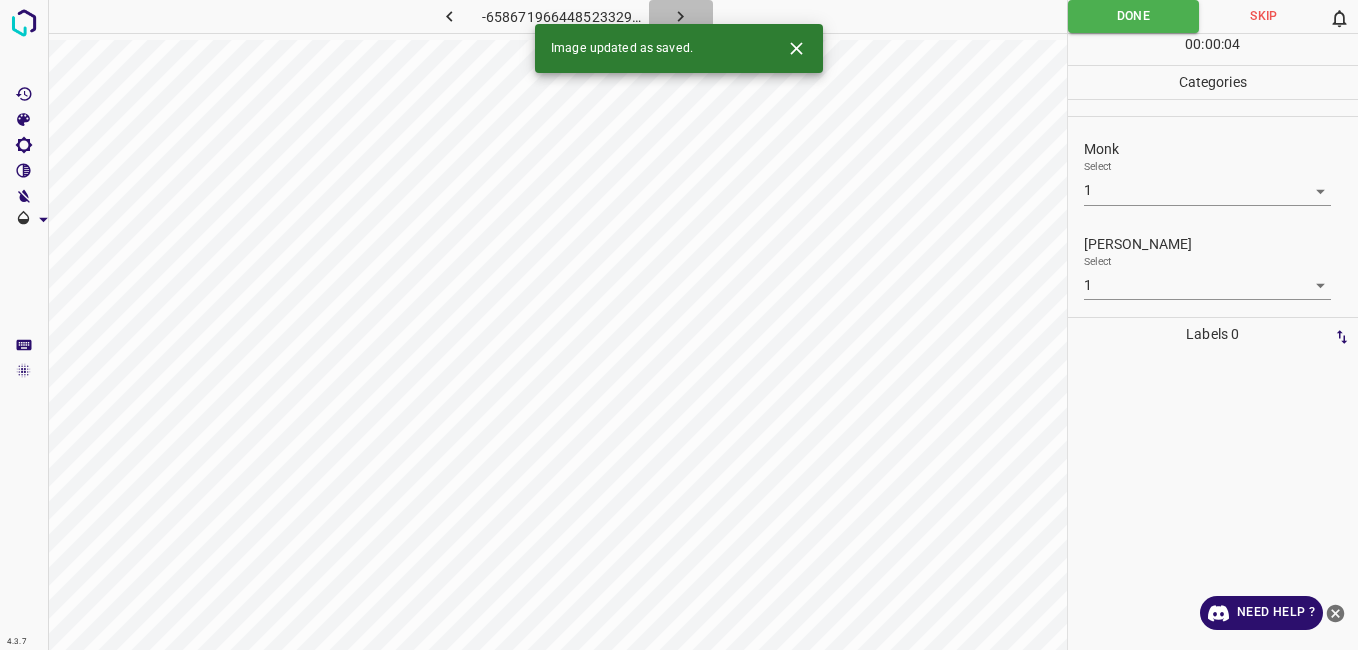 click 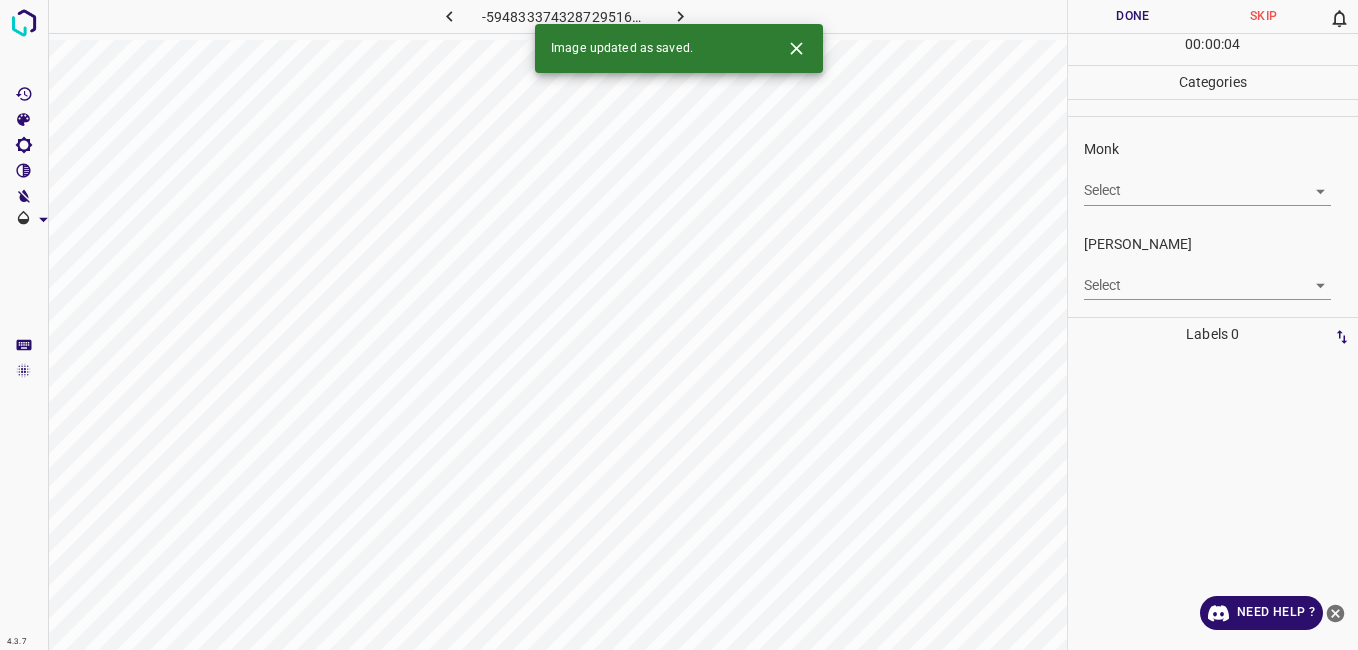 click on "4.3.7 -5948333743287295161.png Done Skip 0 00   : 00   : 04   Categories Monk   Select ​  Fitzpatrick   Select ​ Labels   0 Categories 1 Monk 2  Fitzpatrick Tools Space Change between modes (Draw & Edit) I Auto labeling R Restore zoom M Zoom in N Zoom out Delete Delete selecte label Filters Z Restore filters X Saturation filter C Brightness filter V Contrast filter B Gray scale filter General O Download Image updated as saved. Need Help ? - Text - Hide - Delete" at bounding box center [679, 325] 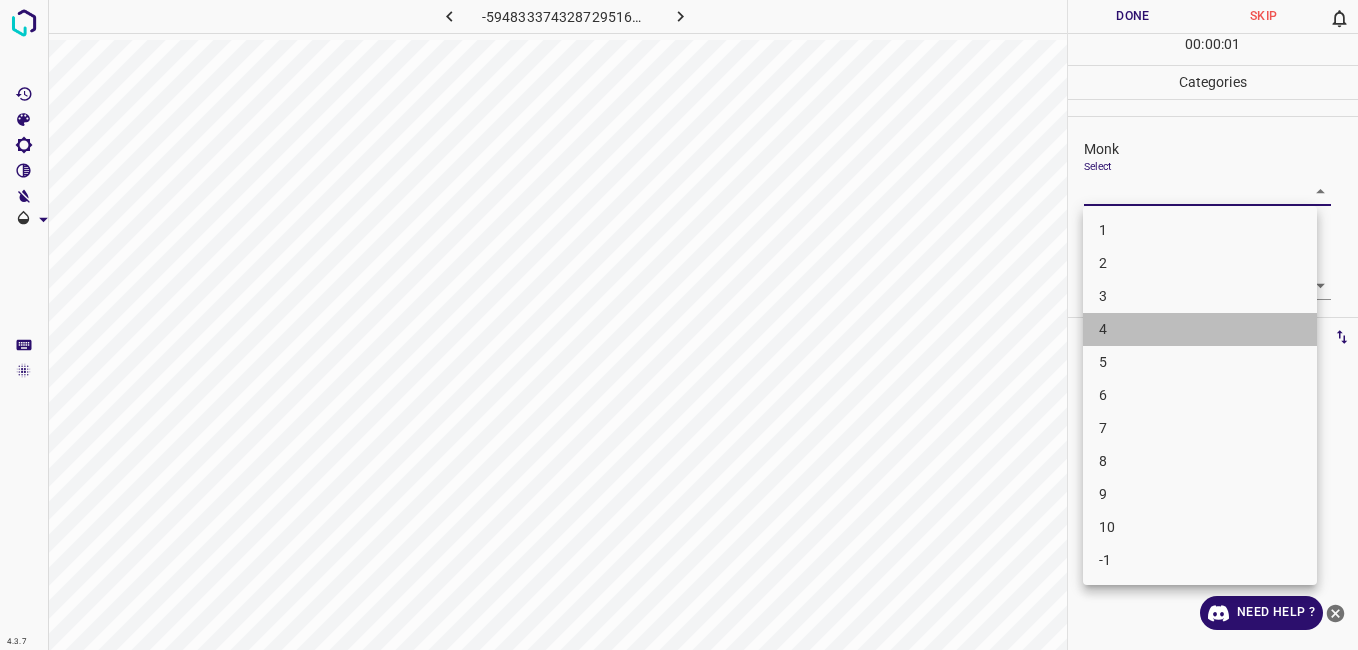 click on "4" at bounding box center [1200, 329] 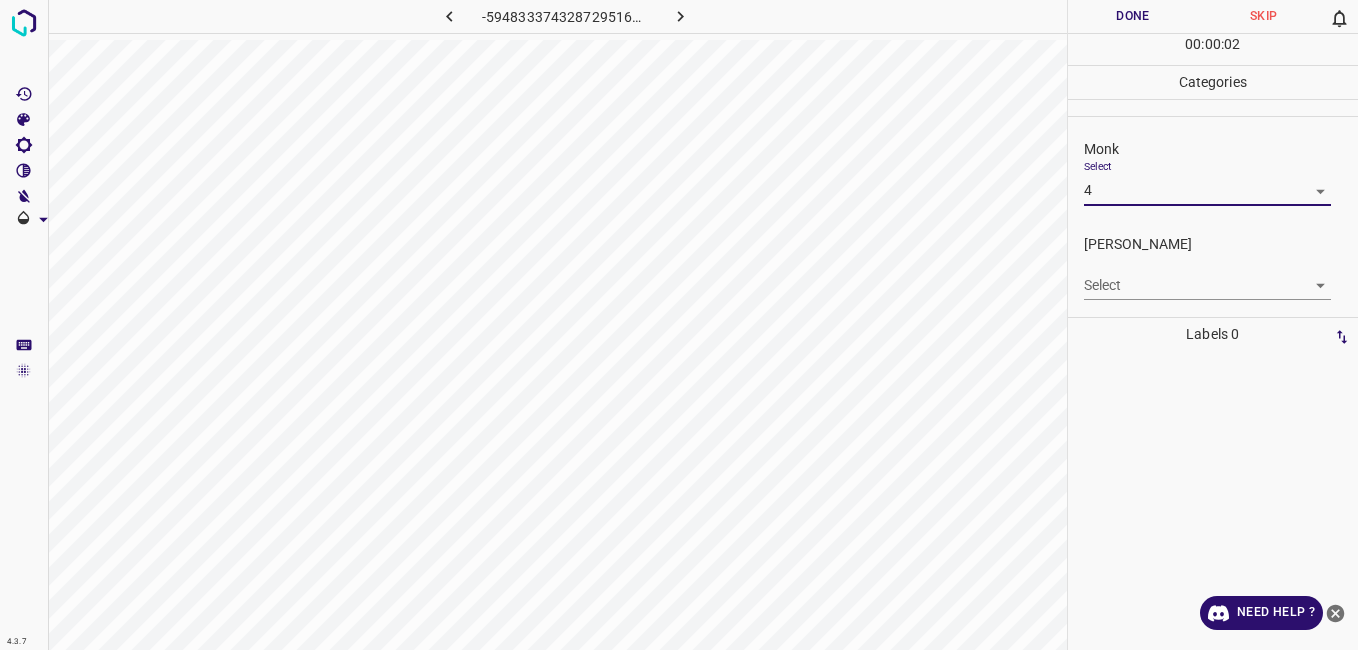 click on "4.3.7 -5948333743287295161.png Done Skip 0 00   : 00   : 02   Categories Monk   Select 4 4  Fitzpatrick   Select ​ Labels   0 Categories 1 Monk 2  Fitzpatrick Tools Space Change between modes (Draw & Edit) I Auto labeling R Restore zoom M Zoom in N Zoom out Delete Delete selecte label Filters Z Restore filters X Saturation filter C Brightness filter V Contrast filter B Gray scale filter General O Download Need Help ? - Text - Hide - Delete" at bounding box center [679, 325] 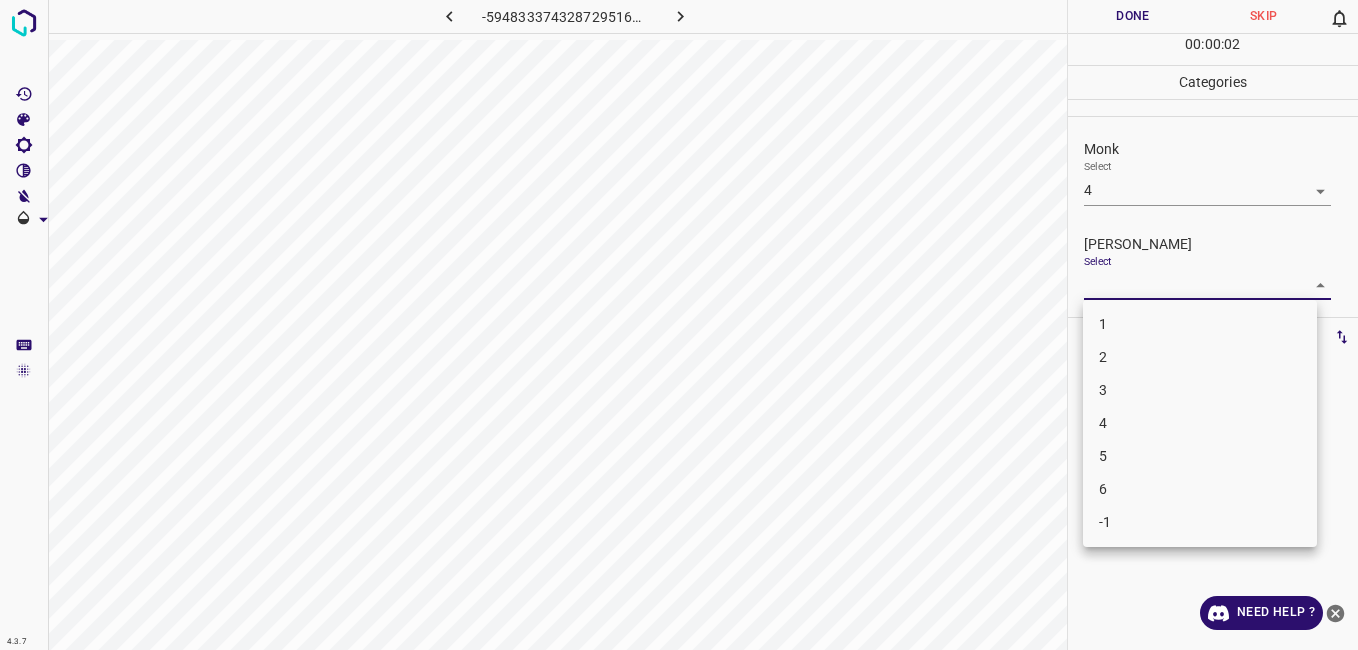 click on "3" at bounding box center [1200, 390] 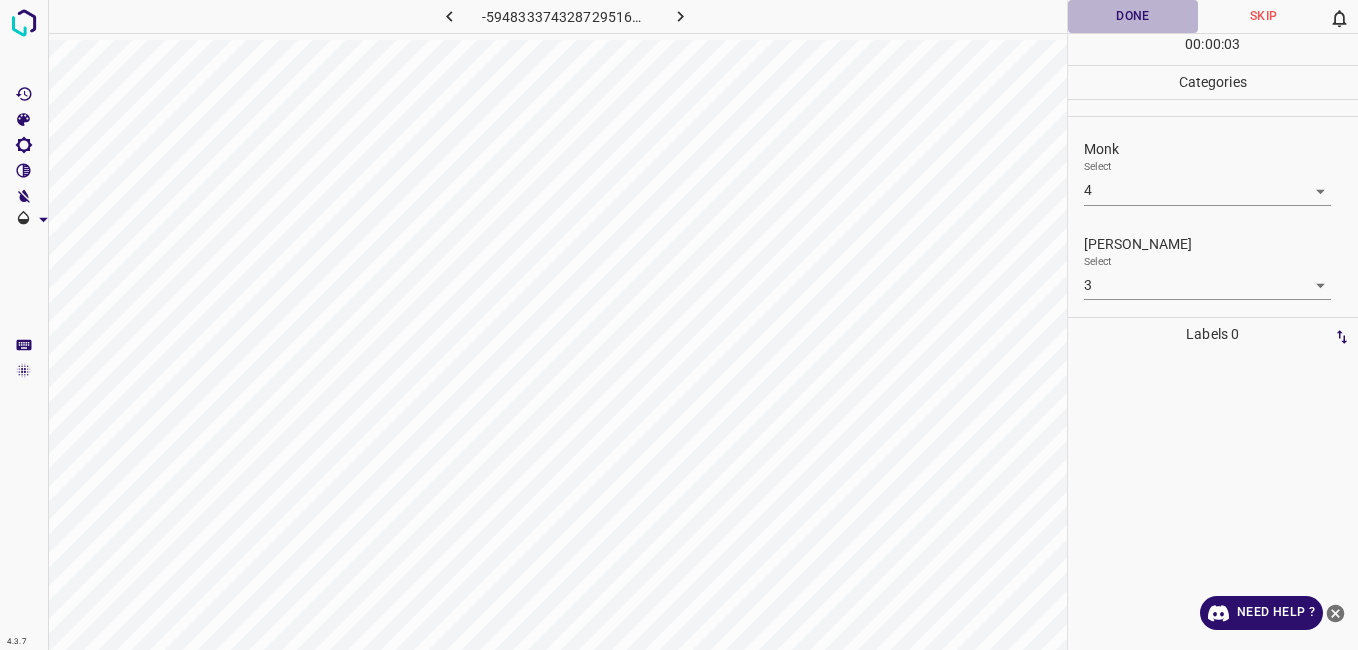 click on "Done" at bounding box center (1133, 16) 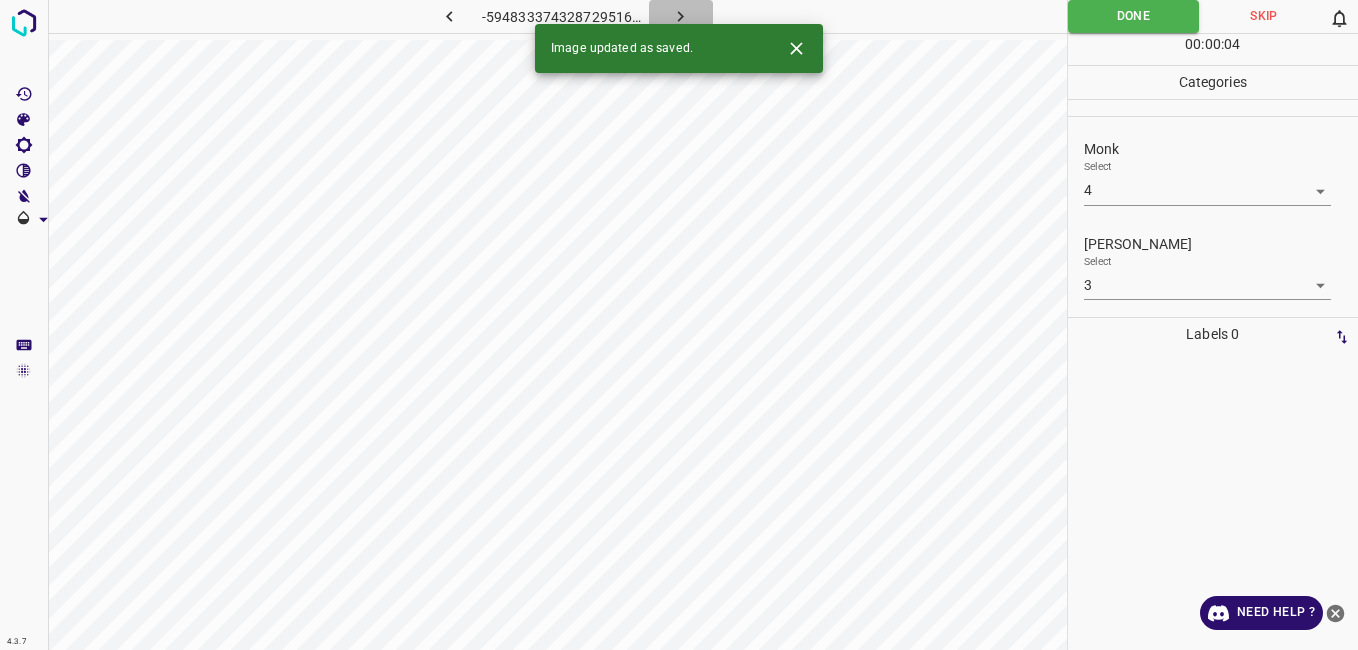 click at bounding box center (681, 16) 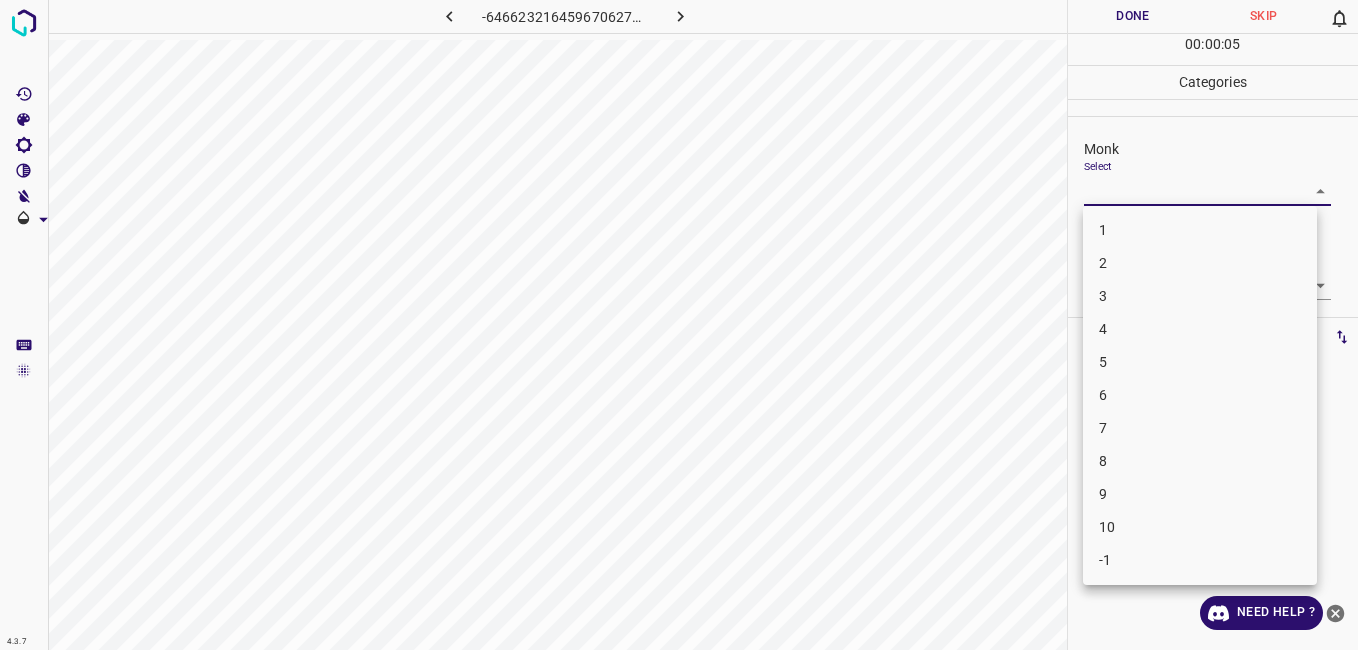 click on "4.3.7 -6466232164596706273.png Done Skip 0 00   : 00   : 05   Categories Monk   Select ​  Fitzpatrick   Select ​ Labels   0 Categories 1 Monk 2  Fitzpatrick Tools Space Change between modes (Draw & Edit) I Auto labeling R Restore zoom M Zoom in N Zoom out Delete Delete selecte label Filters Z Restore filters X Saturation filter C Brightness filter V Contrast filter B Gray scale filter General O Download Need Help ? - Text - Hide - Delete 1 2 3 4 5 6 7 8 9 10 -1" at bounding box center (679, 325) 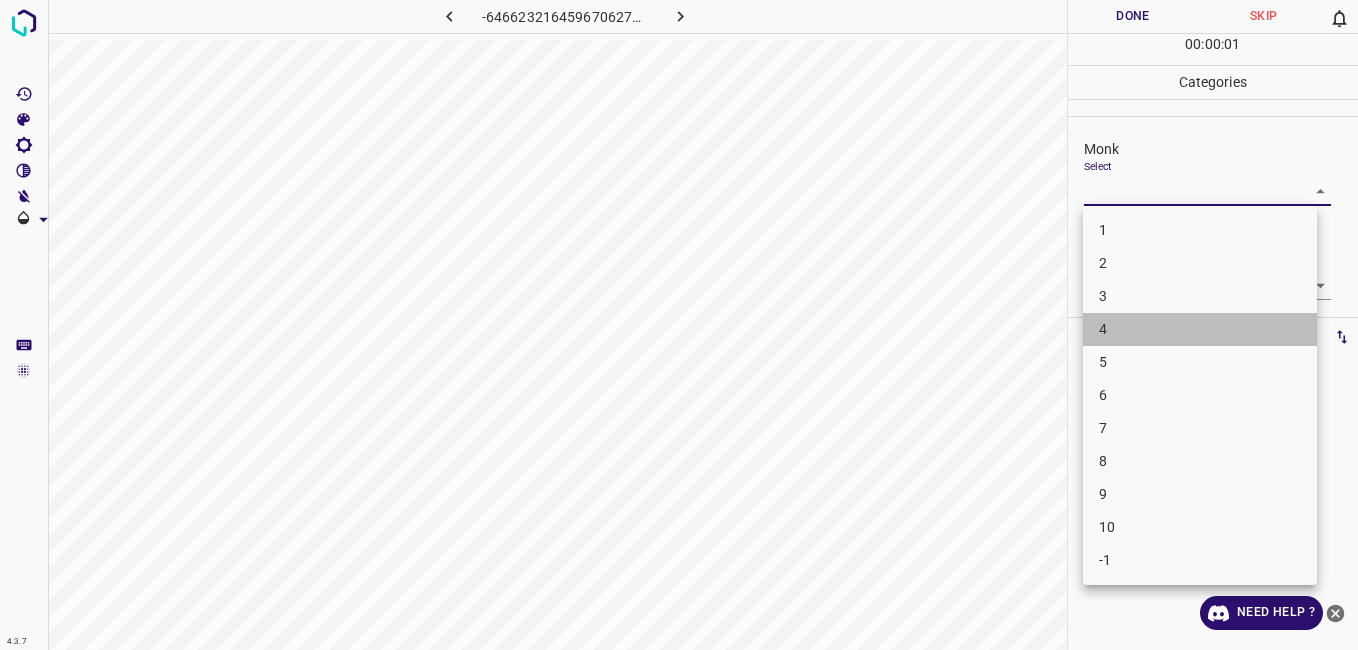 click on "4" at bounding box center [1200, 329] 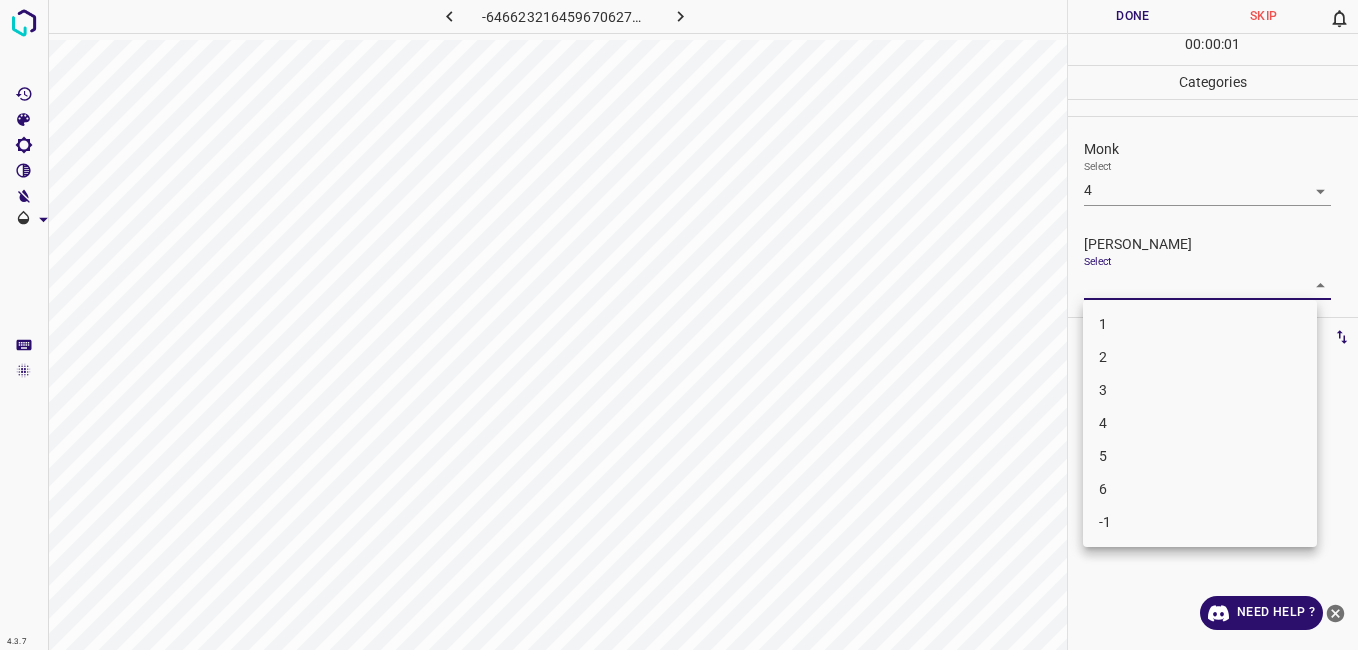 click on "4.3.7 -6466232164596706273.png Done Skip 0 00   : 00   : 01   Categories Monk   Select 4 4  Fitzpatrick   Select ​ Labels   0 Categories 1 Monk 2  Fitzpatrick Tools Space Change between modes (Draw & Edit) I Auto labeling R Restore zoom M Zoom in N Zoom out Delete Delete selecte label Filters Z Restore filters X Saturation filter C Brightness filter V Contrast filter B Gray scale filter General O Download Need Help ? - Text - Hide - Delete 1 2 3 4 5 6 -1" at bounding box center [679, 325] 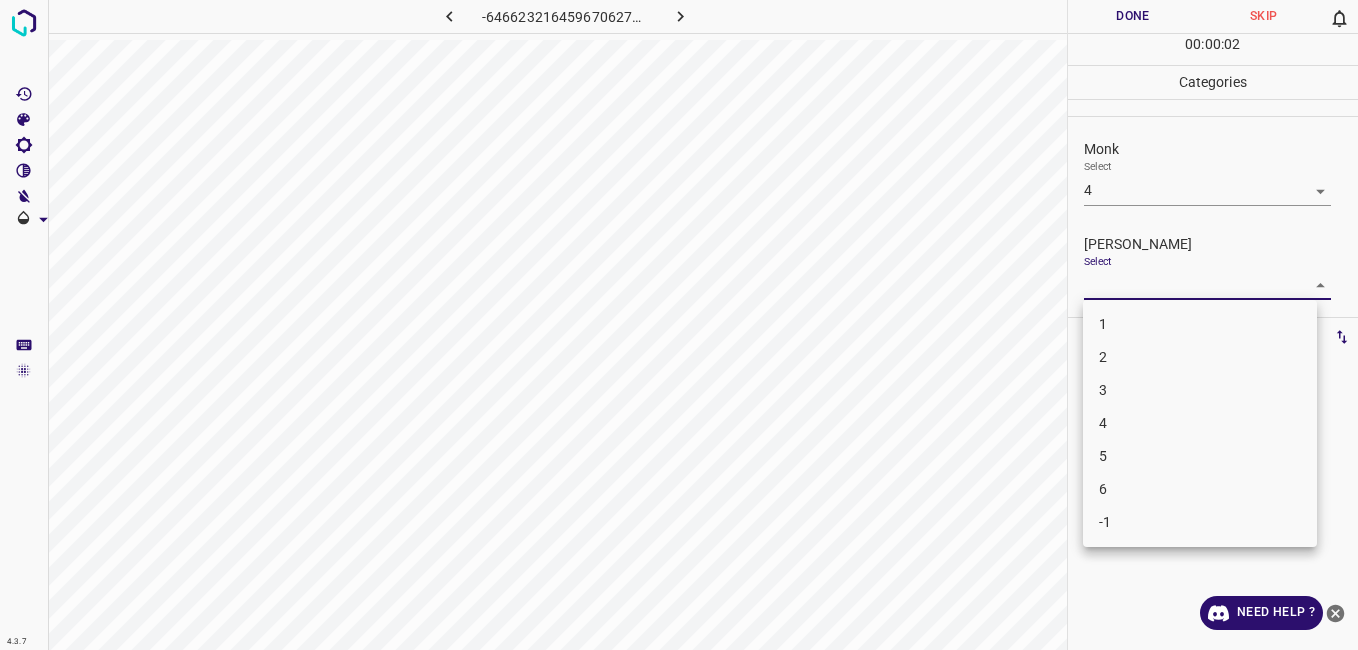 click on "3" at bounding box center [1200, 390] 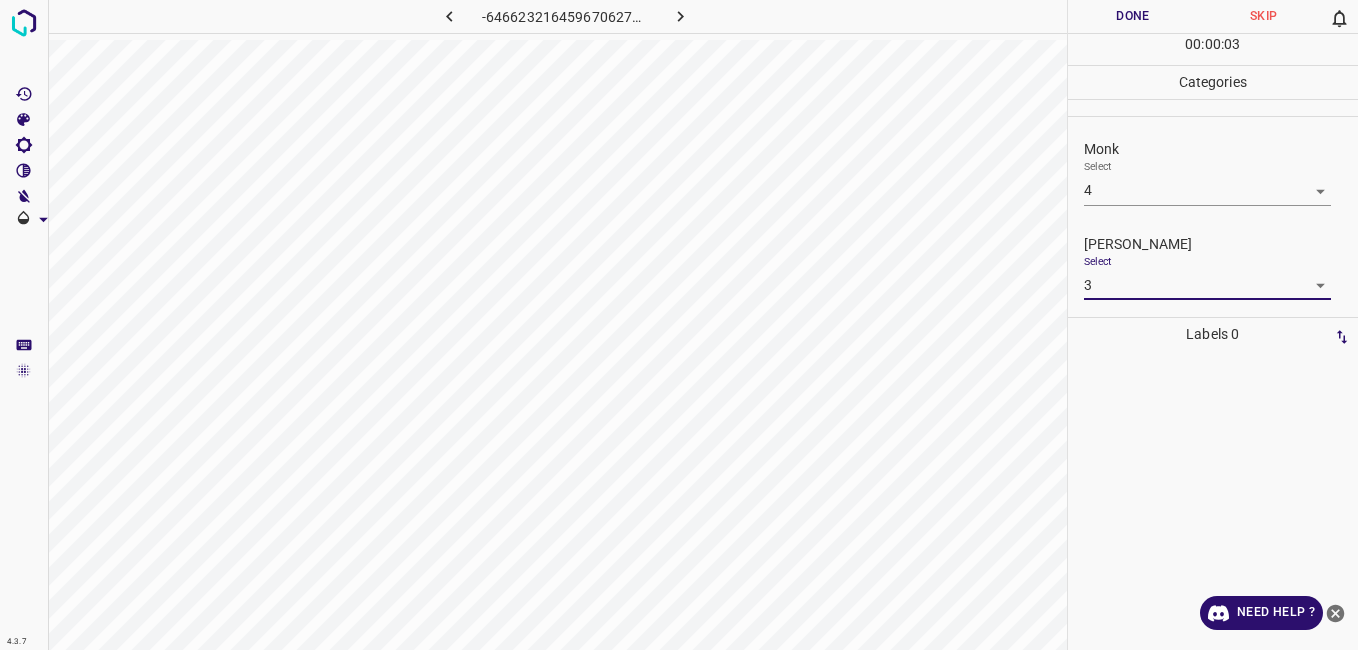 click on "Done" at bounding box center [1133, 16] 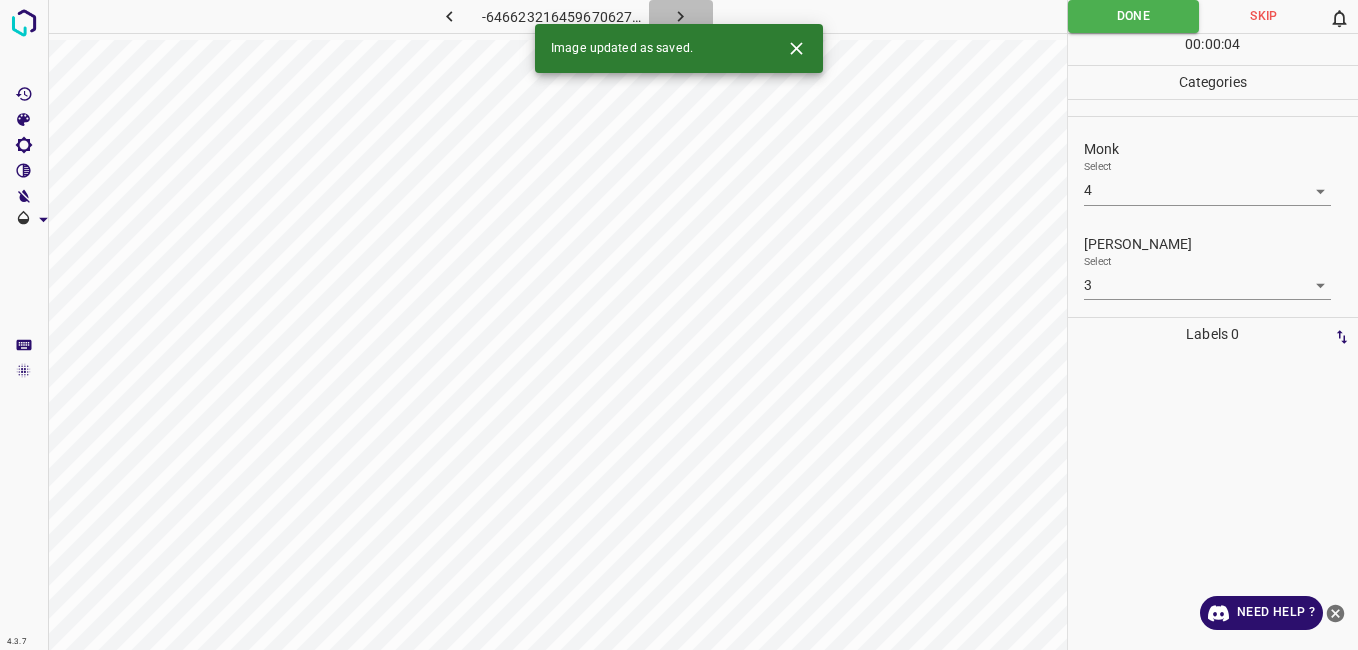 click 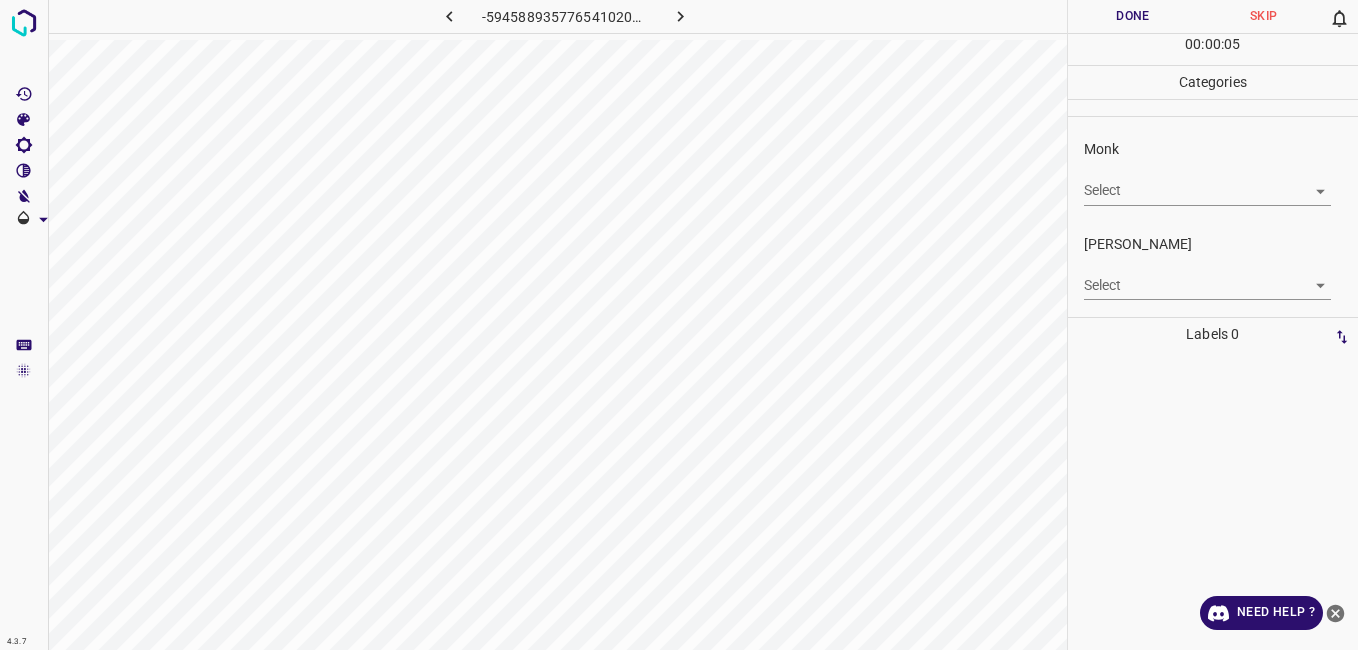 click on "Monk   Select ​" at bounding box center (1213, 172) 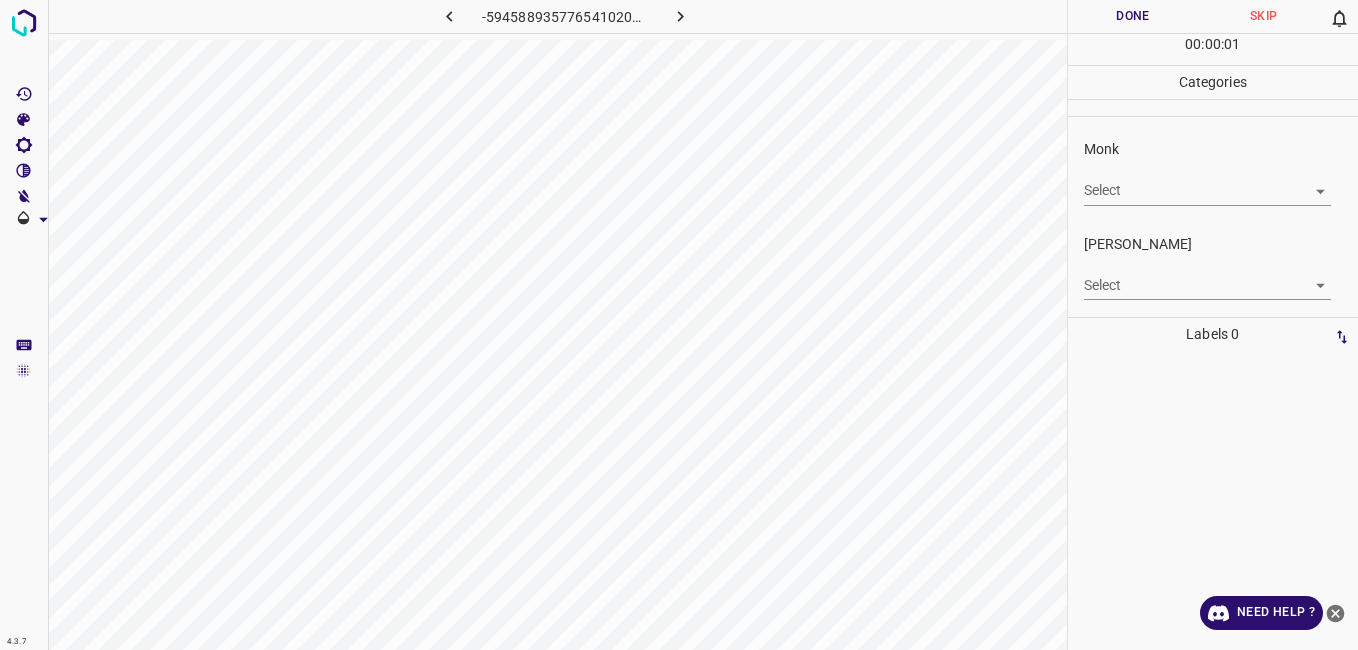 click on "4.3.7 -5945889357765410205.png Done Skip 0 00   : 00   : 01   Categories Monk   Select ​  Fitzpatrick   Select ​ Labels   0 Categories 1 Monk 2  Fitzpatrick Tools Space Change between modes (Draw & Edit) I Auto labeling R Restore zoom M Zoom in N Zoom out Delete Delete selecte label Filters Z Restore filters X Saturation filter C Brightness filter V Contrast filter B Gray scale filter General O Download Need Help ? - Text - Hide - Delete" at bounding box center (679, 325) 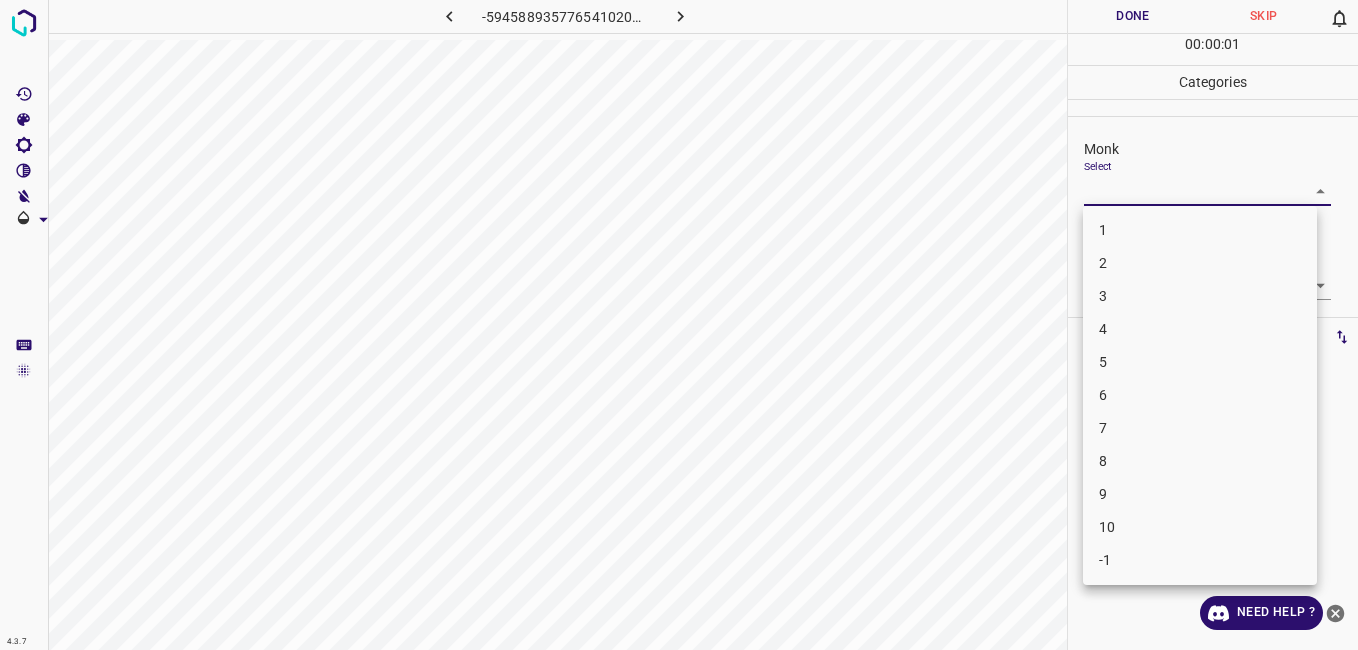 click on "1" at bounding box center (1200, 230) 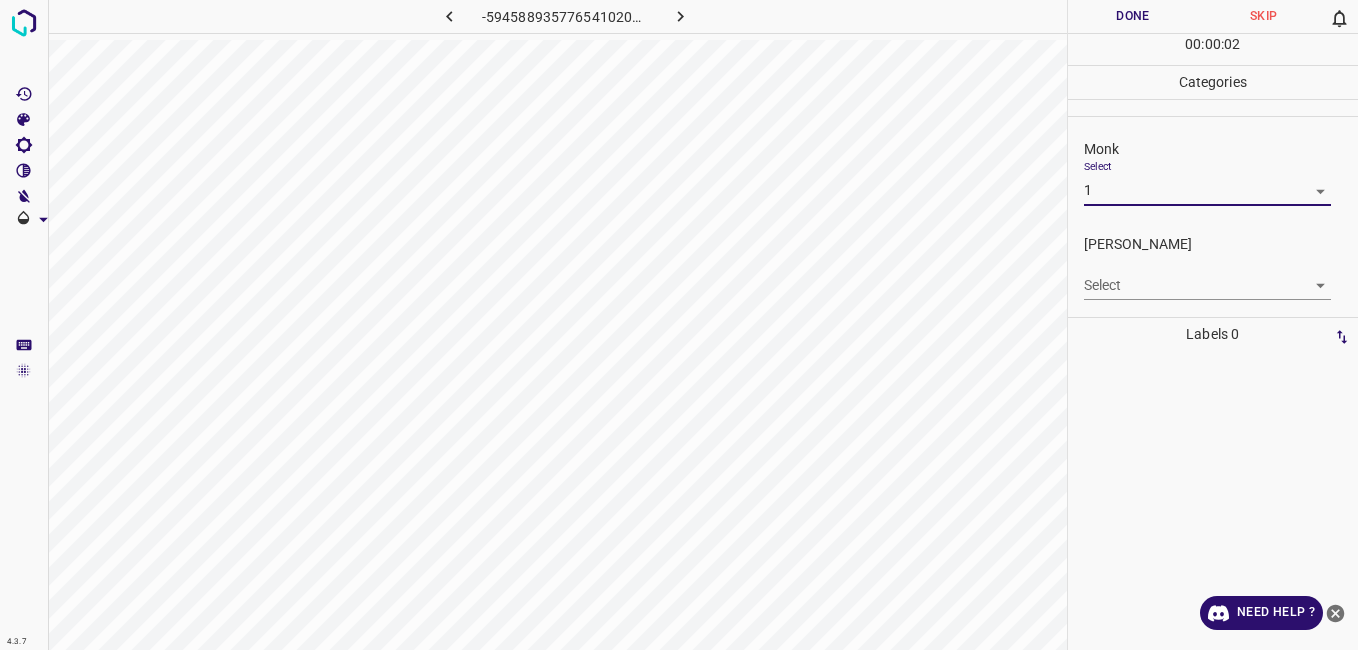click on "Monk   Select 1 1  Fitzpatrick   Select ​" at bounding box center [1213, 219] 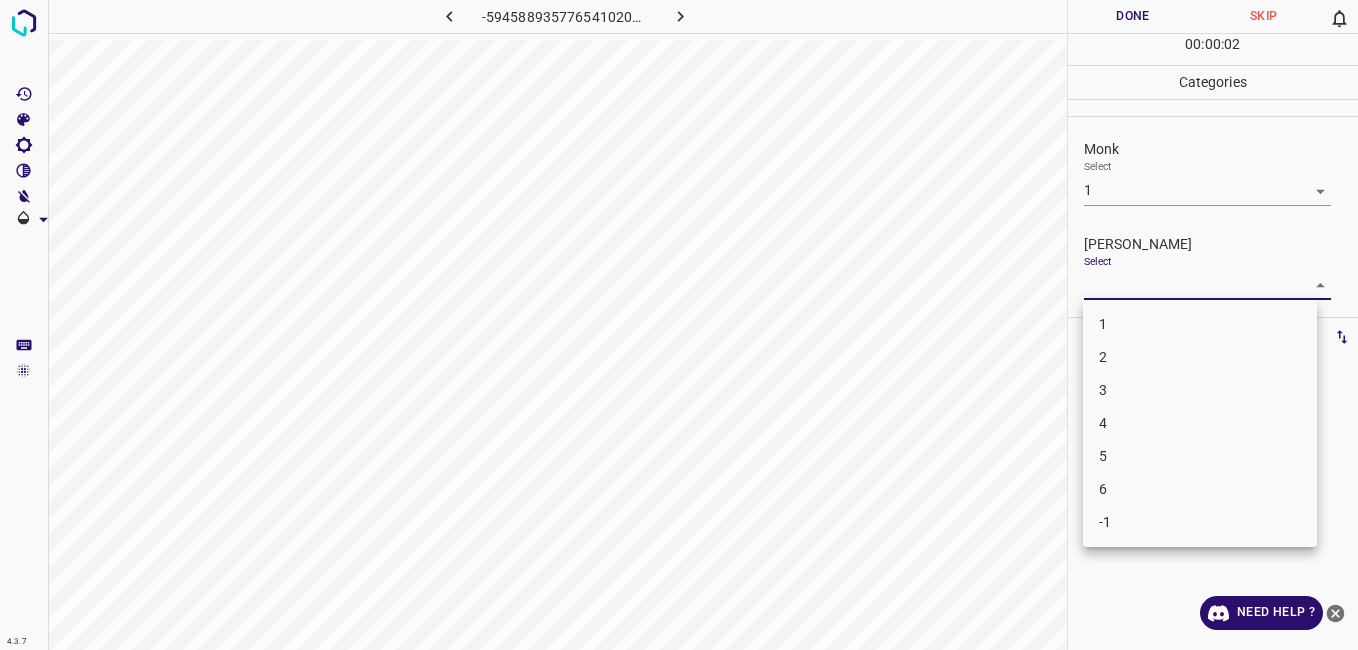 click on "4.3.7 -5945889357765410205.png Done Skip 0 00   : 00   : 02   Categories Monk   Select 1 1  Fitzpatrick   Select ​ Labels   0 Categories 1 Monk 2  Fitzpatrick Tools Space Change between modes (Draw & Edit) I Auto labeling R Restore zoom M Zoom in N Zoom out Delete Delete selecte label Filters Z Restore filters X Saturation filter C Brightness filter V Contrast filter B Gray scale filter General O Download Need Help ? - Text - Hide - Delete 1 2 3 4 5 6 -1" at bounding box center [679, 325] 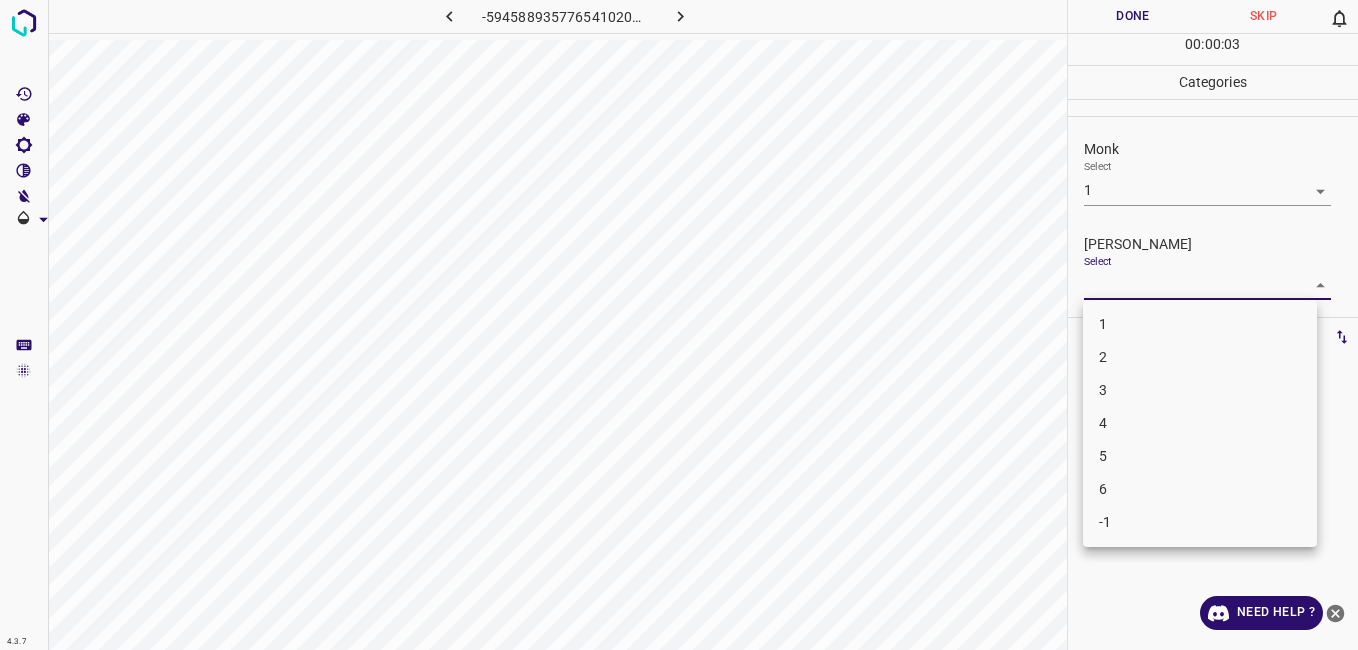 click on "1" at bounding box center [1200, 324] 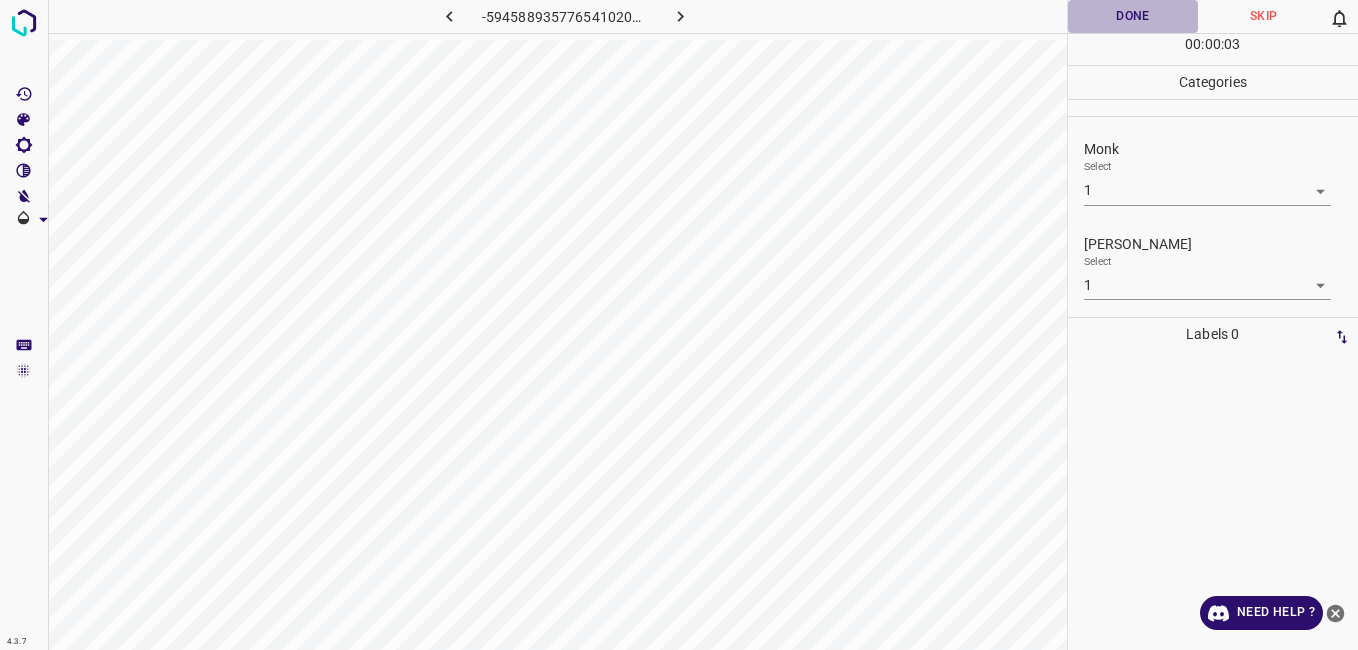 click on "Done" at bounding box center [1133, 16] 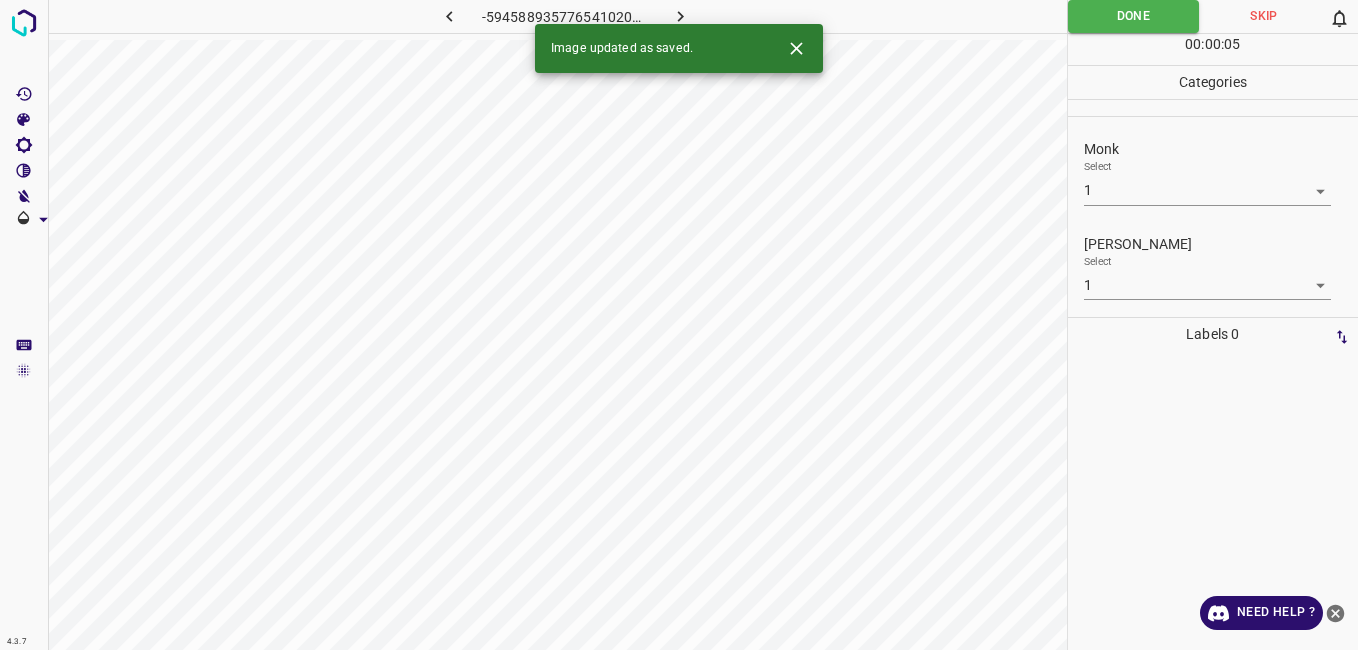 click at bounding box center (681, 16) 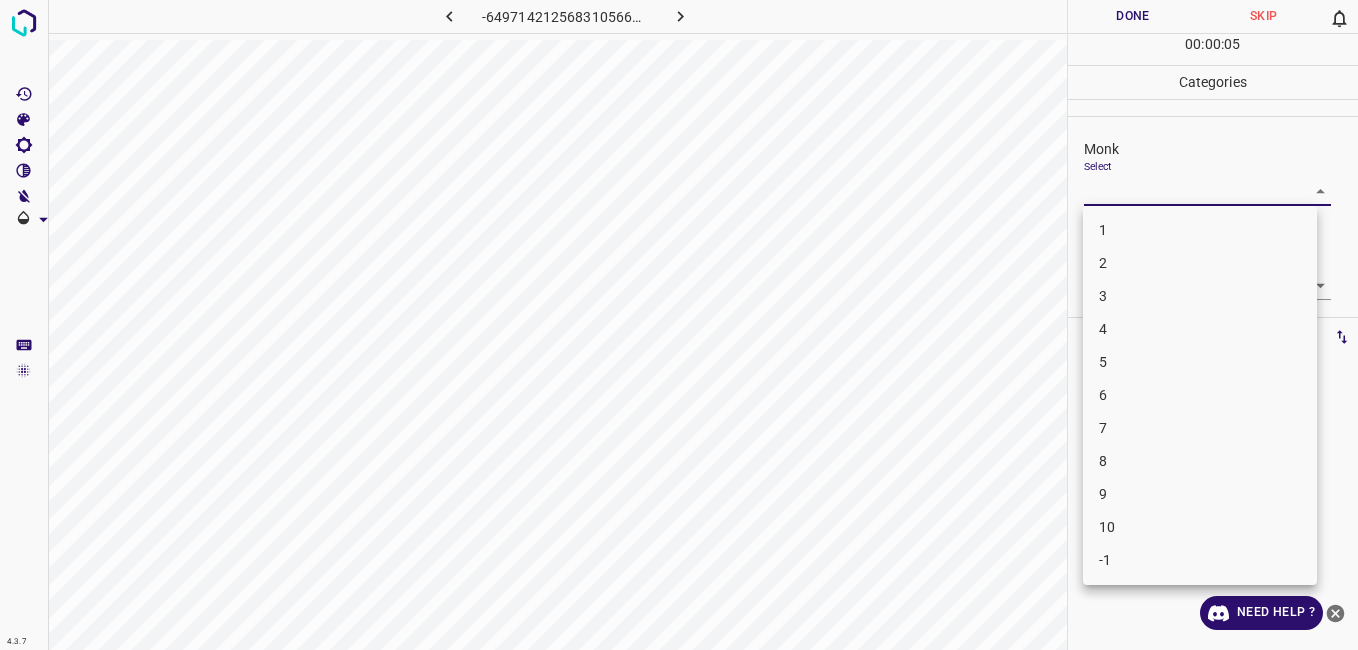 click on "4.3.7 -6497142125683105669.png Done Skip 0 00   : 00   : 05   Categories Monk   Select ​  Fitzpatrick   Select ​ Labels   0 Categories 1 Monk 2  Fitzpatrick Tools Space Change between modes (Draw & Edit) I Auto labeling R Restore zoom M Zoom in N Zoom out Delete Delete selecte label Filters Z Restore filters X Saturation filter C Brightness filter V Contrast filter B Gray scale filter General O Download Need Help ? - Text - Hide - Delete 1 2 3 4 5 6 7 8 9 10 -1" at bounding box center [679, 325] 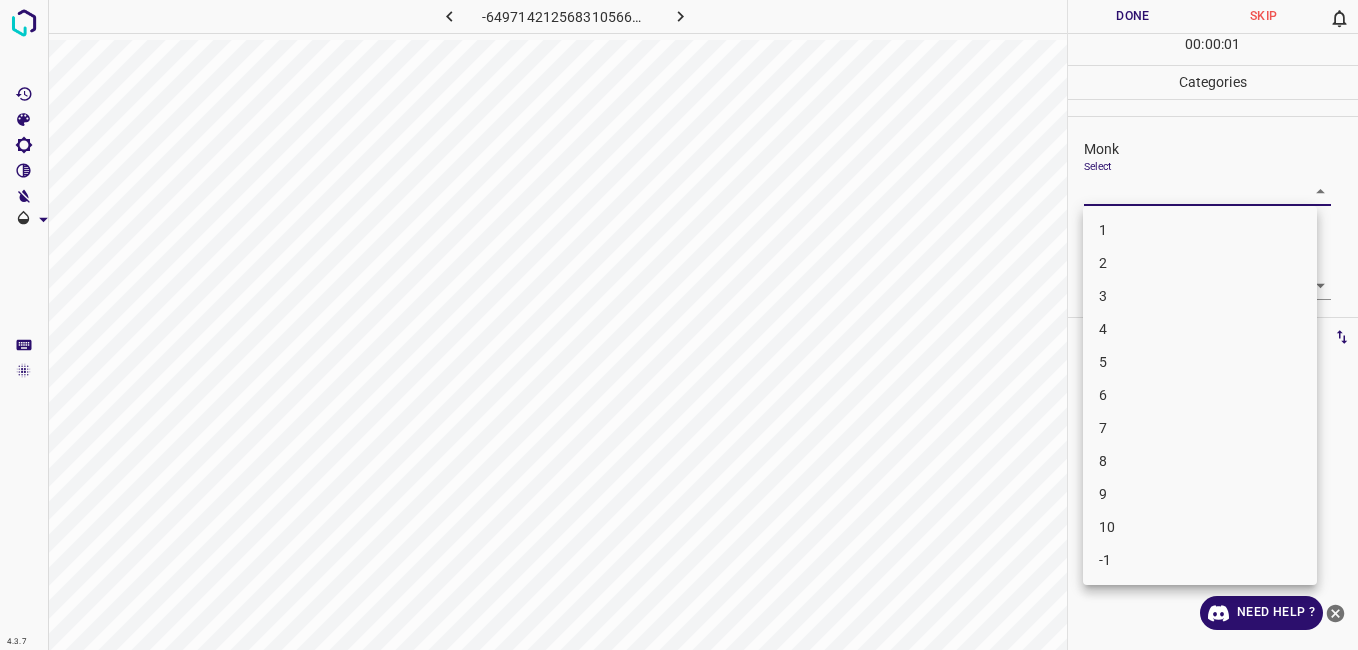 click on "4" at bounding box center [1200, 329] 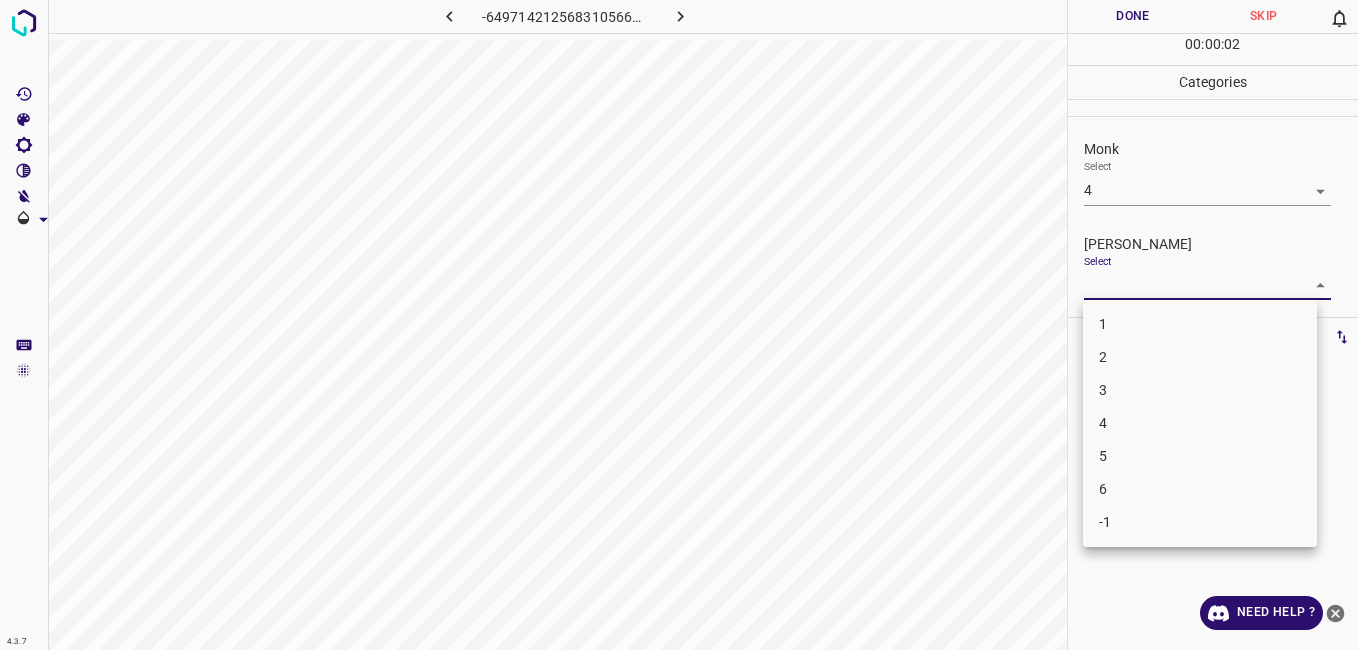 click on "4.3.7 -6497142125683105669.png Done Skip 0 00   : 00   : 02   Categories Monk   Select 4 4  Fitzpatrick   Select ​ Labels   0 Categories 1 Monk 2  Fitzpatrick Tools Space Change between modes (Draw & Edit) I Auto labeling R Restore zoom M Zoom in N Zoom out Delete Delete selecte label Filters Z Restore filters X Saturation filter C Brightness filter V Contrast filter B Gray scale filter General O Download Need Help ? - Text - Hide - Delete 1 2 3 4 5 6 -1" at bounding box center (679, 325) 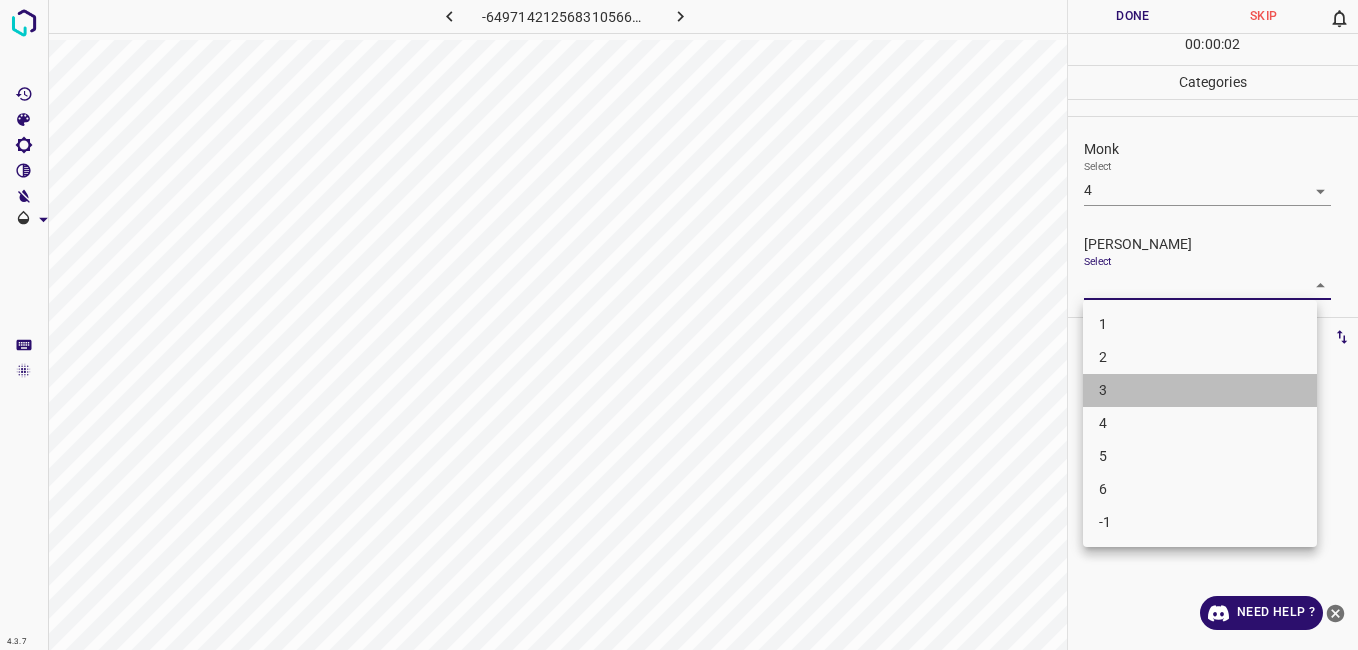 click on "3" at bounding box center [1200, 390] 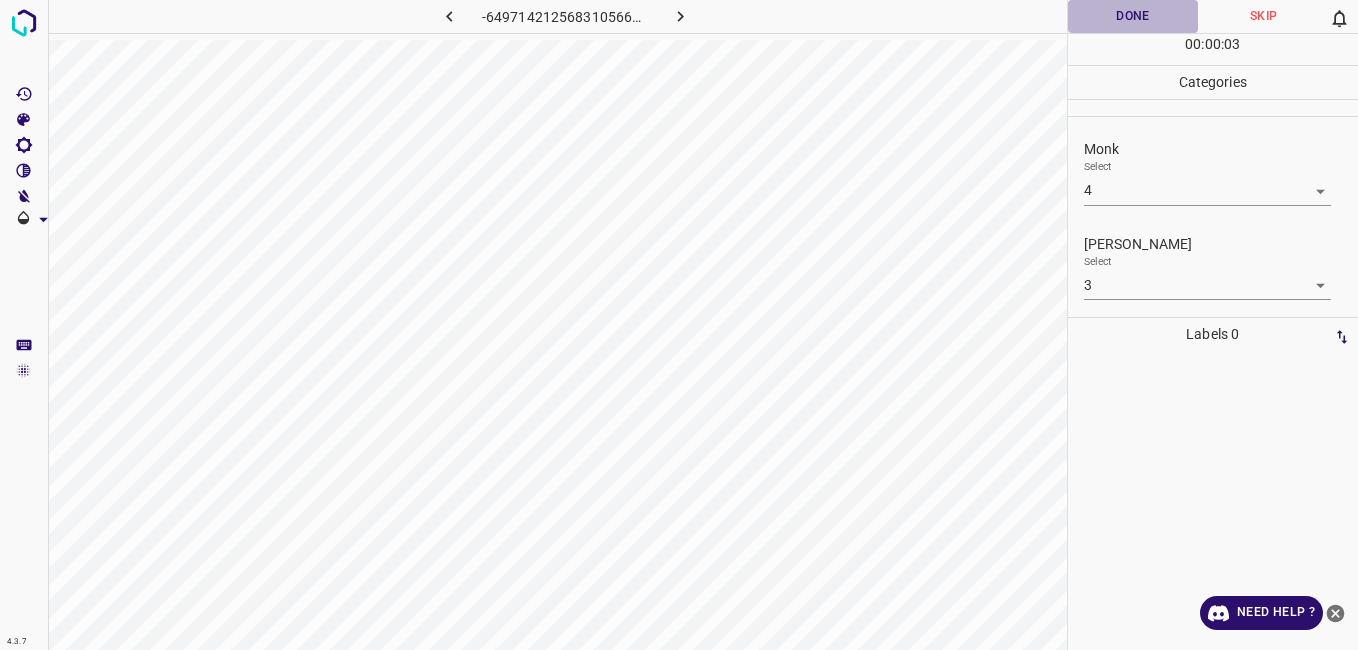 click on "Done" at bounding box center (1133, 16) 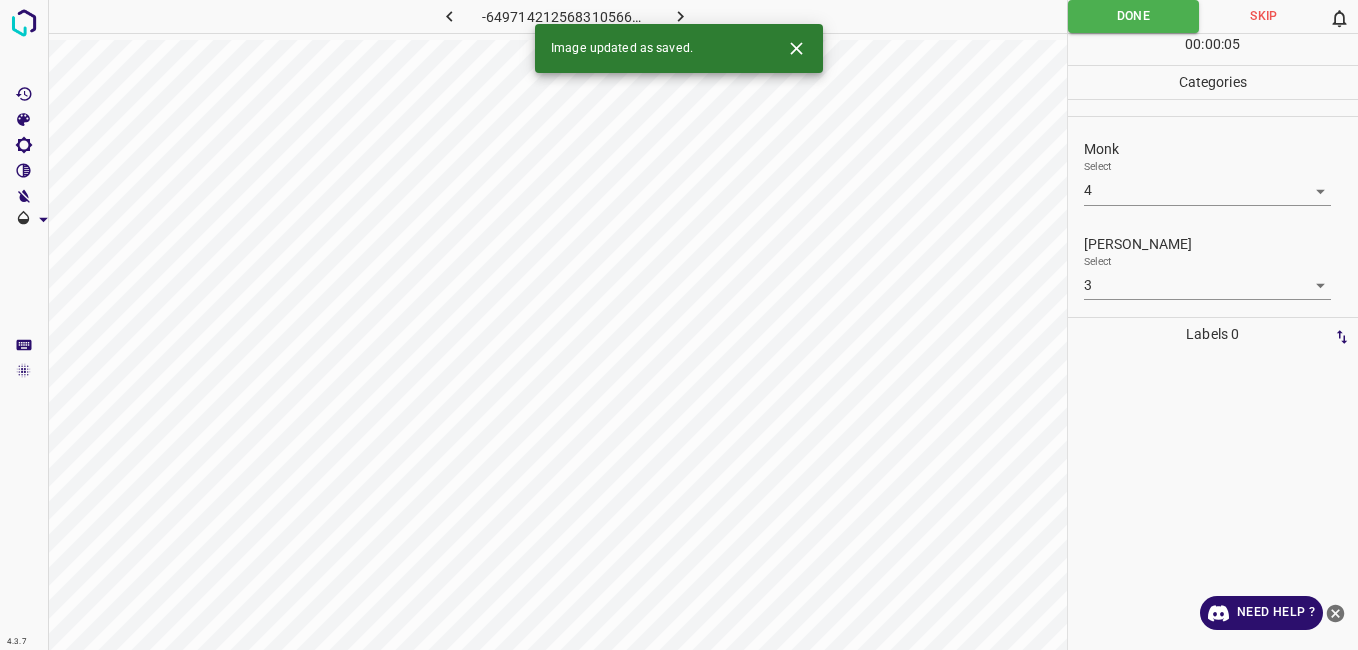 click 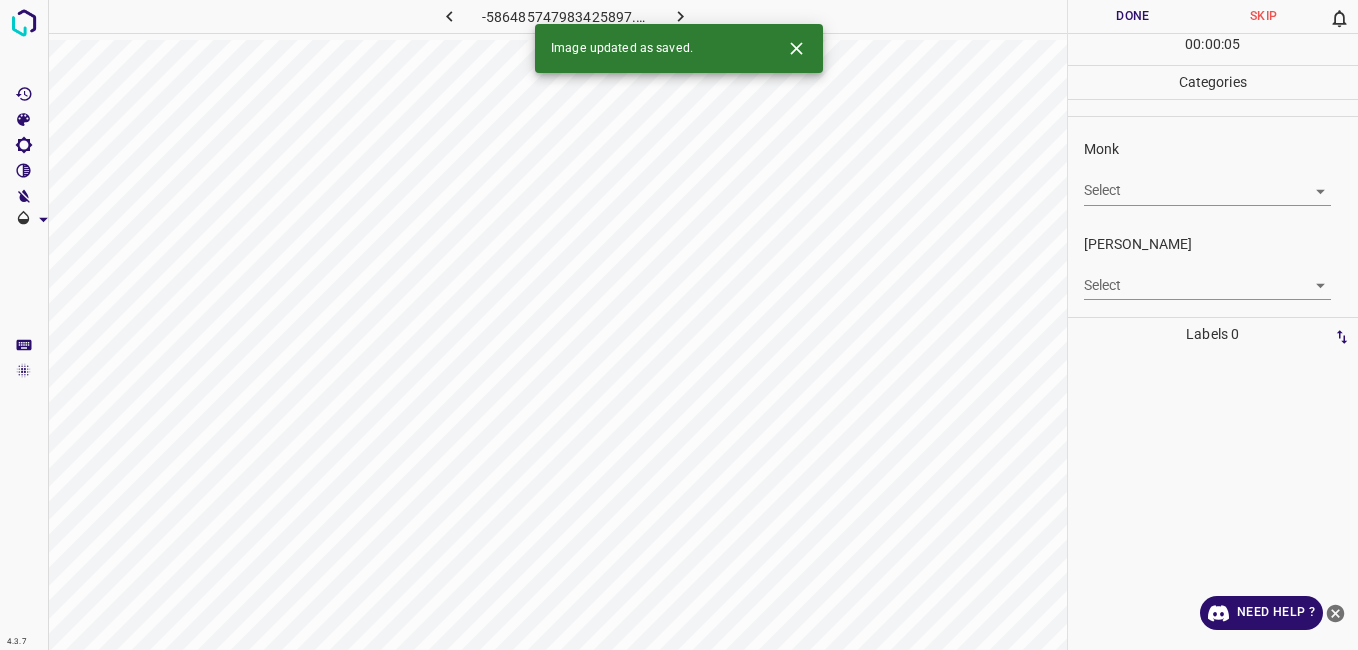 click on "Monk   Select ​" at bounding box center (1213, 172) 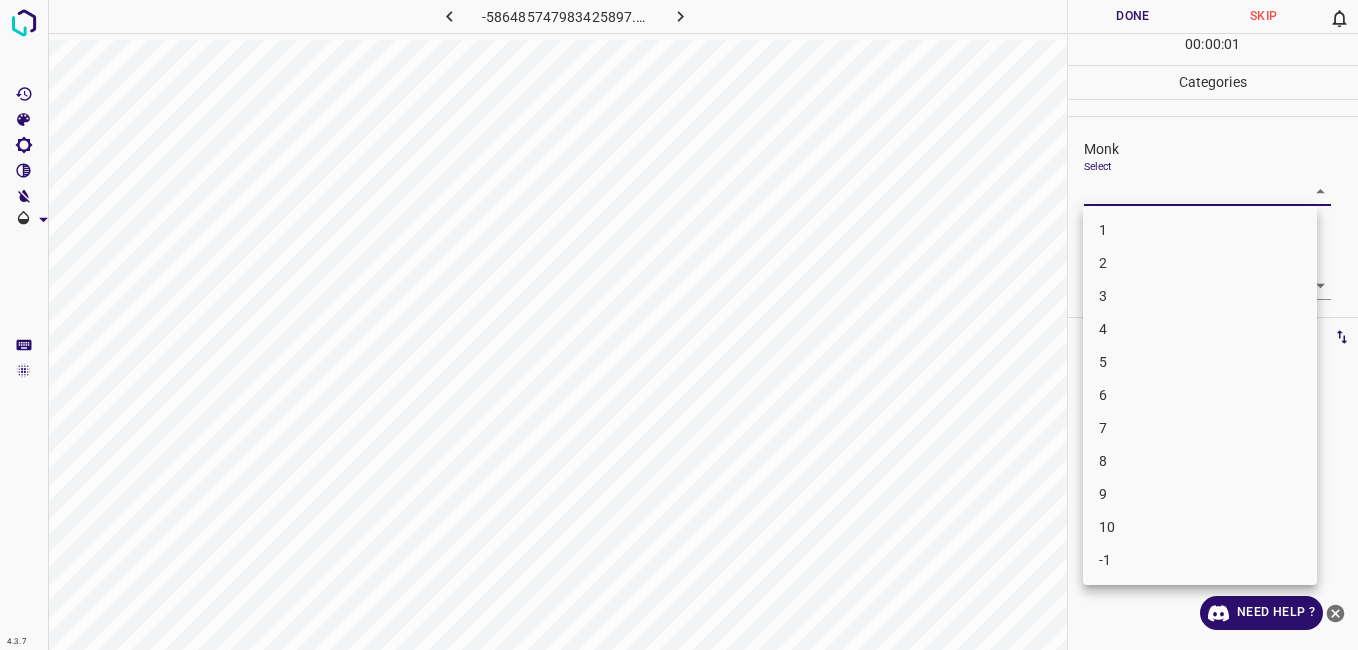 click on "2" at bounding box center (1200, 263) 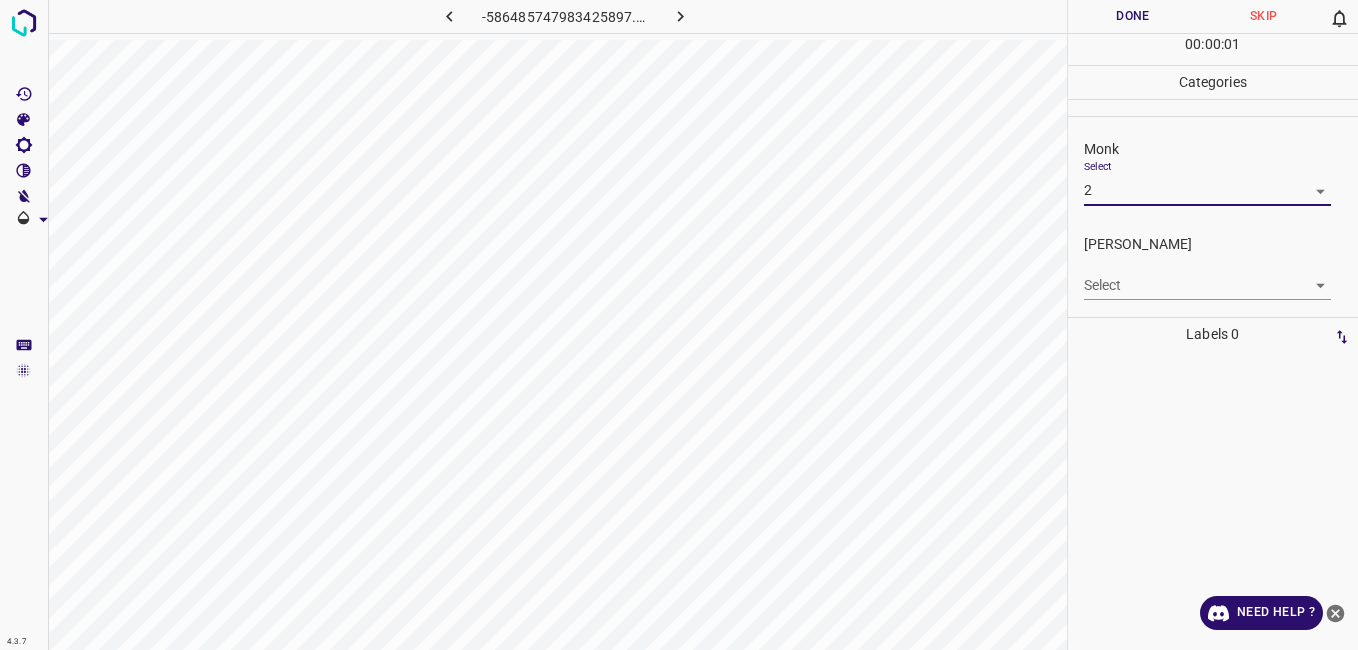 click on "4.3.7 -586485747983425897.png Done Skip 0 00   : 00   : 01   Categories Monk   Select 2 2  Fitzpatrick   Select ​ Labels   0 Categories 1 Monk 2  Fitzpatrick Tools Space Change between modes (Draw & Edit) I Auto labeling R Restore zoom M Zoom in N Zoom out Delete Delete selecte label Filters Z Restore filters X Saturation filter C Brightness filter V Contrast filter B Gray scale filter General O Download Need Help ? - Text - Hide - Delete 1 2 3 4 5 6 7 8 9 10 -1" at bounding box center (679, 325) 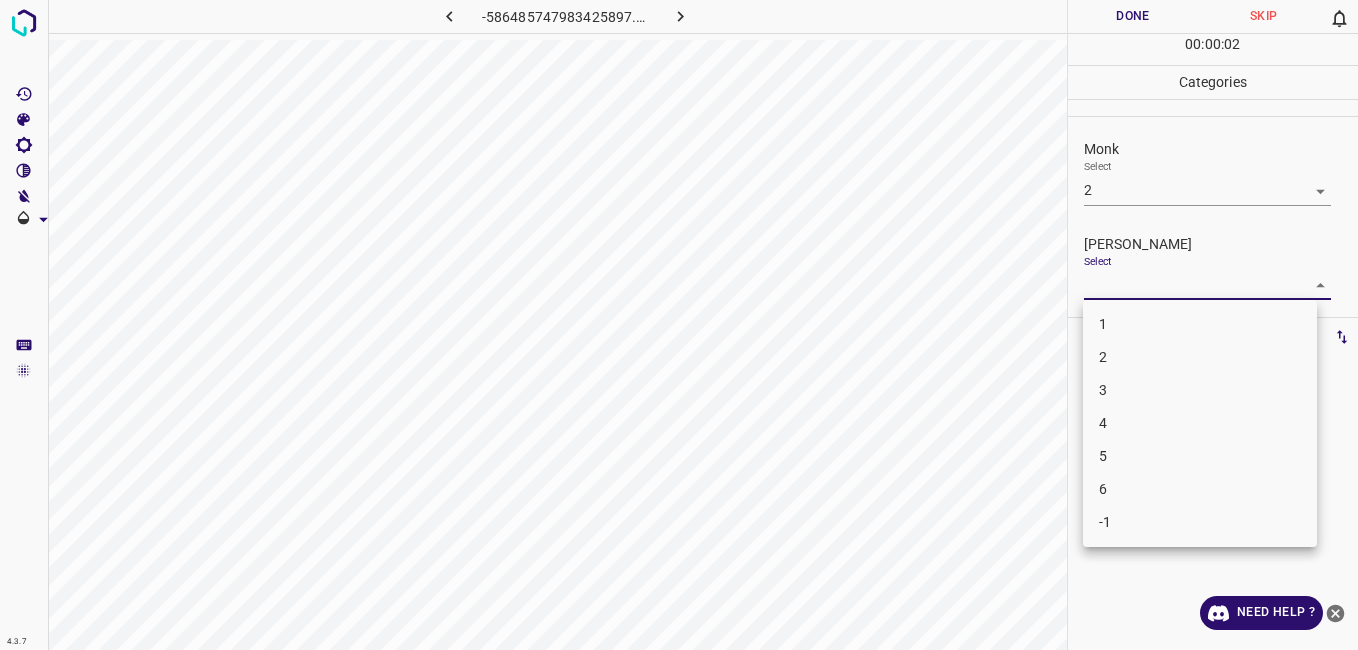 click on "1" at bounding box center [1200, 324] 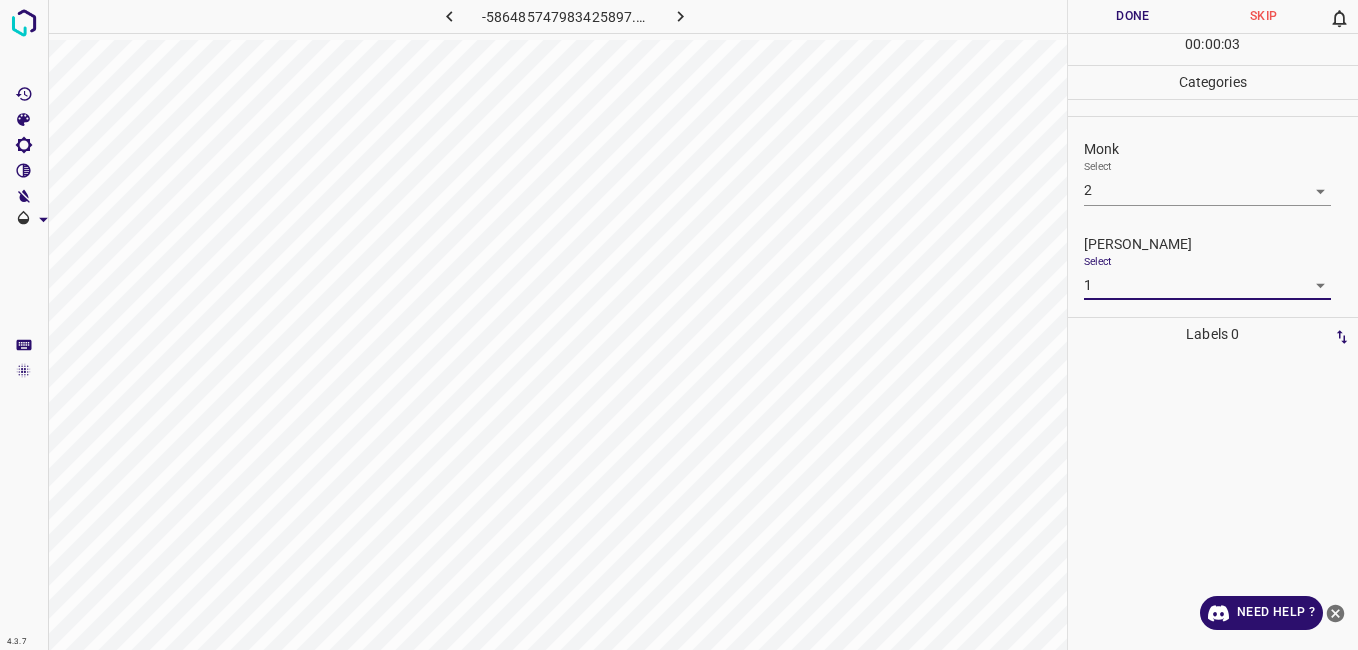 click on "Done" at bounding box center [1133, 16] 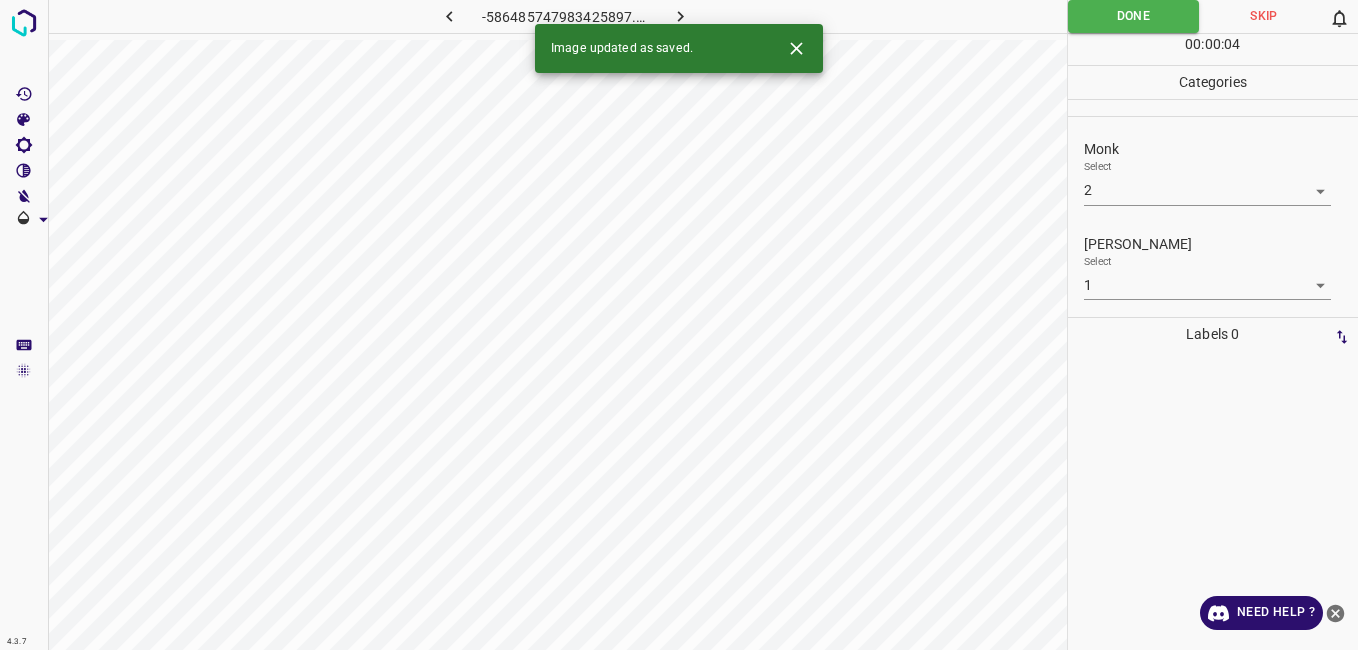 click 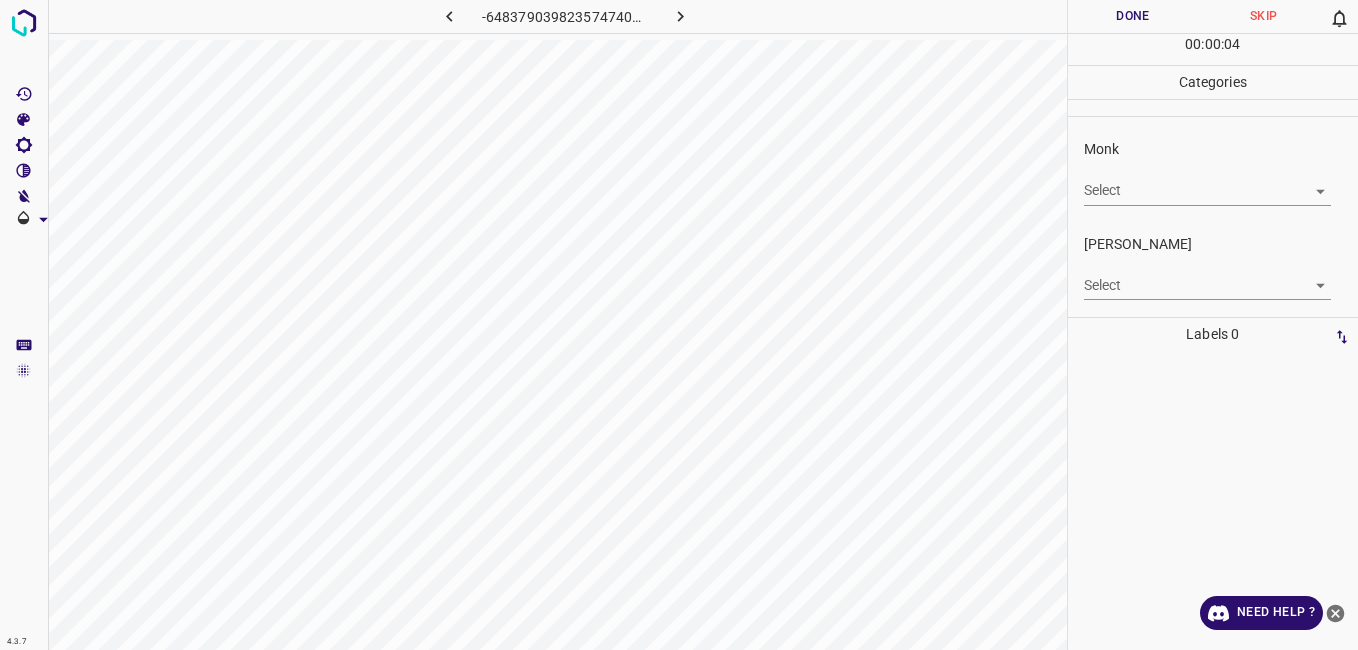 click on "Monk" at bounding box center (1221, 149) 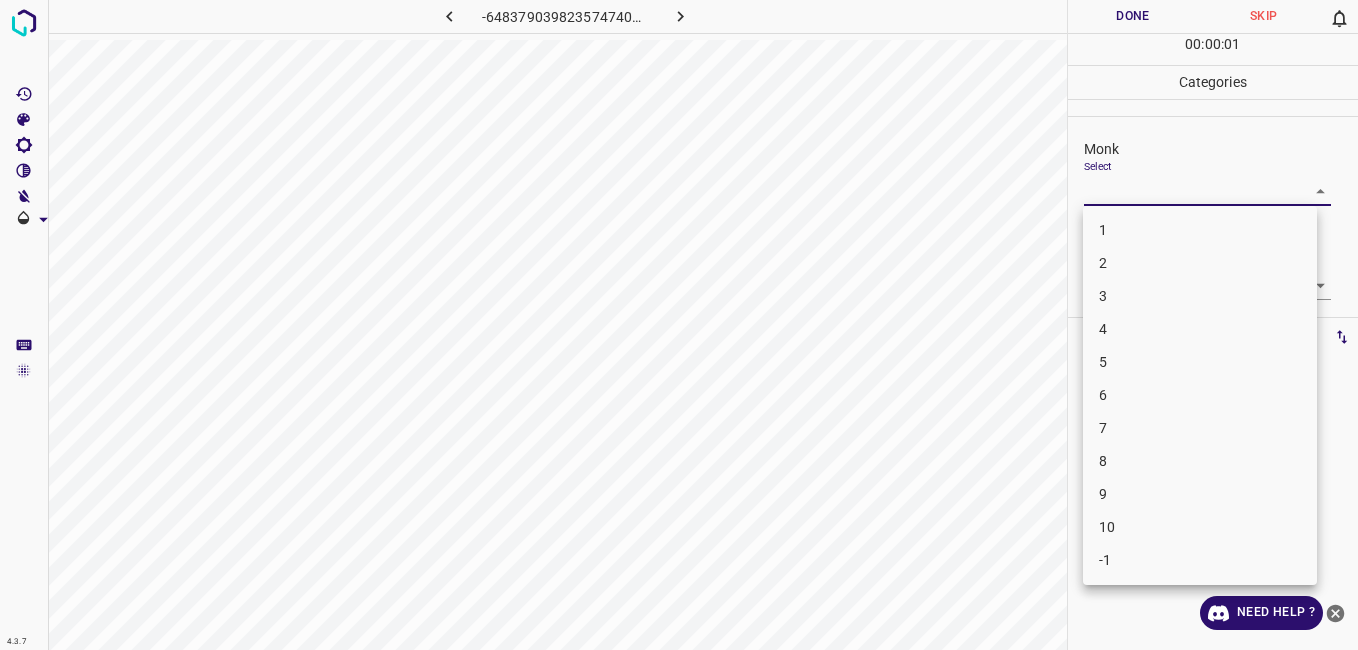 click on "4.3.7 -6483790398235747405.png Done Skip 0 00   : 00   : 01   Categories Monk   Select ​  Fitzpatrick   Select ​ Labels   0 Categories 1 Monk 2  Fitzpatrick Tools Space Change between modes (Draw & Edit) I Auto labeling R Restore zoom M Zoom in N Zoom out Delete Delete selecte label Filters Z Restore filters X Saturation filter C Brightness filter V Contrast filter B Gray scale filter General O Download Need Help ? - Text - Hide - Delete 1 2 3 4 5 6 7 8 9 10 -1" at bounding box center (679, 325) 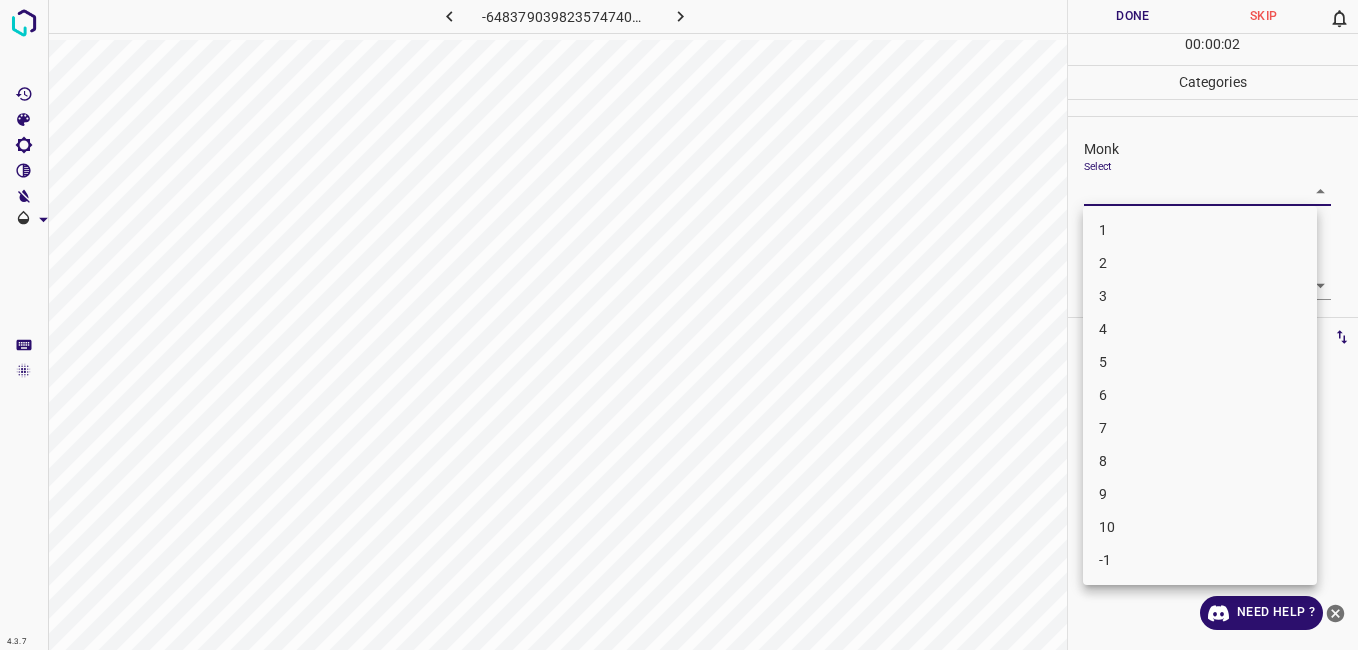 click on "4" at bounding box center [1200, 329] 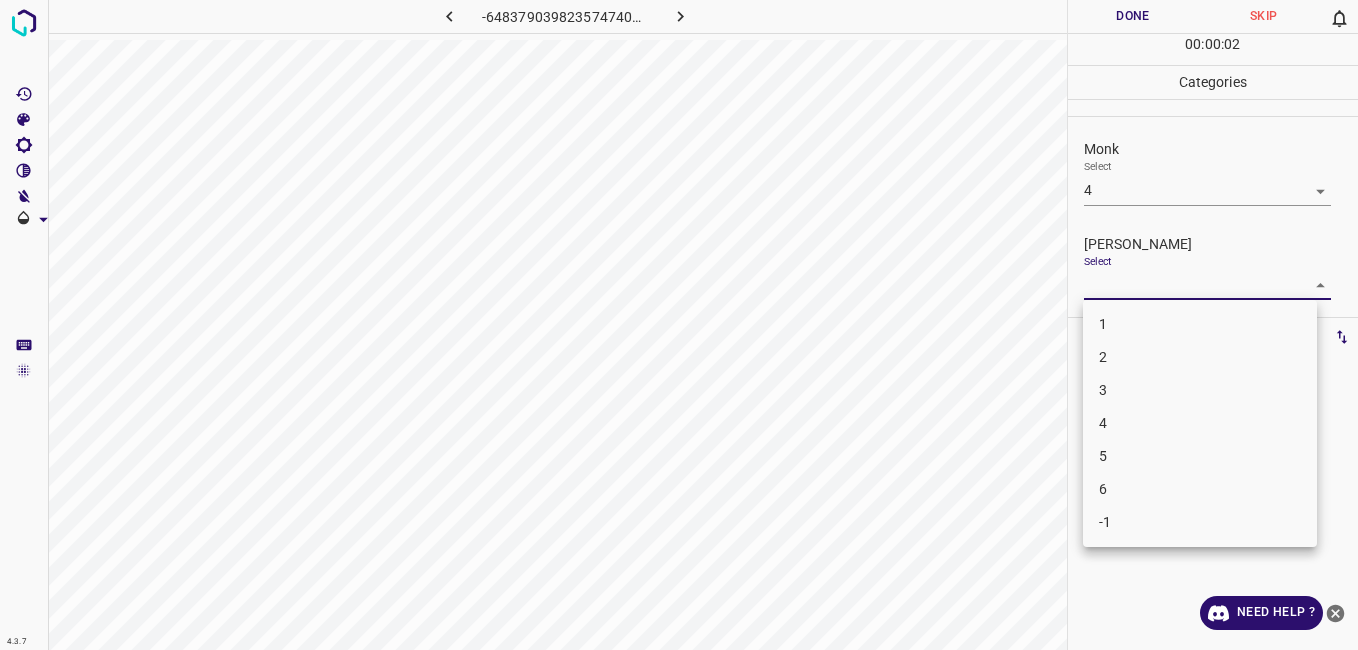 click on "4.3.7 -6483790398235747405.png Done Skip 0 00   : 00   : 02   Categories Monk   Select 4 4  Fitzpatrick   Select ​ Labels   0 Categories 1 Monk 2  Fitzpatrick Tools Space Change between modes (Draw & Edit) I Auto labeling R Restore zoom M Zoom in N Zoom out Delete Delete selecte label Filters Z Restore filters X Saturation filter C Brightness filter V Contrast filter B Gray scale filter General O Download Need Help ? - Text - Hide - Delete 1 2 3 4 5 6 -1" at bounding box center [679, 325] 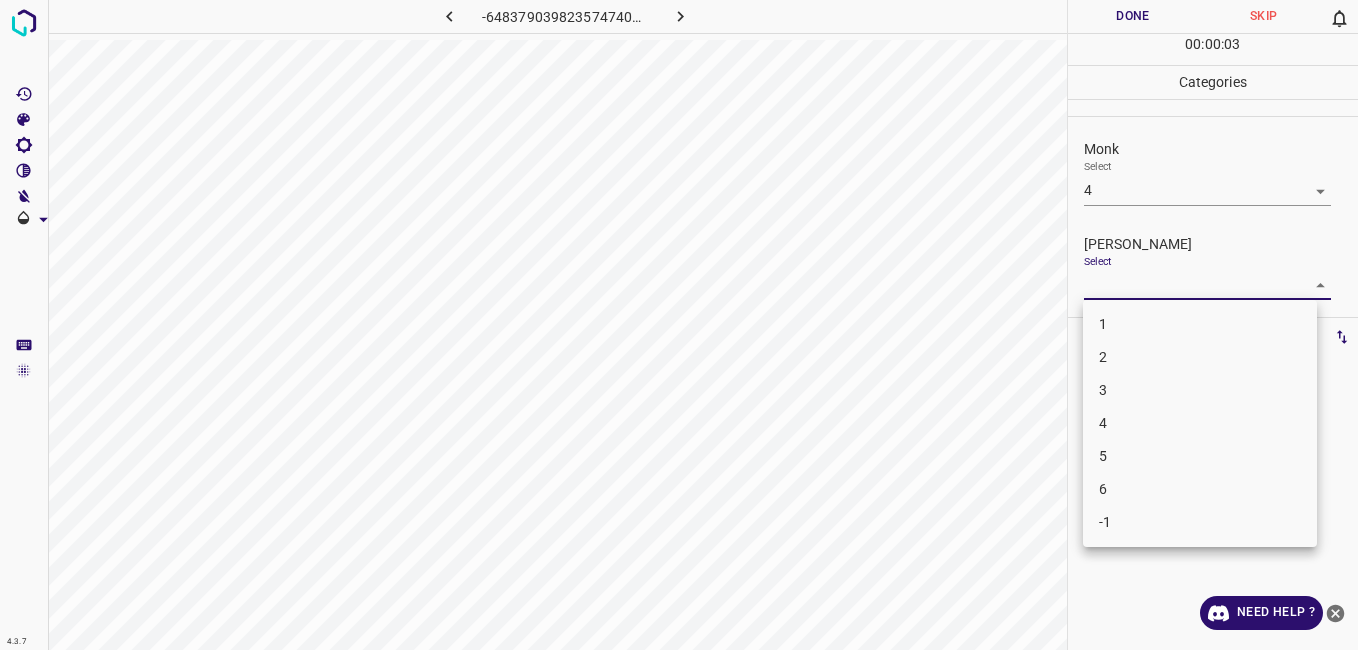 click on "3" at bounding box center [1200, 390] 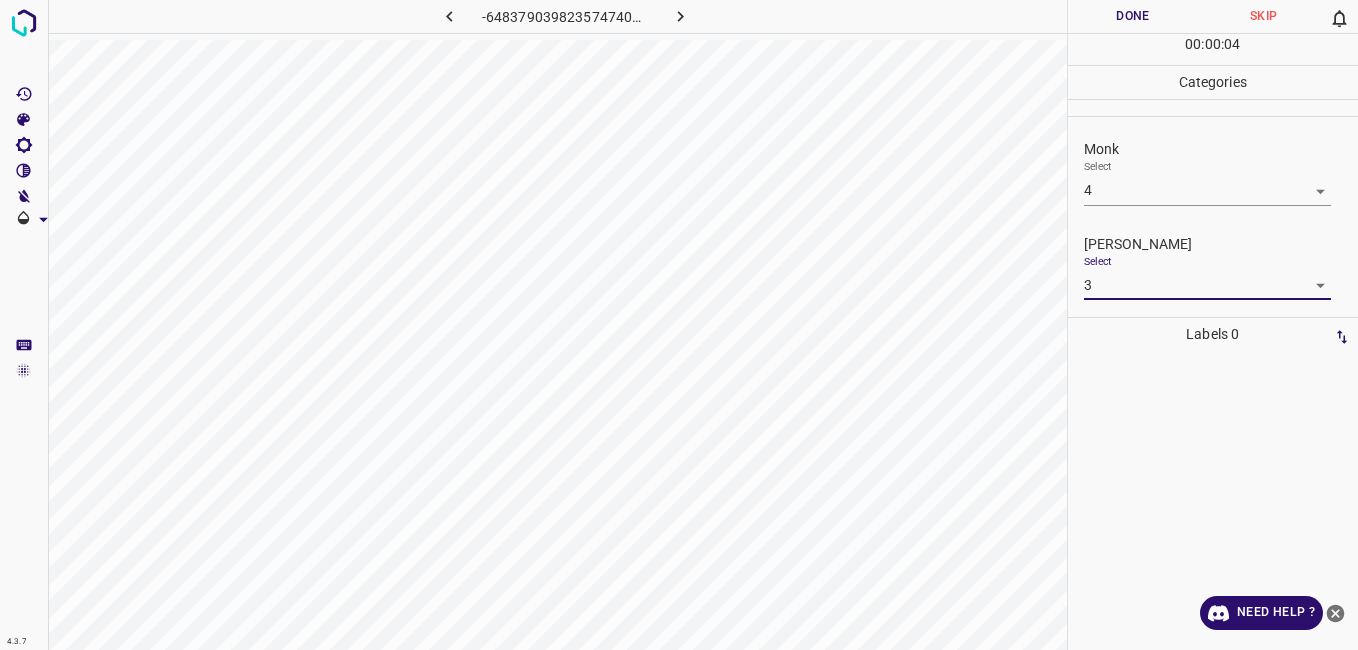 click on "Done" at bounding box center [1133, 16] 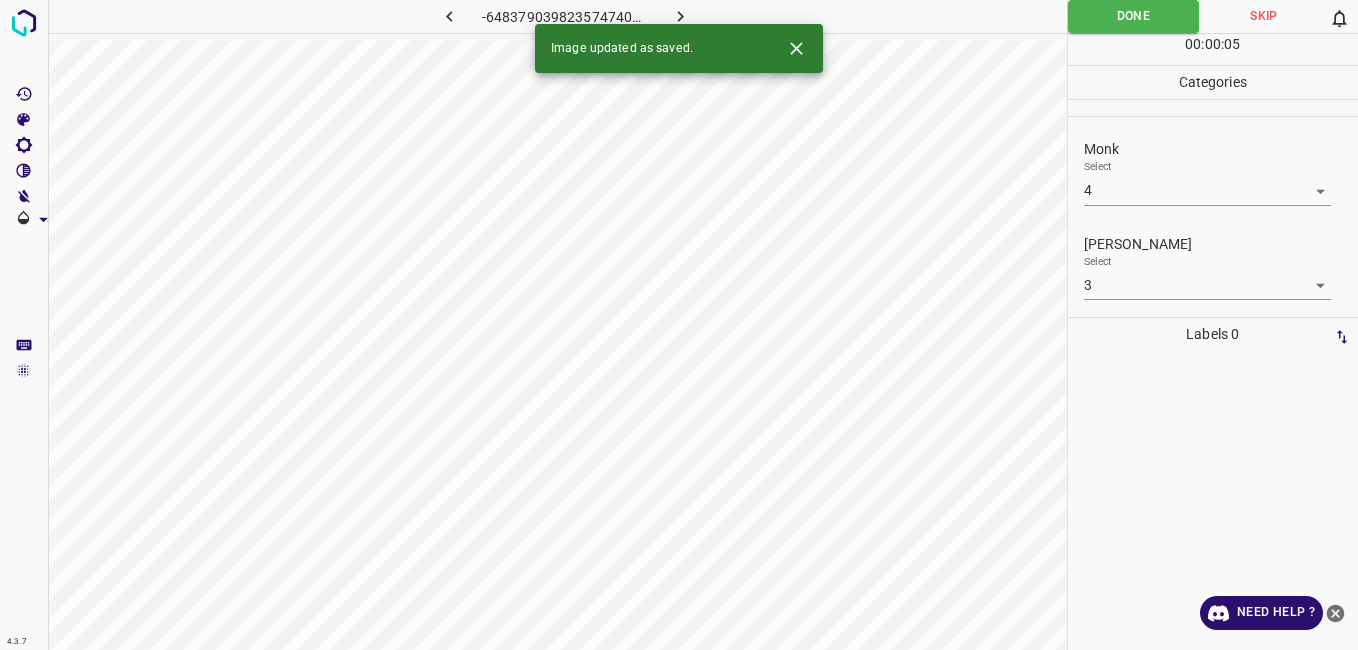 click at bounding box center [681, 16] 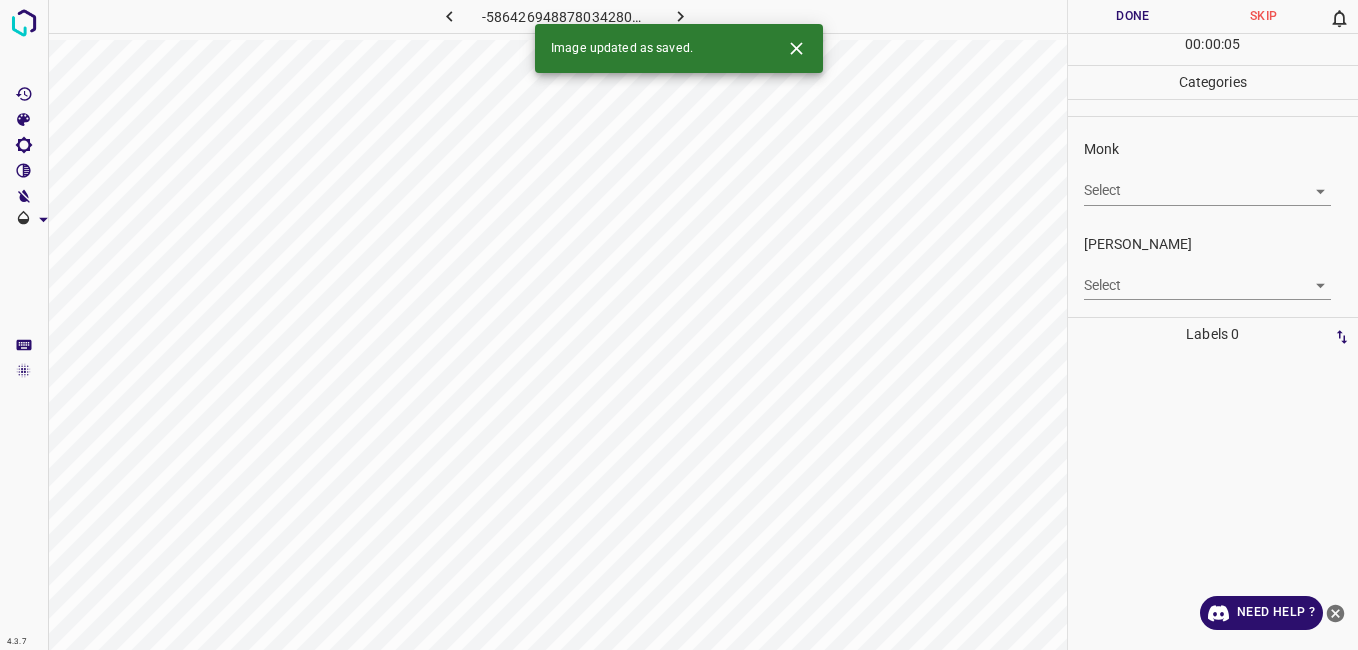 click on "4.3.7 -5864269488780342809.png Done Skip 0 00   : 00   : 05   Categories Monk   Select ​  Fitzpatrick   Select ​ Labels   0 Categories 1 Monk 2  Fitzpatrick Tools Space Change between modes (Draw & Edit) I Auto labeling R Restore zoom M Zoom in N Zoom out Delete Delete selecte label Filters Z Restore filters X Saturation filter C Brightness filter V Contrast filter B Gray scale filter General O Download Image updated as saved. Need Help ? - Text - Hide - Delete" at bounding box center [679, 325] 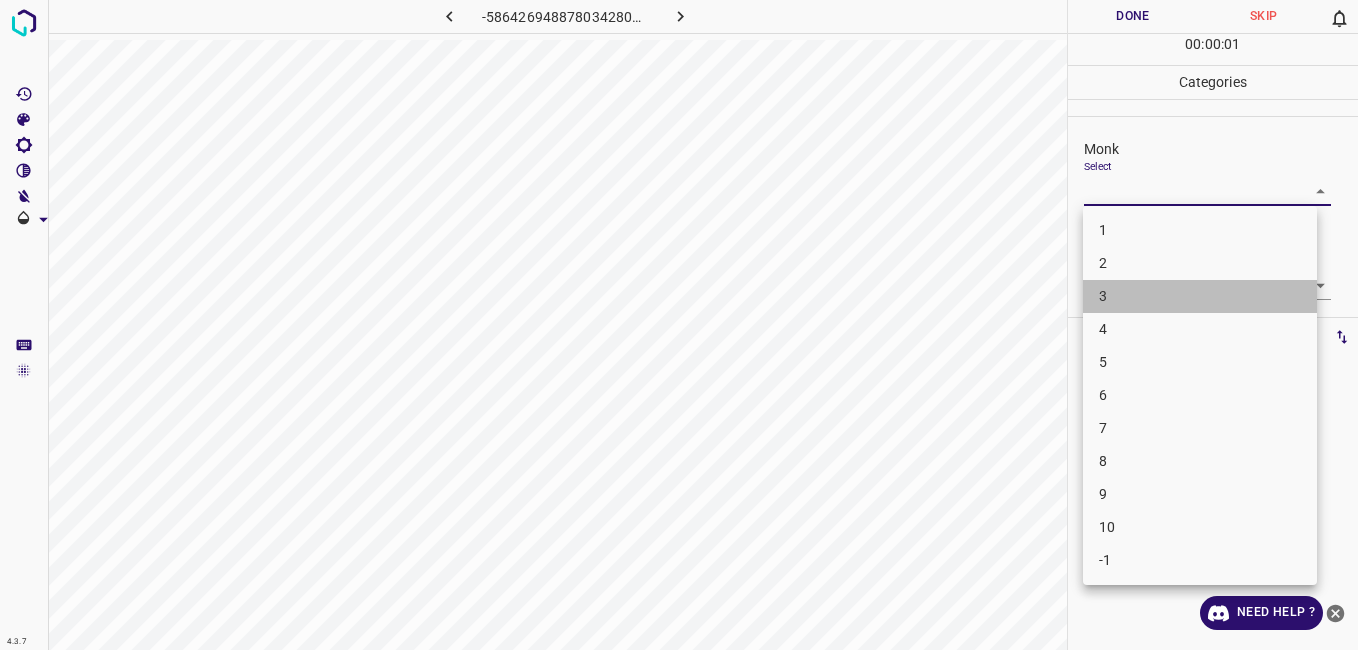 click on "3" at bounding box center [1200, 296] 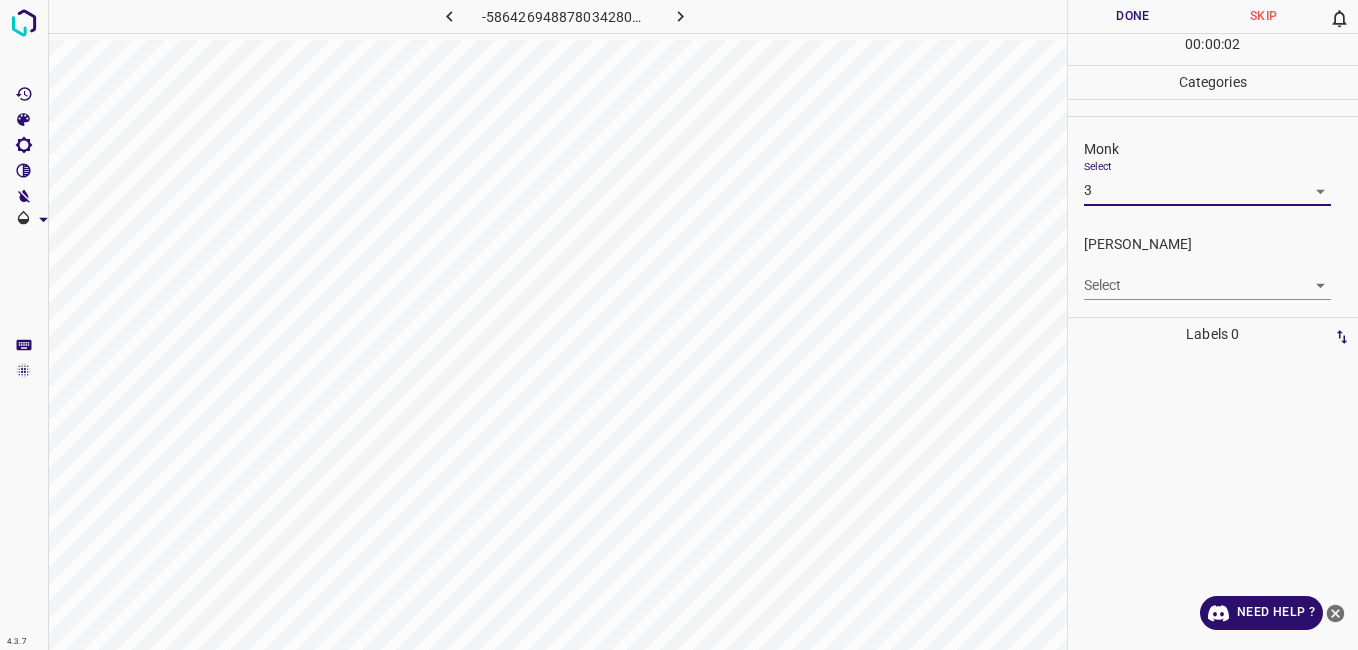 click on "Fitzpatrick" at bounding box center [1221, 244] 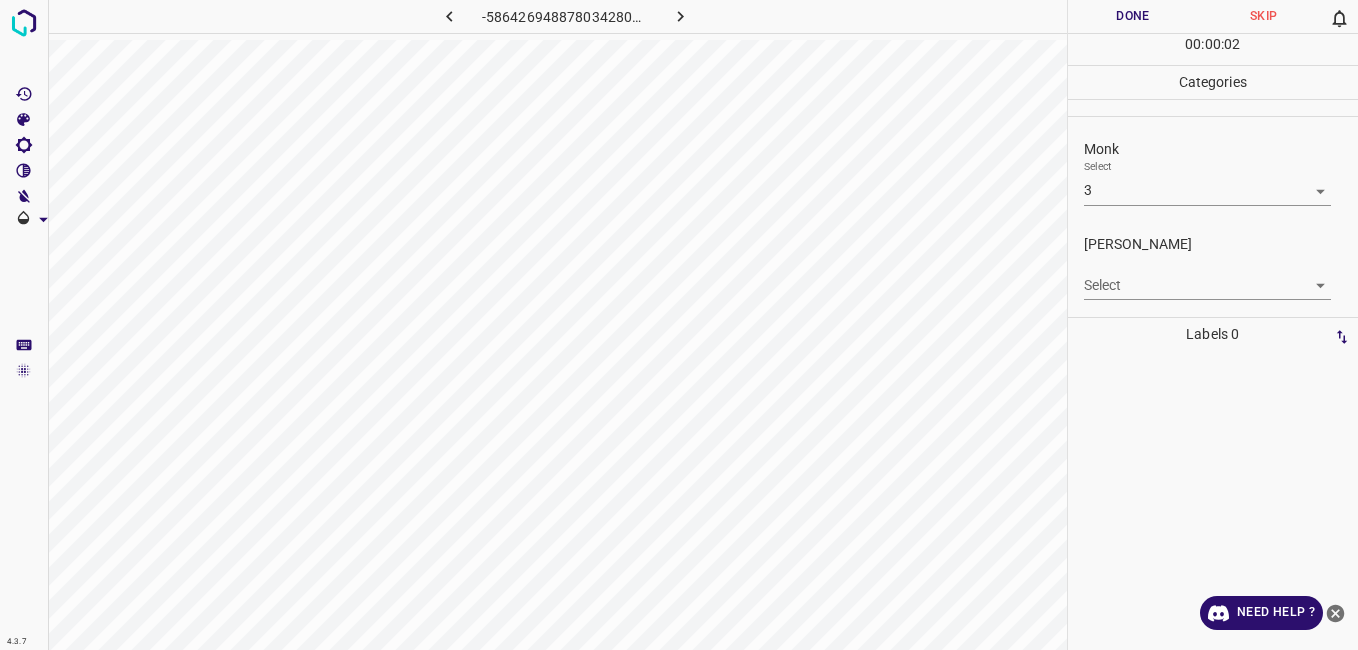 click on "4.3.7 -5864269488780342809.png Done Skip 0 00   : 00   : 02   Categories Monk   Select 3 3  Fitzpatrick   Select ​ Labels   0 Categories 1 Monk 2  Fitzpatrick Tools Space Change between modes (Draw & Edit) I Auto labeling R Restore zoom M Zoom in N Zoom out Delete Delete selecte label Filters Z Restore filters X Saturation filter C Brightness filter V Contrast filter B Gray scale filter General O Download Need Help ? - Text - Hide - Delete" at bounding box center [679, 325] 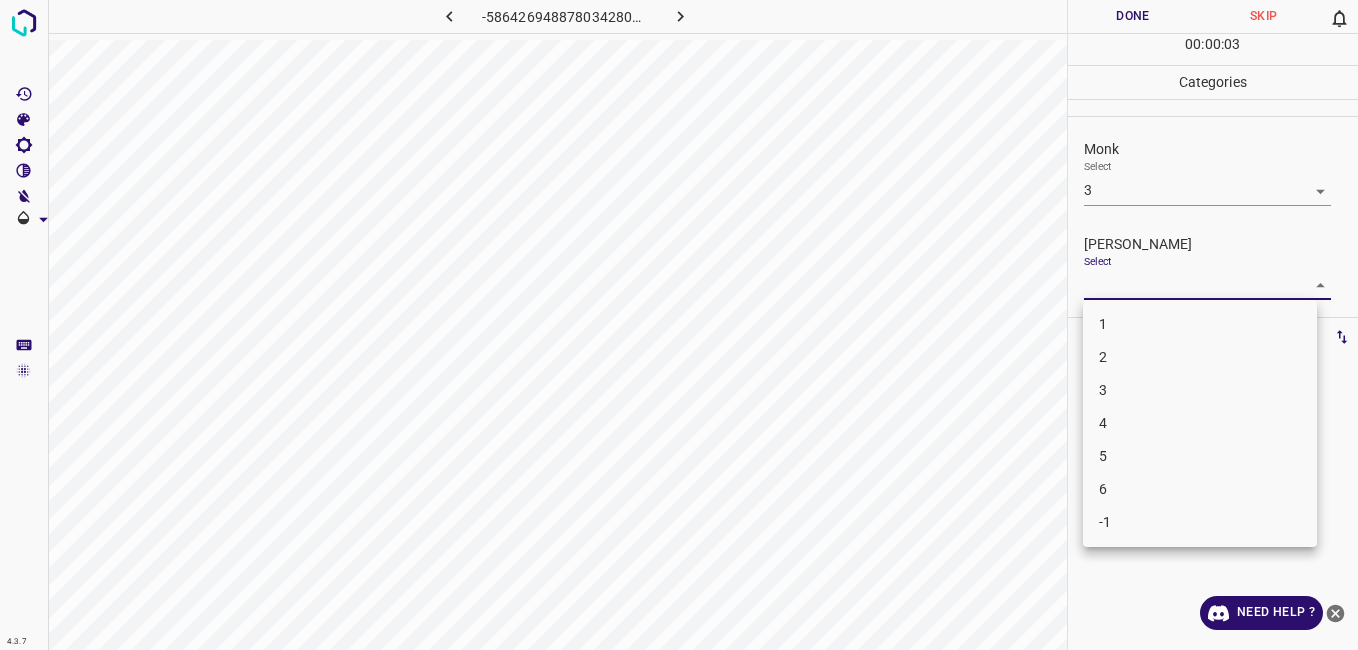 click on "2" at bounding box center (1200, 357) 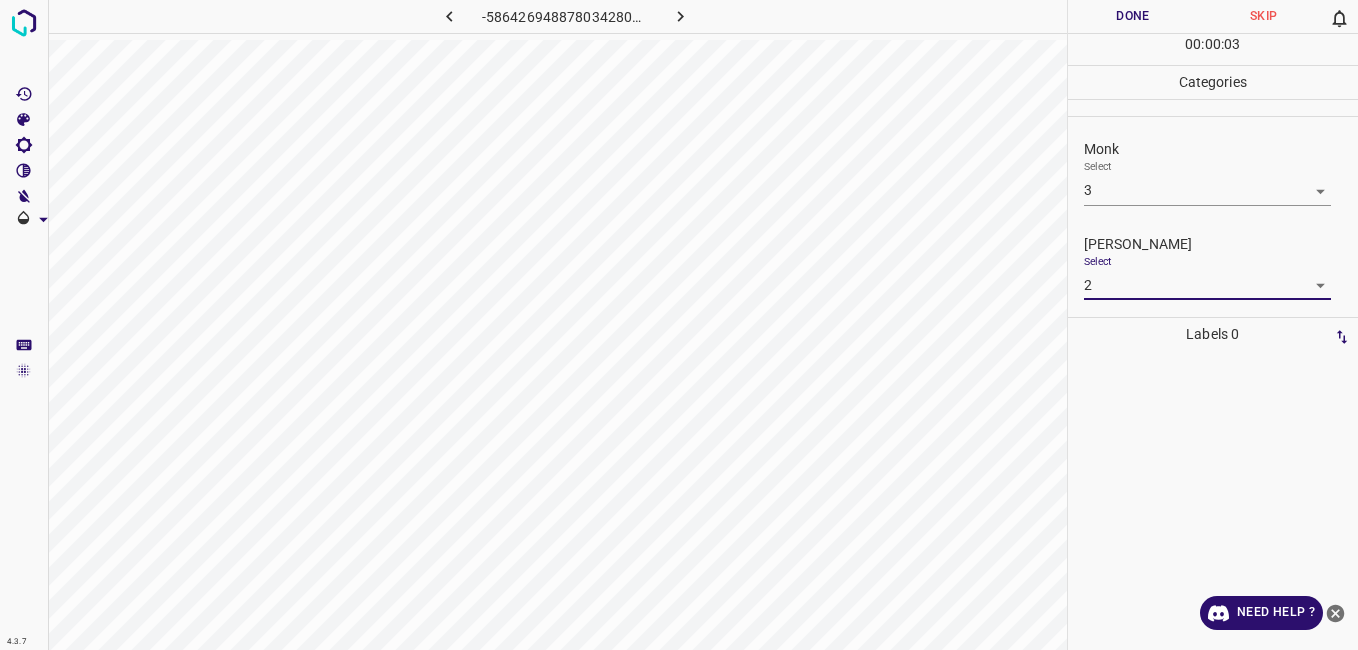 click on "Done" at bounding box center [1133, 16] 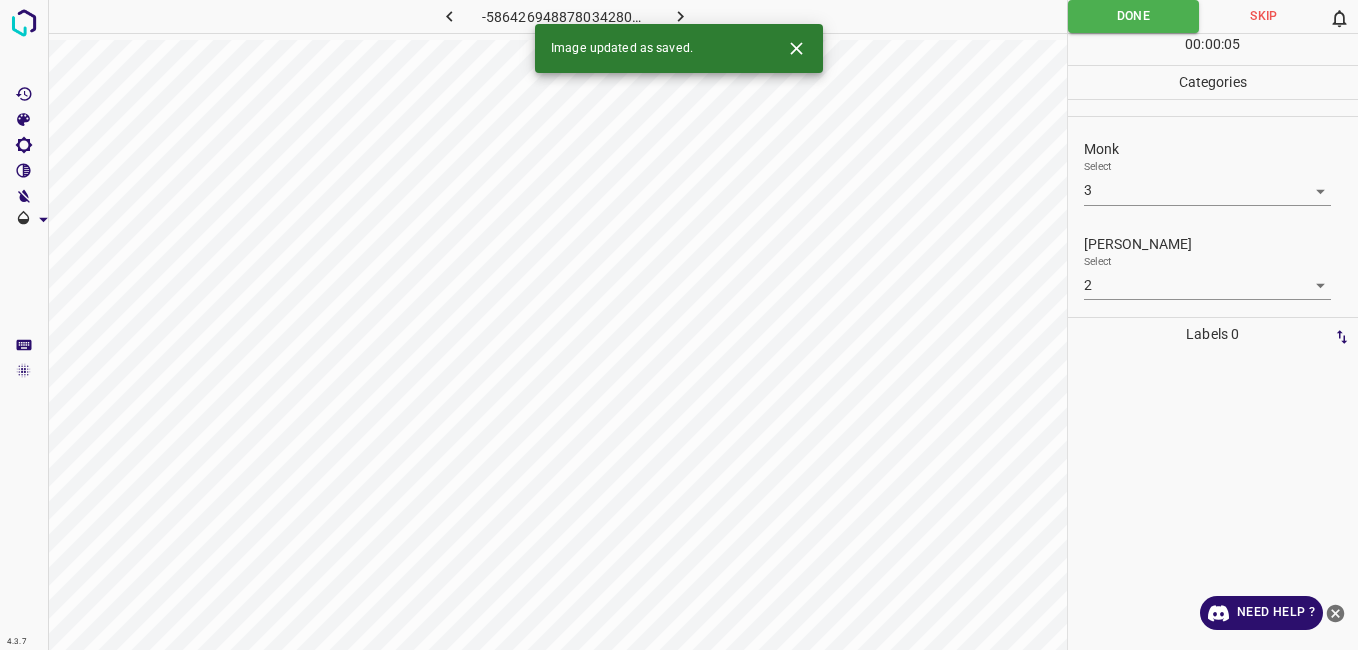 click at bounding box center (681, 16) 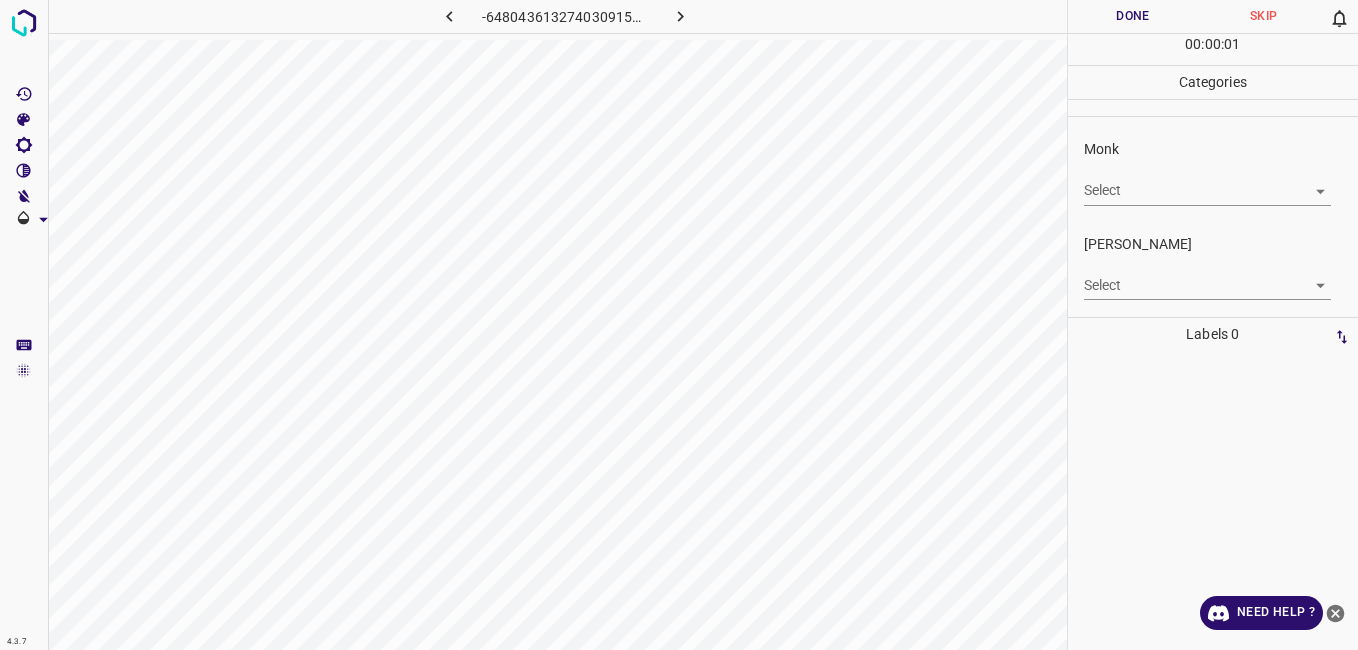 drag, startPoint x: 1118, startPoint y: 166, endPoint x: 1122, endPoint y: 181, distance: 15.524175 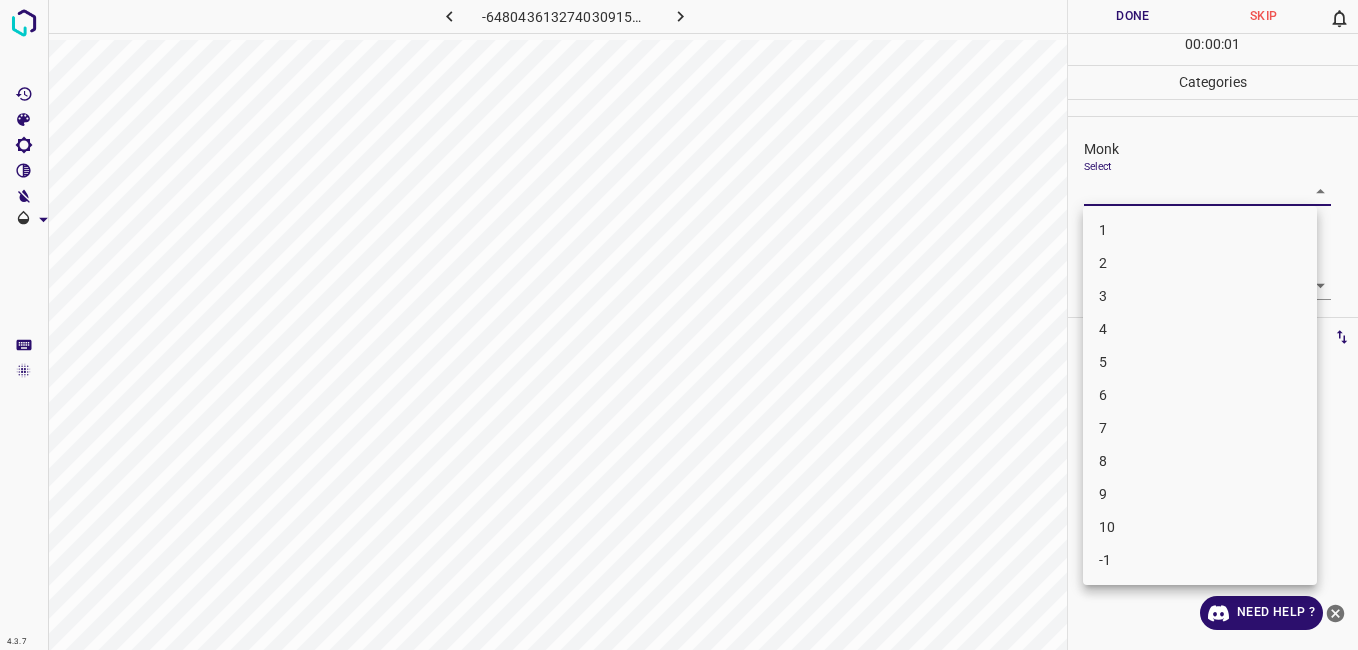 click on "1 2 3 4 5 6 7 8 9 10 -1" at bounding box center (1200, 395) 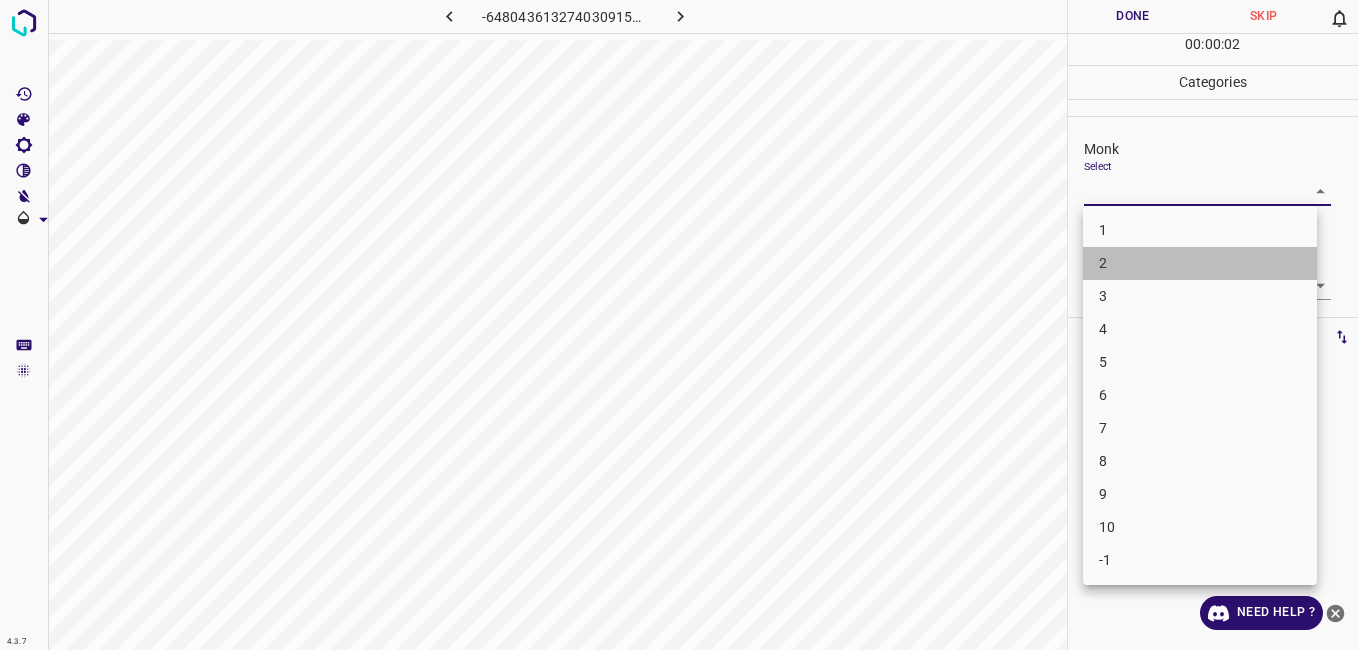 click on "2" at bounding box center [1200, 263] 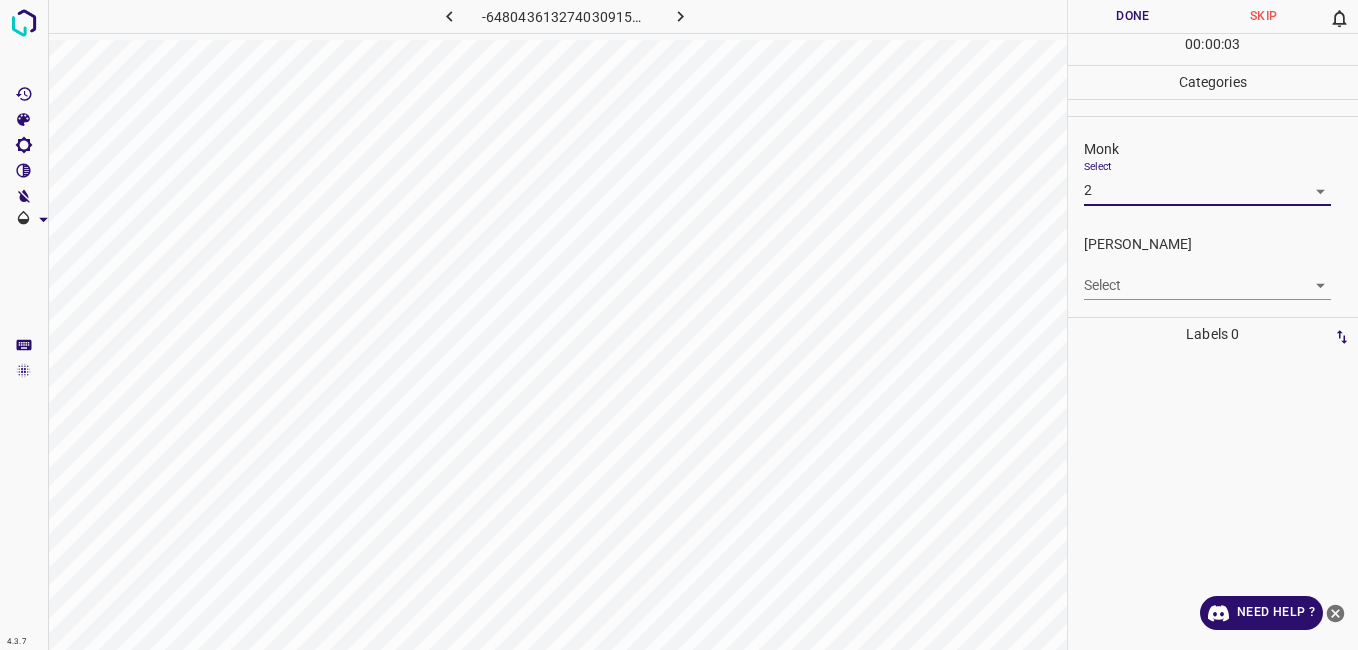 click on "Fitzpatrick   Select ​" at bounding box center (1221, 267) 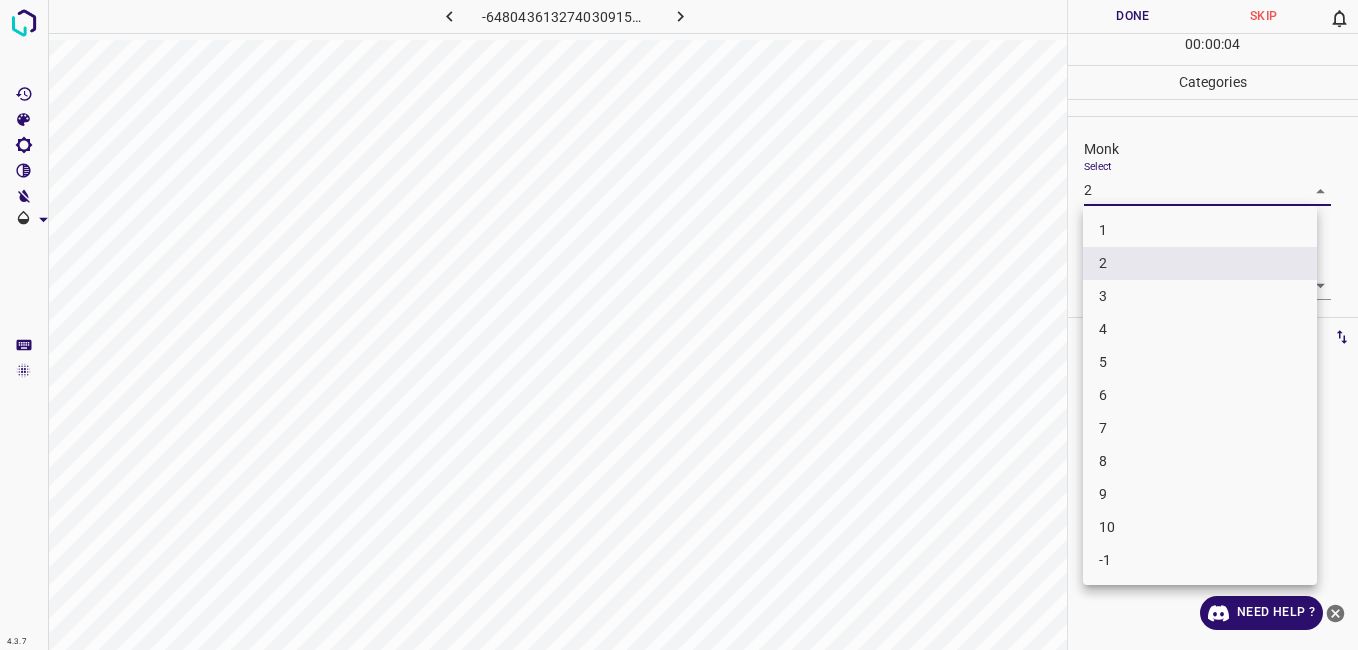 click on "4.3.7 -6480436132740309151.png Done Skip 0 00   : 00   : 04   Categories Monk   Select 2 2  Fitzpatrick   Select ​ Labels   0 Categories 1 Monk 2  Fitzpatrick Tools Space Change between modes (Draw & Edit) I Auto labeling R Restore zoom M Zoom in N Zoom out Delete Delete selecte label Filters Z Restore filters X Saturation filter C Brightness filter V Contrast filter B Gray scale filter General O Download Need Help ? - Text - Hide - Delete 1 2 3 4 5 6 7 8 9 10 -1" at bounding box center (679, 325) 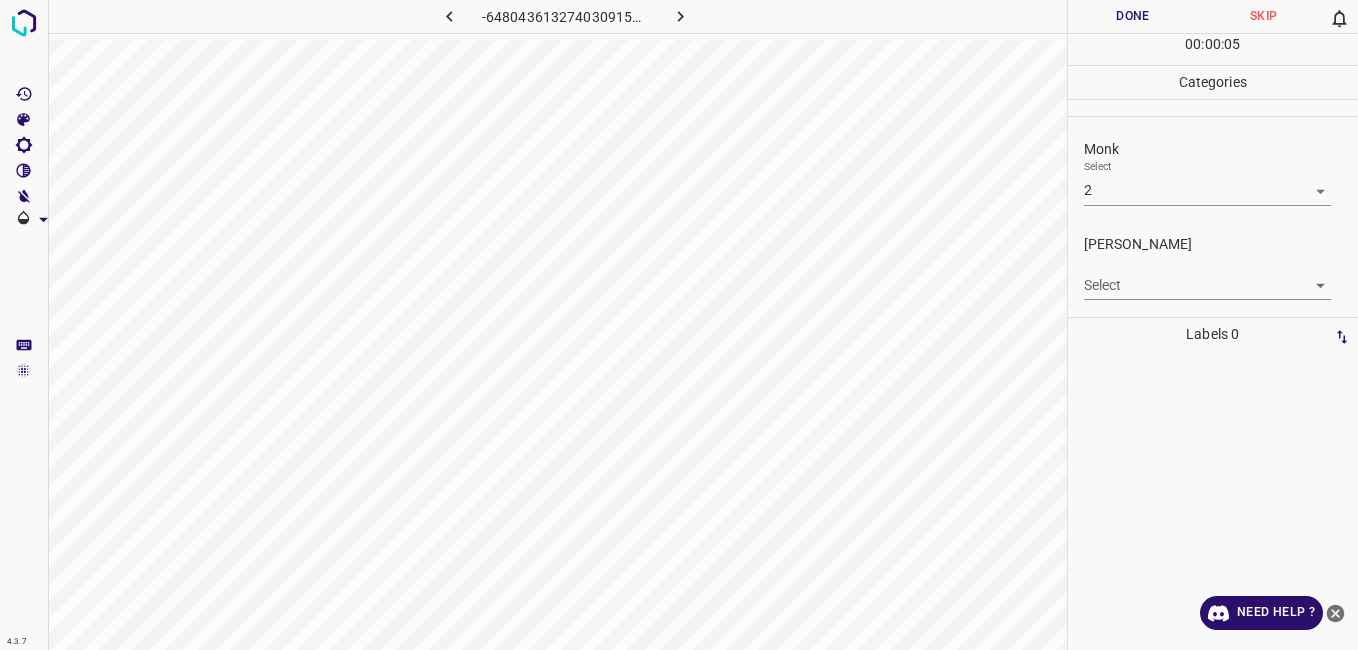click on "4.3.7 -6480436132740309151.png Done Skip 0 00   : 00   : 05   Categories Monk   Select 2 2  Fitzpatrick   Select ​ Labels   0 Categories 1 Monk 2  Fitzpatrick Tools Space Change between modes (Draw & Edit) I Auto labeling R Restore zoom M Zoom in N Zoom out Delete Delete selecte label Filters Z Restore filters X Saturation filter C Brightness filter V Contrast filter B Gray scale filter General O Download Need Help ? - Text - Hide - Delete" at bounding box center [679, 325] 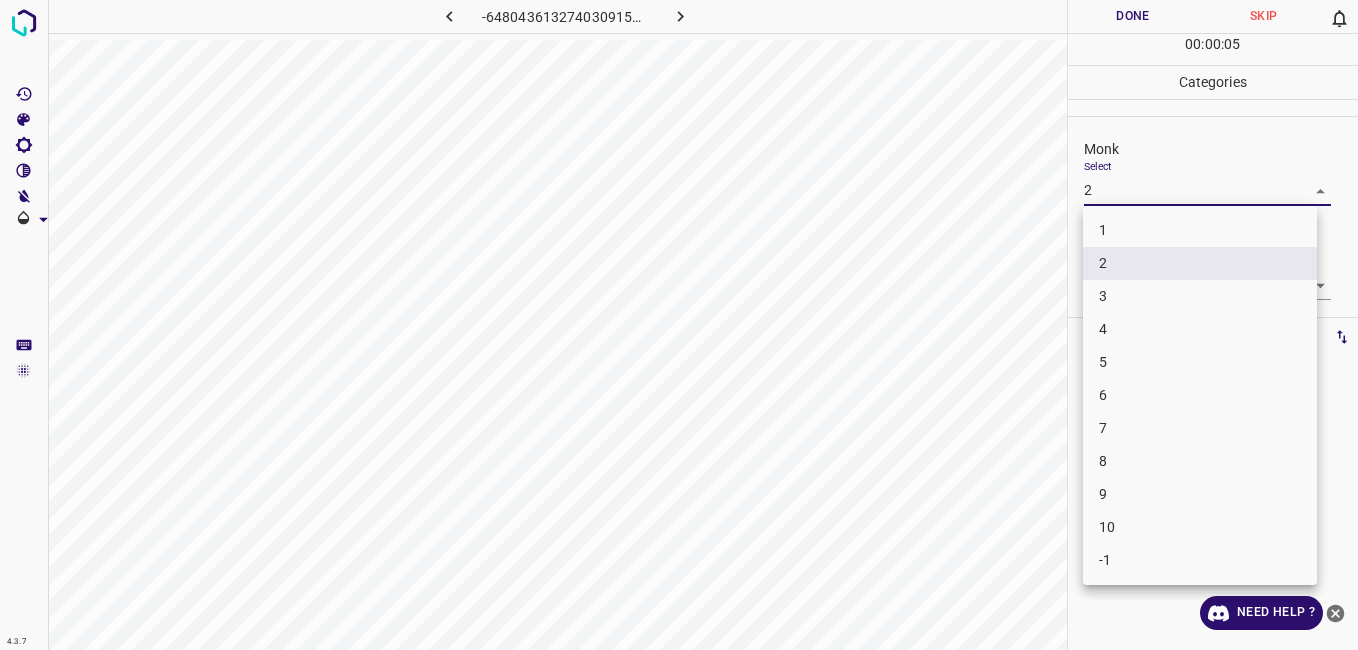 click on "1" at bounding box center [1200, 230] 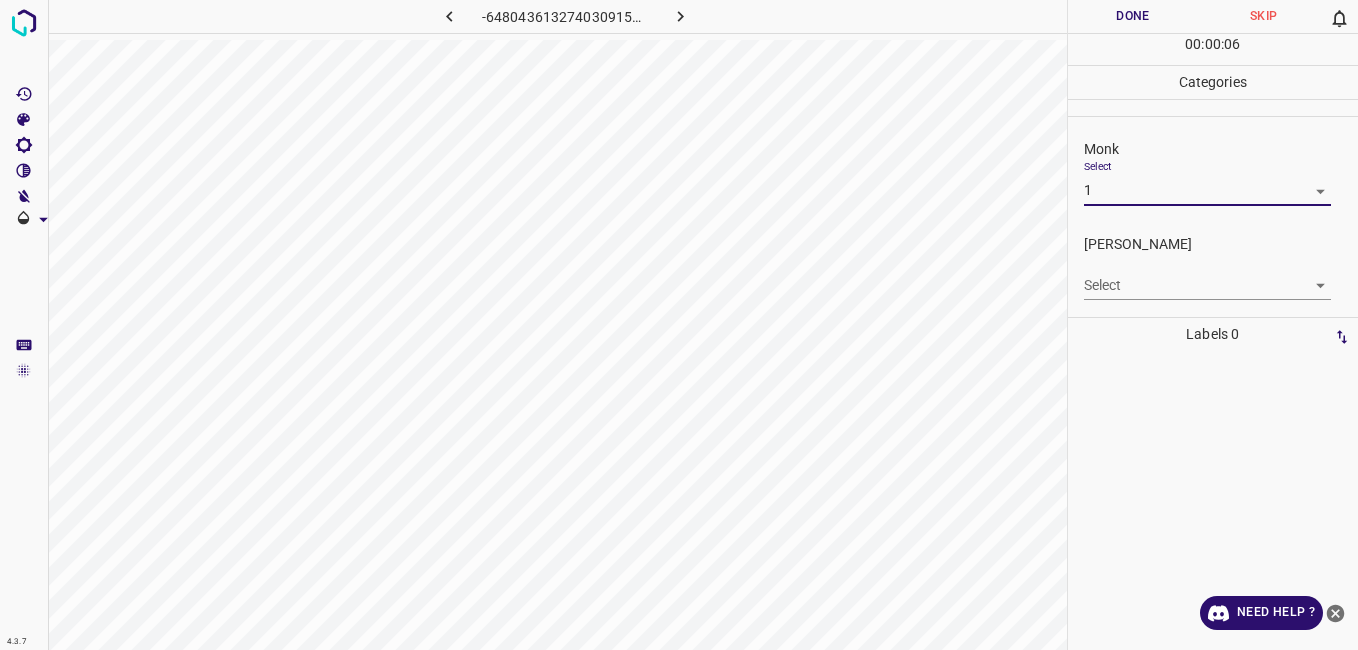 click on "4.3.7 -6480436132740309151.png Done Skip 0 00   : 00   : 06   Categories Monk   Select 1 1  Fitzpatrick   Select ​ Labels   0 Categories 1 Monk 2  Fitzpatrick Tools Space Change between modes (Draw & Edit) I Auto labeling R Restore zoom M Zoom in N Zoom out Delete Delete selecte label Filters Z Restore filters X Saturation filter C Brightness filter V Contrast filter B Gray scale filter General O Download Need Help ? - Text - Hide - Delete 1 2 3 4 5 6 7 8 9 10 -1" at bounding box center (679, 325) 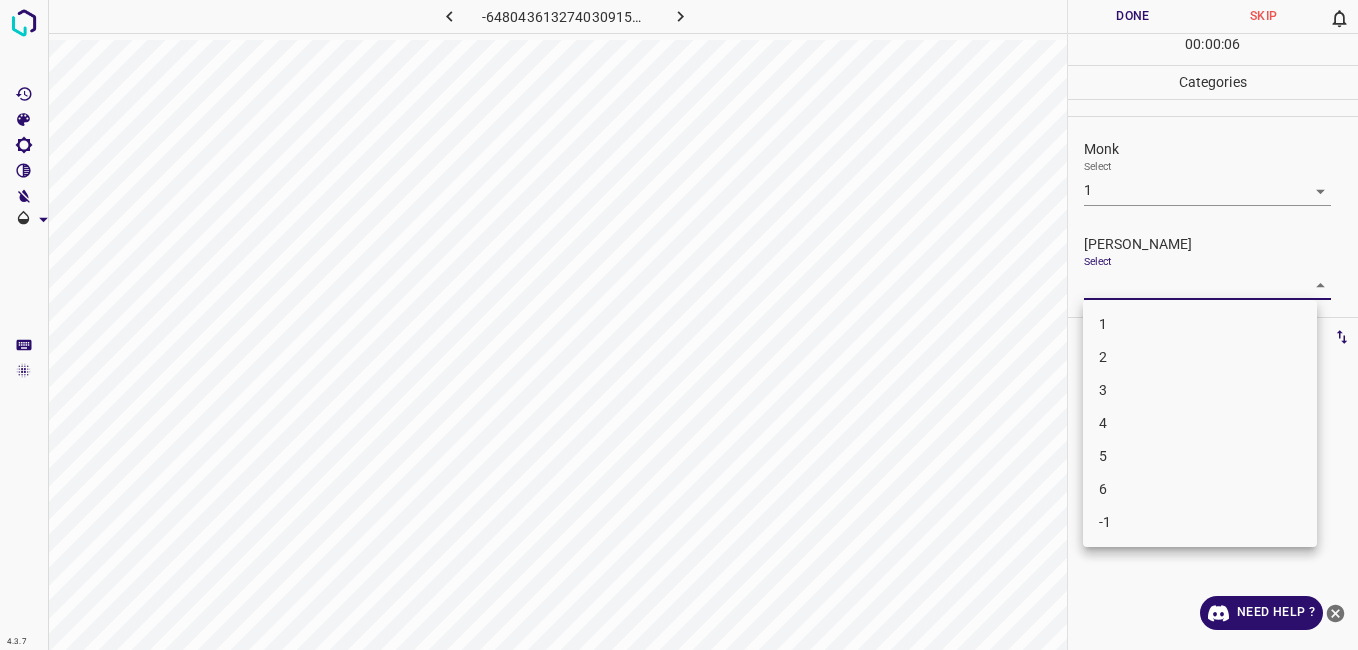 click on "1" at bounding box center (1200, 324) 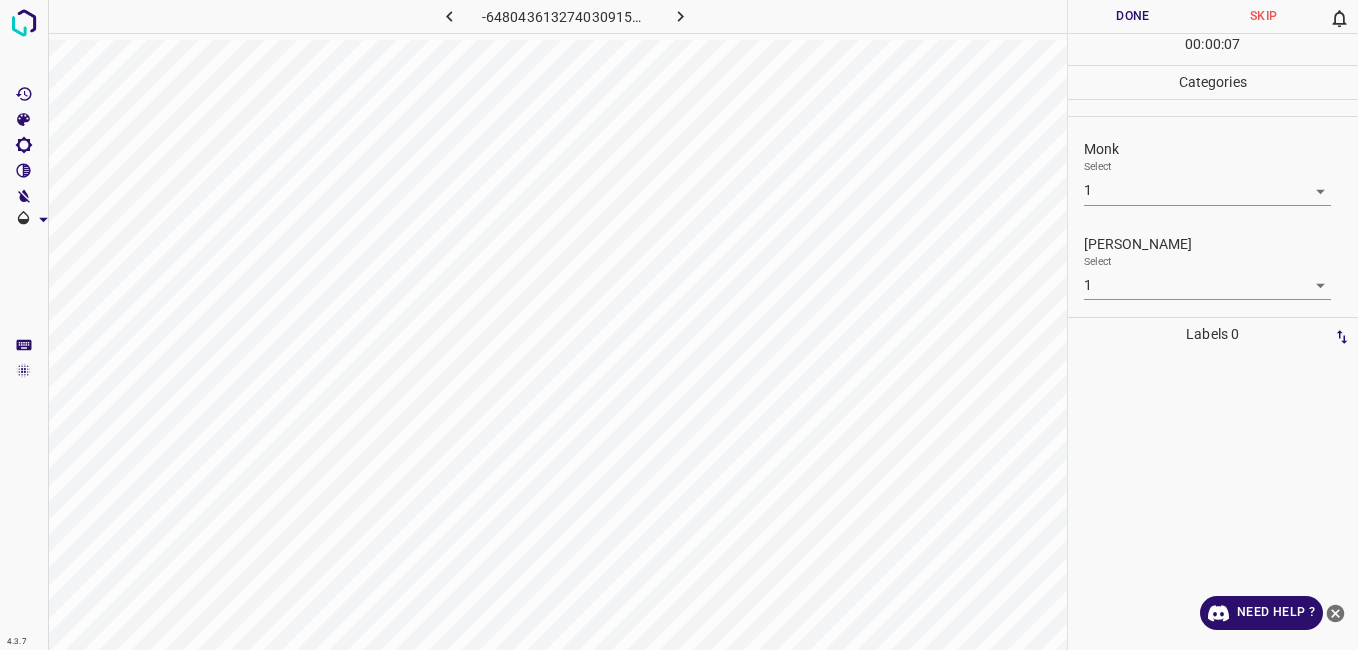 click on "00   : 00   : 07" at bounding box center [1213, 49] 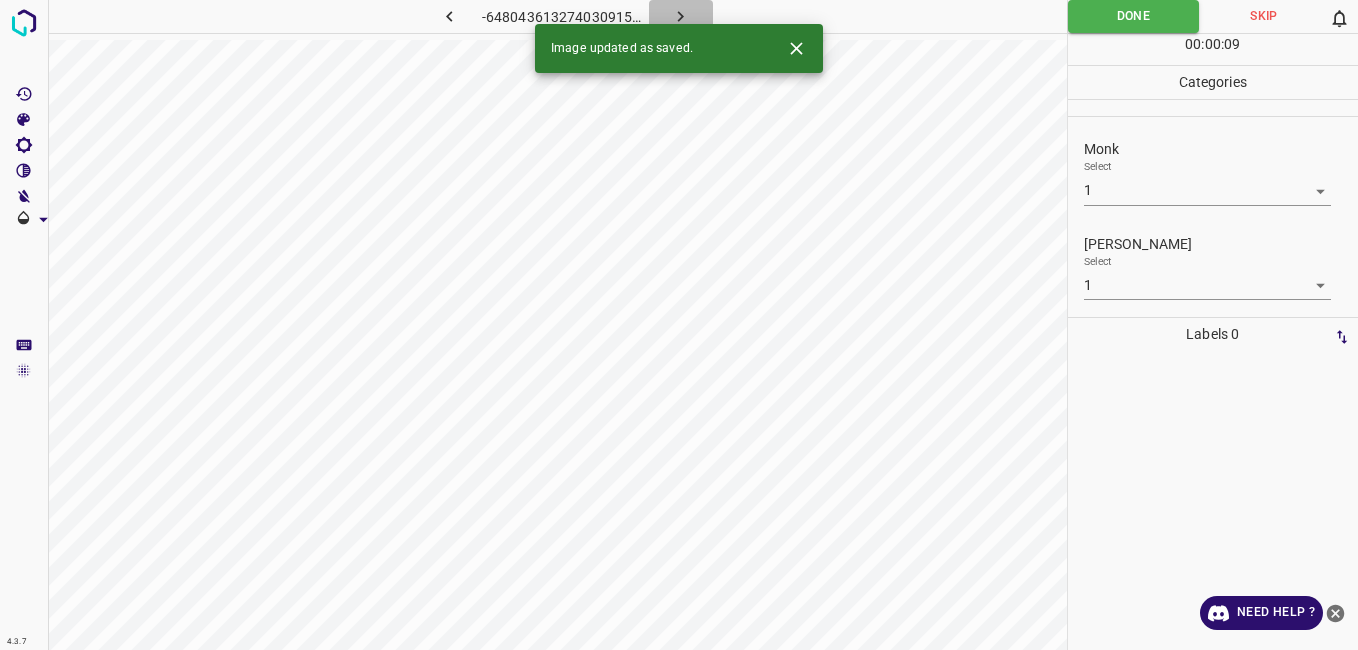 click 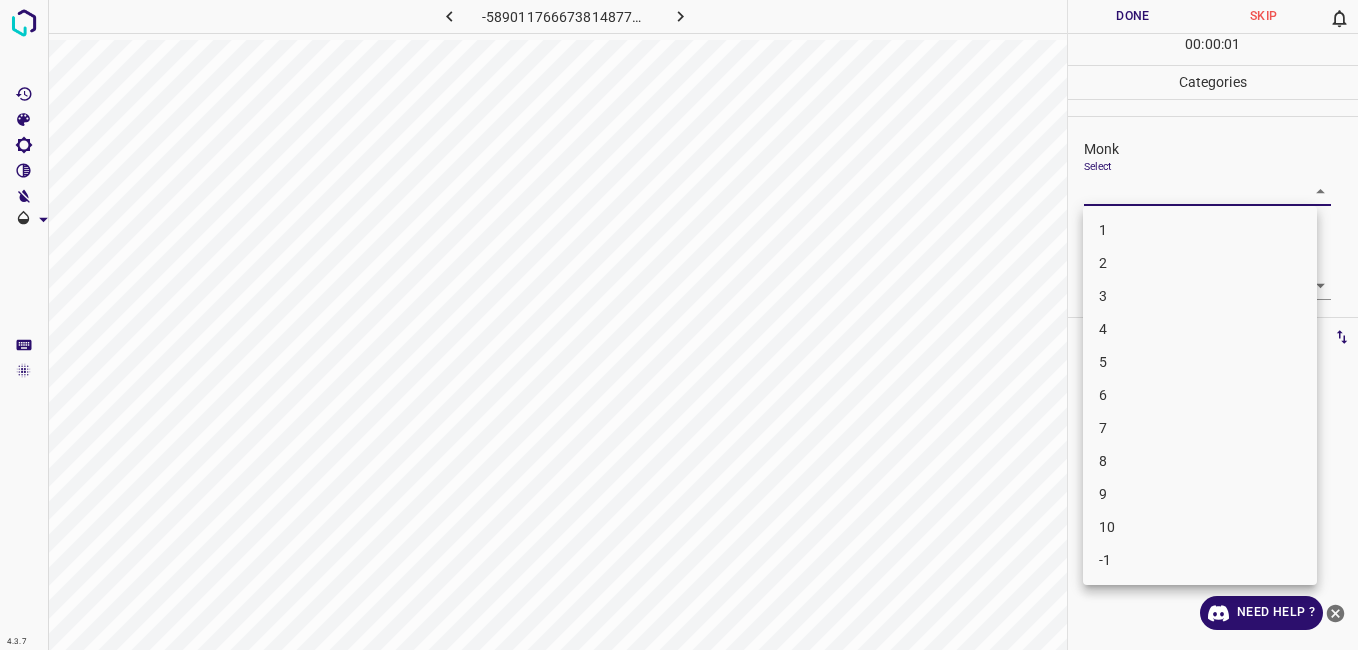 click on "4.3.7 -5890117666738148771.png Done Skip 0 00   : 00   : 01   Categories Monk   Select ​  Fitzpatrick   Select ​ Labels   0 Categories 1 Monk 2  Fitzpatrick Tools Space Change between modes (Draw & Edit) I Auto labeling R Restore zoom M Zoom in N Zoom out Delete Delete selecte label Filters Z Restore filters X Saturation filter C Brightness filter V Contrast filter B Gray scale filter General O Download Need Help ? - Text - Hide - Delete 1 2 3 4 5 6 7 8 9 10 -1" at bounding box center (679, 325) 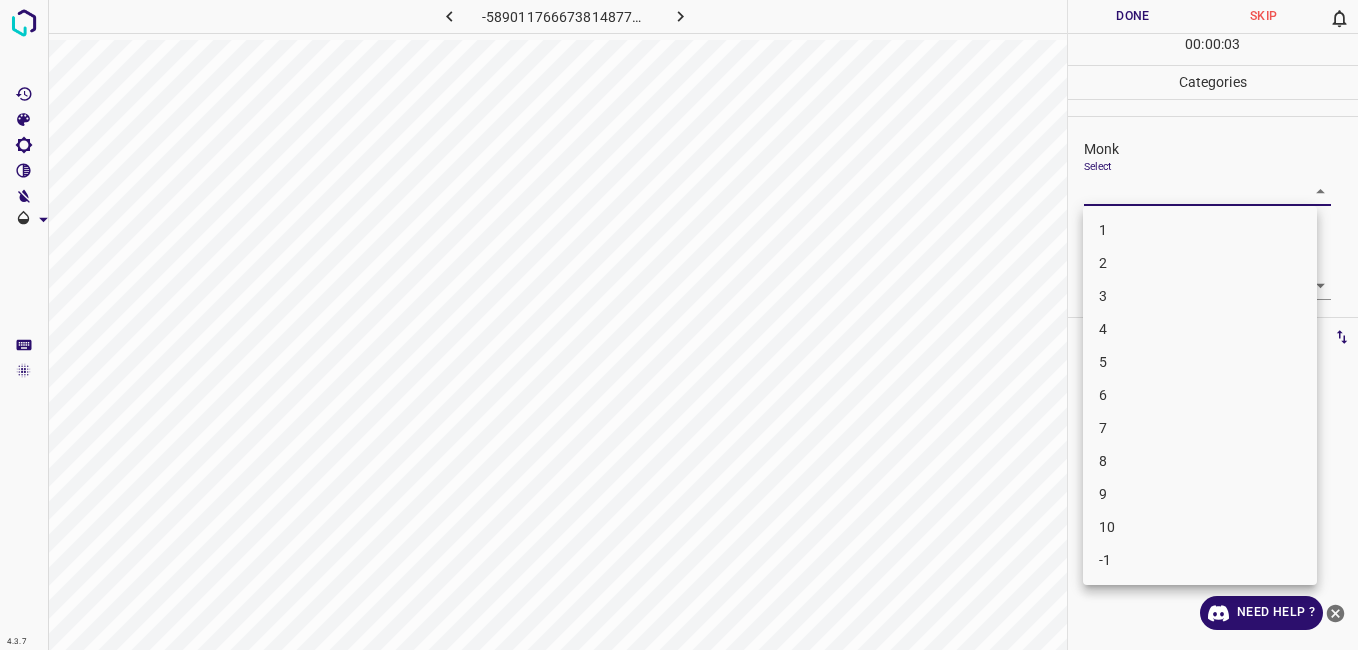click on "8" at bounding box center (1200, 461) 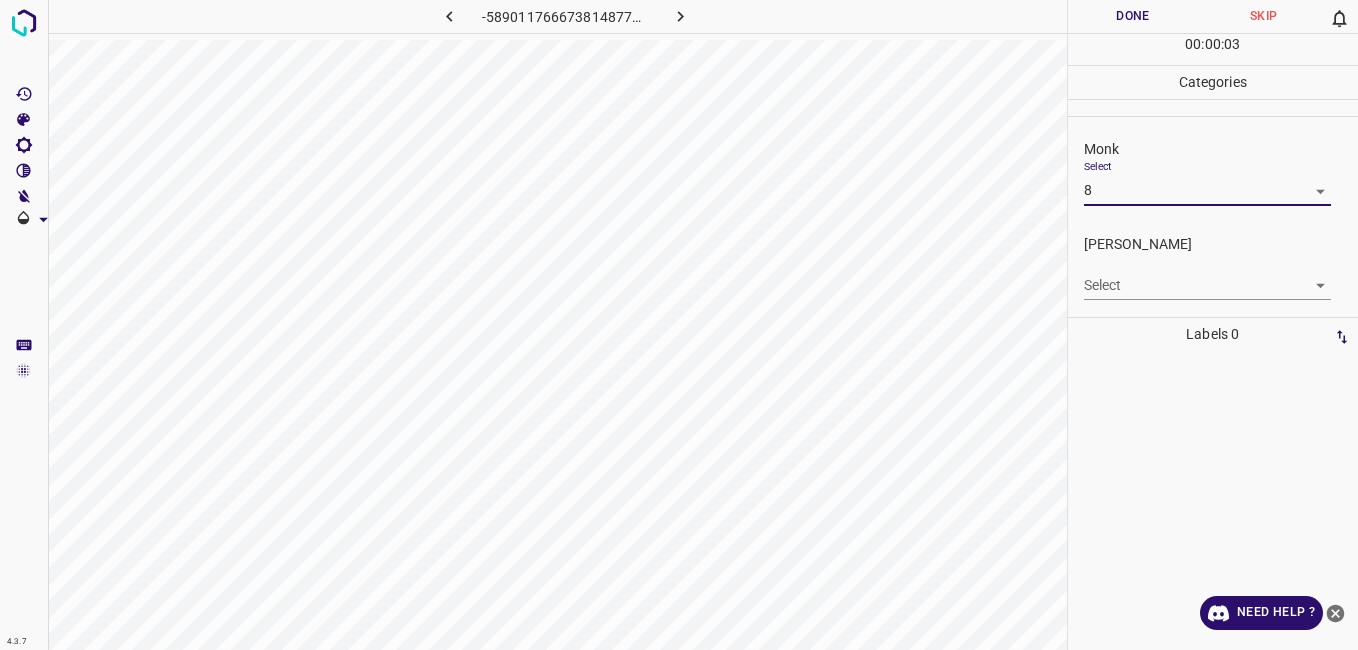 click on "4.3.7 -5890117666738148771.png Done Skip 0 00   : 00   : 03   Categories Monk   Select 8 8  Fitzpatrick   Select ​ Labels   0 Categories 1 Monk 2  Fitzpatrick Tools Space Change between modes (Draw & Edit) I Auto labeling R Restore zoom M Zoom in N Zoom out Delete Delete selecte label Filters Z Restore filters X Saturation filter C Brightness filter V Contrast filter B Gray scale filter General O Download Need Help ? - Text - Hide - Delete" at bounding box center (679, 325) 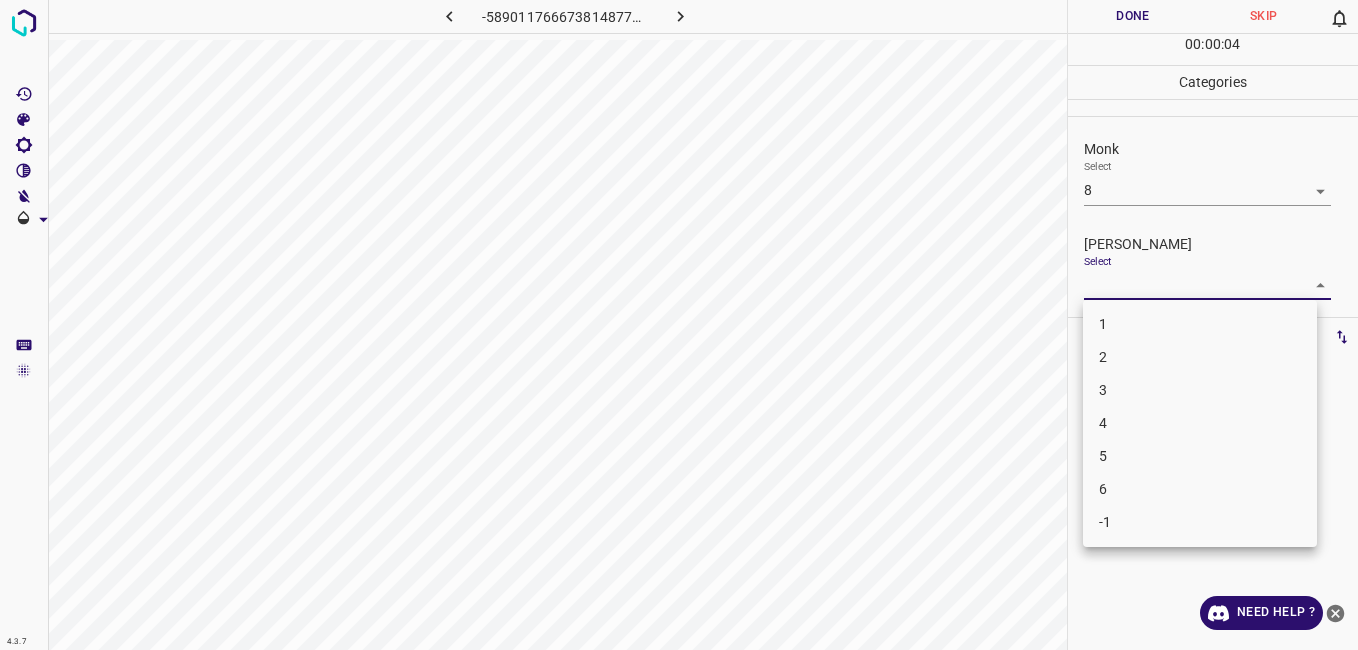 click on "5" at bounding box center (1200, 456) 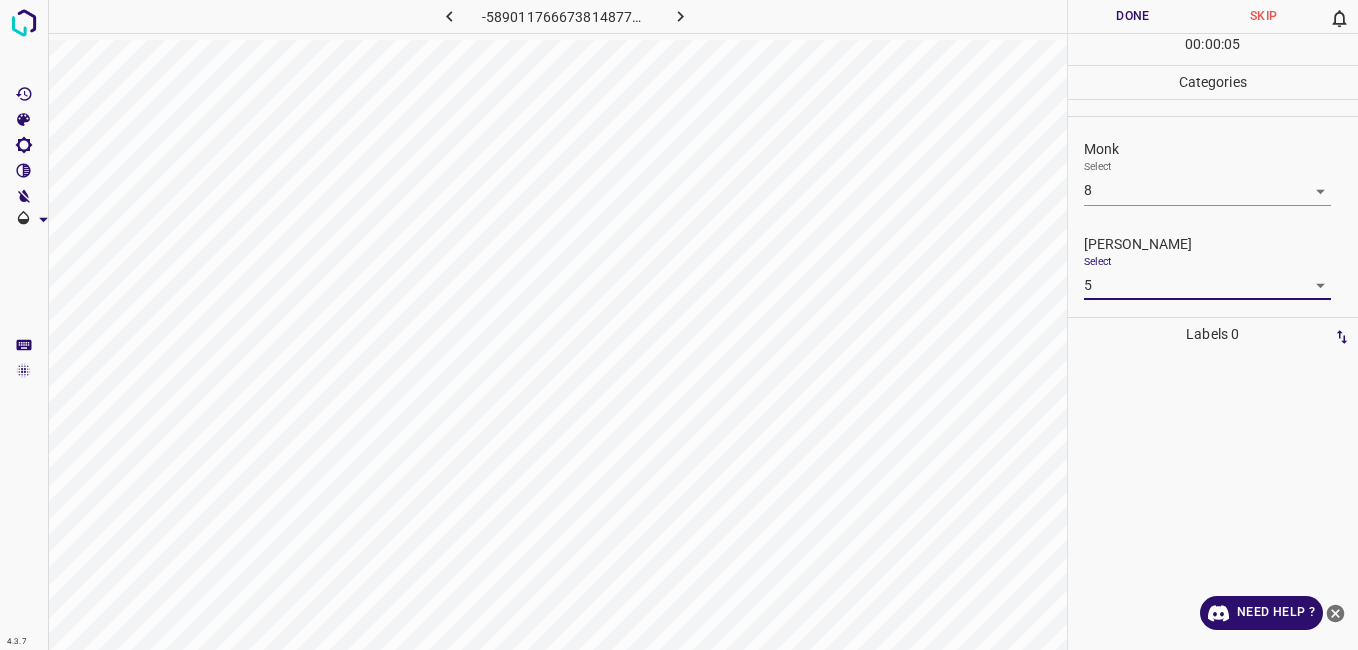 click on "Done" at bounding box center (1133, 16) 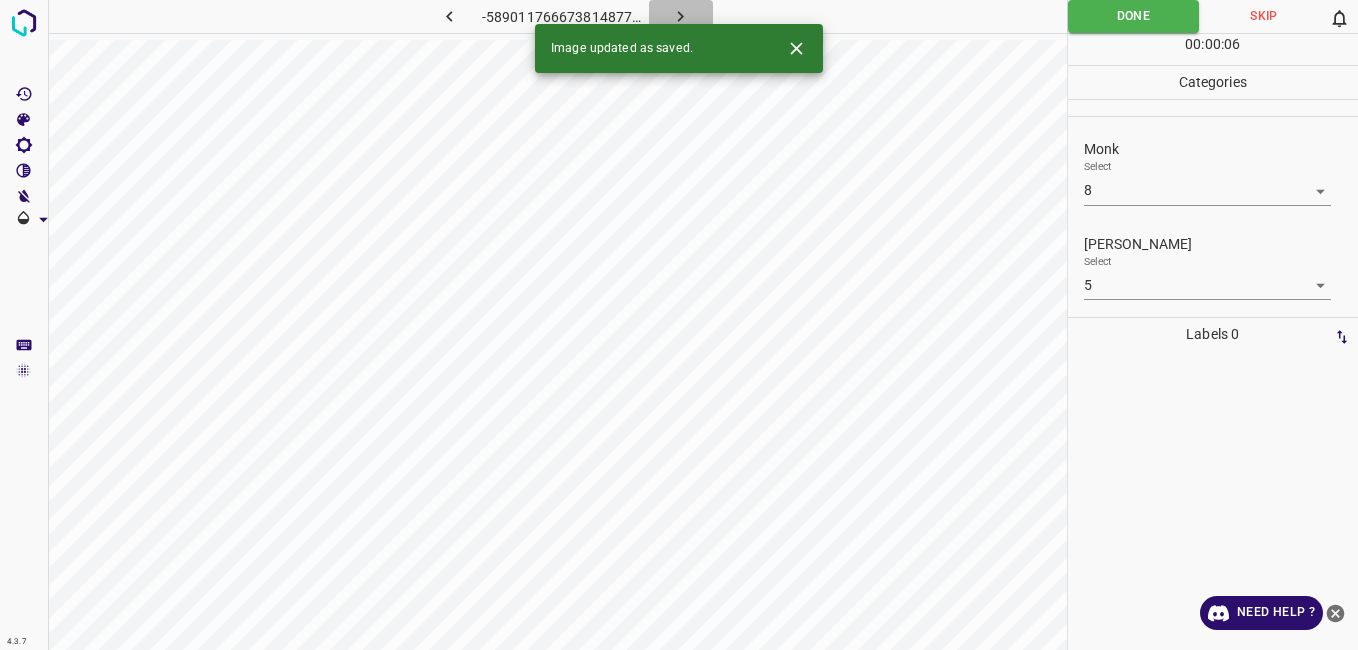 click 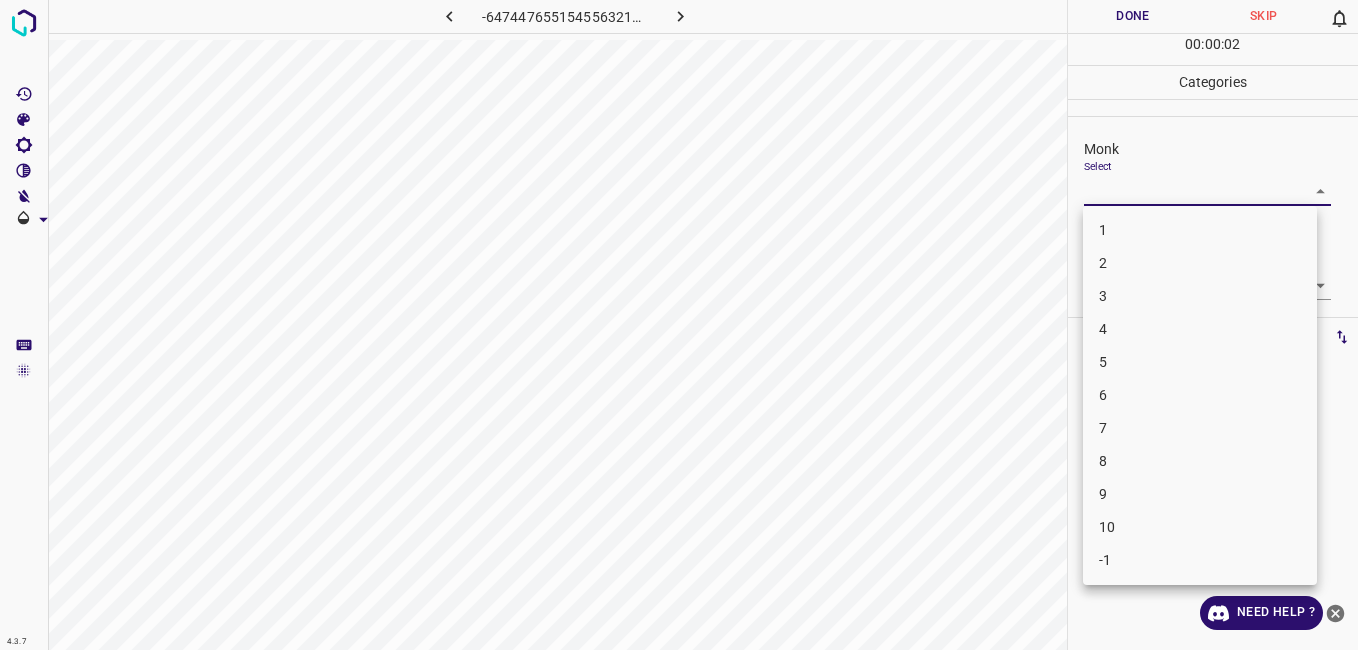 click on "4.3.7 -6474476551545563215.png Done Skip 0 00   : 00   : 02   Categories Monk   Select ​  Fitzpatrick   Select ​ Labels   0 Categories 1 Monk 2  Fitzpatrick Tools Space Change between modes (Draw & Edit) I Auto labeling R Restore zoom M Zoom in N Zoom out Delete Delete selecte label Filters Z Restore filters X Saturation filter C Brightness filter V Contrast filter B Gray scale filter General O Download Need Help ? - Text - Hide - Delete 1 2 3 4 5 6 7 8 9 10 -1" at bounding box center [679, 325] 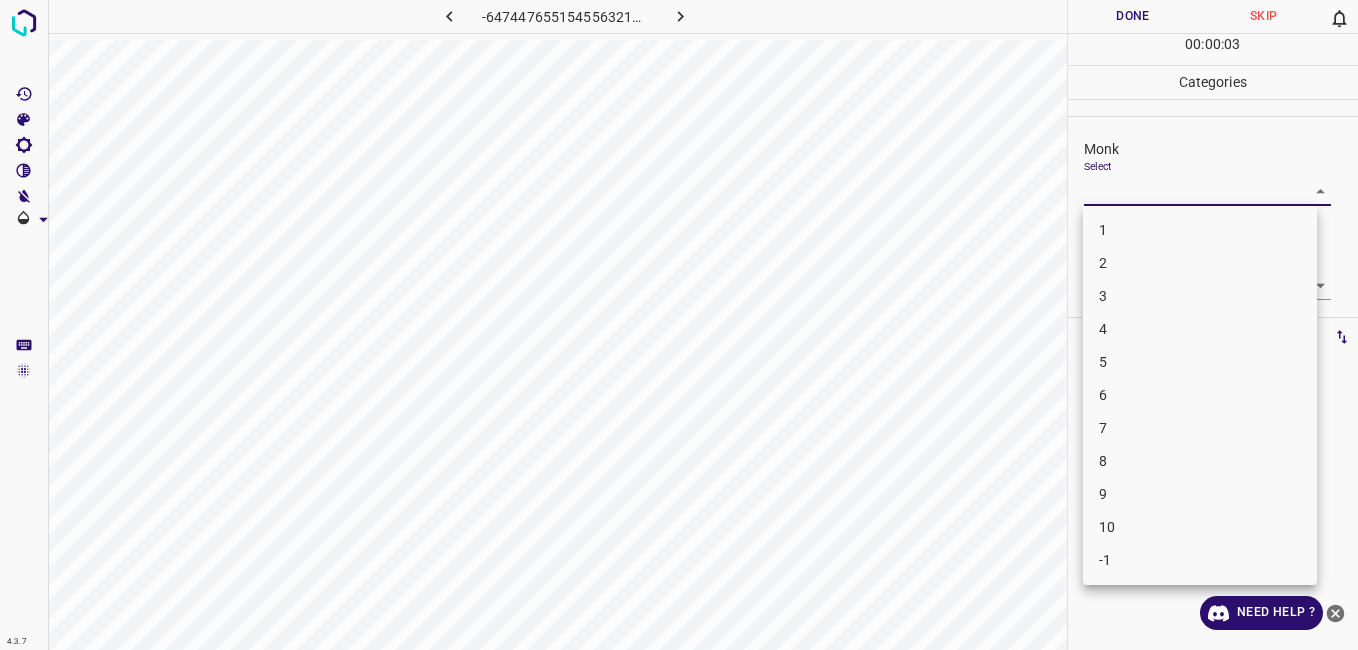 click on "3" at bounding box center [1200, 296] 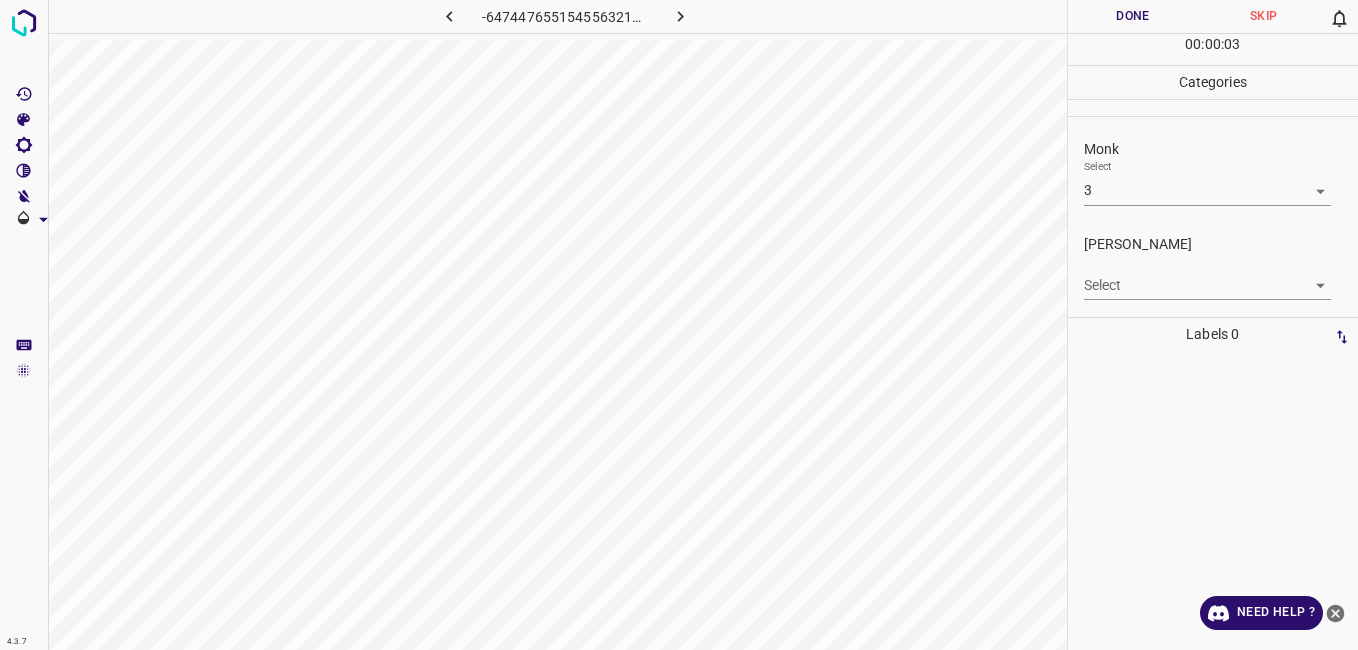 click on "Select ​" at bounding box center (1207, 277) 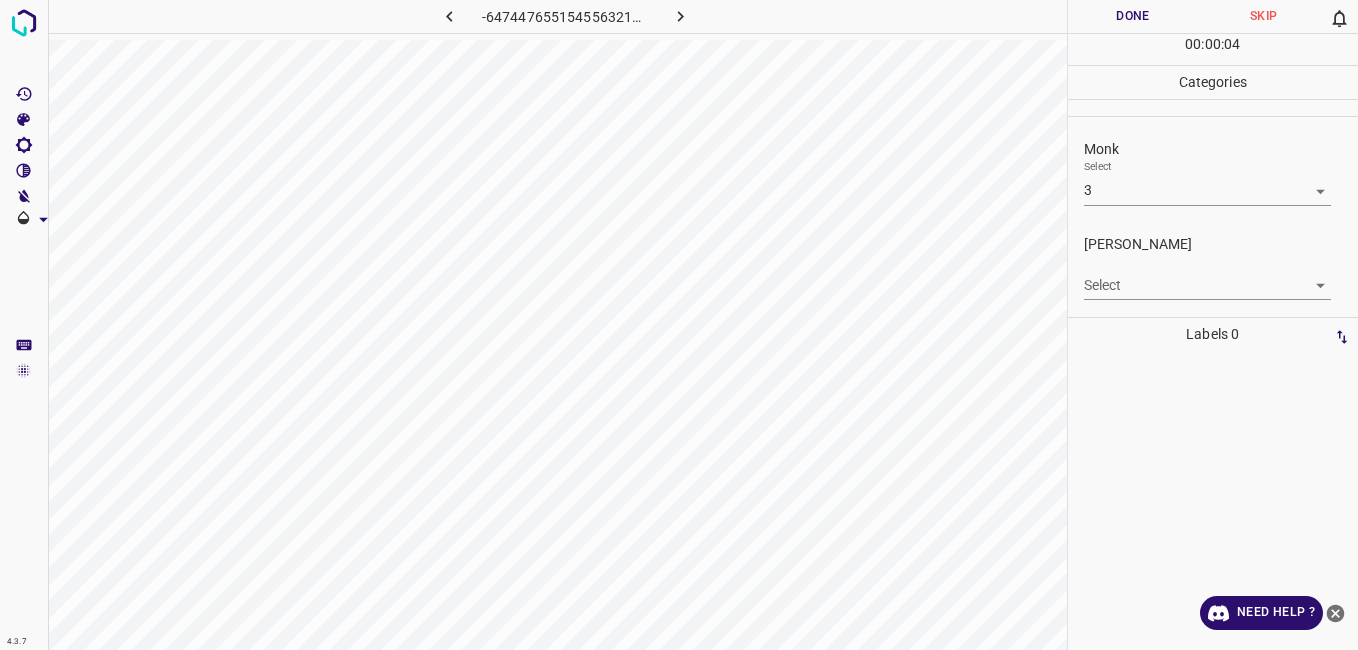 click on "Monk   Select 3 3" at bounding box center (1213, 172) 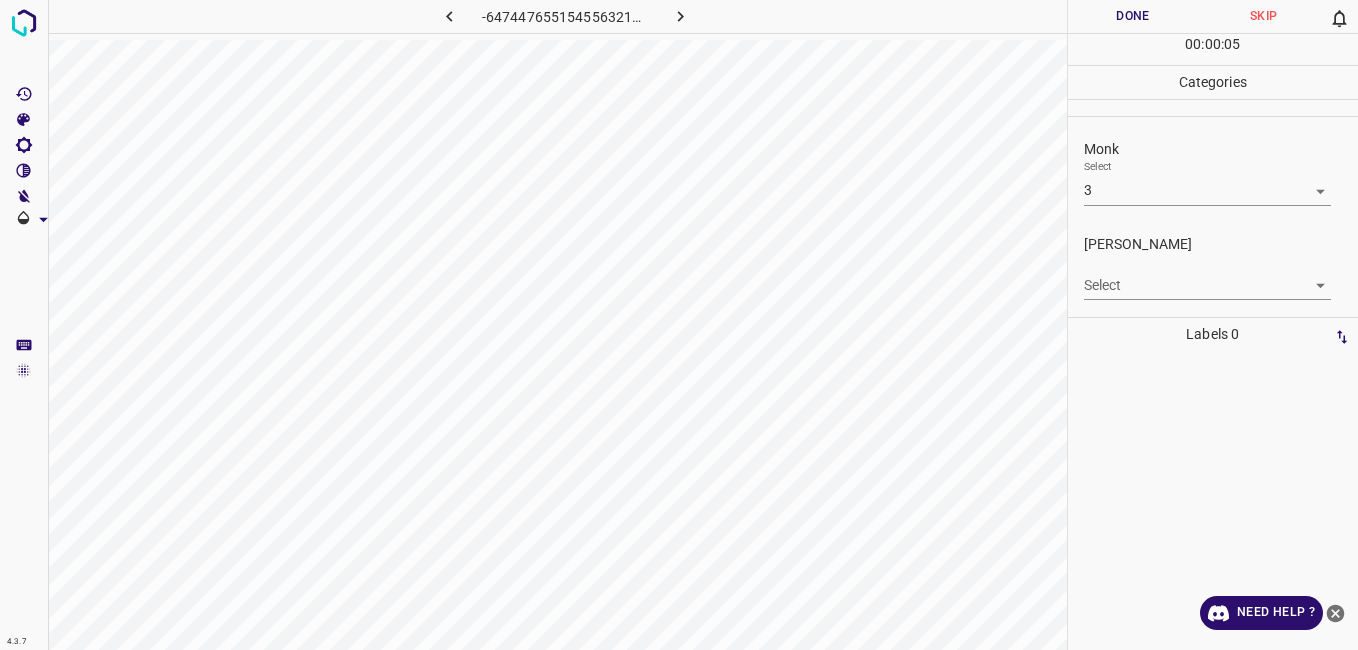 click on "4.3.7 -6474476551545563215.png Done Skip 0 00   : 00   : 05   Categories Monk   Select 3 3  Fitzpatrick   Select ​ Labels   0 Categories 1 Monk 2  Fitzpatrick Tools Space Change between modes (Draw & Edit) I Auto labeling R Restore zoom M Zoom in N Zoom out Delete Delete selecte label Filters Z Restore filters X Saturation filter C Brightness filter V Contrast filter B Gray scale filter General O Download Need Help ? - Text - Hide - Delete" at bounding box center (679, 325) 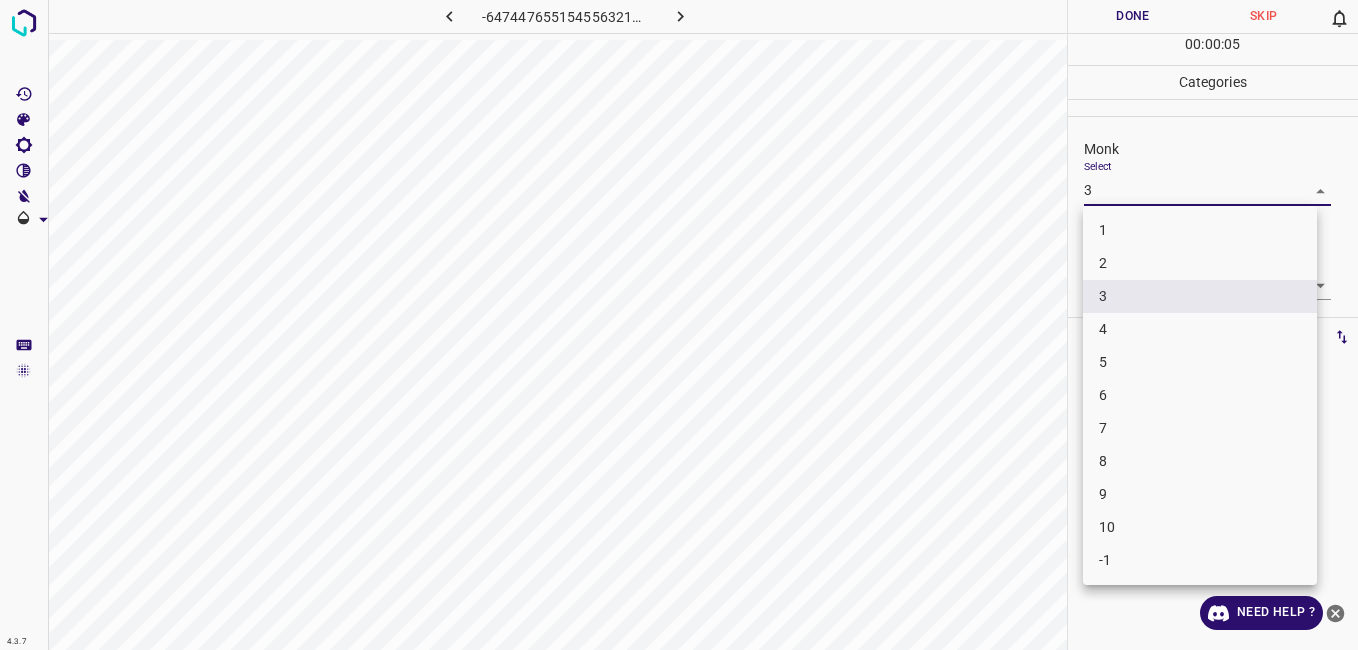 click on "1" at bounding box center [1200, 230] 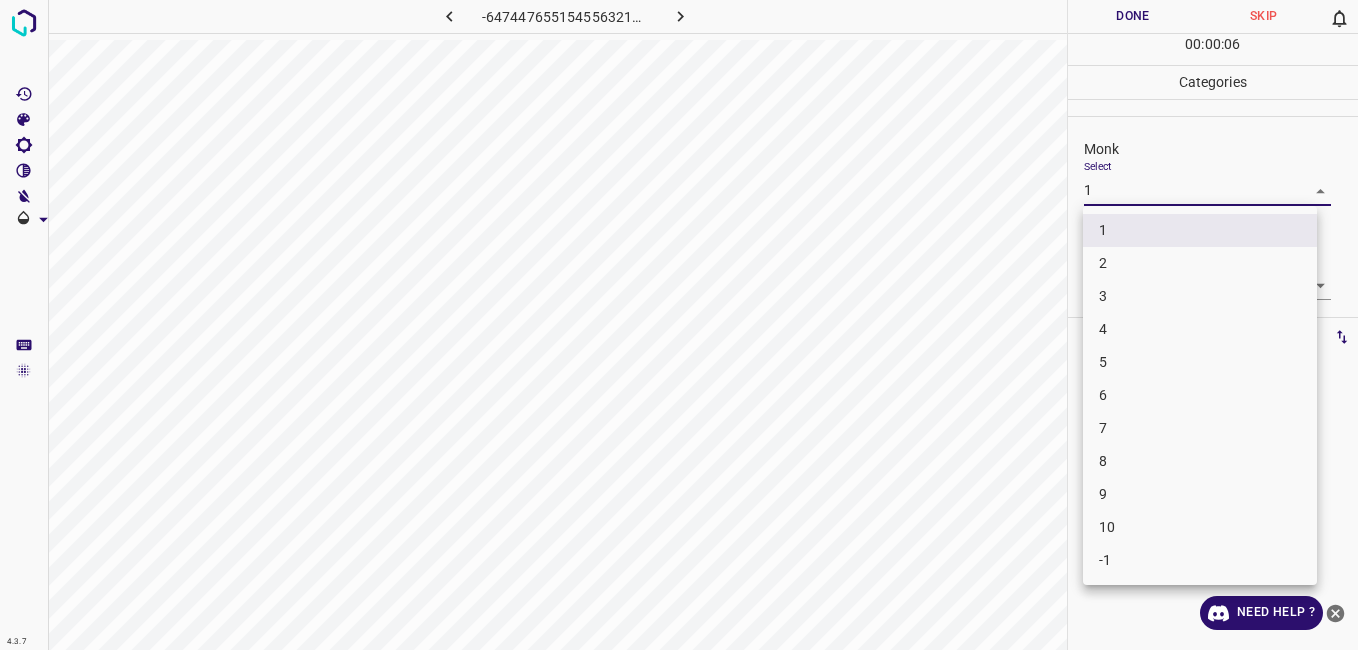 click on "4.3.7 -6474476551545563215.png Done Skip 0 00   : 00   : 06   Categories Monk   Select 1 1  Fitzpatrick   Select ​ Labels   0 Categories 1 Monk 2  Fitzpatrick Tools Space Change between modes (Draw & Edit) I Auto labeling R Restore zoom M Zoom in N Zoom out Delete Delete selecte label Filters Z Restore filters X Saturation filter C Brightness filter V Contrast filter B Gray scale filter General O Download Need Help ? - Text - Hide - Delete 1 2 3 4 5 6 7 8 9 10 -1" at bounding box center [679, 325] 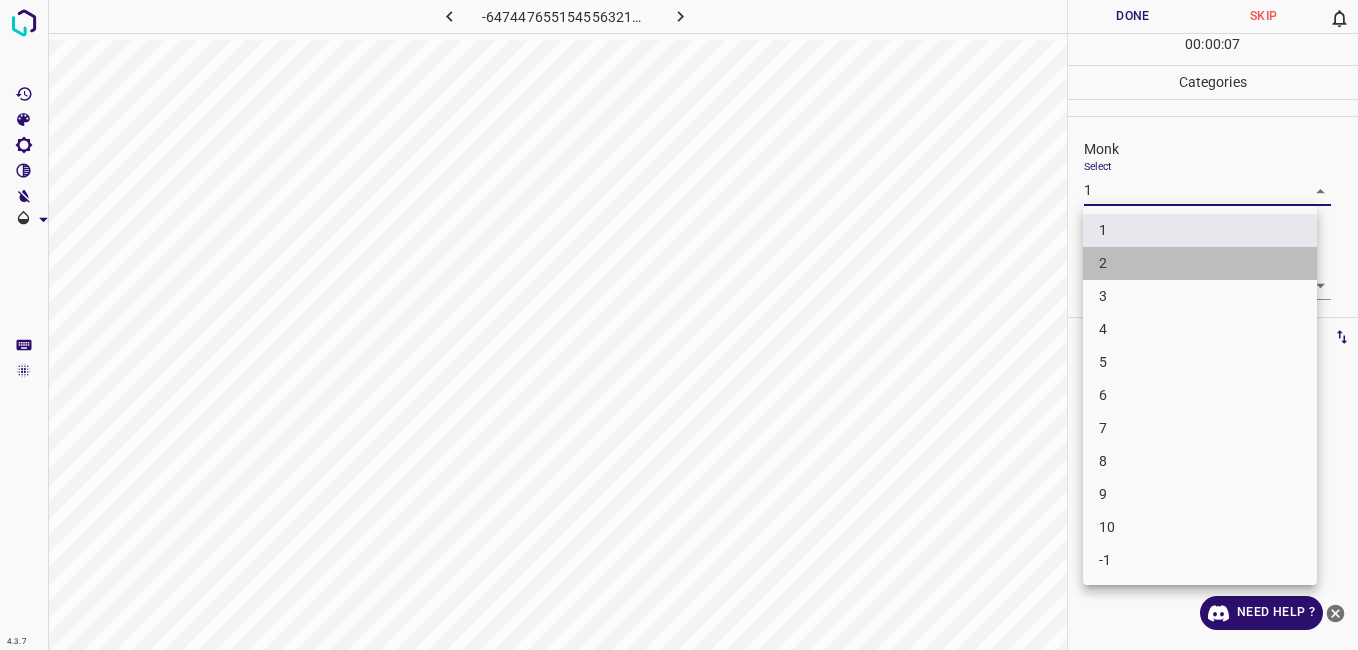 click on "2" at bounding box center [1200, 263] 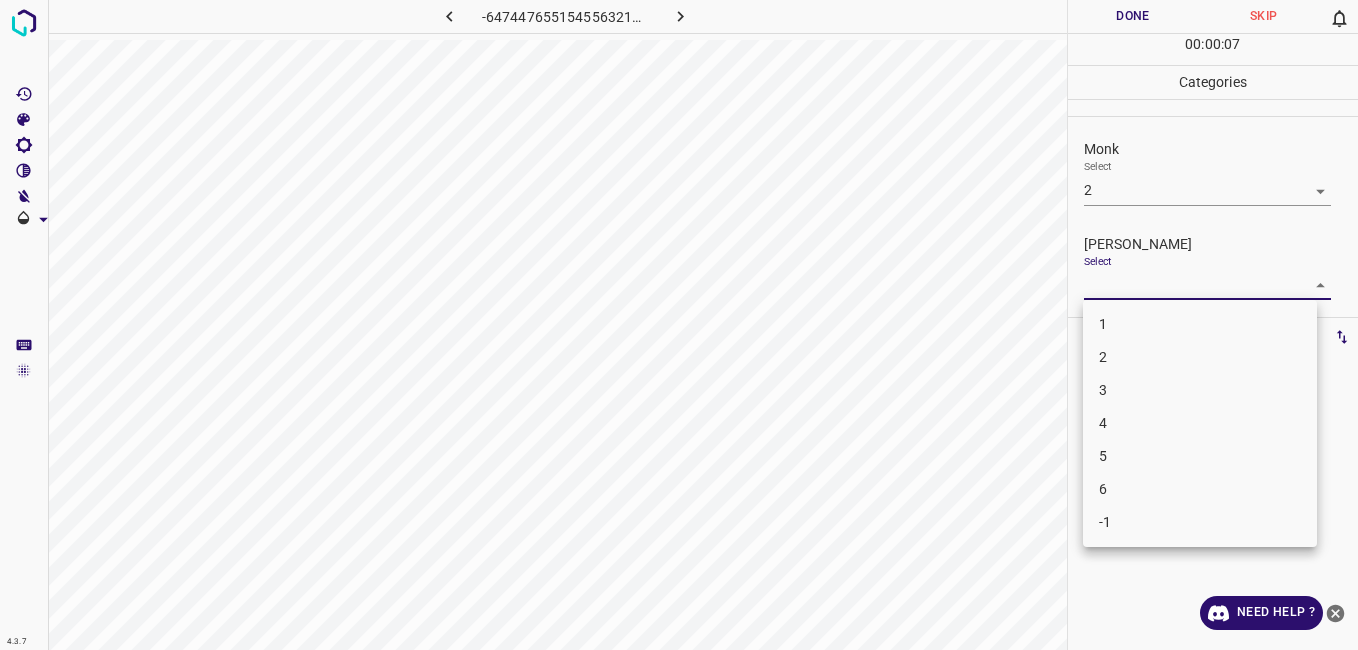 click on "4.3.7 -6474476551545563215.png Done Skip 0 00   : 00   : 07   Categories Monk   Select 2 2  Fitzpatrick   Select ​ Labels   0 Categories 1 Monk 2  Fitzpatrick Tools Space Change between modes (Draw & Edit) I Auto labeling R Restore zoom M Zoom in N Zoom out Delete Delete selecte label Filters Z Restore filters X Saturation filter C Brightness filter V Contrast filter B Gray scale filter General O Download Need Help ? - Text - Hide - Delete 1 2 3 4 5 6 -1" at bounding box center [679, 325] 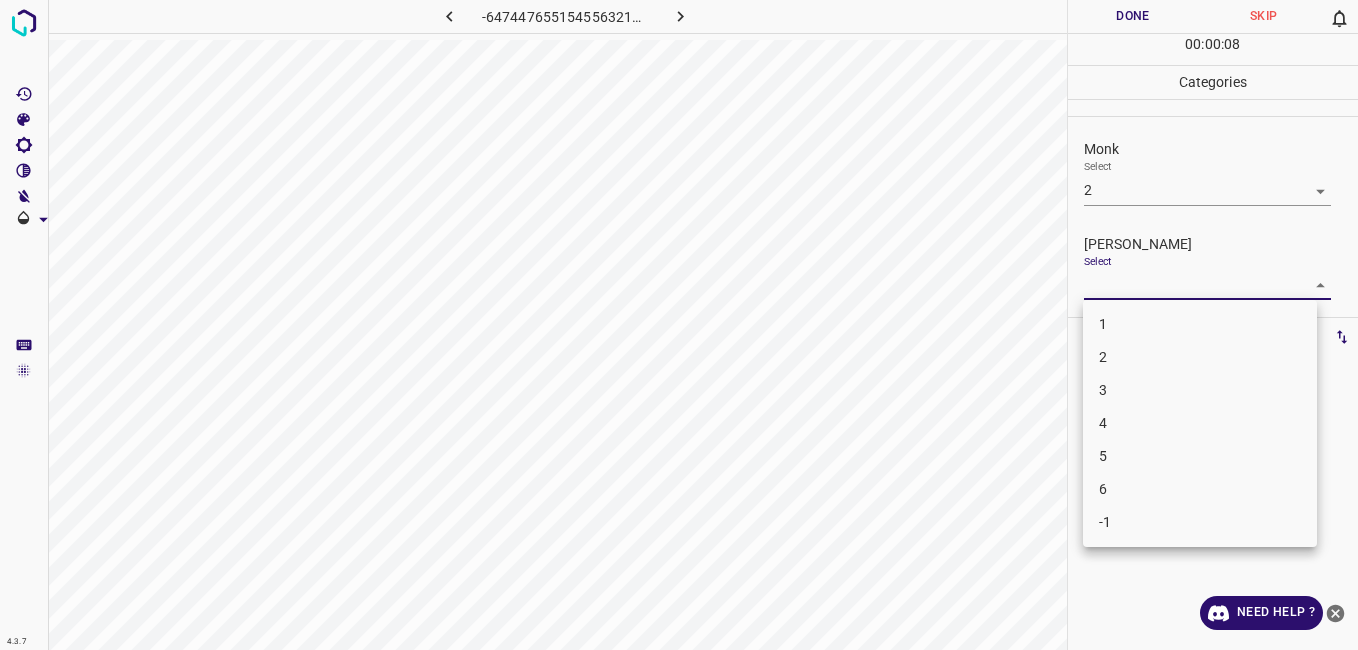 drag, startPoint x: 1126, startPoint y: 319, endPoint x: 1120, endPoint y: 308, distance: 12.529964 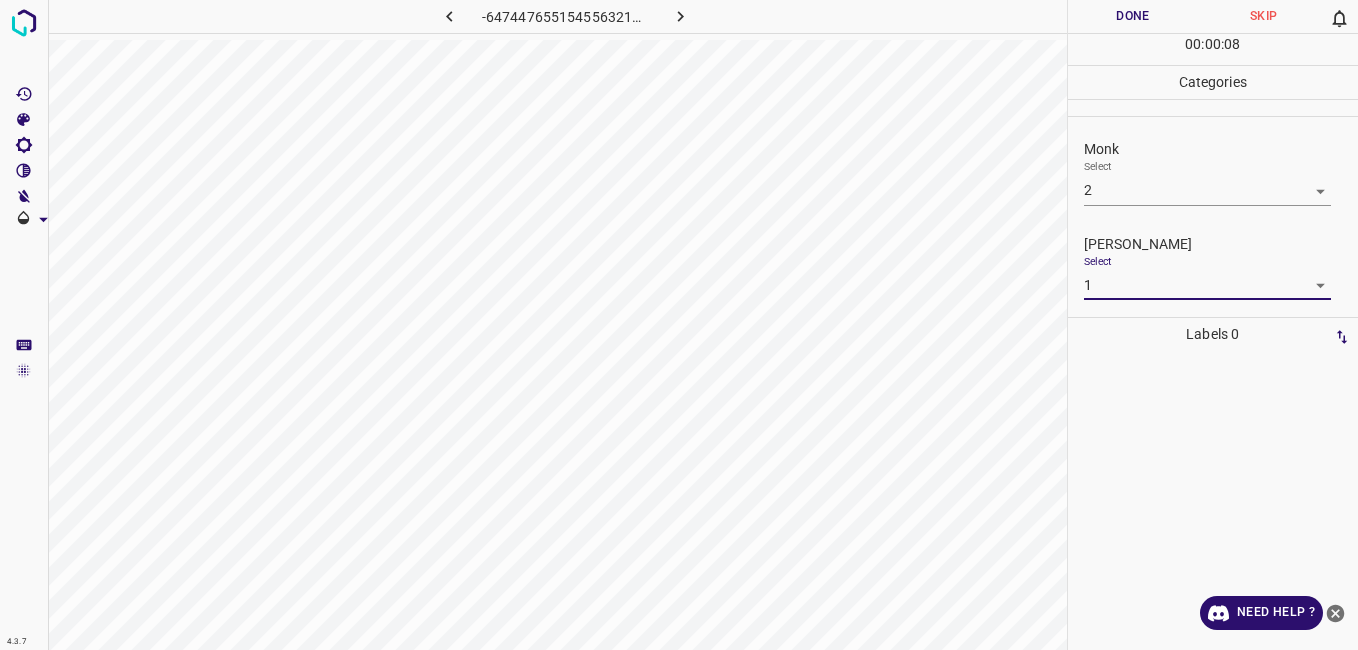 click on "Done" at bounding box center [1133, 16] 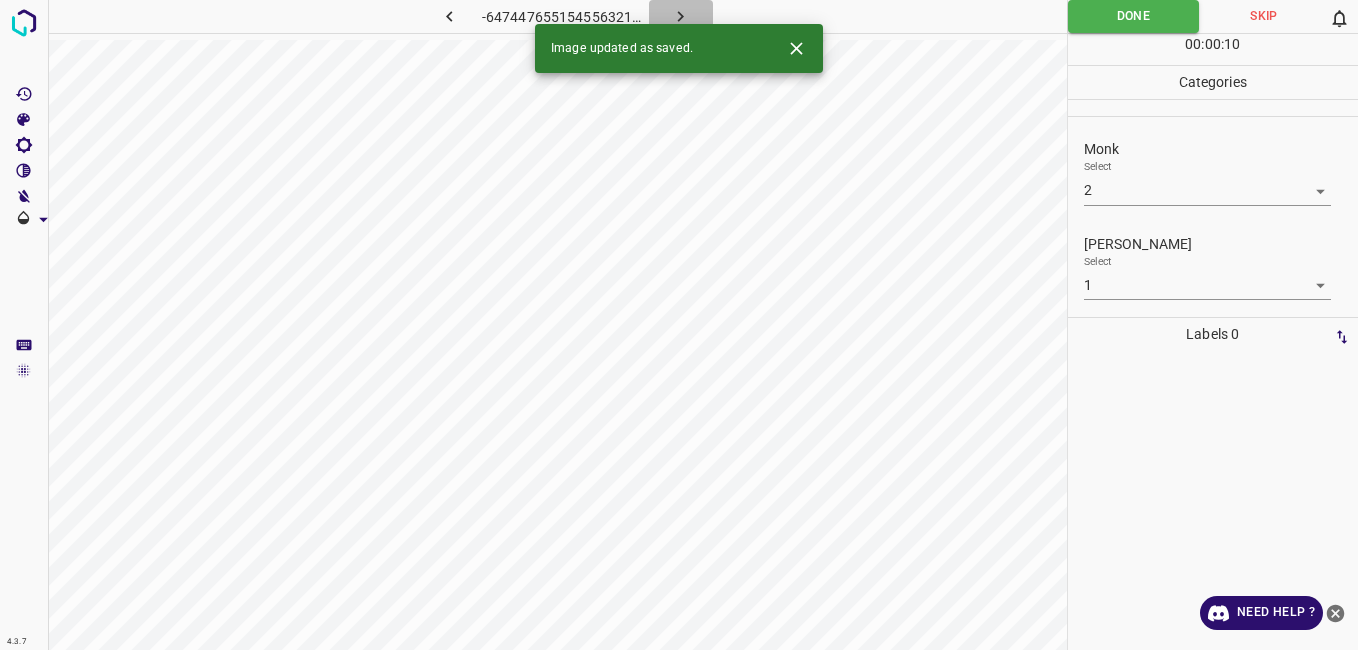 click 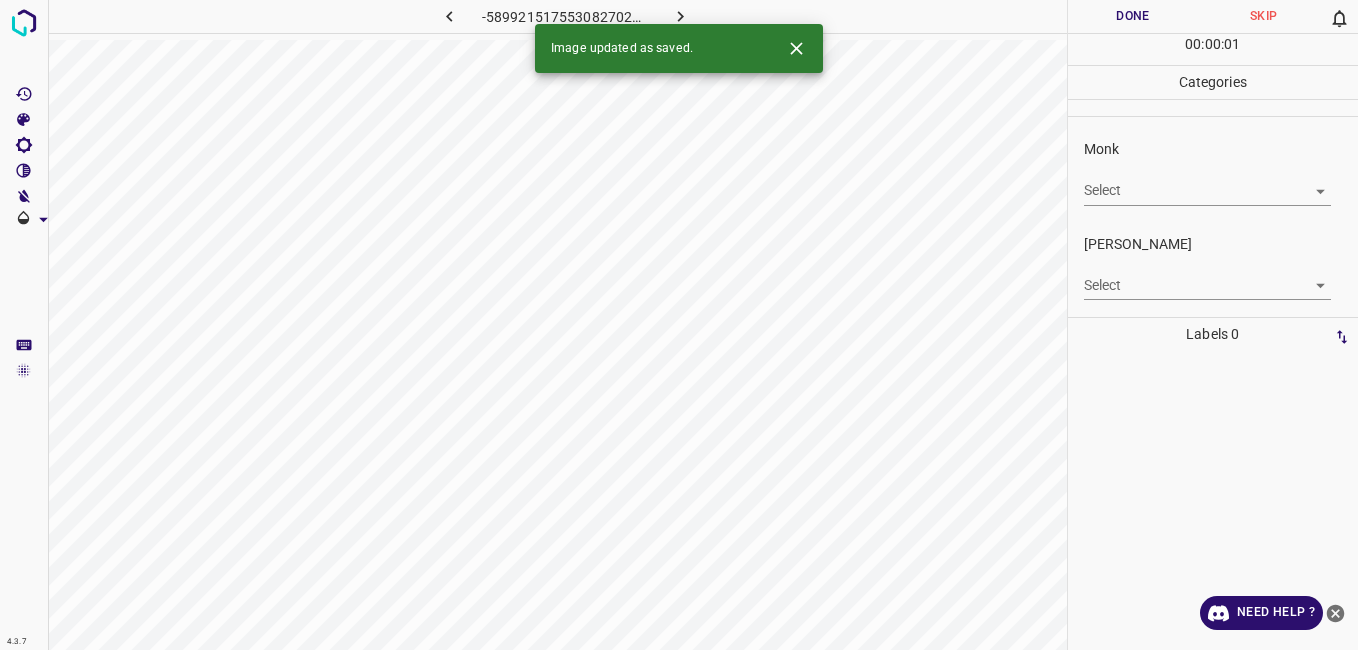 click on "Select ​" at bounding box center (1207, 182) 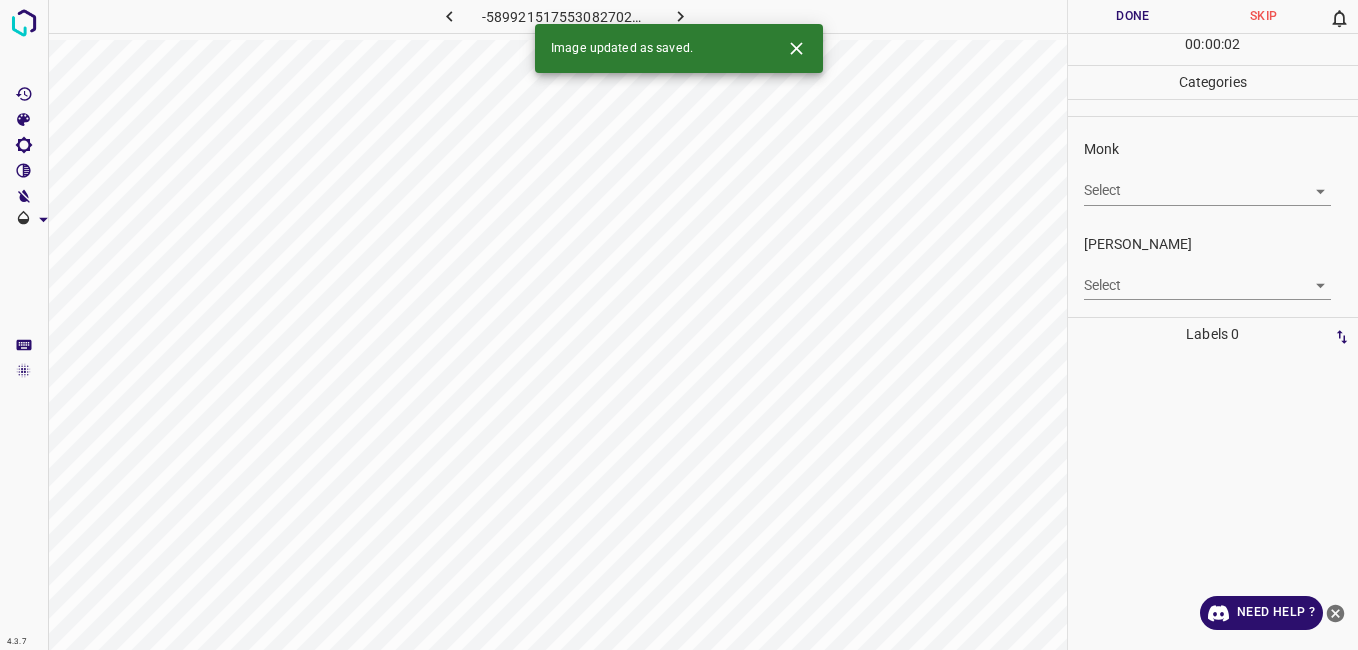 click on "4.3.7 -5899215175530827021.png Done Skip 0 00   : 00   : 02   Categories Monk   Select ​  Fitzpatrick   Select ​ Labels   0 Categories 1 Monk 2  Fitzpatrick Tools Space Change between modes (Draw & Edit) I Auto labeling R Restore zoom M Zoom in N Zoom out Delete Delete selecte label Filters Z Restore filters X Saturation filter C Brightness filter V Contrast filter B Gray scale filter General O Download Image updated as saved. Need Help ? - Text - Hide - Delete" at bounding box center (679, 325) 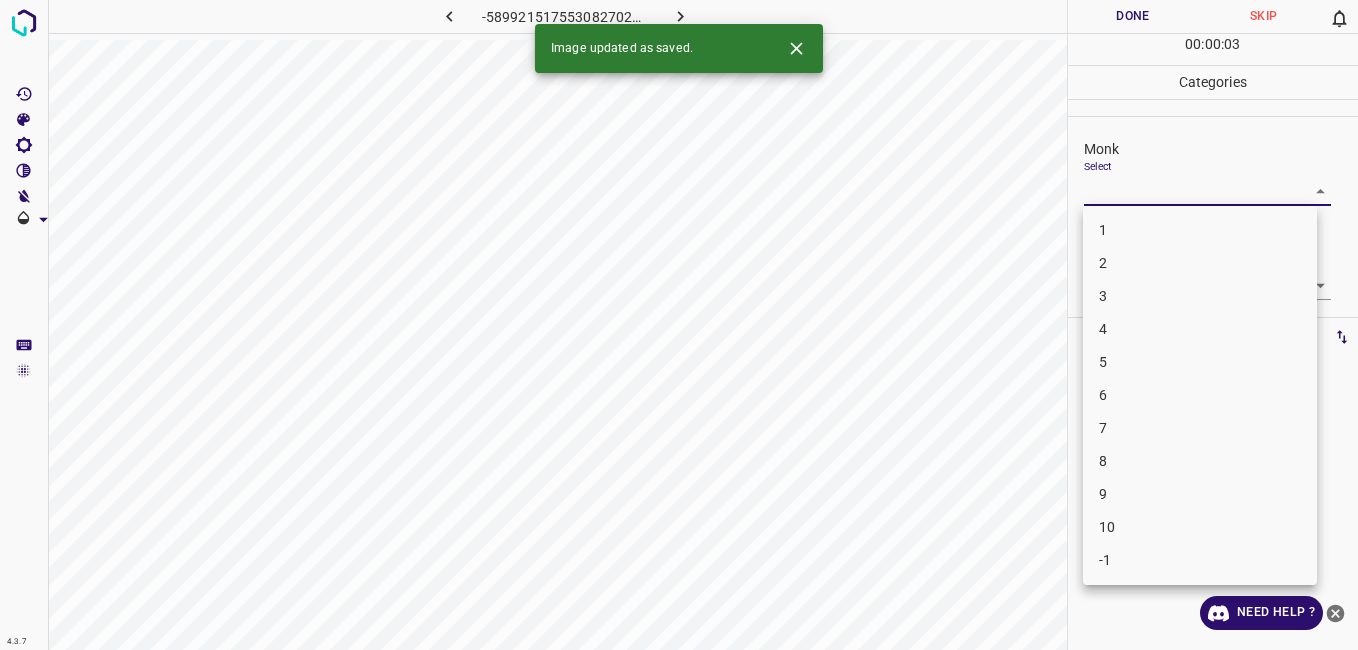 click on "7" at bounding box center (1200, 428) 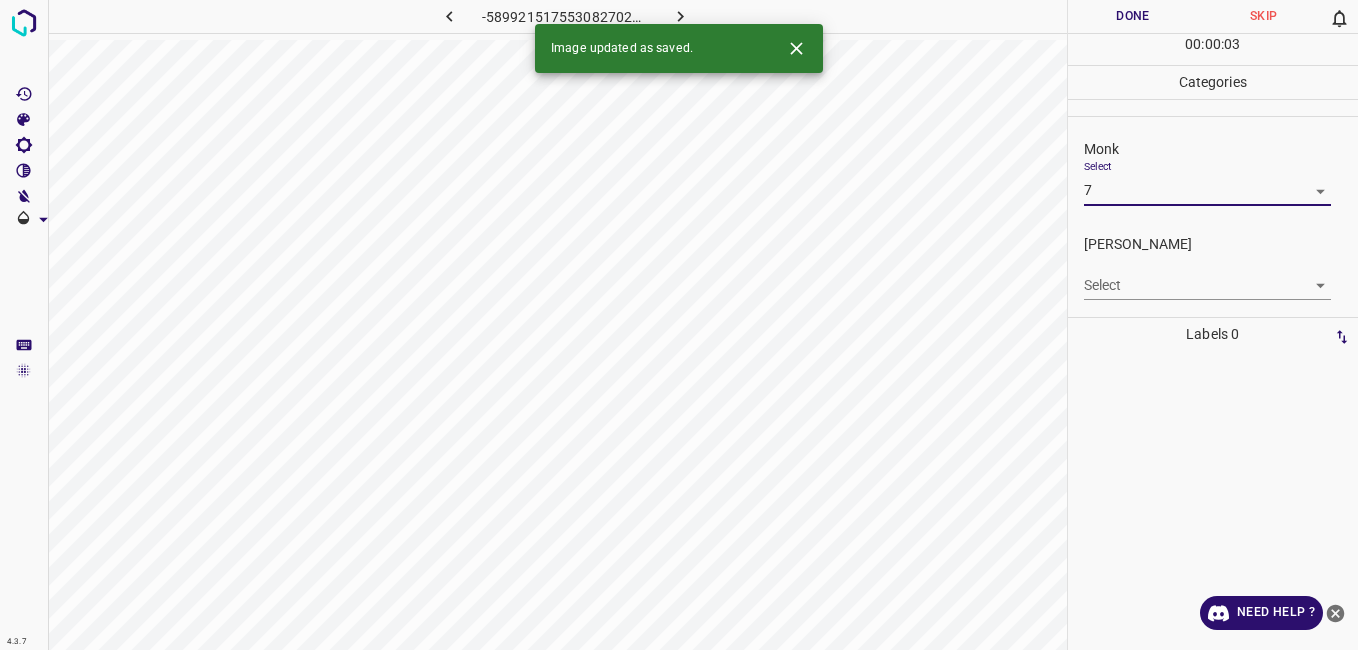 click on "4.3.7 -5899215175530827021.png Done Skip 0 00   : 00   : 03   Categories Monk   Select 7 7  Fitzpatrick   Select ​ Labels   0 Categories 1 Monk 2  Fitzpatrick Tools Space Change between modes (Draw & Edit) I Auto labeling R Restore zoom M Zoom in N Zoom out Delete Delete selecte label Filters Z Restore filters X Saturation filter C Brightness filter V Contrast filter B Gray scale filter General O Download Image updated as saved. Need Help ? - Text - Hide - Delete" at bounding box center [679, 325] 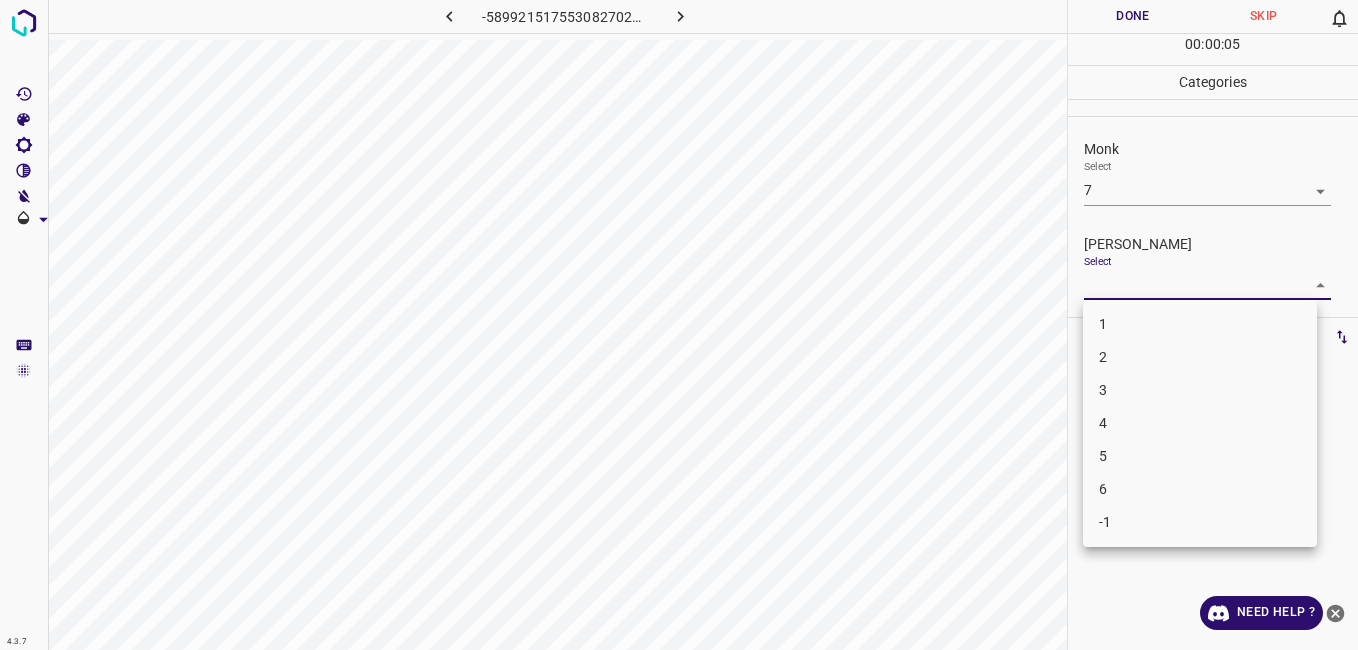 click on "5" at bounding box center [1200, 456] 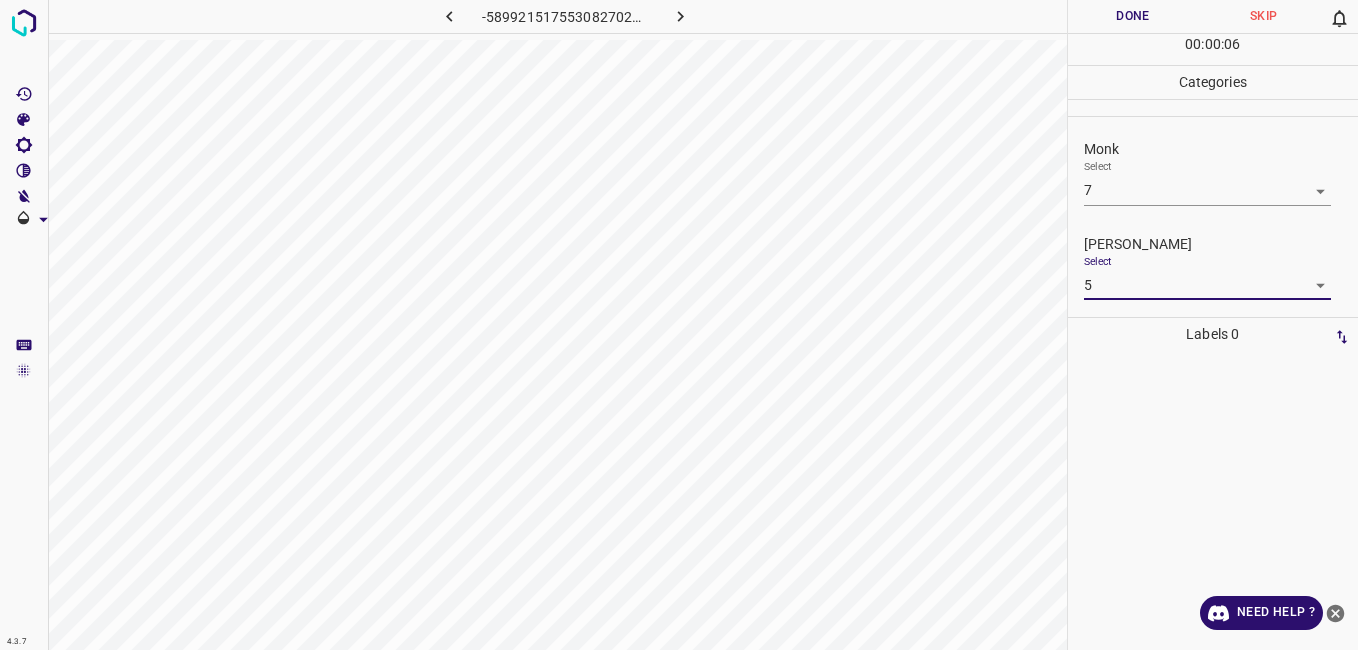 click on "4.3.7 -5899215175530827021.png Done Skip 0 00   : 00   : 06   Categories Monk   Select 7 7  Fitzpatrick   Select 5 5 Labels   0 Categories 1 Monk 2  Fitzpatrick Tools Space Change between modes (Draw & Edit) I Auto labeling R Restore zoom M Zoom in N Zoom out Delete Delete selecte label Filters Z Restore filters X Saturation filter C Brightness filter V Contrast filter B Gray scale filter General O Download Need Help ? - Text - Hide - Delete" at bounding box center [679, 325] 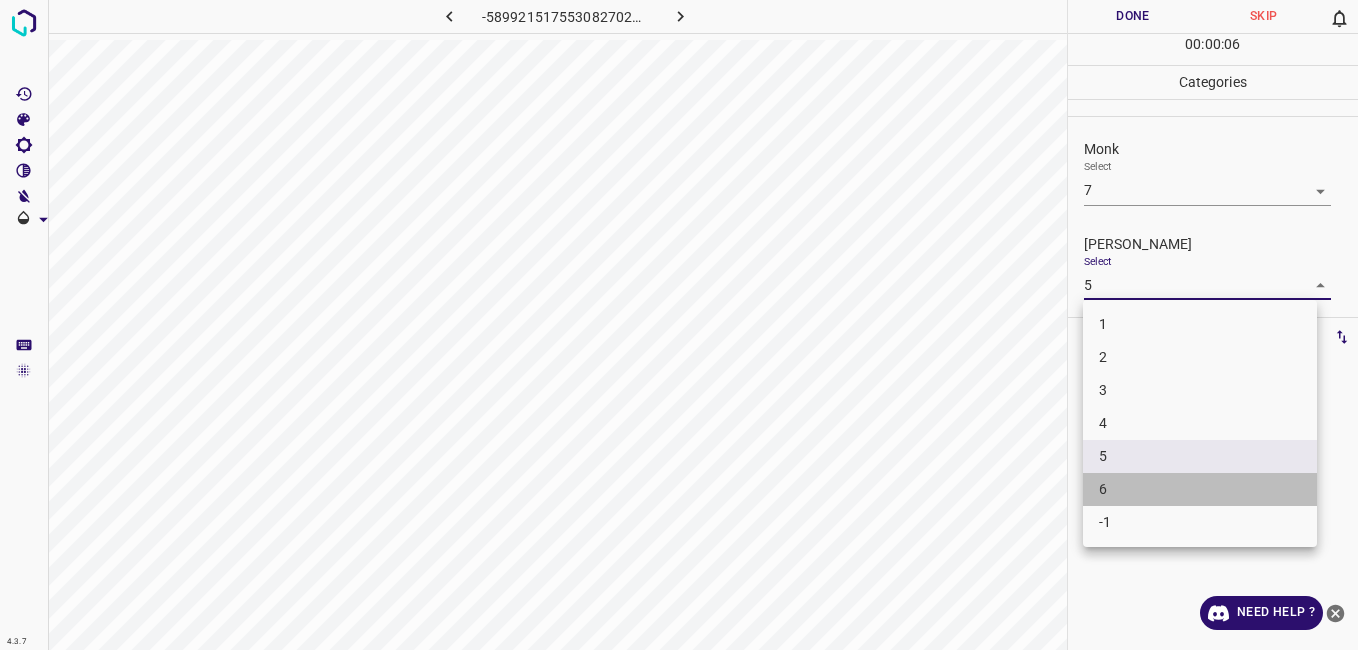 click on "6" at bounding box center (1200, 489) 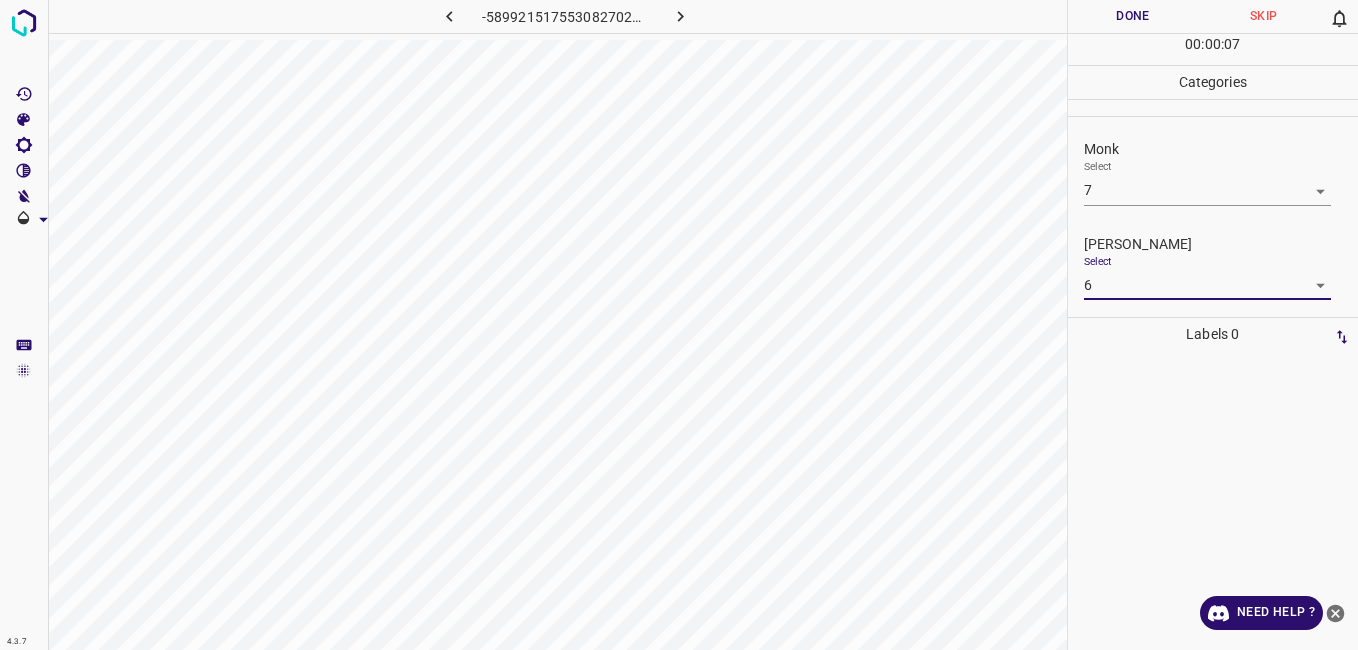 click on "Done" at bounding box center (1133, 16) 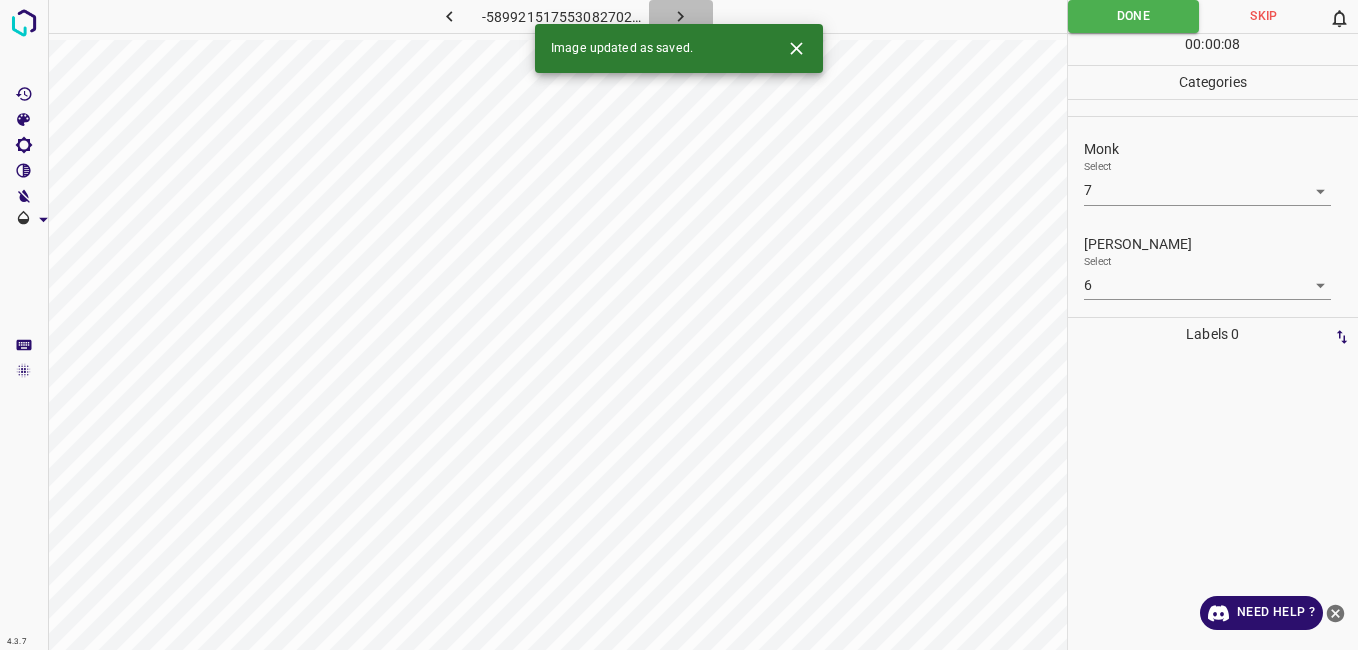 click 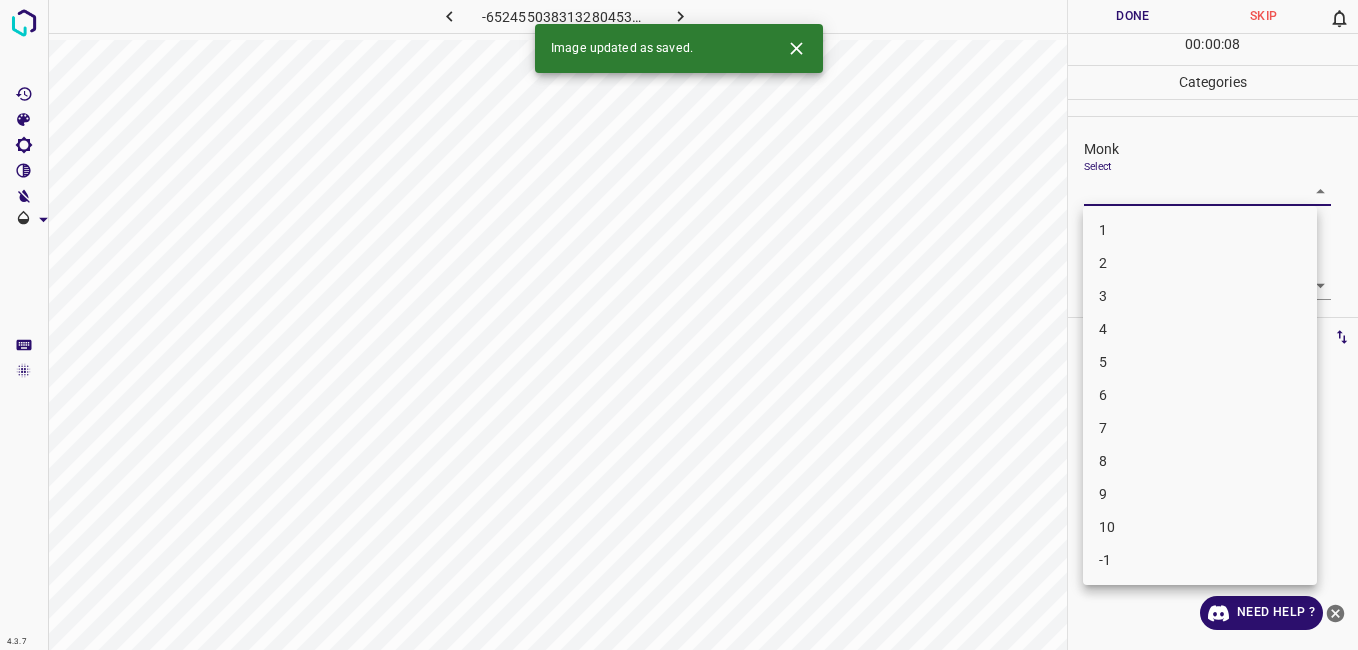 click on "4.3.7 -6524550383132804530.png Done Skip 0 00   : 00   : 08   Categories Monk   Select ​  Fitzpatrick   Select ​ Labels   0 Categories 1 Monk 2  Fitzpatrick Tools Space Change between modes (Draw & Edit) I Auto labeling R Restore zoom M Zoom in N Zoom out Delete Delete selecte label Filters Z Restore filters X Saturation filter C Brightness filter V Contrast filter B Gray scale filter General O Download Image updated as saved. Need Help ? - Text - Hide - Delete 1 2 3 4 5 6 7 8 9 10 -1" at bounding box center [679, 325] 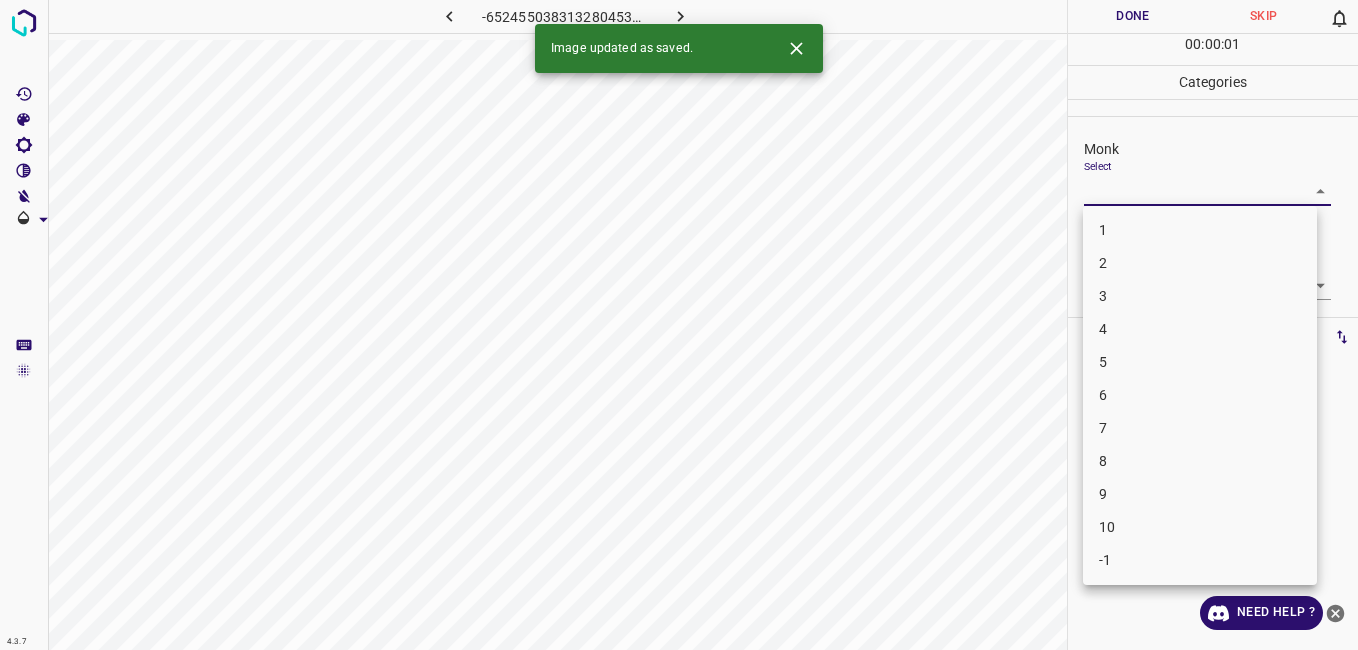 click on "1" at bounding box center [1200, 230] 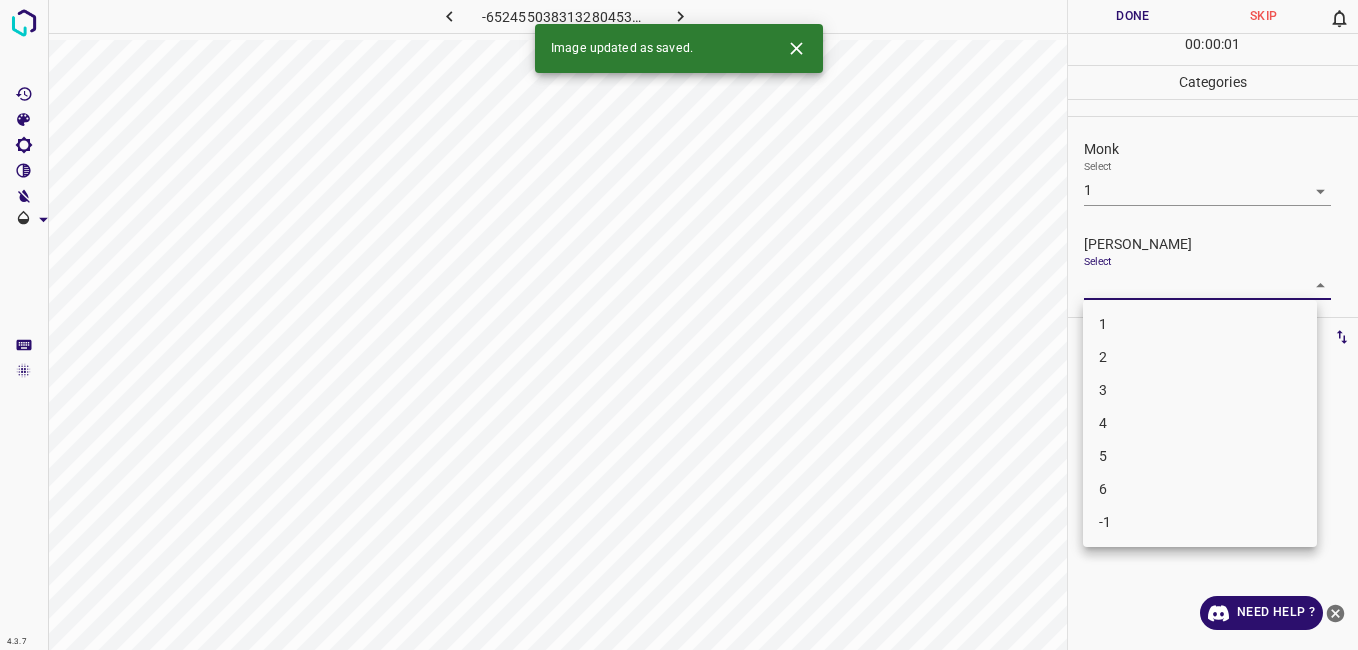 click on "4.3.7 -6524550383132804530.png Done Skip 0 00   : 00   : 01   Categories Monk   Select 1 1  Fitzpatrick   Select ​ Labels   0 Categories 1 Monk 2  Fitzpatrick Tools Space Change between modes (Draw & Edit) I Auto labeling R Restore zoom M Zoom in N Zoom out Delete Delete selecte label Filters Z Restore filters X Saturation filter C Brightness filter V Contrast filter B Gray scale filter General O Download Image updated as saved. Need Help ? - Text - Hide - Delete 1 2 3 4 5 6 -1" at bounding box center (679, 325) 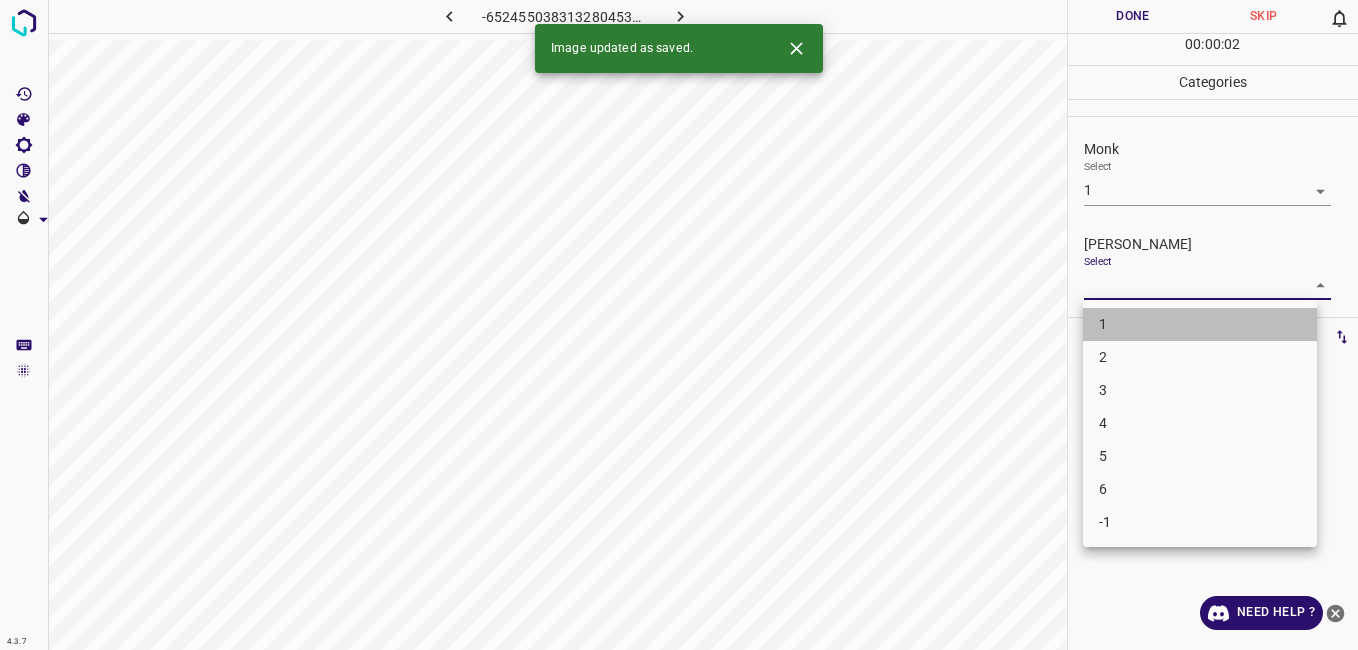 click on "1" at bounding box center [1200, 324] 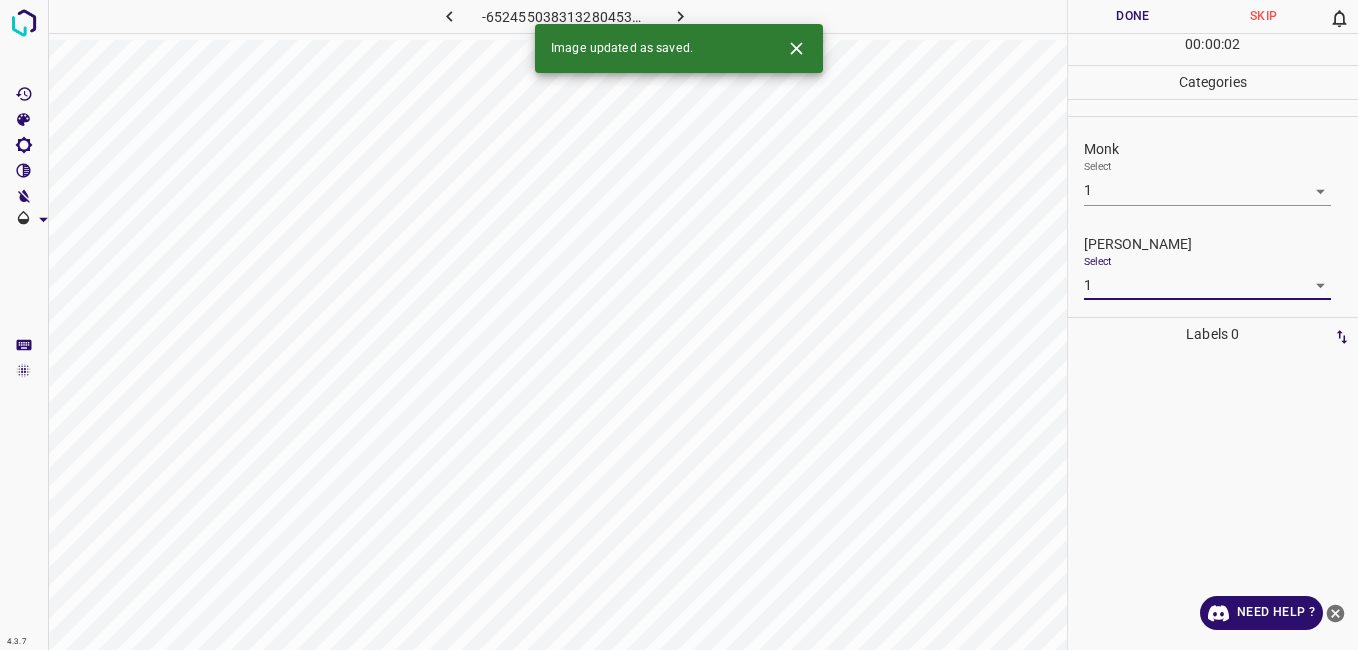 click on "Done" at bounding box center [1133, 16] 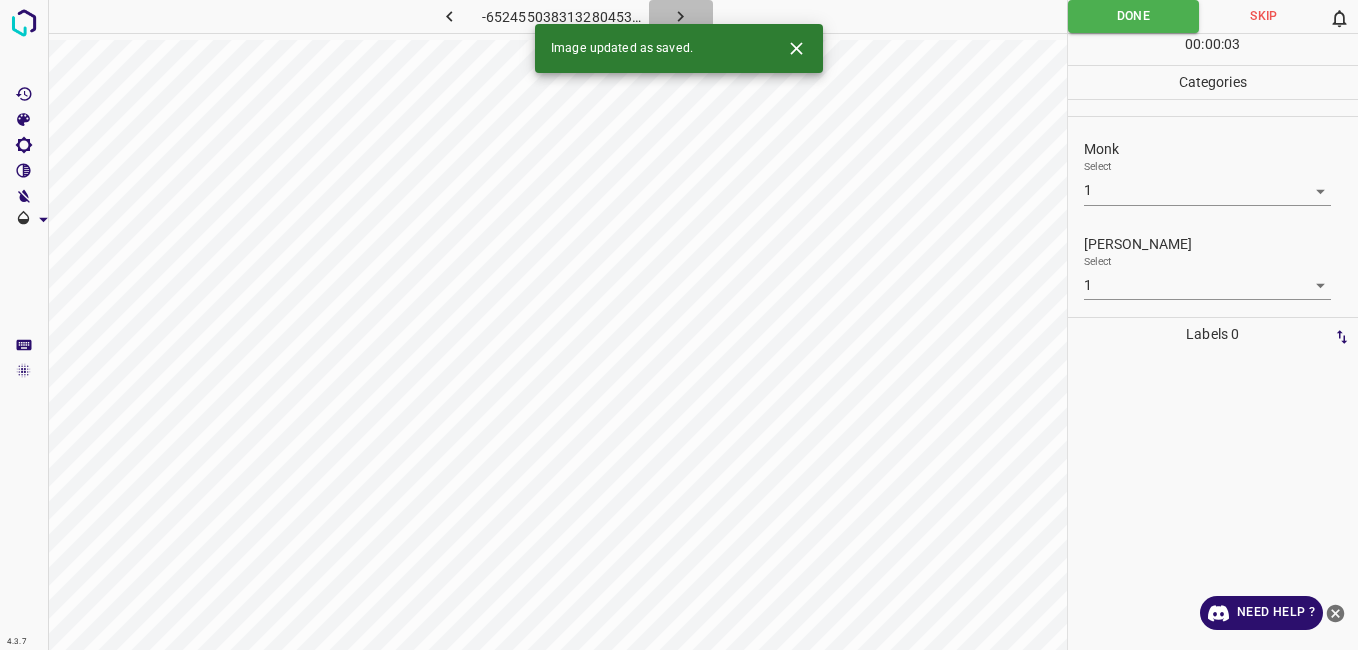 click 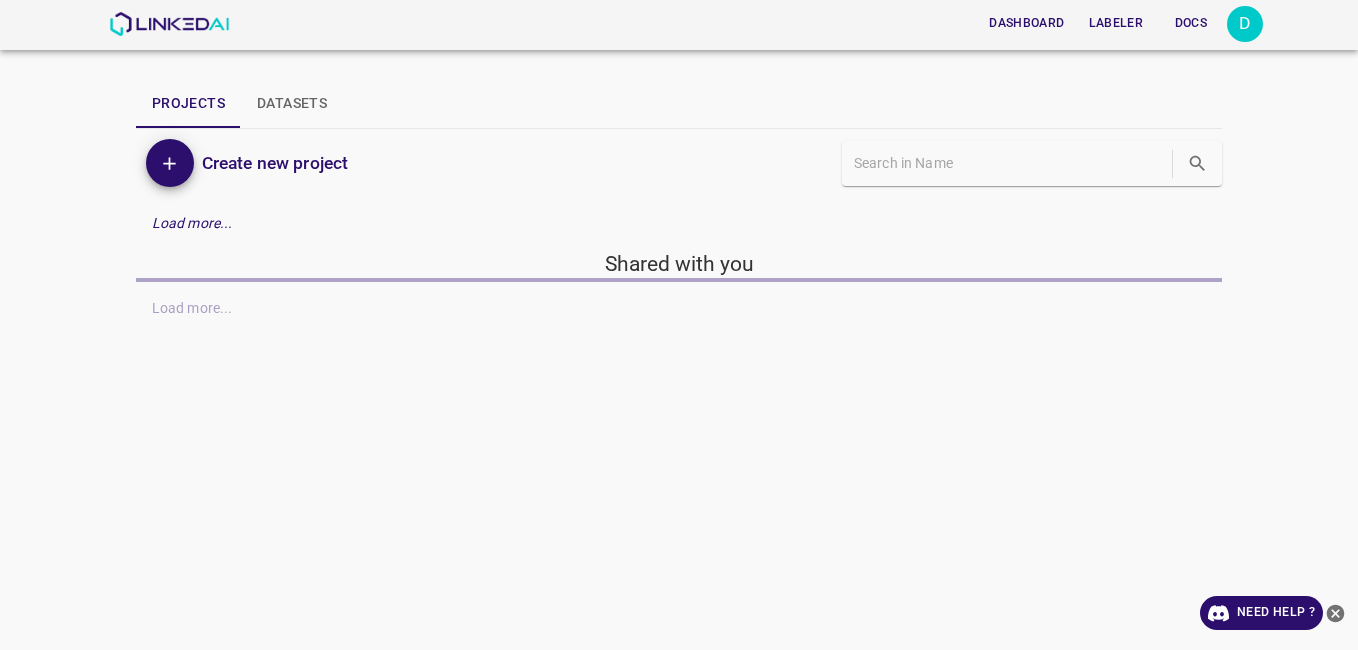 scroll, scrollTop: 0, scrollLeft: 0, axis: both 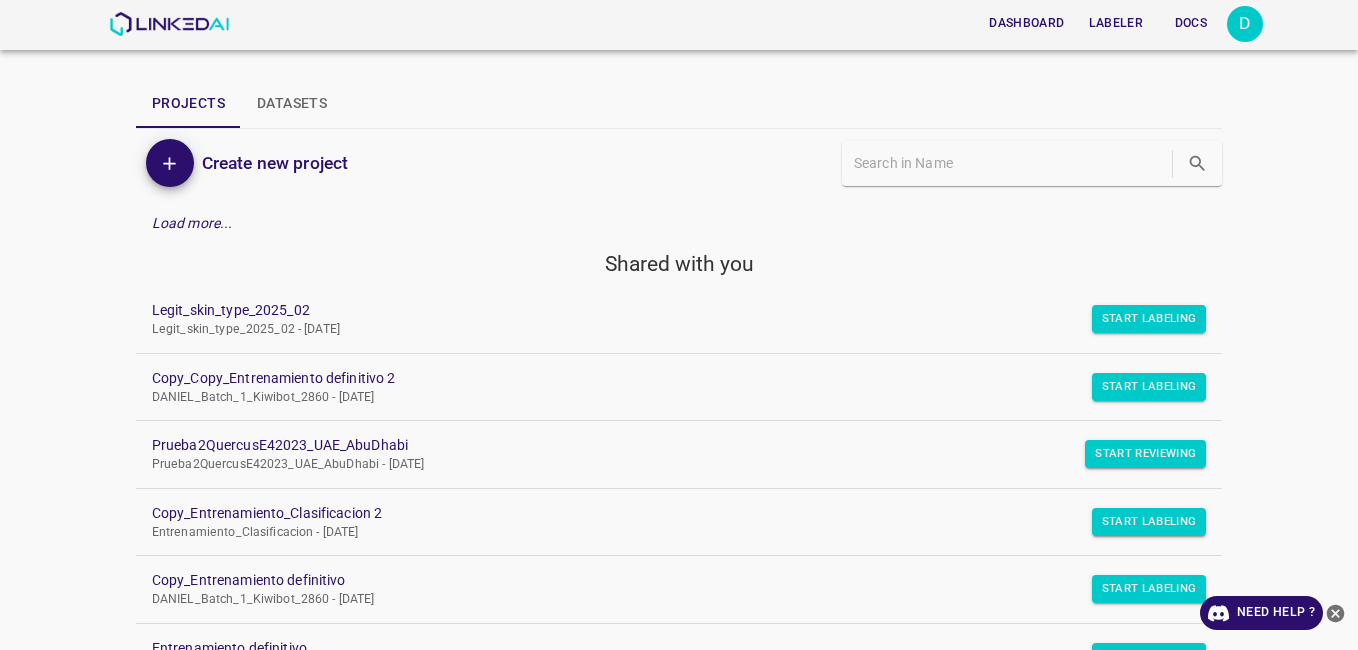 click on "Create new project" at bounding box center [407, 163] 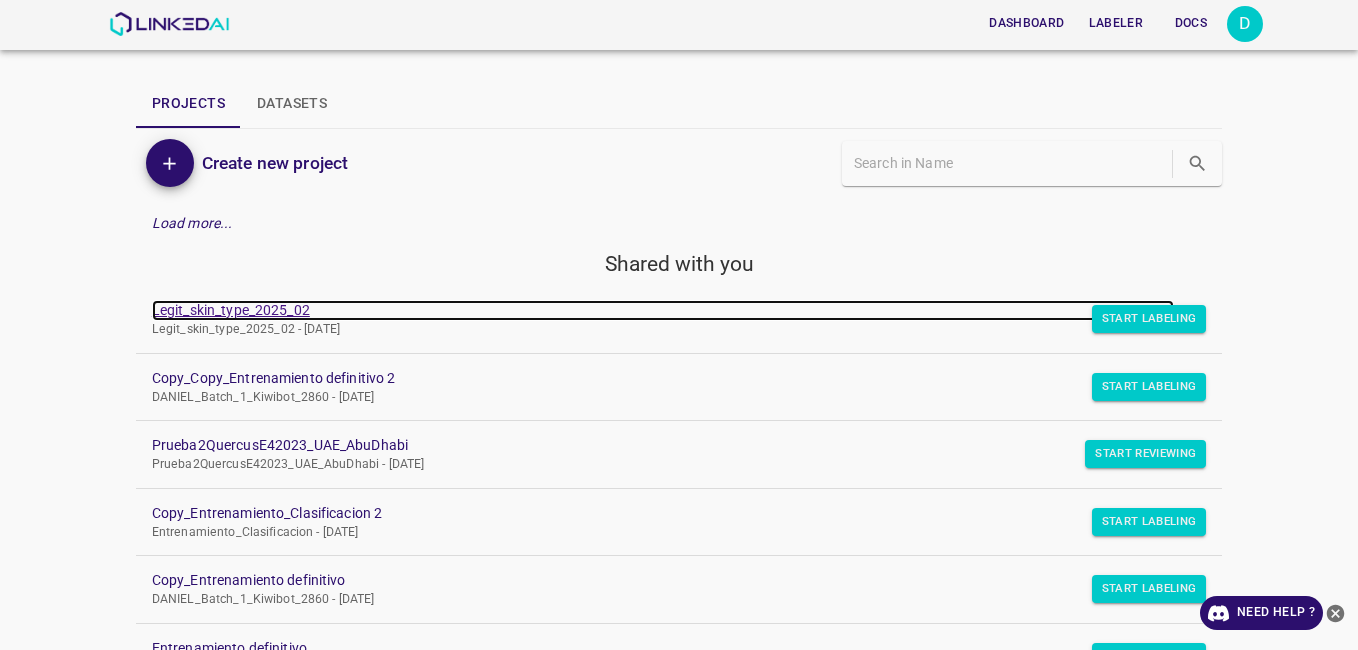 click on "Legit_skin_type_2025_02" at bounding box center (663, 310) 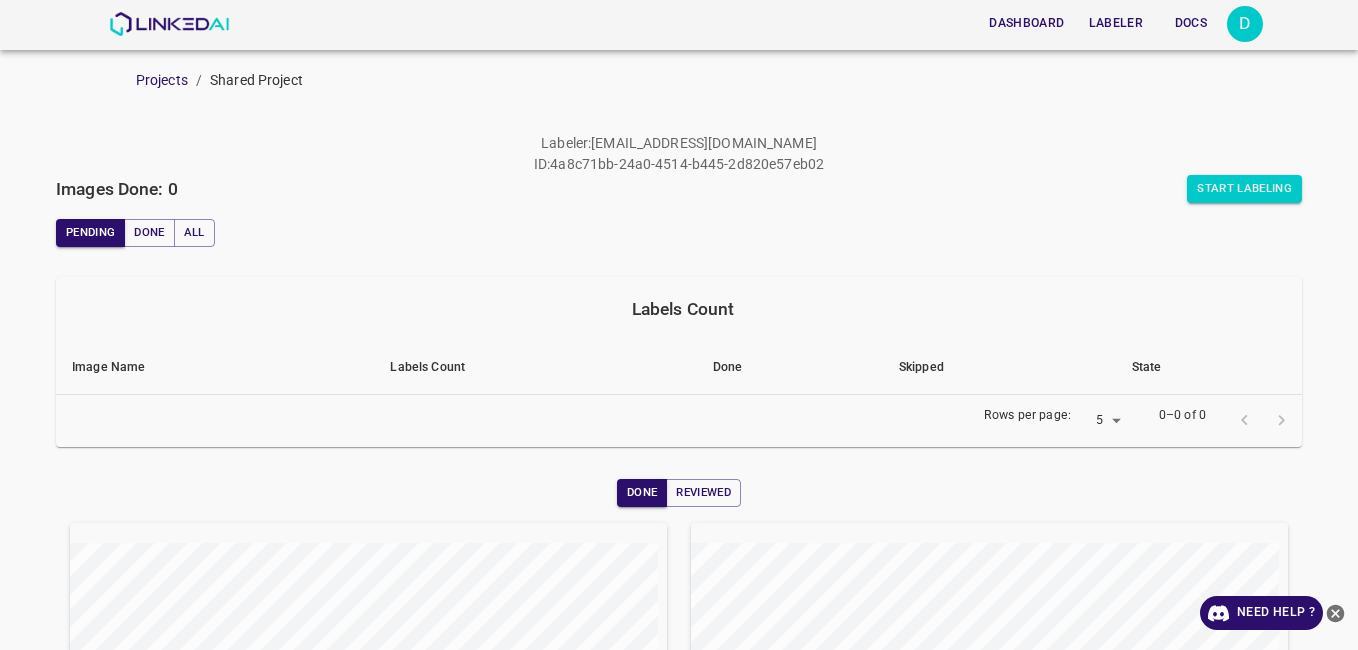 scroll, scrollTop: 0, scrollLeft: 0, axis: both 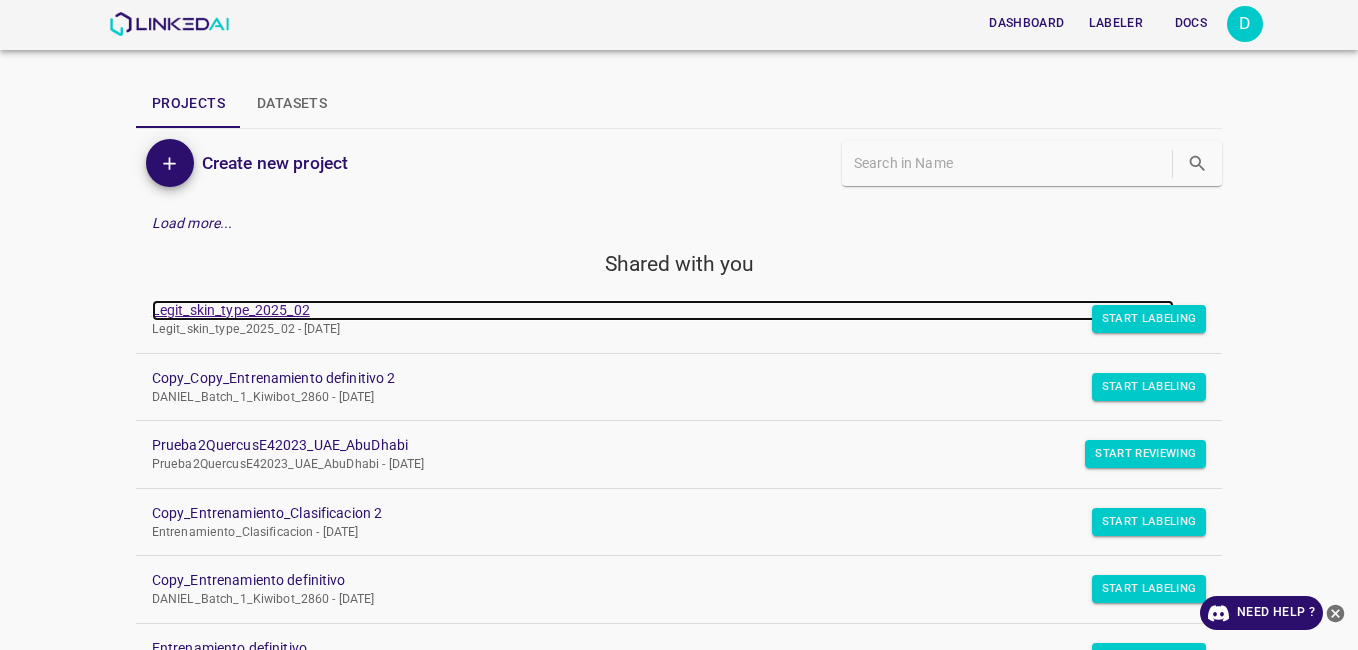 click on "Legit_skin_type_2025_02" at bounding box center (663, 310) 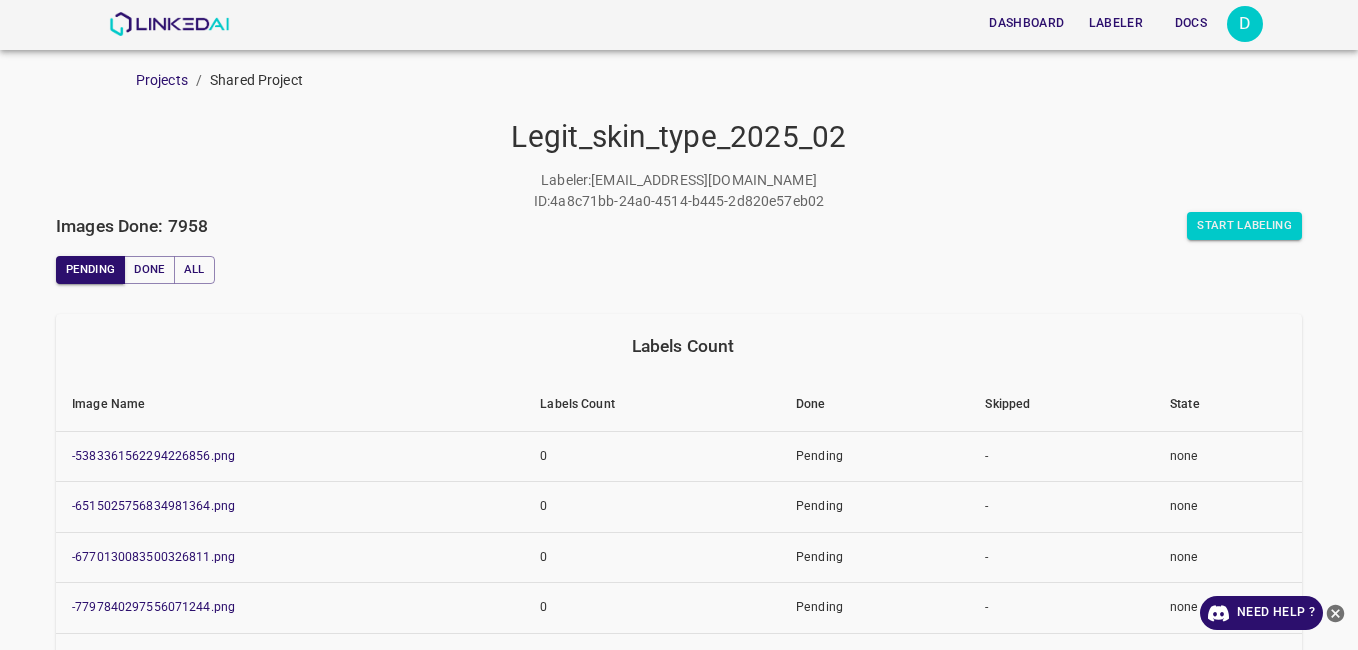 scroll, scrollTop: 0, scrollLeft: 0, axis: both 